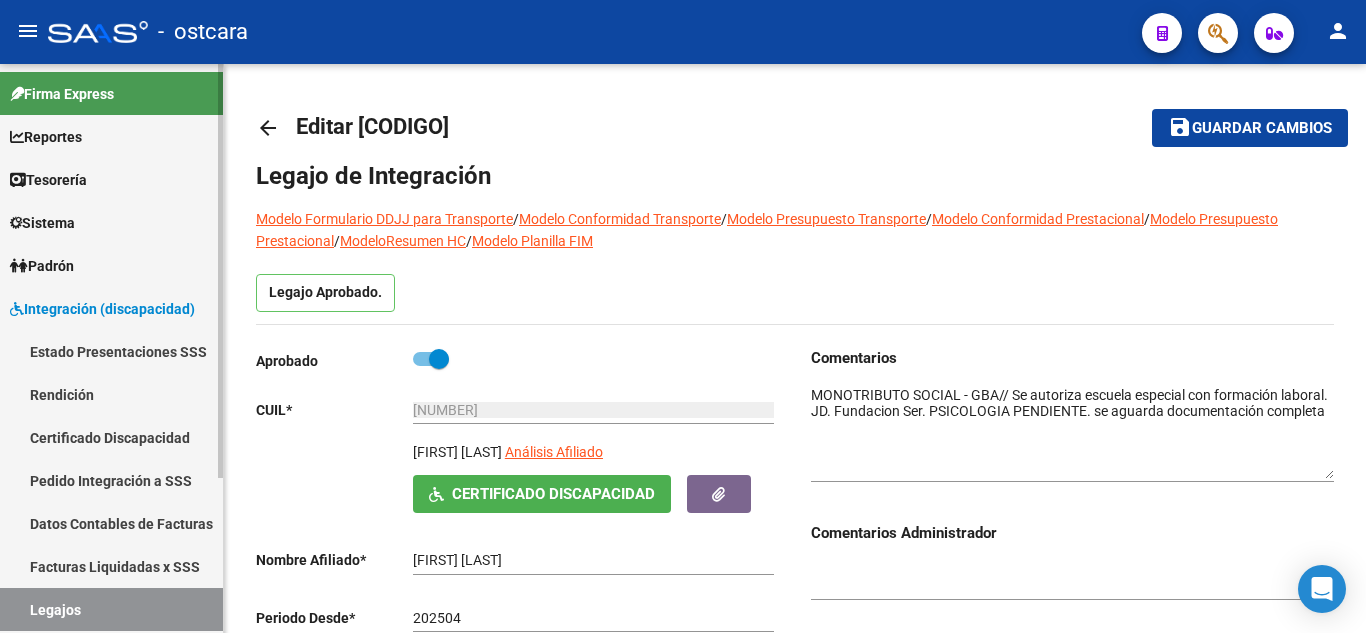 scroll, scrollTop: 0, scrollLeft: 0, axis: both 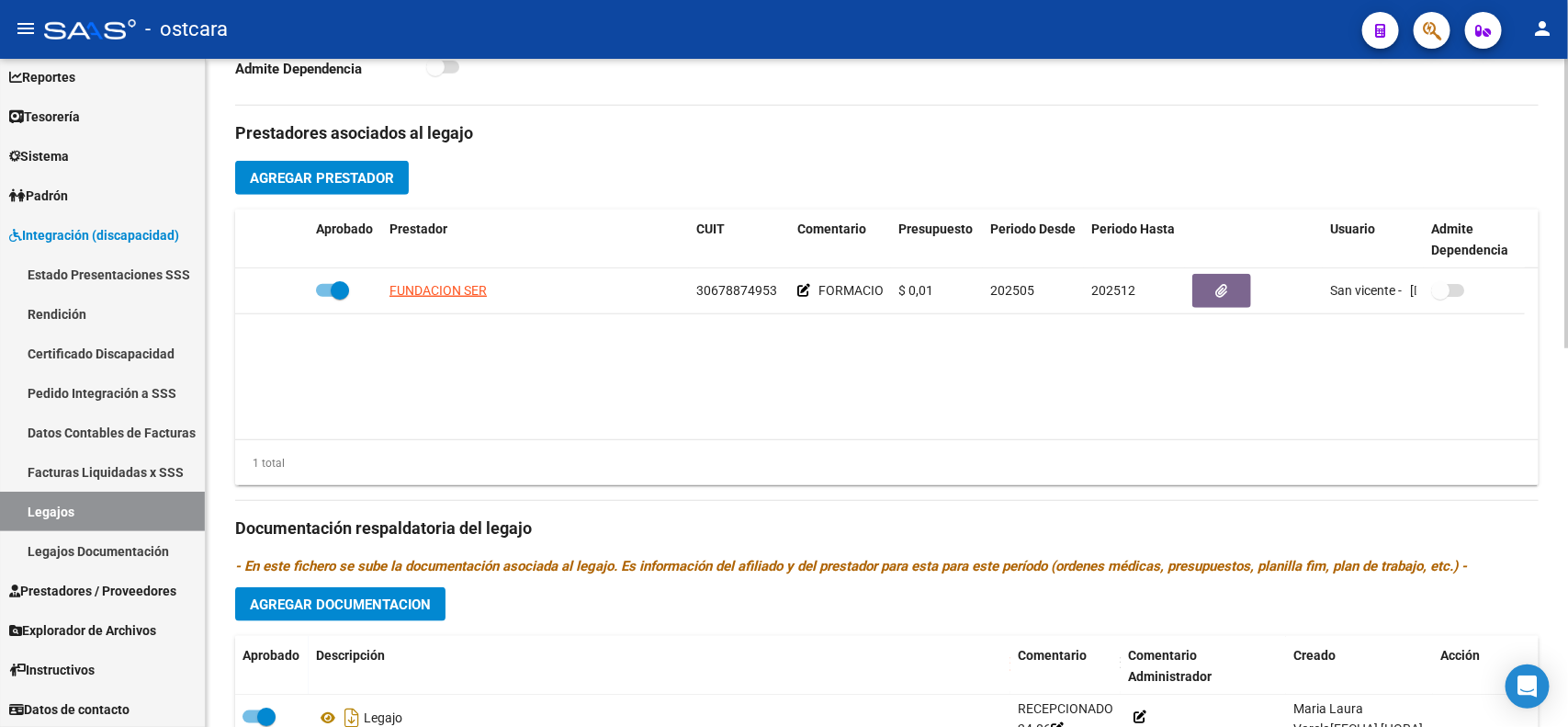 drag, startPoint x: 1185, startPoint y: 3, endPoint x: 884, endPoint y: 403, distance: 500.6006 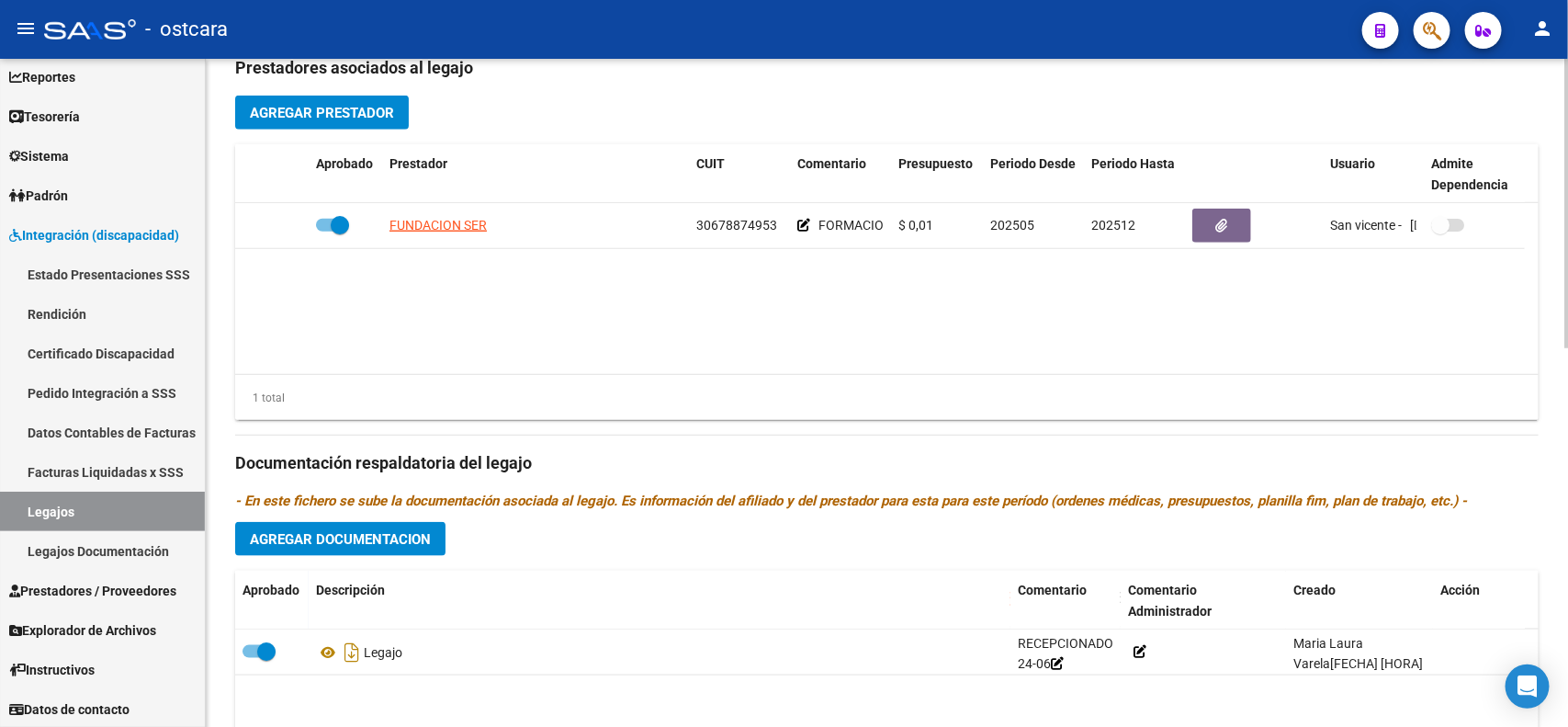 scroll, scrollTop: 744, scrollLeft: 0, axis: vertical 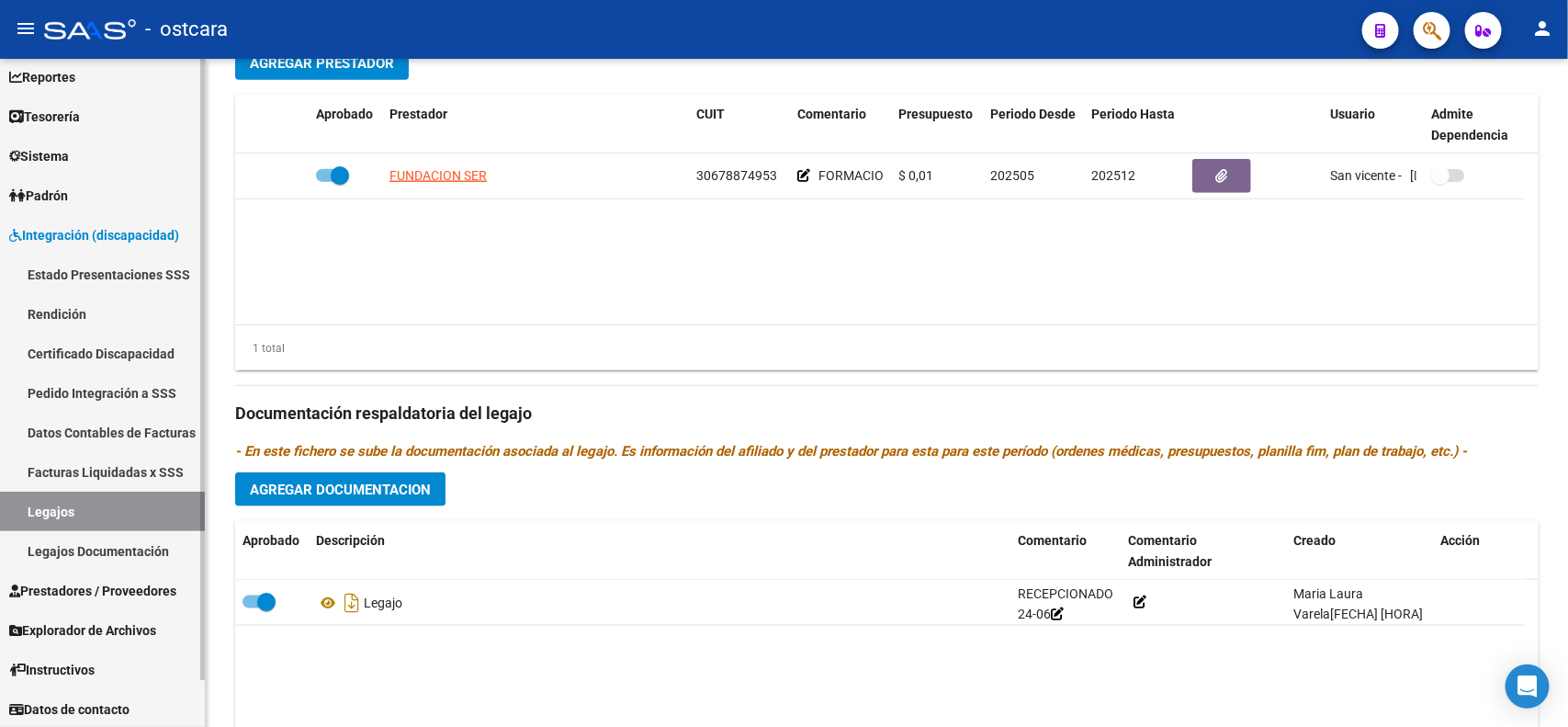 click on "Prestadores / Proveedores" at bounding box center (102, 590) 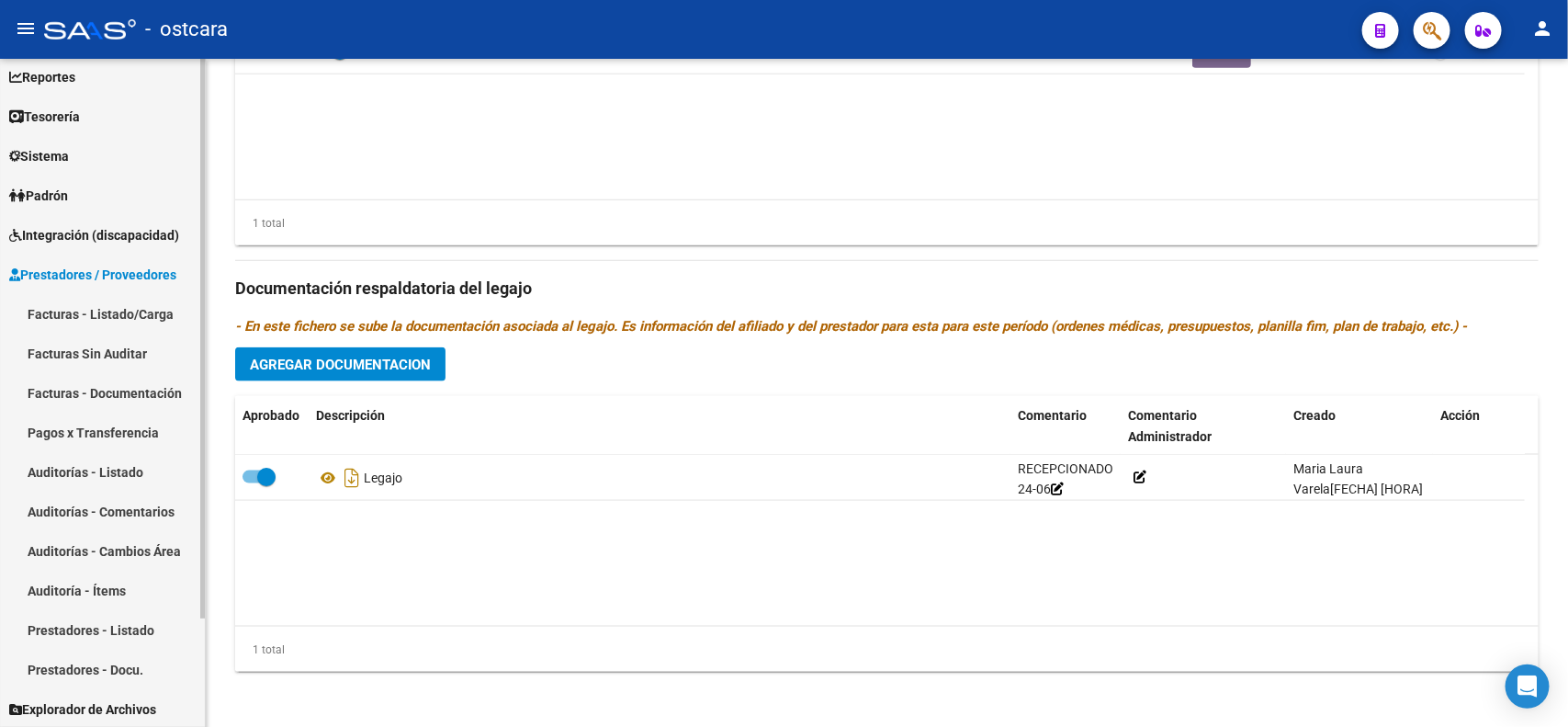 scroll, scrollTop: 871, scrollLeft: 0, axis: vertical 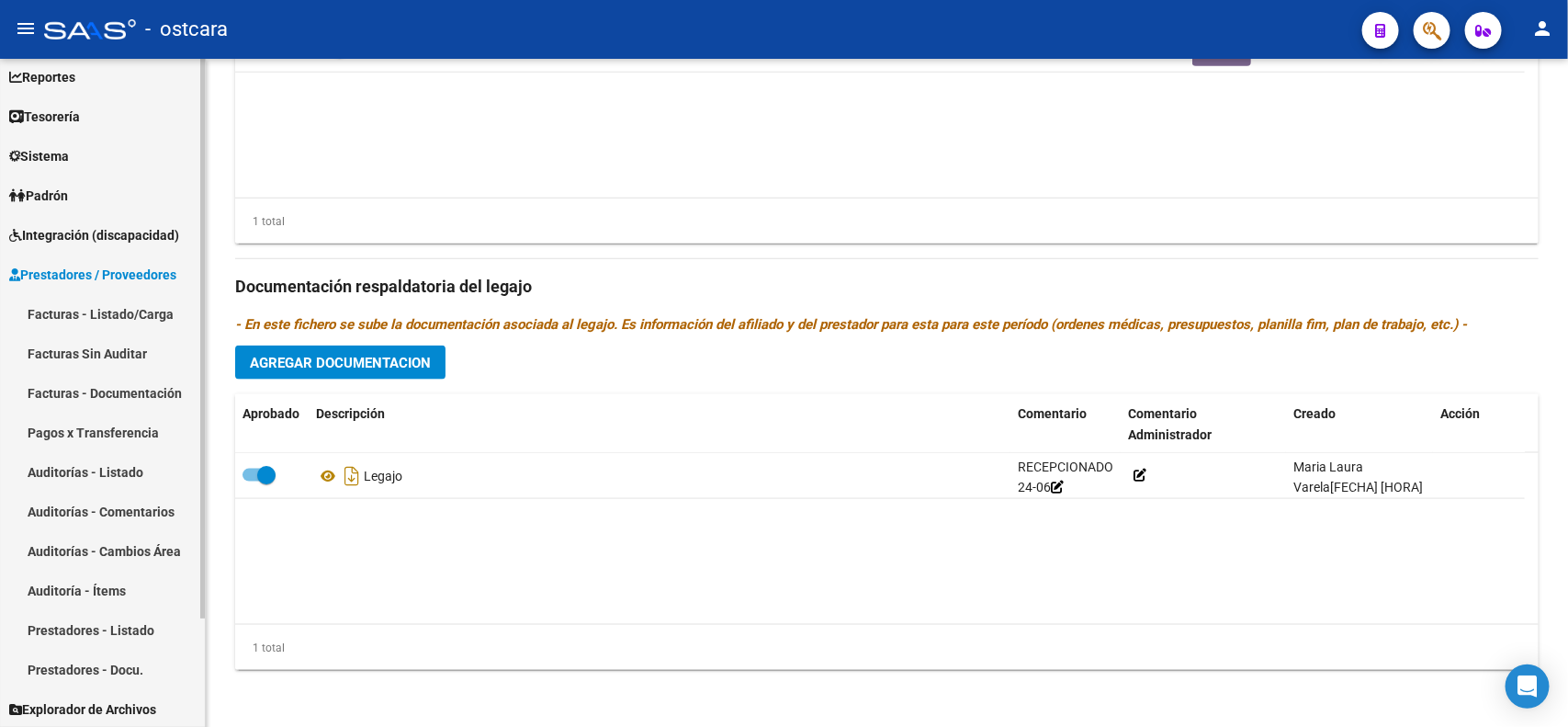 click on "Facturas - Listado/Carga" at bounding box center [102, 313] 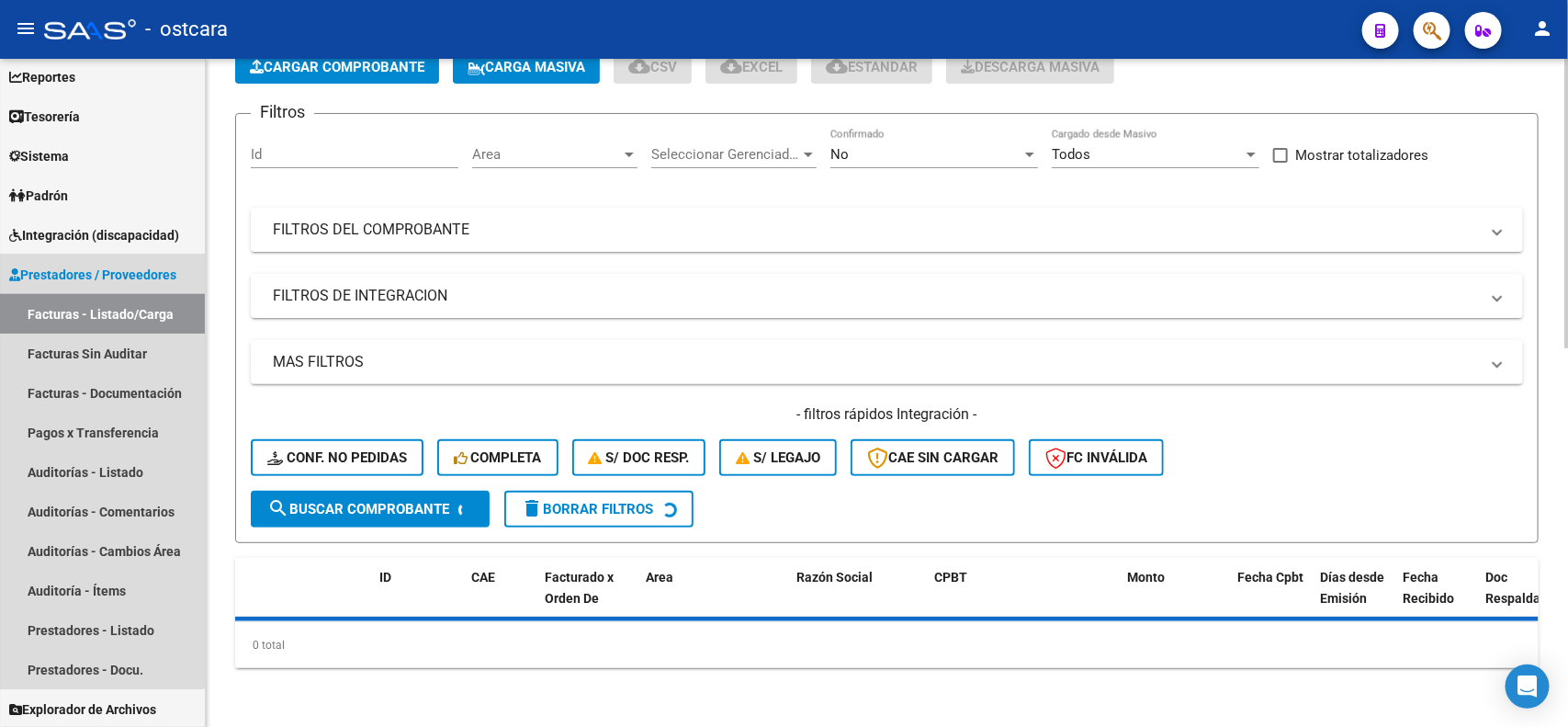 scroll, scrollTop: 0, scrollLeft: 0, axis: both 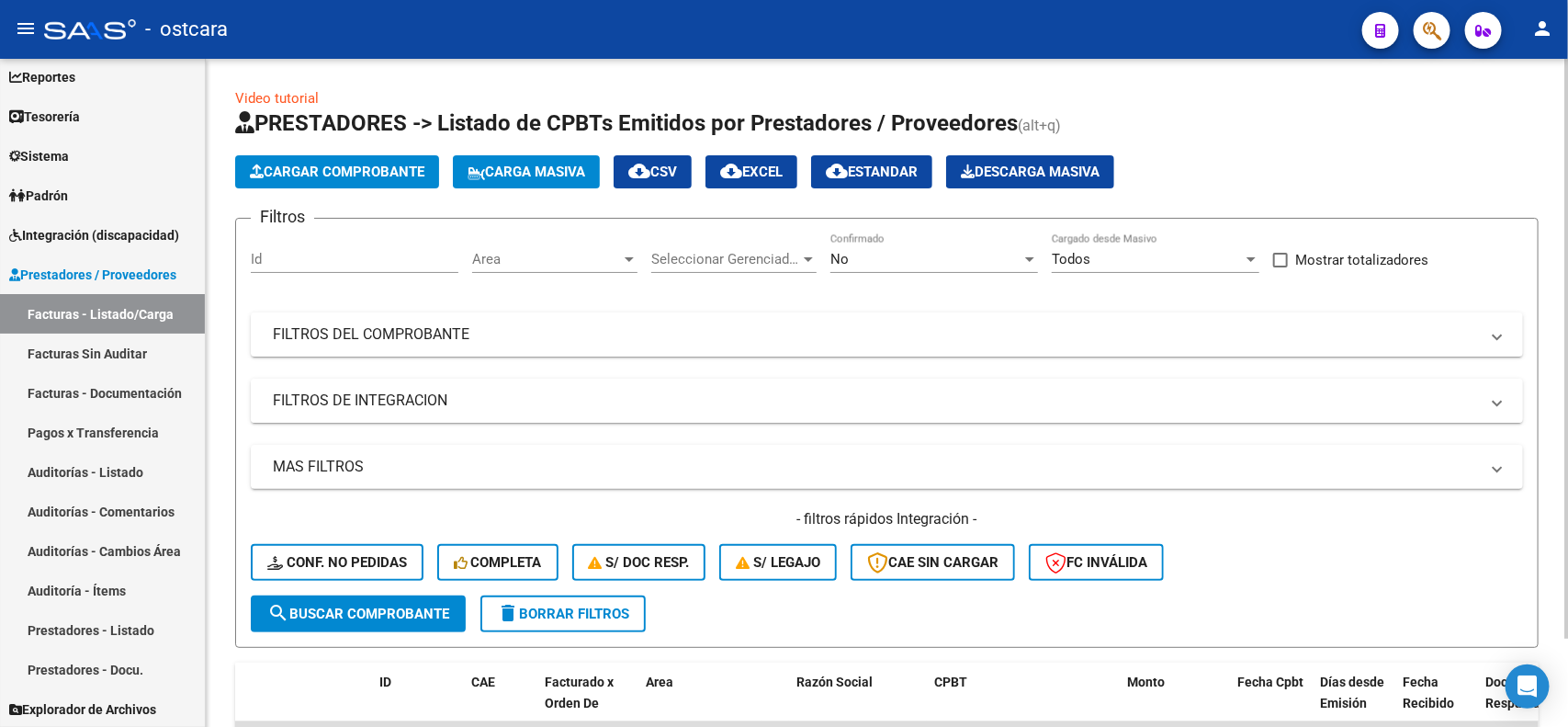 click on "FILTROS DE INTEGRACION" at bounding box center (875, 401) 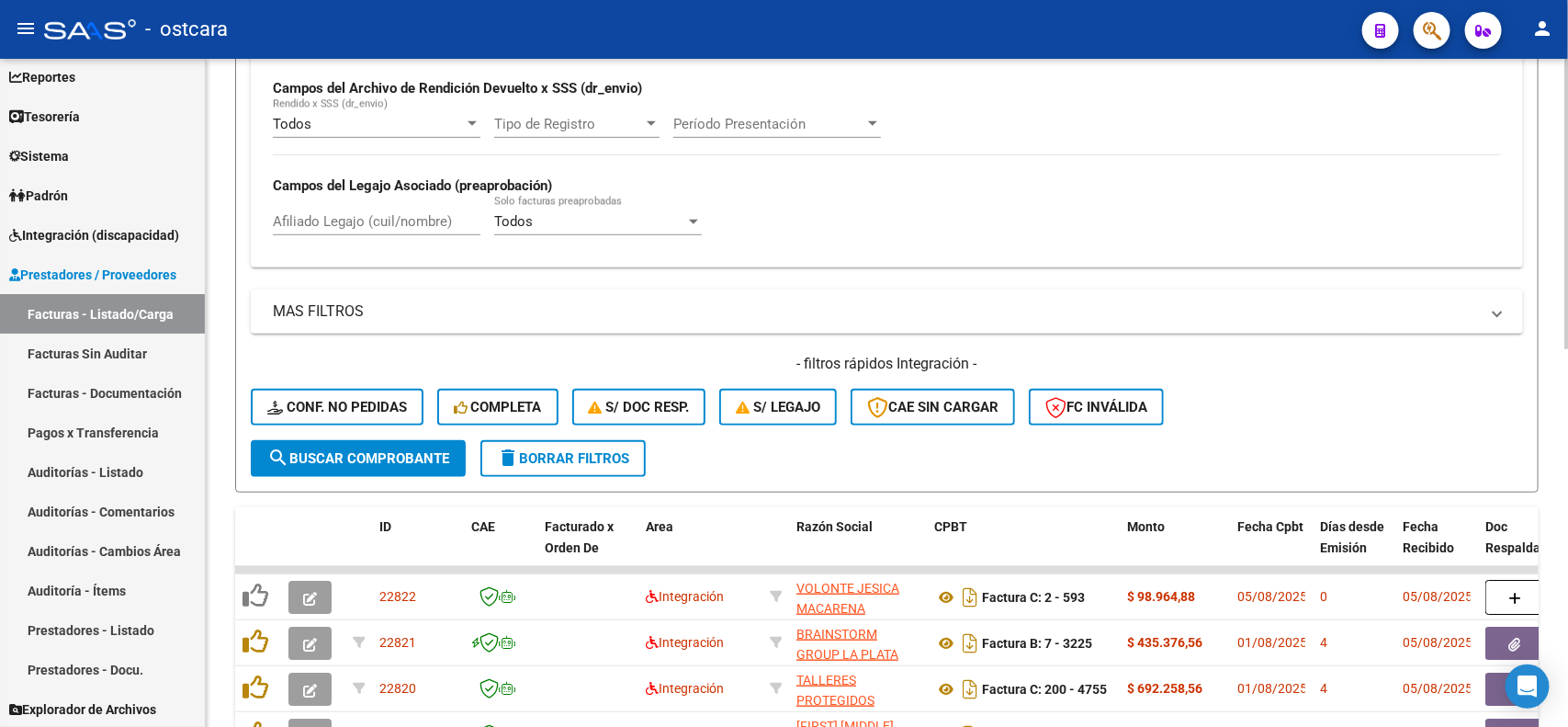 scroll, scrollTop: 460, scrollLeft: 0, axis: vertical 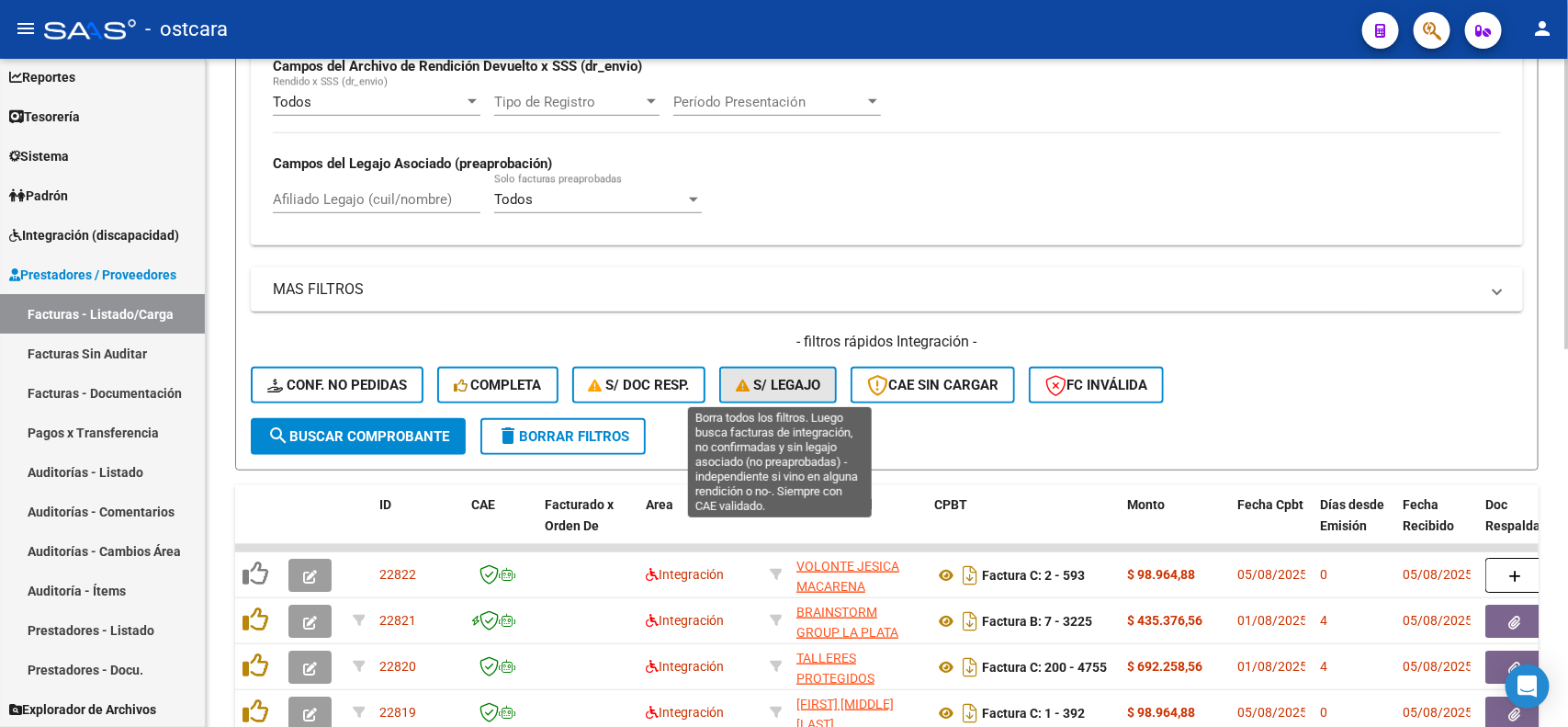 click on "S/ legajo" 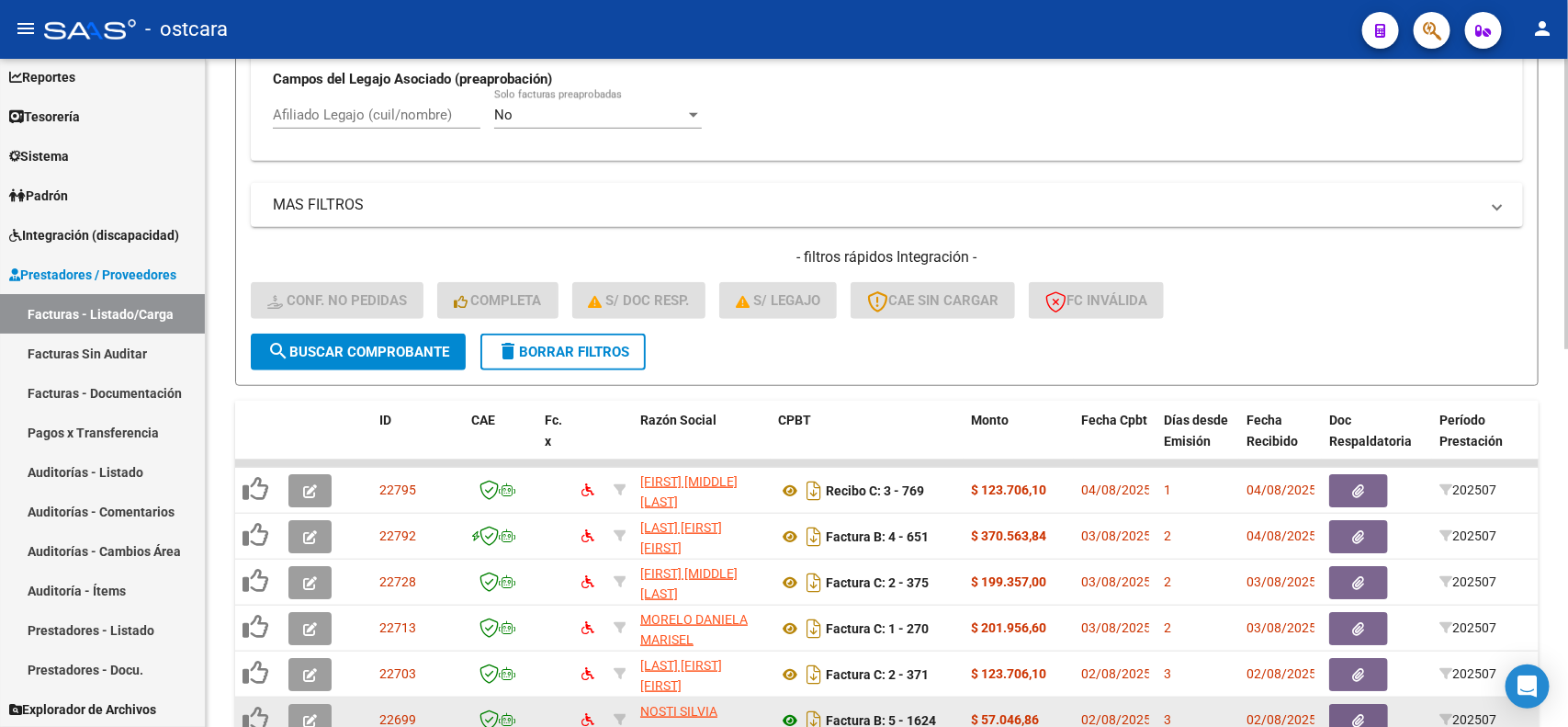 scroll, scrollTop: 804, scrollLeft: 0, axis: vertical 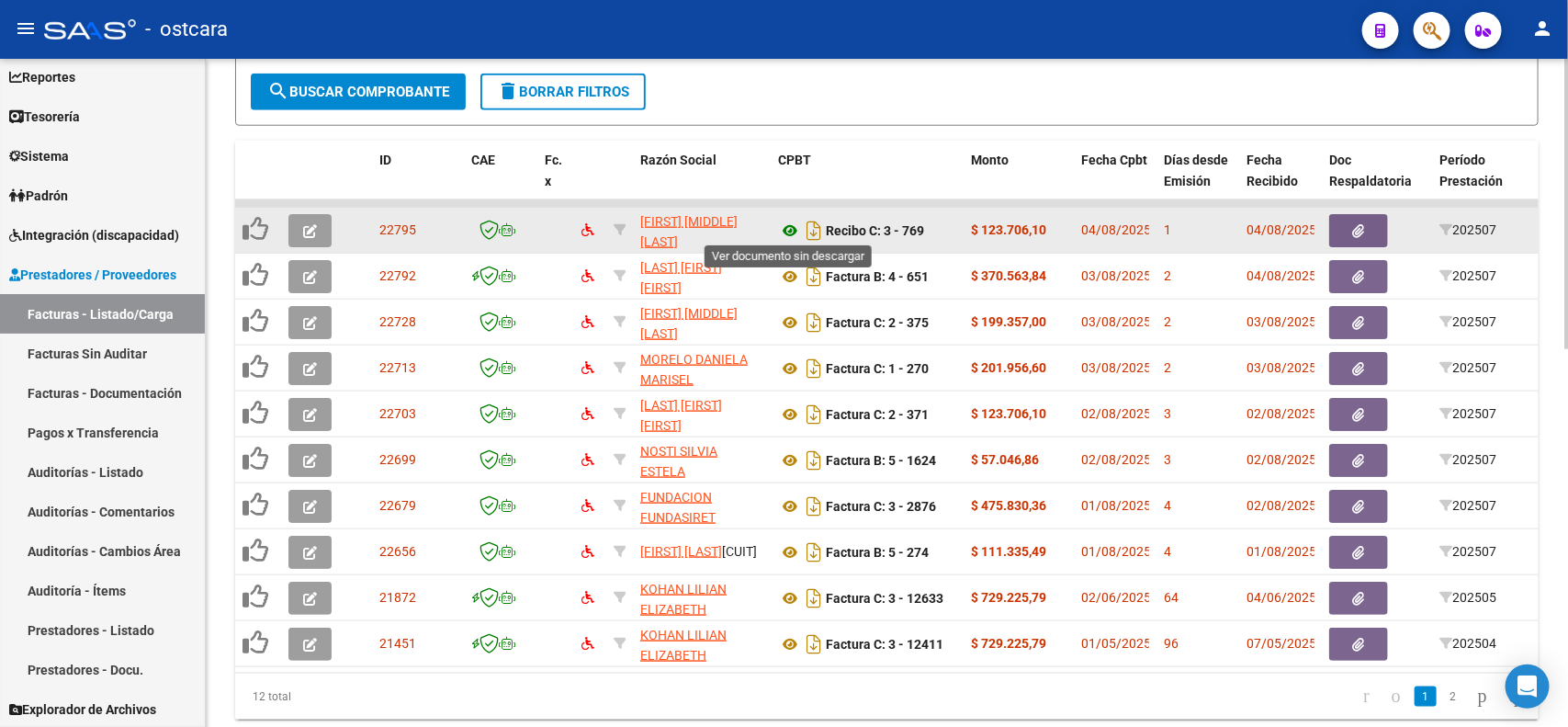 click 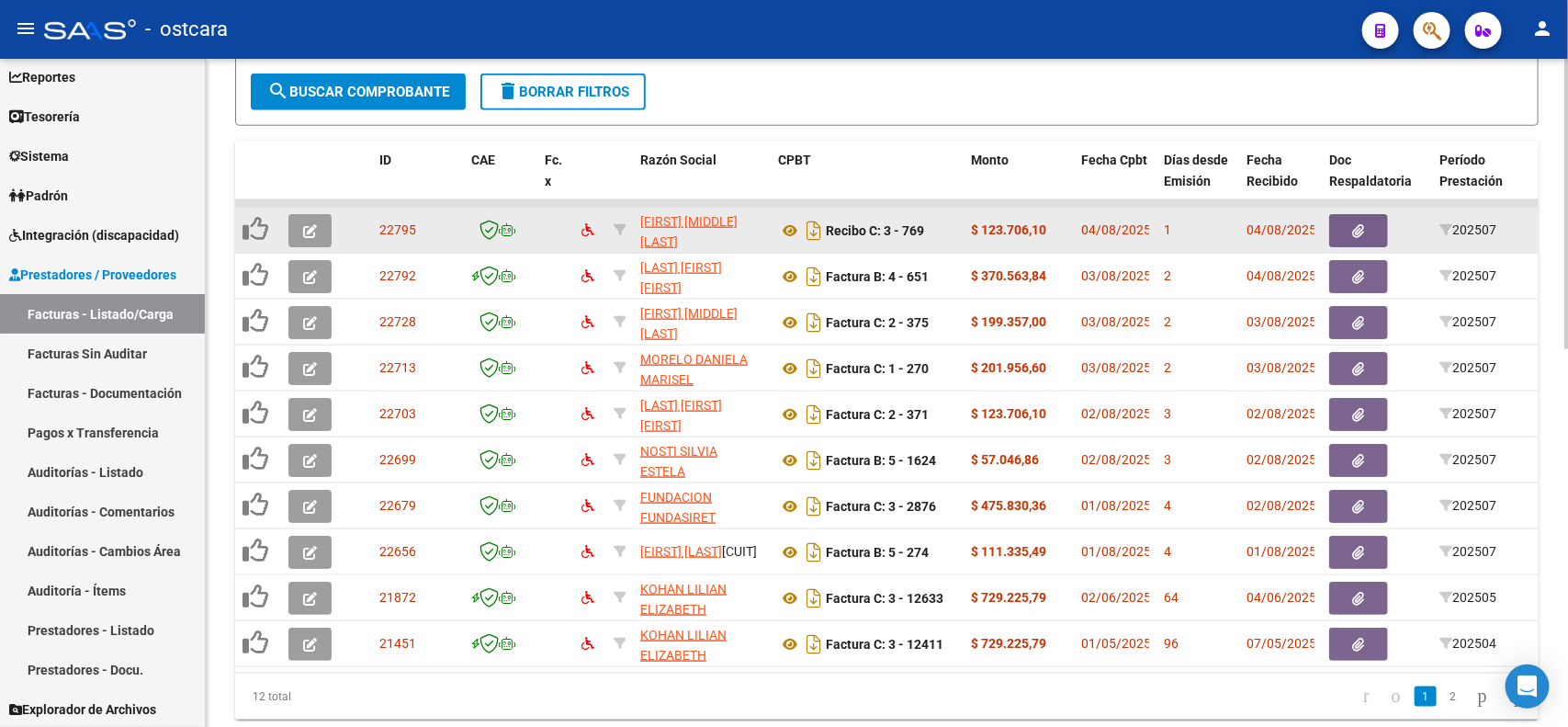 click 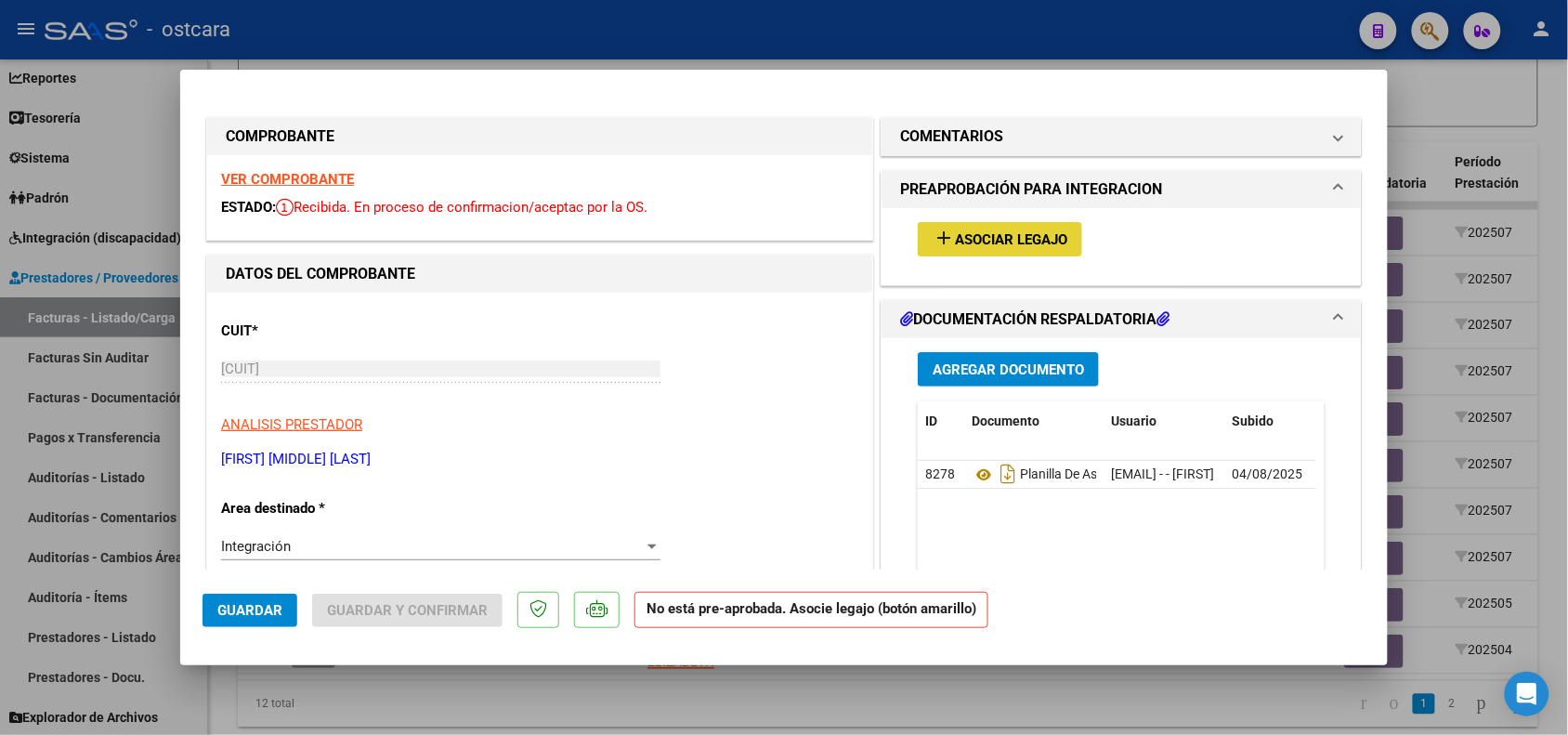 click on "add Asociar Legajo" at bounding box center (1000, 239) 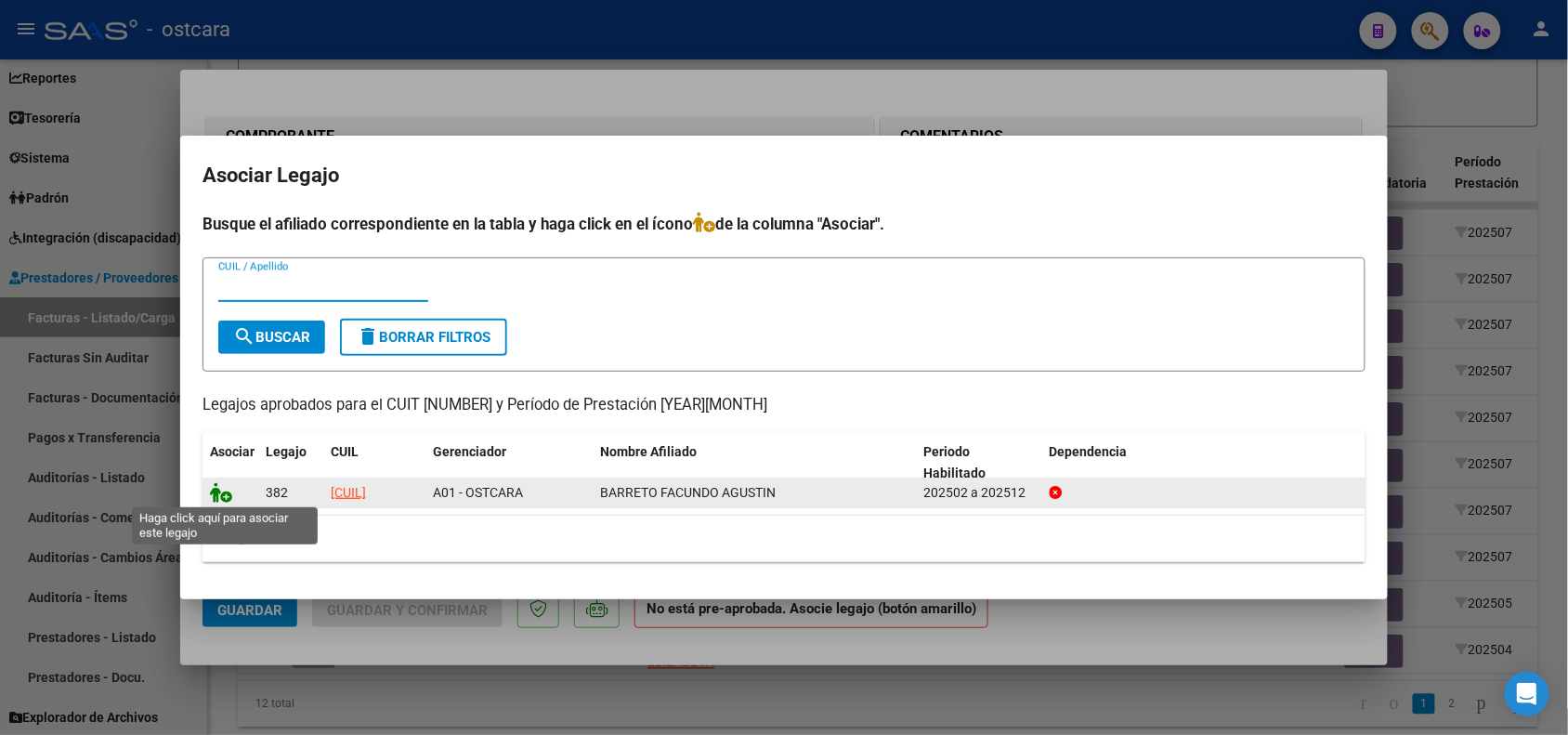 click 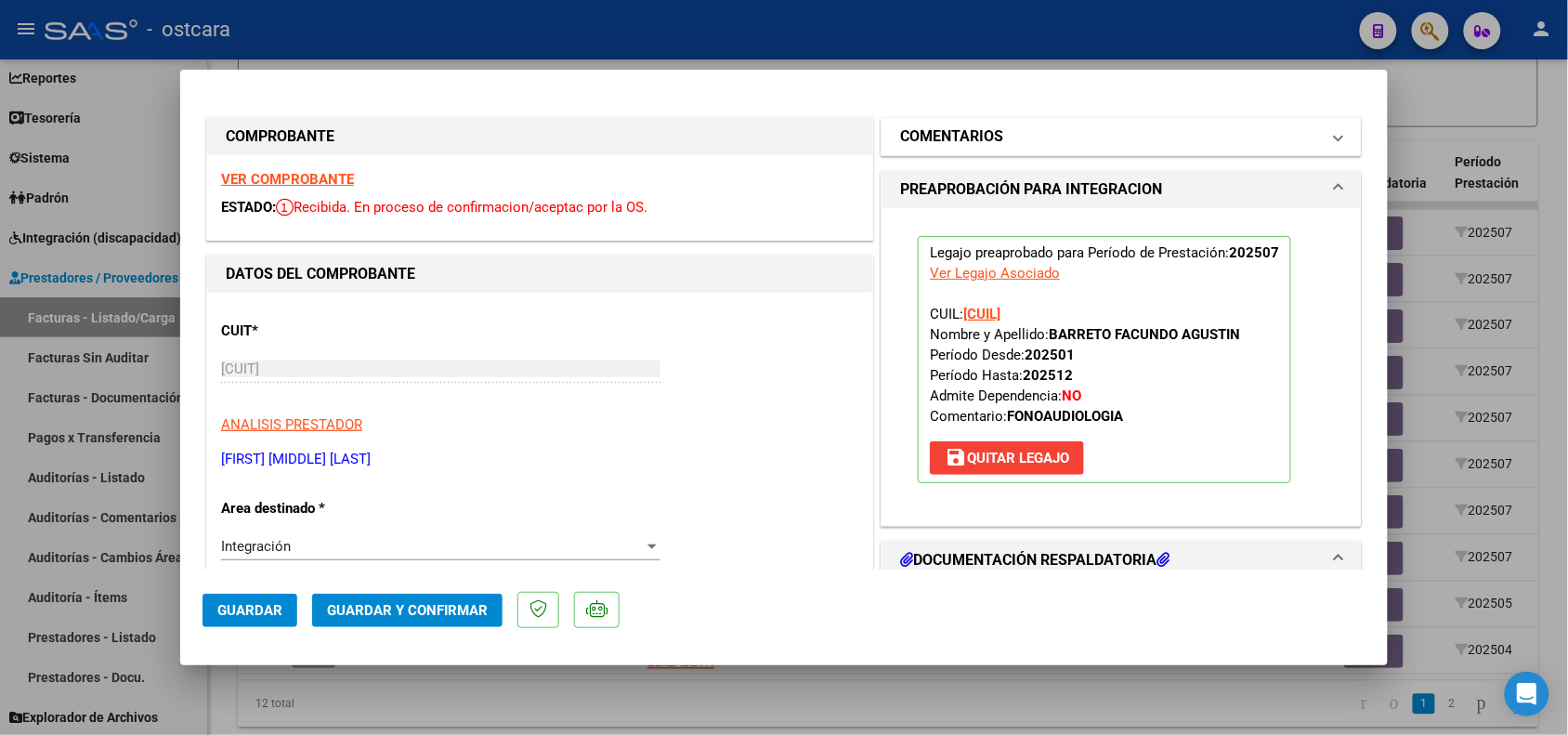 click on "COMENTARIOS" at bounding box center [1121, 137] 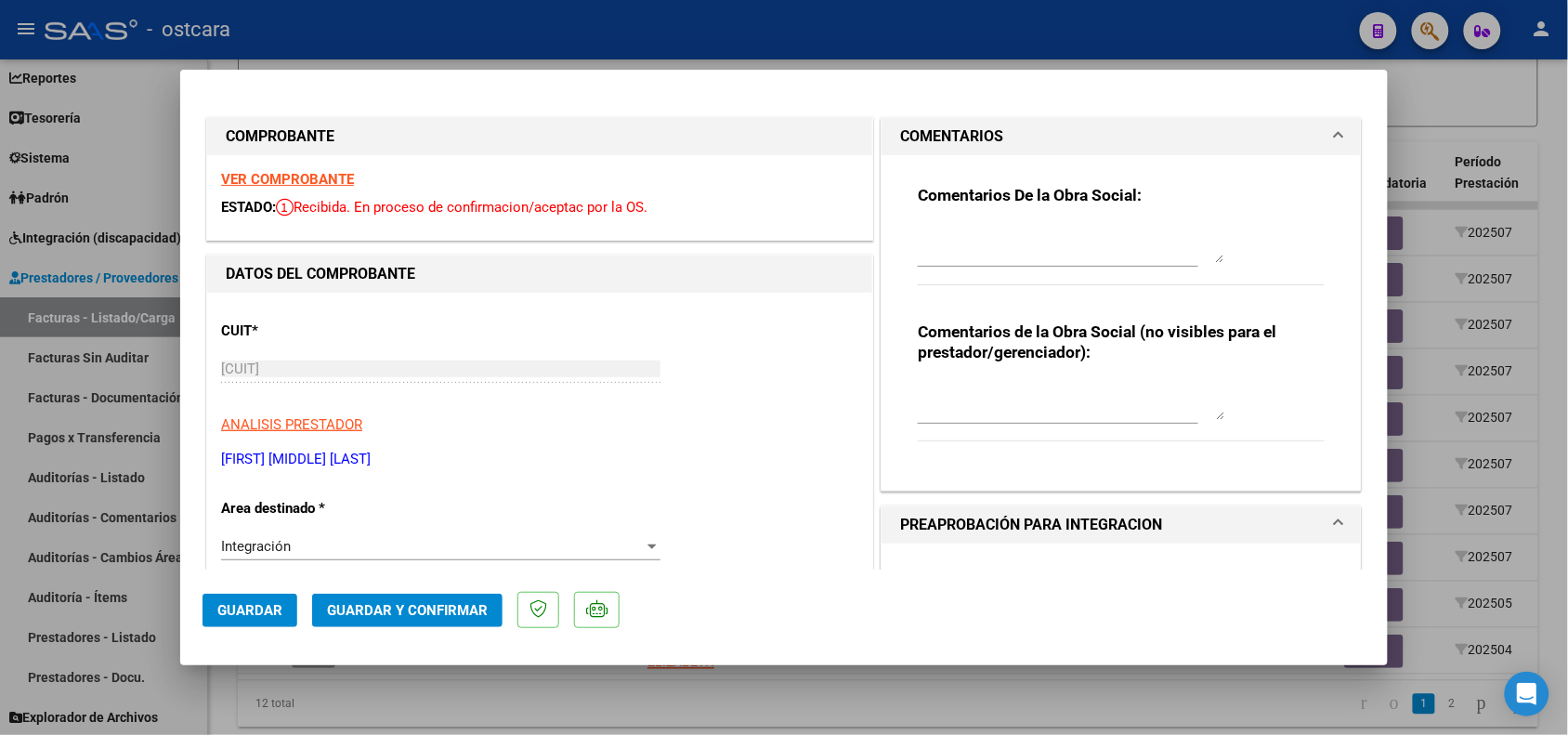 click at bounding box center [1071, 244] 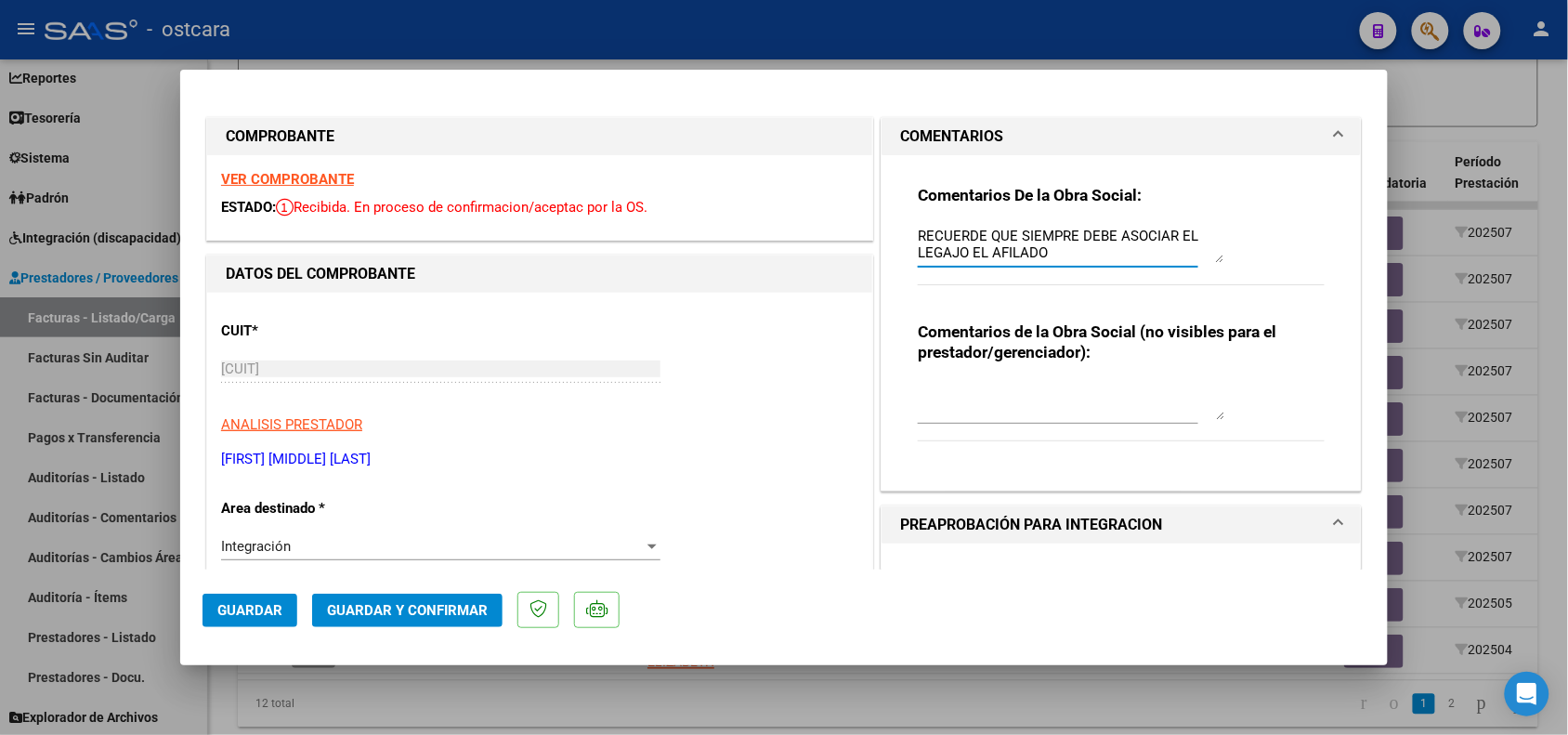 drag, startPoint x: 1074, startPoint y: 256, endPoint x: 901, endPoint y: 230, distance: 174.94285 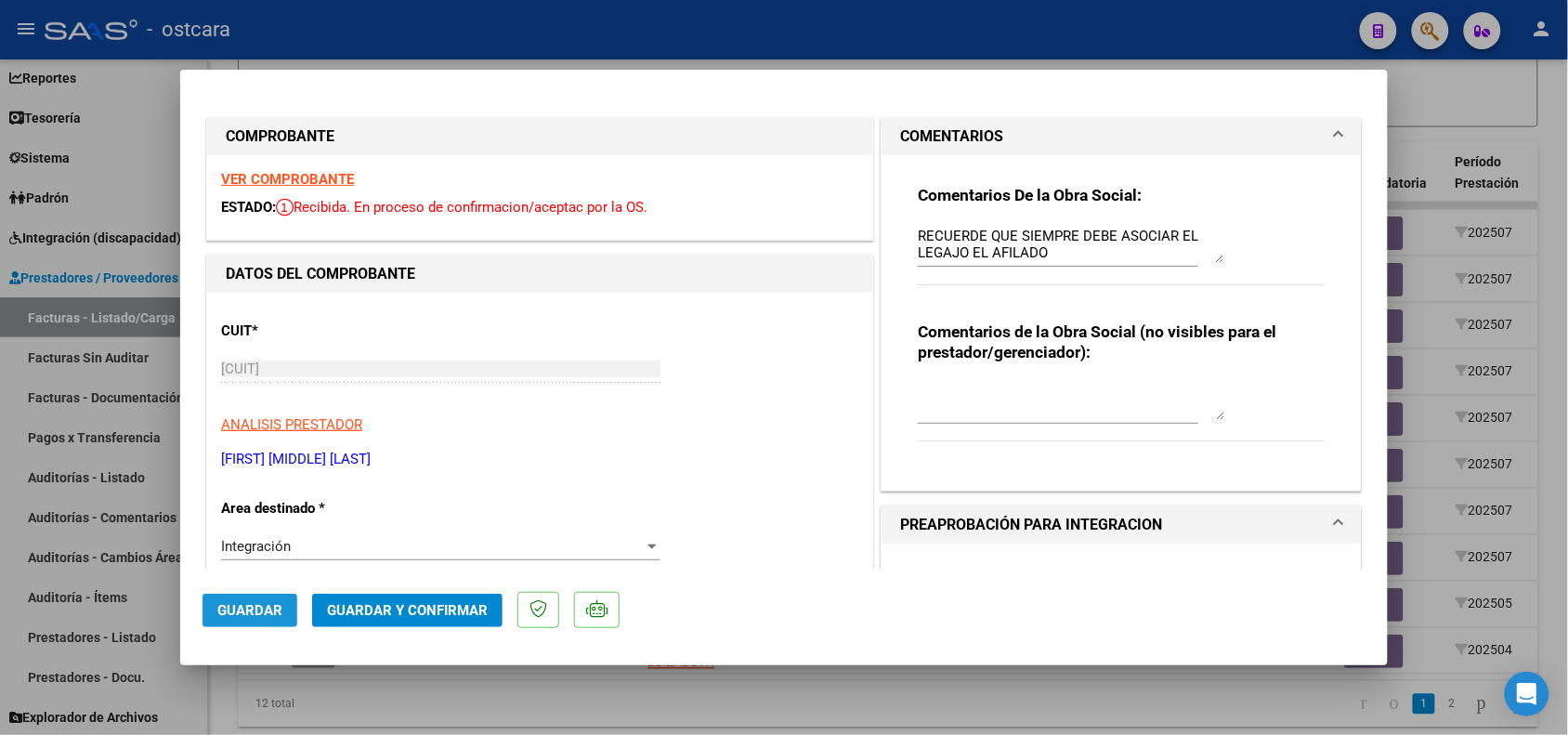 click on "Guardar" 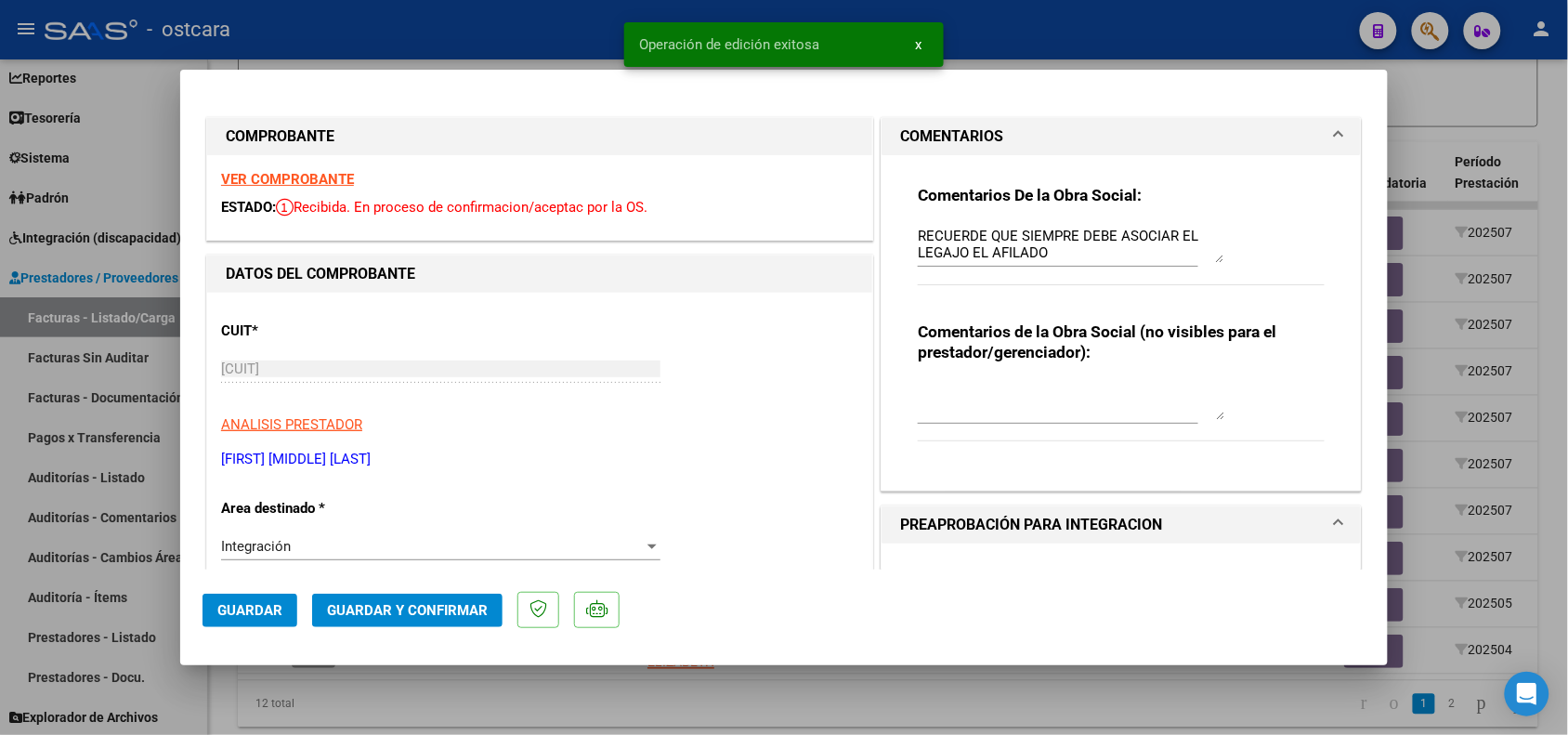 click at bounding box center (784, 367) 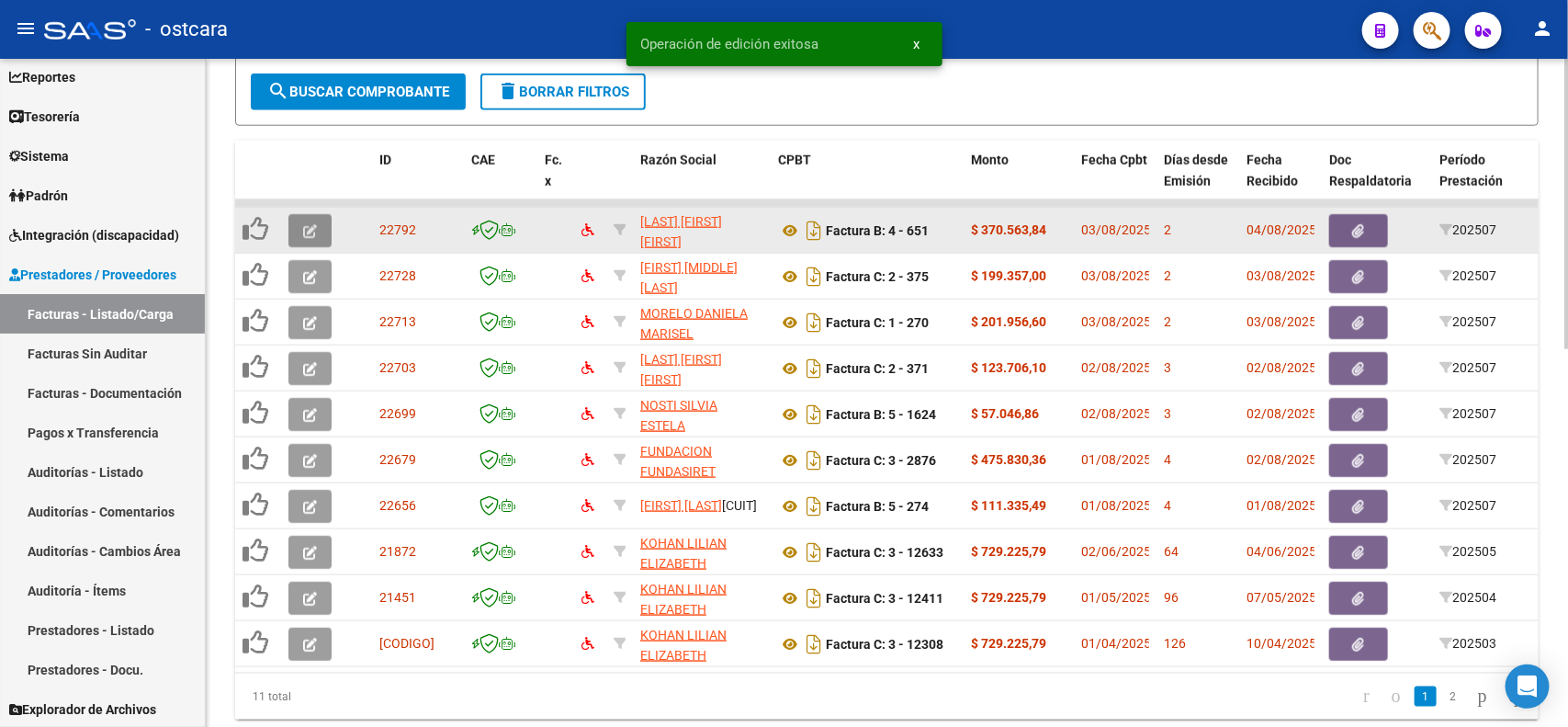 click 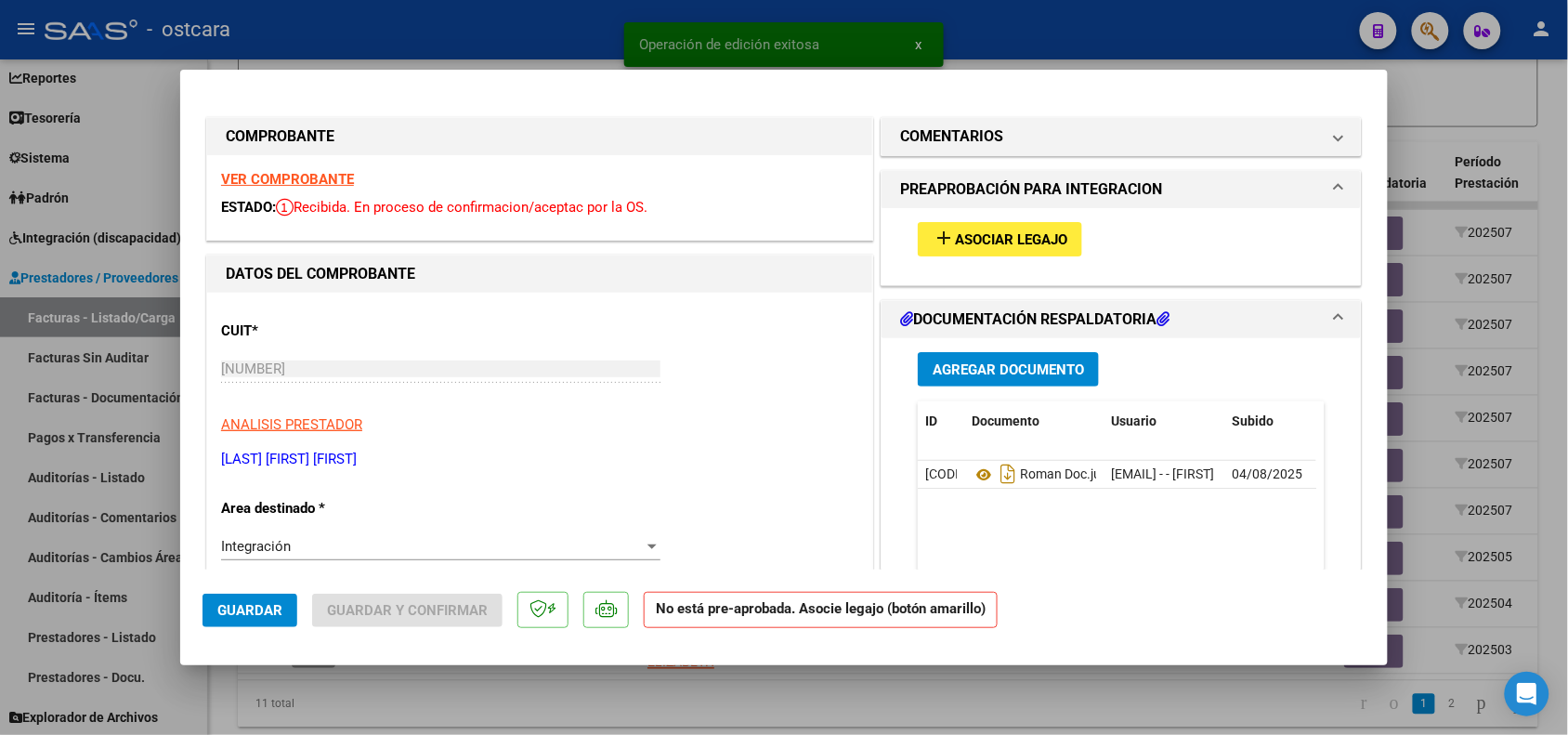 click on "VER COMPROBANTE" at bounding box center (287, 179) 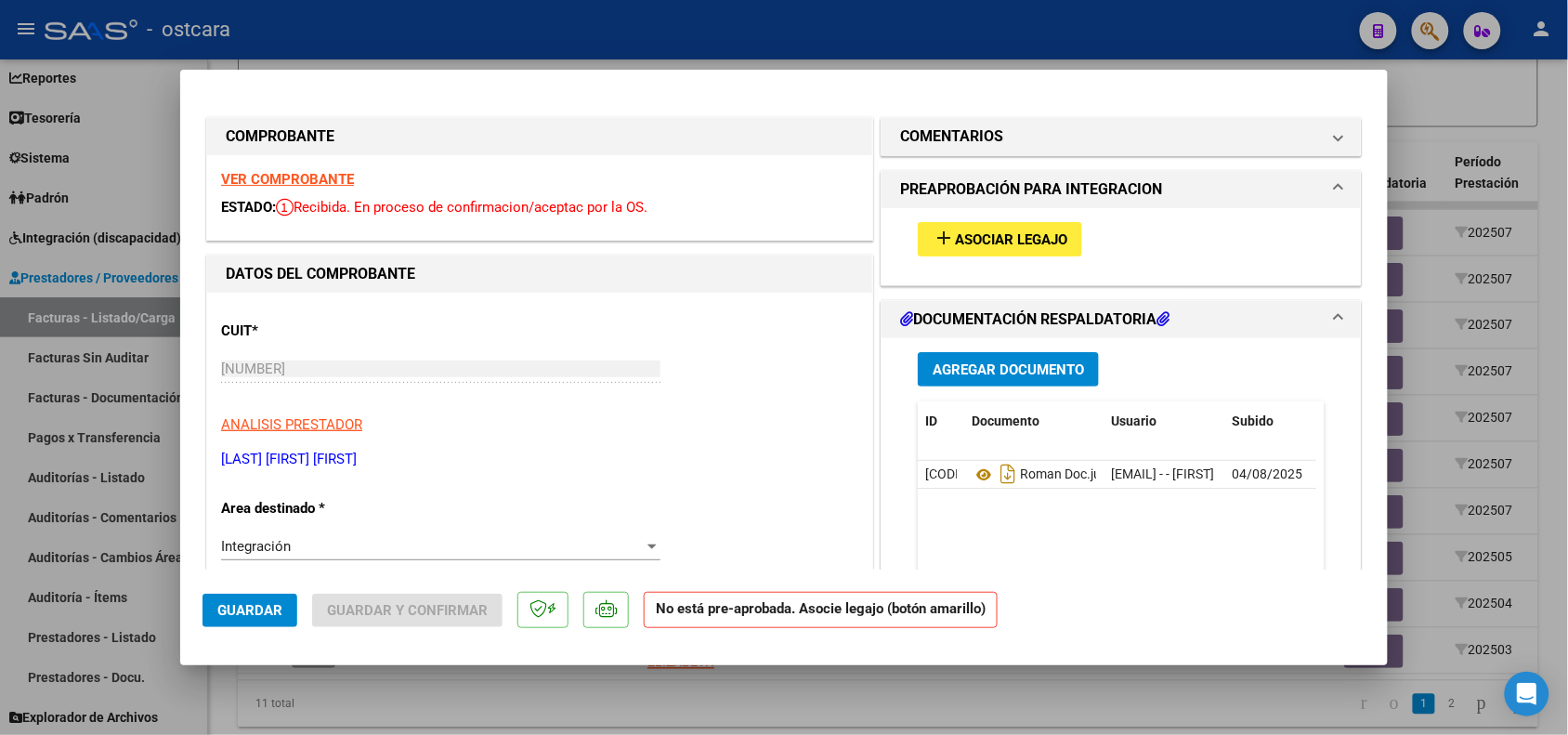 click on "Asociar Legajo" at bounding box center (1011, 240) 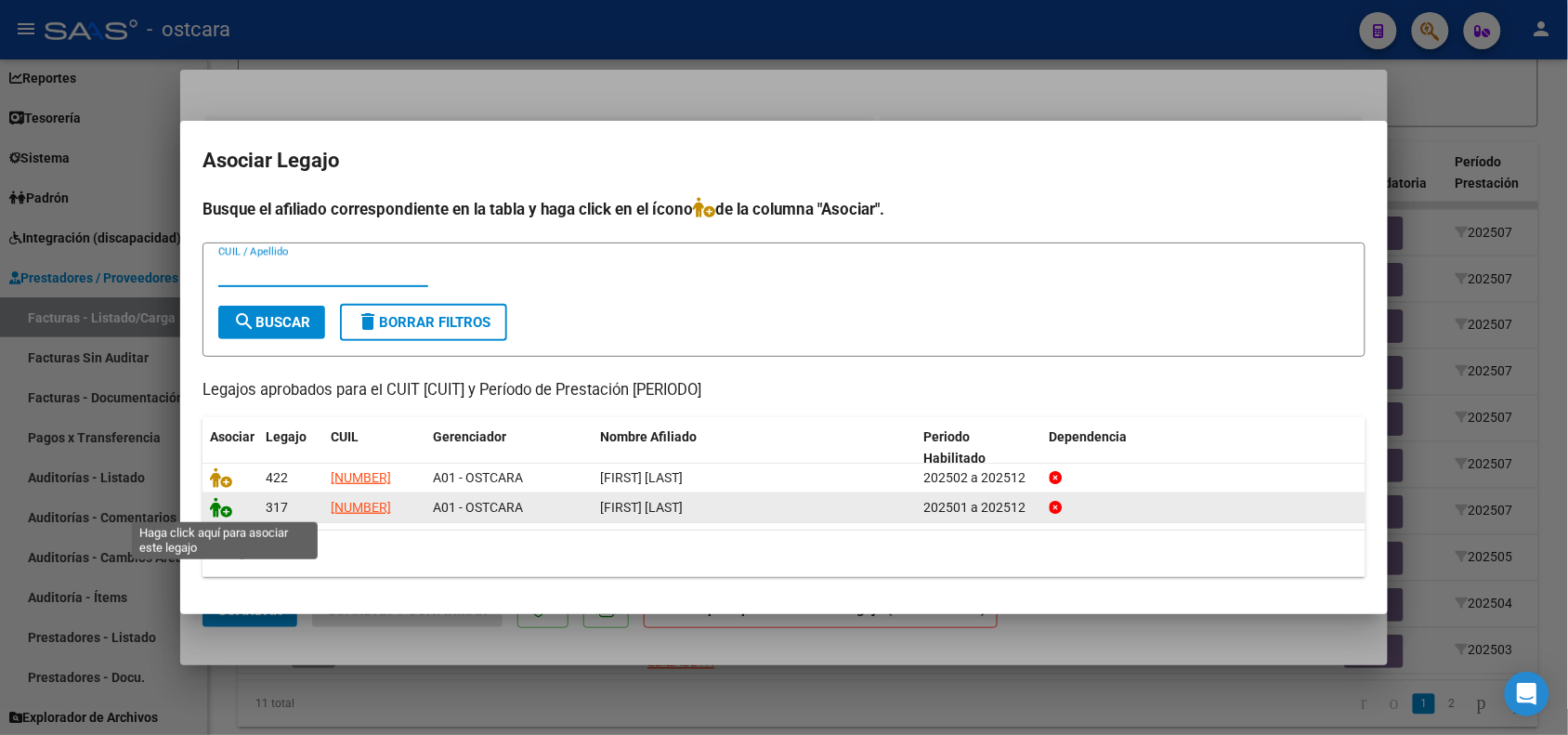 click 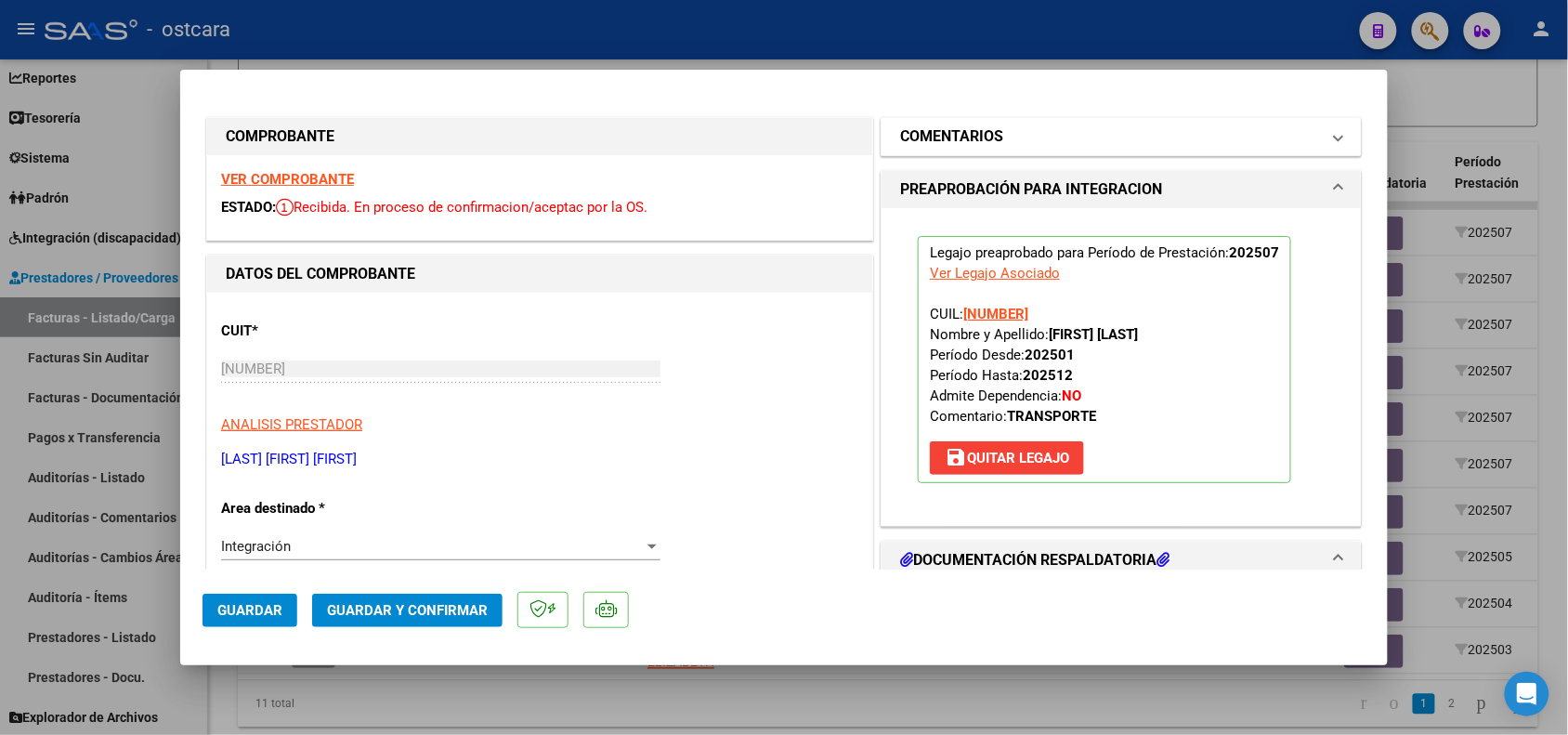 click on "COMENTARIOS" at bounding box center [951, 137] 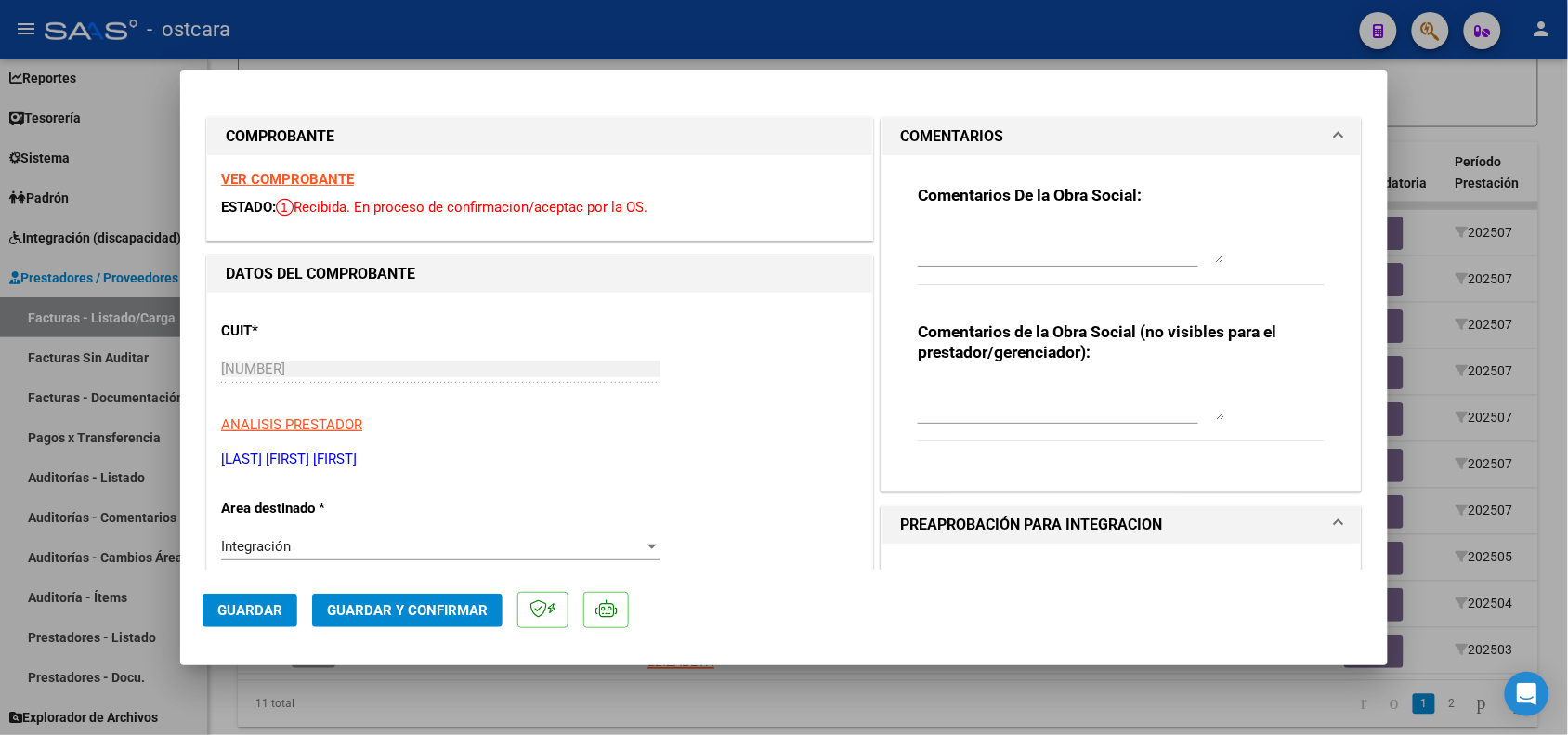 click at bounding box center [1071, 244] 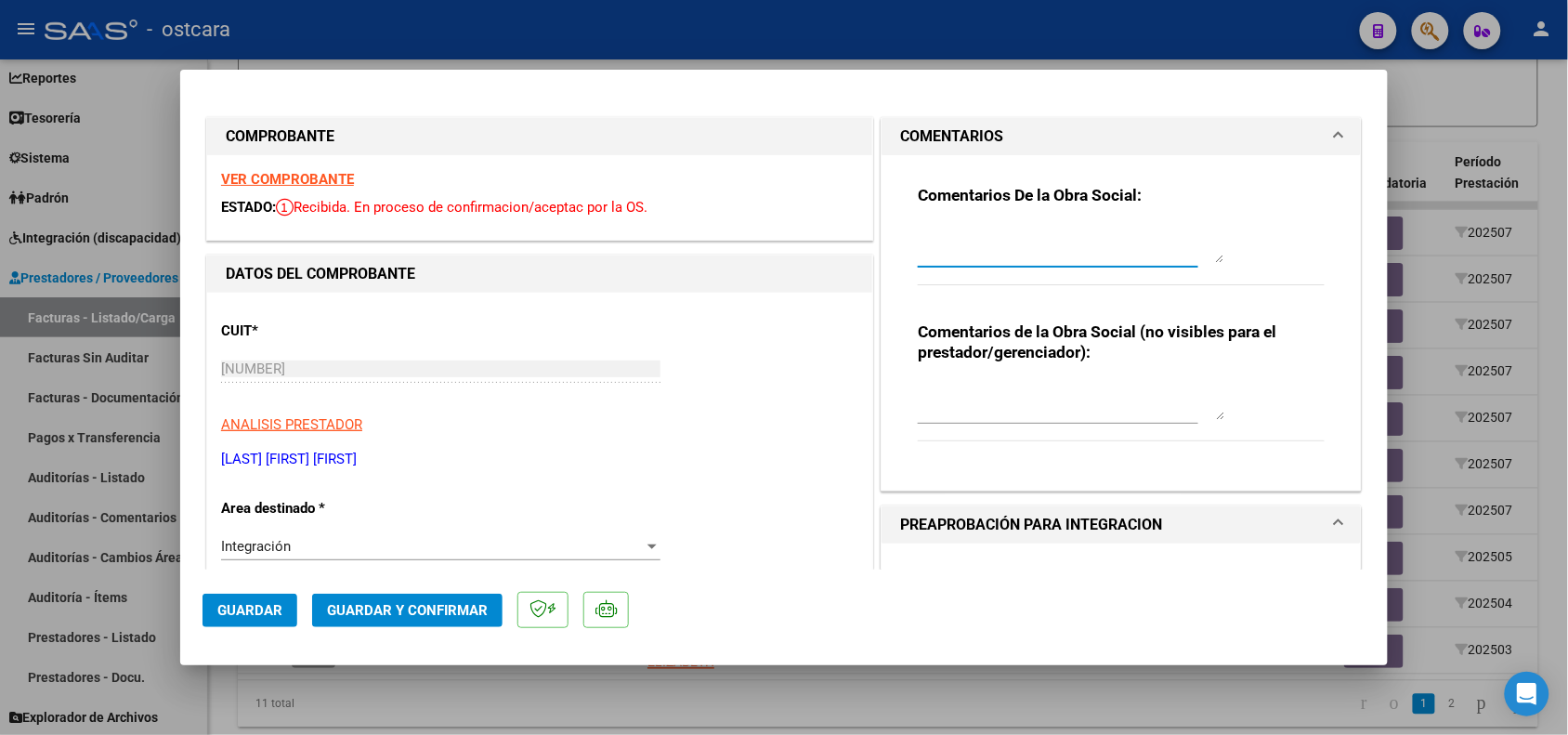 paste on "RECUERDE QUE SIEMPRE DEBE ASOCIAR EL LEGAJO EL AFILADO" 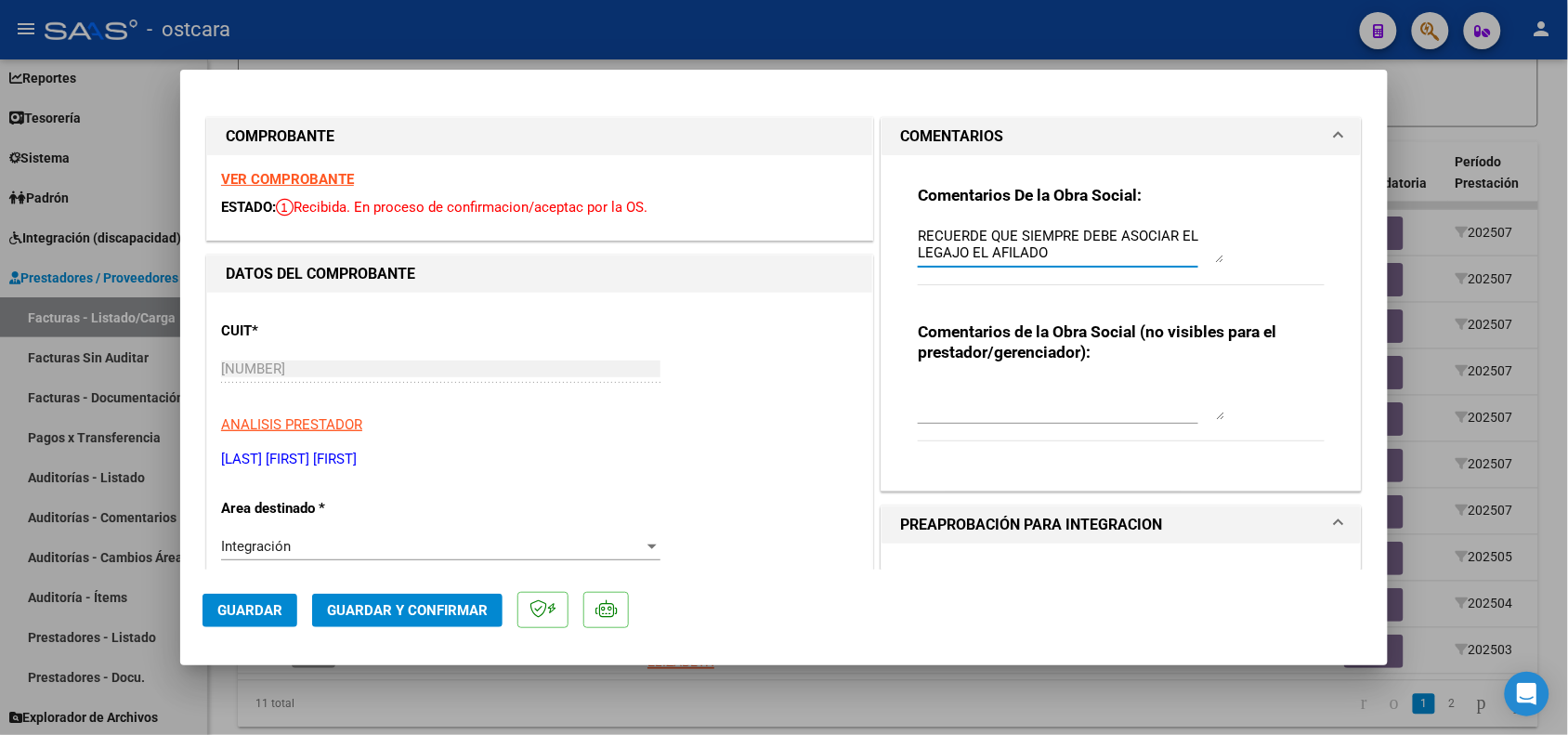 type on "RECUERDE QUE SIEMPRE DEBE ASOCIAR EL LEGAJO EL AFILADO" 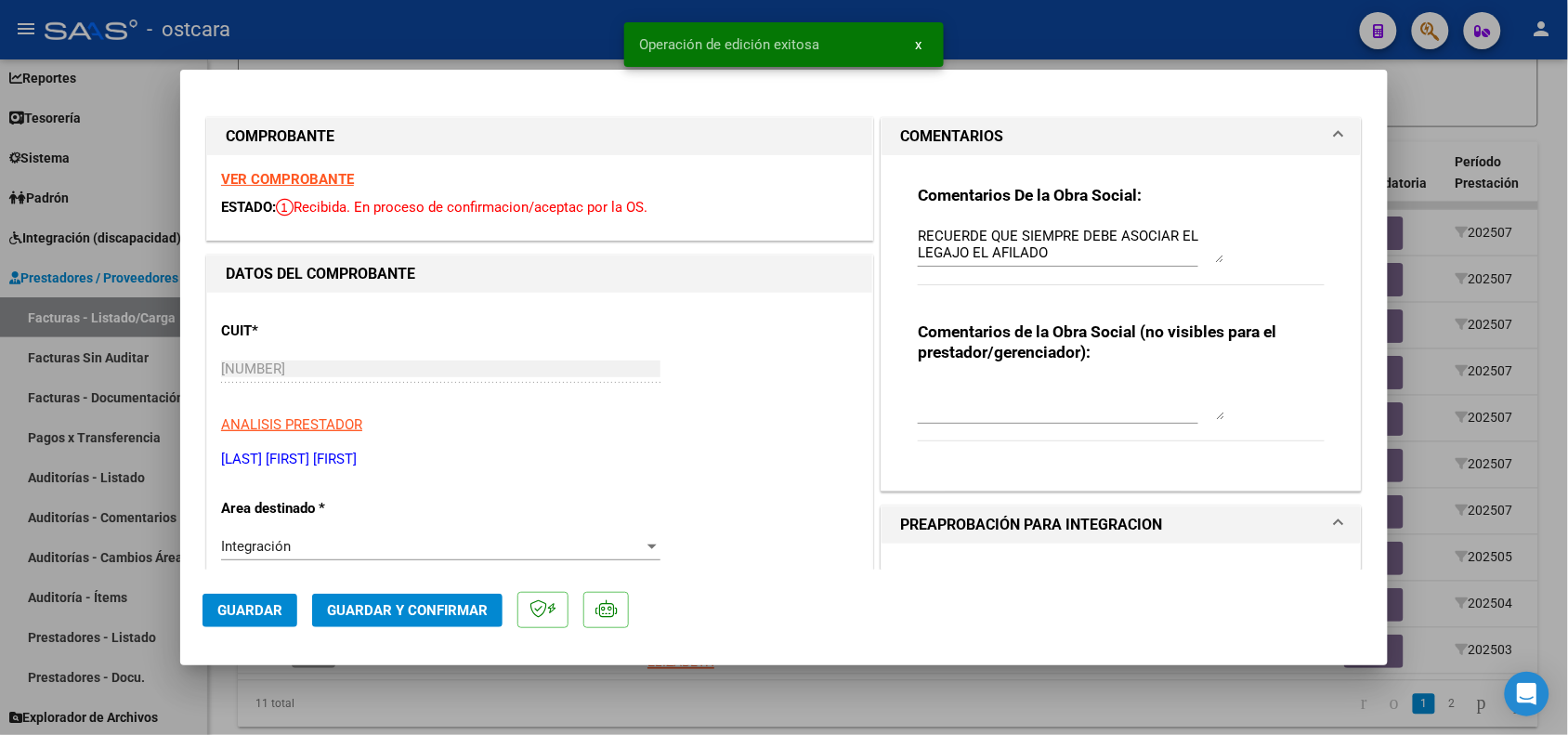 click at bounding box center (784, 367) 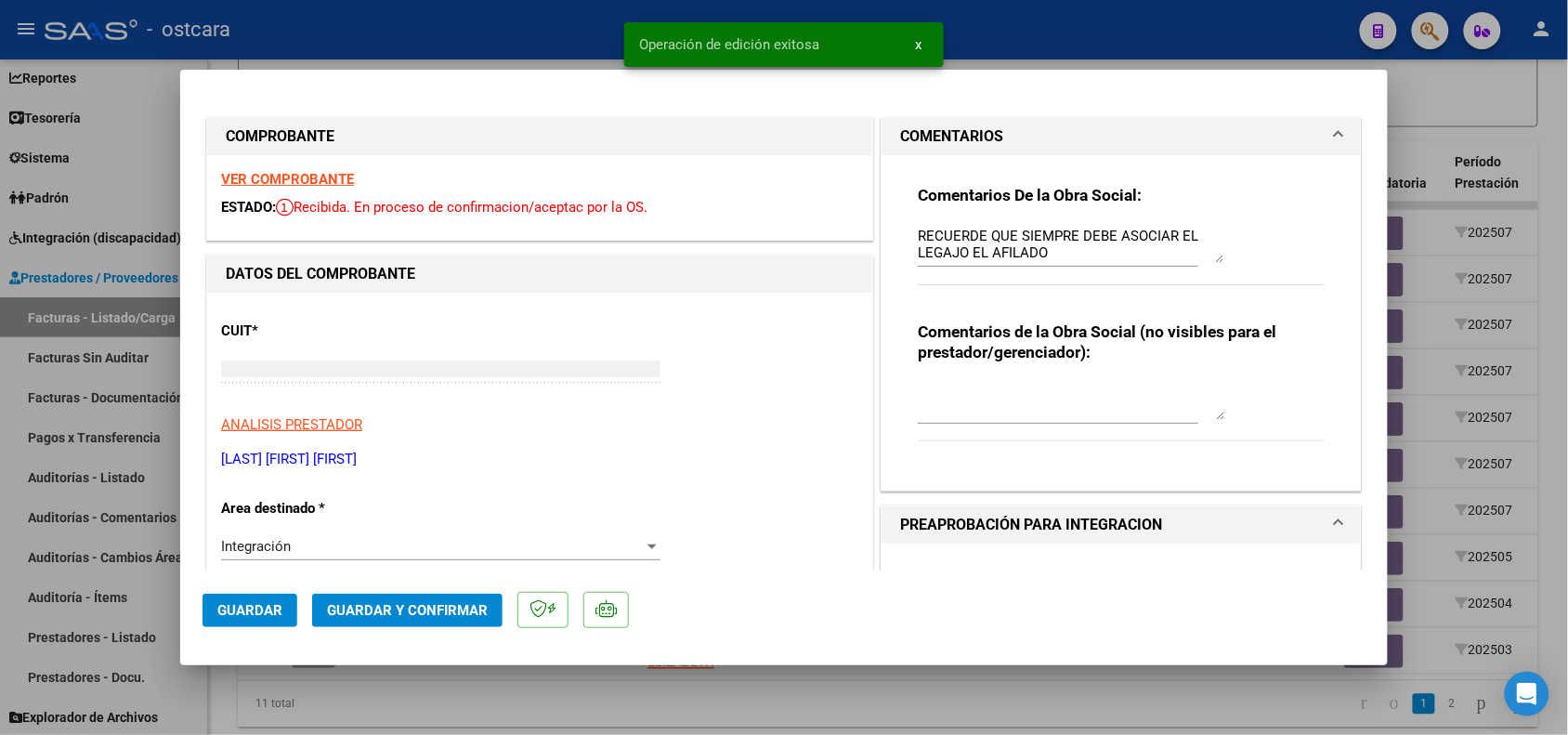 type 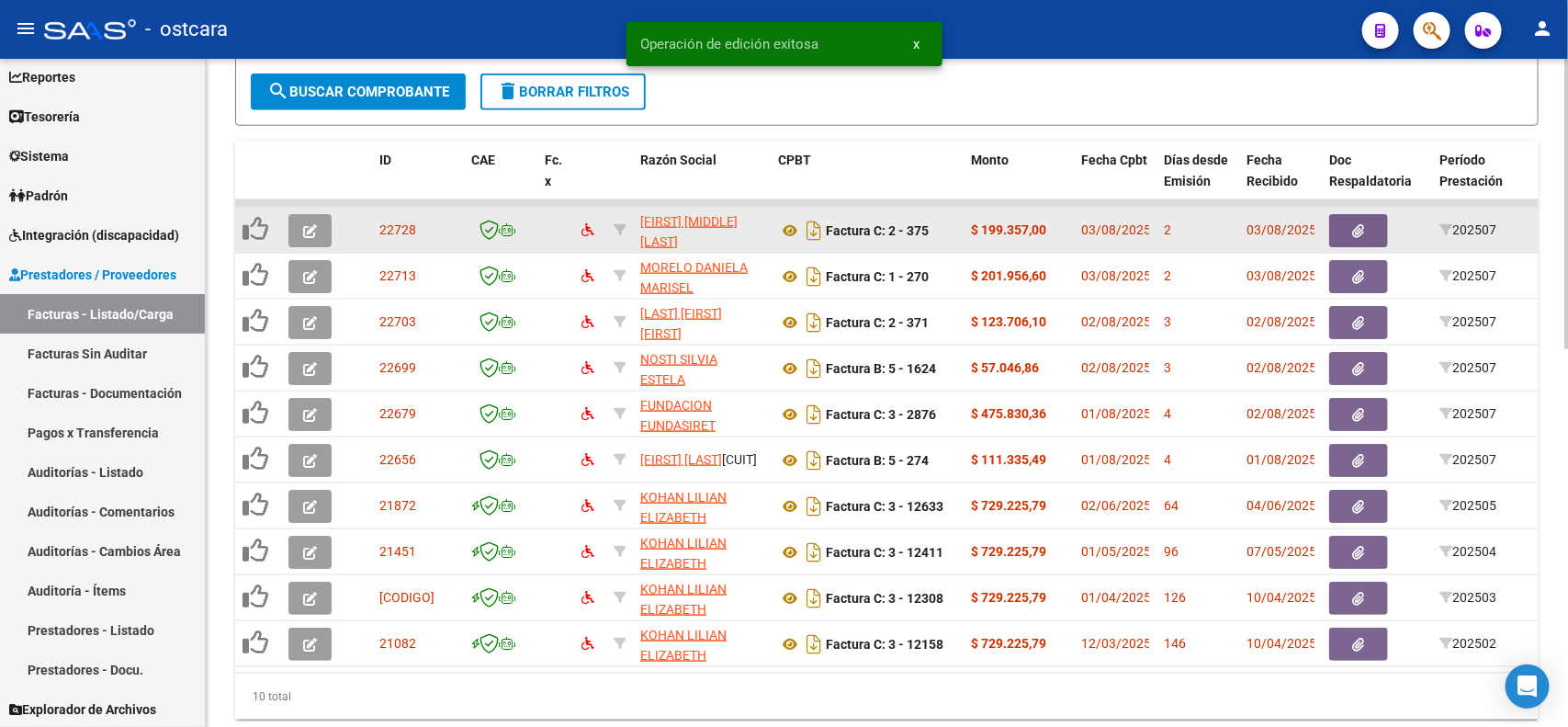 click 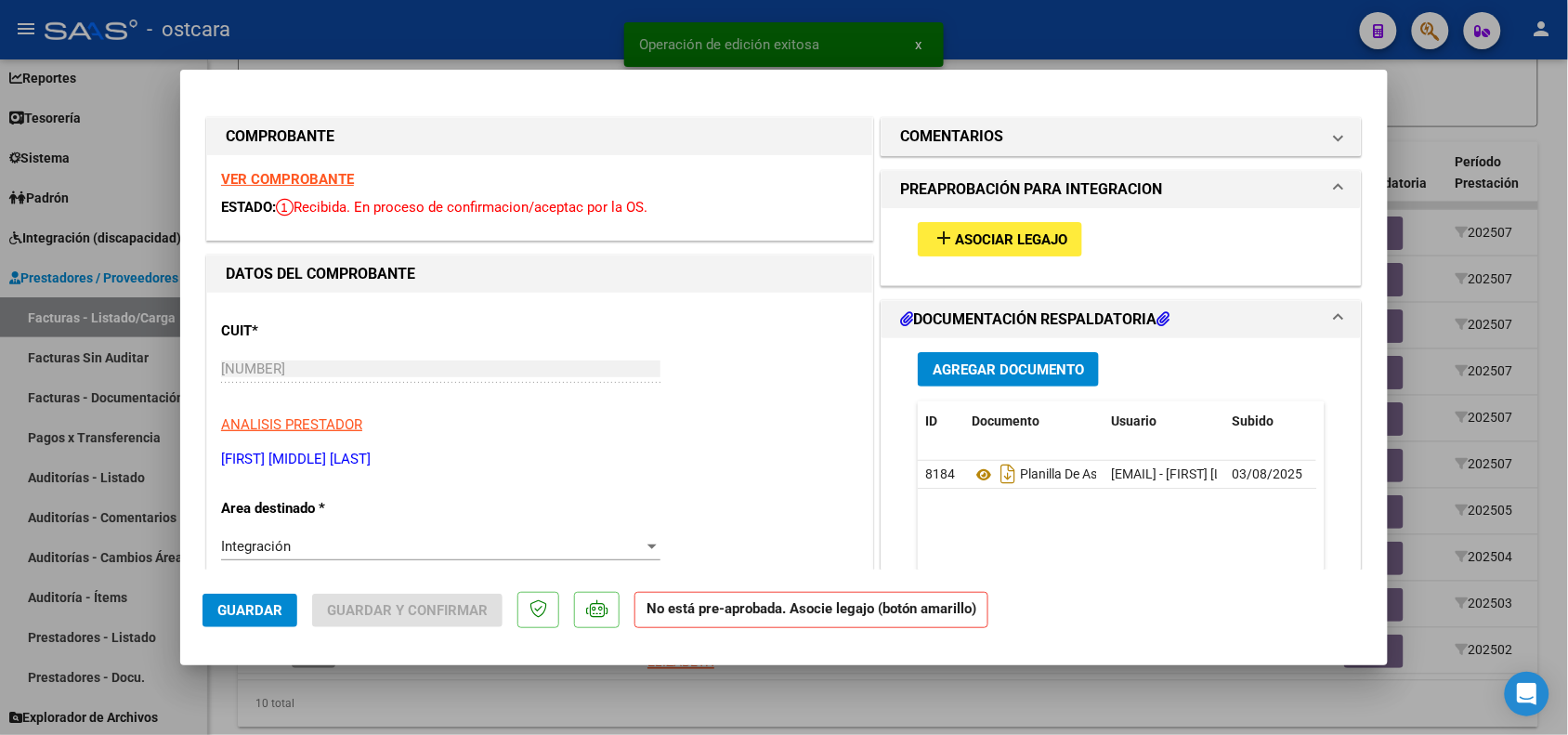 click on "VER COMPROBANTE" at bounding box center [287, 179] 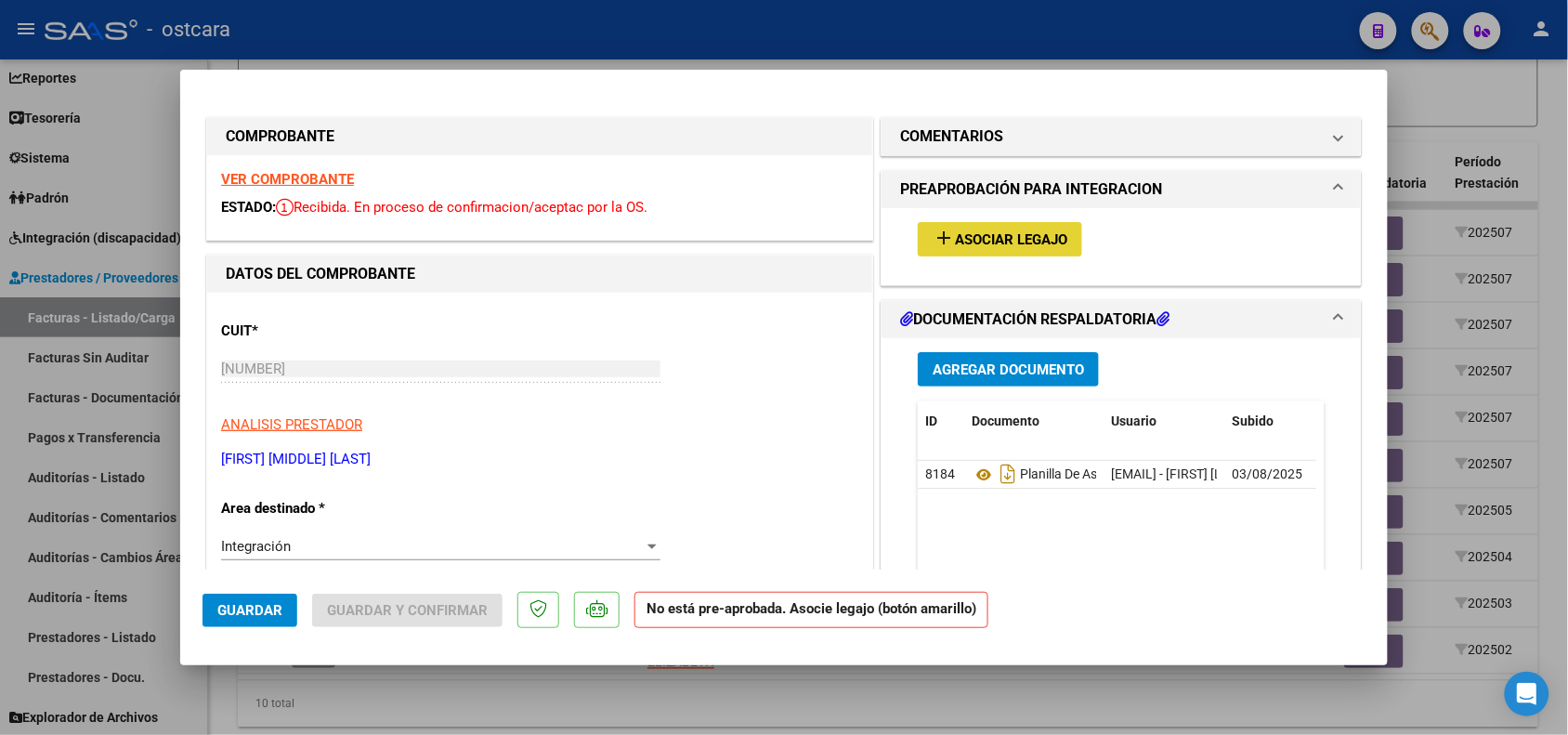 click on "Asociar Legajo" at bounding box center [1011, 240] 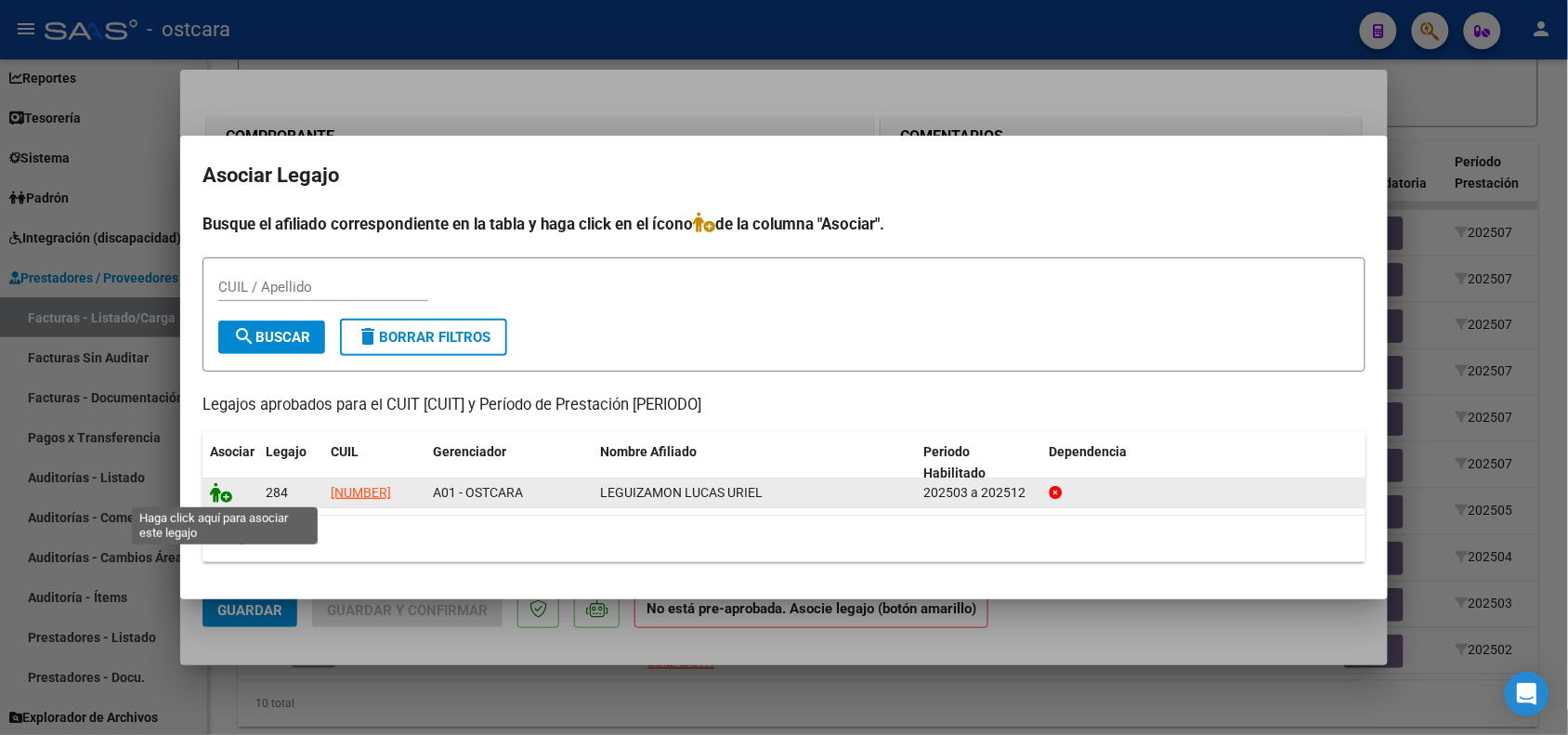 click 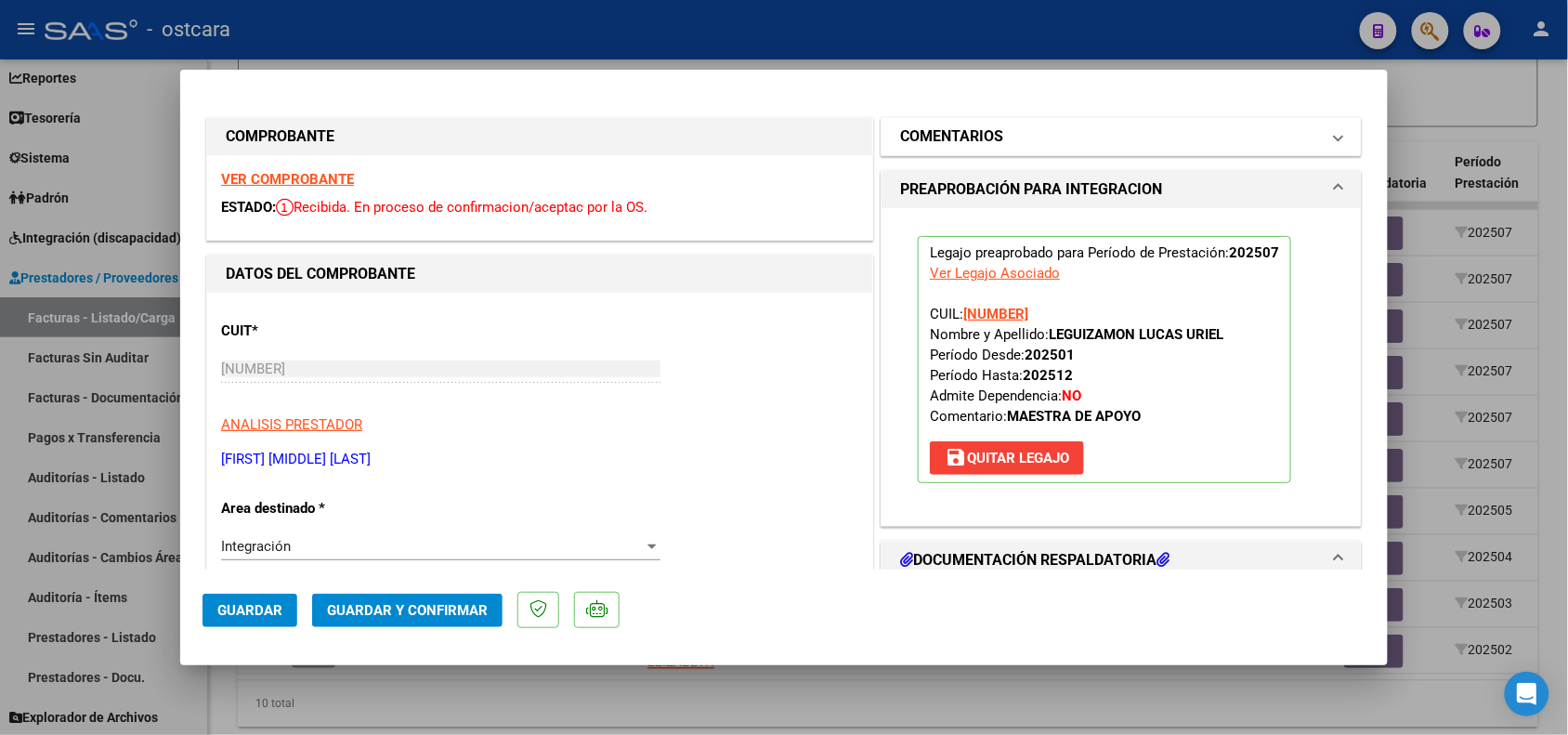 click on "COMENTARIOS" at bounding box center (951, 137) 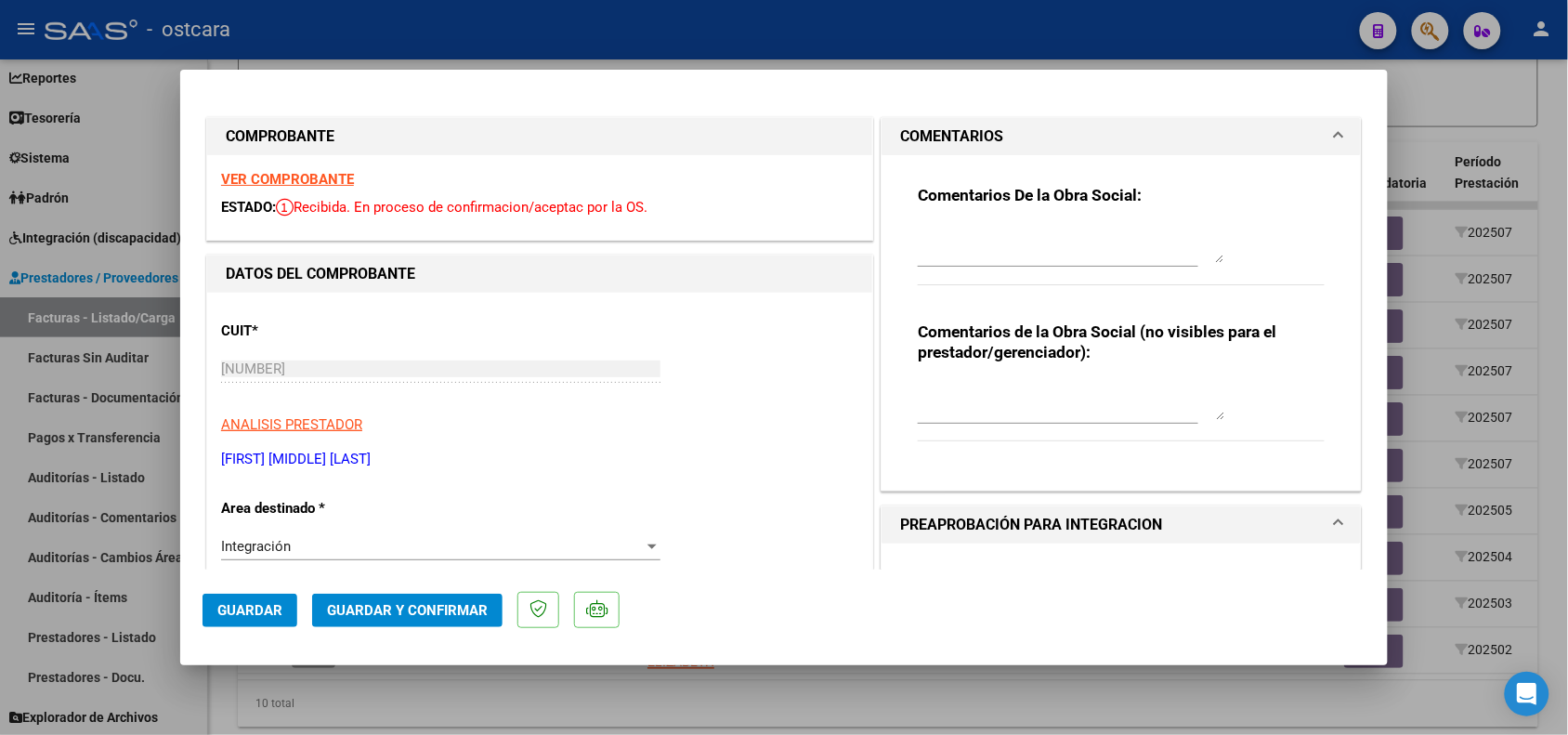 click at bounding box center [1071, 244] 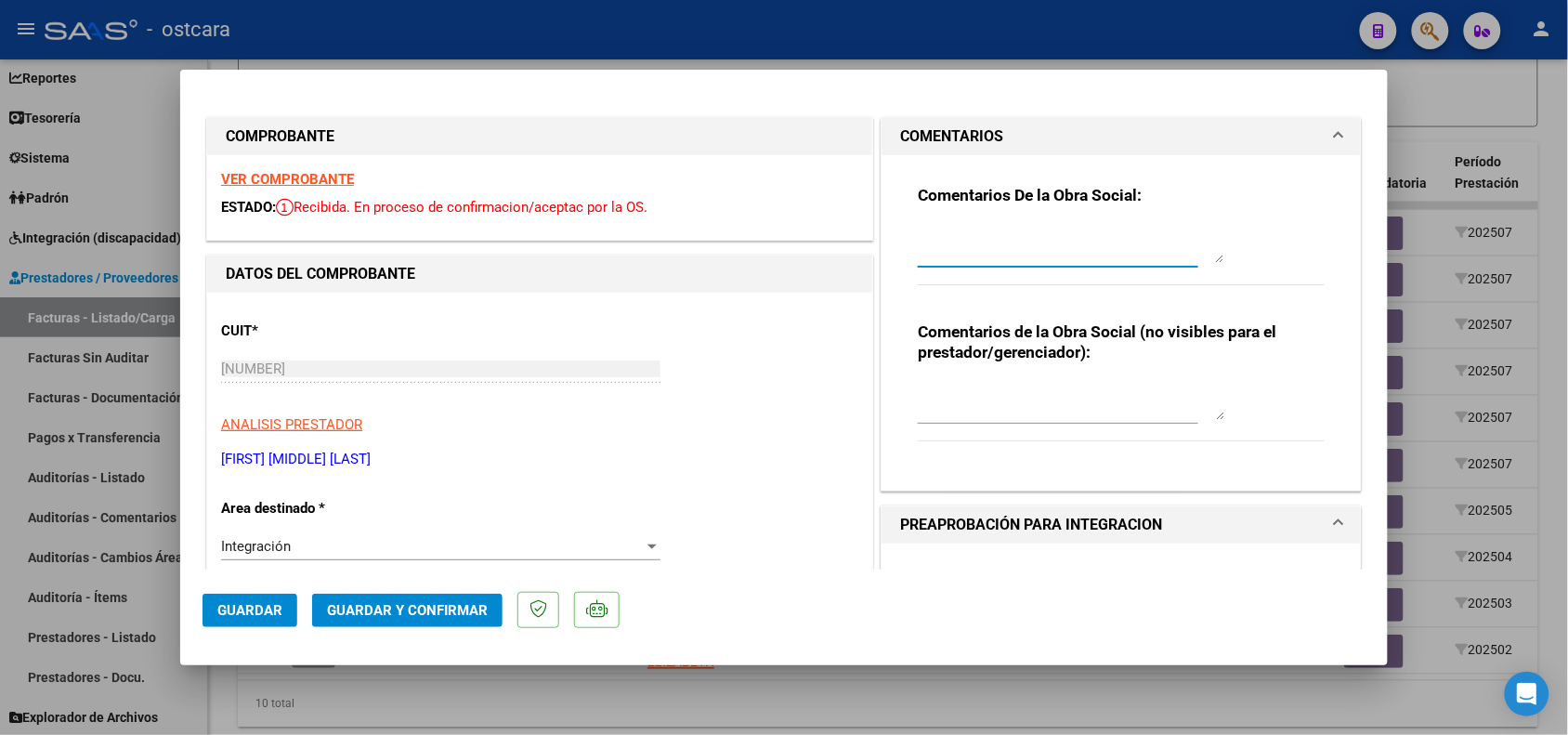 paste on "RECUERDE QUE SIEMPRE DEBE ASOCIAR EL LEGAJO EL AFILADO" 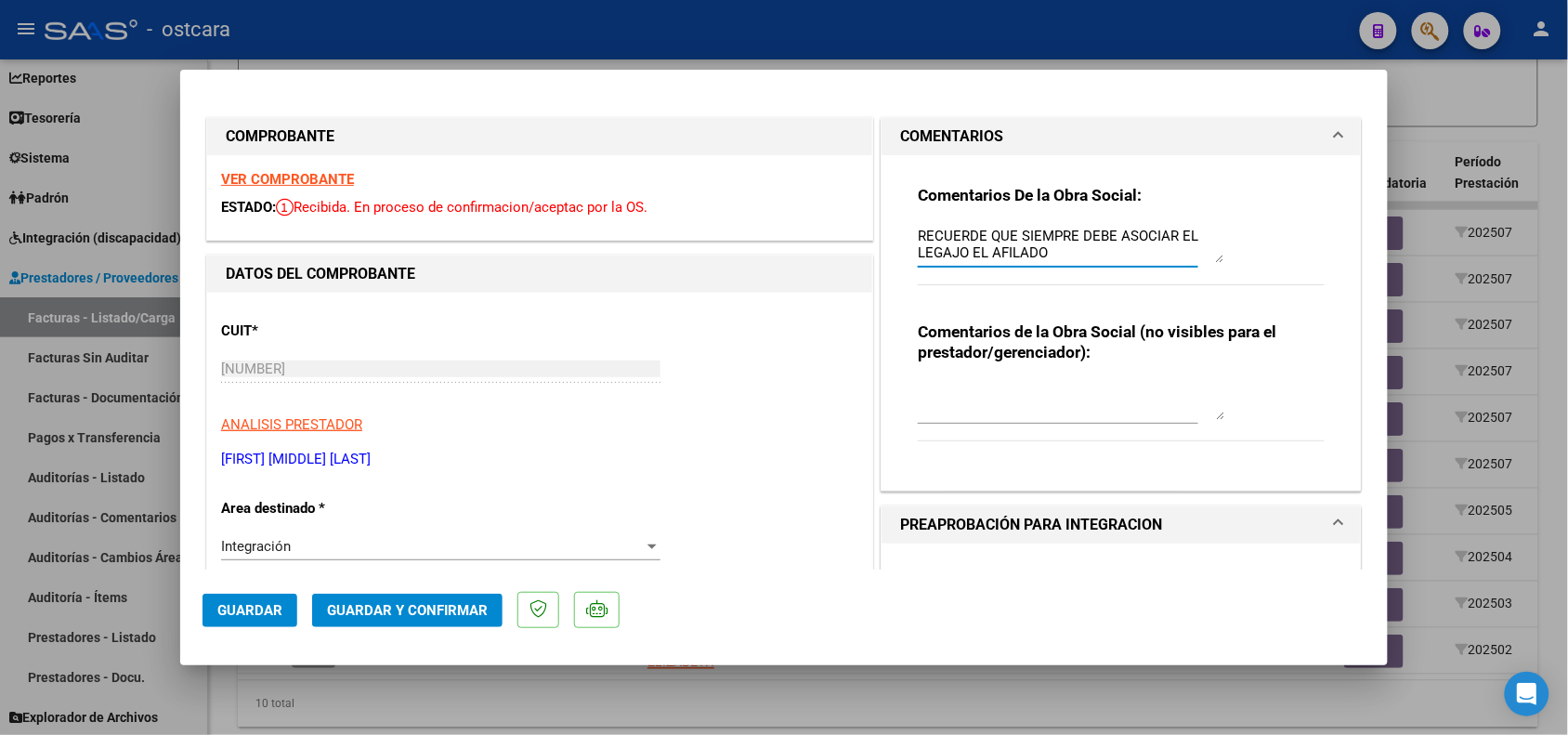 type on "RECUERDE QUE SIEMPRE DEBE ASOCIAR EL LEGAJO EL AFILADO" 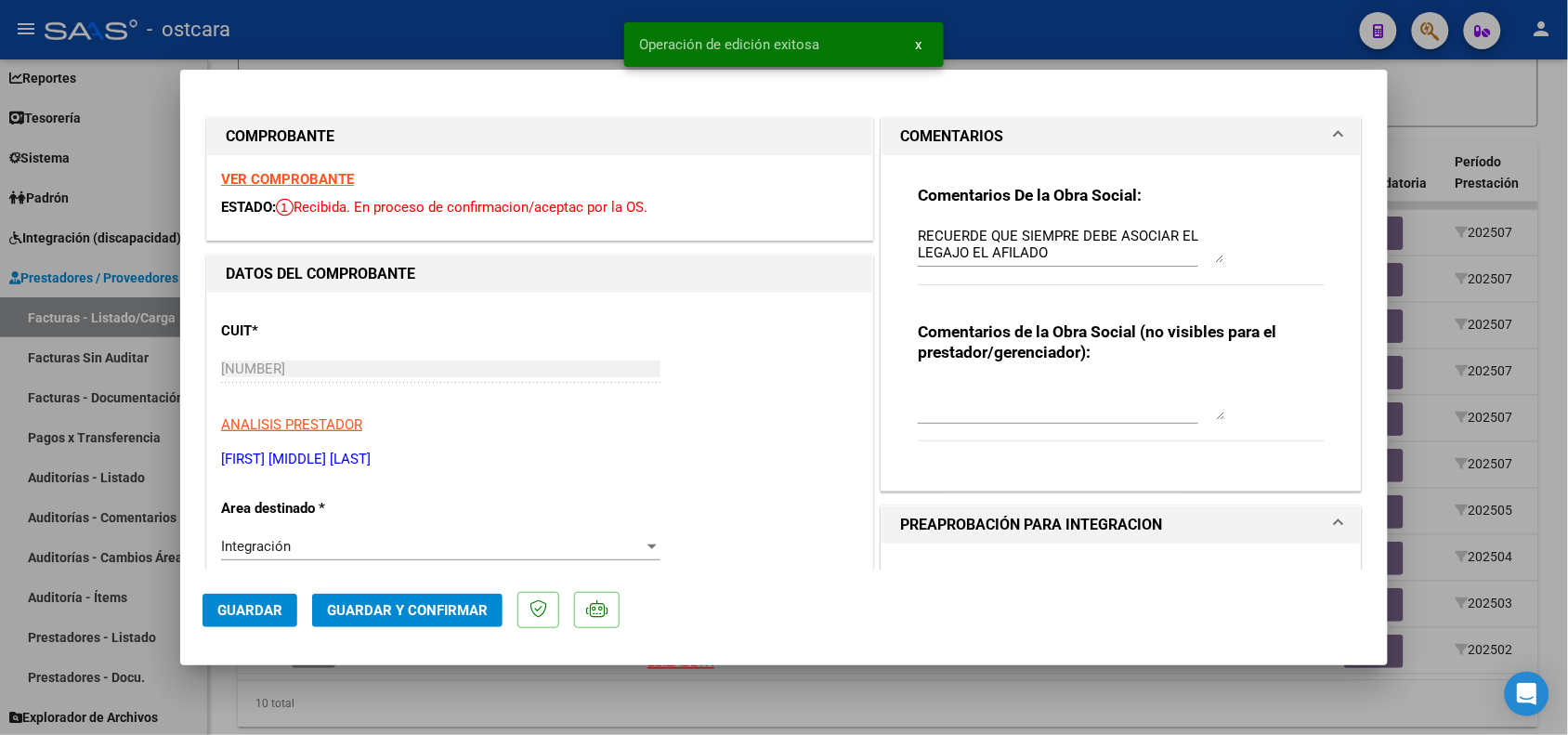 click at bounding box center (784, 367) 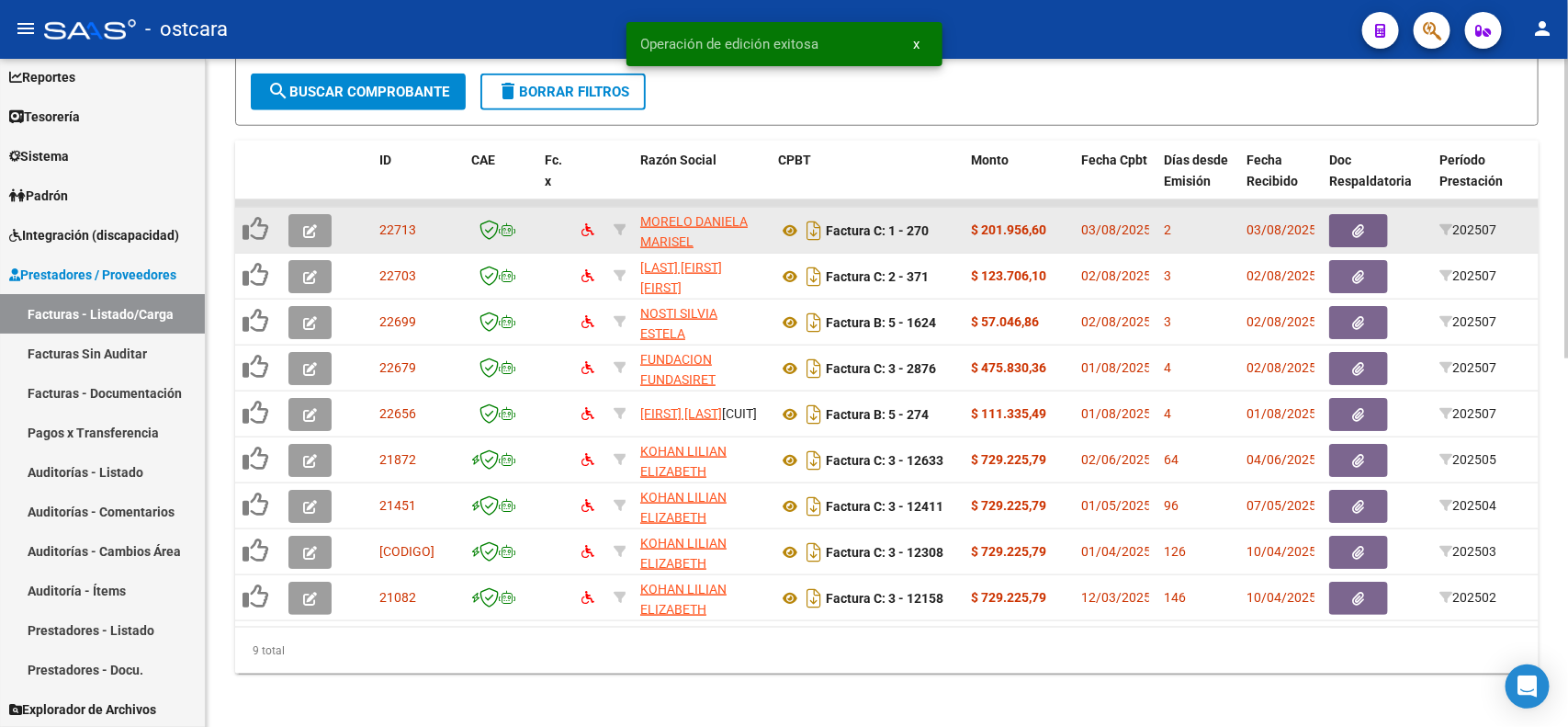 click 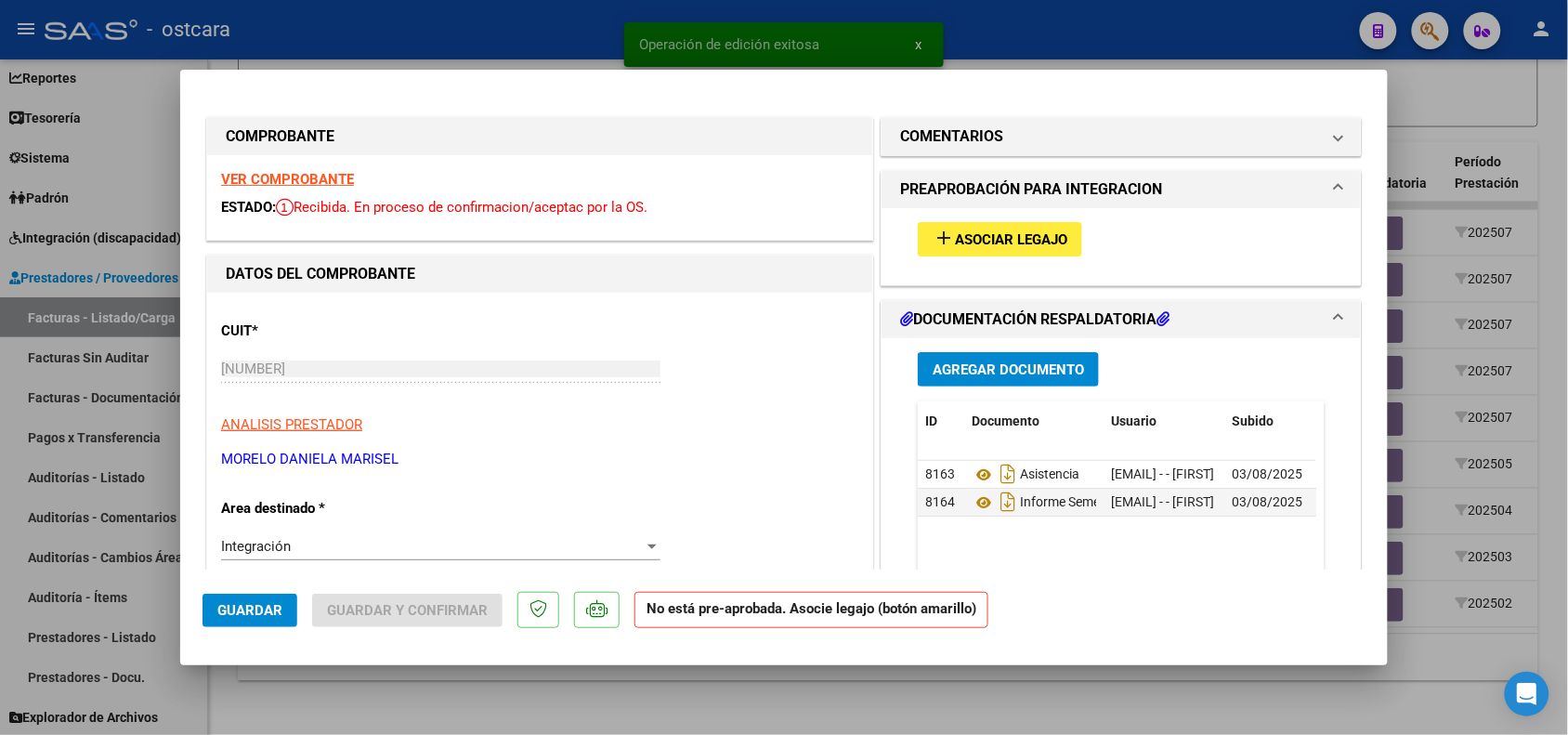 click on "VER COMPROBANTE" at bounding box center [287, 179] 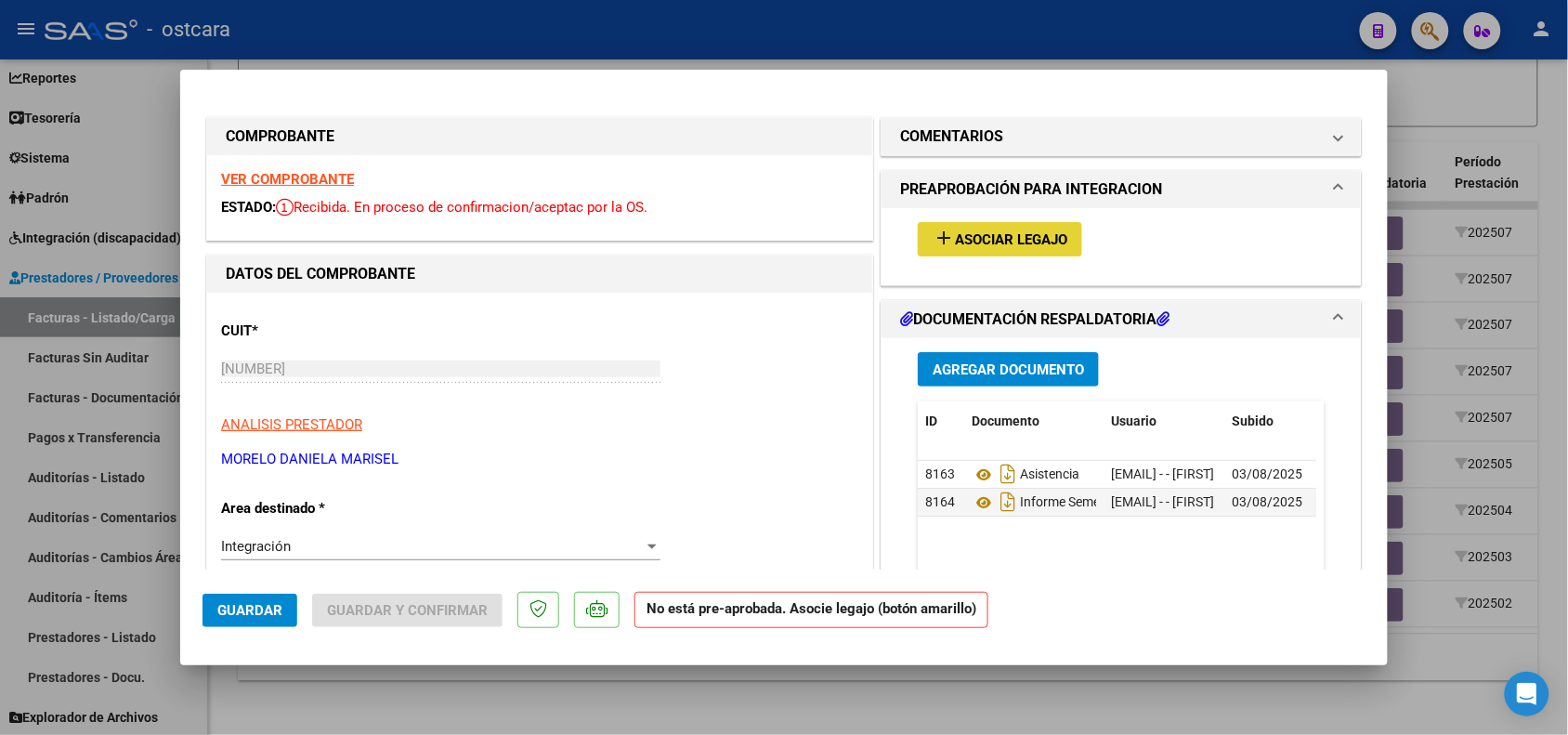 click on "Asociar Legajo" at bounding box center (1011, 240) 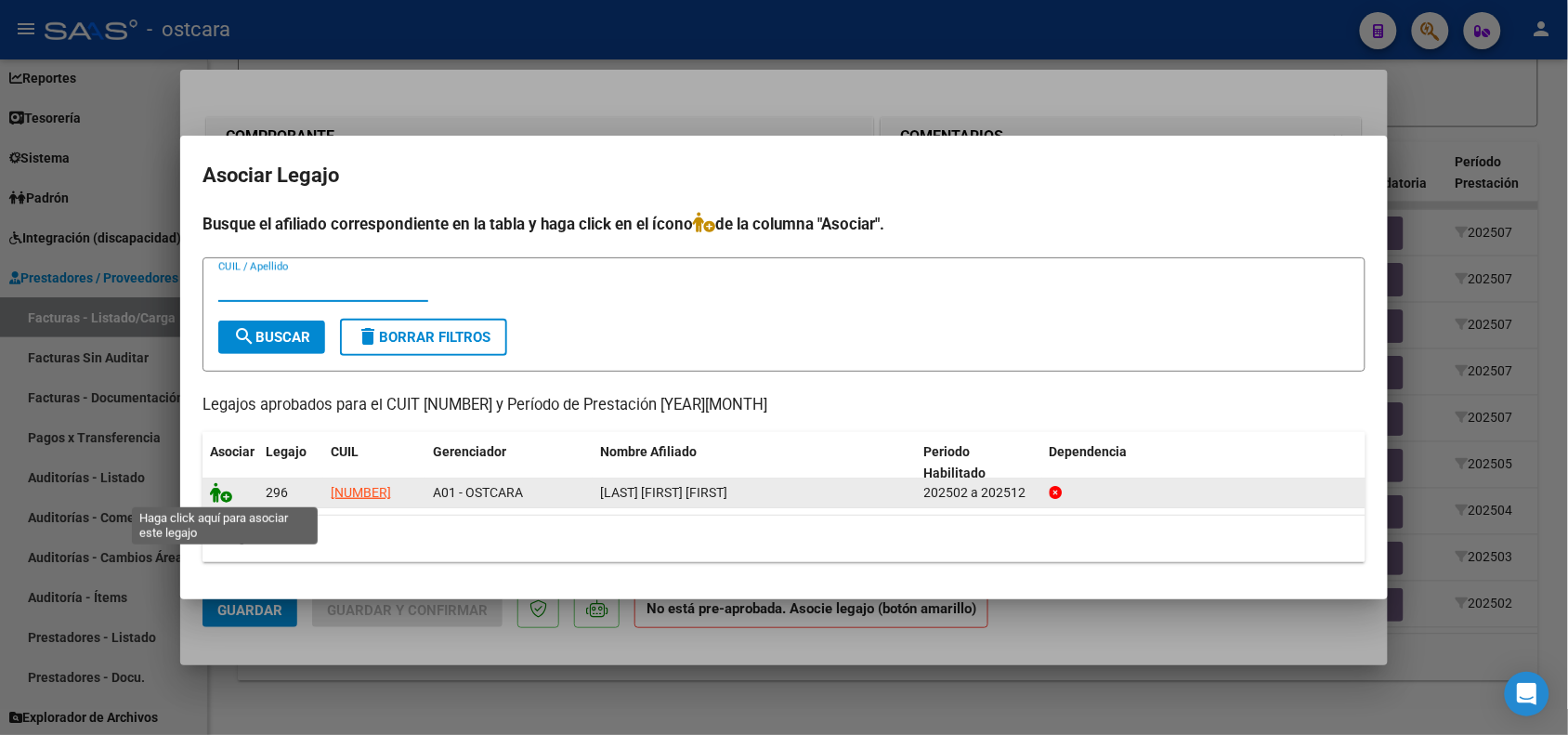 click 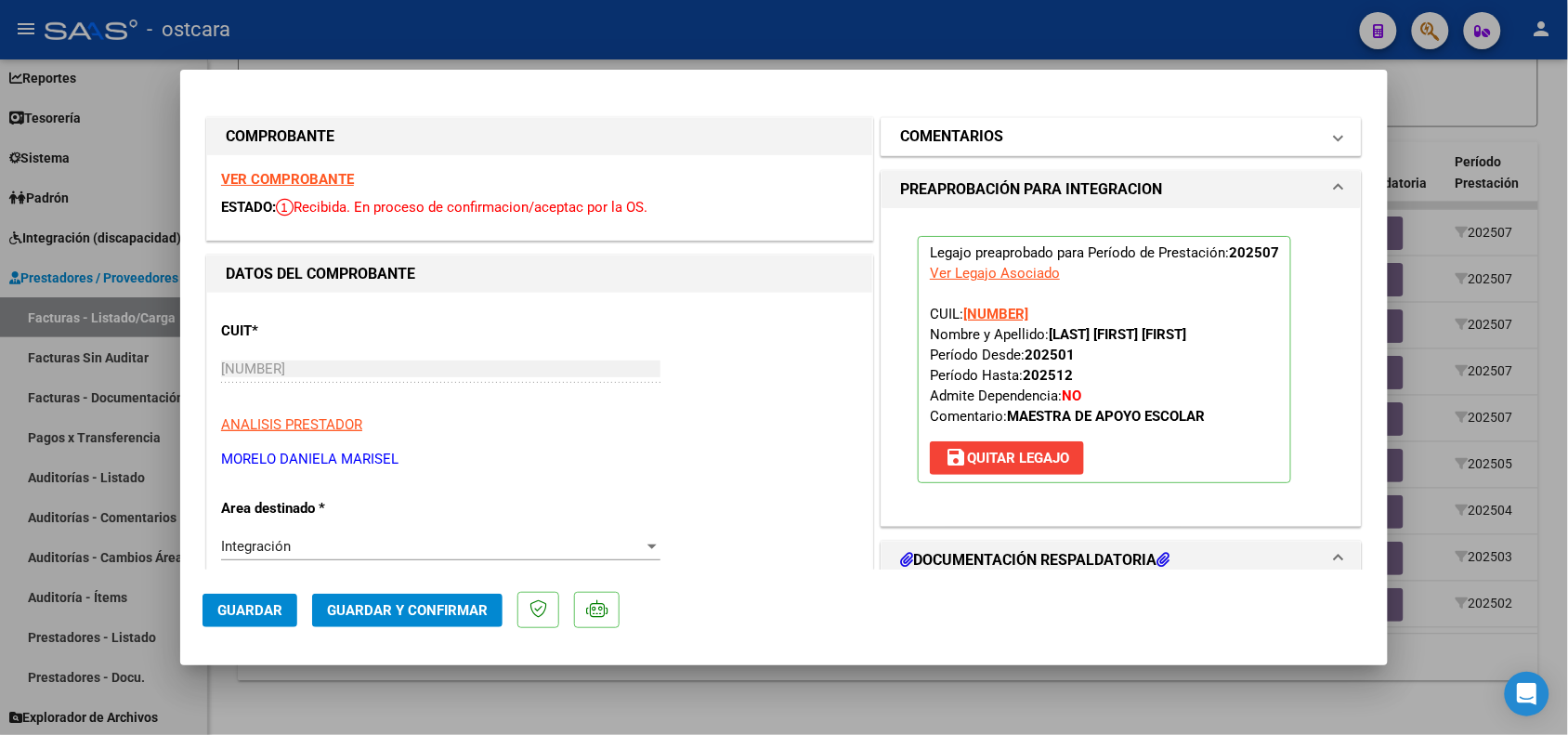 click on "COMENTARIOS" at bounding box center (1121, 137) 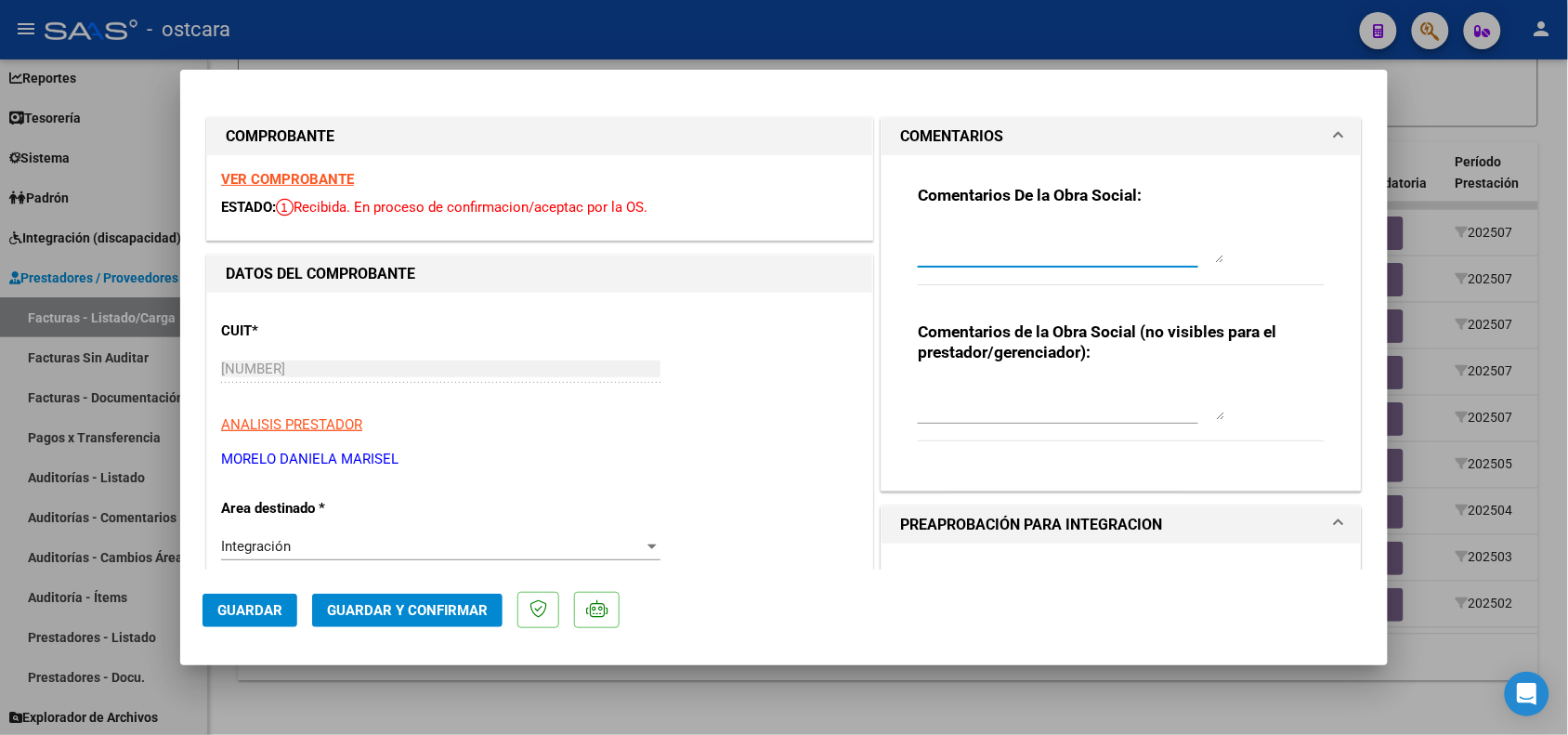 click at bounding box center (1071, 244) 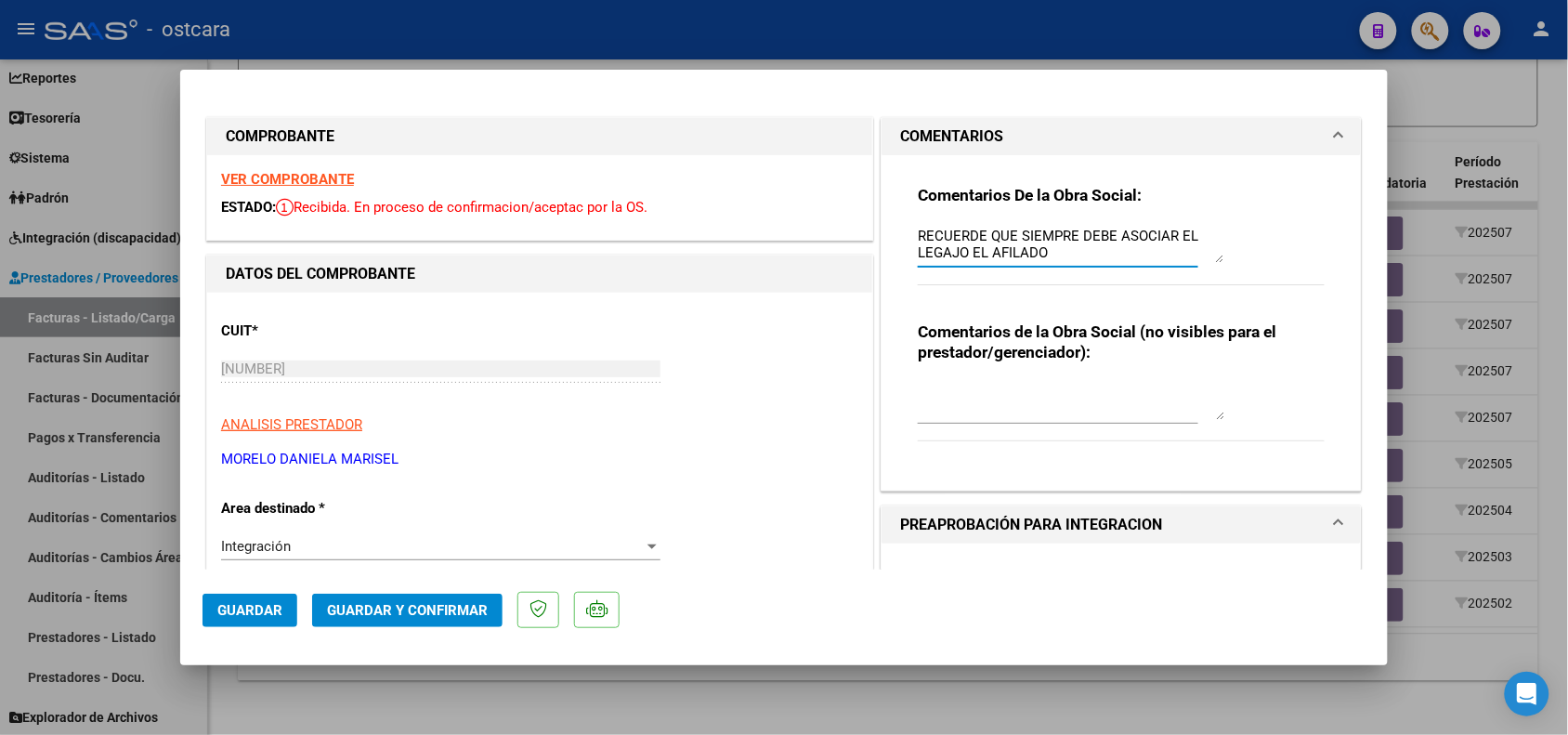 type on "RECUERDE QUE SIEMPRE DEBE ASOCIAR EL LEGAJO EL AFILADO" 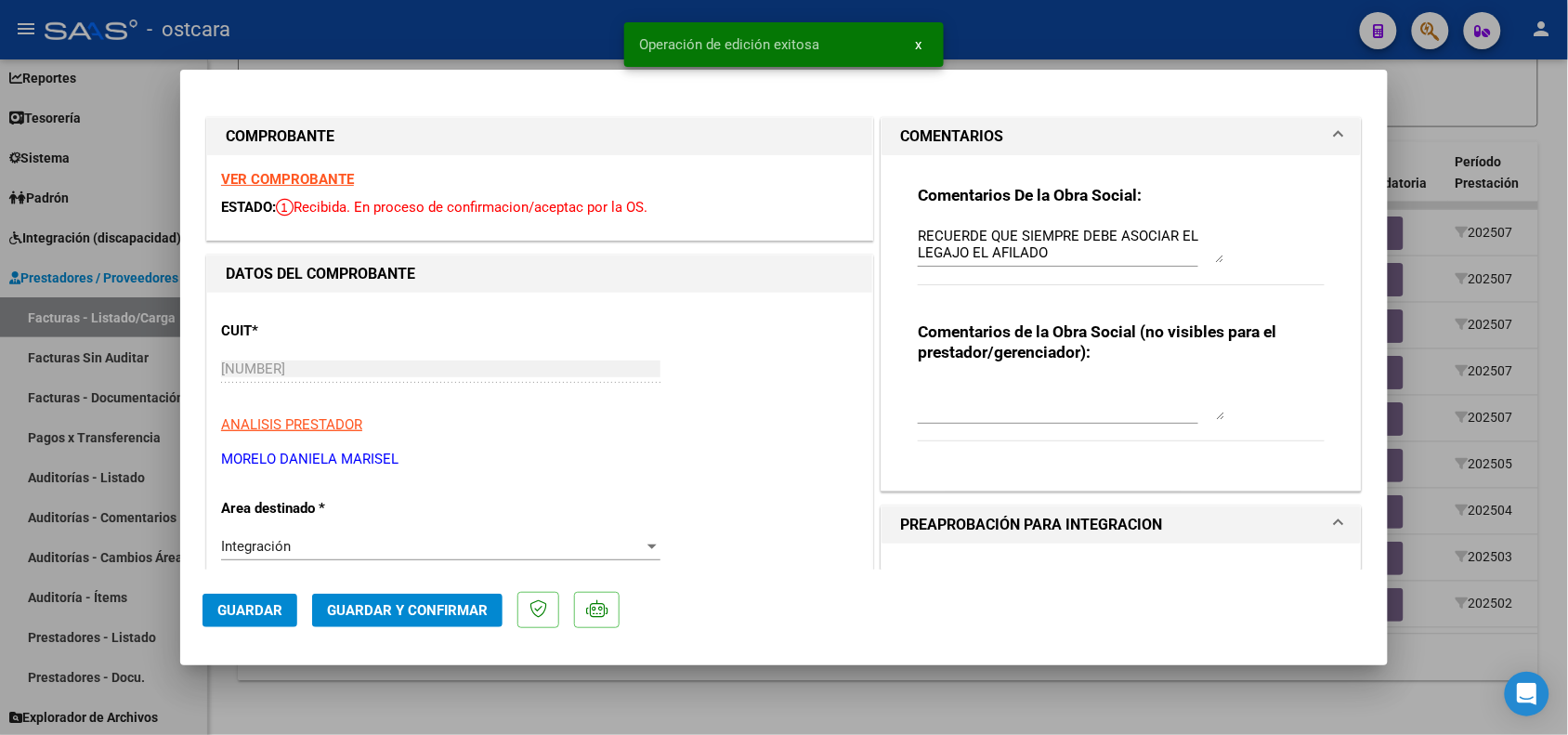click at bounding box center (784, 367) 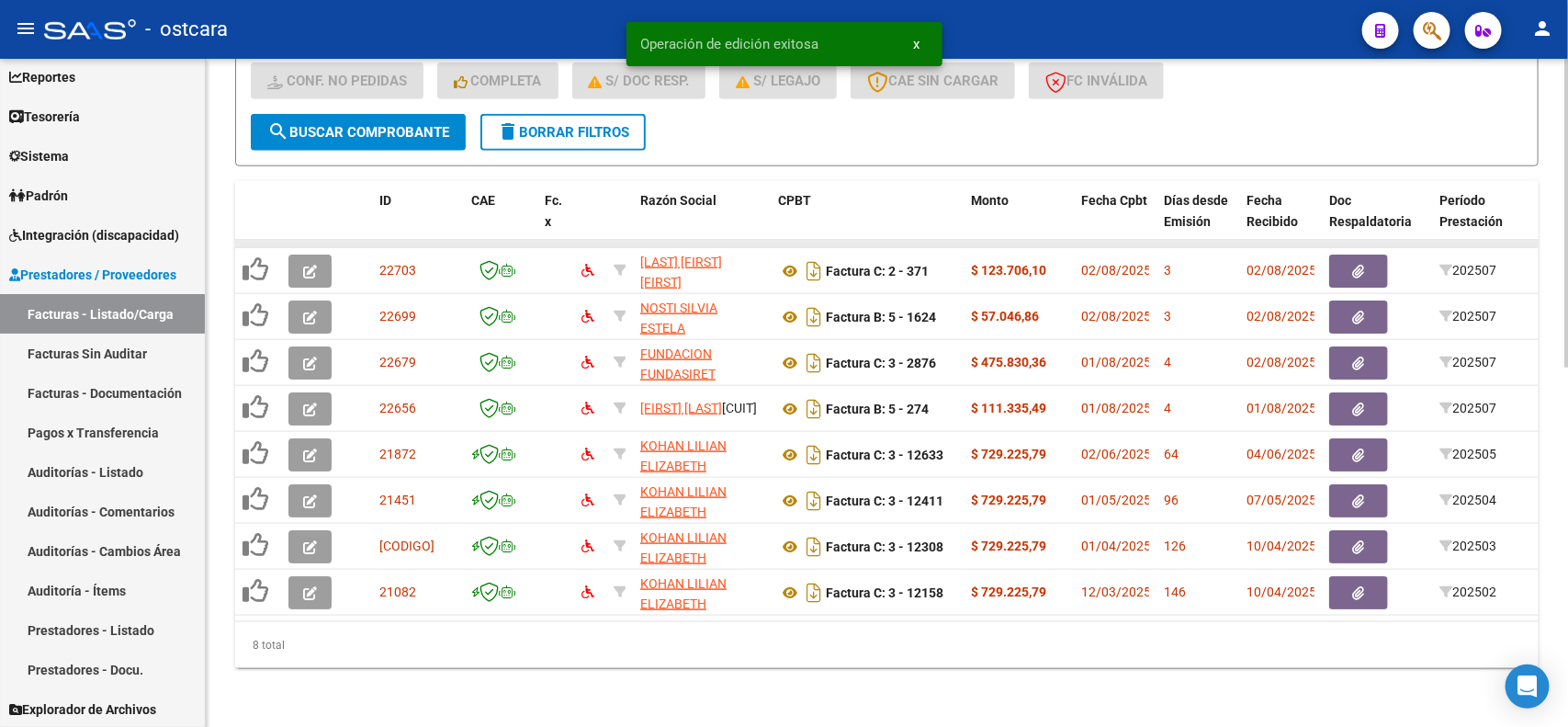 scroll, scrollTop: 778, scrollLeft: 0, axis: vertical 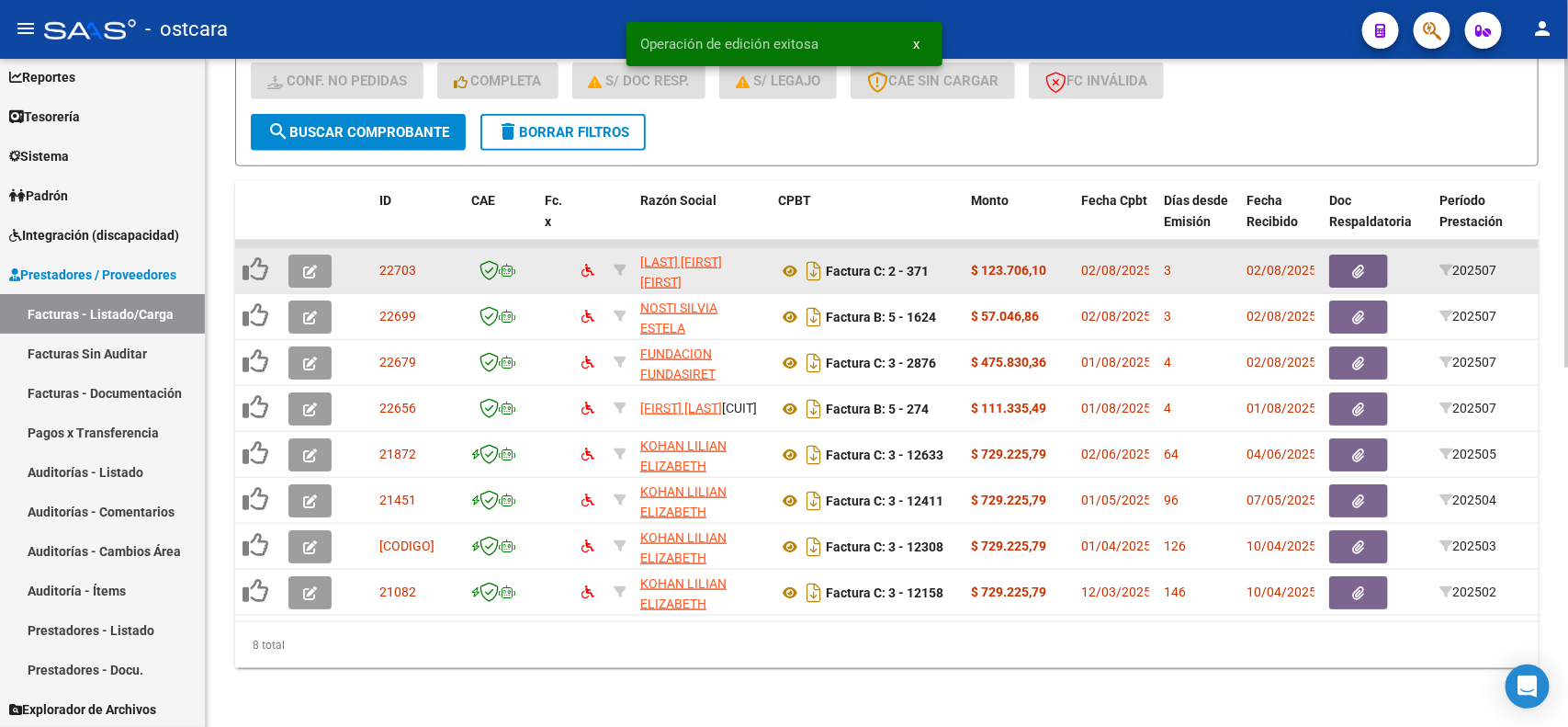 click 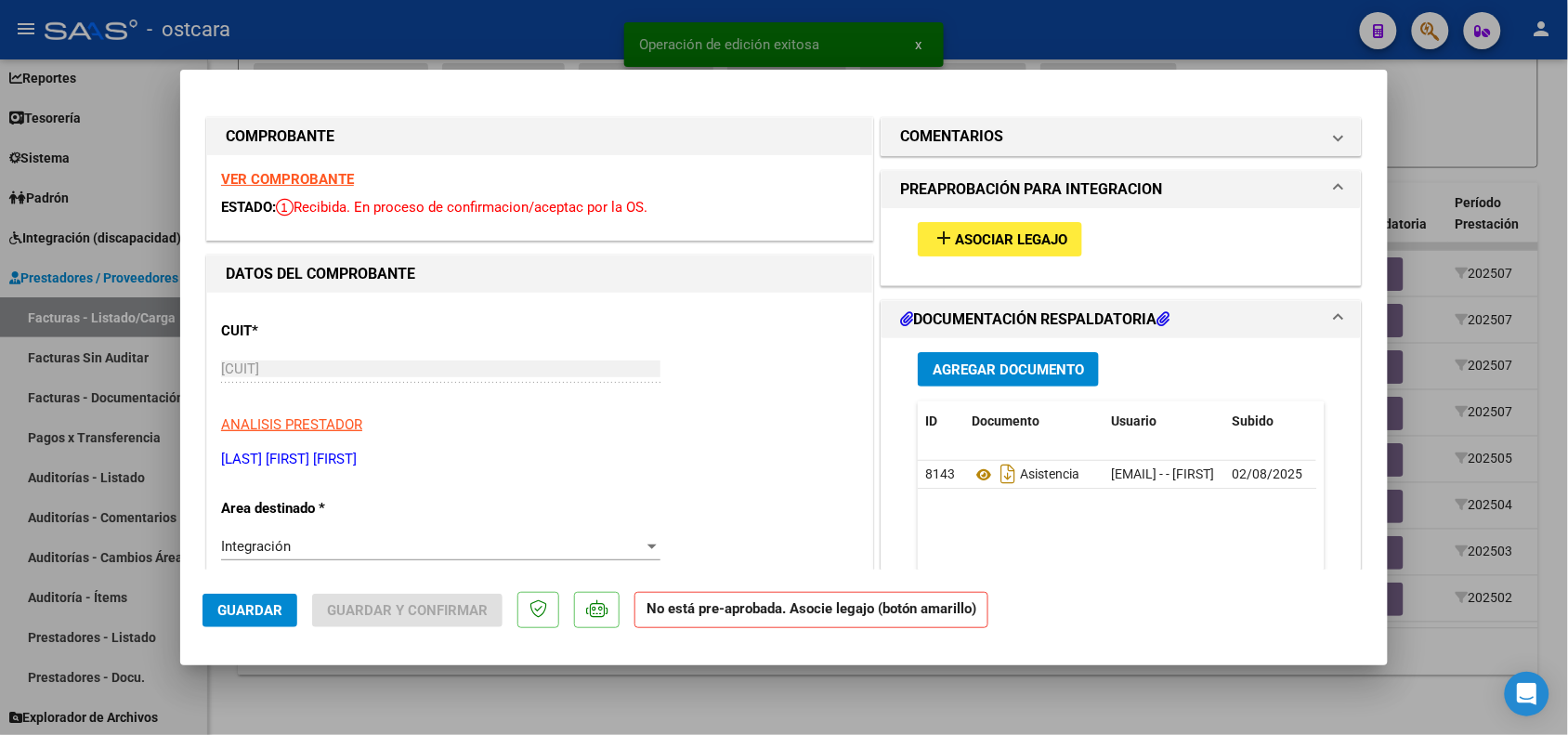 click on "VER COMPROBANTE" at bounding box center [287, 179] 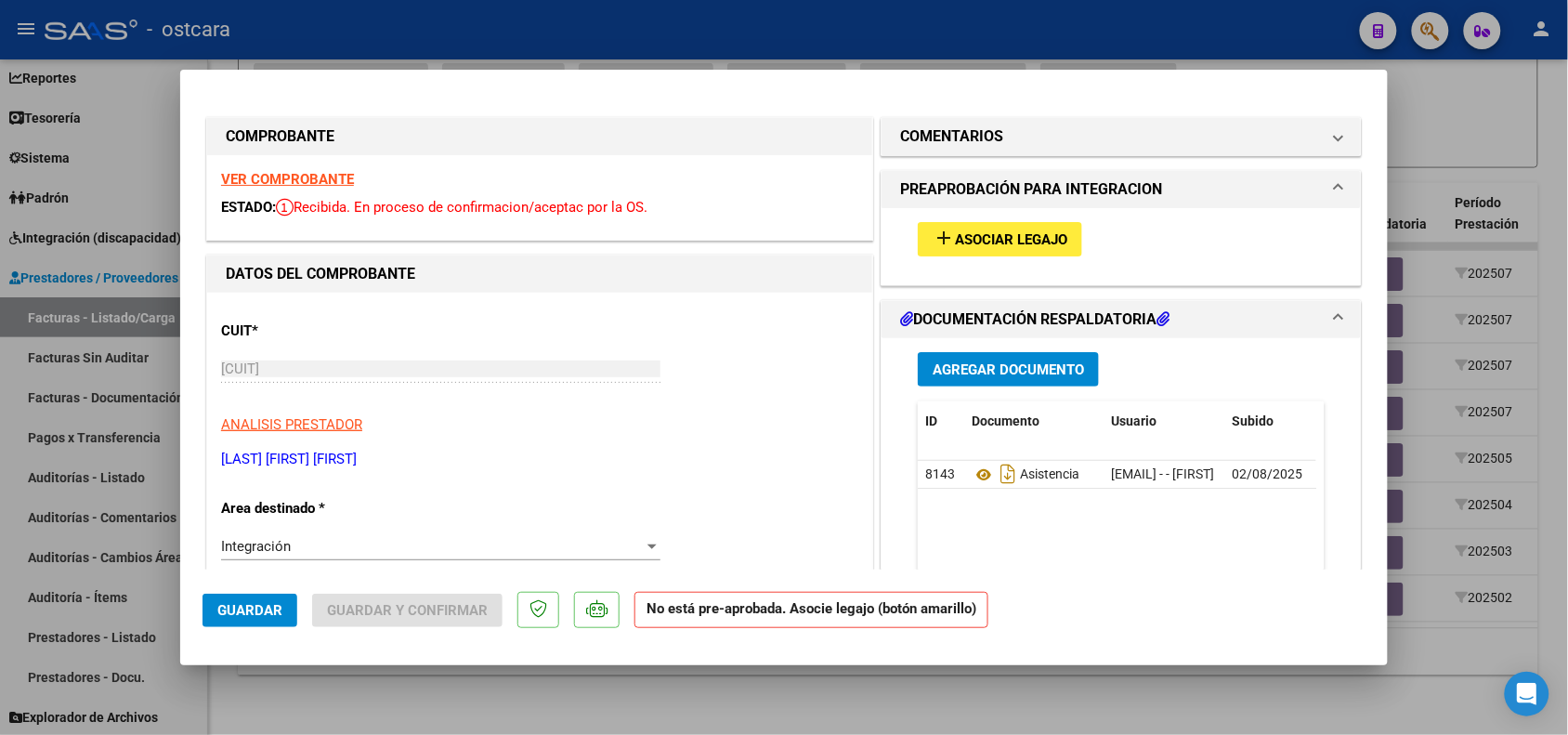 click on "Asociar Legajo" at bounding box center [1011, 240] 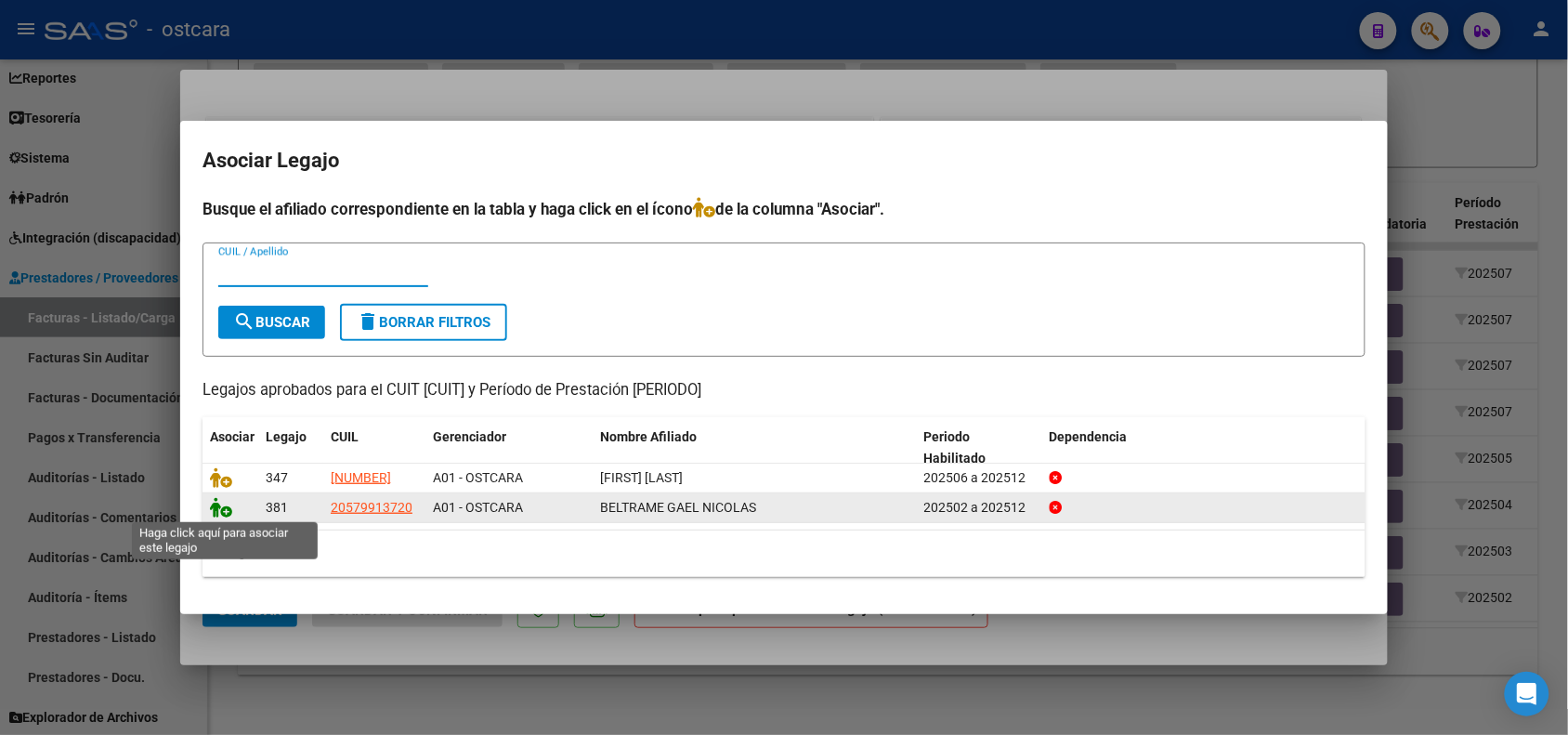 click 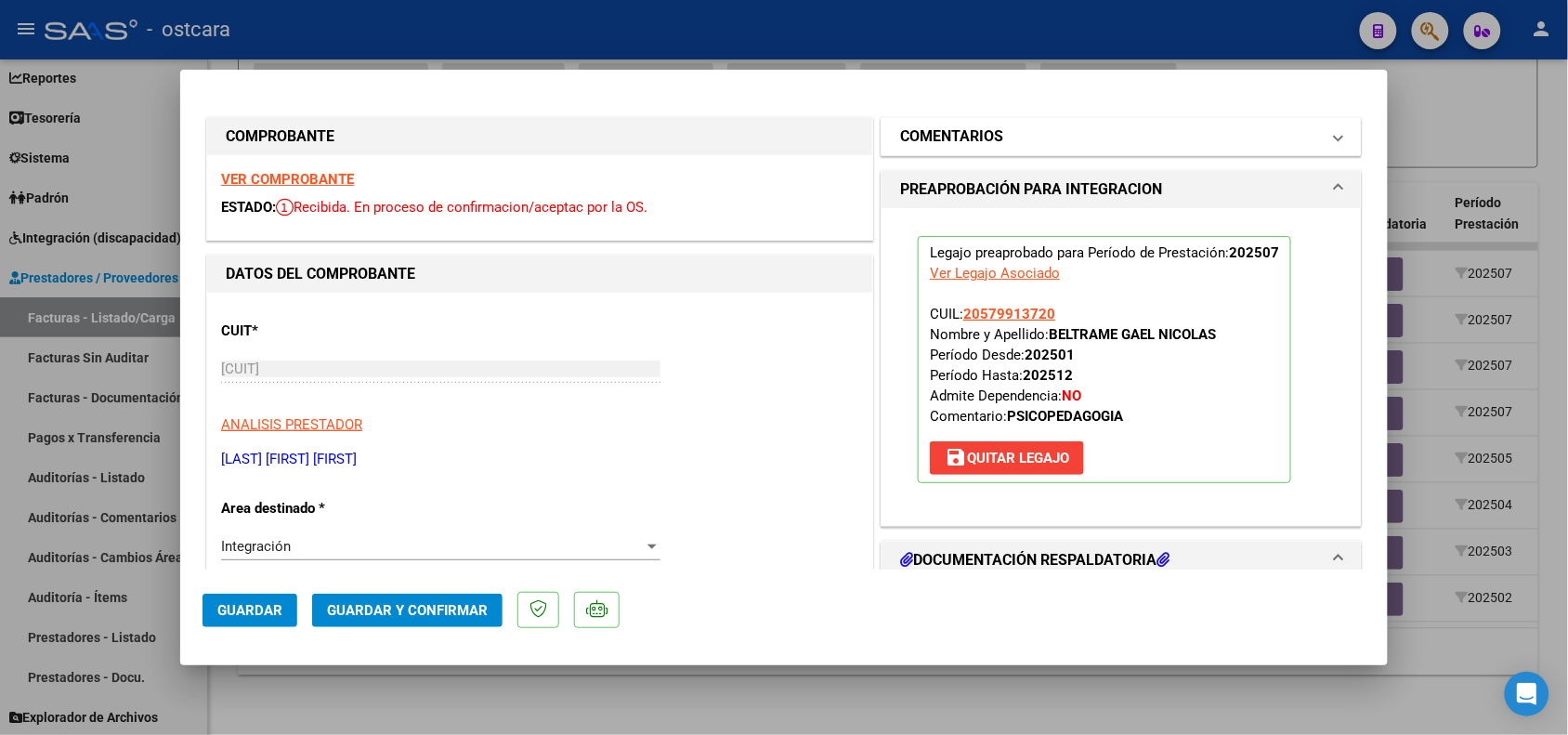click on "COMENTARIOS" at bounding box center (1110, 137) 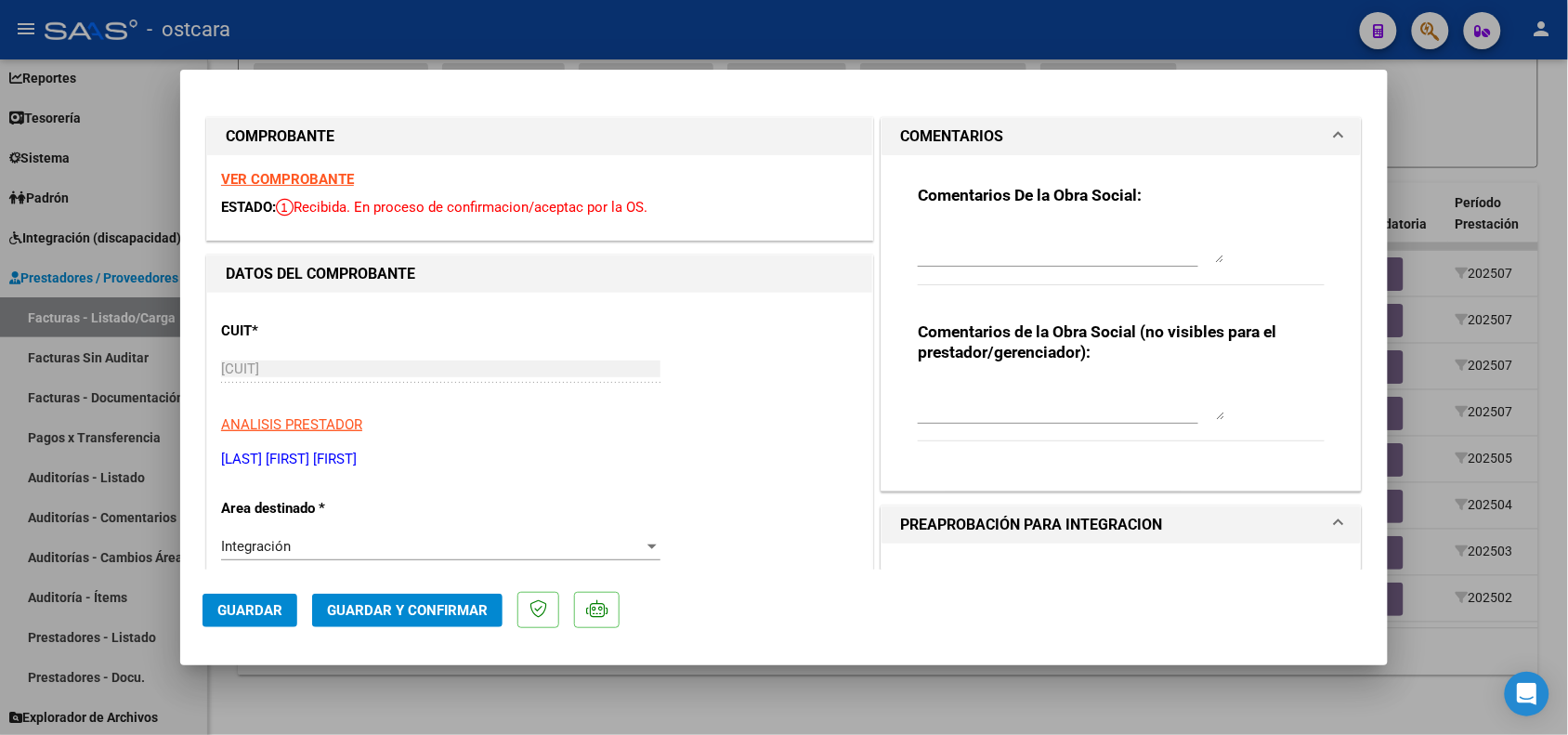 click at bounding box center (1071, 244) 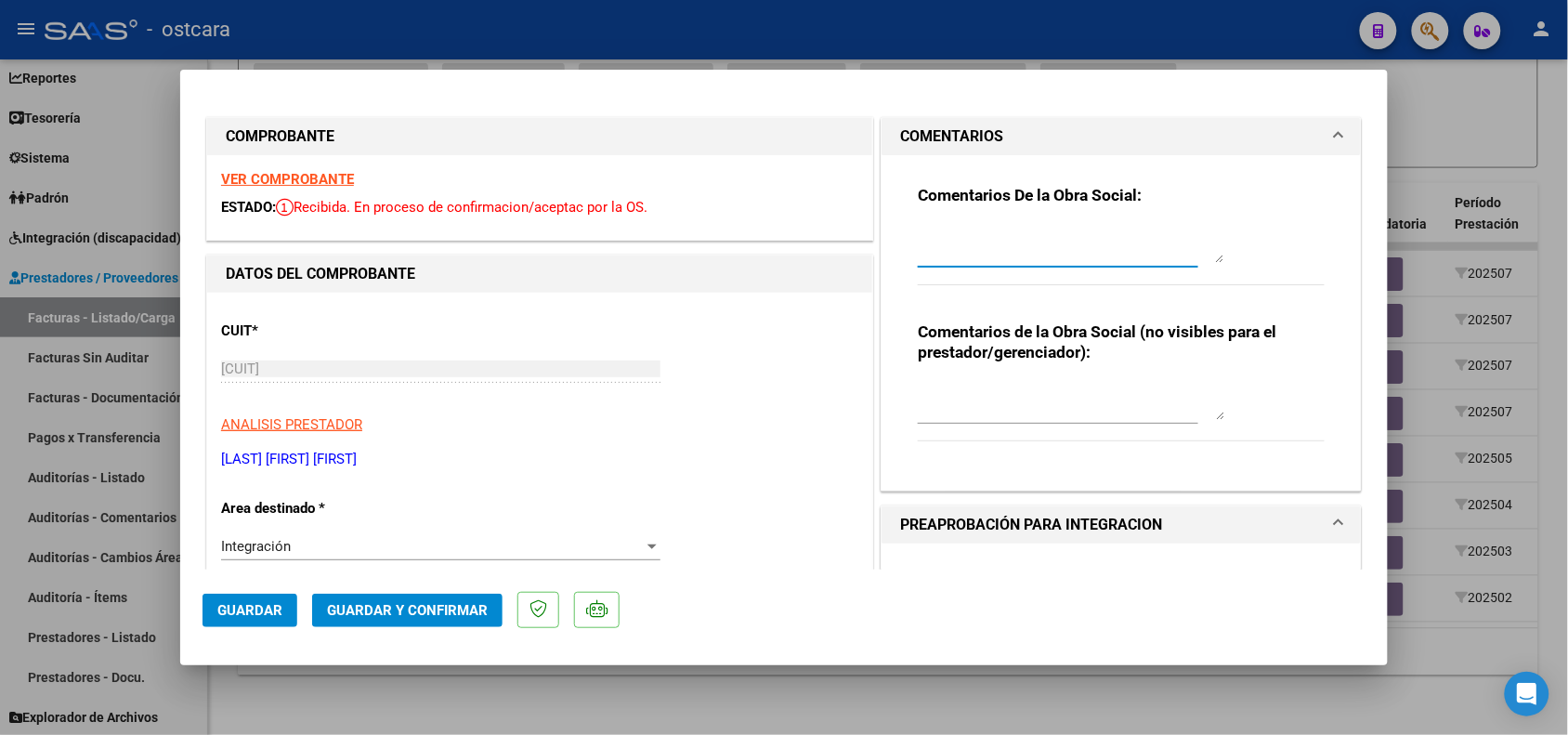paste on "RECUERDE QUE SIEMPRE DEBE ASOCIAR EL LEGAJO EL AFILADO" 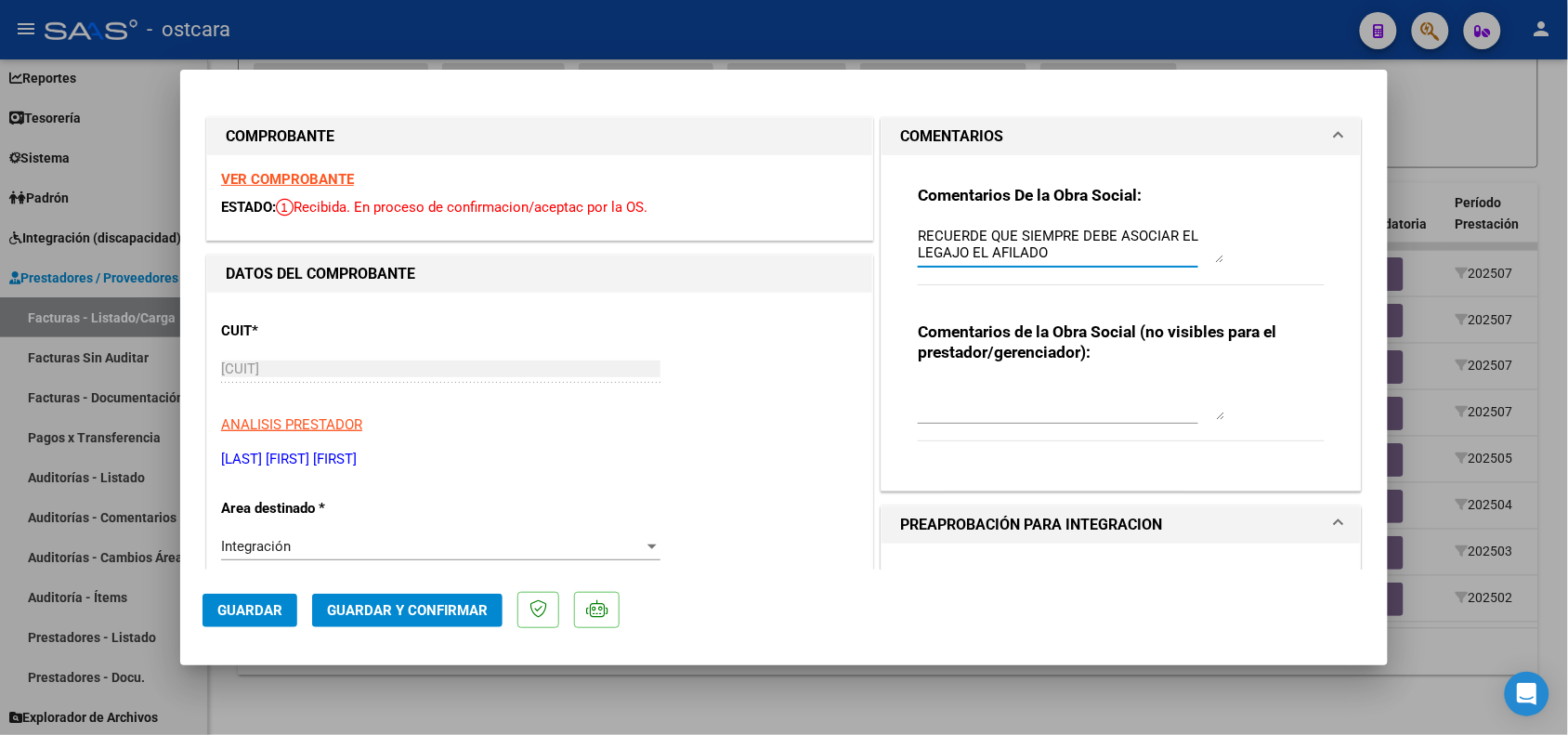 type on "RECUERDE QUE SIEMPRE DEBE ASOCIAR EL LEGAJO EL AFILADO" 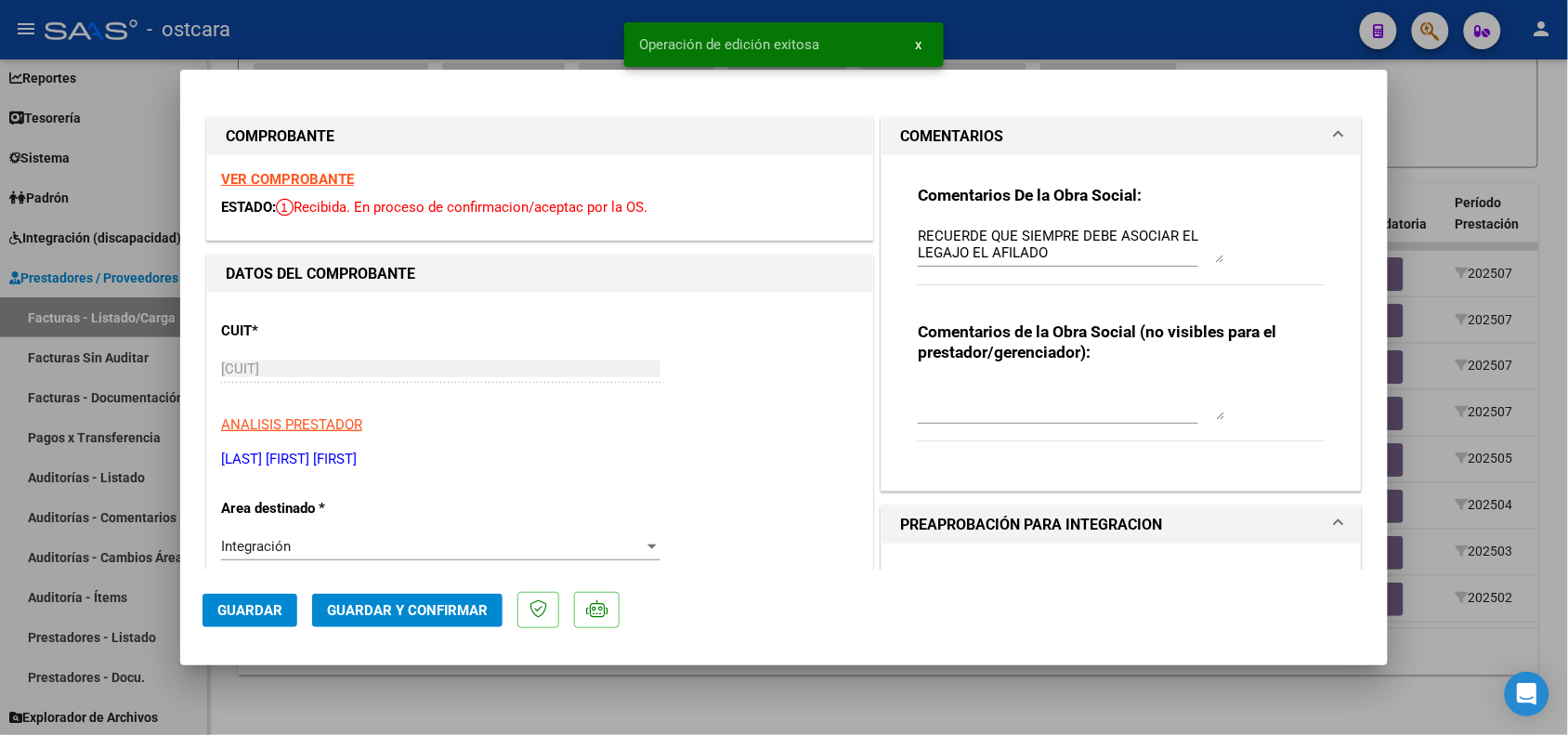 click at bounding box center (784, 367) 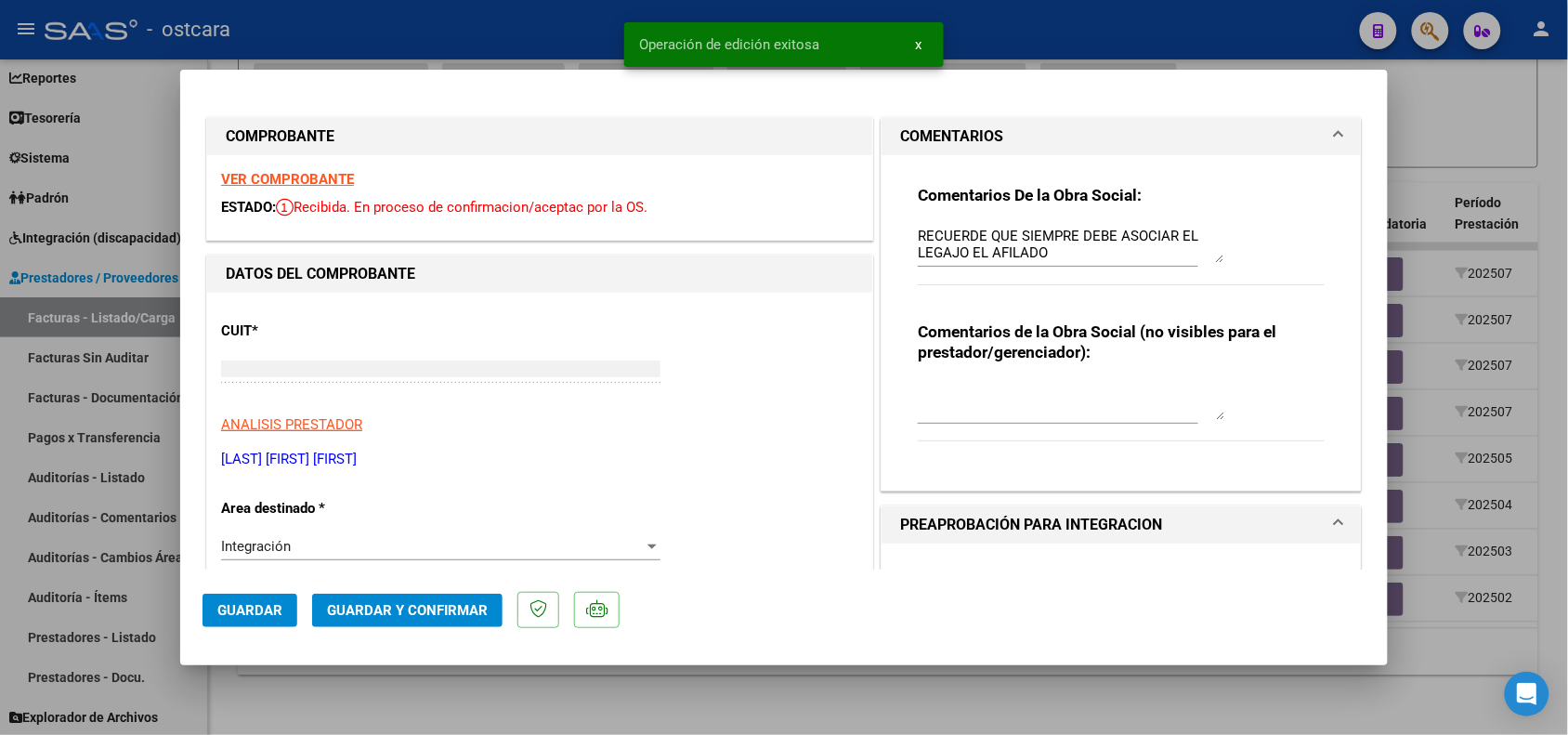 type 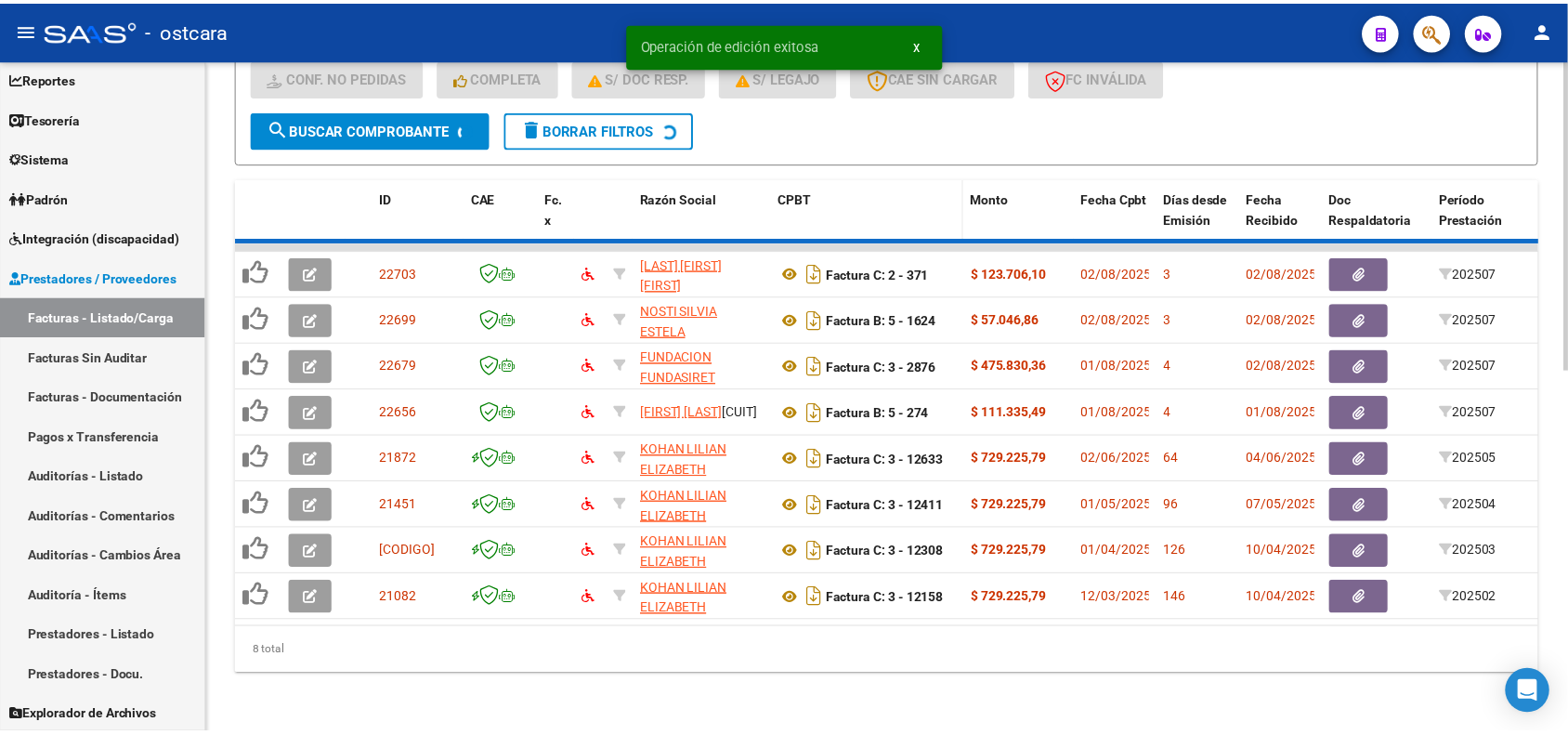 scroll, scrollTop: 740, scrollLeft: 0, axis: vertical 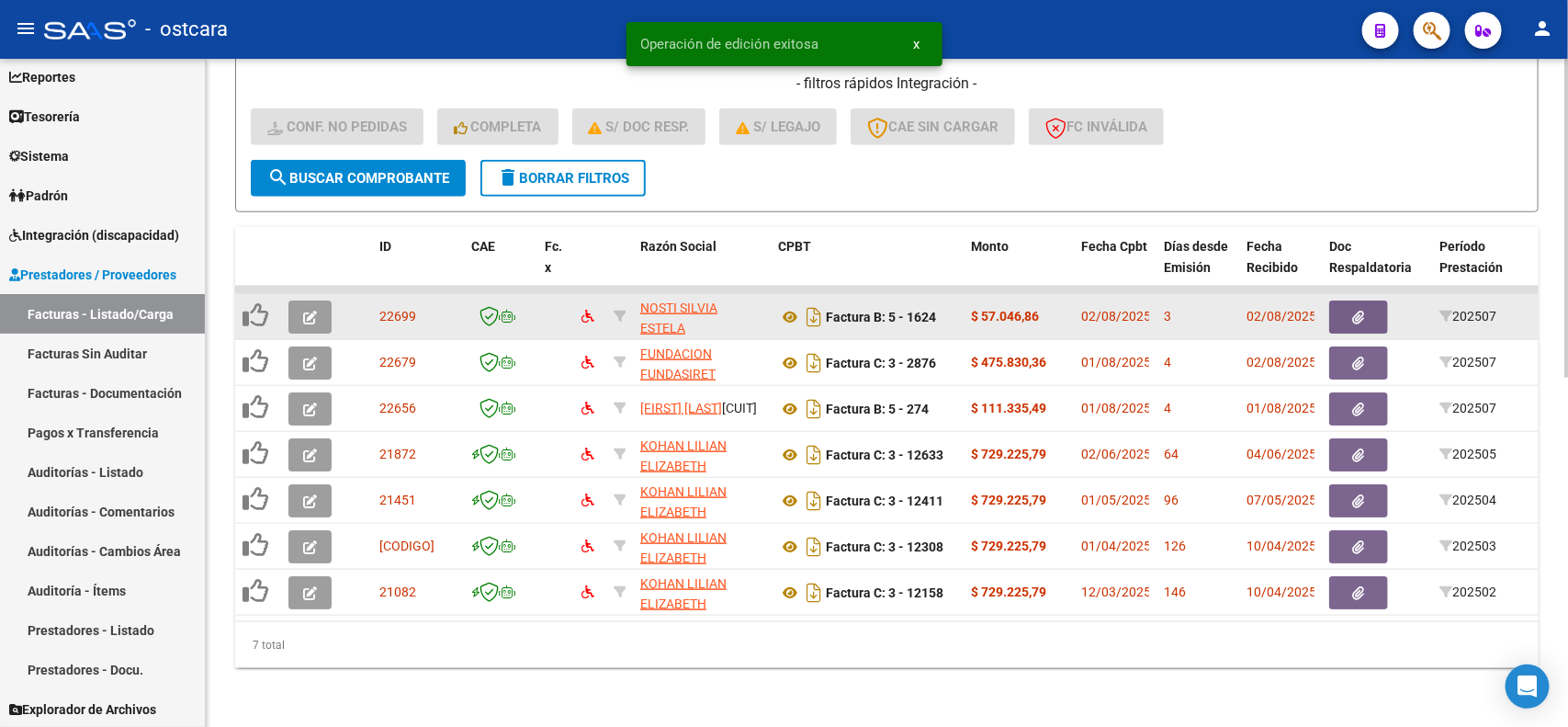 click 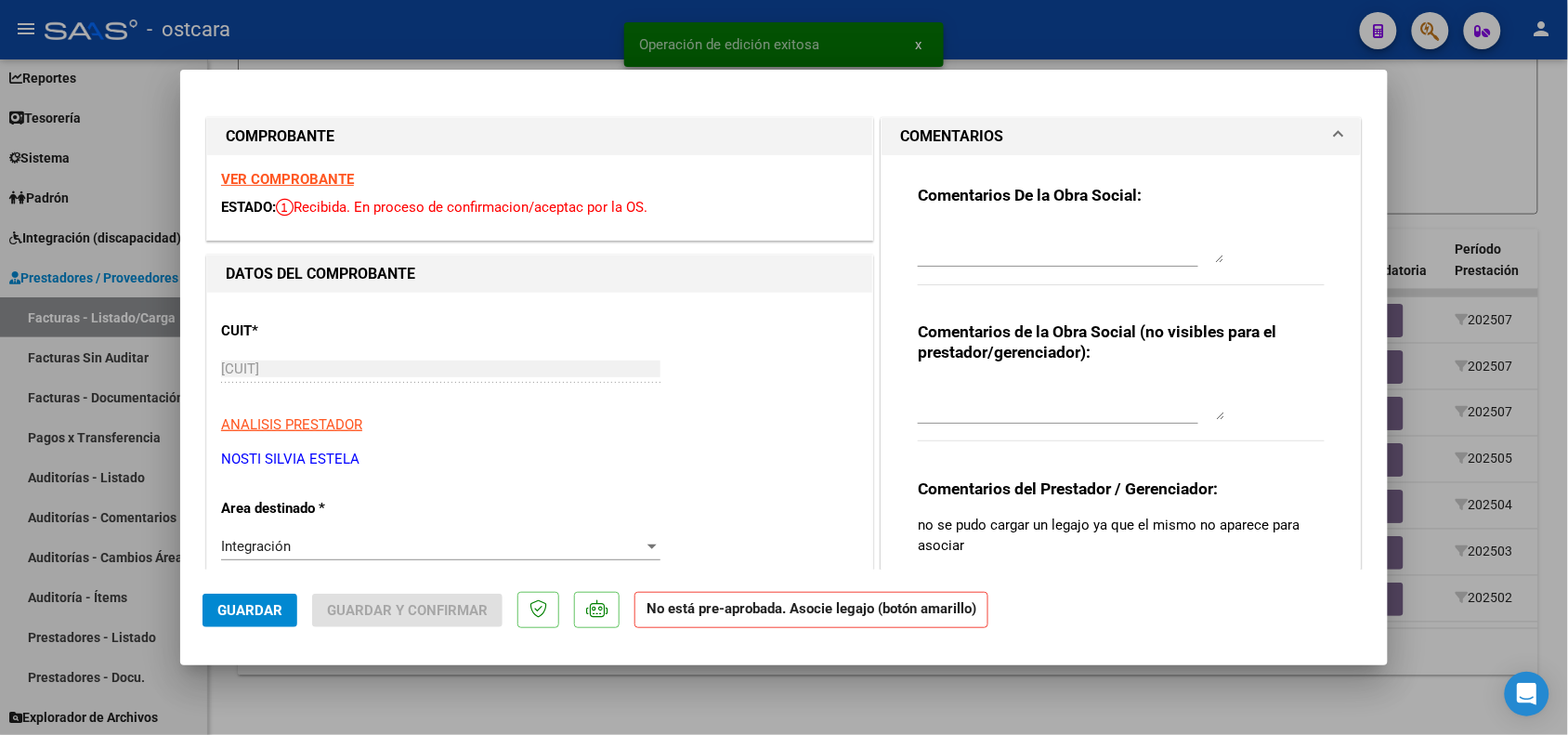 click on "VER COMPROBANTE" at bounding box center [287, 179] 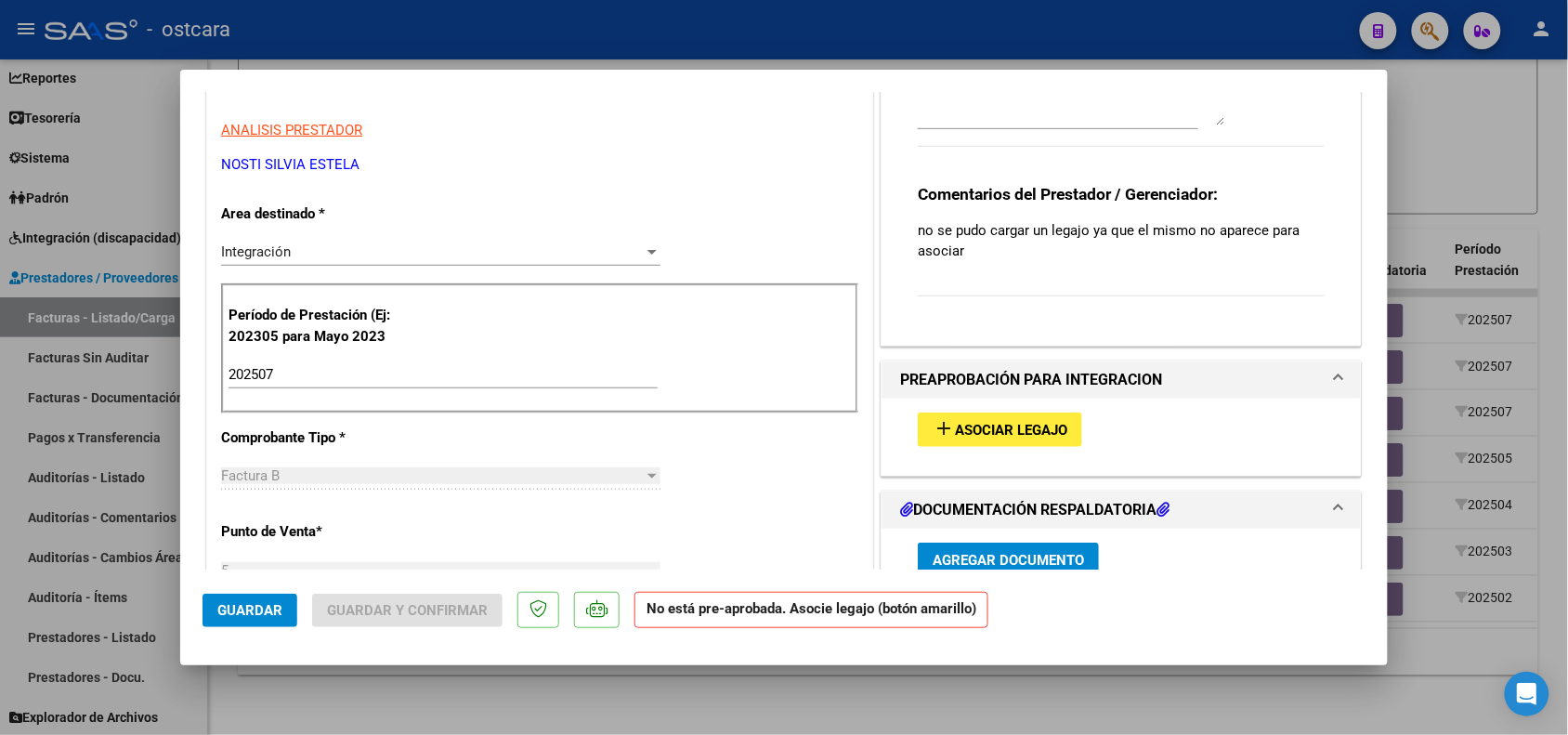scroll, scrollTop: 348, scrollLeft: 0, axis: vertical 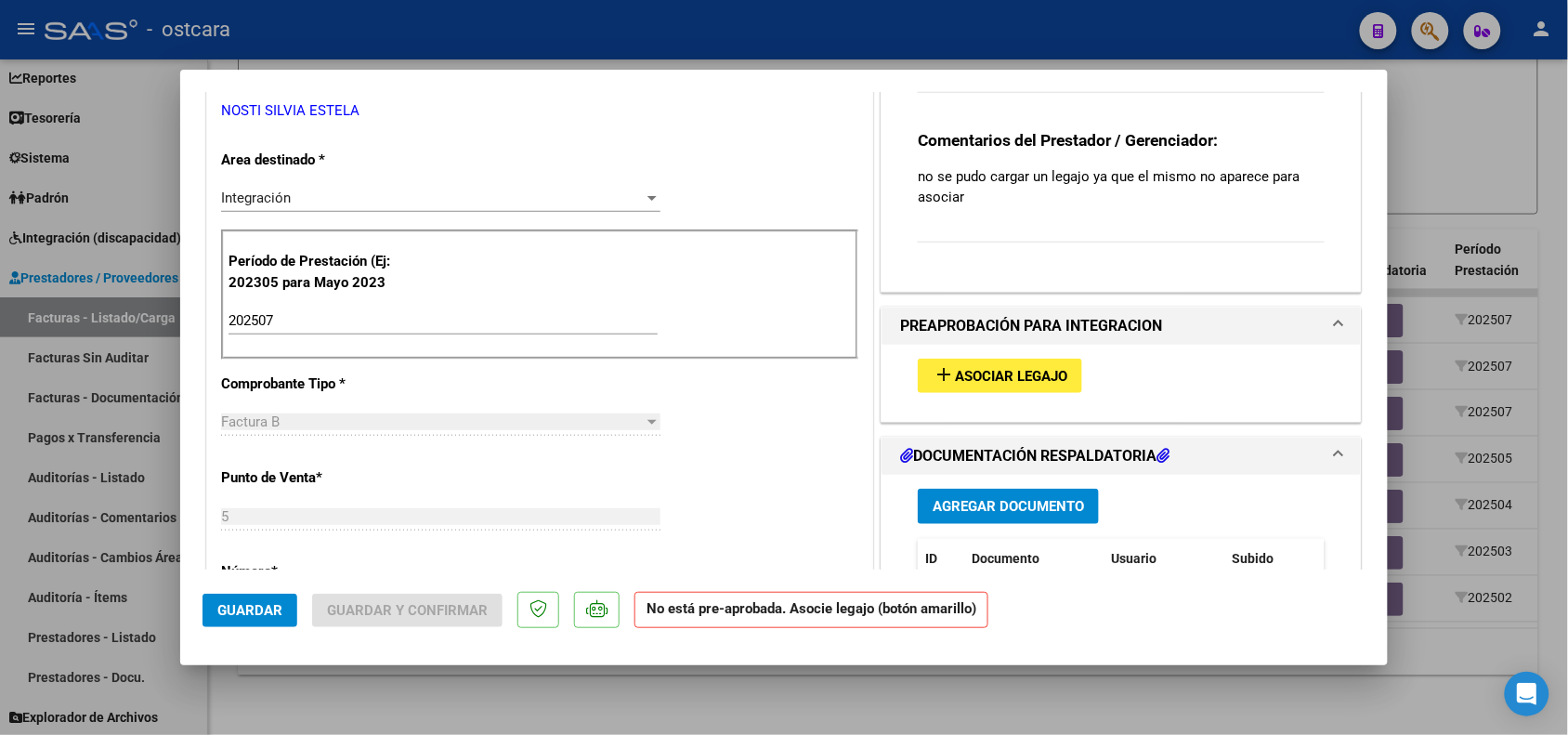 click on "Asociar Legajo" at bounding box center (1011, 376) 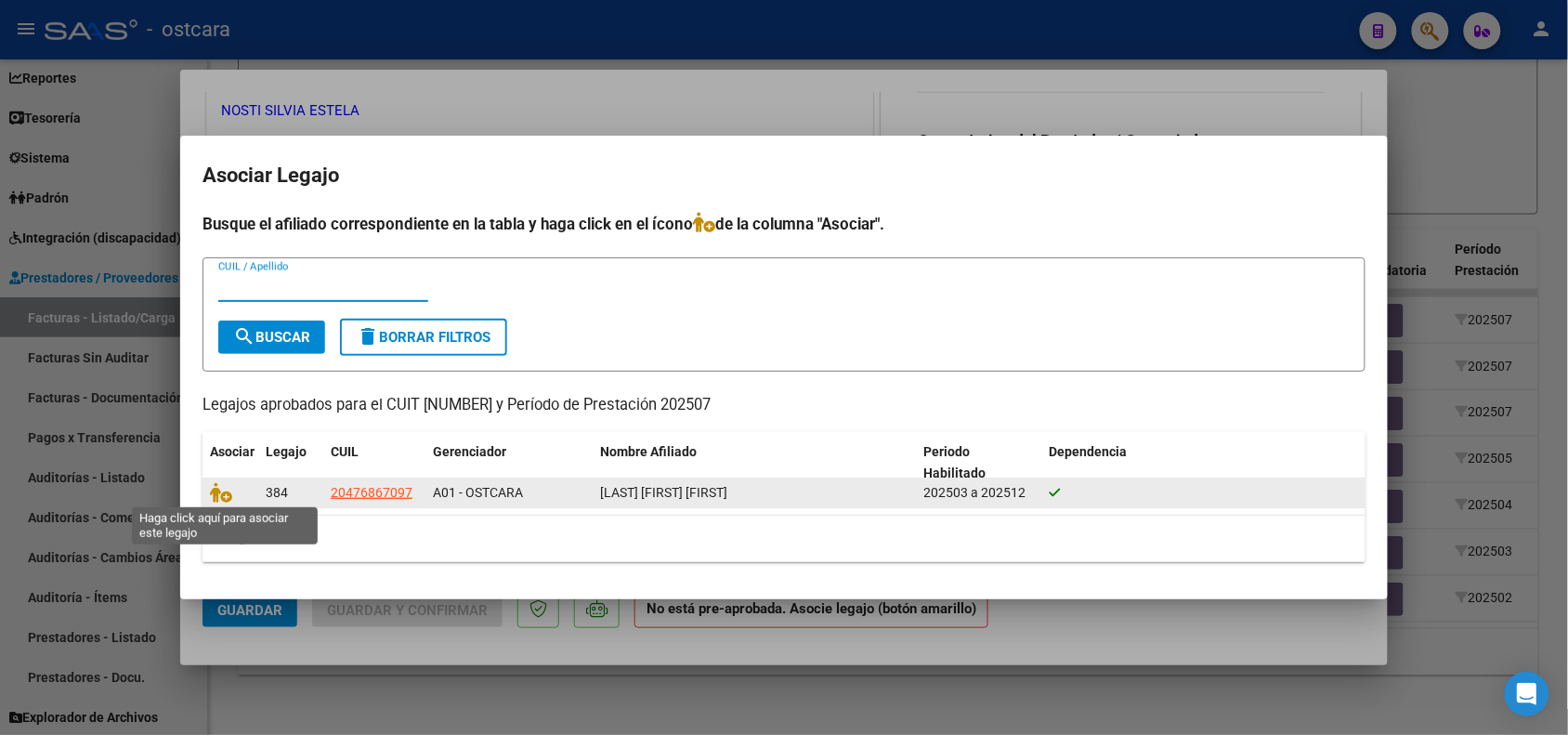 click 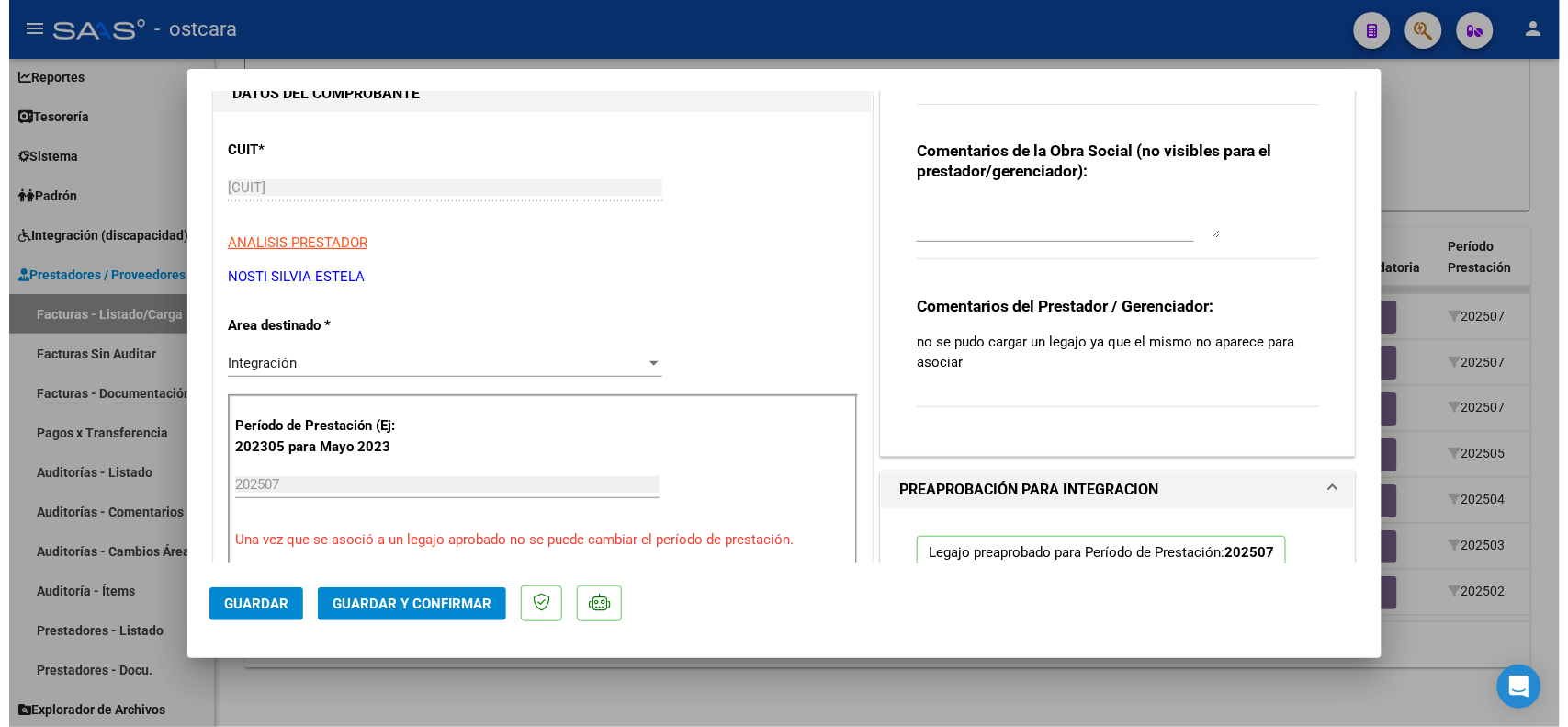 scroll, scrollTop: 0, scrollLeft: 0, axis: both 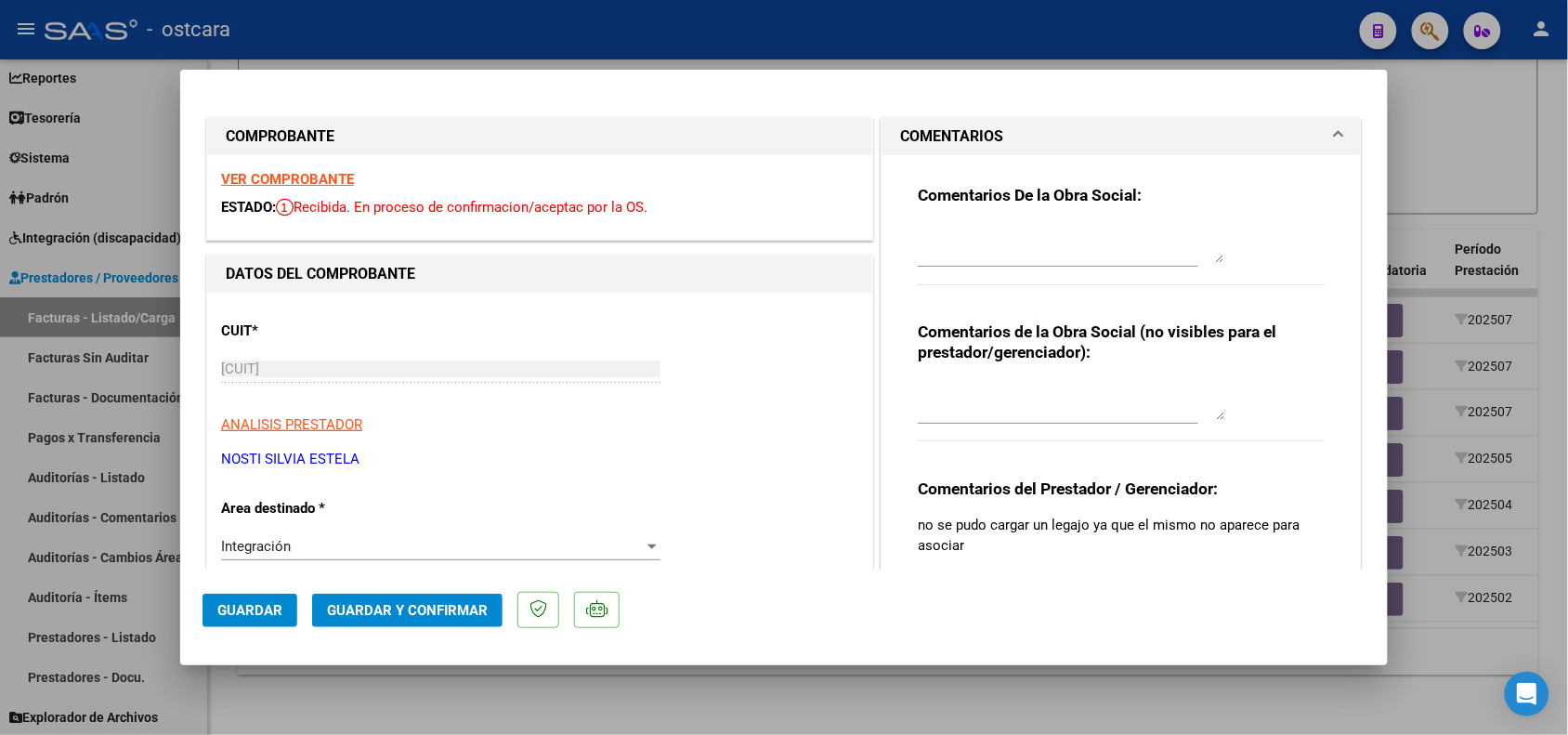 click at bounding box center [1071, 244] 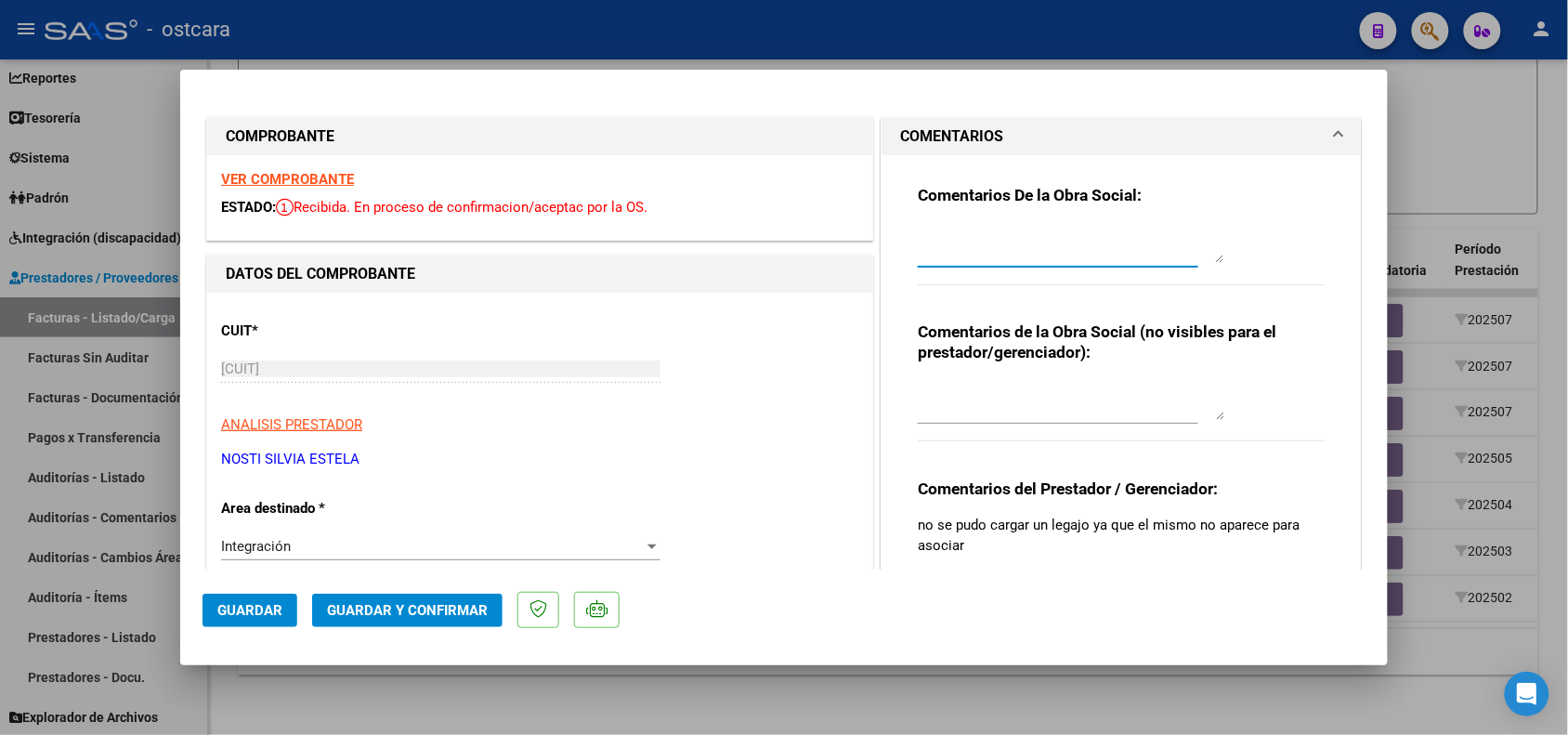 paste on "RECUERDE QUE SIEMPRE DEBE ASOCIAR EL LEGAJO EL AFILADO" 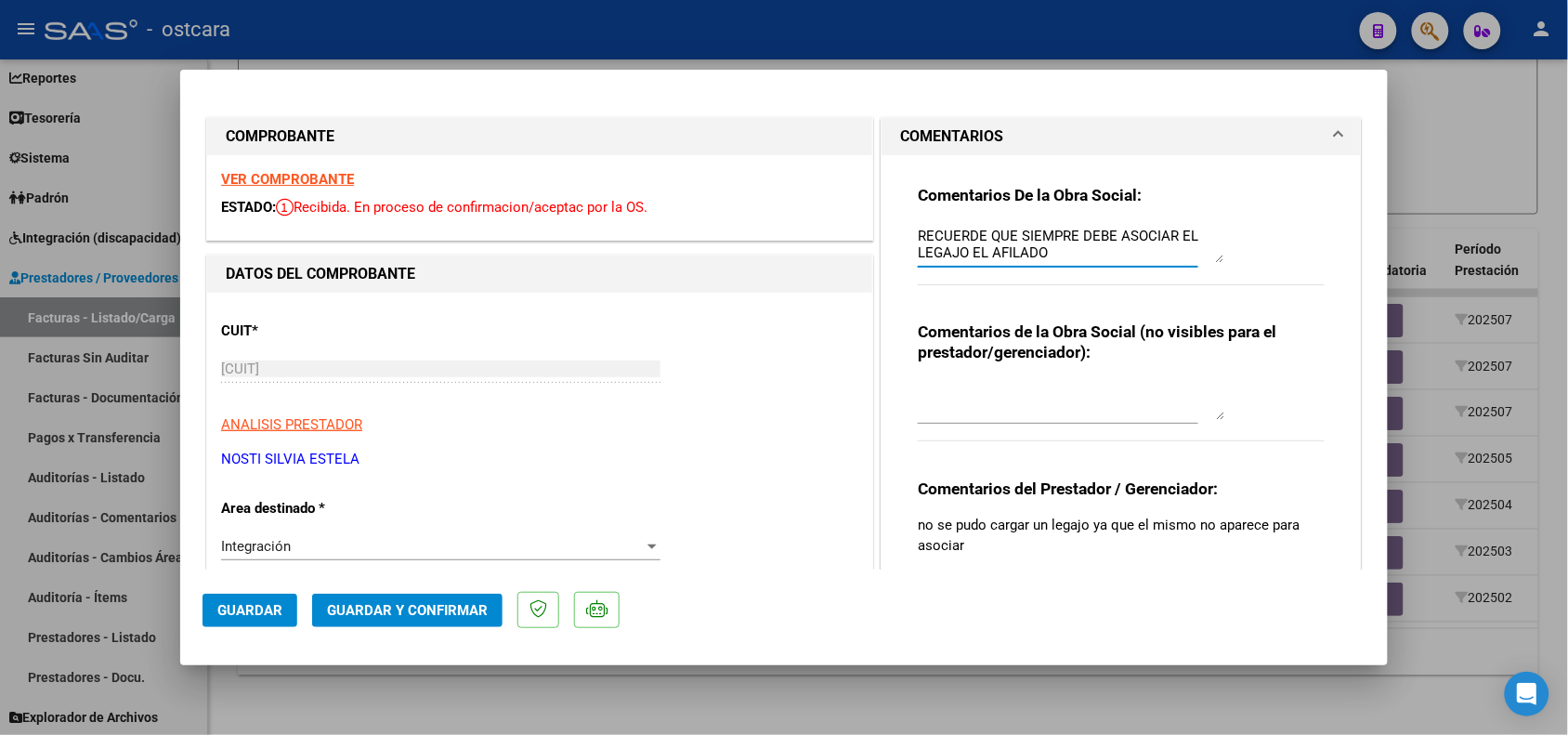 type on "RECUERDE QUE SIEMPRE DEBE ASOCIAR EL LEGAJO EL AFILADO" 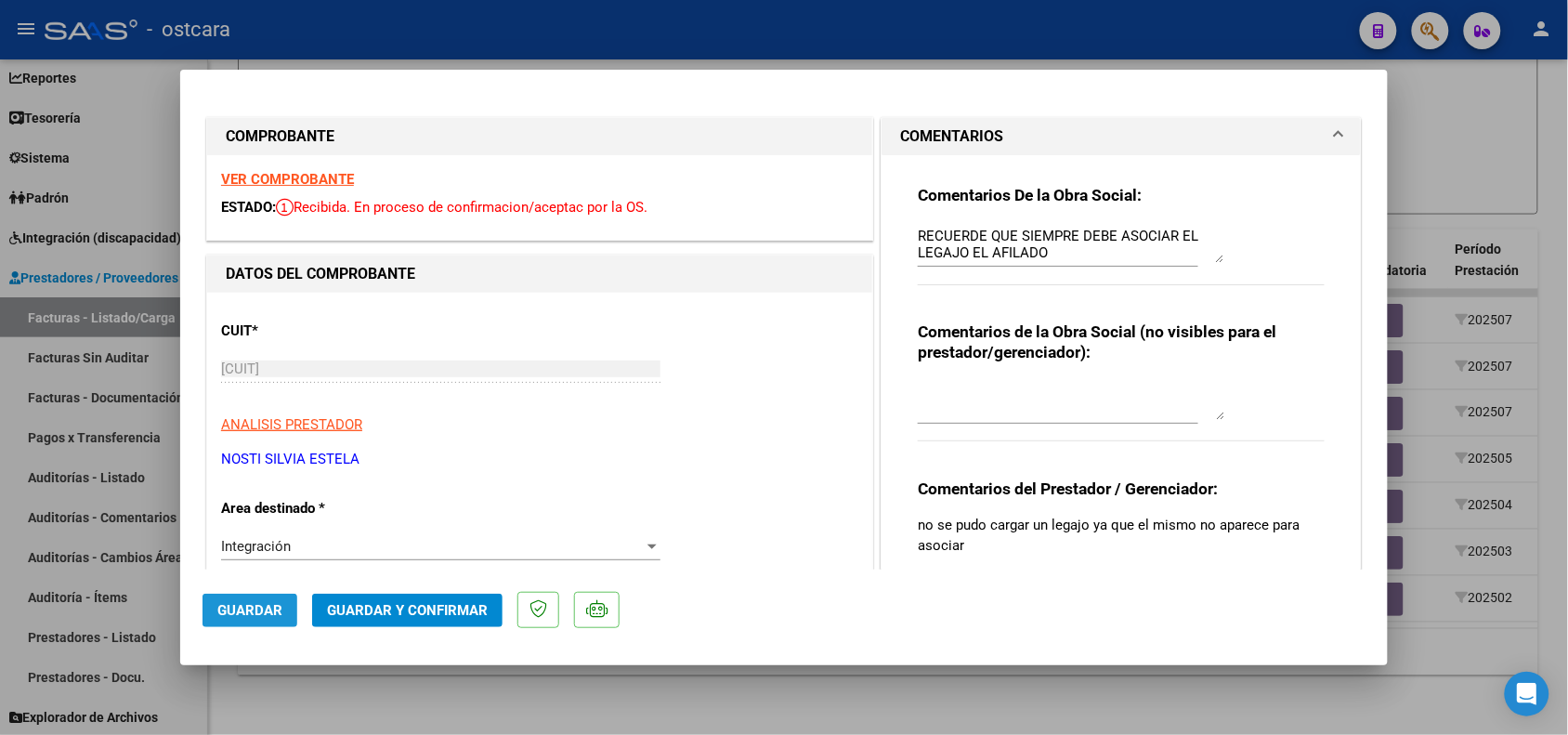 click on "Guardar" 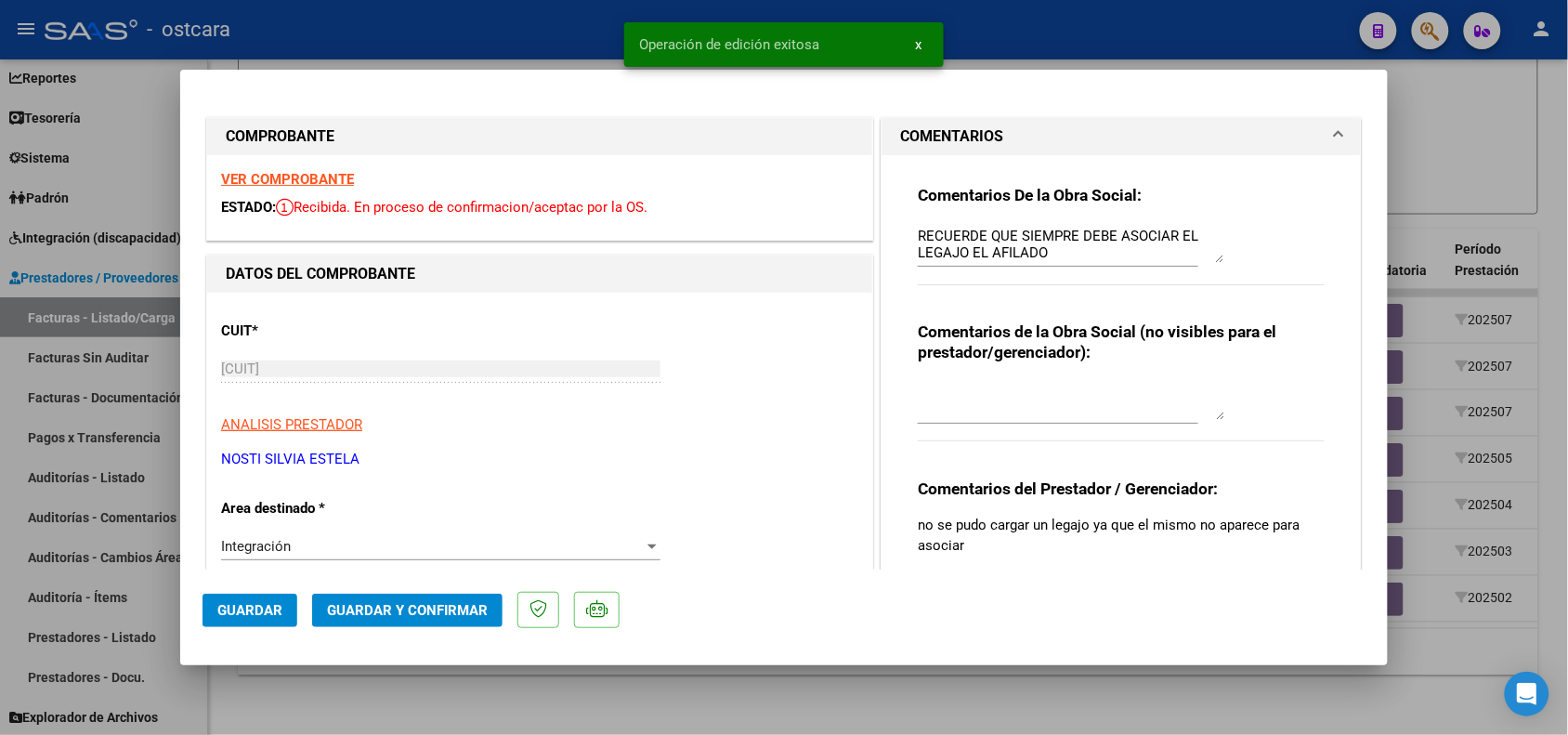 click at bounding box center [784, 367] 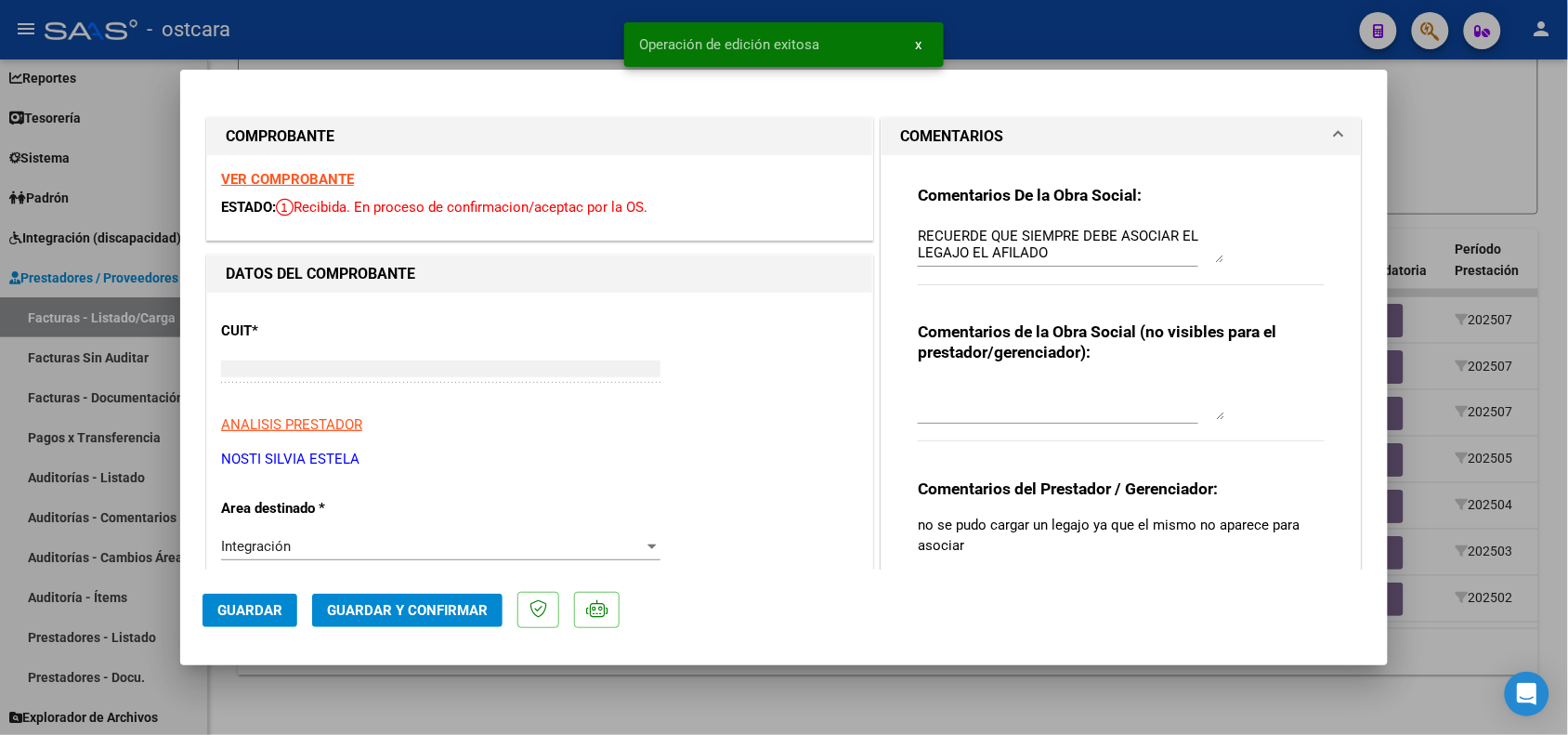 type 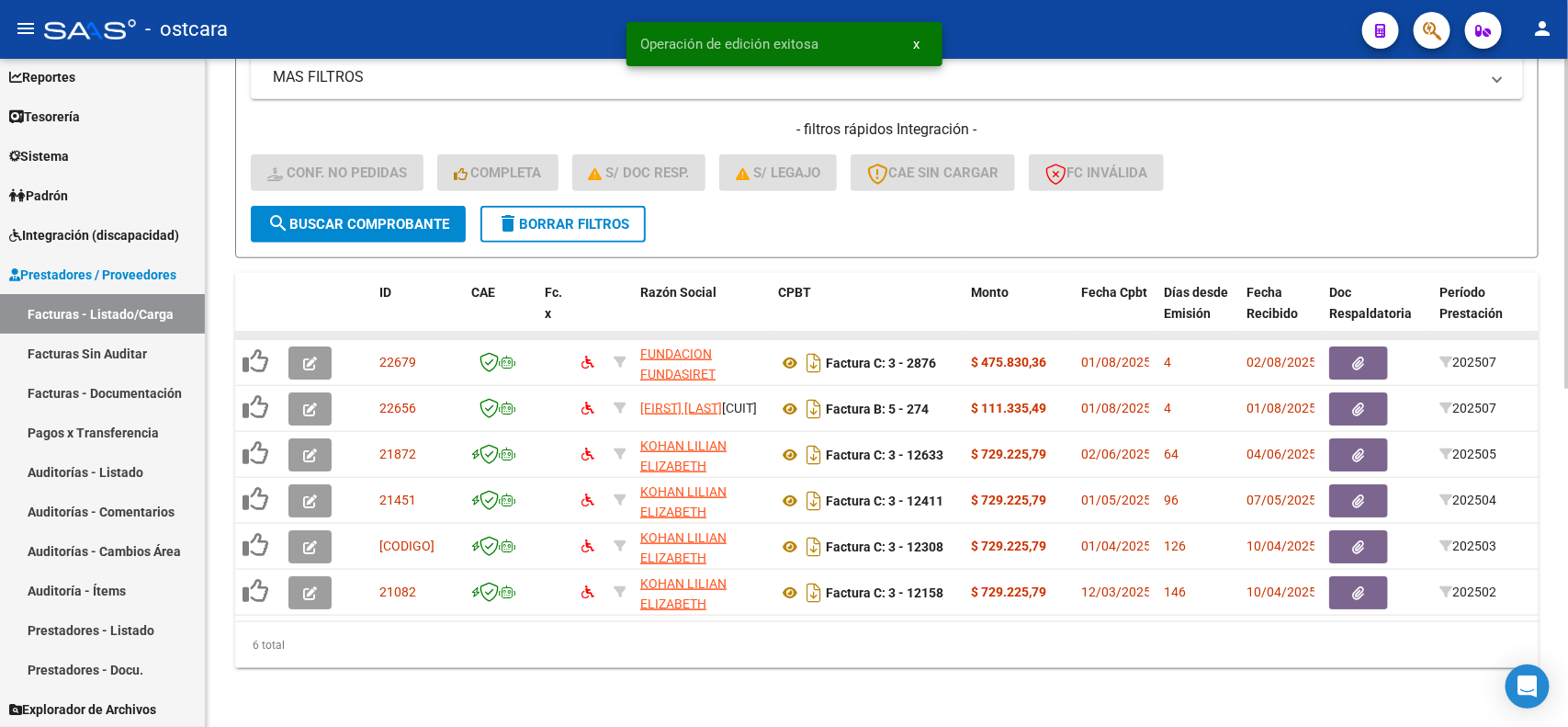 scroll, scrollTop: 686, scrollLeft: 0, axis: vertical 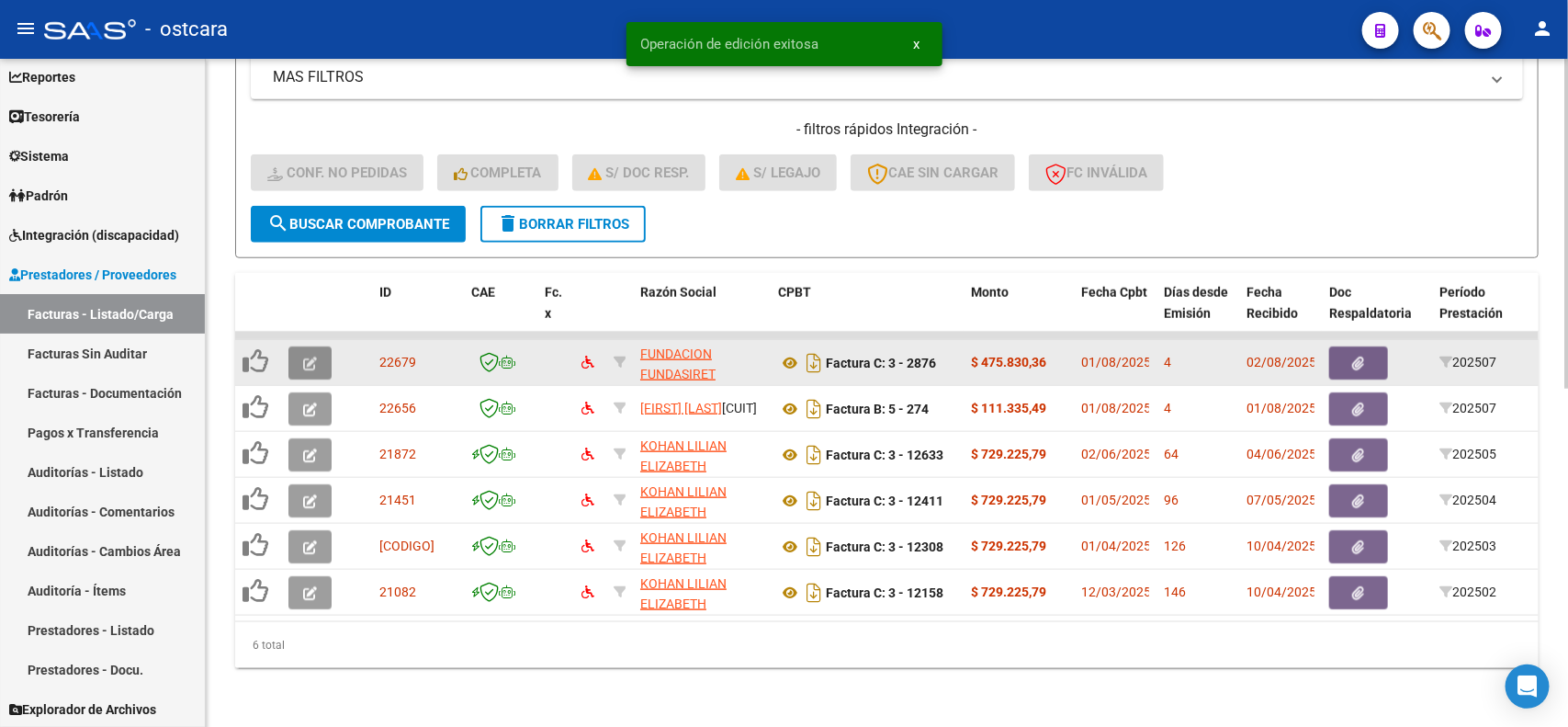 click 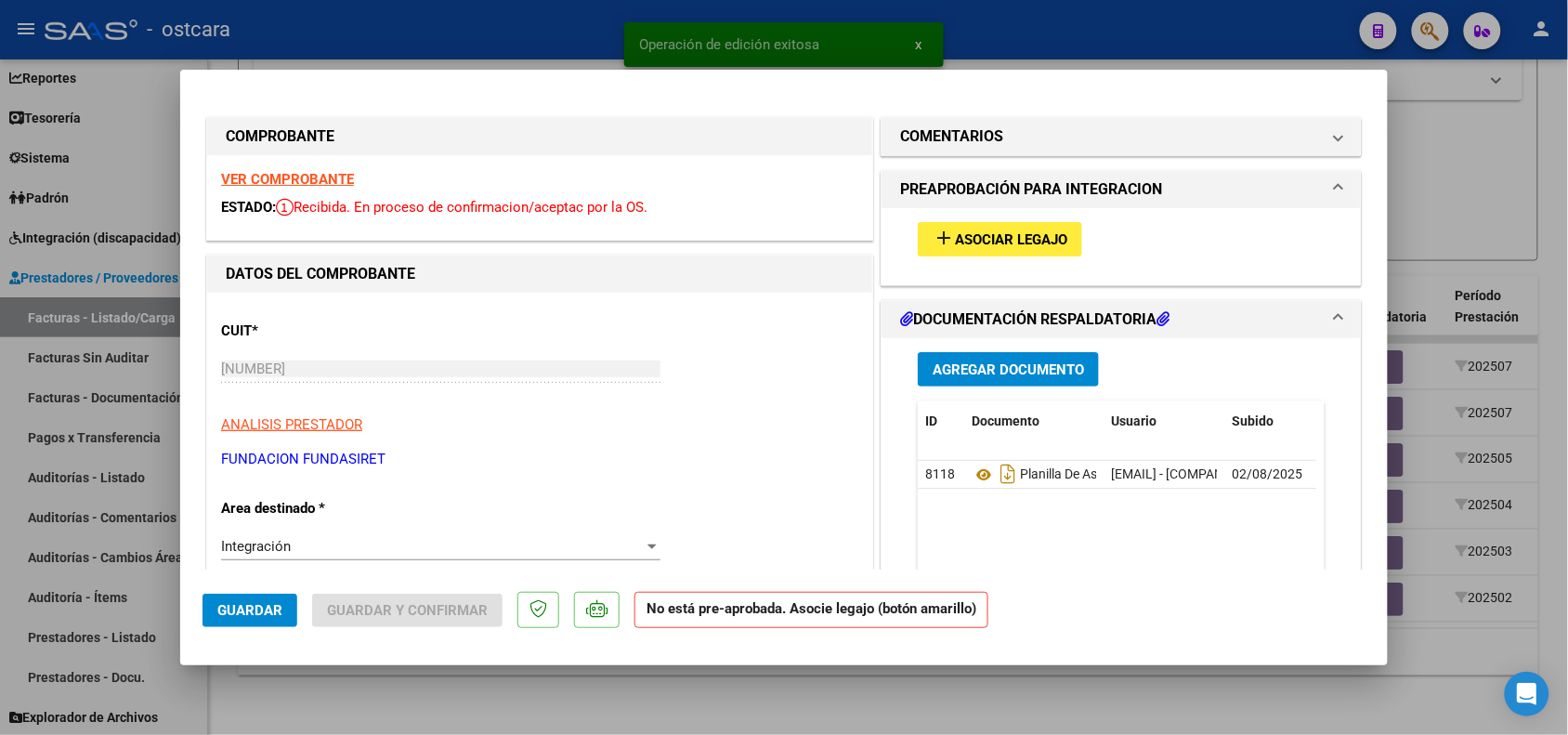 click on "VER COMPROBANTE" at bounding box center (287, 179) 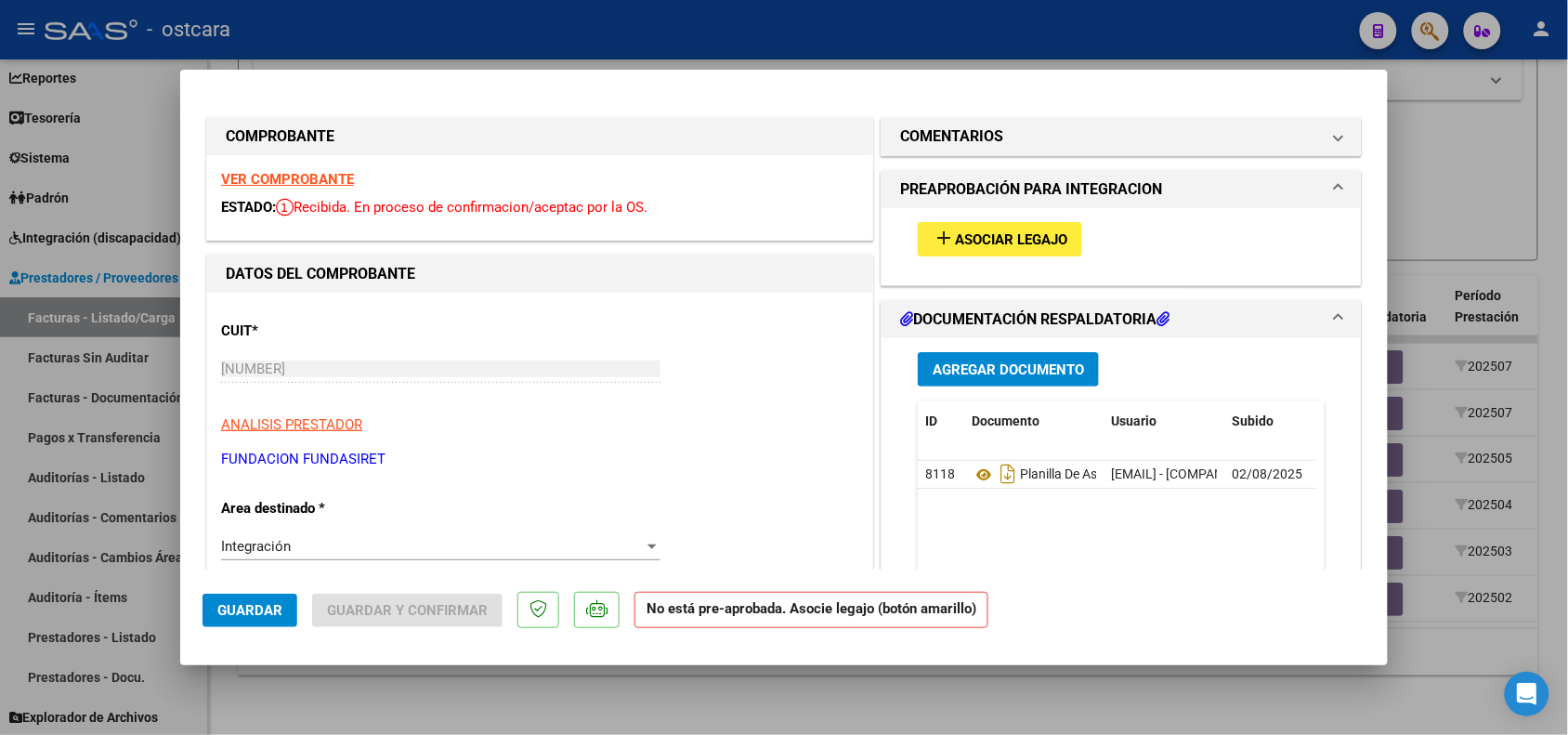 click on "add Asociar Legajo" at bounding box center (1000, 239) 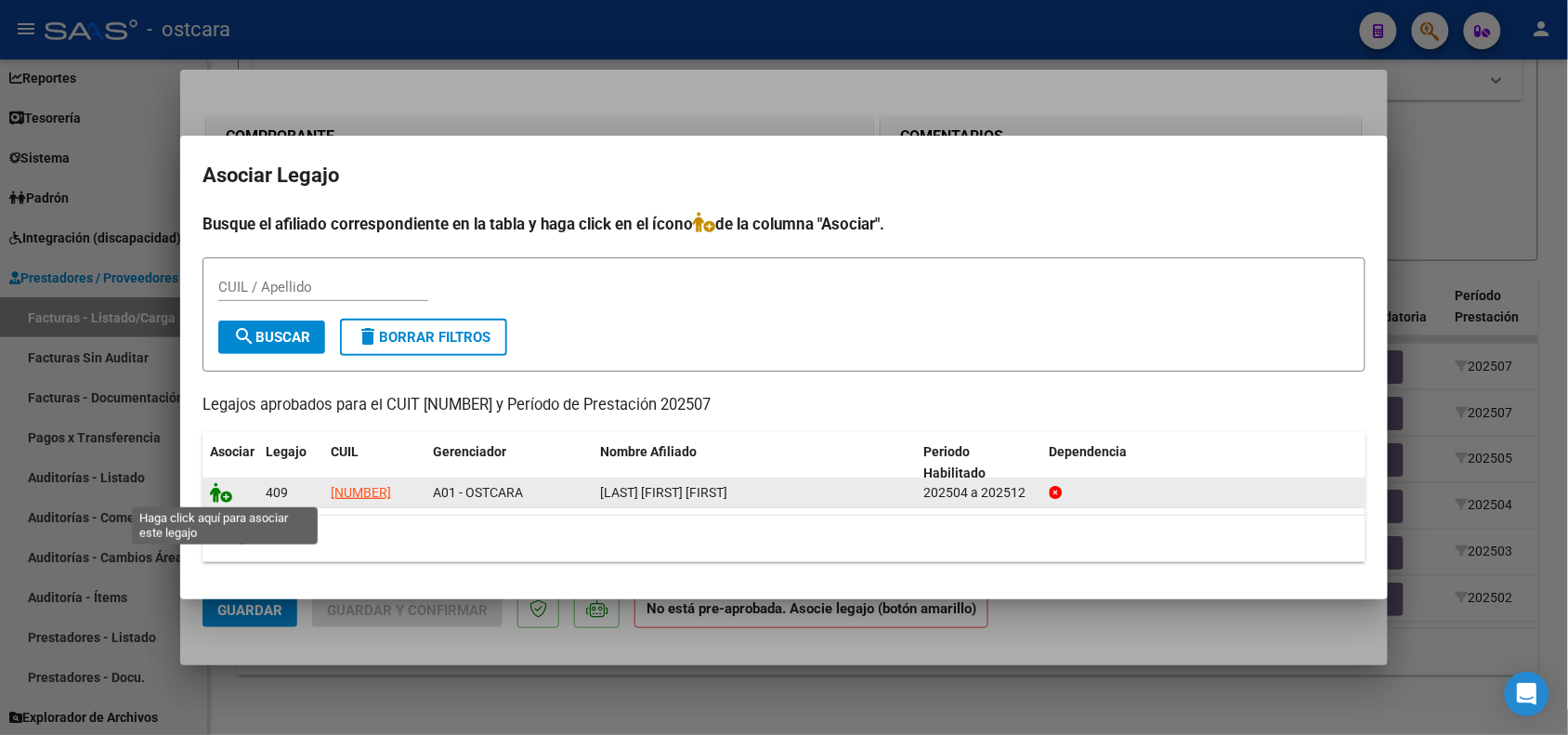 click 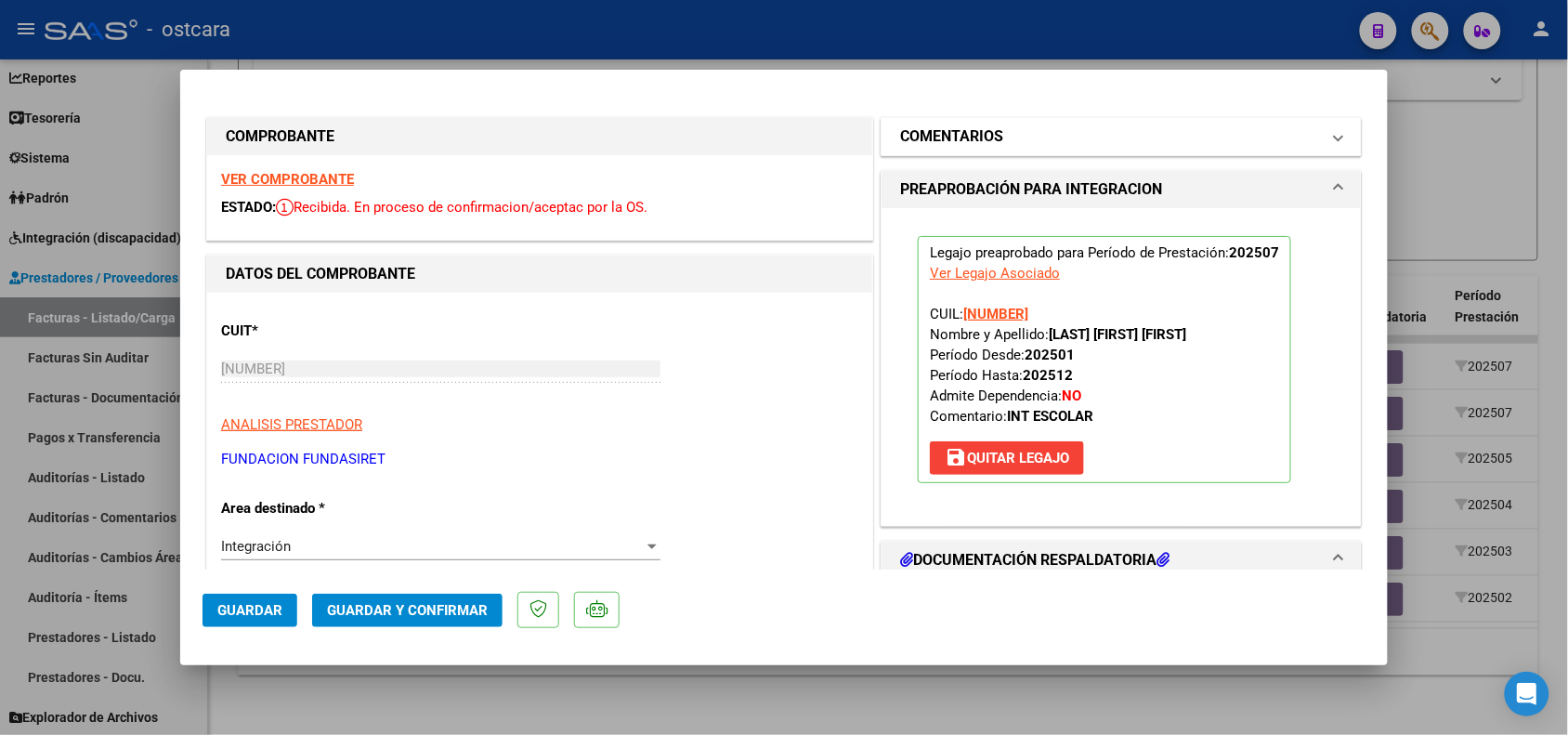click on "COMENTARIOS" at bounding box center (1121, 137) 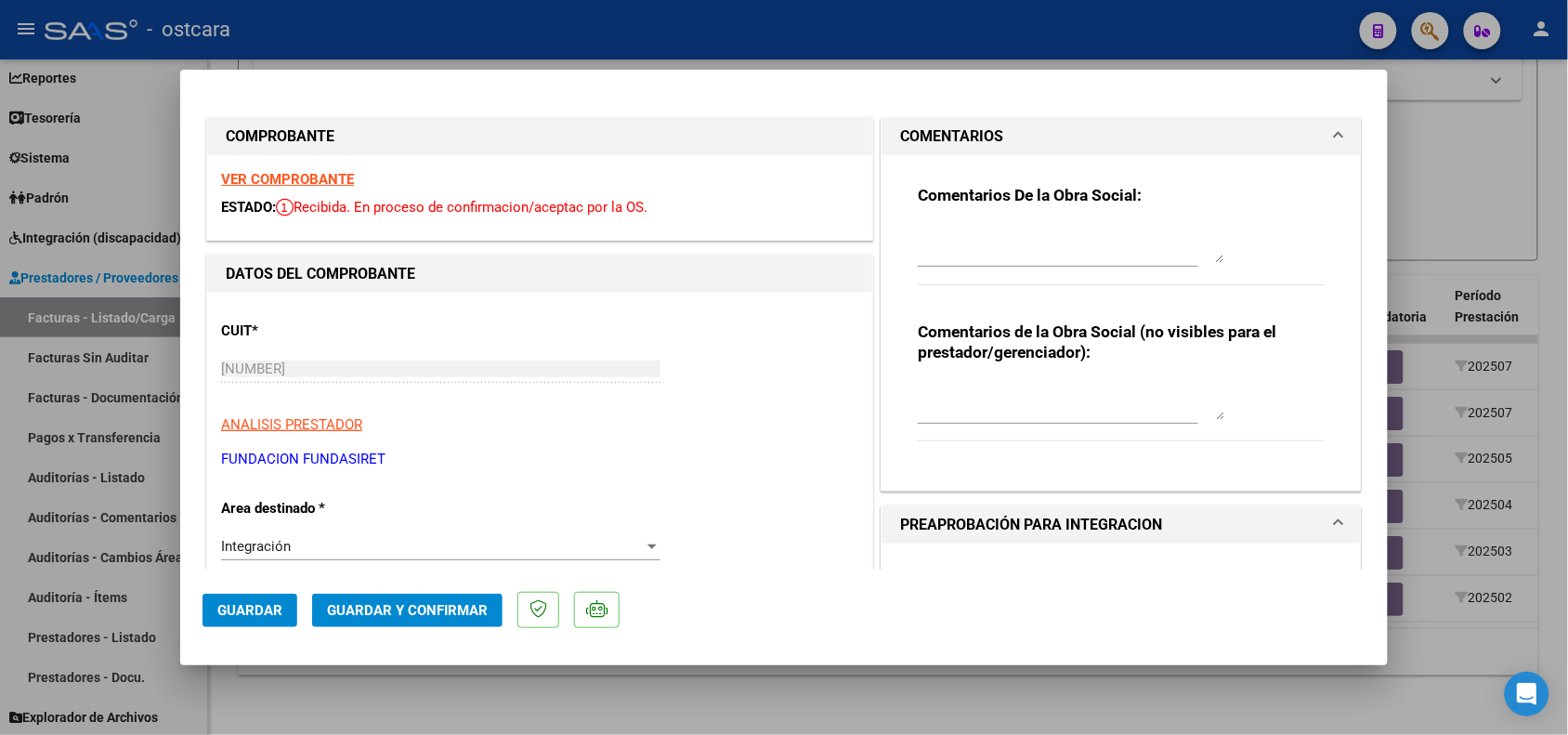 click at bounding box center [1071, 244] 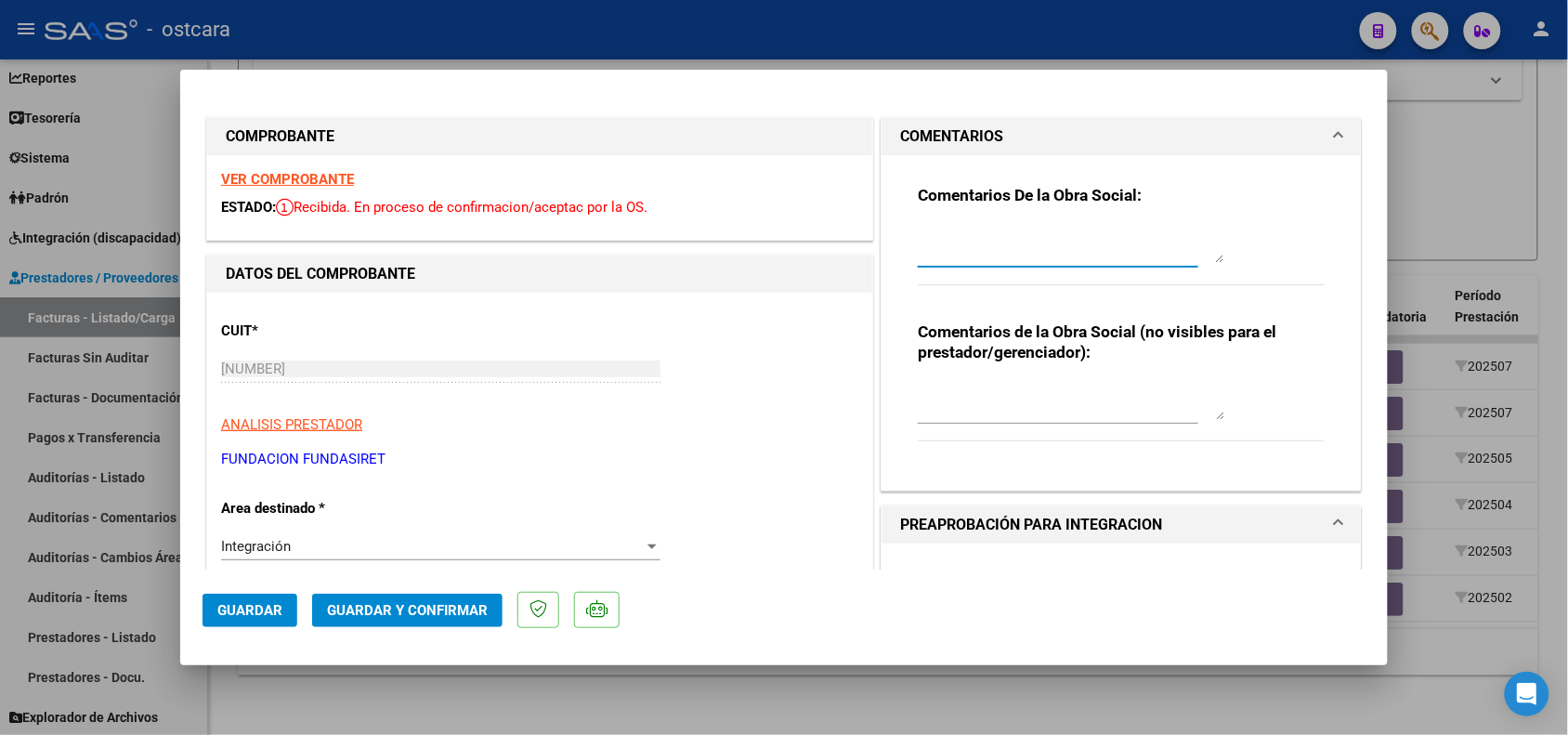 paste on "RECUERDE QUE SIEMPRE DEBE ASOCIAR EL LEGAJO EL AFILADO" 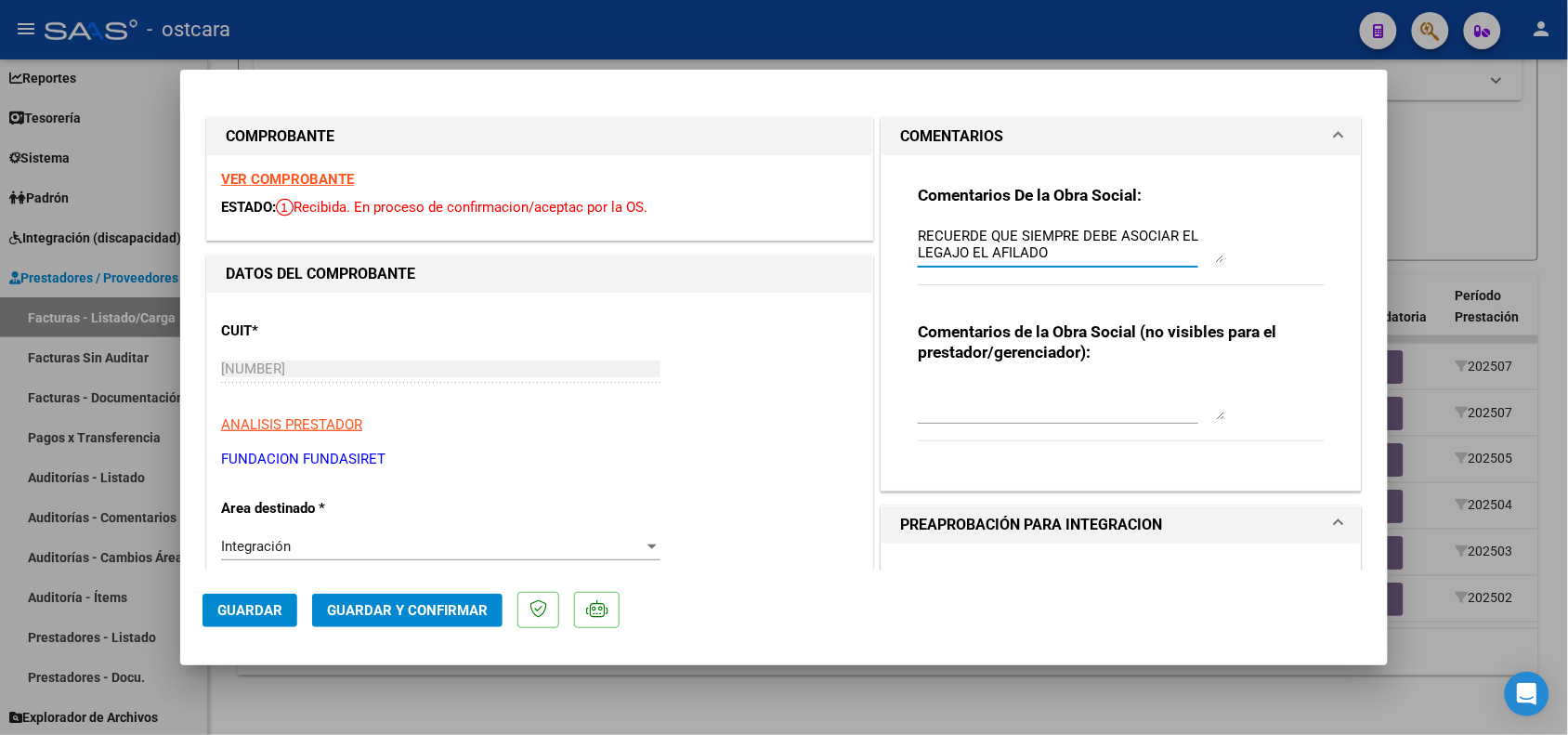 type on "RECUERDE QUE SIEMPRE DEBE ASOCIAR EL LEGAJO EL AFILADO" 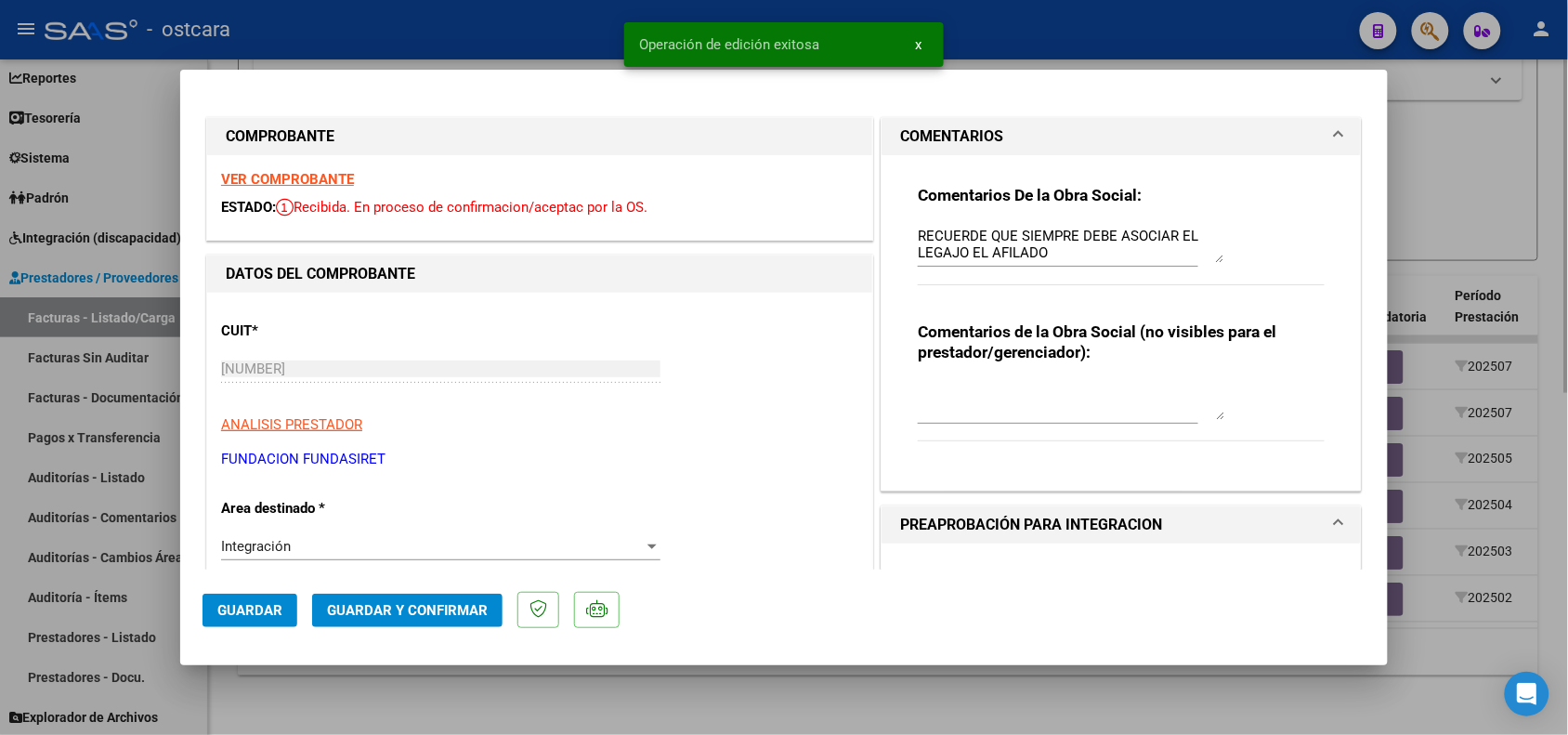 click at bounding box center (784, 367) 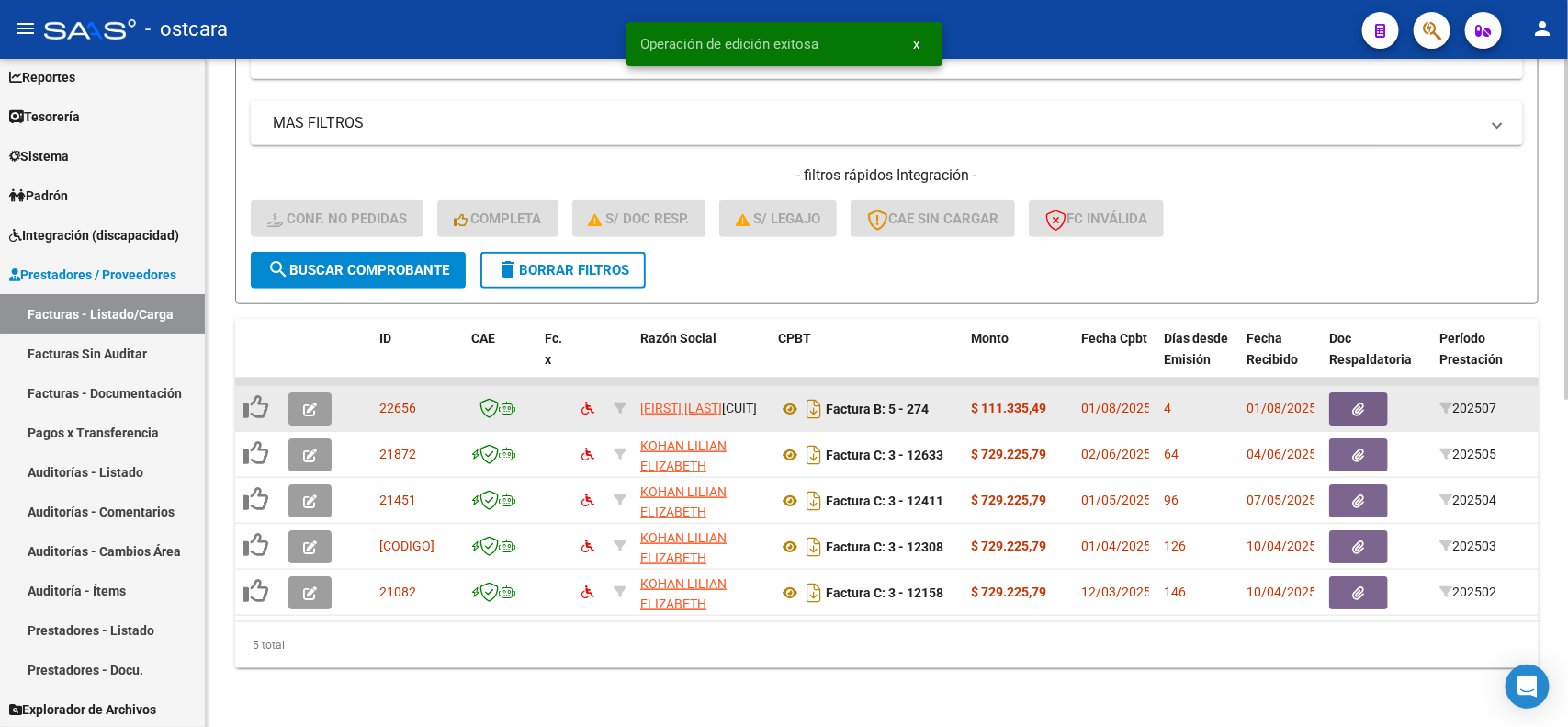 scroll, scrollTop: 640, scrollLeft: 0, axis: vertical 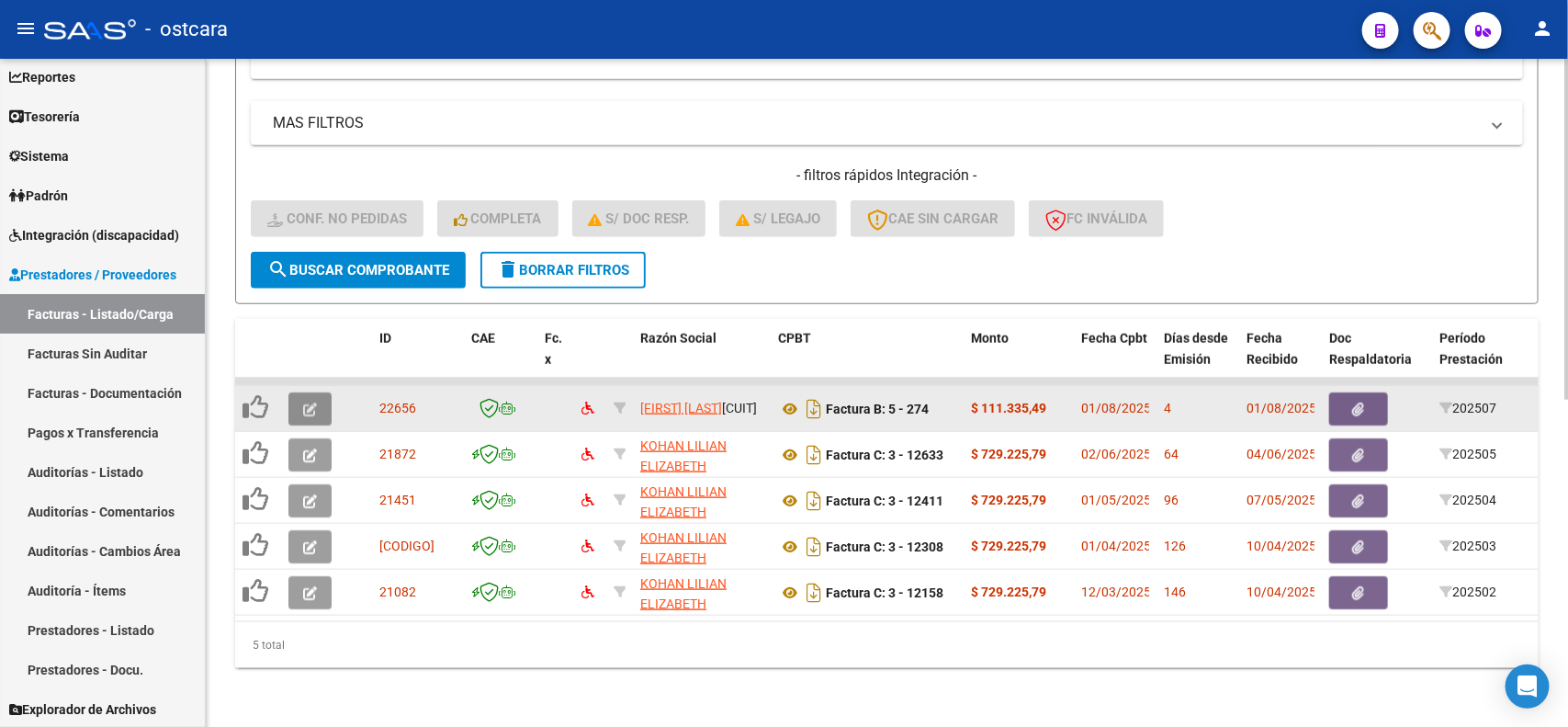 click 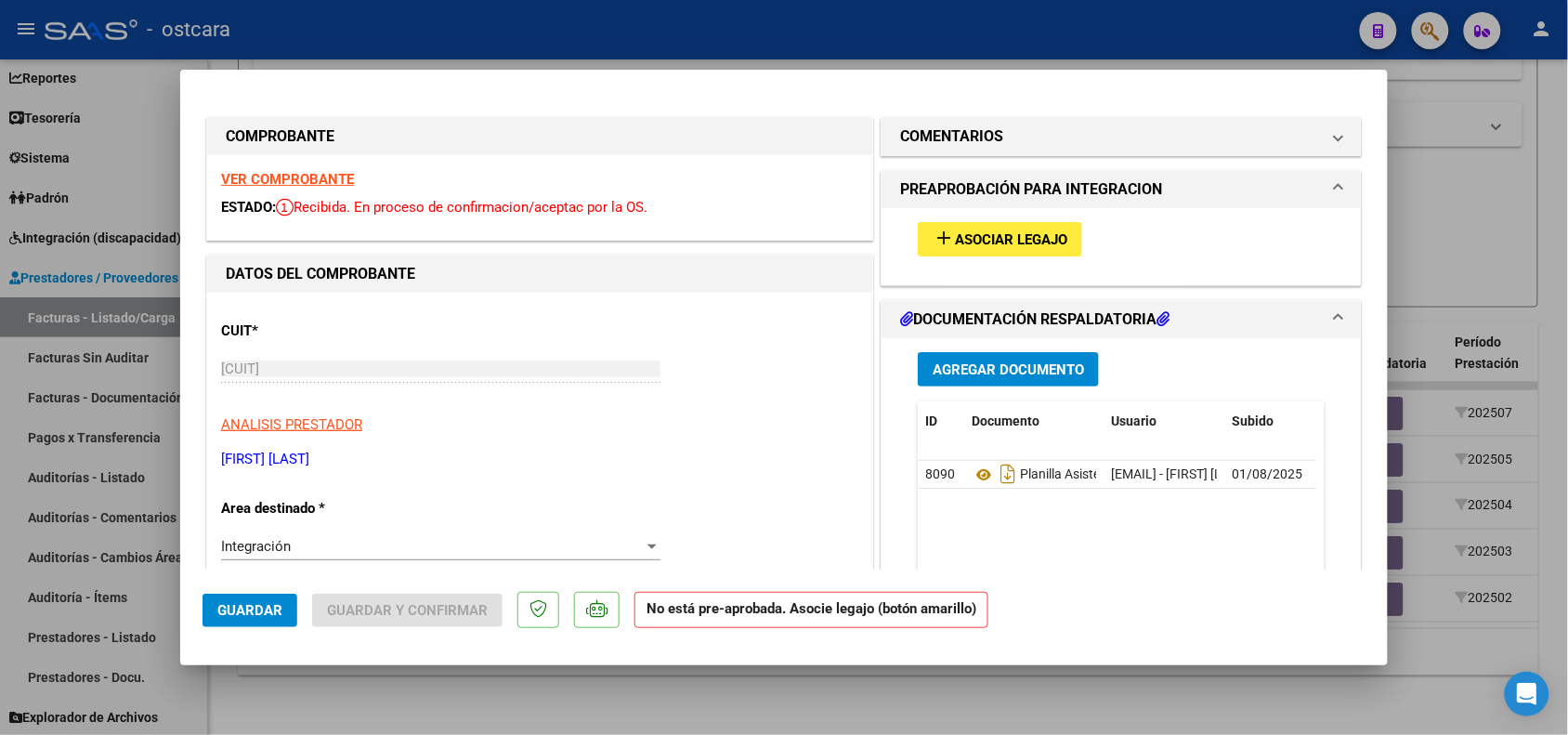 click on "VER COMPROBANTE" at bounding box center (287, 179) 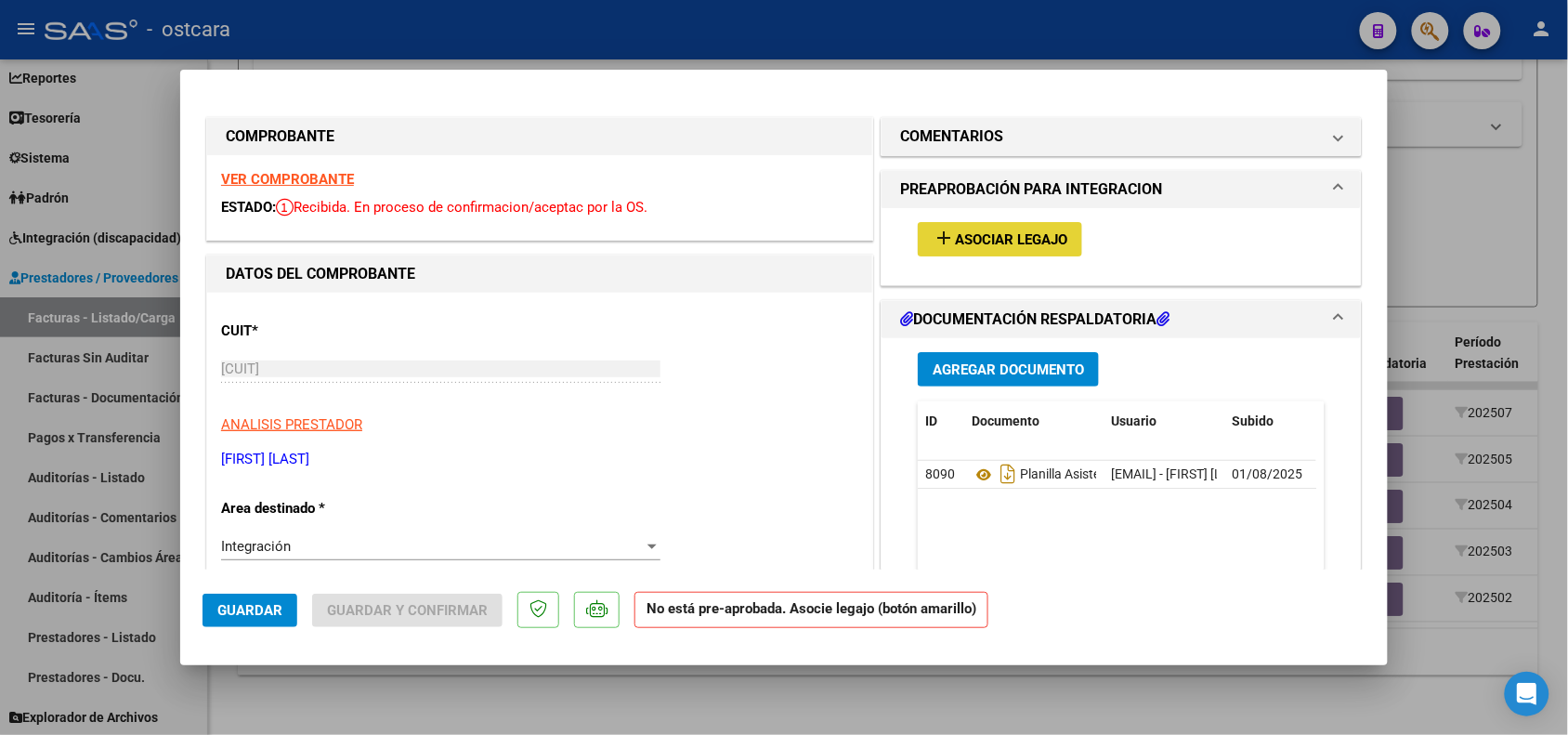 click on "add Asociar Legajo" at bounding box center [1000, 239] 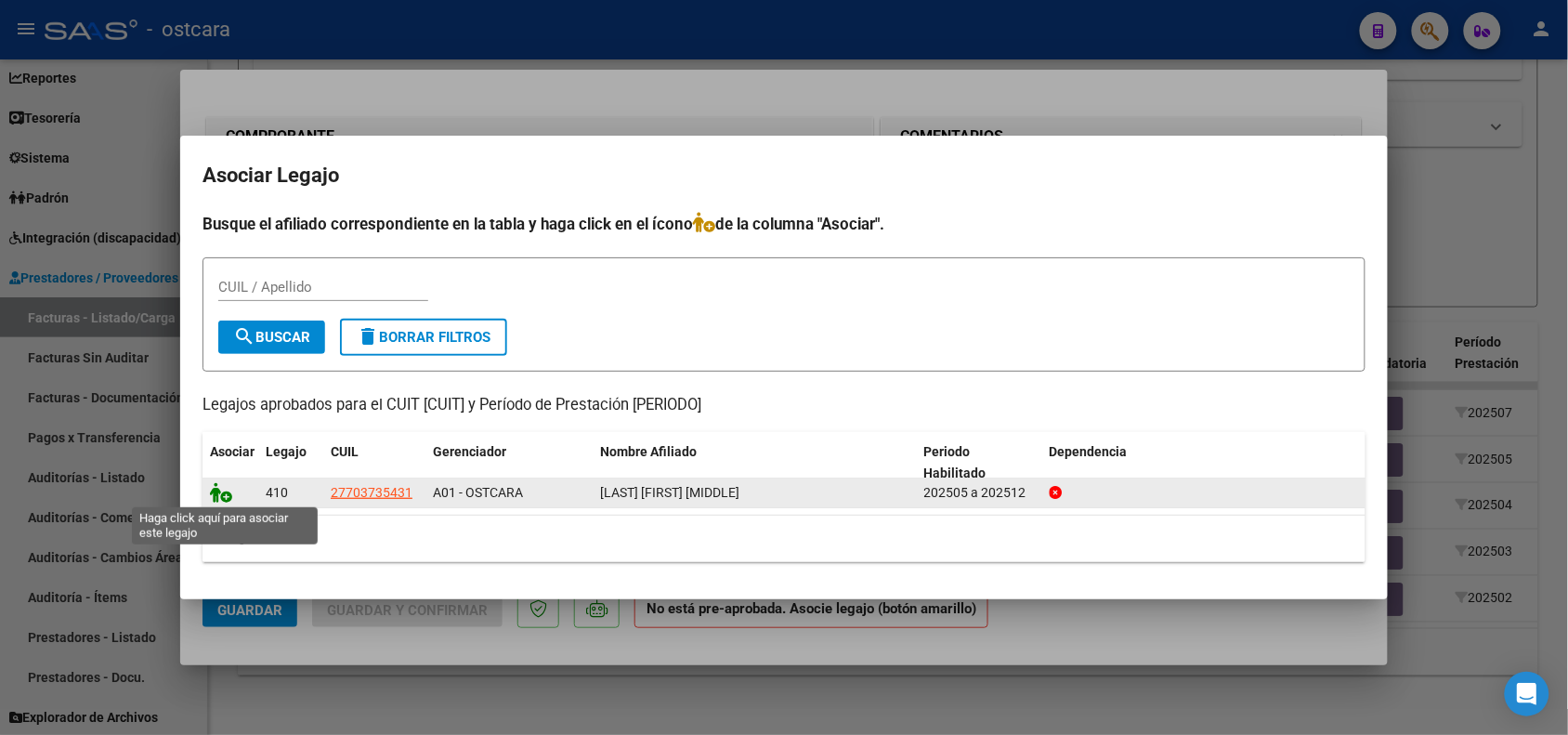 click 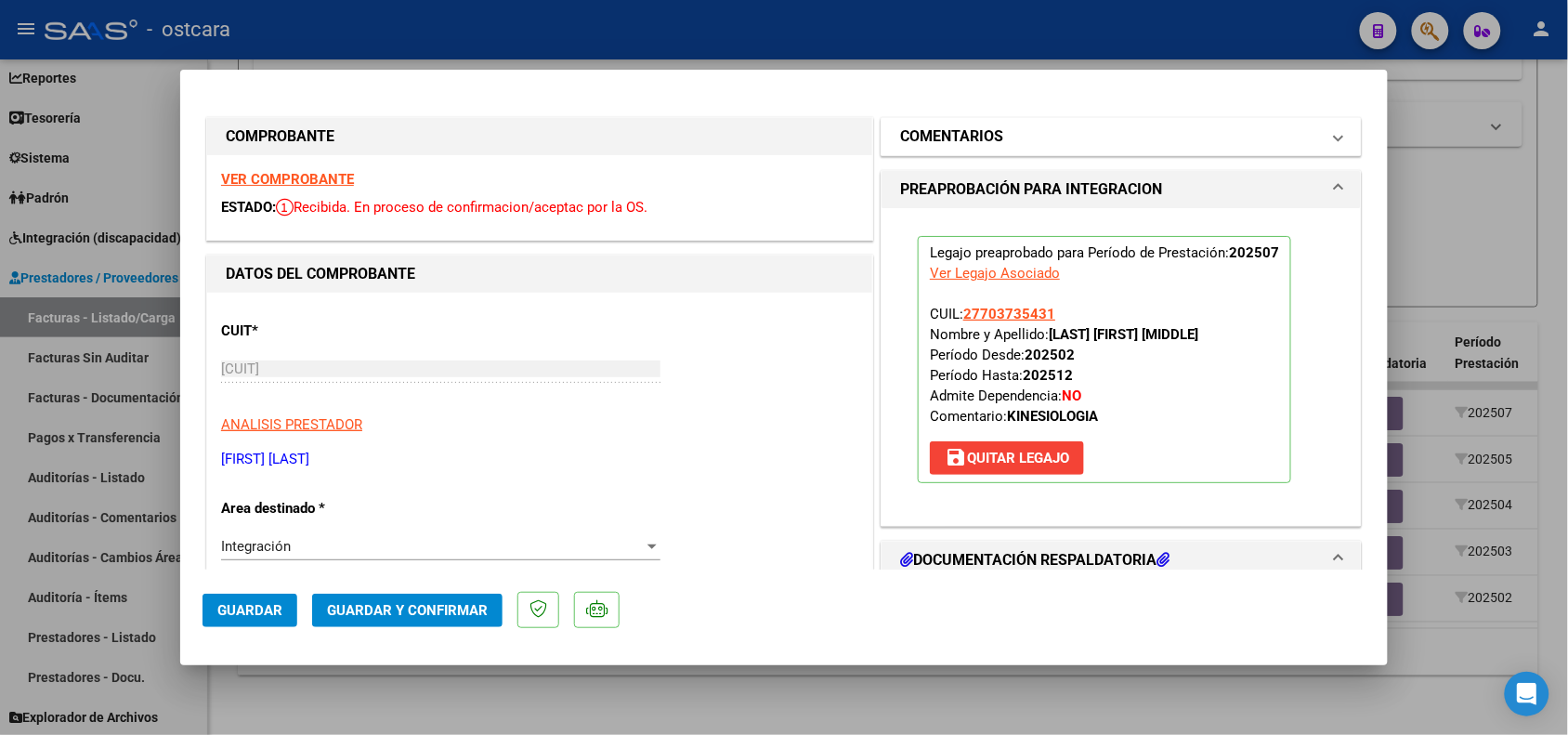 click on "COMENTARIOS" at bounding box center [1110, 137] 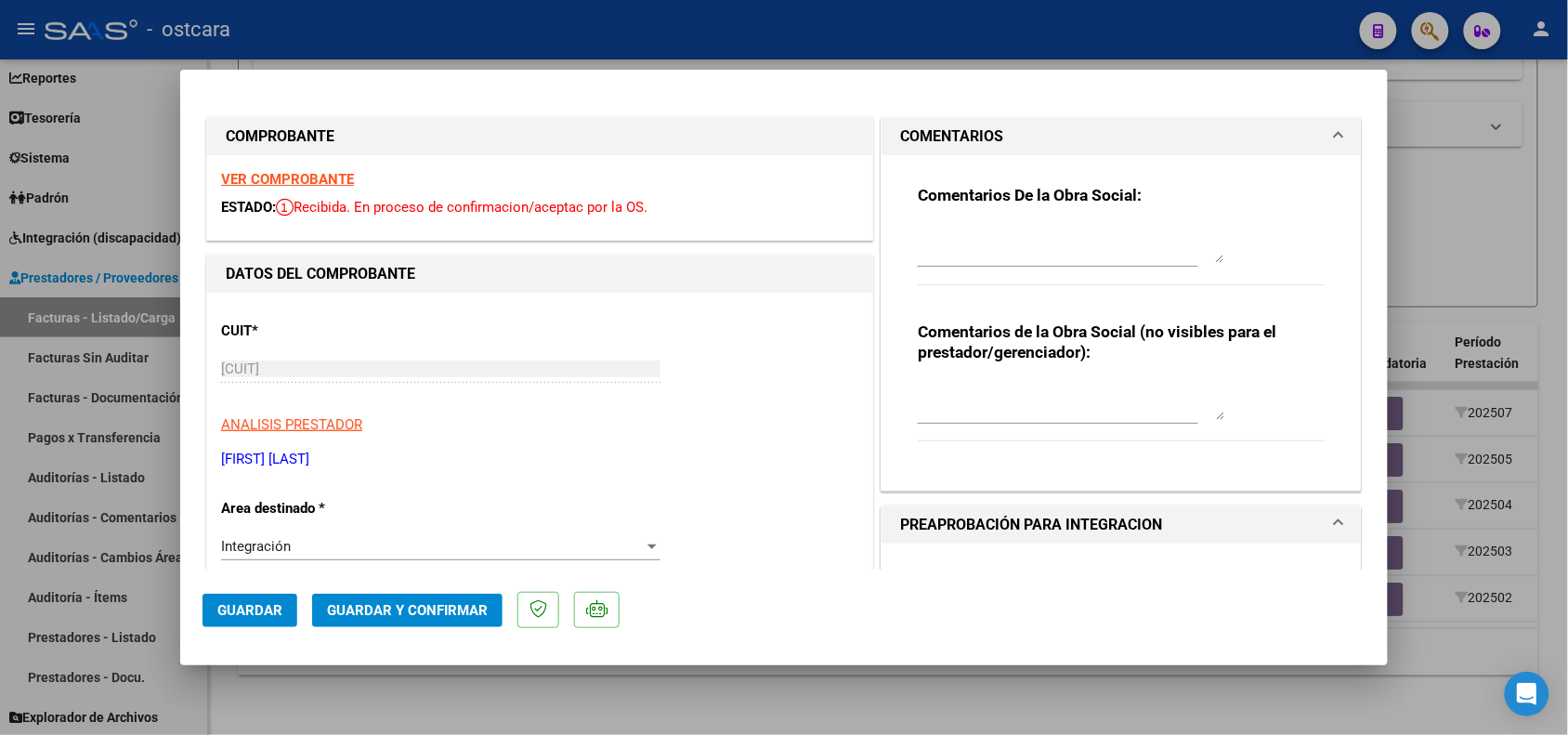 click at bounding box center (1071, 244) 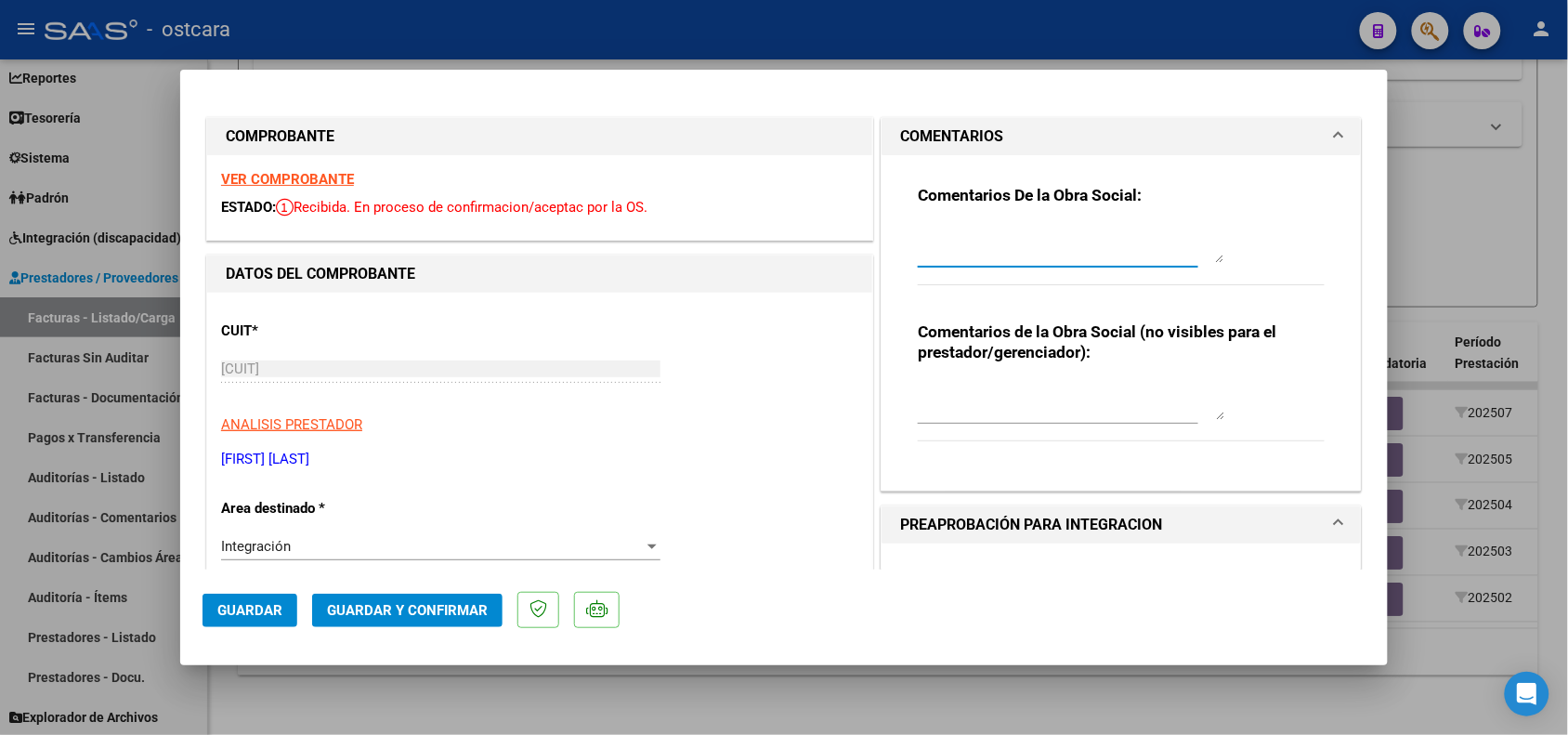 paste on "RECUERDE QUE SIEMPRE DEBE ASOCIAR EL LEGAJO EL AFILADO" 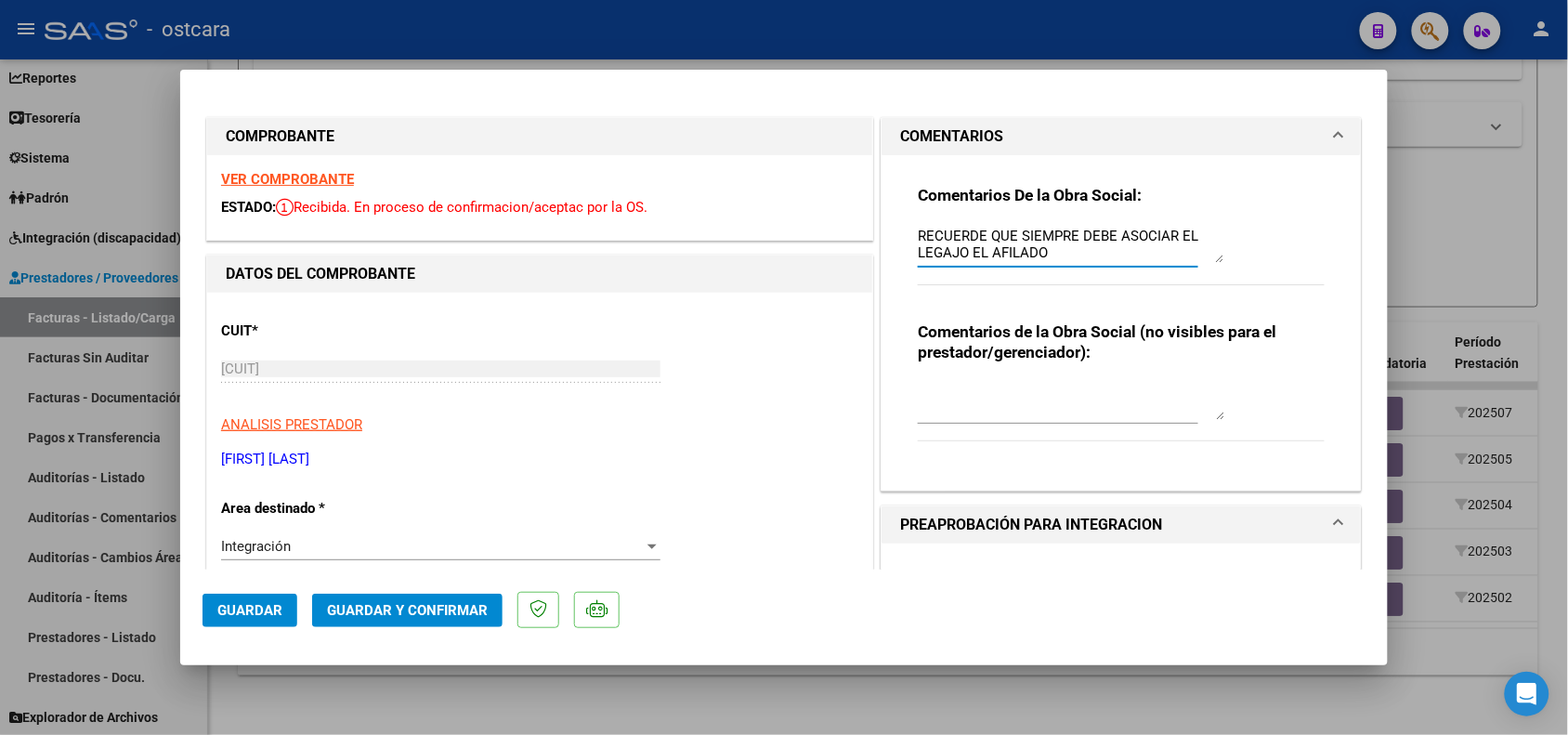 type on "RECUERDE QUE SIEMPRE DEBE ASOCIAR EL LEGAJO EL AFILADO" 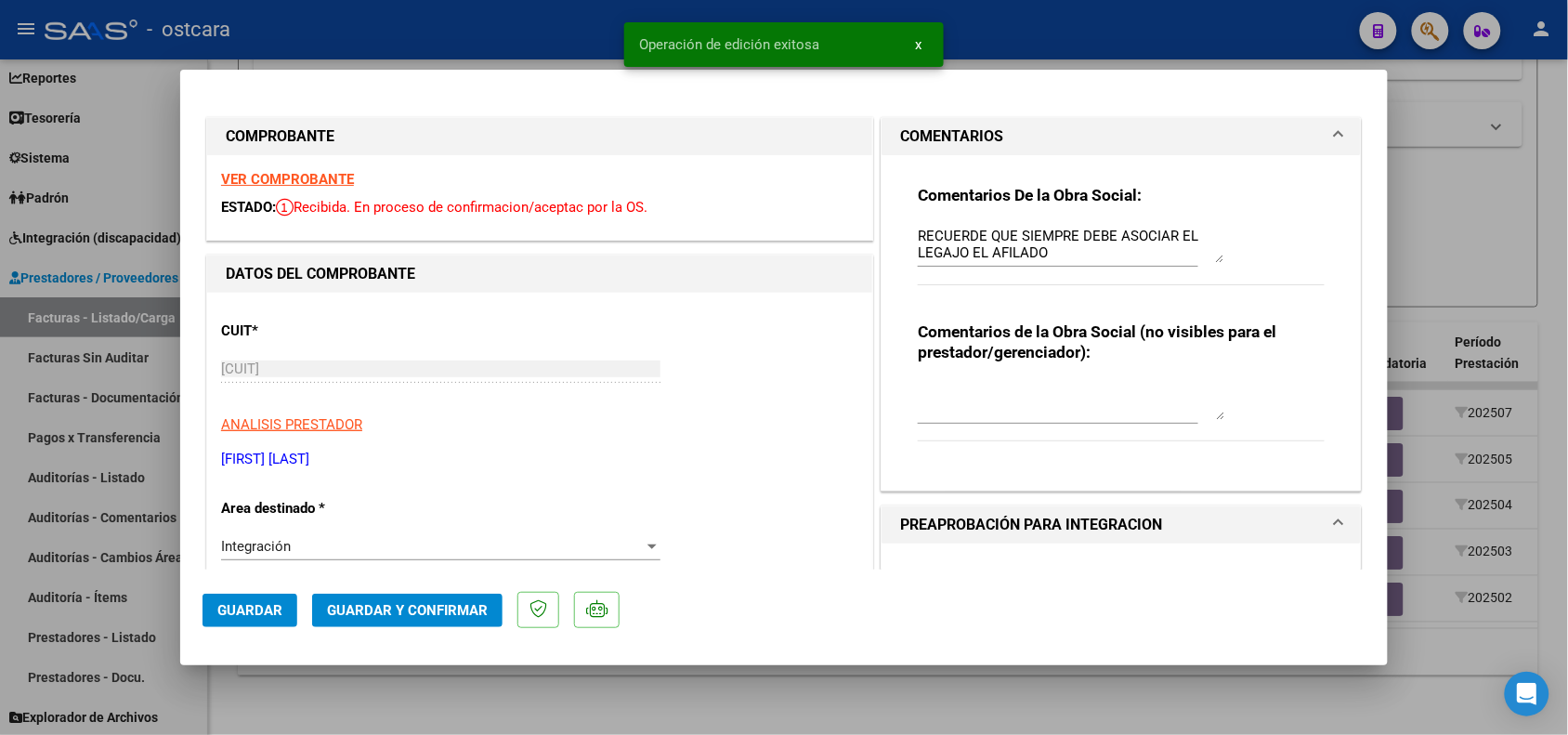 click at bounding box center [784, 367] 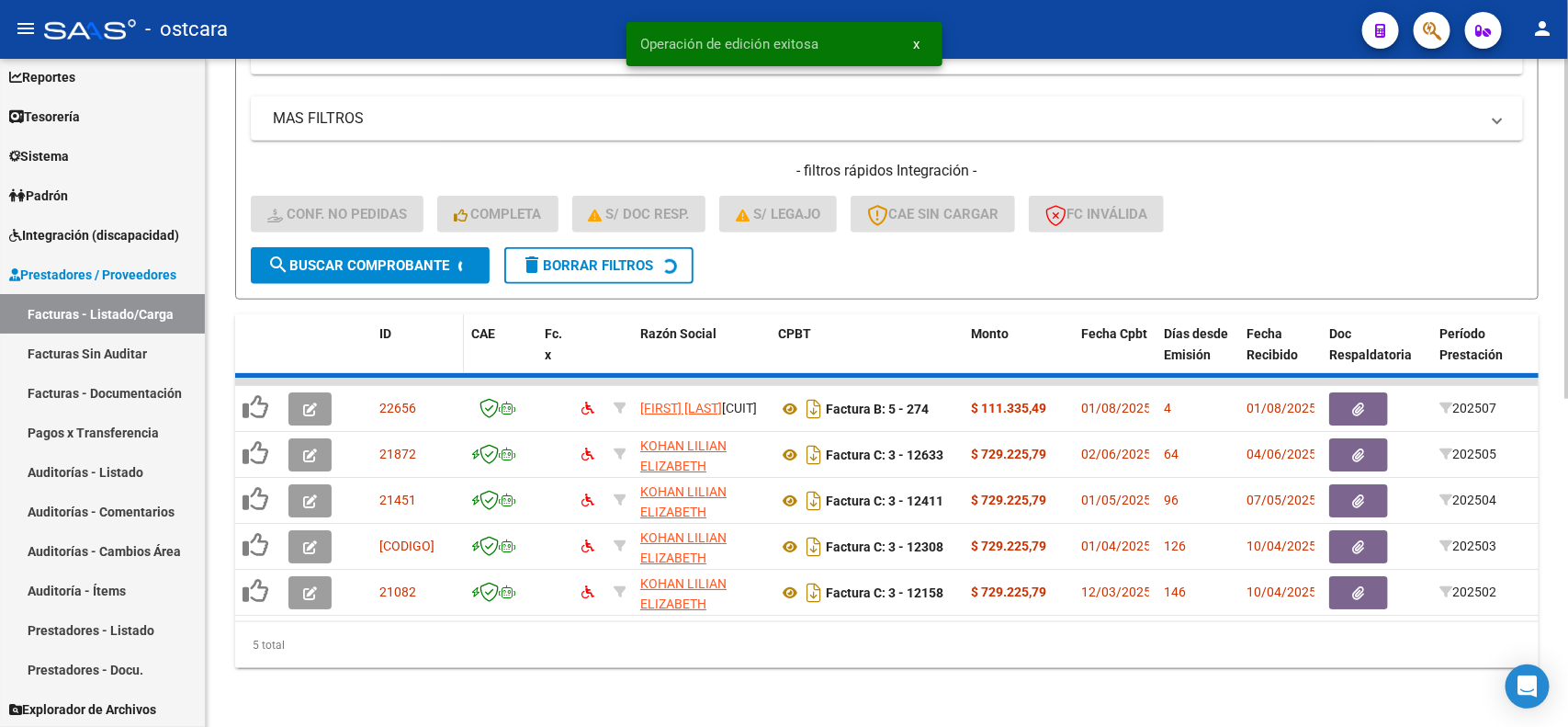 scroll, scrollTop: 594, scrollLeft: 0, axis: vertical 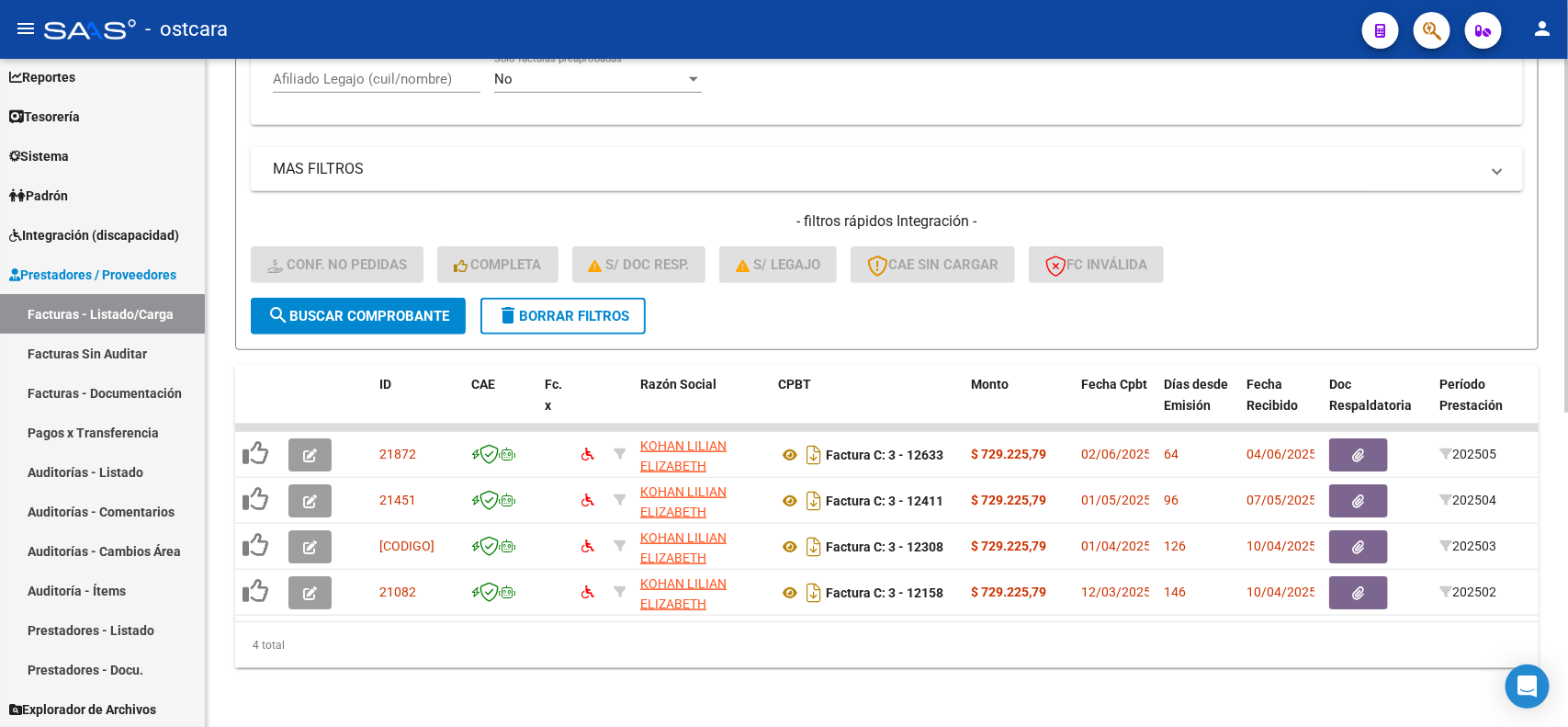click on "delete  Borrar Filtros" 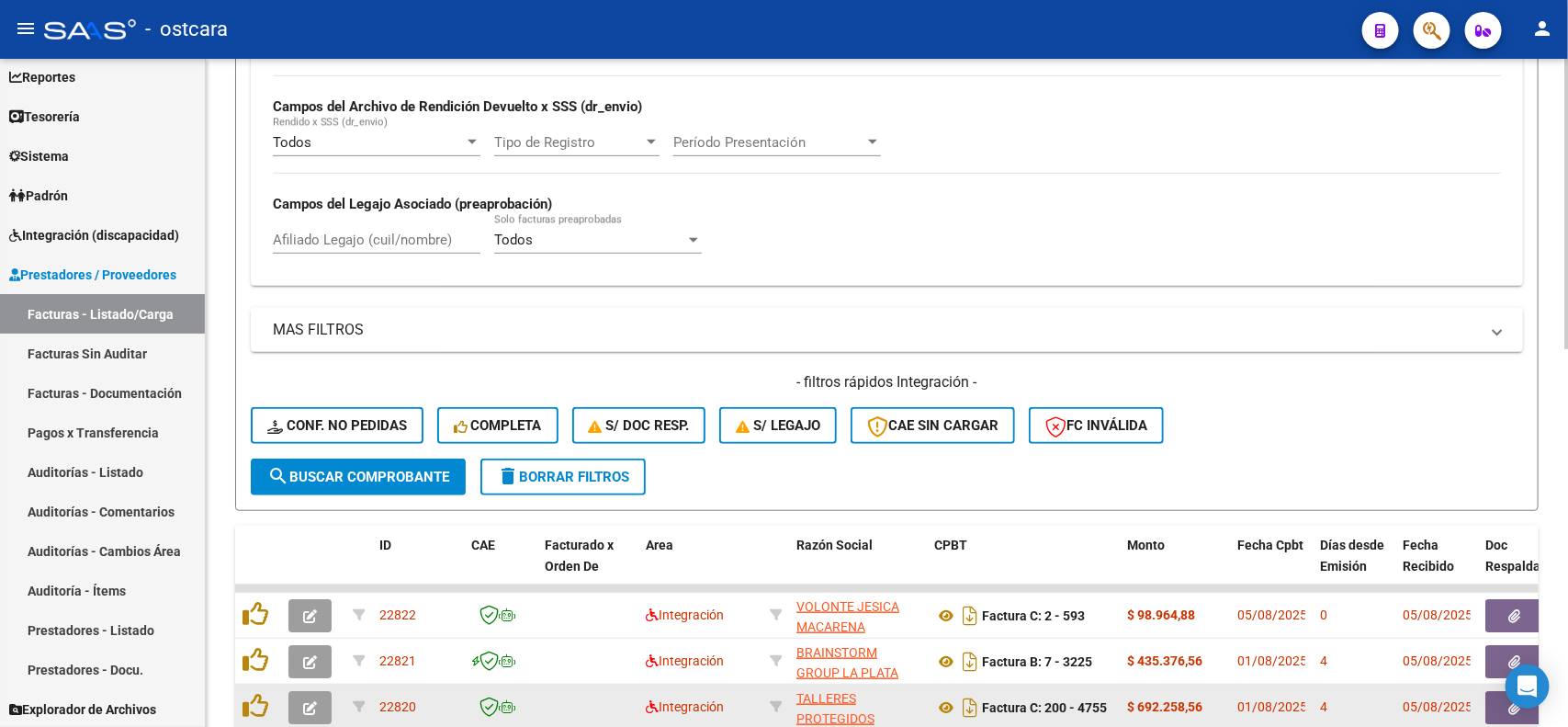 scroll, scrollTop: 594, scrollLeft: 0, axis: vertical 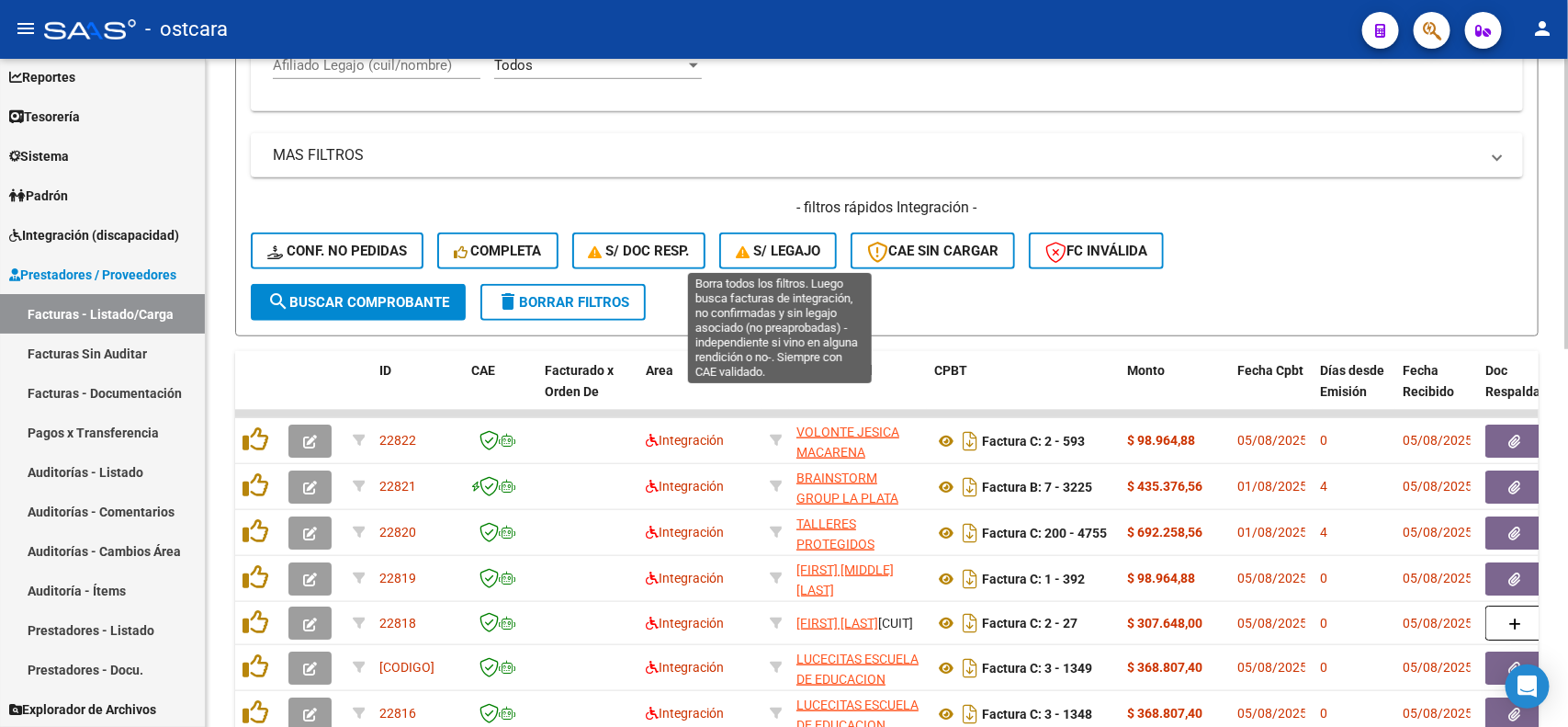 click on "S/ legajo" 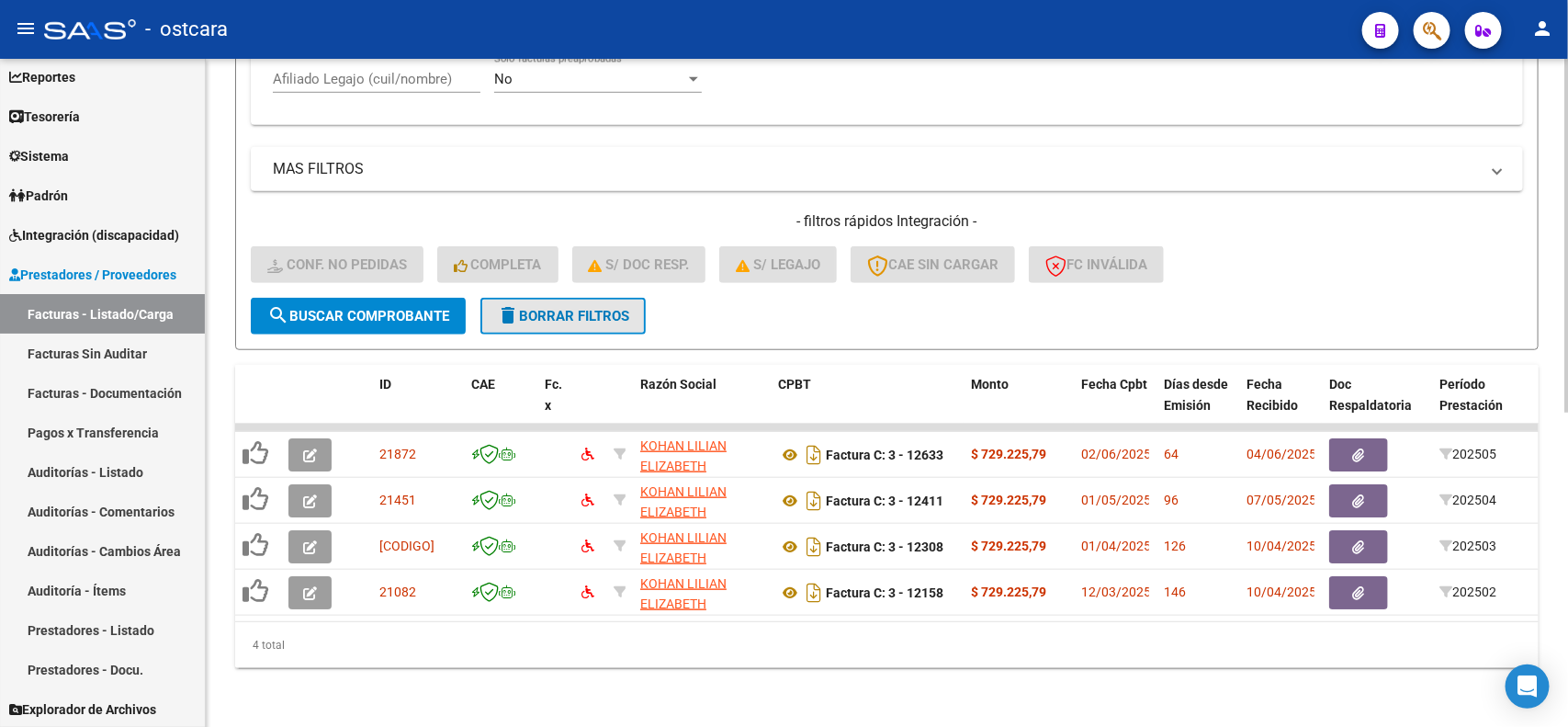 click on "delete  Borrar Filtros" 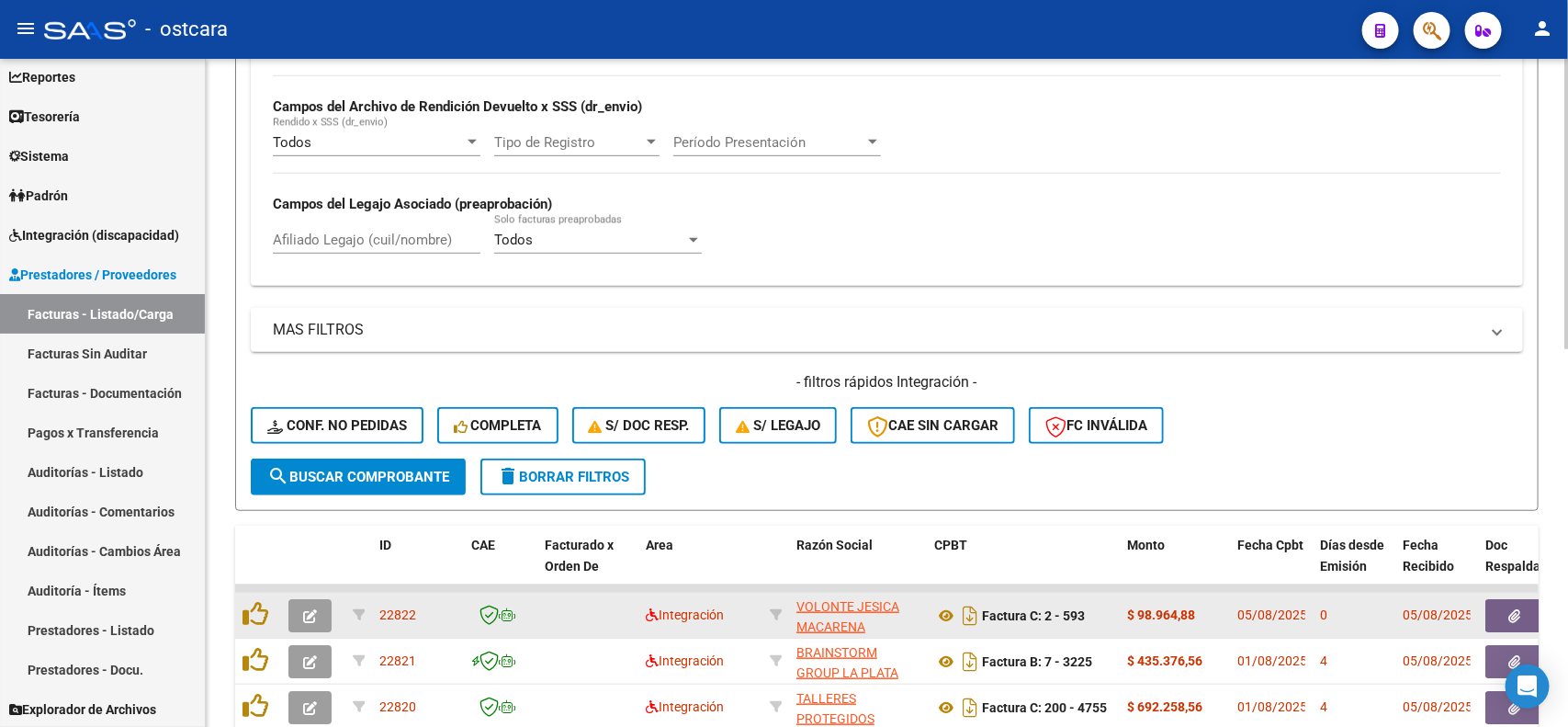 scroll, scrollTop: 594, scrollLeft: 0, axis: vertical 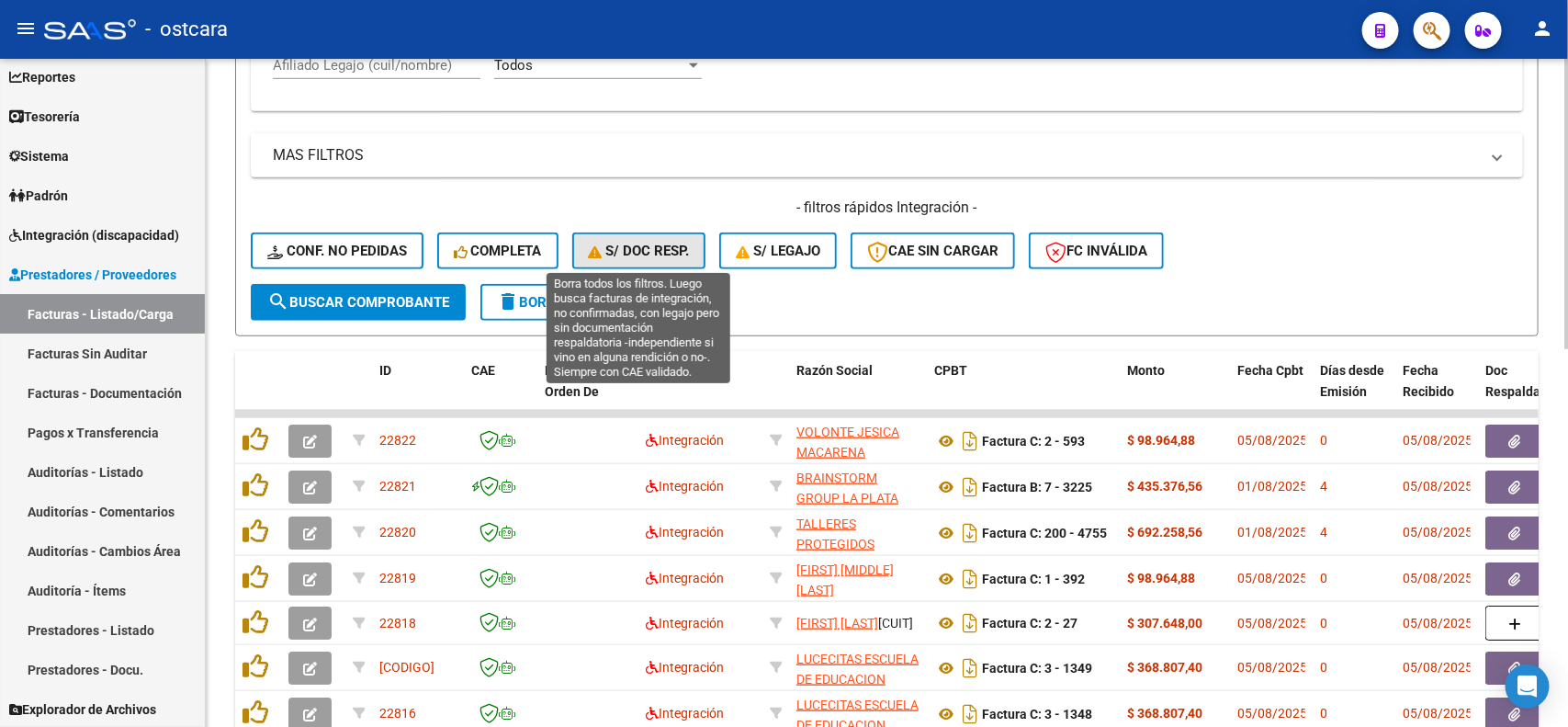 click on "S/ Doc Resp." 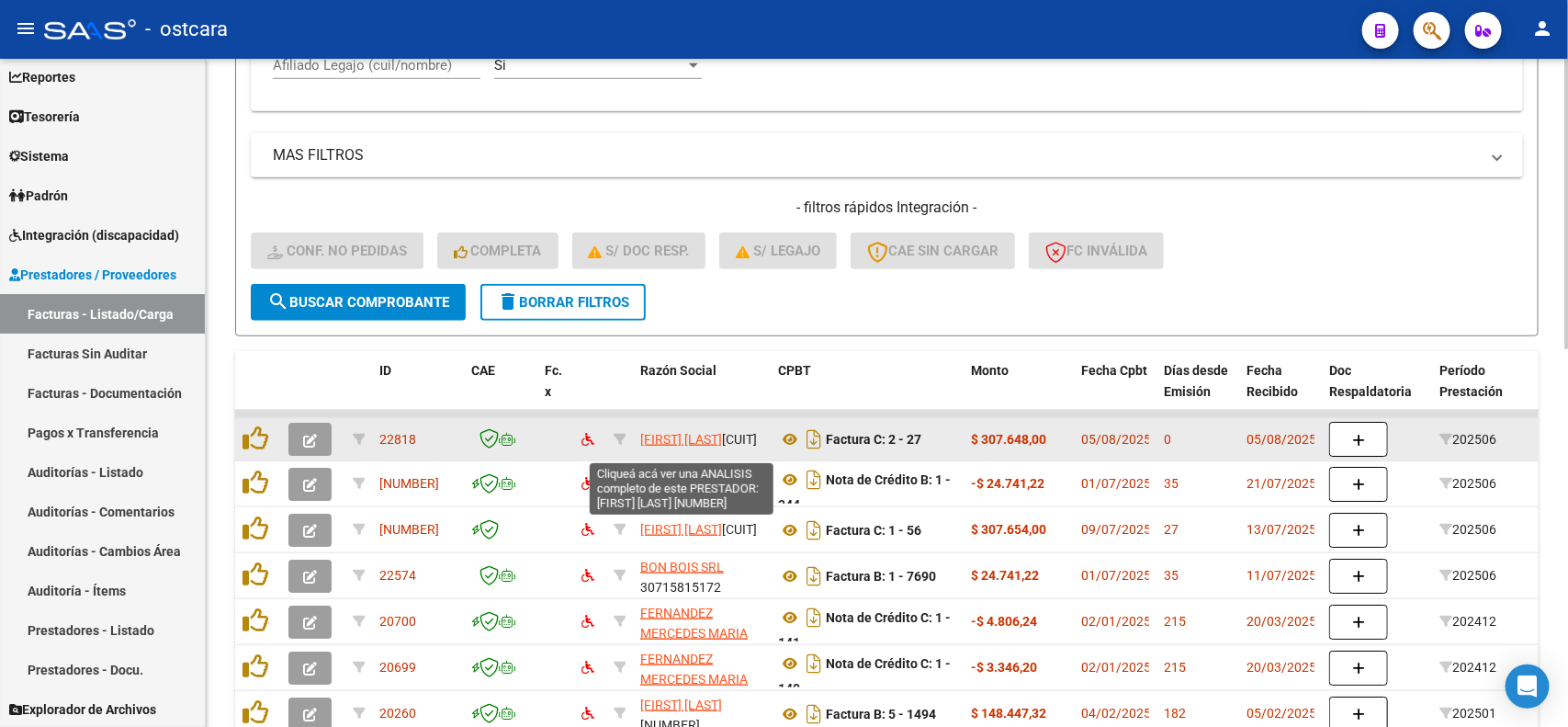 scroll, scrollTop: 24, scrollLeft: 0, axis: vertical 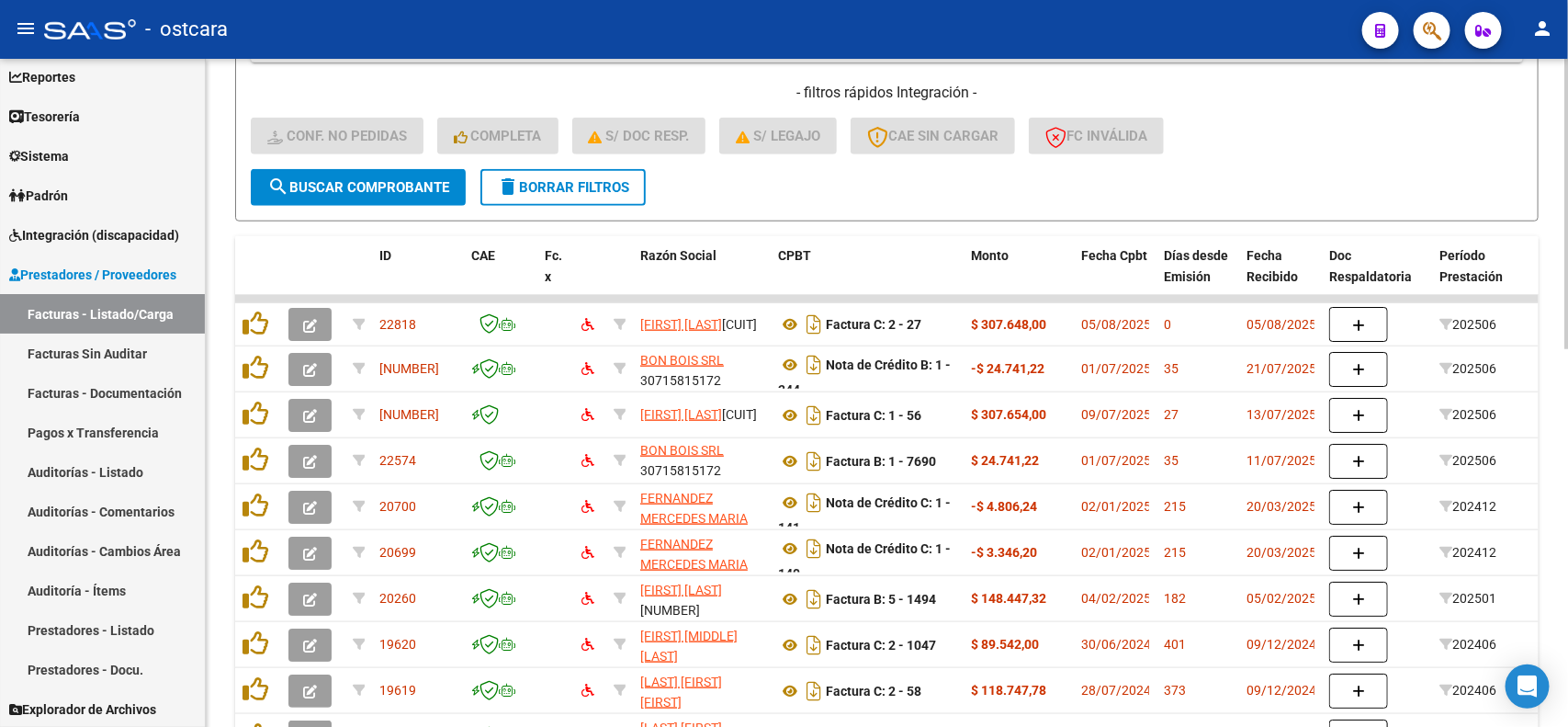 click on "delete  Borrar Filtros" 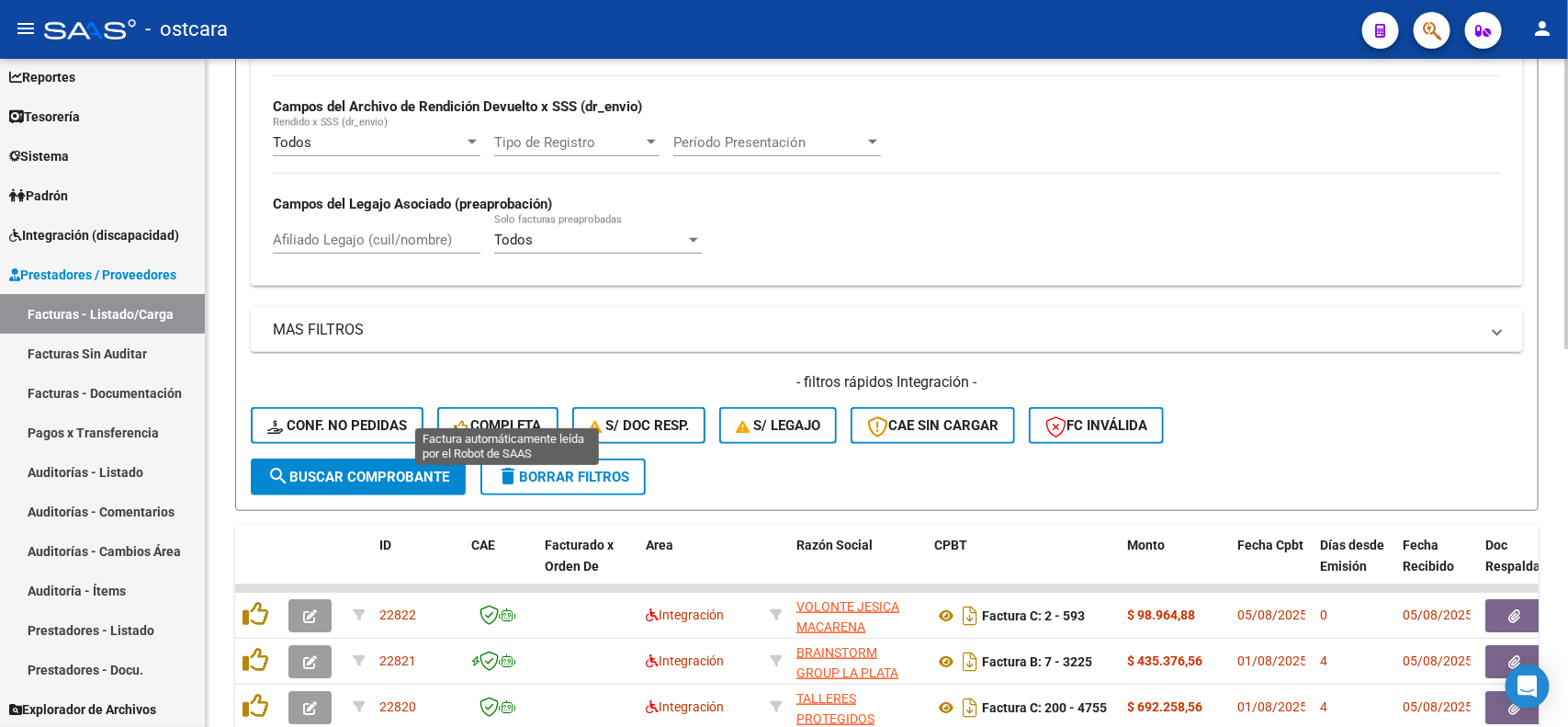 scroll, scrollTop: 709, scrollLeft: 0, axis: vertical 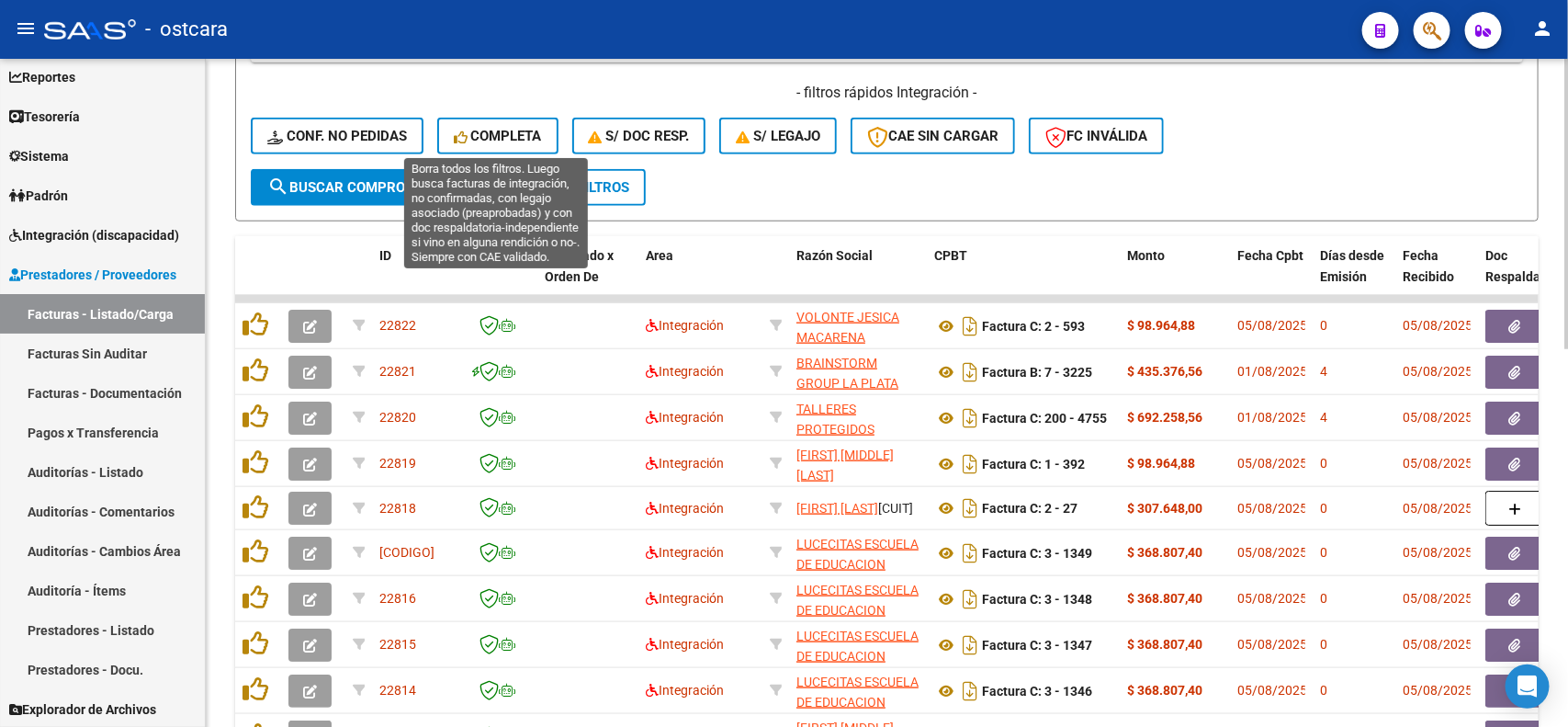 click on "Completa" 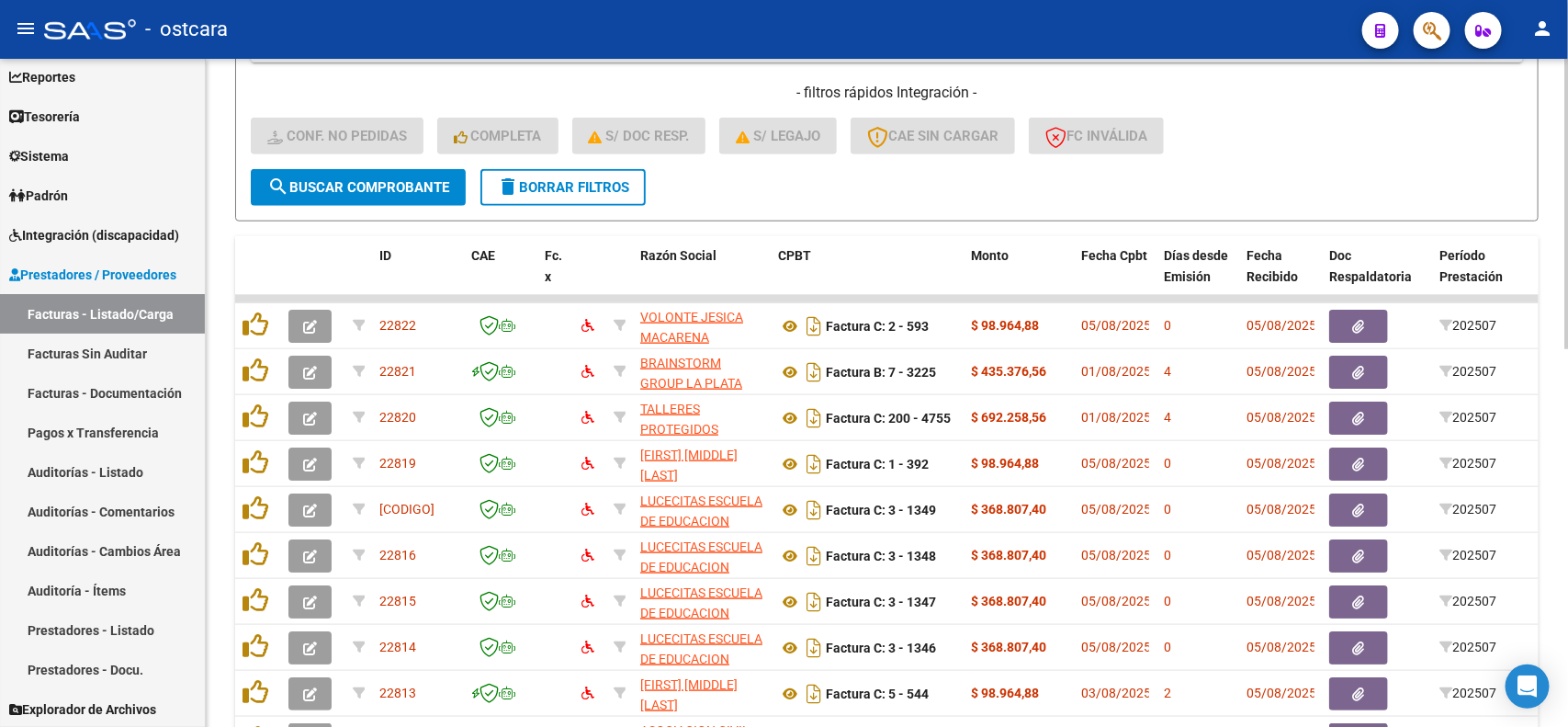 scroll, scrollTop: 869, scrollLeft: 0, axis: vertical 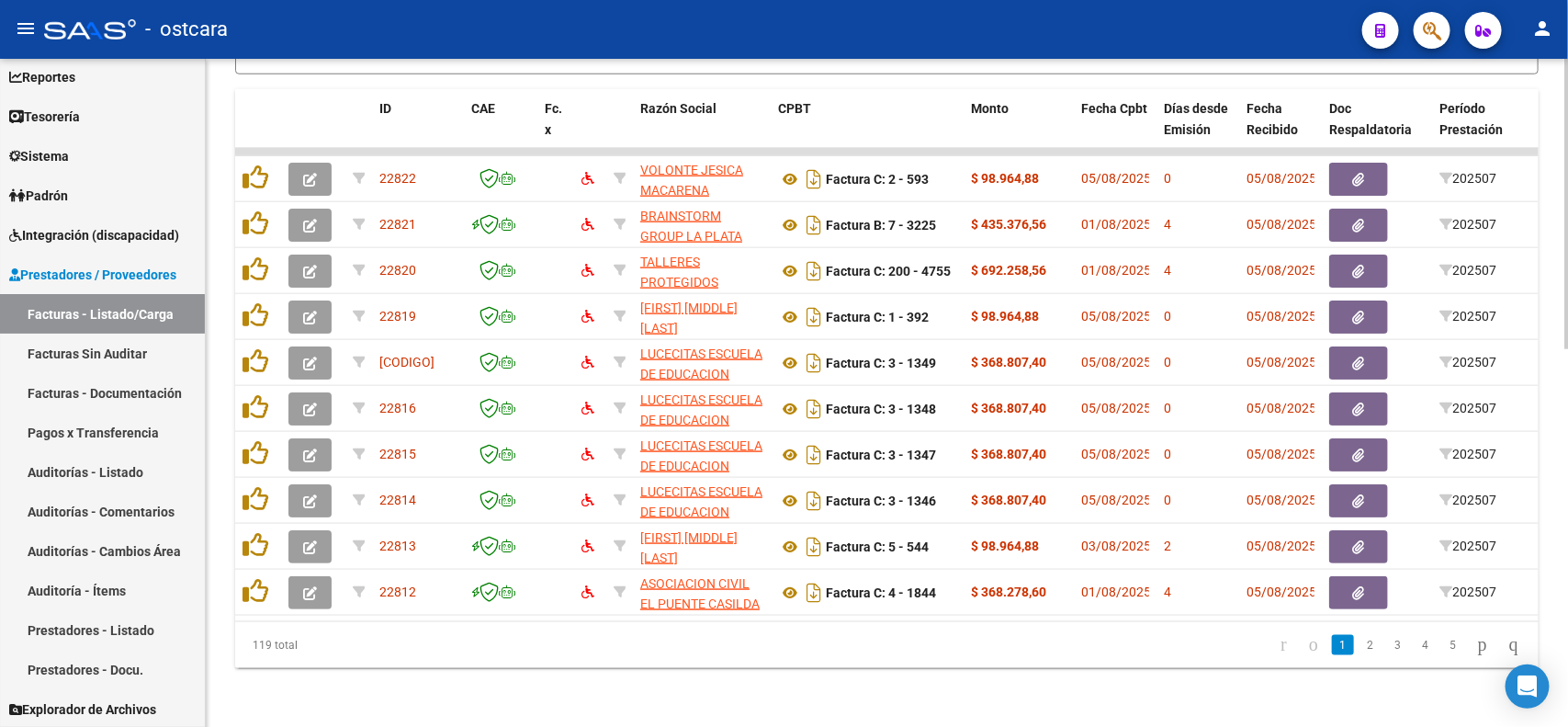 click 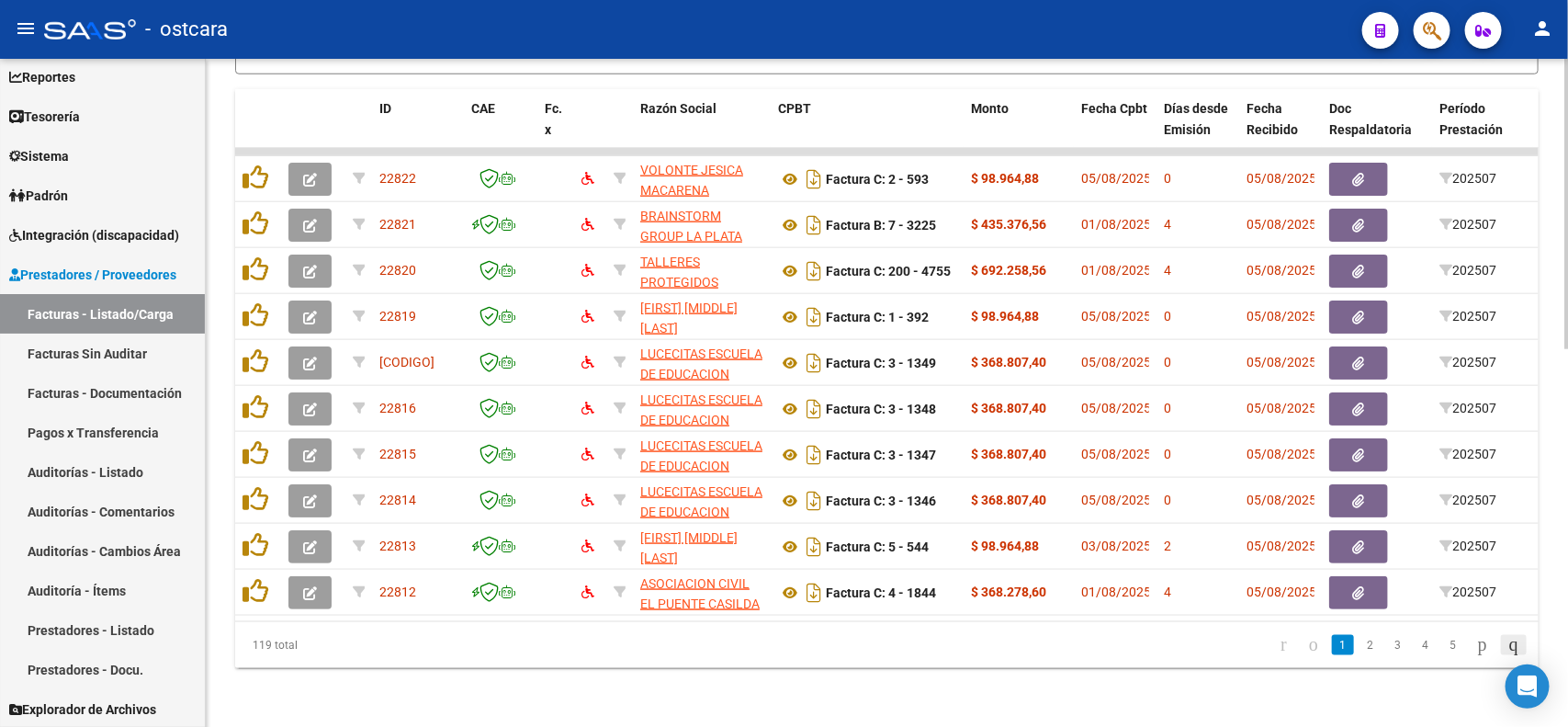 click 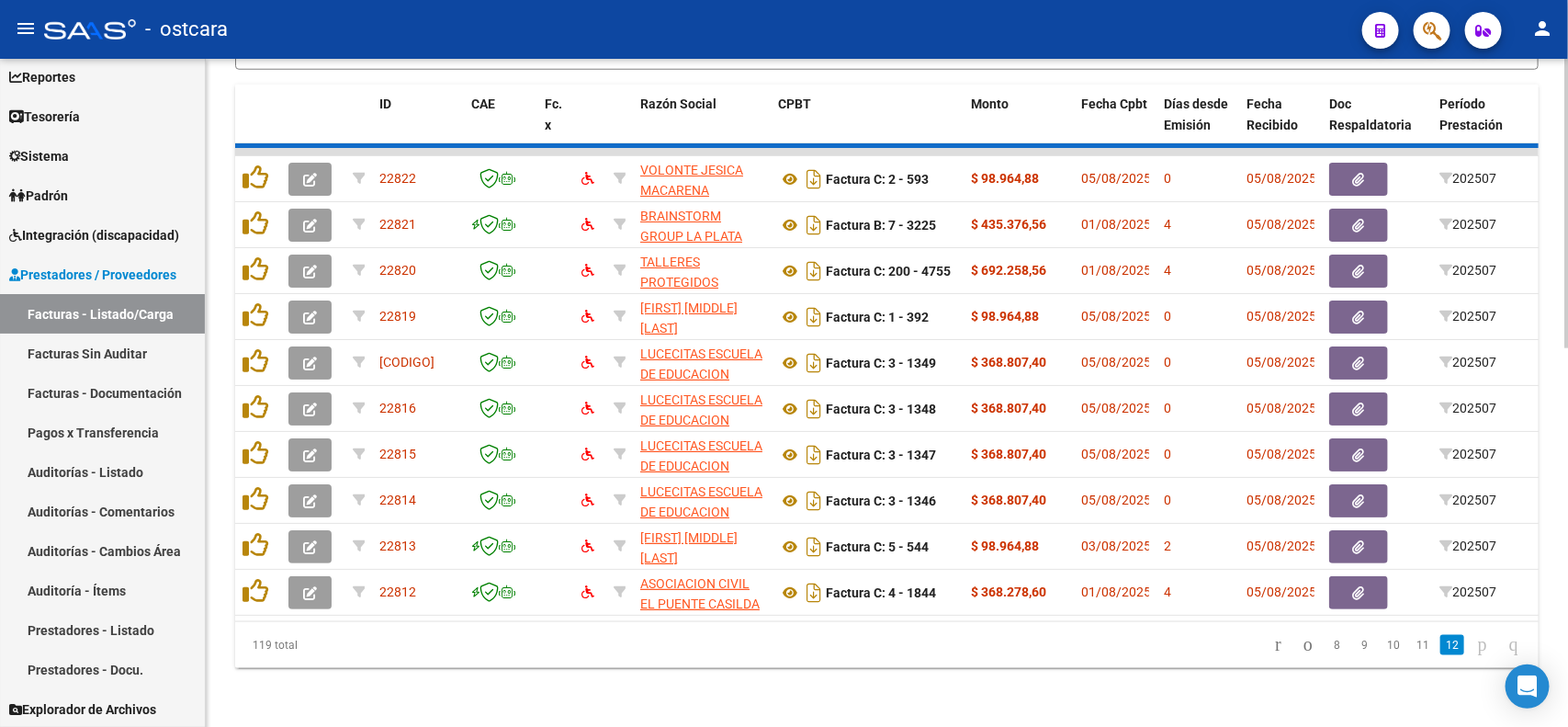 scroll, scrollTop: 824, scrollLeft: 0, axis: vertical 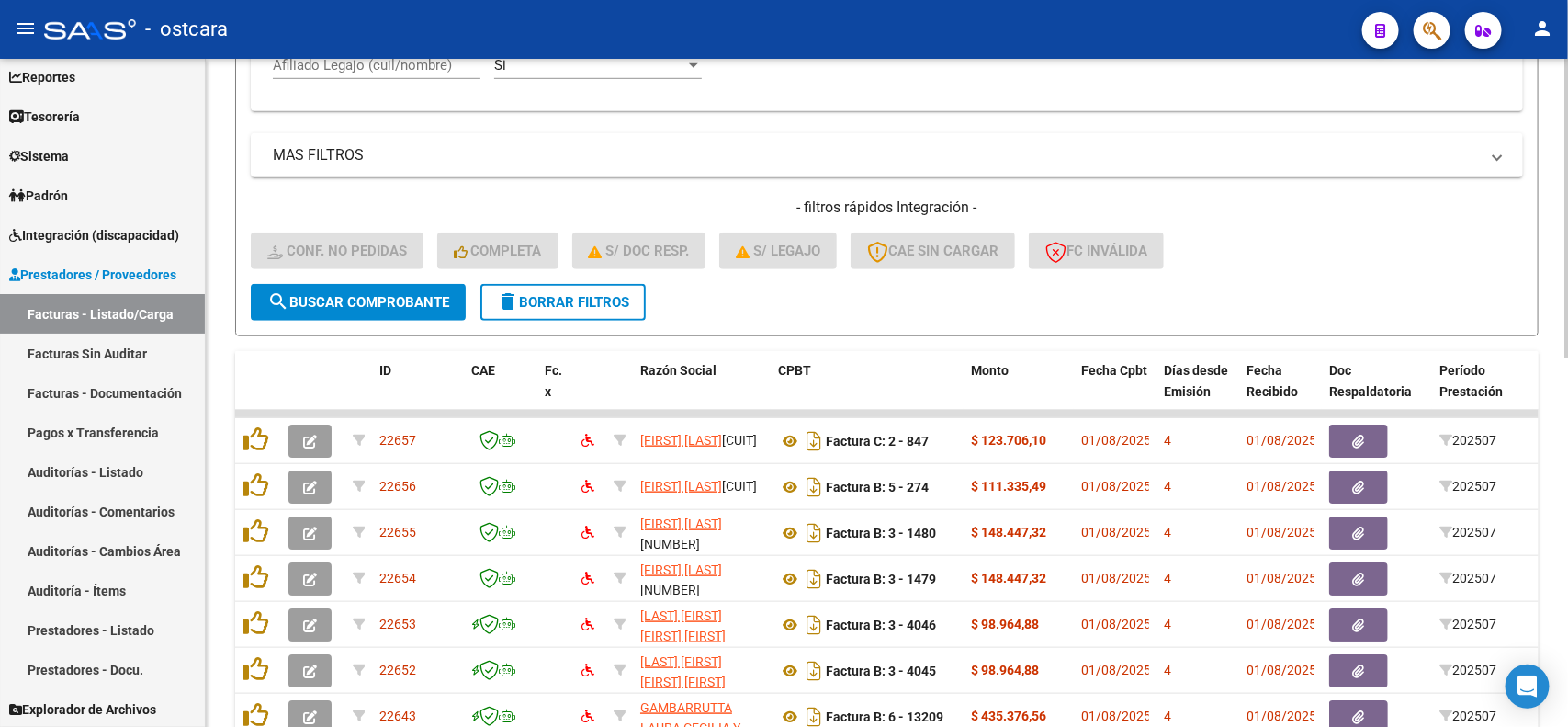 click on "delete  Borrar Filtros" 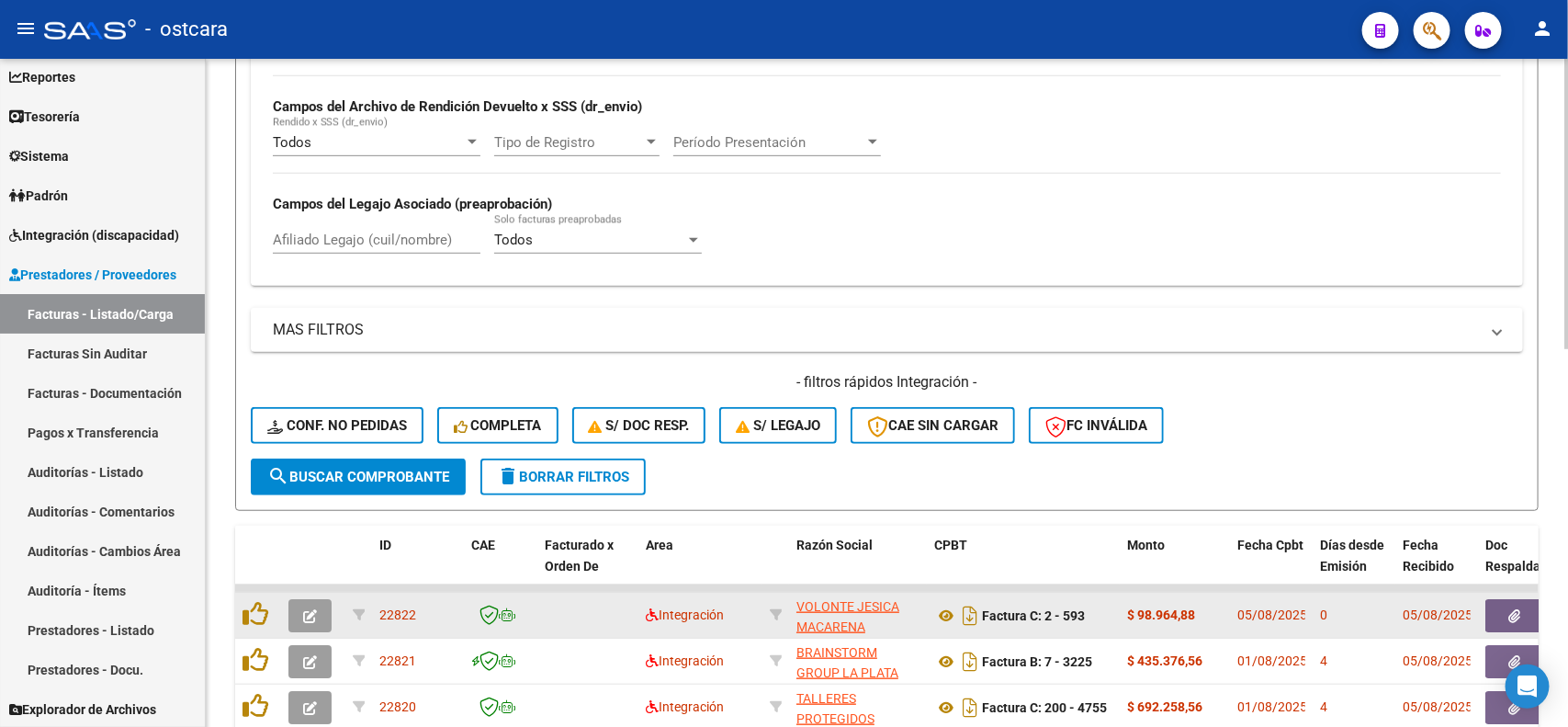 scroll, scrollTop: 594, scrollLeft: 0, axis: vertical 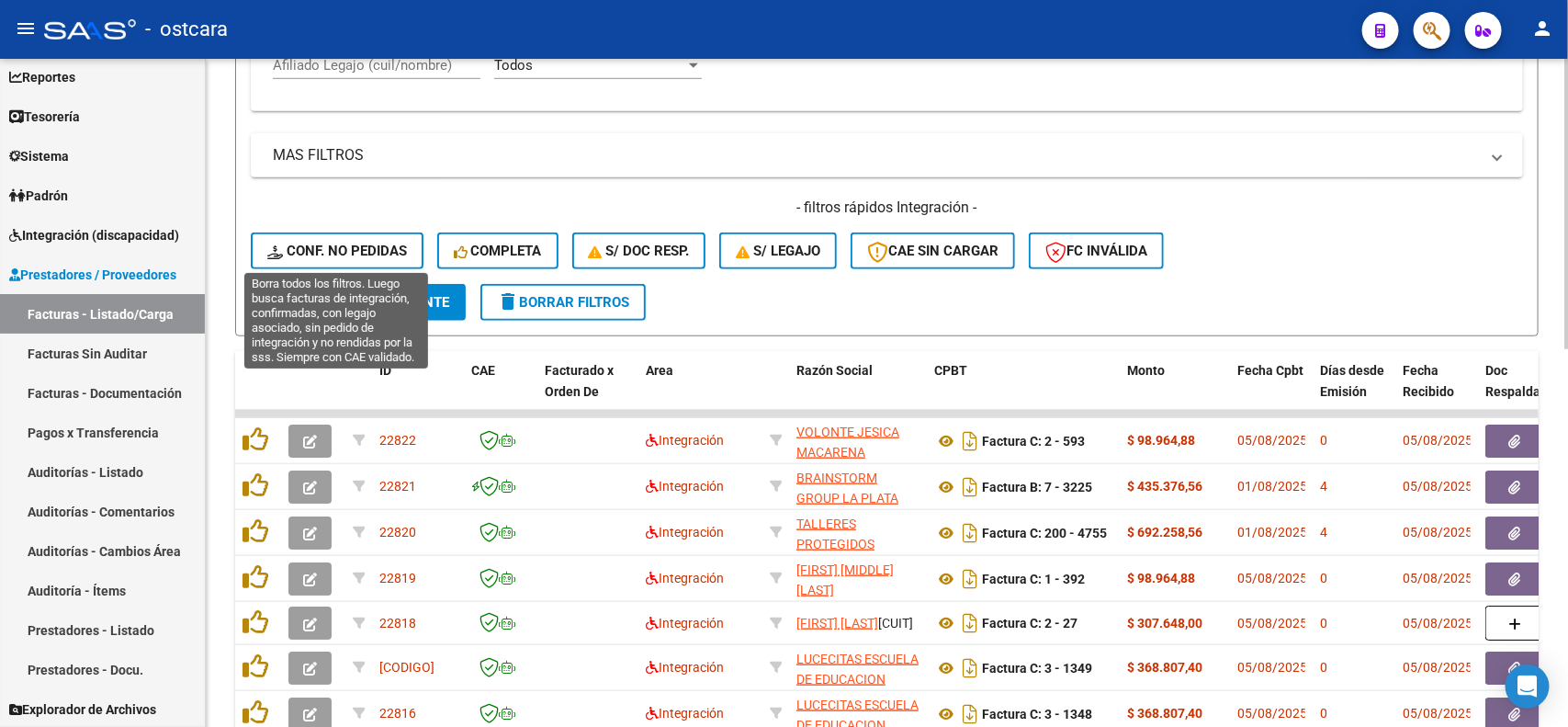 click on "Conf. no pedidas" 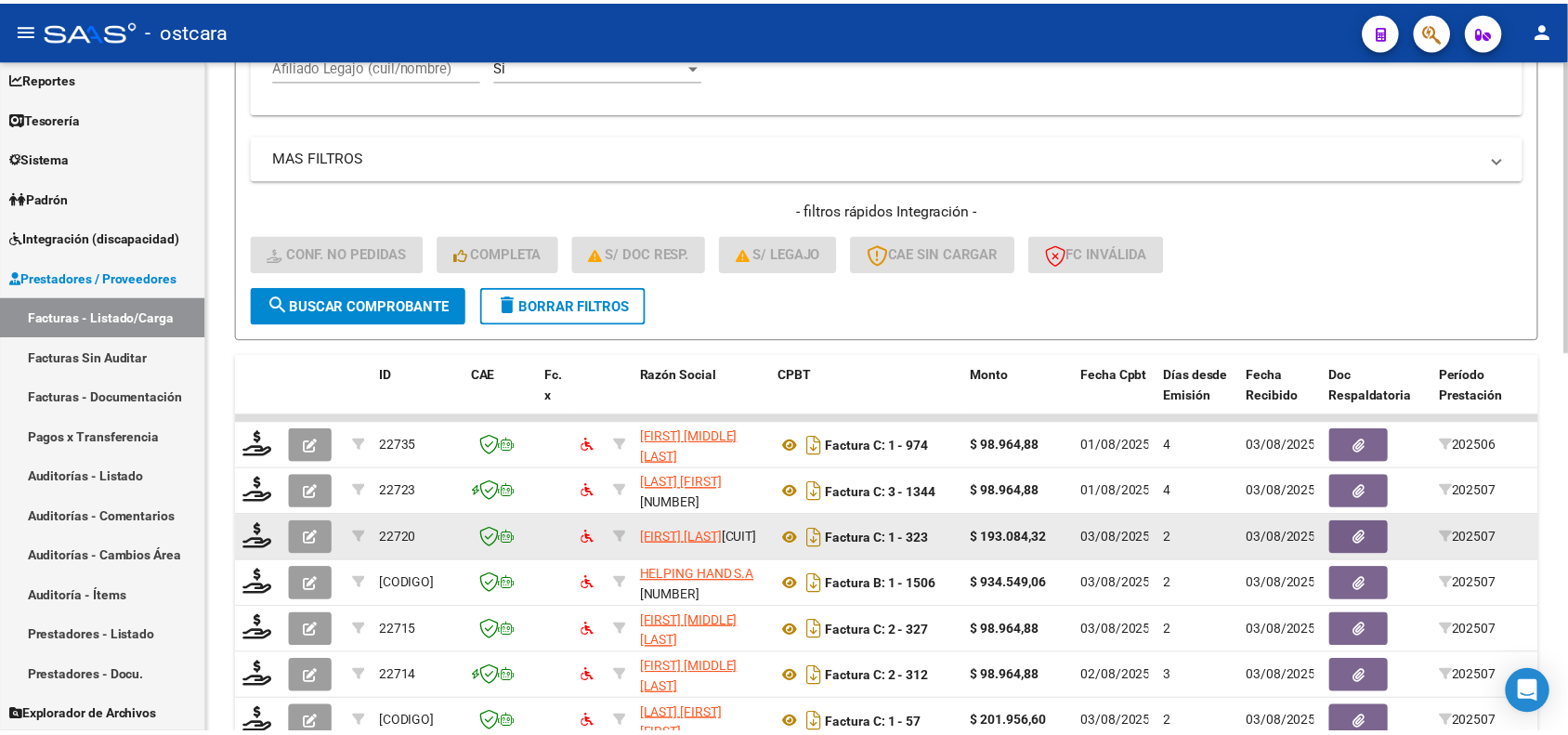 scroll, scrollTop: 716, scrollLeft: 0, axis: vertical 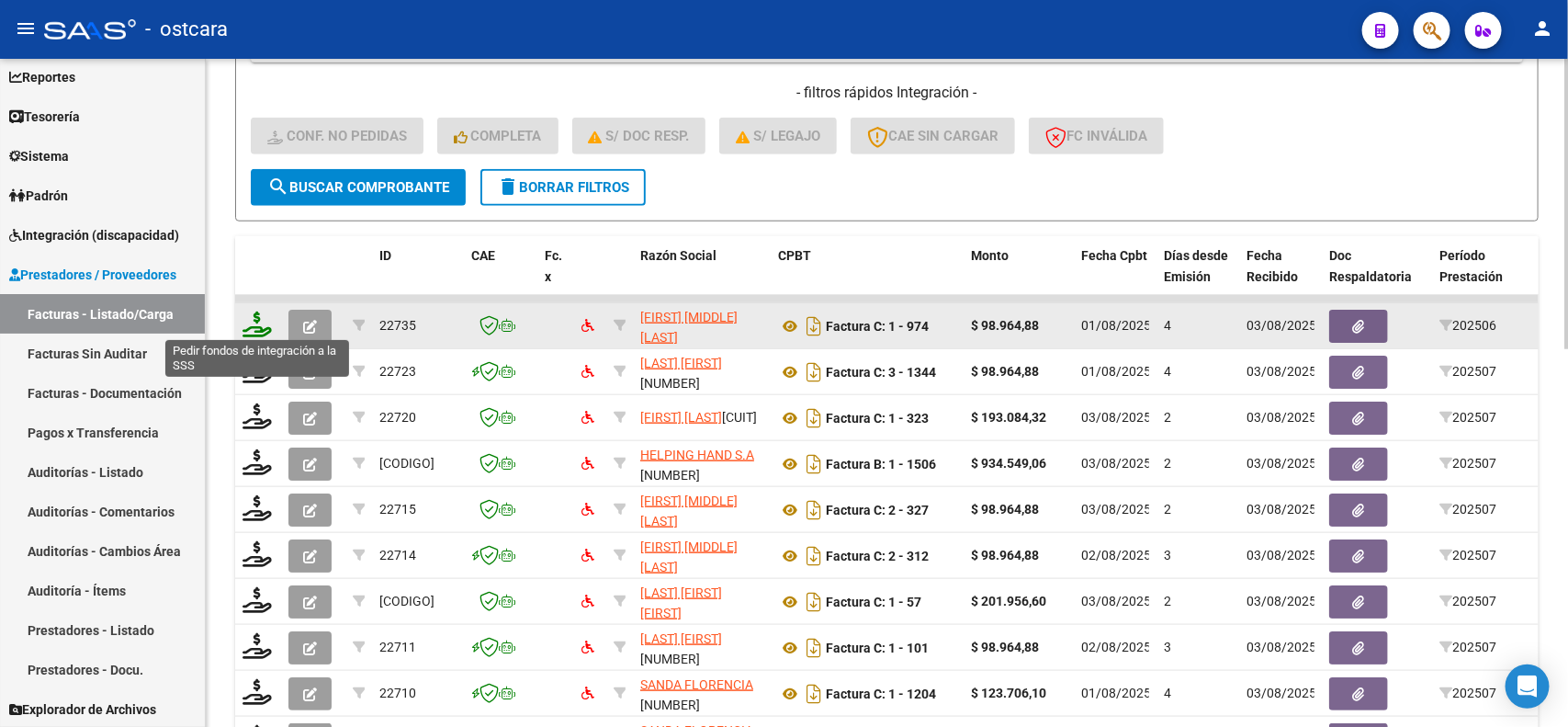 click 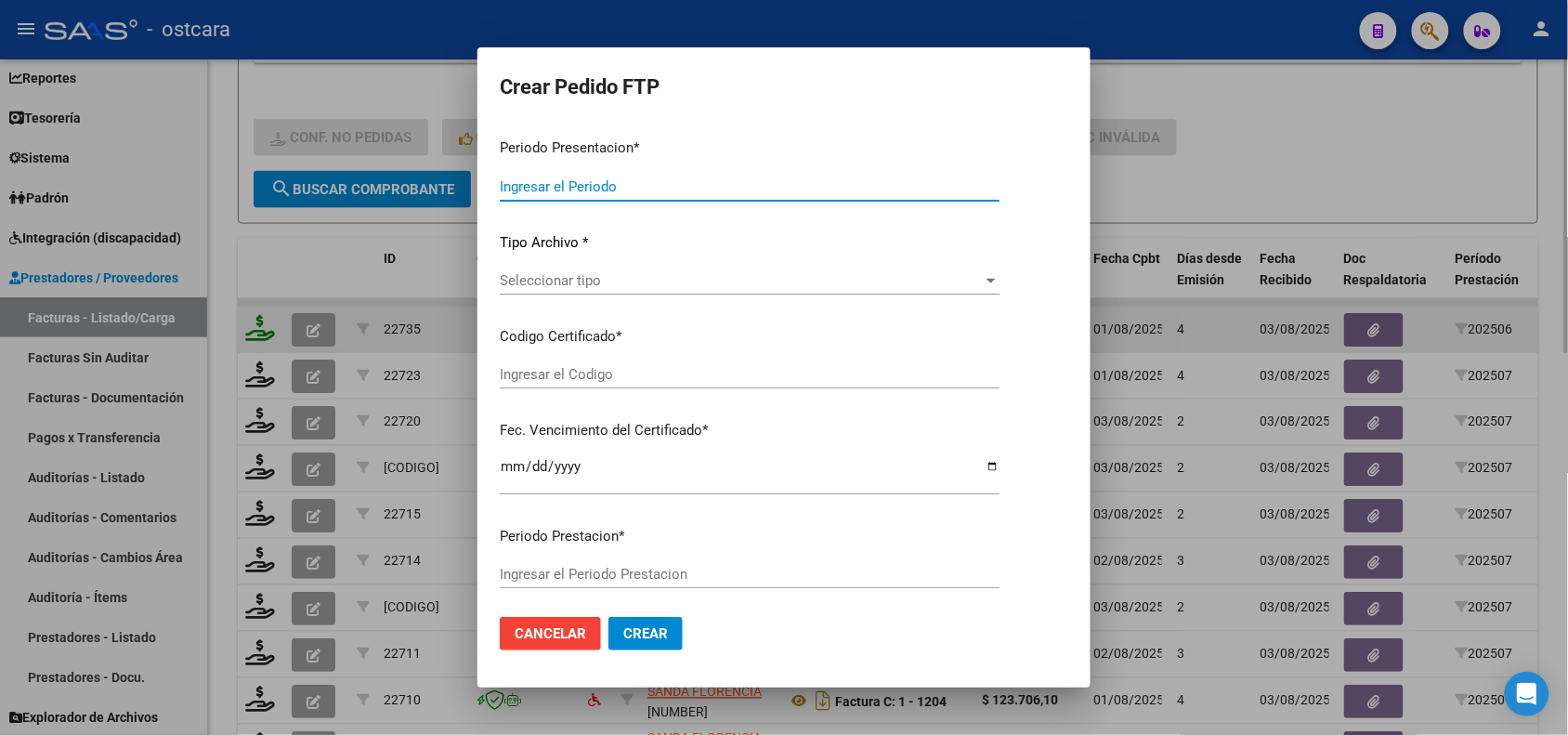 type on "202507" 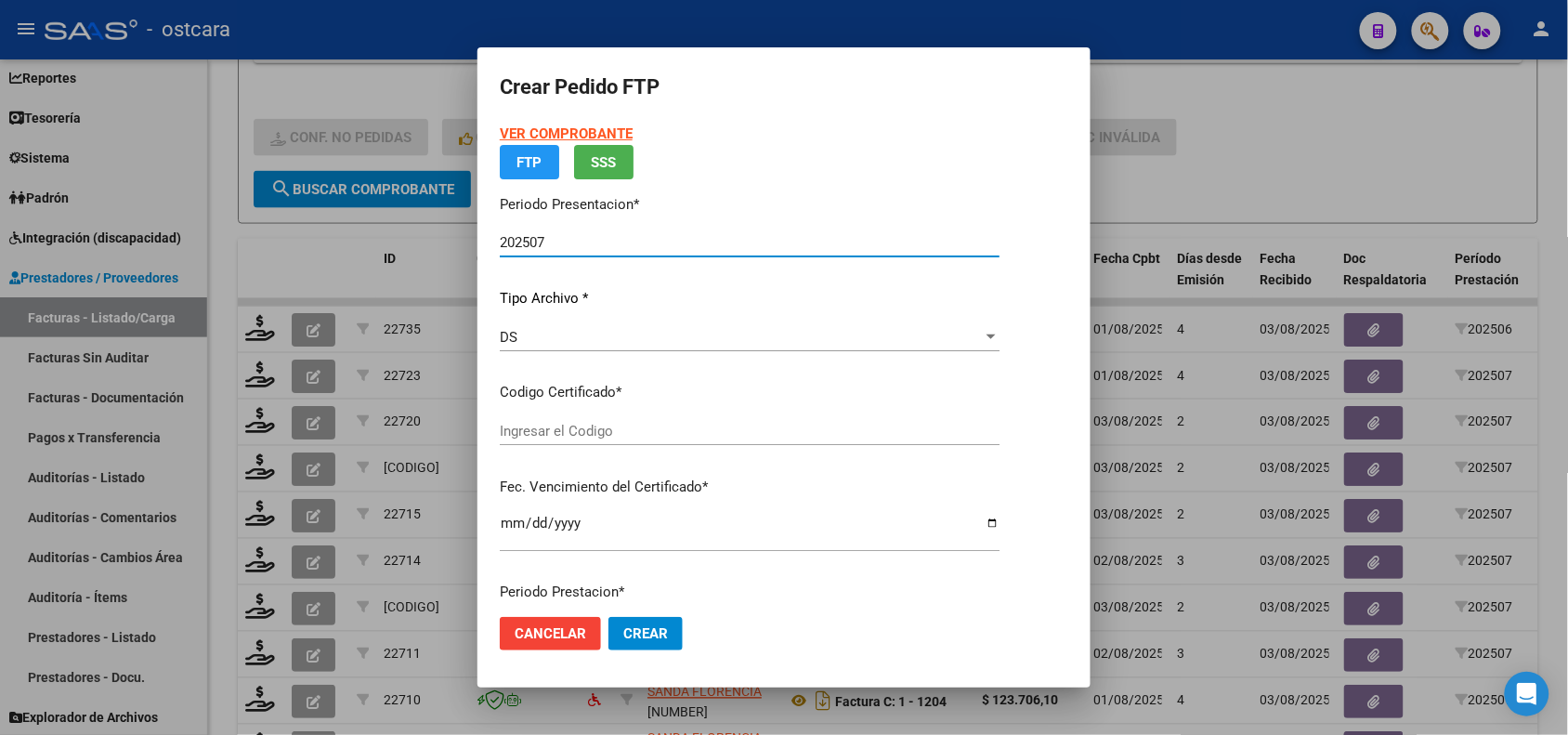 type on "ARG01000509275212022122620271226ERI43400" 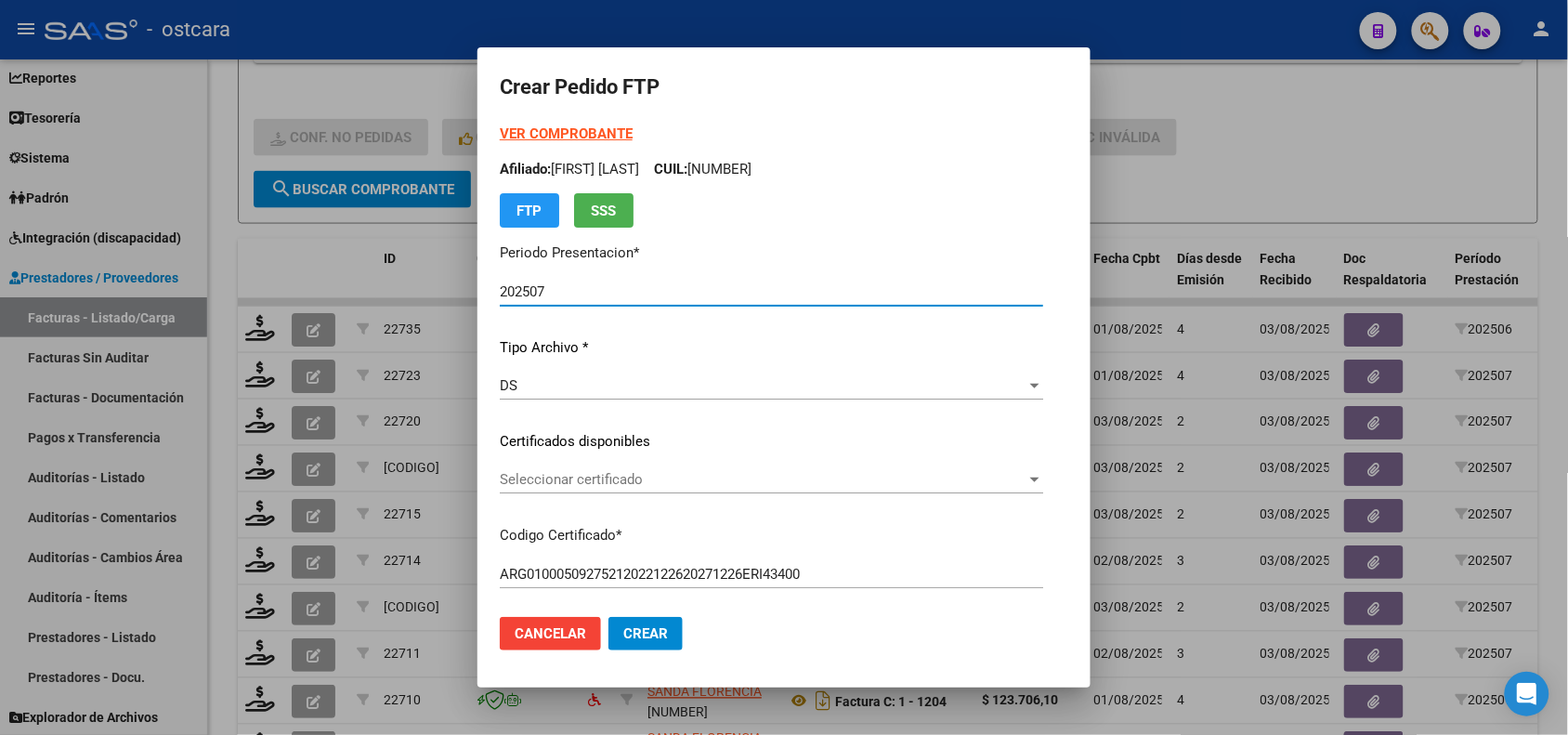 click on "Seleccionar certificado" at bounding box center [763, 479] 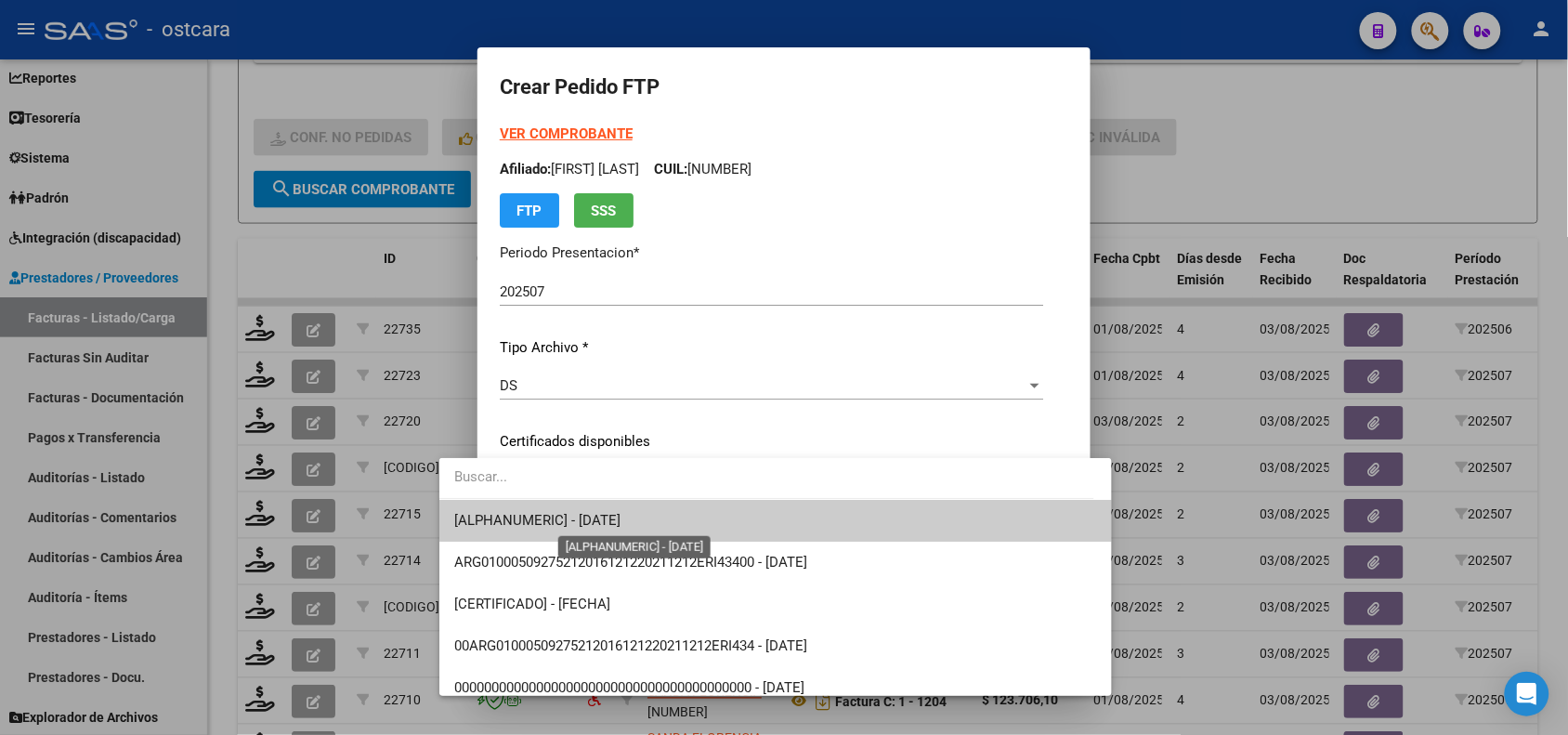 click on "ARG01000509275212022122620271226ERI43400 - 2027-12-26" at bounding box center [537, 520] 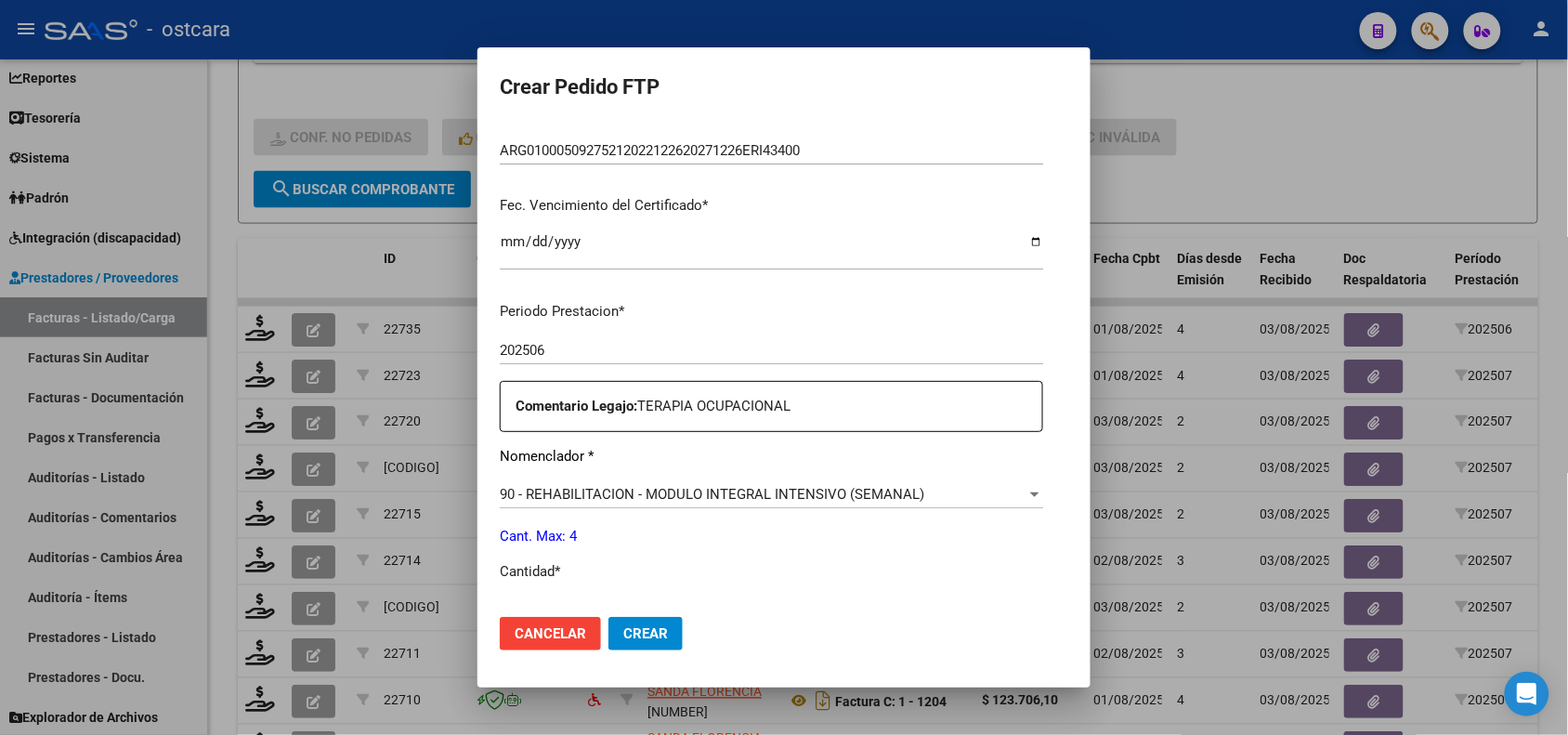 scroll, scrollTop: 465, scrollLeft: 0, axis: vertical 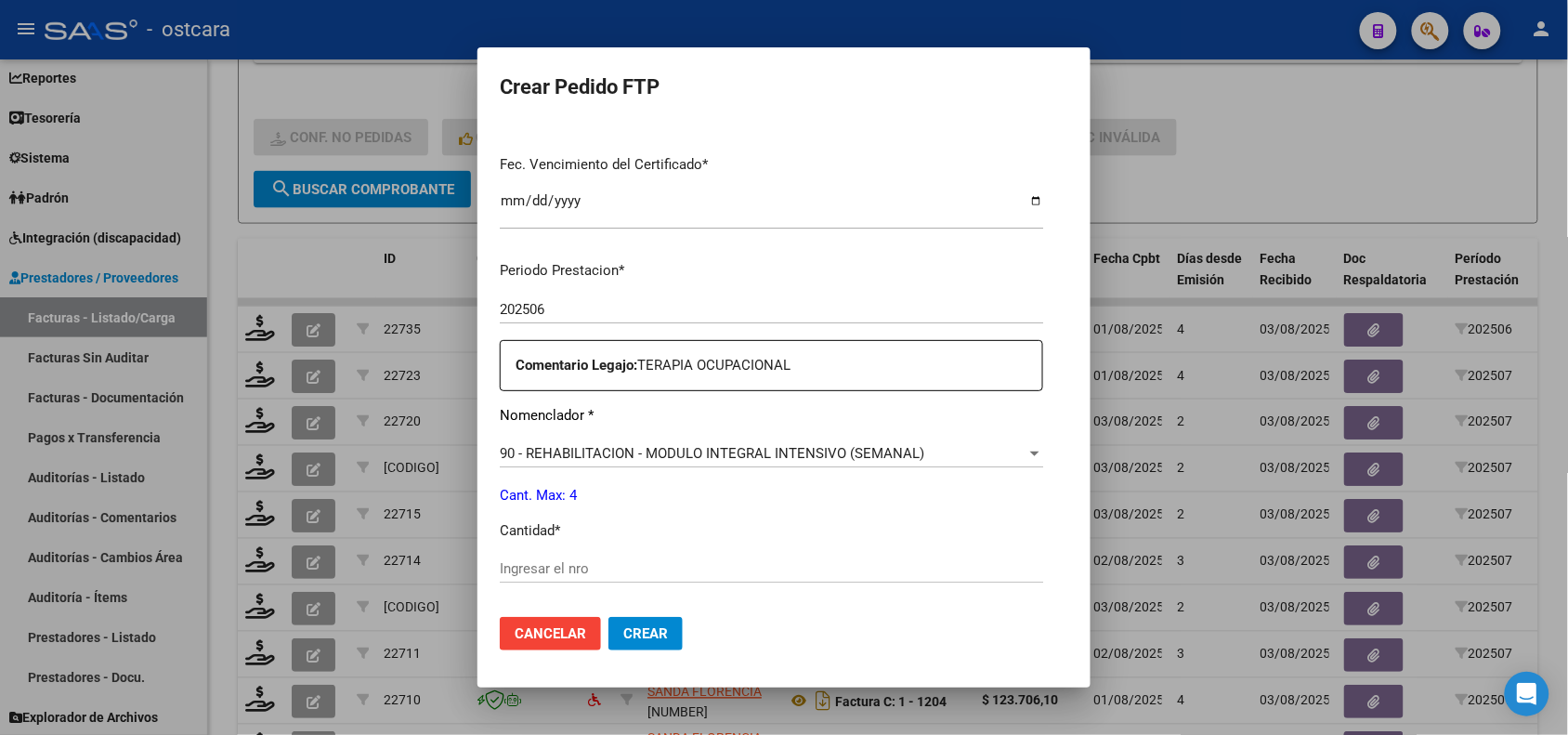 click on "Ingresar el nro" at bounding box center [771, 569] 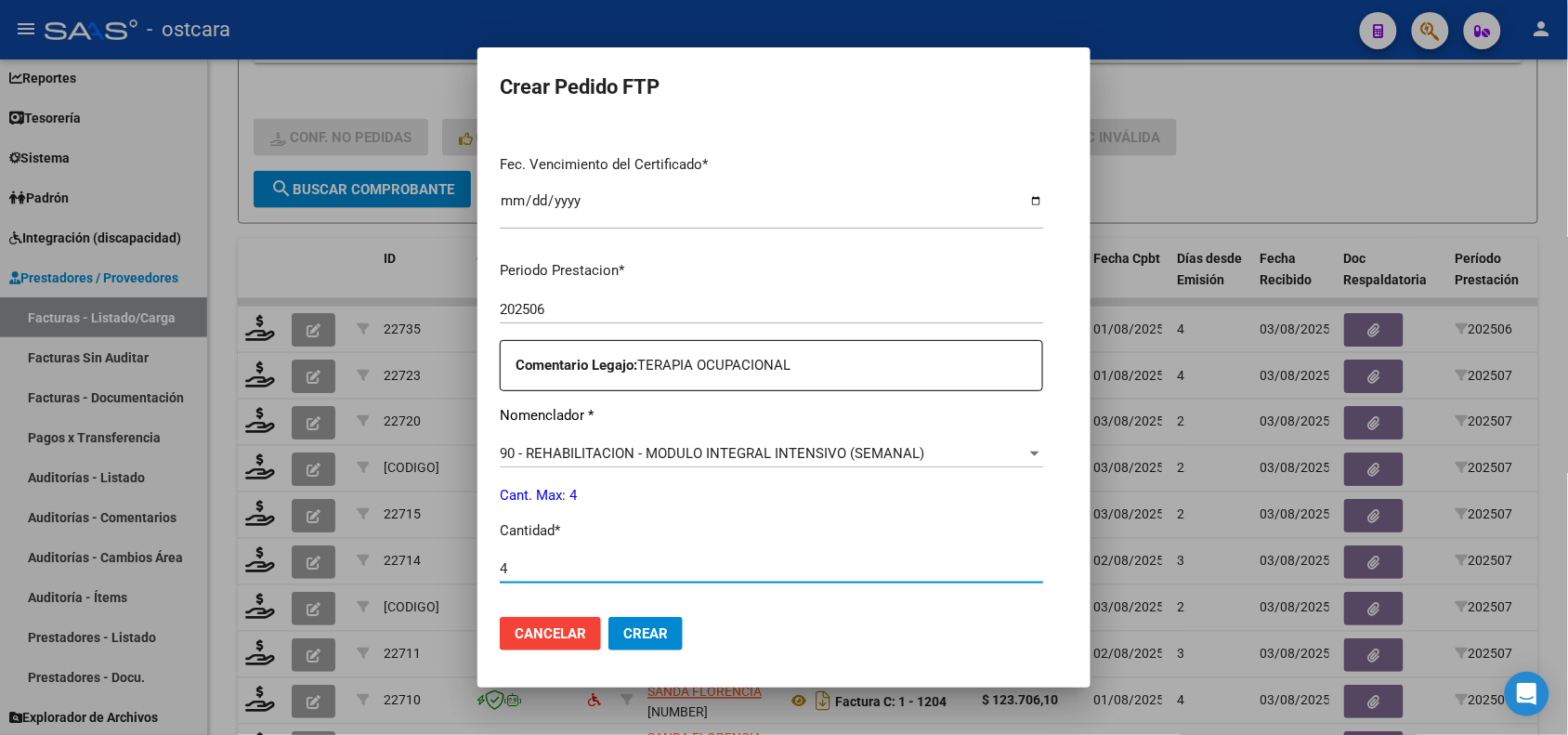 type on "4" 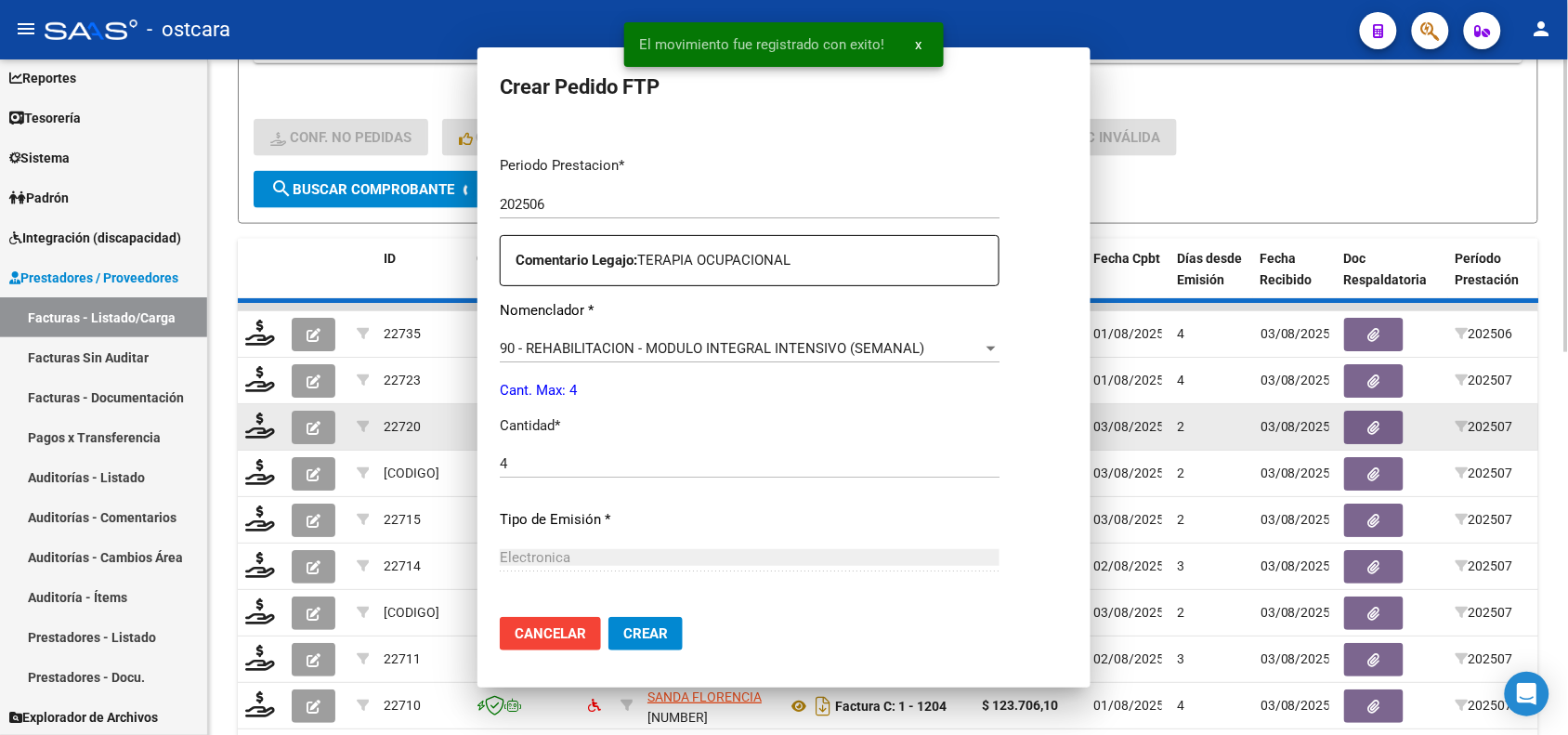 scroll, scrollTop: 360, scrollLeft: 0, axis: vertical 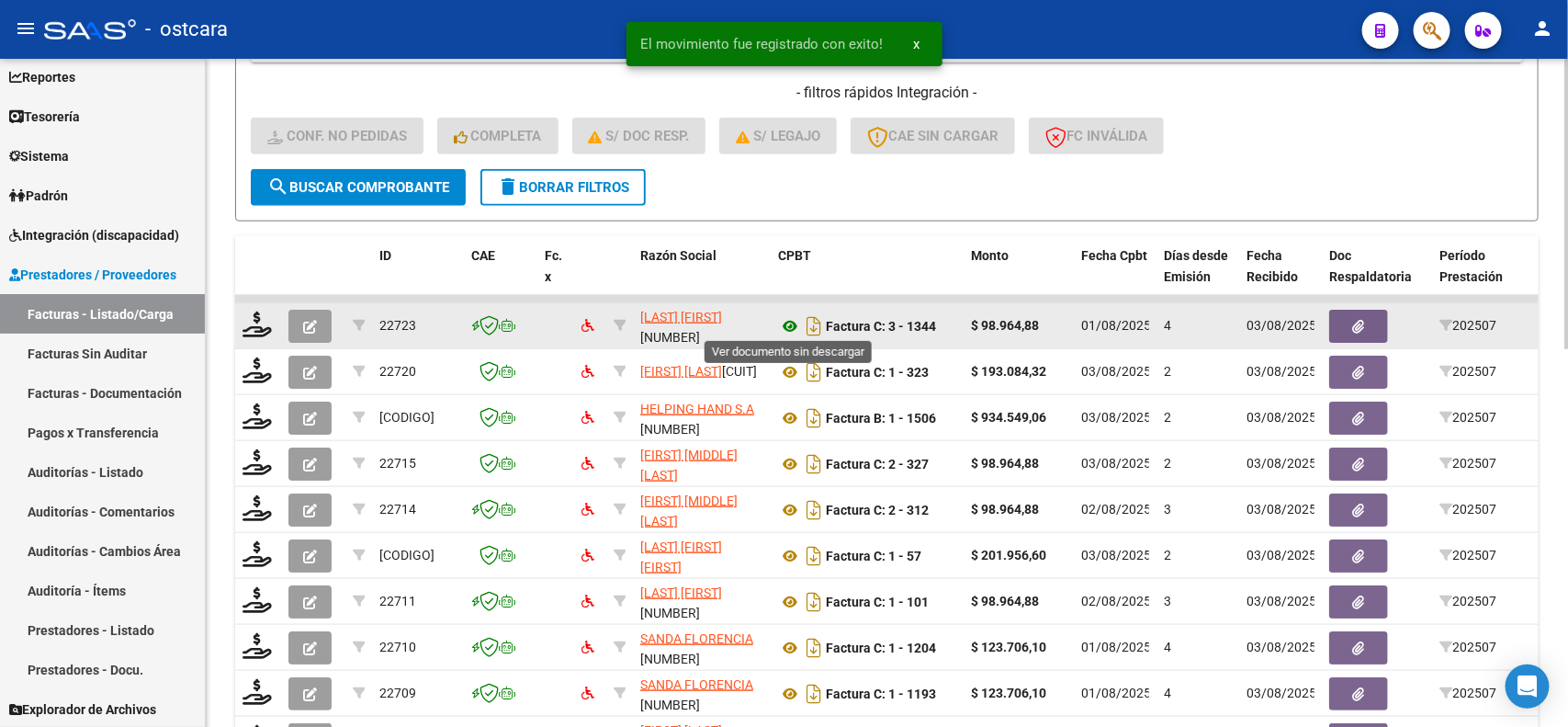 click 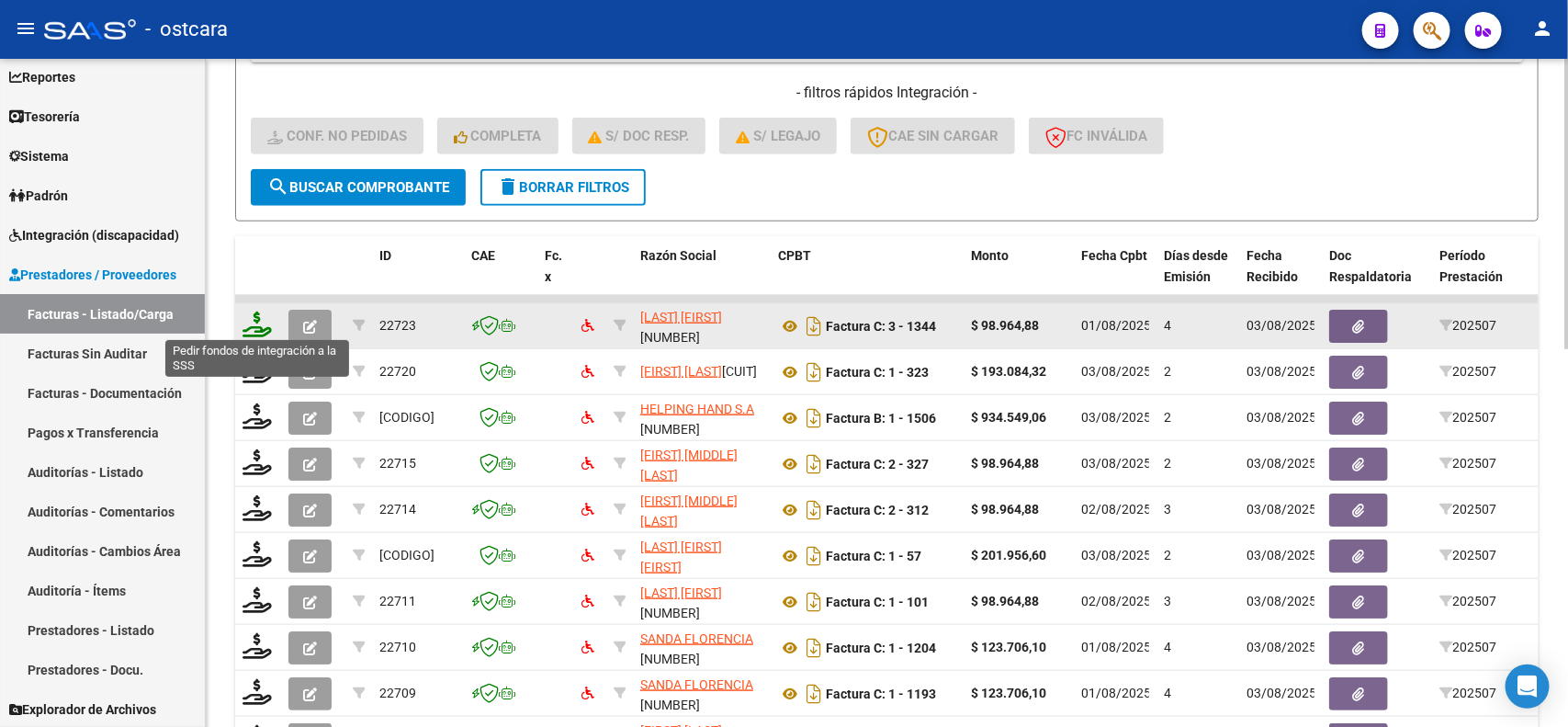 click 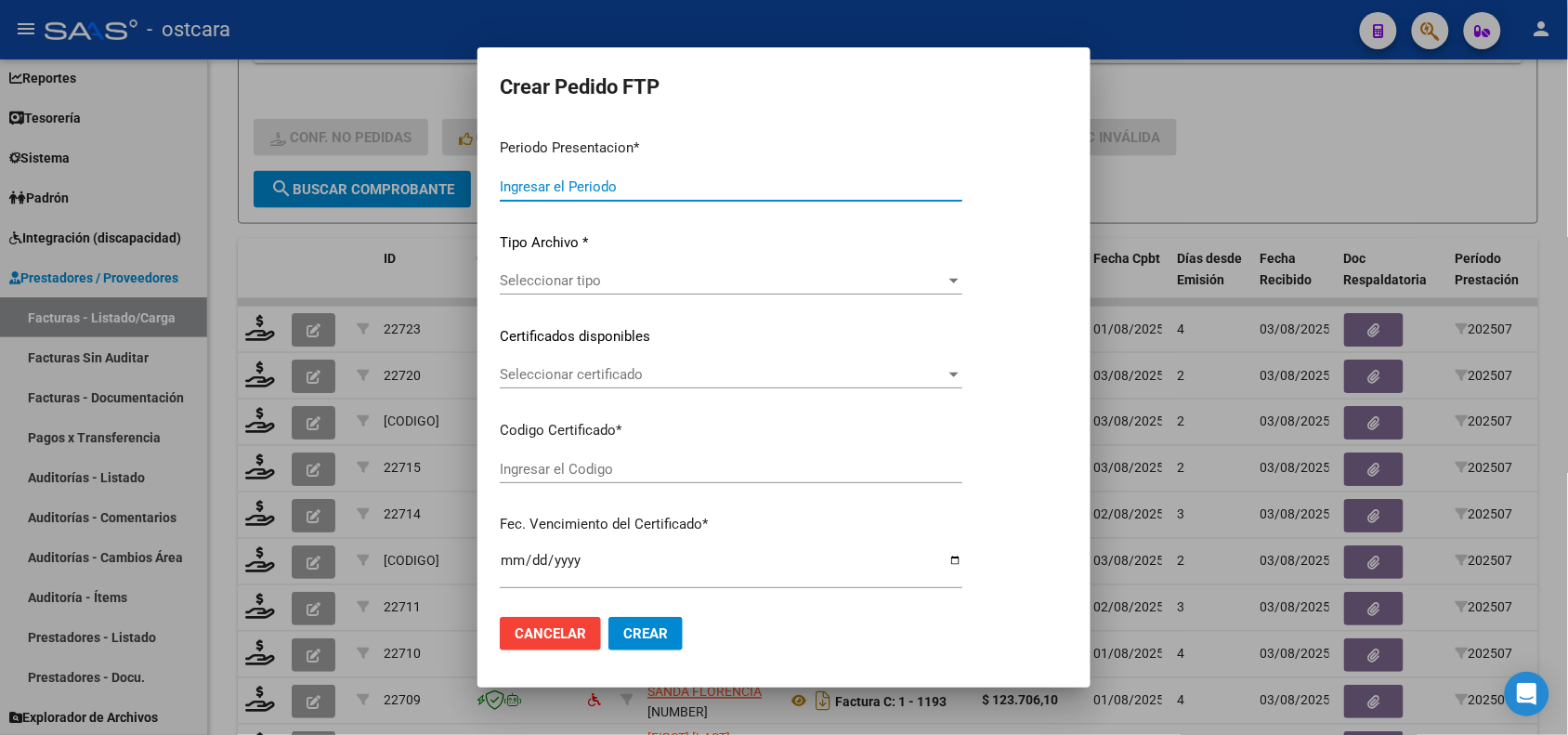 type on "202507" 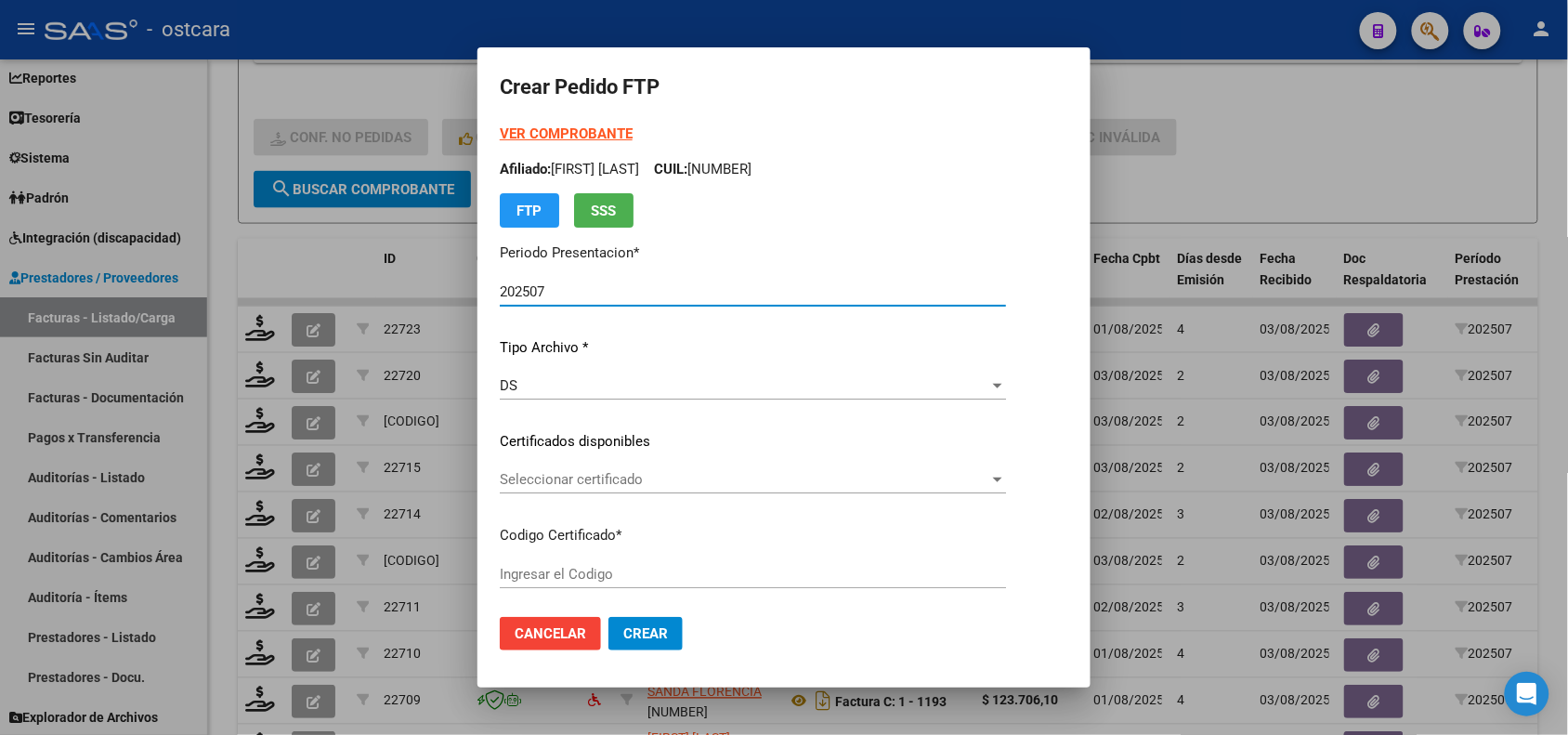 type on "ARG02000429463972015113020251130BS389000" 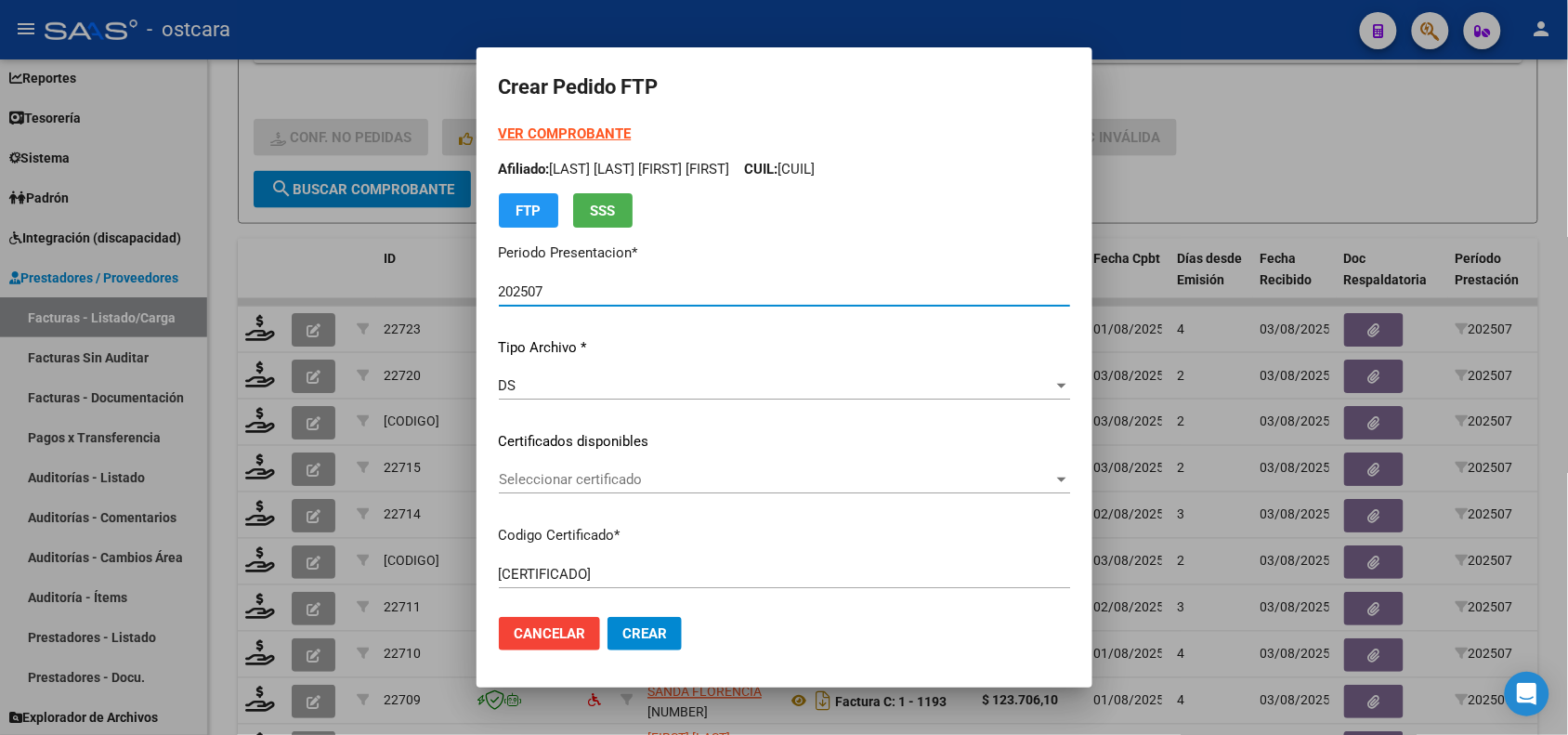 click on "Seleccionar certificado" at bounding box center (776, 479) 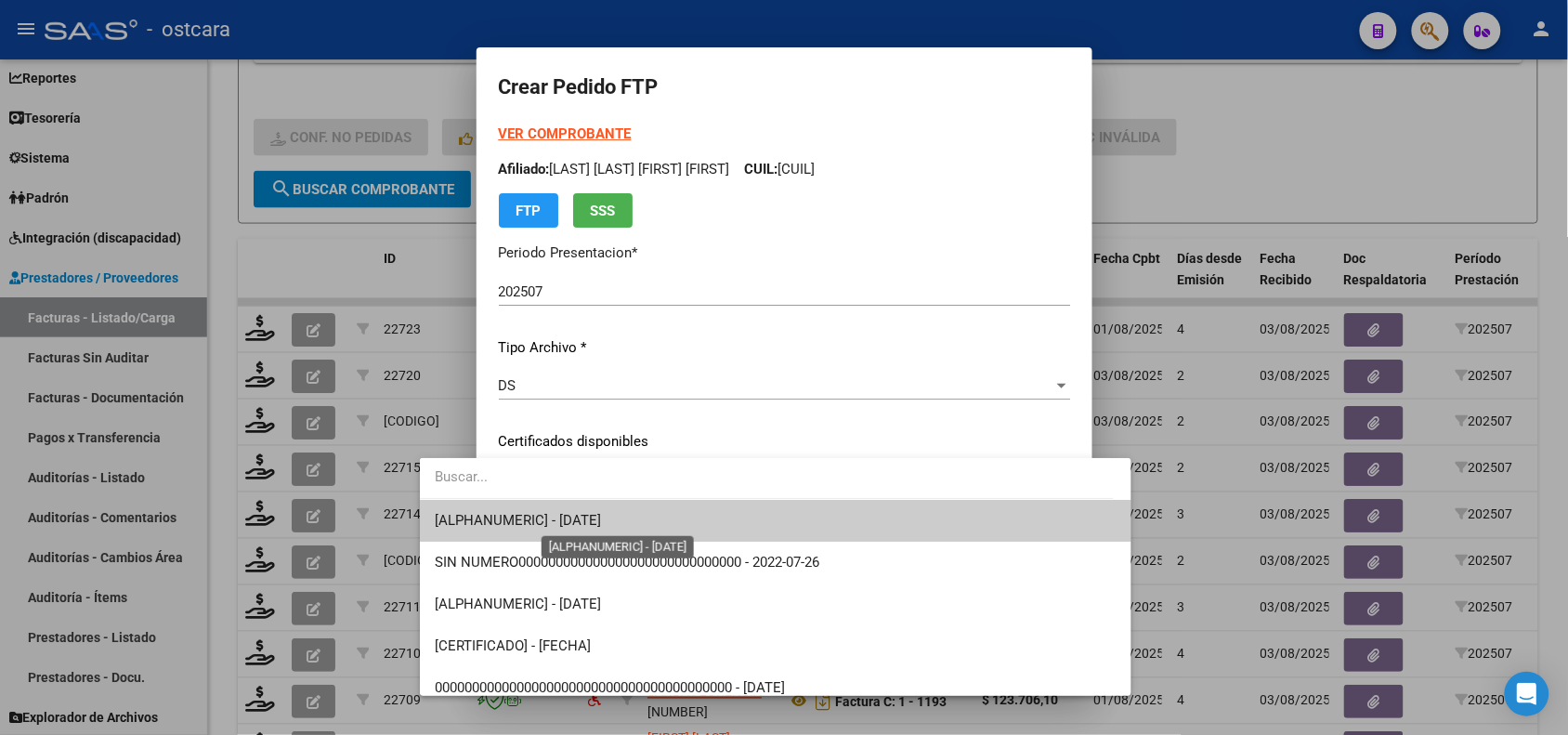 click on "ARG02000429463972015113020251130BS389000 - 2025-11-30" at bounding box center [517, 520] 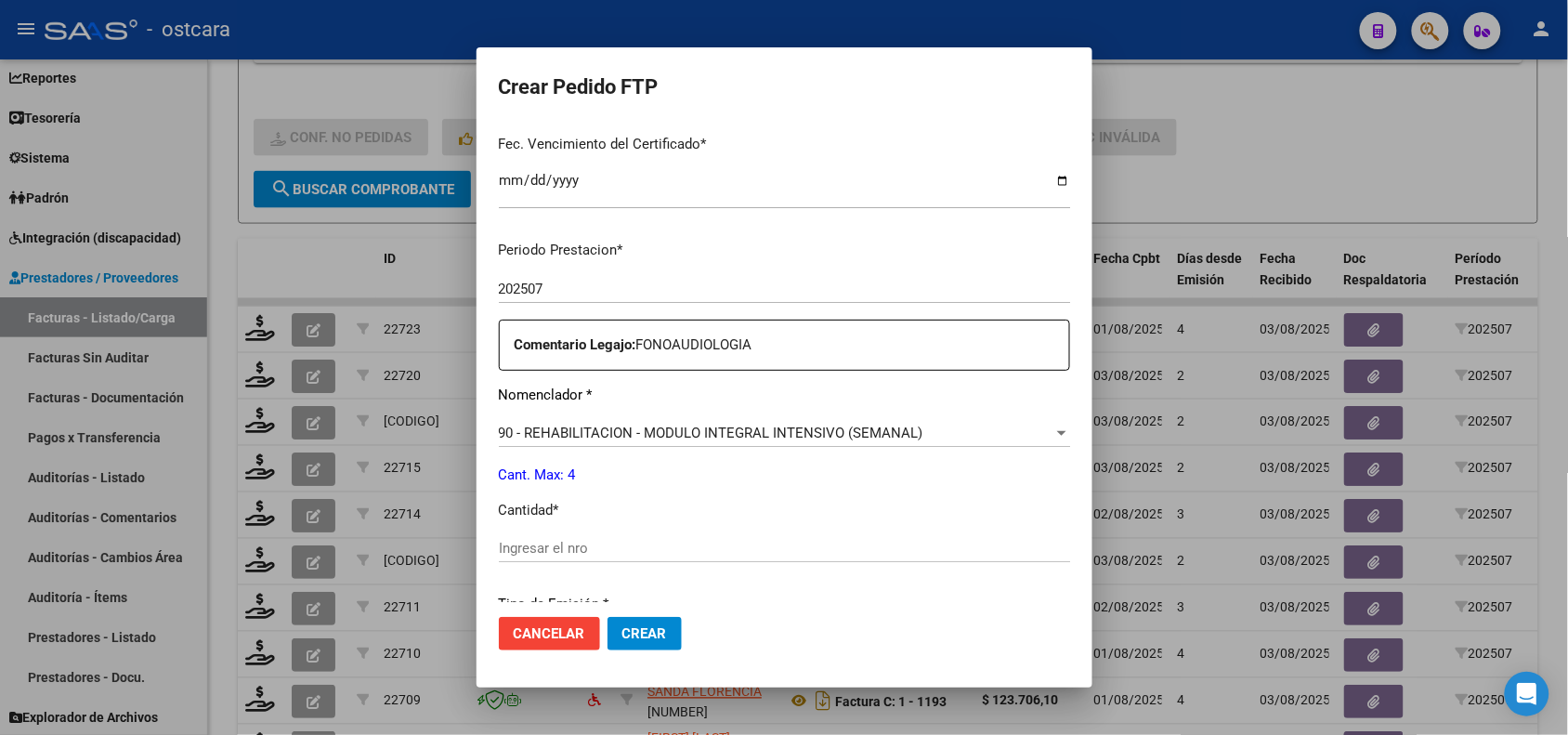 scroll, scrollTop: 581, scrollLeft: 0, axis: vertical 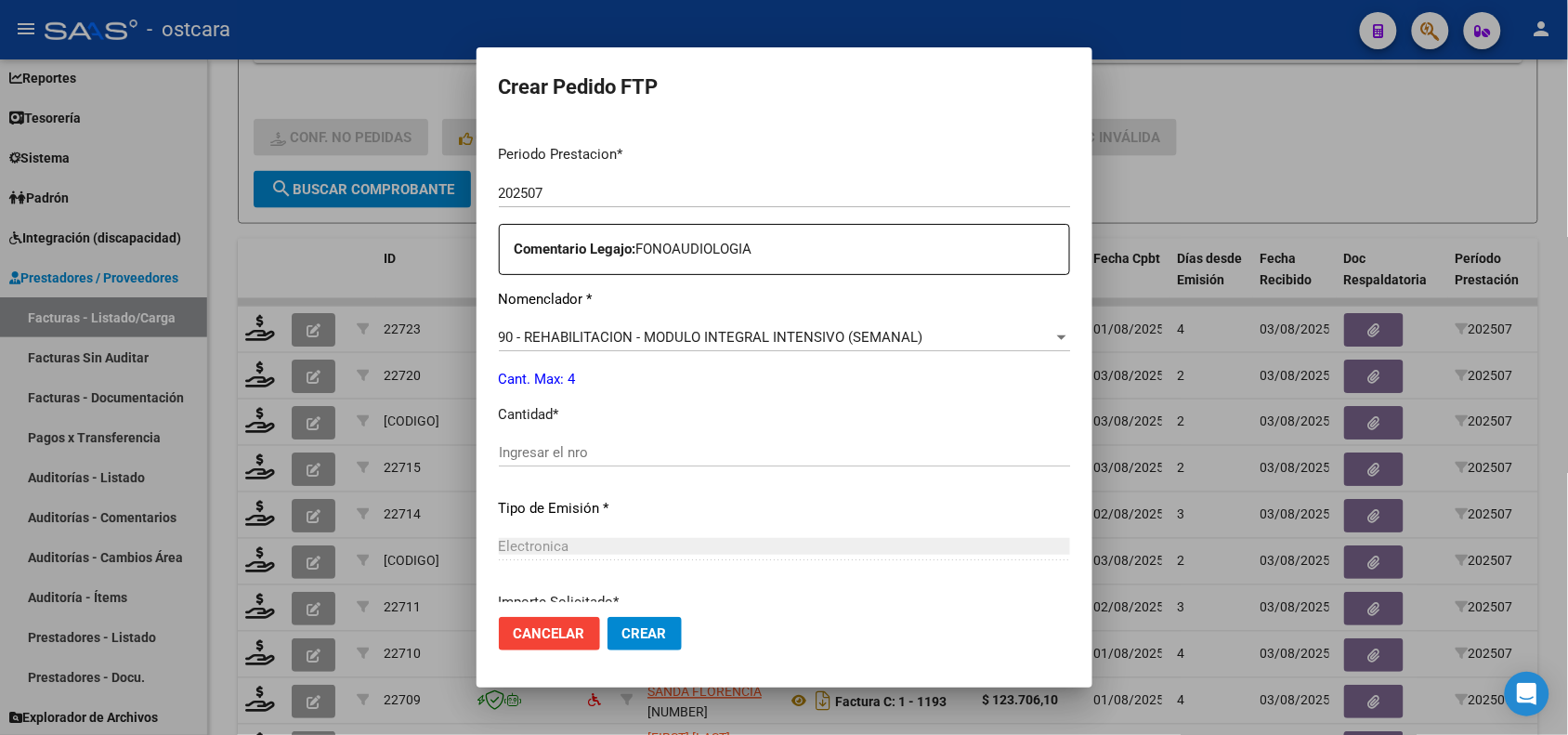 click on "Ingresar el nro" 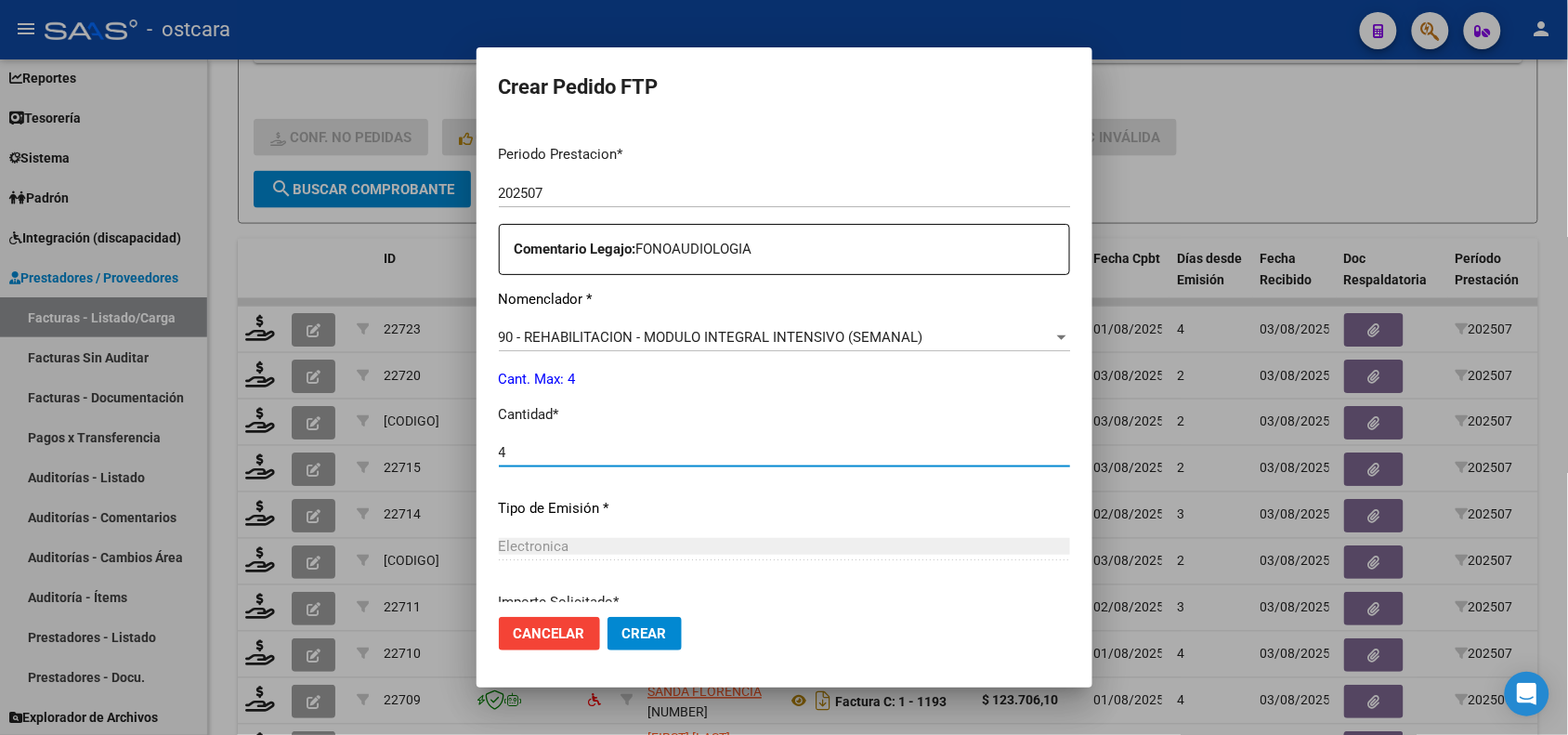 type on "4" 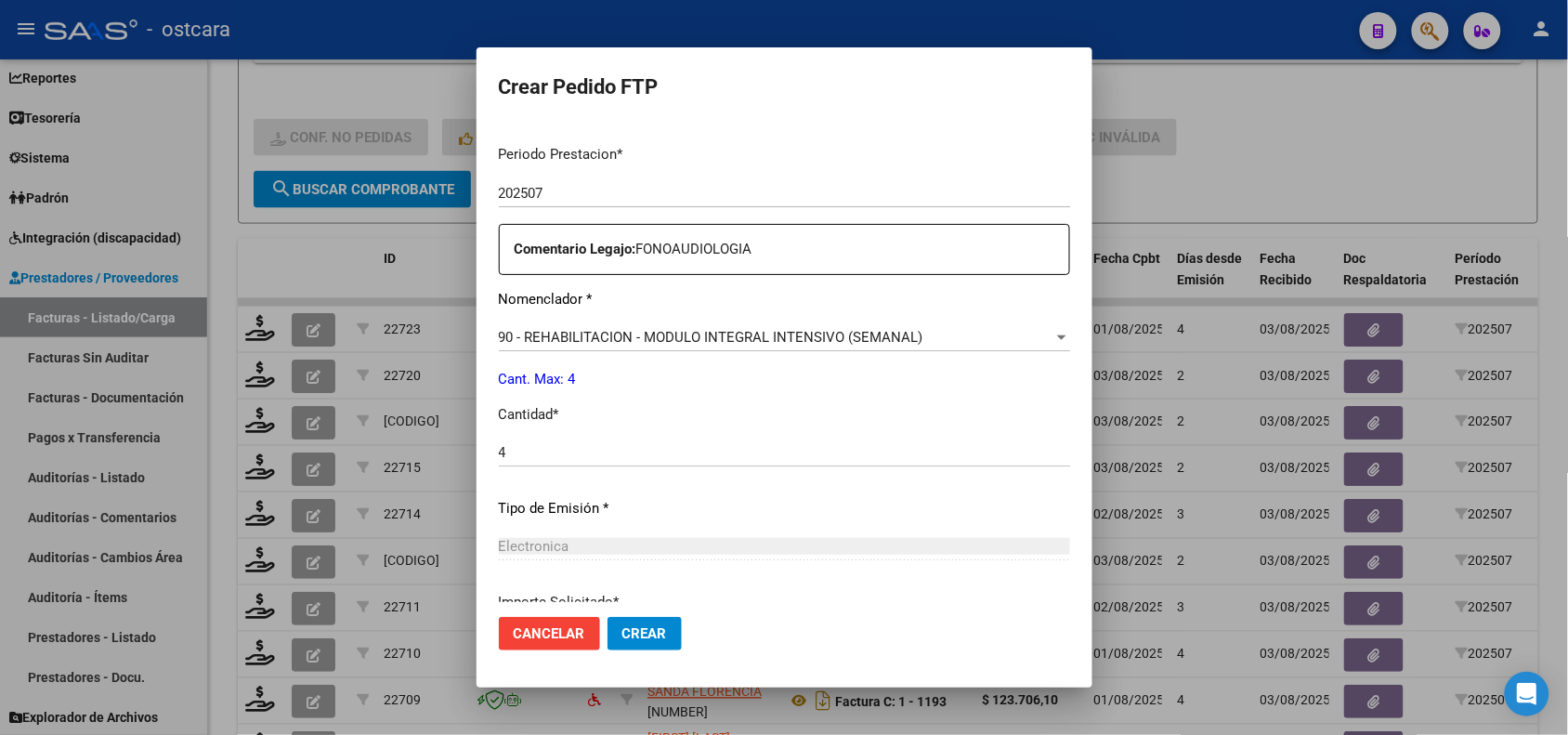 click on "Crear" 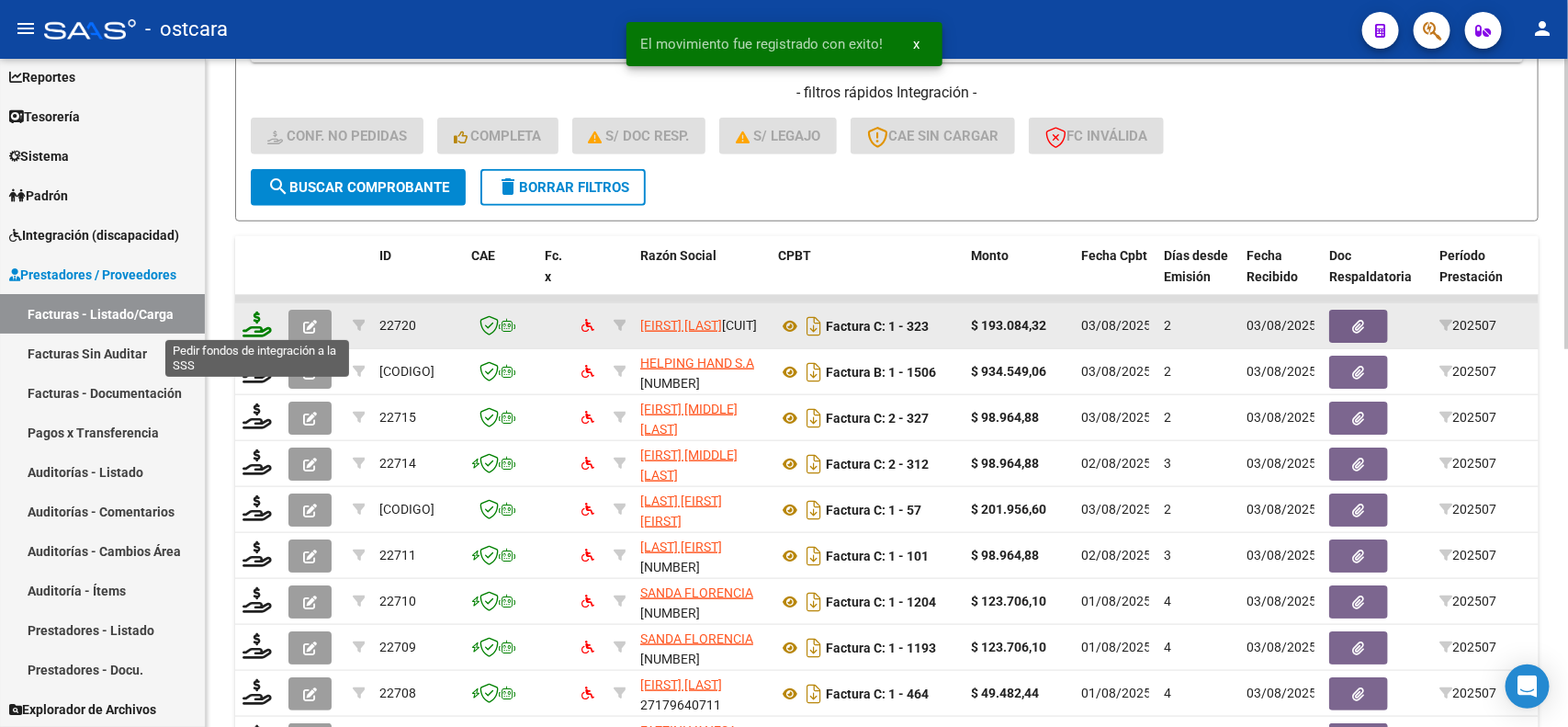 click 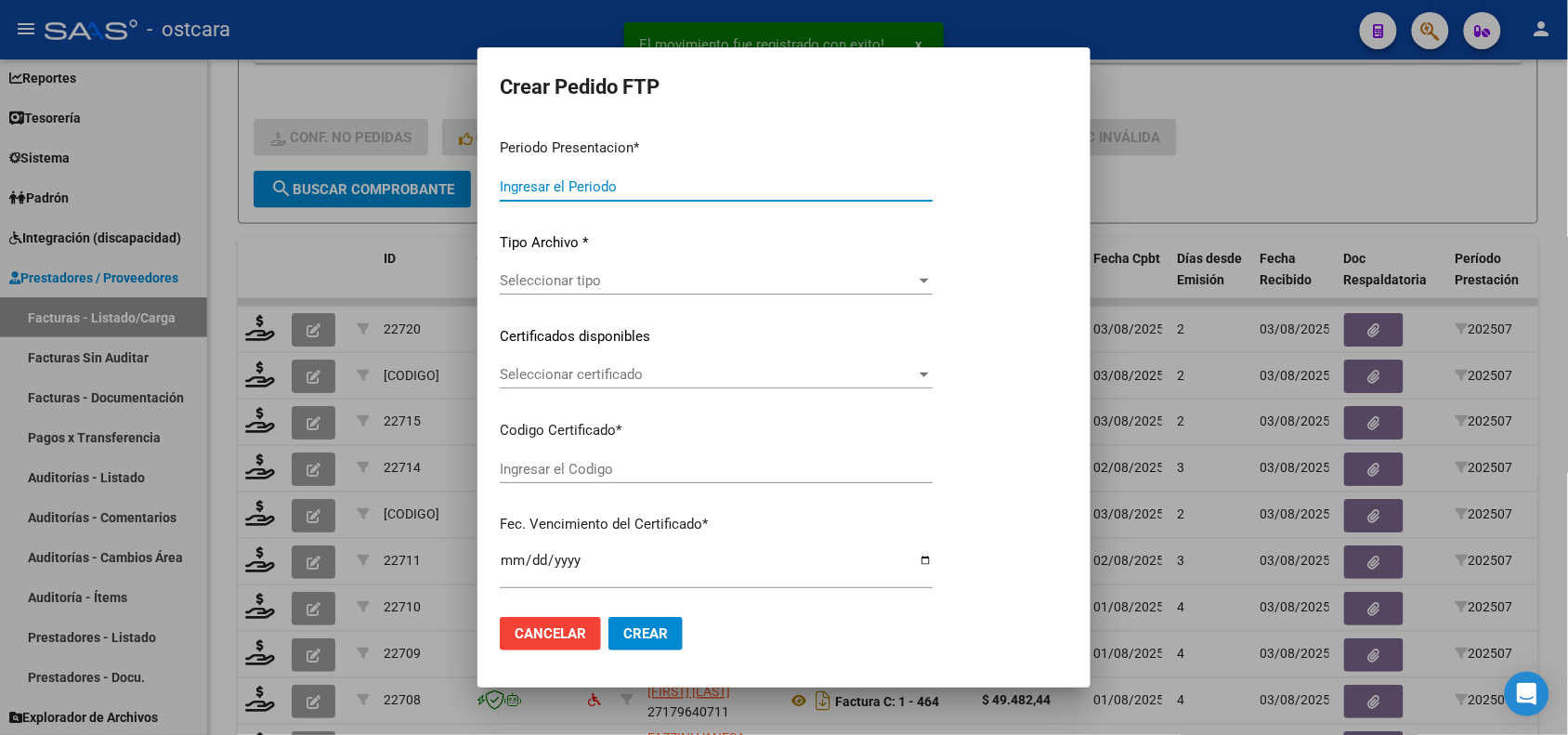 type on "202507" 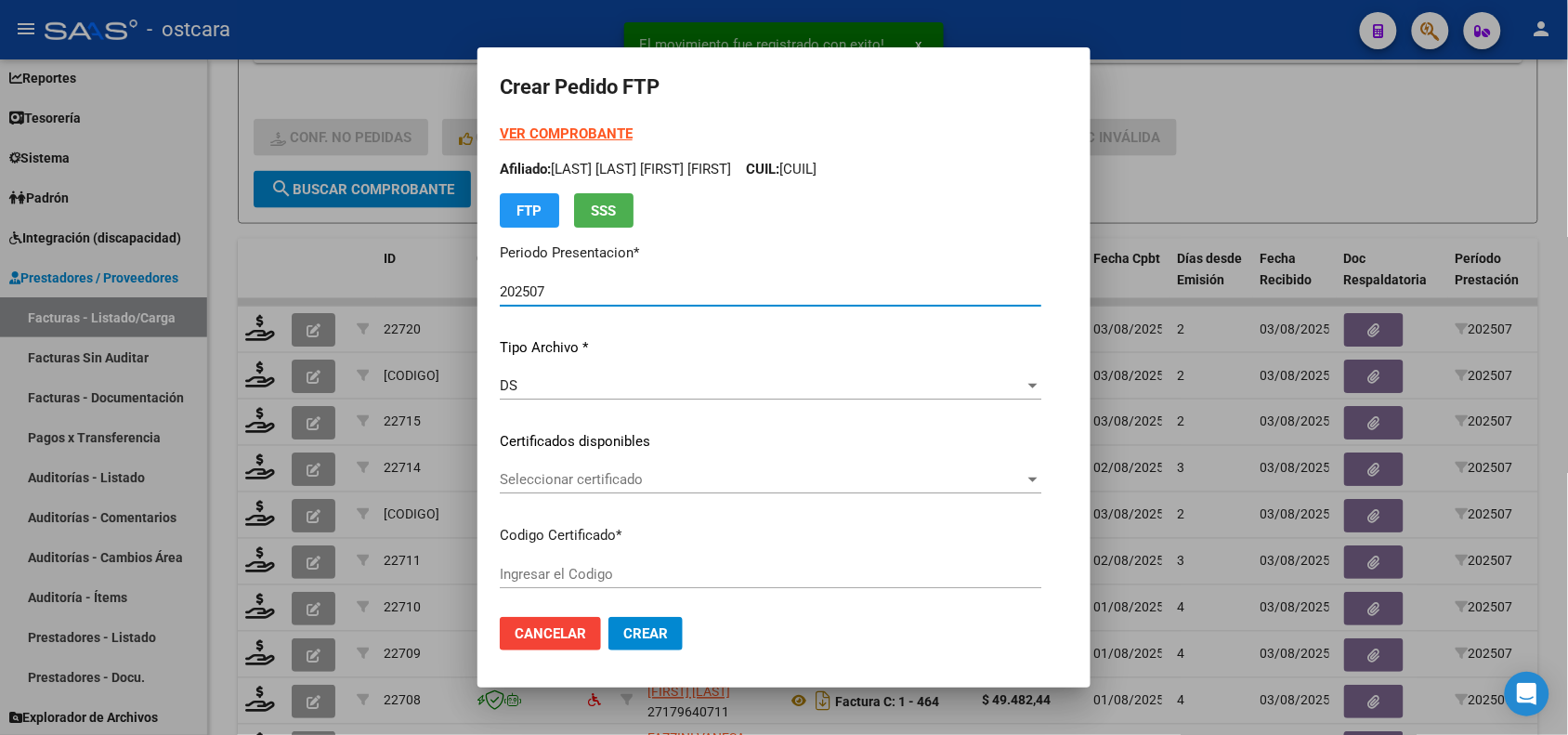 type on "ARG02000509619482024032520290325BUE41500" 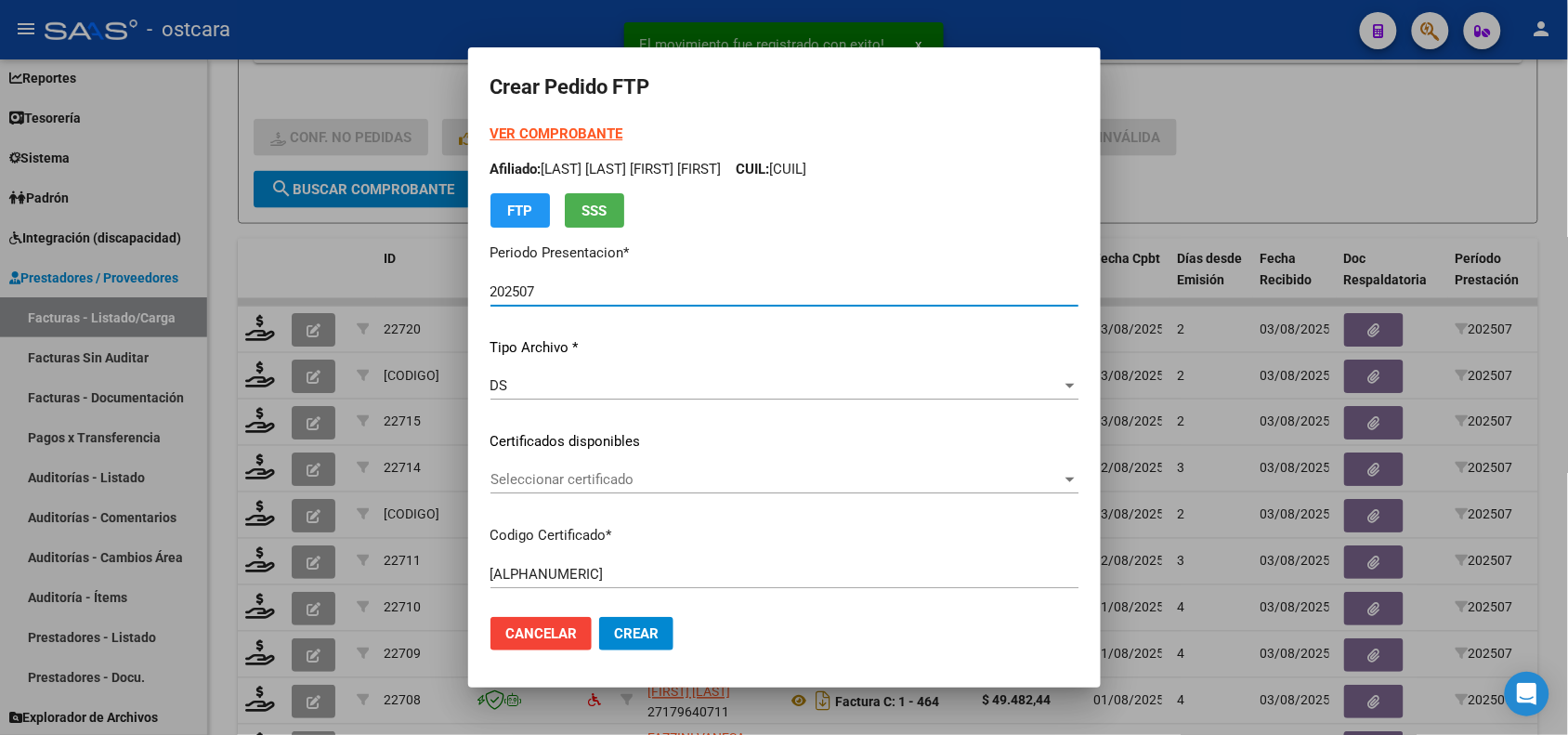 click on "Seleccionar certificado" at bounding box center (776, 479) 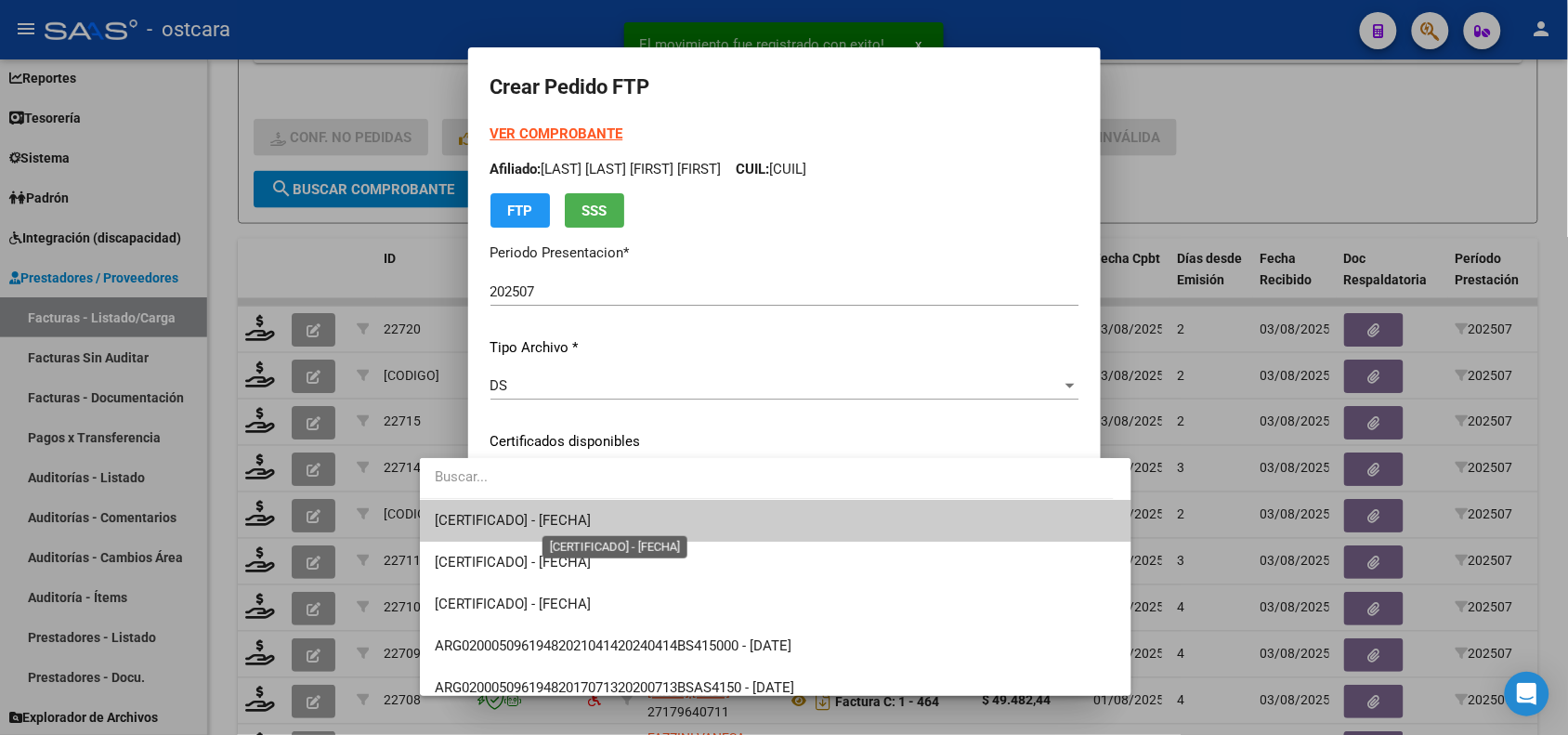 click on "ARG02000509619482024032520290325BUE41500 - 2029-03-25" at bounding box center (513, 520) 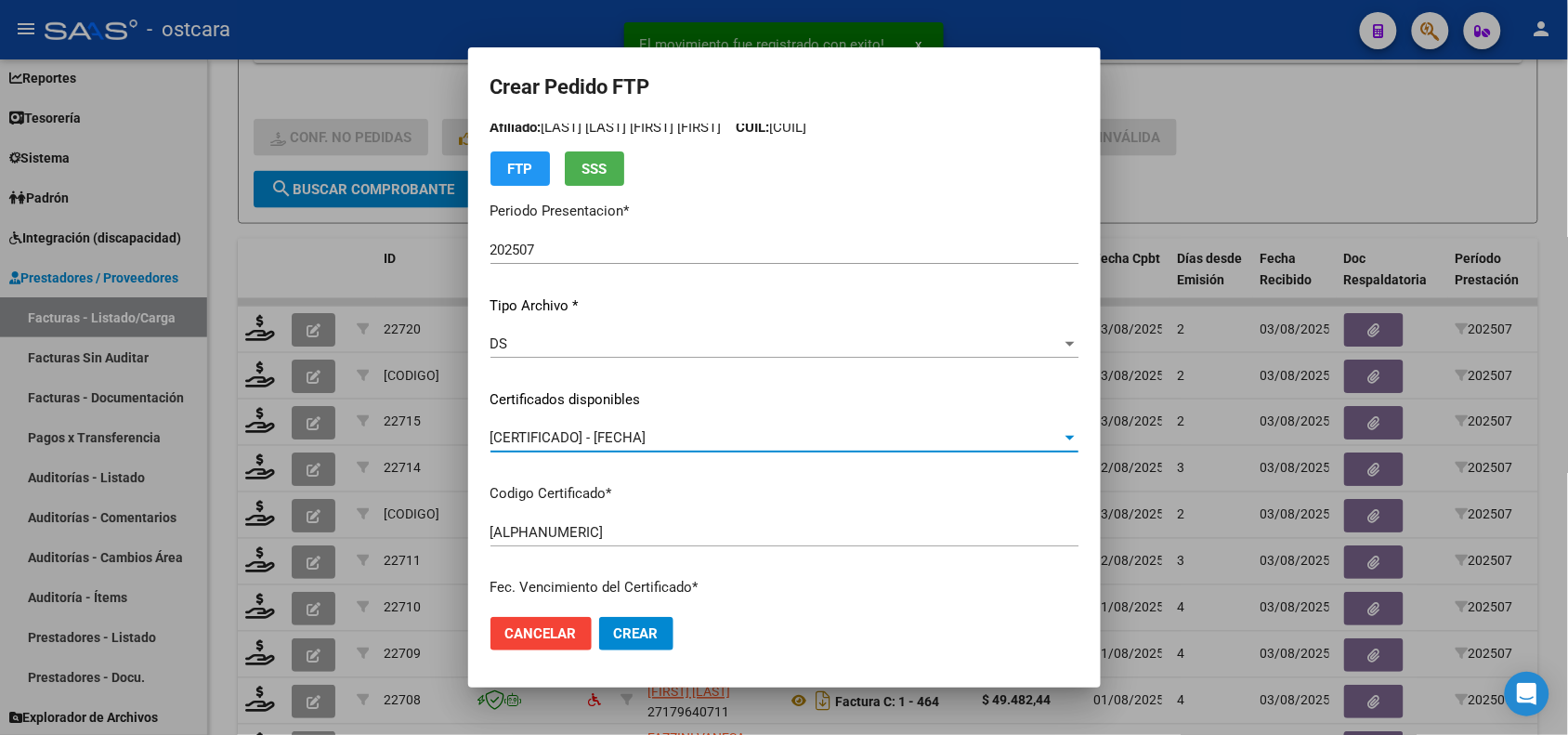 scroll, scrollTop: 0, scrollLeft: 0, axis: both 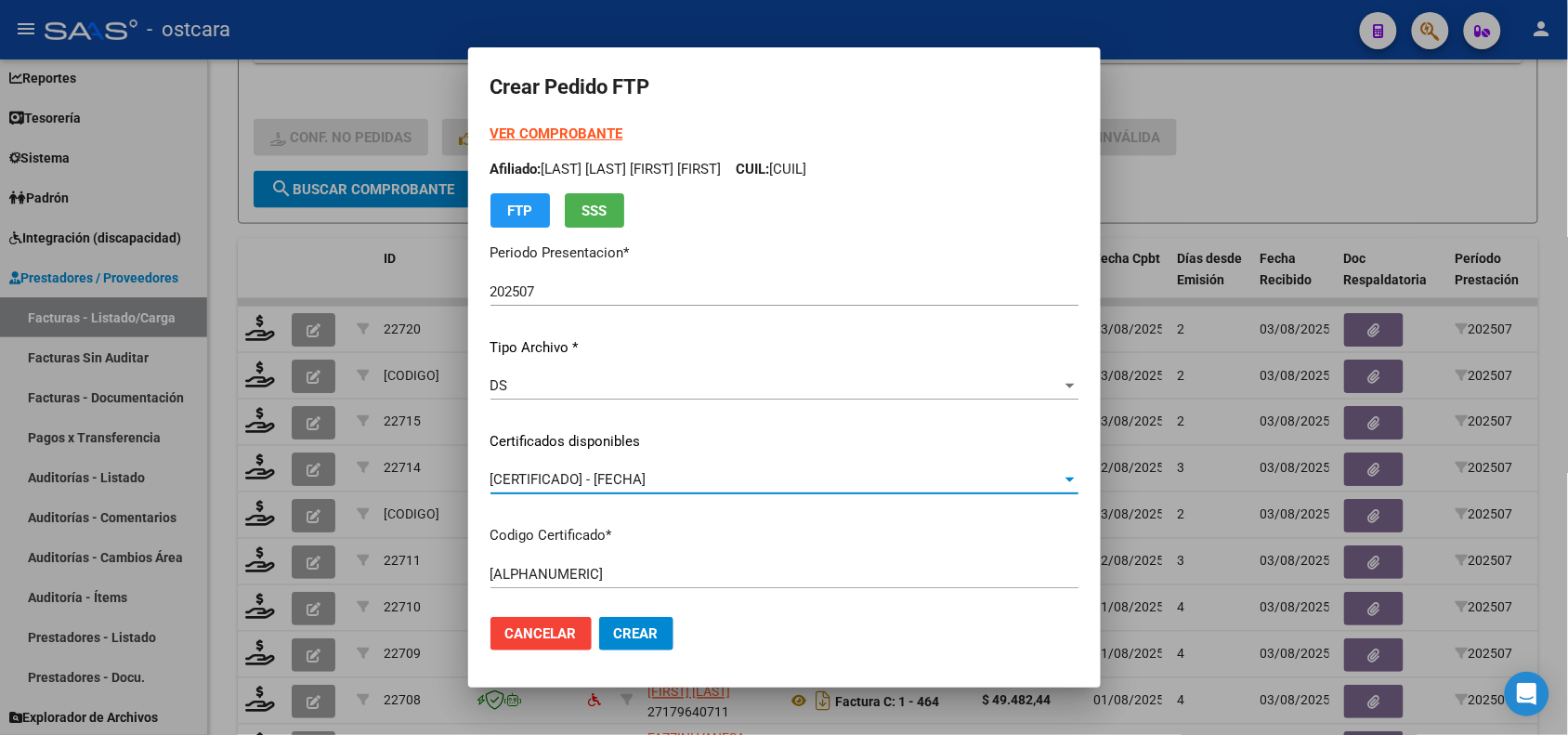 click on "VER COMPROBANTE" at bounding box center (556, 134) 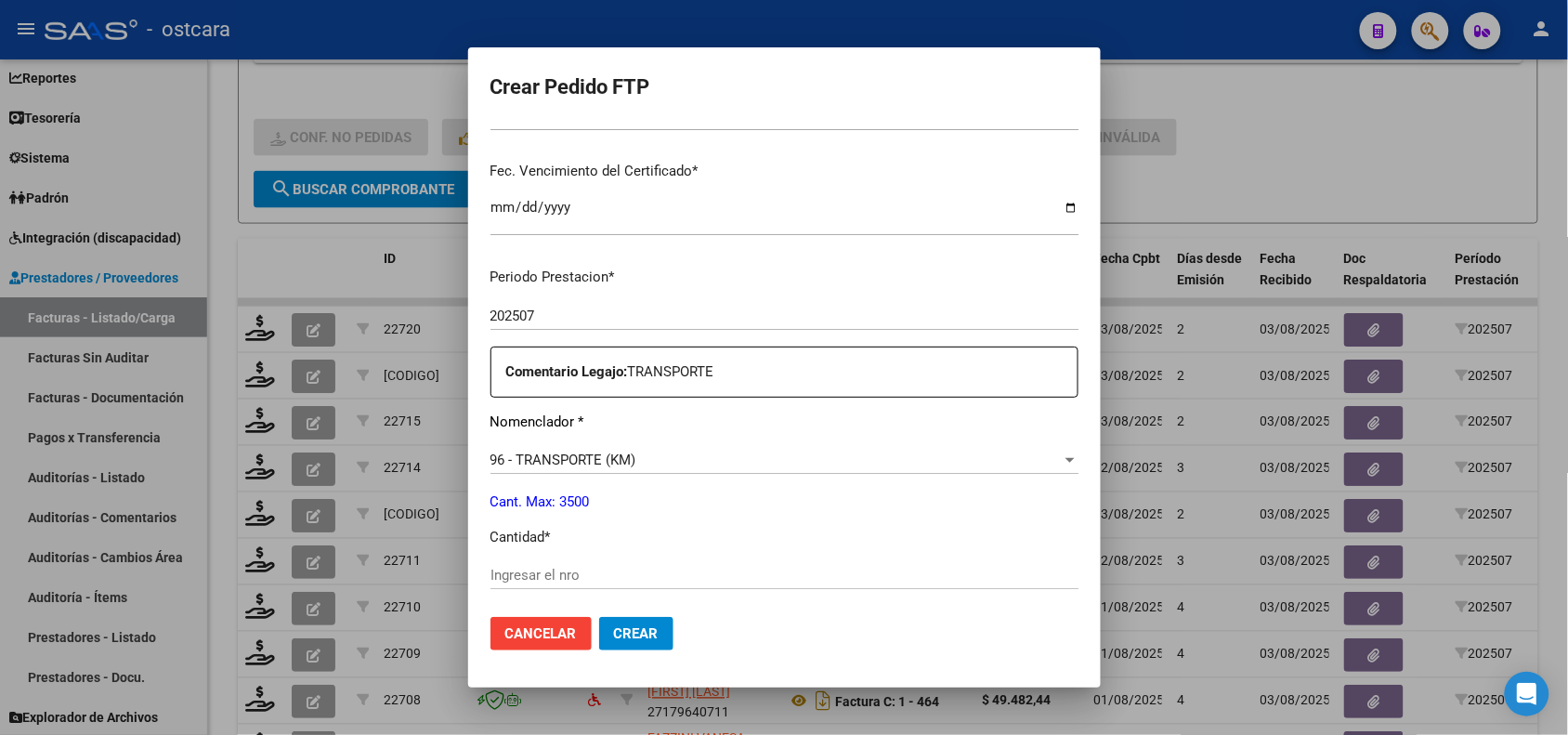 scroll, scrollTop: 581, scrollLeft: 0, axis: vertical 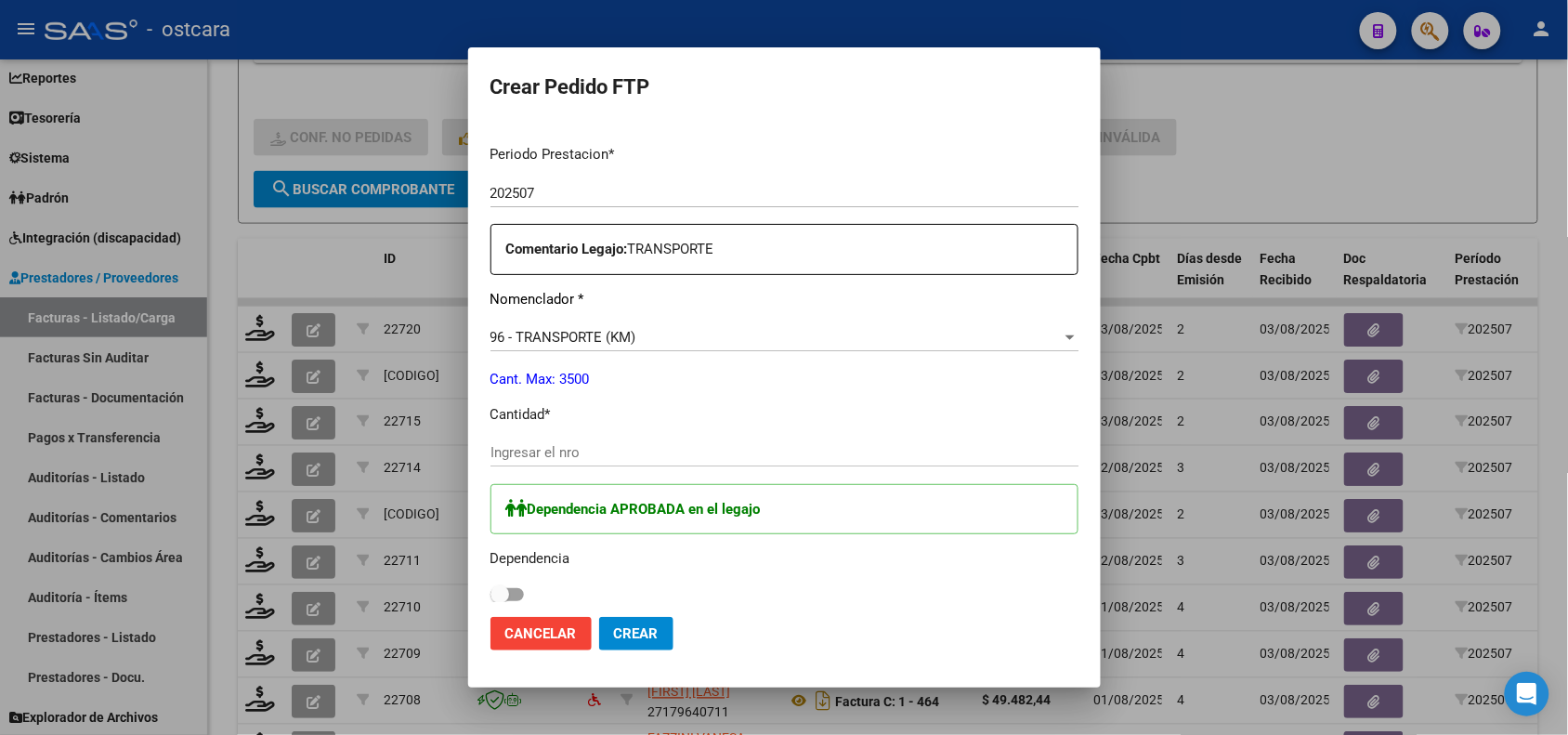 click on "Ingresar el nro" at bounding box center (784, 453) 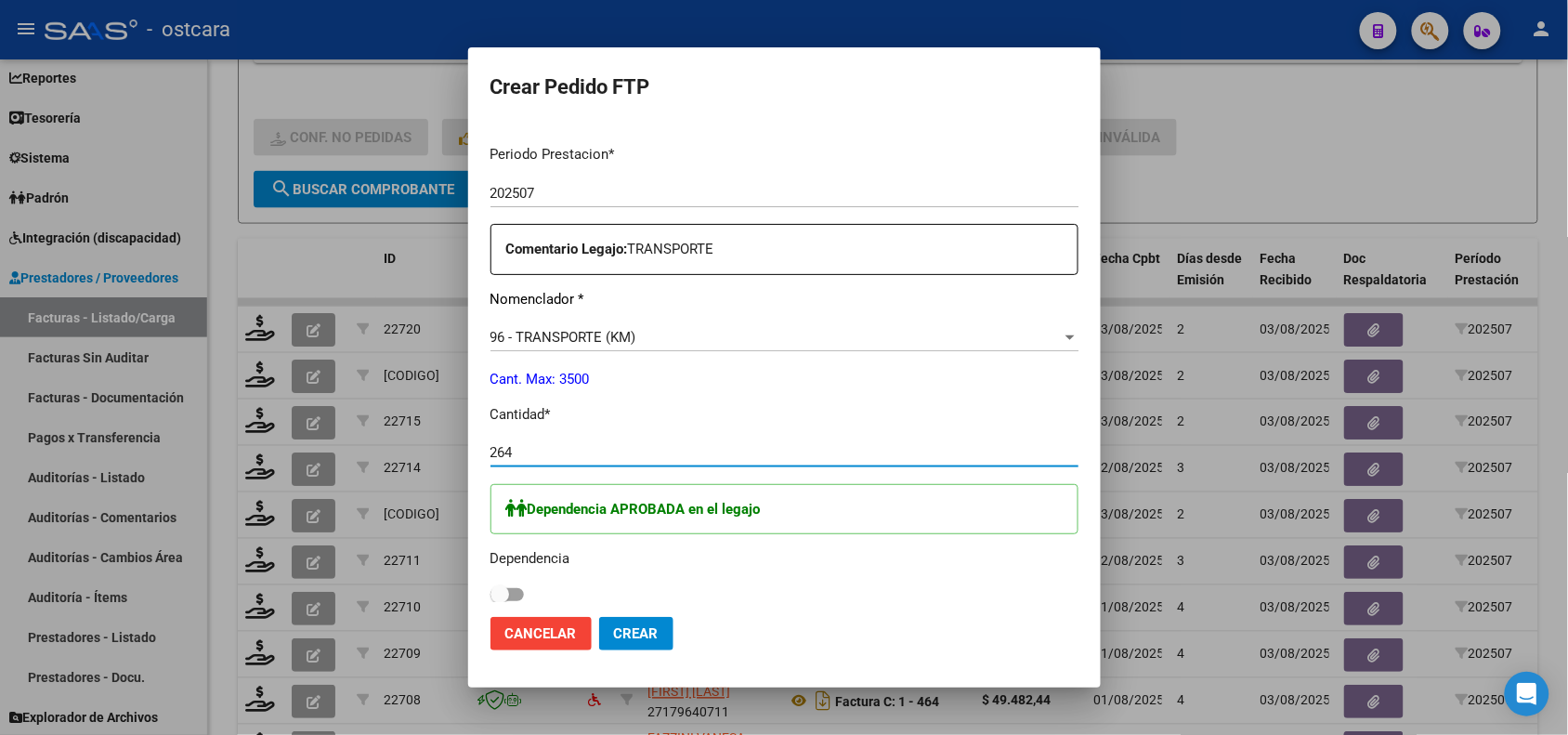 type on "264" 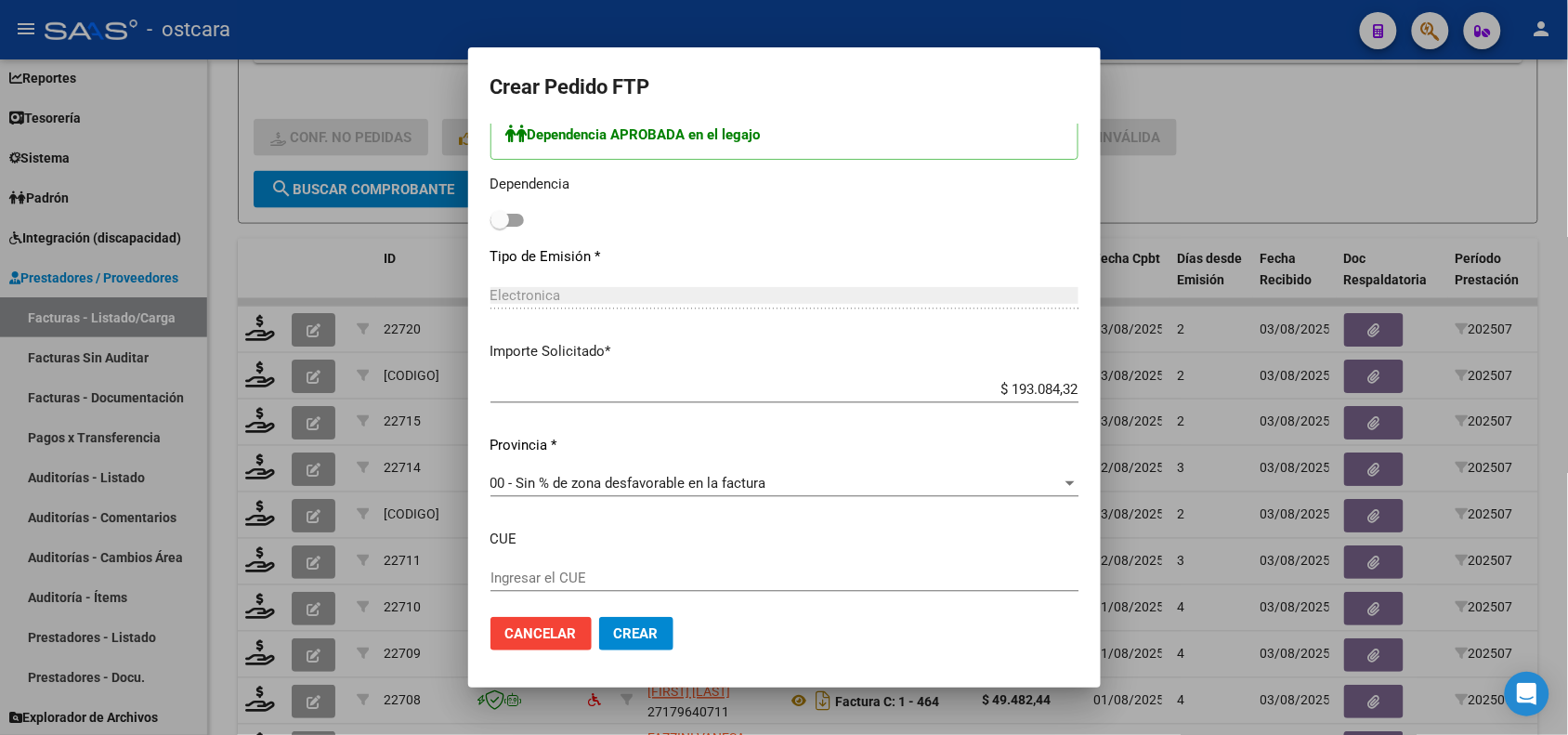 scroll, scrollTop: 929, scrollLeft: 0, axis: vertical 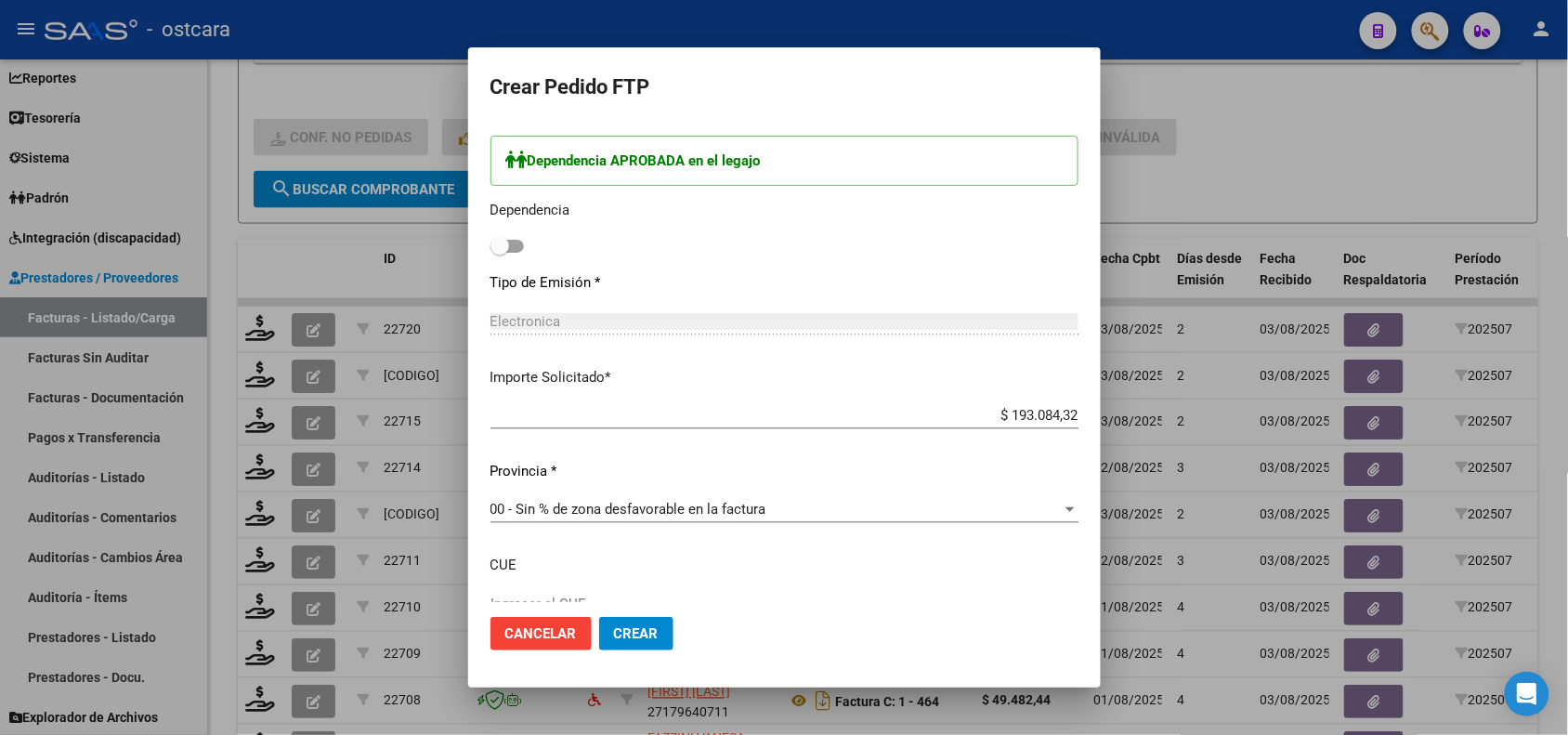 click at bounding box center [507, 246] 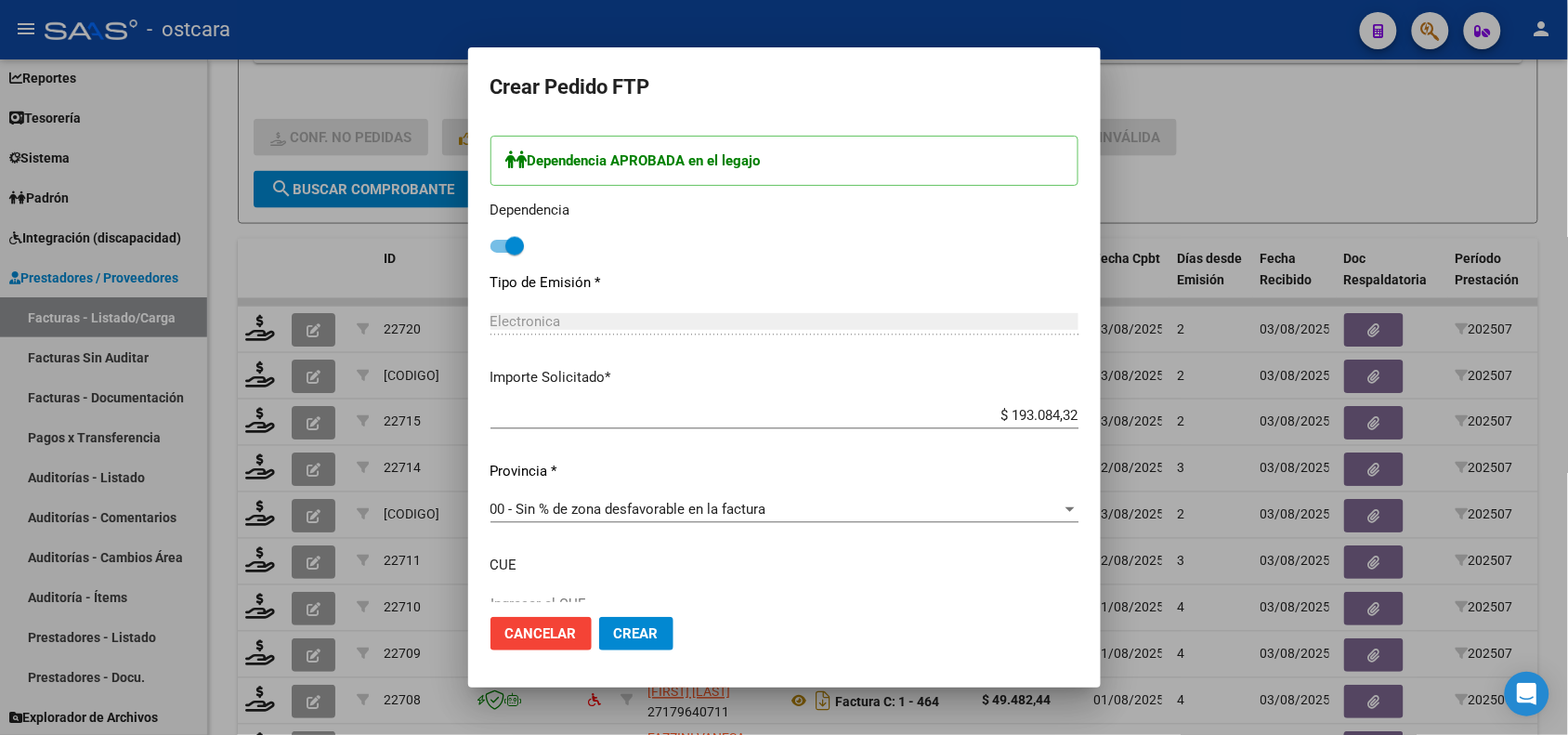 click on "Crear" 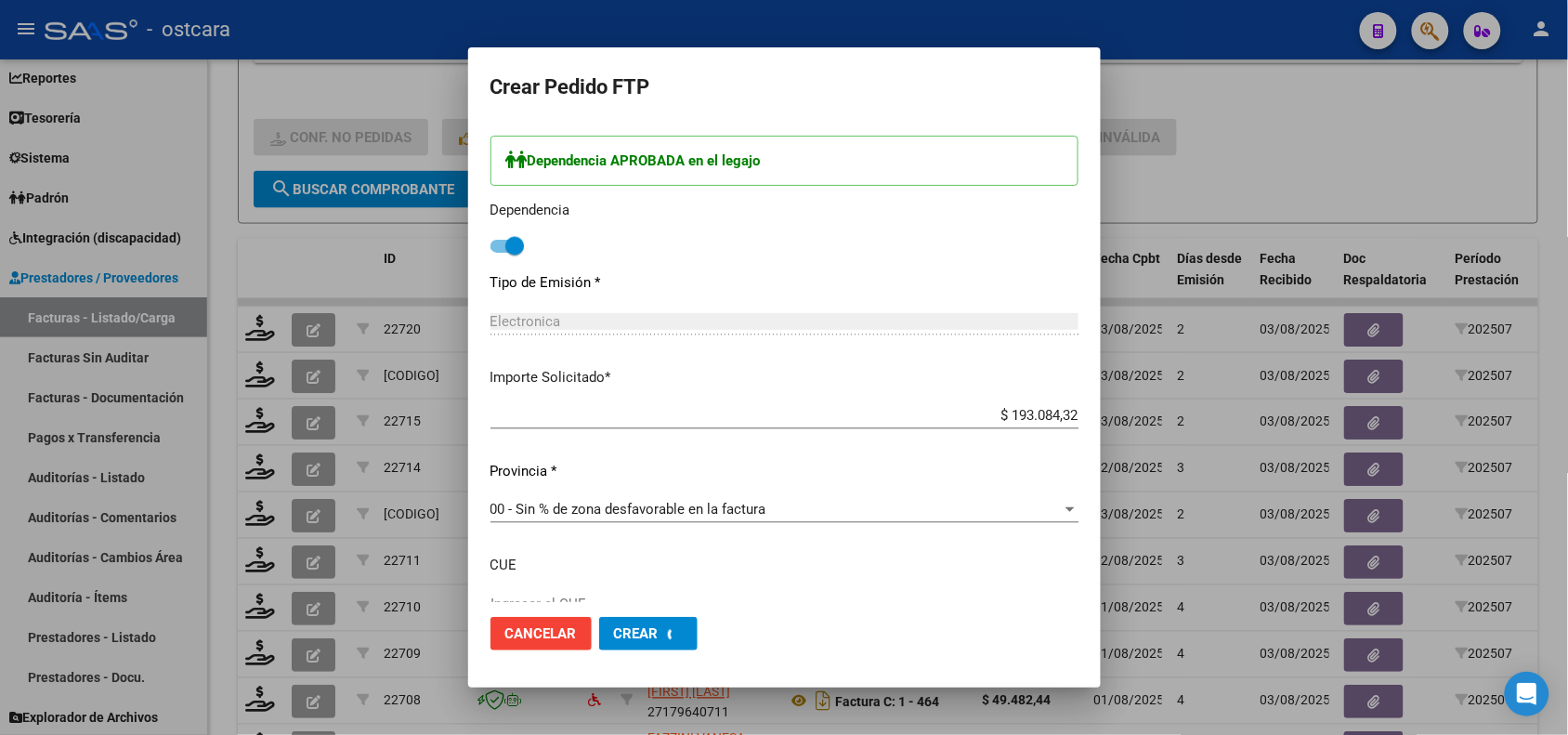scroll, scrollTop: 824, scrollLeft: 0, axis: vertical 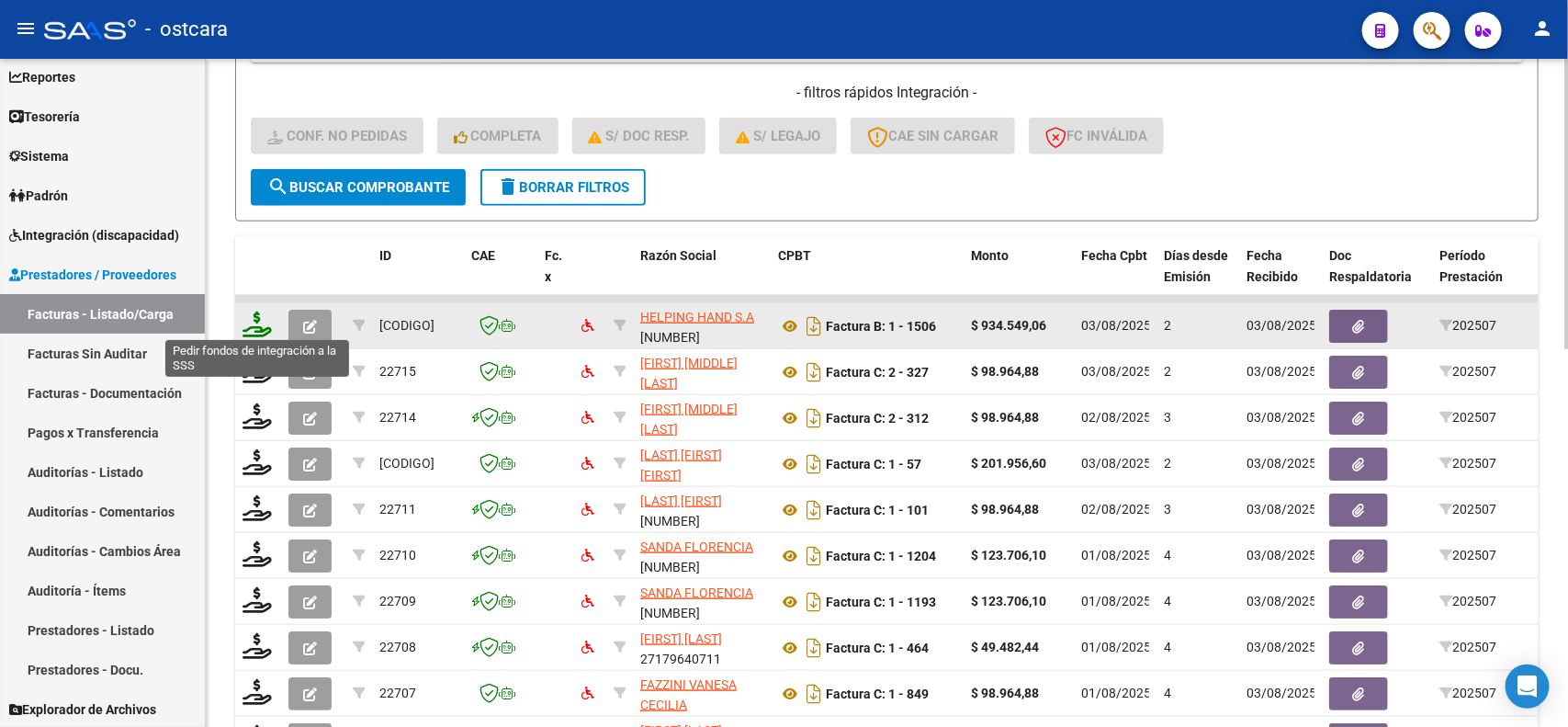 click 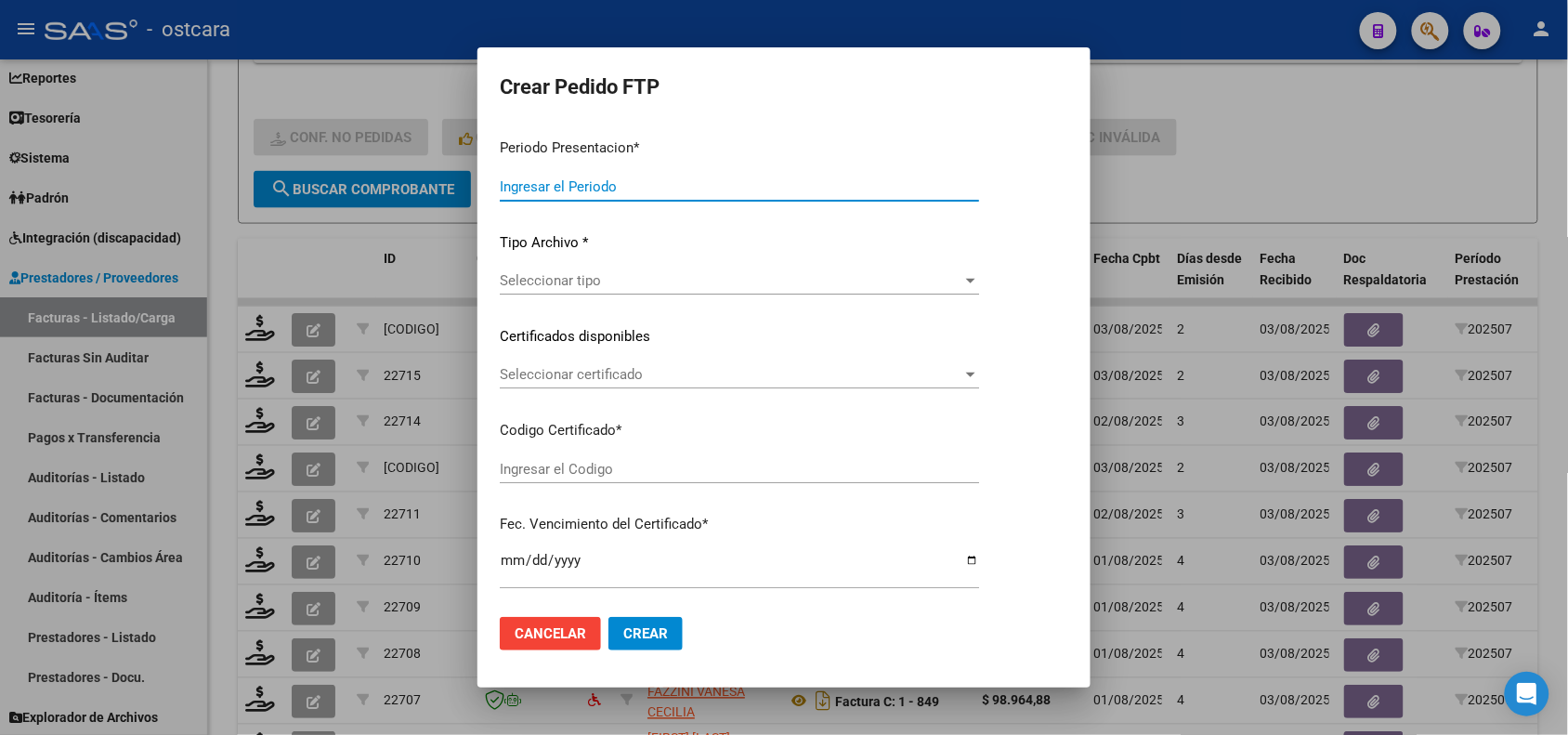 type on "202507" 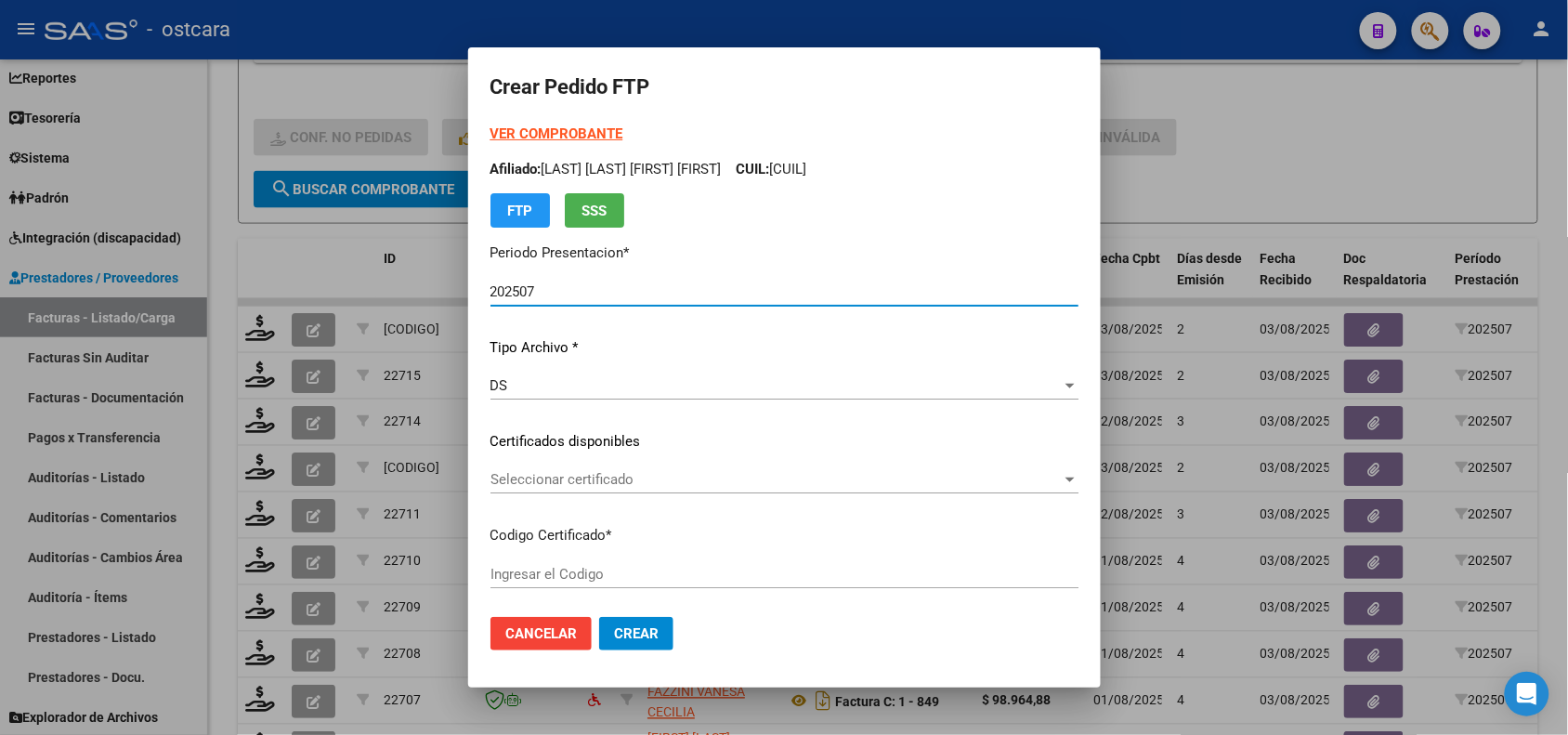 type on "ARG01000427745192019081520190815BS666000" 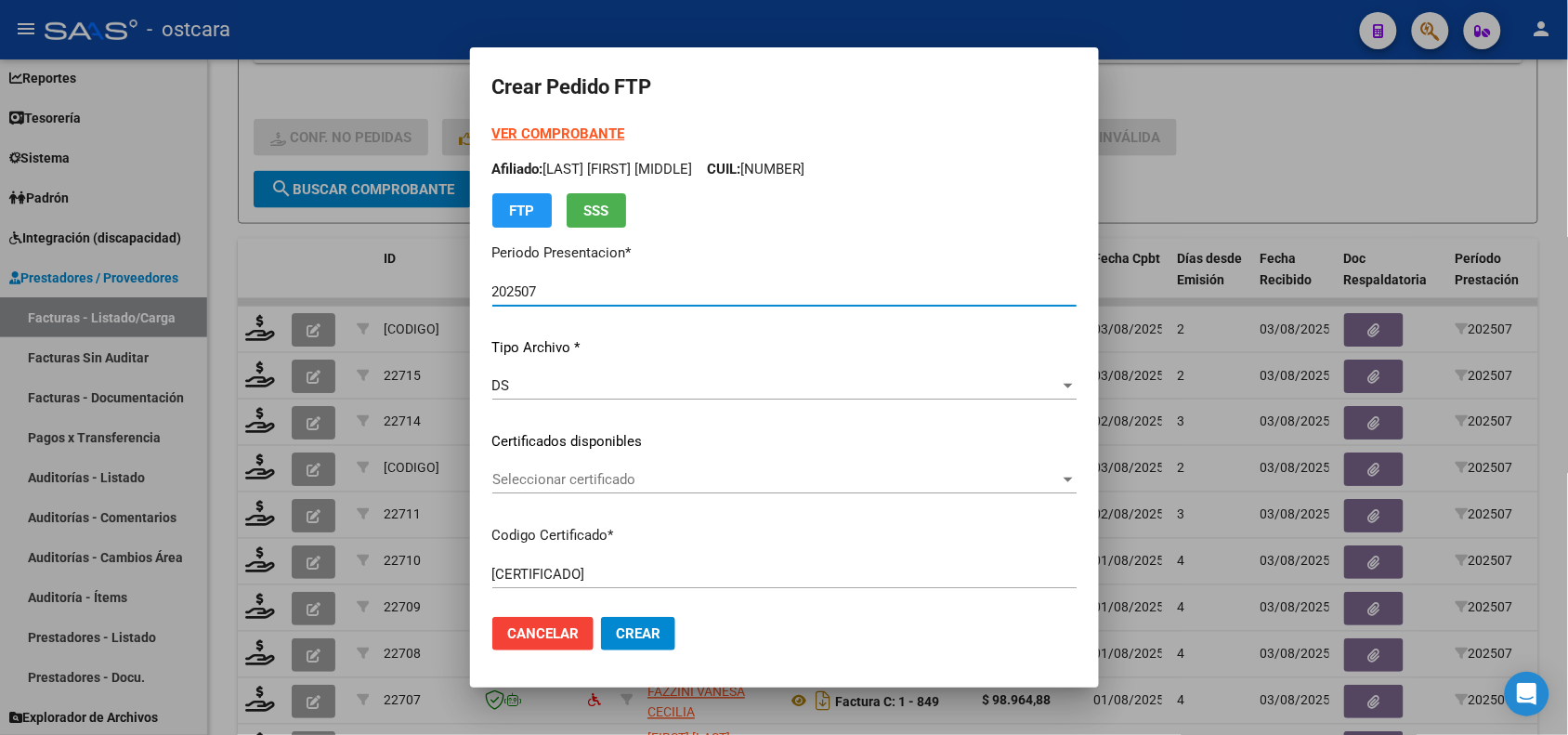 click on "Seleccionar certificado" at bounding box center [776, 479] 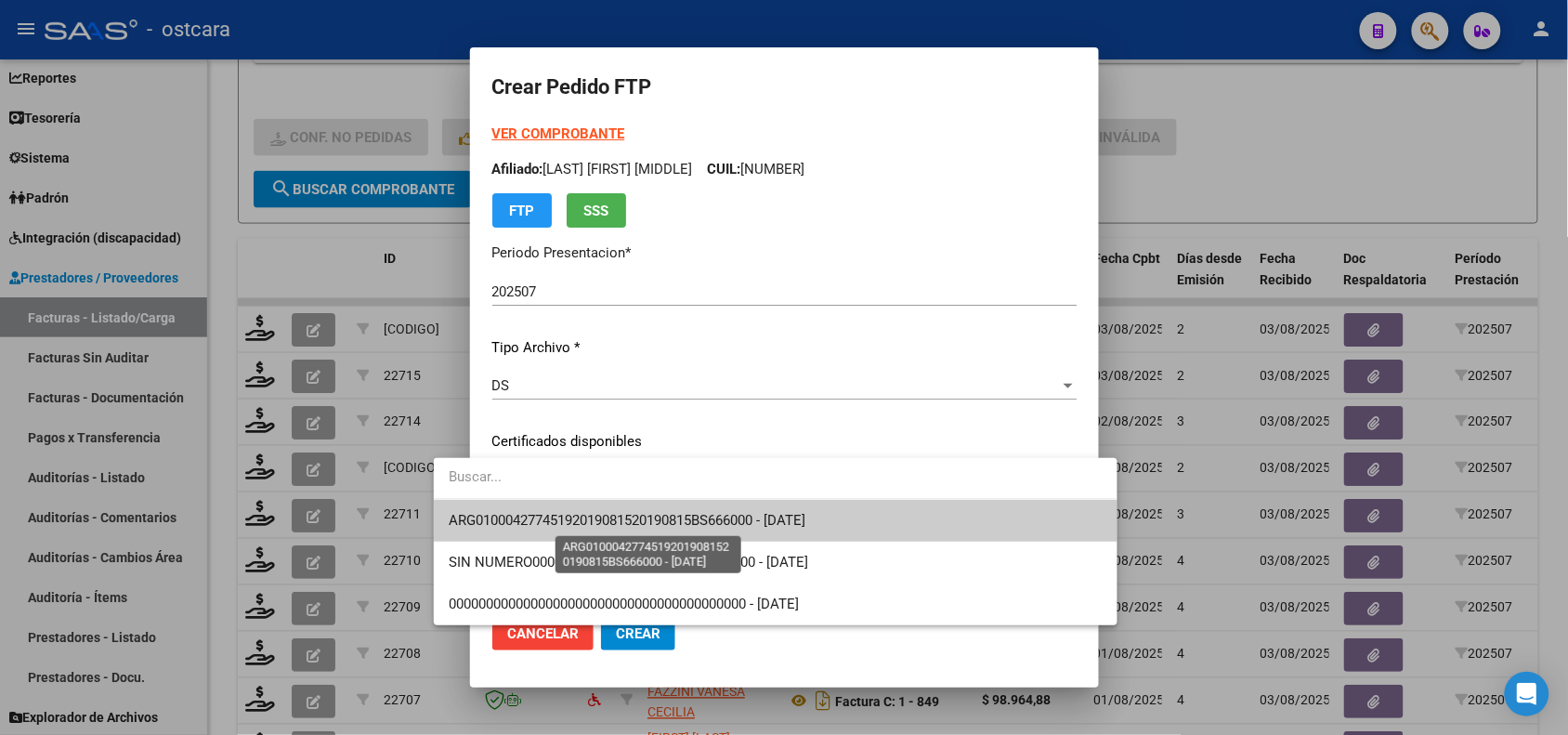 click on "ARG01000427745192019081520190815BS666000 - 2029-08-15" at bounding box center [627, 520] 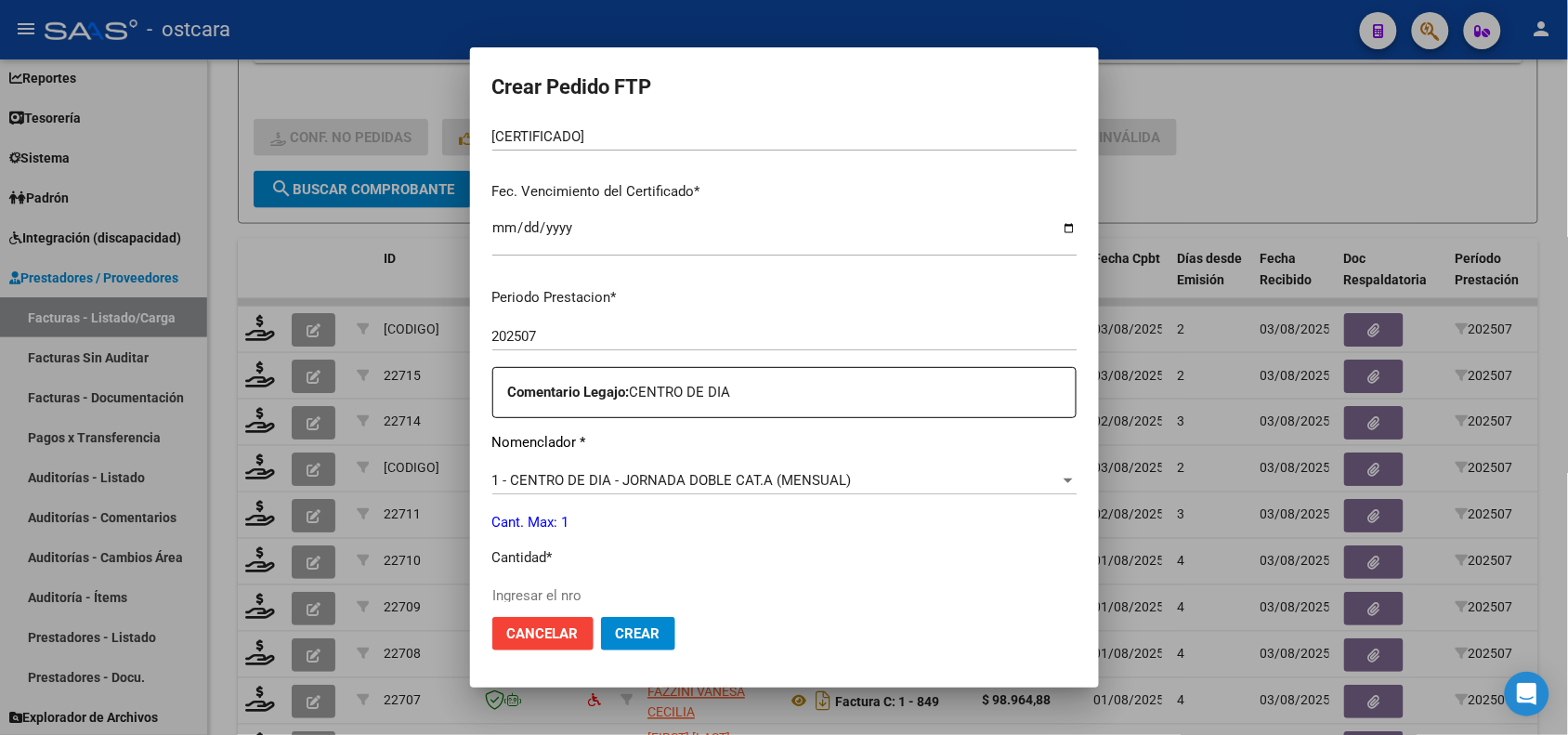 scroll, scrollTop: 465, scrollLeft: 0, axis: vertical 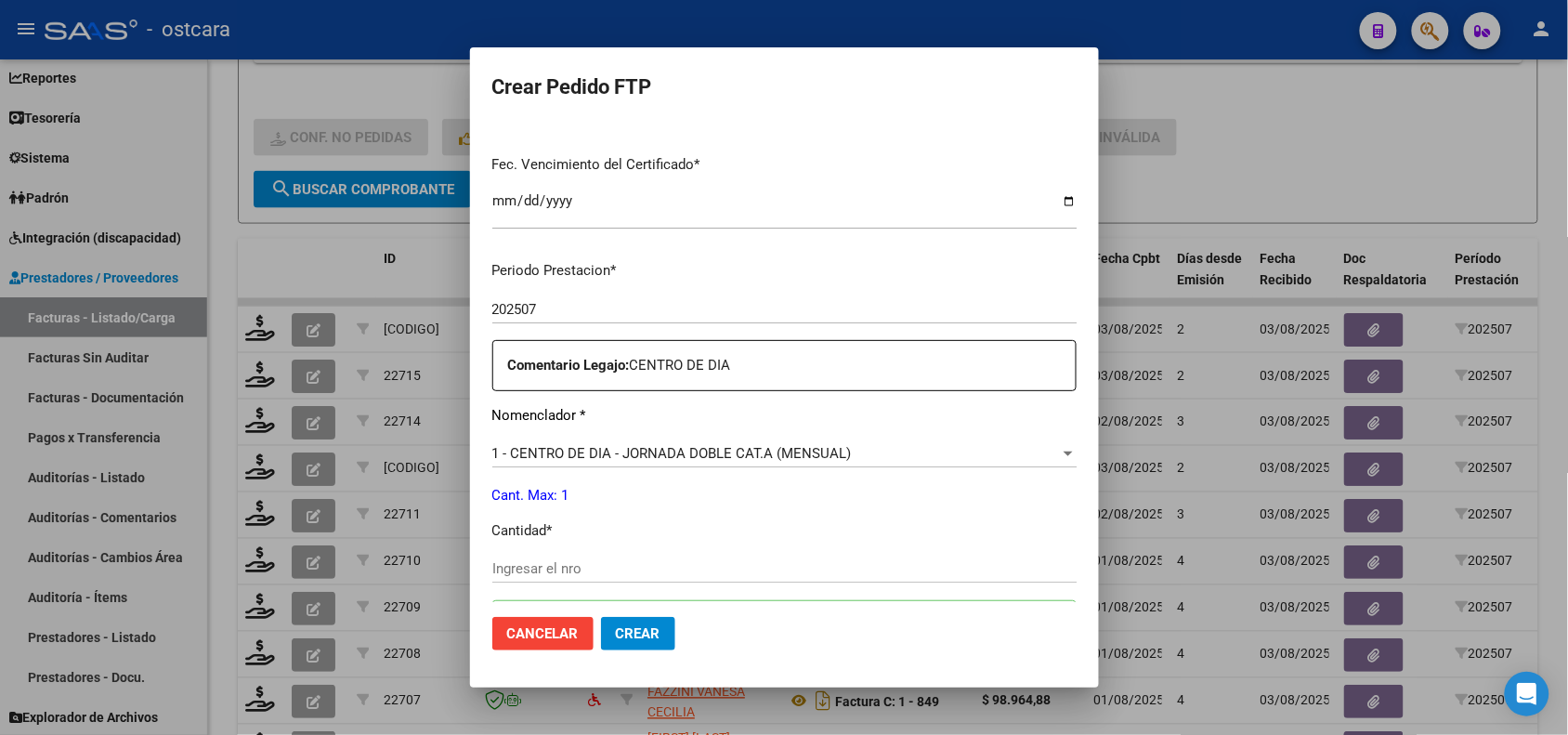 click on "Periodo Prestacion  *   202507 Ingresar el Periodo Prestacion  Comentario Legajo:    CENTRO DE DIA  Nomenclador * 1 - CENTRO DE DIA - JORNADA DOBLE CAT.A (MENSUAL) Seleccionar nomenclador Cant. Max: 1 Cantidad  *   Ingresar el nro   Dependencia APROBADA en el legajo Dependencia    Tipo de Emisión * Electronica Seleccionar tipo Importe Solicitado  *   $ 934.549,06 Ingresar imp. solicitado   Provincia * 00 - Sin % de zona desfavorable en la factura Seleccionar provincia" at bounding box center [784, 625] 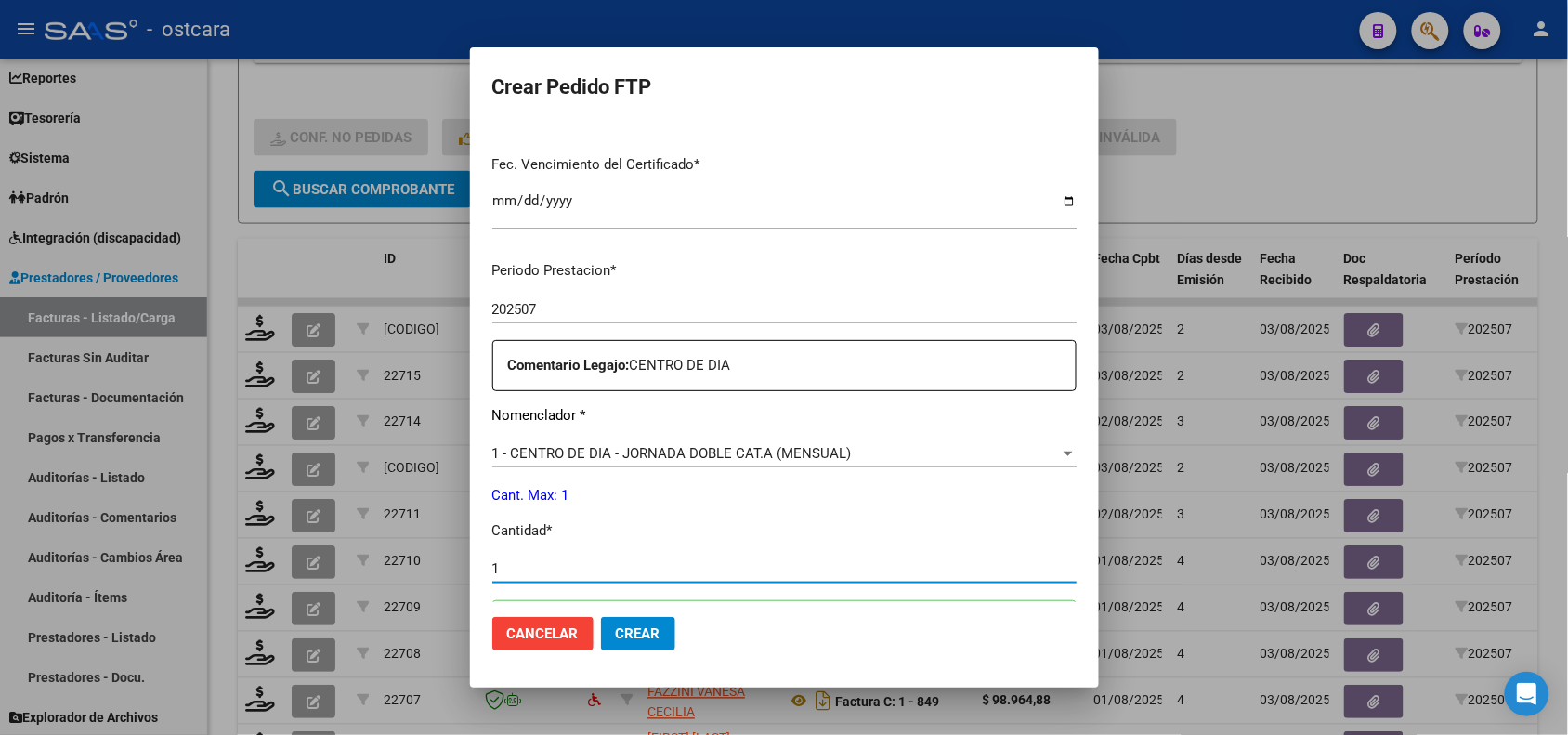type on "1" 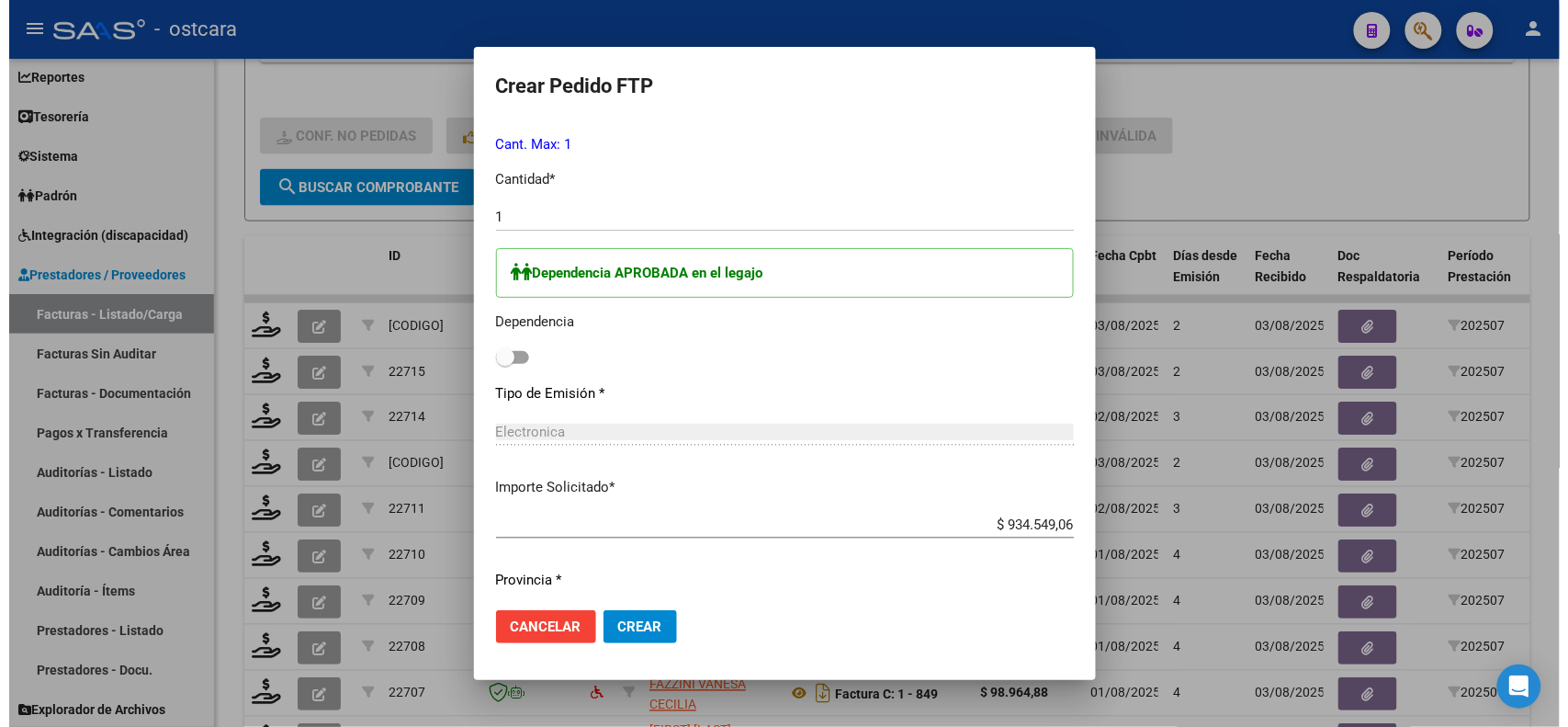 scroll, scrollTop: 859, scrollLeft: 0, axis: vertical 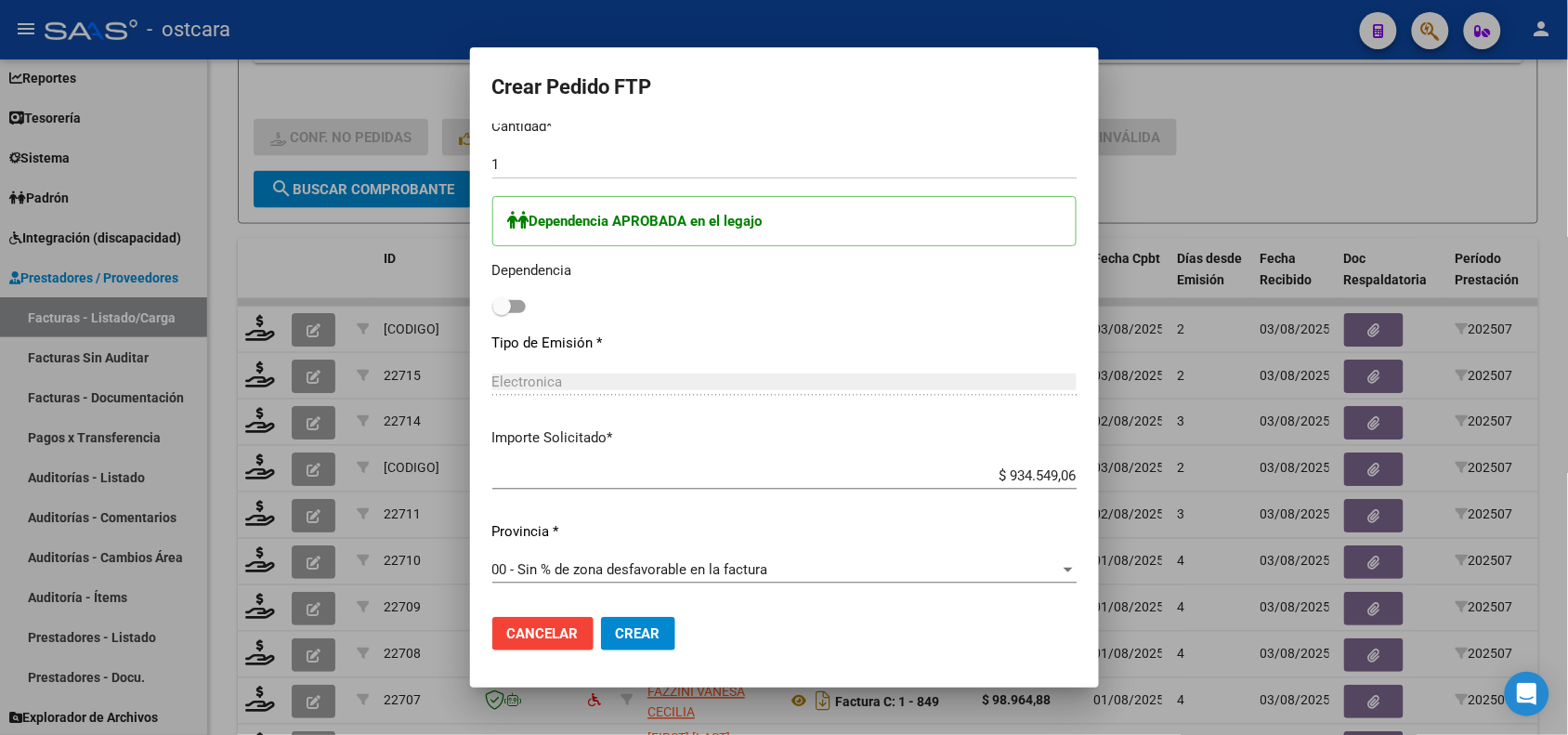 click at bounding box center [502, 307] 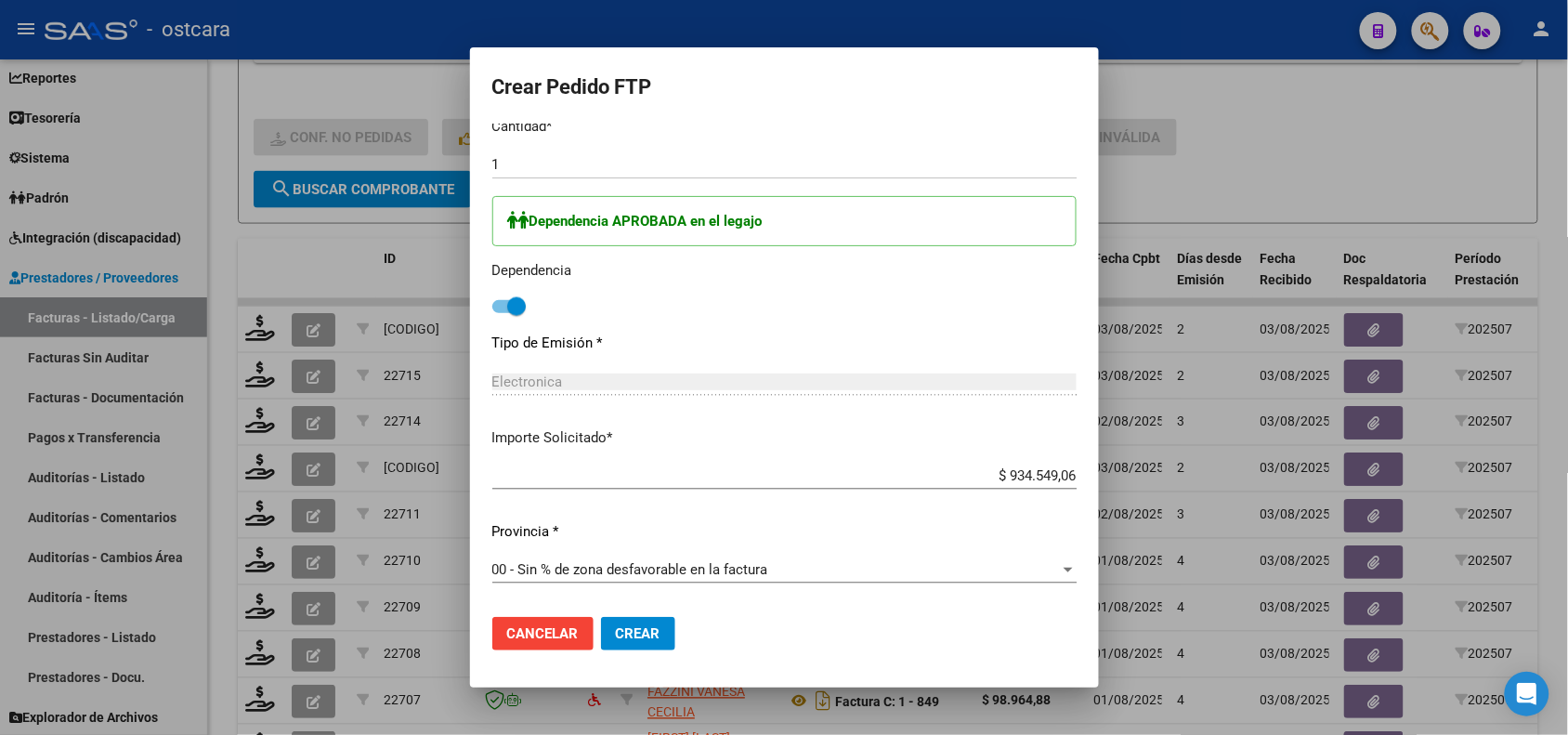 click on "Crear" 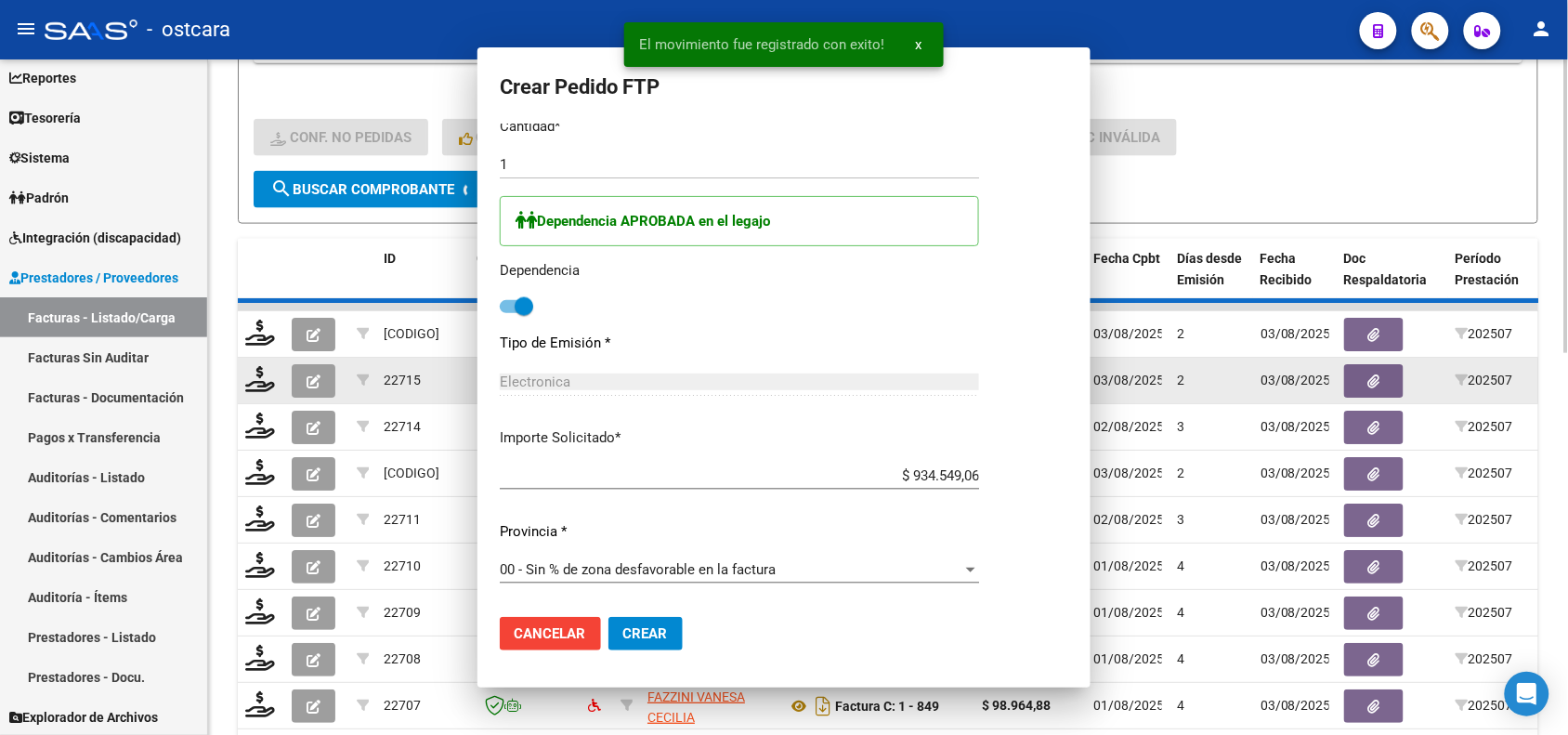 scroll, scrollTop: 0, scrollLeft: 0, axis: both 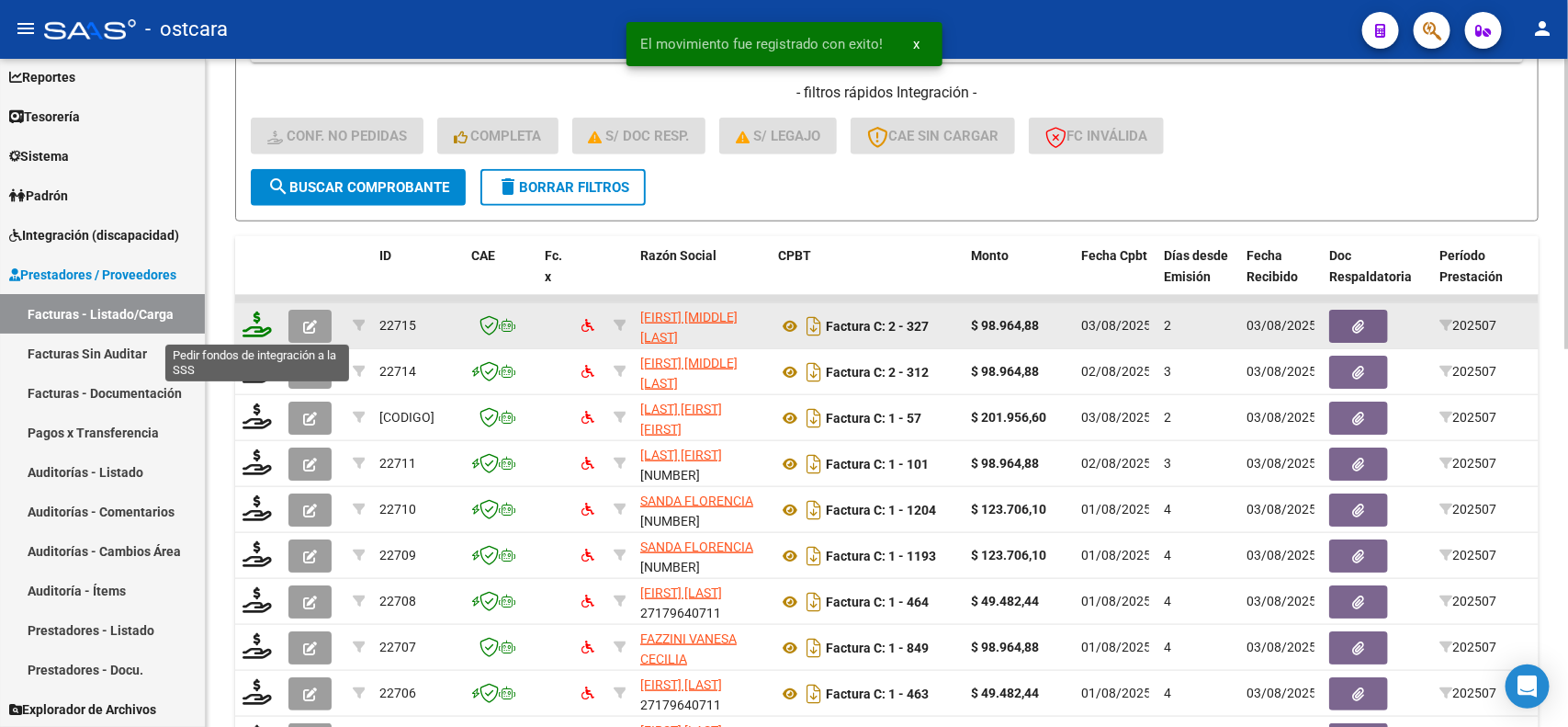 click 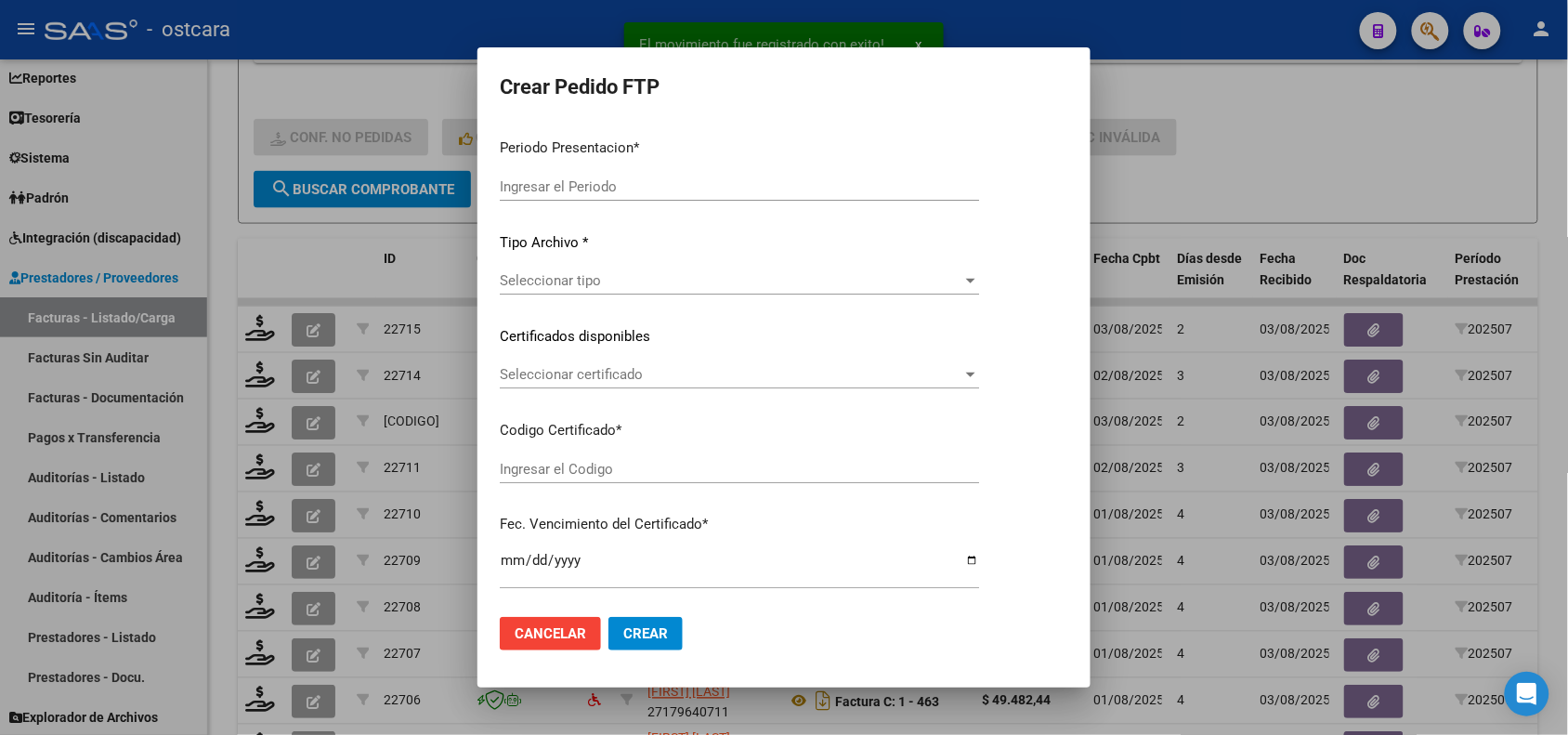 type on "202507" 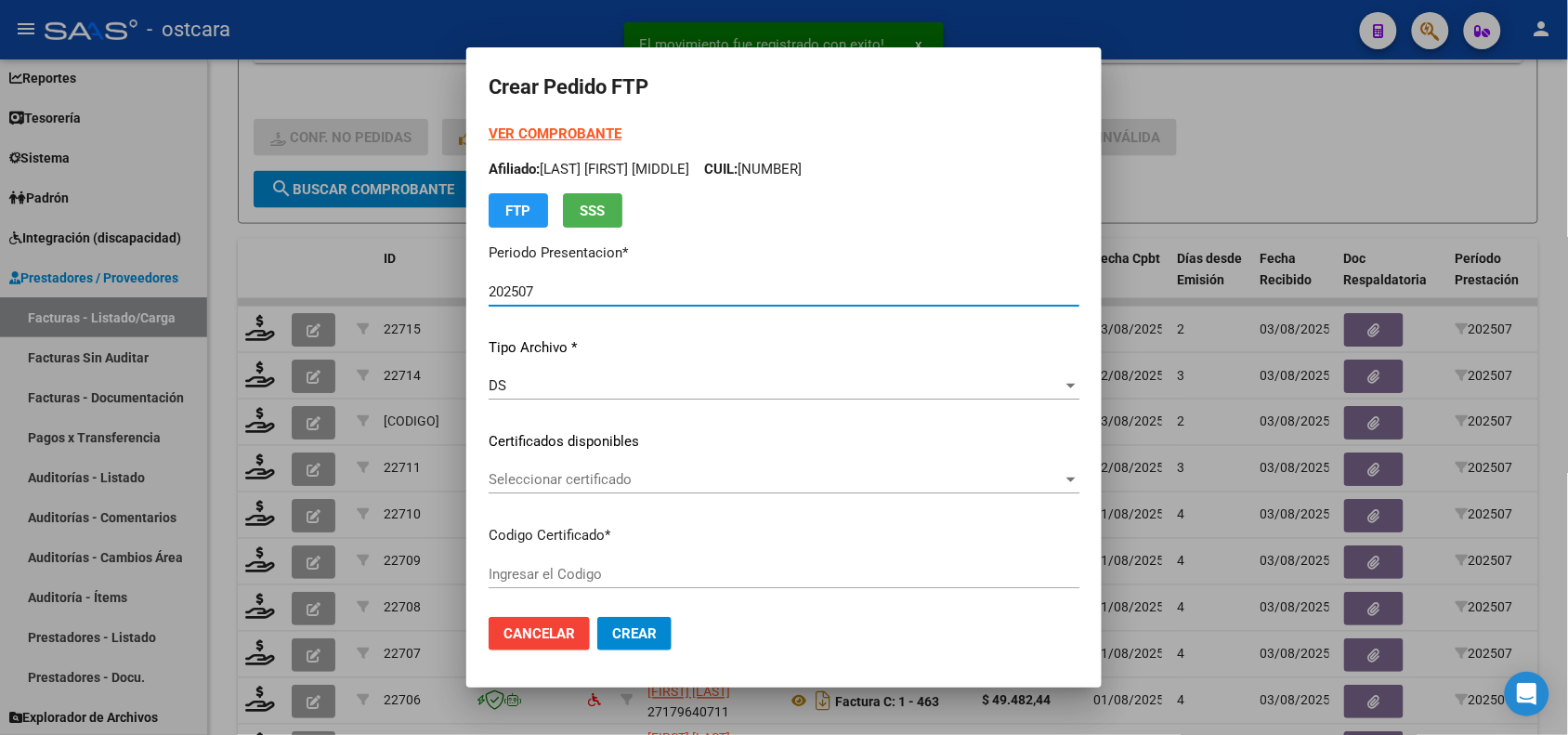 type on "ARG02000571301212021041320260413ERI43400" 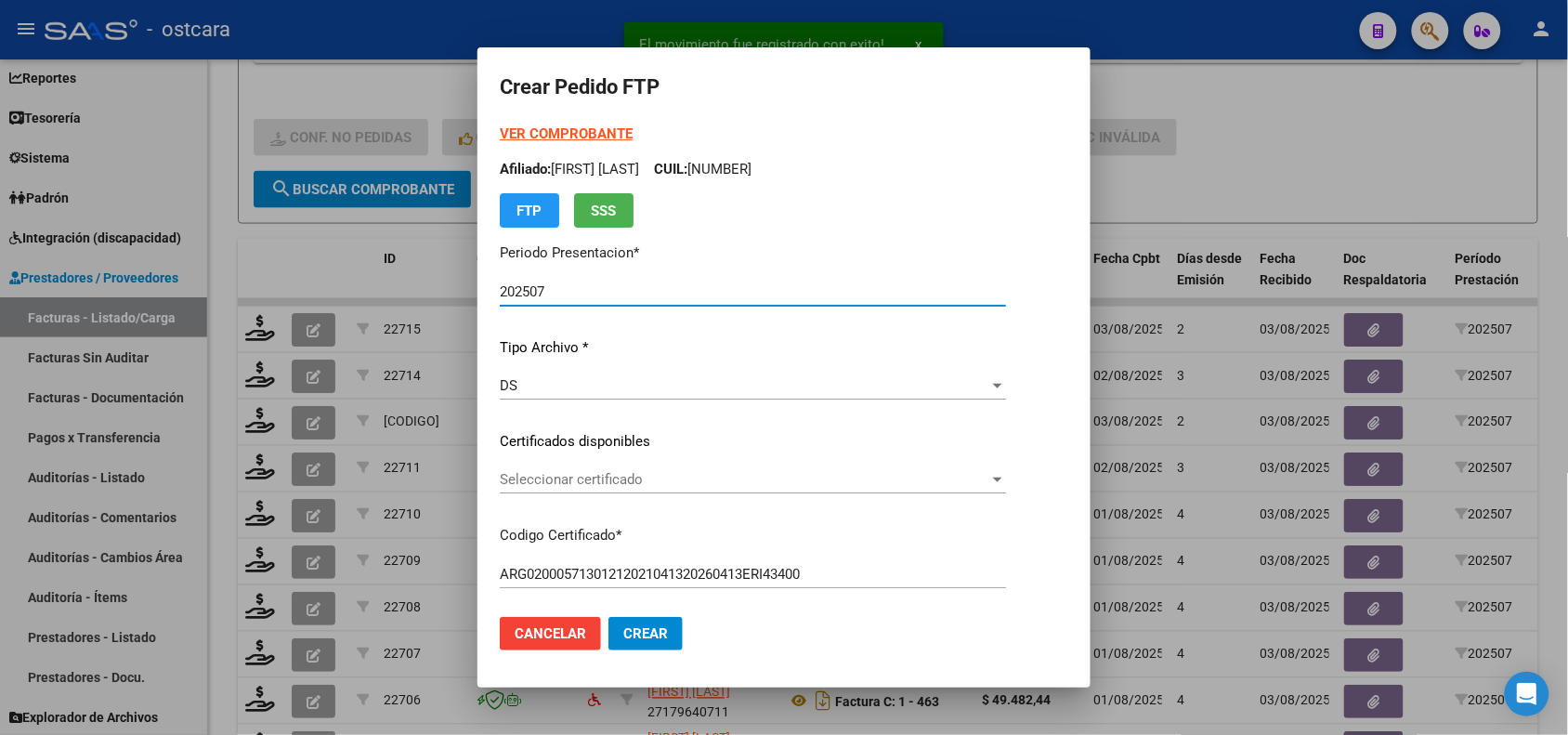 click on "Seleccionar certificado" at bounding box center (744, 479) 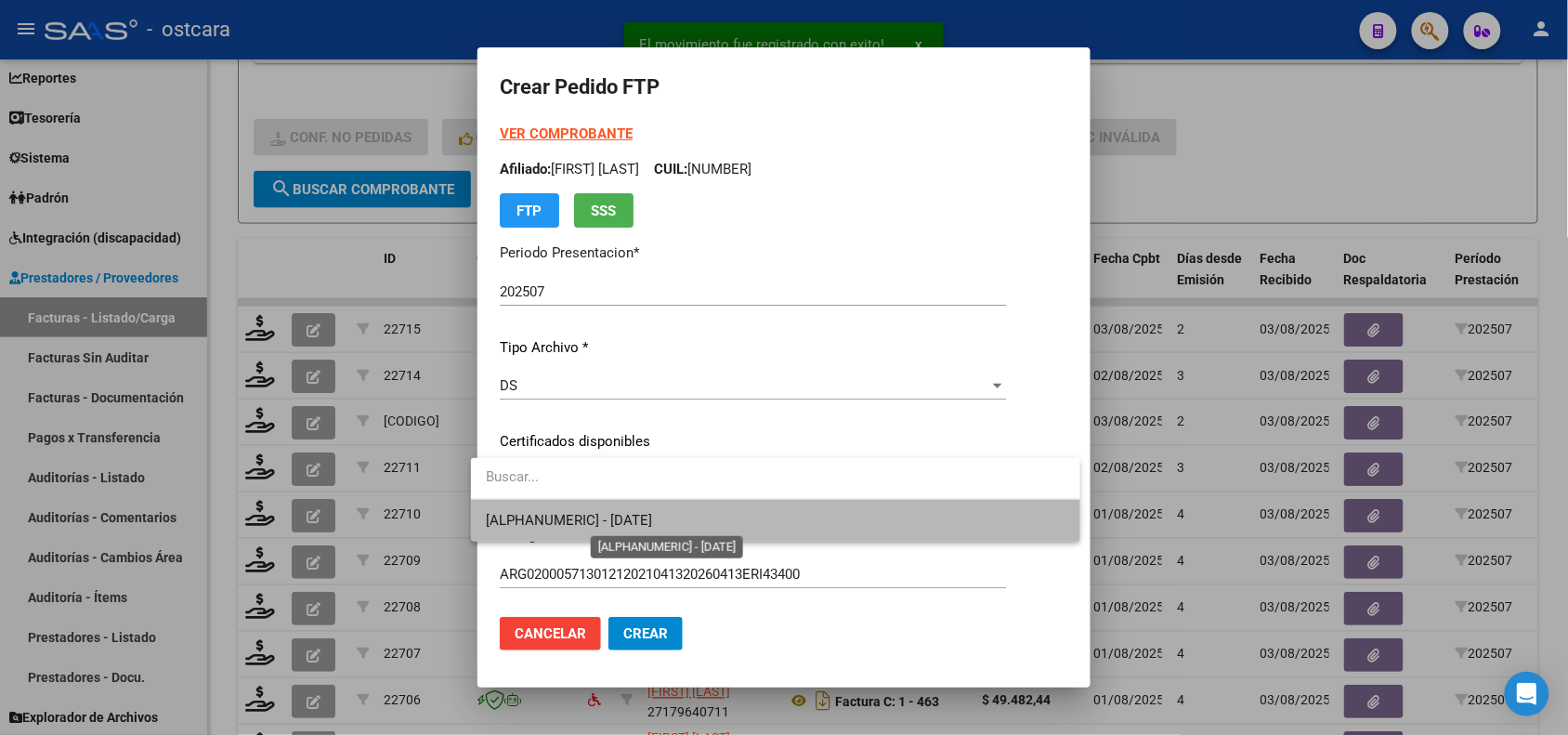 click on "ARG02000571301212021041320260413ERI43400 - 2026-04-13" at bounding box center (568, 520) 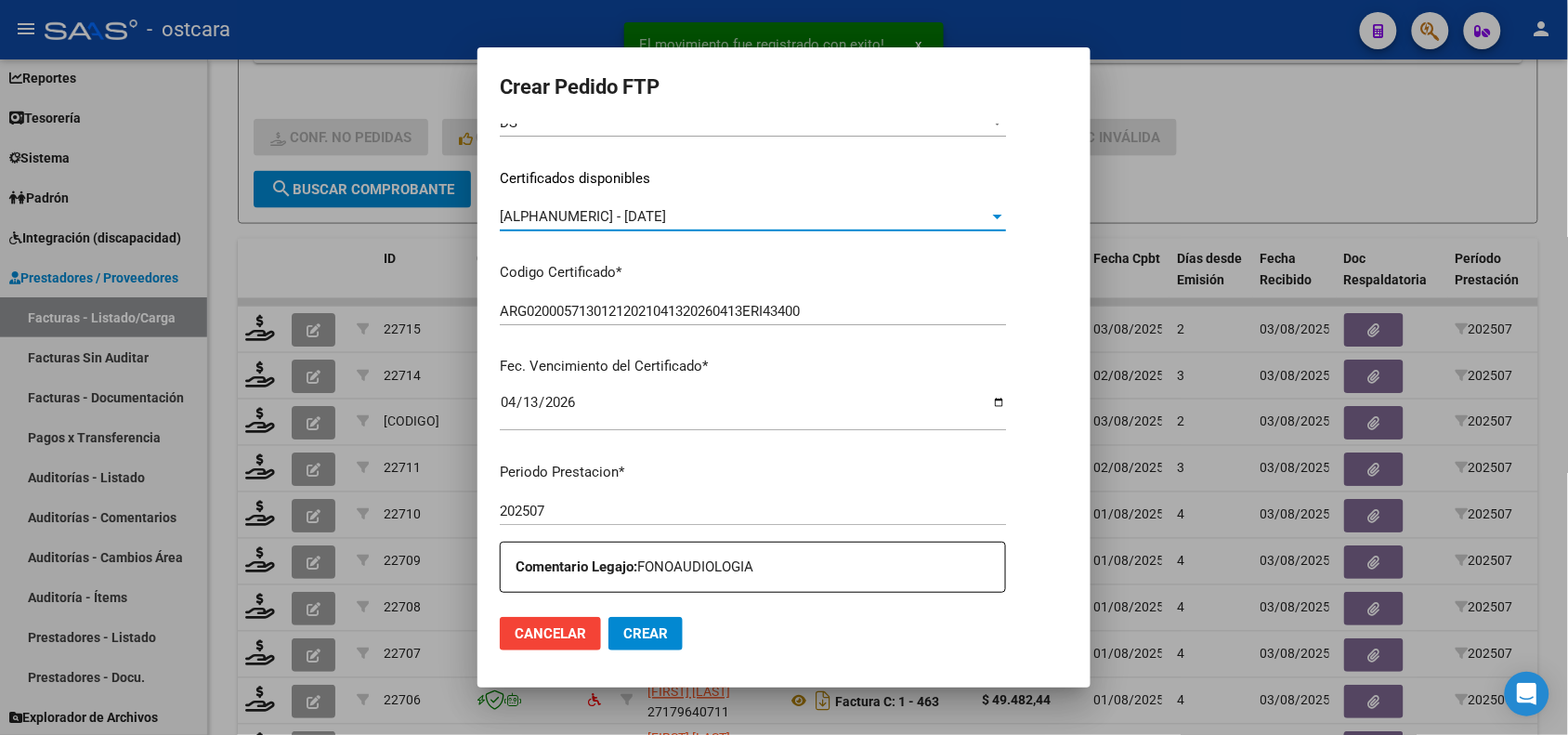 scroll, scrollTop: 465, scrollLeft: 0, axis: vertical 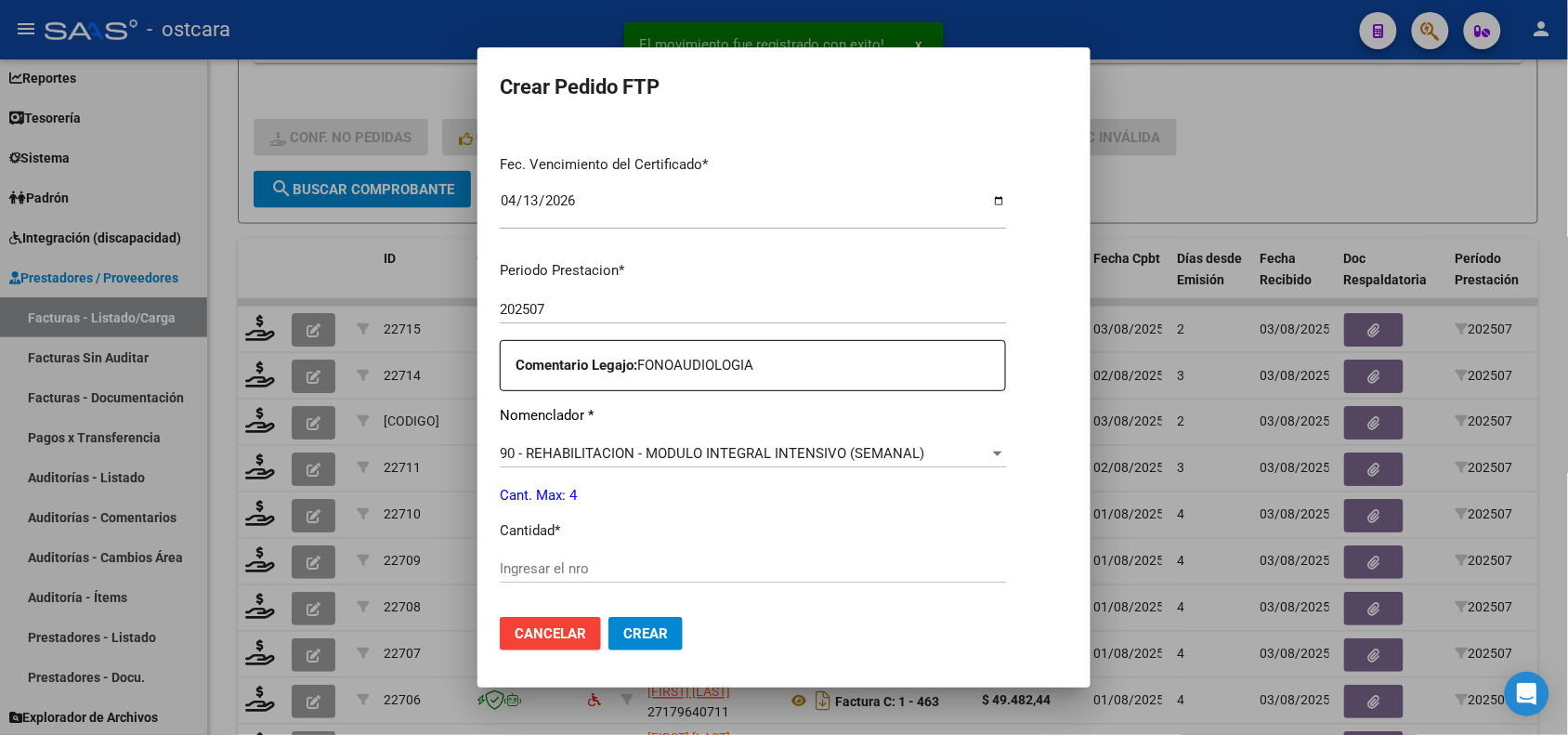 click on "Ingresar el nro" at bounding box center [752, 569] 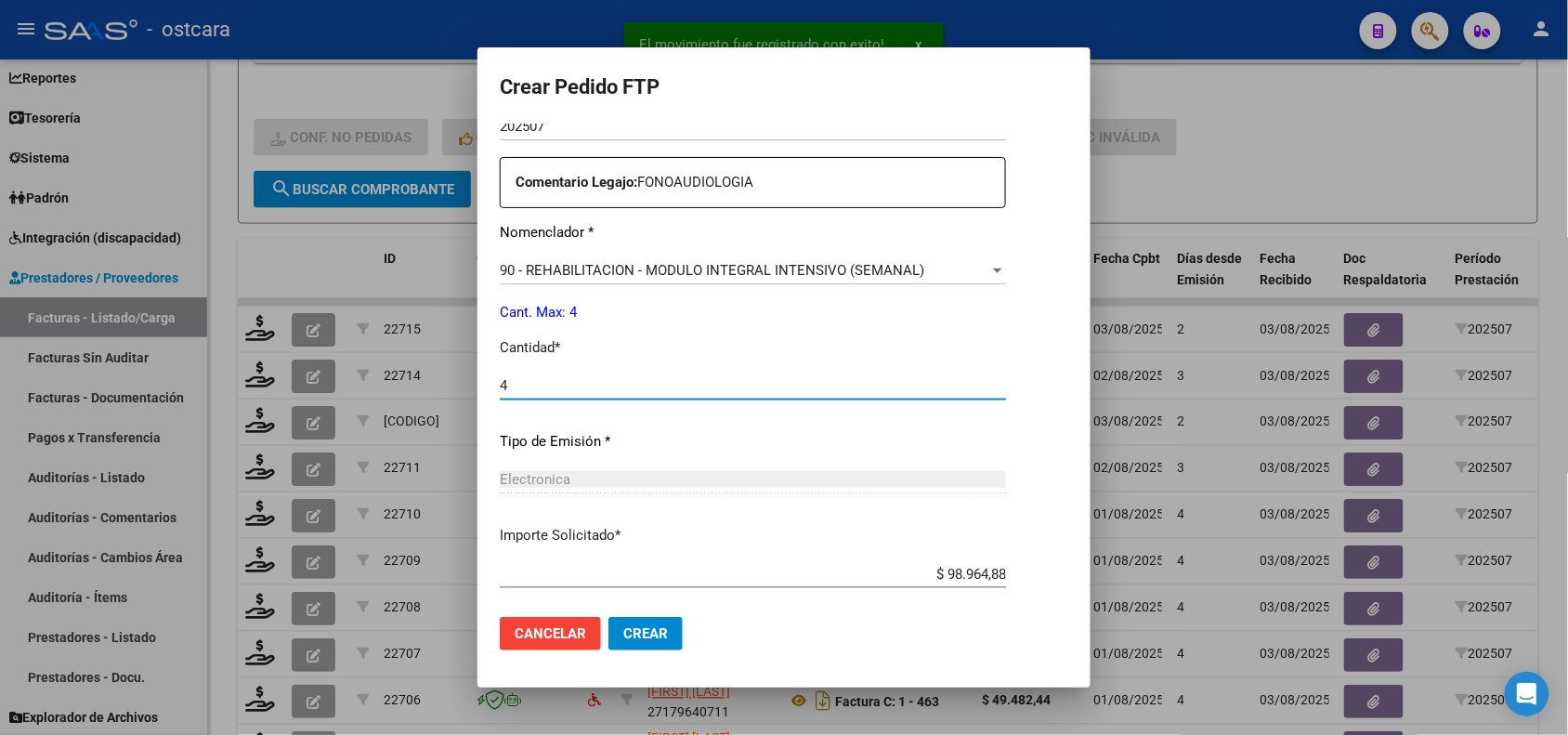 scroll, scrollTop: 745, scrollLeft: 0, axis: vertical 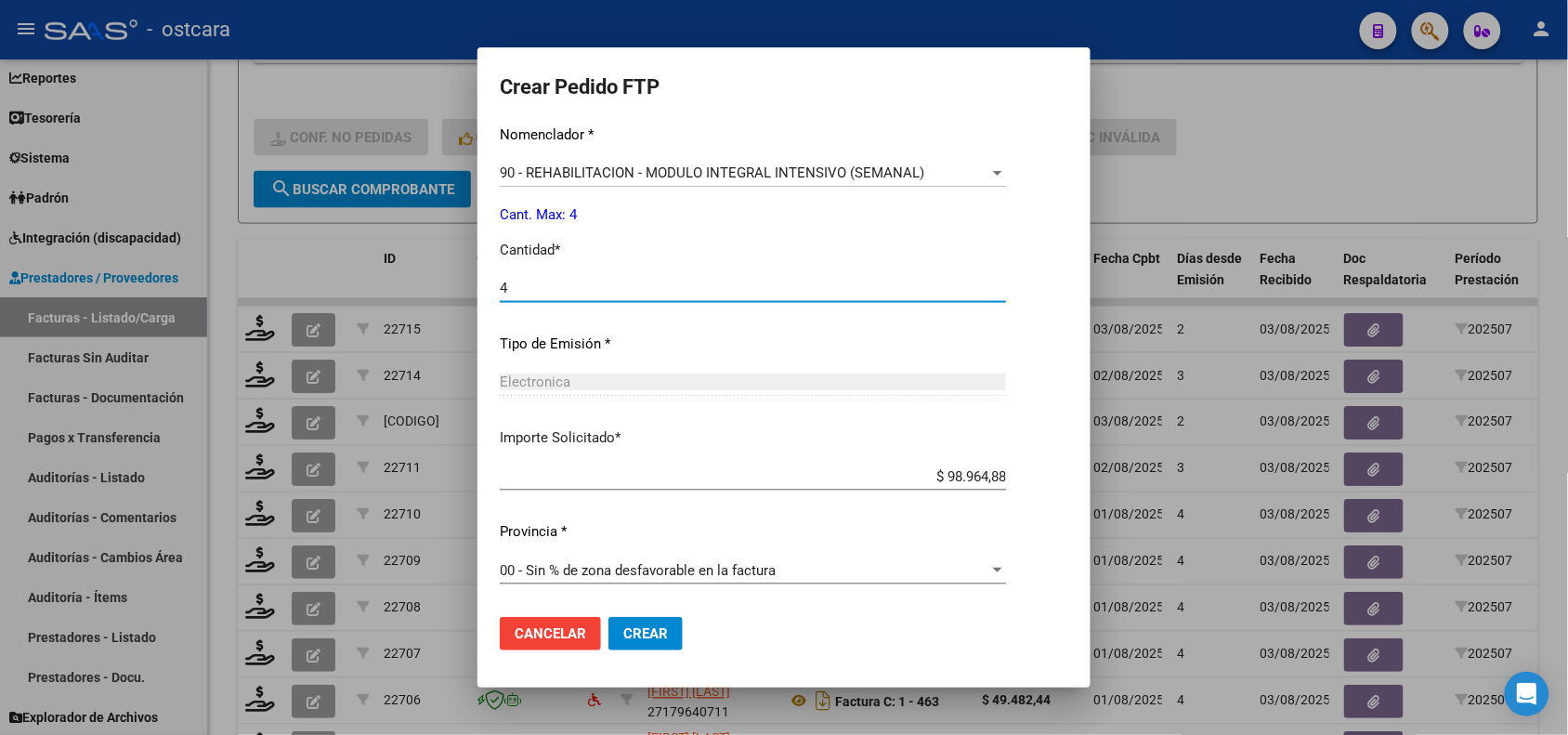 type on "4" 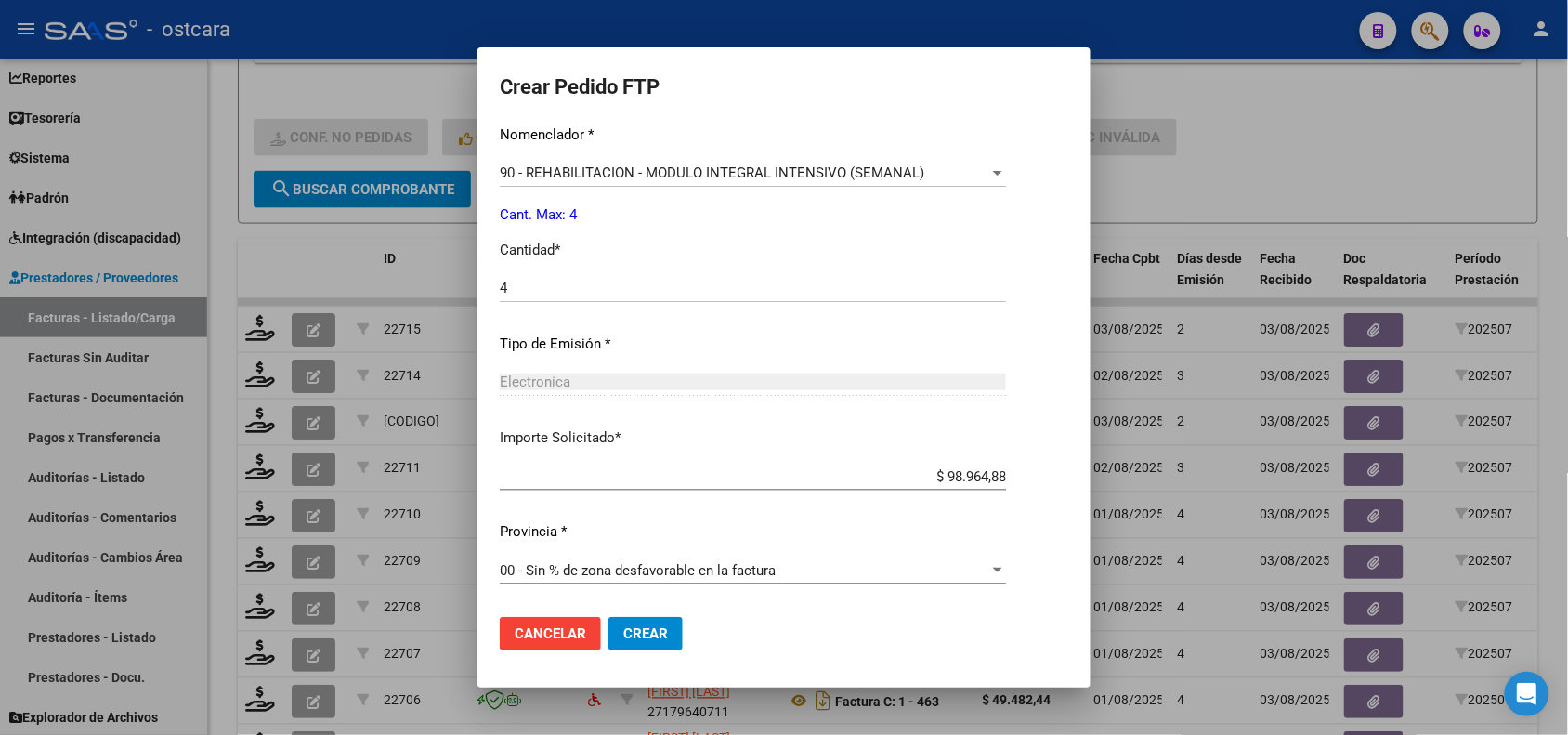 click on "Cancelar Crear" 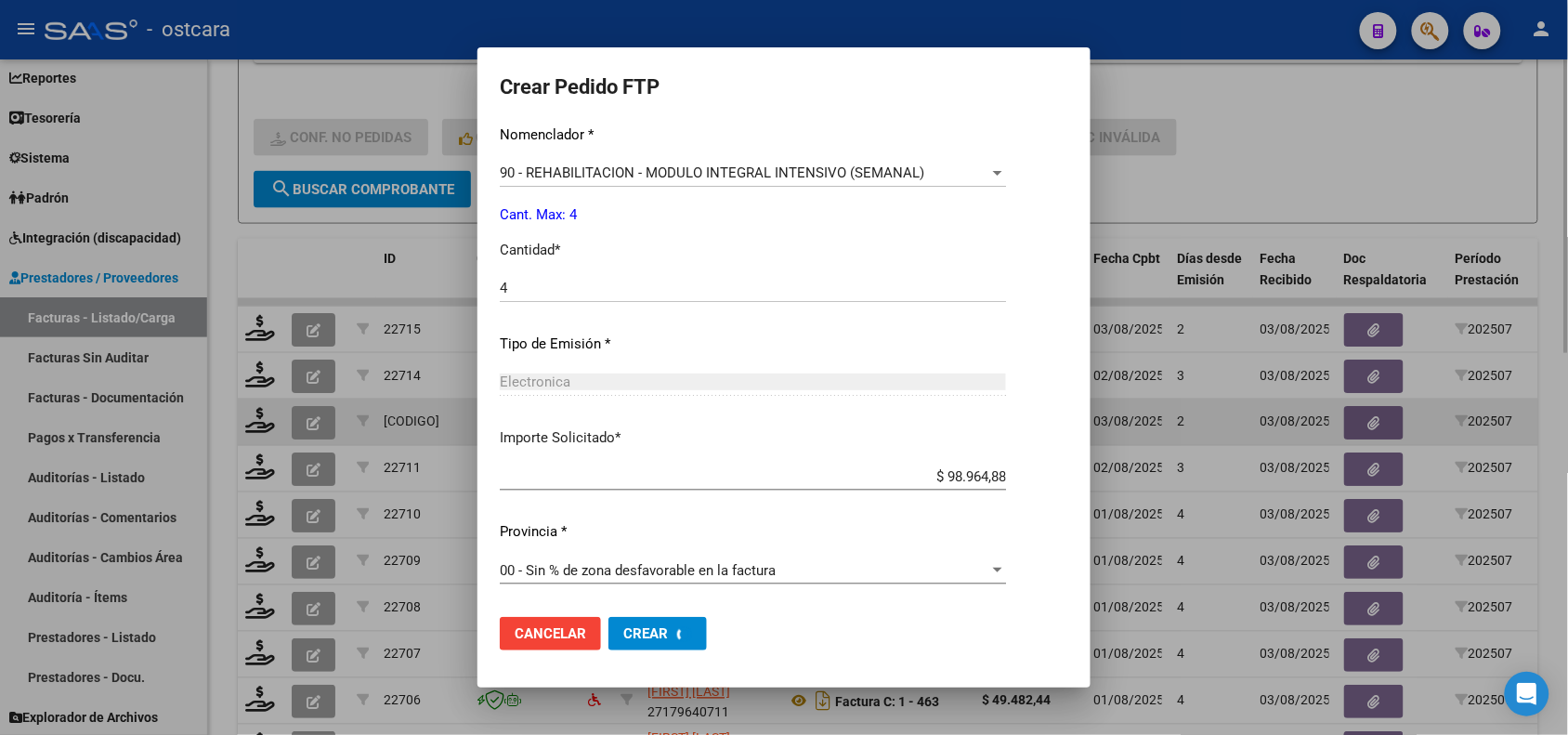 scroll, scrollTop: 0, scrollLeft: 0, axis: both 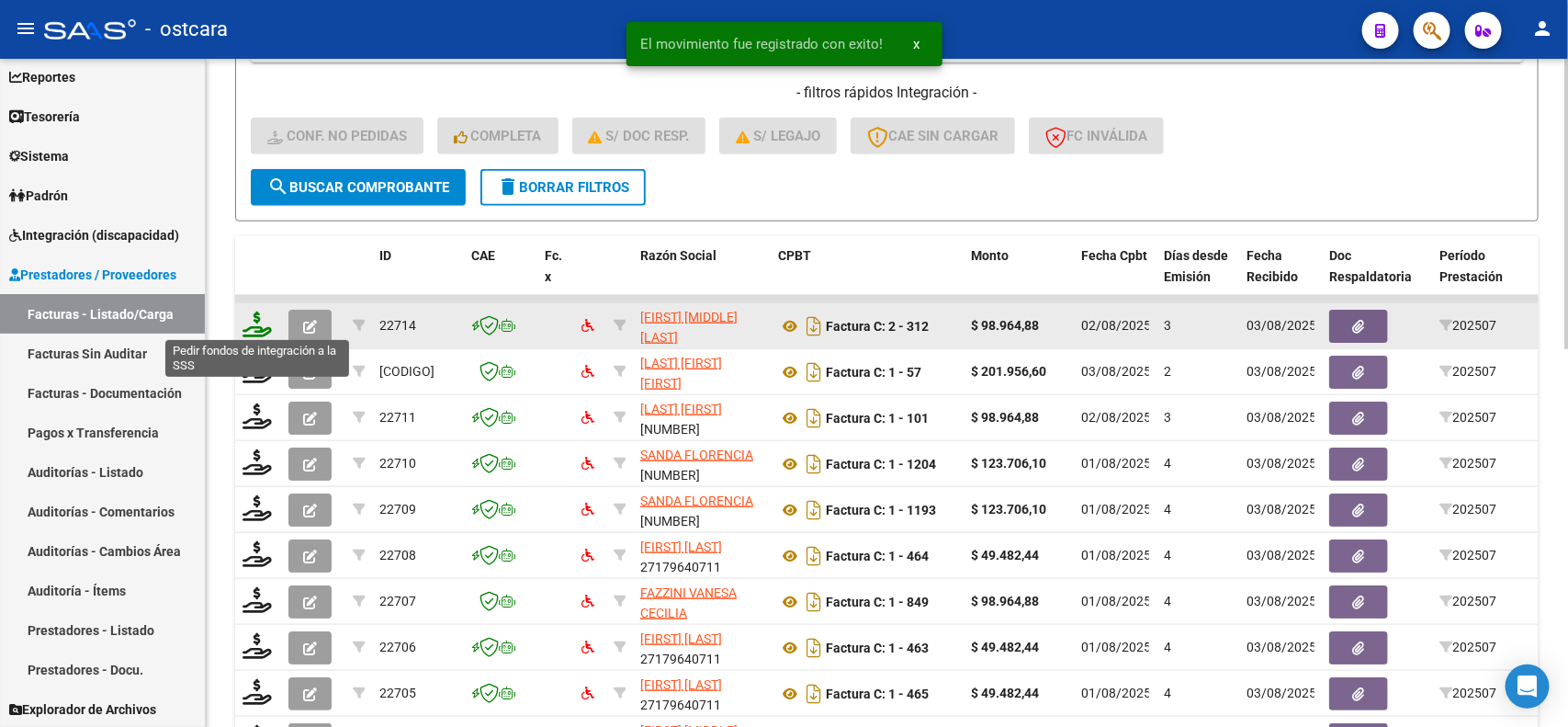 click 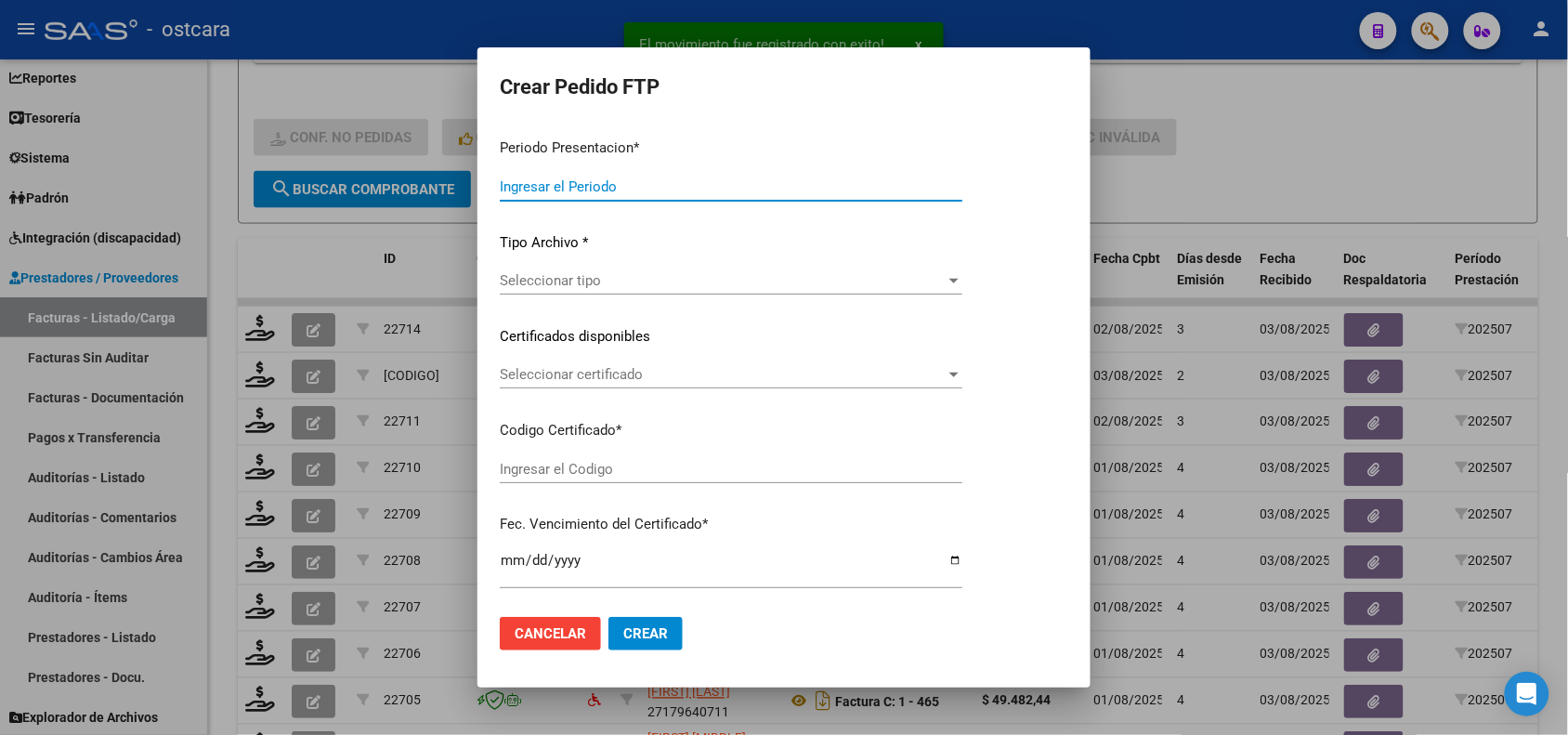 type on "202507" 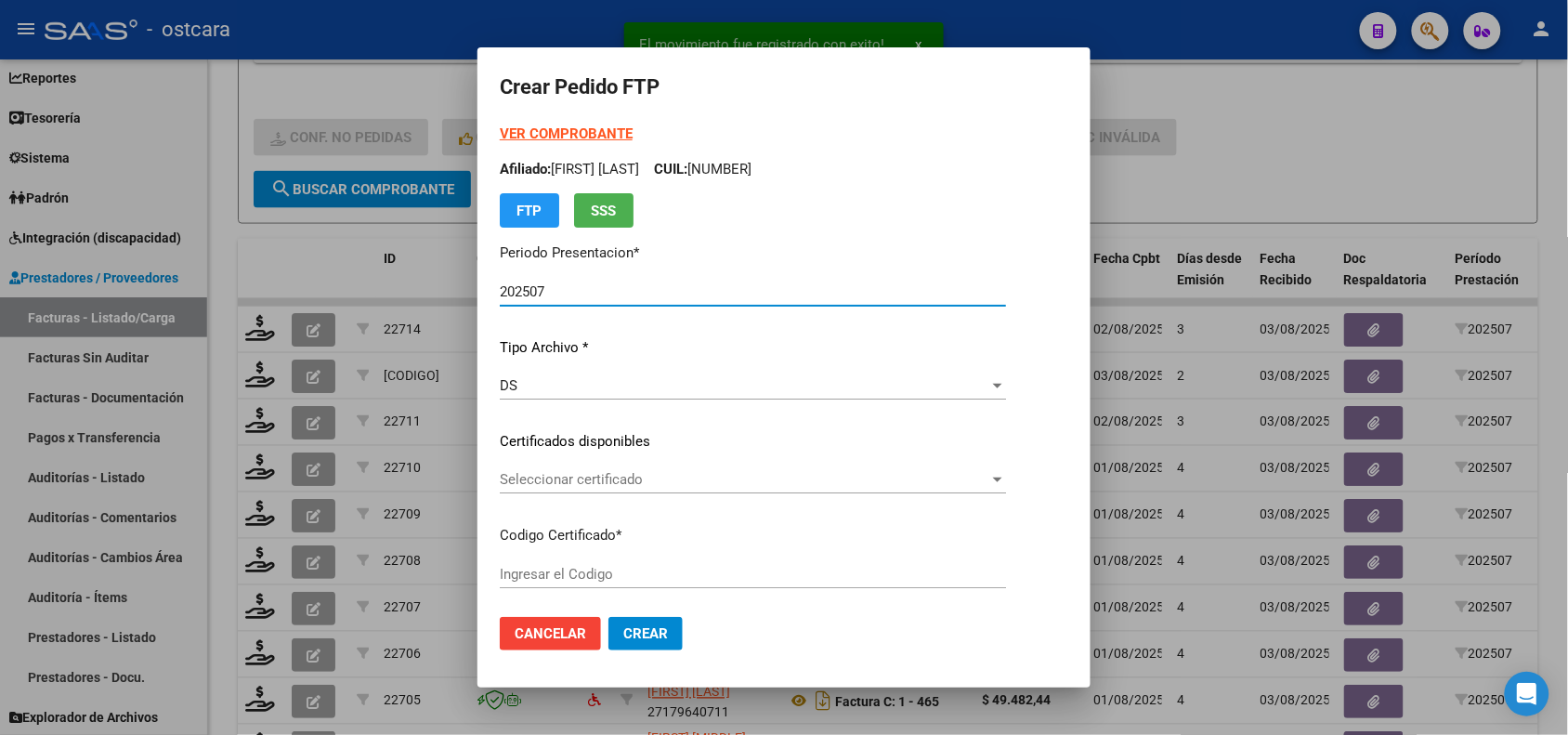 type on "ARG01000559797152023090420250904ERI18600" 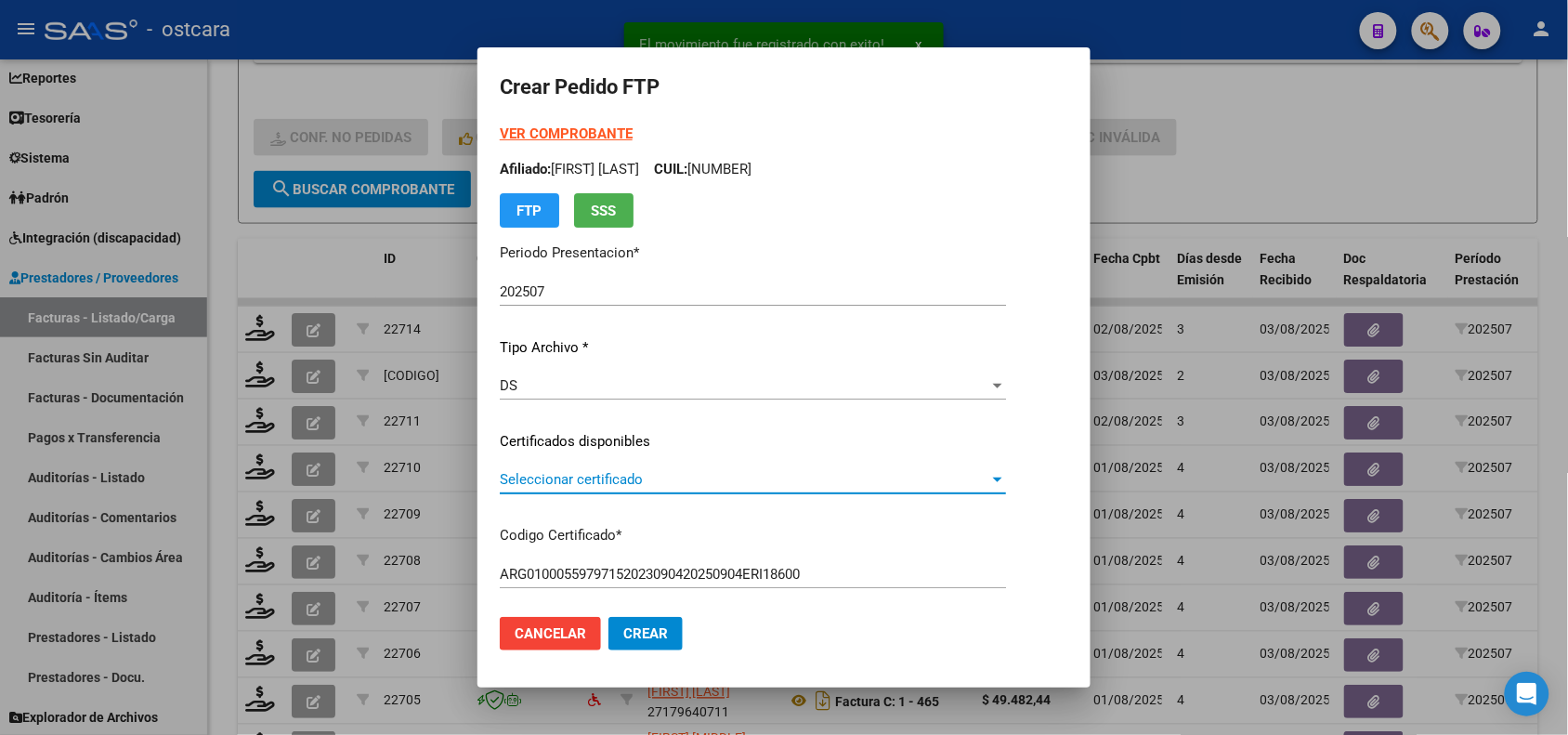 click on "Seleccionar certificado" at bounding box center [744, 479] 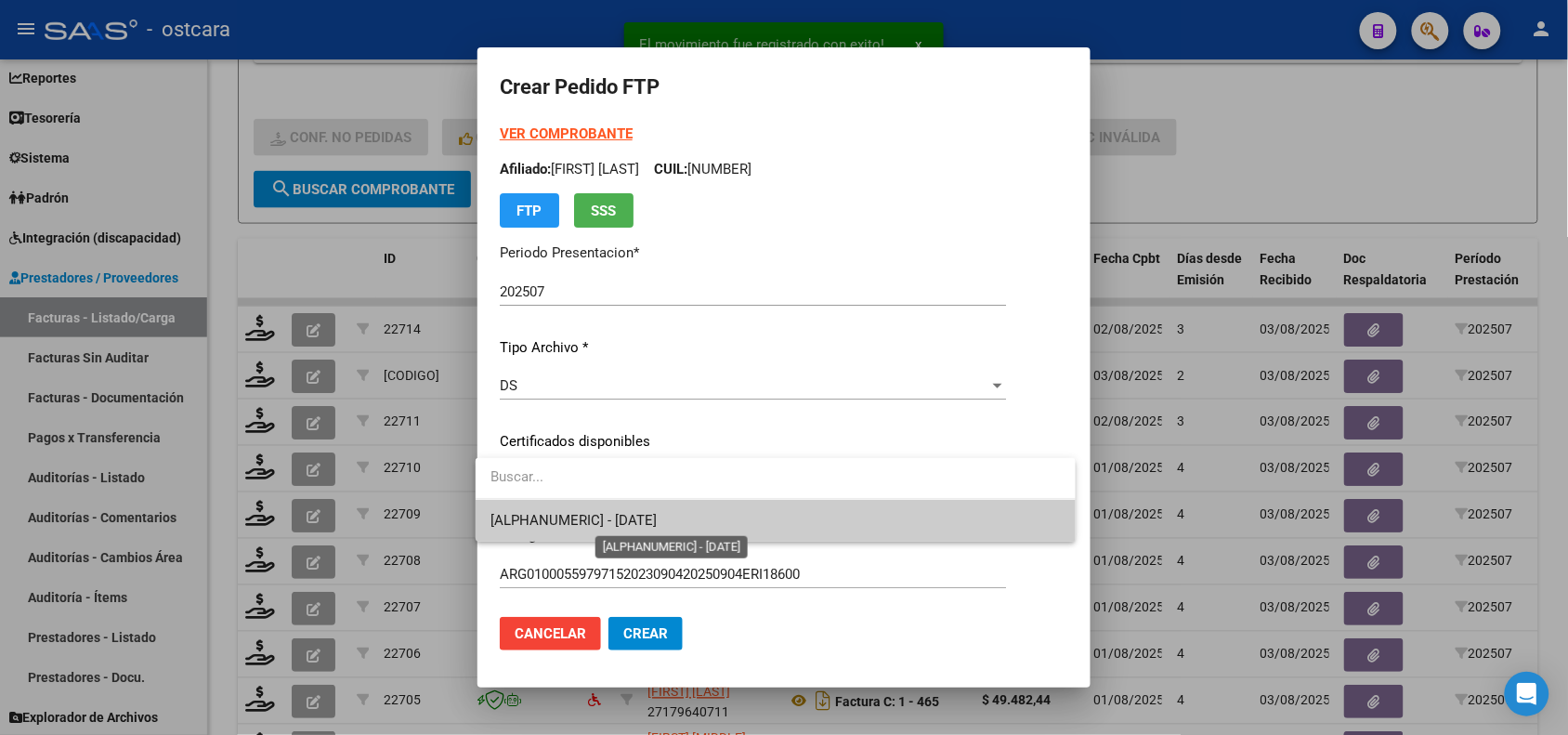 click on "ARG01000559797152023090420250904ERI18600 - 2025-09-07" at bounding box center (573, 520) 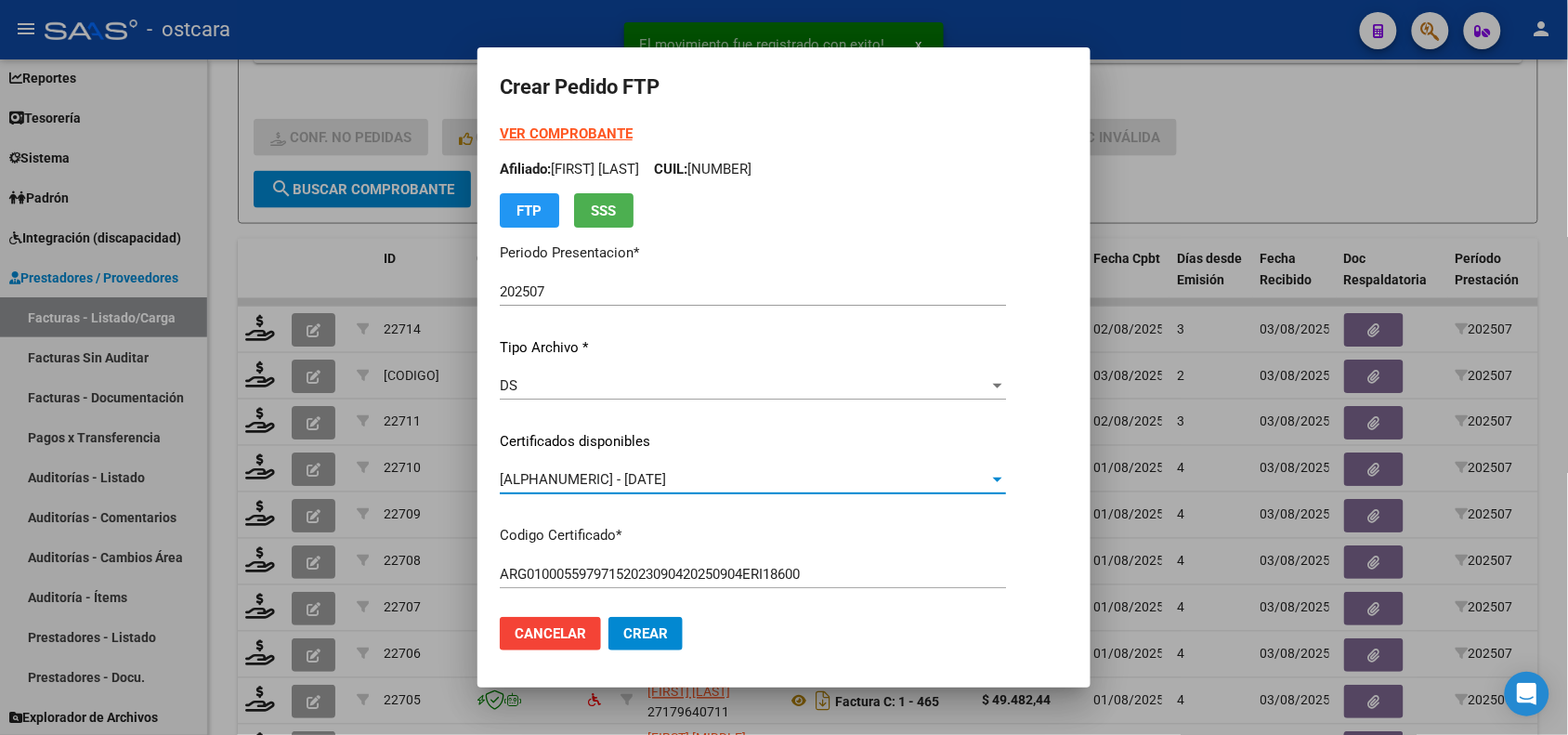 scroll, scrollTop: 465, scrollLeft: 0, axis: vertical 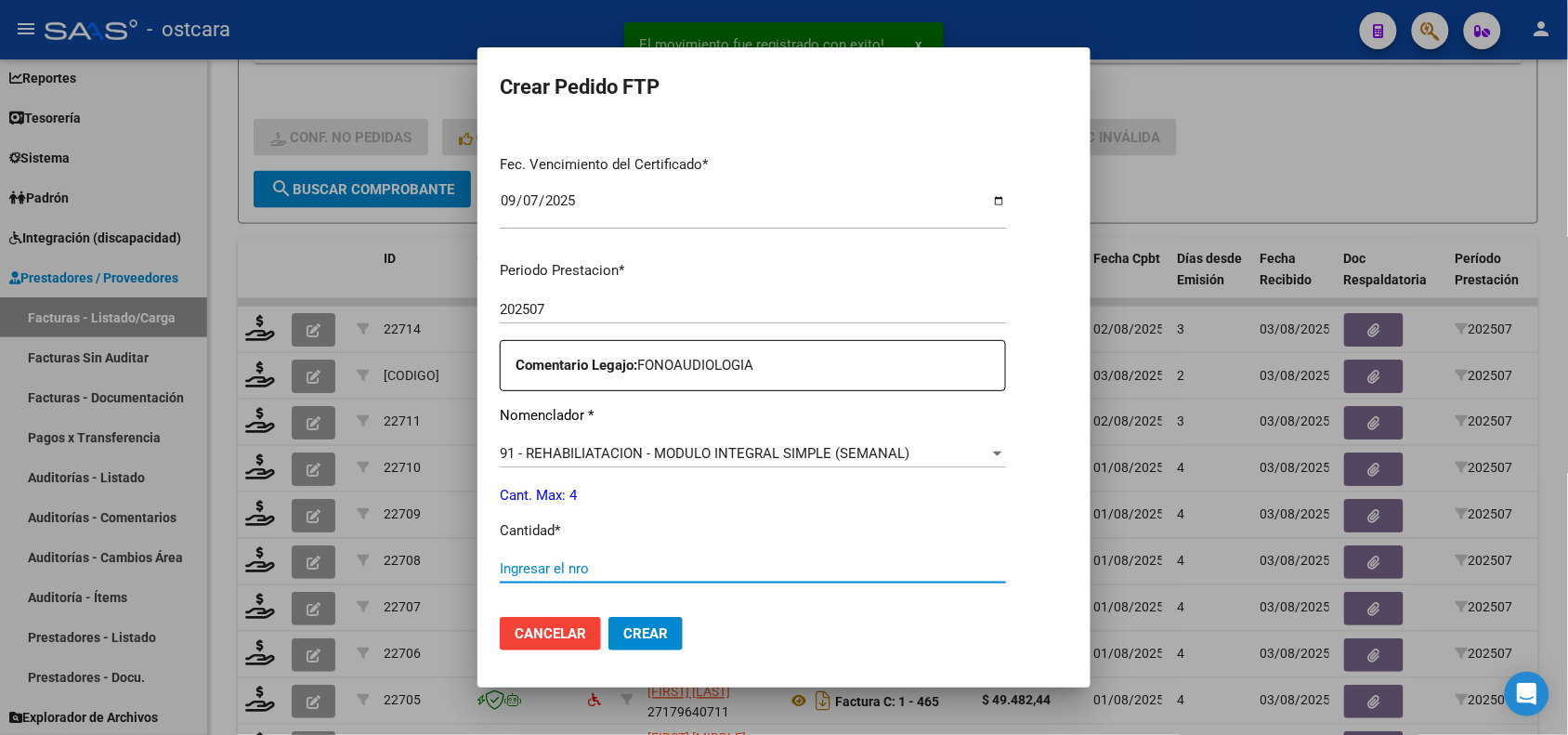 click on "Ingresar el nro" at bounding box center [752, 569] 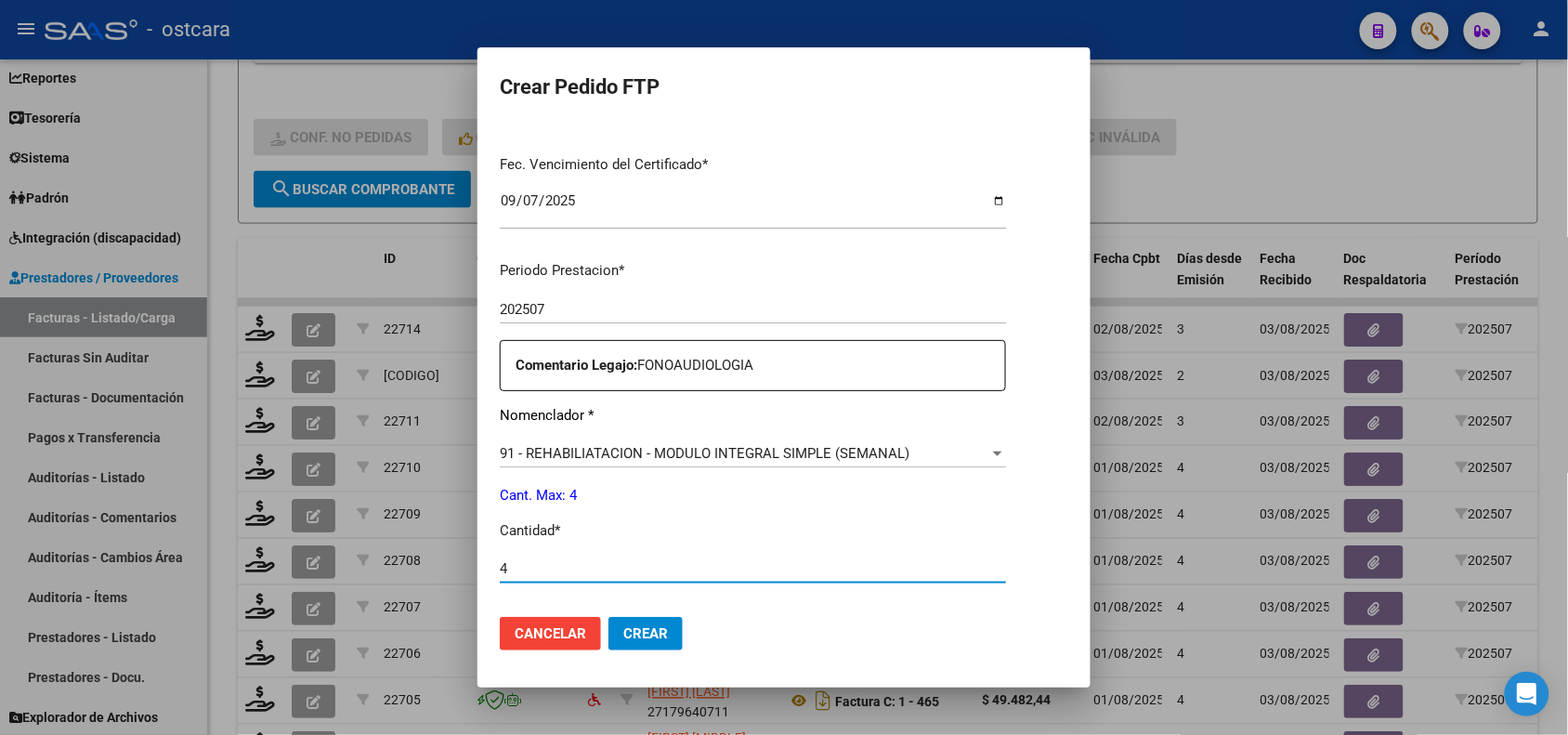 type on "4" 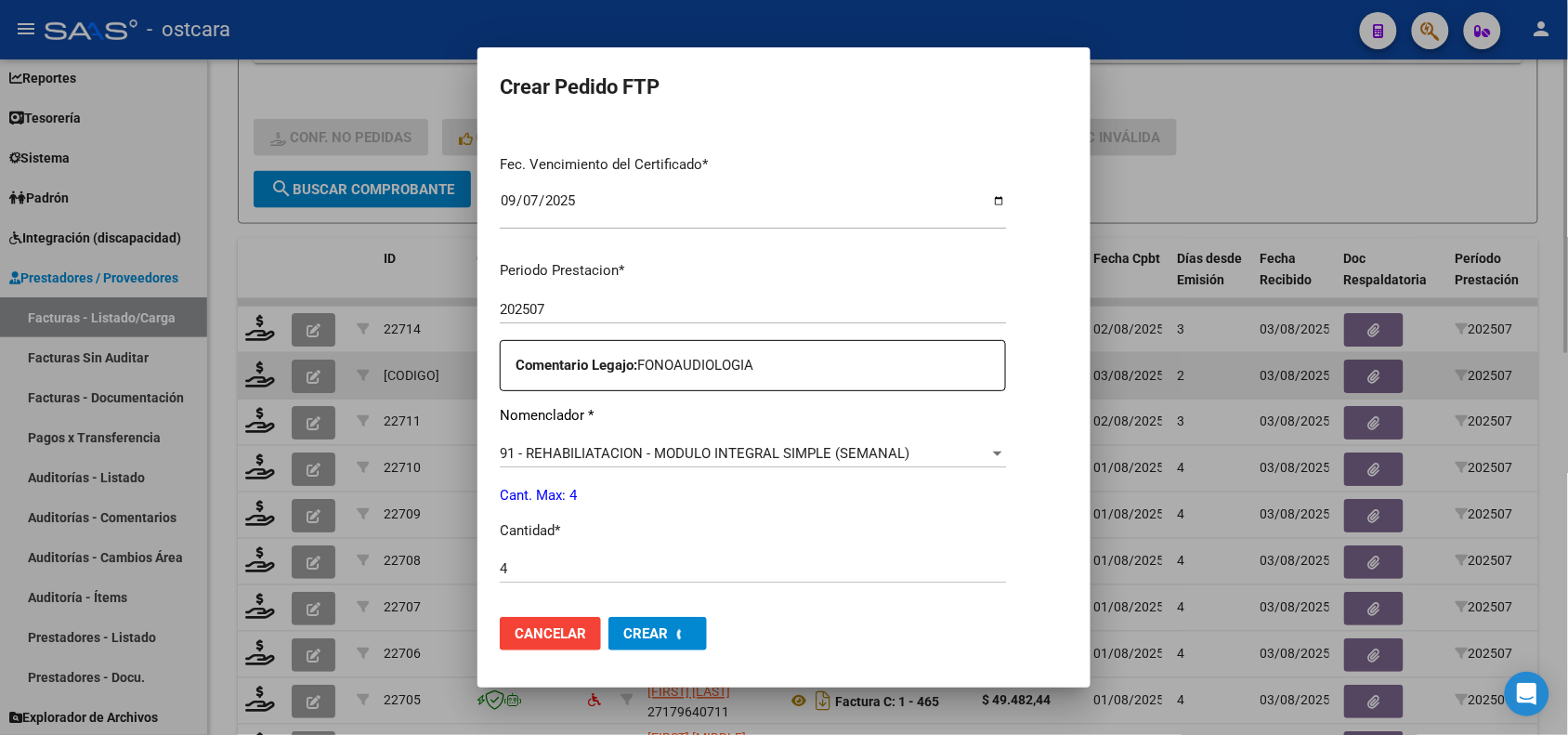 scroll, scrollTop: 0, scrollLeft: 0, axis: both 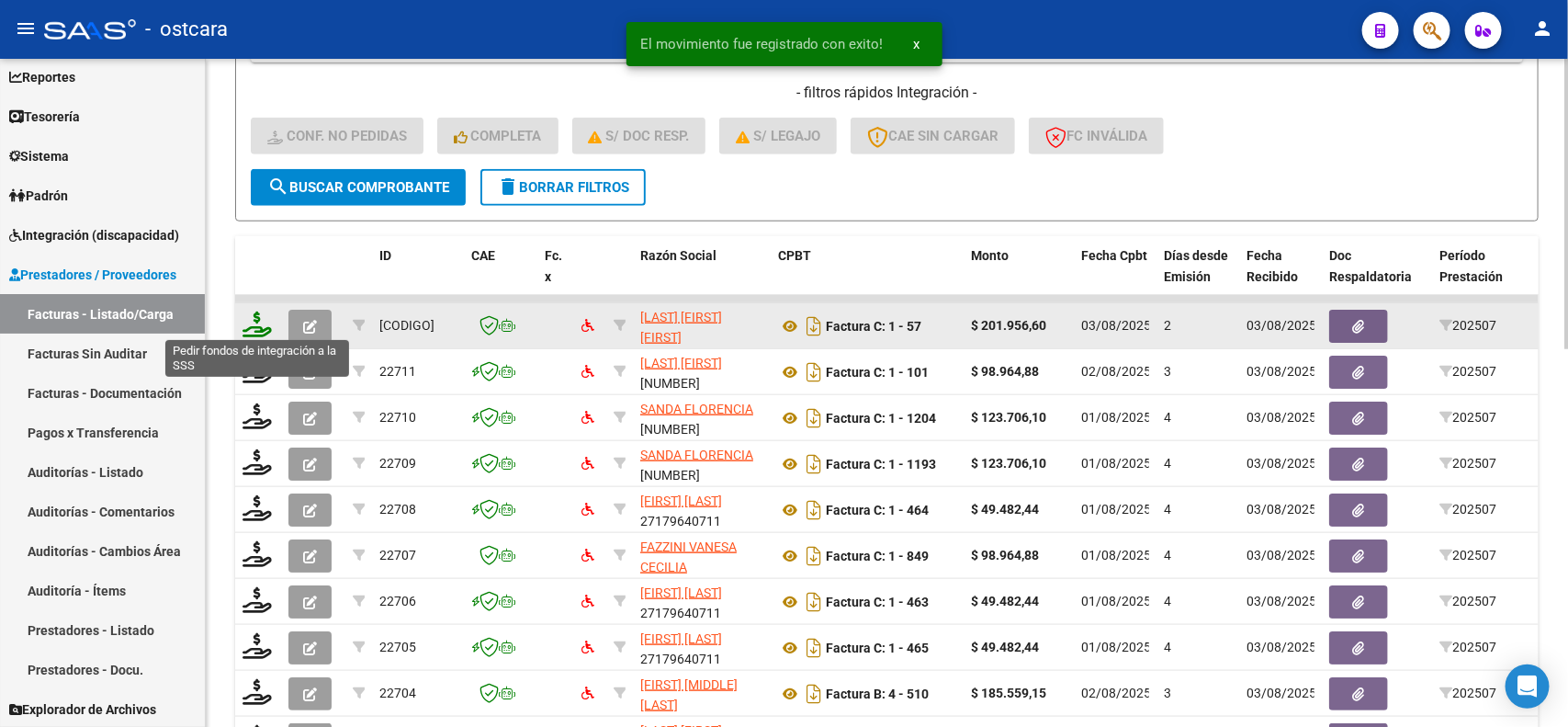 click 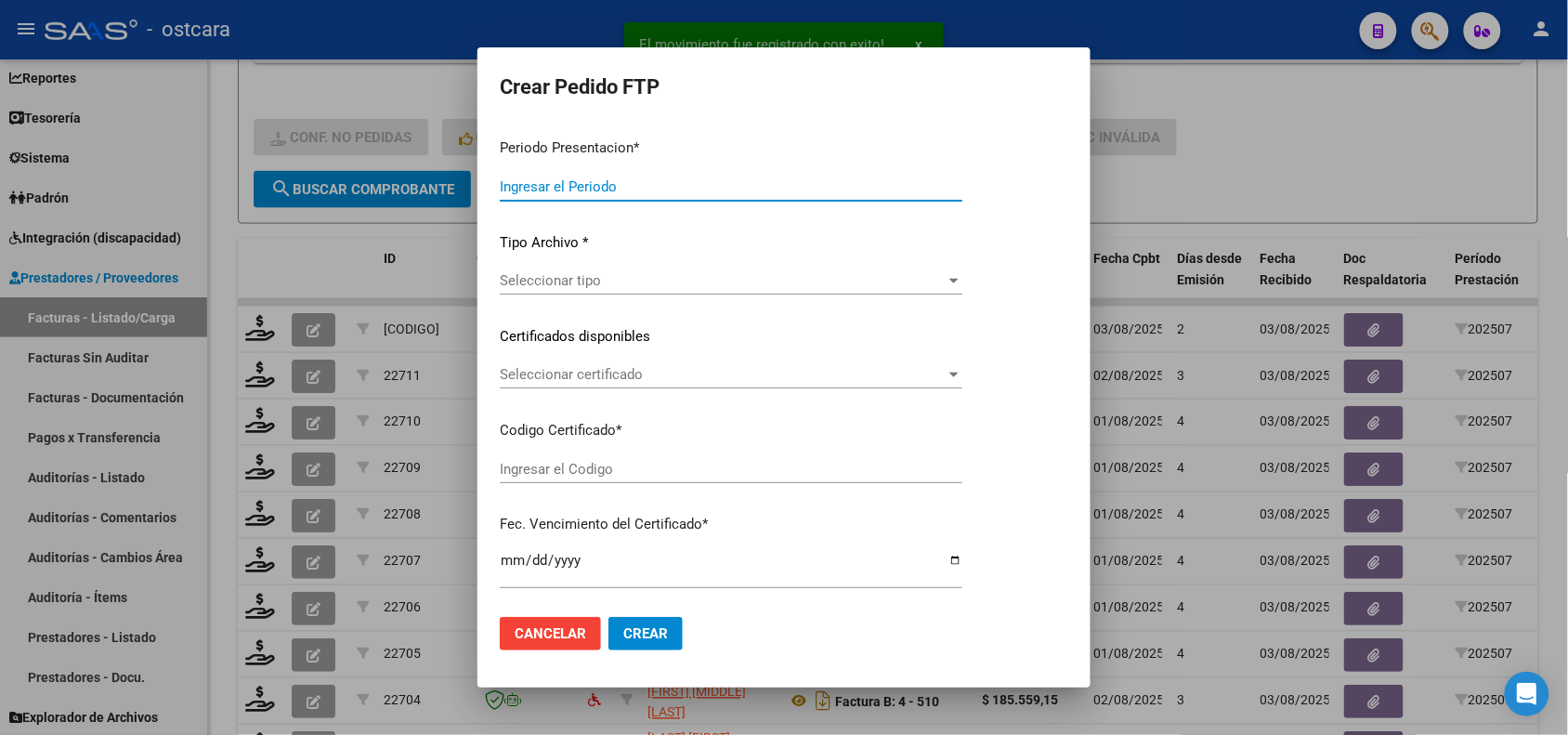 type on "202507" 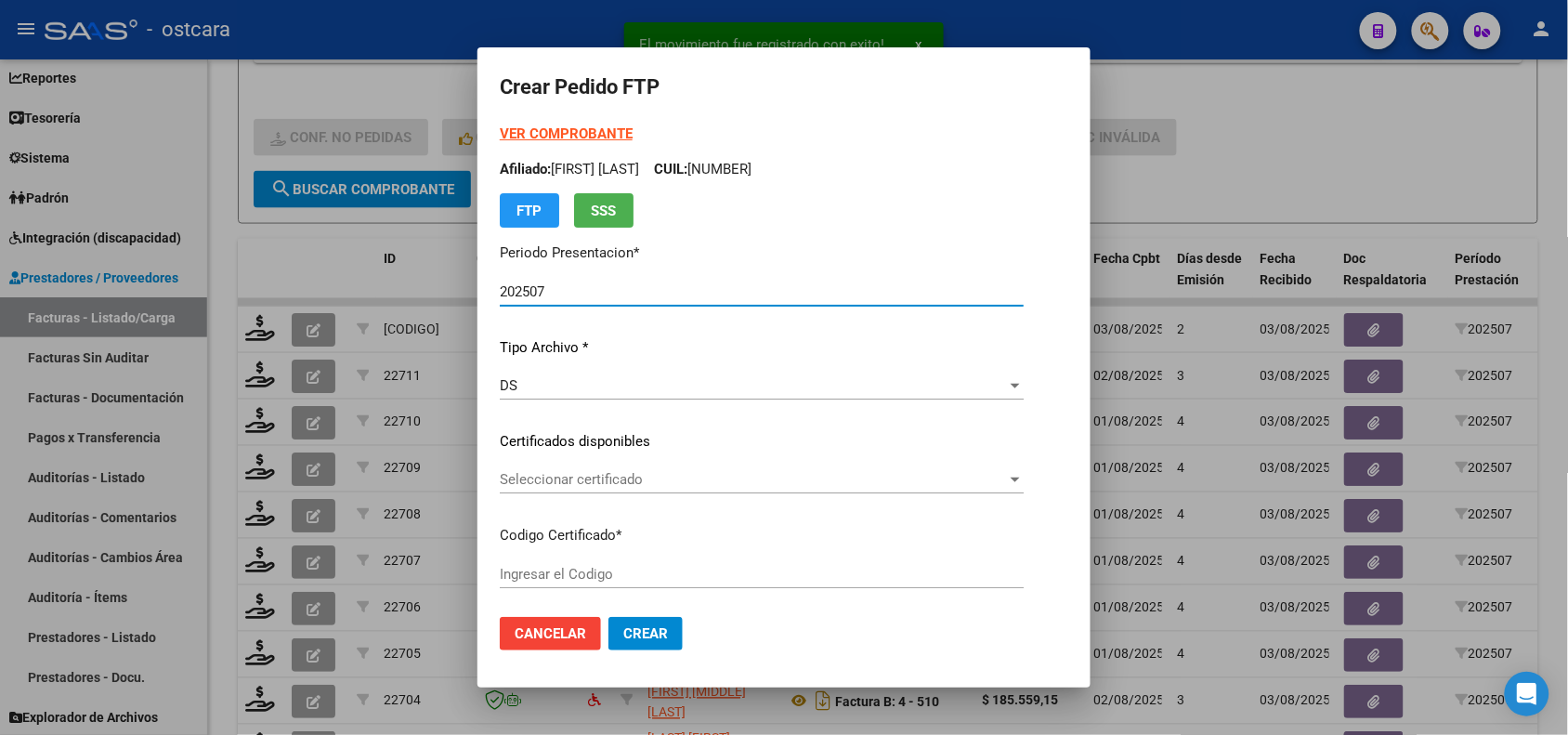 type on "ARG01000540257122021091320260913SFE22800" 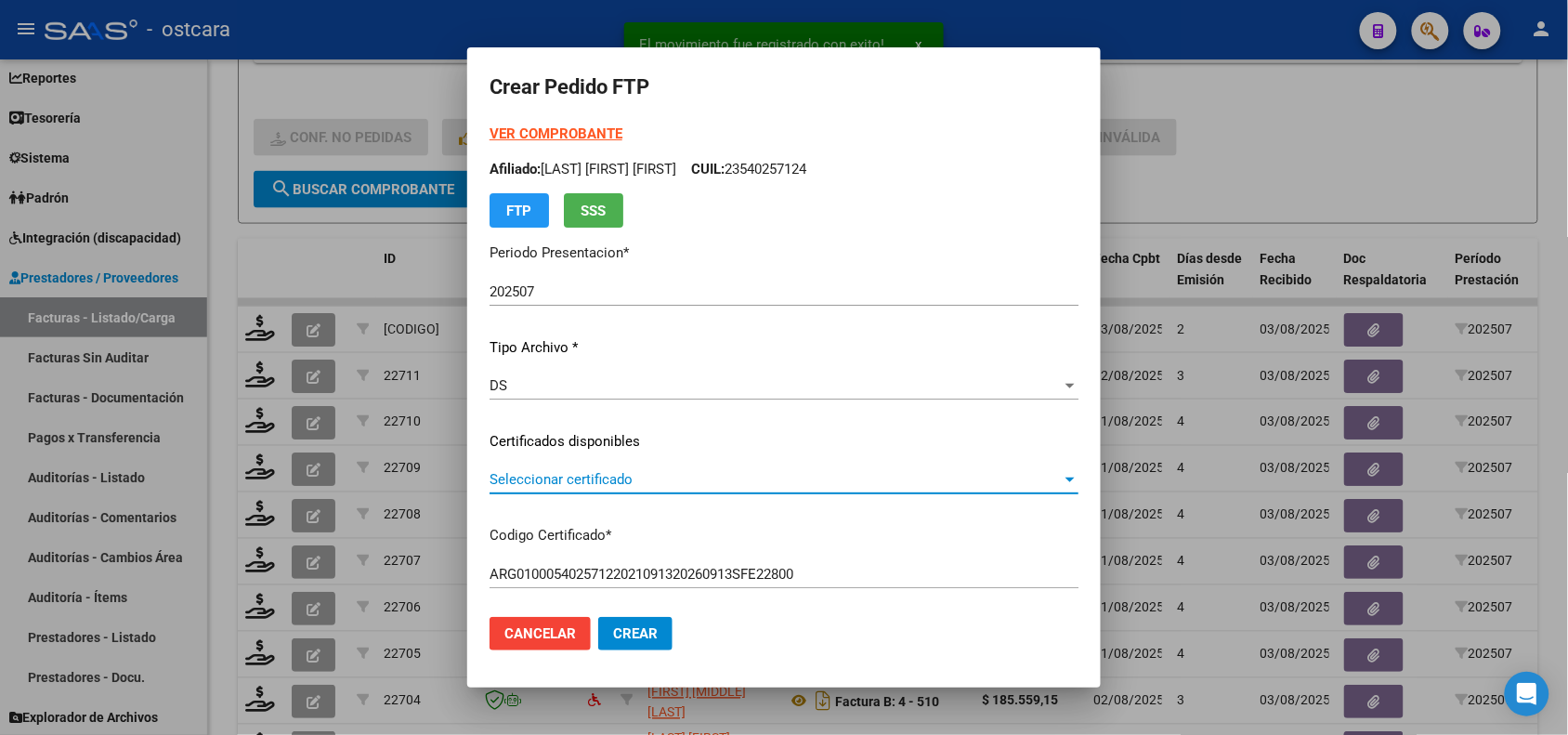 click on "Seleccionar certificado" at bounding box center [776, 479] 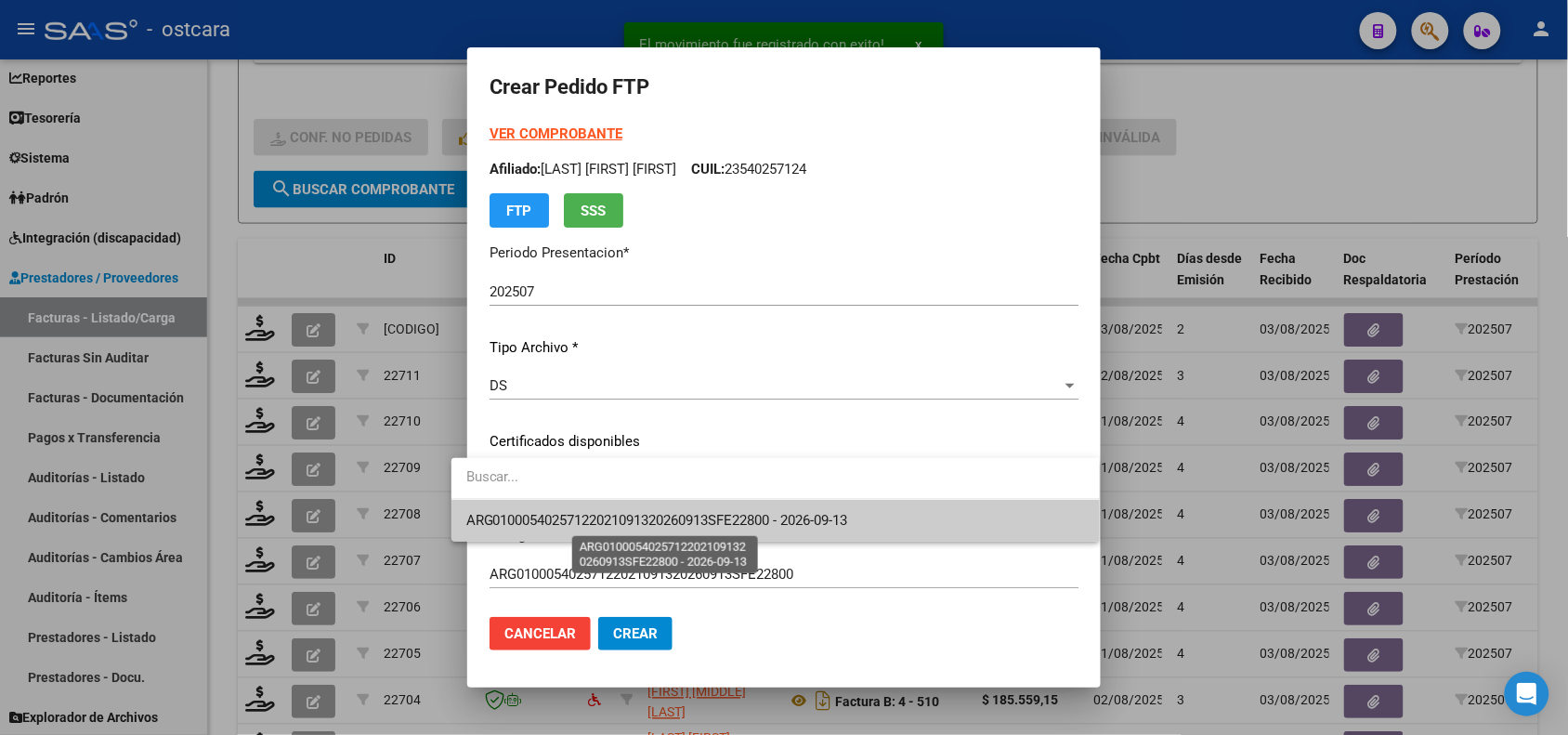 click on "ARG01000540257122021091320260913SFE22800 - 2026-09-13" at bounding box center (657, 520) 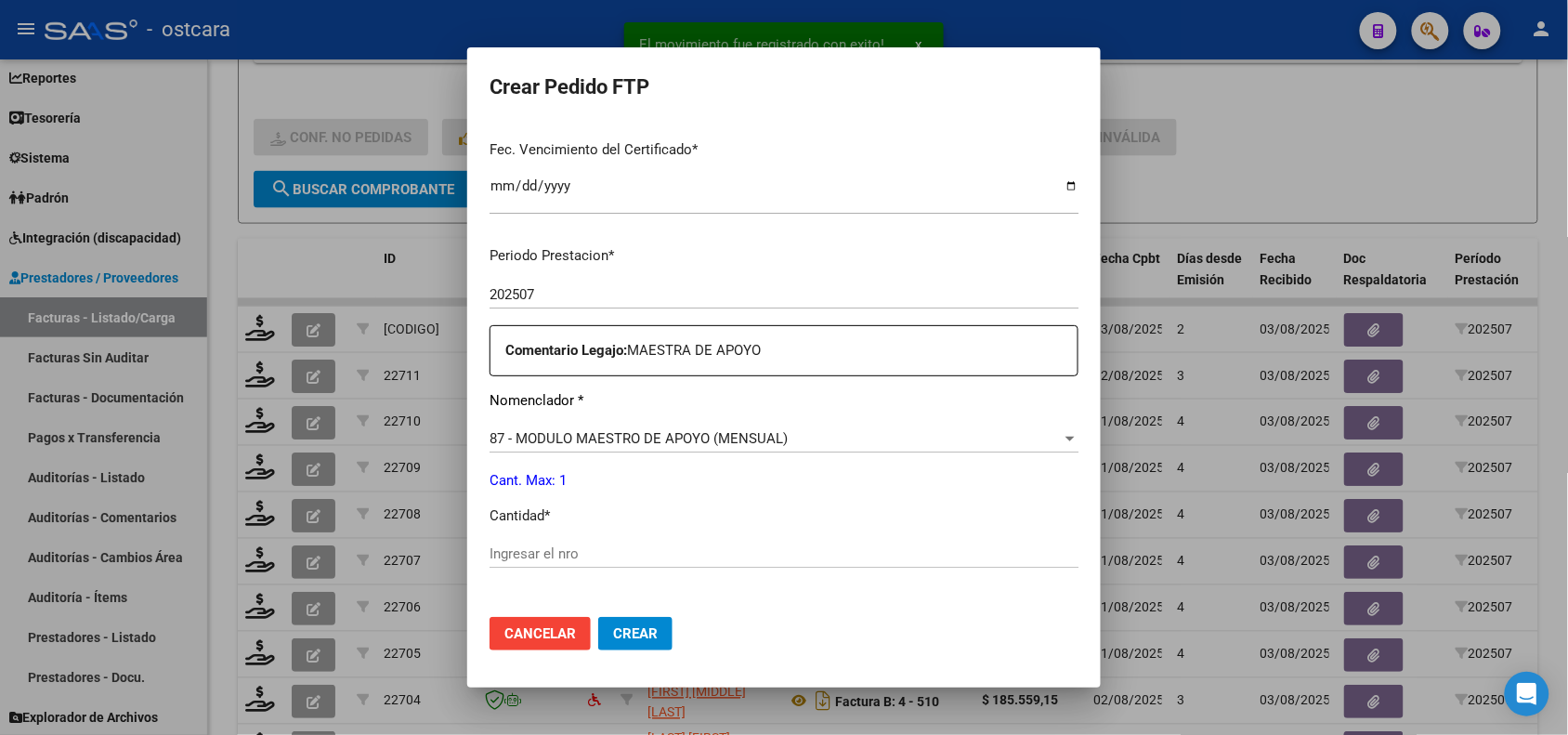 scroll, scrollTop: 581, scrollLeft: 0, axis: vertical 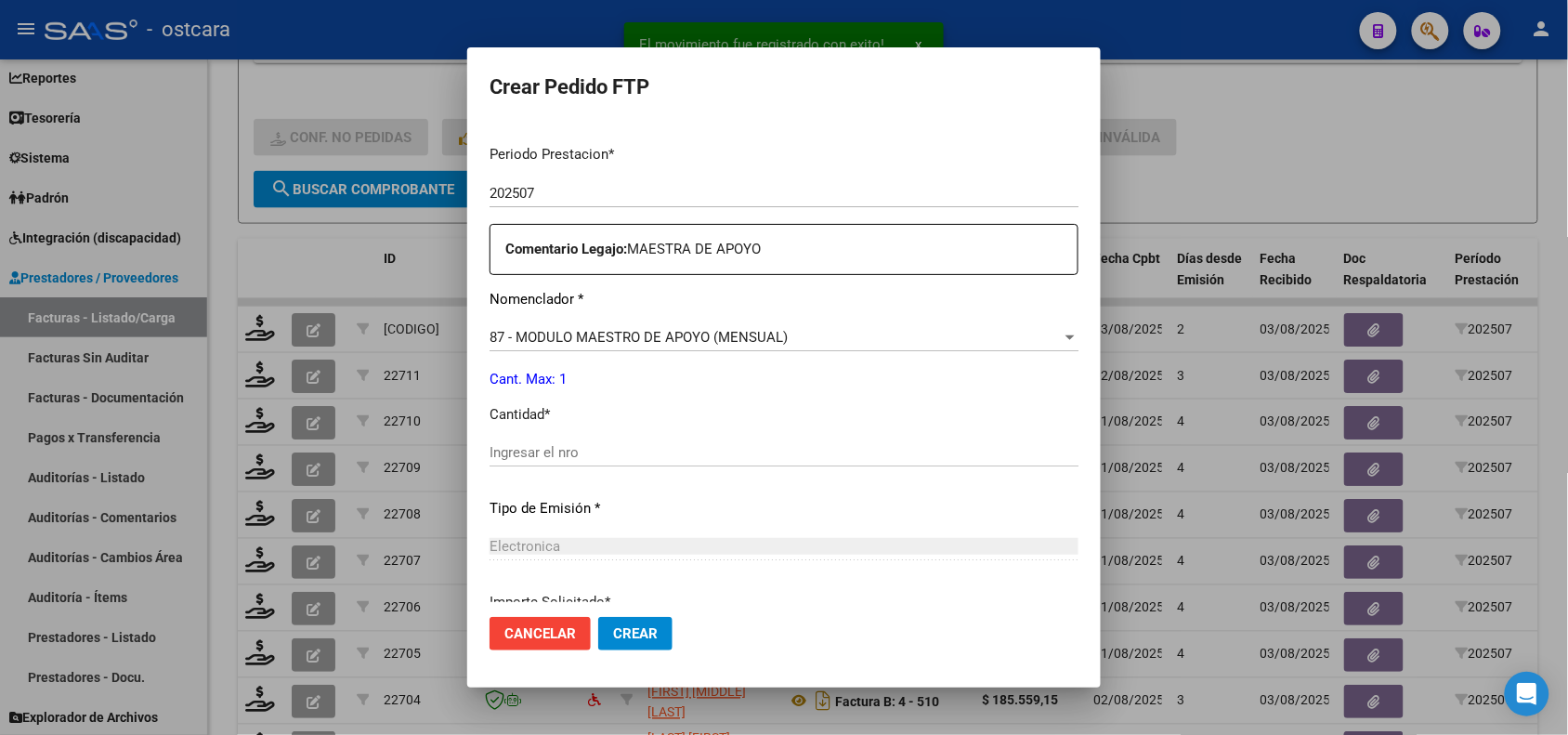 click on "Ingresar el nro" at bounding box center [784, 453] 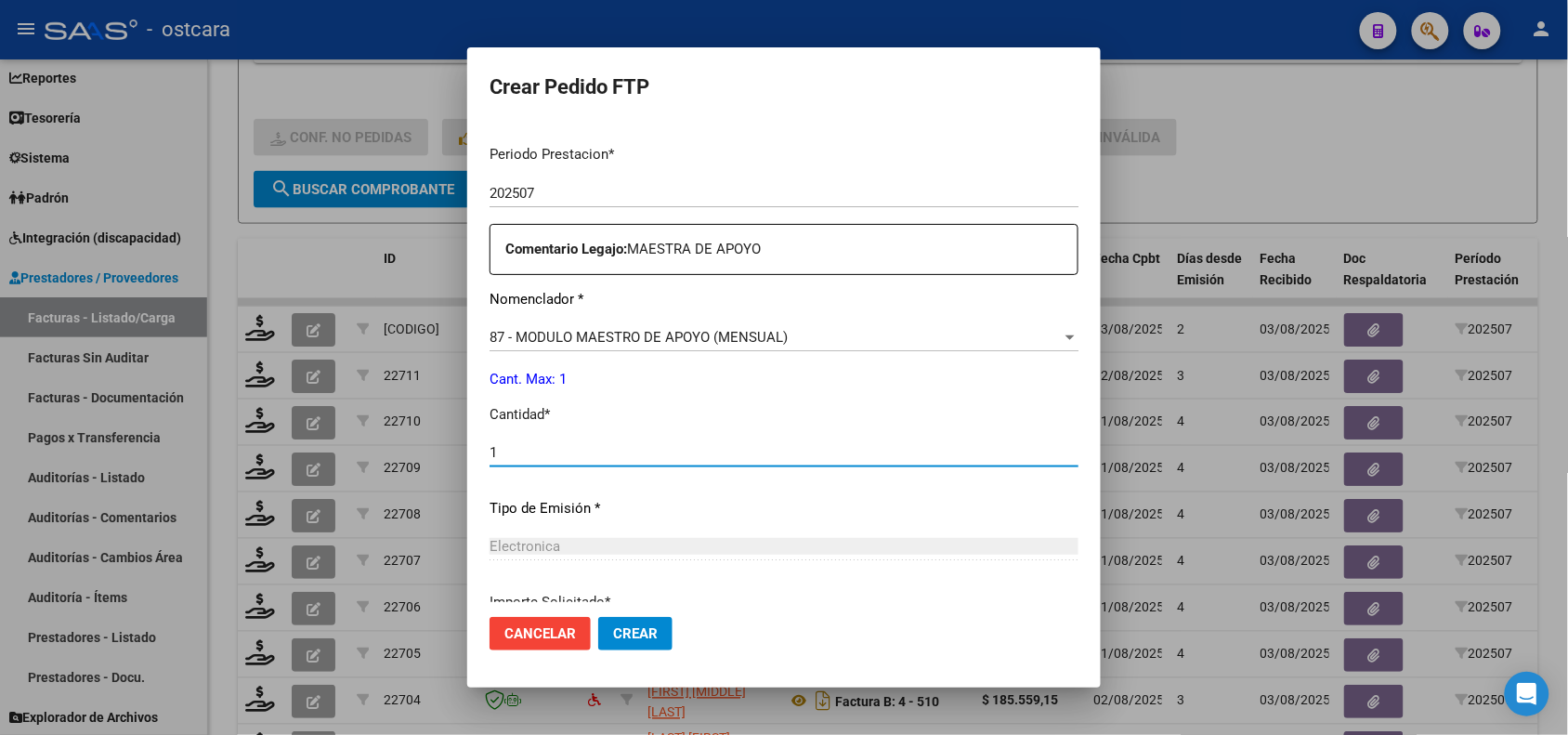 type on "1" 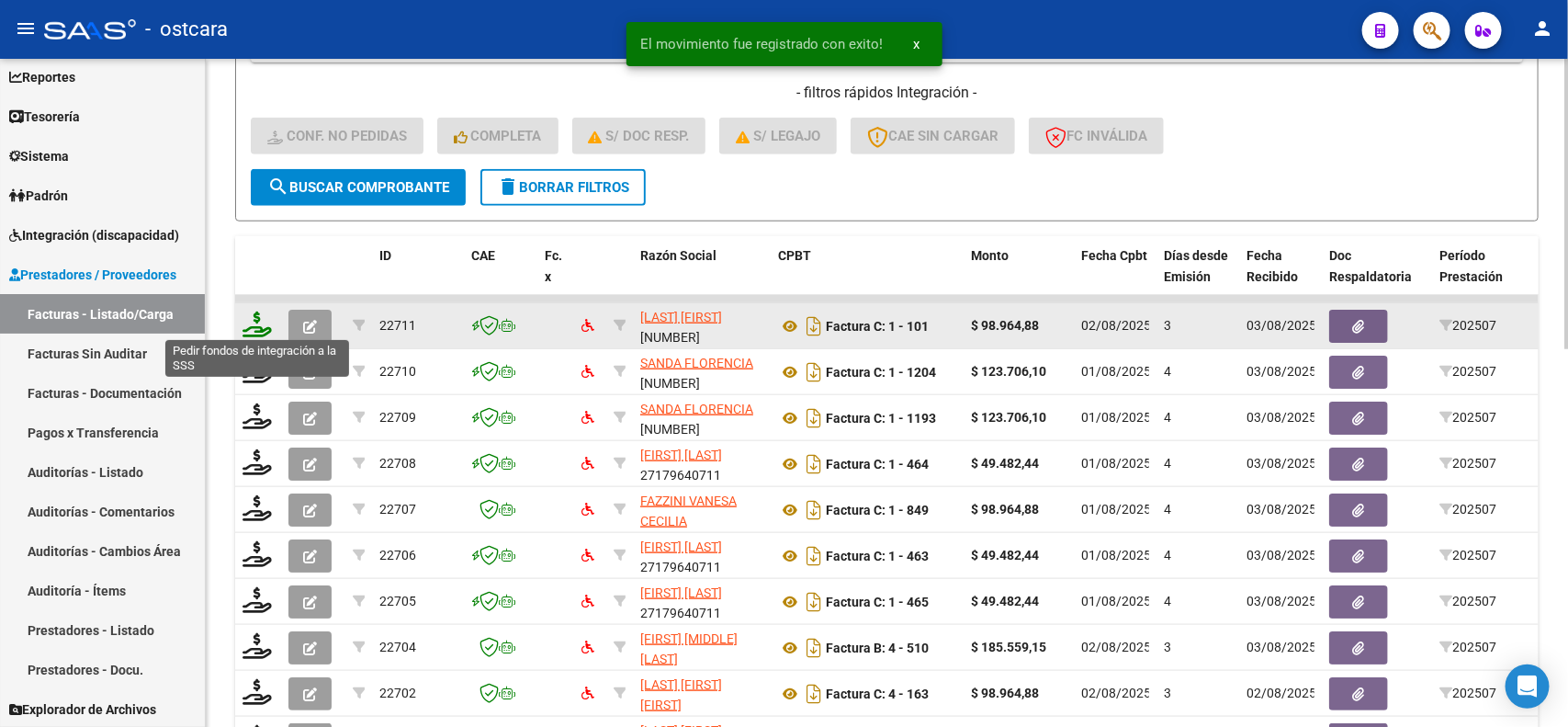 click 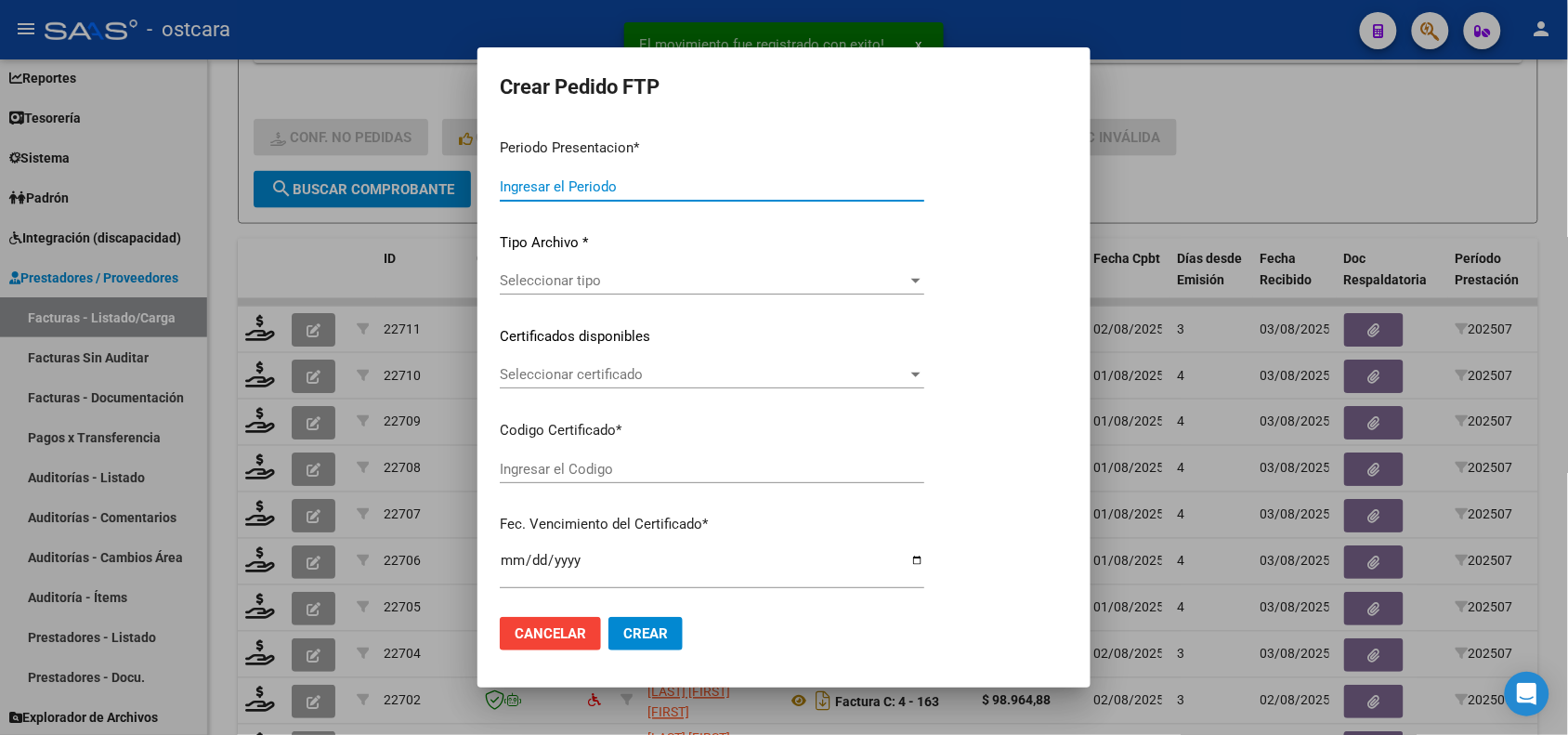 type on "202507" 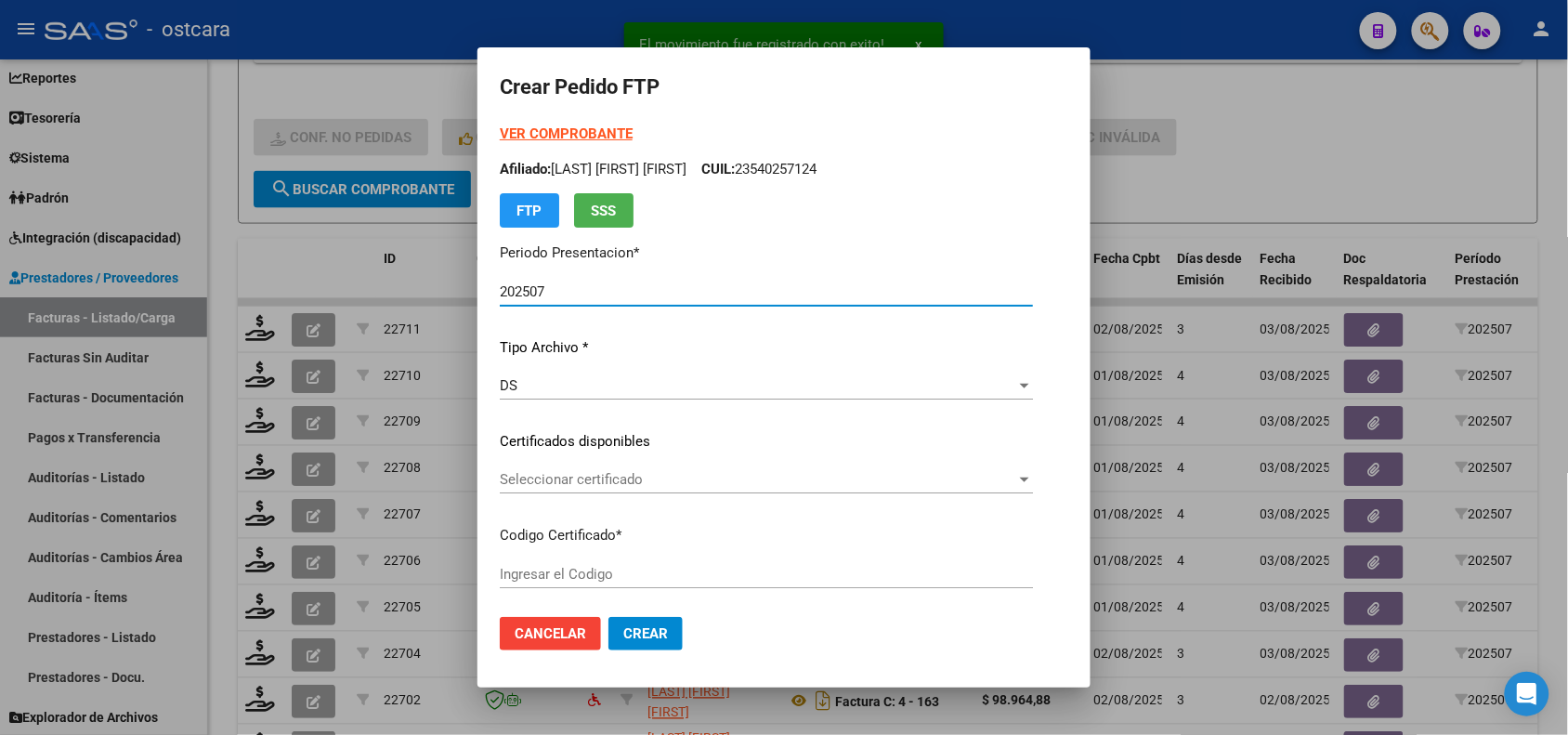 type on "ARG01000577858472023071920270719SFE22800" 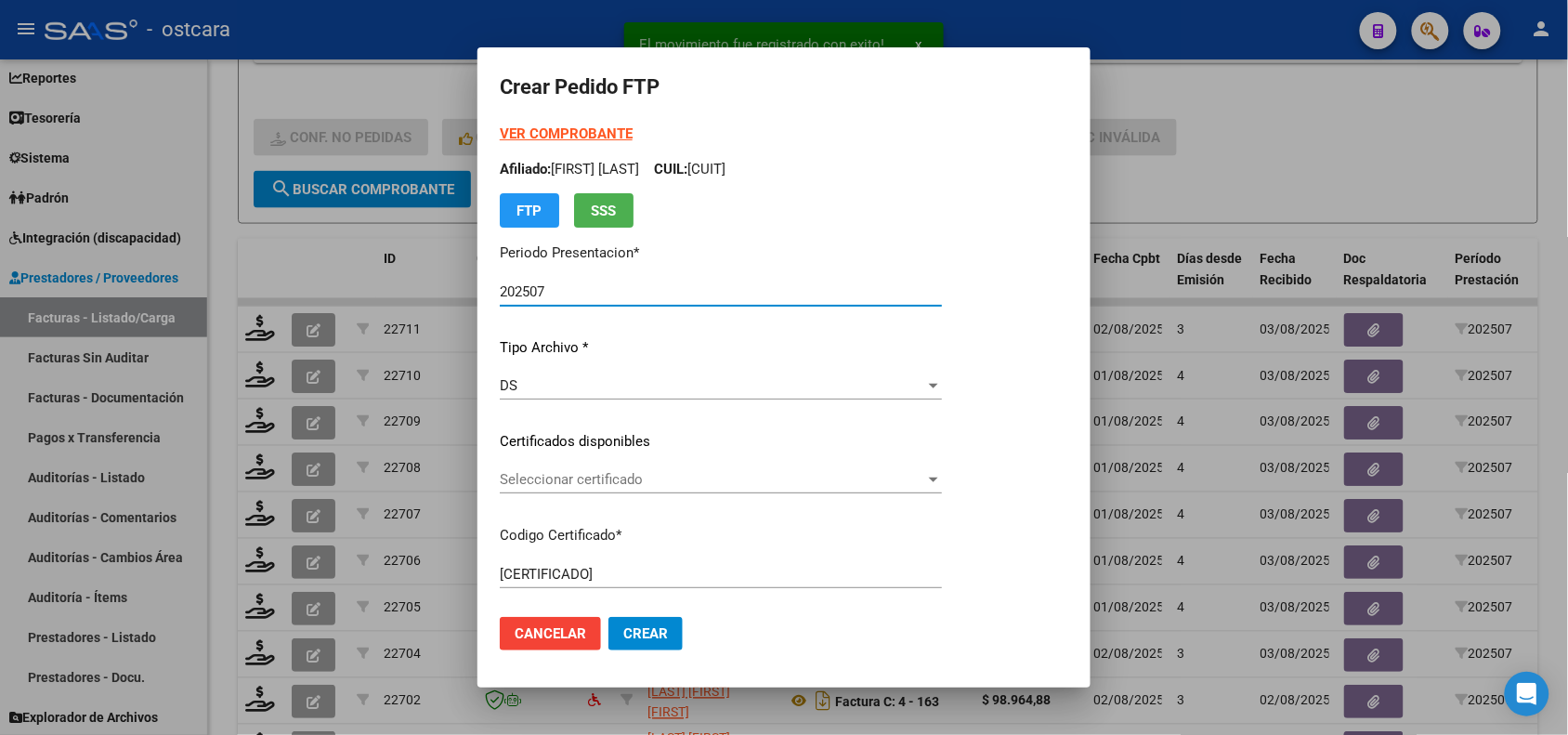 click on "Seleccionar certificado" at bounding box center (712, 479) 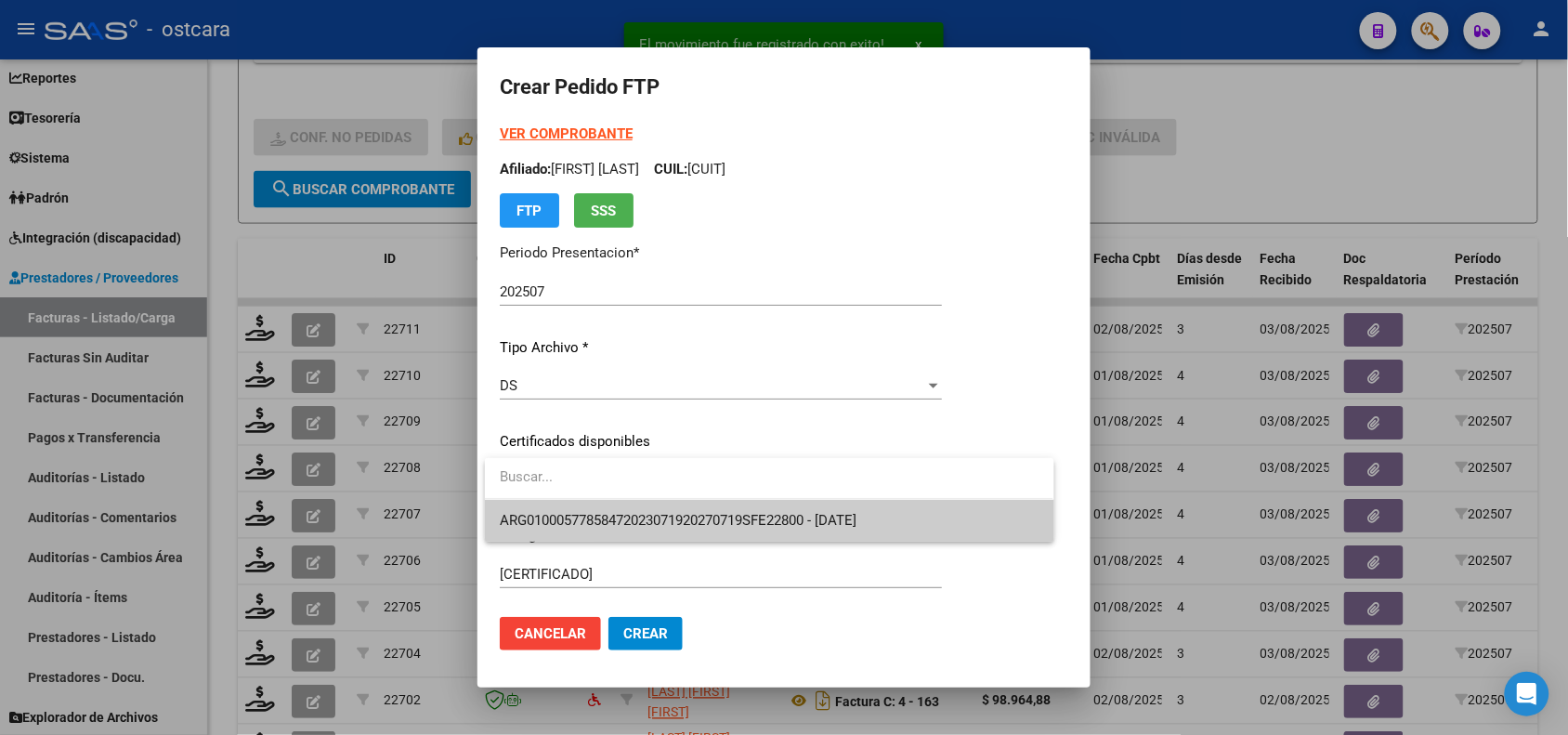 click on "ARG01000577858472023071920270719SFE22800 - 2027-07-02" at bounding box center [678, 520] 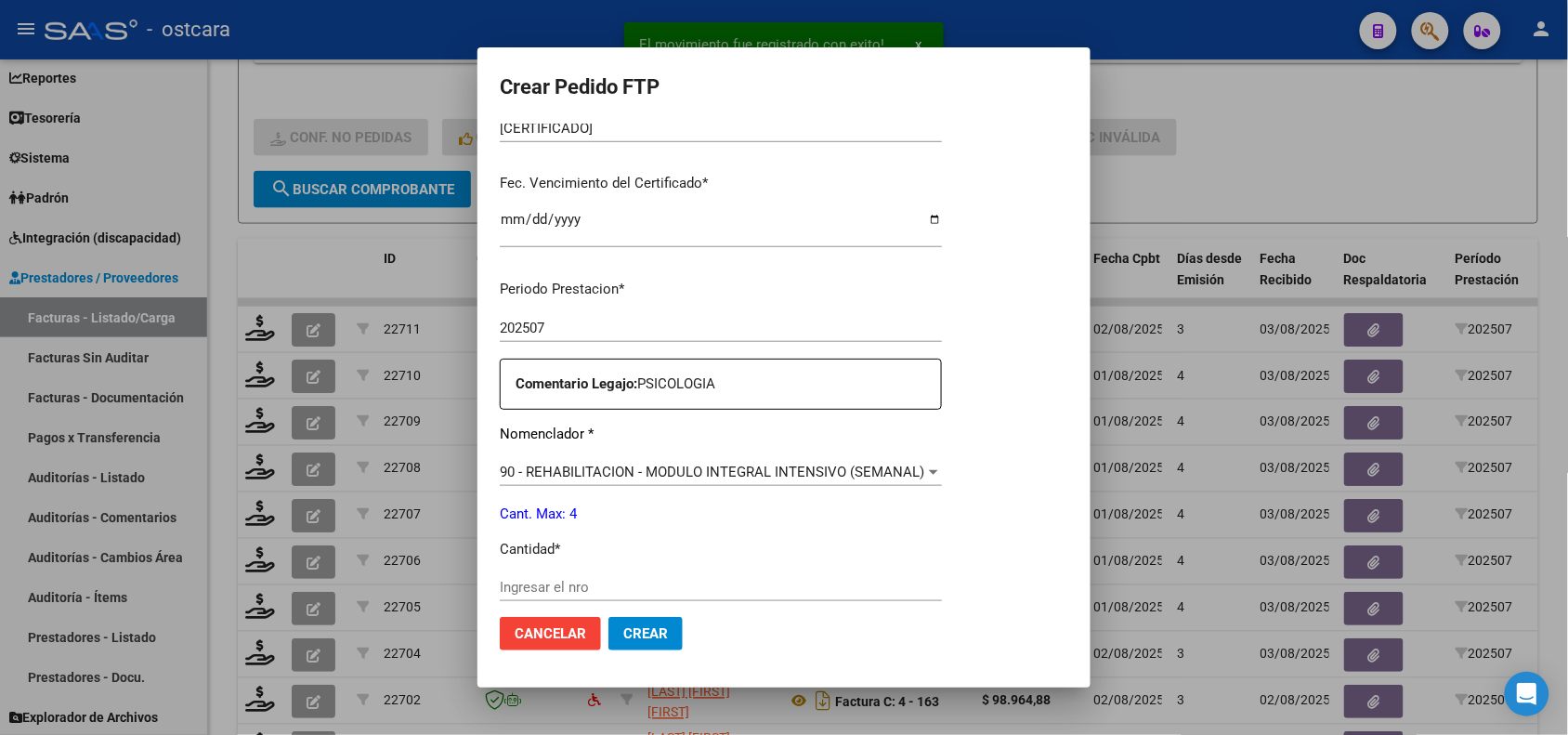scroll, scrollTop: 581, scrollLeft: 0, axis: vertical 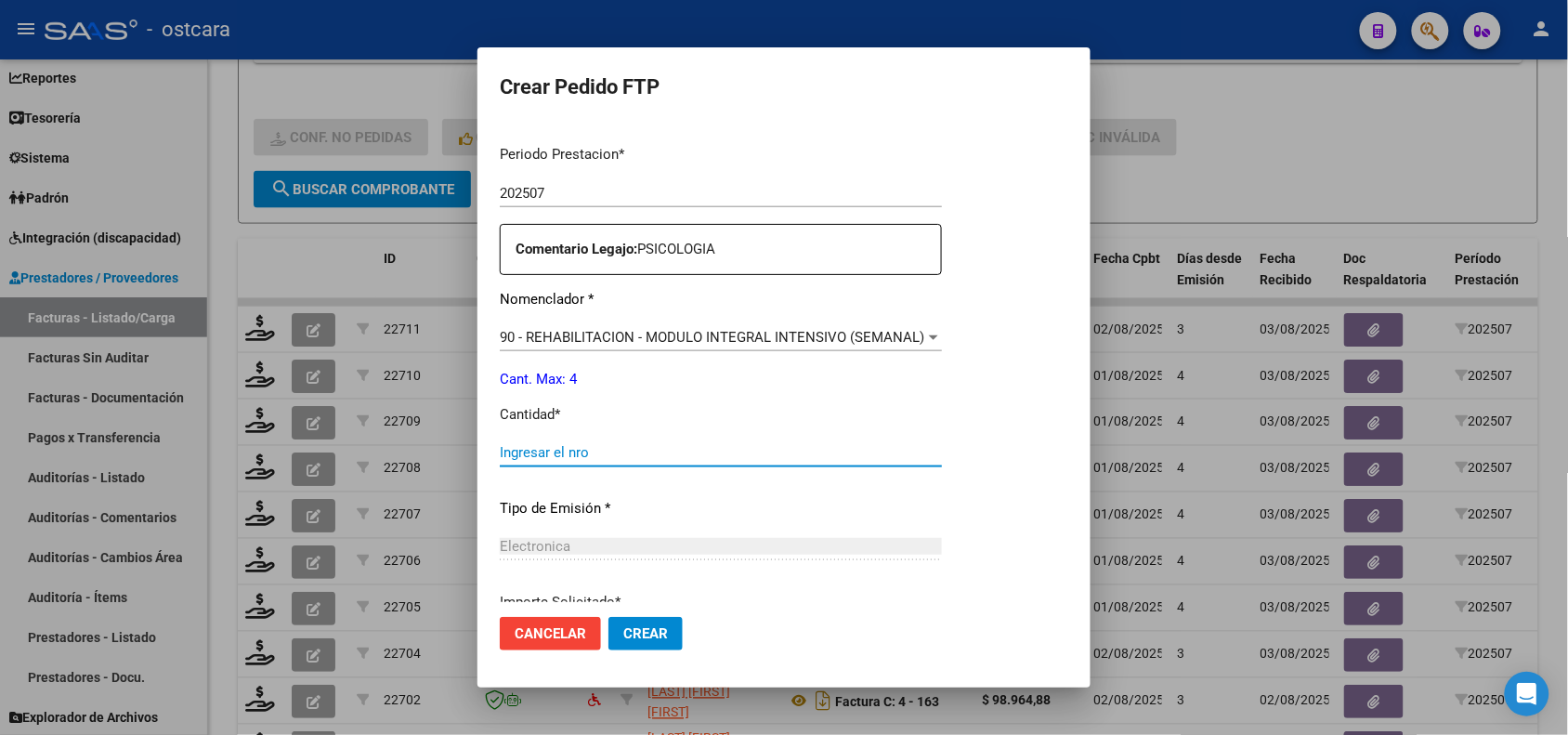 click on "Ingresar el nro" at bounding box center (721, 453) 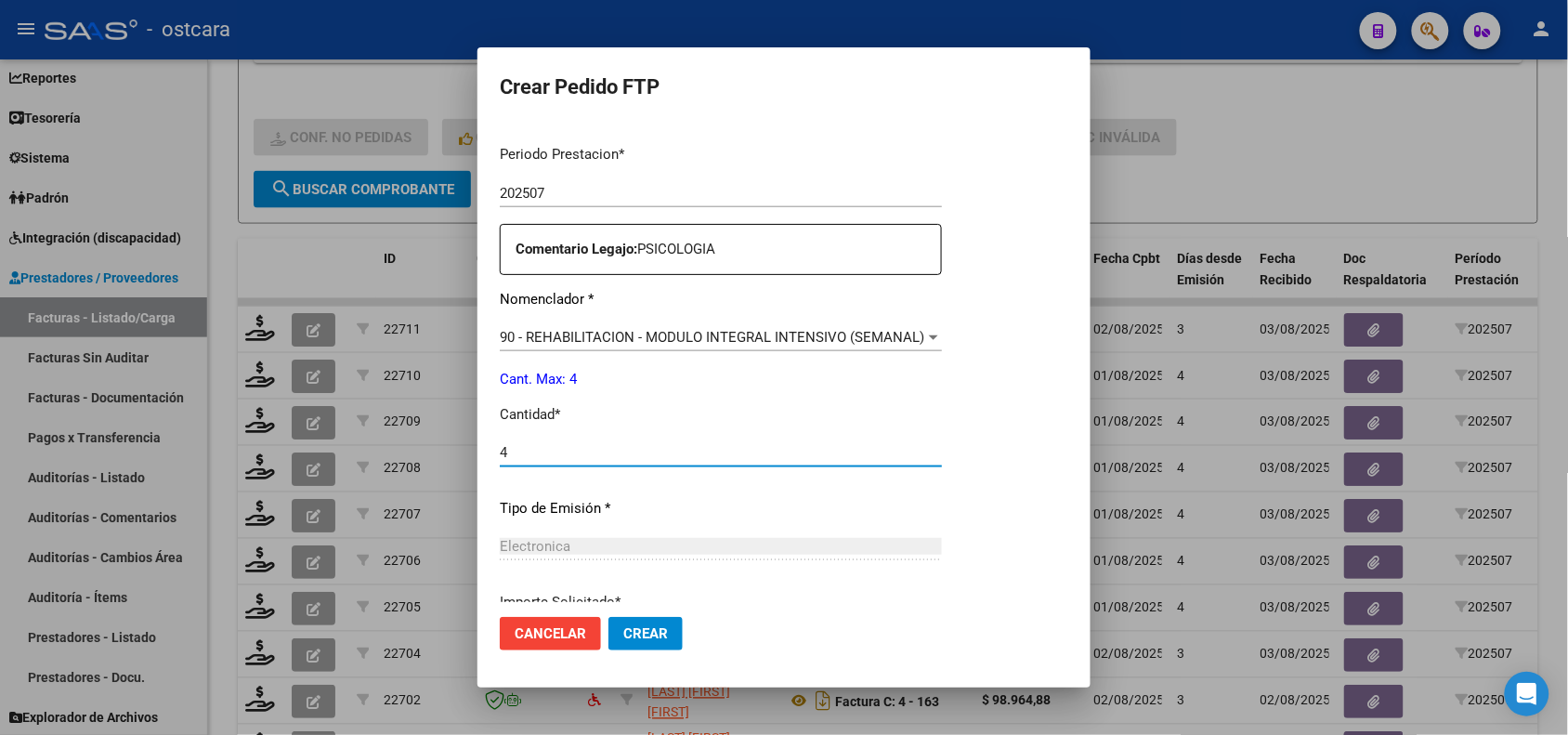 type on "4" 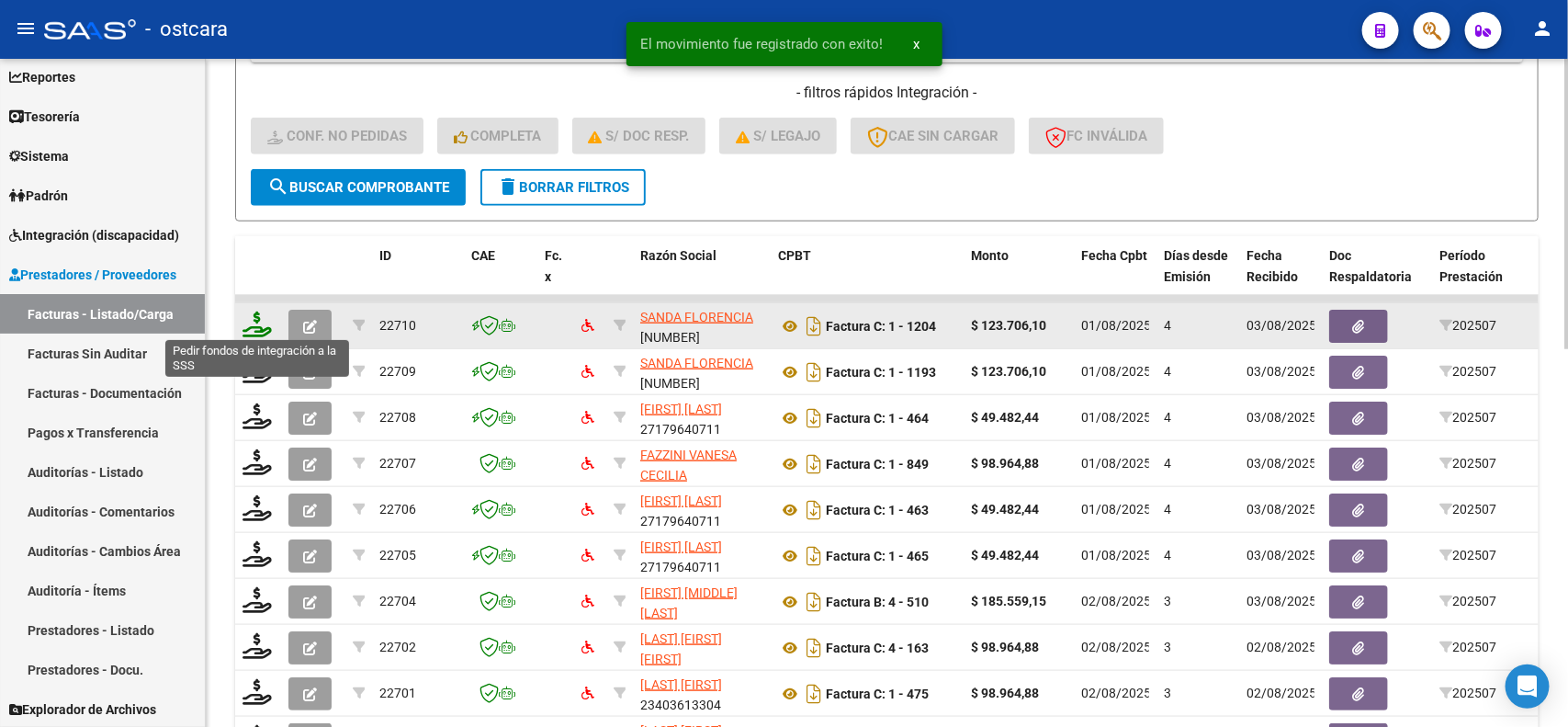 click 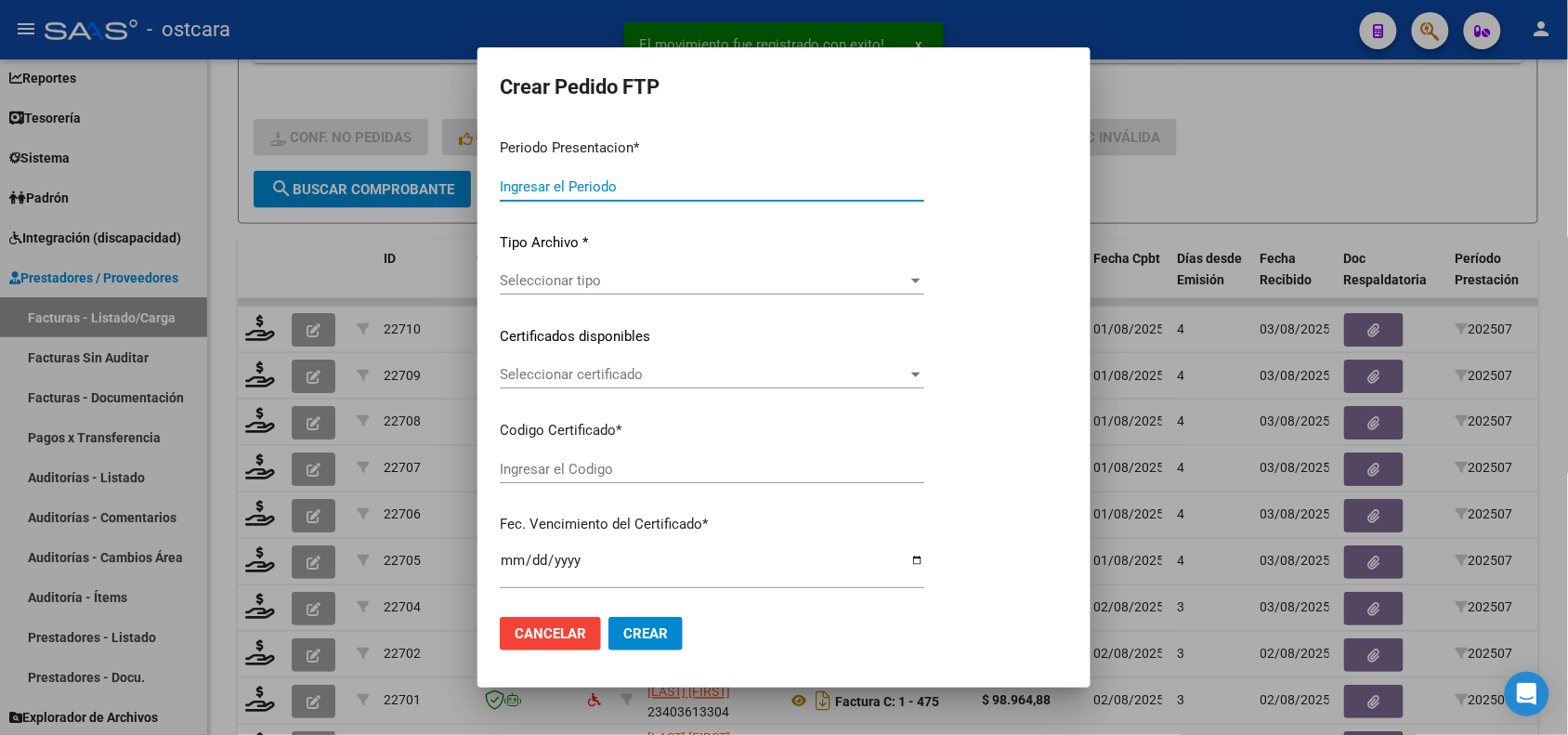 type on "202507" 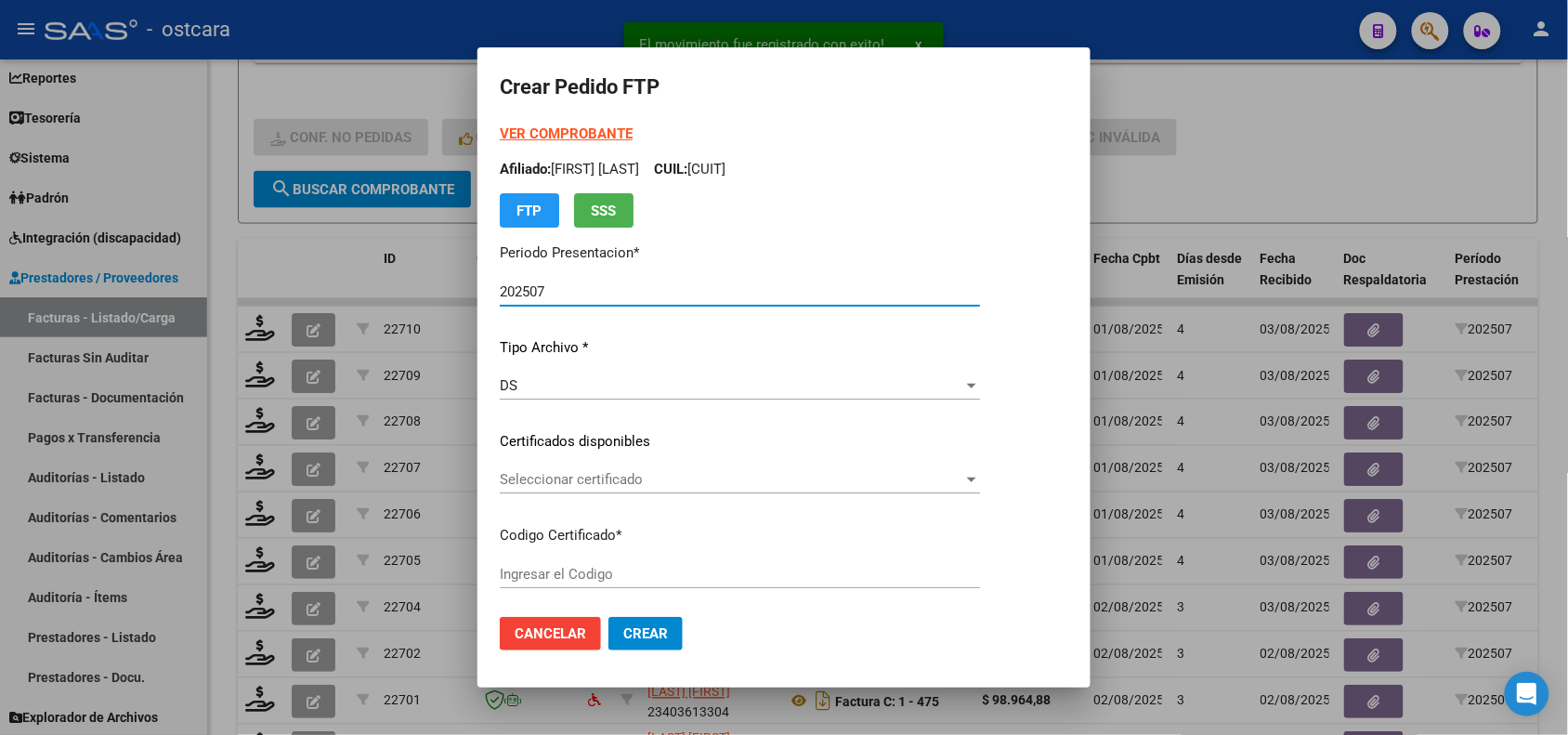 type on "ARG0200573875362022071820270718" 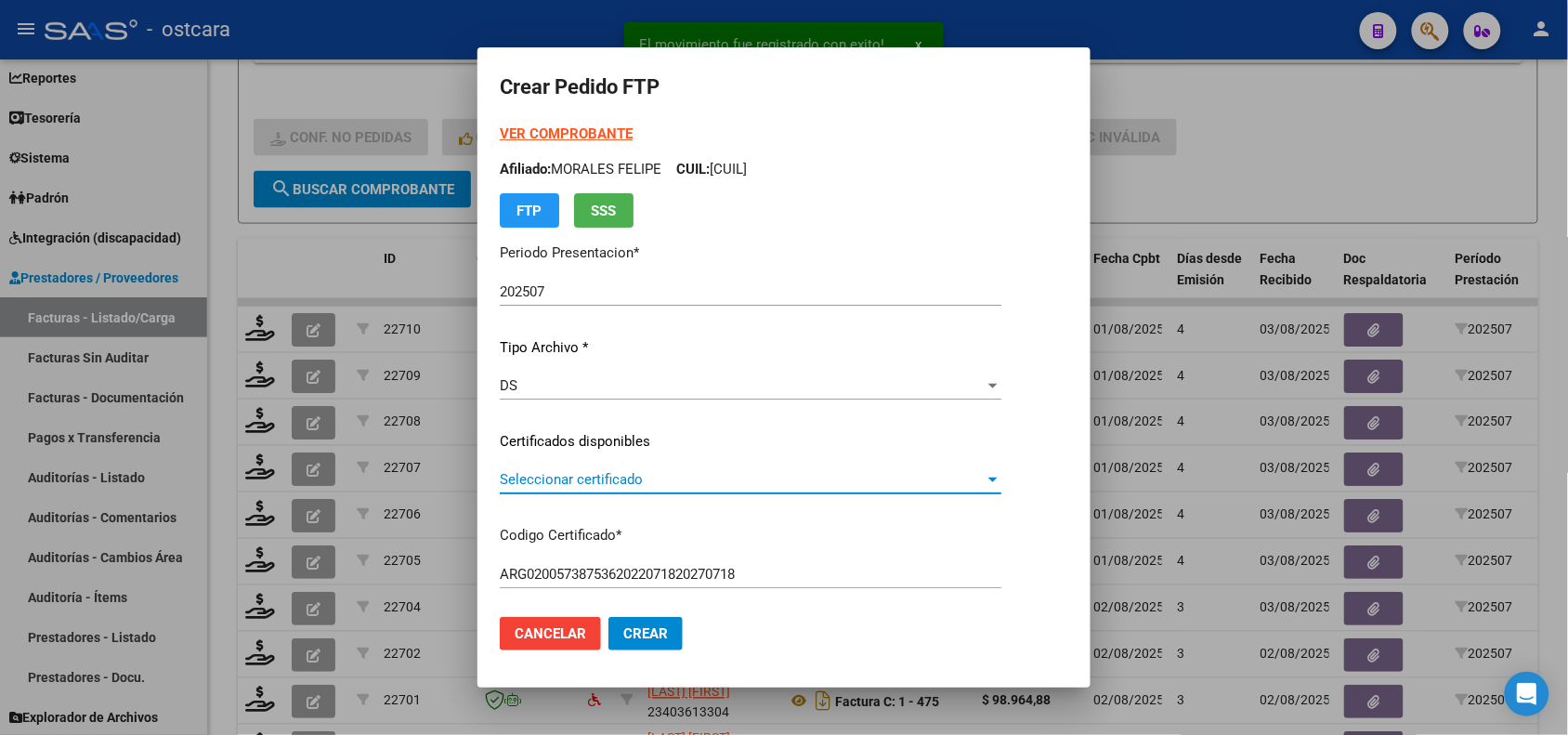 click on "Seleccionar certificado" at bounding box center (742, 479) 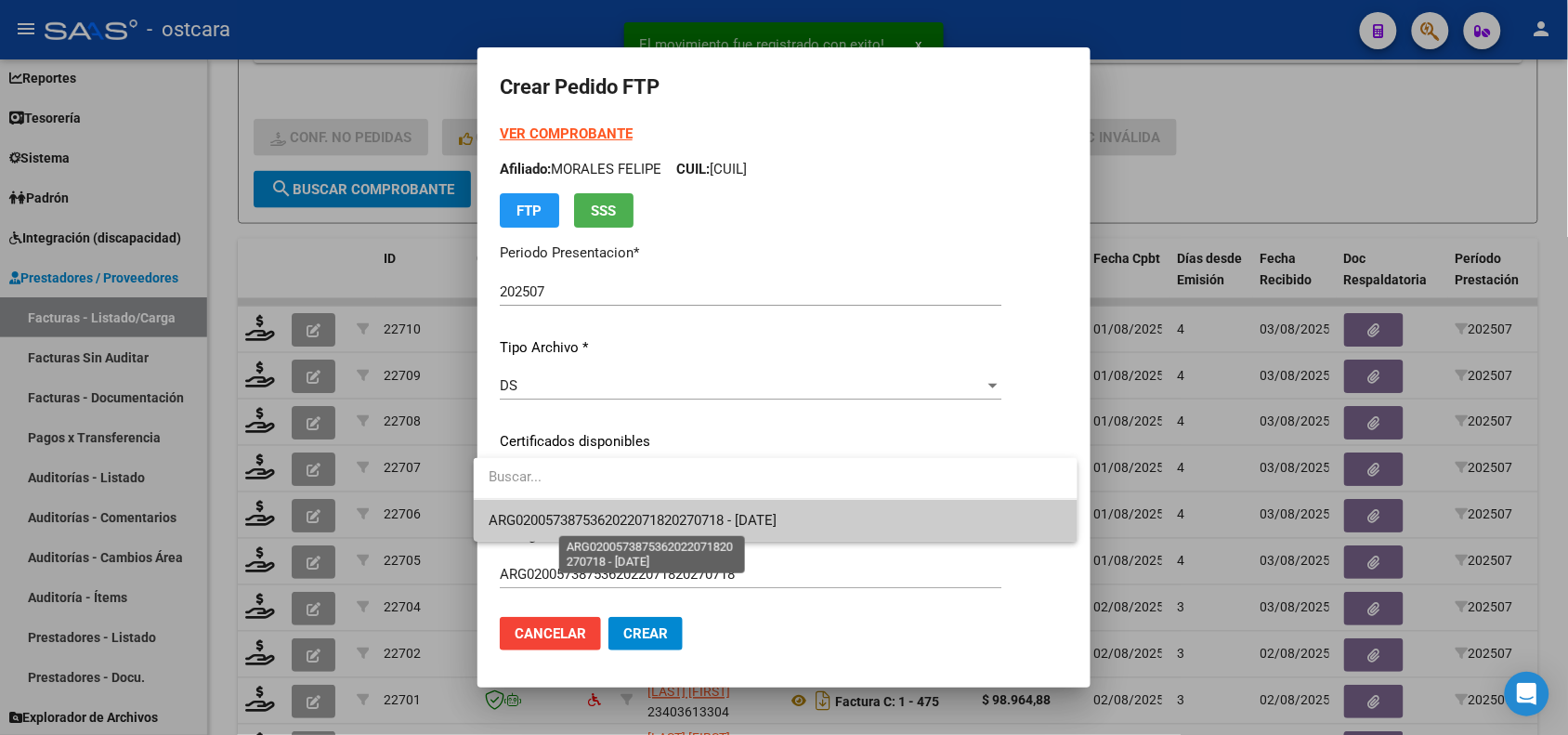 click on "ARG0200573875362022071820270718 - 2027-07-18" at bounding box center (633, 520) 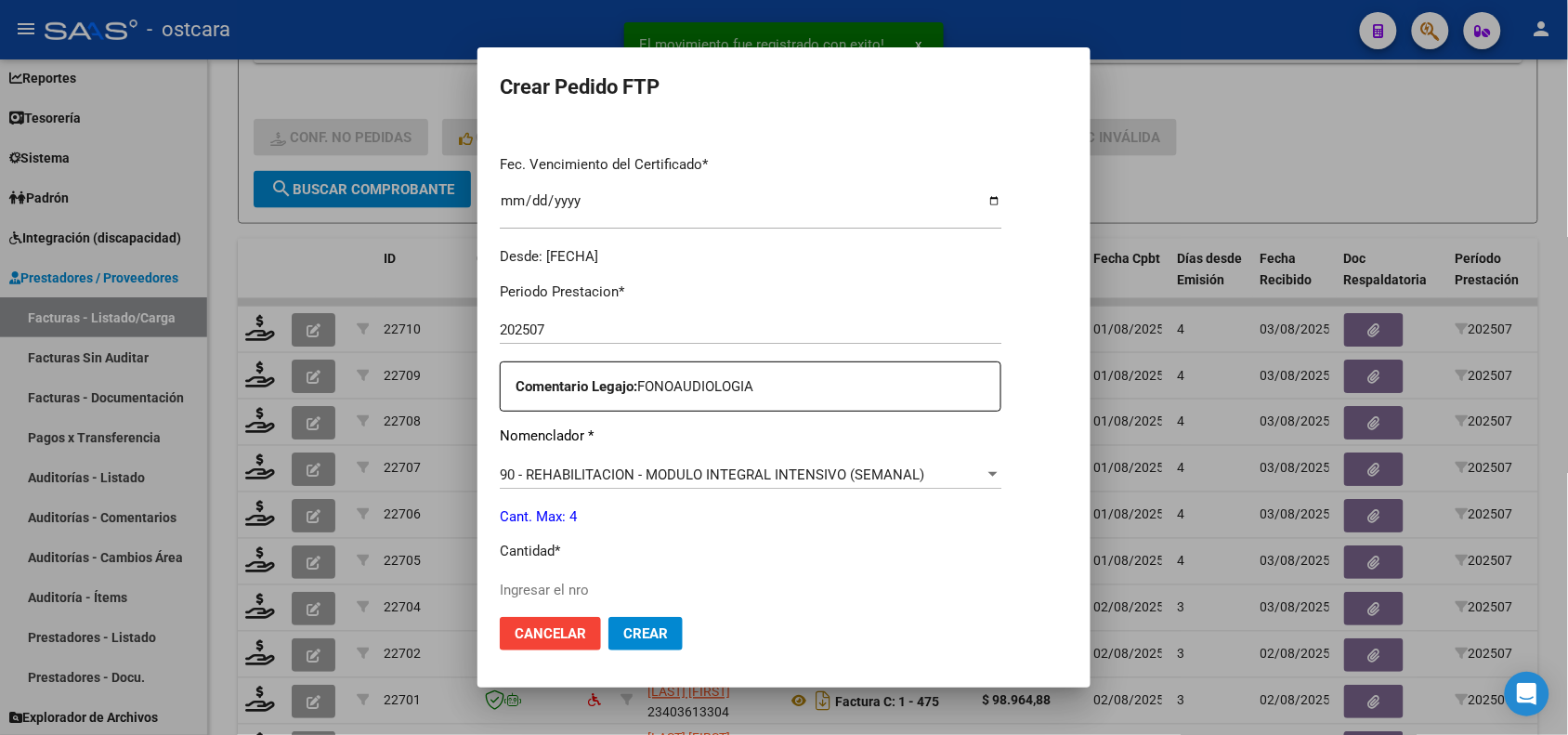 scroll, scrollTop: 697, scrollLeft: 0, axis: vertical 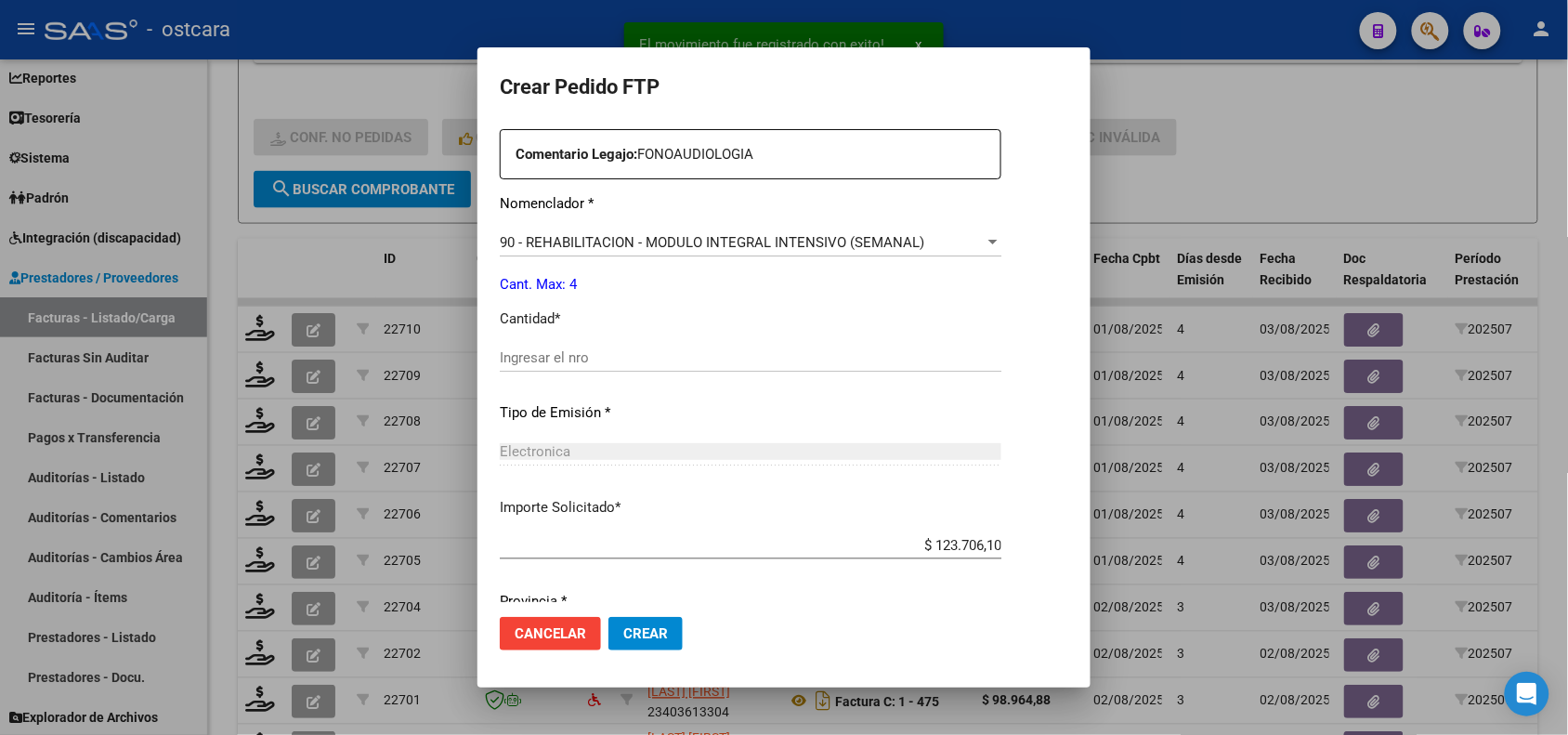 click on "Ingresar el nro" at bounding box center [751, 358] 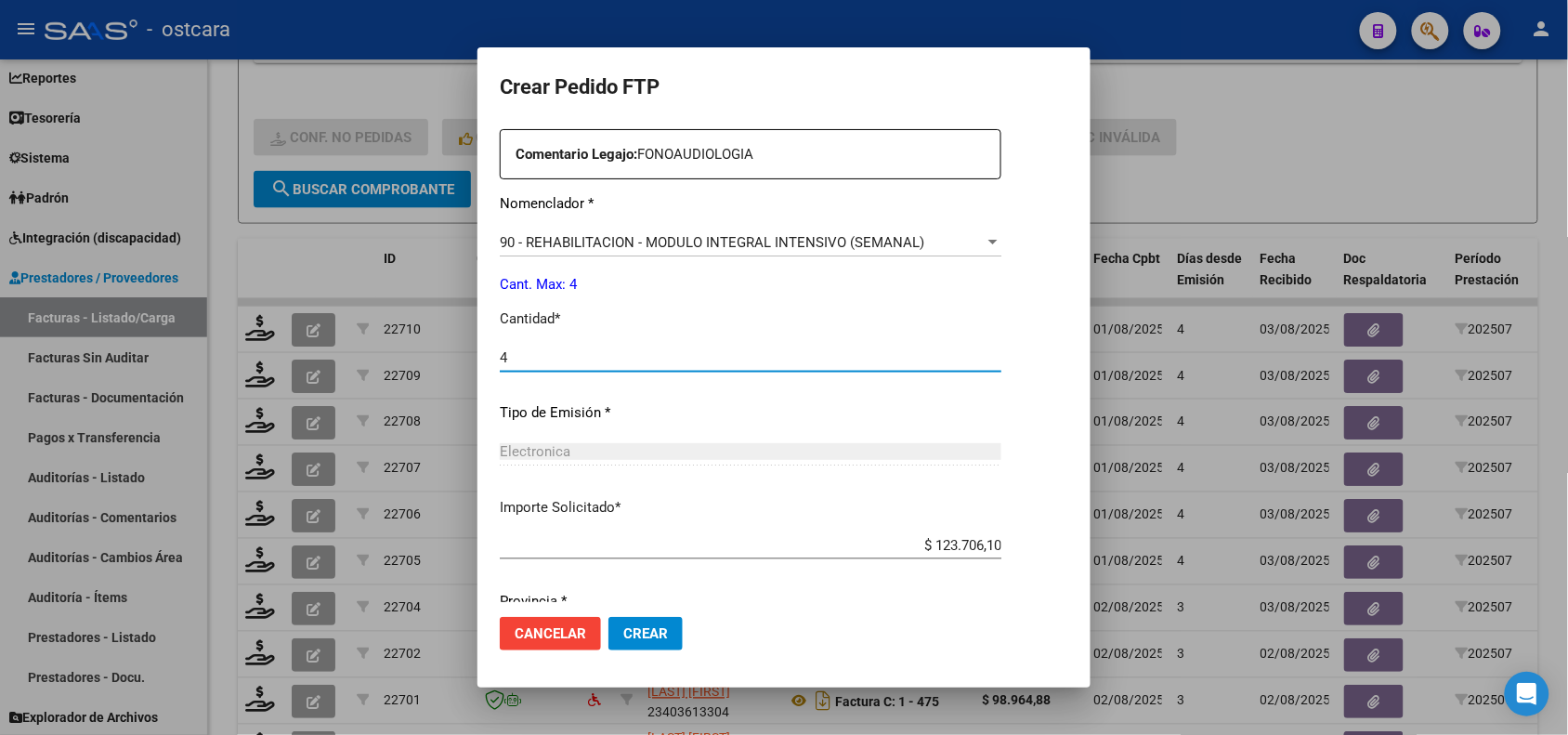 type on "4" 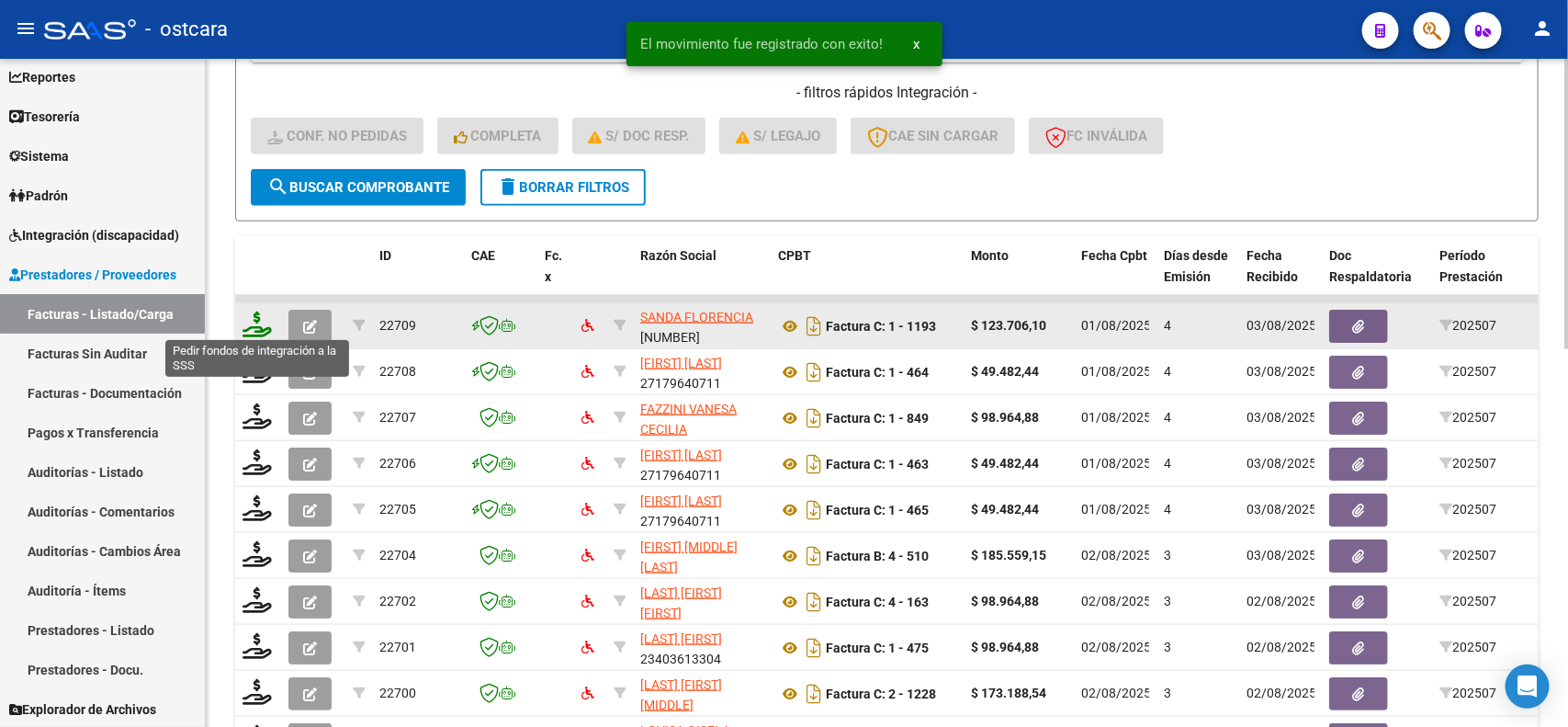 click 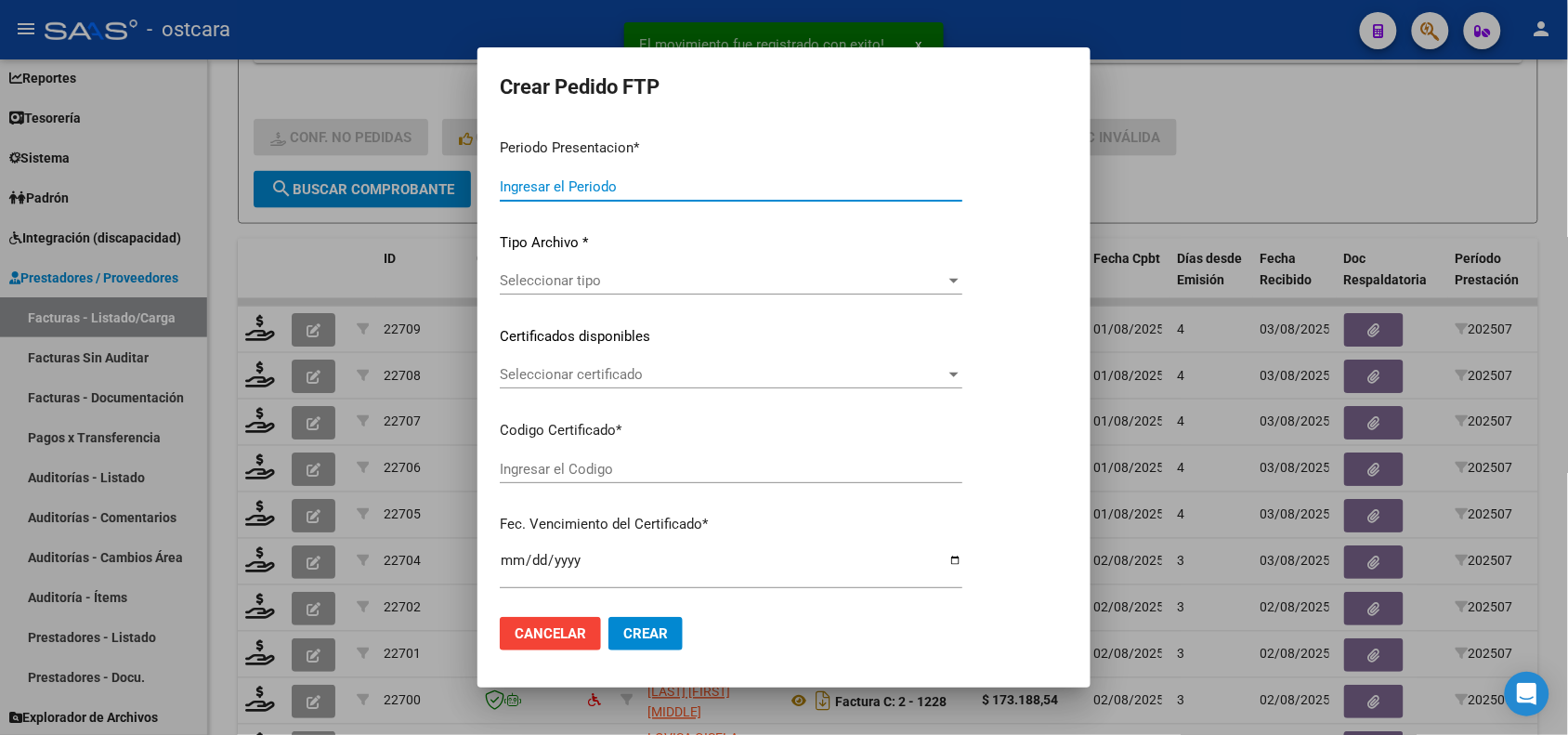 type on "202507" 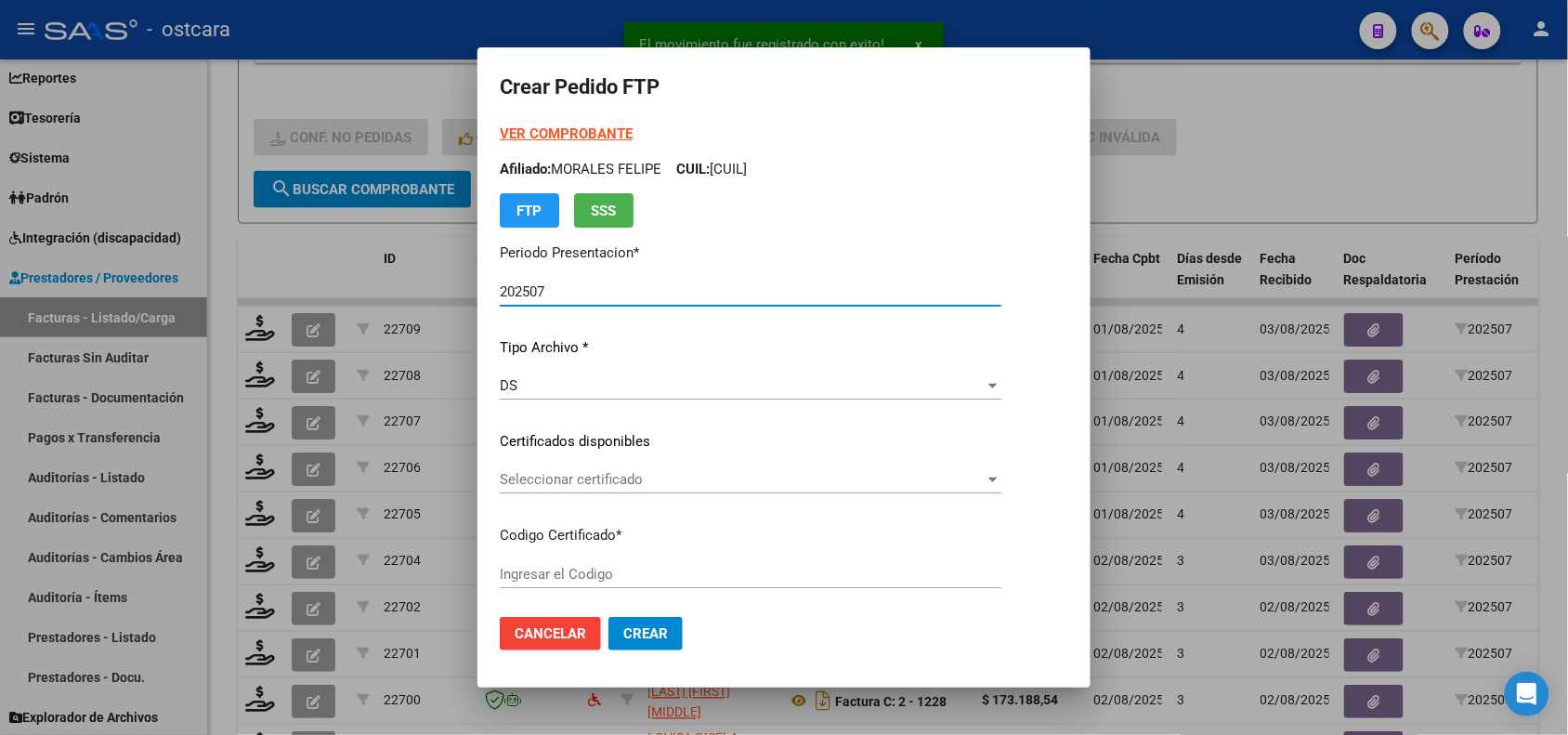 type on "ARG02000555632662020031120250311BS413000" 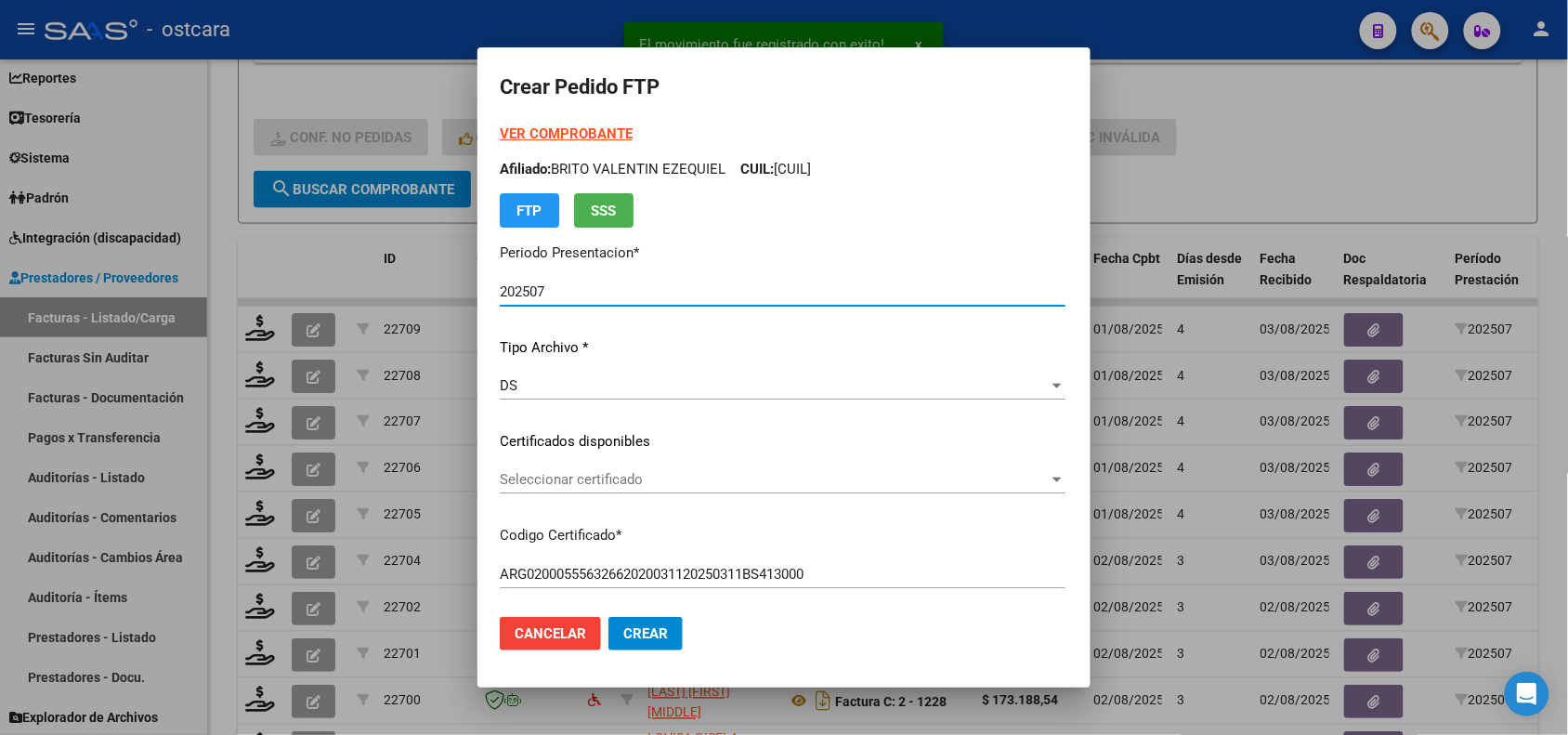 click on "Seleccionar certificado" at bounding box center [774, 479] 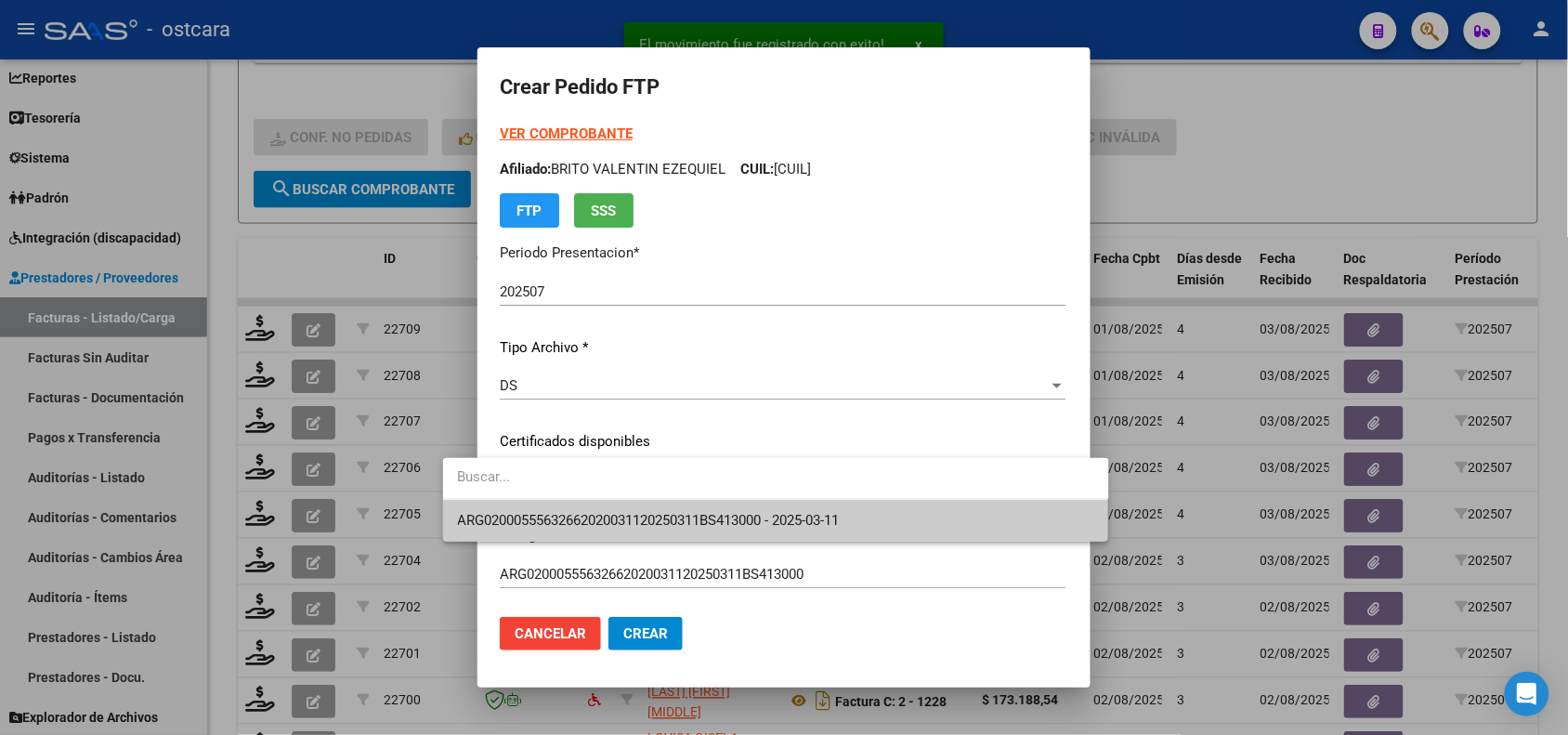 click on "ARG02000555632662020031120250311BS413000 - 2025-03-11" at bounding box center [648, 520] 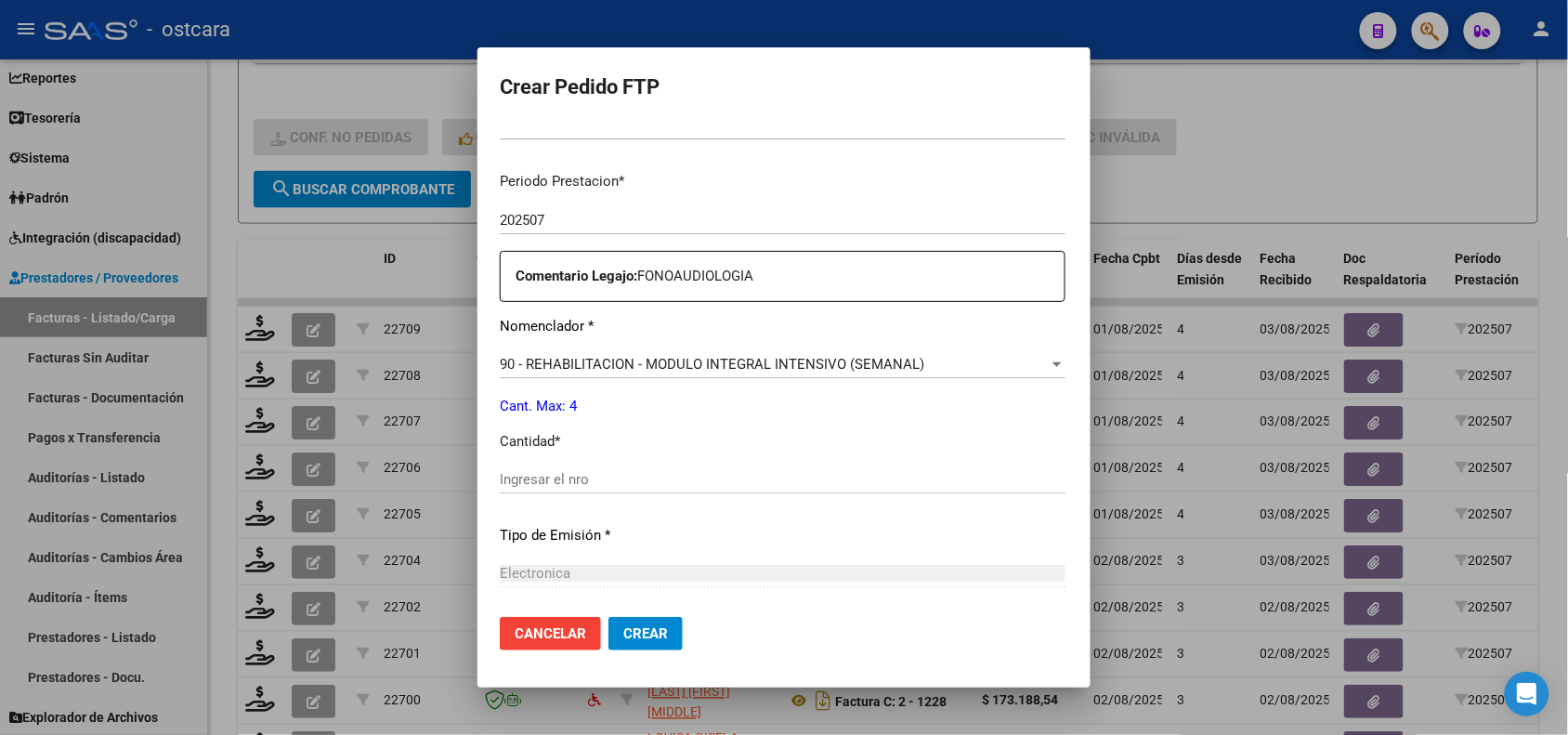 scroll, scrollTop: 581, scrollLeft: 0, axis: vertical 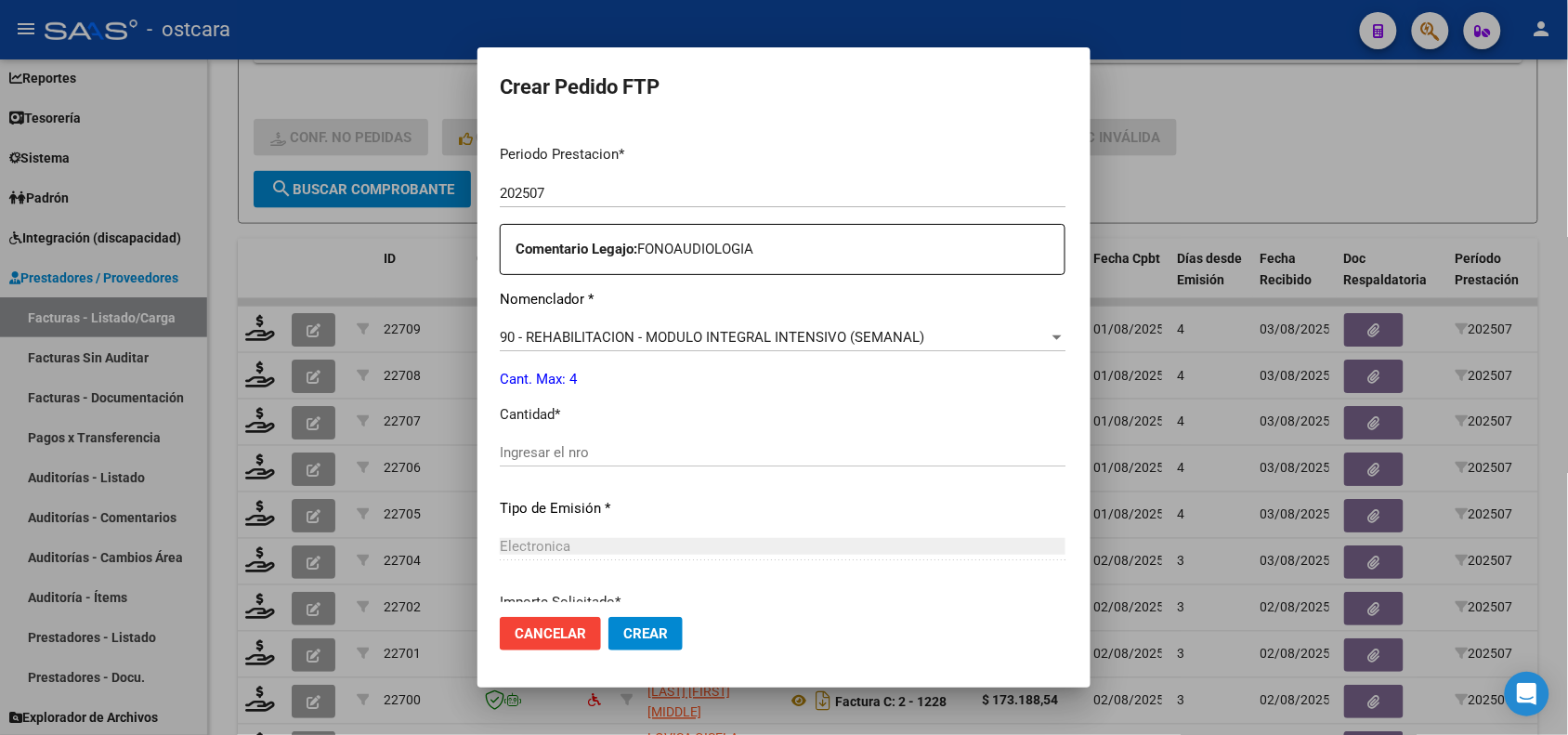 click on "Cantidad  *" 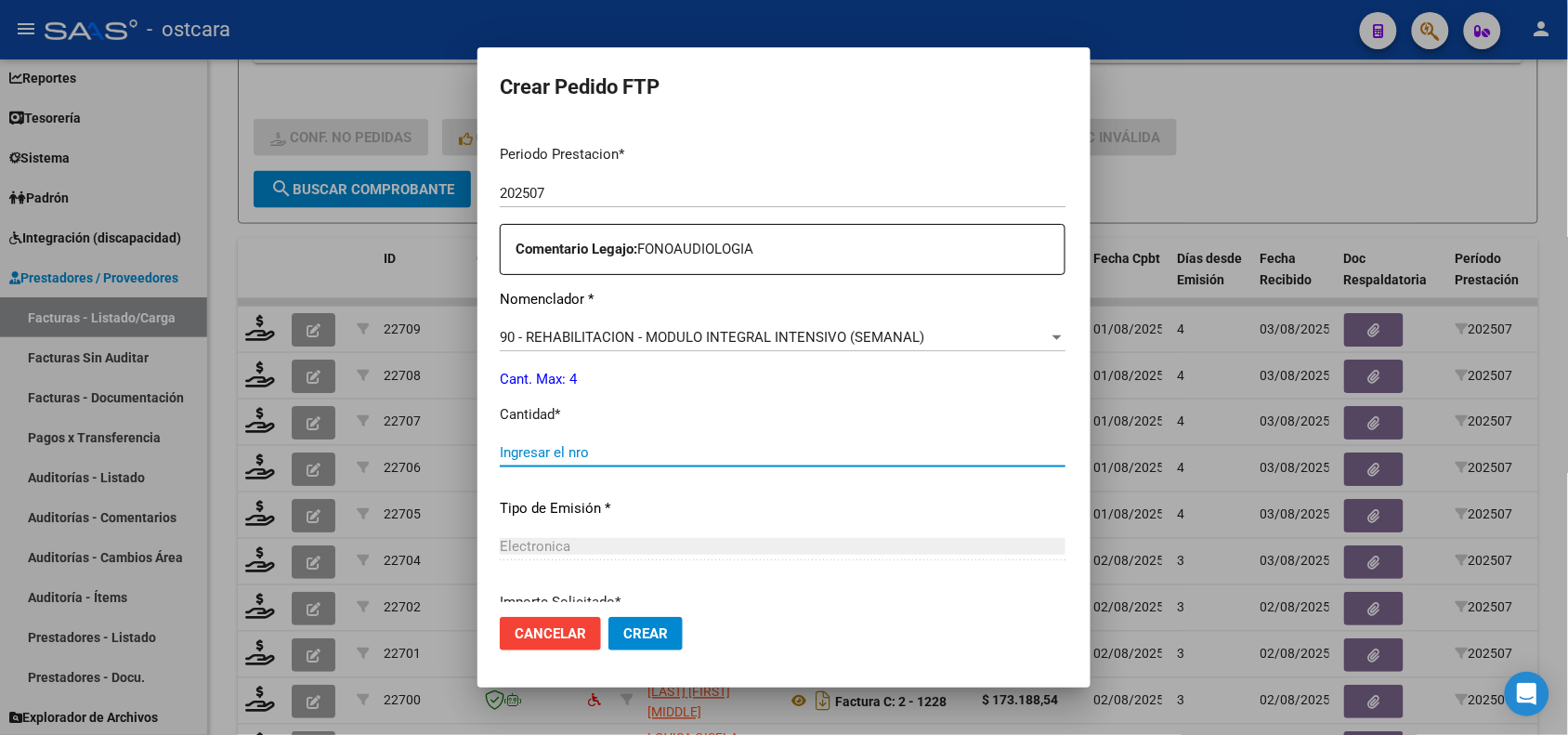 click on "Ingresar el nro" at bounding box center [782, 453] 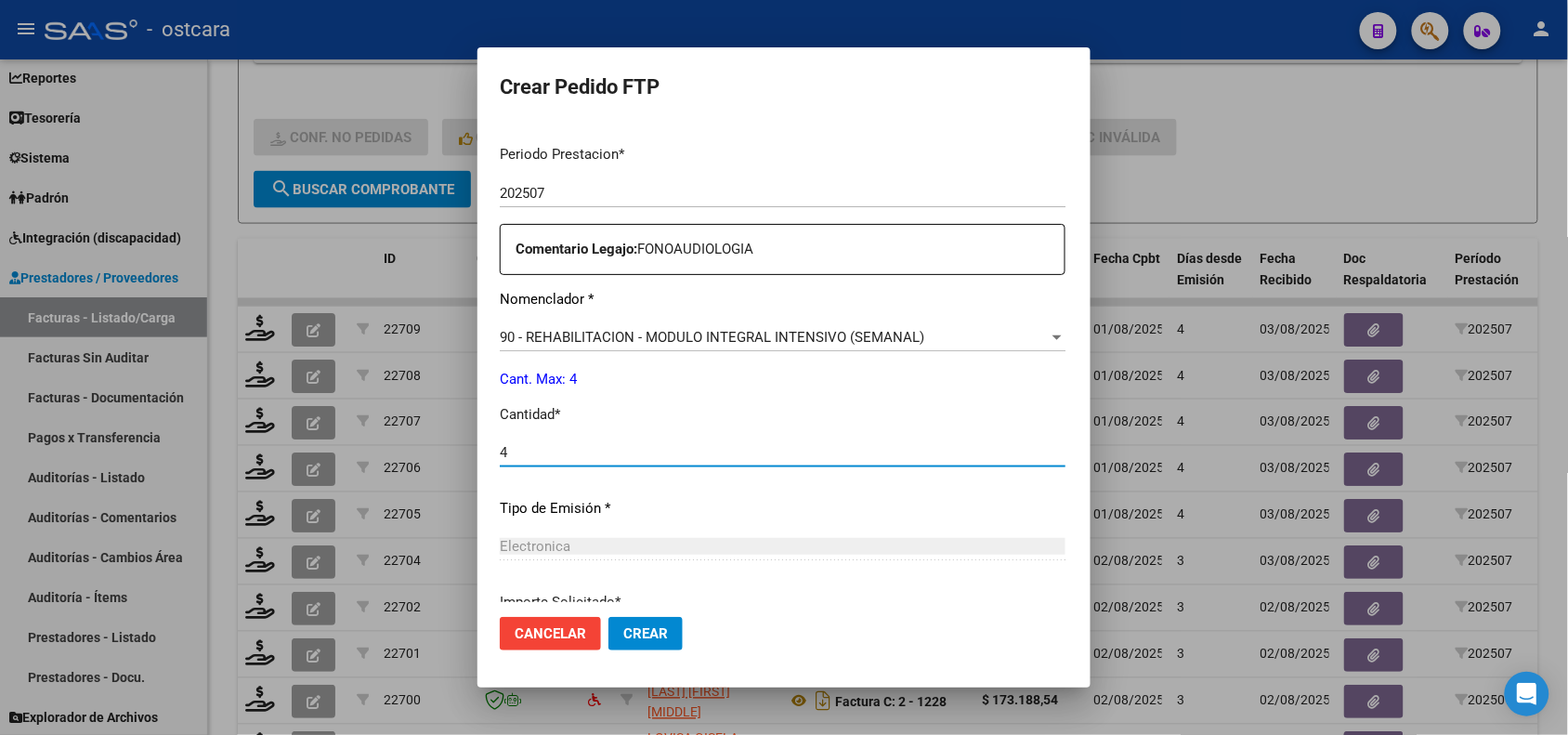 type on "4" 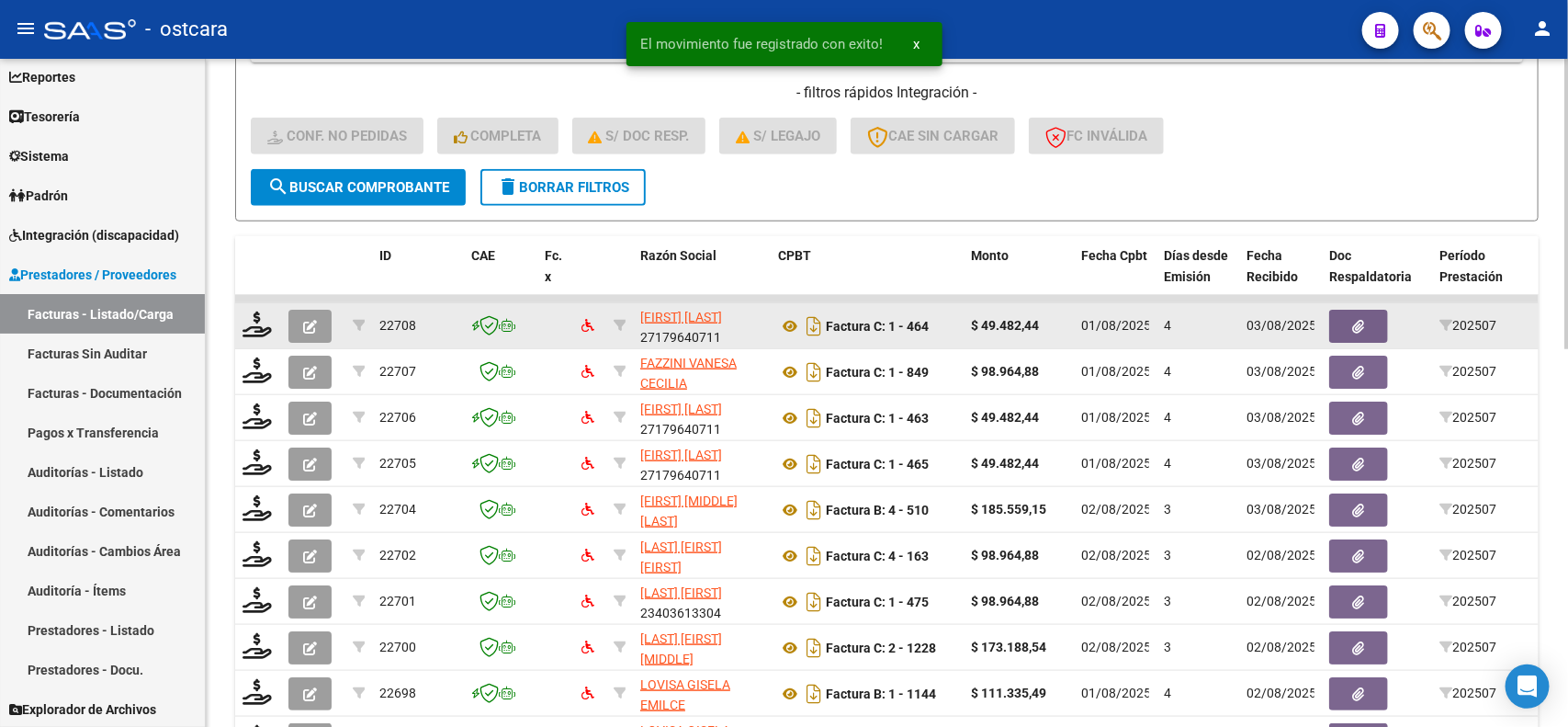 click 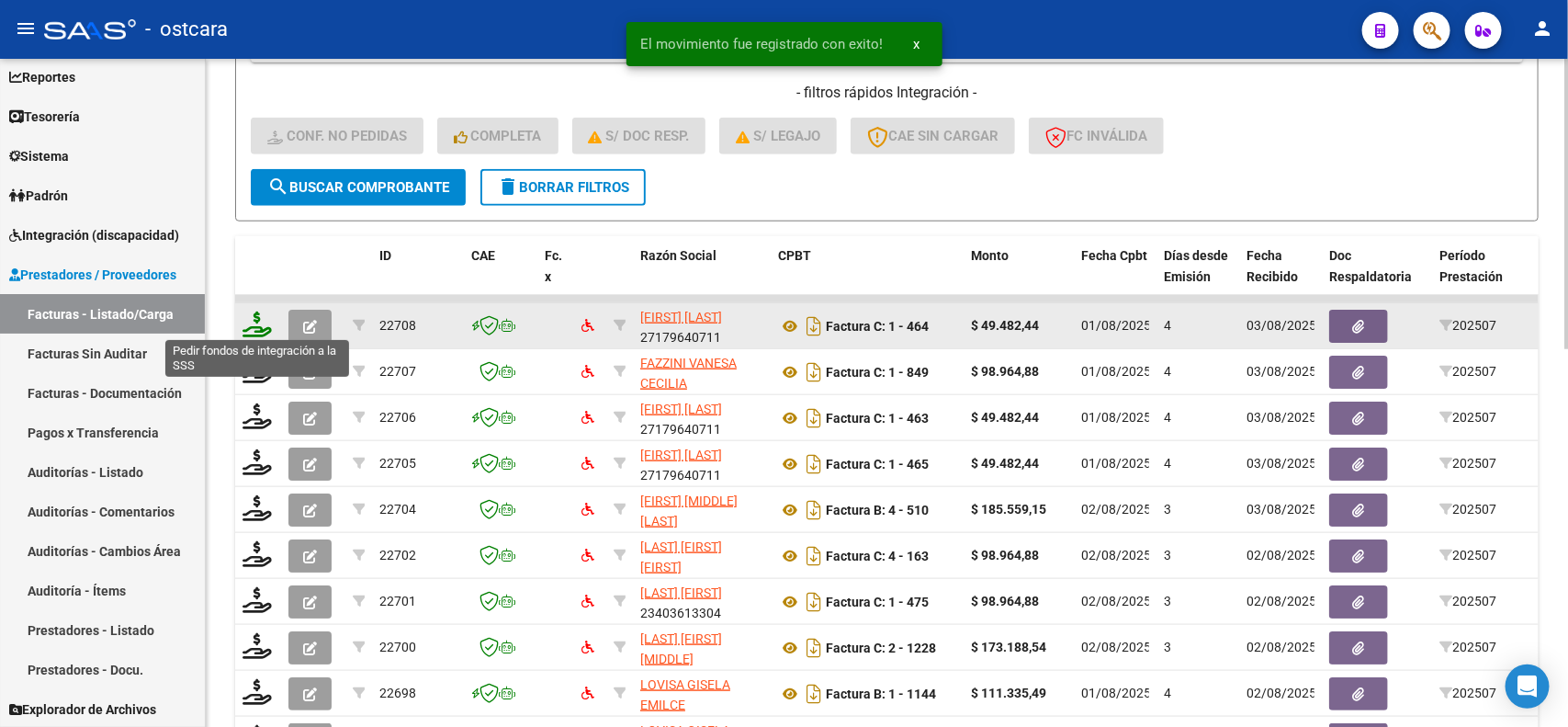 click 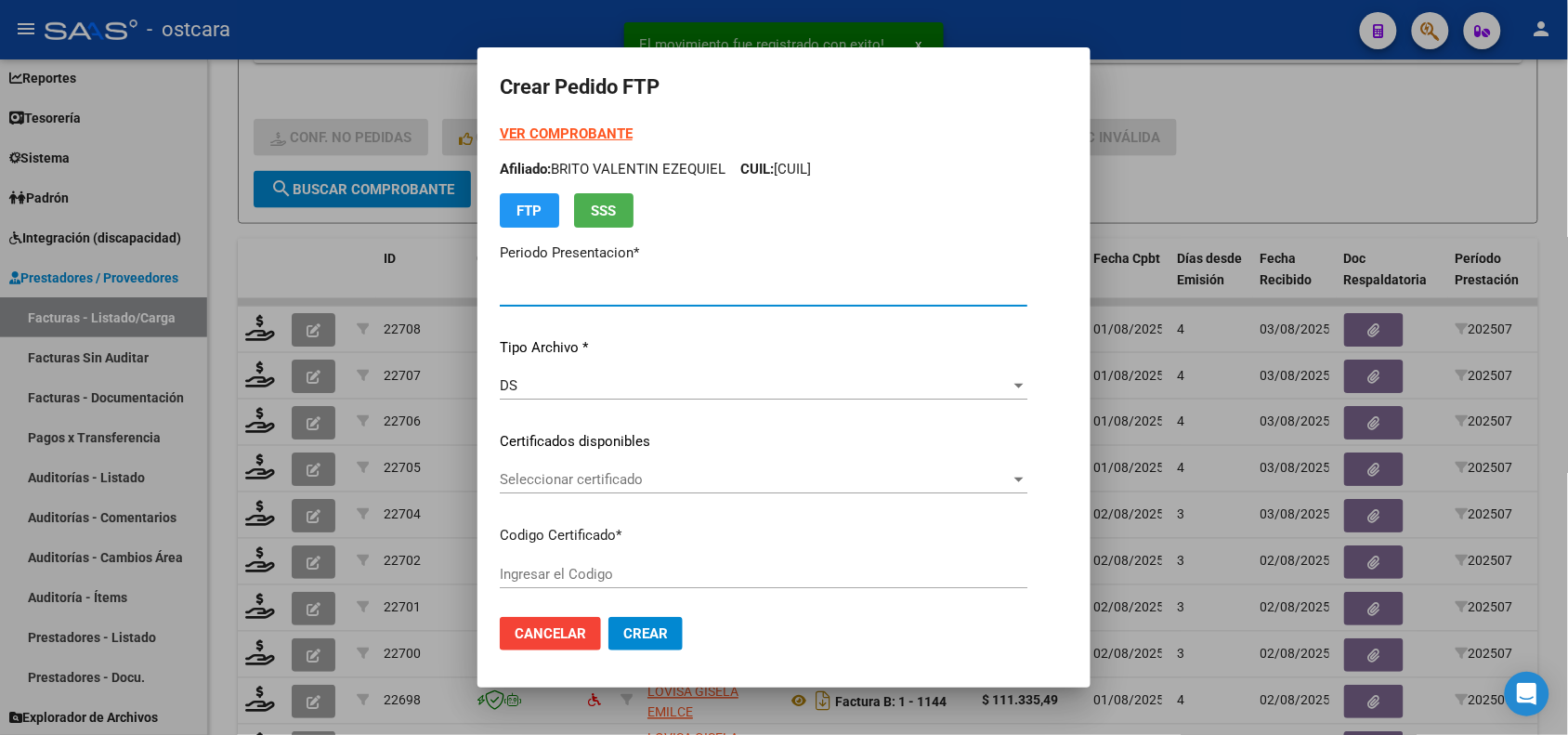 type on "202507" 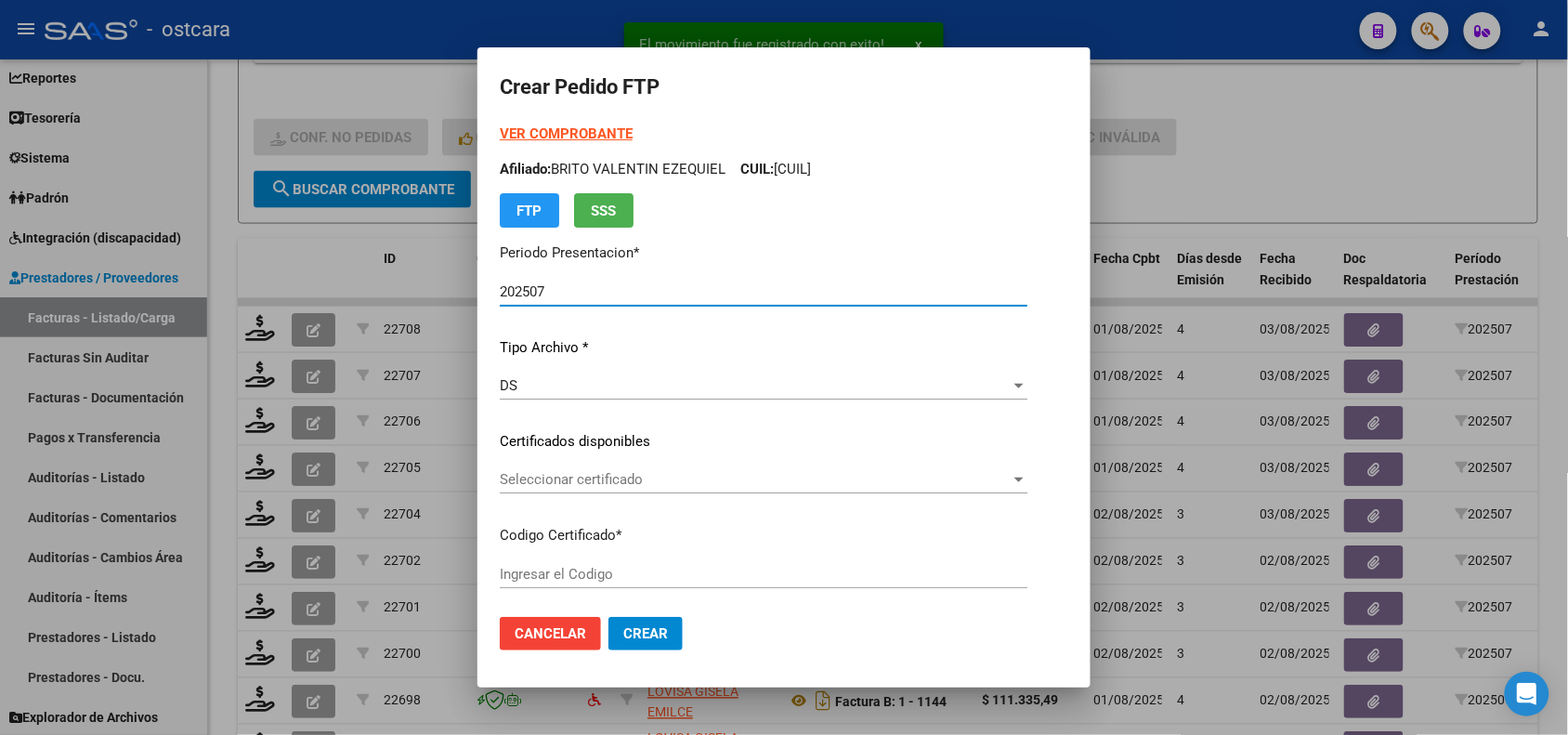 type on "ARG01000540257122021091320260913SFE22800" 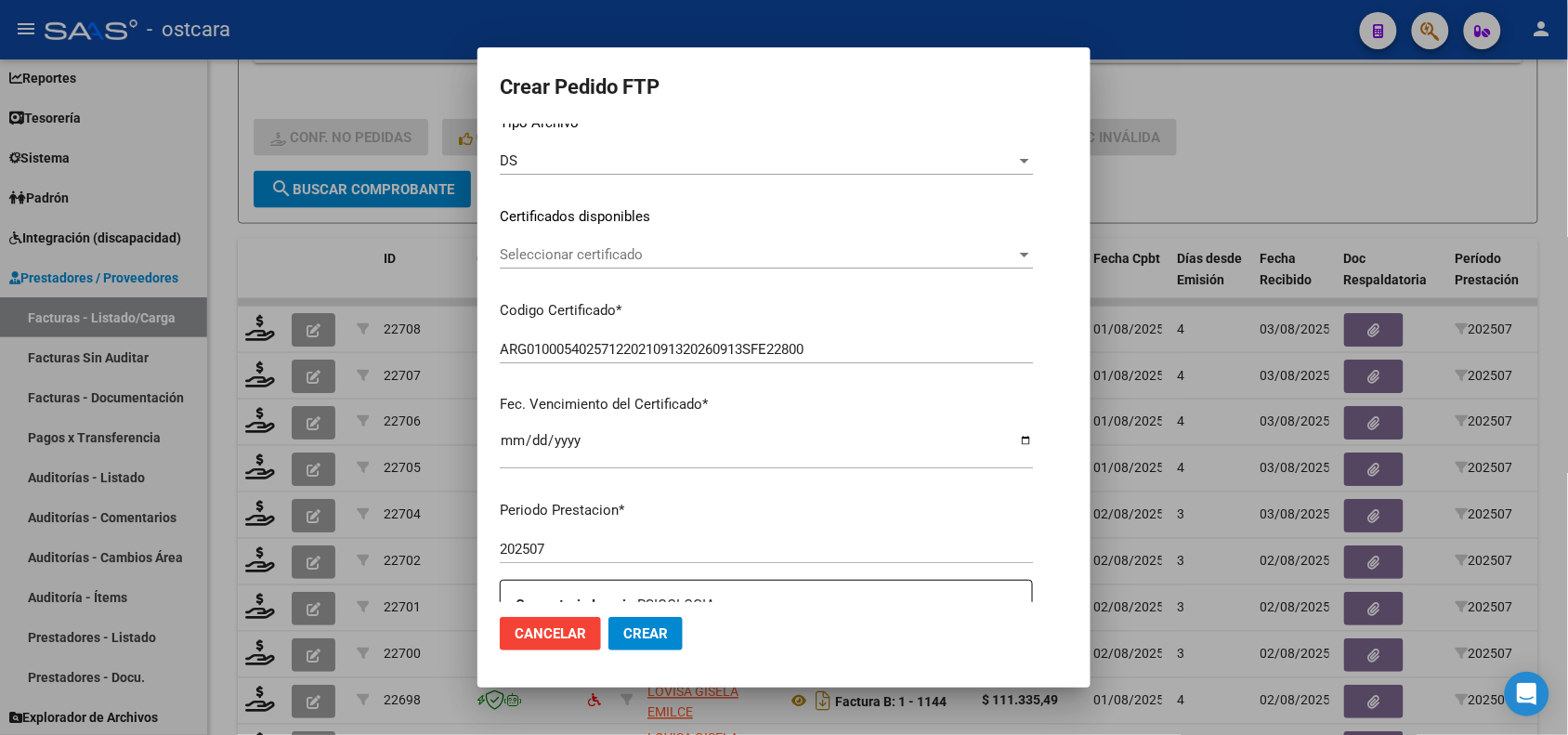 scroll, scrollTop: 232, scrollLeft: 0, axis: vertical 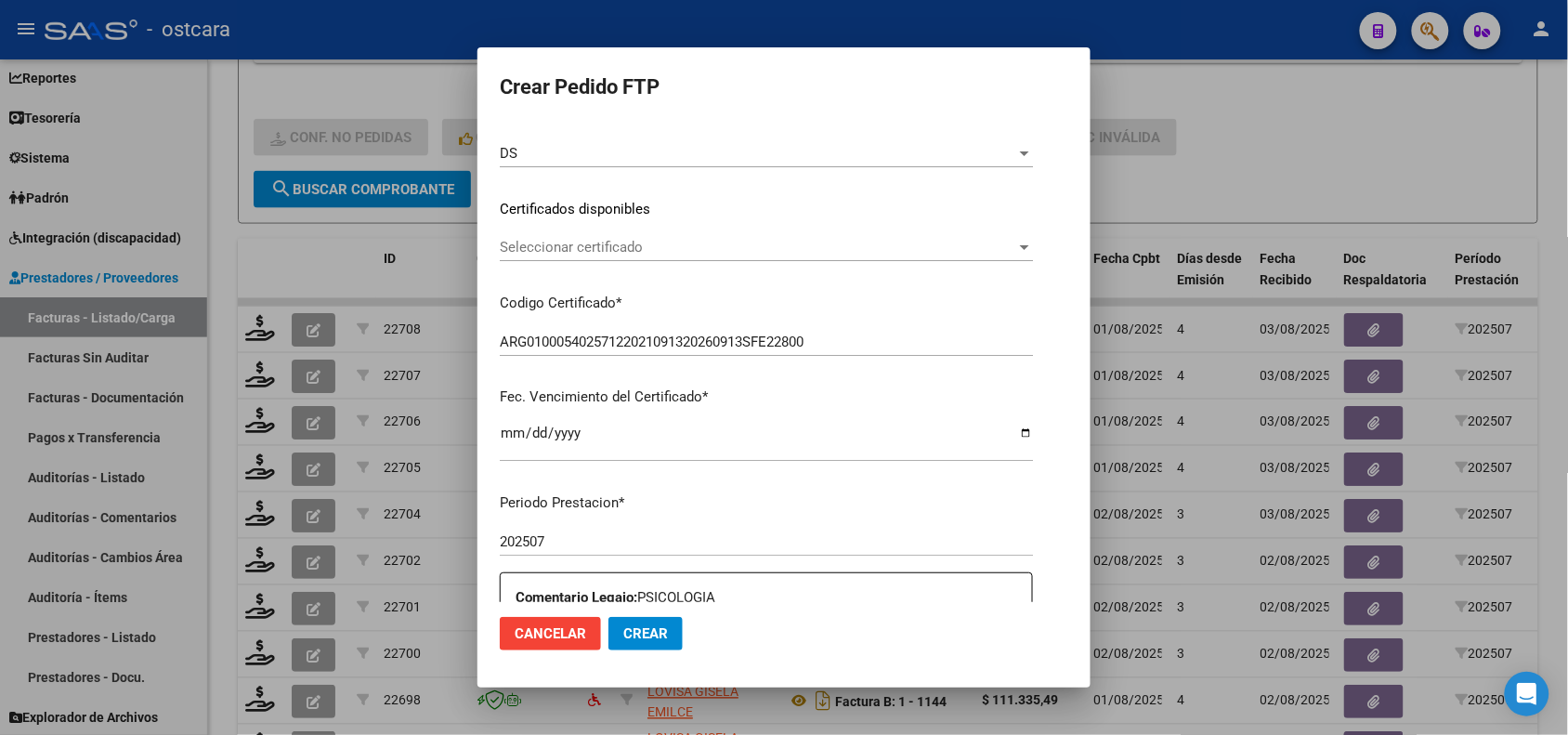 click on "Seleccionar certificado" at bounding box center (758, 247) 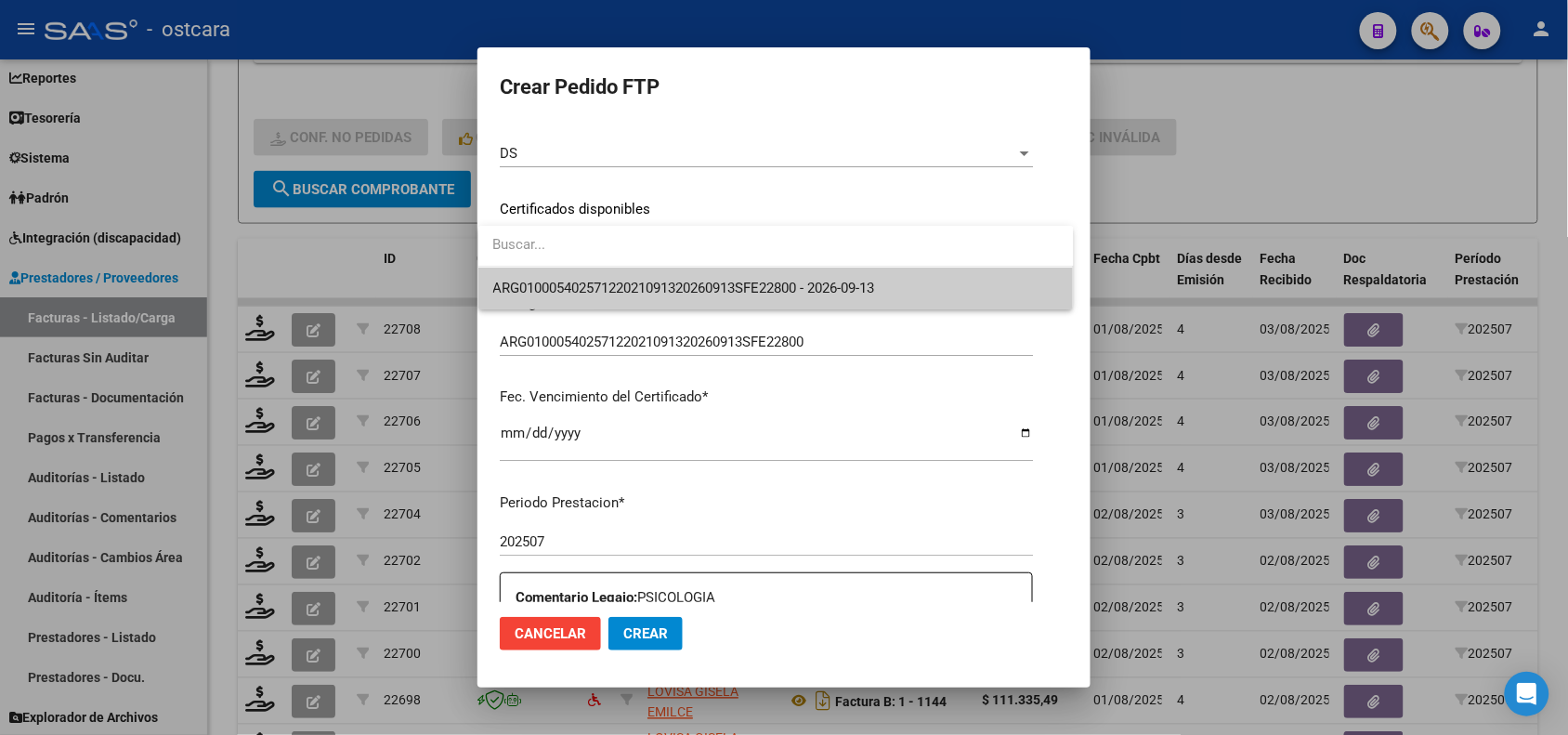 click on "ARG01000540257122021091320260913SFE22800 - 2026-09-13" at bounding box center [684, 288] 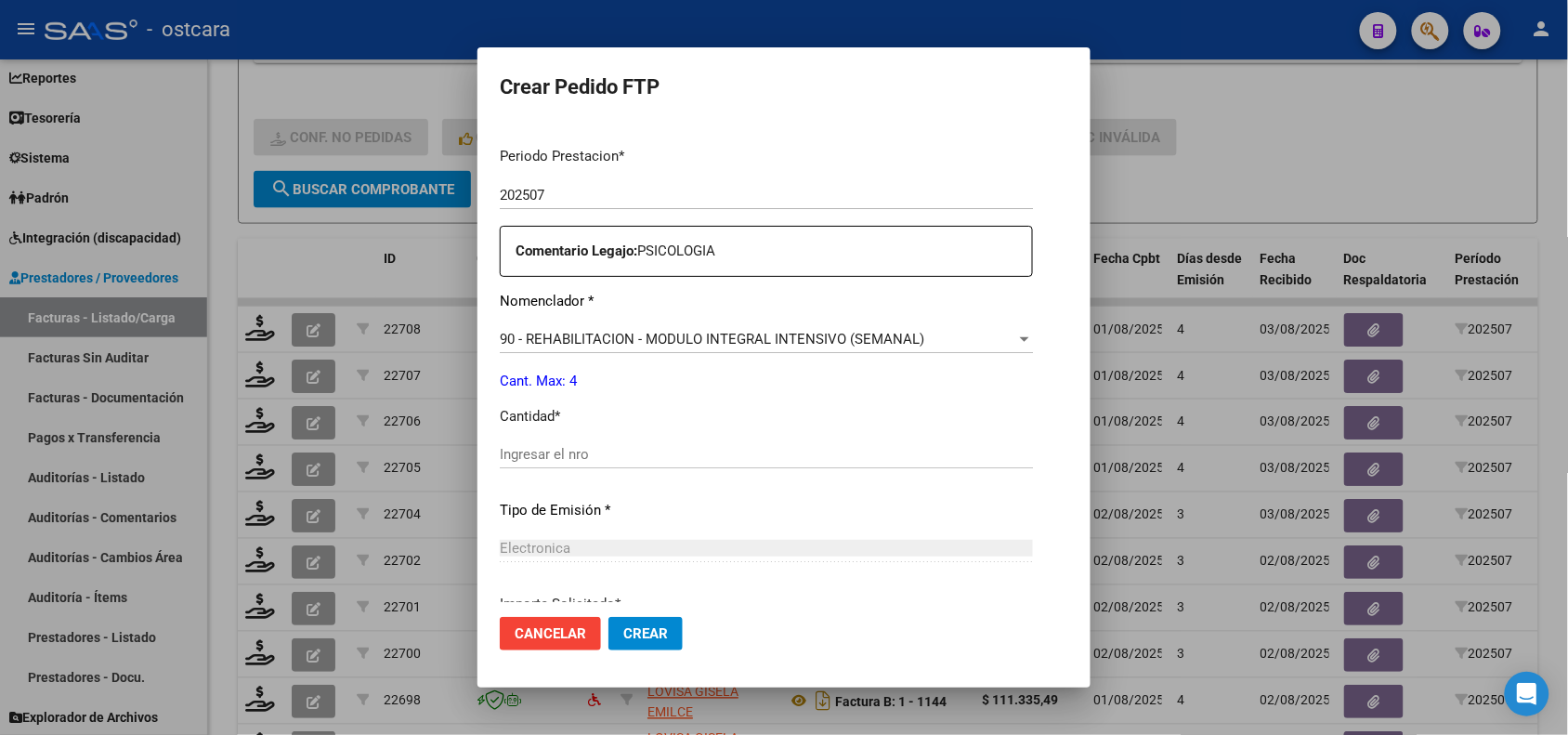 scroll, scrollTop: 581, scrollLeft: 0, axis: vertical 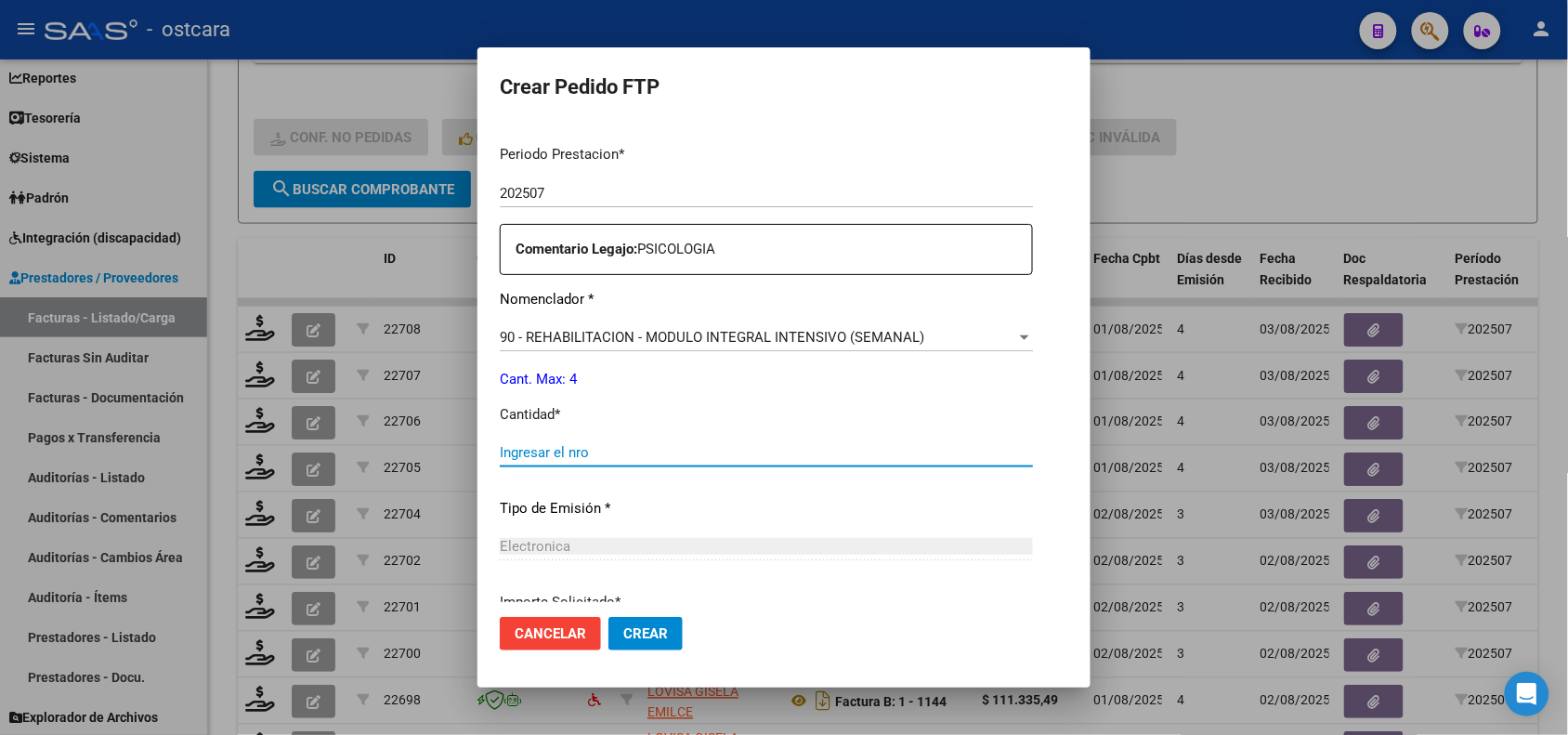 click on "Ingresar el nro" at bounding box center [766, 453] 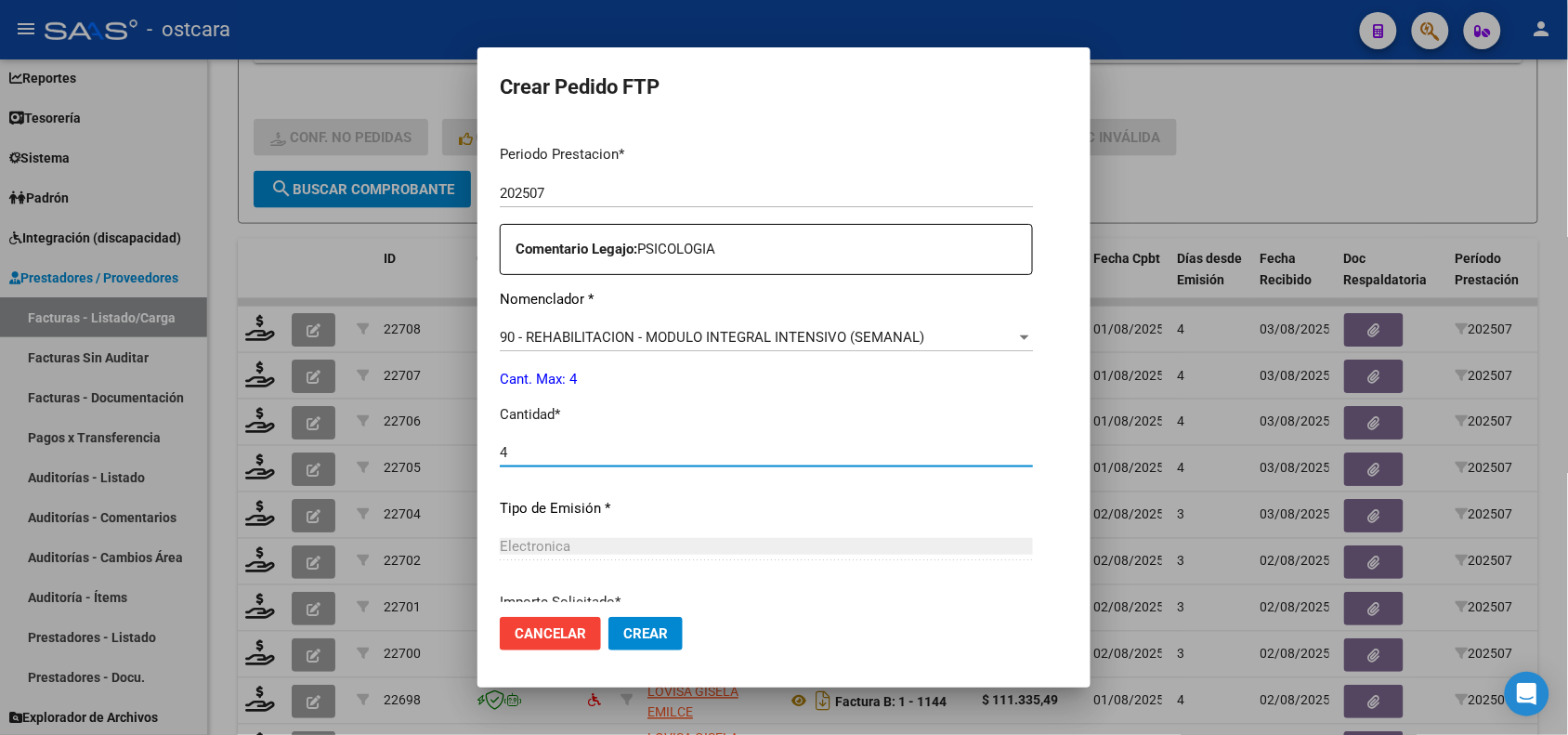 type on "4" 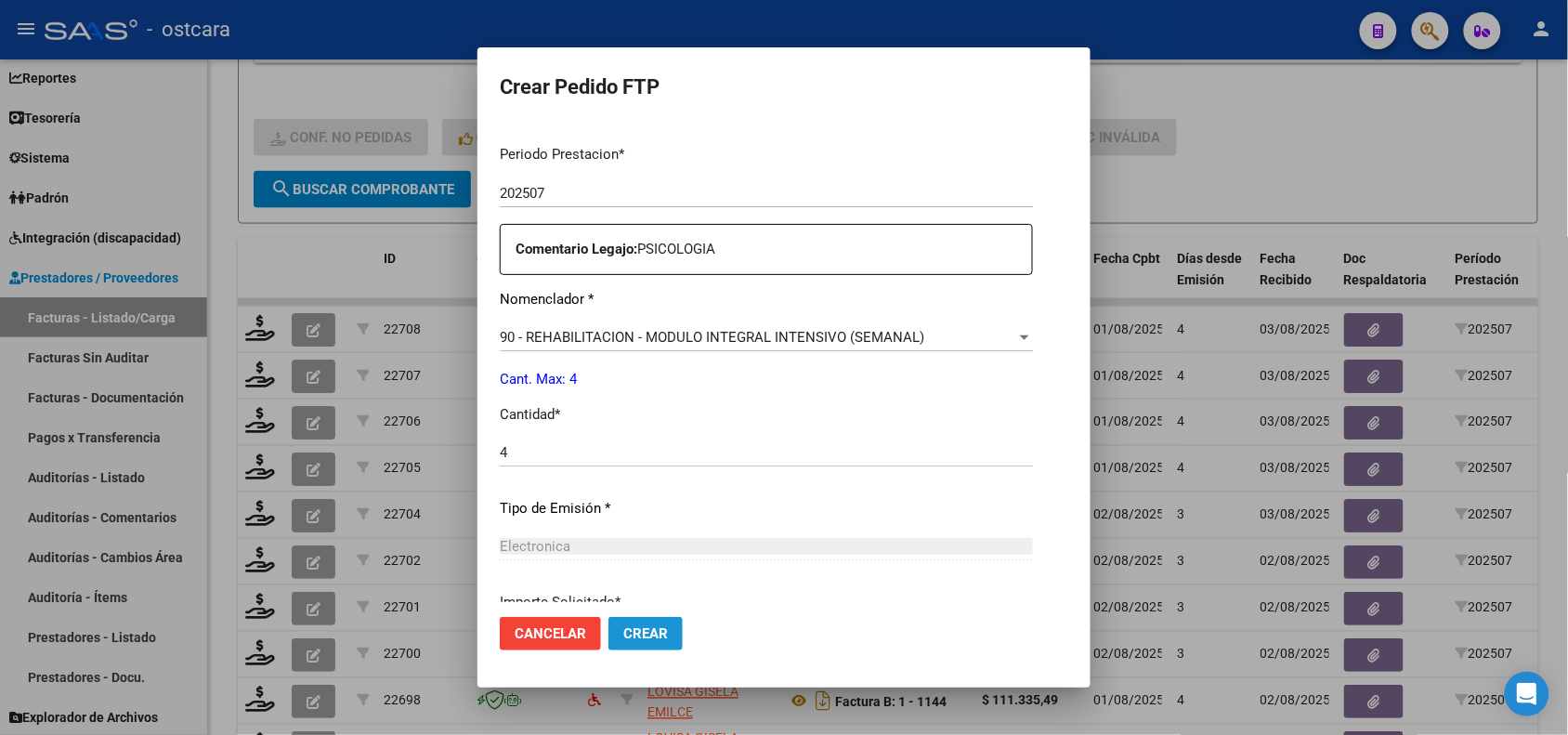 click on "Crear" 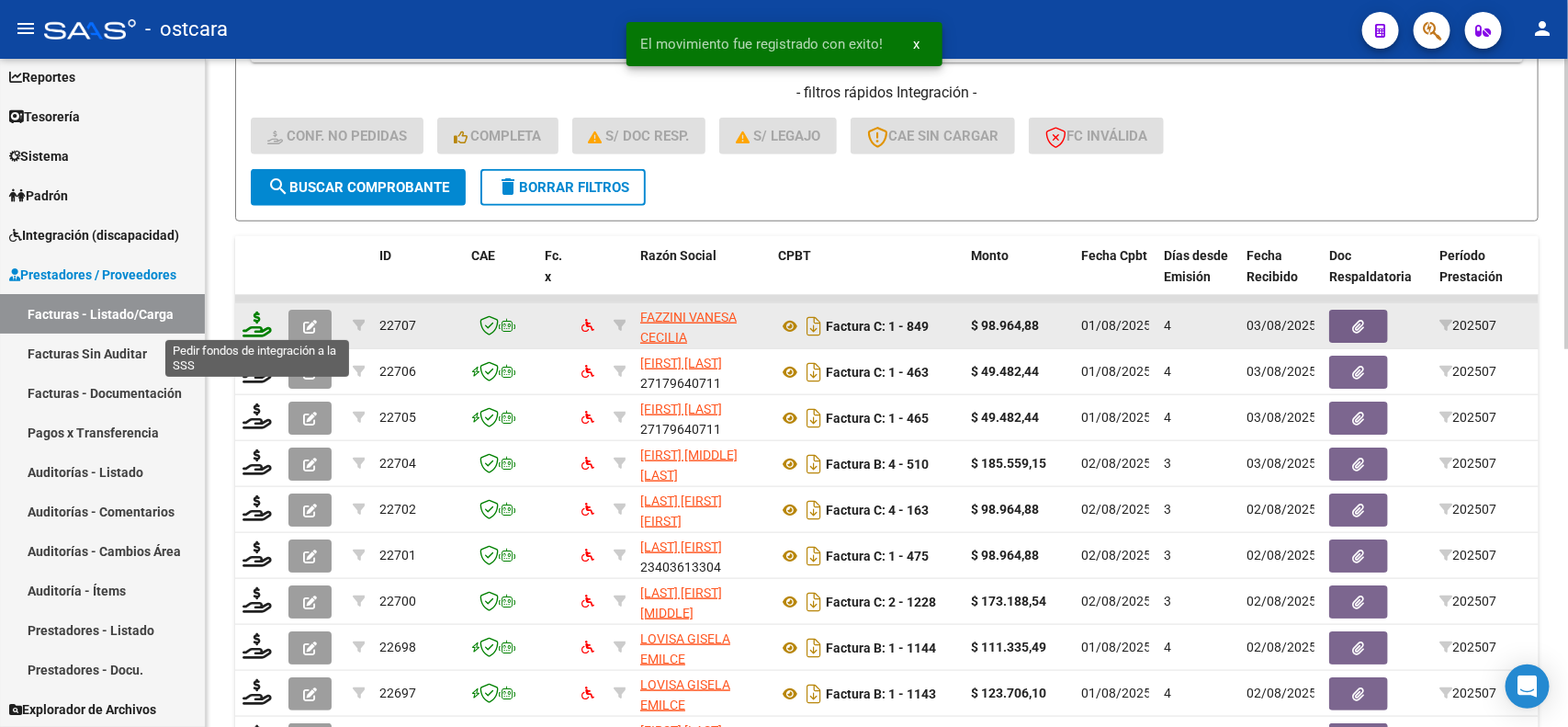 click 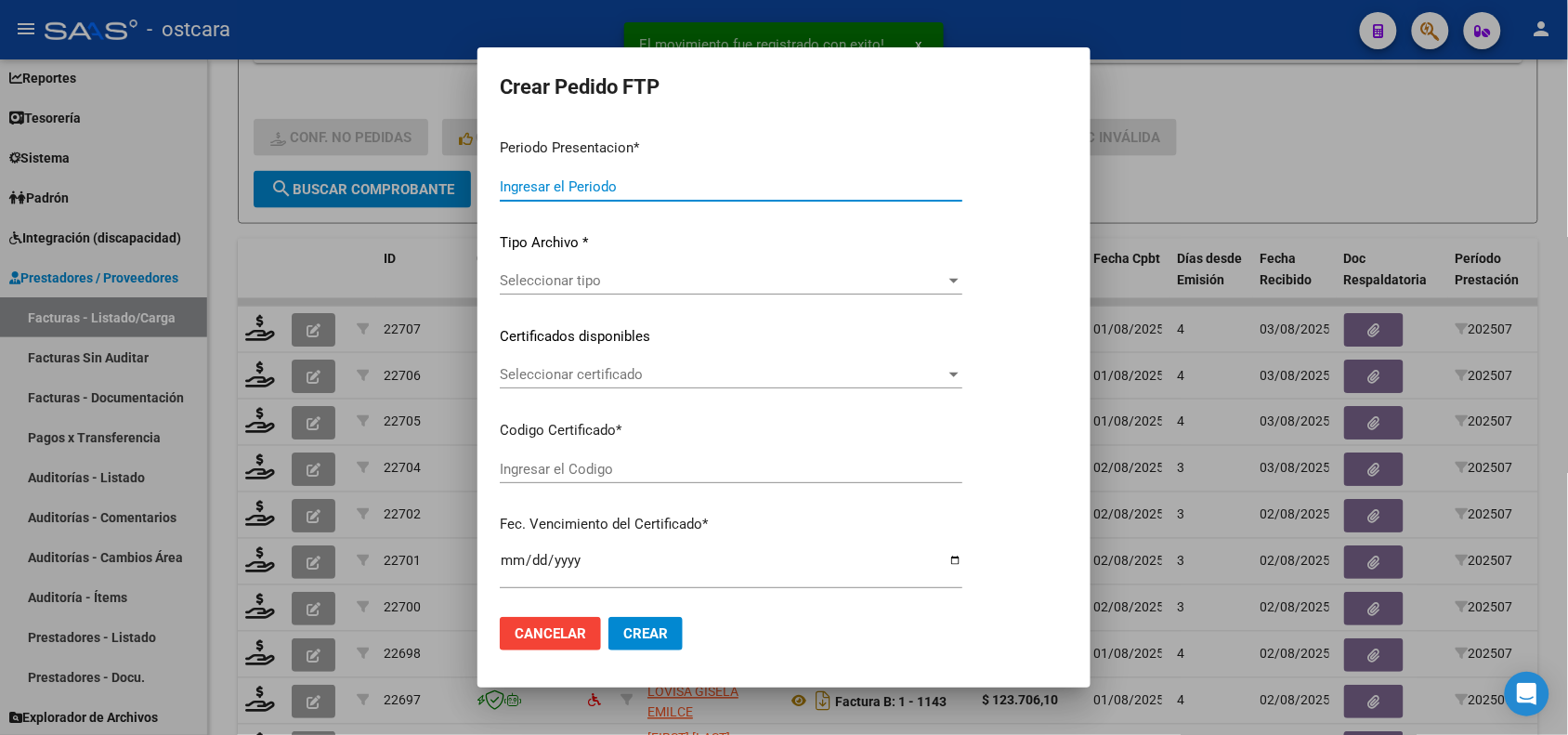 type on "202507" 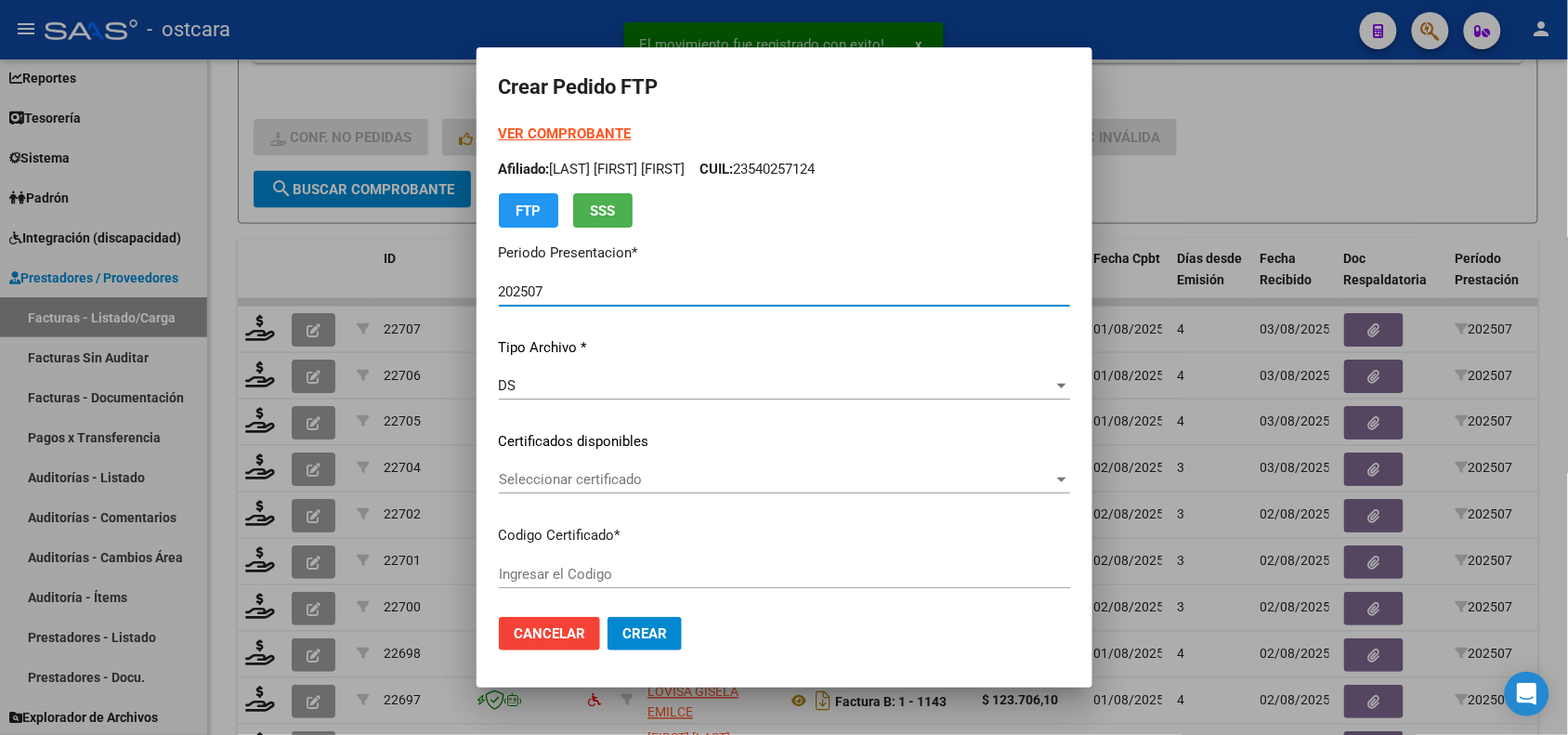 type on "ARG02000583268082020101920251019SAN162" 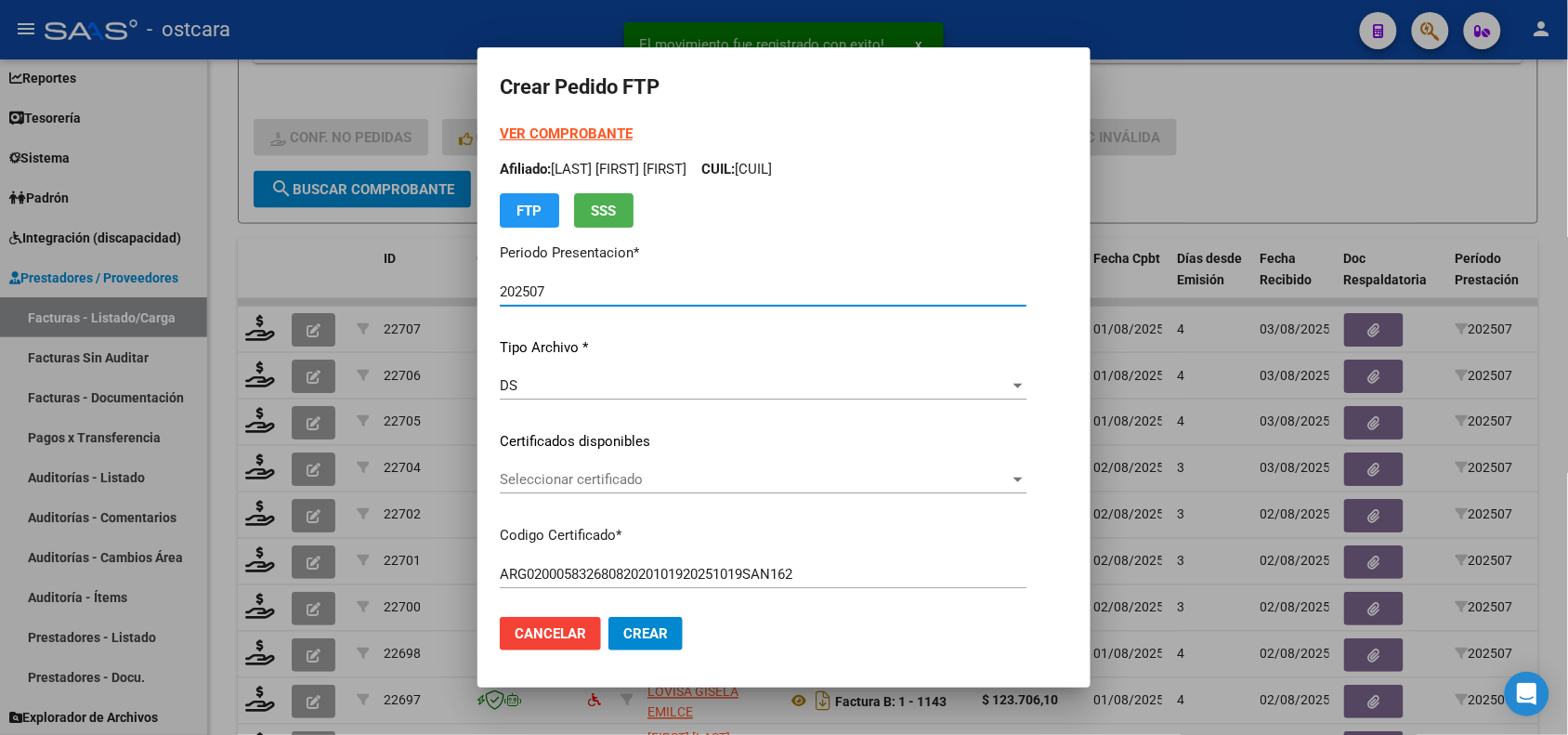 click on "Seleccionar certificado" at bounding box center (754, 479) 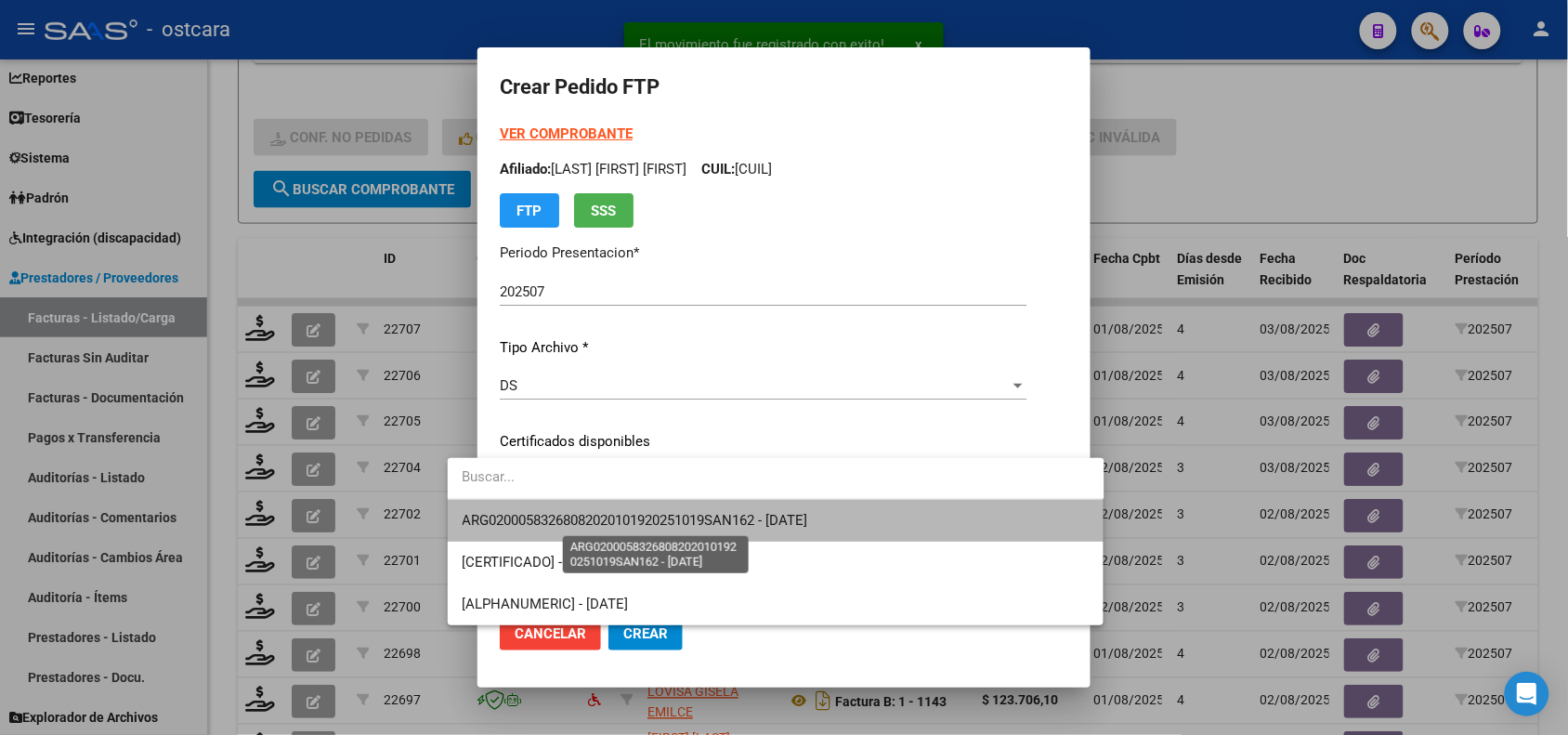 click on "ARG02000583268082020101920251019SAN162 - 2025-10-19" at bounding box center [635, 520] 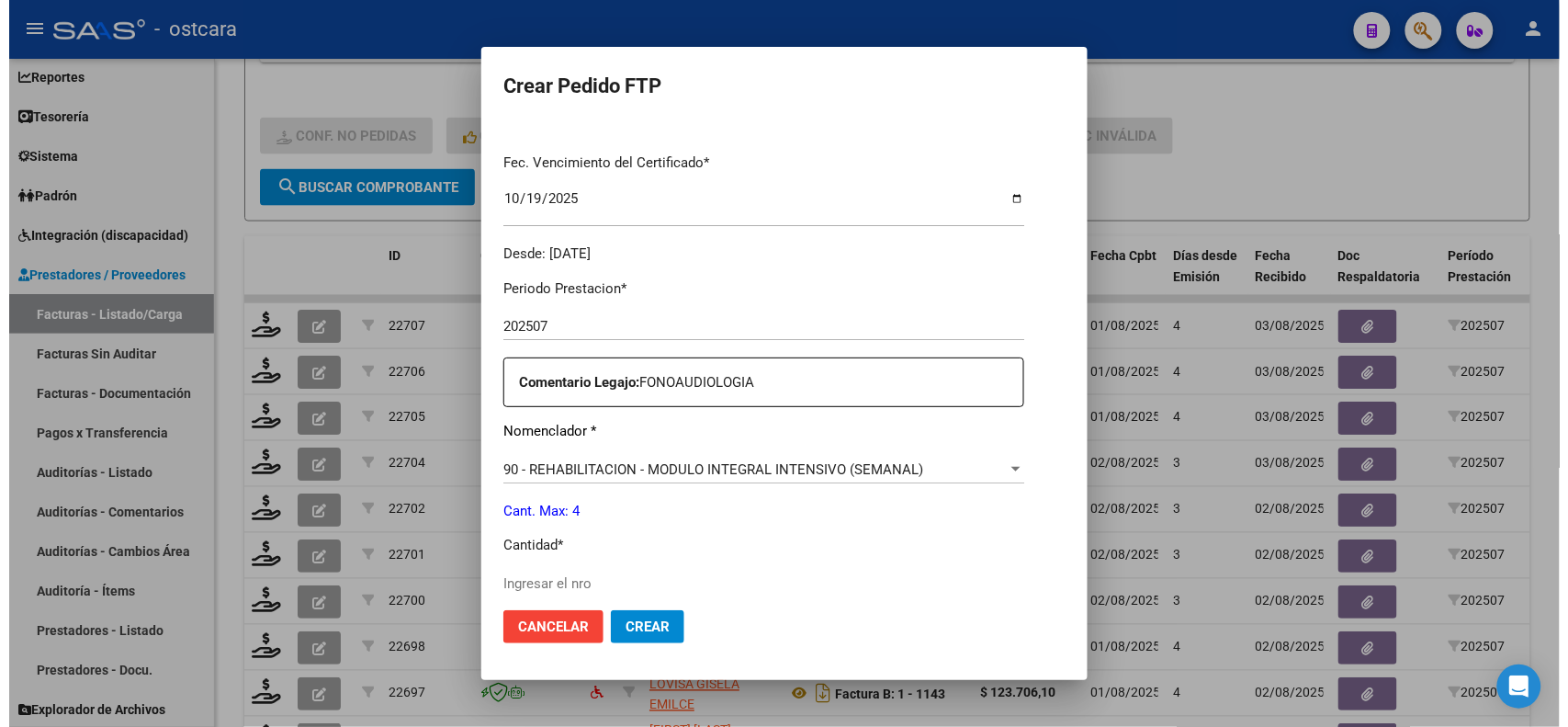 scroll, scrollTop: 689, scrollLeft: 0, axis: vertical 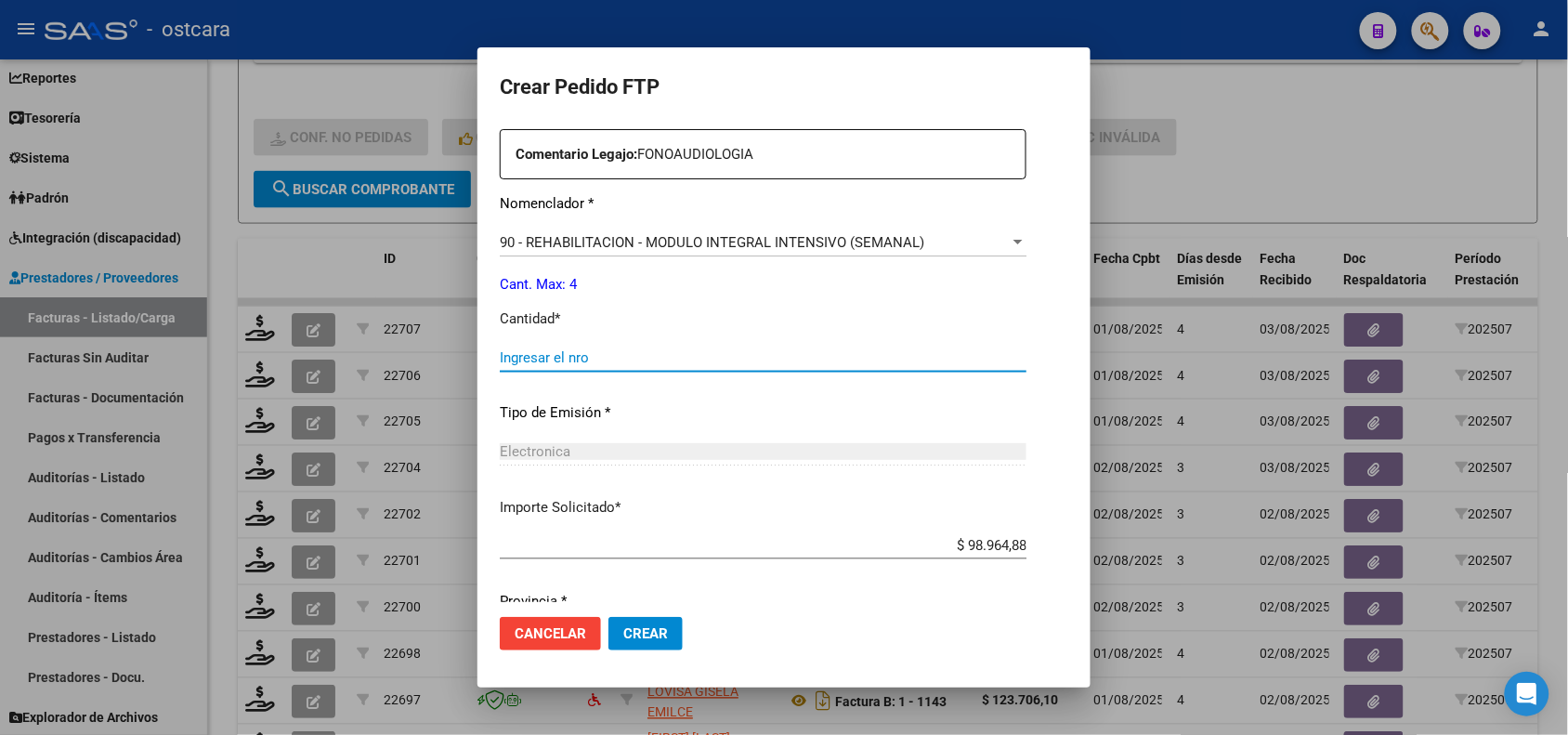 click on "Ingresar el nro" at bounding box center (763, 358) 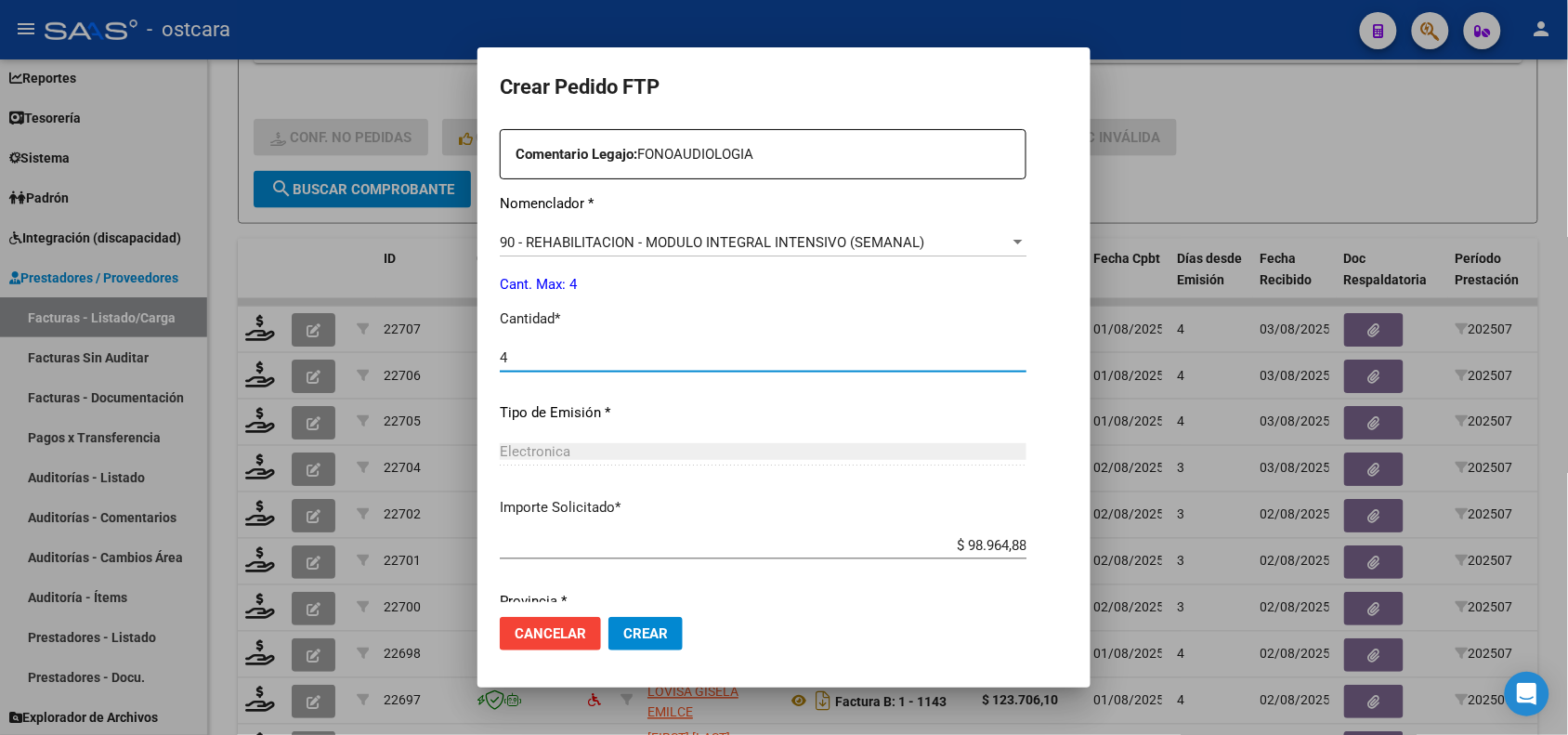 type on "4" 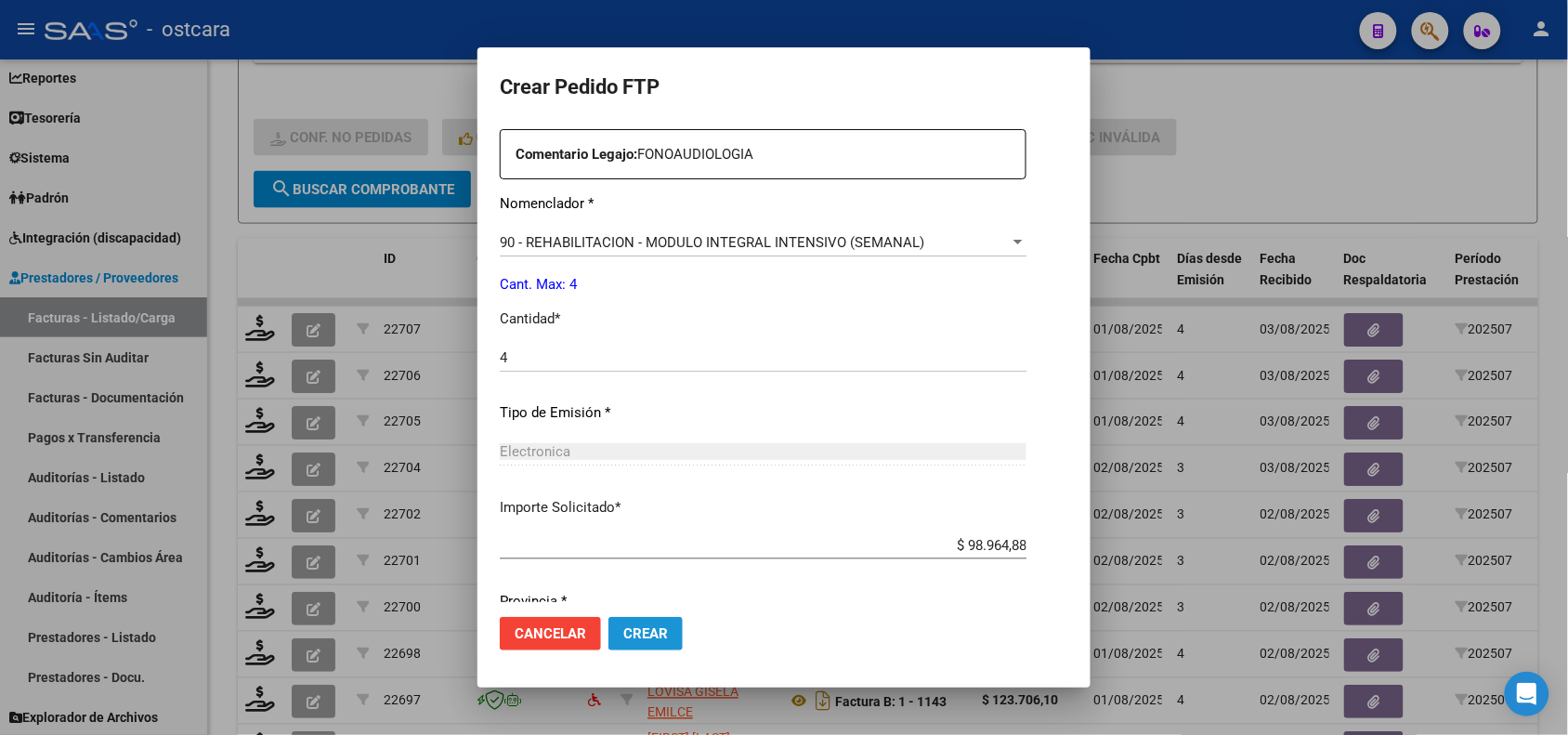 click on "Crear" 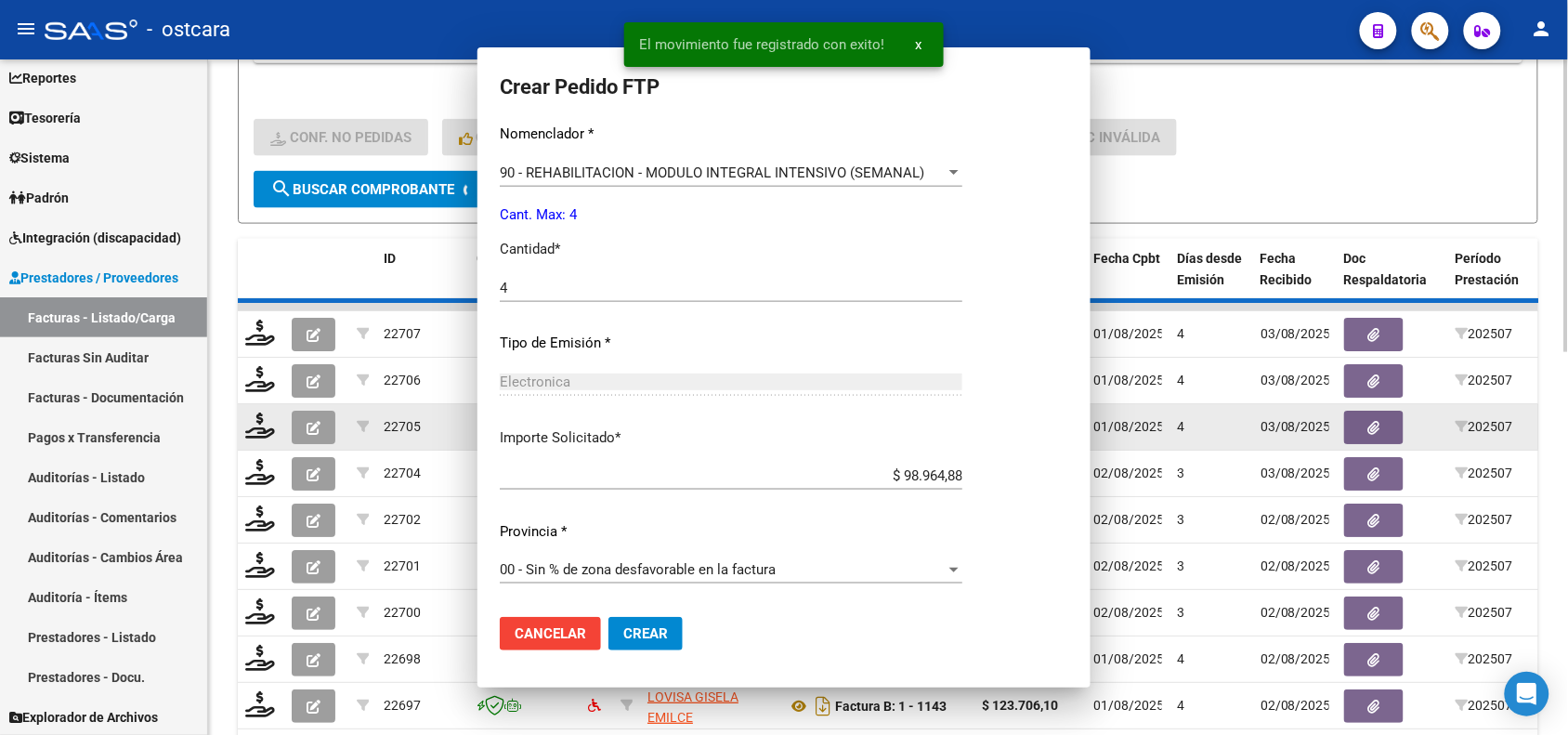 scroll, scrollTop: 0, scrollLeft: 0, axis: both 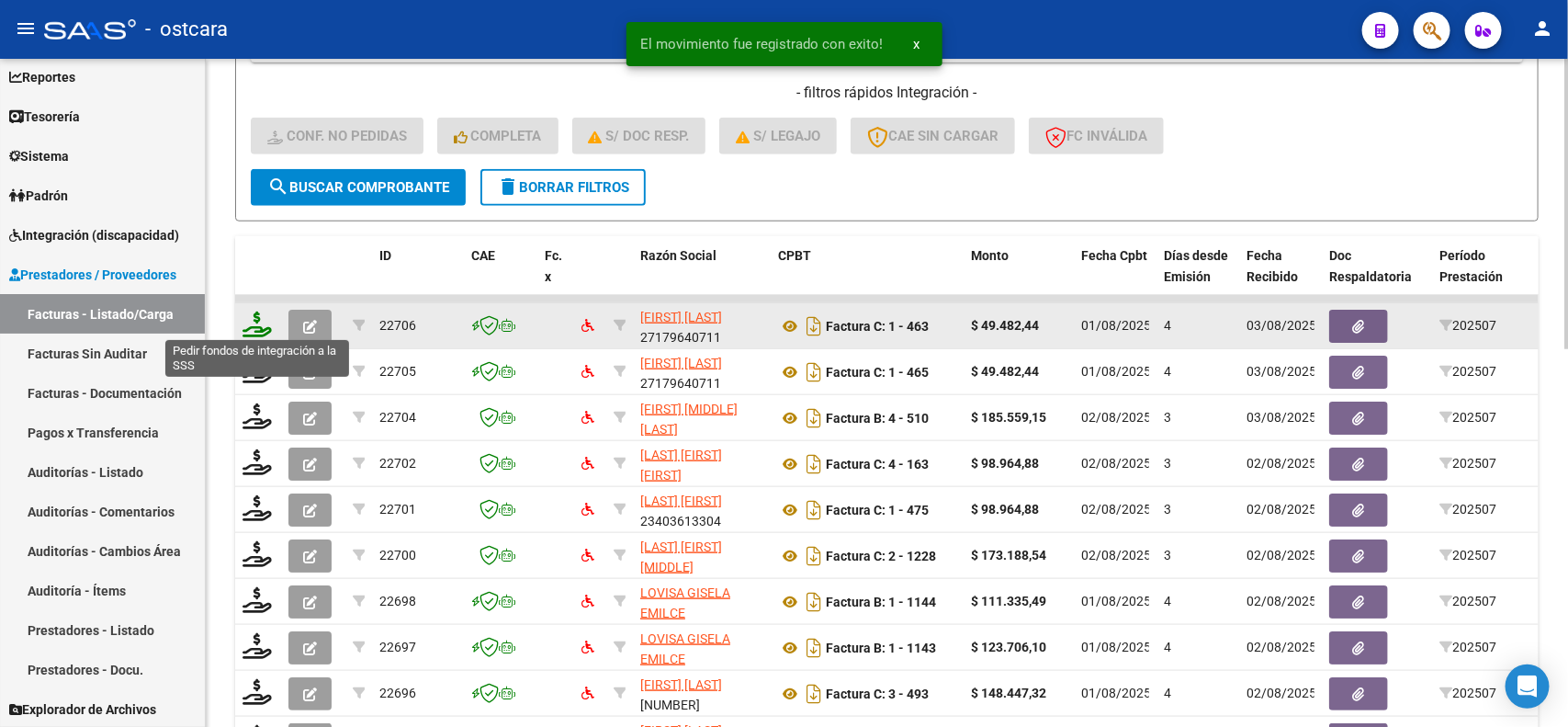 click 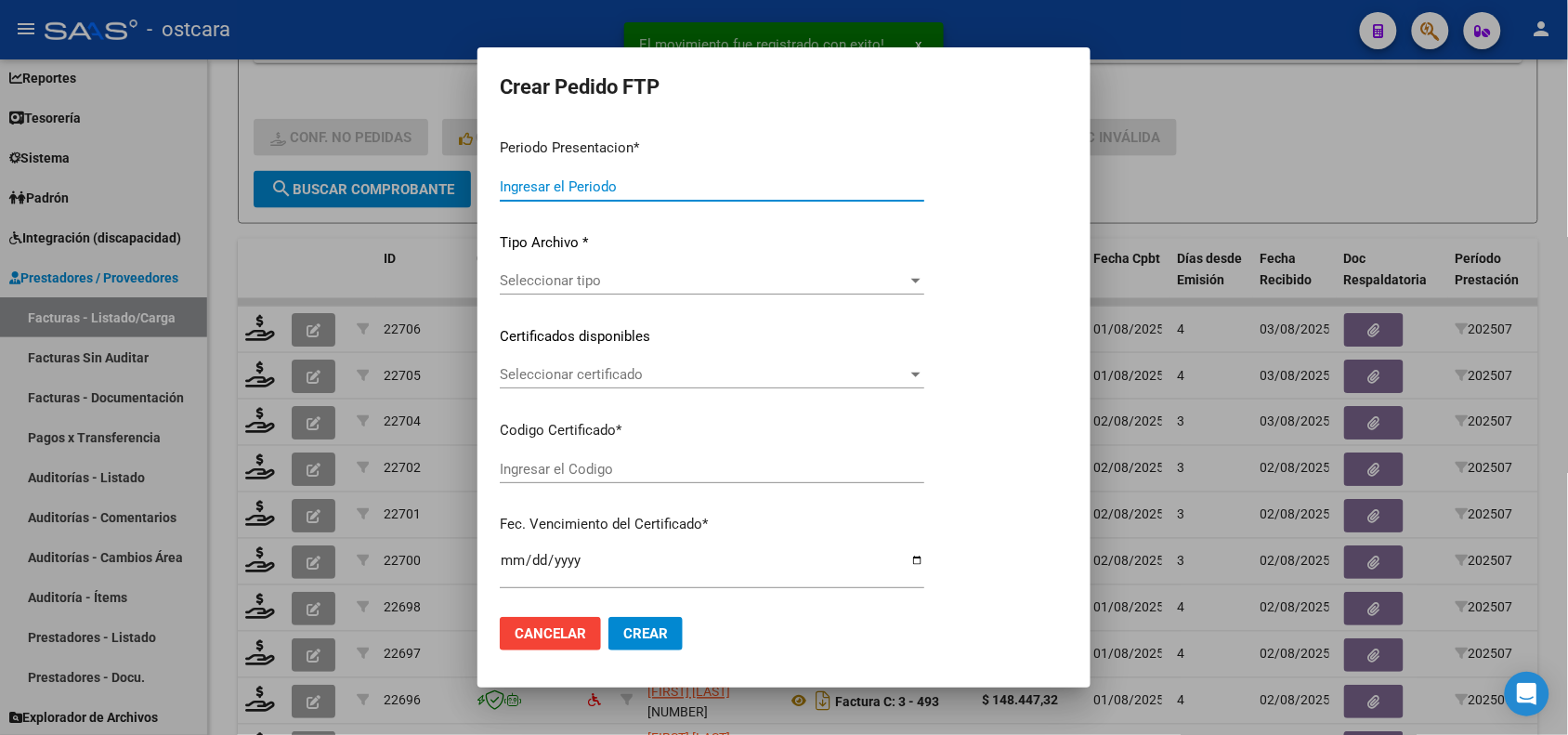 type on "202507" 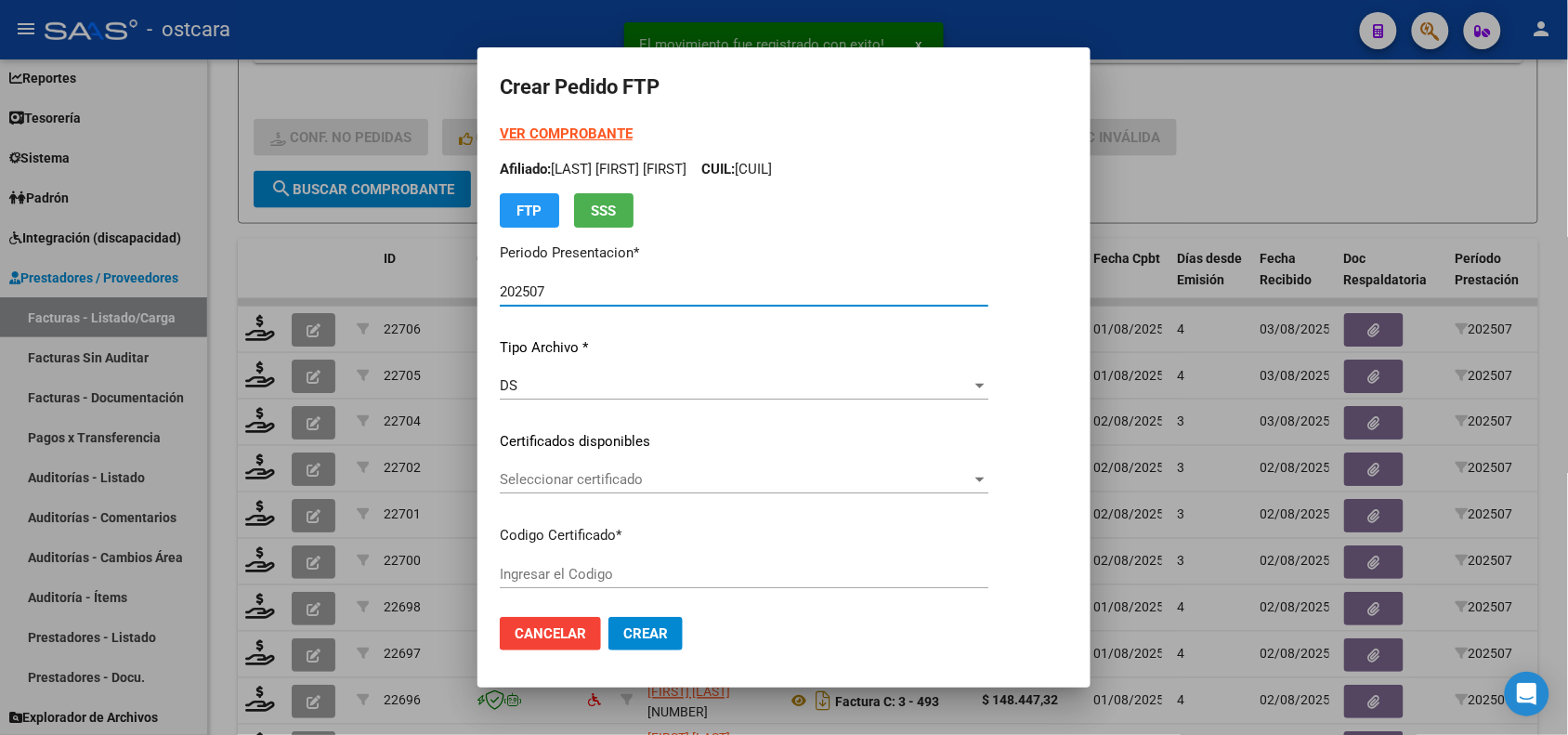 type on "ARG02000554039962021110820261108SFE22800" 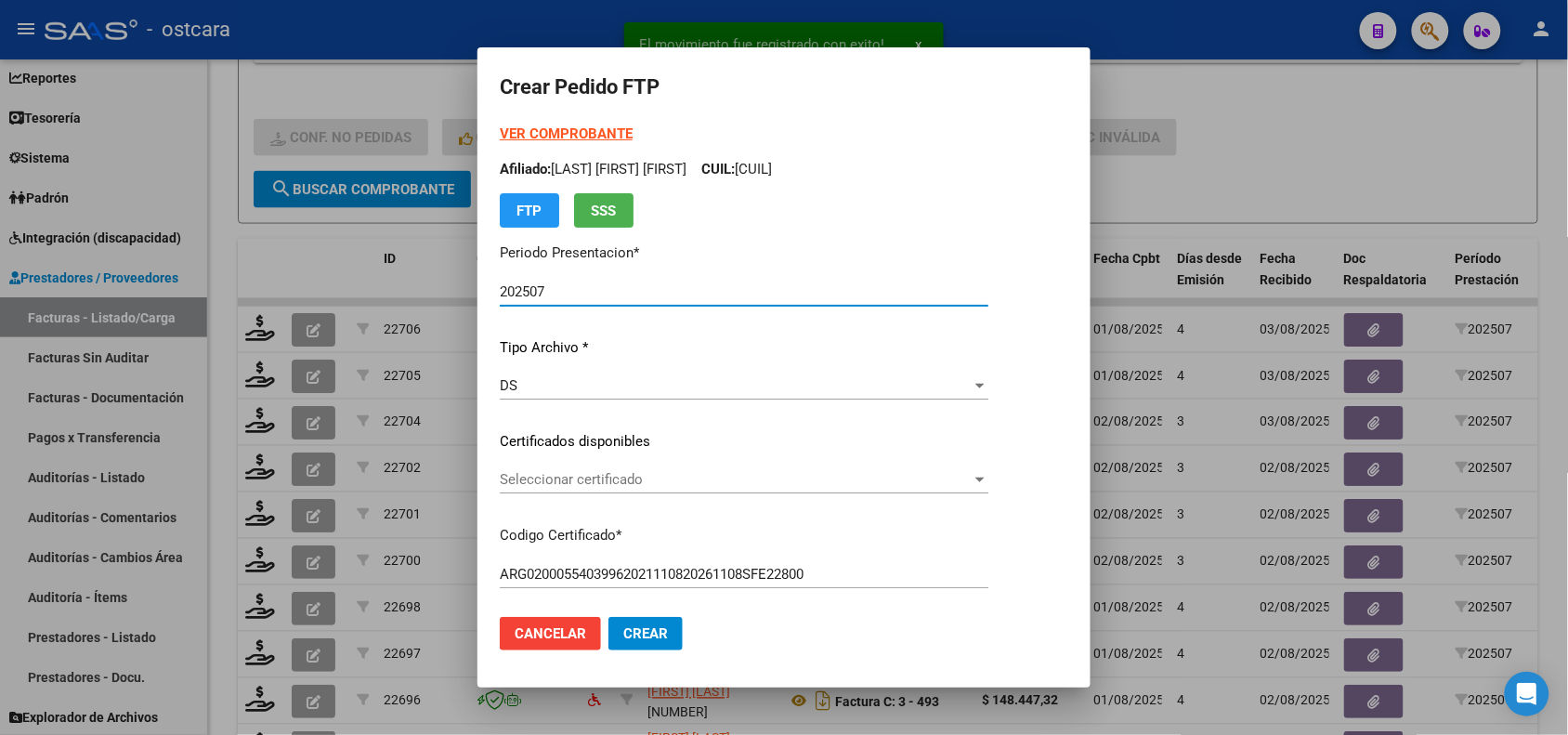 click on "Seleccionar certificado" at bounding box center [736, 479] 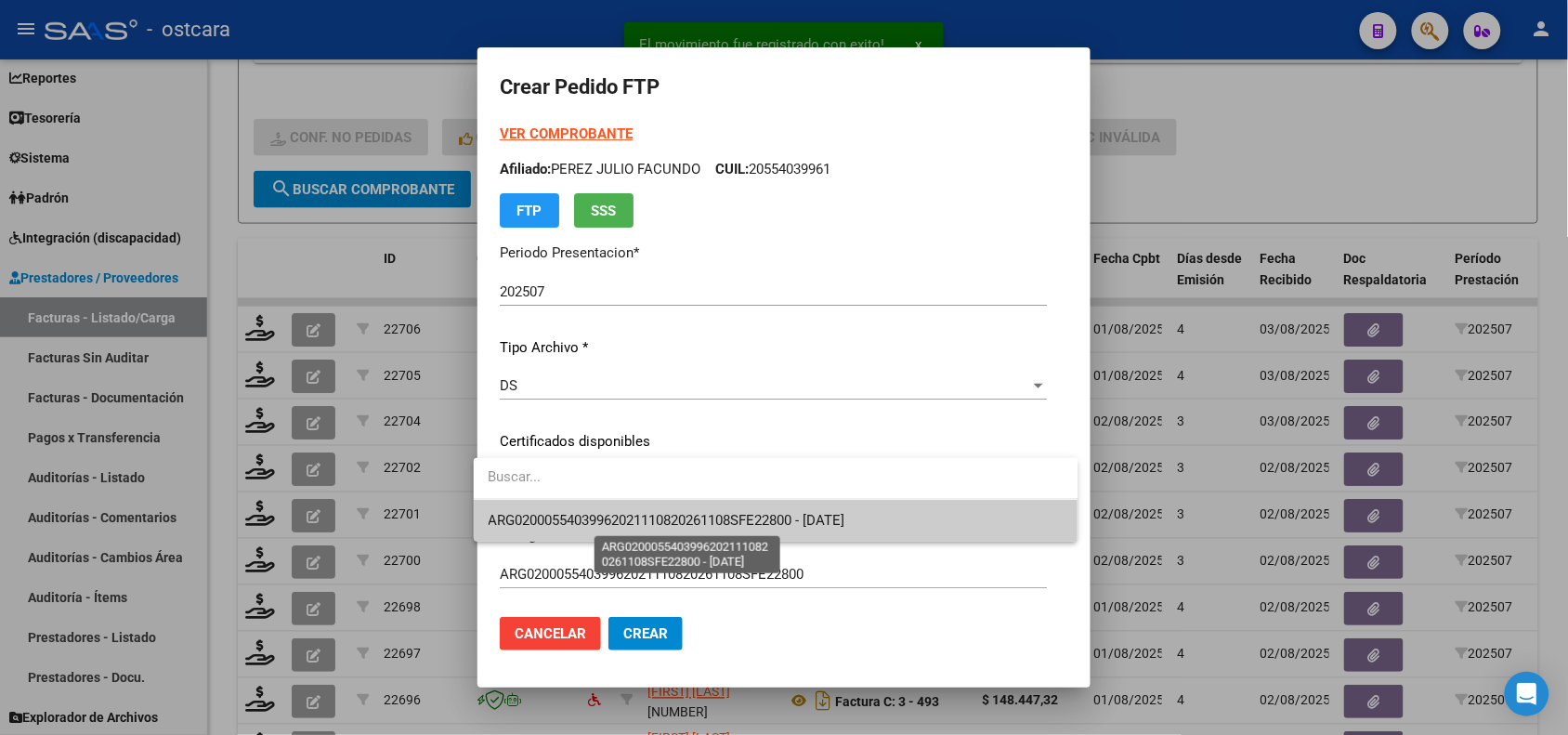 click on "ARG02000554039962021110820261108SFE22800 - 2026-11-08" at bounding box center (667, 520) 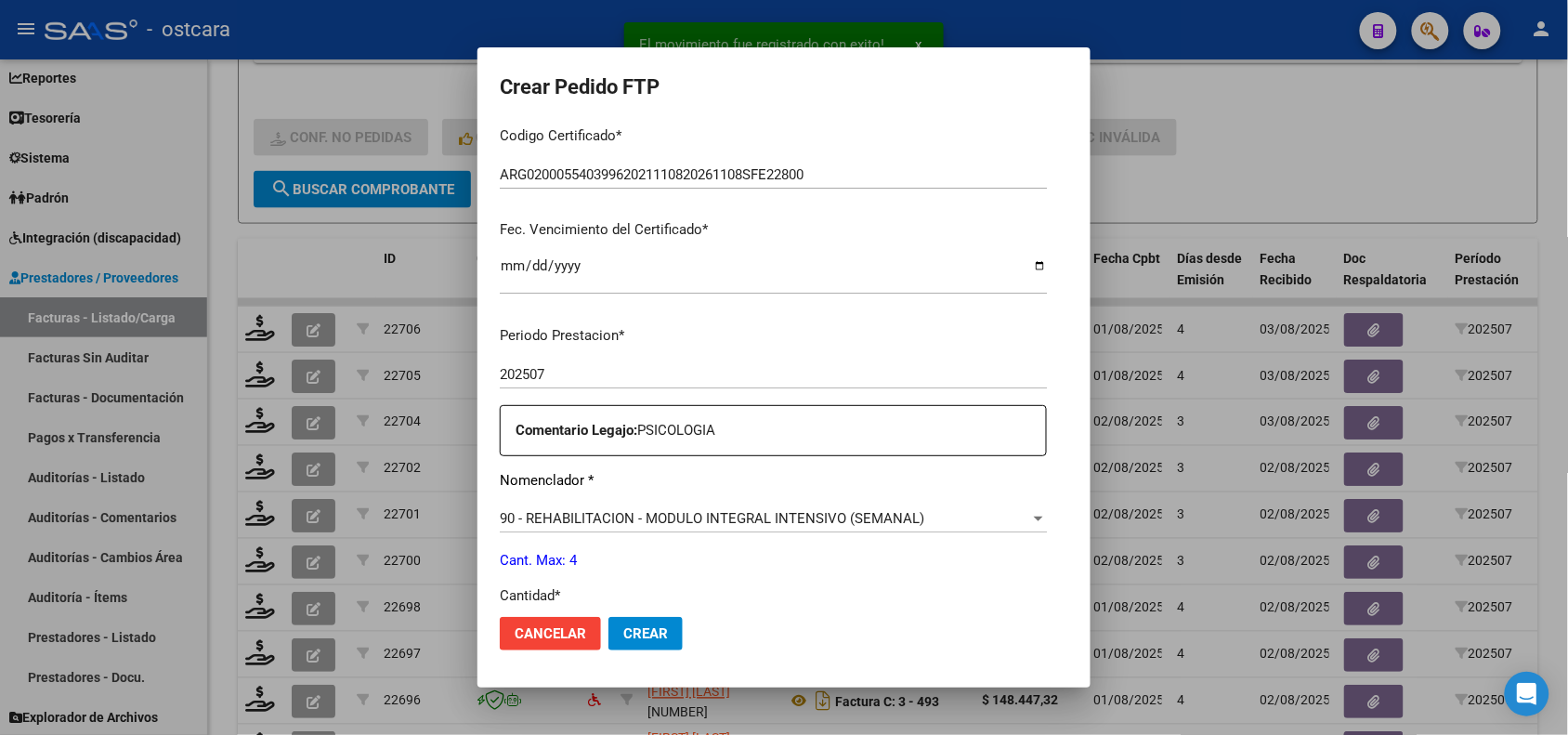 scroll, scrollTop: 581, scrollLeft: 0, axis: vertical 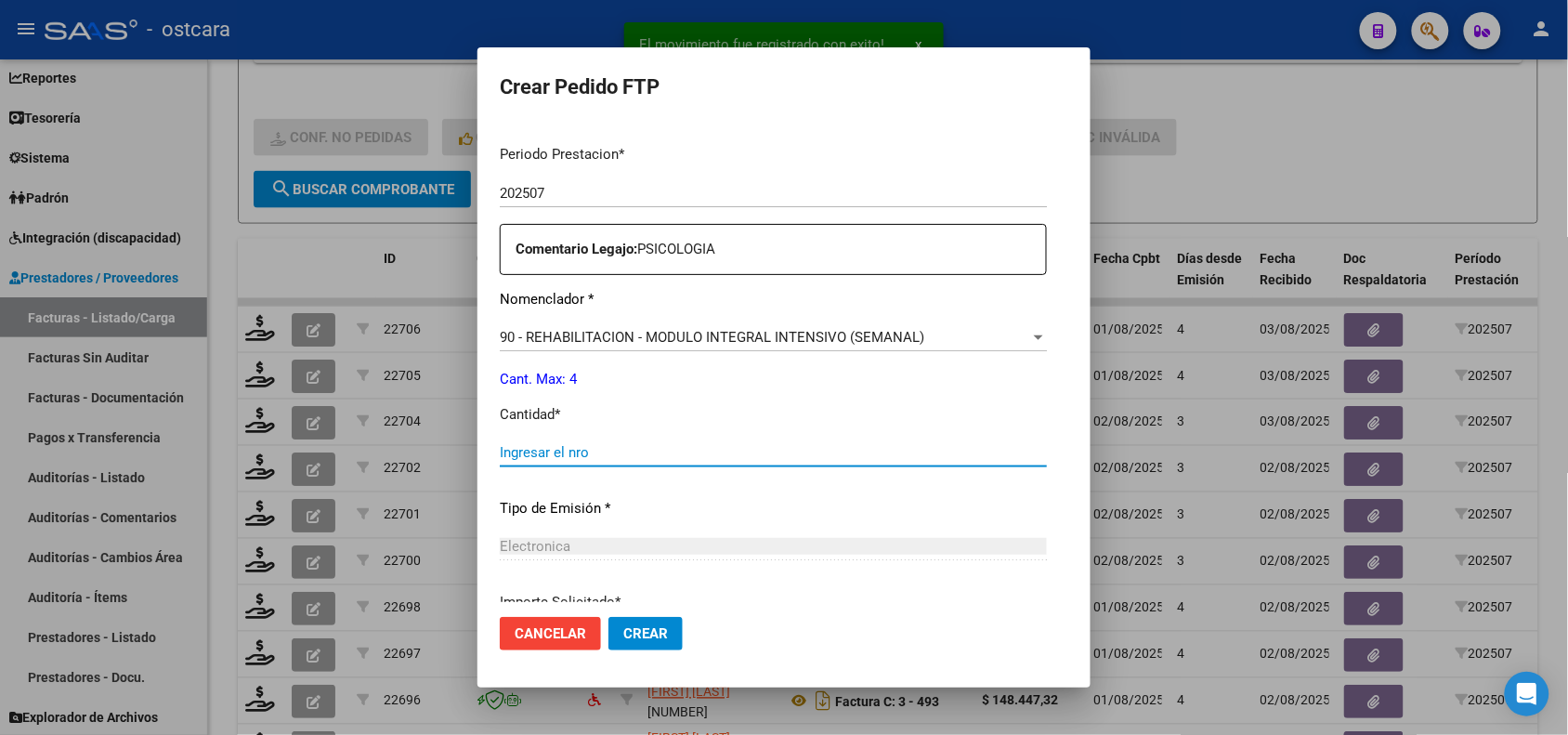 click on "Ingresar el nro" at bounding box center [773, 453] 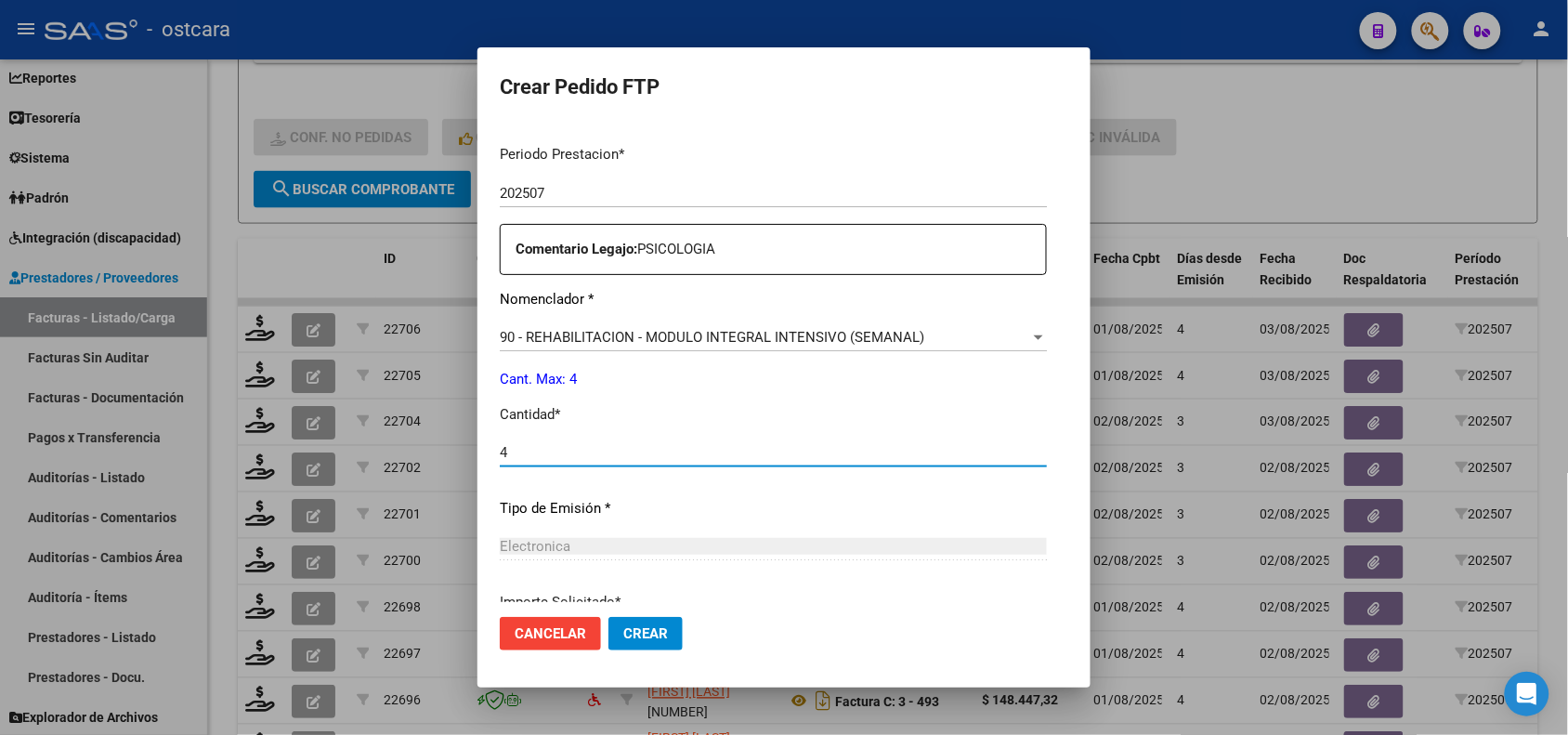 type on "4" 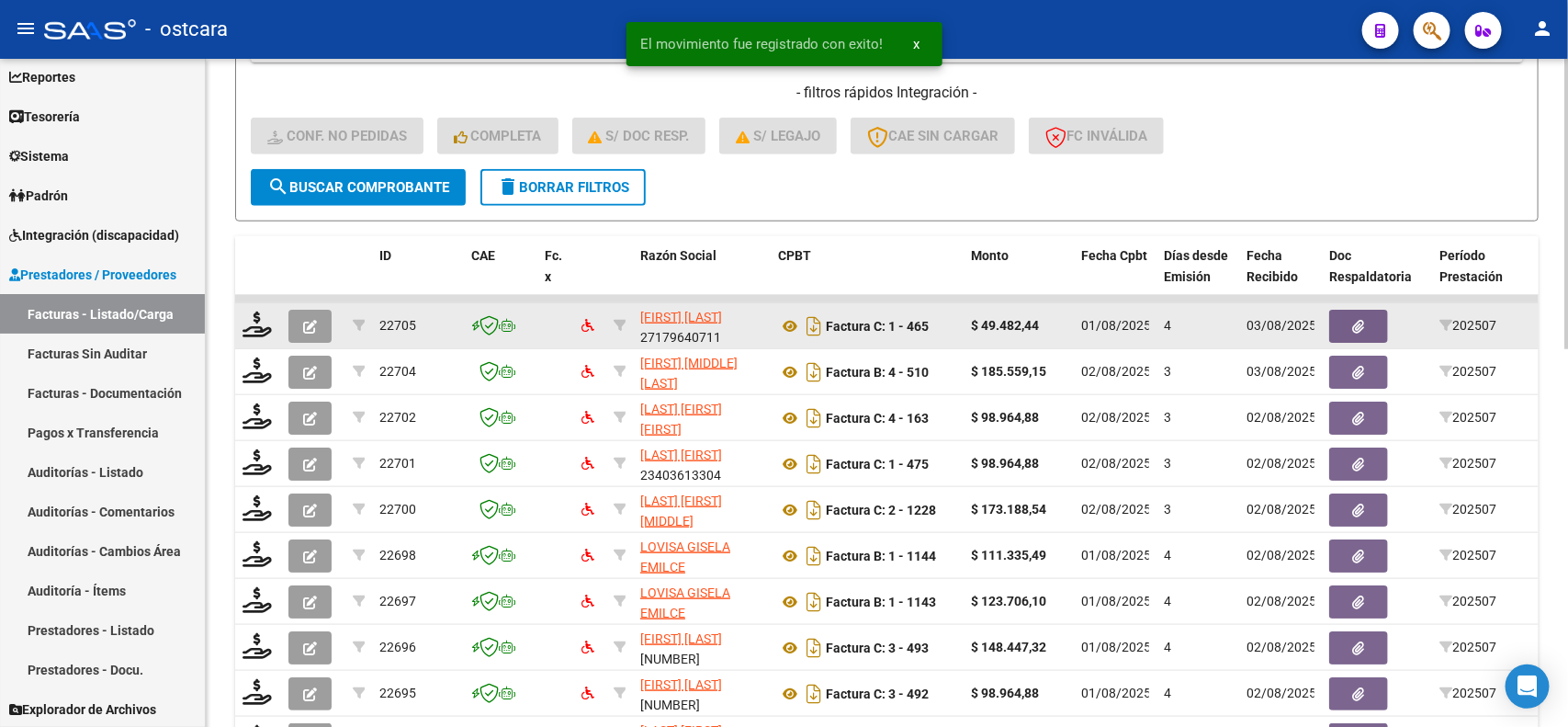 click 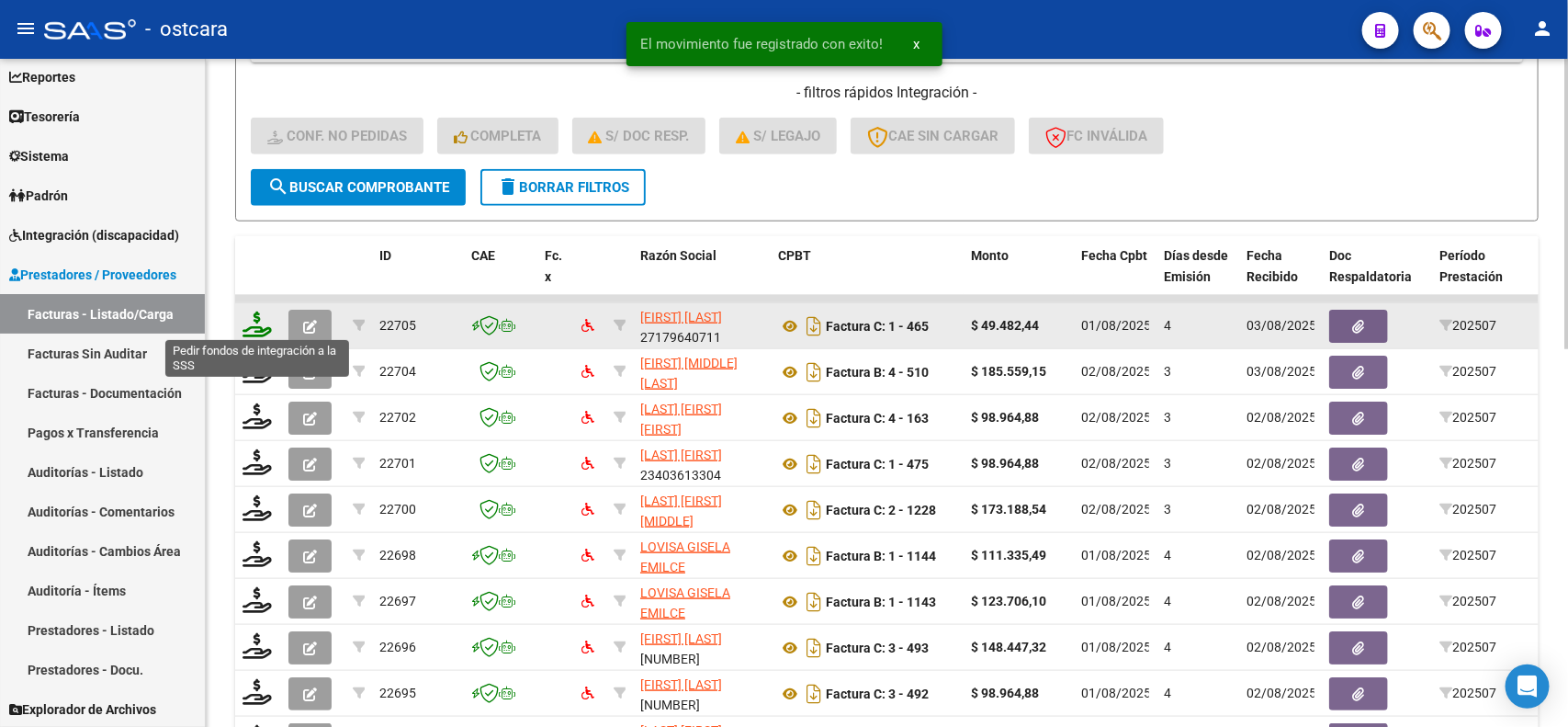 click 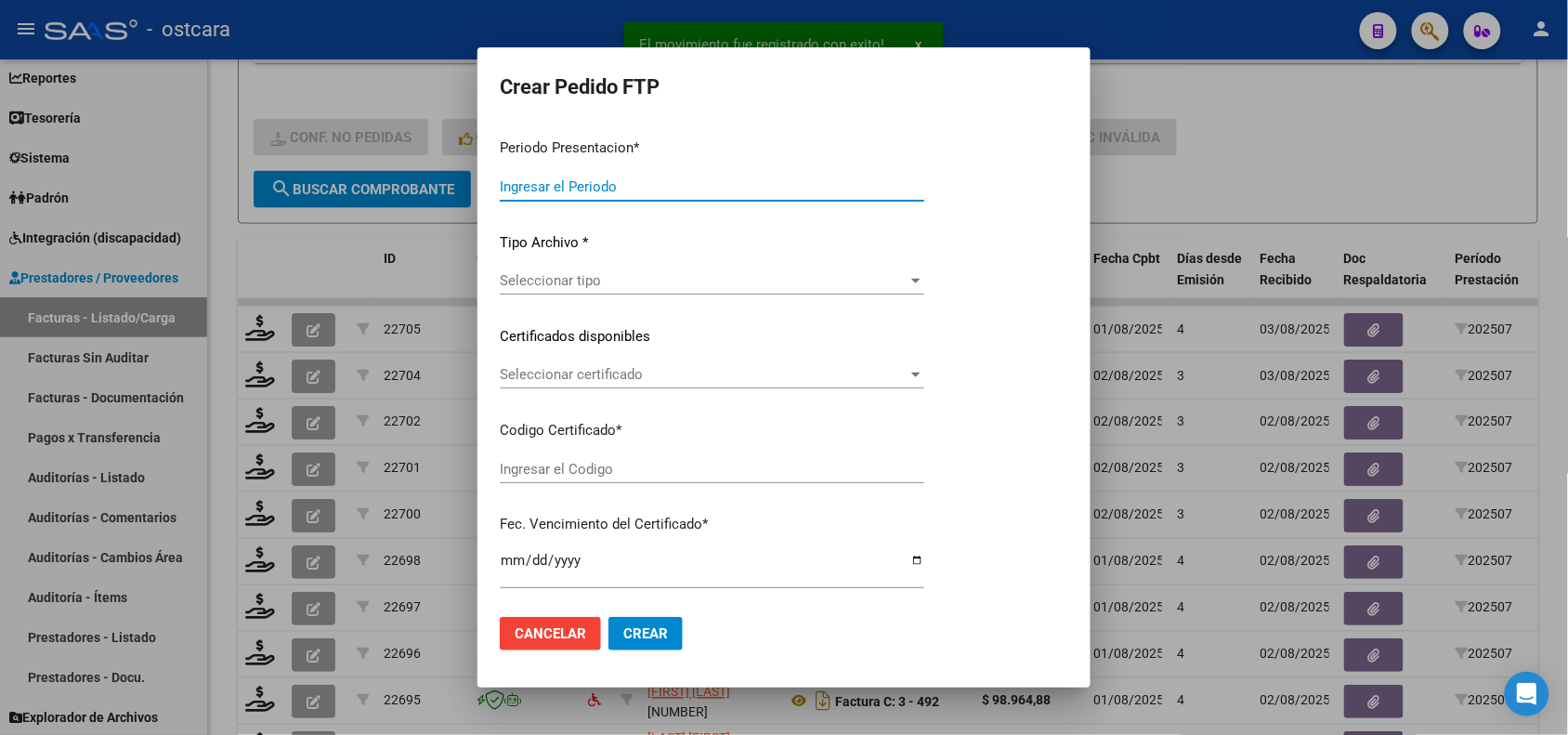 type on "202507" 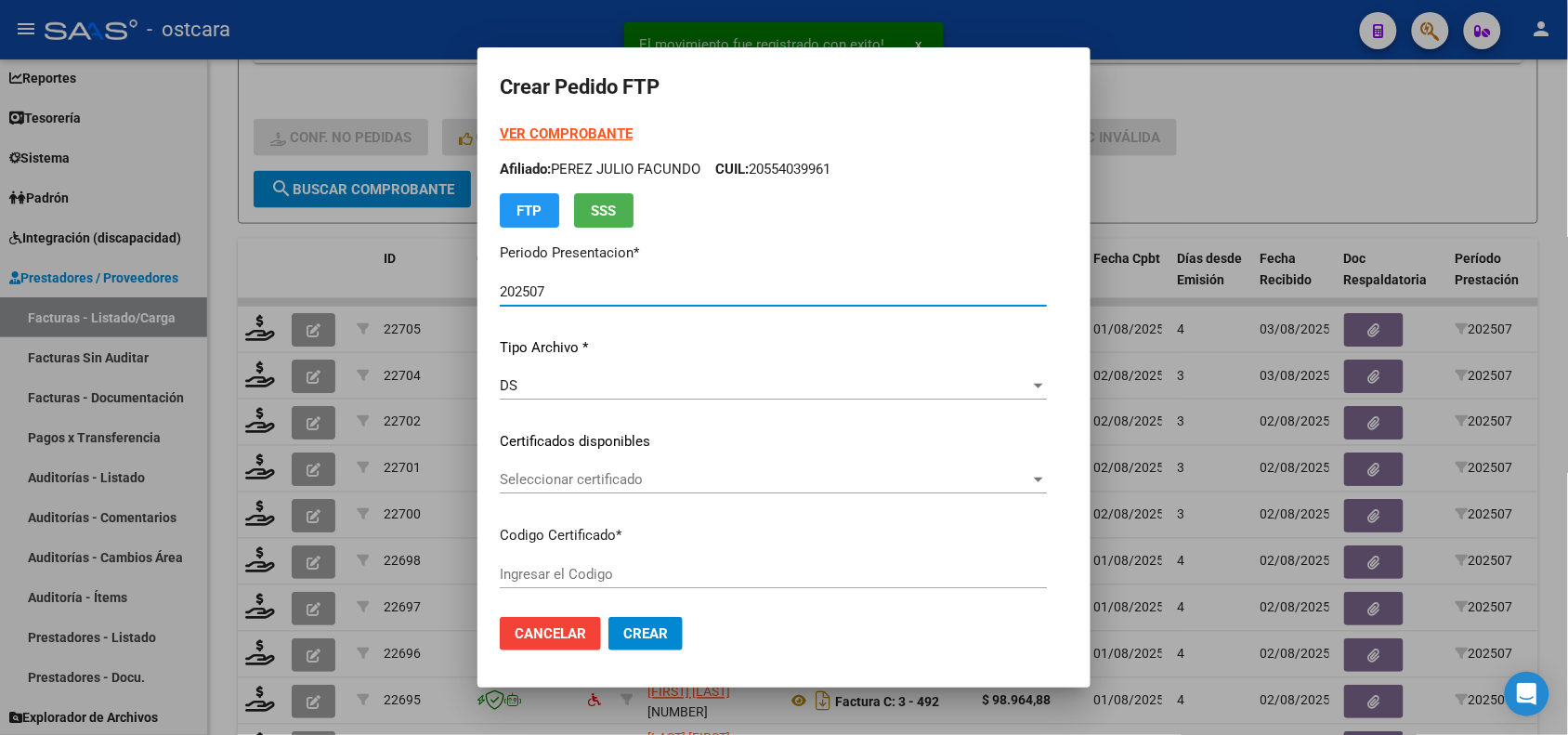 type on "ARG02000572090622023010420270104SFE22800" 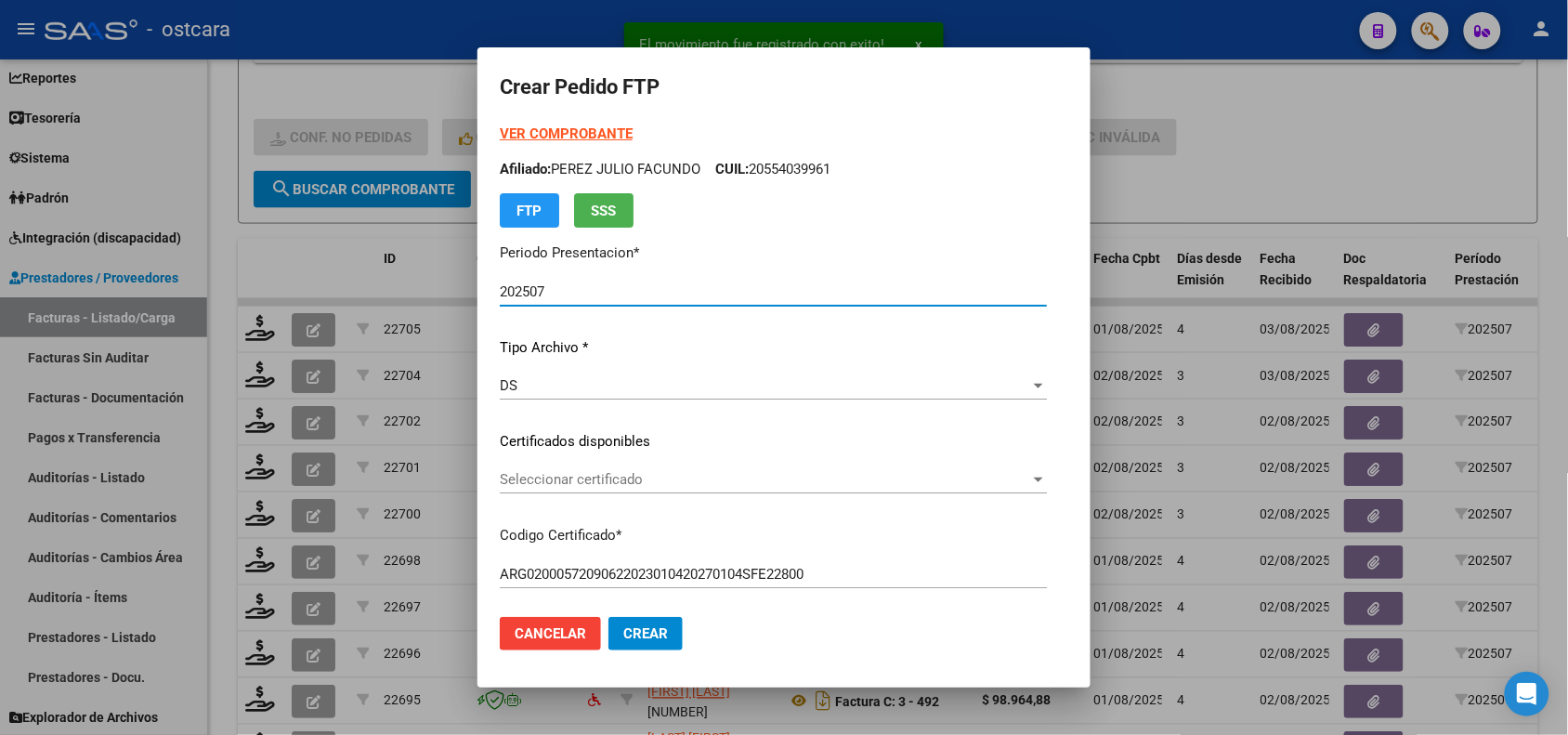 click on "Seleccionar certificado Seleccionar certificado" 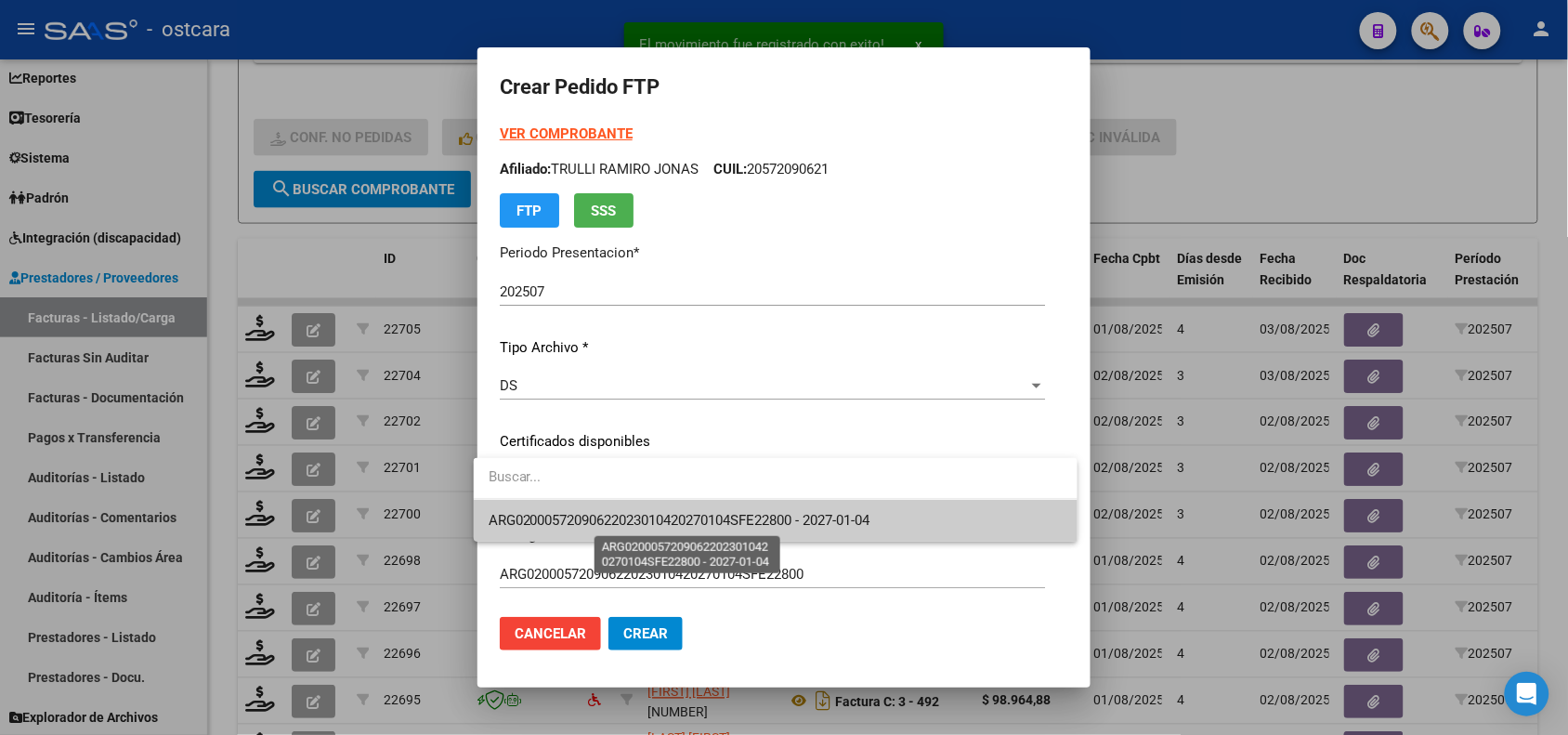 click on "ARG02000572090622023010420270104SFE22800 - 2027-01-04" at bounding box center [679, 520] 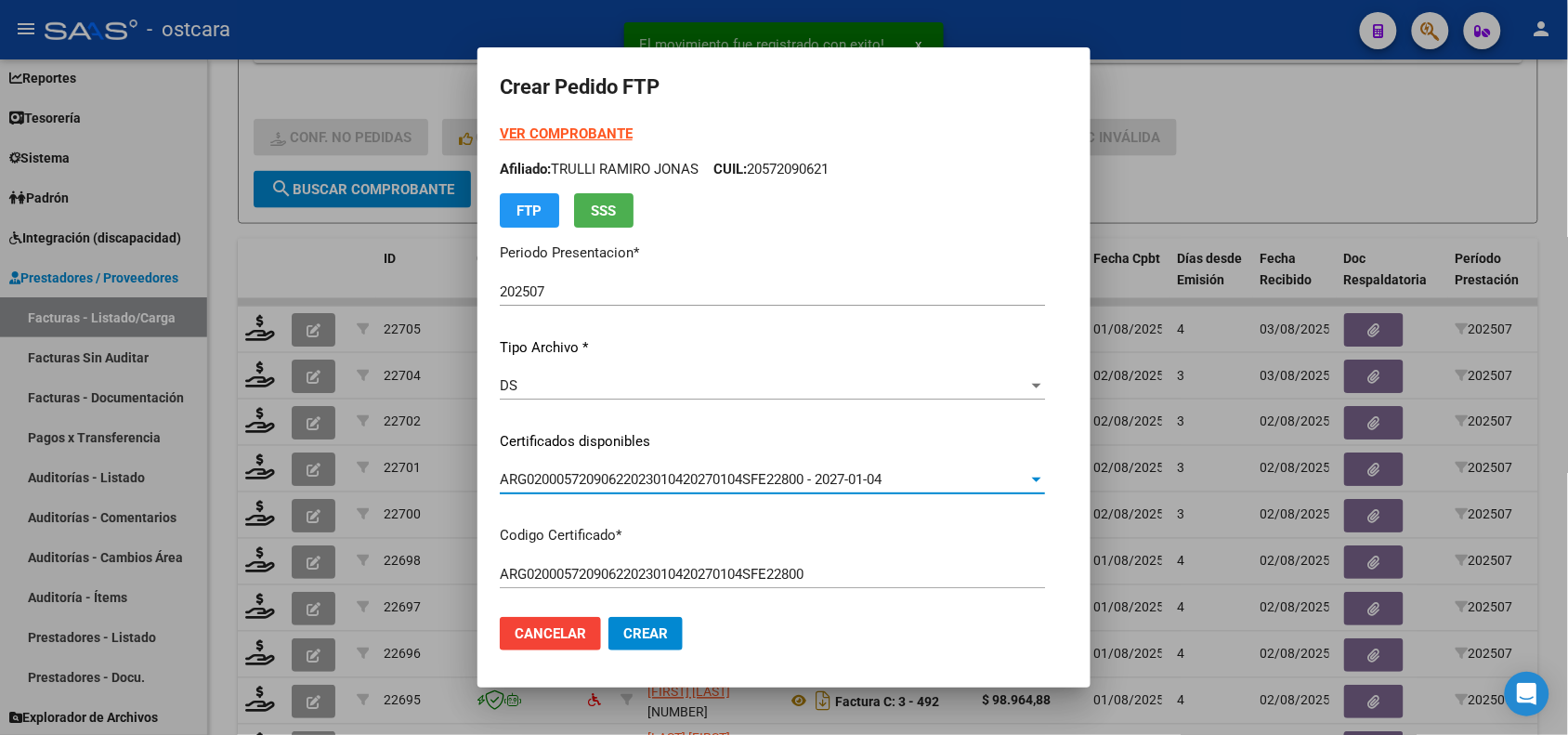 scroll, scrollTop: 465, scrollLeft: 0, axis: vertical 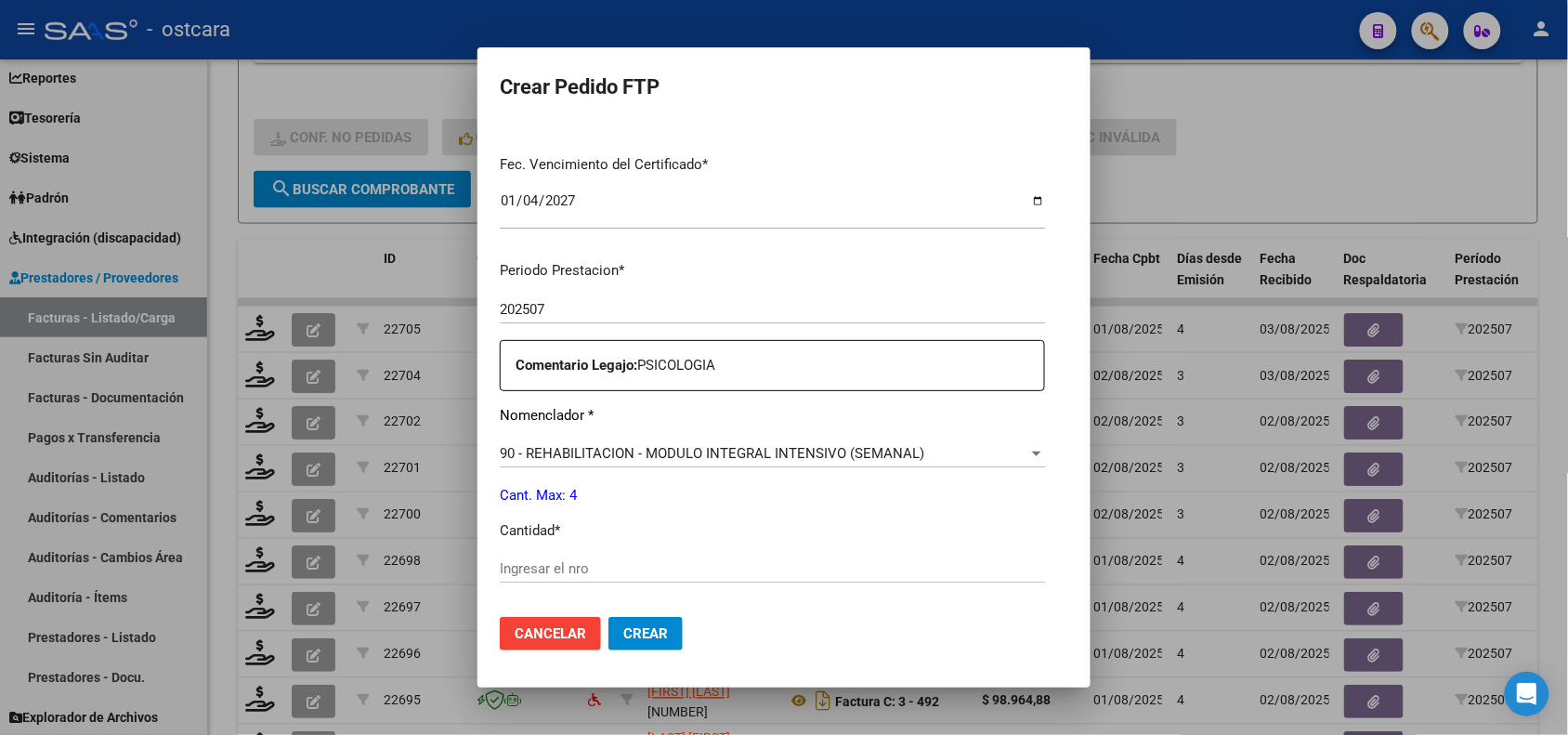 click on "Ingresar el nro" at bounding box center (772, 569) 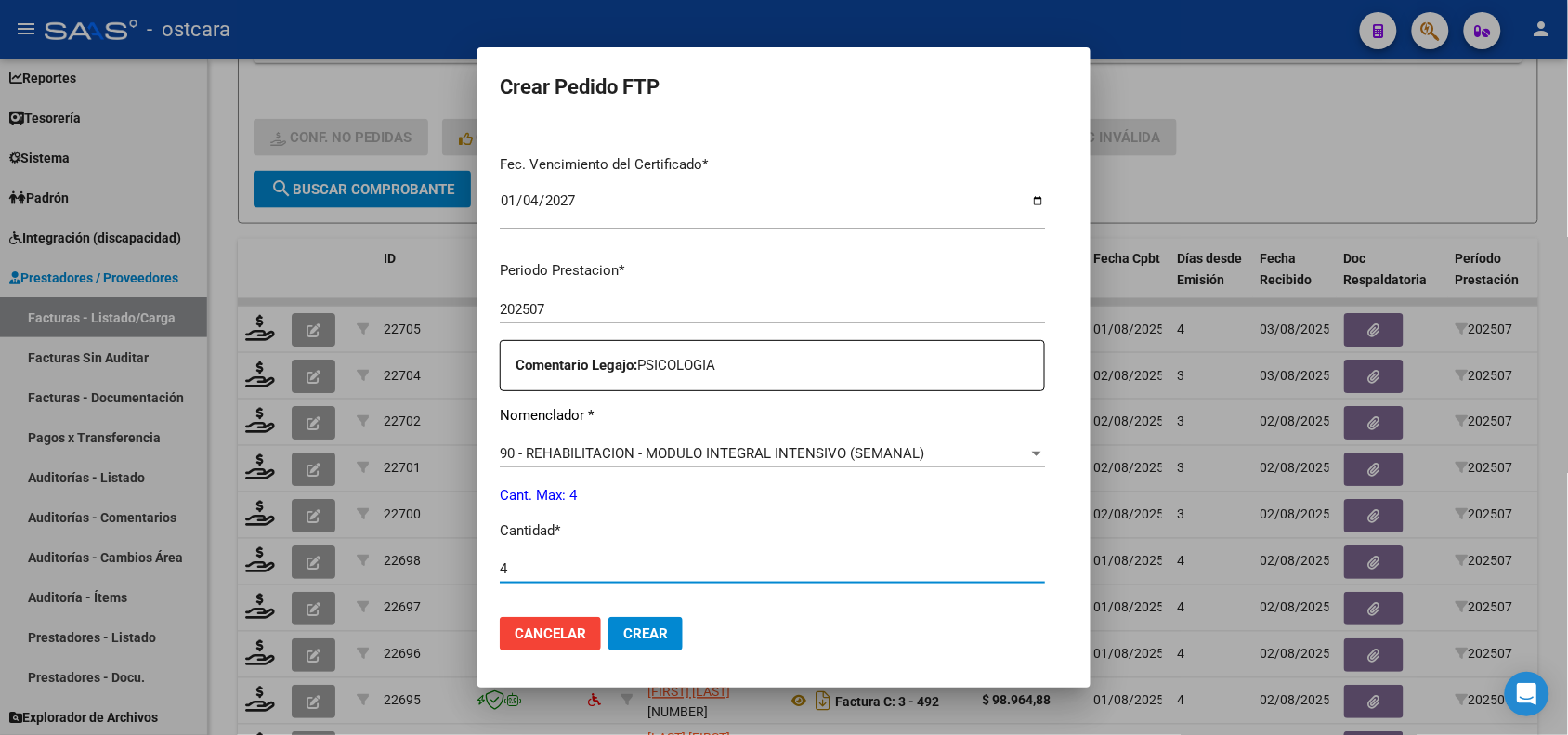 type on "4" 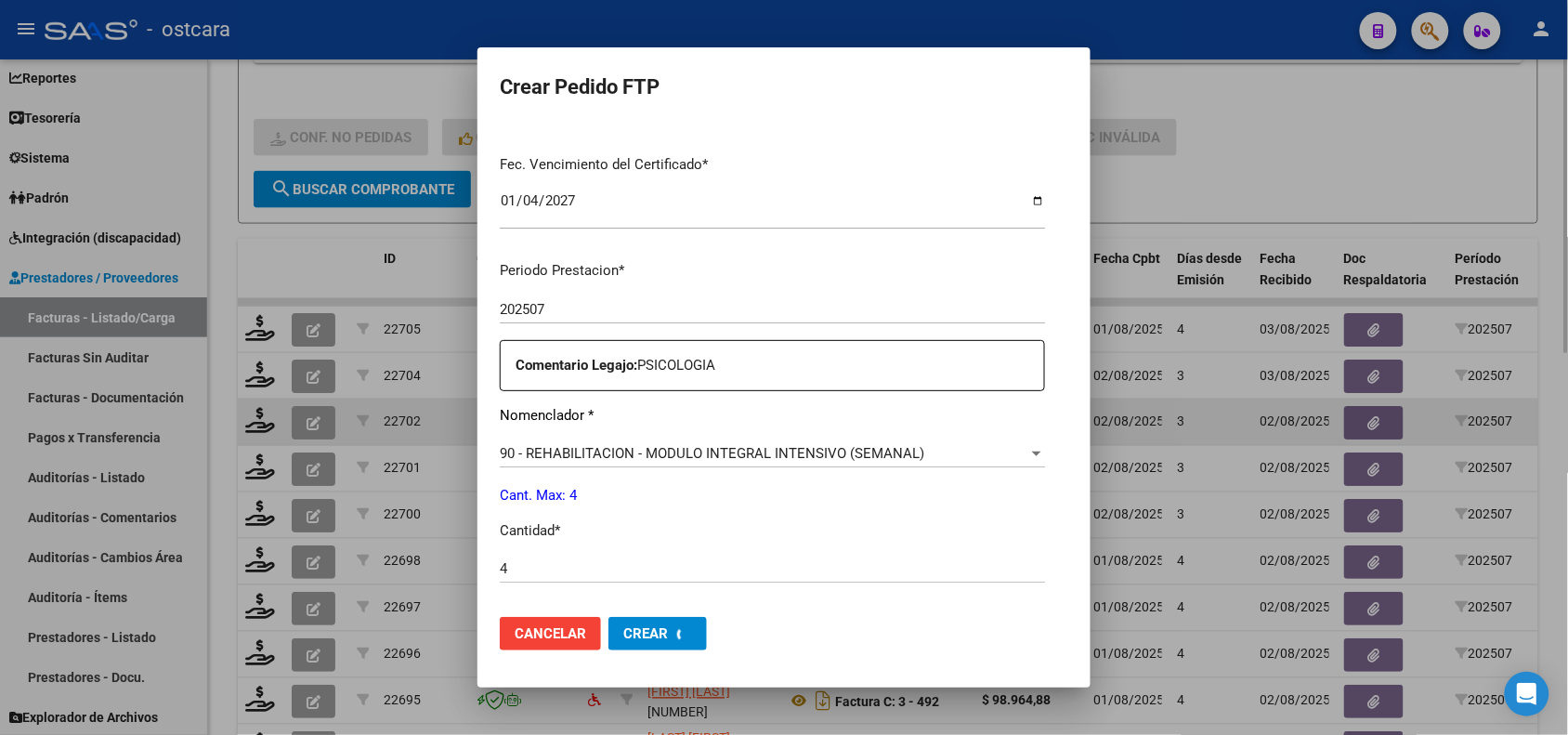 scroll, scrollTop: 0, scrollLeft: 0, axis: both 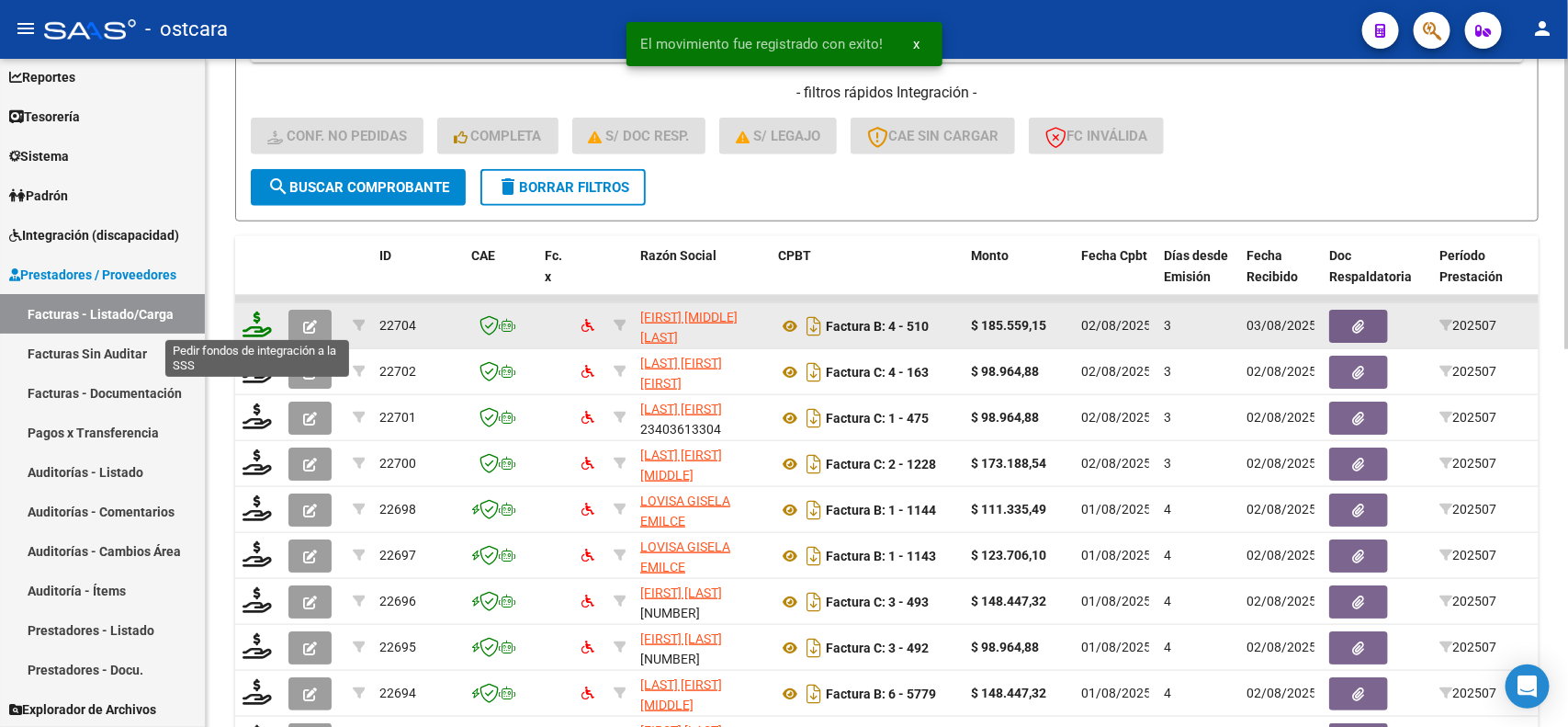 click 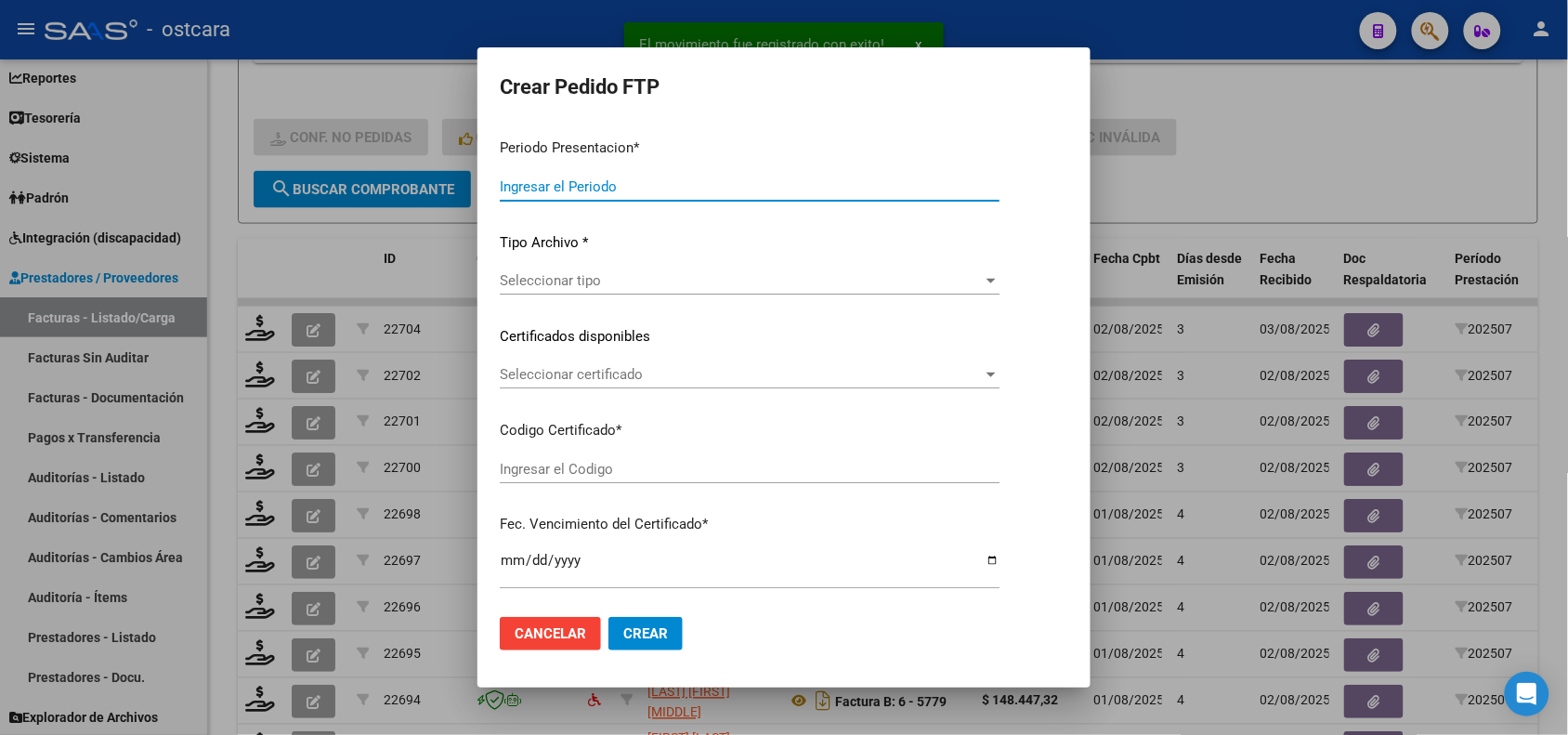 type on "202507" 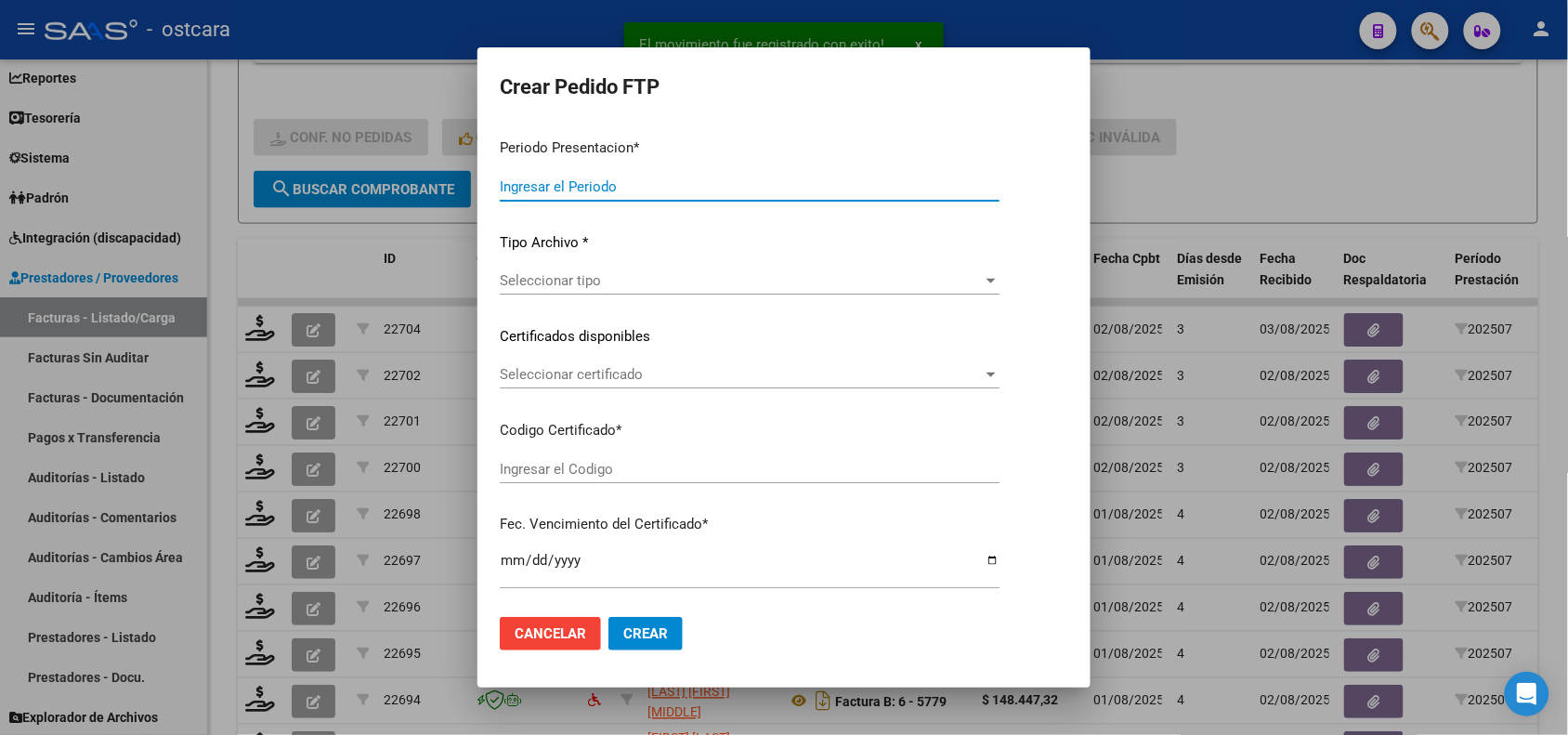 type on "202507" 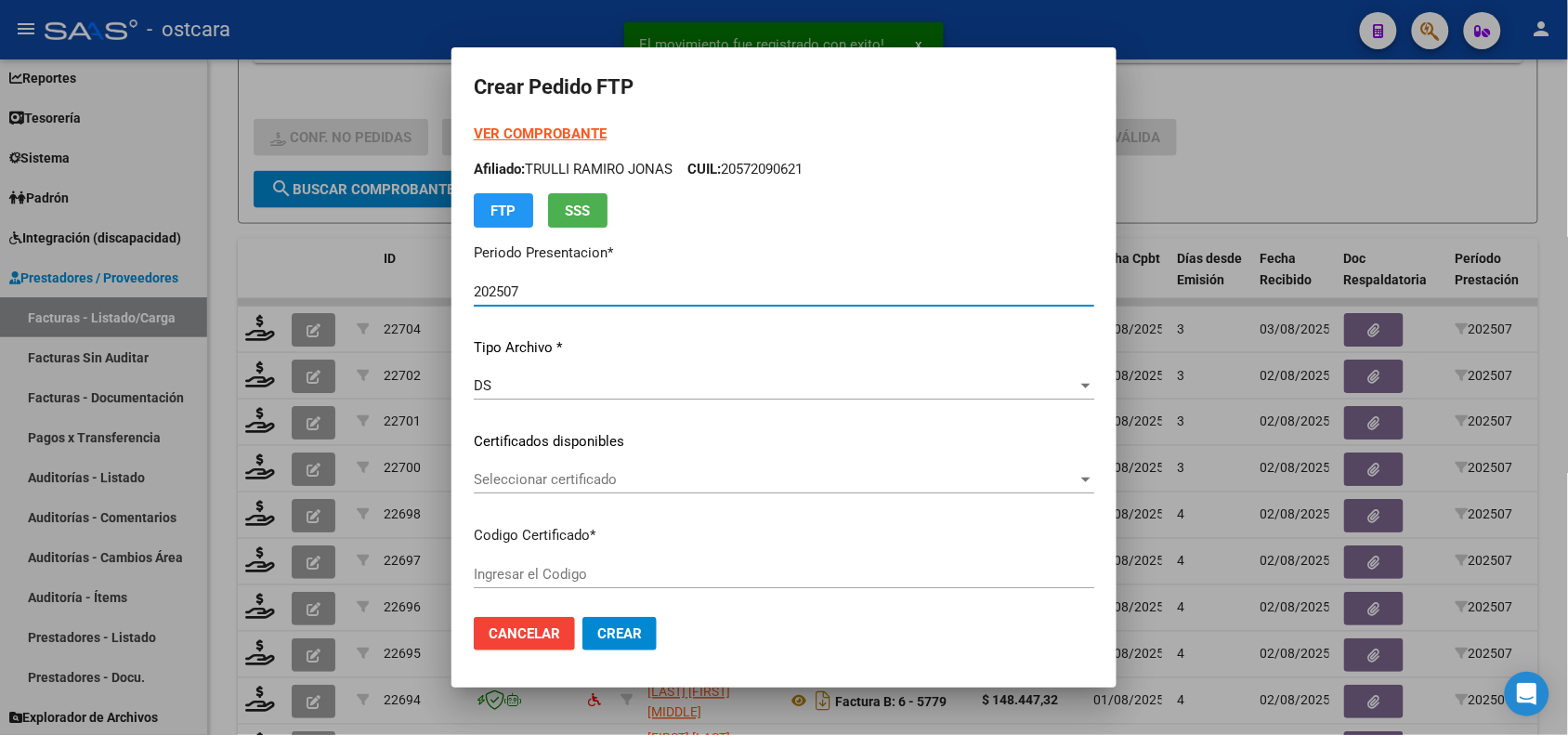type on "ARG02000586909632024081520290815SAN7525" 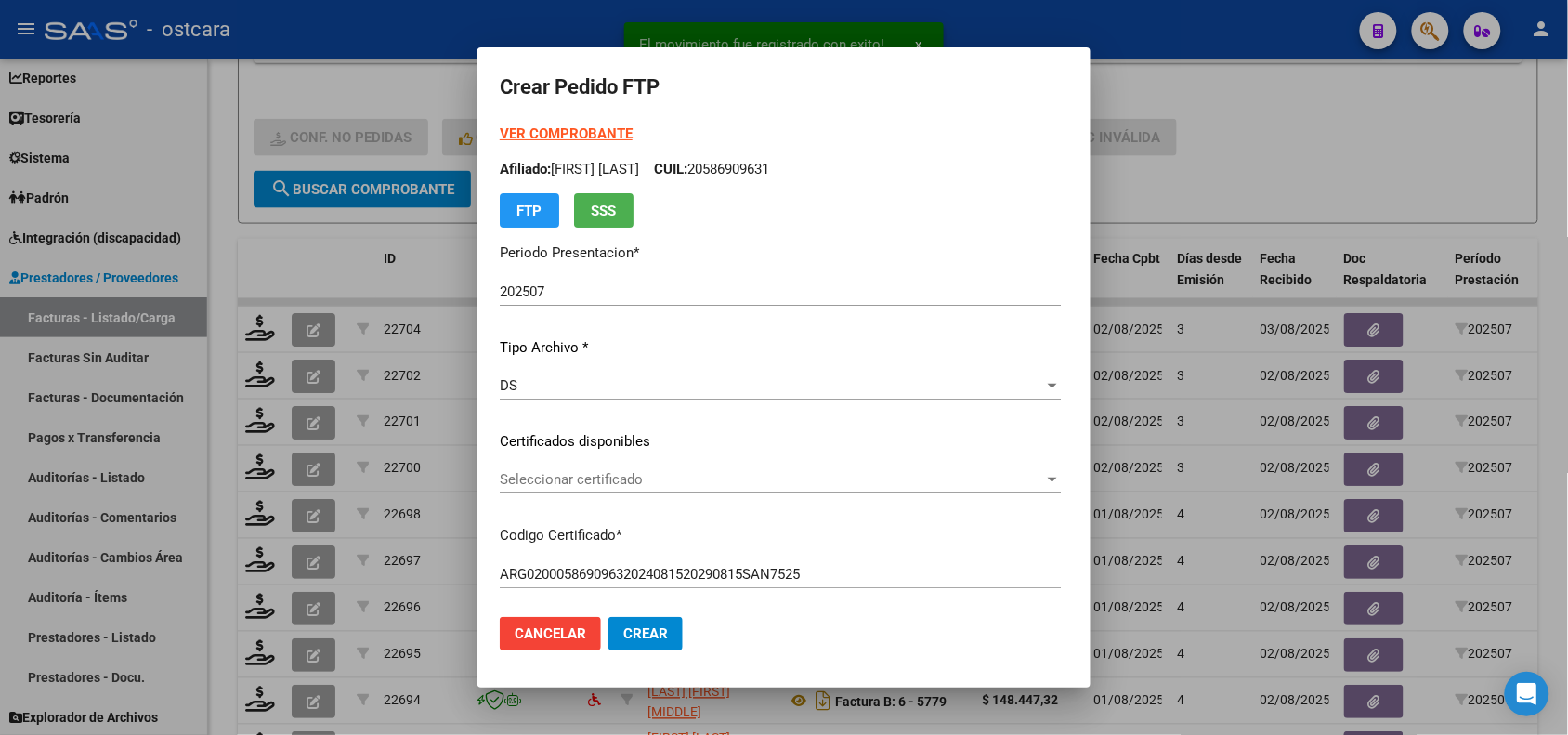 click on "Seleccionar certificado Seleccionar certificado" 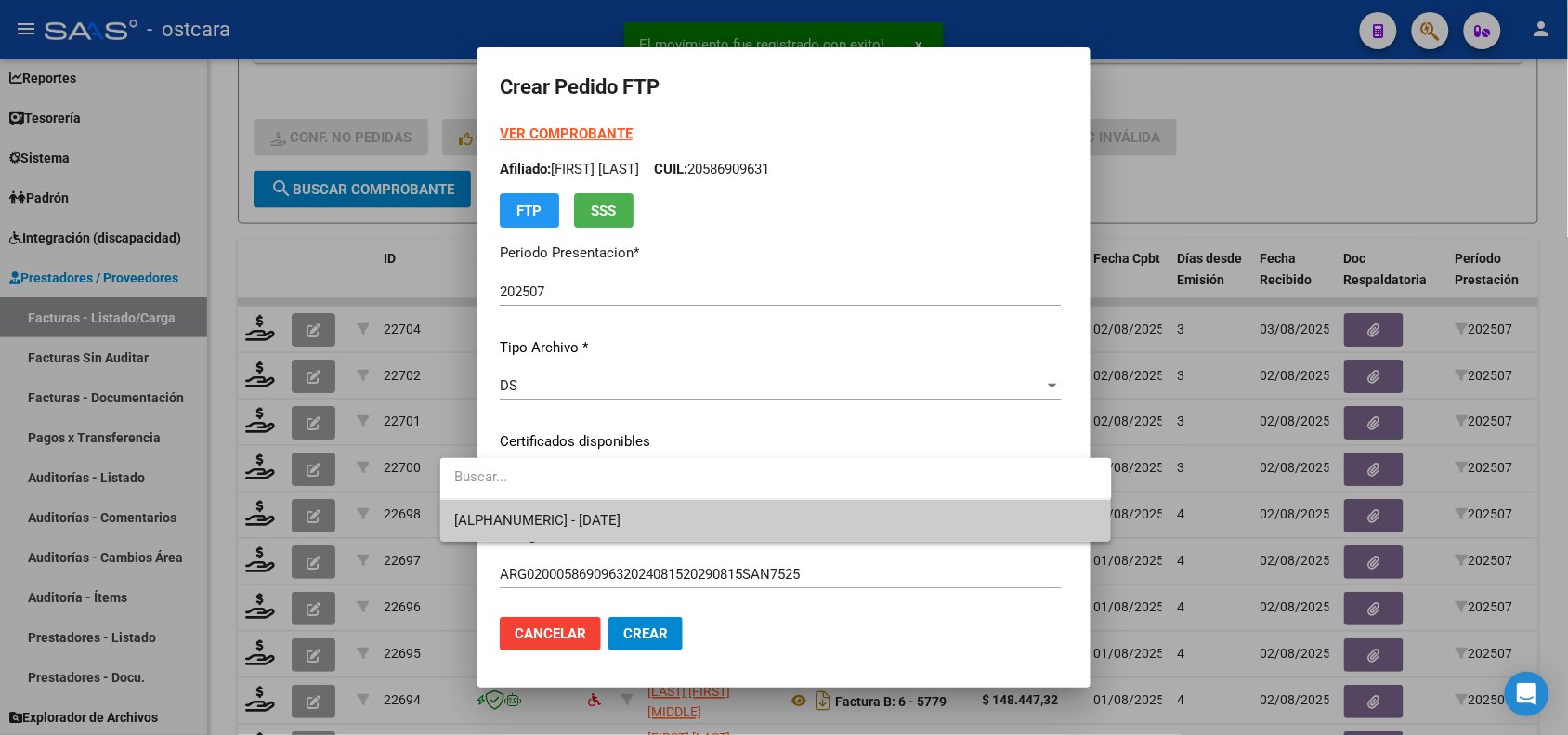 click on "ARG02000586909632024081520290815SAN7525 - 2029-08-22" at bounding box center [538, 520] 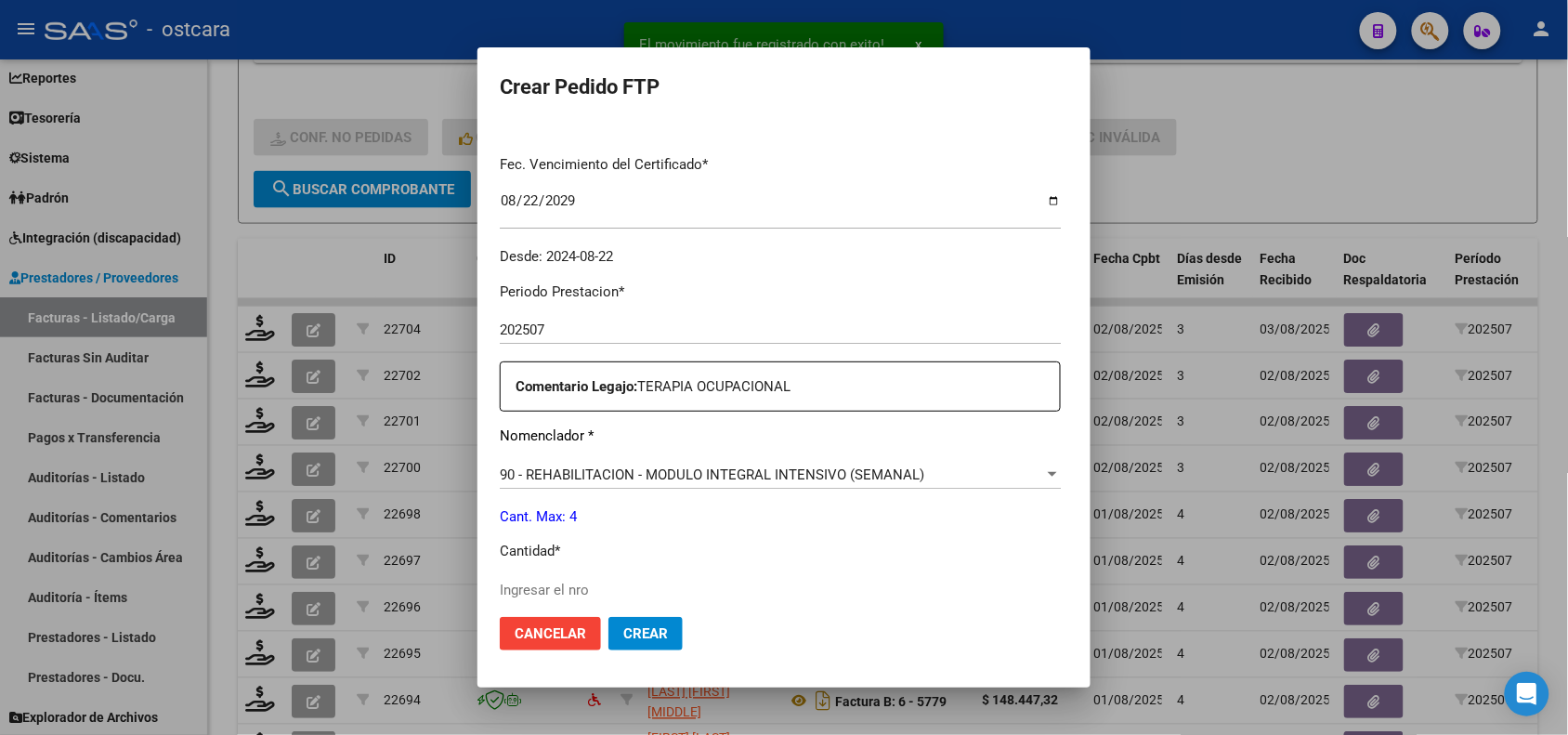 scroll, scrollTop: 697, scrollLeft: 0, axis: vertical 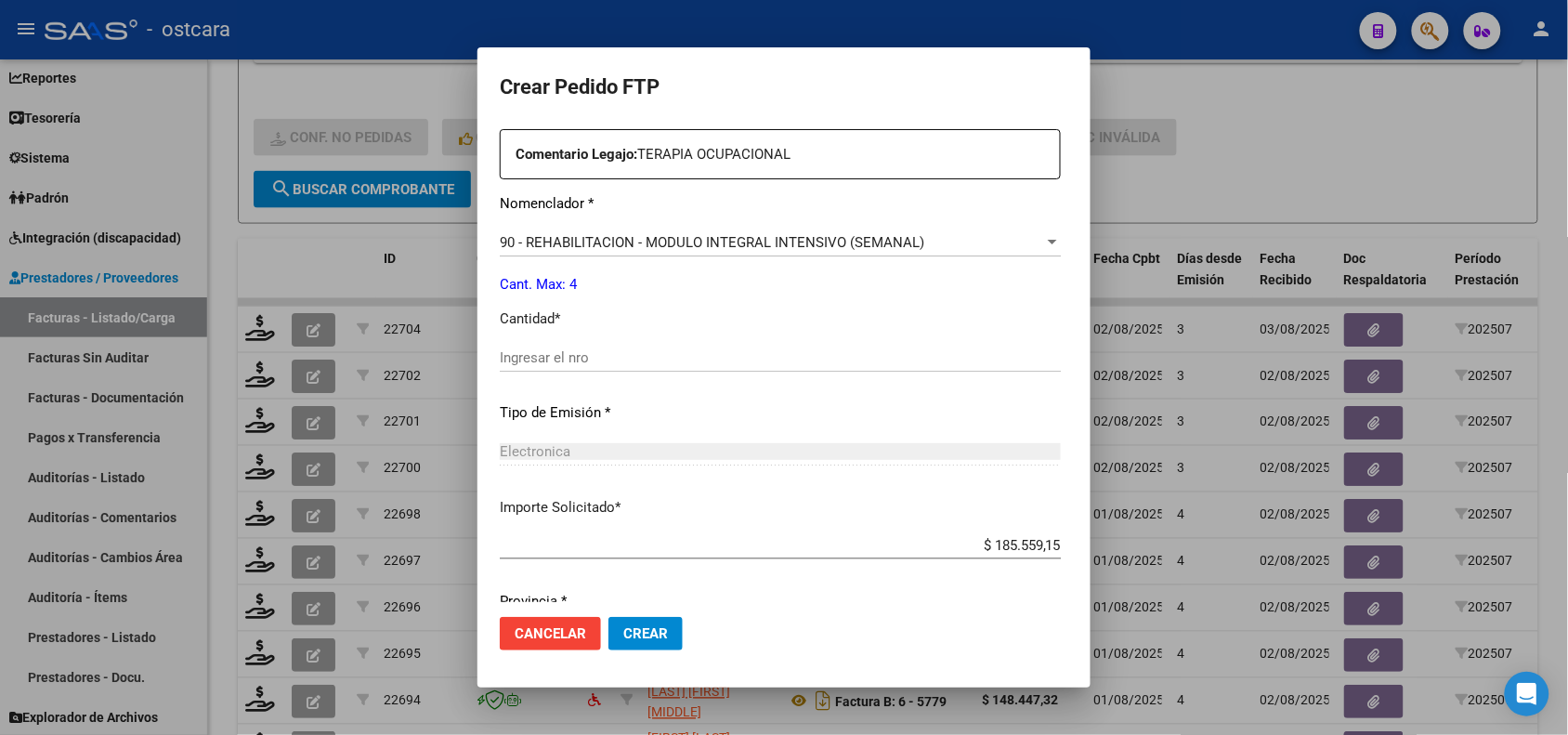 click on "Ingresar el nro" 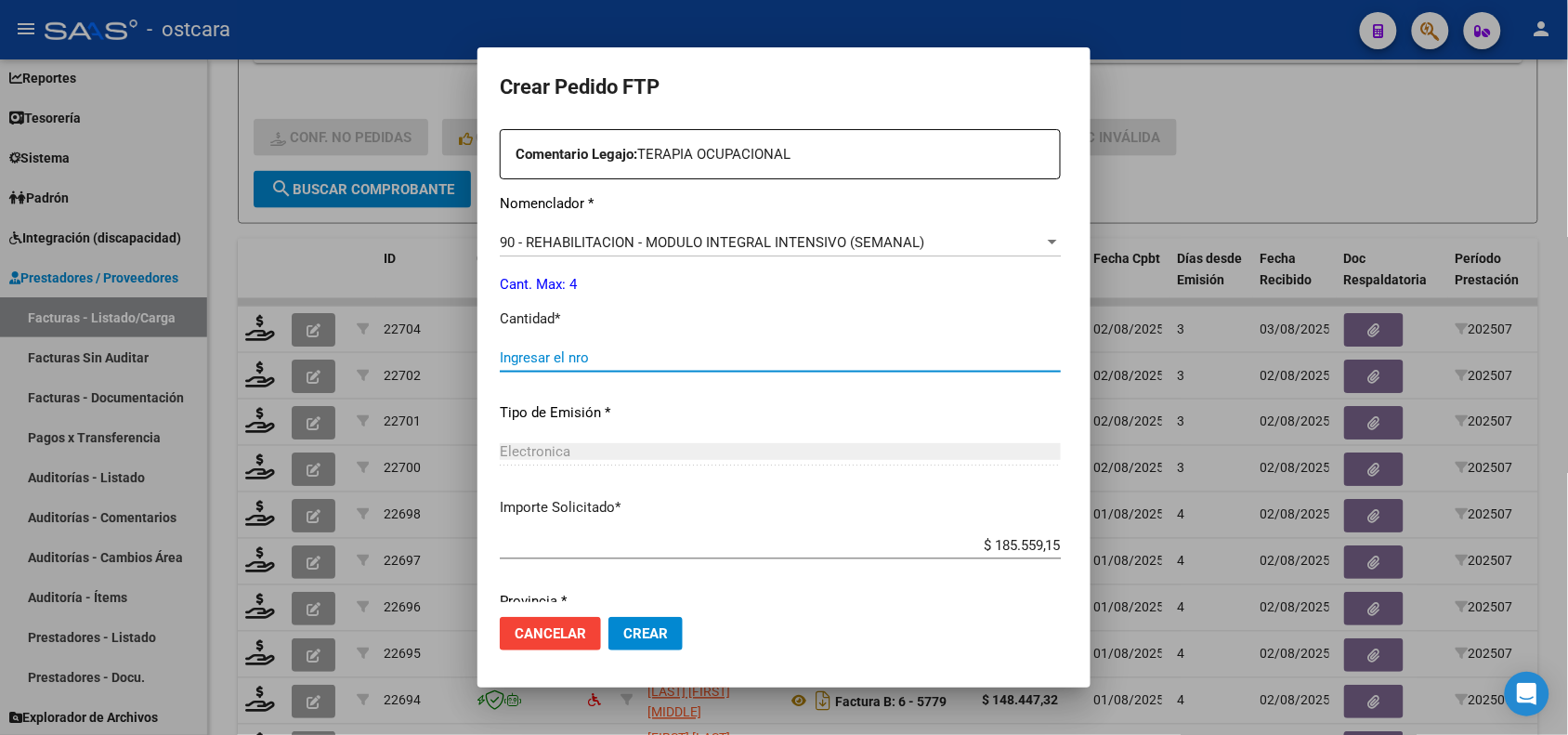 click on "Ingresar el nro" at bounding box center (780, 358) 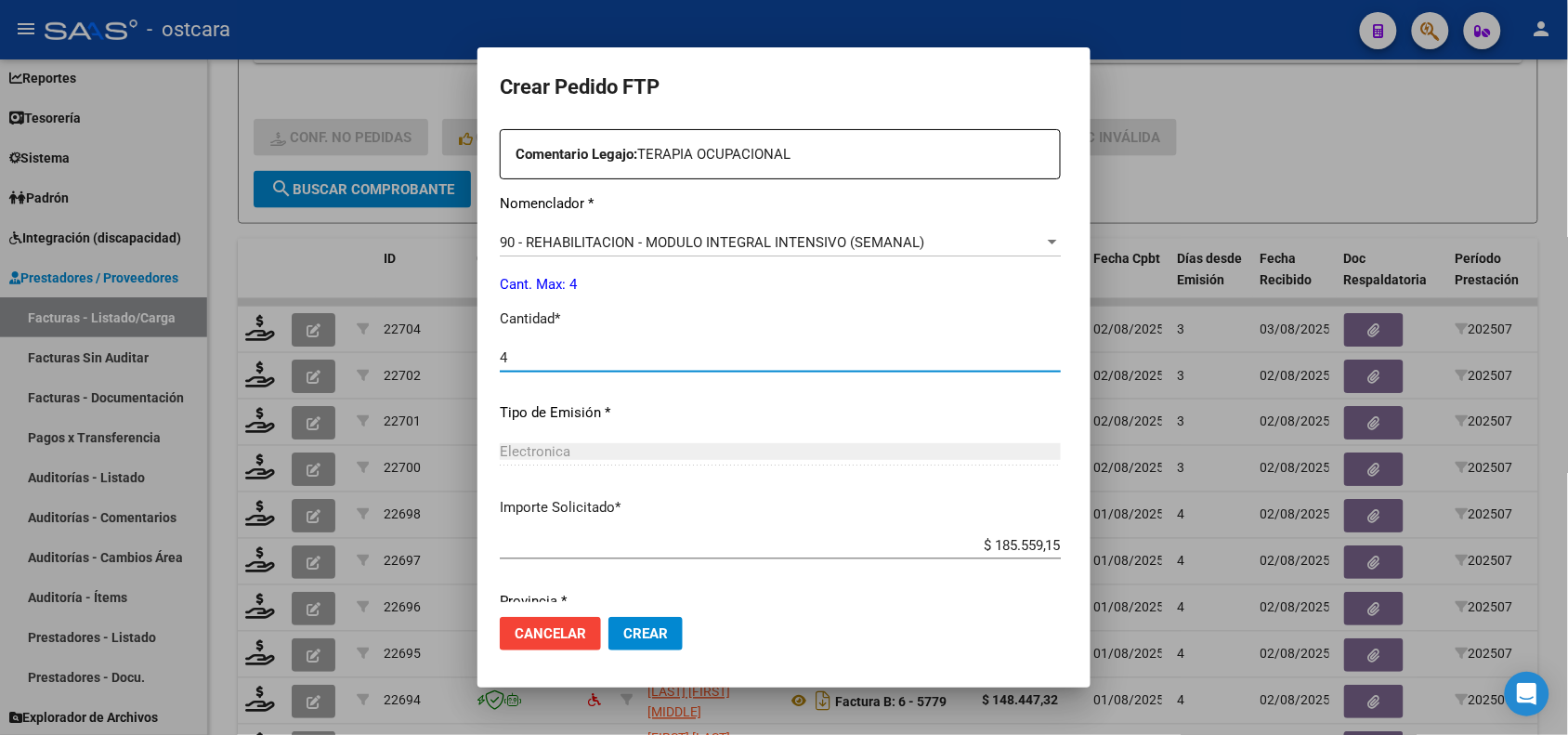 type on "4" 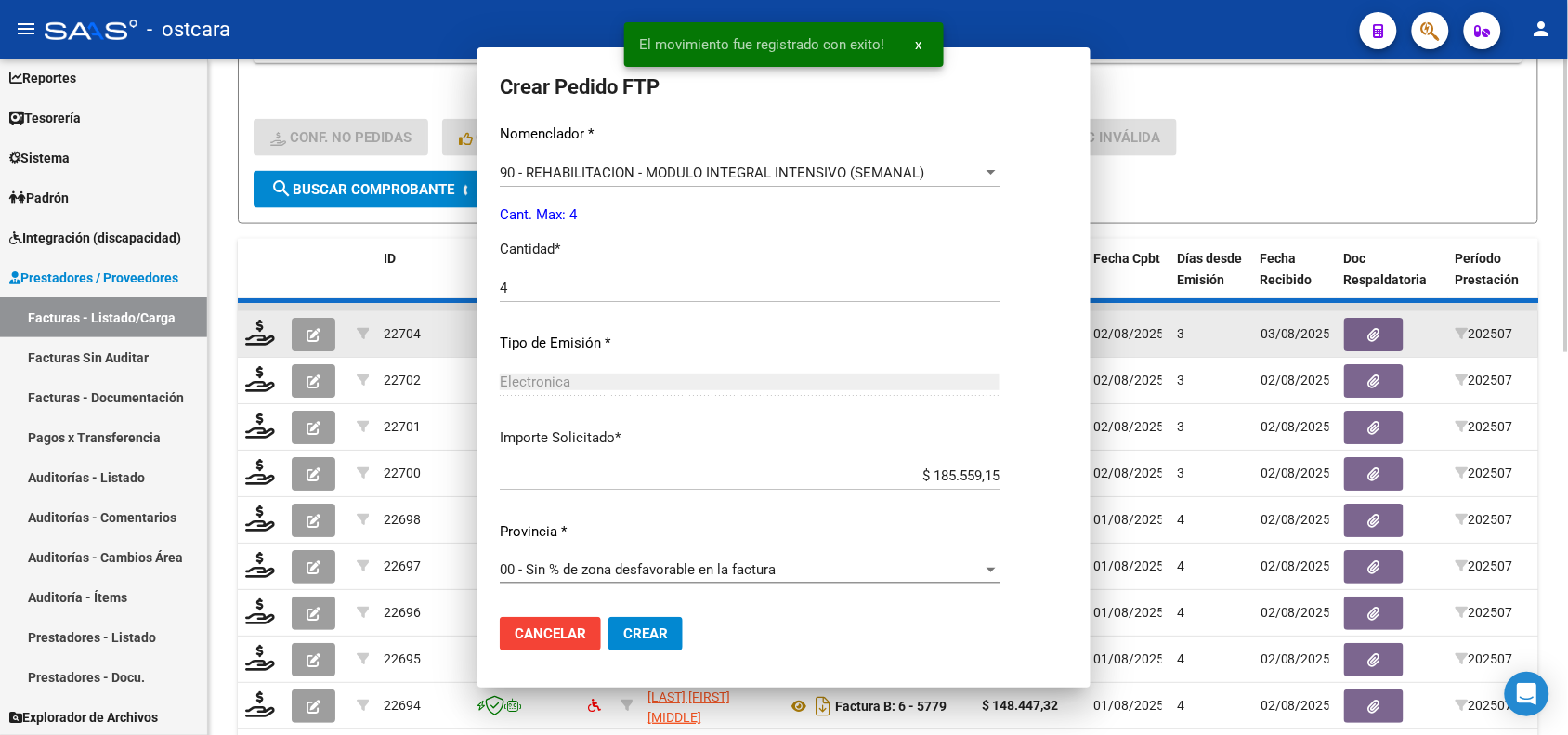 scroll, scrollTop: 0, scrollLeft: 0, axis: both 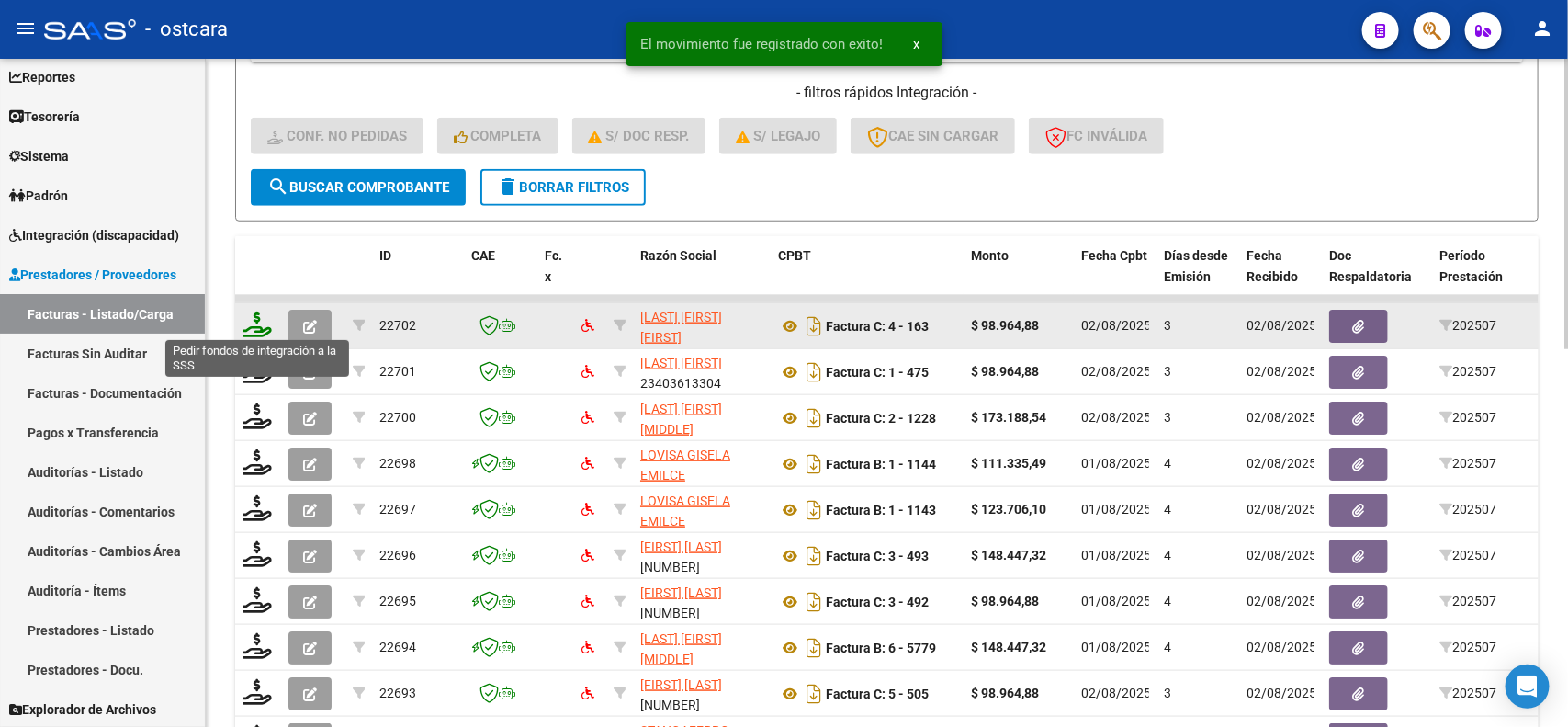 click 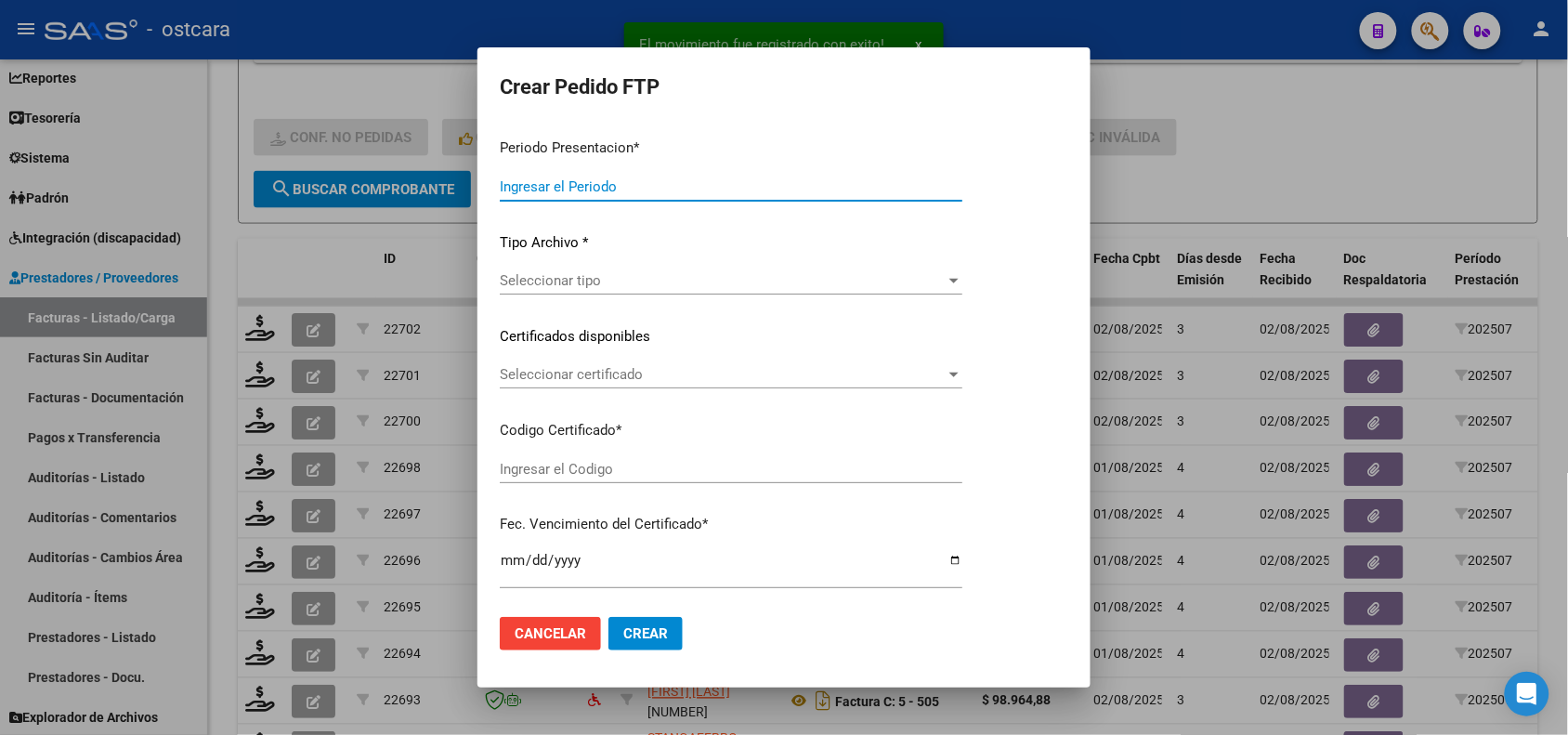 type on "202507" 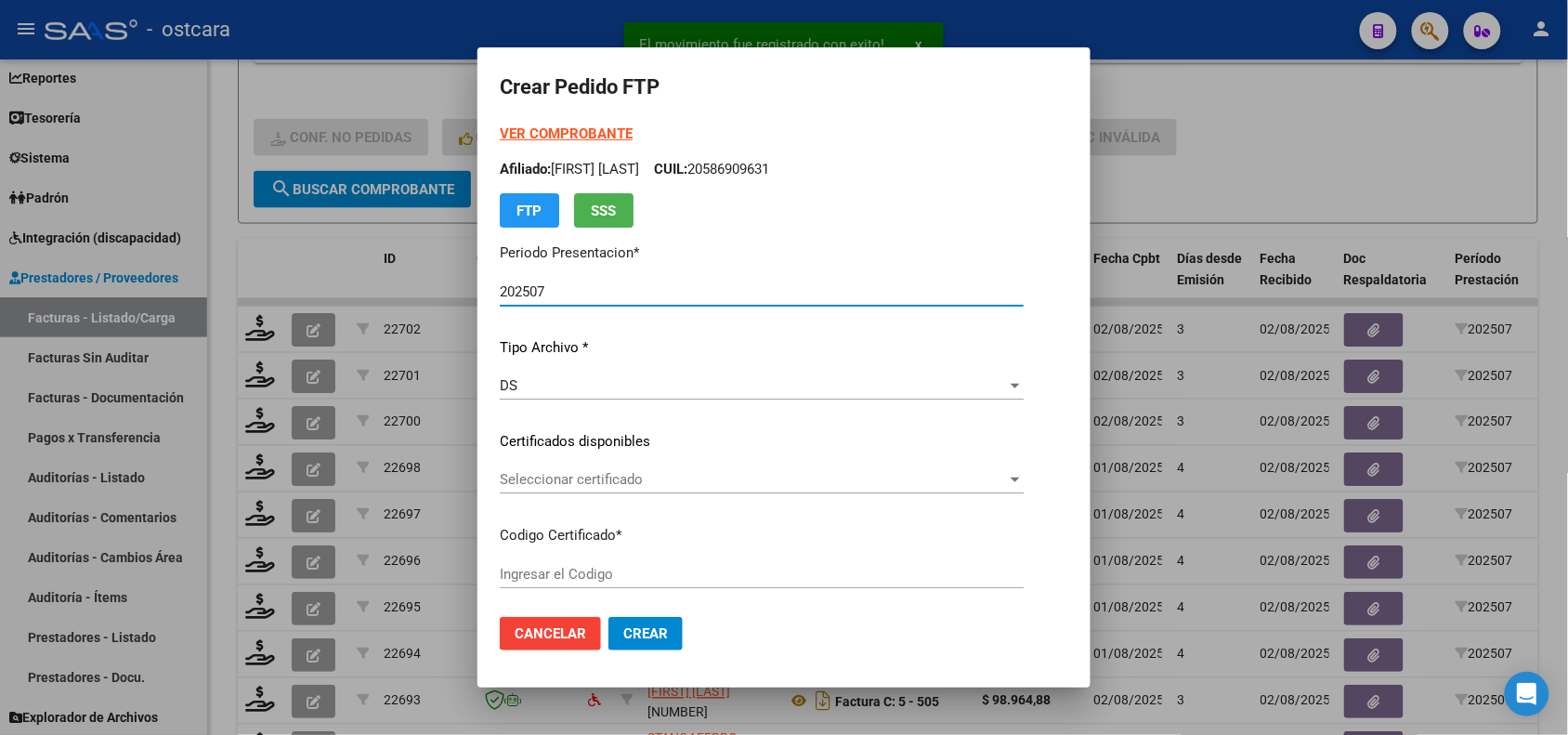 type on "ARG02000579913722024031520290315SFE16800" 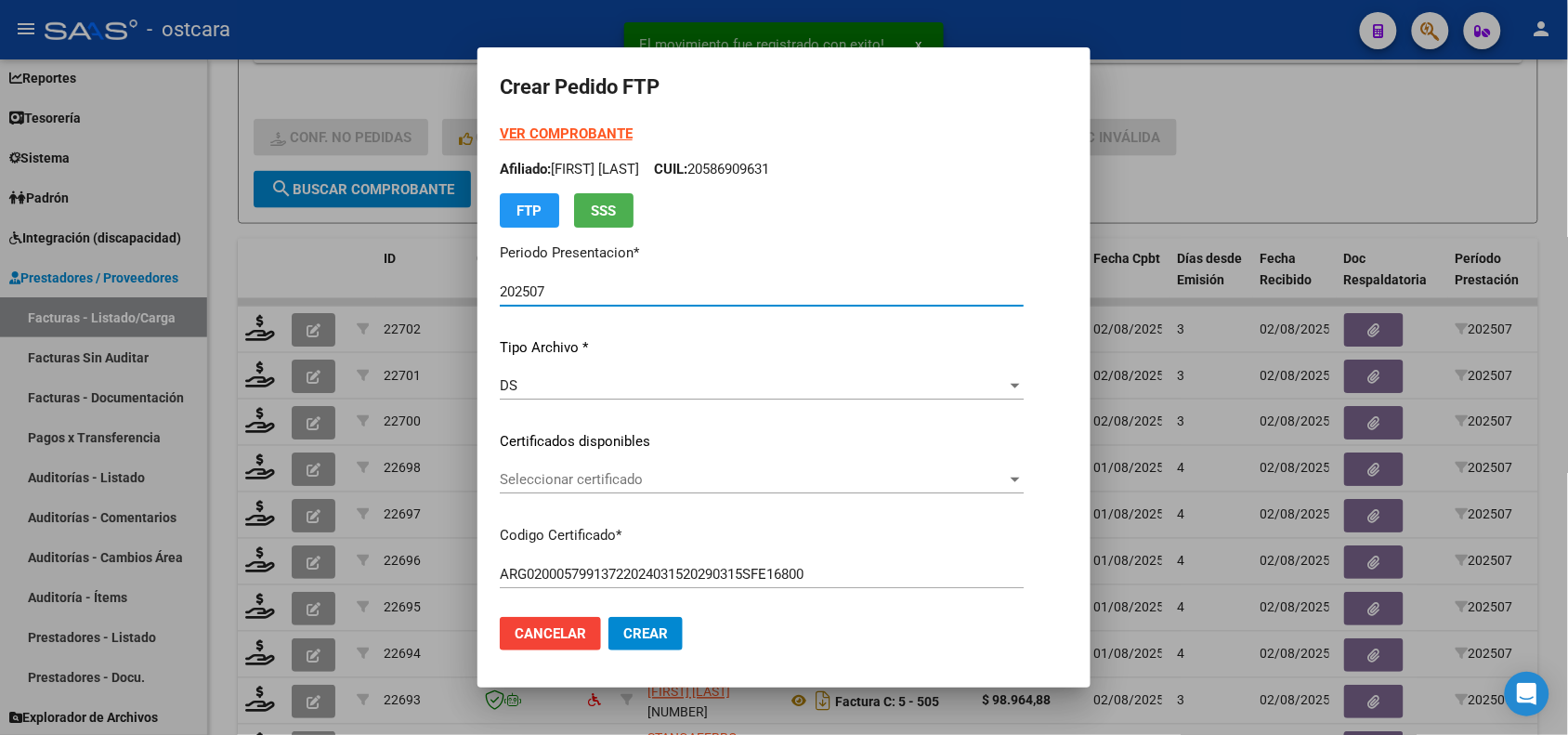 click on "Seleccionar certificado" at bounding box center (753, 479) 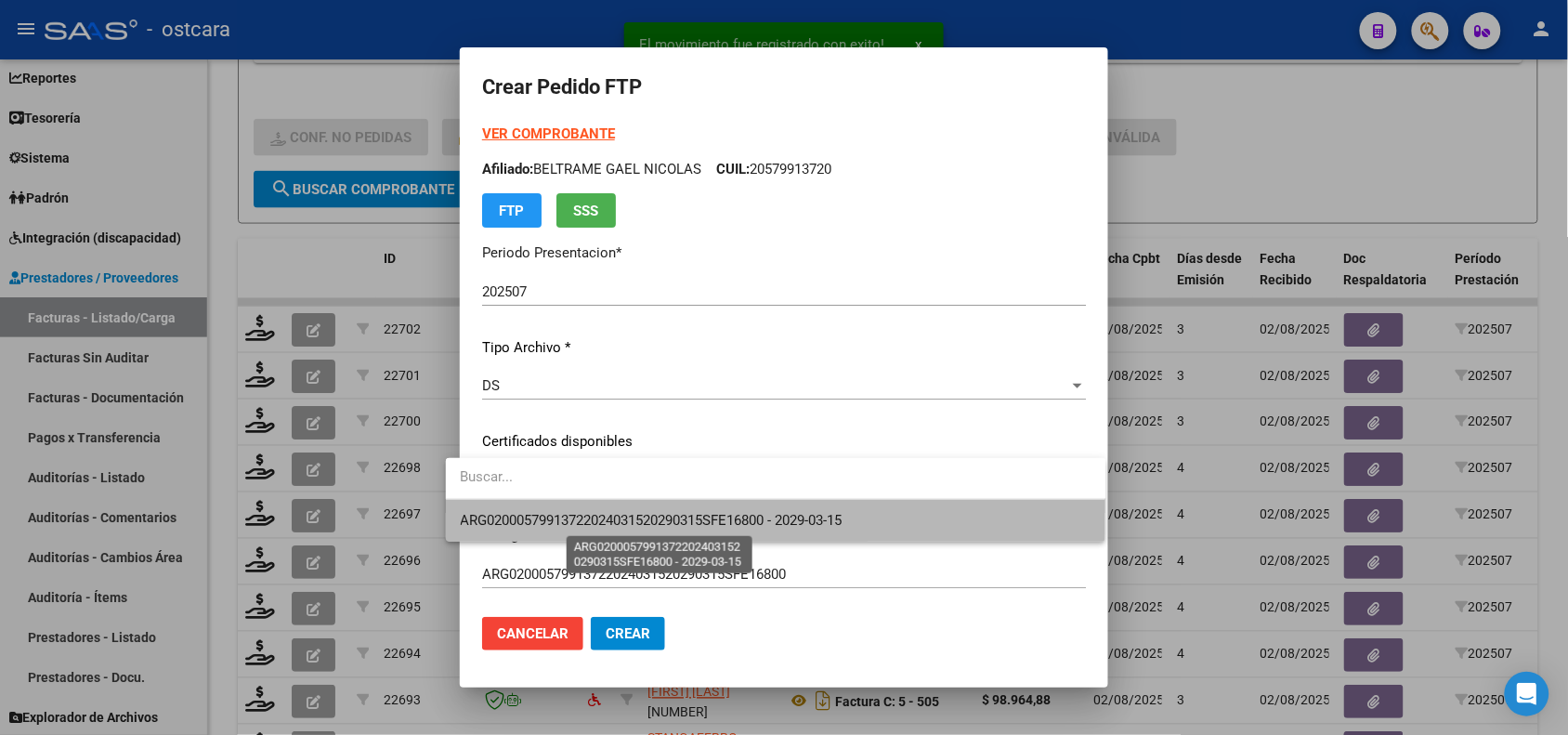 click on "ARG02000579913722024031520290315SFE16800 - 2029-03-15" at bounding box center [651, 520] 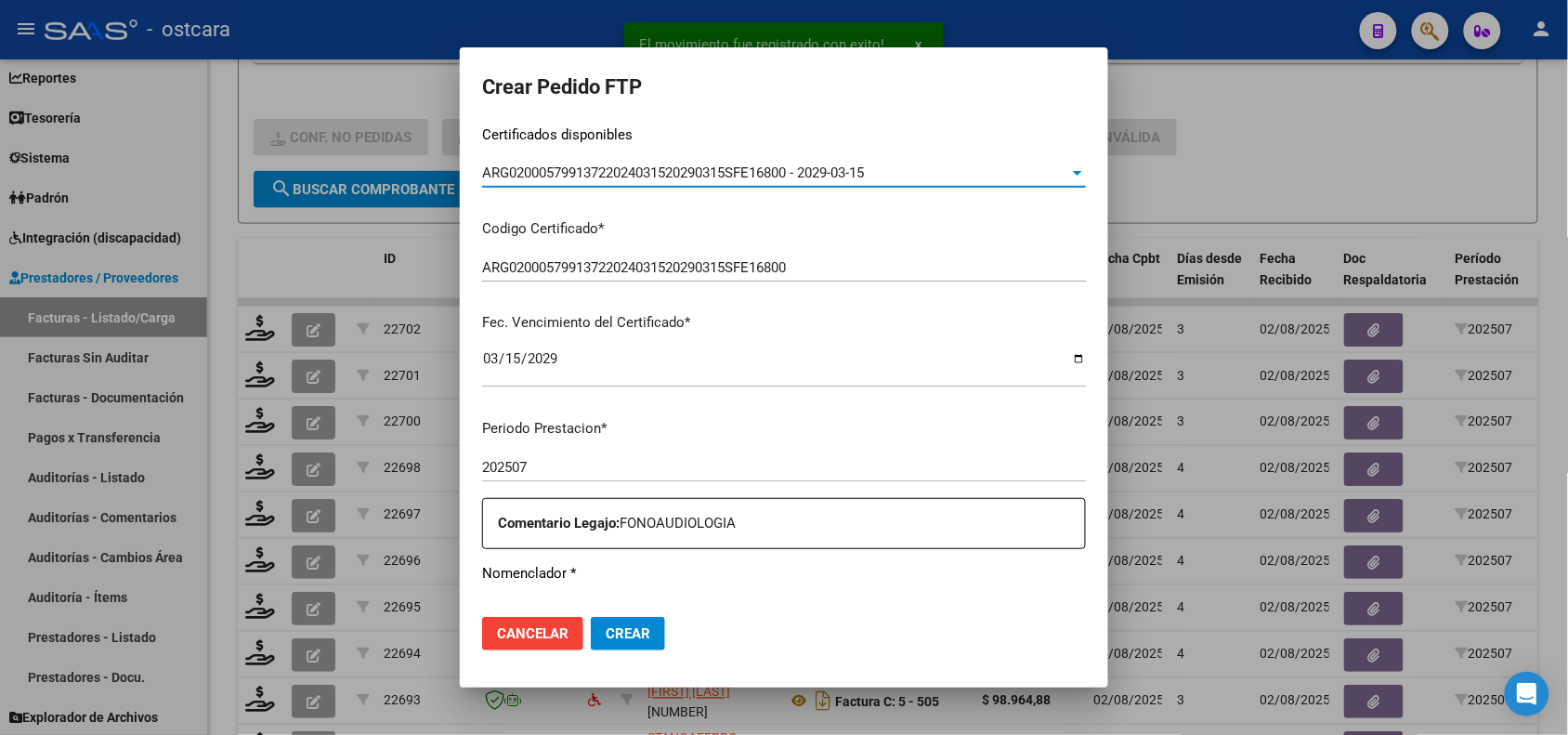 scroll, scrollTop: 465, scrollLeft: 0, axis: vertical 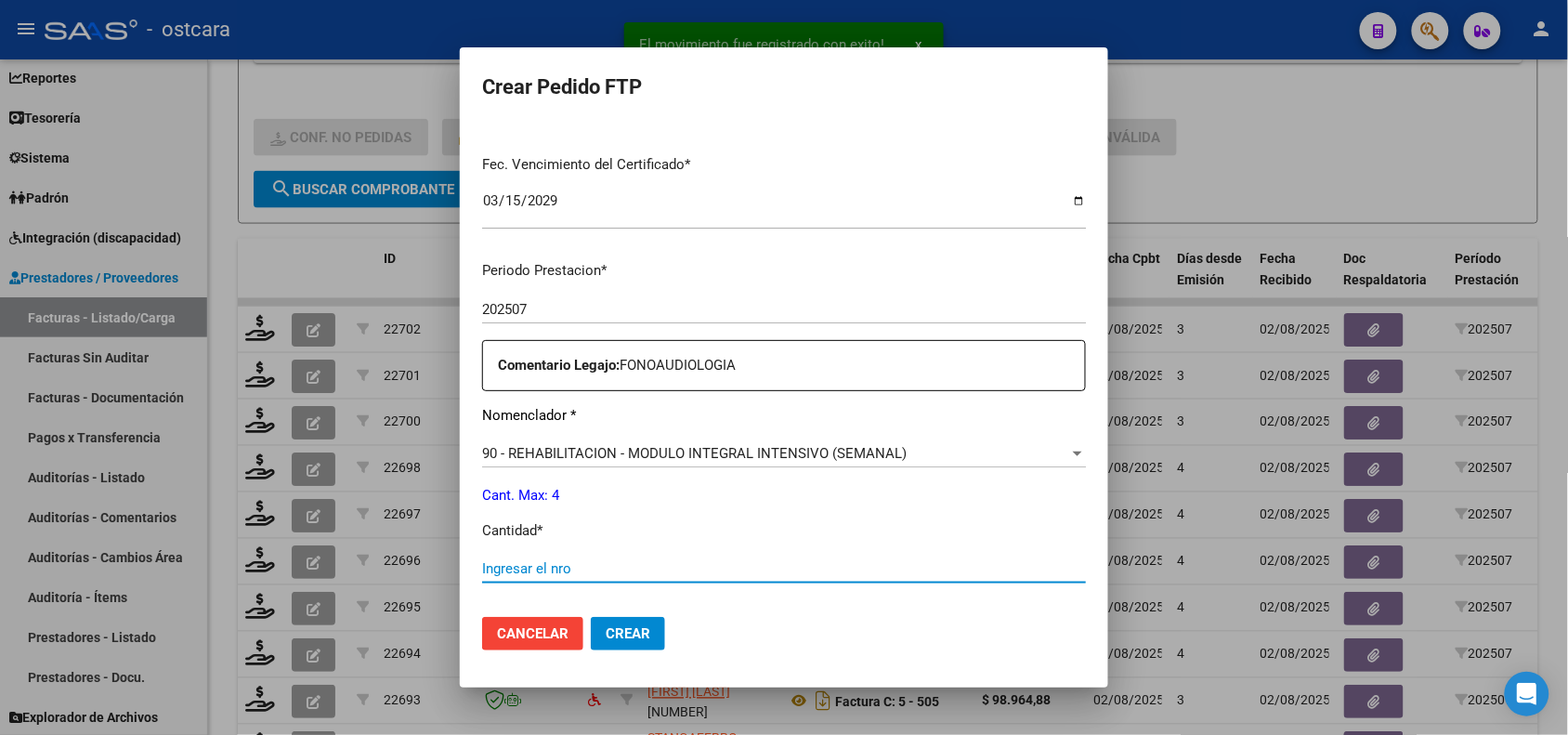 click on "Ingresar el nro" at bounding box center [784, 569] 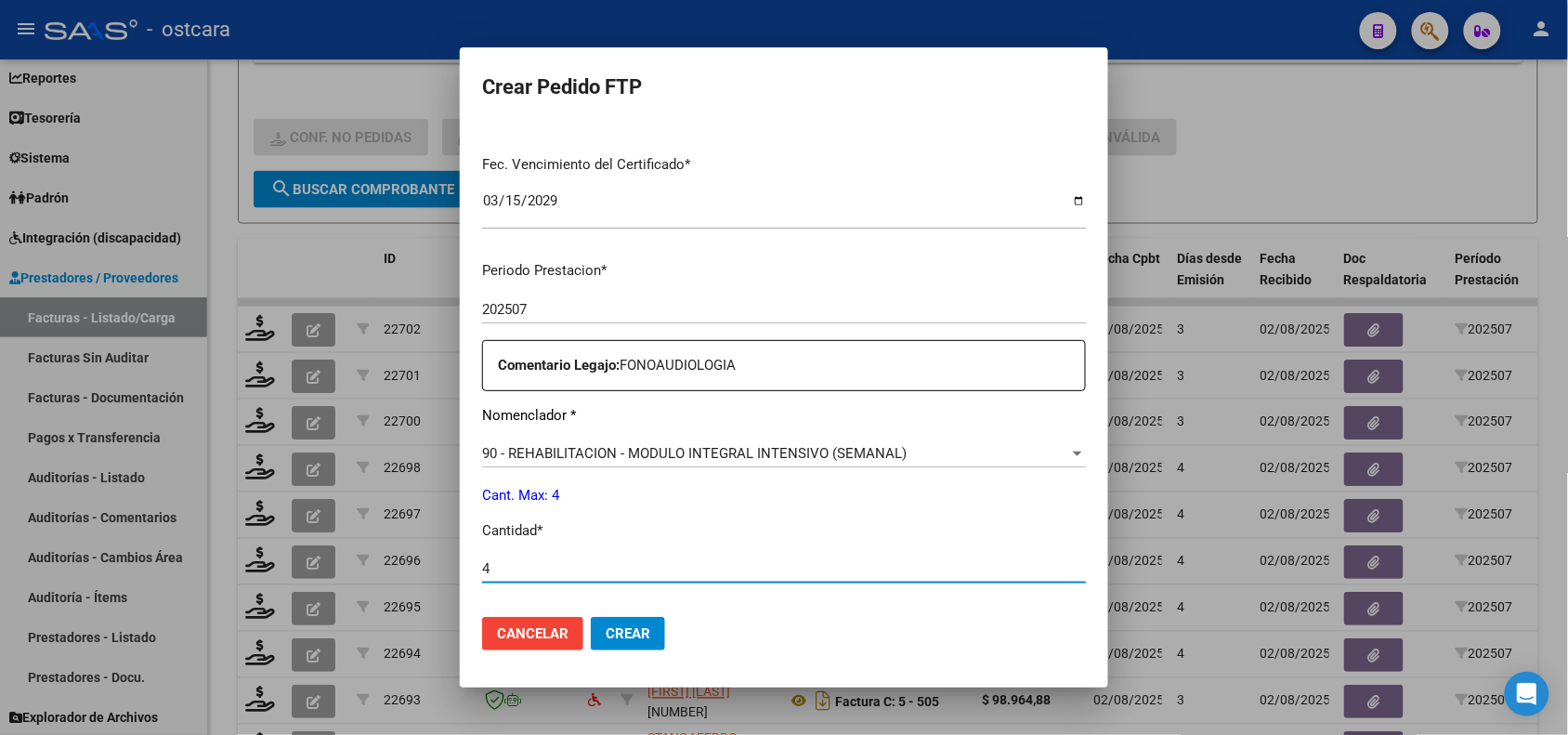 type on "4" 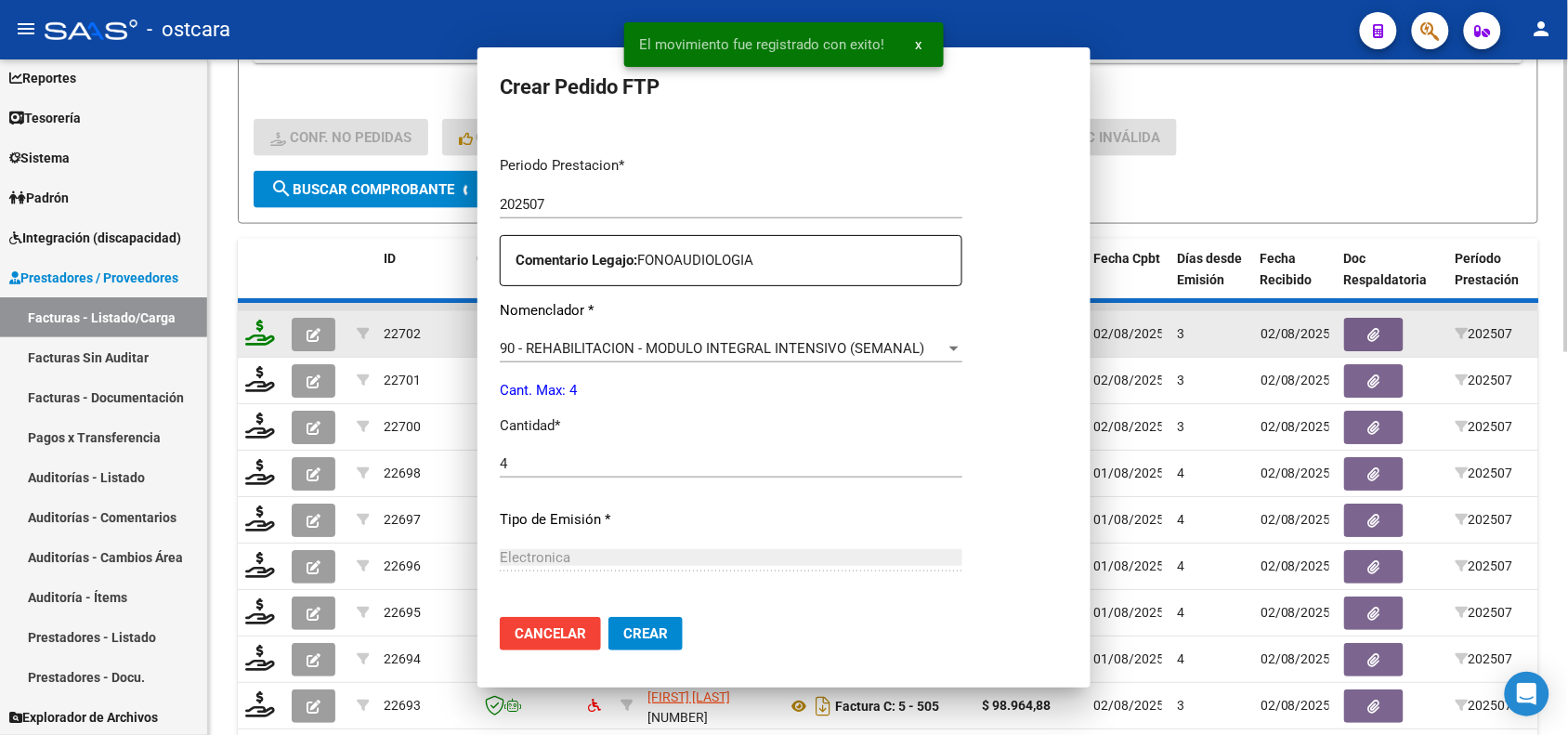 scroll, scrollTop: 0, scrollLeft: 0, axis: both 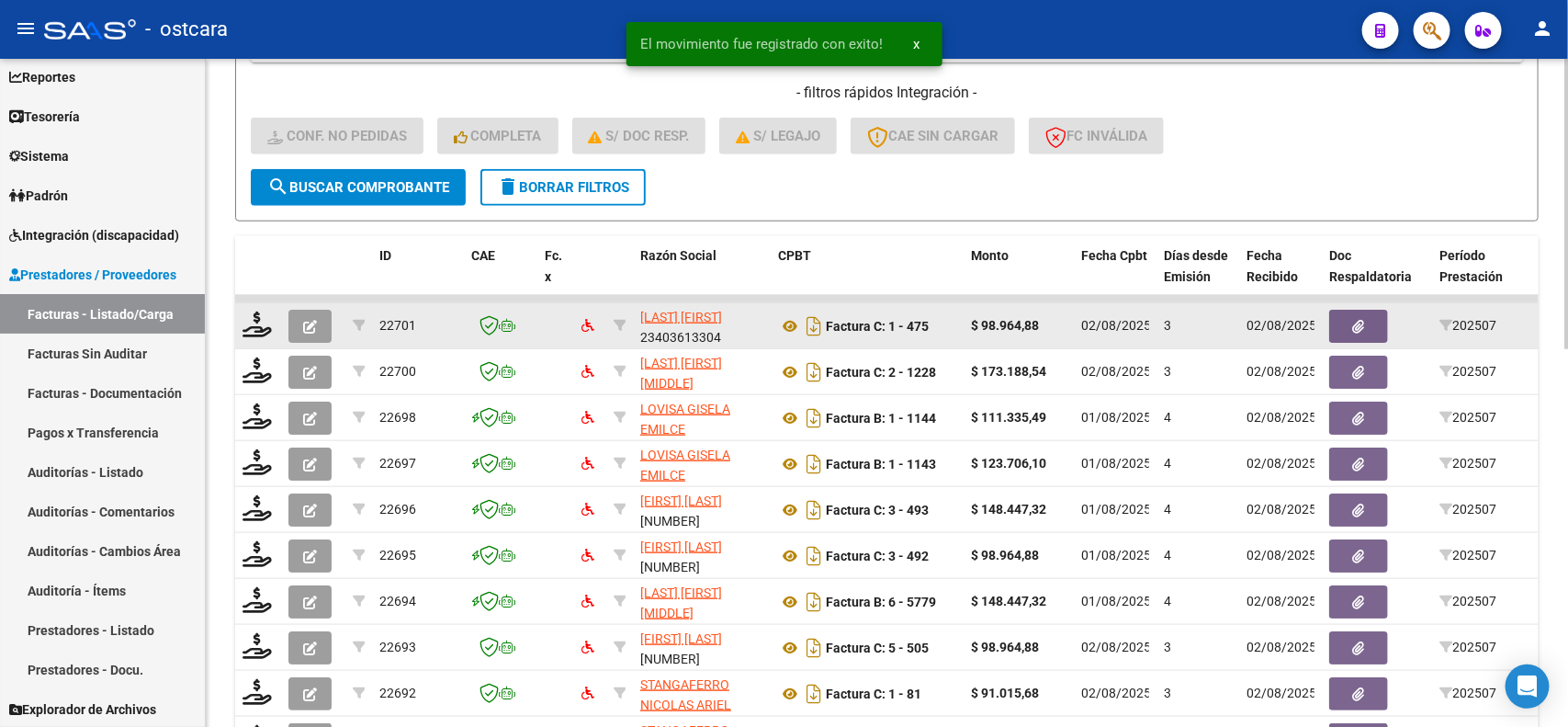 click 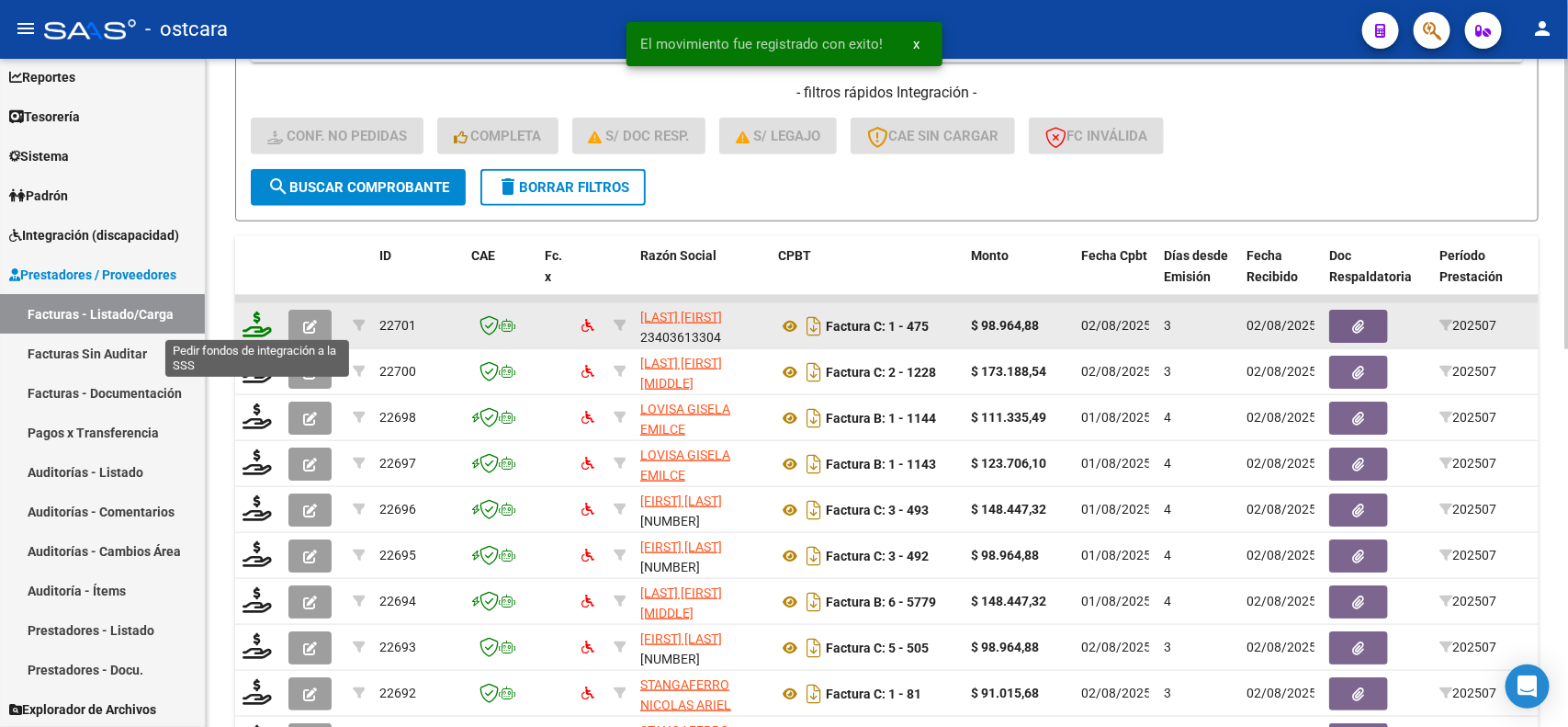 click 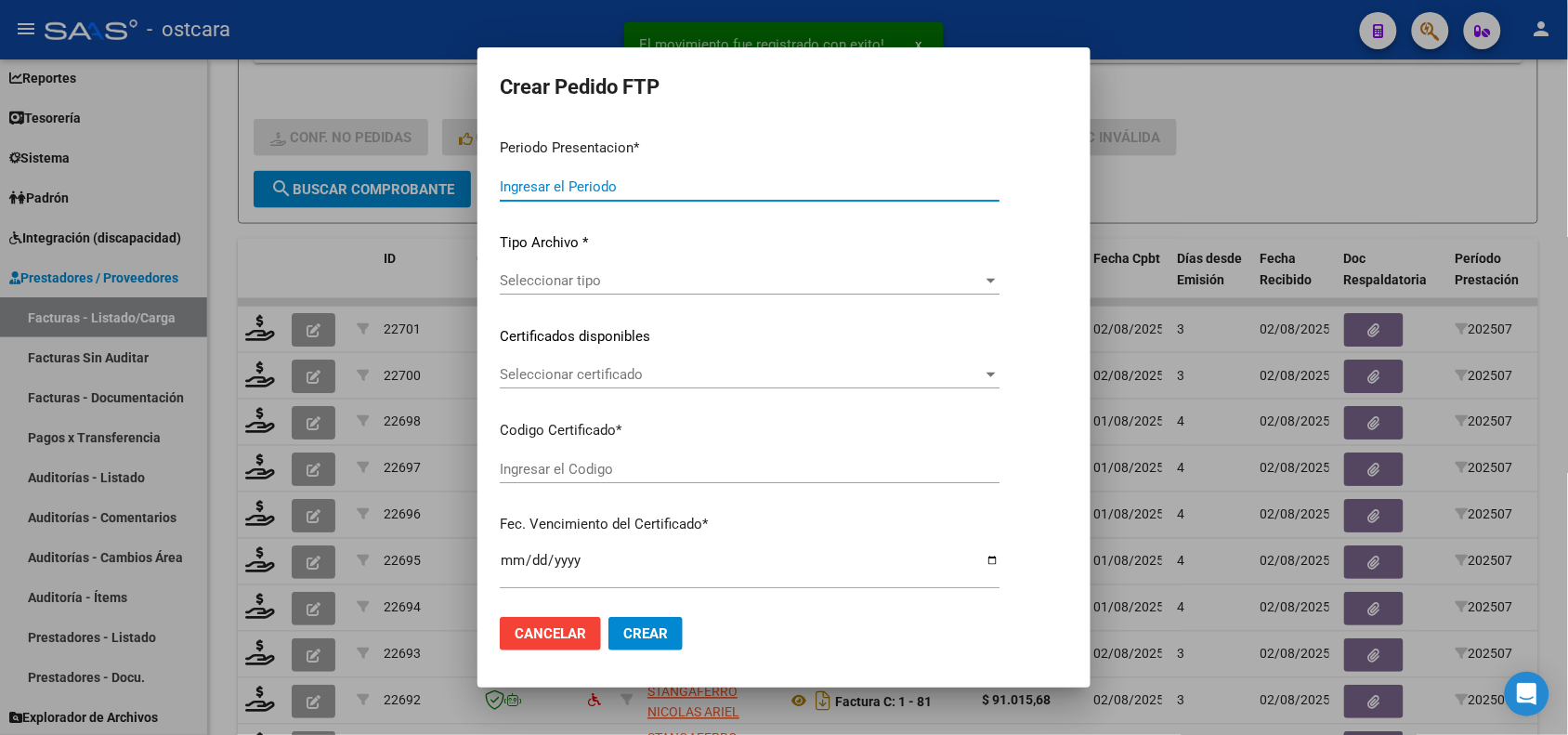 type on "202507" 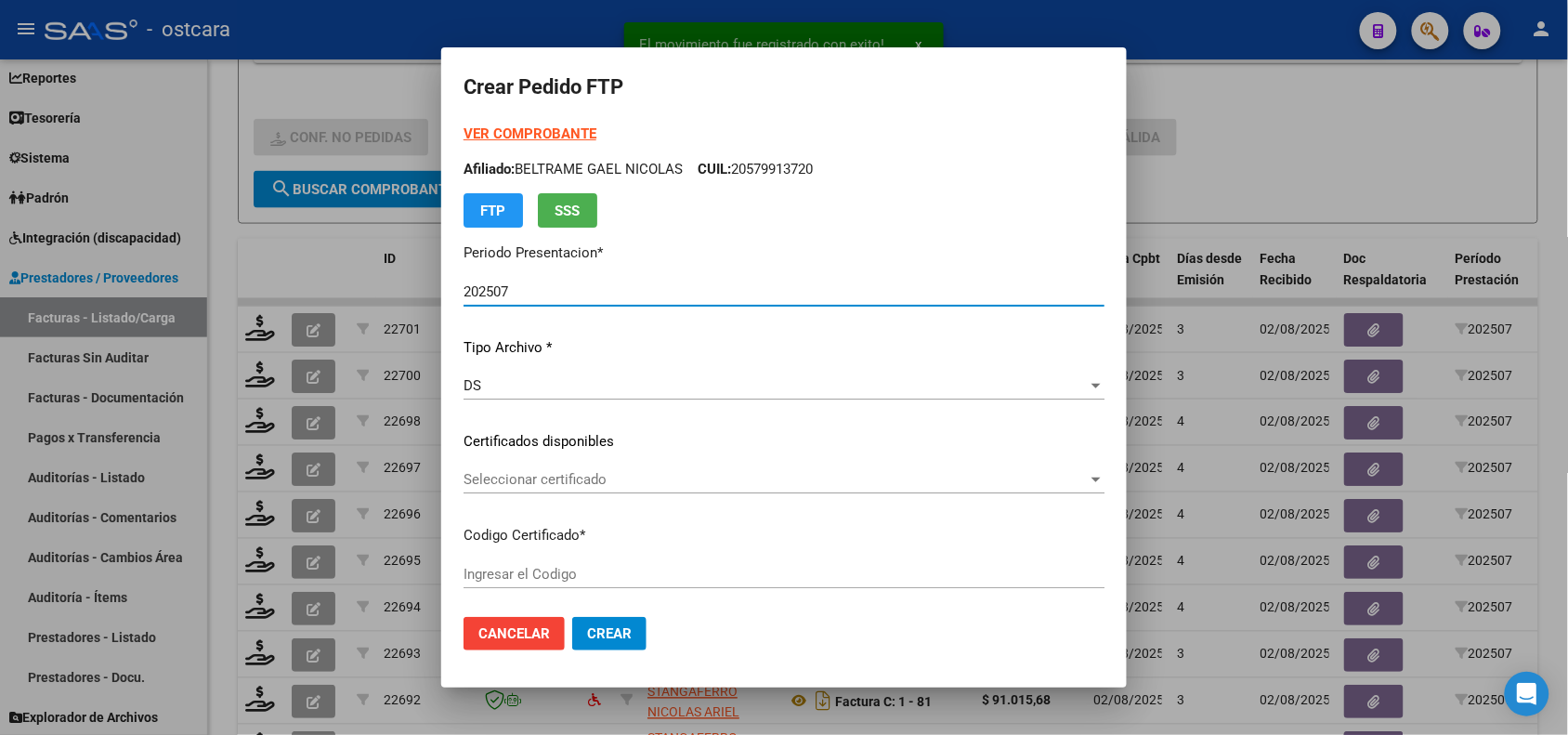 type on "ARG020005668965020240102200290102SFE1680" 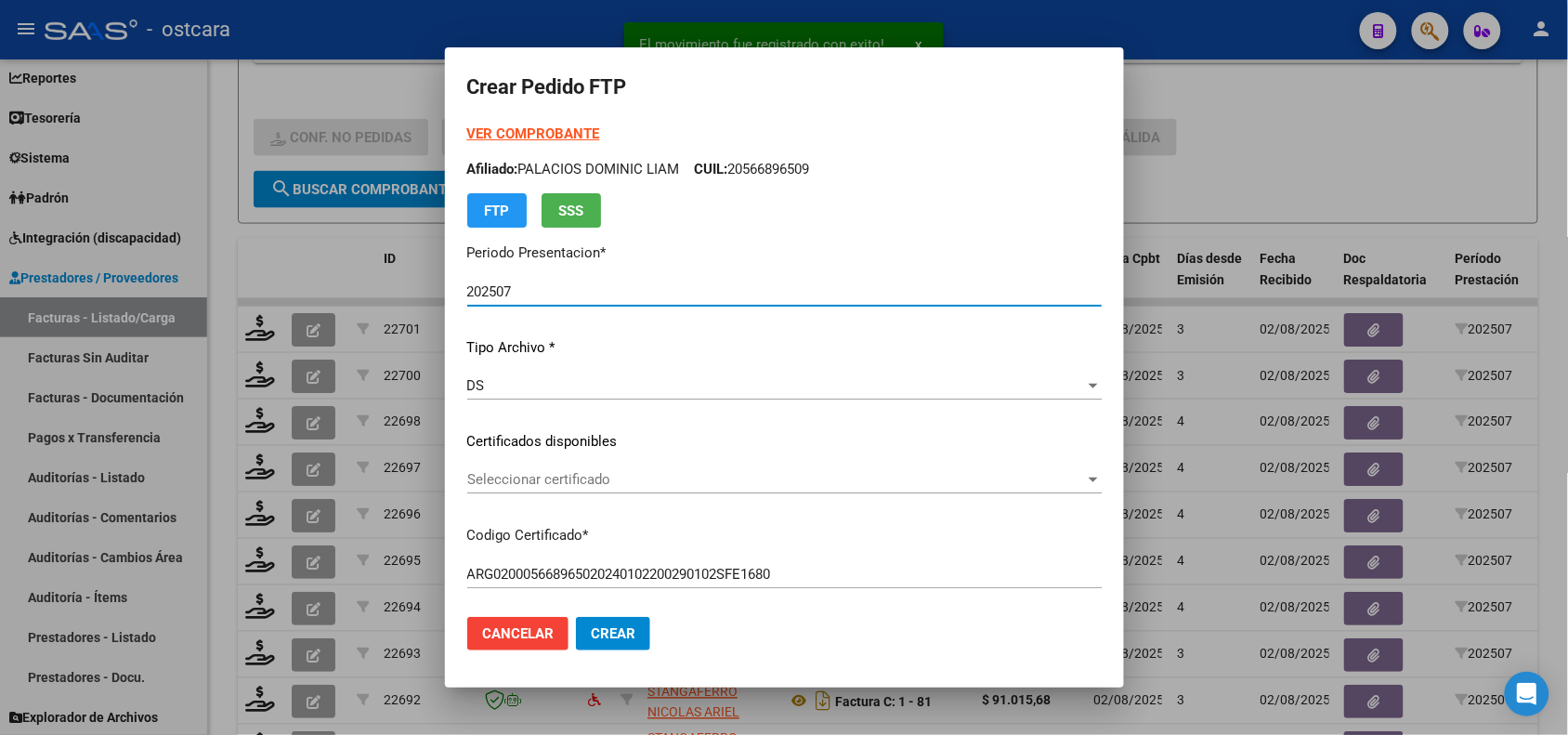 click on "Seleccionar certificado" at bounding box center (776, 479) 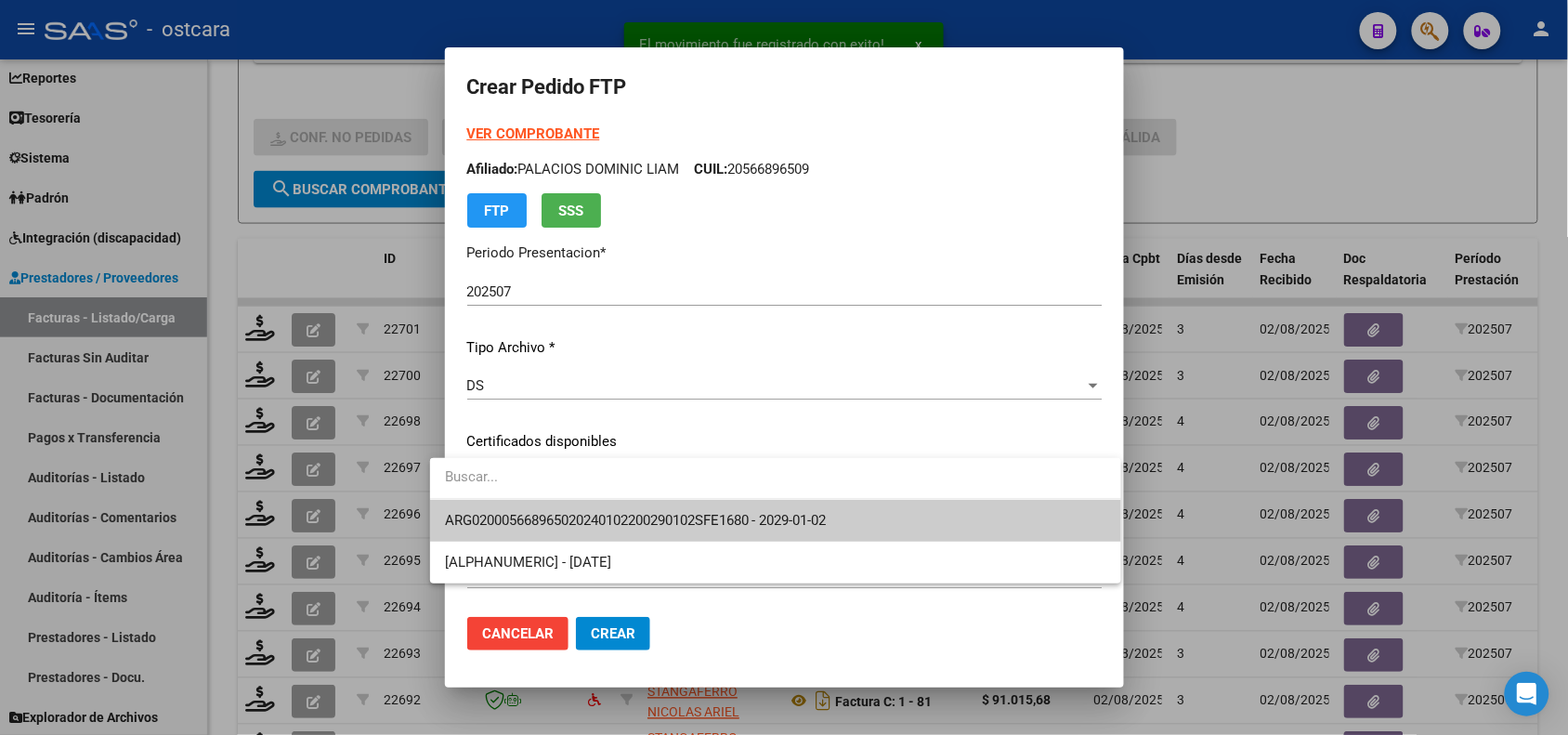 click on "ARG020005668965020240102200290102SFE1680 - 2029-01-02" at bounding box center [635, 520] 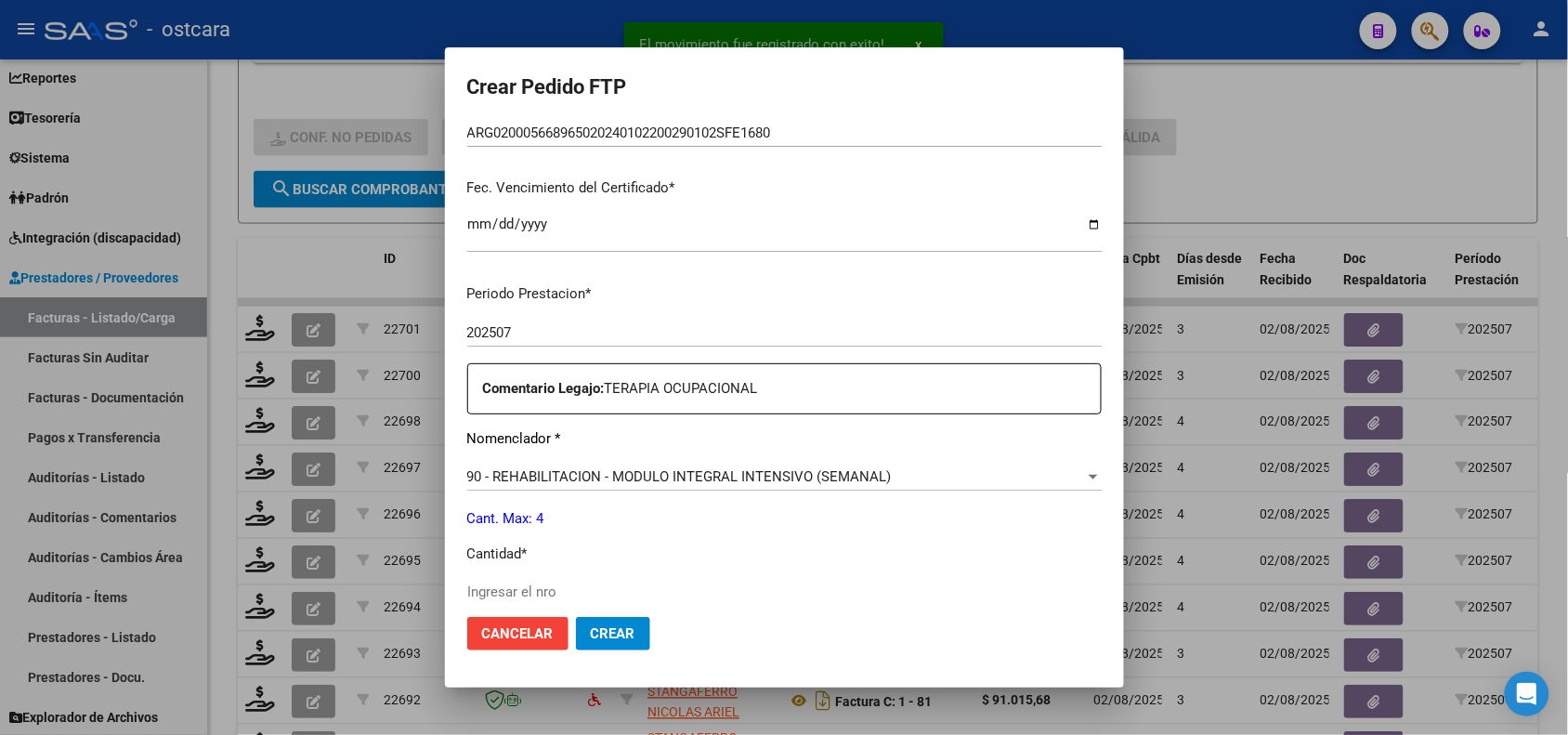 scroll, scrollTop: 465, scrollLeft: 0, axis: vertical 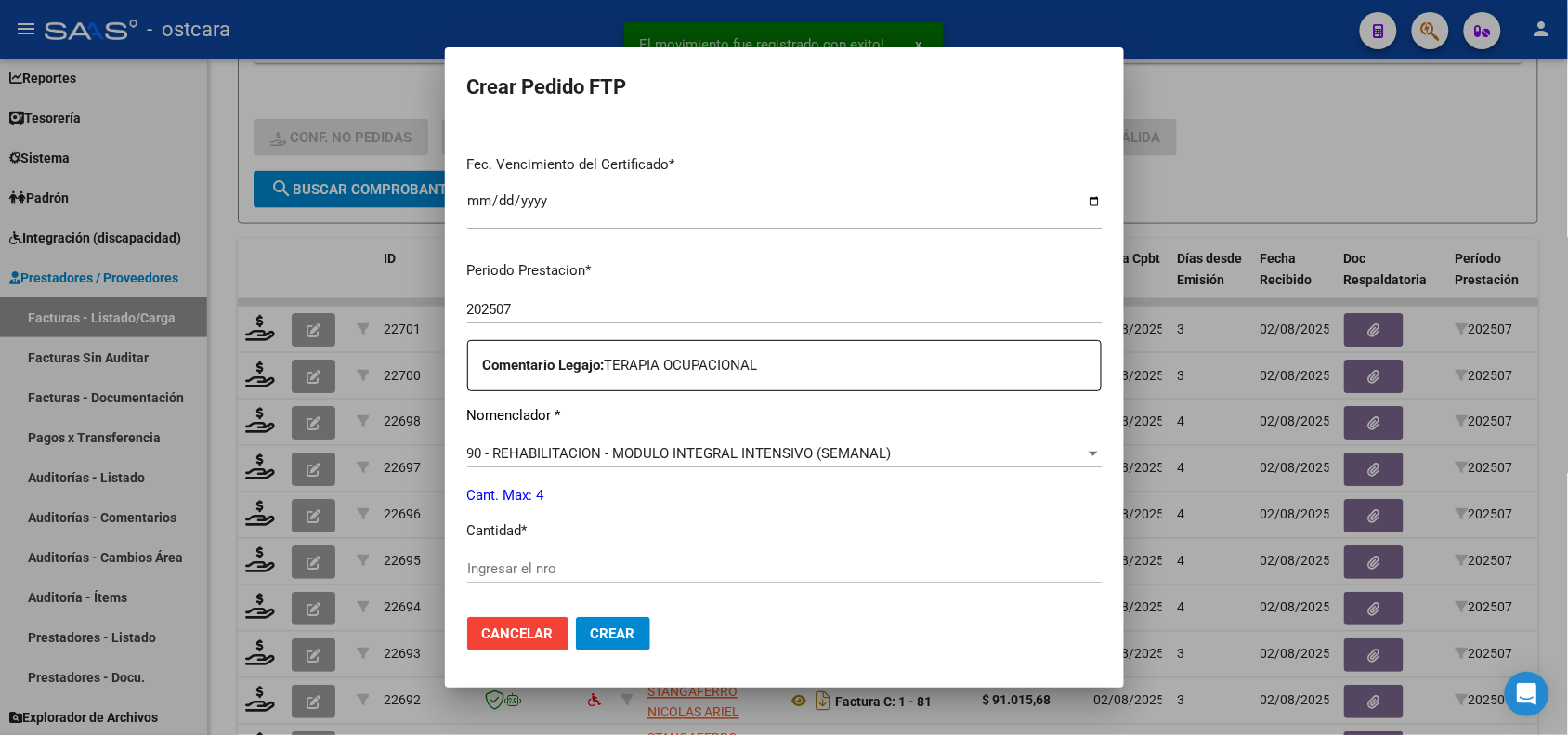 click on "Periodo Prestacion  *   202507 Ingresar el Periodo Prestacion  Comentario Legajo:    TERAPIA OCUPACIONAL  Nomenclador * 90 - REHABILITACION - MODULO INTEGRAL INTENSIVO (SEMANAL) Seleccionar nomenclador Cant. Max: 4 Cantidad  *   Ingresar el nro   Tipo de Emisión * Electronica Seleccionar tipo Importe Solicitado  *   $ 98.964,88 Ingresar imp. solicitado   Provincia * 00 - Sin % de zona desfavorable en la factura Seleccionar provincia" at bounding box center [784, 564] 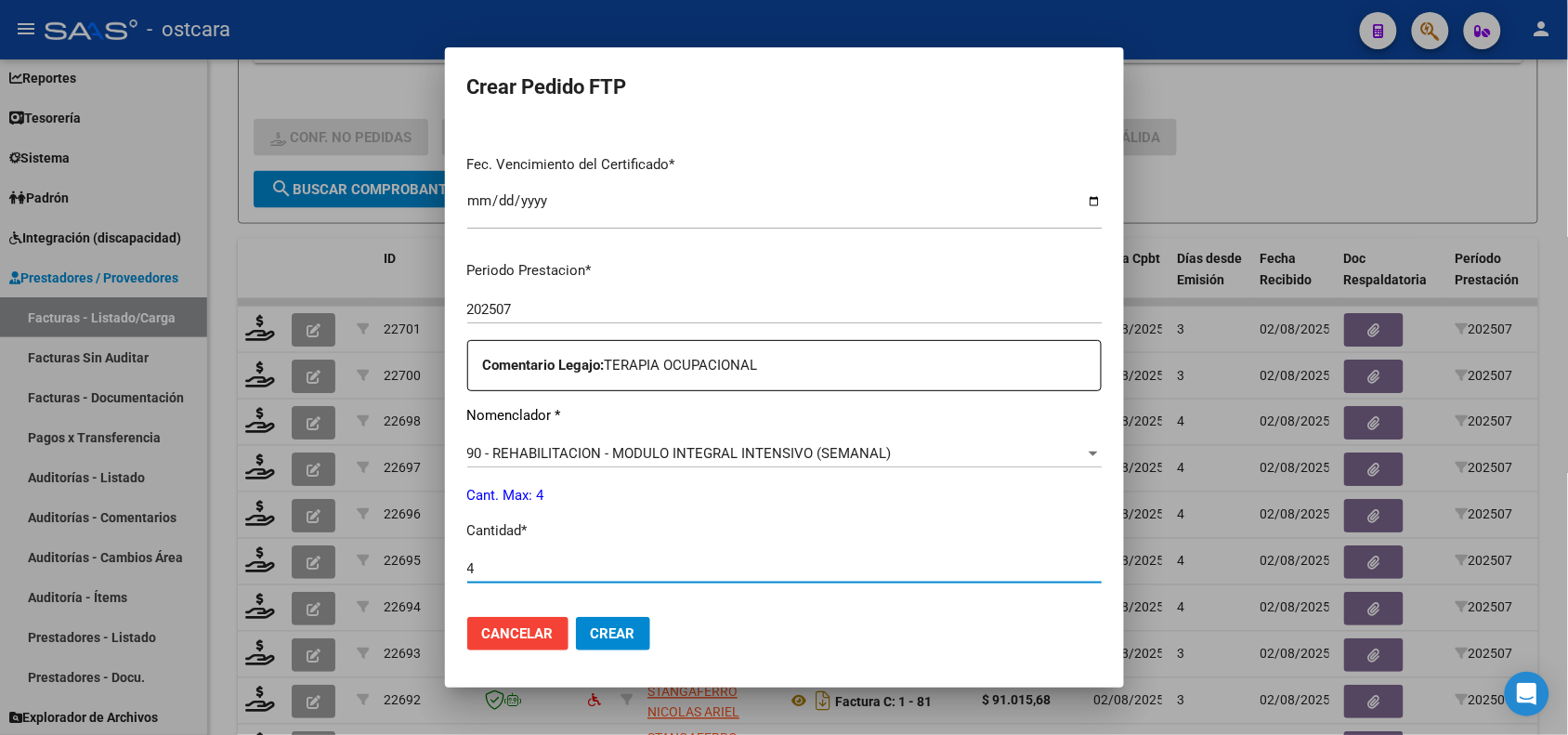 type on "4" 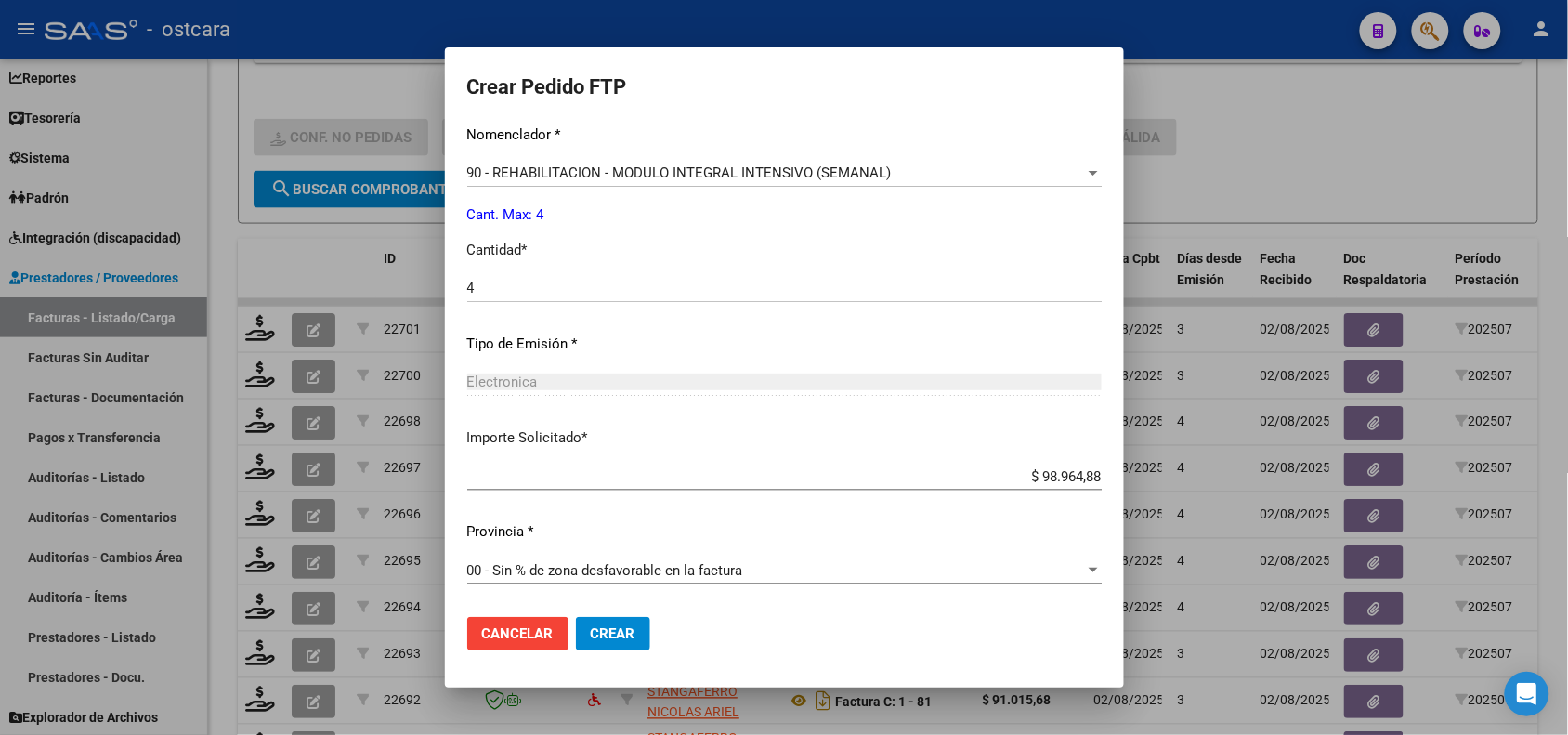 click on "Crear" 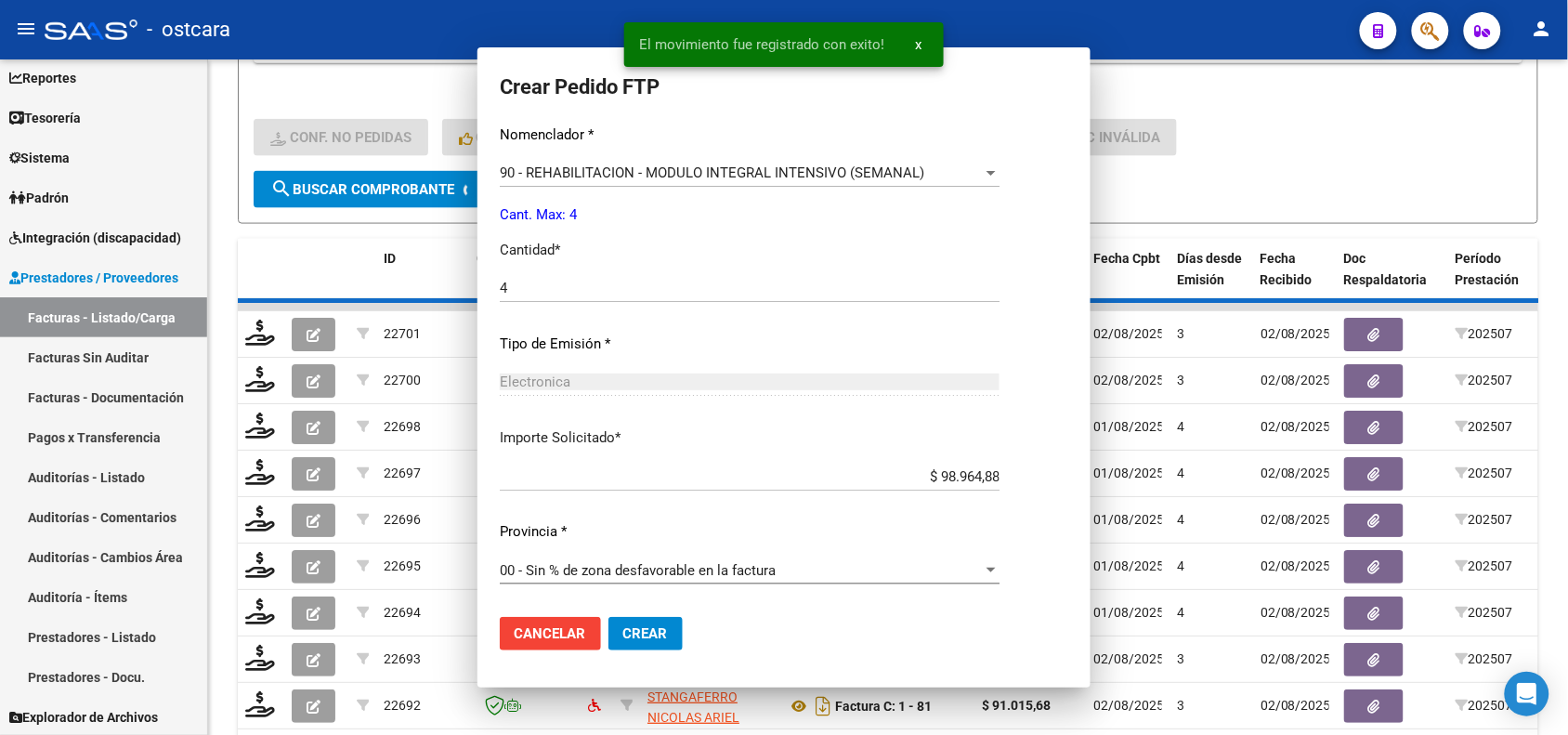 scroll, scrollTop: 641, scrollLeft: 0, axis: vertical 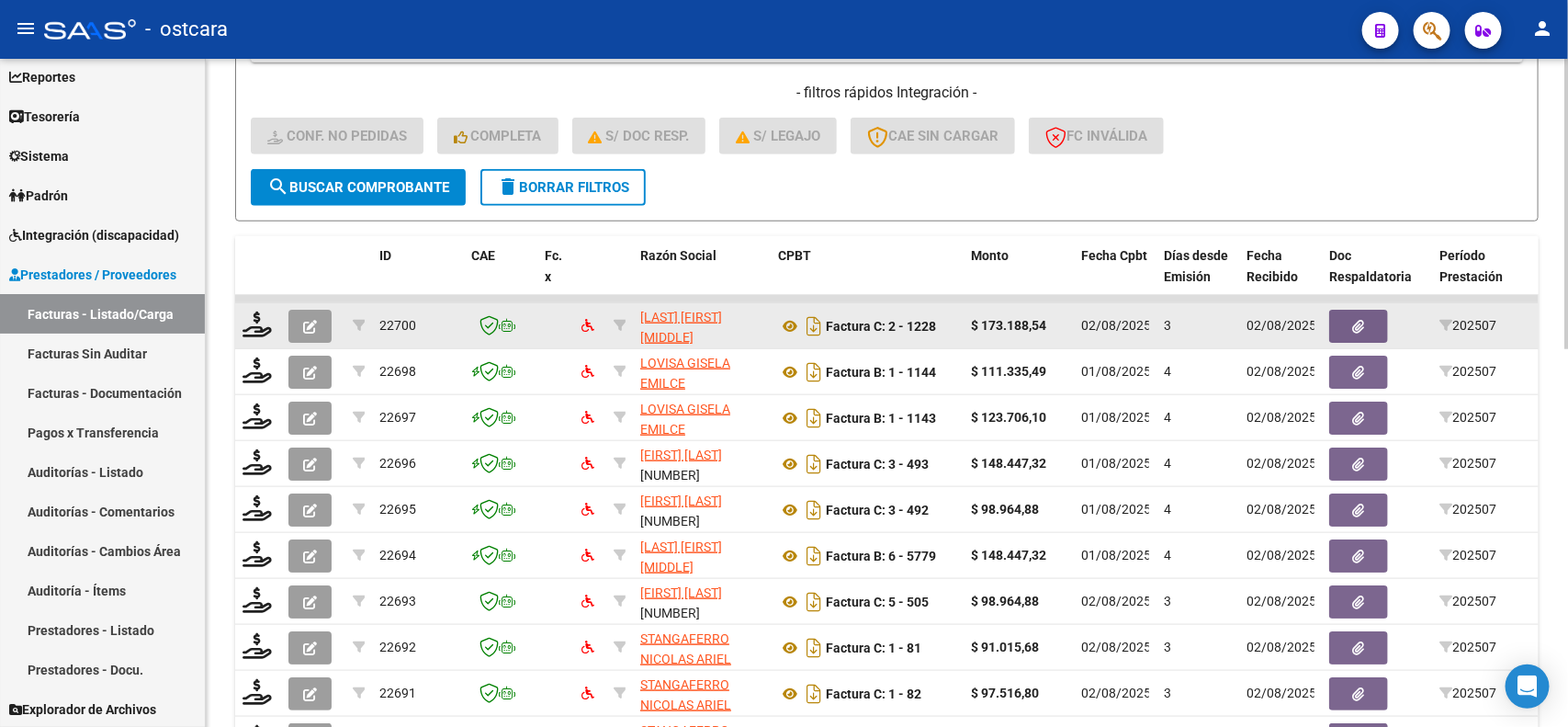 click 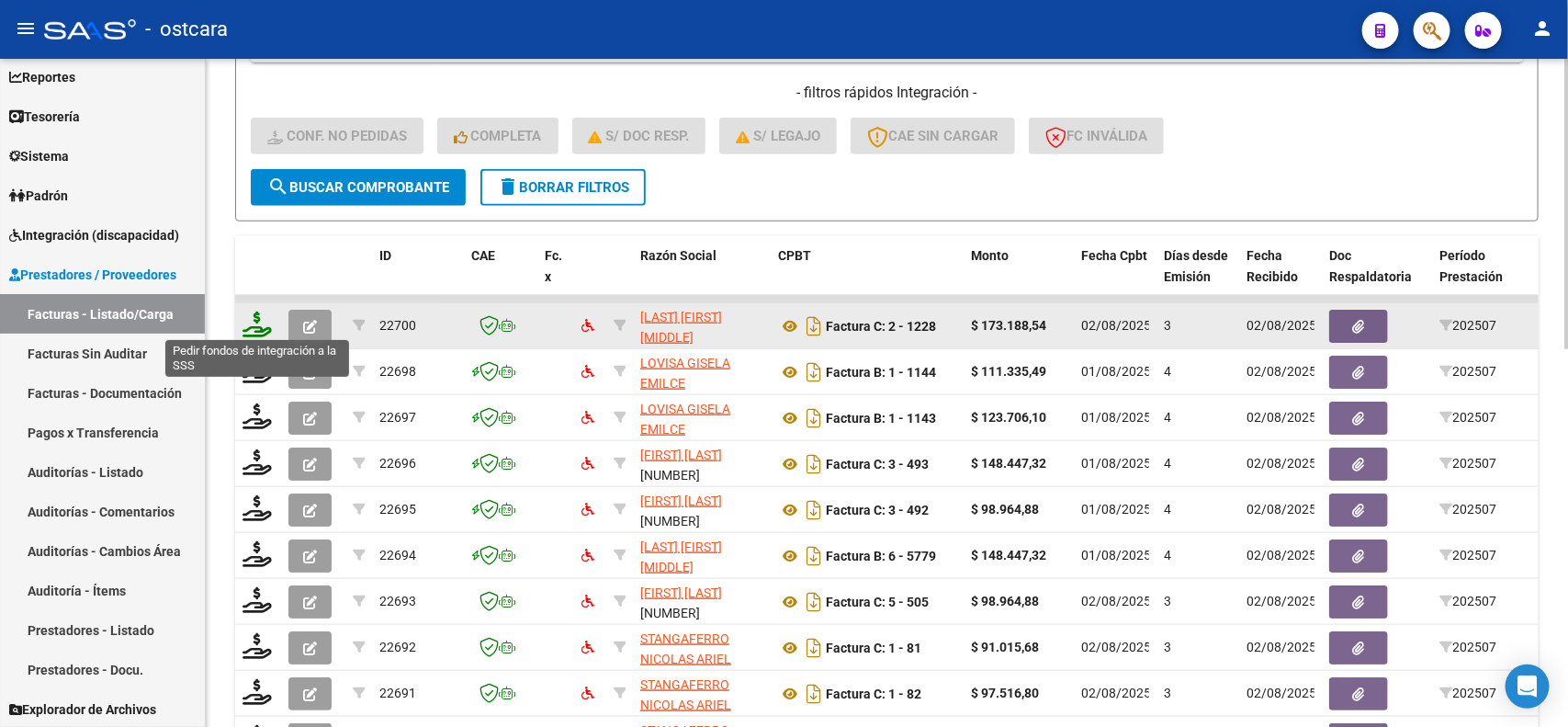 click 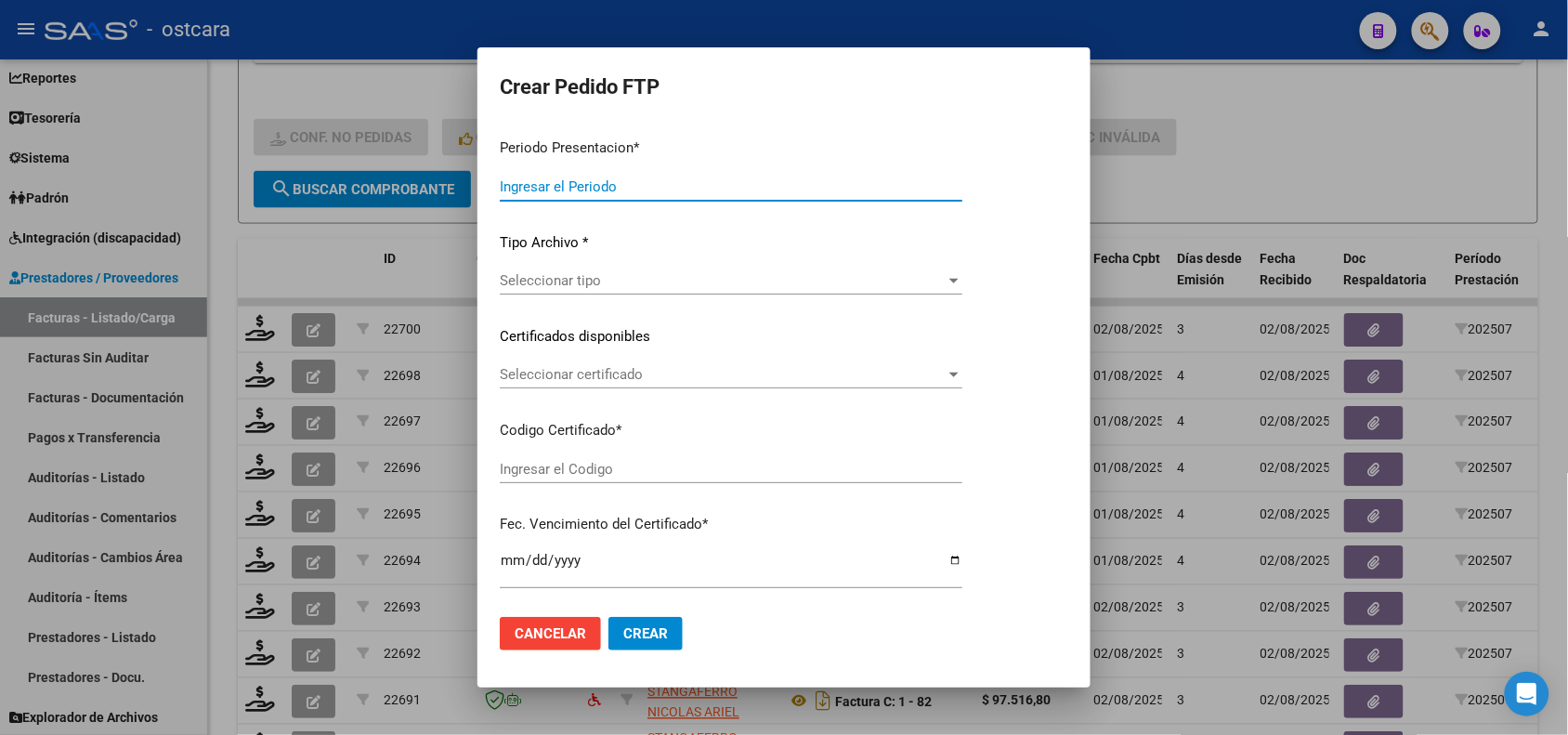 type on "202507" 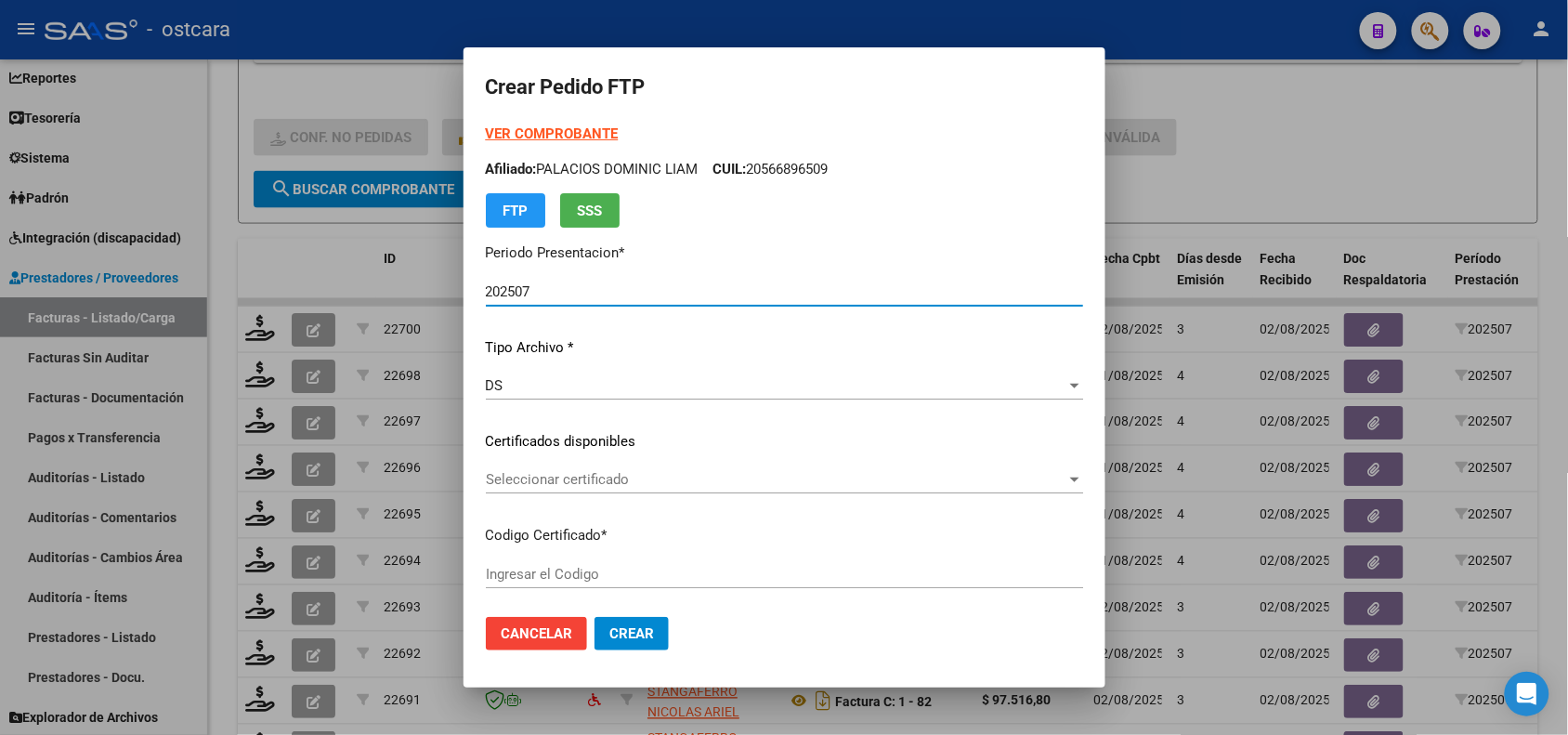type on "ARG01000340998322018021920280219BSAS3890" 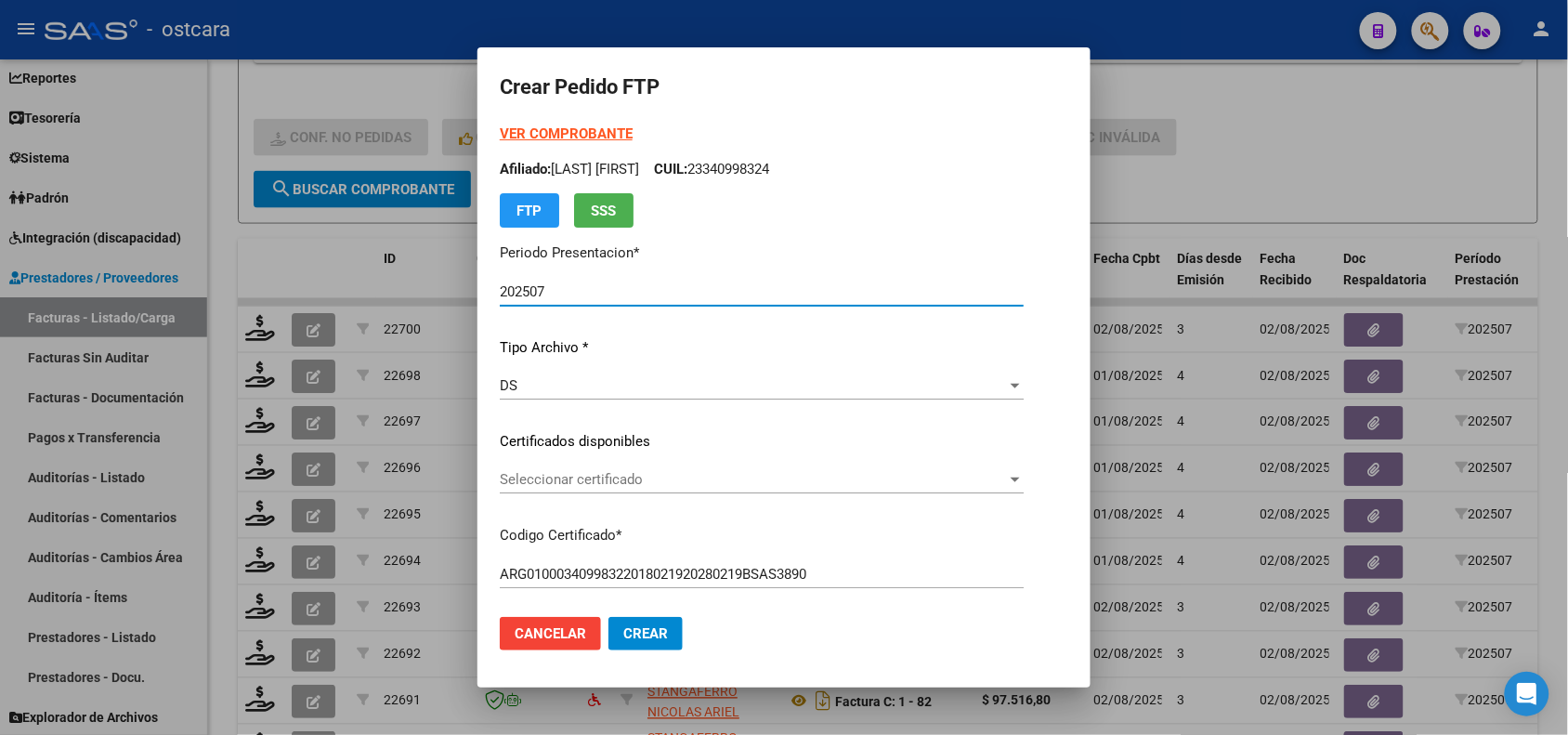 click on "Seleccionar certificado" at bounding box center [753, 479] 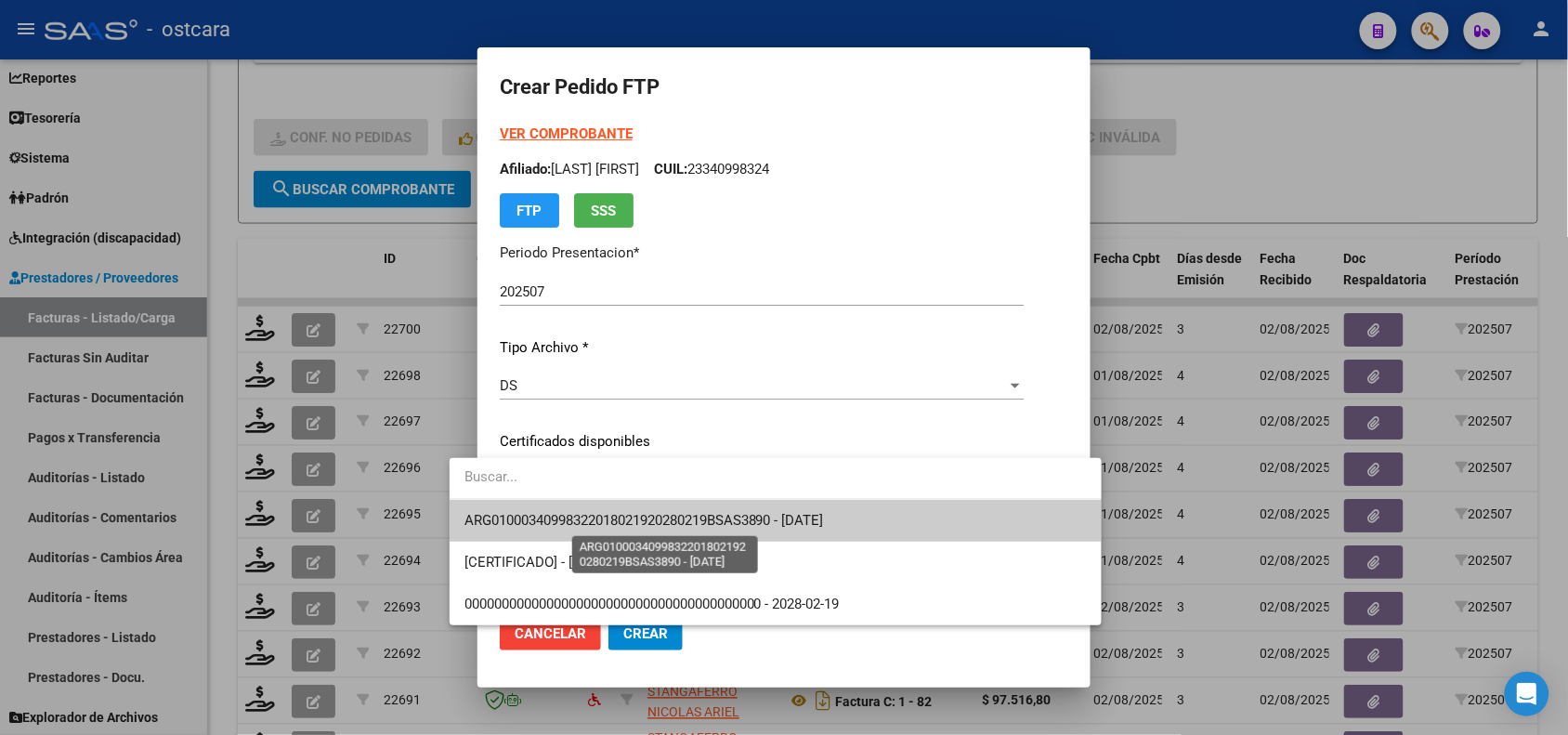 click on "ARG01000340998322018021920280219BSAS3890 - 2028-02-19" at bounding box center [644, 520] 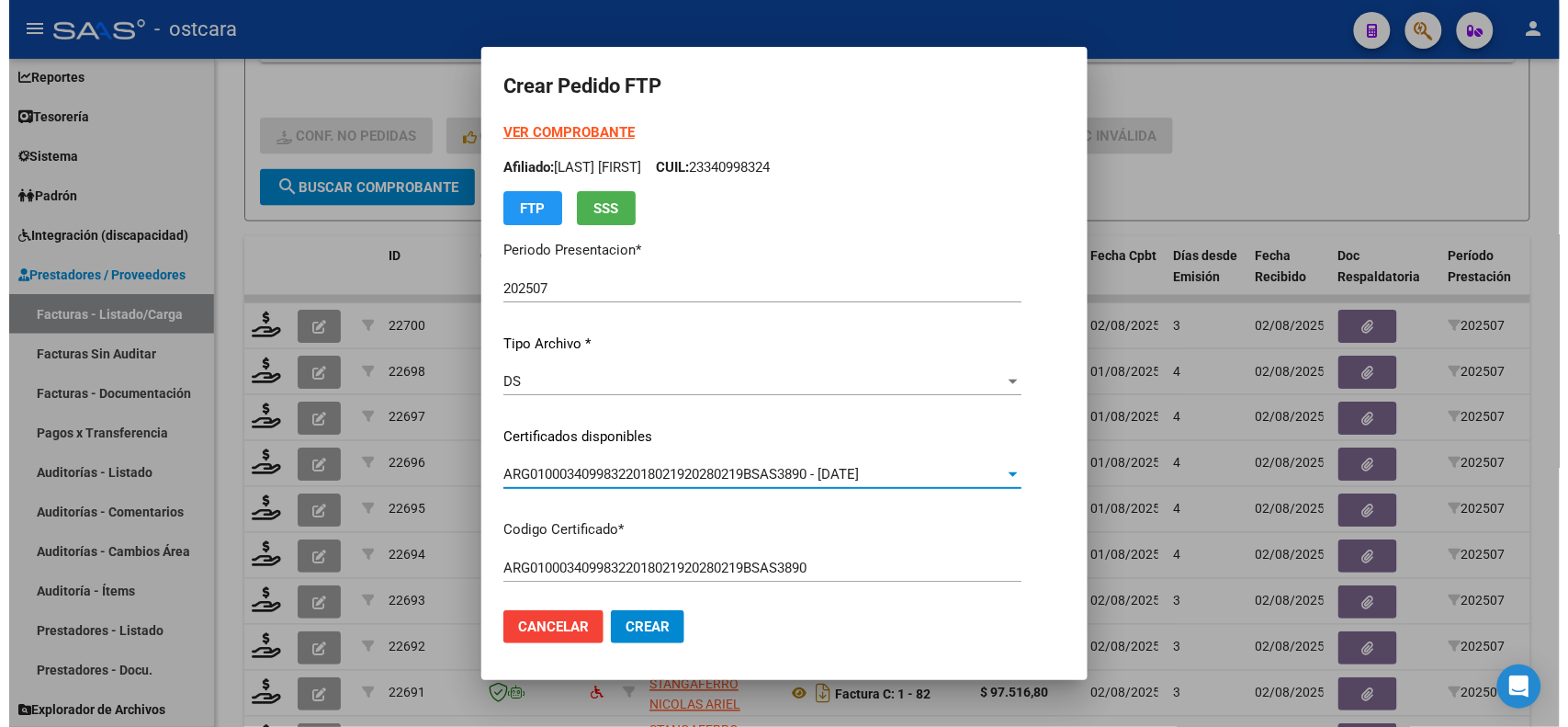 scroll, scrollTop: 460, scrollLeft: 0, axis: vertical 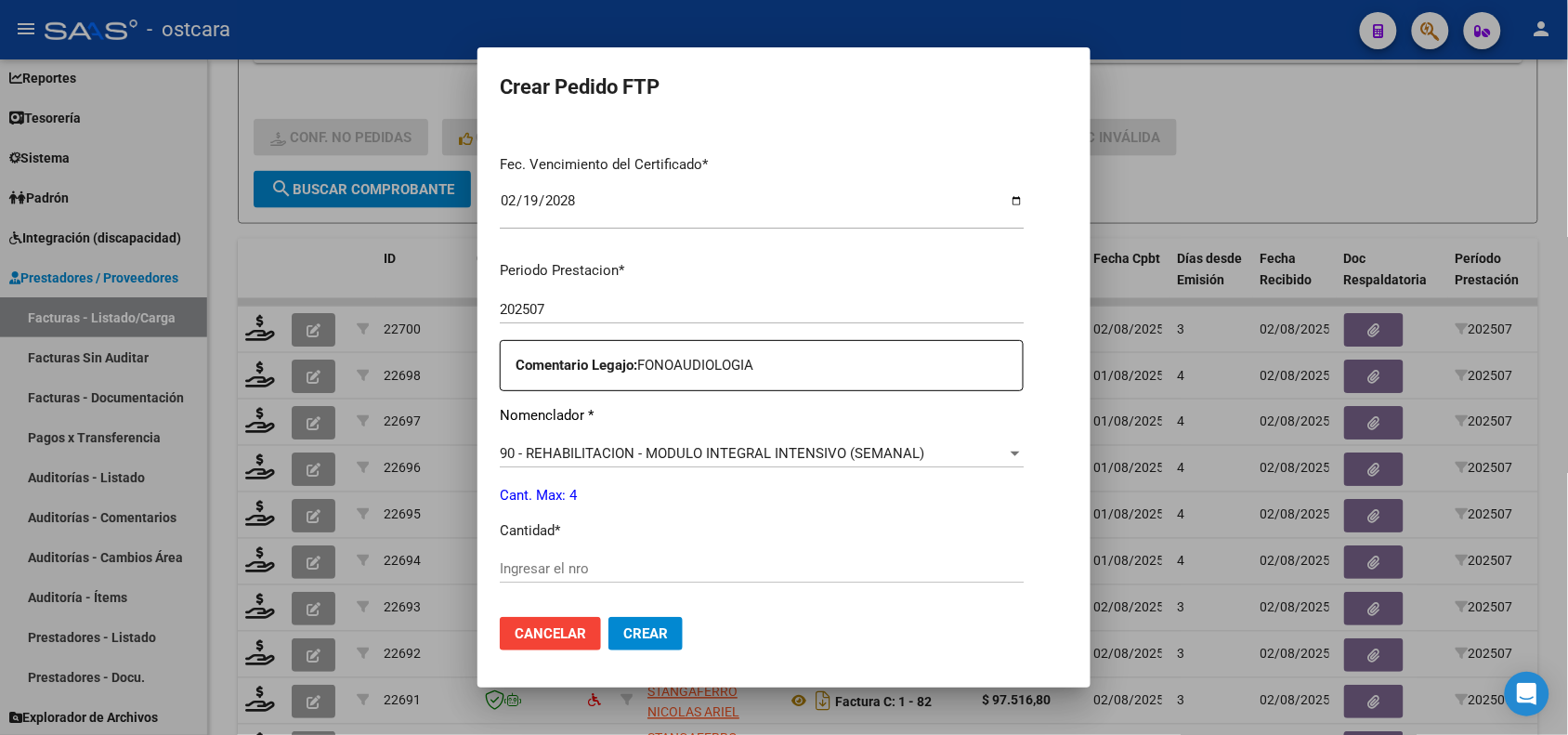 click on "Ingresar el nro" 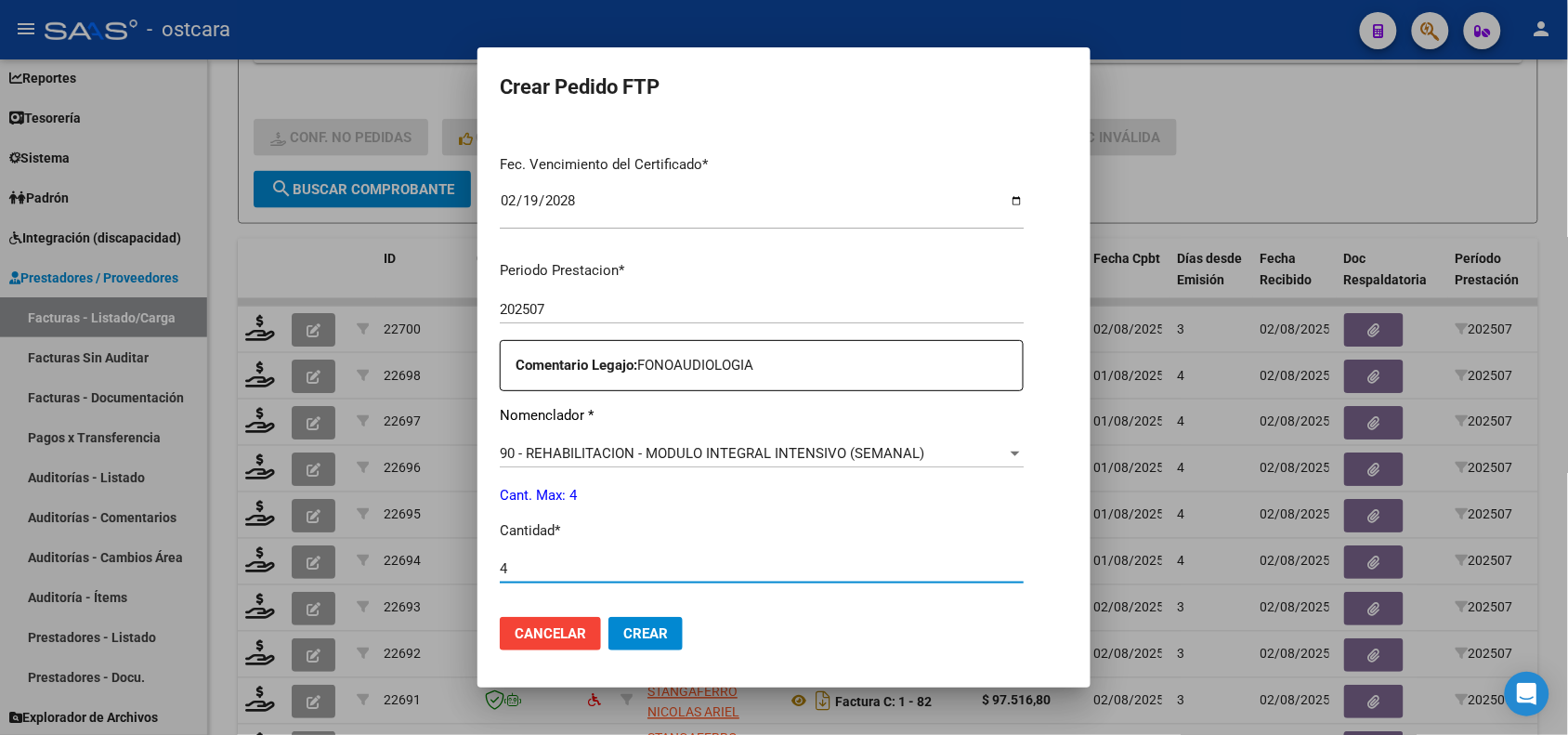 type on "4" 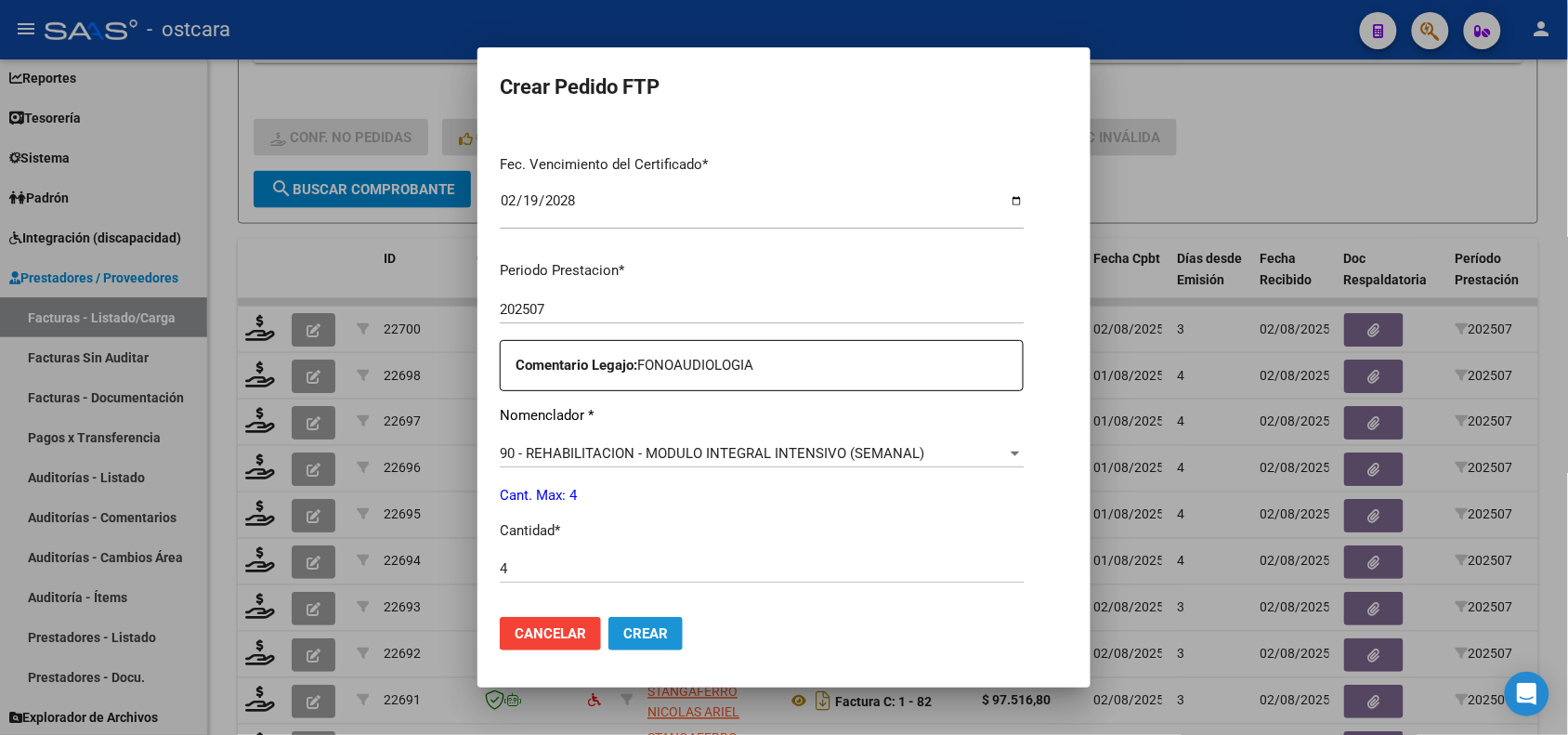 click on "Crear" 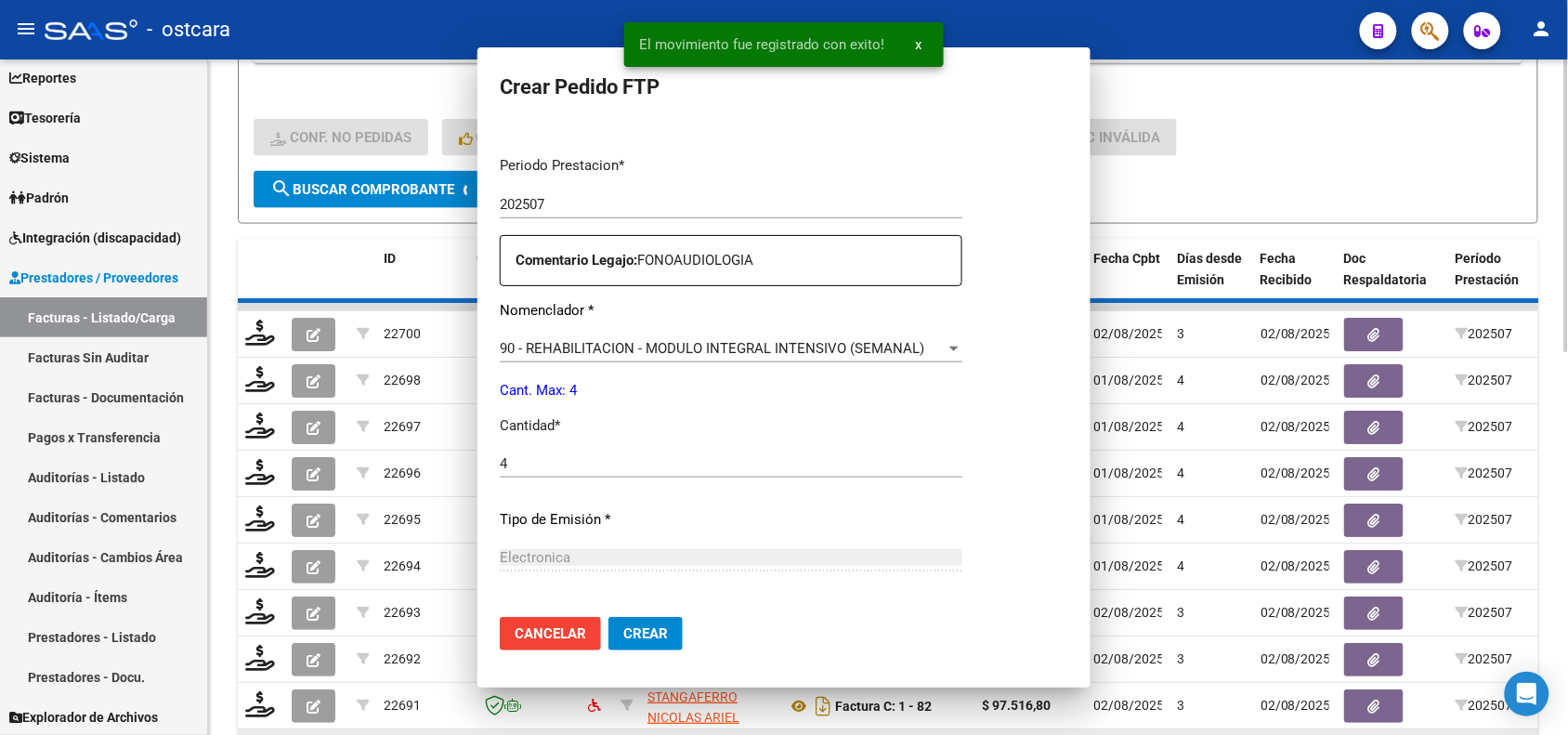 scroll, scrollTop: 0, scrollLeft: 0, axis: both 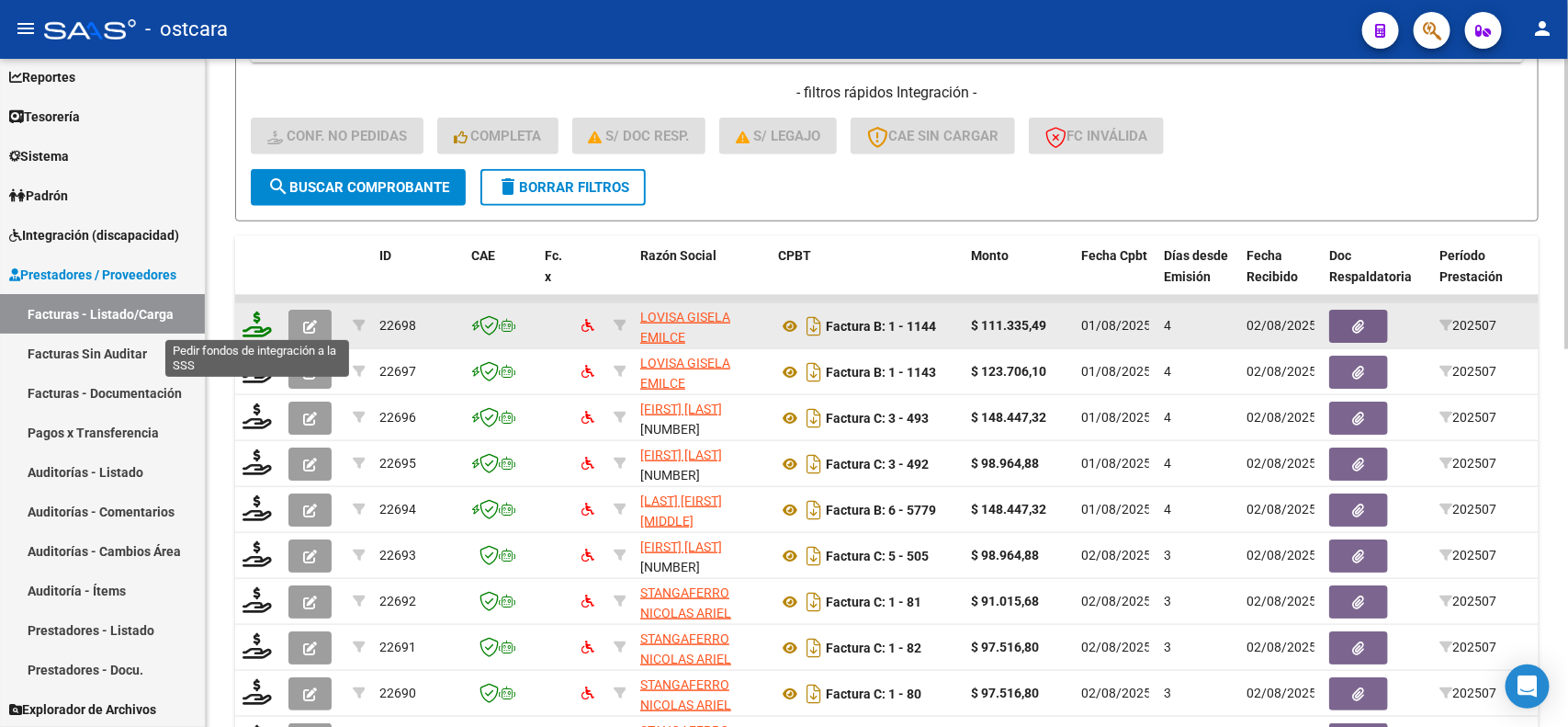 click 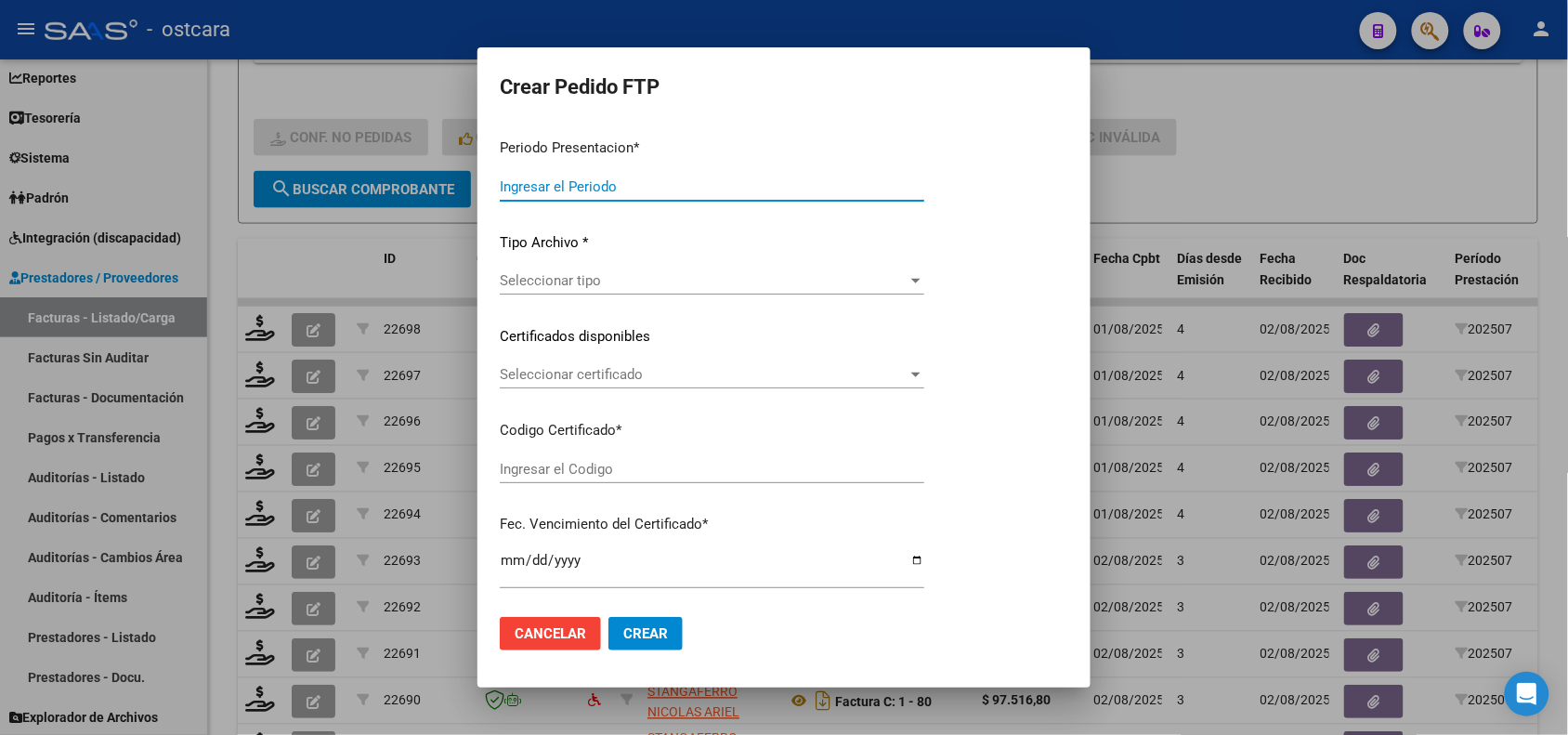 type on "202507" 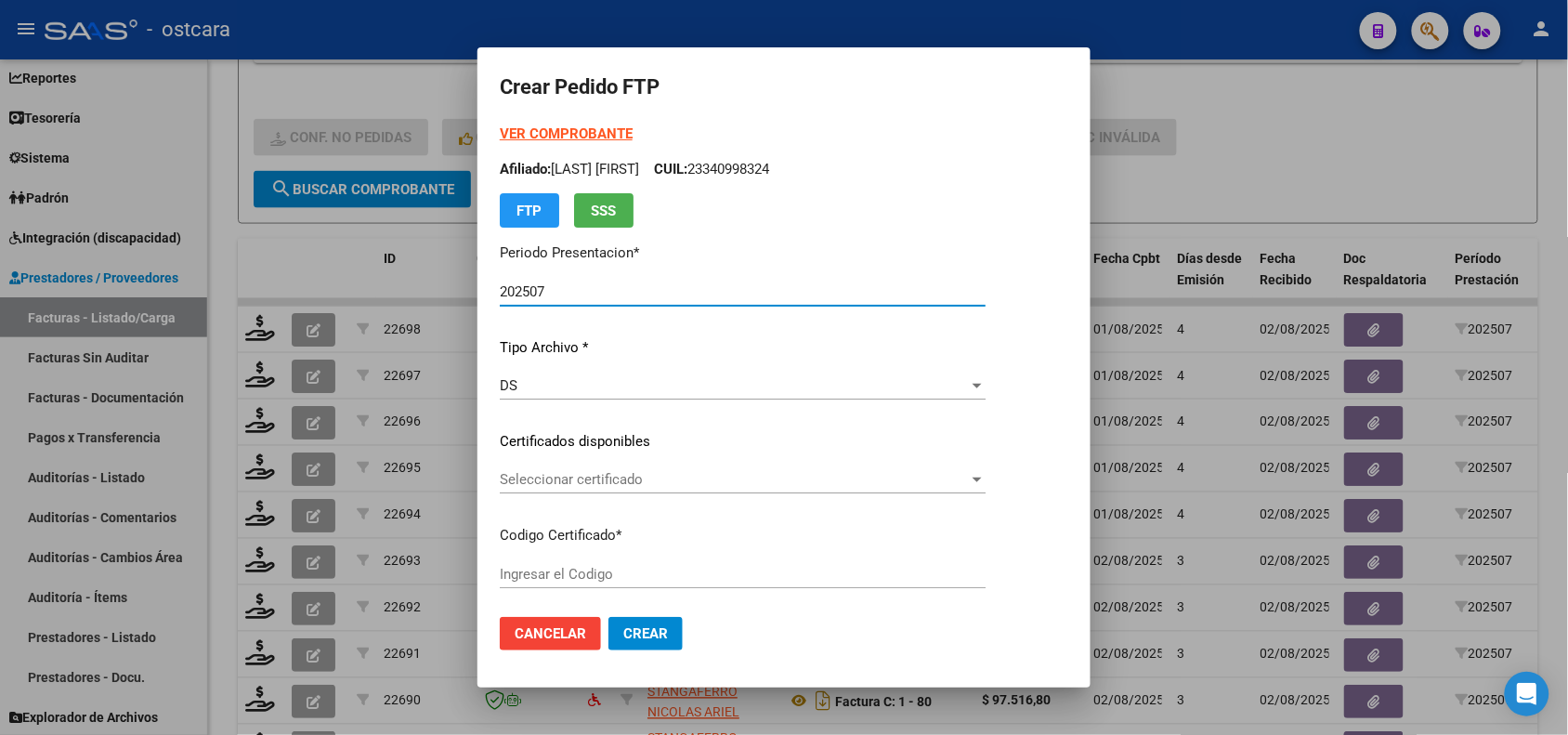 type on "ARG01000568549862019121720241217SFE15900" 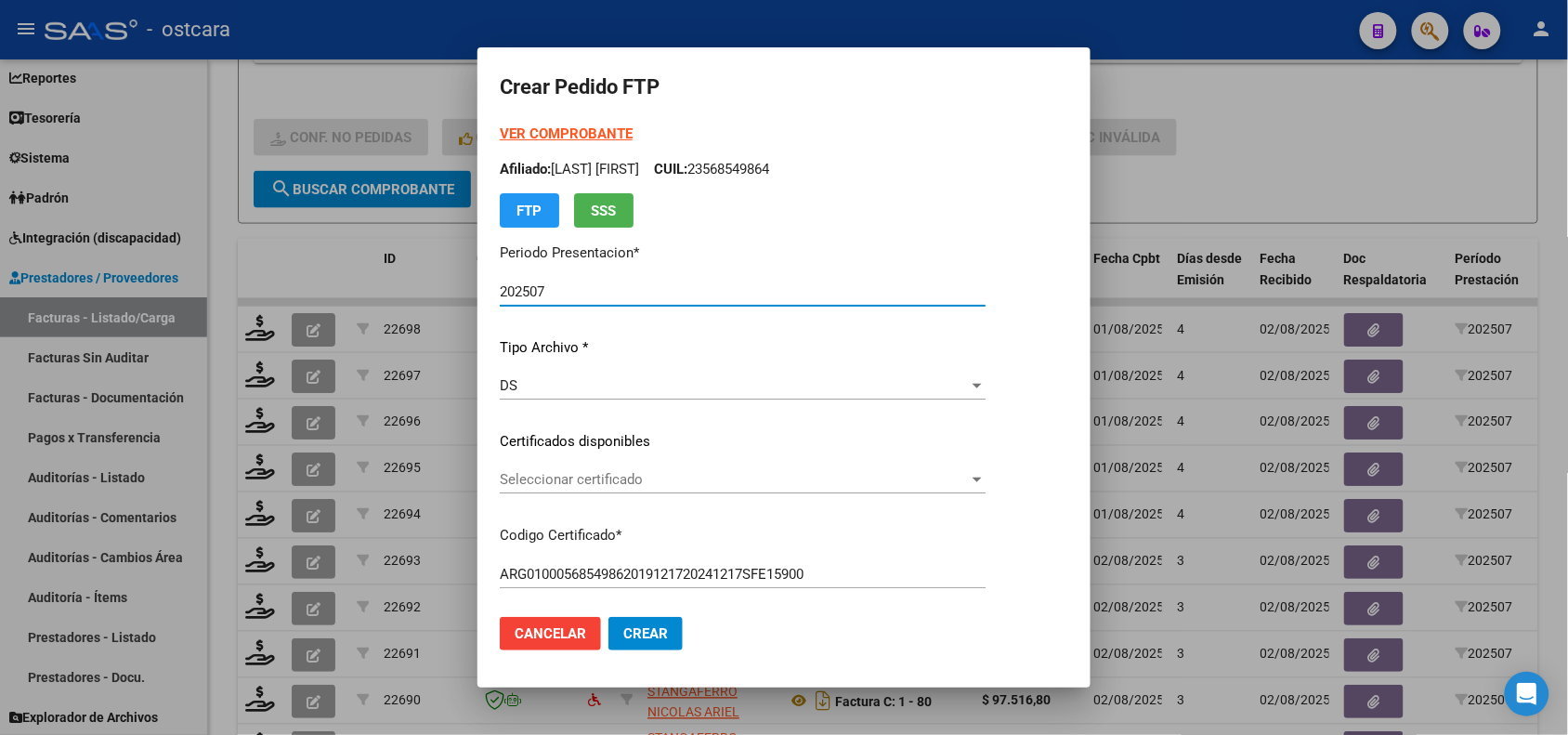 click on "Seleccionar certificado" at bounding box center (734, 479) 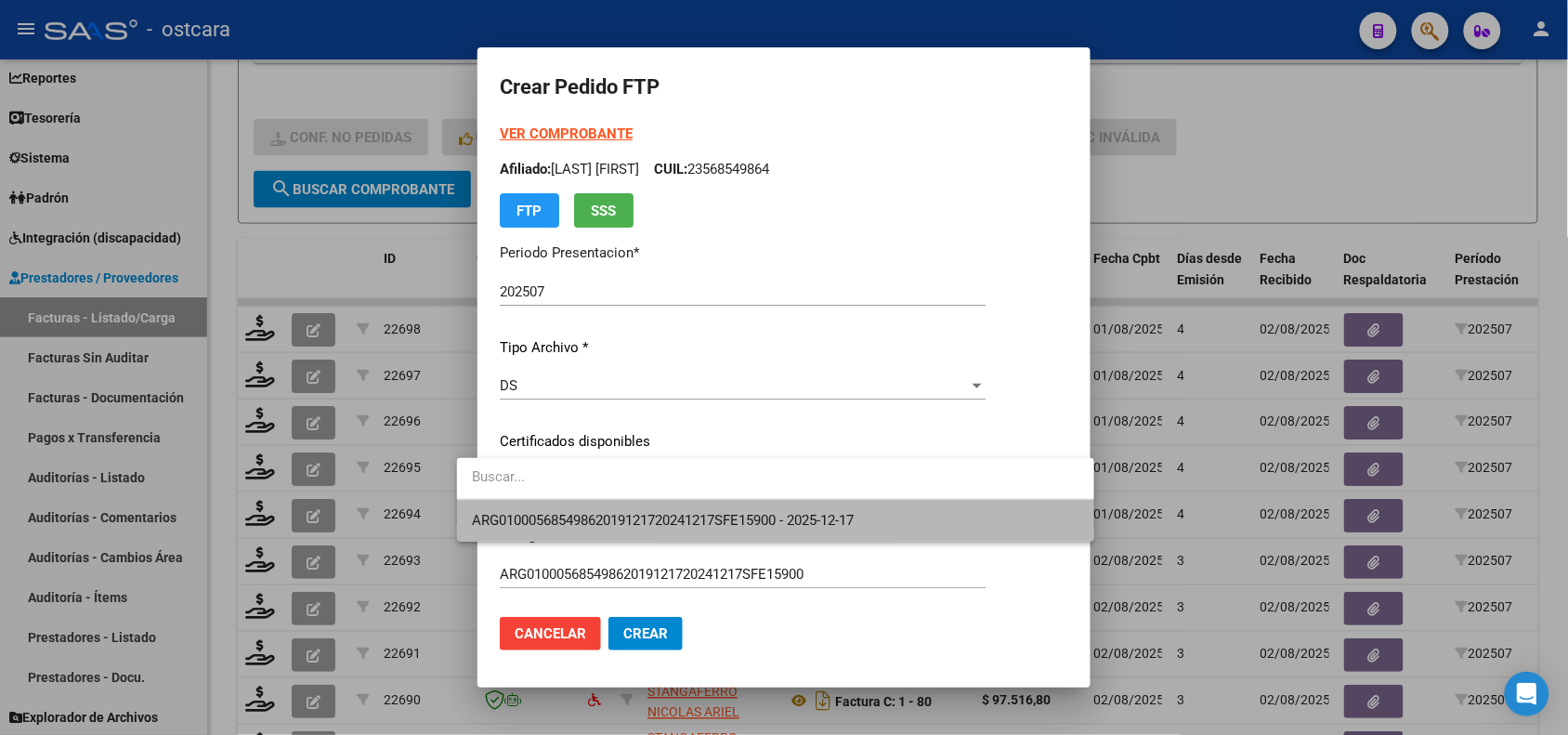 click on "ARG01000568549862019121720241217SFE15900 - 2025-12-17" at bounding box center (776, 520) 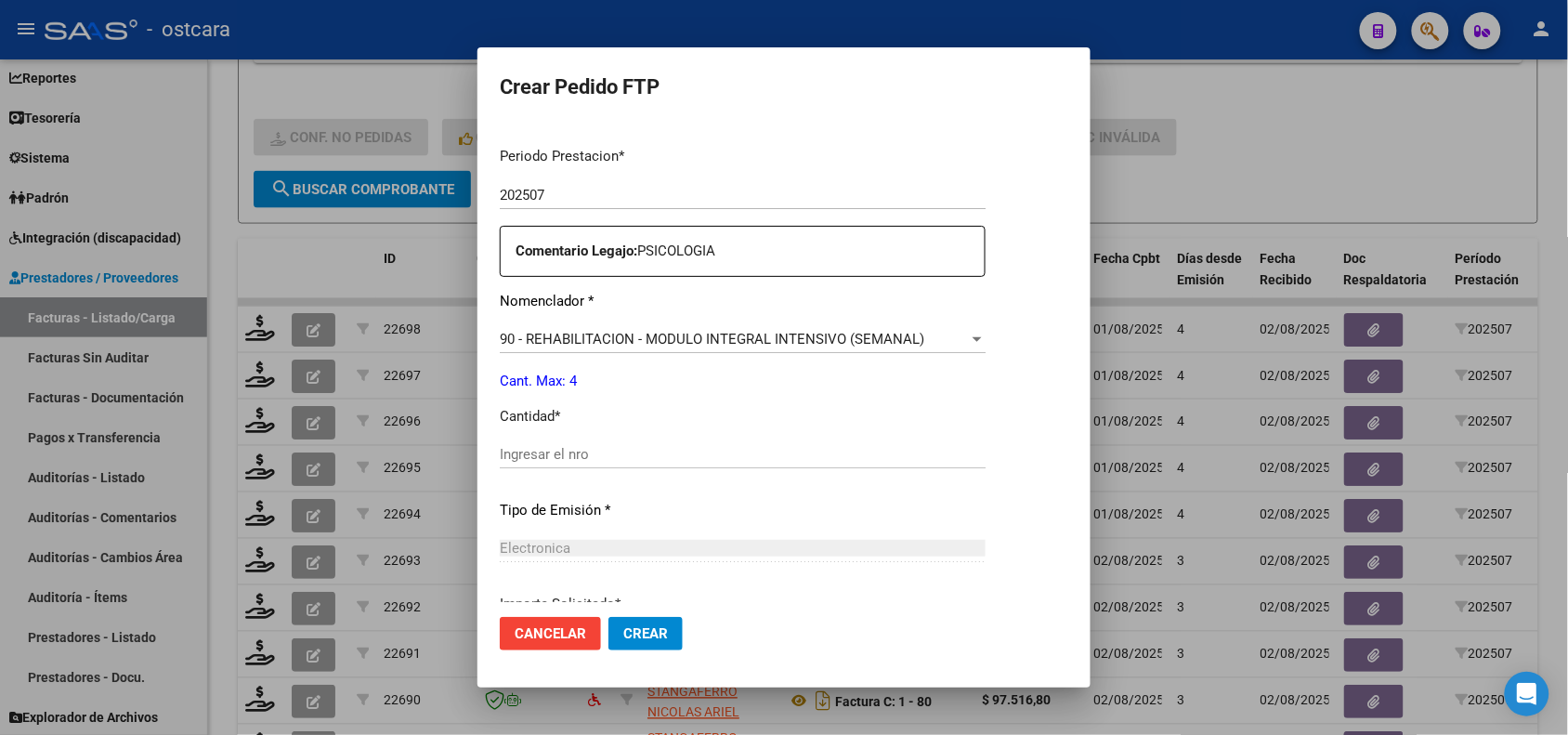 scroll, scrollTop: 697, scrollLeft: 0, axis: vertical 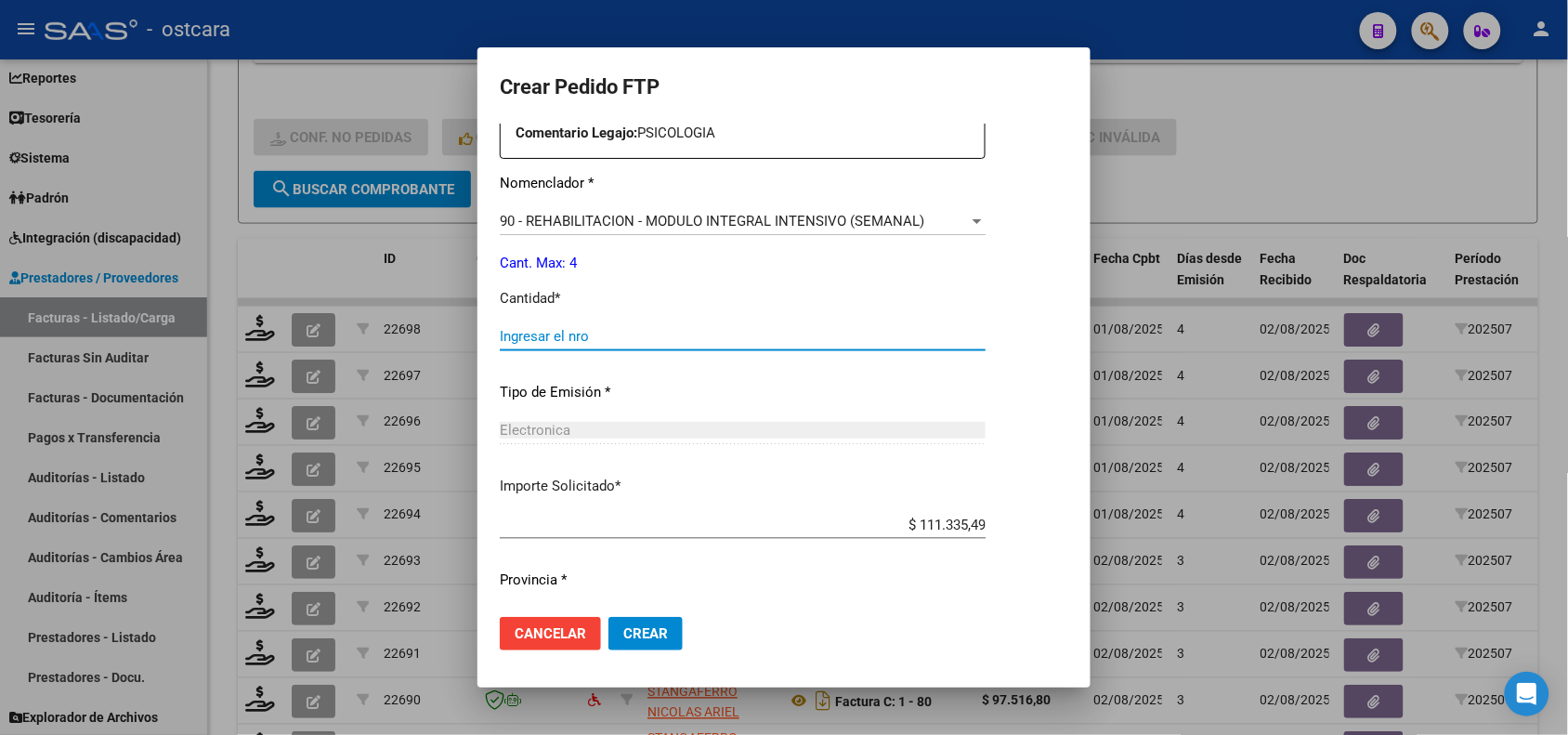 click on "Ingresar el nro" at bounding box center [742, 336] 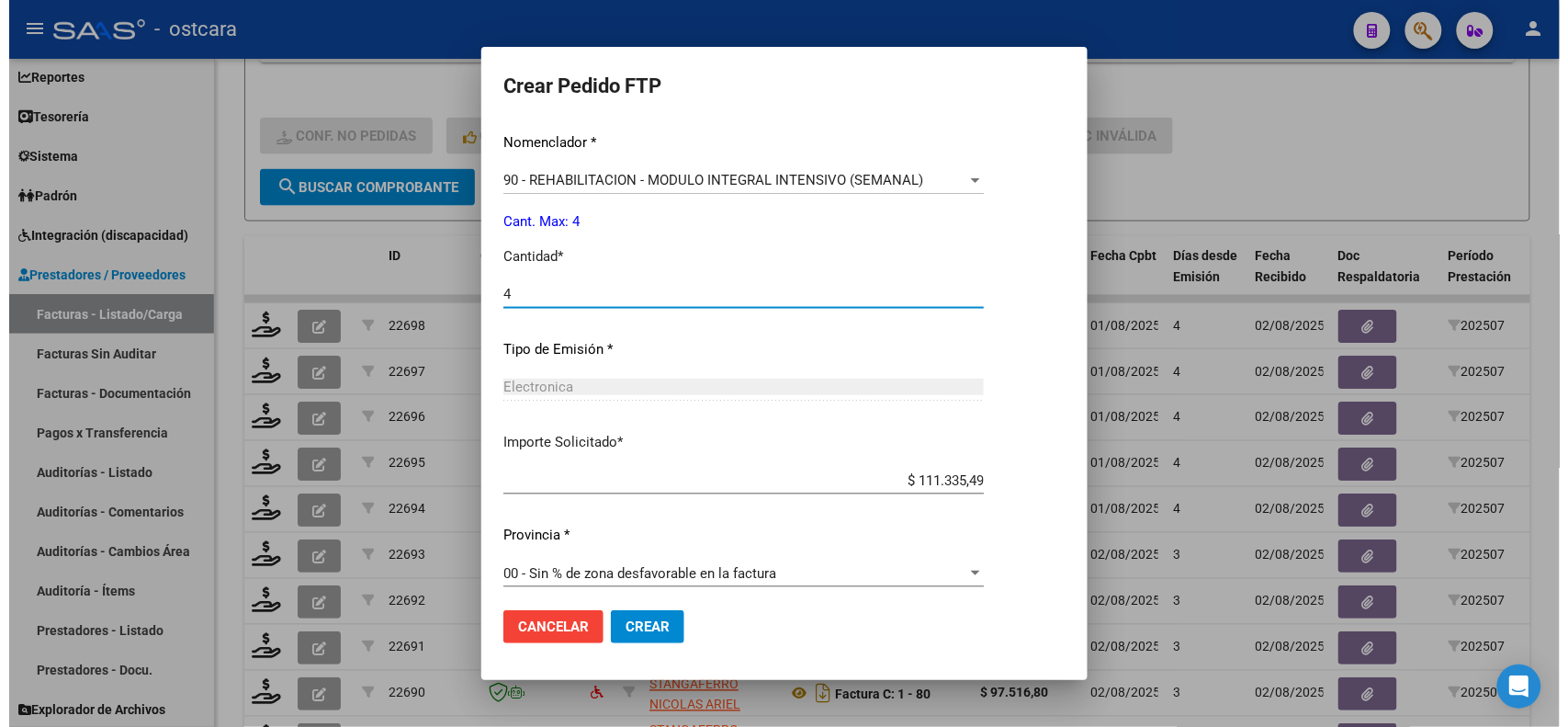 scroll, scrollTop: 737, scrollLeft: 0, axis: vertical 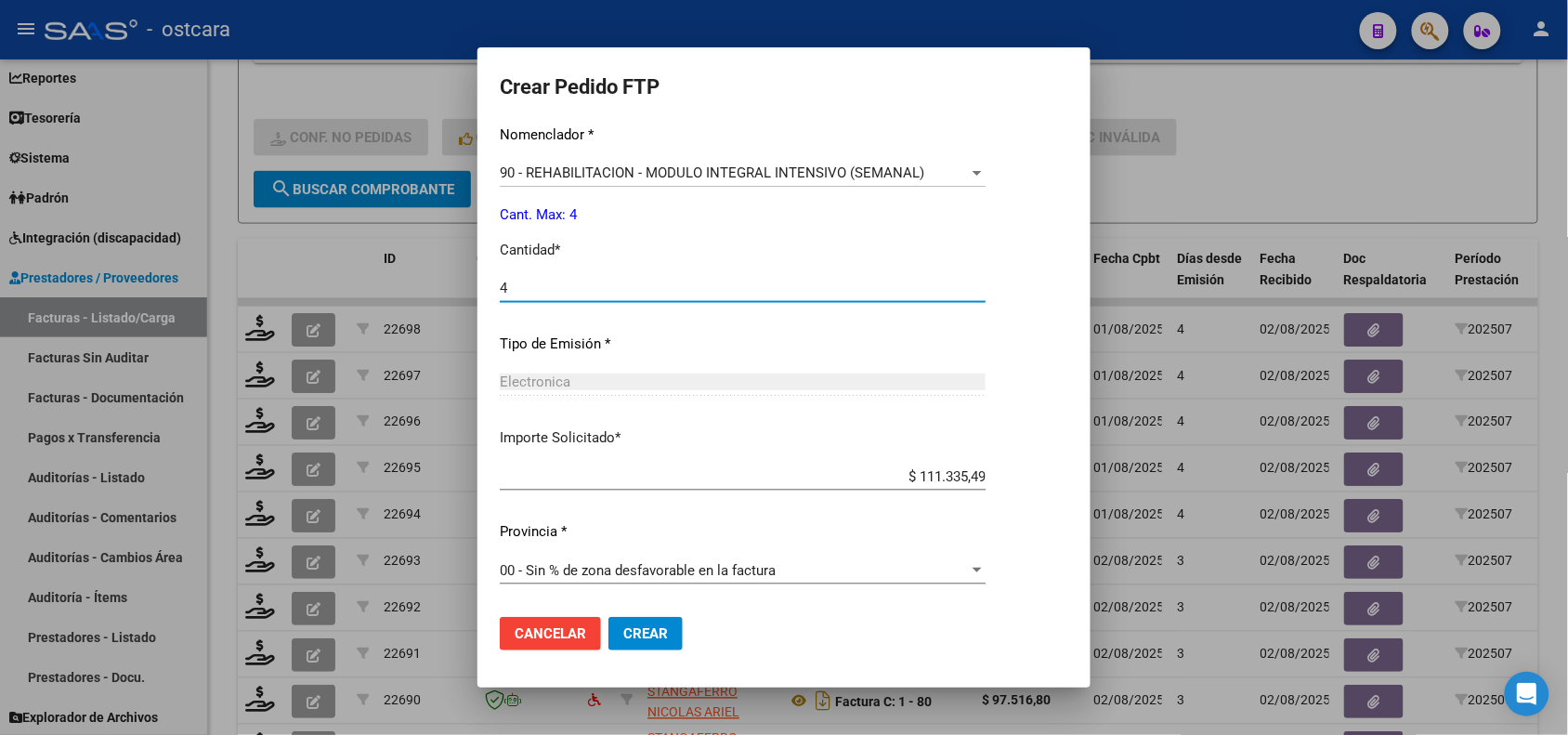type on "4" 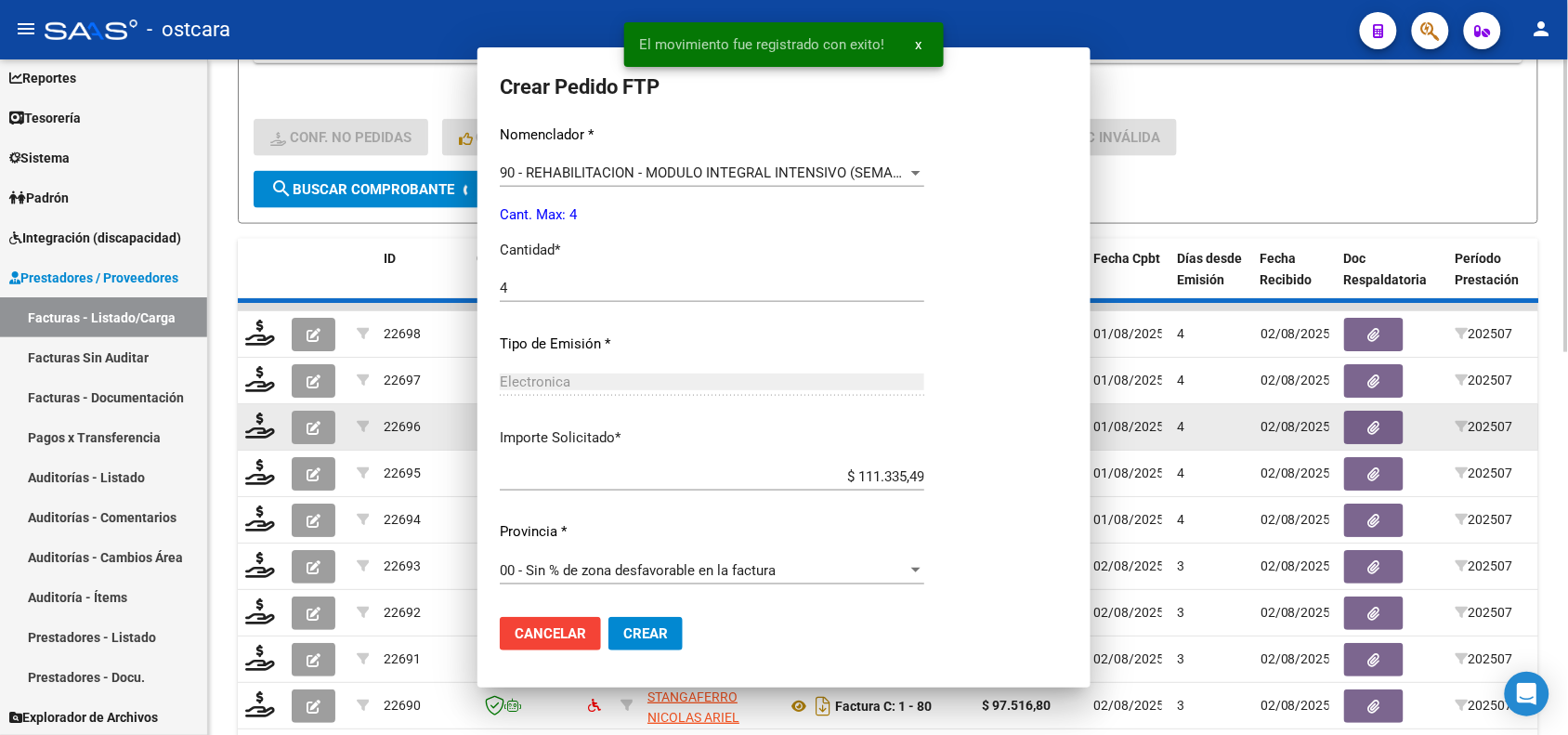 scroll, scrollTop: 0, scrollLeft: 0, axis: both 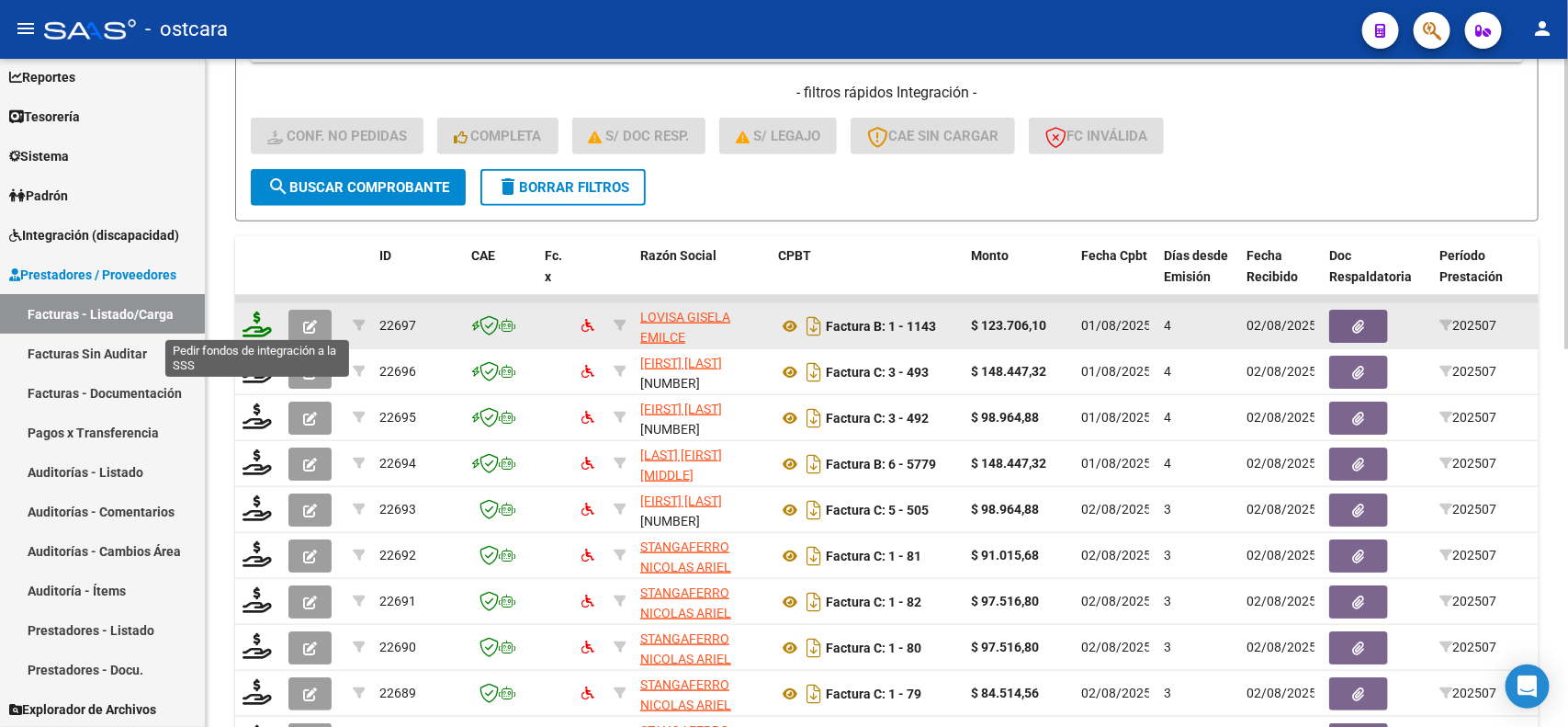 click 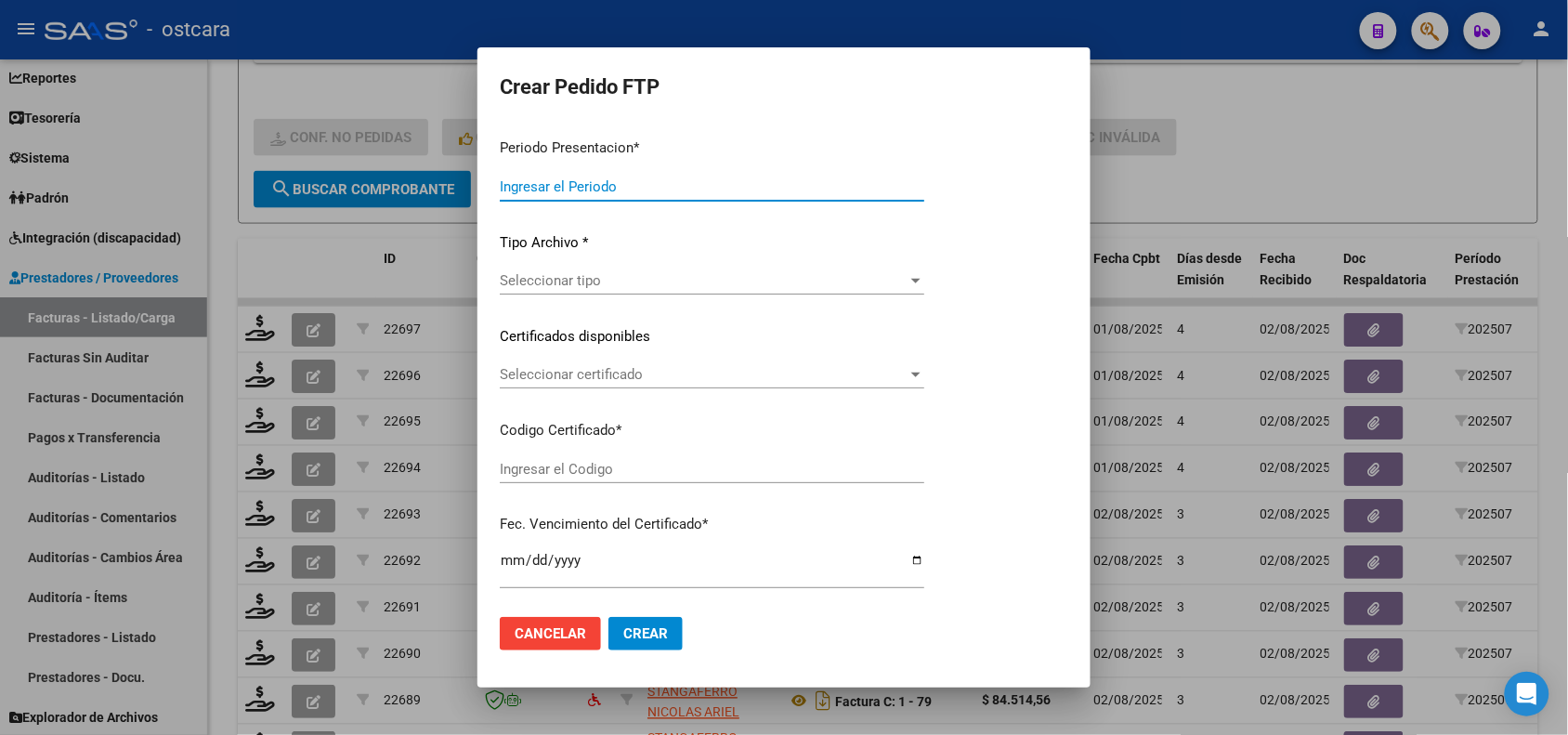 type 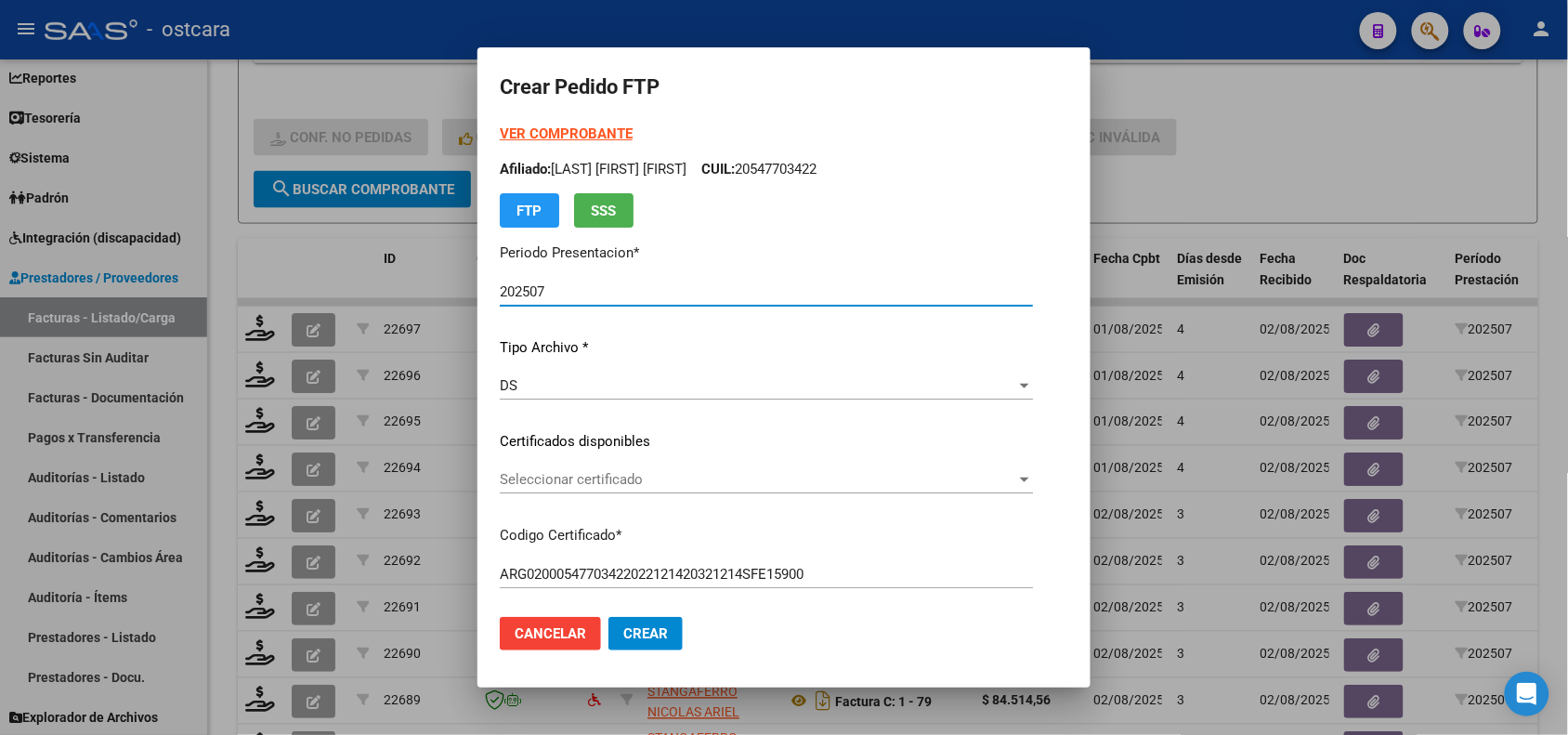 click on "Seleccionar certificado" at bounding box center (758, 479) 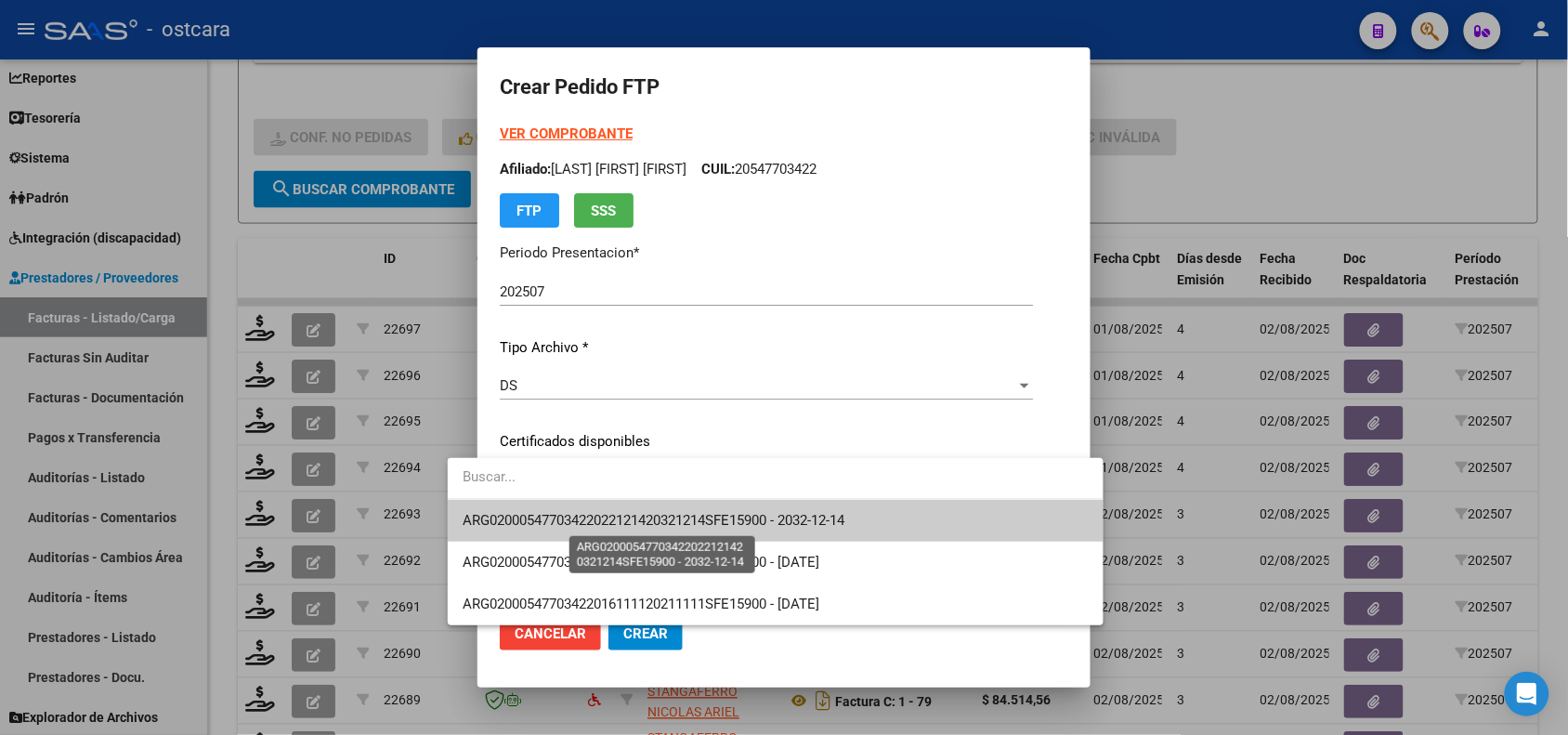 click on "ARG02000547703422022121420321214SFE15900 - 2032-12-14" at bounding box center [653, 520] 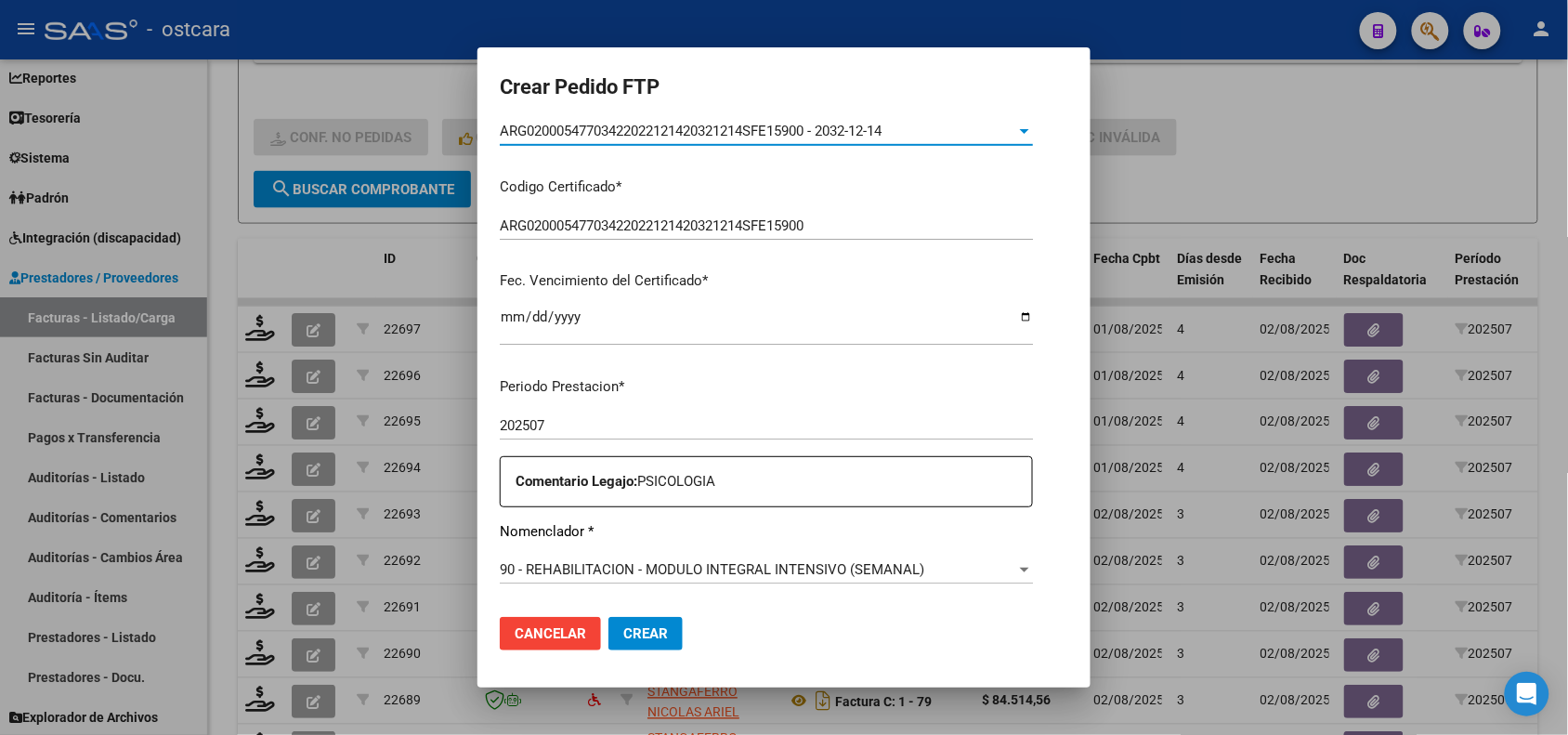 scroll, scrollTop: 697, scrollLeft: 0, axis: vertical 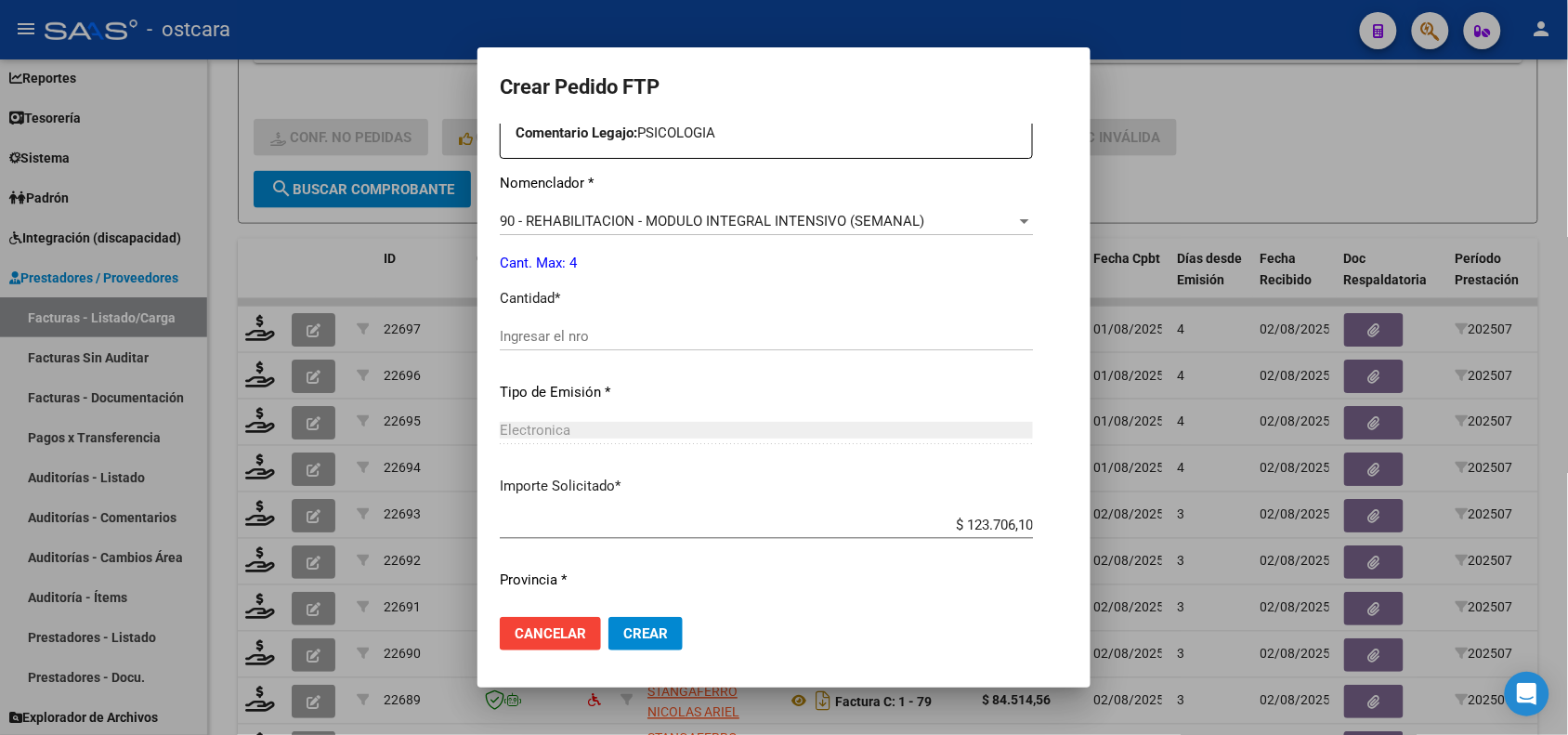 click on "Ingresar el nro" at bounding box center (766, 336) 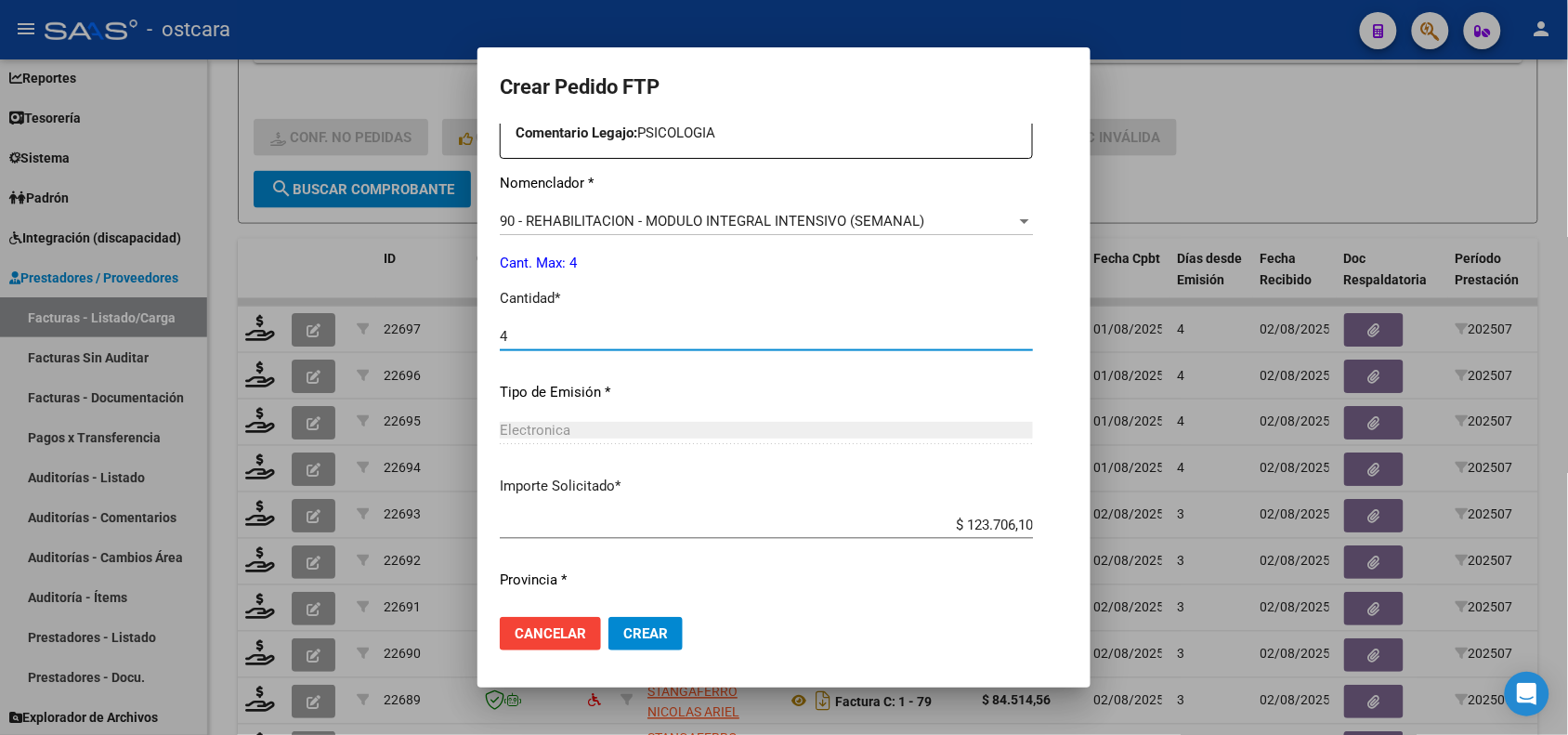 click on "Crear" 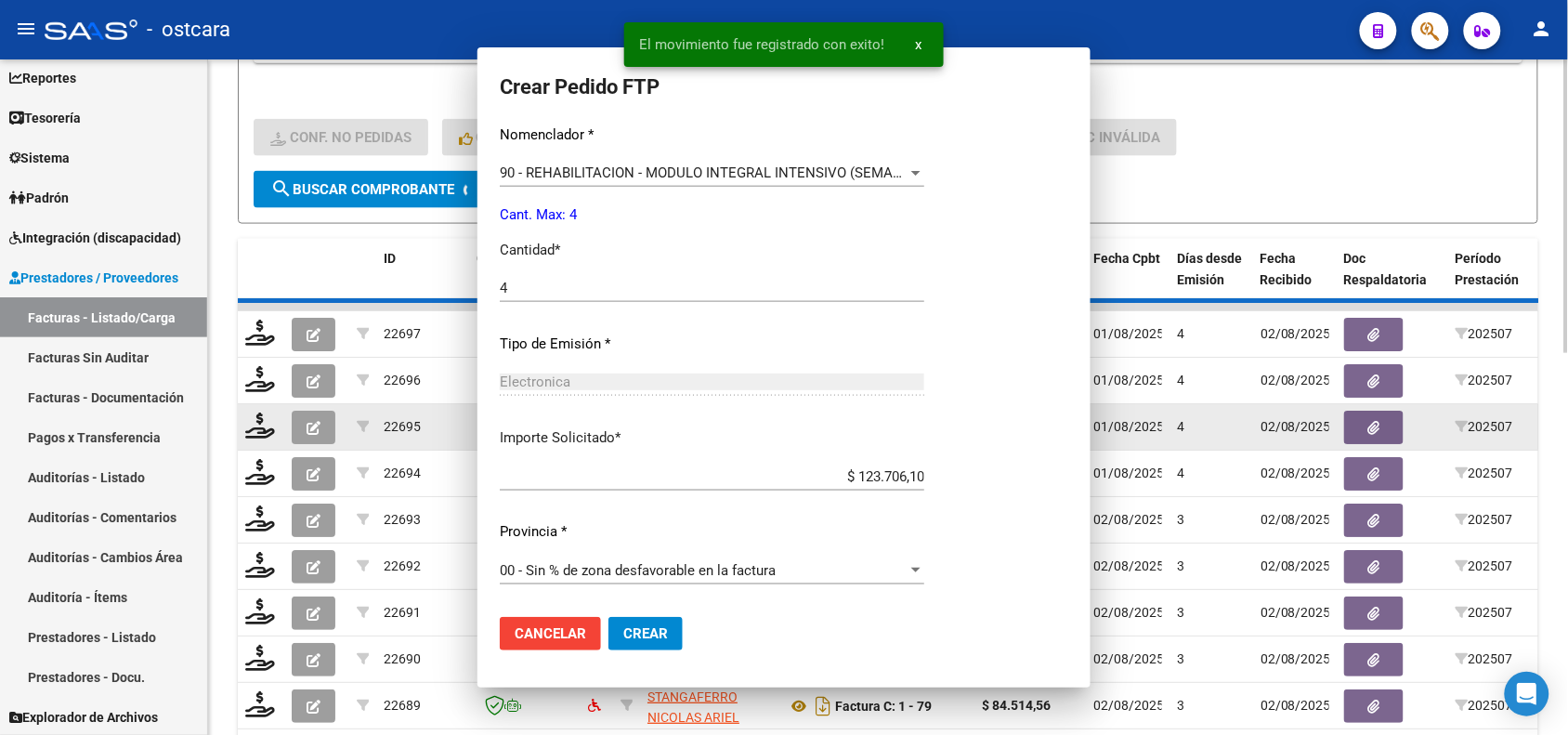 scroll, scrollTop: 592, scrollLeft: 0, axis: vertical 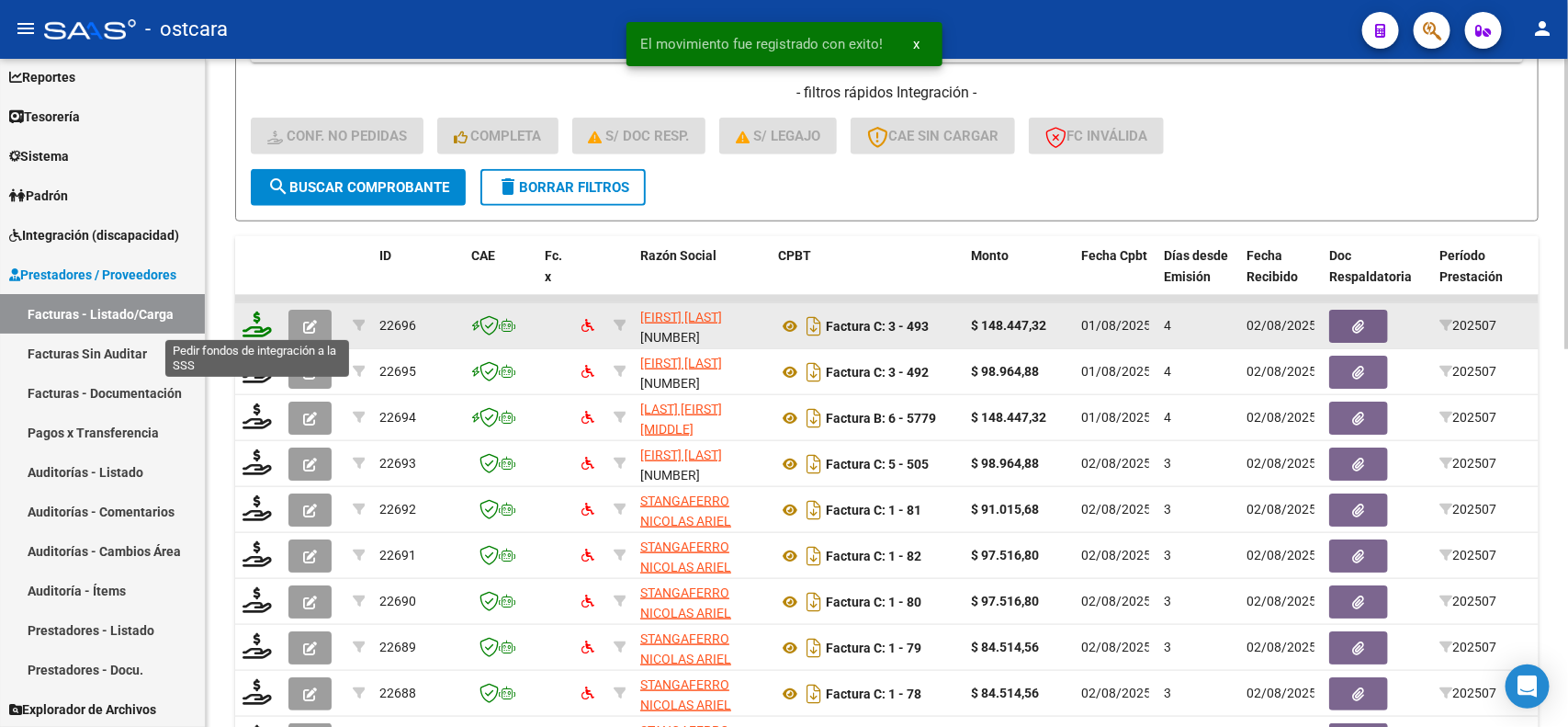 click 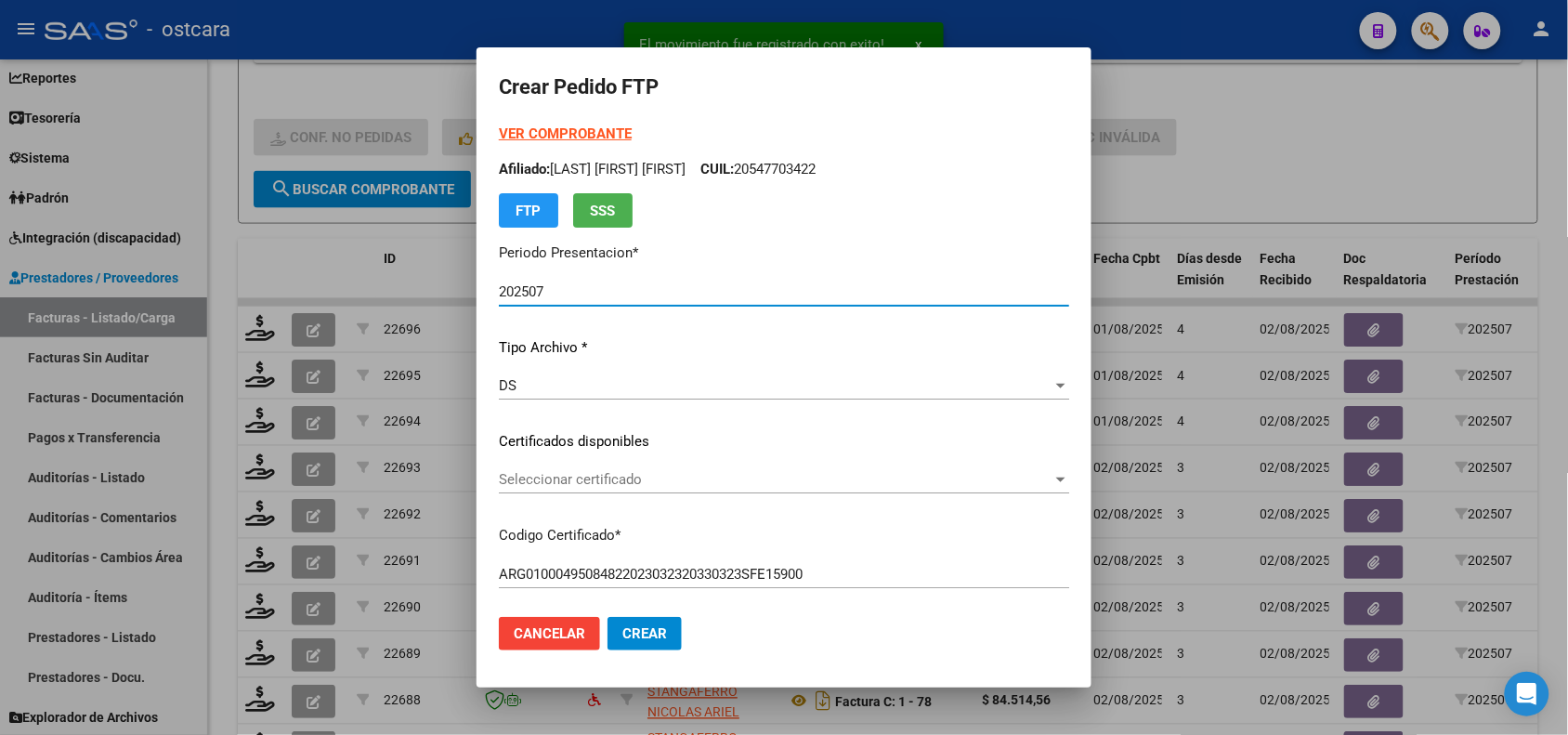 click on "Seleccionar certificado" at bounding box center (776, 479) 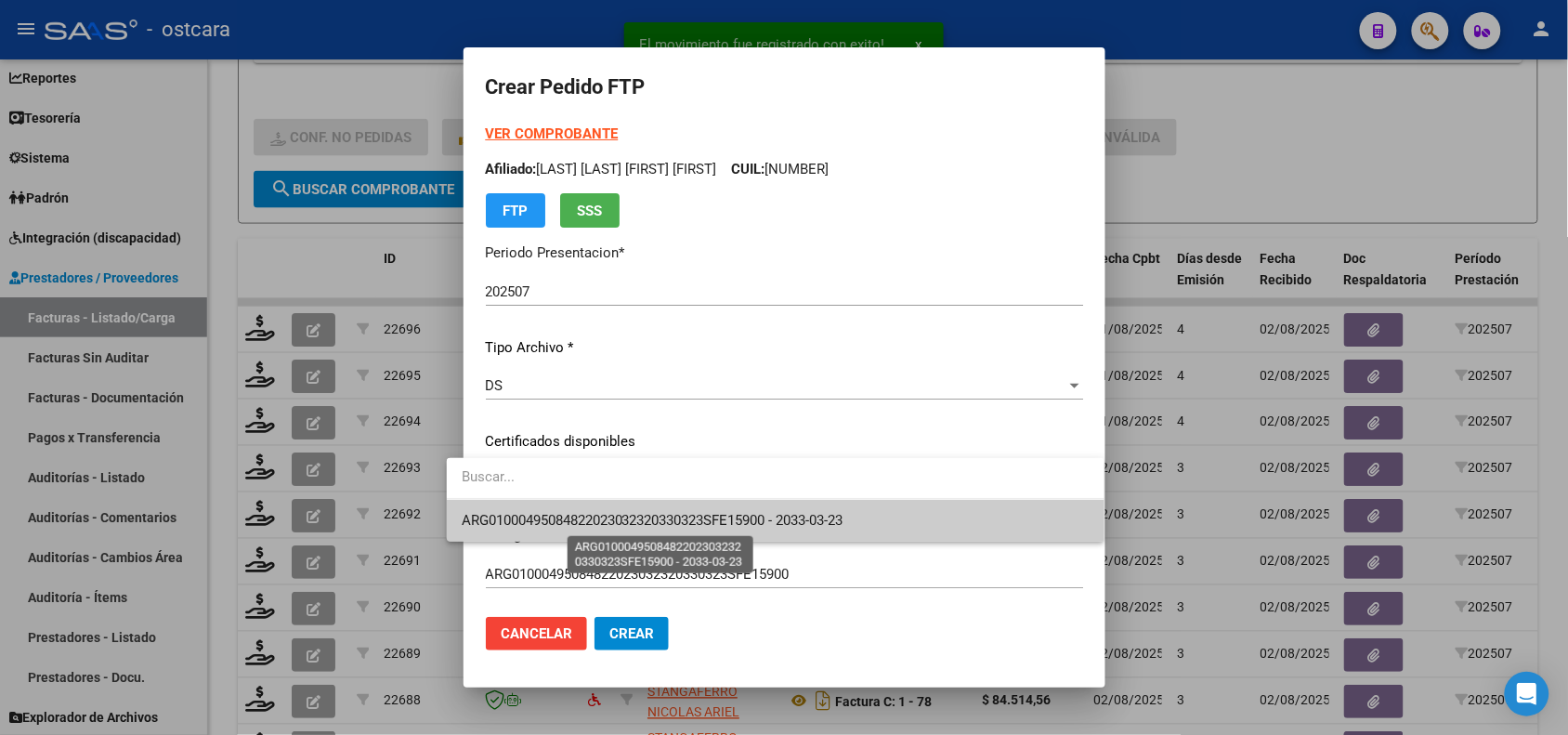click on "ARG01000495084822023032320330323SFE15900 - 2033-03-23" at bounding box center (652, 520) 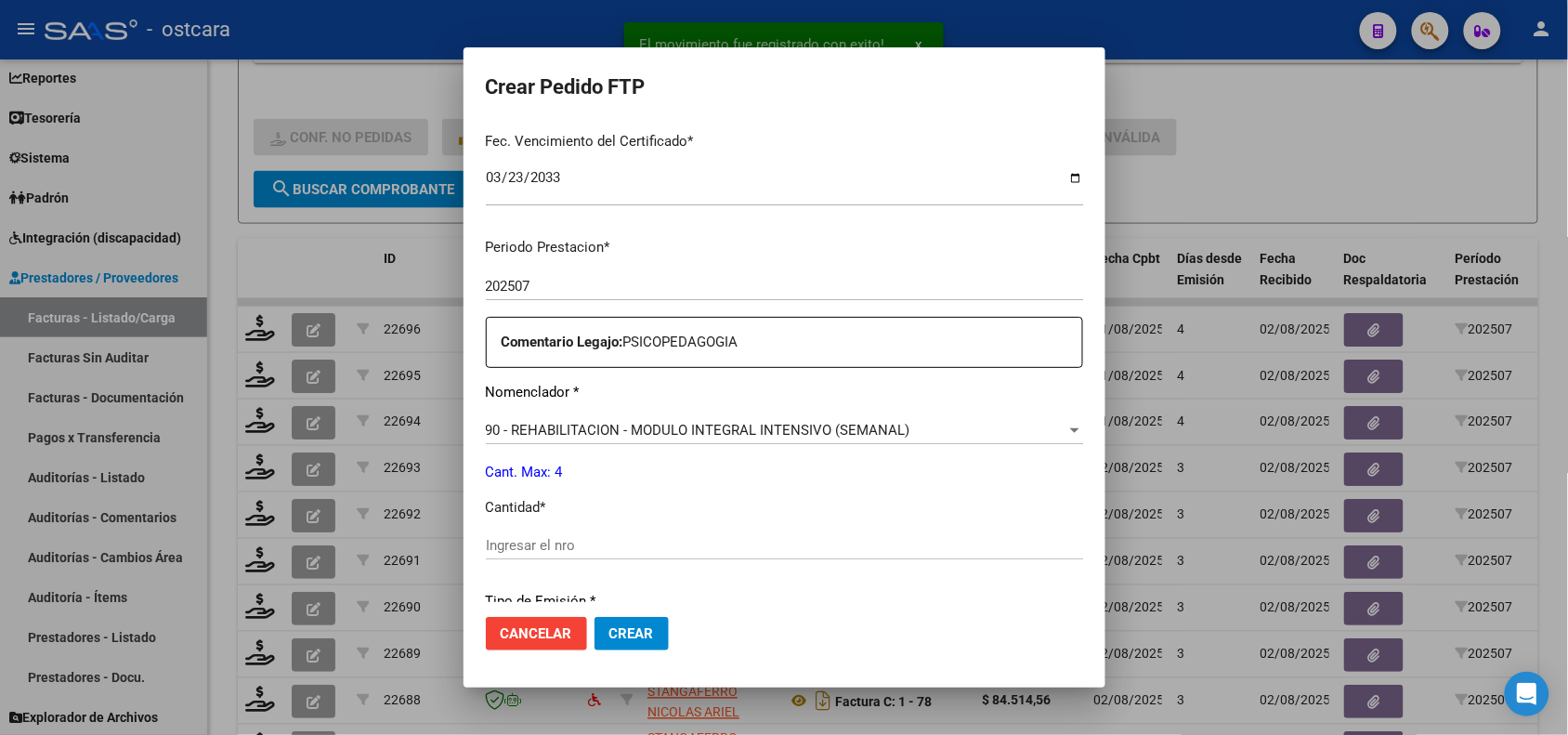 scroll, scrollTop: 581, scrollLeft: 0, axis: vertical 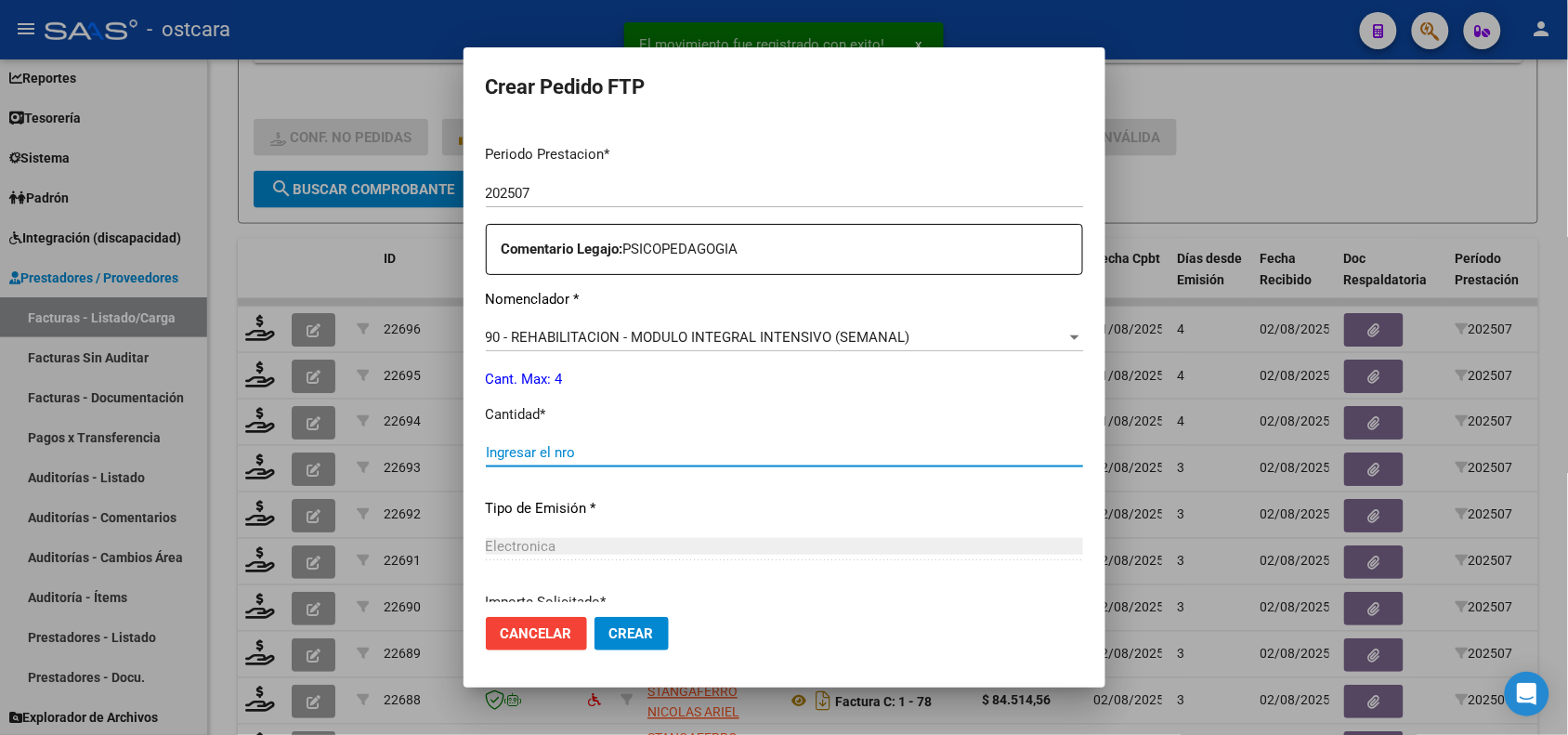 click on "Ingresar el nro" at bounding box center (784, 453) 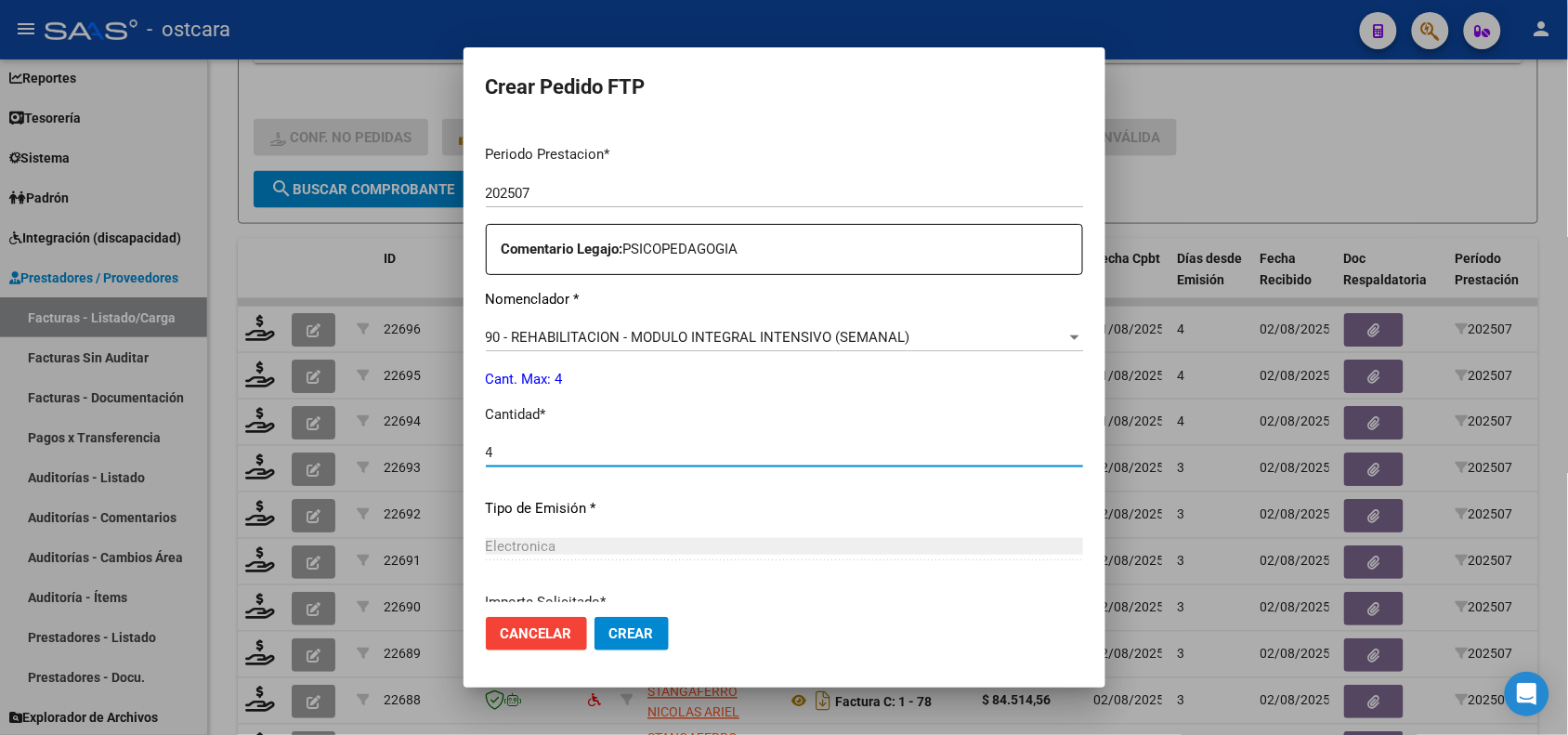 click on "Crear" 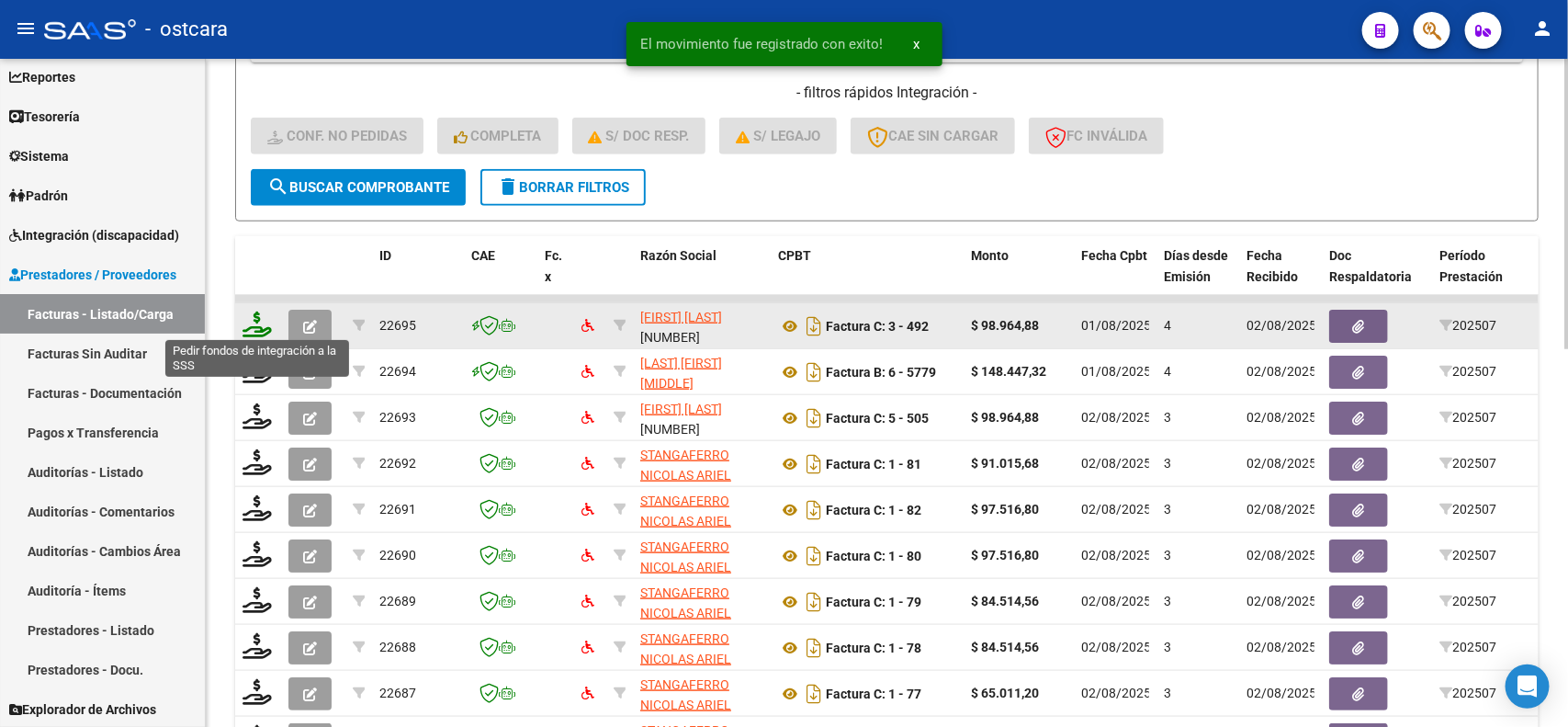 click 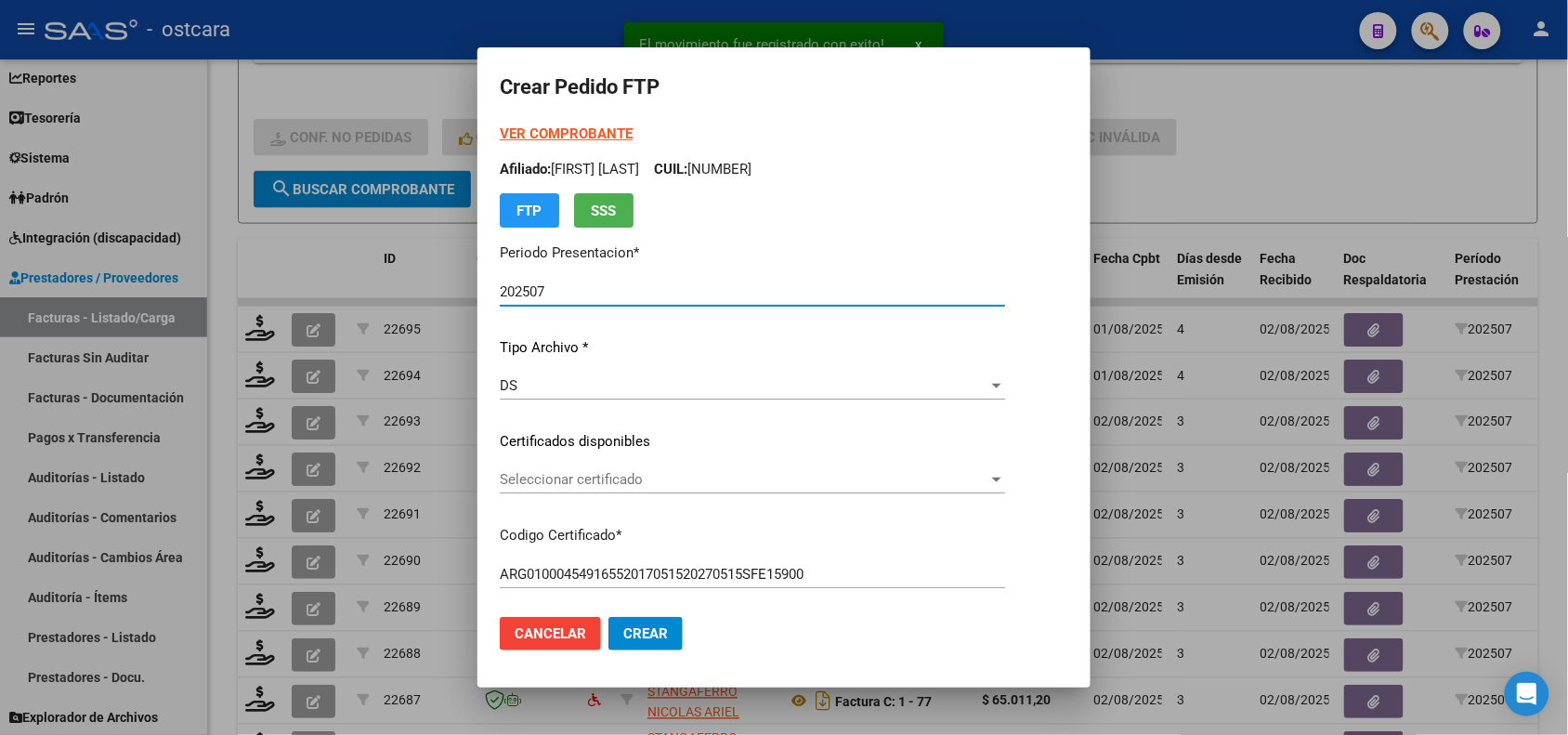 click on "Seleccionar certificado" at bounding box center [744, 479] 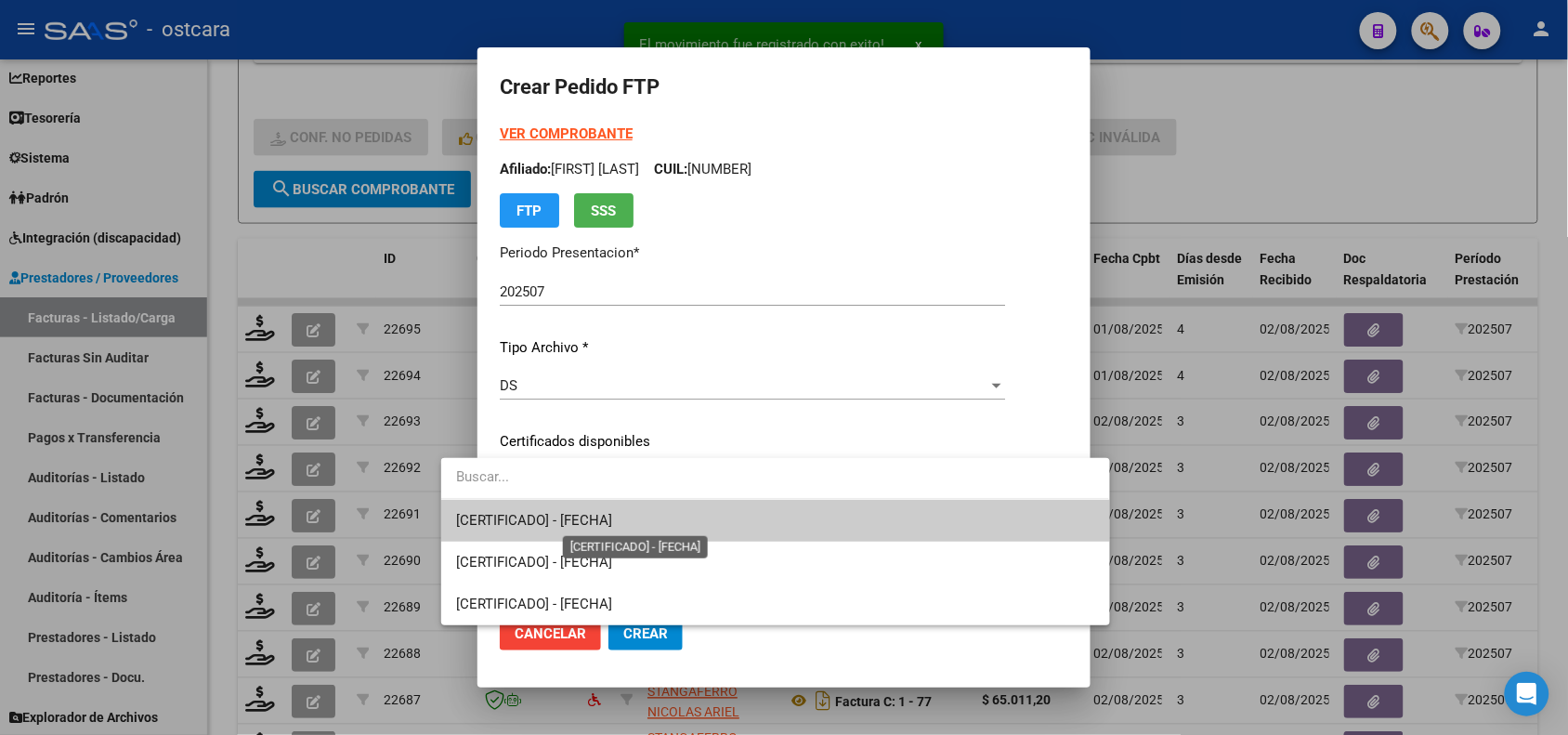 click on "ARG01000454916552017051520270515SFE15900 - 2027-05-15" at bounding box center [534, 520] 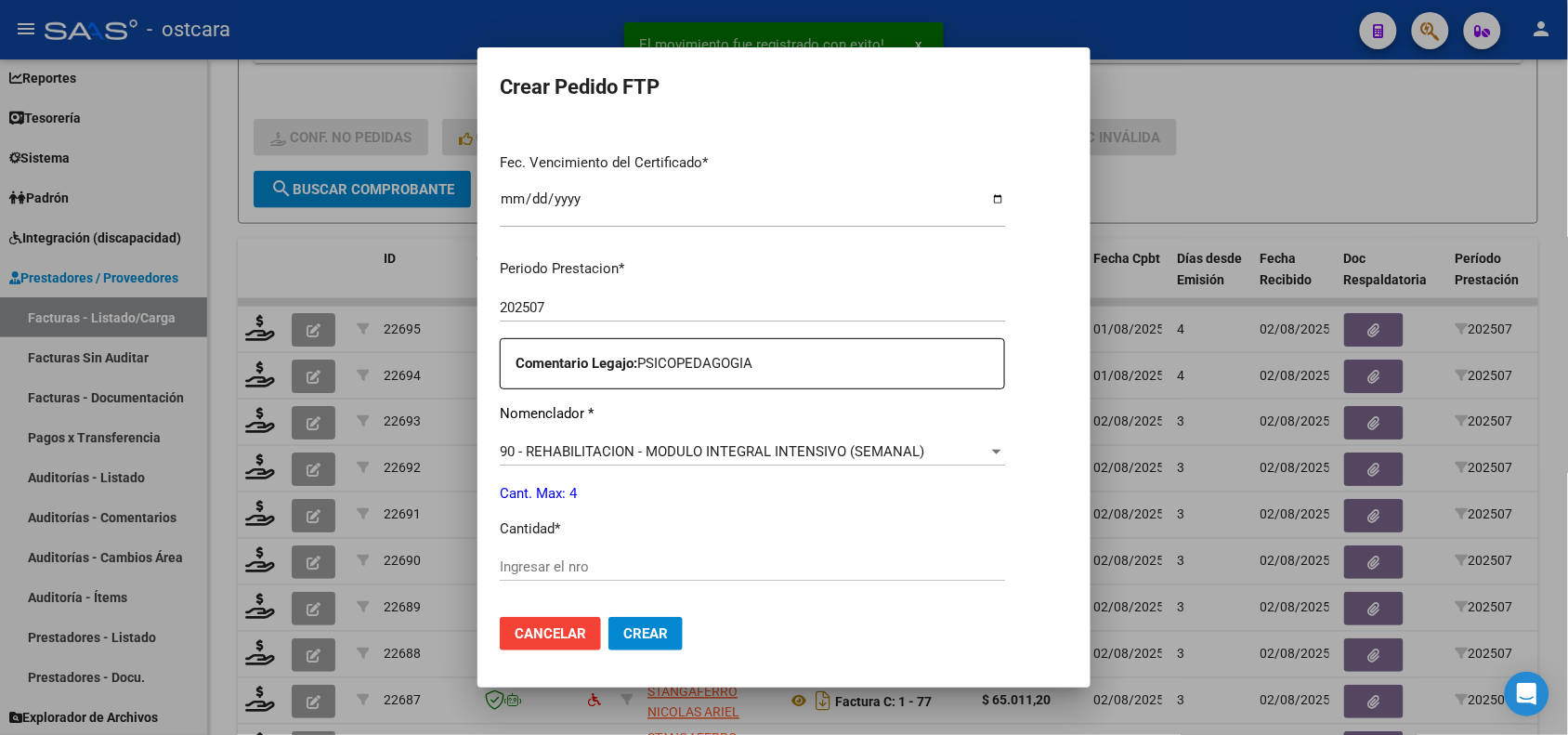 scroll, scrollTop: 581, scrollLeft: 0, axis: vertical 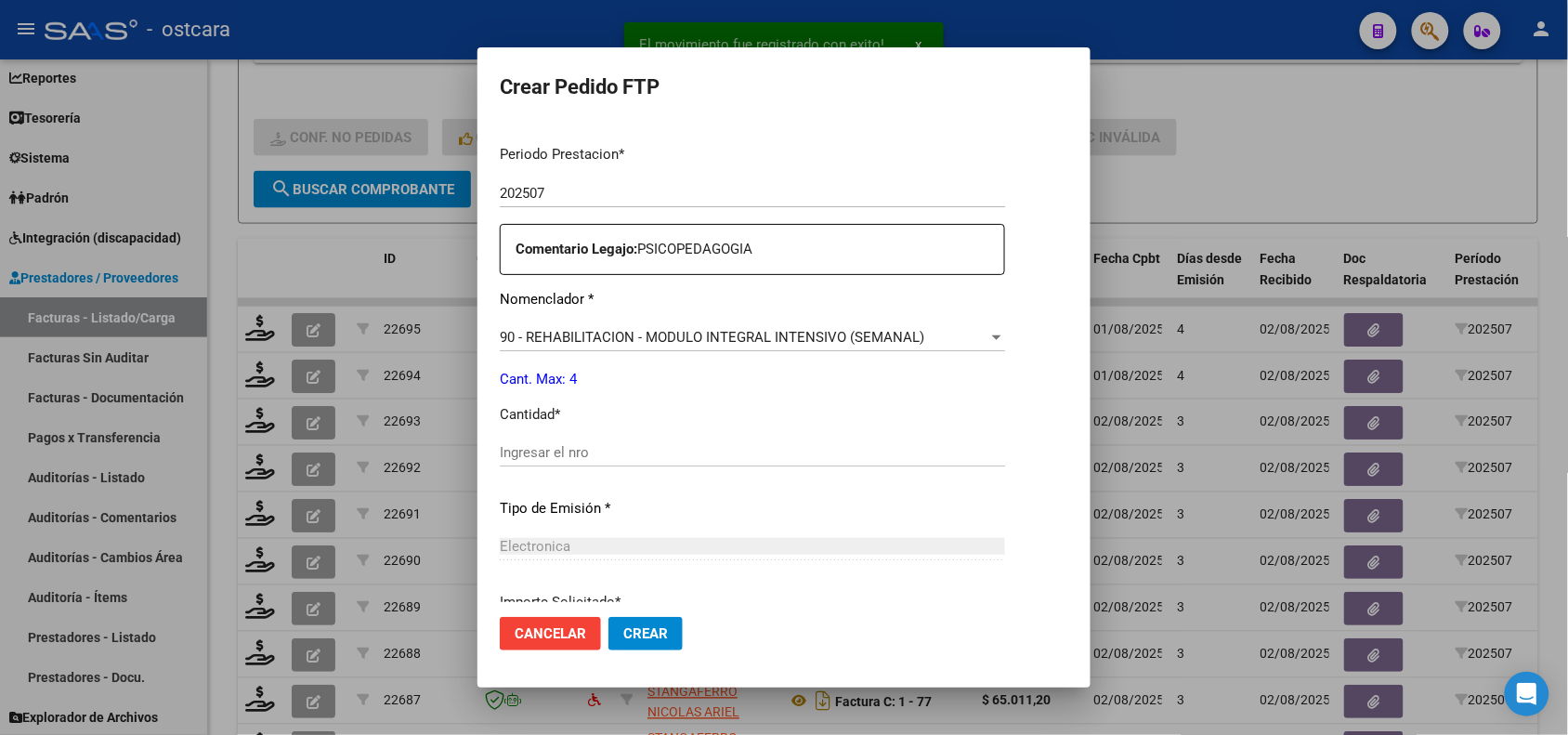 click on "Ingresar el nro" 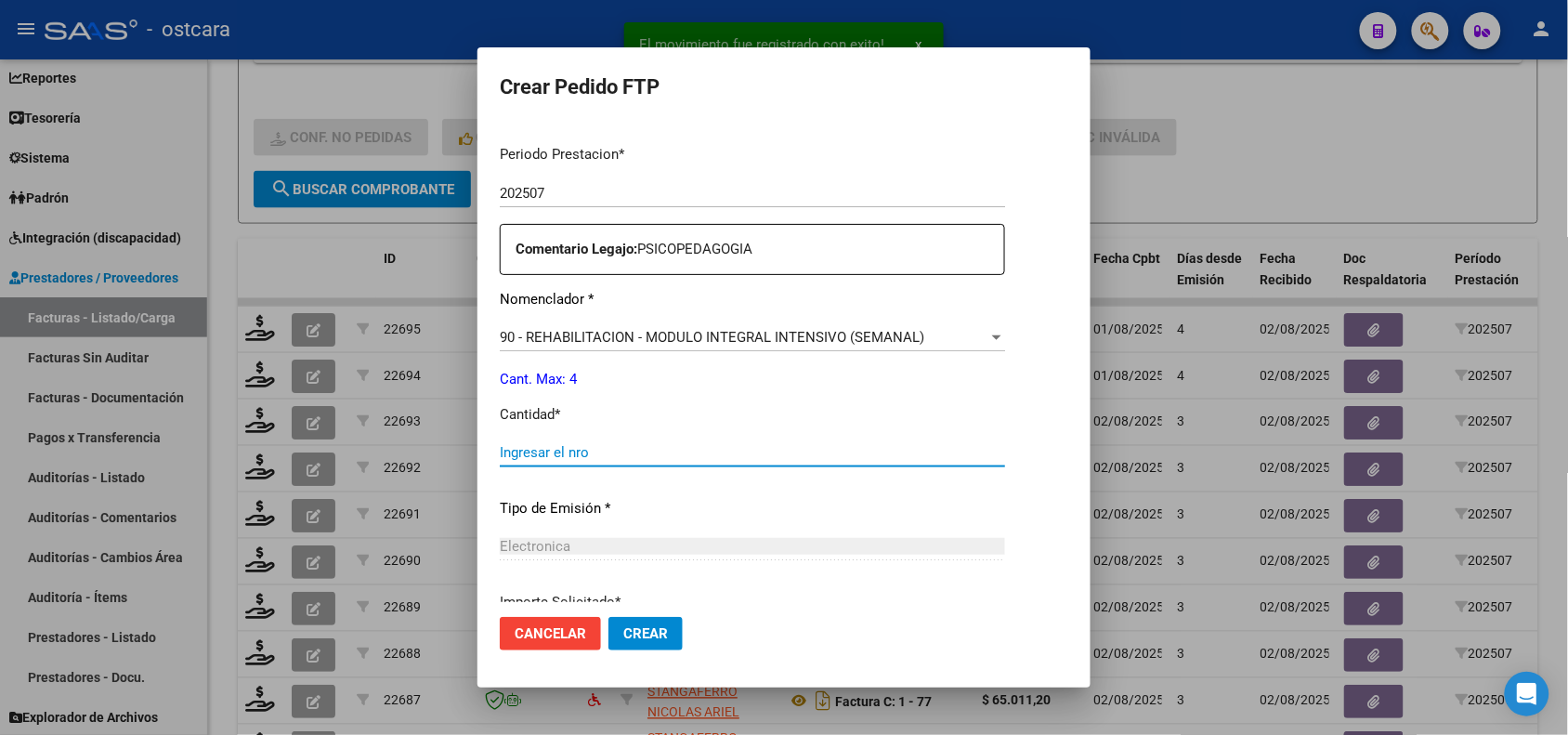 click on "Ingresar el nro" at bounding box center [752, 453] 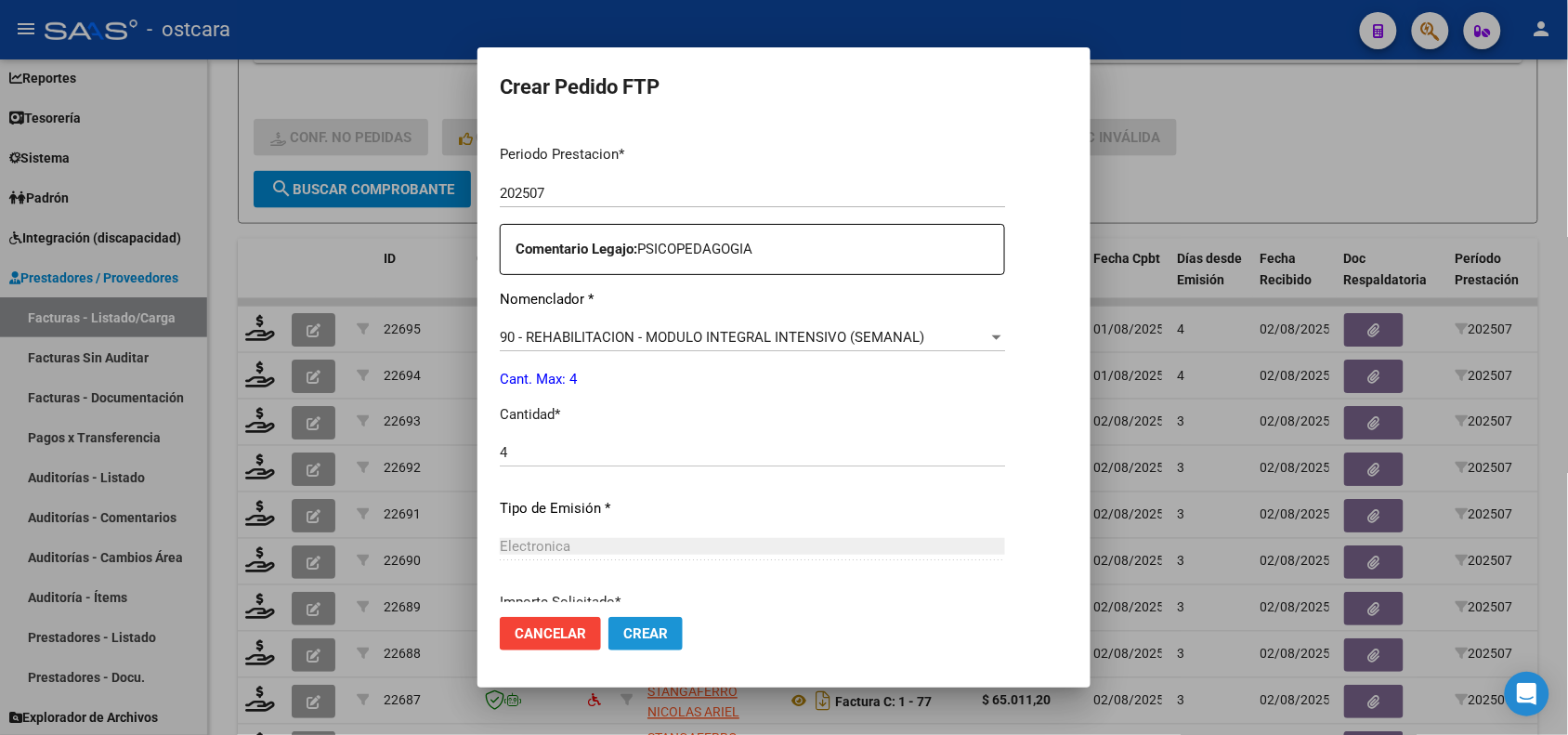 click on "Crear" 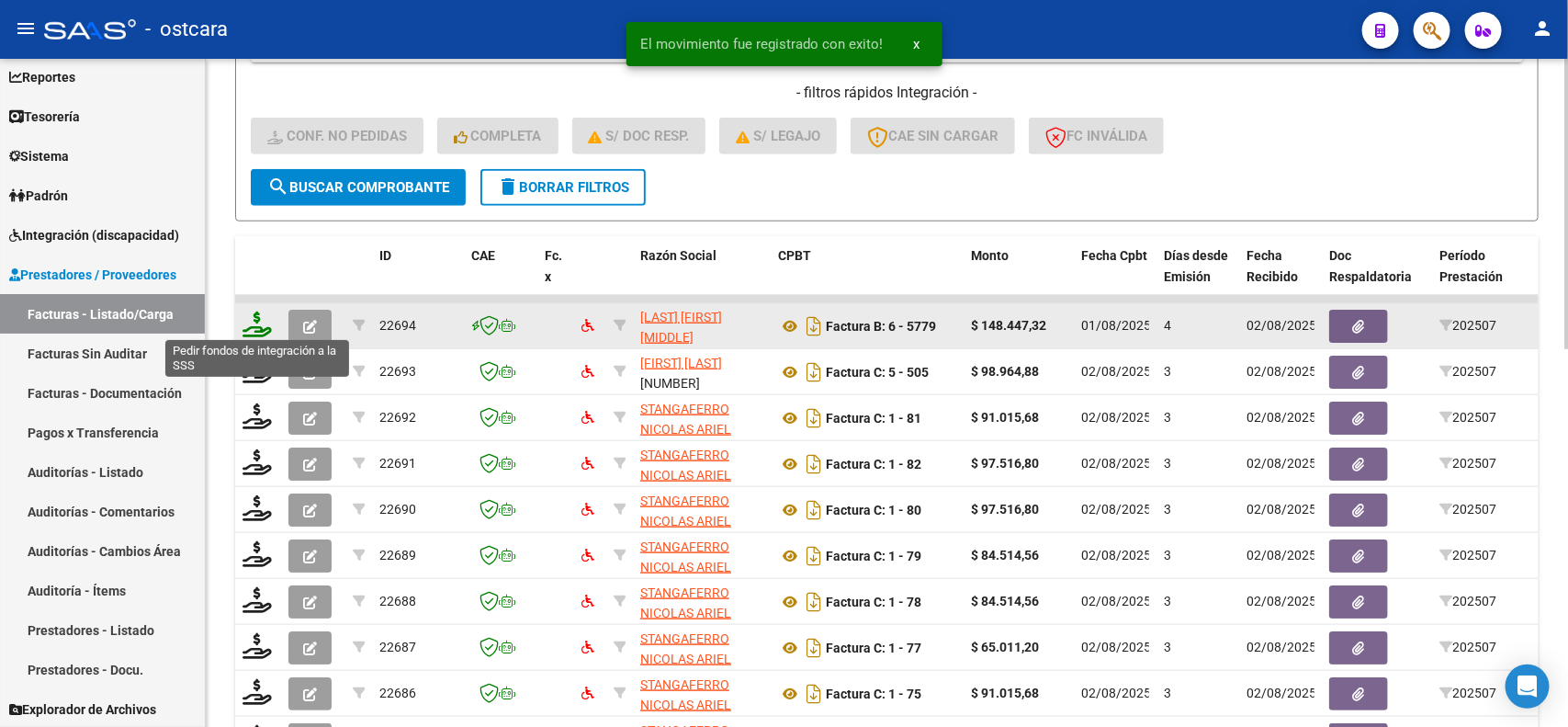 click 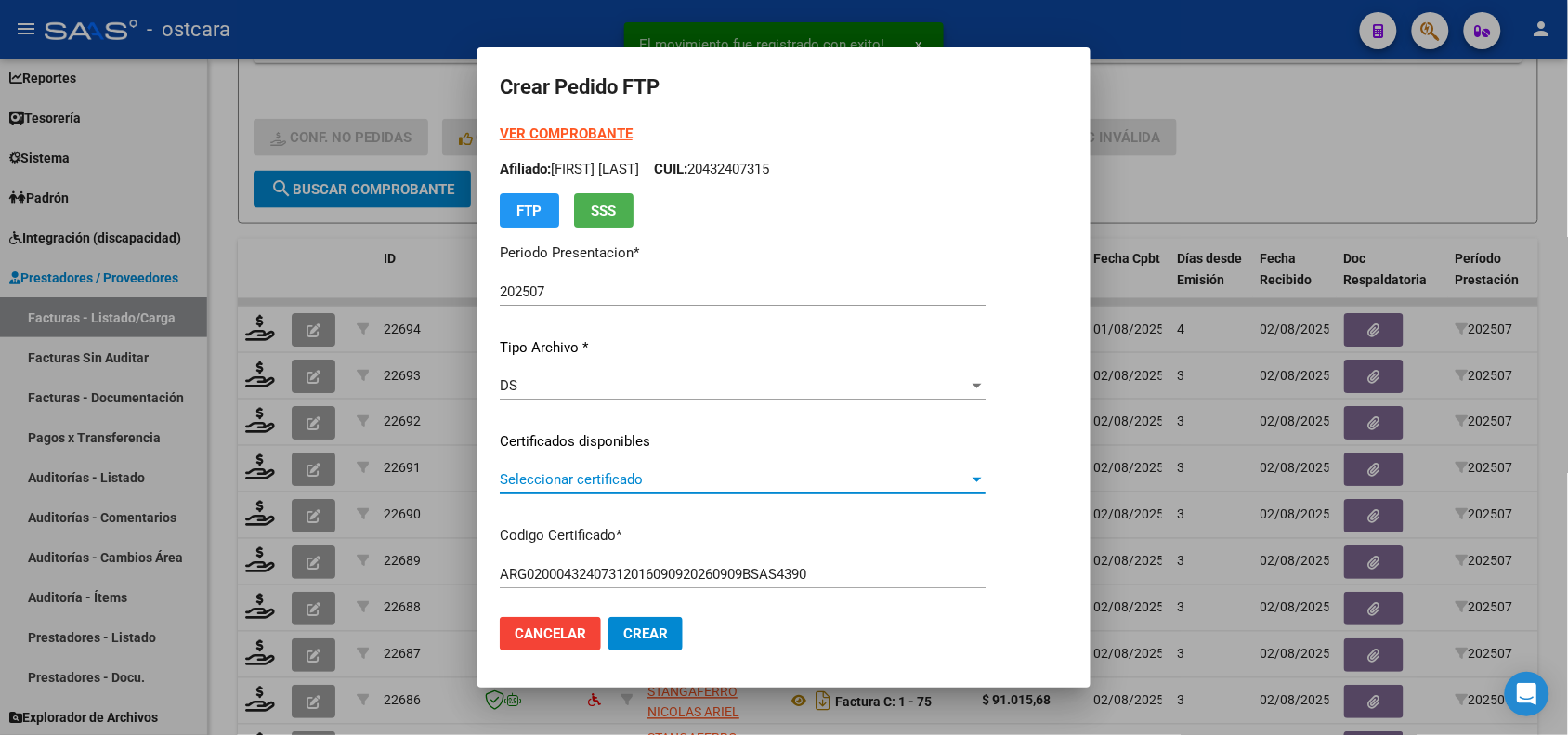 click on "Seleccionar certificado" at bounding box center (734, 479) 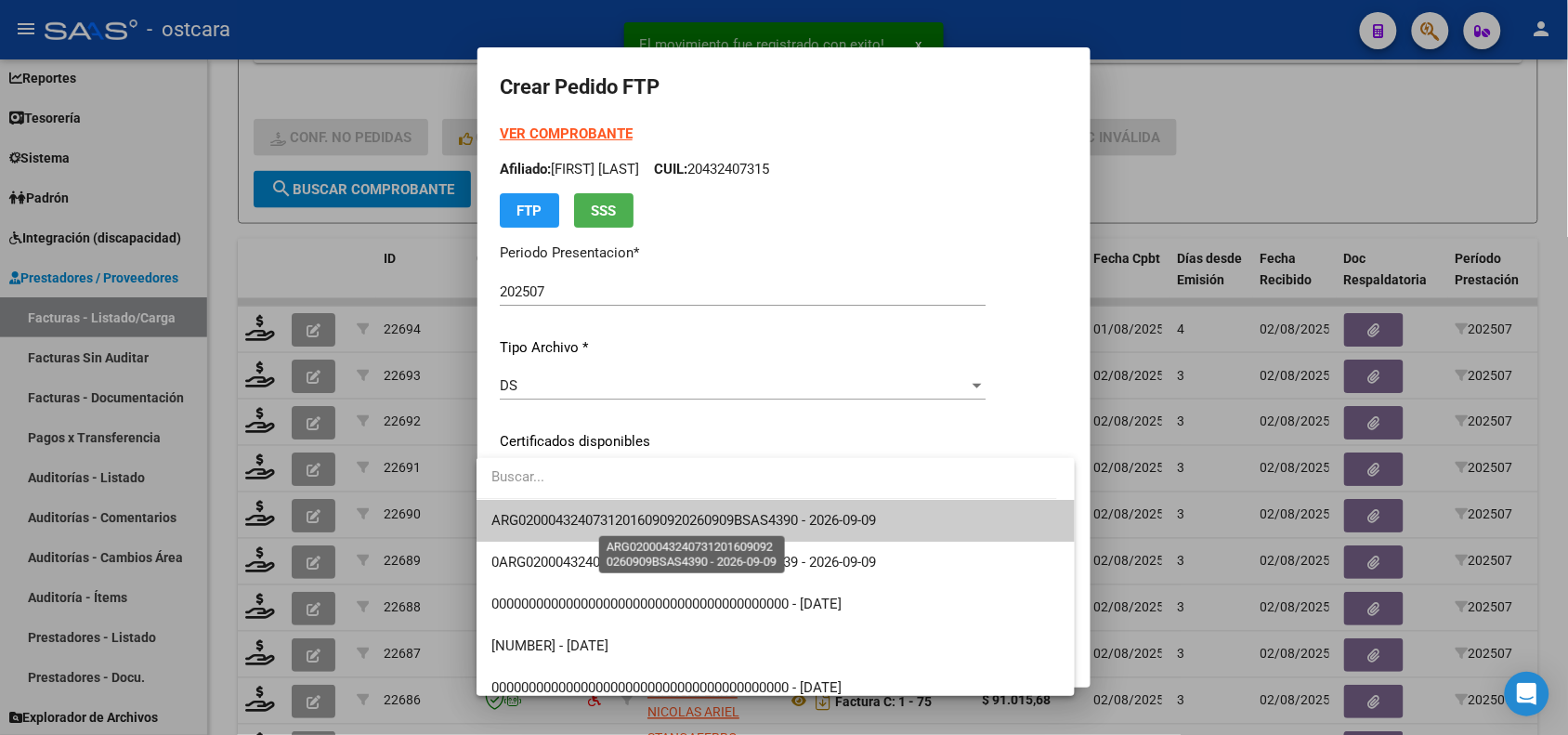 click on "ARG02000432407312016090920260909BSAS4390 - 2026-09-09" at bounding box center [684, 520] 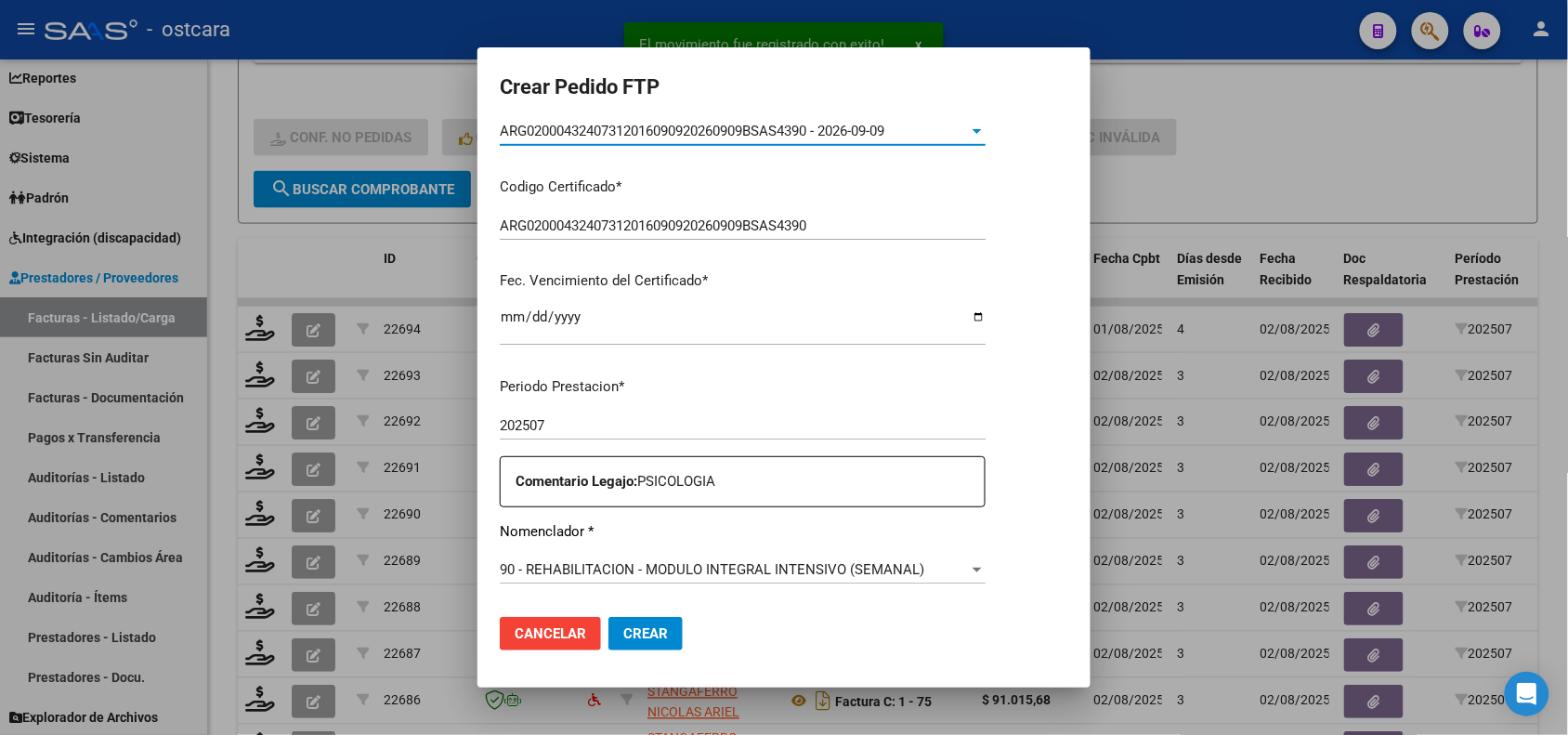 scroll, scrollTop: 581, scrollLeft: 0, axis: vertical 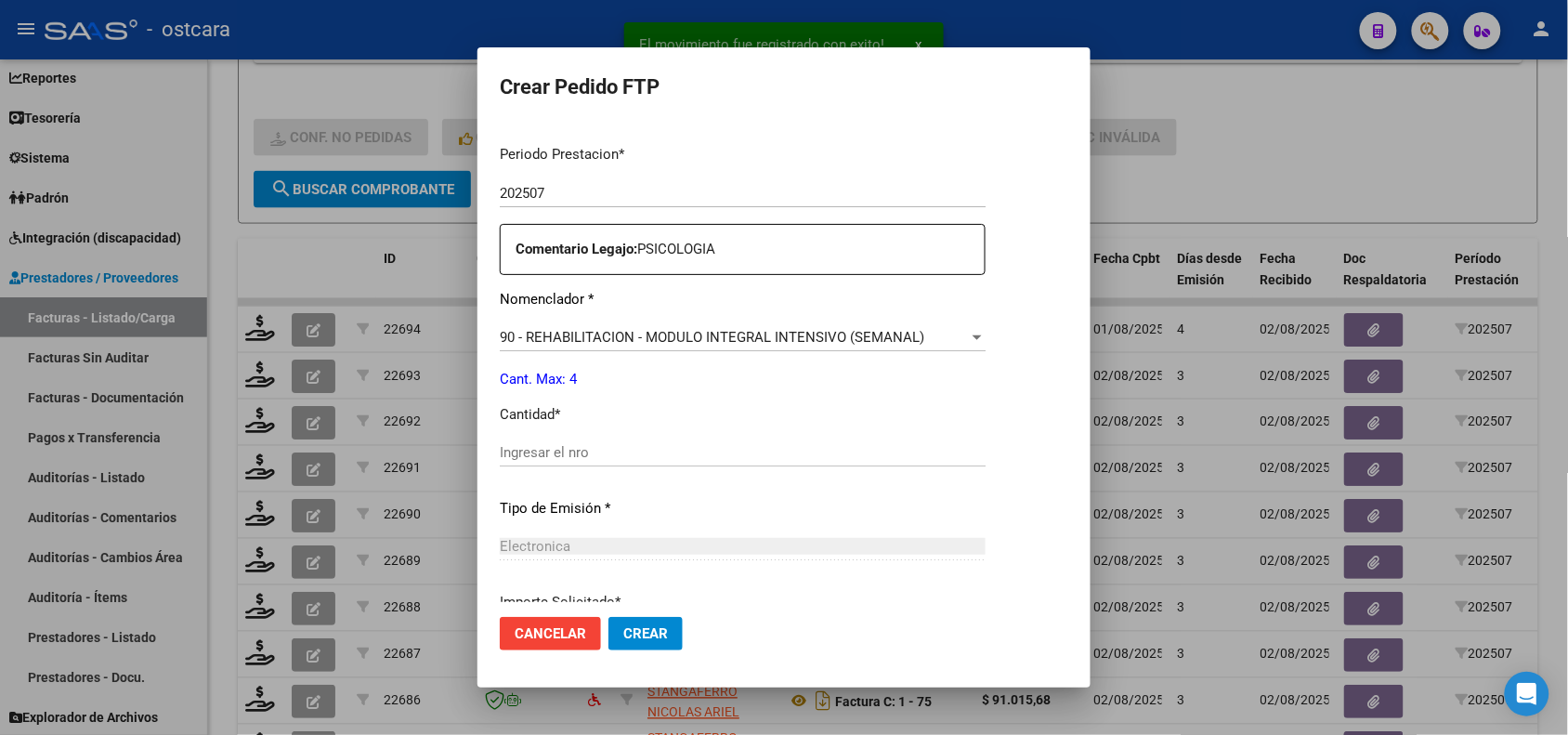 click on "Ingresar el nro" at bounding box center [742, 453] 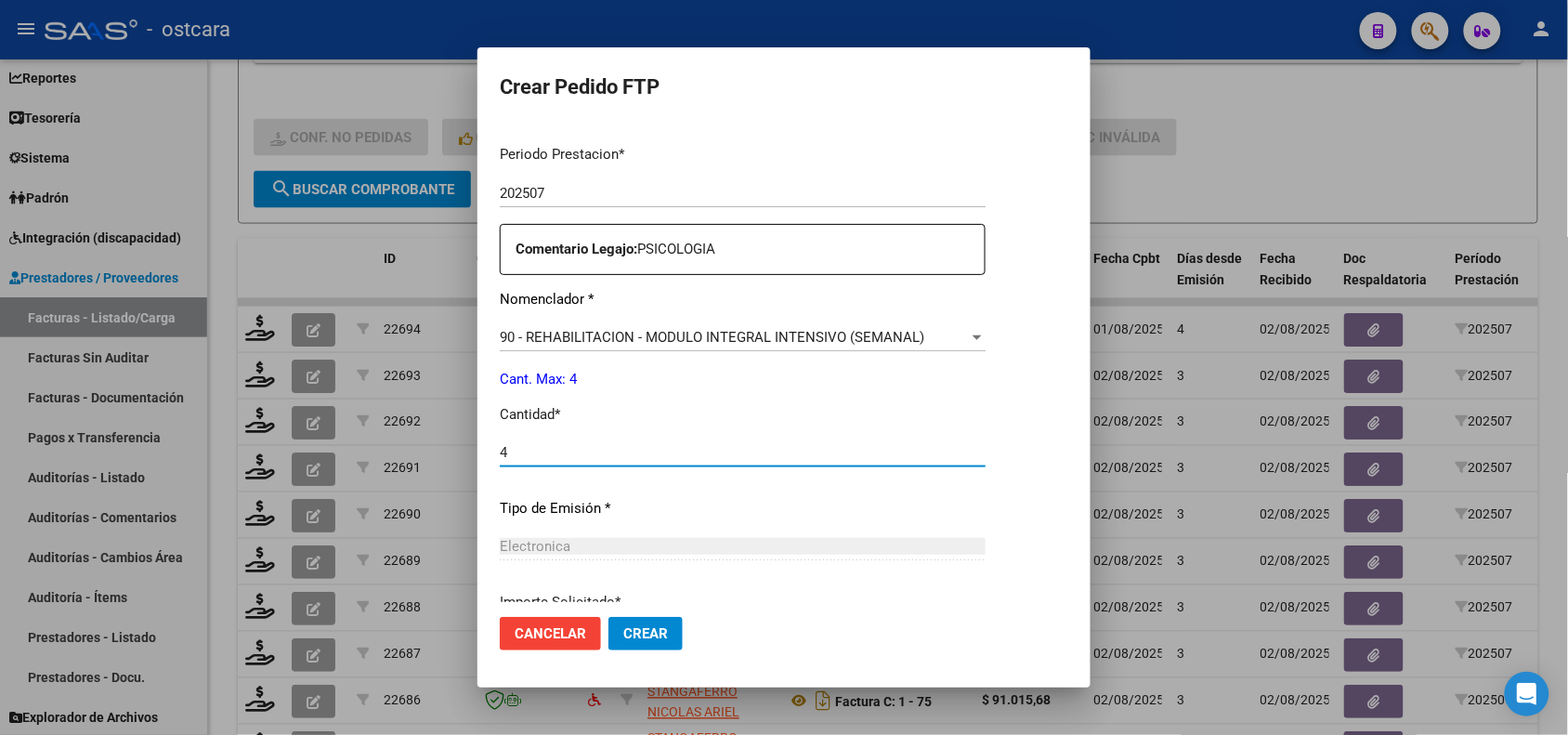 click on "Crear" 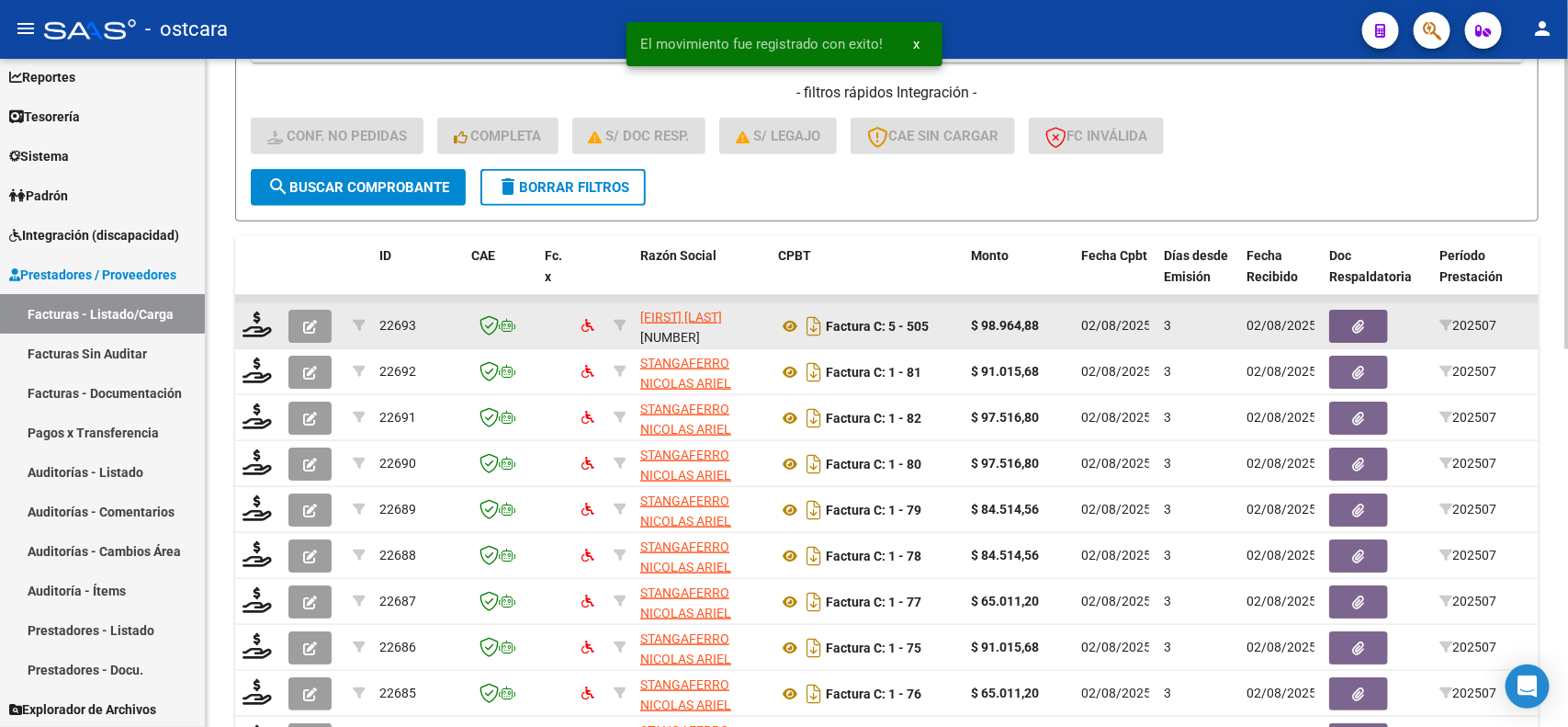 click 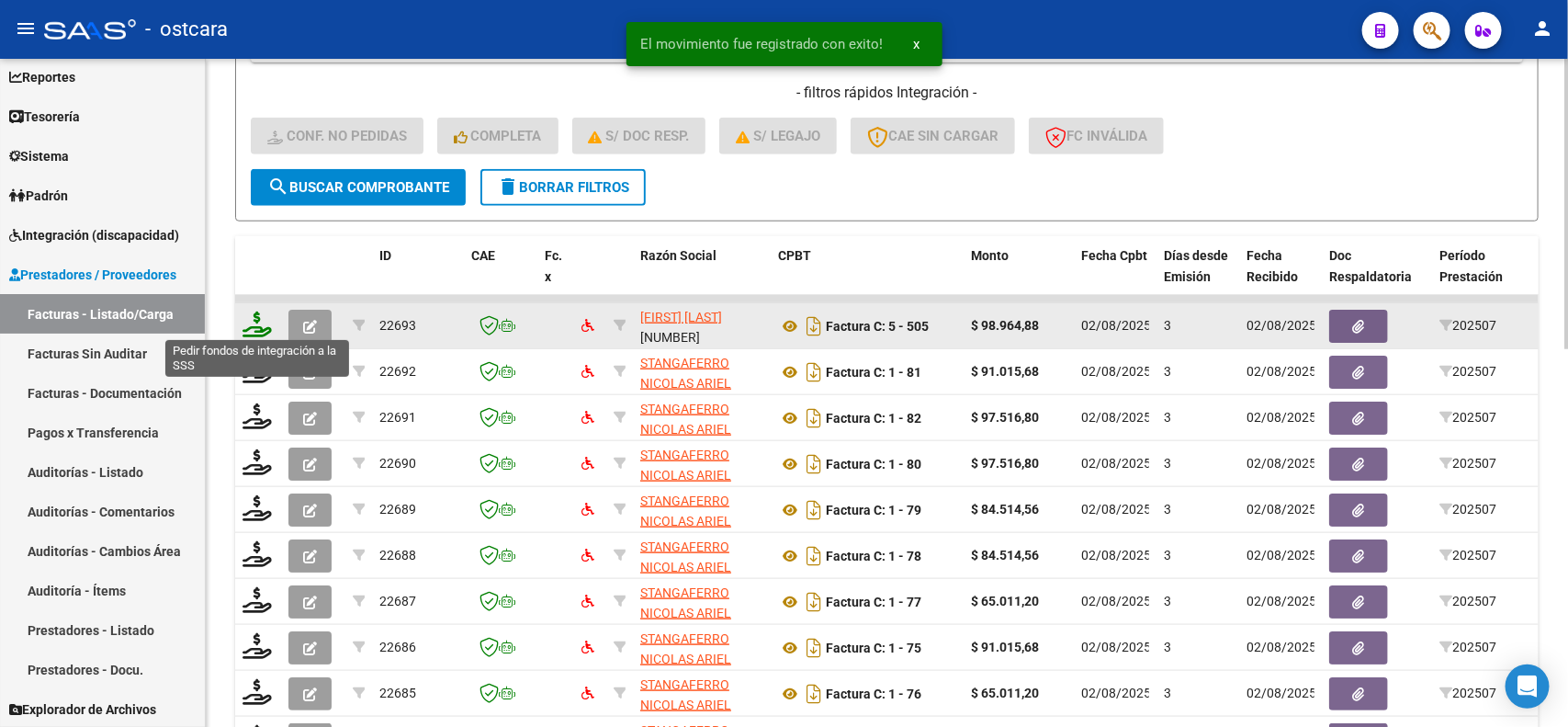 click 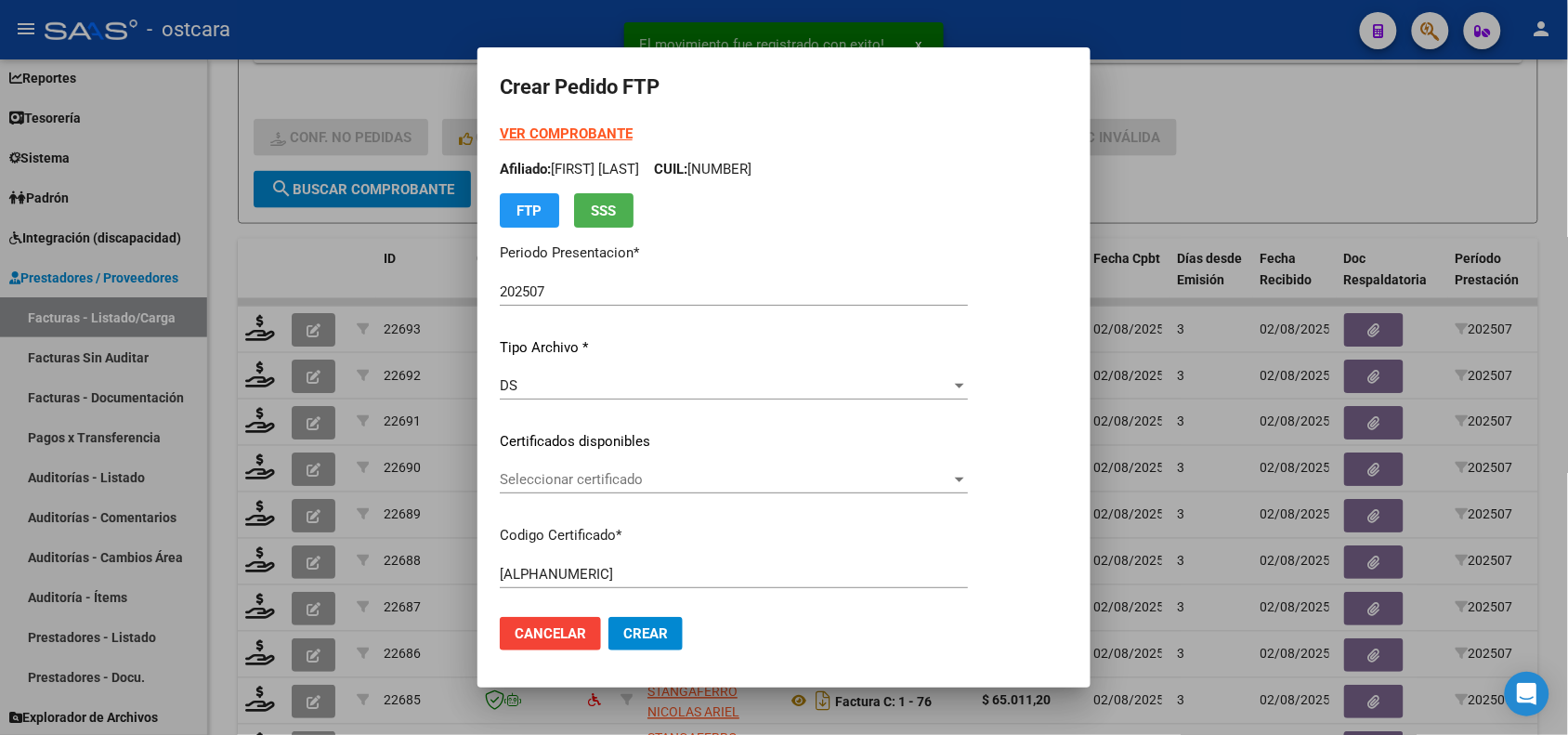 click on "Seleccionar certificado Seleccionar certificado" 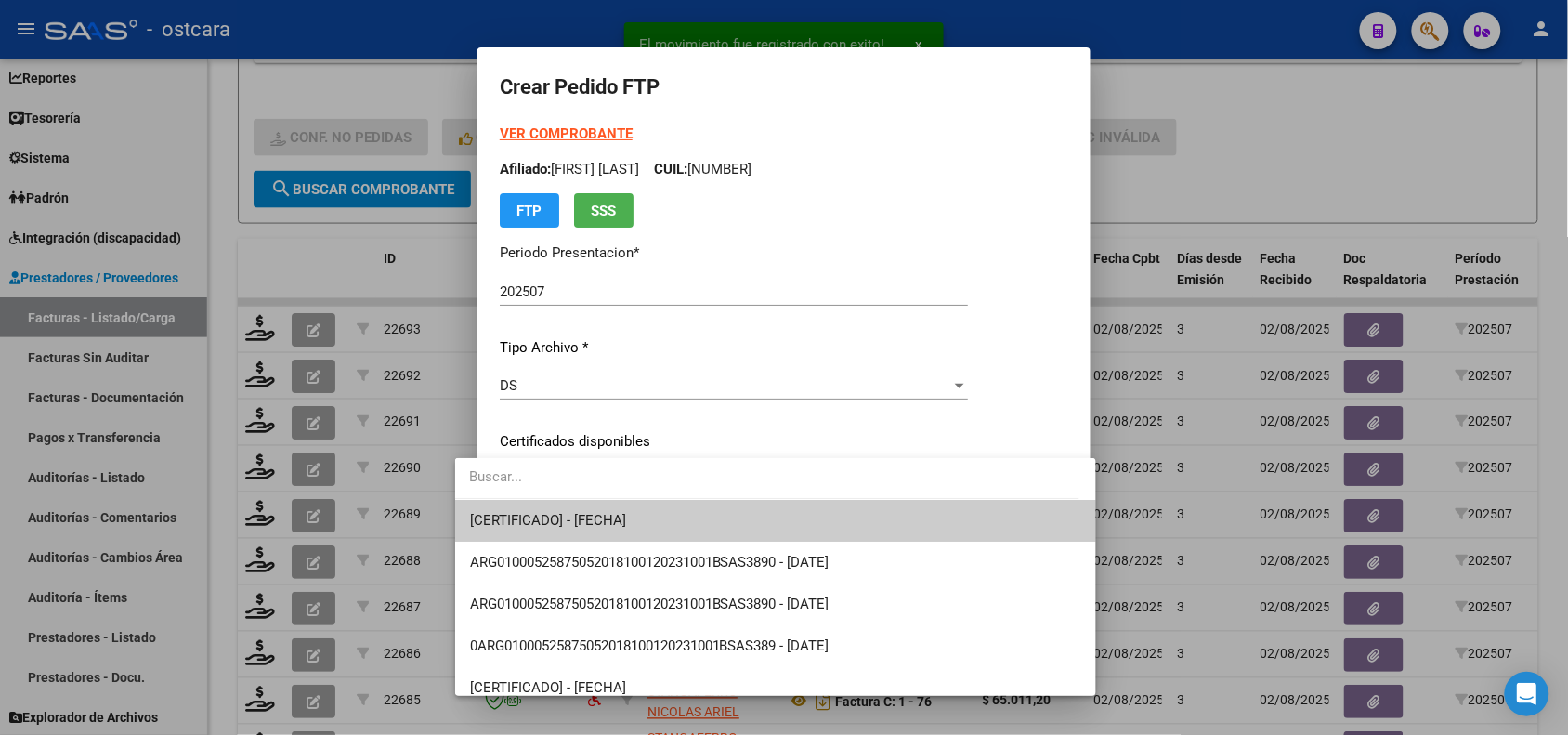 click on "ARG01000525875052018100120251001BUE389 - 2025-10-01" at bounding box center [548, 520] 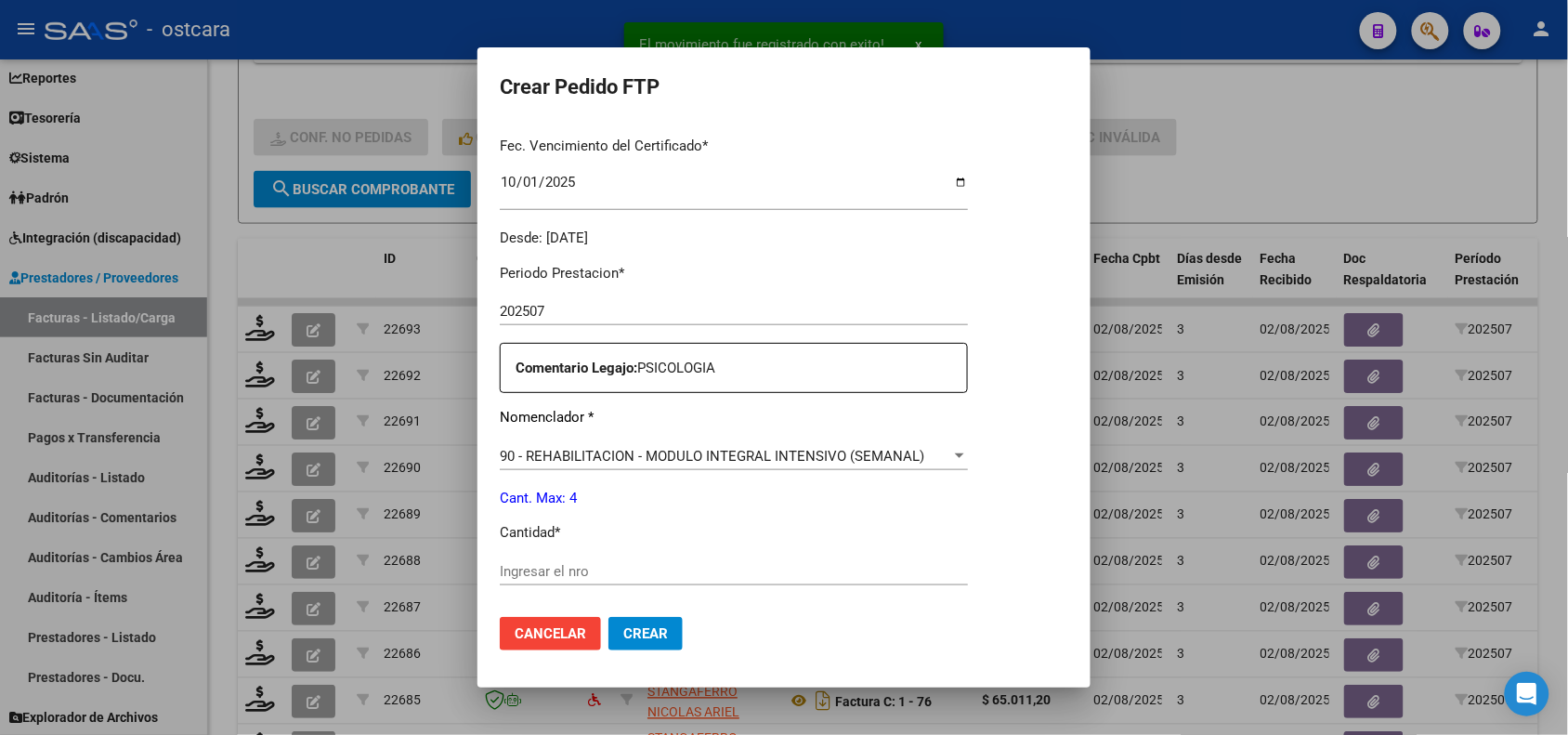 scroll, scrollTop: 581, scrollLeft: 0, axis: vertical 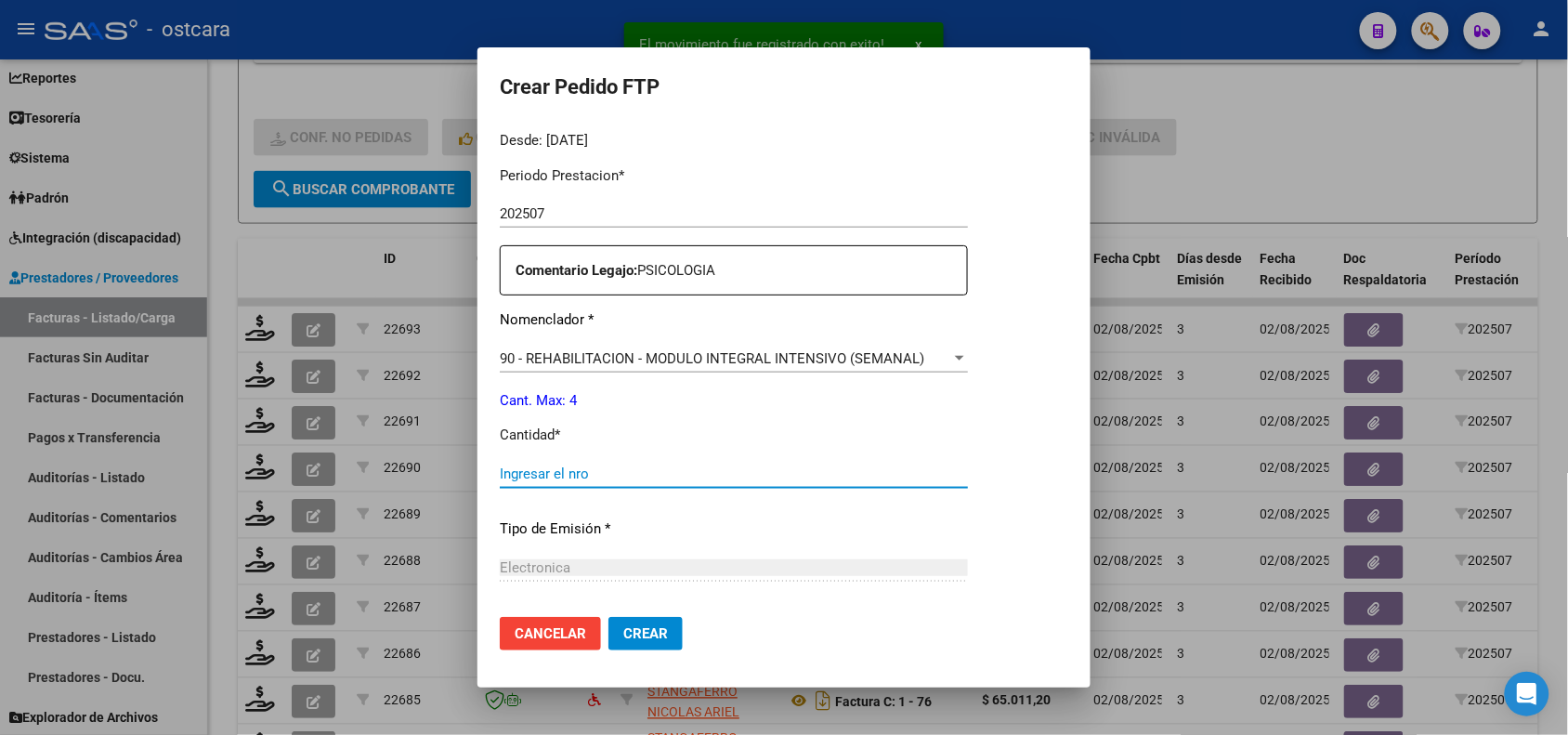 click on "Ingresar el nro" at bounding box center (734, 474) 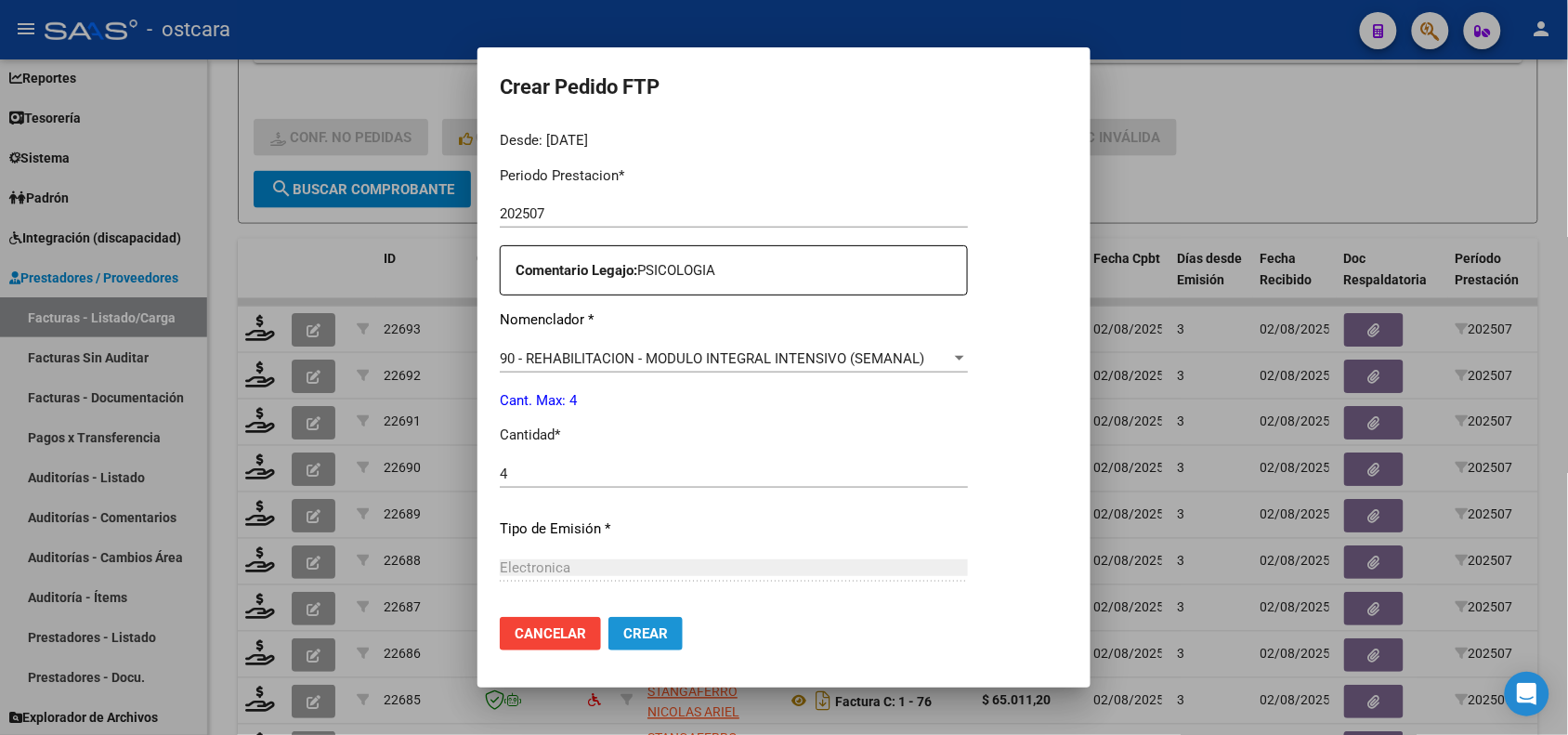 click on "Crear" 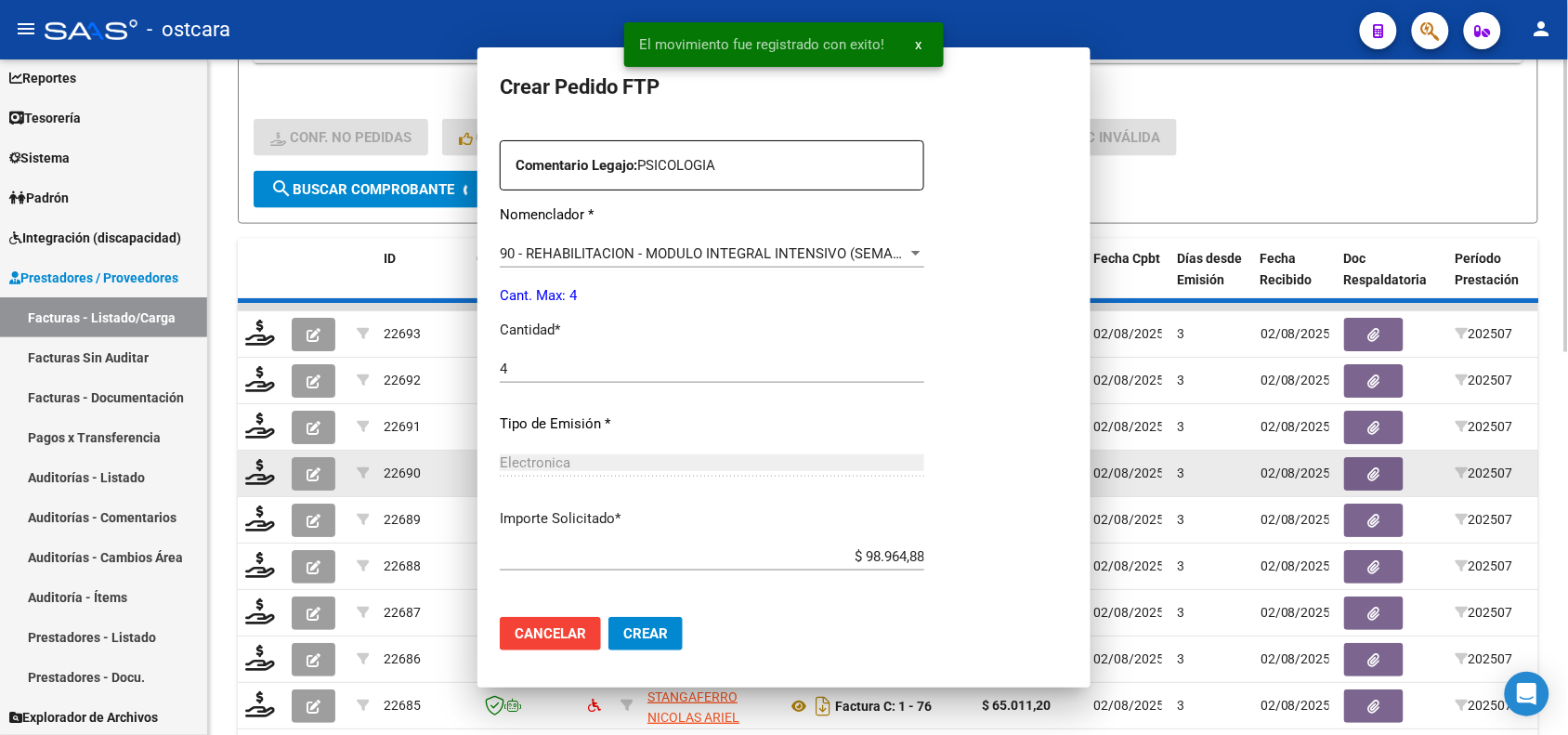 scroll, scrollTop: 0, scrollLeft: 0, axis: both 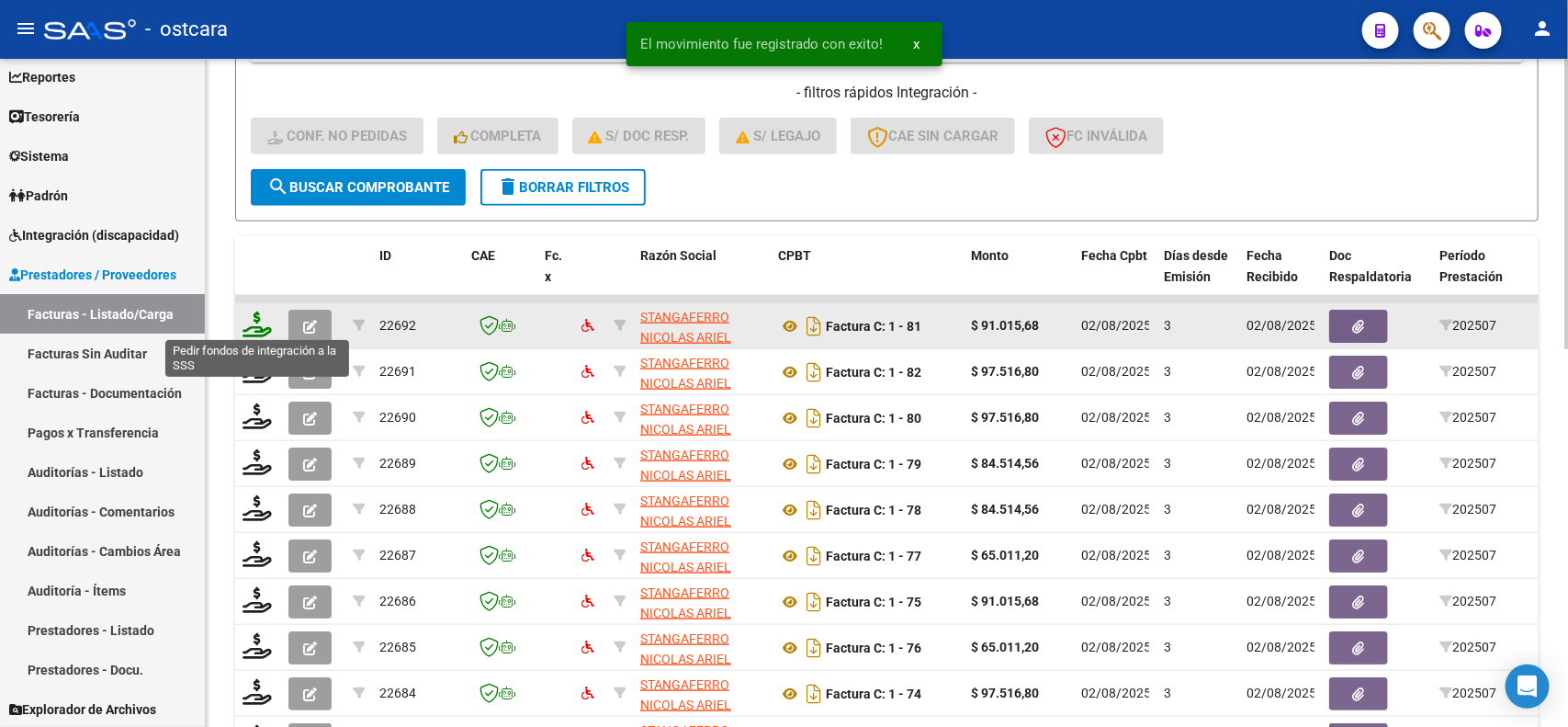 click 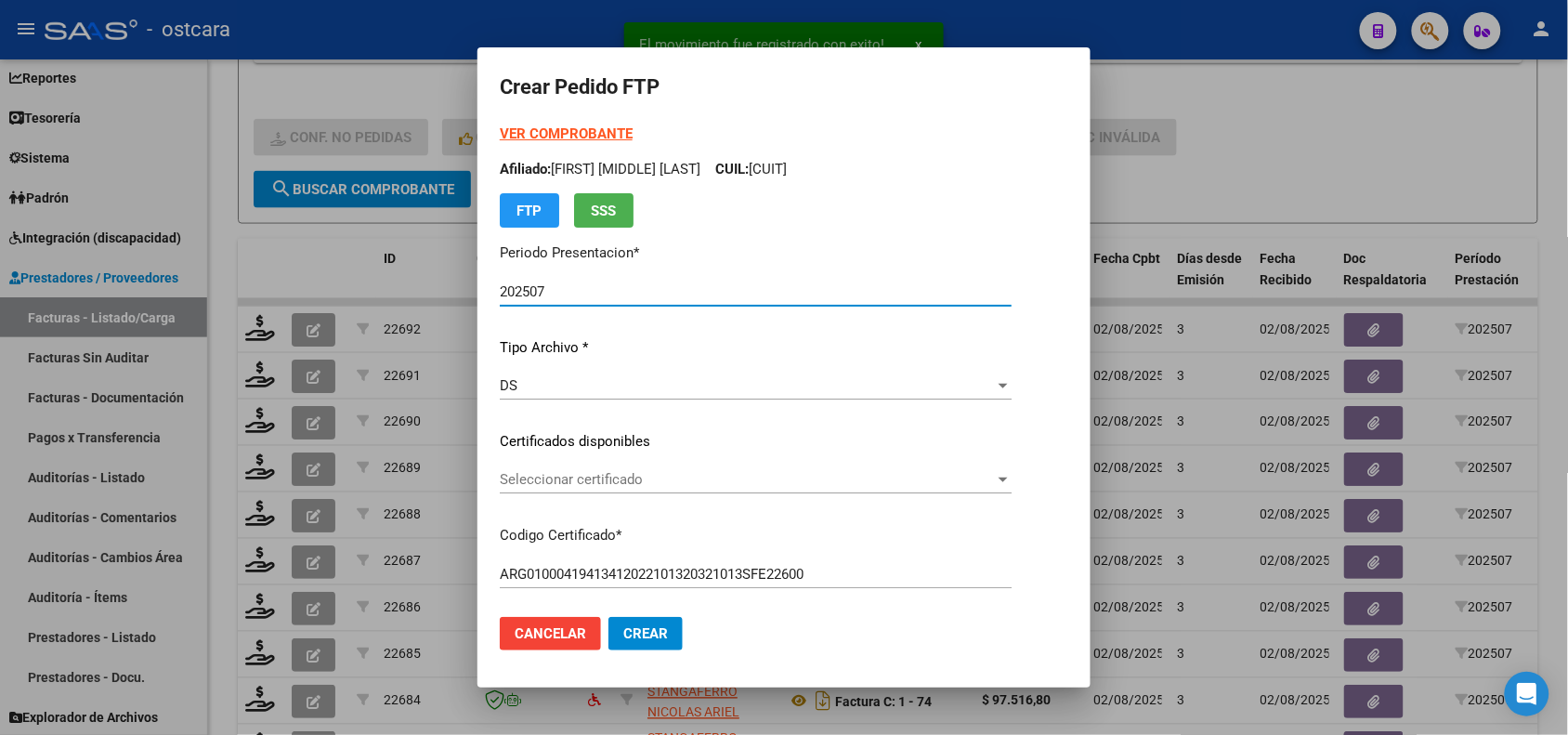 click on "Seleccionar certificado" at bounding box center (747, 479) 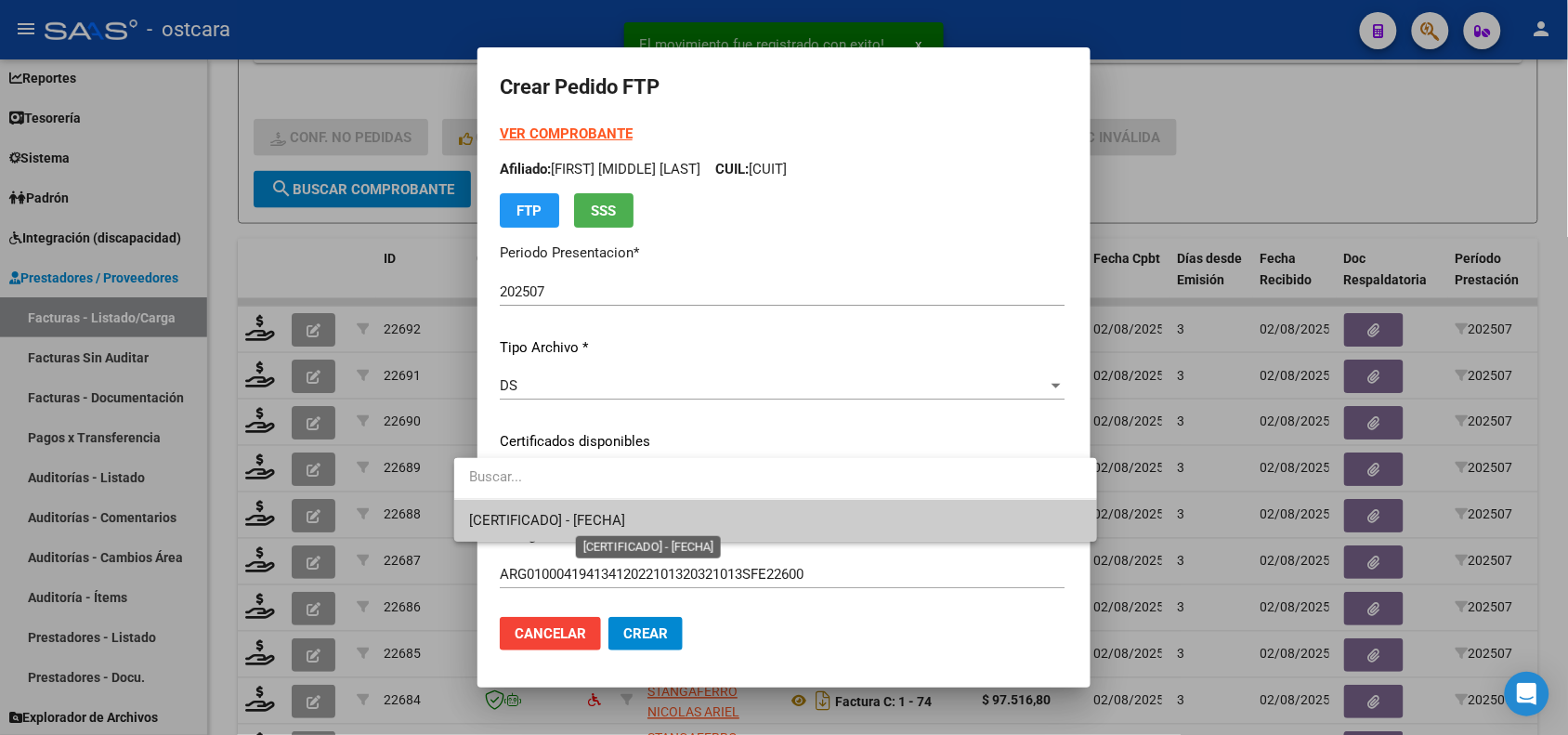 click on "ARG01000419413412022101320321013SFE22600 - 2032-10-13" at bounding box center [547, 520] 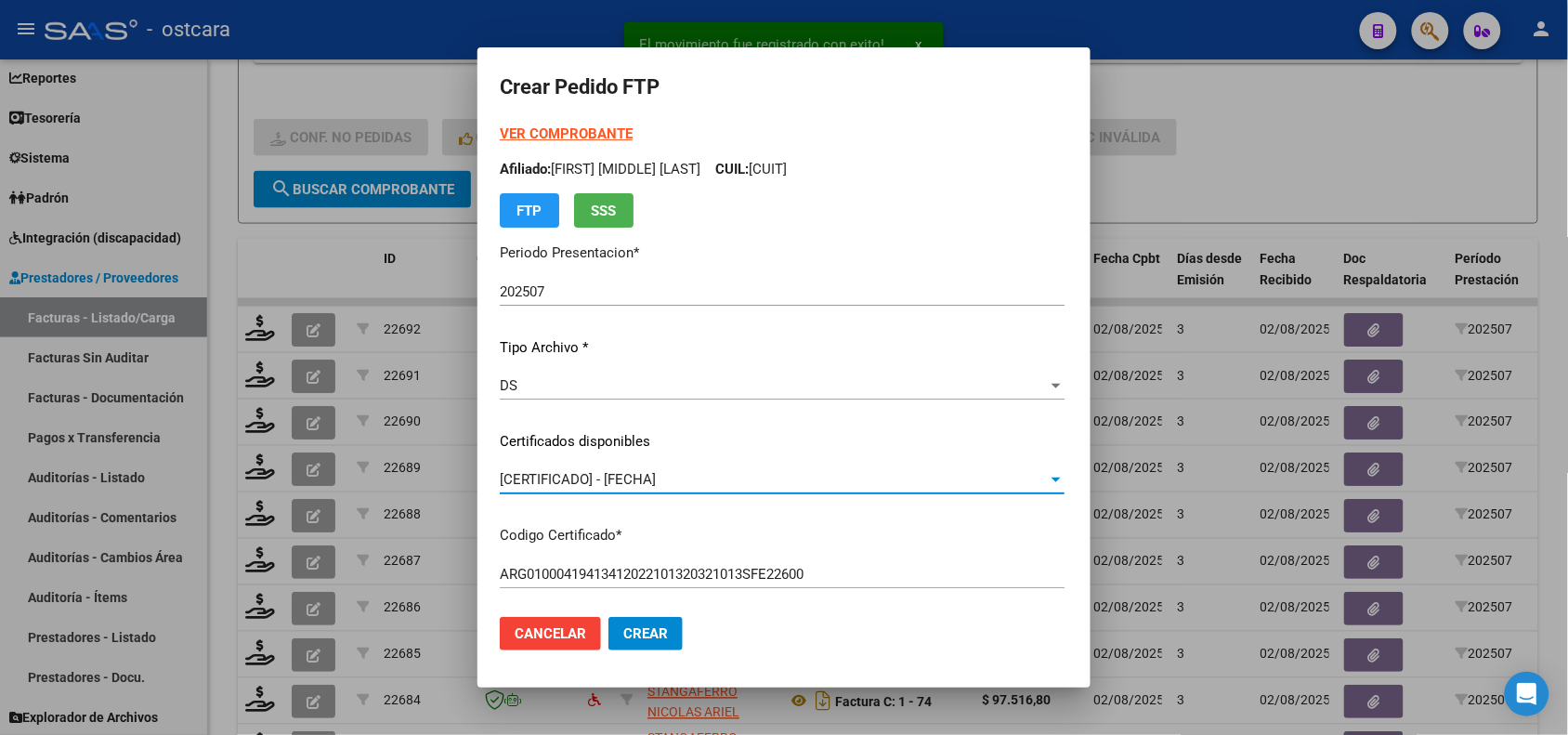 click on "VER COMPROBANTE" at bounding box center [566, 134] 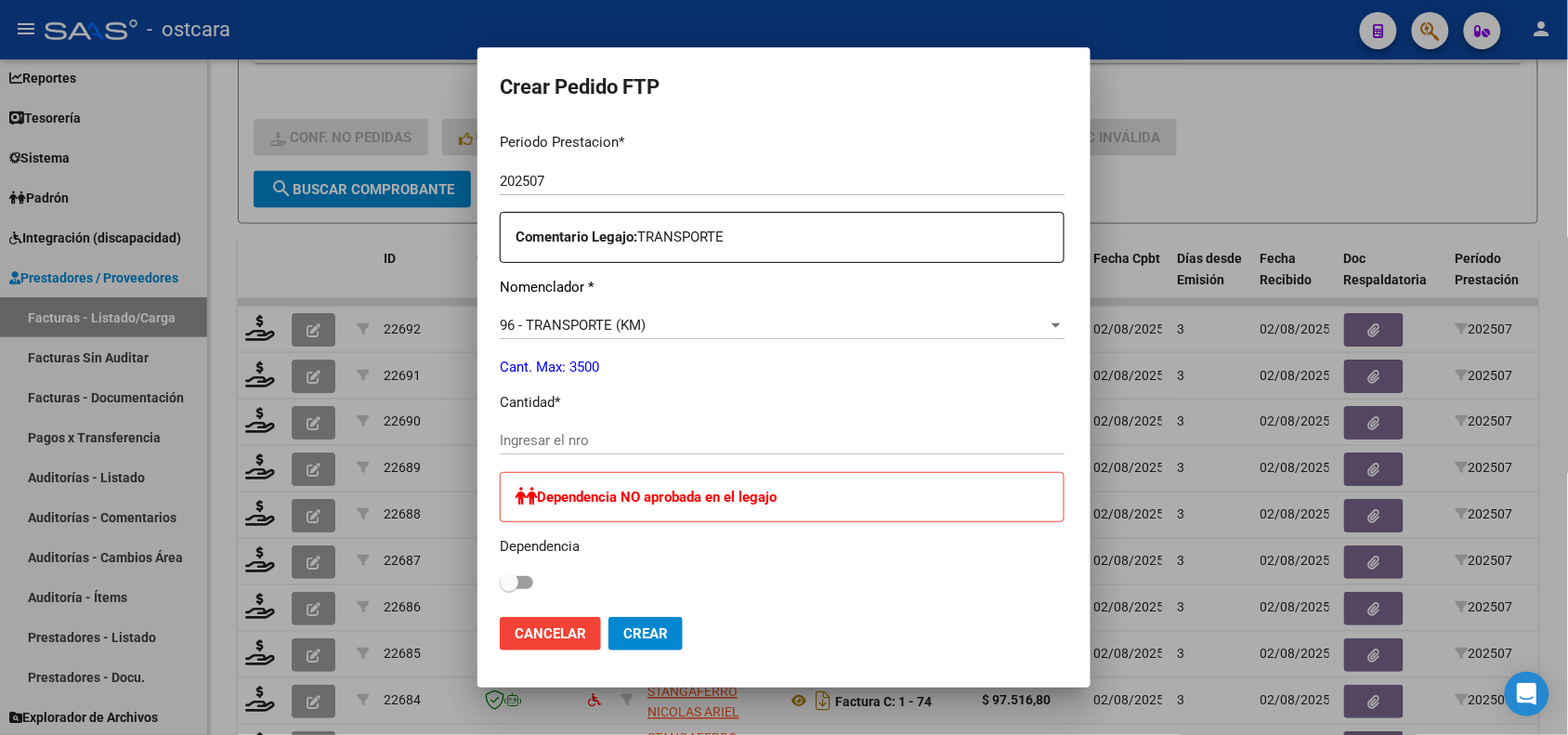 scroll, scrollTop: 697, scrollLeft: 0, axis: vertical 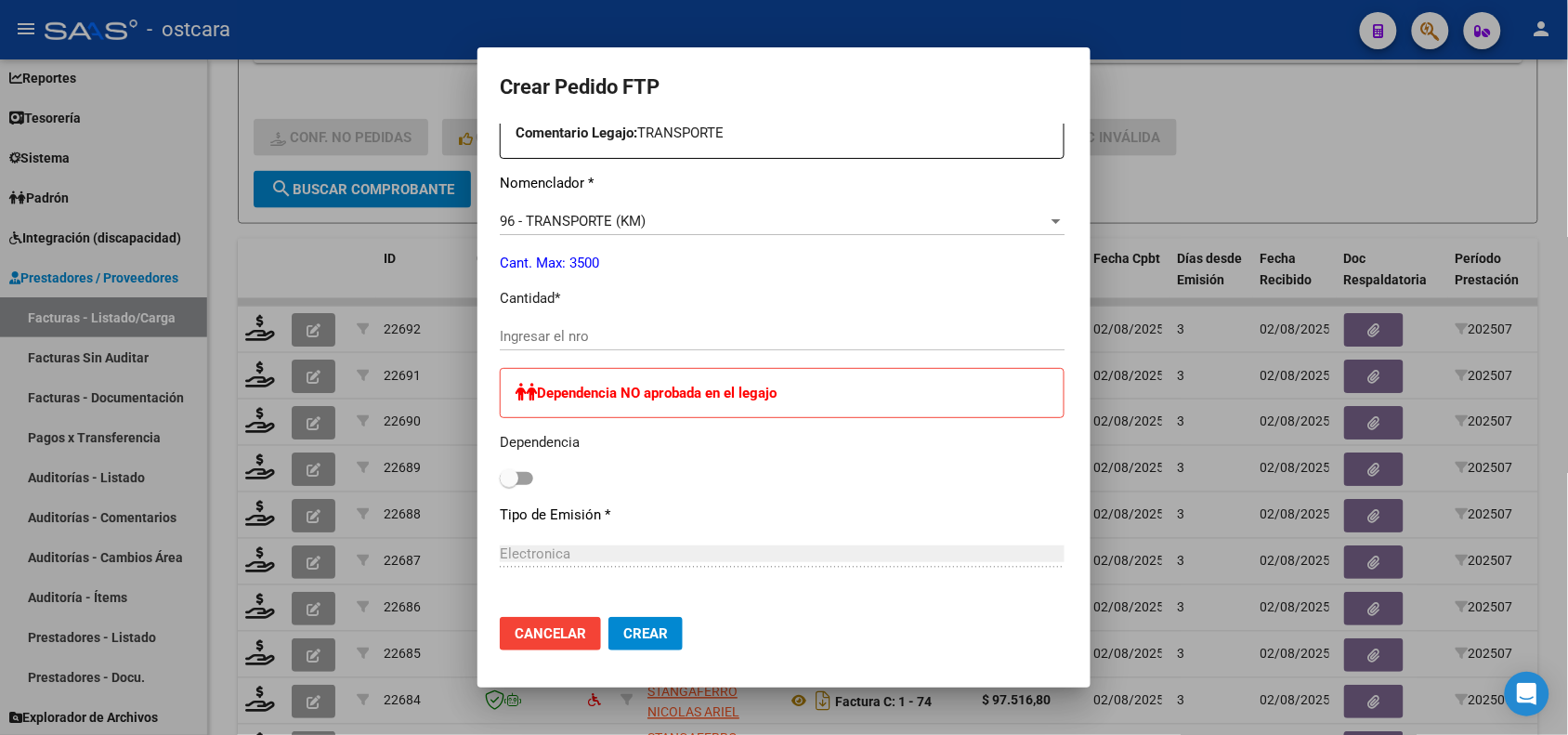 click on "Ingresar el nro" at bounding box center (782, 336) 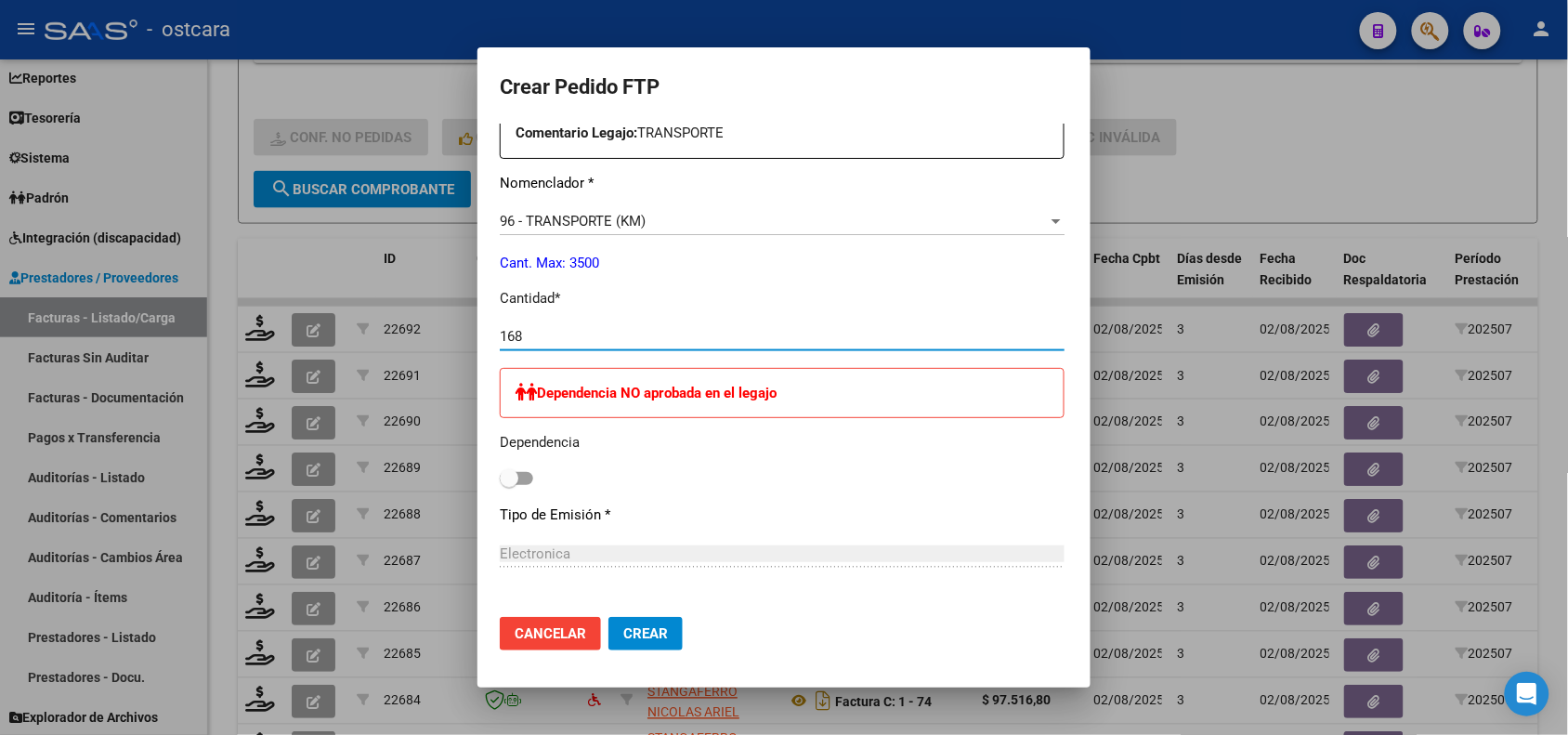 click on "Crear" 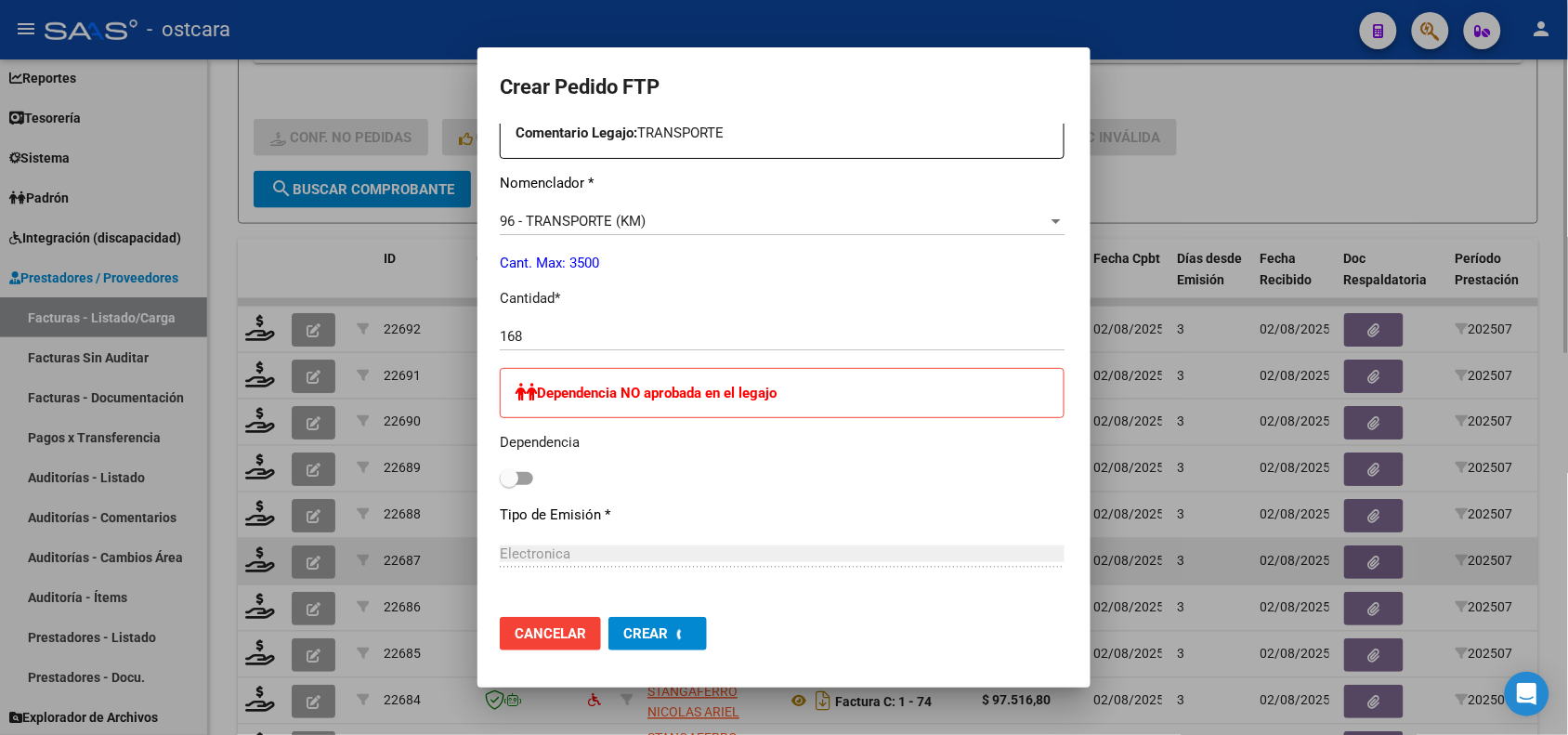 scroll, scrollTop: 0, scrollLeft: 0, axis: both 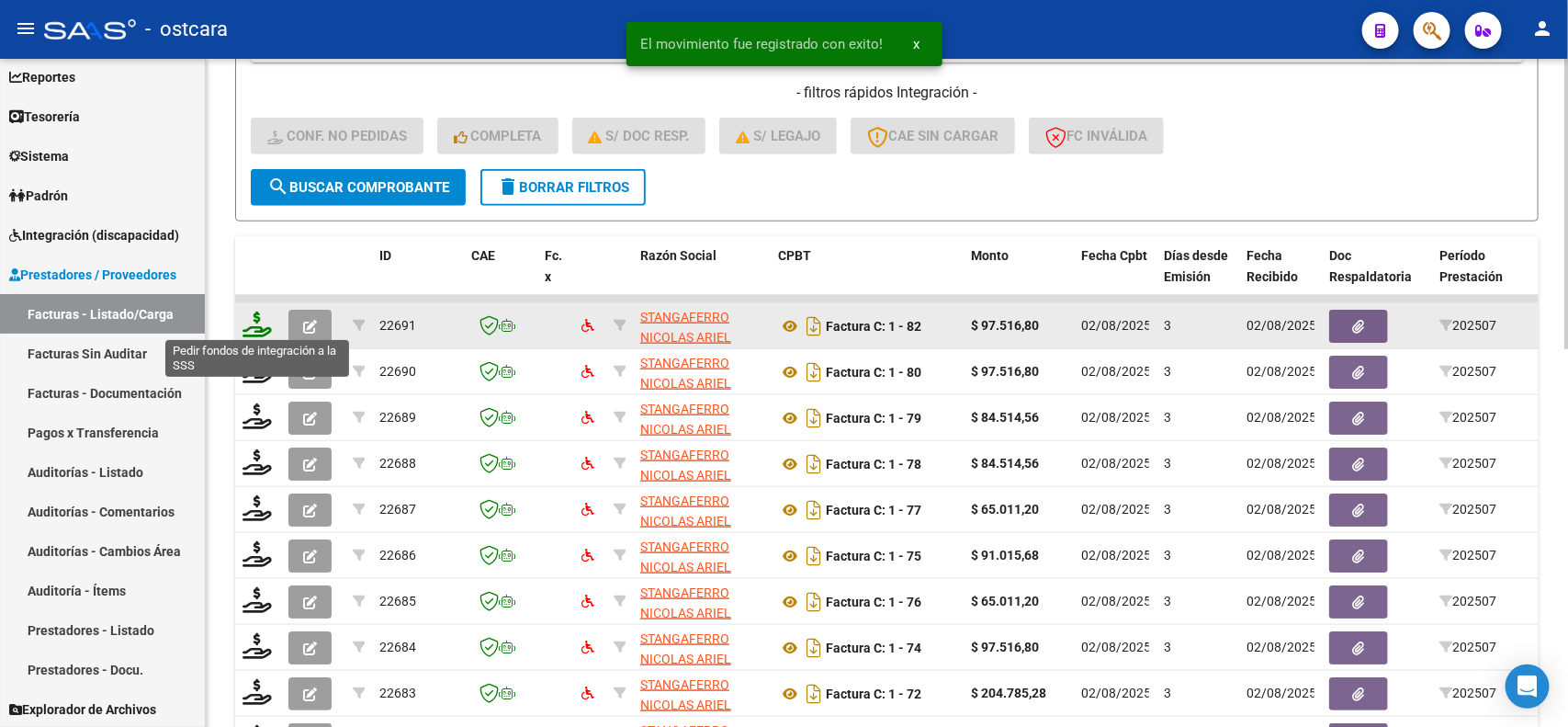 click 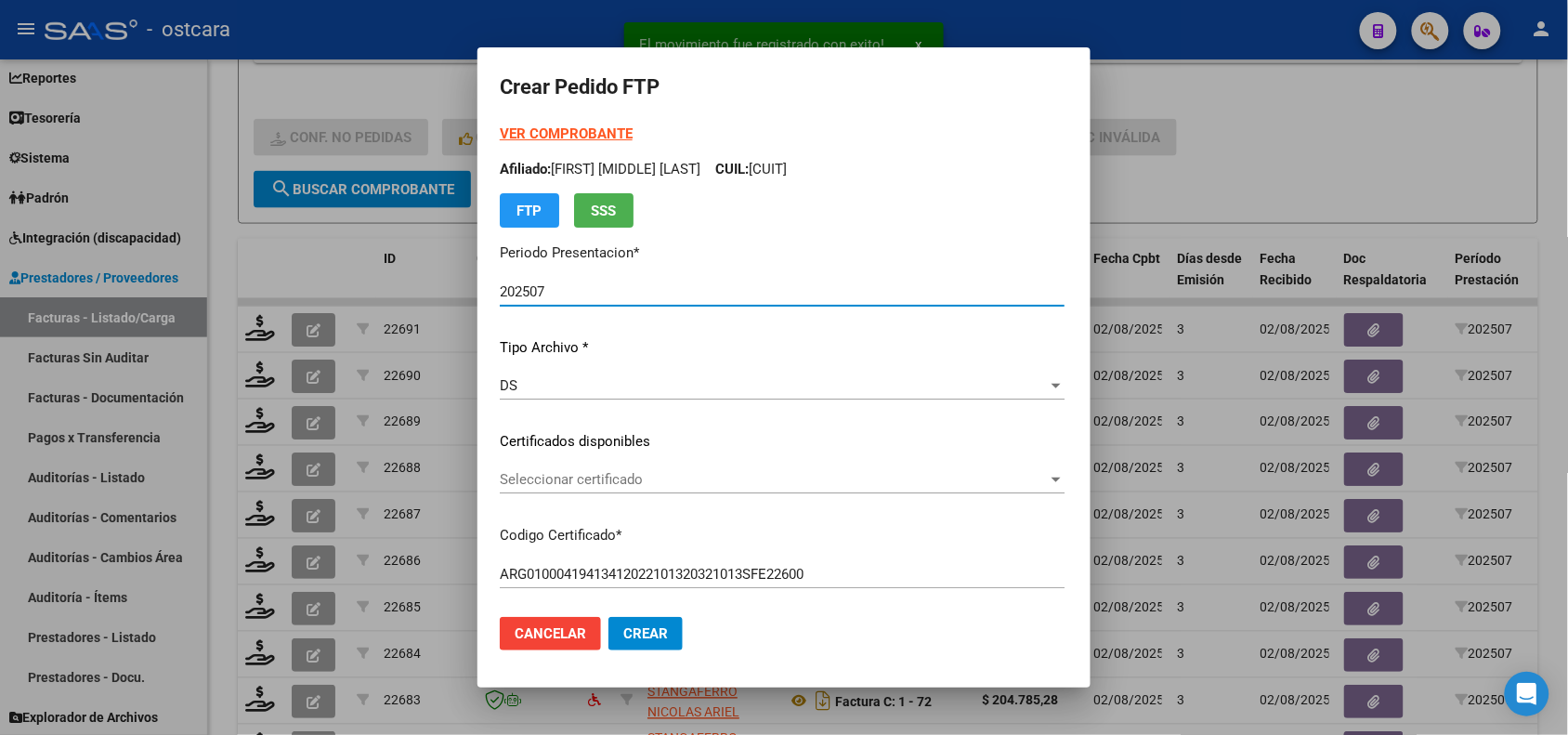 click on "VER COMPROBANTE" at bounding box center [566, 134] 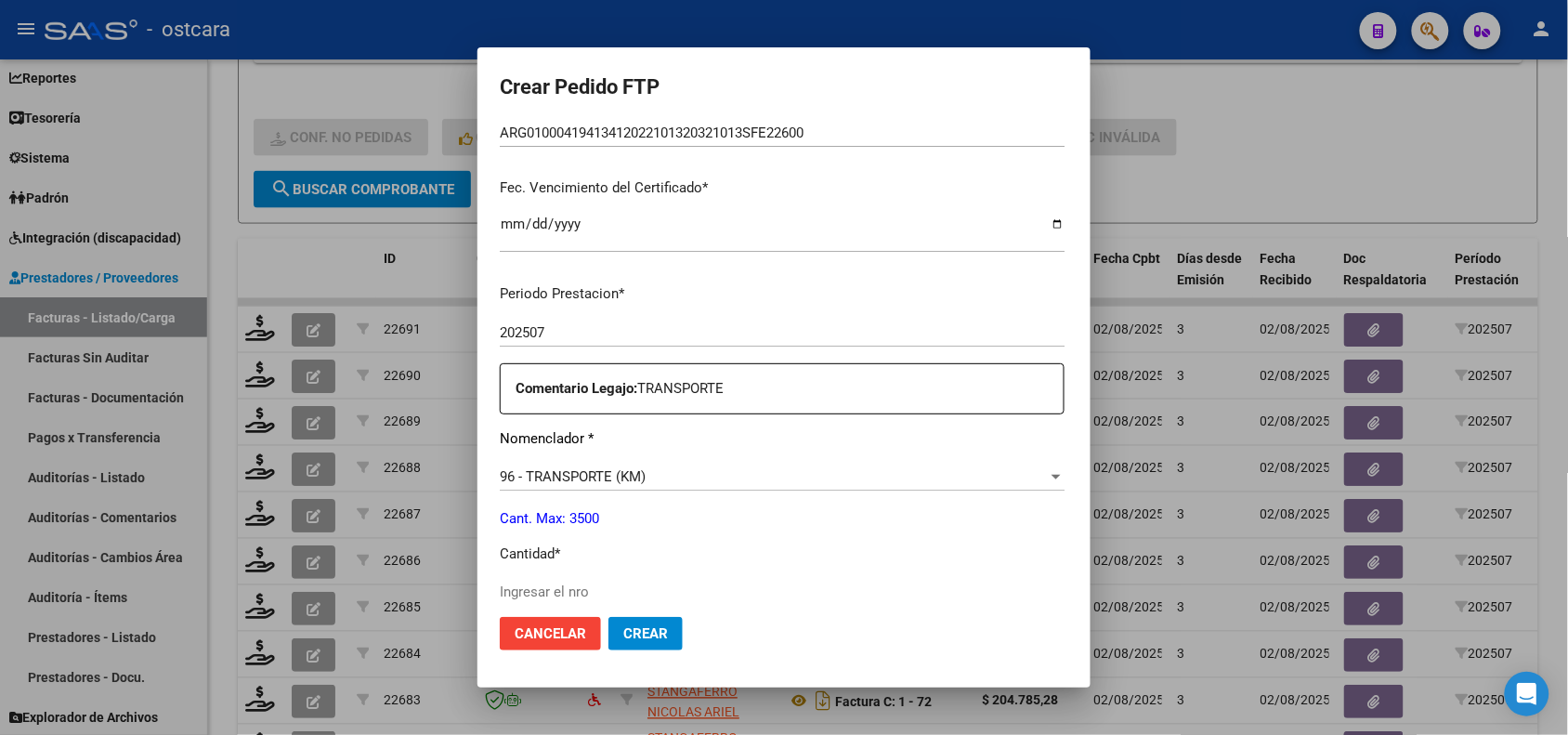 scroll, scrollTop: 581, scrollLeft: 0, axis: vertical 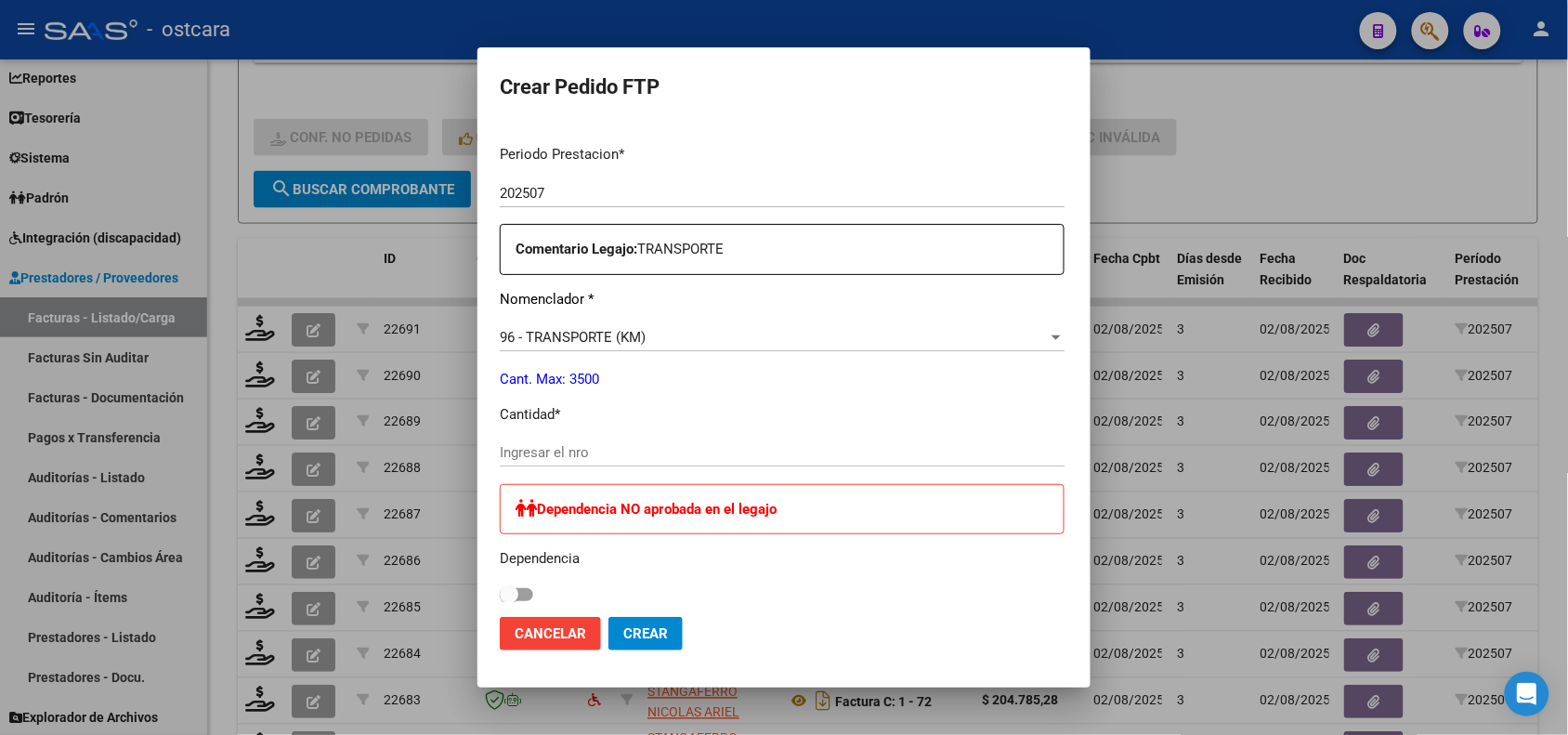 click on "Ingresar el nro" at bounding box center (782, 453) 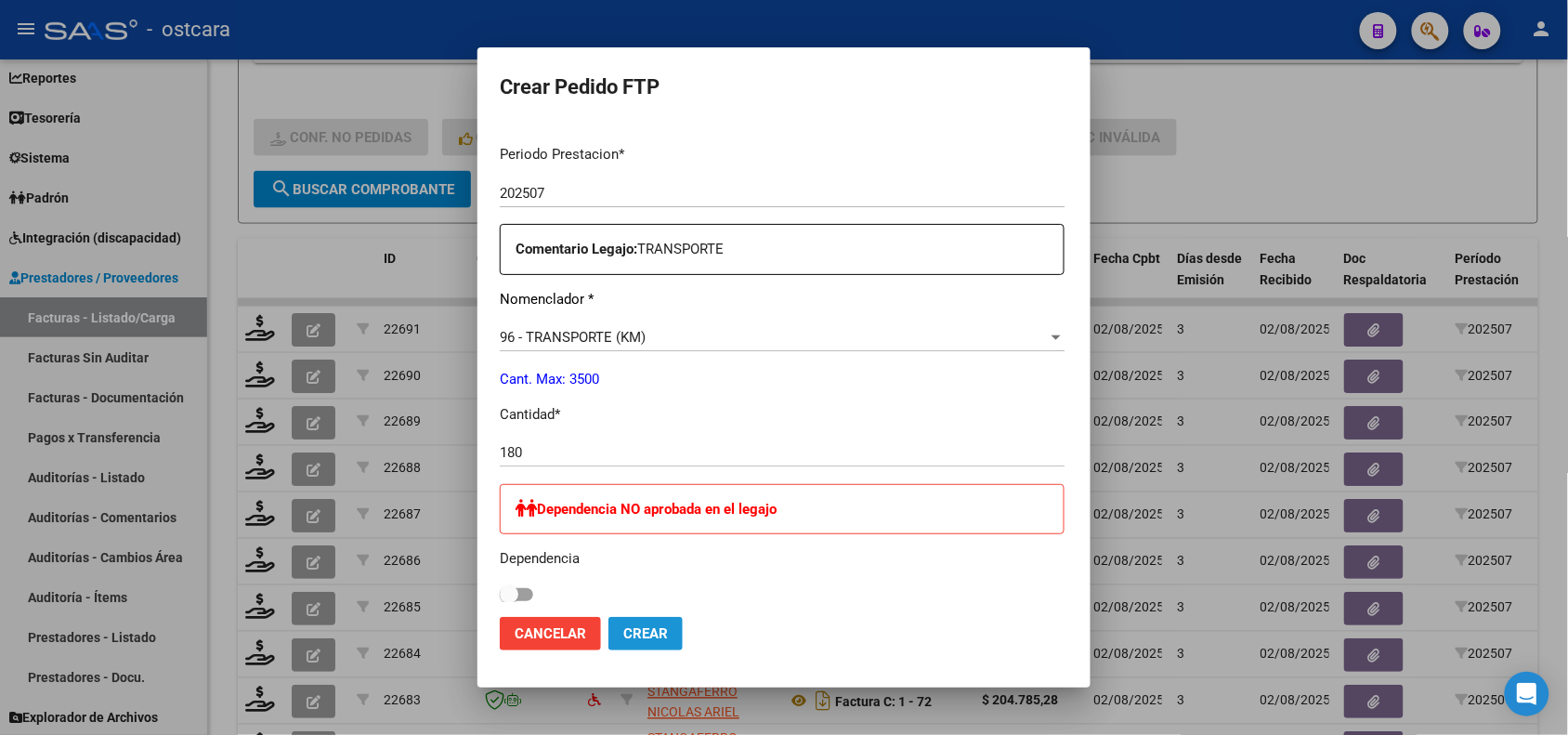 click on "Crear" 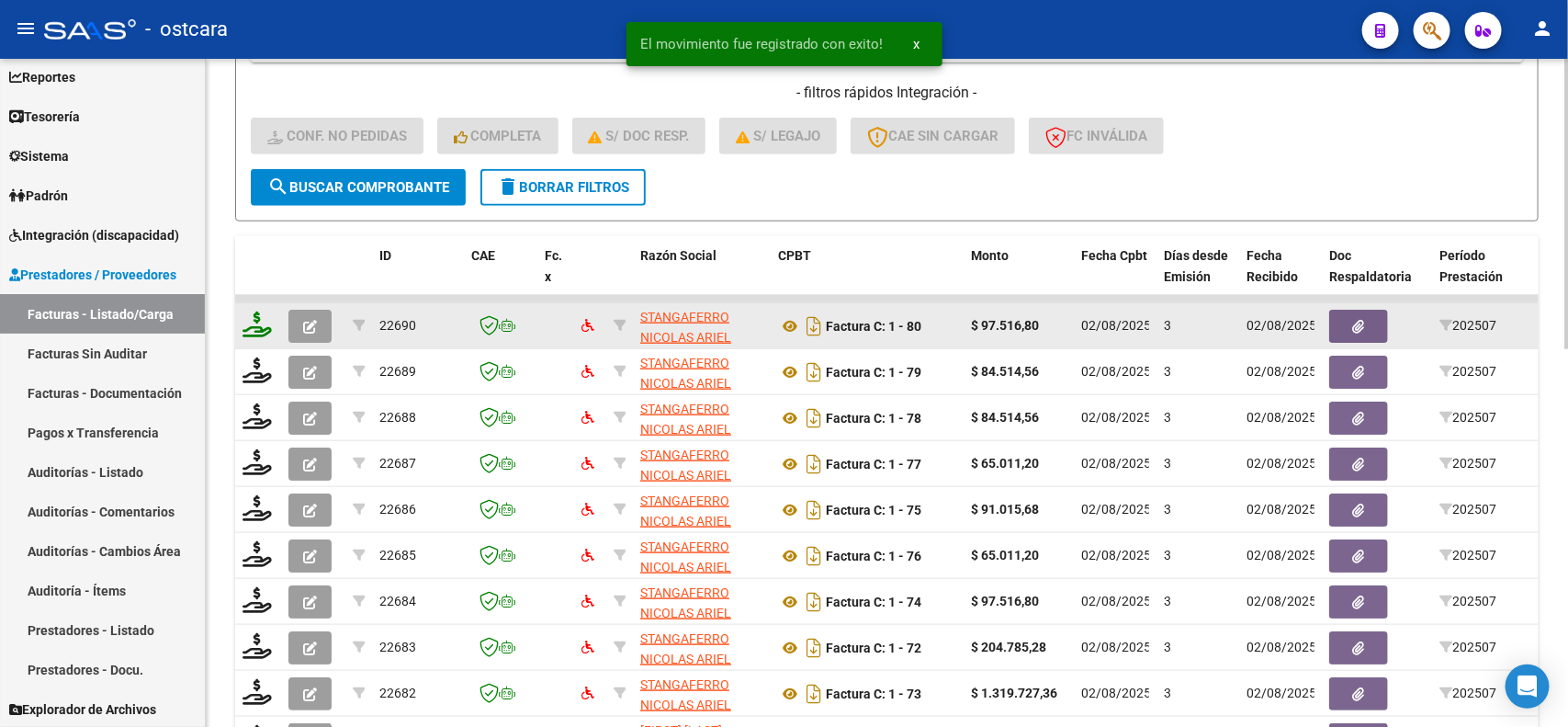 click 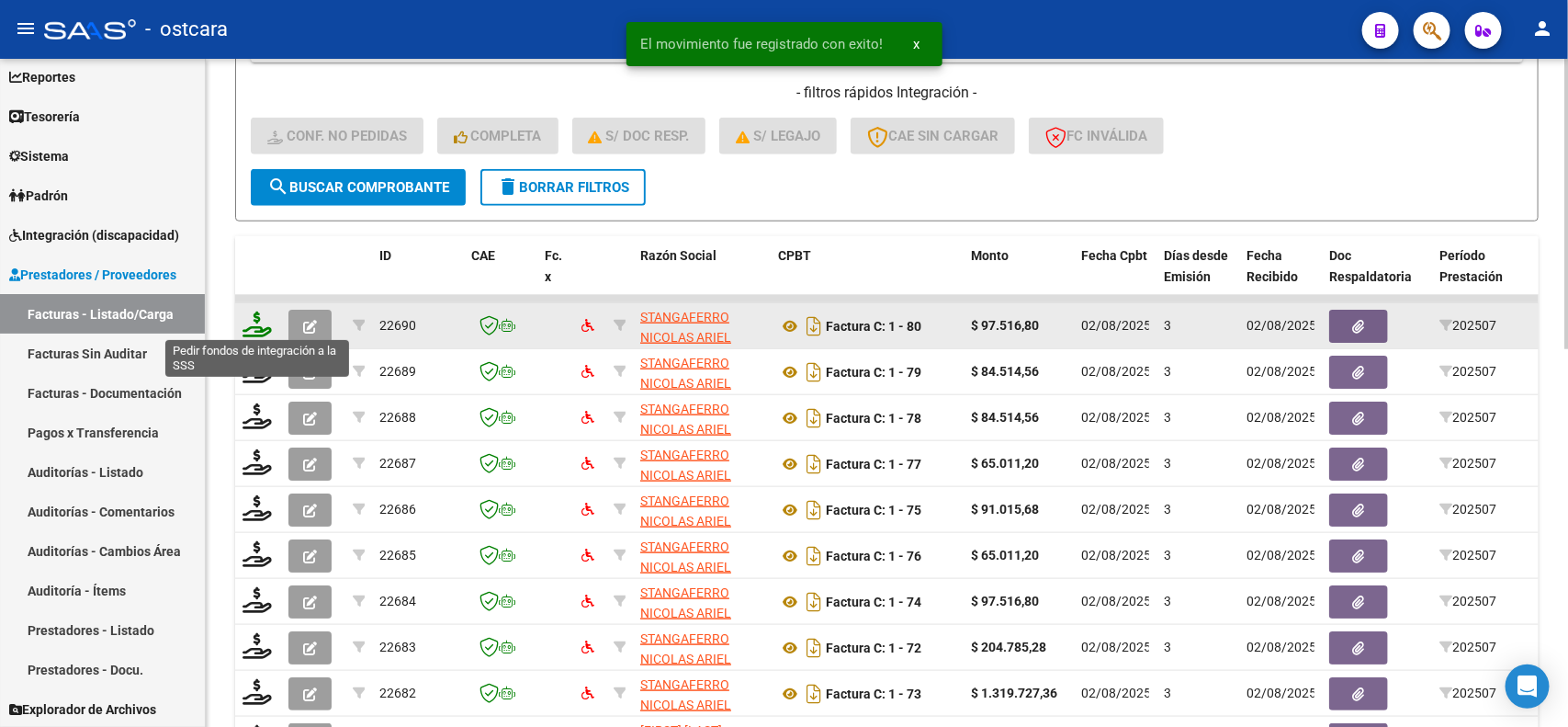 click 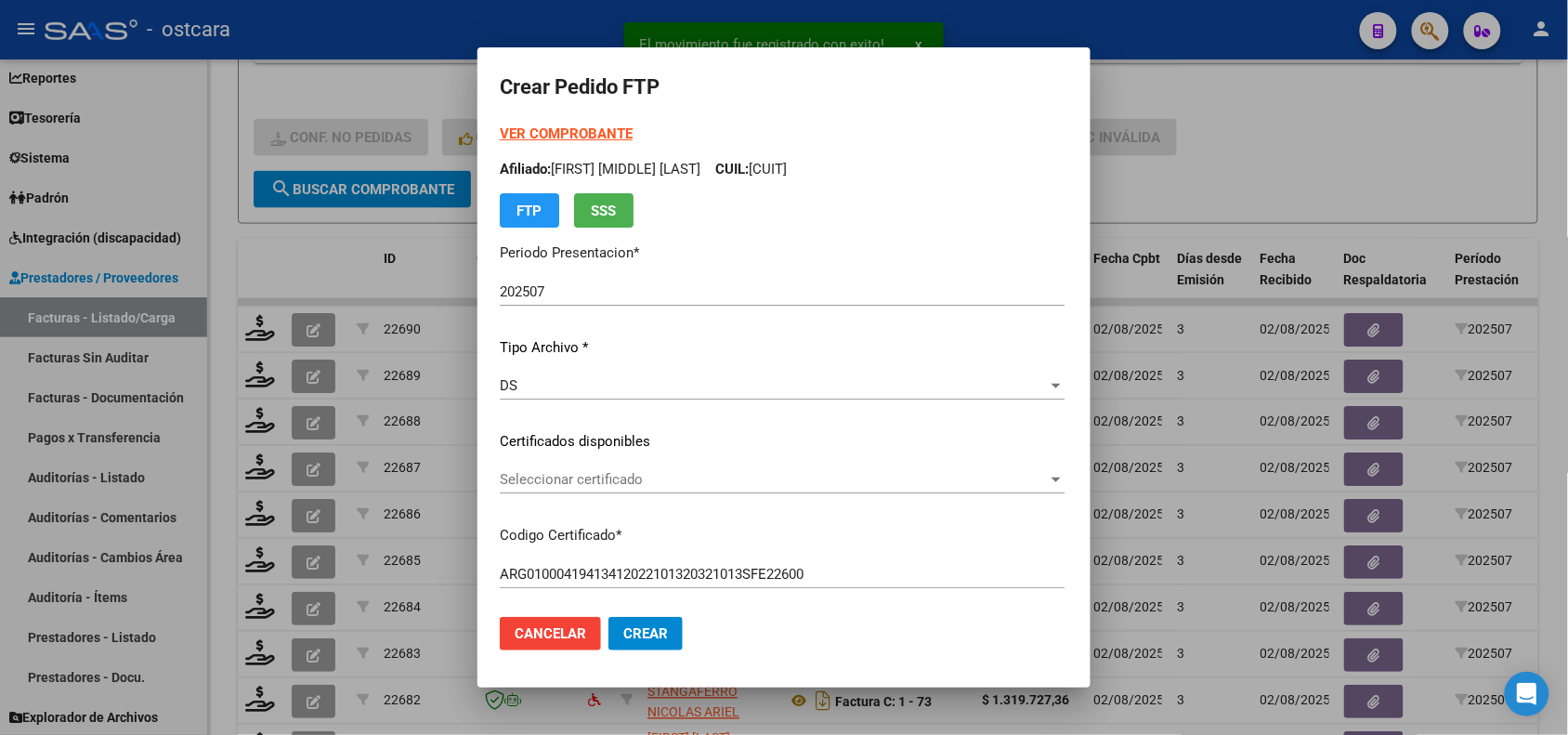 click on "Seleccionar certificado Seleccionar certificado" 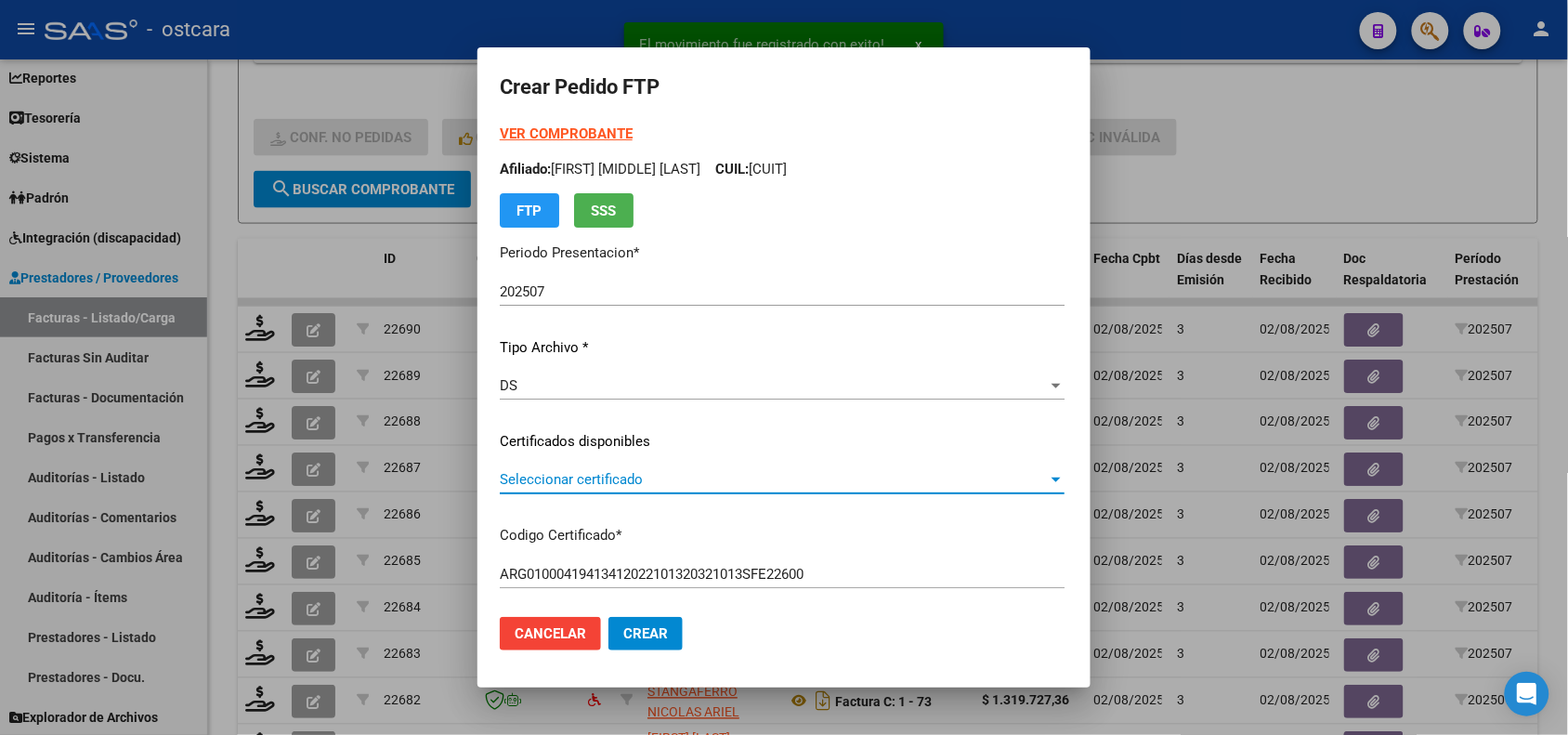 click on "Seleccionar certificado" at bounding box center (774, 479) 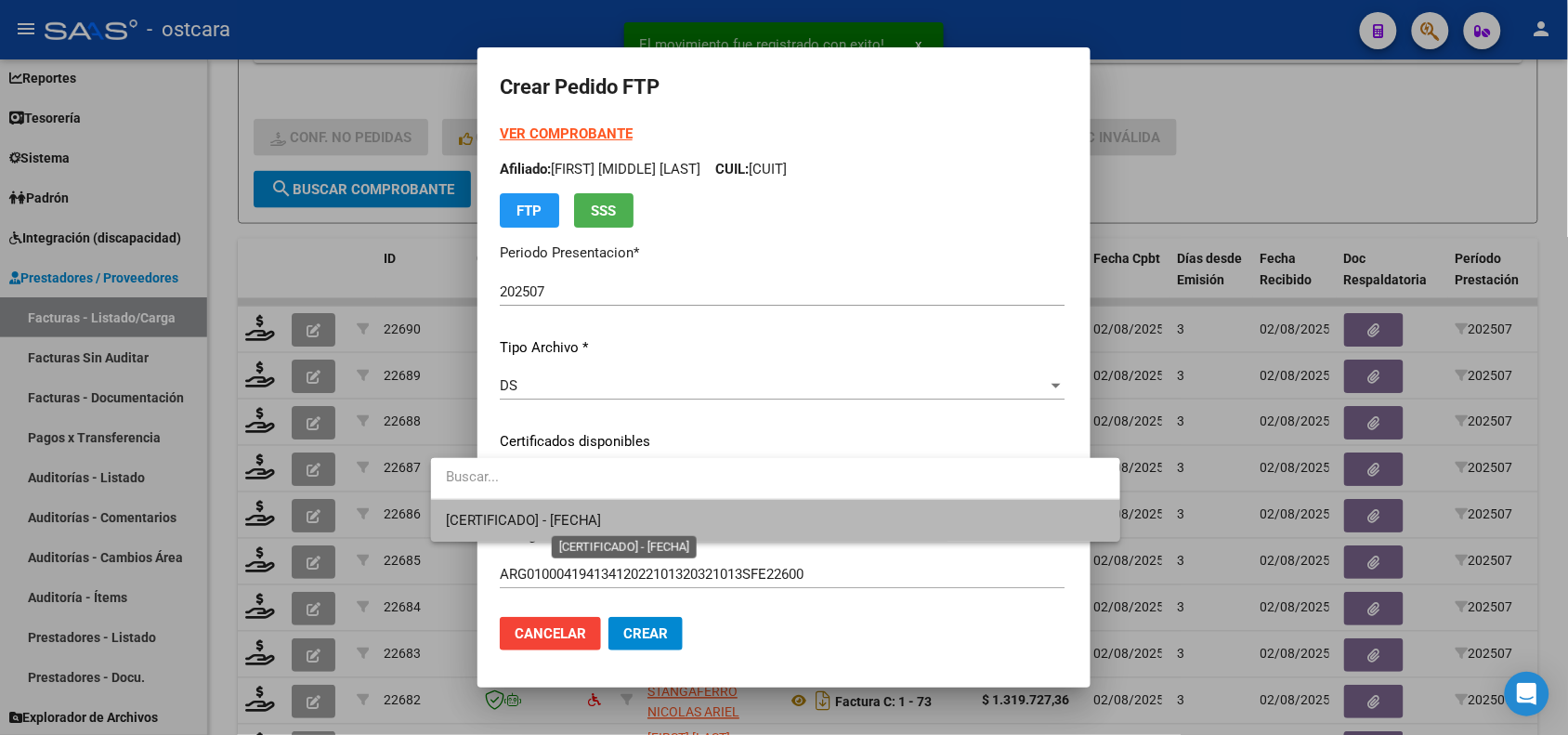 drag, startPoint x: 562, startPoint y: 479, endPoint x: 562, endPoint y: 516, distance: 37 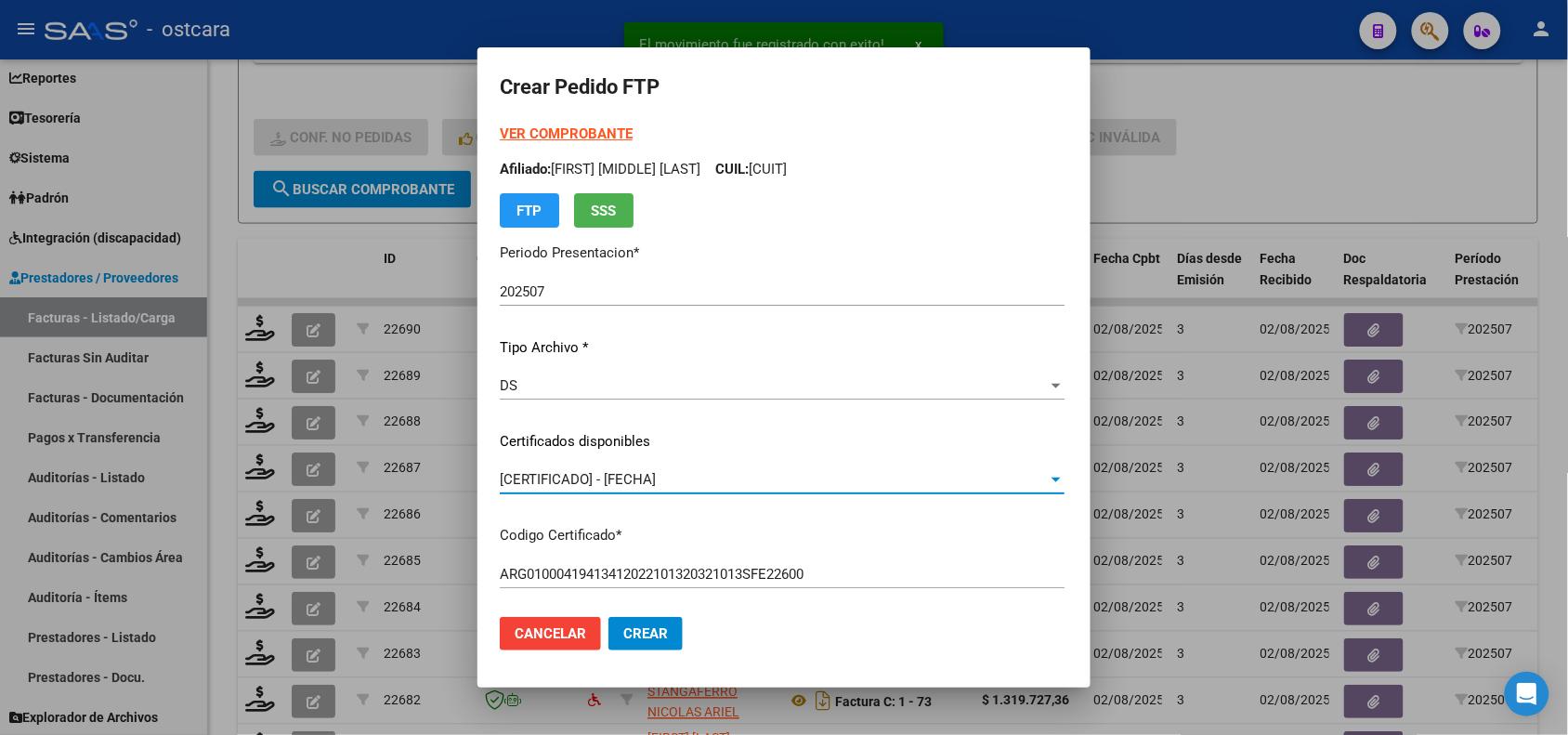 click on "VER COMPROBANTE" at bounding box center (566, 134) 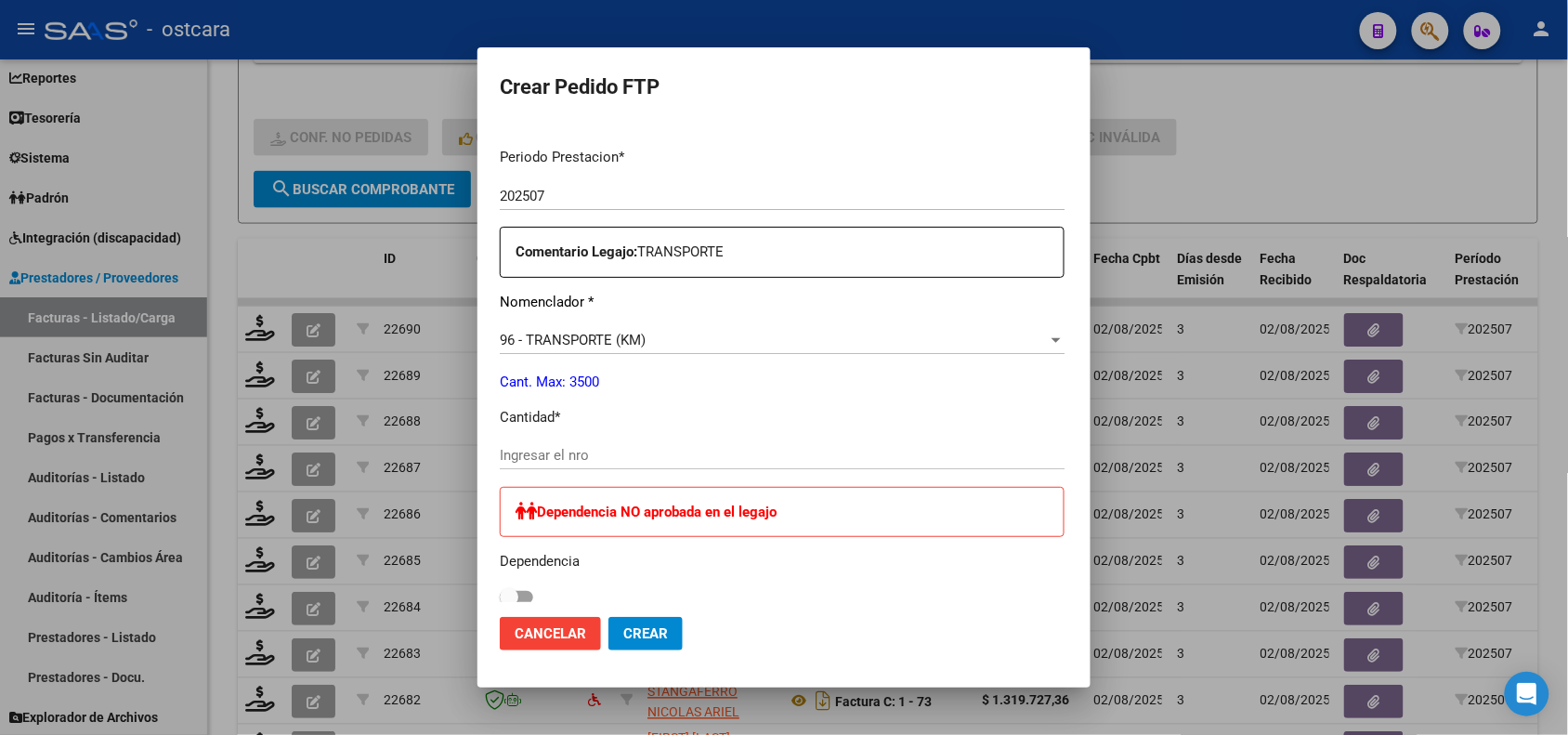 scroll, scrollTop: 581, scrollLeft: 0, axis: vertical 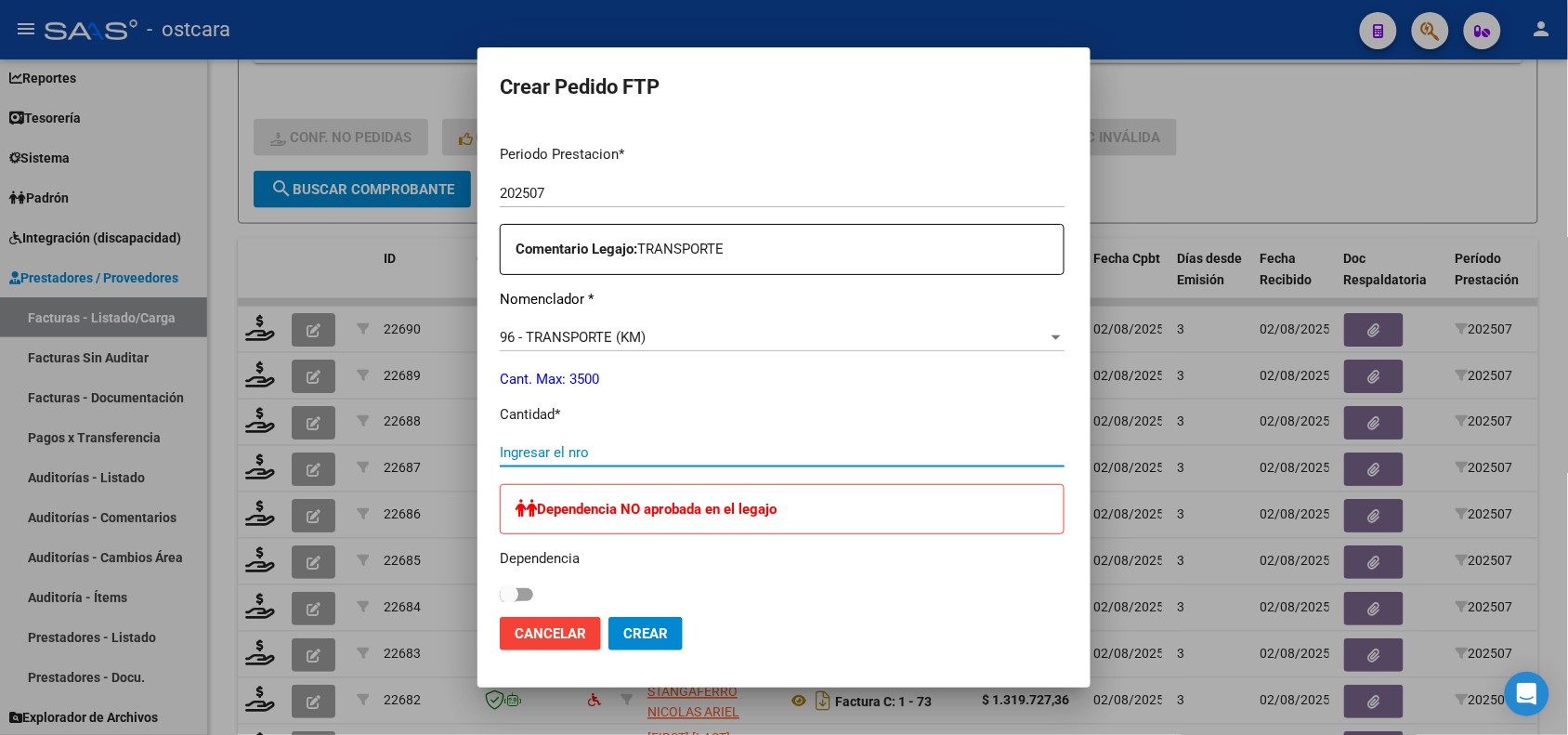 click on "Ingresar el nro" at bounding box center [782, 453] 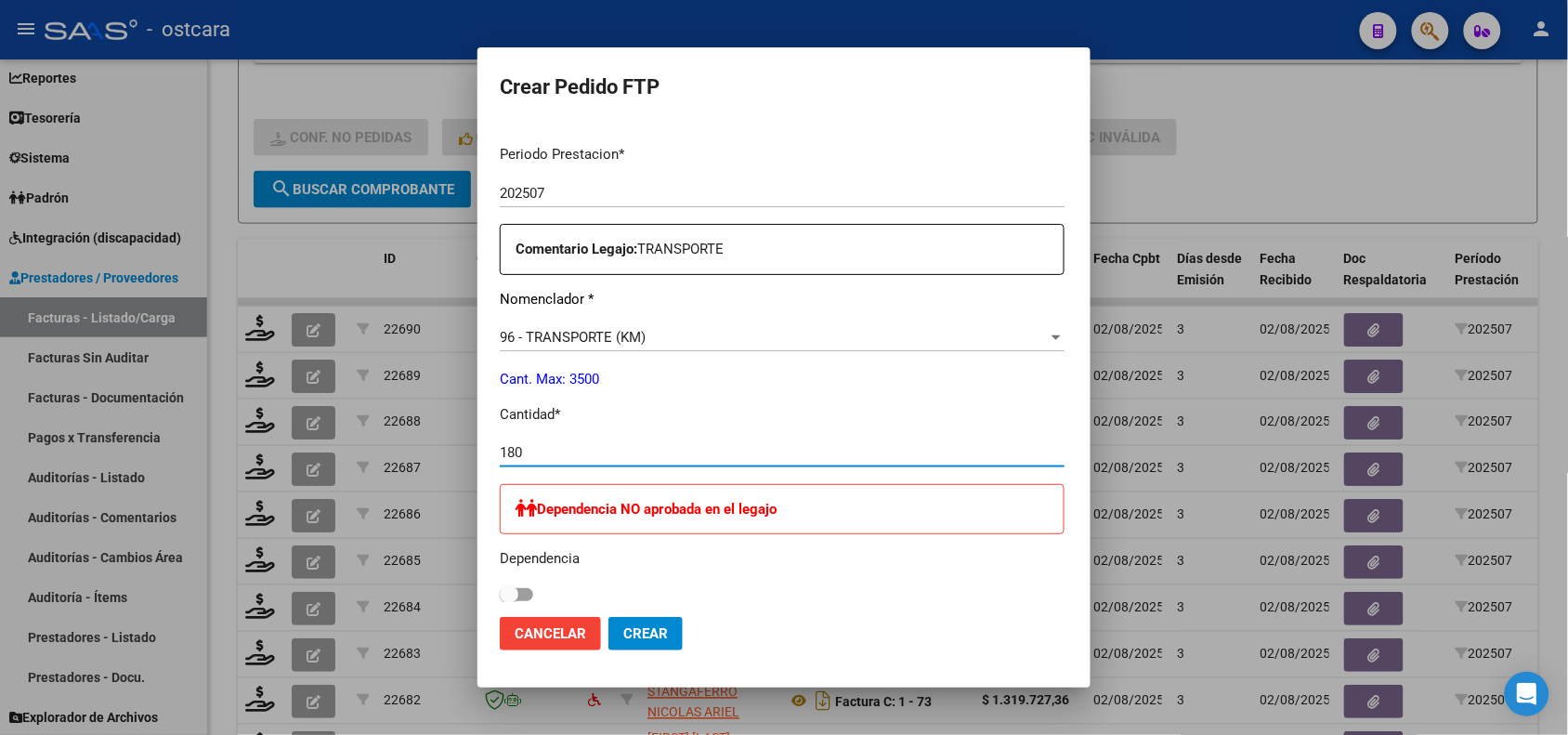 click on "Crear" 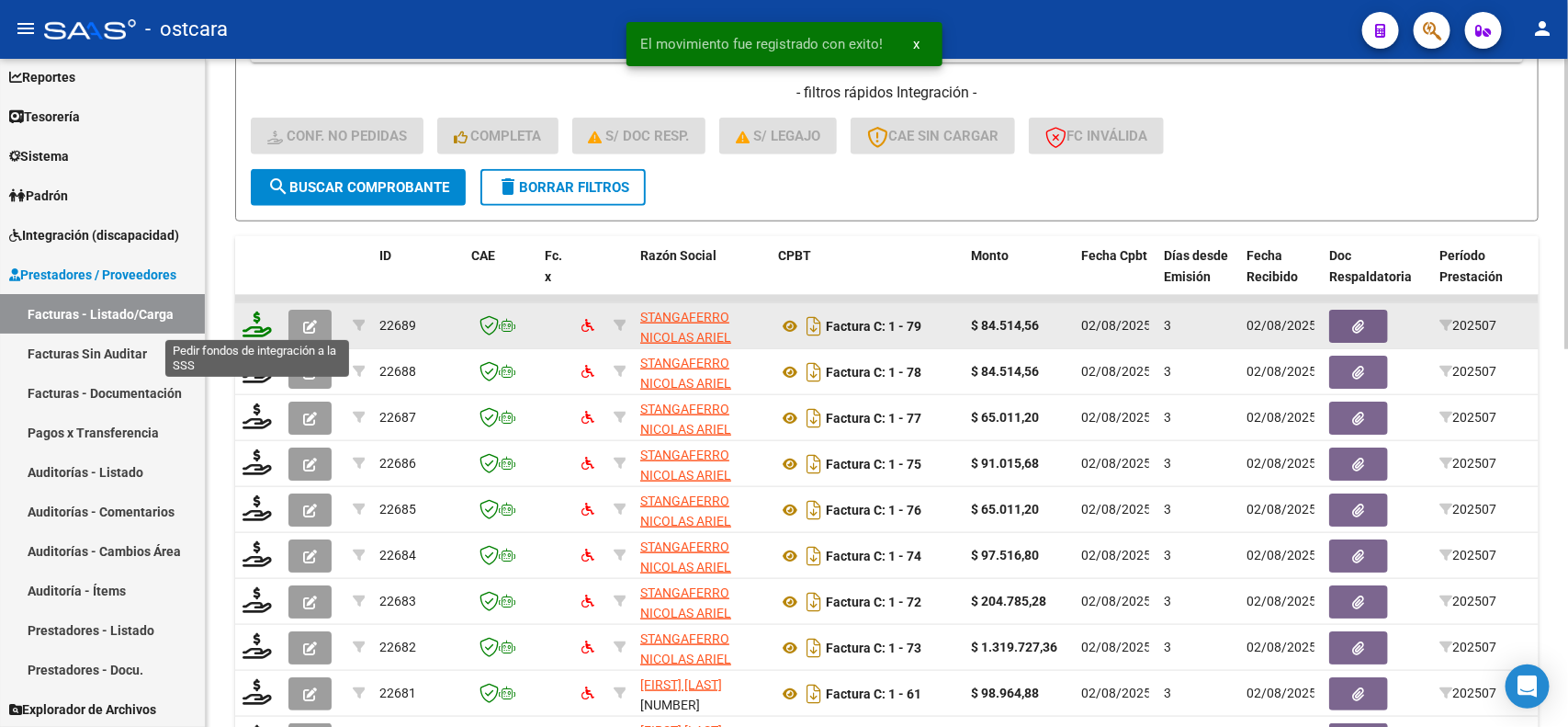 click 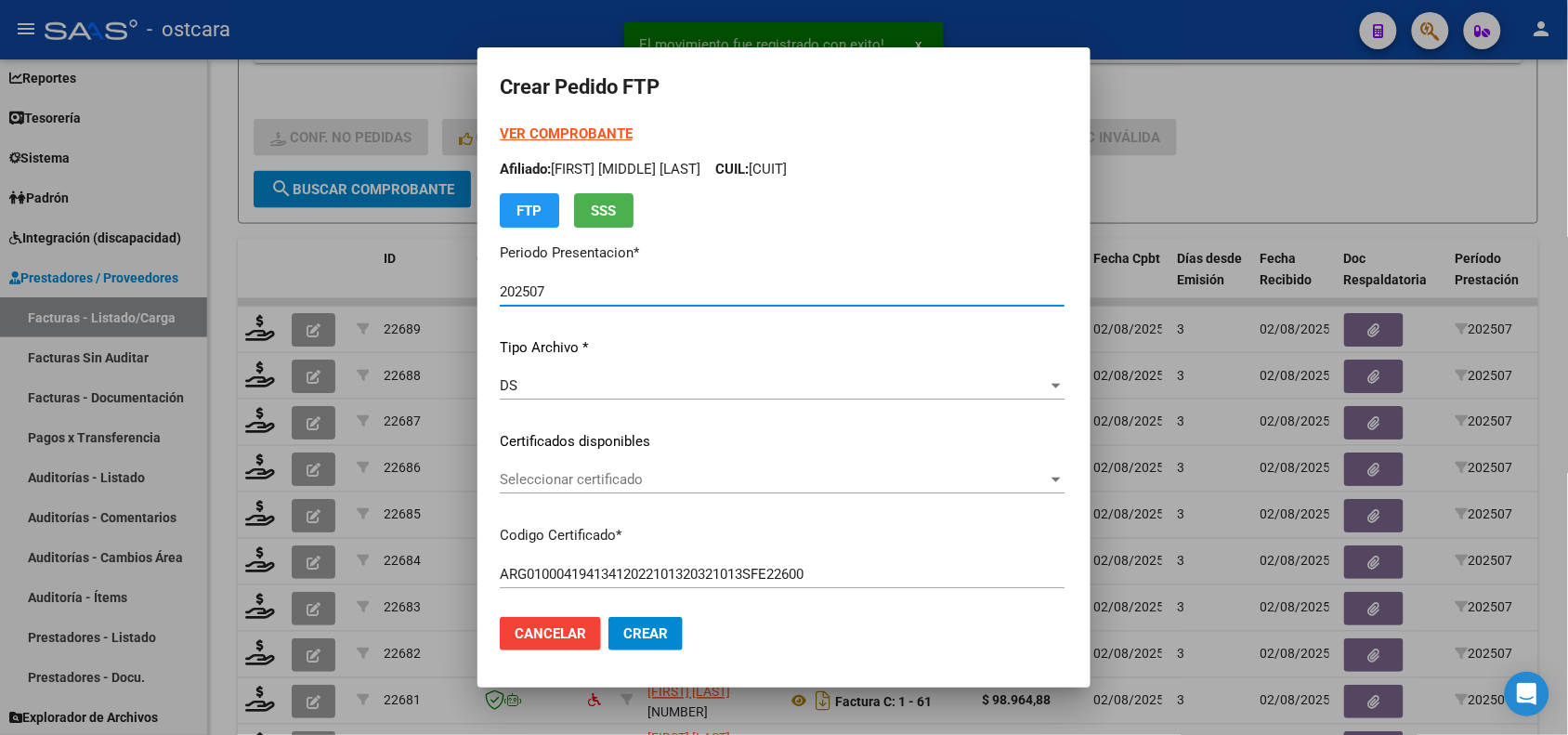 click on "Seleccionar certificado" at bounding box center (774, 479) 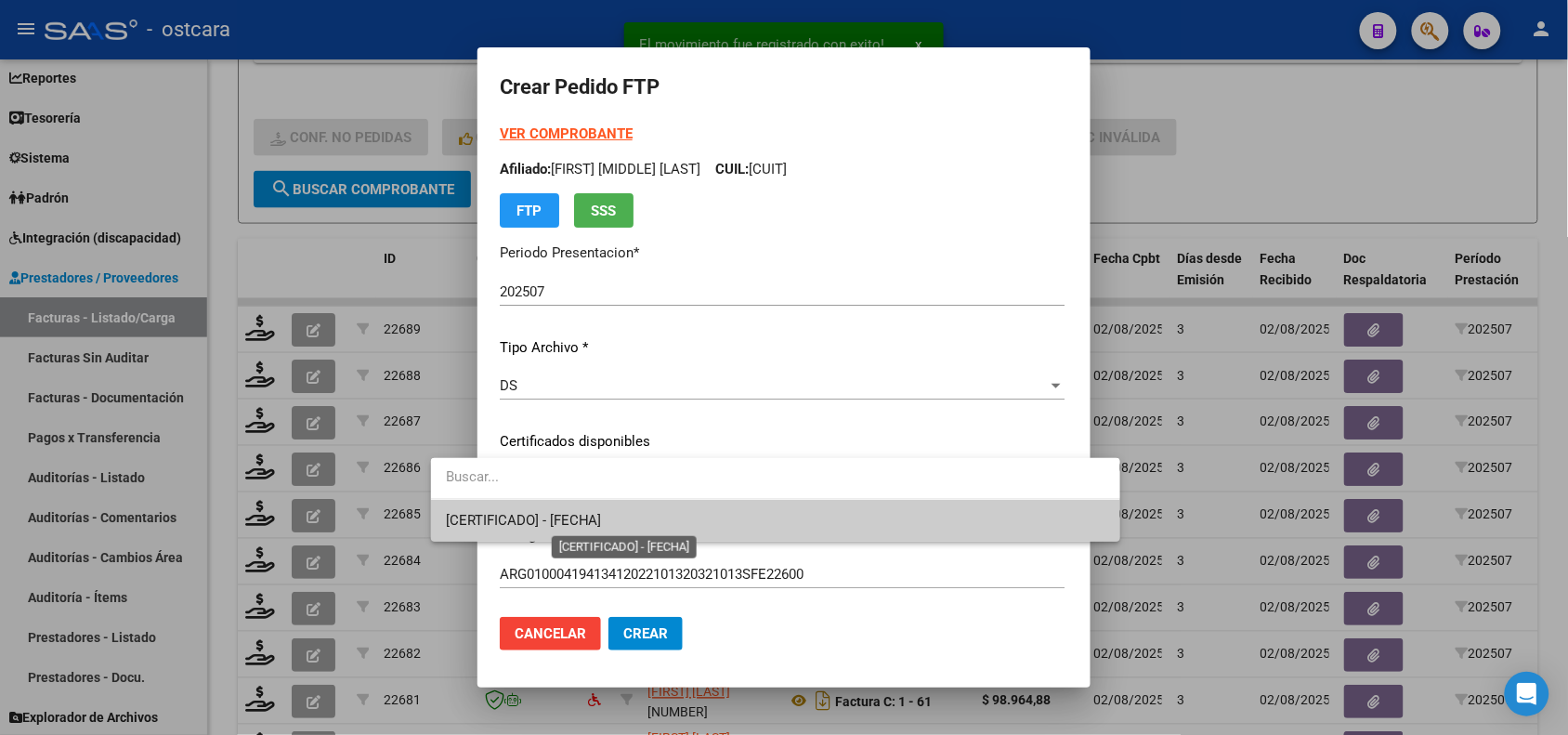 click on "ARG01000419413412022101320321013SFE22600 - 2032-10-13" at bounding box center [524, 520] 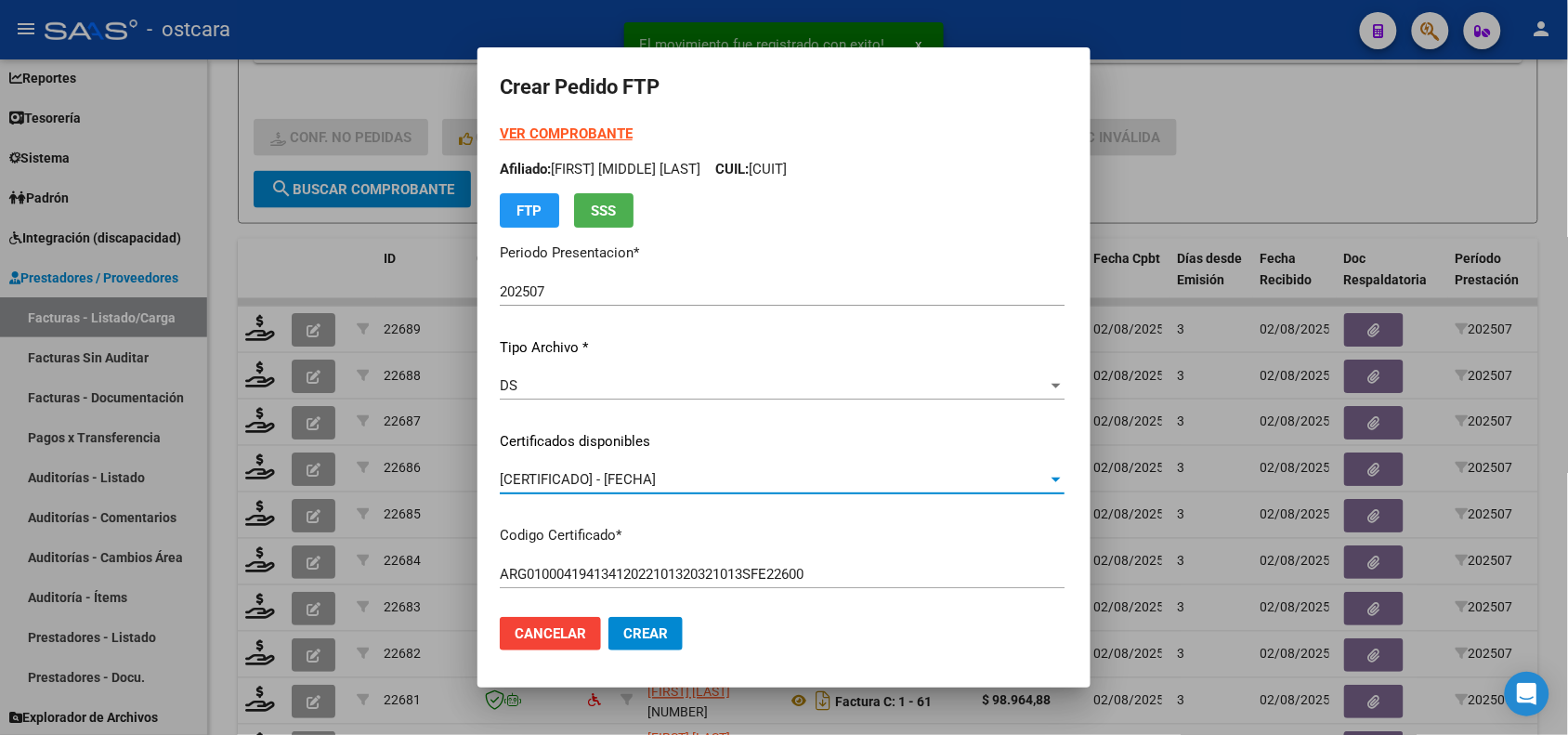click on "VER COMPROBANTE" at bounding box center [566, 134] 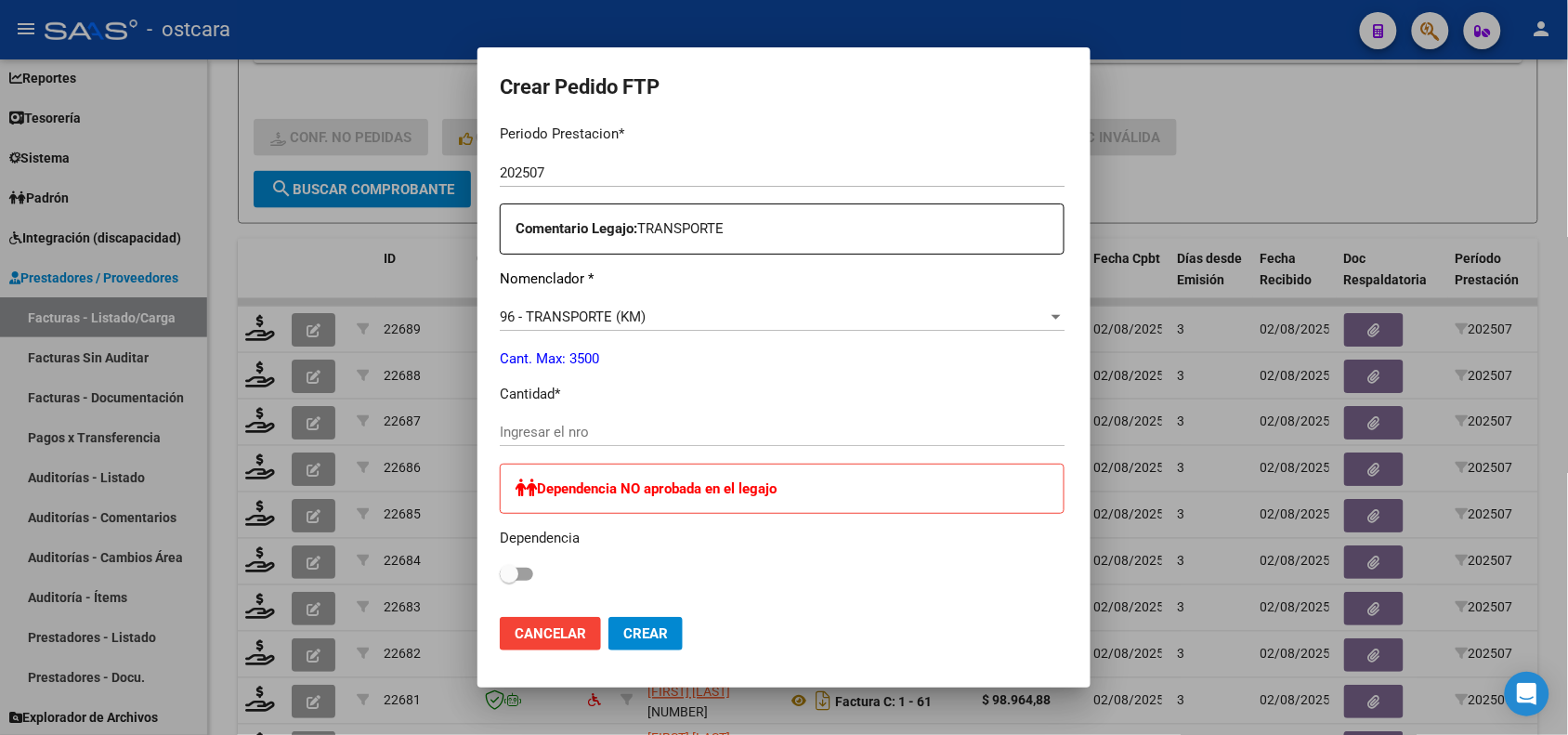 scroll, scrollTop: 697, scrollLeft: 0, axis: vertical 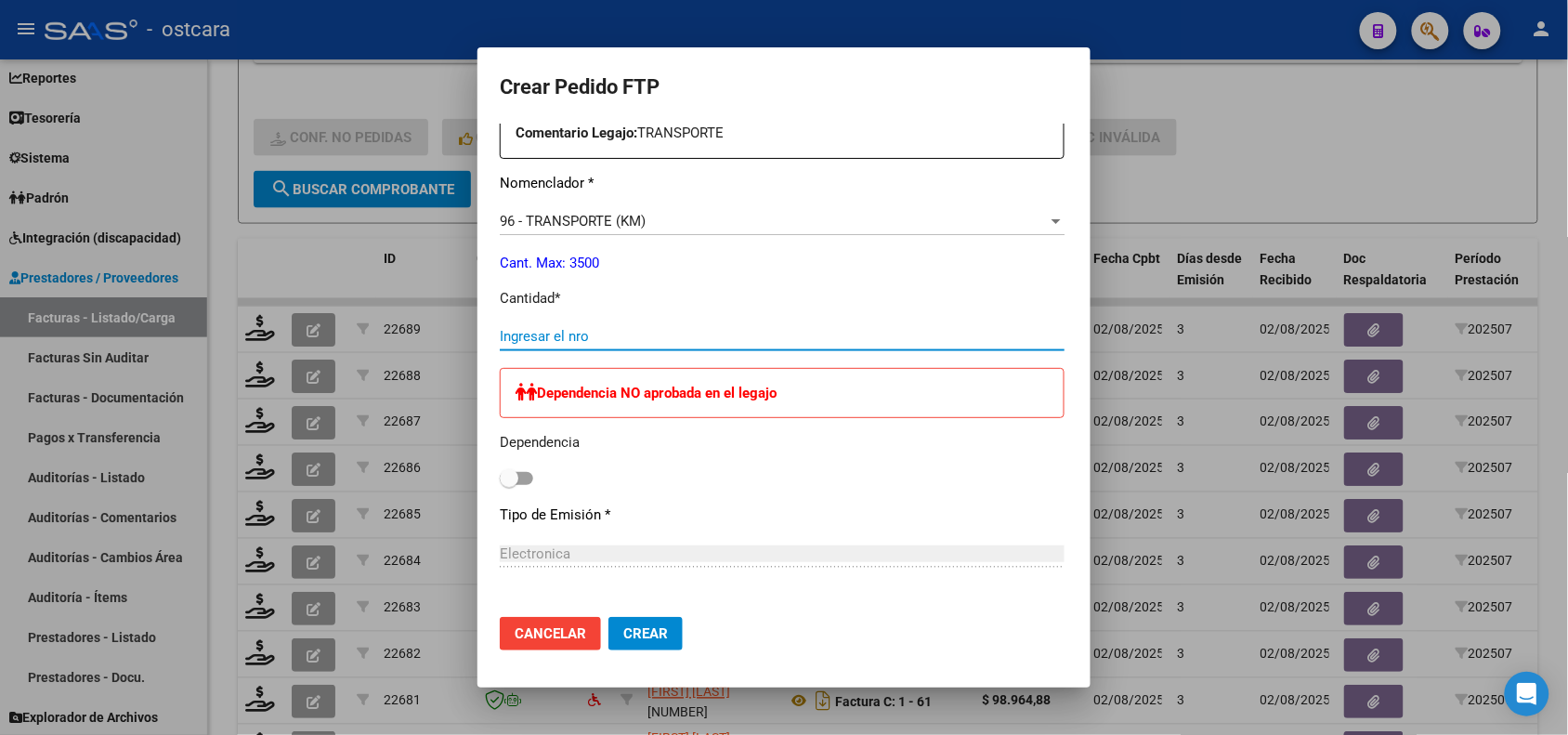 click on "Ingresar el nro" at bounding box center [782, 336] 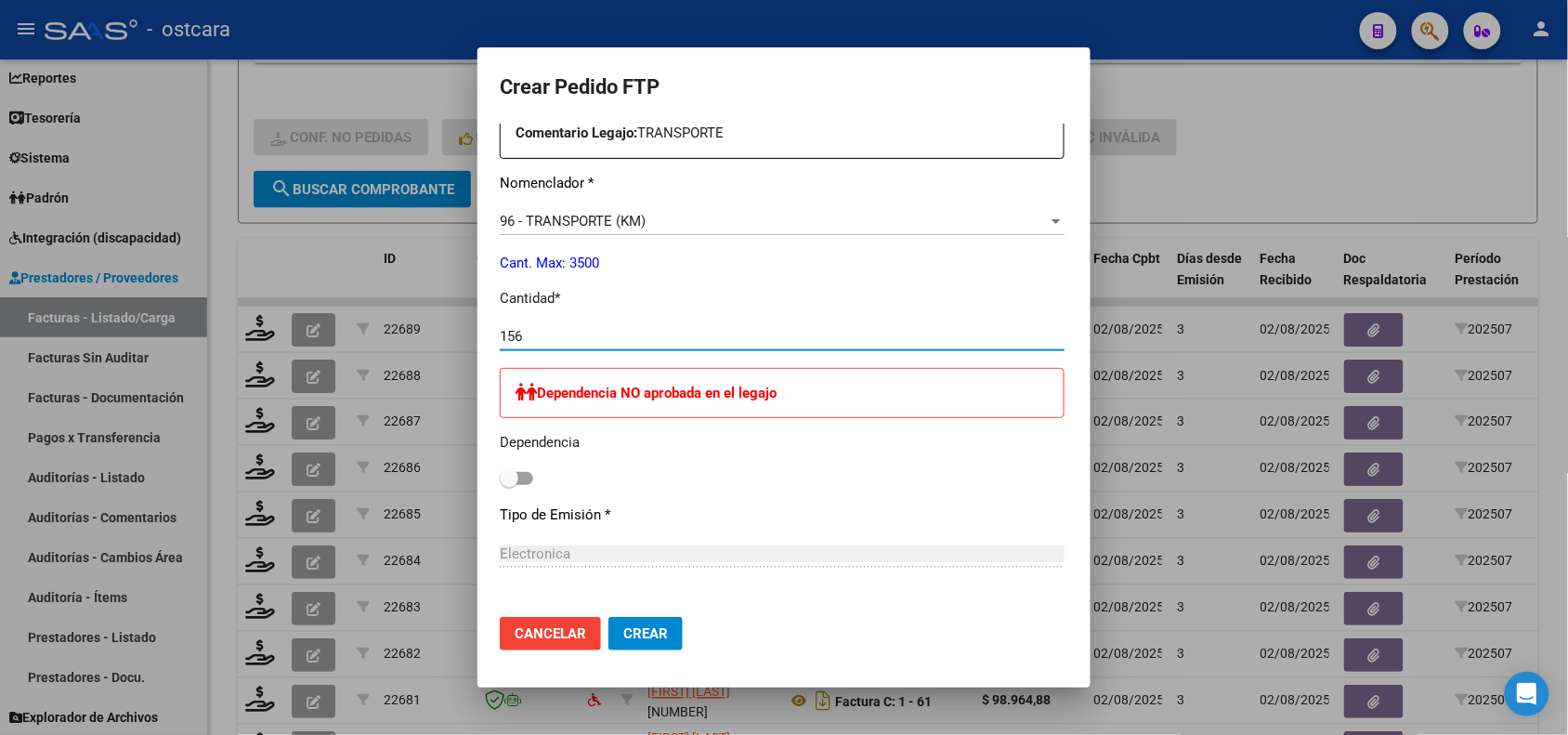click on "Crear" 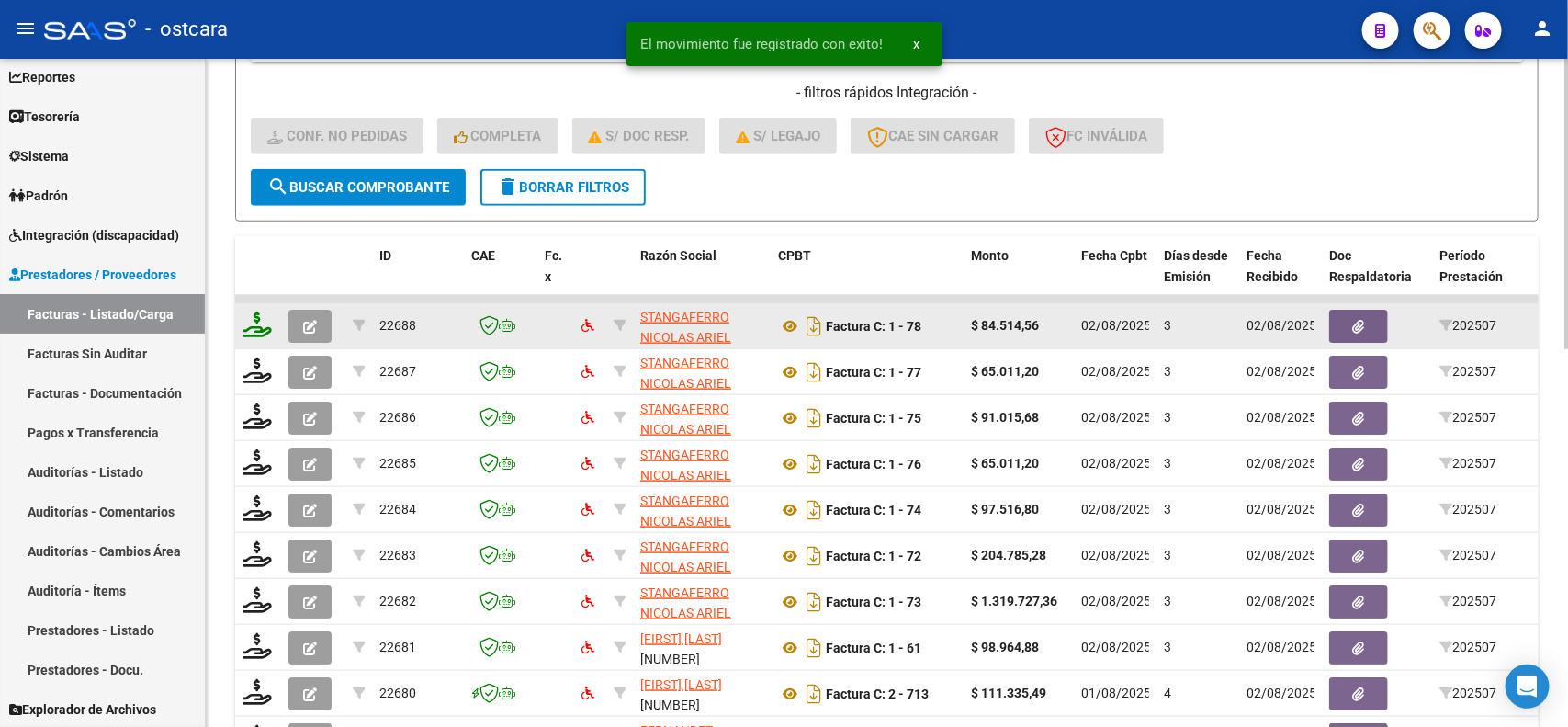 click 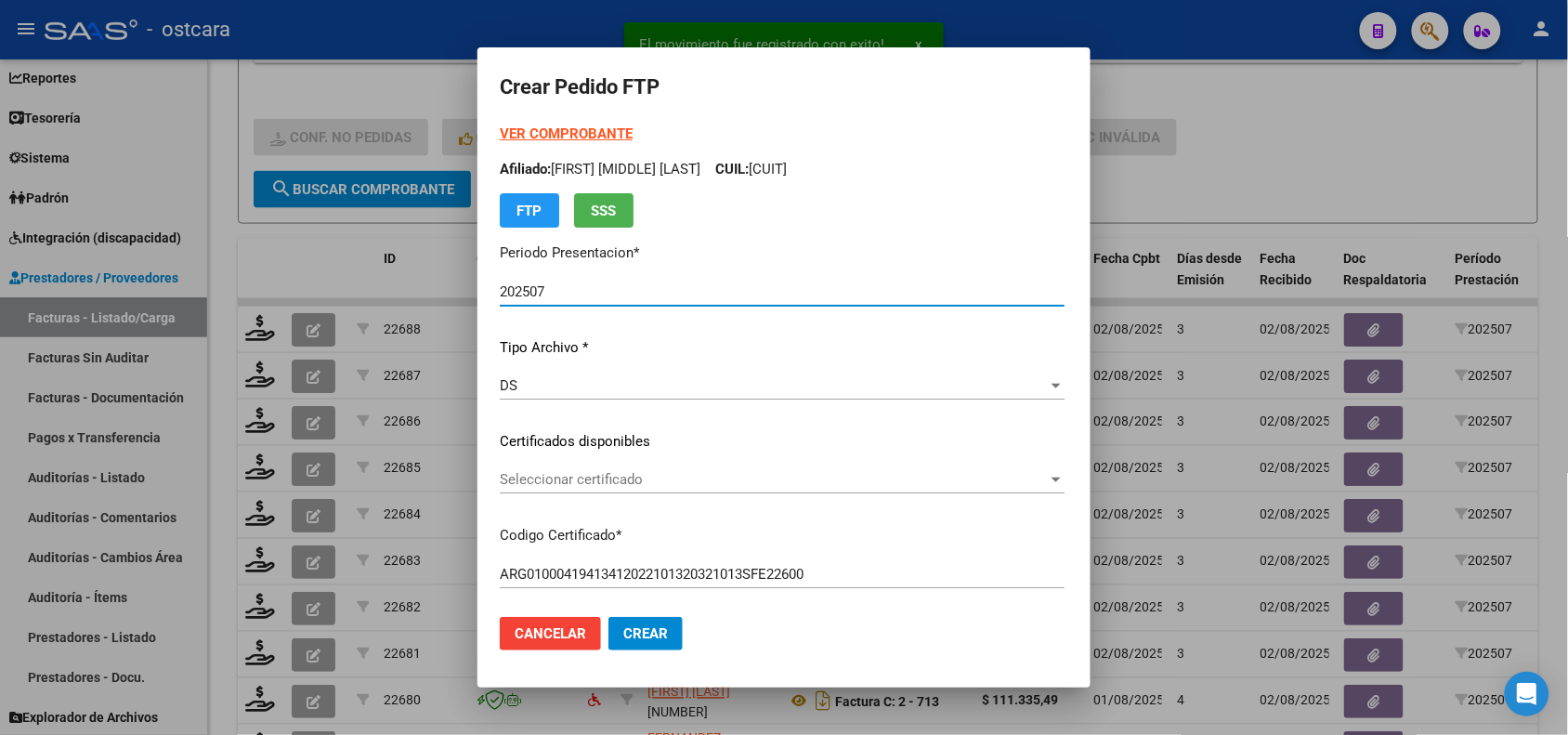 click on "Seleccionar certificado" at bounding box center [774, 479] 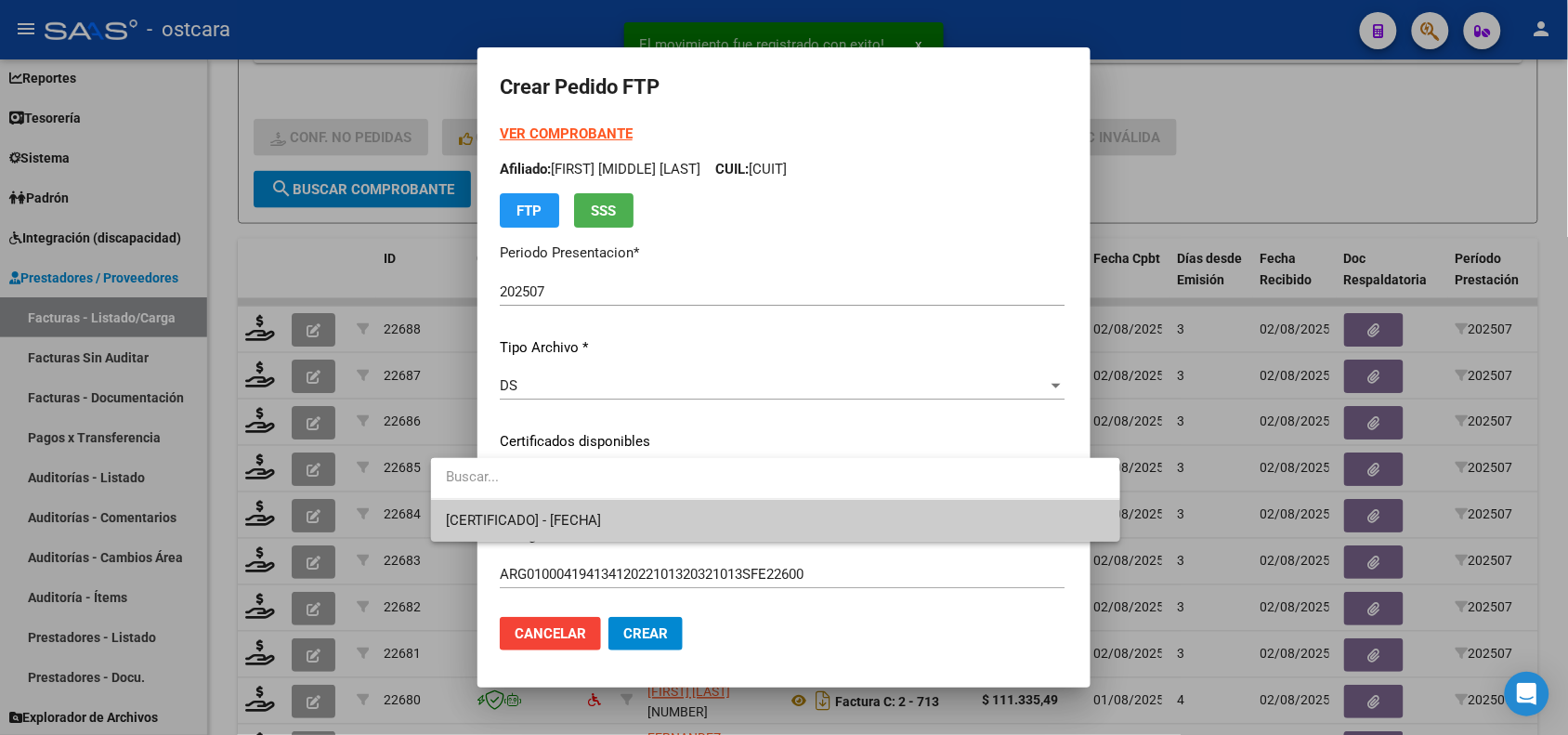 click on "ARG01000419413412022101320321013SFE22600 - 2032-10-13" at bounding box center (524, 520) 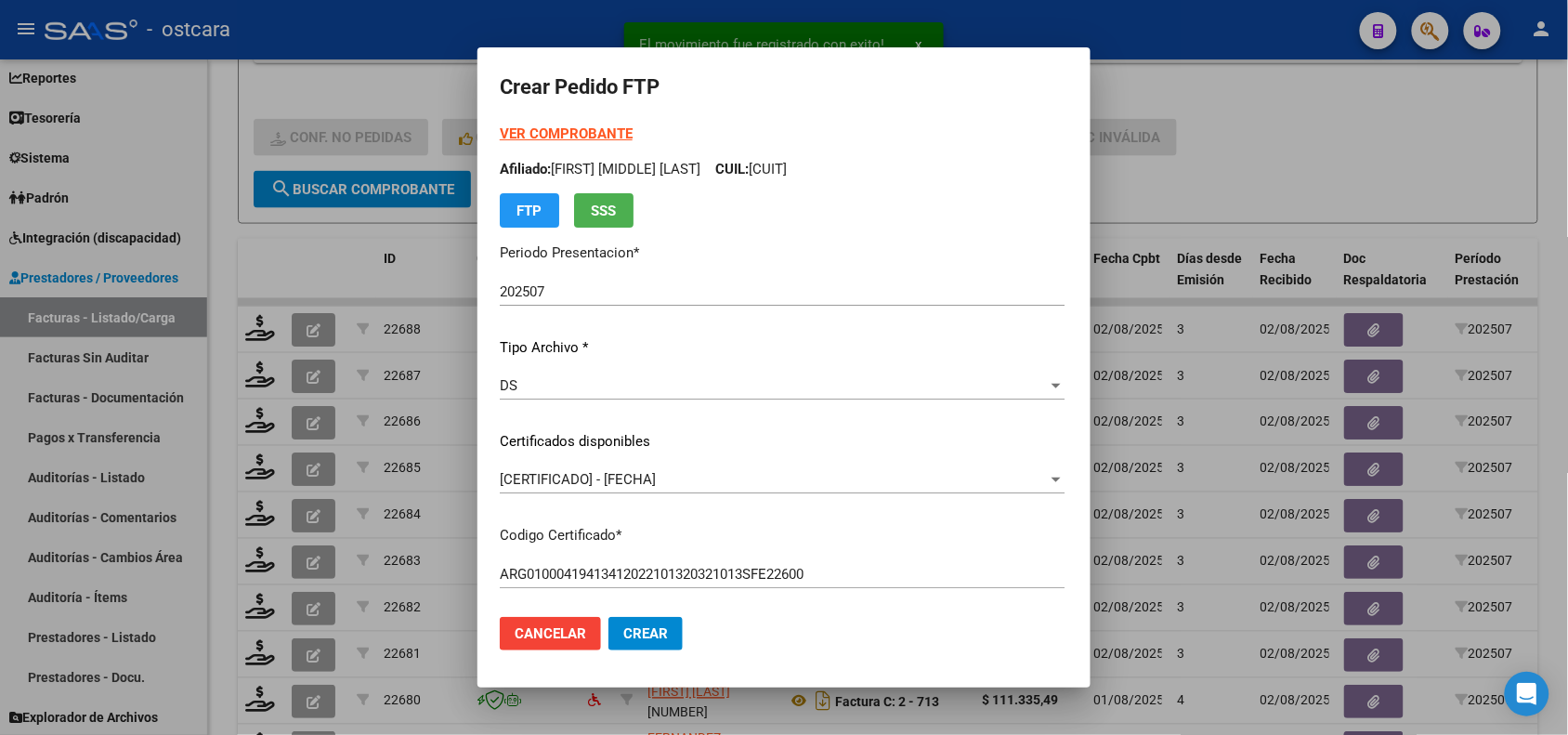 click on "VER COMPROBANTE ARCA Padrón Afiliado:  RAMIREZ JULIANA DIANELA  CUIL:  27419413416  FTP SSS" at bounding box center (782, 176) 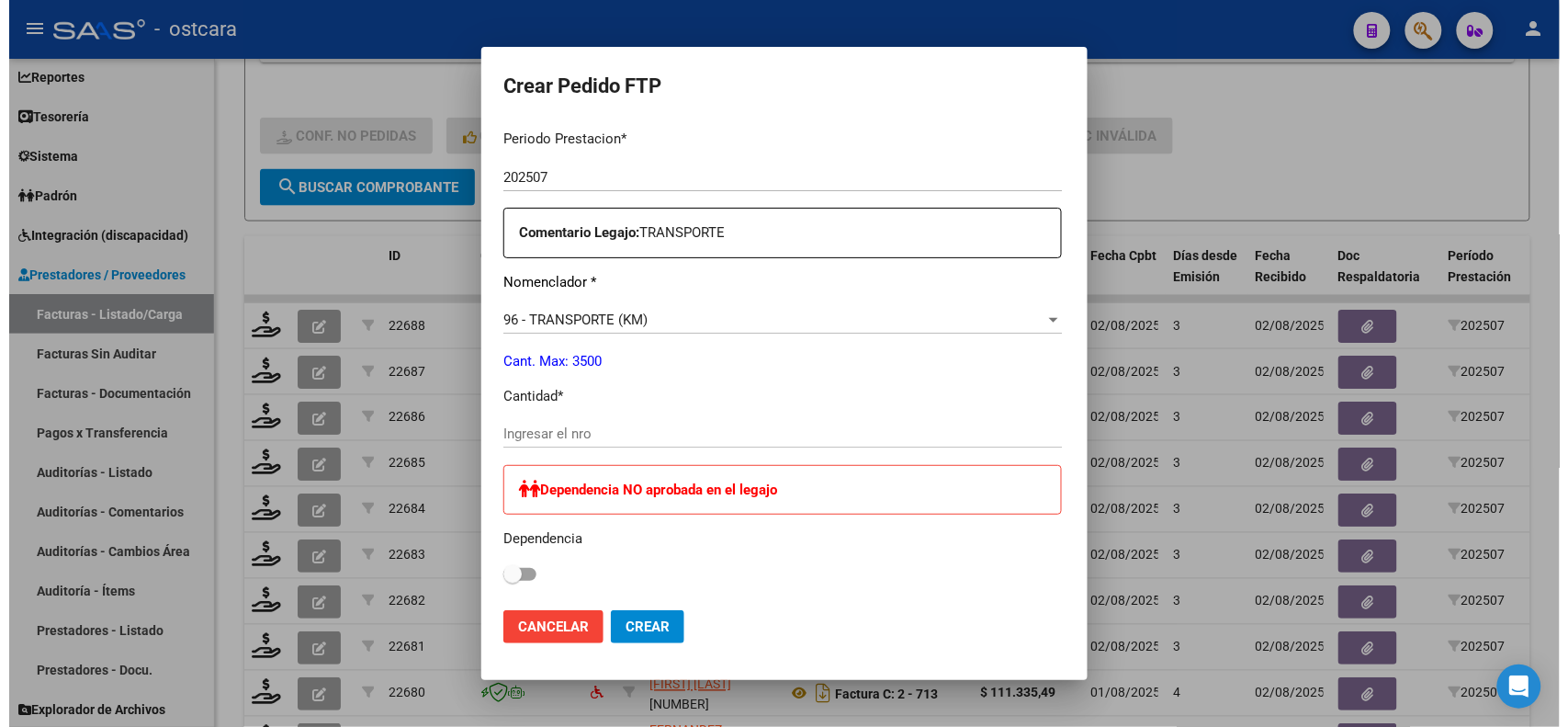 scroll, scrollTop: 689, scrollLeft: 0, axis: vertical 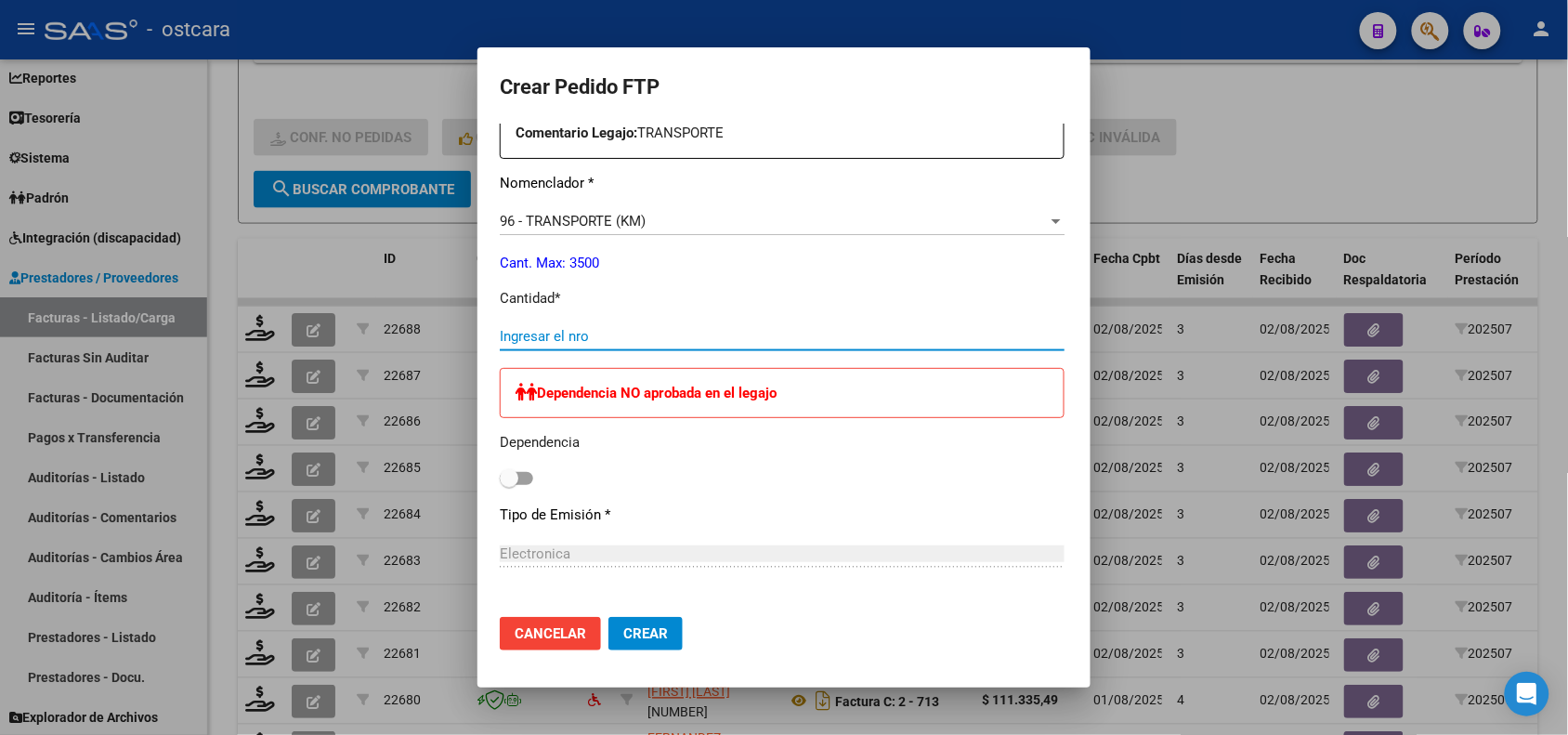 click on "Ingresar el nro" at bounding box center [782, 336] 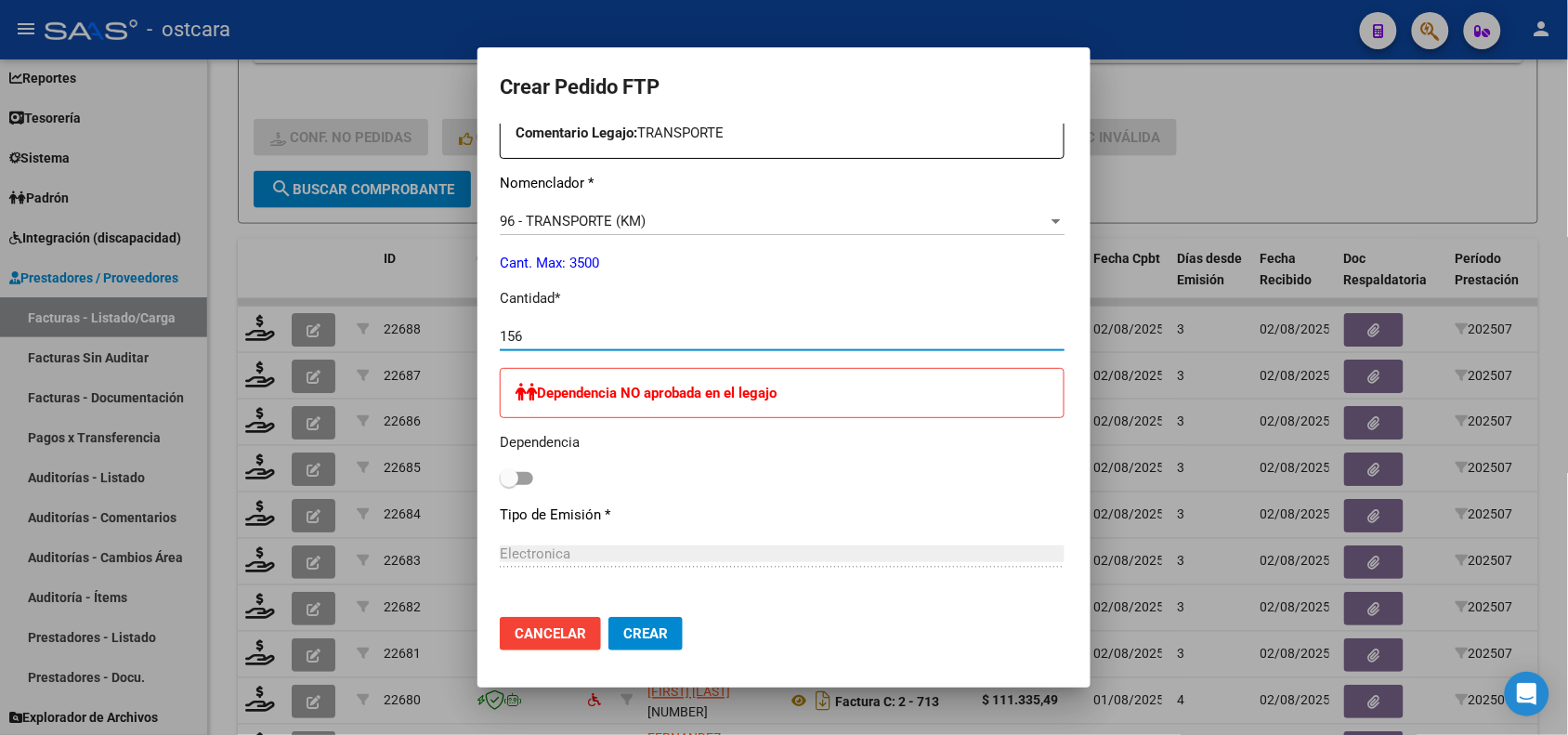 click on "Crear" 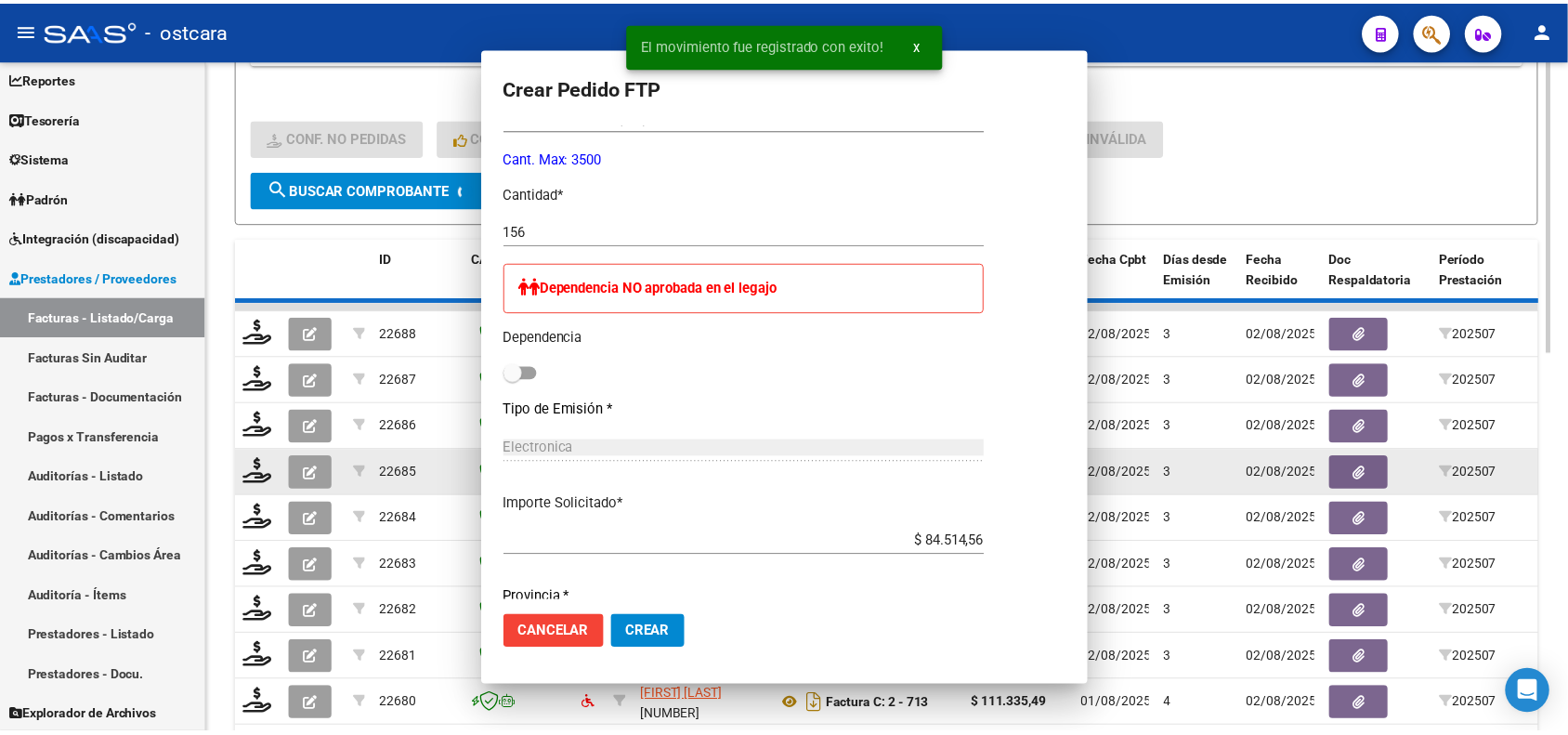 scroll, scrollTop: 0, scrollLeft: 0, axis: both 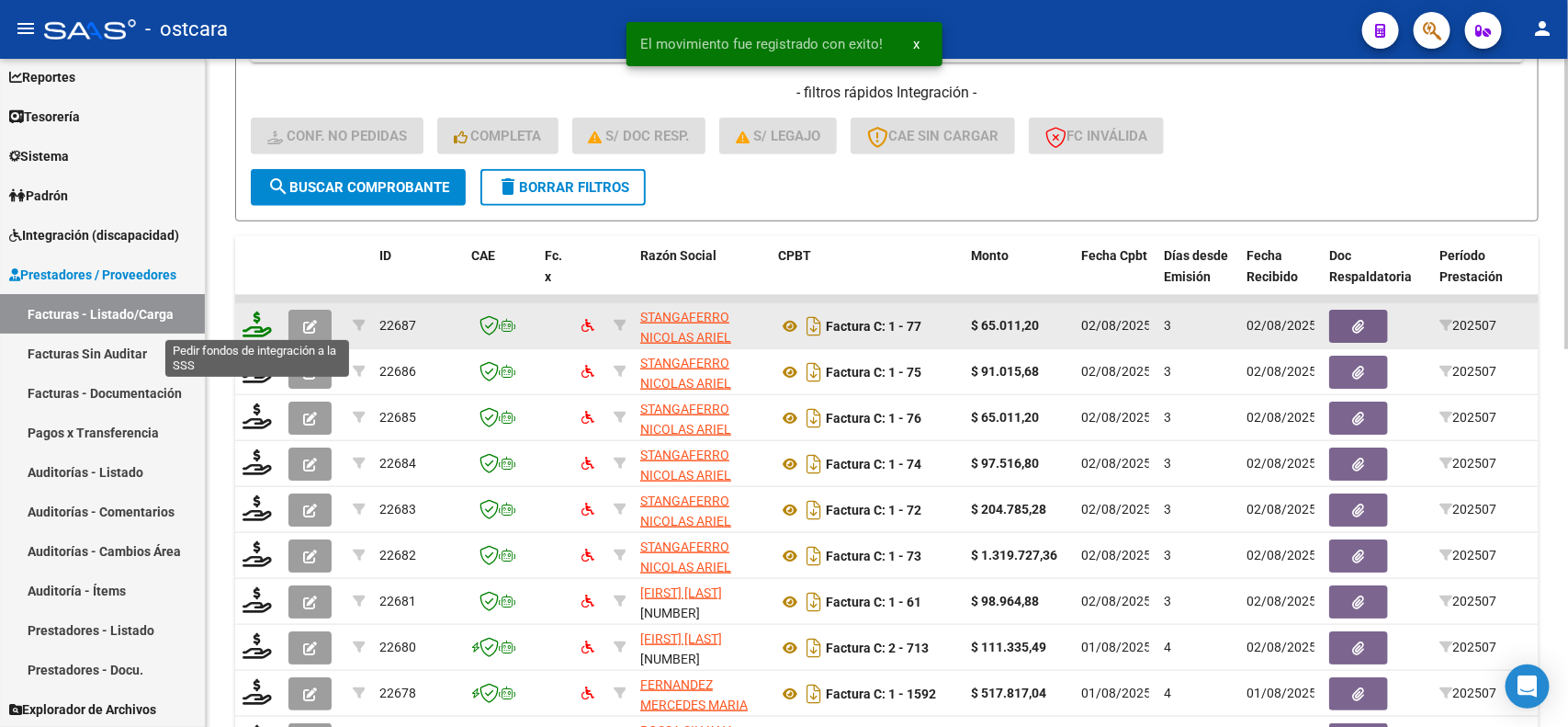 click 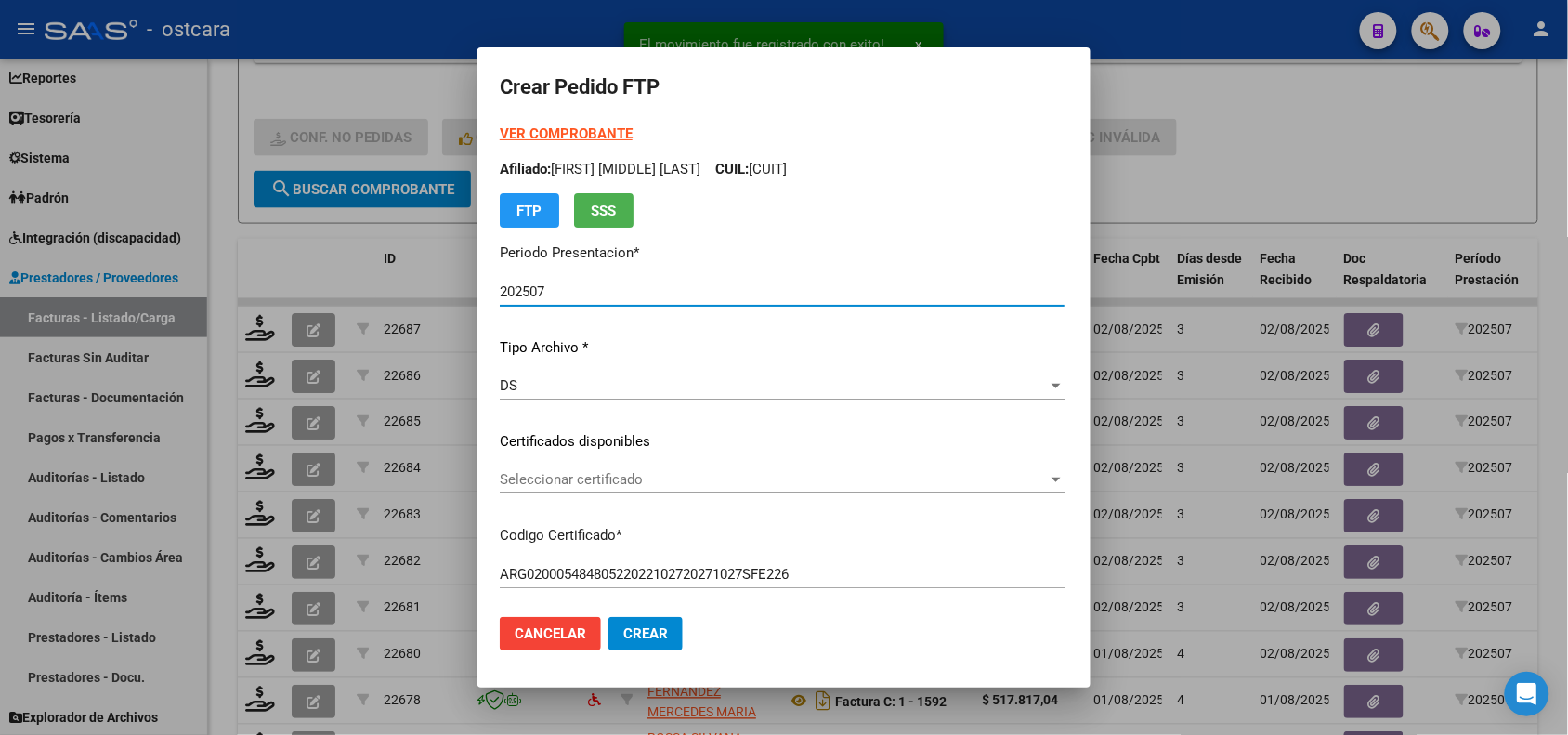 click on "Seleccionar certificado" at bounding box center (774, 479) 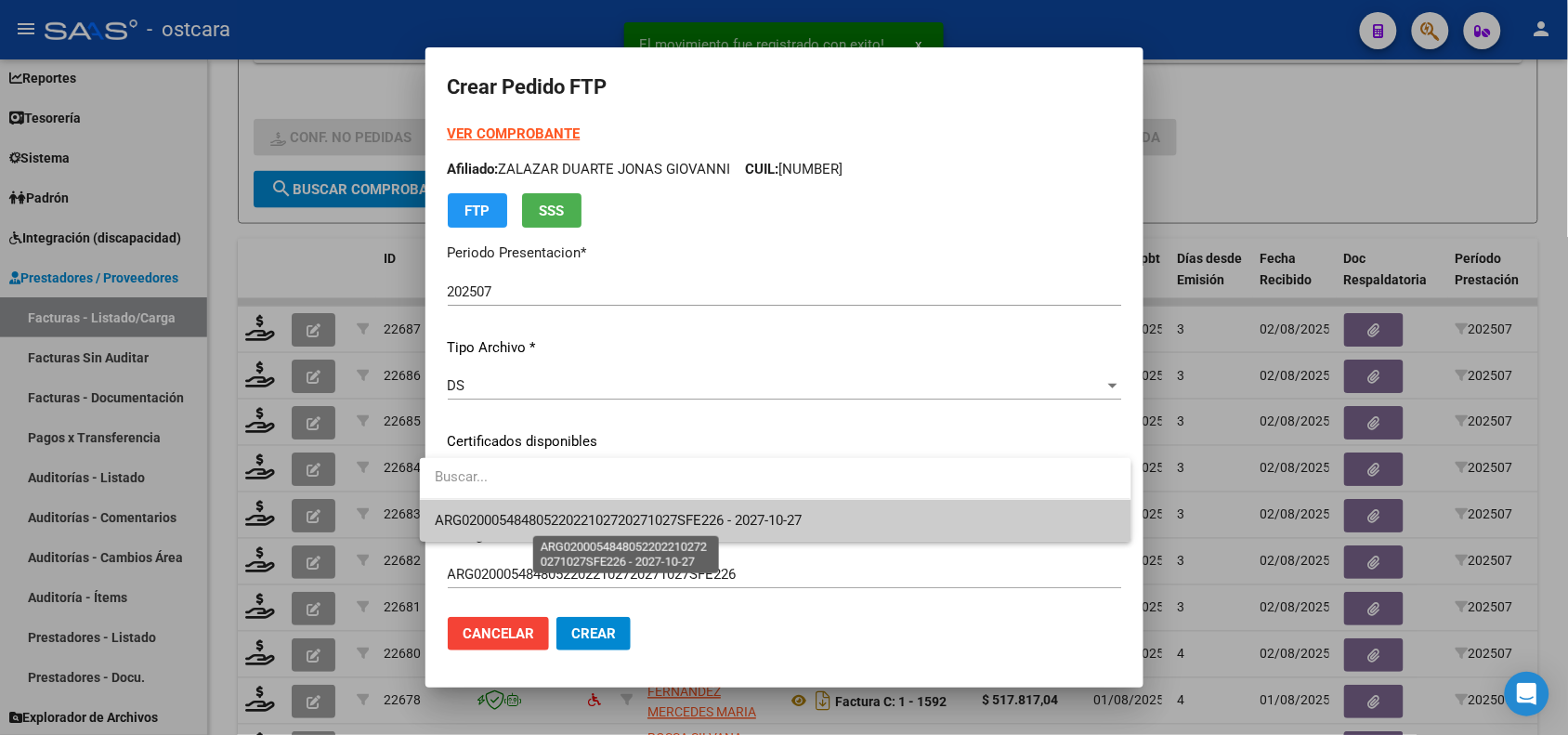 click on "ARG02000548480522022102720271027SFE226 - 2027-10-27" at bounding box center [618, 520] 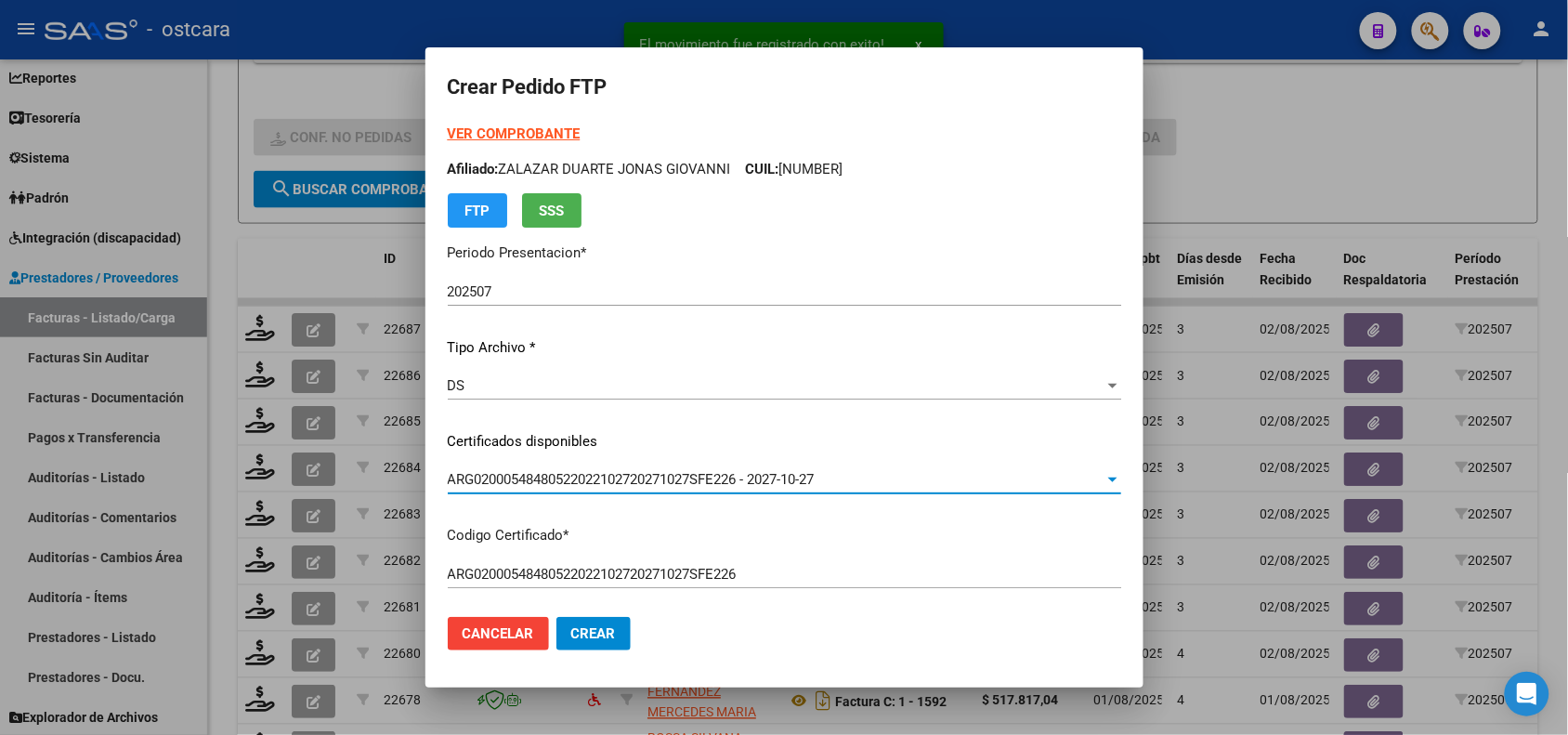 click on "VER COMPROBANTE" at bounding box center [514, 134] 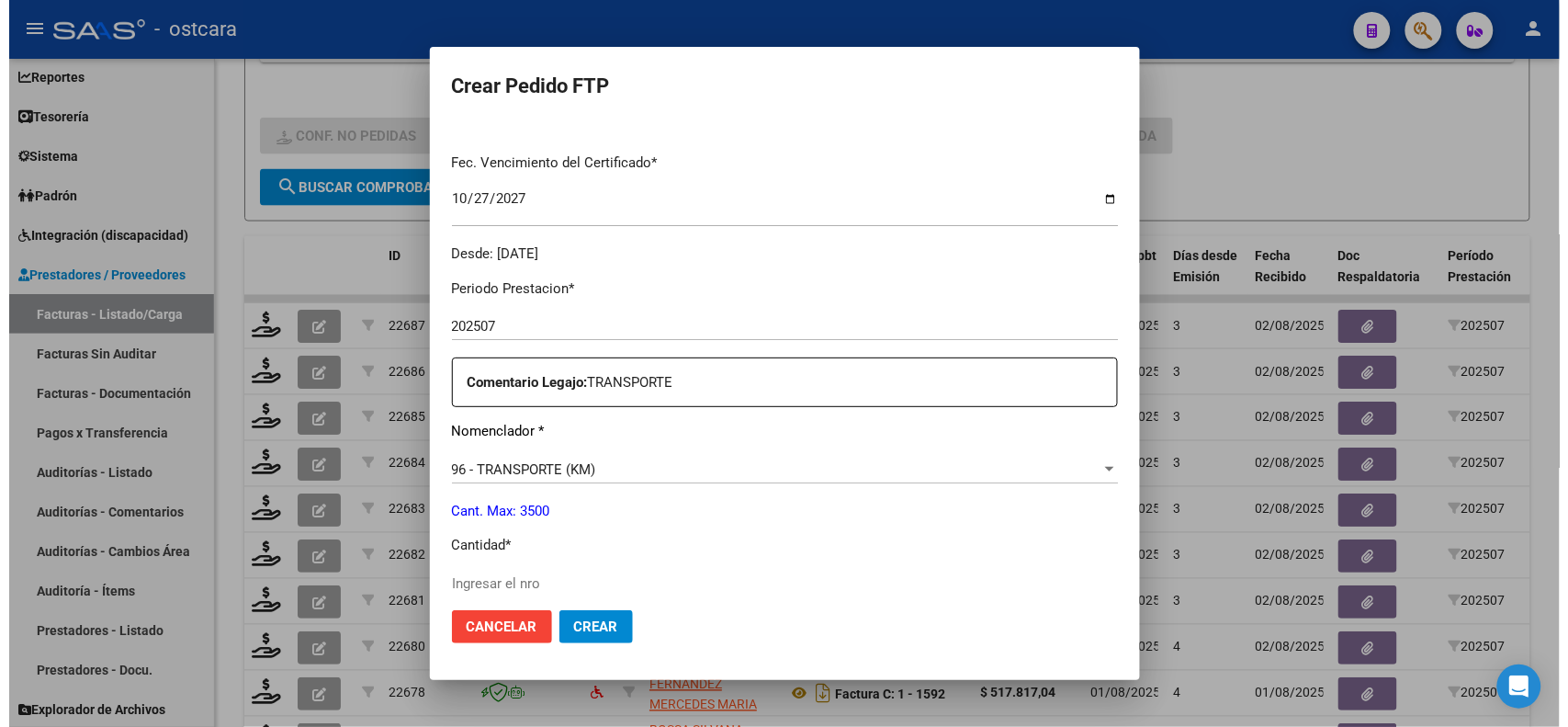 scroll, scrollTop: 689, scrollLeft: 0, axis: vertical 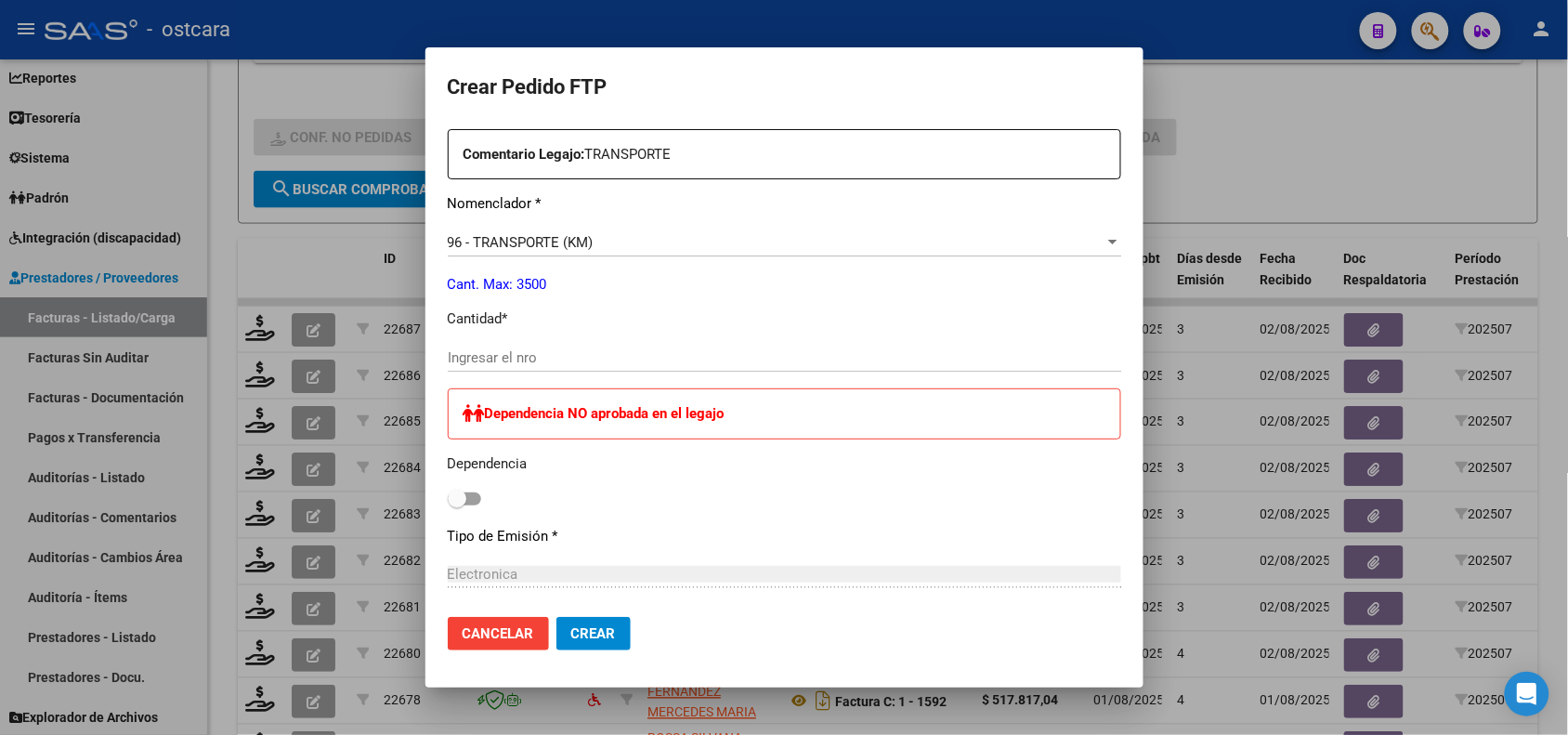 click on "Ingresar el nro" at bounding box center (784, 358) 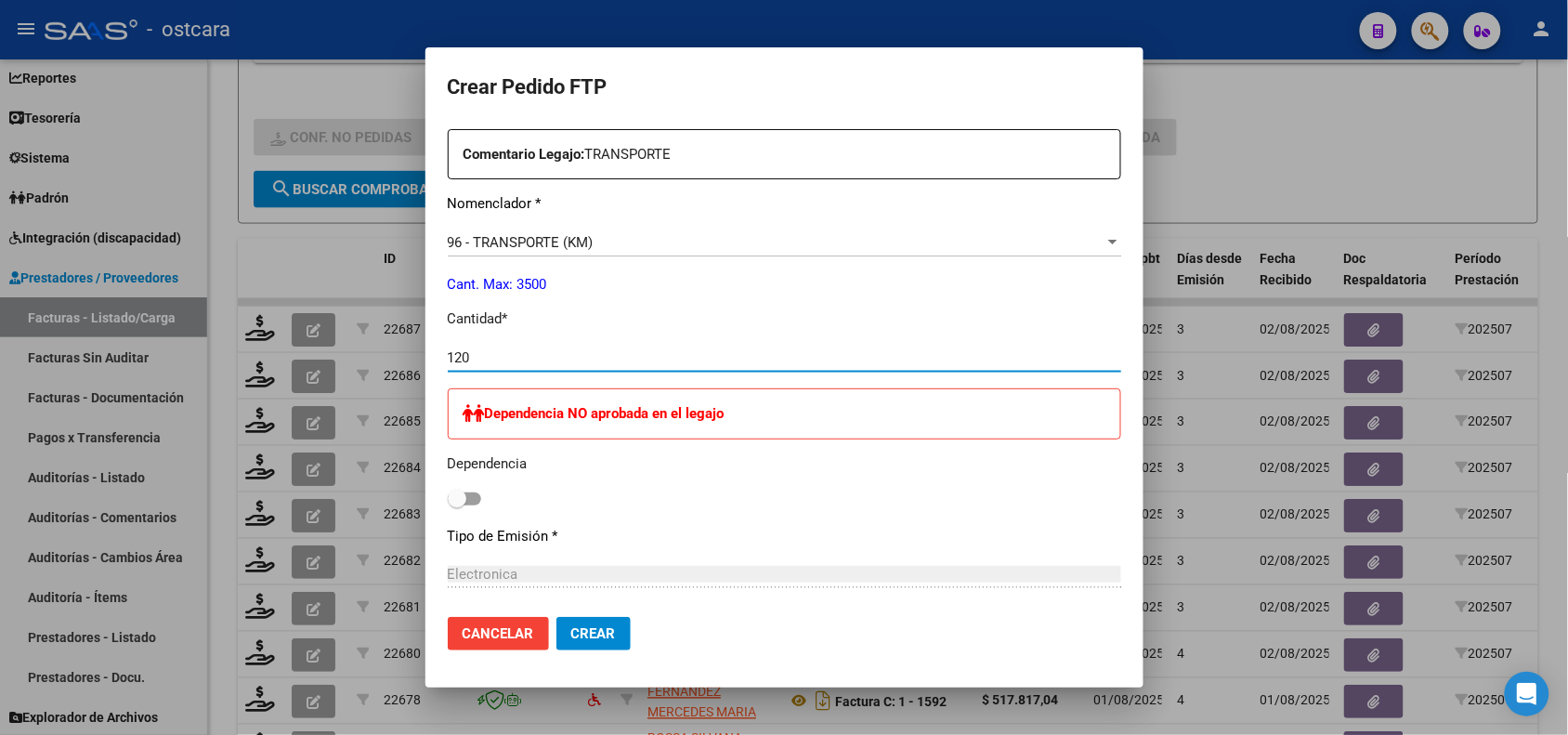 click on "Crear" 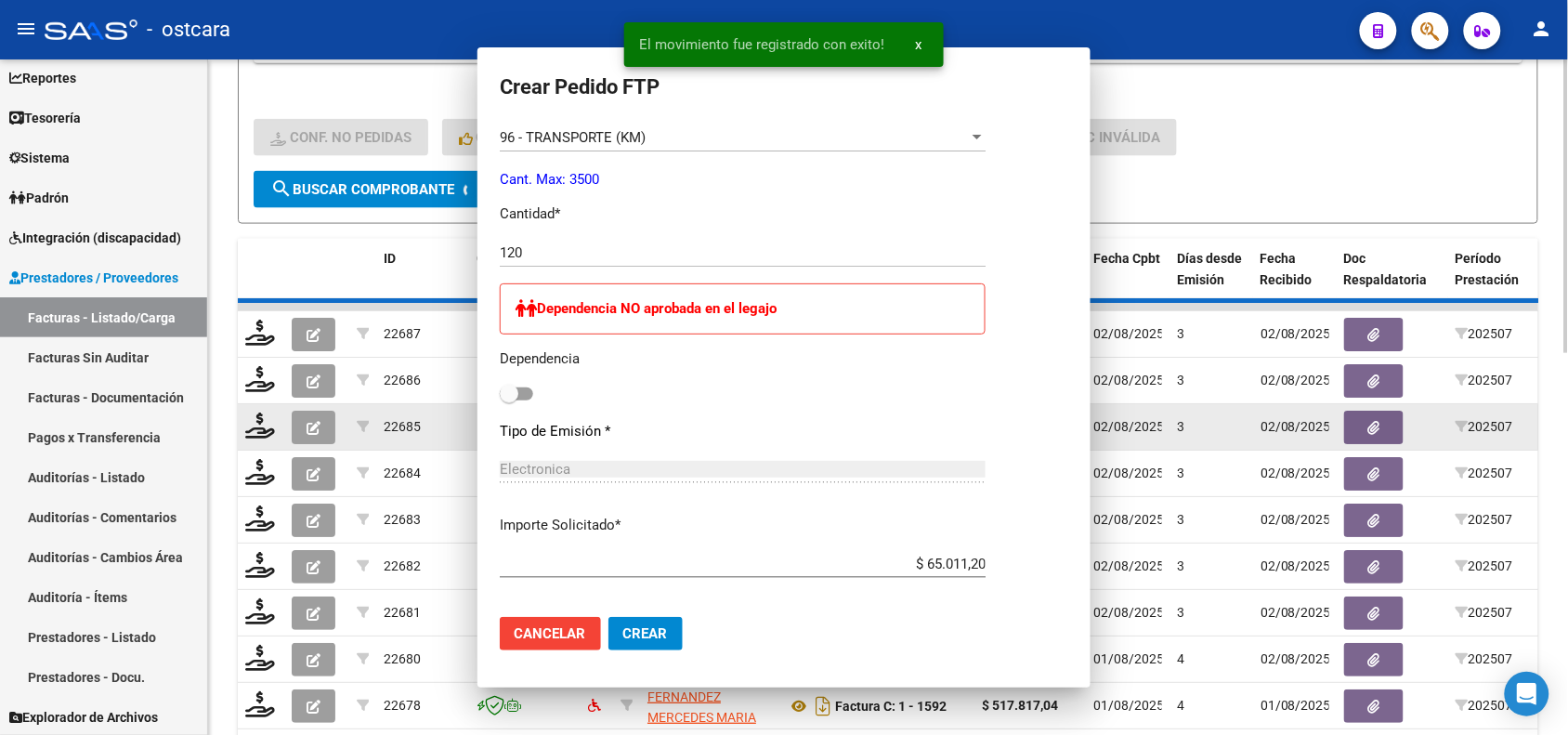 scroll, scrollTop: 0, scrollLeft: 0, axis: both 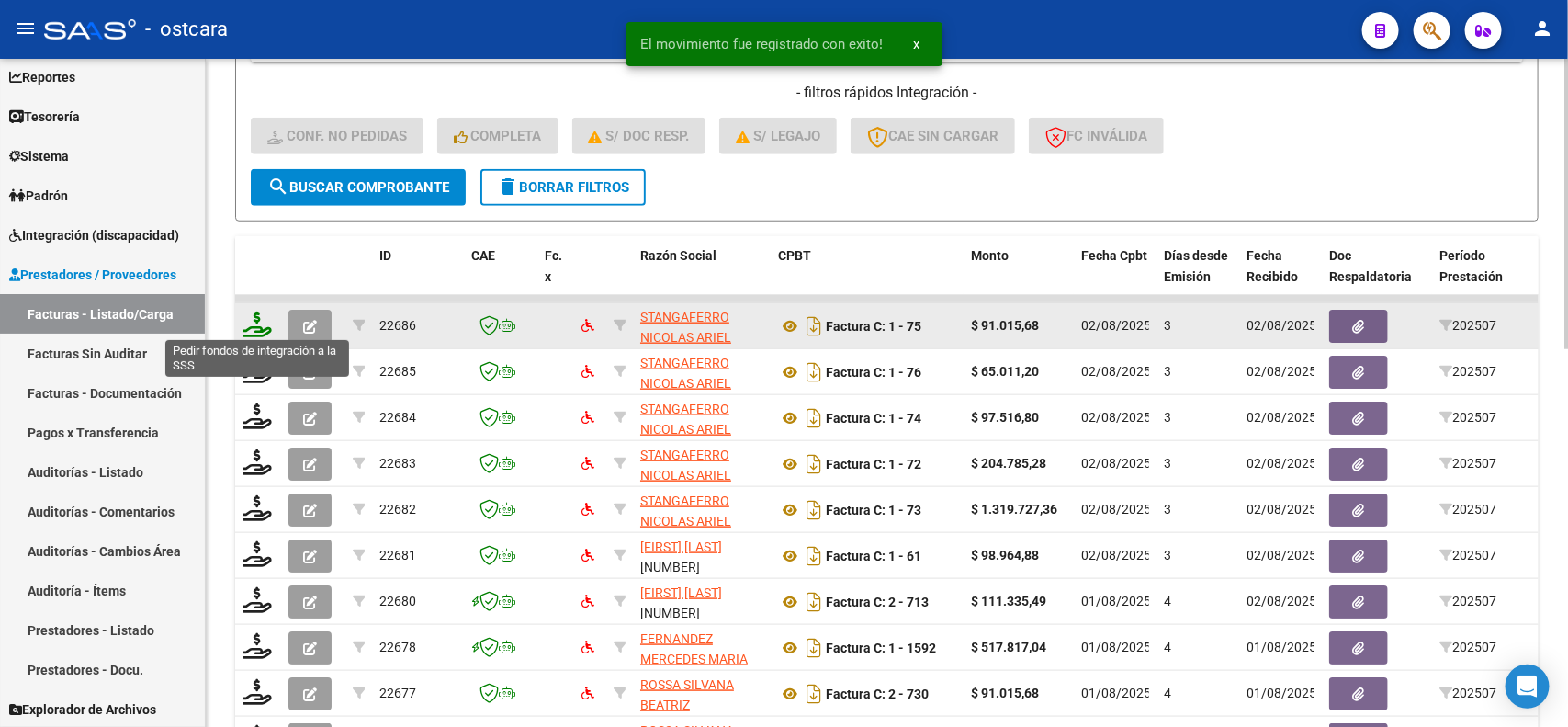 click 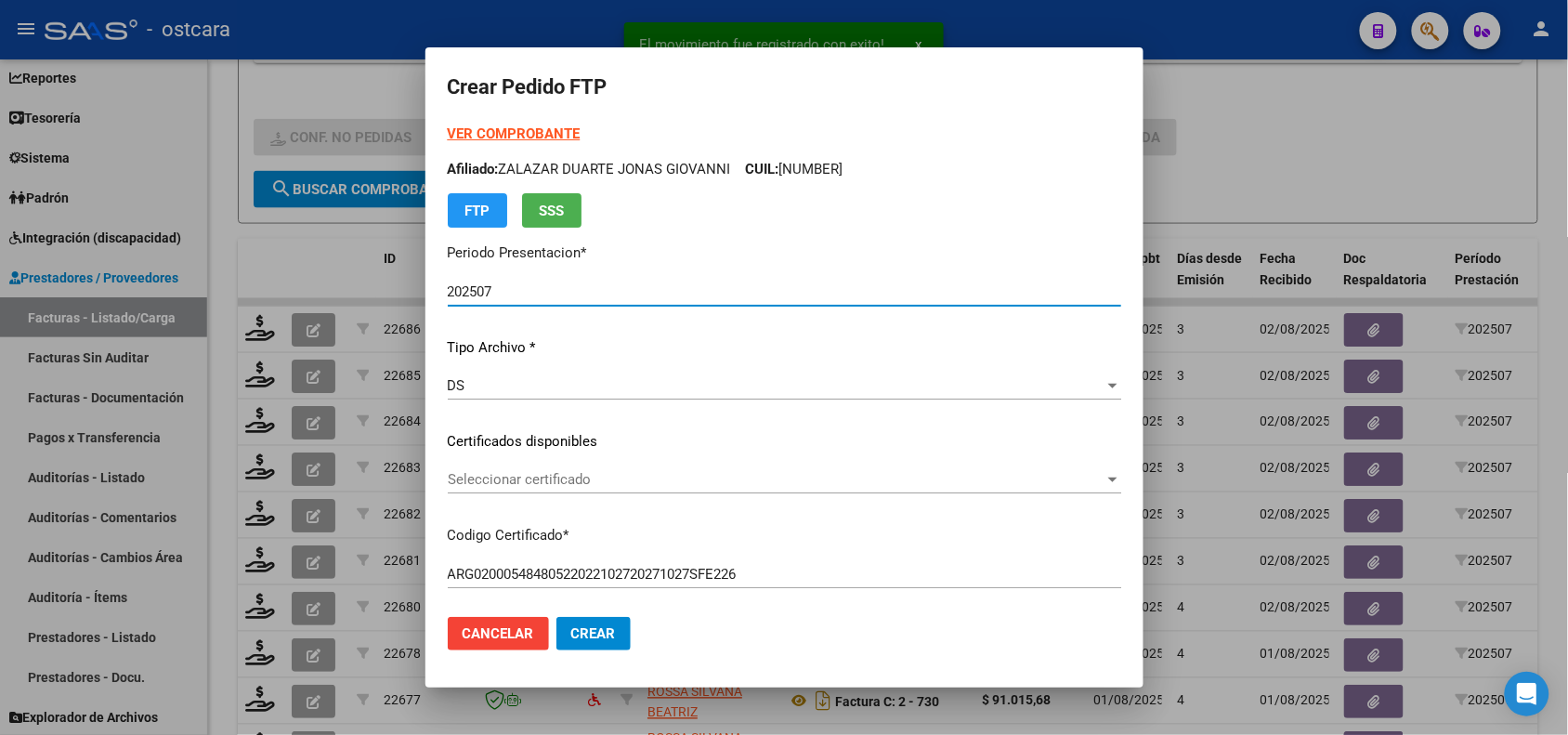 click on "Seleccionar certificado" at bounding box center (776, 479) 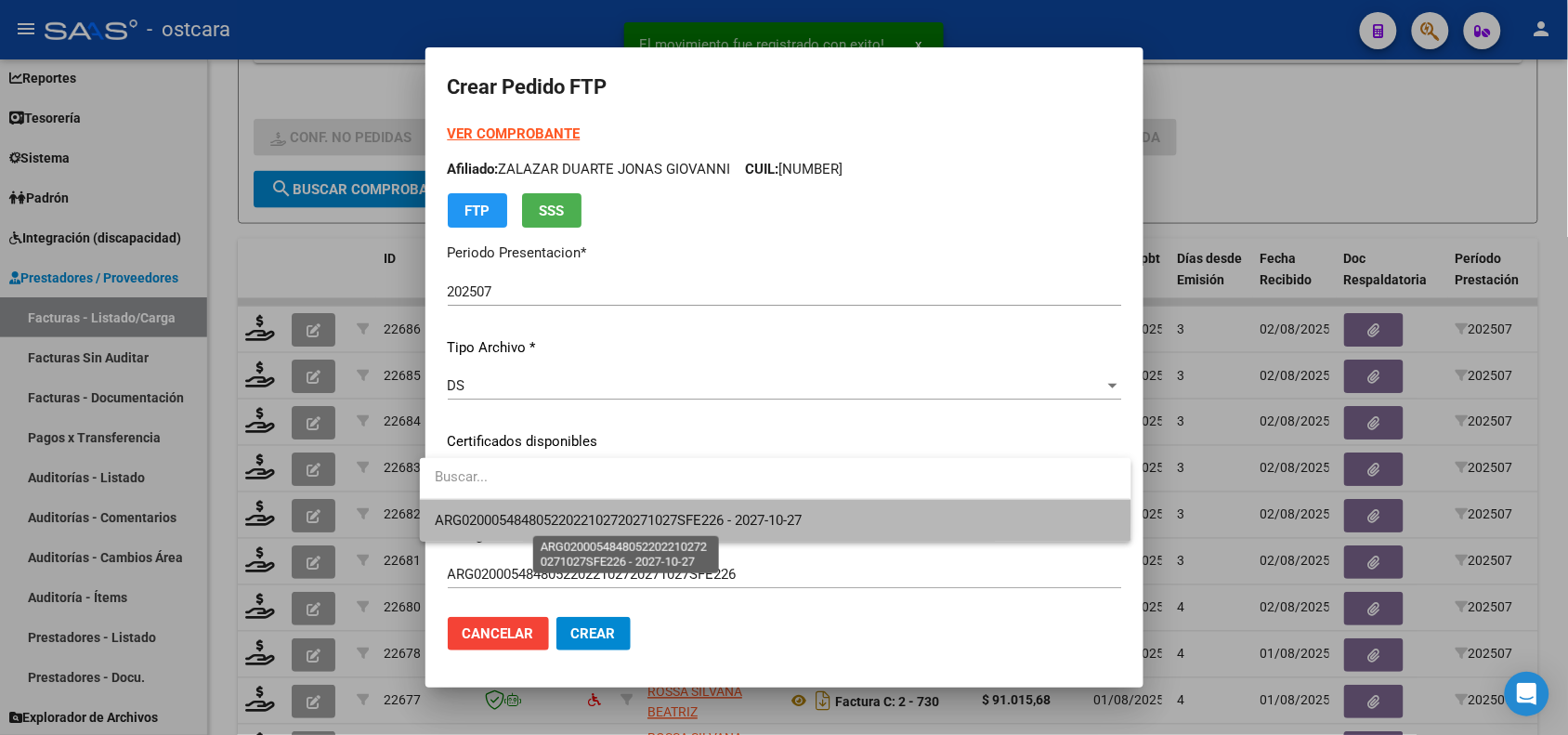 click on "ARG02000548480522022102720271027SFE226 - 2027-10-27" at bounding box center (618, 520) 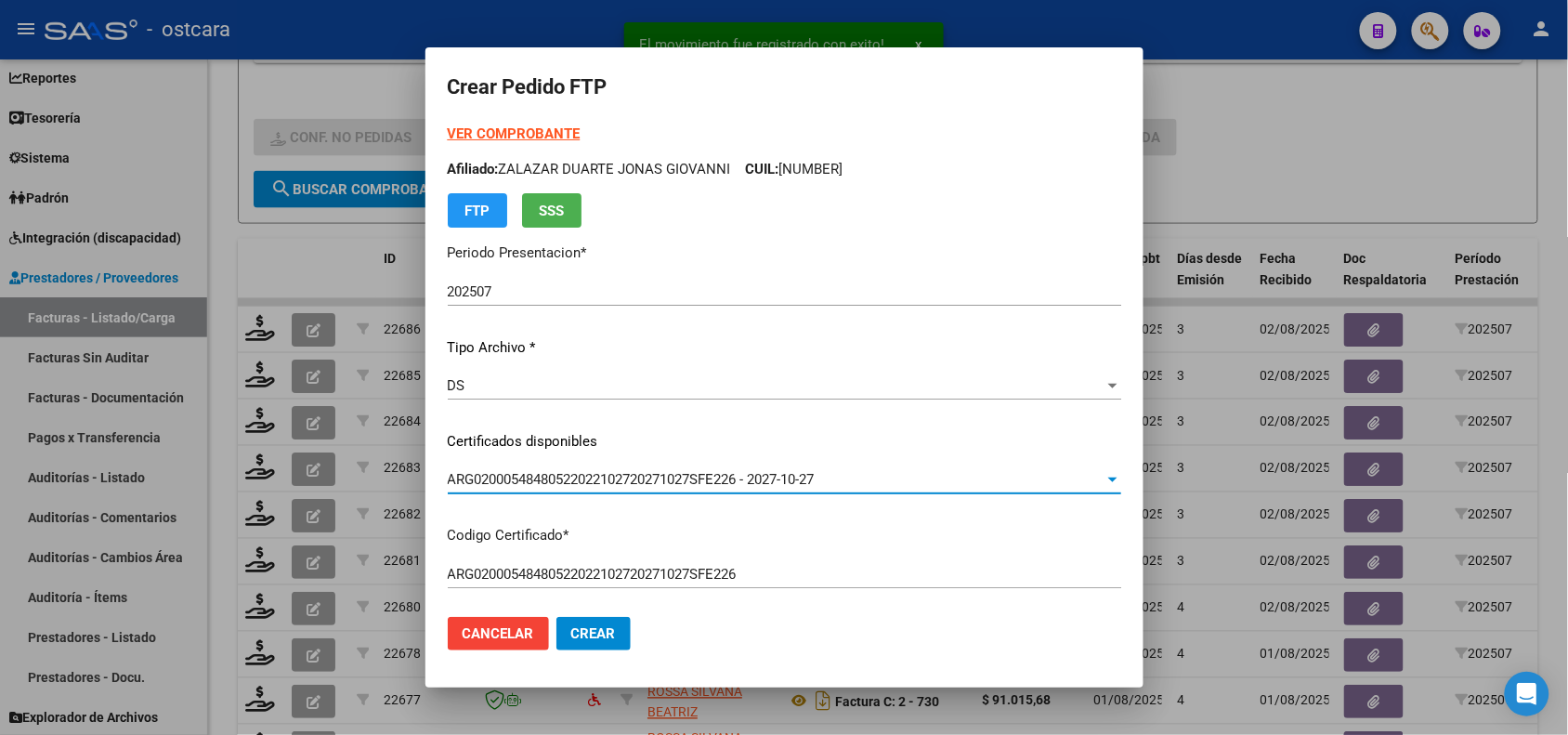 click on "VER COMPROBANTE" at bounding box center (514, 134) 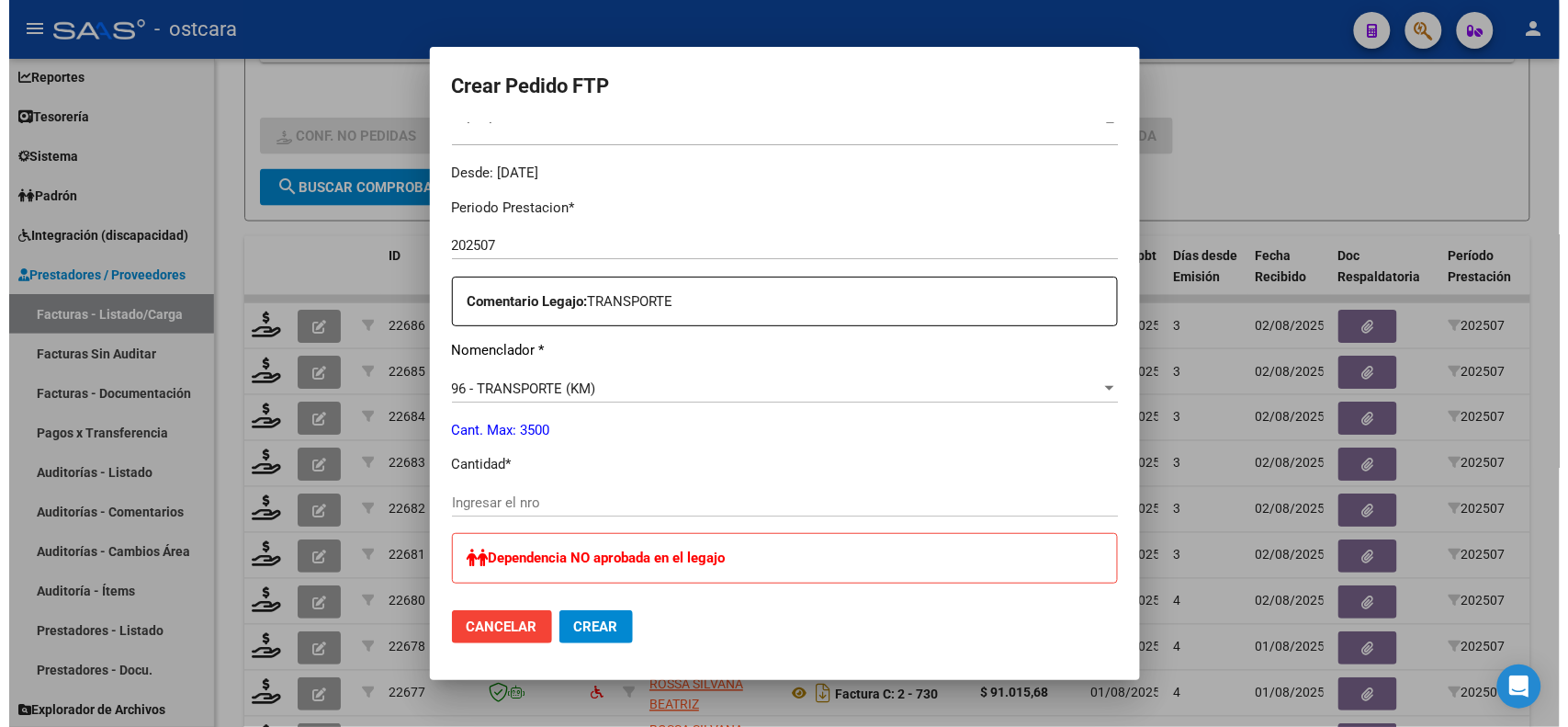 scroll, scrollTop: 574, scrollLeft: 0, axis: vertical 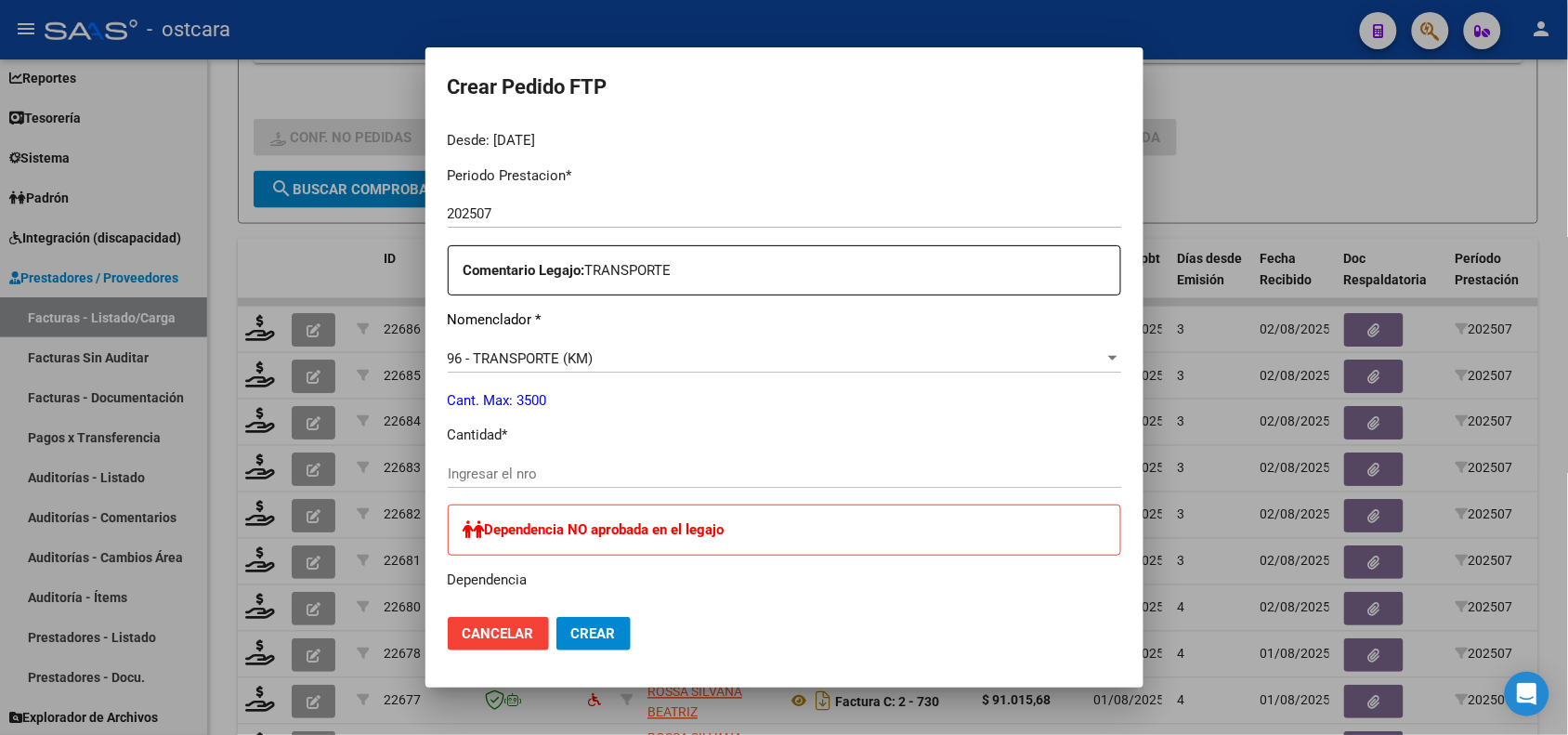 click on "Ingresar el nro" at bounding box center [784, 474] 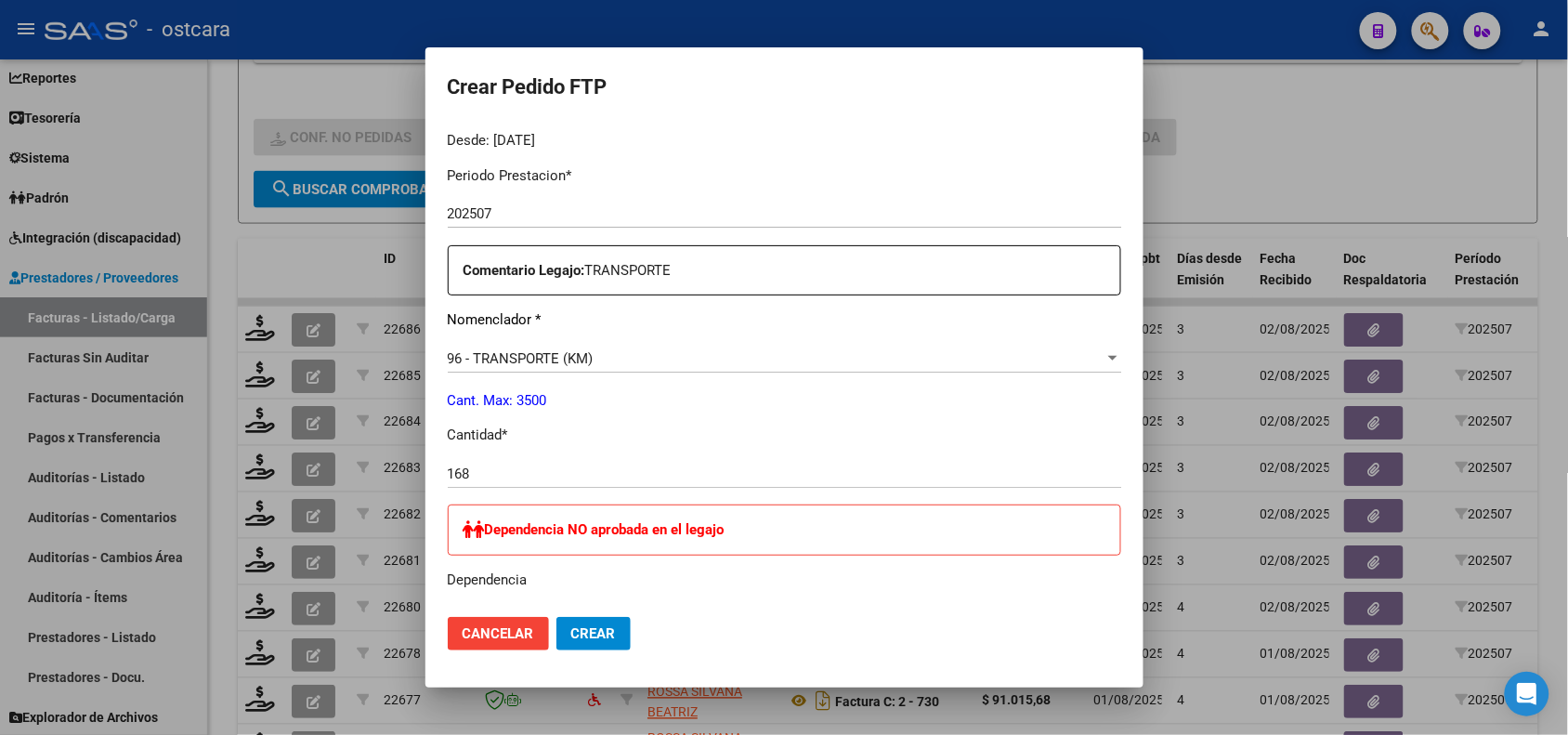click on "Cancelar Crear" 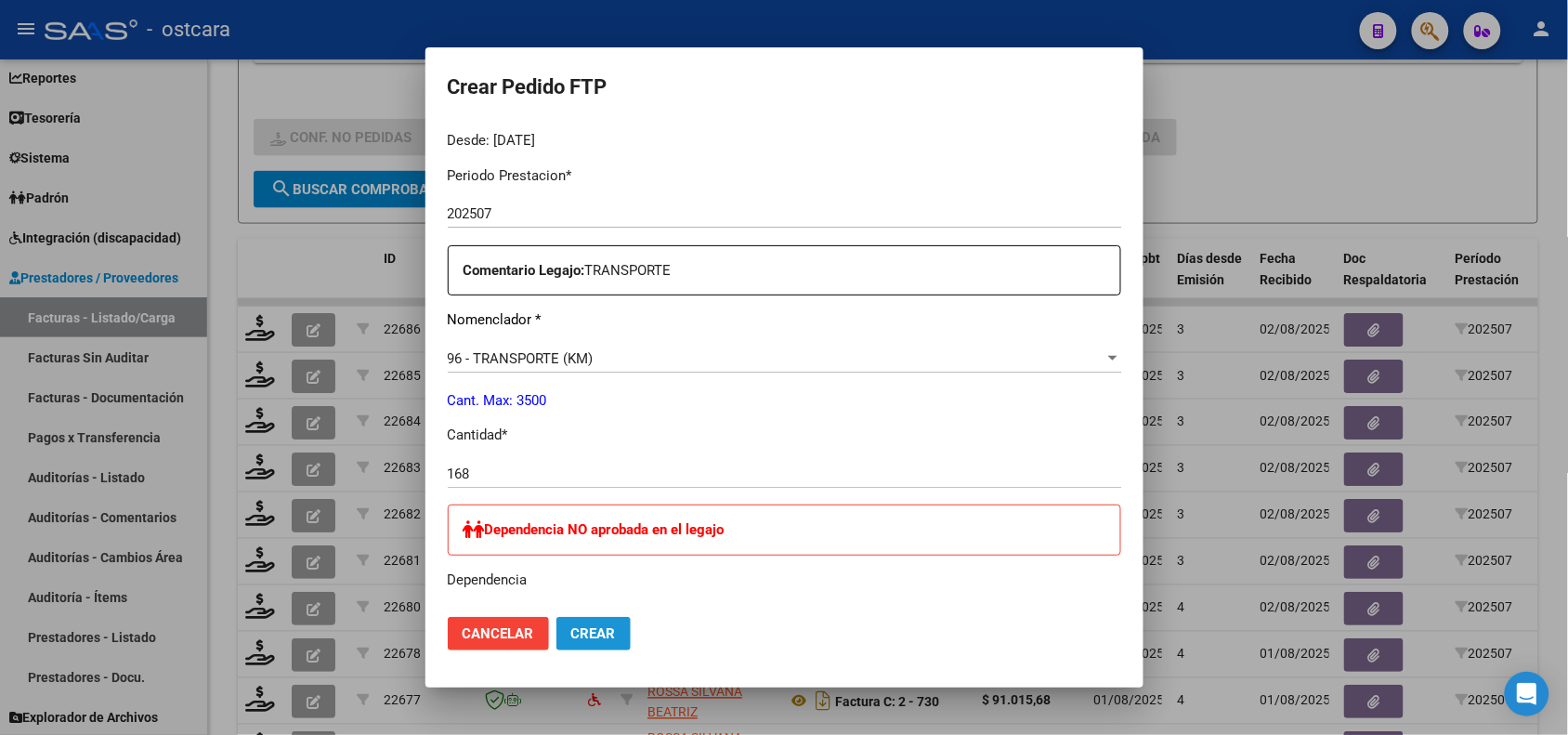 click on "Crear" 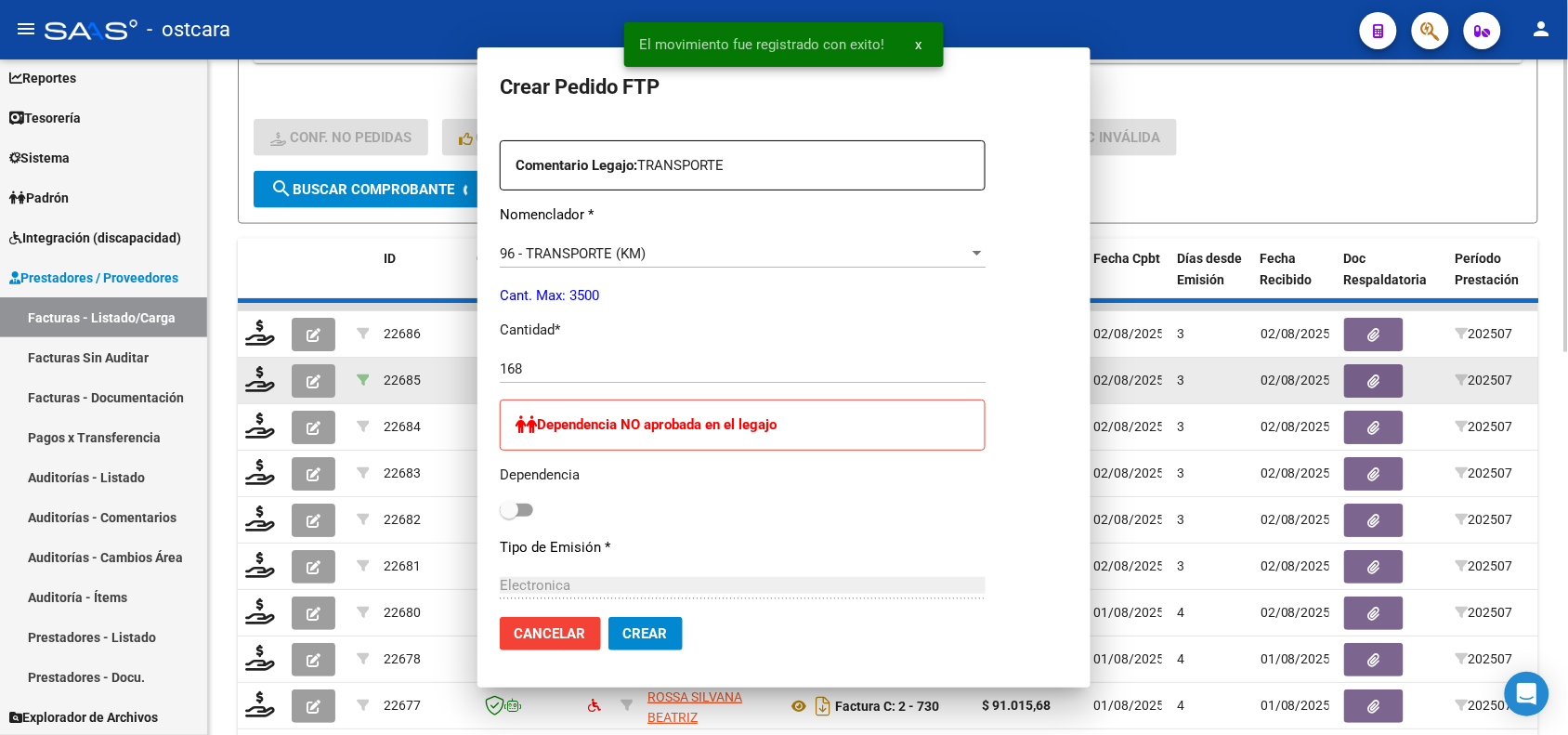 scroll, scrollTop: 0, scrollLeft: 0, axis: both 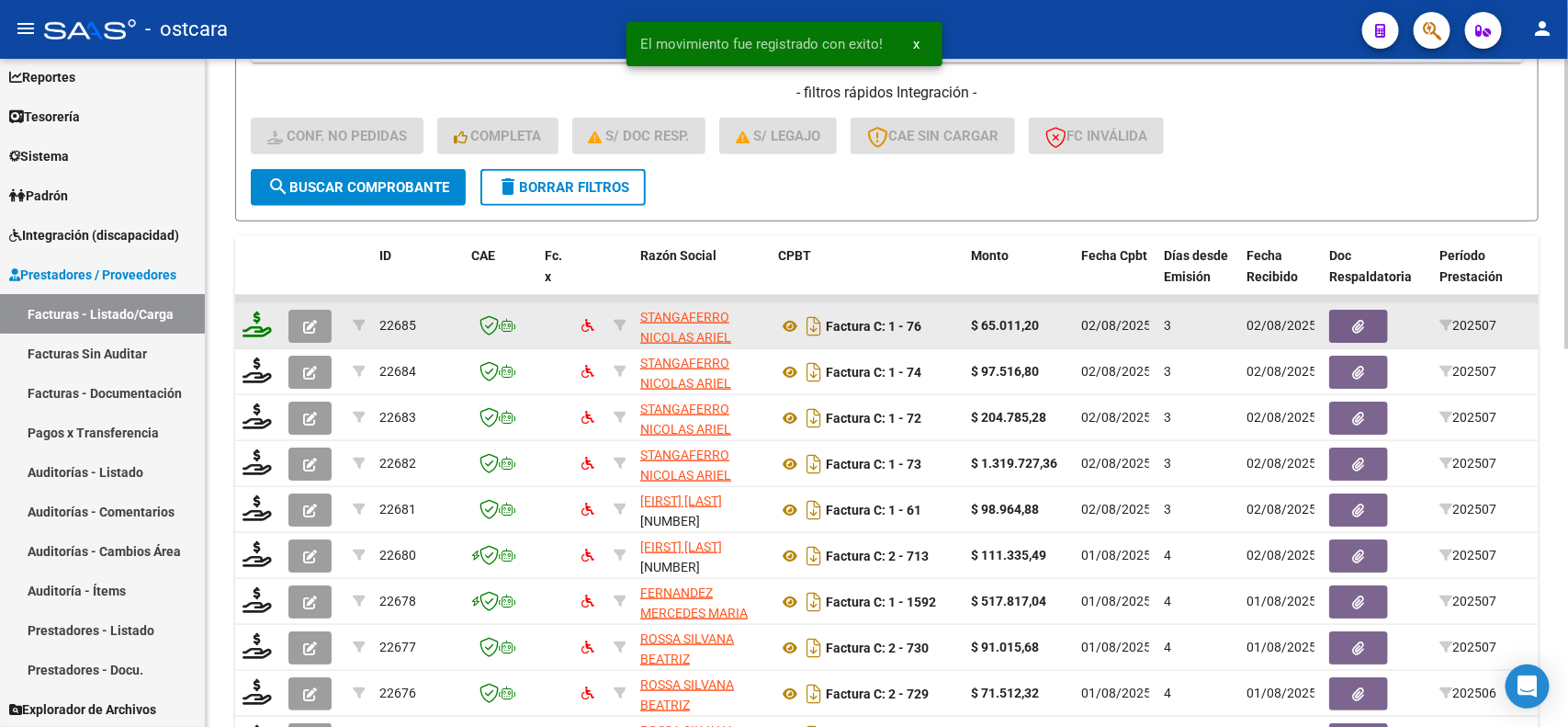 click 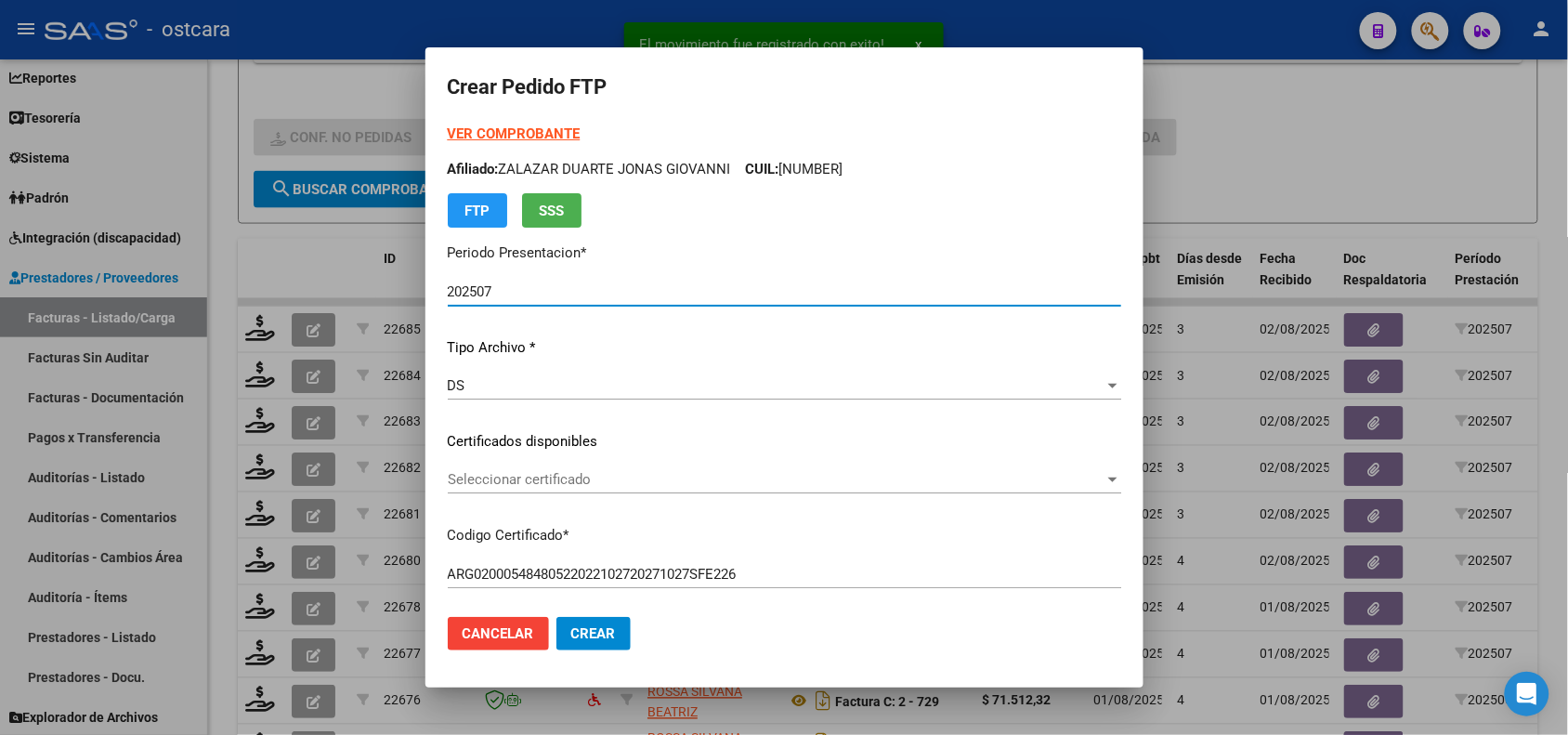 click on "VER COMPROBANTE" at bounding box center [514, 134] 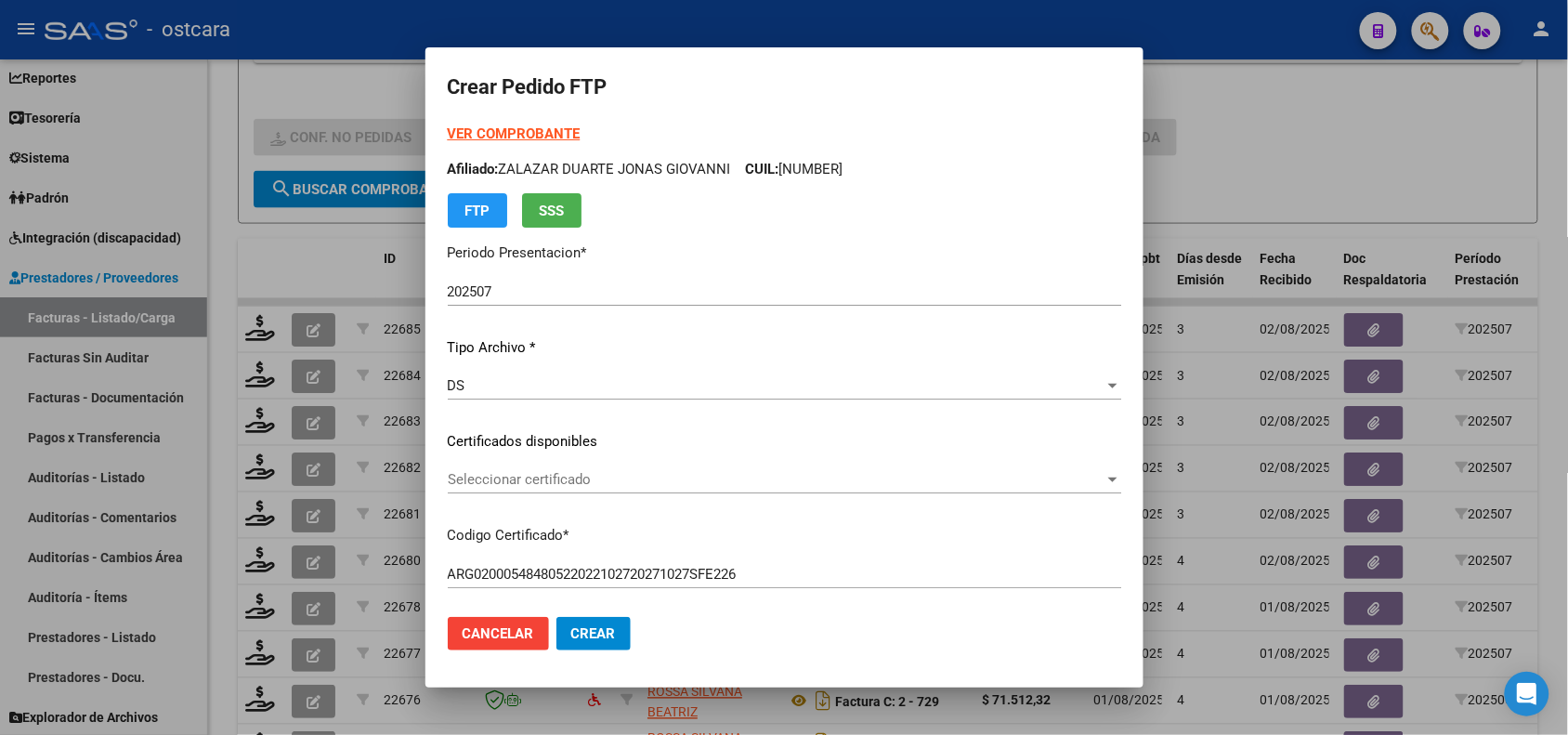 click on "Seleccionar certificado" at bounding box center (776, 479) 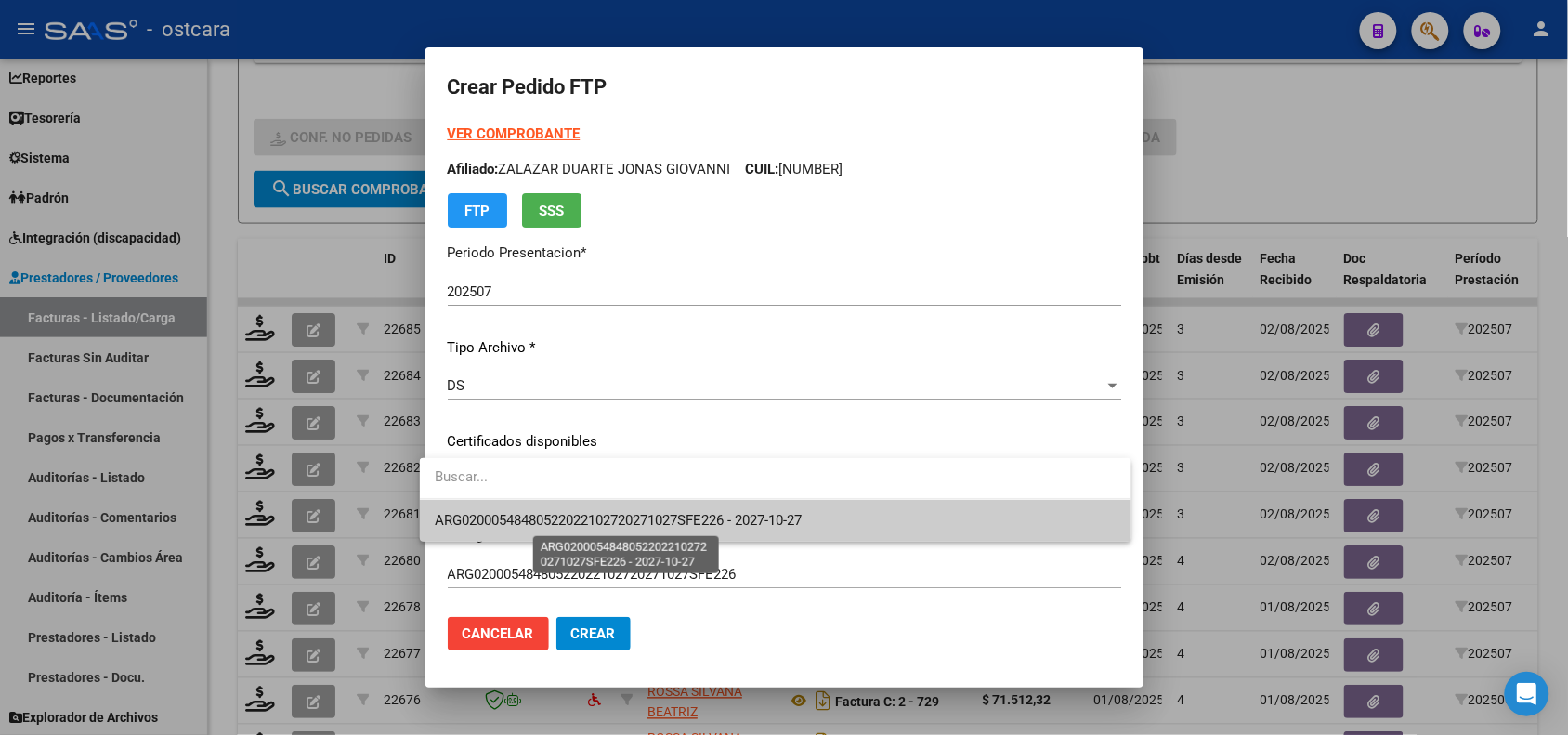 click on "ARG02000548480522022102720271027SFE226 - 2027-10-27" at bounding box center [618, 520] 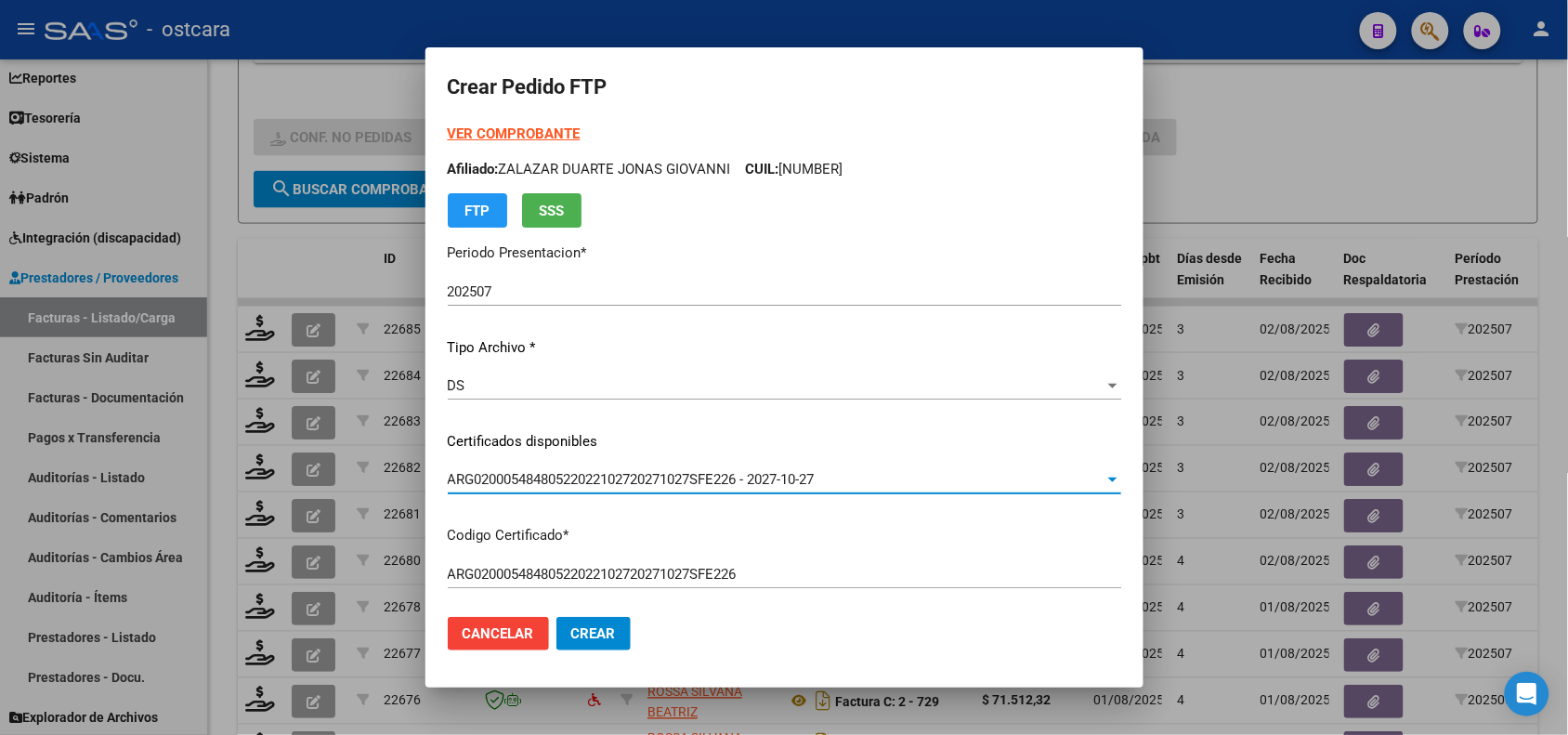 scroll, scrollTop: 581, scrollLeft: 0, axis: vertical 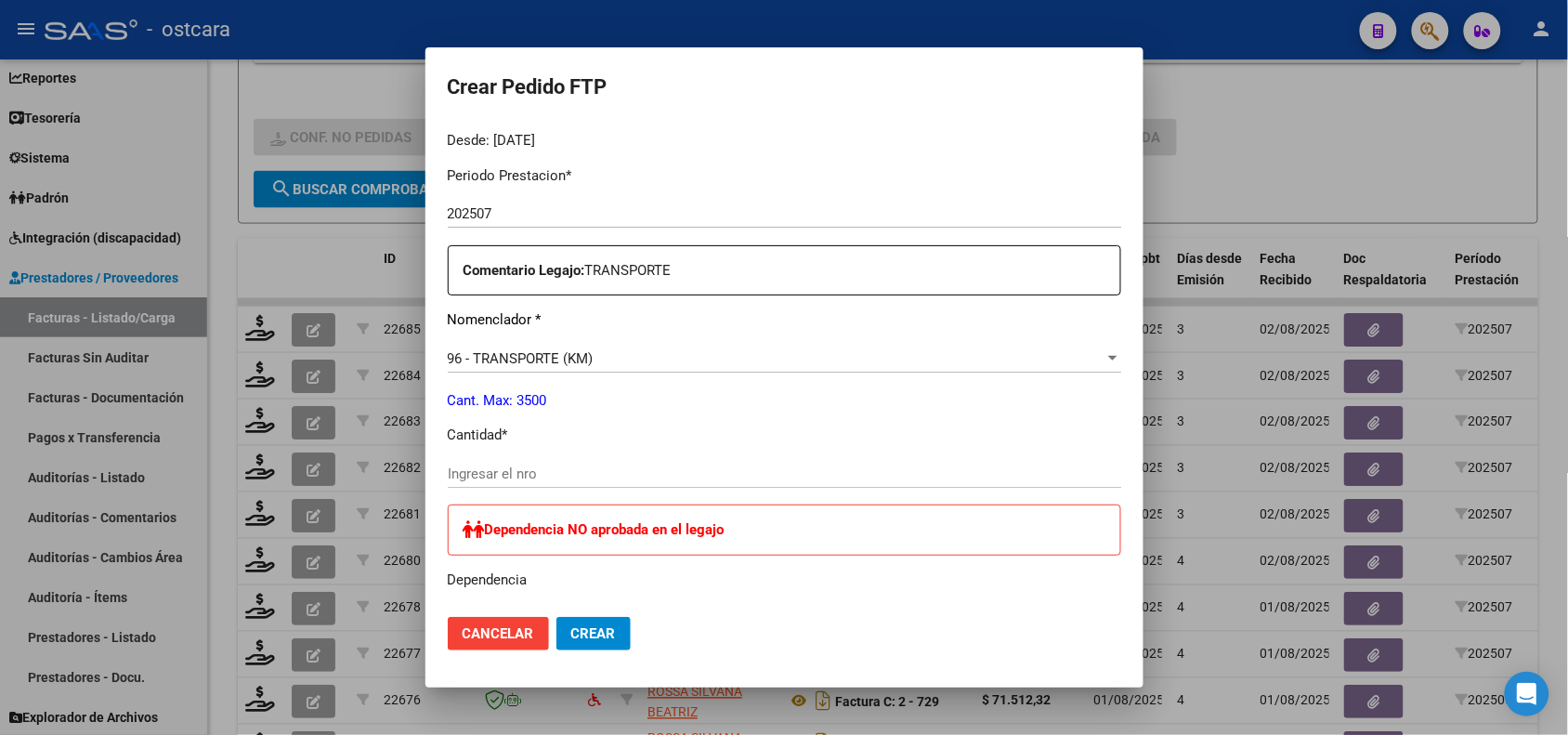 click on "Ingresar el nro" at bounding box center (784, 474) 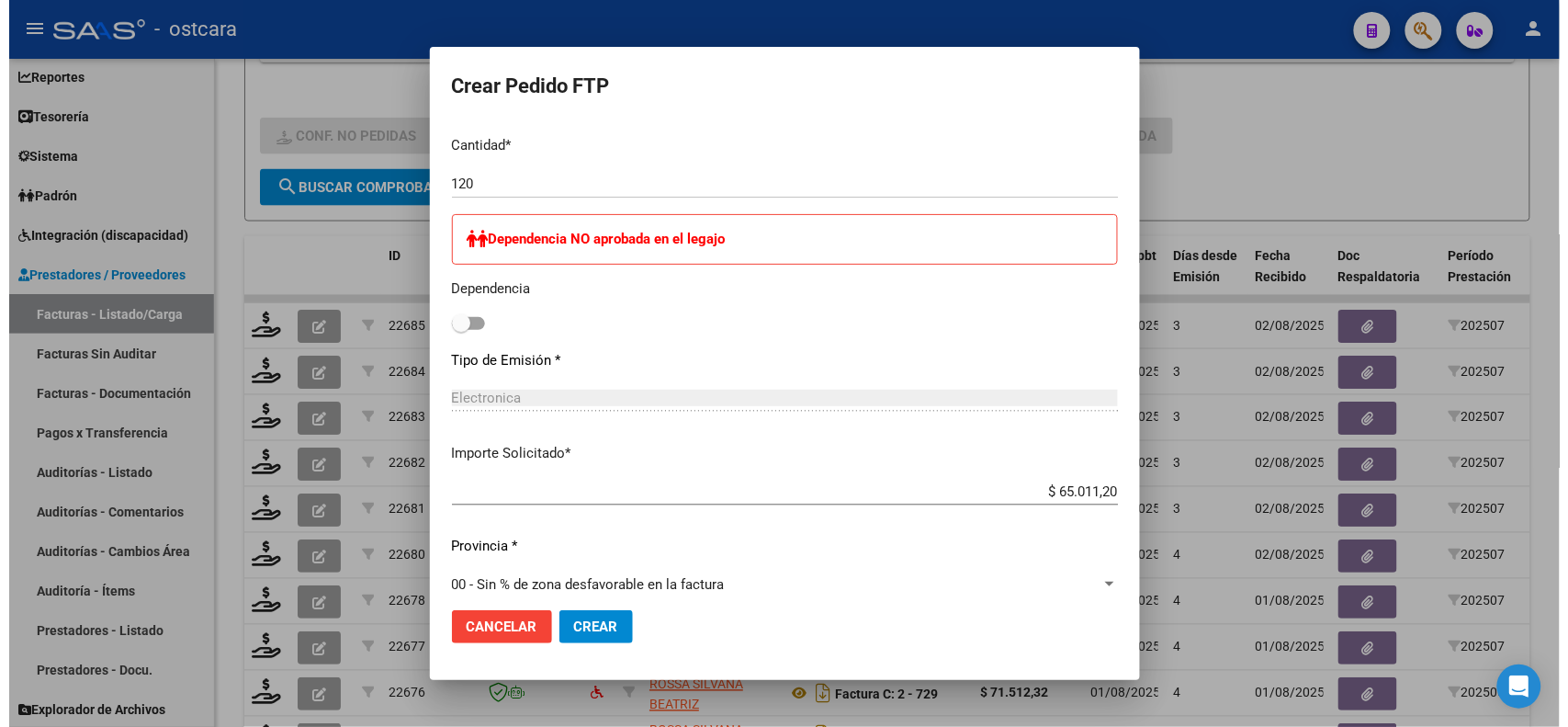 scroll, scrollTop: 919, scrollLeft: 0, axis: vertical 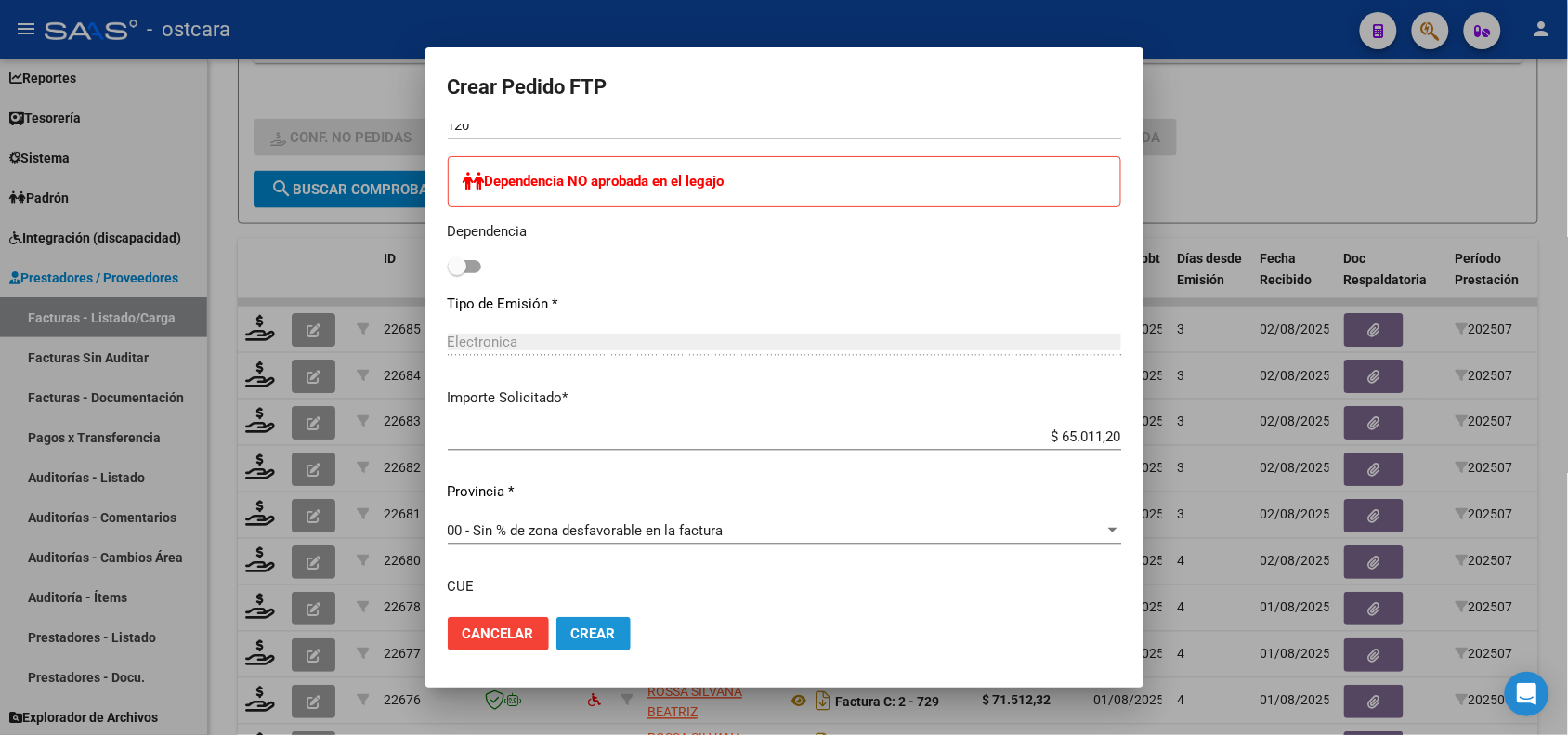 click on "Crear" 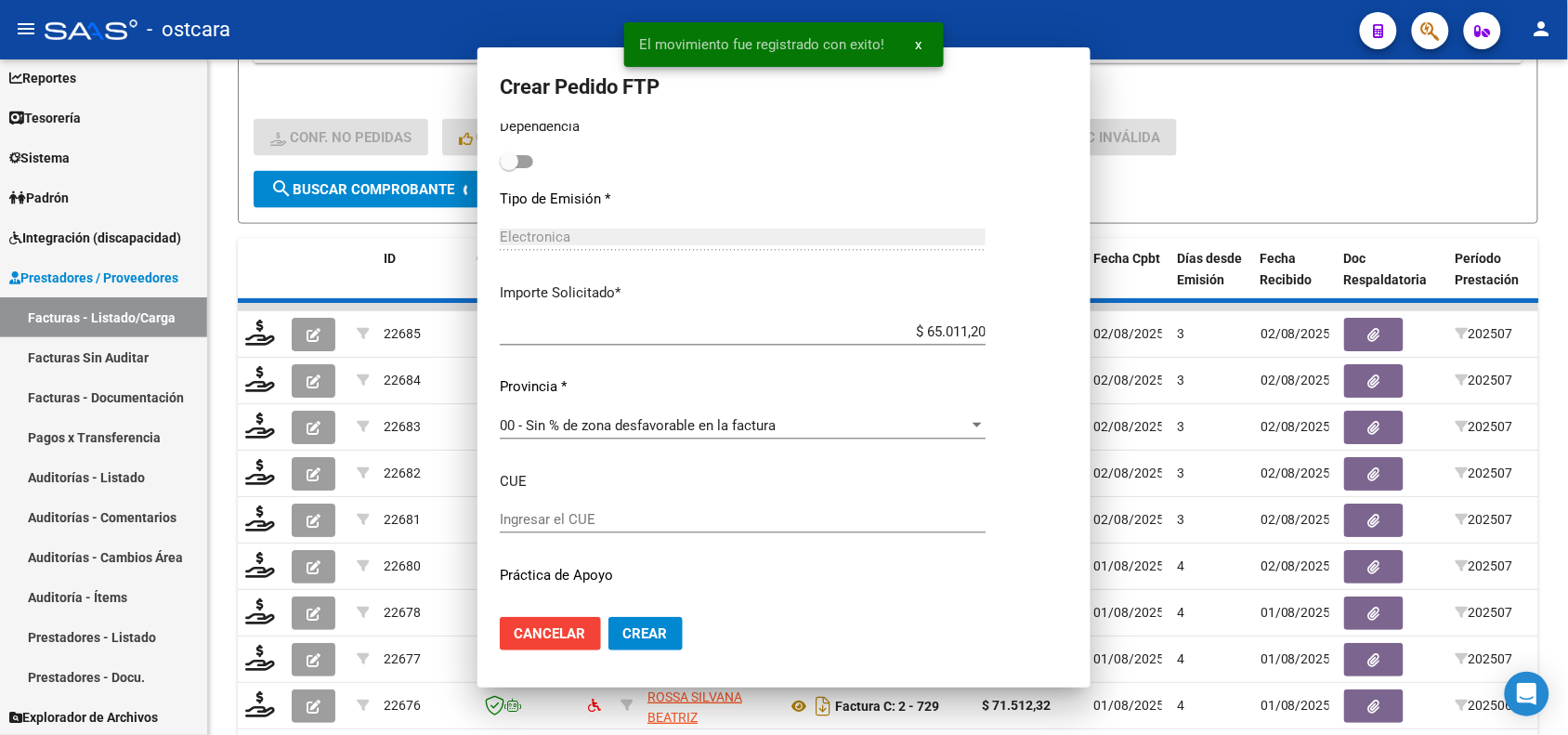scroll, scrollTop: 0, scrollLeft: 0, axis: both 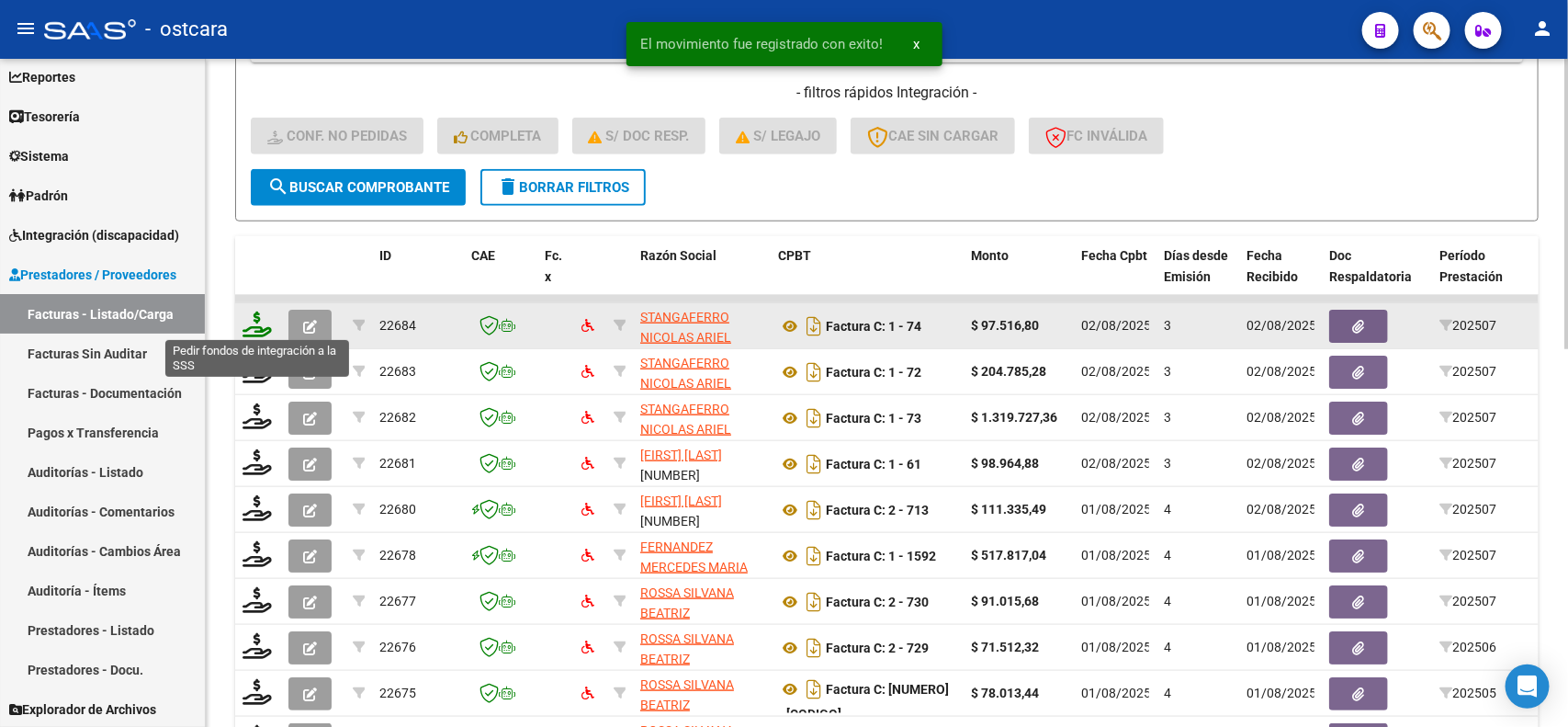 click 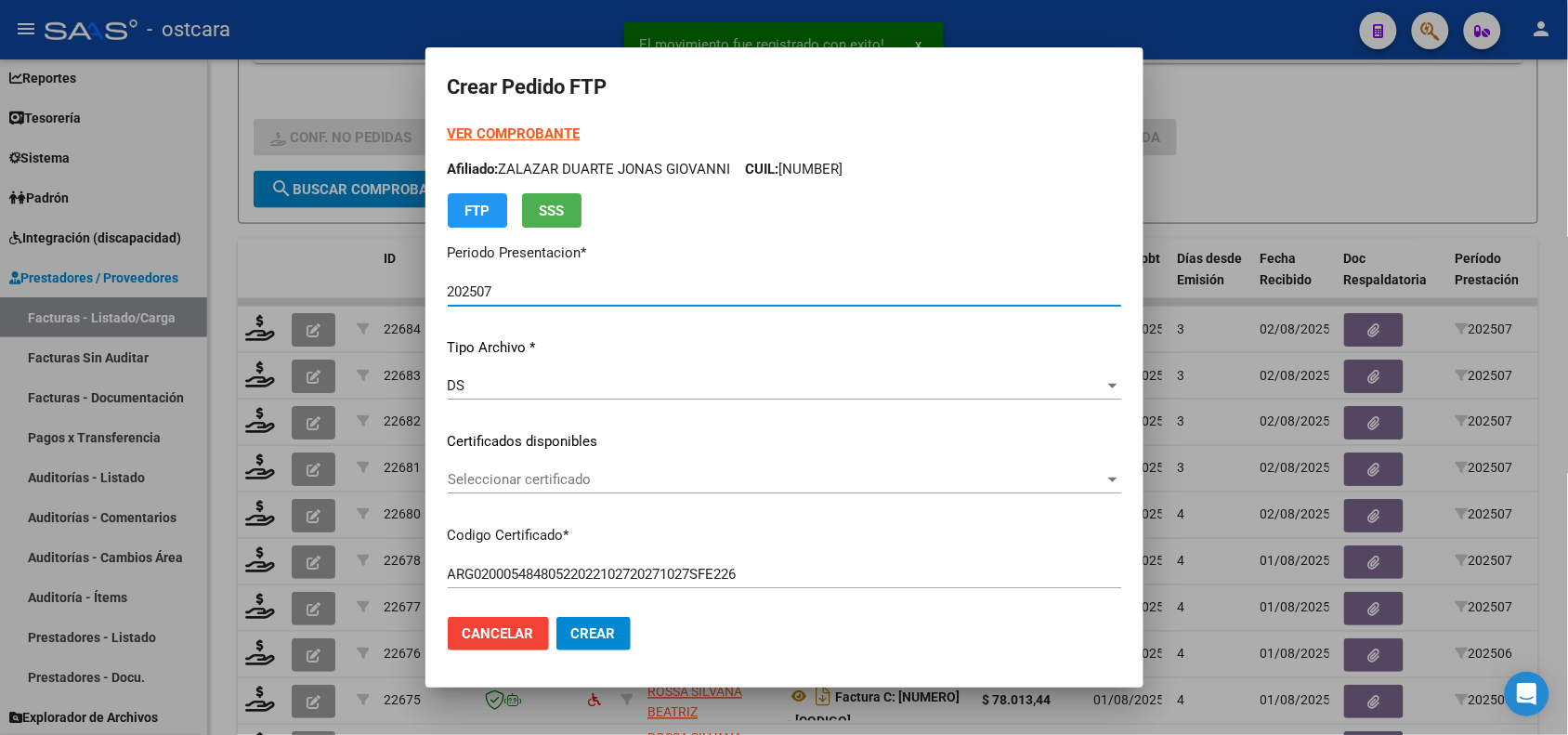 click on "Seleccionar certificado" at bounding box center [776, 479] 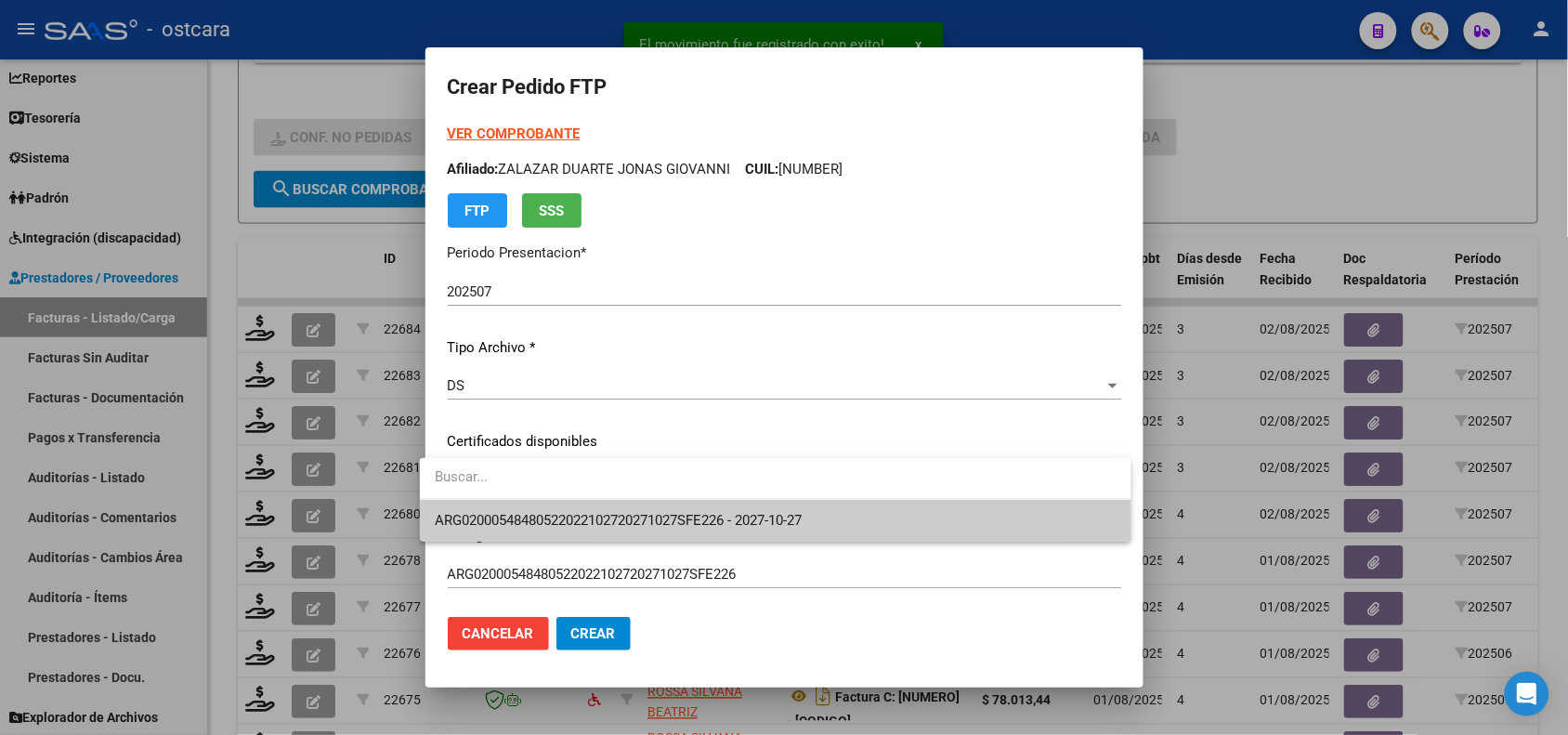 click on "ARG02000548480522022102720271027SFE226 - 2027-10-27" at bounding box center (618, 520) 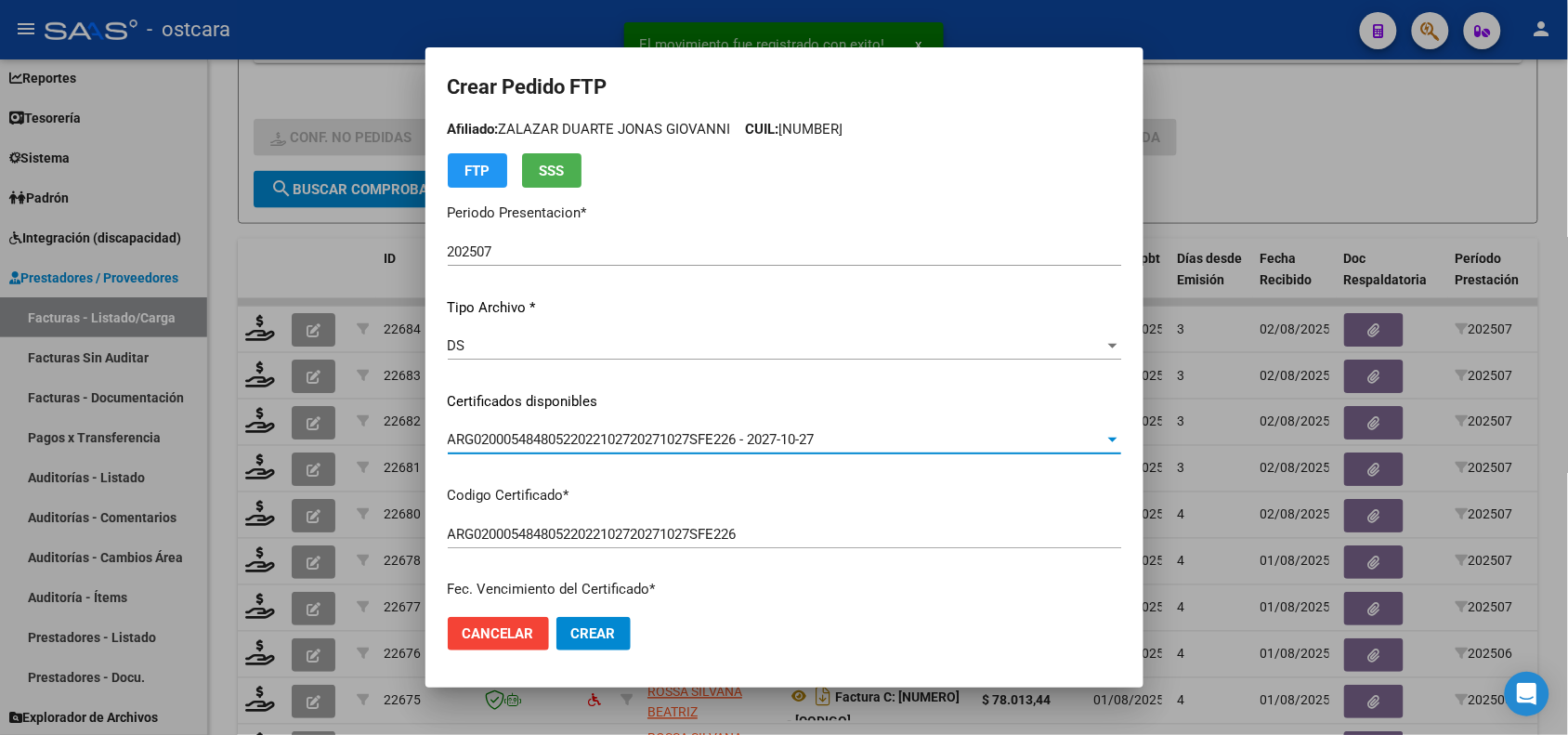 scroll, scrollTop: 0, scrollLeft: 0, axis: both 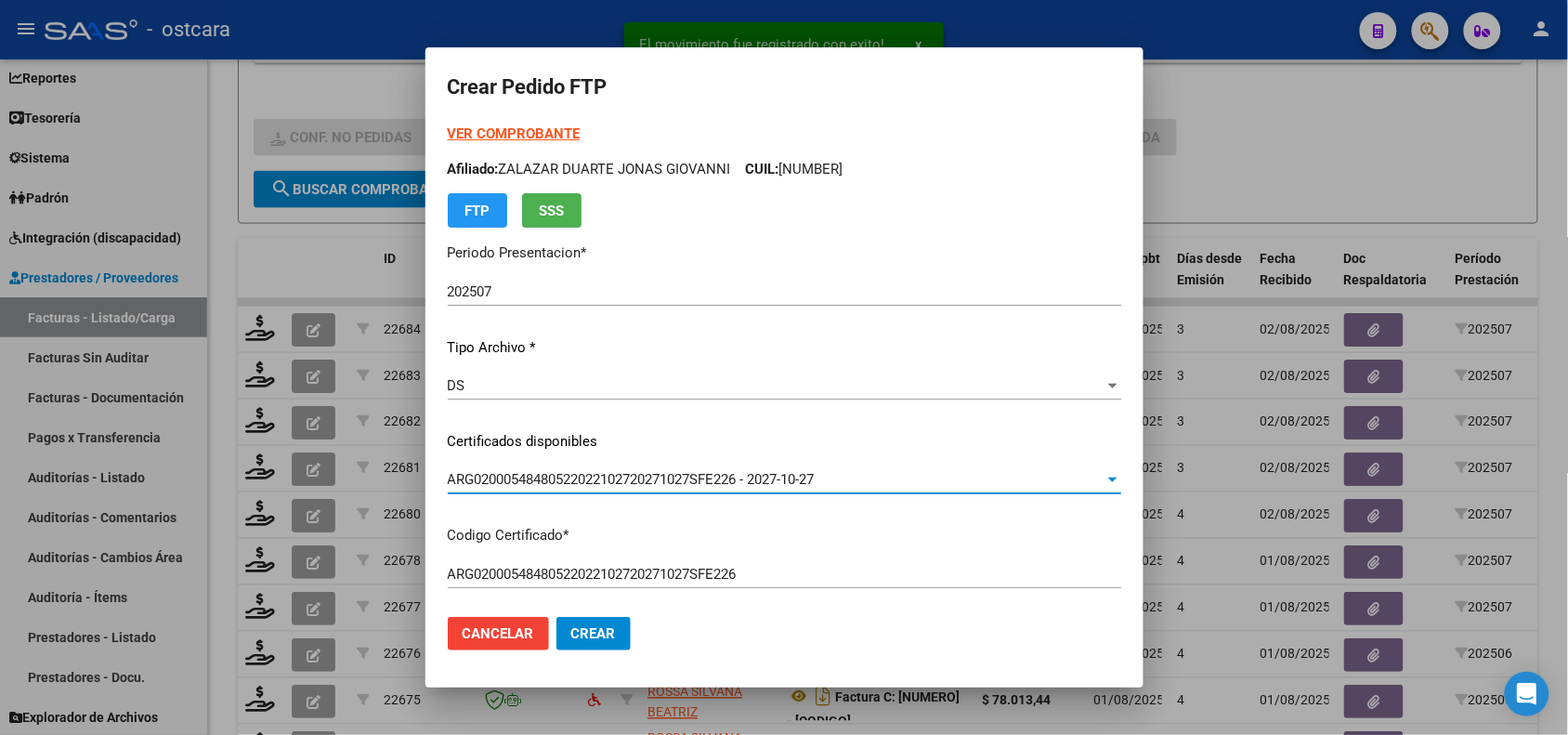click on "VER COMPROBANTE" at bounding box center (514, 134) 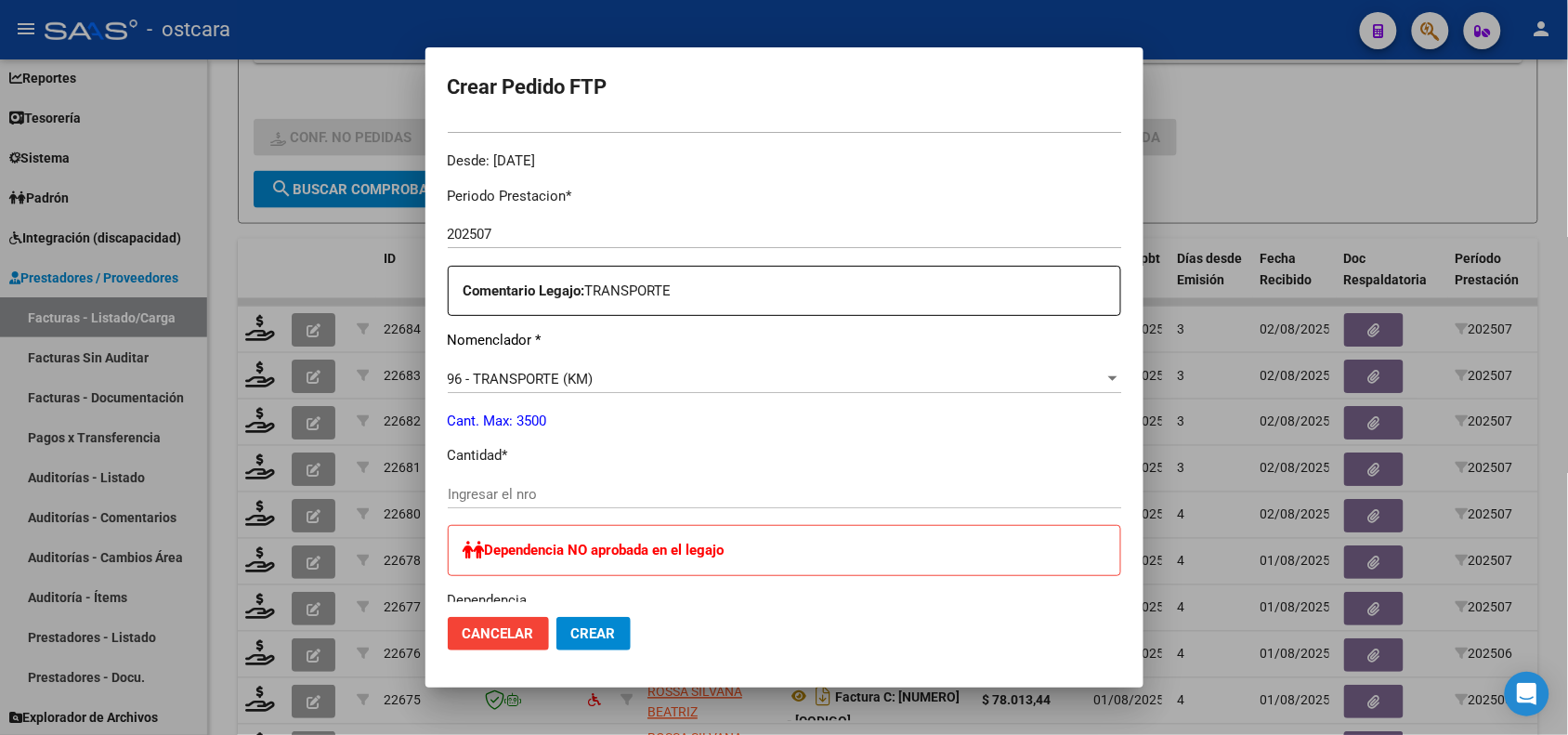 scroll, scrollTop: 581, scrollLeft: 0, axis: vertical 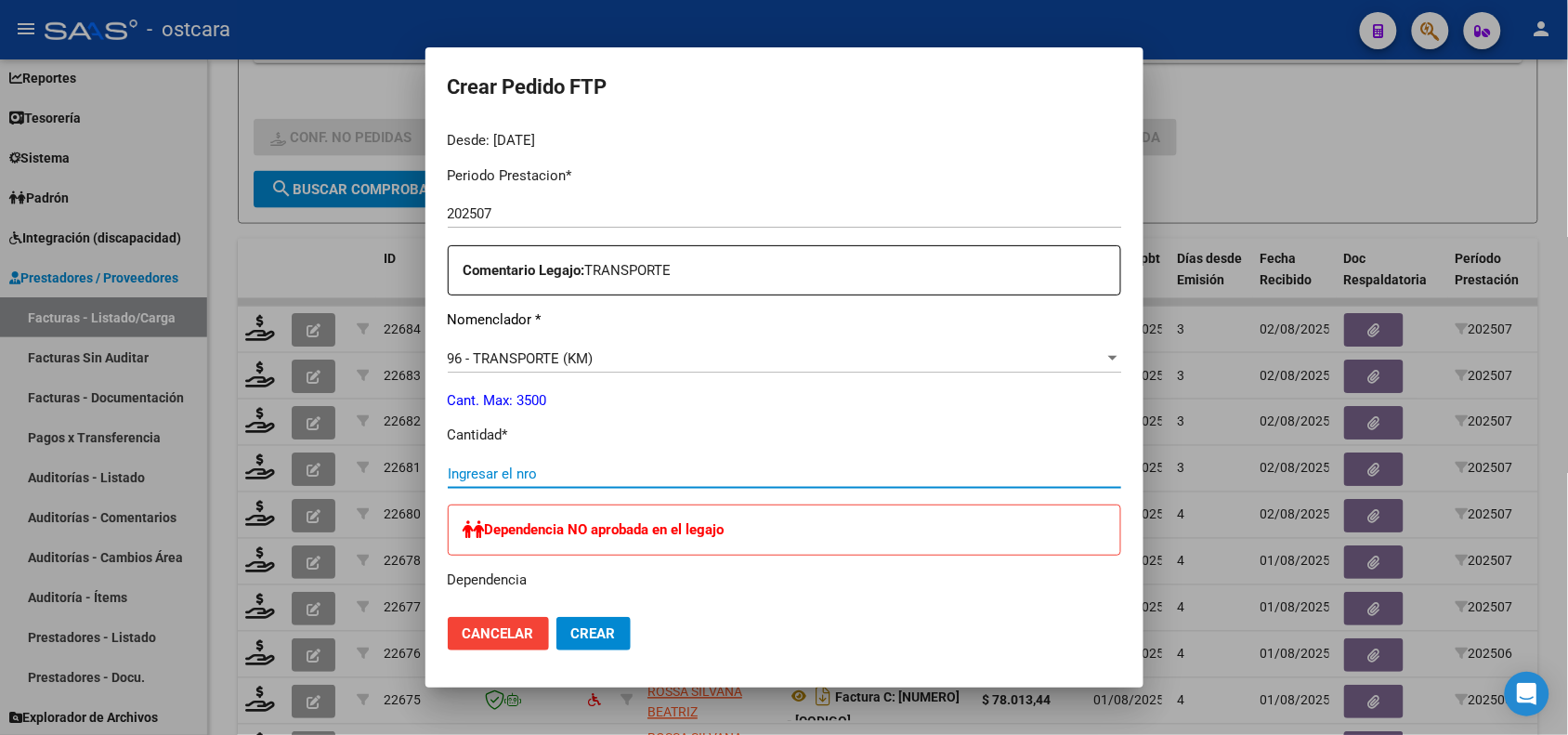 click on "Ingresar el nro" at bounding box center (784, 474) 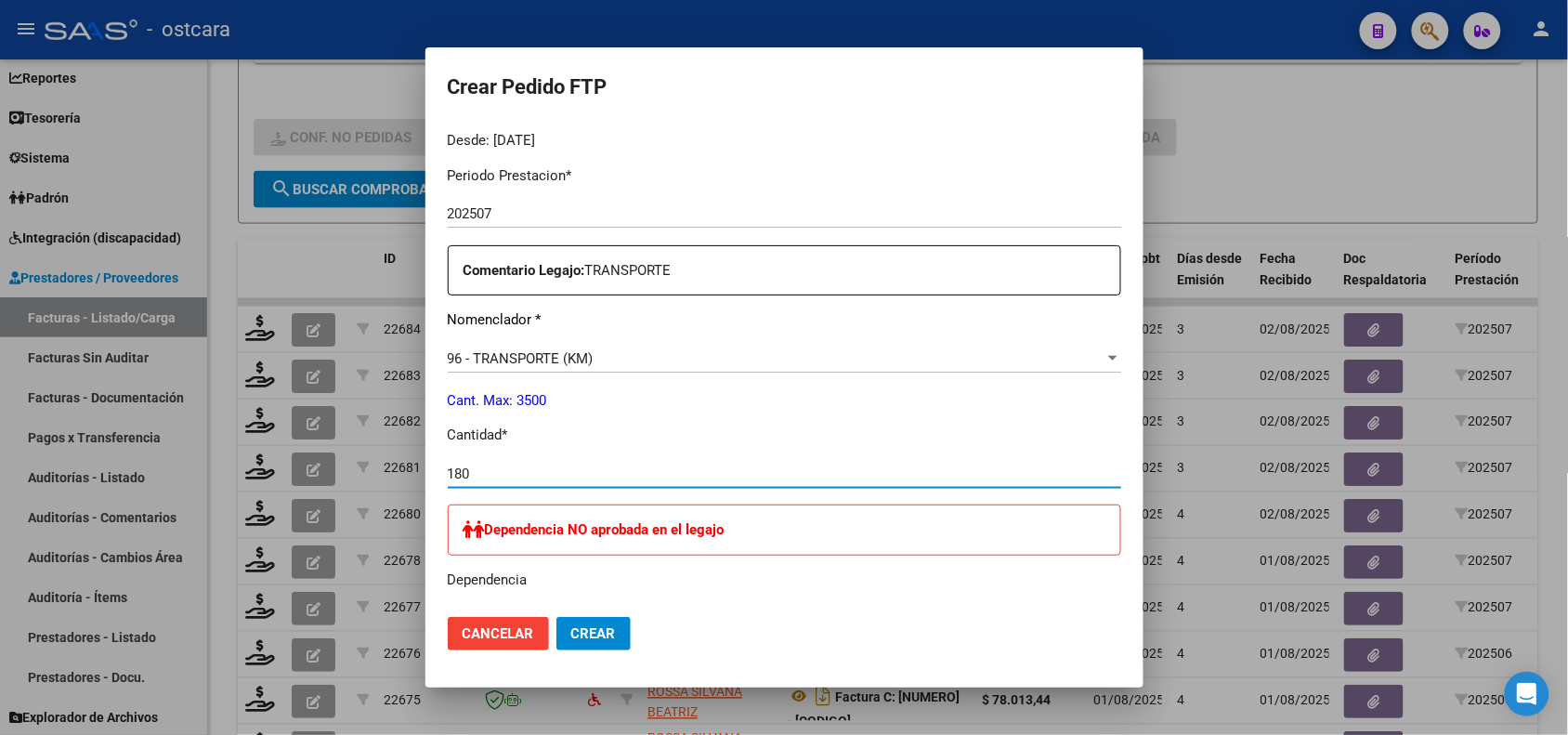 click on "Crear" 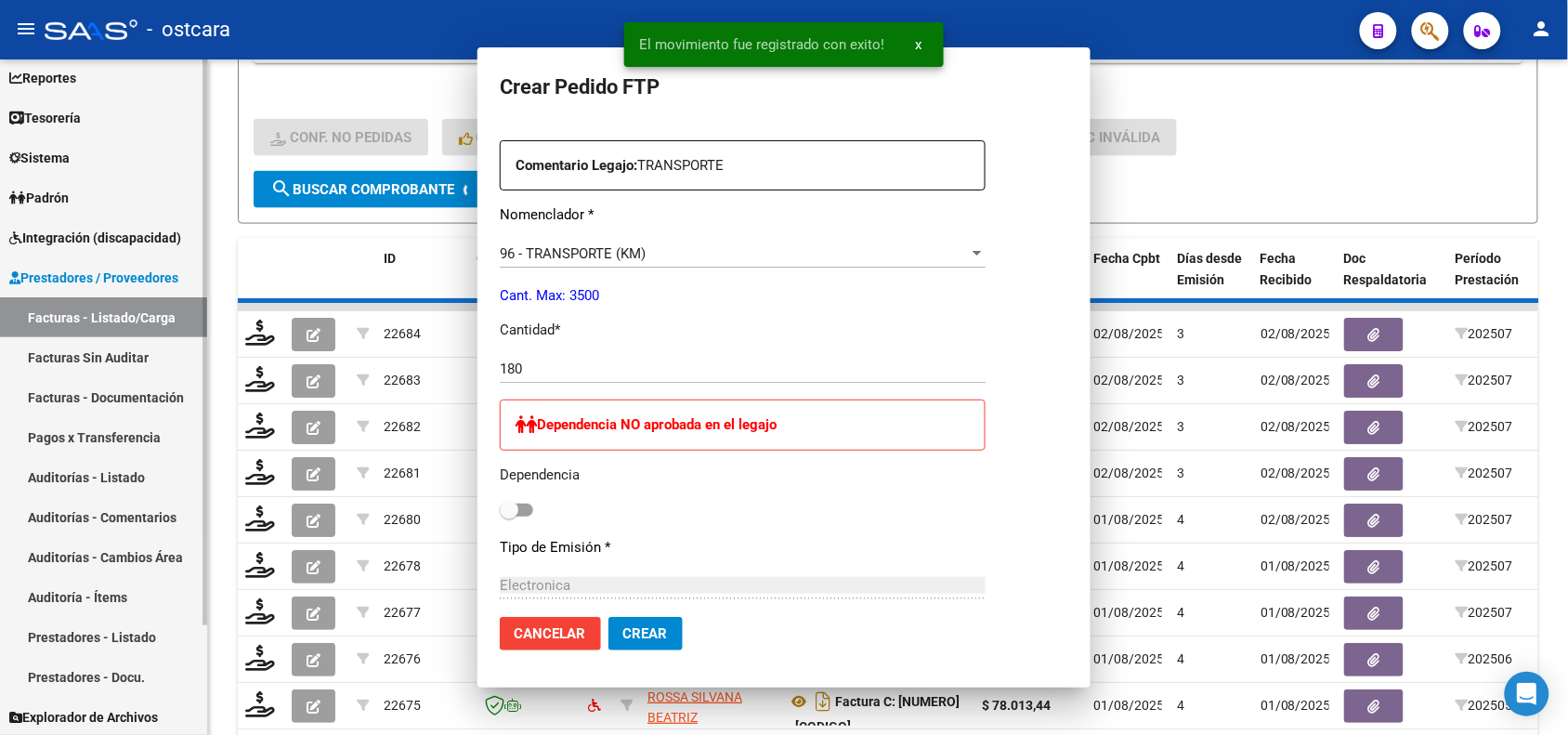scroll, scrollTop: 0, scrollLeft: 0, axis: both 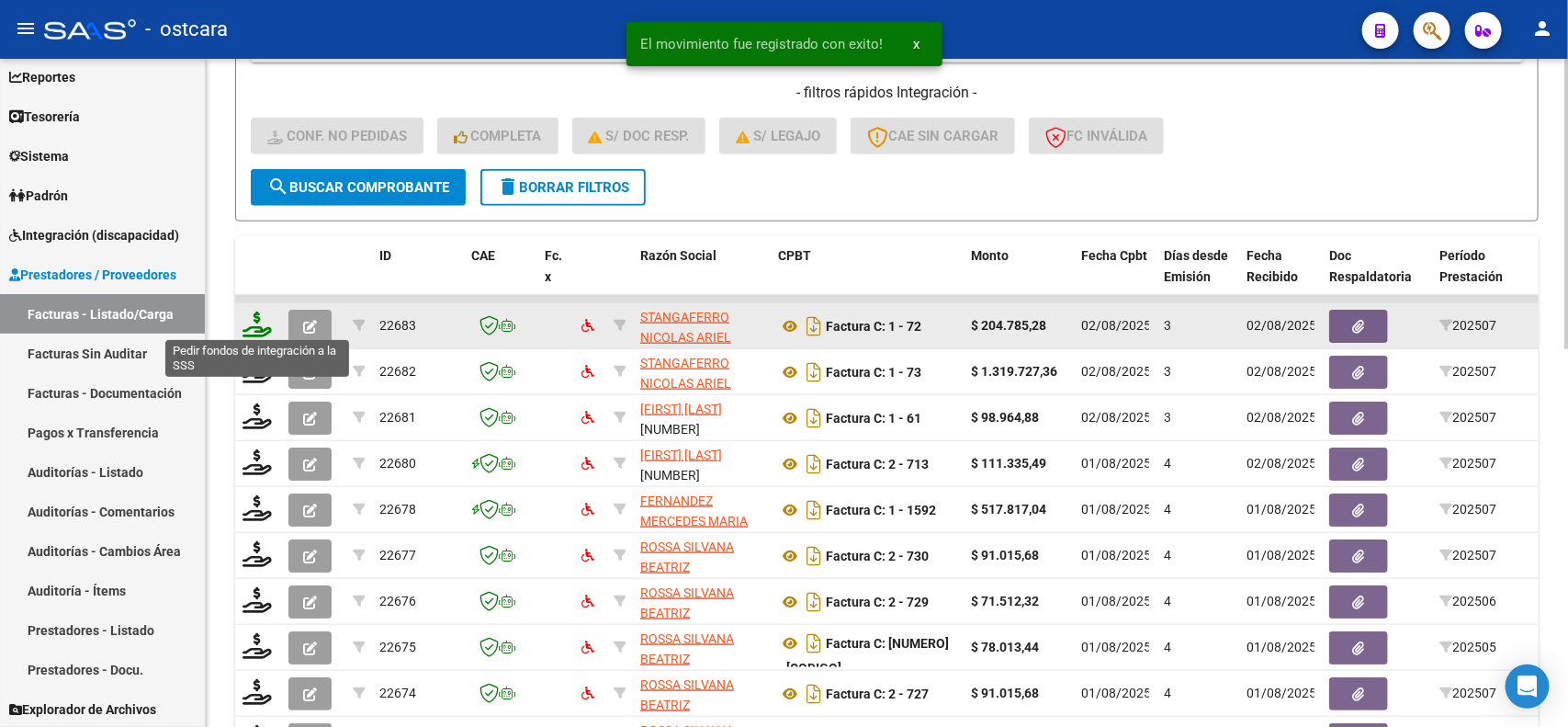 click 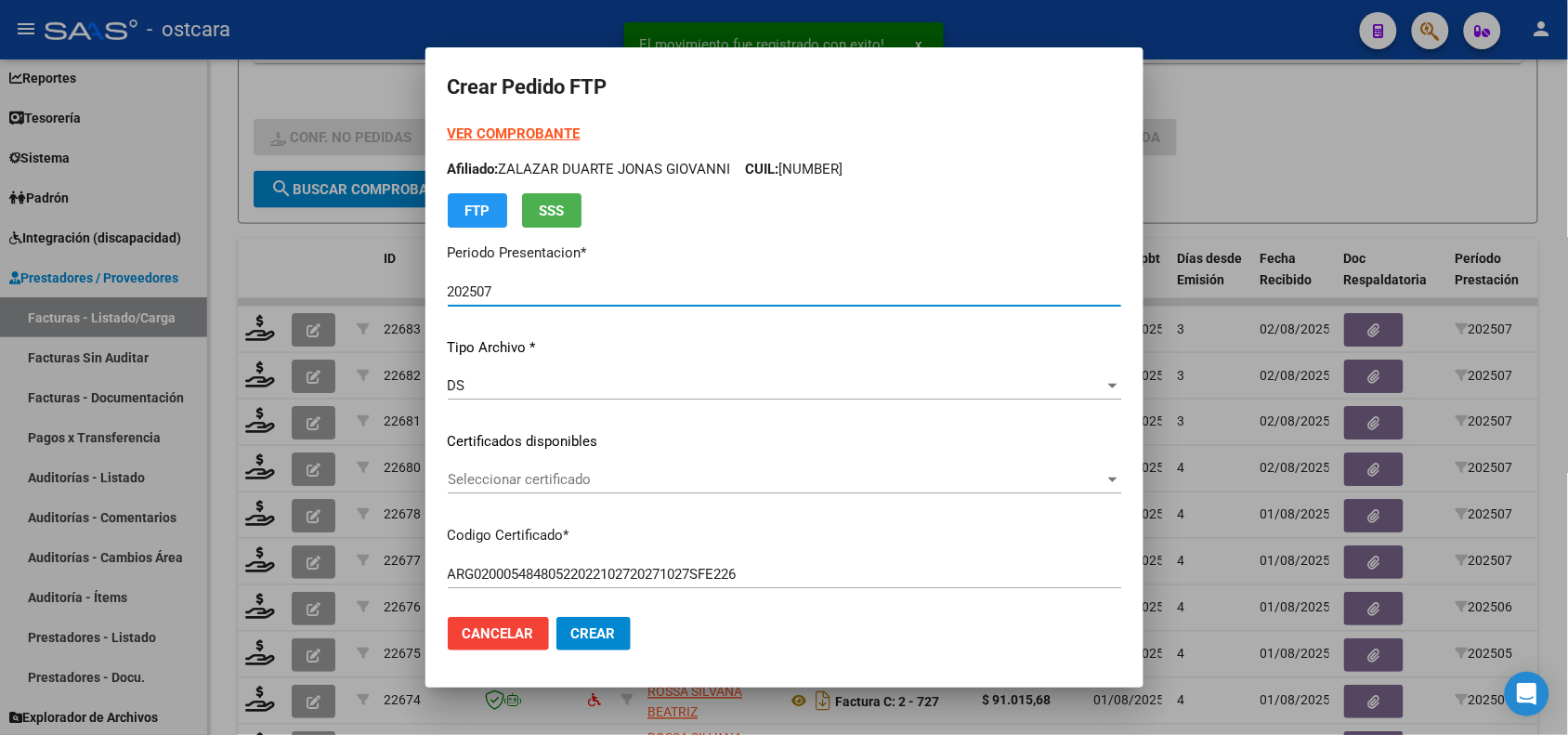 click on "Seleccionar certificado" at bounding box center (776, 479) 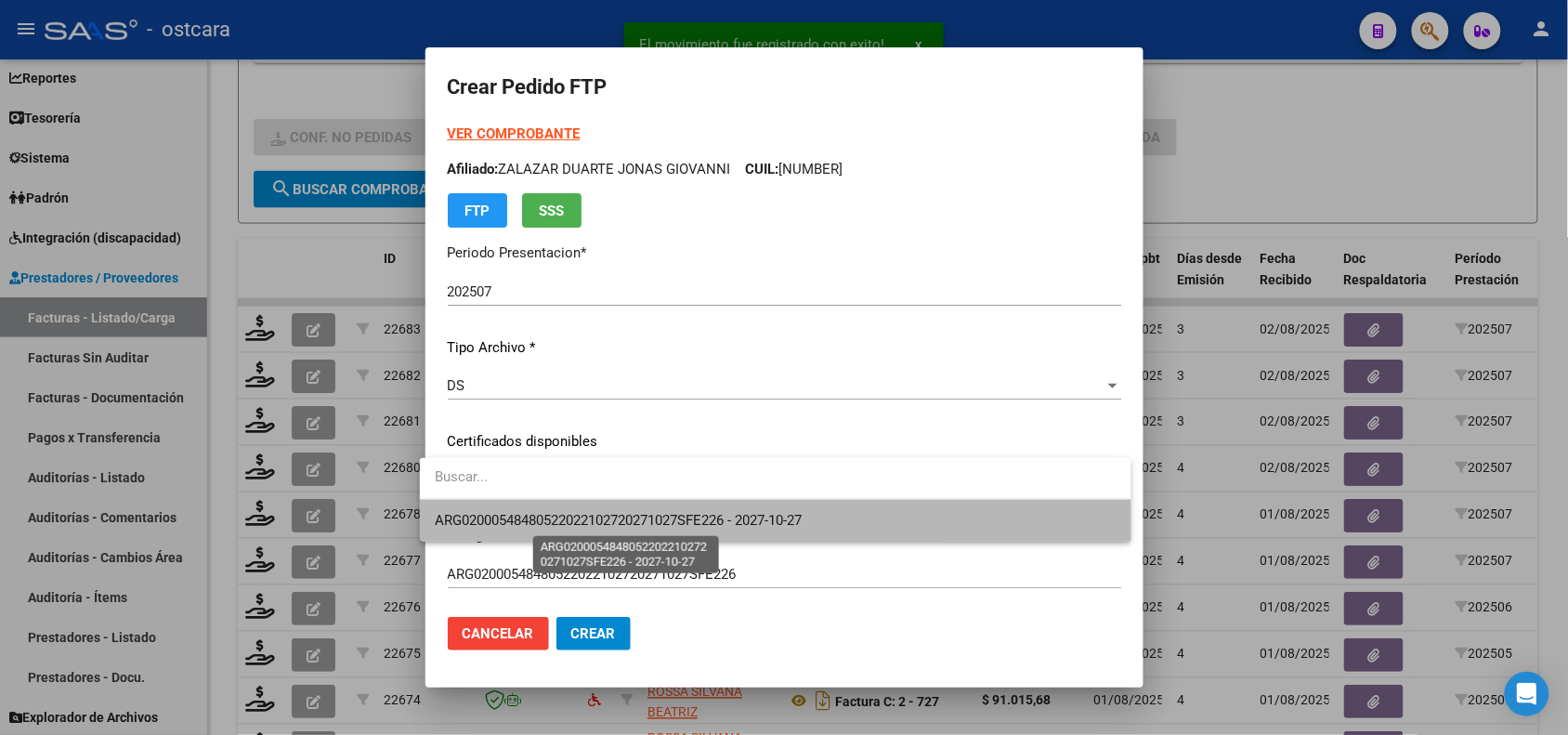 click on "ARG02000548480522022102720271027SFE226 - 2027-10-27" at bounding box center [618, 520] 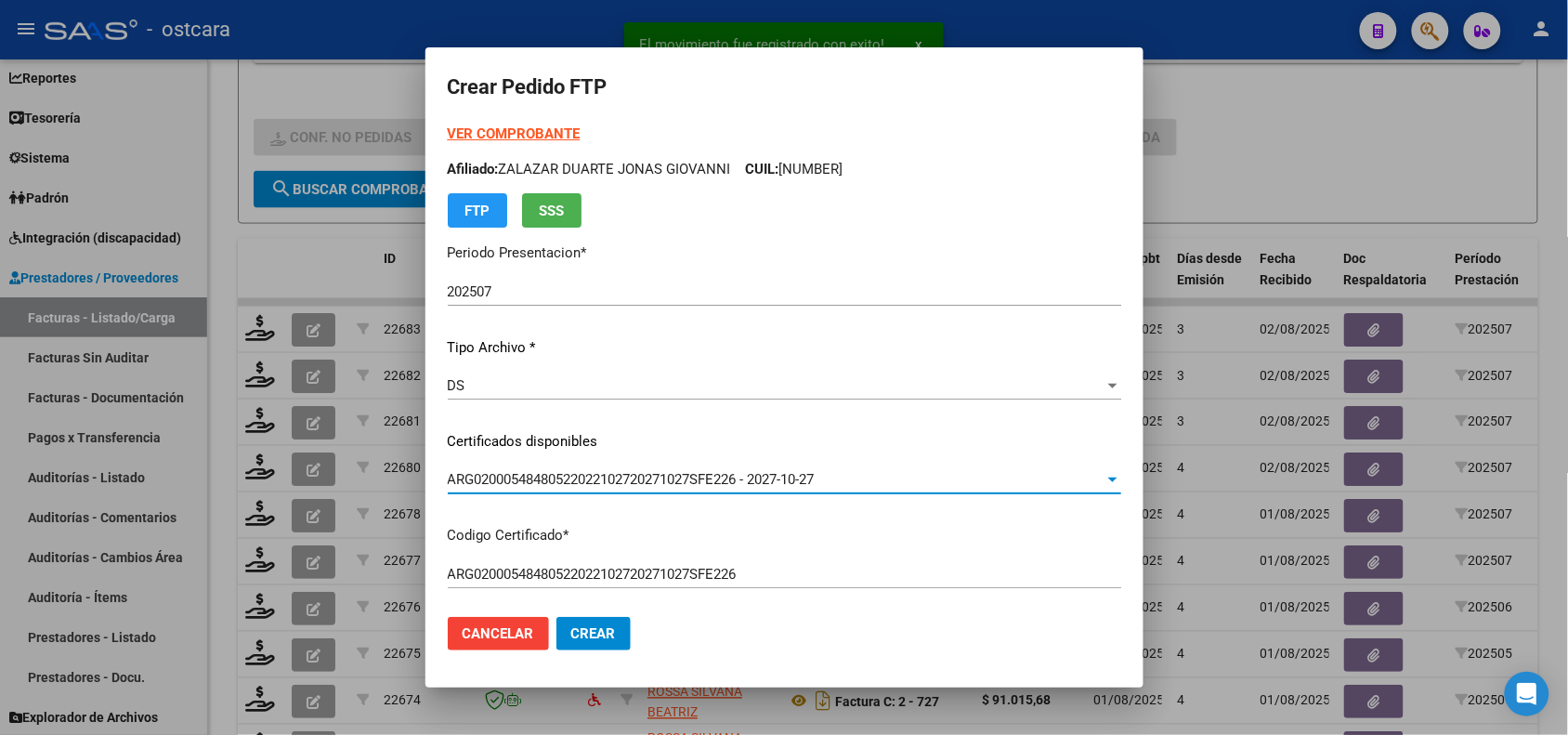 click on "VER COMPROBANTE" at bounding box center [514, 134] 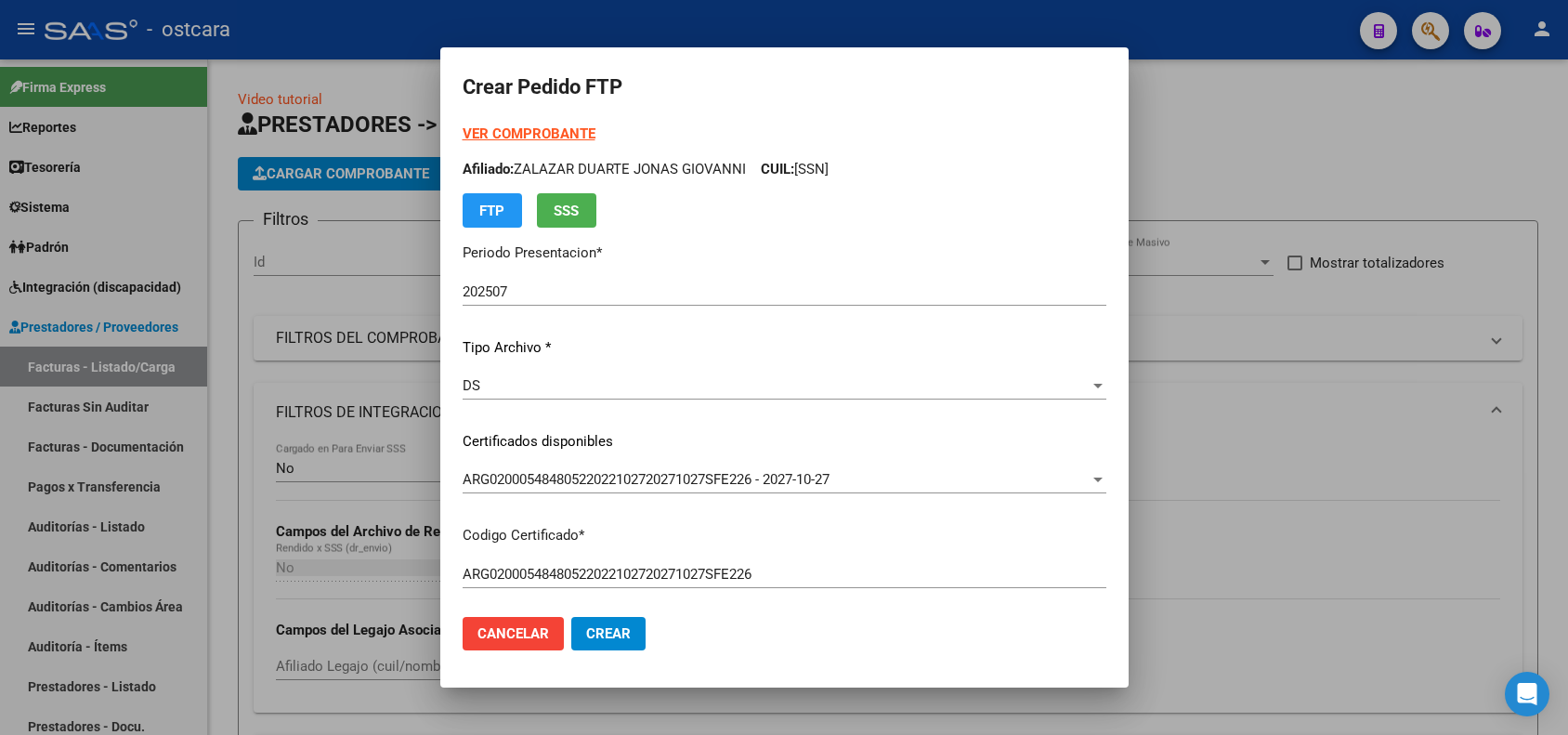 scroll, scrollTop: 0, scrollLeft: 0, axis: both 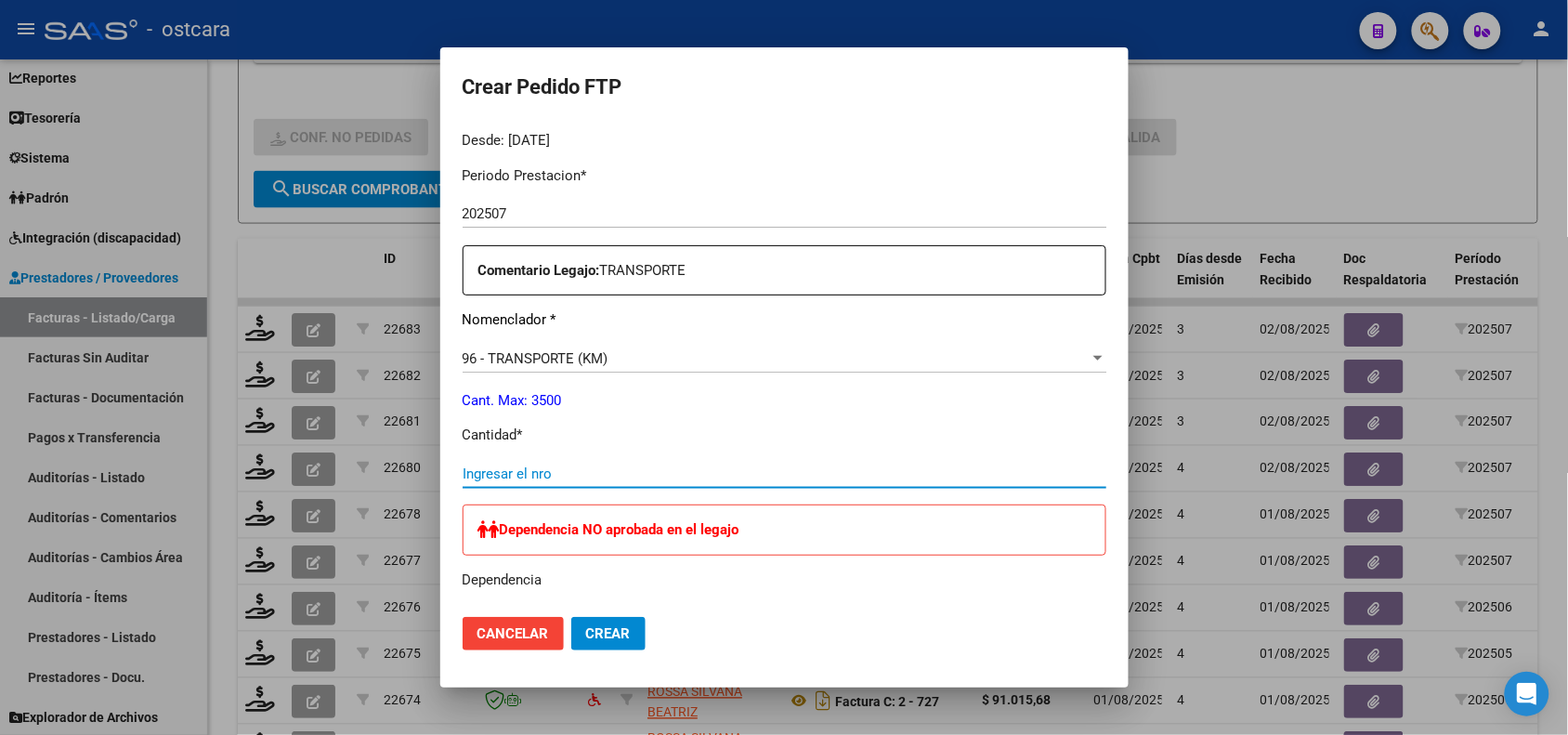 click on "Ingresar el nro" at bounding box center [784, 474] 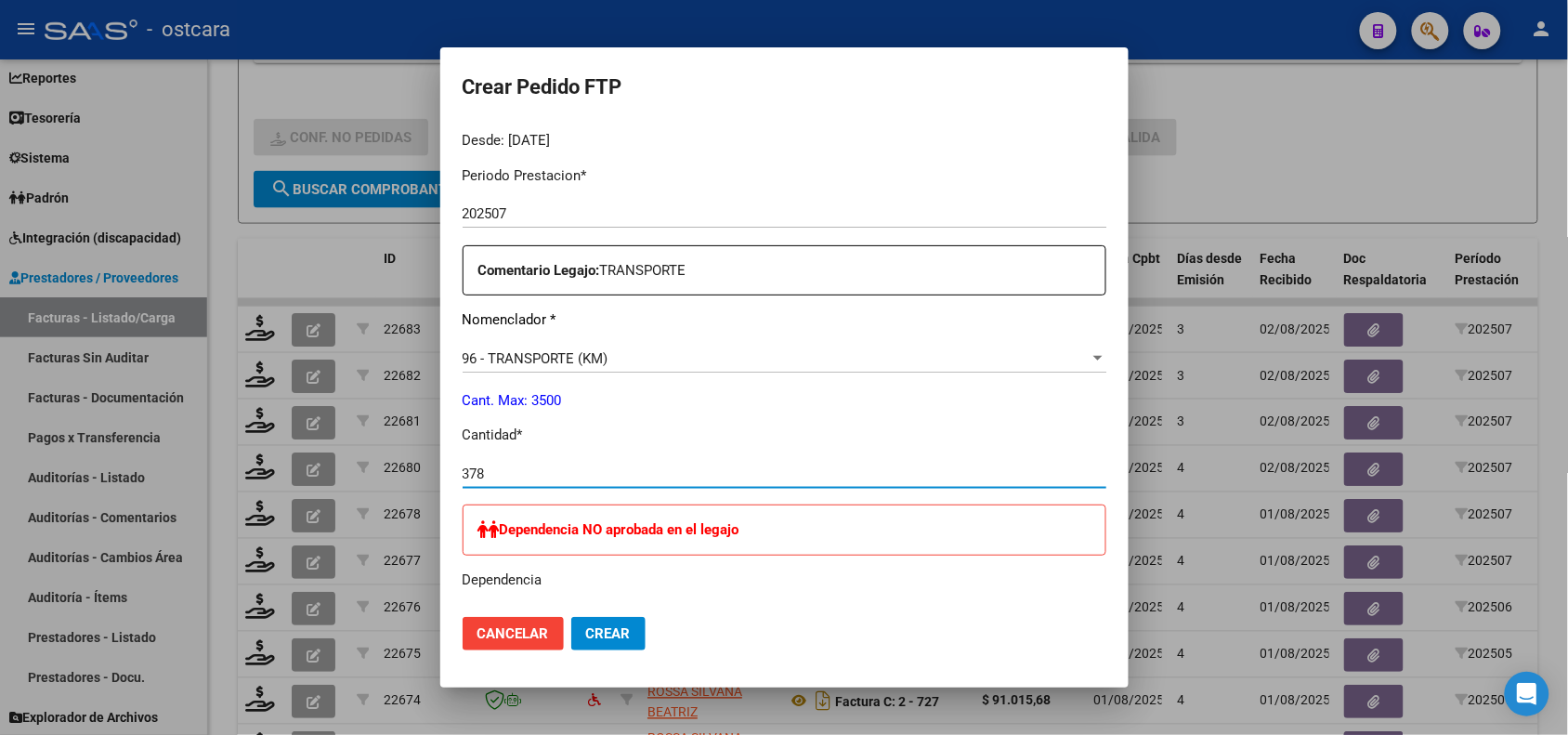 type on "378" 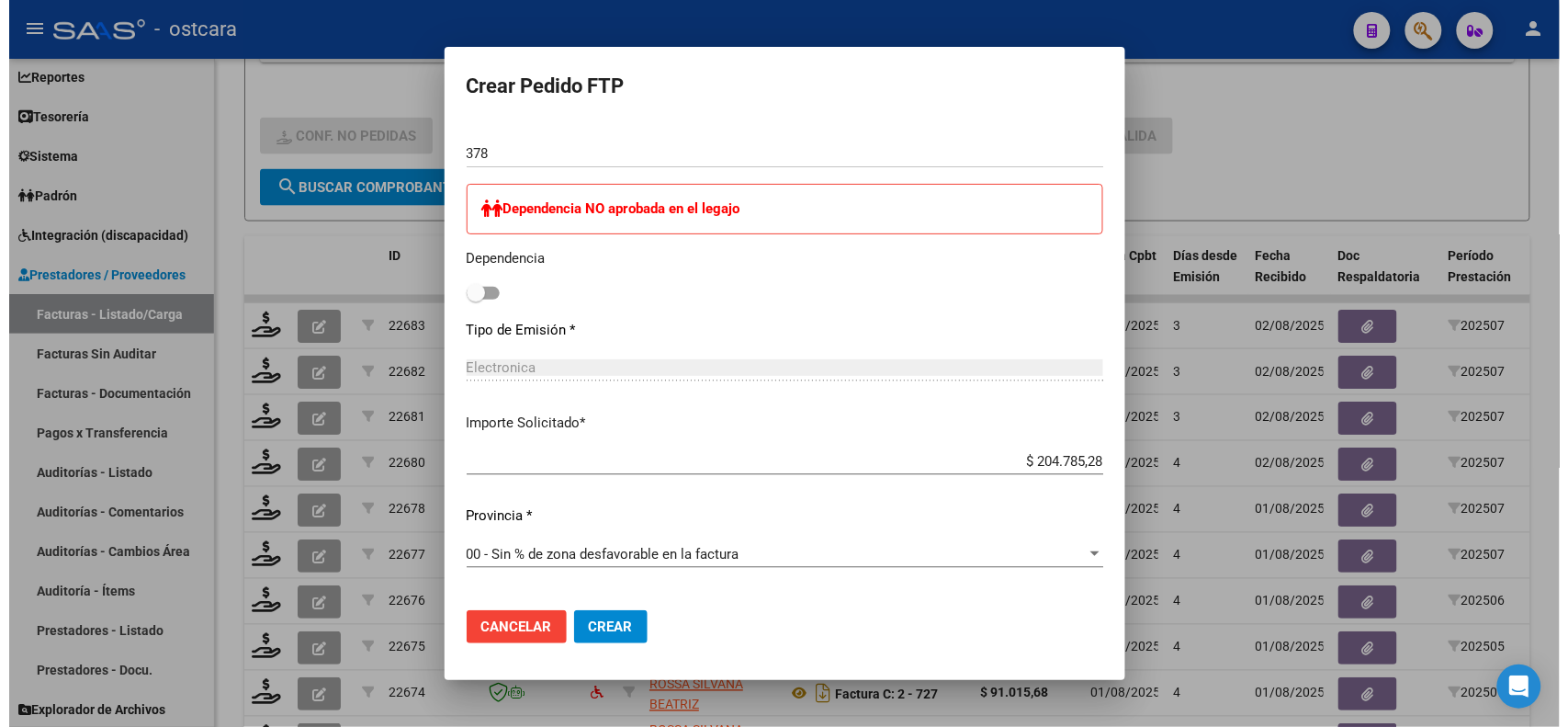 scroll, scrollTop: 1034, scrollLeft: 0, axis: vertical 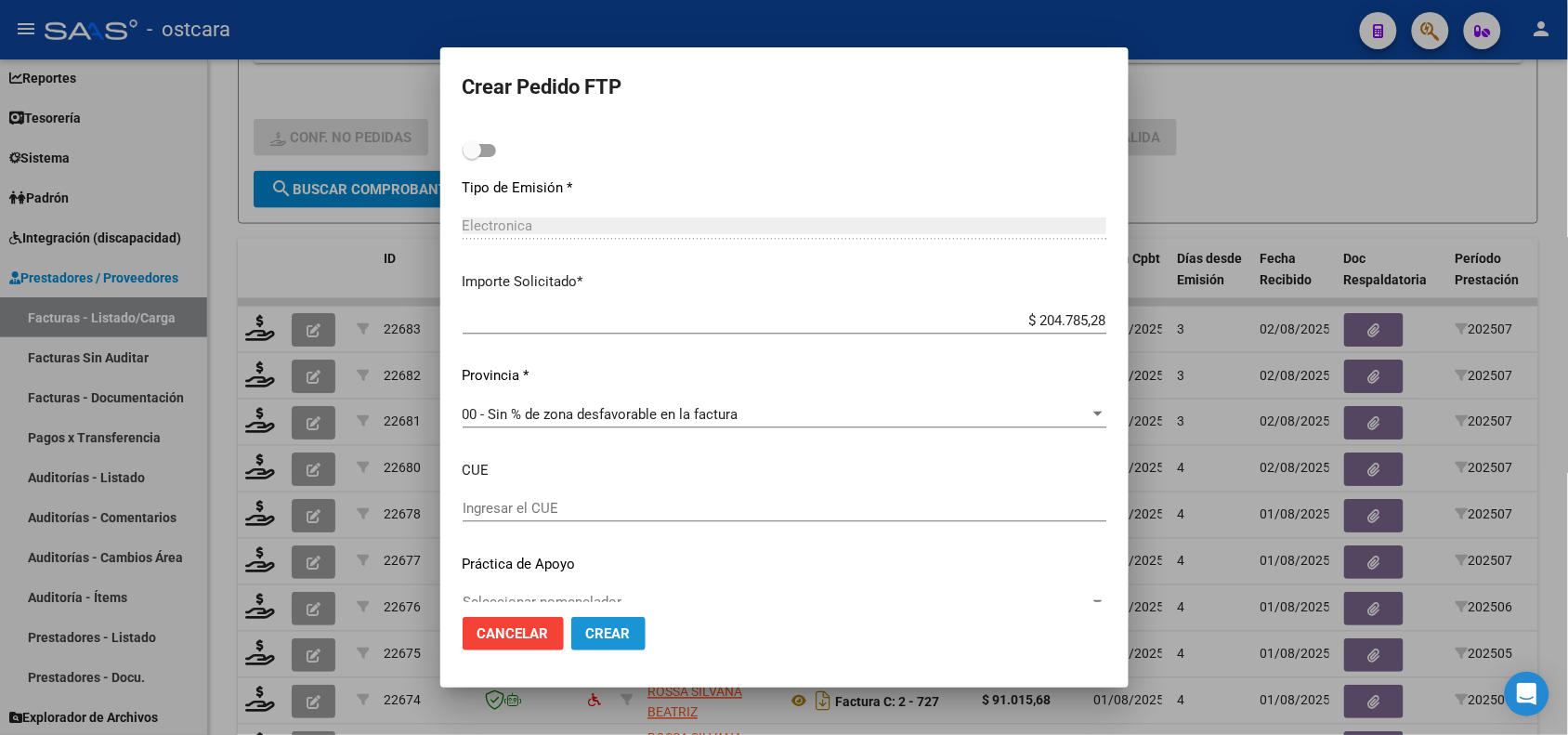 click on "Crear" 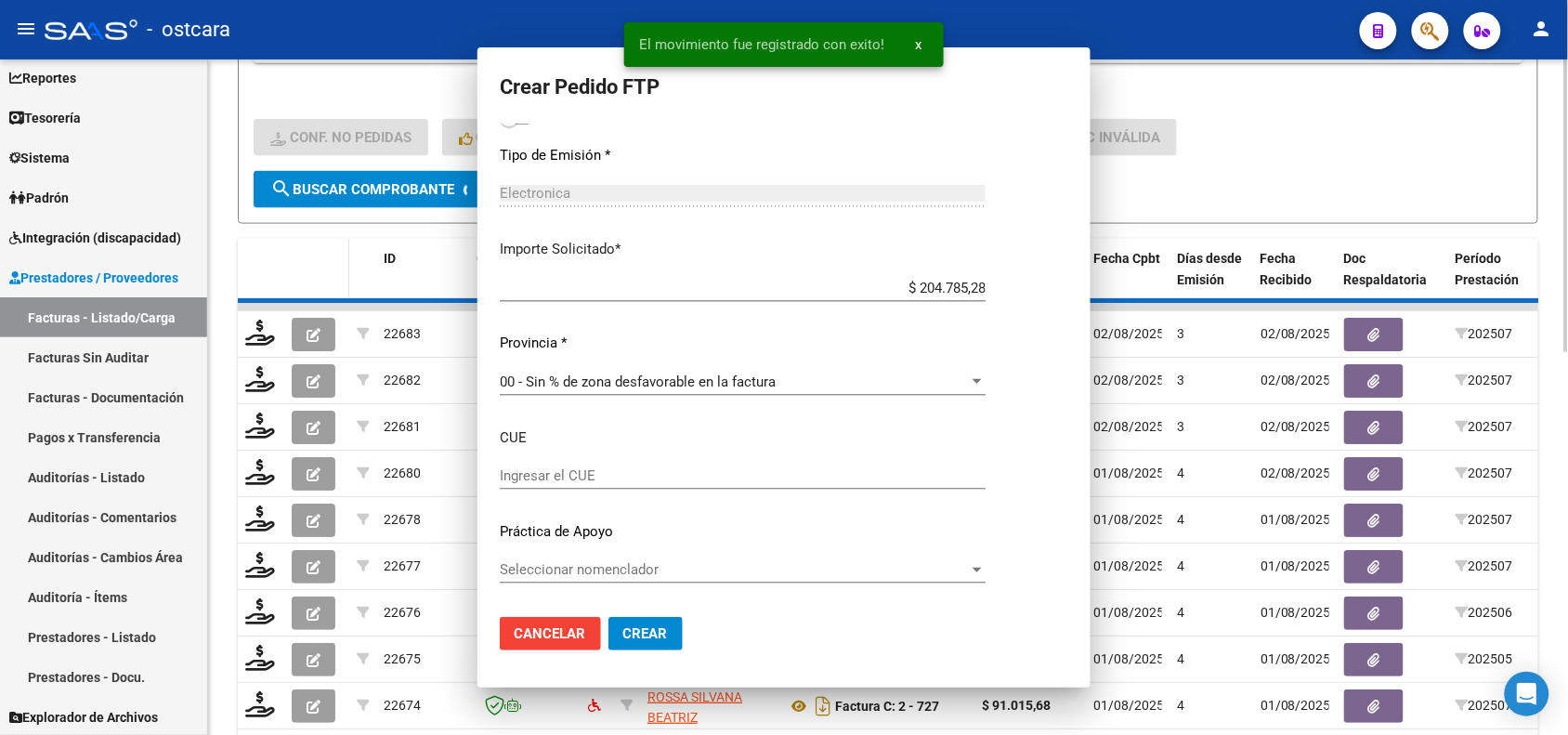 scroll, scrollTop: 0, scrollLeft: 0, axis: both 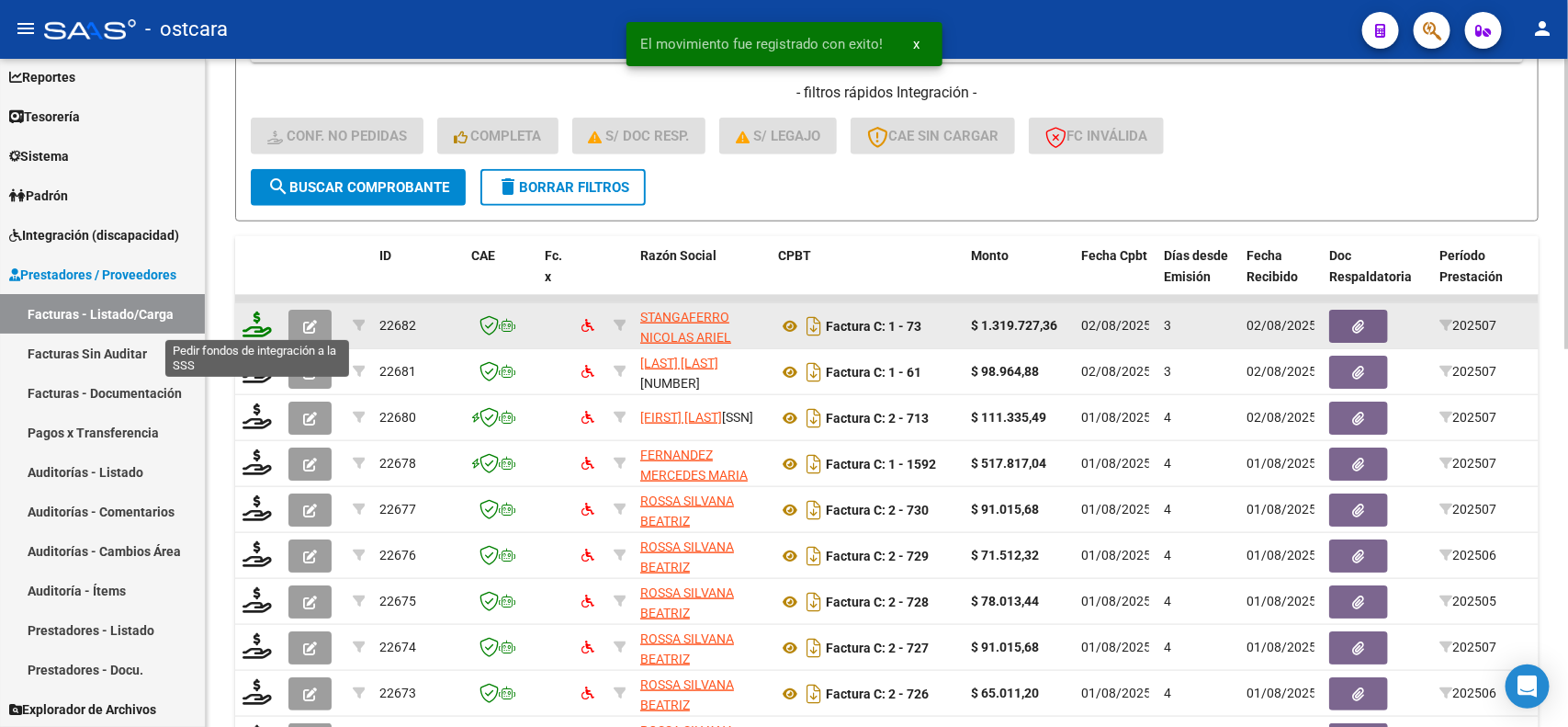 click 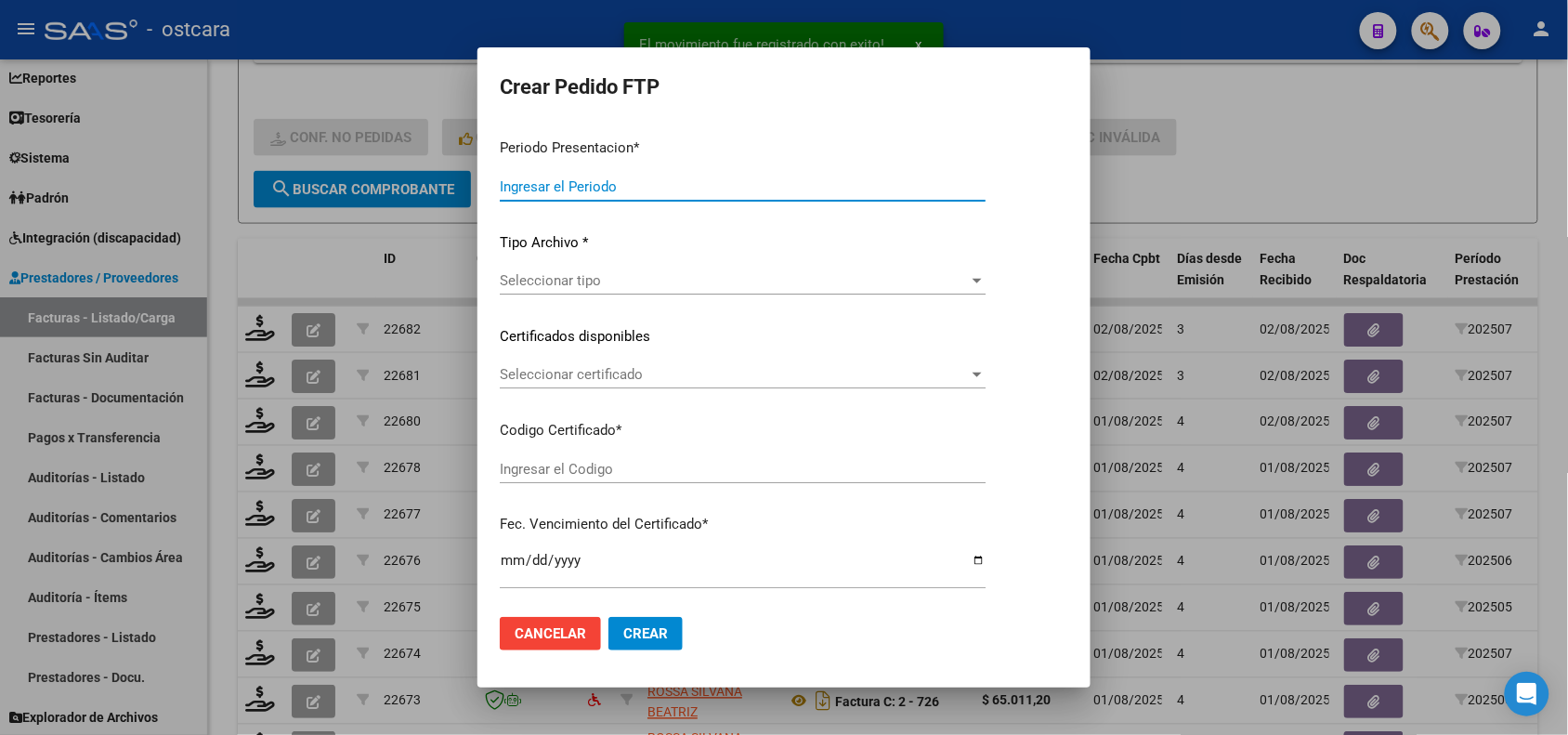 type on "202507" 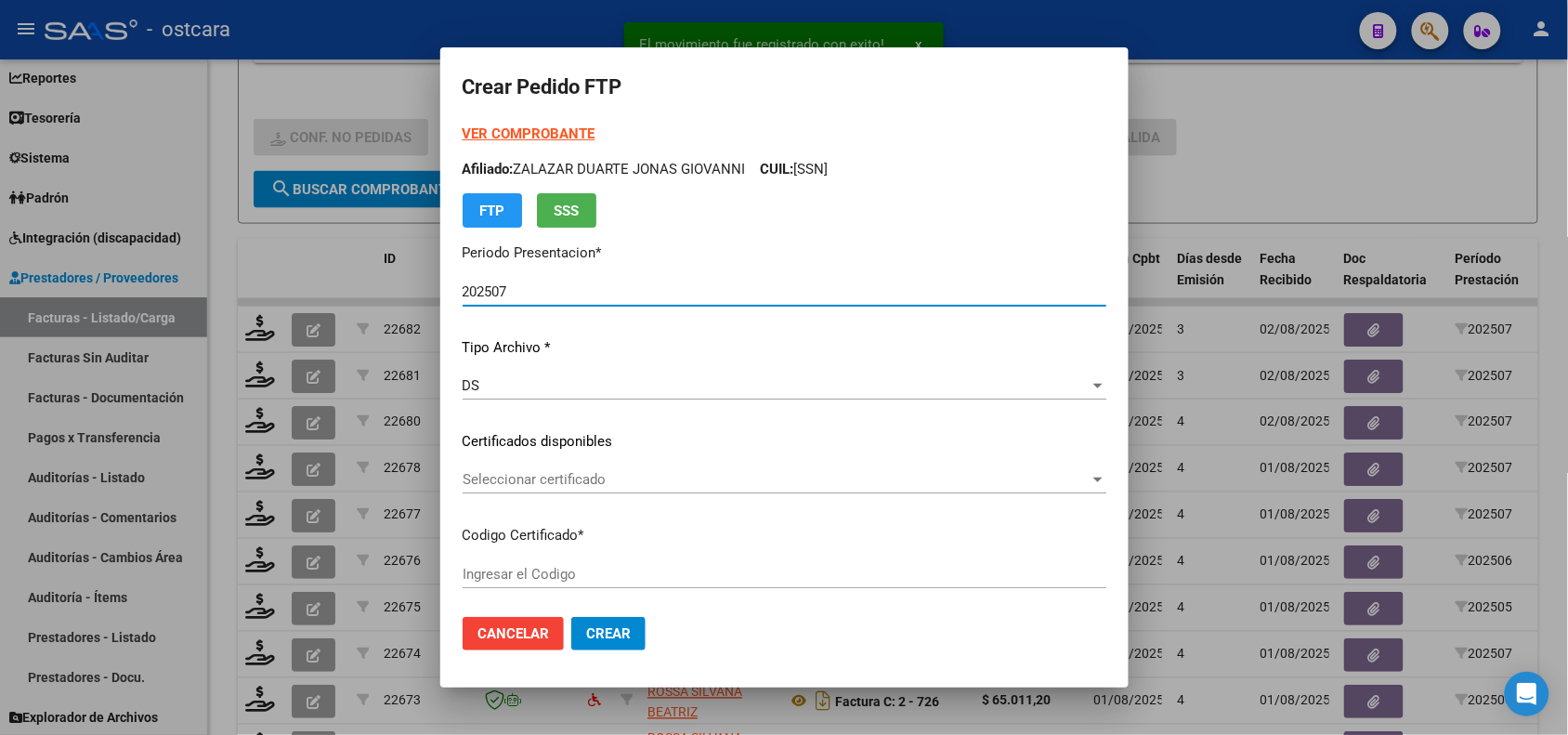 type on "ARG02000548480522022102720271027SFE226" 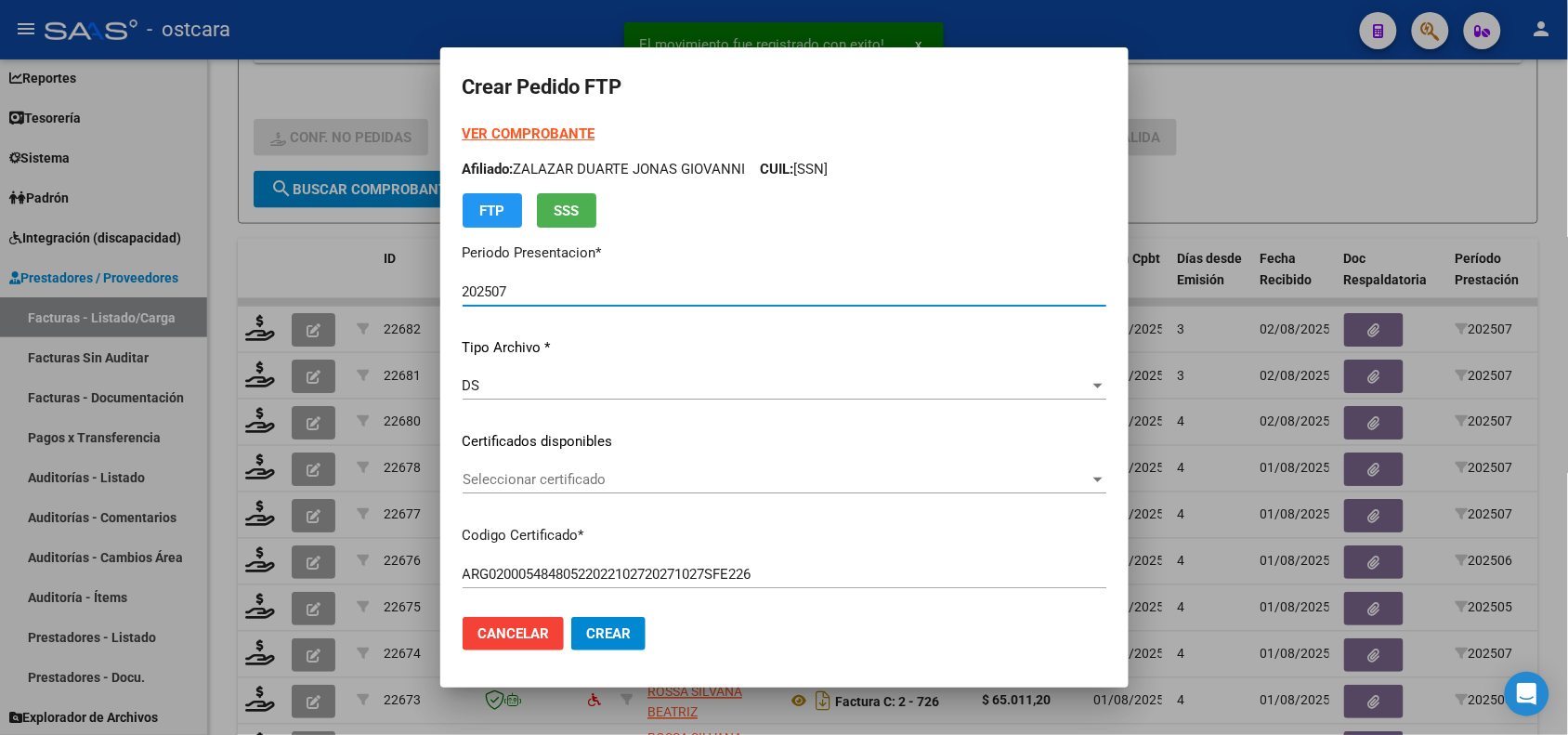 click on "Seleccionar certificado Seleccionar certificado" 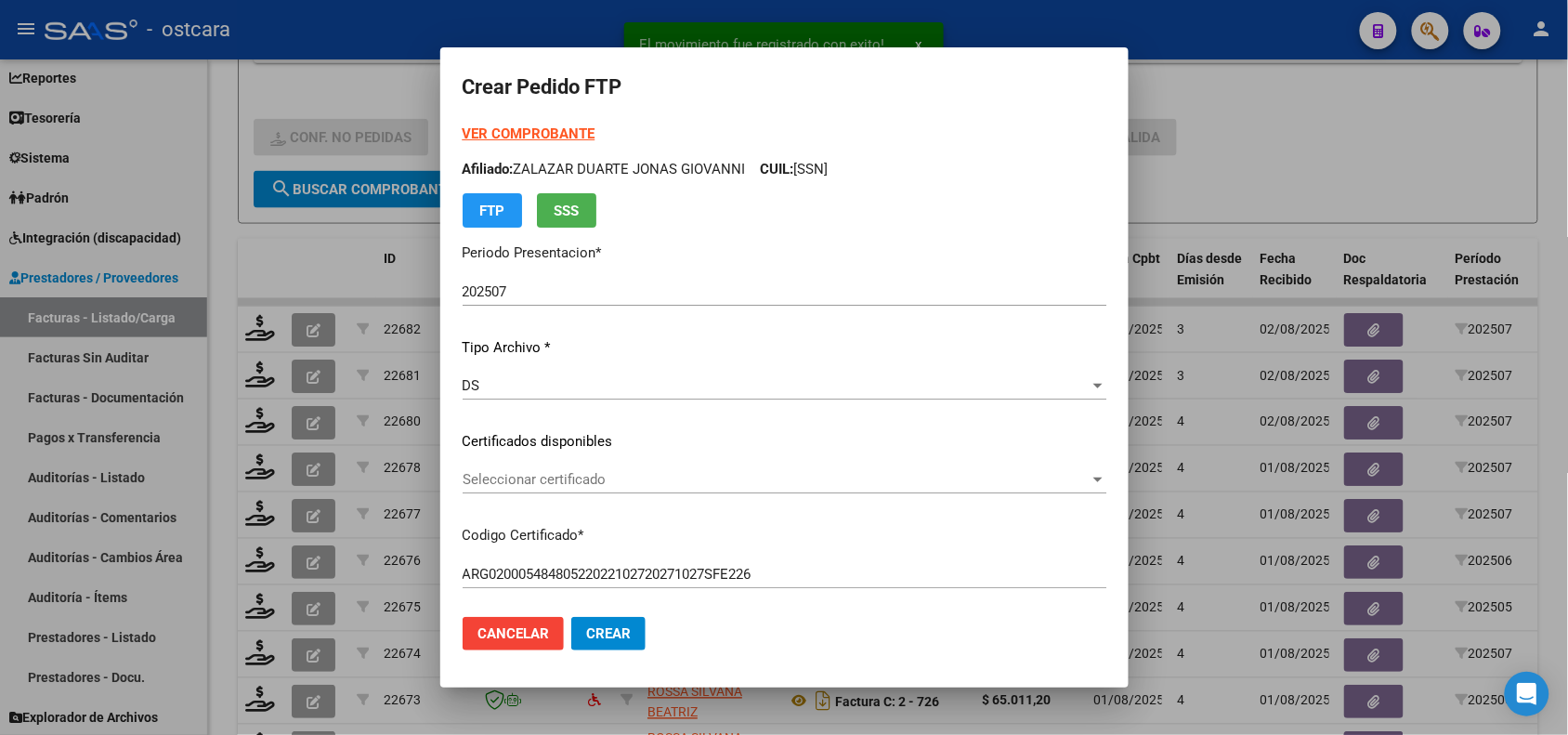 click on "Seleccionar certificado" at bounding box center (776, 479) 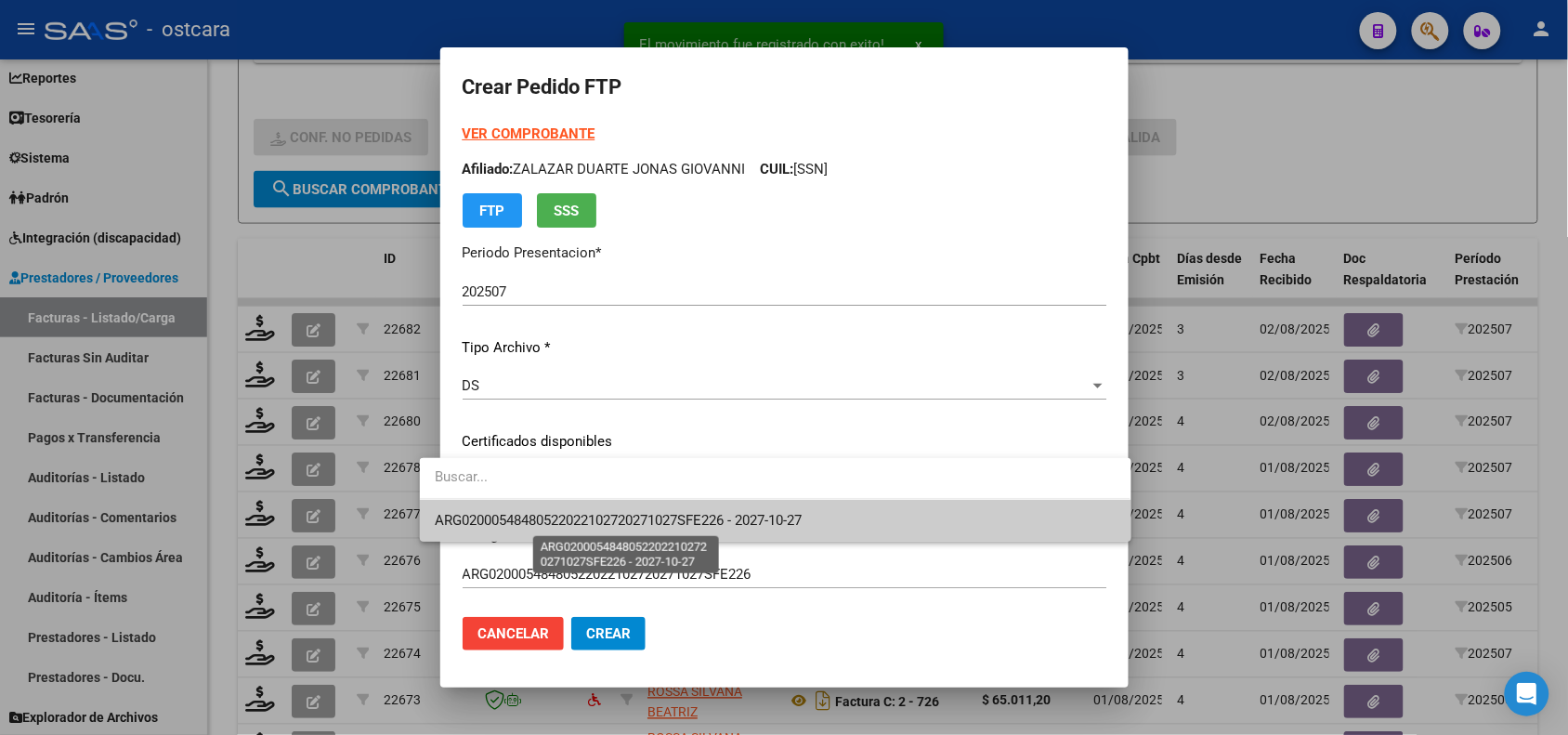 click on "ARG02000548480522022102720271027SFE226 - 2027-10-27" at bounding box center [618, 520] 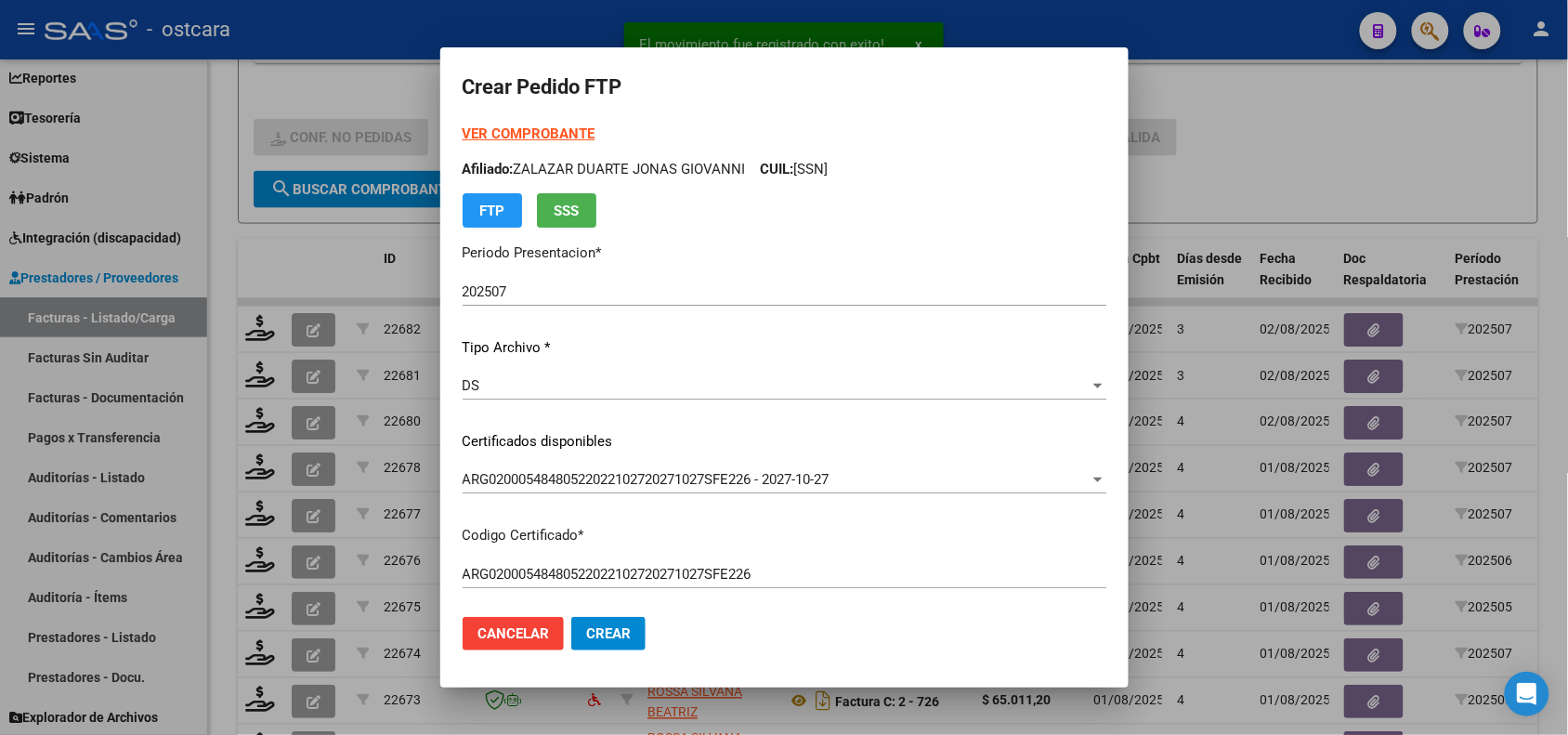 click on "VER COMPROBANTE" at bounding box center [529, 134] 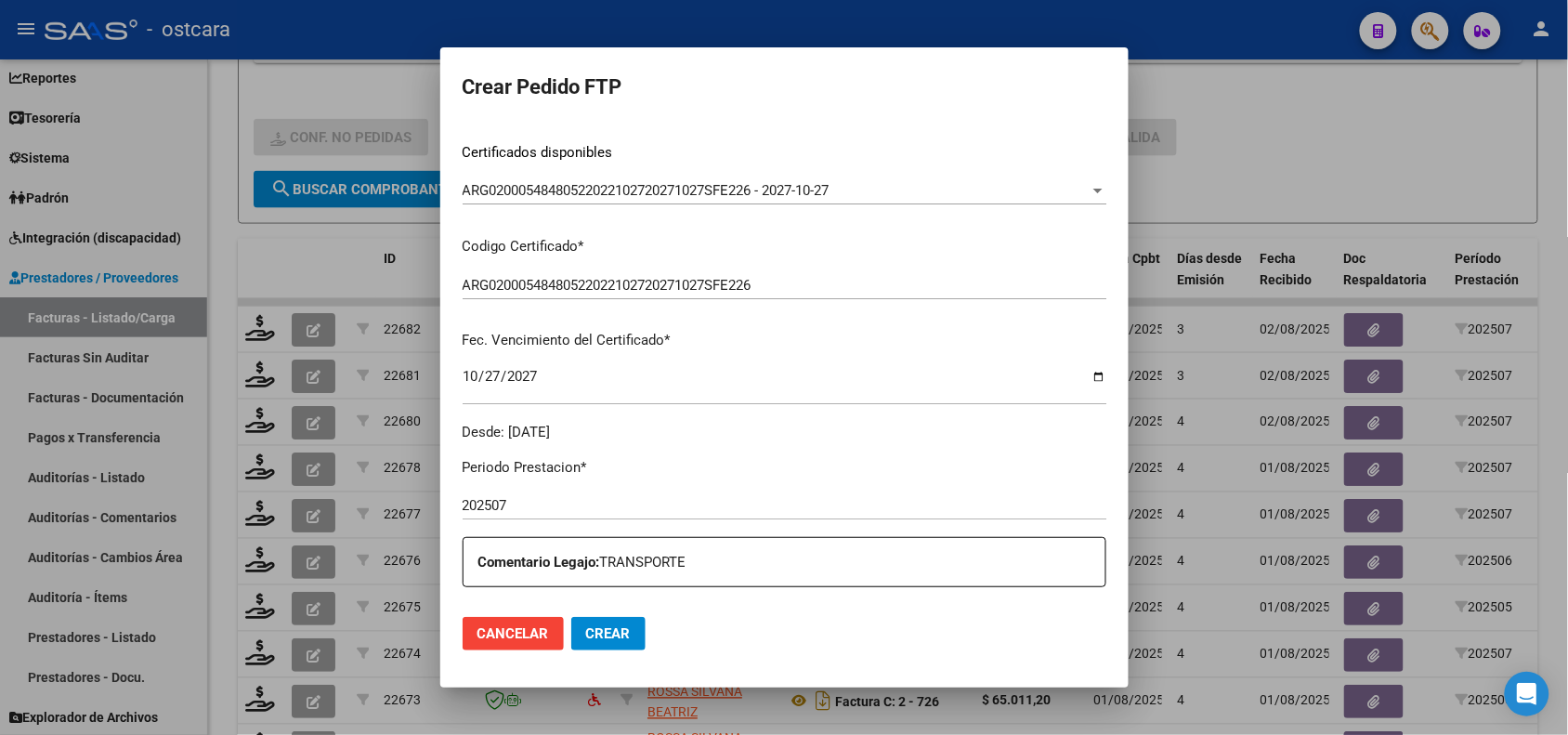 scroll, scrollTop: 581, scrollLeft: 0, axis: vertical 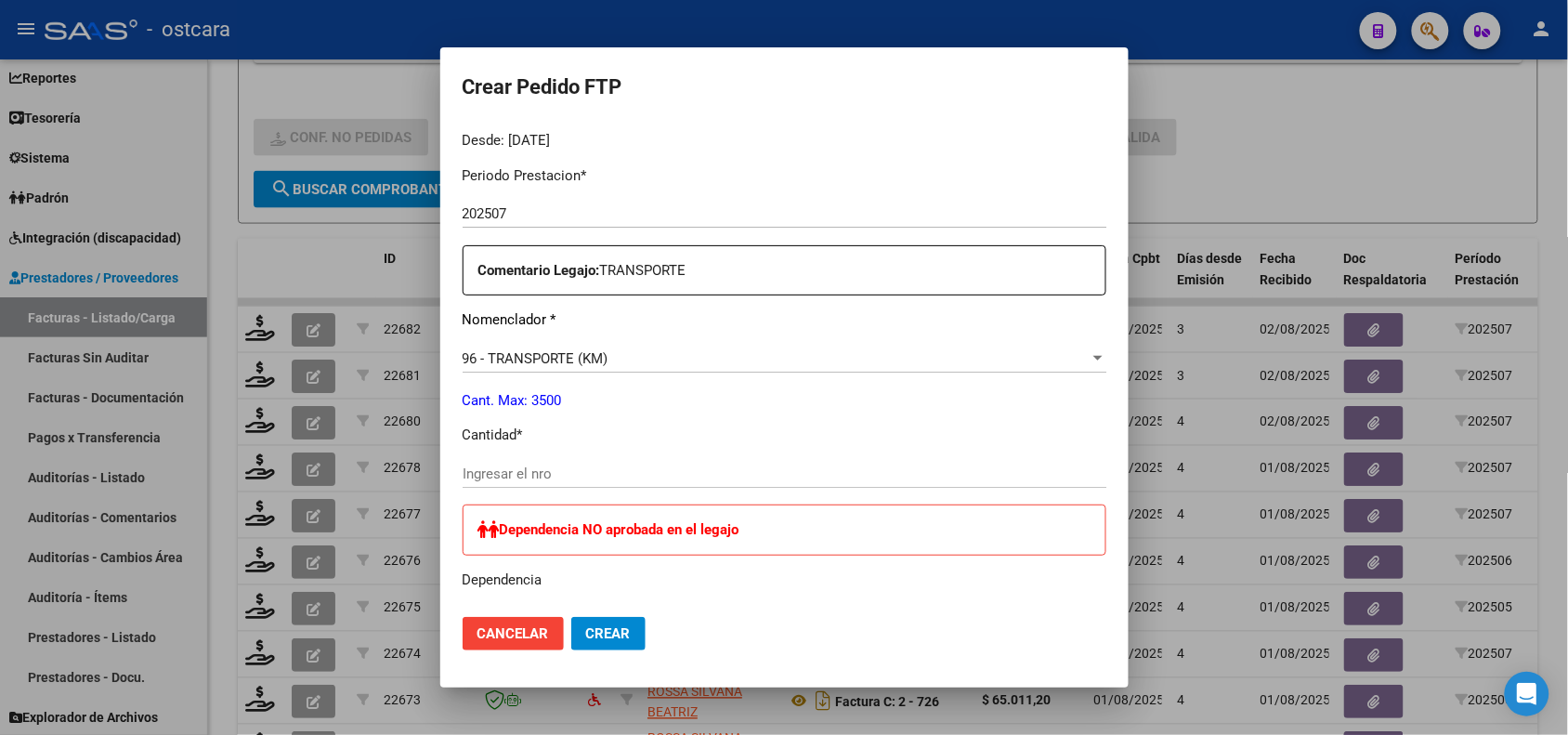 click on "Ingresar el nro" at bounding box center [784, 474] 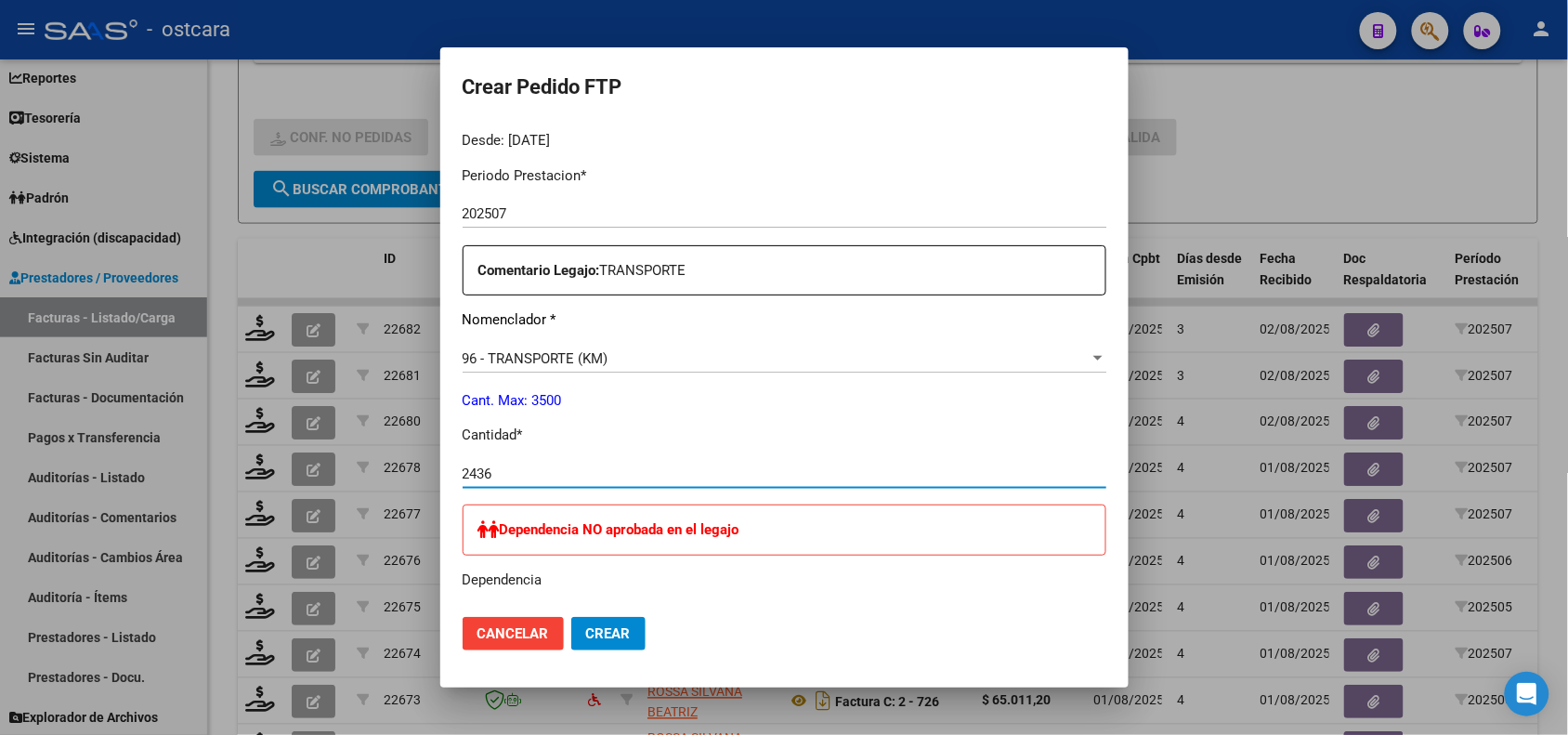 type on "2436" 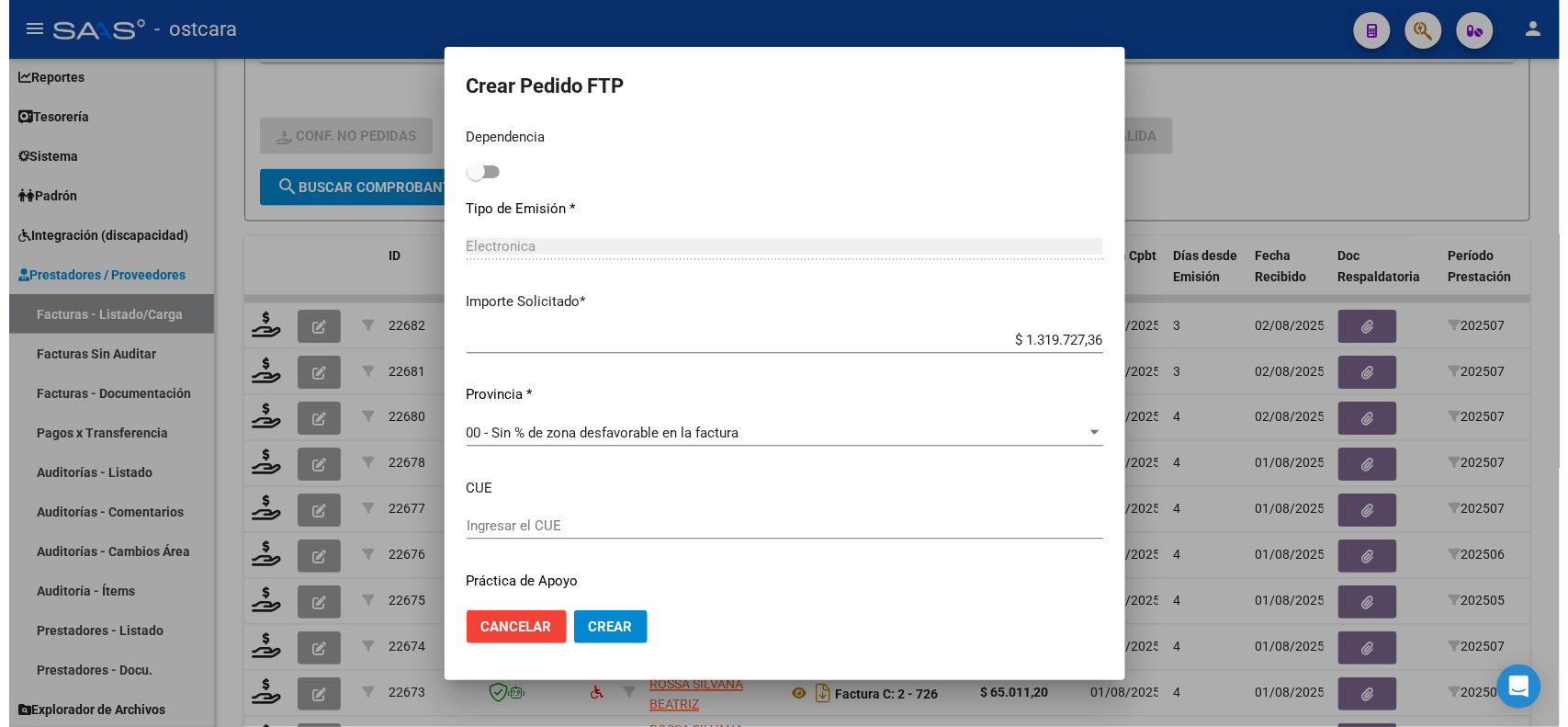 scroll, scrollTop: 1066, scrollLeft: 0, axis: vertical 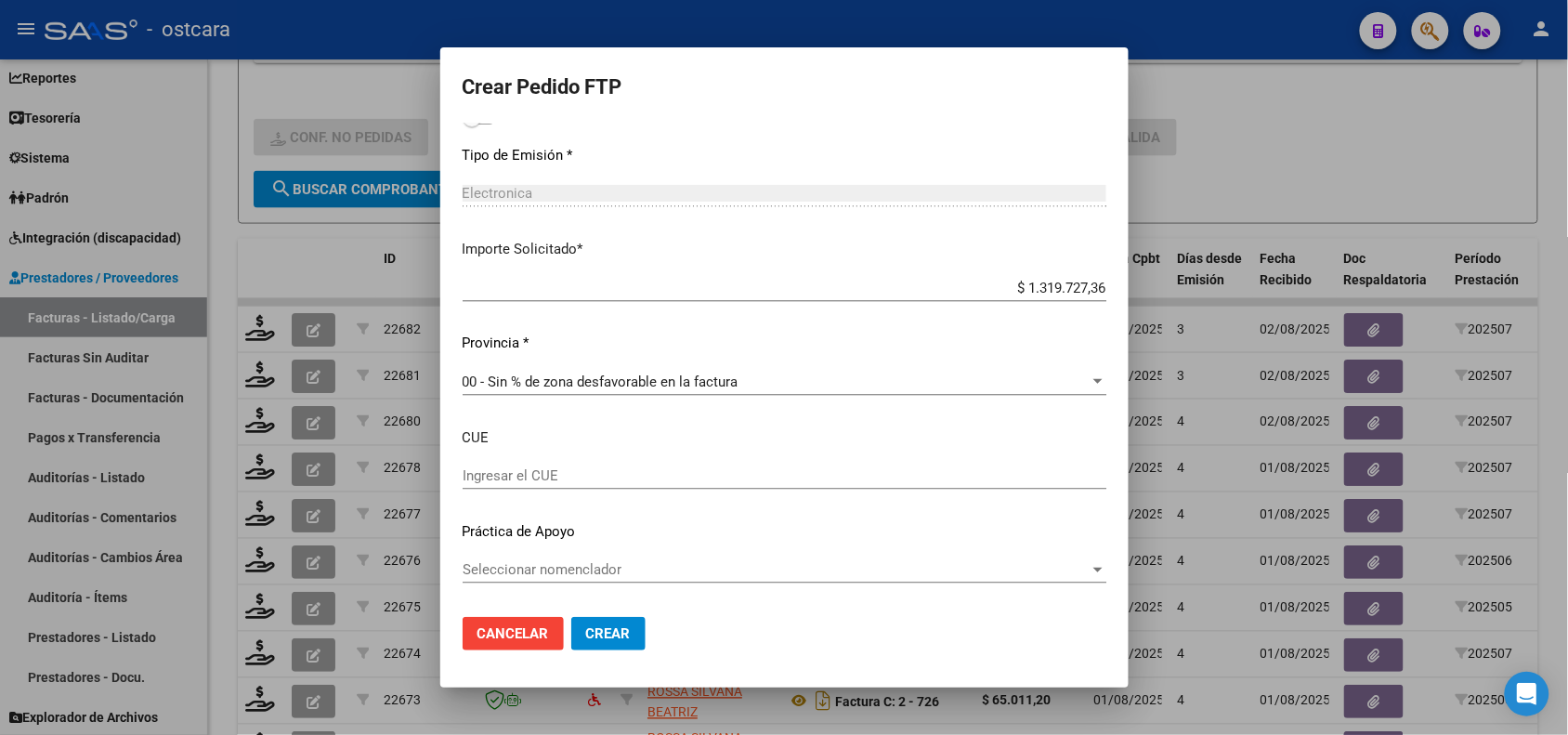 click on "Crear" 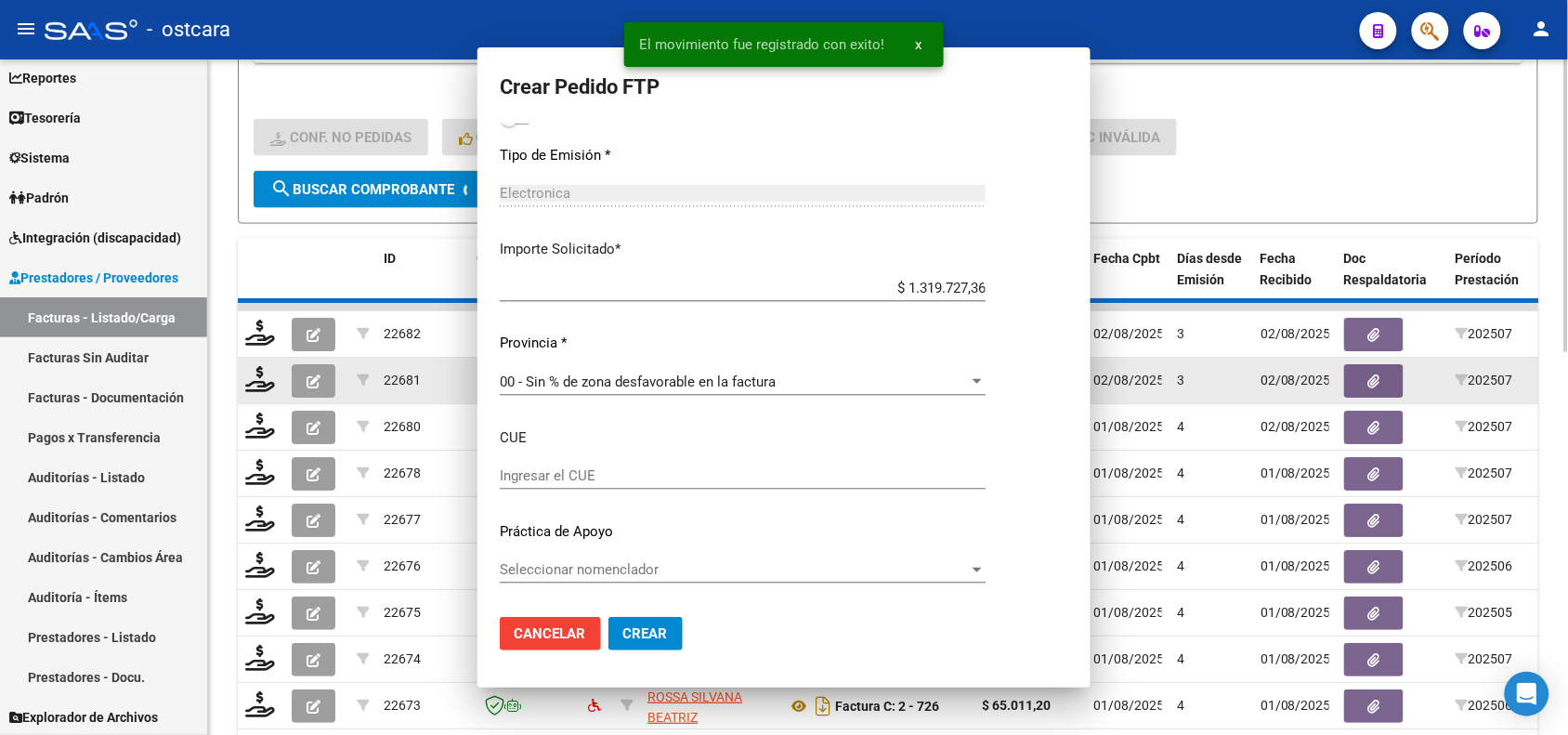 scroll, scrollTop: 0, scrollLeft: 0, axis: both 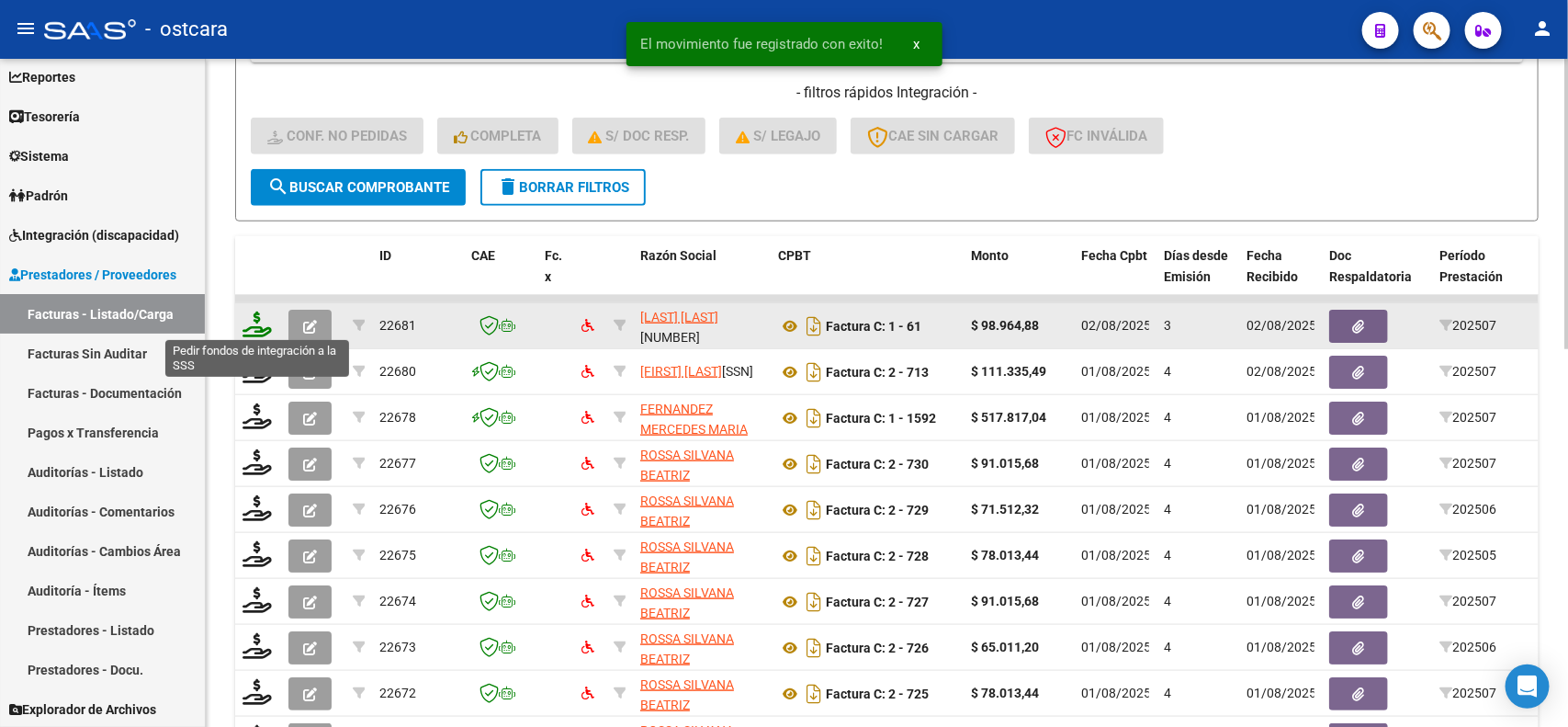 click 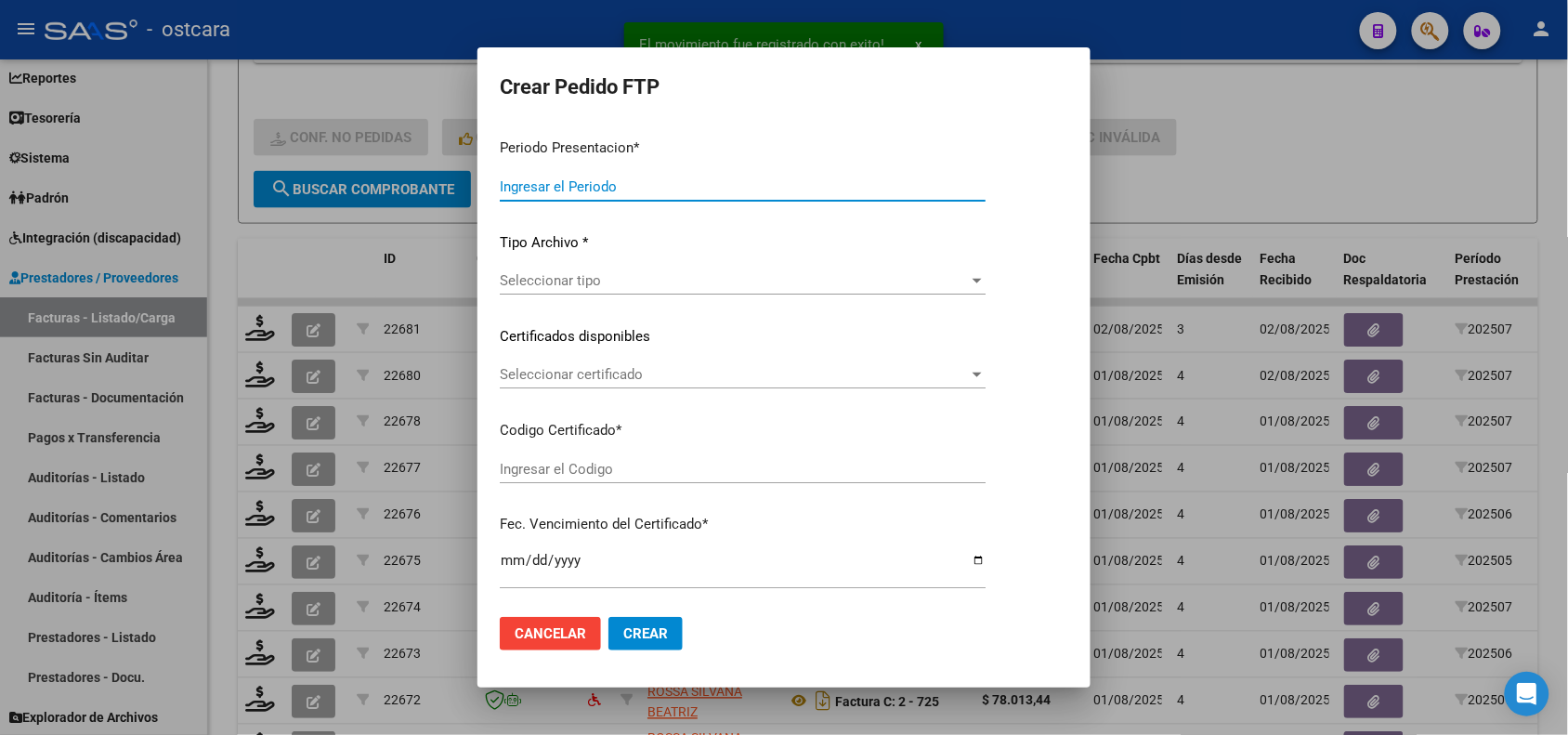 type on "202507" 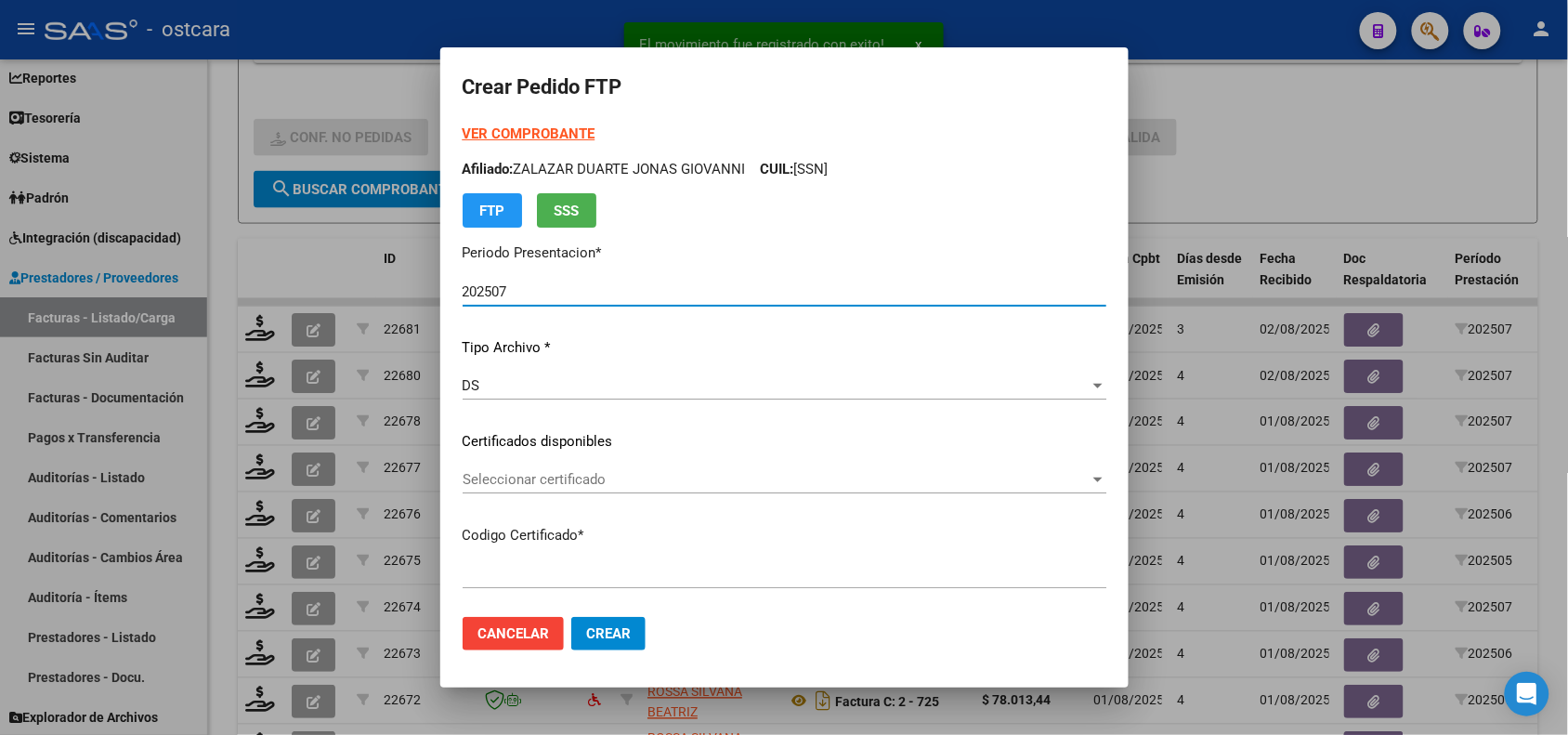 type on "0000000000000000000000000000000000000000" 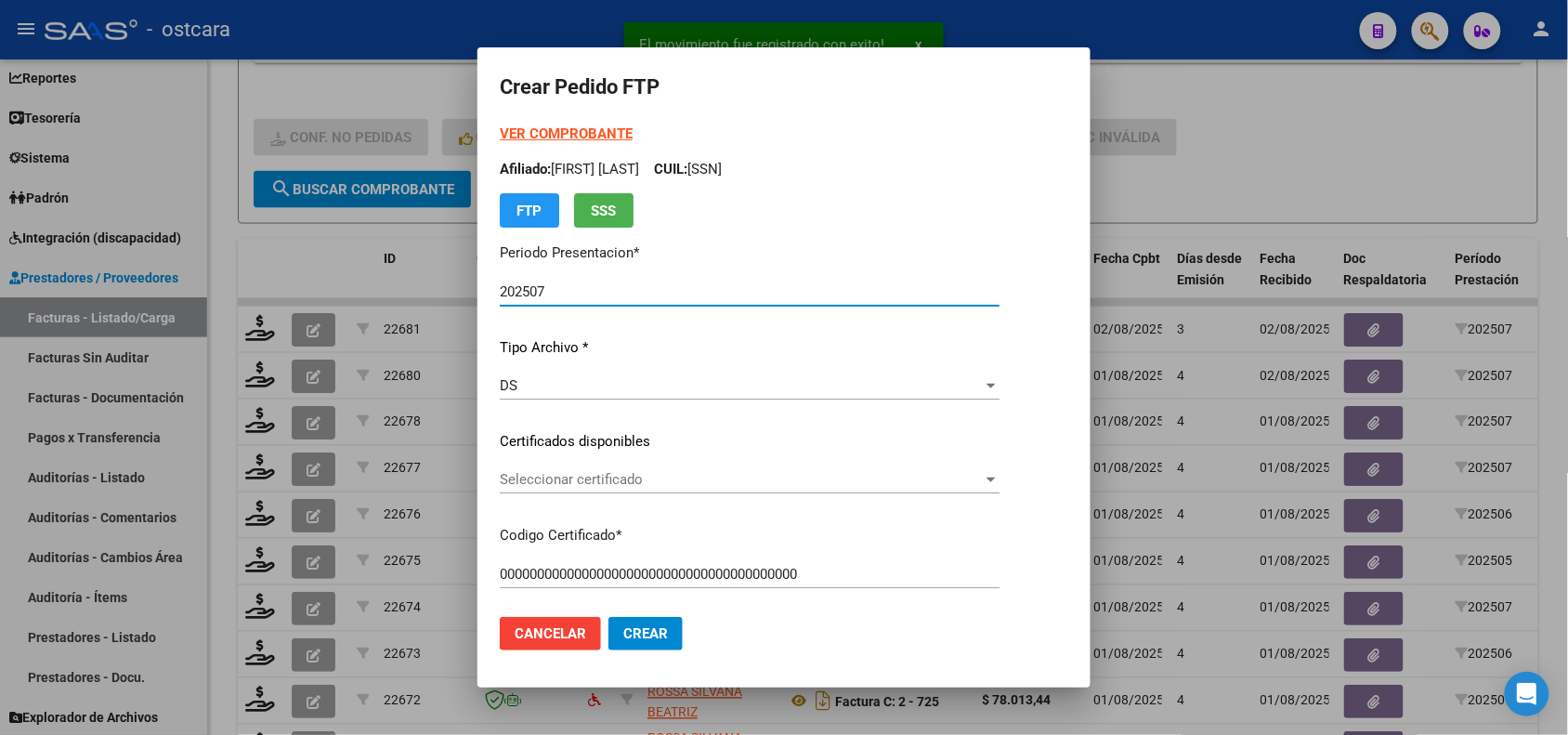 click on "Seleccionar certificado" at bounding box center [741, 479] 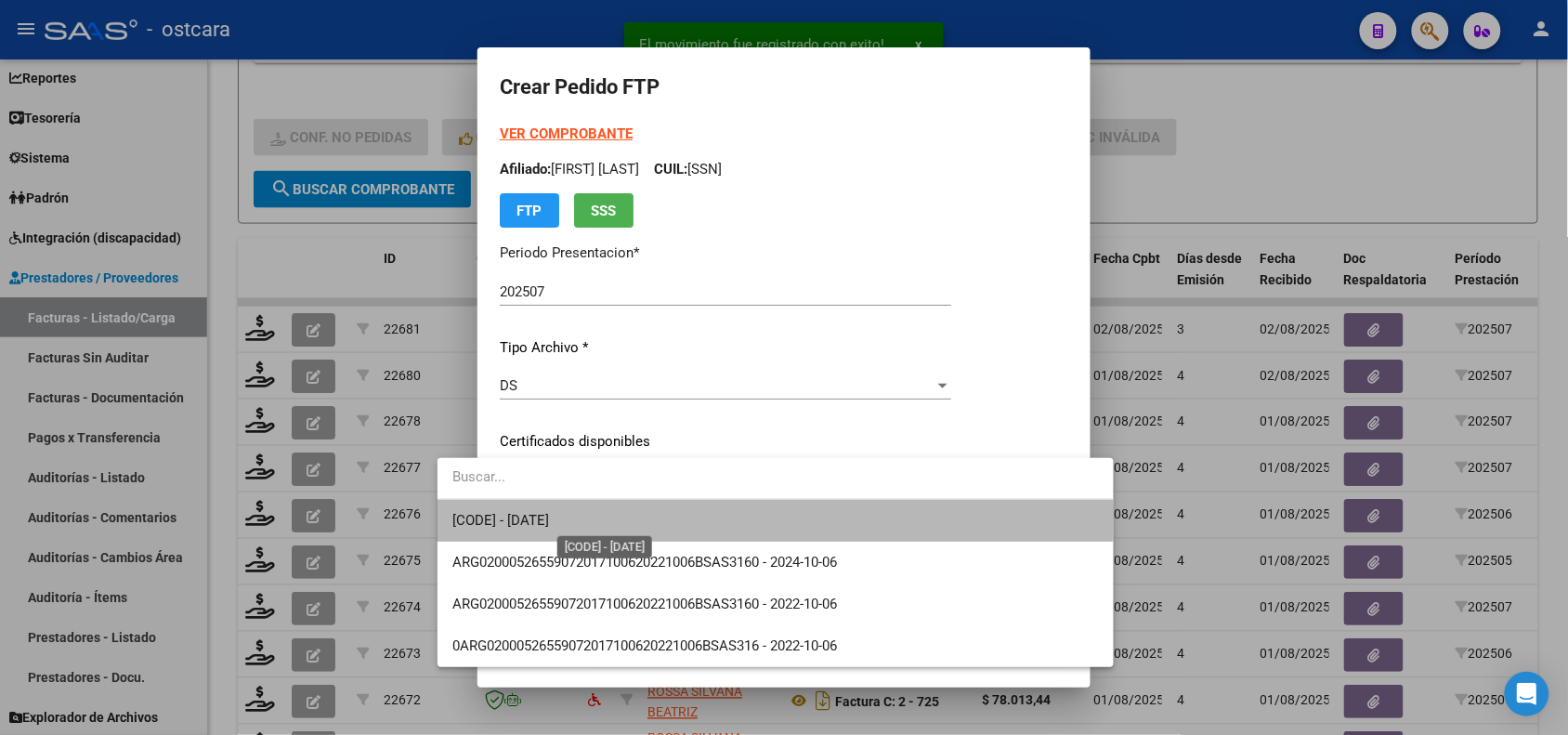 click on "[CODE] - [DATE]" at bounding box center (501, 520) 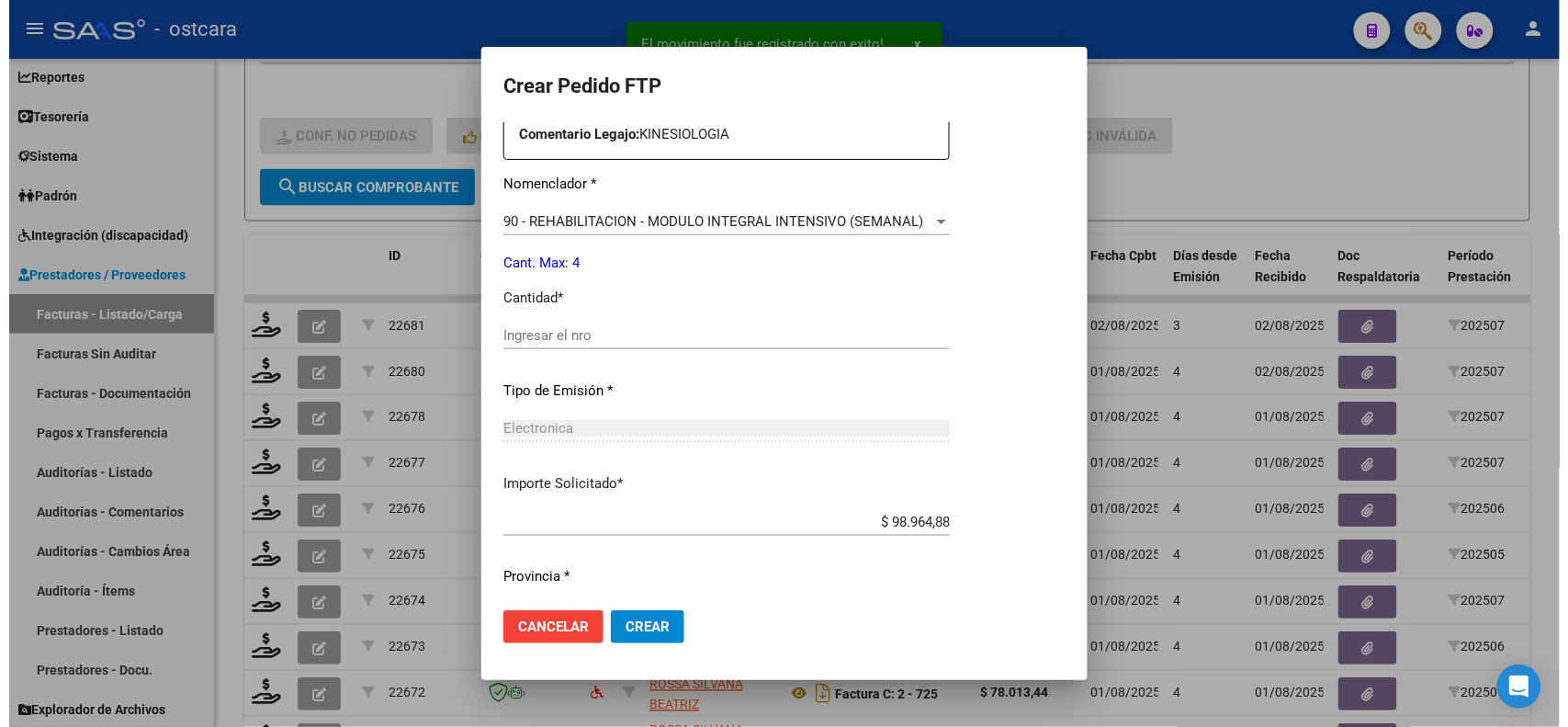 scroll, scrollTop: 689, scrollLeft: 0, axis: vertical 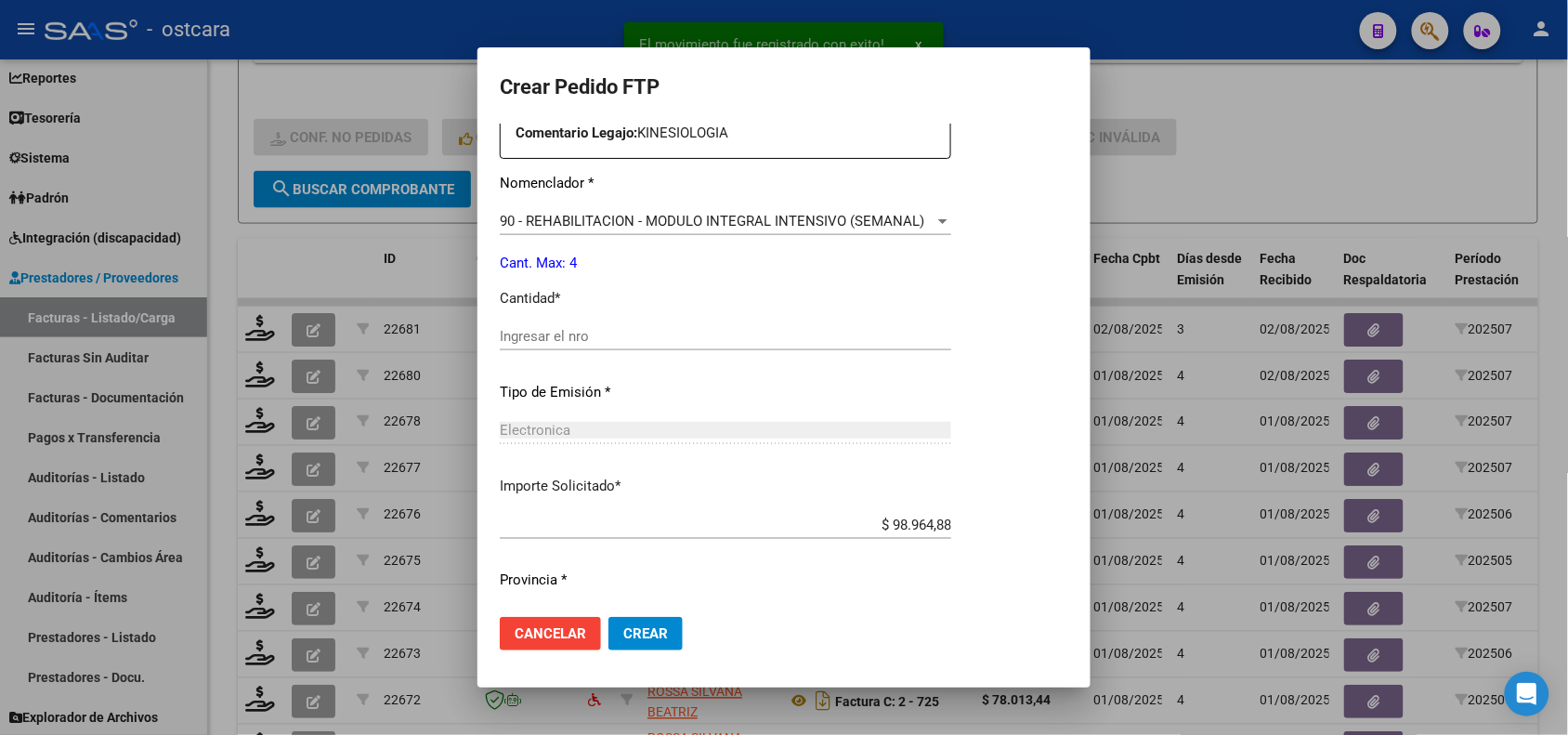 click on "Ingresar el nro" at bounding box center (725, 336) 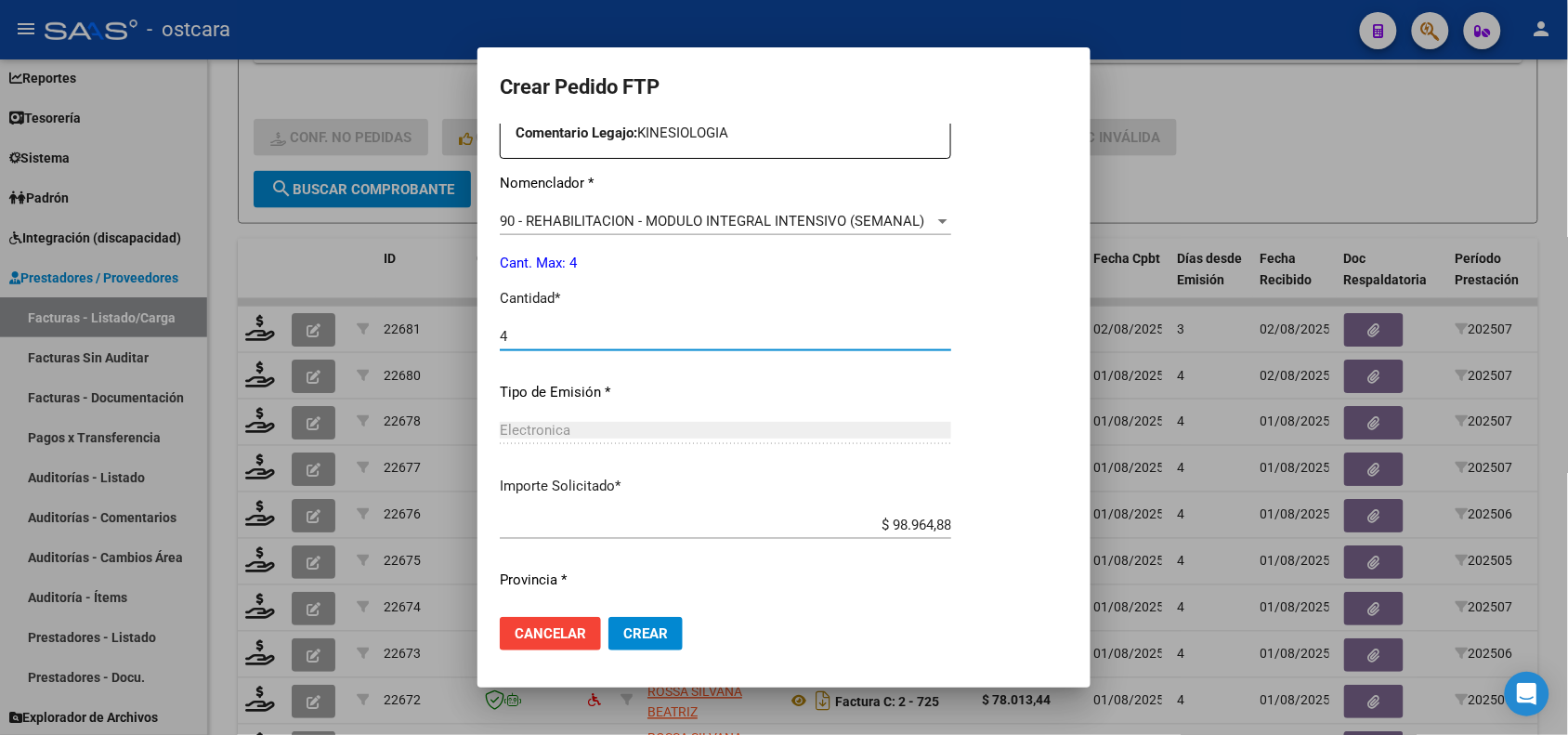 type on "4" 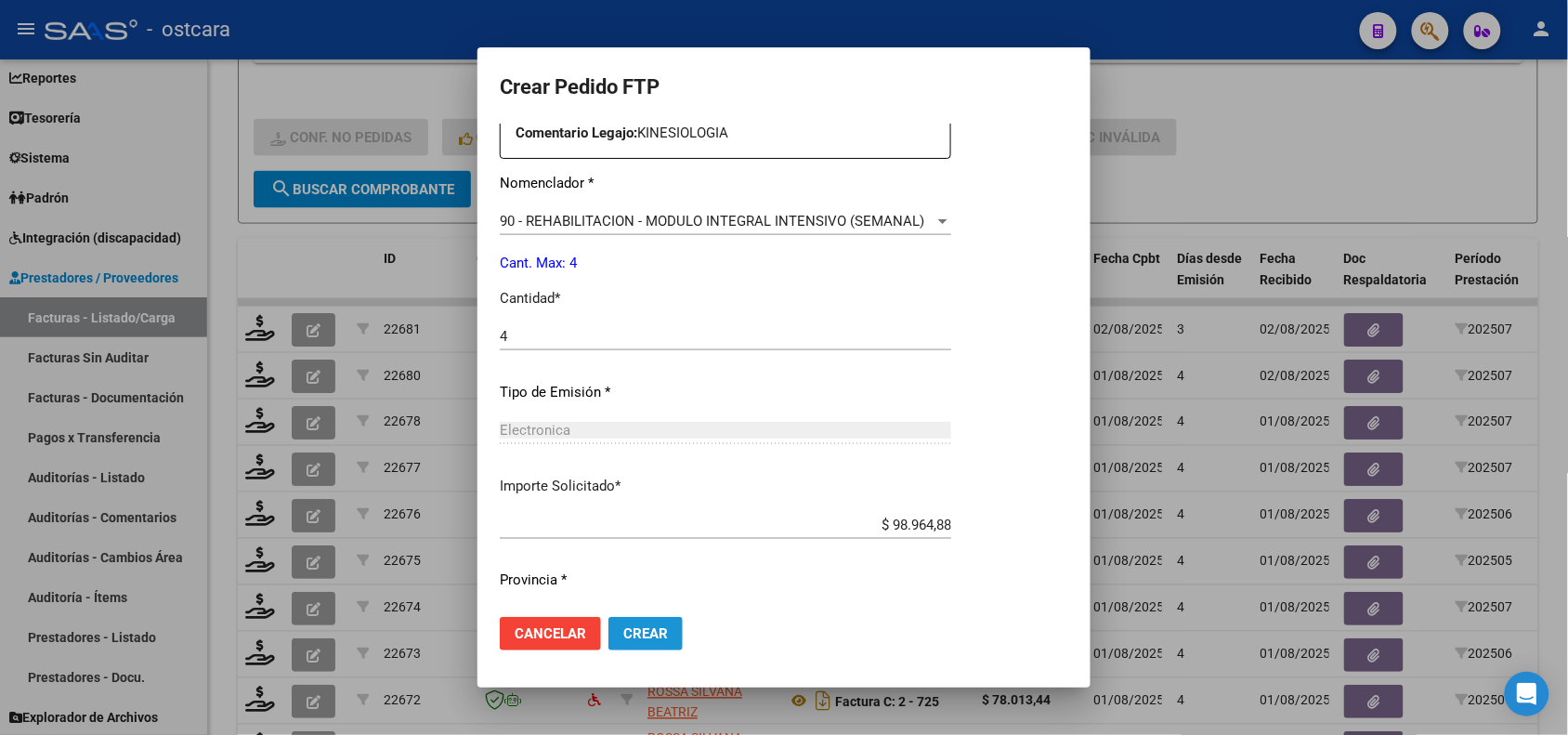 click on "Crear" 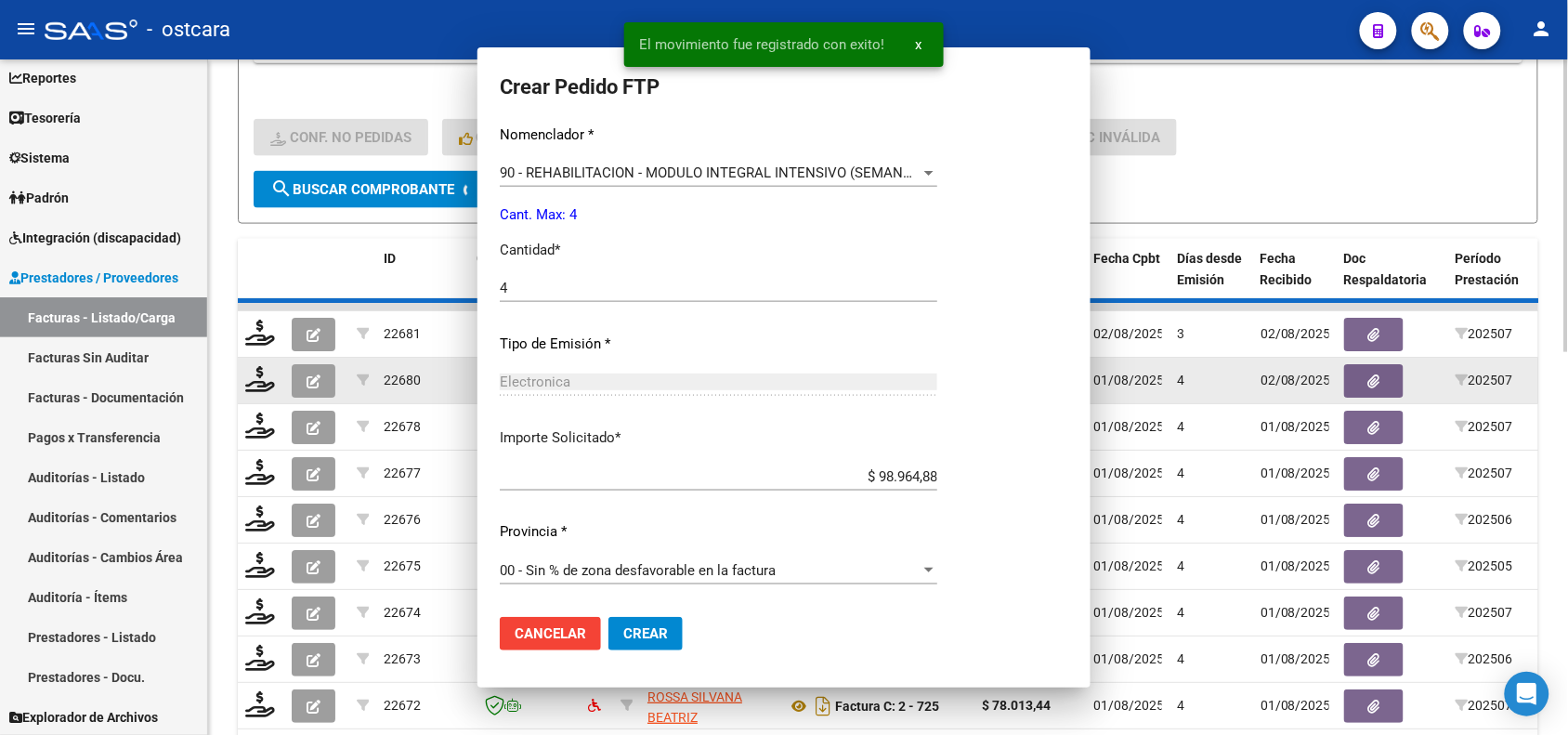 scroll, scrollTop: 0, scrollLeft: 0, axis: both 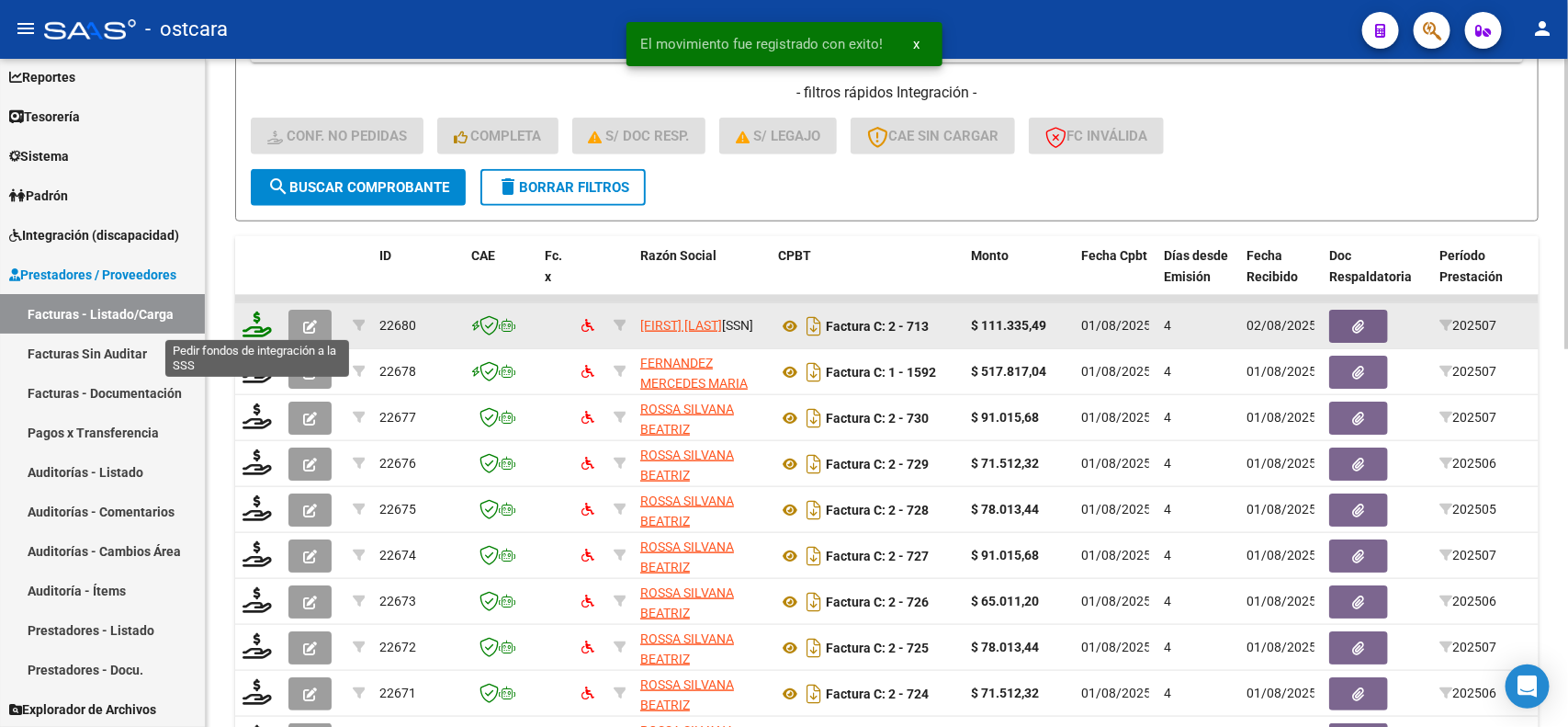 click 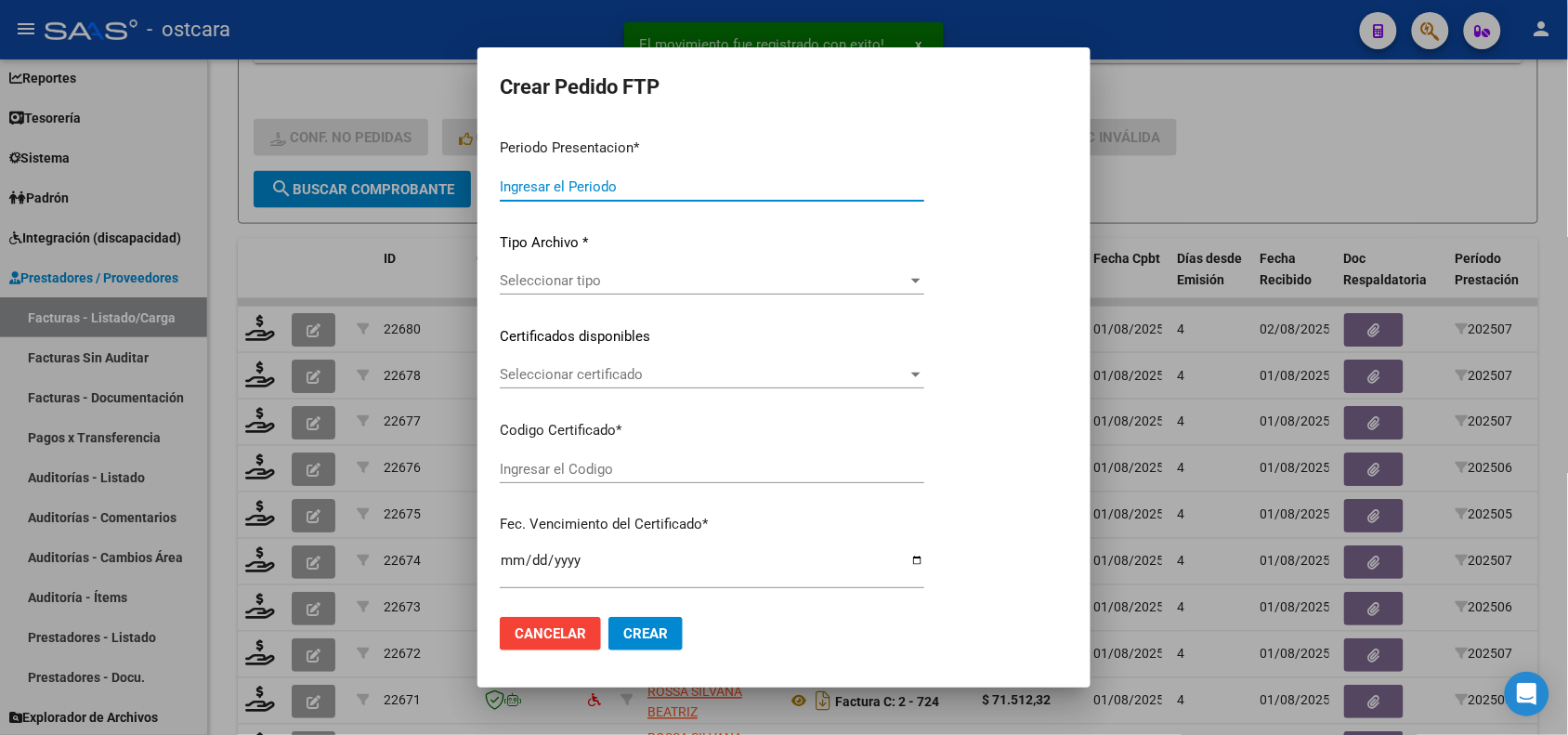 type on "202507" 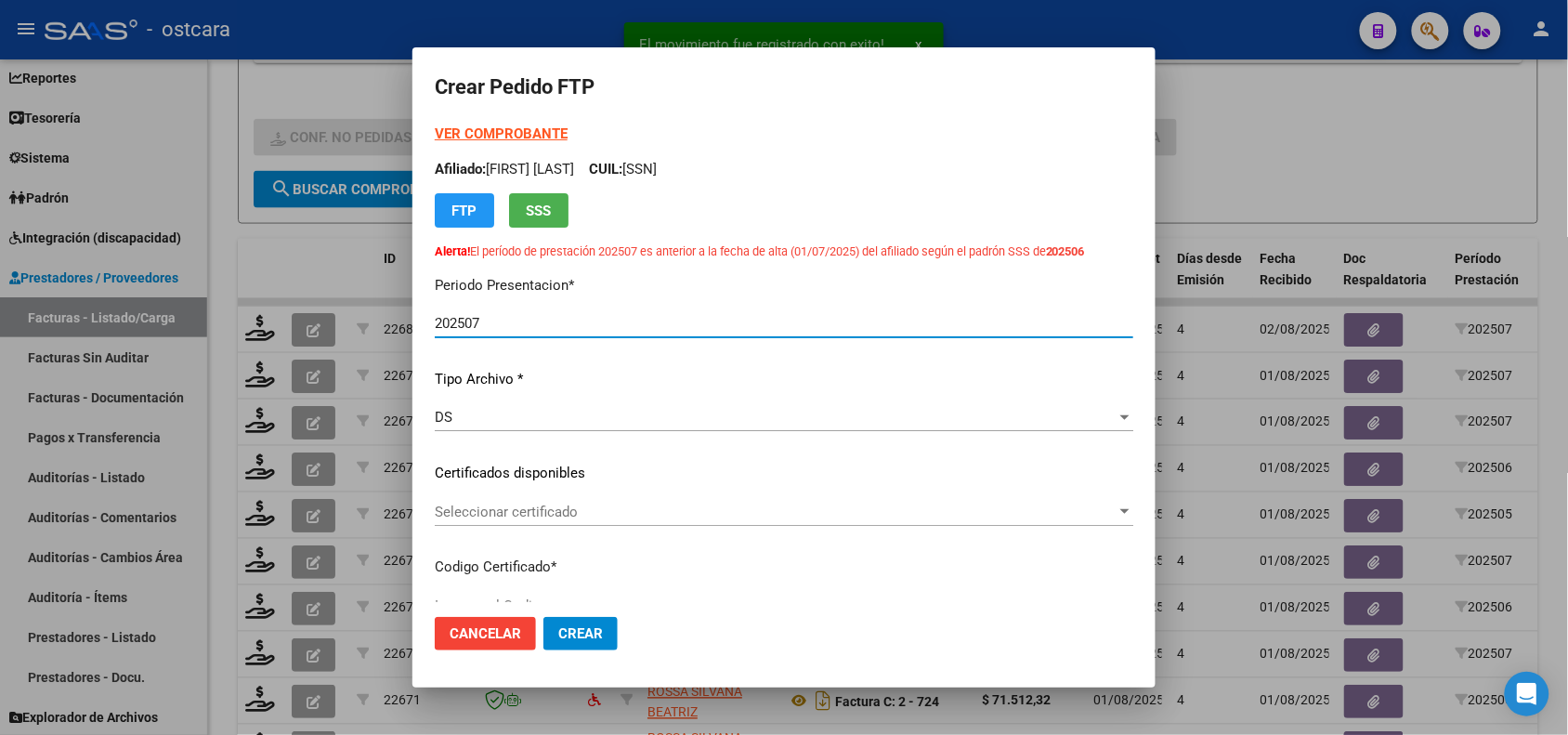 type on "ARG02000569643502021072620240726SFE21400" 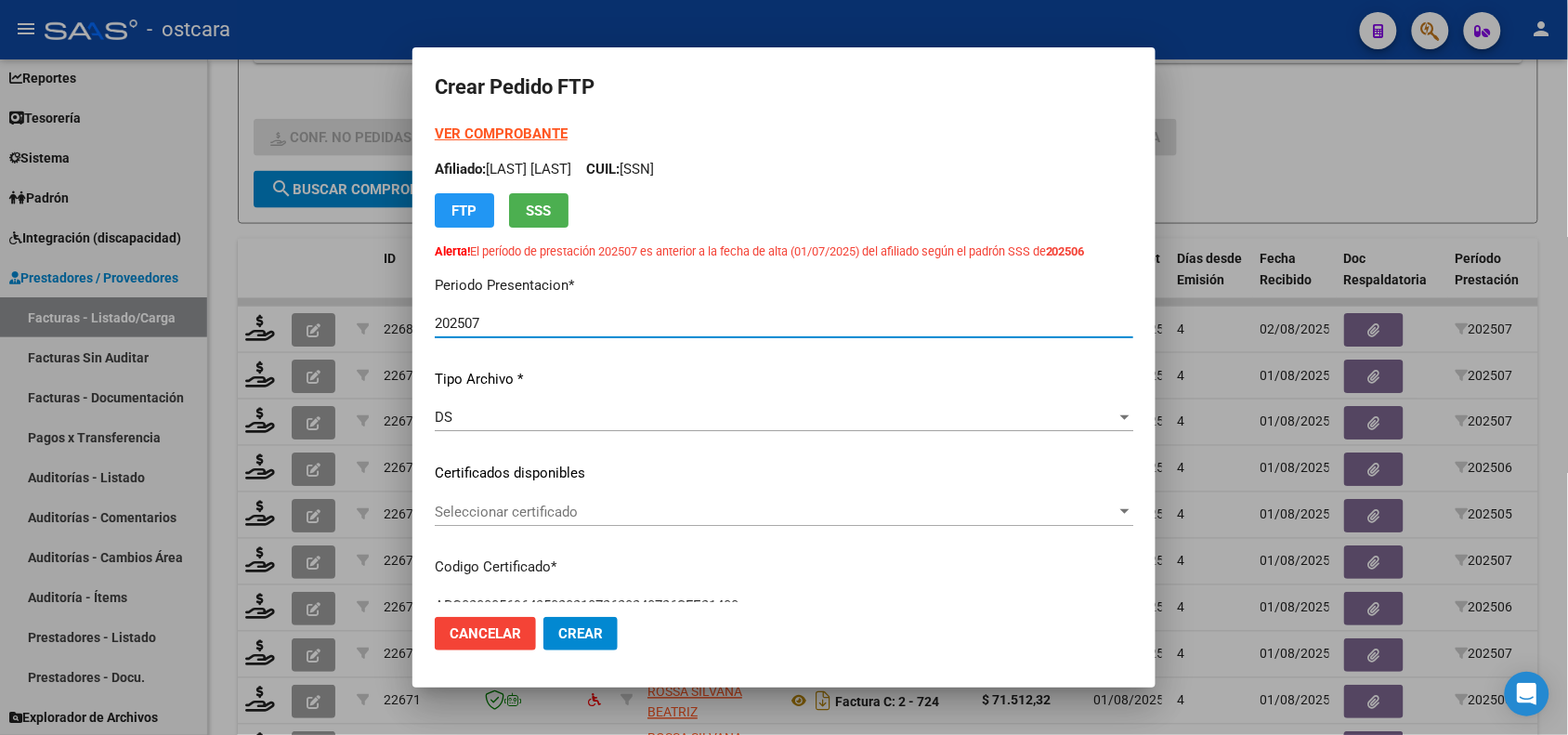 click on "Seleccionar certificado" at bounding box center (776, 512) 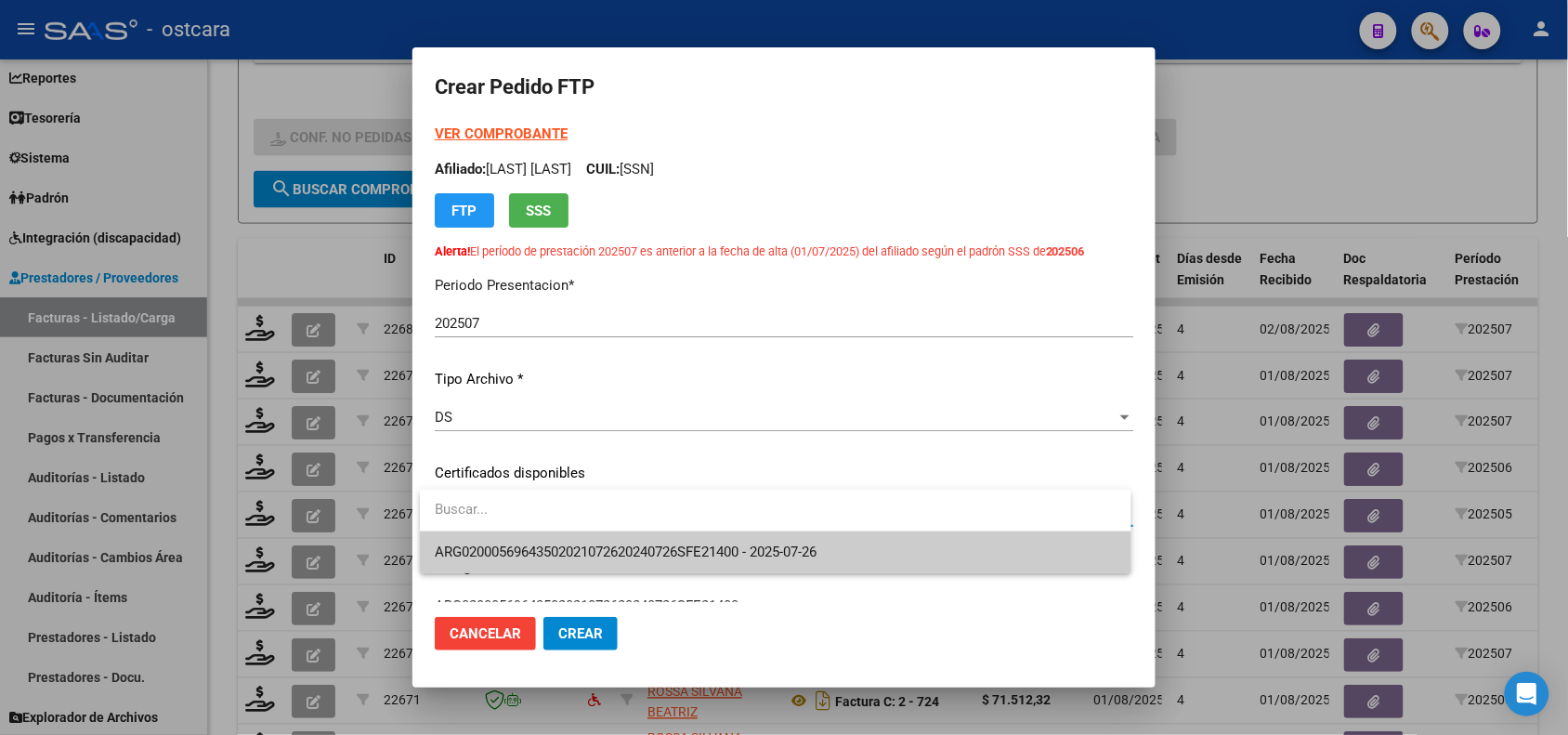 click on "ARG02000569643502021072620240726SFE21400 - 2025-07-26" at bounding box center (775, 552) 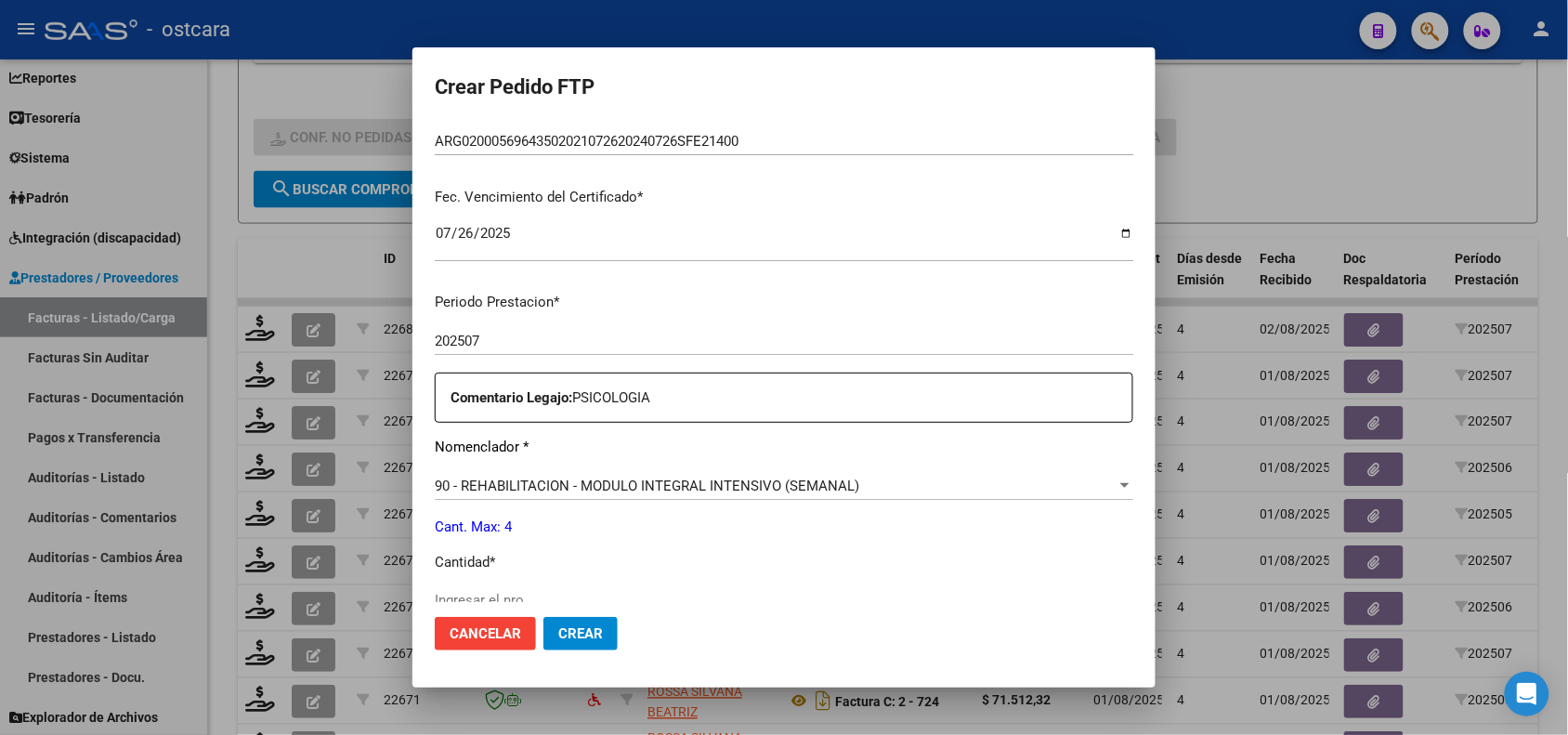 scroll, scrollTop: 581, scrollLeft: 0, axis: vertical 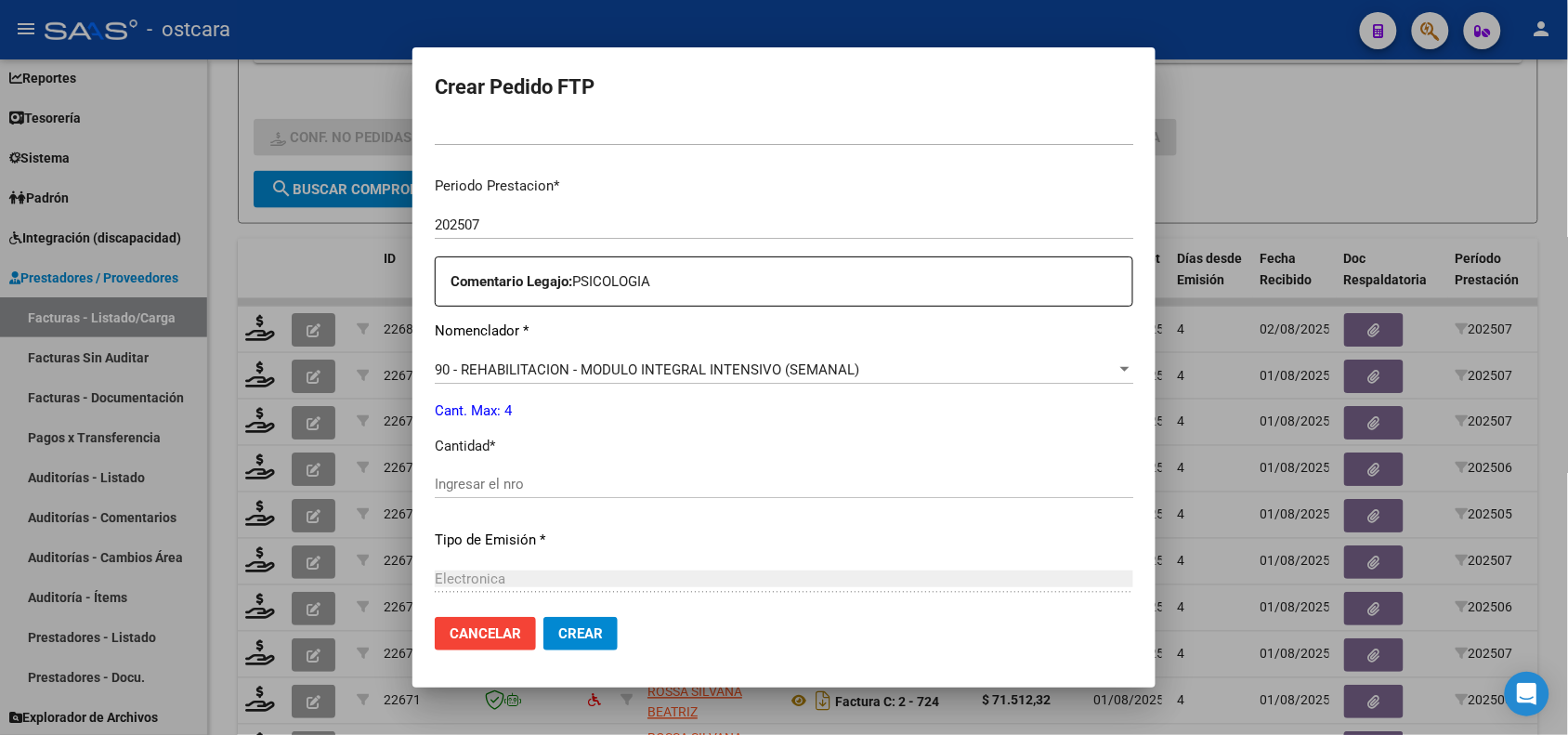click on "Ingresar el nro" 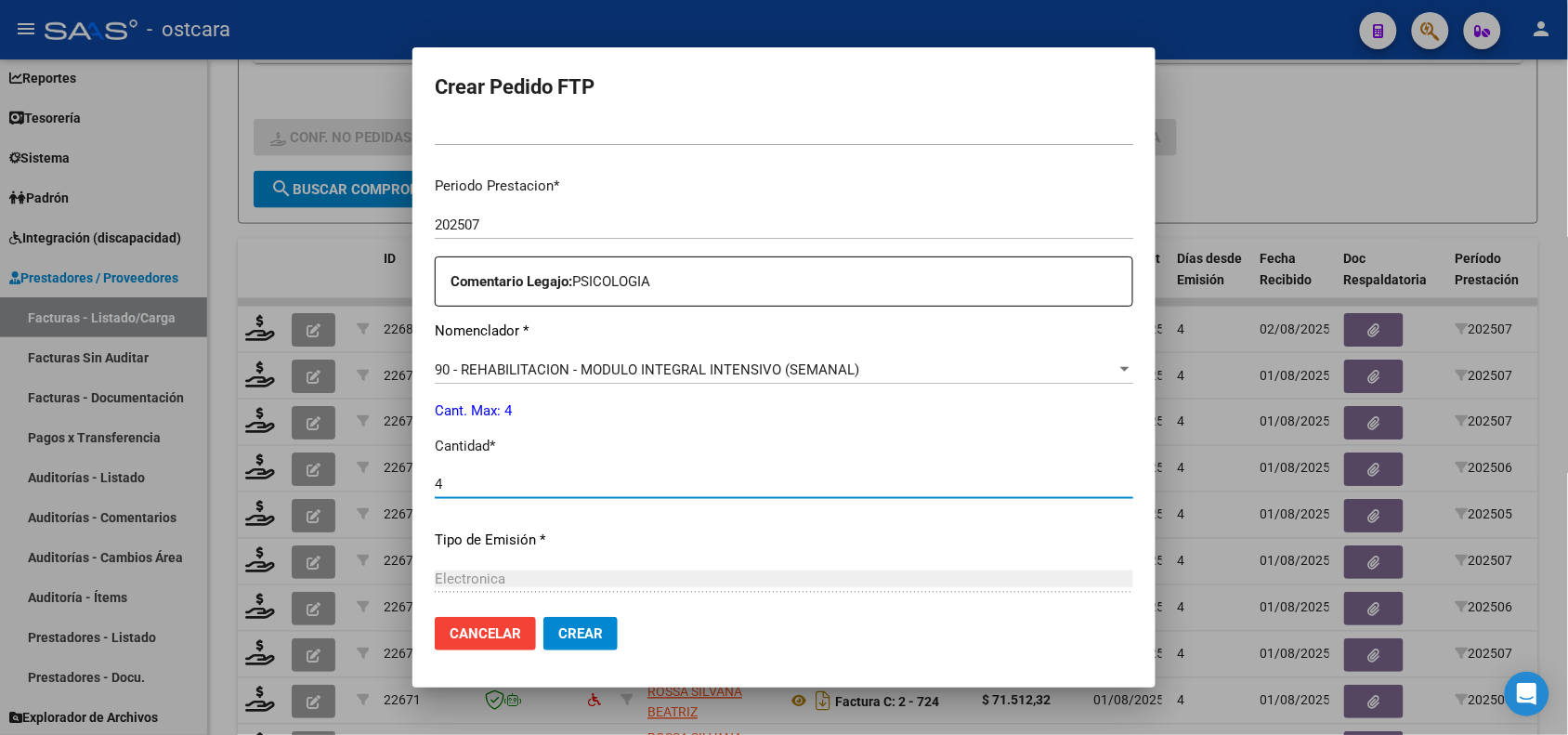 type on "4" 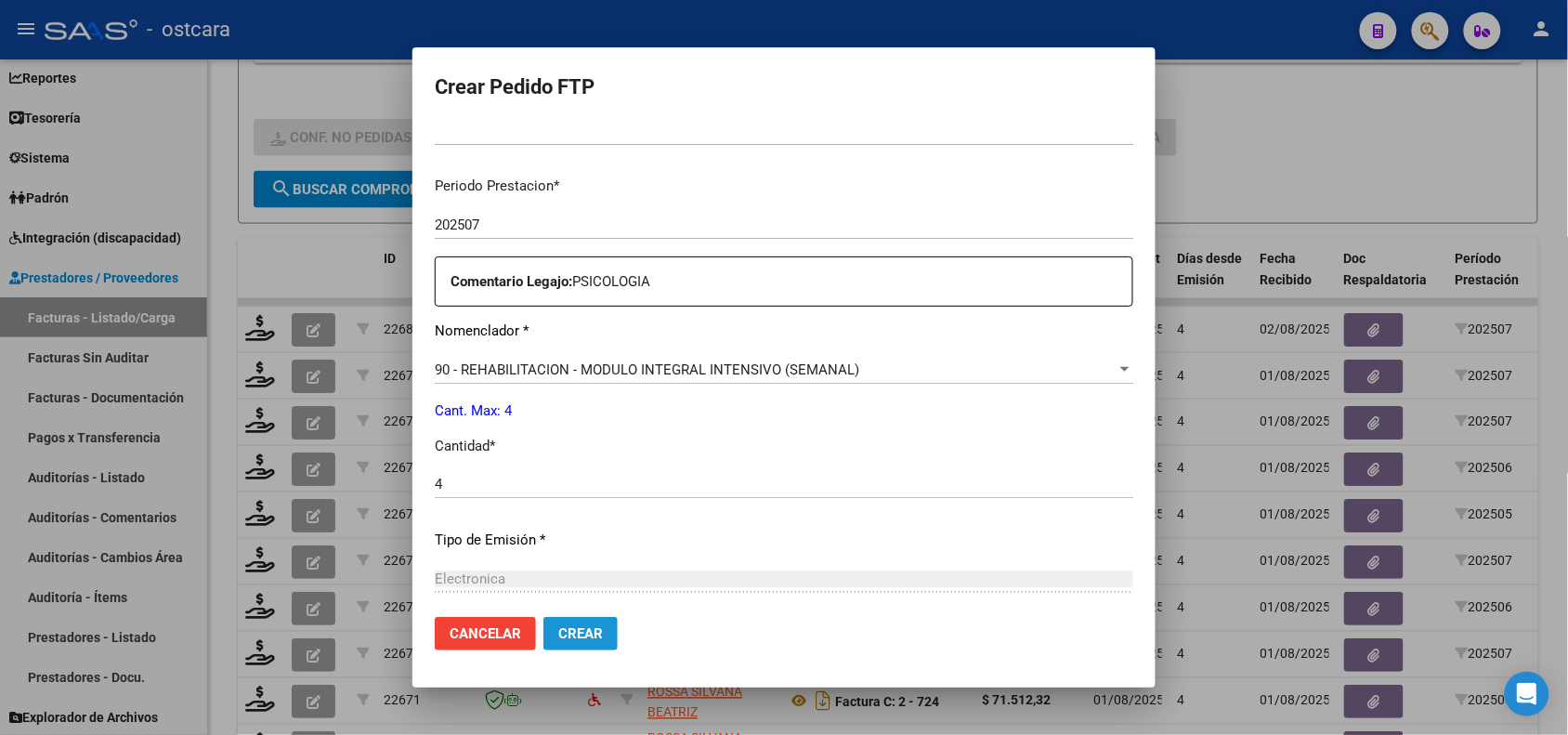 click on "Crear" 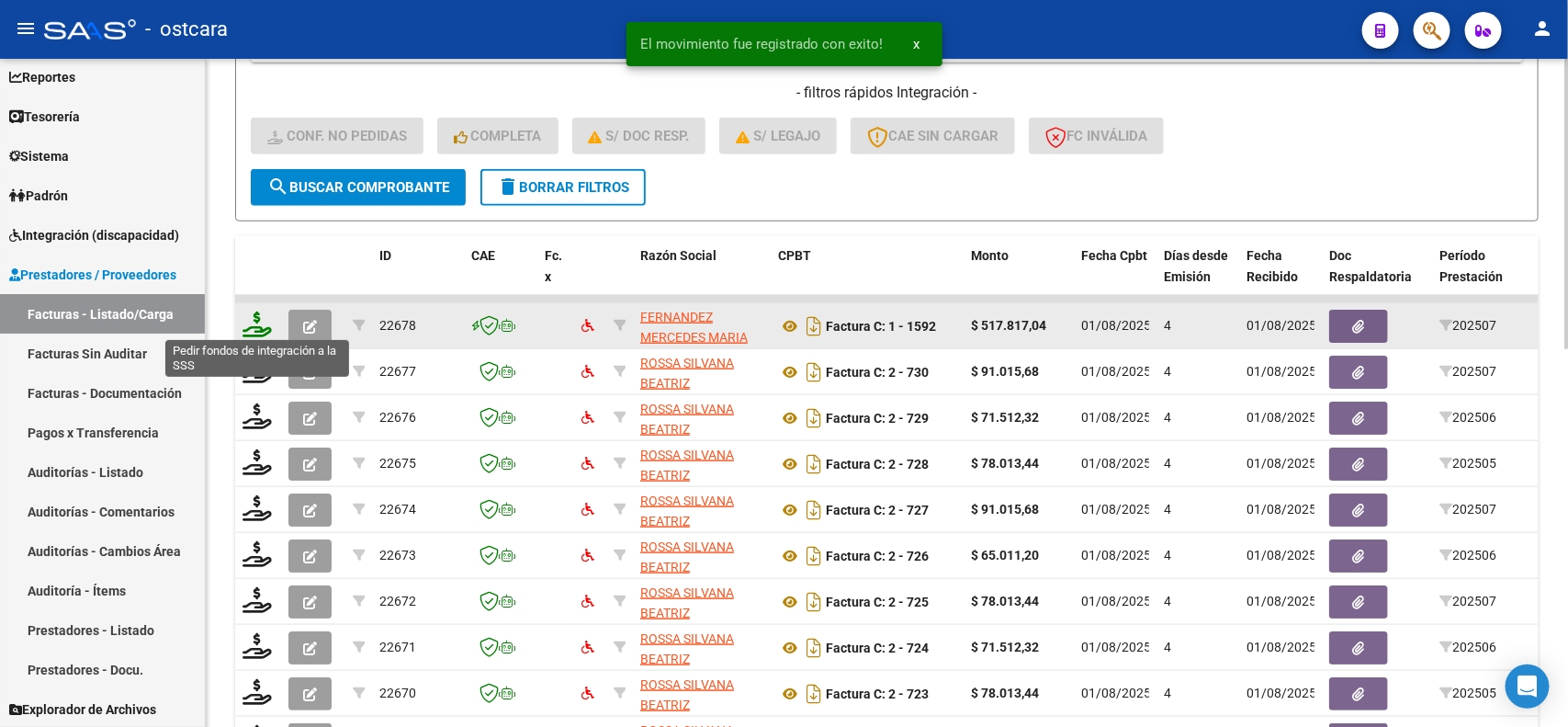 click 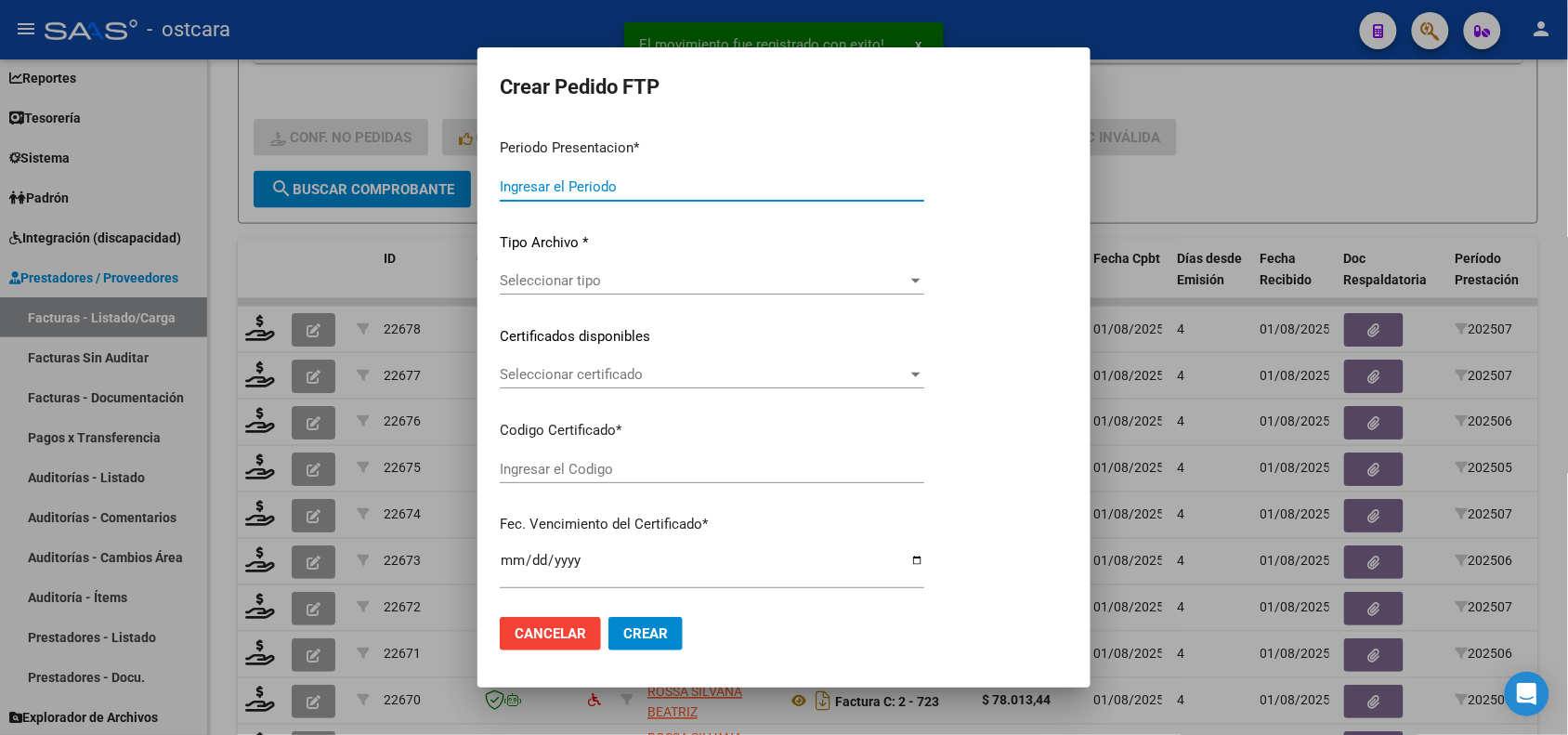 type on "202507" 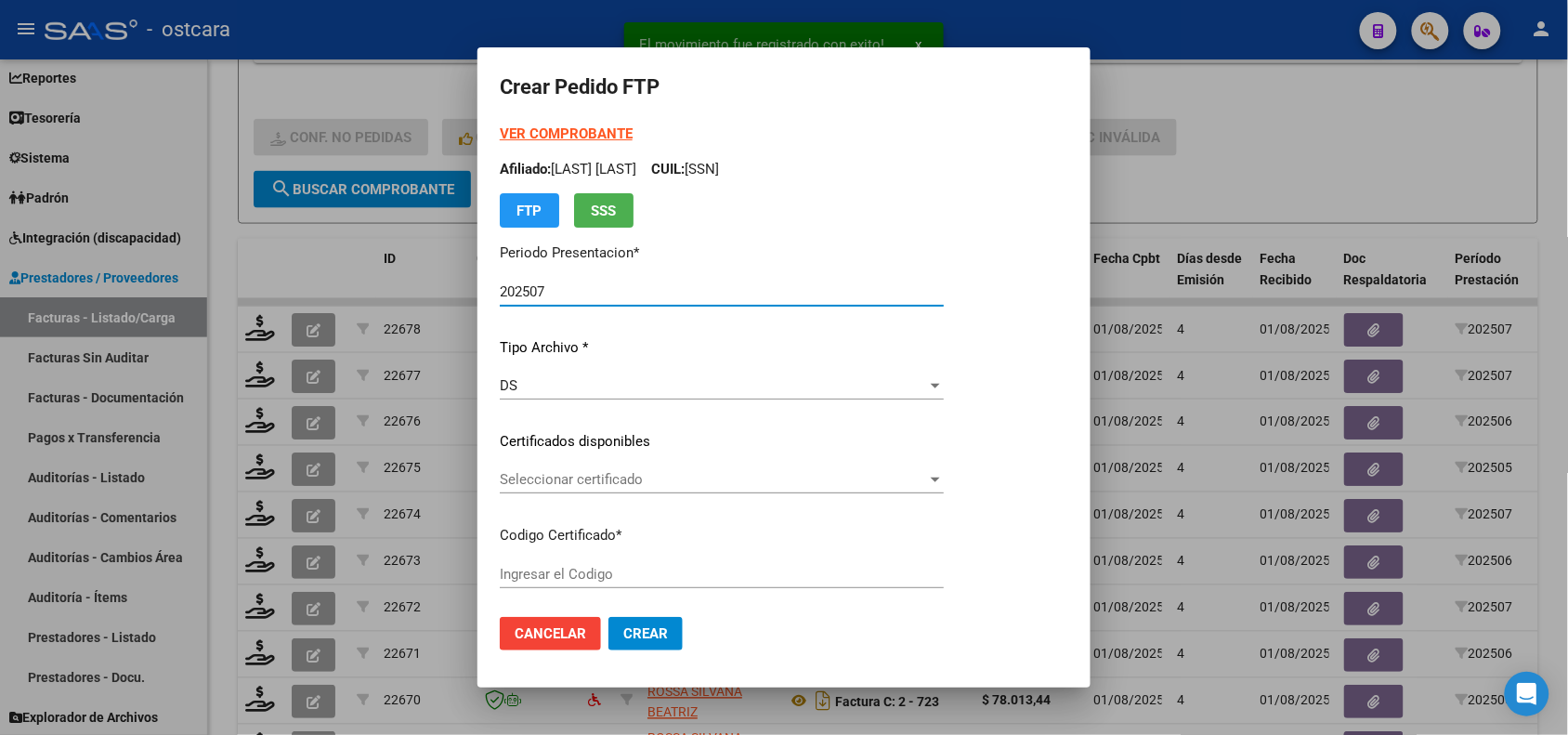 type on "[CODE]" 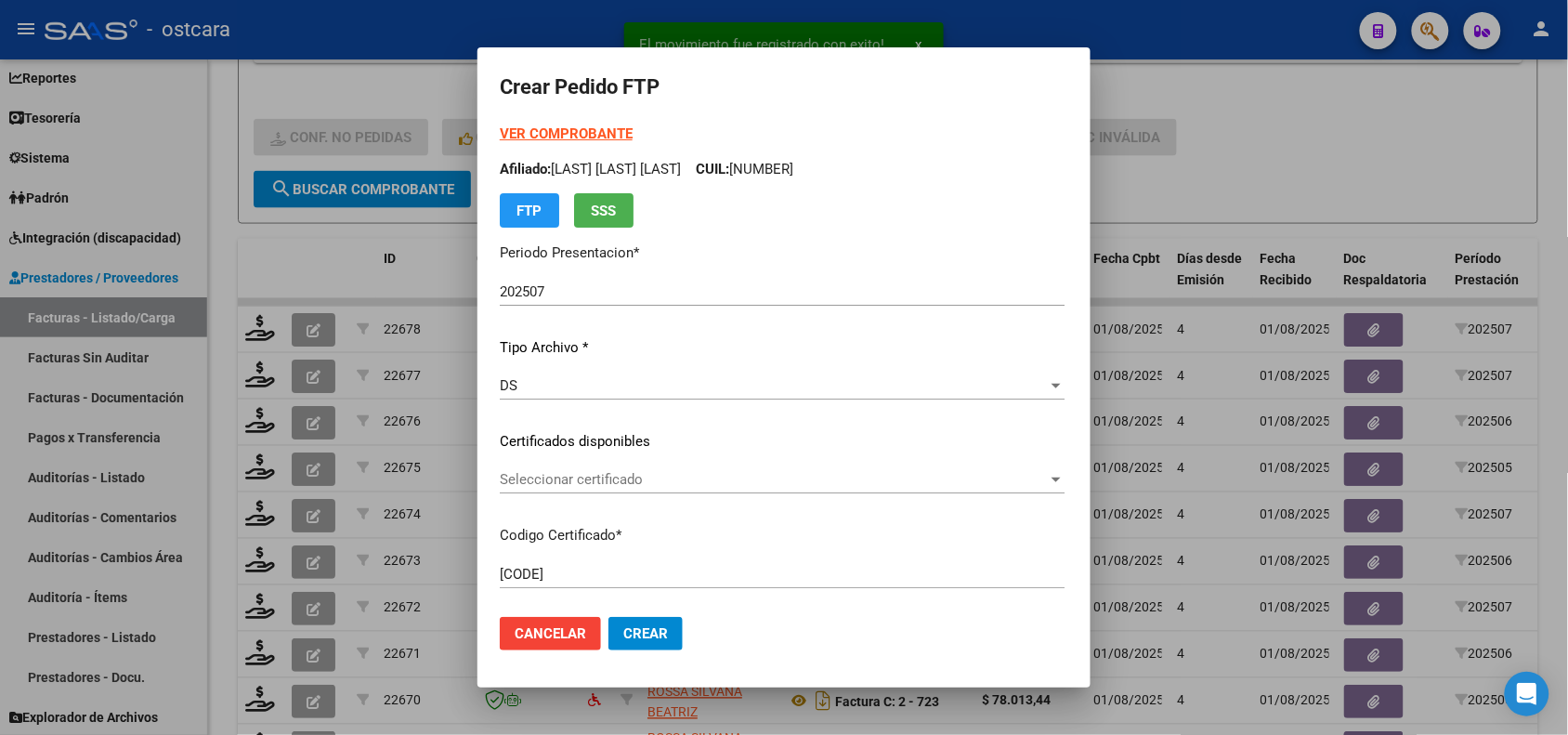 click on "Seleccionar certificado Seleccionar certificado" 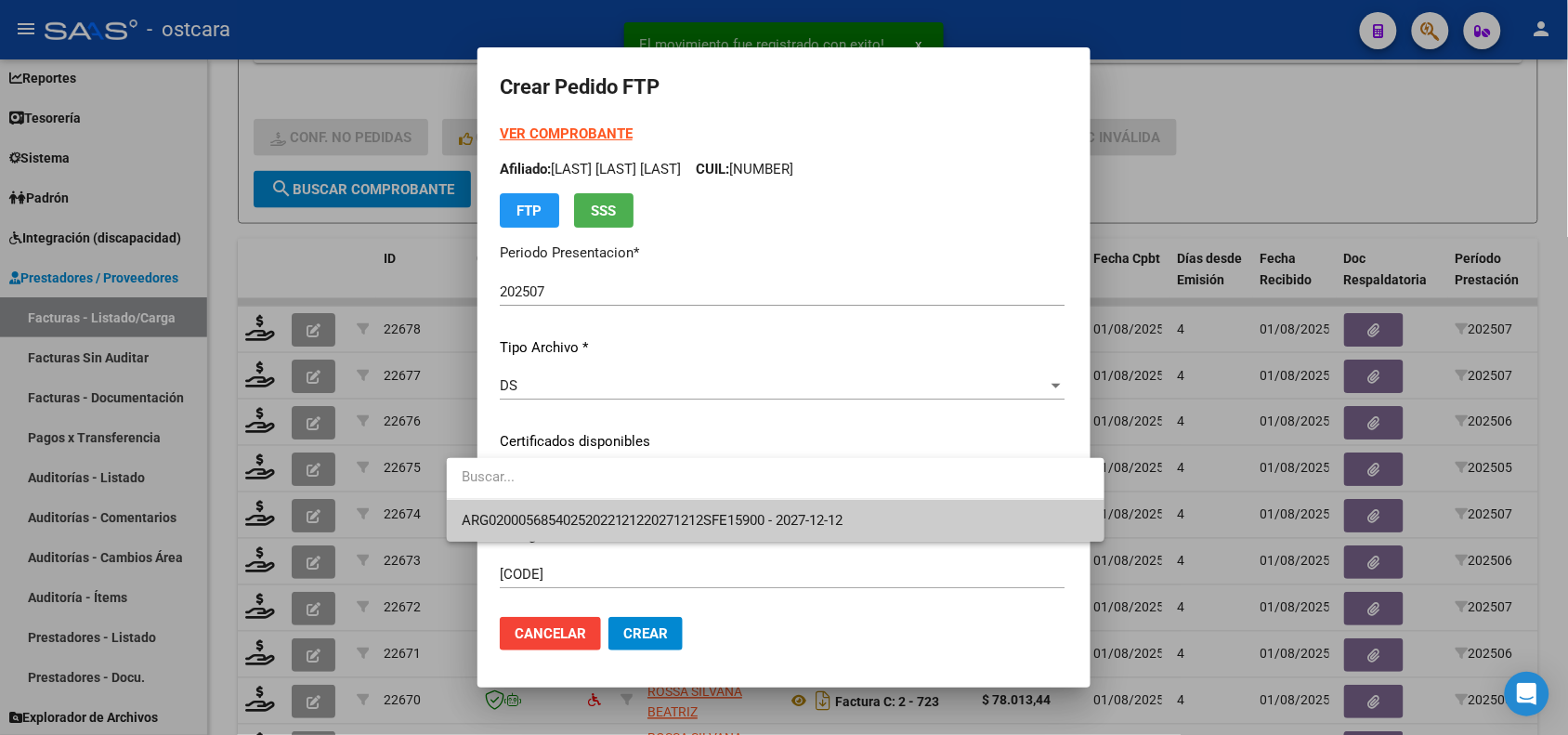 click on "ARG02000568540252022121220271212SFE15900 - 2027-12-12" at bounding box center [652, 520] 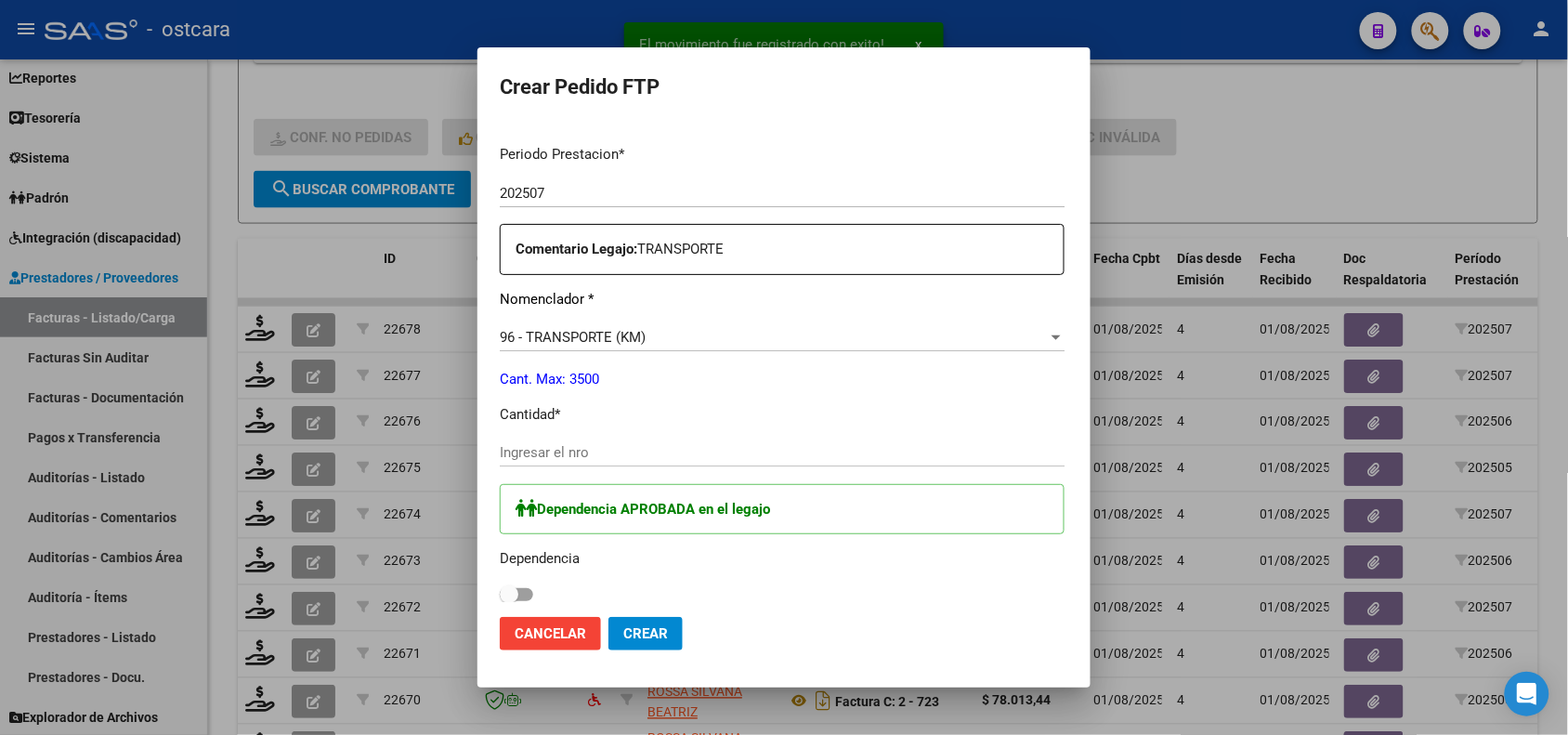 scroll, scrollTop: 0, scrollLeft: 0, axis: both 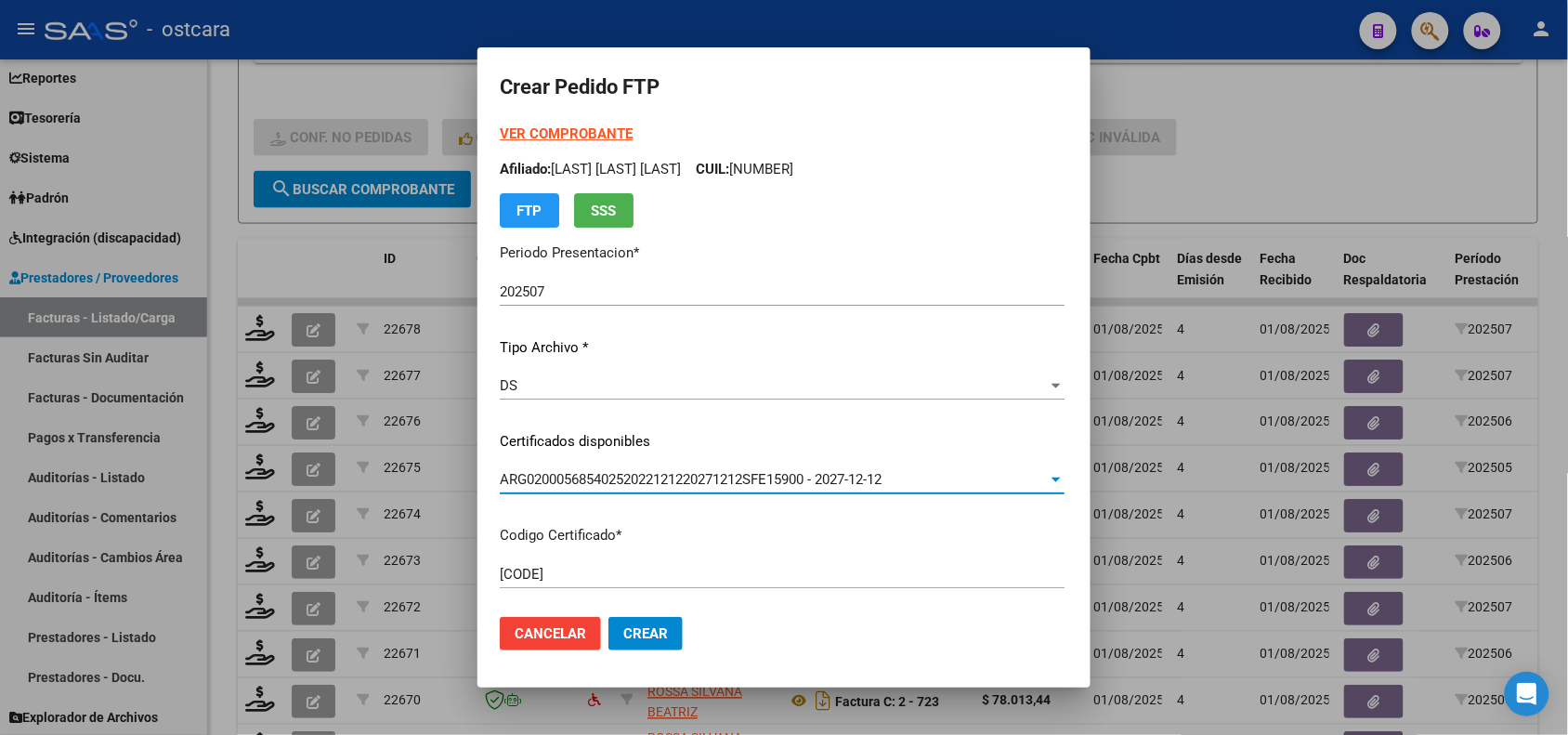 click on "VER COMPROBANTE ARCA Padrón Afiliado:  [LAST] [LAST] [LAST]  CUIL:  [NUMBER]  FTP SSS" at bounding box center (782, 176) 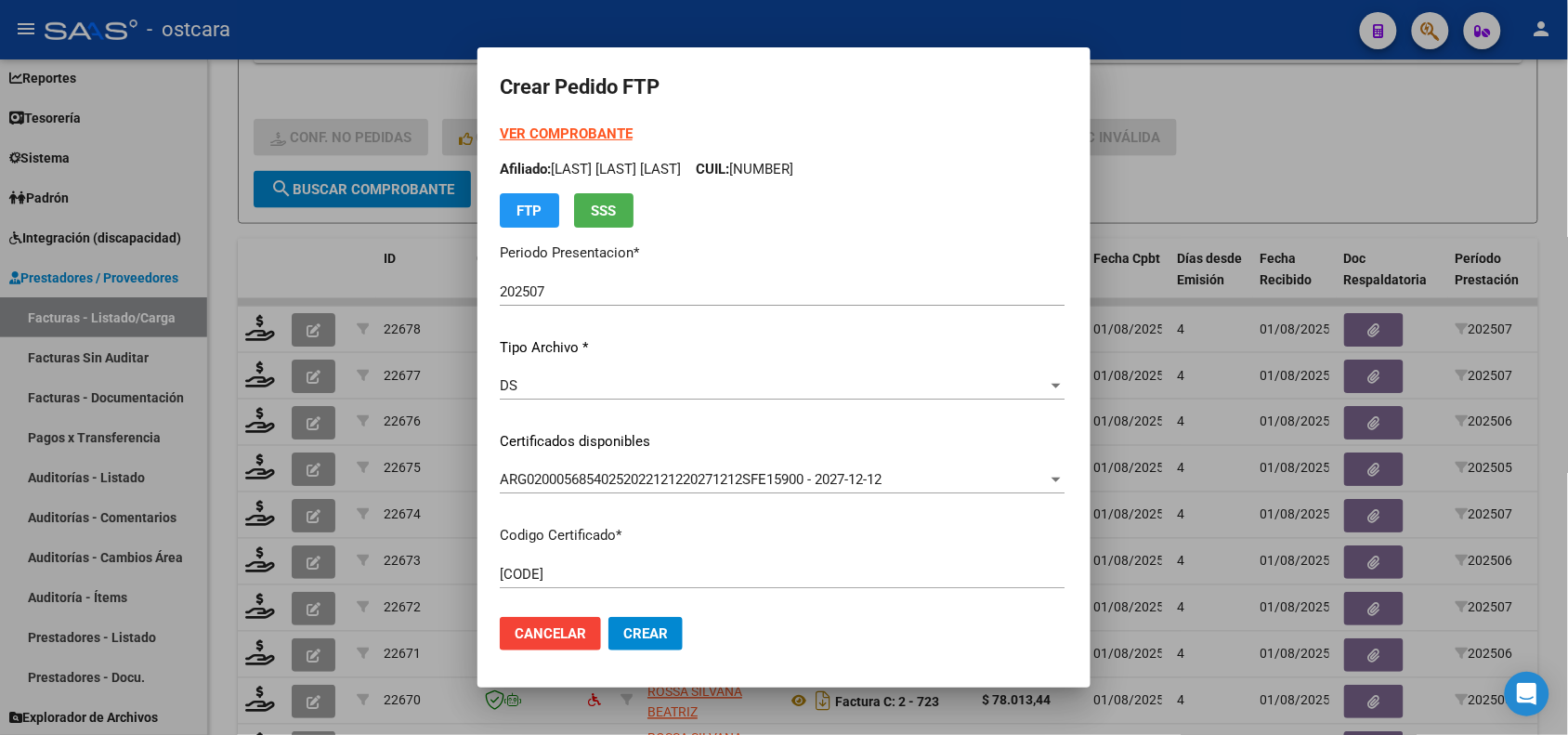 click on "VER COMPROBANTE" at bounding box center (566, 134) 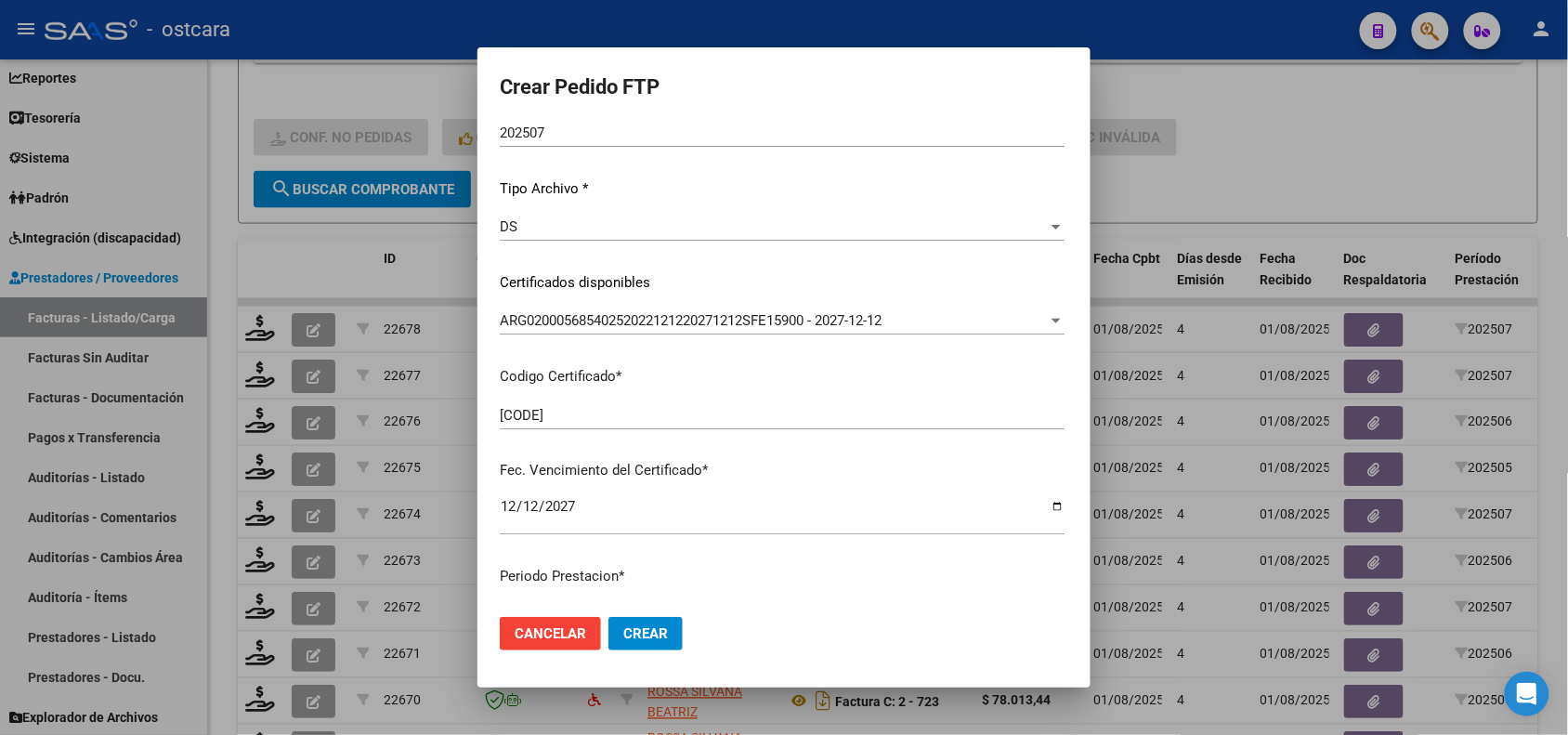 scroll, scrollTop: 465, scrollLeft: 0, axis: vertical 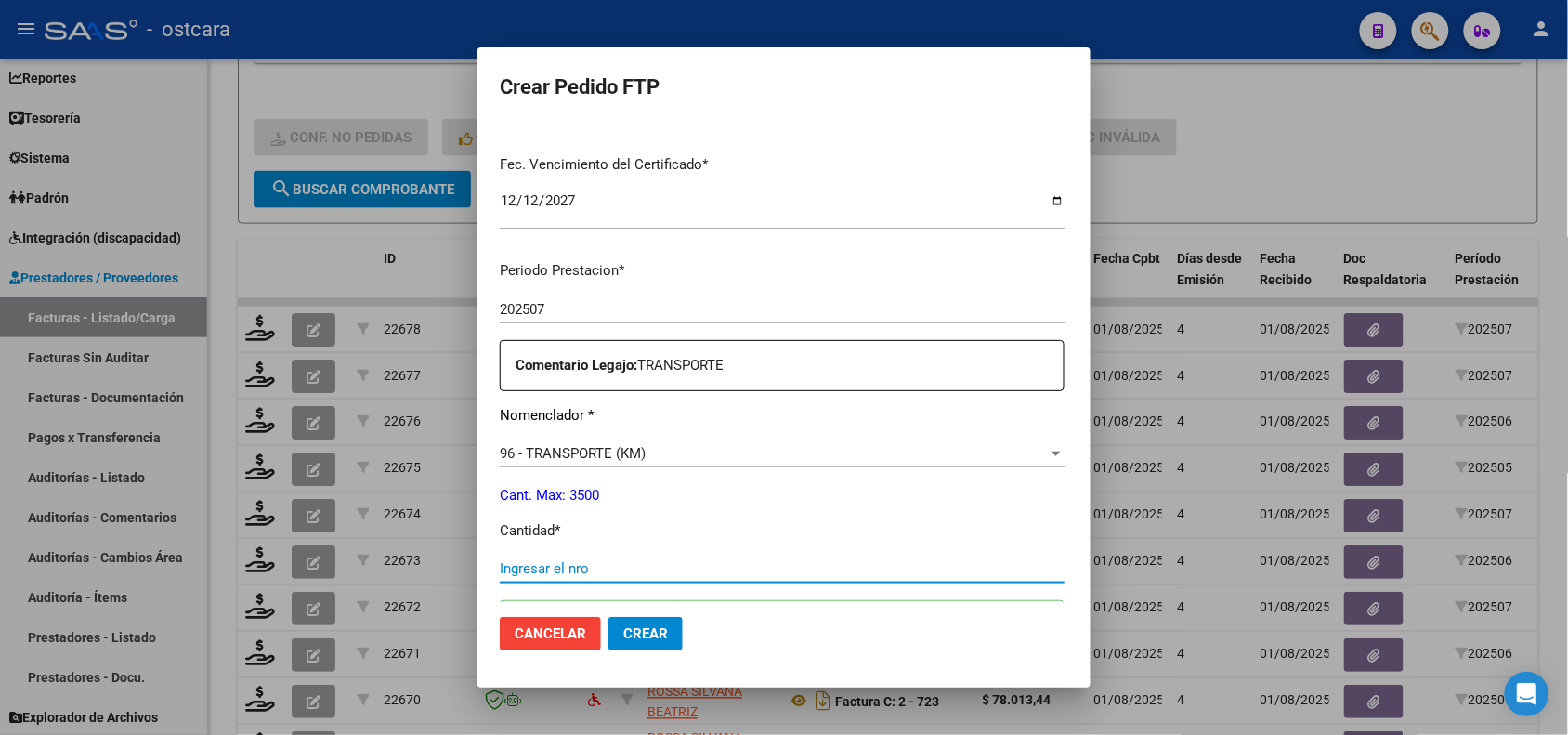 click on "Ingresar el nro" at bounding box center (782, 569) 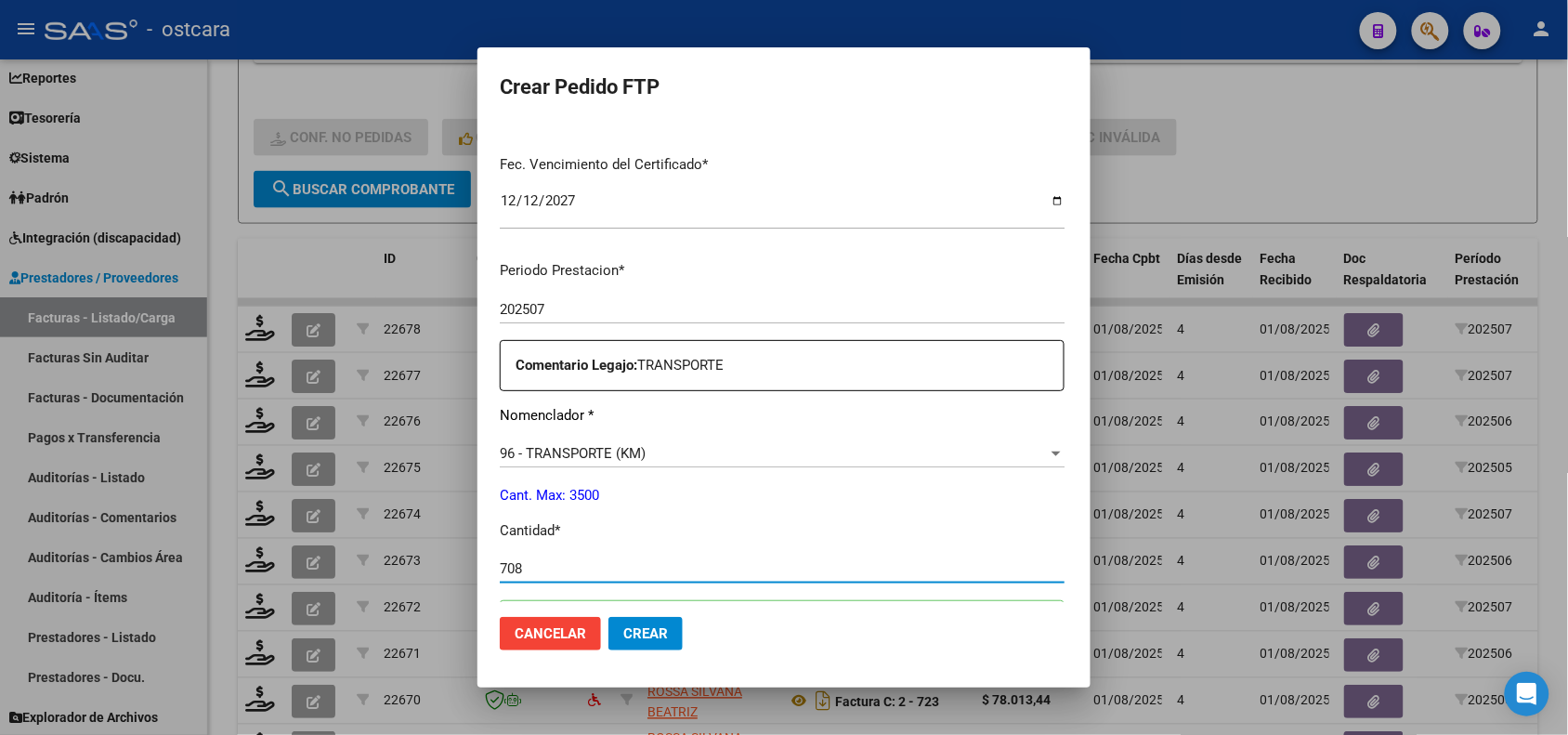 type on "708" 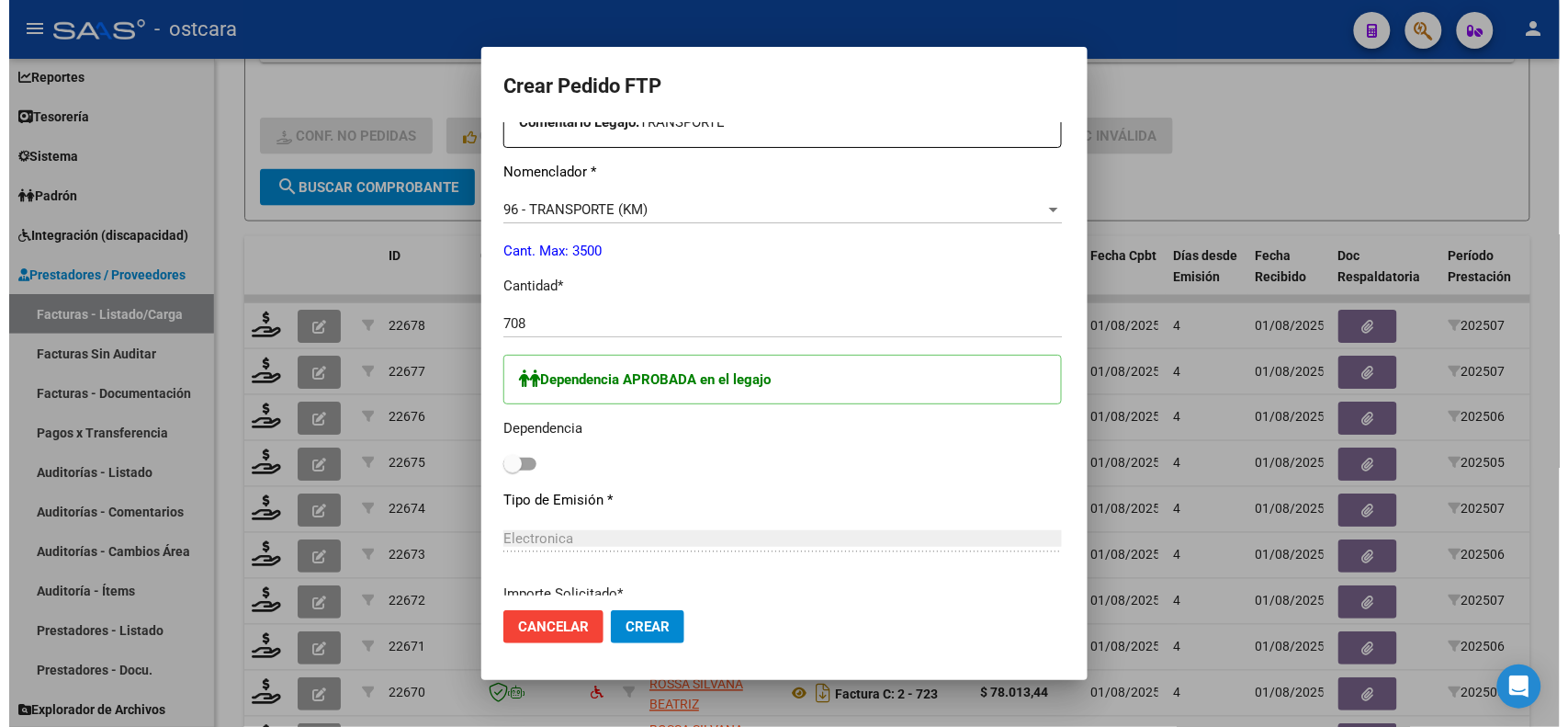 scroll, scrollTop: 919, scrollLeft: 0, axis: vertical 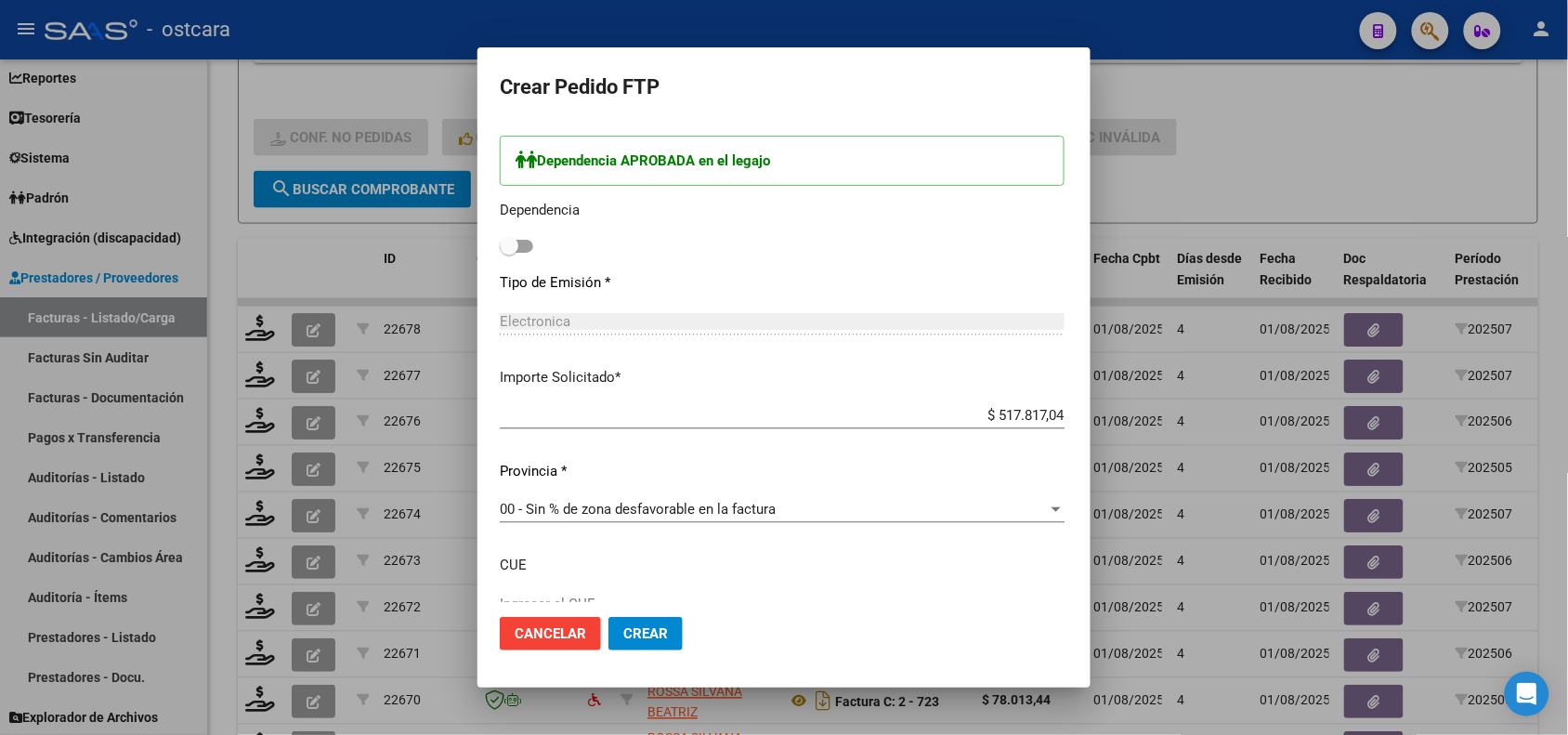 click at bounding box center [516, 246] 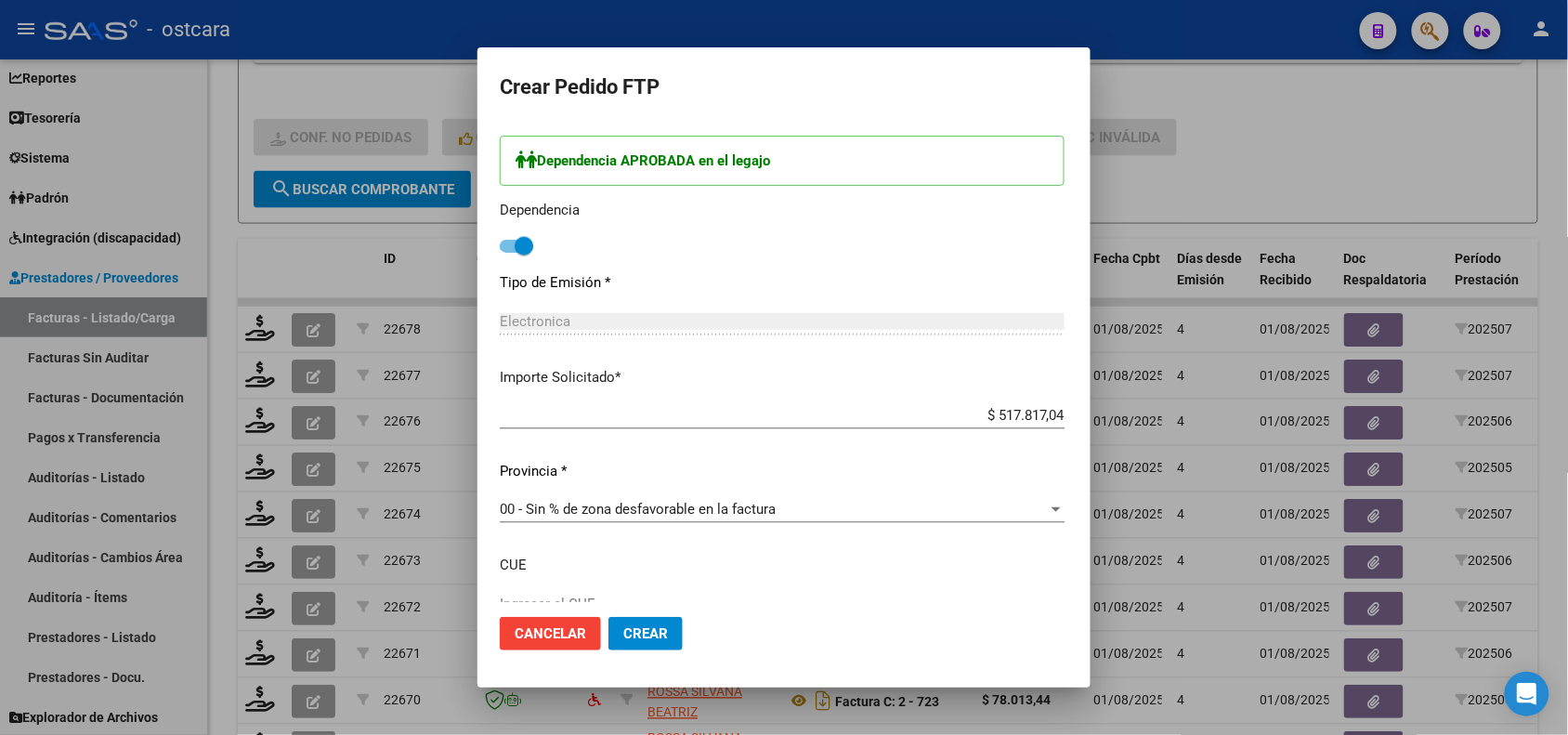 click on "Crear" 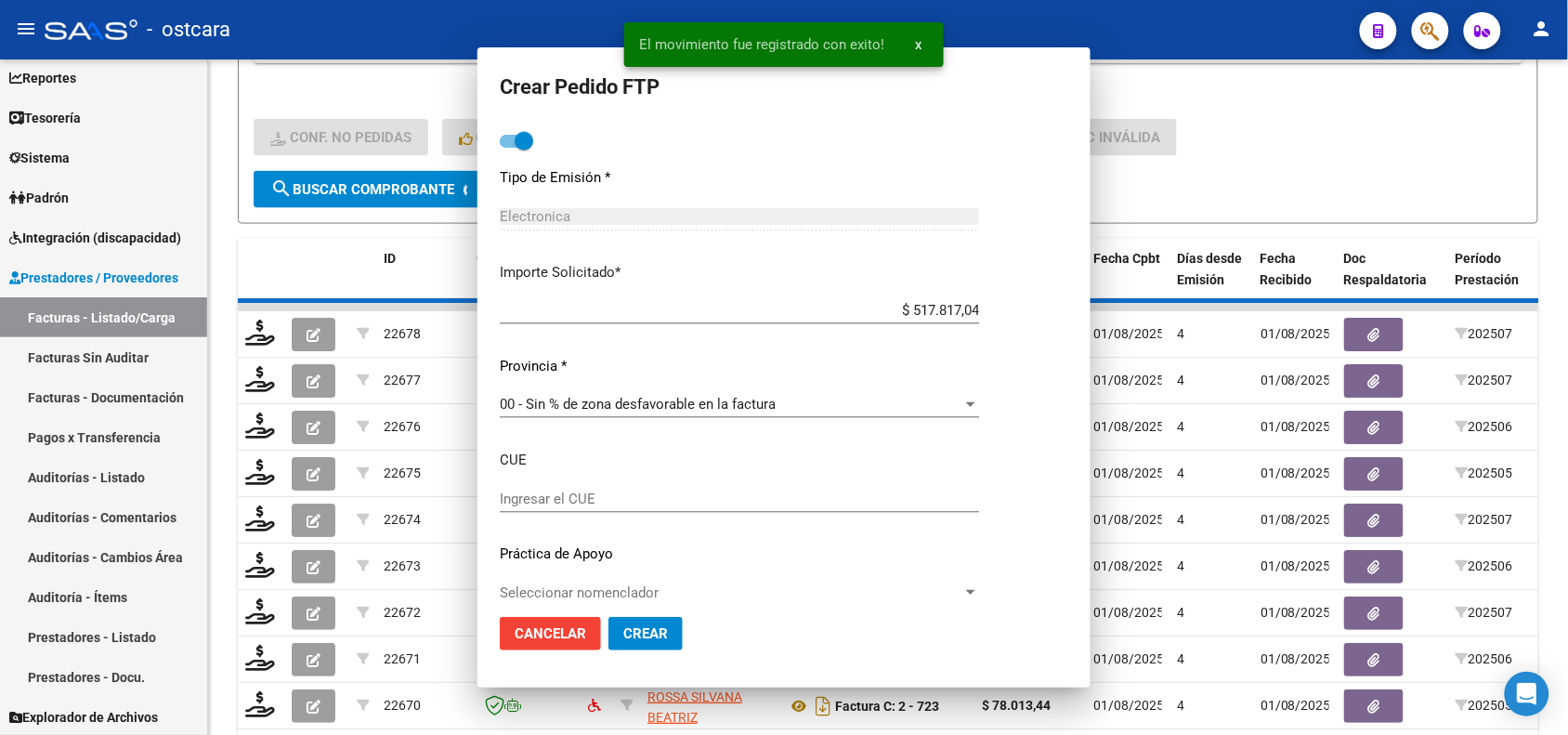 scroll, scrollTop: 0, scrollLeft: 0, axis: both 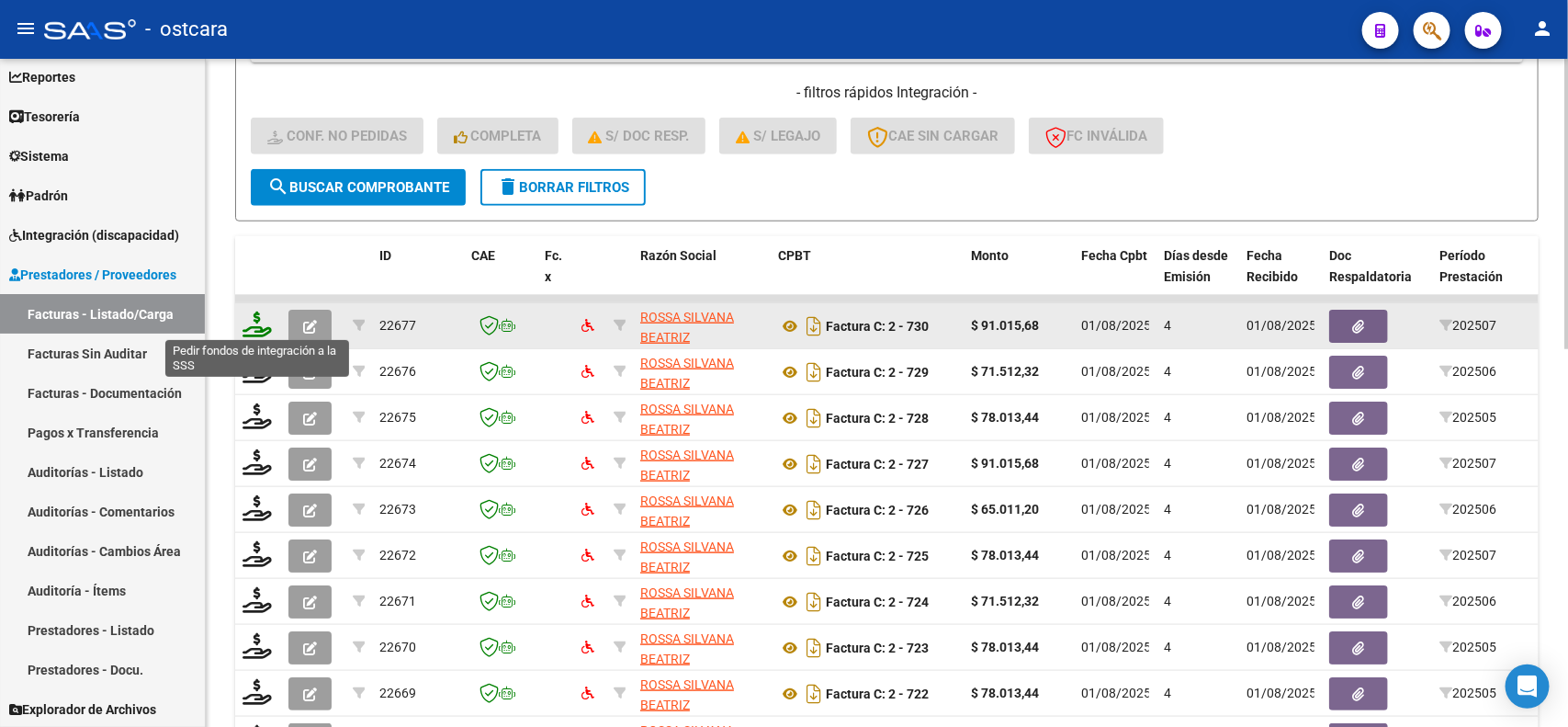 click 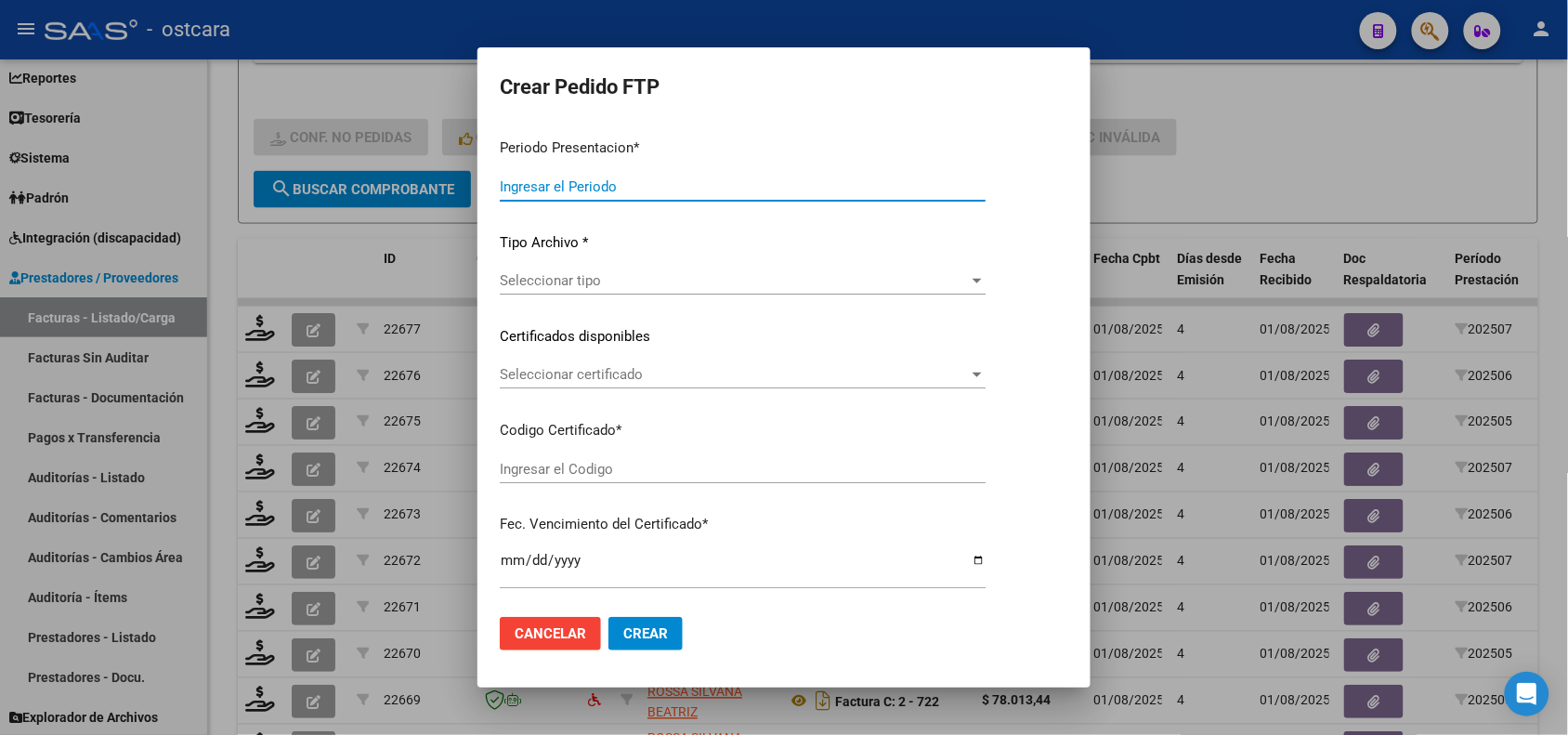 type on "202507" 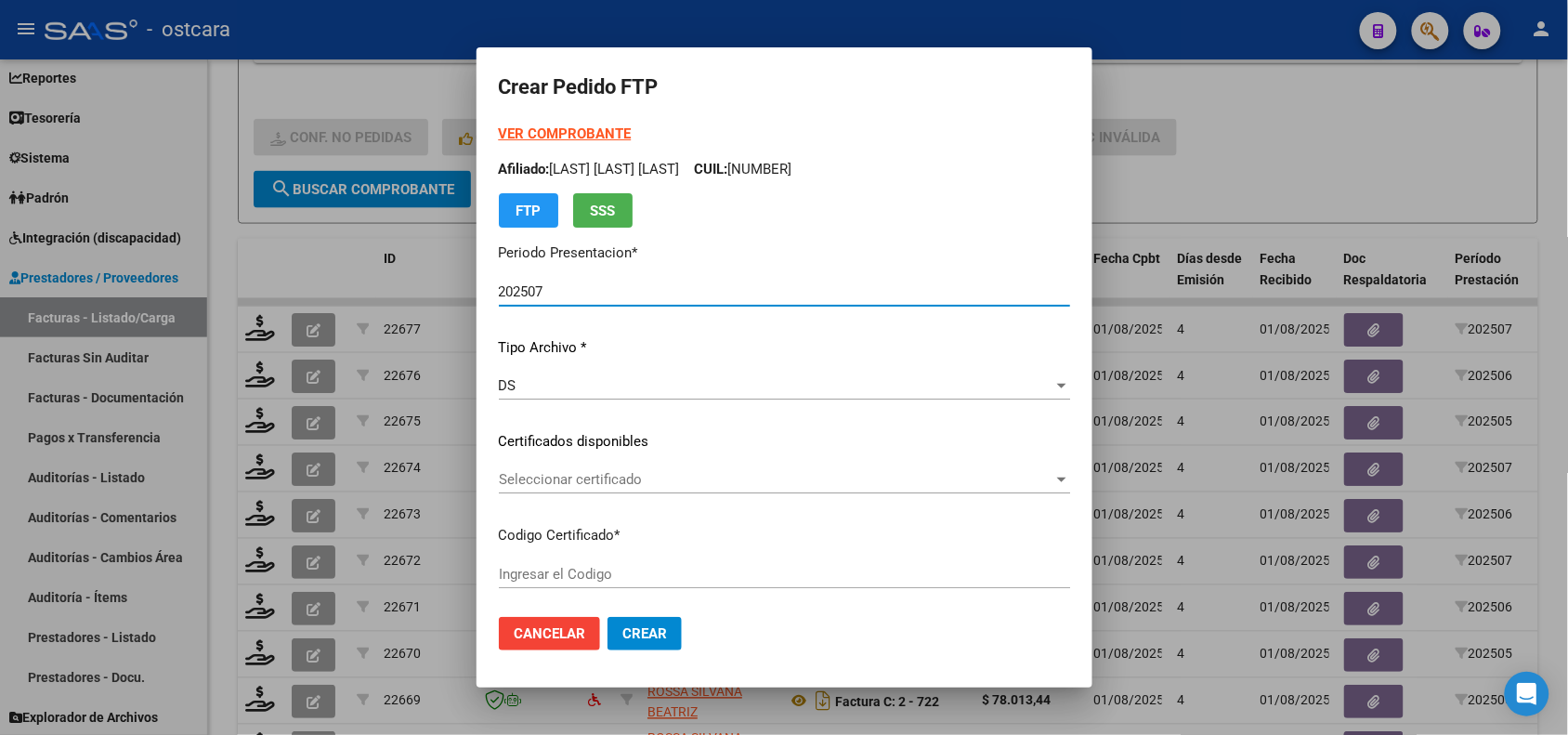 type on "ARG02000541187282023032120280321SFE22800" 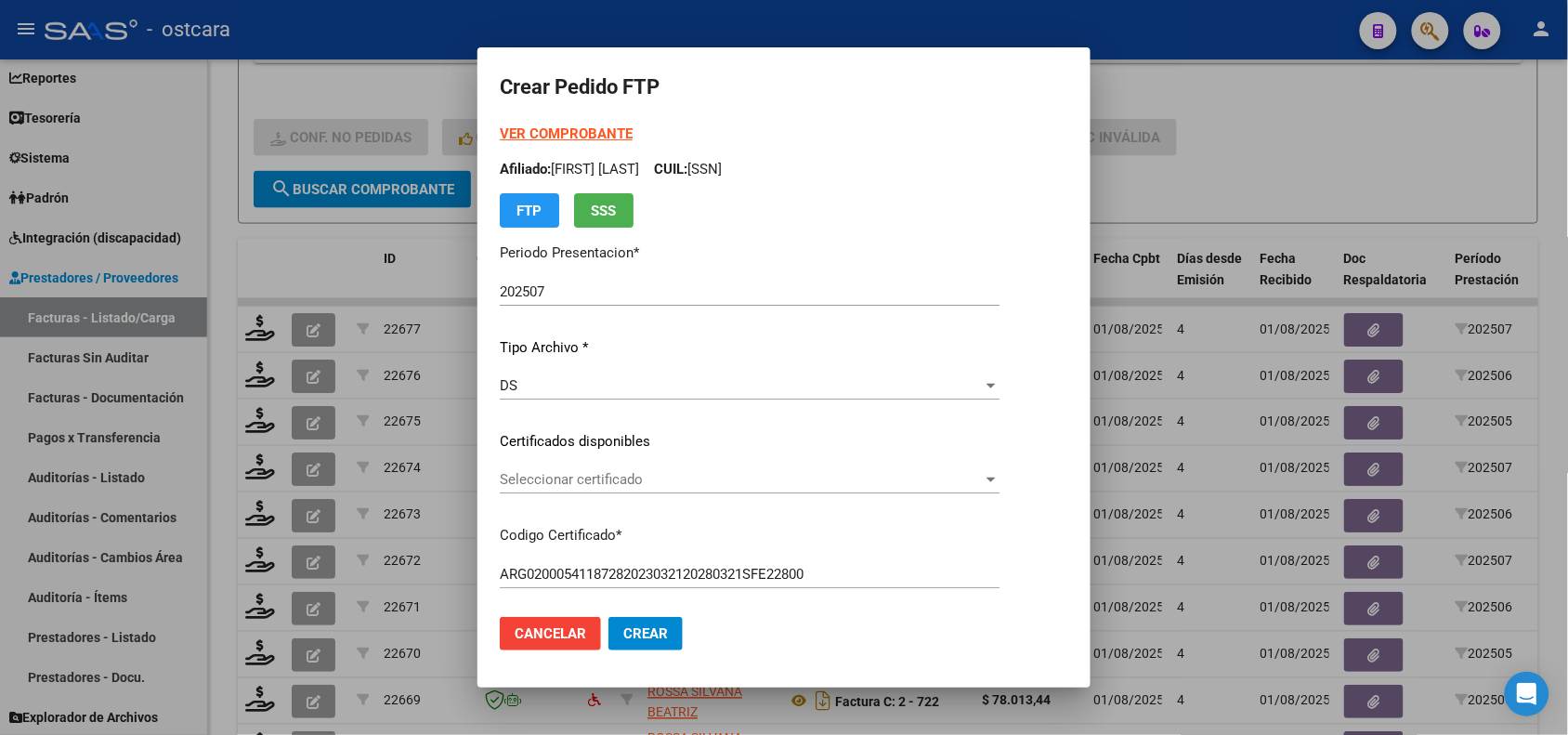 click at bounding box center [784, 367] 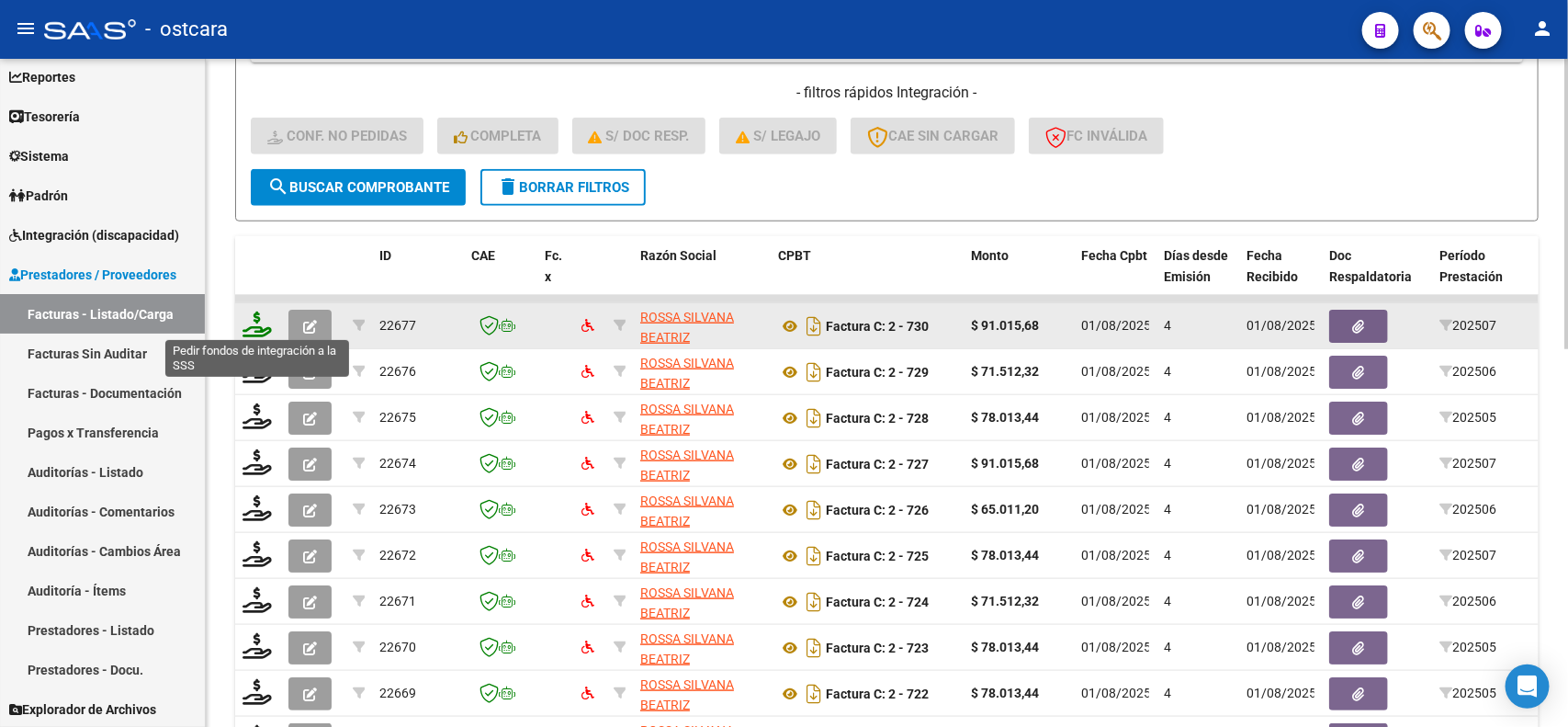 click 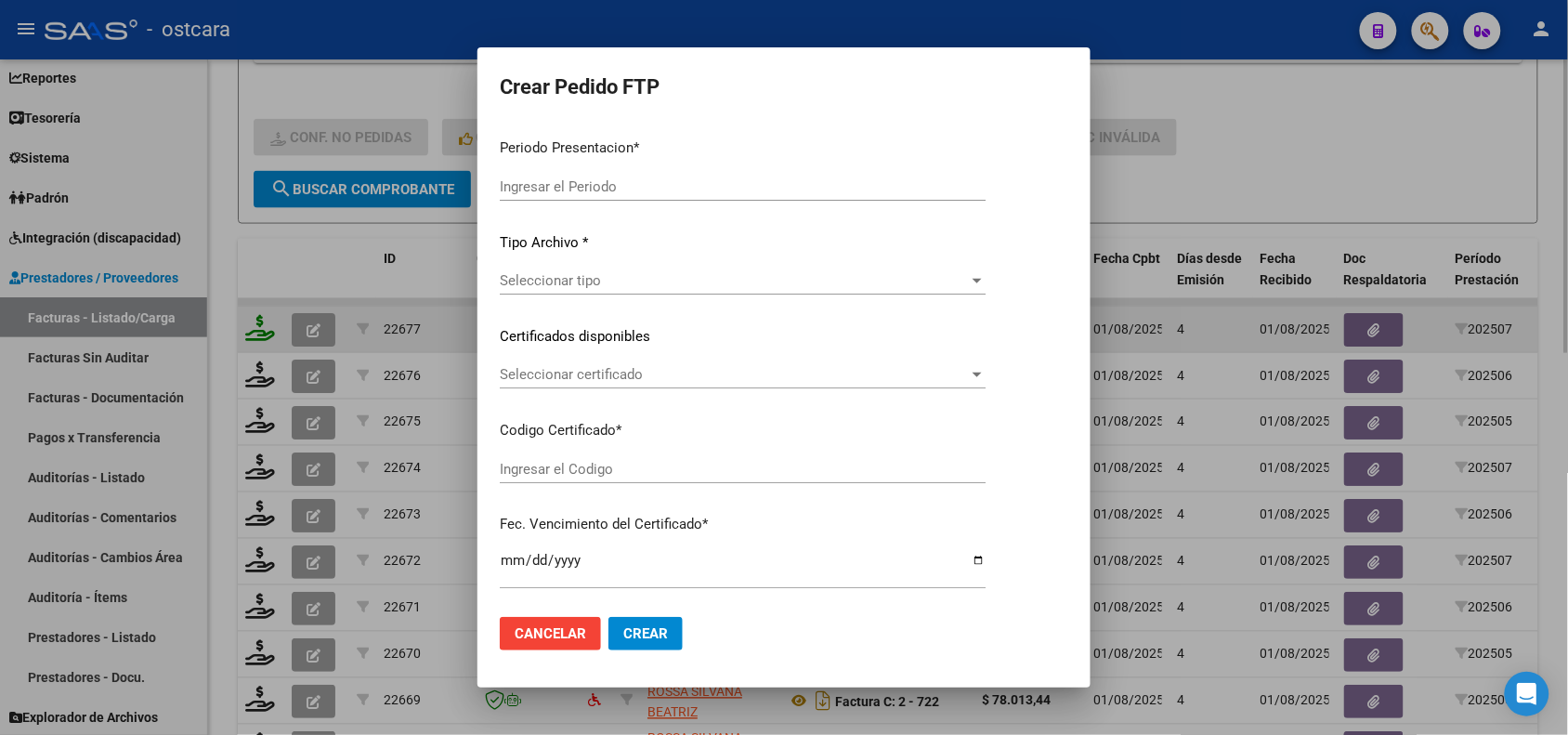 type on "202507" 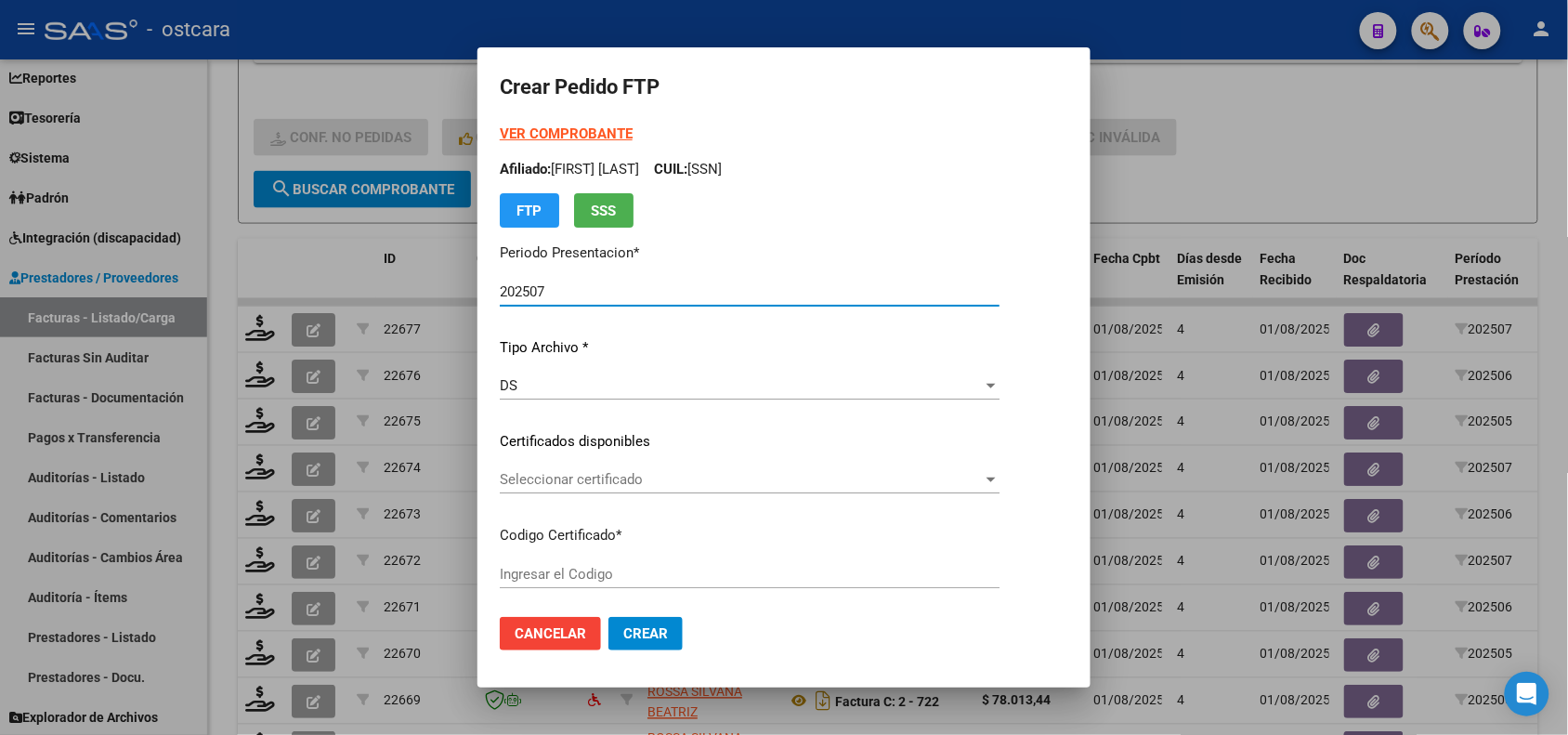 type on "ARG02000541187282023032120280321SFE22800" 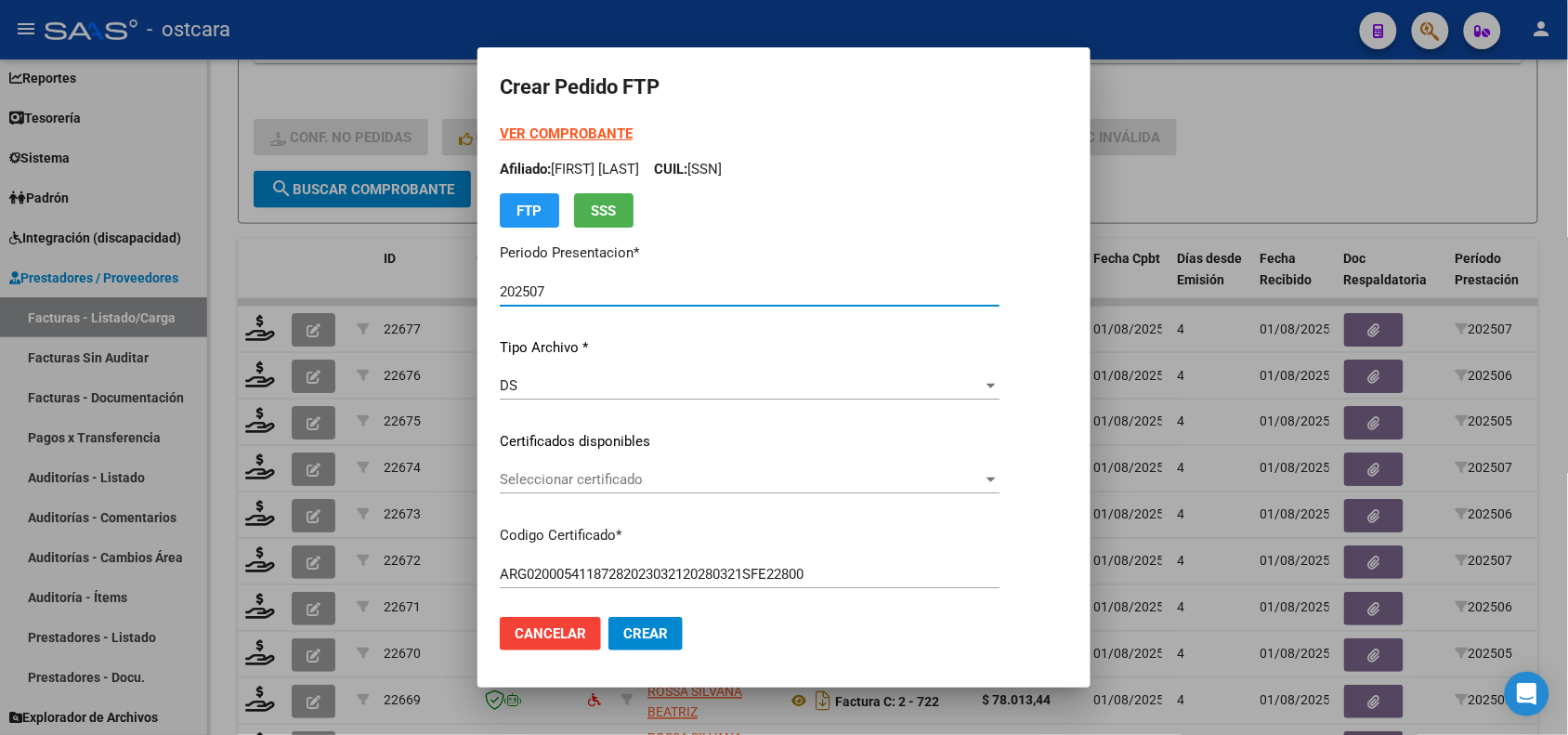 click at bounding box center [784, 367] 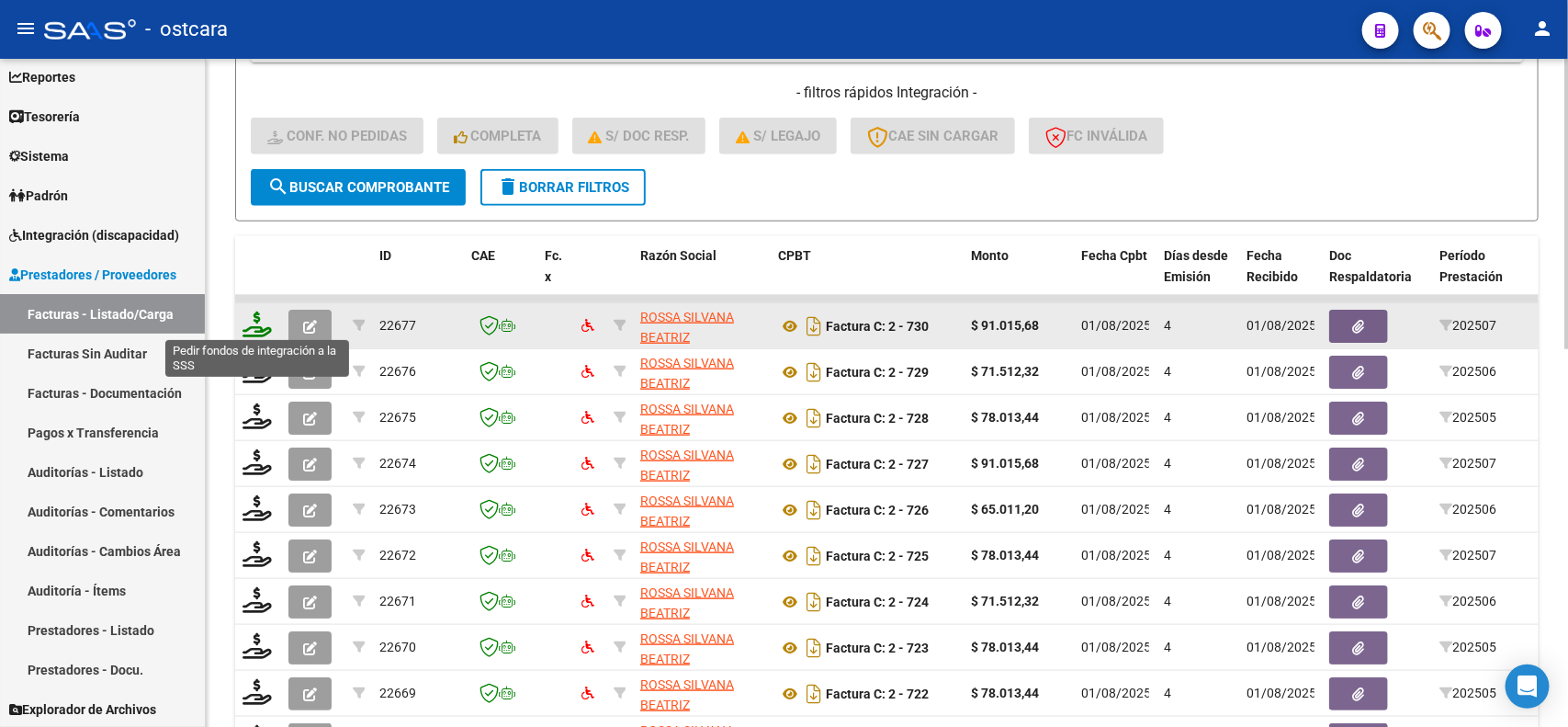 click 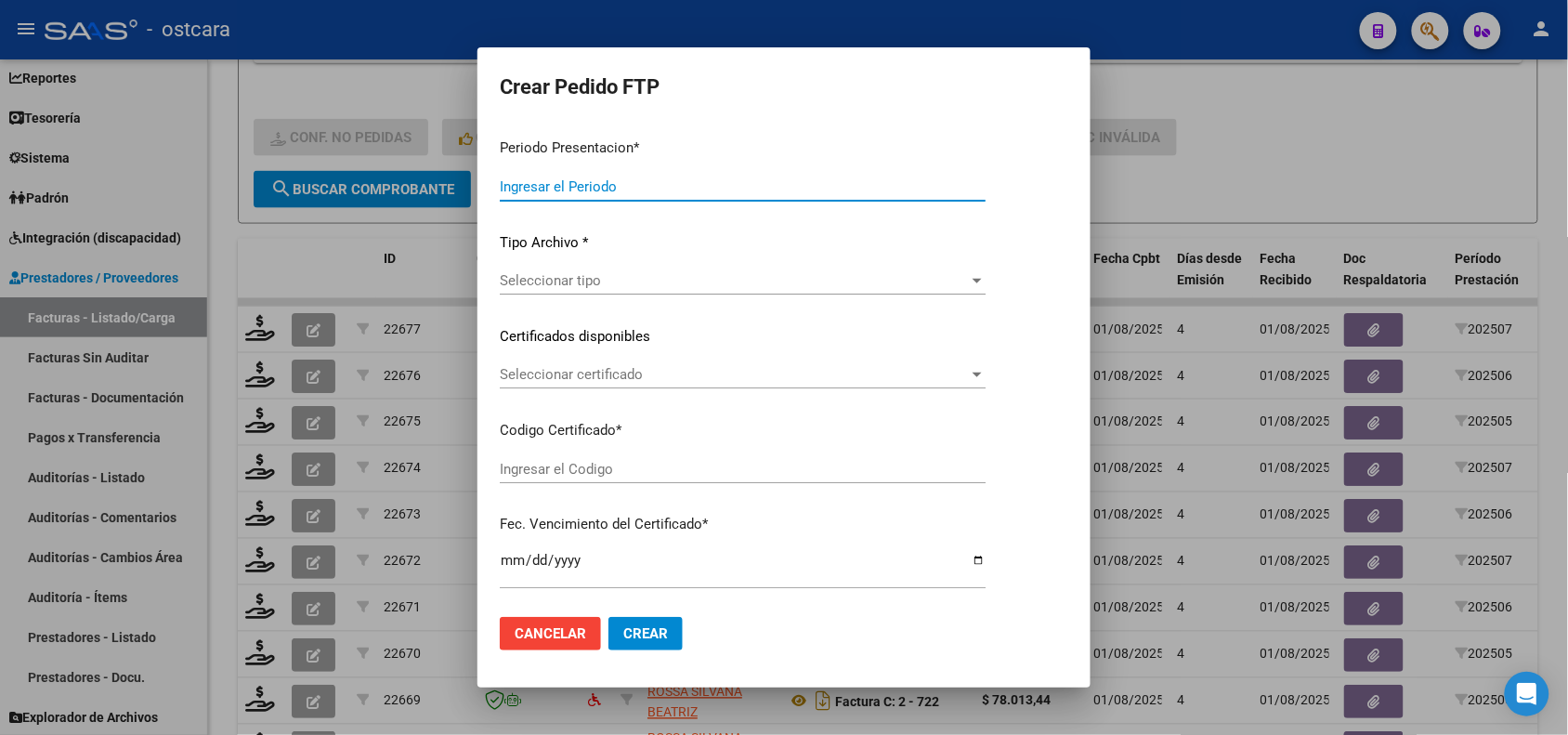 type on "202507" 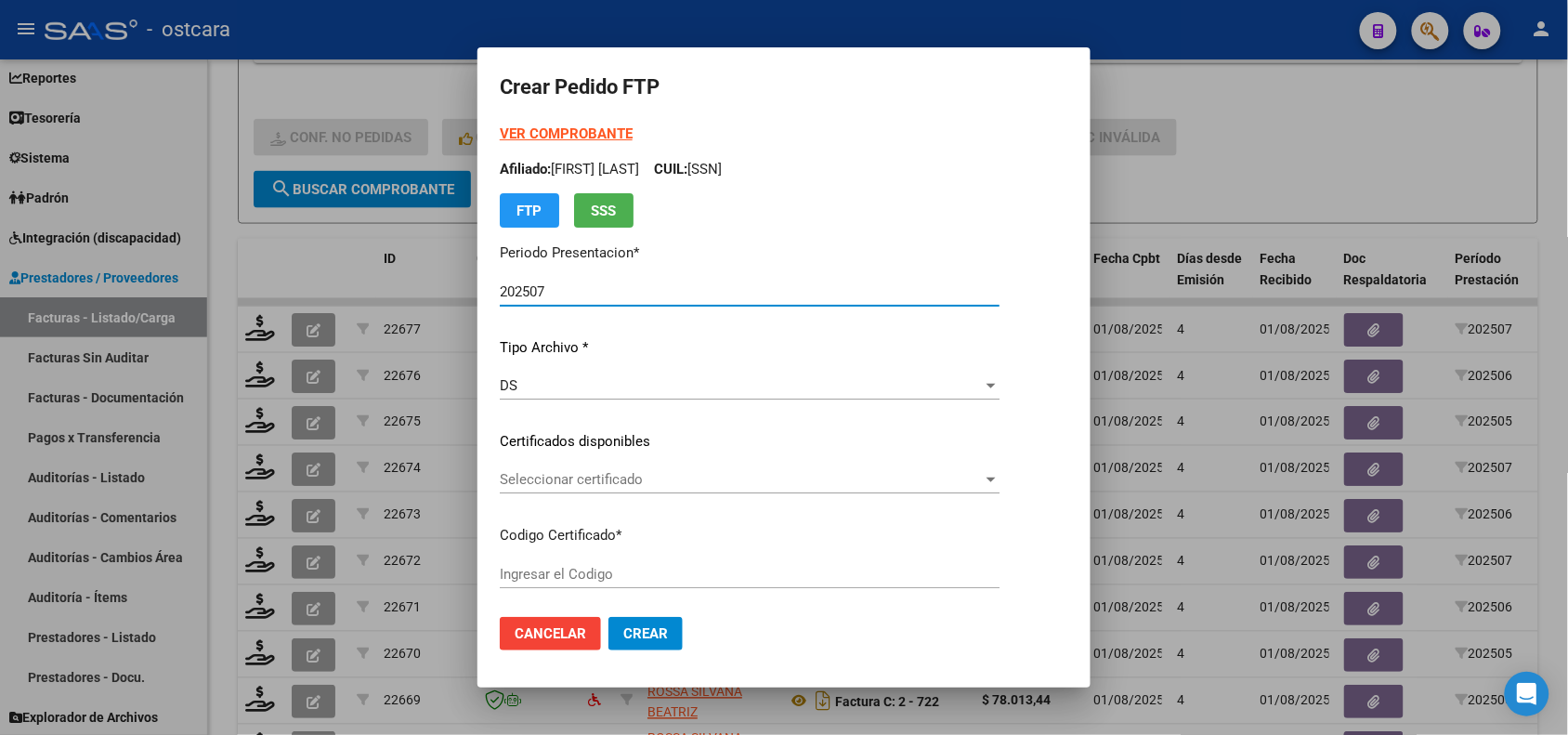 type on "ARG02000541187282023032120280321SFE22800" 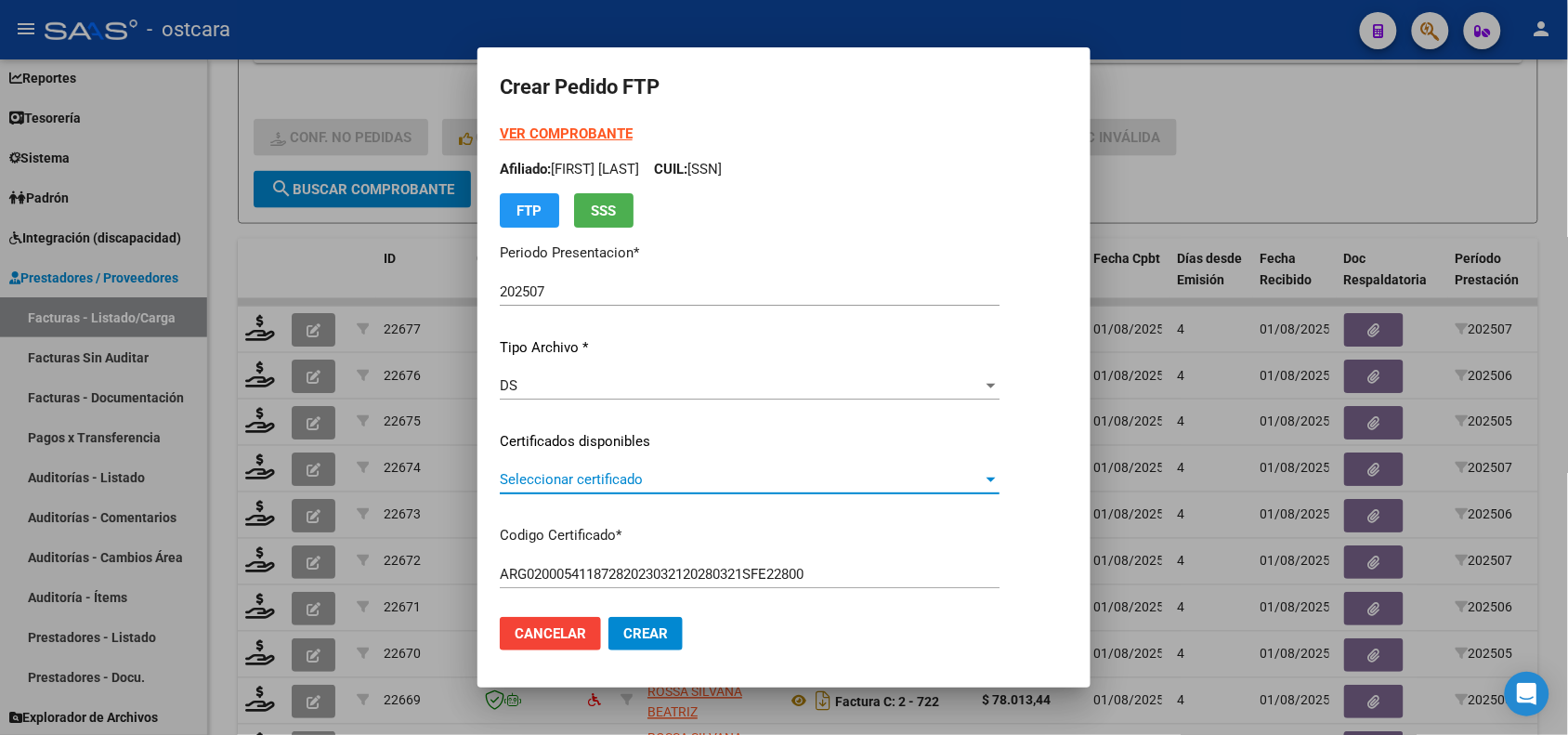 click on "Seleccionar certificado" at bounding box center [741, 479] 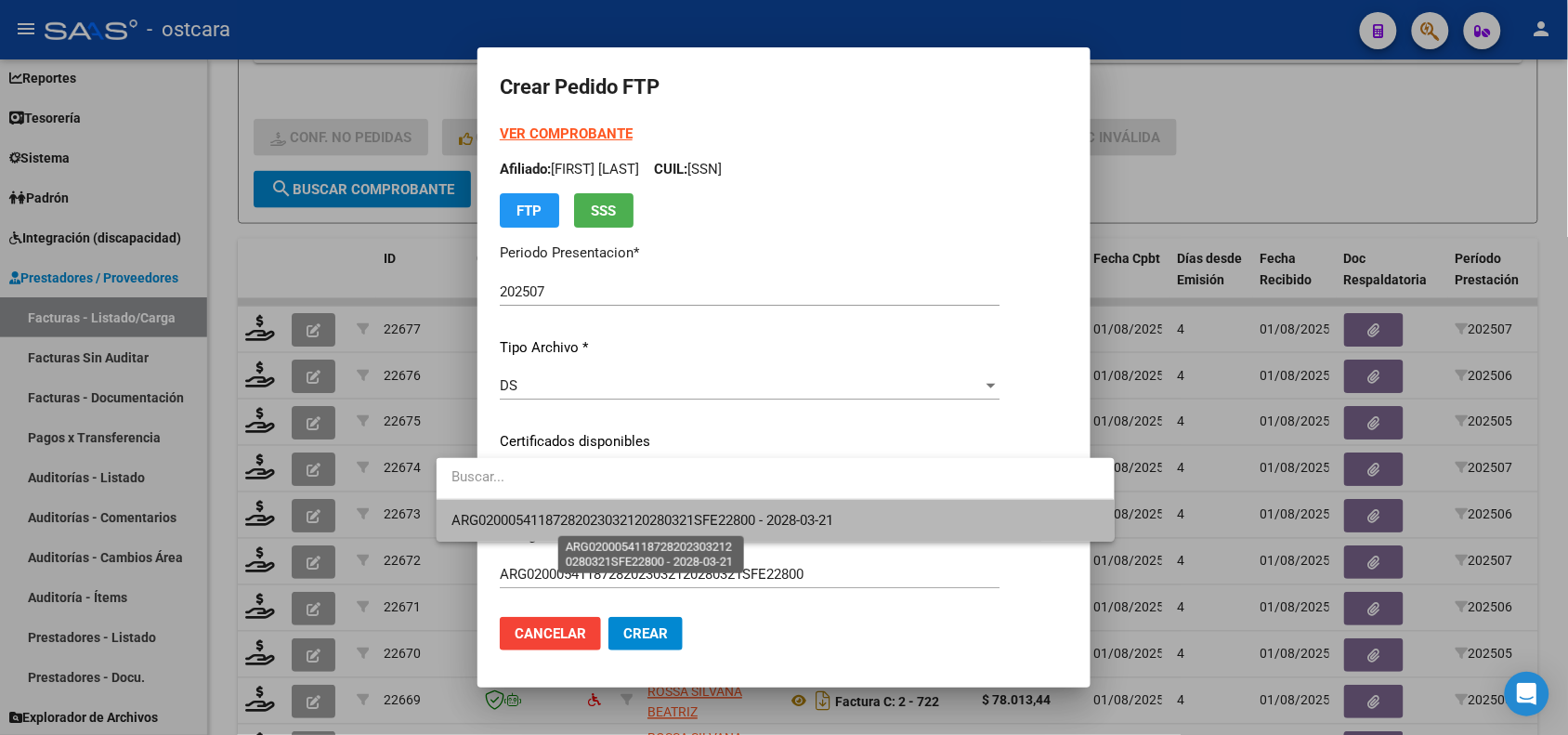 click on "ARG02000541187282023032120280321SFE22800 - 2028-03-21" at bounding box center (642, 520) 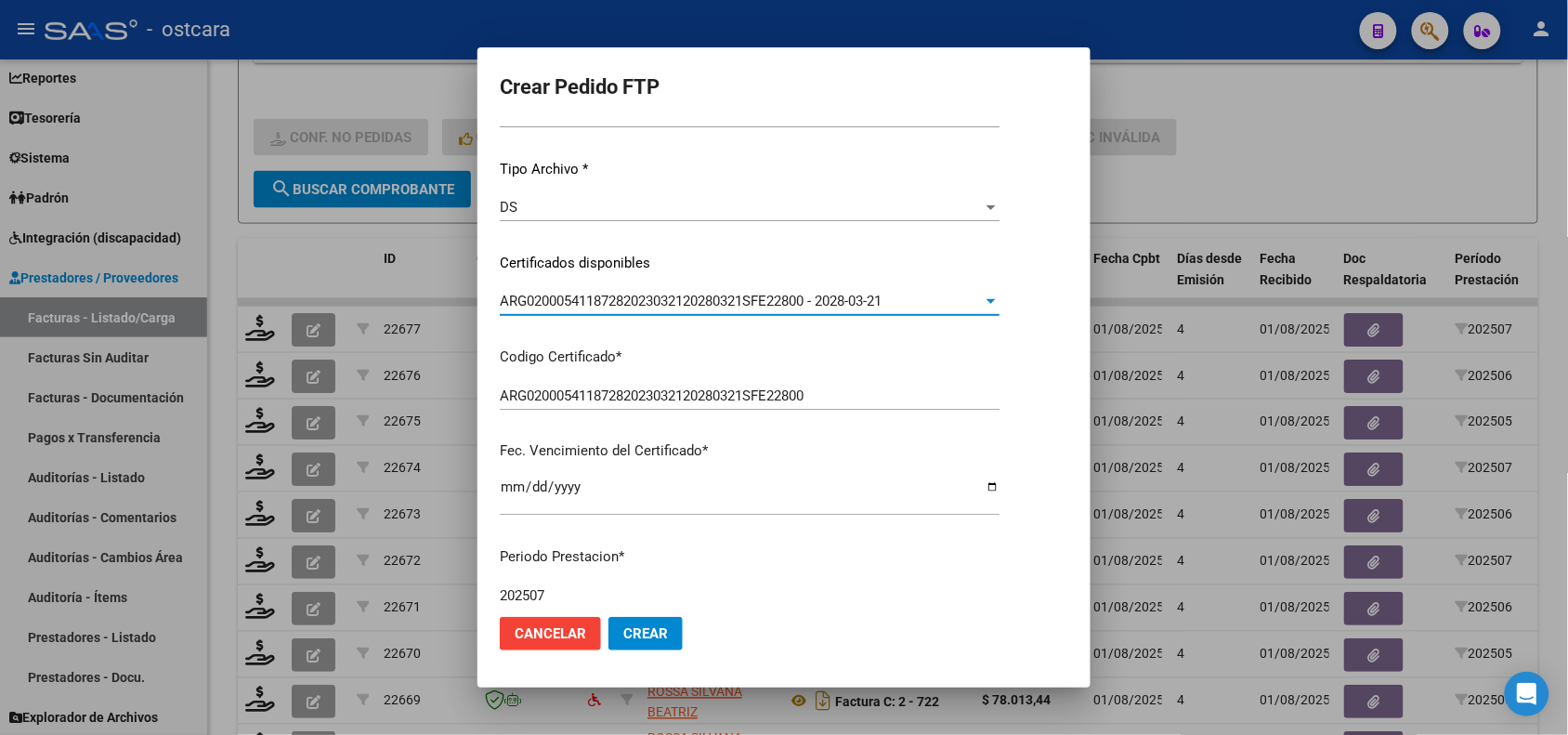 scroll, scrollTop: 465, scrollLeft: 0, axis: vertical 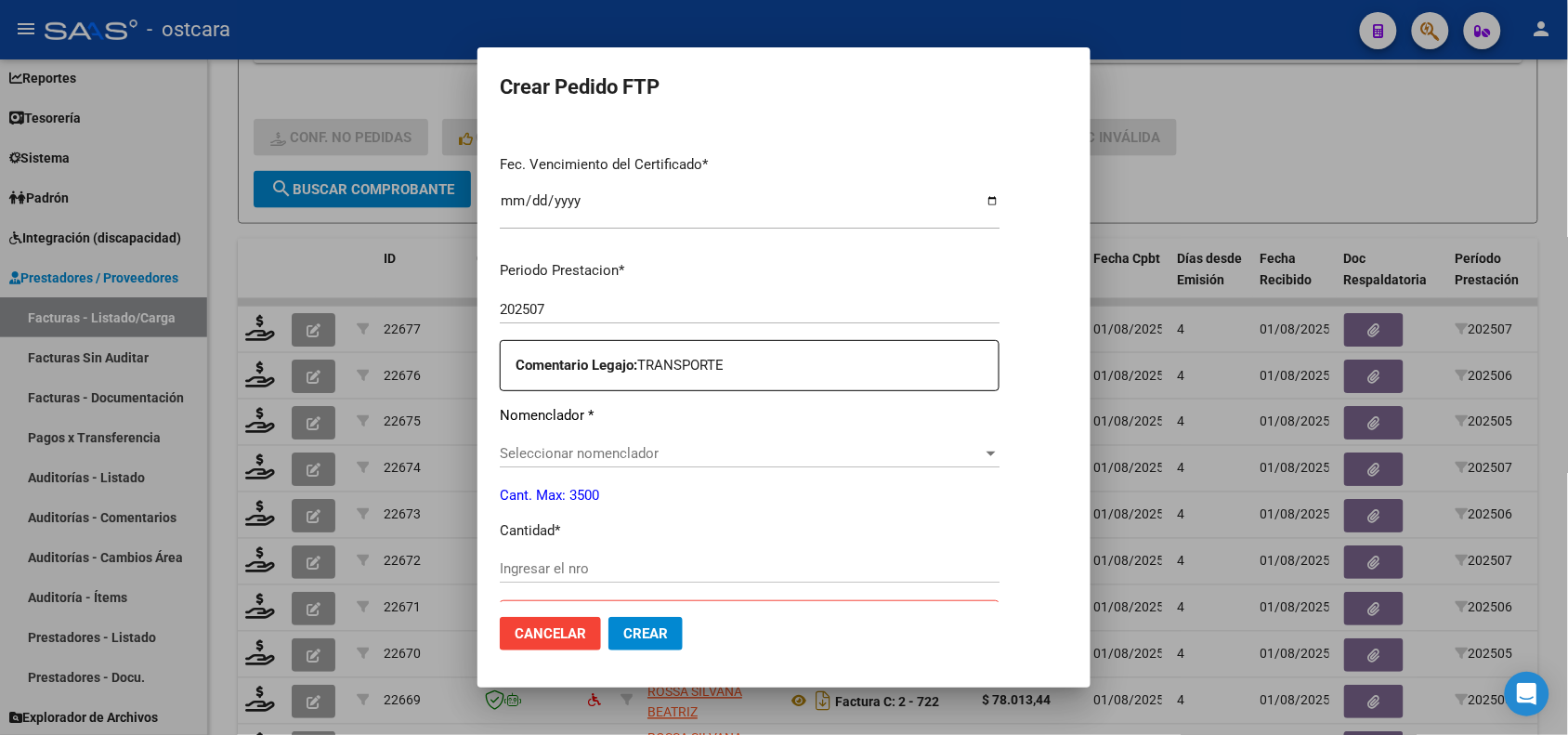 click on "Seleccionar nomenclador" at bounding box center (741, 453) 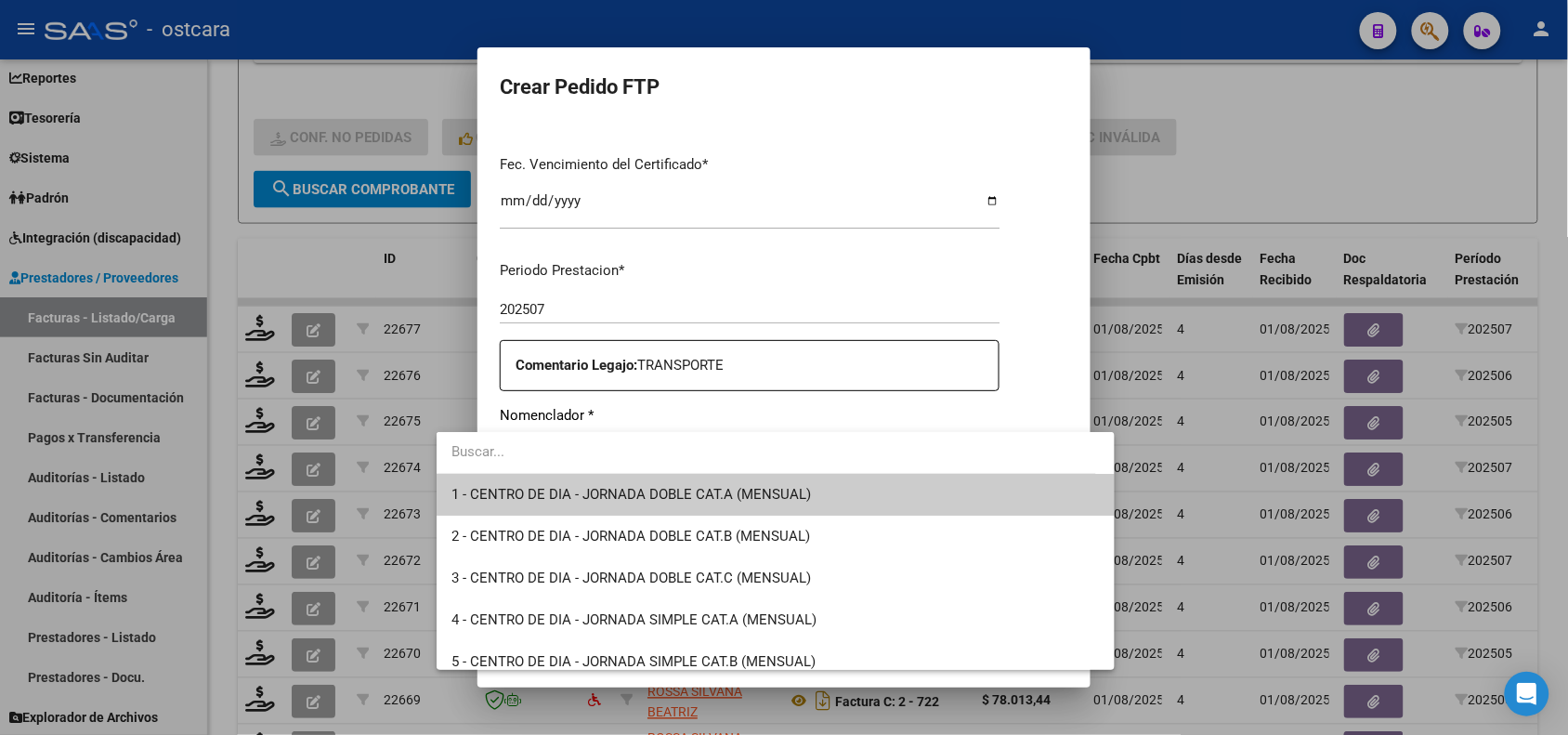 click at bounding box center (784, 367) 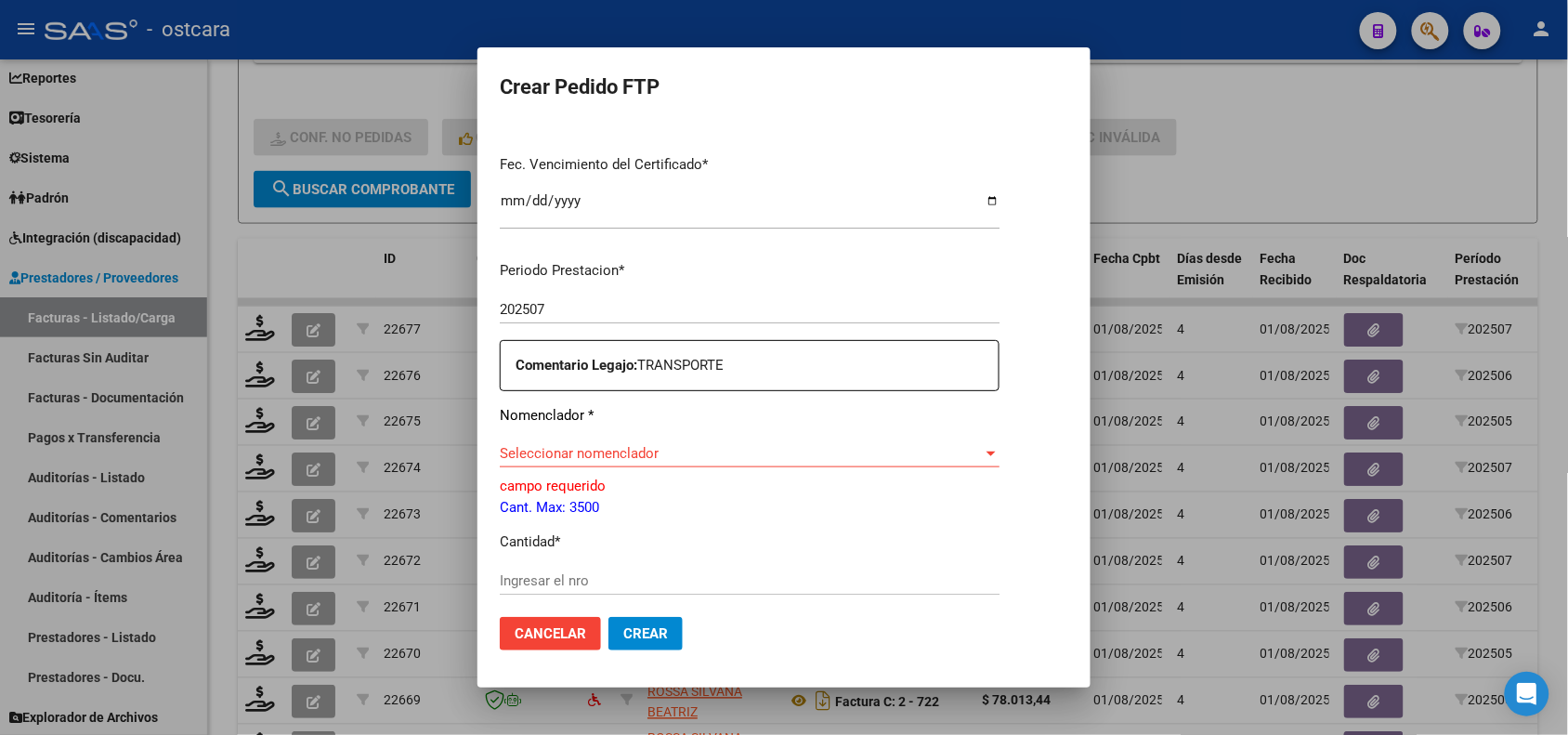 click on "Seleccionar nomenclador" at bounding box center (741, 453) 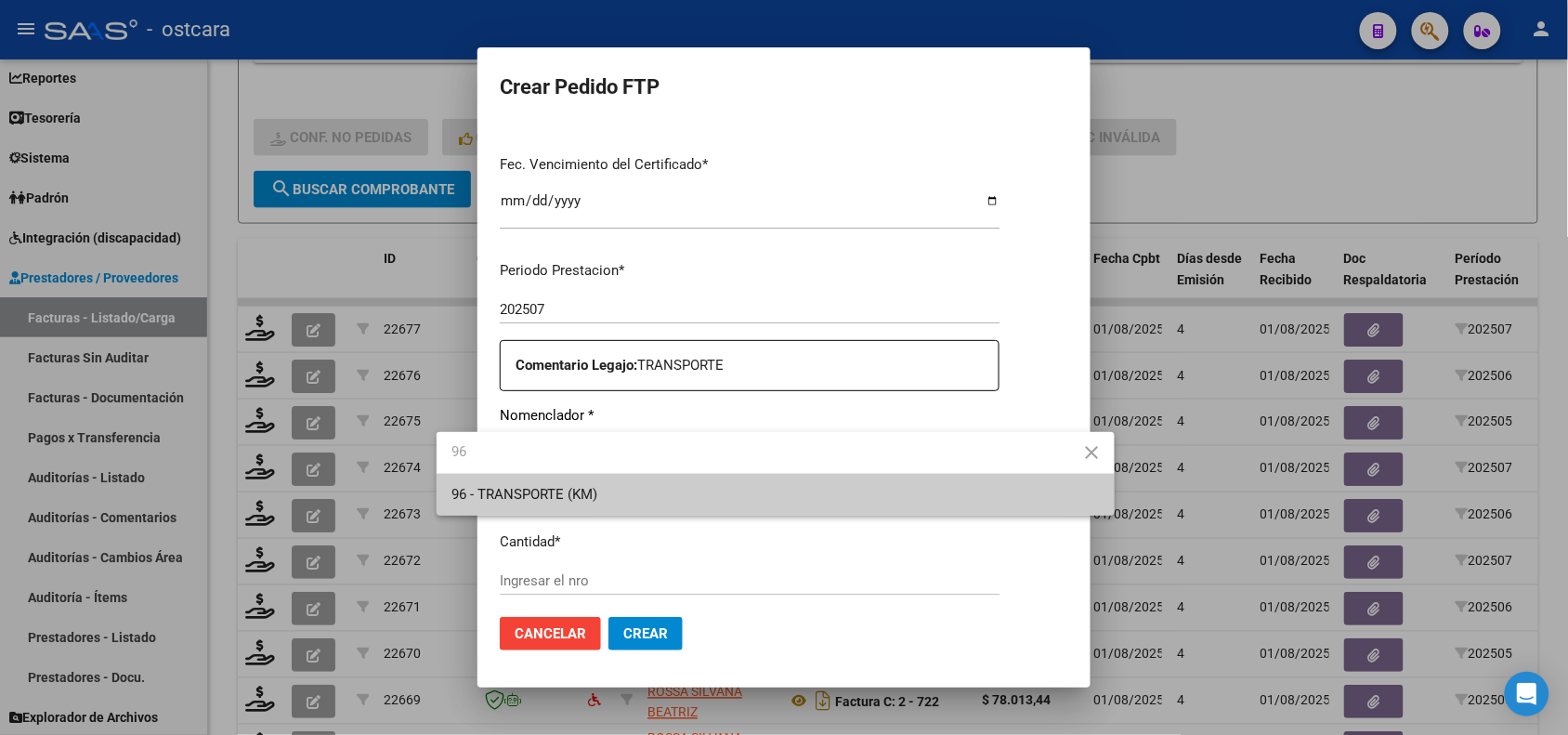 type on "96" 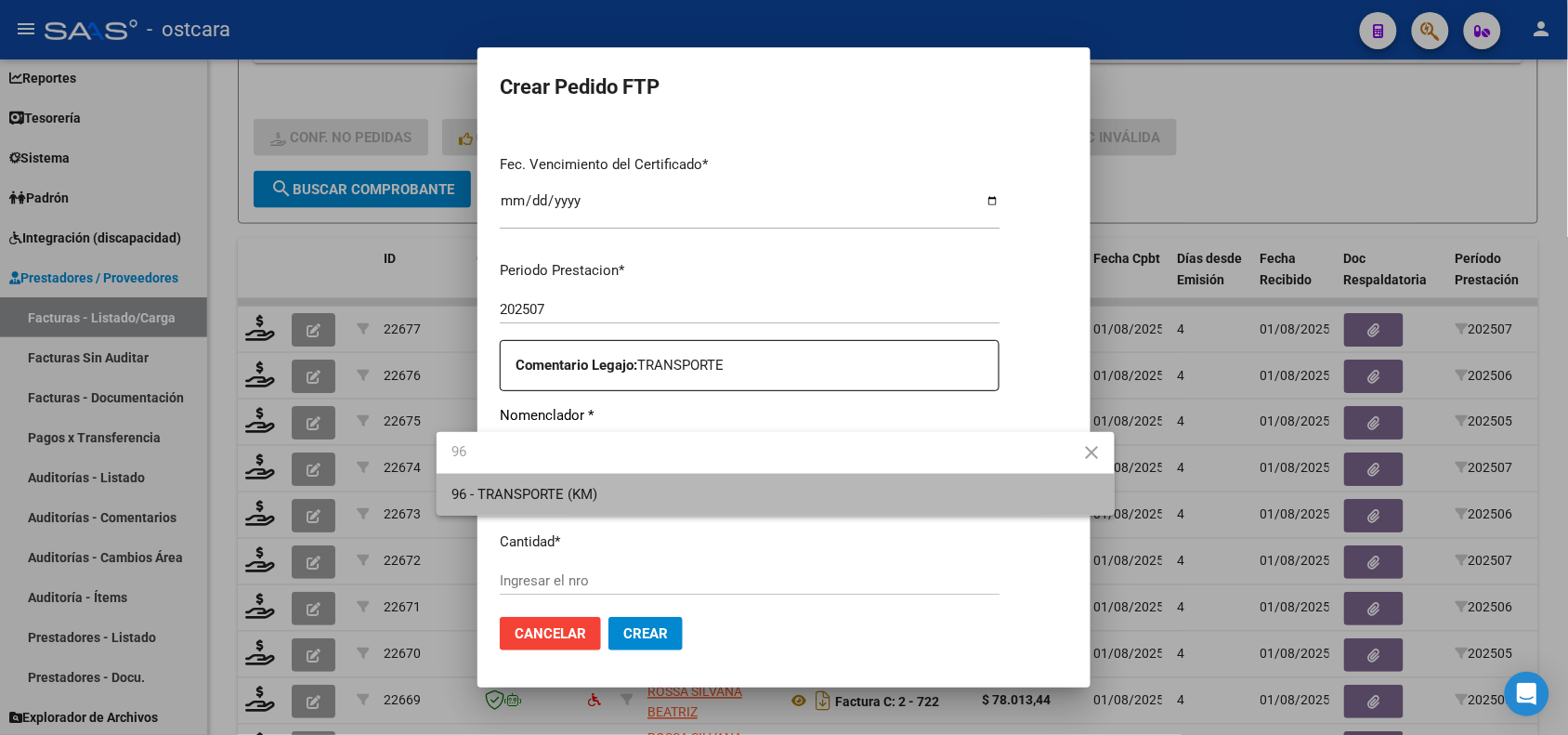 click on "96 - TRANSPORTE (KM)" at bounding box center [775, 494] 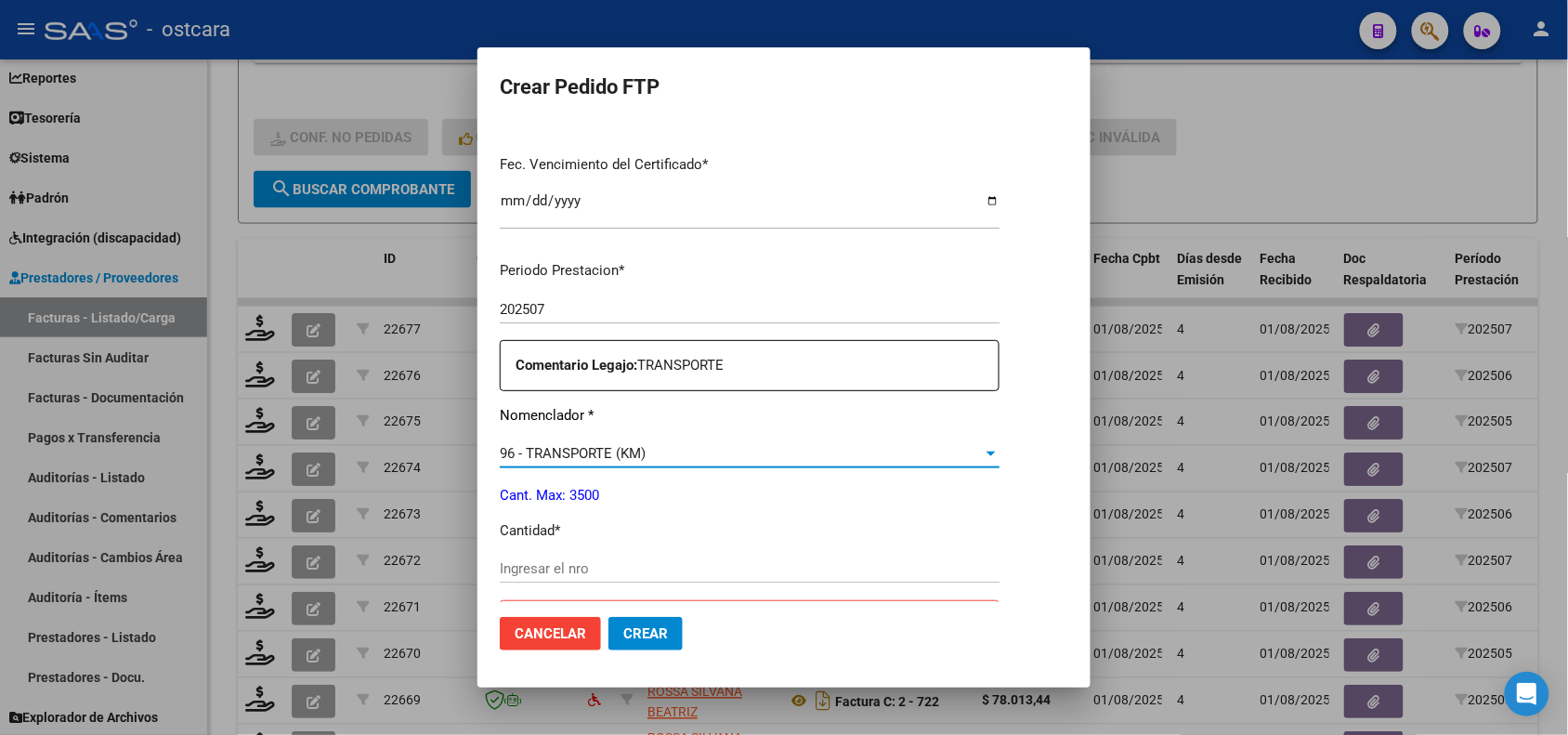 scroll, scrollTop: 0, scrollLeft: 0, axis: both 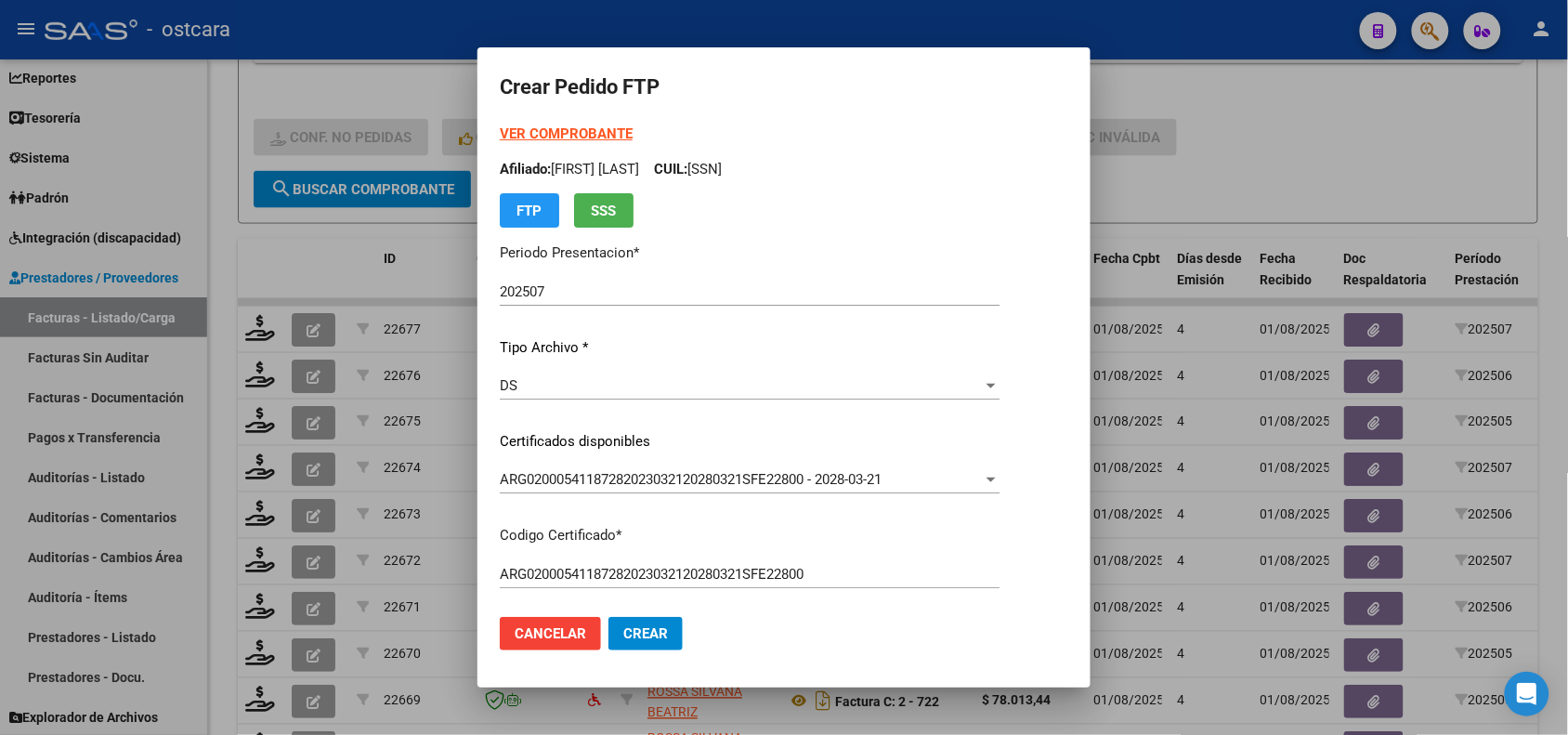 click on "VER COMPROBANTE" at bounding box center [566, 134] 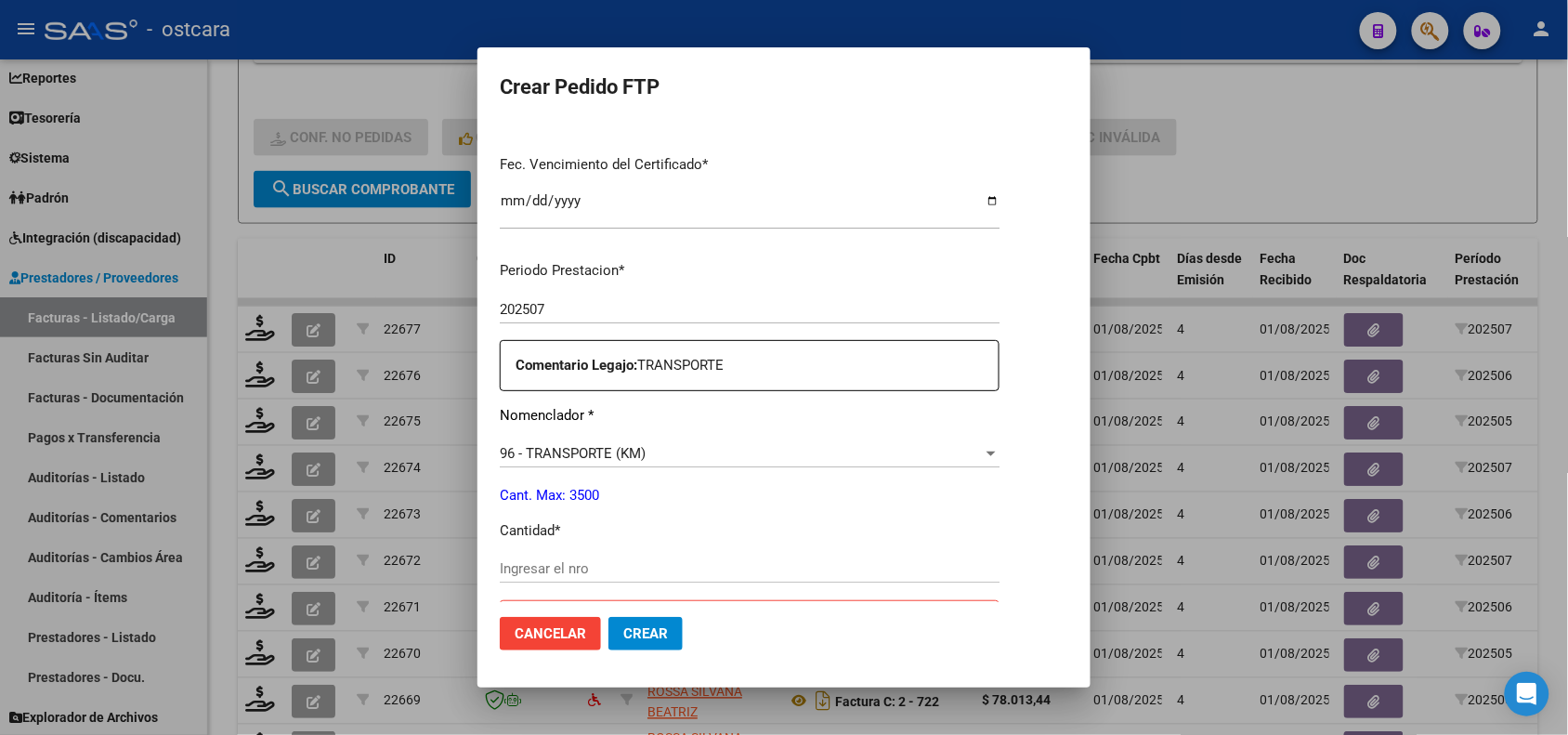scroll, scrollTop: 697, scrollLeft: 0, axis: vertical 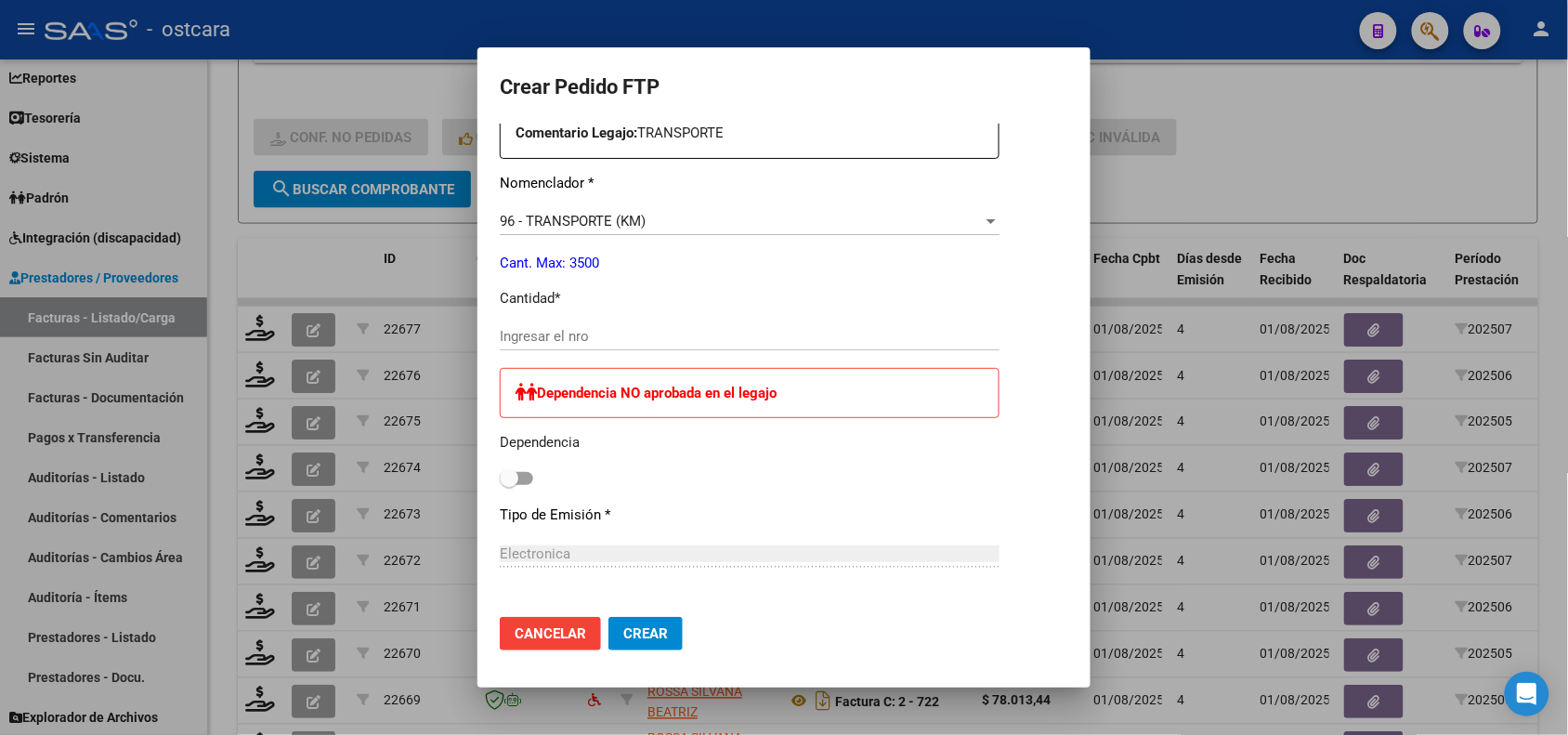 click on "Ingresar el nro" at bounding box center [750, 336] 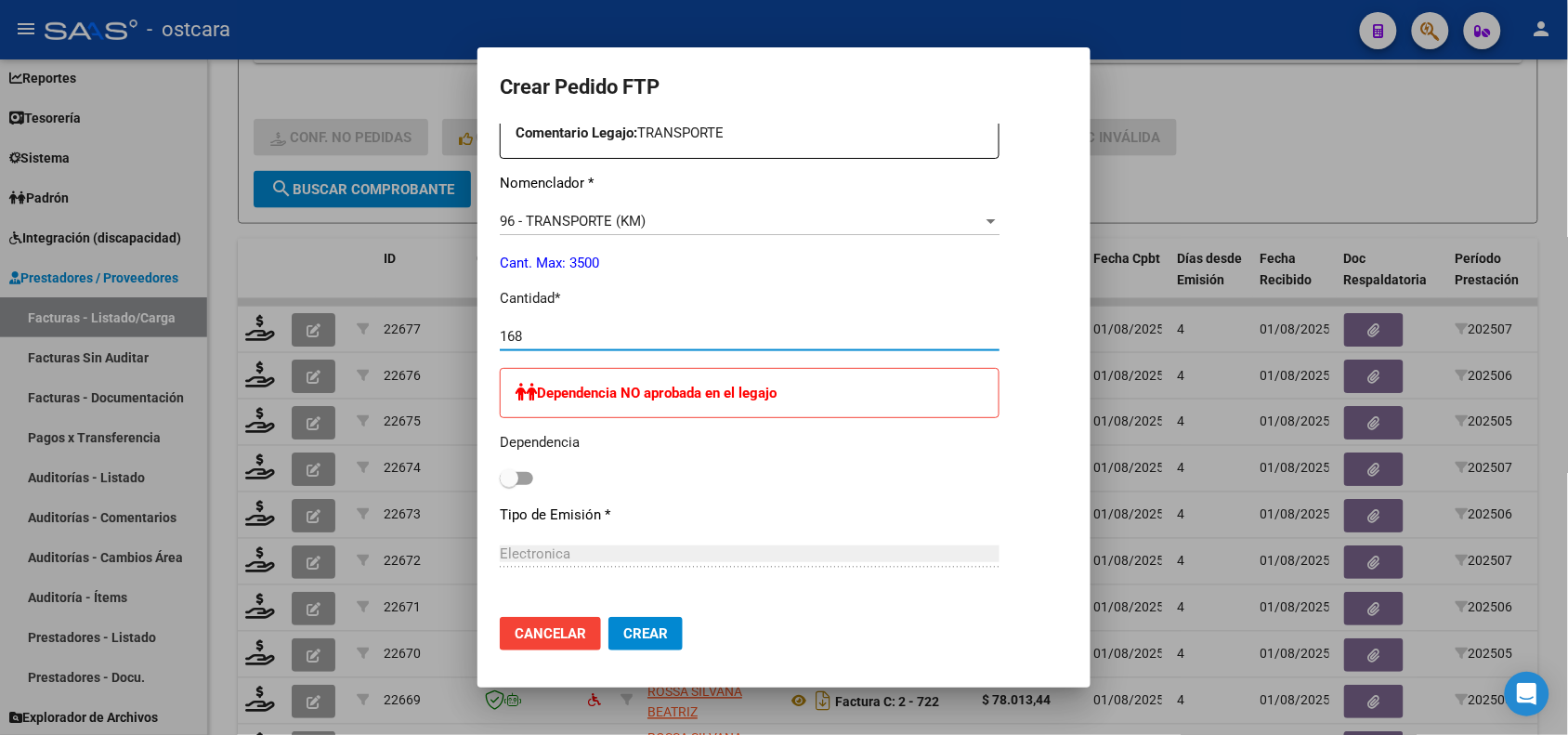 type on "168" 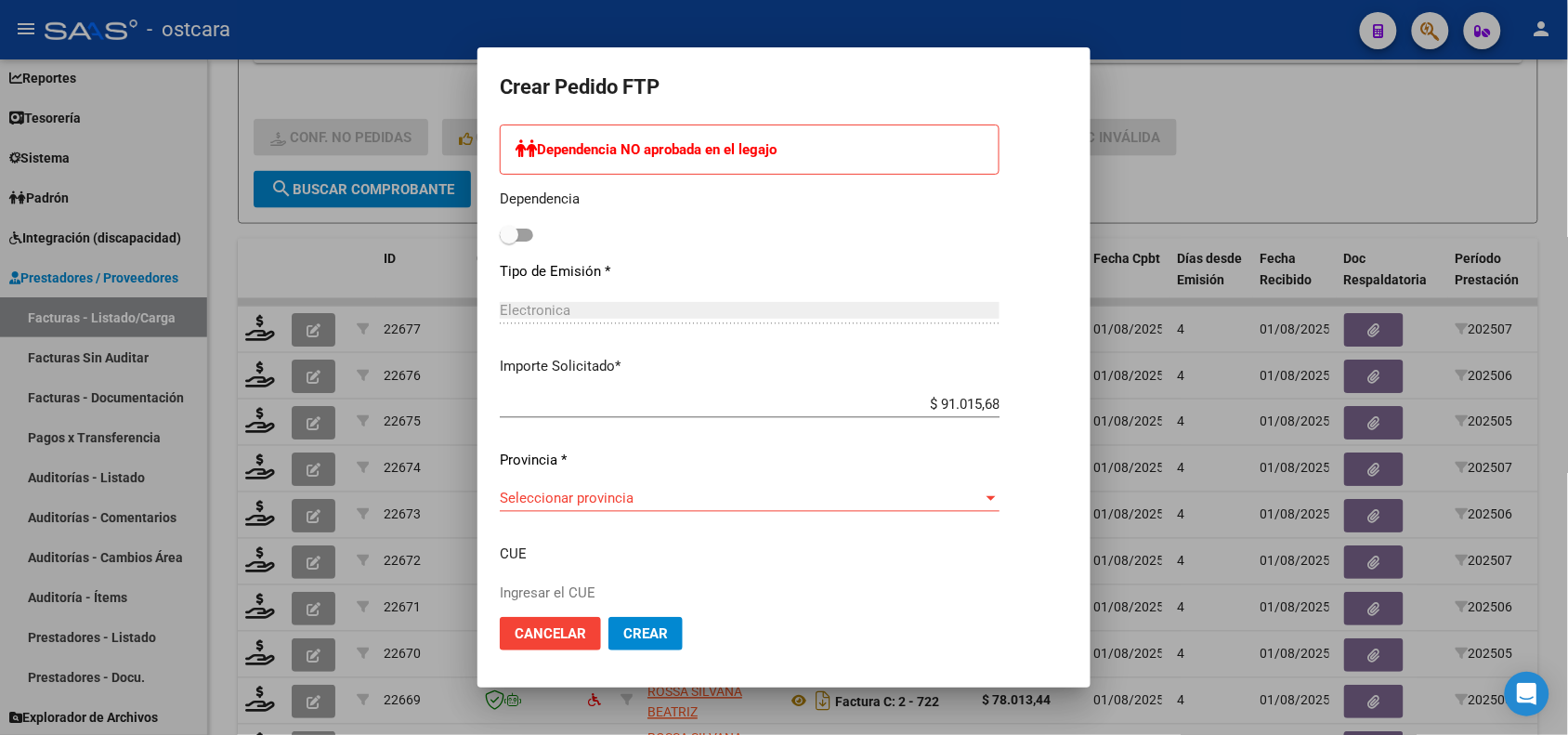 scroll, scrollTop: 1057, scrollLeft: 0, axis: vertical 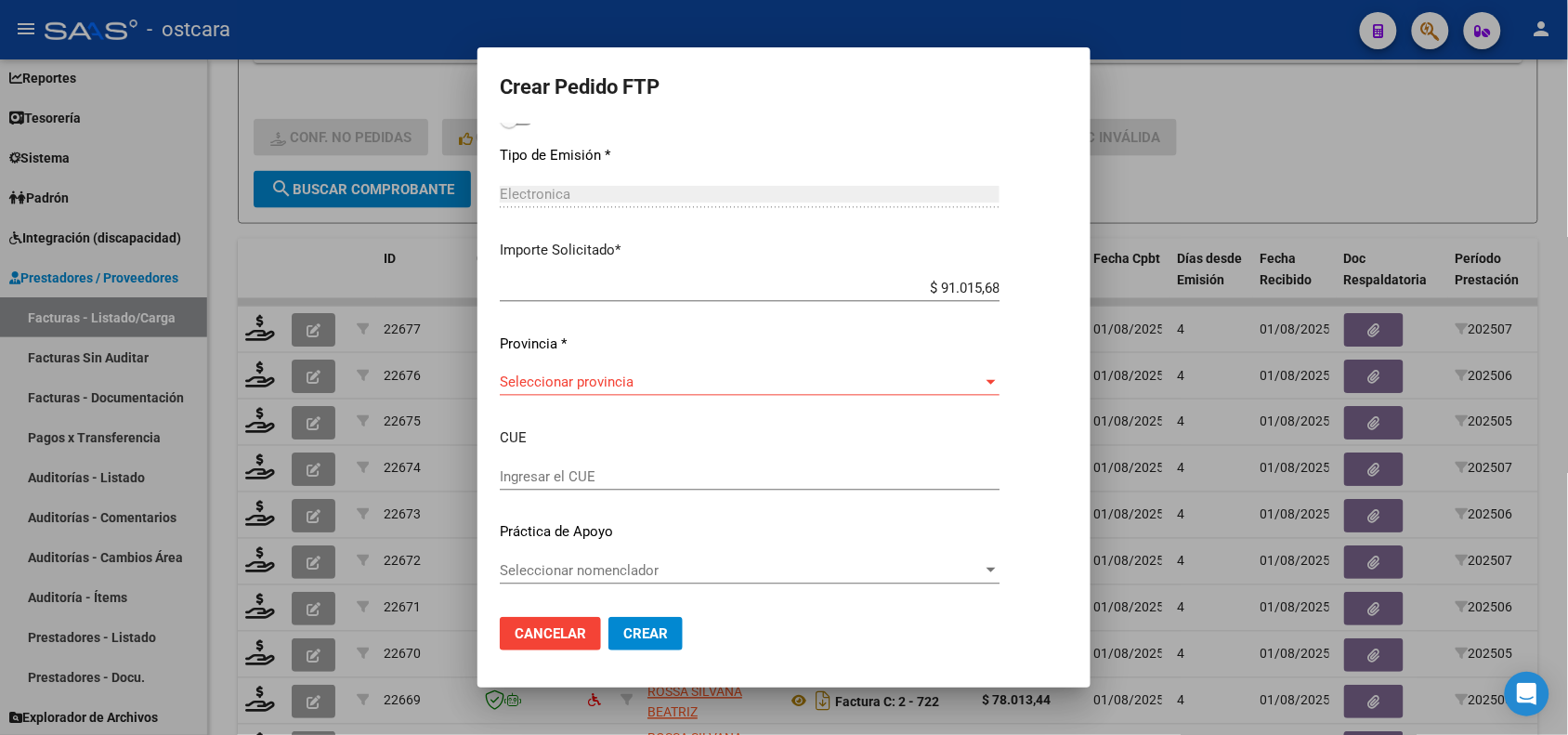 click on "Seleccionar provincia" at bounding box center [741, 382] 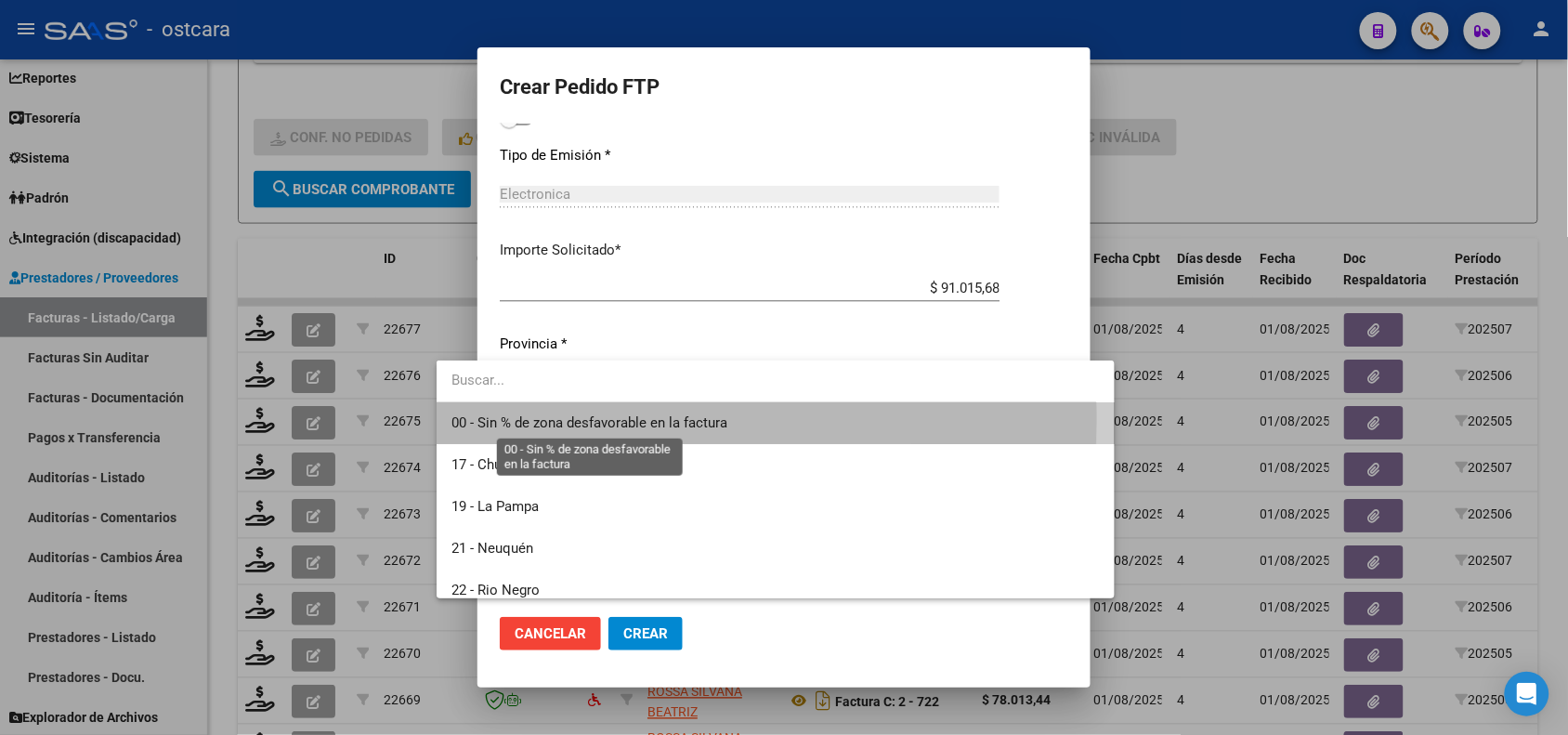 click on "00 - Sin % de zona desfavorable en la factura" at bounding box center (589, 423) 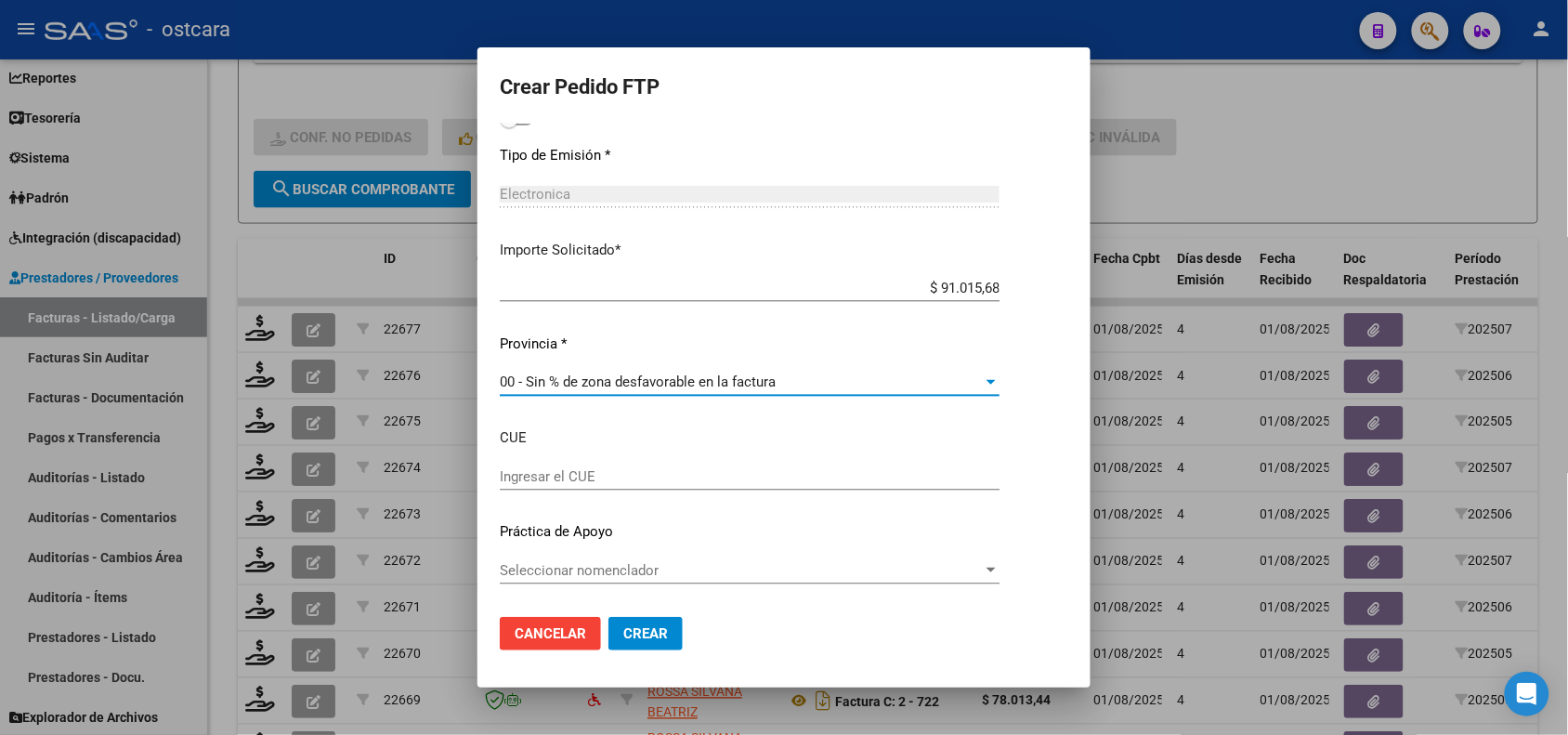 click on "Crear" 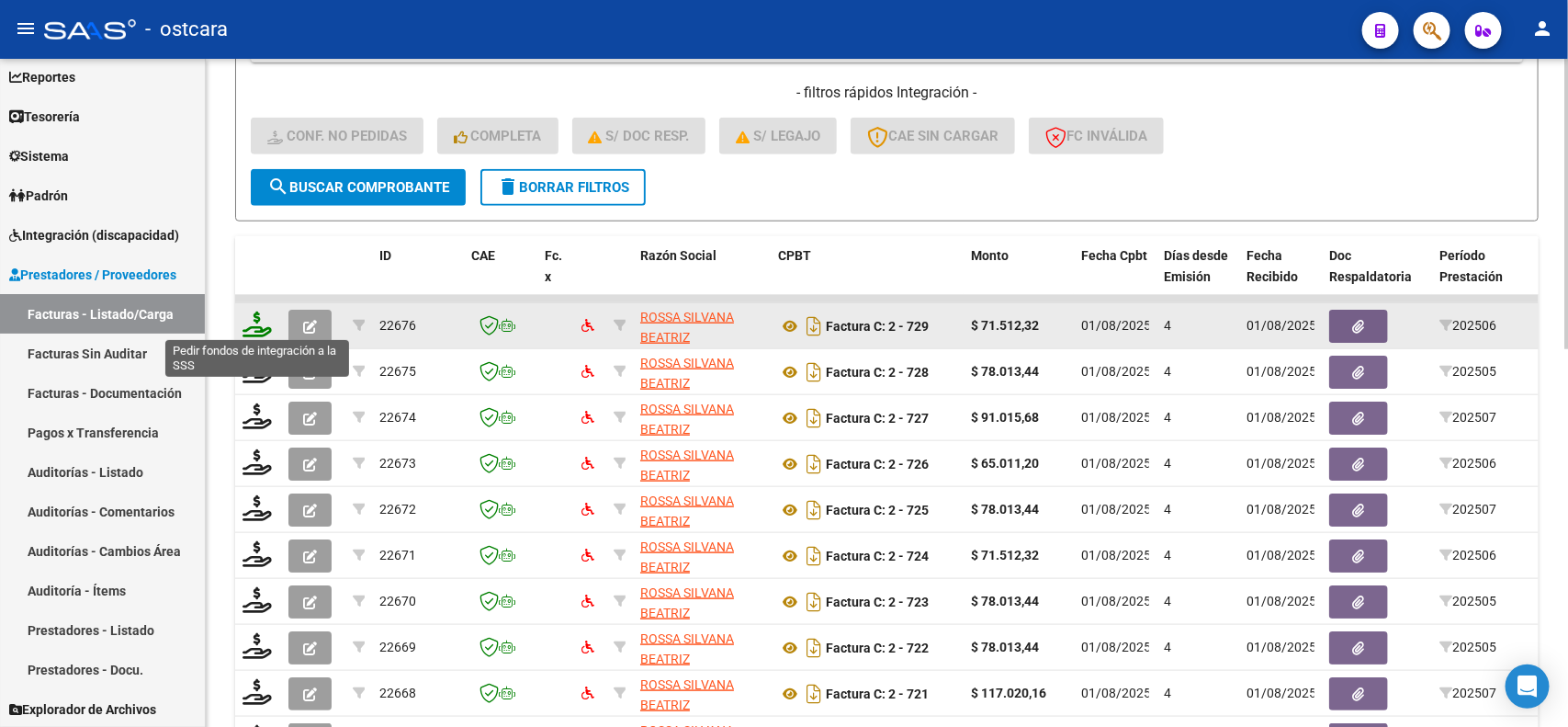 click 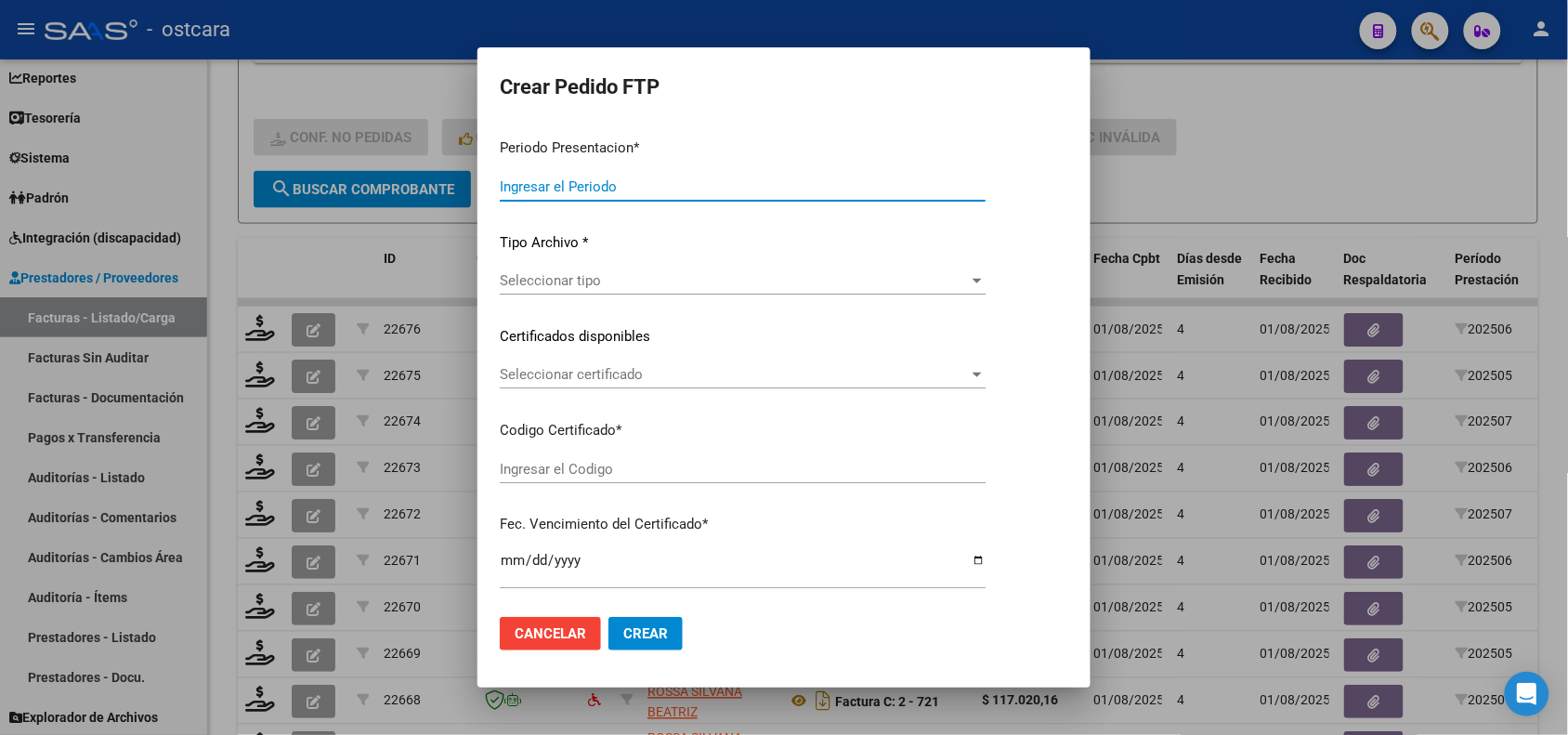 type on "202507" 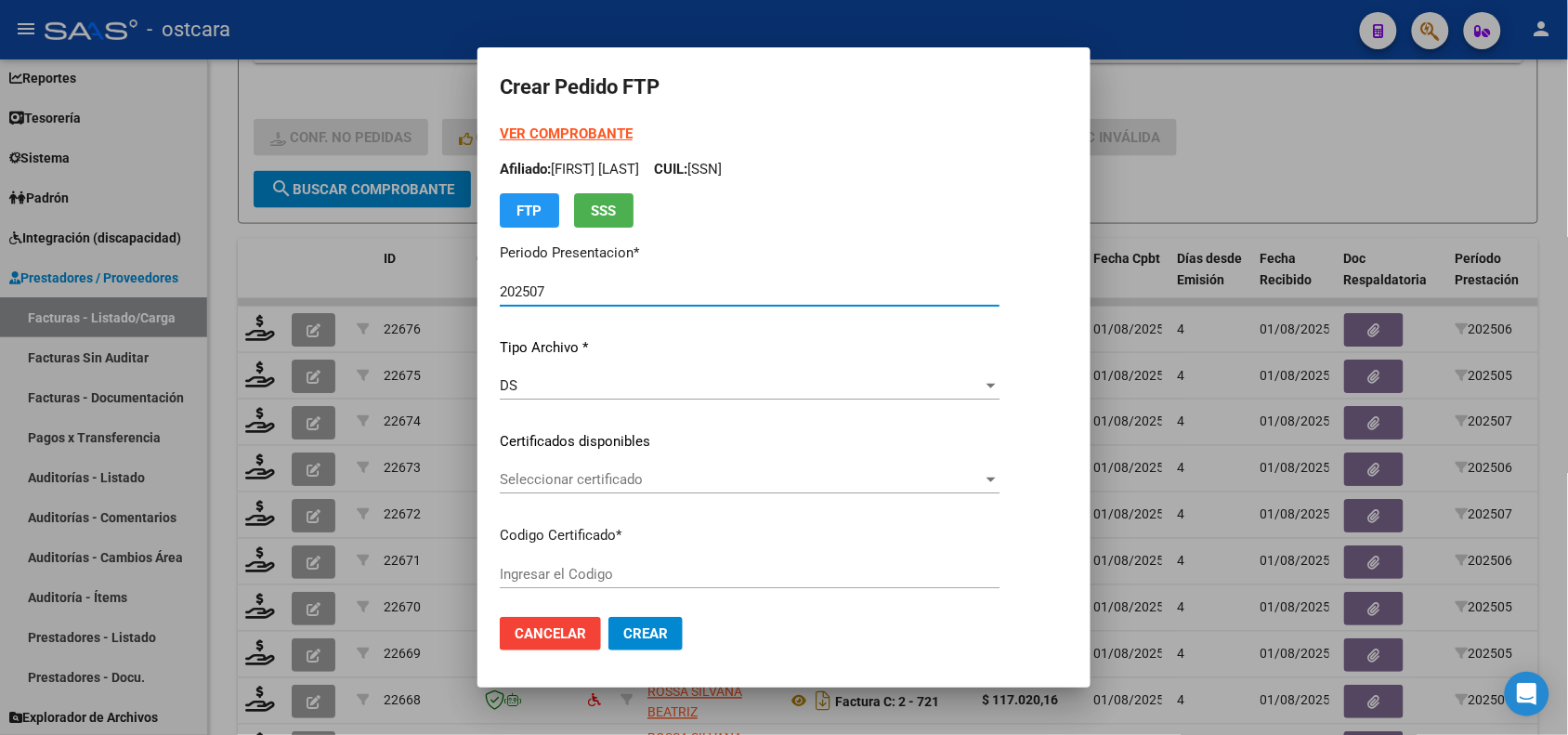 type on "ARG02000541187282023032120280321SFE22800" 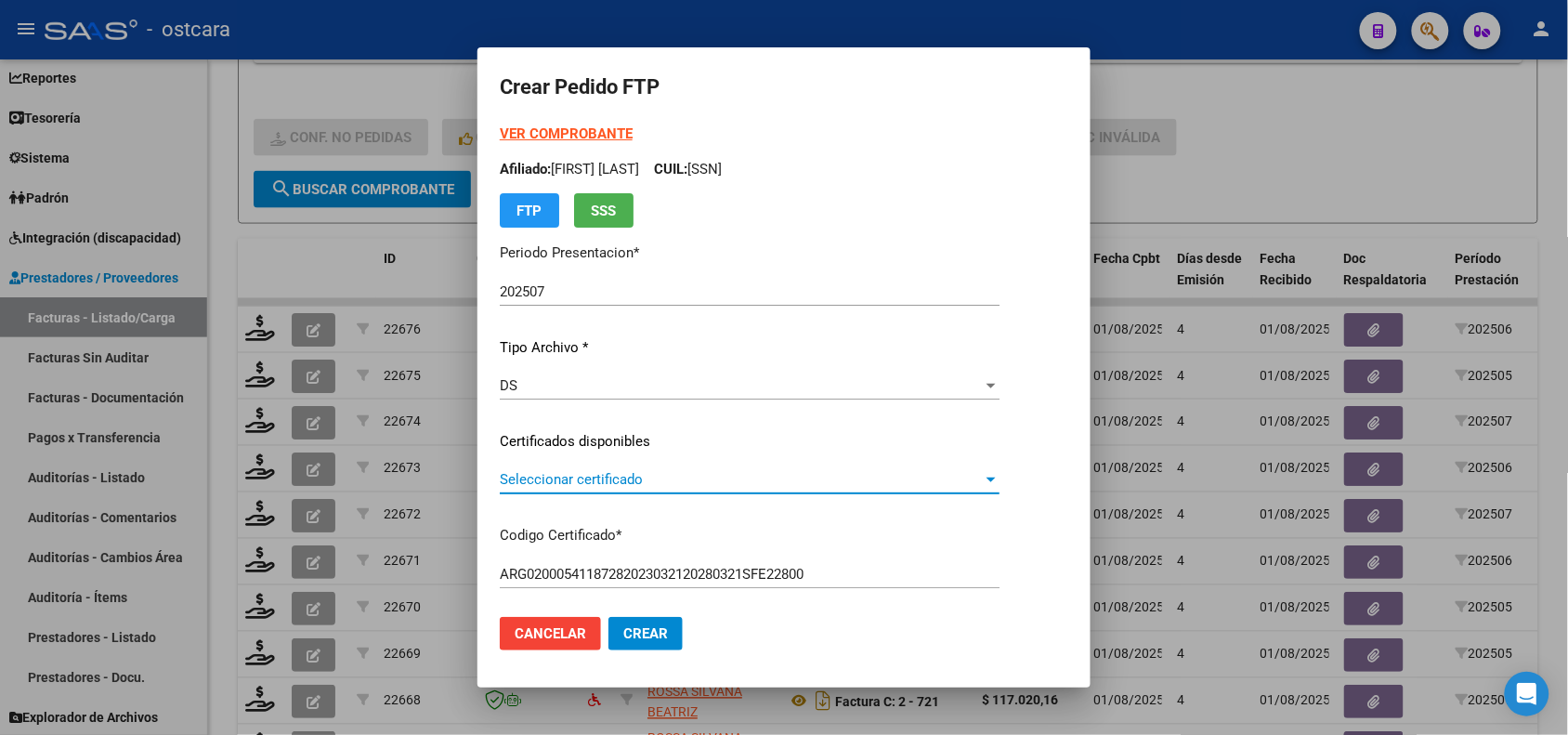 click on "Seleccionar certificado" at bounding box center [741, 479] 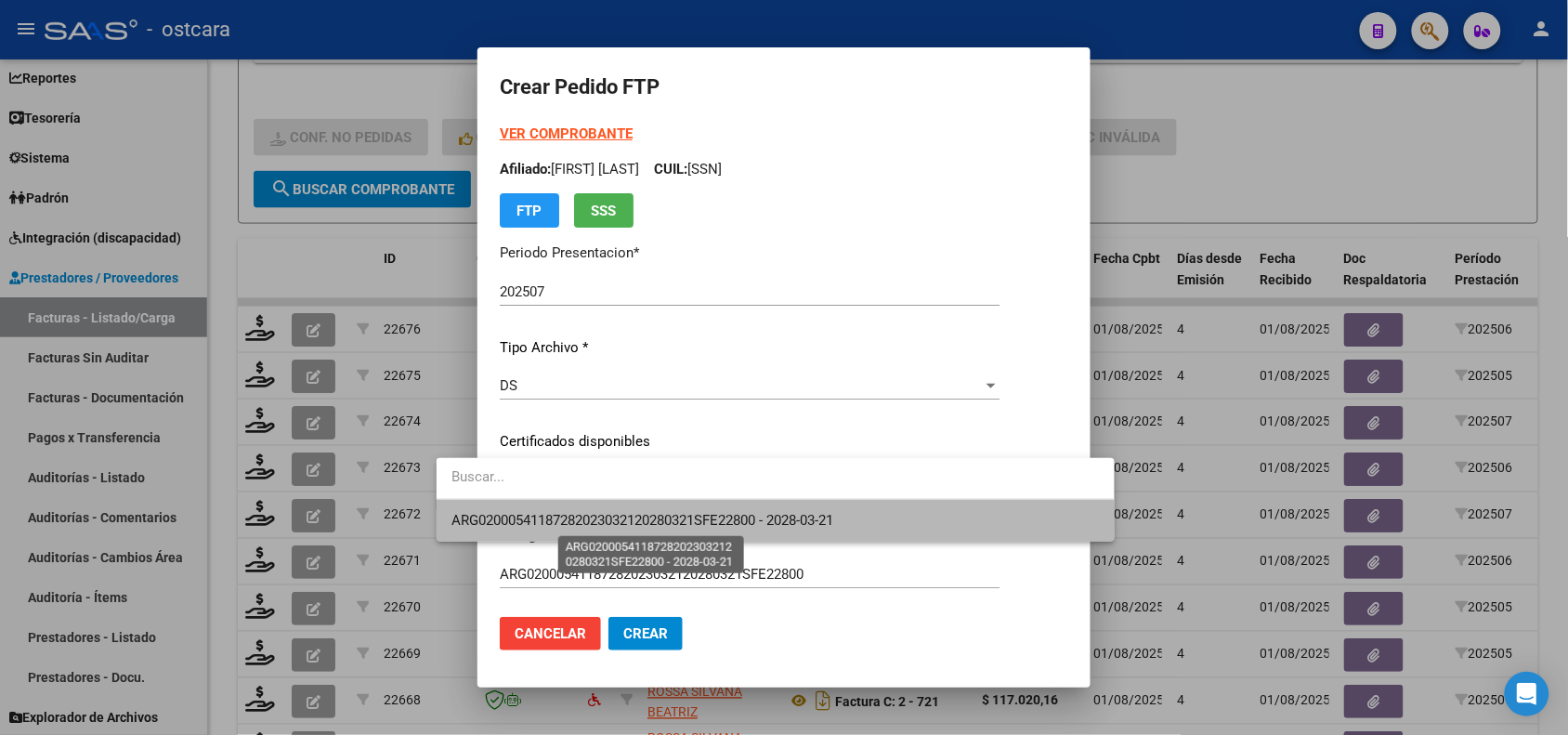 click on "ARG02000541187282023032120280321SFE22800 - 2028-03-21" at bounding box center [642, 520] 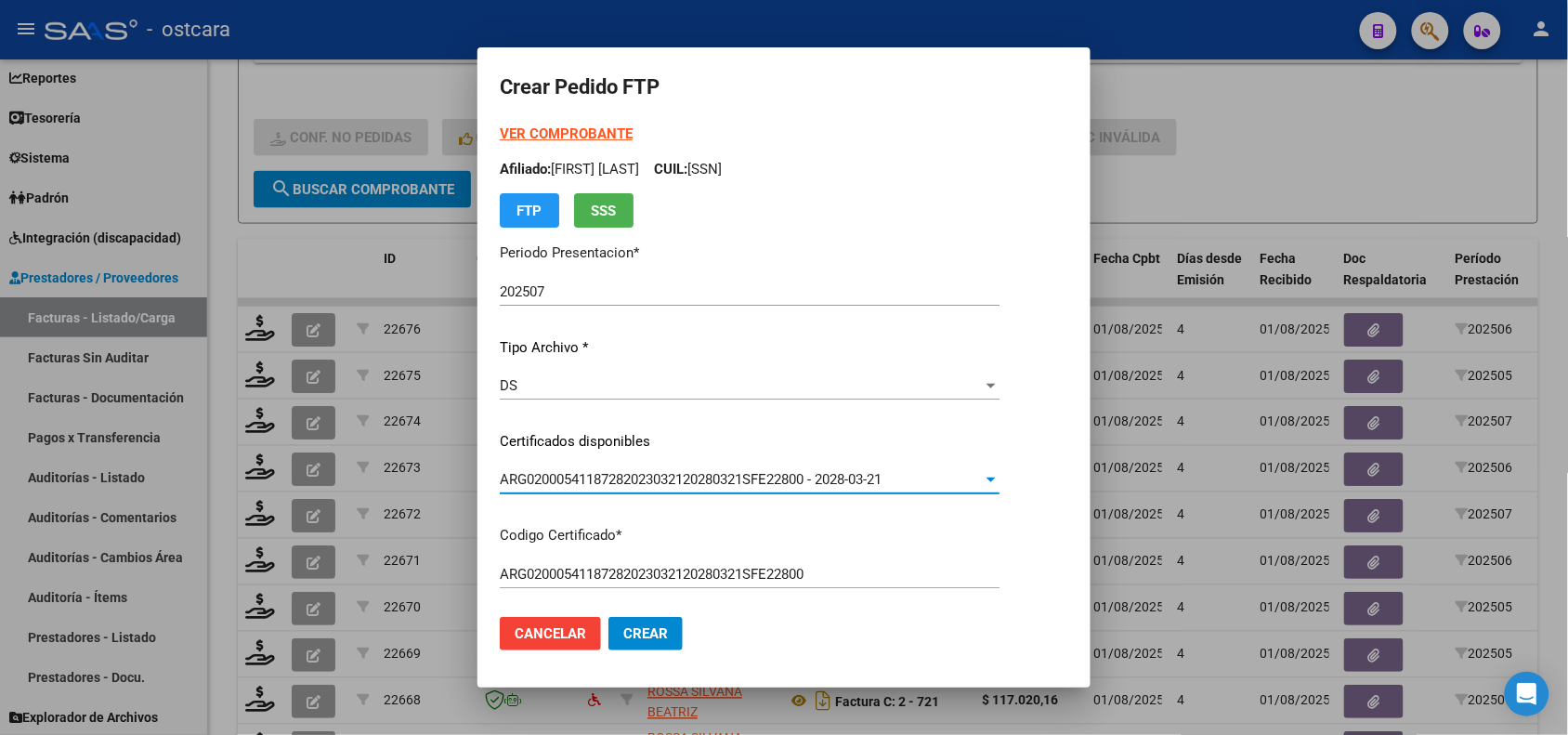 click at bounding box center (784, 367) 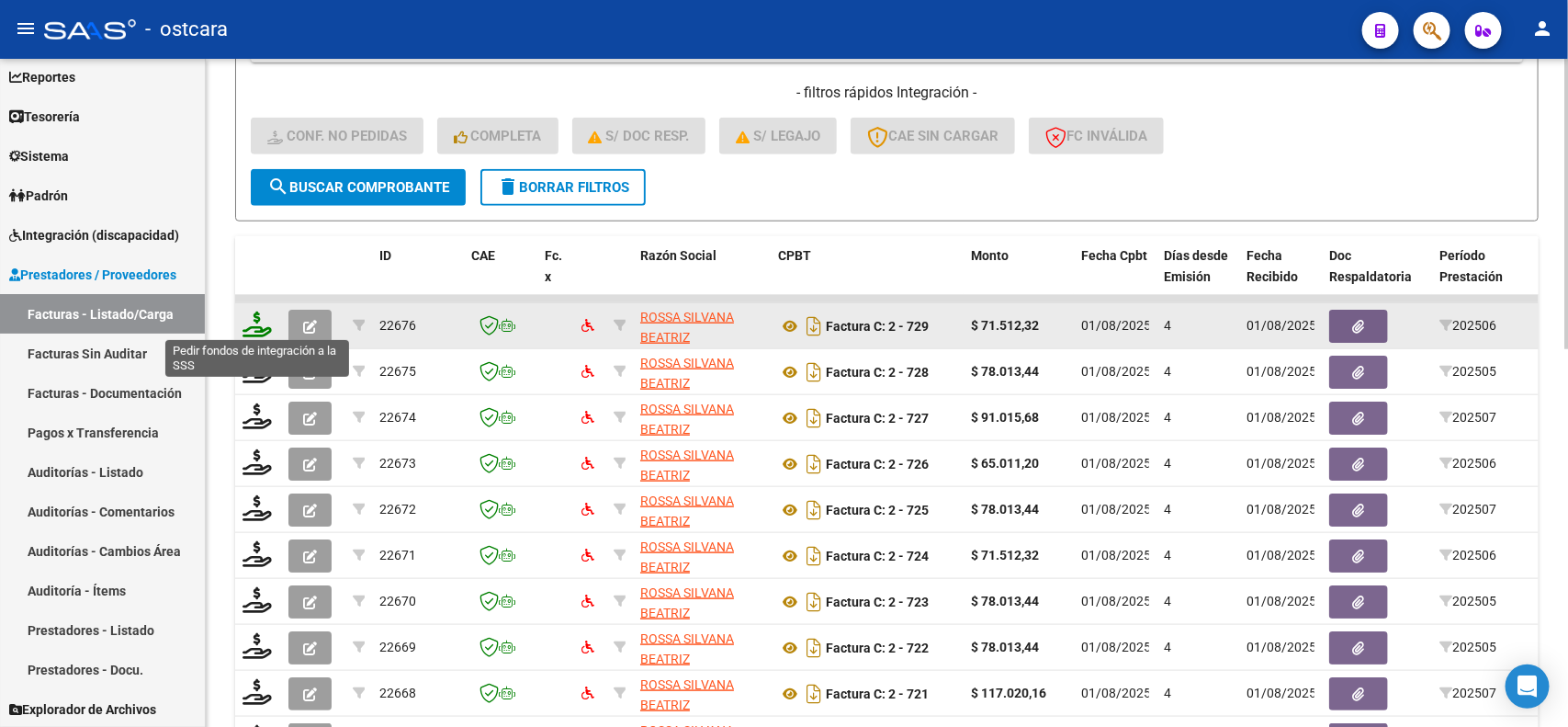 click 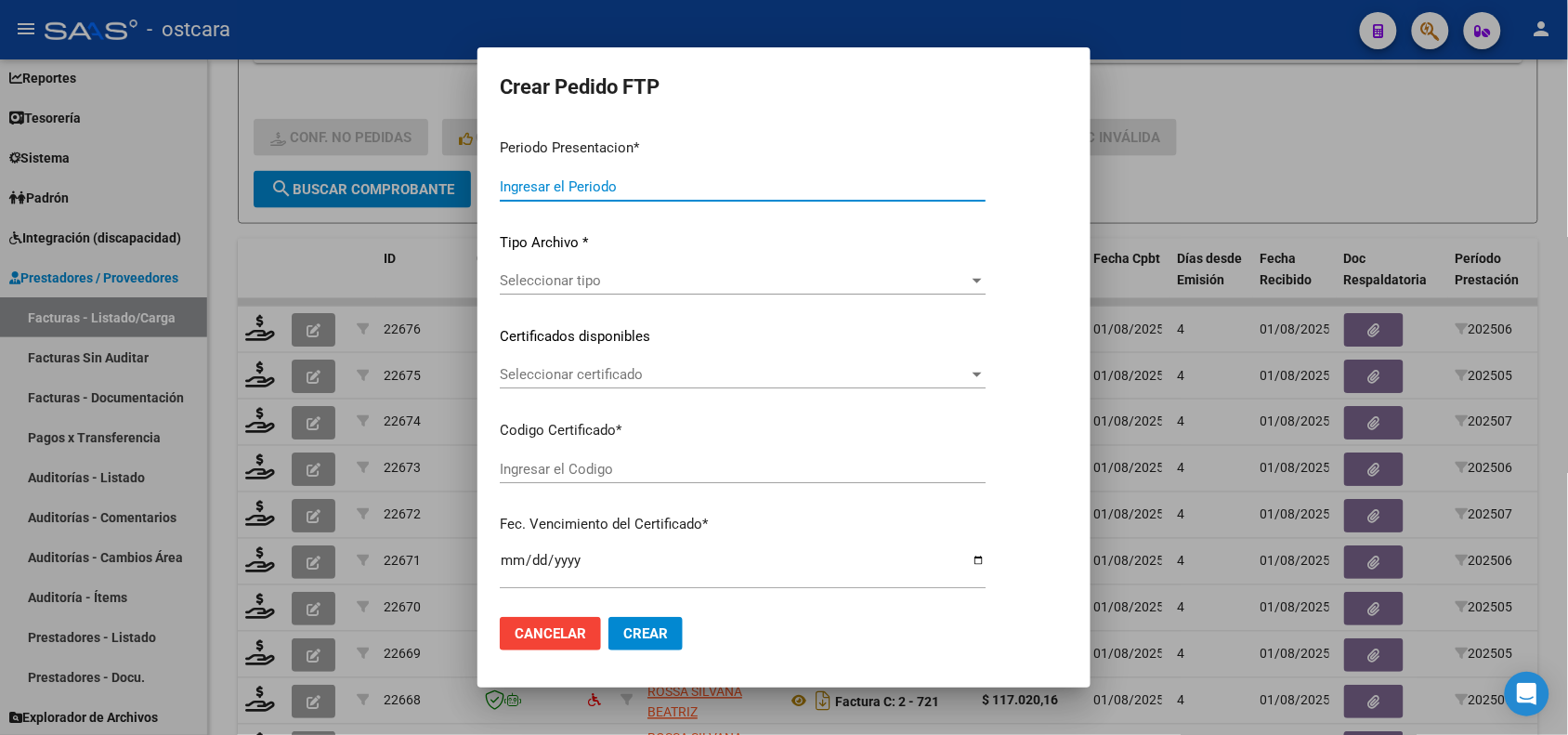 type on "202507" 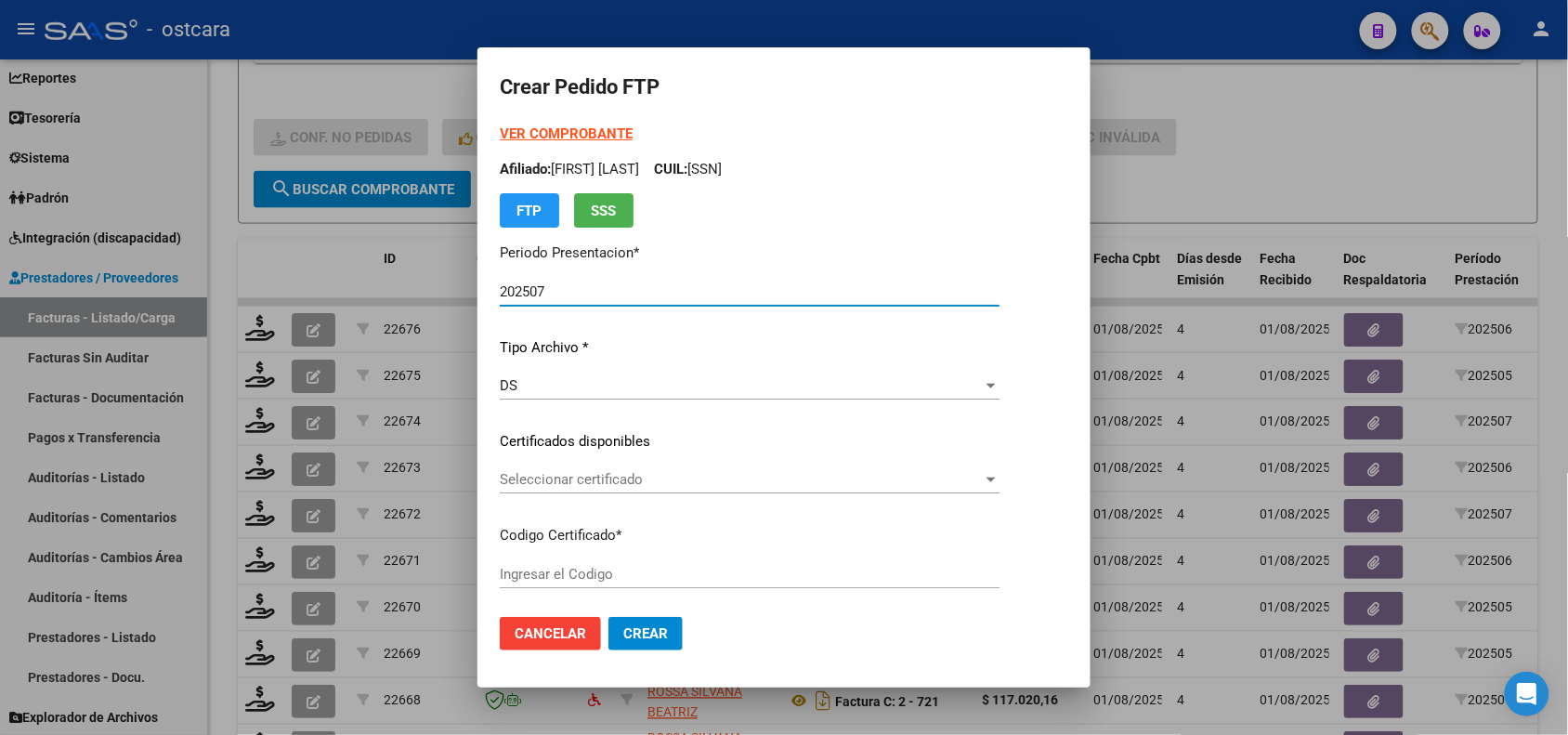 type on "ARG02000541187282023032120280321SFE22800" 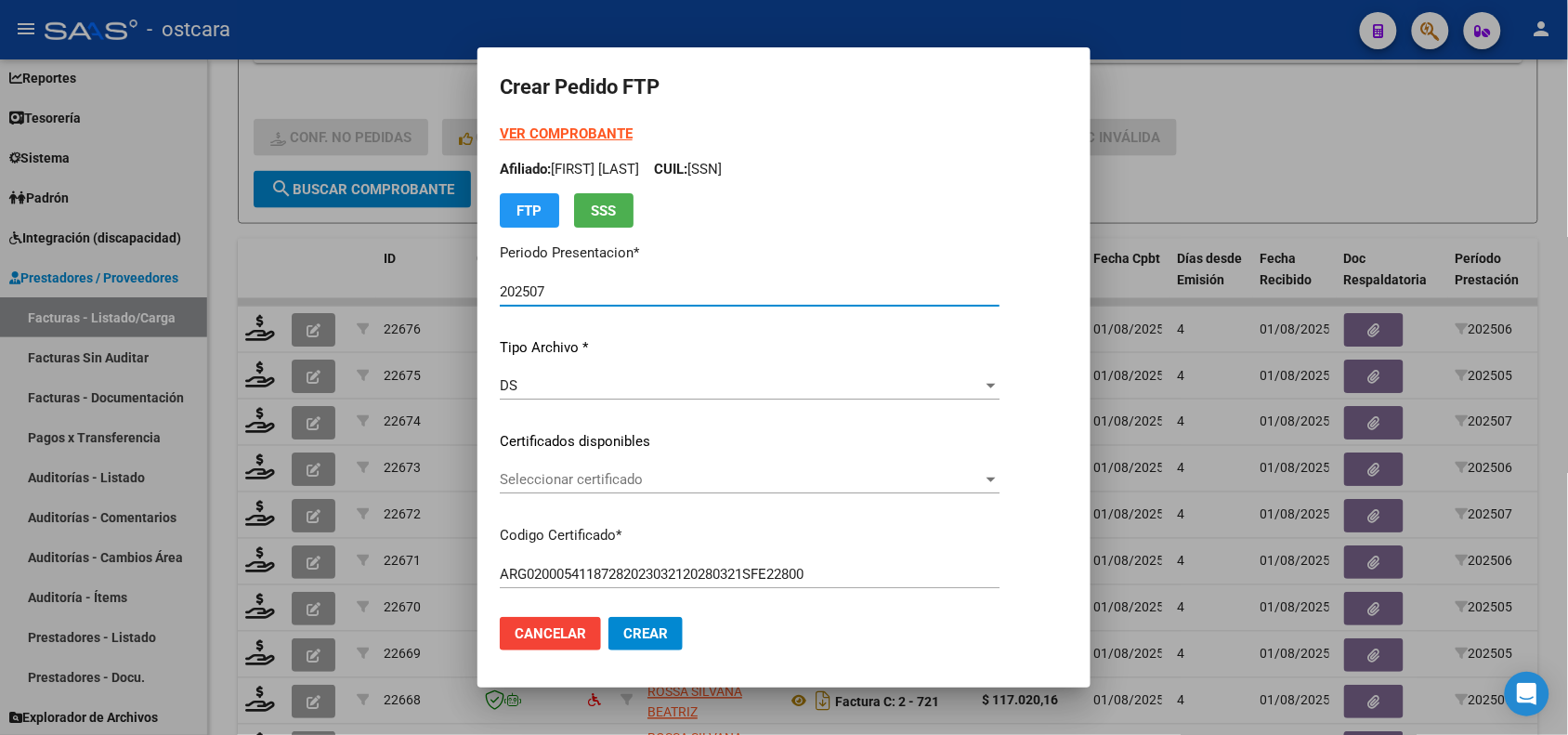 click on "Seleccionar certificado Seleccionar certificado" 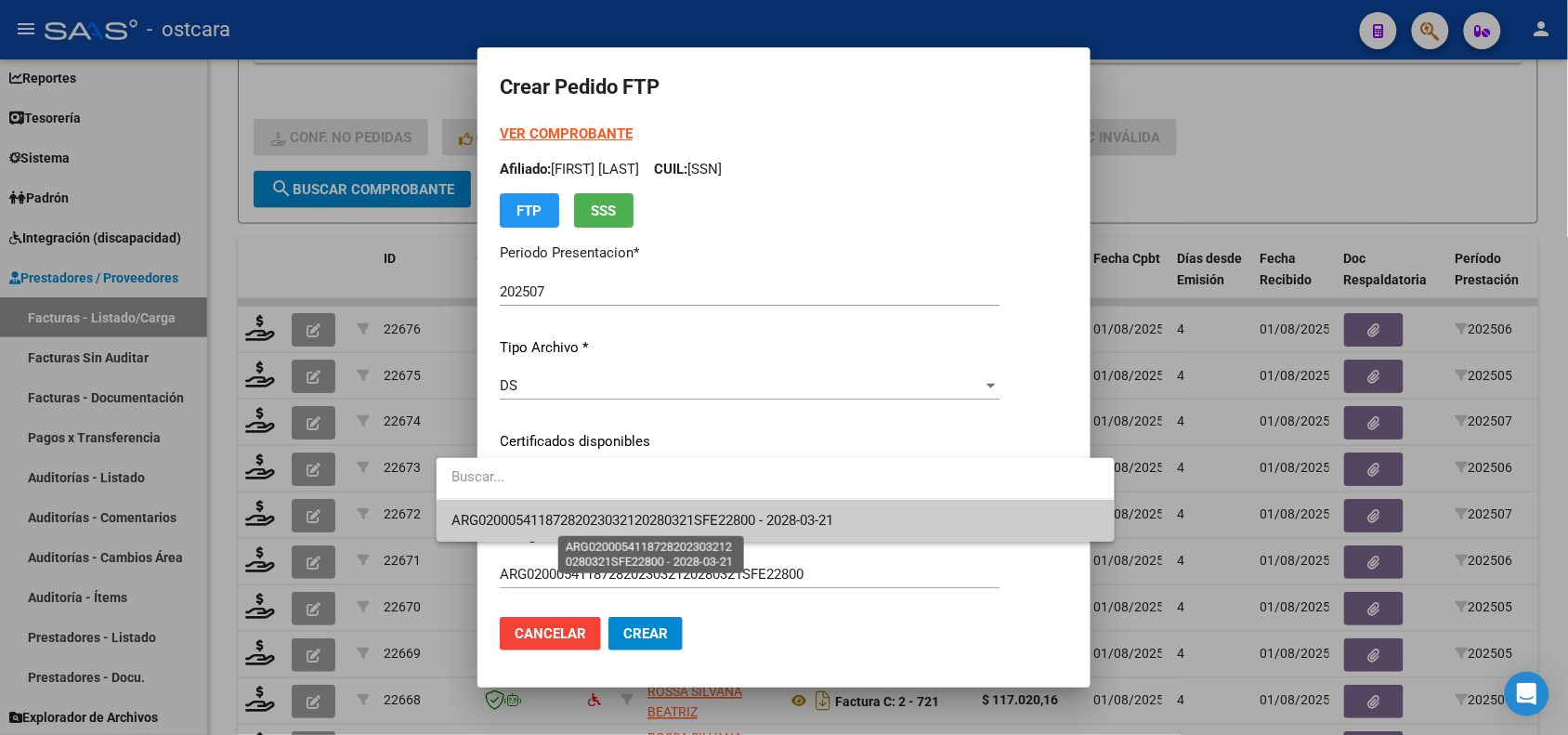 click on "ARG02000541187282023032120280321SFE22800 - 2028-03-21" at bounding box center [642, 520] 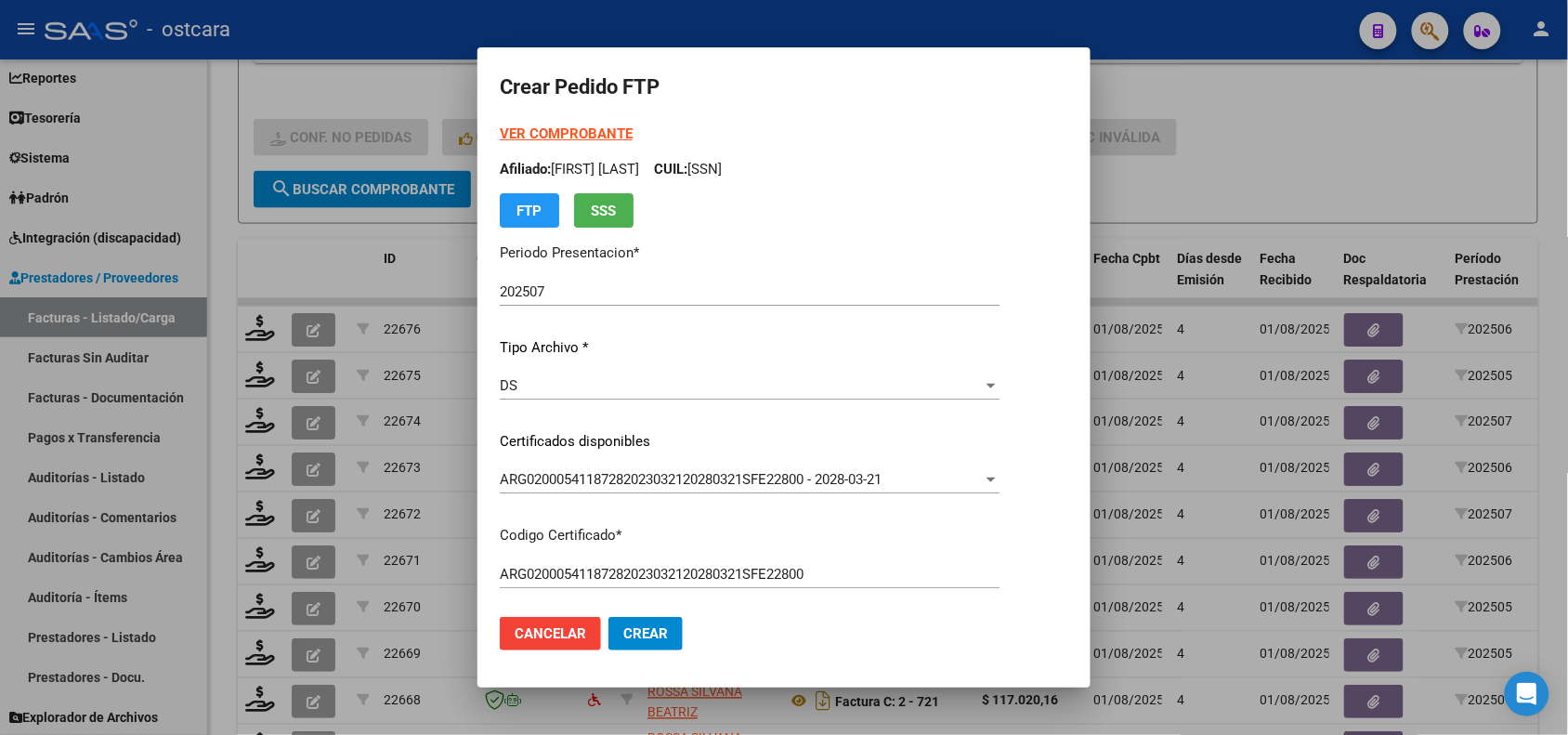 click on "VER COMPROBANTE" at bounding box center [566, 134] 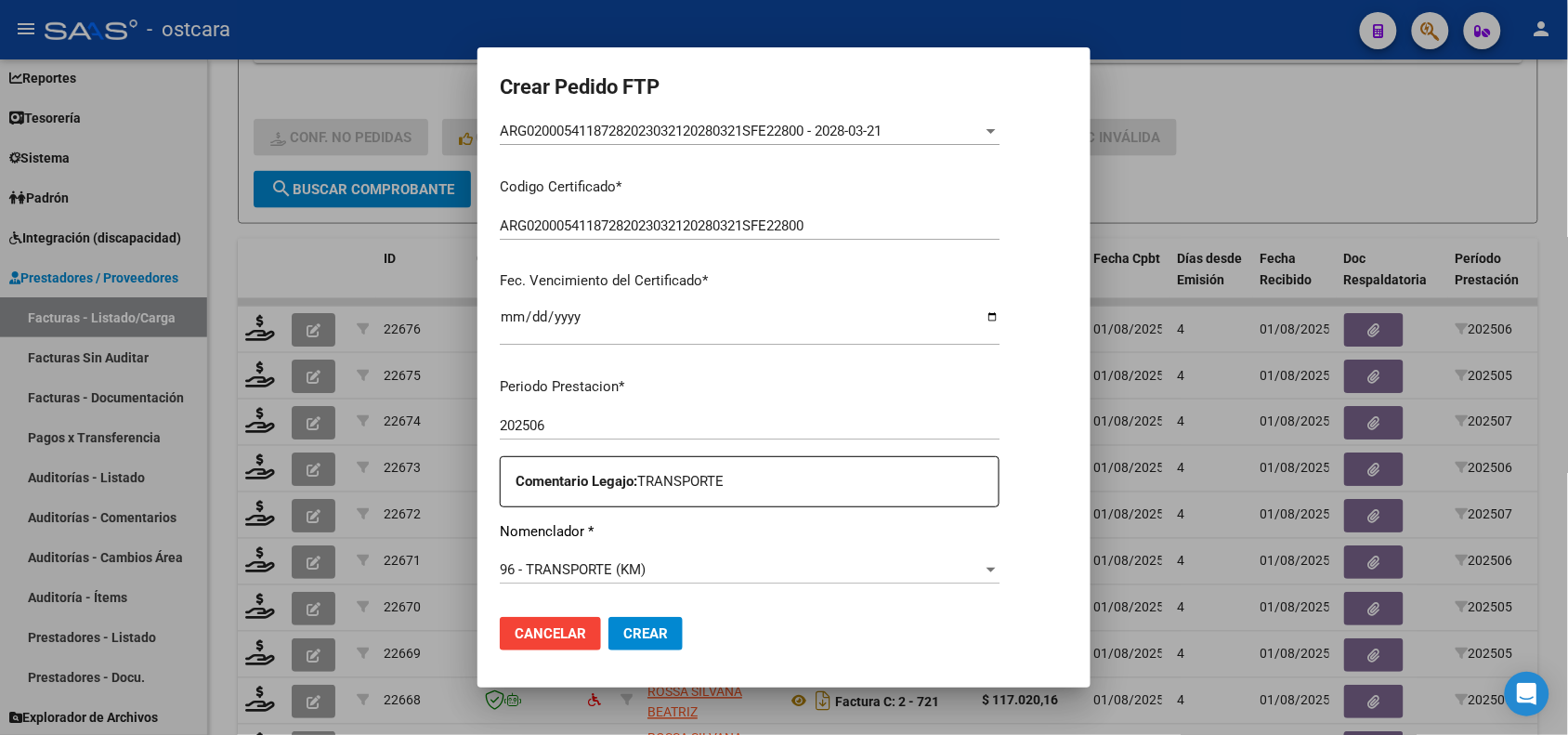 scroll, scrollTop: 581, scrollLeft: 0, axis: vertical 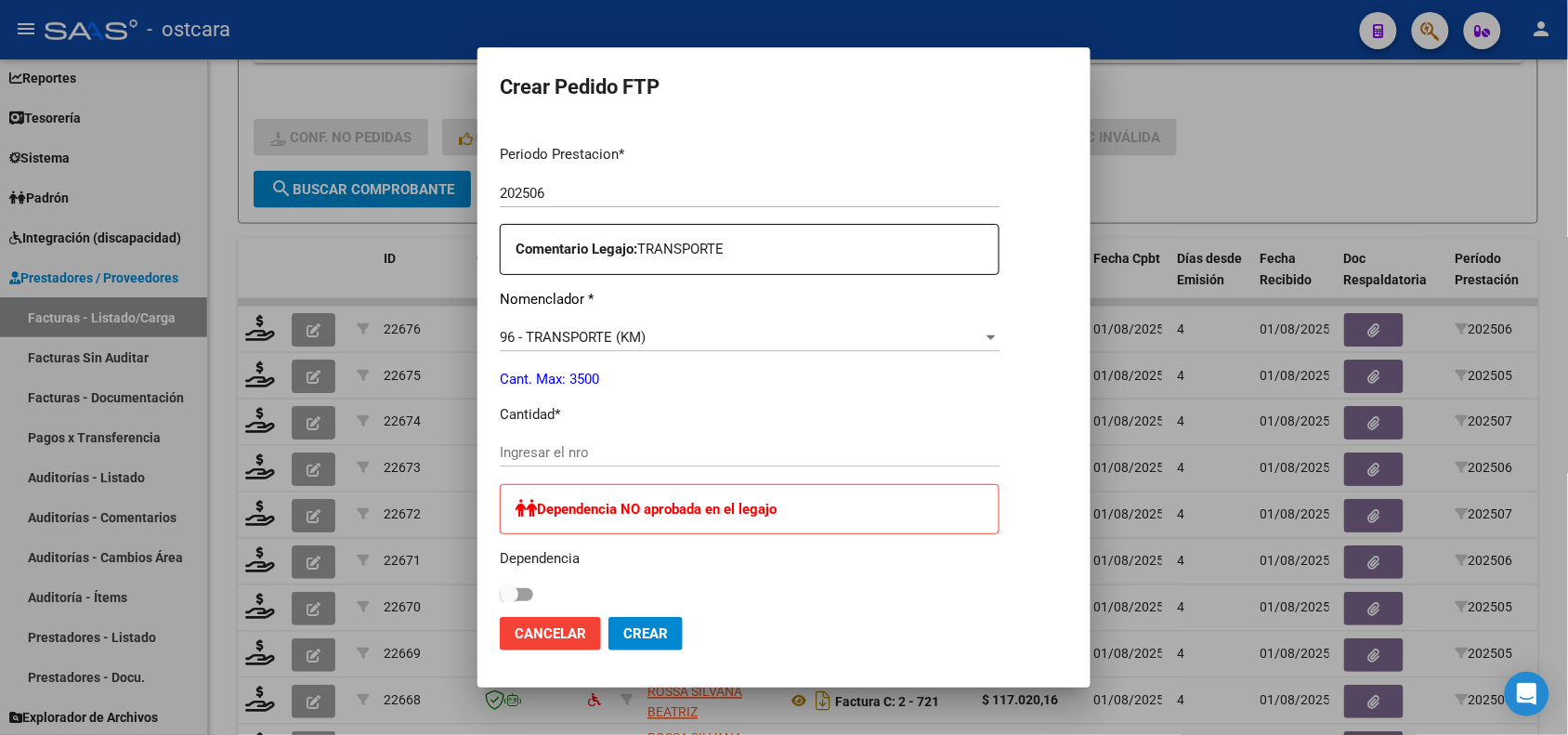 click on "Ingresar el nro" 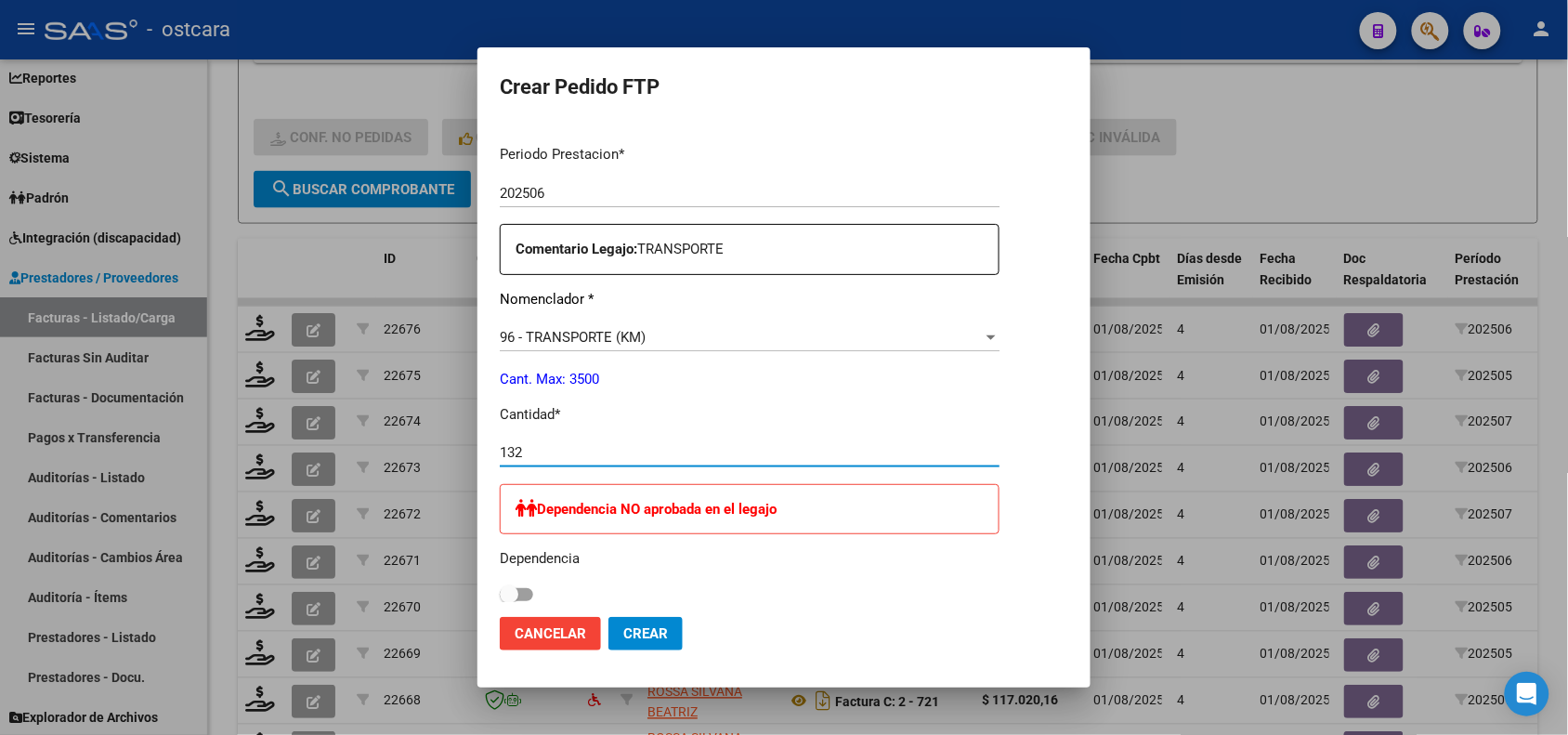 type on "132" 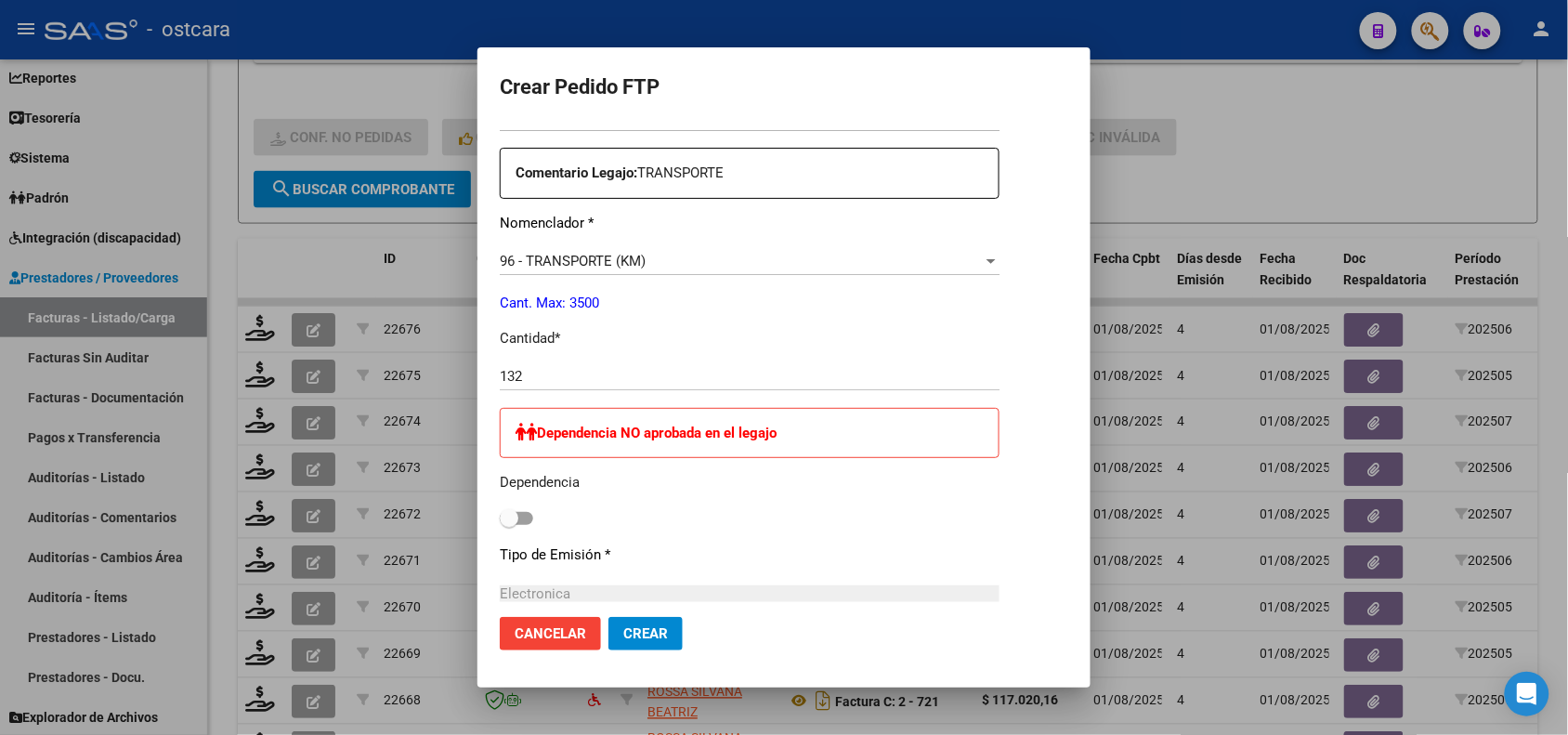 scroll, scrollTop: 929, scrollLeft: 0, axis: vertical 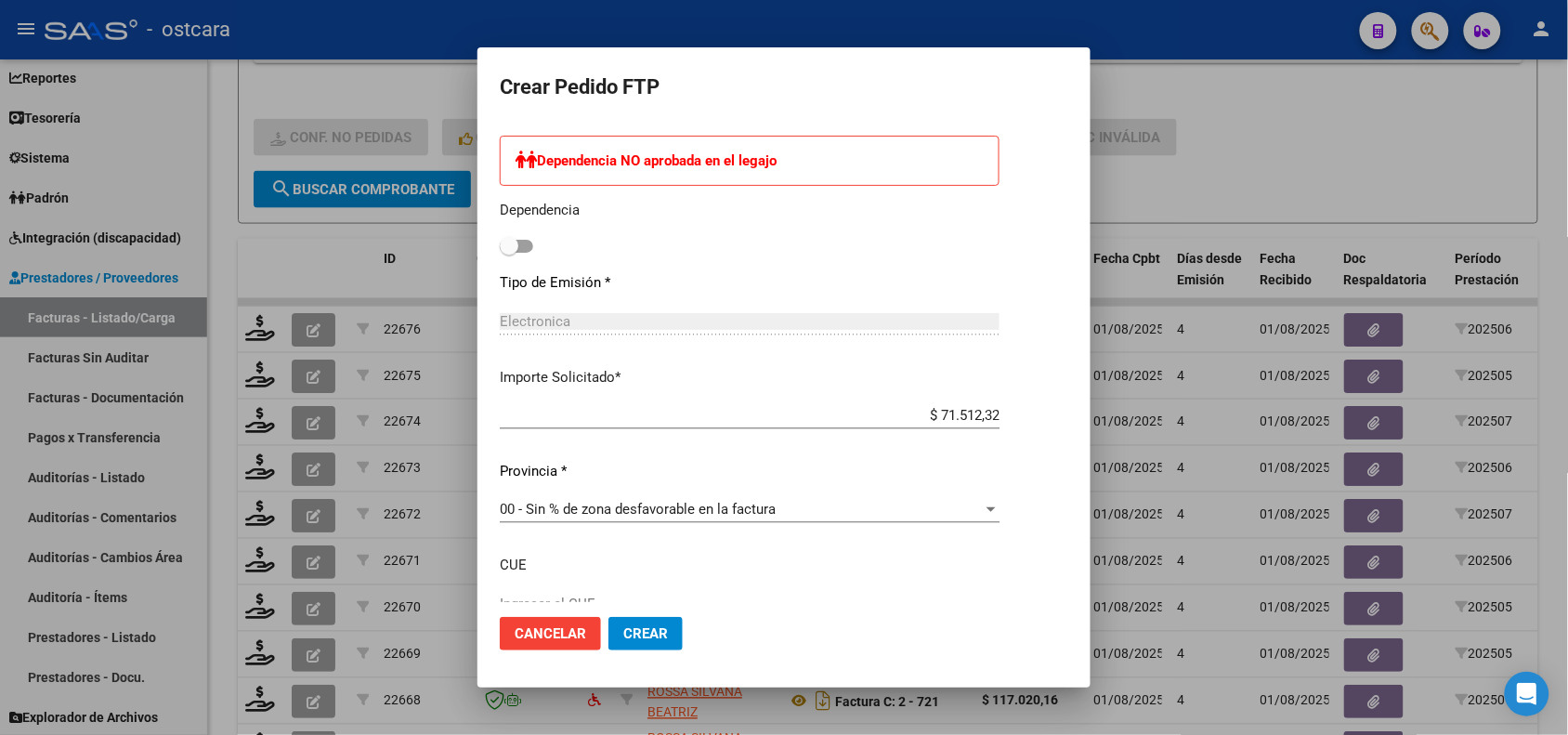 click on "Crear" 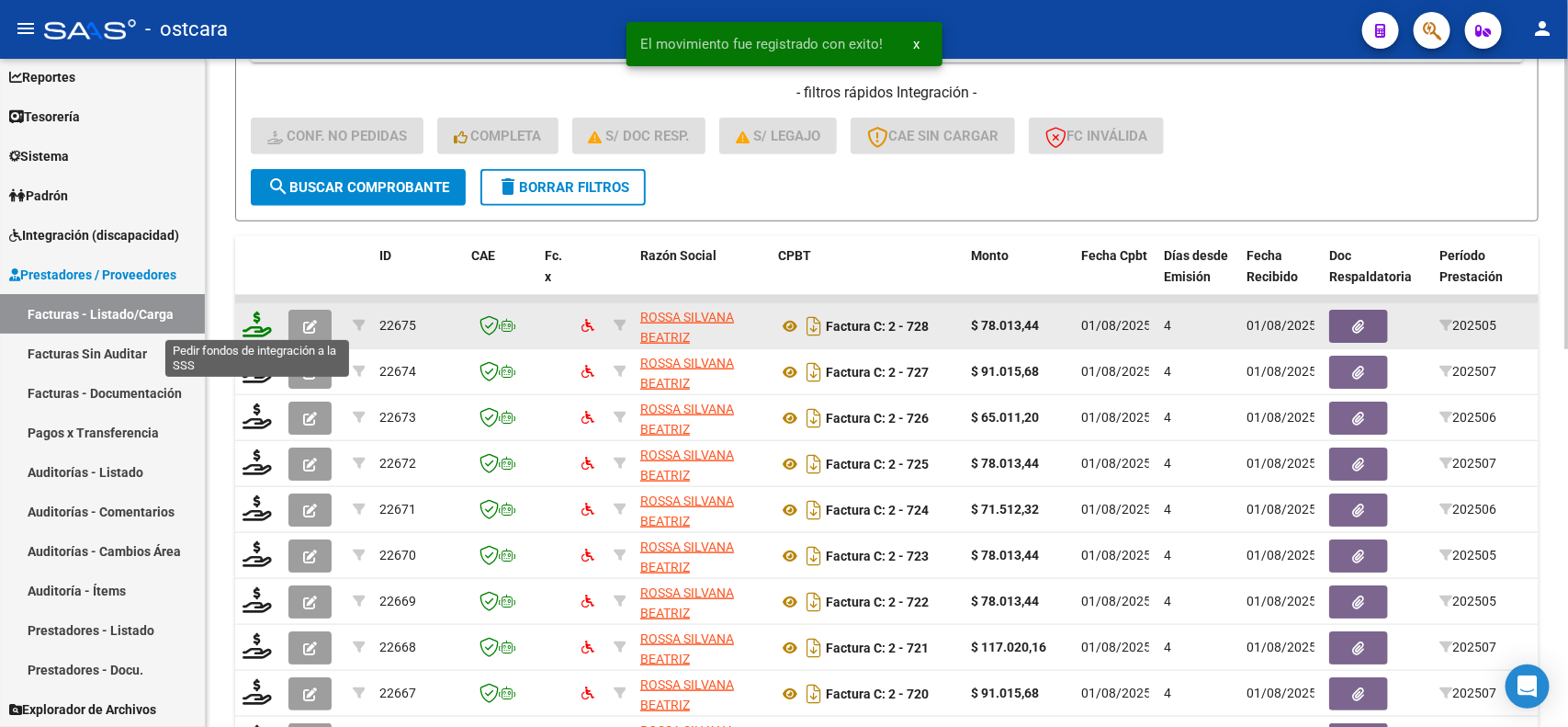 click 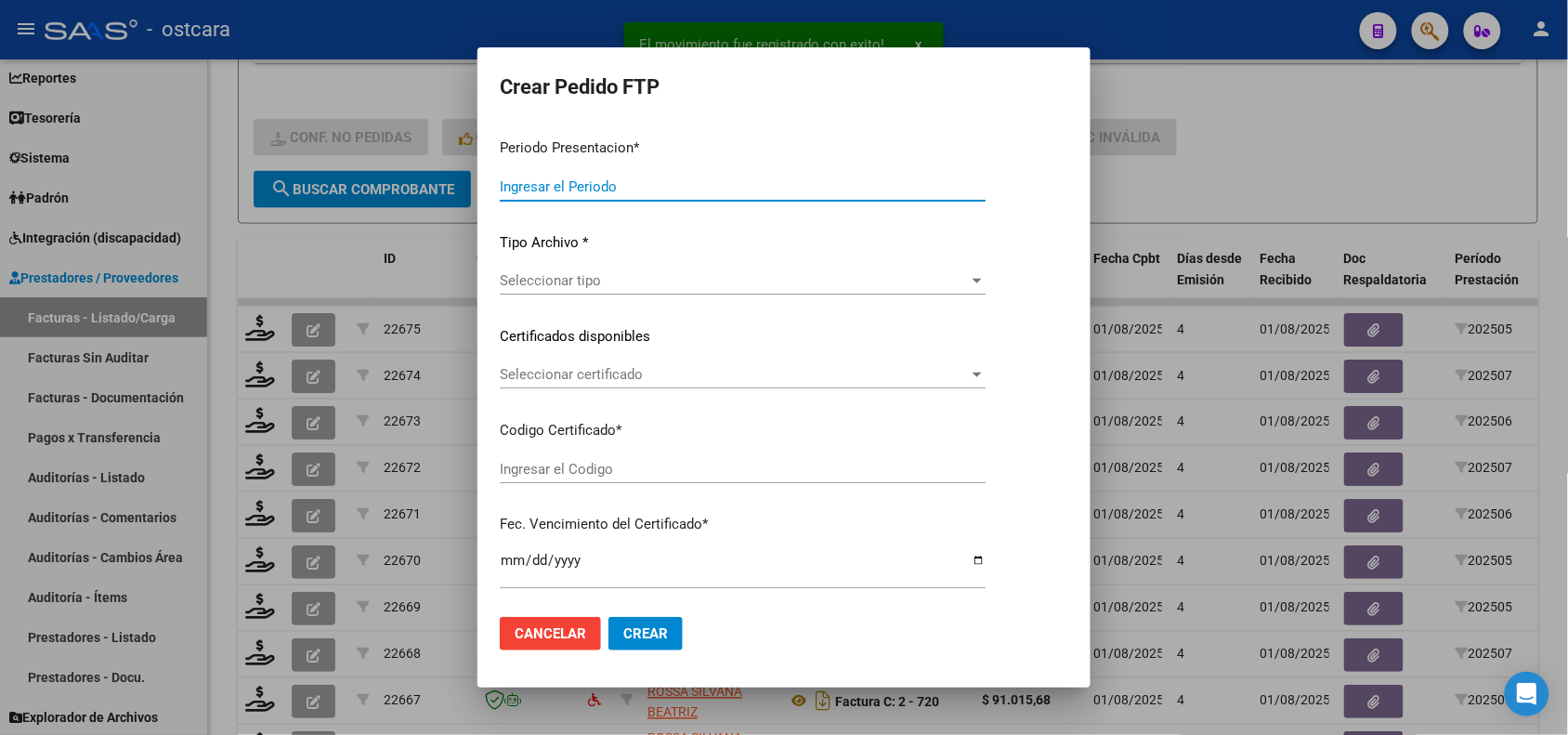 type on "202507" 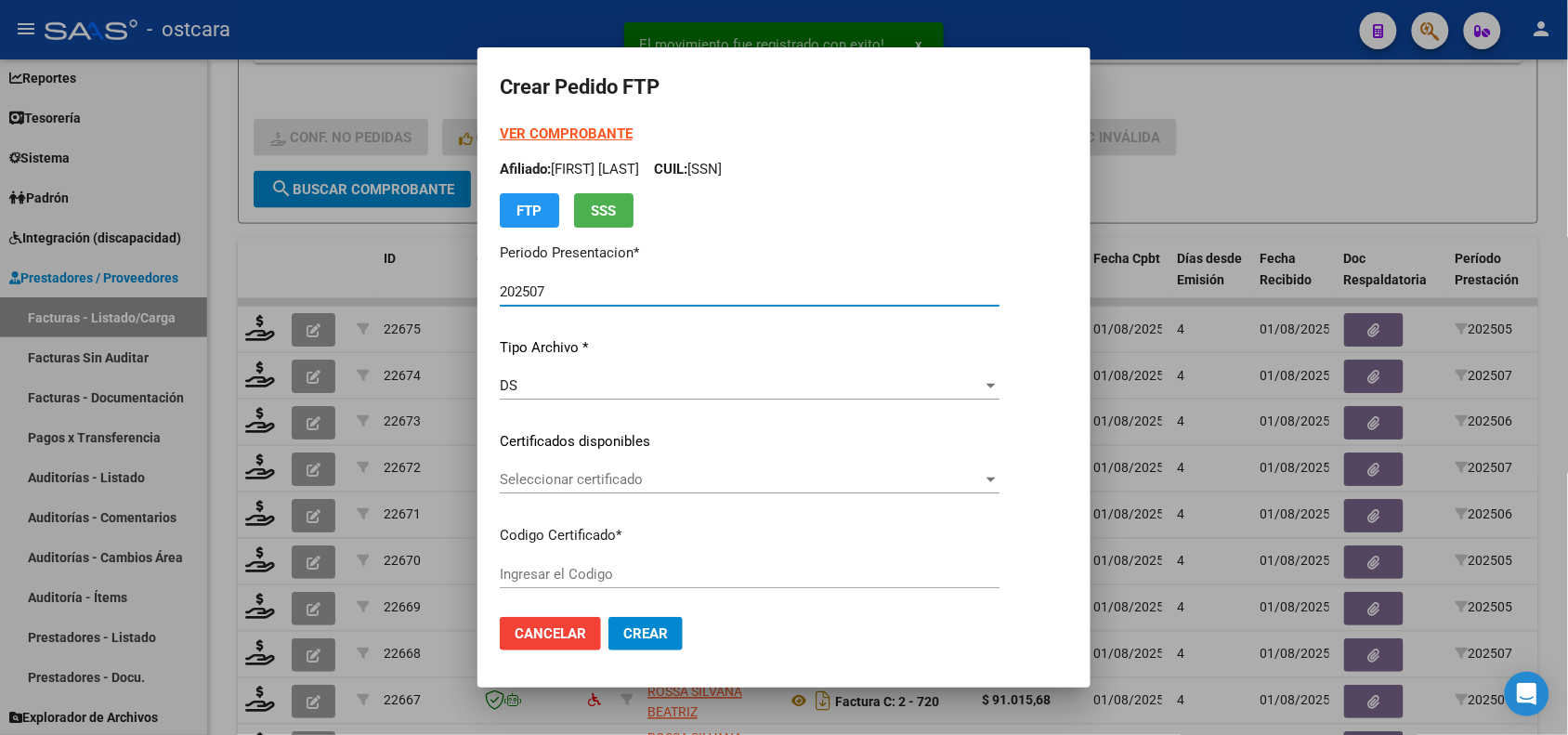 type on "ARG02000541187282023032120280321SFE22800" 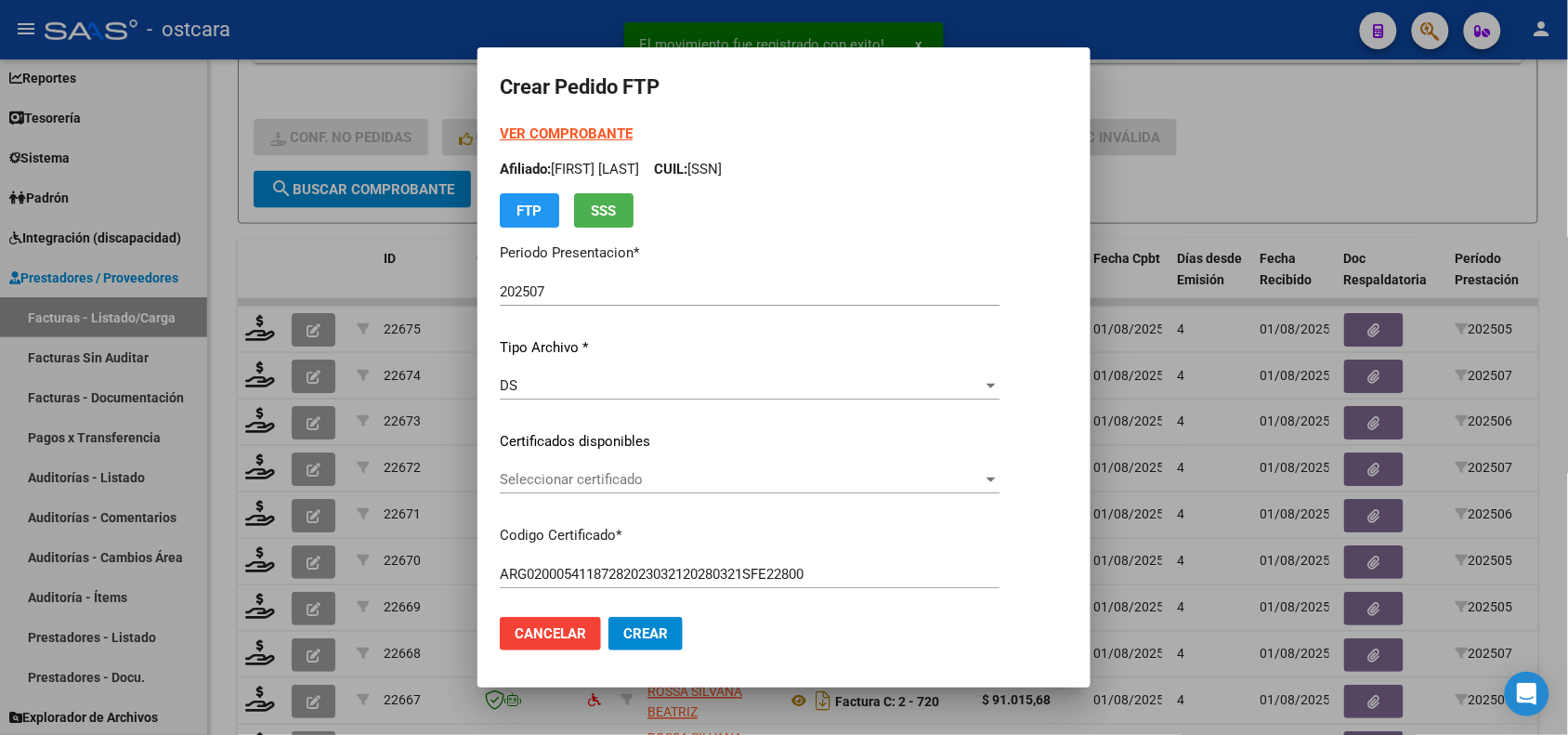 click on "VER COMPROBANTE" at bounding box center (566, 134) 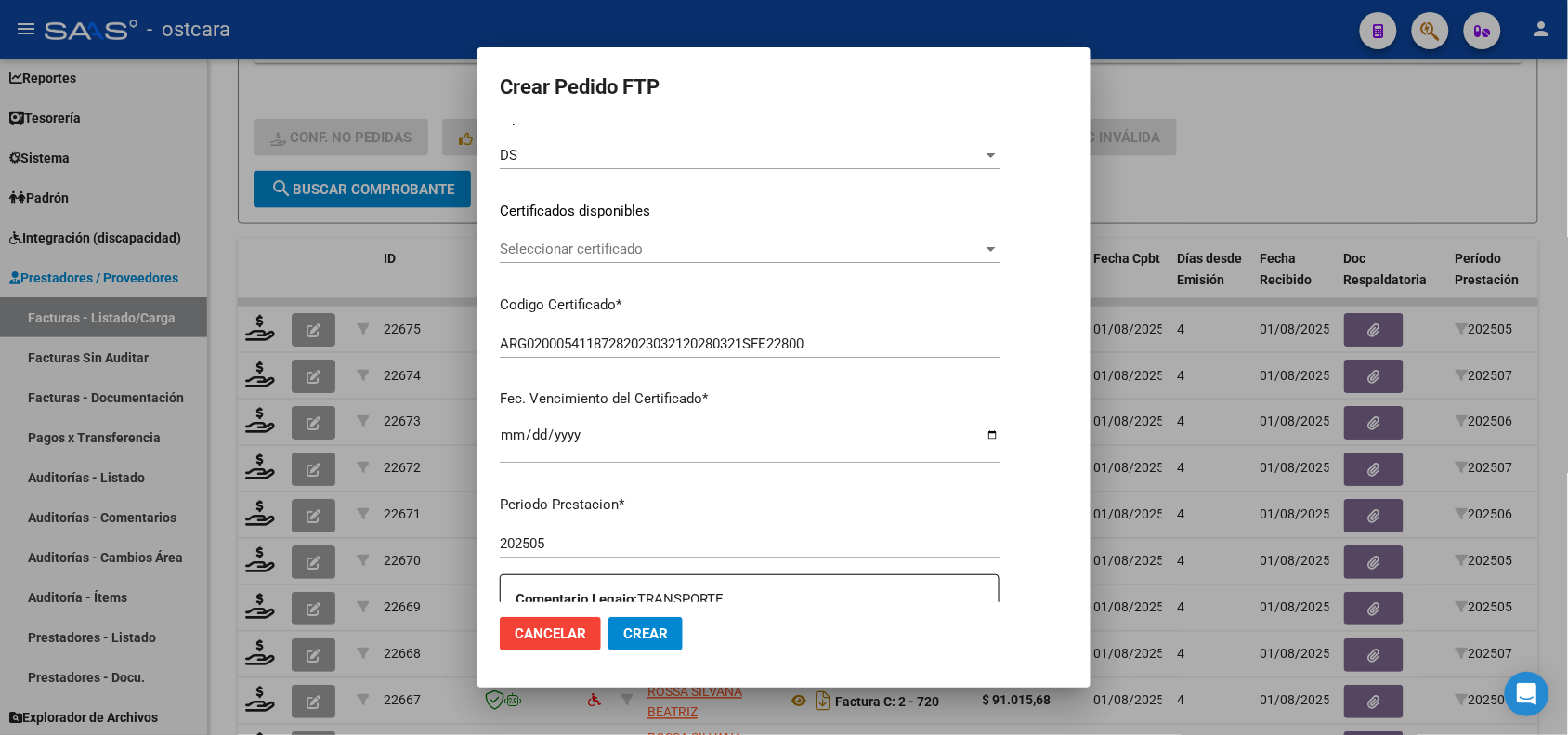 scroll, scrollTop: 232, scrollLeft: 0, axis: vertical 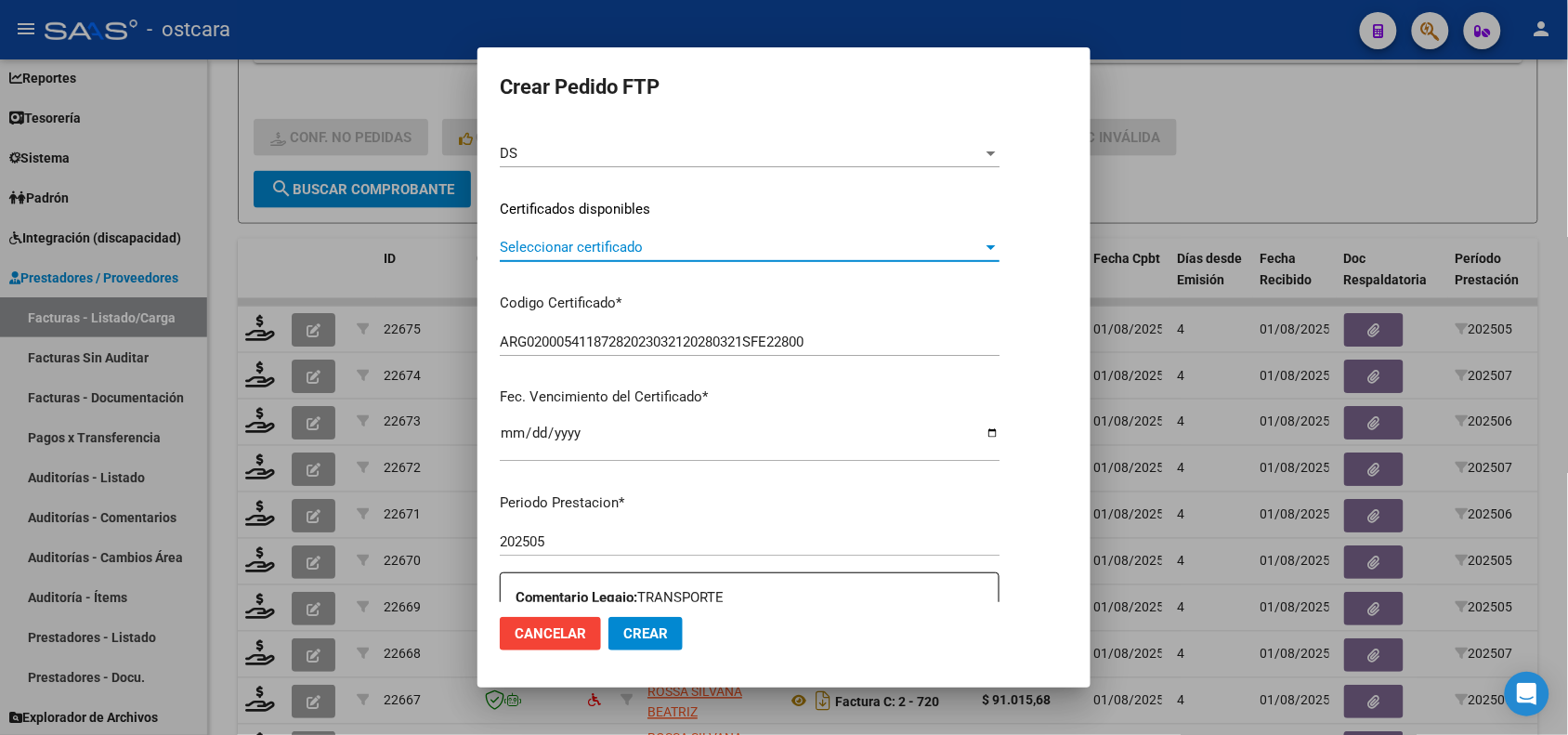 click on "Seleccionar certificado" at bounding box center (741, 247) 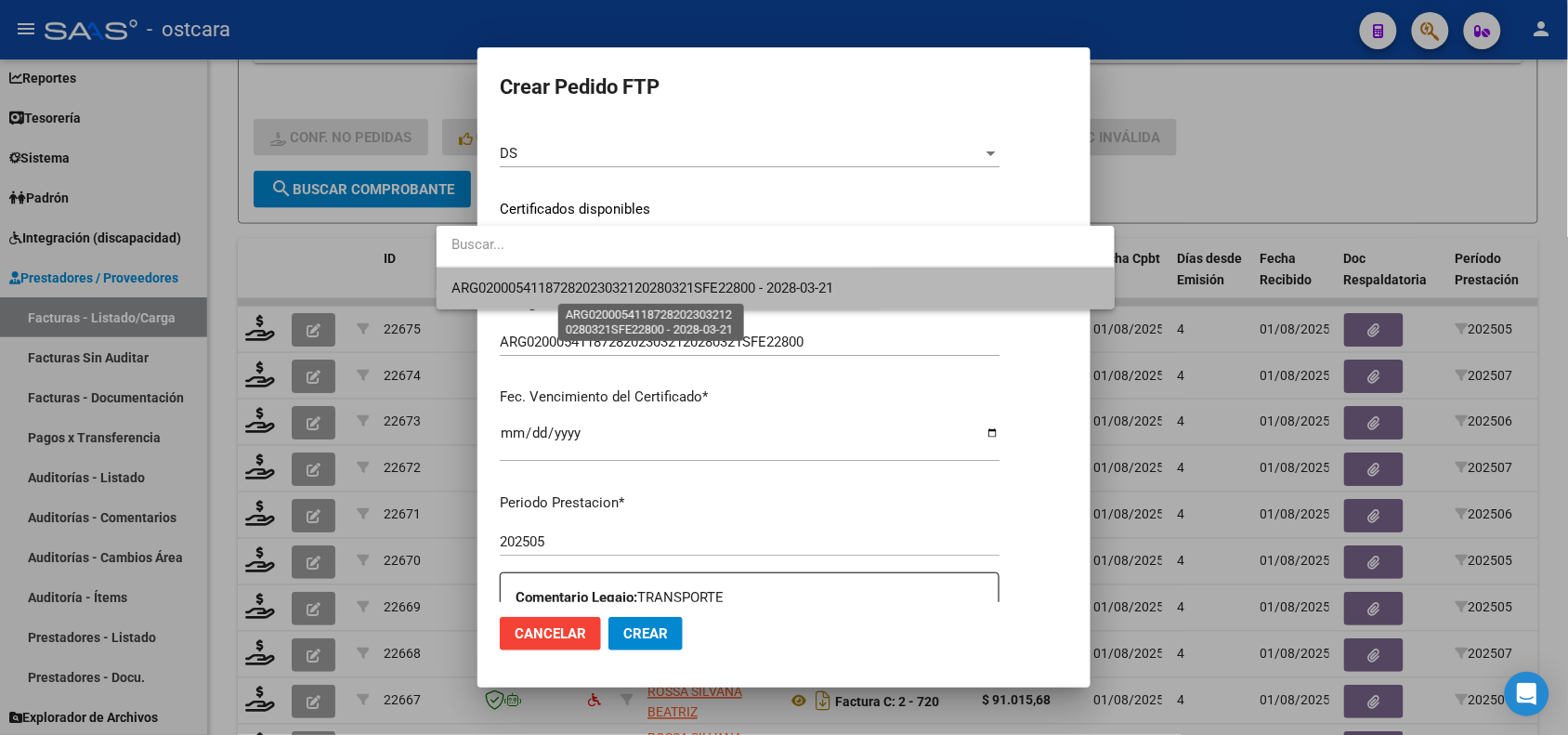 click on "ARG02000541187282023032120280321SFE22800 - 2028-03-21" at bounding box center (642, 288) 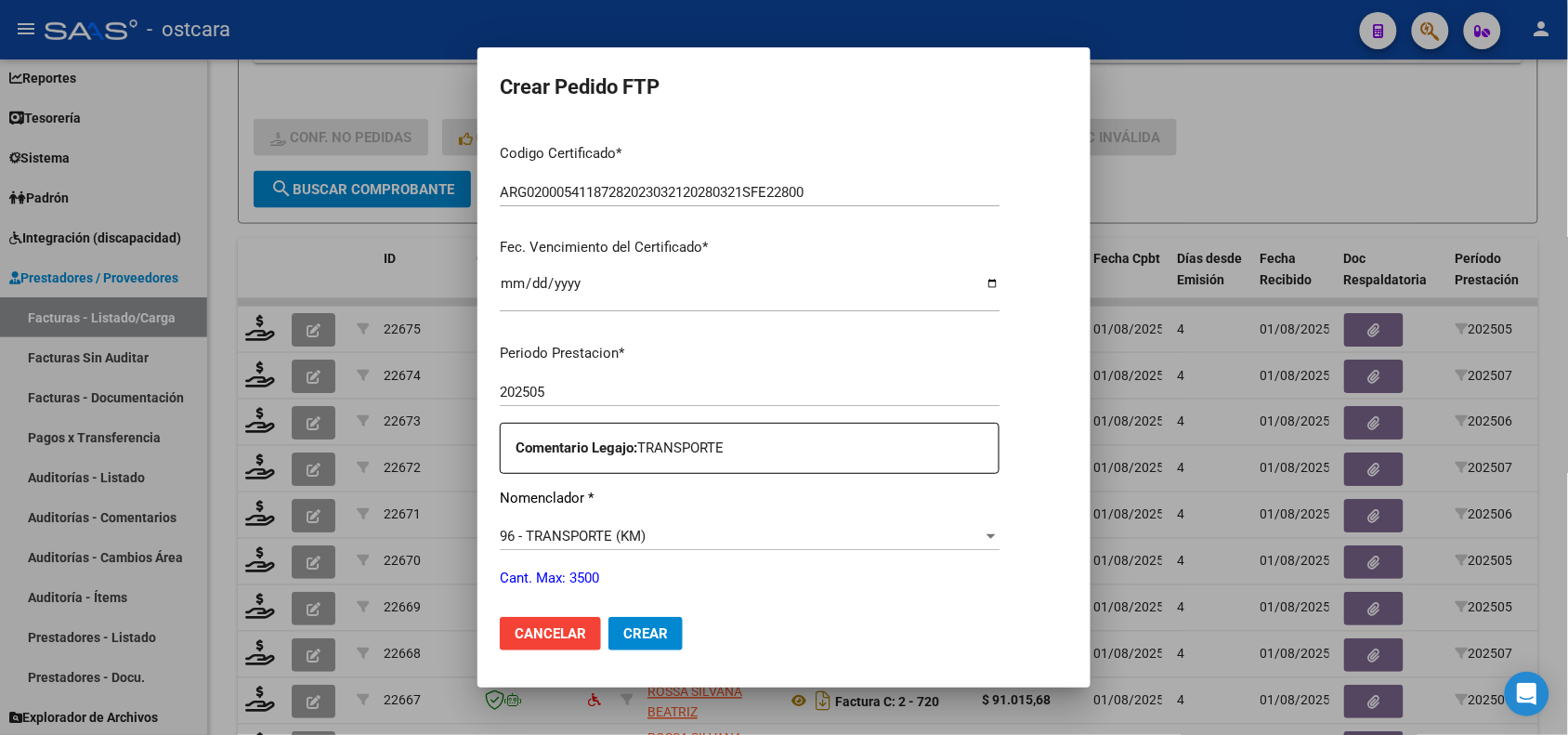 scroll, scrollTop: 581, scrollLeft: 0, axis: vertical 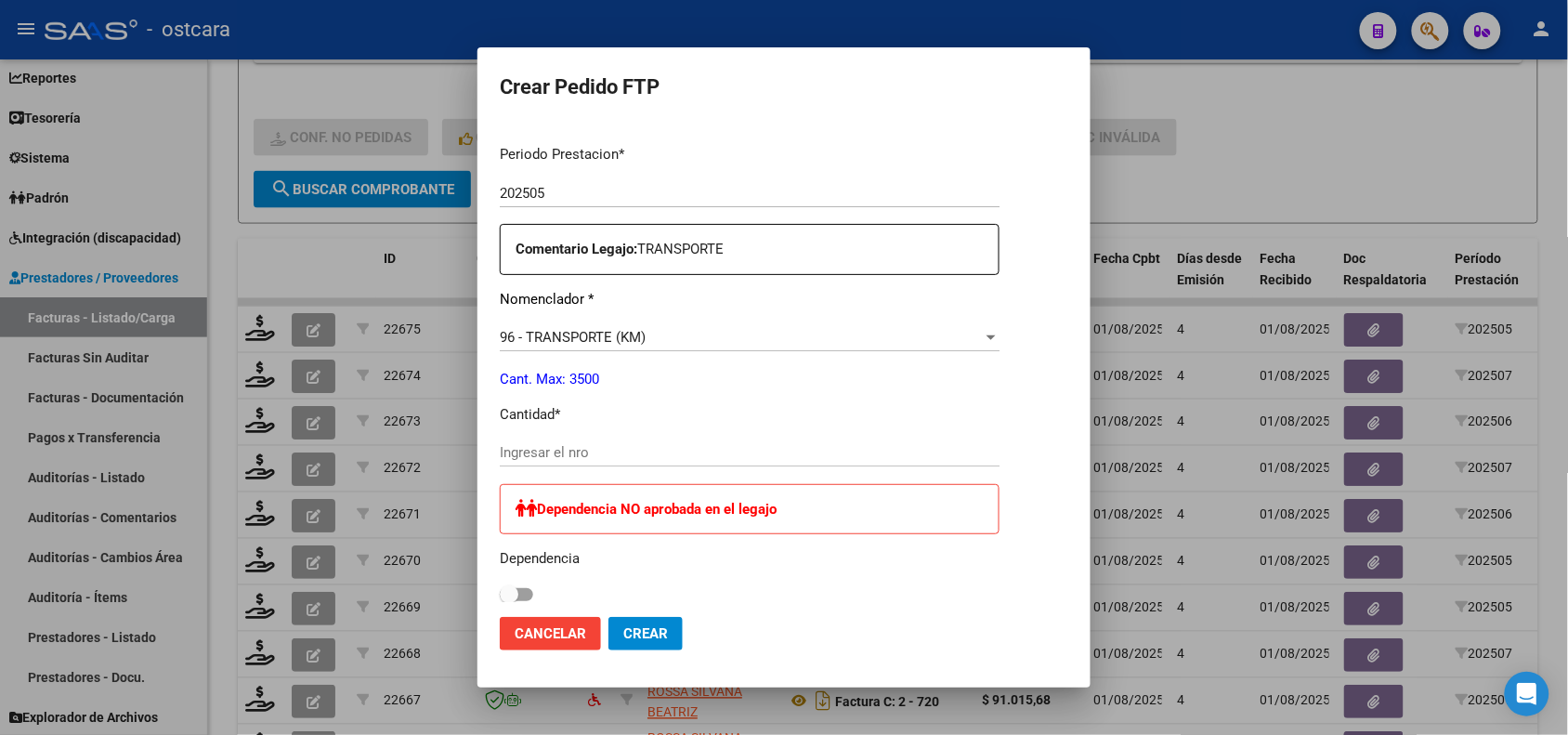 click on "Ingresar el nro" at bounding box center (750, 453) 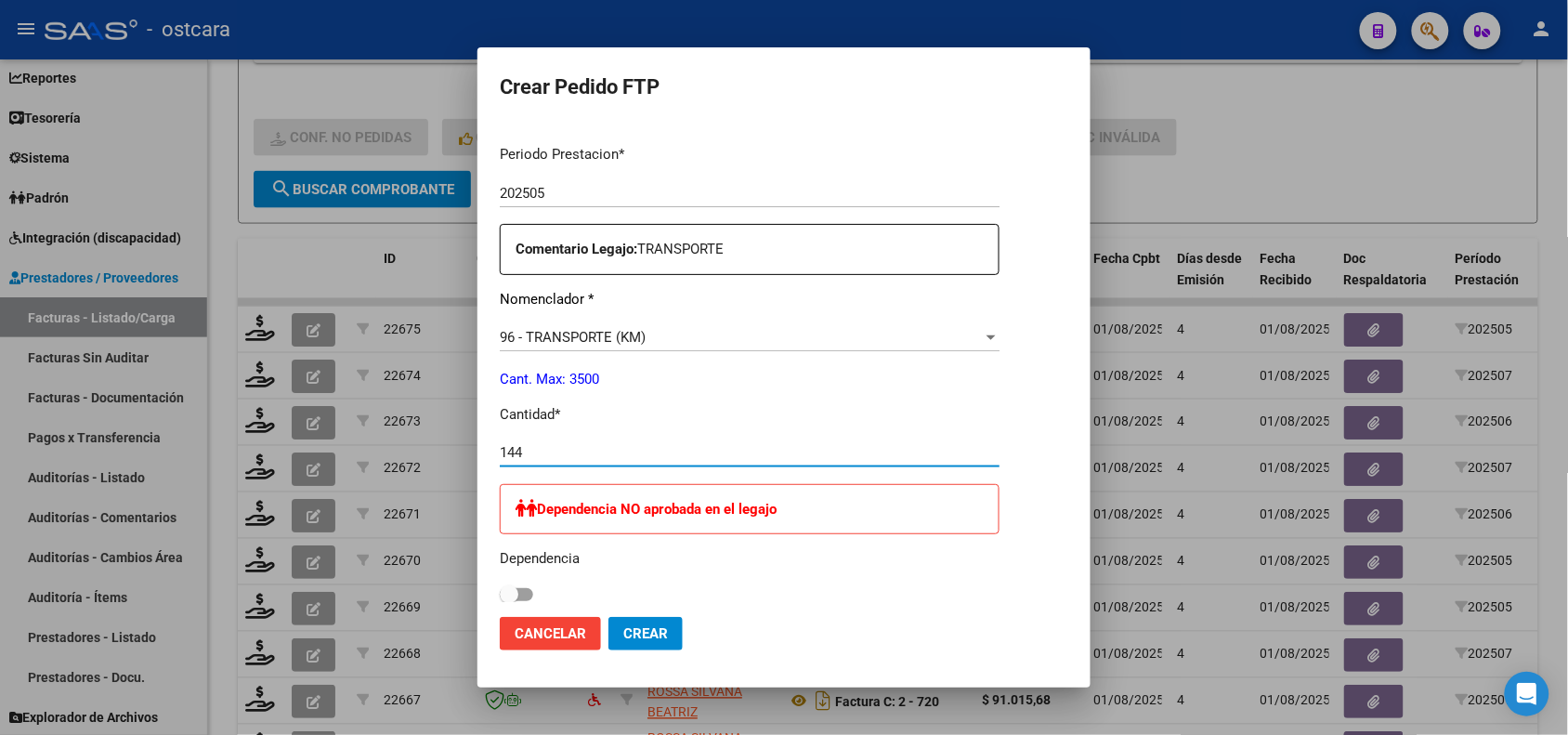 type on "144" 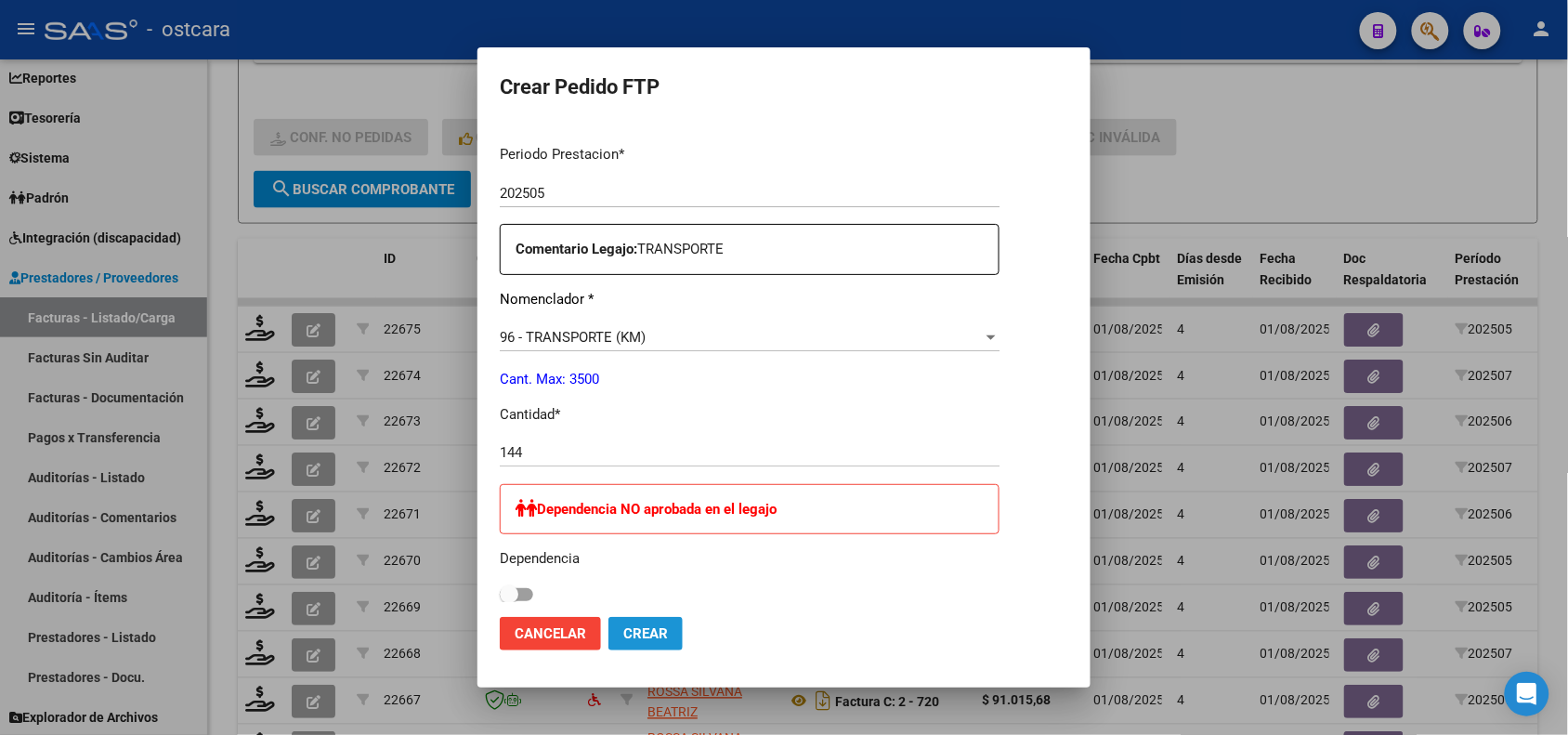 click on "Crear" 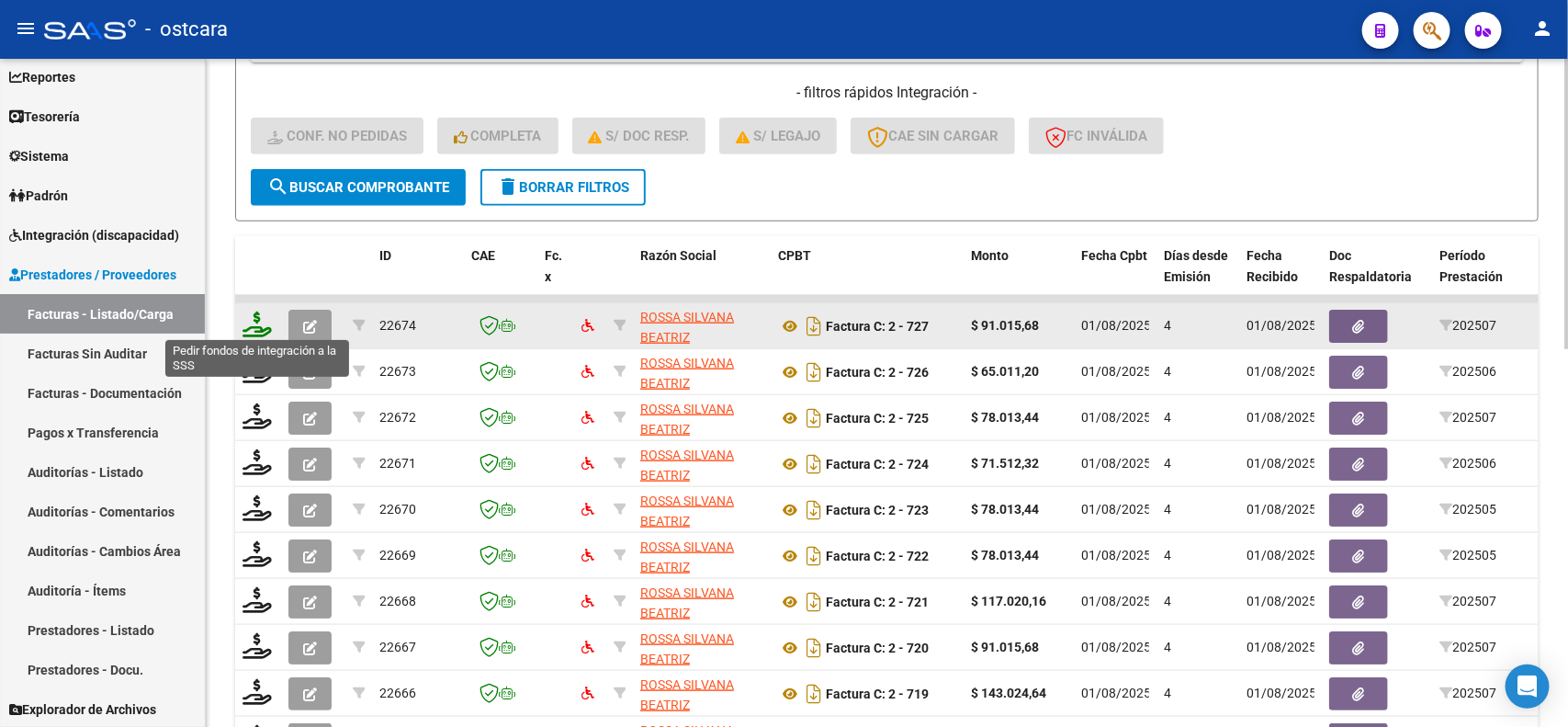 click 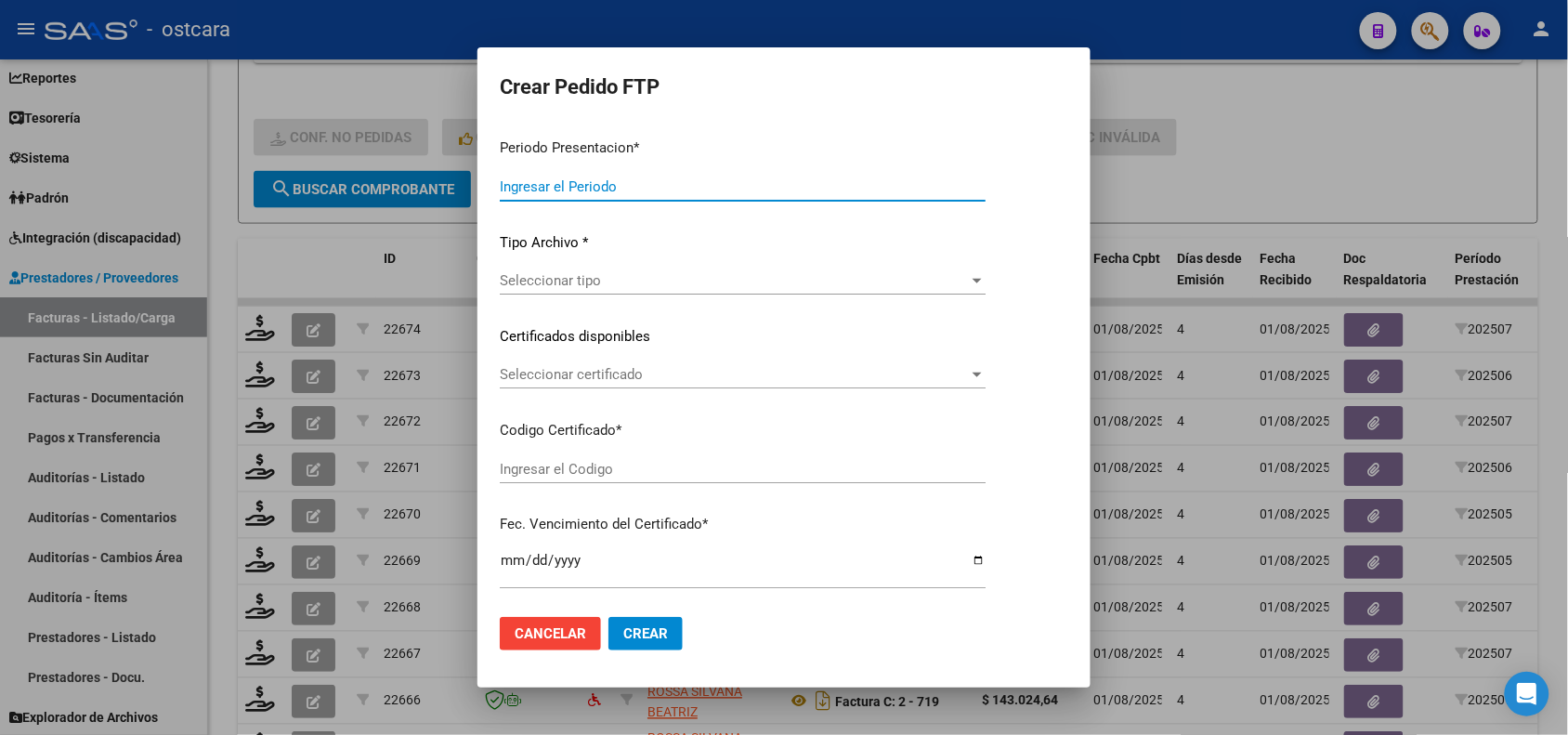 type on "202507" 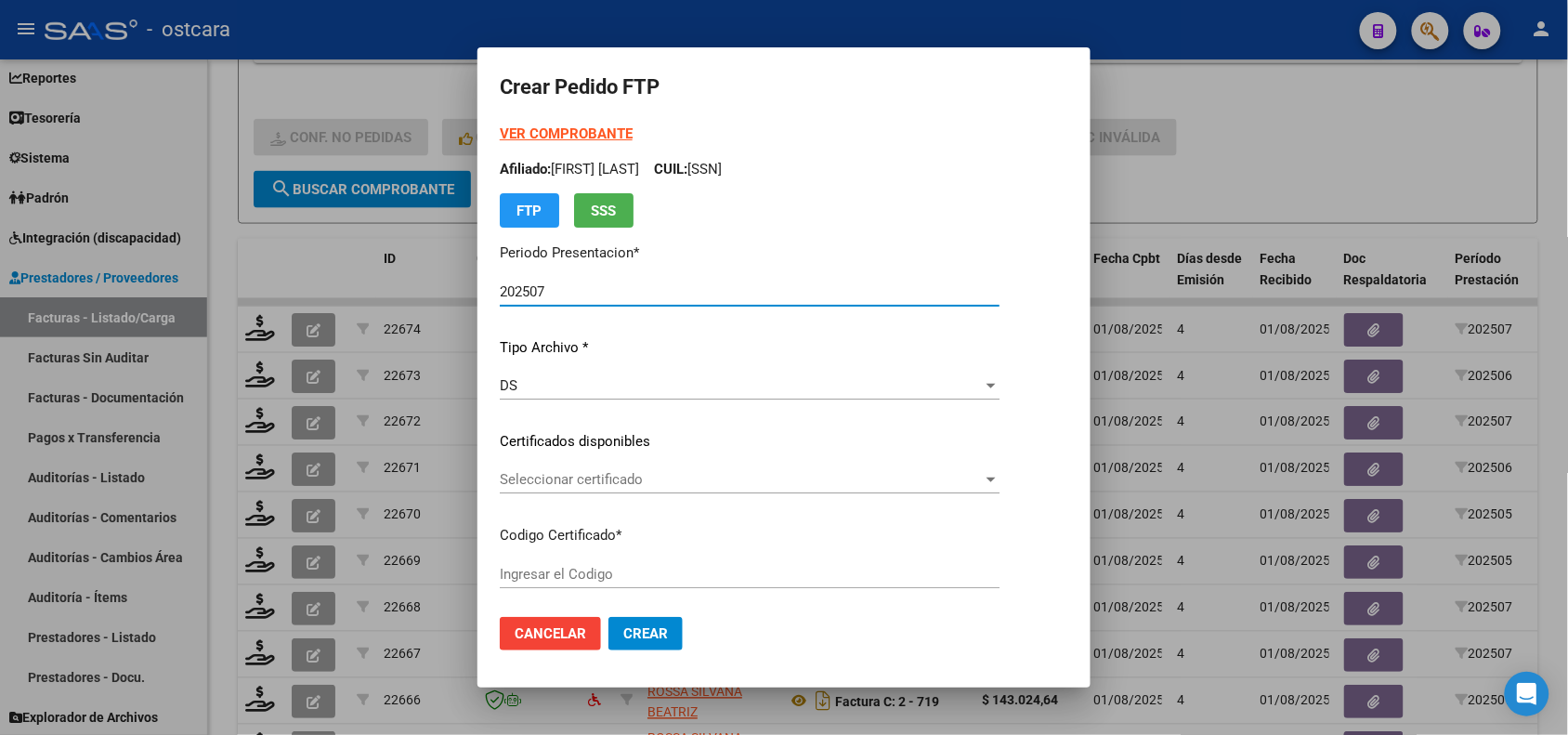 type on "ARG02000574607542023021520280215SFE22800" 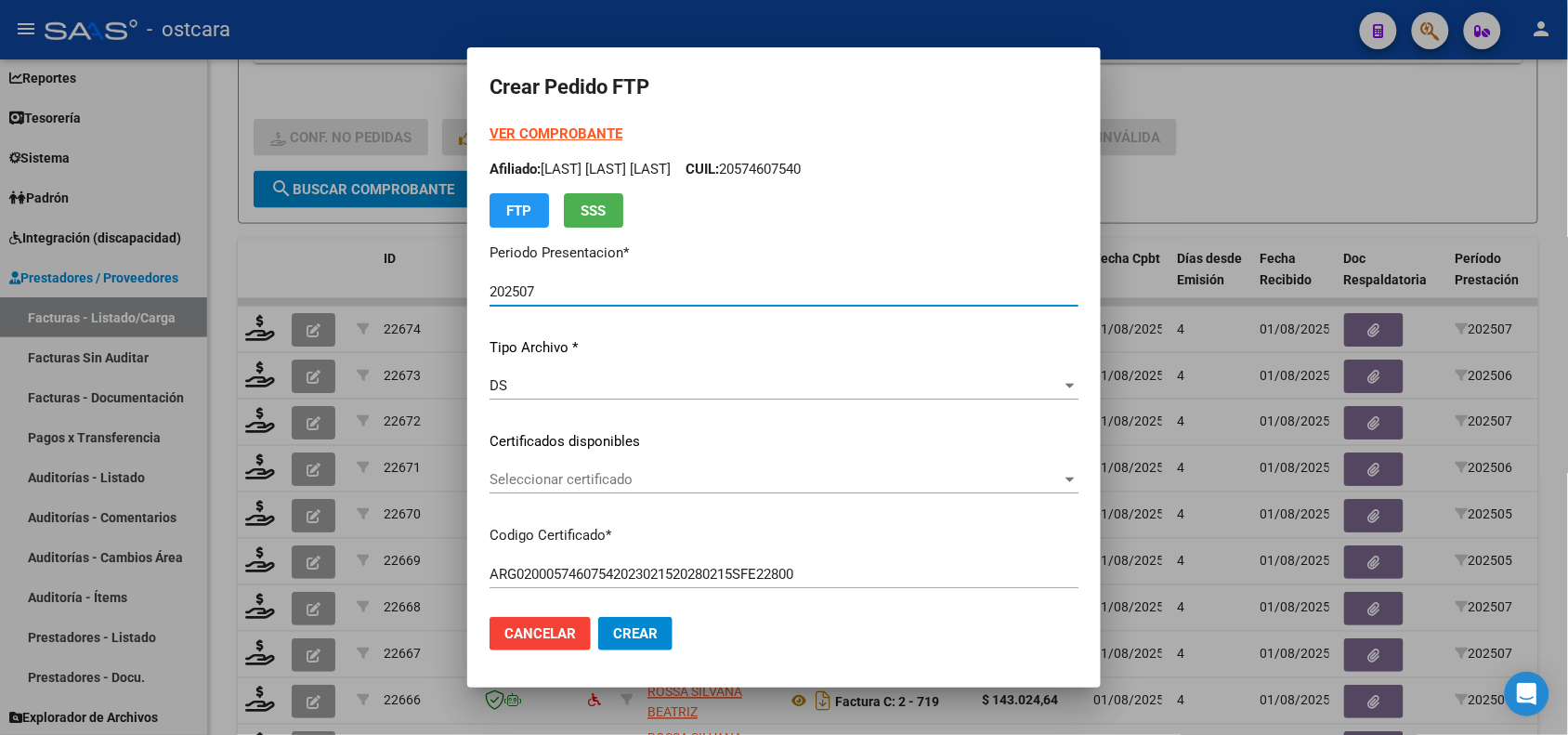 click on "Seleccionar certificado" at bounding box center [776, 479] 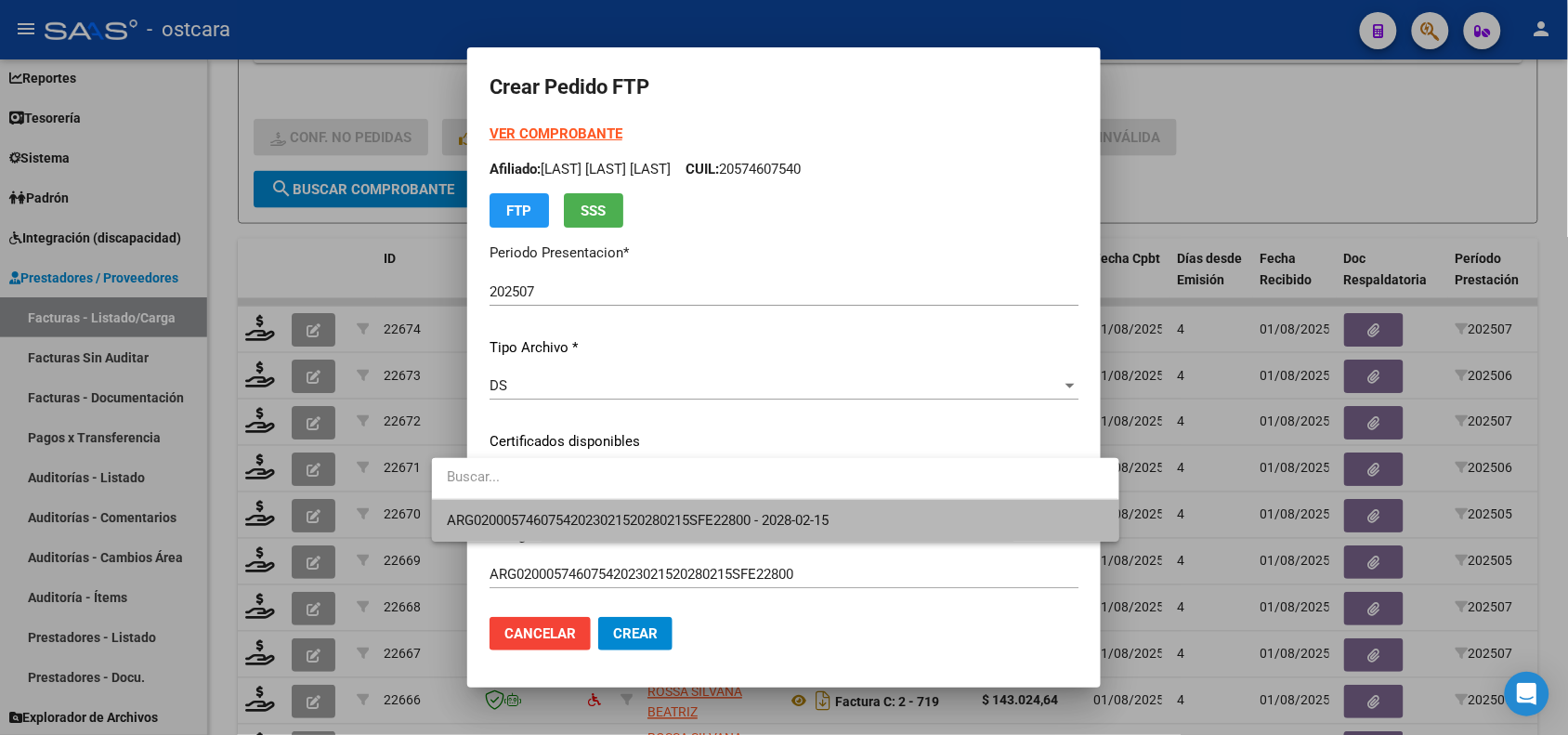 click on "ARG02000574607542023021520280215SFE22800 - 2028-02-15" at bounding box center [775, 520] 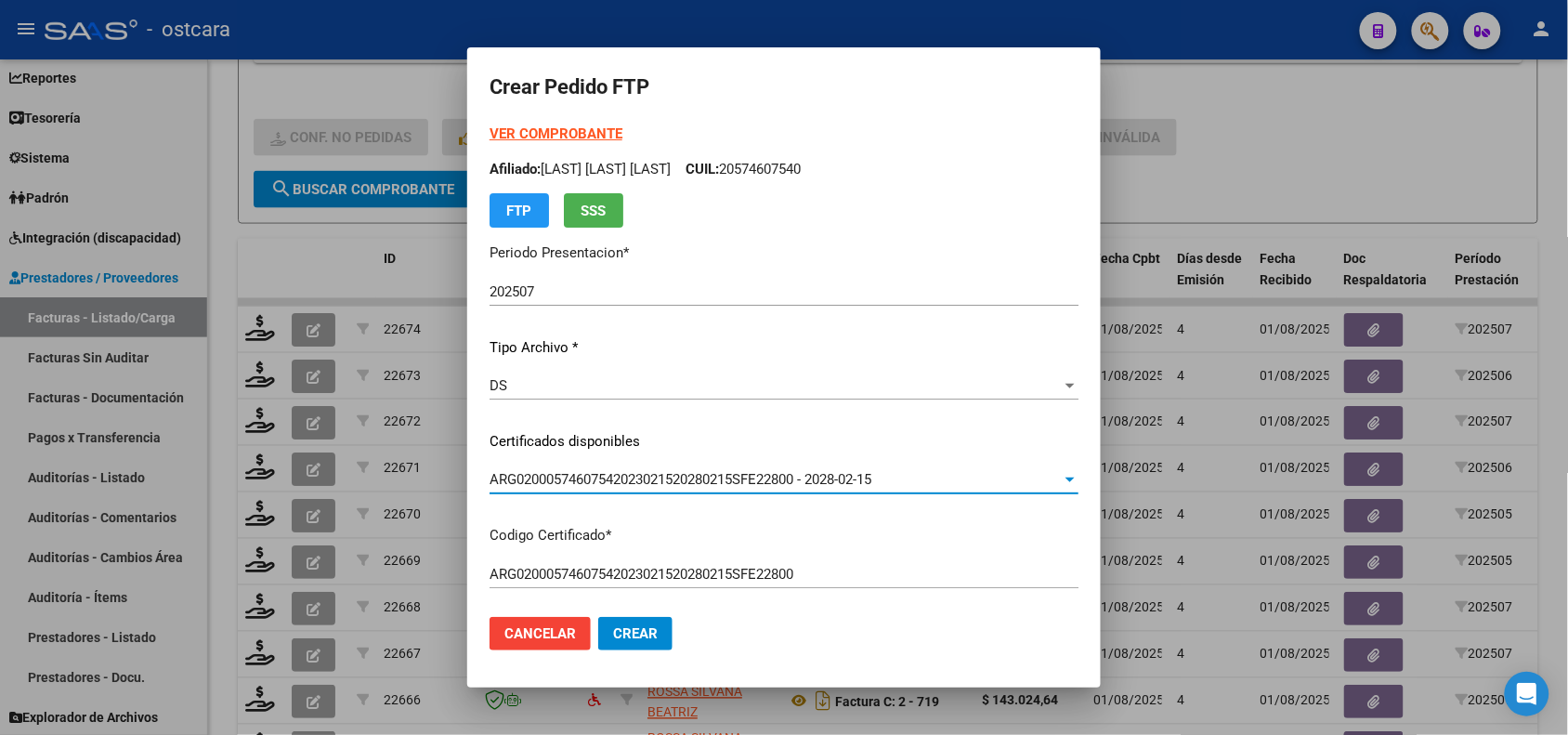 click on "VER COMPROBANTE" at bounding box center (555, 134) 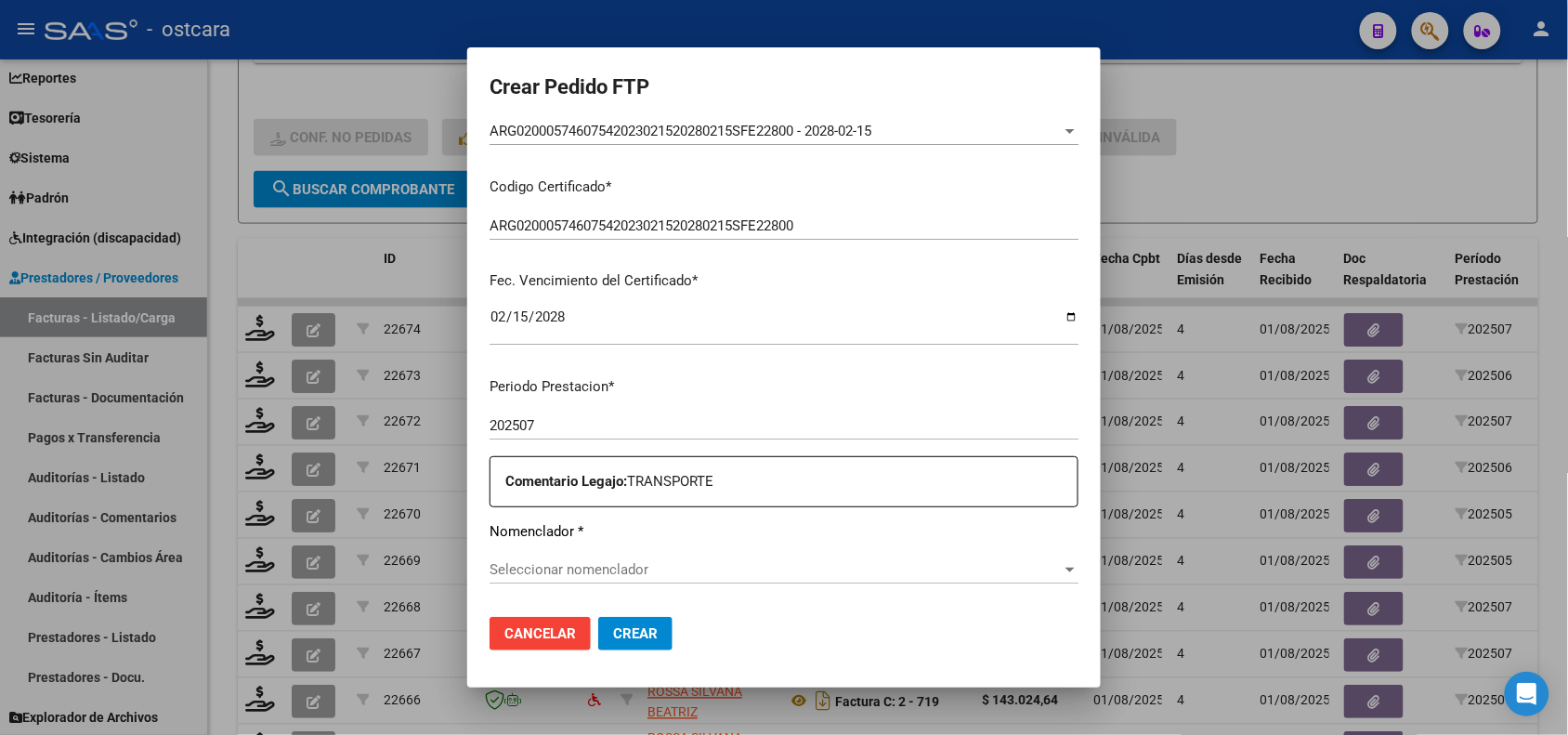 scroll, scrollTop: 581, scrollLeft: 0, axis: vertical 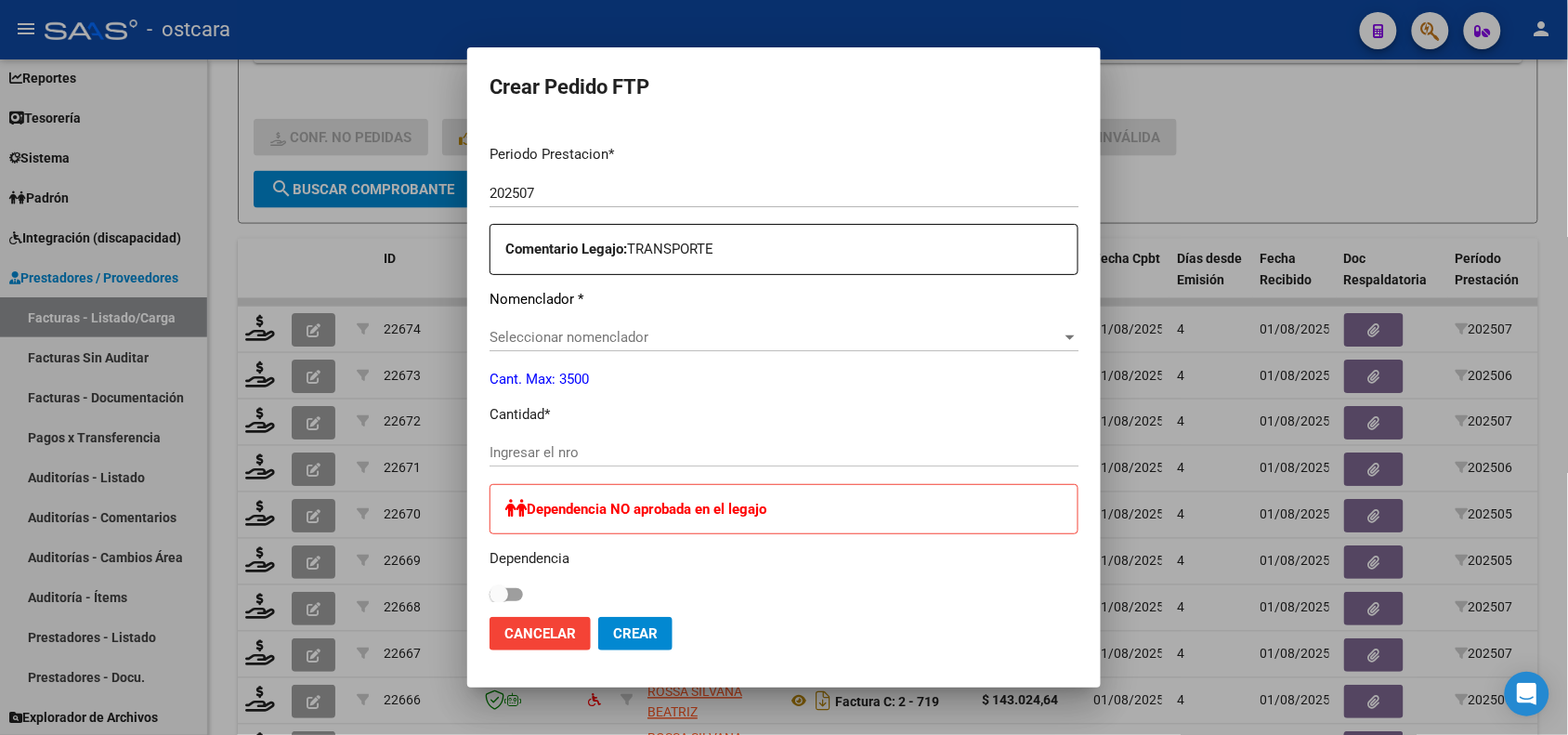 click on "Seleccionar nomenclador Seleccionar nomenclador" 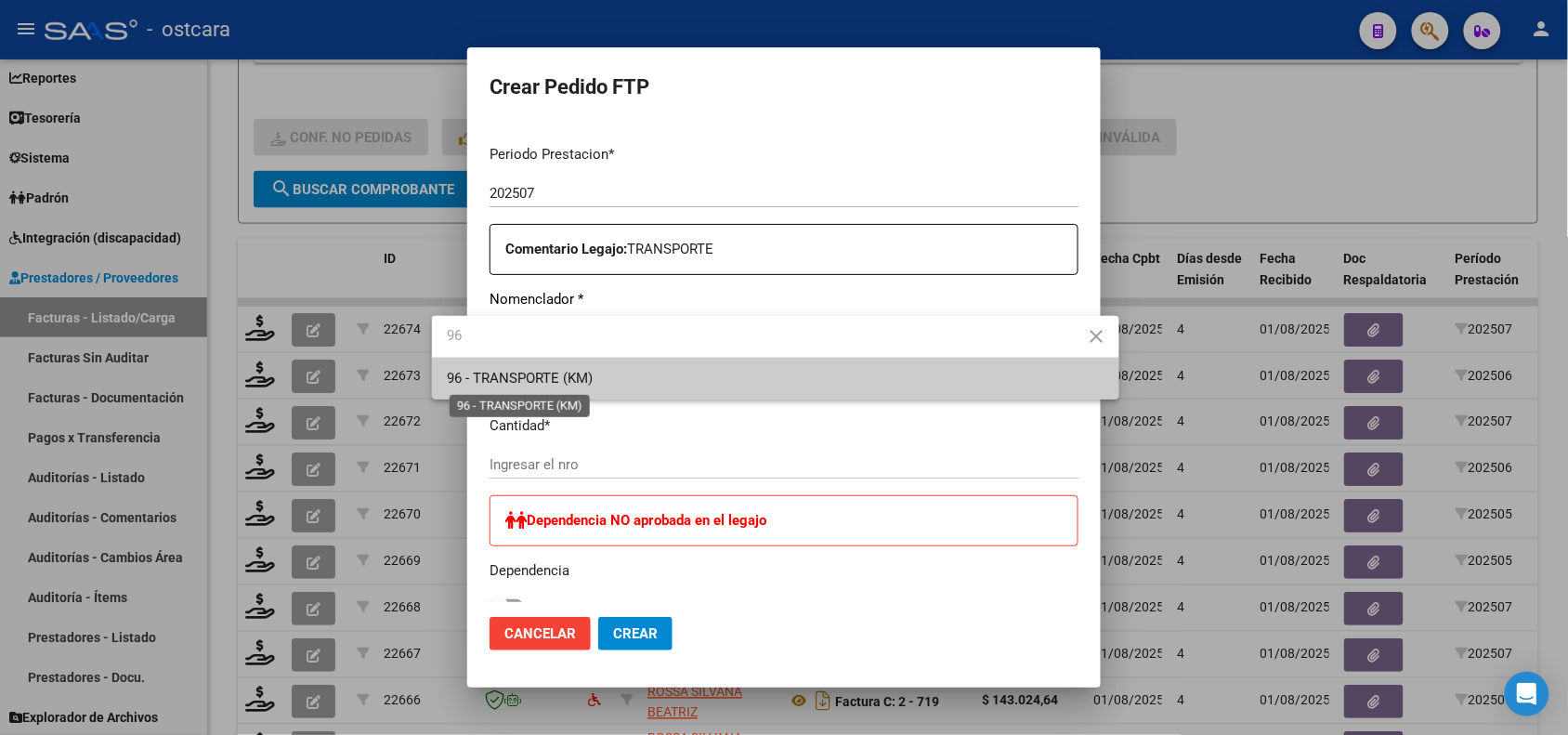 type on "96" 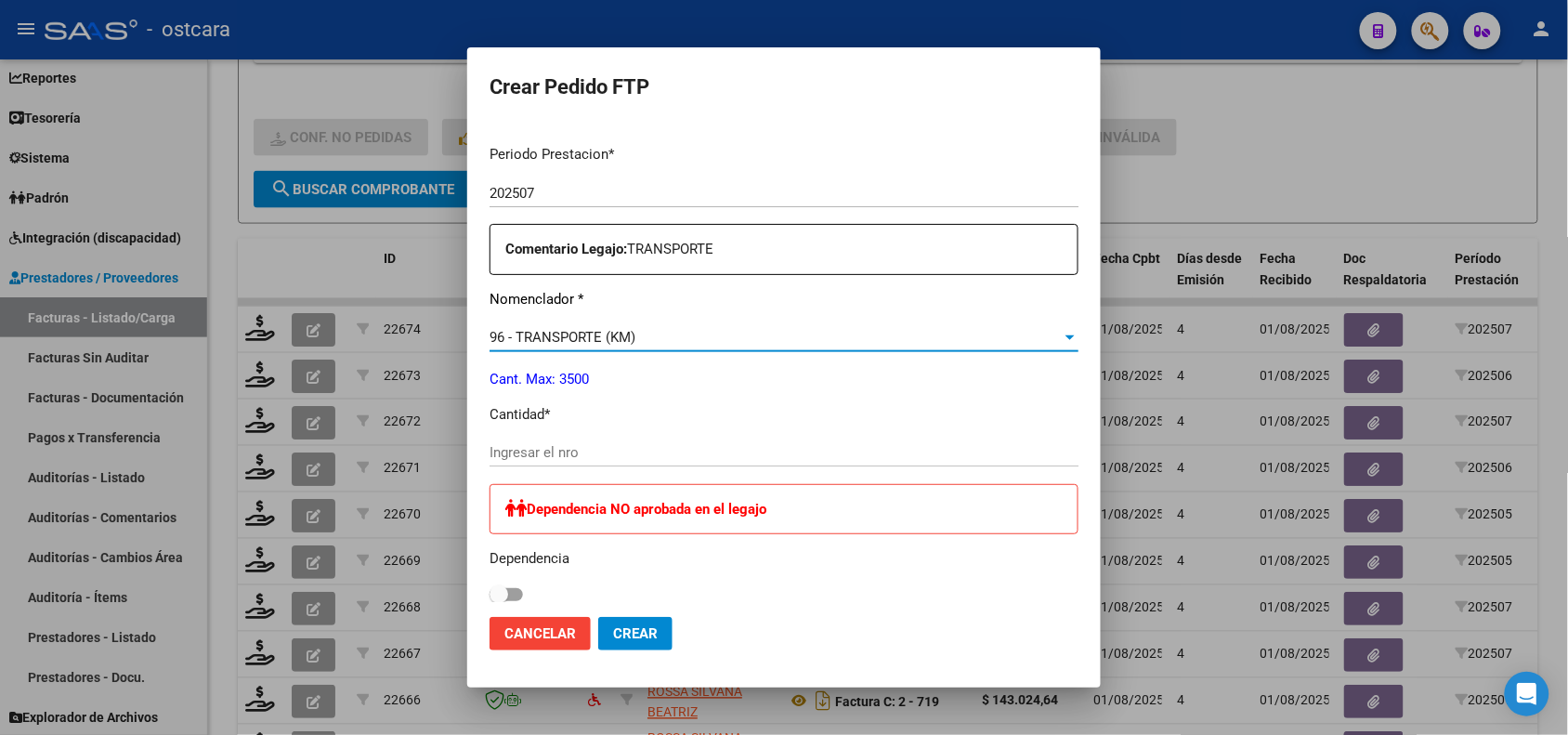 click on "Ingresar el nro" at bounding box center (784, 453) 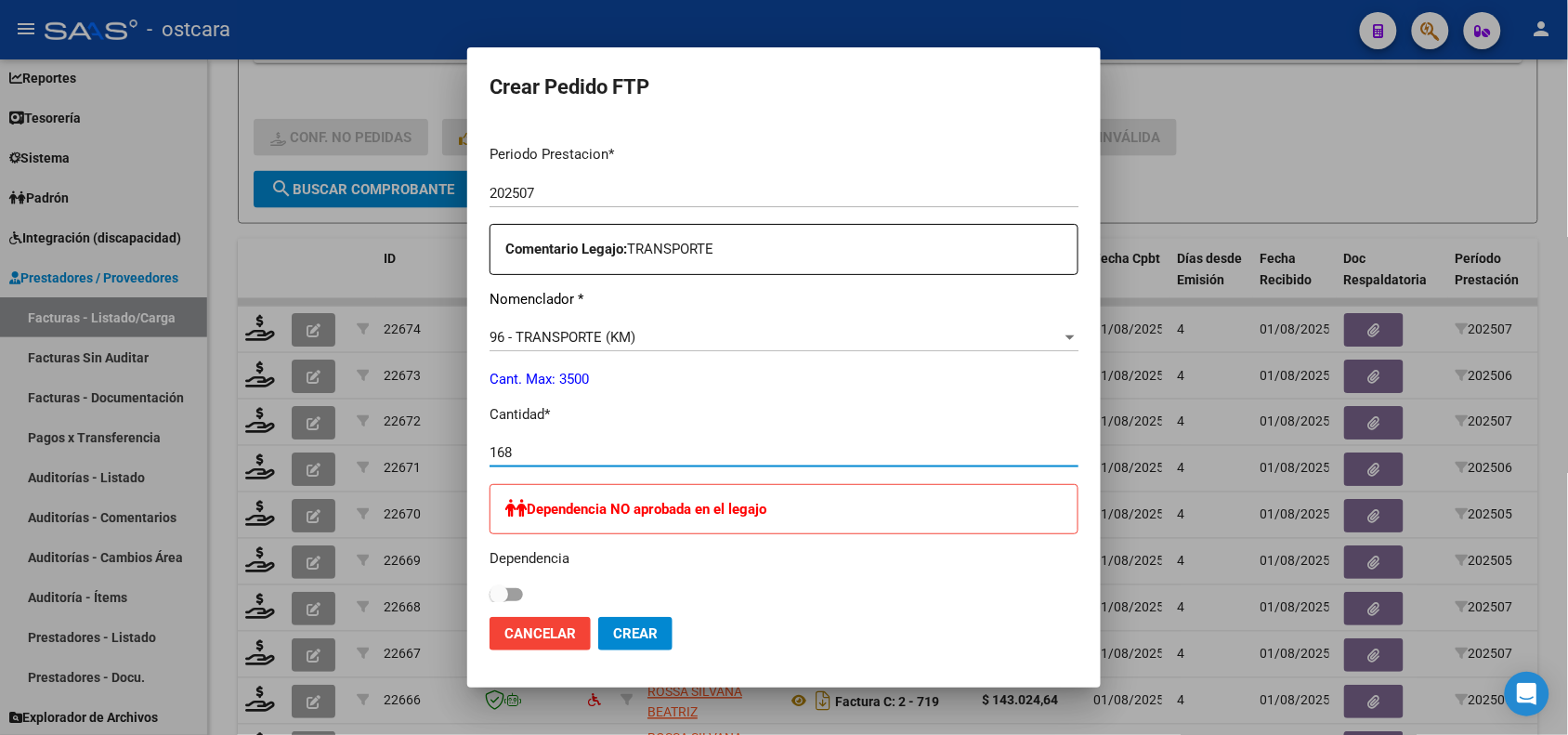 type on "168" 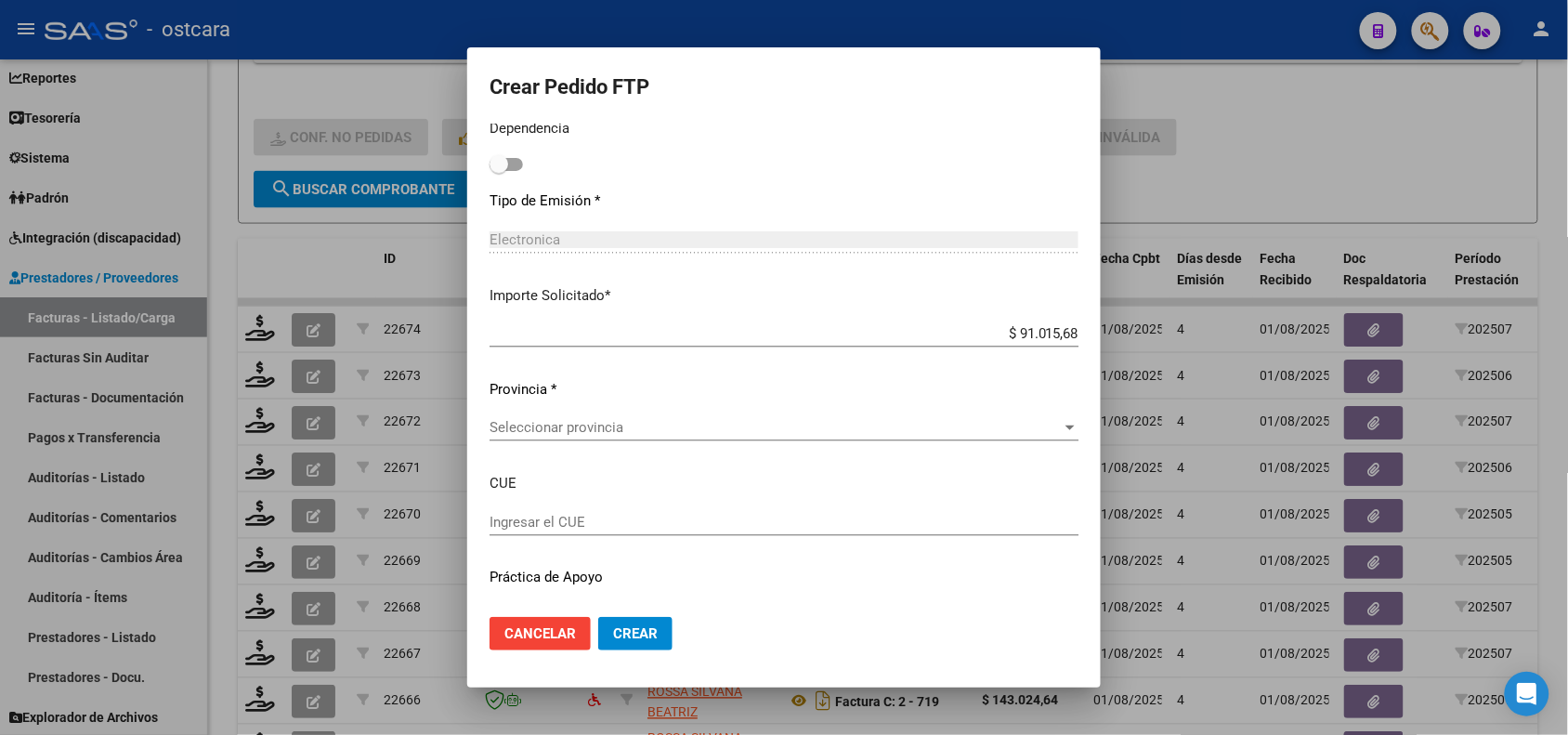scroll, scrollTop: 1057, scrollLeft: 0, axis: vertical 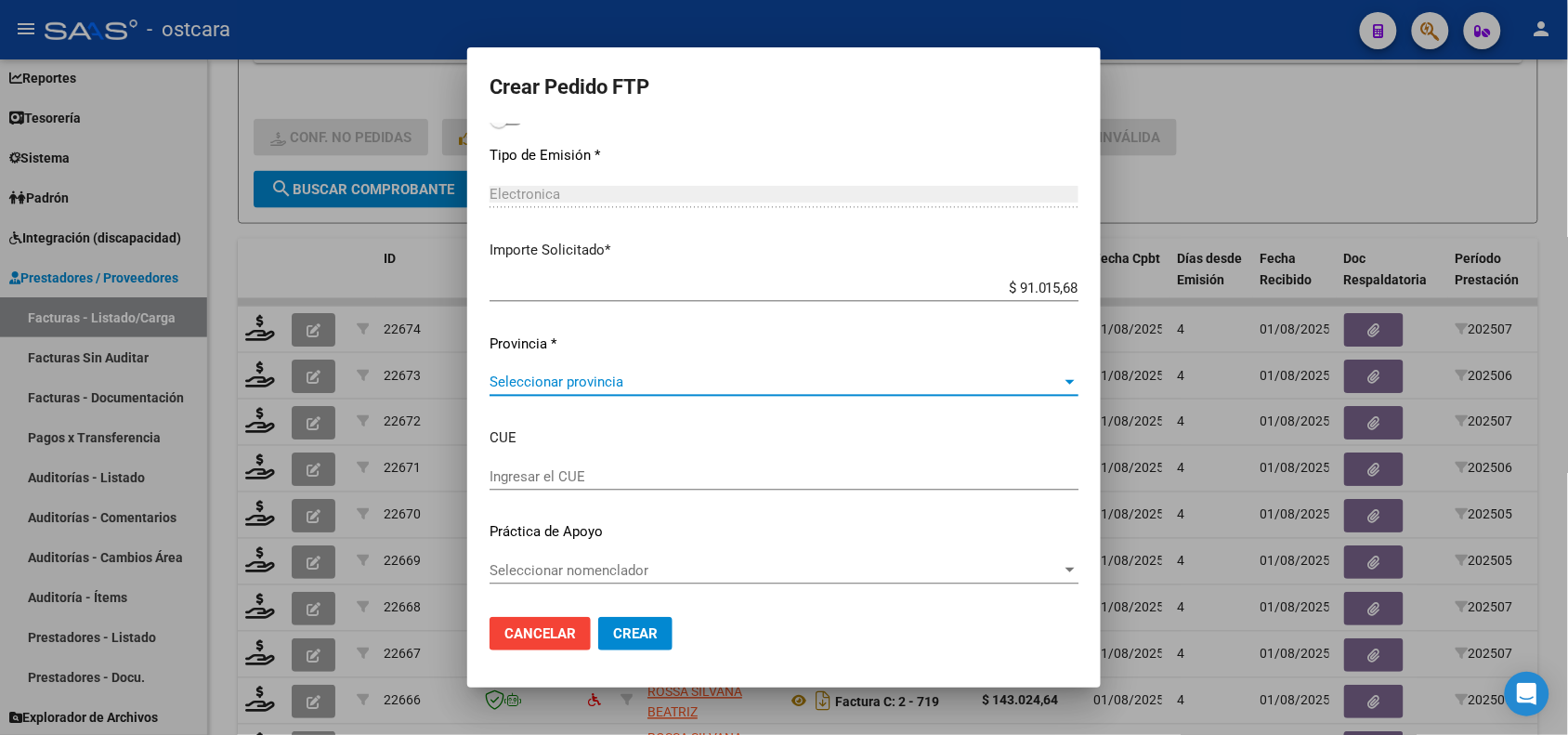 click on "Seleccionar provincia" at bounding box center (776, 382) 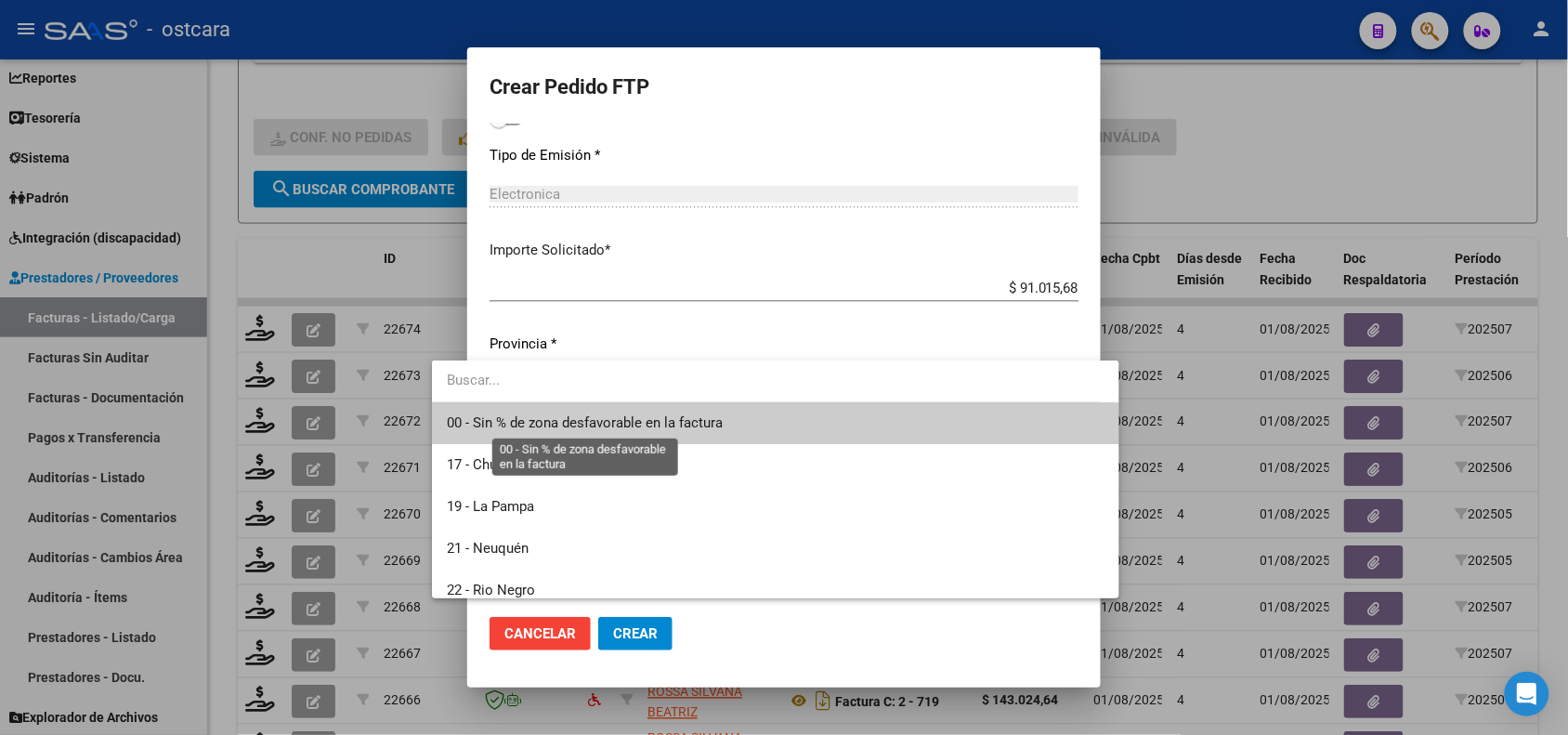 click on "00 - Sin % de zona desfavorable en la factura" at bounding box center (584, 423) 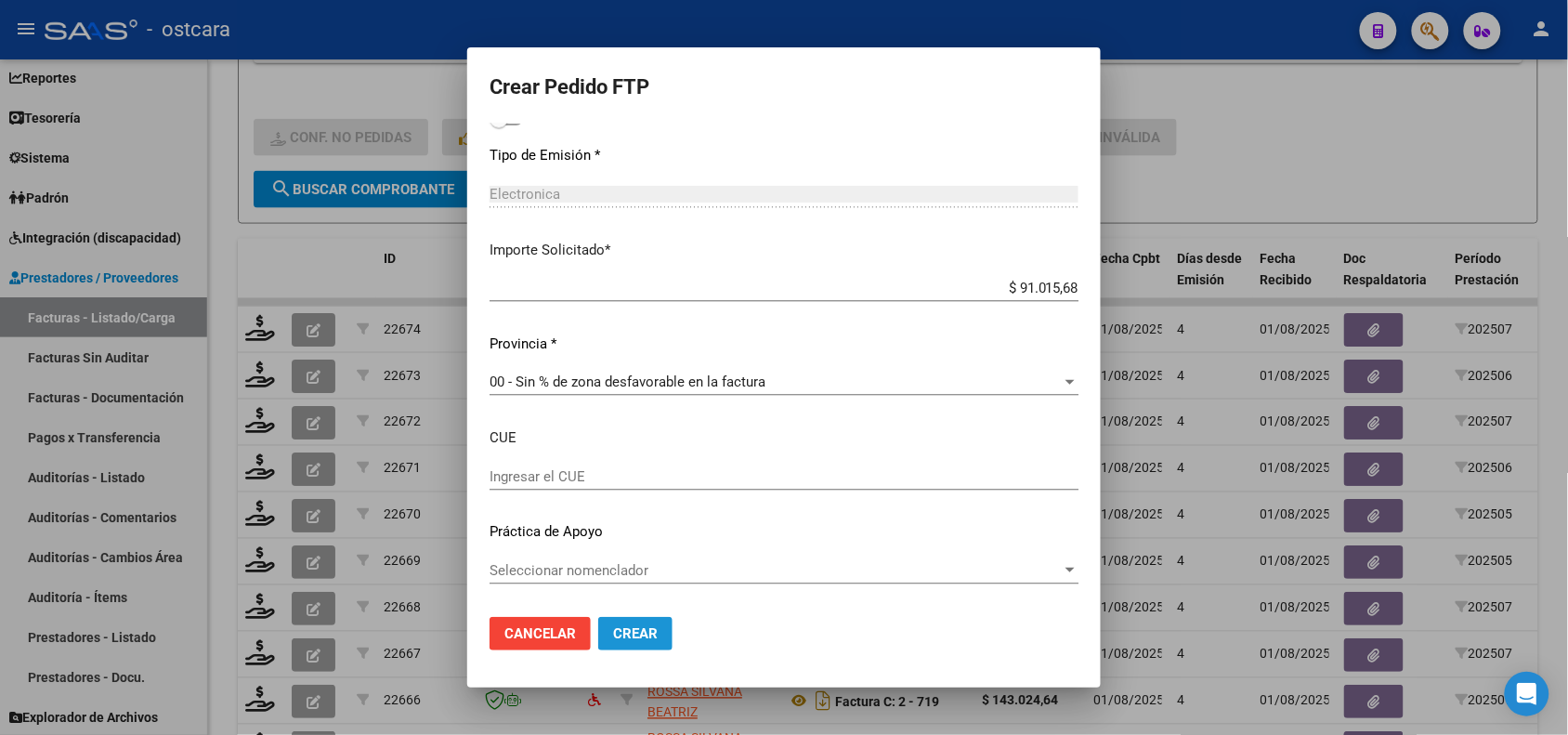 click on "Crear" 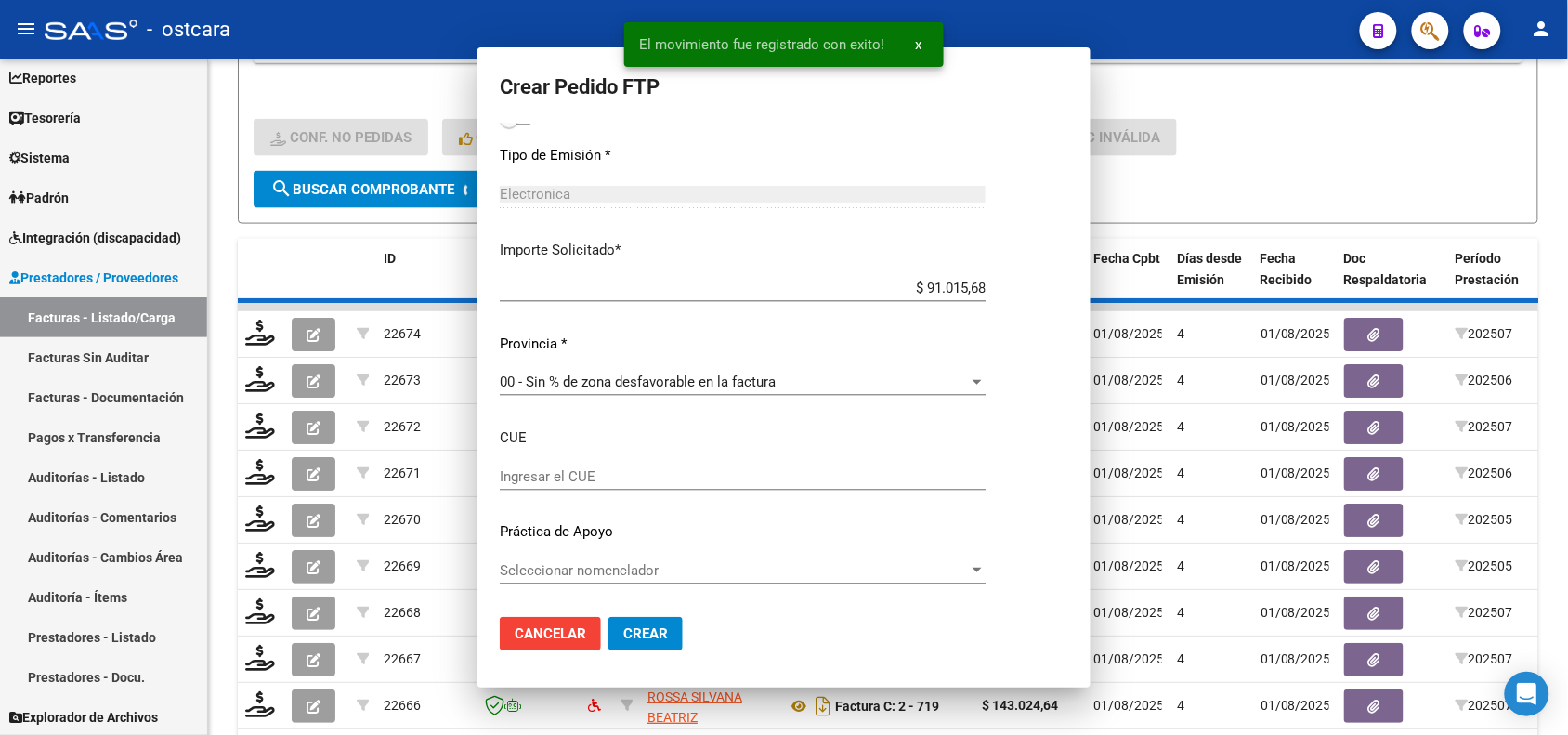 scroll, scrollTop: 952, scrollLeft: 0, axis: vertical 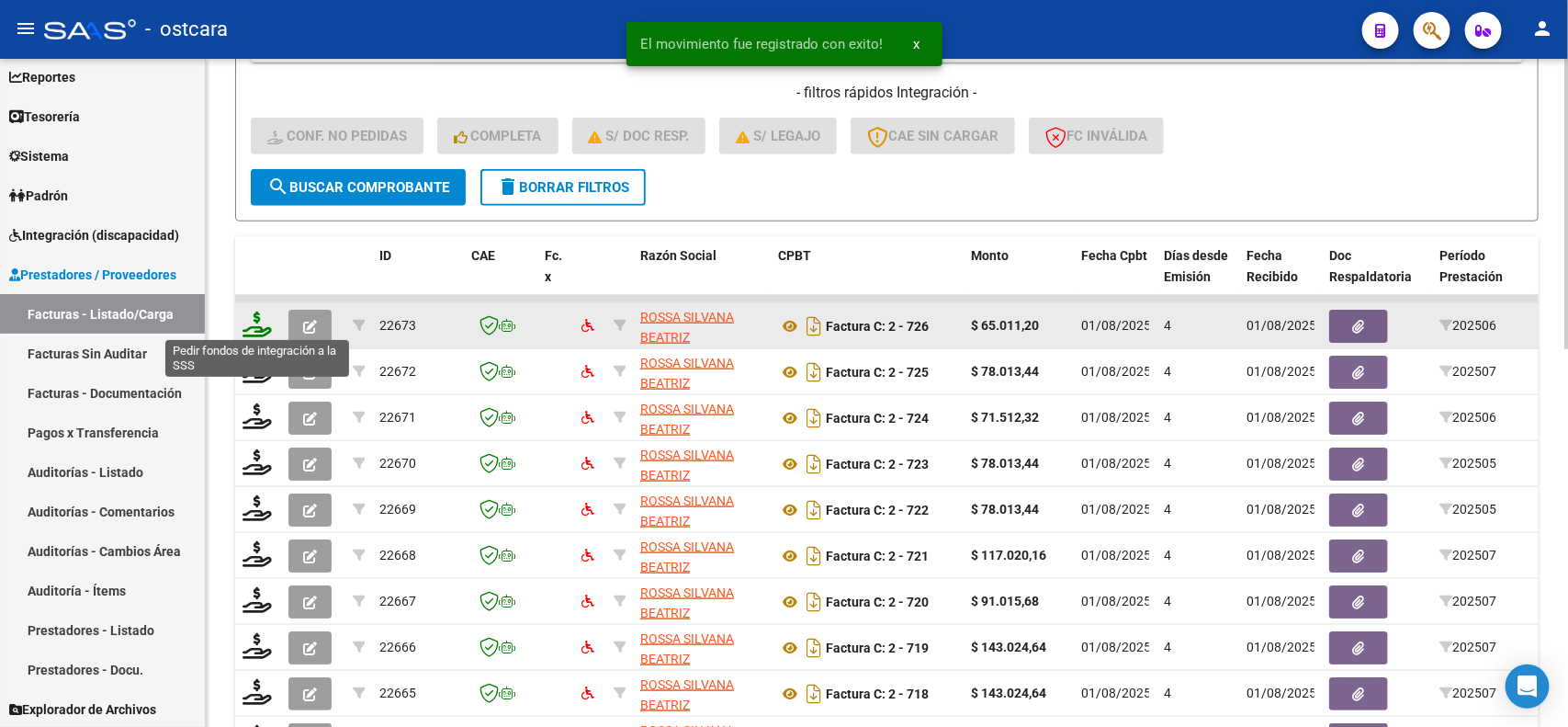 click 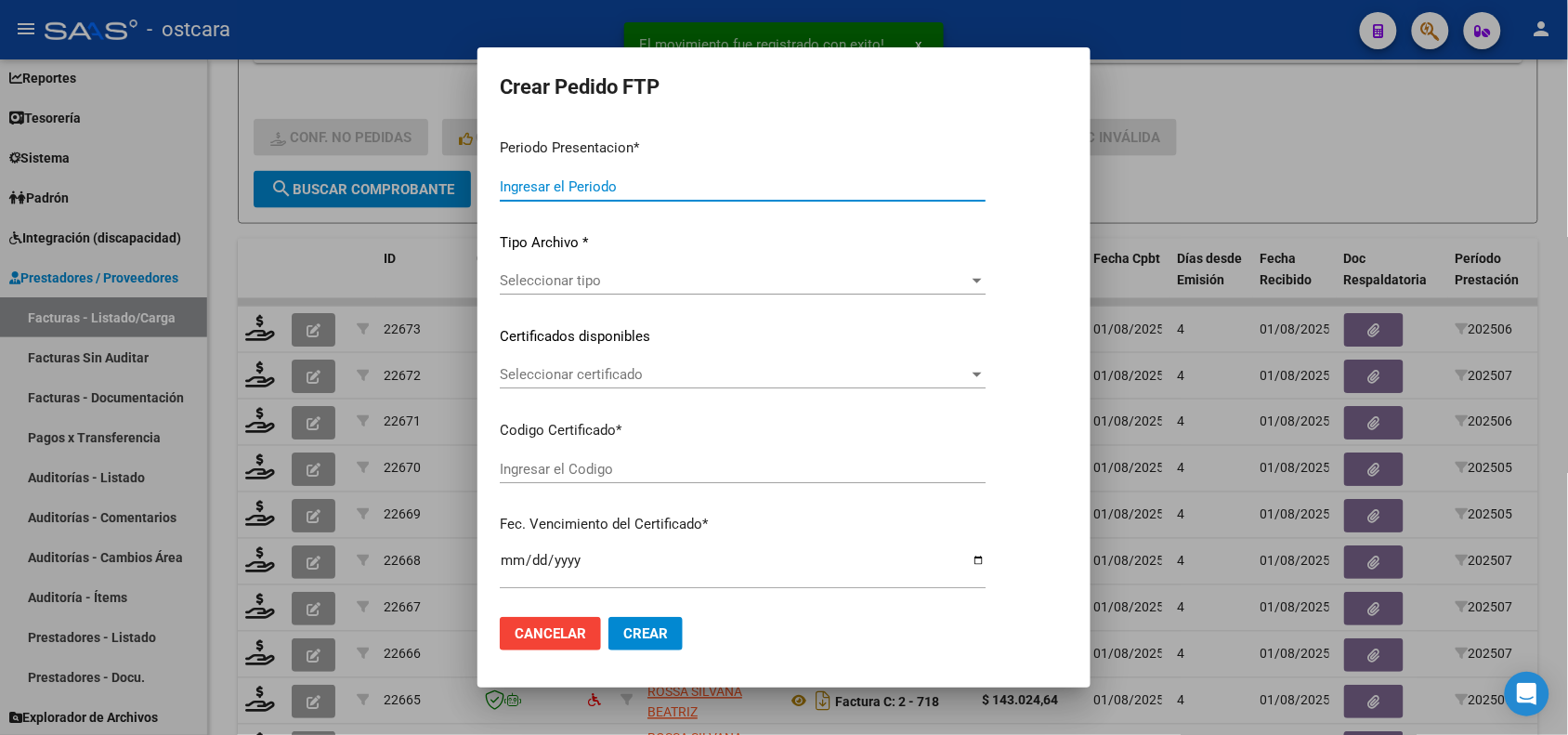 type on "202507" 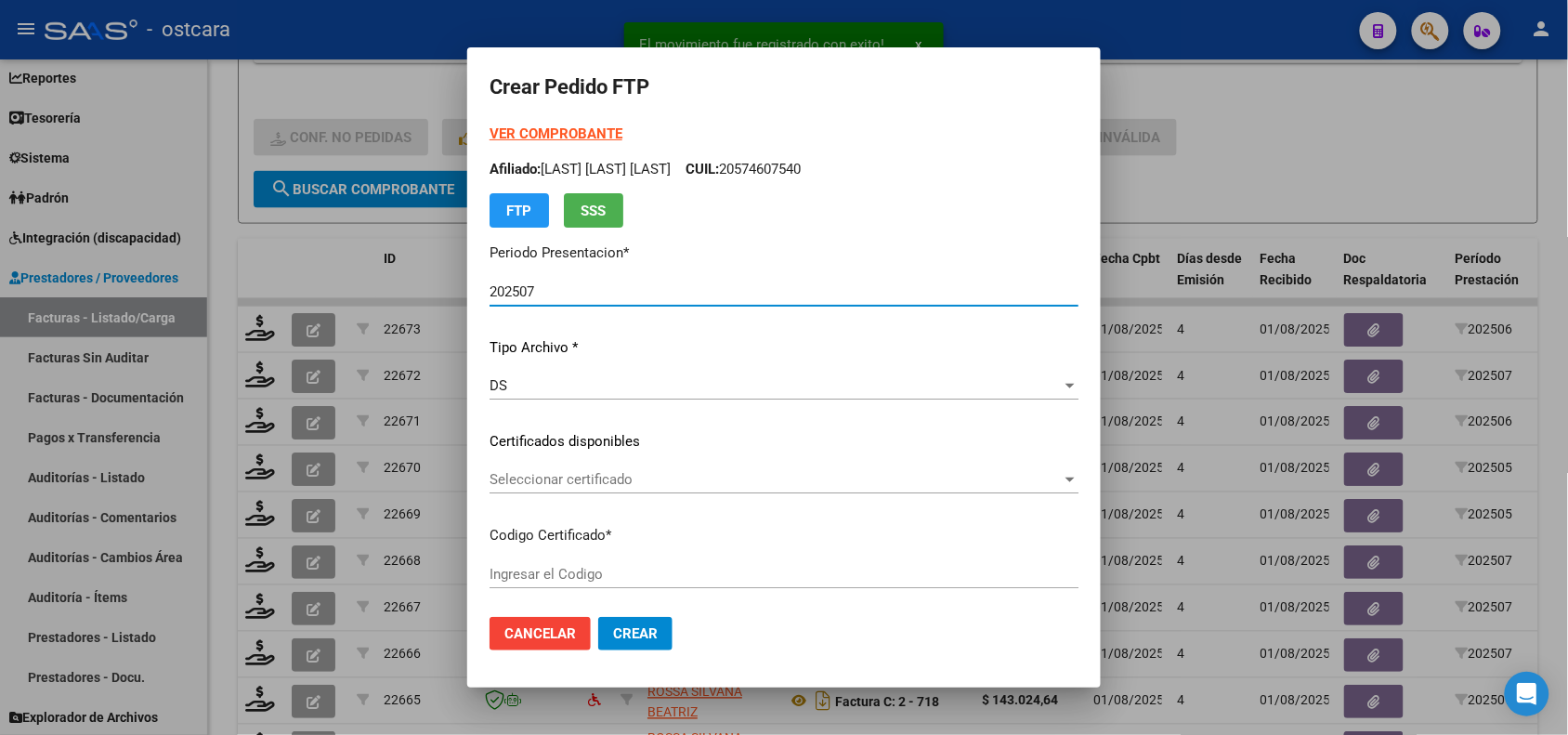 type on "ARG02000574607542023021520280215SFE22800" 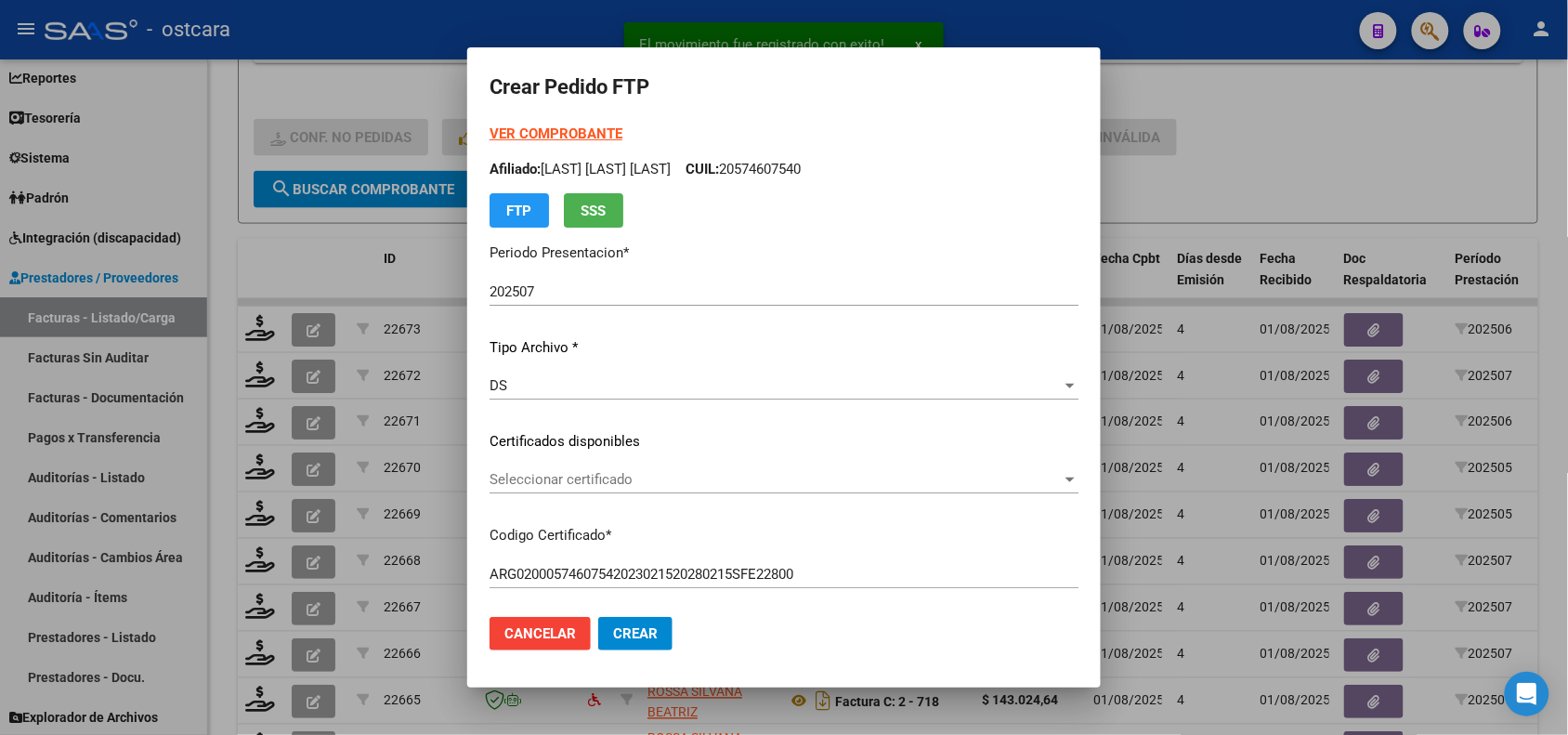 click on "VER COMPROBANTE" at bounding box center [555, 134] 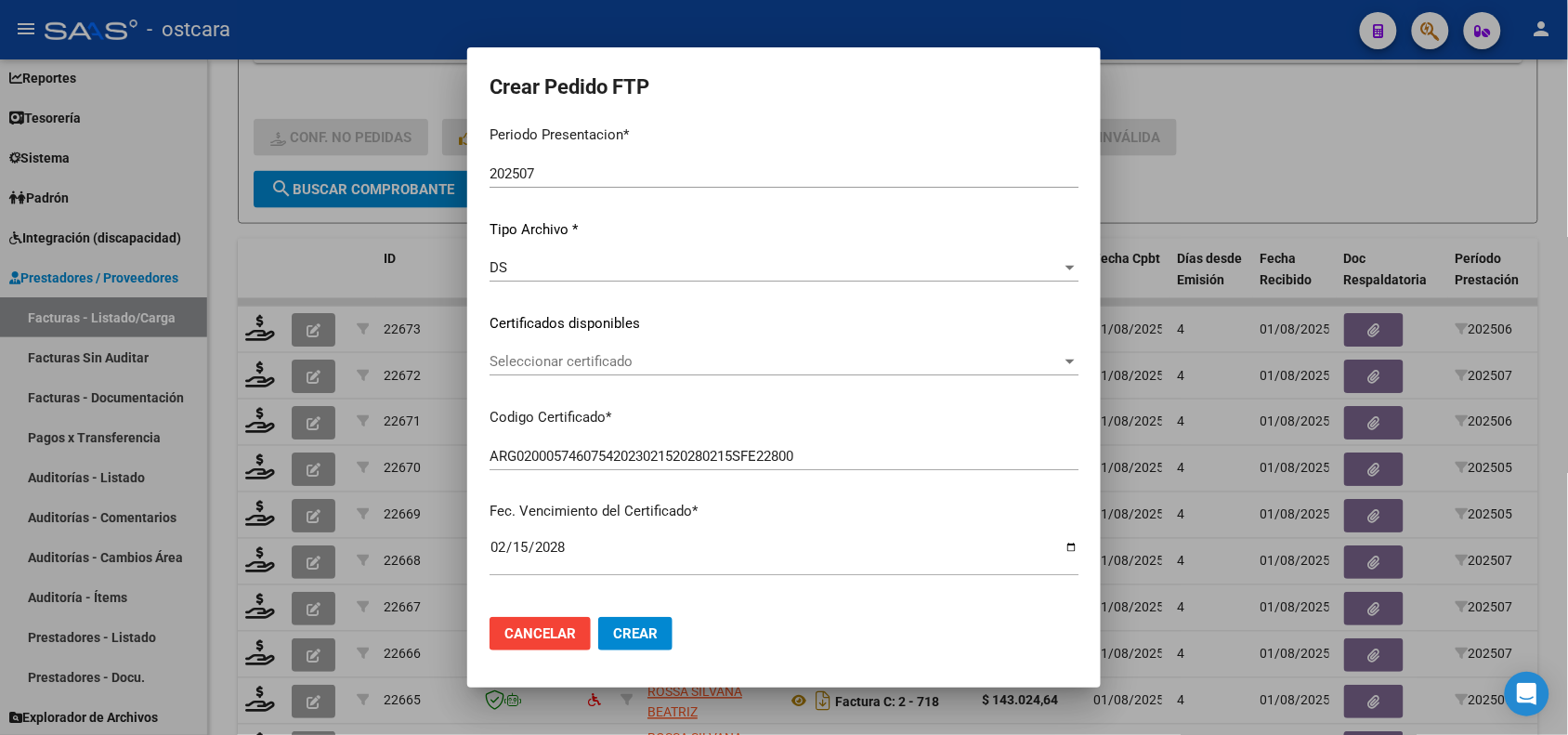 scroll, scrollTop: 116, scrollLeft: 0, axis: vertical 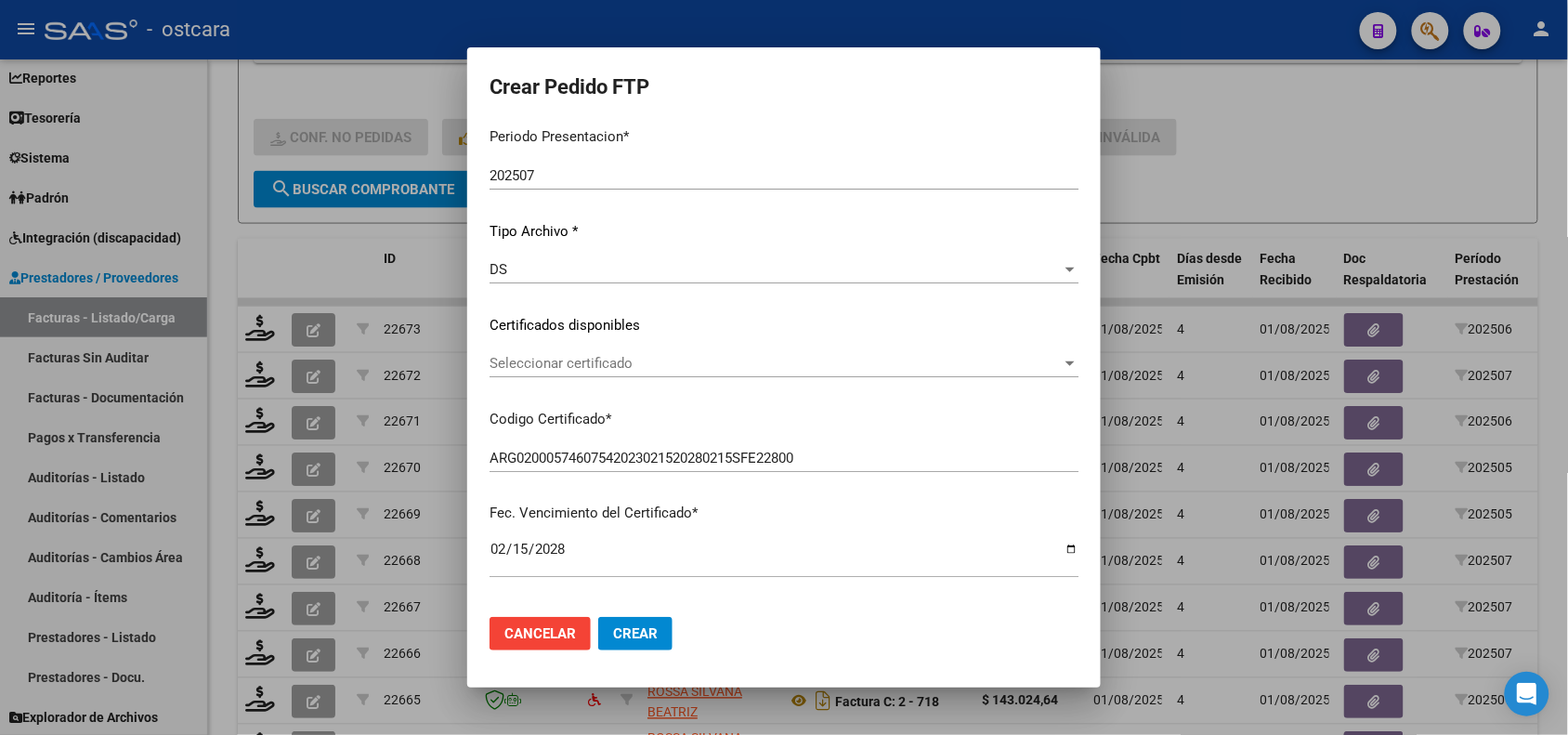 click on "Seleccionar certificado" at bounding box center (776, 363) 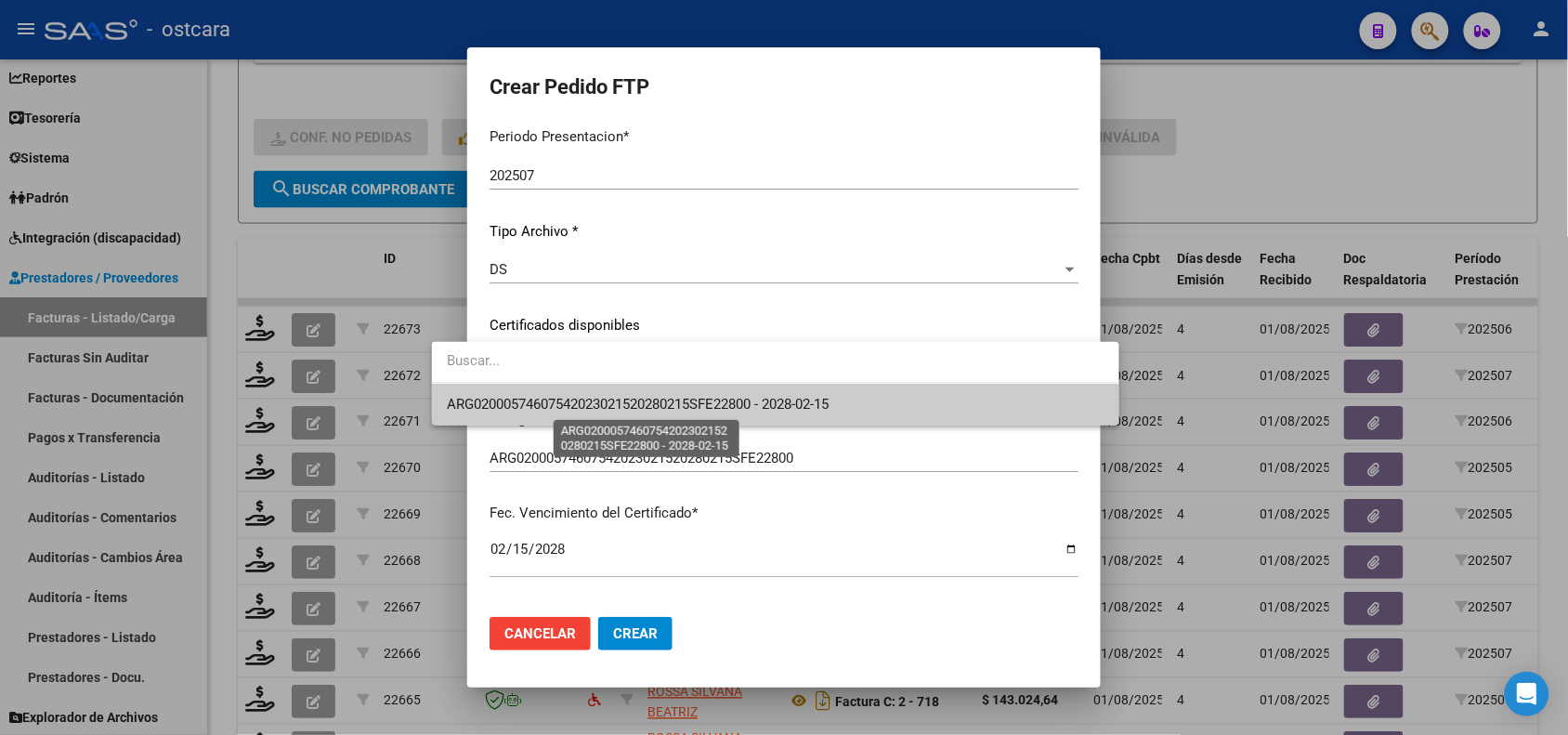 click on "ARG02000574607542023021520280215SFE22800 - 2028-02-15" at bounding box center [637, 404] 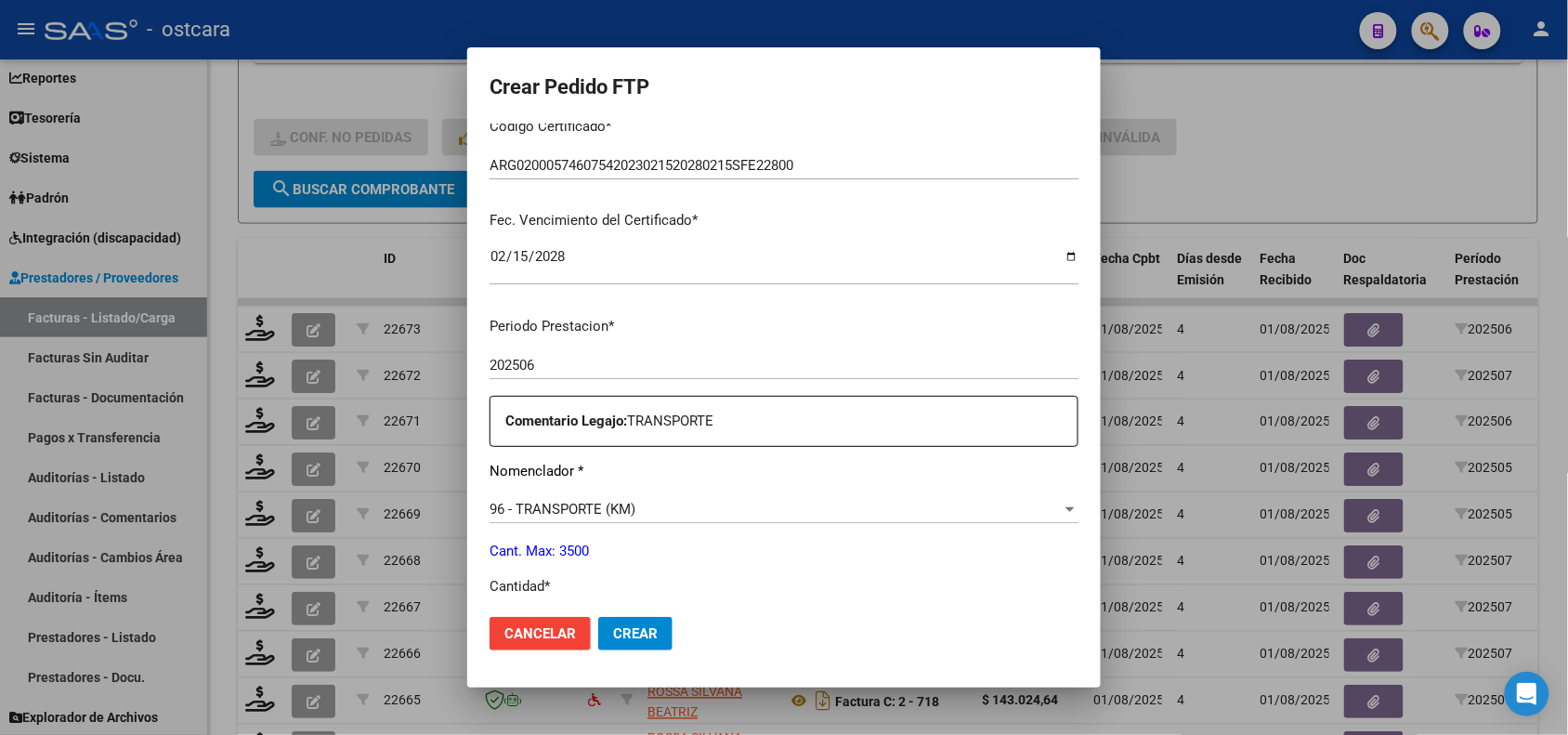 scroll, scrollTop: 697, scrollLeft: 0, axis: vertical 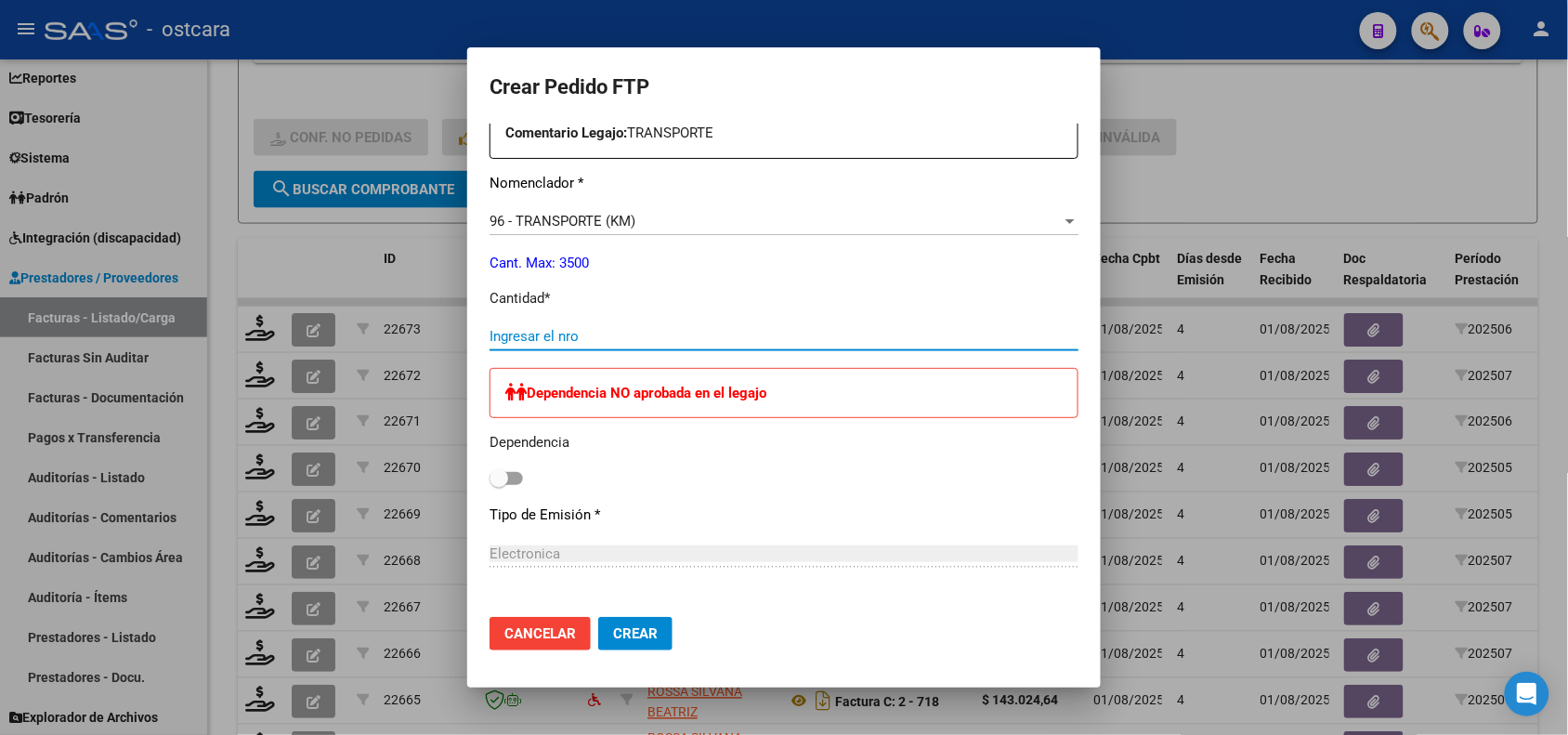 click on "Ingresar el nro" at bounding box center [784, 336] 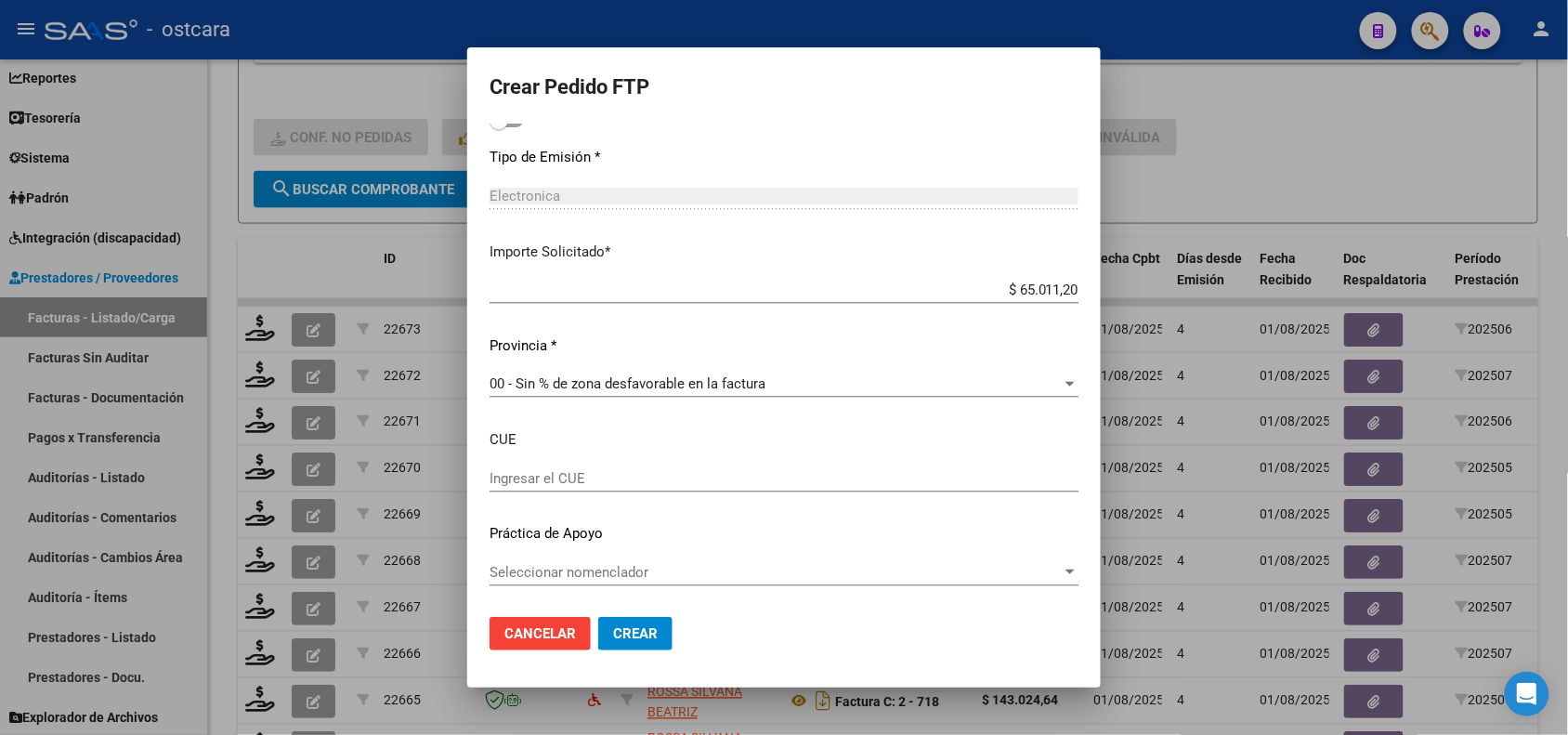 scroll, scrollTop: 1057, scrollLeft: 0, axis: vertical 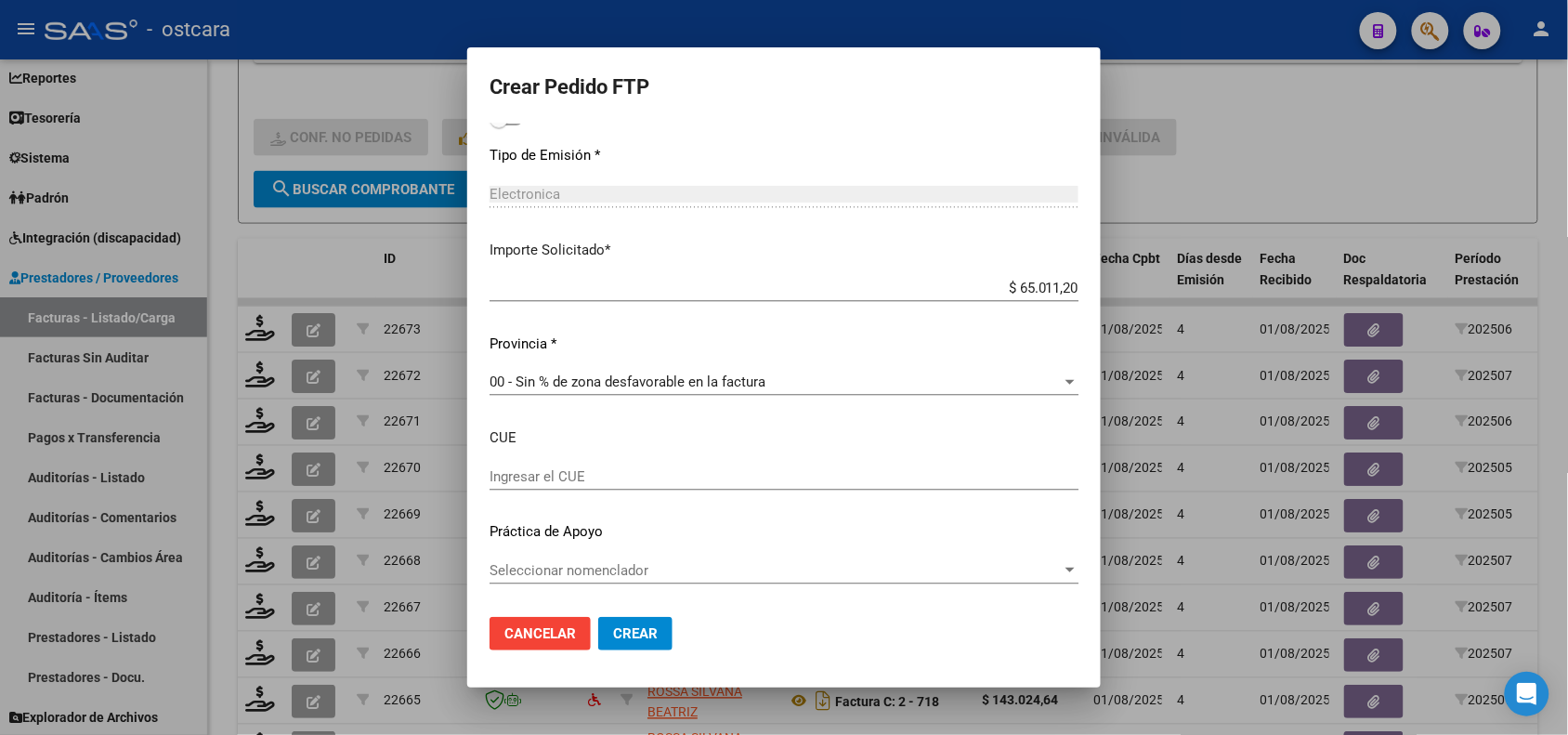 type on "120" 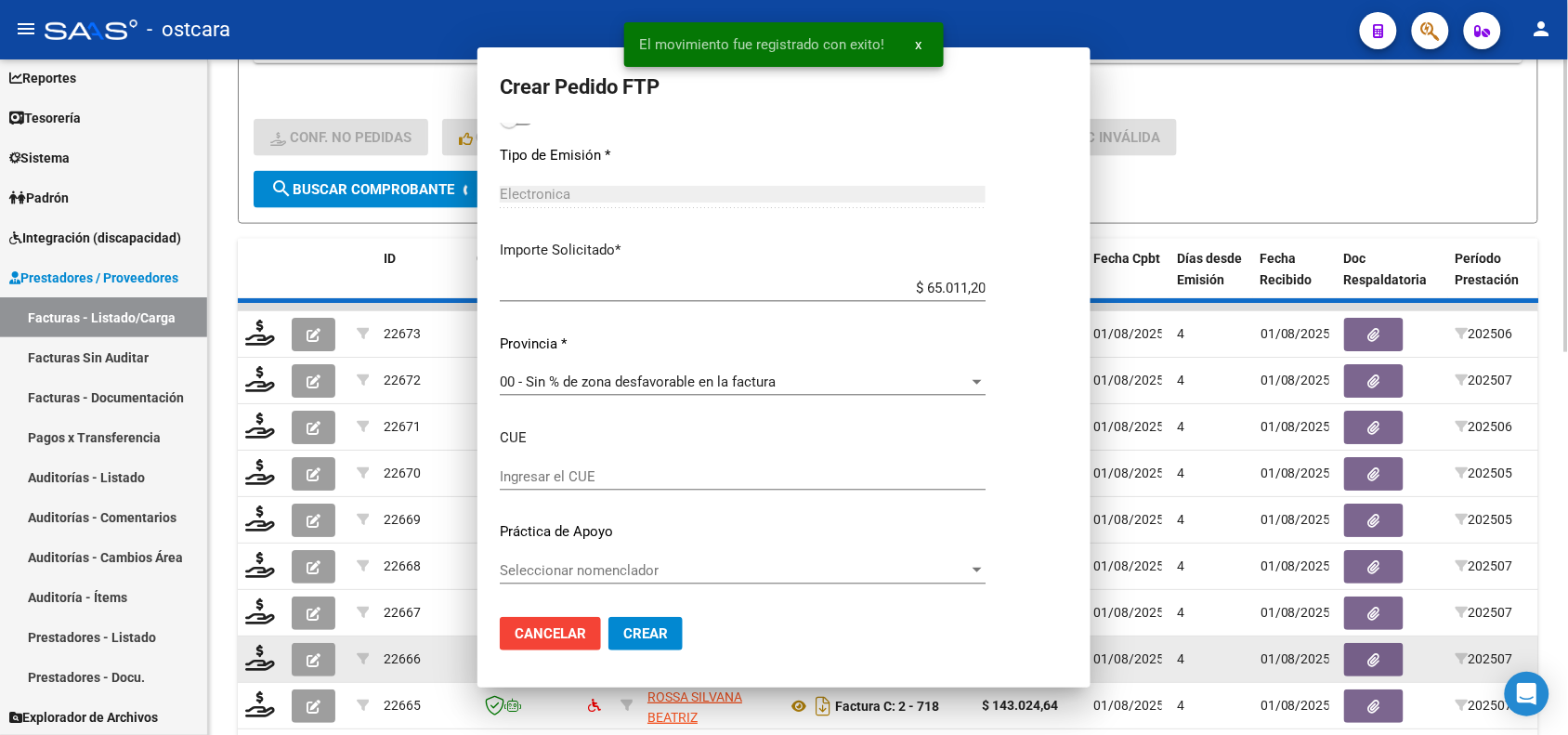 scroll, scrollTop: 0, scrollLeft: 0, axis: both 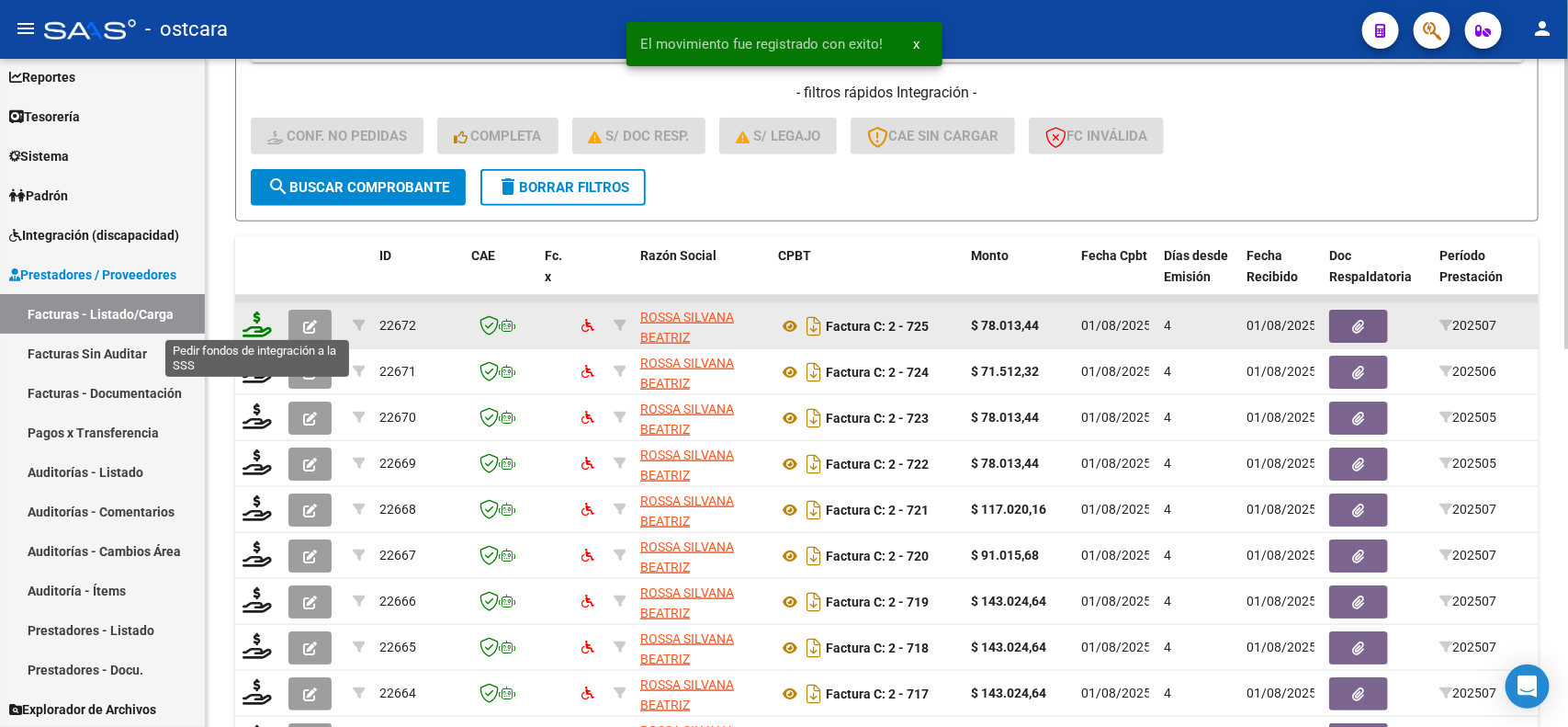 click 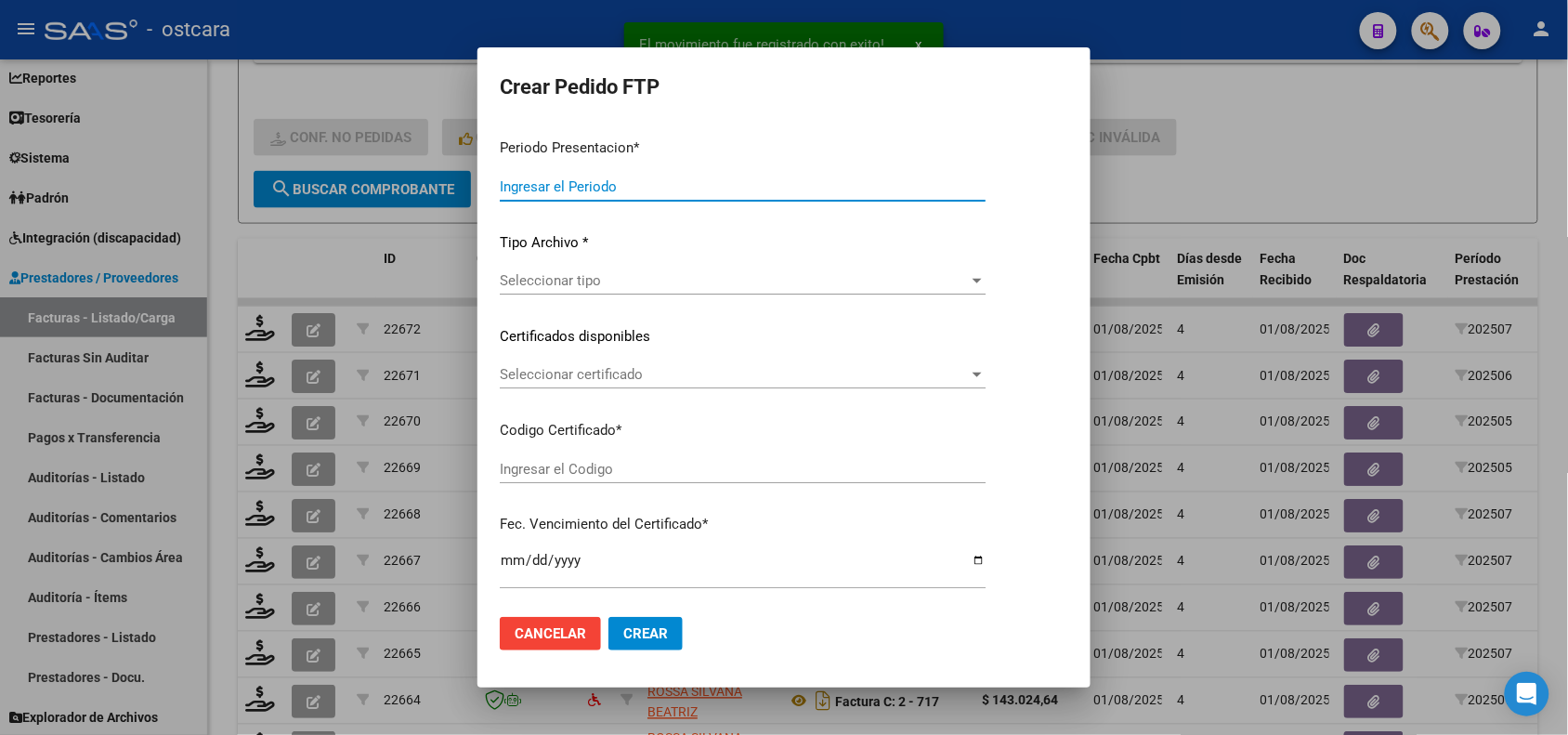 type on "202507" 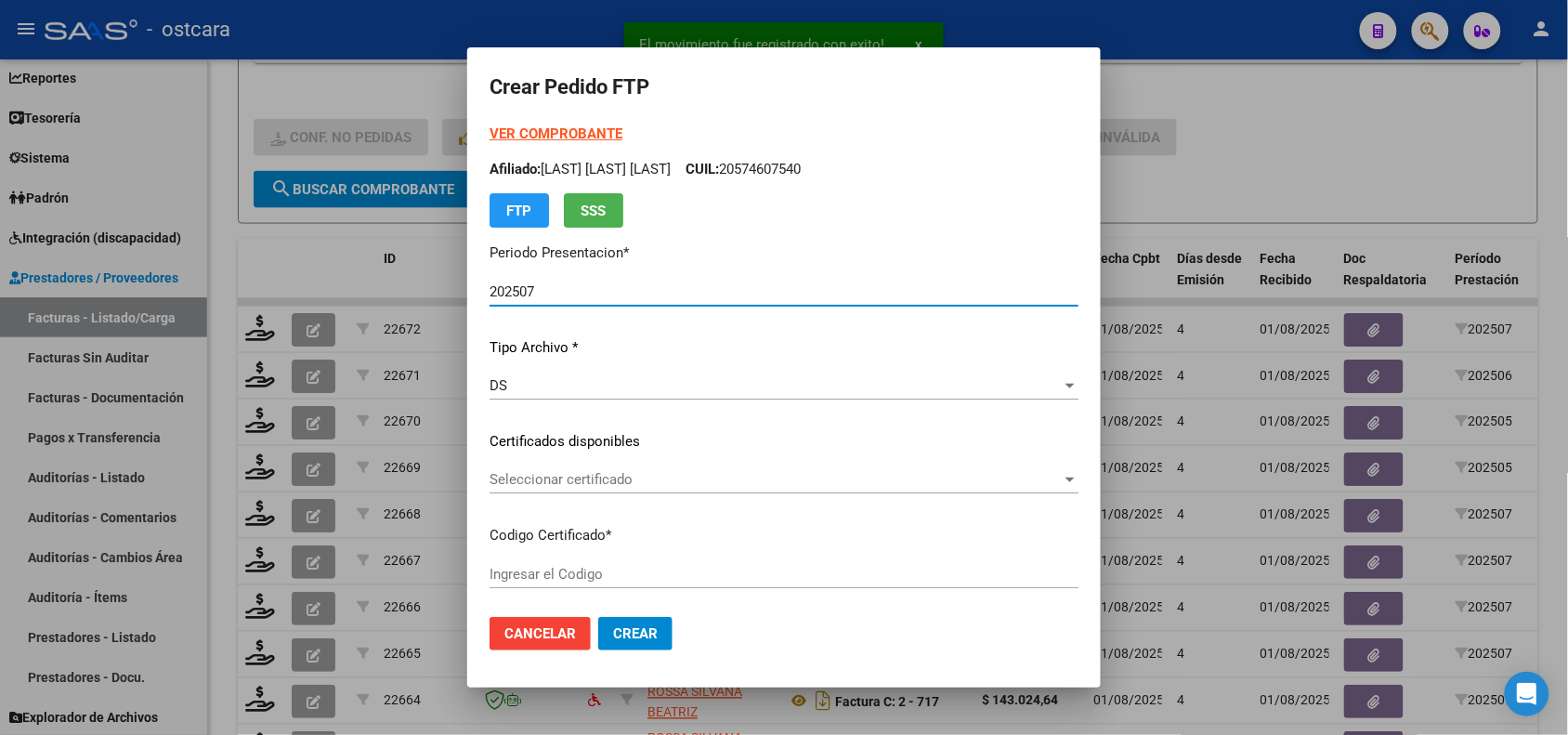 type on "ARG02000574607542023021520280215SFE22800" 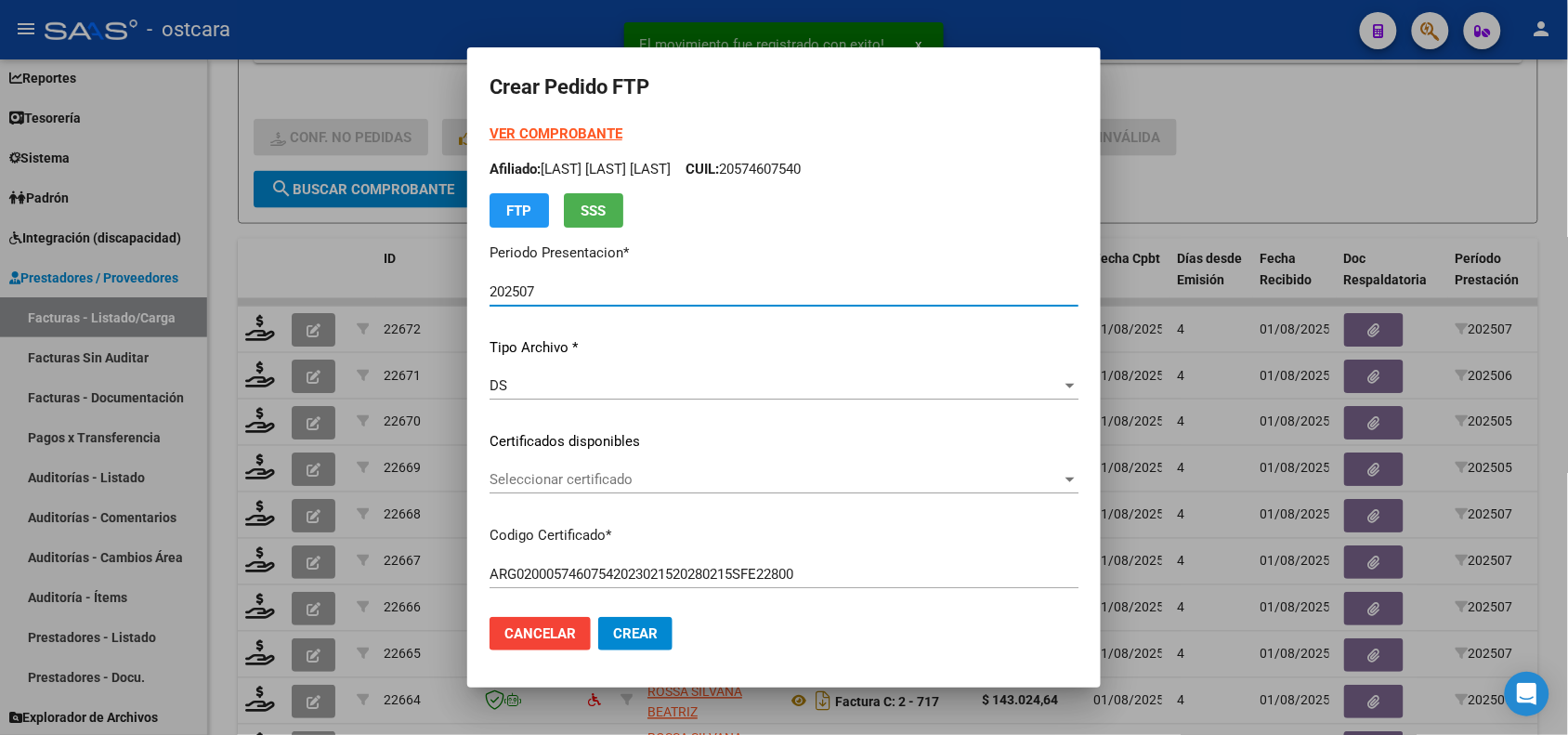 click on "Seleccionar certificado Seleccionar certificado" 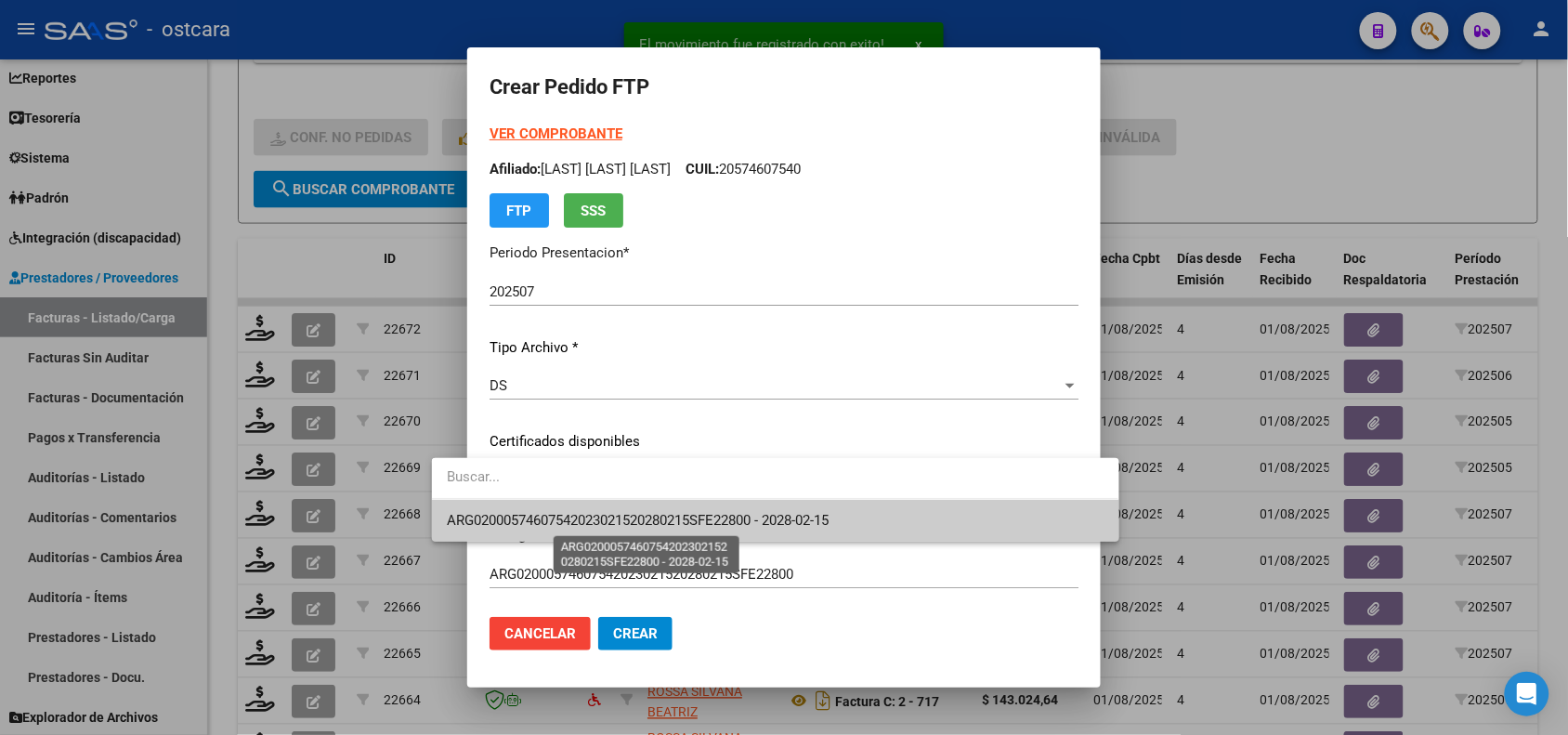 click on "ARG02000574607542023021520280215SFE22800 - 2028-02-15" at bounding box center (637, 520) 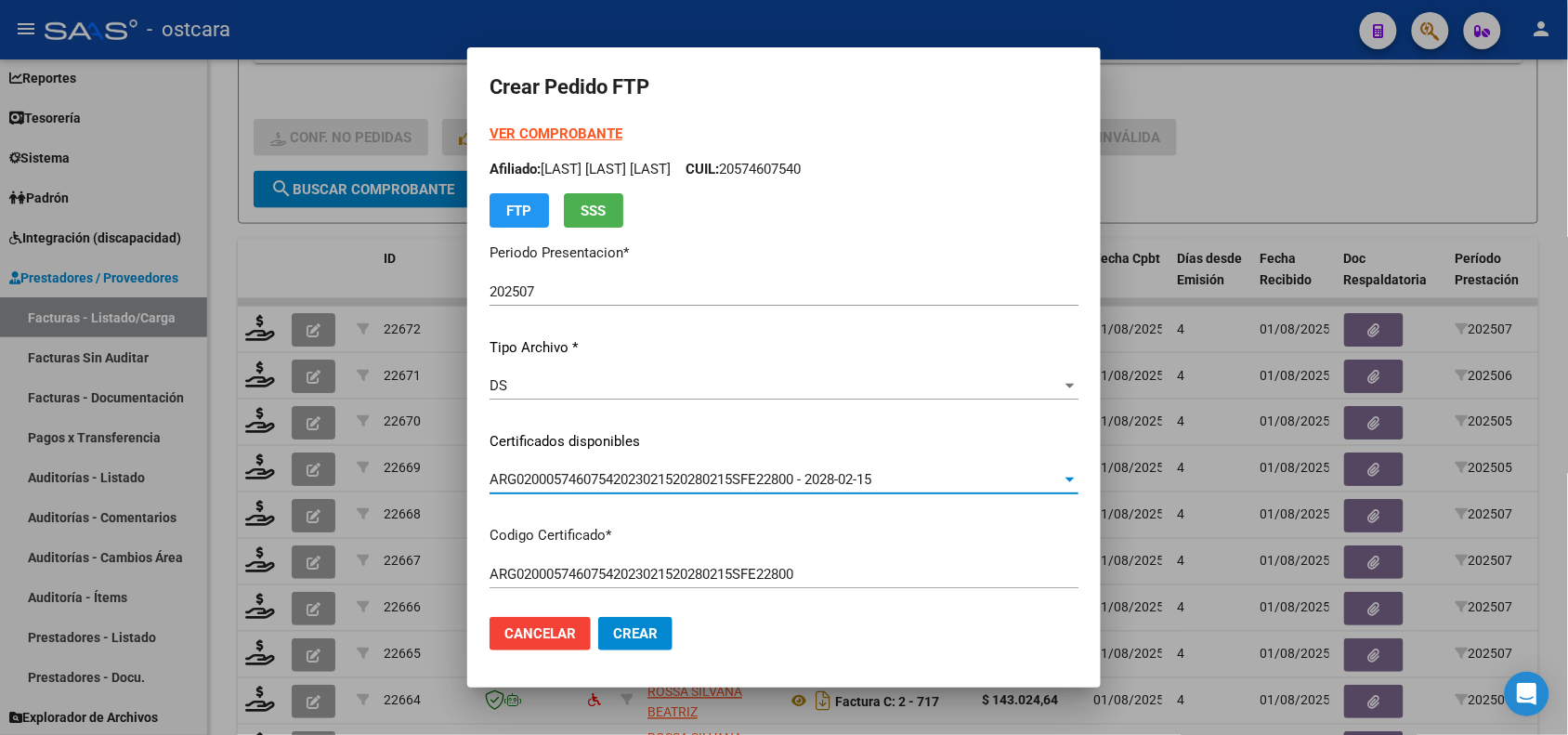 click on "VER COMPROBANTE" at bounding box center (555, 134) 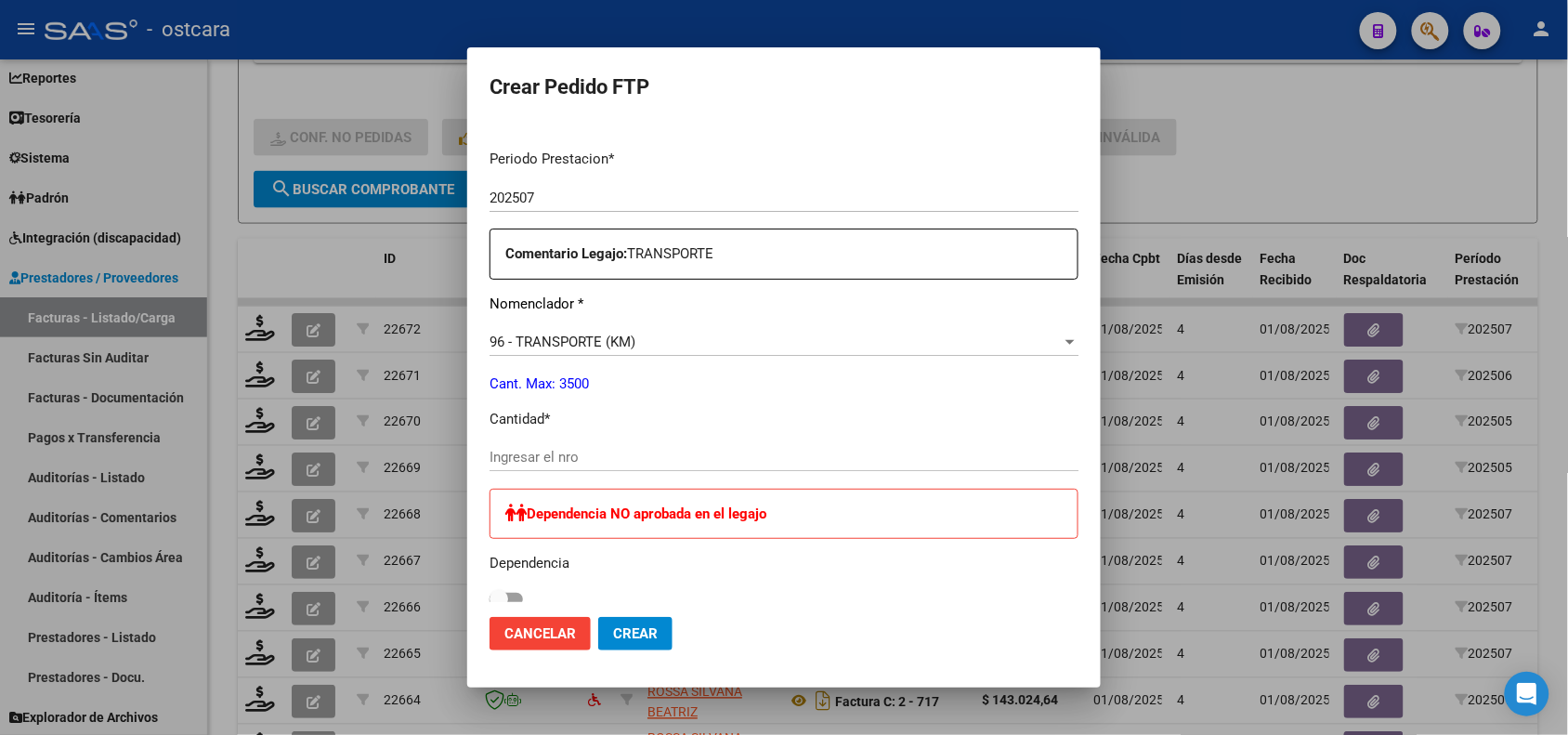 scroll, scrollTop: 581, scrollLeft: 0, axis: vertical 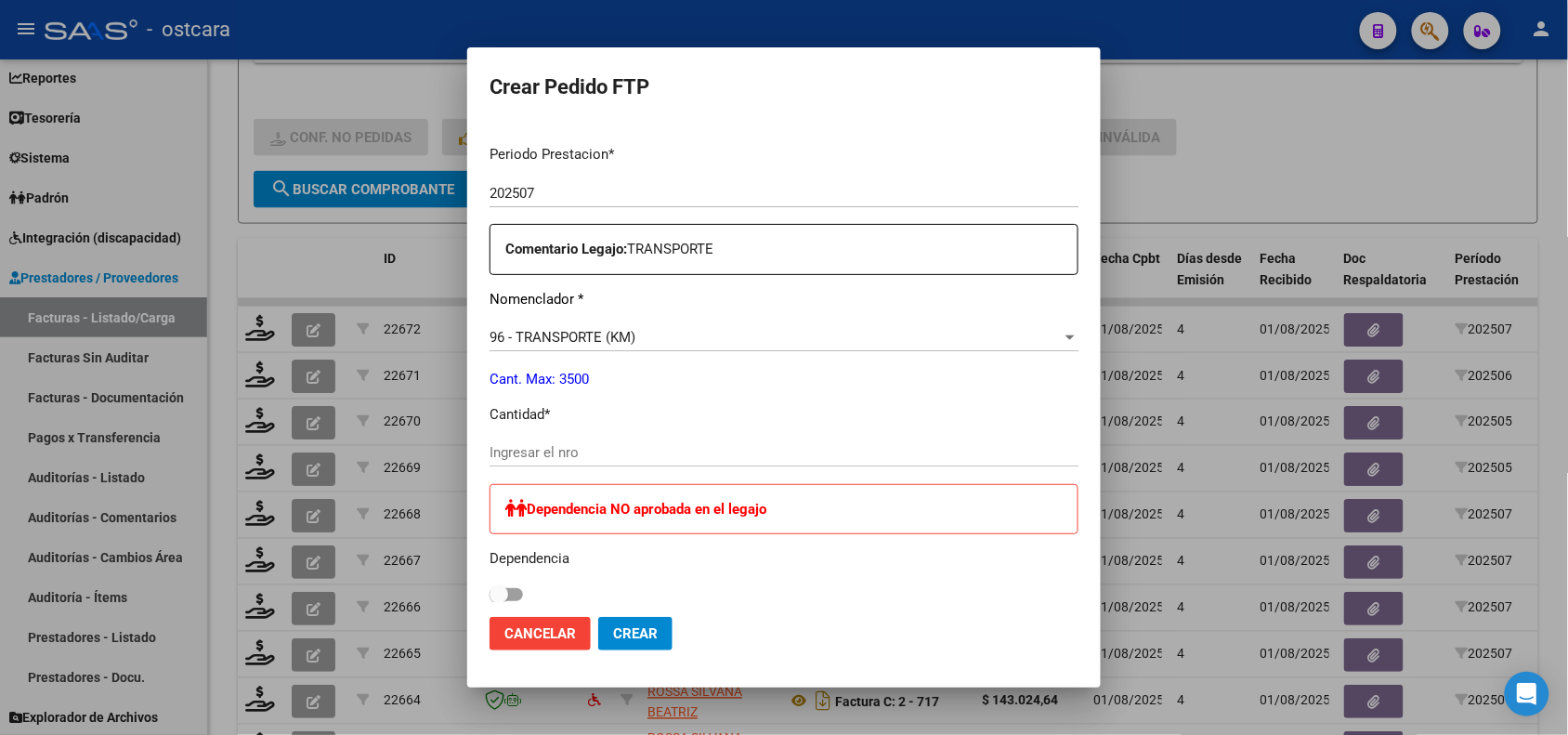 click on "Ingresar el nro" at bounding box center [784, 453] 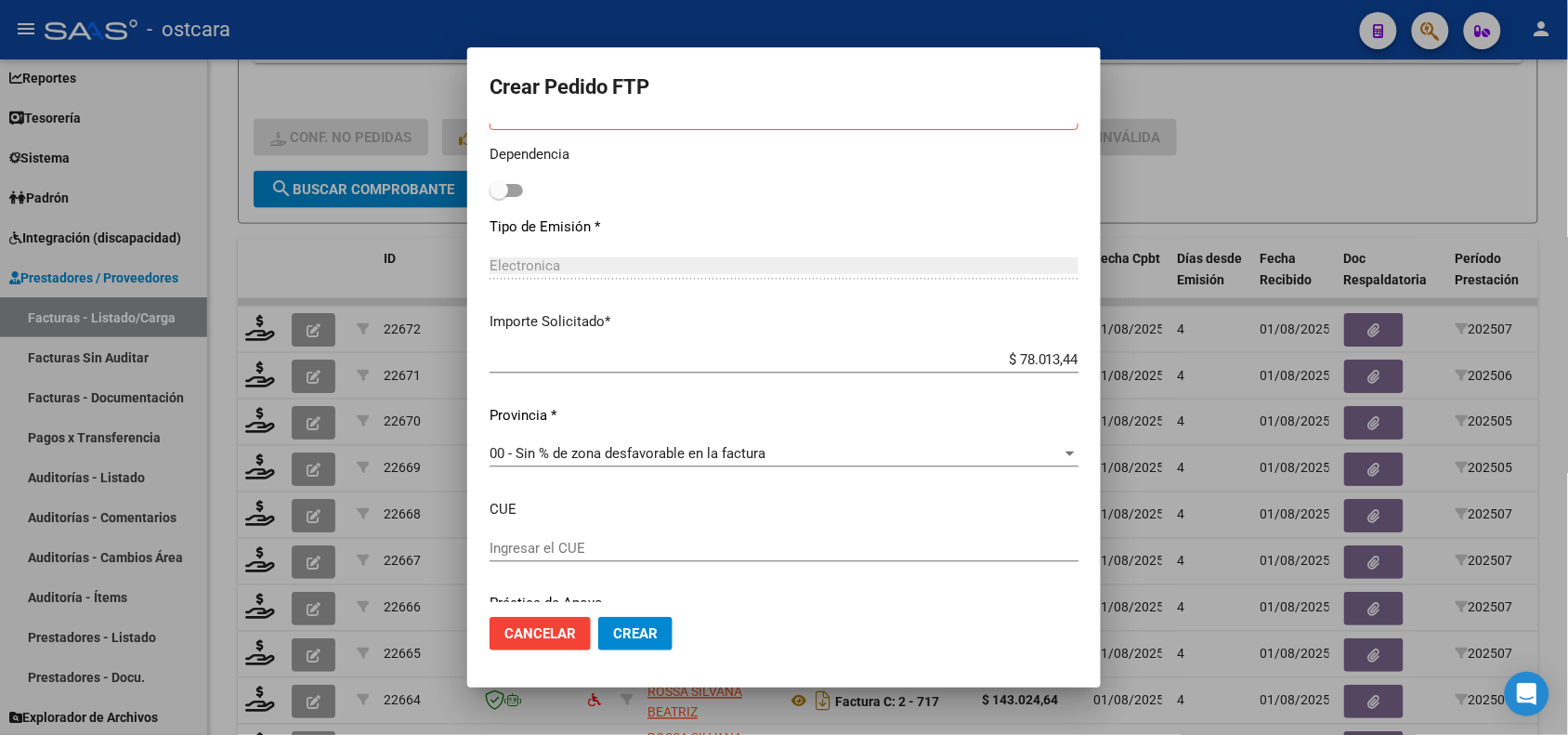 scroll, scrollTop: 1057, scrollLeft: 0, axis: vertical 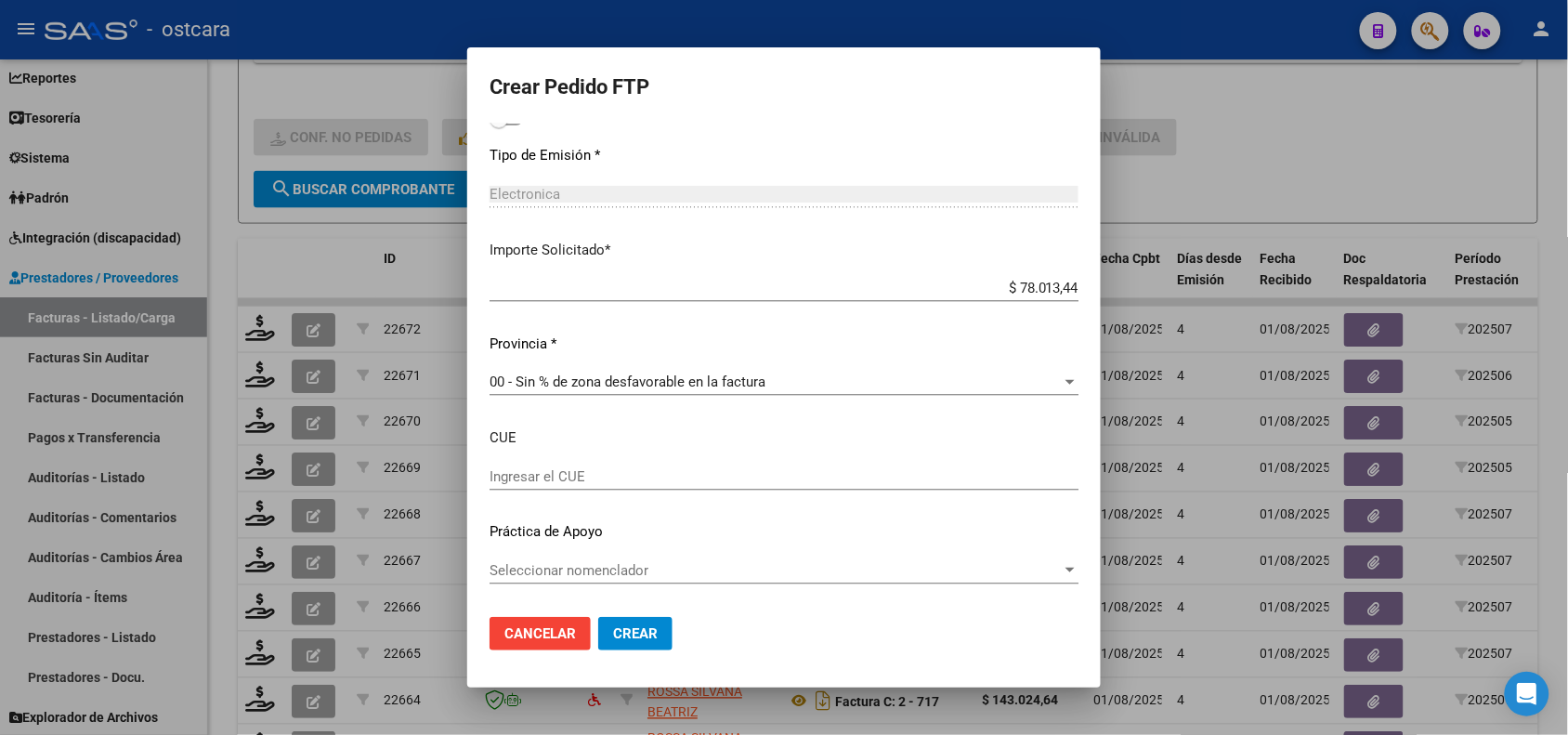 type on "144" 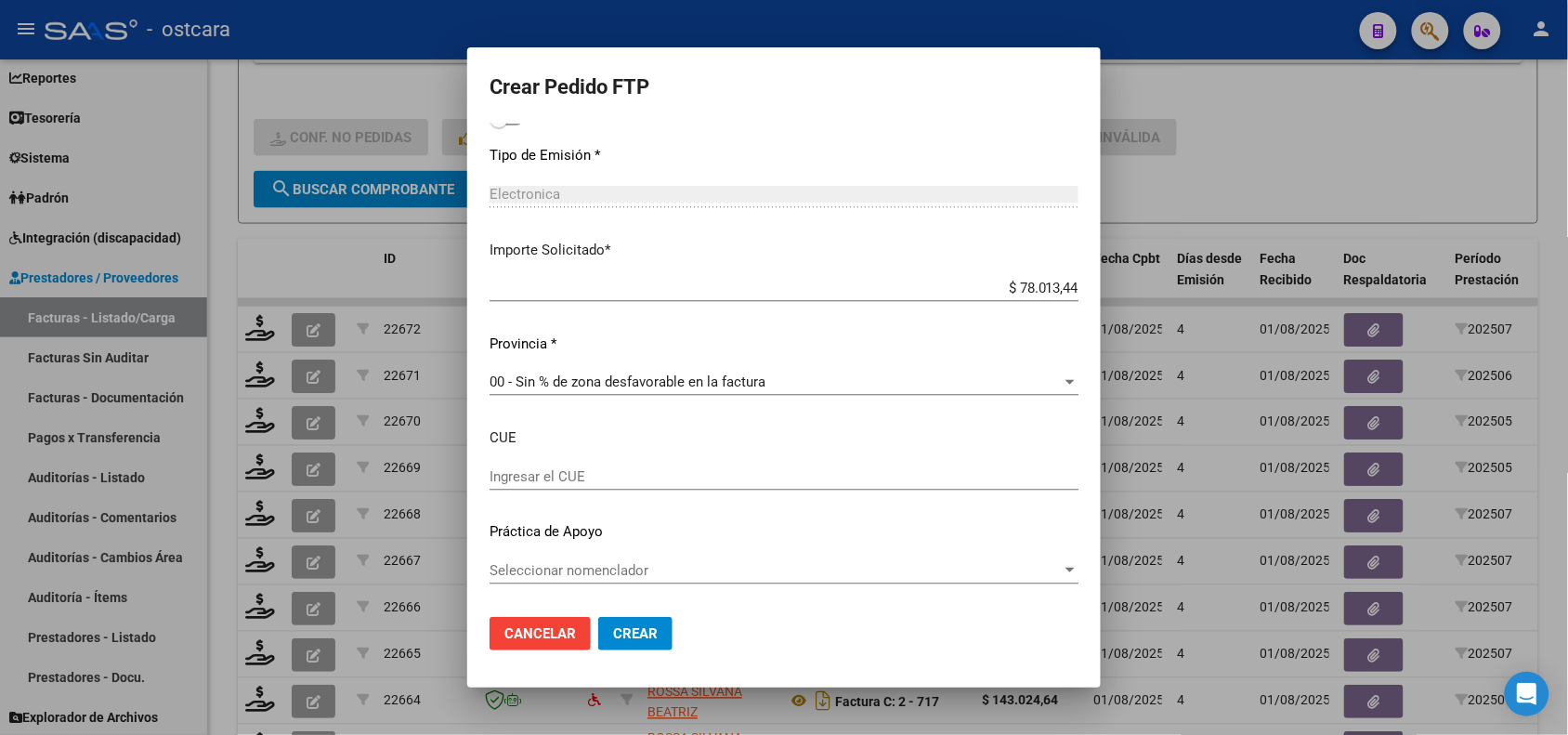 click on "Crear" 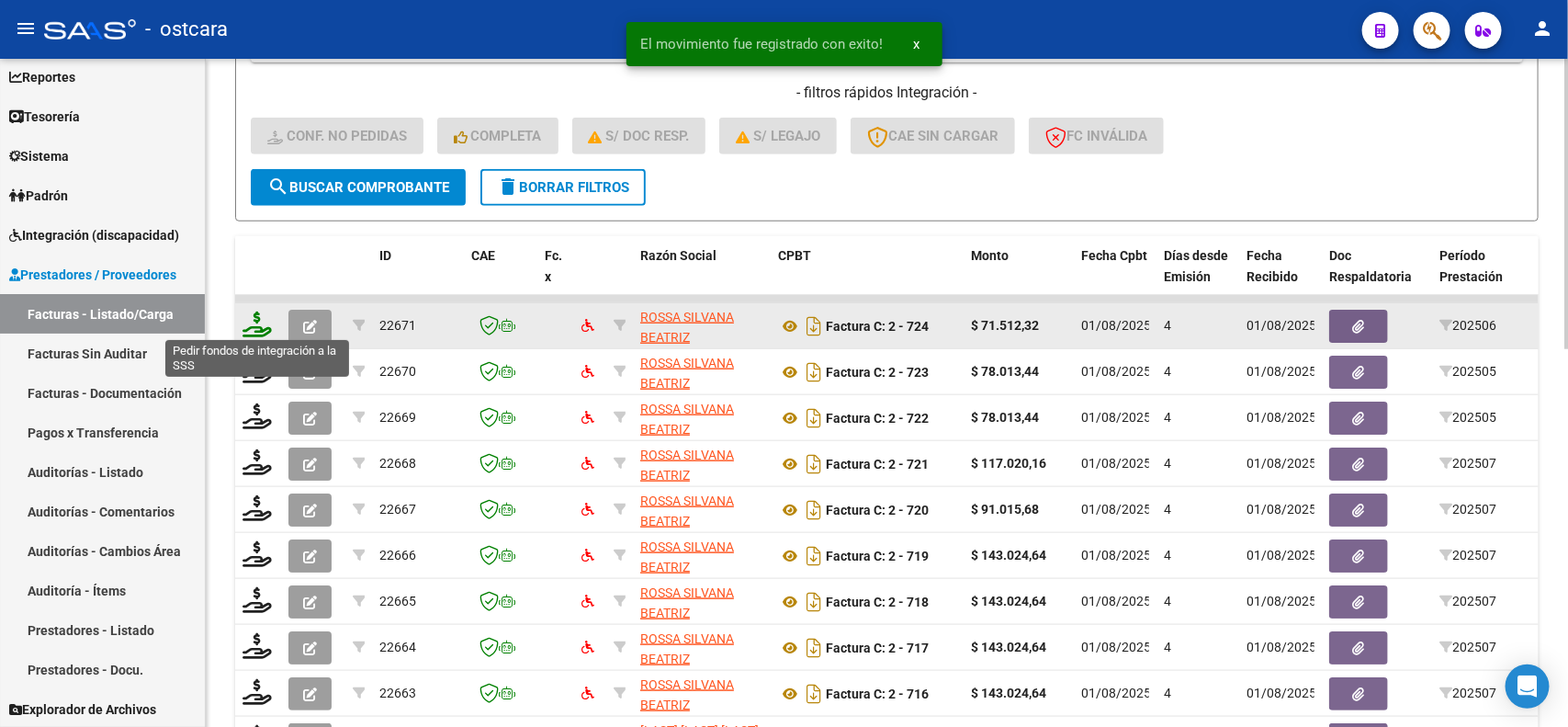 click 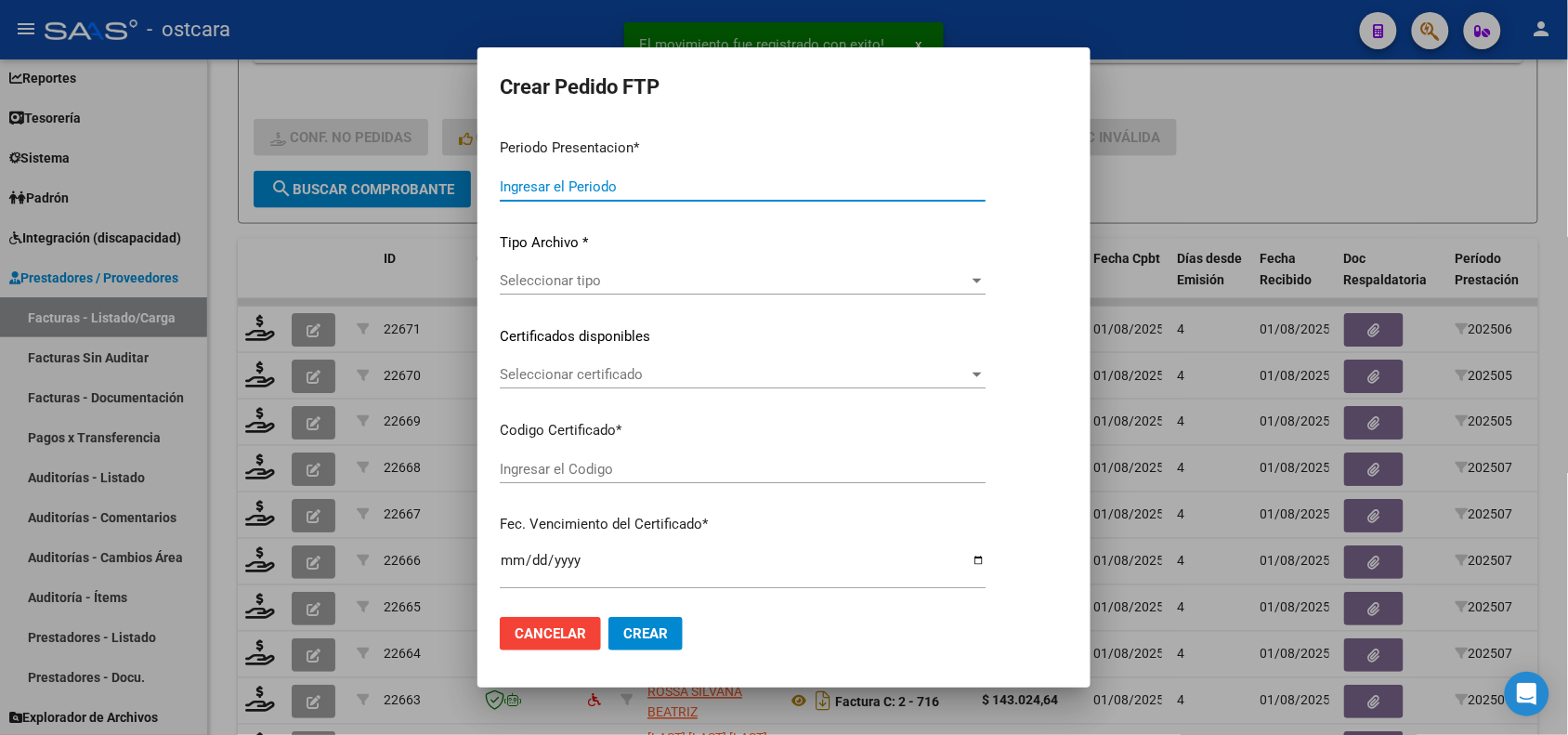 type on "202507" 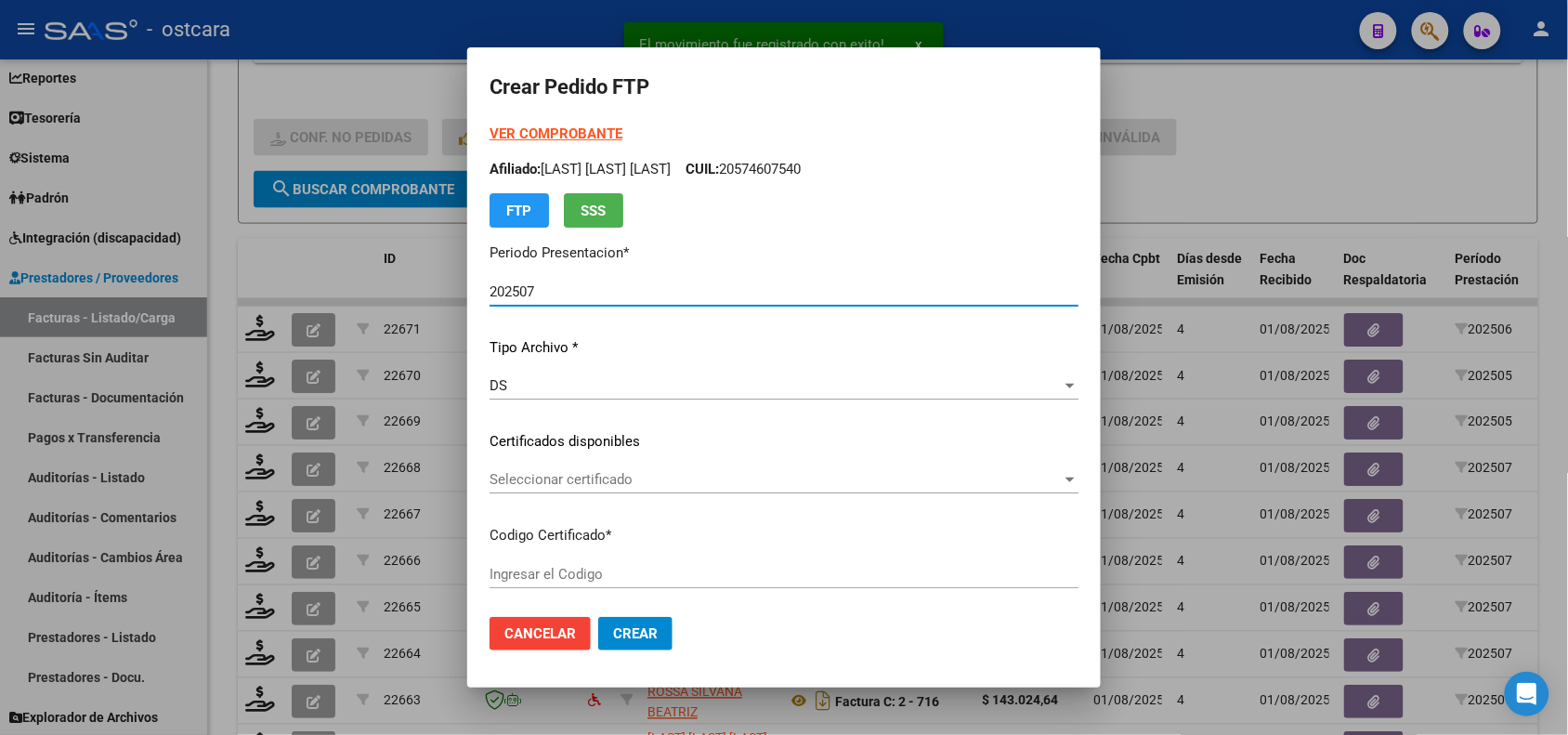 type on "ARG02000574607542023021520280215SFE22800" 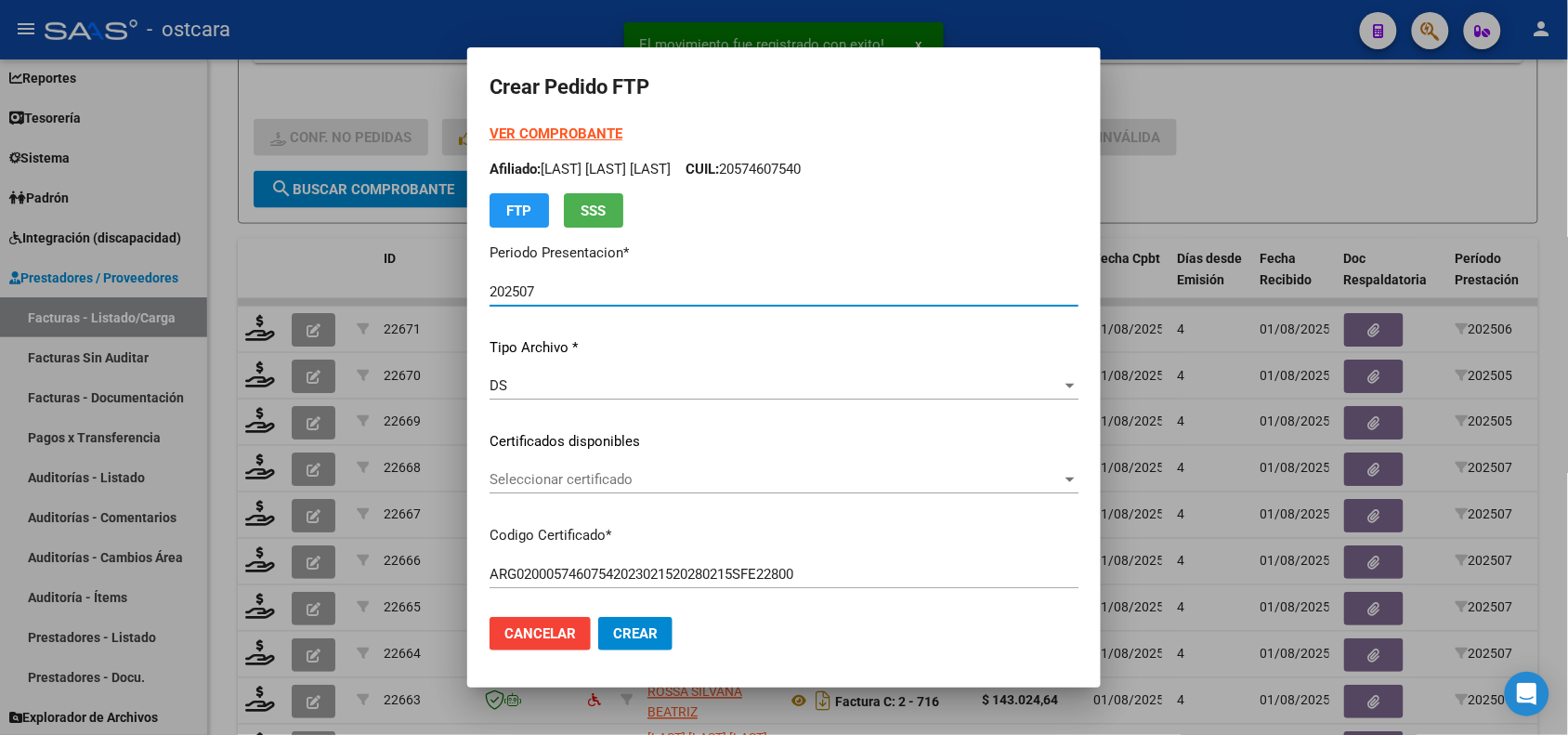 click on "VER COMPROBANTE ARCA Padrón Afiliado:  [LAST] [LAST] [LAST]  CUIL:  [NUMBER]  FTP SSS" at bounding box center [784, 176] 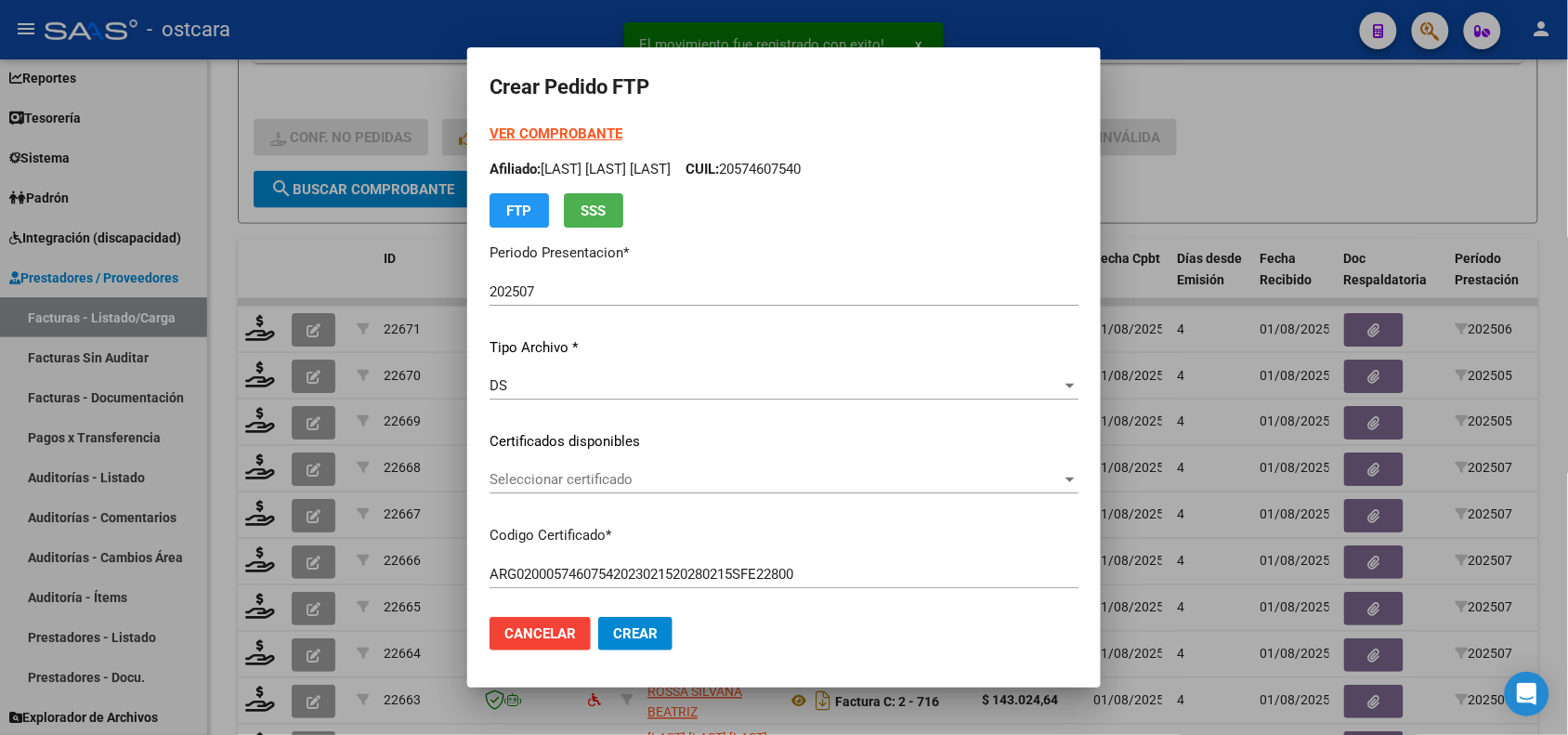 click on "VER COMPROBANTE" at bounding box center (555, 134) 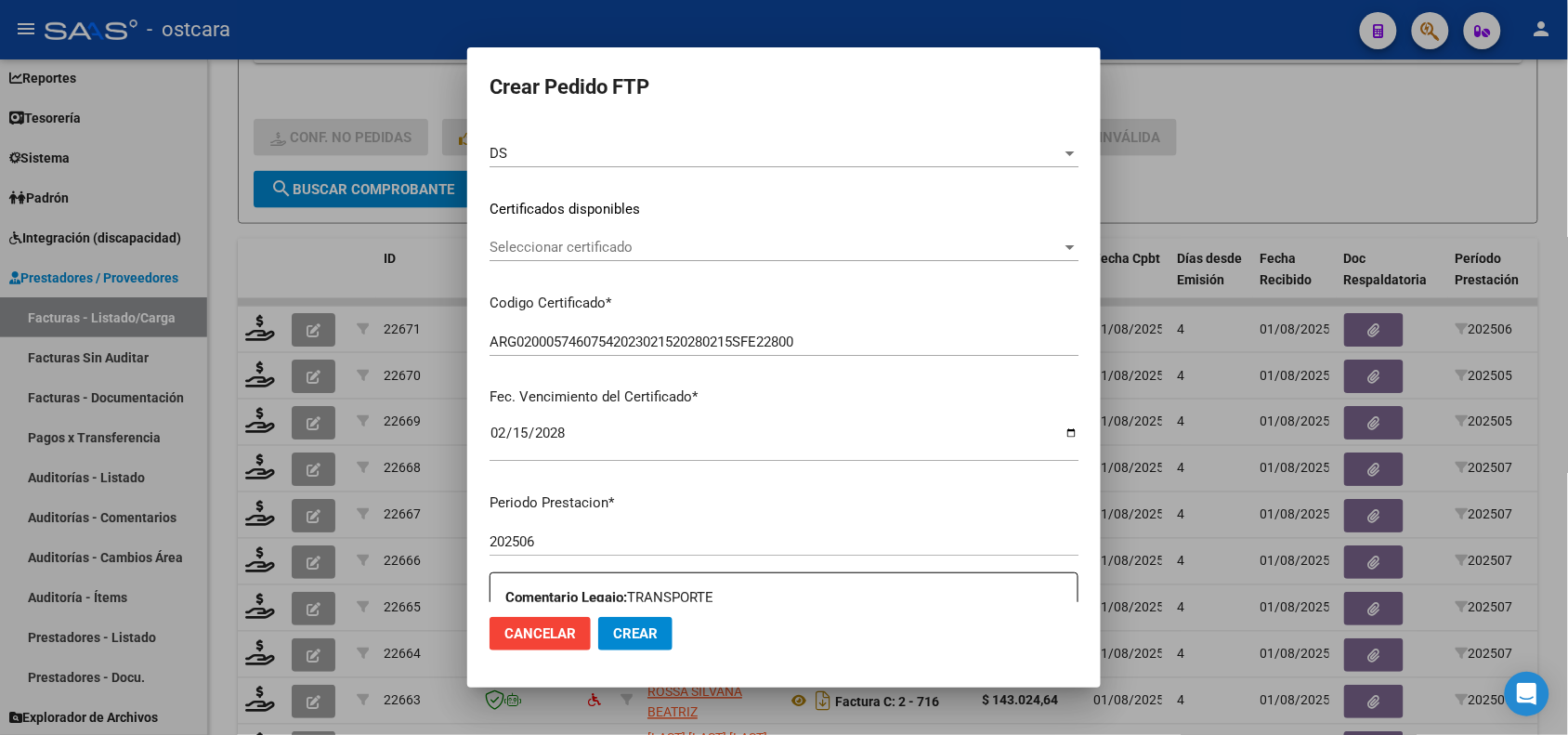 scroll, scrollTop: 0, scrollLeft: 0, axis: both 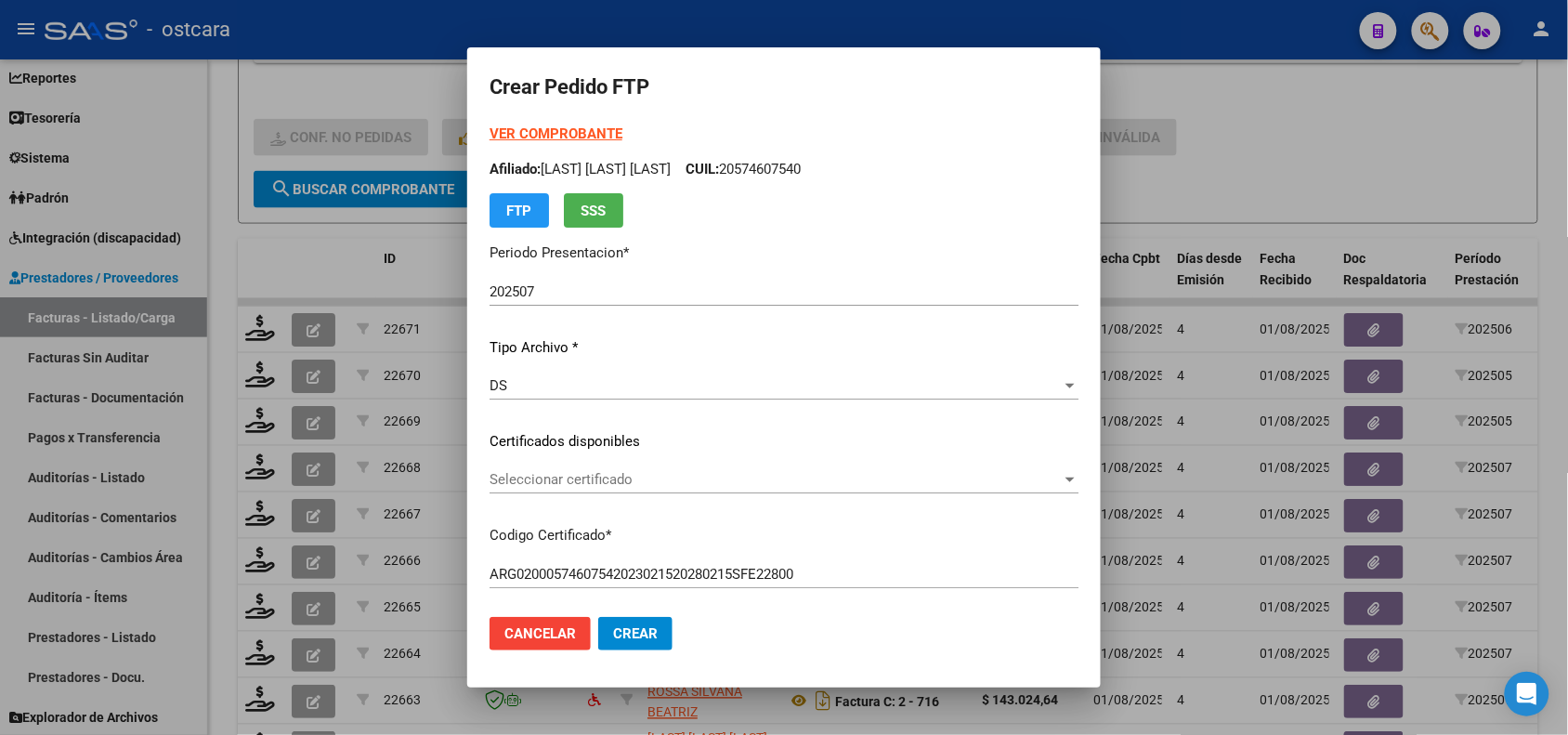 click on "Seleccionar certificado Seleccionar certificado" 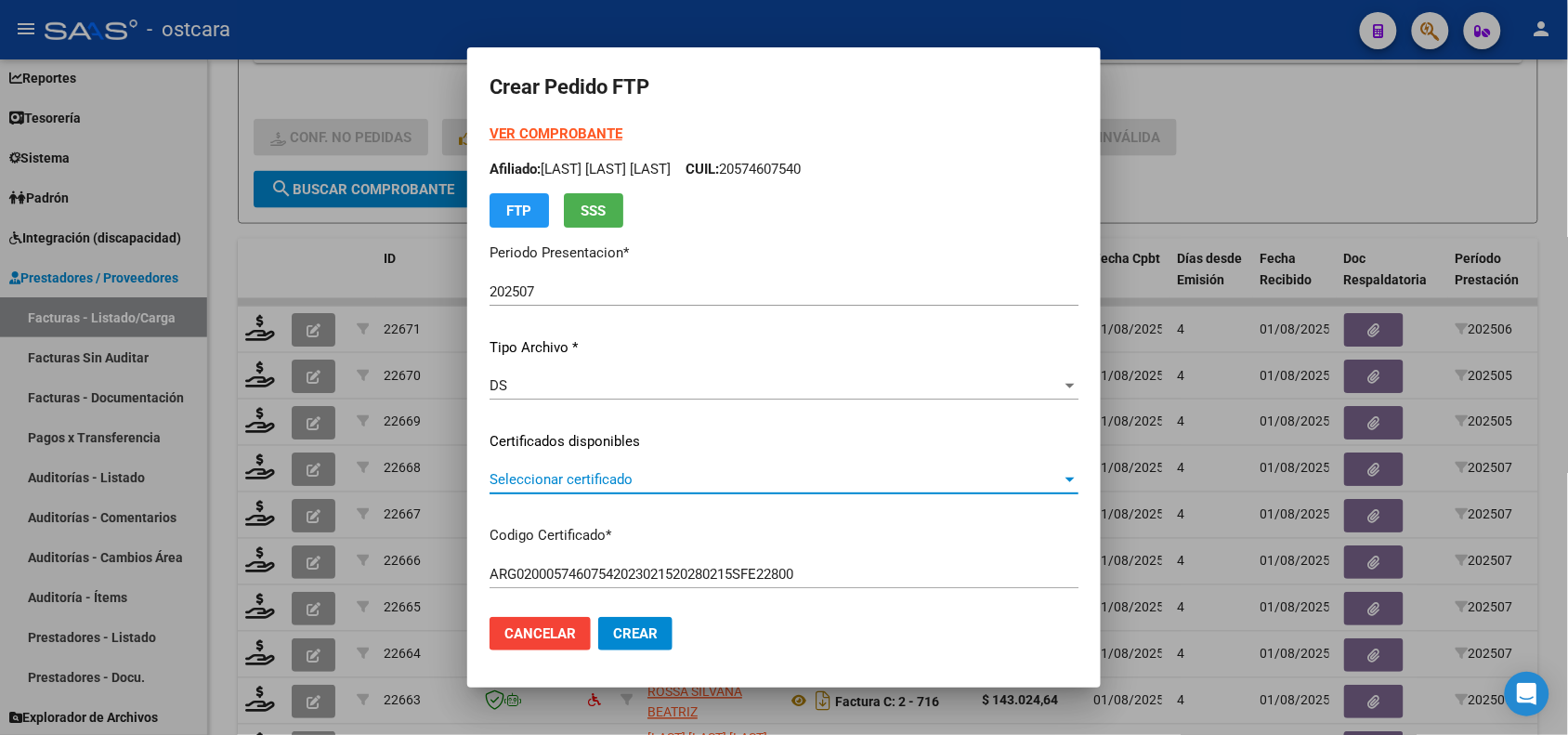 click on "Seleccionar certificado" at bounding box center [776, 479] 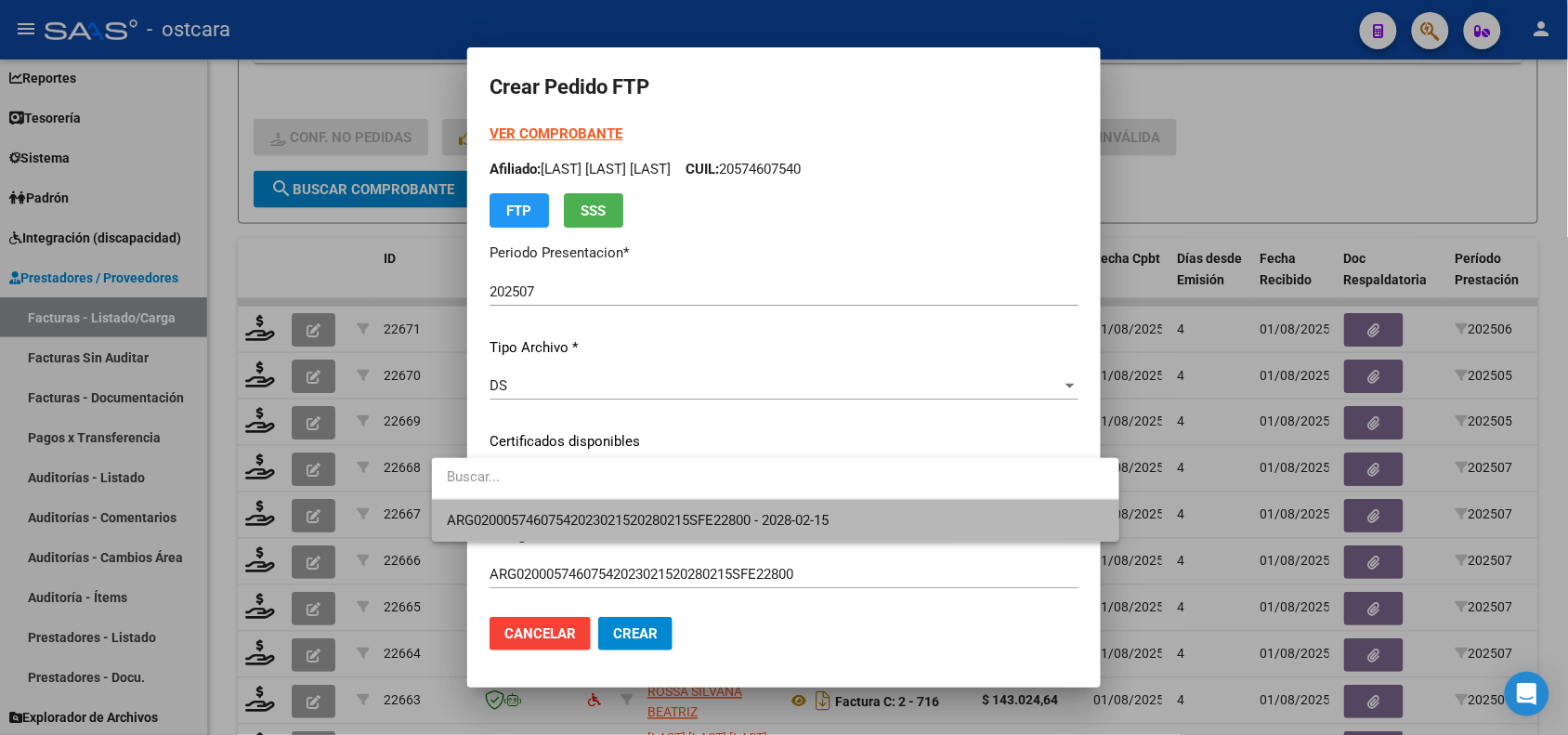 click on "ARG02000574607542023021520280215SFE22800 - 2028-02-15" at bounding box center [775, 520] 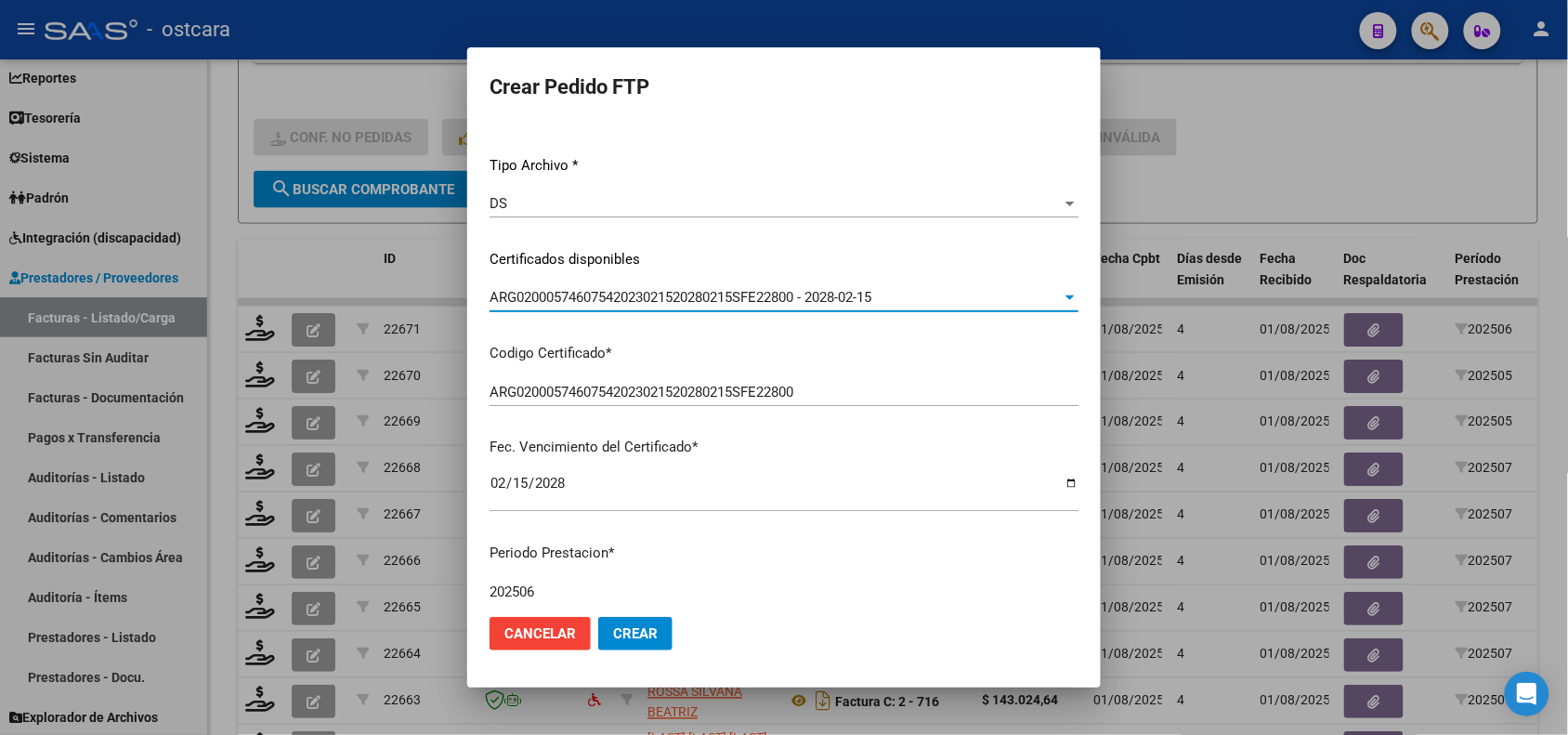 scroll, scrollTop: 465, scrollLeft: 0, axis: vertical 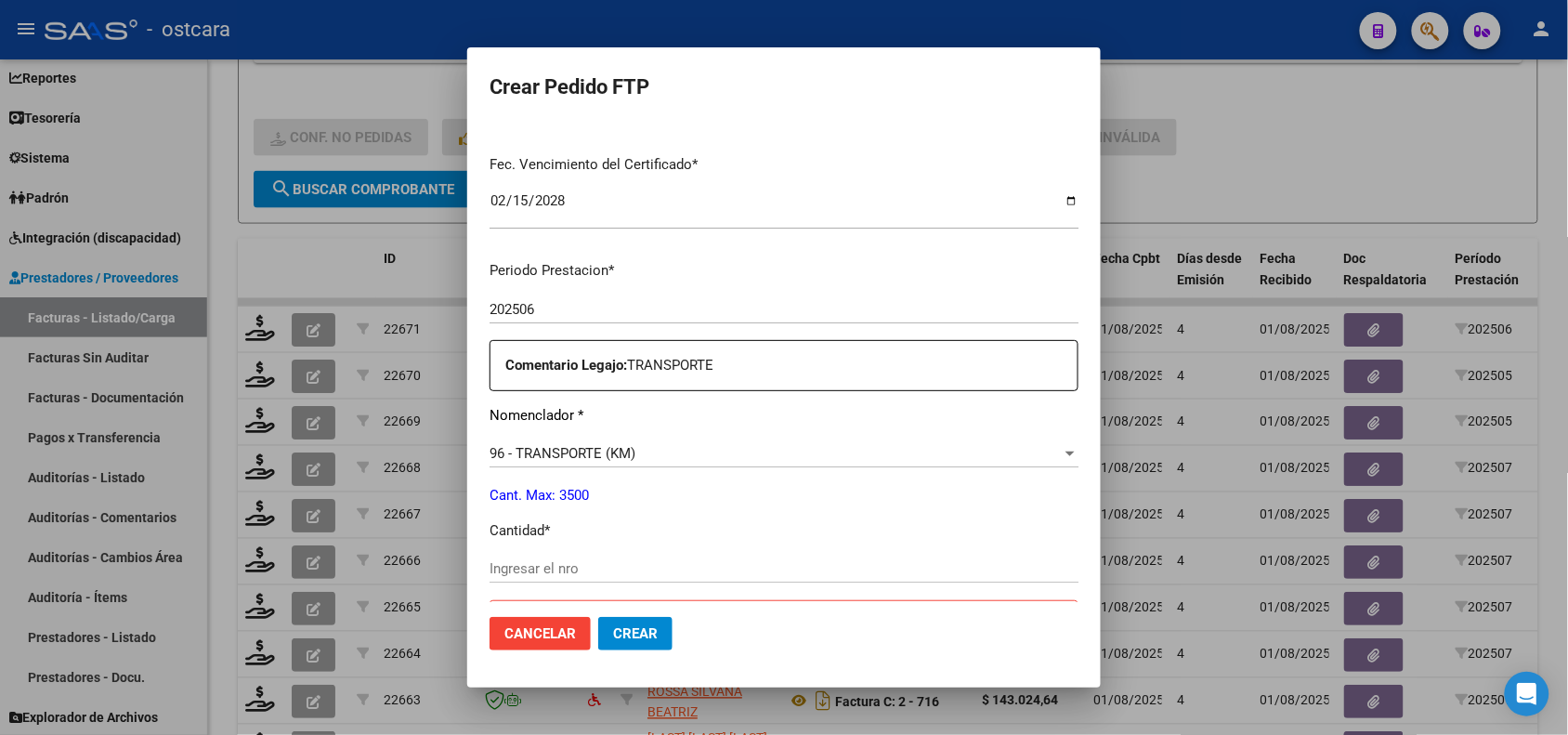 click on "Ingresar el nro" at bounding box center [784, 569] 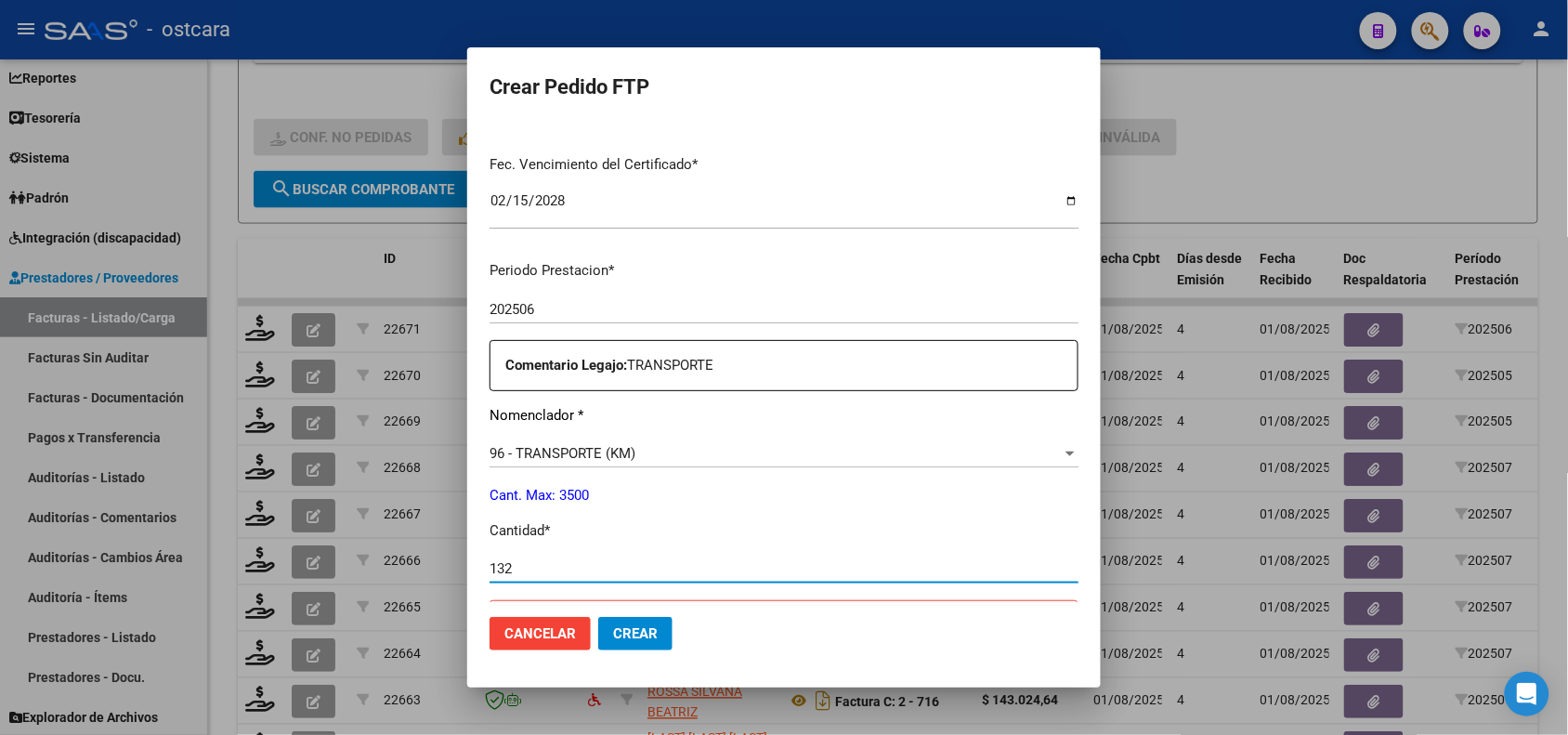 type on "132" 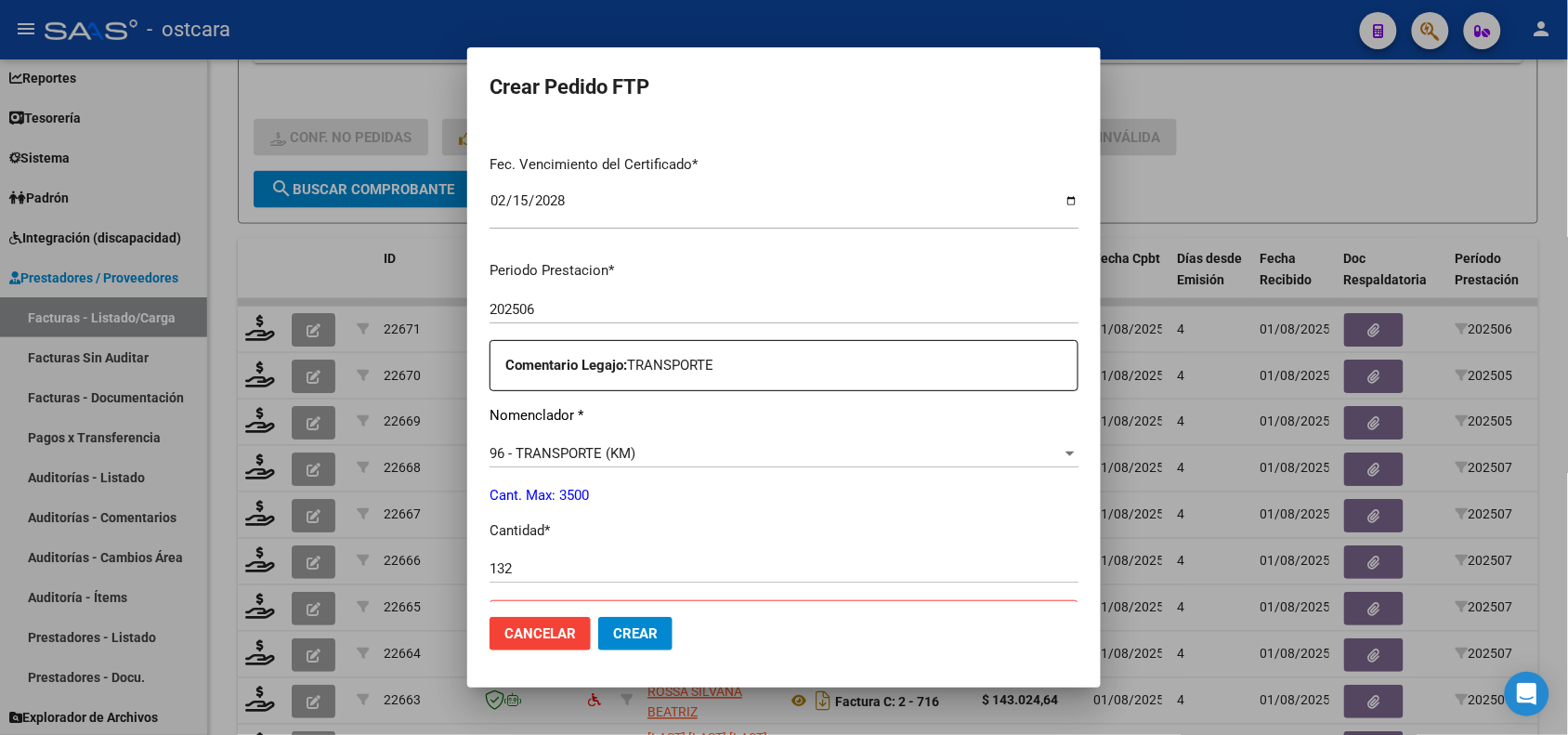 scroll, scrollTop: 929, scrollLeft: 0, axis: vertical 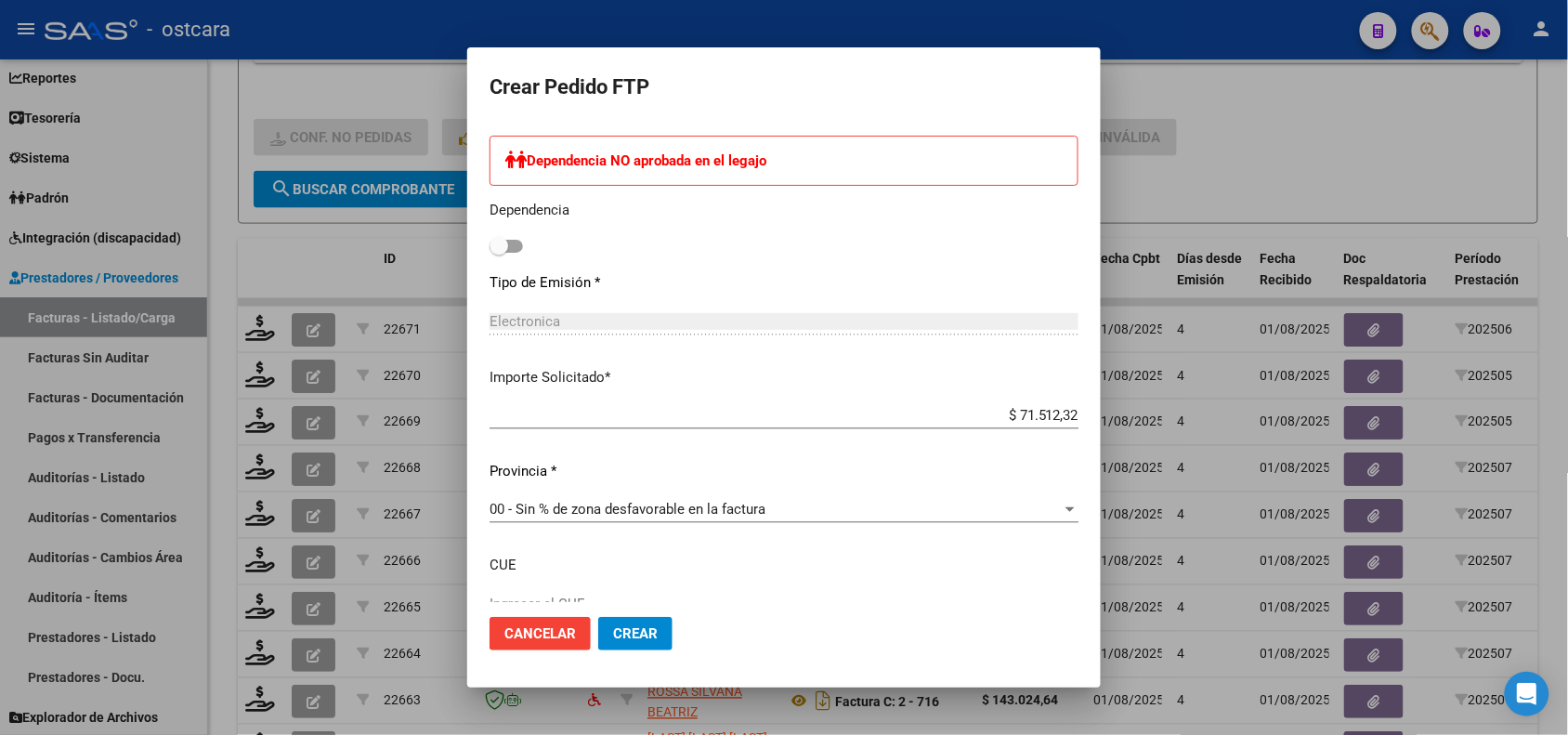 click on "Crear" 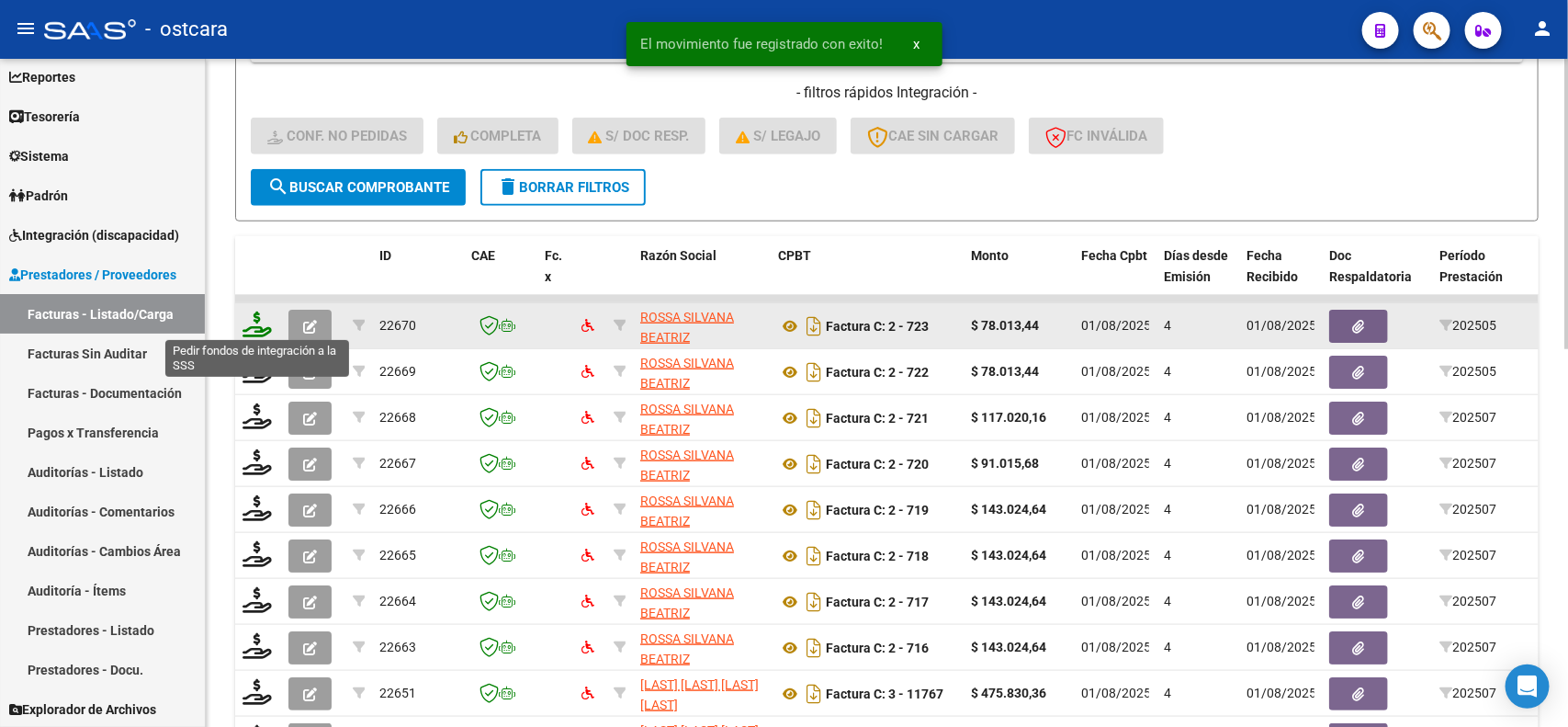 click 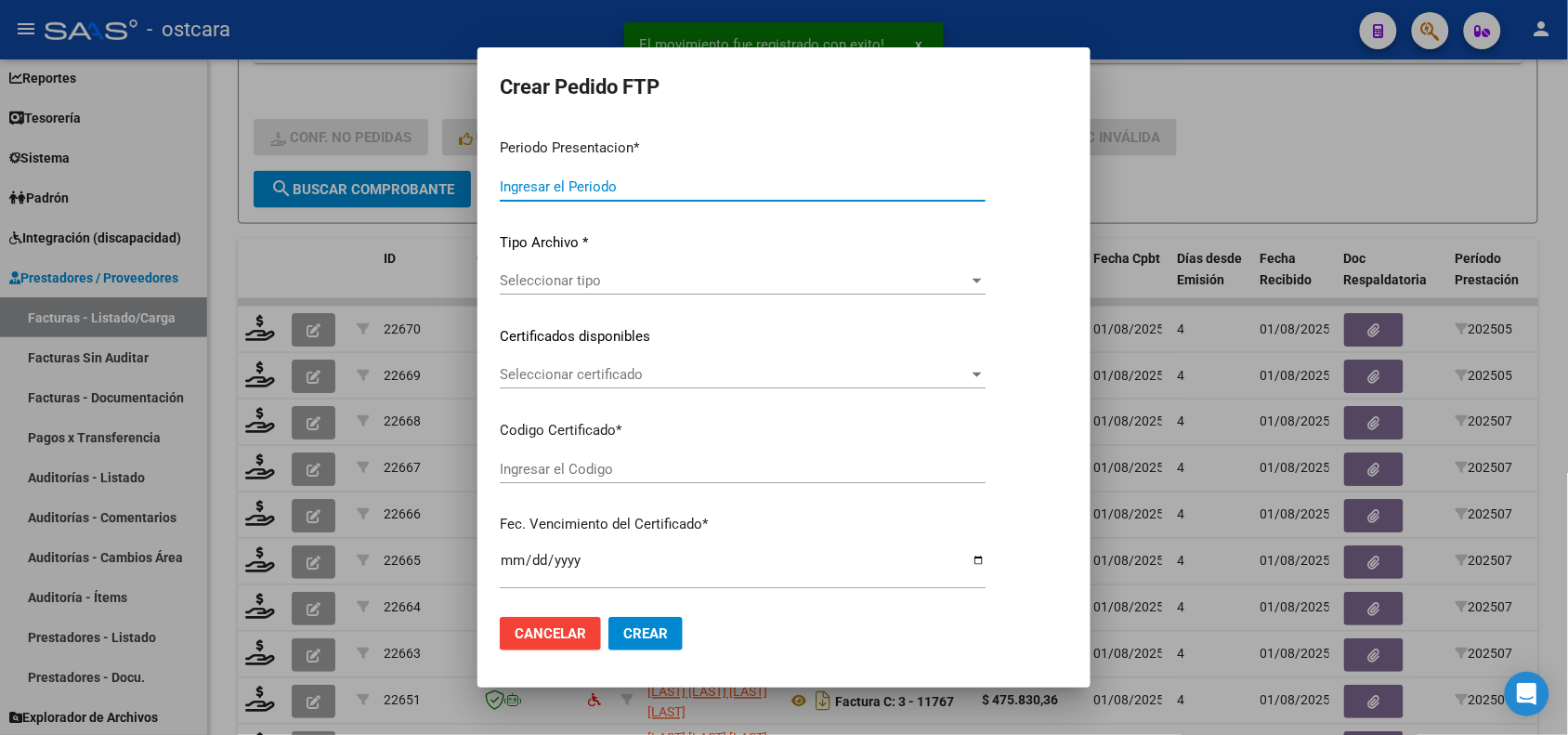 type on "202507" 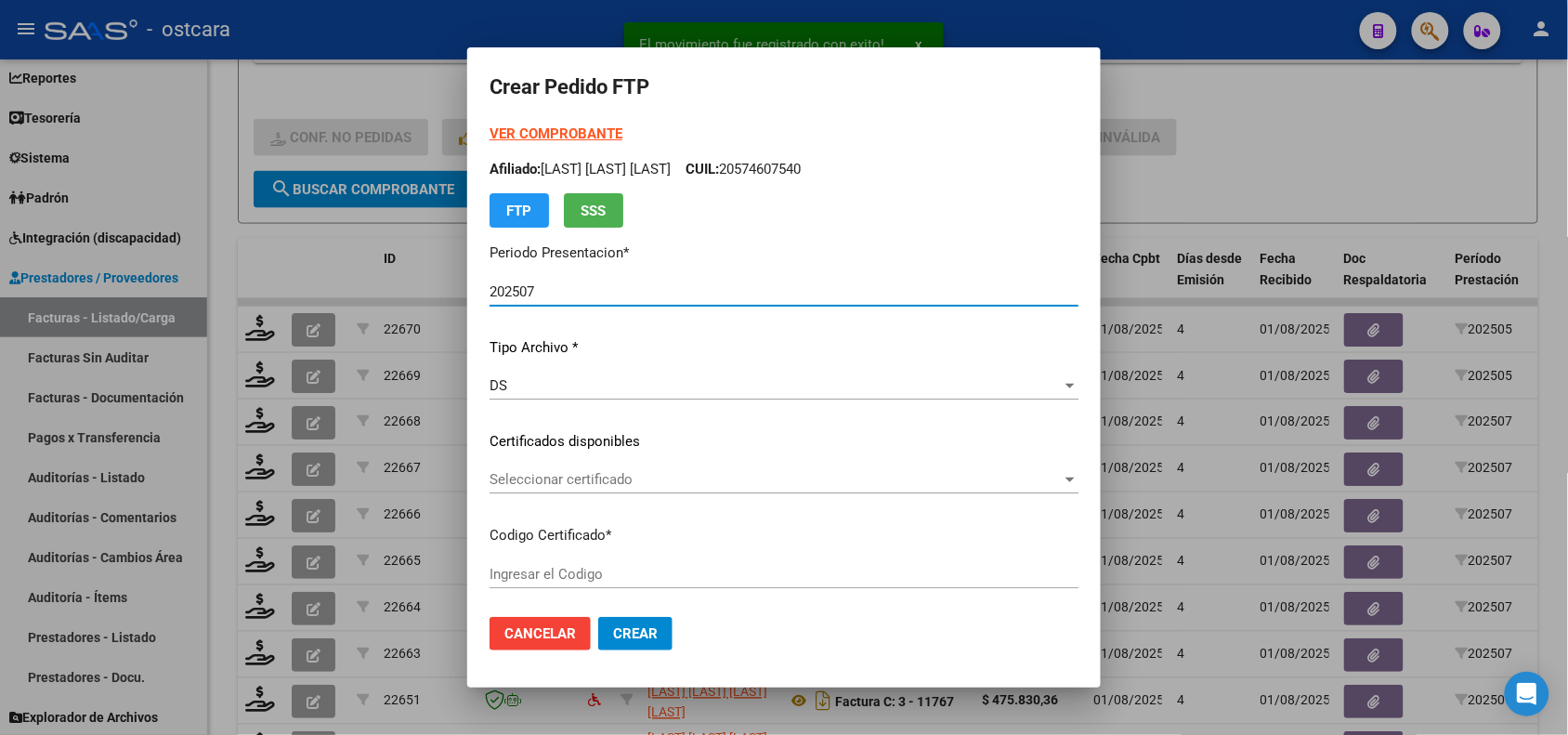 type on "ARG02000574607542023021520280215SFE22800" 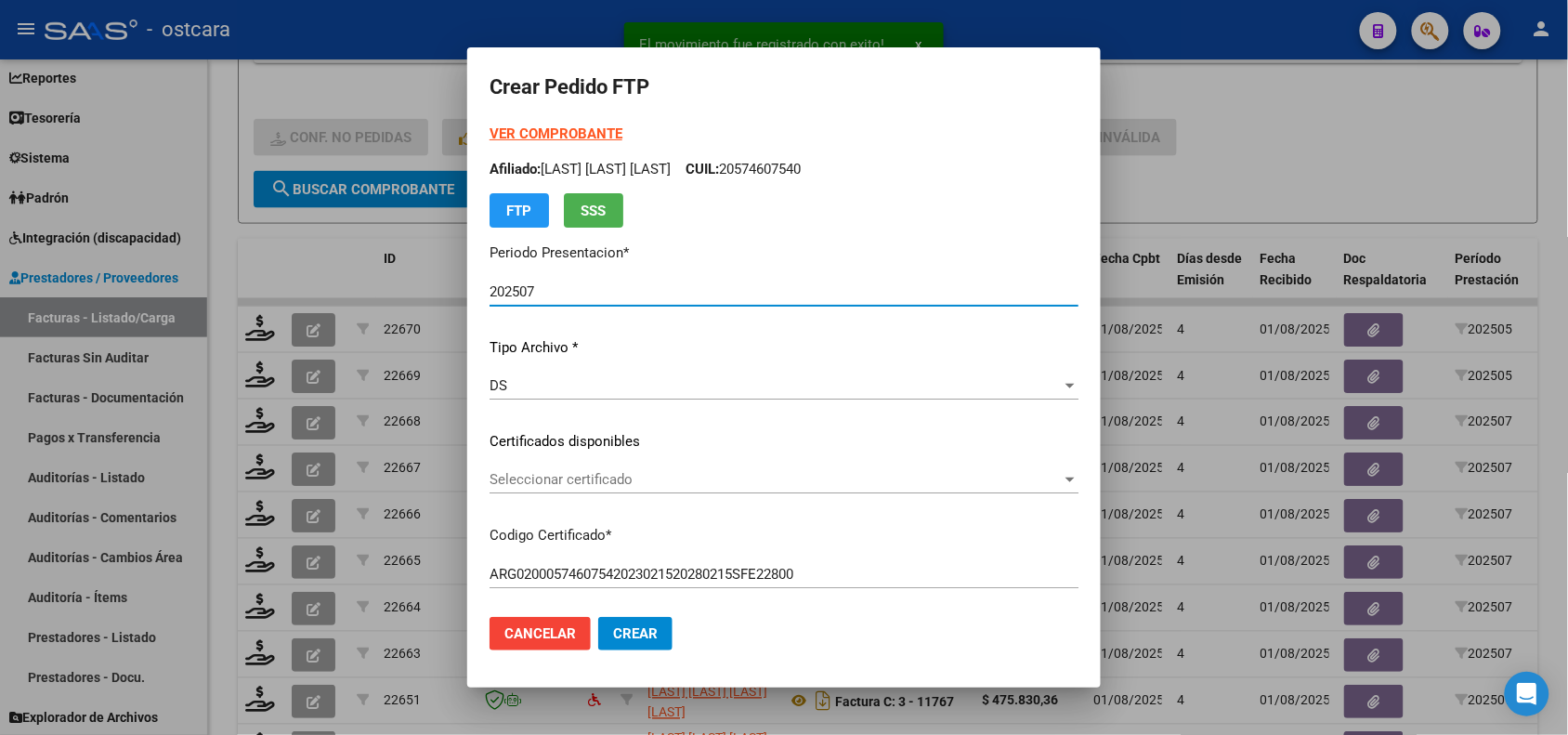 click on "Seleccionar certificado" at bounding box center (776, 479) 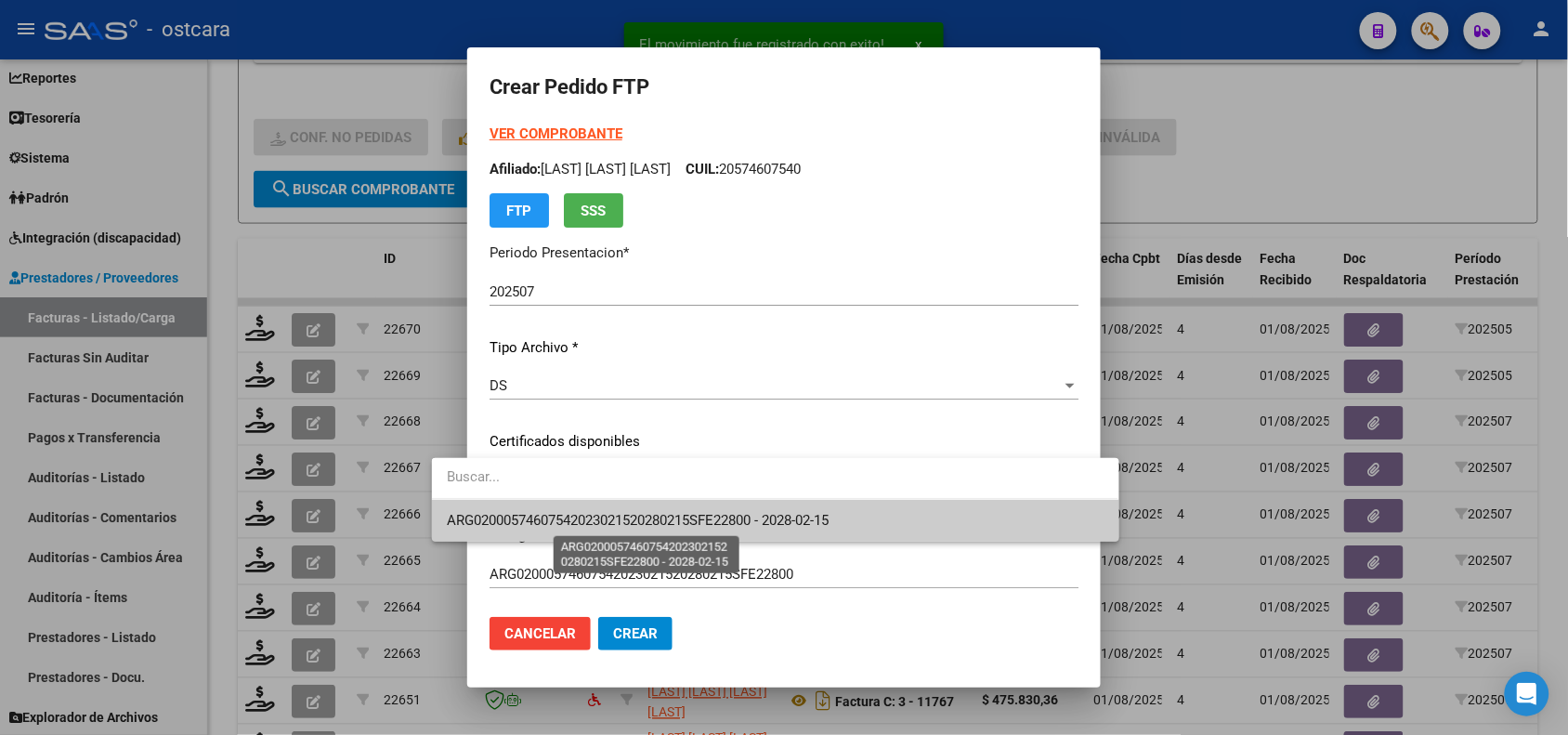 click on "ARG02000574607542023021520280215SFE22800 - 2028-02-15" at bounding box center [637, 520] 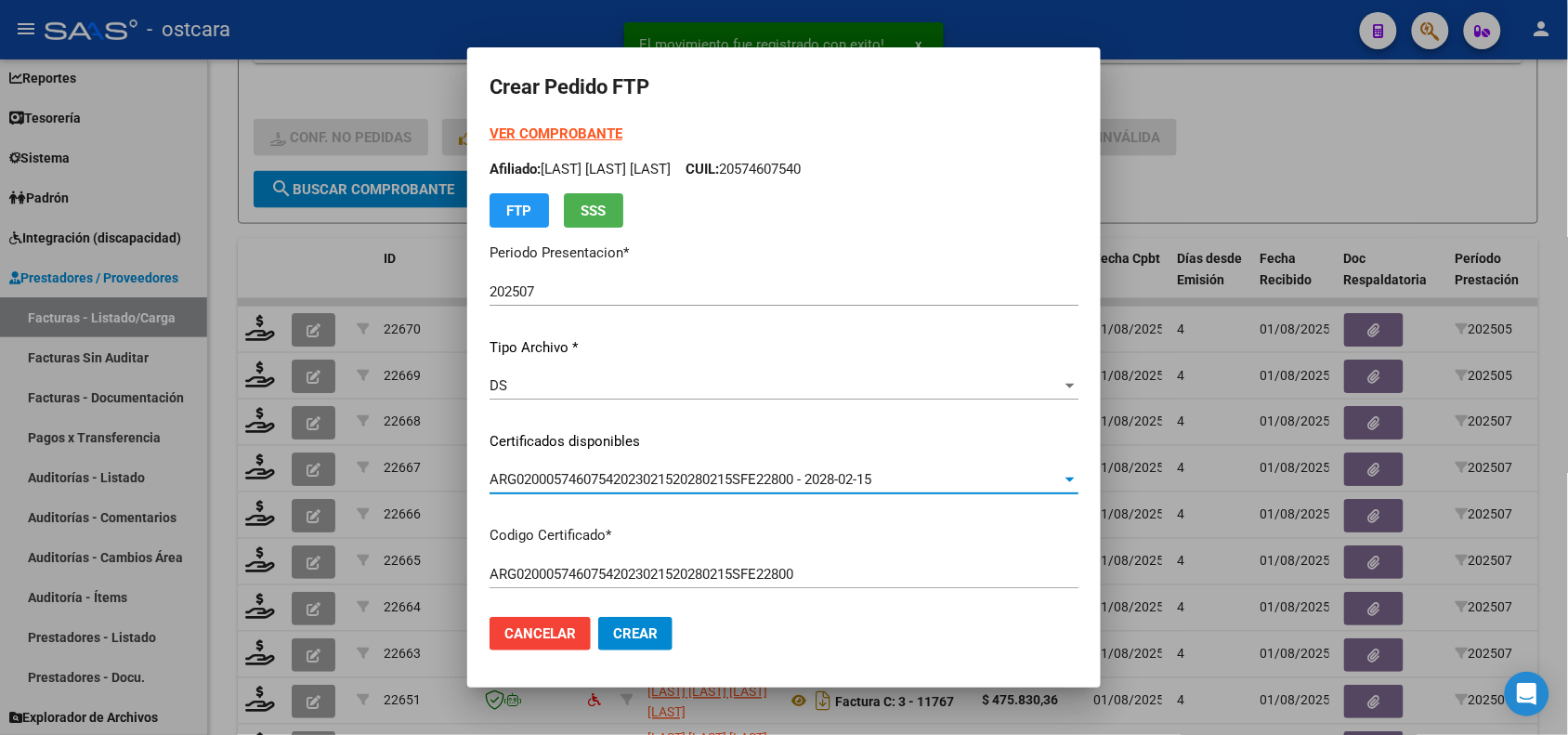 click on "VER COMPROBANTE" at bounding box center (555, 134) 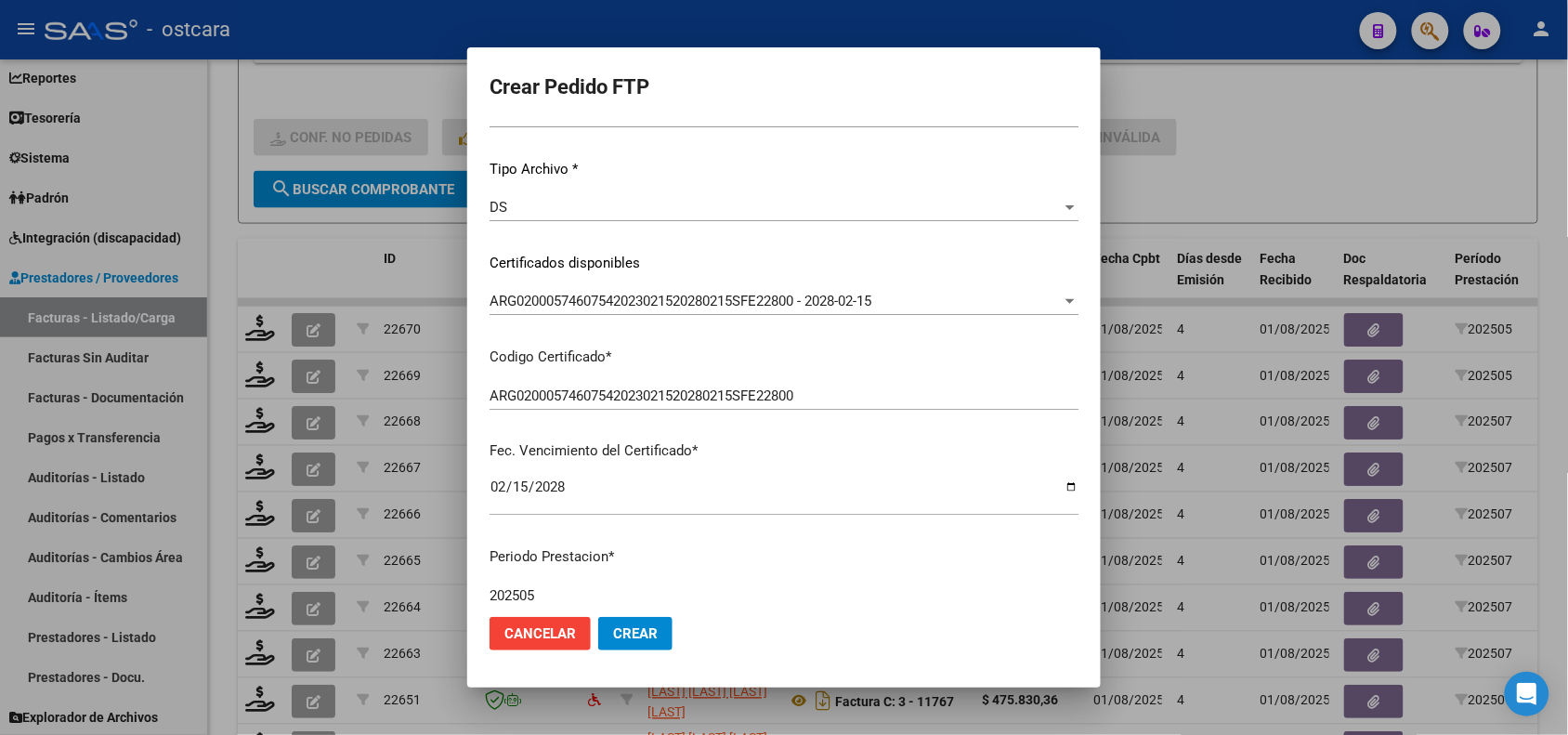 scroll, scrollTop: 465, scrollLeft: 0, axis: vertical 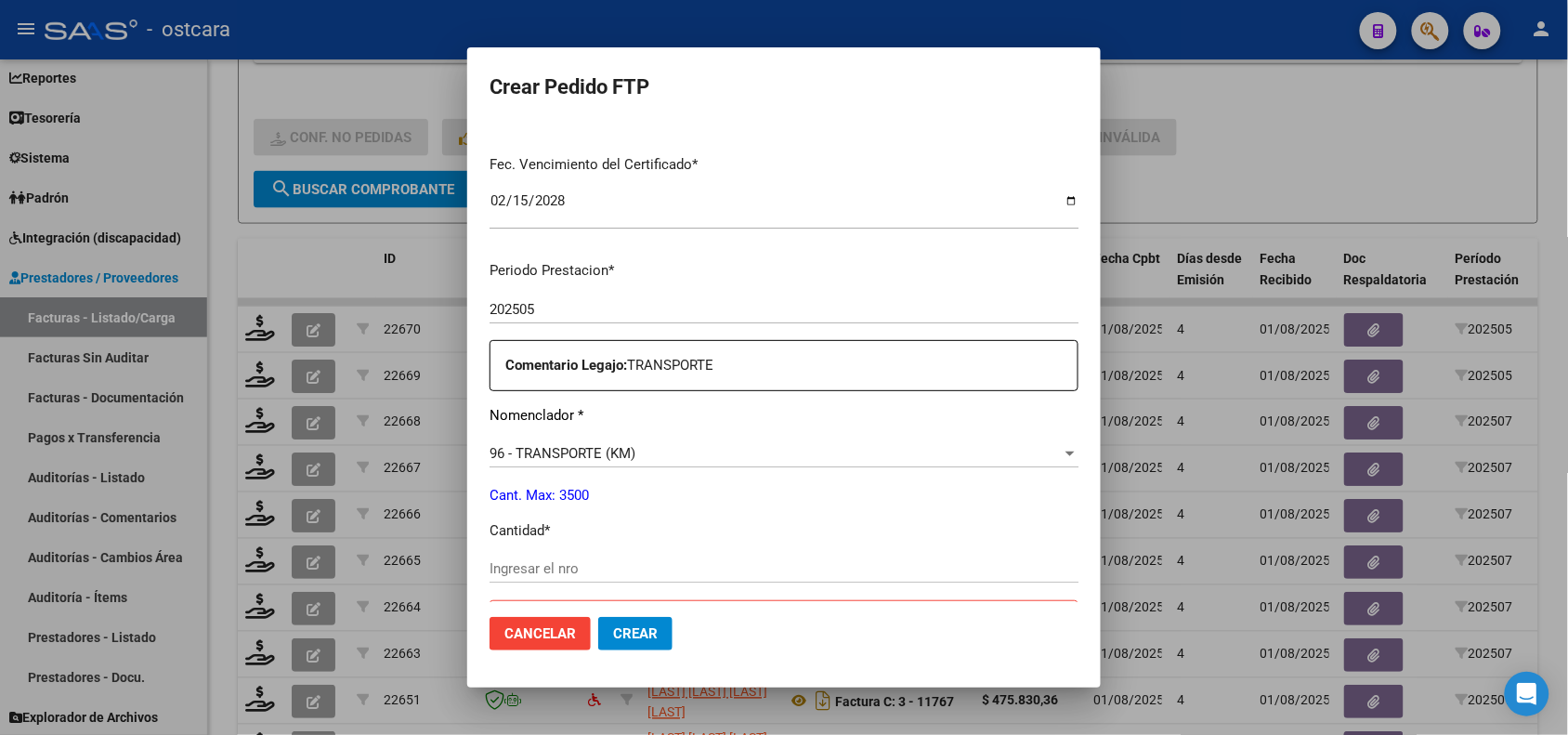 click on "Ingresar el nro" at bounding box center (784, 569) 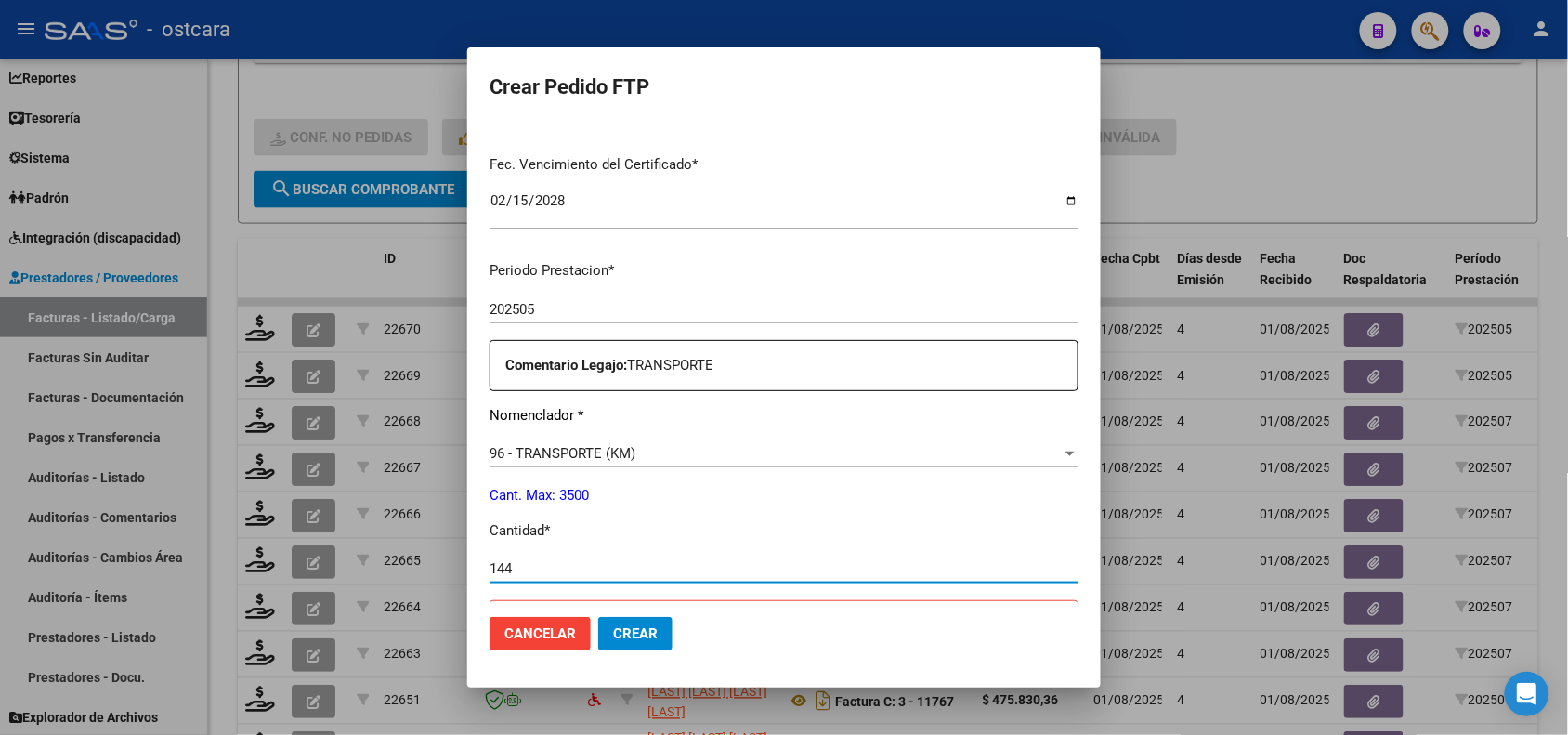type on "144" 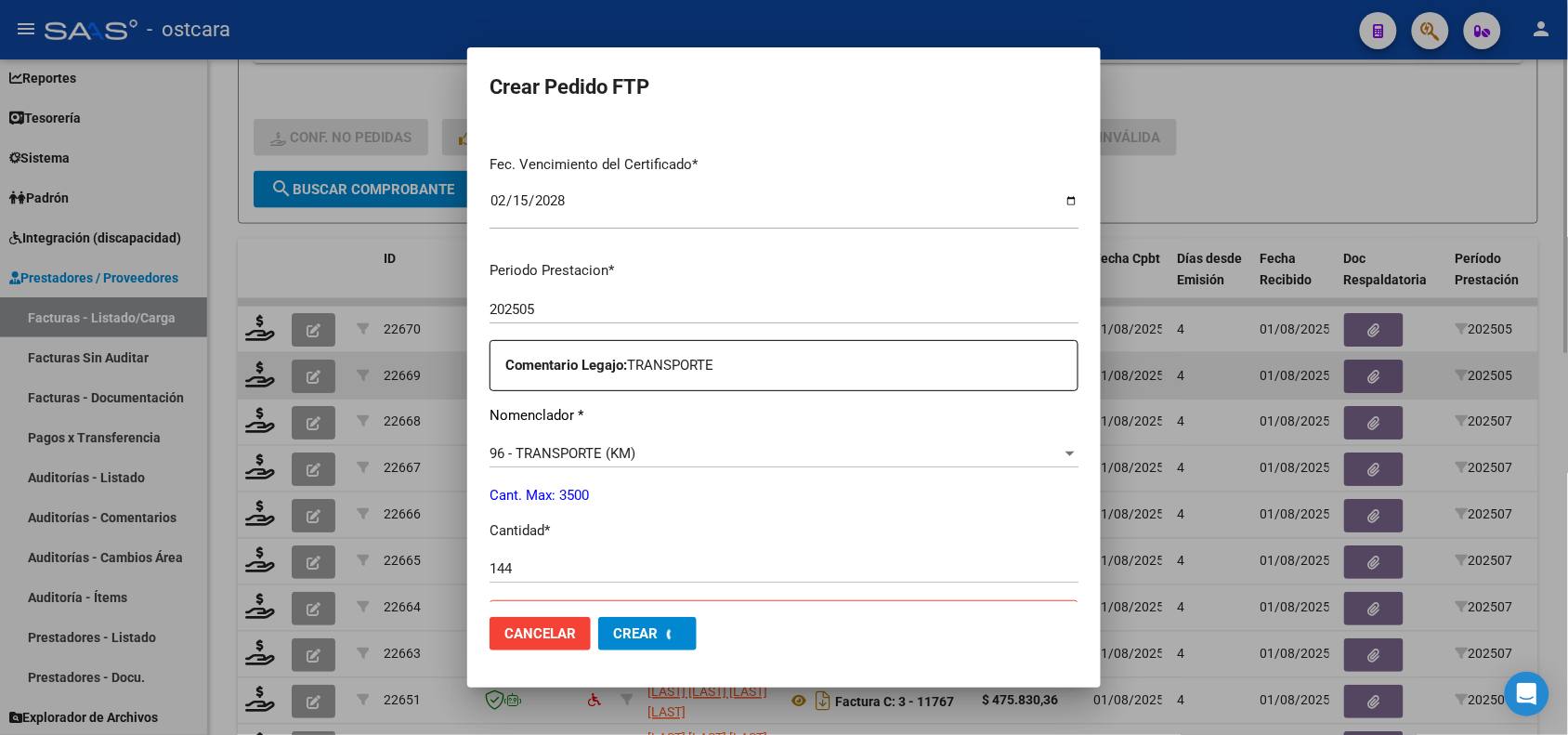 scroll, scrollTop: 0, scrollLeft: 0, axis: both 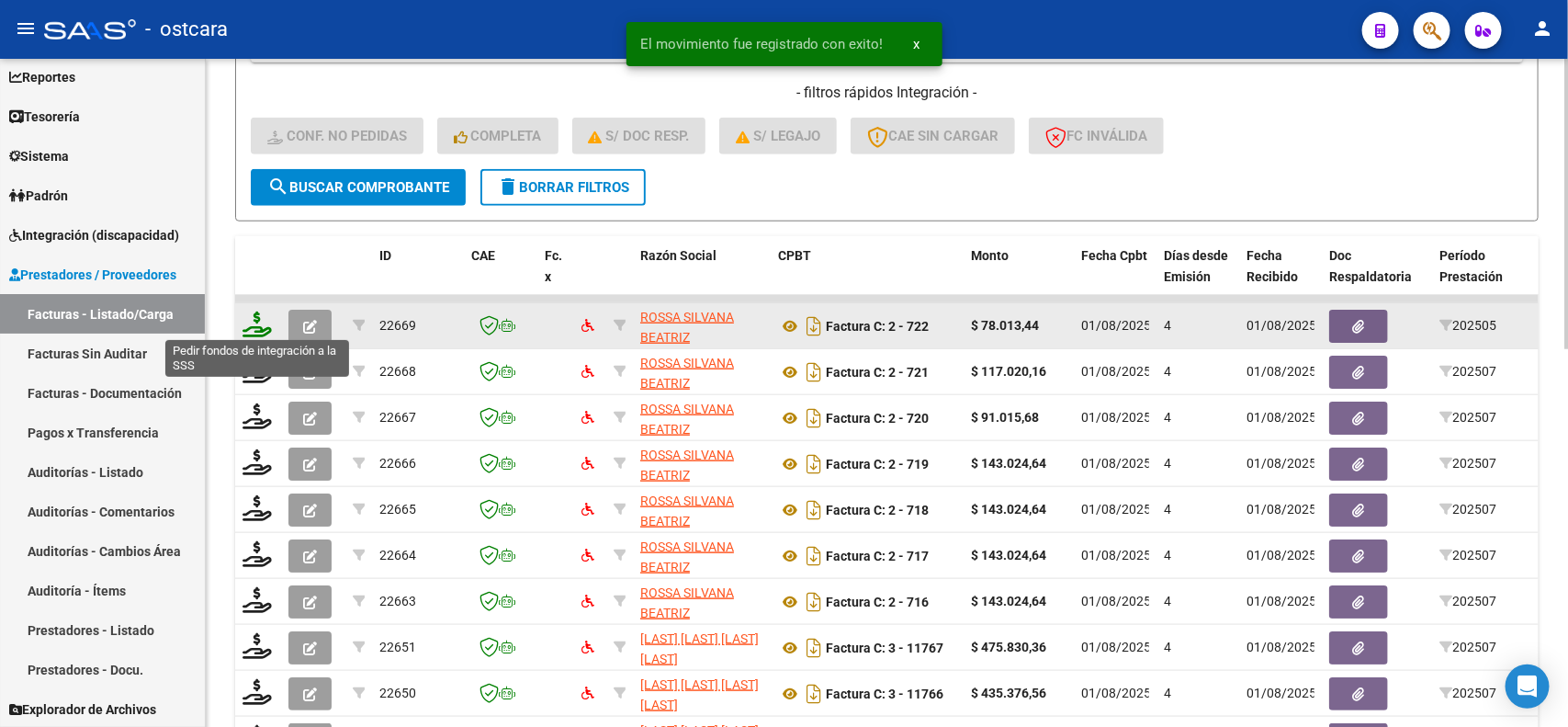 click 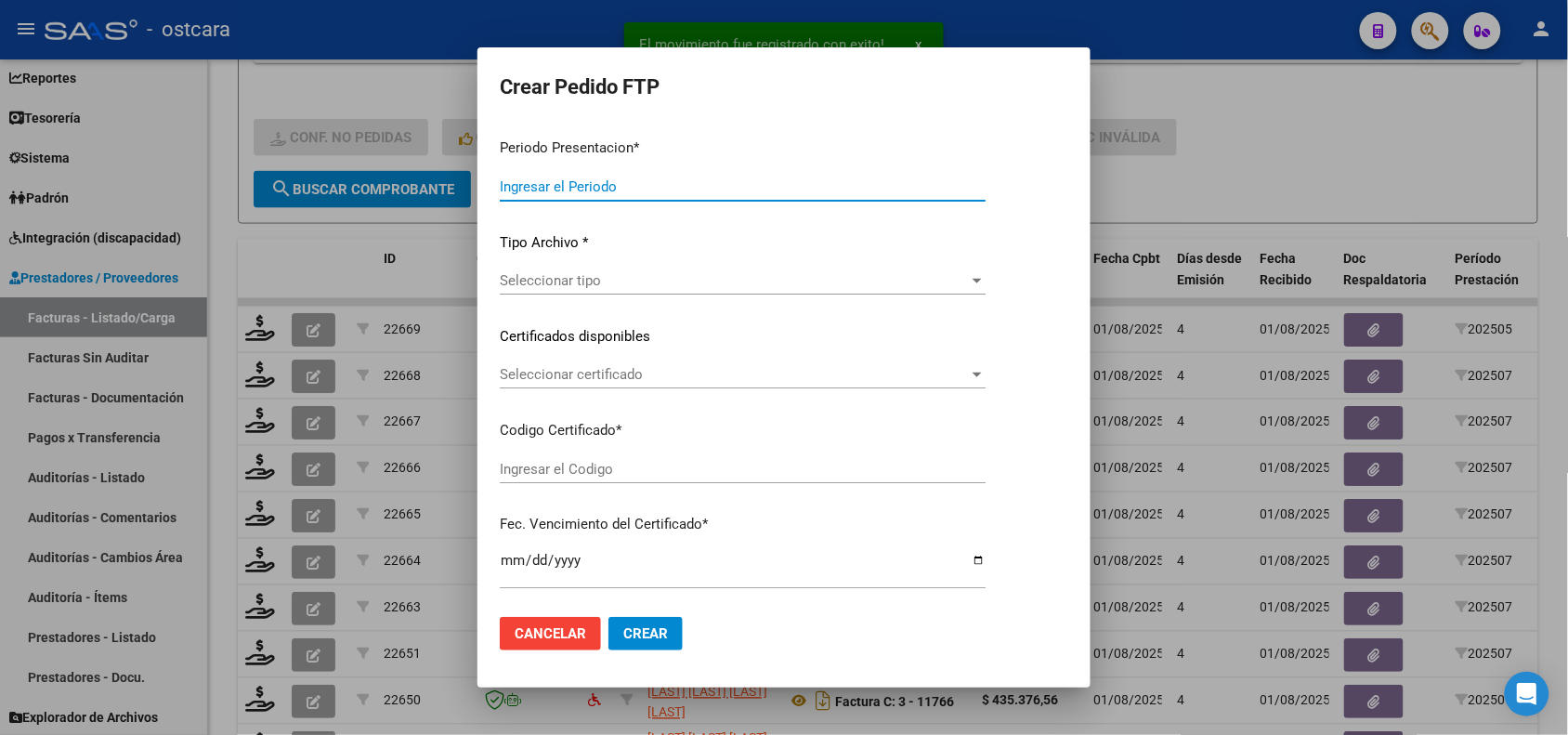 type on "202507" 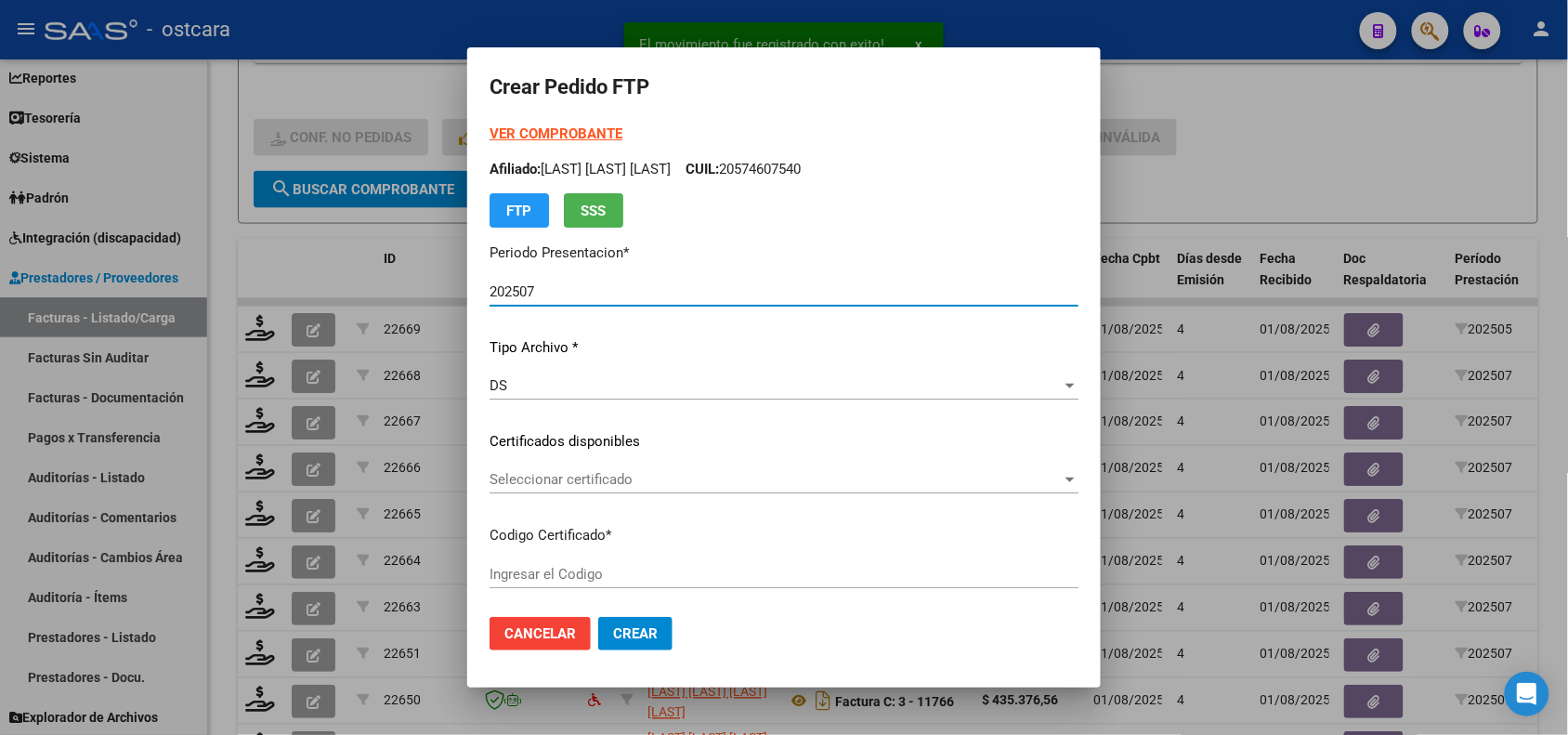 type on "ARG02000574607542023021520280215SFE22800" 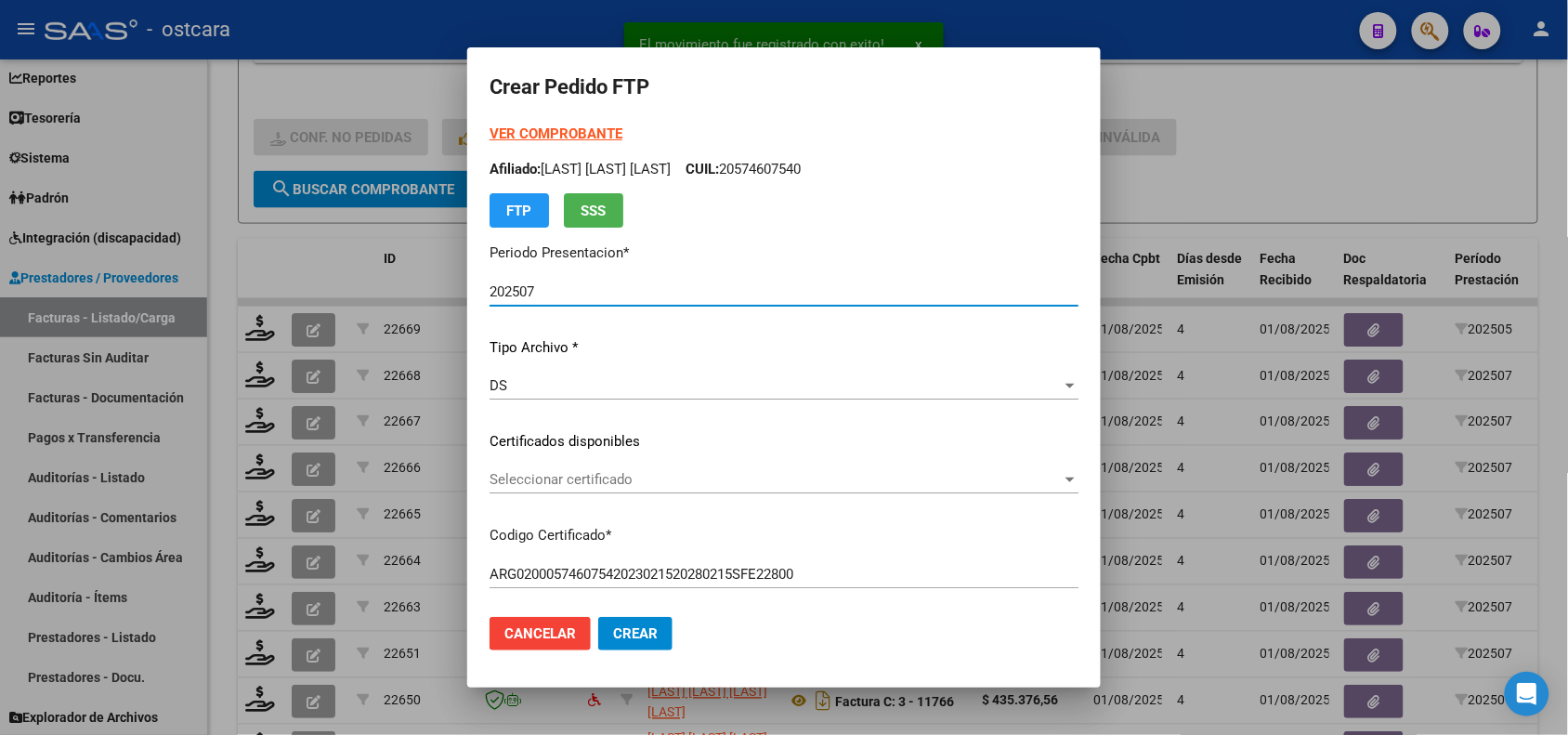 click on "Seleccionar certificado Seleccionar certificado" 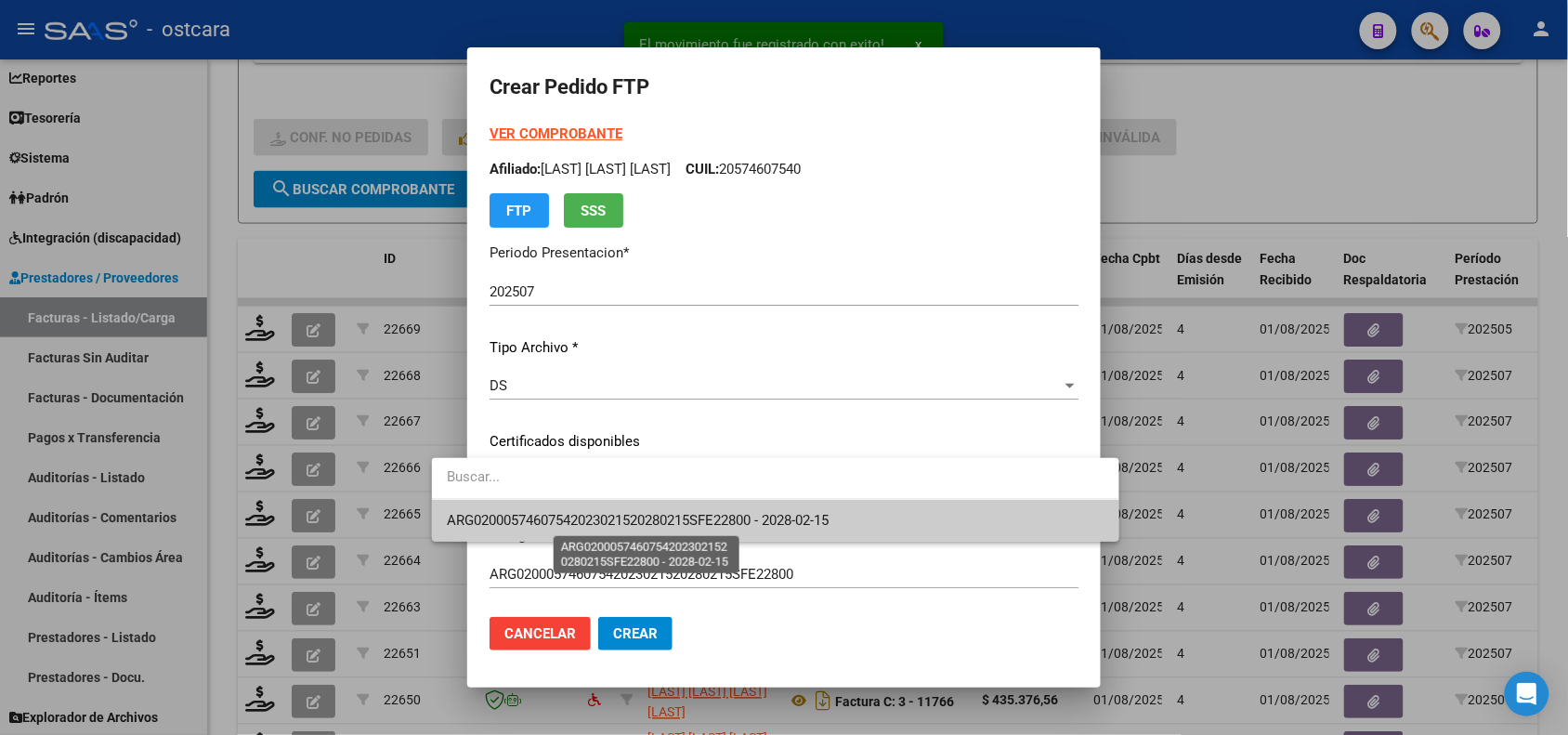 click on "ARG02000574607542023021520280215SFE22800 - 2028-02-15" at bounding box center [637, 520] 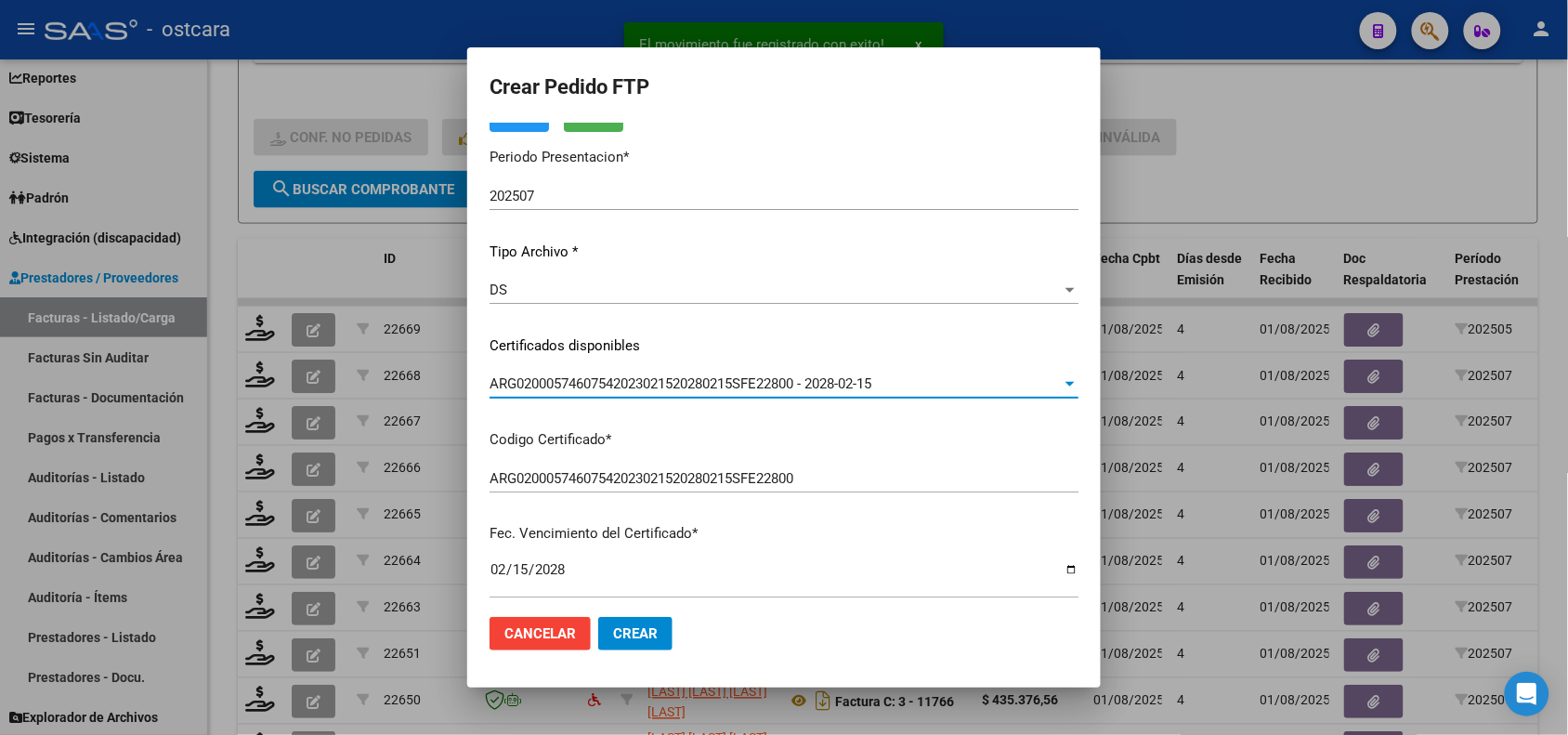 scroll, scrollTop: 0, scrollLeft: 0, axis: both 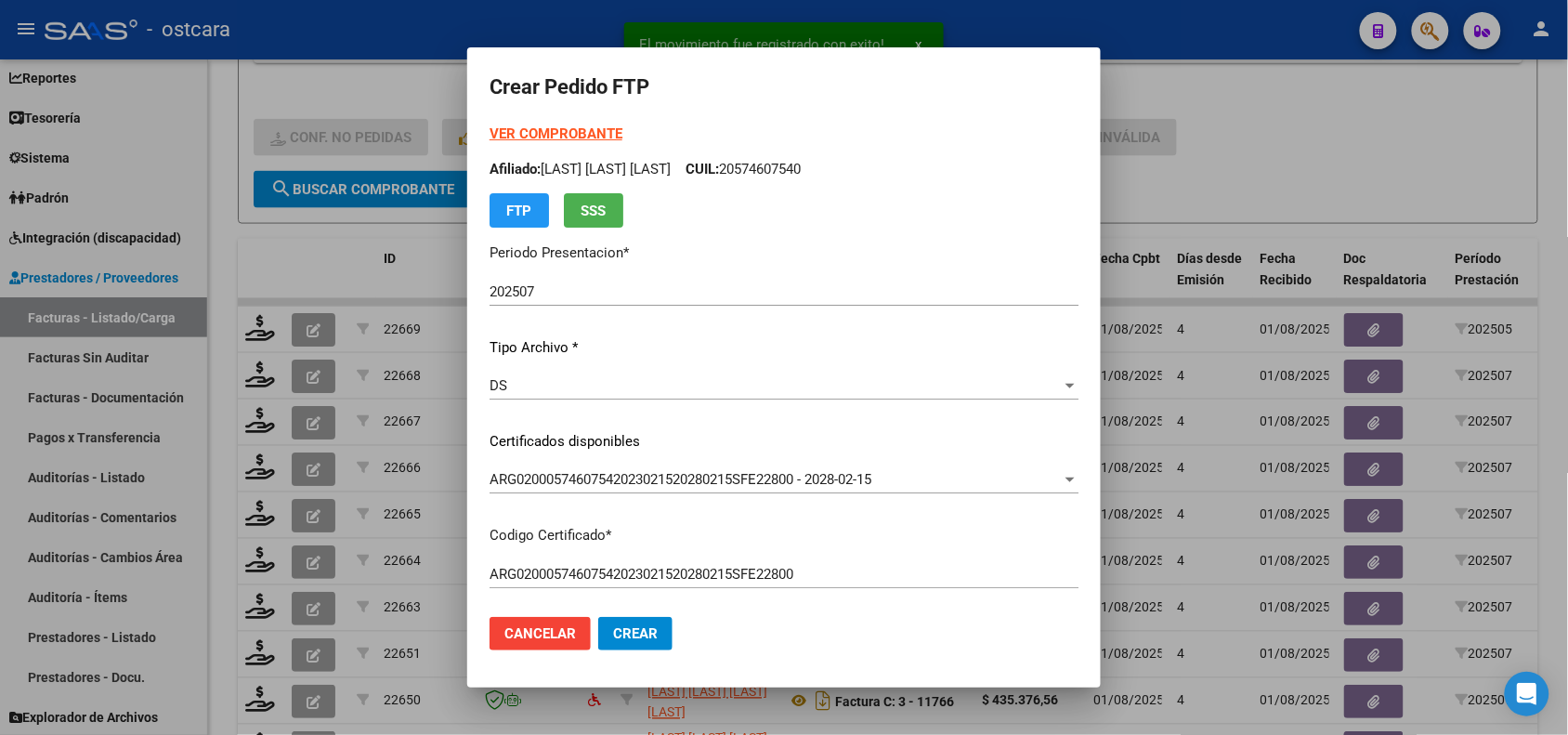 click on "VER COMPROBANTE" at bounding box center (555, 134) 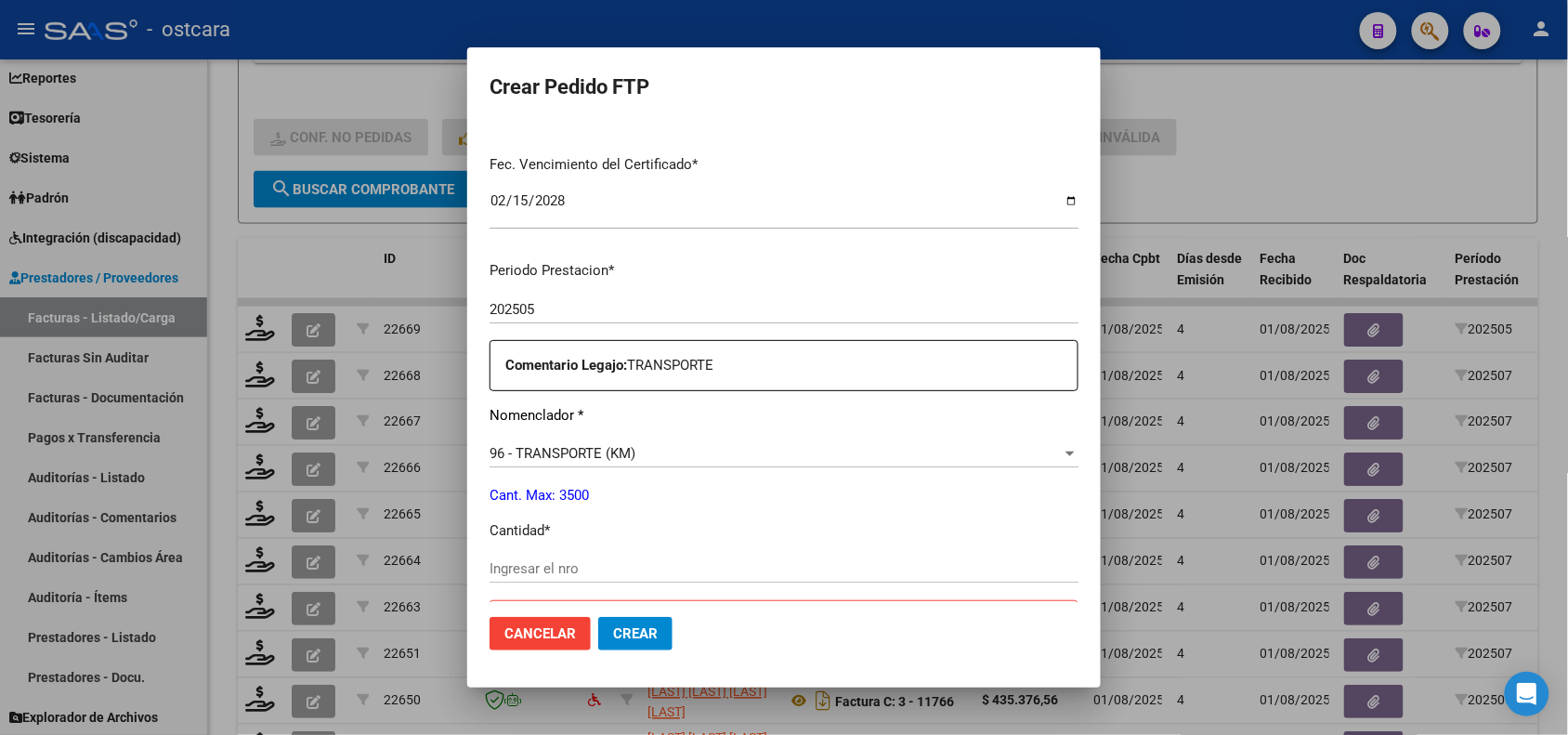 scroll, scrollTop: 581, scrollLeft: 0, axis: vertical 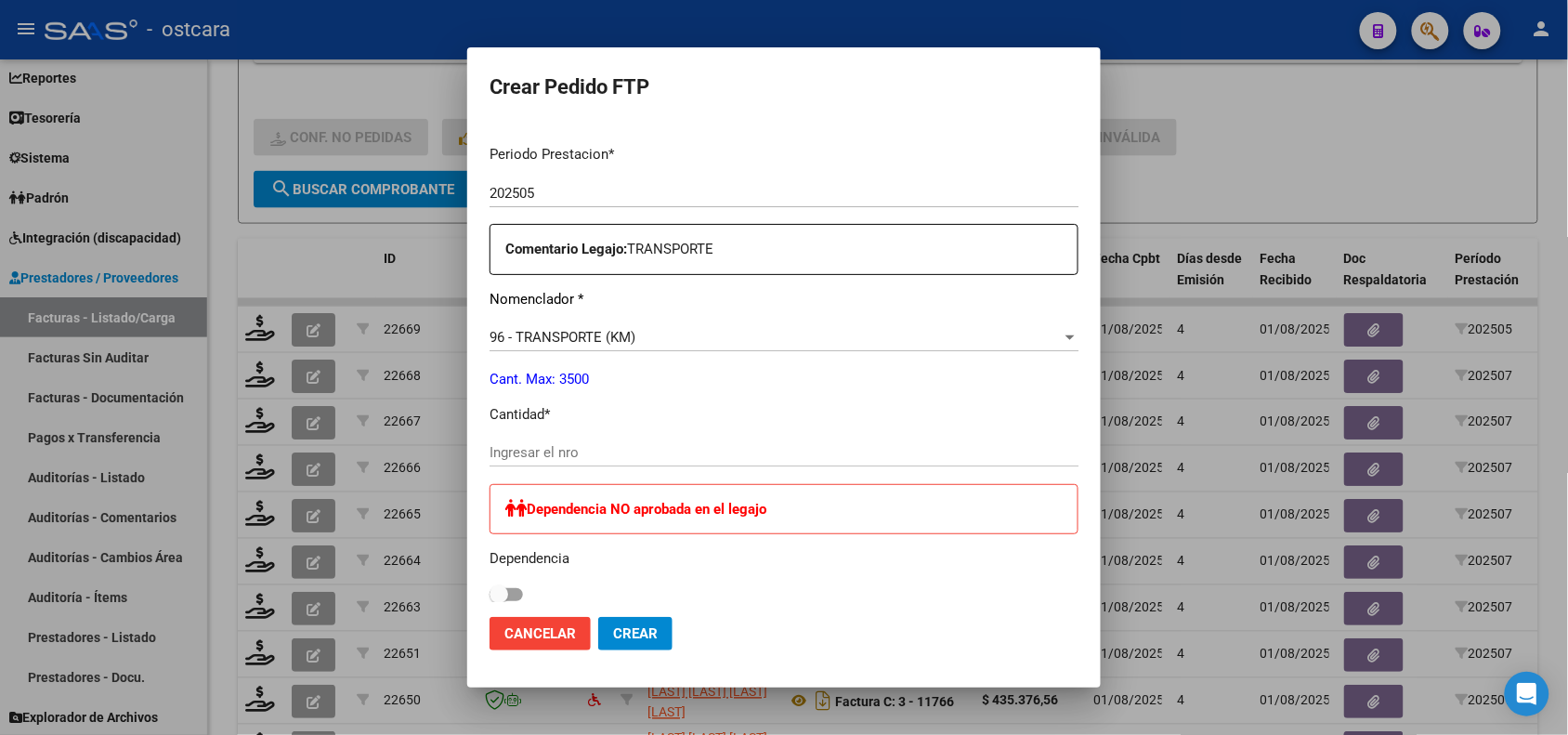 click on "Periodo Prestacion  *   202505 Ingresar el Periodo Prestacion  Comentario Legajo:    TRANSPORTE  Nomenclador * 96 - TRANSPORTE (KM) Seleccionar nomenclador Cant. Max: 3500 Cantidad  *   Ingresar el nro   Dependencia NO aprobada en el legajo Dependencia    Tipo de Emisión * Electronica Seleccionar tipo Importe Solicitado  *   $ 78.013,44 Ingresar imp. solicitado   Provincia * 00 - Sin % de zona desfavorable en la factura Seleccionar provincia CUE    Ingresar el CUE   Práctica de Apoyo  Seleccionar nomenclador Seleccionar nomenclador" at bounding box center (784, 604) 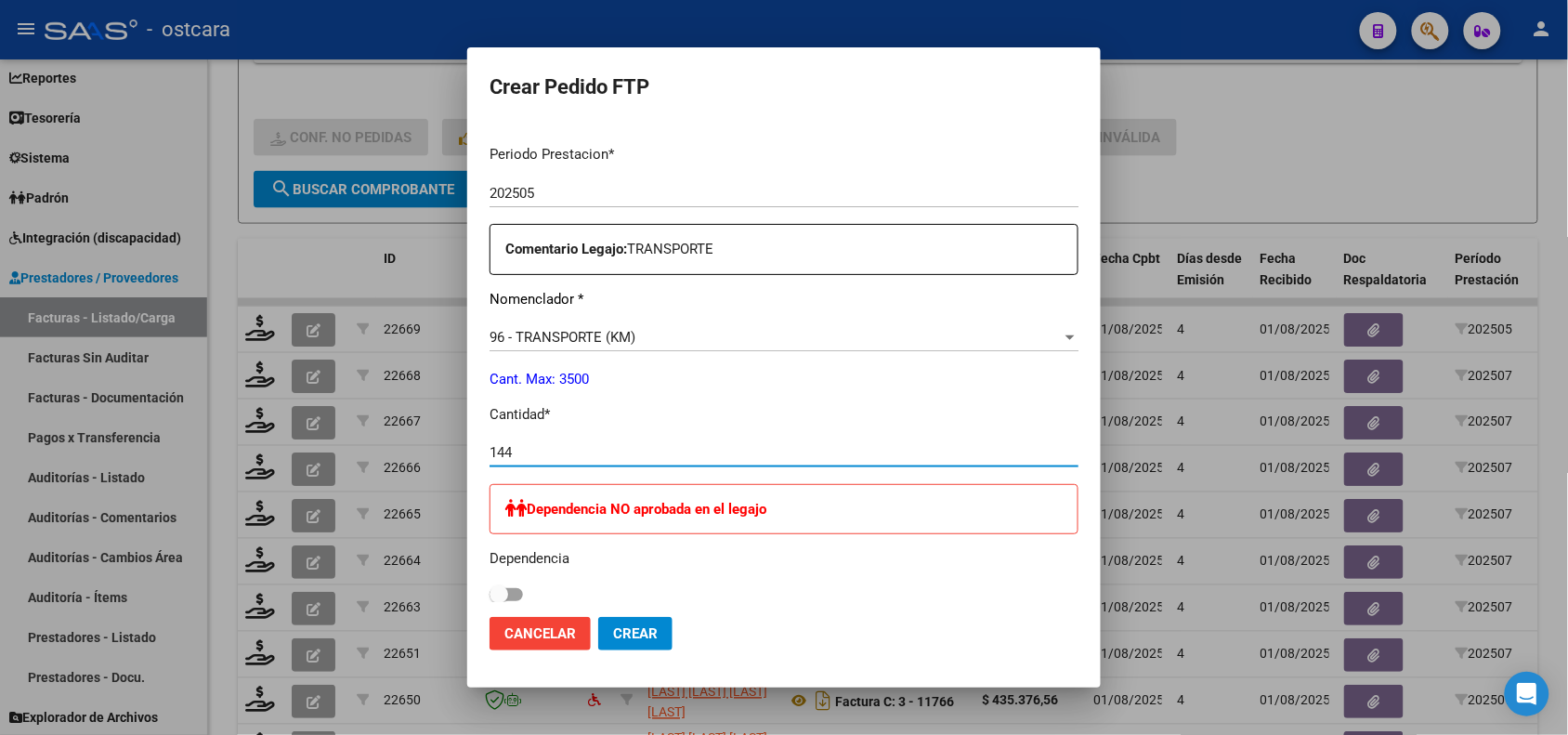 type on "144" 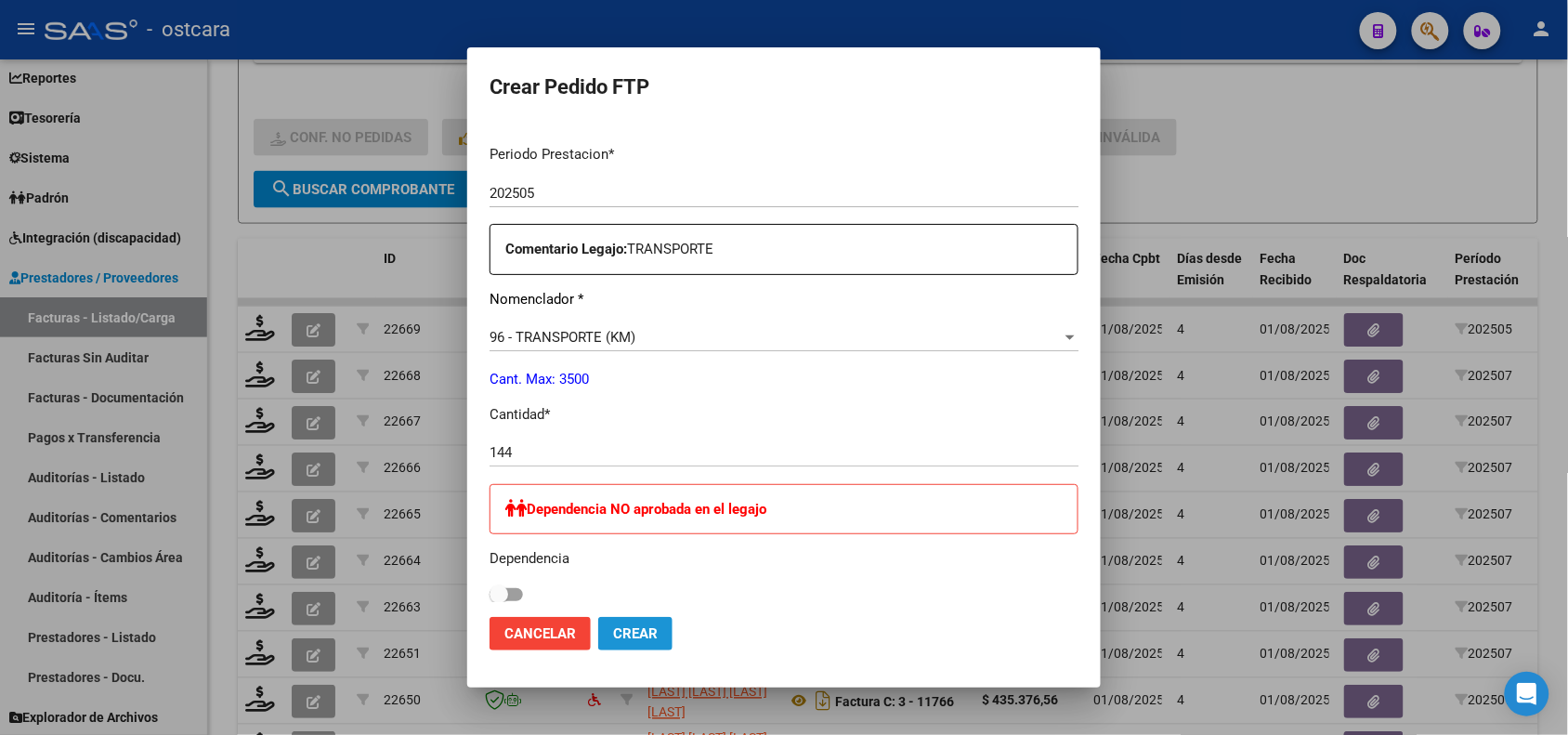 click on "Crear" 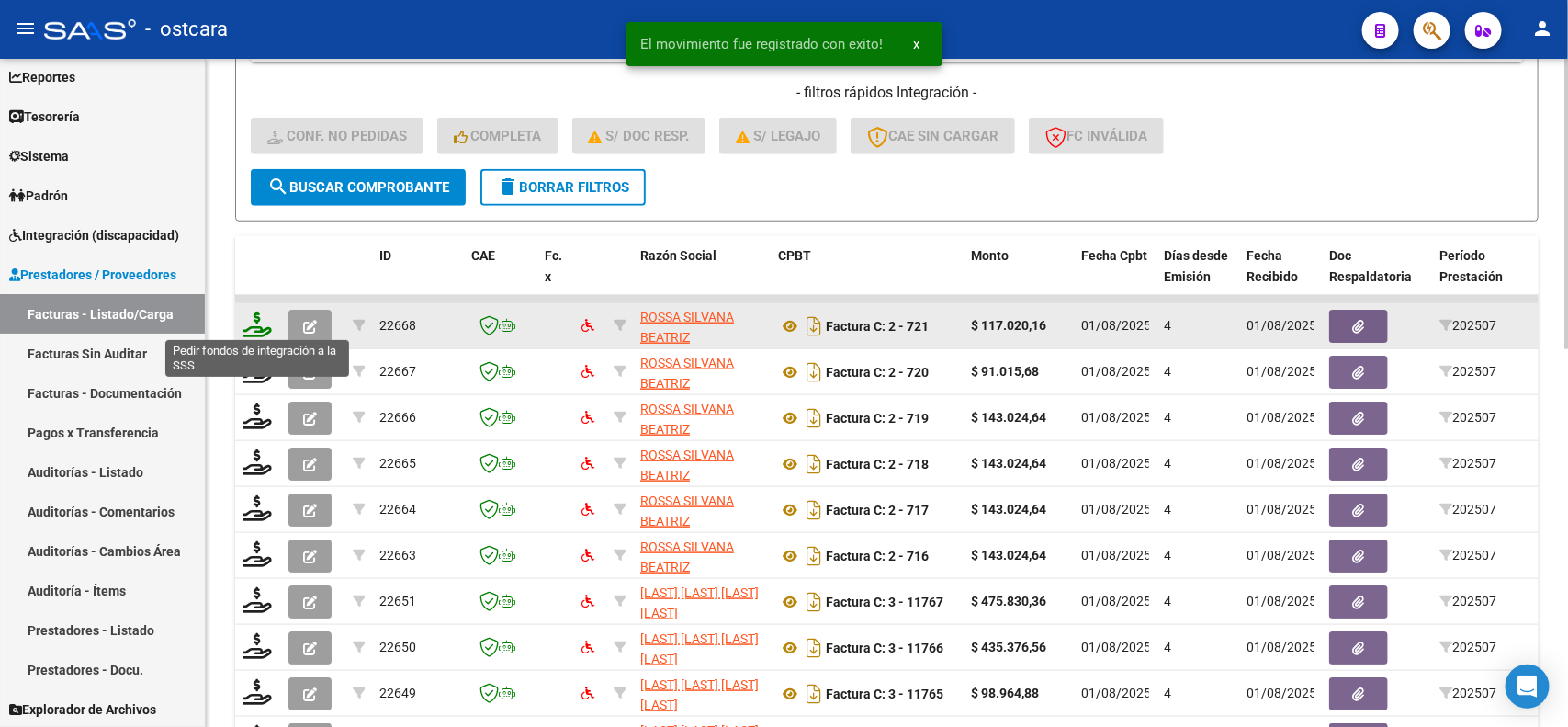 click 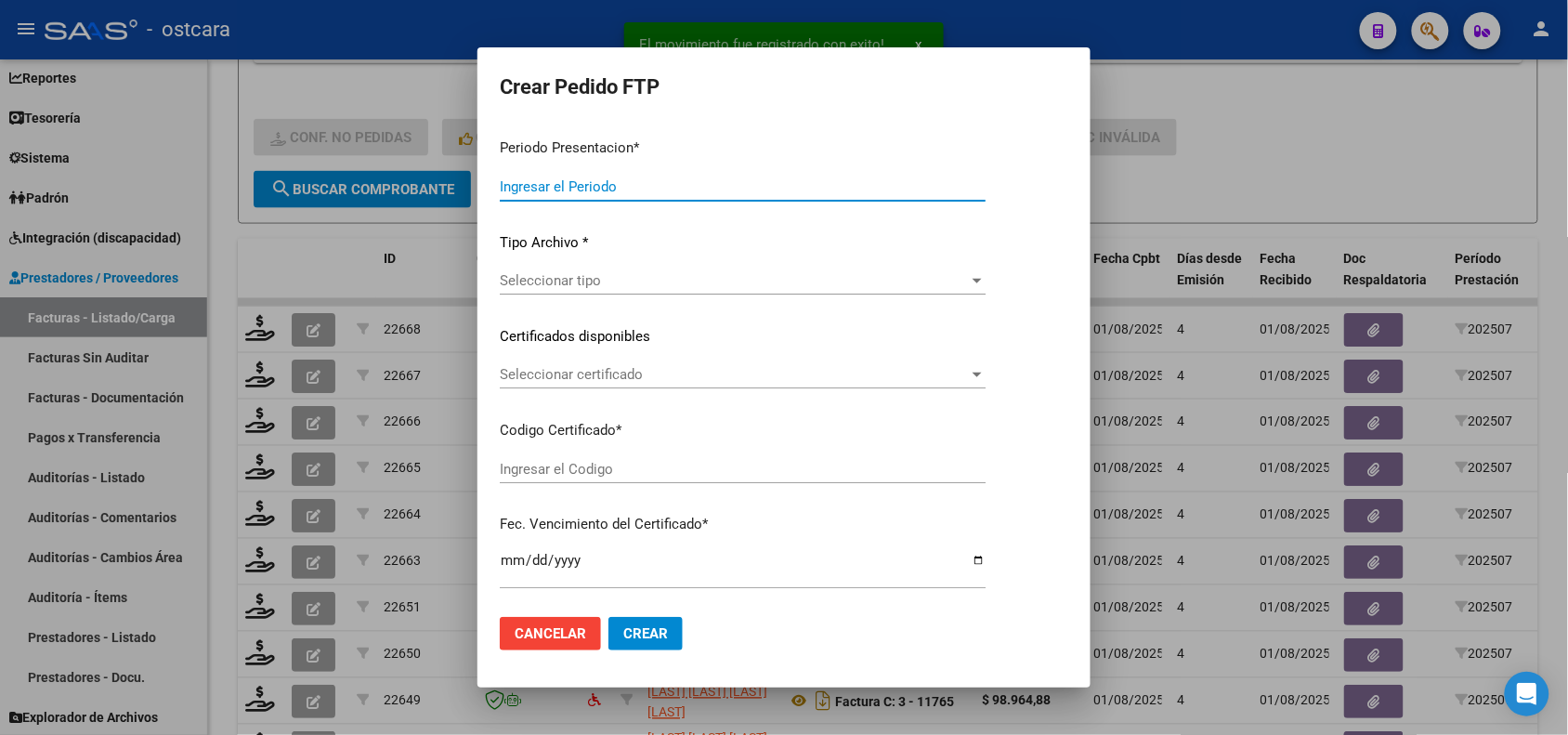 type on "202507" 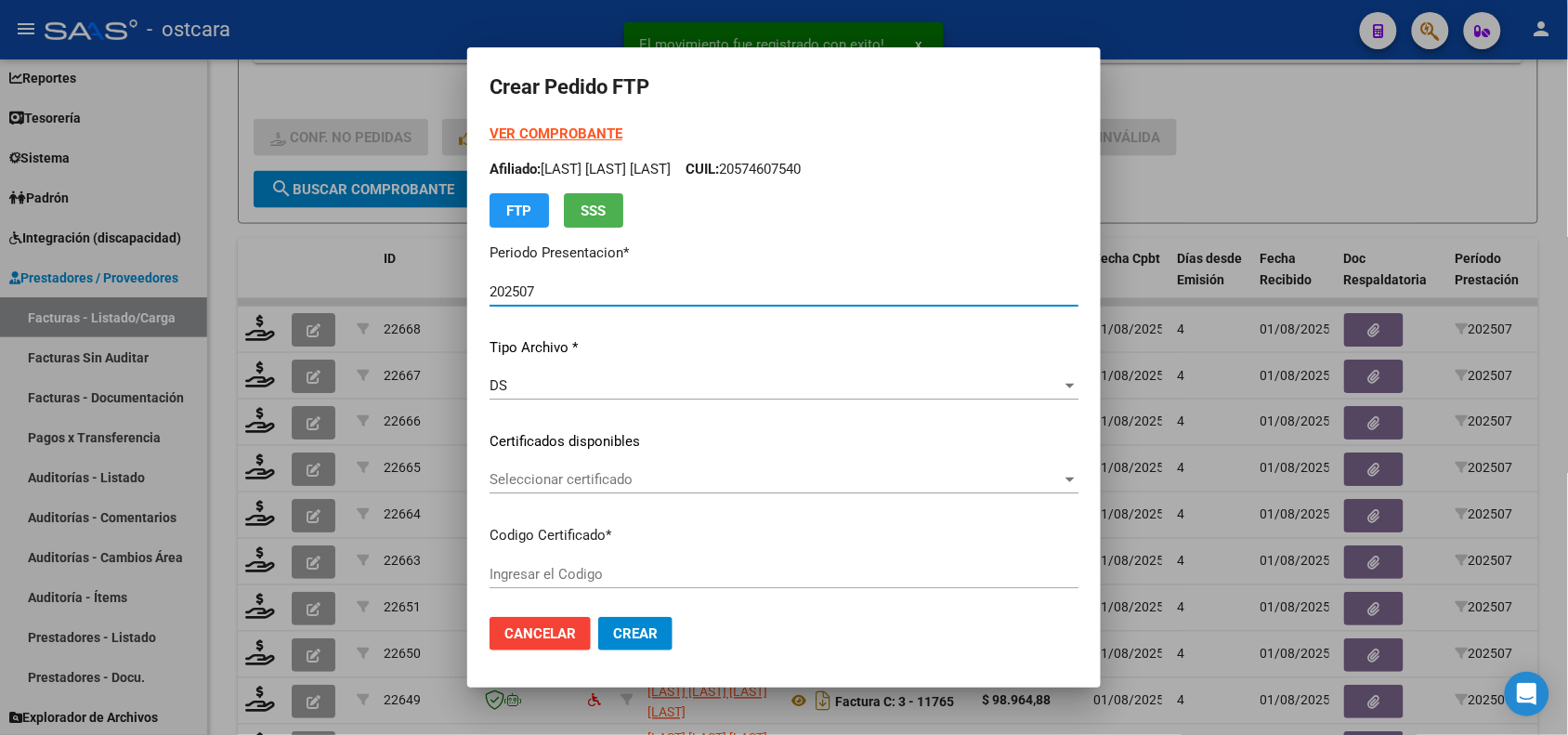 type on "ARG01000530313242023082820330828SFE22800" 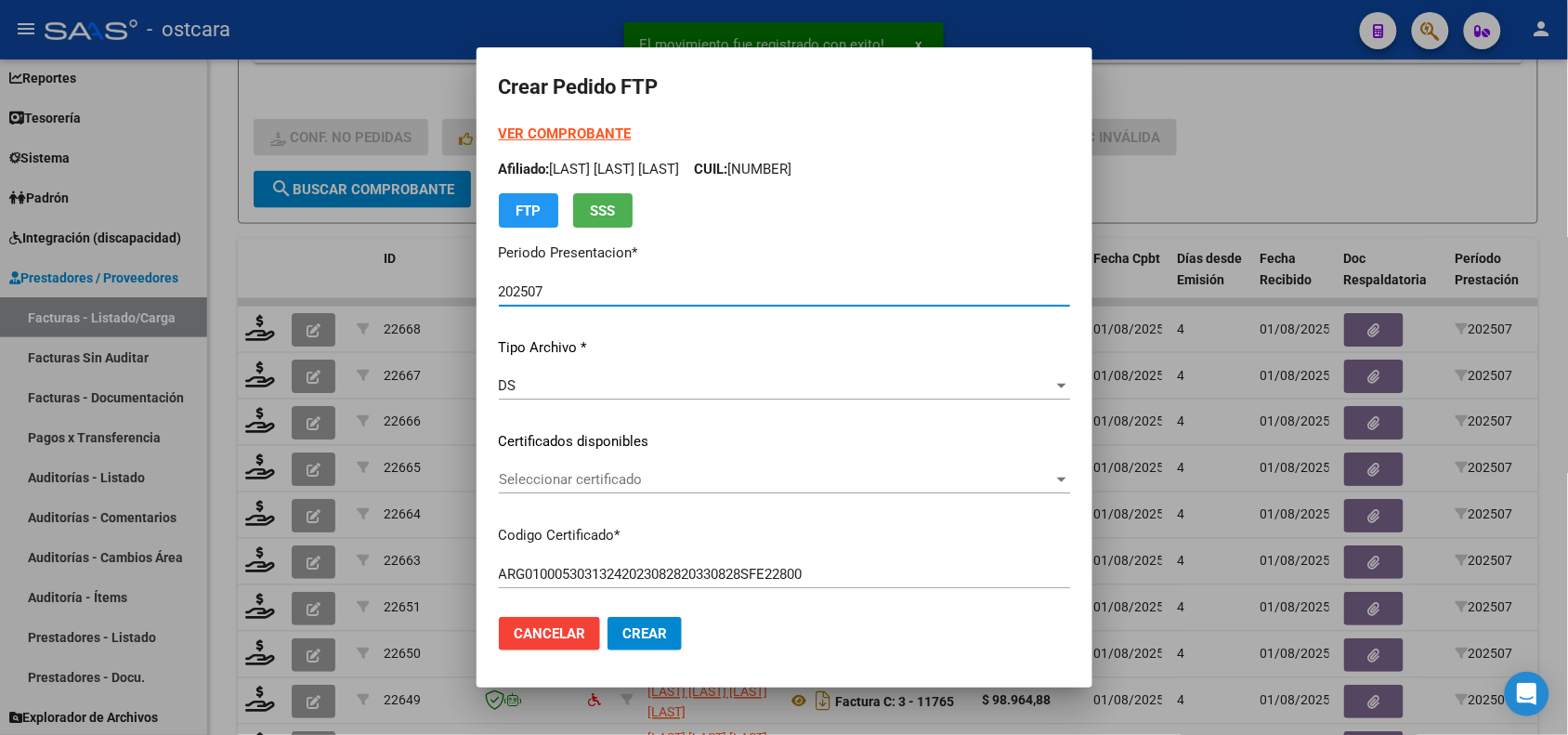 click on "Seleccionar certificado" at bounding box center [776, 479] 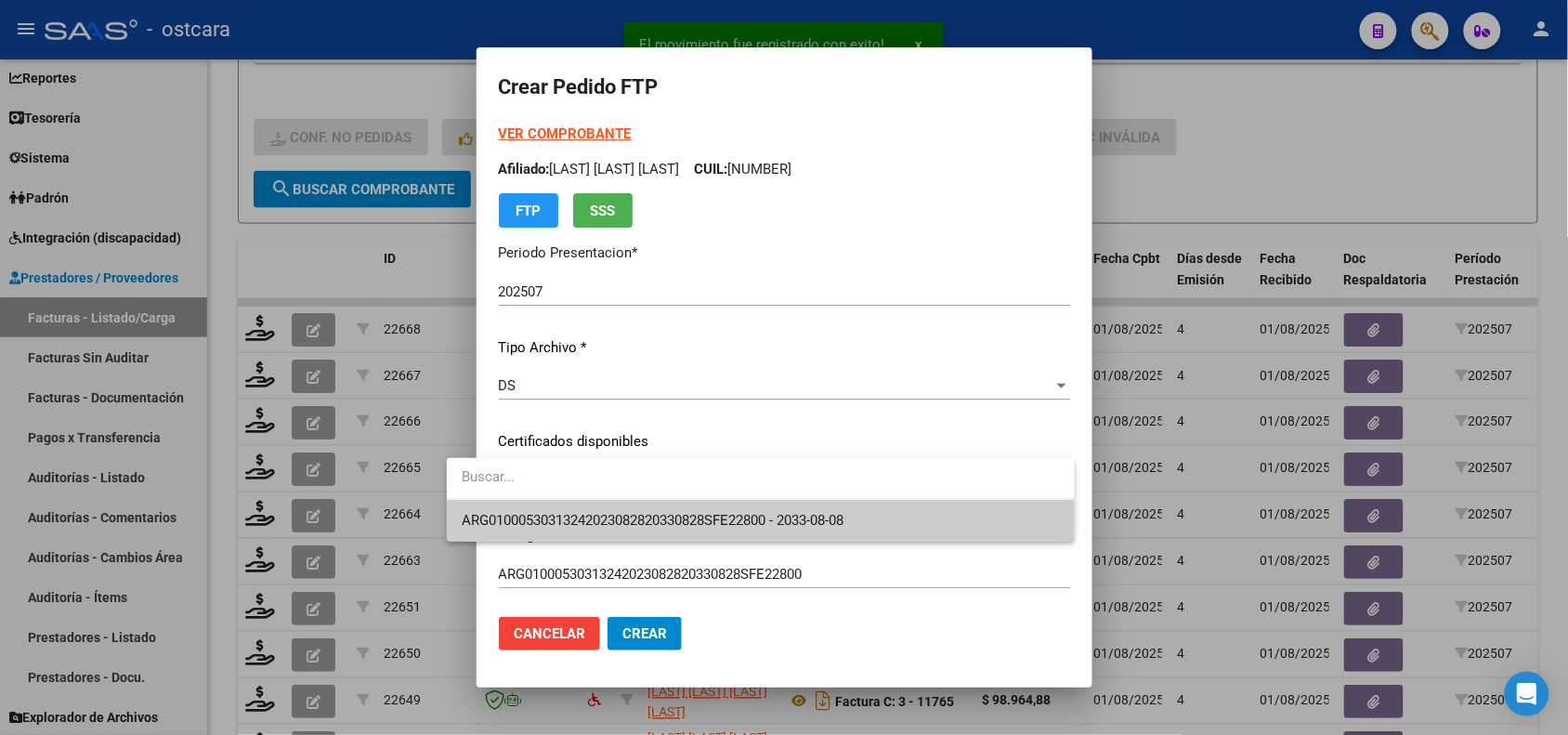 click on "ARG01000530313242023082820330828SFE22800 - 2033-08-08" at bounding box center [652, 520] 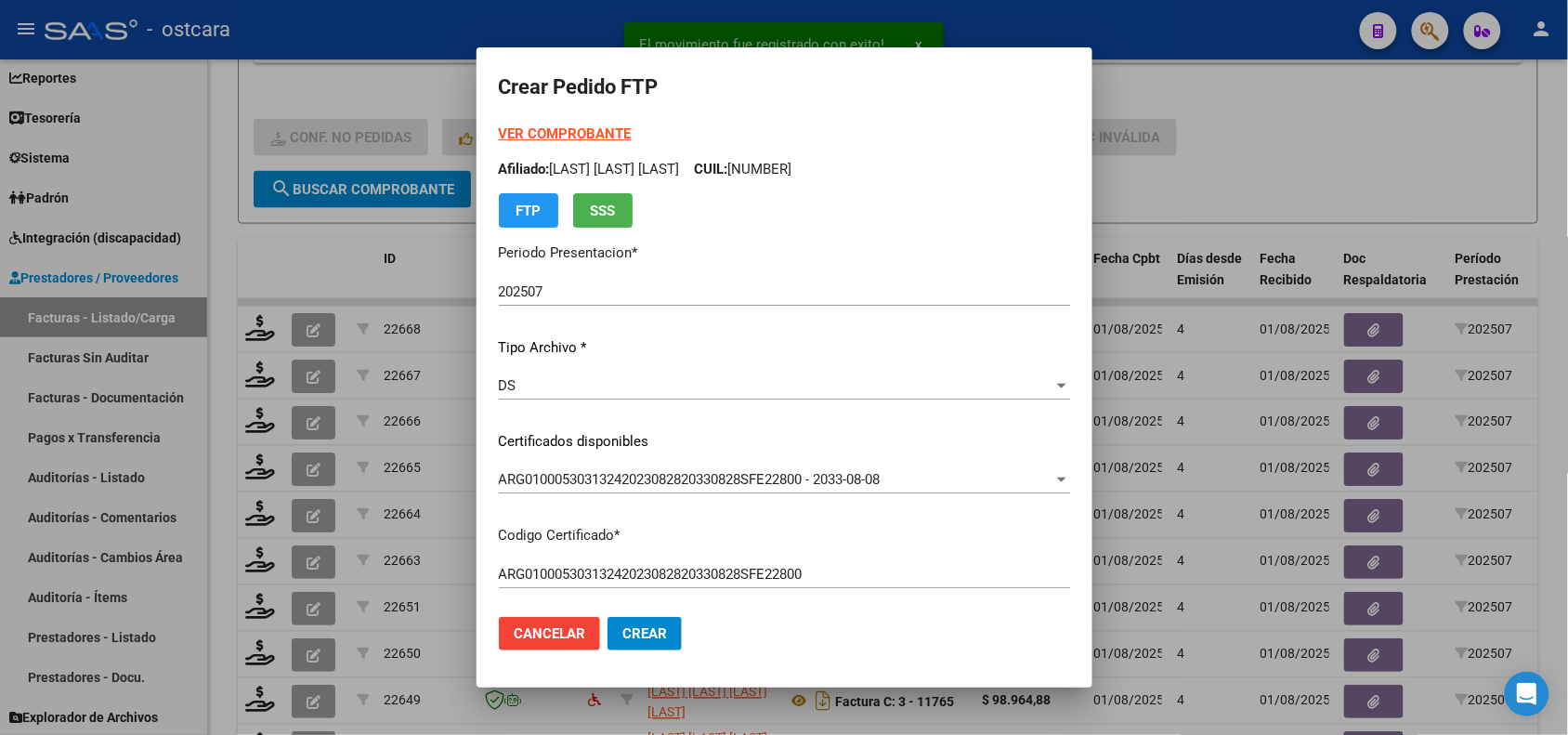 click on "VER COMPROBANTE" at bounding box center (565, 134) 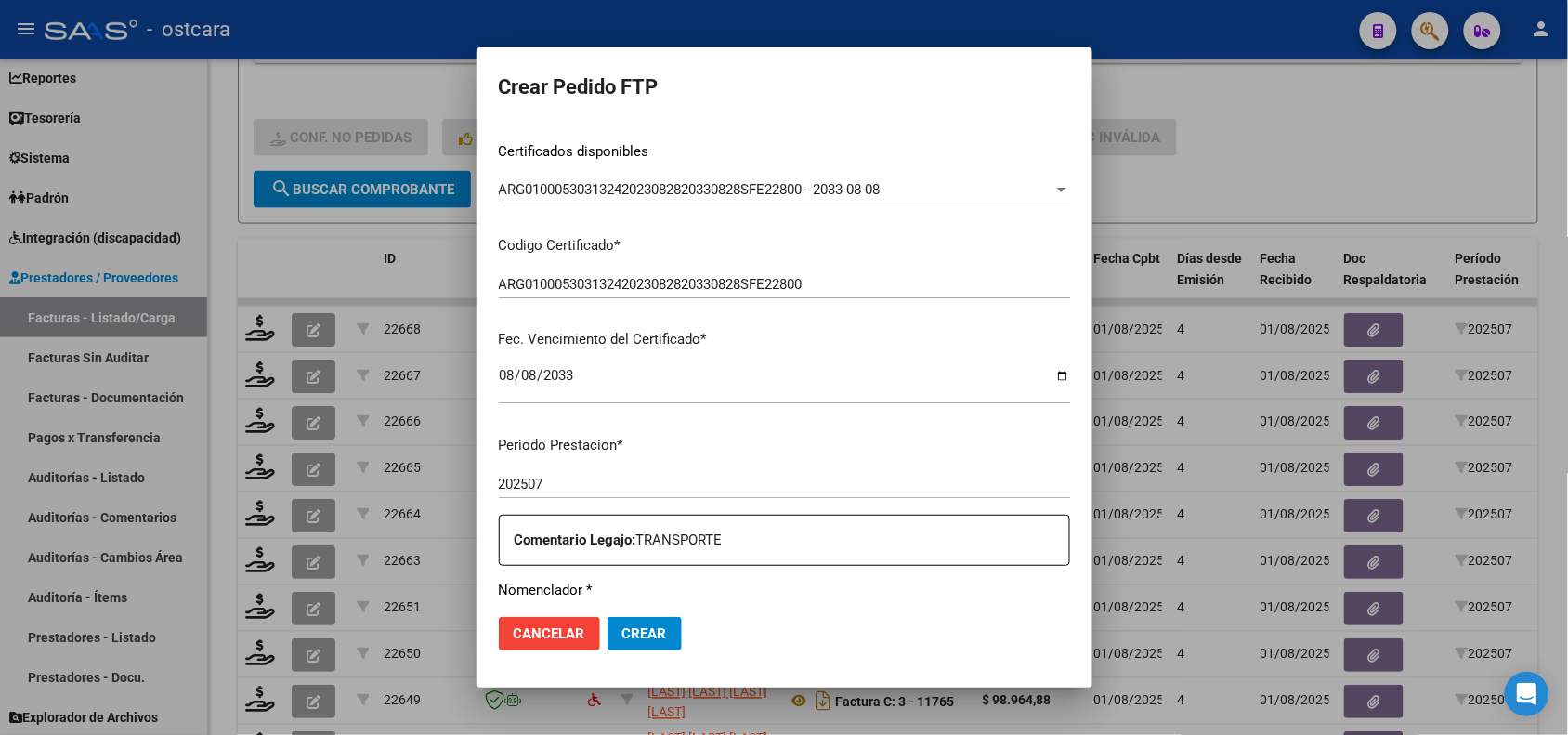 scroll, scrollTop: 581, scrollLeft: 0, axis: vertical 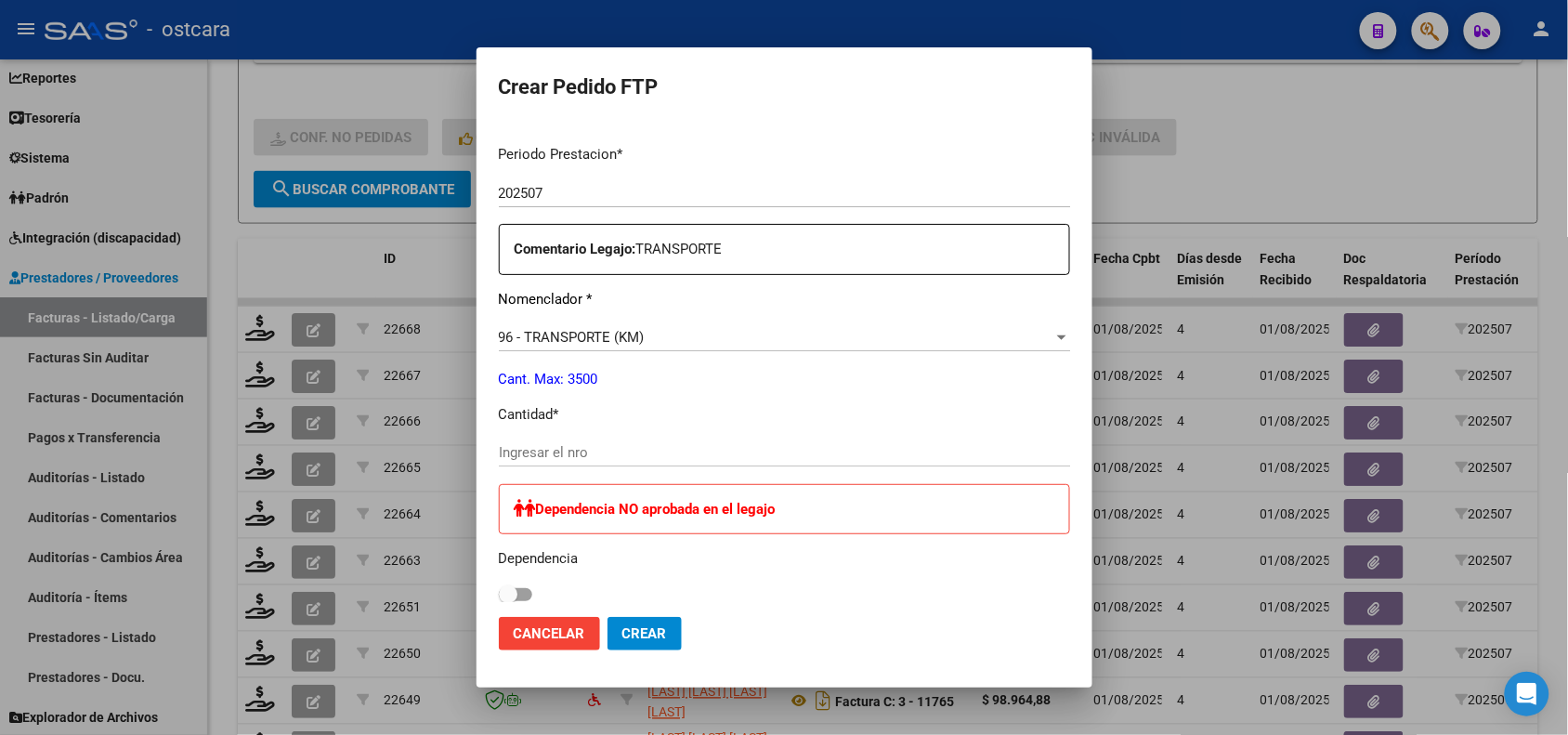 click on "Ingresar el nro" at bounding box center [784, 453] 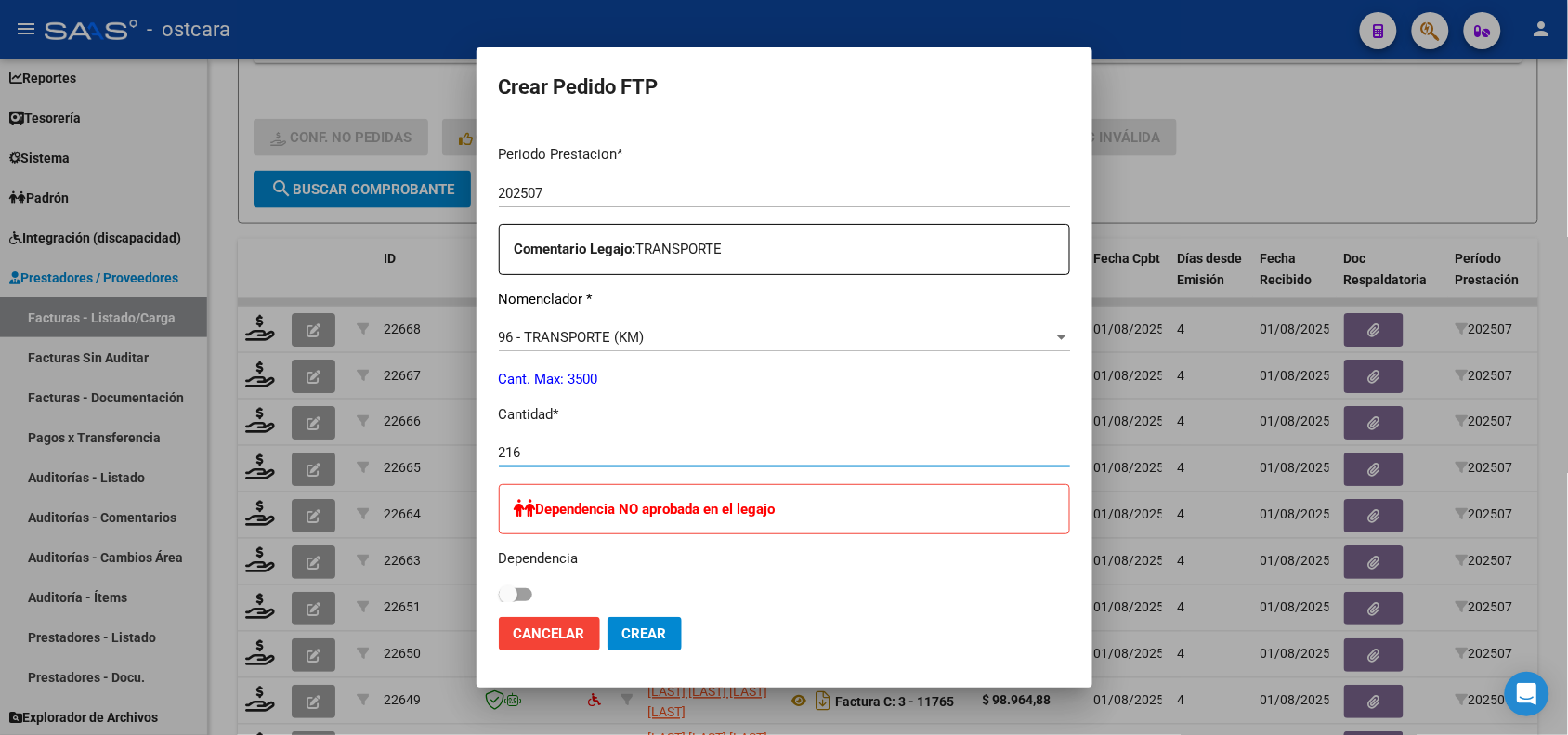 type on "216" 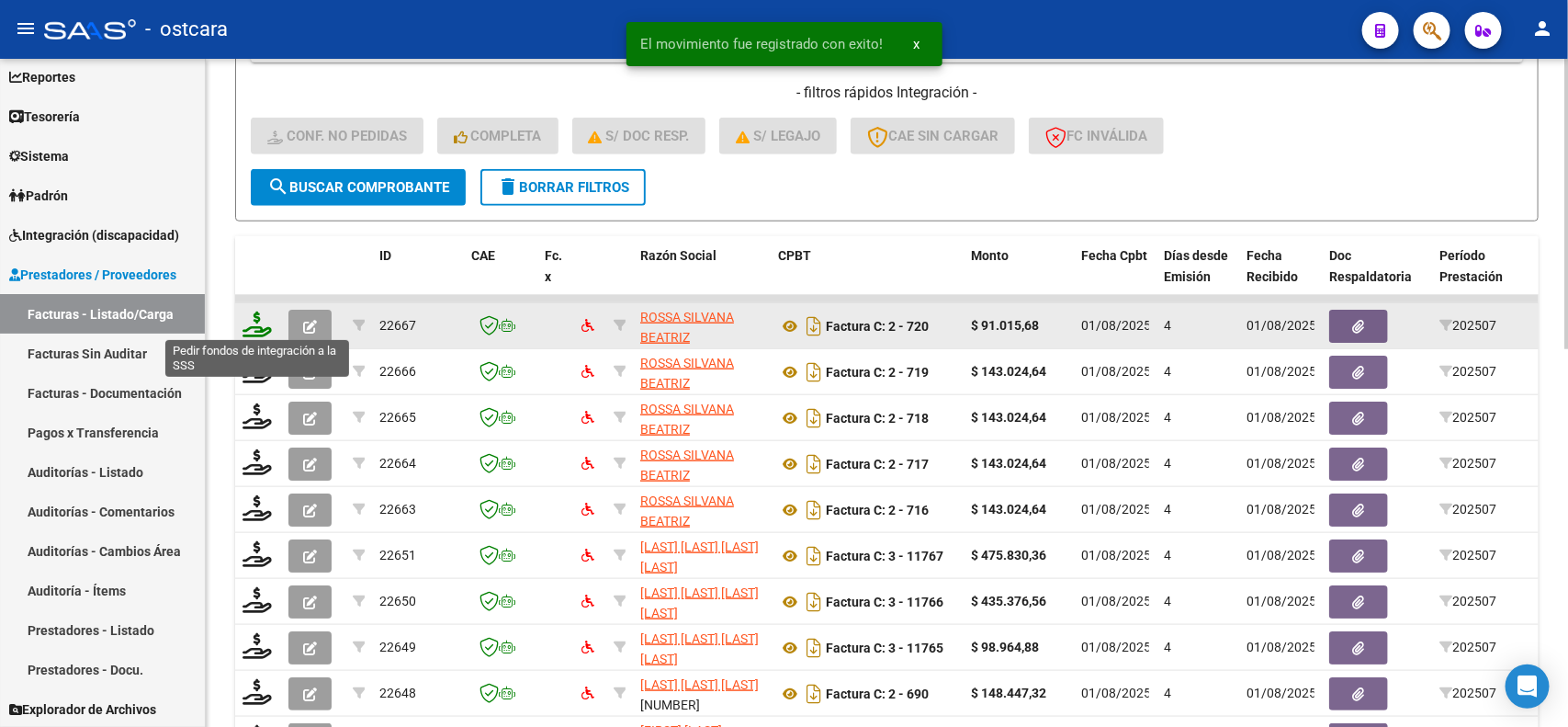 click 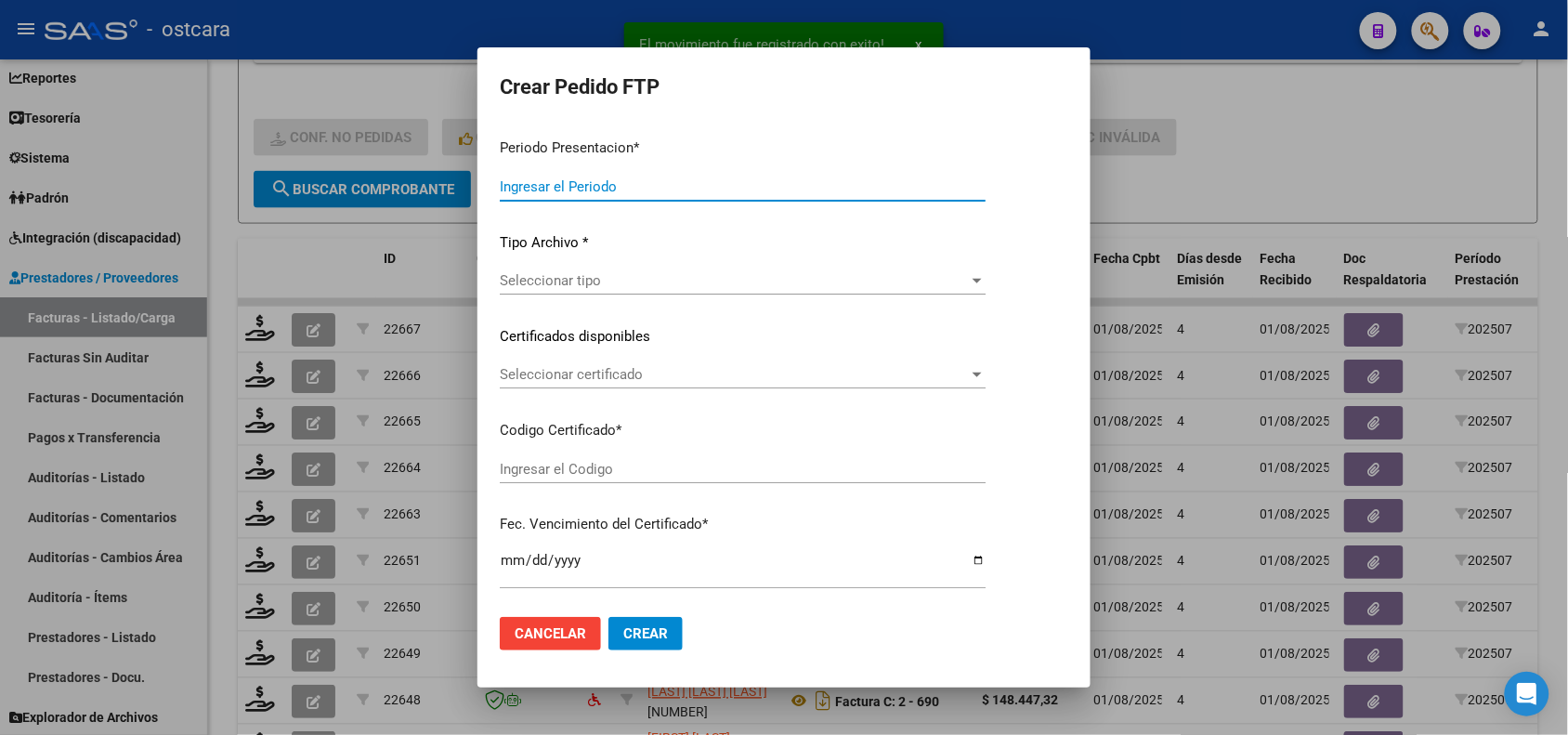 type on "202507" 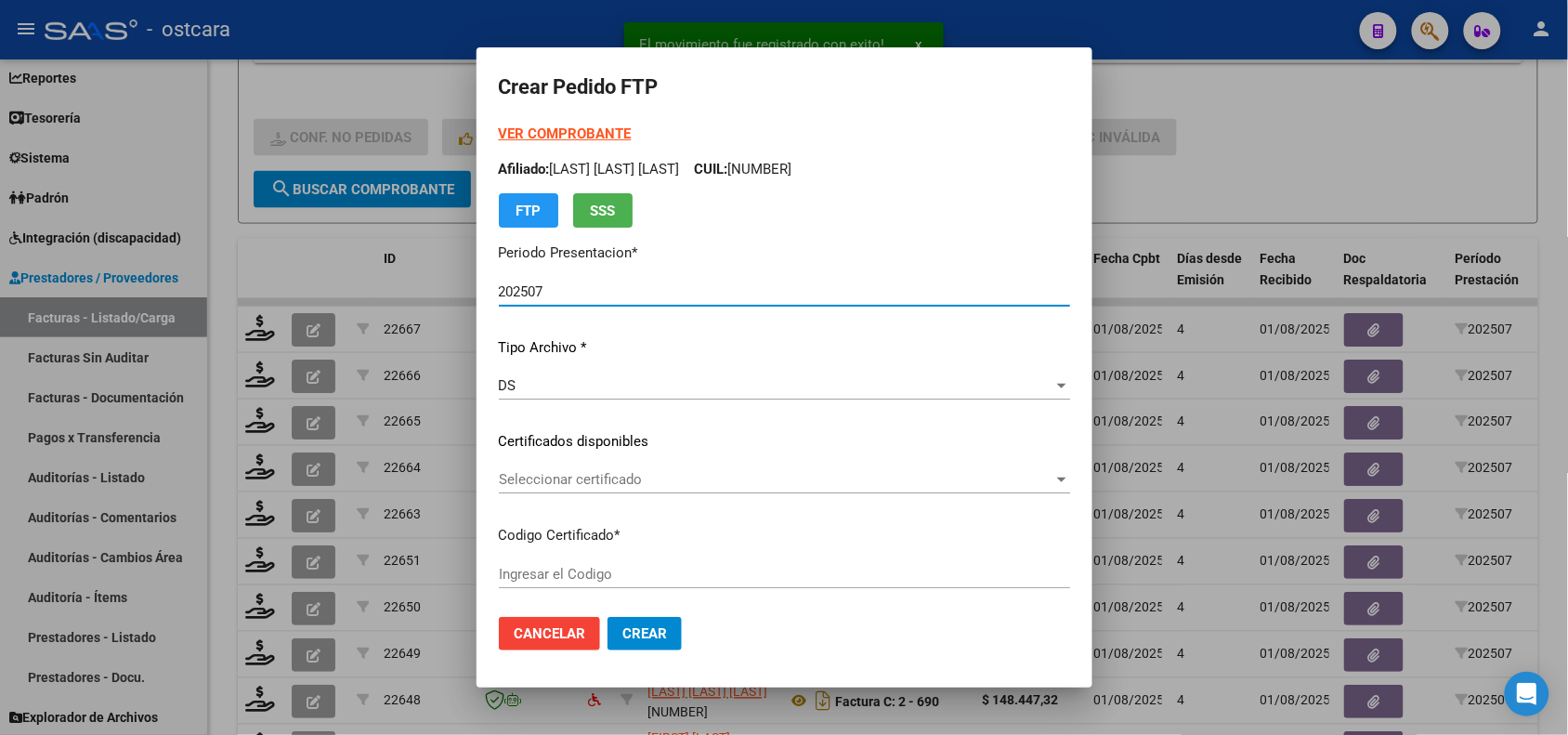 type on "ARG01000547700112023031520280315SFE22800" 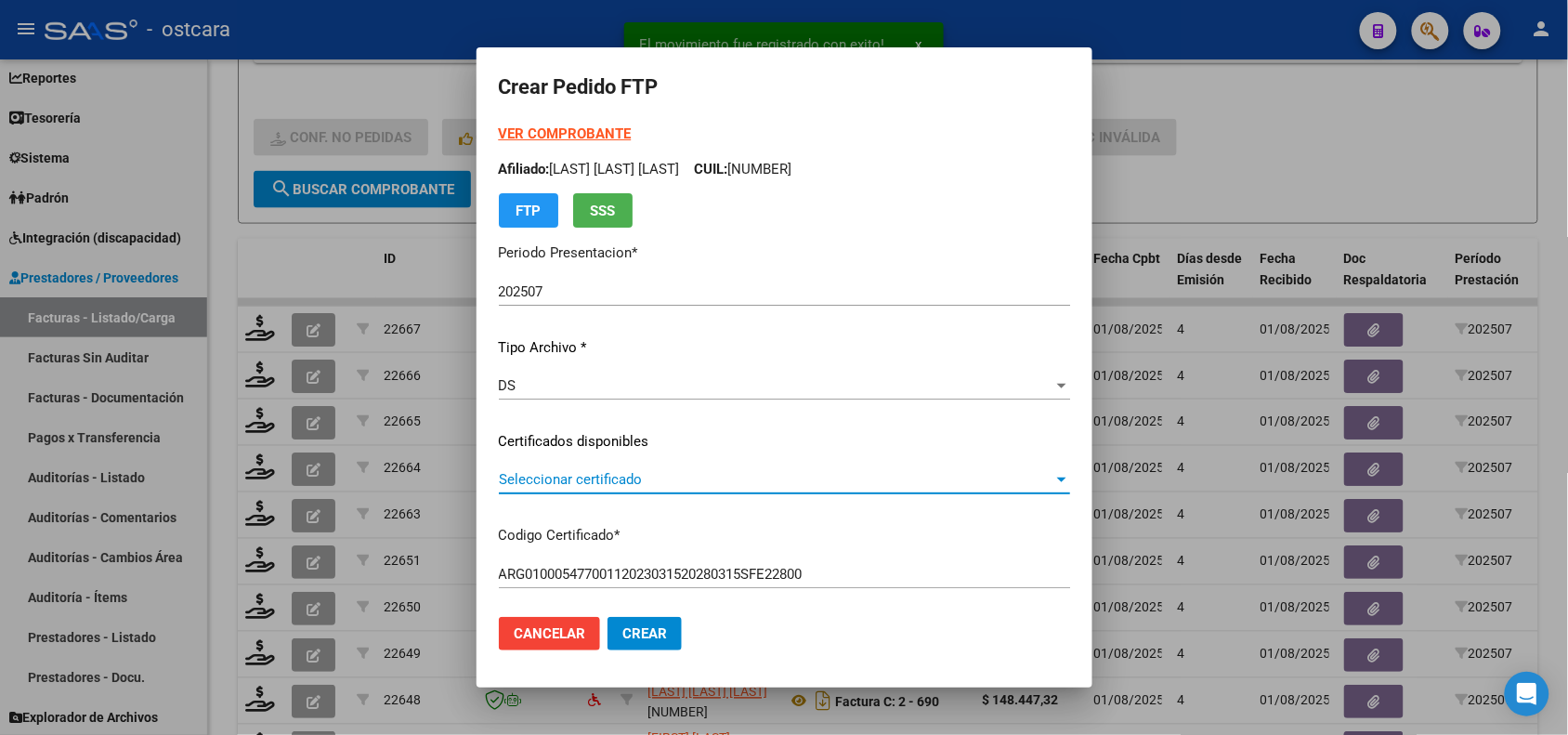 click on "Seleccionar certificado" at bounding box center (776, 479) 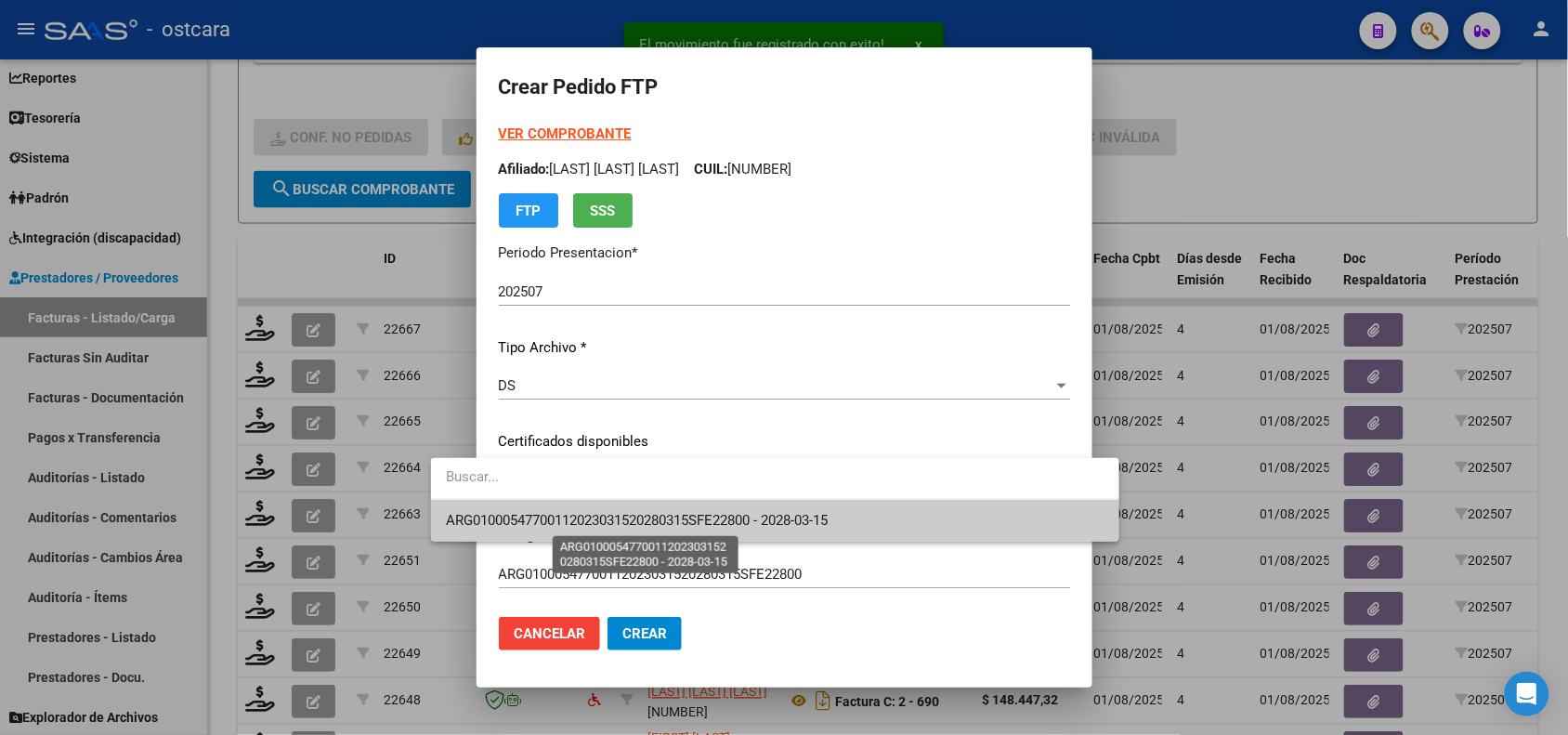 click on "ARG01000547700112023031520280315SFE22800 - 2028-03-15" at bounding box center (636, 520) 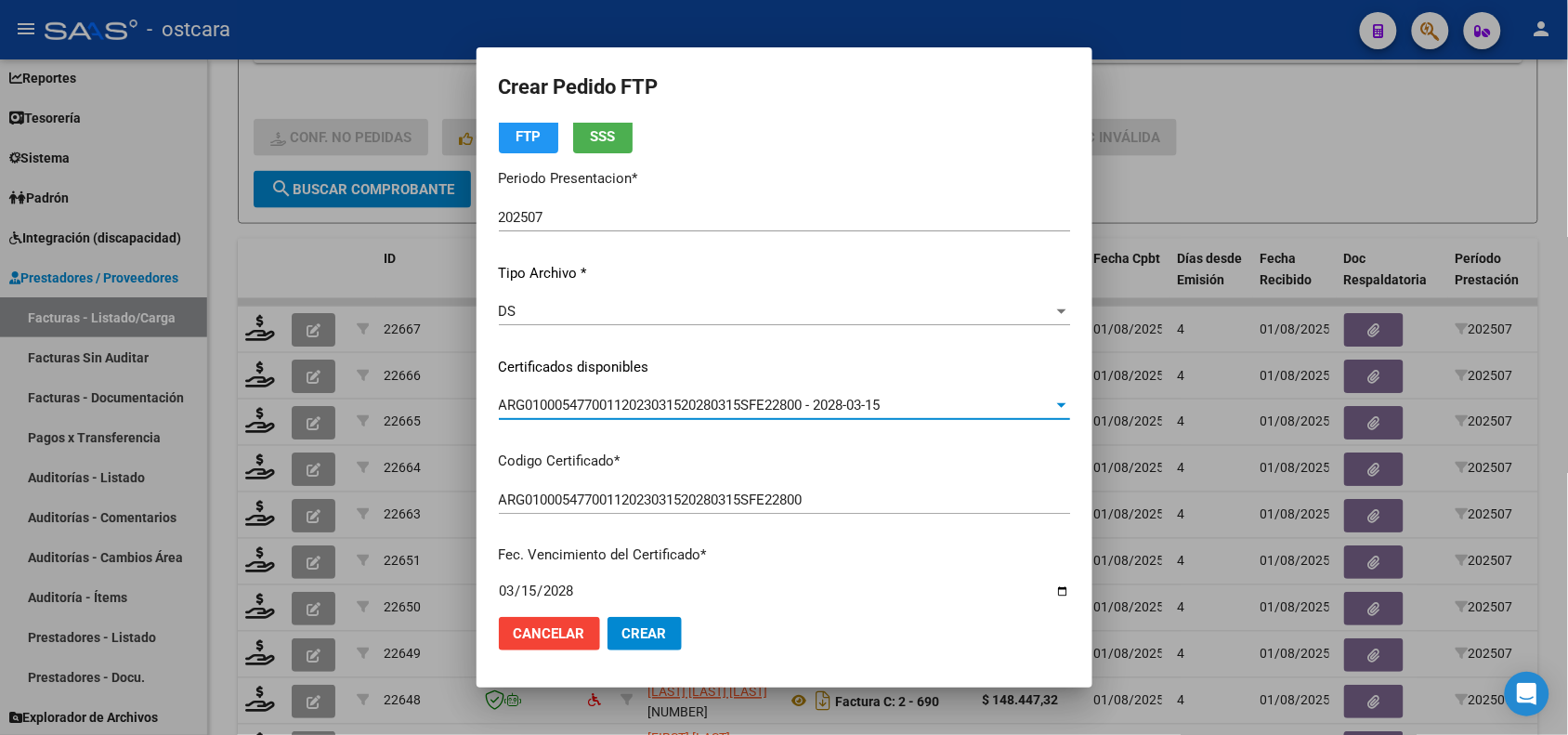 scroll, scrollTop: 0, scrollLeft: 0, axis: both 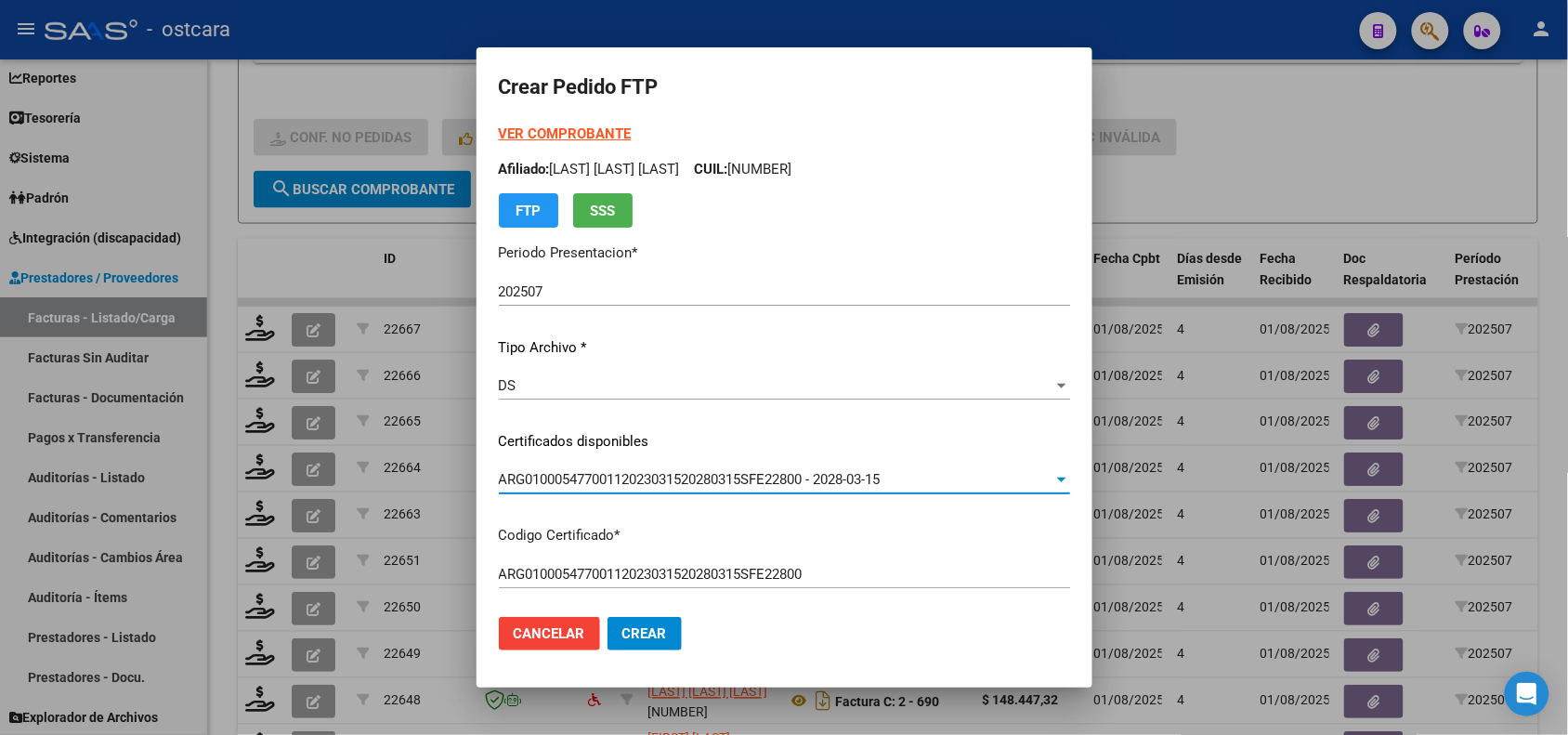 click on "VER COMPROBANTE" at bounding box center [565, 134] 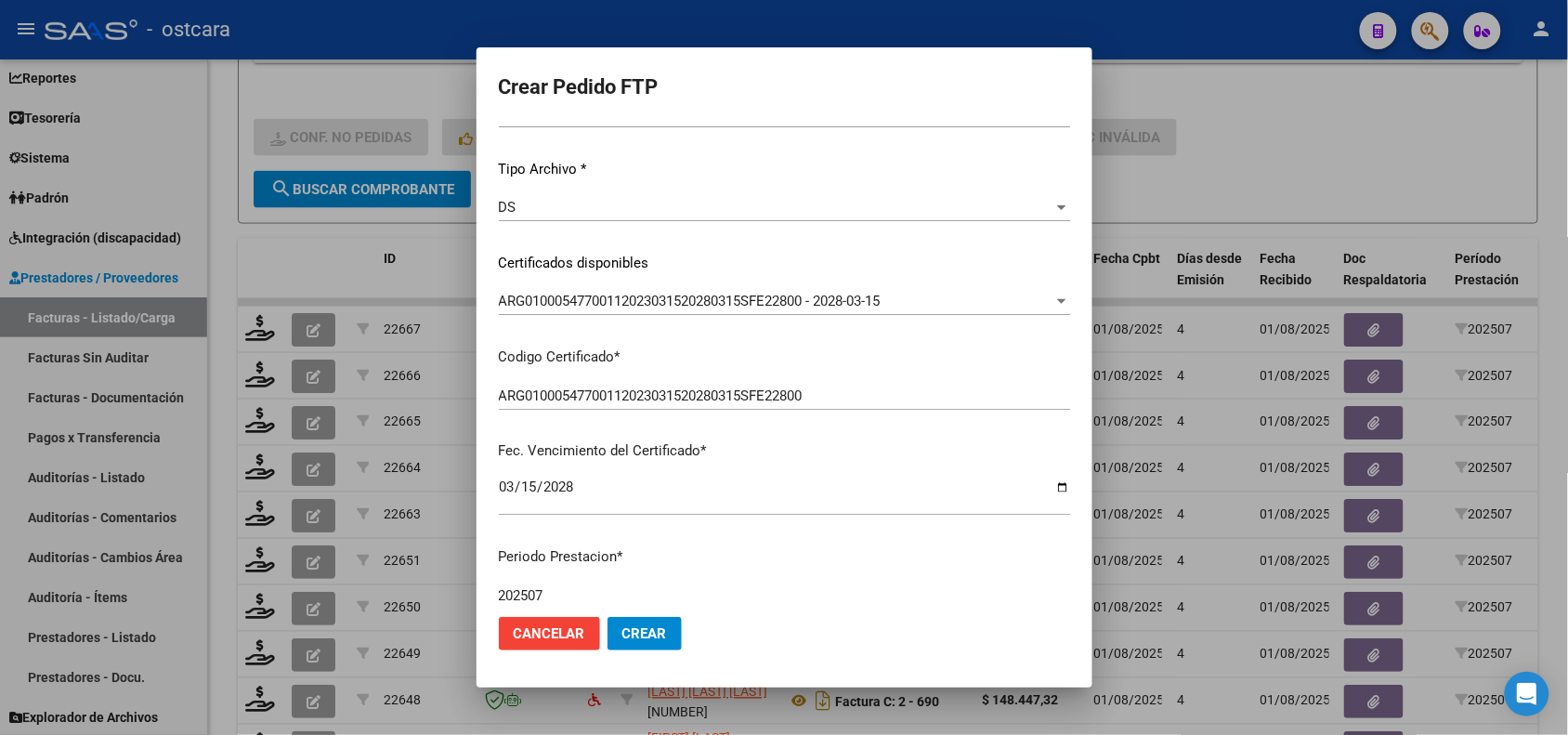 scroll, scrollTop: 465, scrollLeft: 0, axis: vertical 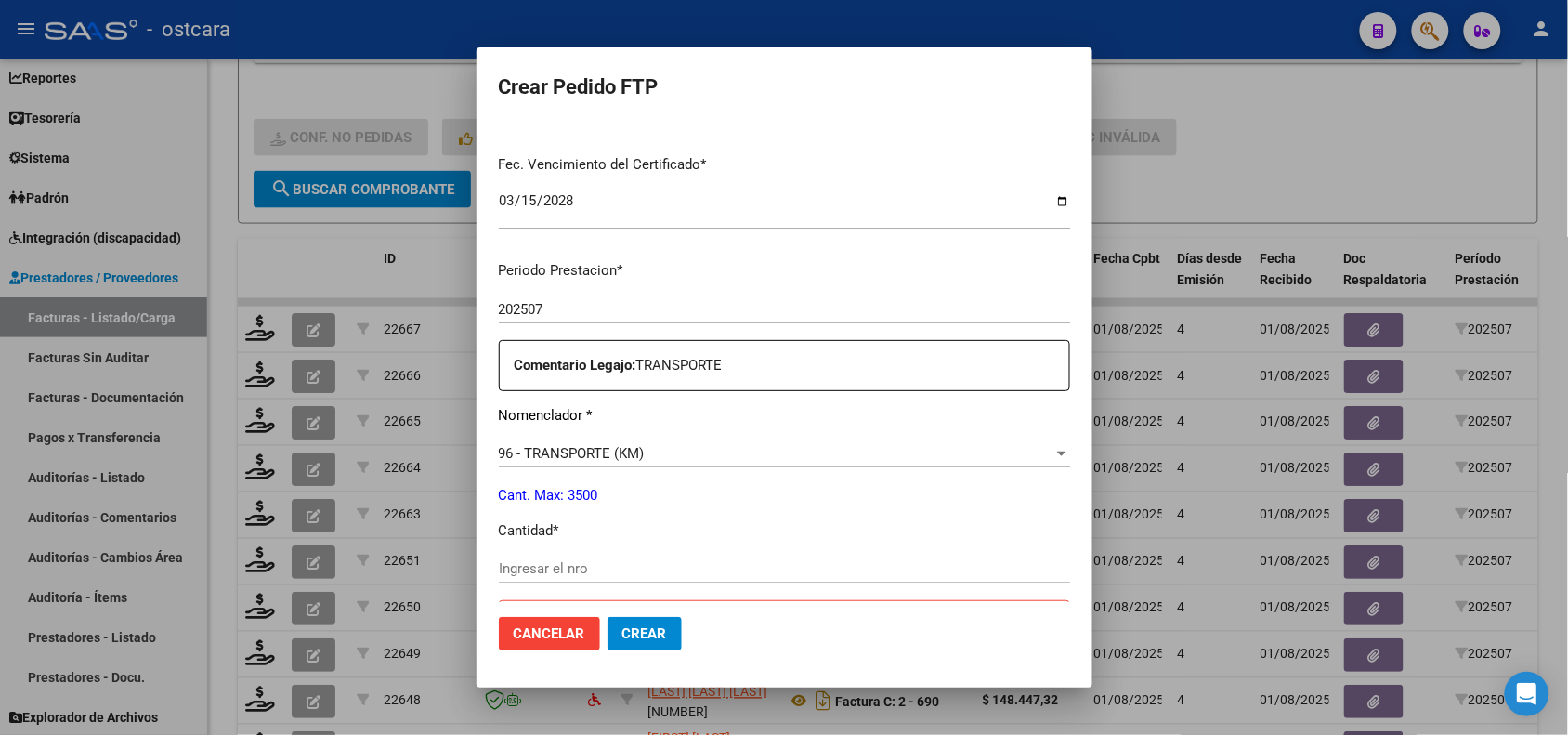 click on "Periodo Prestacion  *   202507 Ingresar el Periodo Prestacion  Comentario Legajo:    TRANSPORTE  Nomenclador * 96 - TRANSPORTE (KM) Seleccionar nomenclador Cant. Max: 3500 Cantidad  *   Ingresar el nro   Dependencia NO aprobada en el legajo Dependencia    Tipo de Emisión * Electronica Seleccionar tipo Importe Solicitado  *   $ 91.015,68 Ingresar imp. solicitado   Provincia * 00 - Sin % de zona desfavorable en la factura Seleccionar provincia CUE    Ingresar el CUE   Práctica de Apoyo  Seleccionar nomenclador Seleccionar nomenclador" at bounding box center (784, 720) 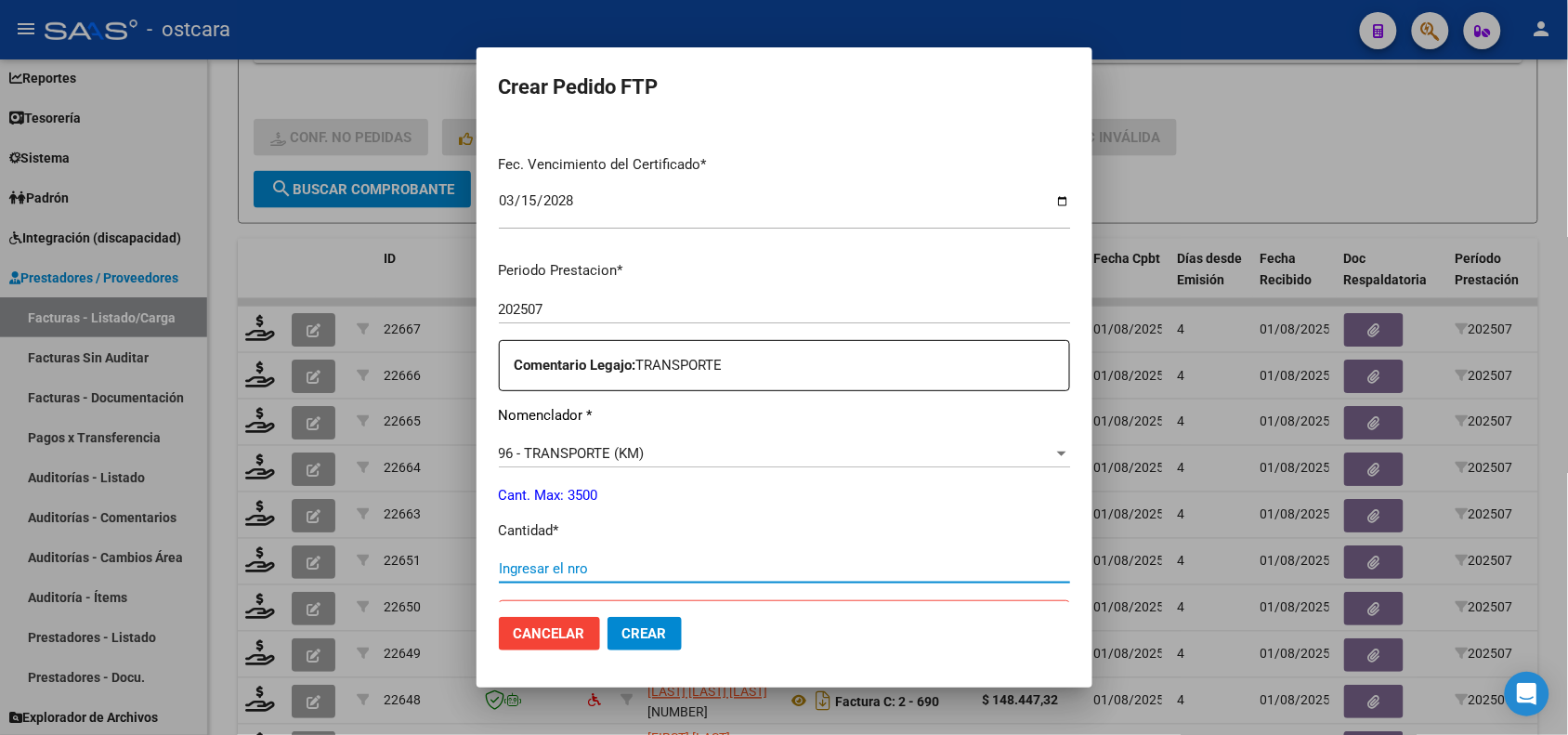 click on "Ingresar el nro" at bounding box center [784, 569] 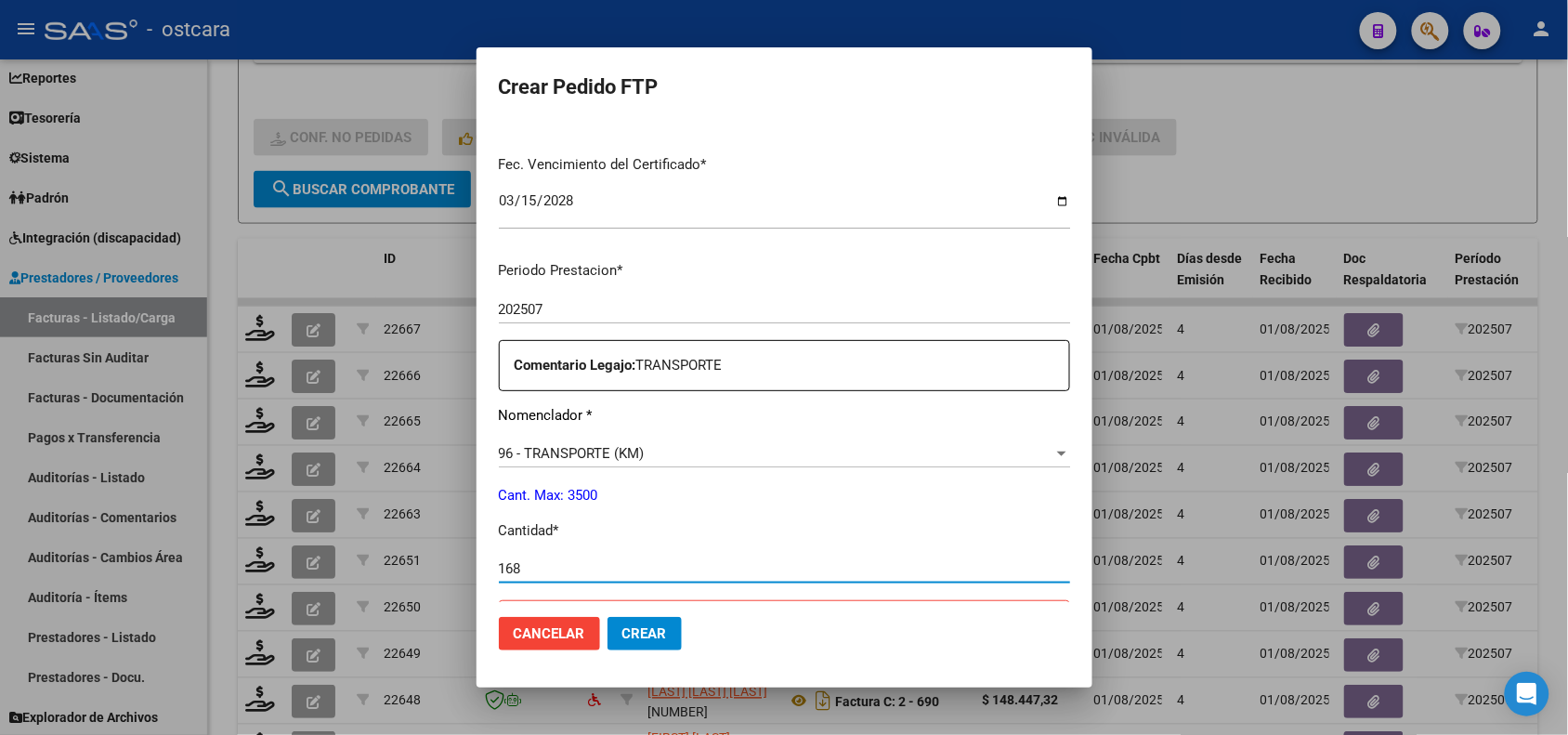 type on "168" 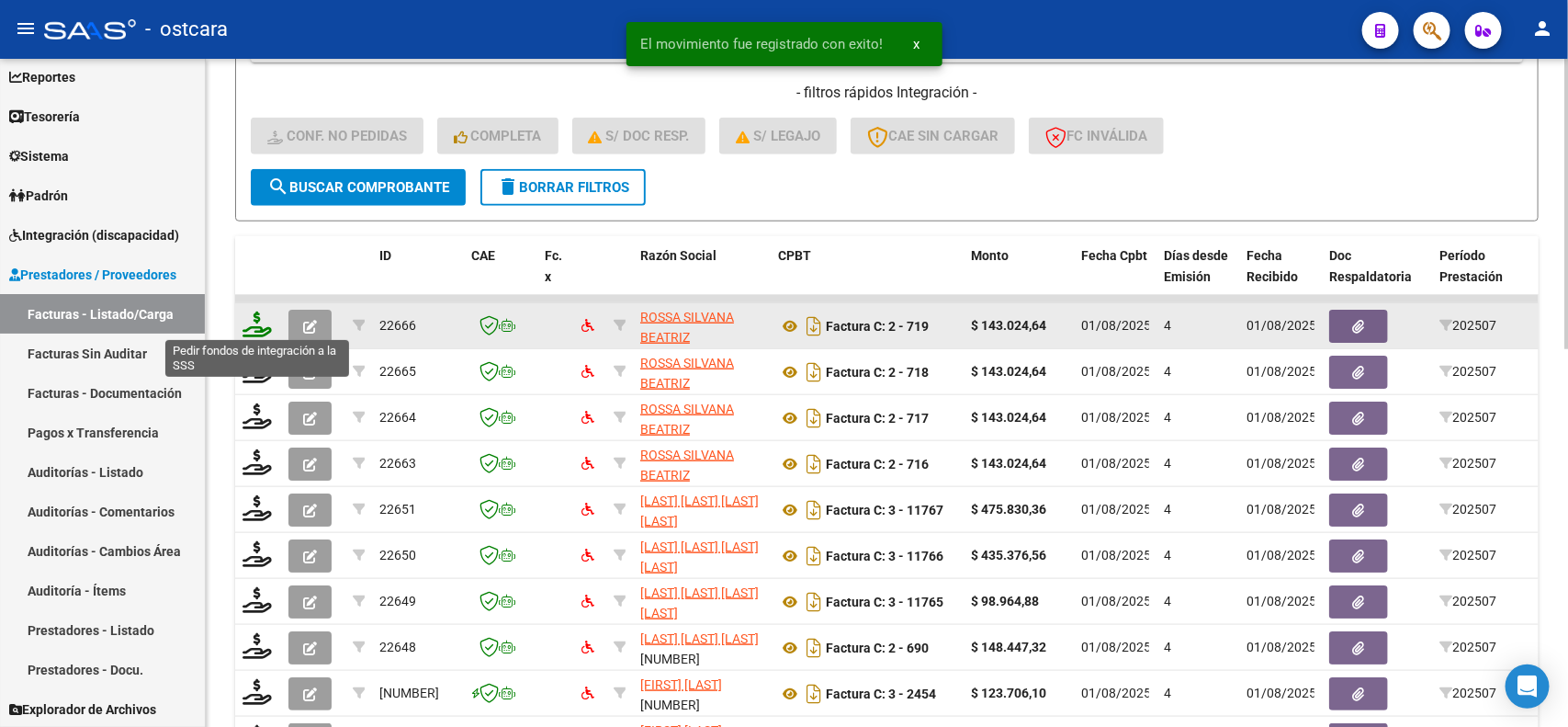 click 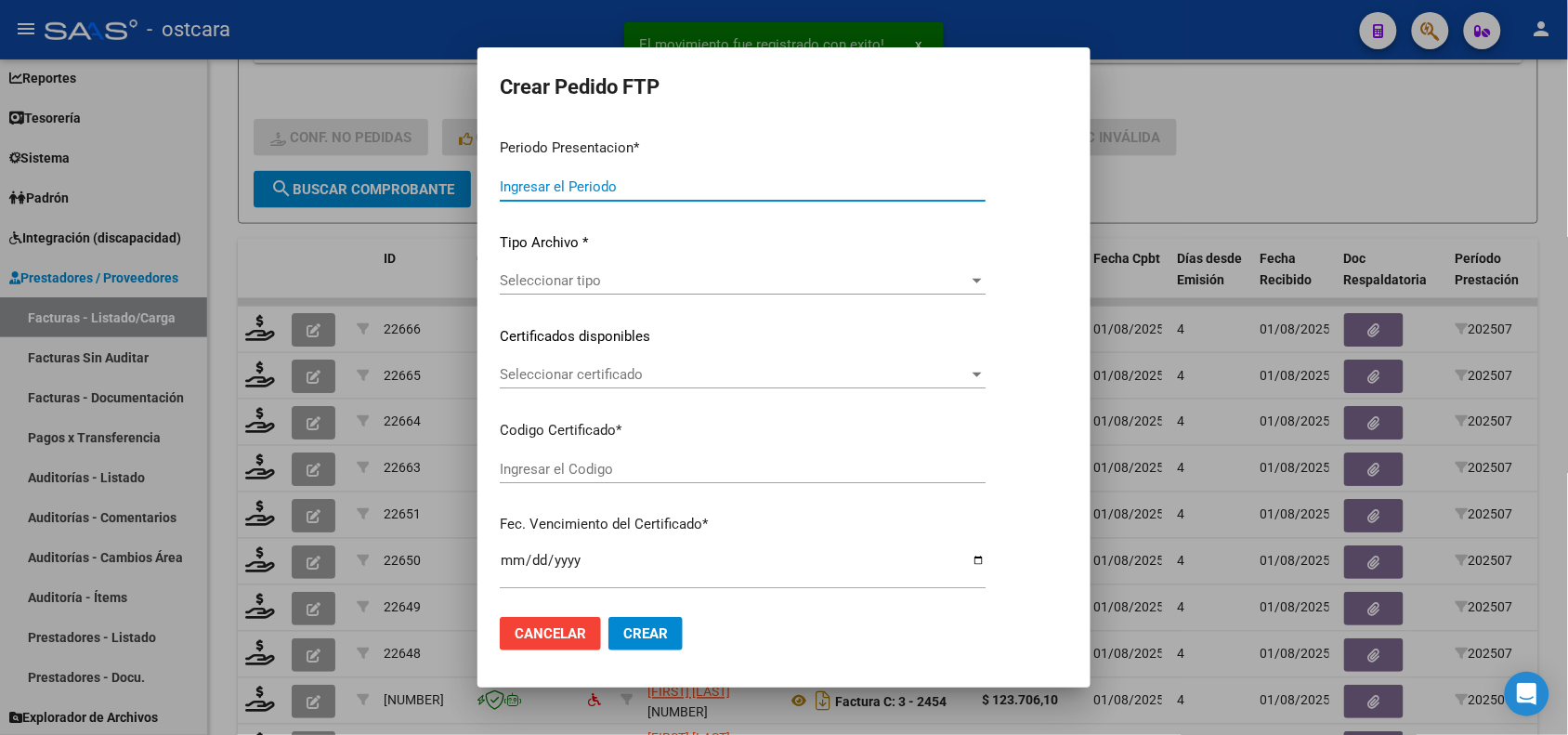 type on "202507" 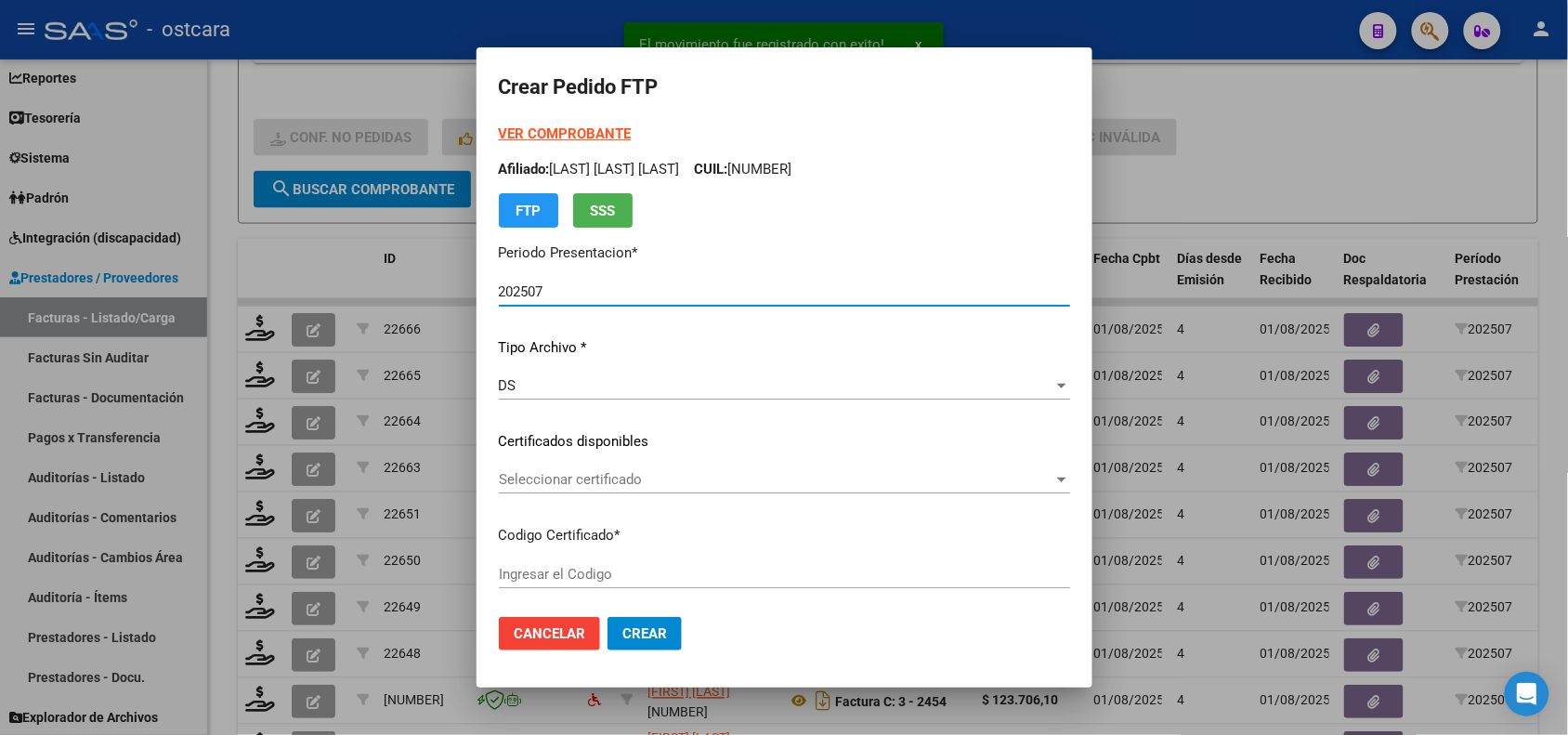 type on "ARG01000434258132023032320330323SFE22800" 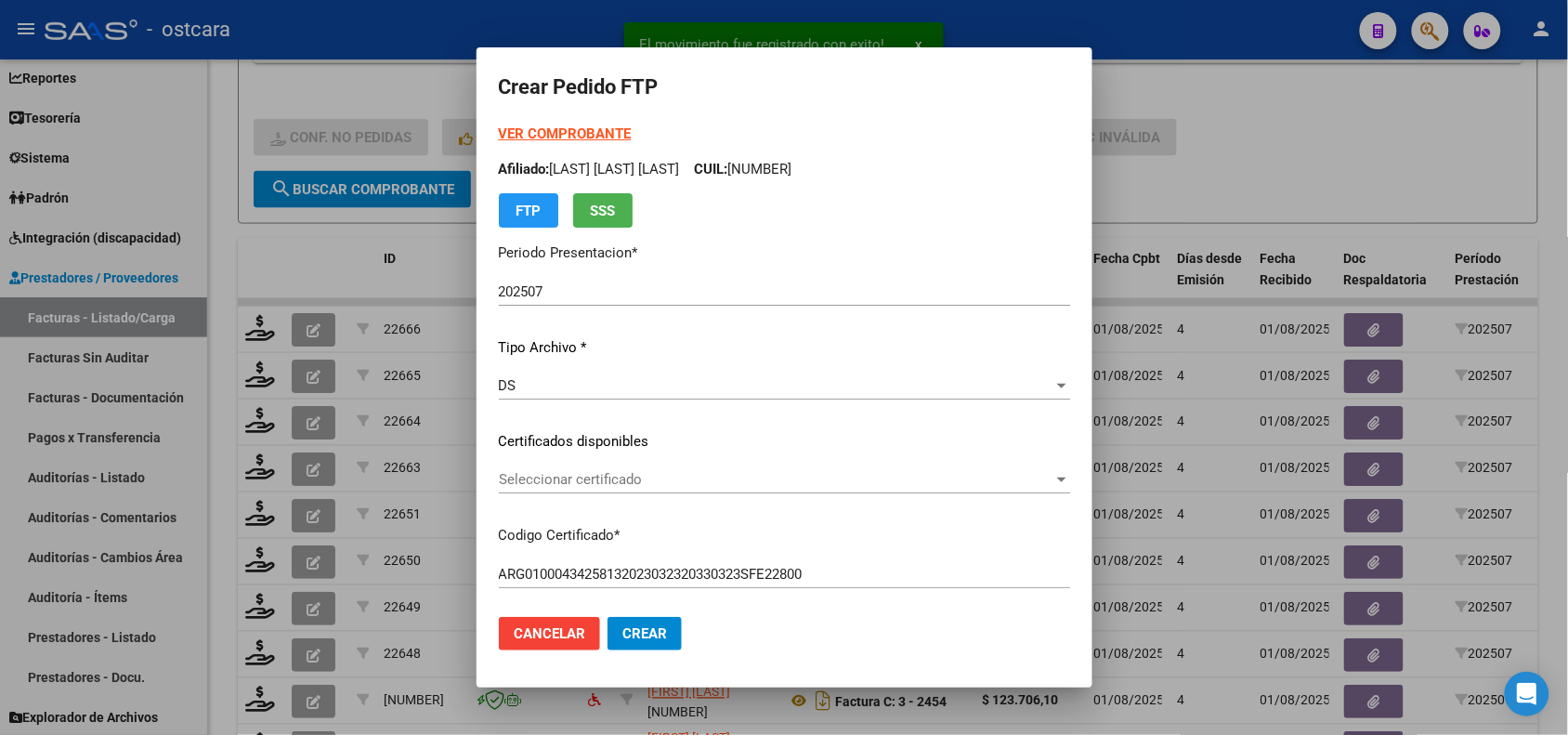 click on "Seleccionar certificado Seleccionar certificado" 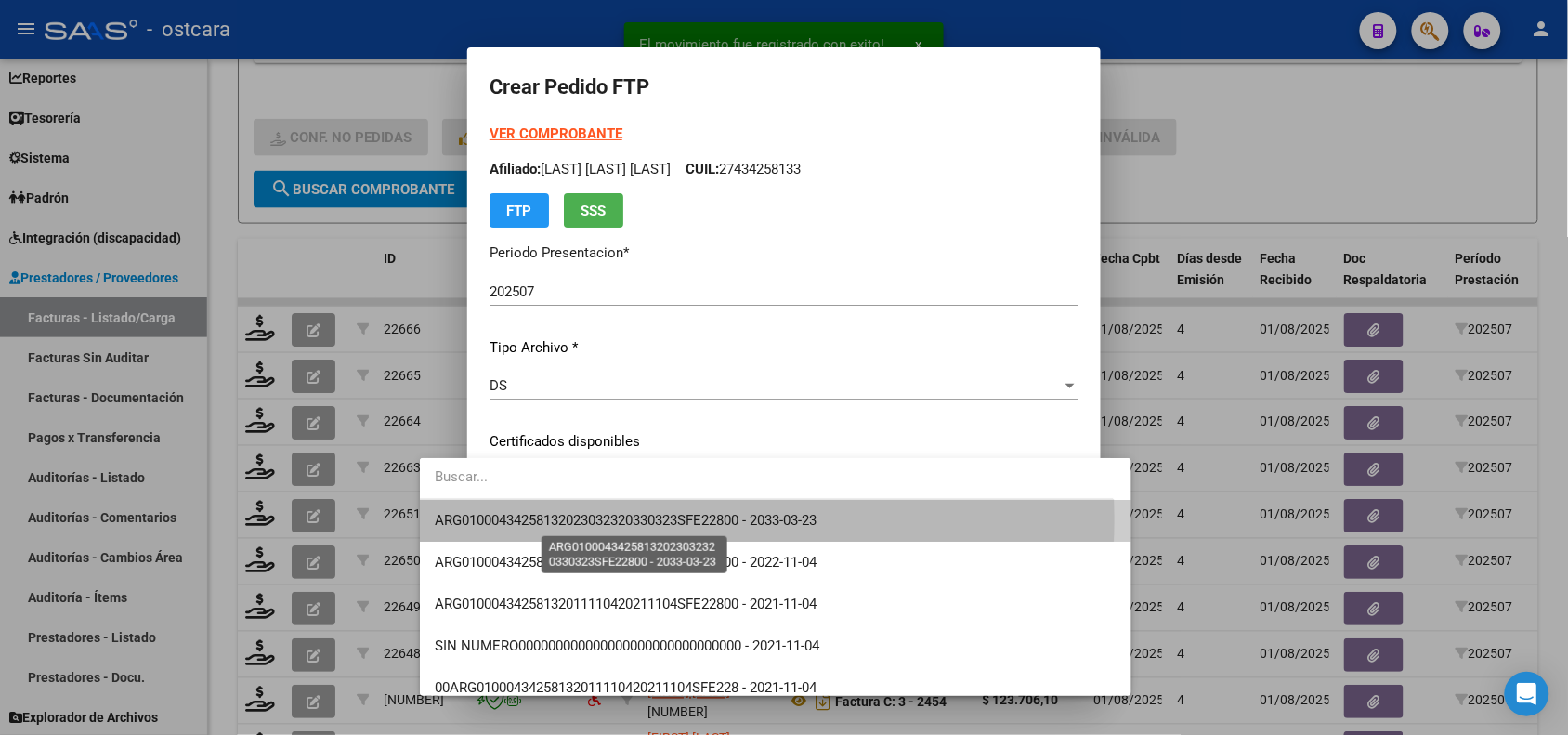 click on "ARG01000434258132023032320330323SFE22800 - 2033-03-23" at bounding box center [625, 520] 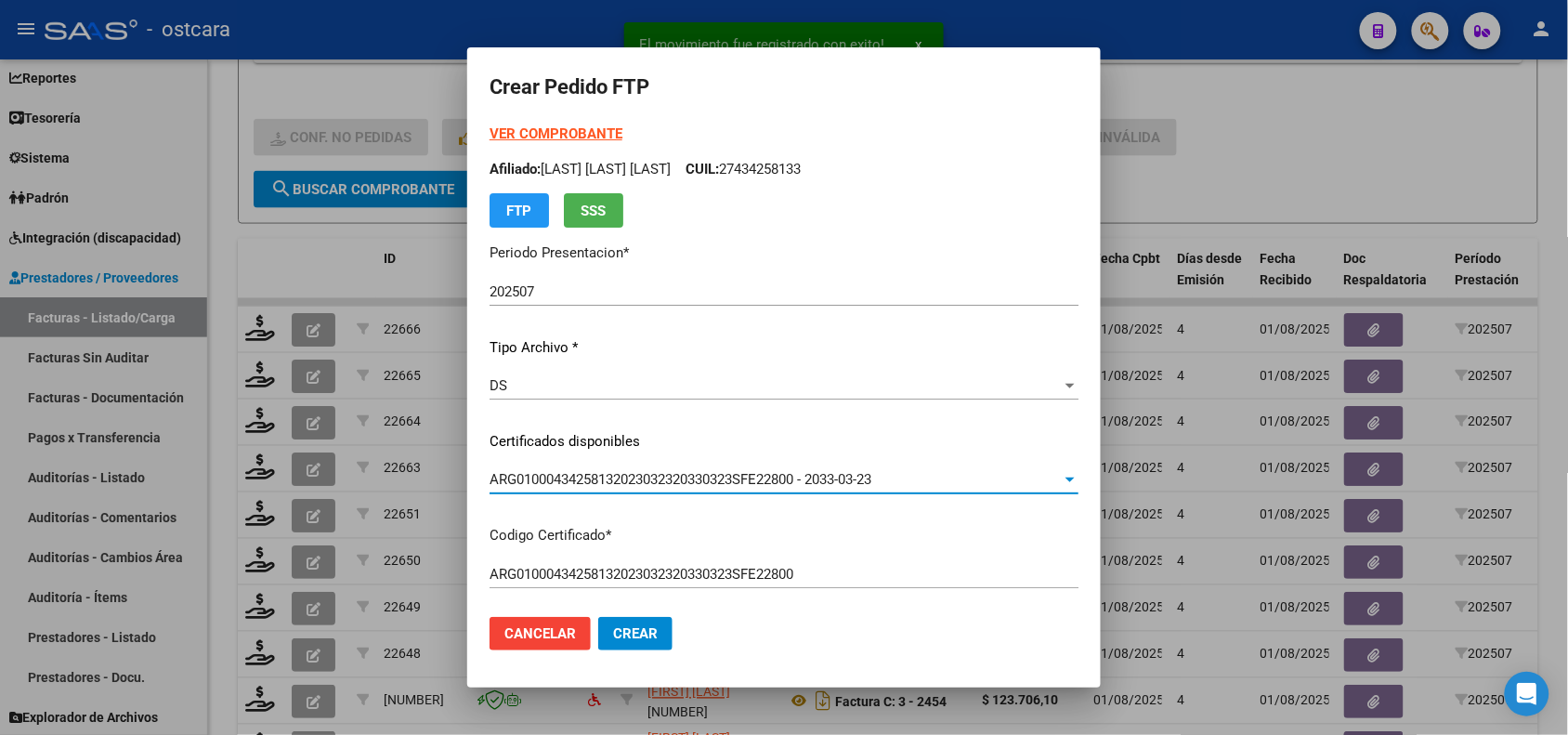 click on "VER COMPROBANTE ARCA Padrón Afiliado:  [FIRST] [LAST] [FIRST]  CUIL:  [SSN]  FTP SSS" at bounding box center (784, 176) 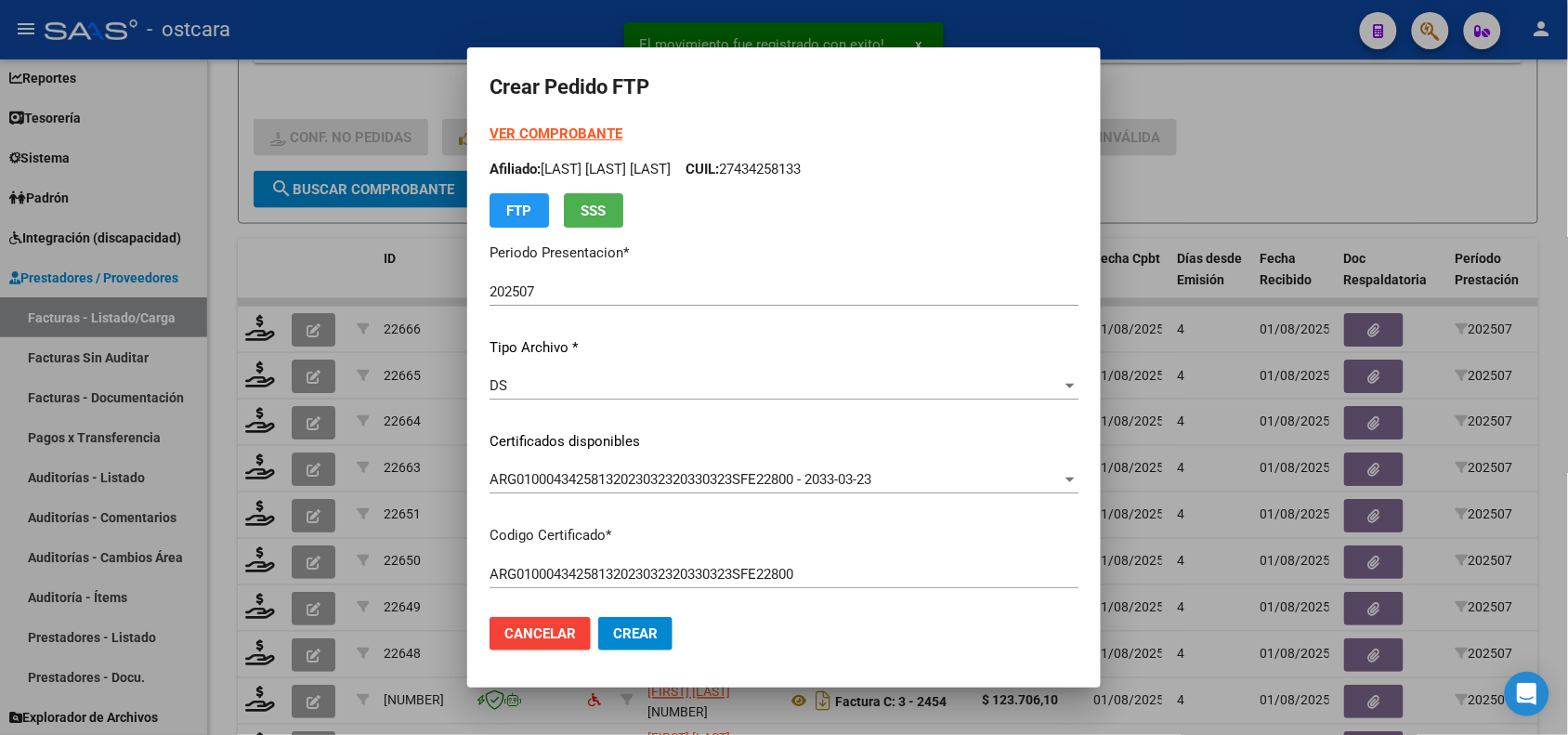 click on "VER COMPROBANTE" at bounding box center (555, 134) 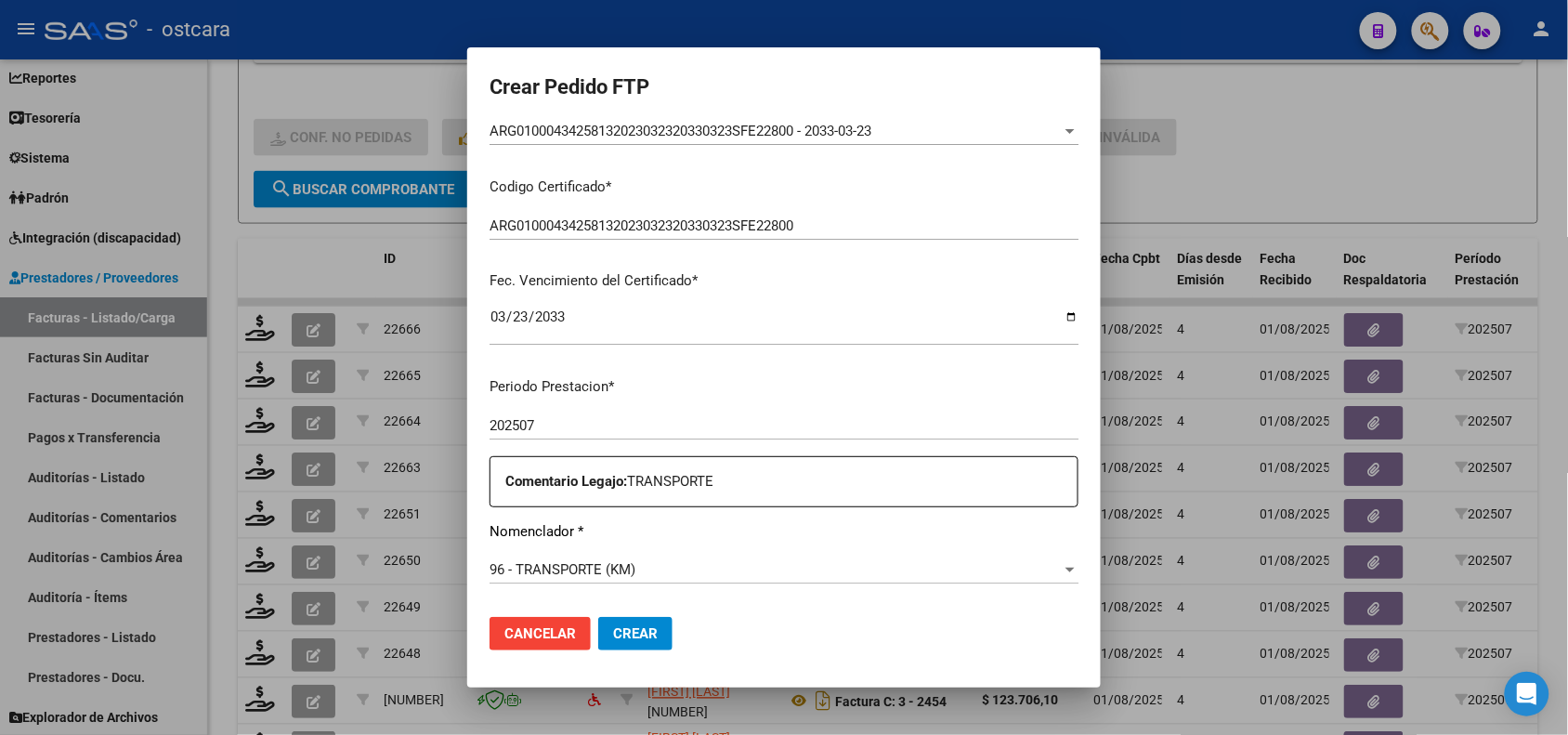 scroll, scrollTop: 581, scrollLeft: 0, axis: vertical 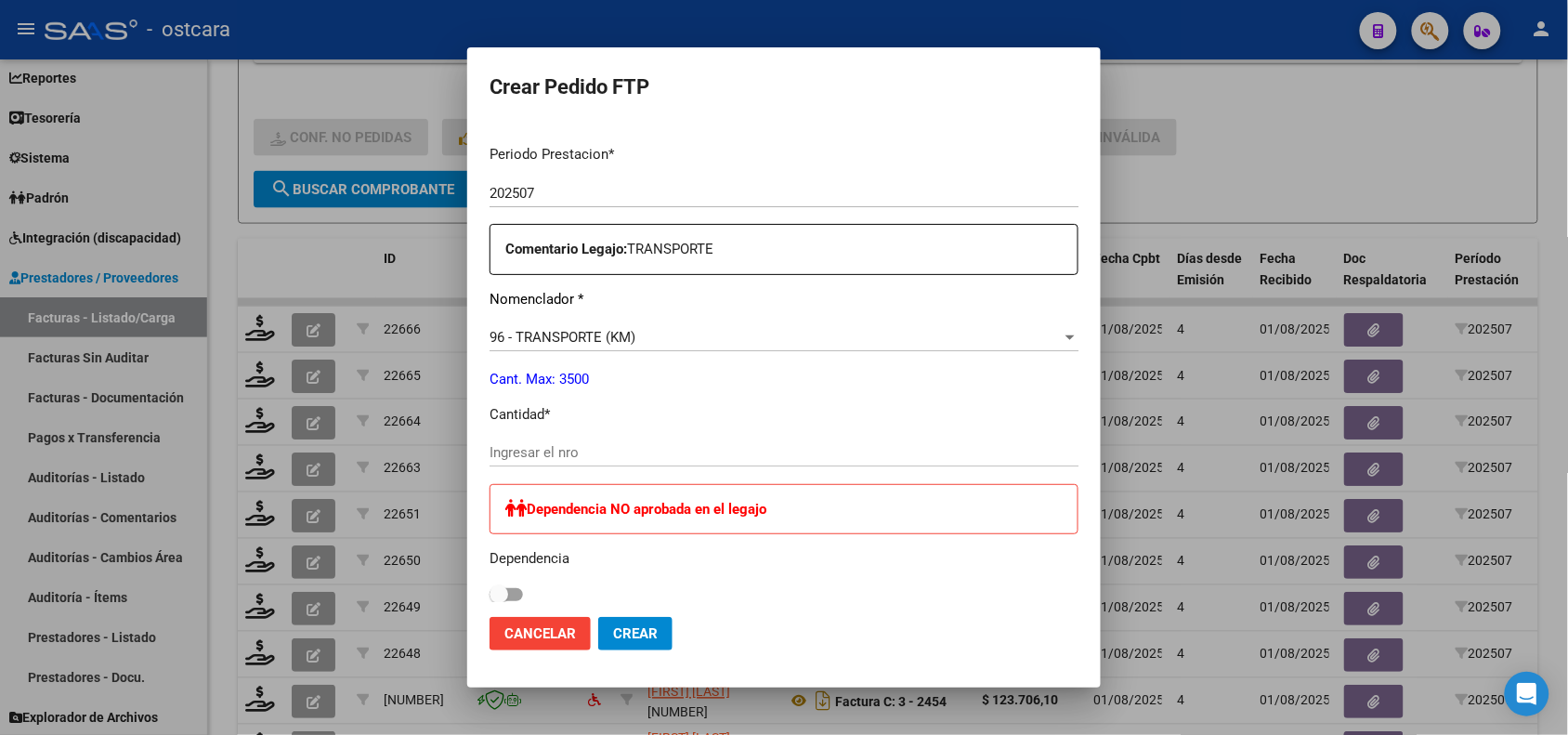 click on "Ingresar el nro" at bounding box center [784, 453] 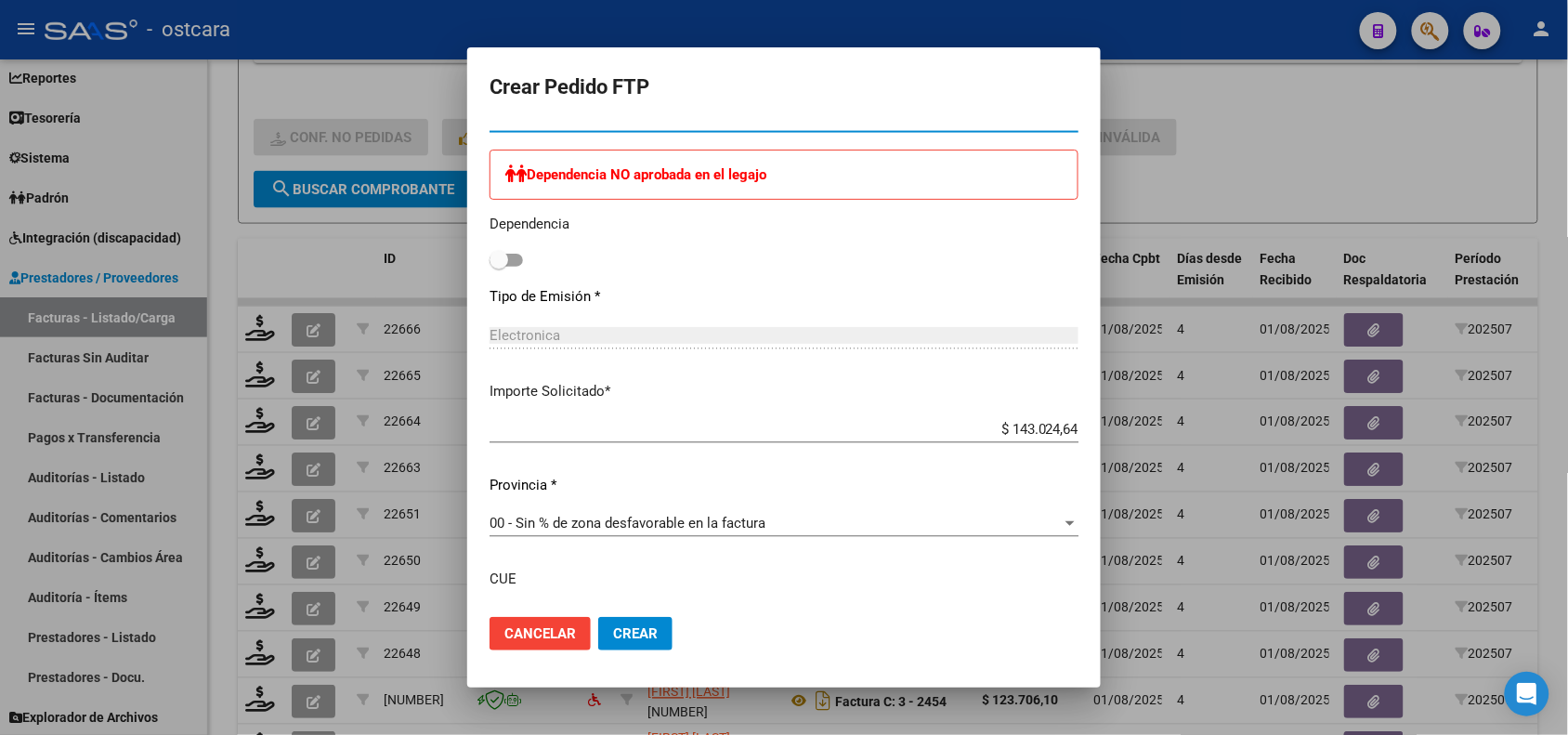 scroll, scrollTop: 929, scrollLeft: 0, axis: vertical 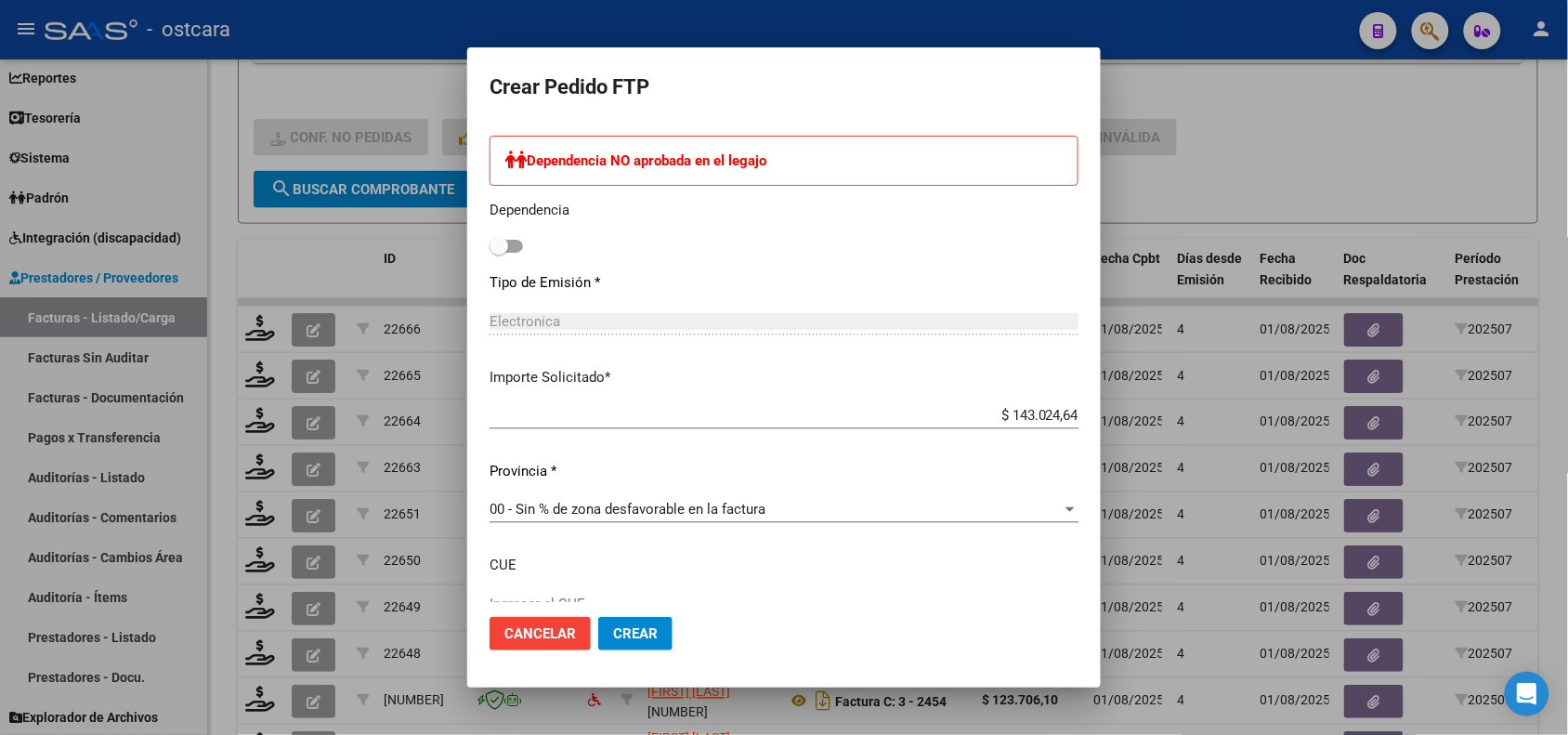 type on "264" 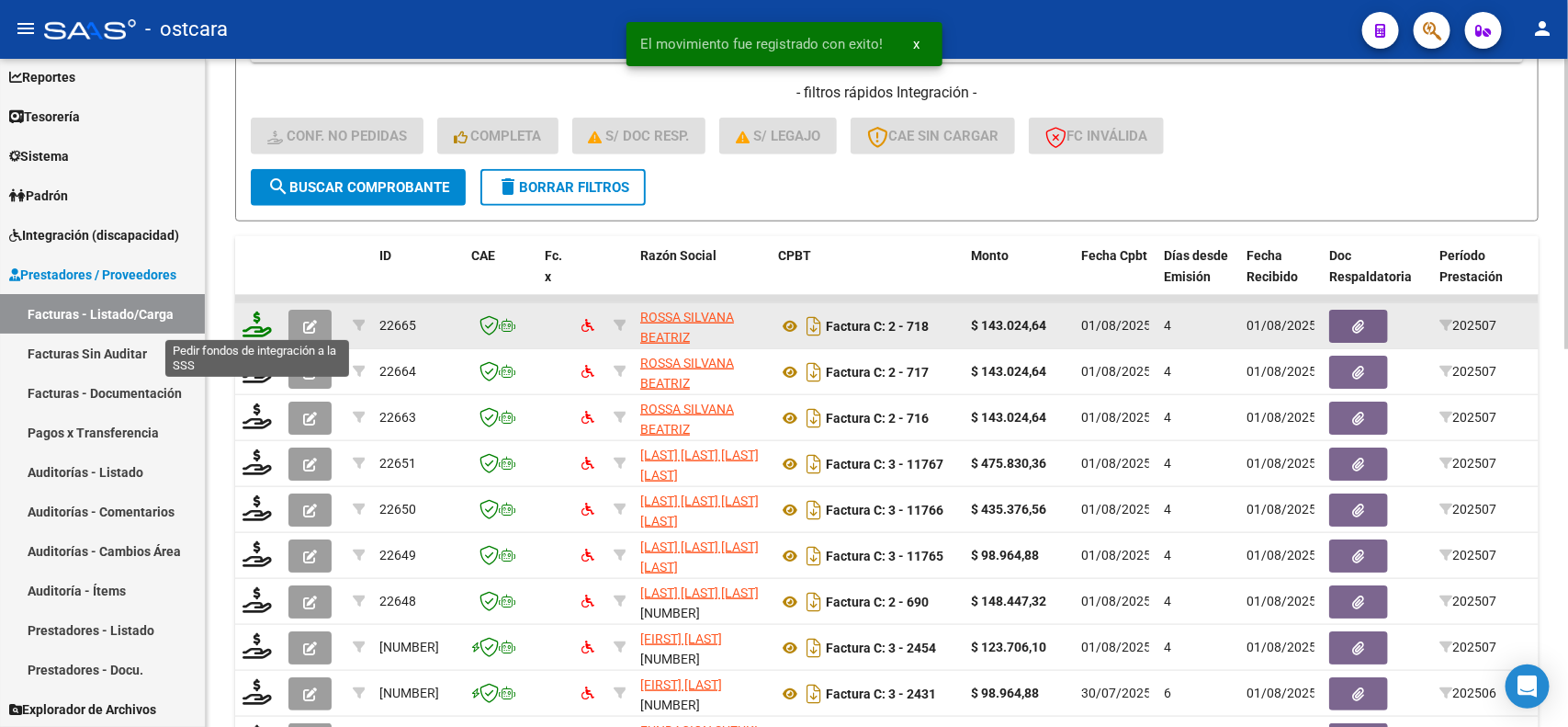 click 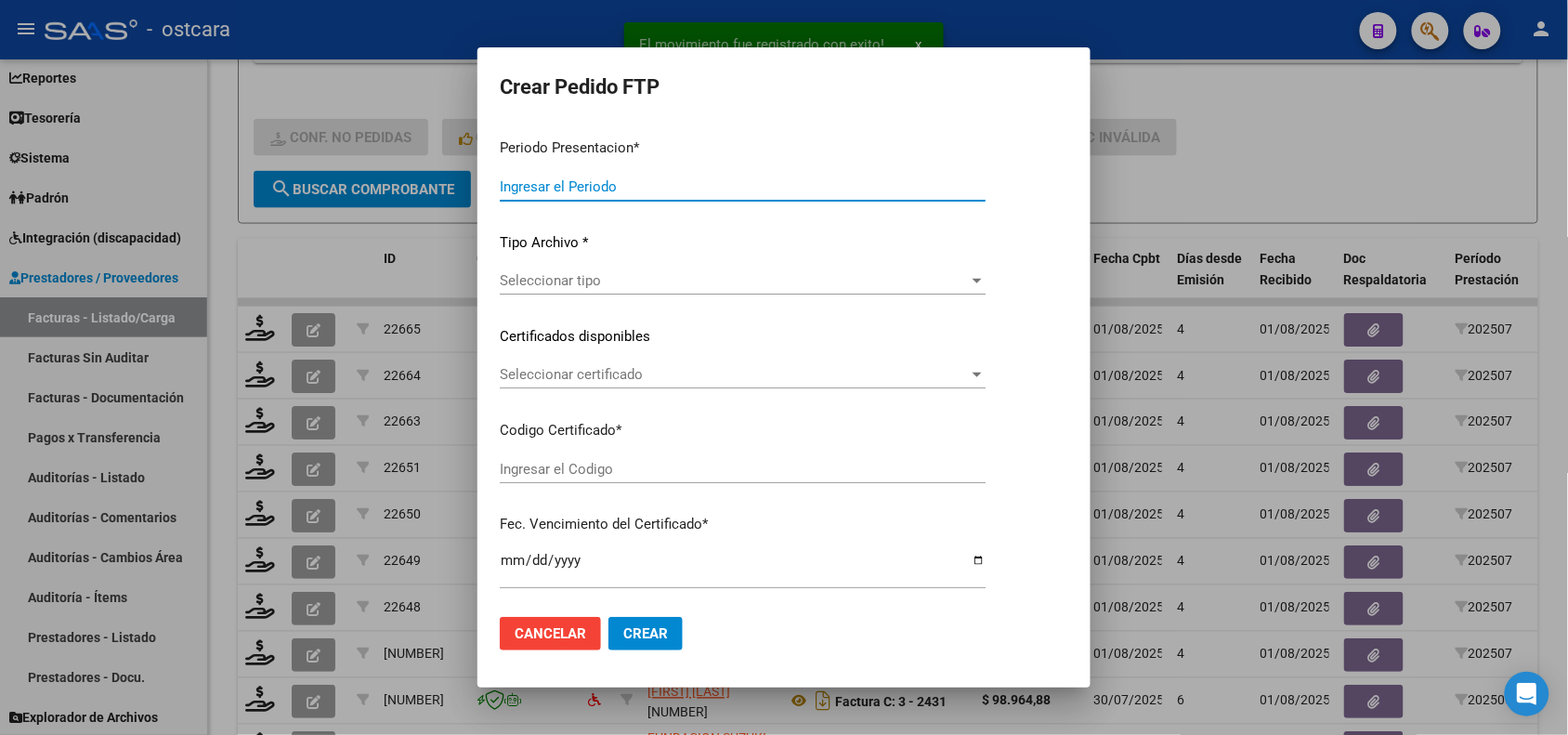type on "202507" 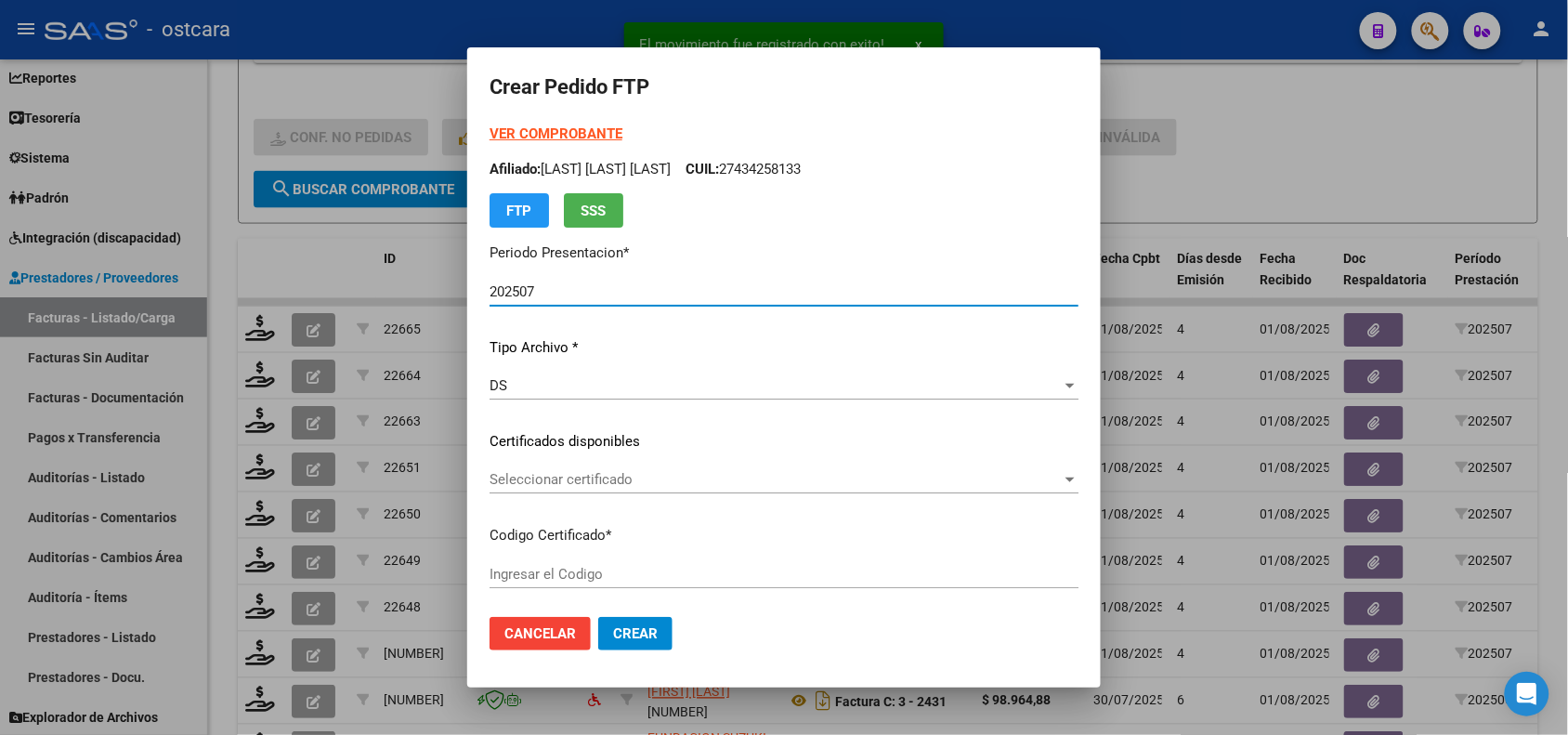 type on "[CODE]" 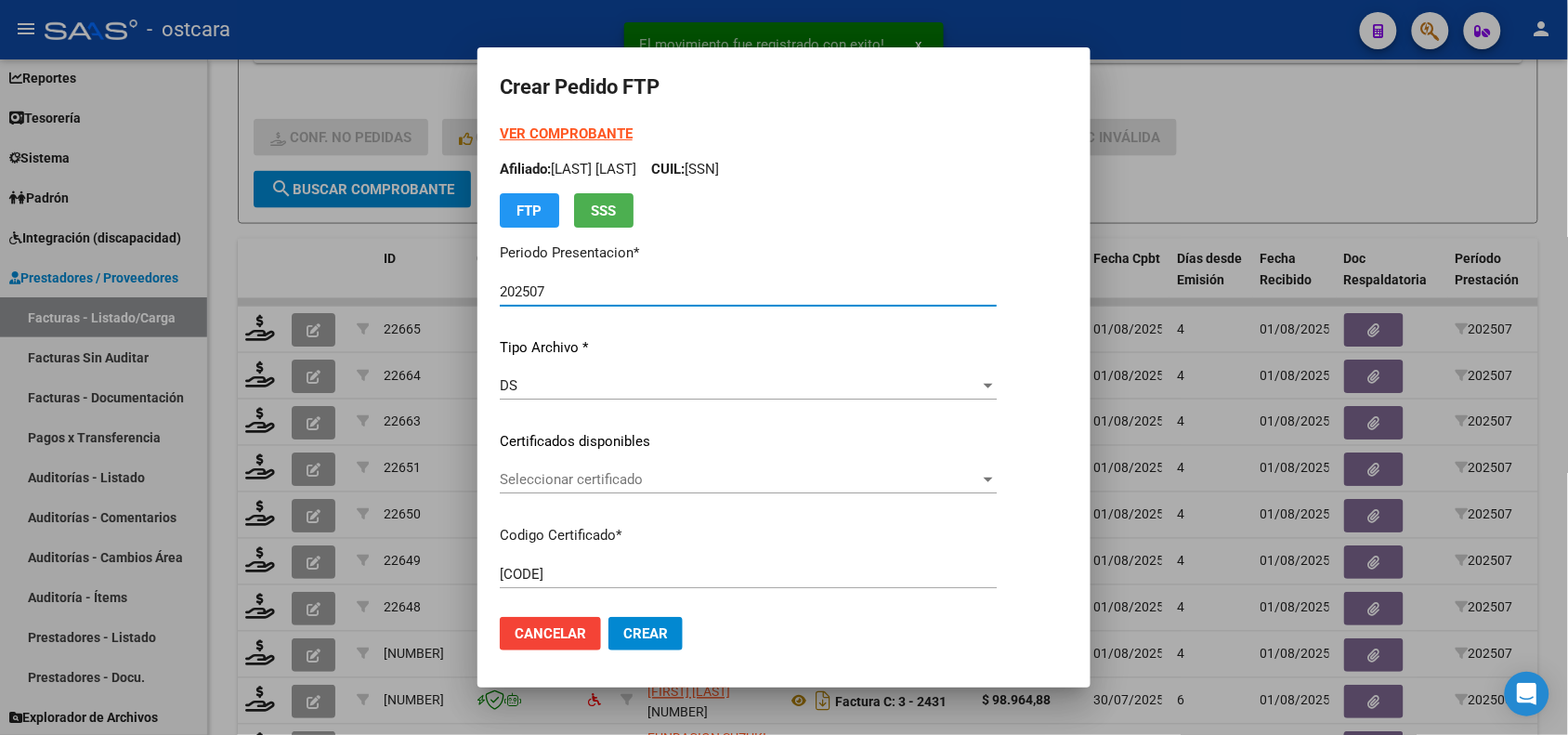 click on "Seleccionar certificado" at bounding box center (739, 479) 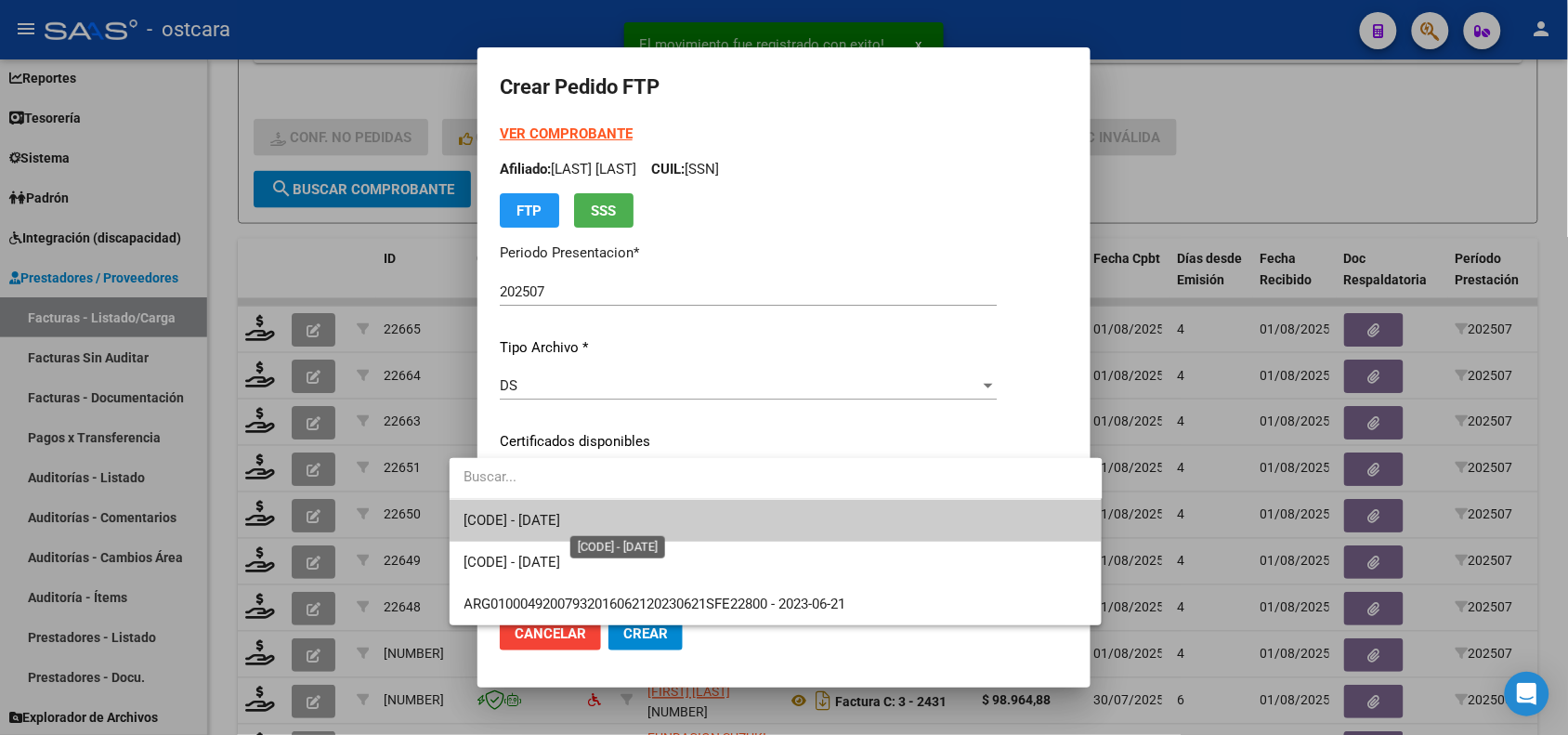 click on "[CODE] - [DATE]" at bounding box center [513, 520] 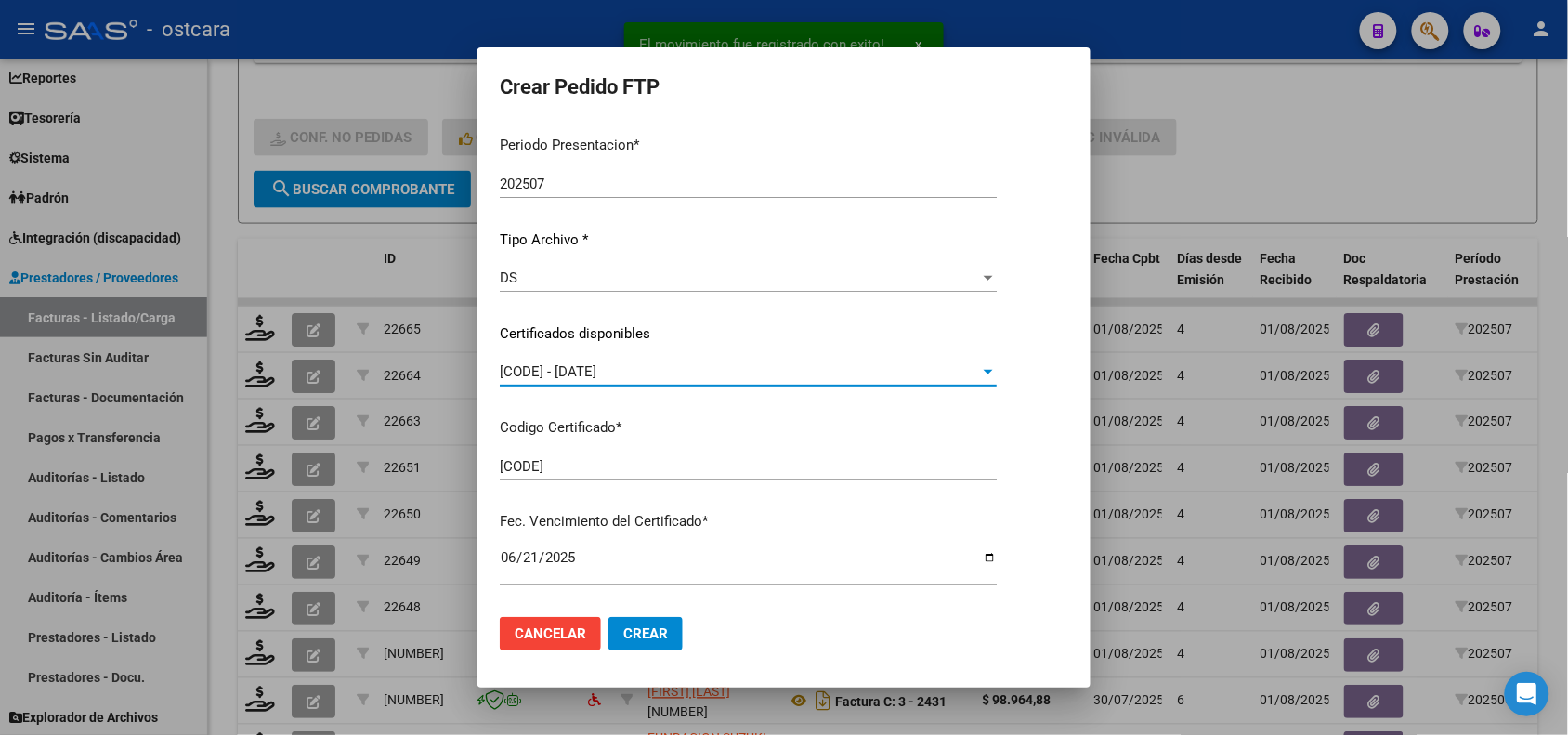 scroll, scrollTop: 0, scrollLeft: 0, axis: both 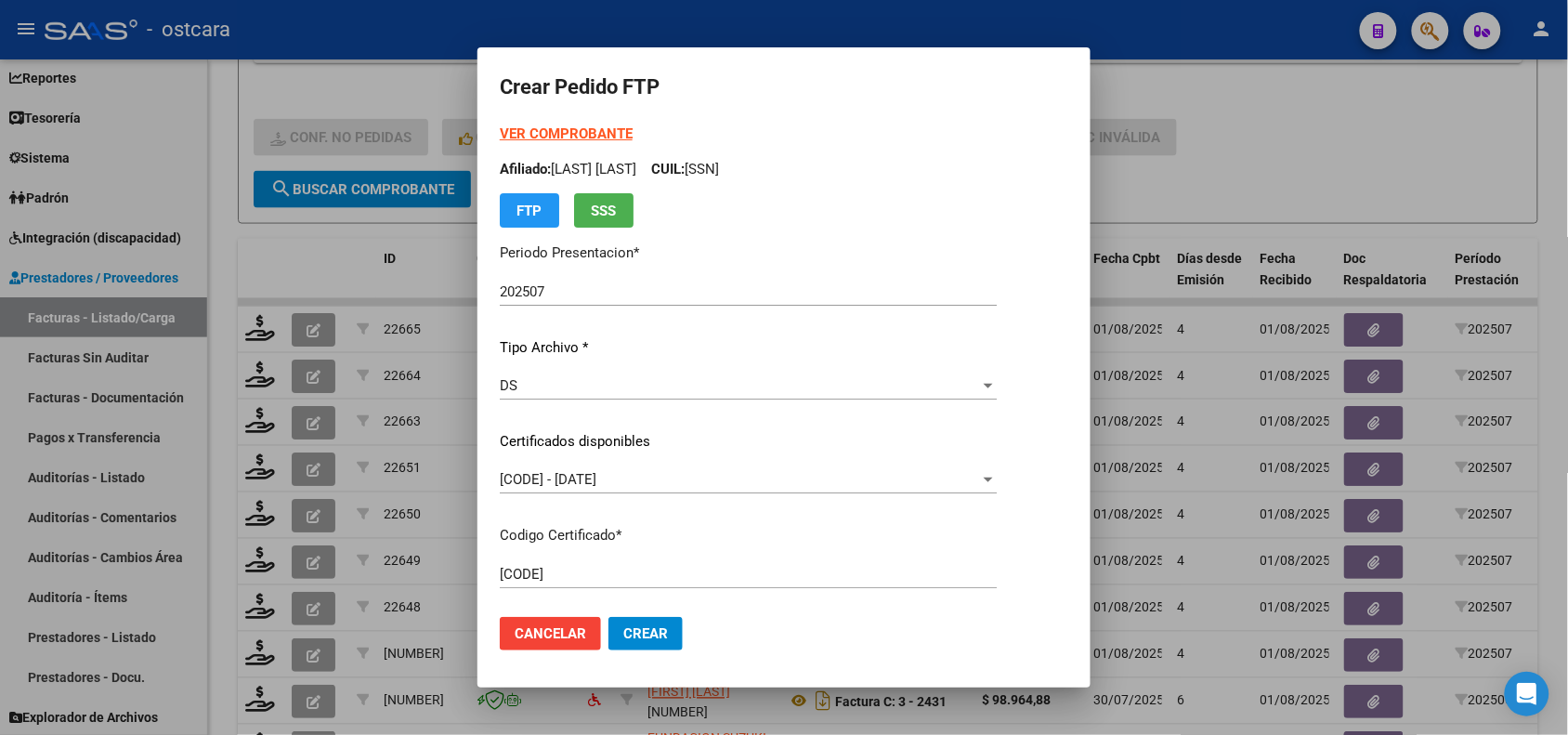 click on "VER COMPROBANTE" at bounding box center (566, 134) 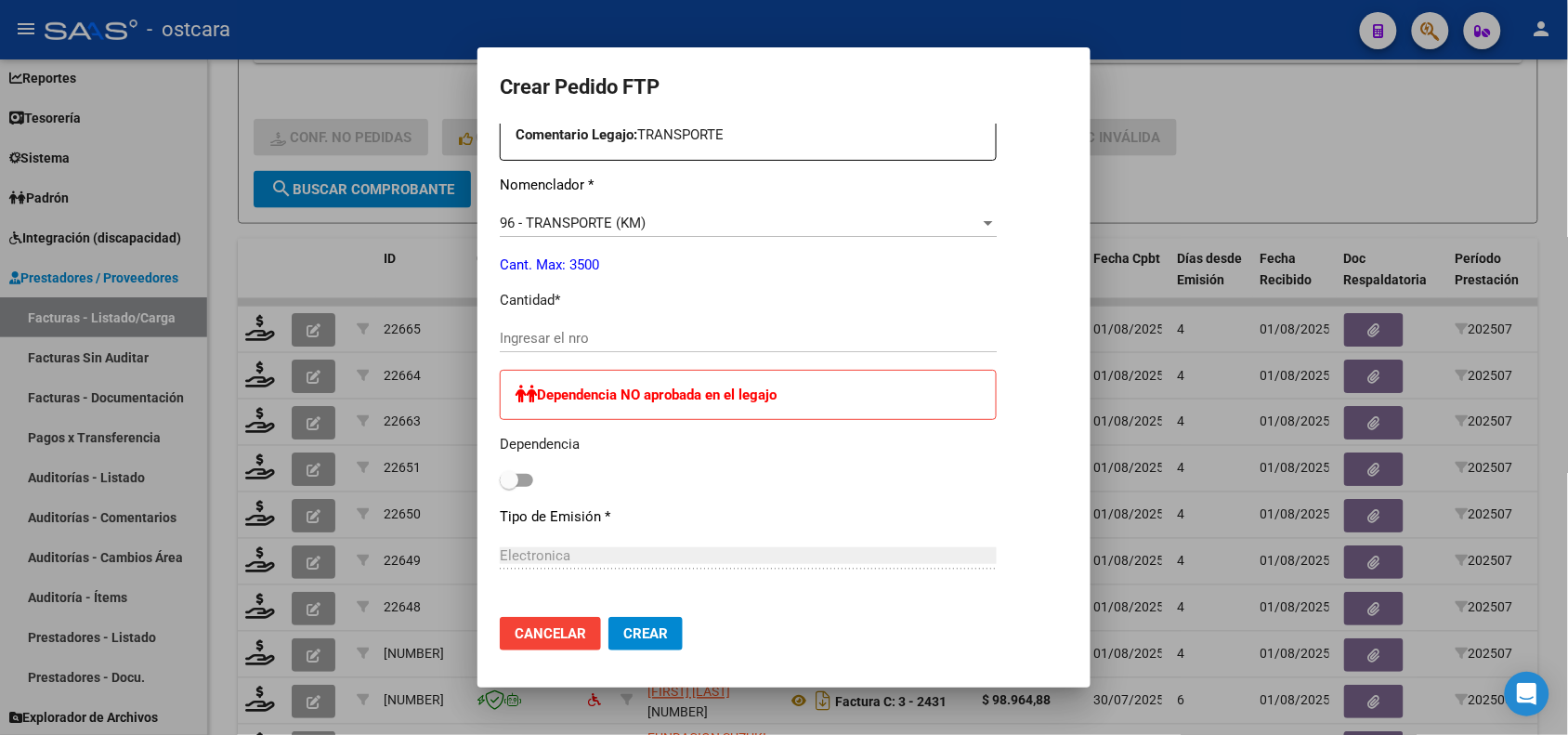 scroll, scrollTop: 697, scrollLeft: 0, axis: vertical 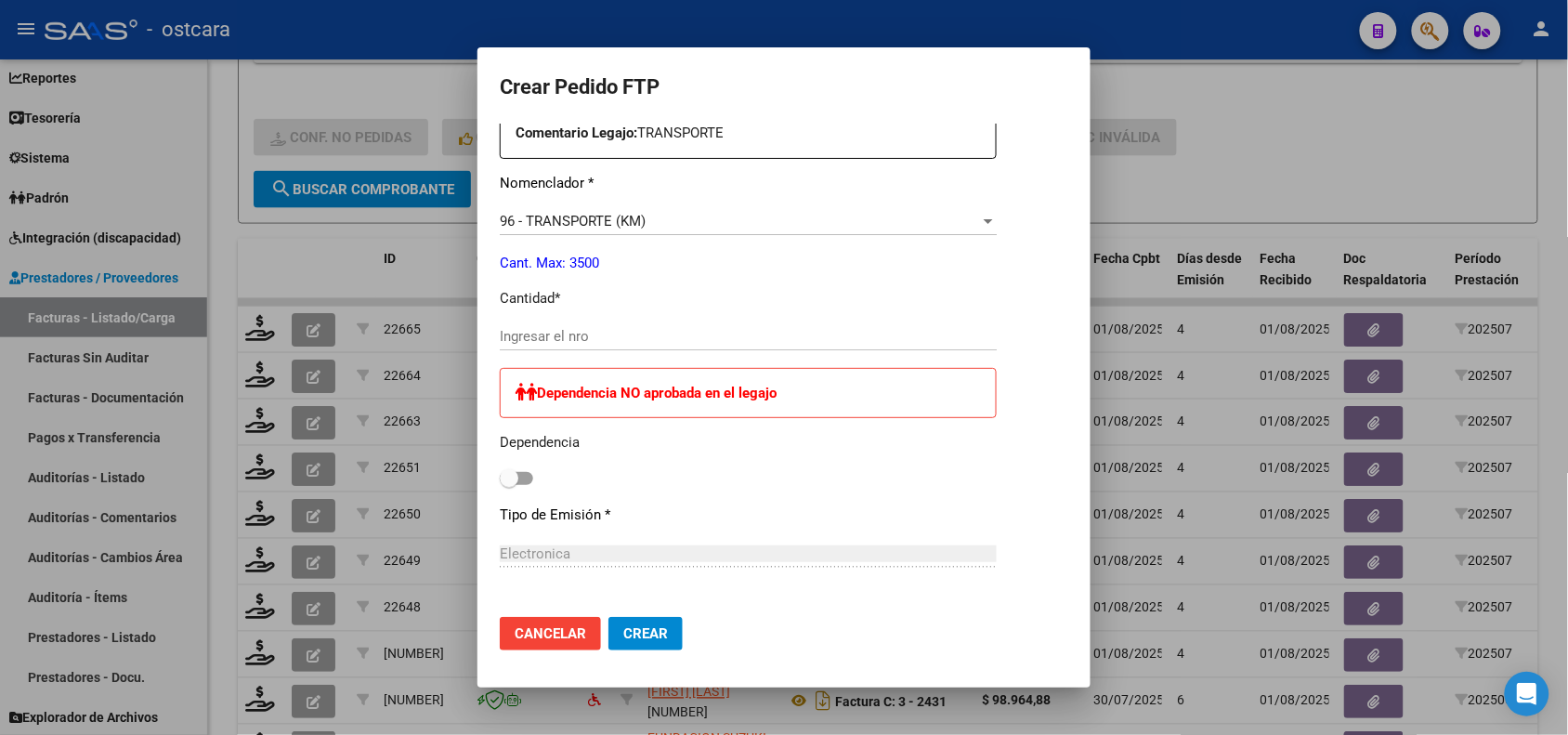 click on "Ingresar el nro" at bounding box center (748, 336) 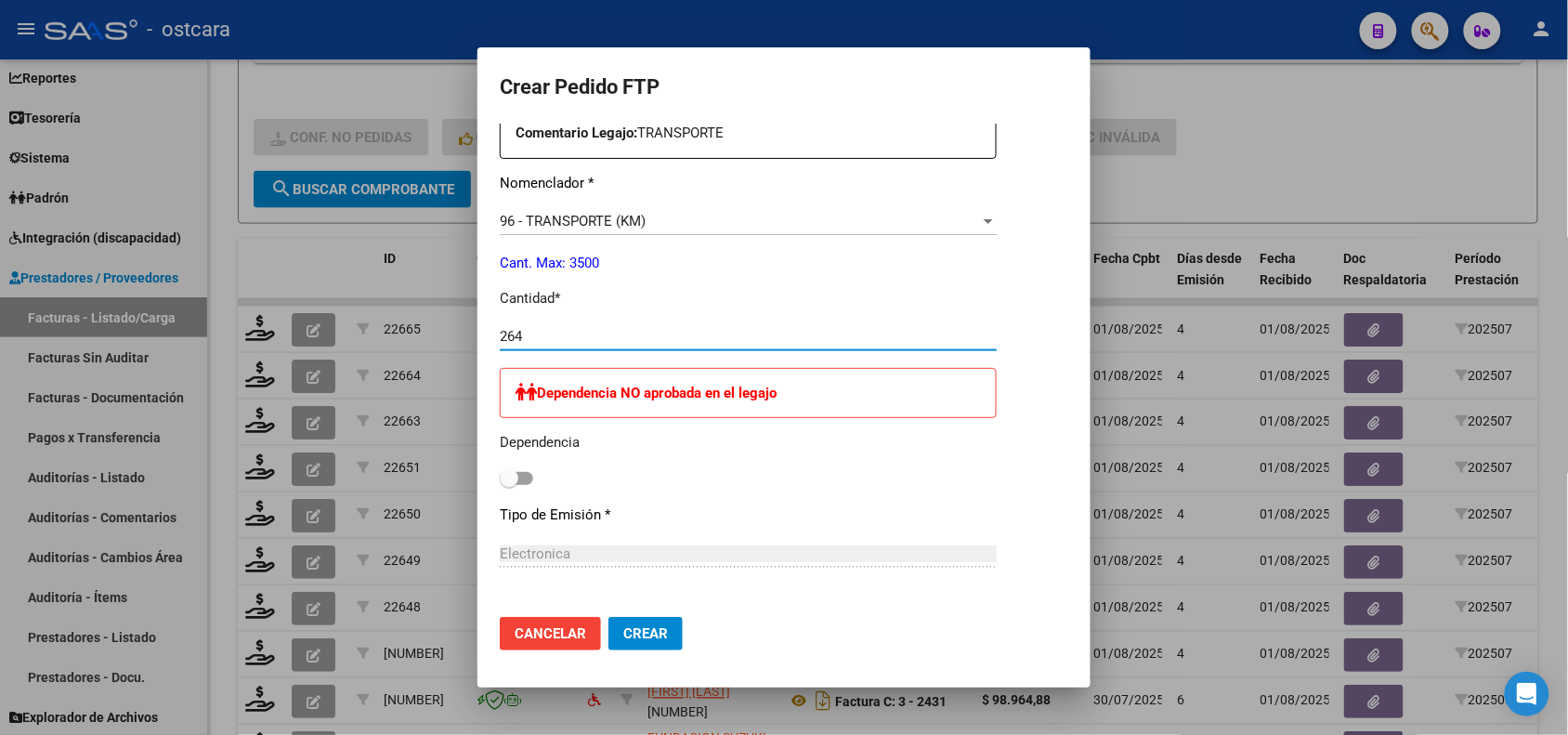 type on "264" 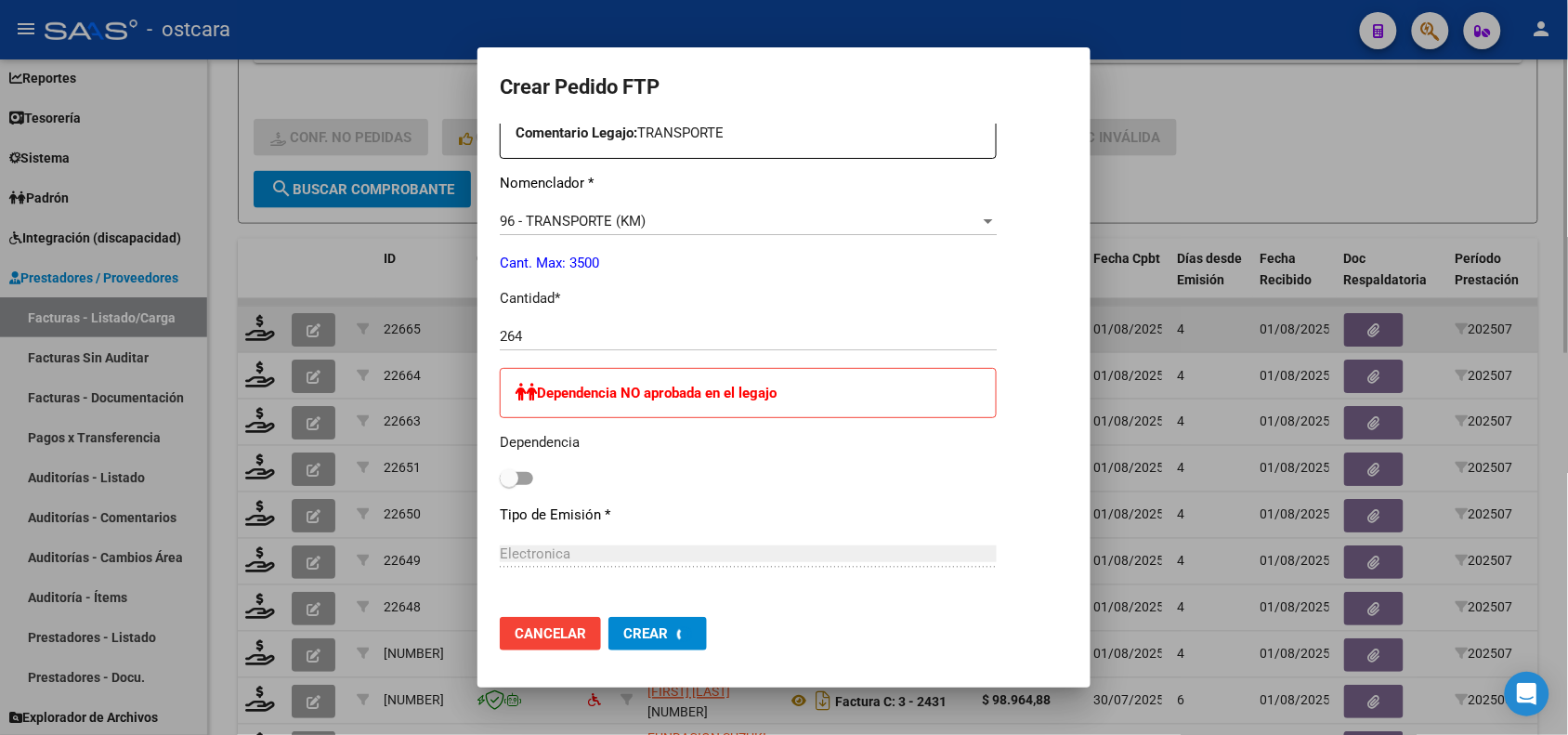 scroll, scrollTop: 0, scrollLeft: 0, axis: both 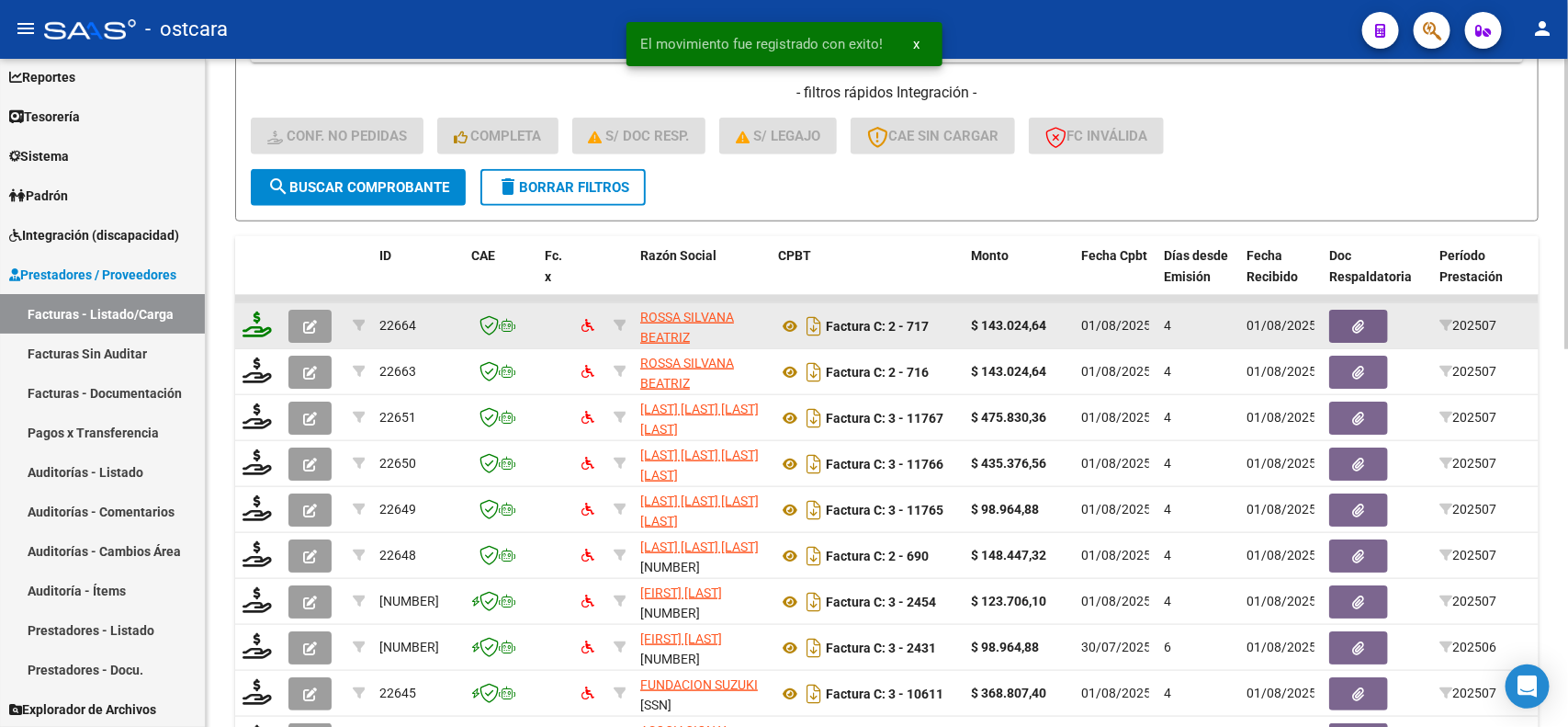 click 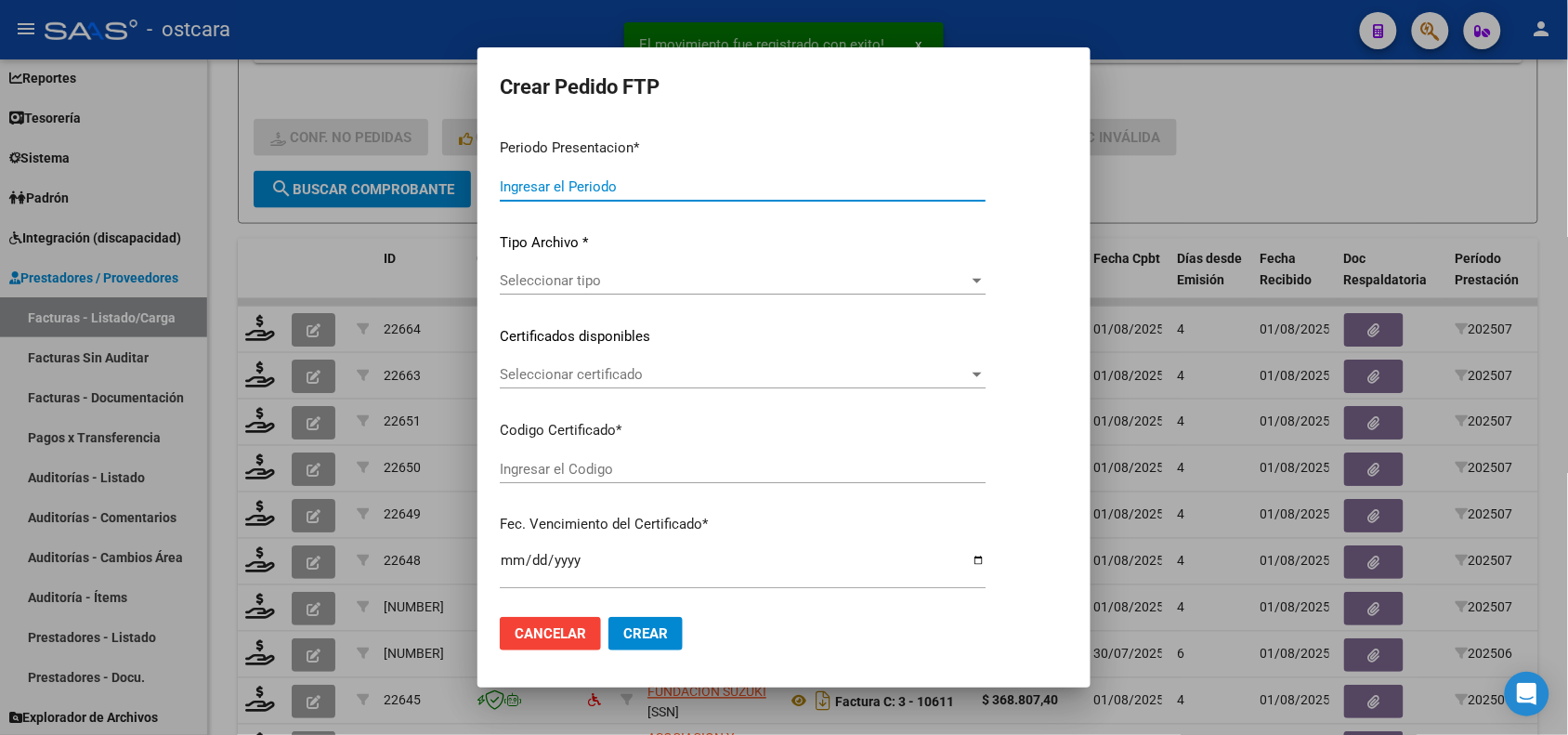type on "202507" 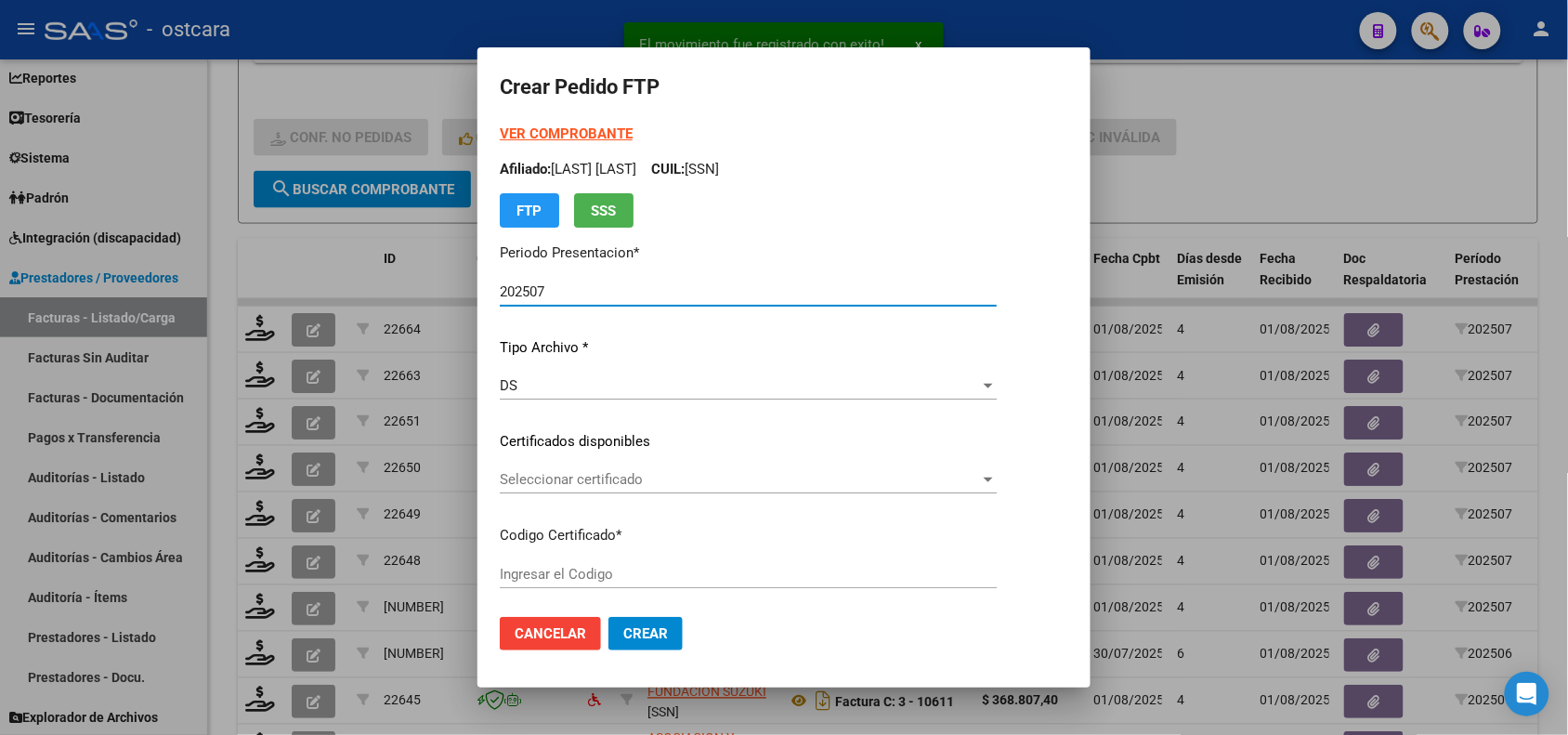 type on "[CODE]" 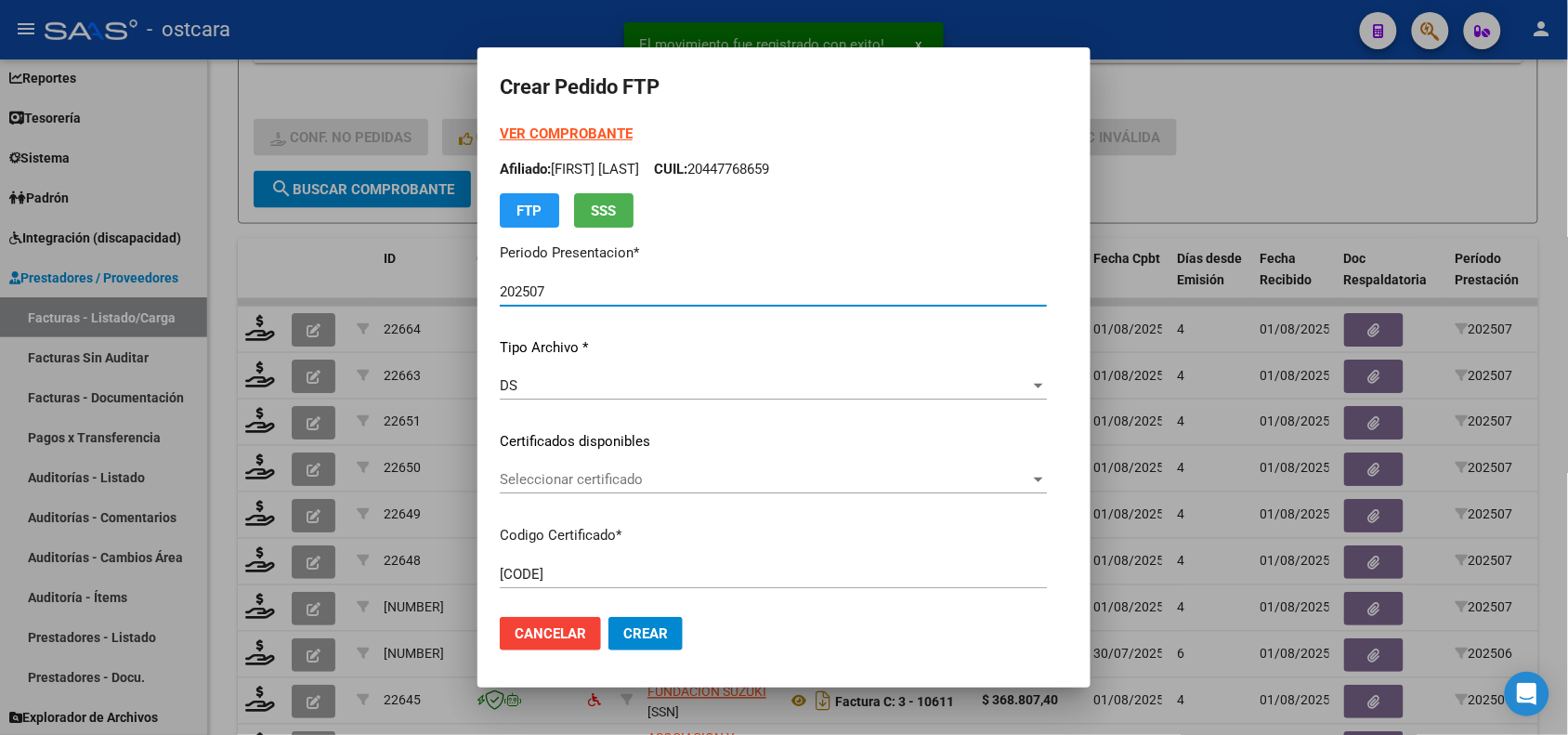 click on "Seleccionar certificado" at bounding box center (764, 479) 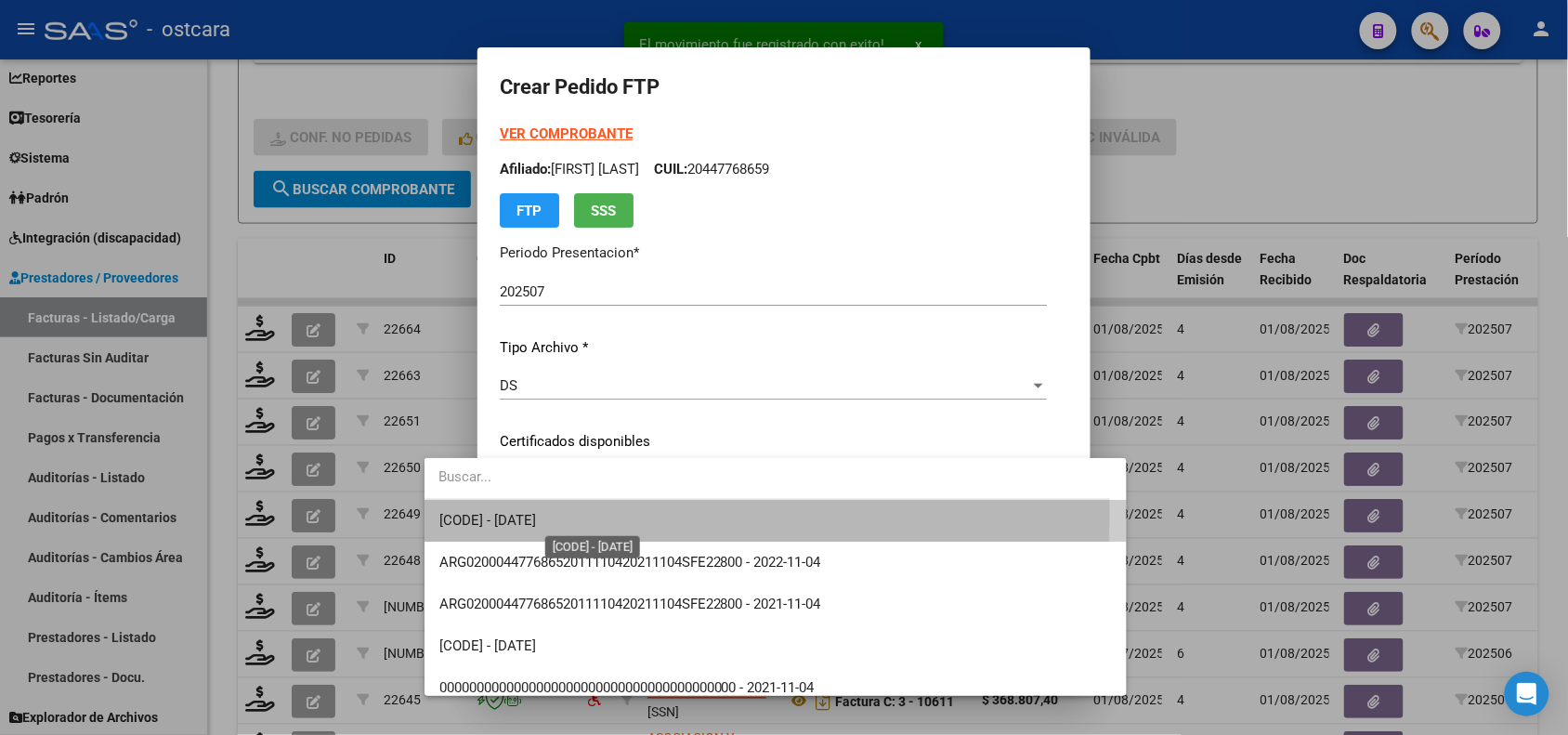 click on "[CODE] - [DATE]" at bounding box center [488, 520] 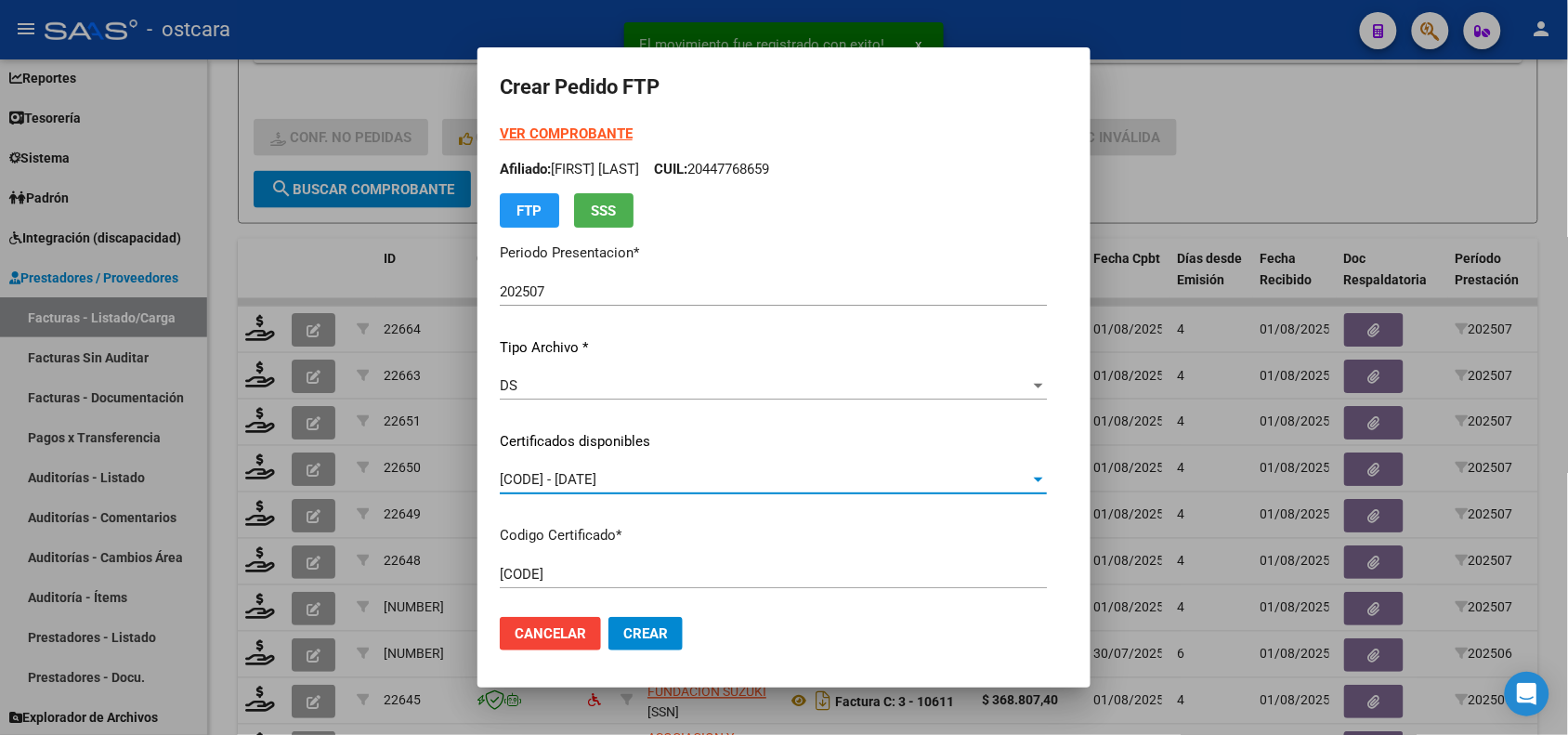click on "VER COMPROBANTE" at bounding box center [566, 134] 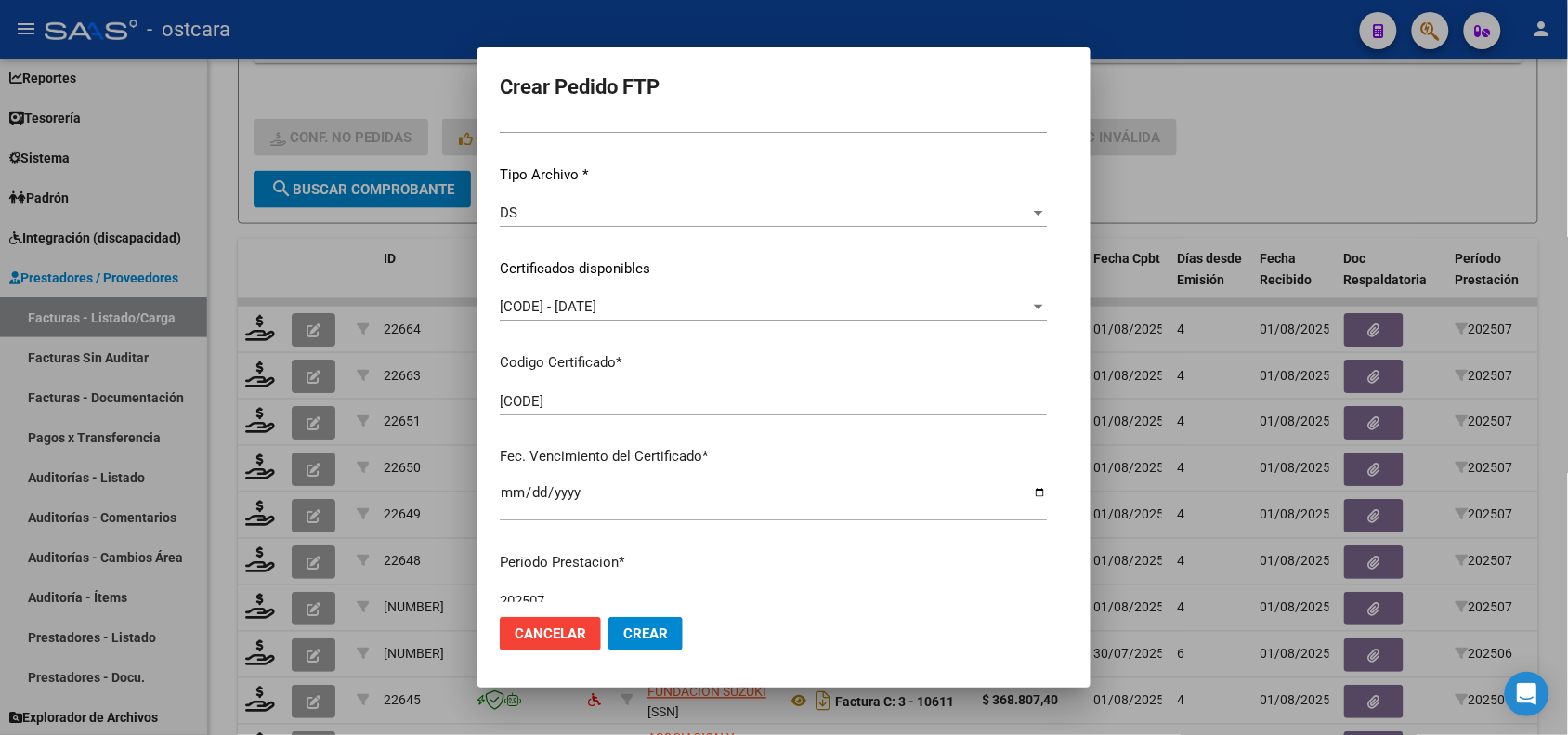scroll, scrollTop: 465, scrollLeft: 0, axis: vertical 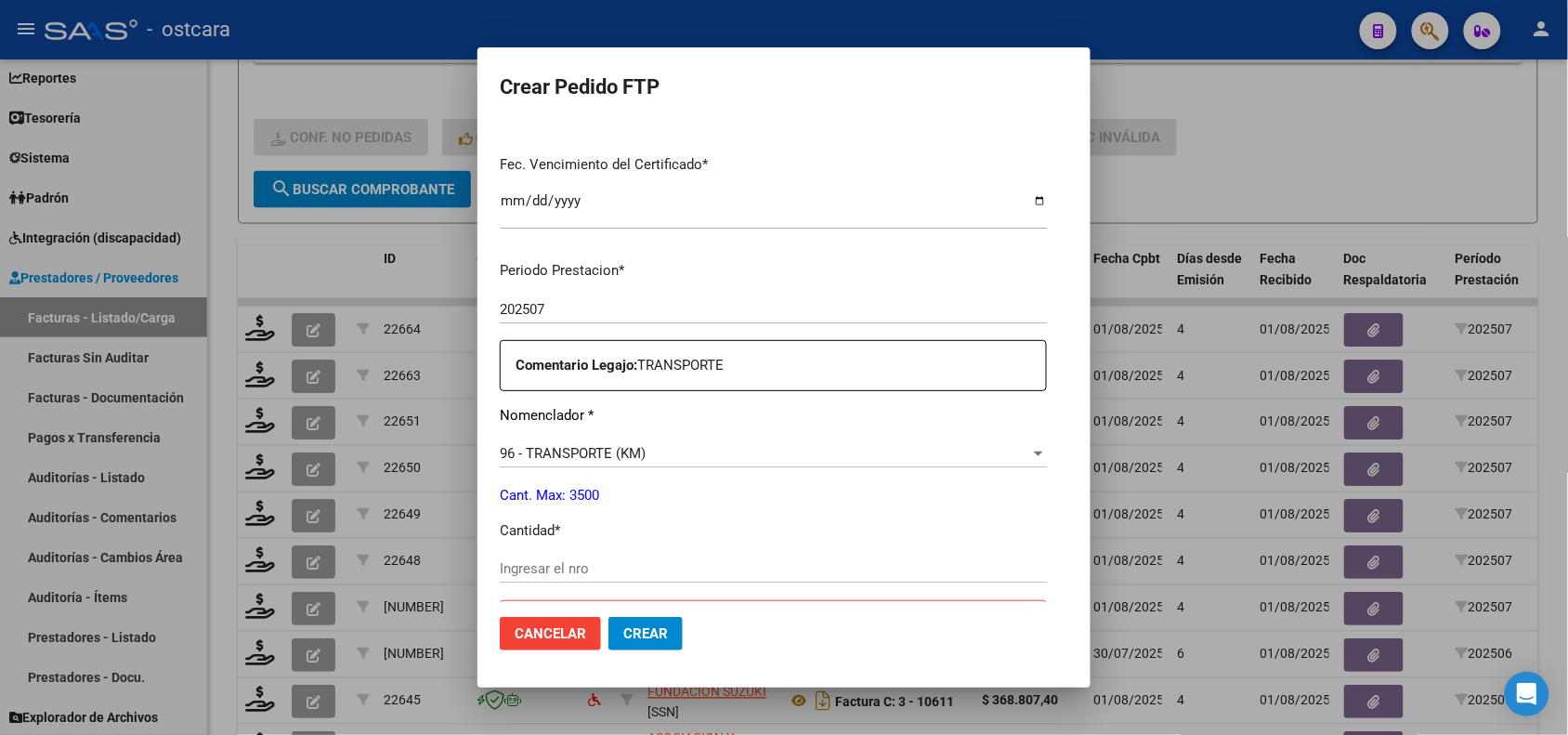 click on "Ingresar el nro" at bounding box center [773, 569] 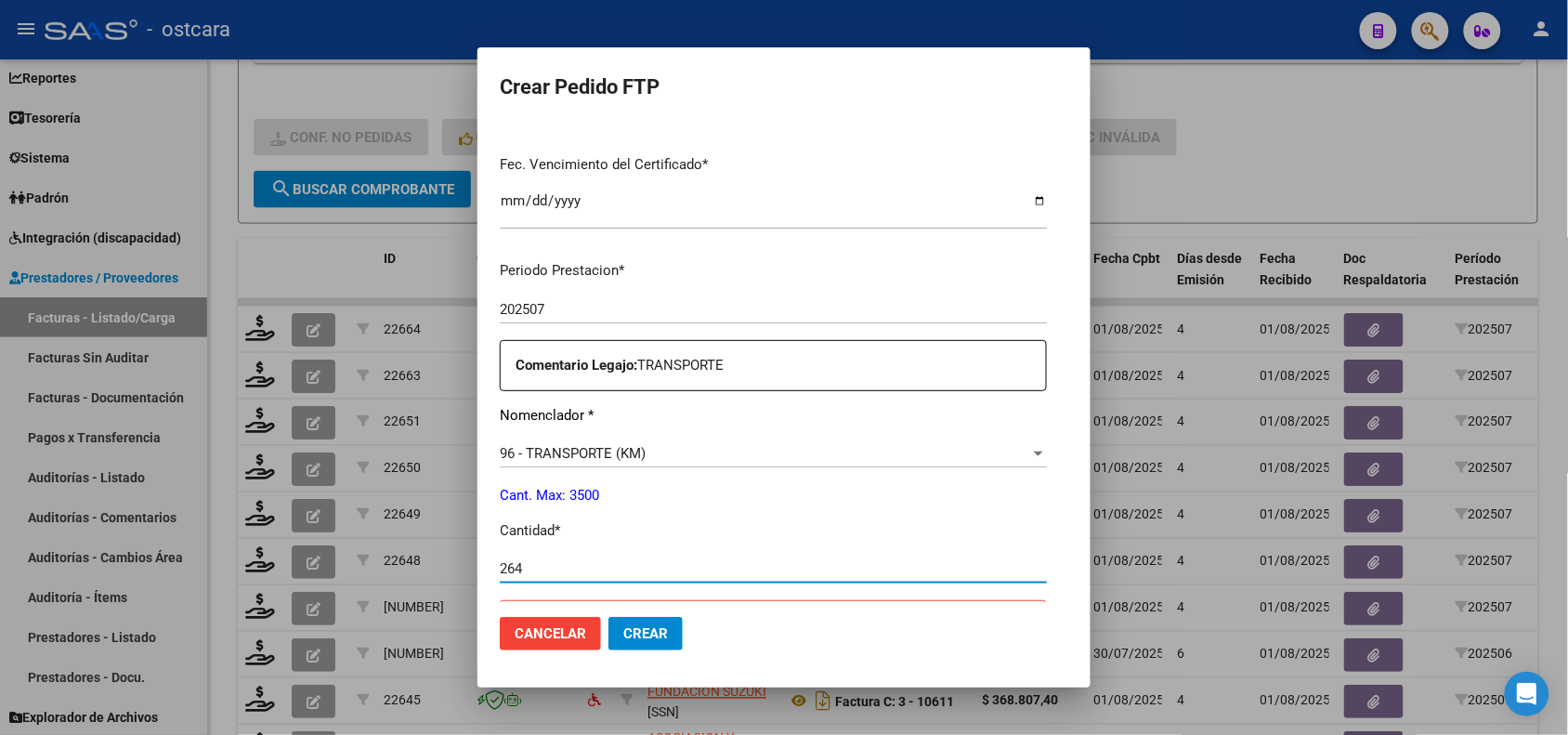 type on "264" 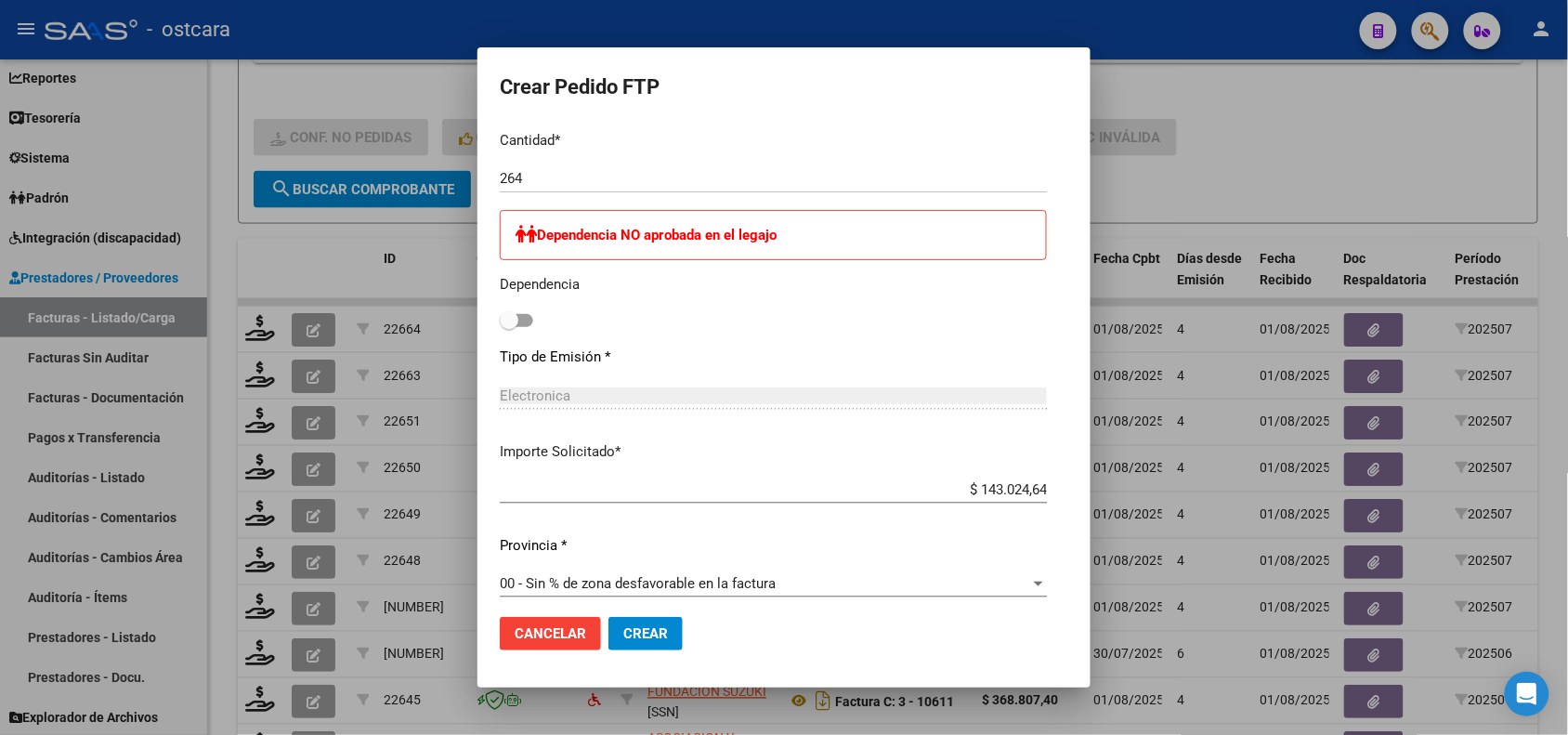 scroll, scrollTop: 929, scrollLeft: 0, axis: vertical 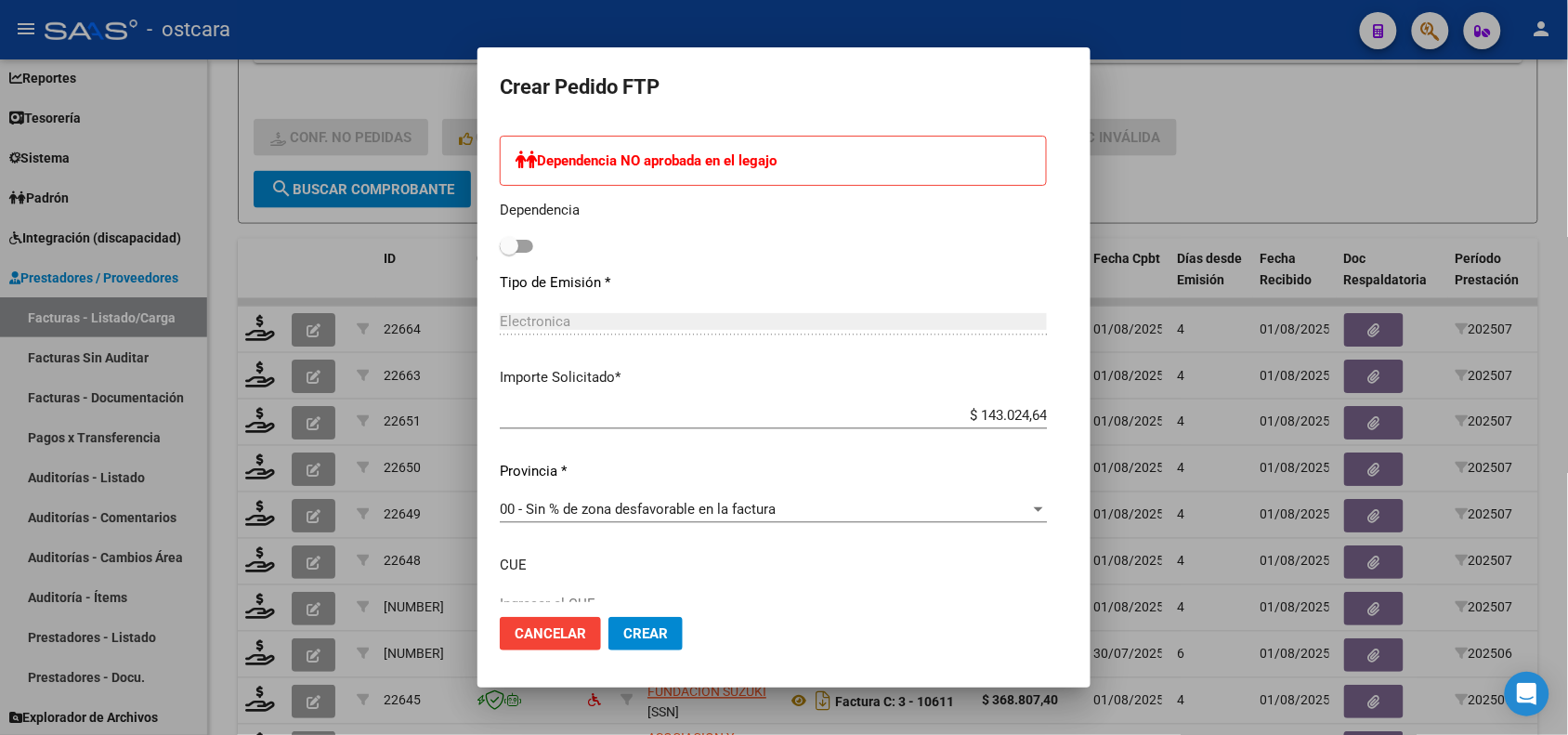 click on "Crear" 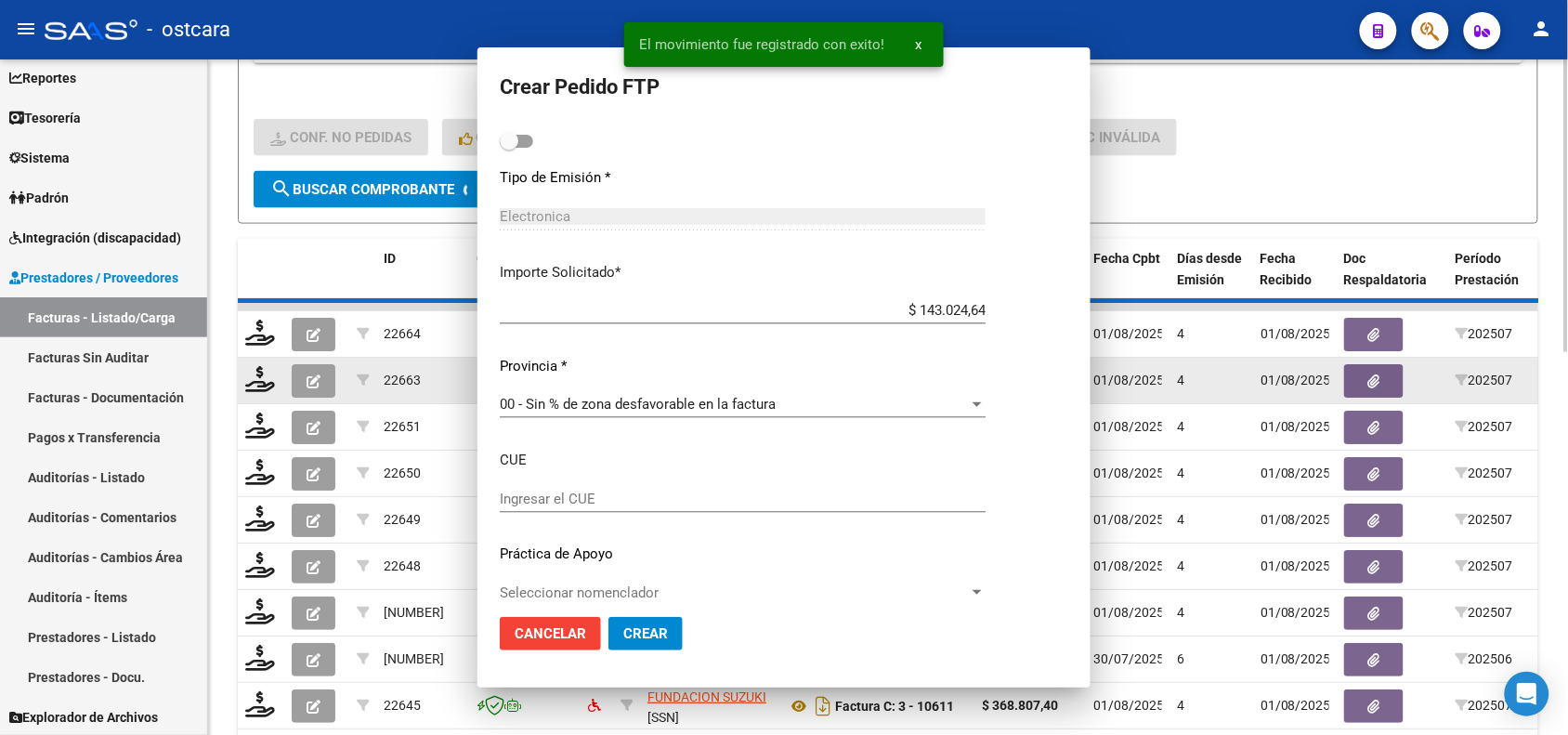 scroll, scrollTop: 0, scrollLeft: 0, axis: both 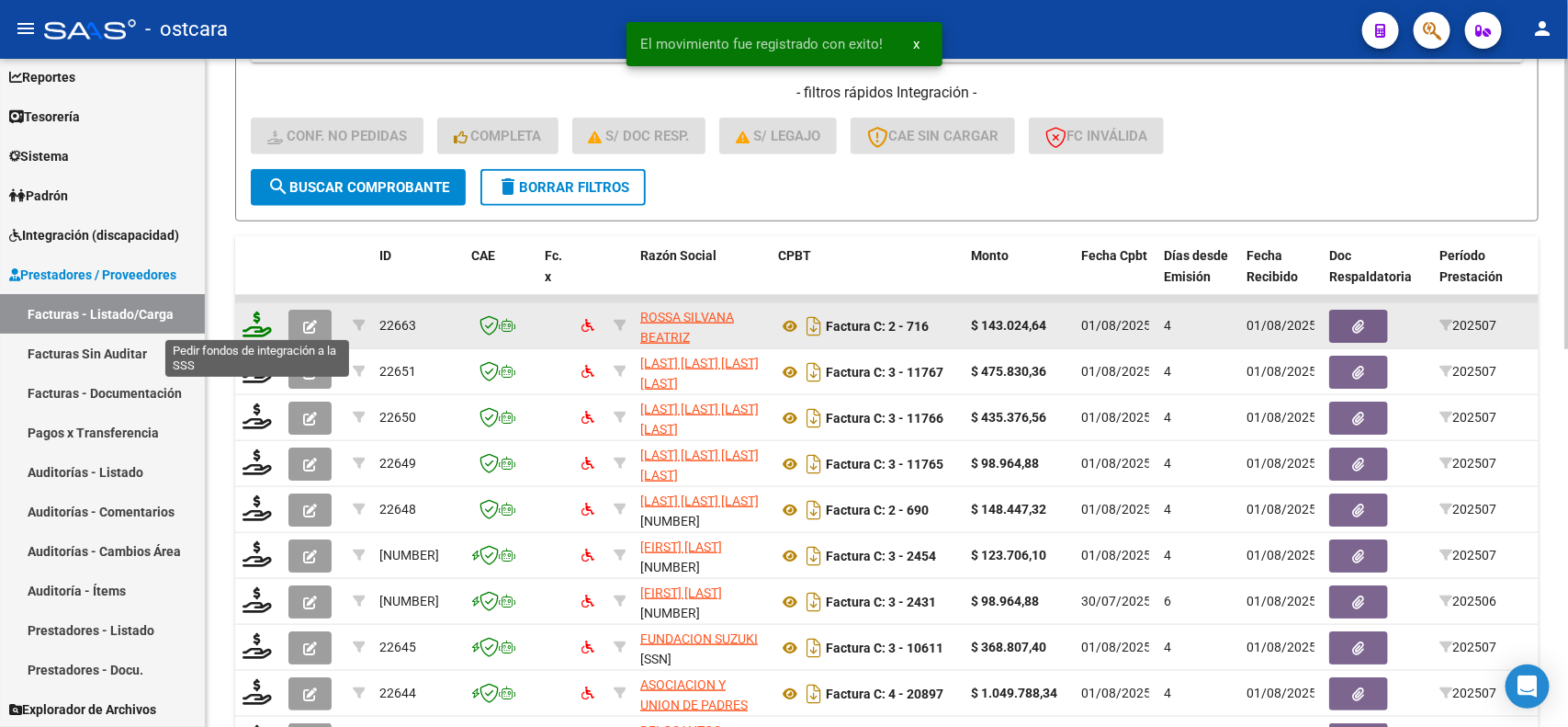 click 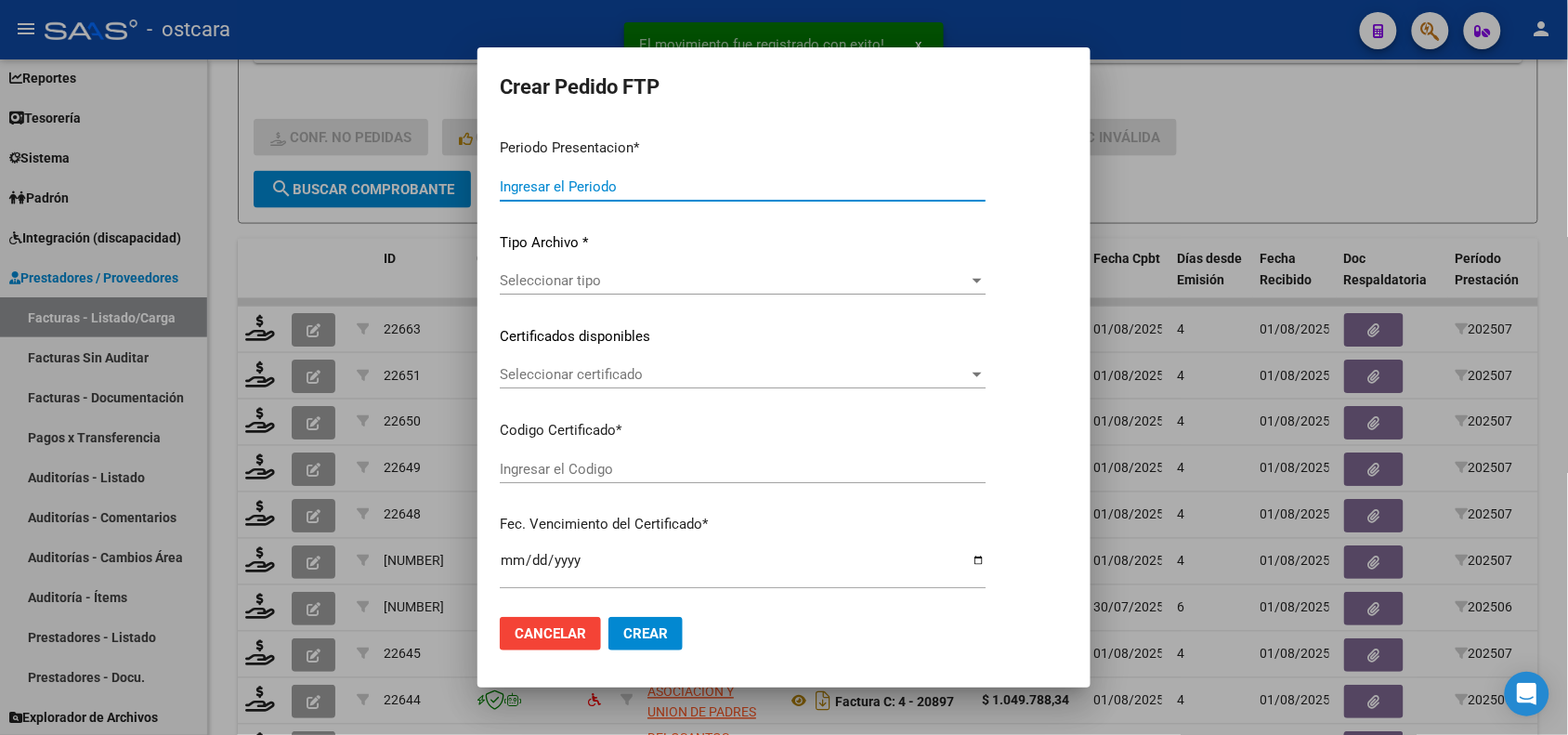 type on "202507" 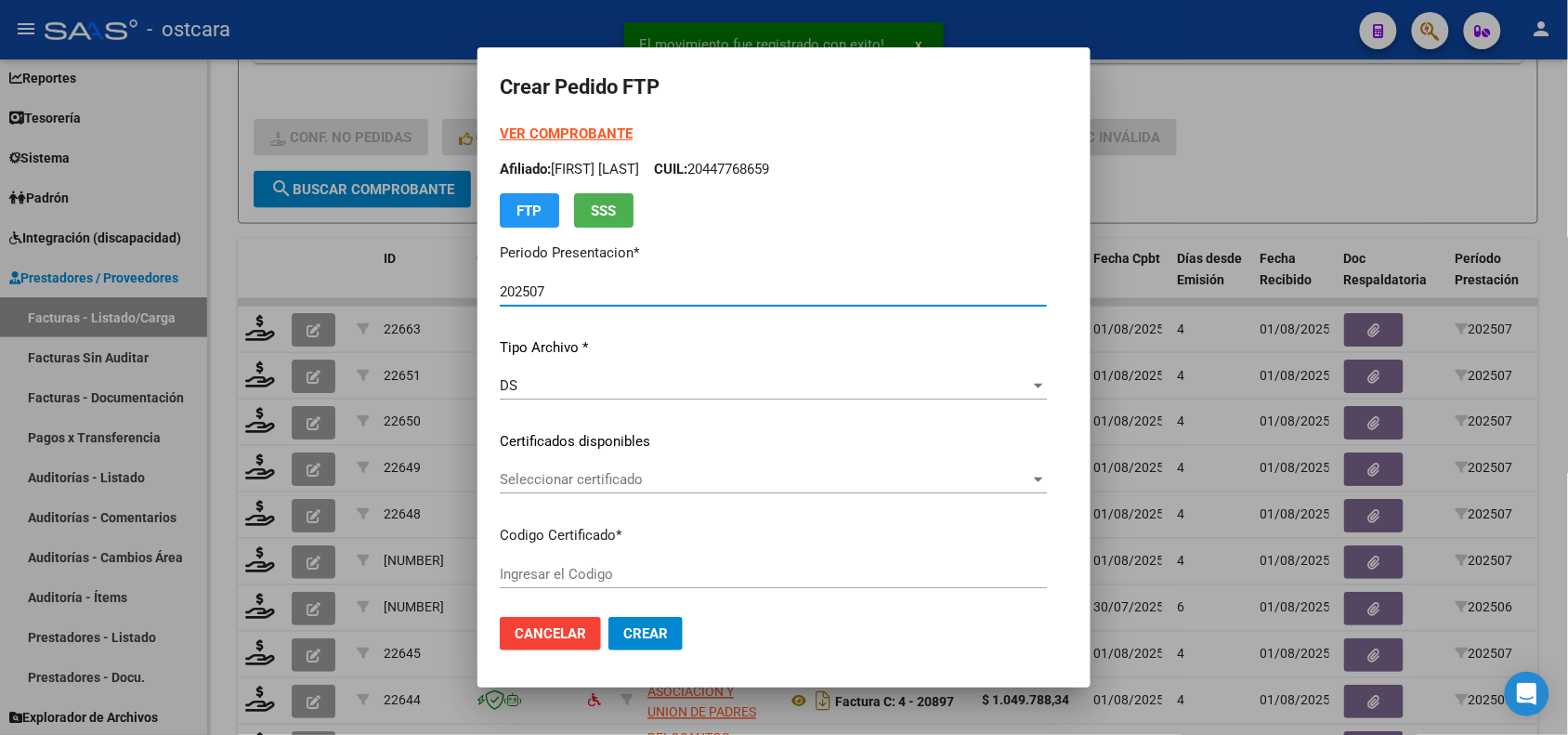 type on "ARG020005269038412024010220340102SFE228" 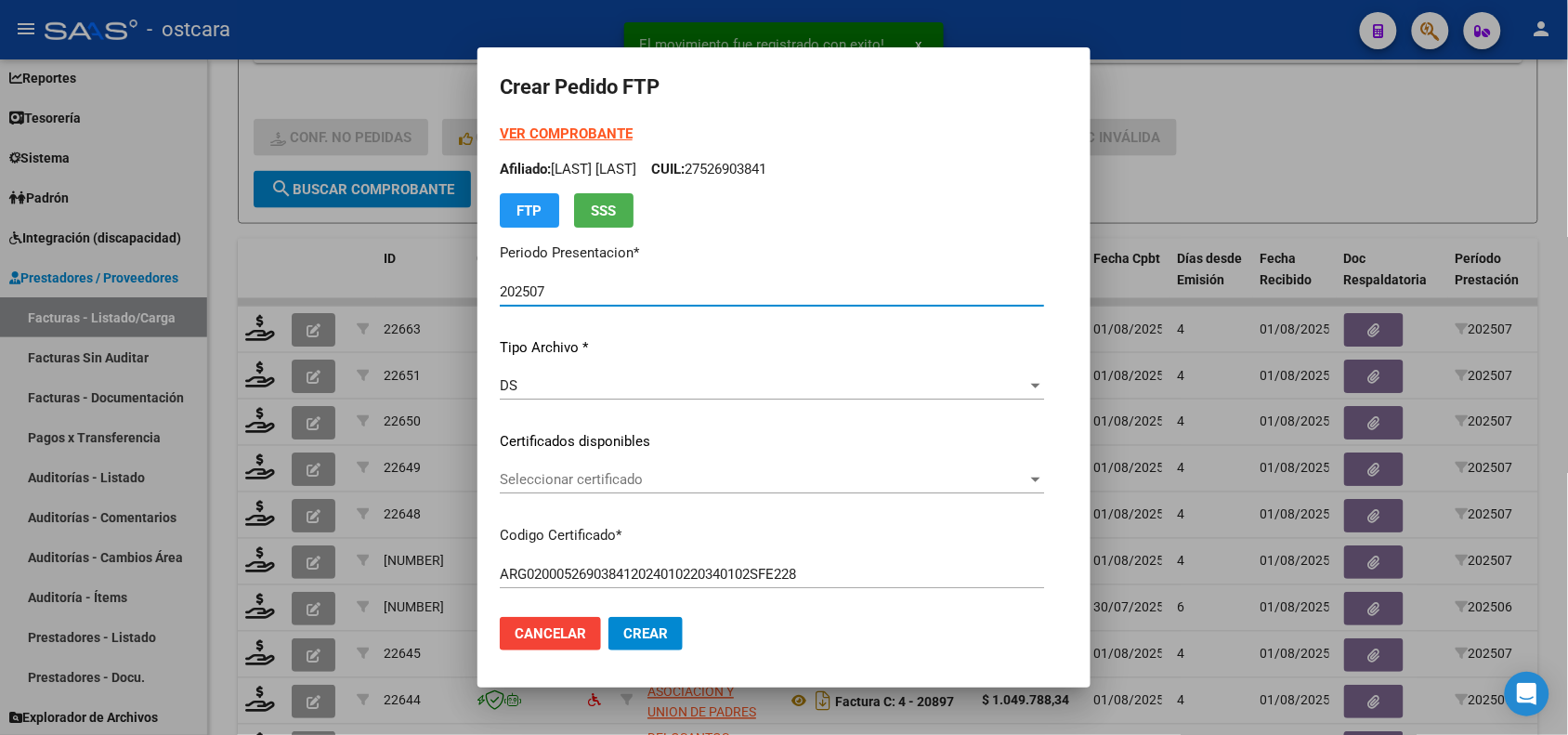 click on "Seleccionar certificado" at bounding box center (764, 479) 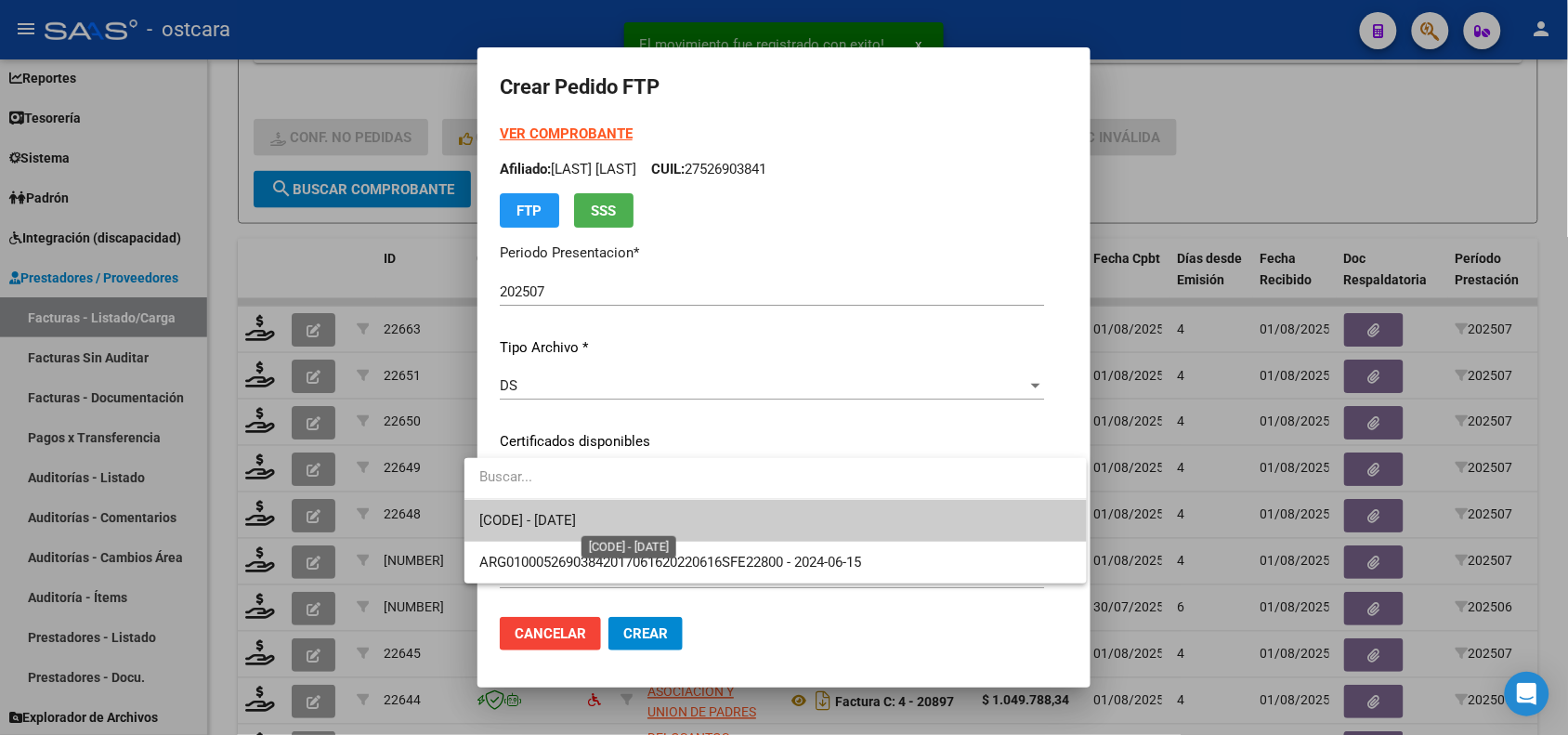 click on "[CODE] - [DATE]" at bounding box center [528, 520] 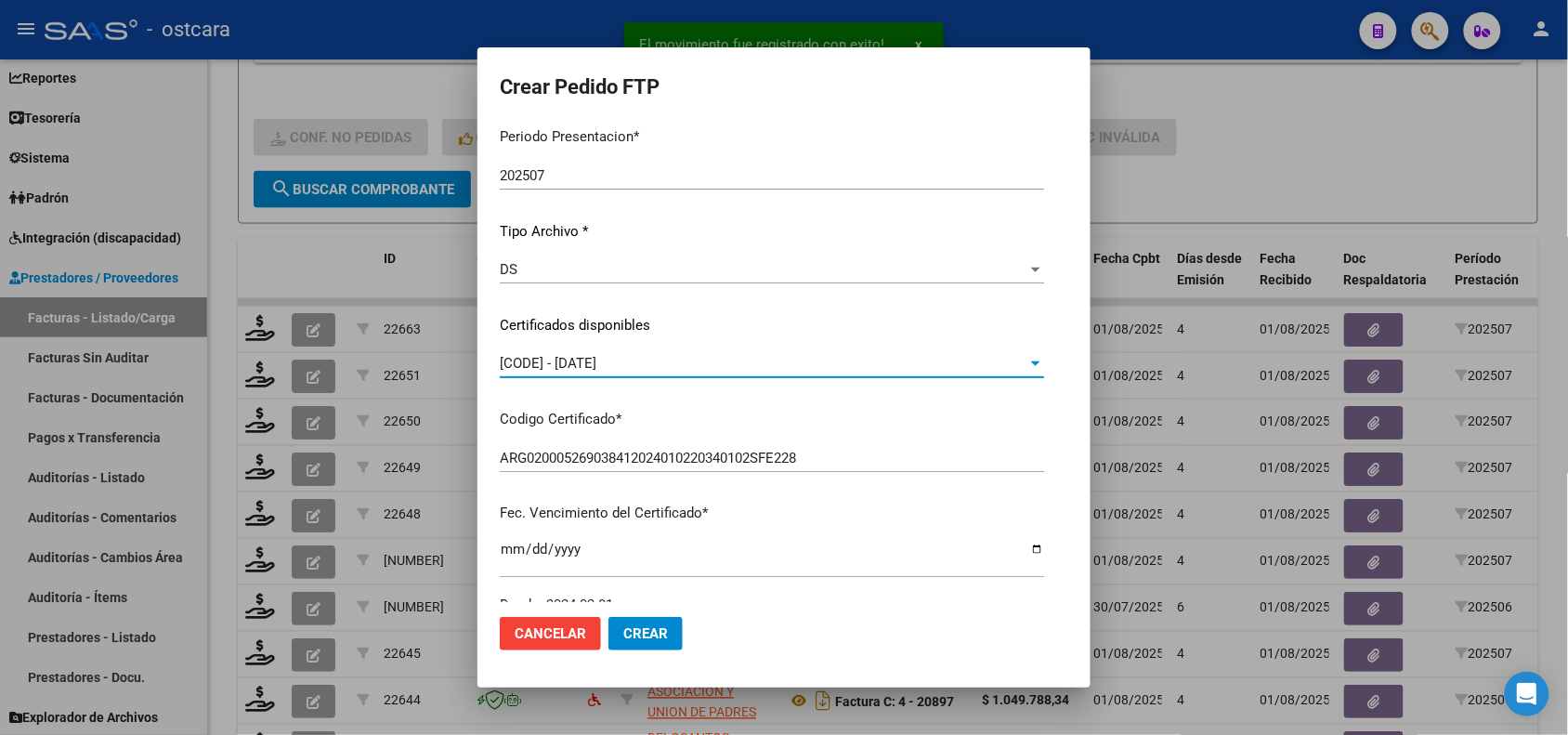 scroll, scrollTop: 0, scrollLeft: 0, axis: both 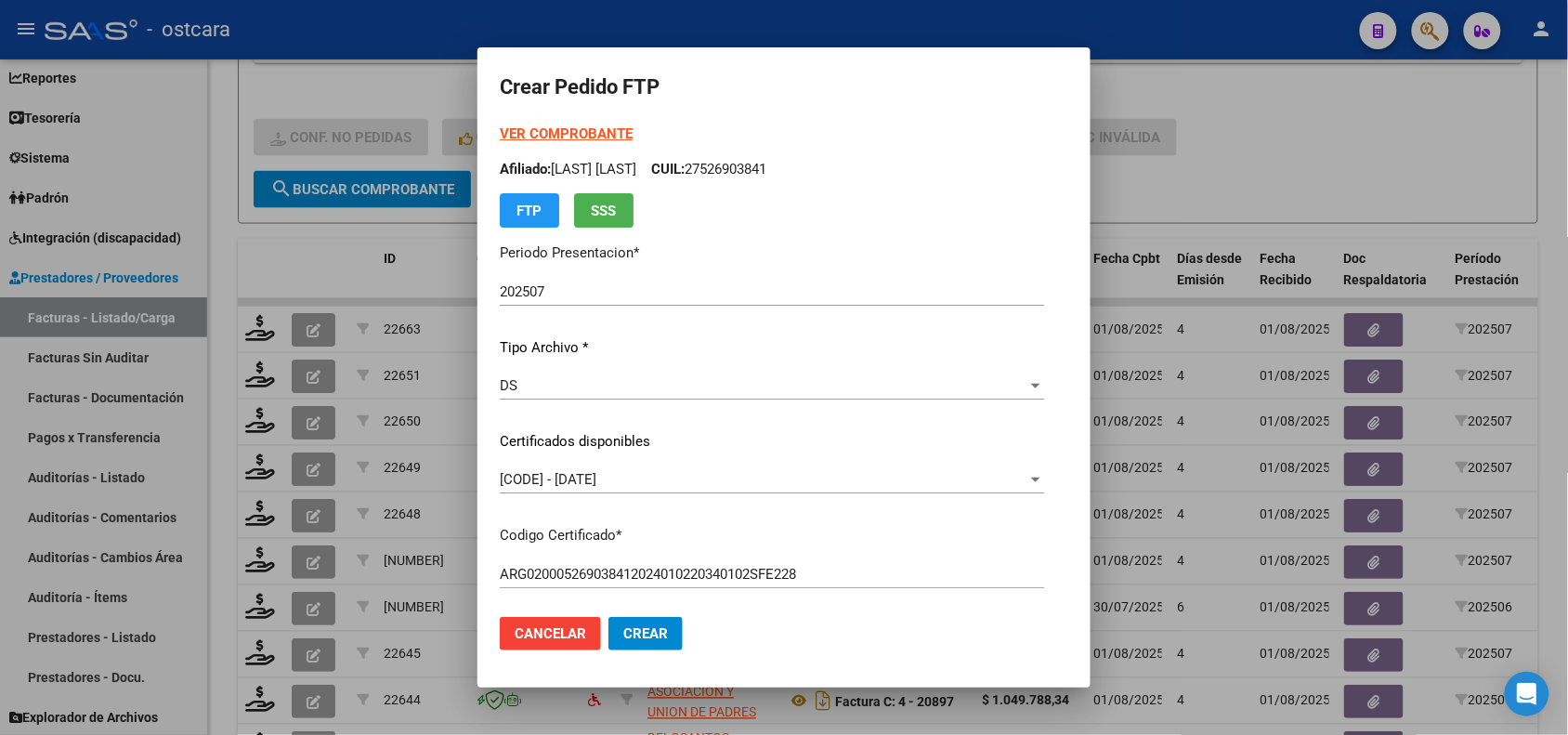 click on "VER COMPROBANTE" at bounding box center (566, 134) 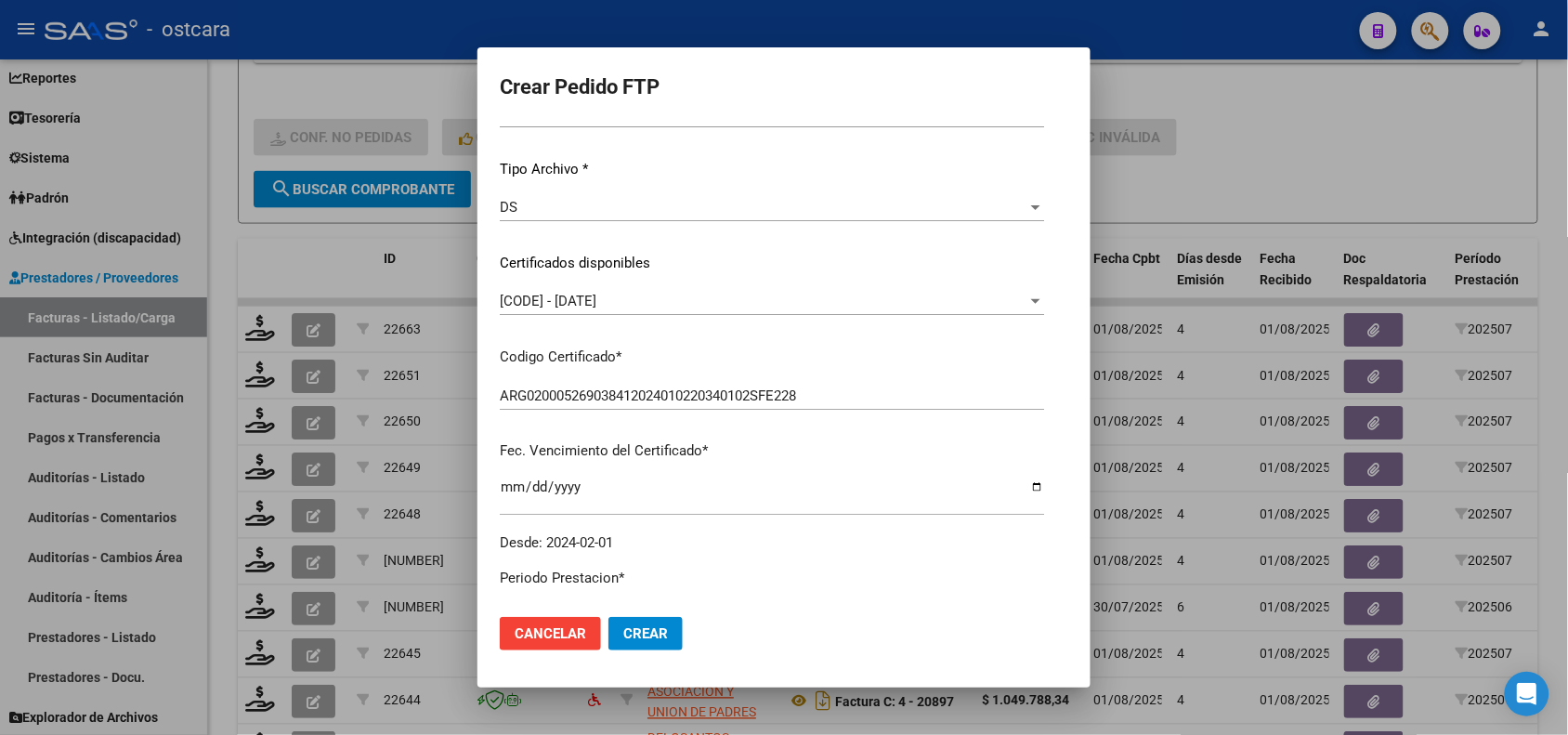 scroll, scrollTop: 581, scrollLeft: 0, axis: vertical 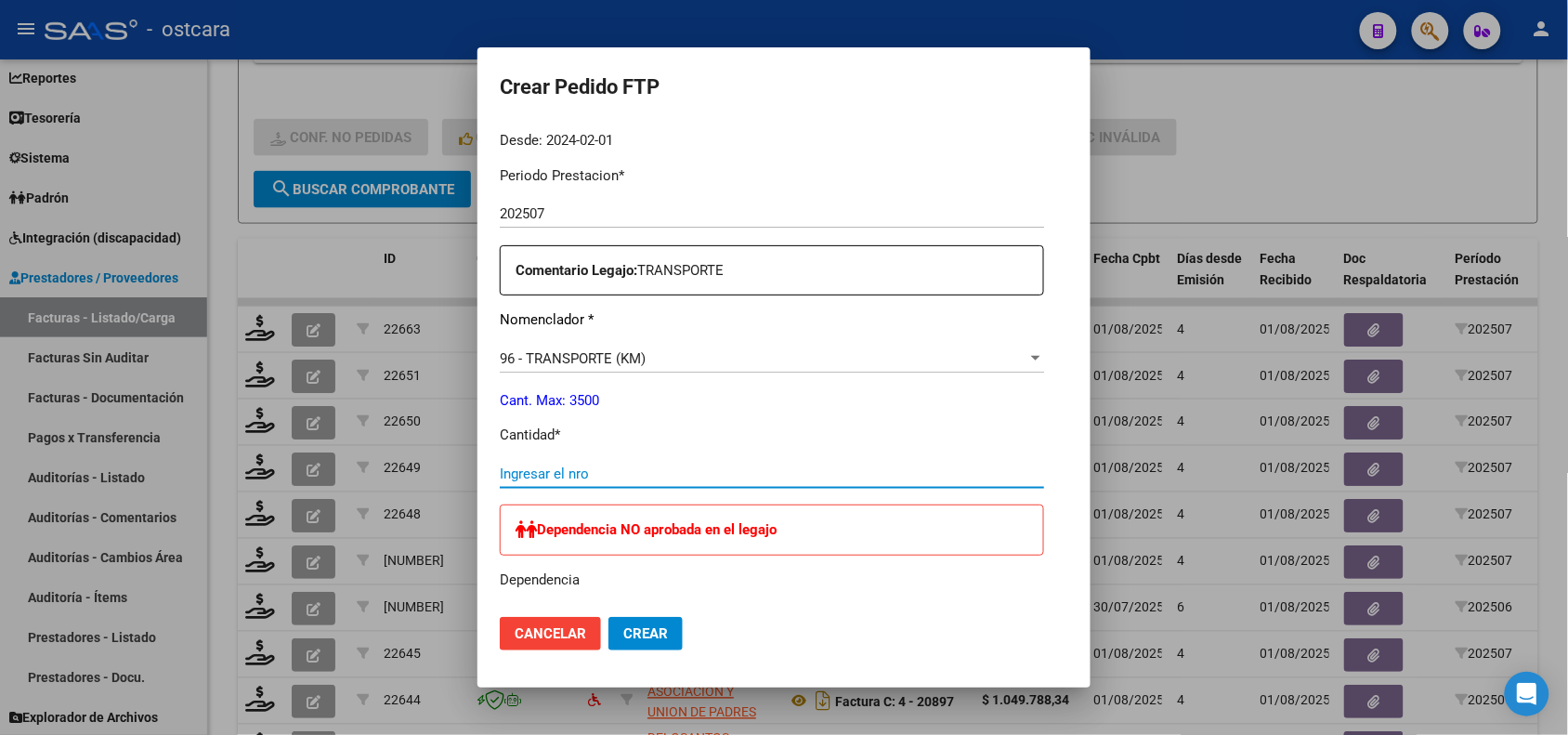 click on "Ingresar el nro" at bounding box center (772, 474) 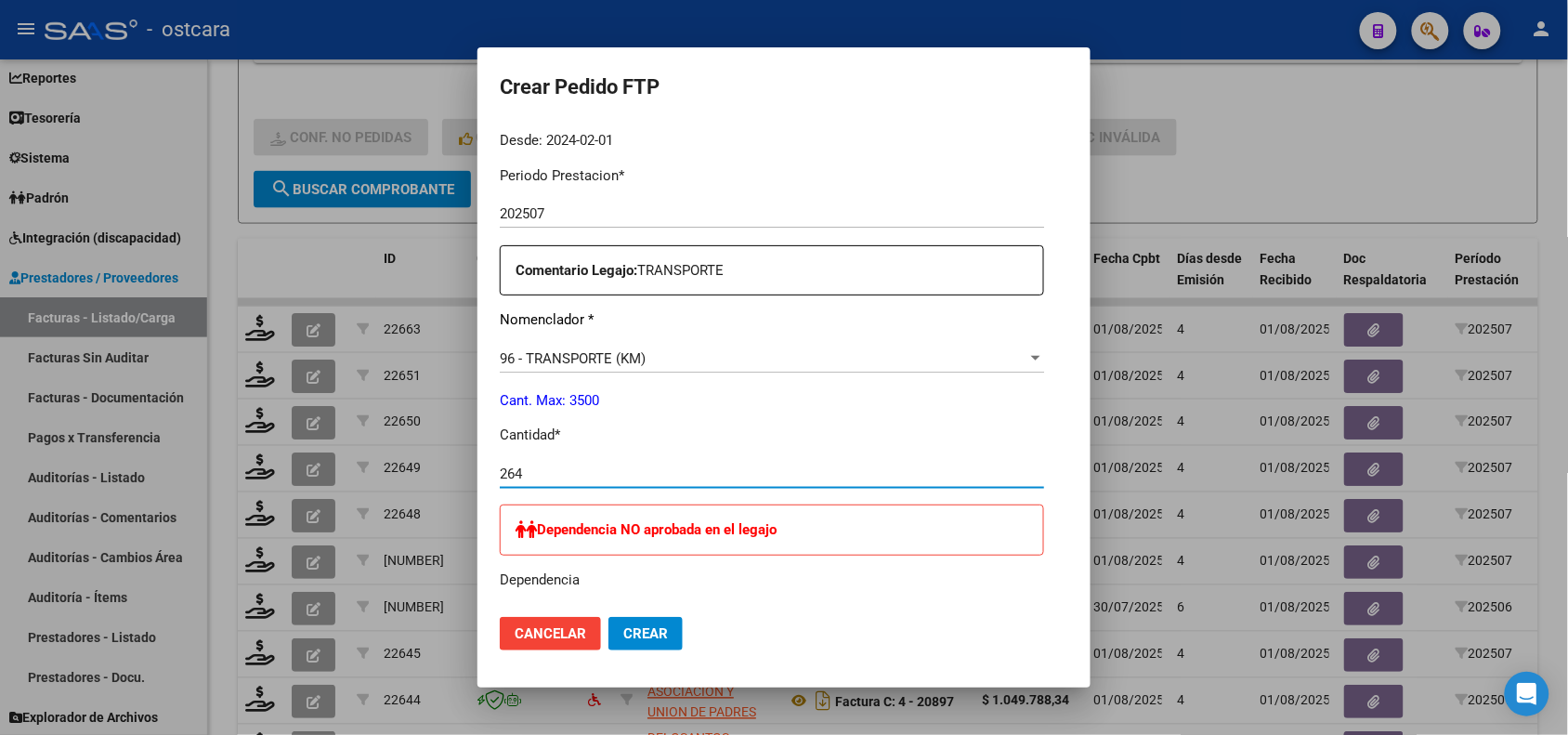 type on "264" 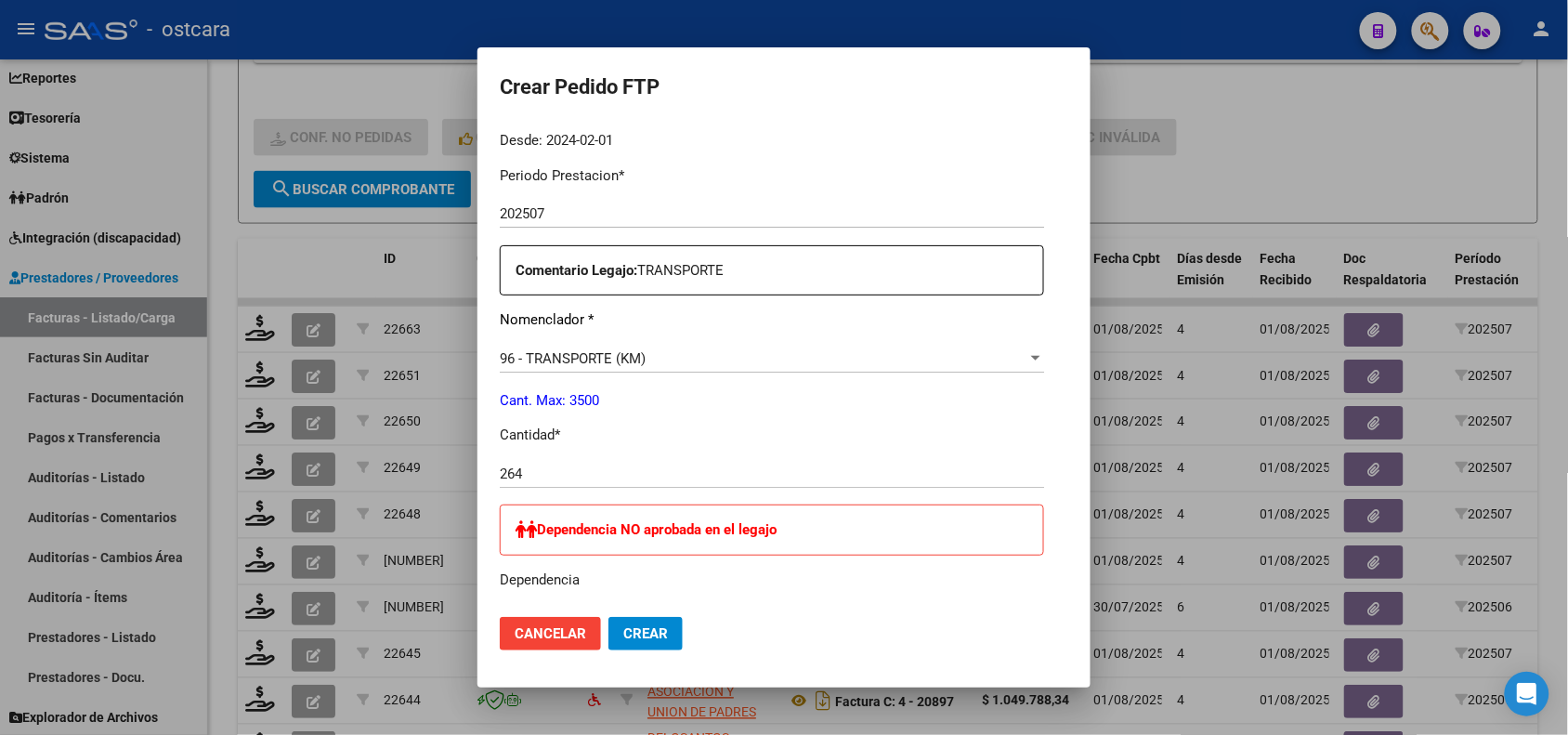 scroll, scrollTop: 1078, scrollLeft: 0, axis: vertical 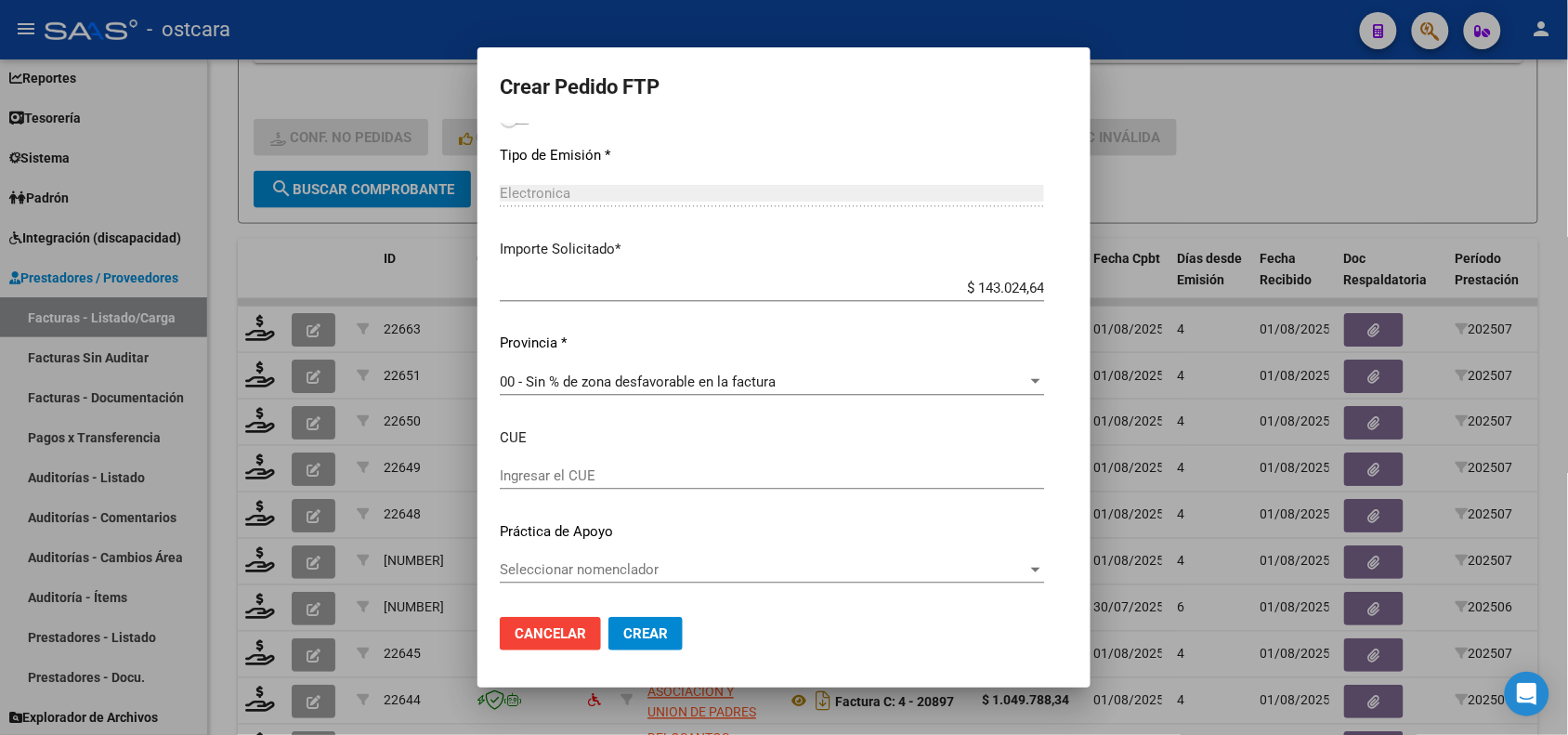 click on "Crear" 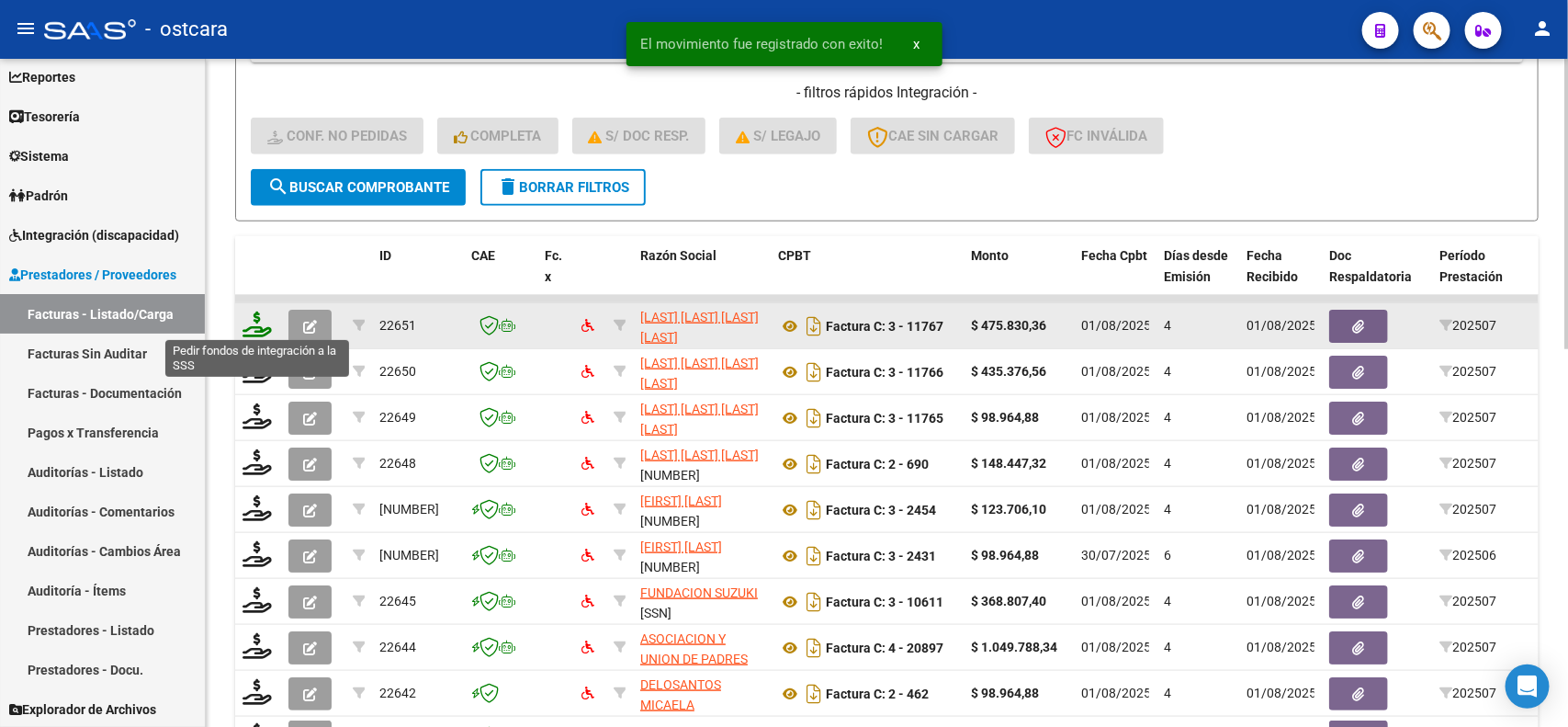 click 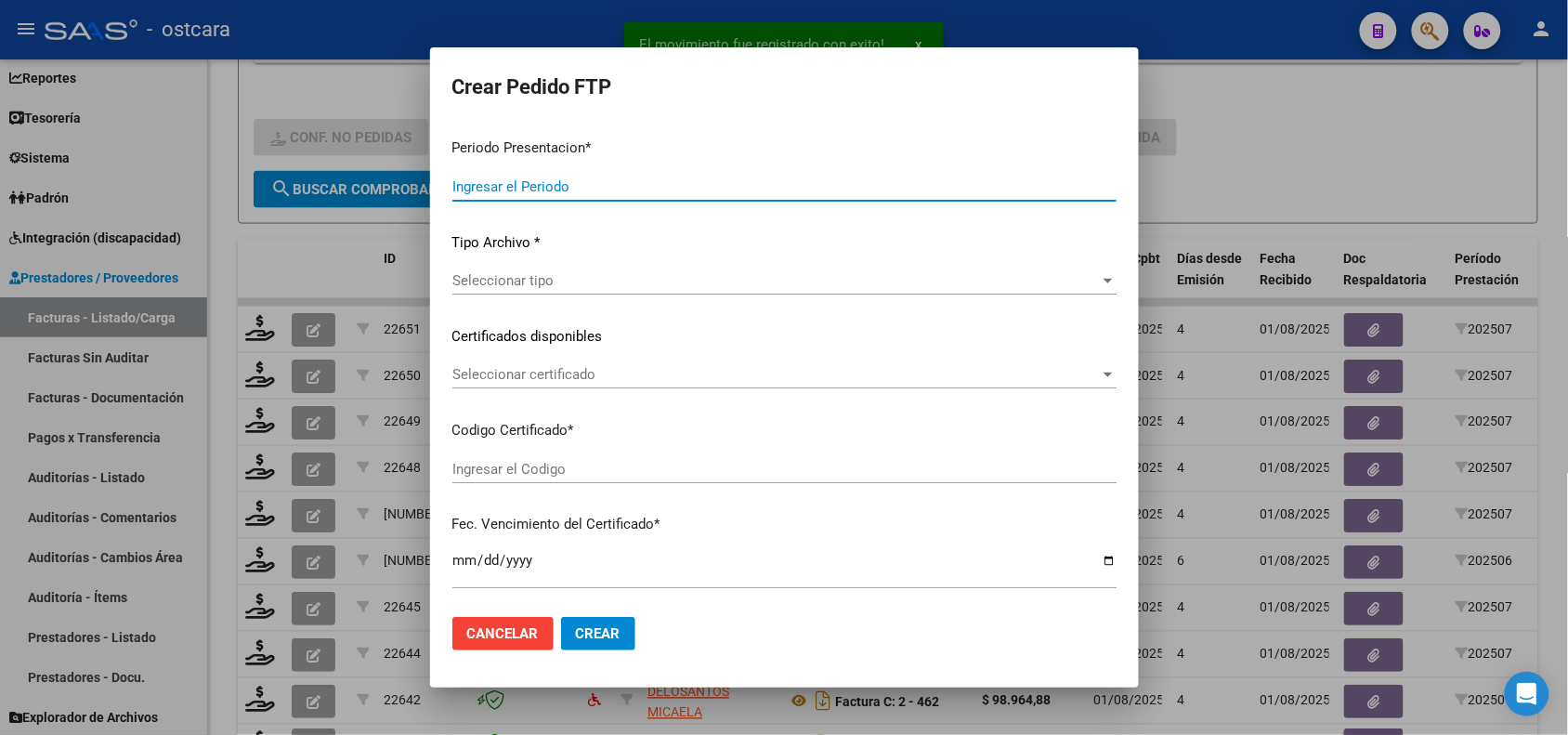 type on "202507" 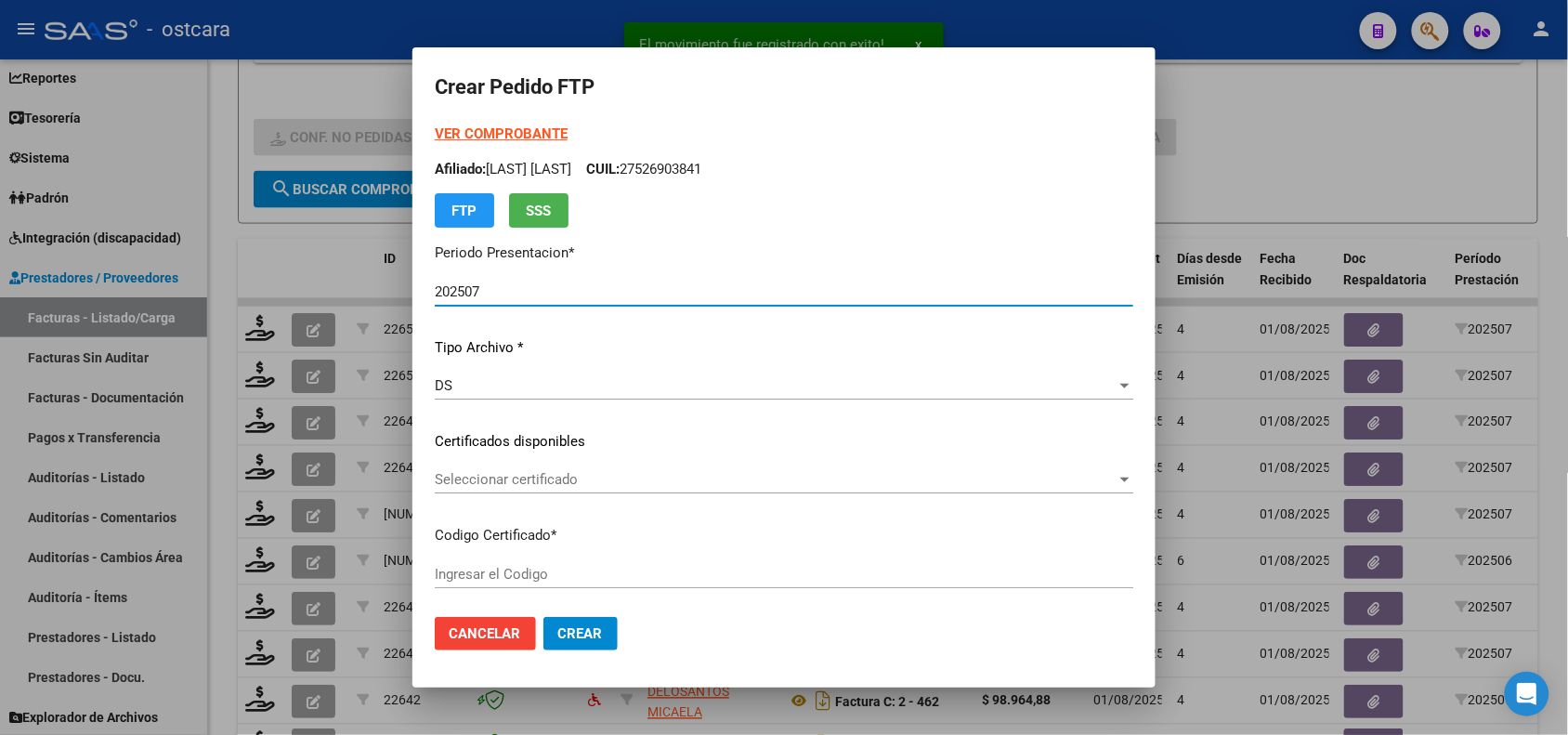 type on "ARG02000559285962022053020270530SFE228" 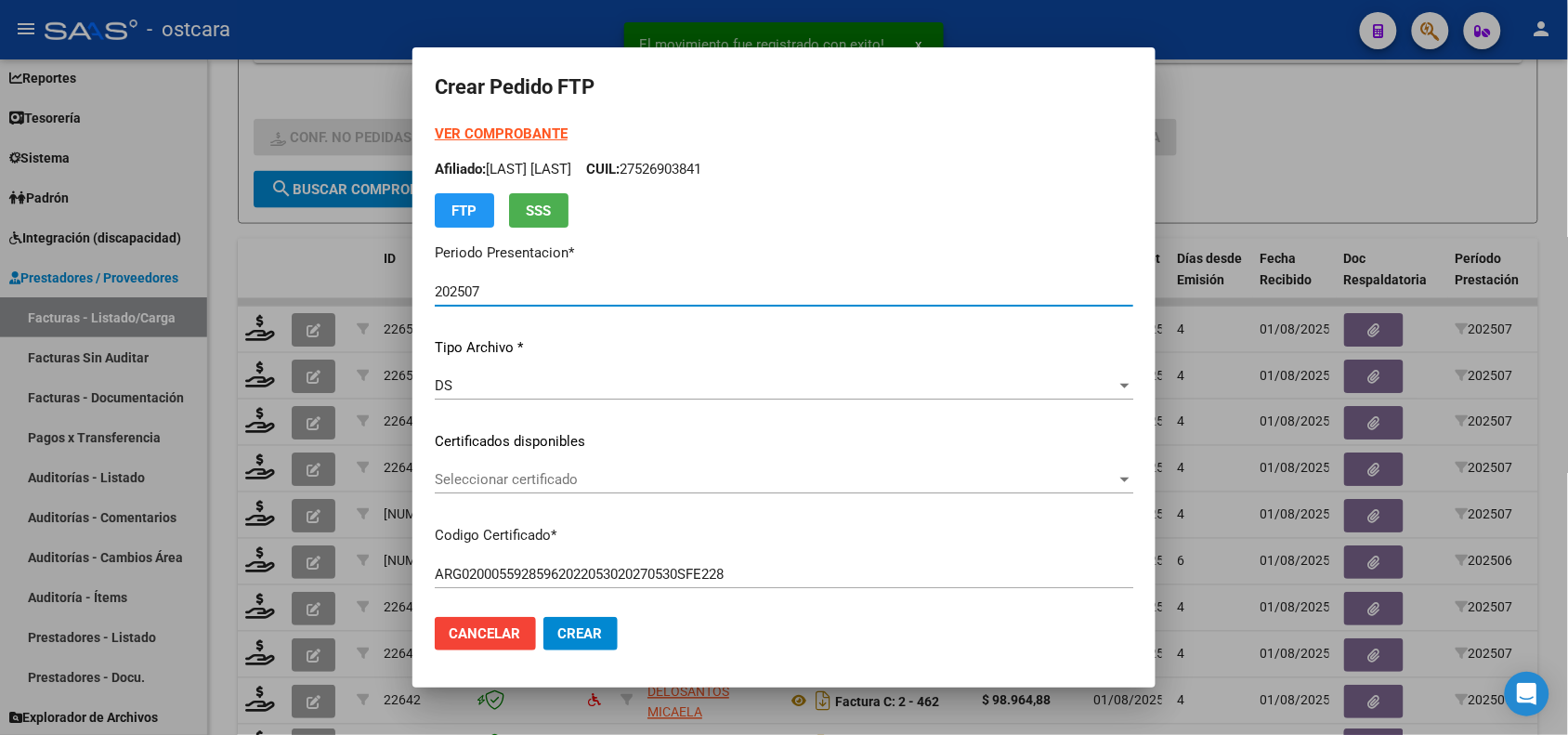 click on "Seleccionar certificado" at bounding box center [776, 479] 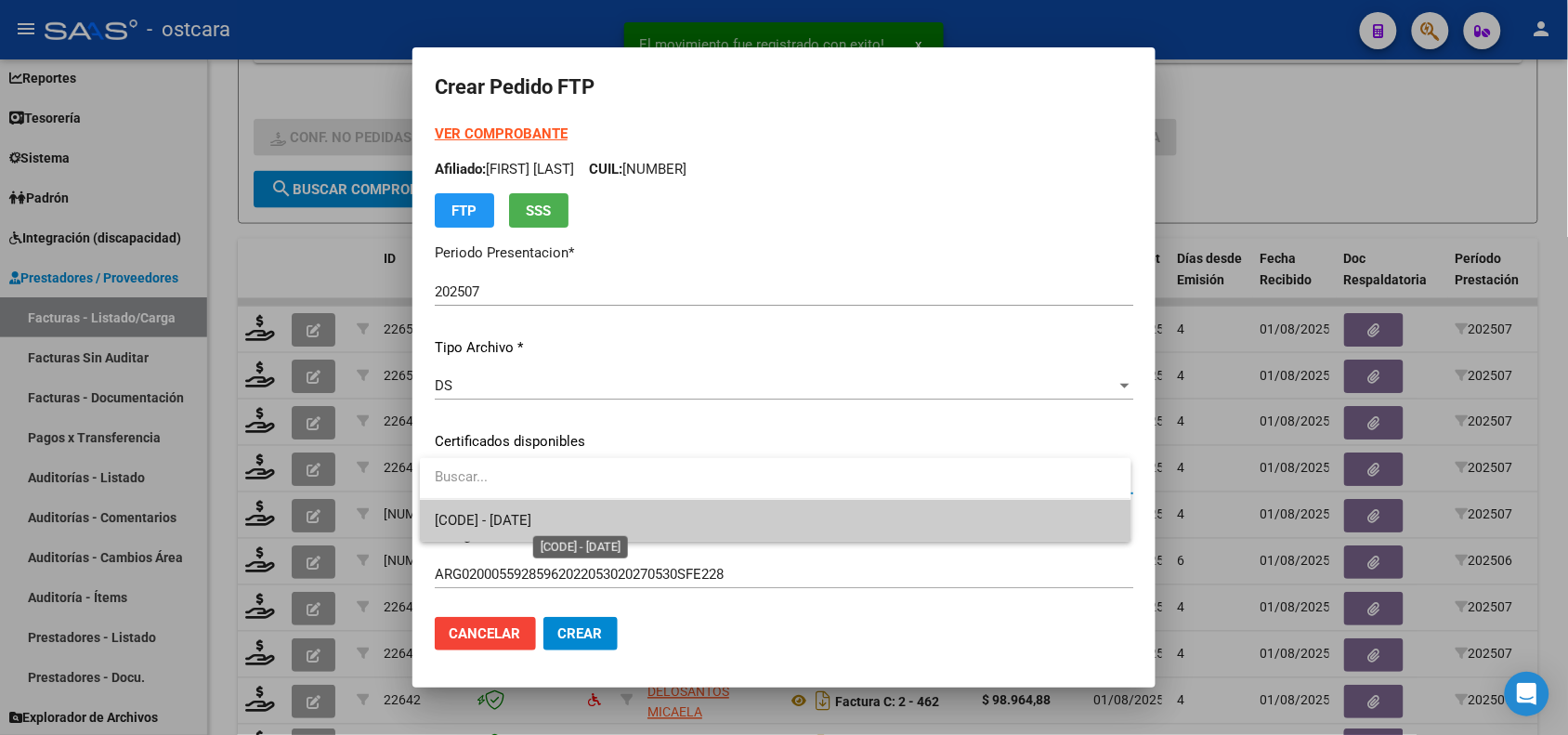 click on "[CODE] - [DATE]" at bounding box center [483, 520] 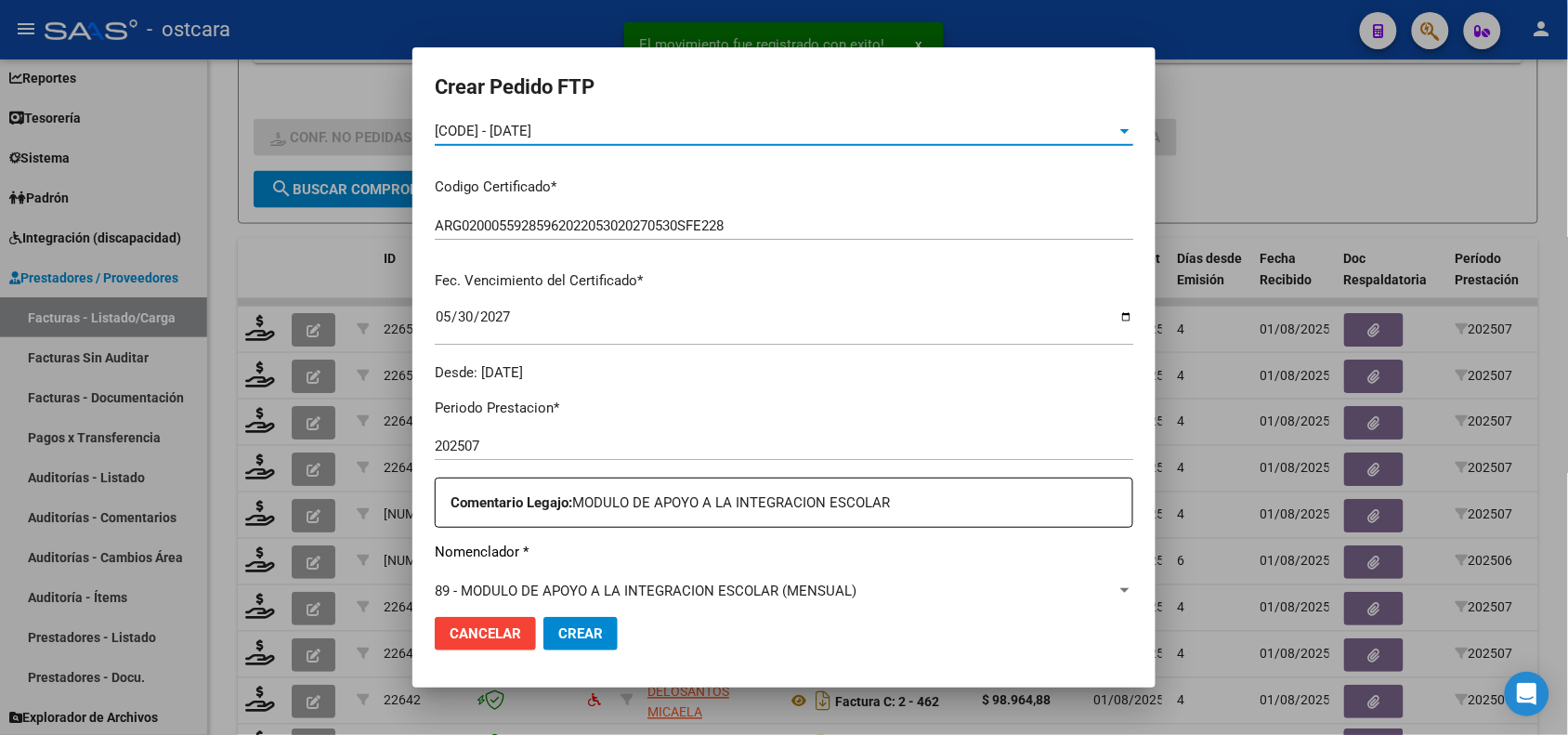 scroll, scrollTop: 581, scrollLeft: 0, axis: vertical 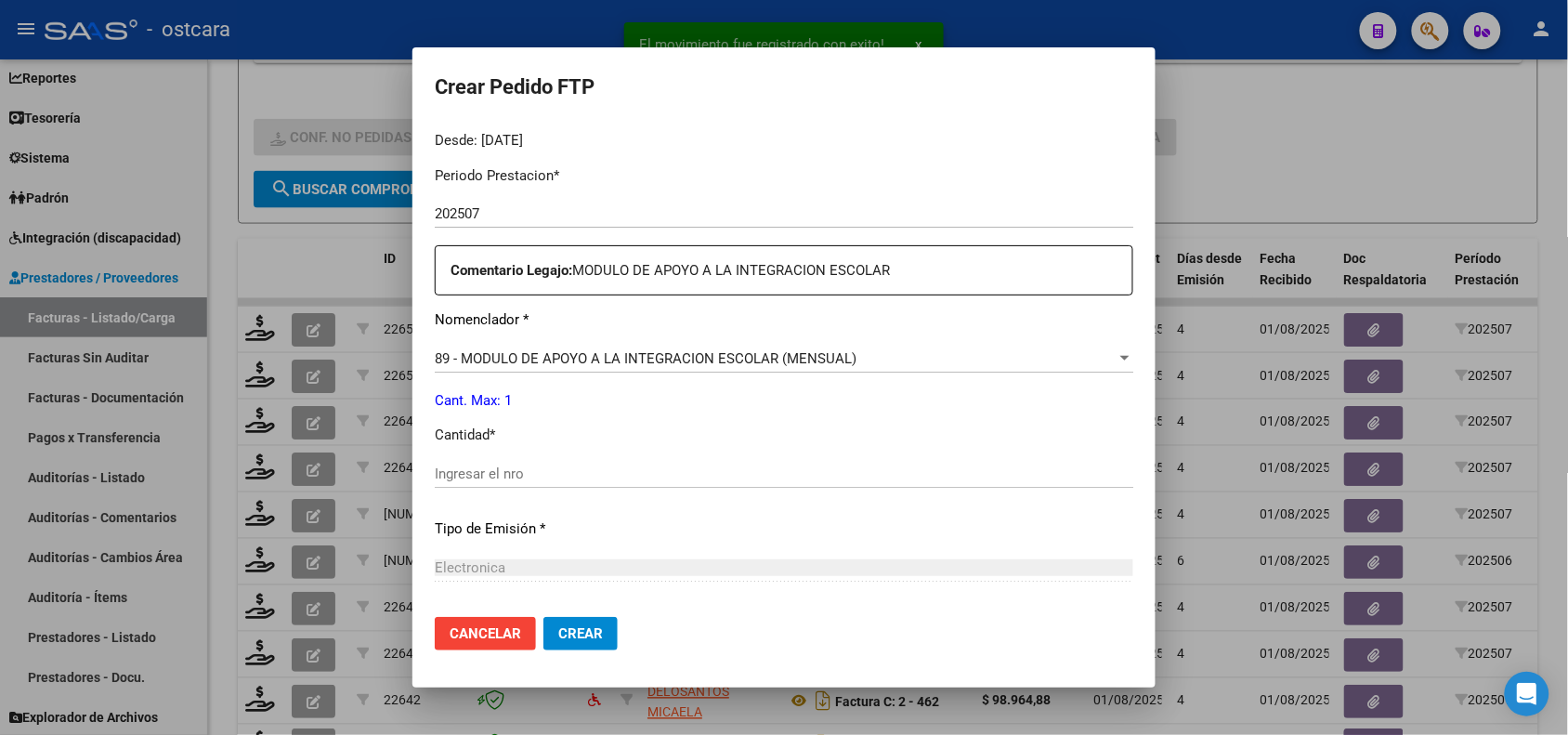 click on "Ingresar el nro" at bounding box center (784, 474) 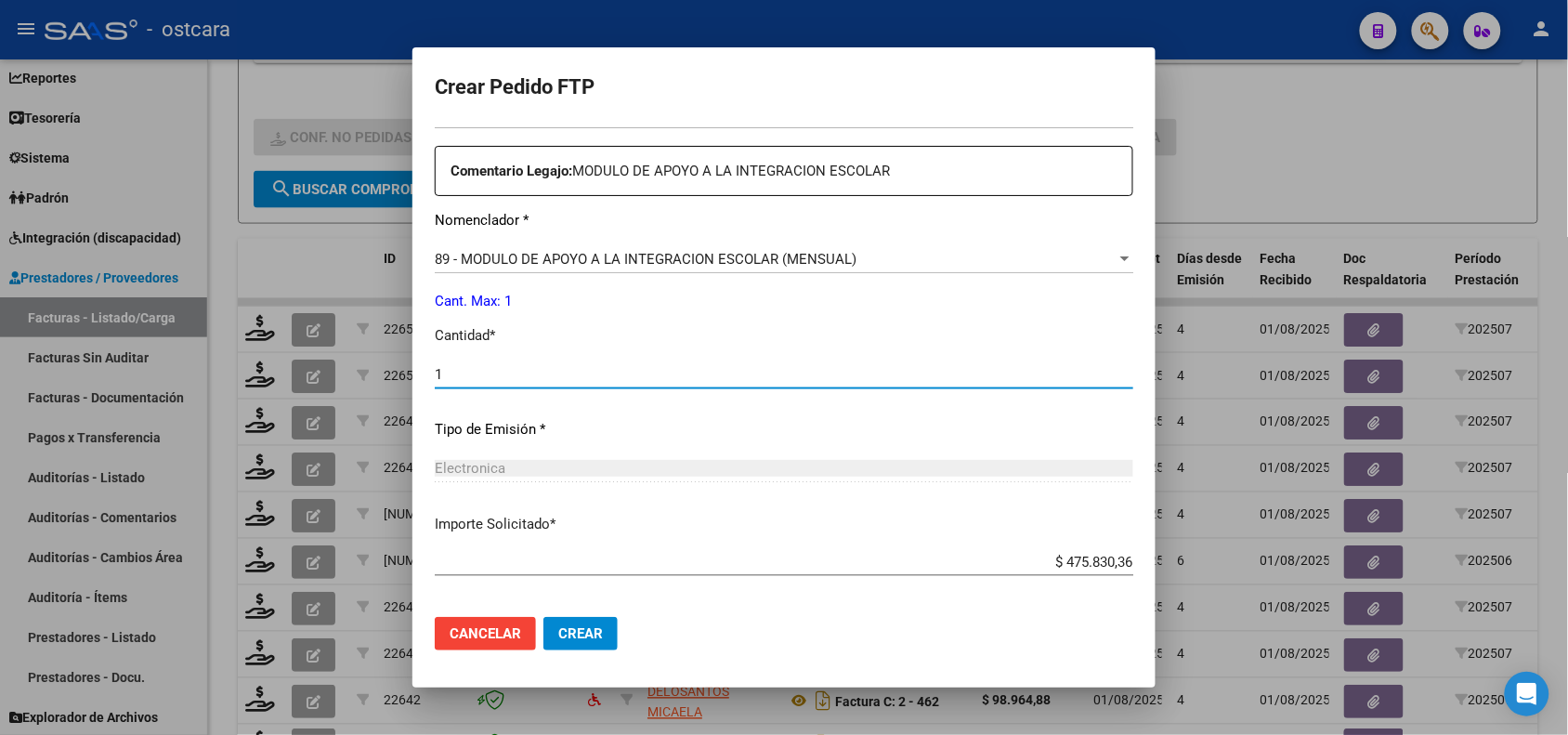 scroll, scrollTop: 767, scrollLeft: 0, axis: vertical 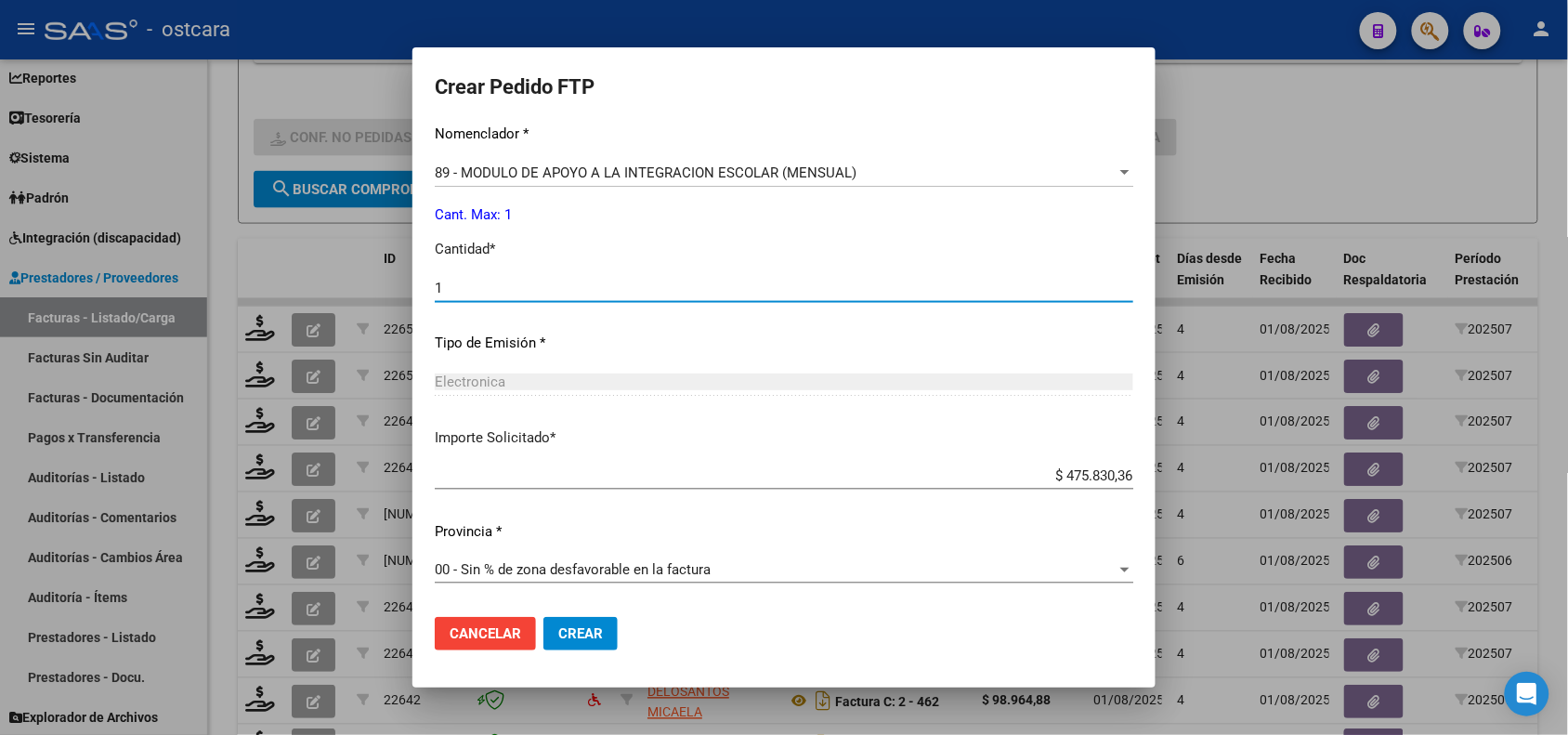 type on "1" 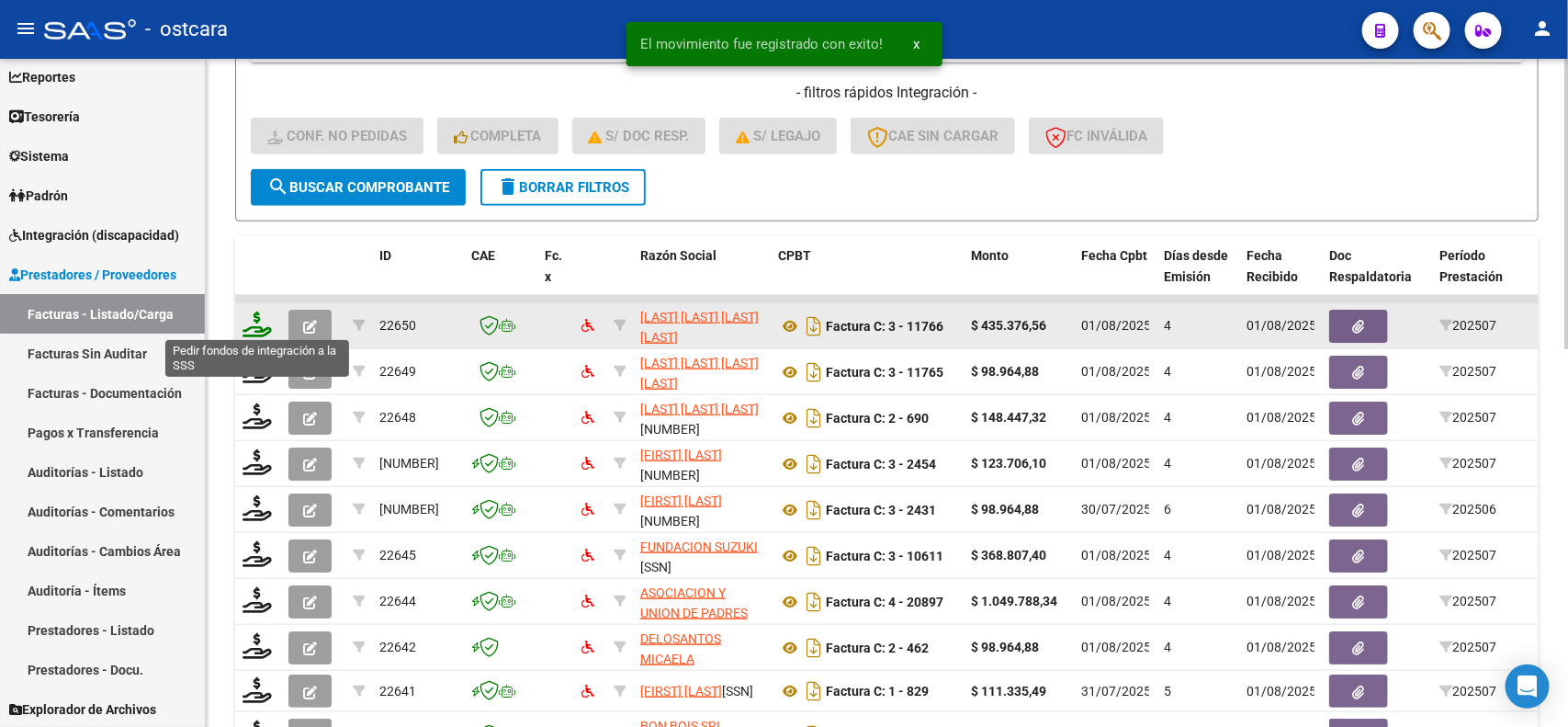 click 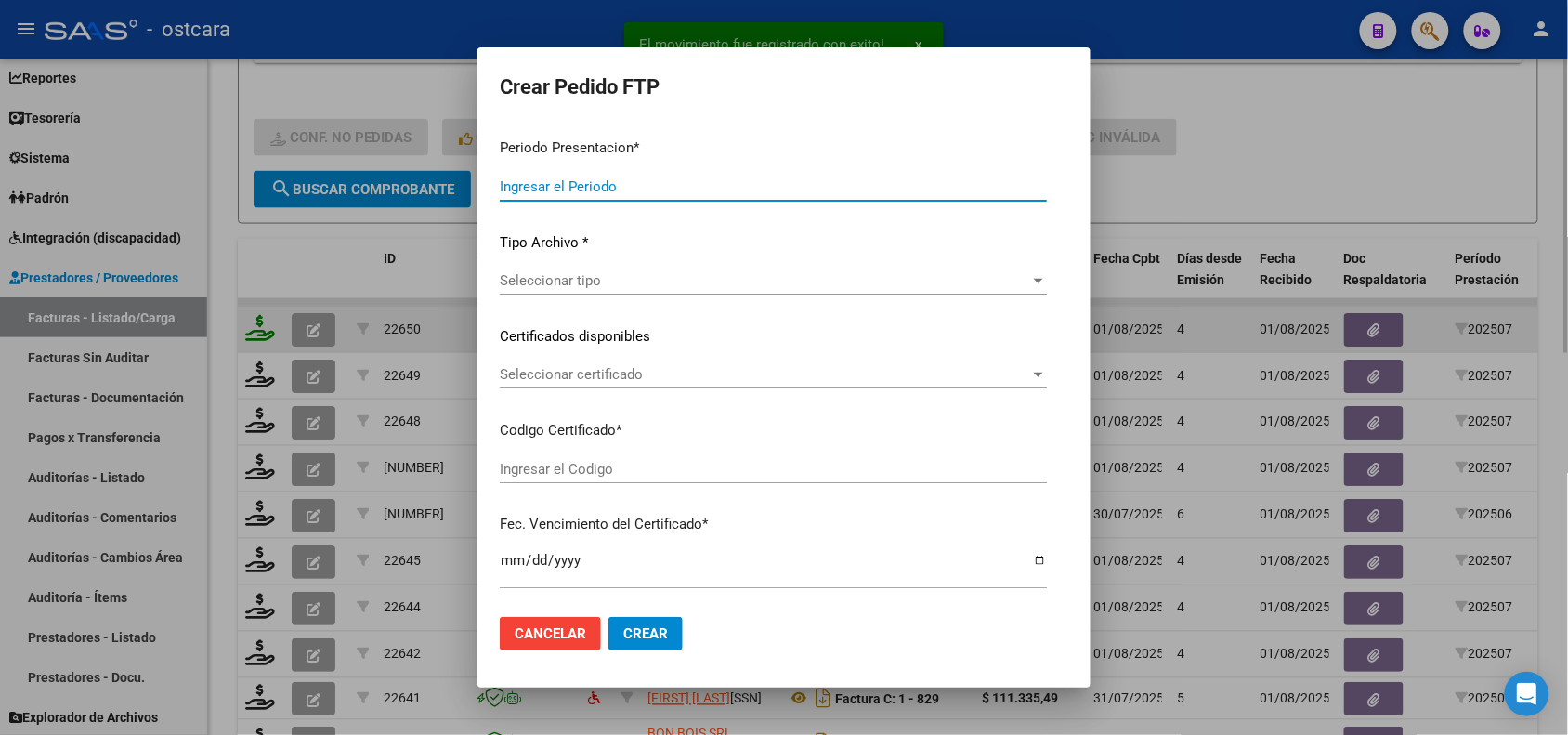 type on "202507" 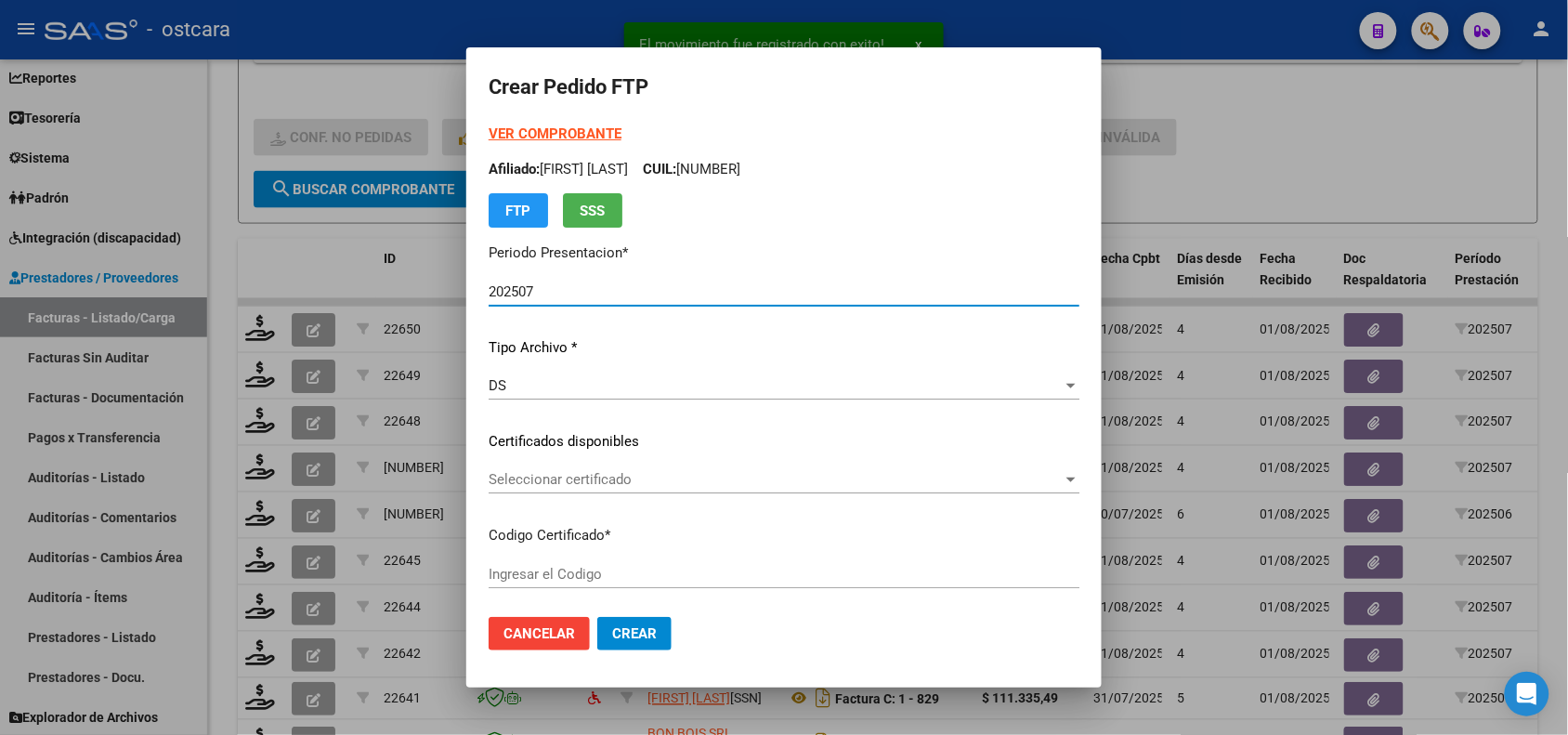 type on "[CODE]" 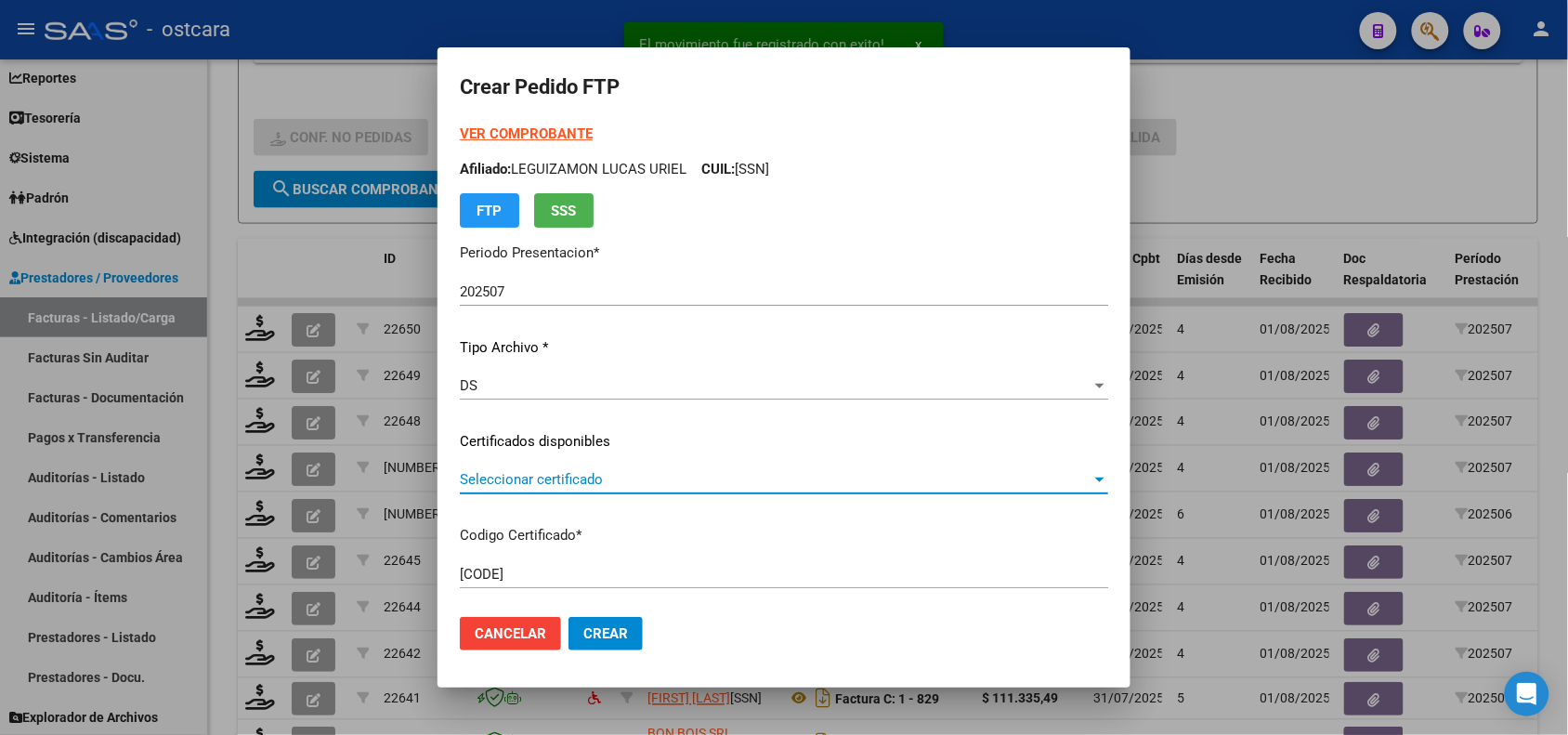 click on "Seleccionar certificado" at bounding box center (776, 479) 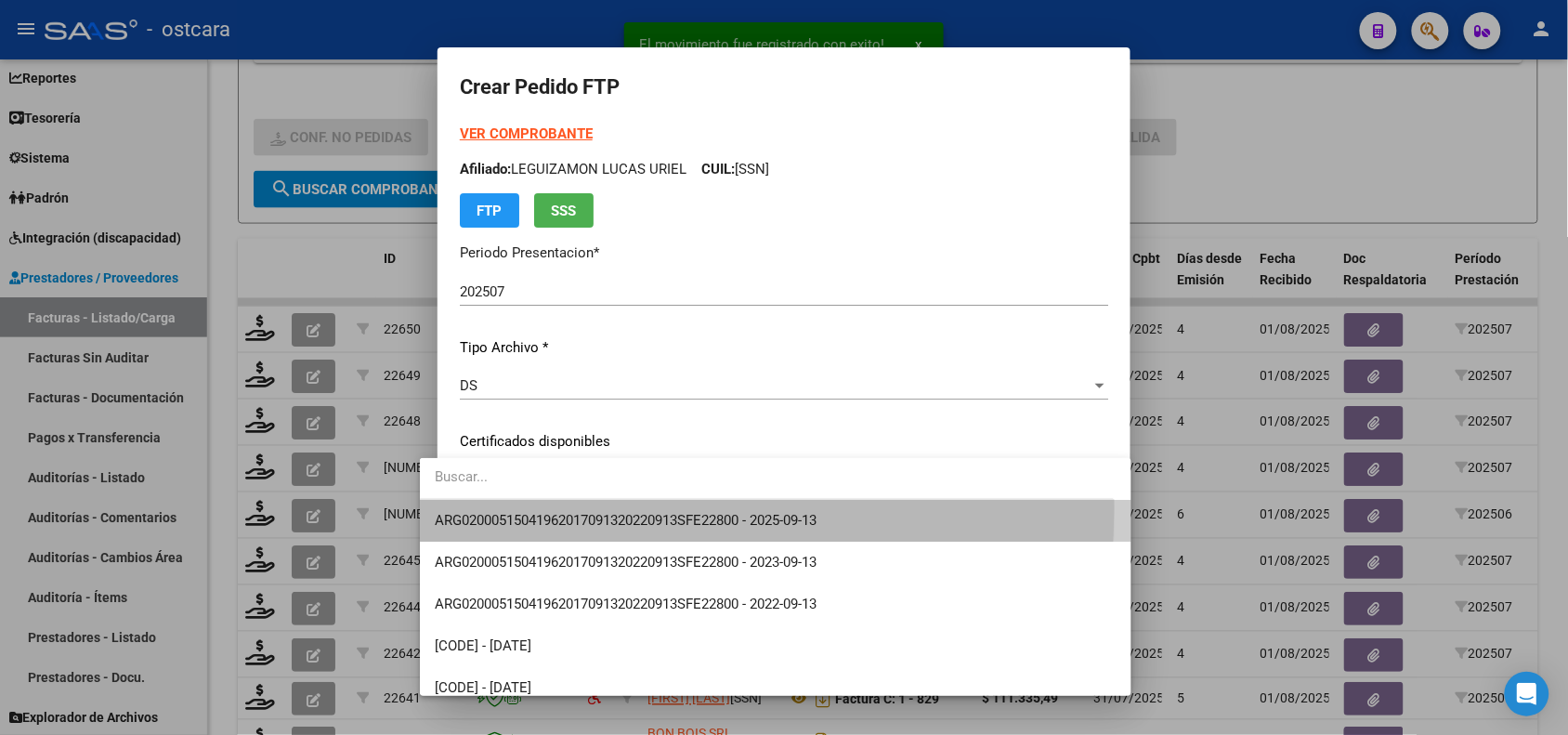 click on "ARG02000515041962017091320220913SFE22800 - 2025-09-13" at bounding box center (775, 520) 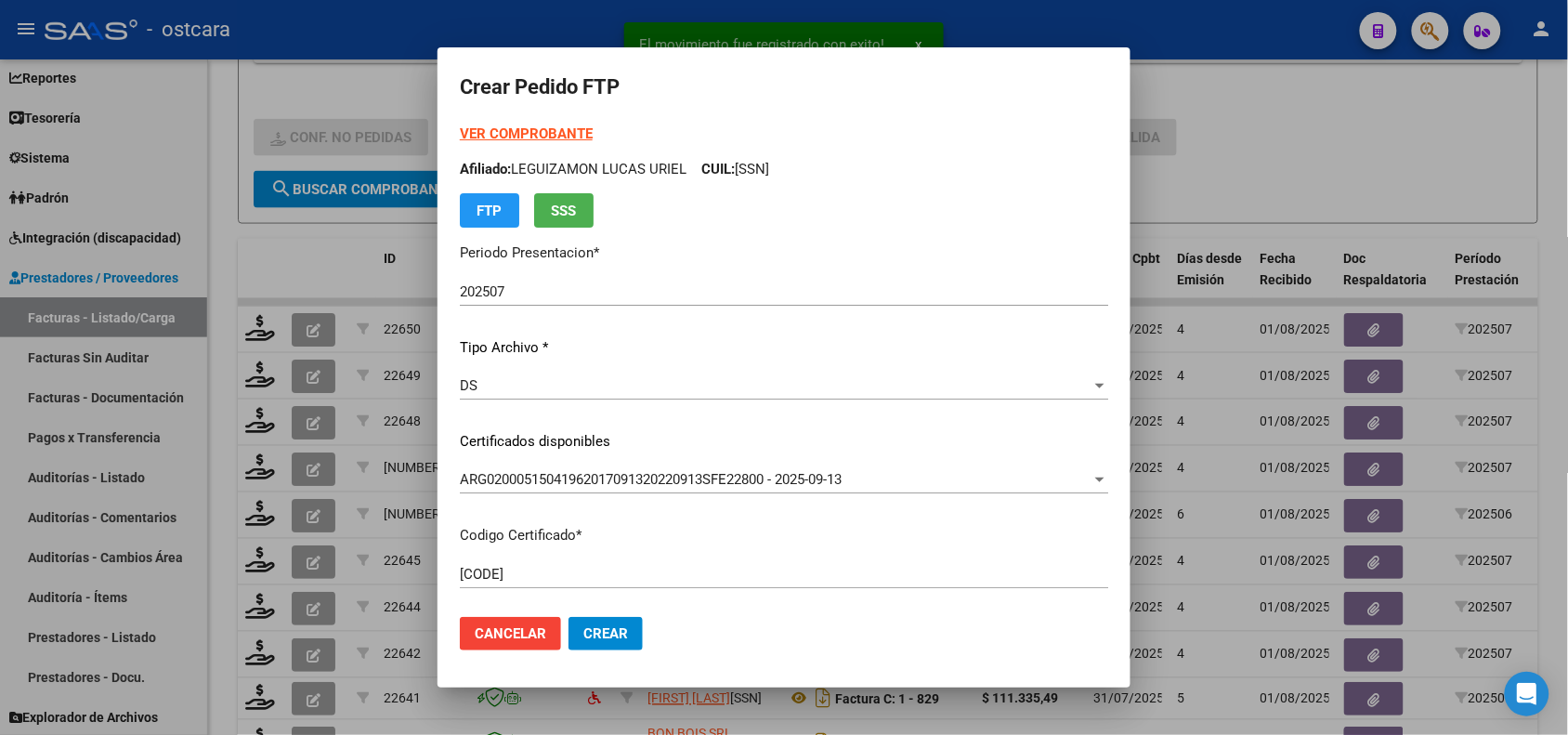 click on "VER COMPROBANTE ARCA Padrón Afiliado:  [LAST] [FIRST] [FIRST]  CUIL:  [SSN]  FTP SSS" at bounding box center [784, 176] 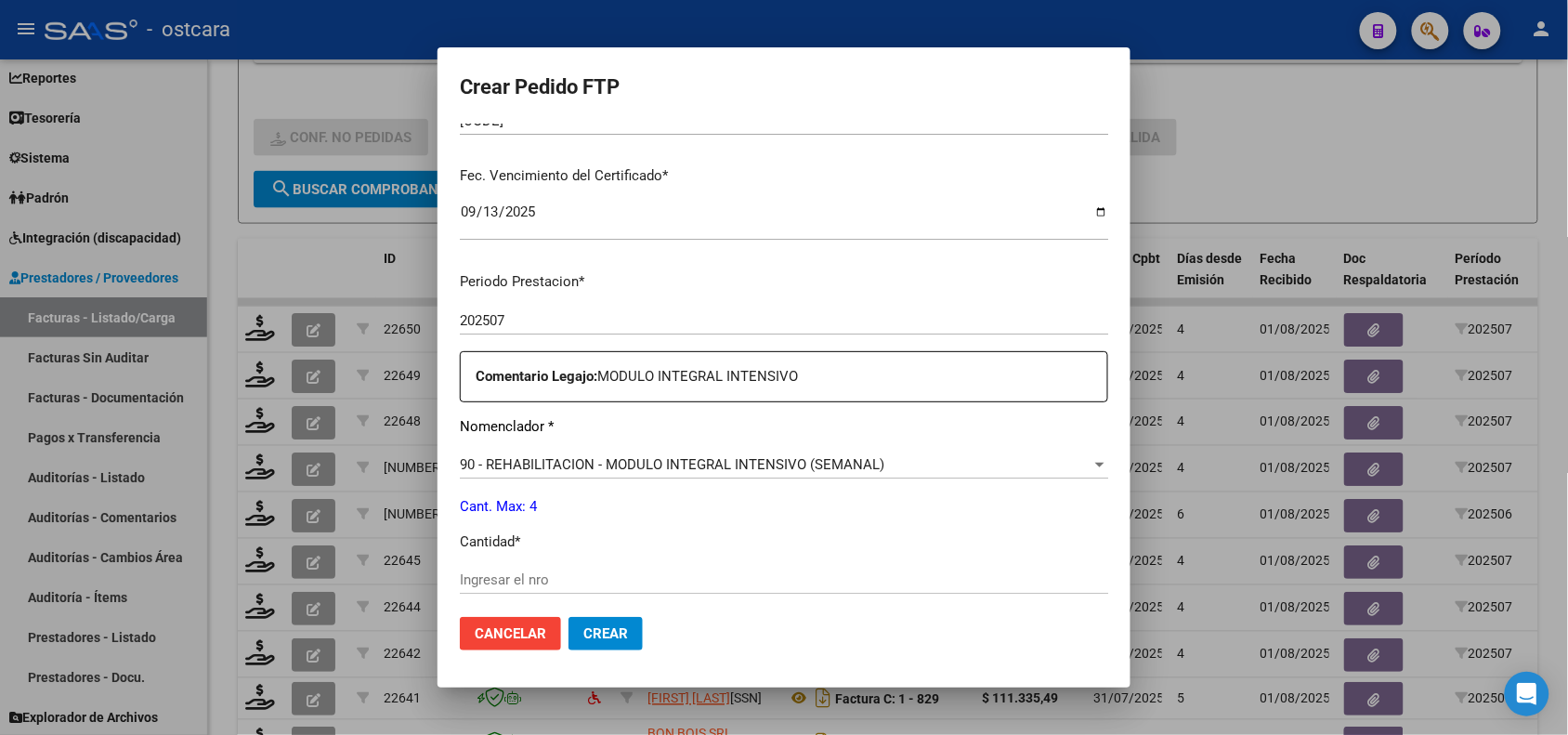 scroll, scrollTop: 581, scrollLeft: 0, axis: vertical 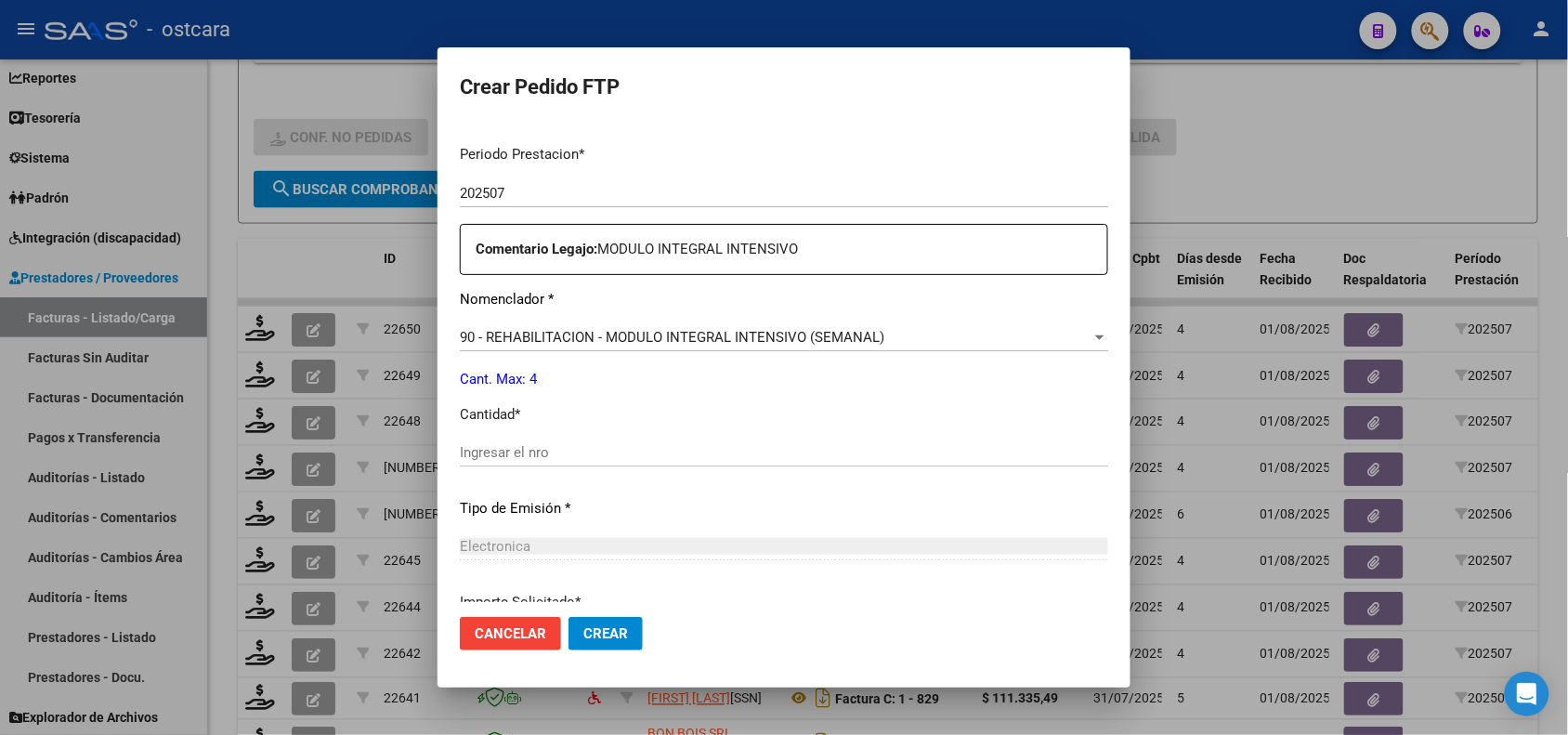 click on "Ingresar el nro" at bounding box center [784, 453] 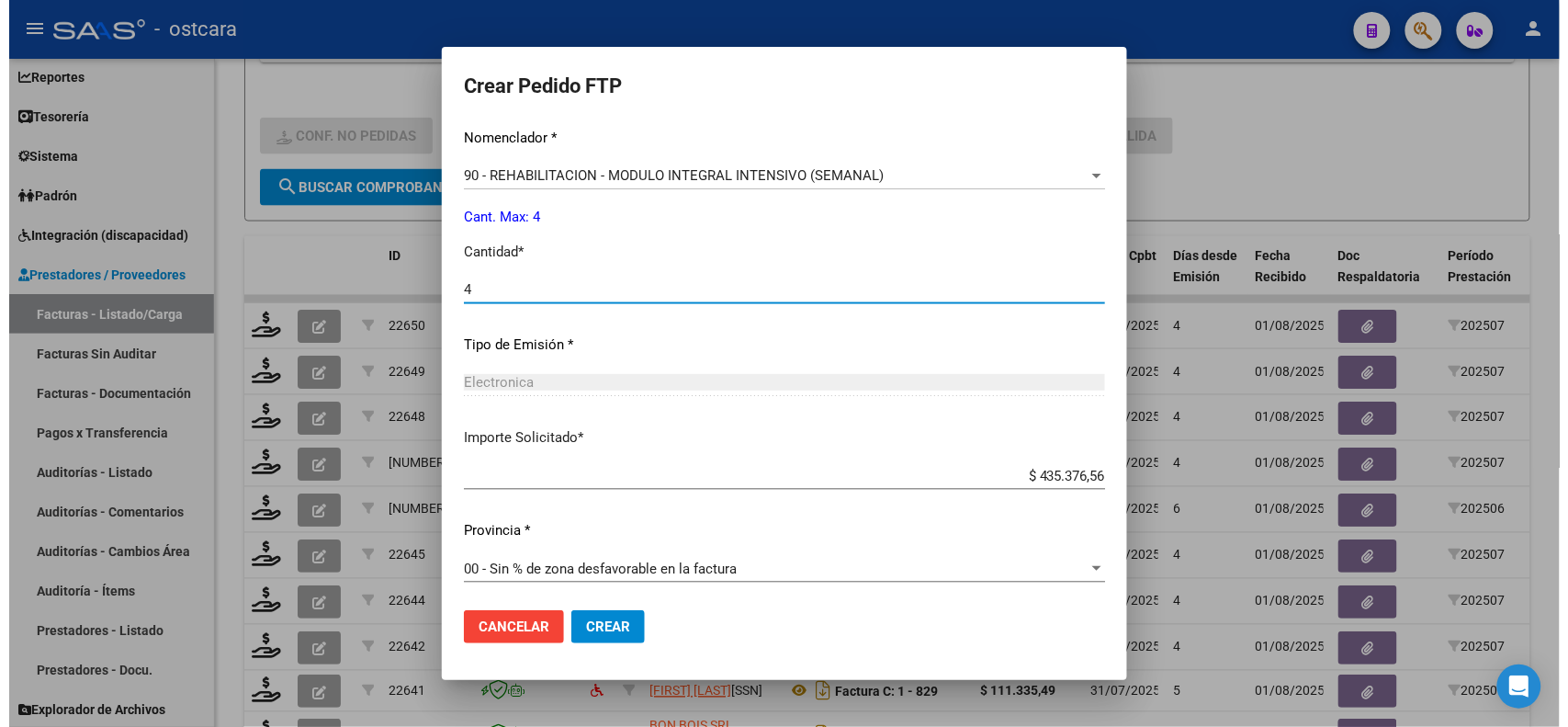 scroll, scrollTop: 737, scrollLeft: 0, axis: vertical 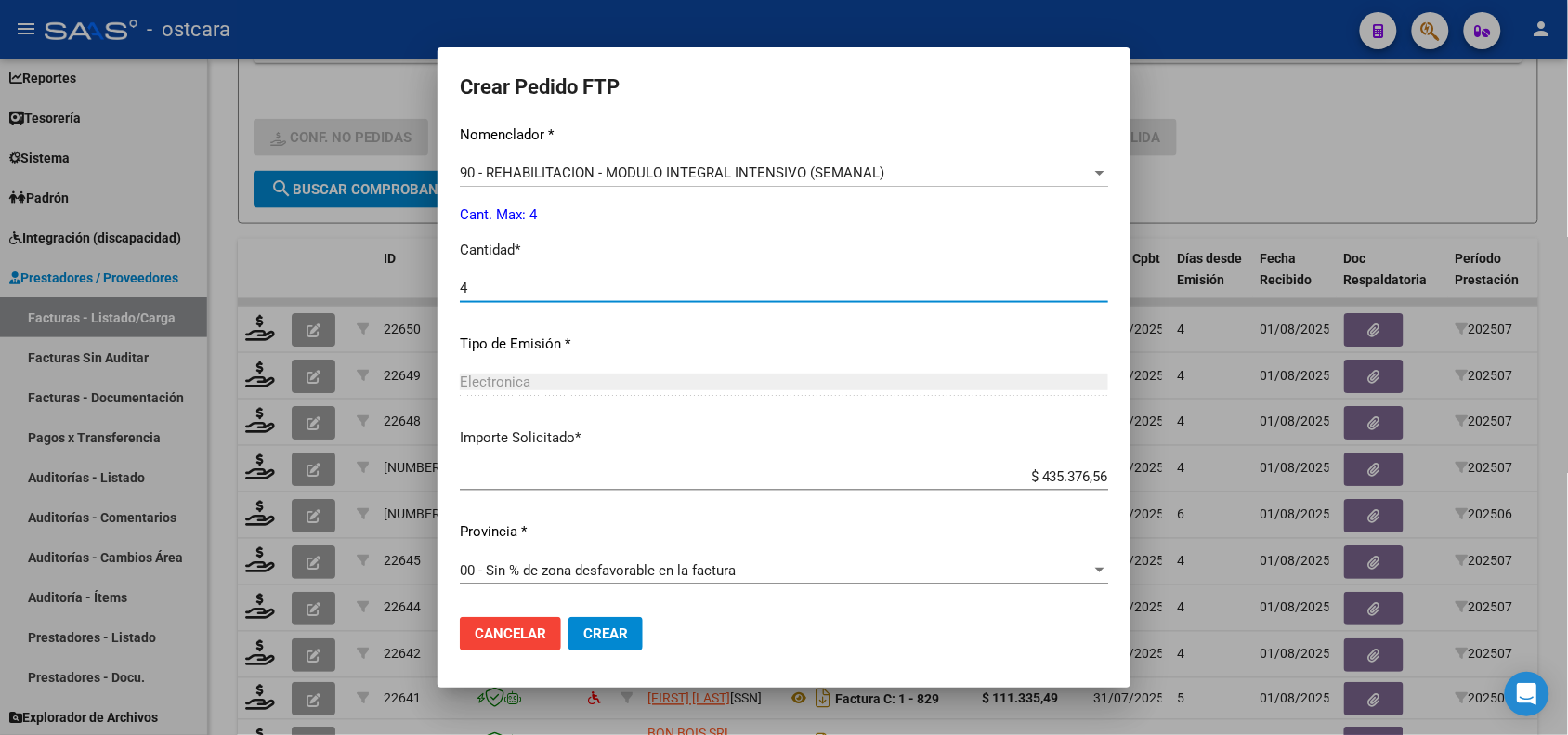 type on "4" 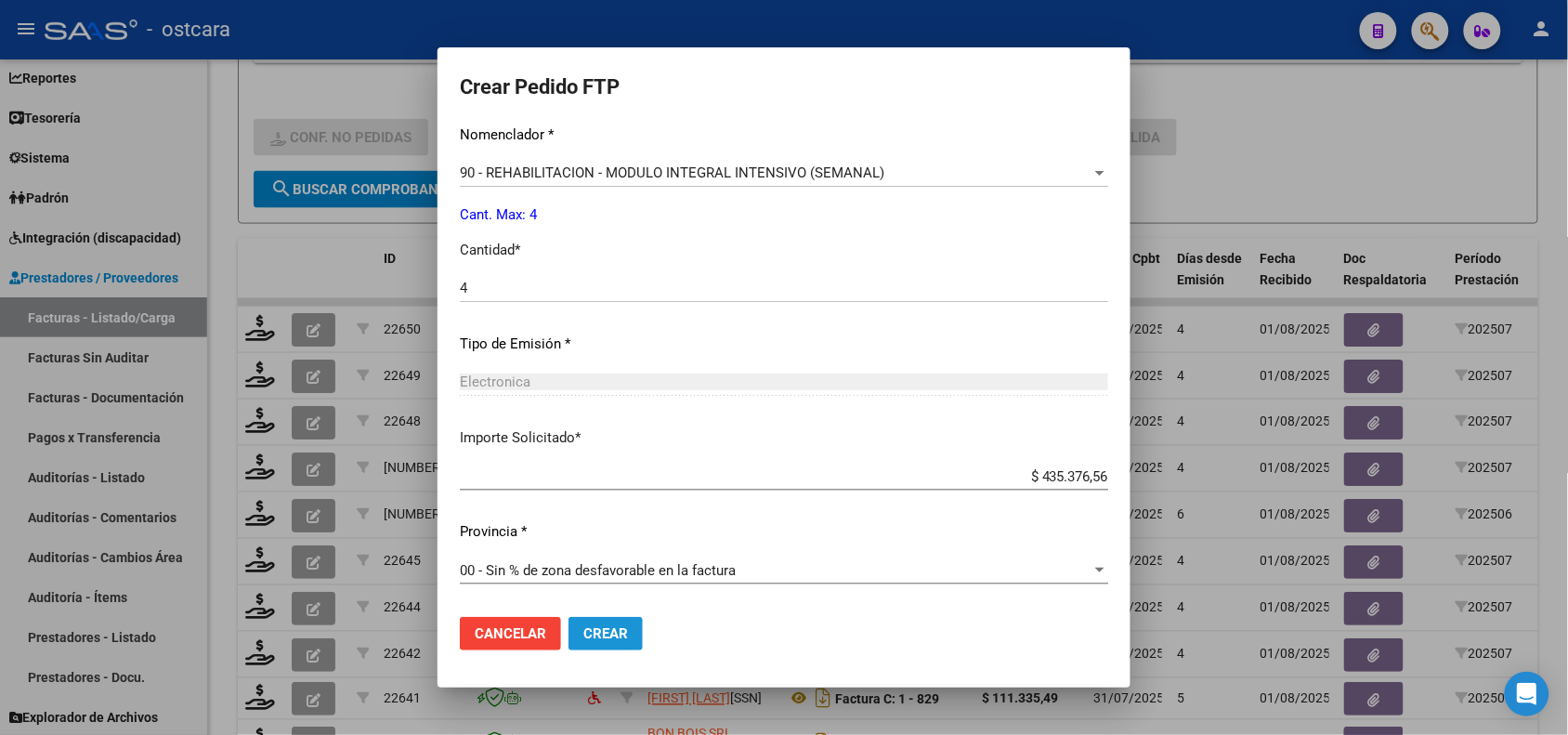 click on "Crear" 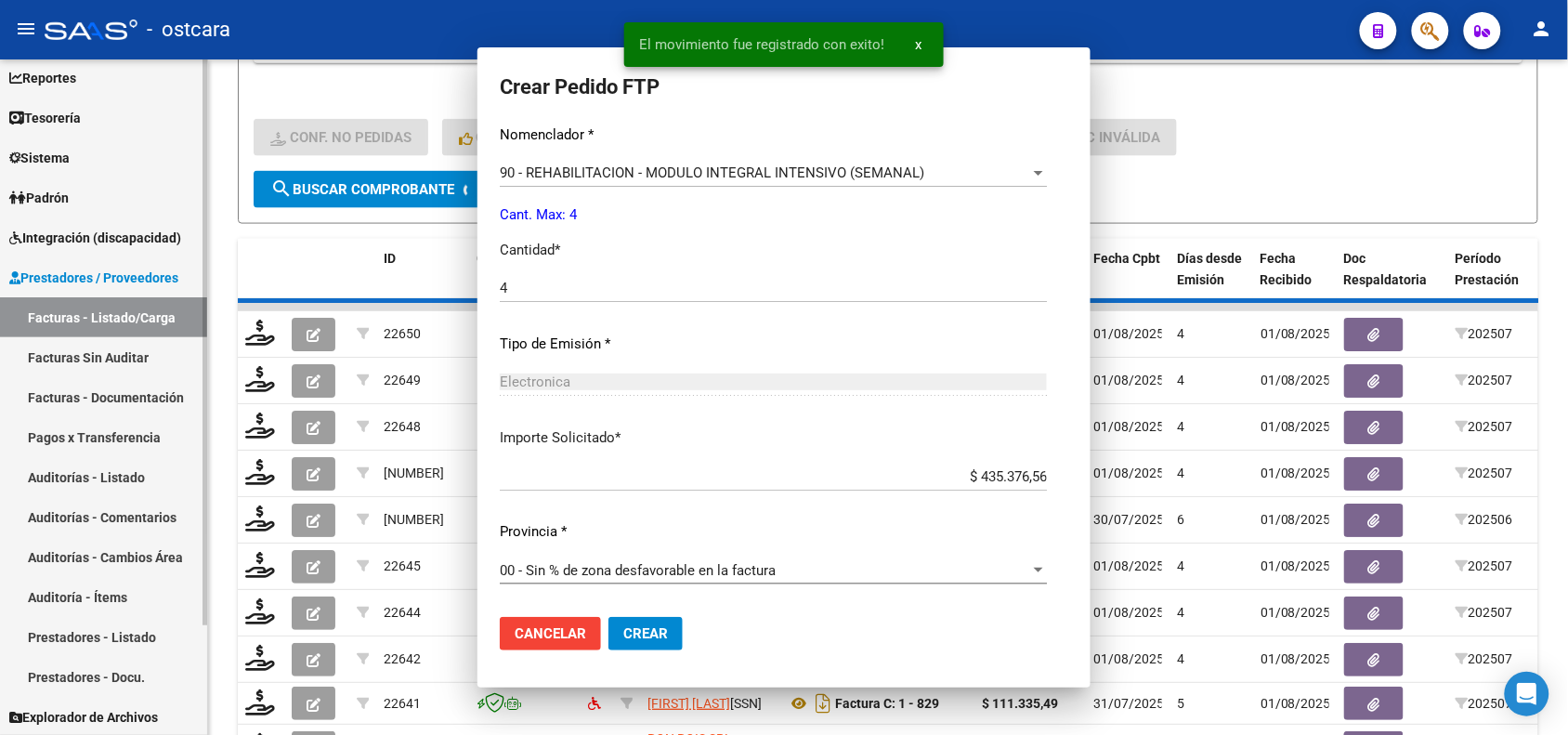 scroll, scrollTop: 0, scrollLeft: 0, axis: both 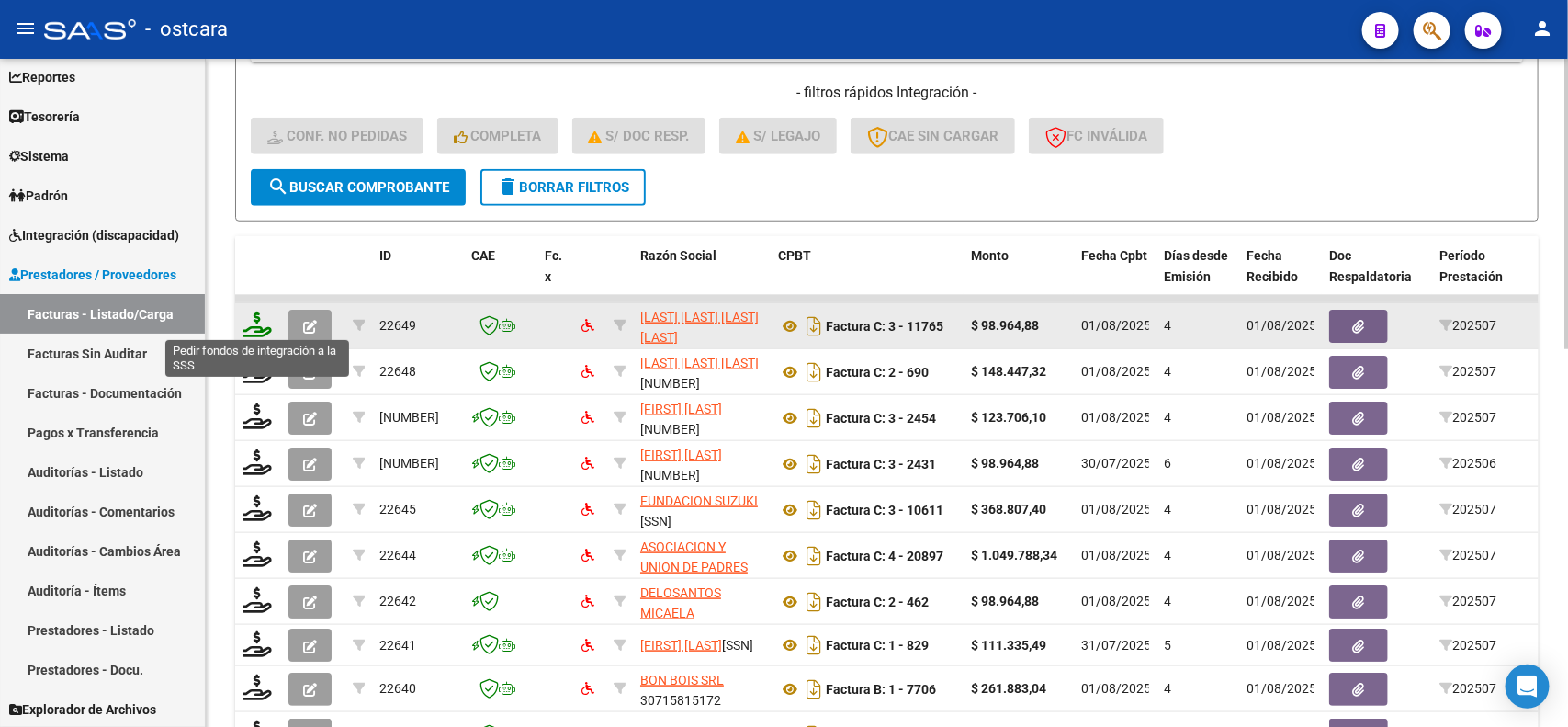 click 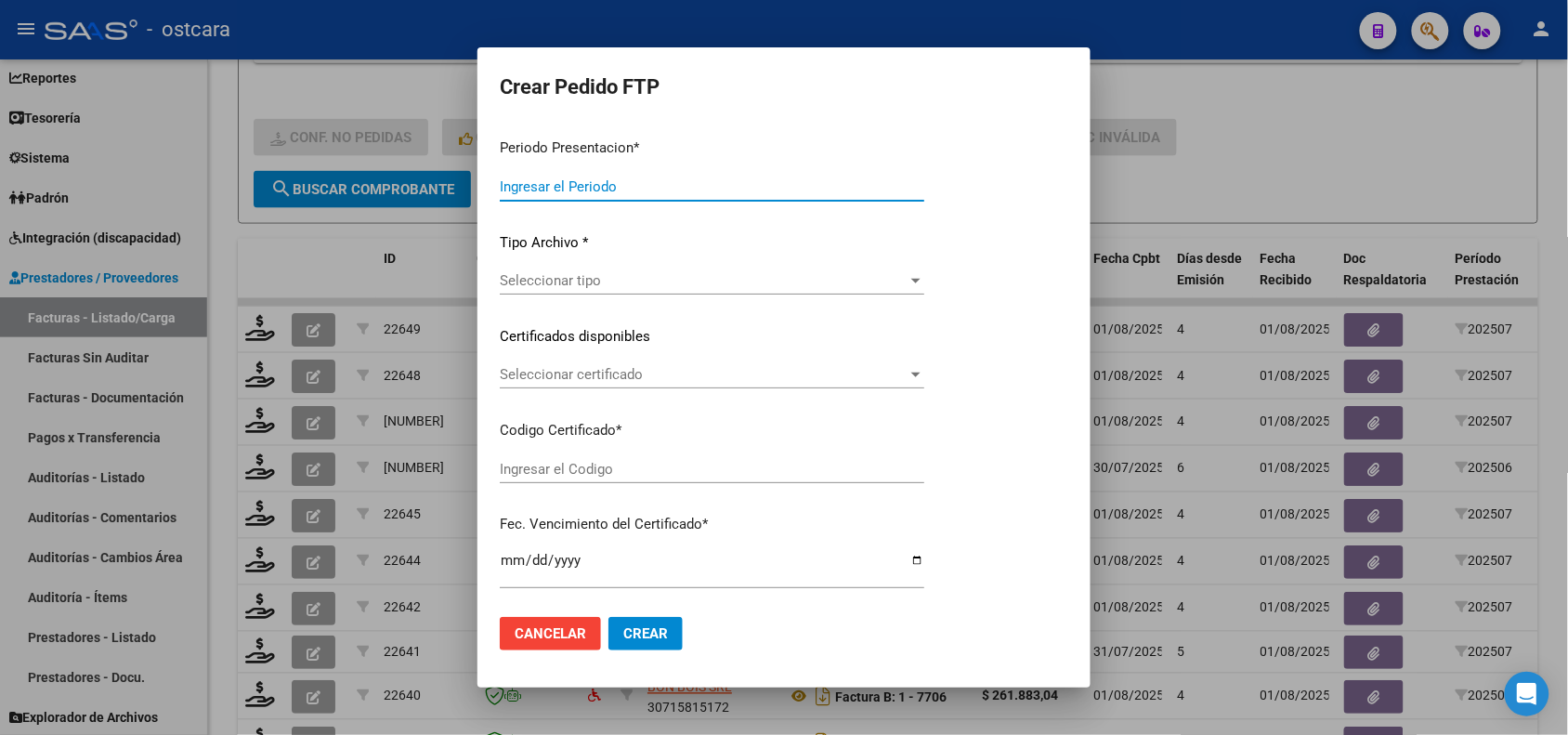 type on "202507" 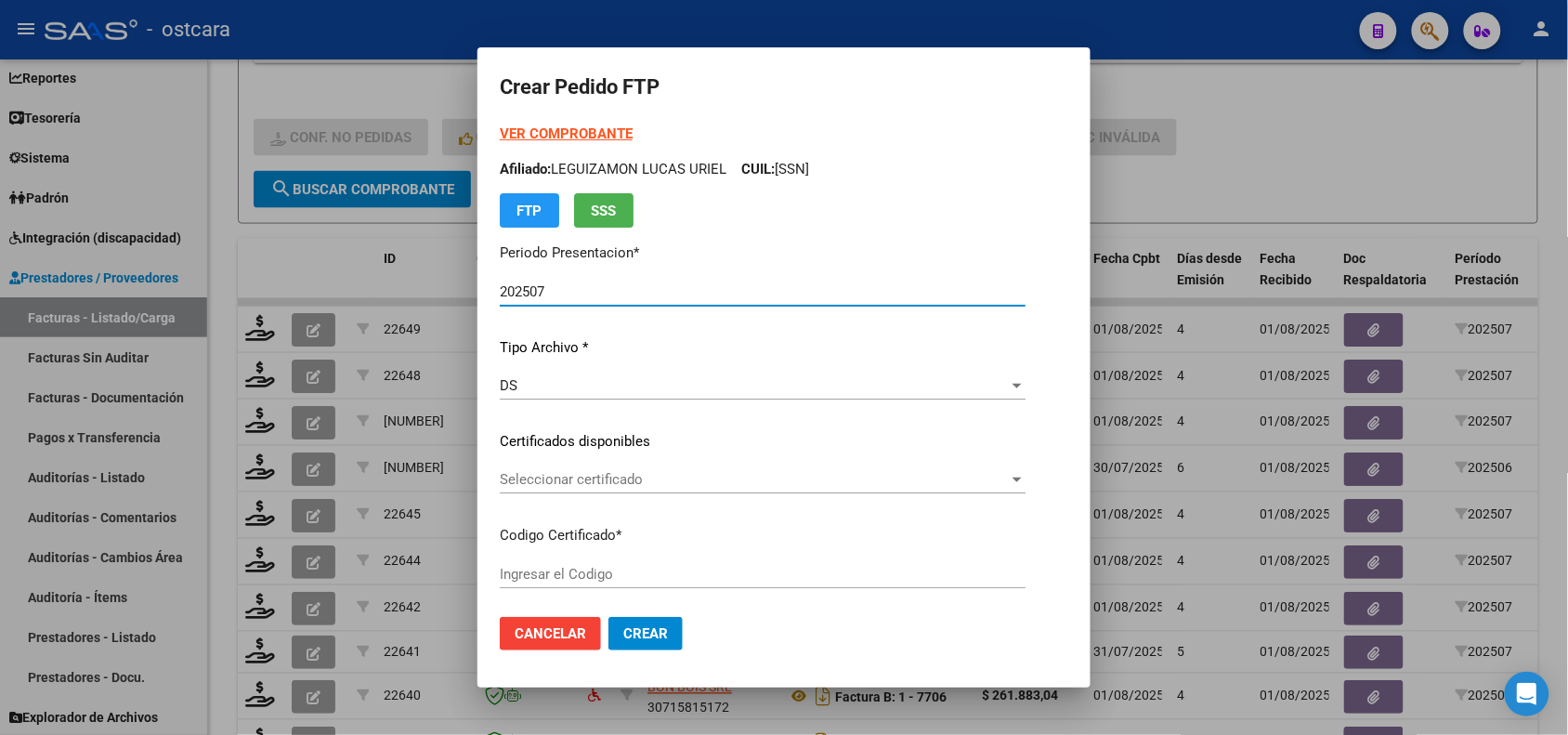 click on "Seleccionar certificado Seleccionar certificado" 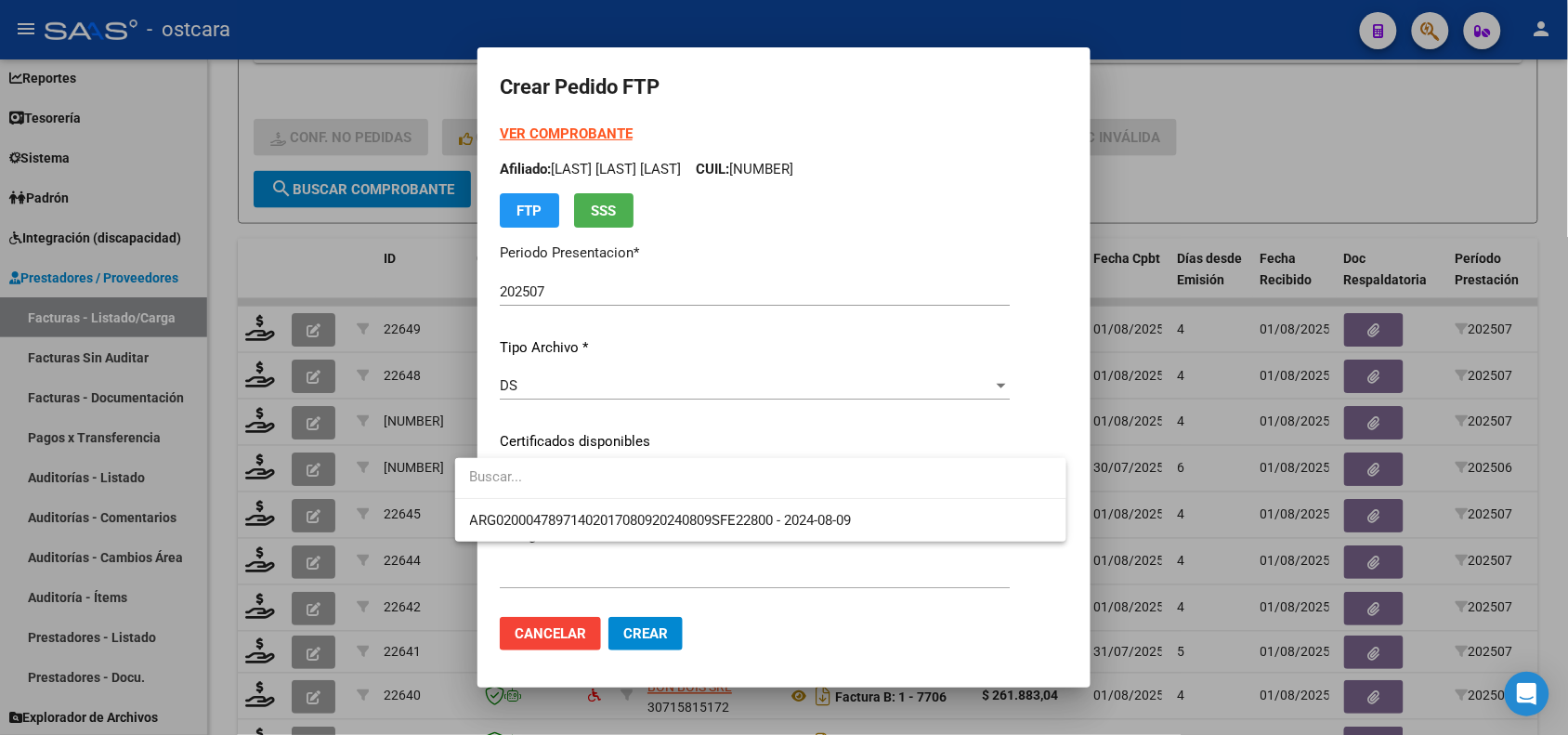 type on "[CODE]" 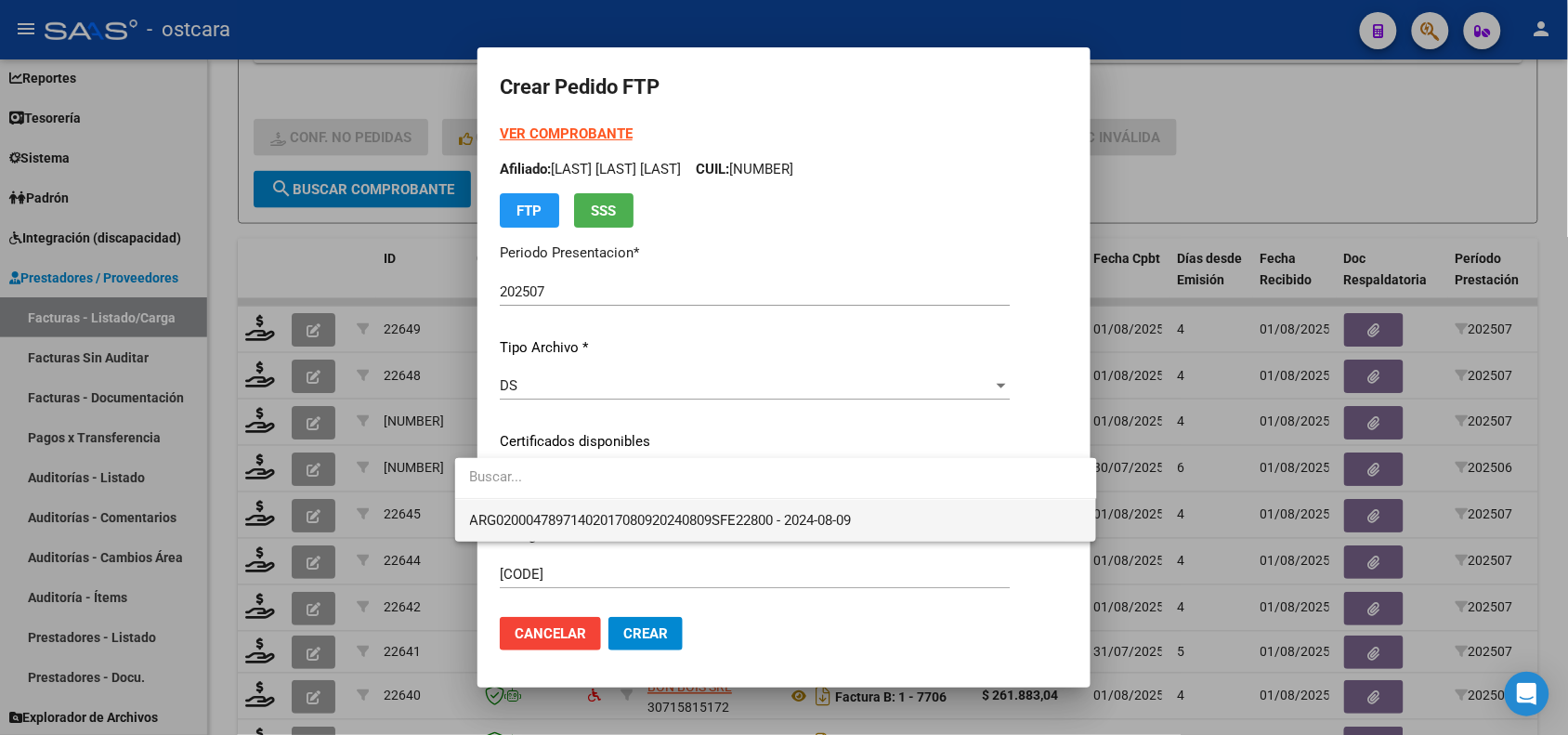 click on "ARG02000478971402017080920240809SFE22800 - 2024-08-09" at bounding box center [660, 520] 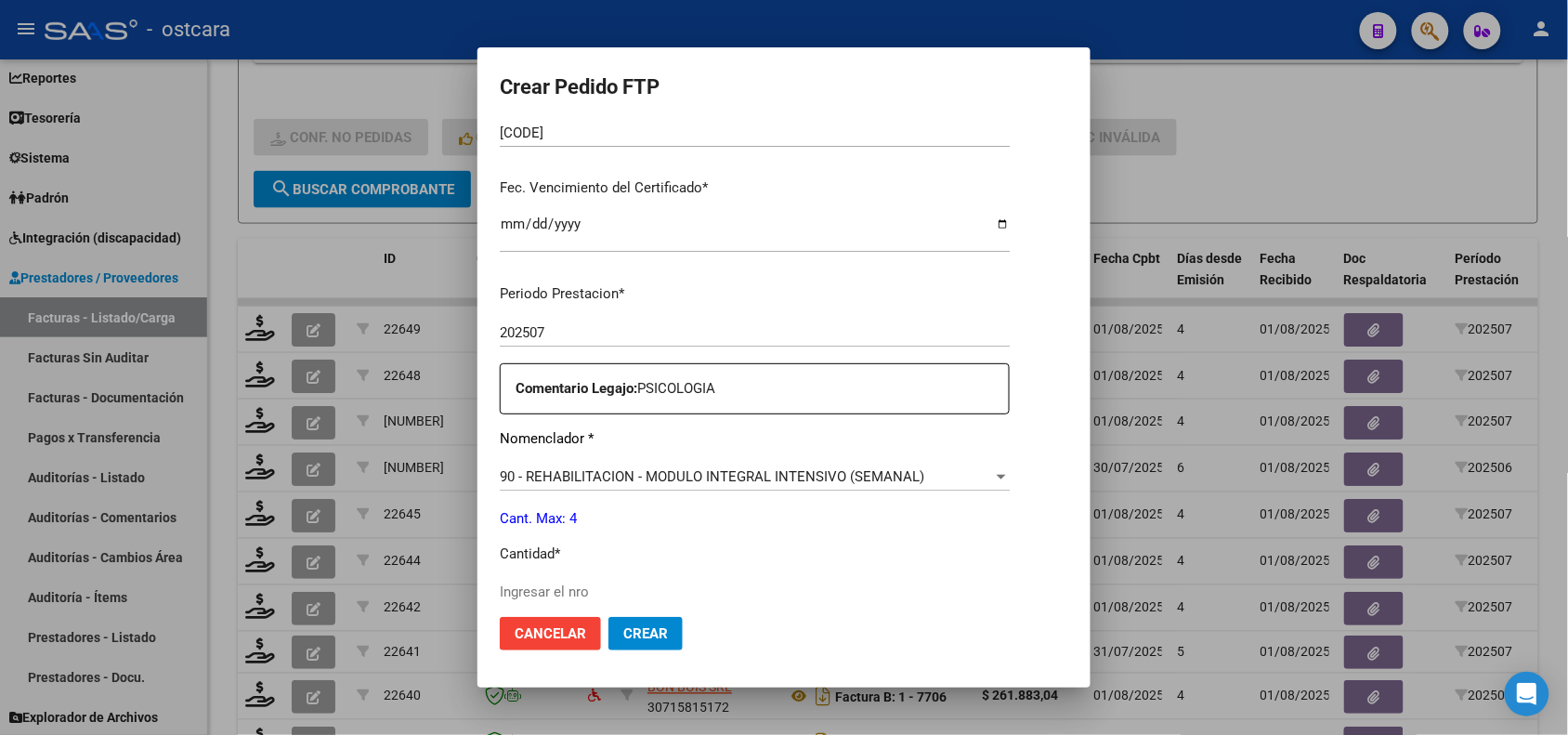 scroll, scrollTop: 465, scrollLeft: 0, axis: vertical 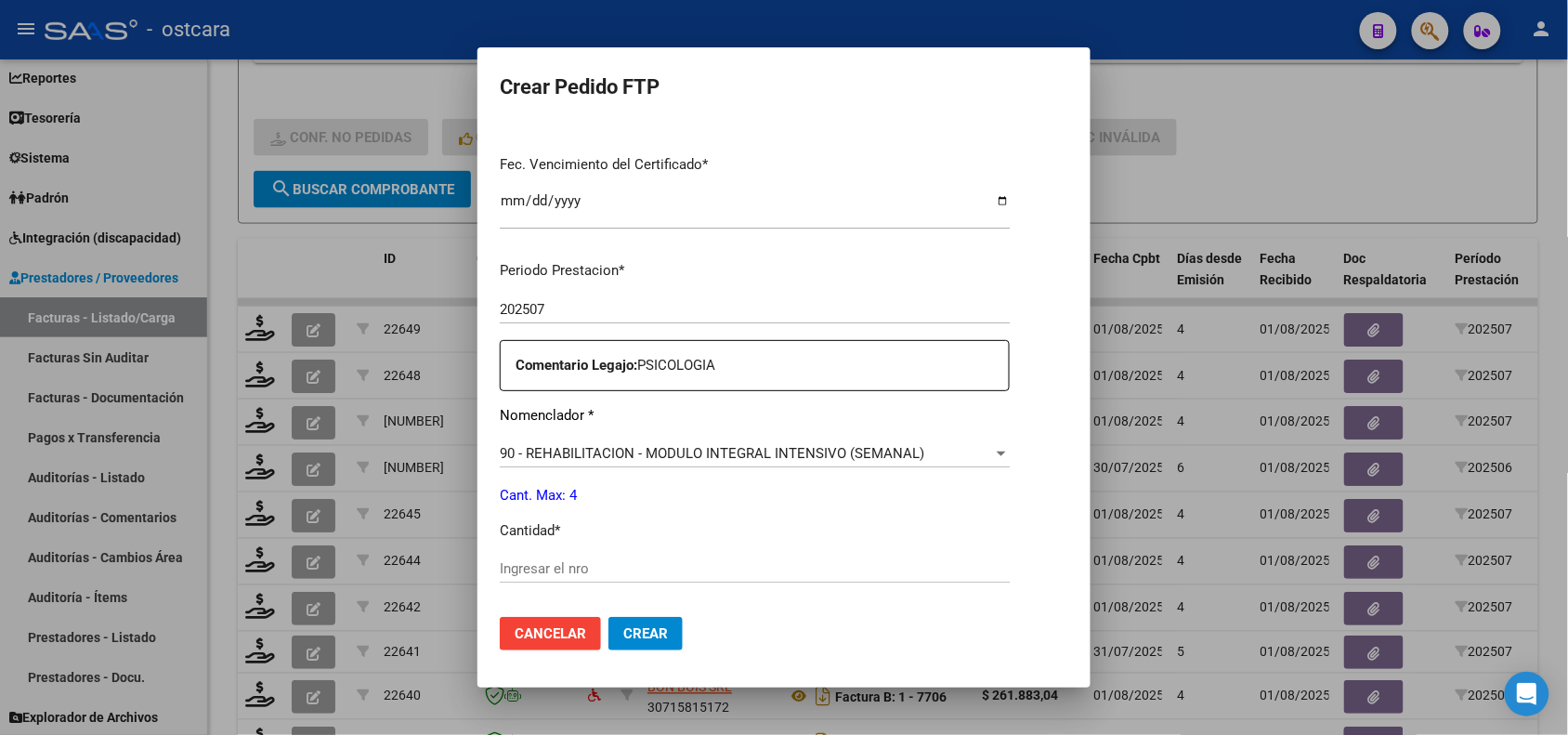click on "Ingresar el nro" 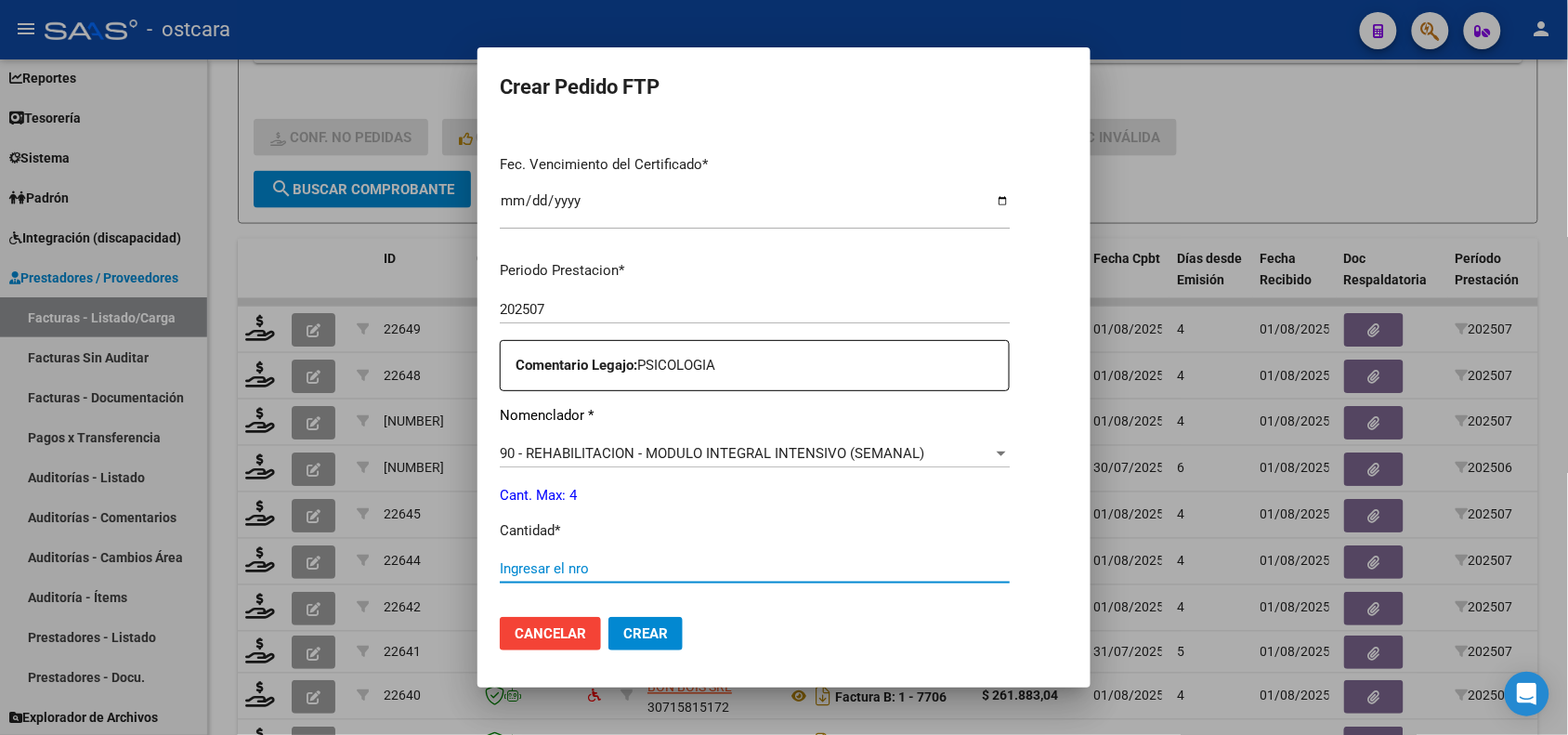 click on "Ingresar el nro" at bounding box center [754, 569] 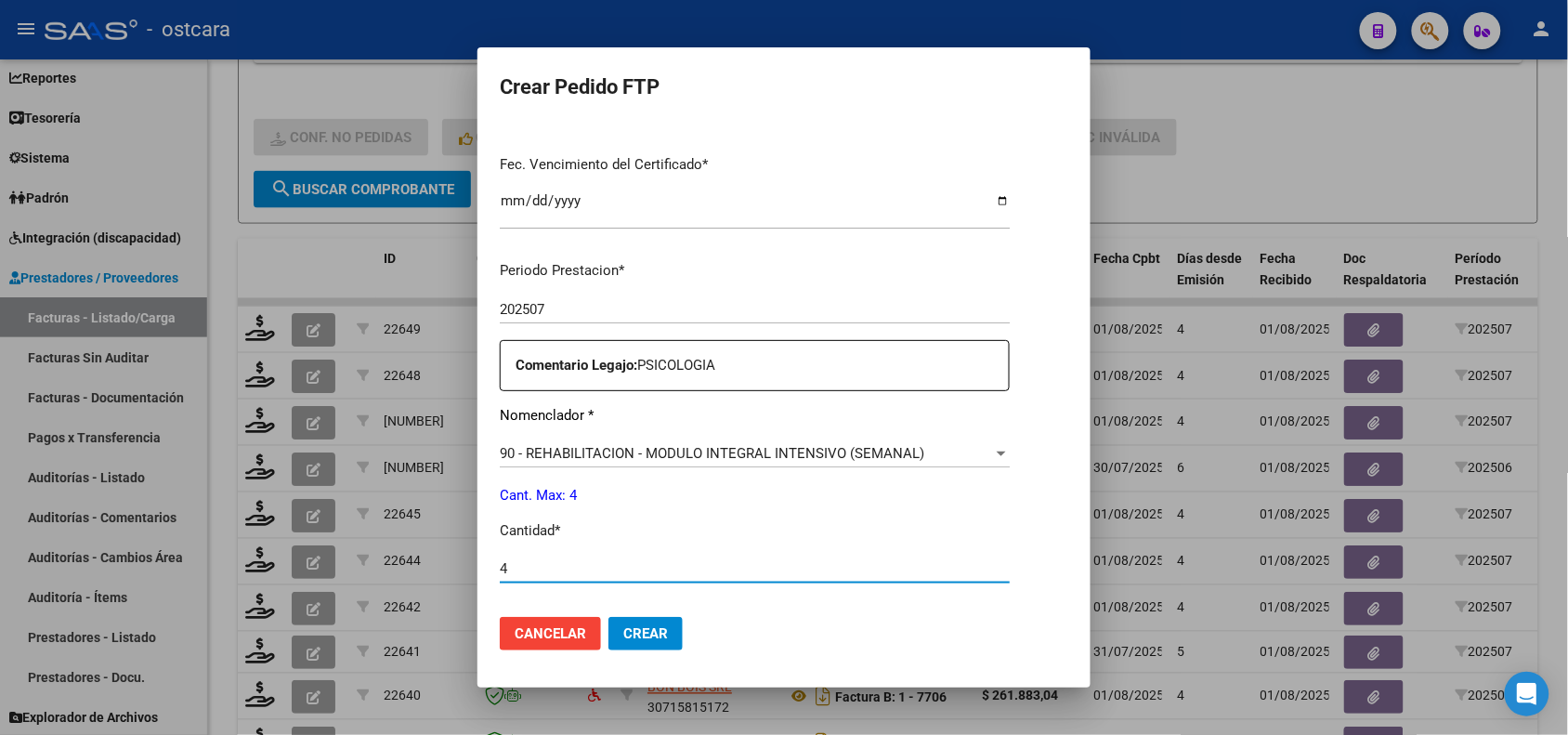 type on "4" 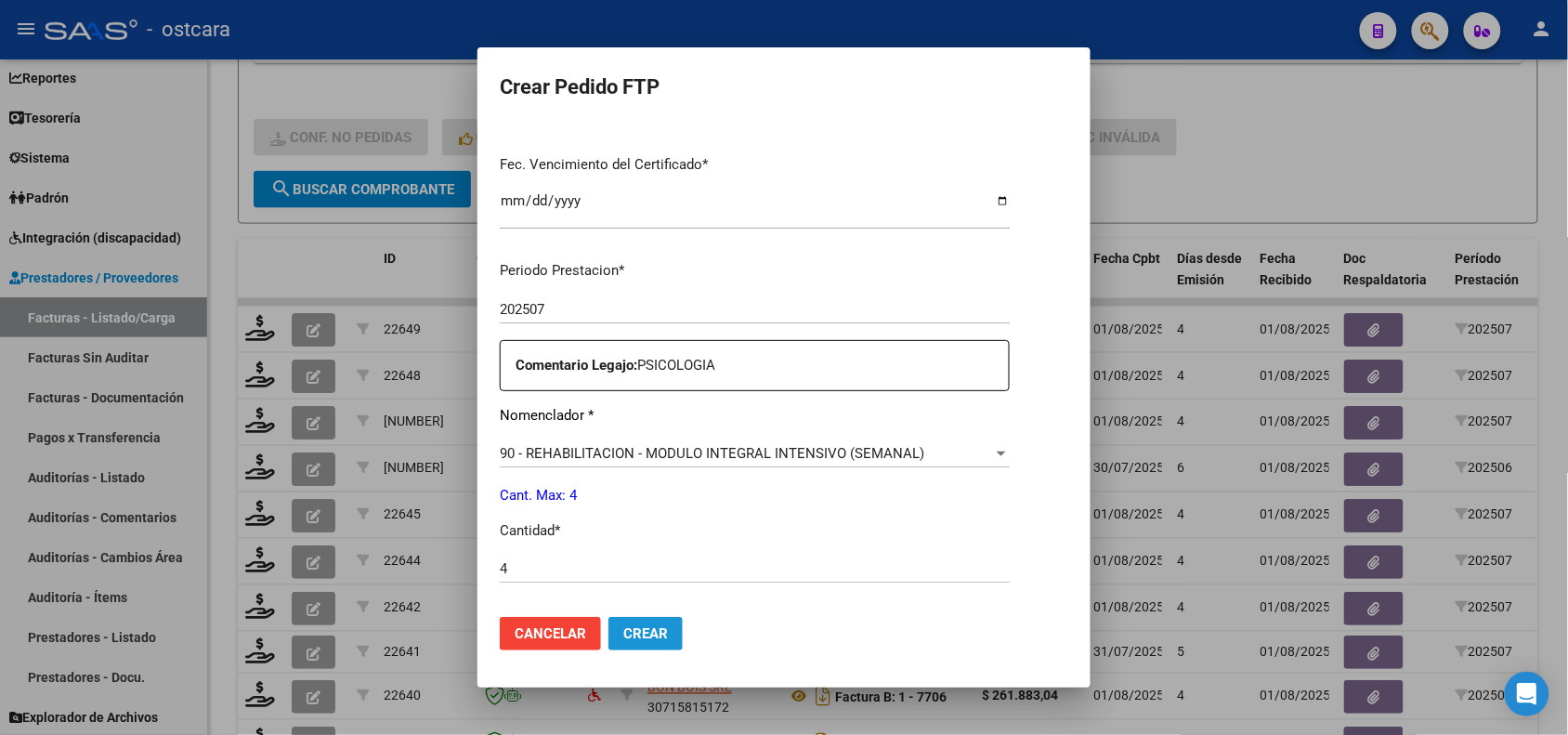 click on "Crear" 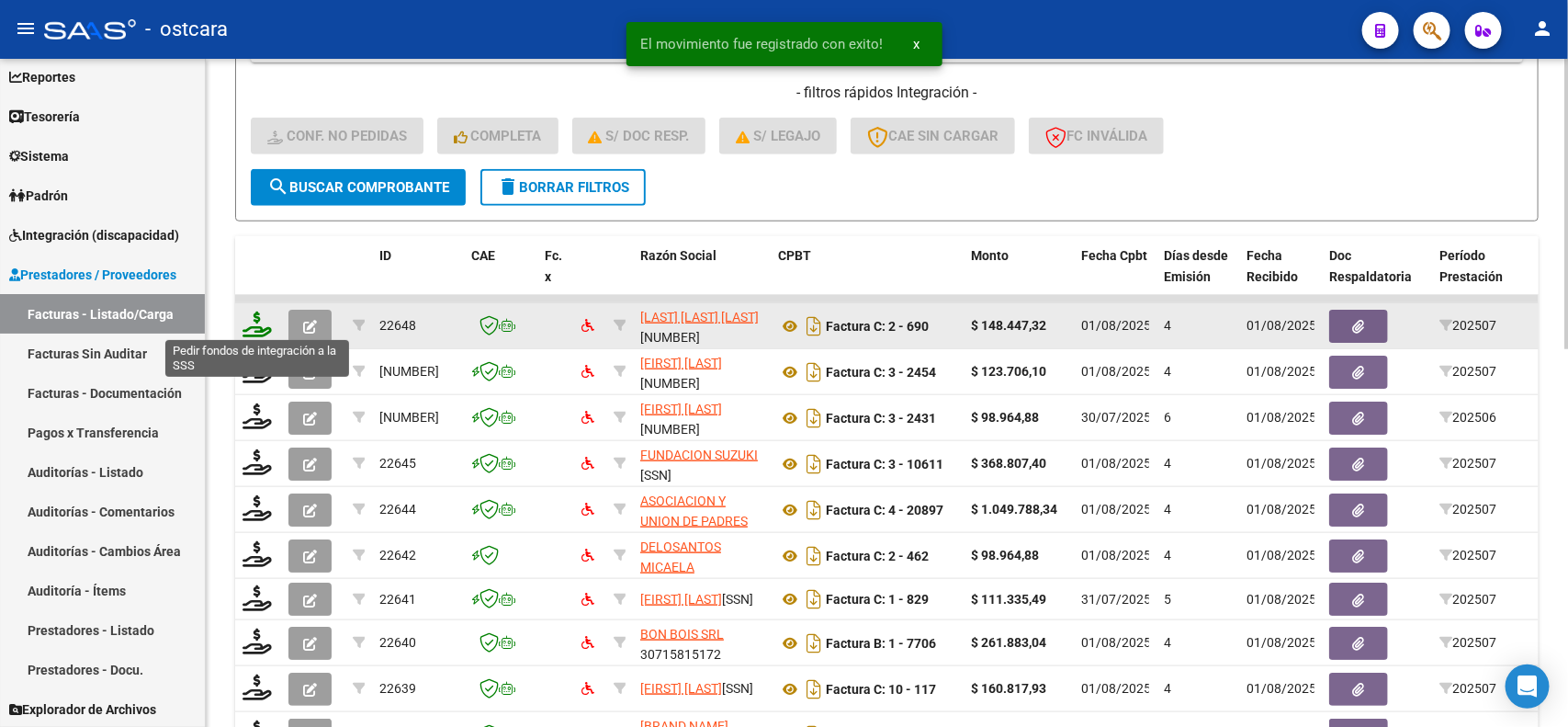 click 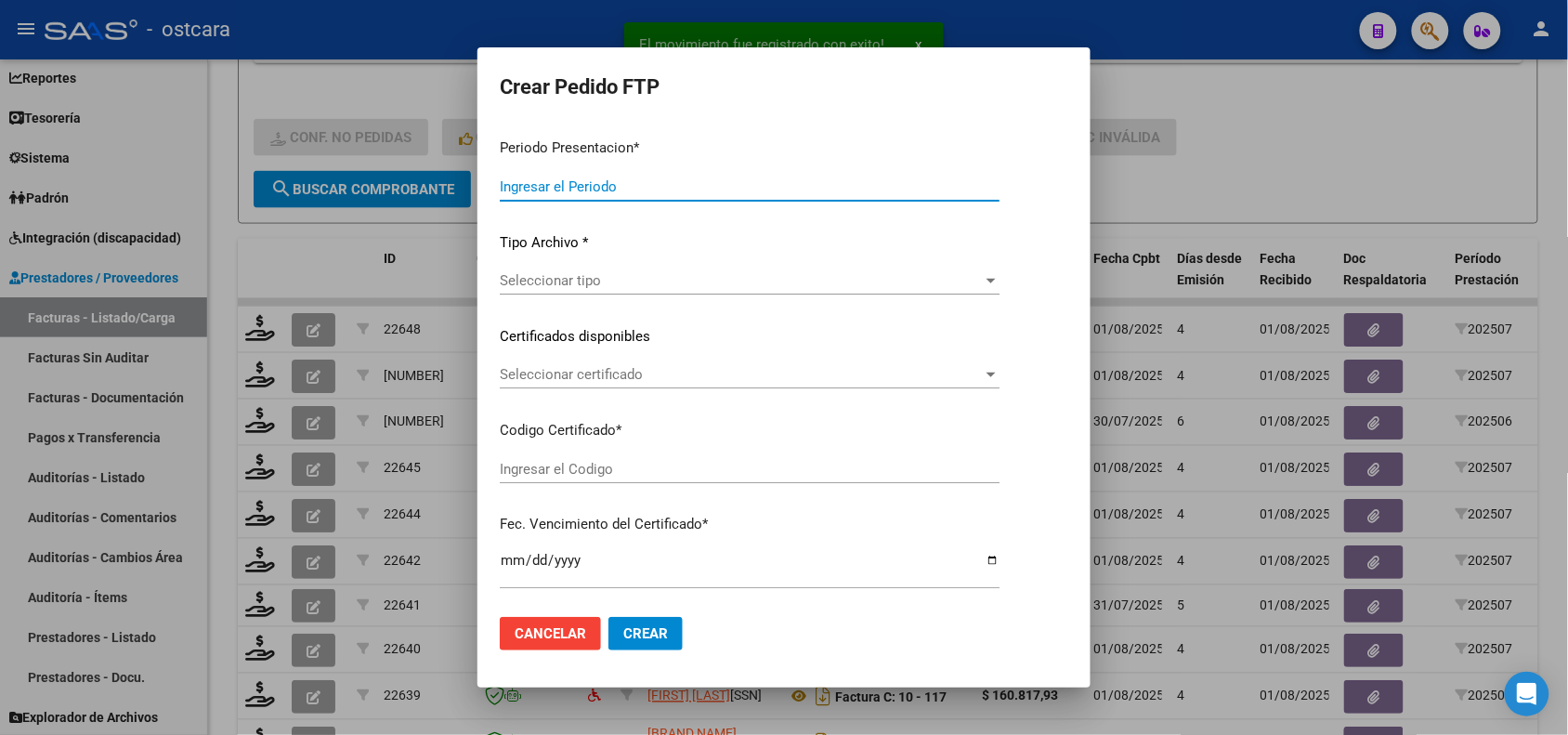 type on "202507" 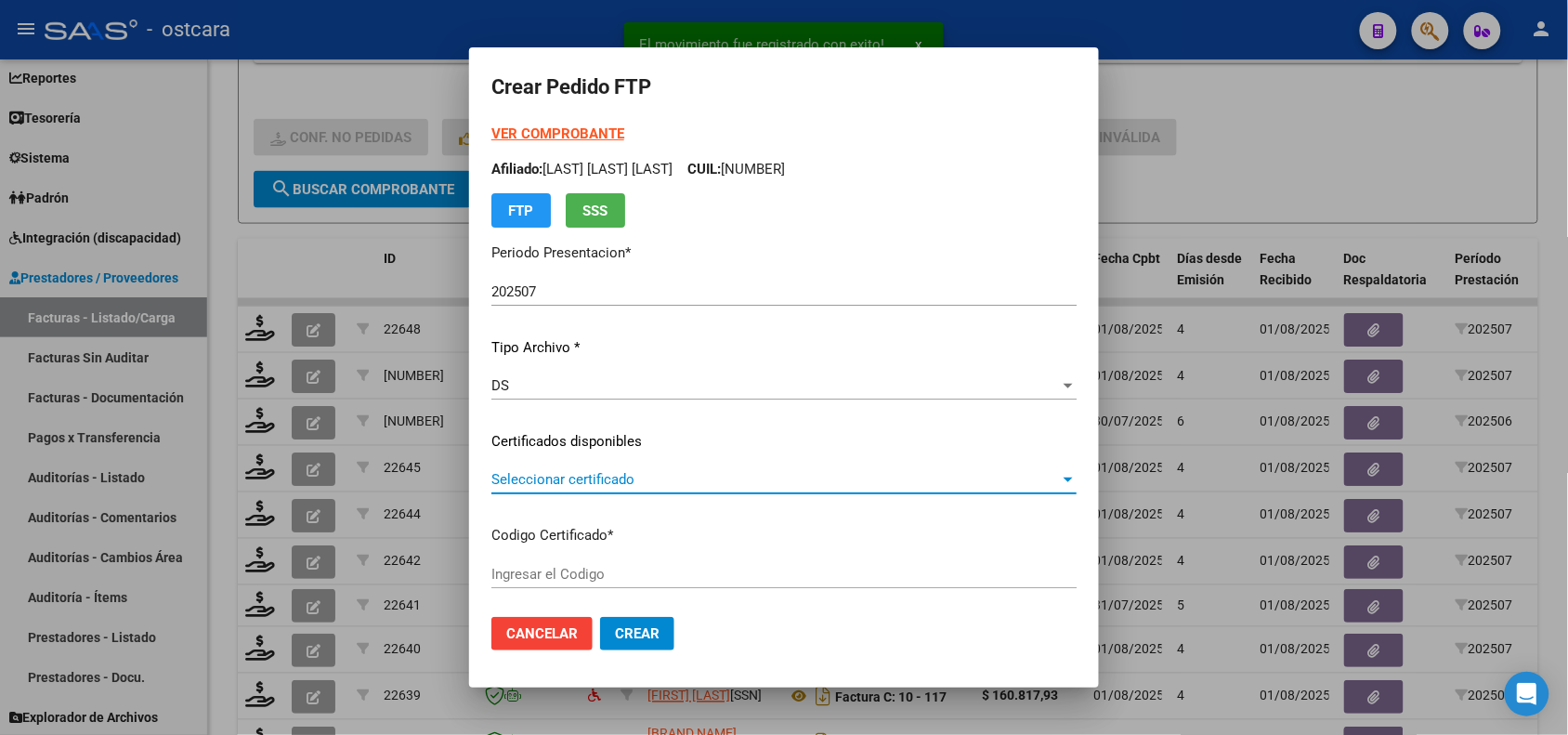 click on "Seleccionar certificado" at bounding box center [776, 479] 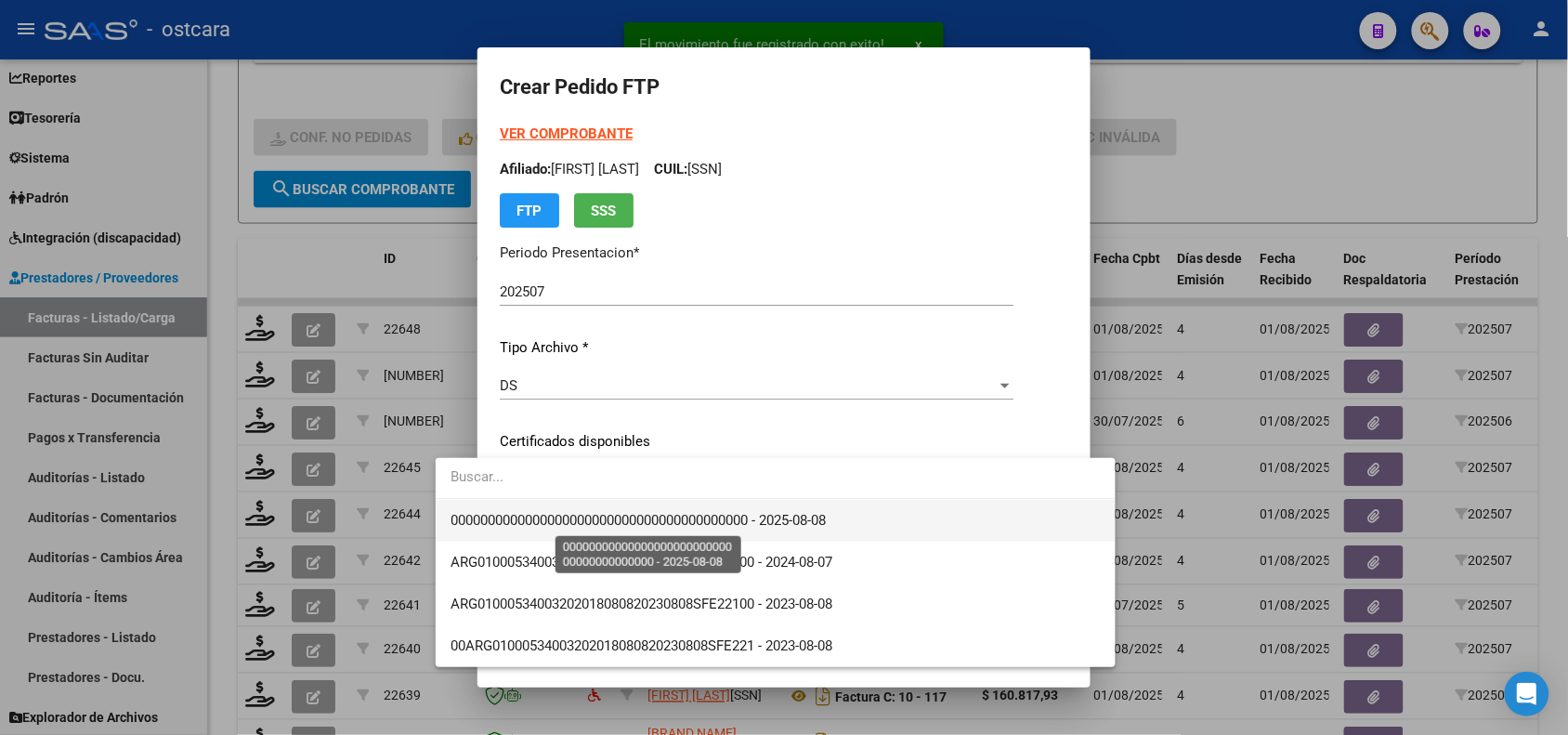 click on "0000000000000000000000000000000000000000 - 2025-08-08" at bounding box center (638, 520) 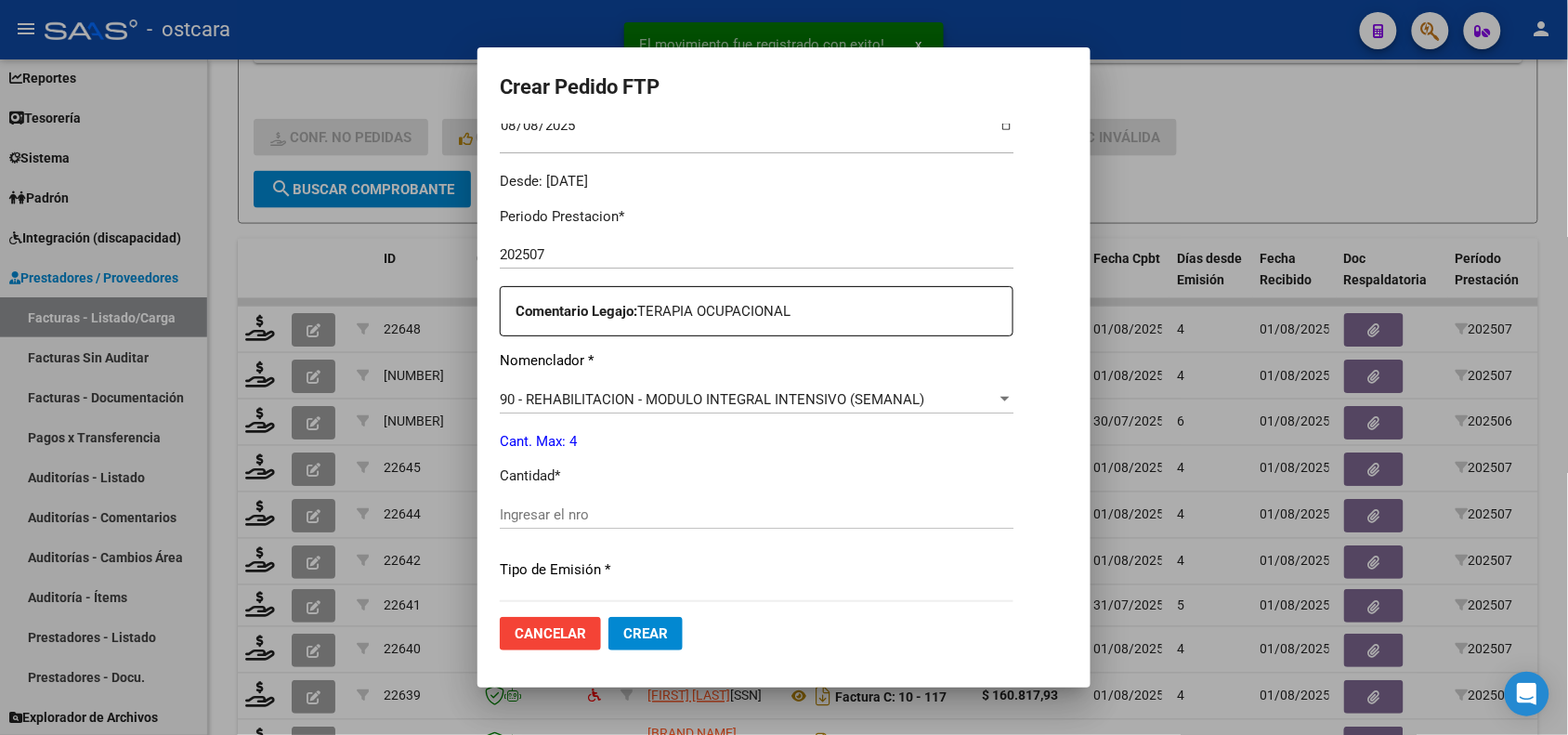 scroll, scrollTop: 581, scrollLeft: 0, axis: vertical 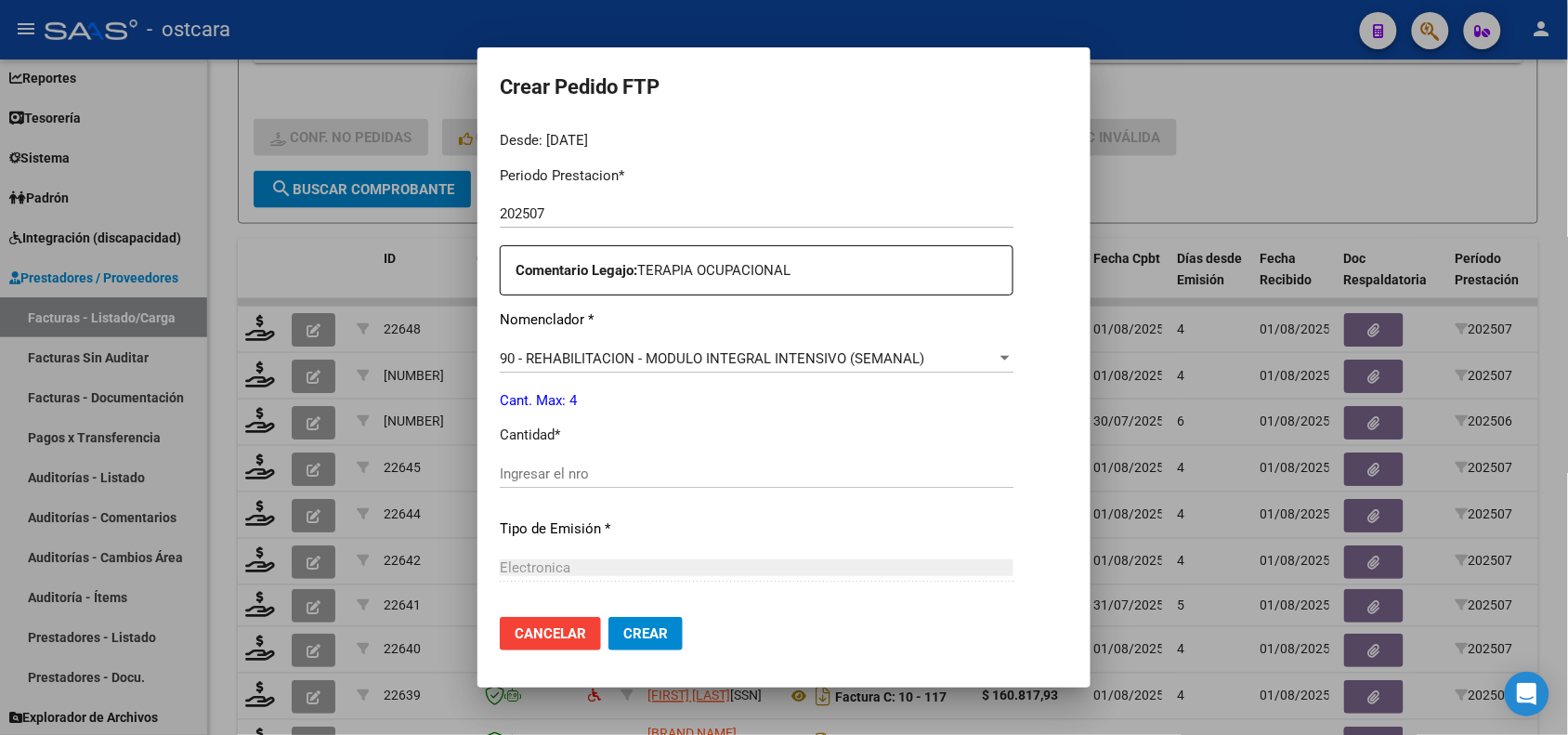 click on "Ingresar el nro" at bounding box center (756, 474) 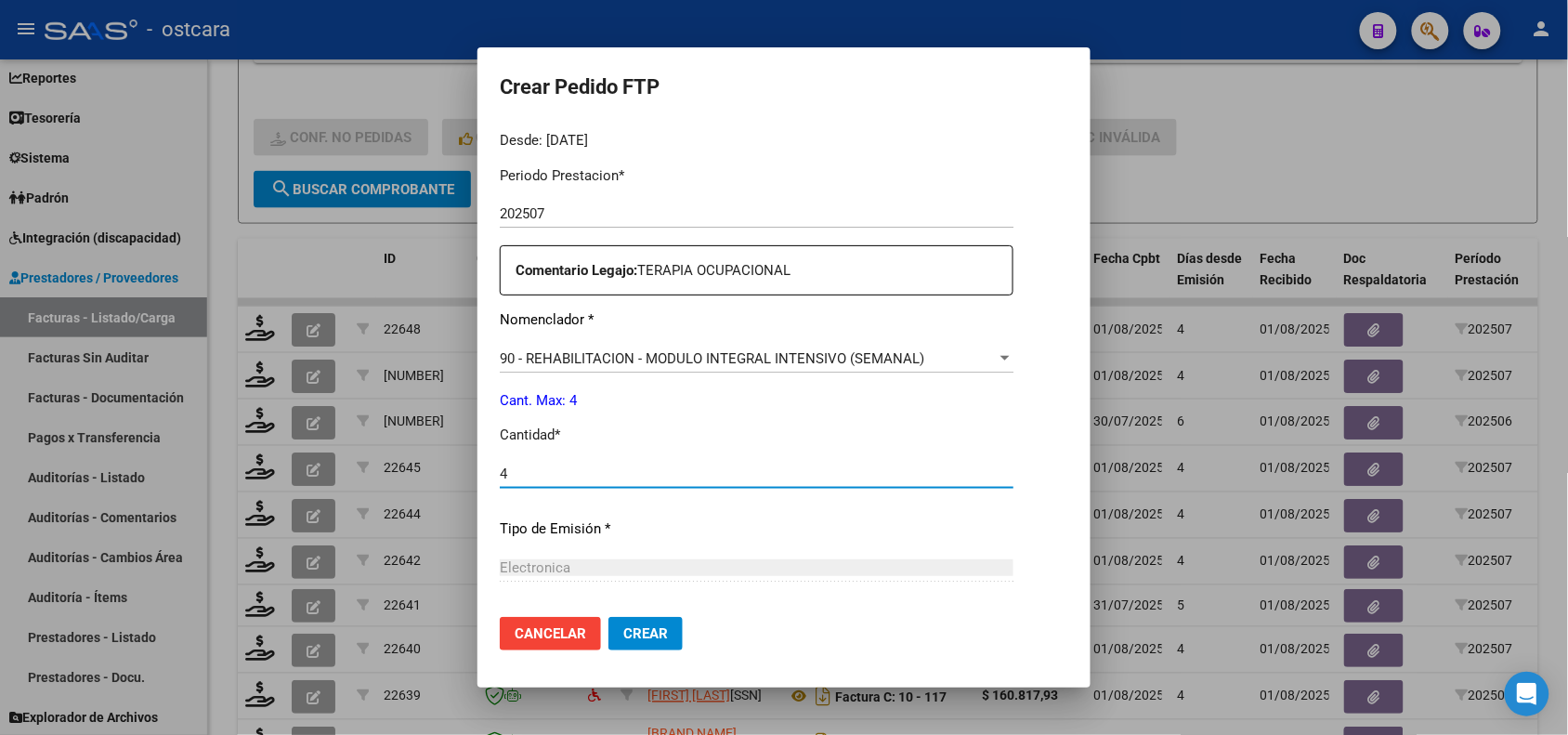 type on "4" 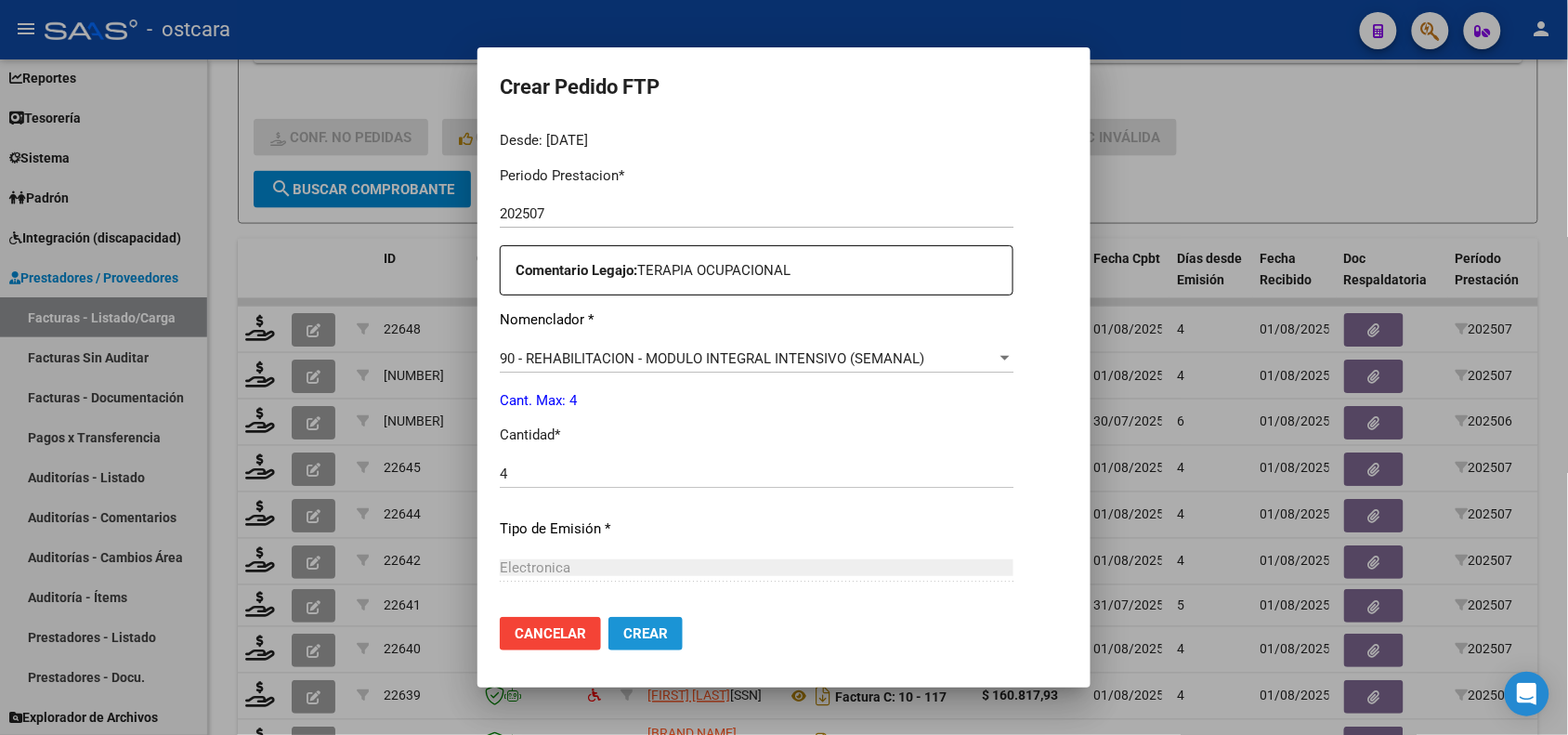 click on "Crear" 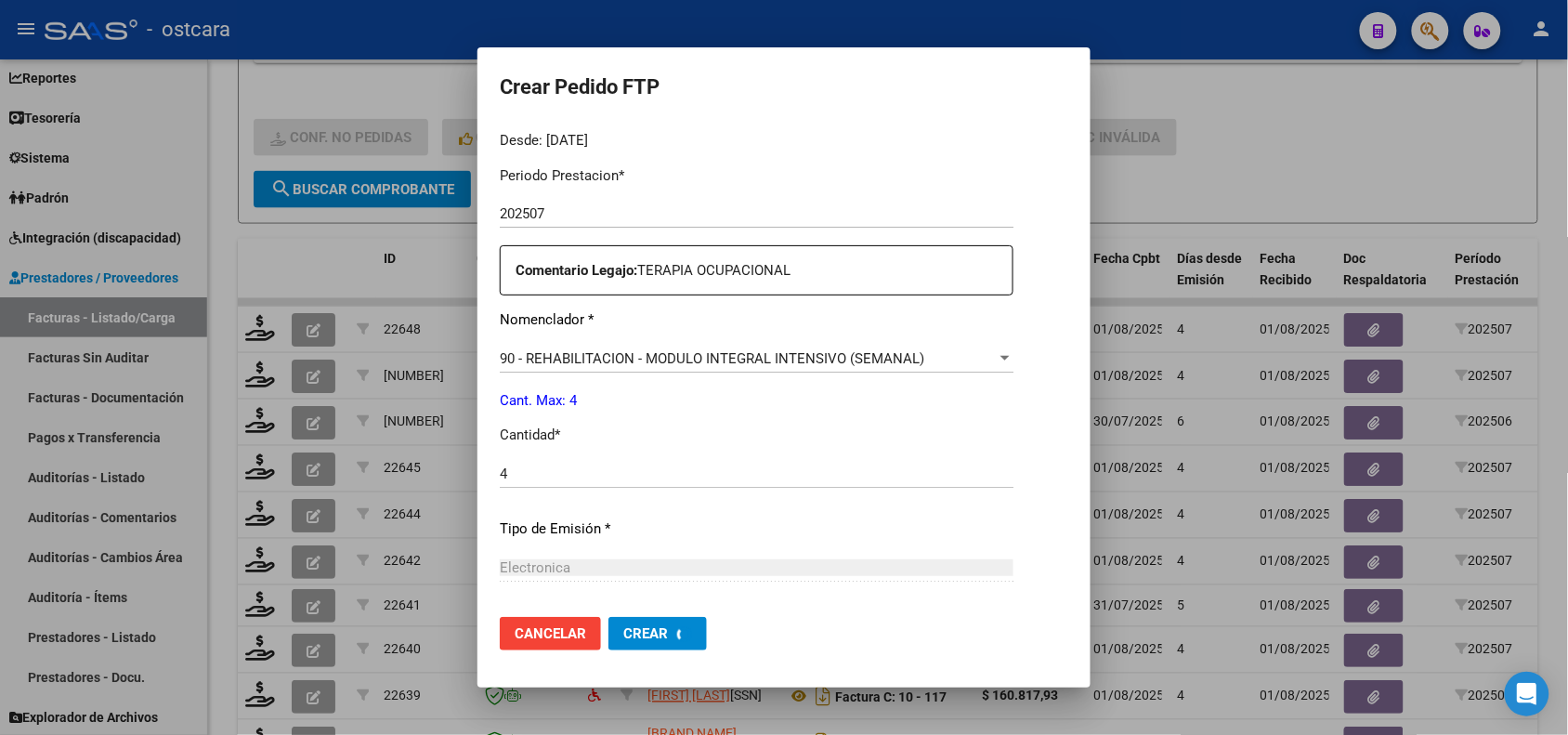 scroll, scrollTop: 476, scrollLeft: 0, axis: vertical 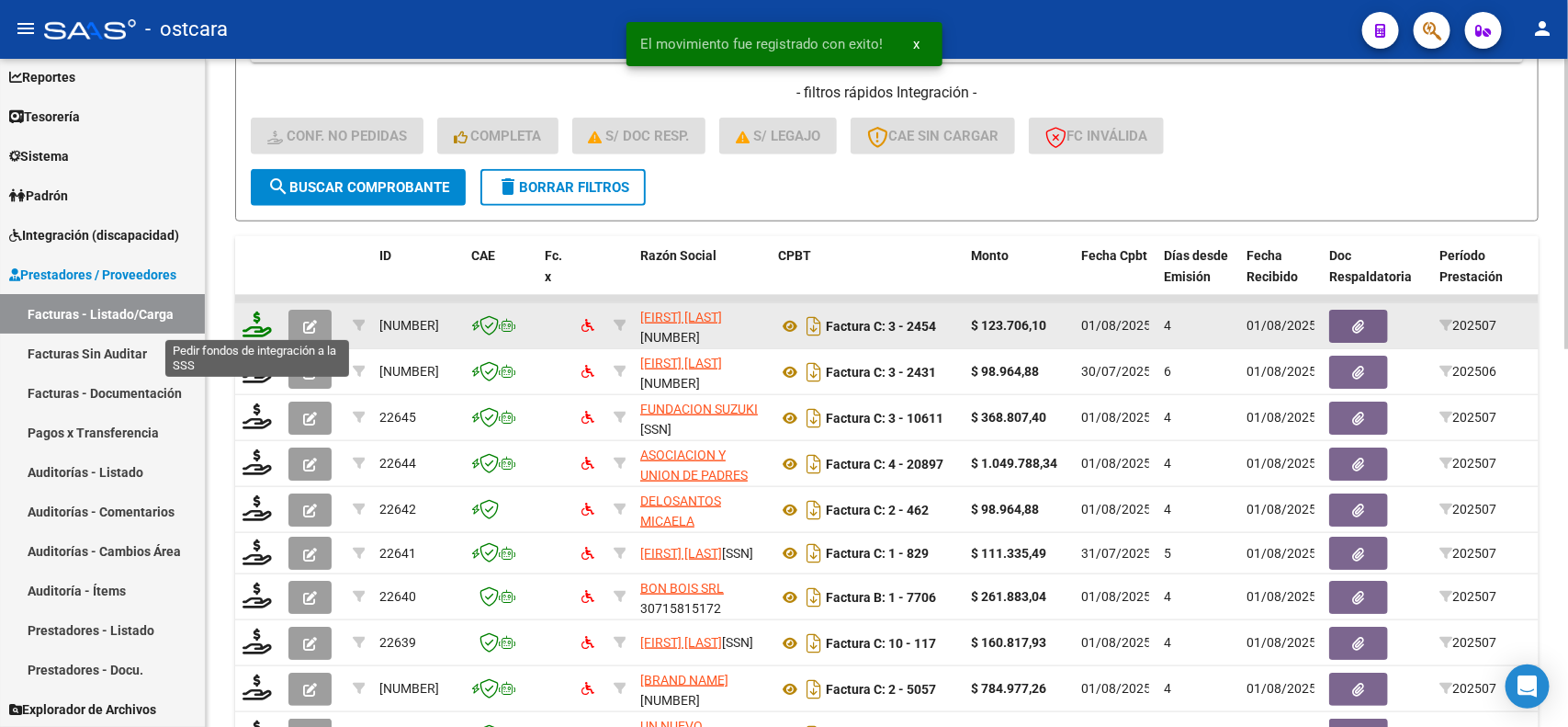 click 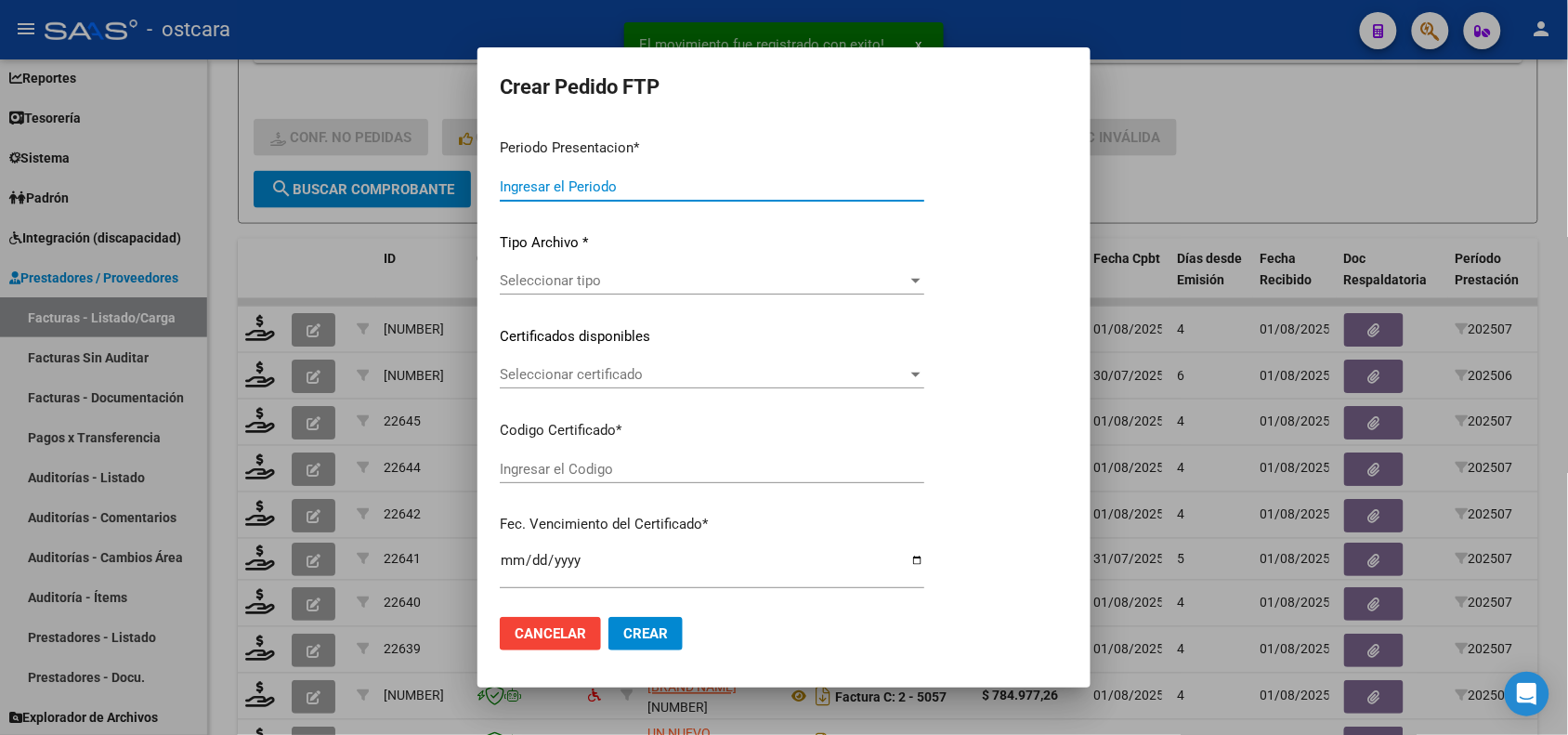 type on "202507" 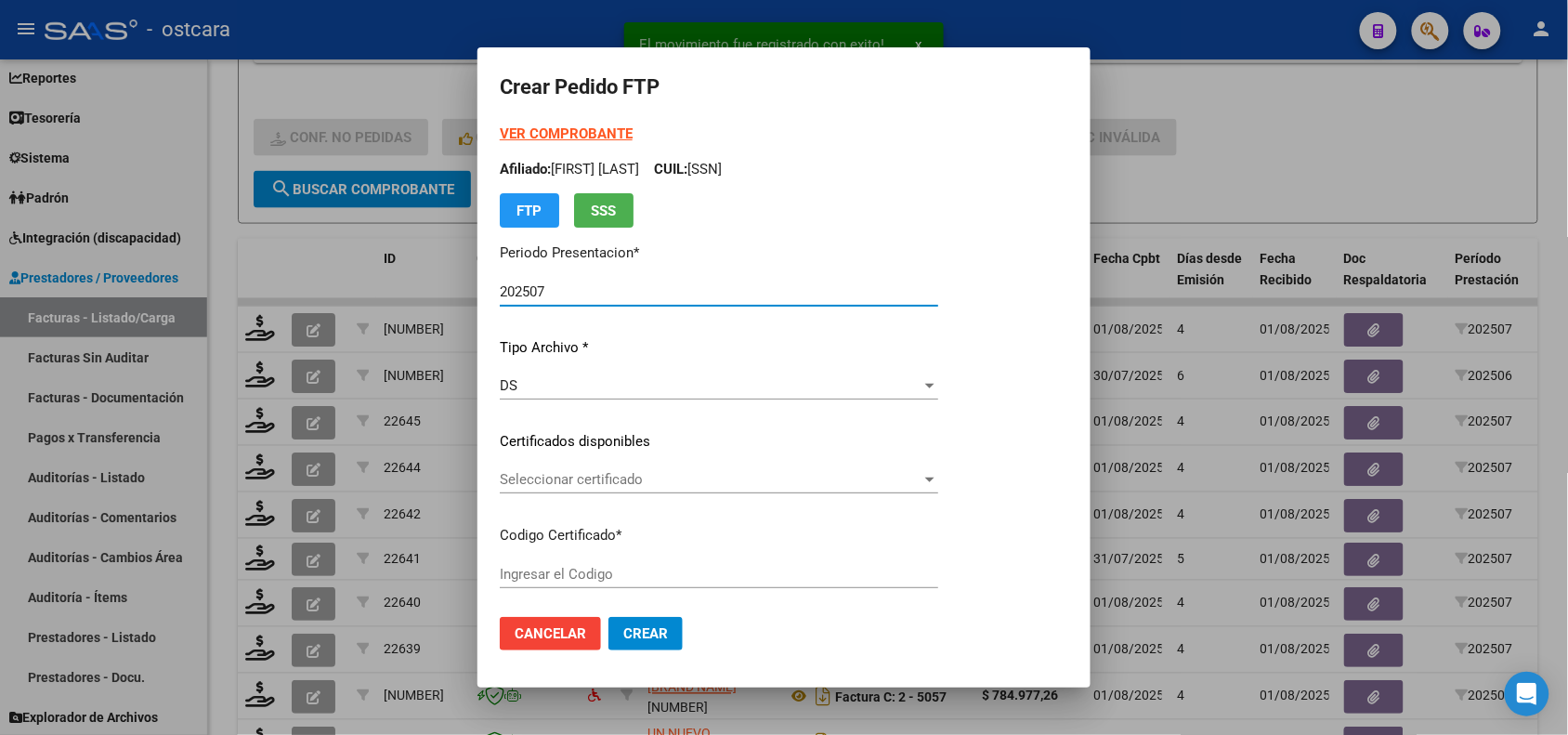type on "[CODE]" 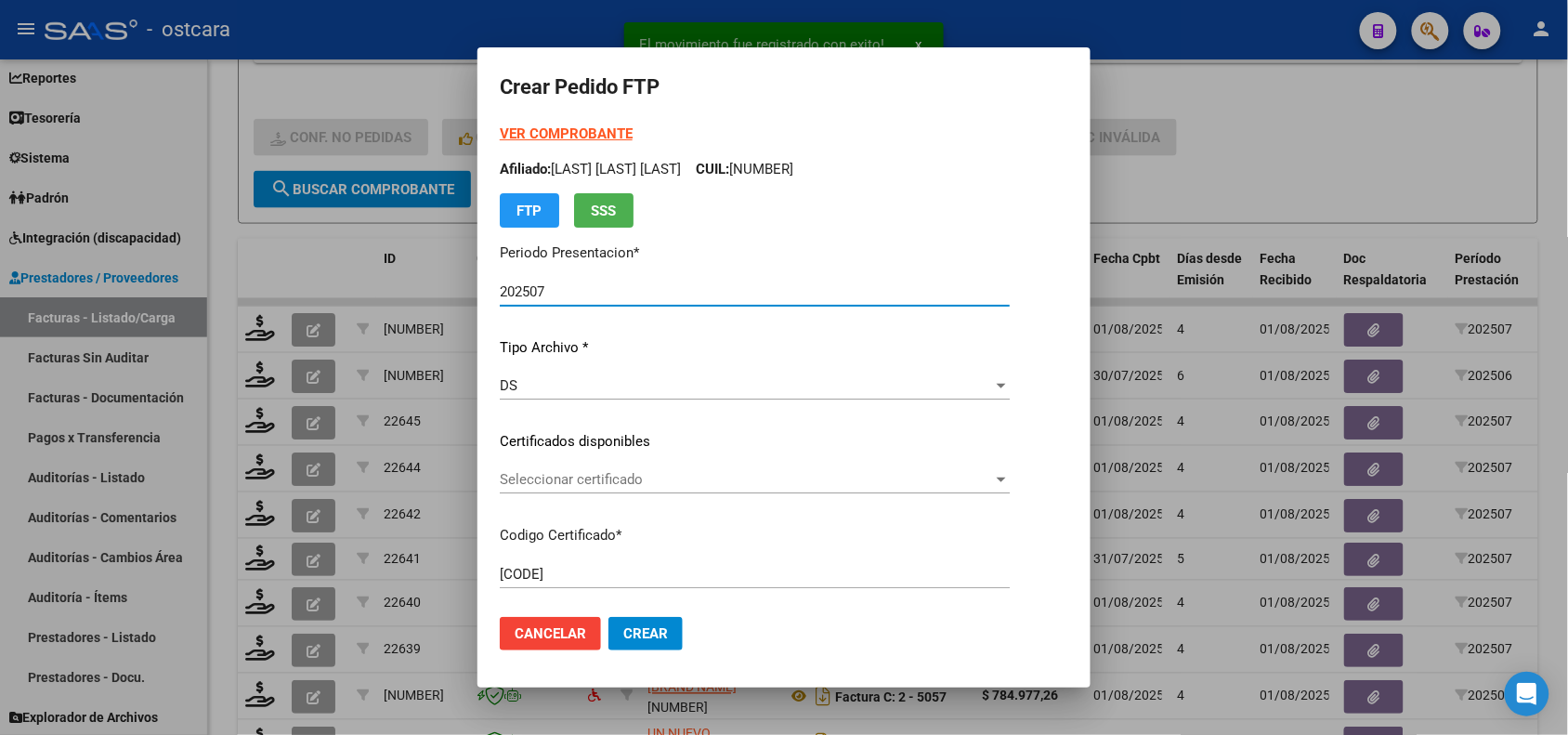 click on "Seleccionar certificado" at bounding box center (746, 479) 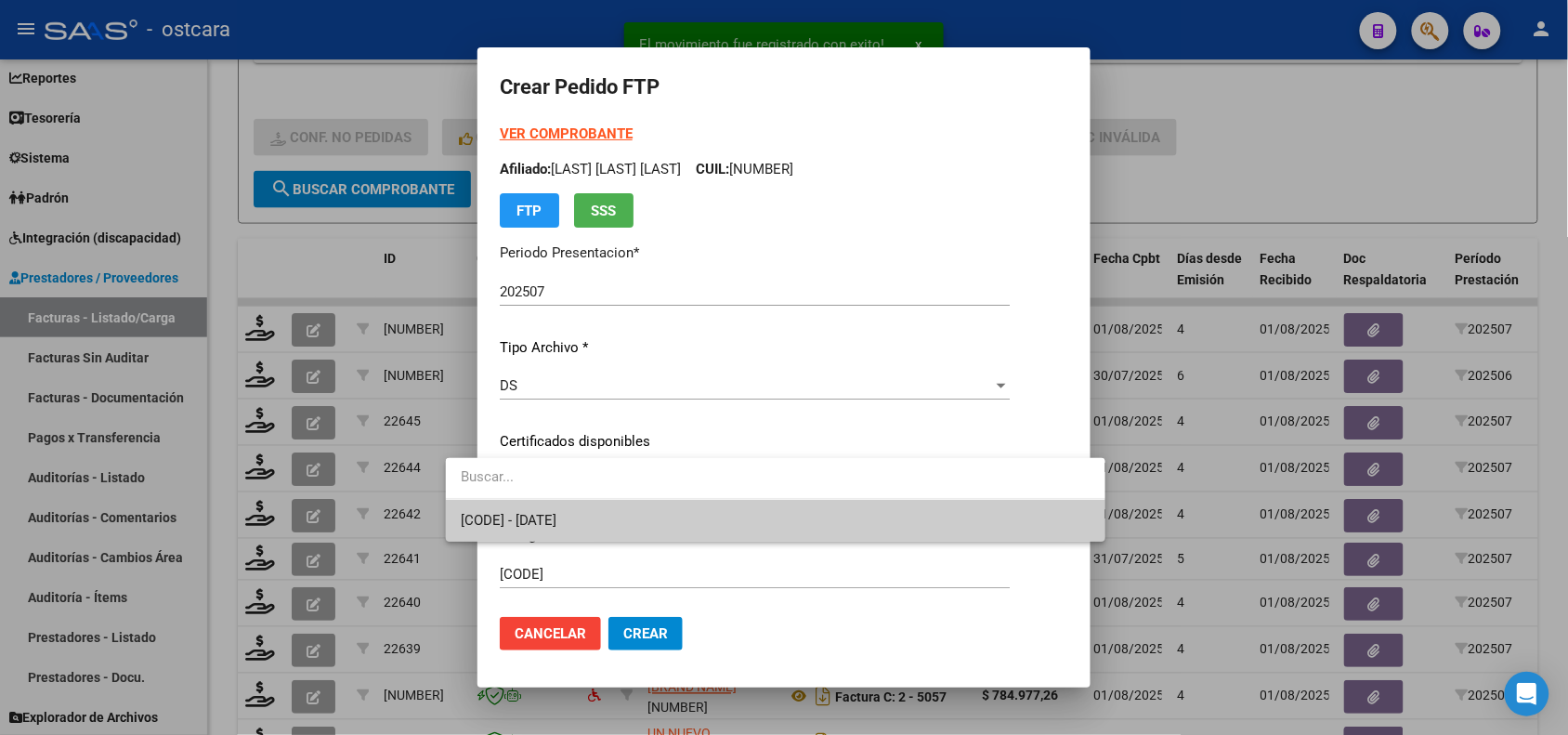 click on "[CODE] - [DATE]" at bounding box center [509, 520] 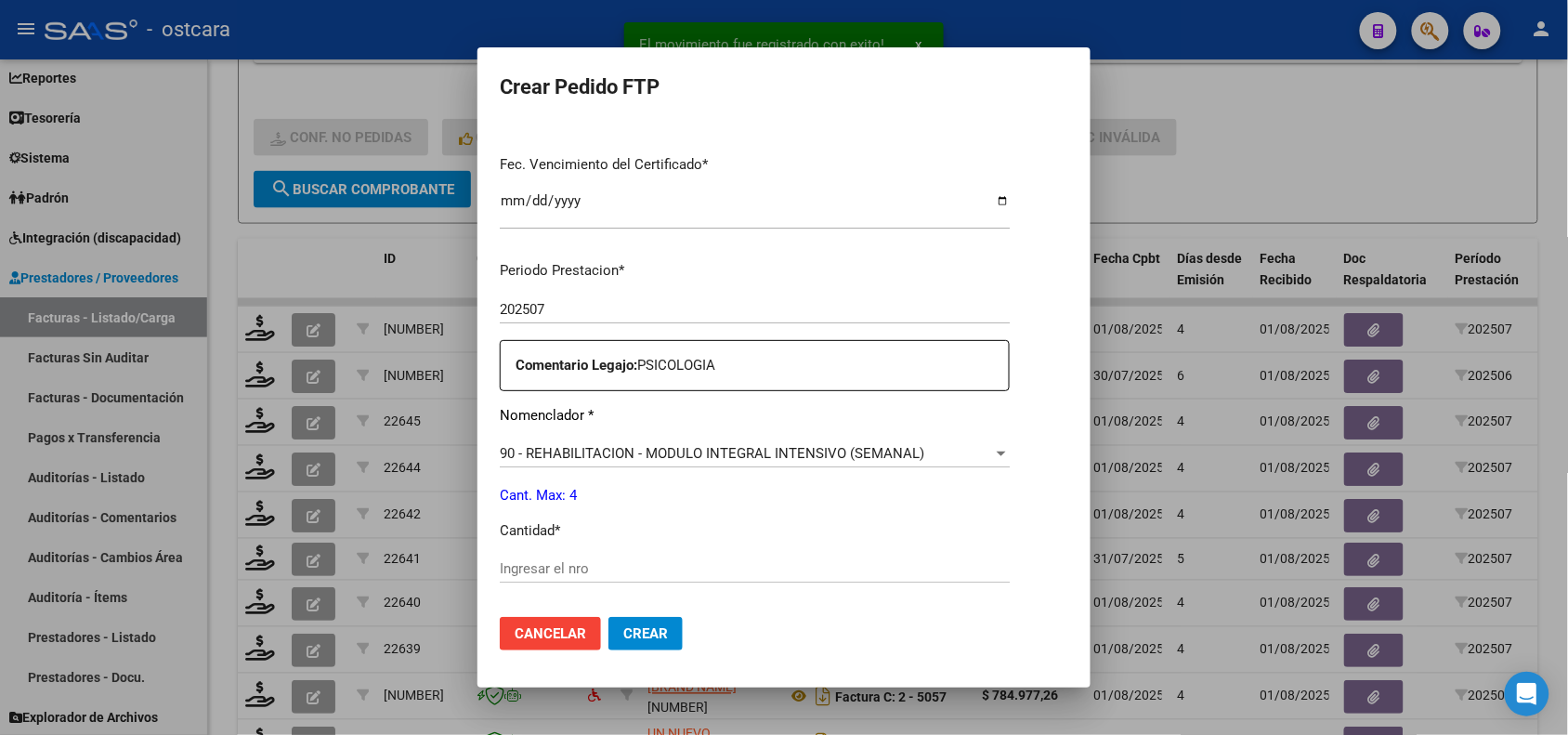 scroll, scrollTop: 581, scrollLeft: 0, axis: vertical 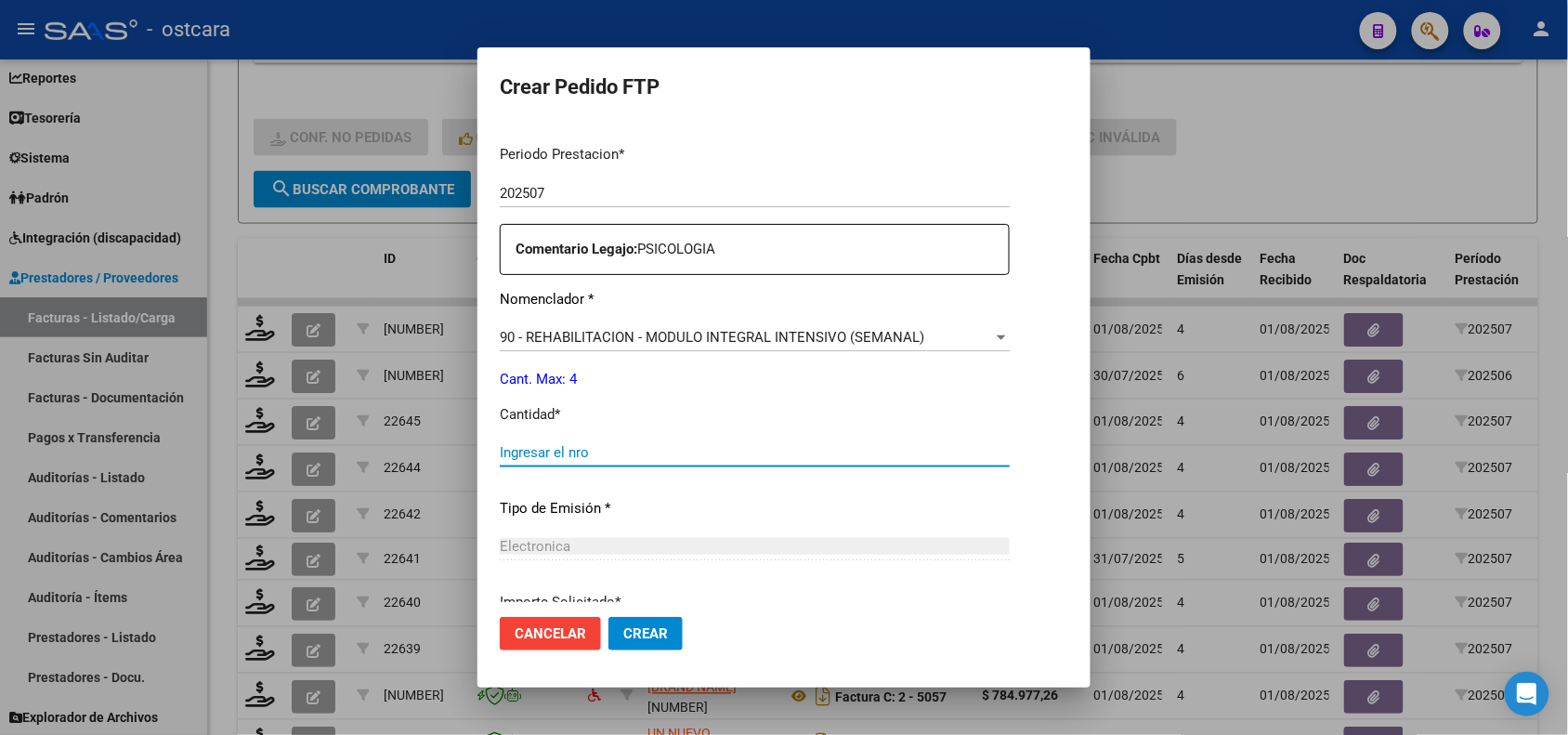 click on "Ingresar el nro" at bounding box center [754, 453] 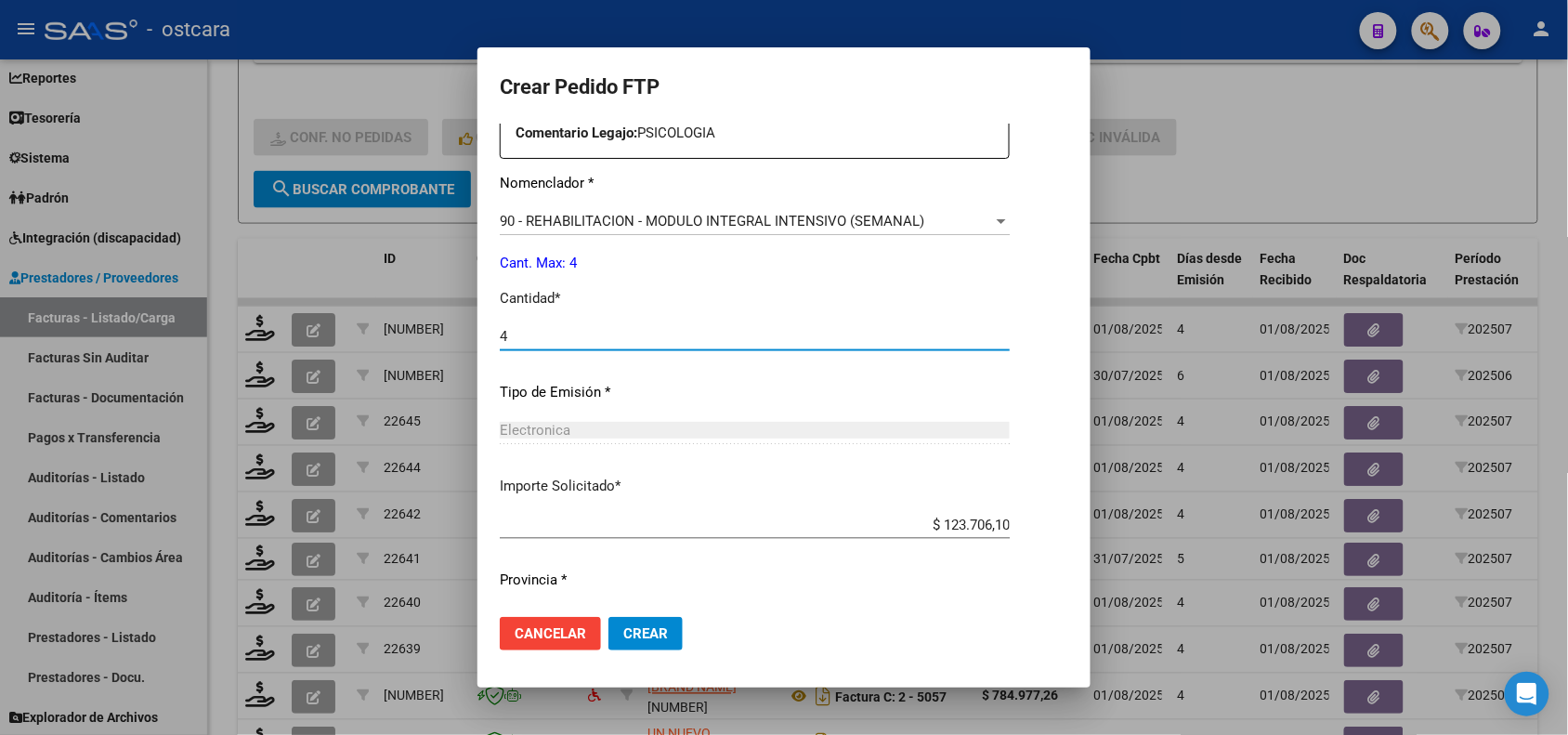 scroll, scrollTop: 745, scrollLeft: 0, axis: vertical 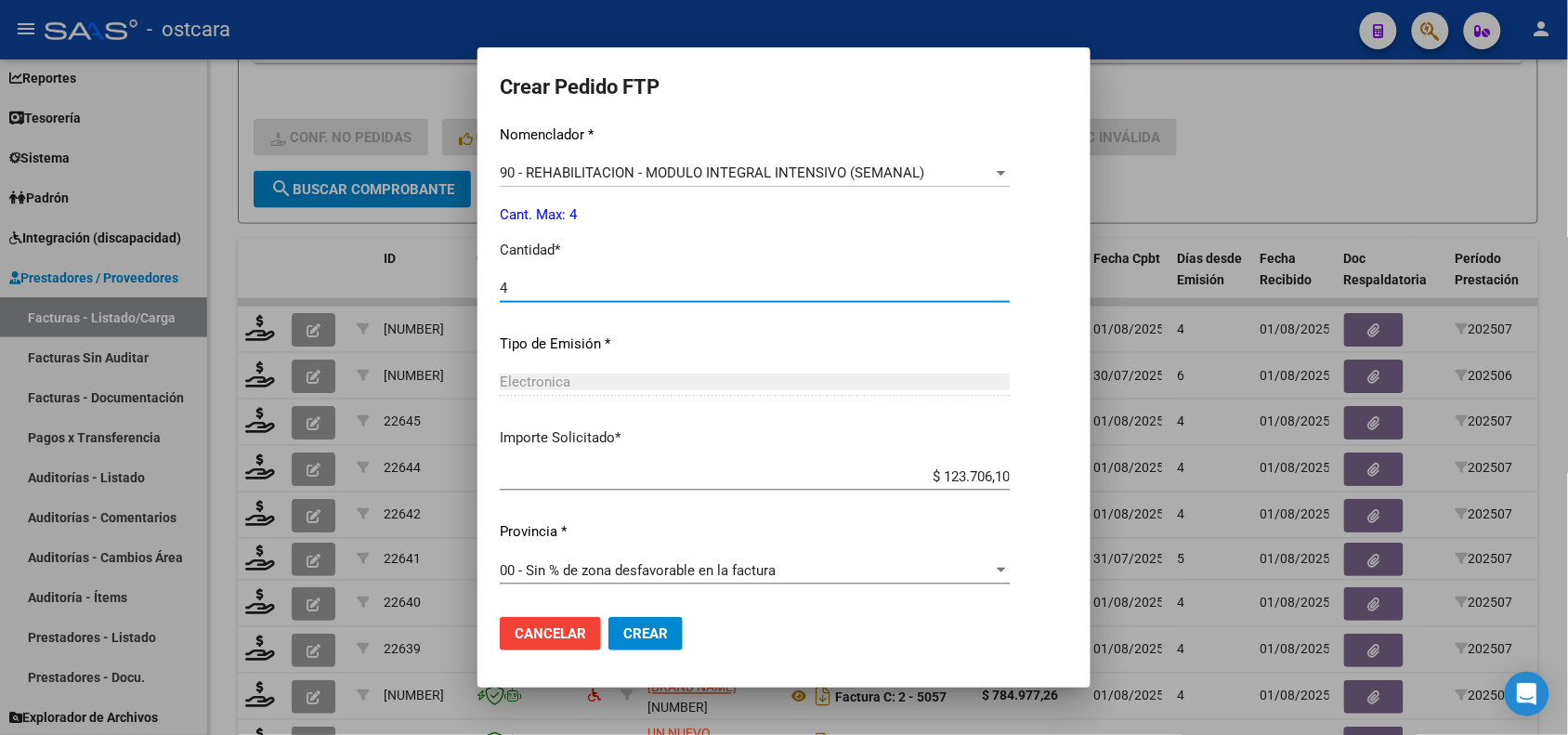 type on "4" 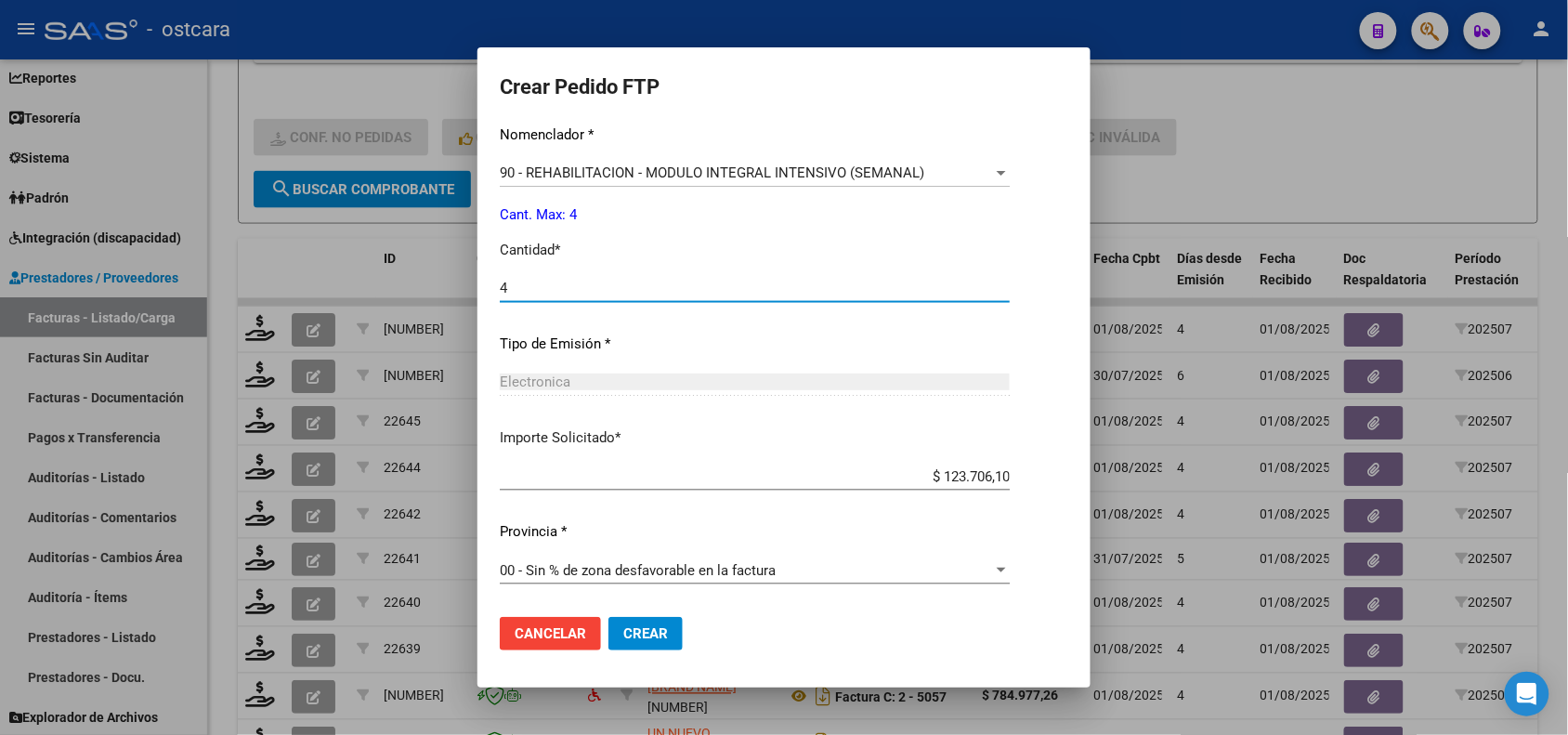 click on "Crear" 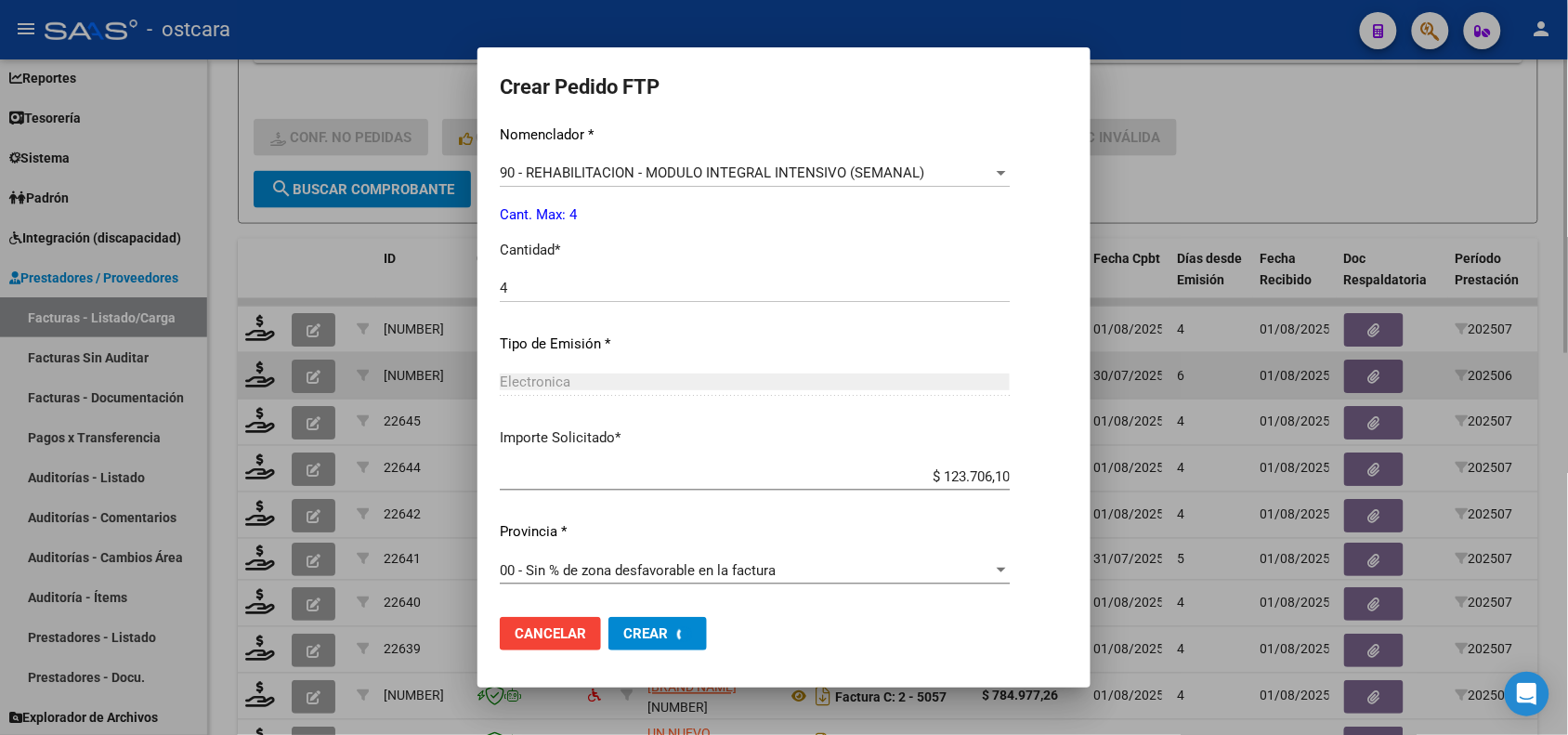 scroll, scrollTop: 0, scrollLeft: 0, axis: both 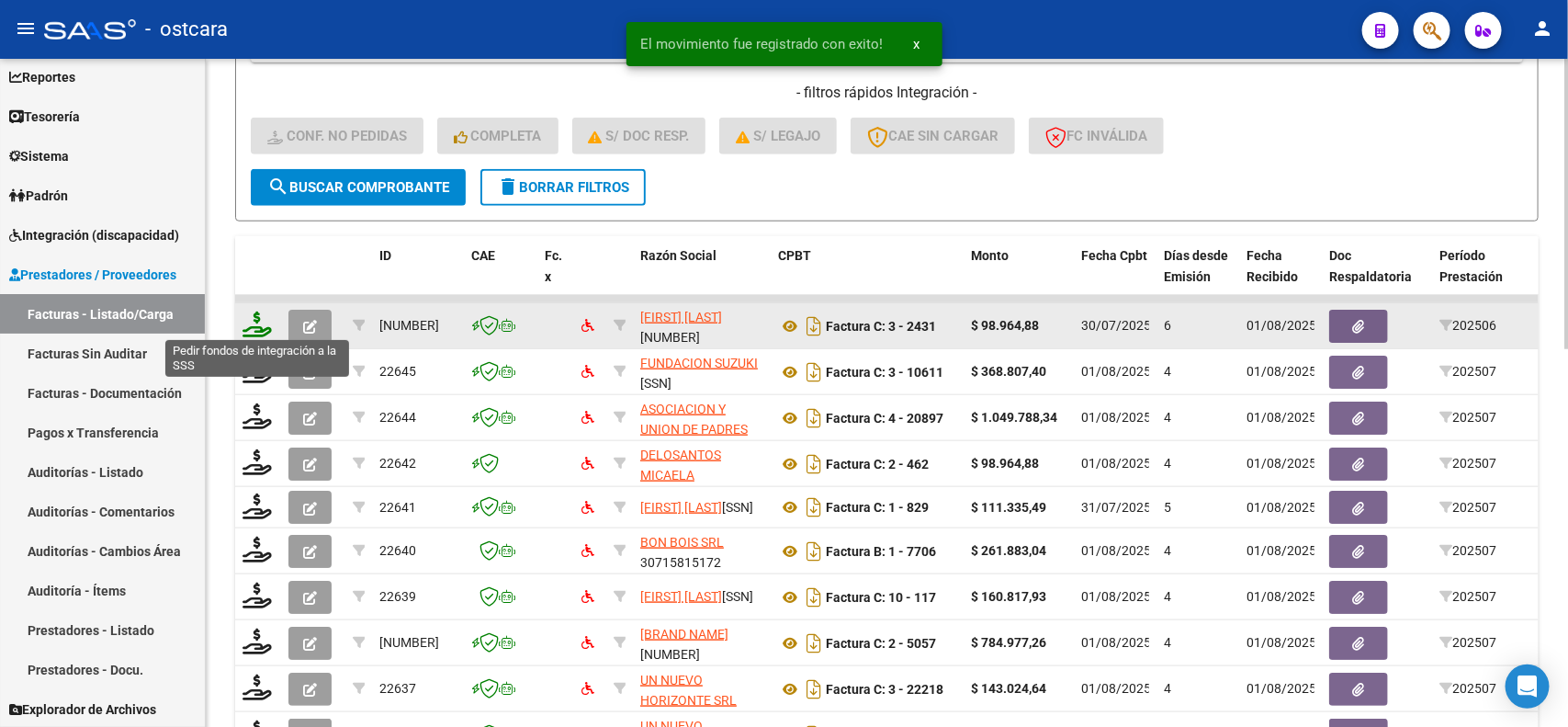 click 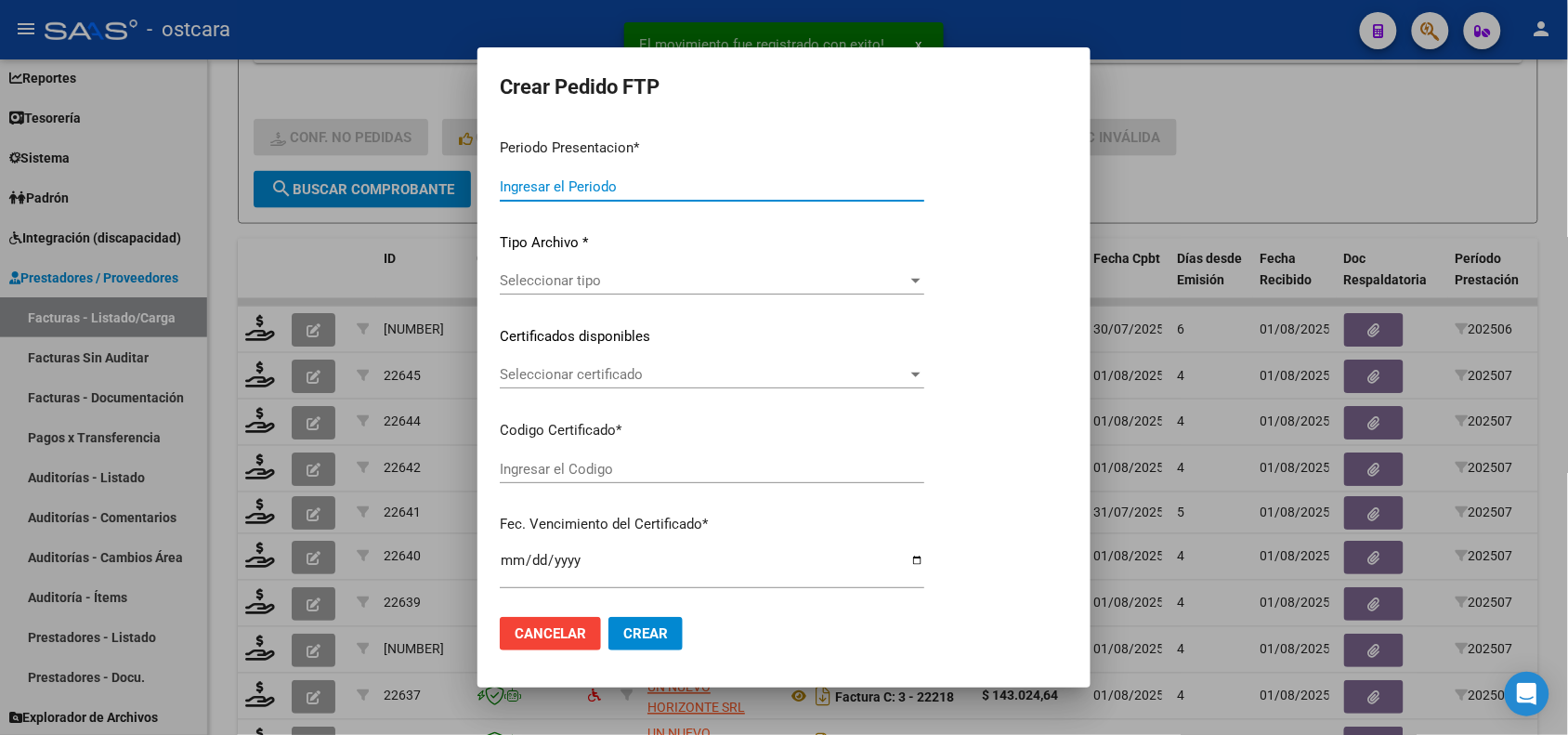 type on "202507" 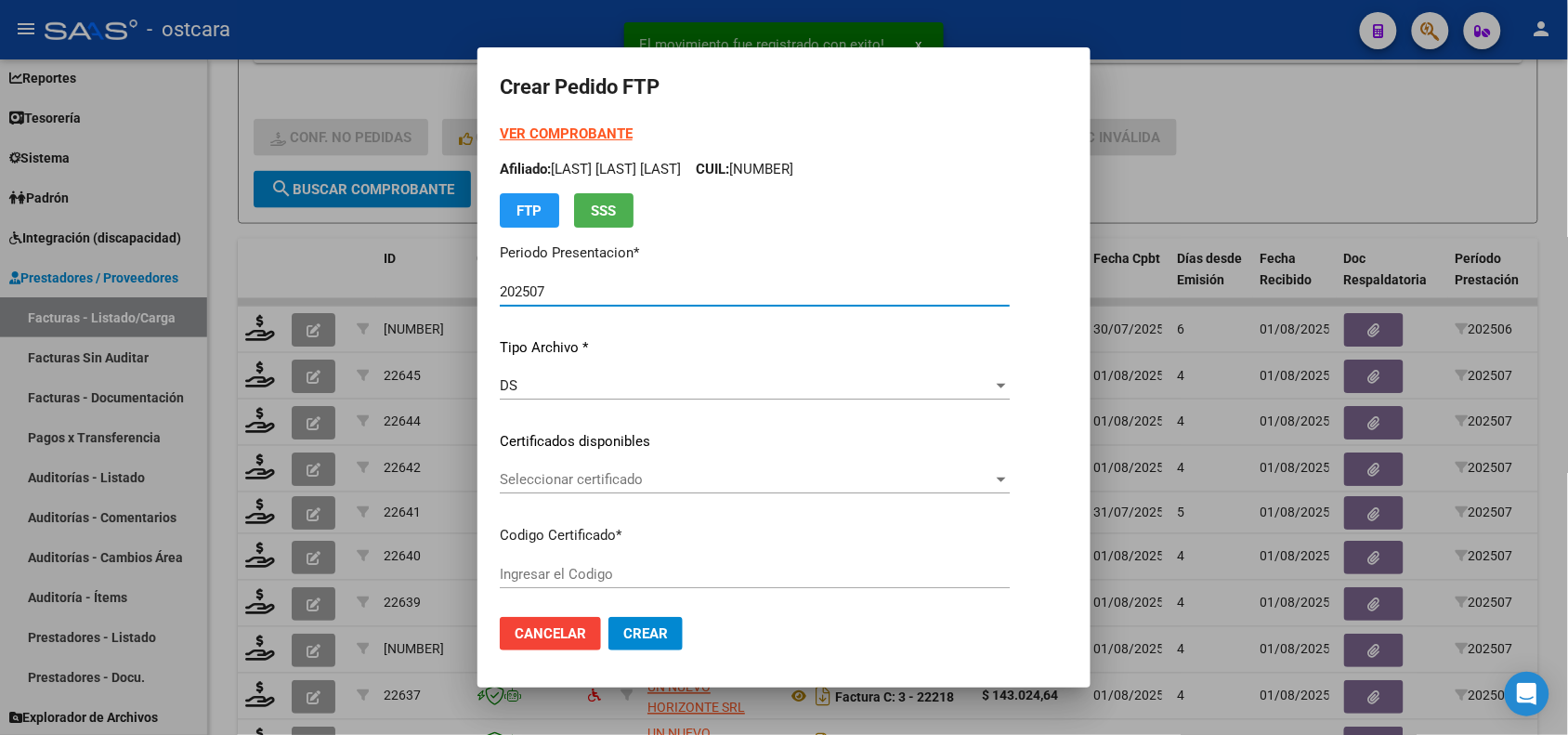 click on "Seleccionar certificado" at bounding box center [746, 479] 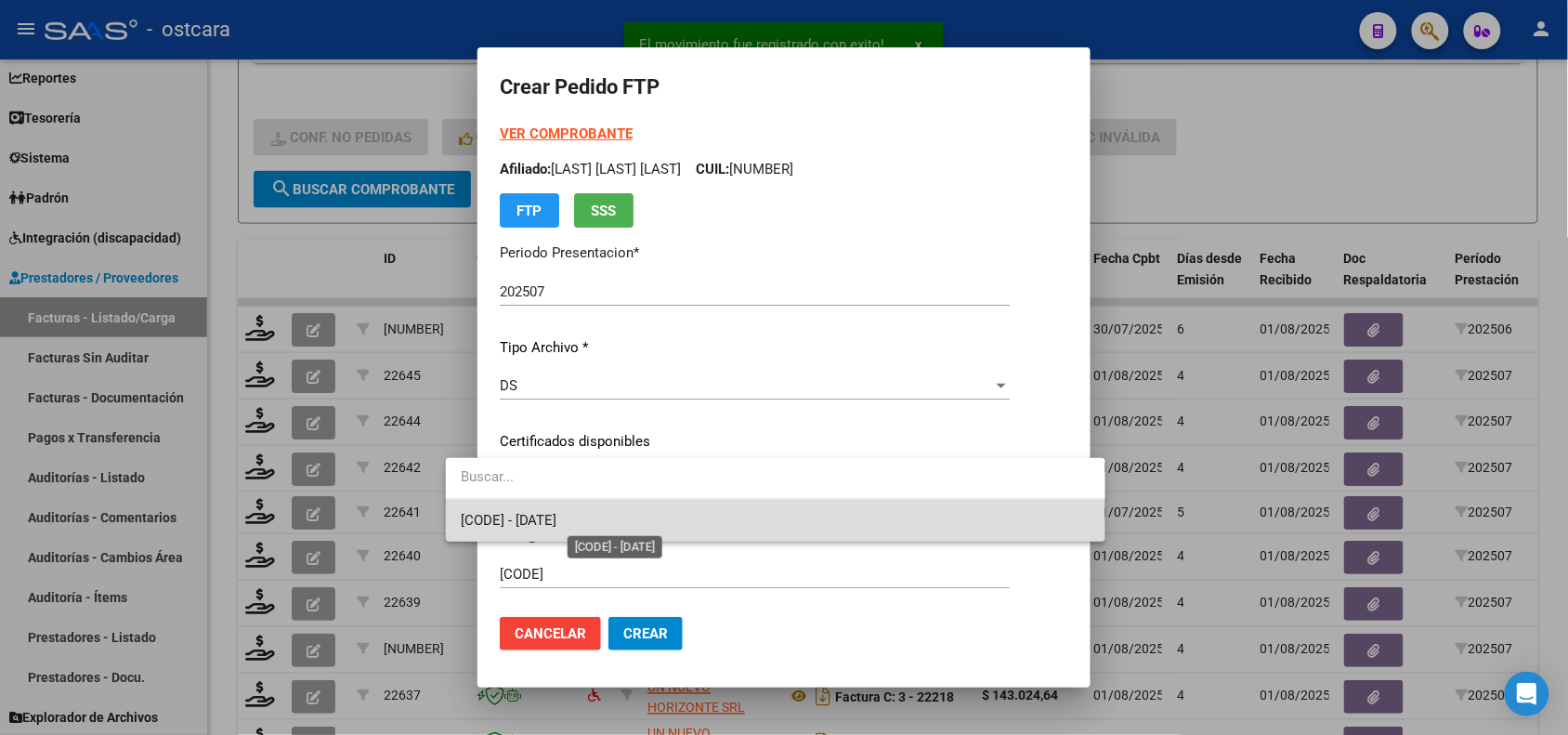 click on "[CODE] - [DATE]" at bounding box center [509, 520] 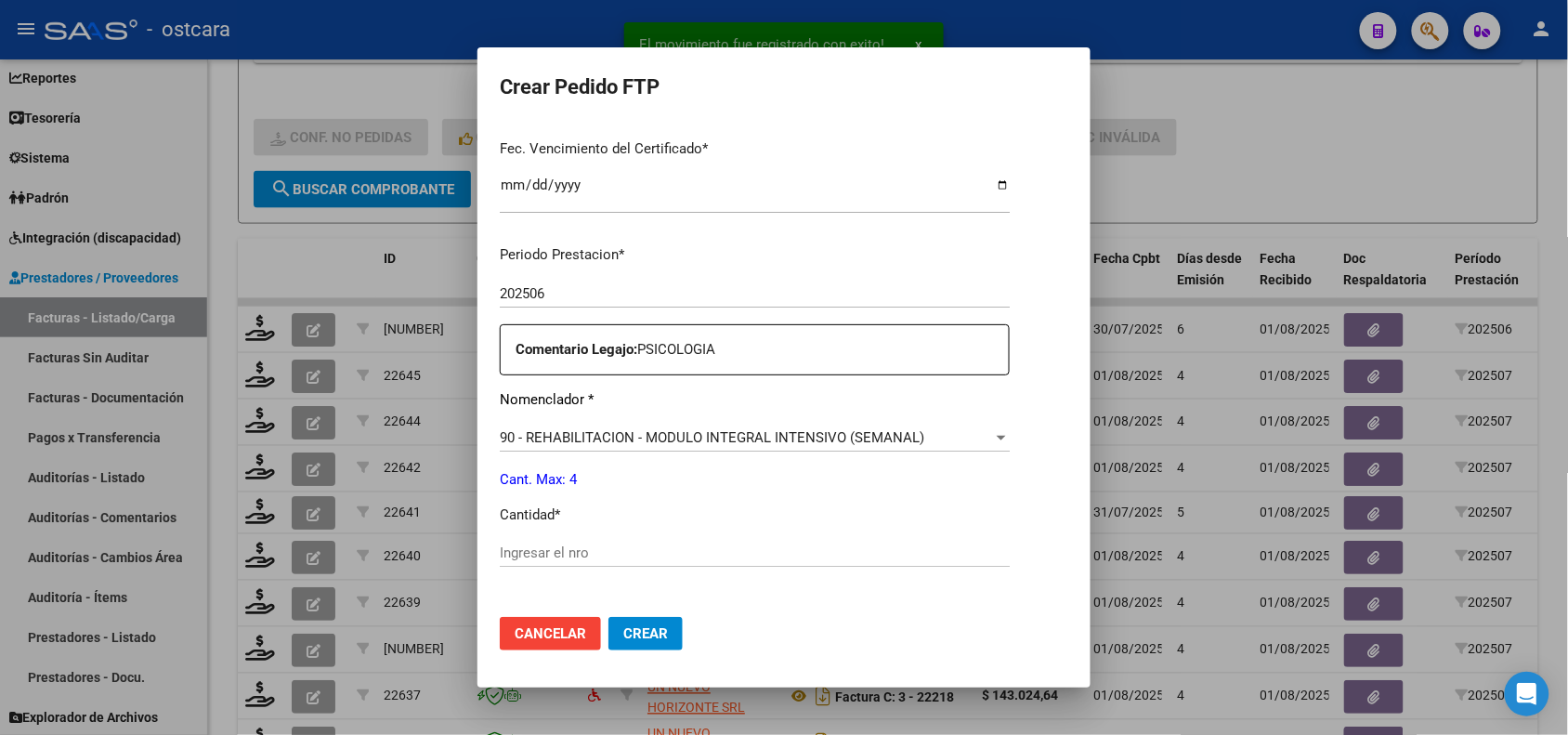 scroll, scrollTop: 581, scrollLeft: 0, axis: vertical 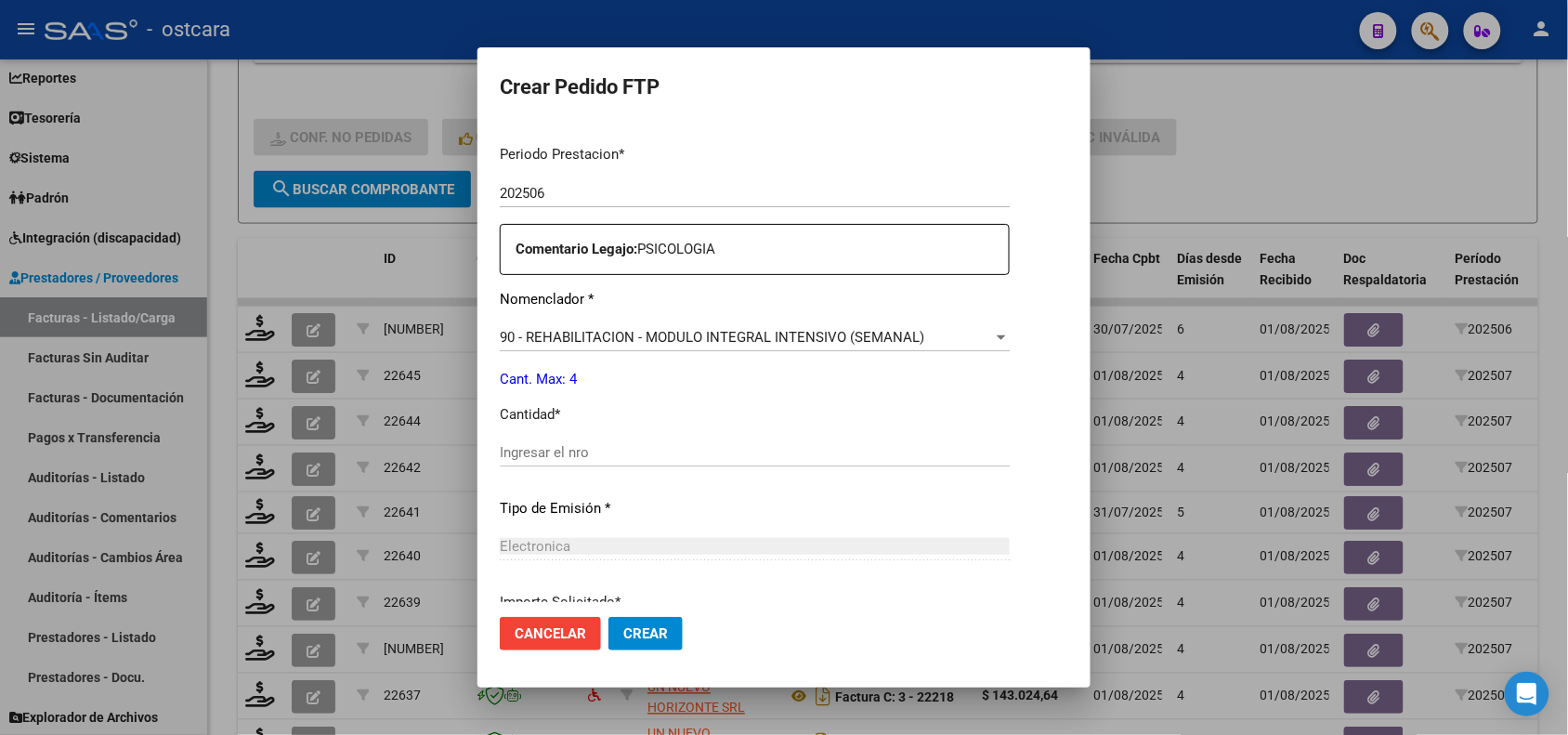 click on "Ingresar el nro" 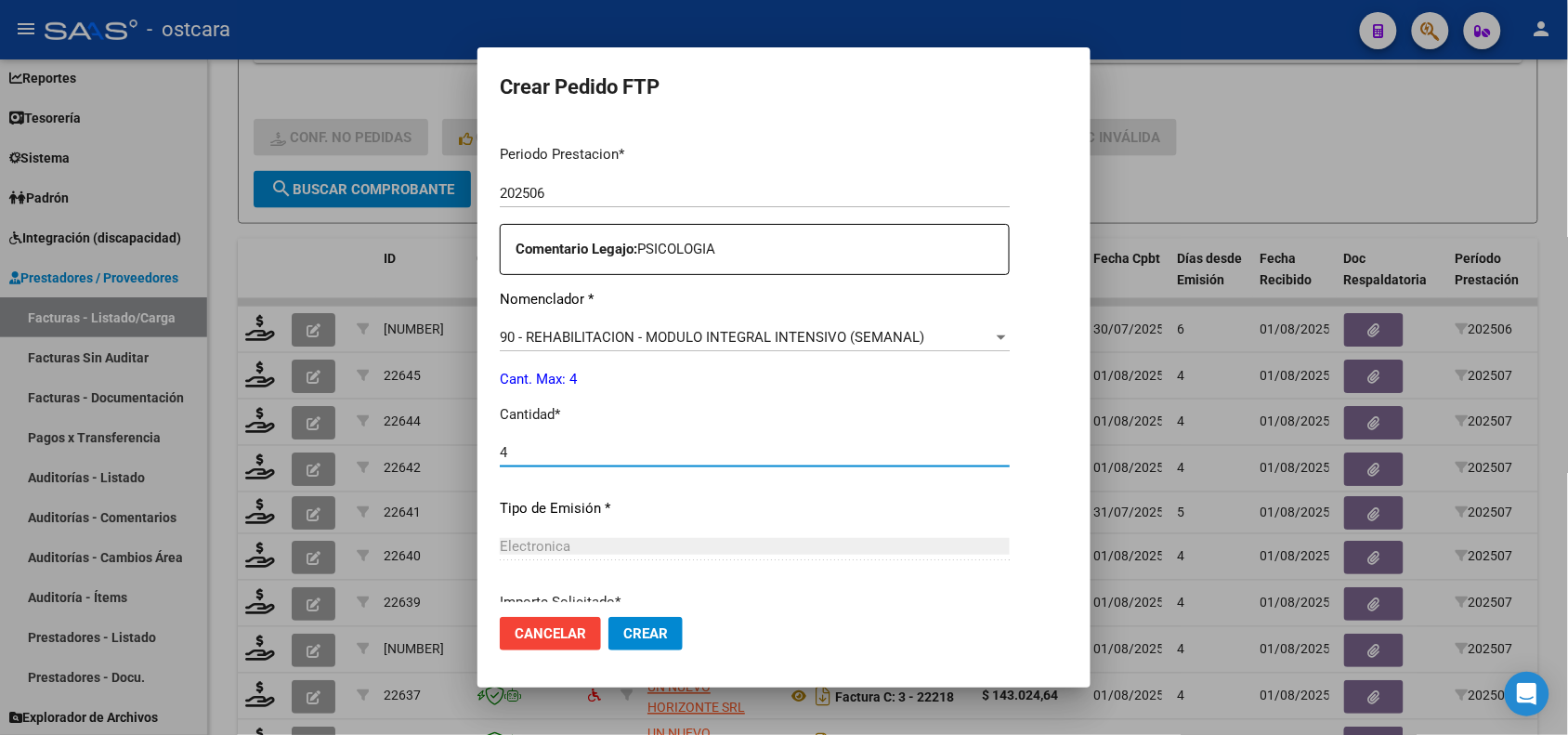 type on "4" 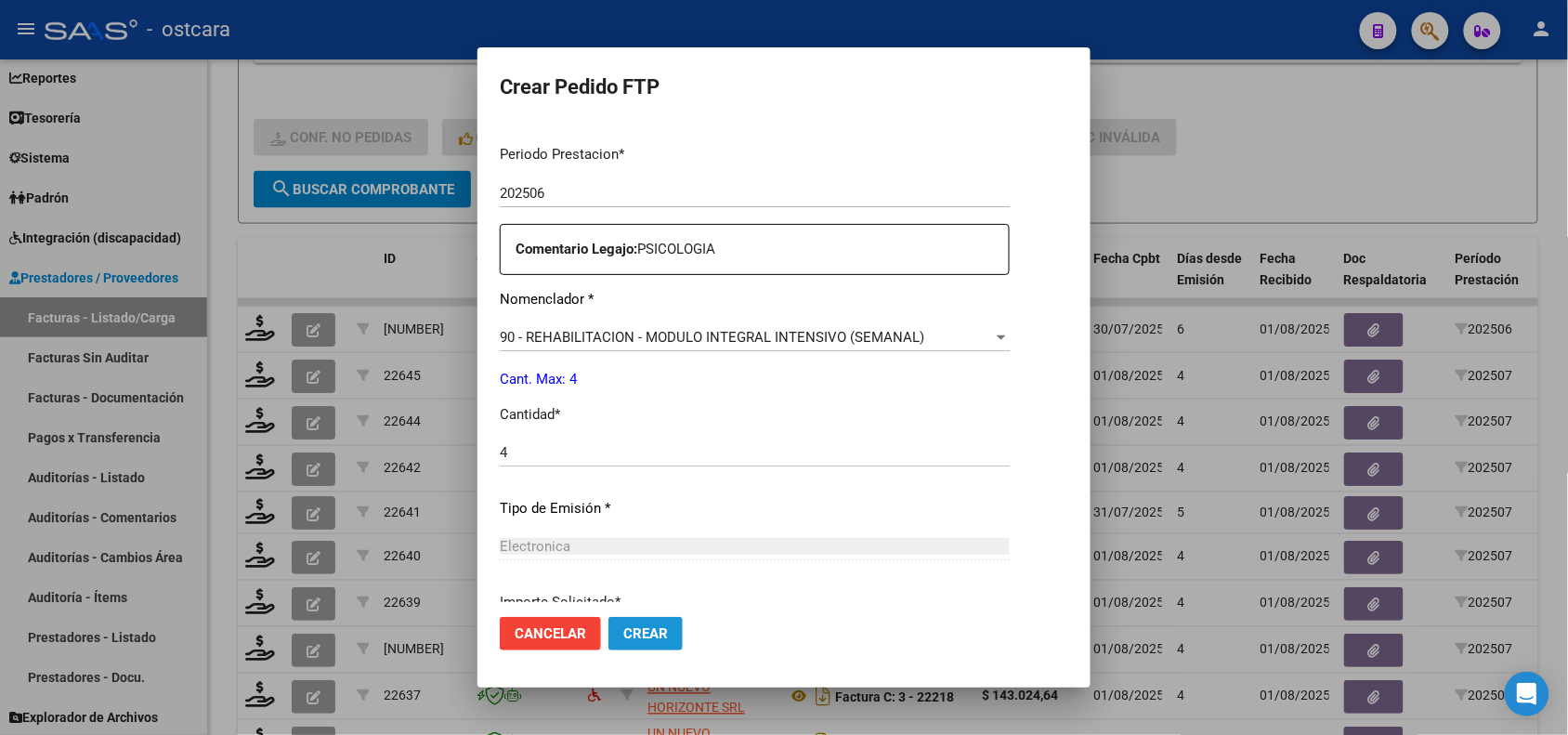 click on "Crear" 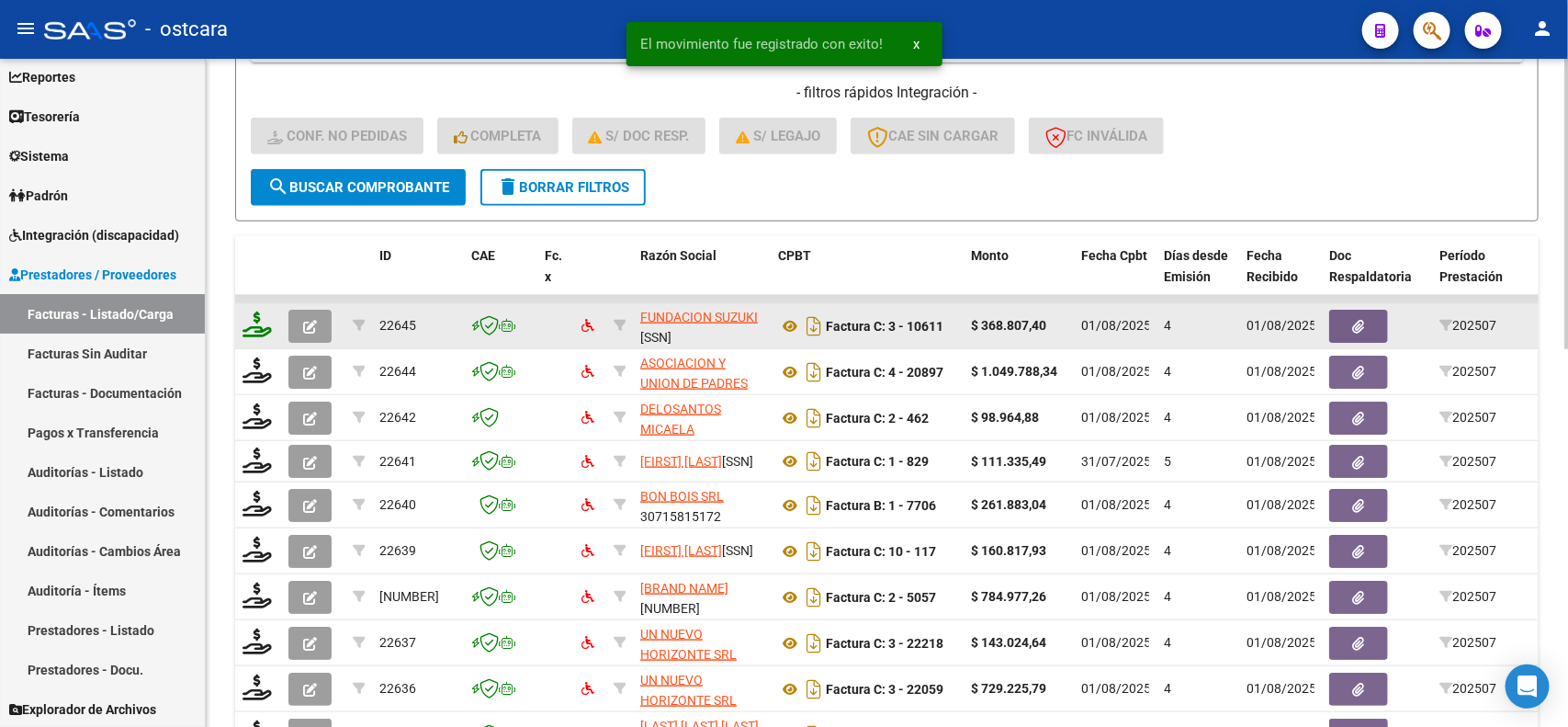 click 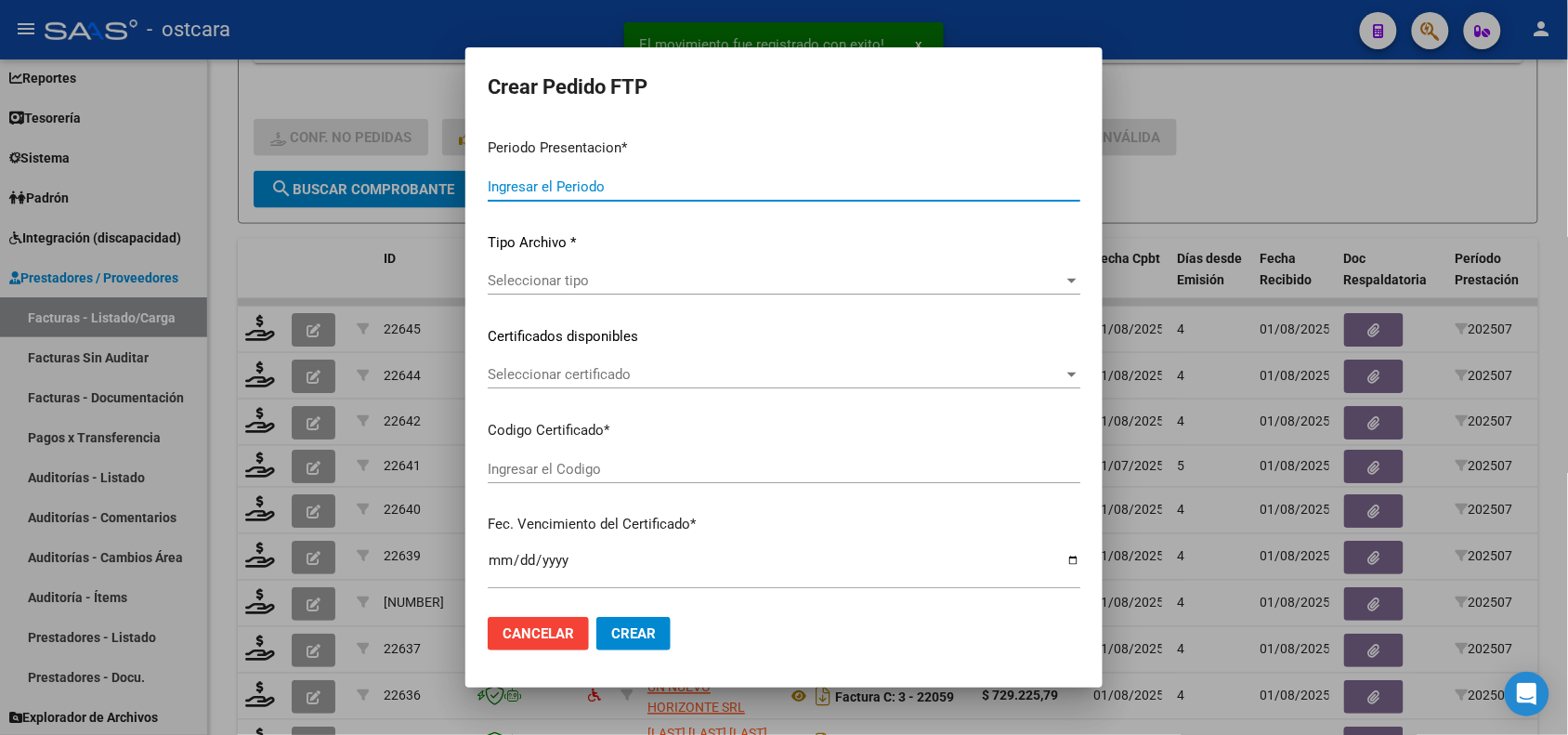 type on "202507" 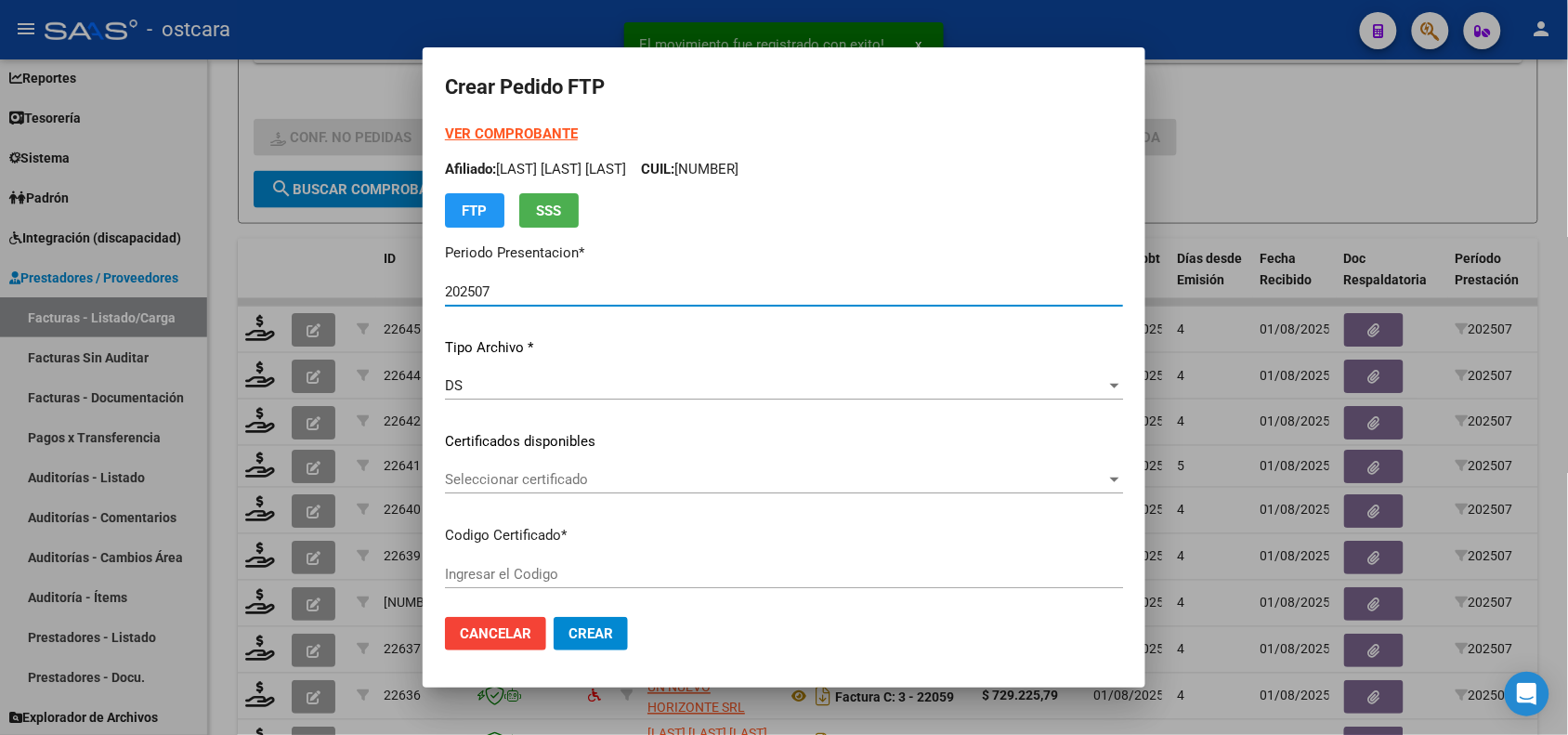 type on "ARG02000498858602021110320261103BS376000" 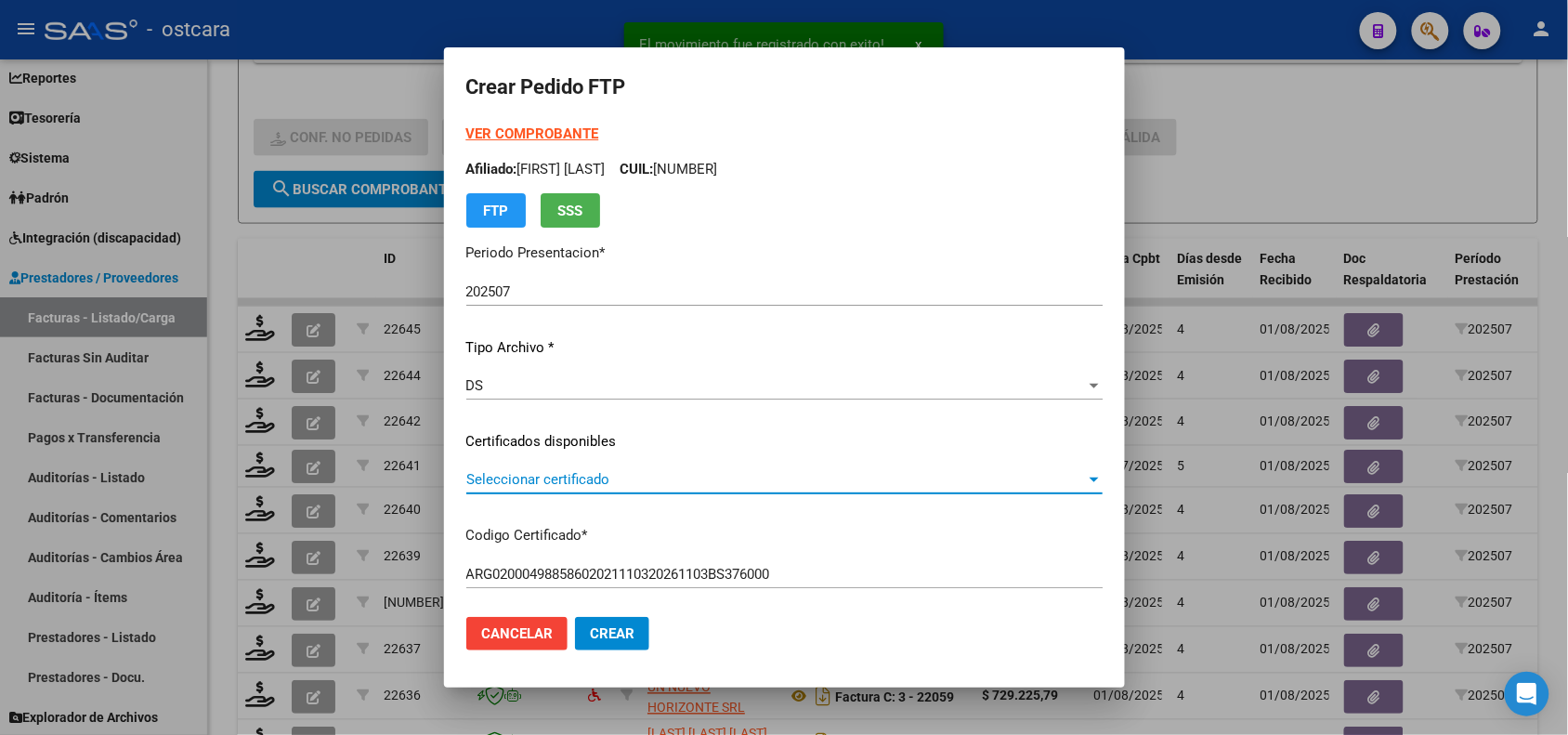 click on "Seleccionar certificado" at bounding box center [776, 479] 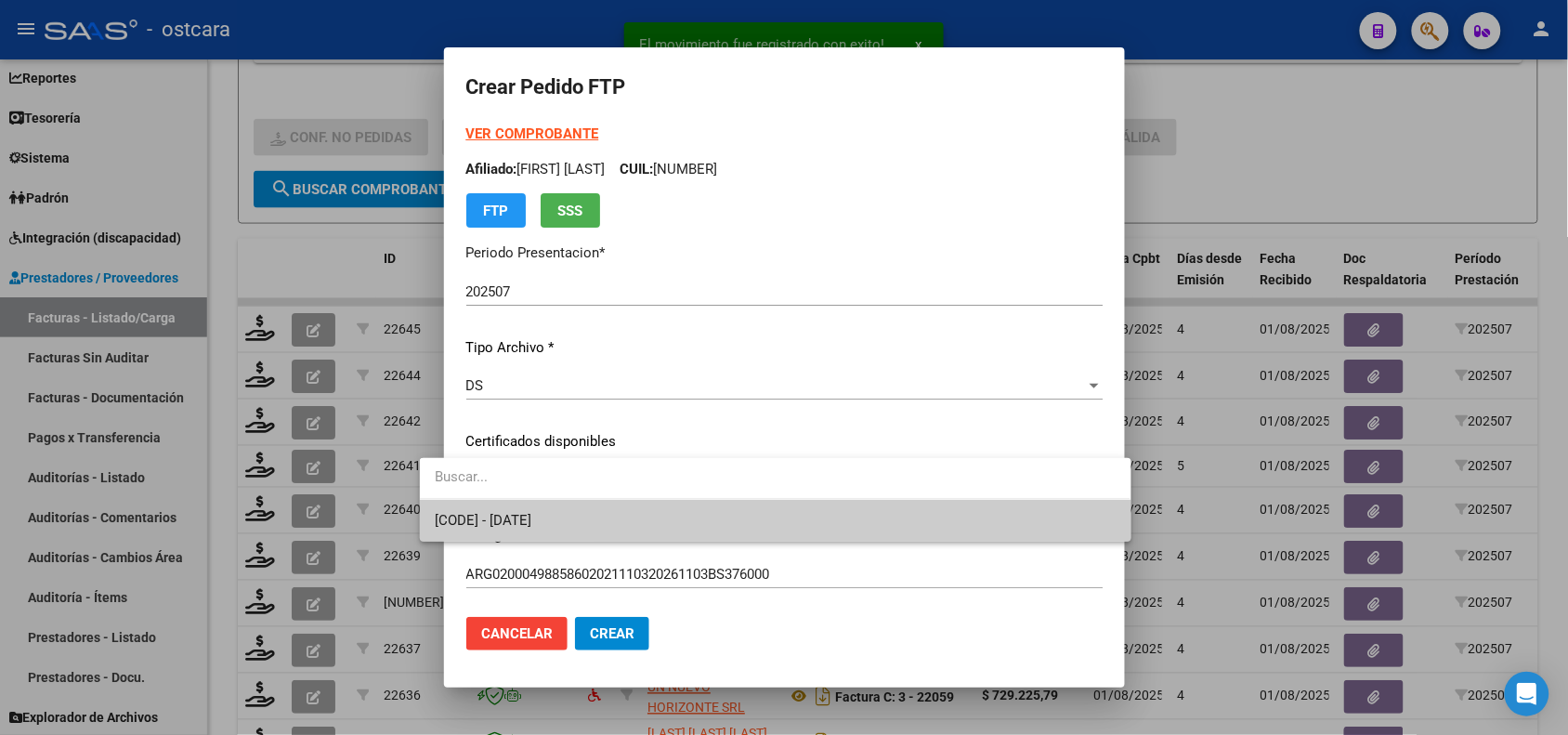 click on "[CODE] - [DATE]" at bounding box center (483, 520) 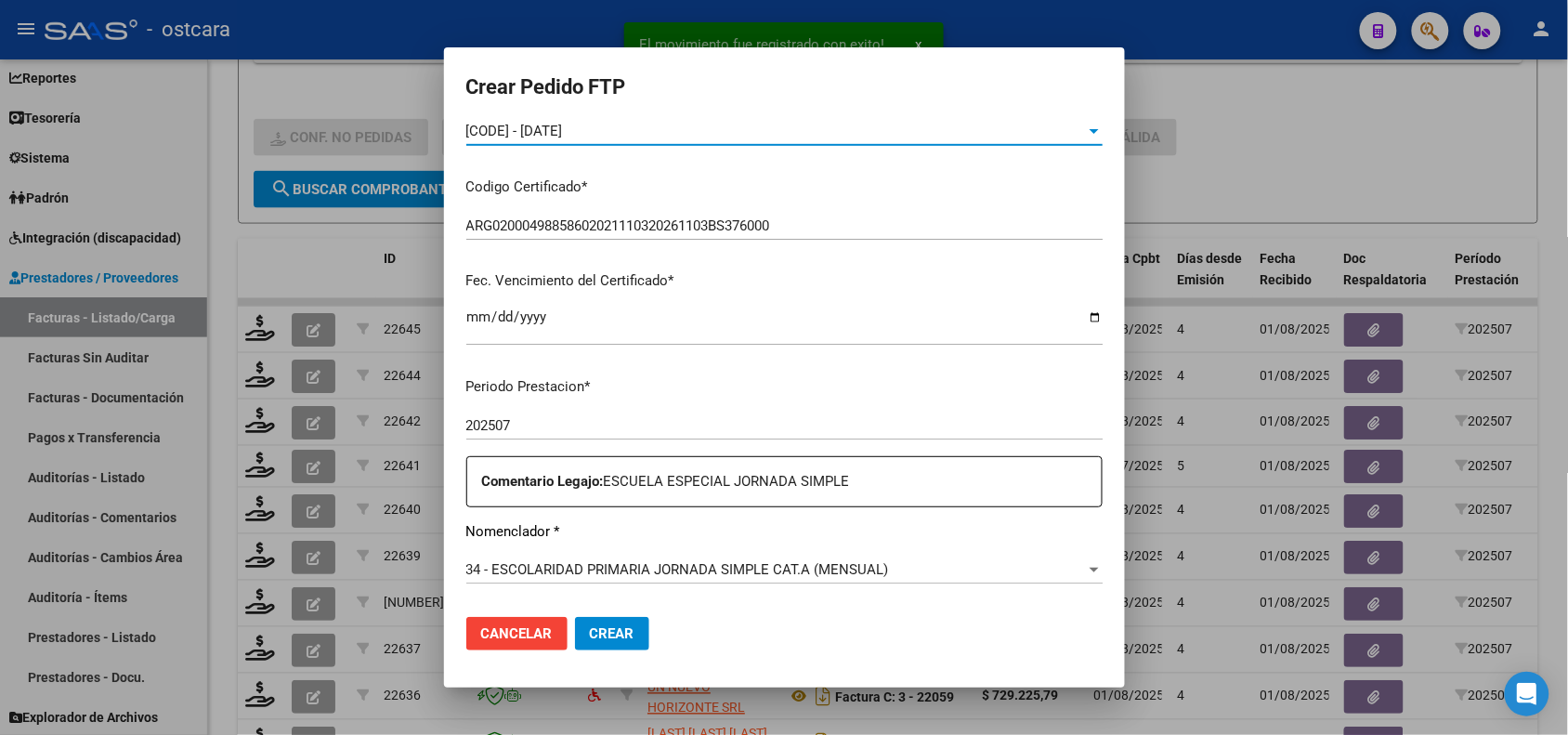 scroll, scrollTop: 465, scrollLeft: 0, axis: vertical 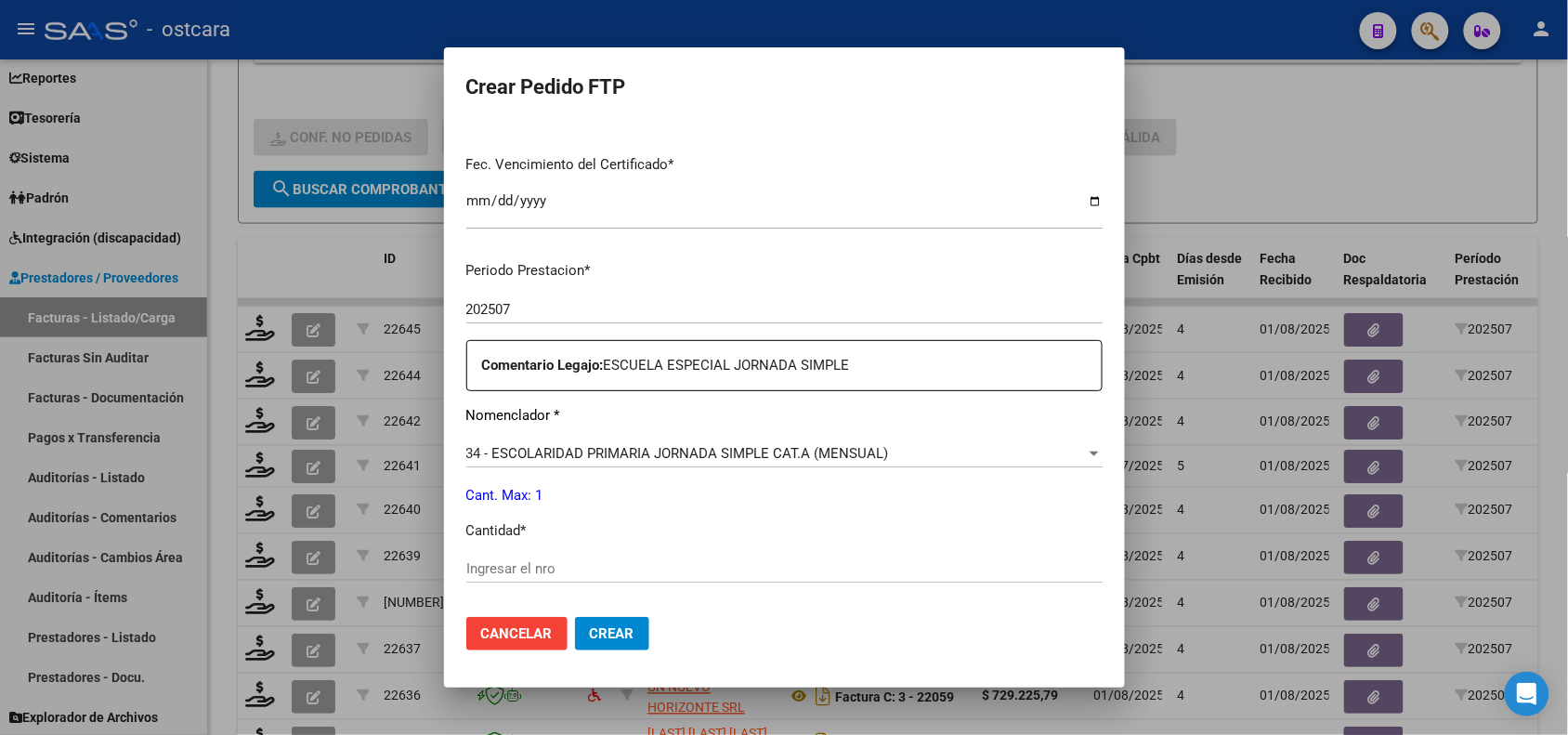 click on "Ingresar el nro" at bounding box center (784, 569) 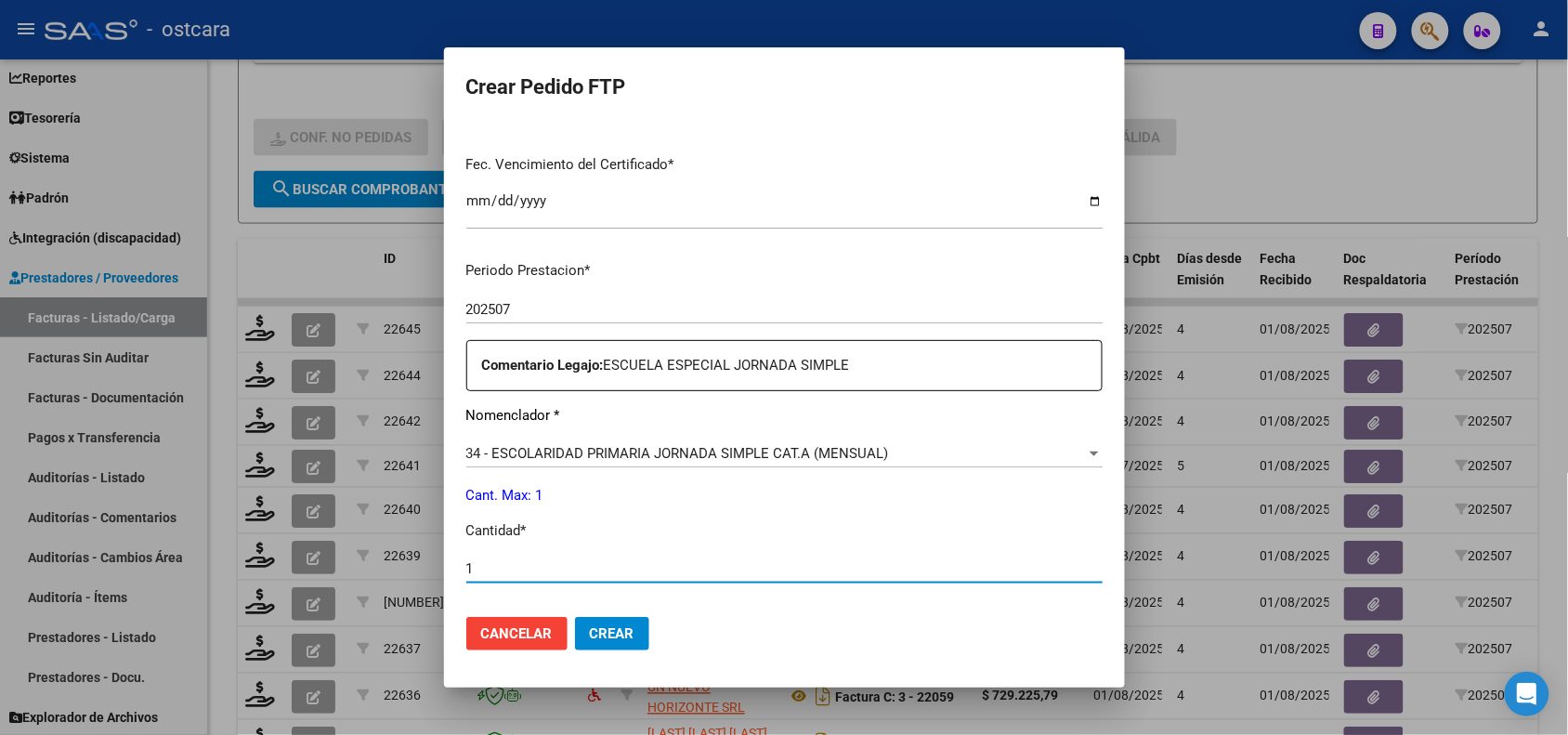 type on "1" 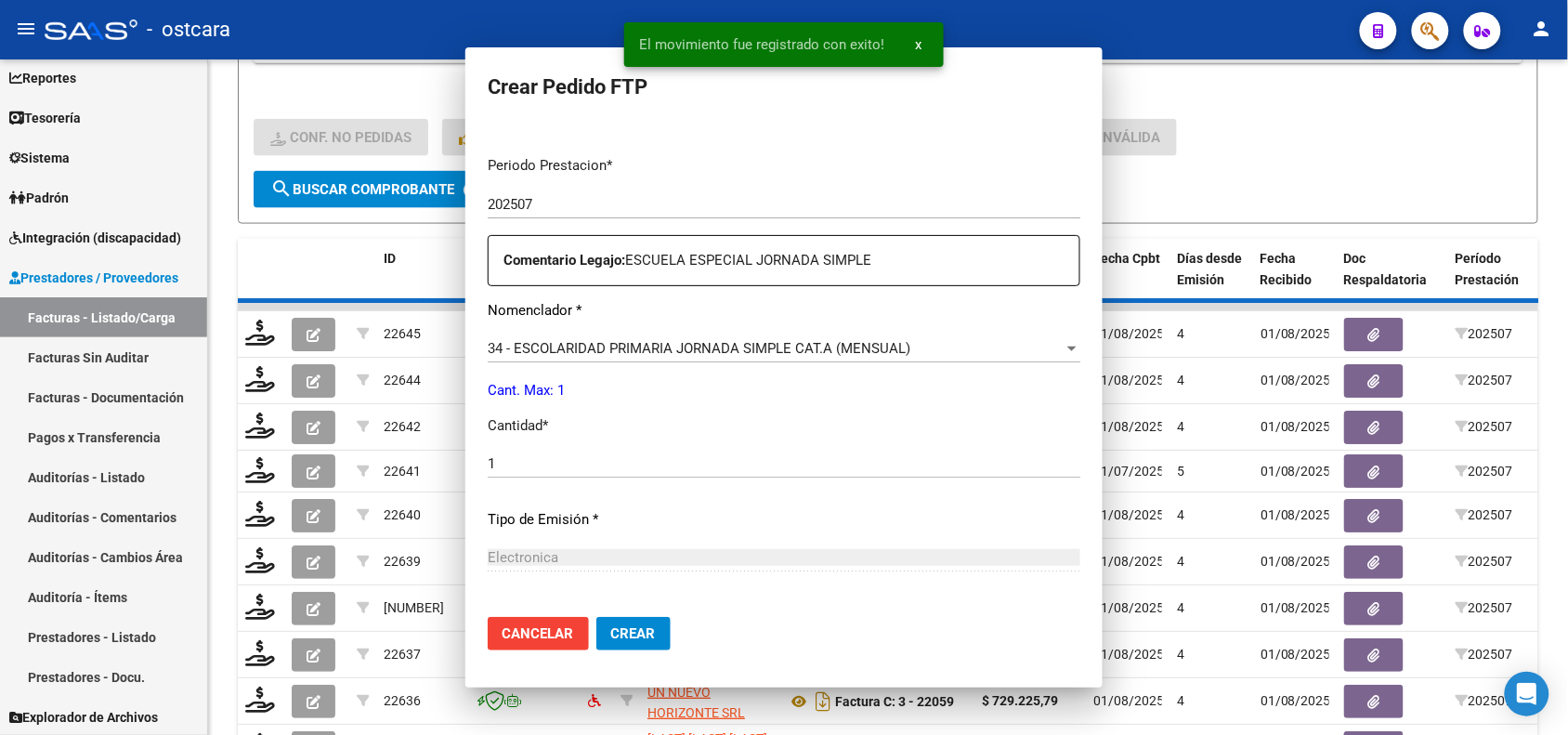 scroll, scrollTop: 479, scrollLeft: 0, axis: vertical 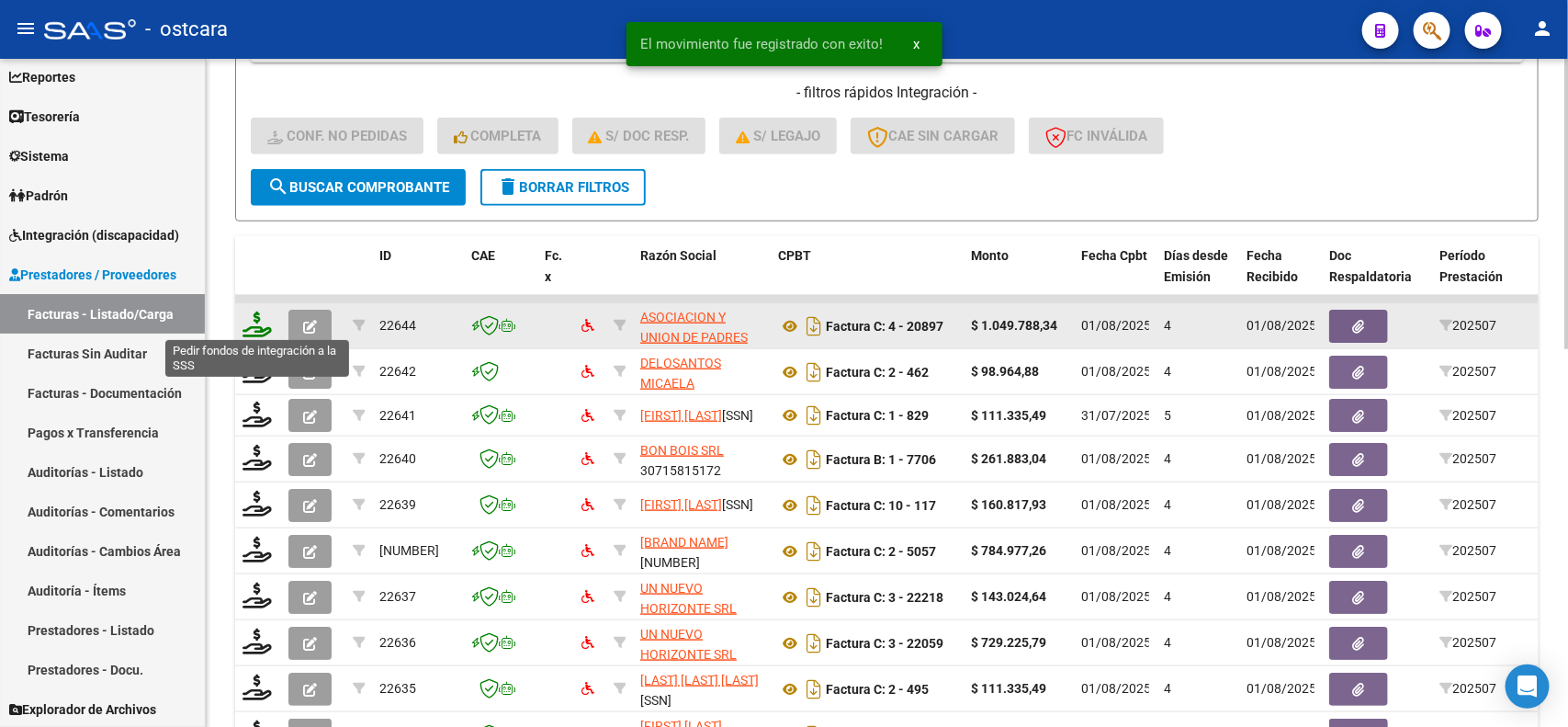 click 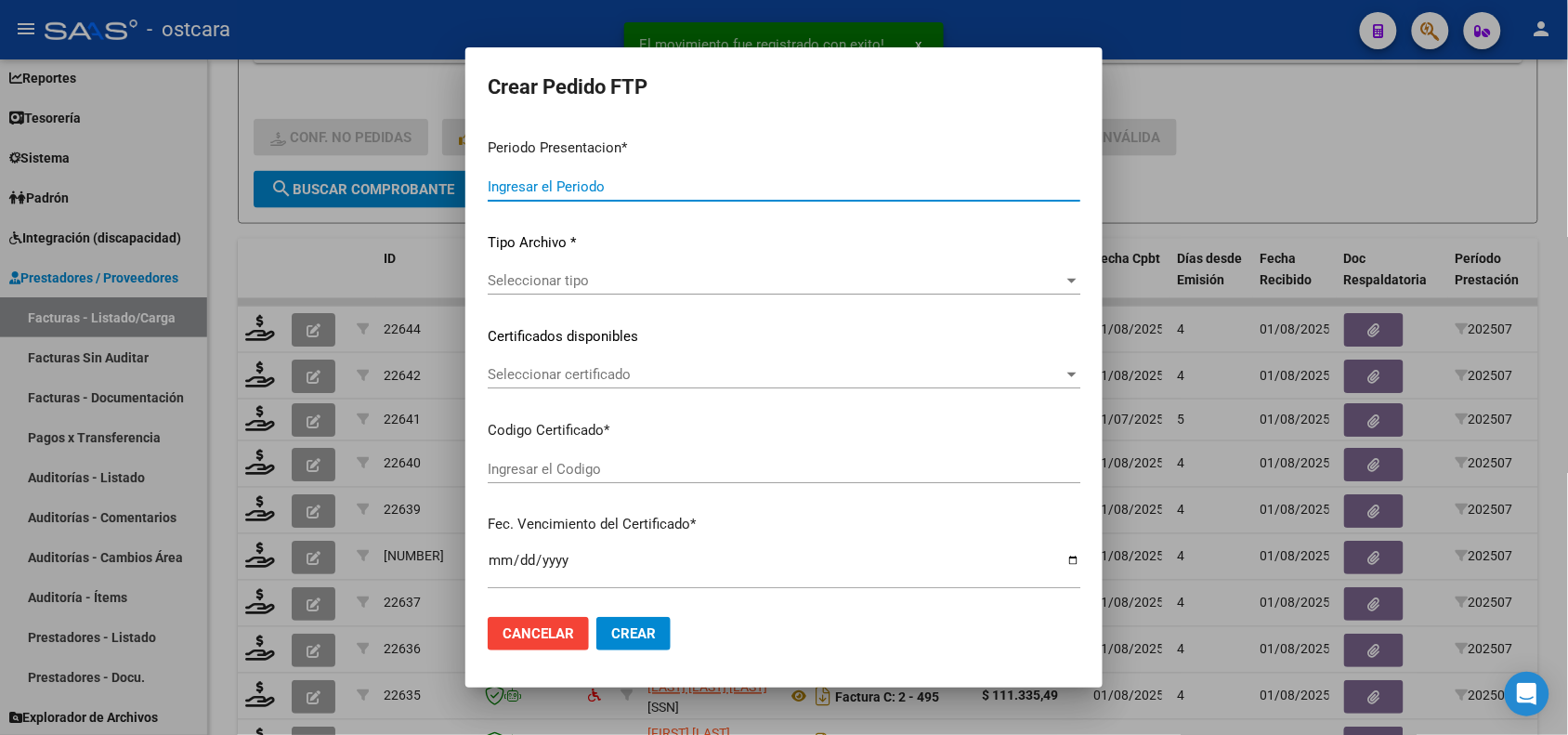 type on "202507" 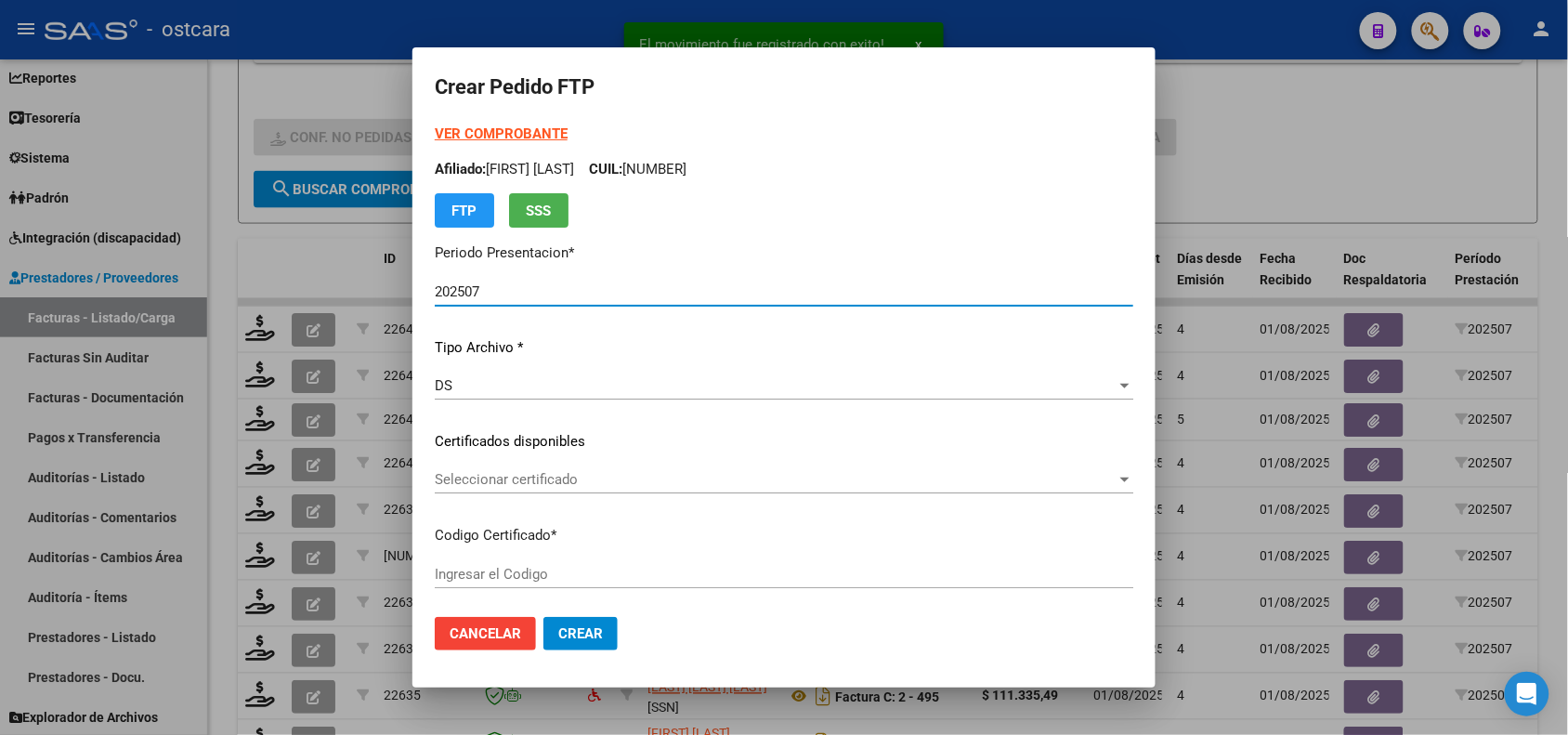type on "[CODE]" 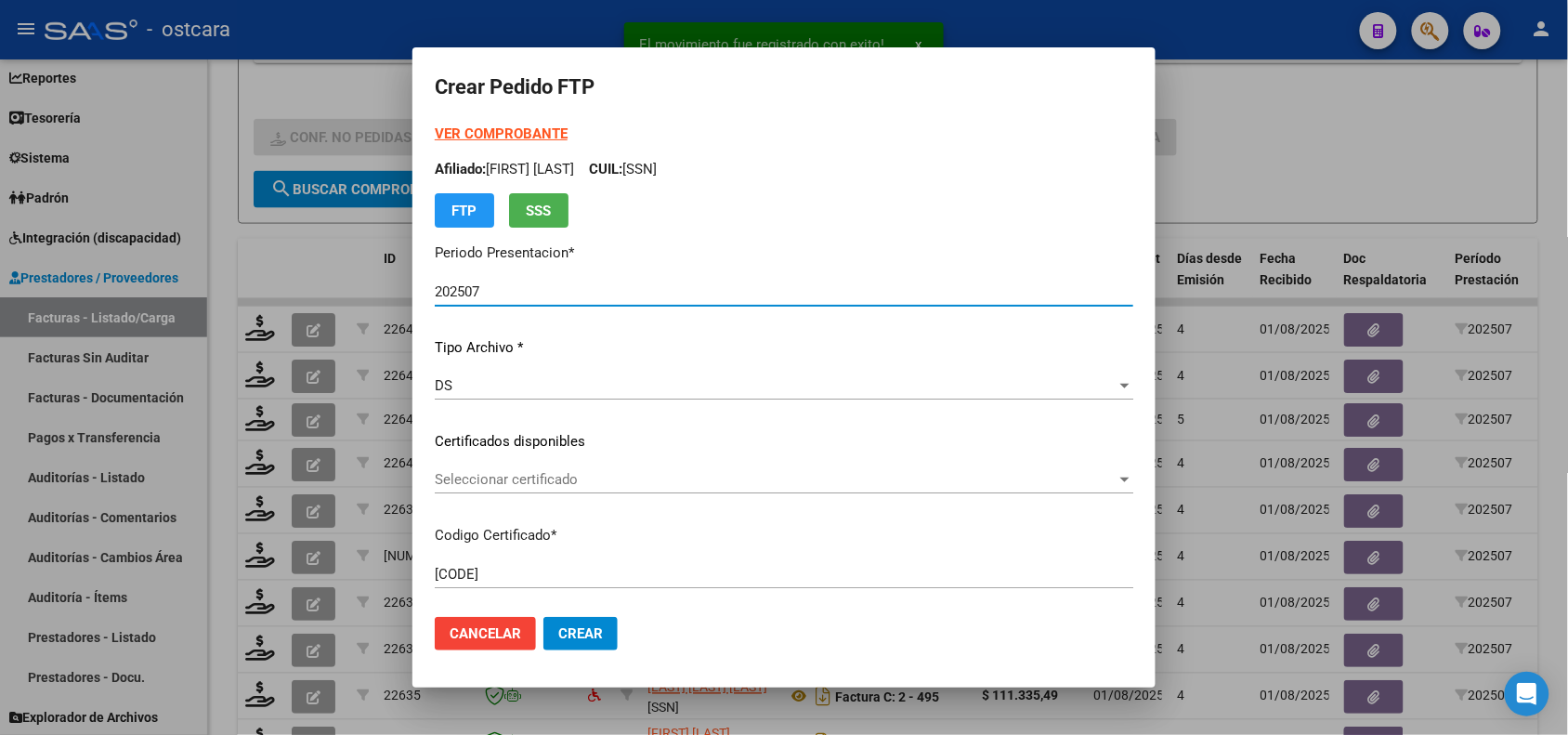 click on "Seleccionar certificado" at bounding box center (776, 479) 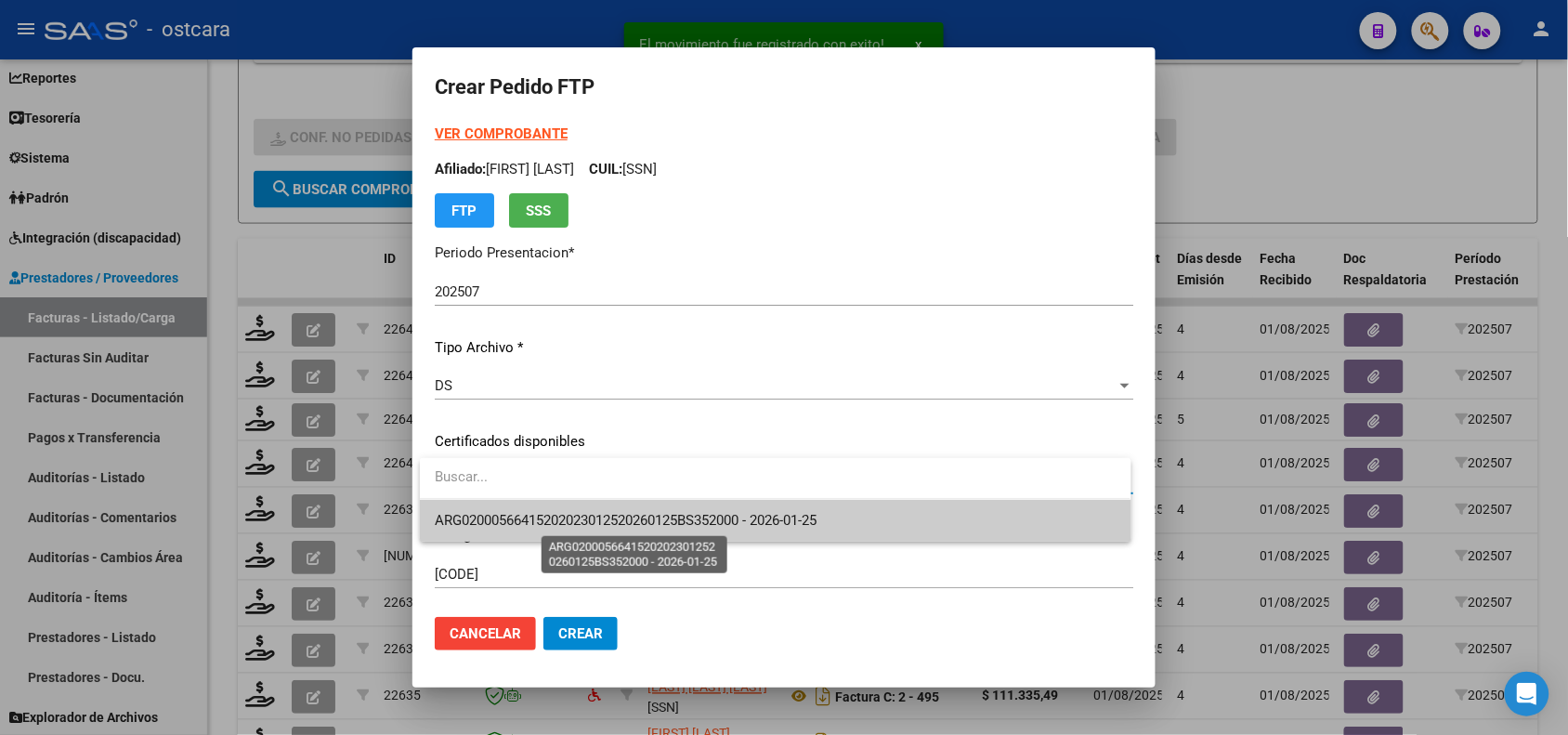 click on "ARG02000566415202023012520260125BS352000 - 2026-01-25" at bounding box center [625, 520] 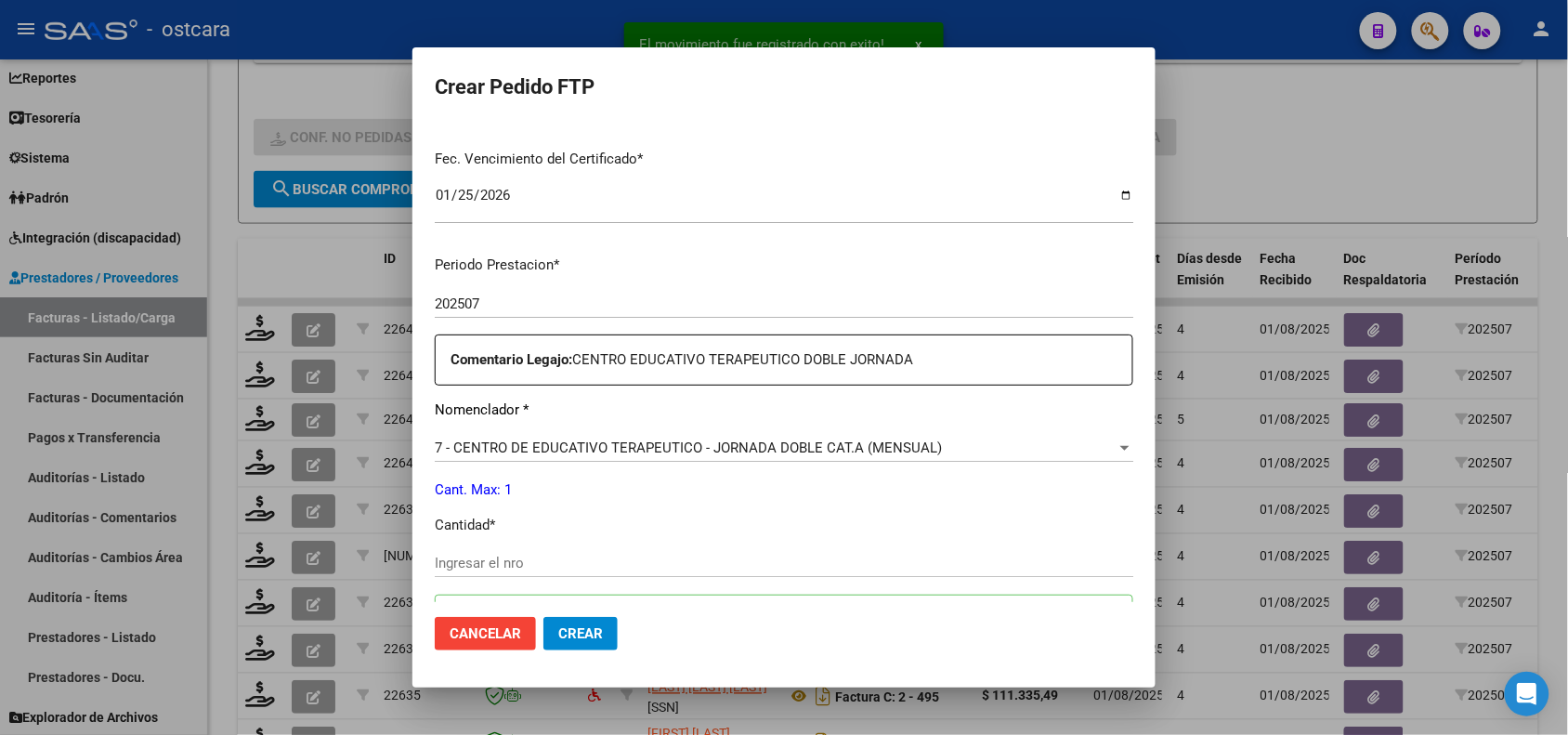 scroll, scrollTop: 581, scrollLeft: 0, axis: vertical 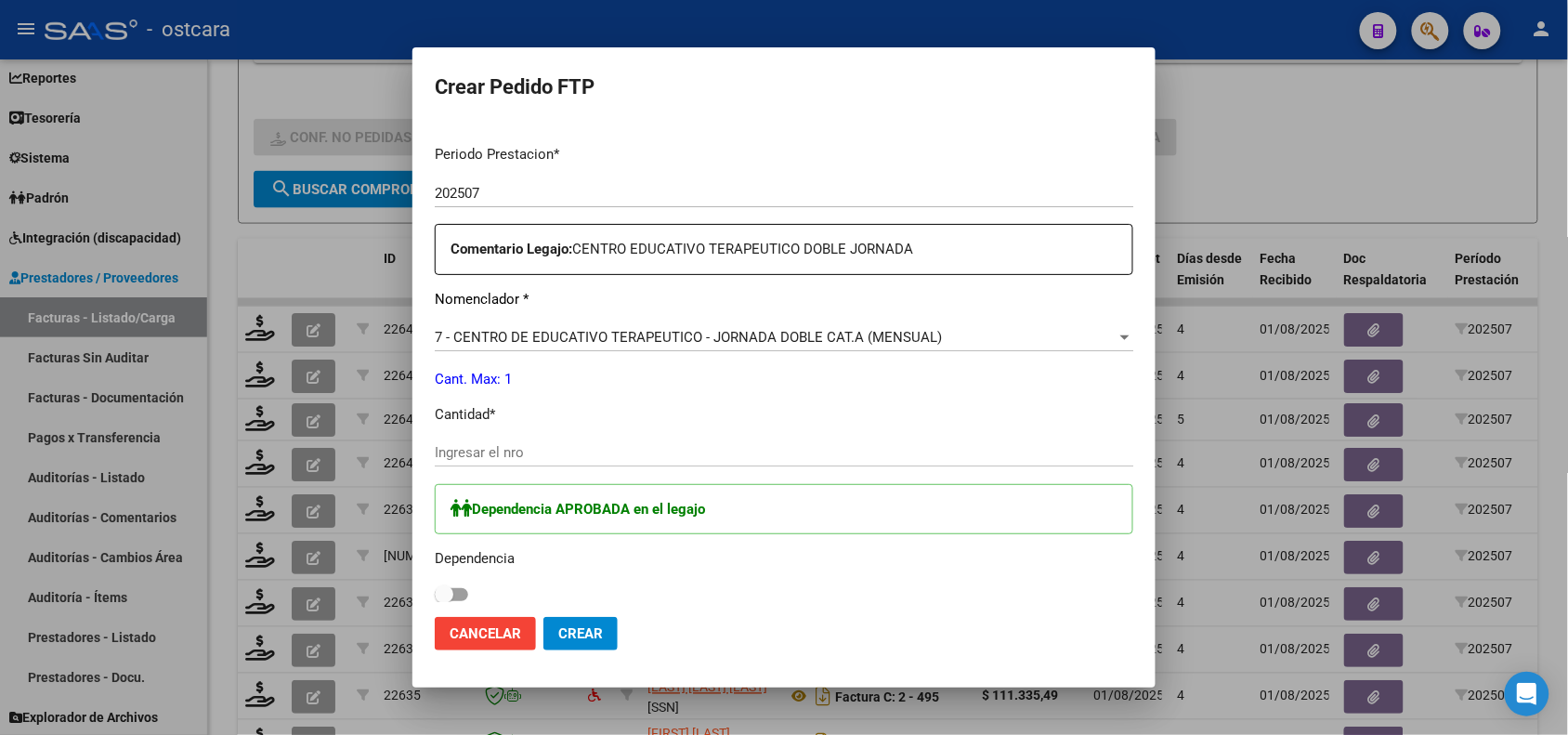 click on "Ingresar el nro" at bounding box center (784, 453) 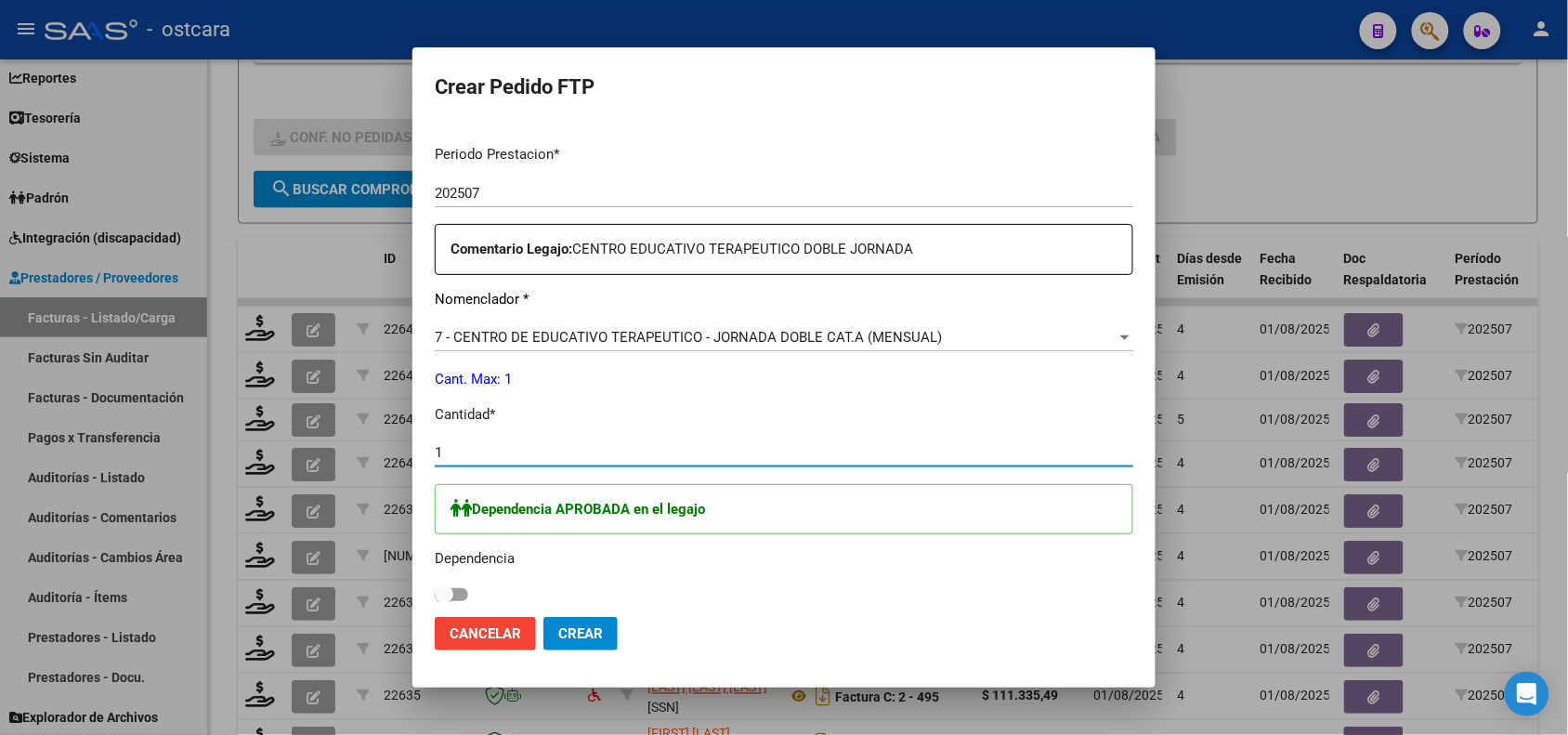 type on "1" 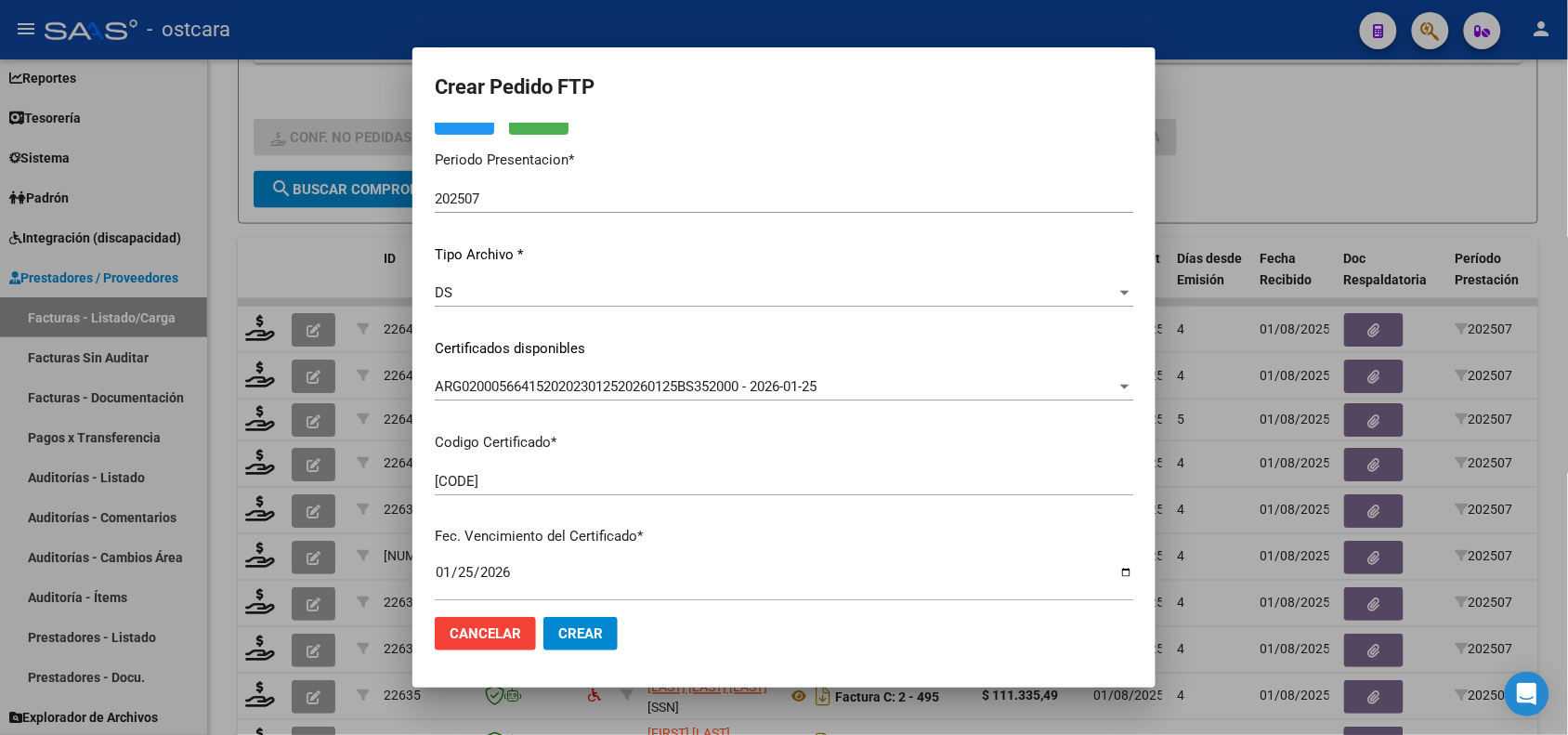 scroll, scrollTop: 0, scrollLeft: 0, axis: both 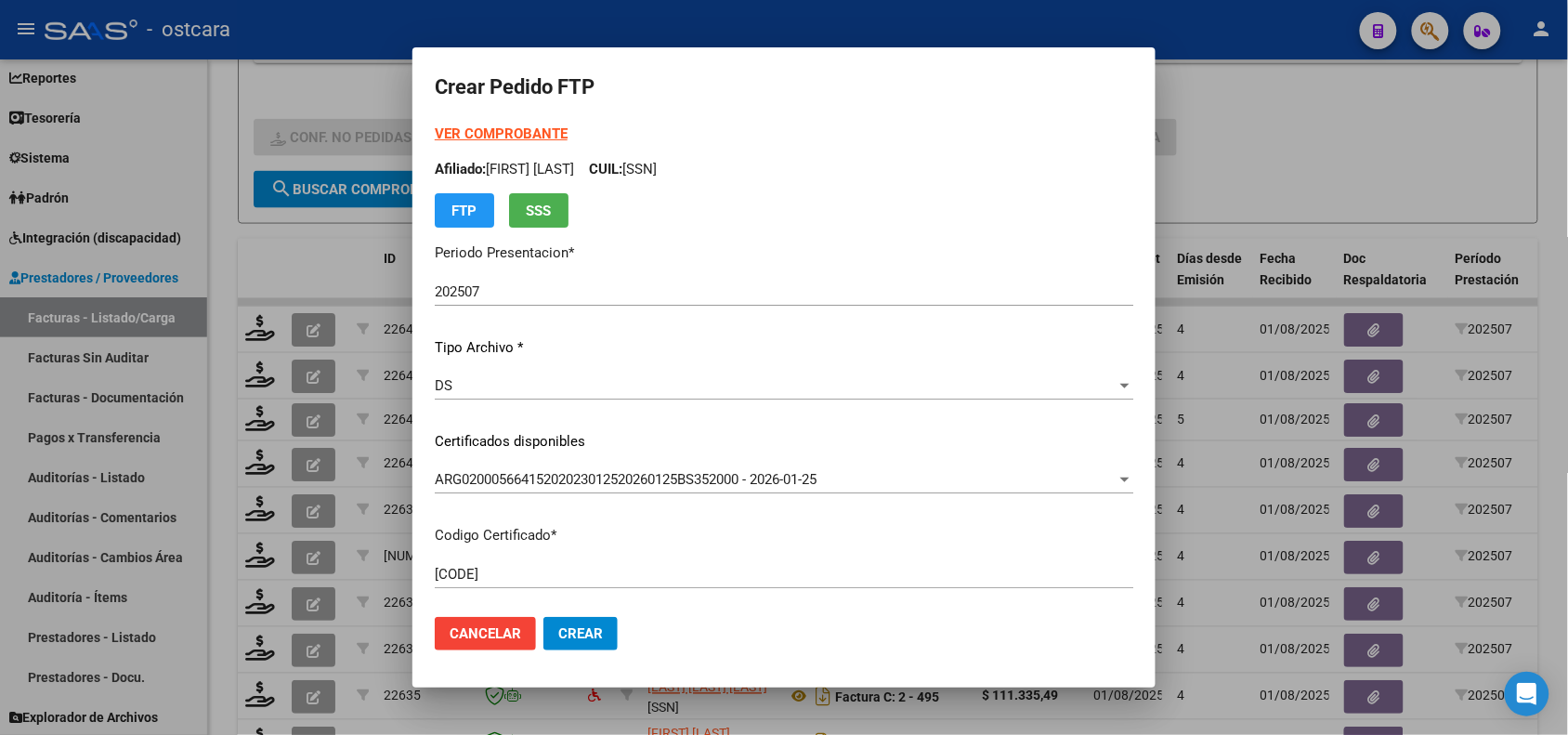 click on "Crear Pedido FTP VER COMPROBANTE ARCA Padrón Afiliado:  [FIRST] [LAST]  CUIL:  [SSN]  FTP SSS Periodo Presentacion  *   202507 Ingresar el Periodo   Tipo Archivo * DS Seleccionar tipo  Certificados disponibles  ARG02000566415202023012520260125BS352000 - 2026-01-25 Seleccionar certificado Codigo Certificado  *   ARG02000566415202023012520260125BS352000 Ingresar el Codigo  Fec. Vencimiento del Certificado  *   2026-01-25 Ingresar el fecha  INFORMACIÓN DEL AFILIADO CUIL * [SSN] Escriba CUIL Periodo Prestacion  *   202507 Ingresar el Periodo Prestacion  Comentario Legajo:    CENTRO EDUCATIVO TERAPEUTICO DOBLE JORNADA  Nomenclador * 7 - CENTRO DE EDUCATIVO TERAPEUTICO - JORNADA DOBLE CAT.A (MENSUAL) Seleccionar nomenclador Cant. Max: 1 Cantidad  *   1 Ingresar el nro   Dependencia APROBADA en el legajo Dependencia    Tipo de Emisión * Electronica Seleccionar tipo Importe Solicitado  *   $ 1.049.788,34 Ingresar imp. solicitado   Provincia * 00 - Sin % de zona desfavorable en la factura Cancelar" at bounding box center [784, 367] 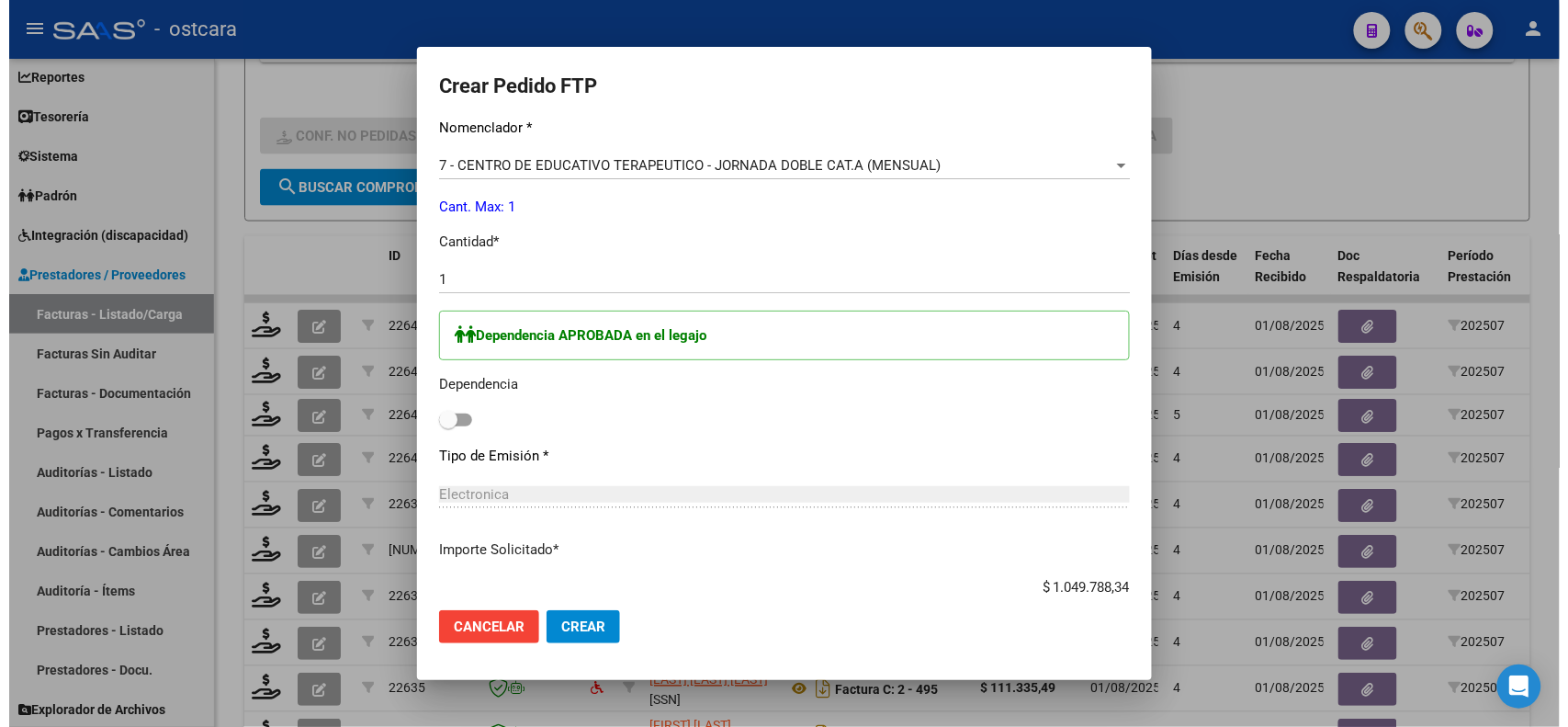 scroll, scrollTop: 859, scrollLeft: 0, axis: vertical 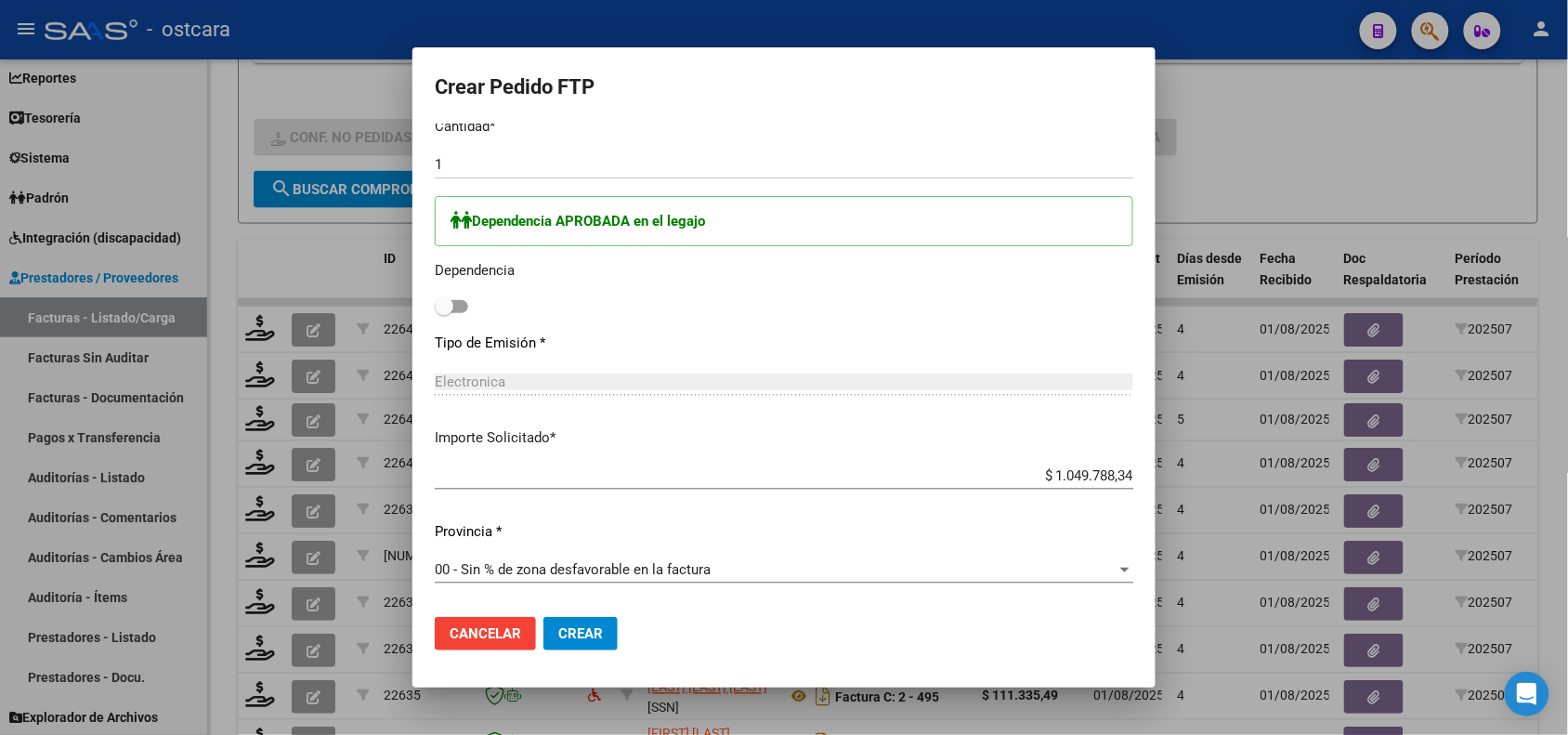 click at bounding box center (451, 307) 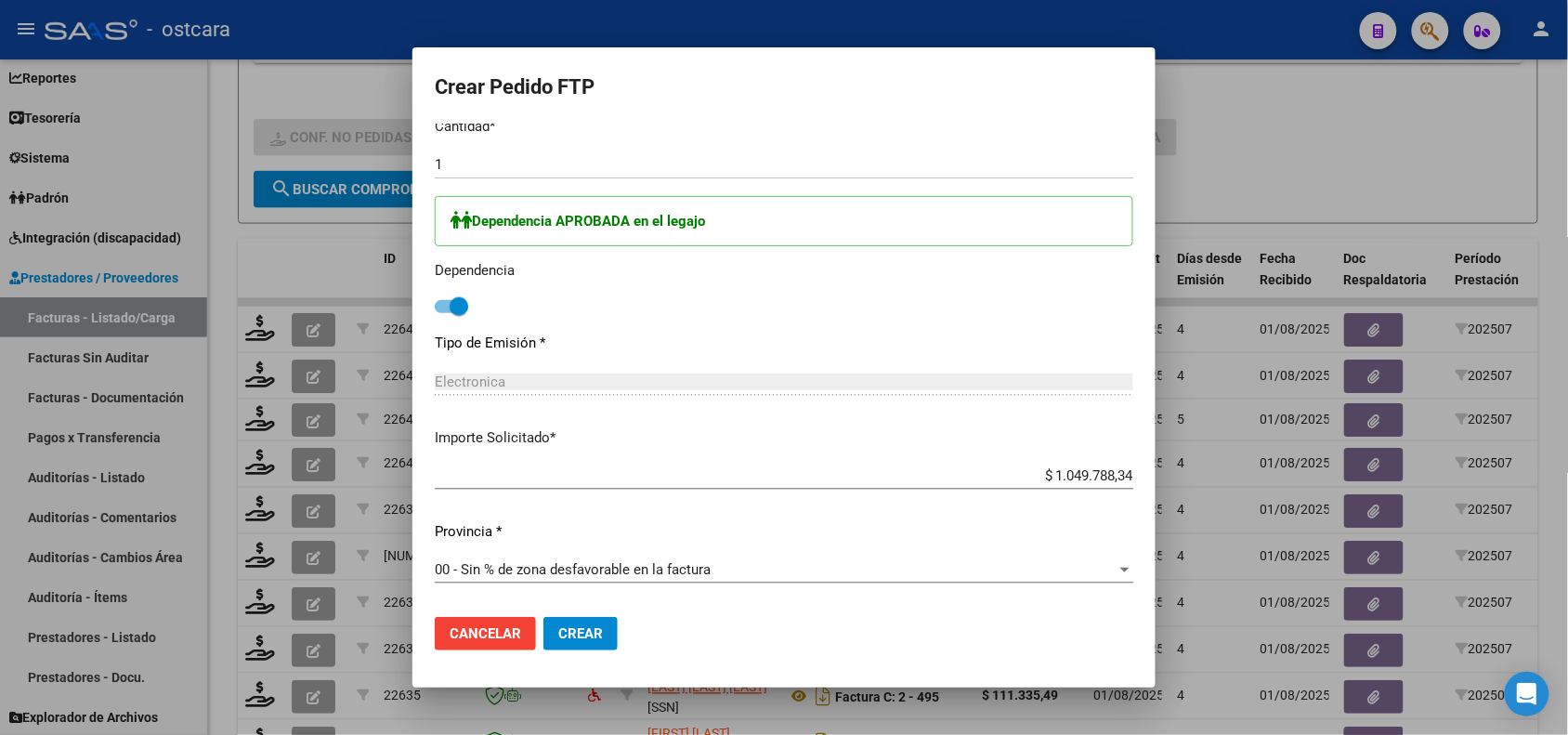 click on "Crear" 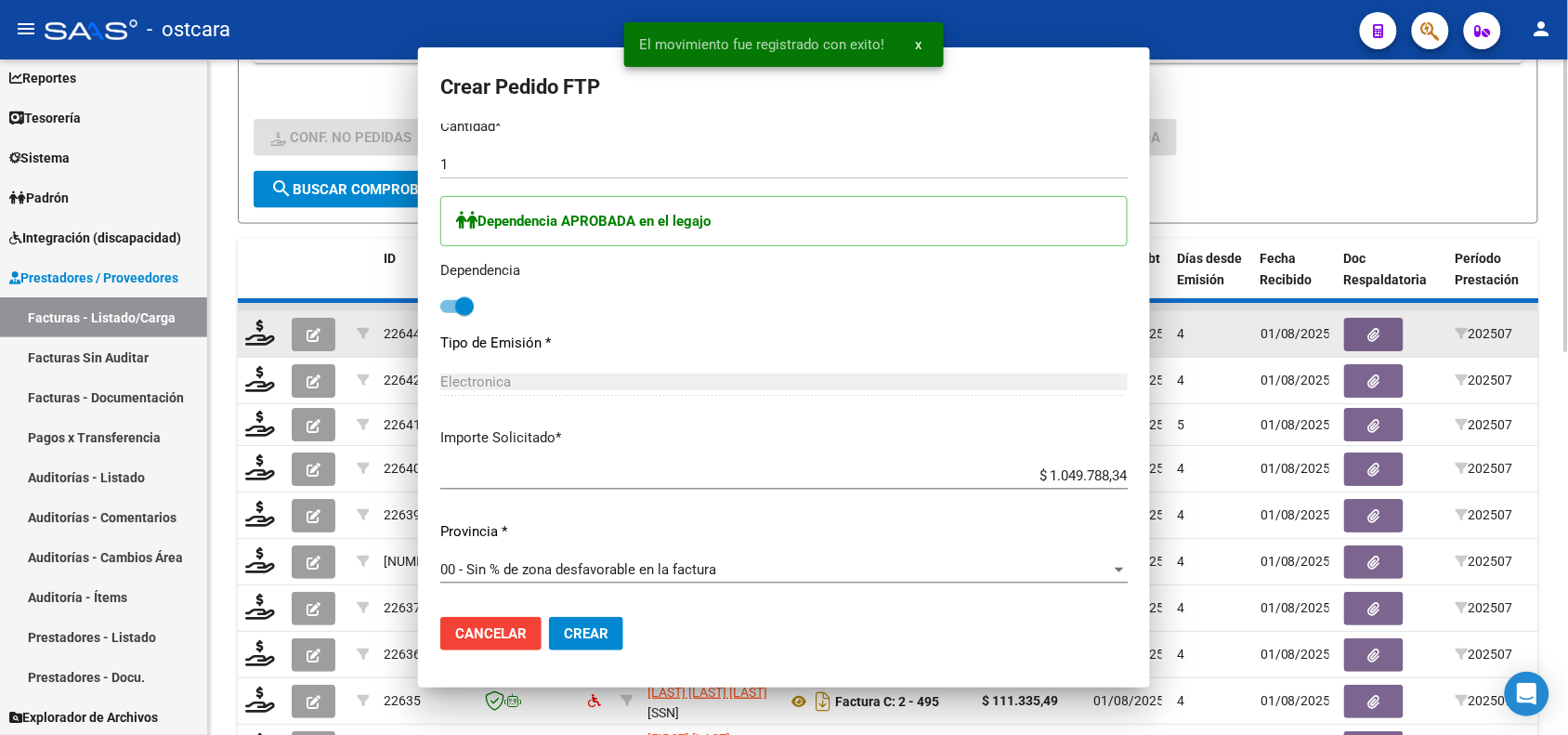 scroll, scrollTop: 0, scrollLeft: 0, axis: both 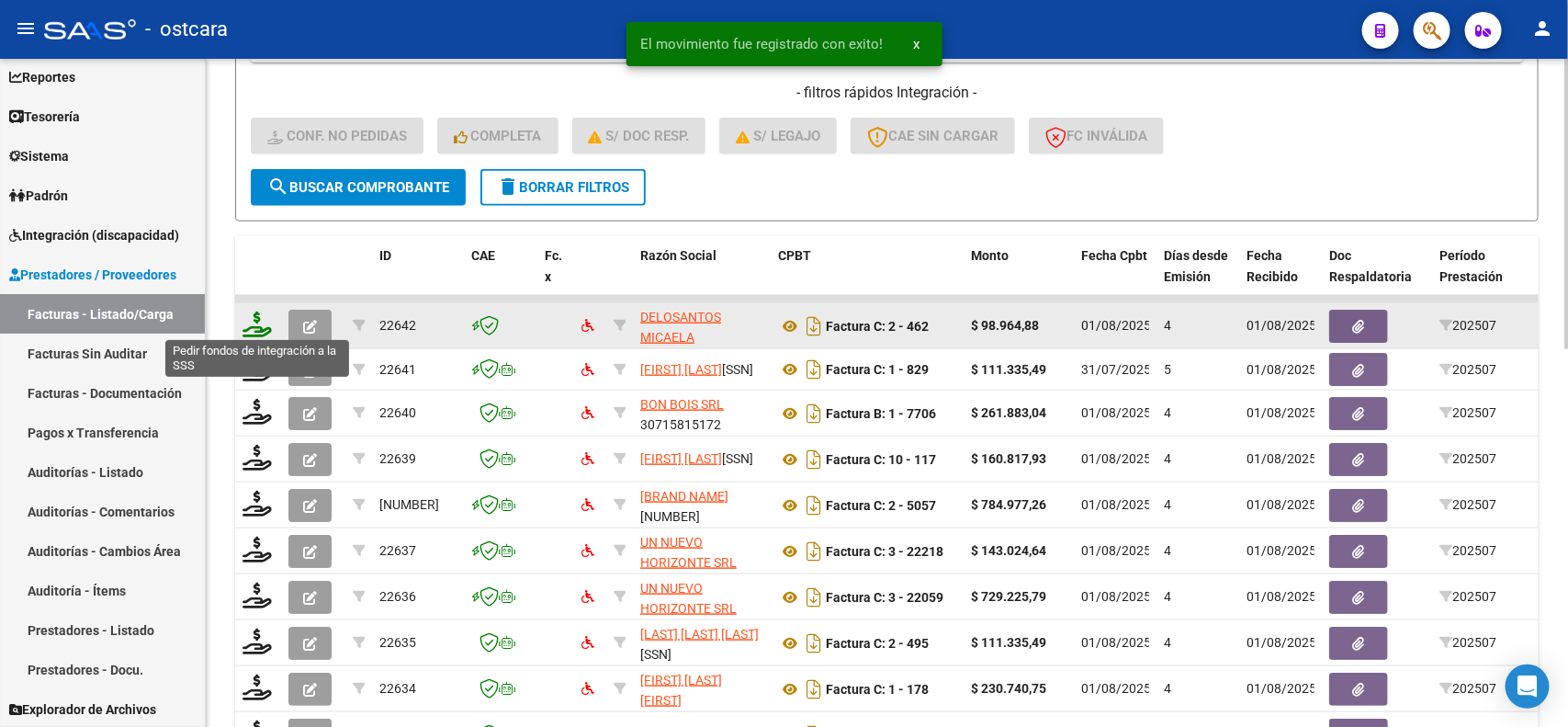 click 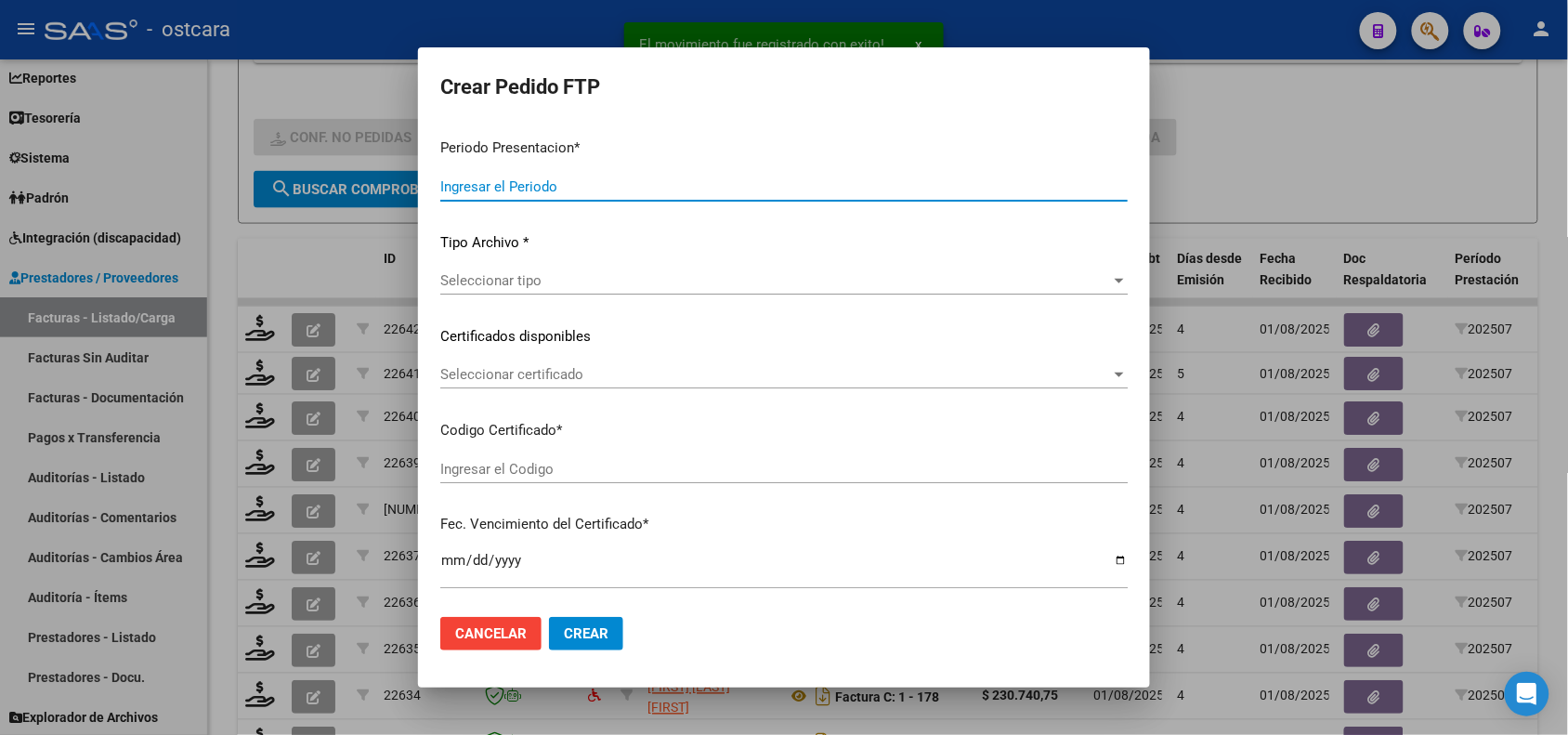 type on "202507" 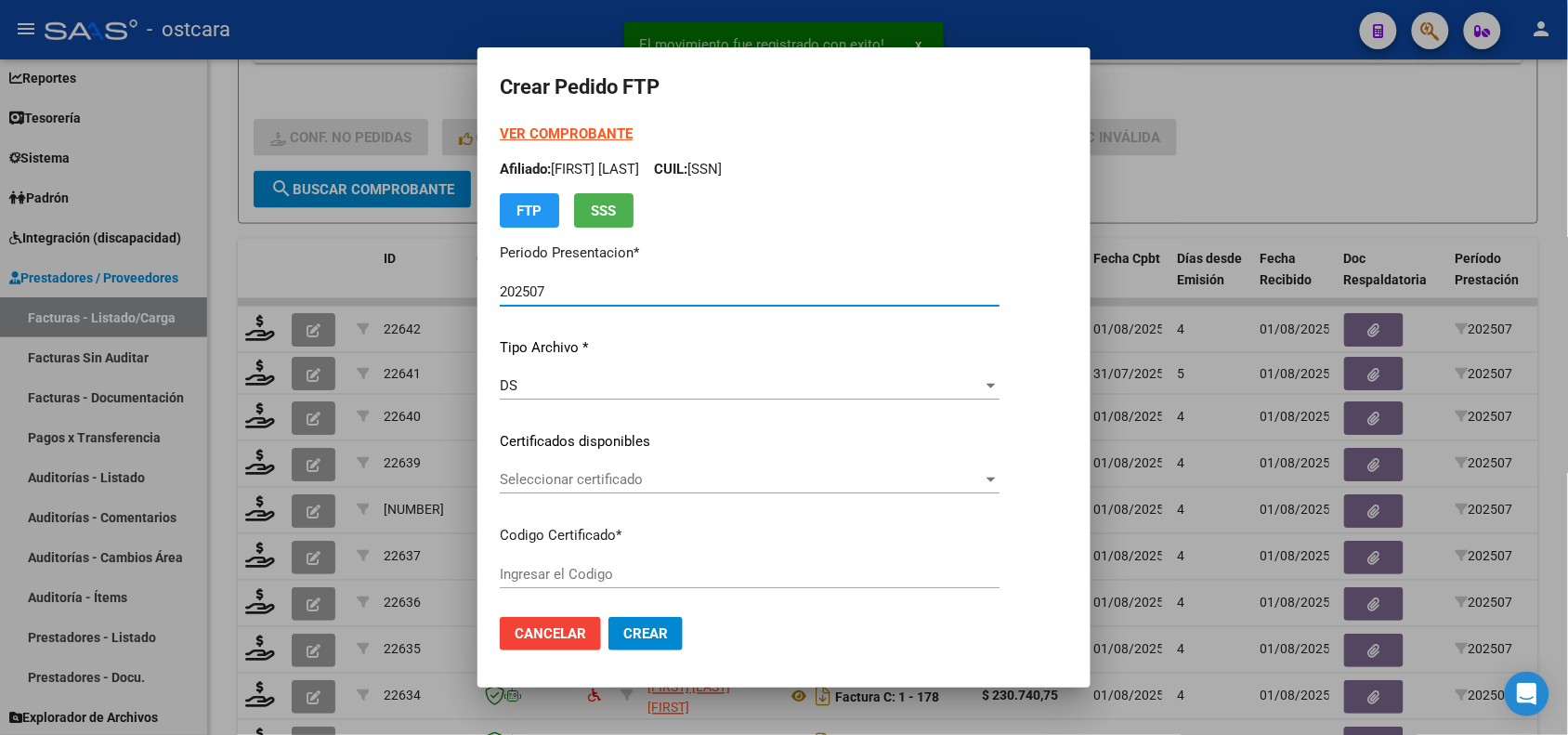 type on "[CODE]" 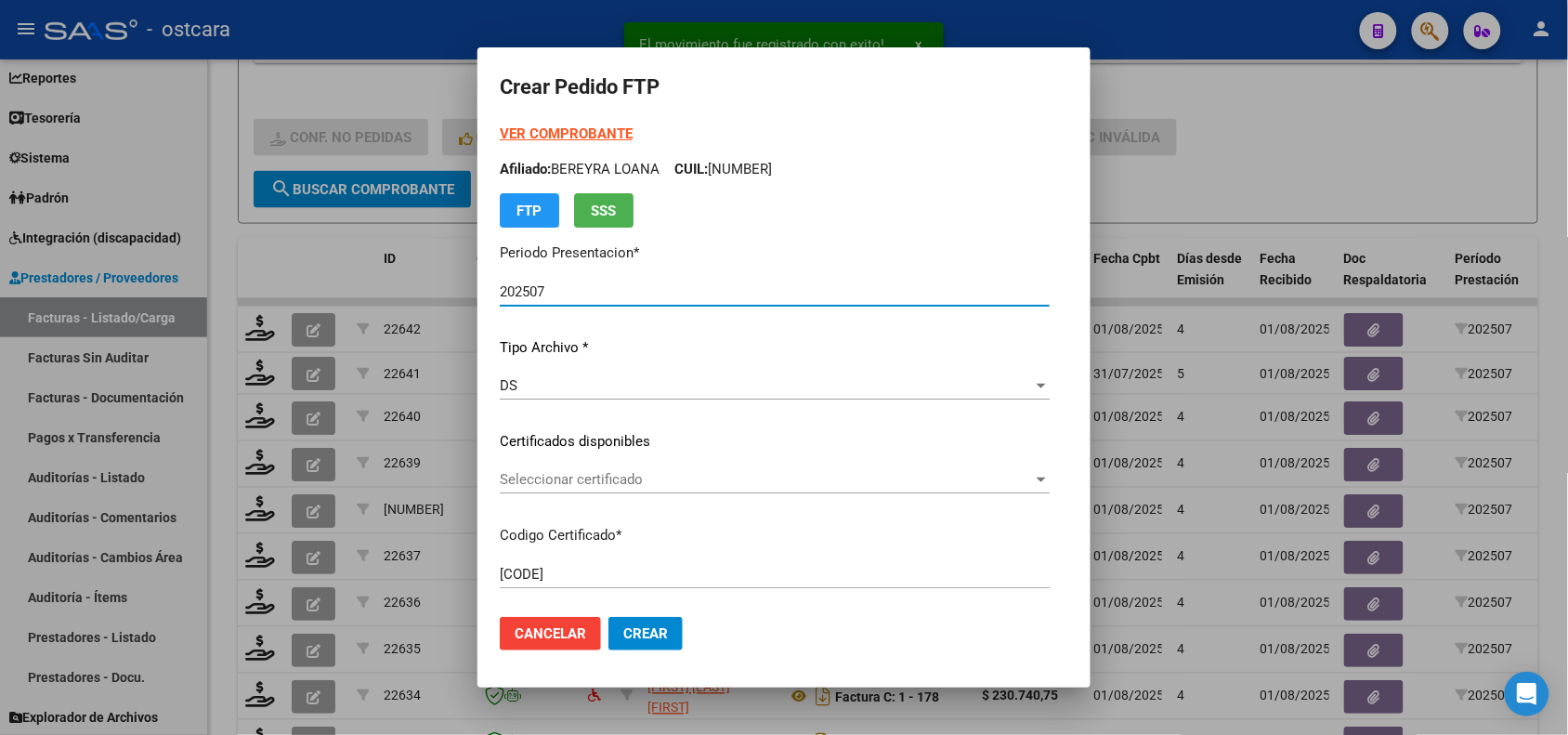 click on "Seleccionar certificado" at bounding box center (766, 479) 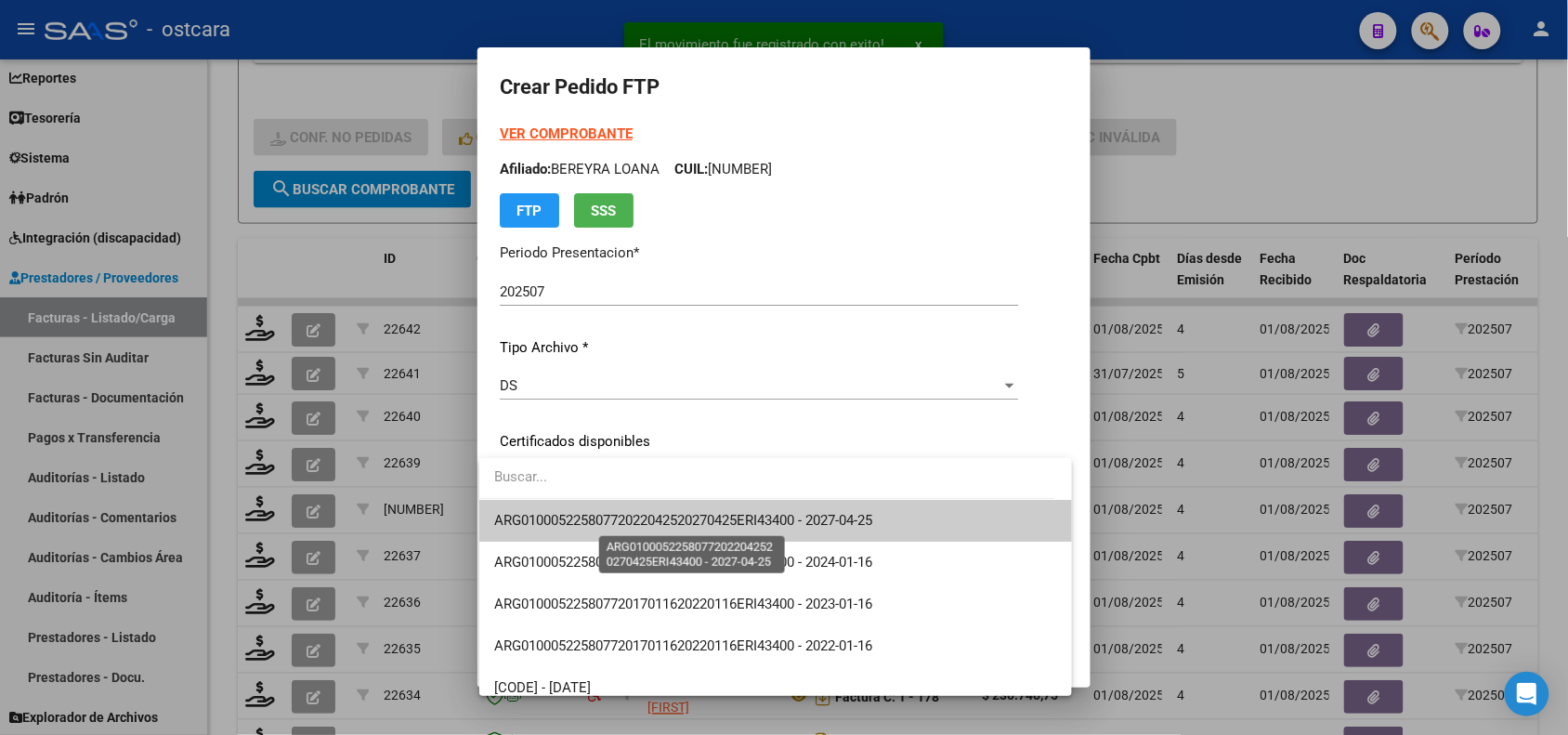 click on "ARG01000522580772022042520270425ERI43400 - 2027-04-25" at bounding box center (683, 520) 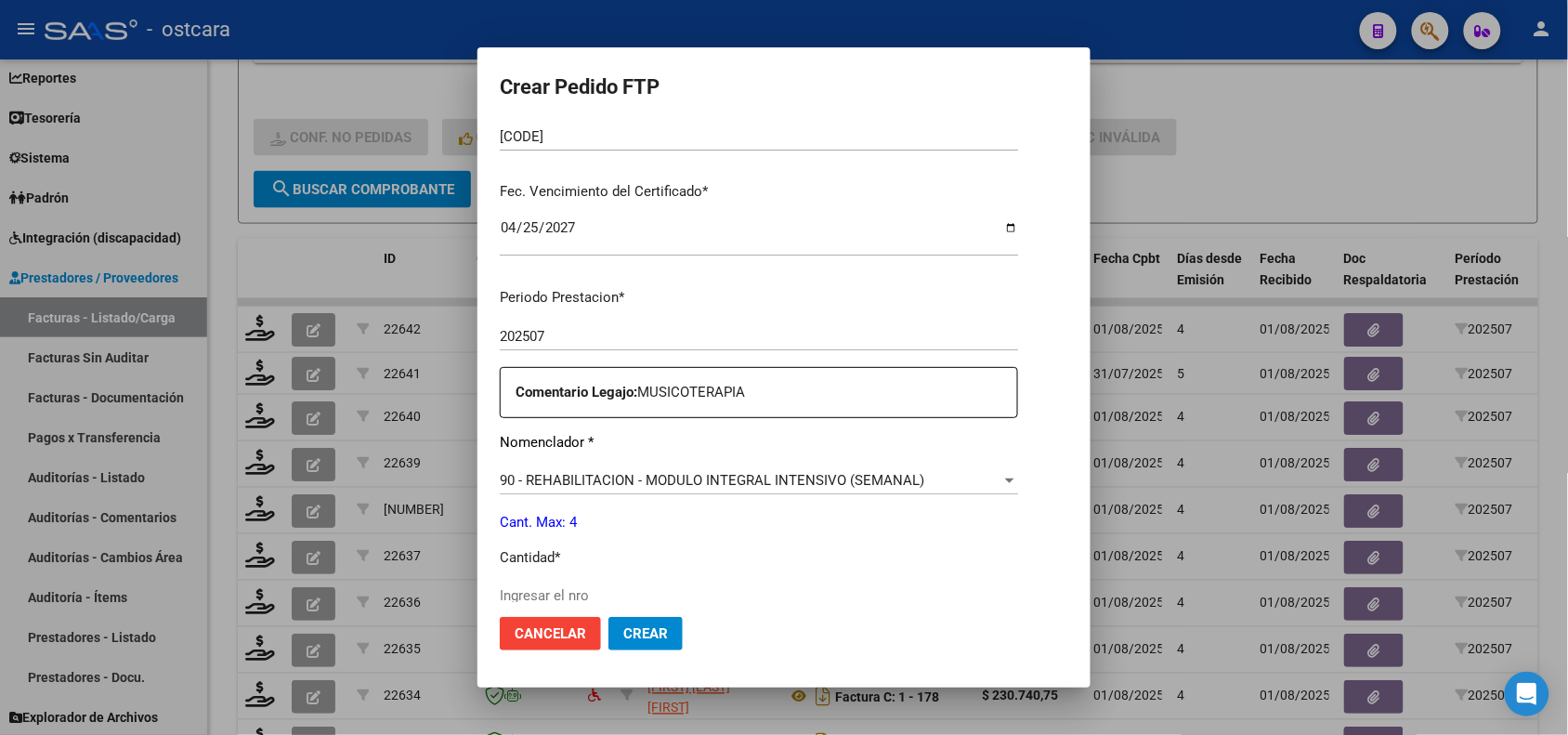 scroll, scrollTop: 465, scrollLeft: 0, axis: vertical 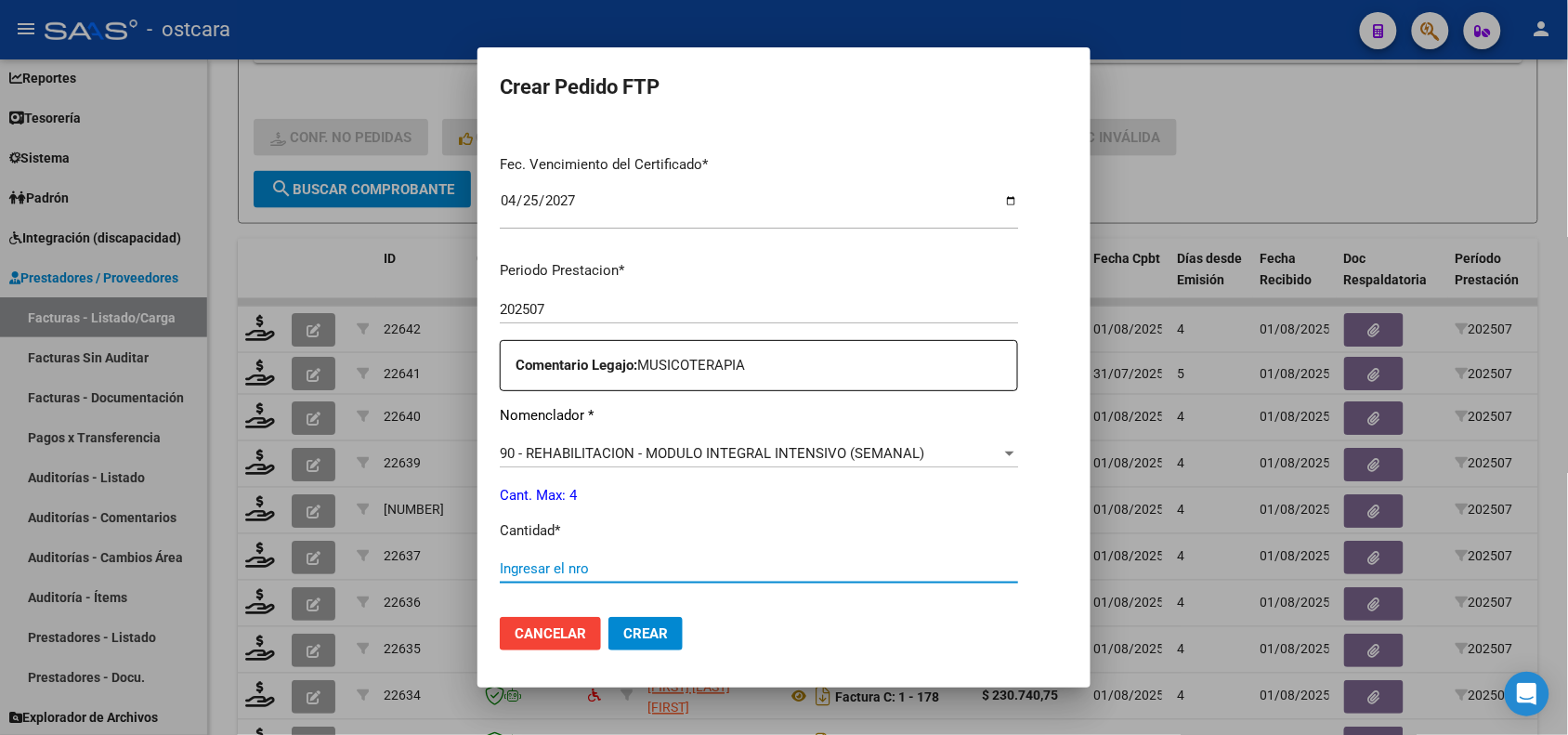 click on "Ingresar el nro" at bounding box center [759, 569] 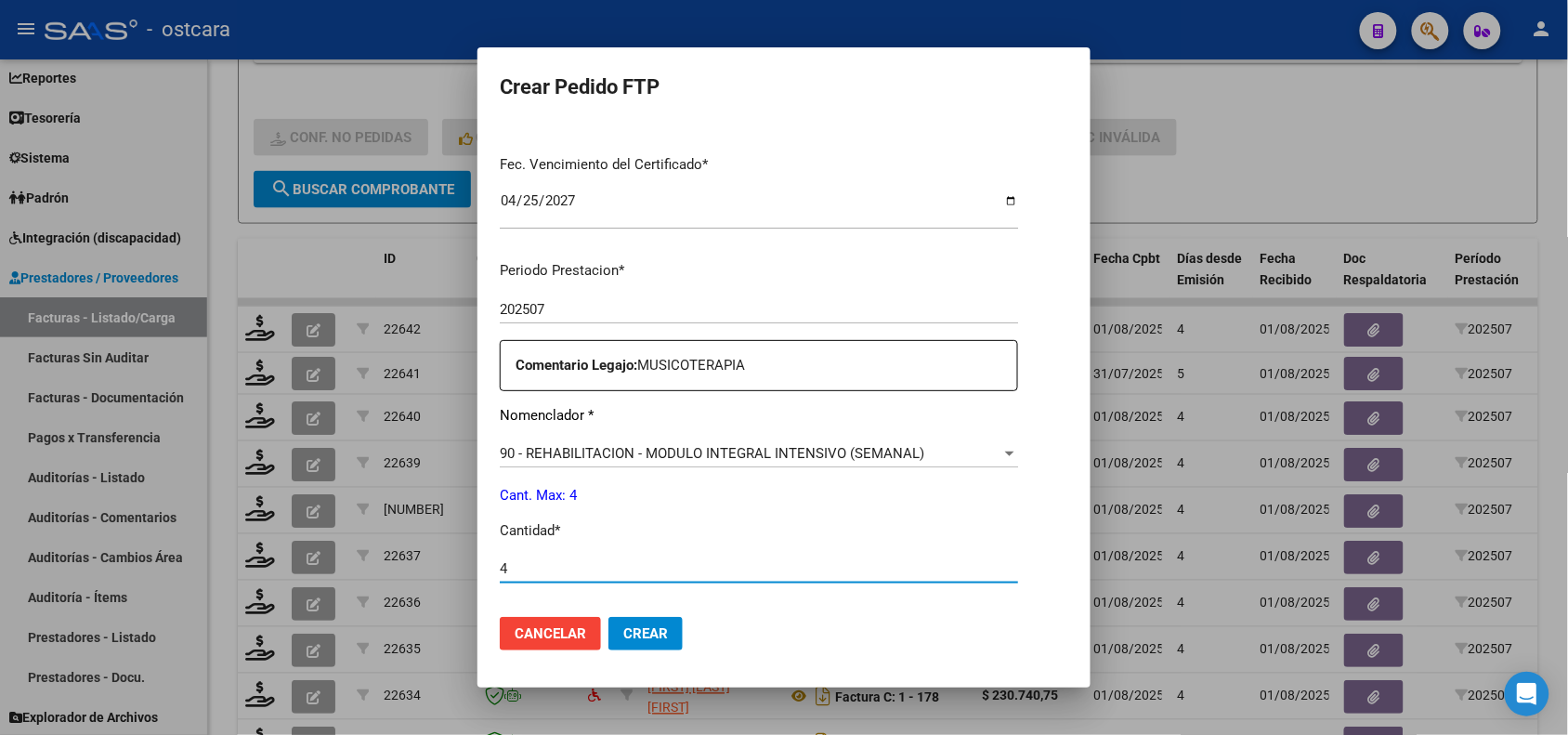 type on "4" 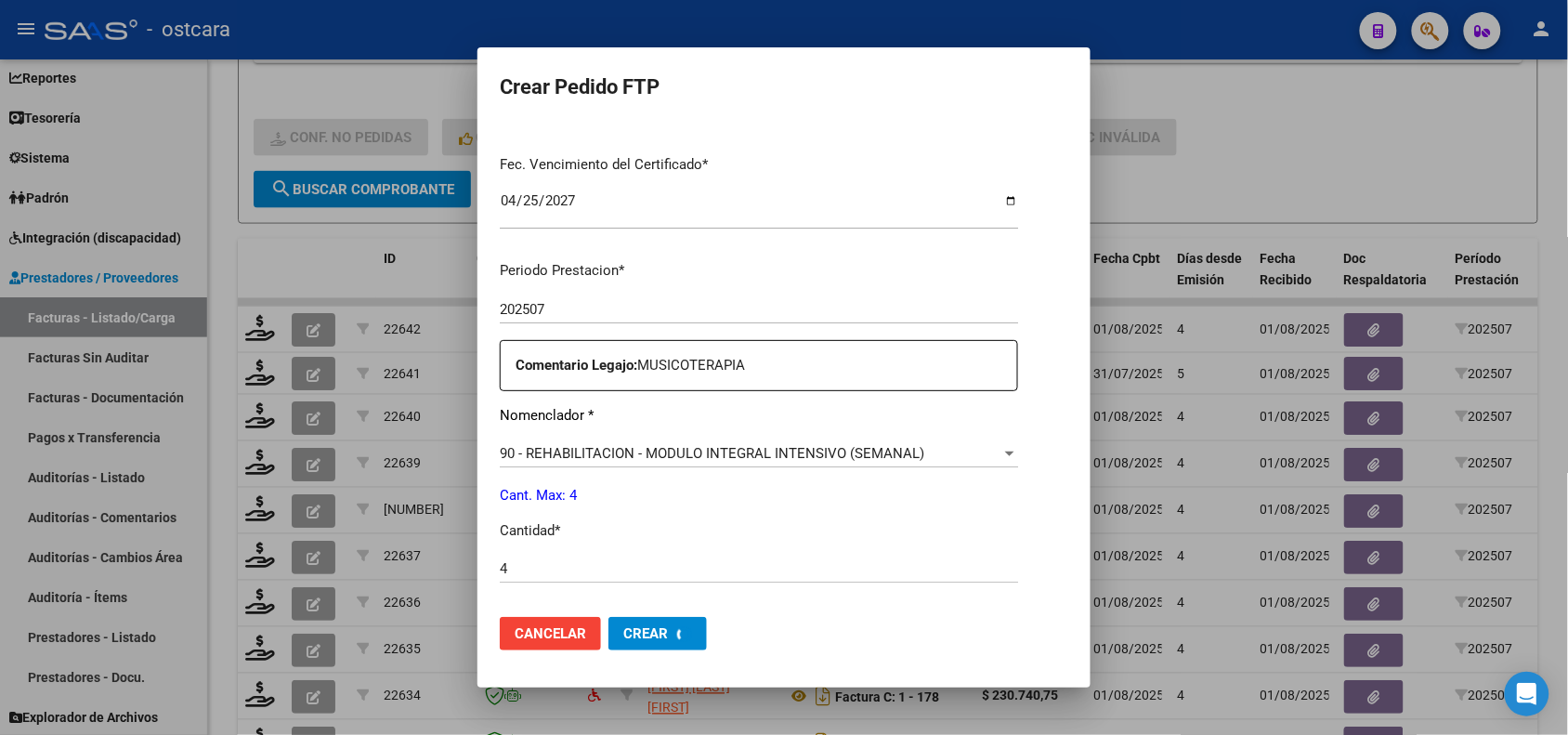 scroll, scrollTop: 479, scrollLeft: 0, axis: vertical 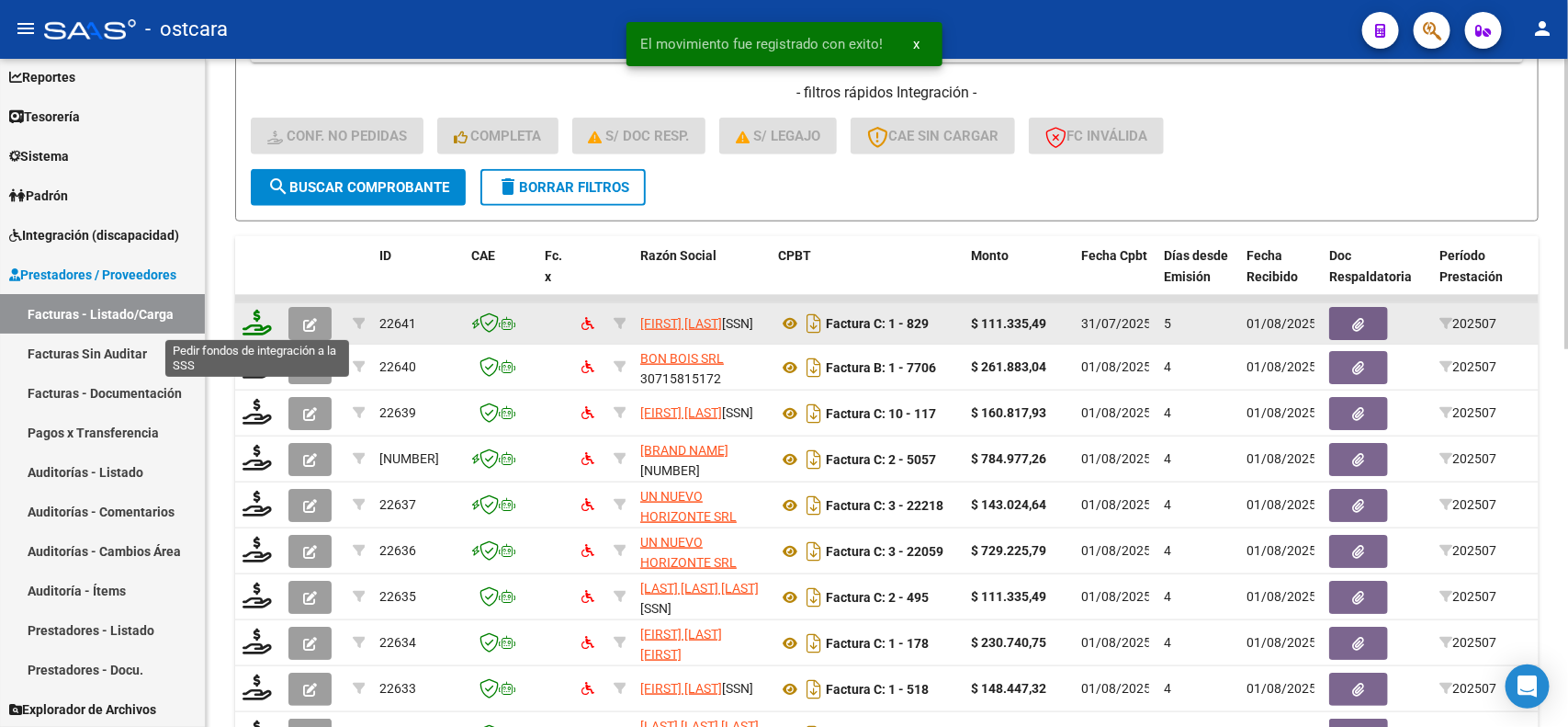 click 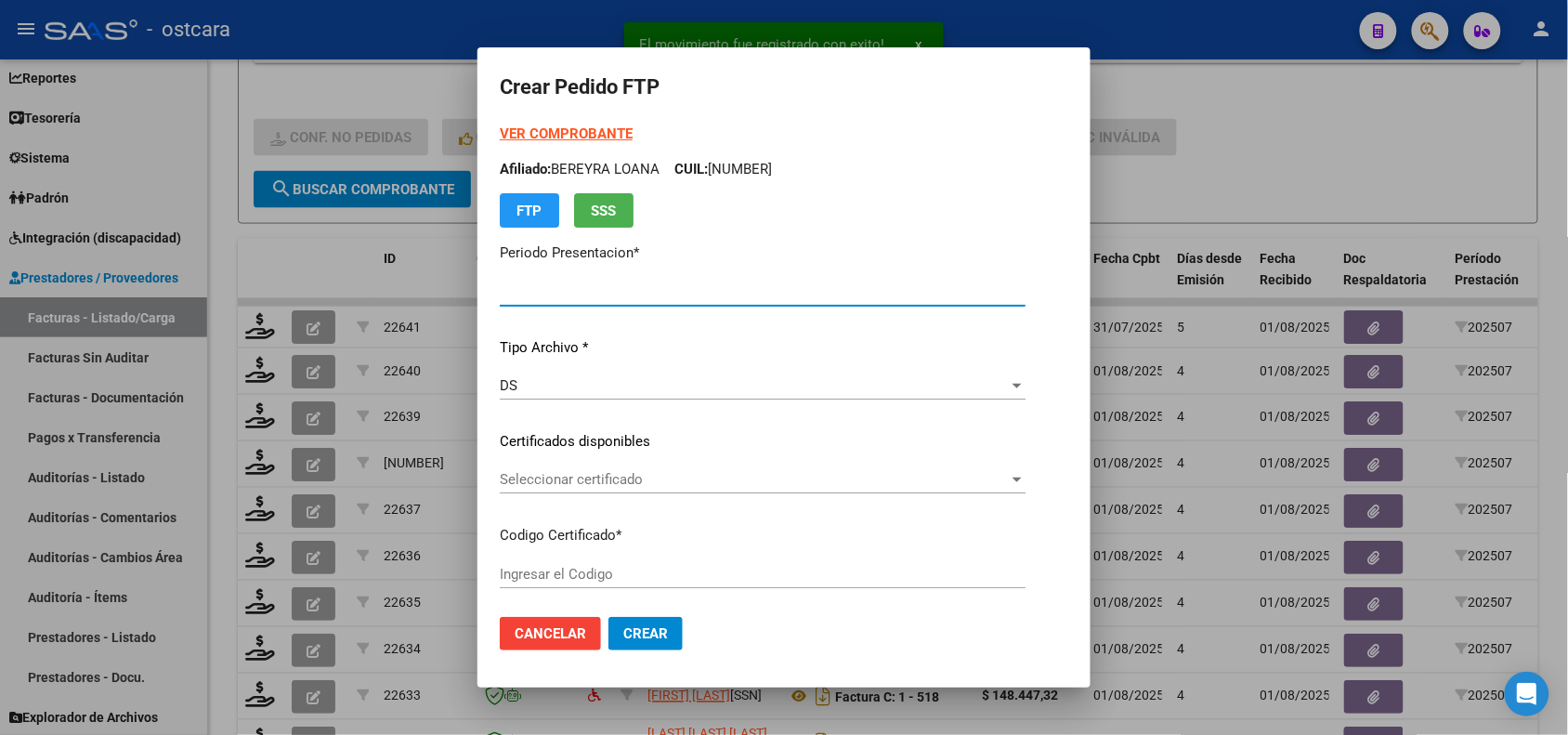 type on "202507" 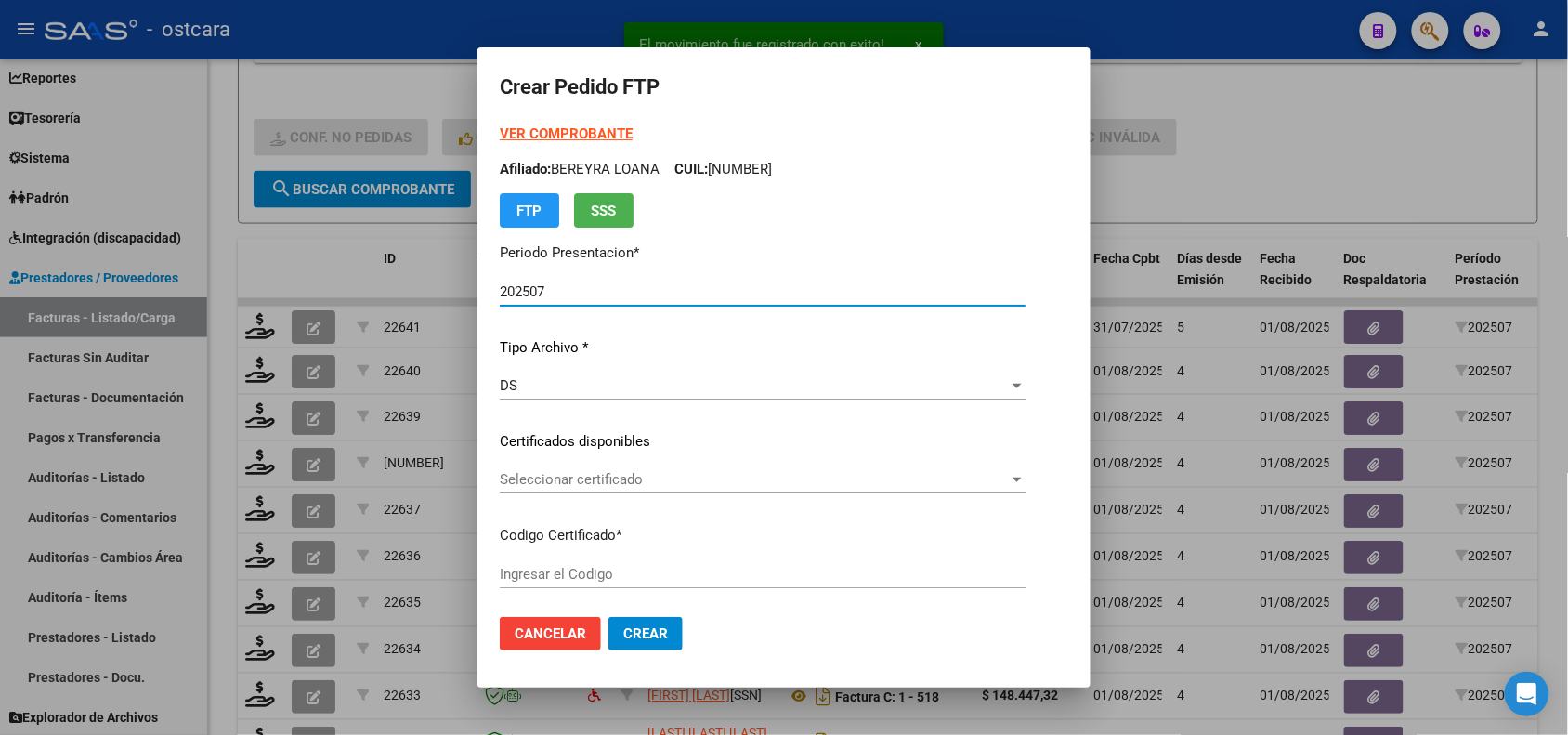 type on "ARG02000505504252019031920240319BS265000" 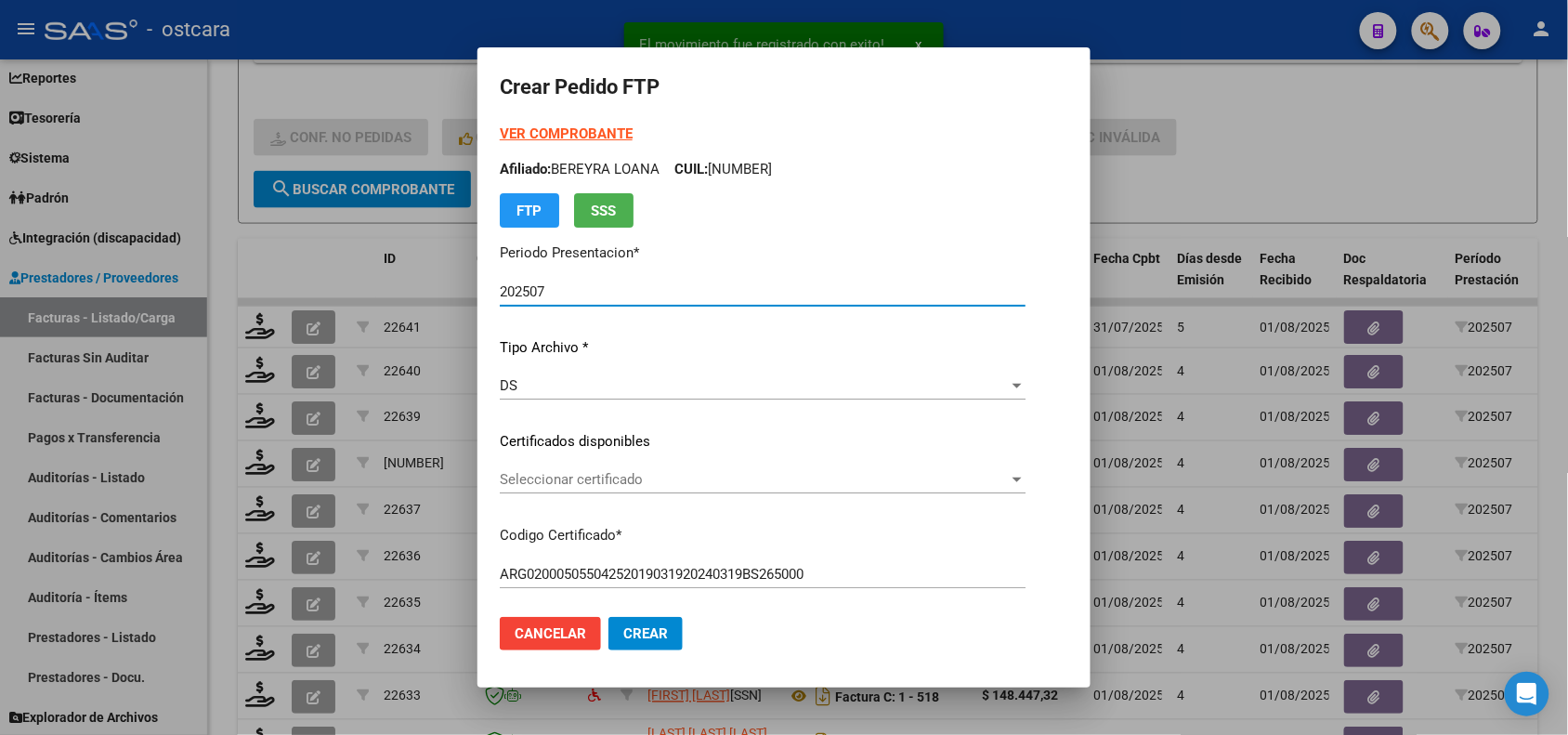 click on "Seleccionar certificado" at bounding box center (754, 479) 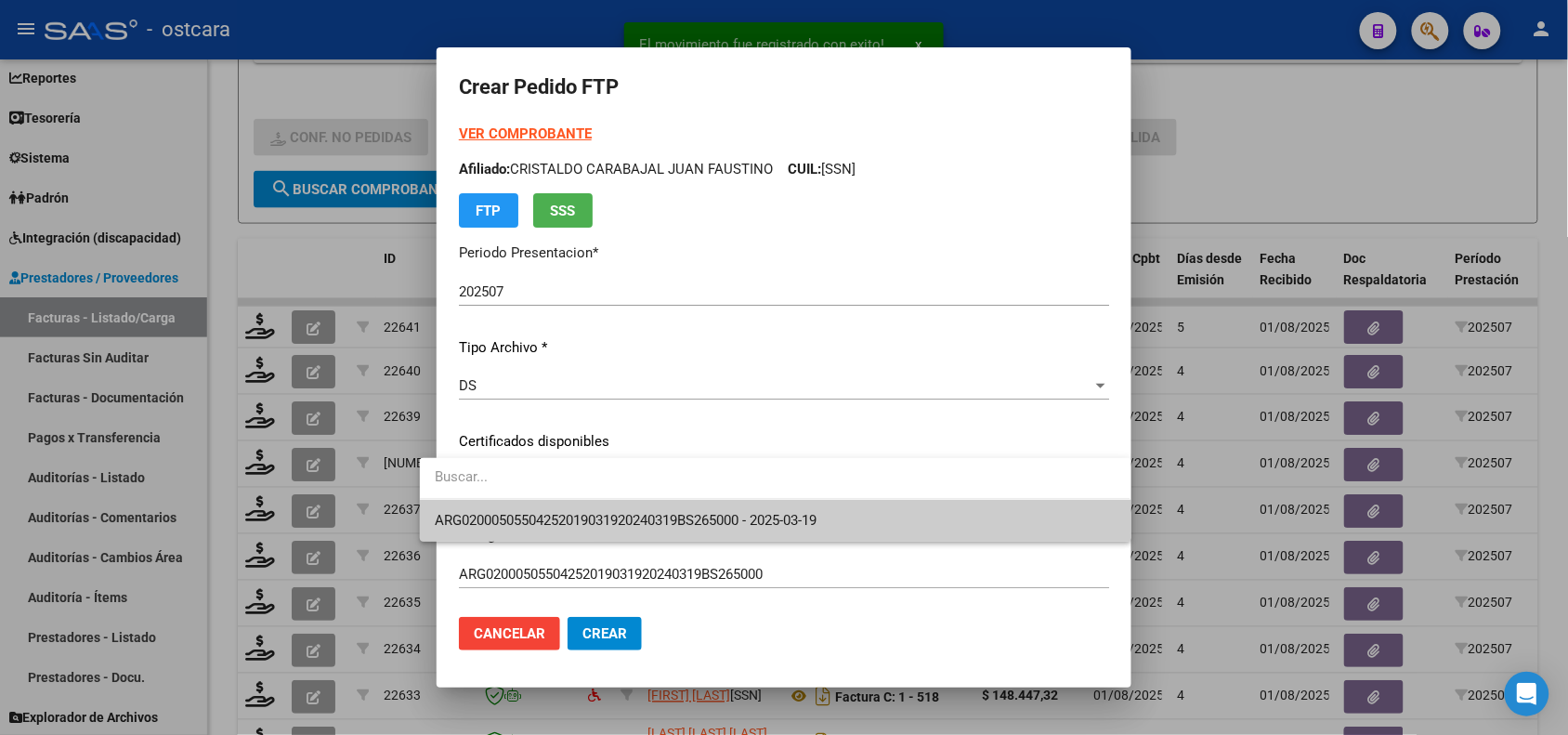 click on "ARG02000505504252019031920240319BS265000 - 2025-03-19" at bounding box center [775, 520] 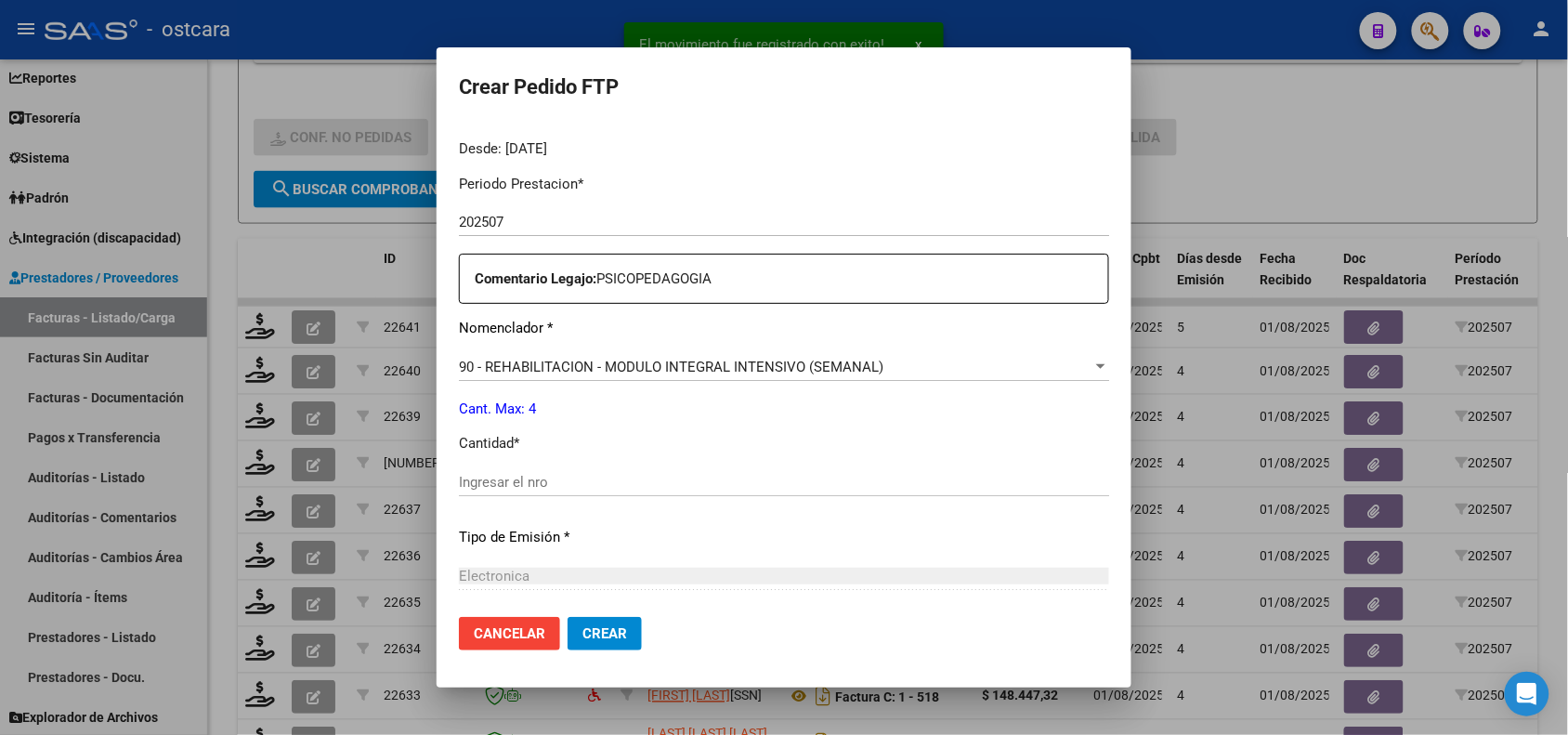 scroll, scrollTop: 581, scrollLeft: 0, axis: vertical 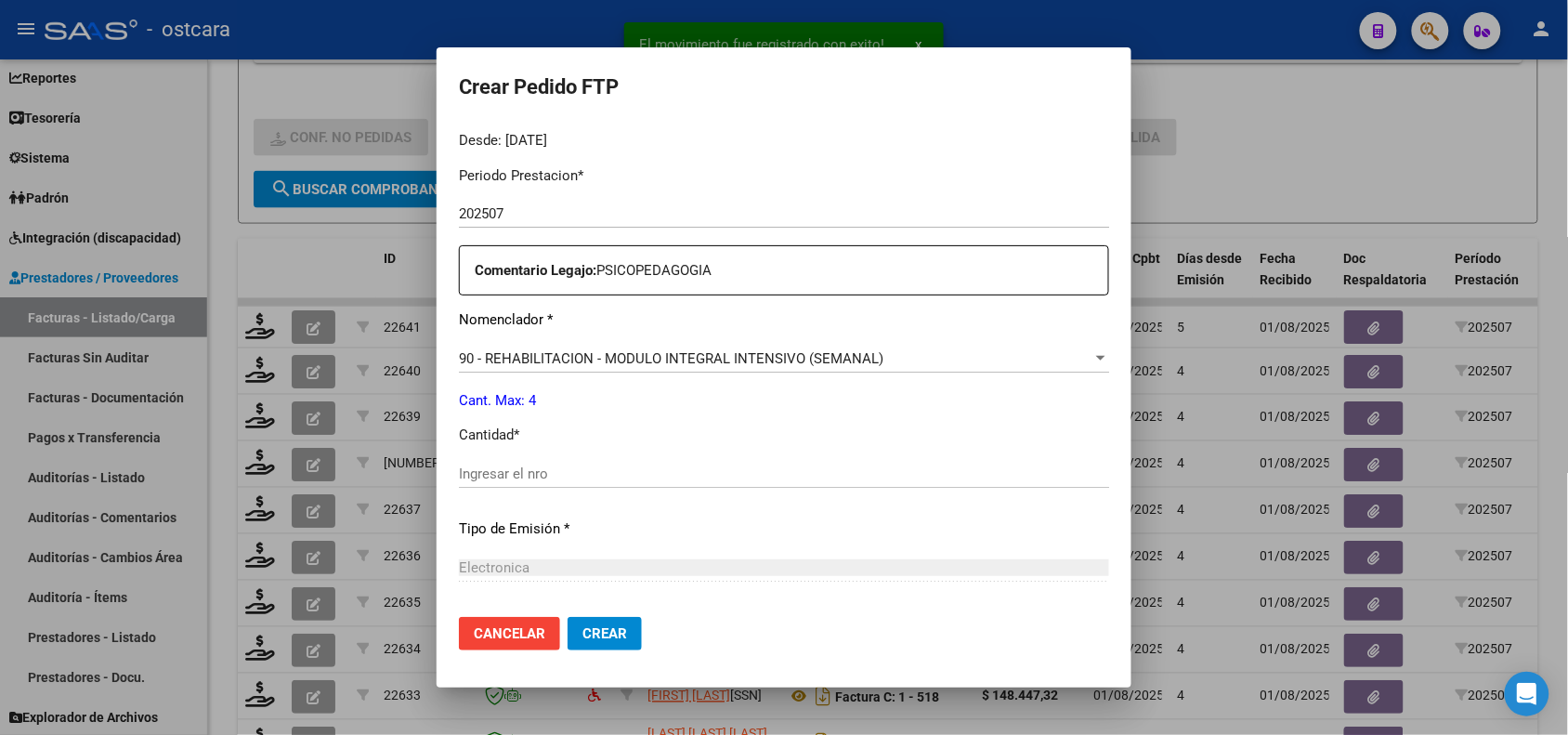 click on "Ingresar el nro" at bounding box center (784, 474) 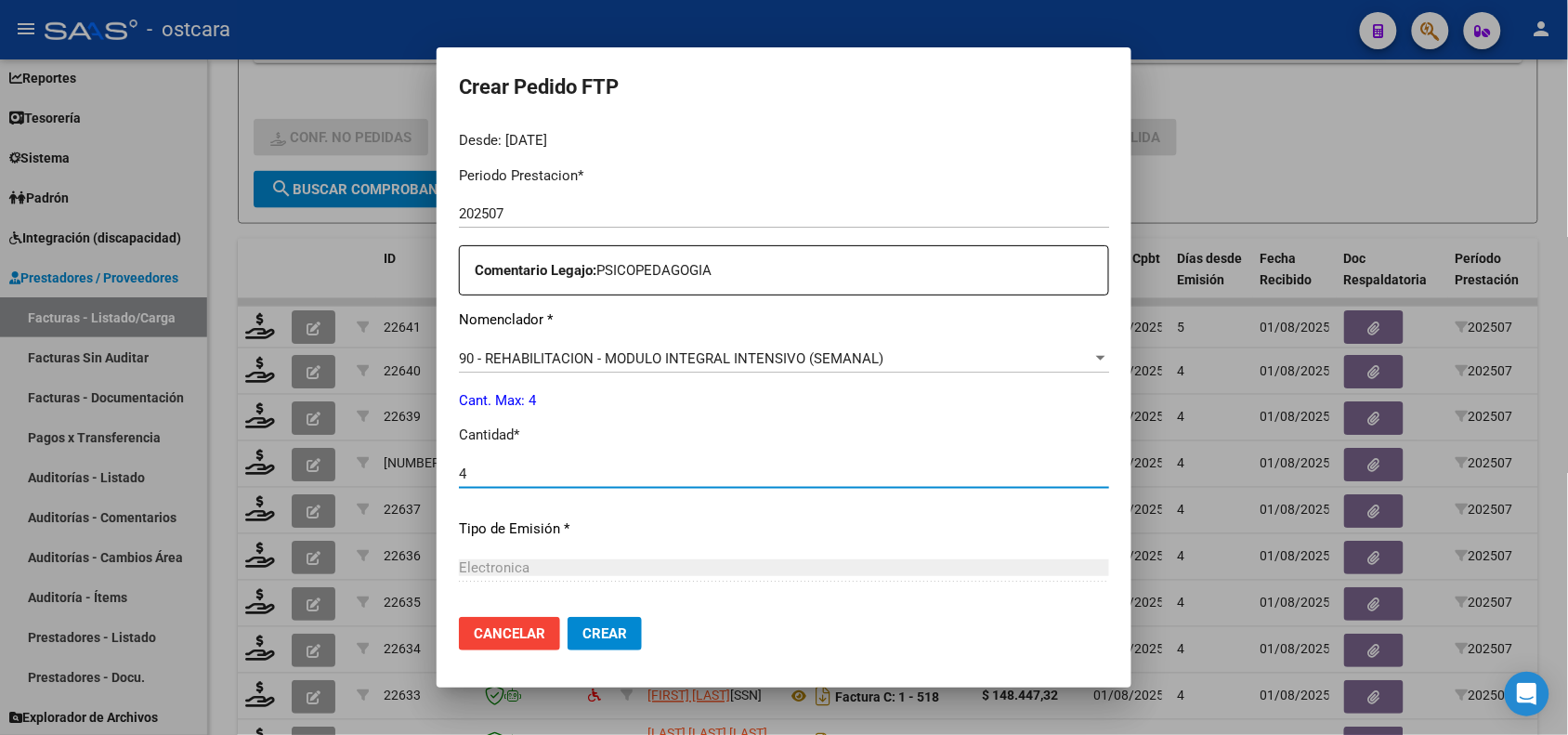 type on "4" 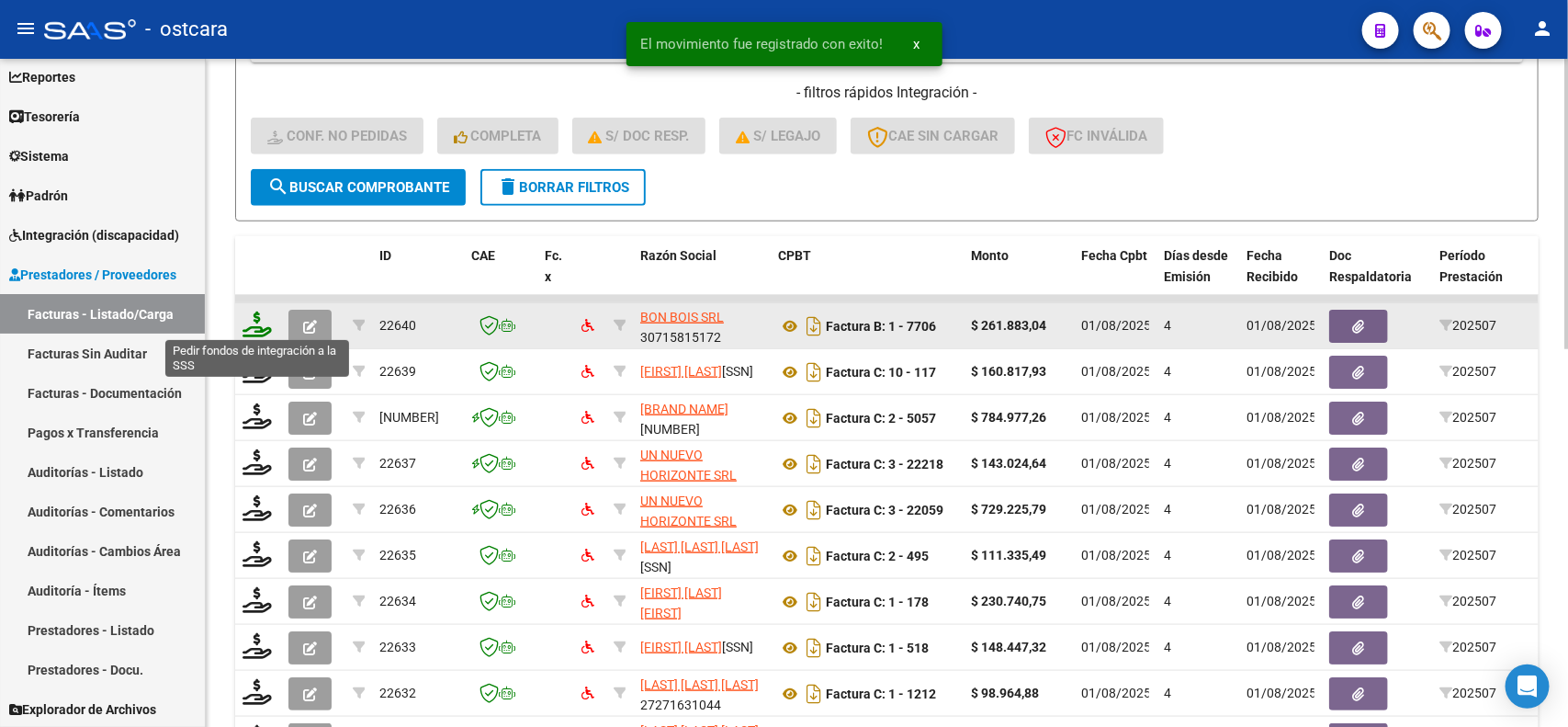 click 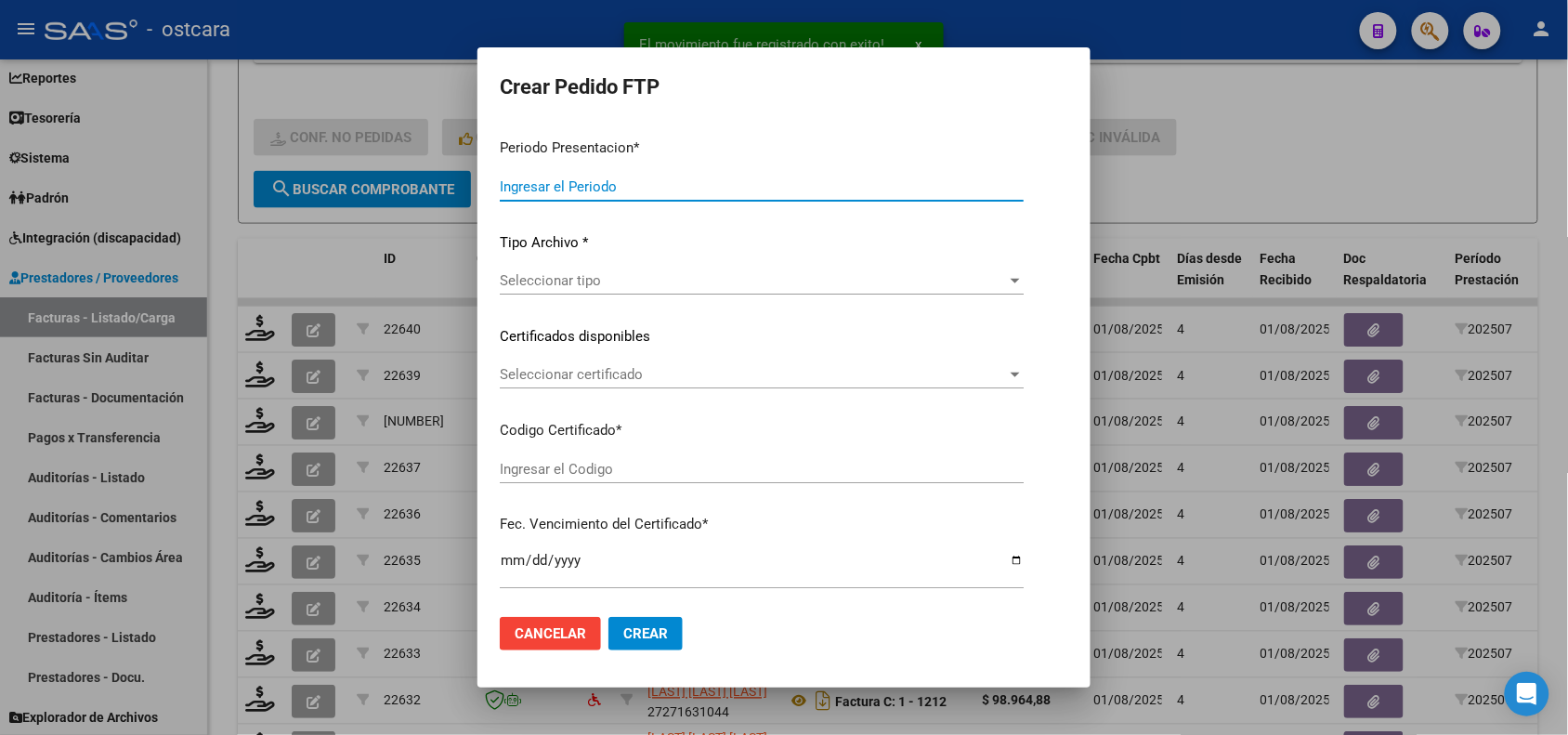 type on "202507" 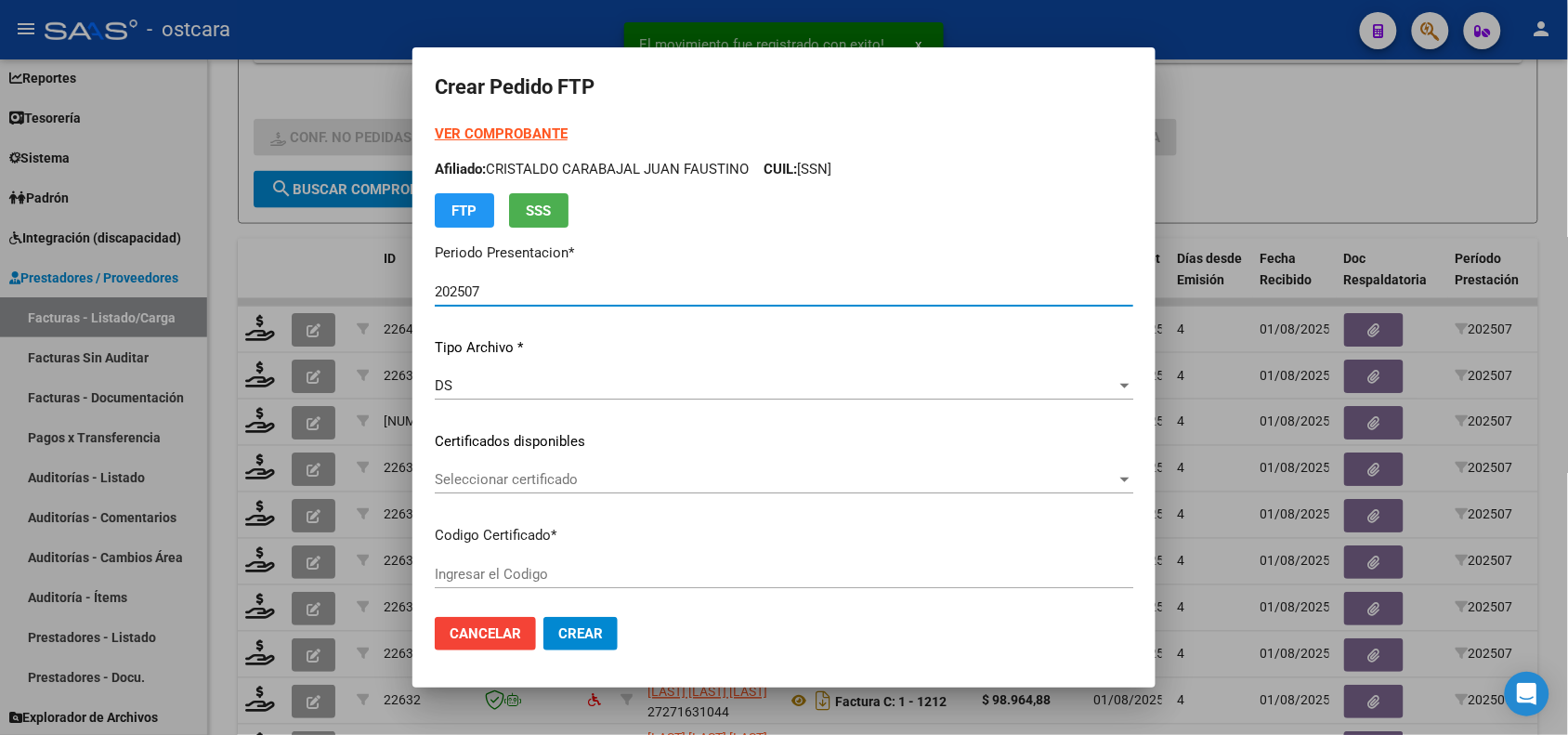 type on "ARG01000532168982022032920250329BS352000" 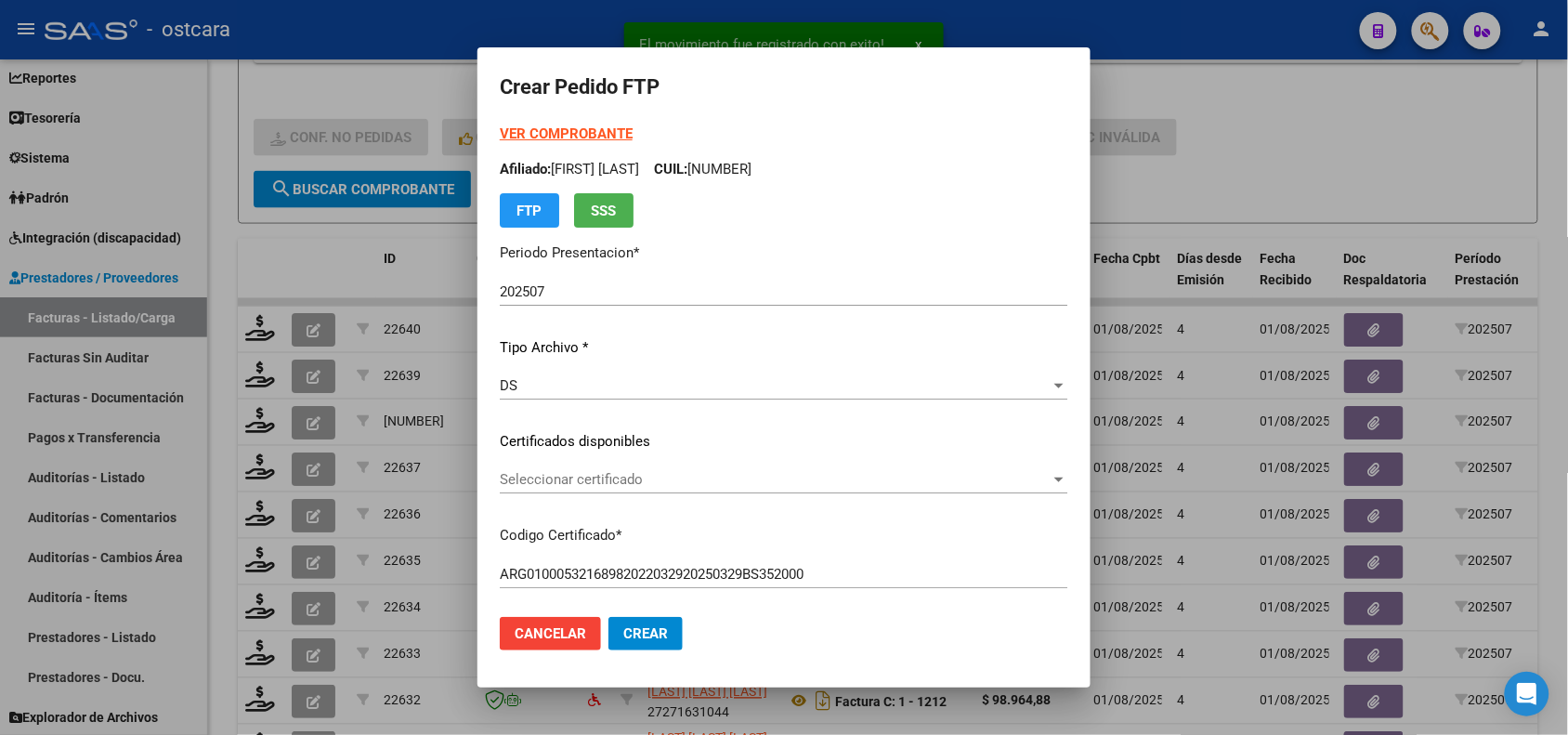 click on "Seleccionar certificado Seleccionar certificado" 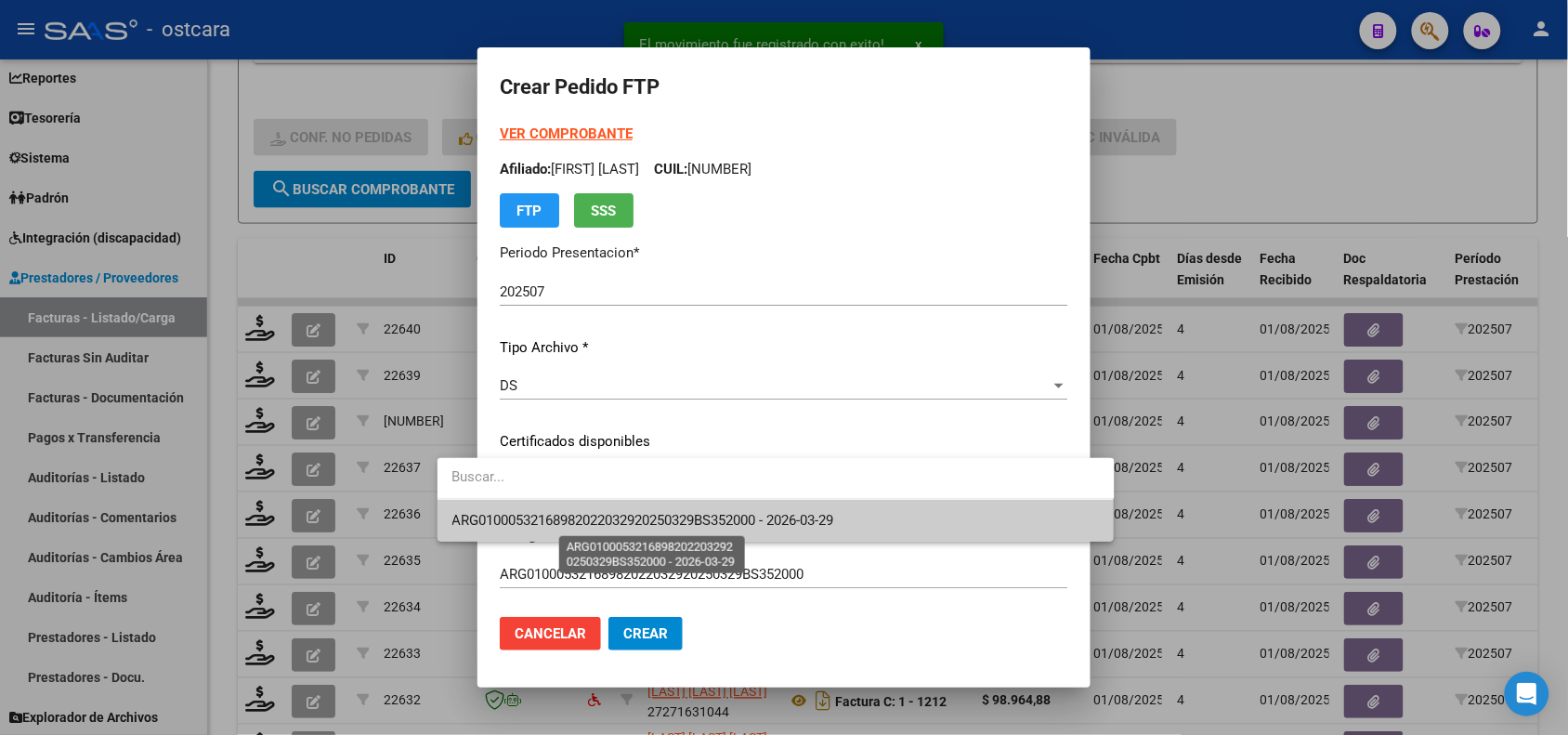 click on "ARG01000532168982022032920250329BS352000 - 2026-03-29" at bounding box center (643, 520) 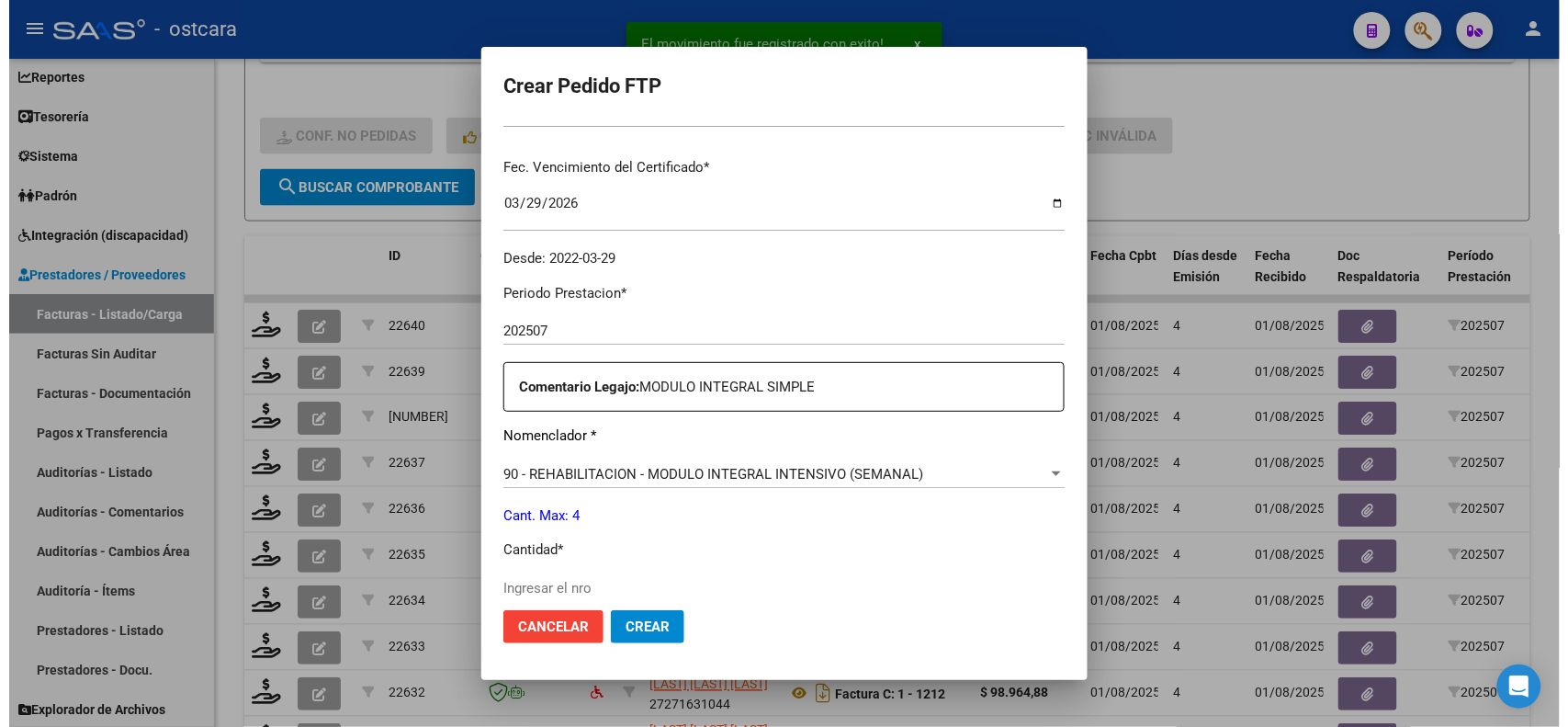 scroll, scrollTop: 574, scrollLeft: 0, axis: vertical 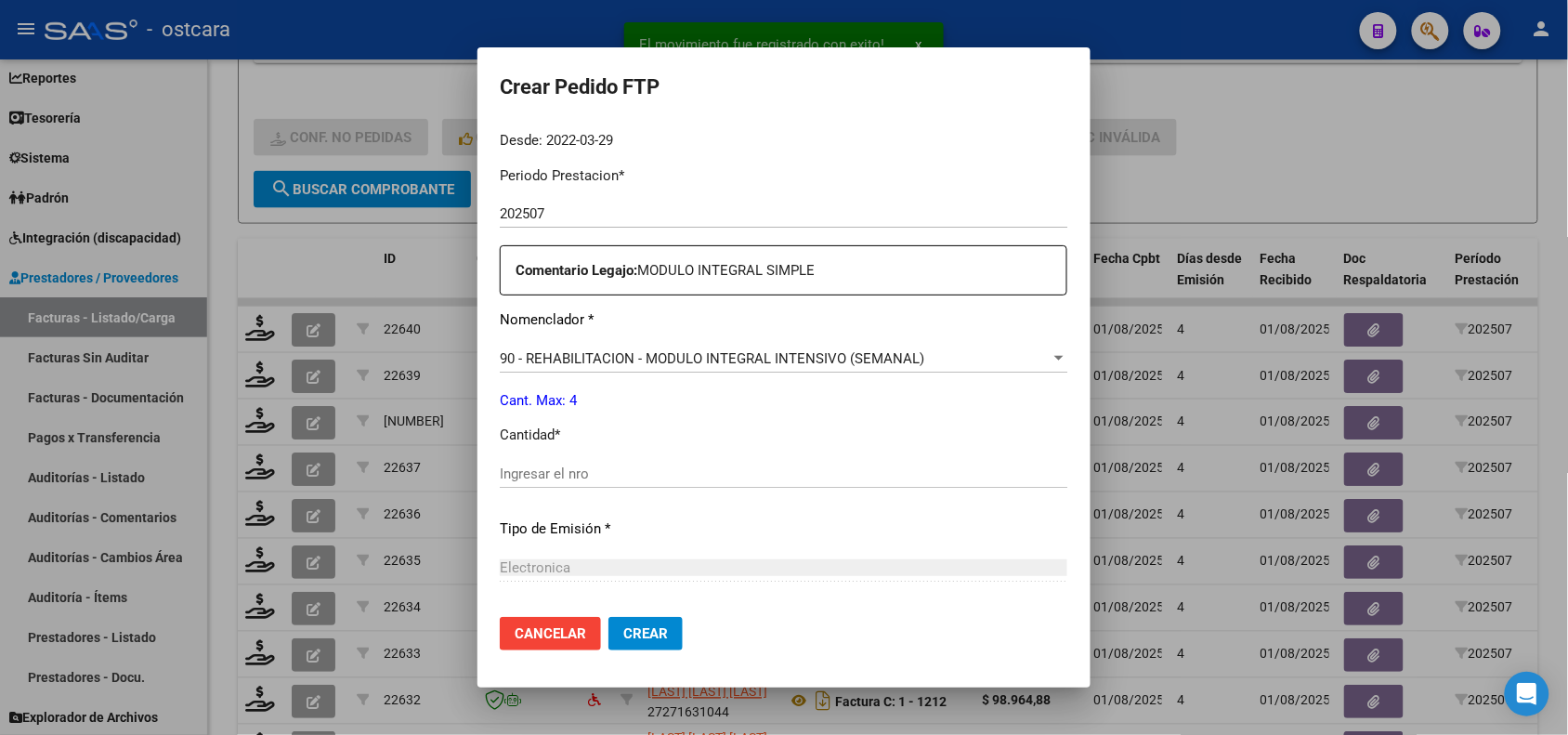 click on "Ingresar el nro" at bounding box center [783, 474] 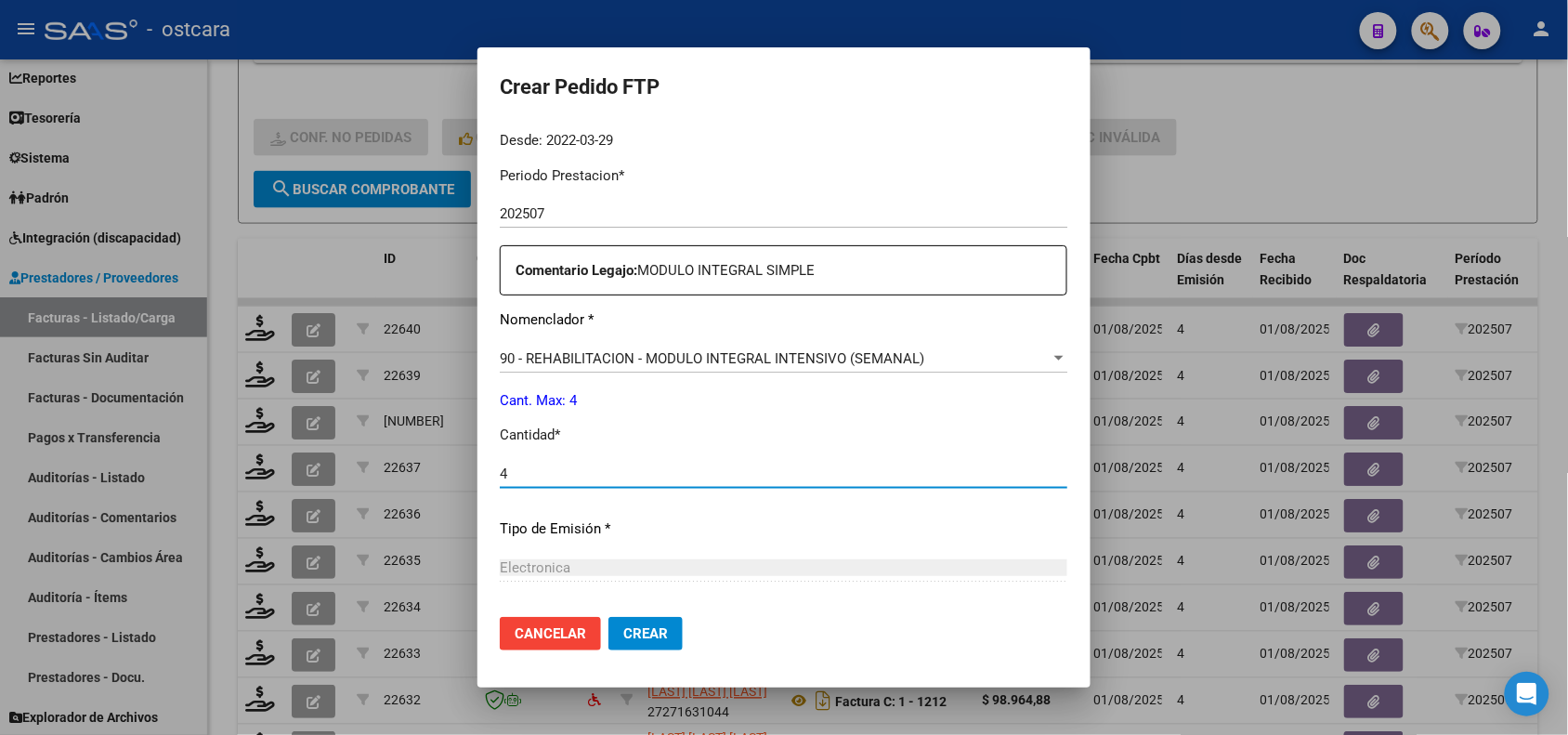 type on "4" 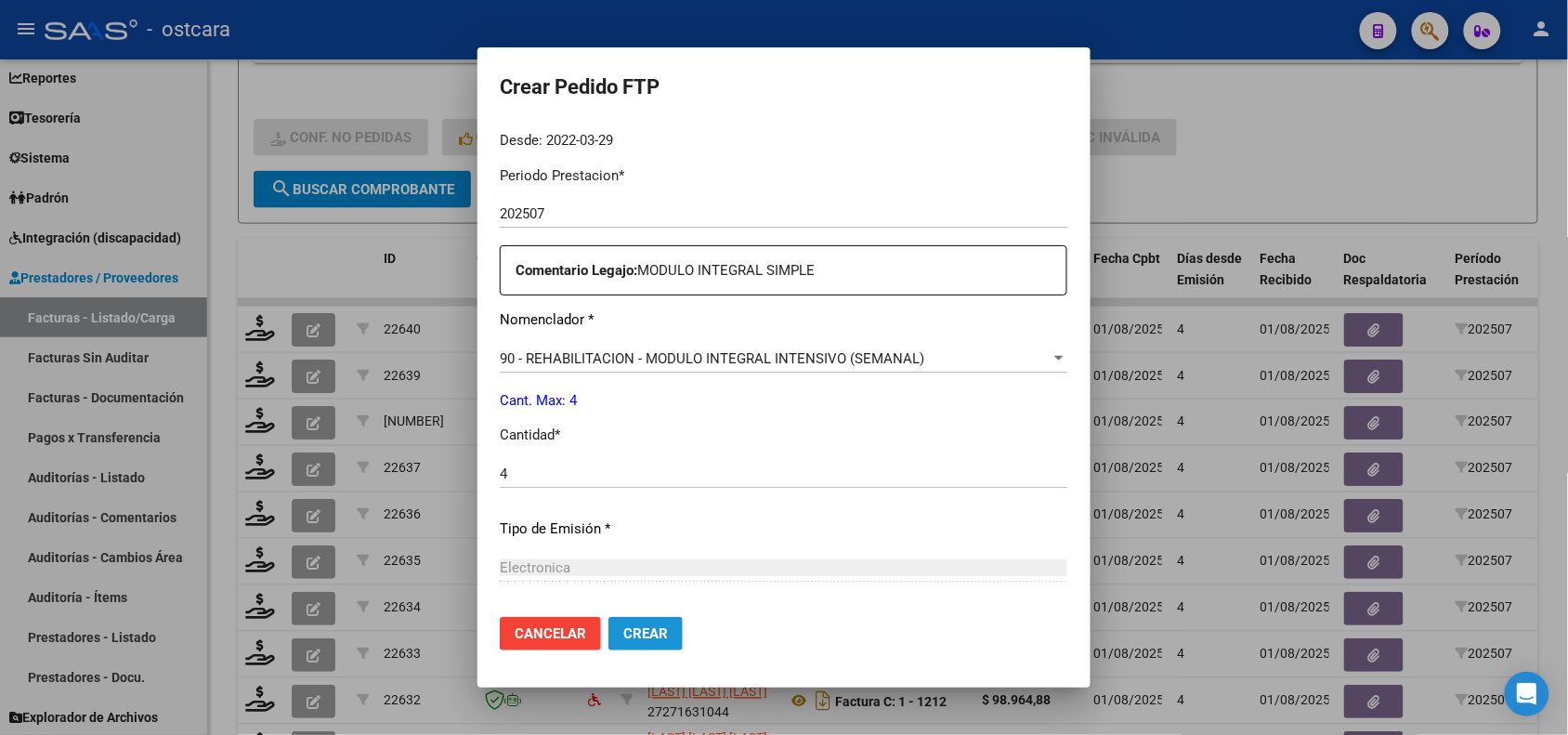 click on "Crear" 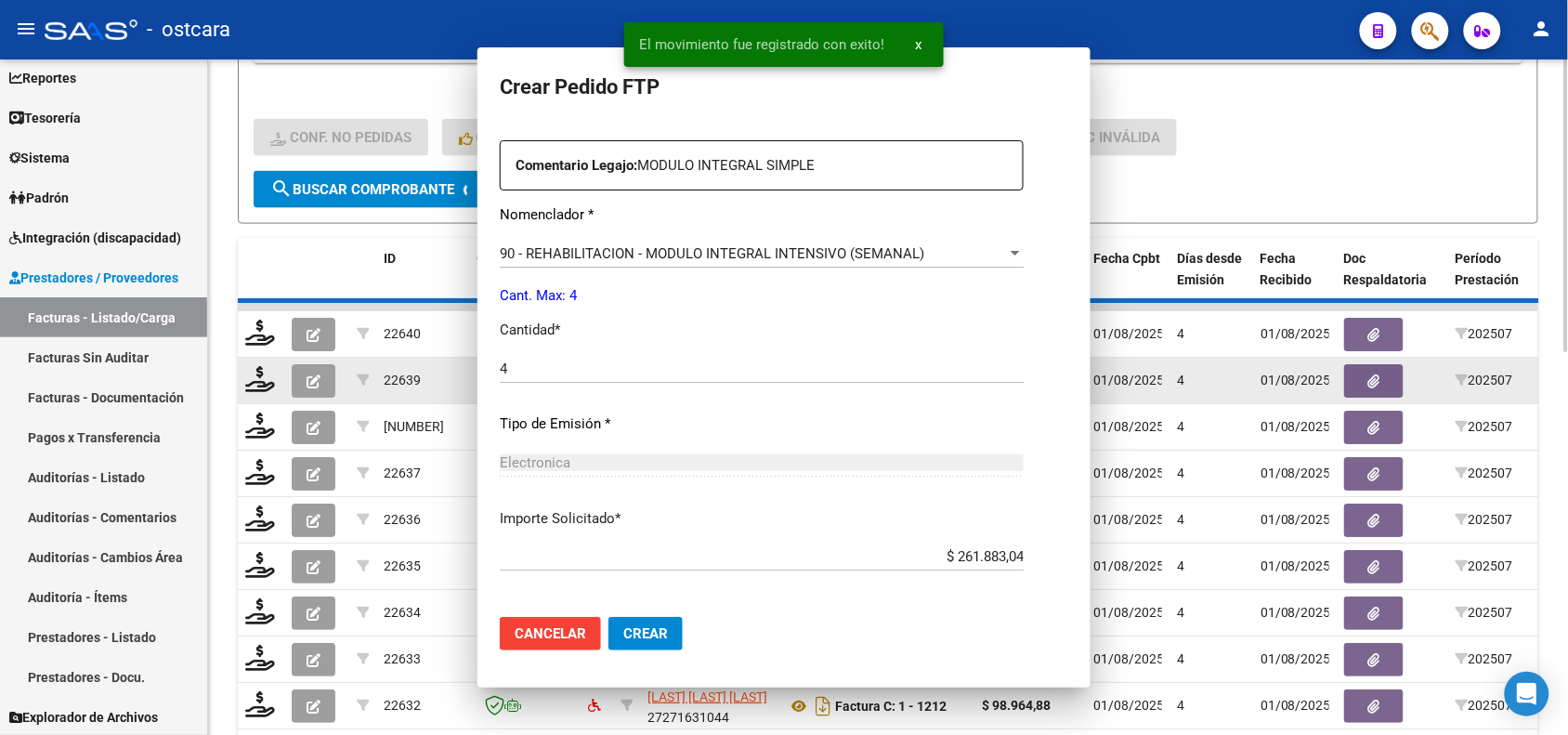 scroll, scrollTop: 0, scrollLeft: 0, axis: both 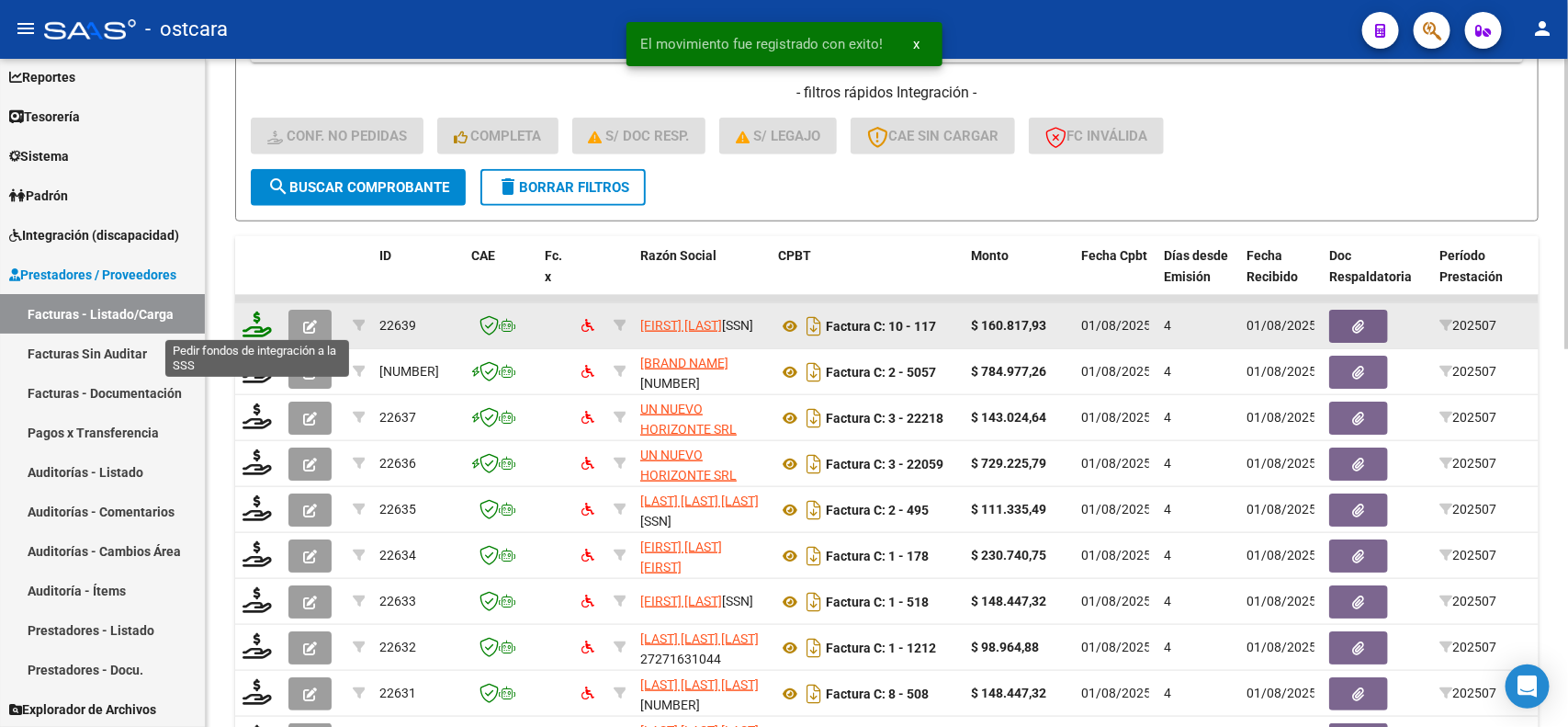 click 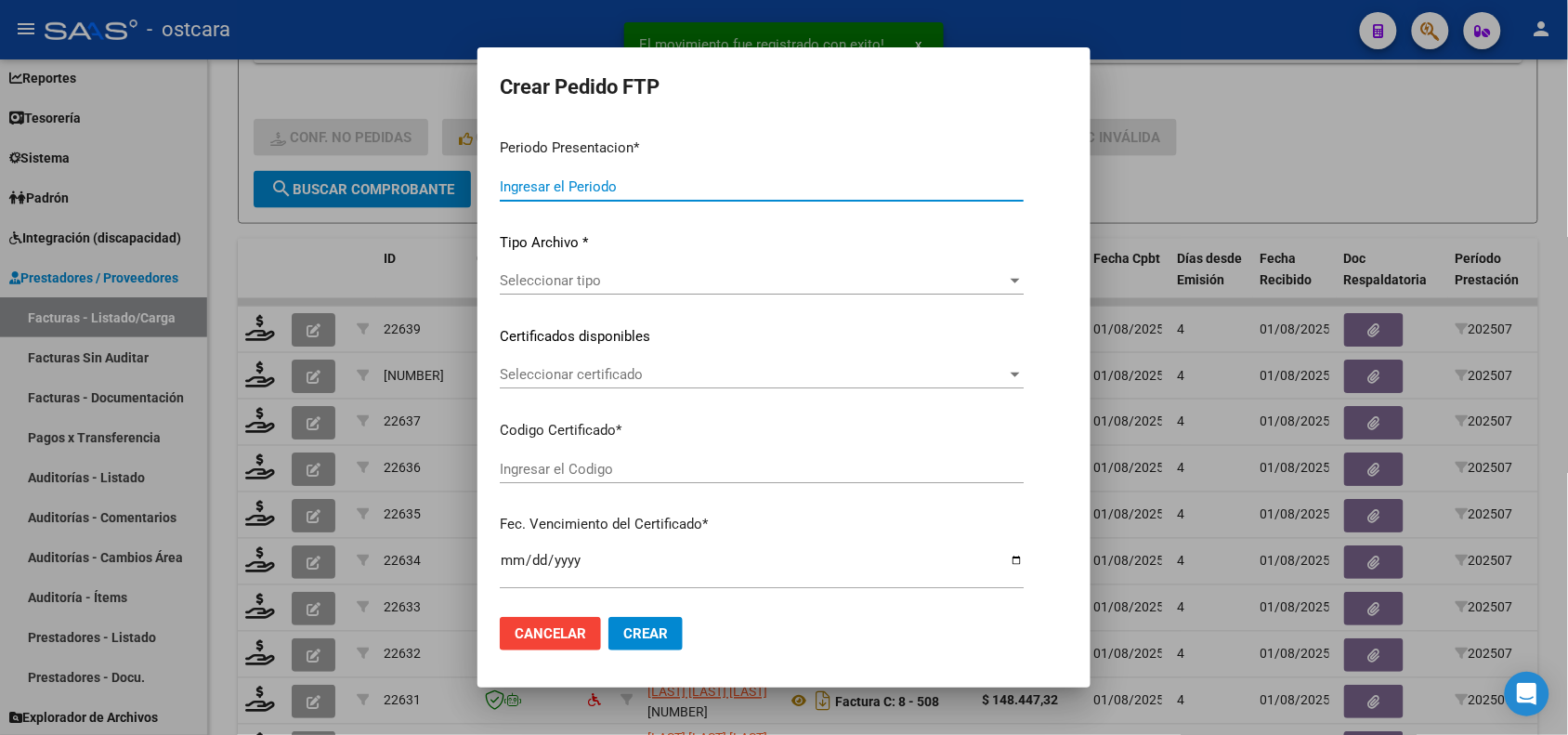 type 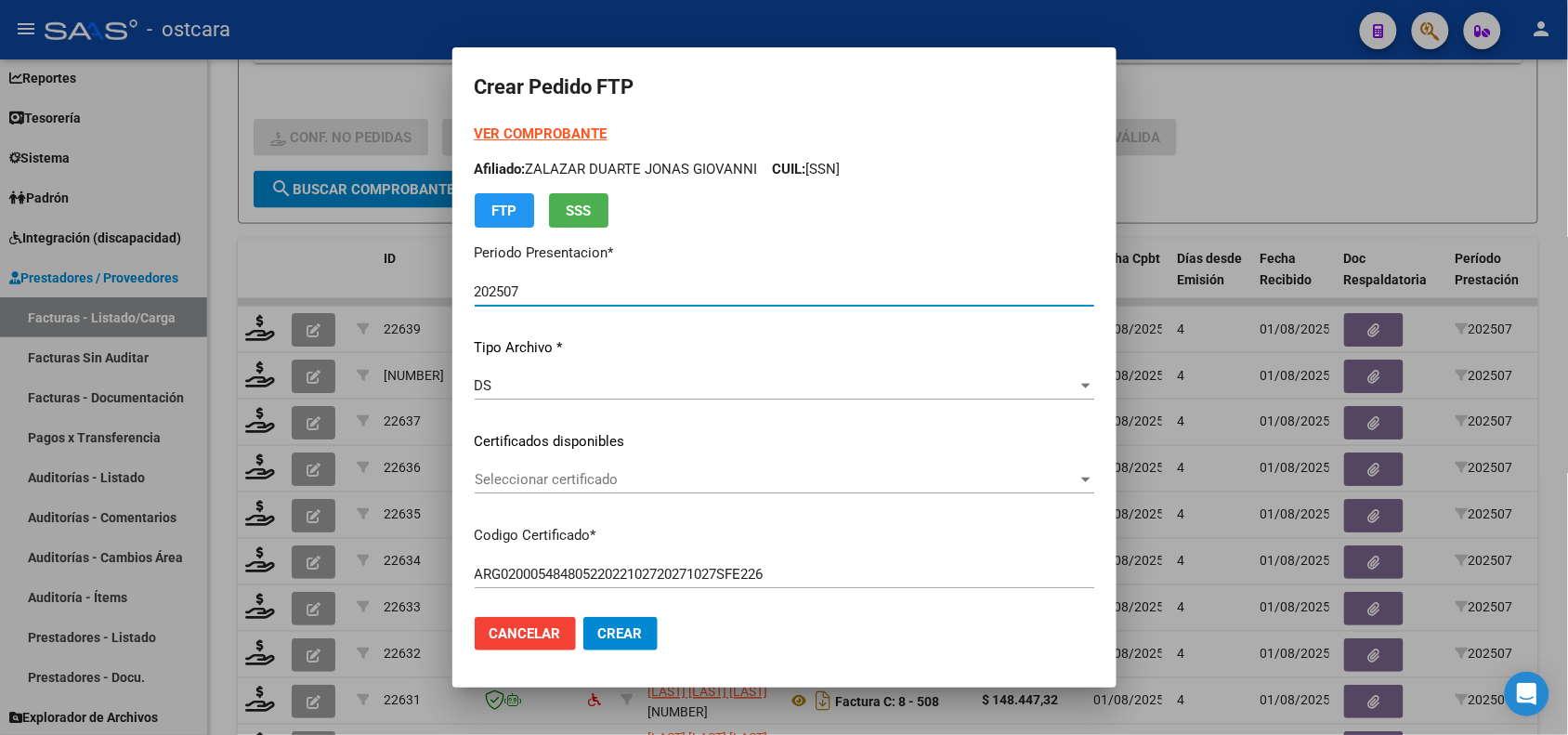 click on "Seleccionar certificado Seleccionar certificado" 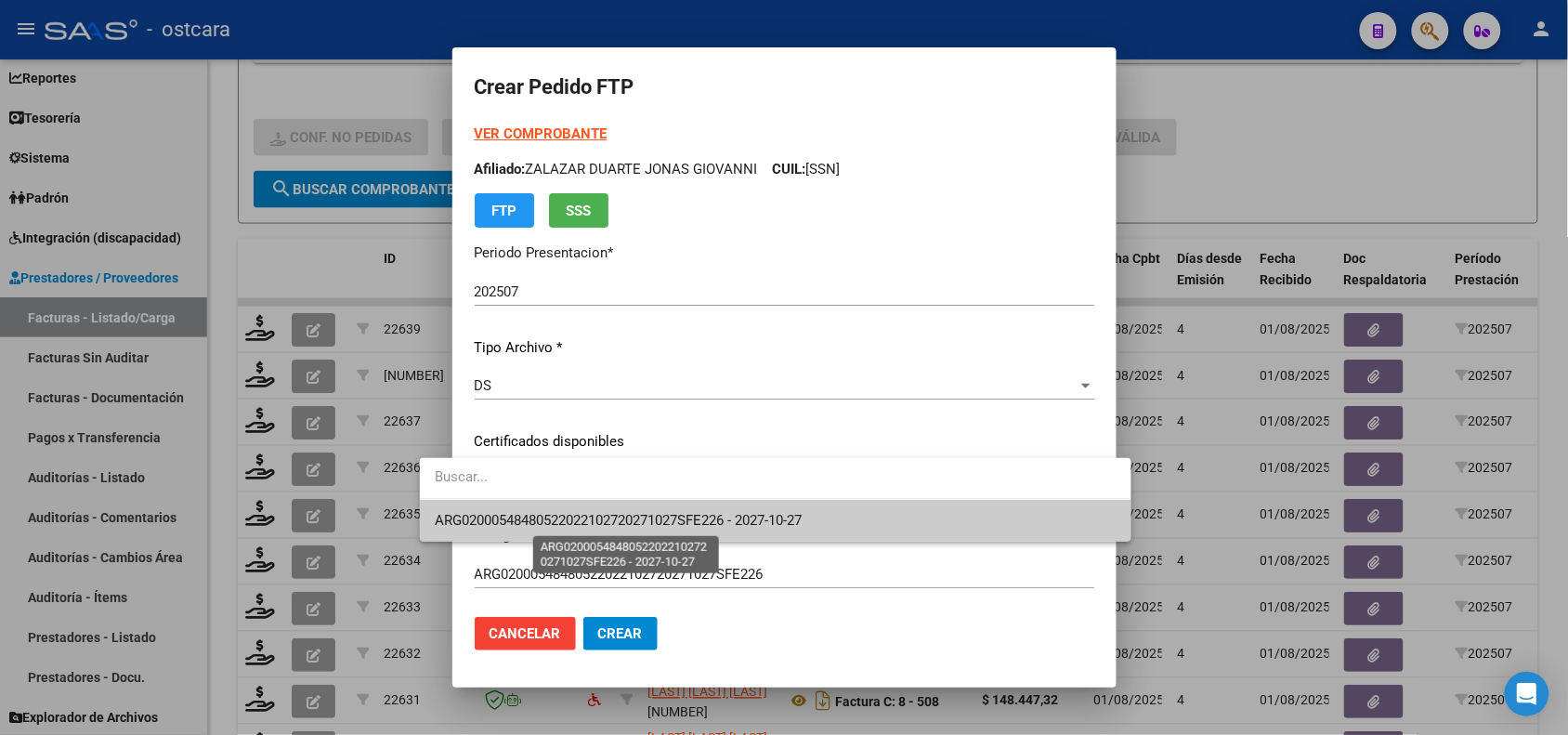click on "ARG02000548480522022102720271027SFE226 - 2027-10-27" at bounding box center (618, 520) 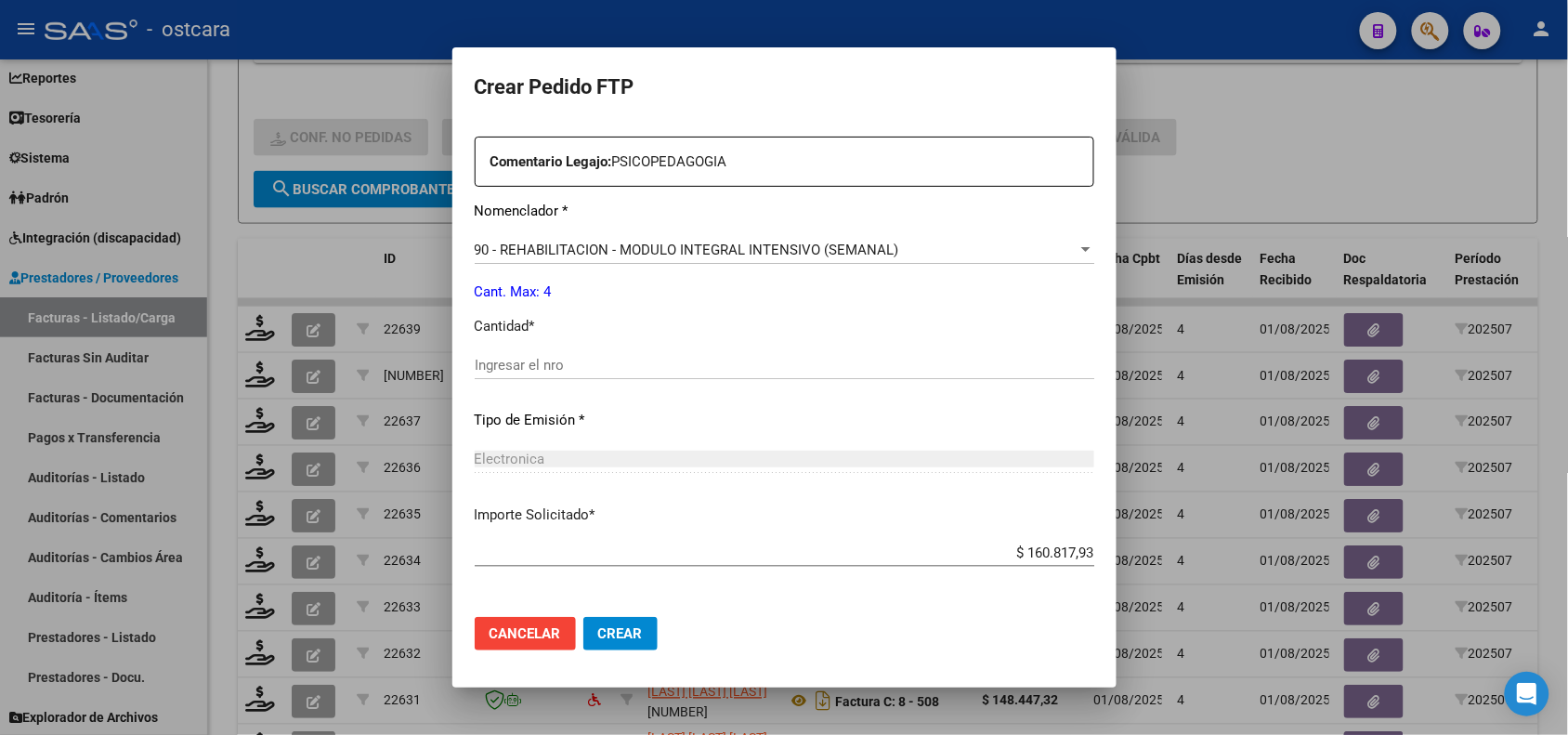scroll, scrollTop: 697, scrollLeft: 0, axis: vertical 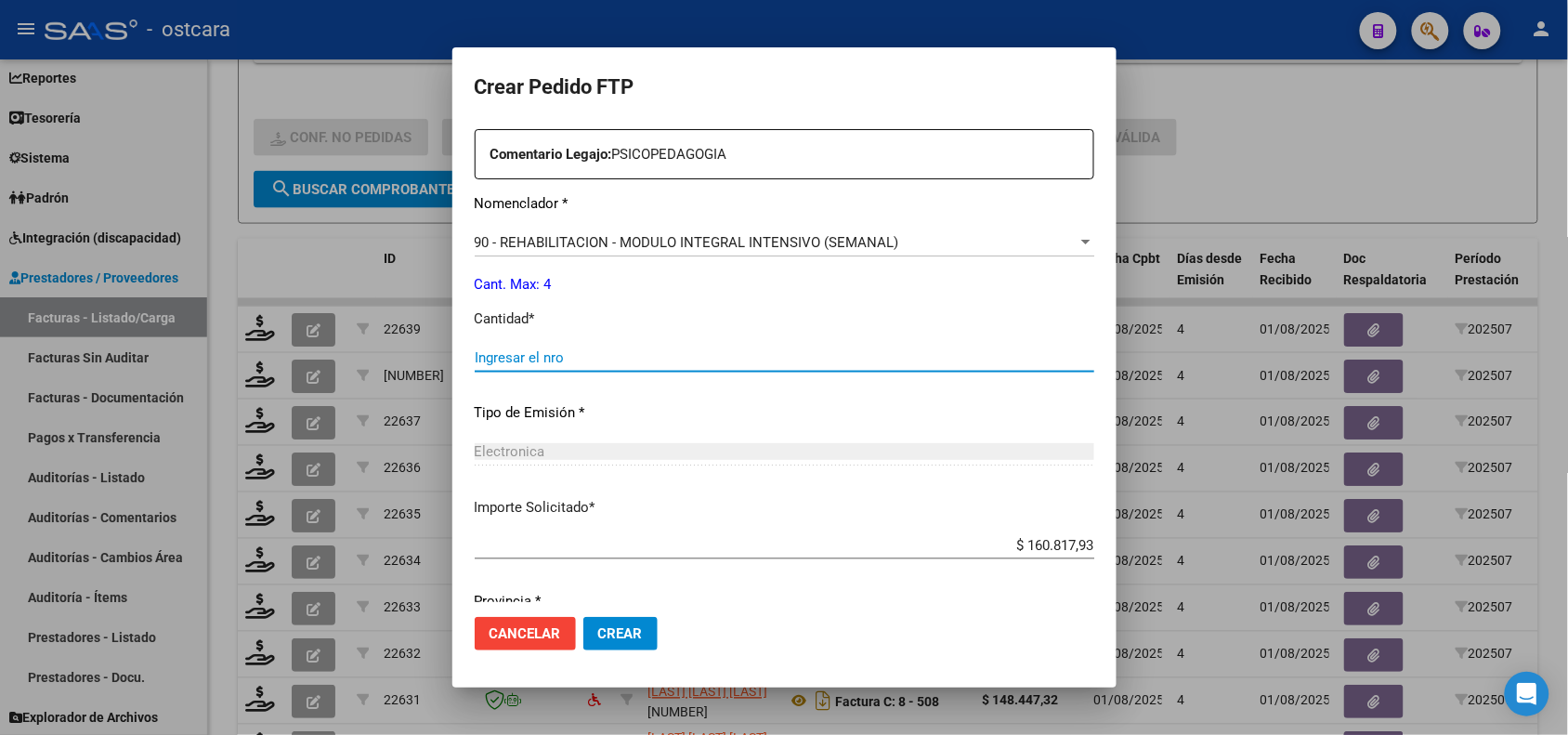 click on "Ingresar el nro" at bounding box center [784, 358] 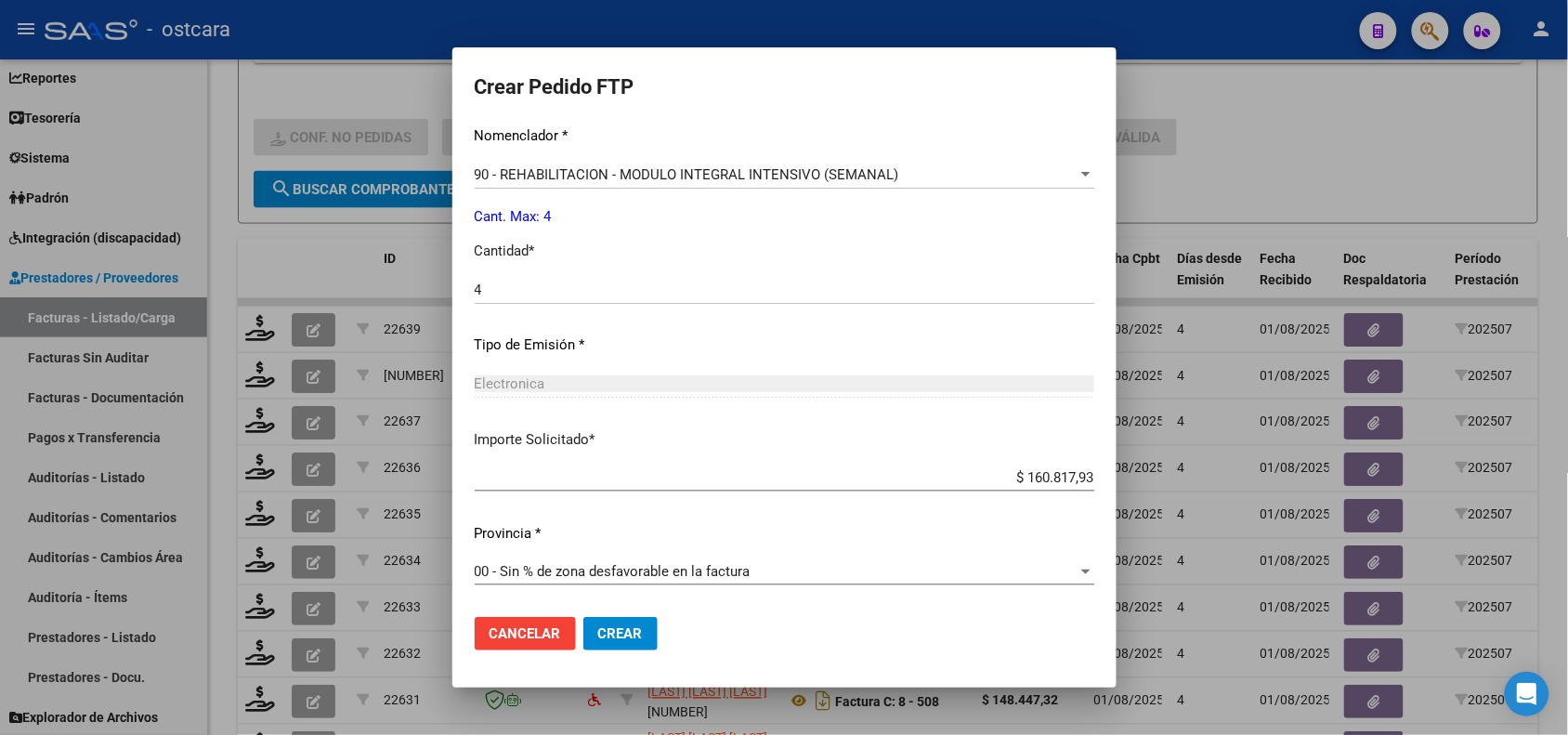 scroll, scrollTop: 767, scrollLeft: 0, axis: vertical 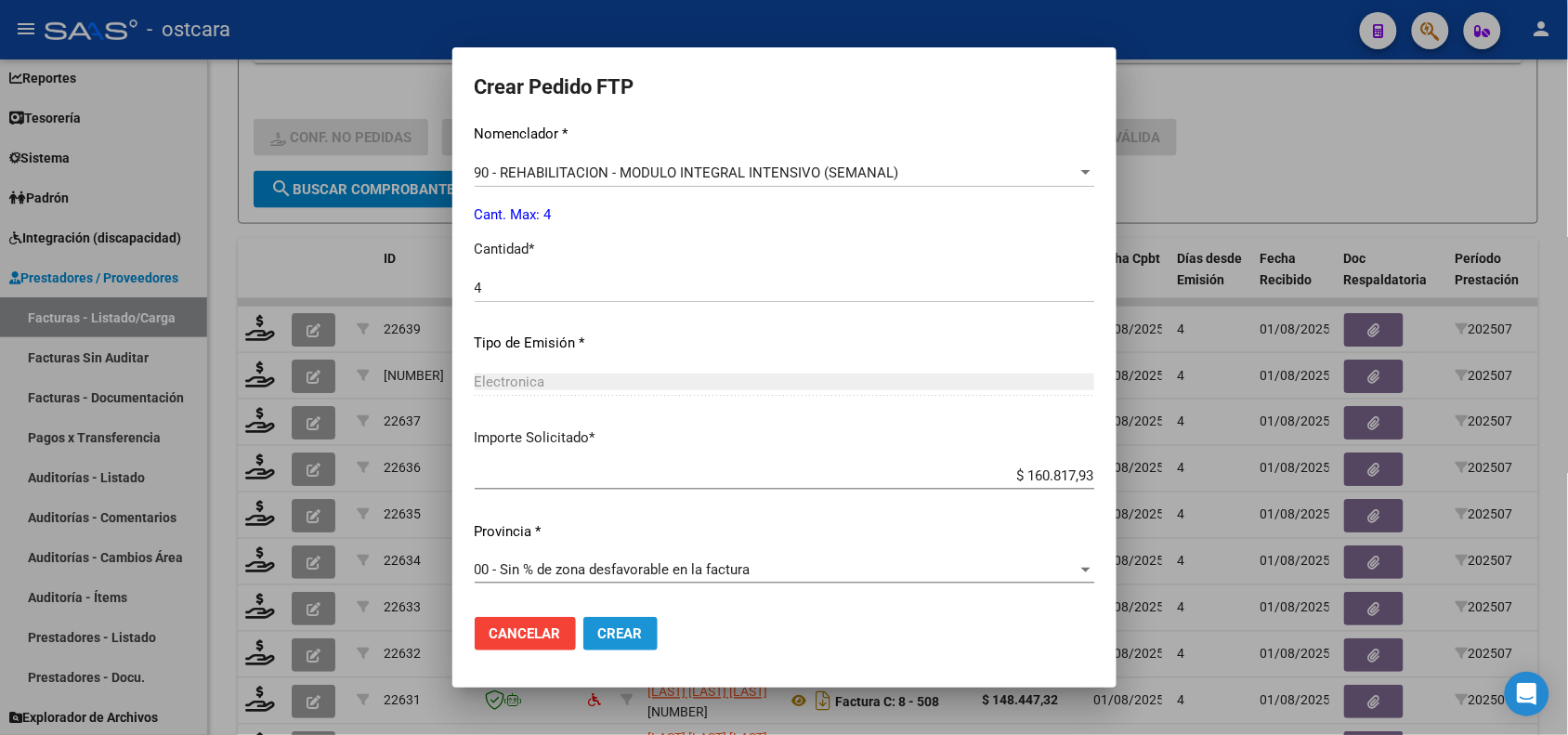 click on "Crear" 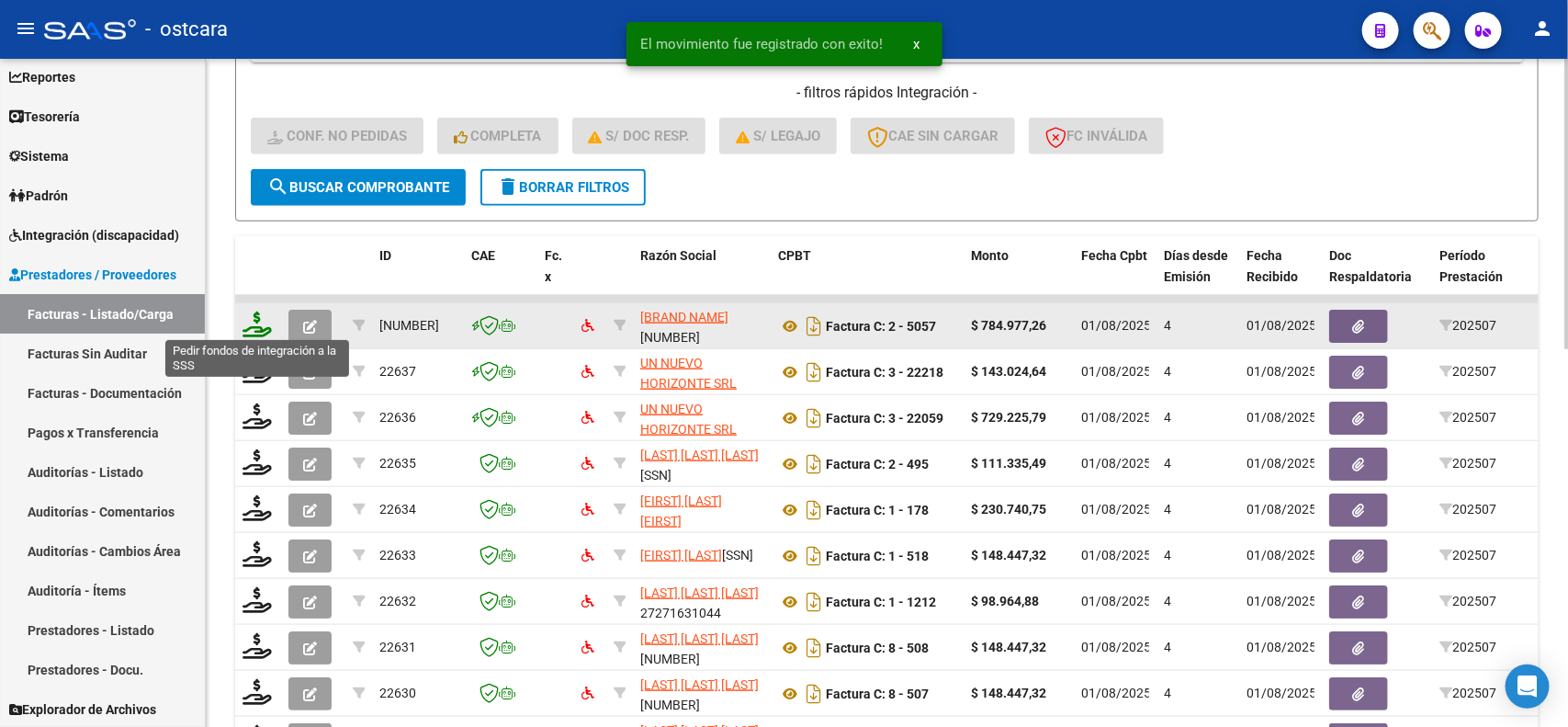 click 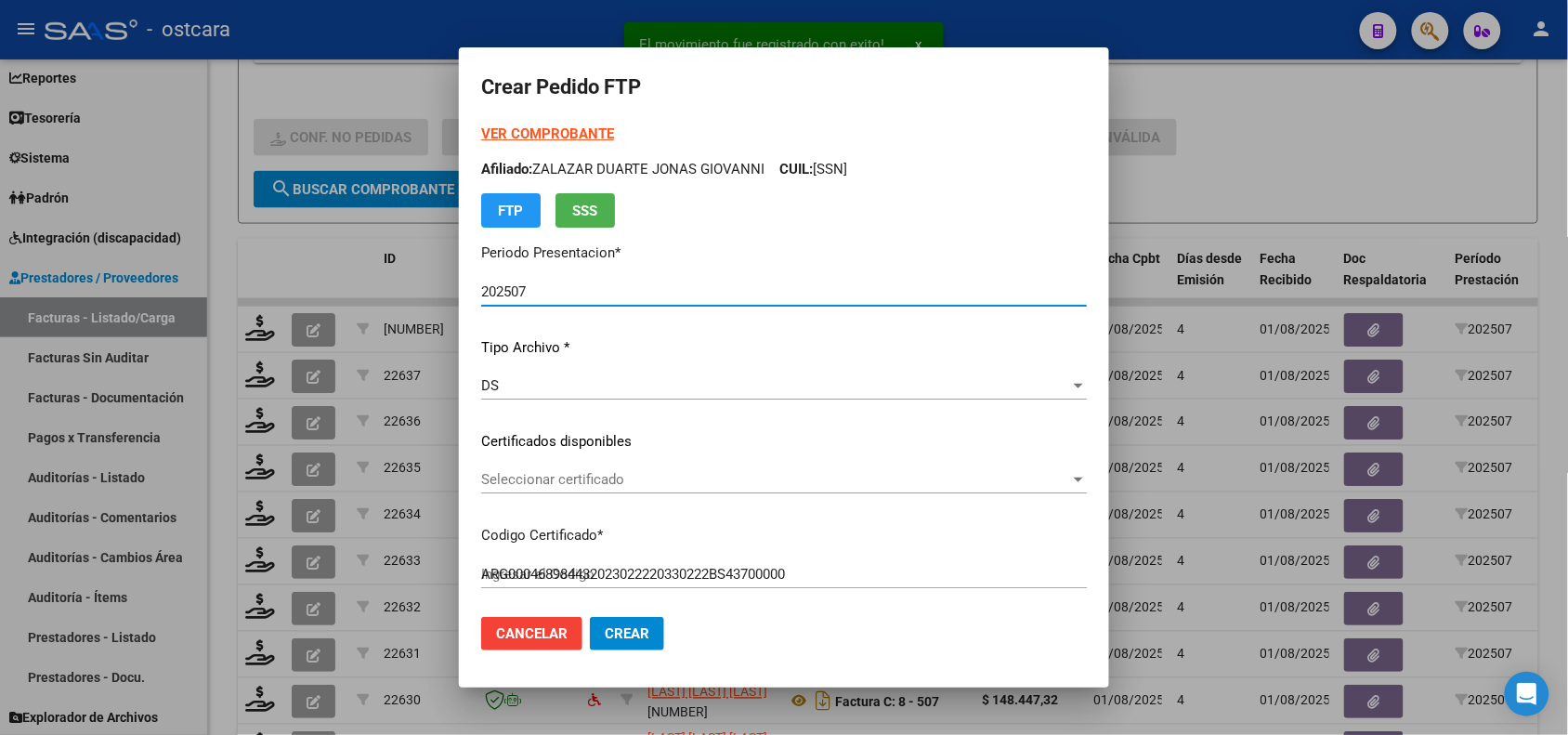 click on "Seleccionar certificado" at bounding box center (776, 479) 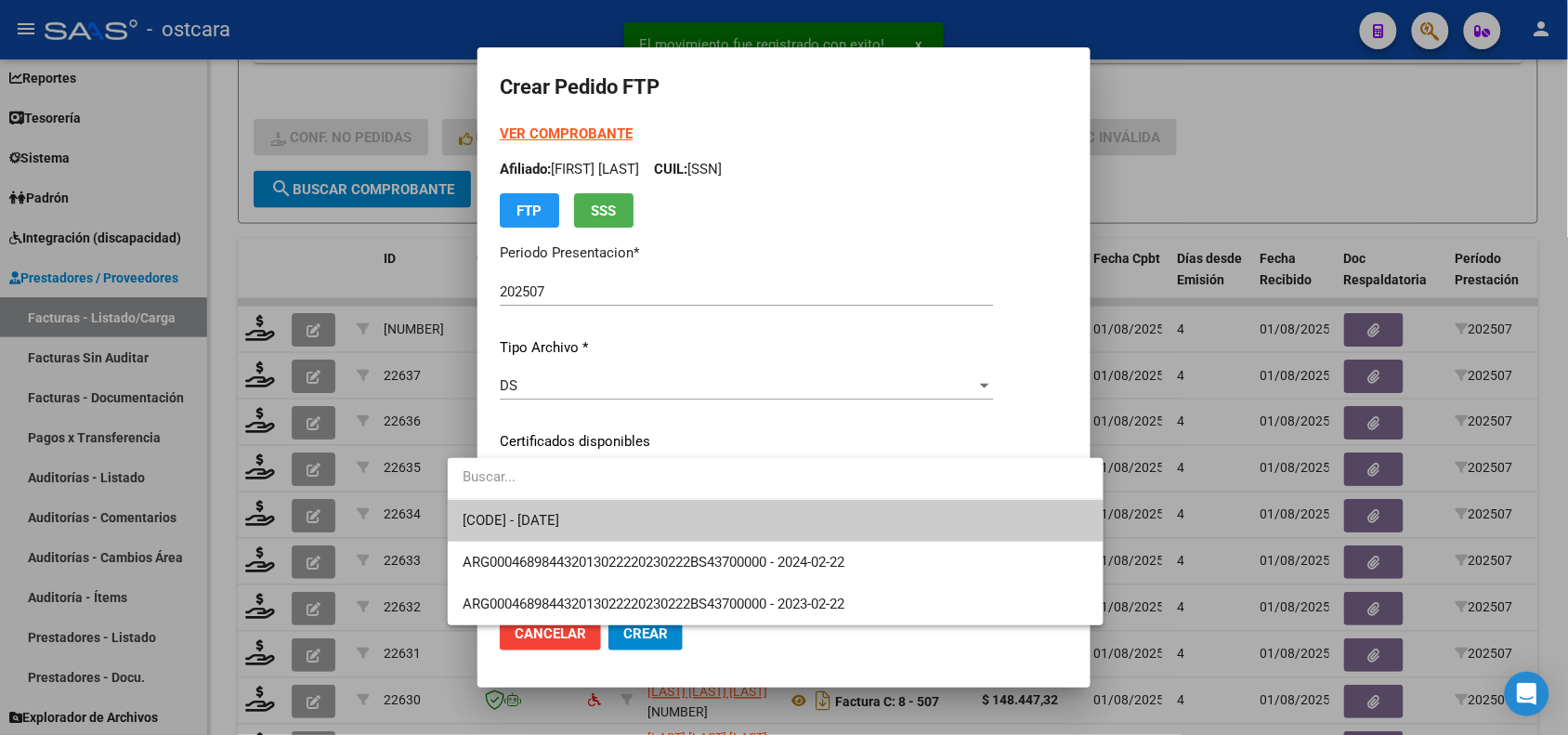 click on "[CODE] - [DATE]" at bounding box center [511, 520] 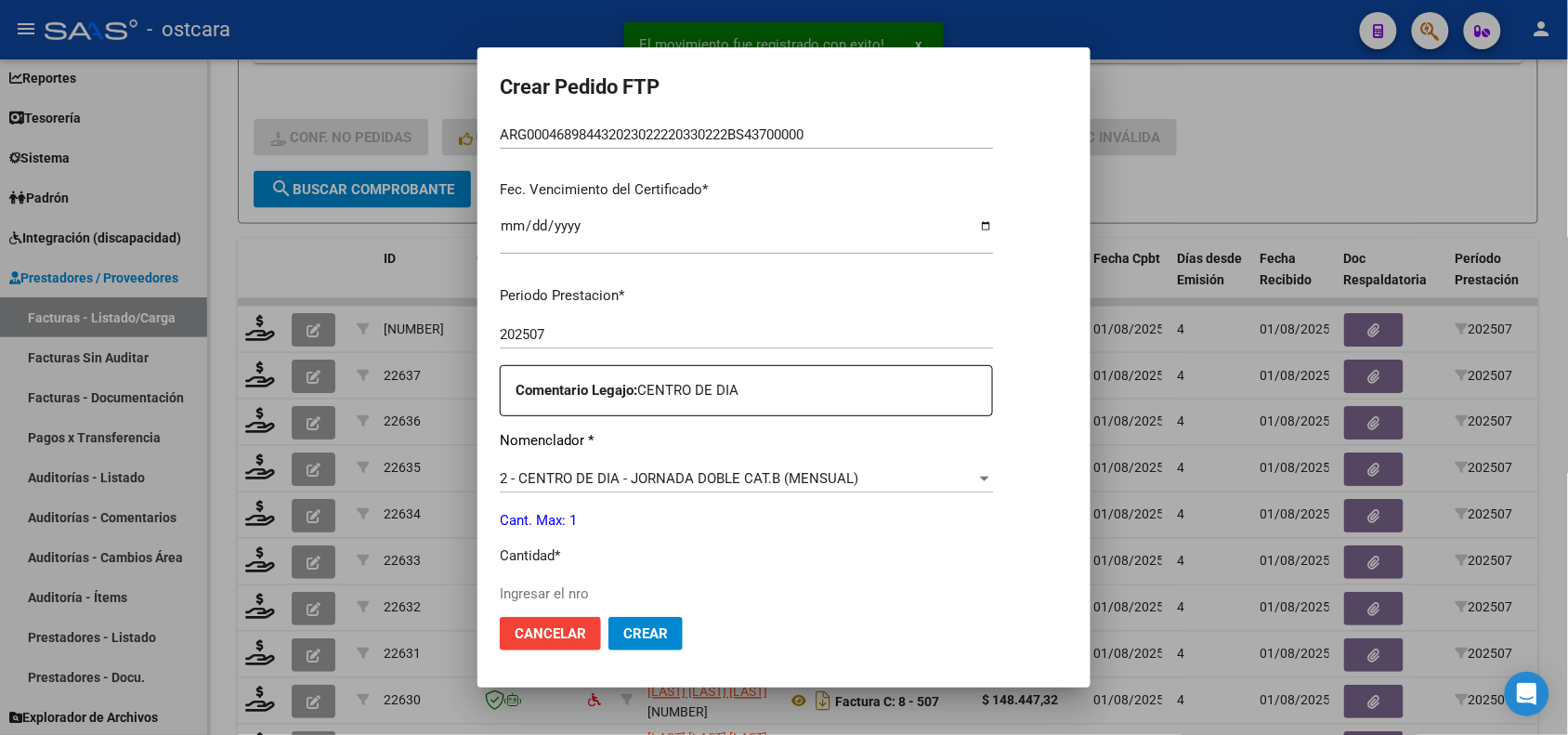 scroll, scrollTop: 465, scrollLeft: 0, axis: vertical 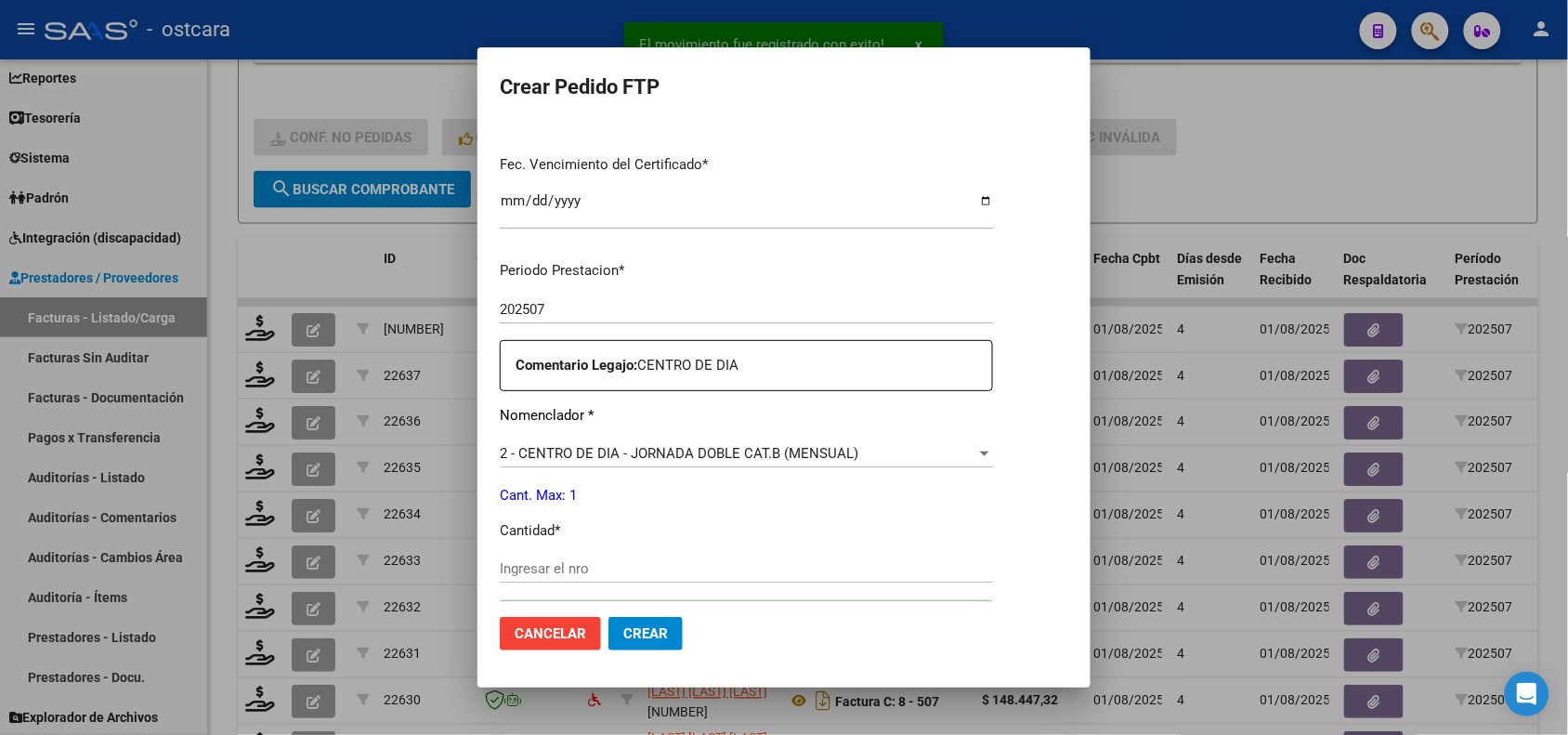 click on "Ingresar el nro" at bounding box center [746, 569] 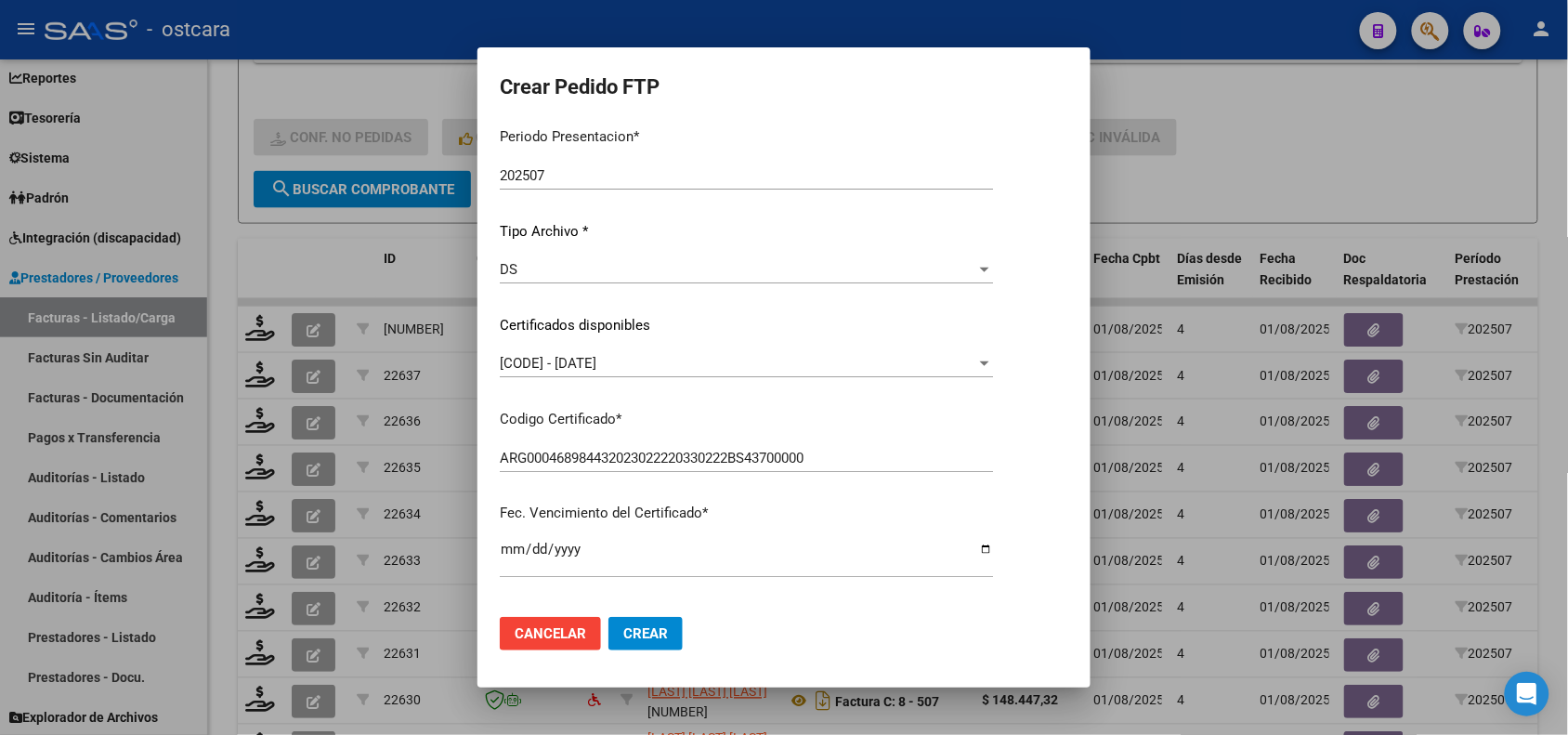 scroll, scrollTop: 0, scrollLeft: 0, axis: both 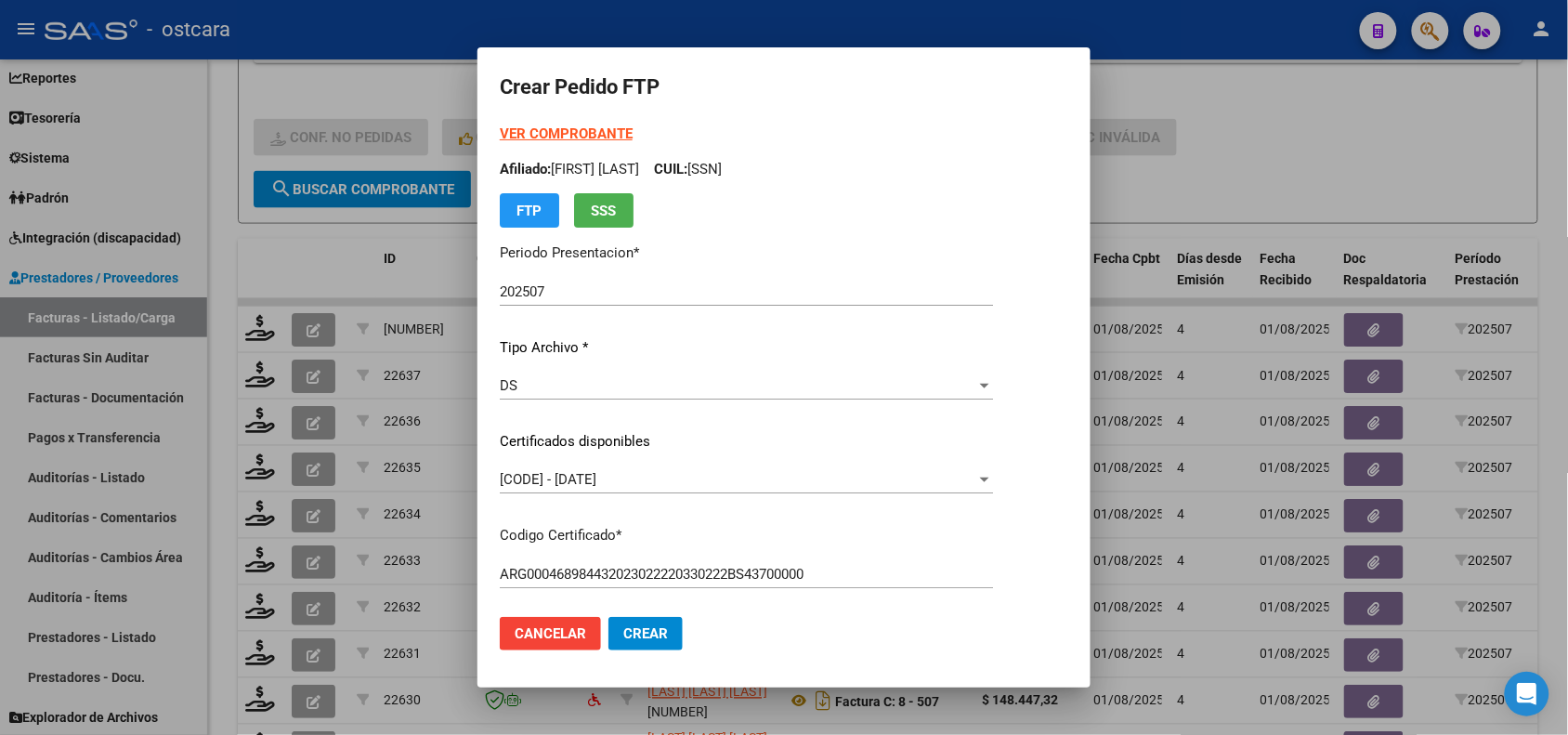 click on "VER COMPROBANTE" at bounding box center (566, 134) 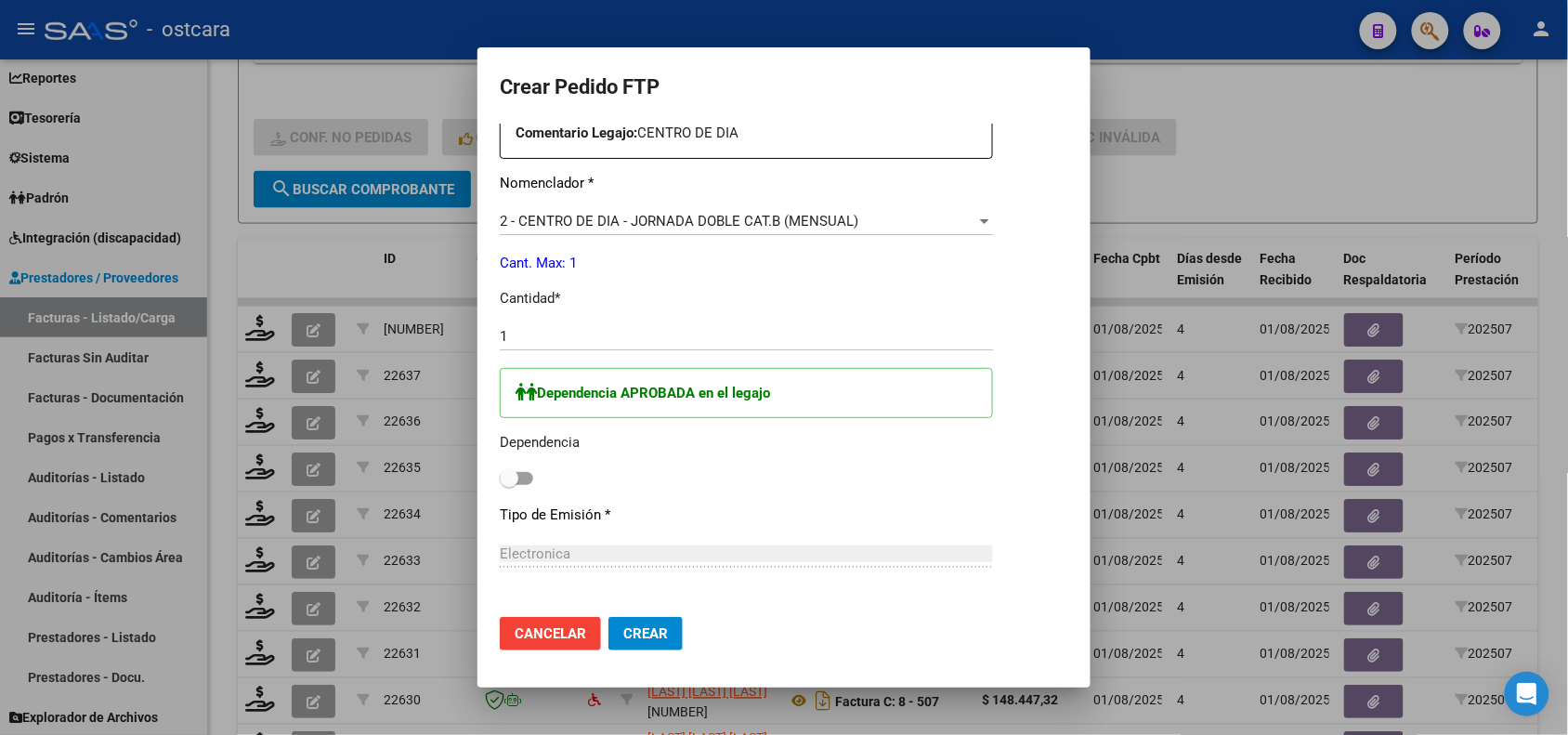 click at bounding box center (516, 479) 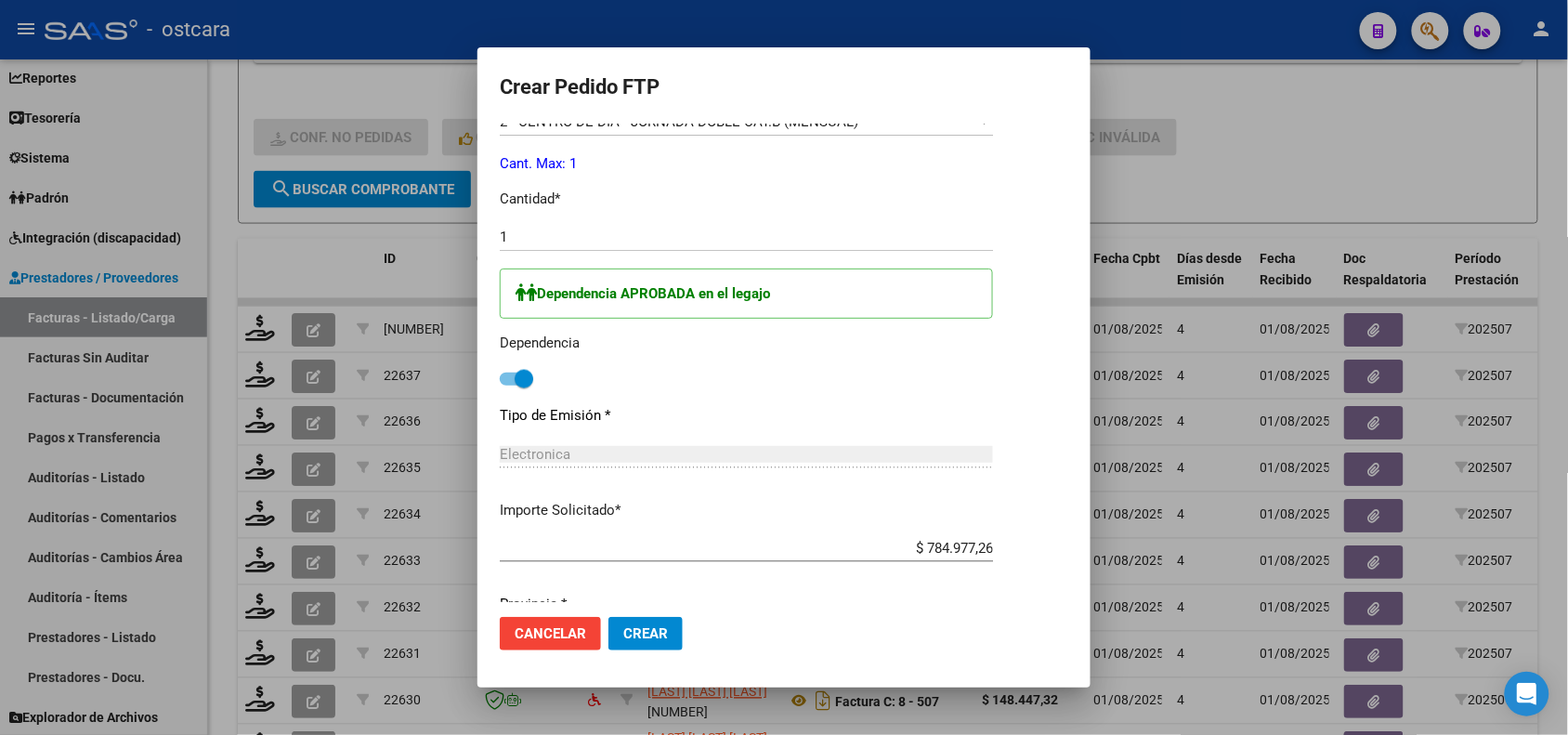 scroll, scrollTop: 869, scrollLeft: 0, axis: vertical 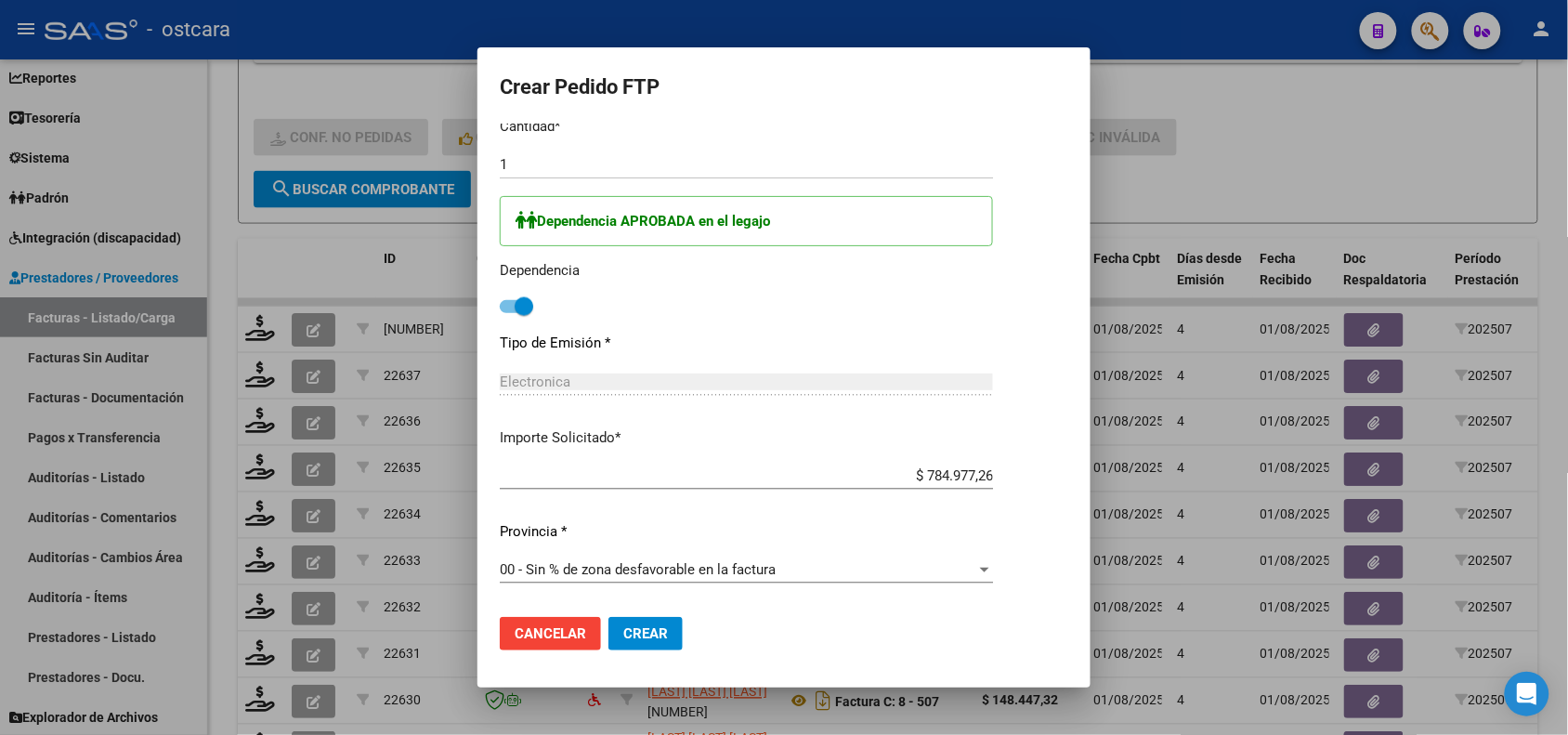 click on "Crear" 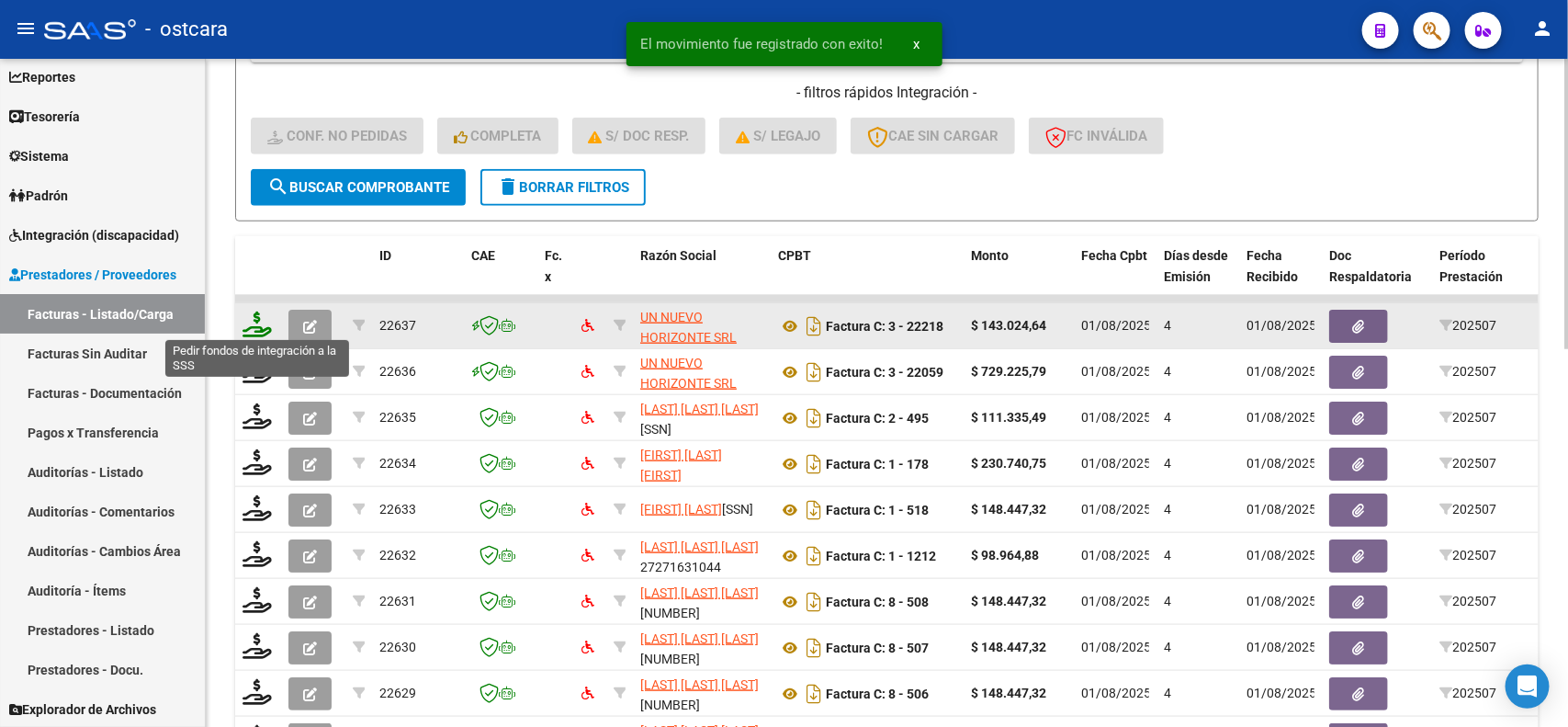 click 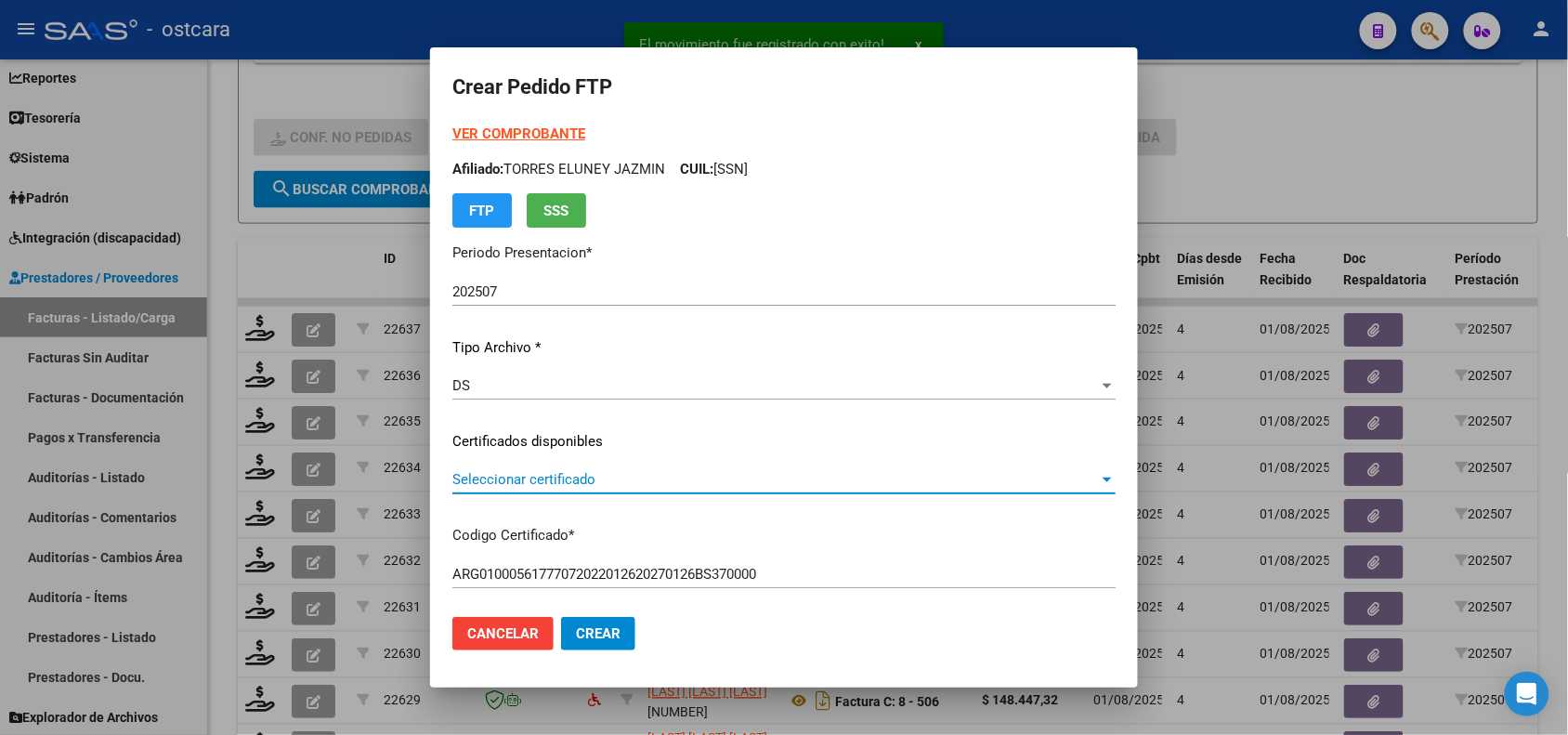 click on "Seleccionar certificado" at bounding box center [776, 479] 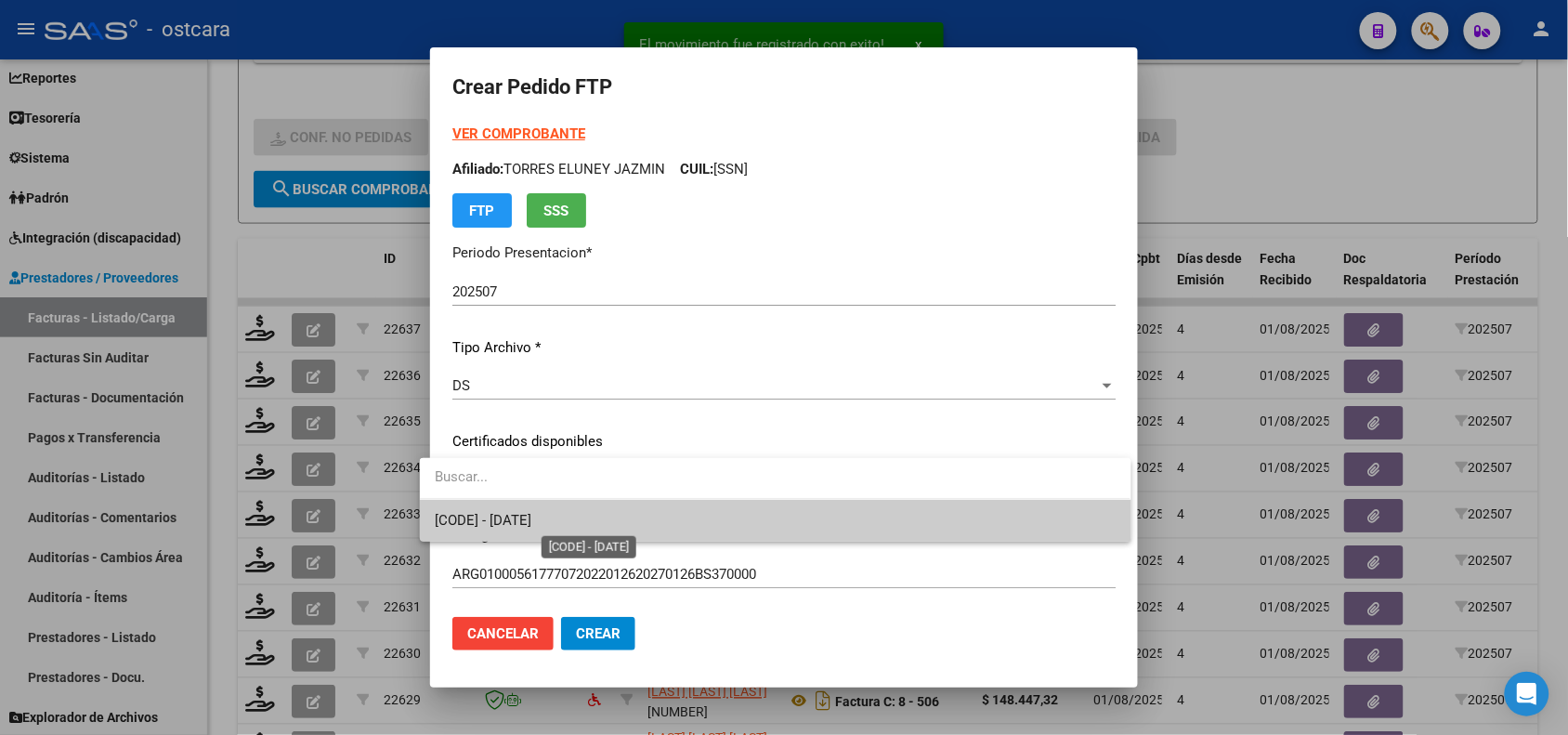 click on "[CODE] - [DATE]" at bounding box center [483, 520] 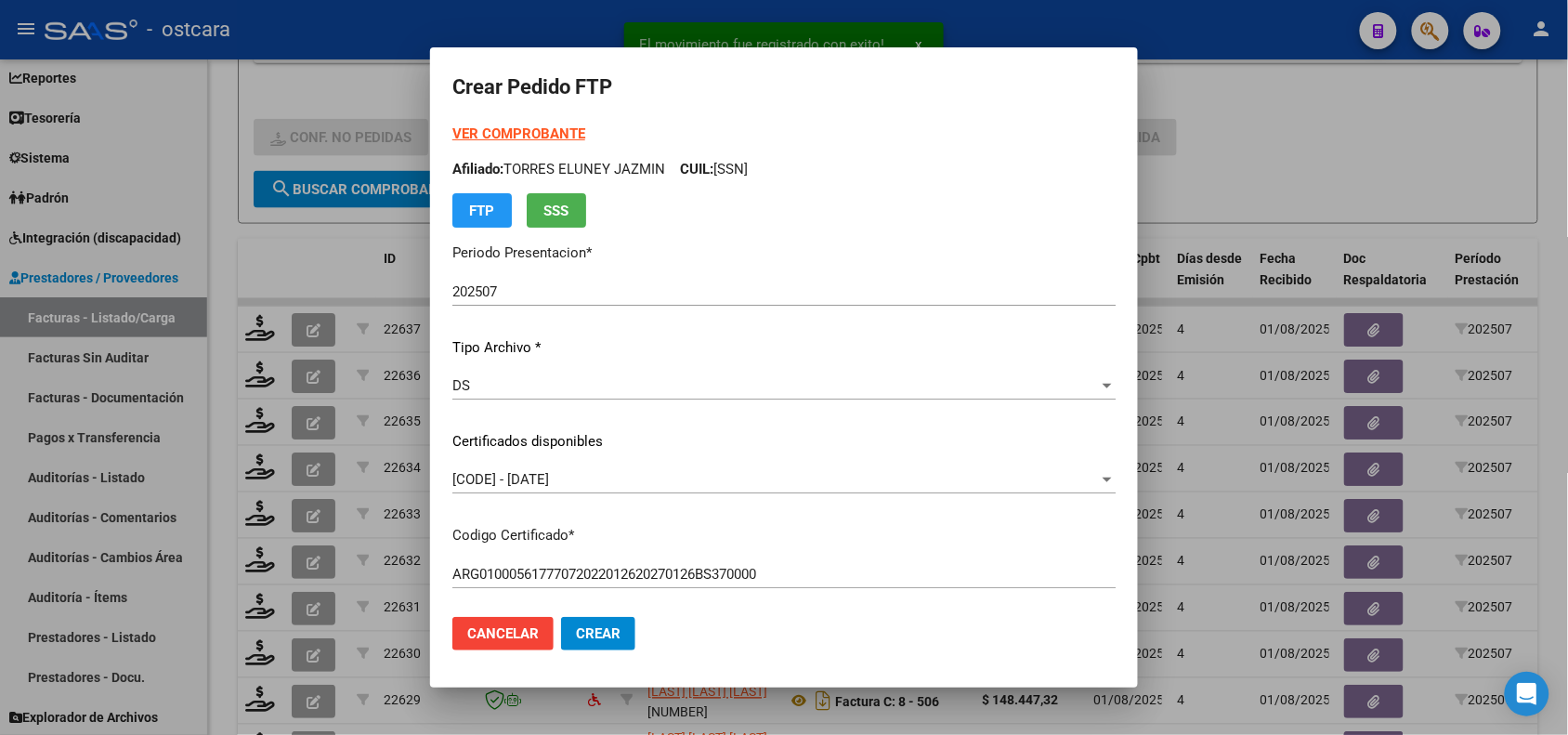 click on "Crear Pedido FTP VER COMPROBANTE ARCA Padrón Afiliado:  [LAST] [LAST] [LAST]  CUIL:  [NUMBER]  FTP SSS Periodo Presentacion  *   202507 Ingresar el Periodo   Tipo Archivo * DS Seleccionar tipo  Certificados disponibles  [CODE] - [DATE] Seleccionar certificado Codigo Certificado  *   [CODE] Ingresar el Codigo  Fec. Vencimiento del Certificado  *   [DATE] Ingresar el fecha  INFORMACIÓN DEL AFILIADO CUIL * [NUMBER] Escriba CUIL Periodo Prestacion  *   202507 Ingresar el Periodo Prestacion  Comentario Legajo:    ESCUELA ESPECIAL + TRANSPORTE  Nomenclador * 31 - ESCOLARIDAD PRIMARIA JORNADA DOBLE CAT.A (MENSUAL) Seleccionar nomenclador Cant. Max: 1 Cantidad  *   Ingresar el nro   Tipo de Emisión * Electronica Seleccionar tipo Importe Solicitado  *   $ 143.024,64 Ingresar imp. solicitado   Provincia * 00 - Sin % de zona desfavorable en la factura Seleccionar provincia Cancelar Crear" at bounding box center (784, 367) 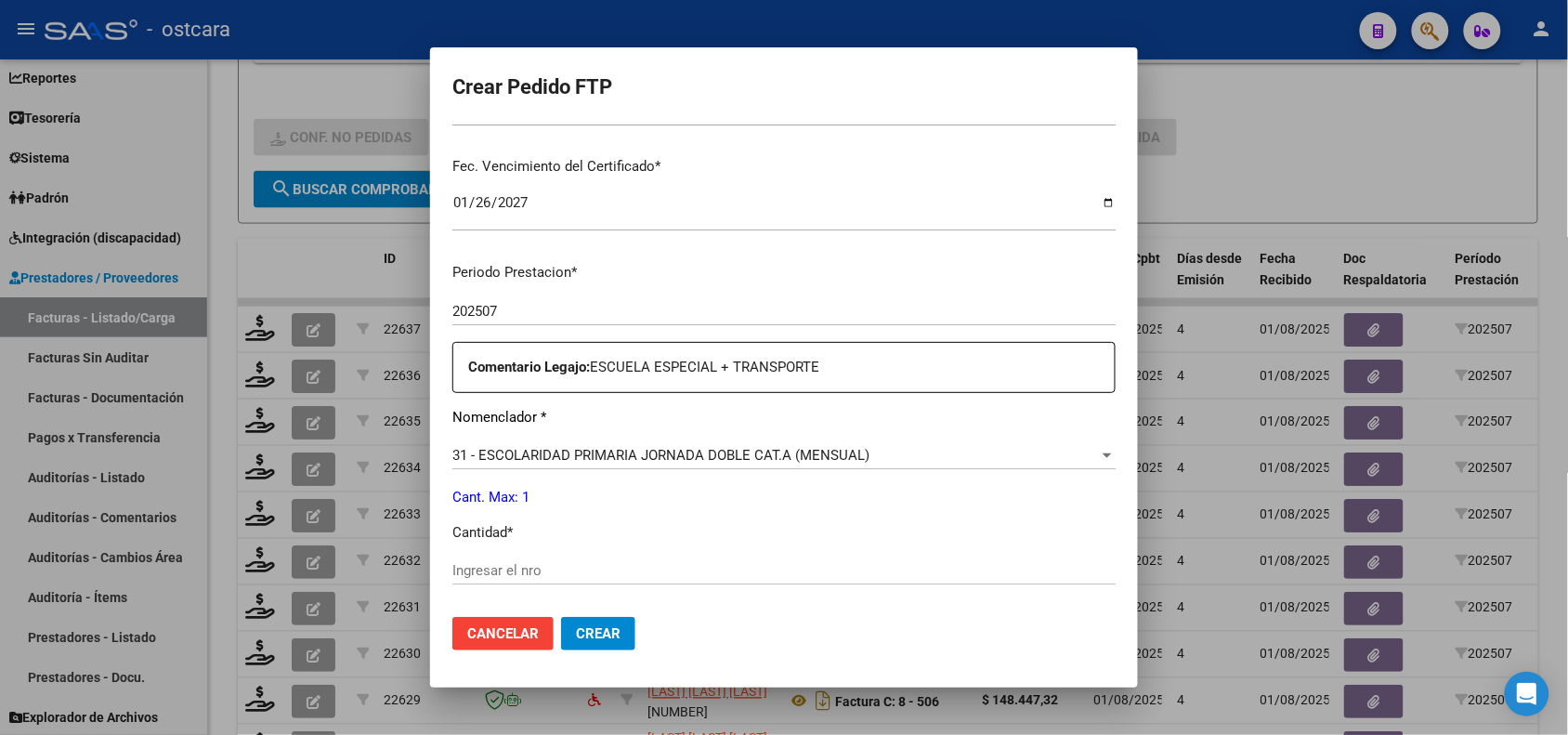 scroll, scrollTop: 465, scrollLeft: 0, axis: vertical 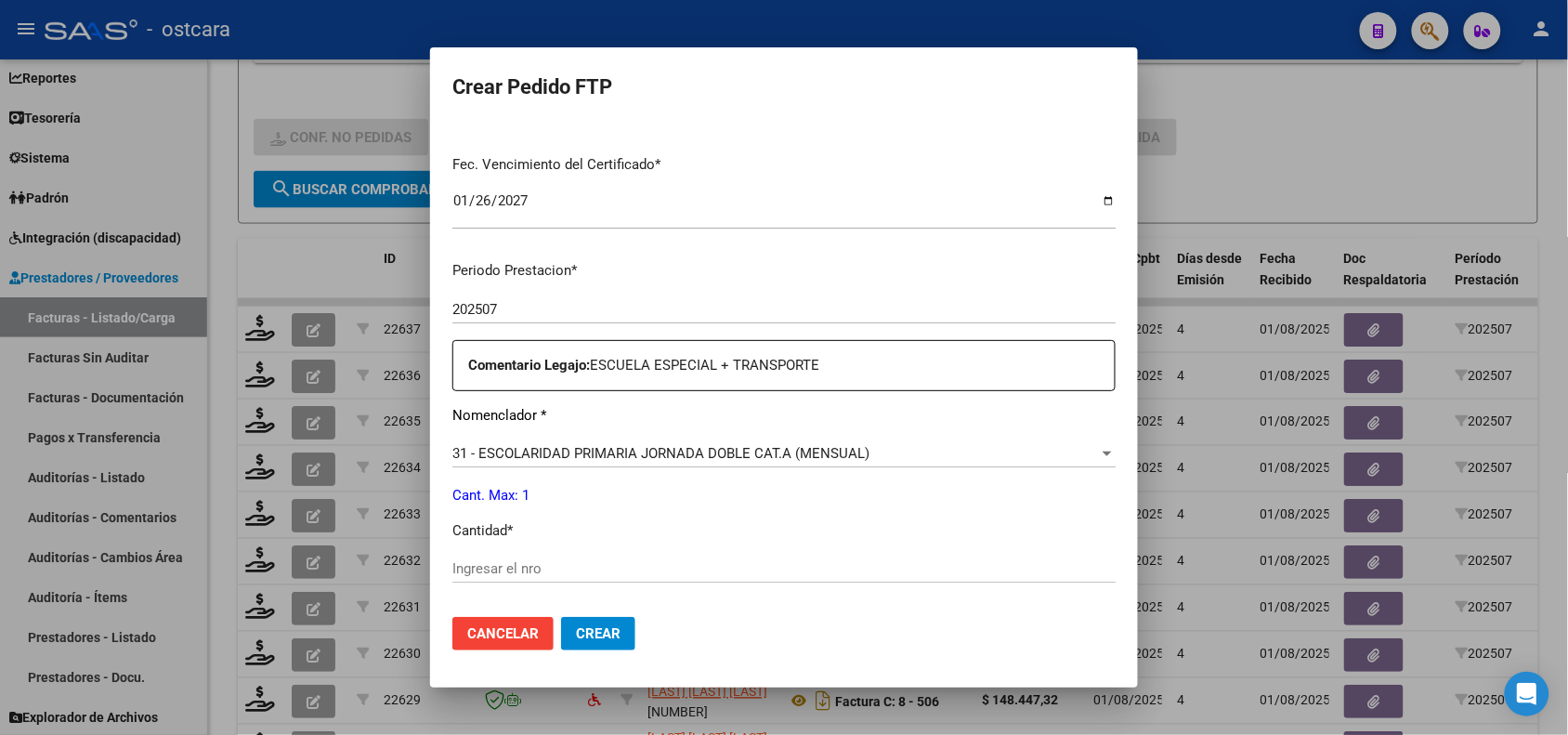 click on "Ingresar el nro" at bounding box center [784, 569] 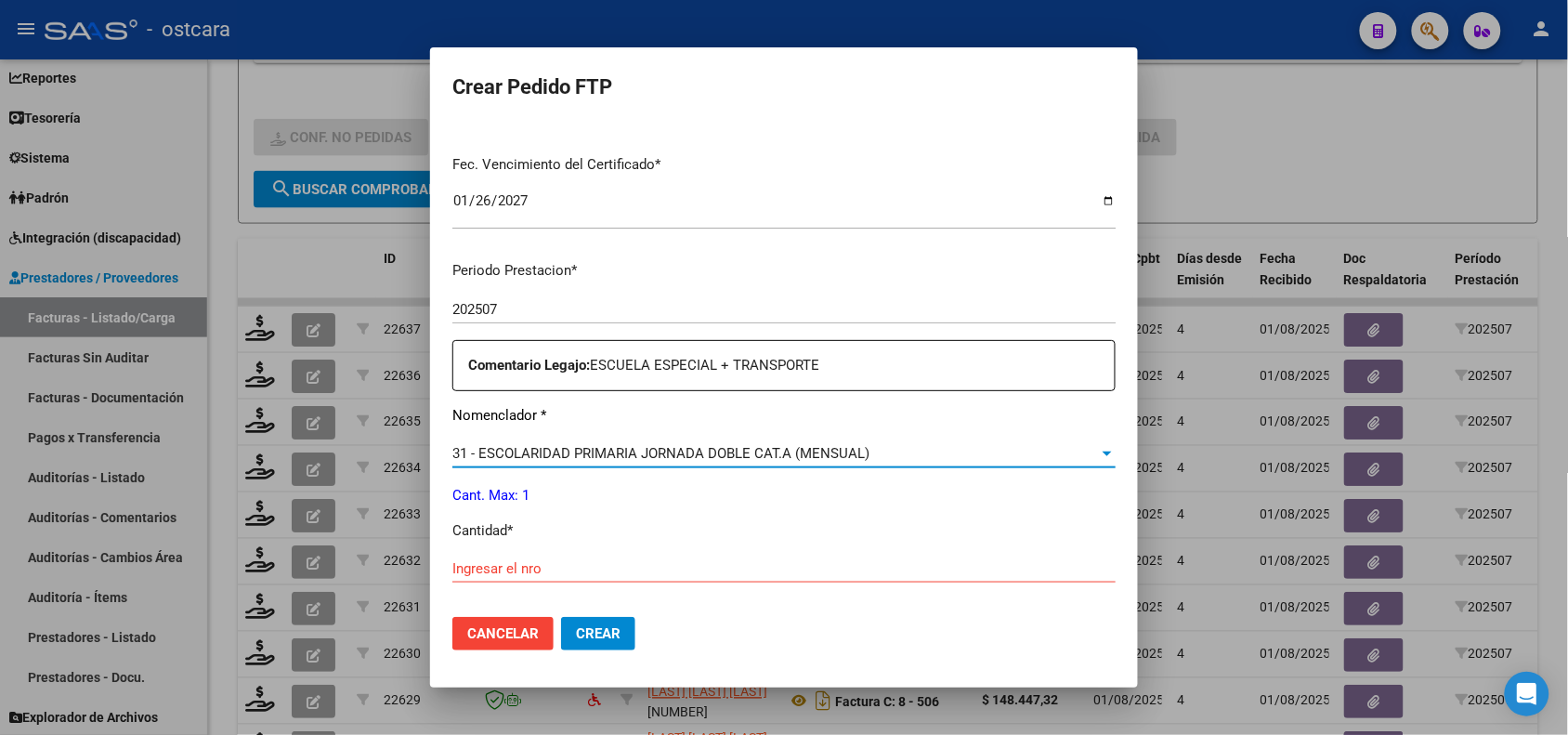 click on "31 - ESCOLARIDAD PRIMARIA JORNADA DOBLE CAT.A (MENSUAL)" at bounding box center [660, 453] 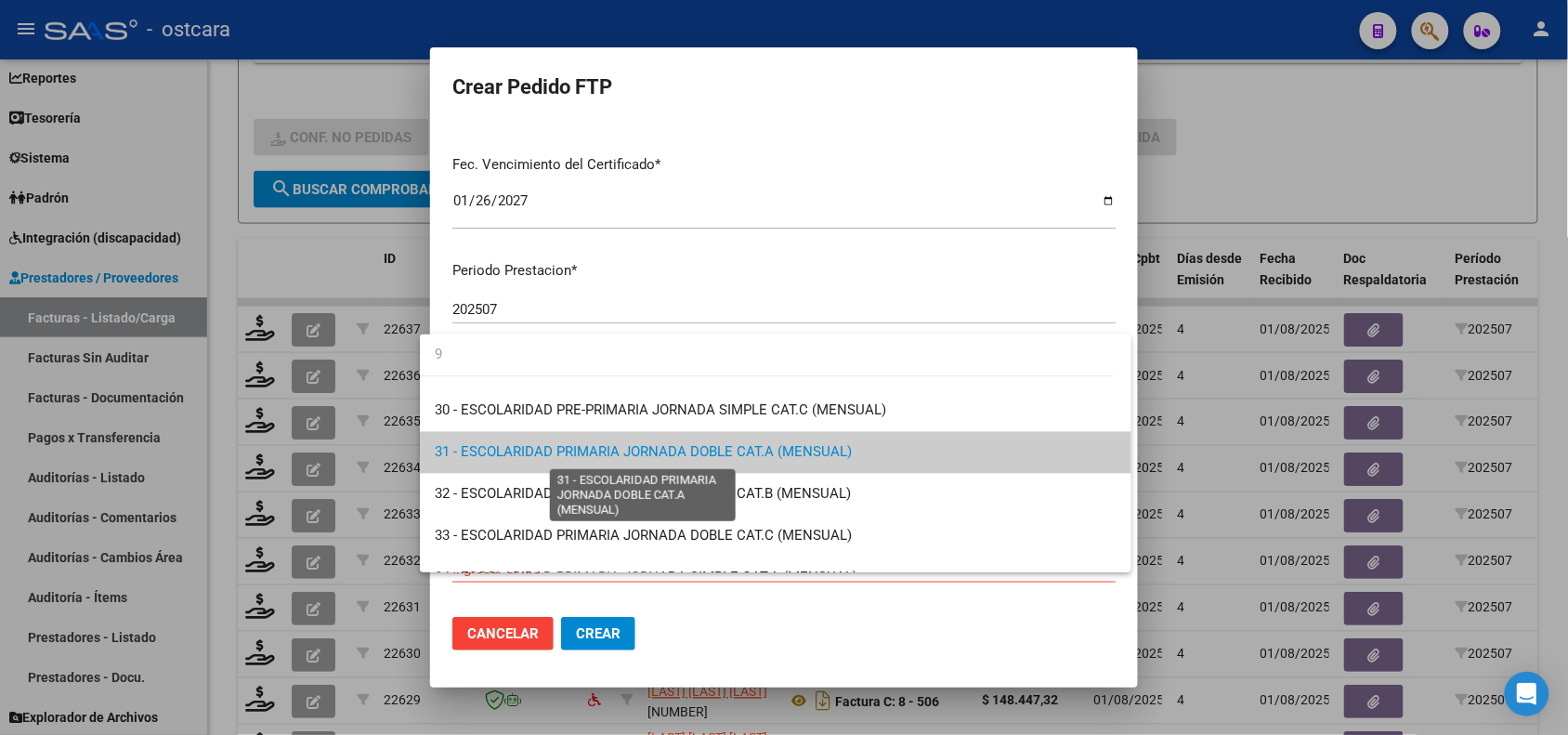 scroll, scrollTop: 0, scrollLeft: 0, axis: both 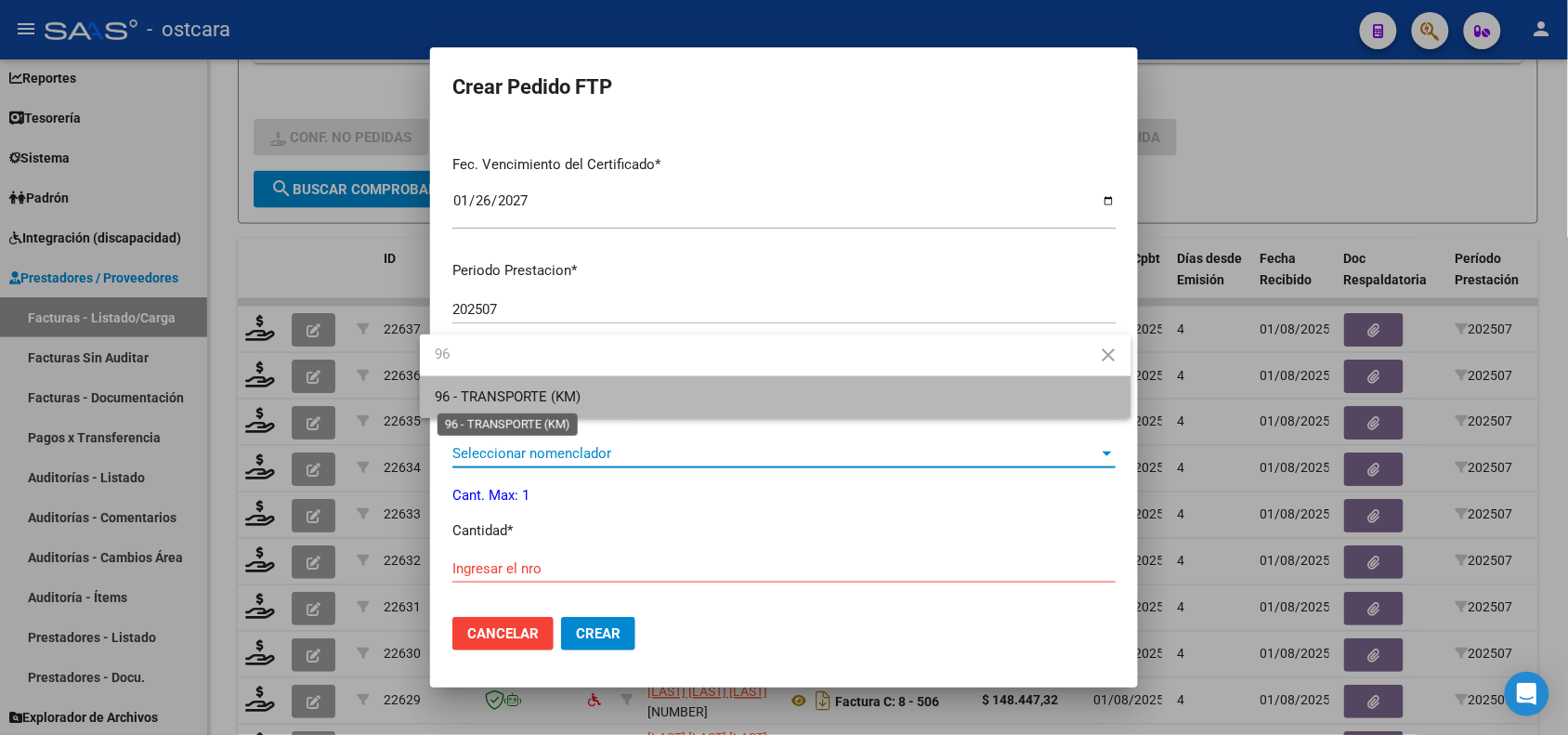click on "96 - TRANSPORTE (KM)" at bounding box center [507, 397] 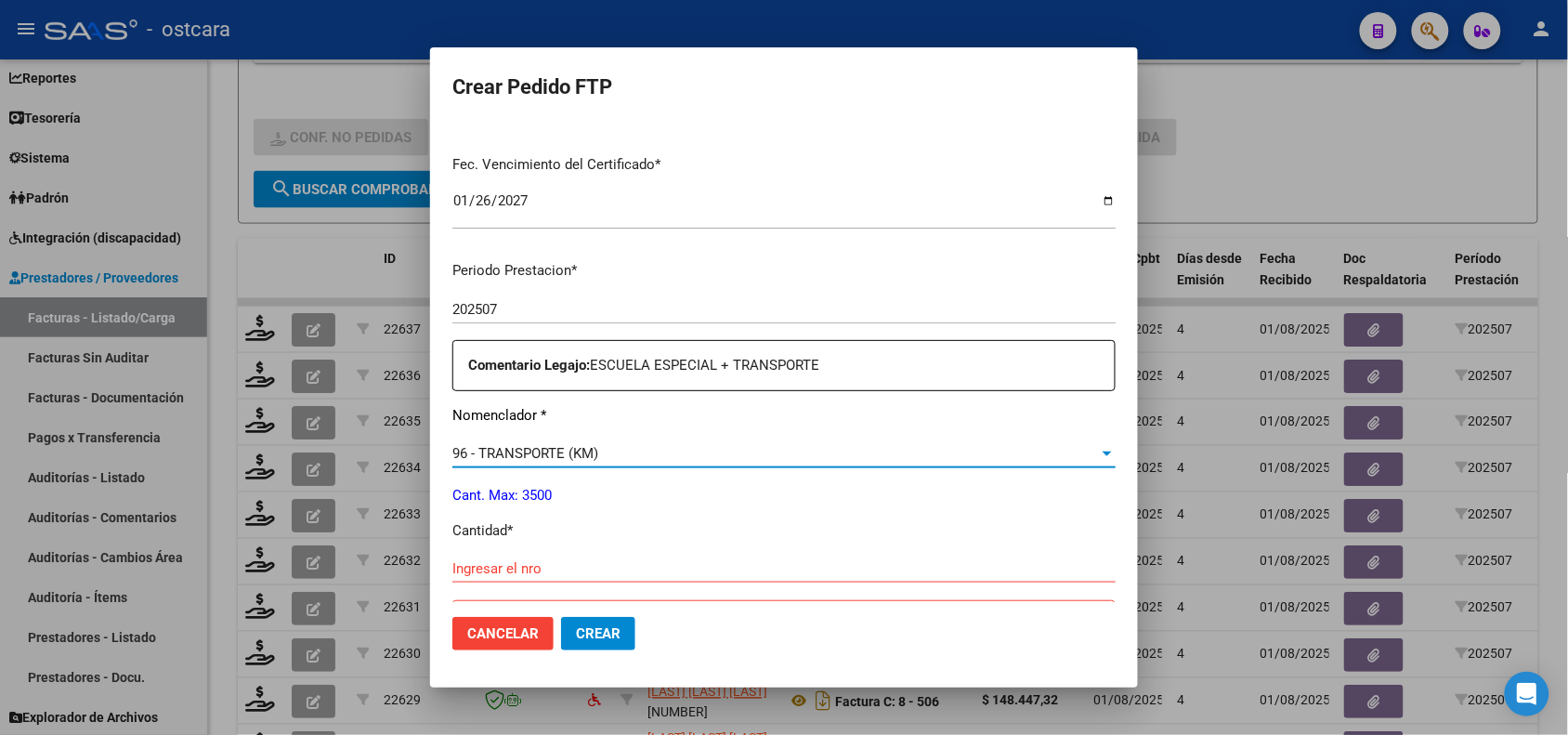 click on "Ingresar el nro" at bounding box center (784, 569) 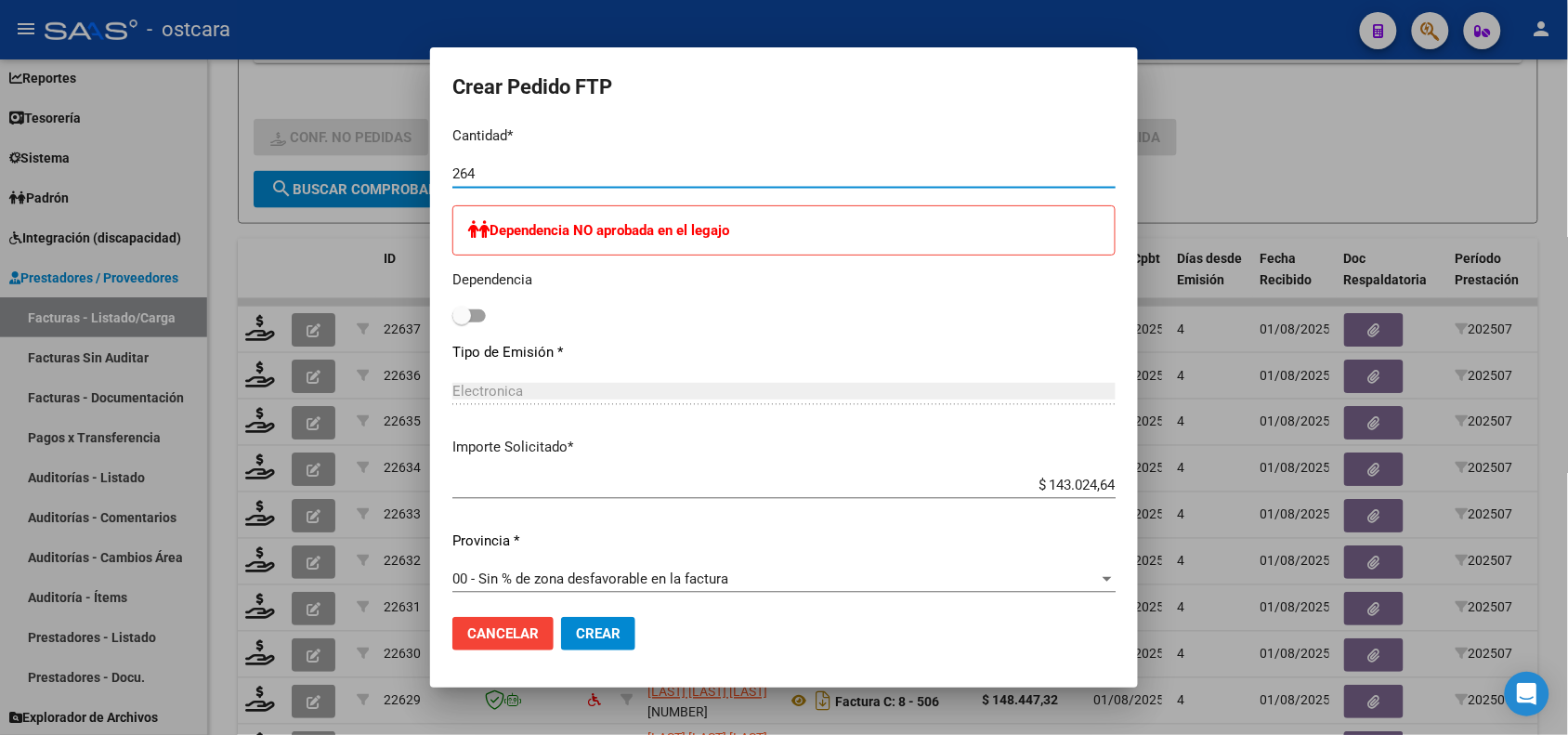 scroll, scrollTop: 929, scrollLeft: 0, axis: vertical 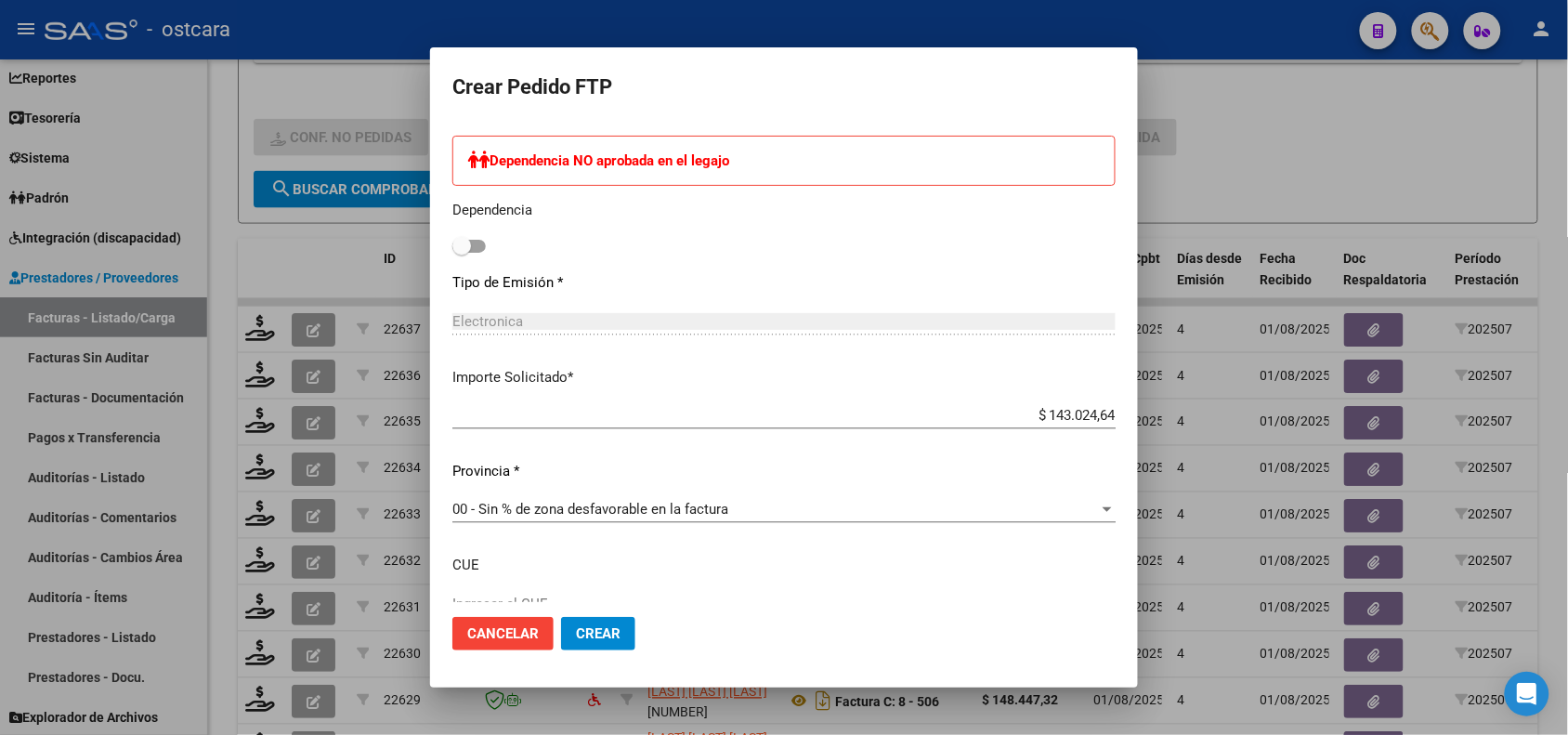 click on "Crear" 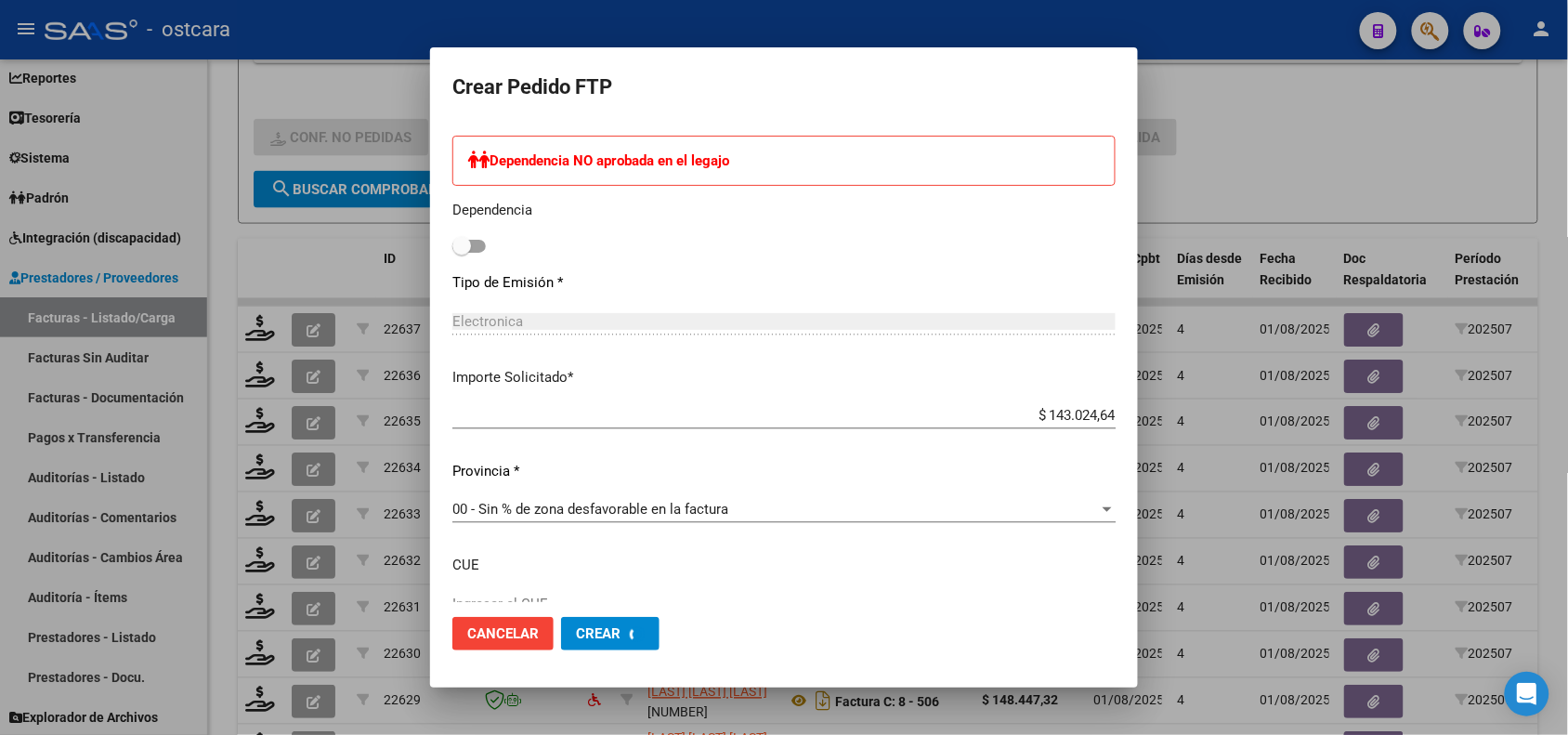 scroll, scrollTop: 824, scrollLeft: 0, axis: vertical 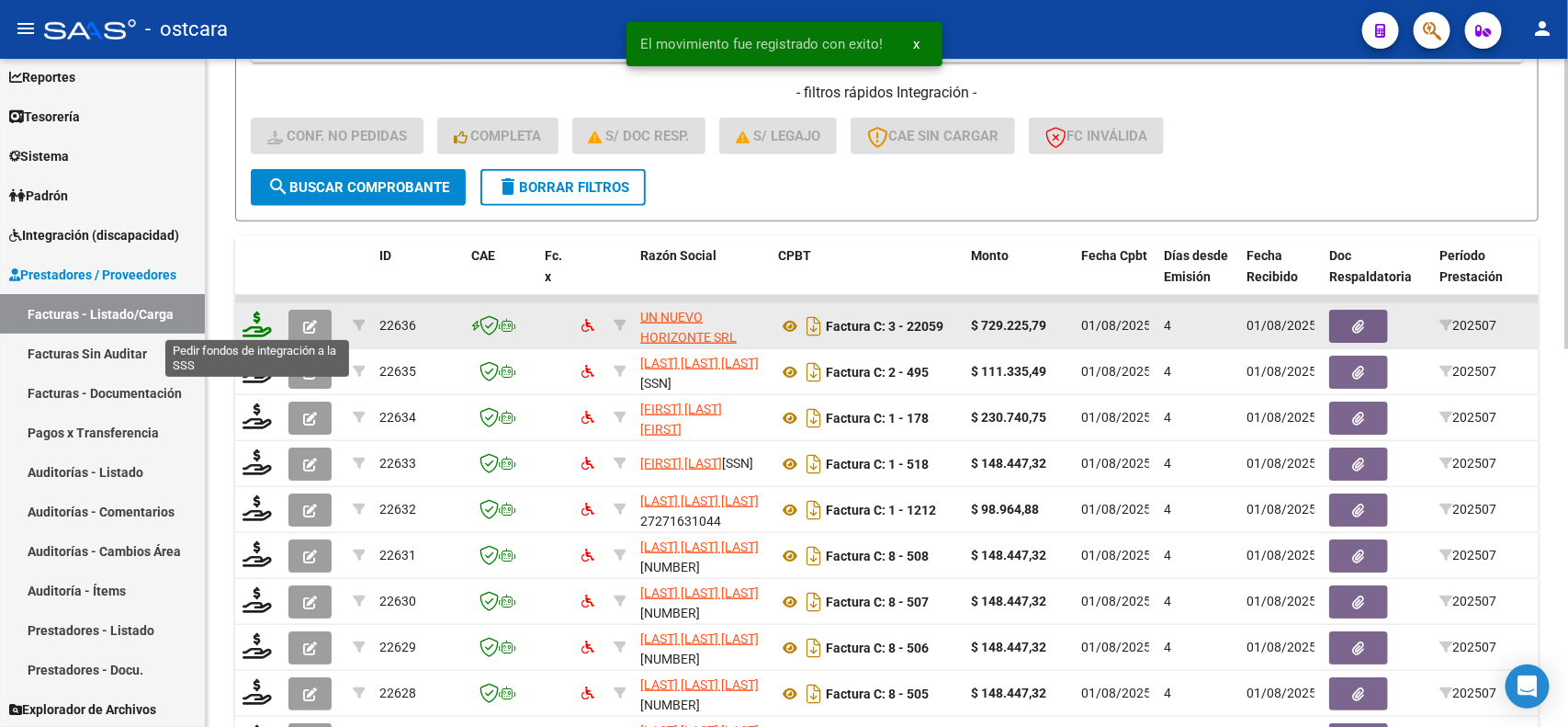 click 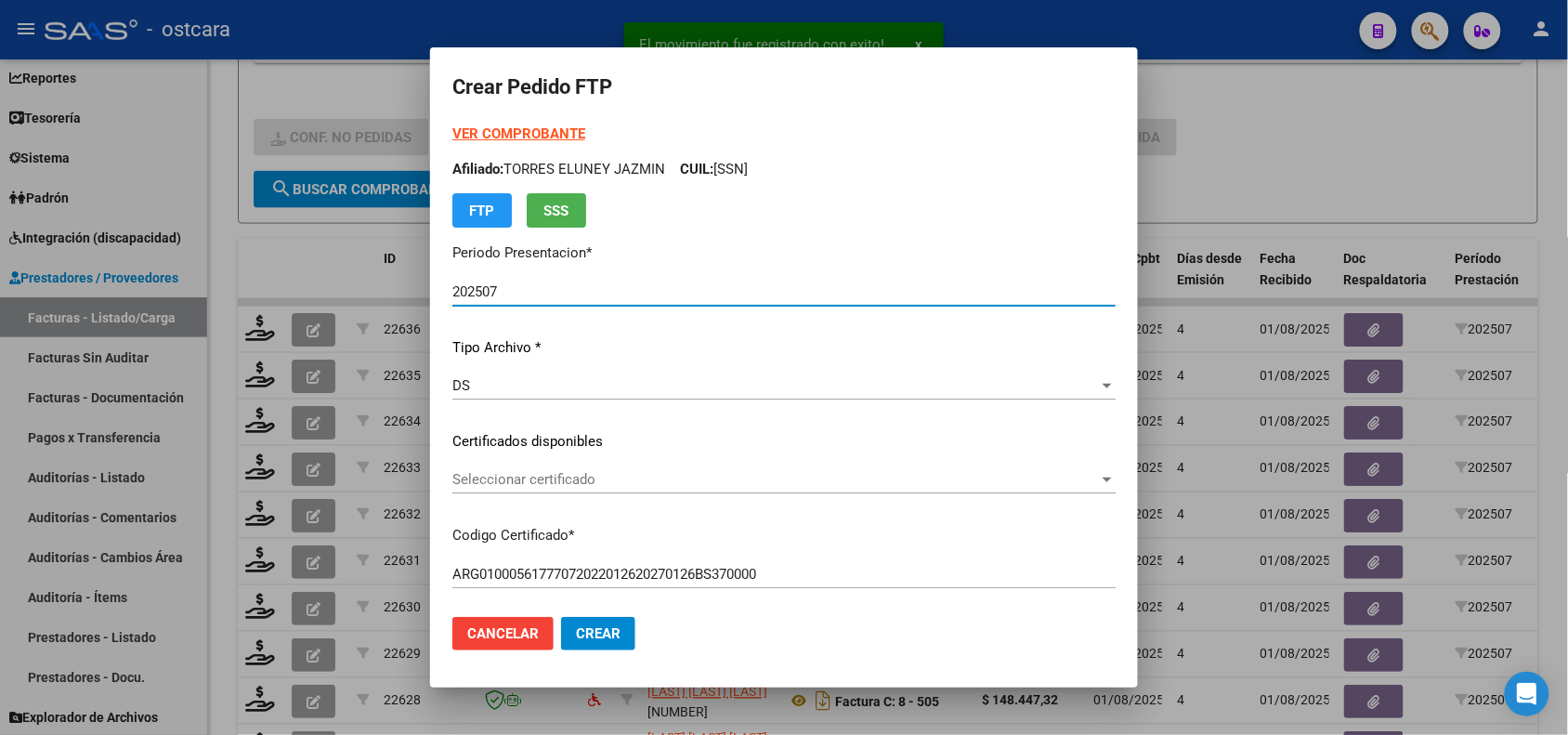 click on "VER COMPROBANTE" at bounding box center (518, 134) 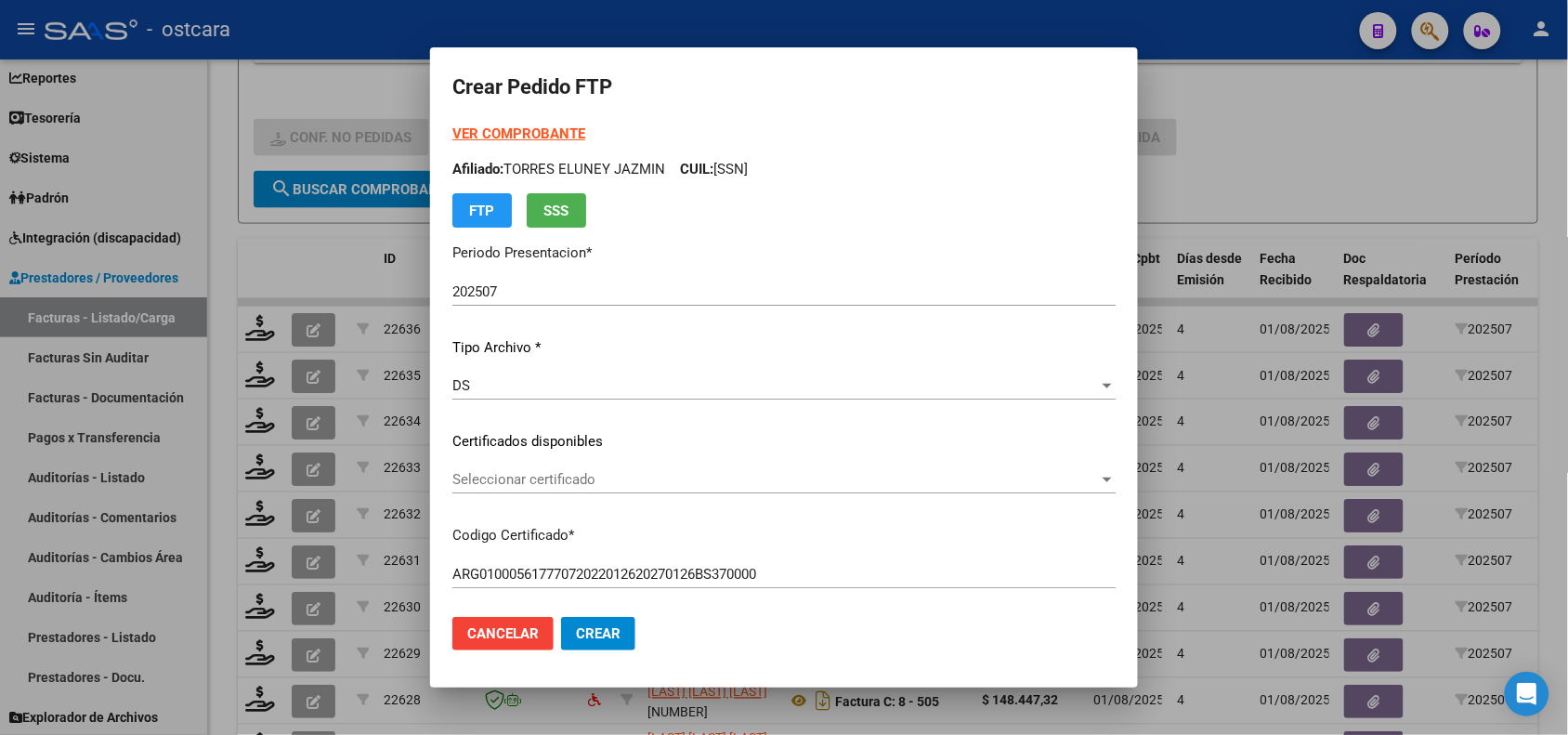click on "Certificados disponibles" 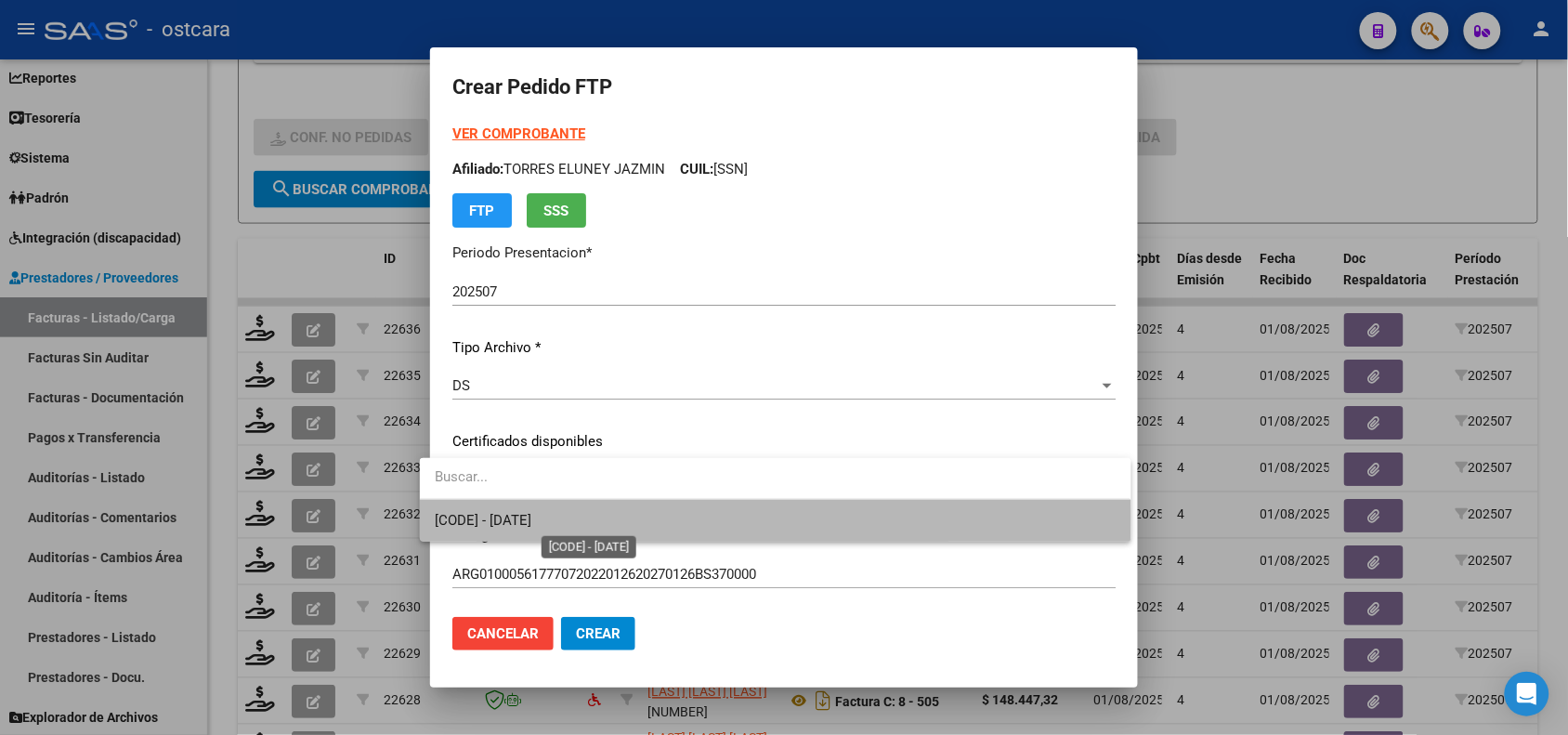 click on "[CODE] - [DATE]" at bounding box center (483, 520) 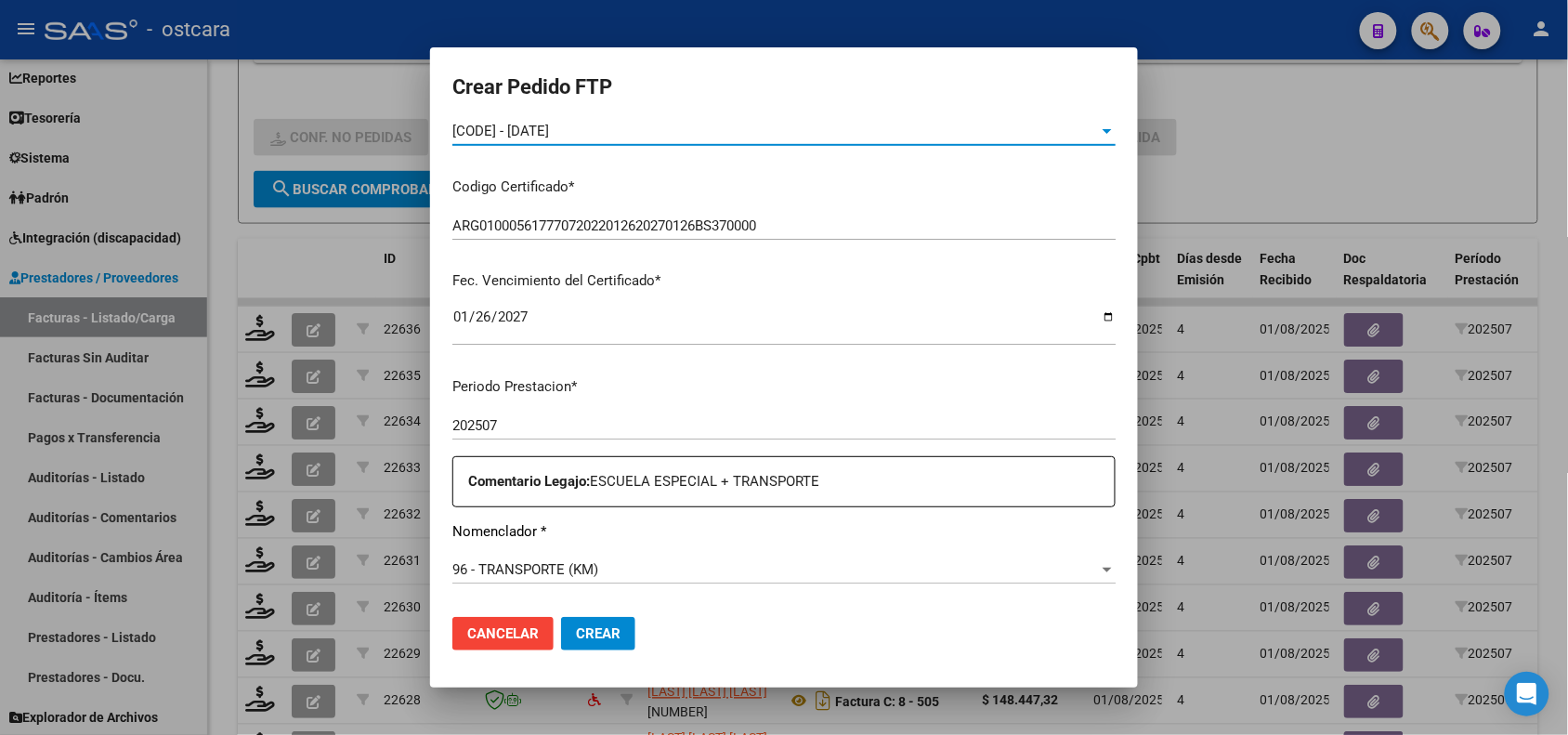 scroll, scrollTop: 581, scrollLeft: 0, axis: vertical 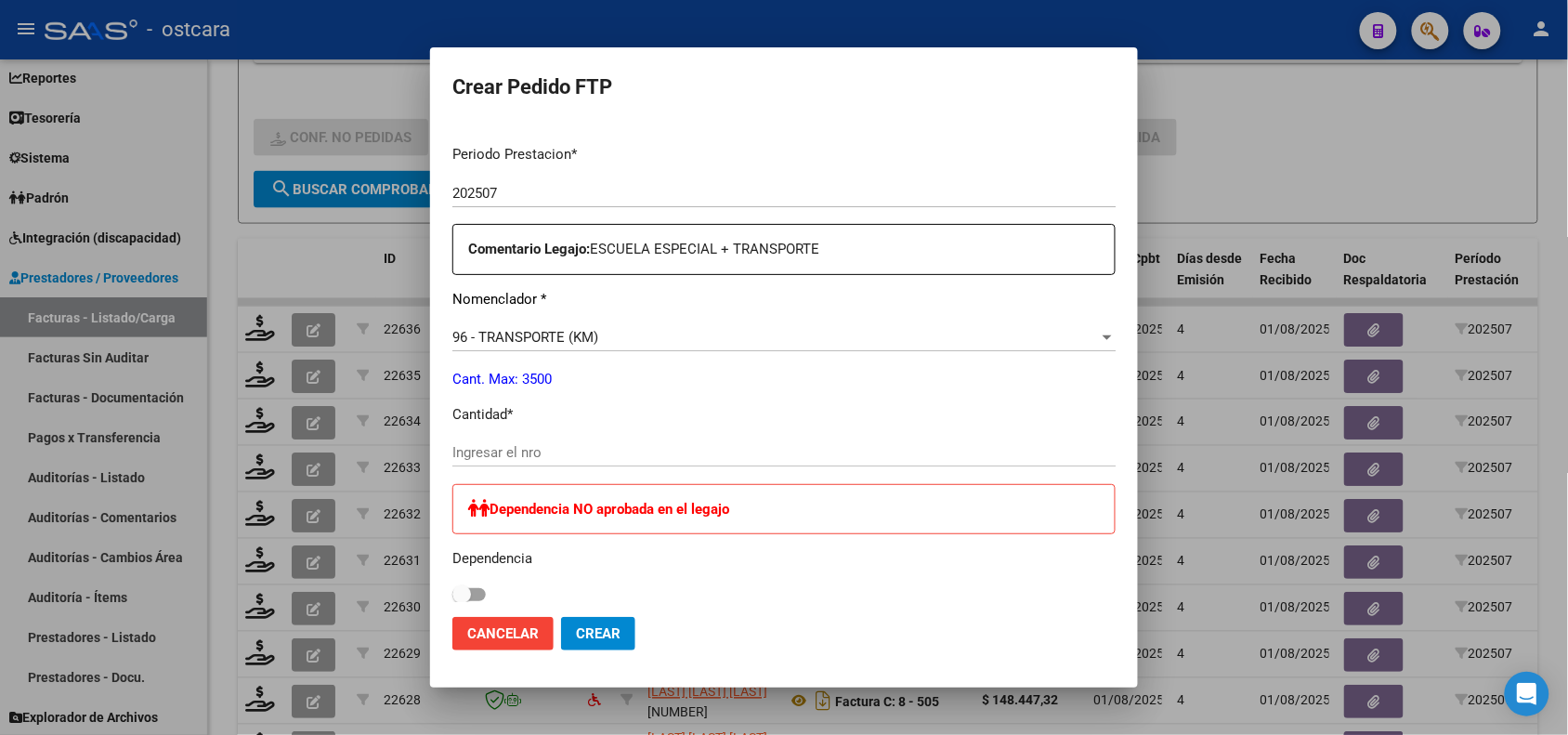 click on "96 - TRANSPORTE (KM)" at bounding box center [525, 337] 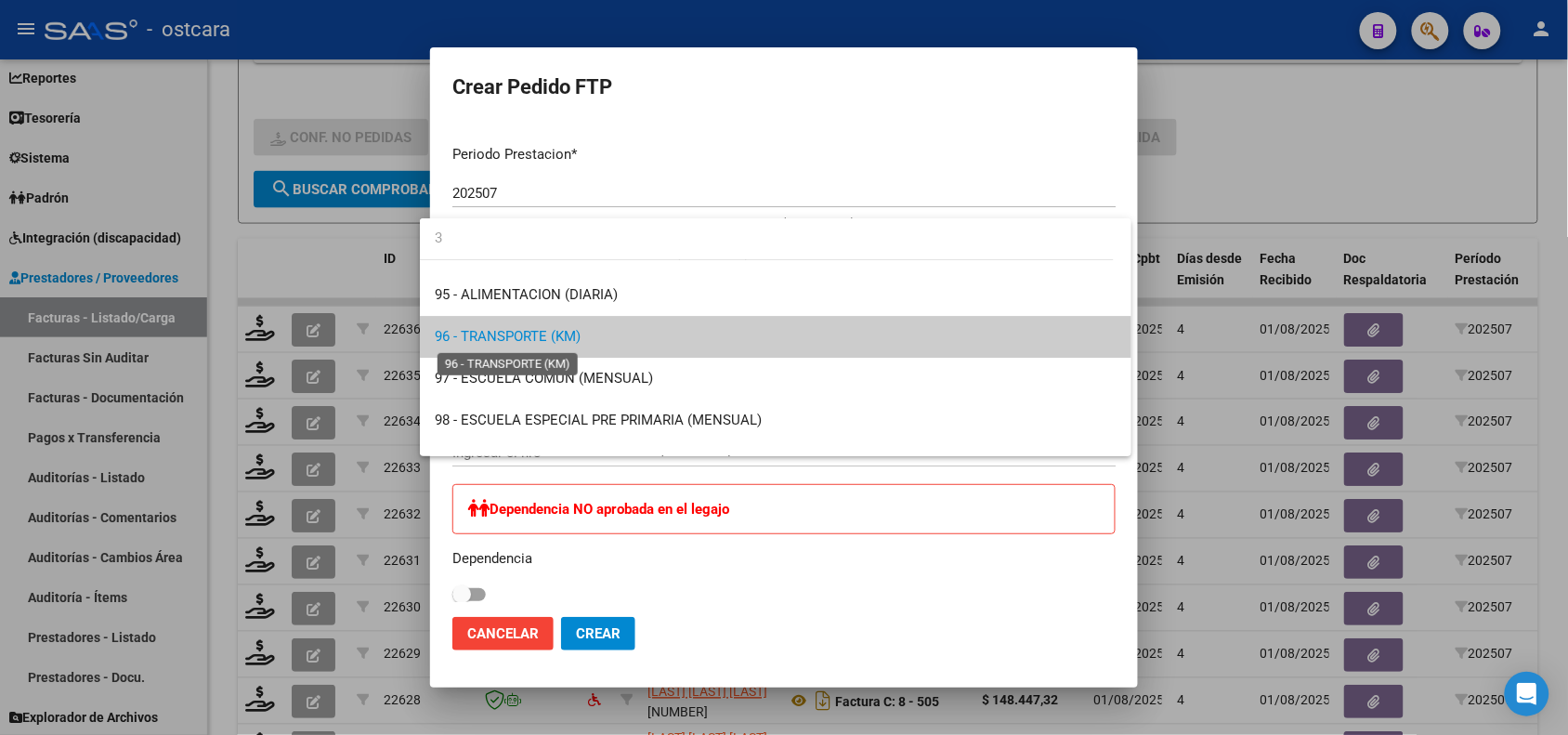 scroll, scrollTop: 0, scrollLeft: 0, axis: both 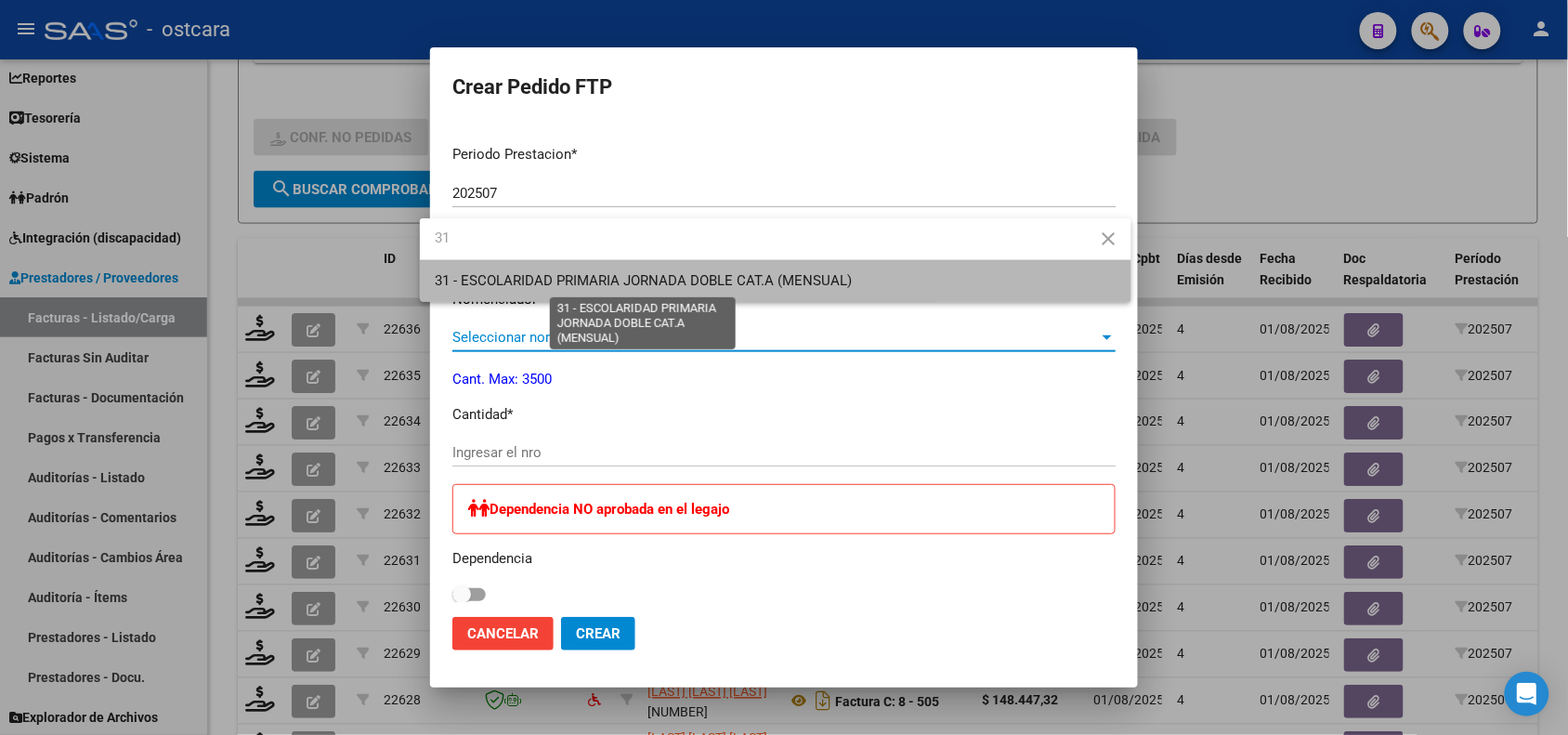 click on "31 - ESCOLARIDAD PRIMARIA JORNADA DOBLE CAT.A (MENSUAL)" at bounding box center [643, 281] 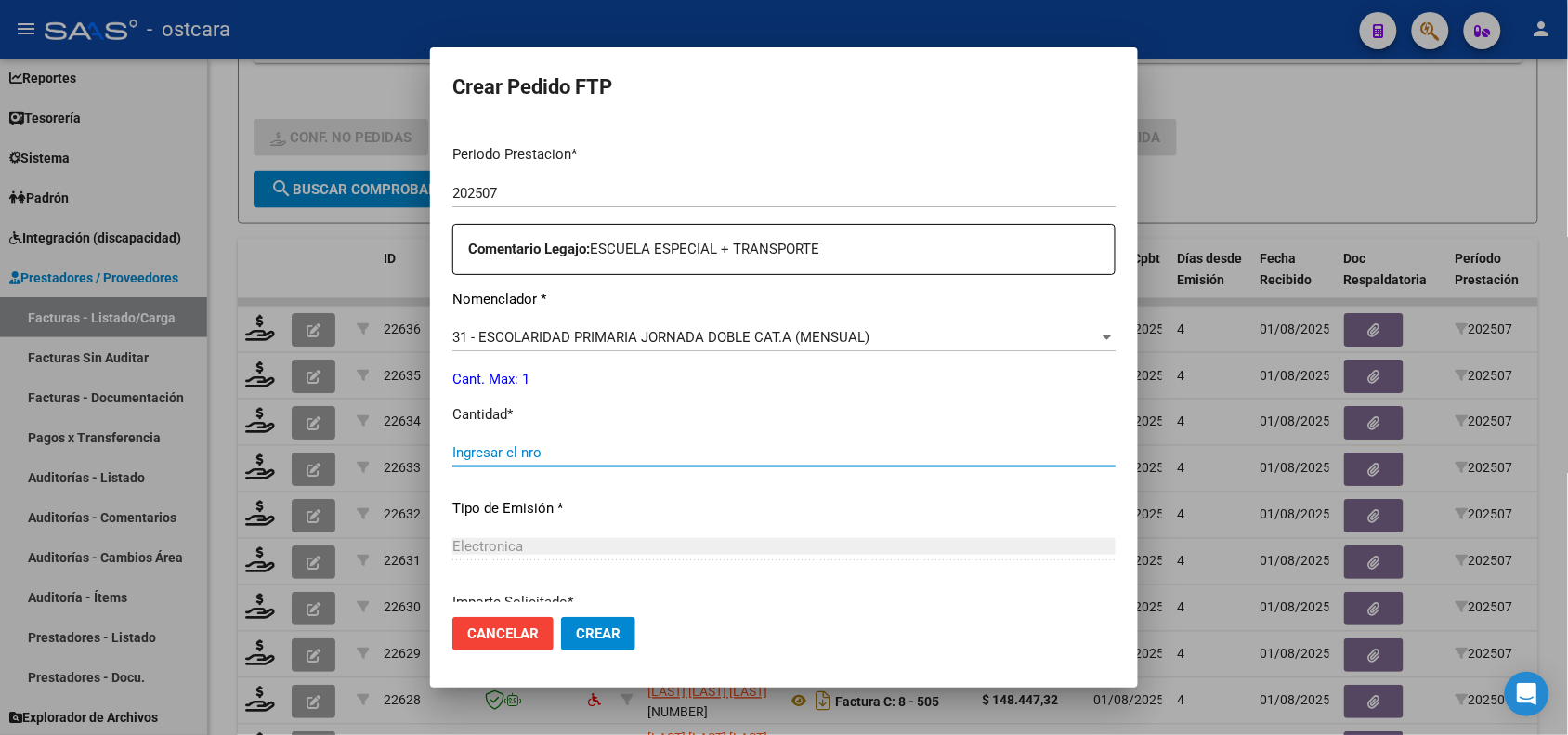 click on "Ingresar el nro" at bounding box center [784, 453] 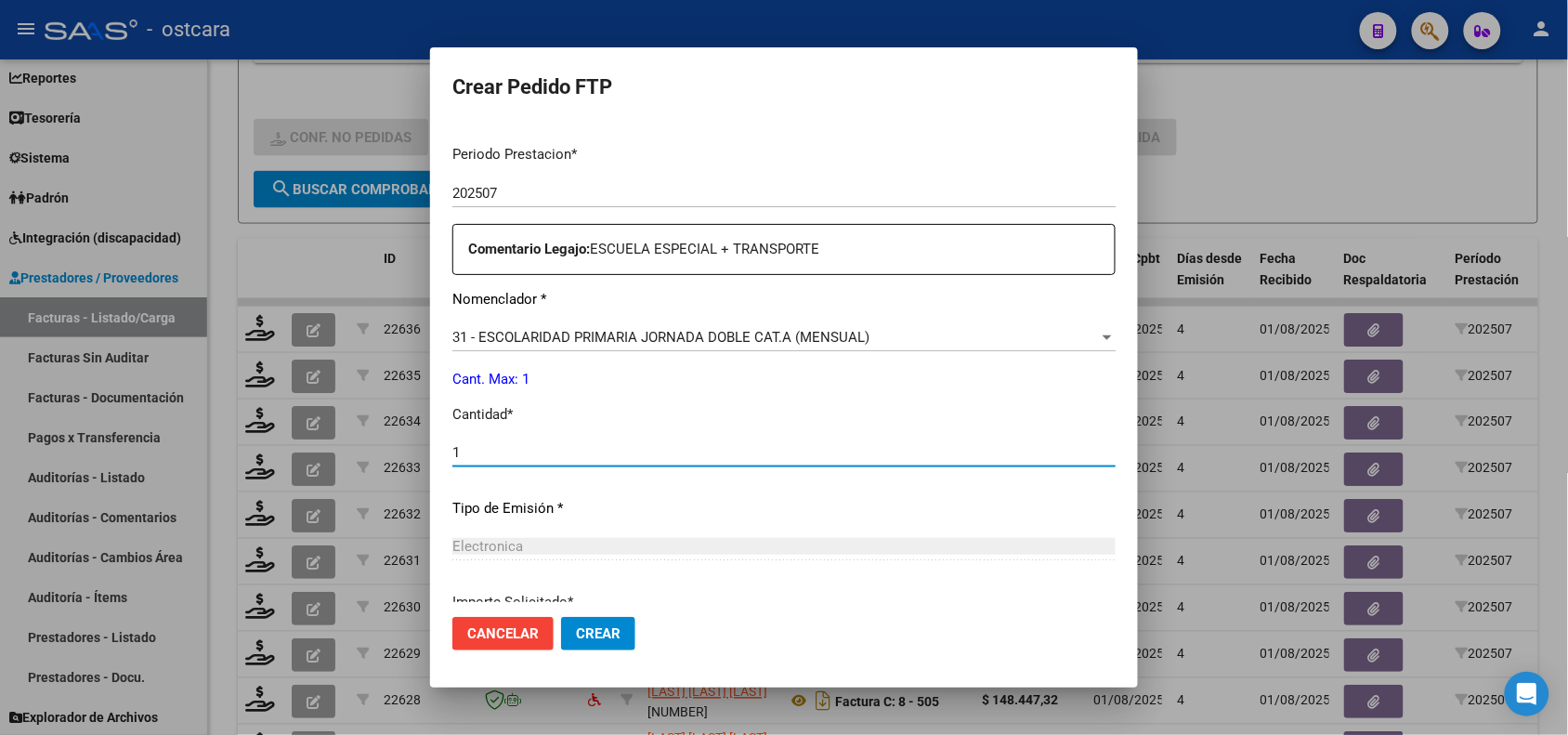 click on "Cancelar Crear" 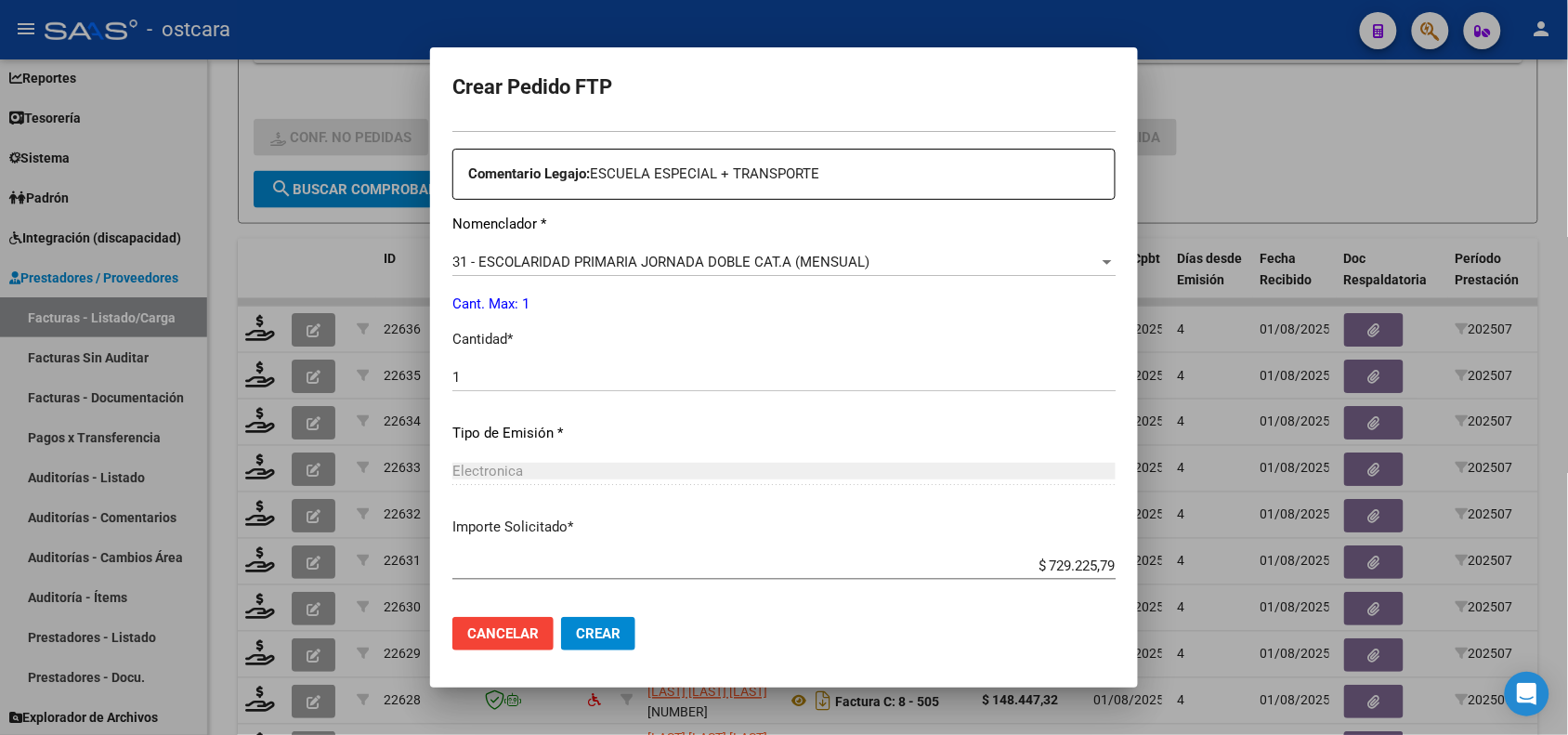 scroll, scrollTop: 745, scrollLeft: 0, axis: vertical 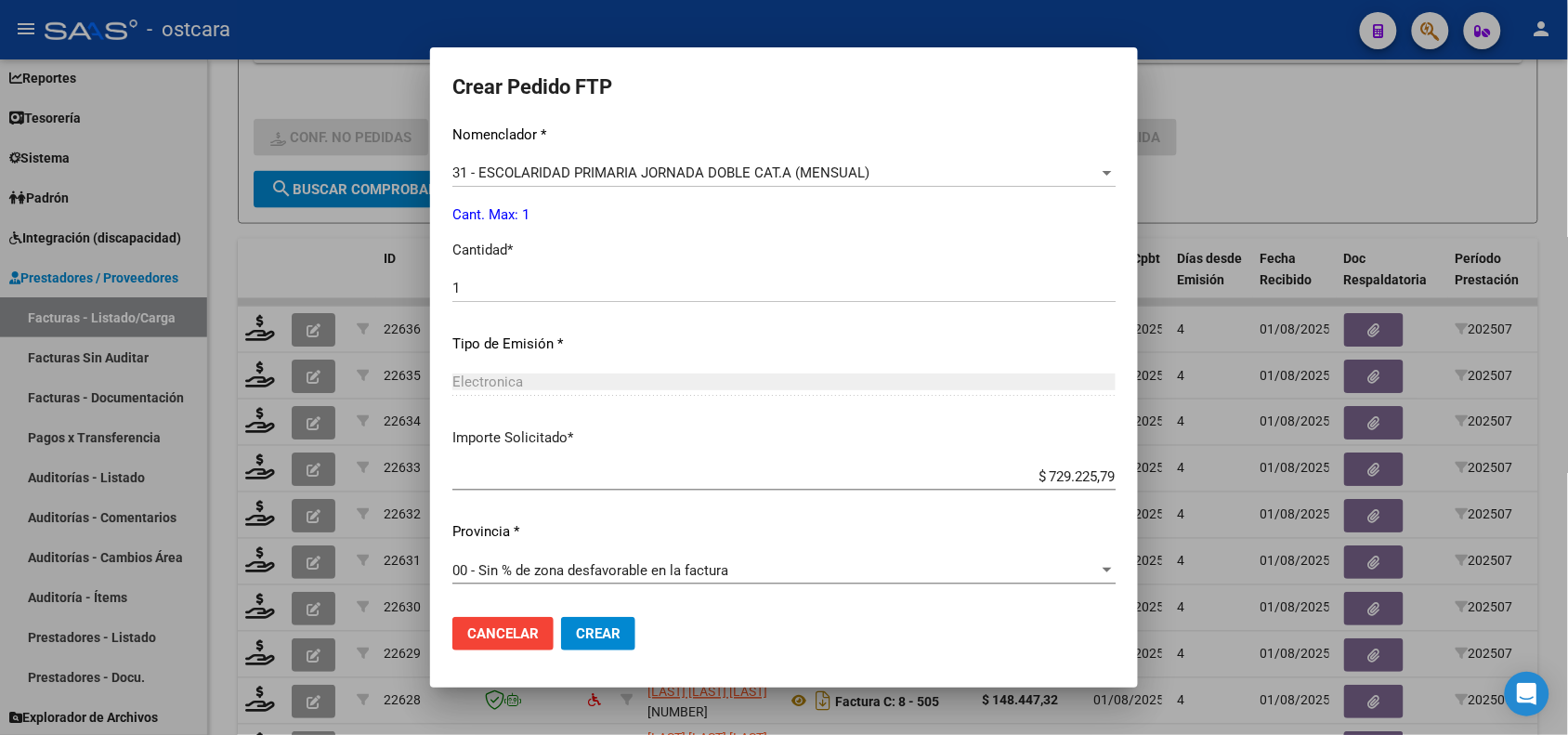 click on "Crear" 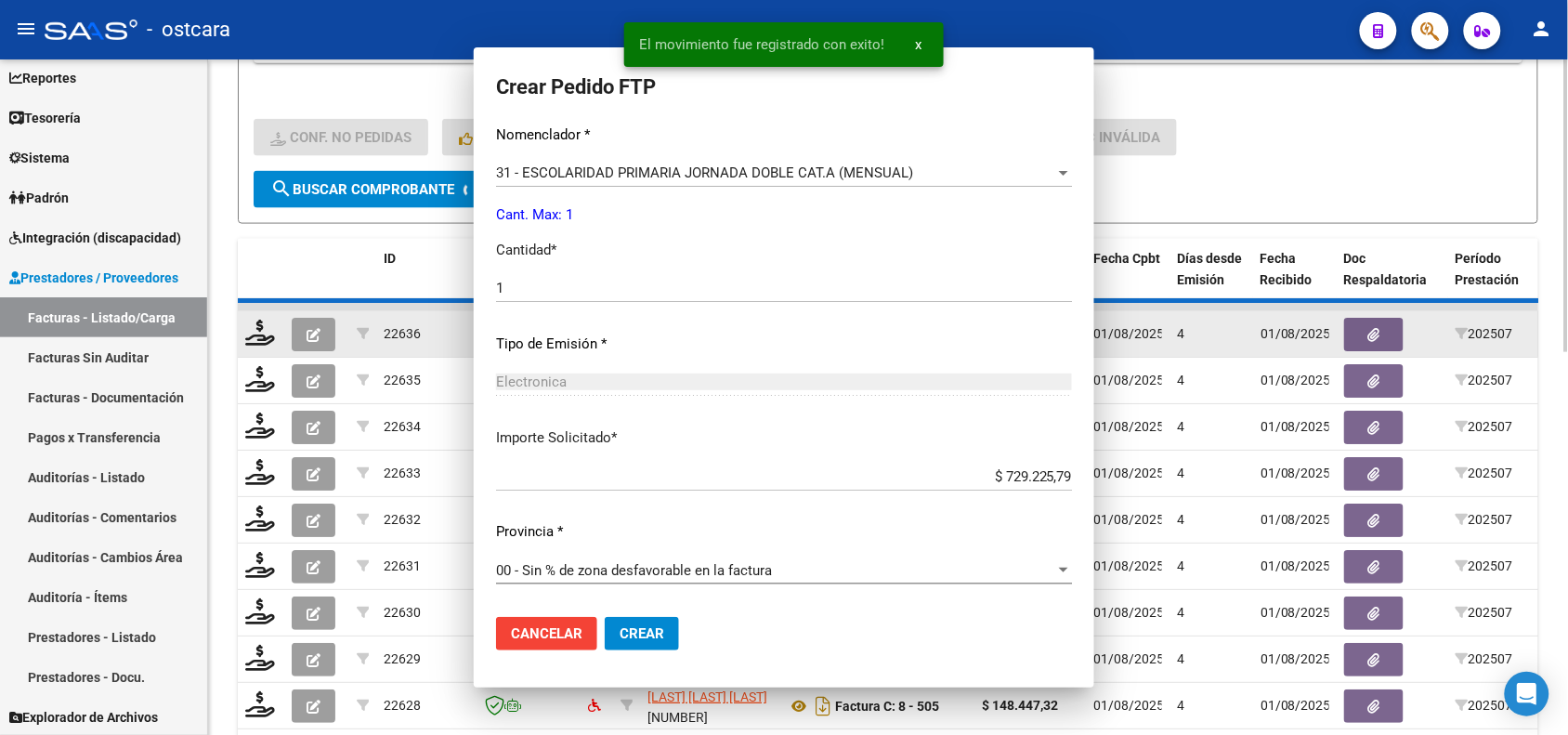 scroll, scrollTop: 0, scrollLeft: 0, axis: both 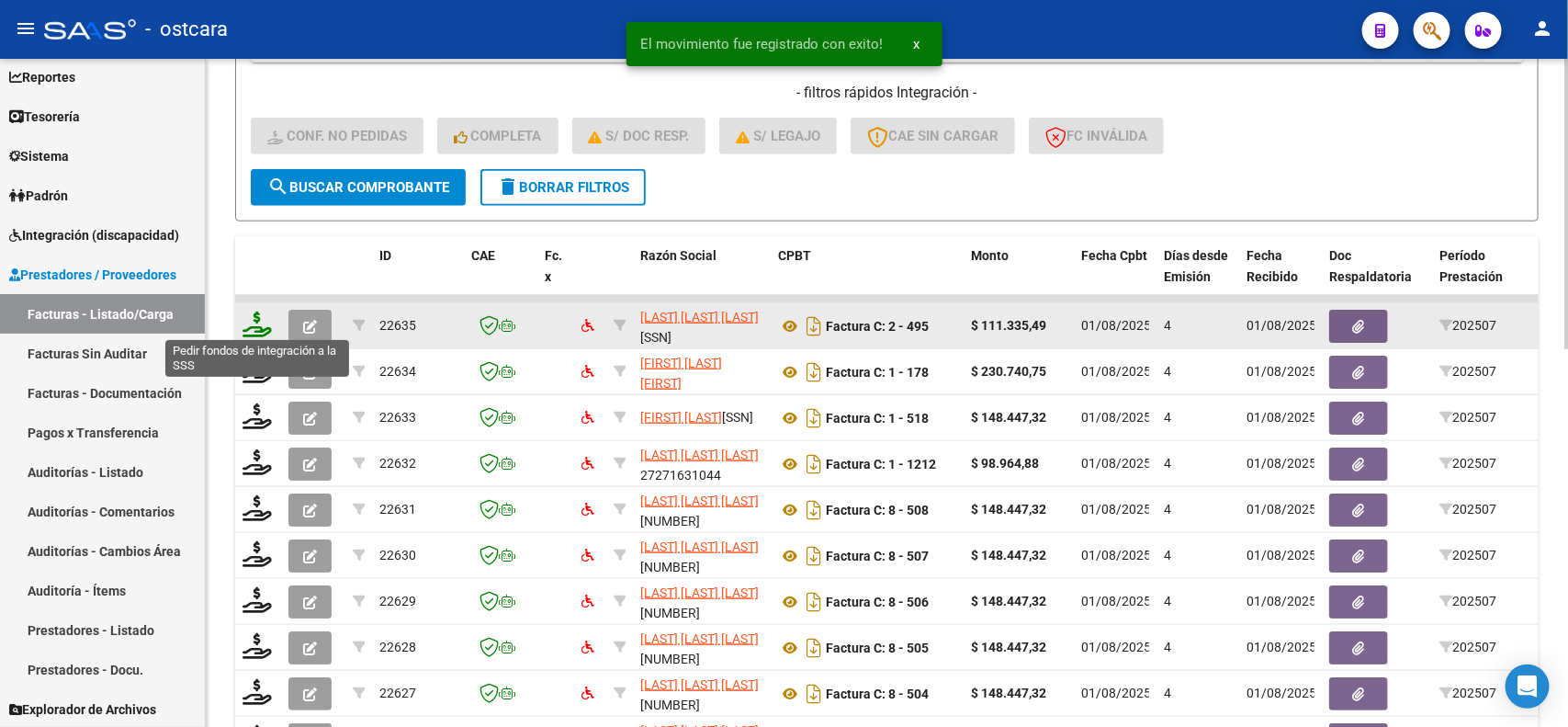 click 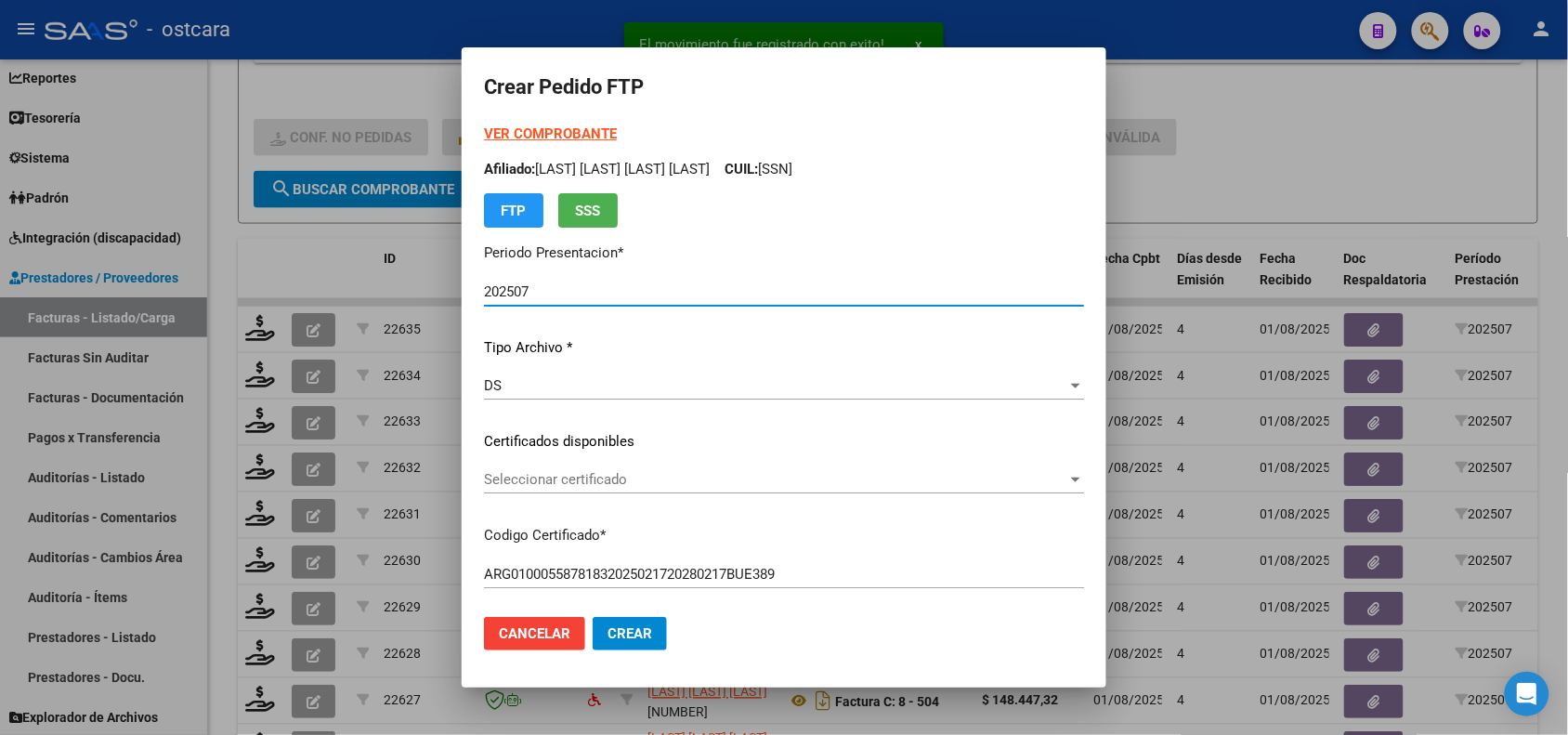 click on "Seleccionar certificado Seleccionar certificado" 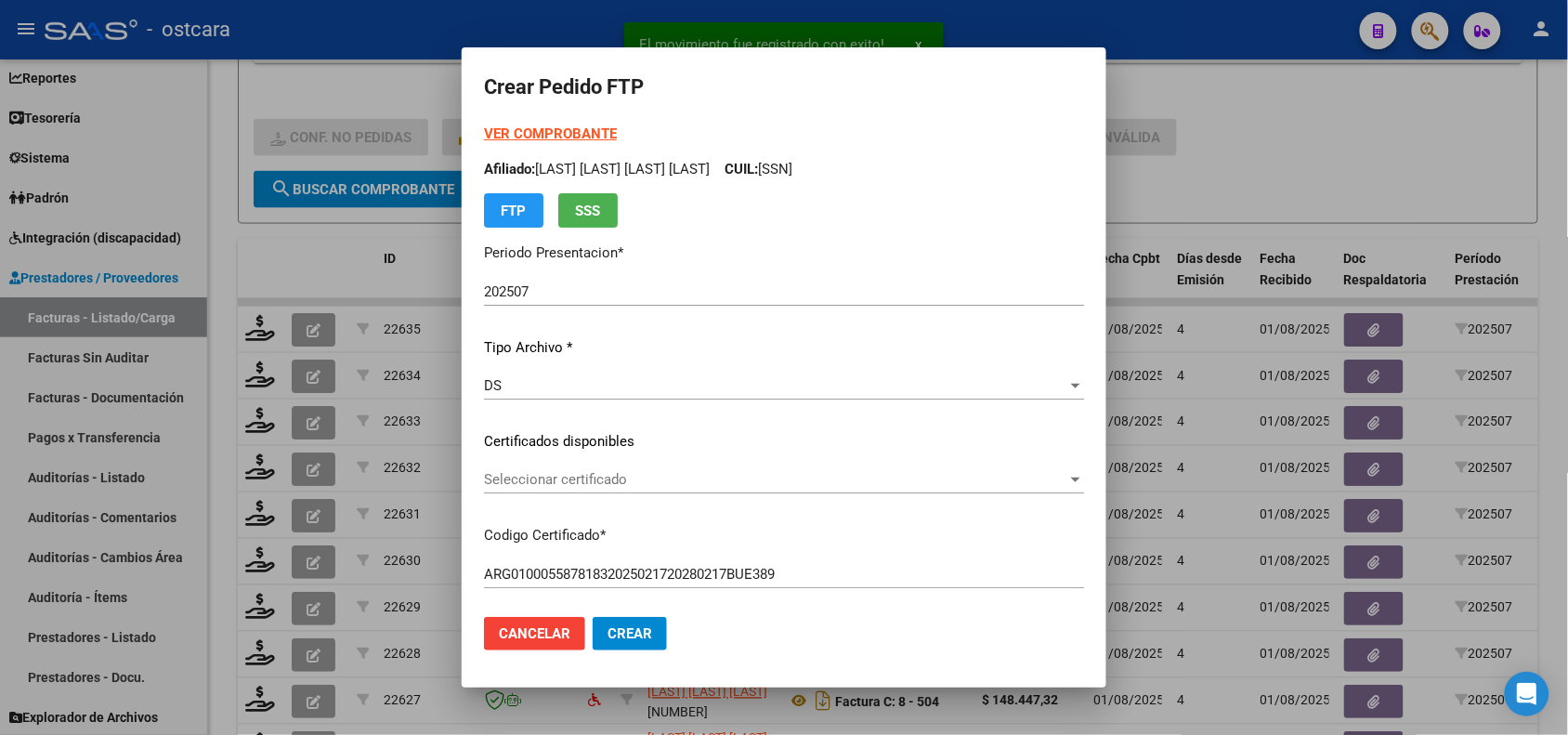 click on "Seleccionar certificado Seleccionar certificado" 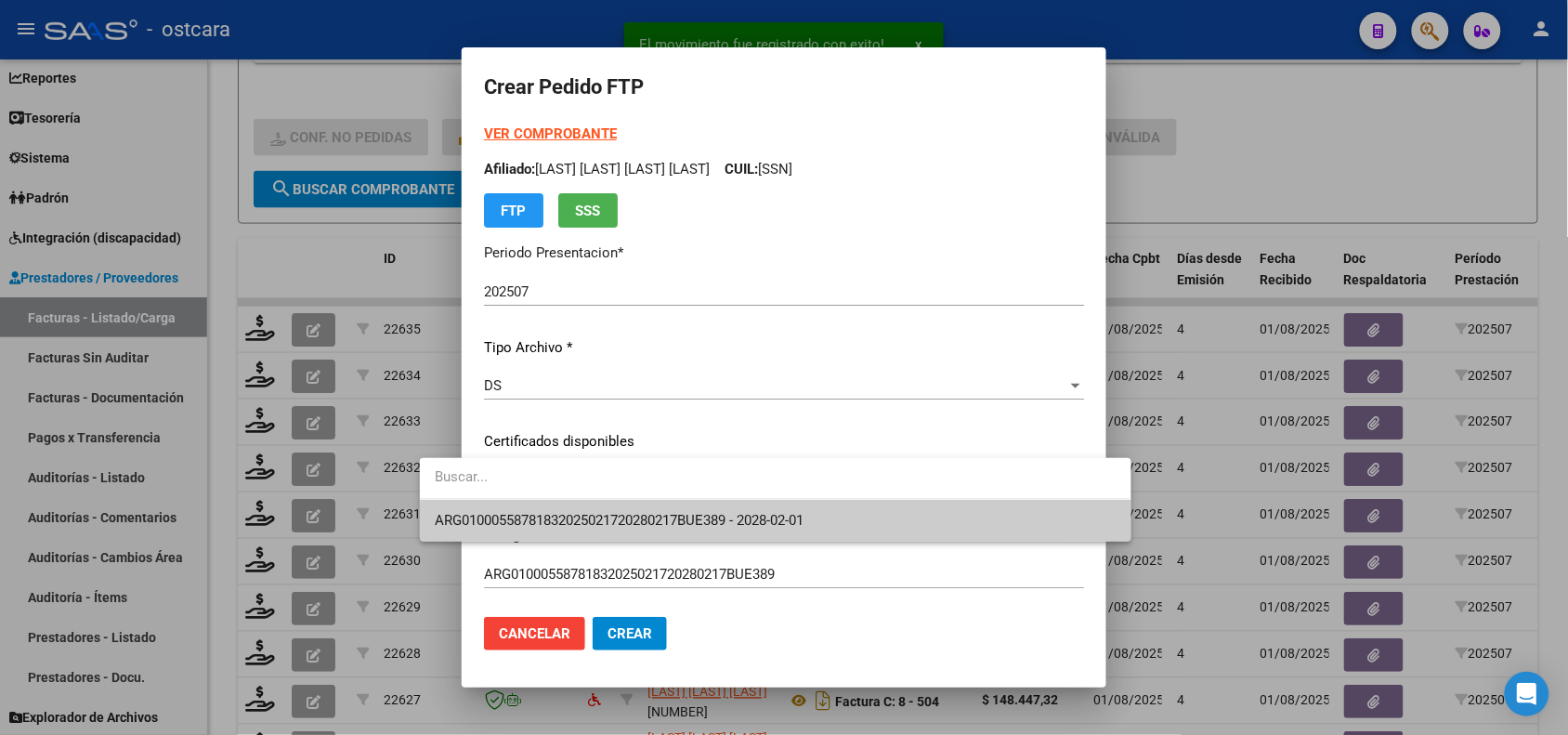 click on "ARG01000558781832025021720280217BUE389 - 2028-02-01" at bounding box center (619, 520) 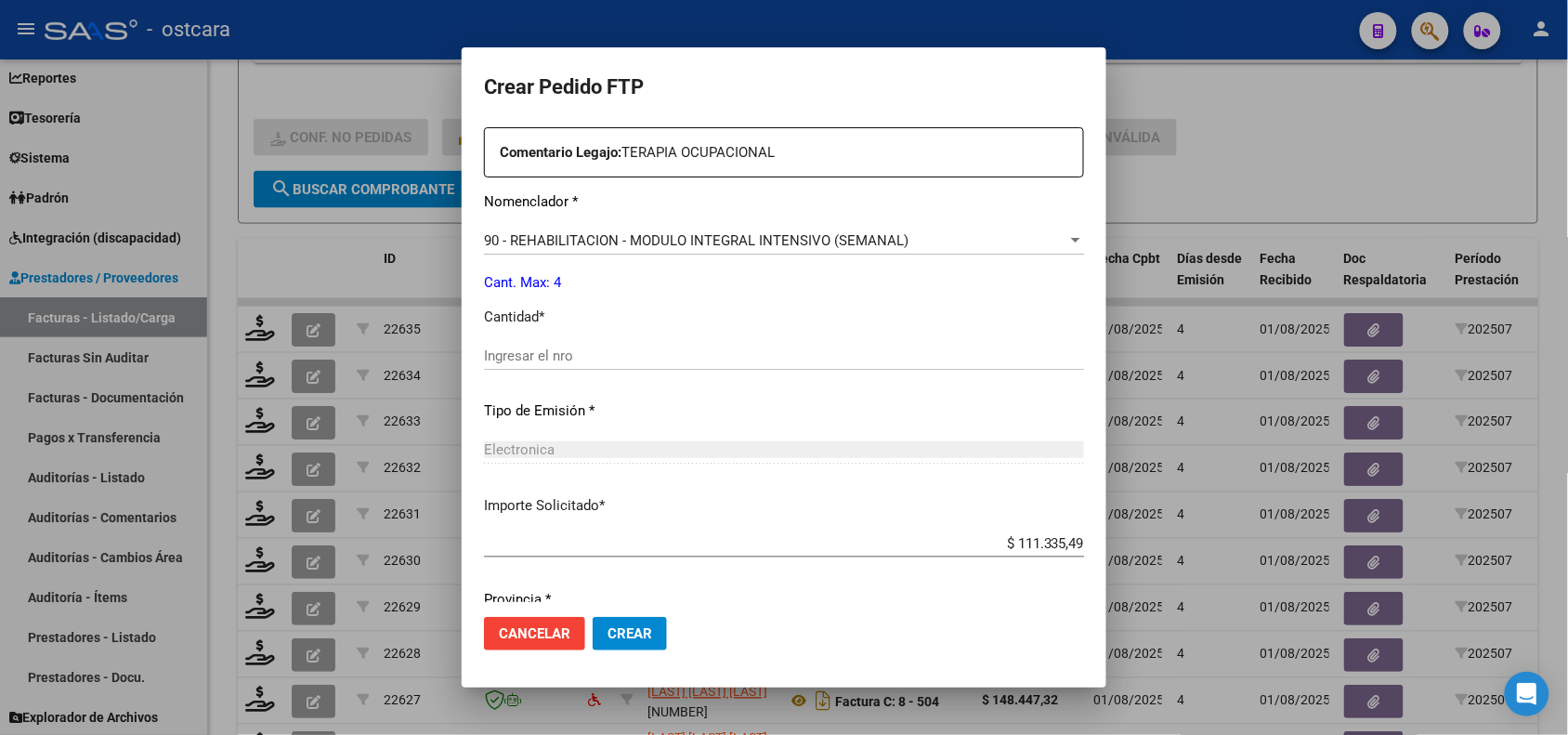 scroll, scrollTop: 767, scrollLeft: 0, axis: vertical 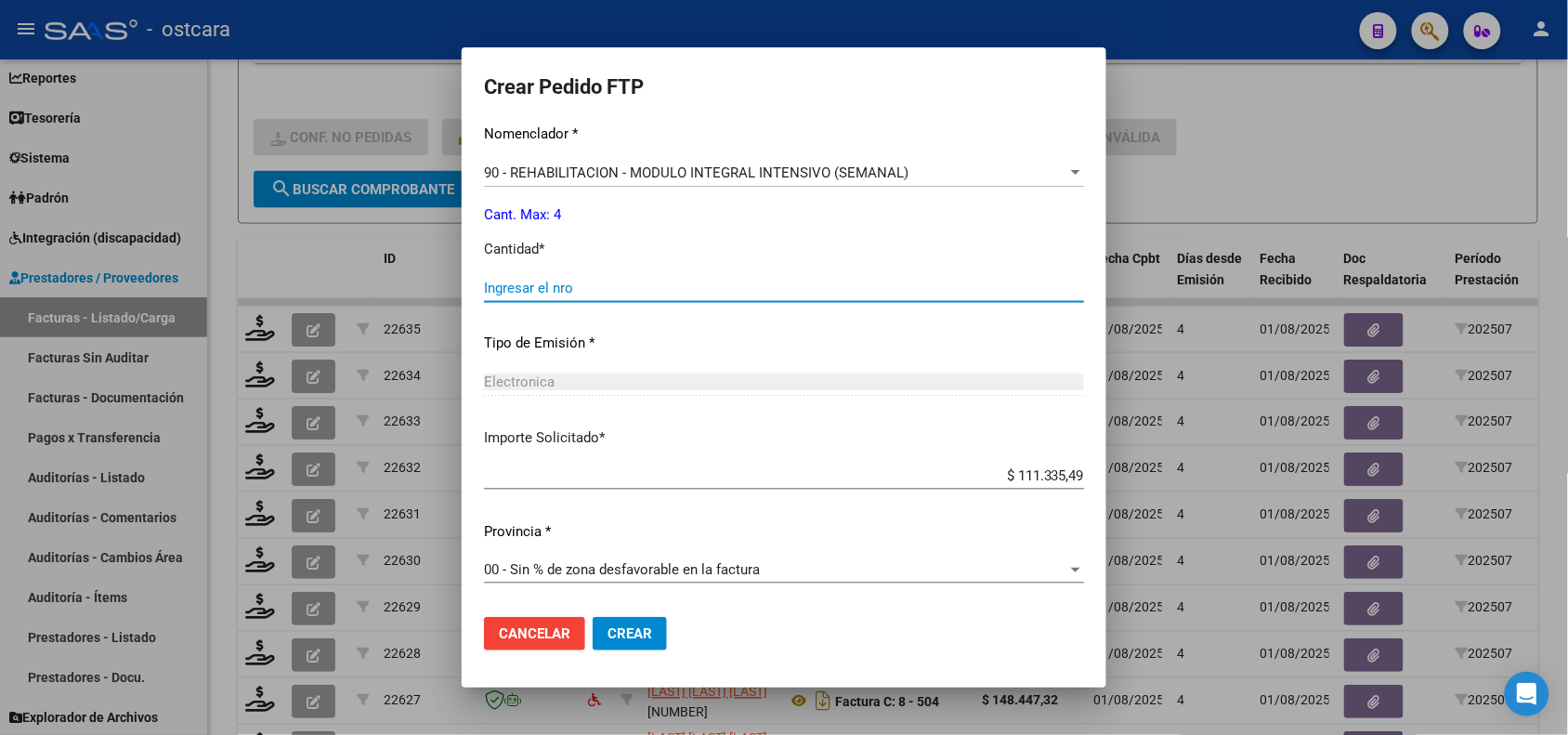 click on "Ingresar el nro" at bounding box center [784, 288] 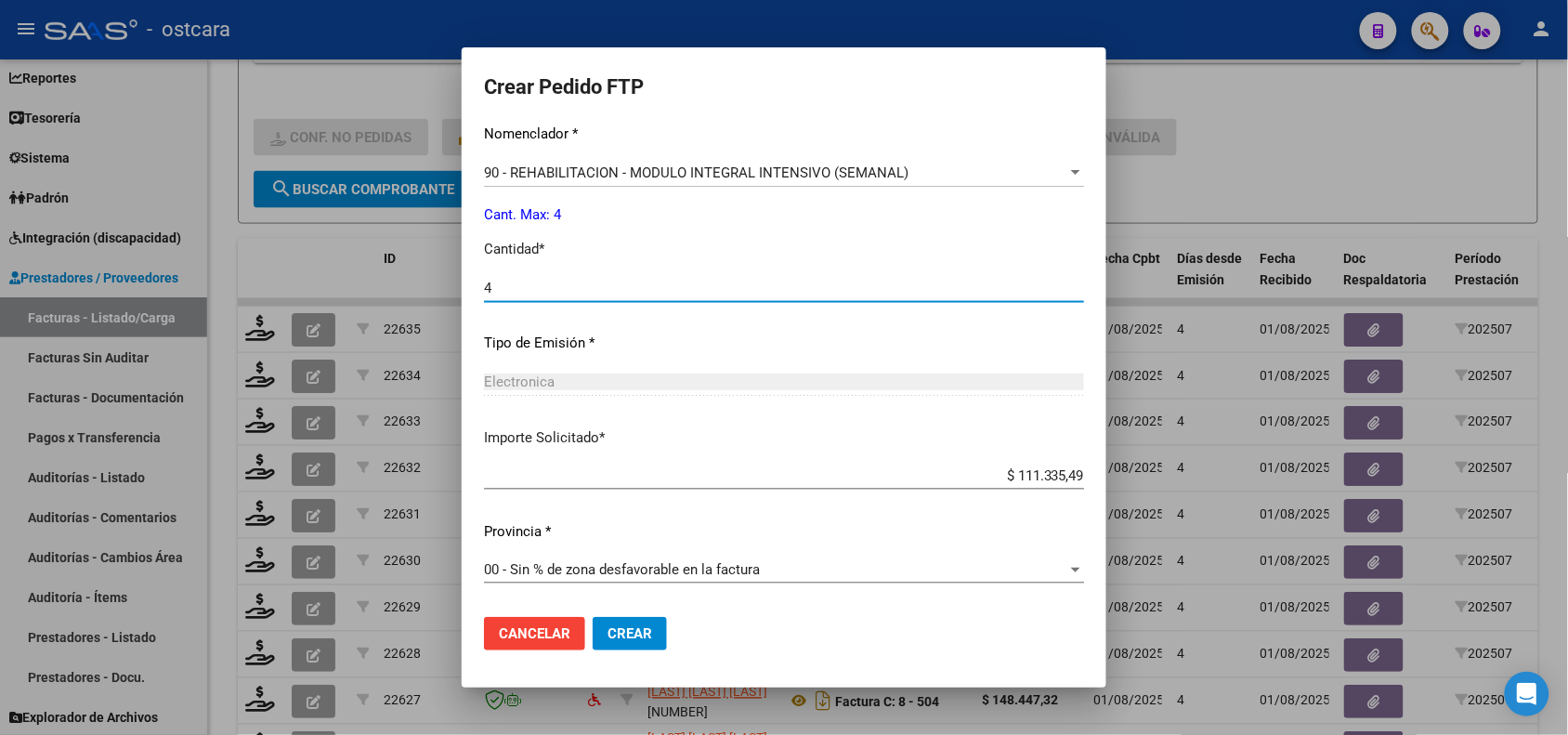 click on "Crear" 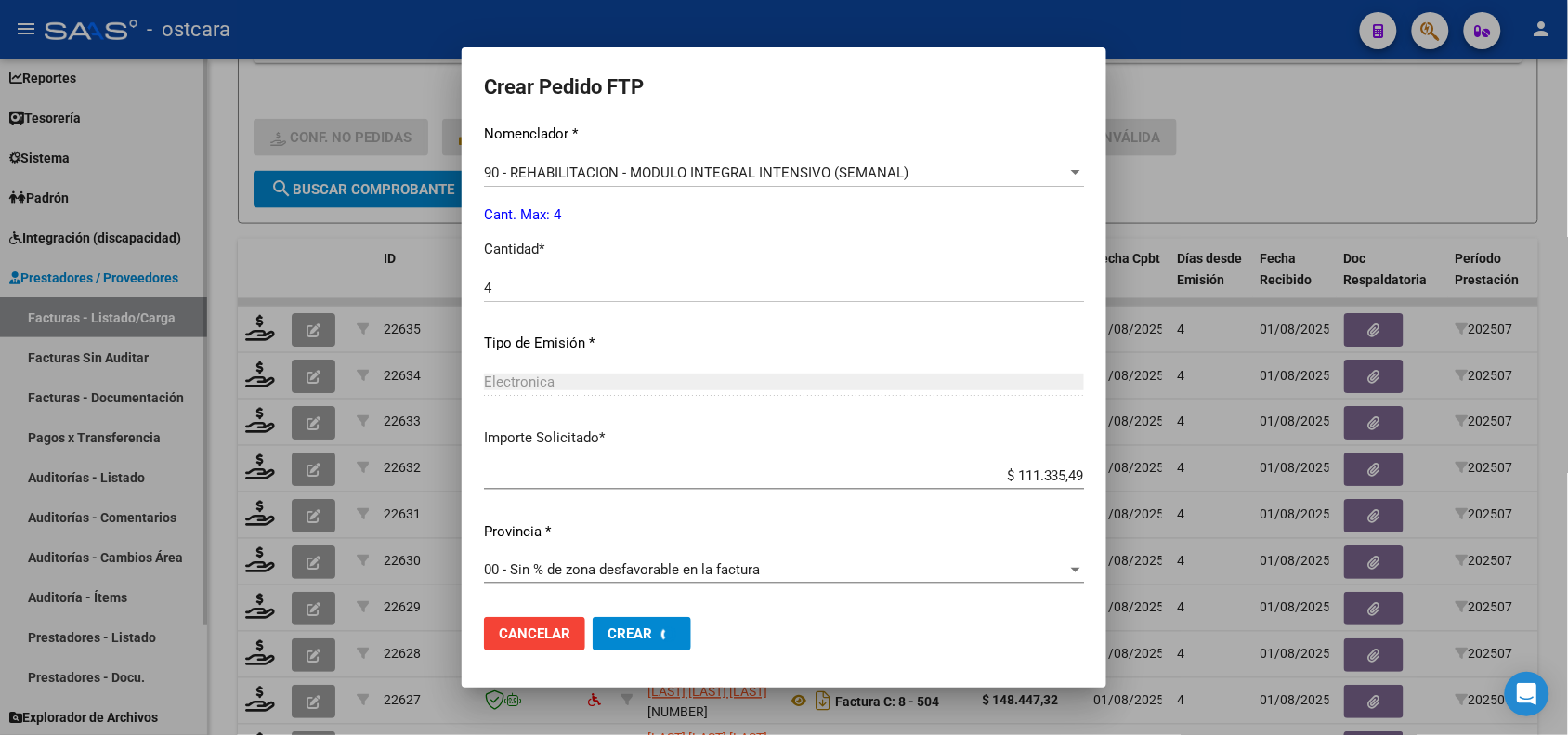 scroll, scrollTop: 662, scrollLeft: 0, axis: vertical 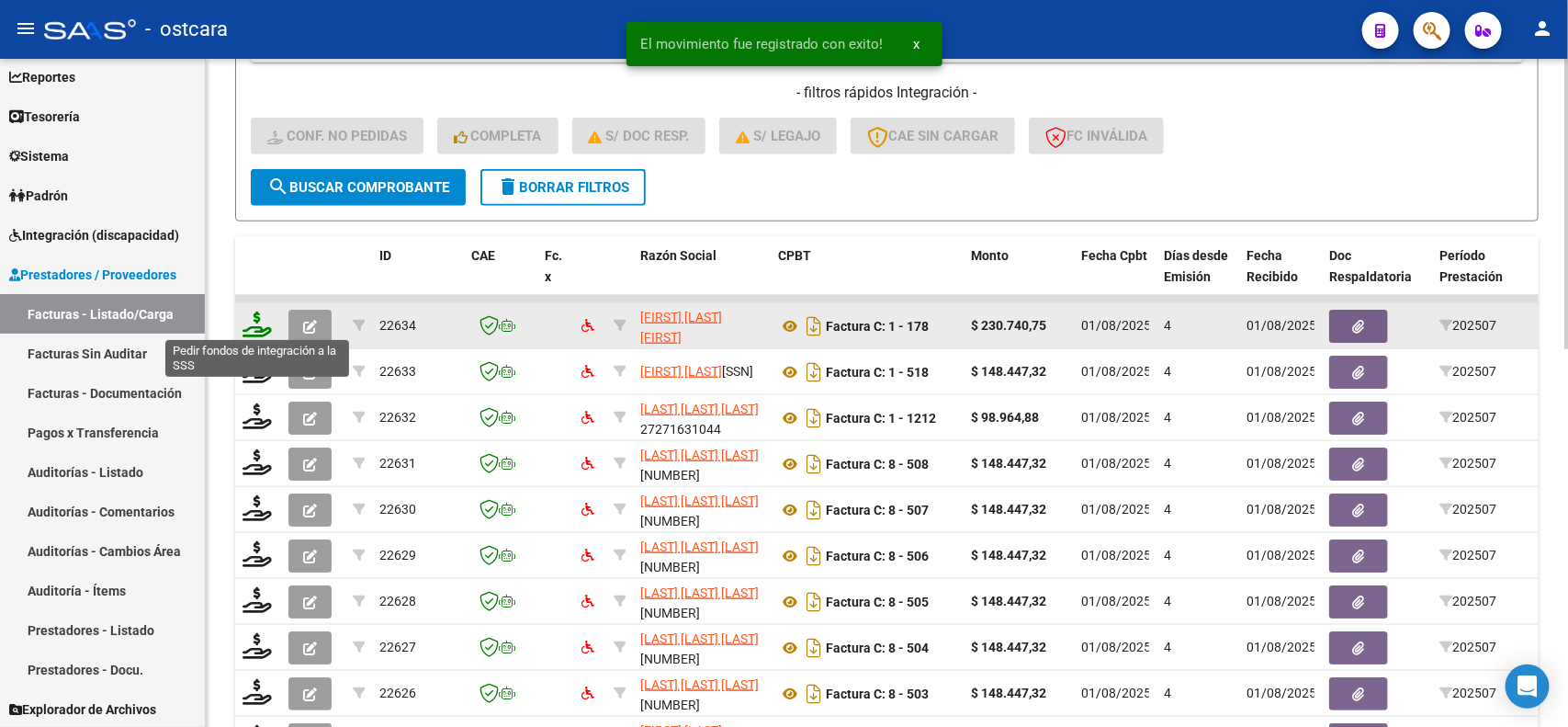 click 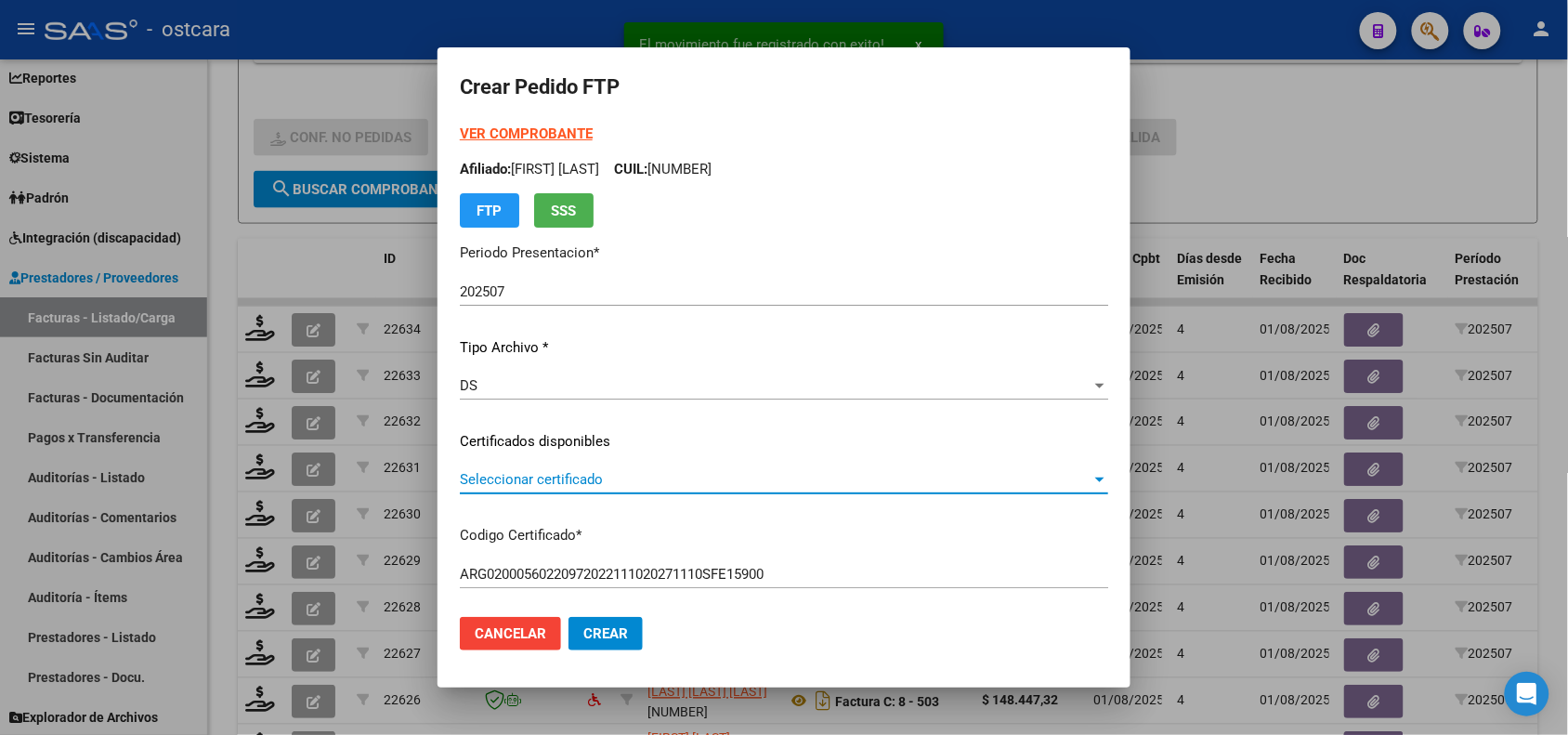 click on "Seleccionar certificado" at bounding box center [776, 479] 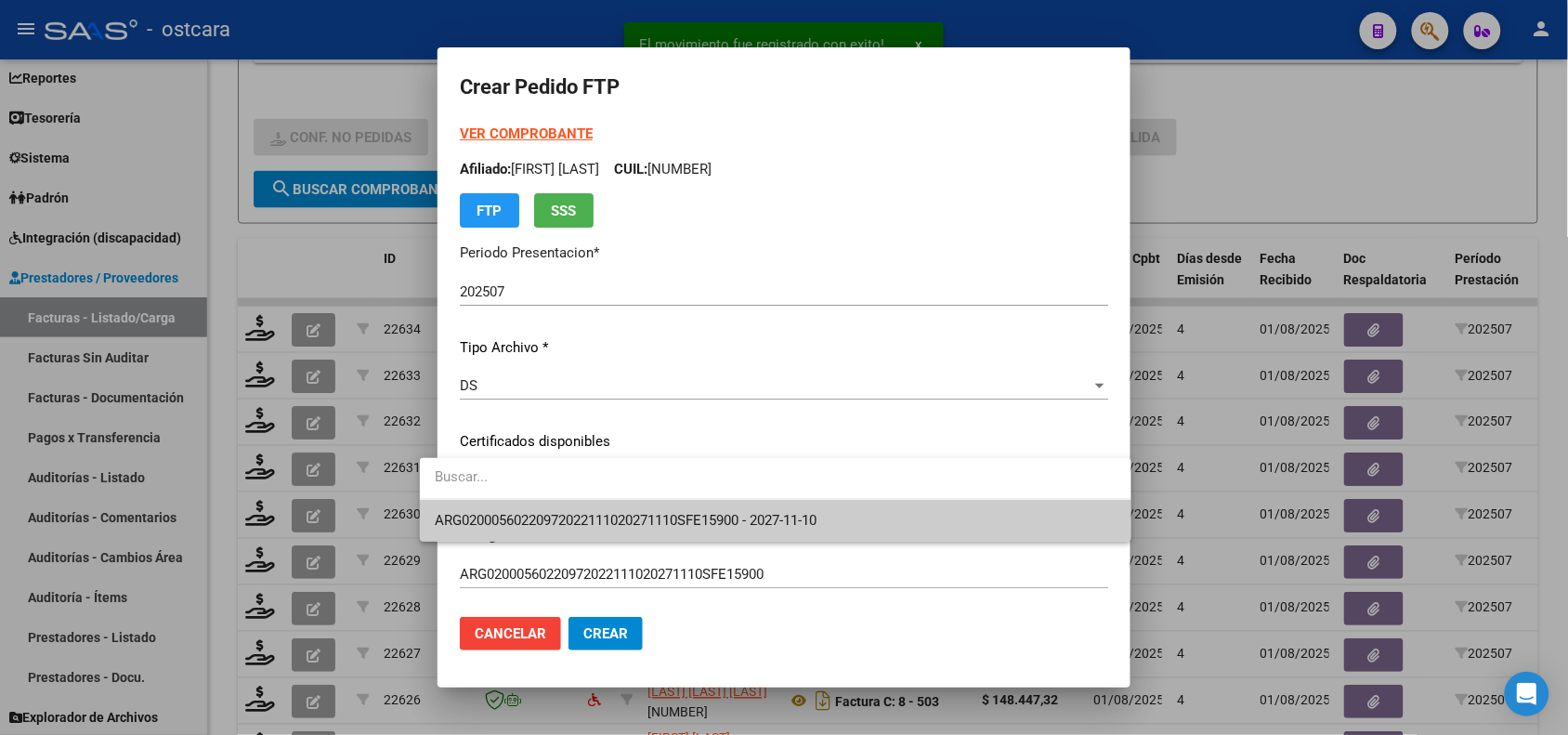 click on "ARG02000560220972022111020271110SFE15900 - 2027-11-10" at bounding box center (775, 520) 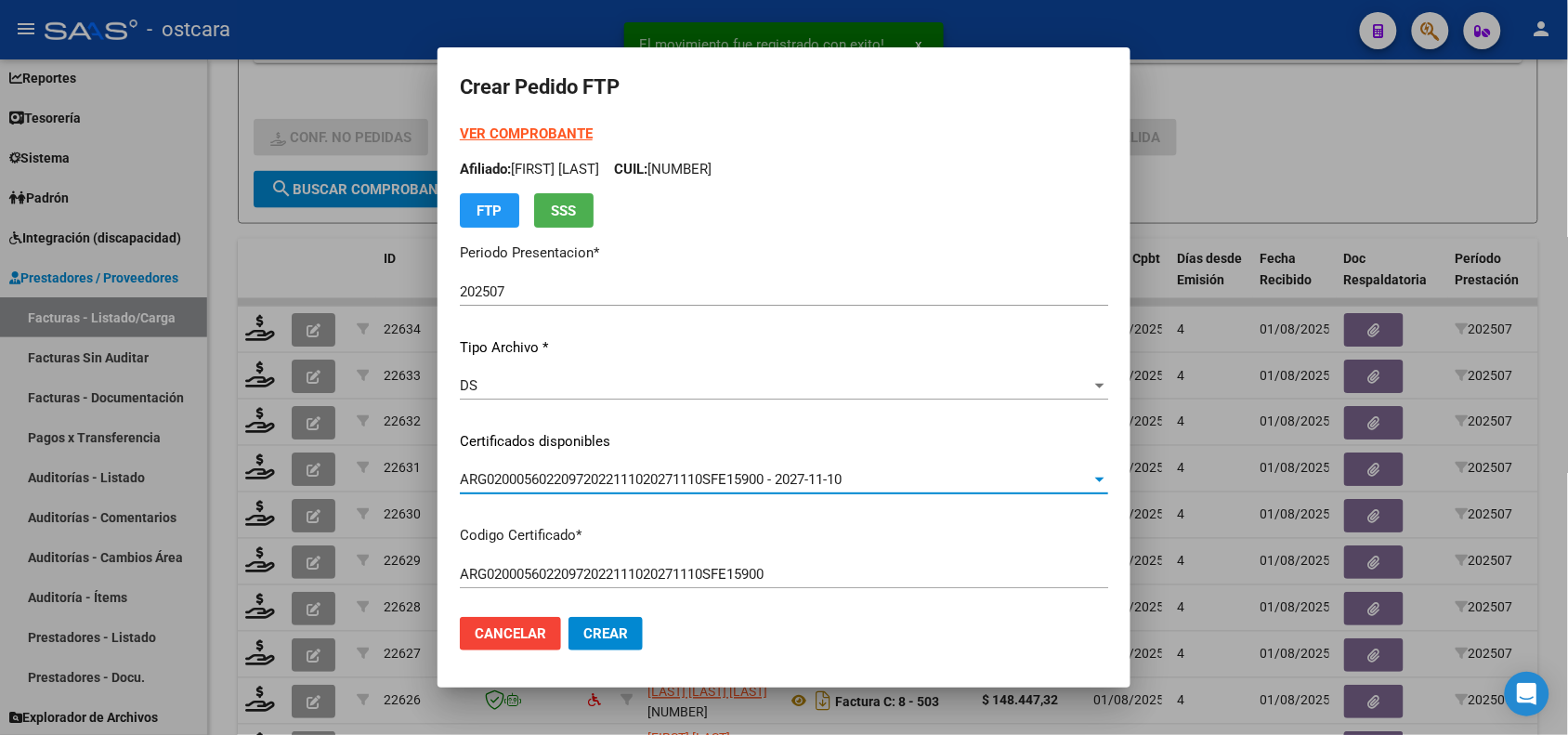 click on "VER COMPROBANTE" at bounding box center (526, 134) 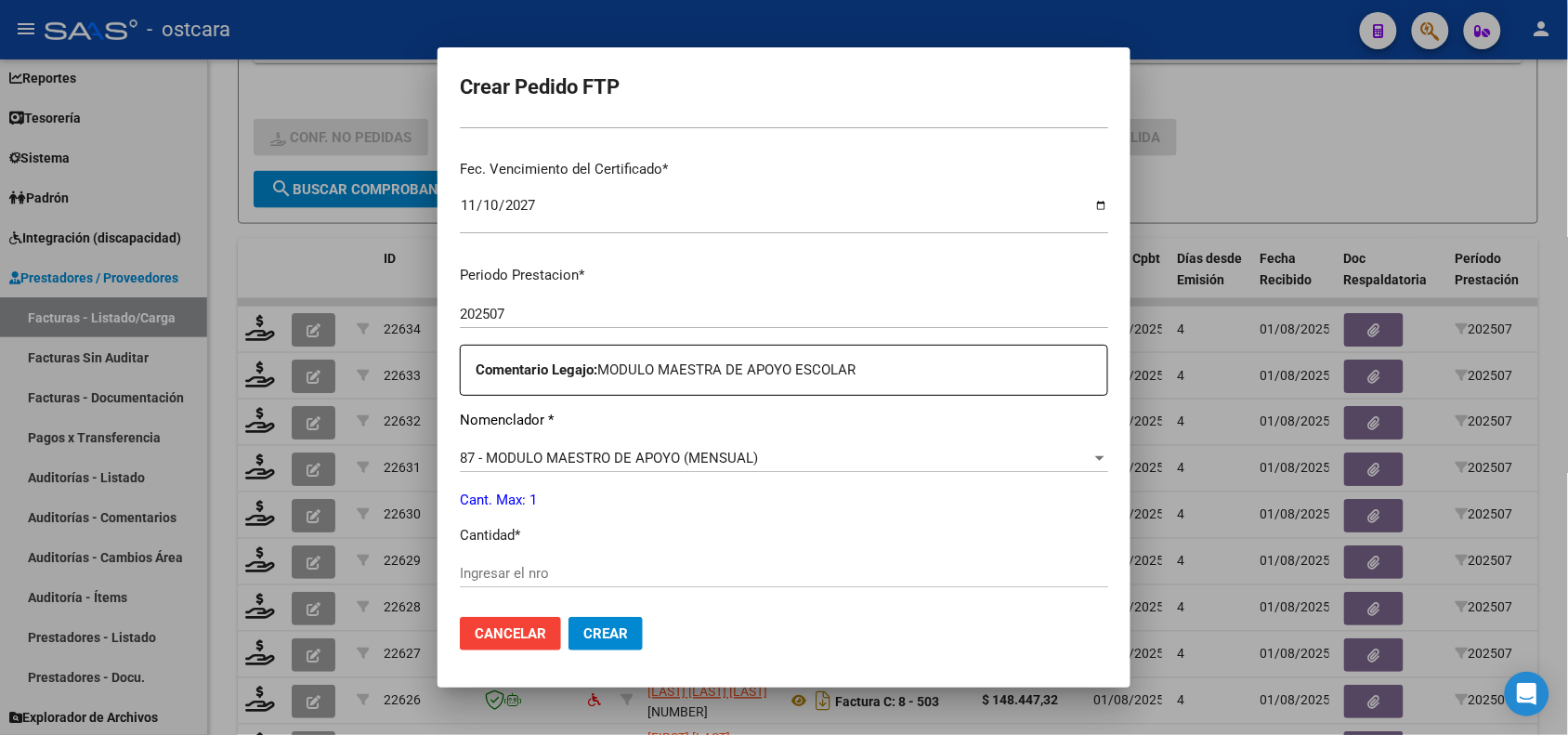 scroll, scrollTop: 465, scrollLeft: 0, axis: vertical 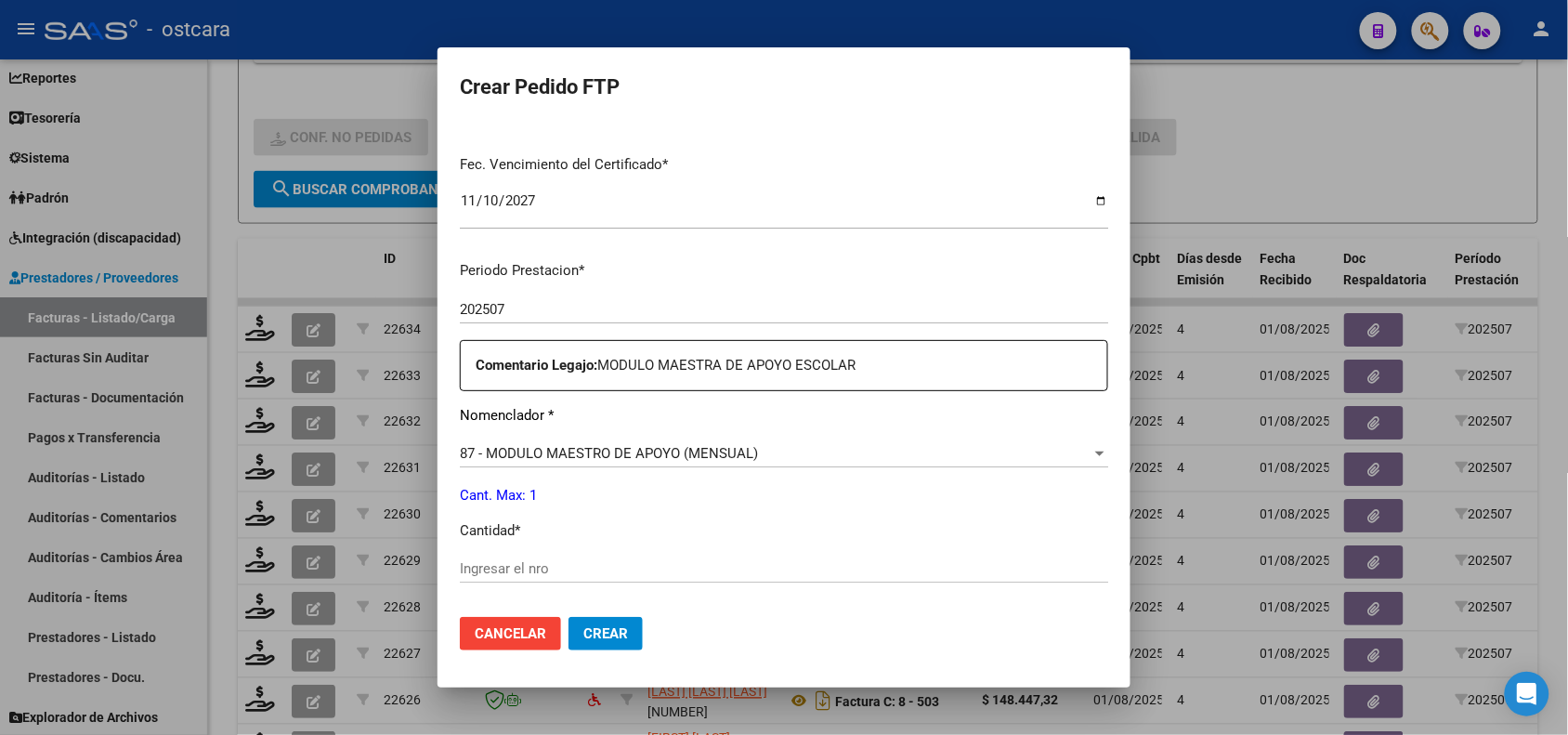 click on "Ingresar el nro" at bounding box center [784, 569] 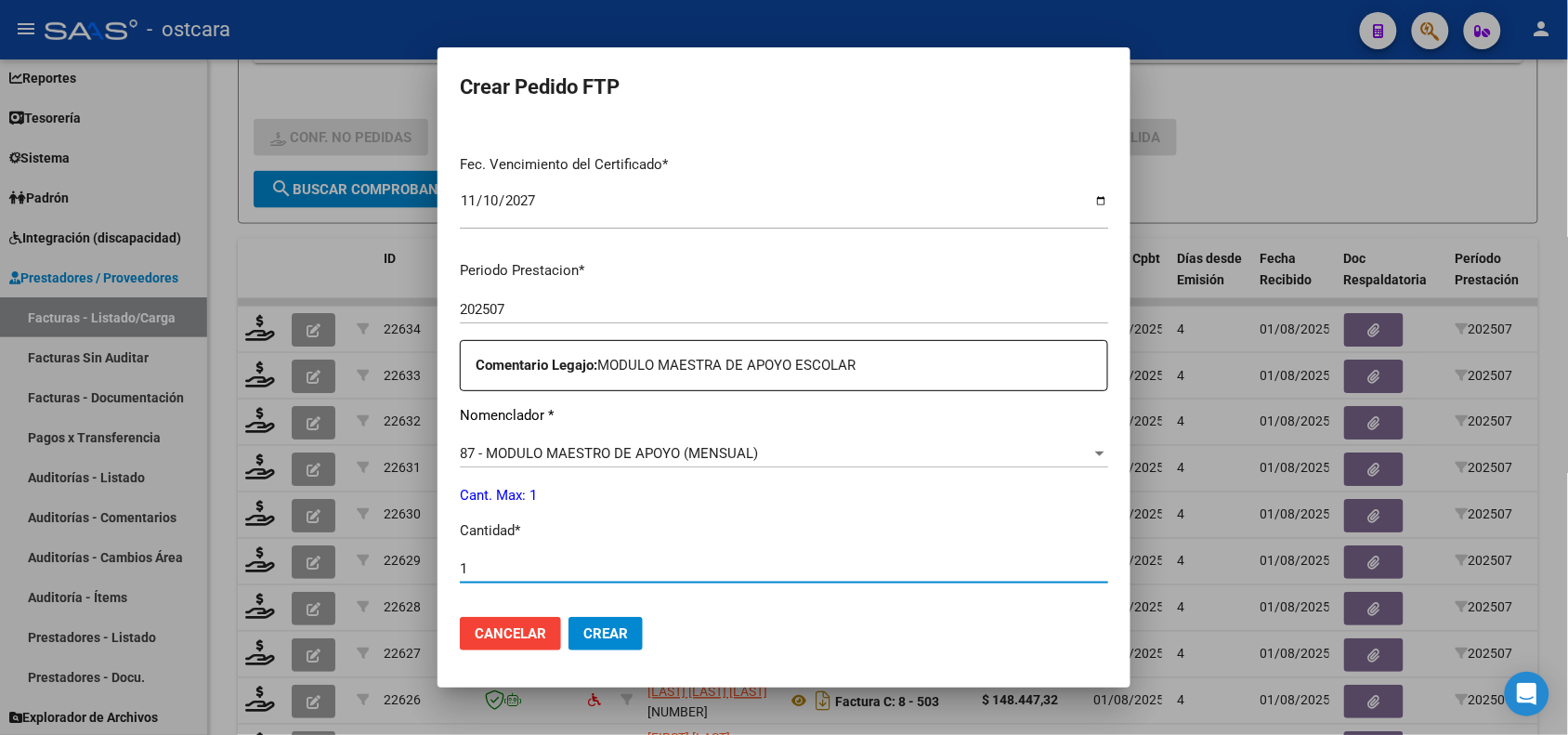 click on "Crear" 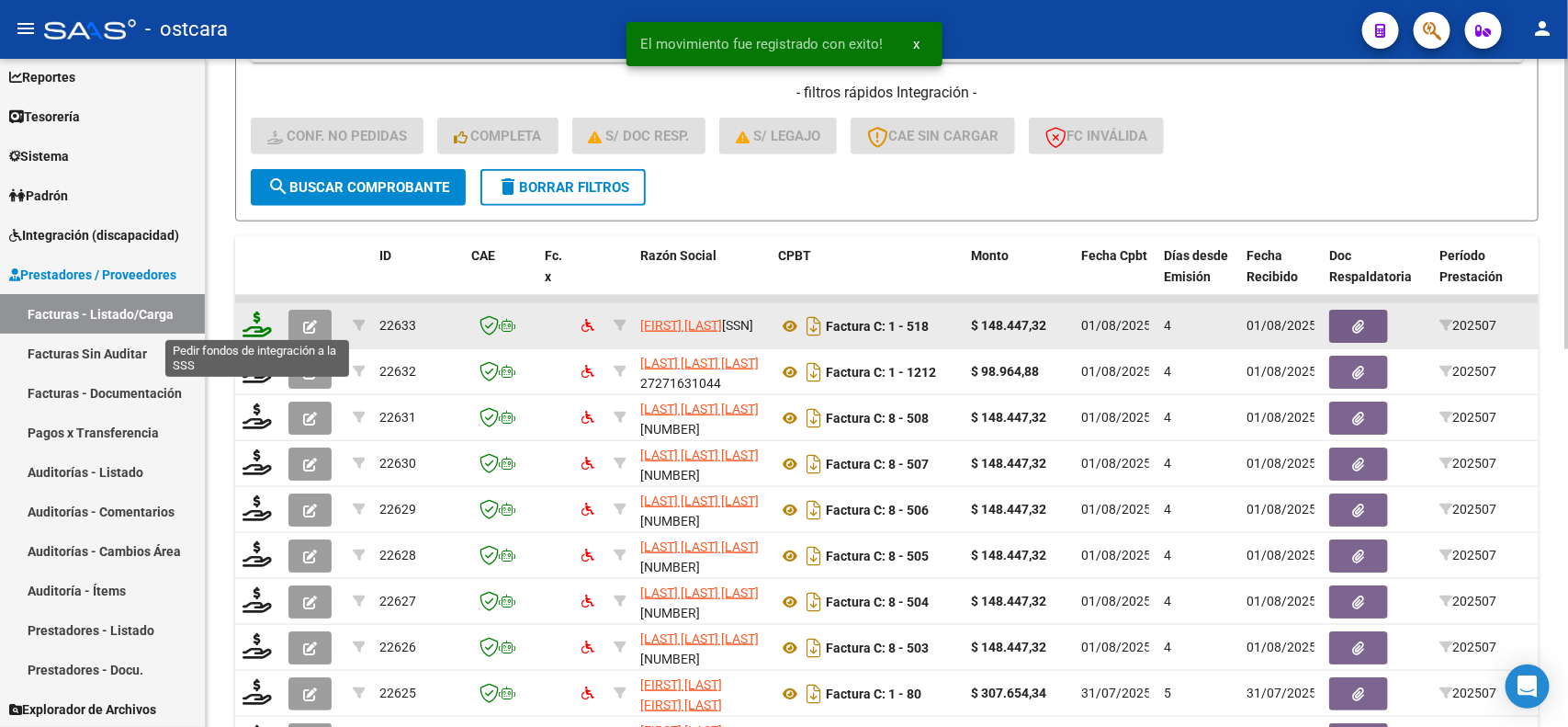click 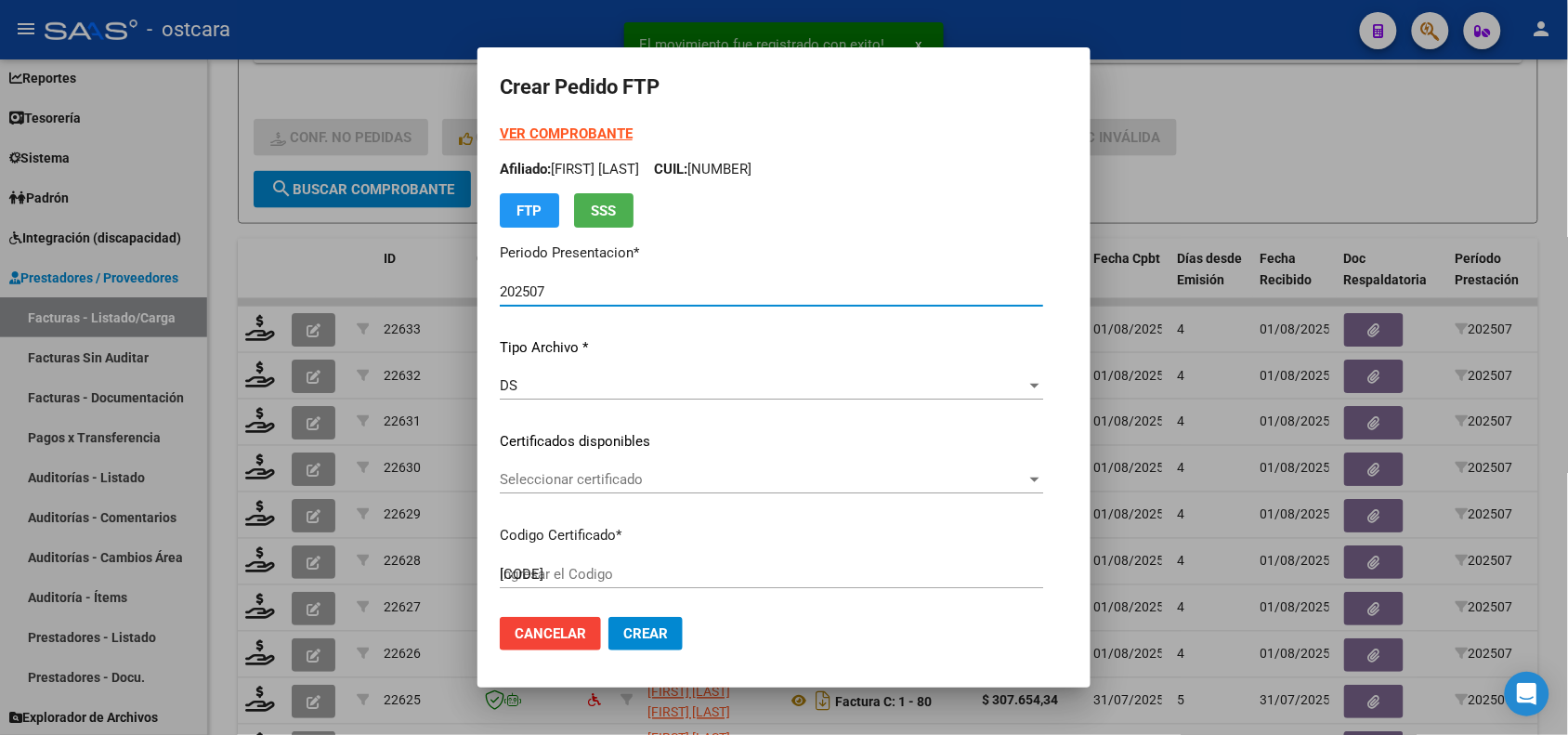 click on "Seleccionar certificado" at bounding box center [763, 479] 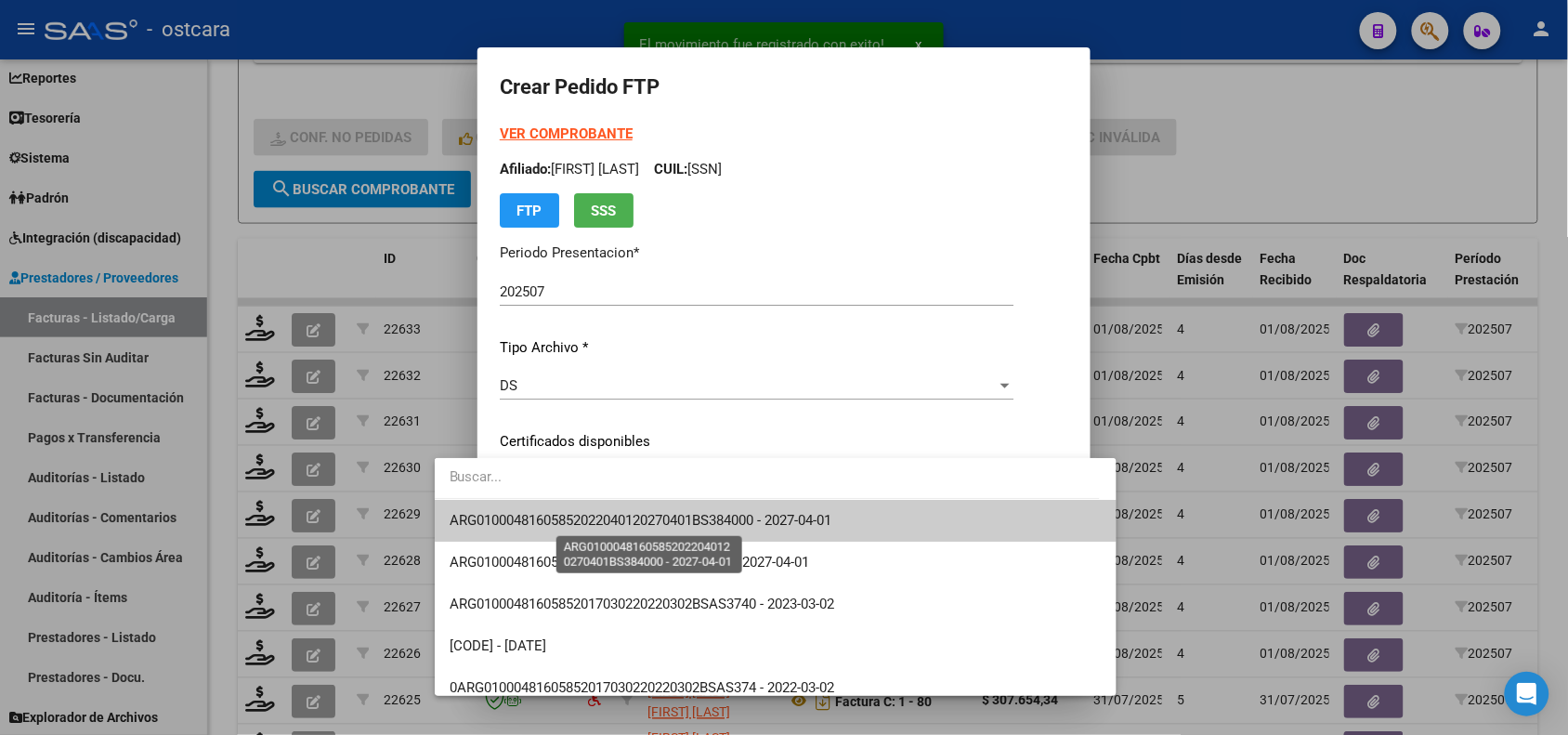 click on "ARG01000481605852022040120270401BS384000 - 2027-04-01" at bounding box center (640, 520) 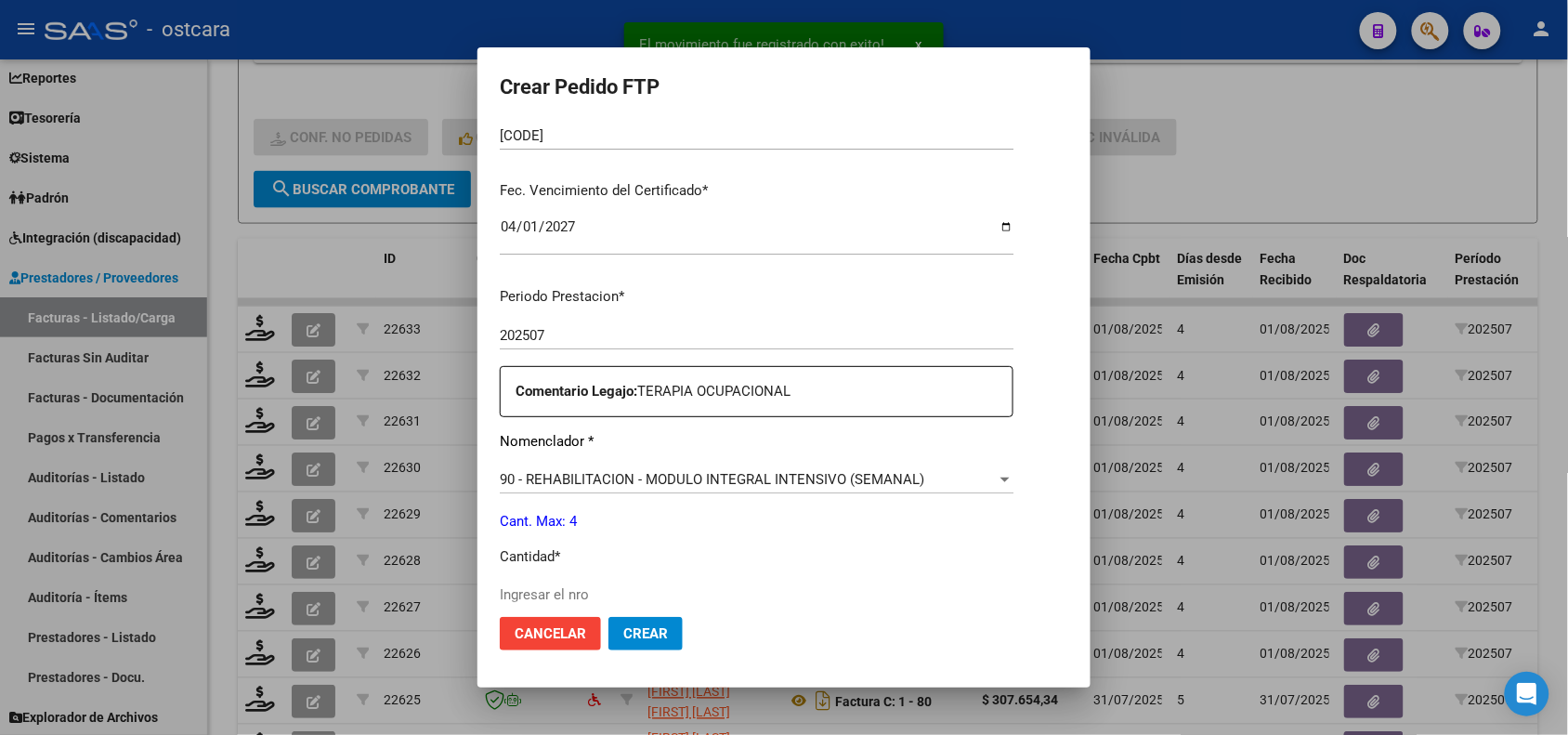 scroll, scrollTop: 465, scrollLeft: 0, axis: vertical 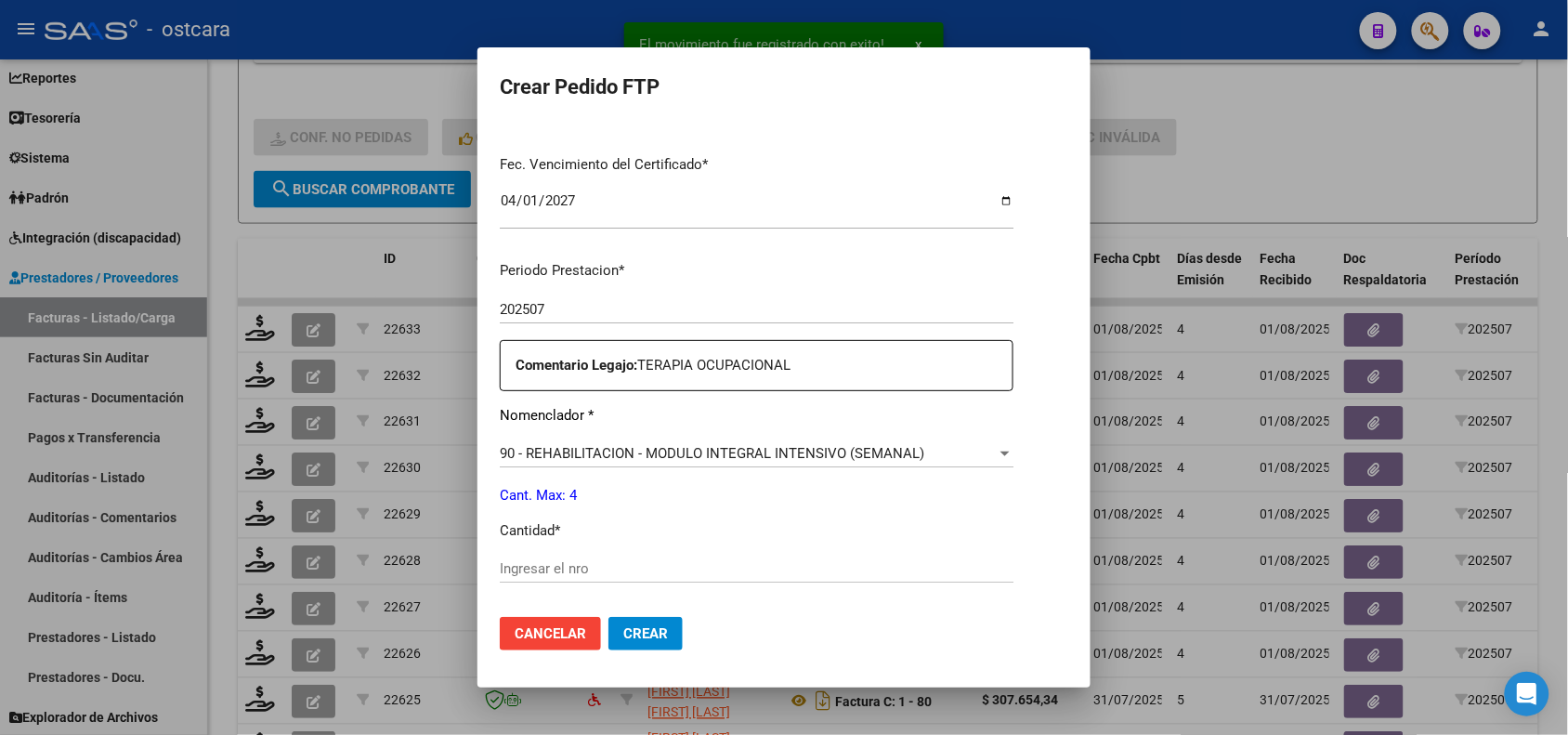 click on "Ingresar el nro" at bounding box center (756, 569) 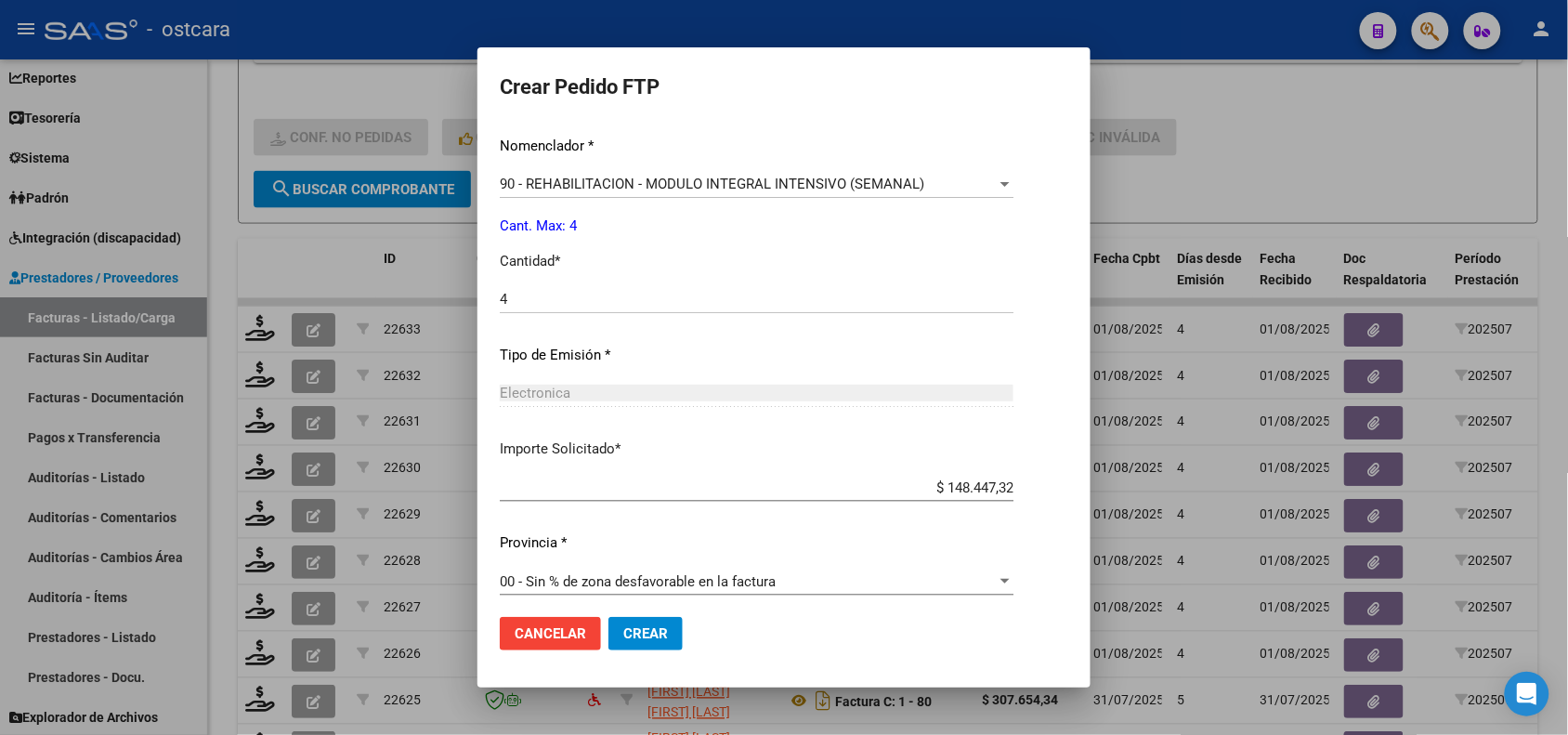 scroll, scrollTop: 745, scrollLeft: 0, axis: vertical 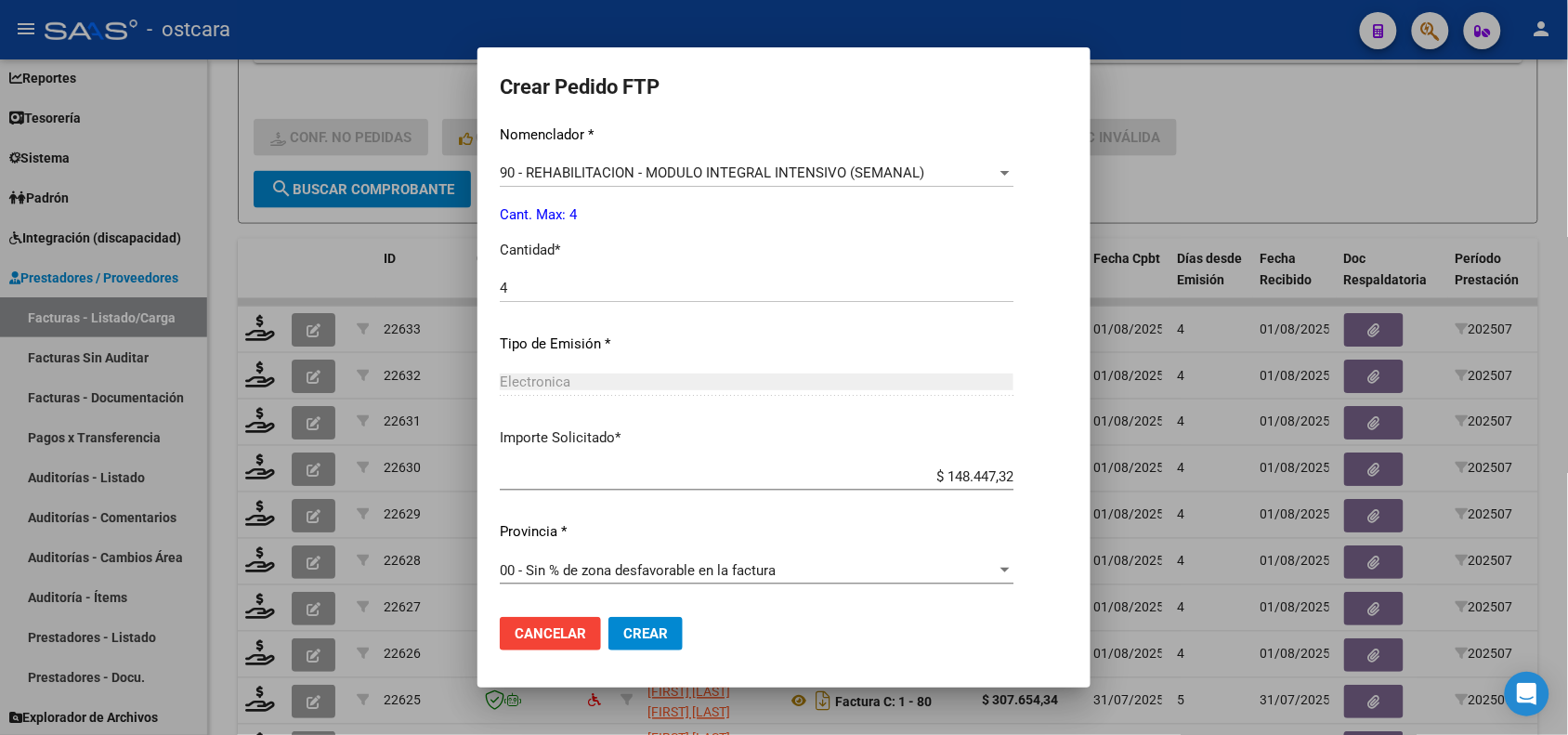 click on "Crear" 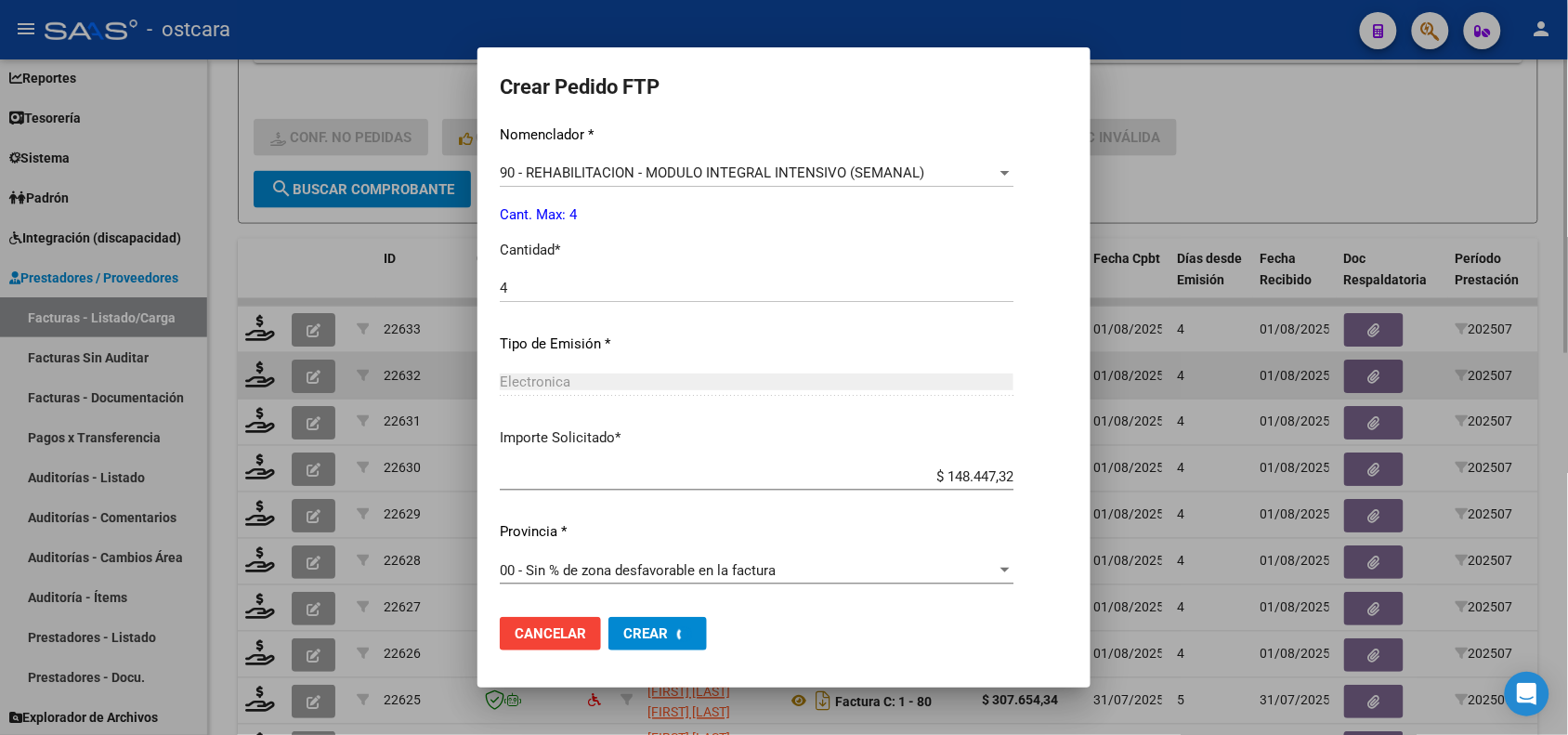 scroll, scrollTop: 0, scrollLeft: 0, axis: both 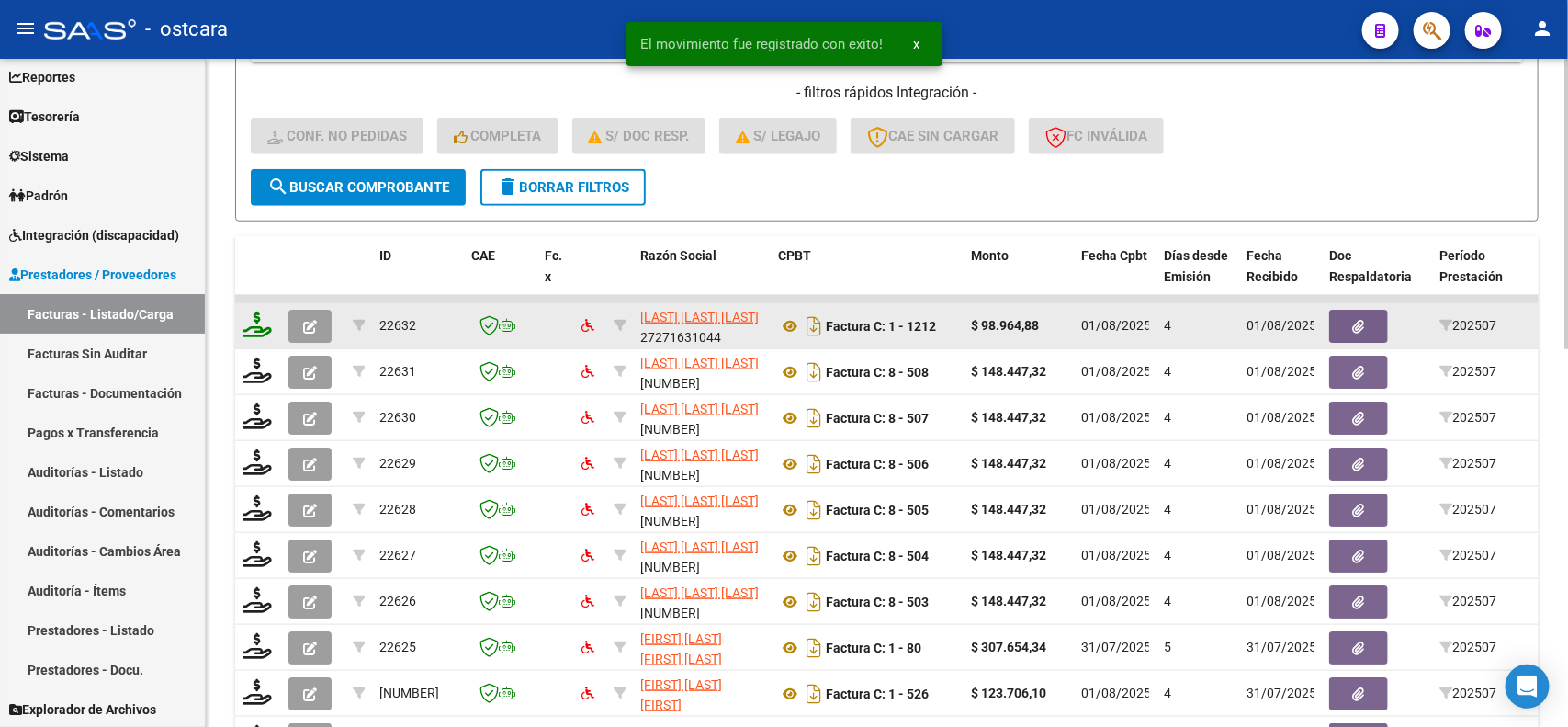 click 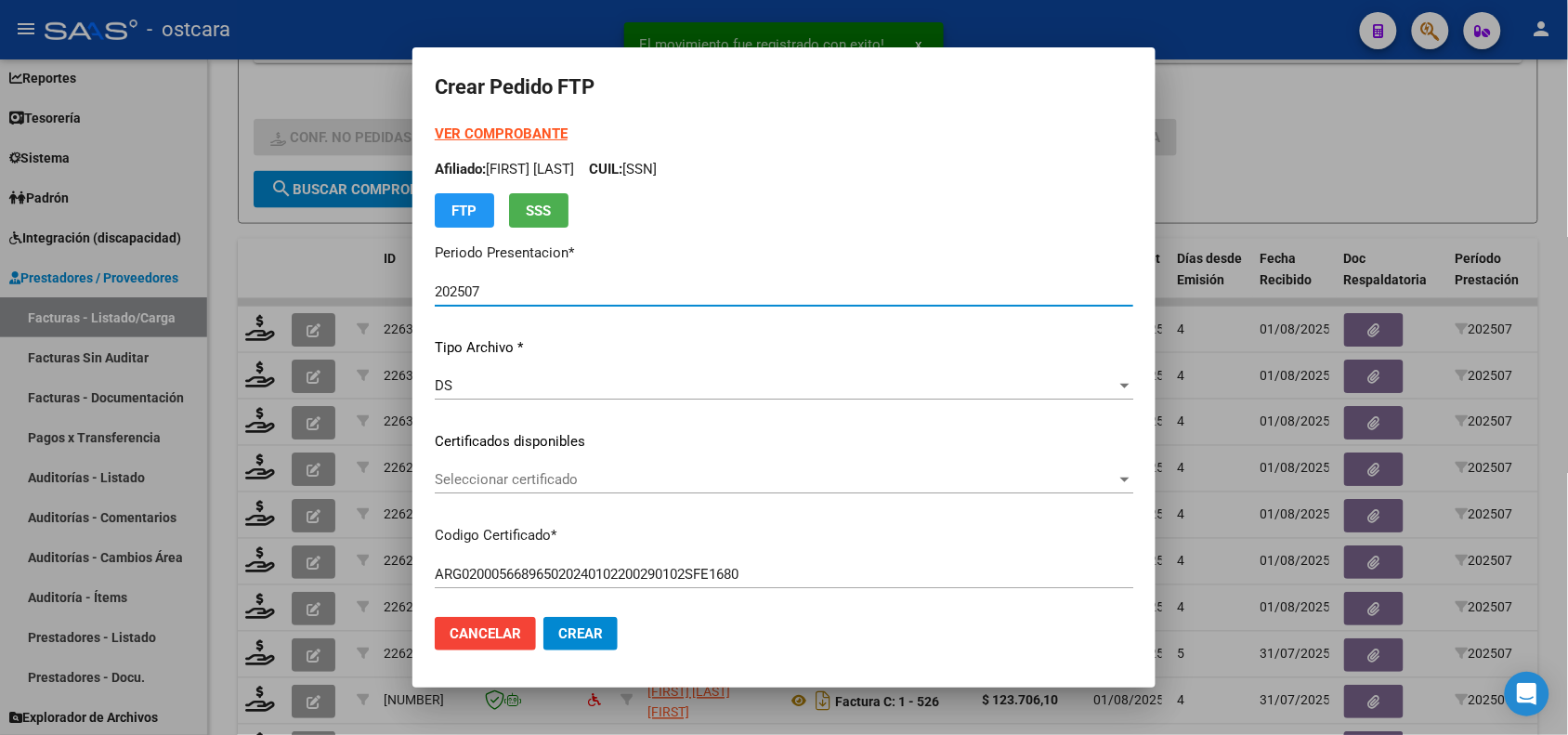 click on "Seleccionar certificado" at bounding box center (776, 479) 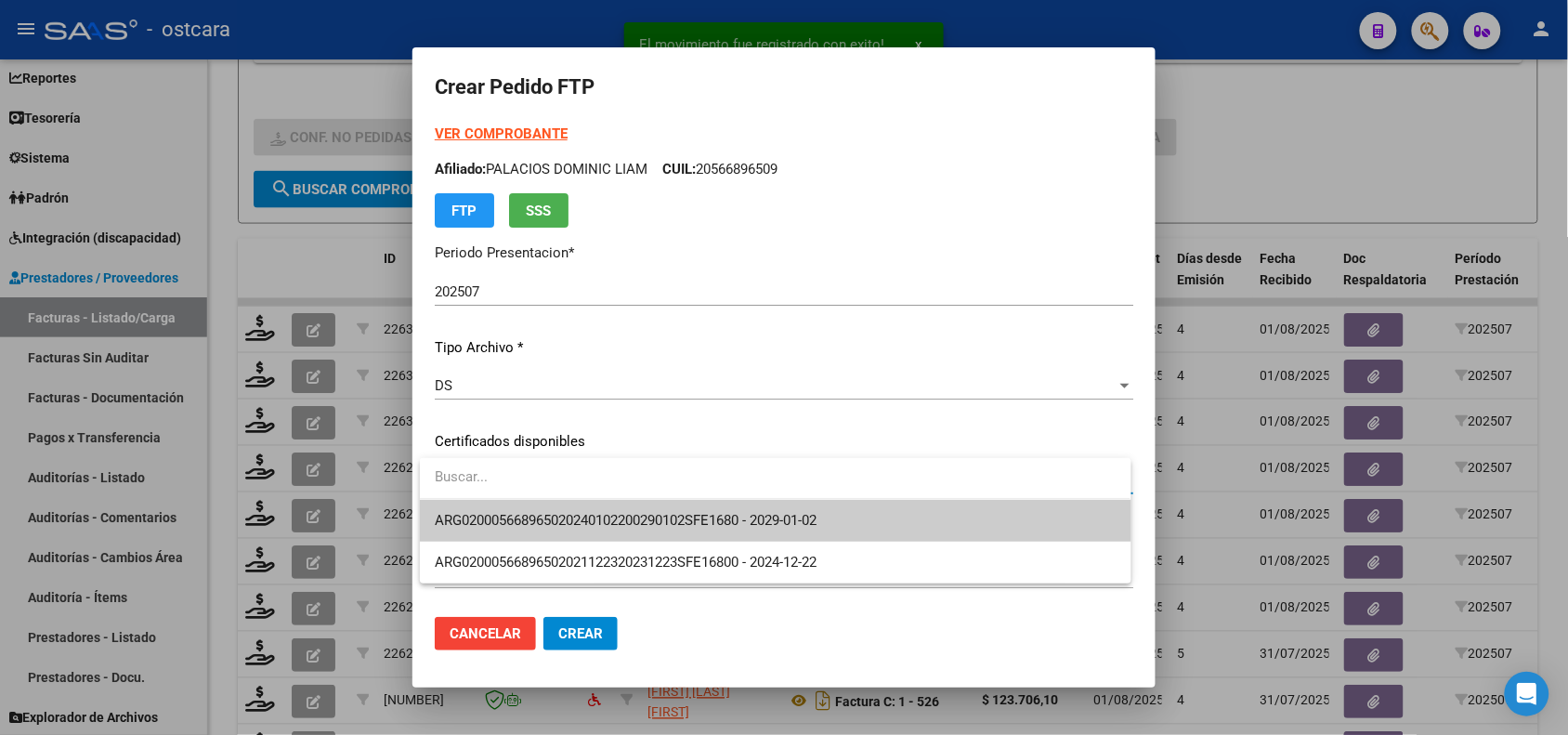 click on "ARG020005668965020240102200290102SFE1680 - 2029-01-02" at bounding box center (625, 520) 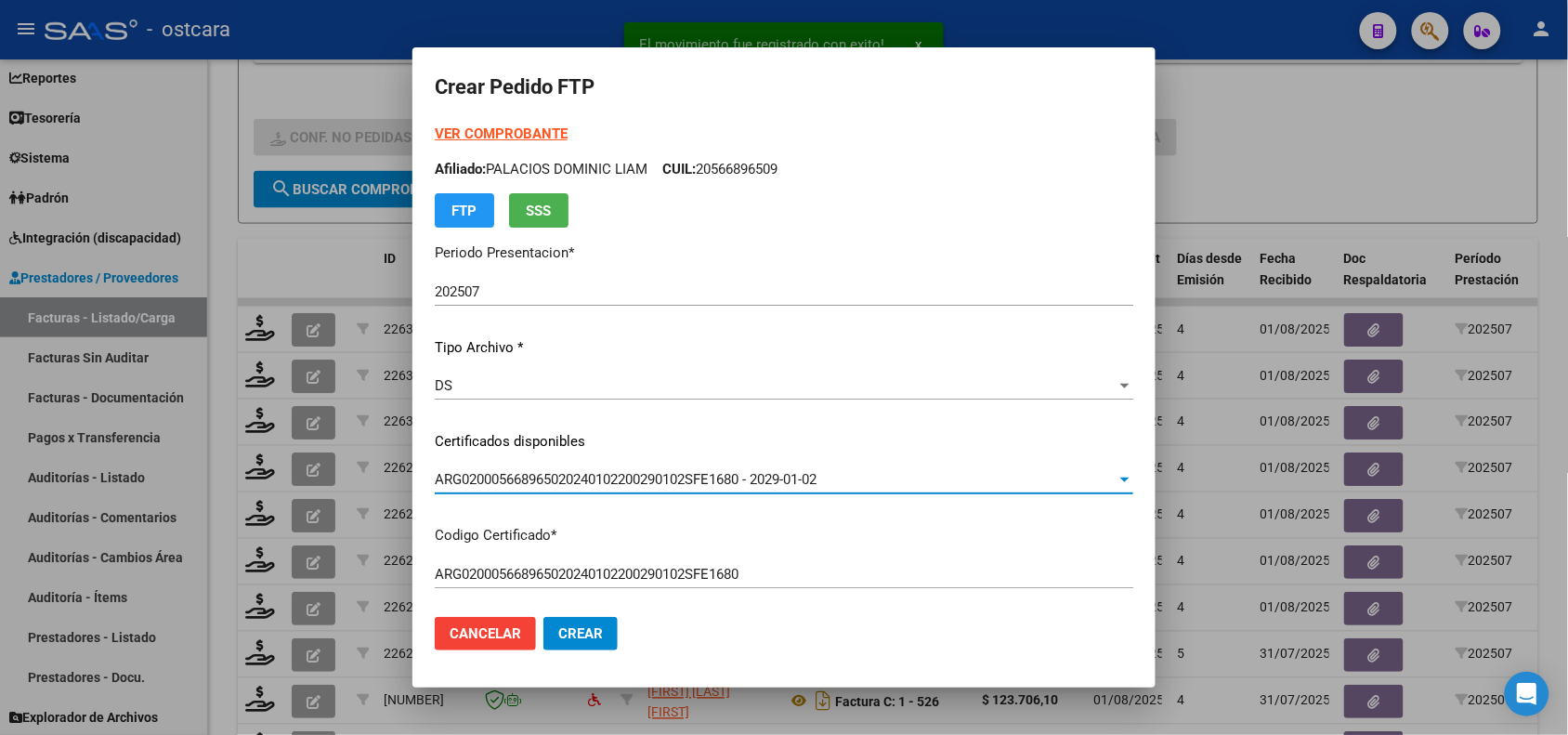 click on "VER COMPROBANTE" at bounding box center [501, 134] 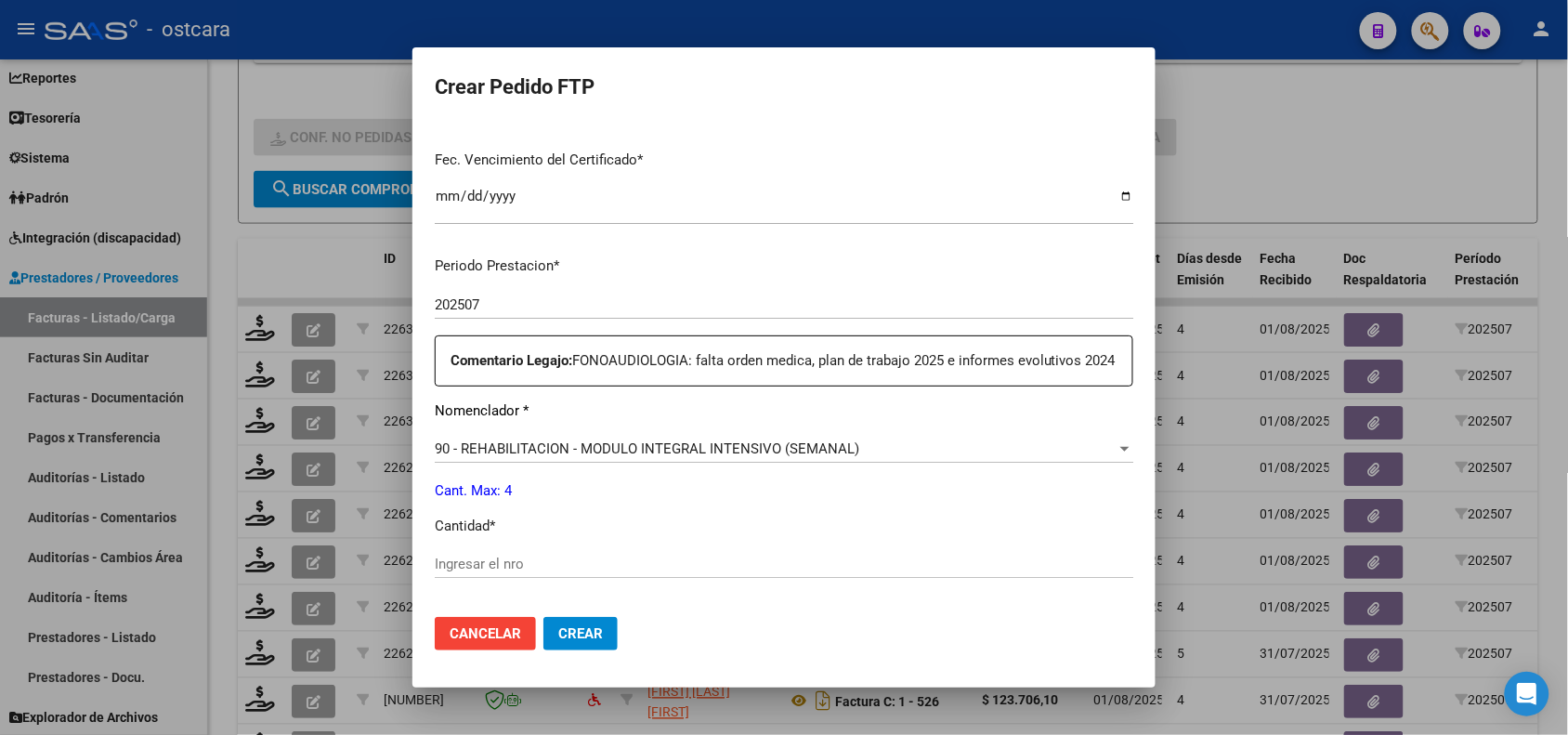 scroll, scrollTop: 581, scrollLeft: 0, axis: vertical 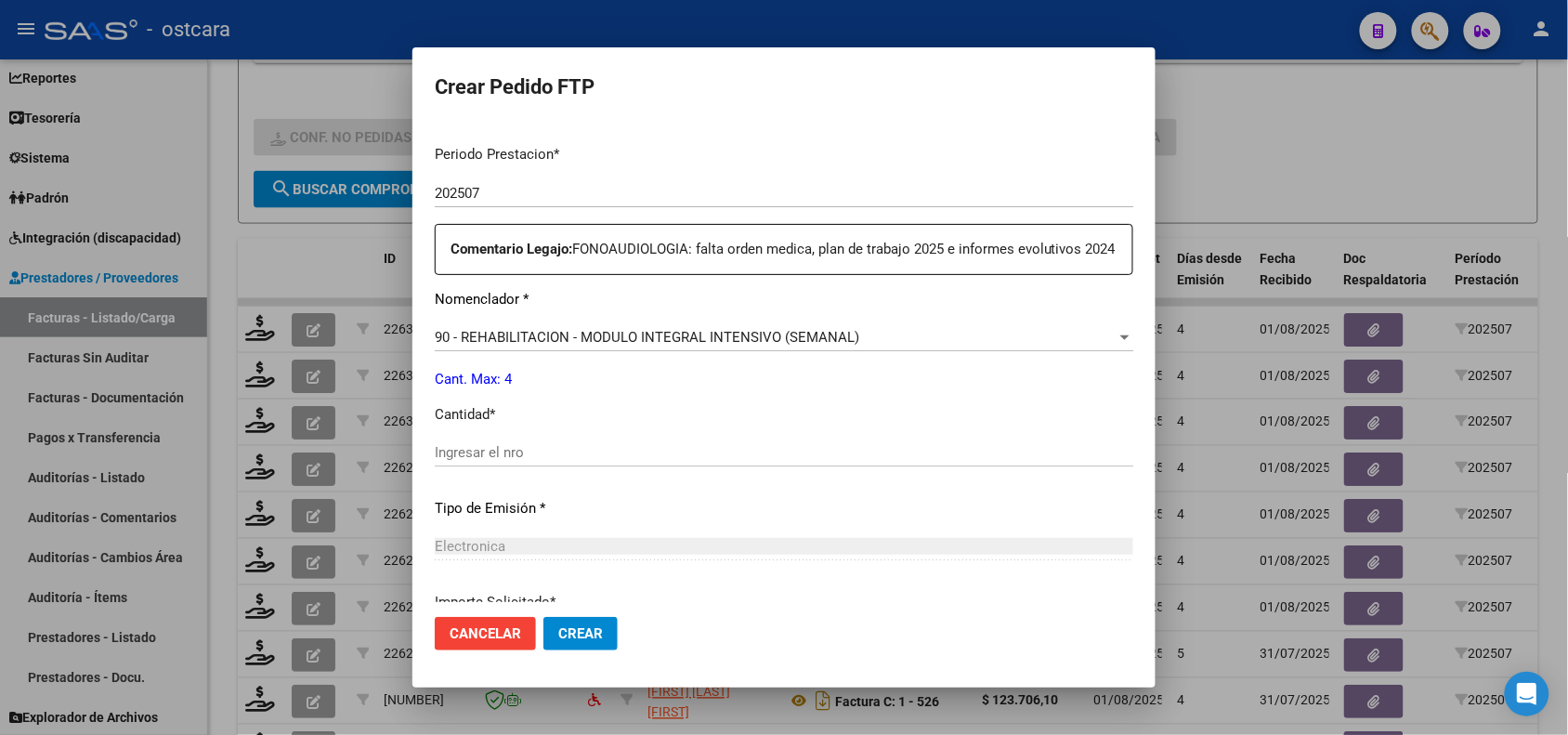 click on "Ingresar el nro" at bounding box center (784, 453) 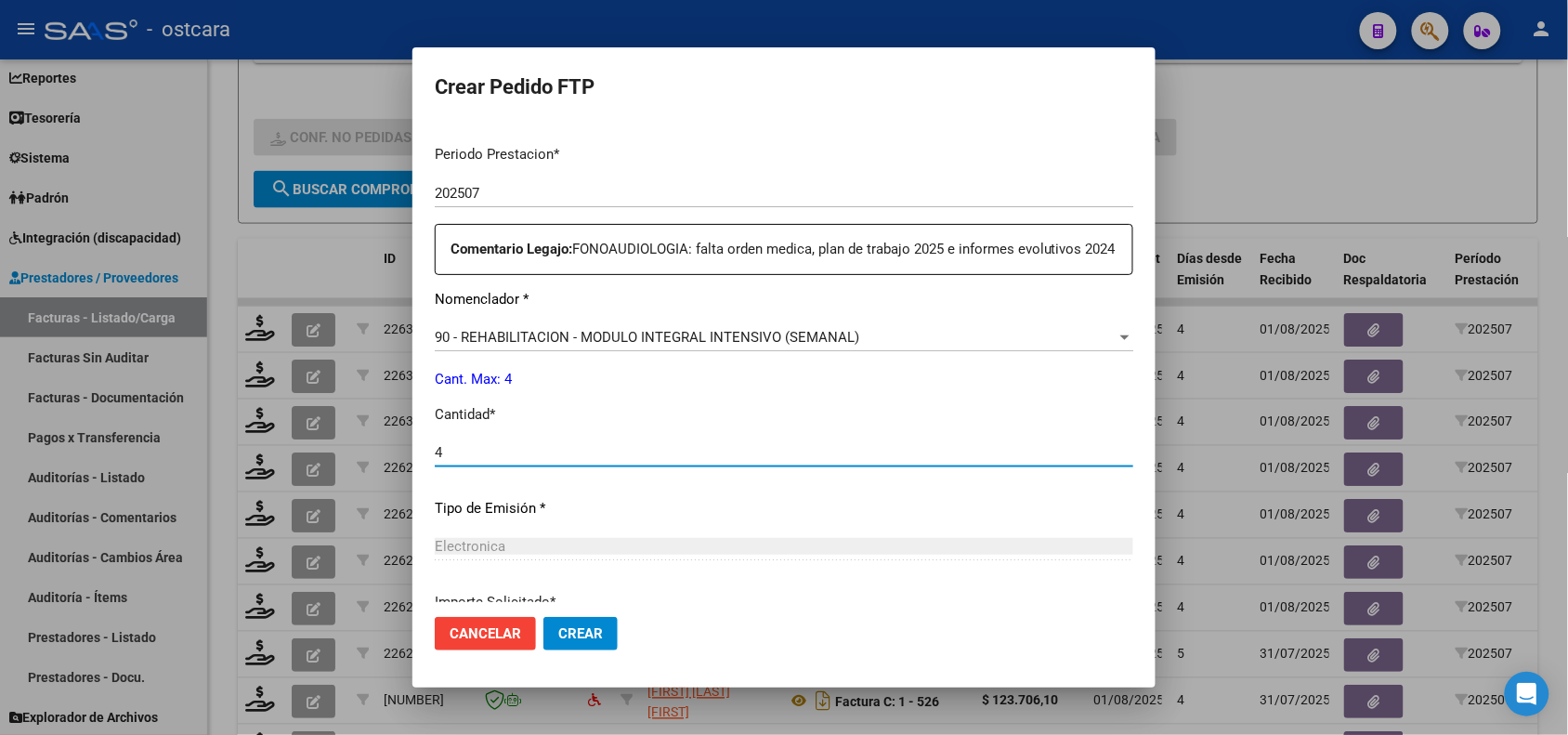 click on "Crear" 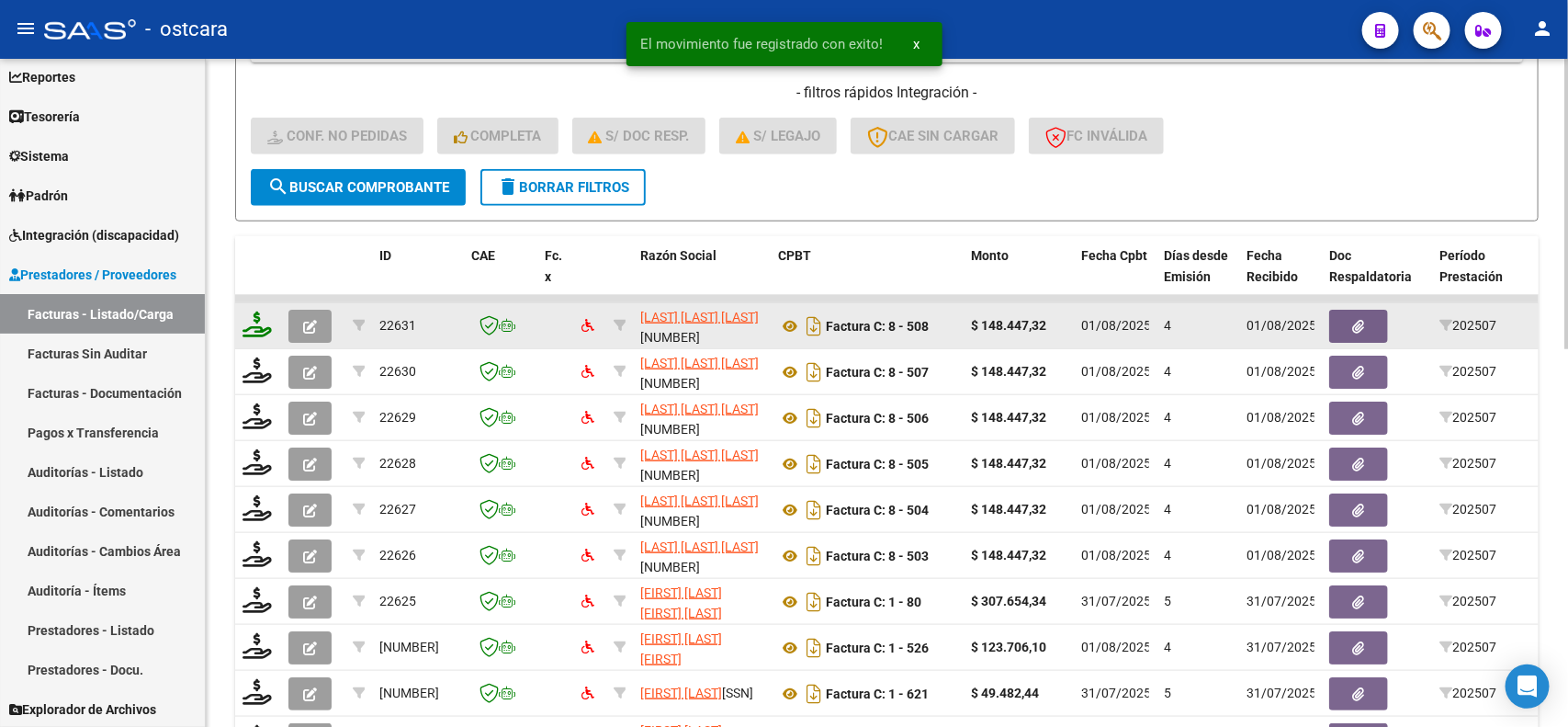click 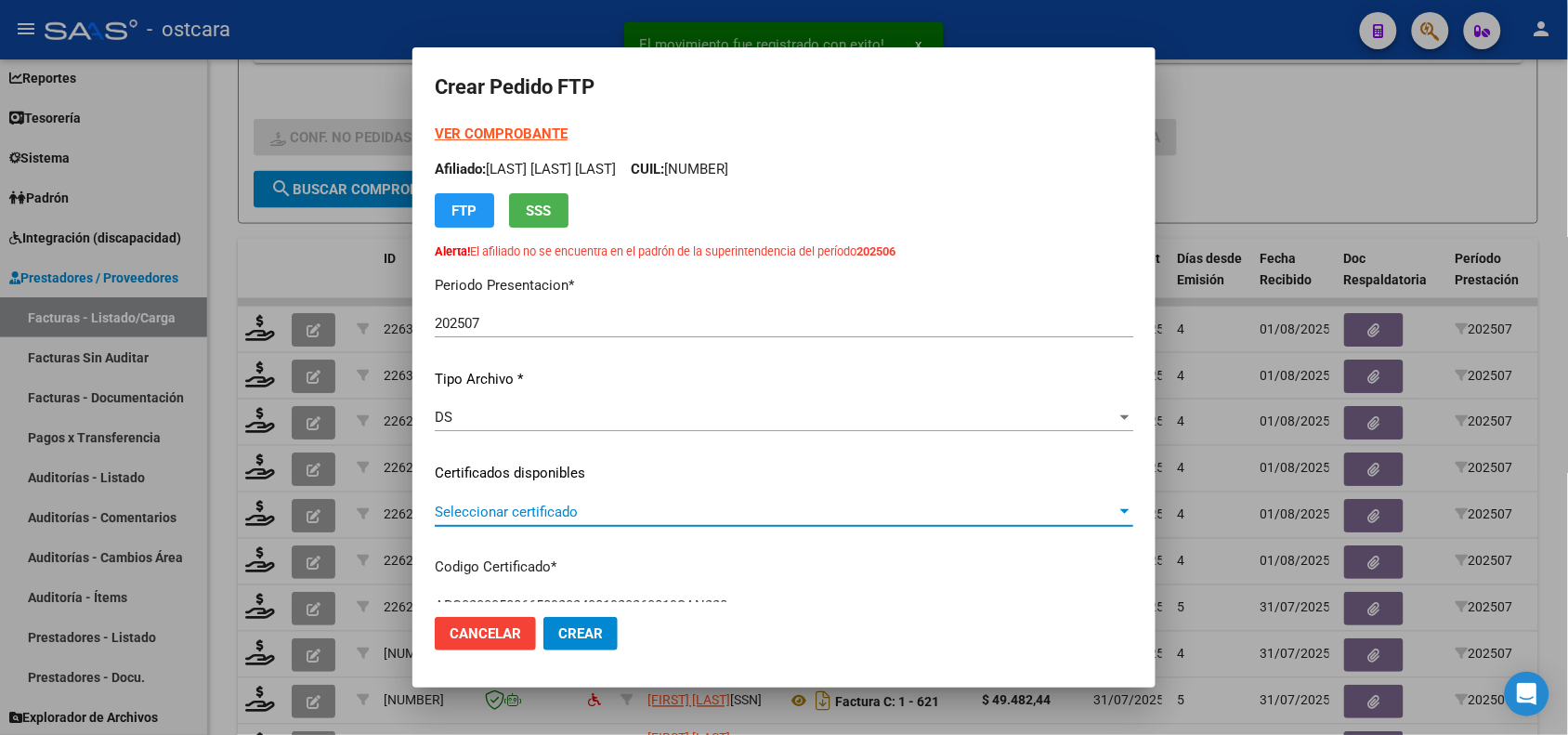 click on "Seleccionar certificado" at bounding box center (776, 512) 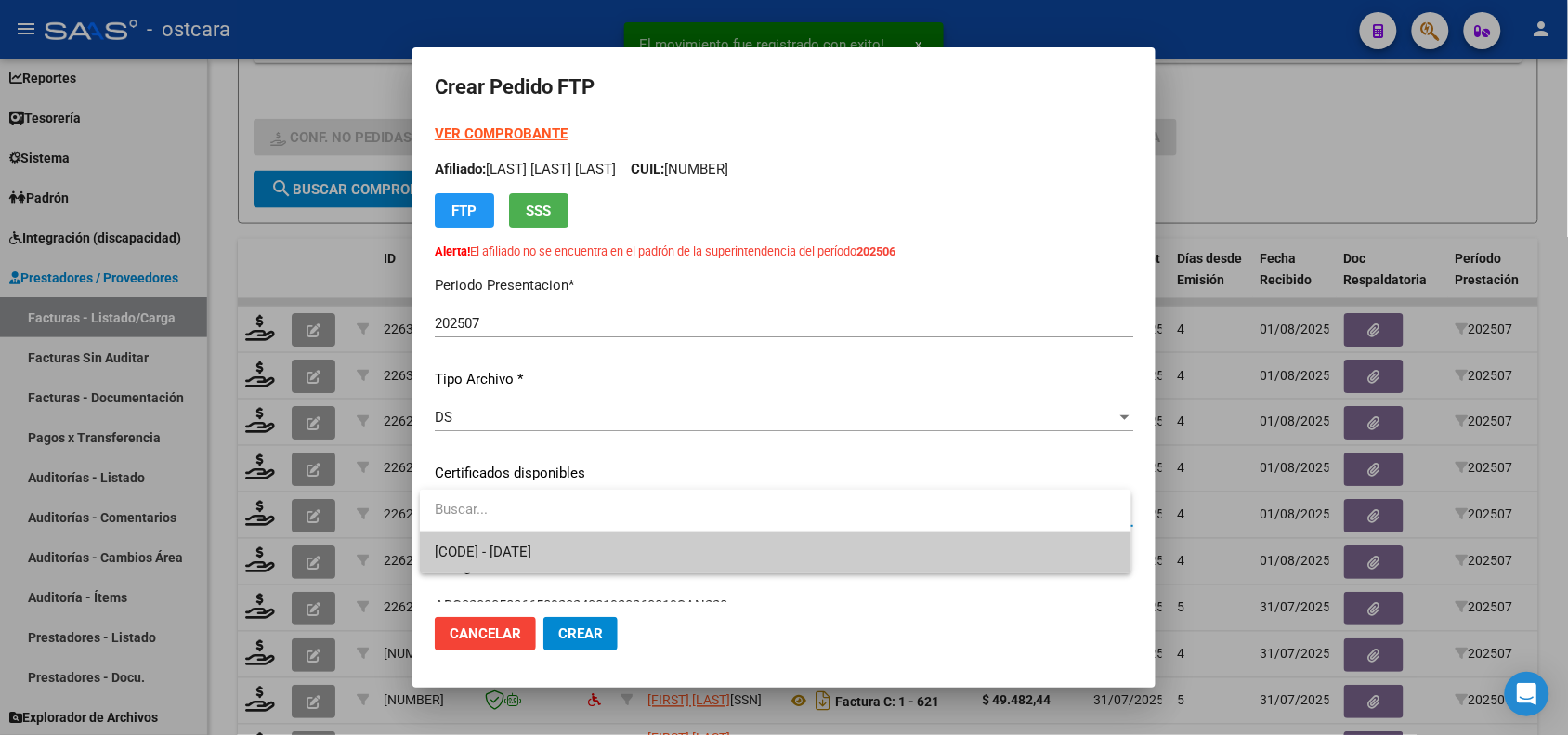 click on "[CODE] - [DATE]" at bounding box center (483, 552) 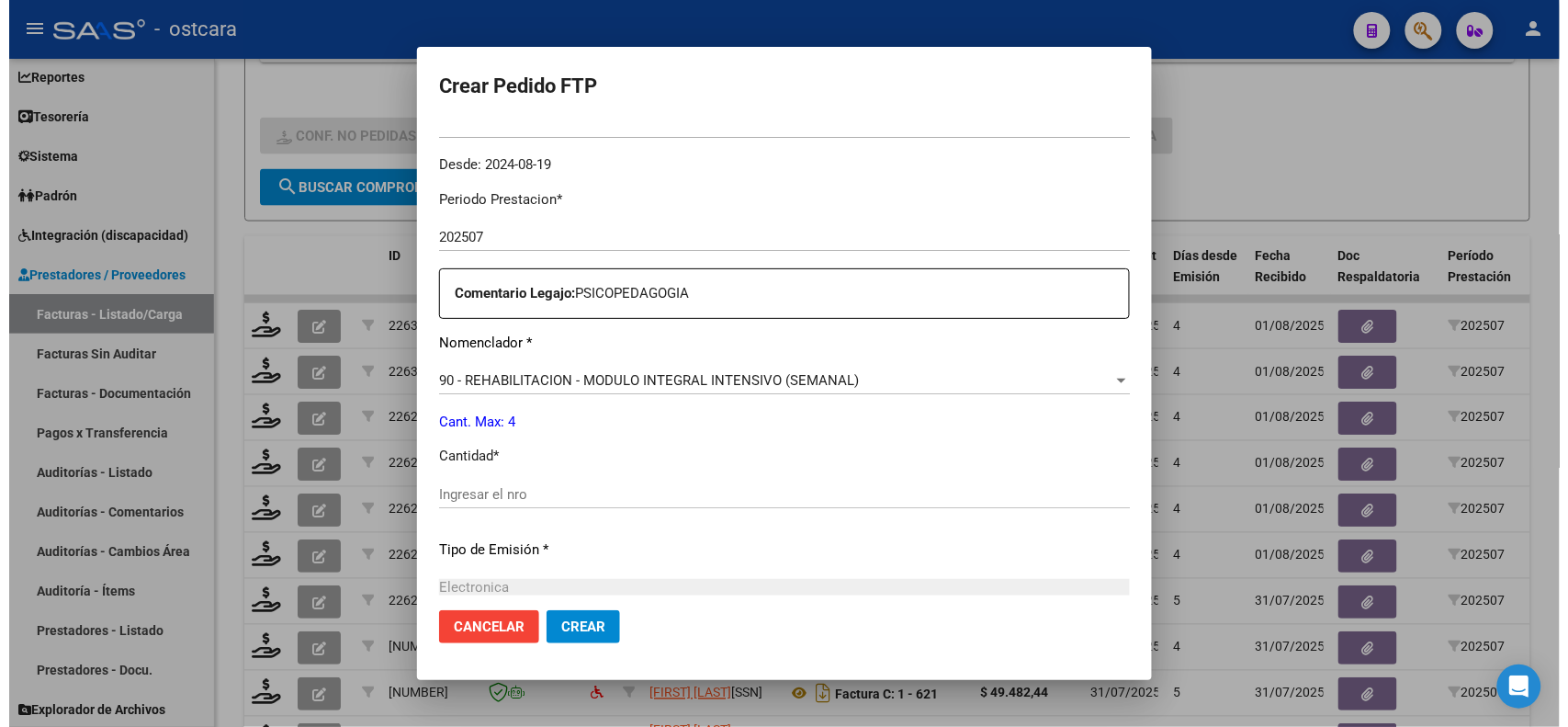 scroll, scrollTop: 689, scrollLeft: 0, axis: vertical 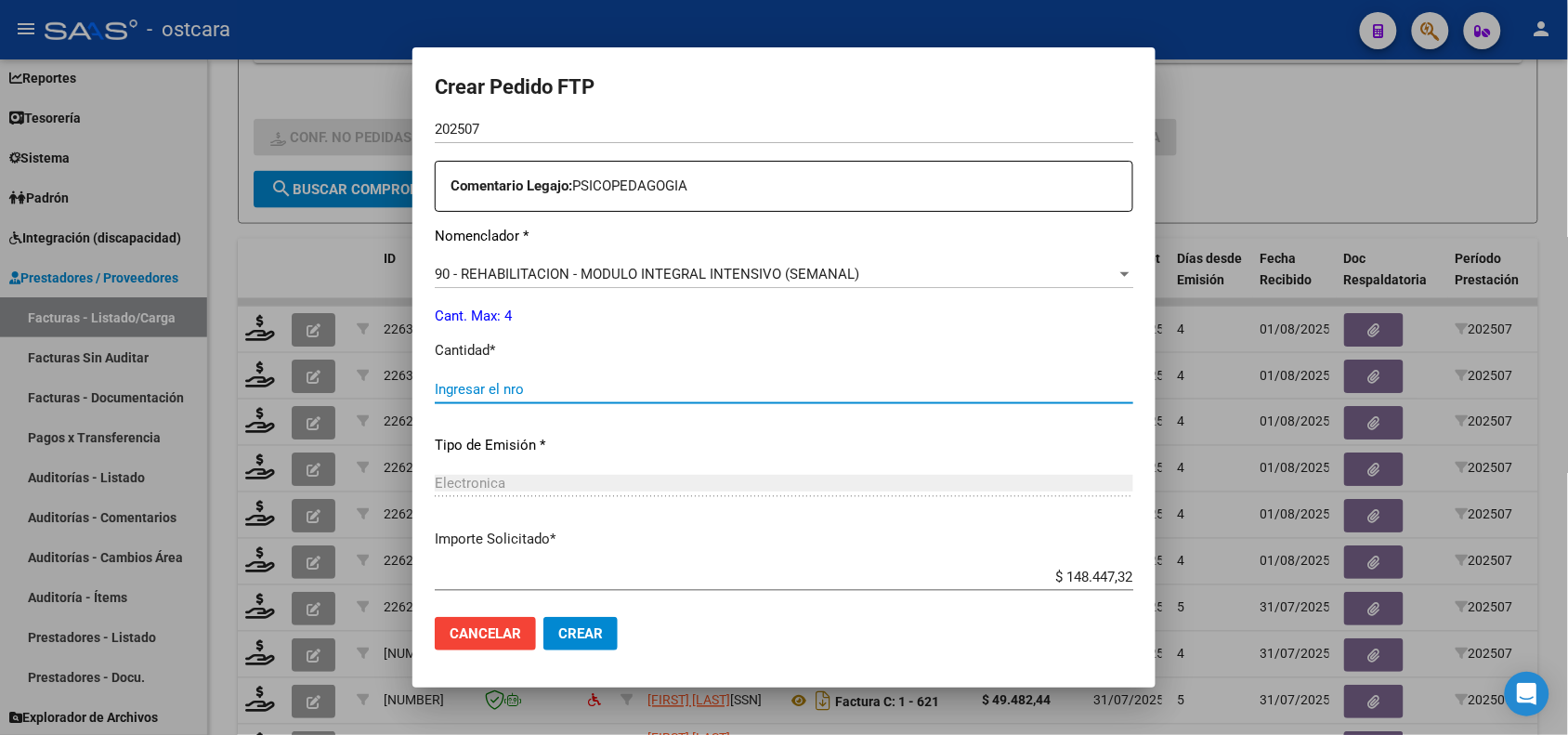 click on "Ingresar el nro" at bounding box center (784, 389) 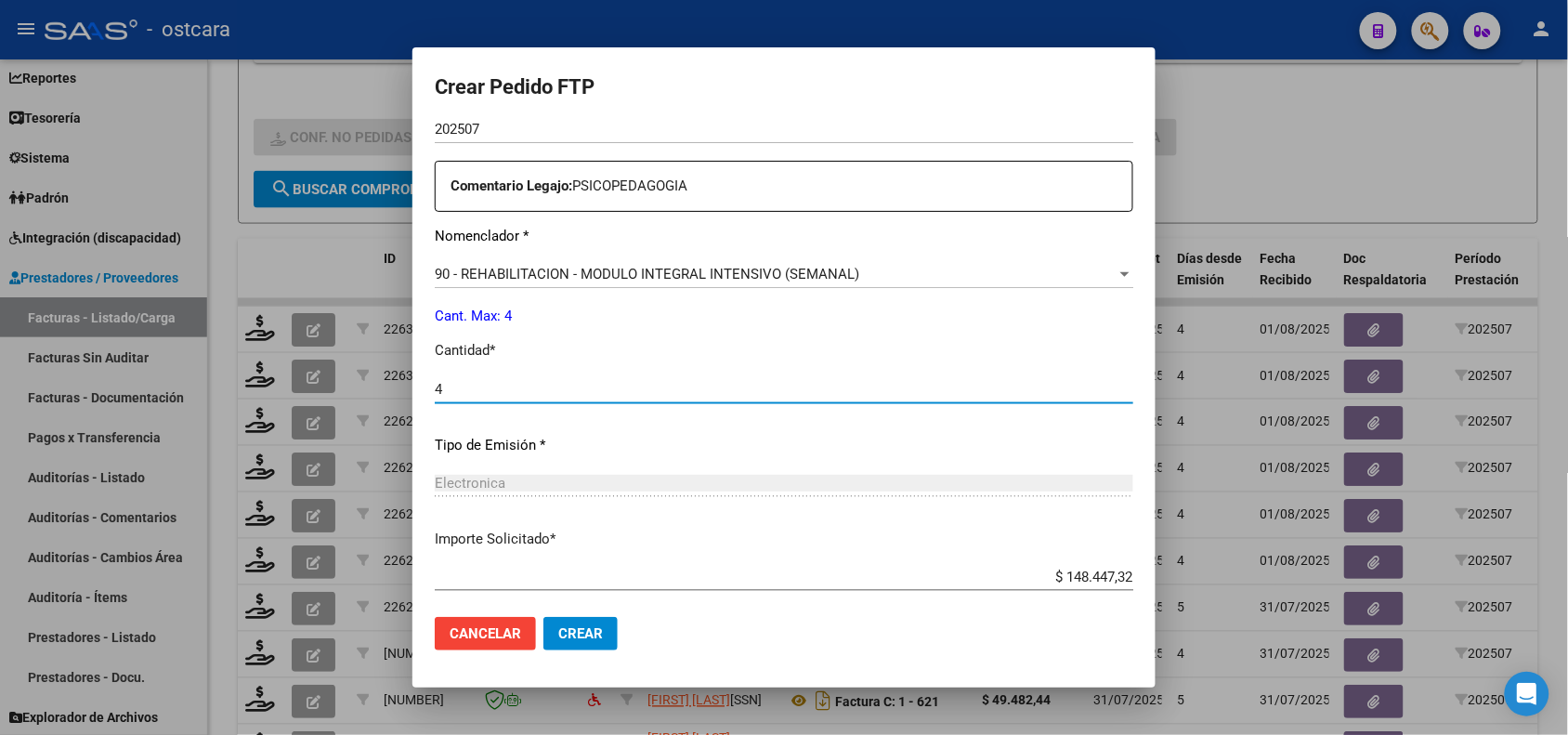 click on "Crear" 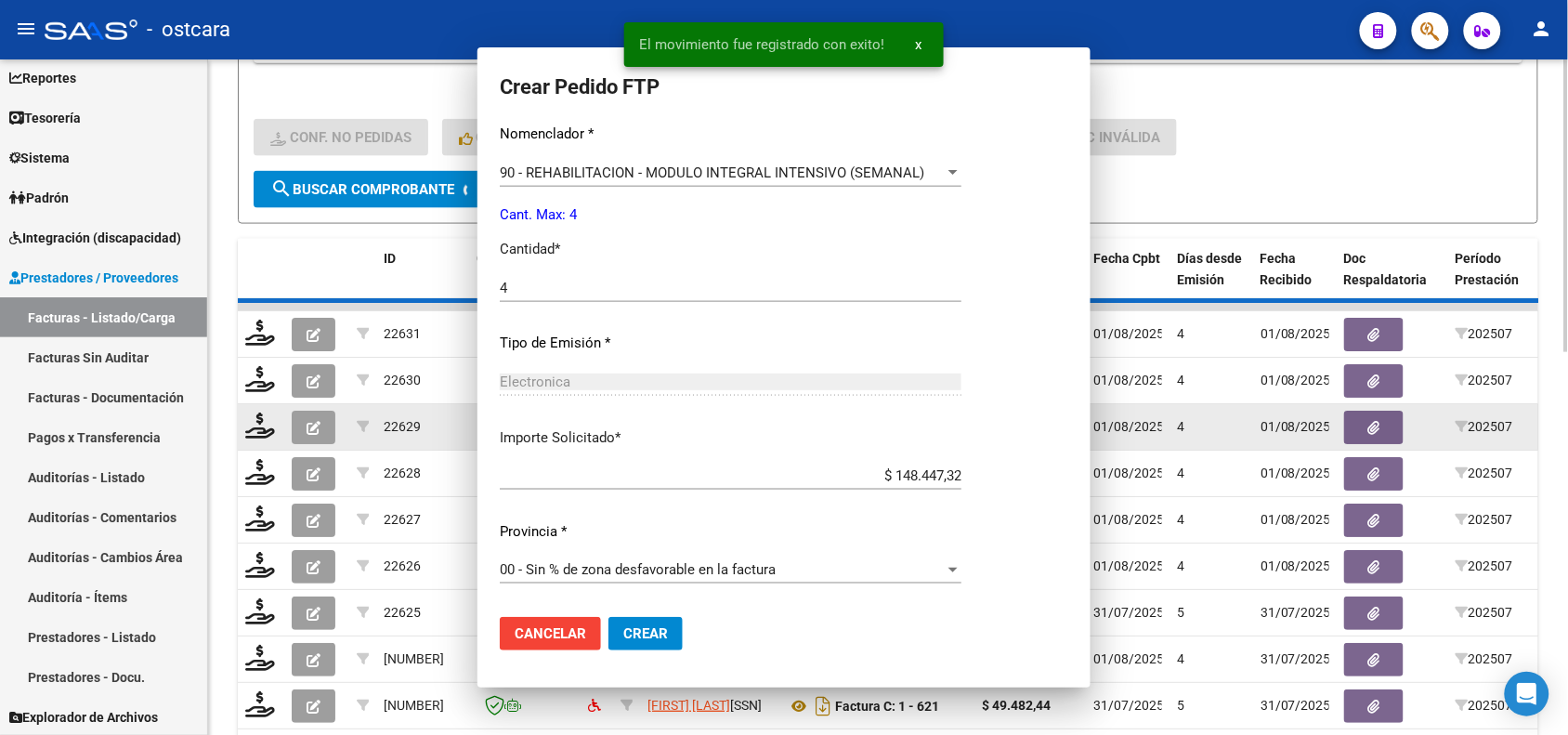 scroll, scrollTop: 0, scrollLeft: 0, axis: both 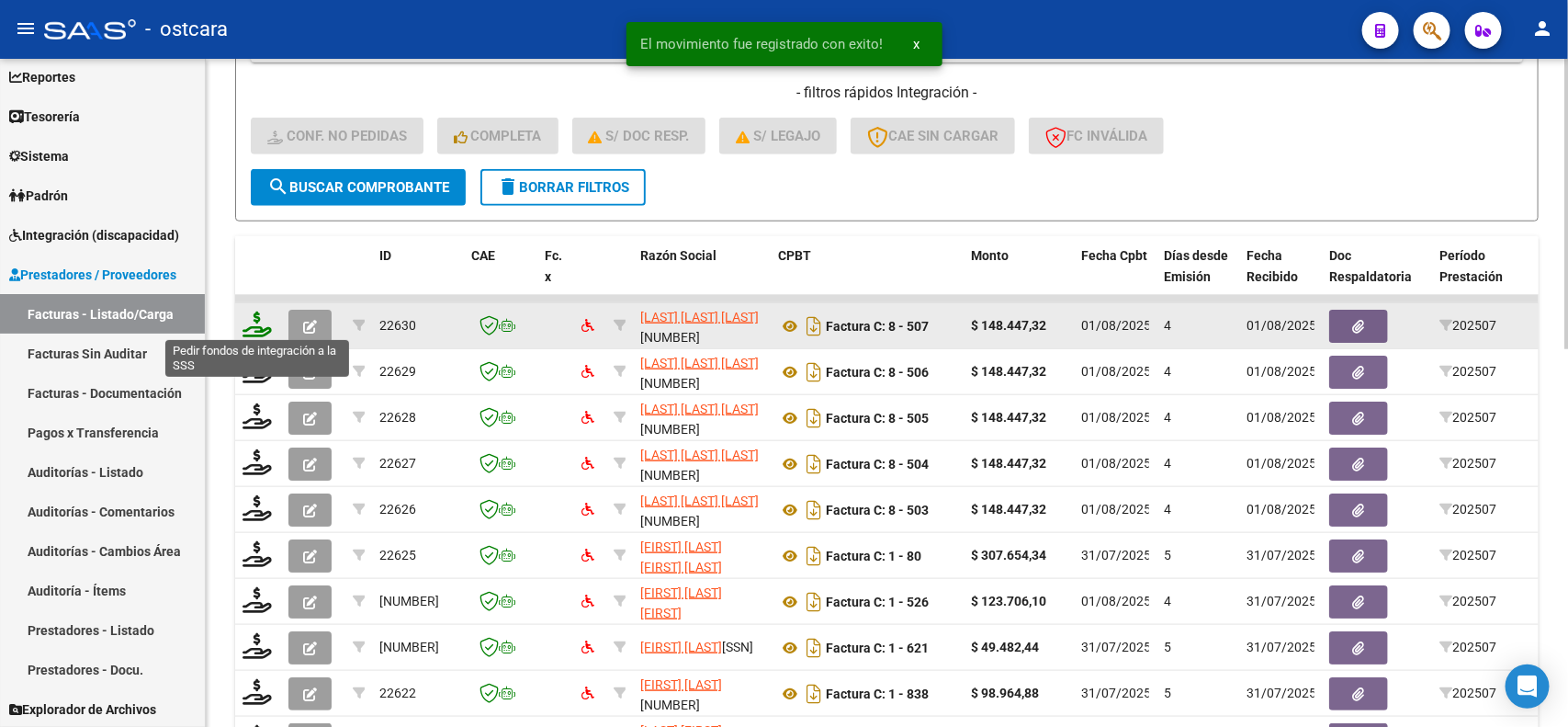 click 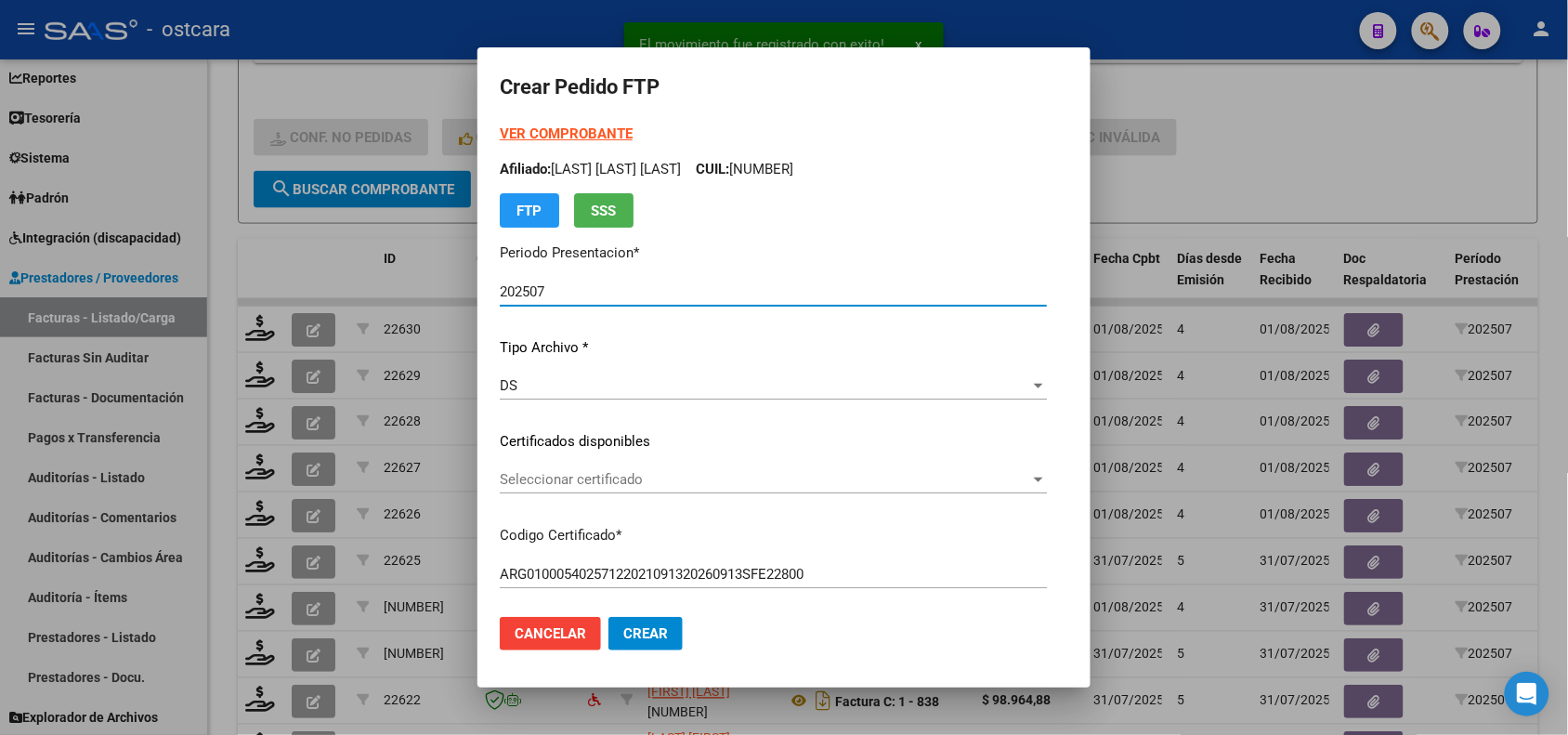 click on "Seleccionar certificado" at bounding box center (764, 479) 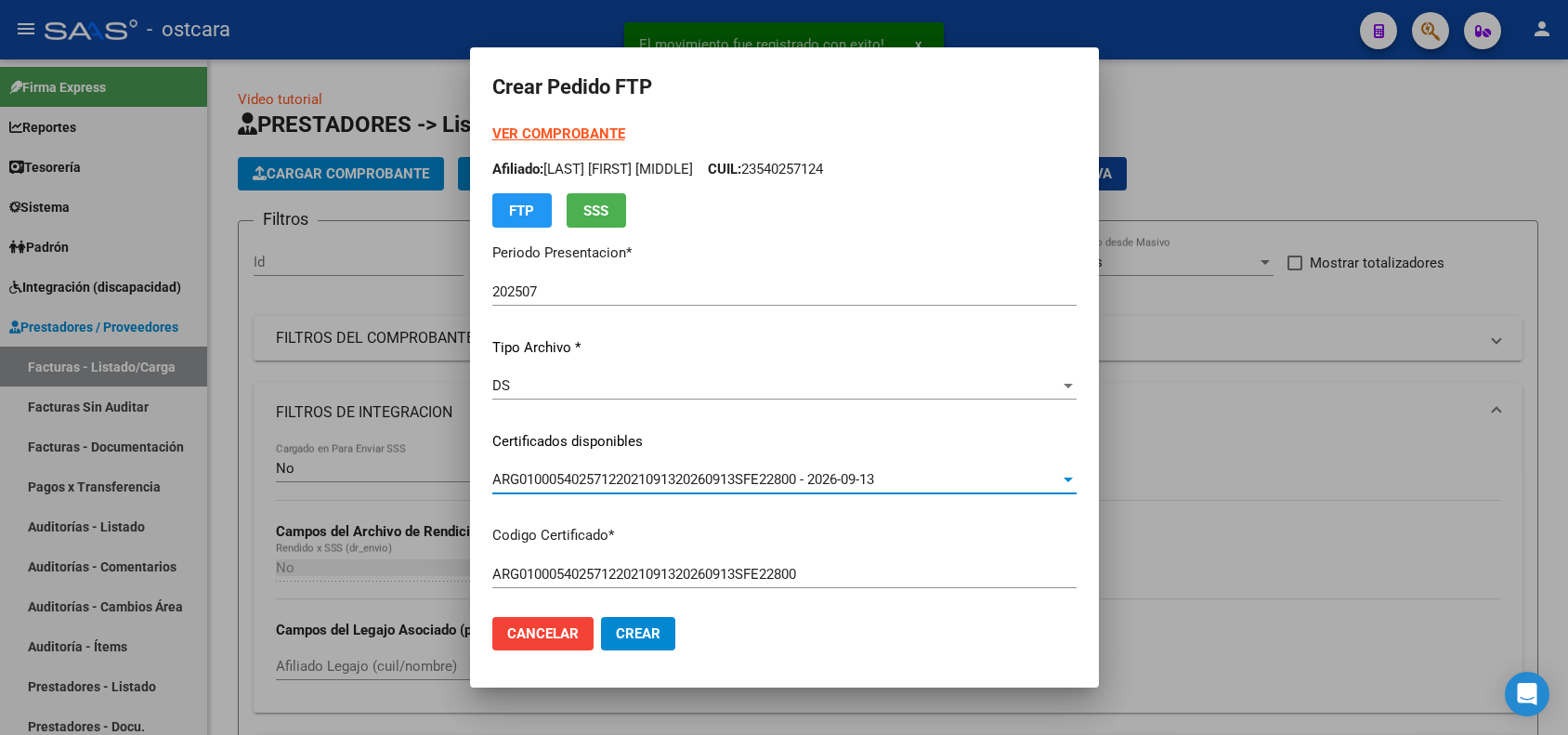 scroll, scrollTop: 0, scrollLeft: 0, axis: both 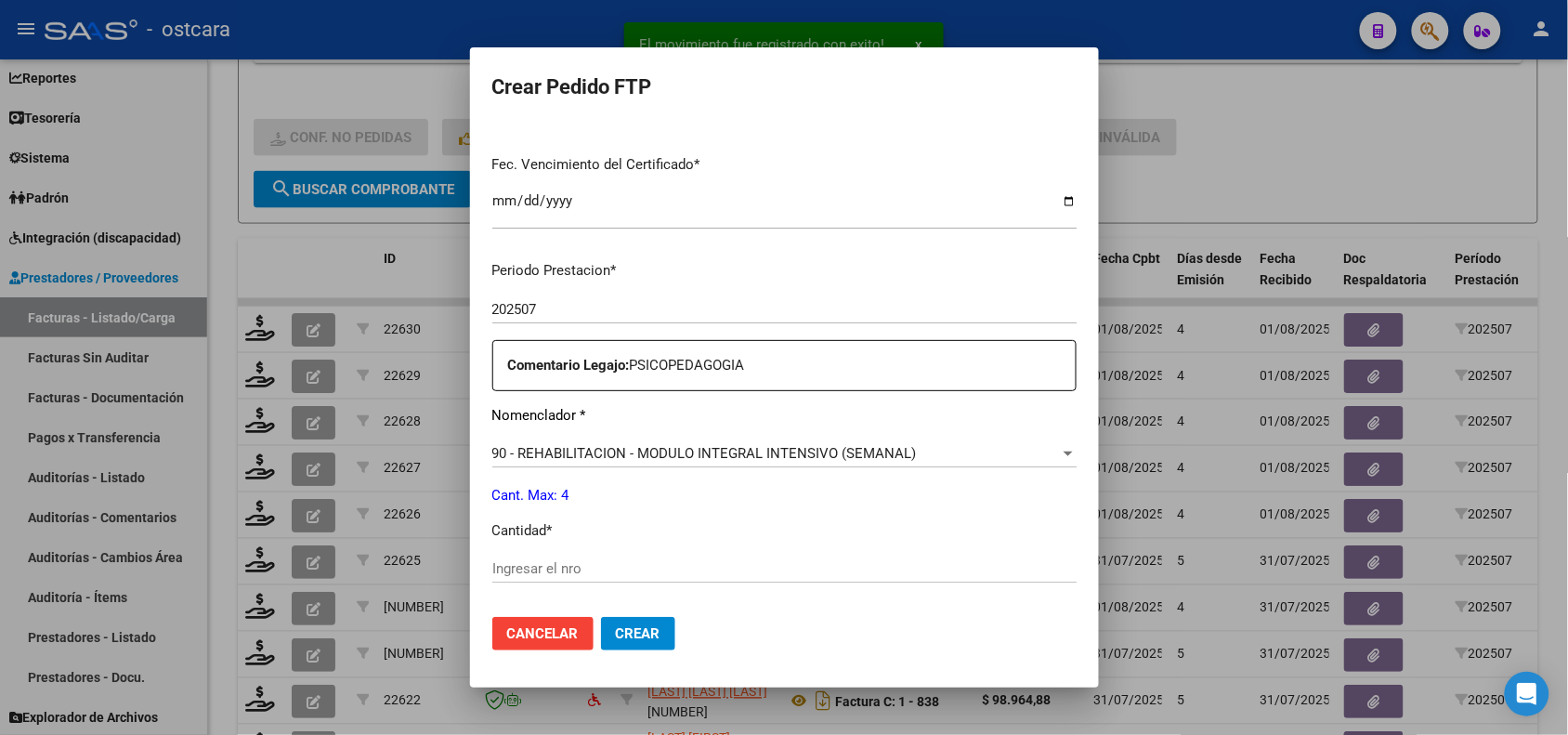 click on "Ingresar el nro" at bounding box center [784, 569] 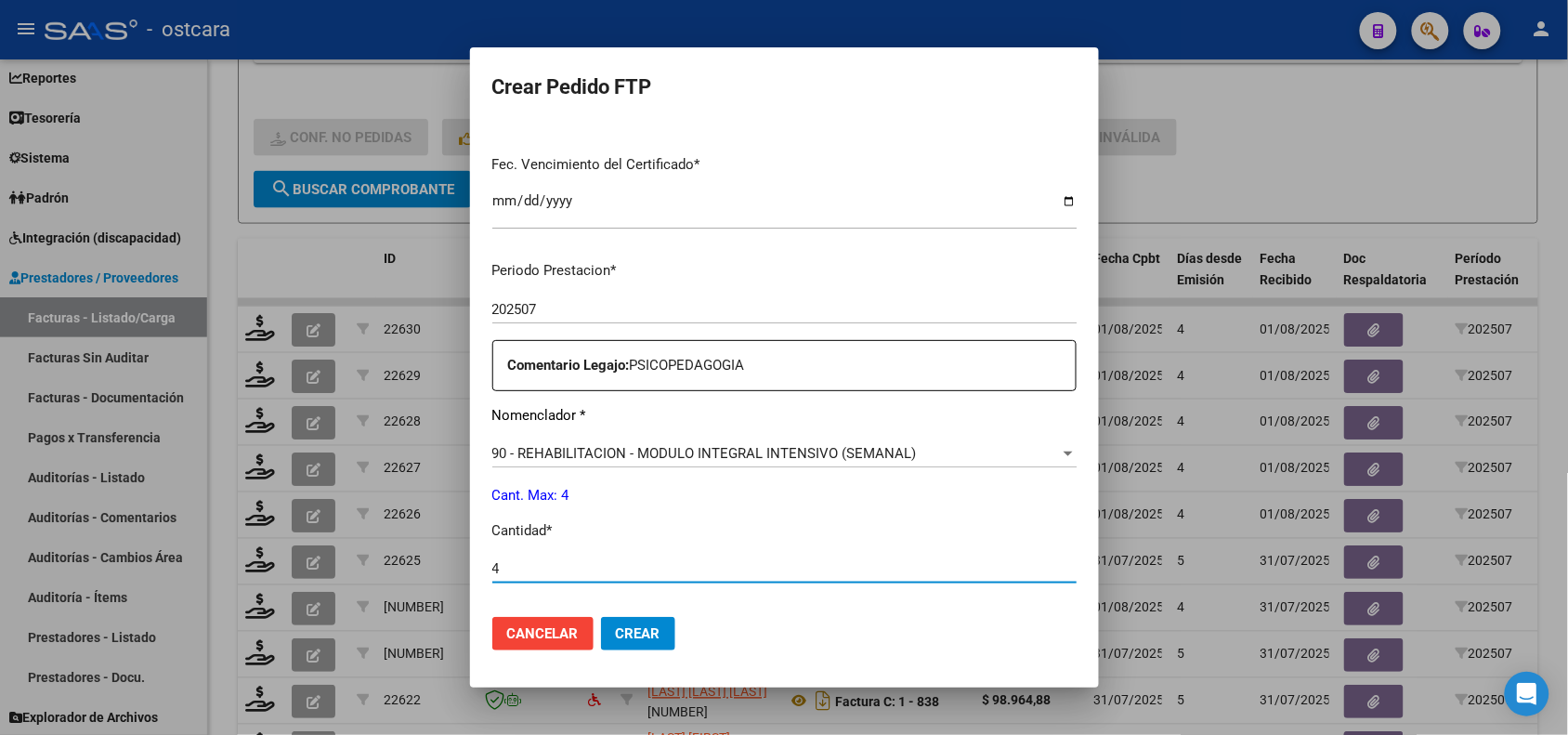 type on "4" 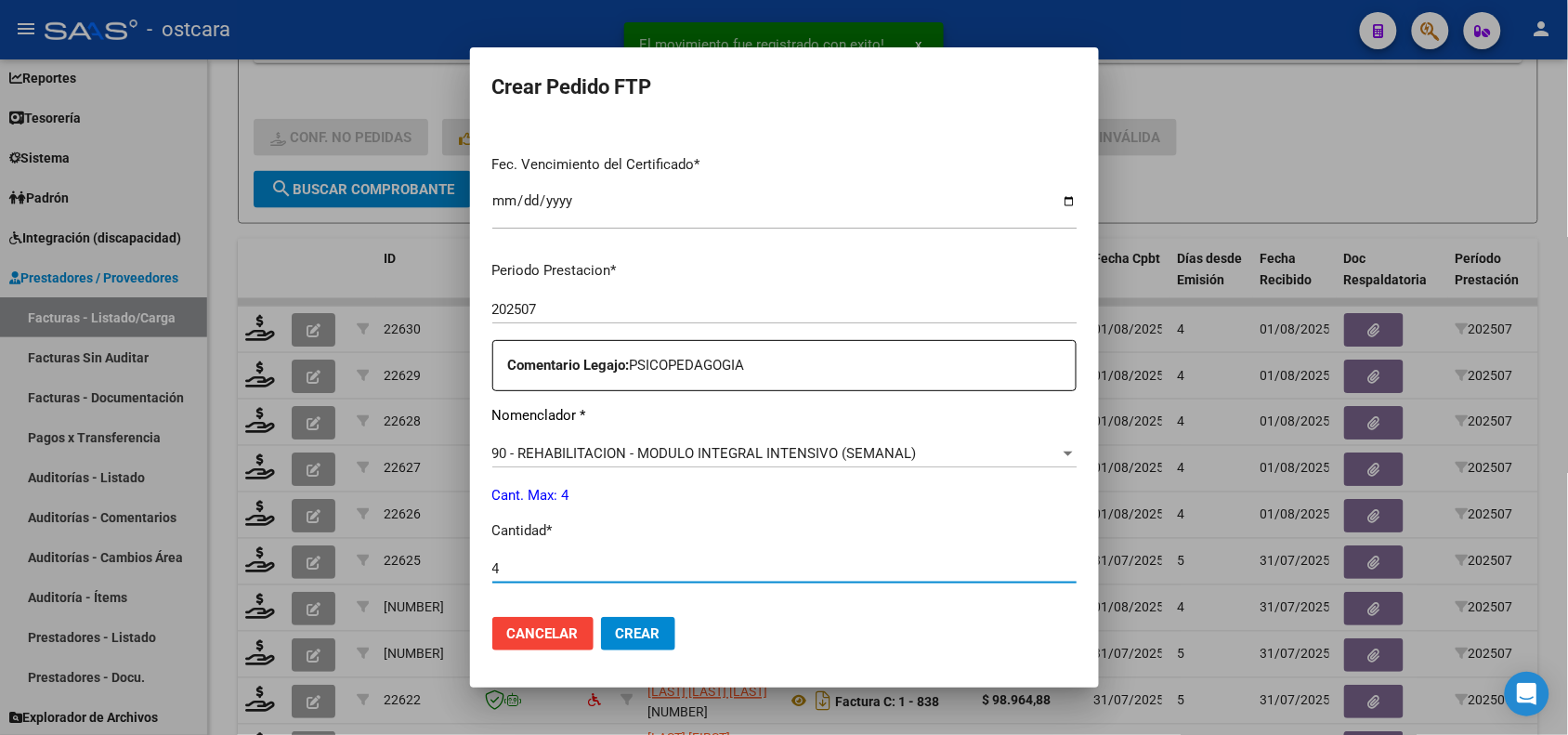 click on "Crear" 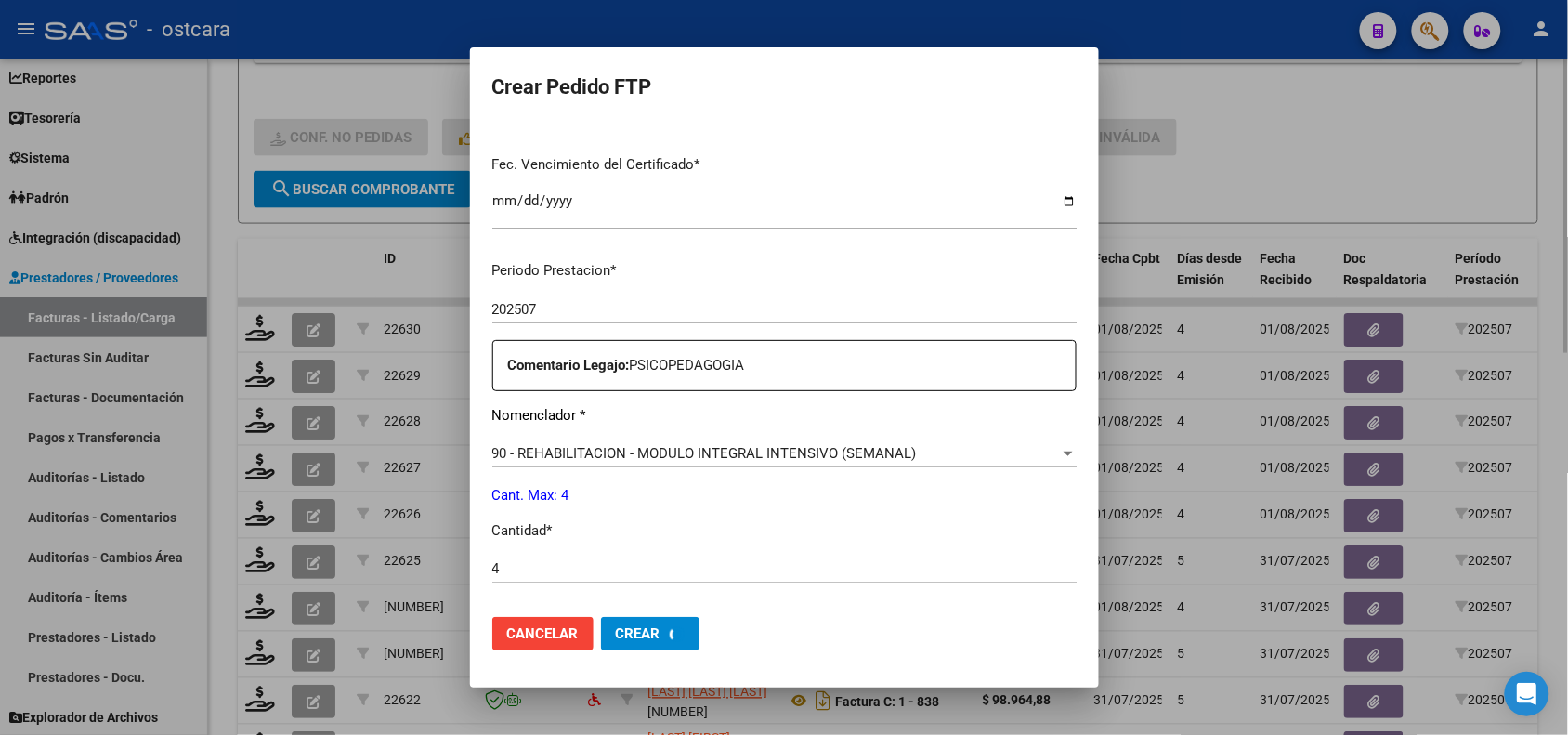 scroll, scrollTop: 0, scrollLeft: 0, axis: both 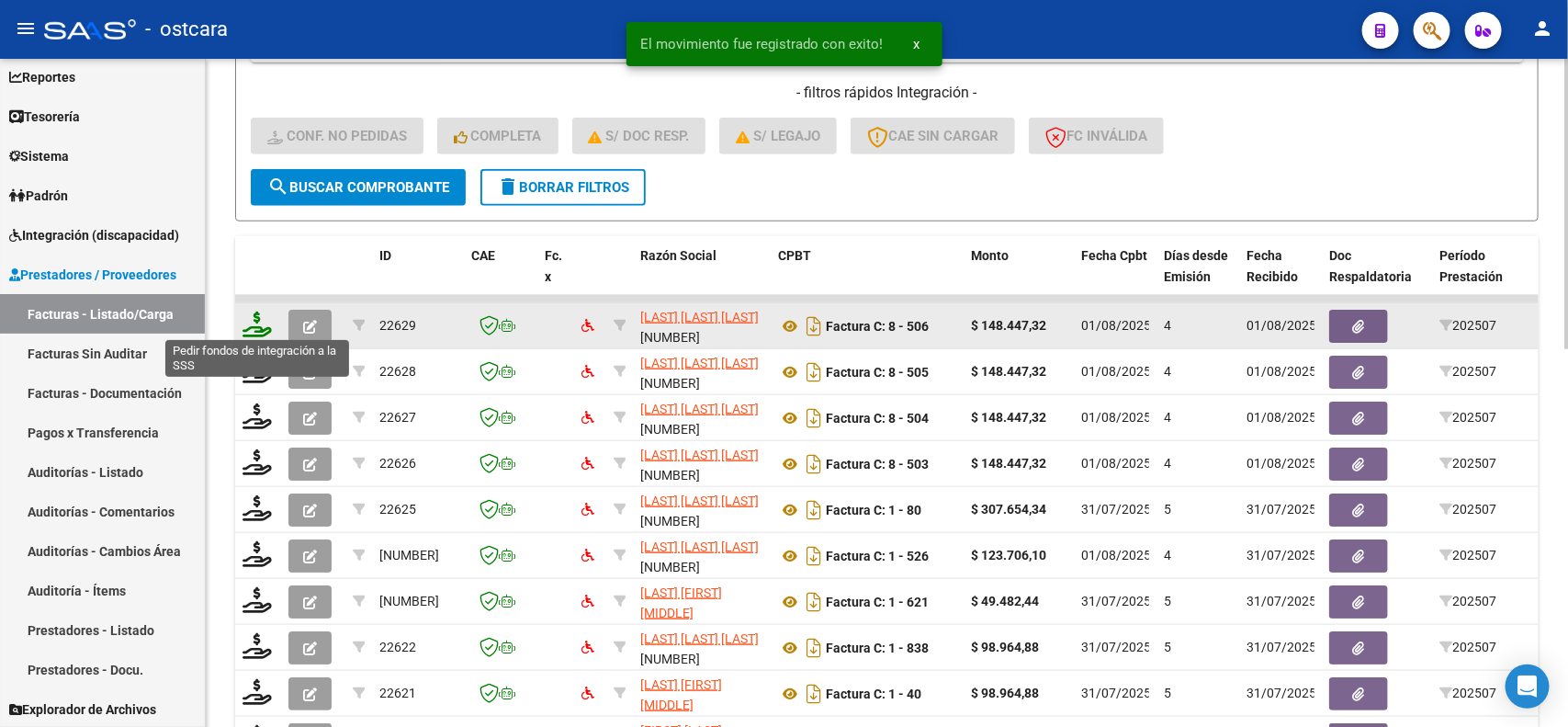 click 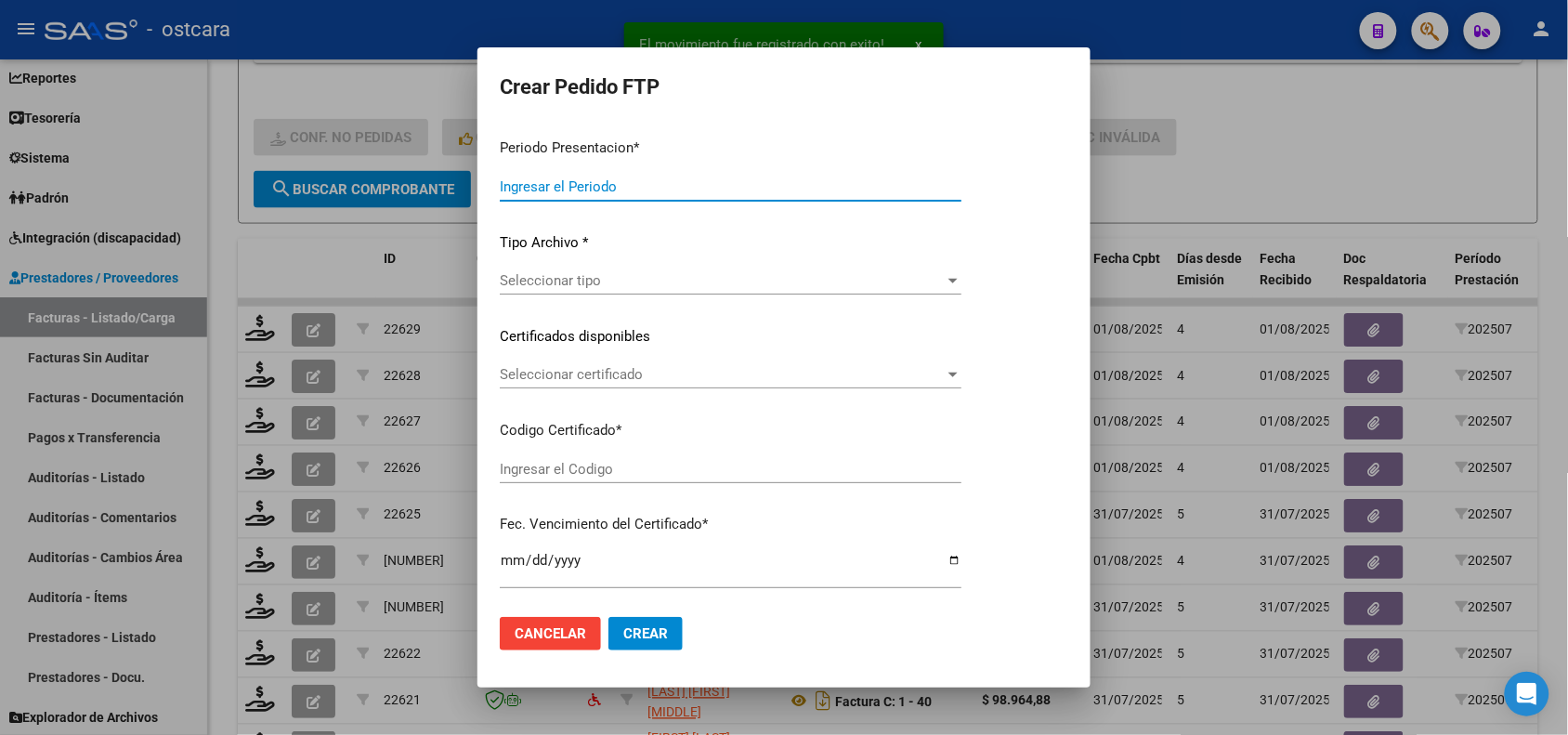 type on "202507" 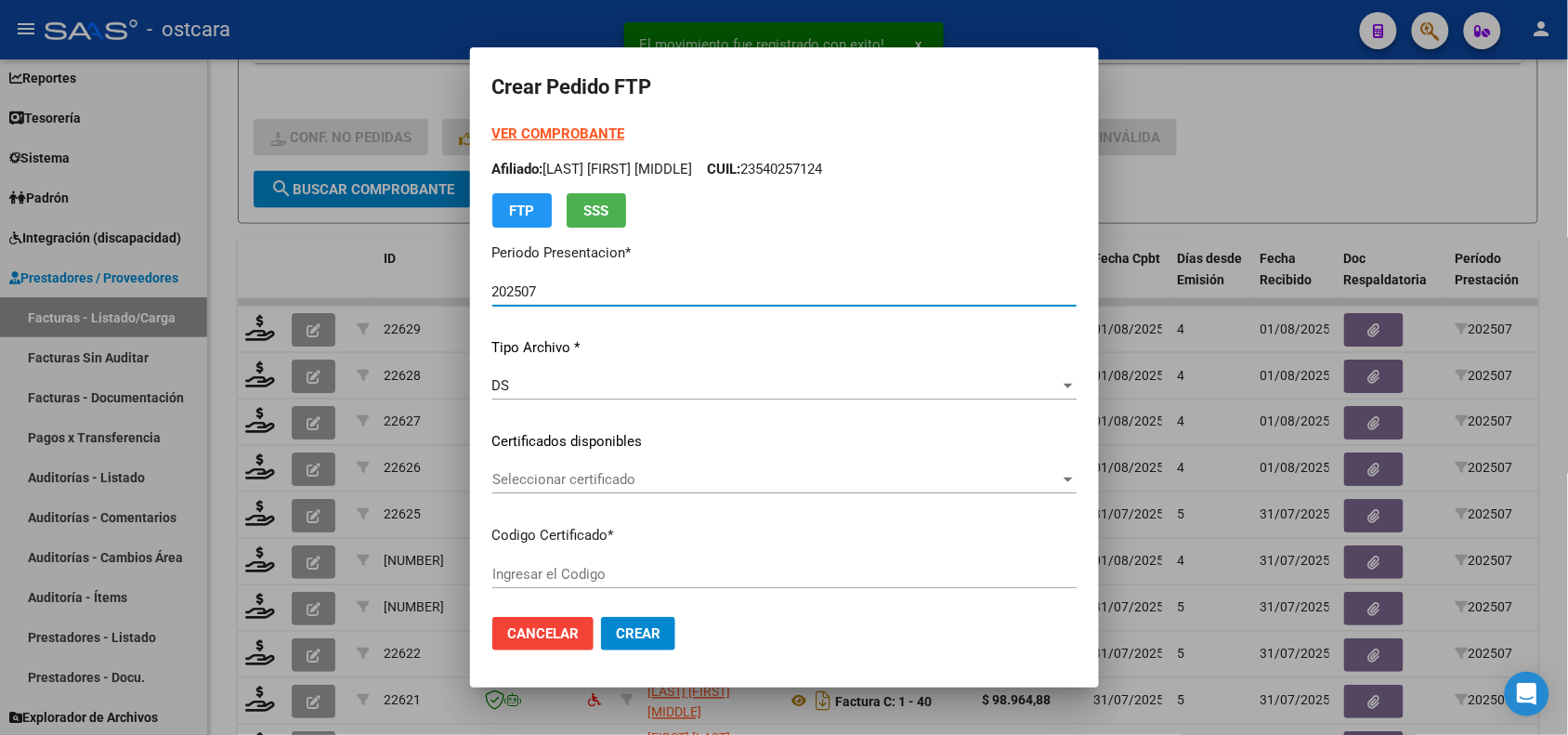 type on "ARG02000572090622023010420270104SFE22800" 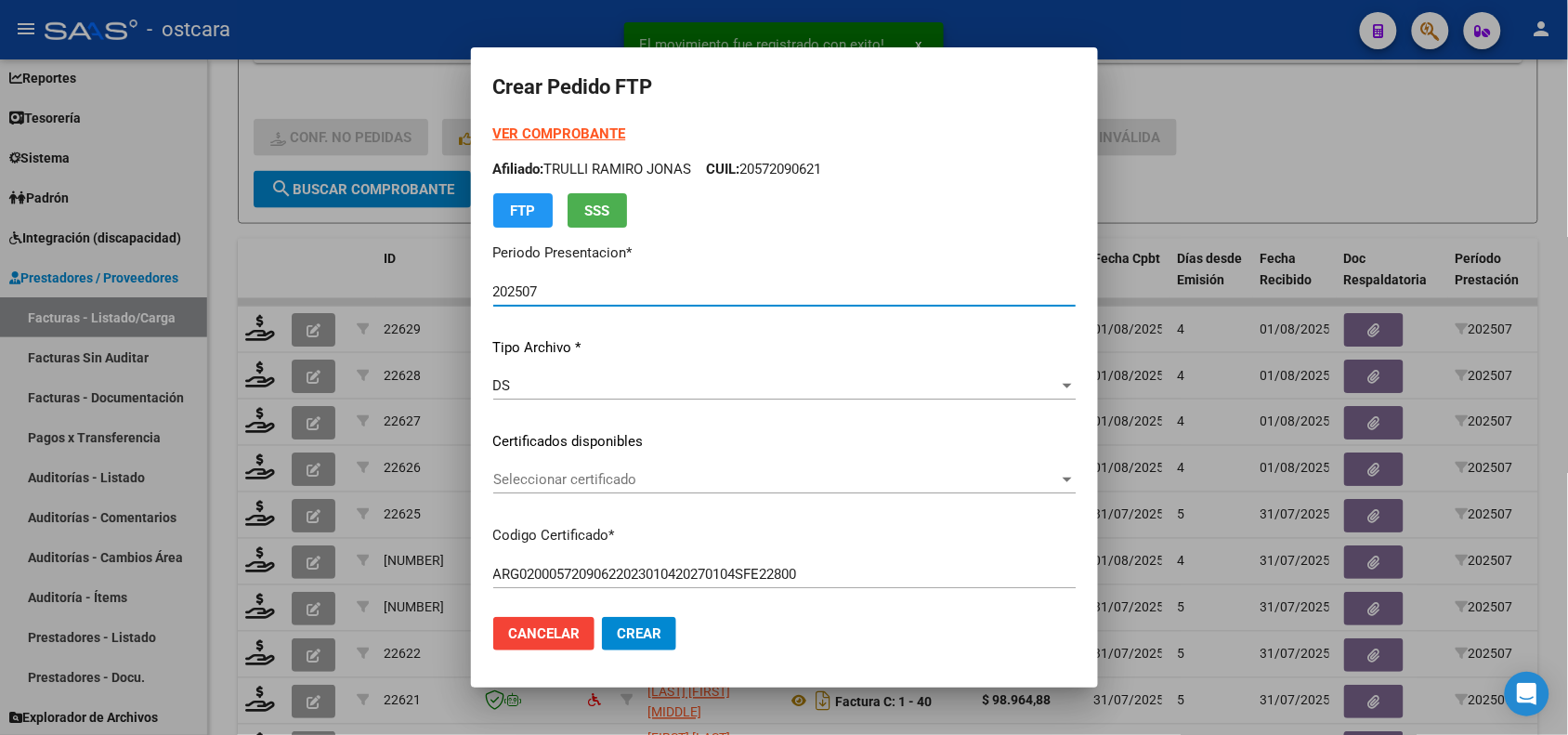 click on "Seleccionar certificado" at bounding box center (776, 479) 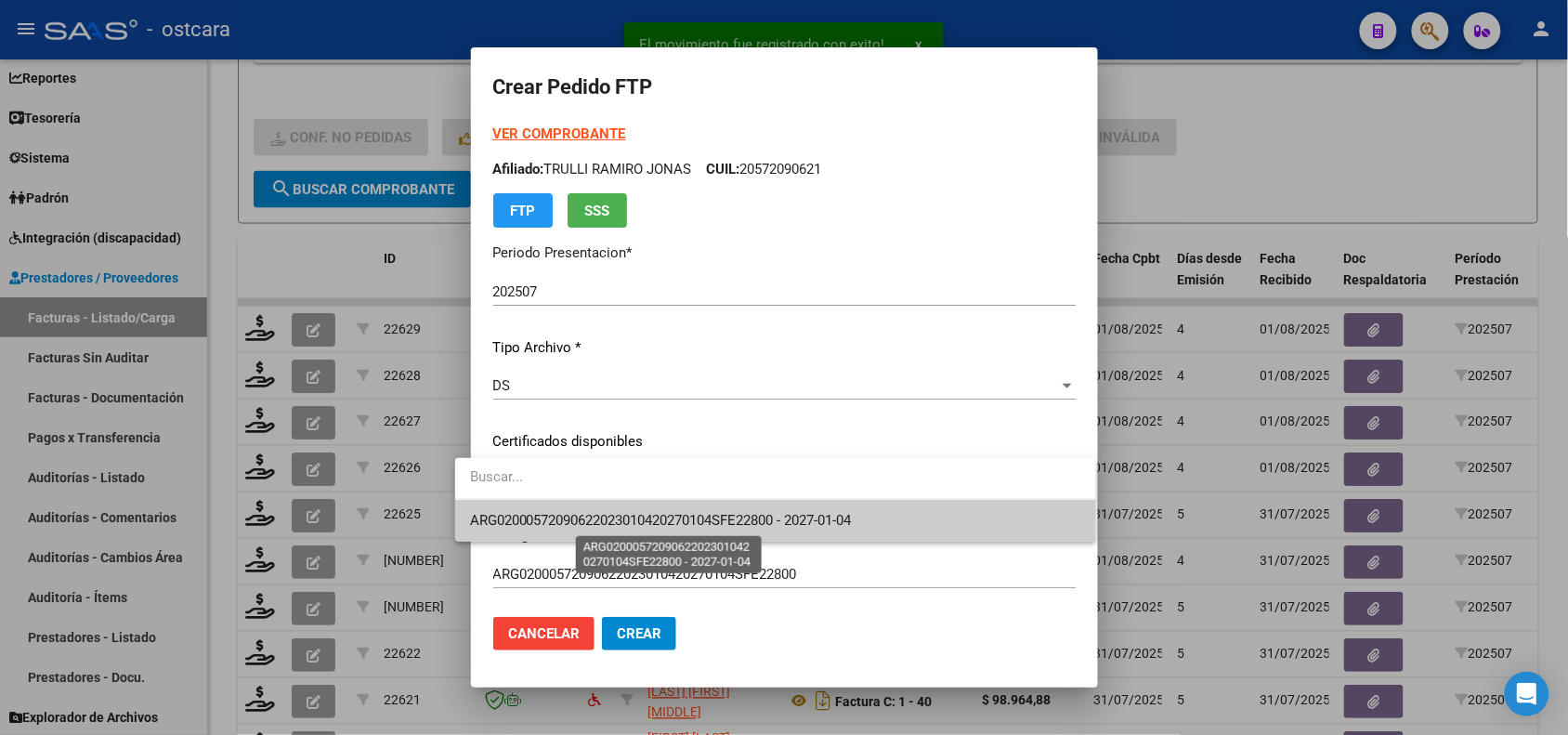 click on "ARG02000572090622023010420270104SFE22800 - 2027-01-04" at bounding box center (660, 520) 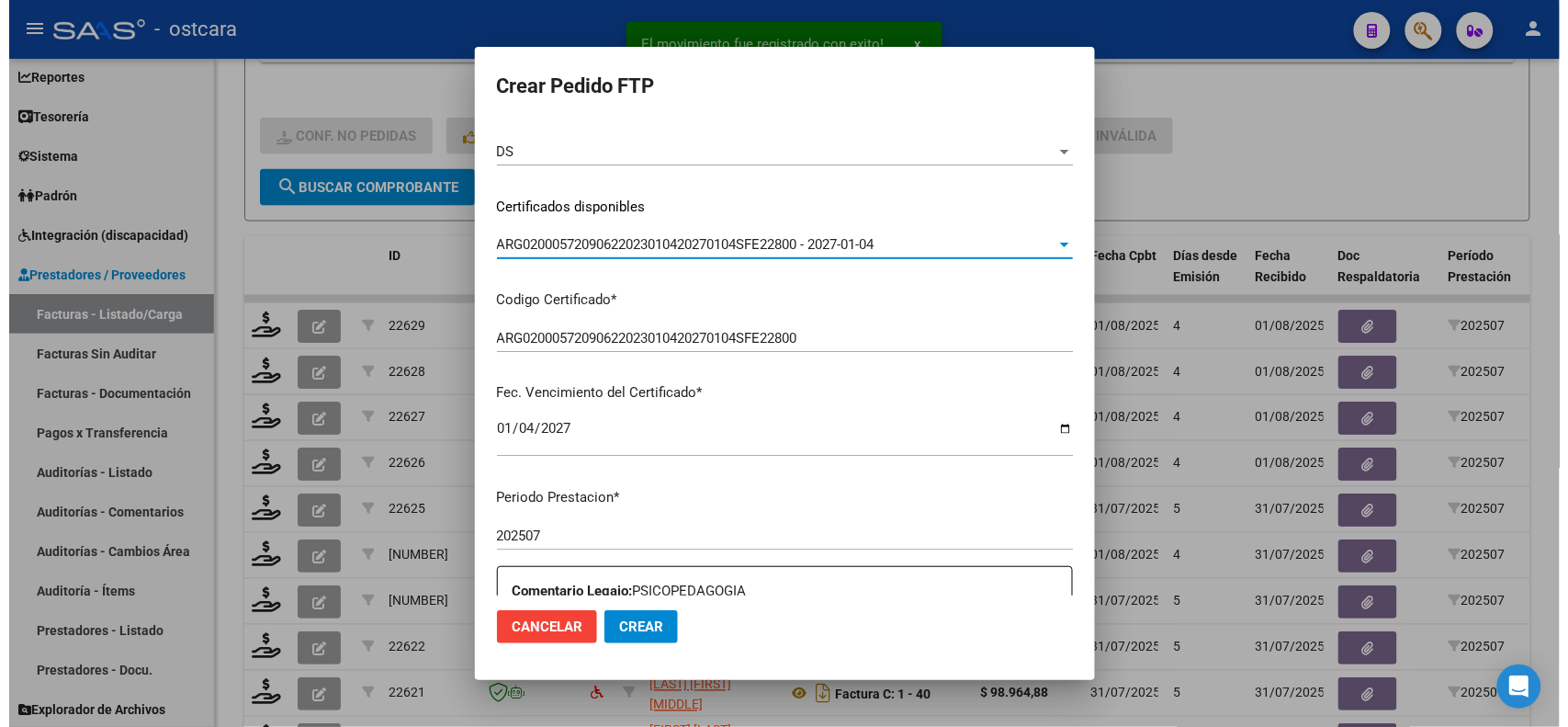 scroll, scrollTop: 460, scrollLeft: 0, axis: vertical 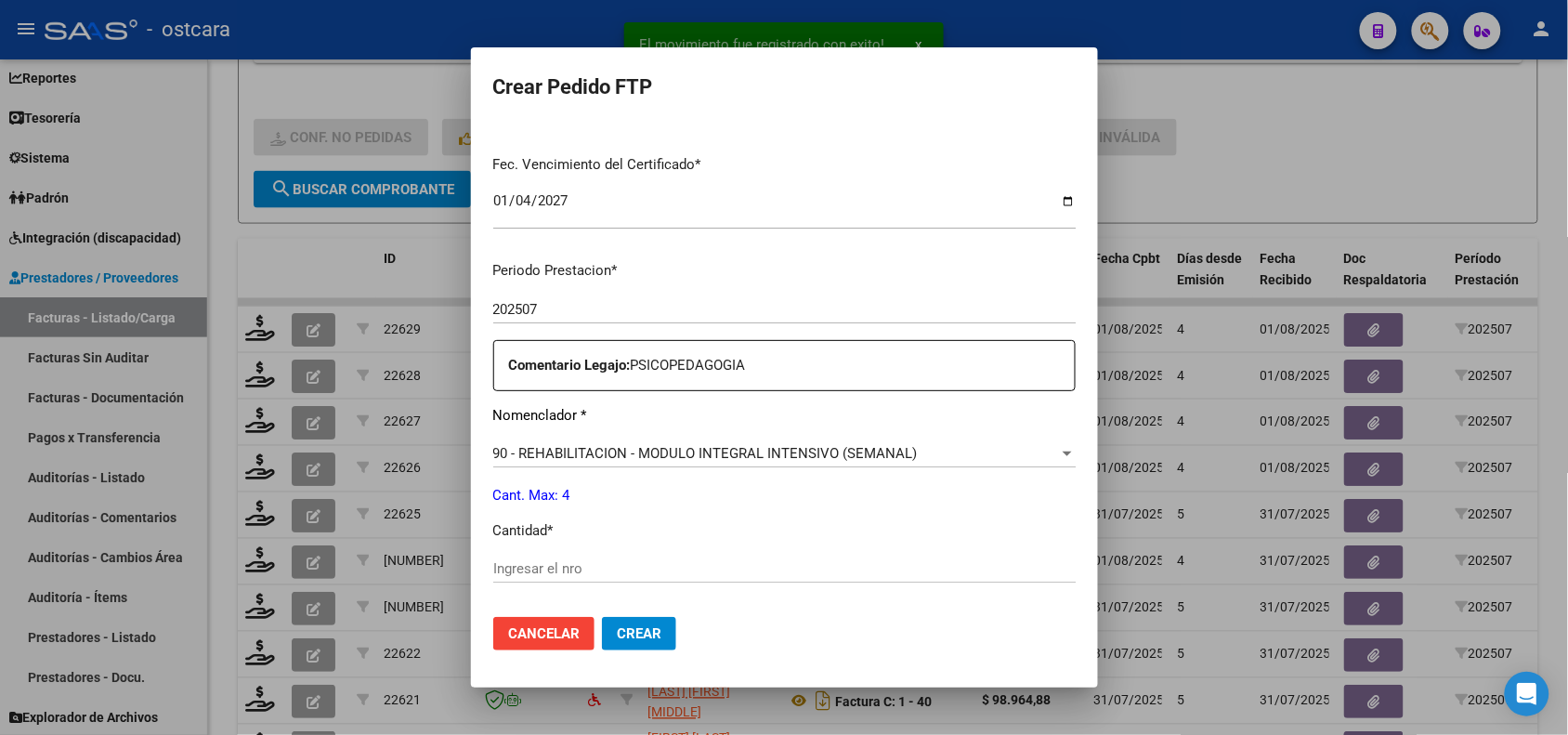 click on "Periodo Prestacion  *   202507 Ingresar el Periodo Prestacion  Comentario Legajo:    PSICOPEDAGOGIA  Nomenclador * 90 - REHABILITACION - MODULO INTEGRAL INTENSIVO (SEMANAL) Seleccionar nomenclador Cant. Max: 4 Cantidad  *   Ingresar el nro   Tipo de Emisión * Electronica Seleccionar tipo Importe Solicitado  *   $ 148.447,32 Ingresar imp. solicitado   Provincia * 00 - Sin % de zona desfavorable en la factura Seleccionar provincia" at bounding box center [784, 564] 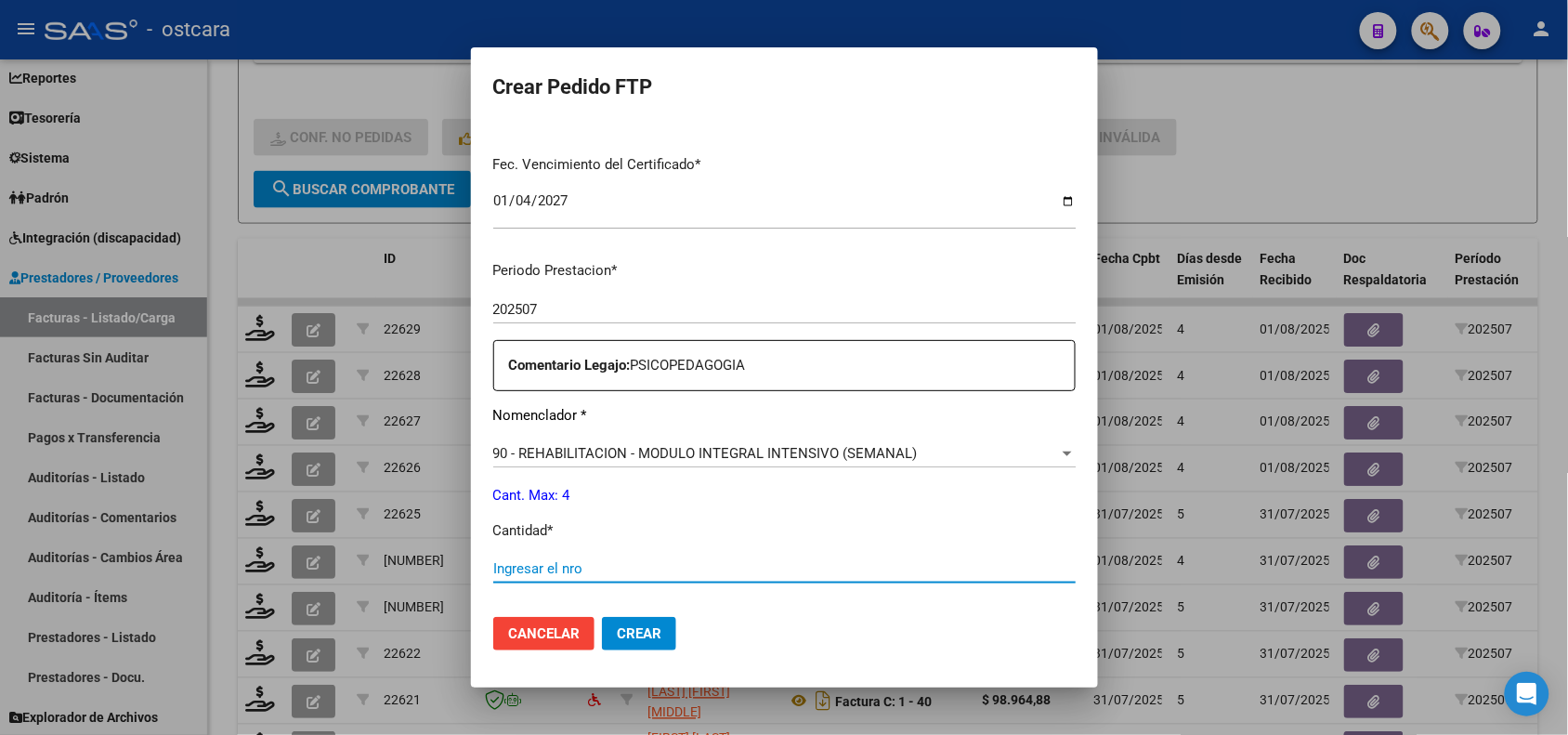 click on "Ingresar el nro" at bounding box center (784, 569) 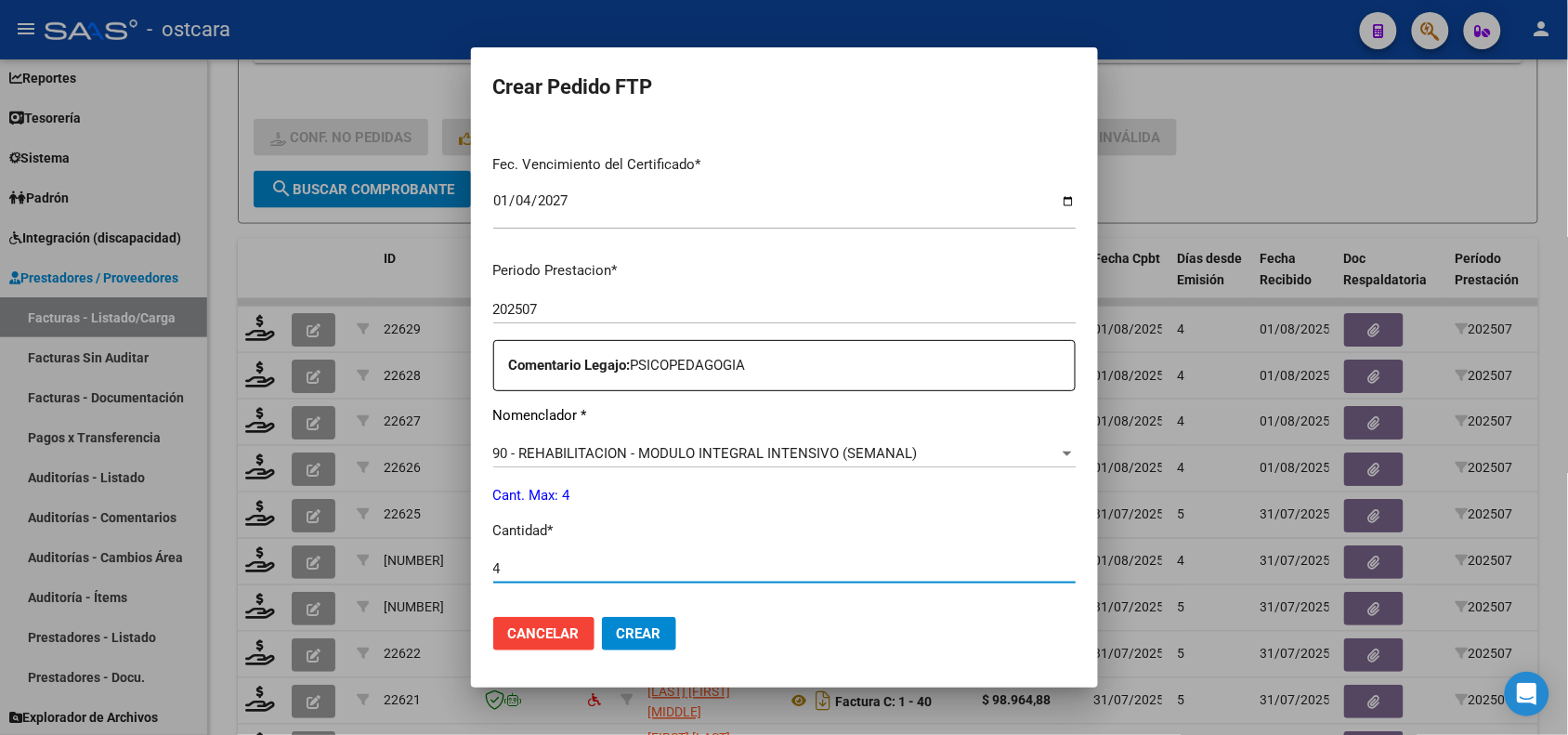 type on "4" 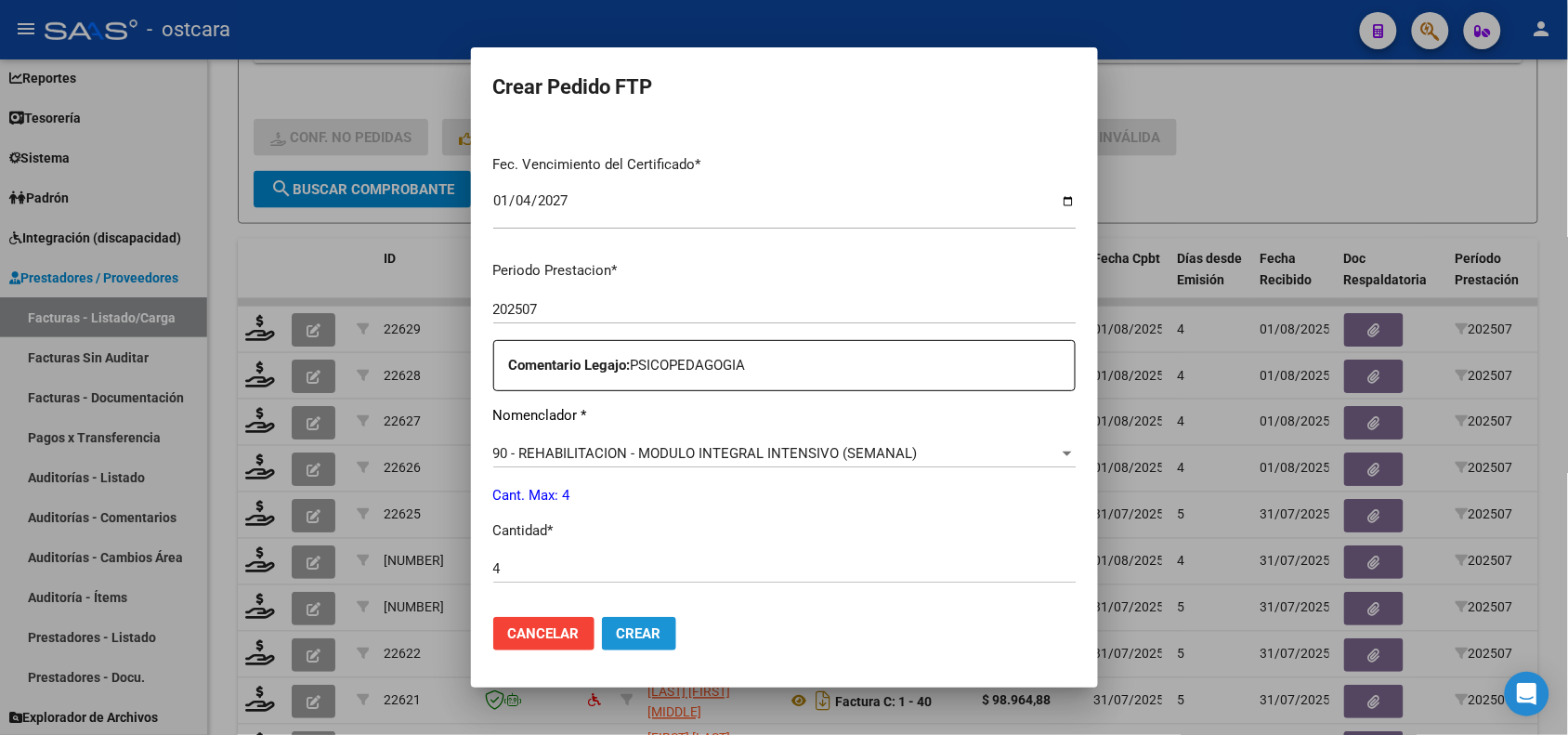 click on "Crear" 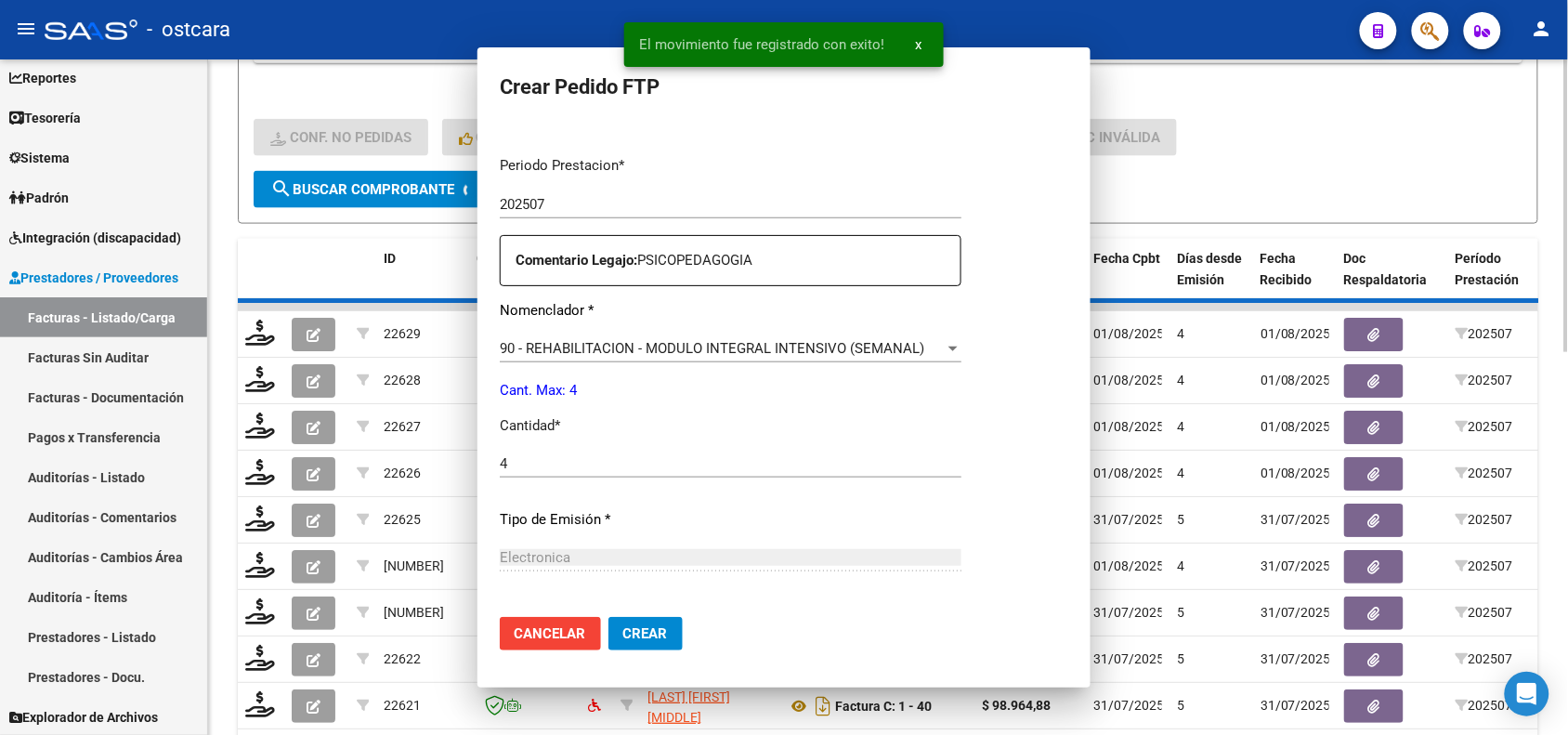 scroll, scrollTop: 0, scrollLeft: 0, axis: both 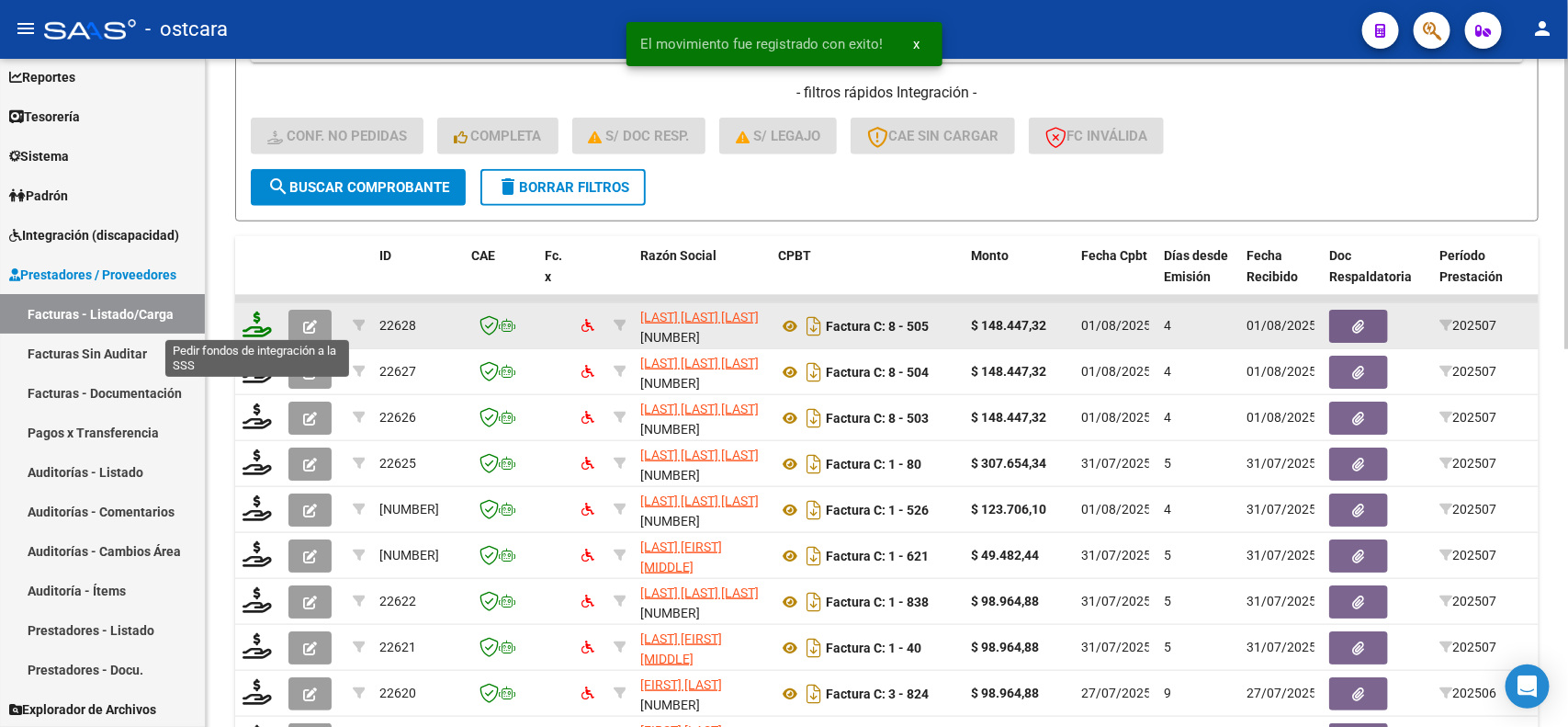 click 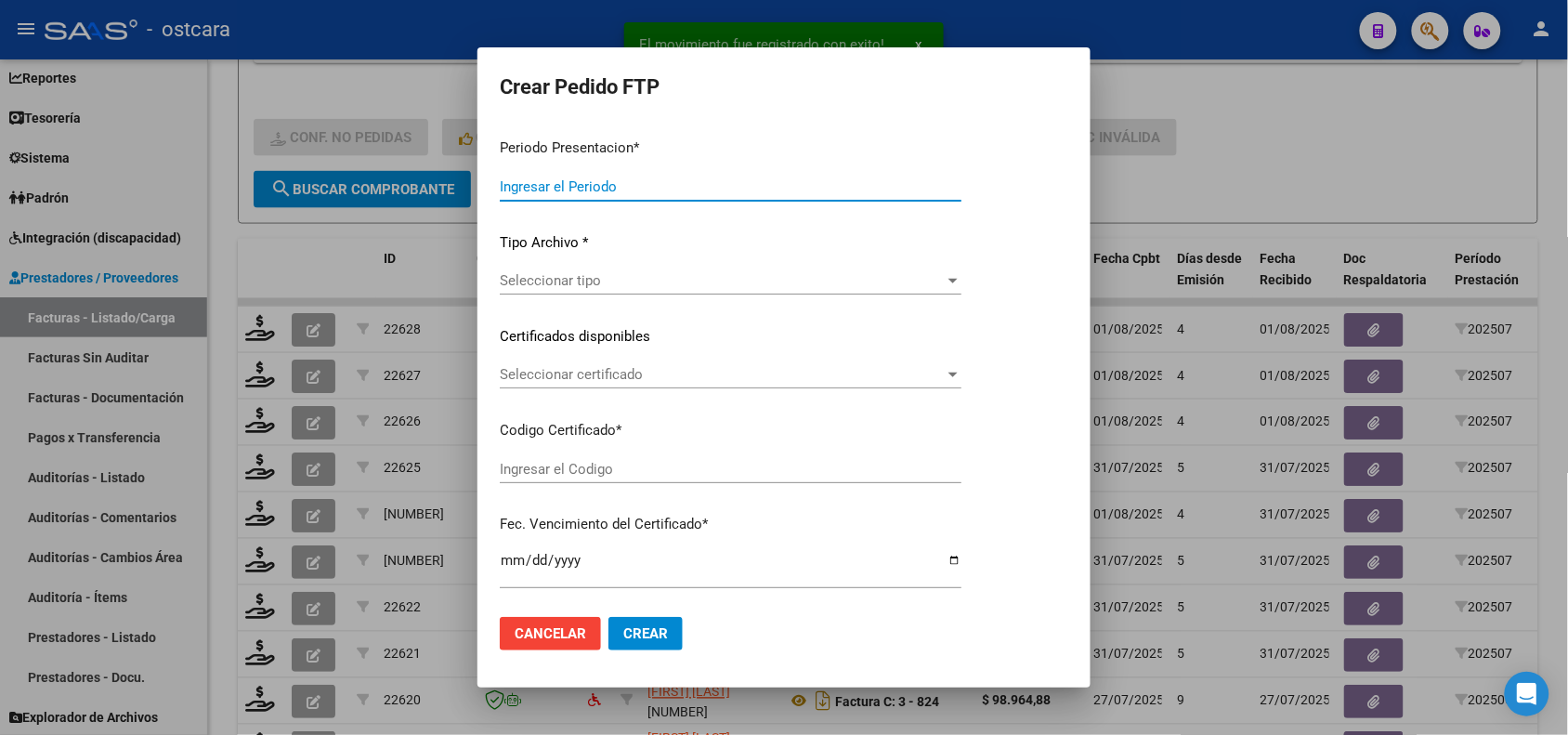 type on "202507" 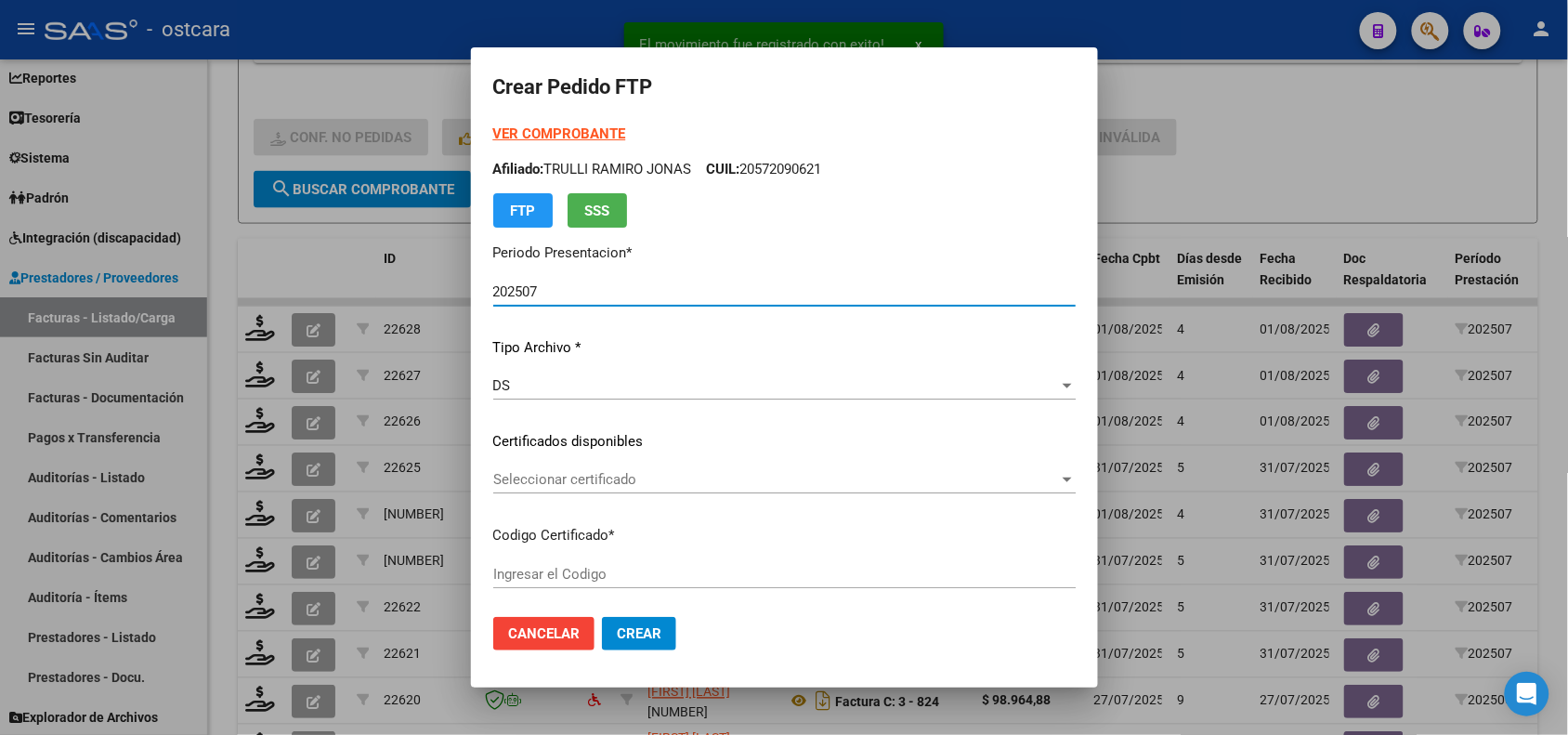 type on "ARG02000530313652021081120260811SFE22800" 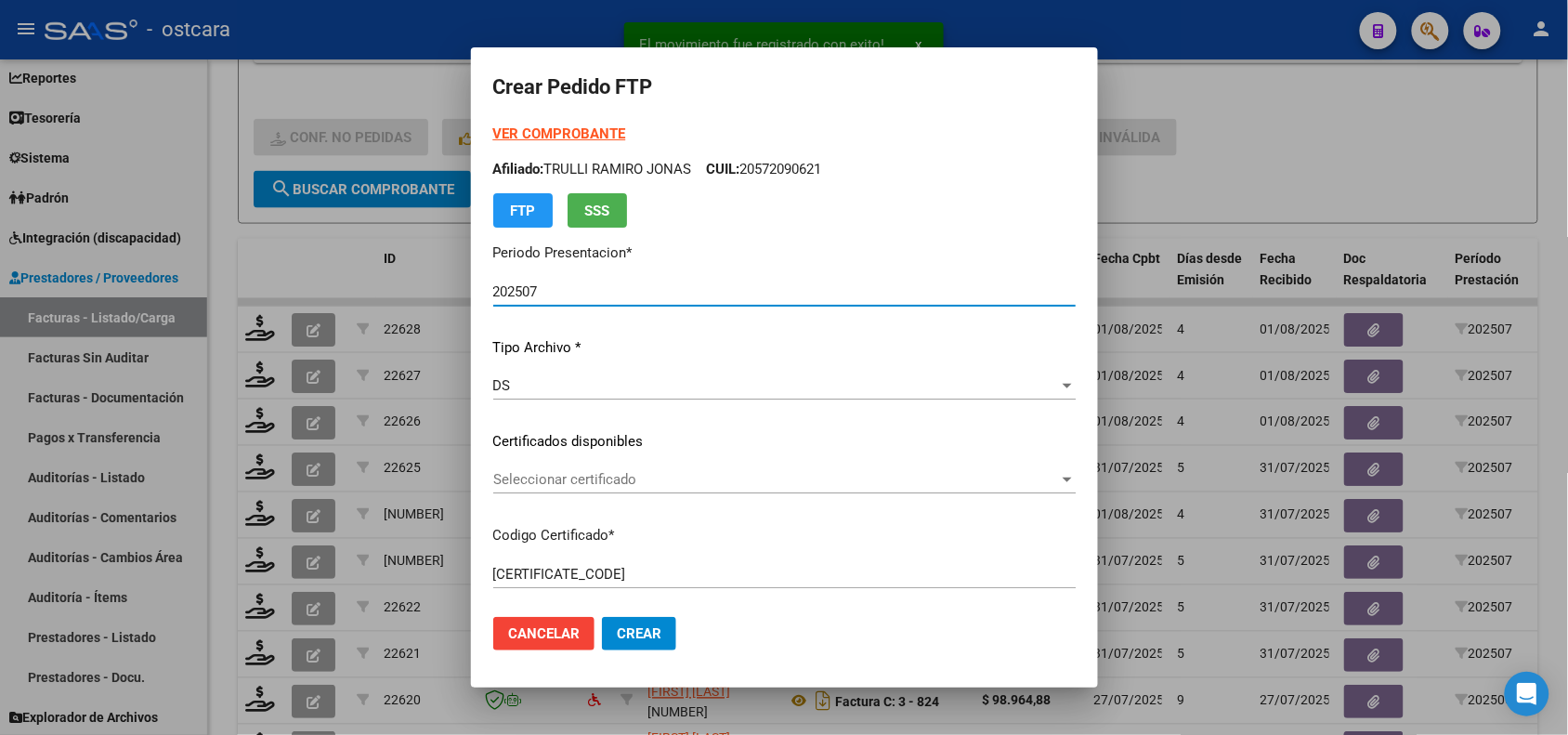 click on "Seleccionar certificado Seleccionar certificado" 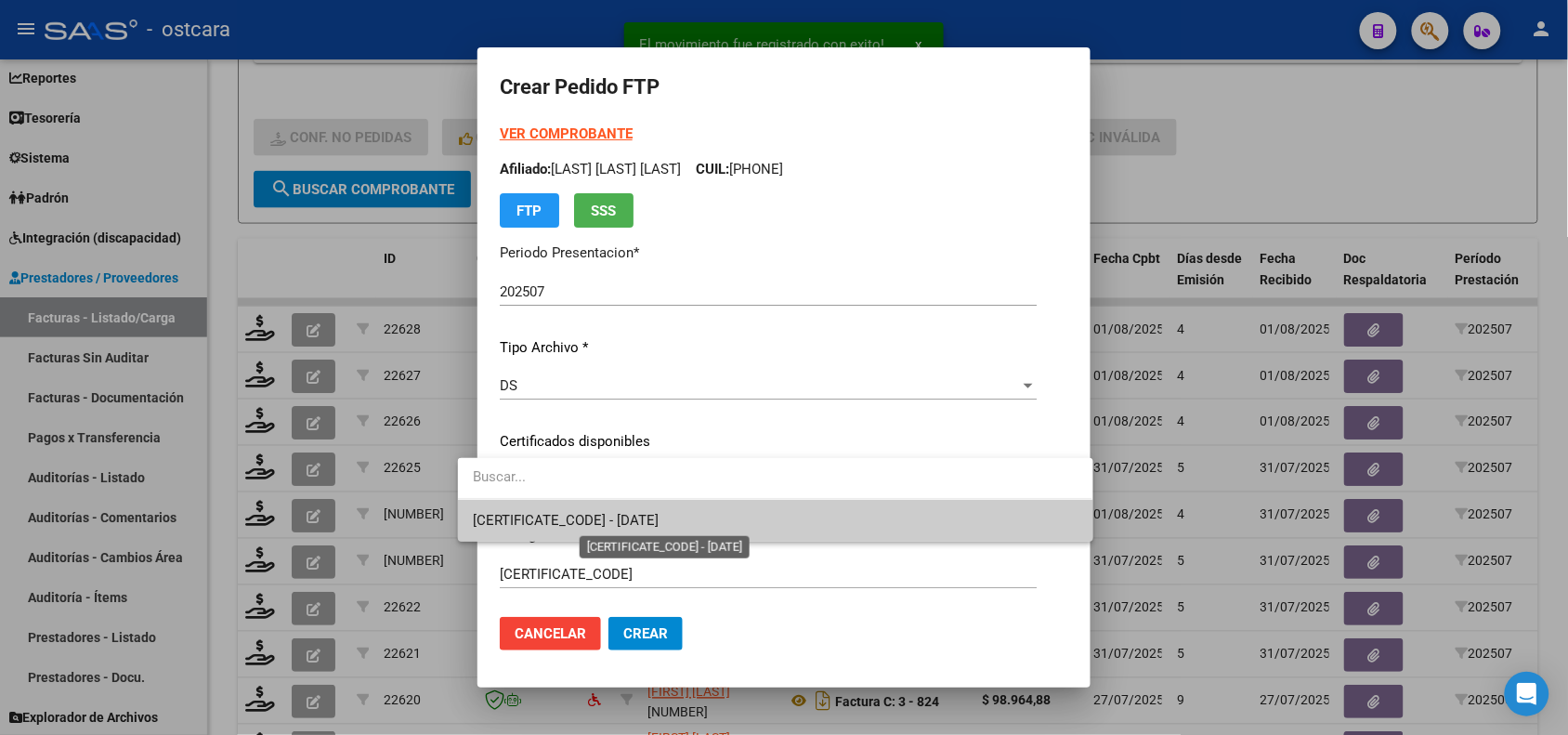 click on "ARG02000530313652021081120260811SFE22800 - 2026-08-11" at bounding box center [566, 520] 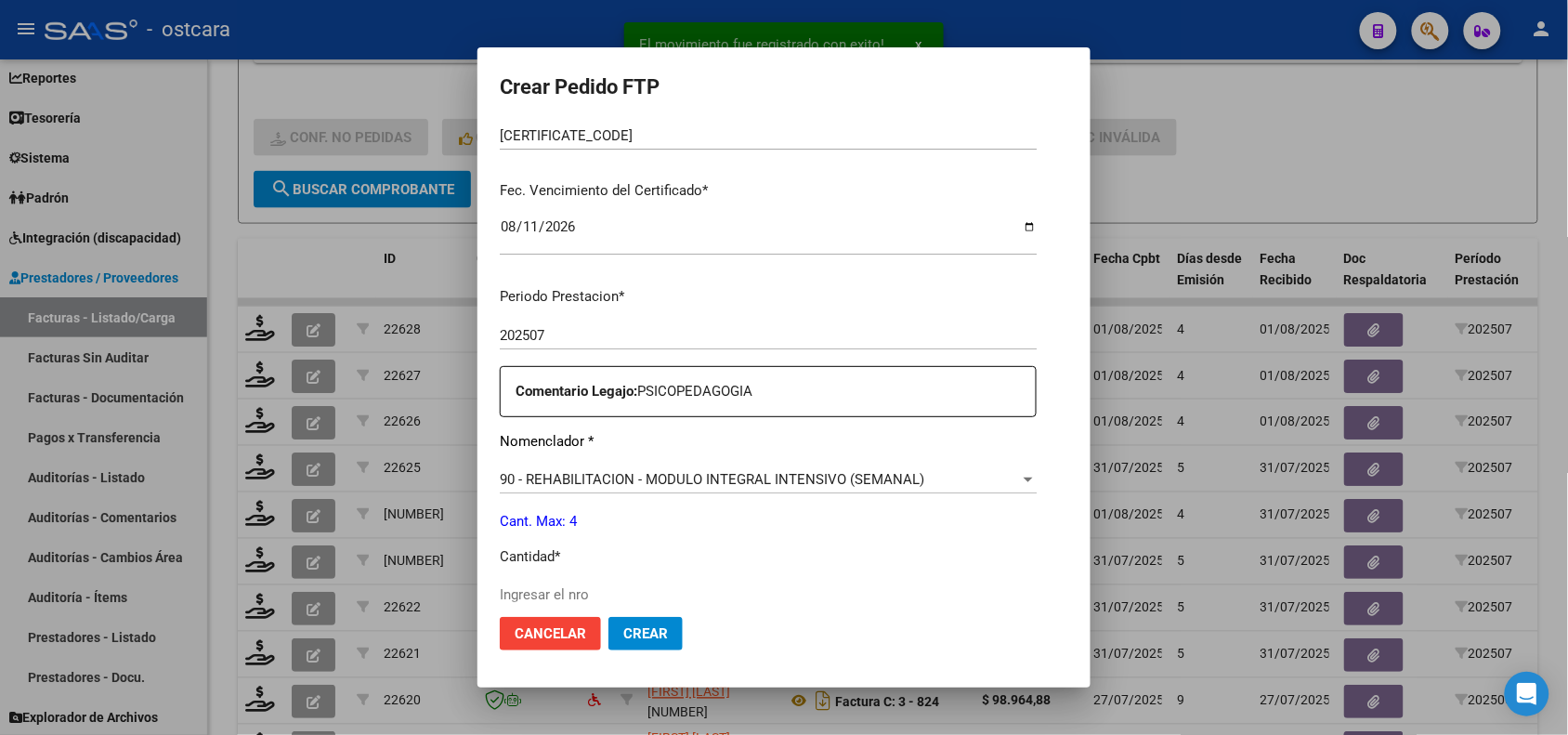 scroll, scrollTop: 465, scrollLeft: 0, axis: vertical 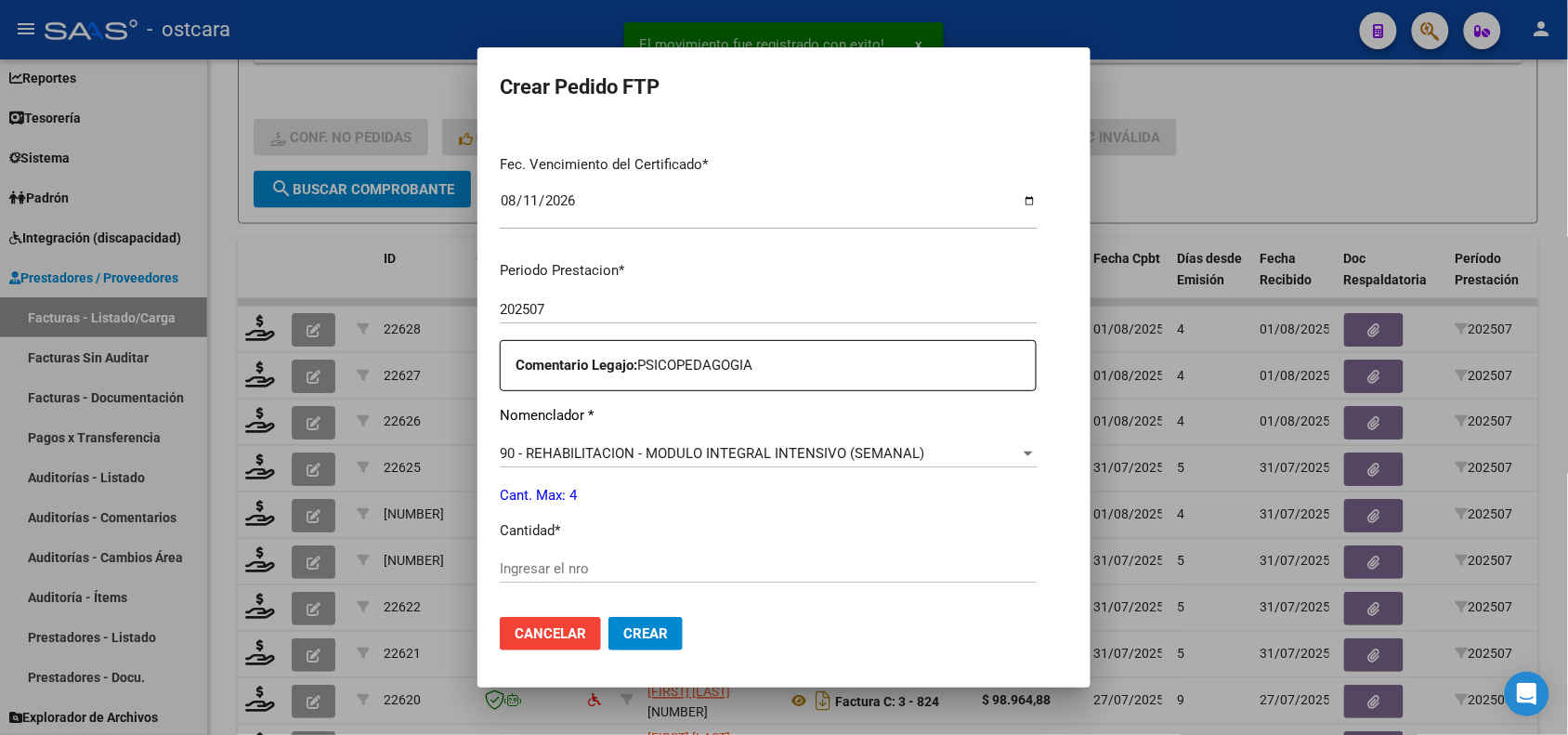 click on "Ingresar el nro" 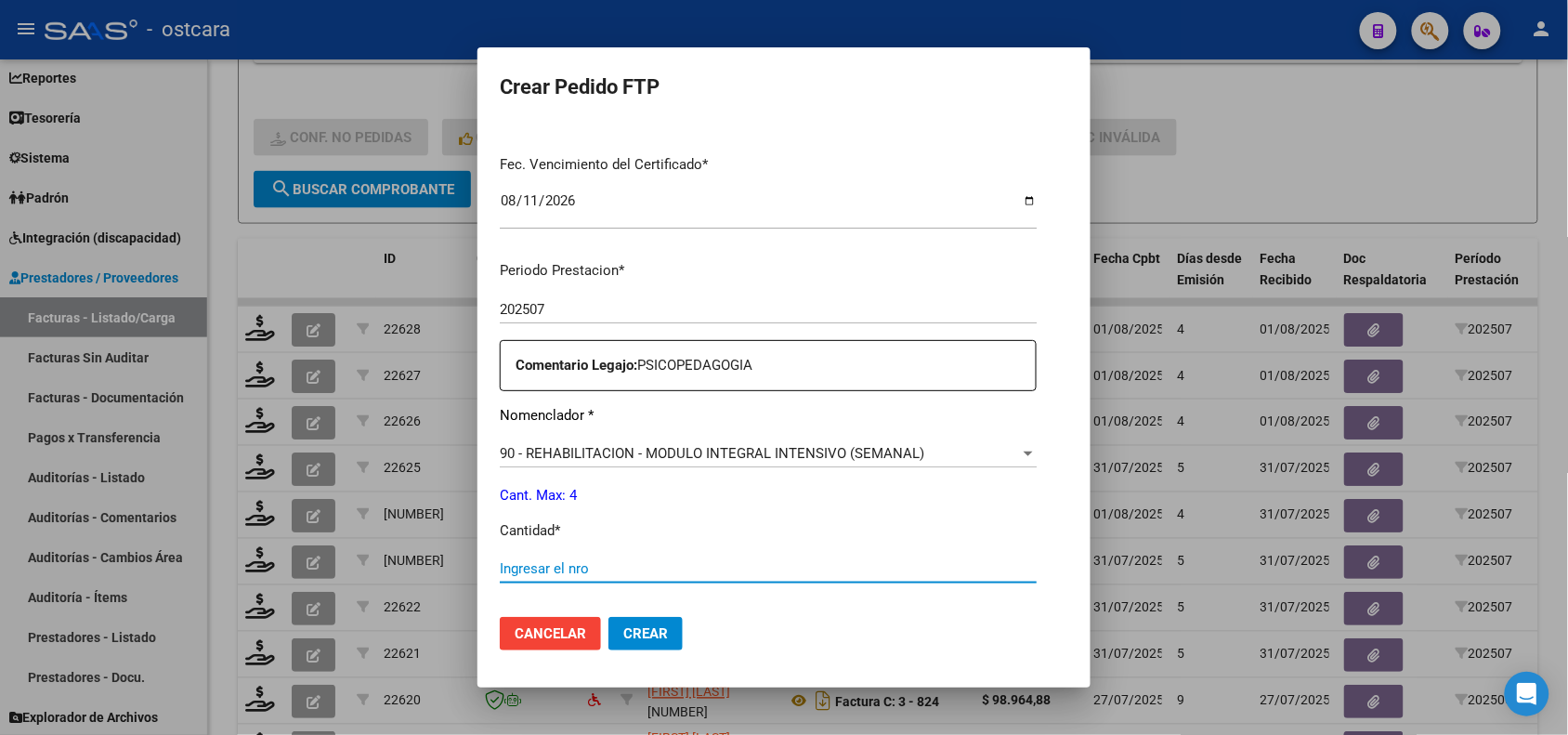 click on "Ingresar el nro" at bounding box center (768, 569) 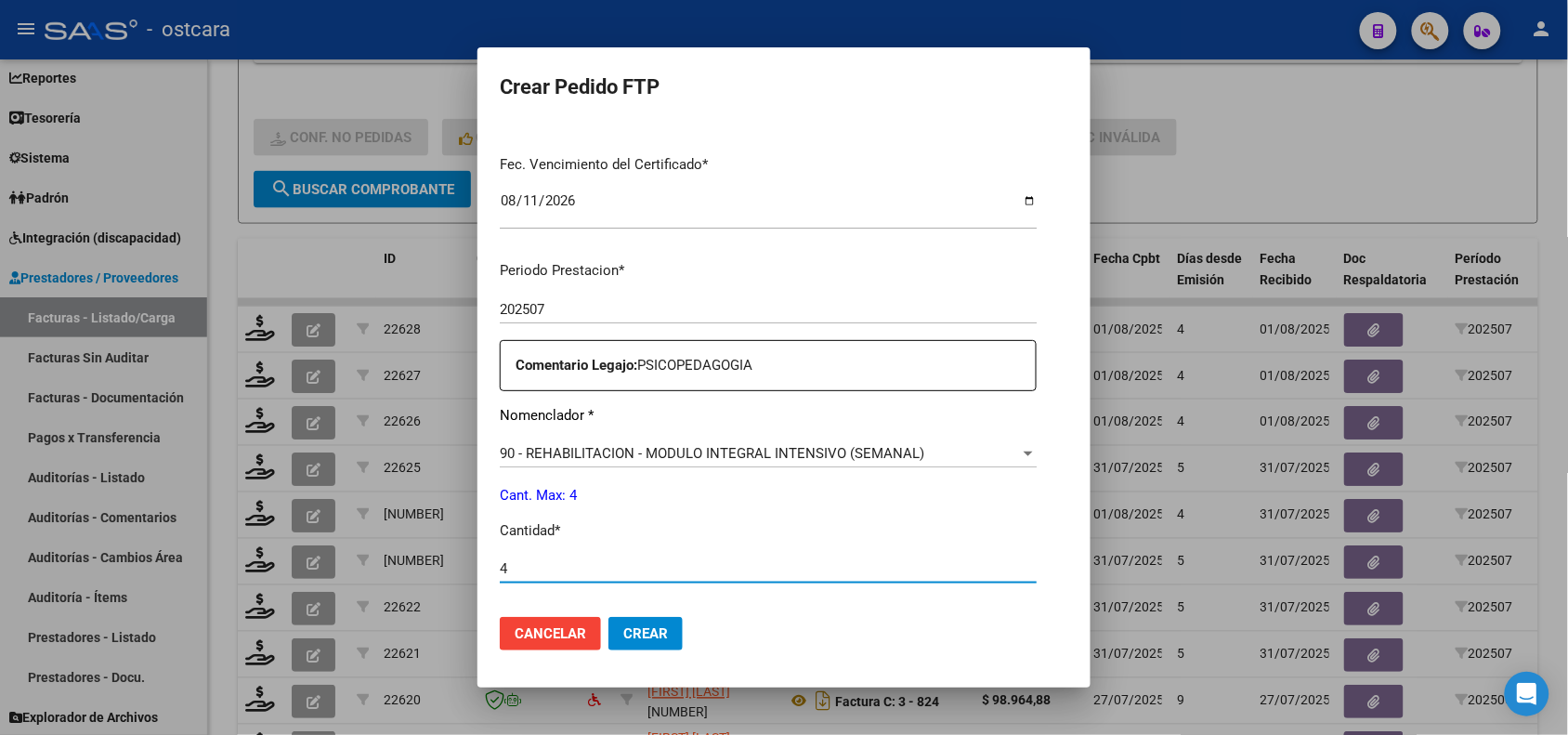 type on "4" 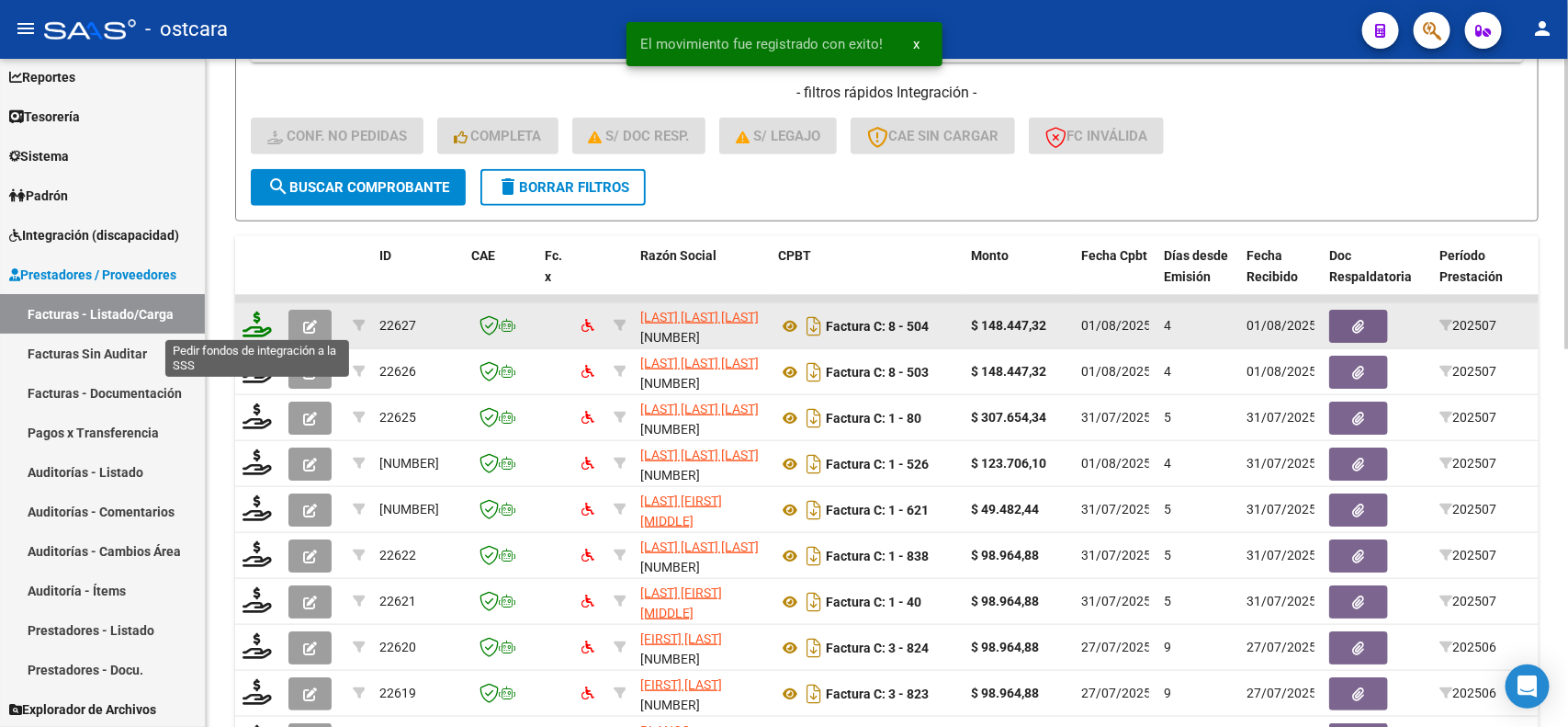 click 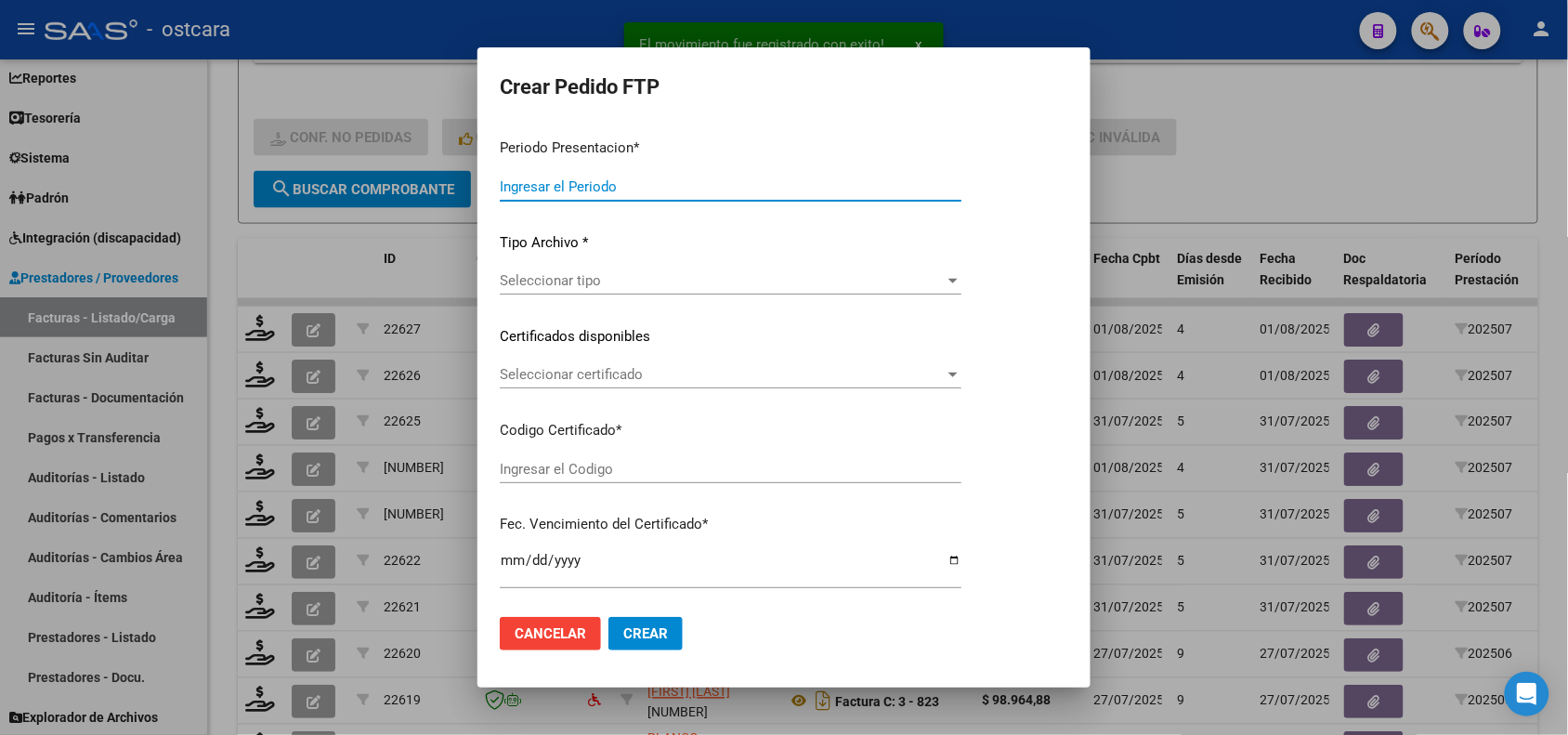 type on "202507" 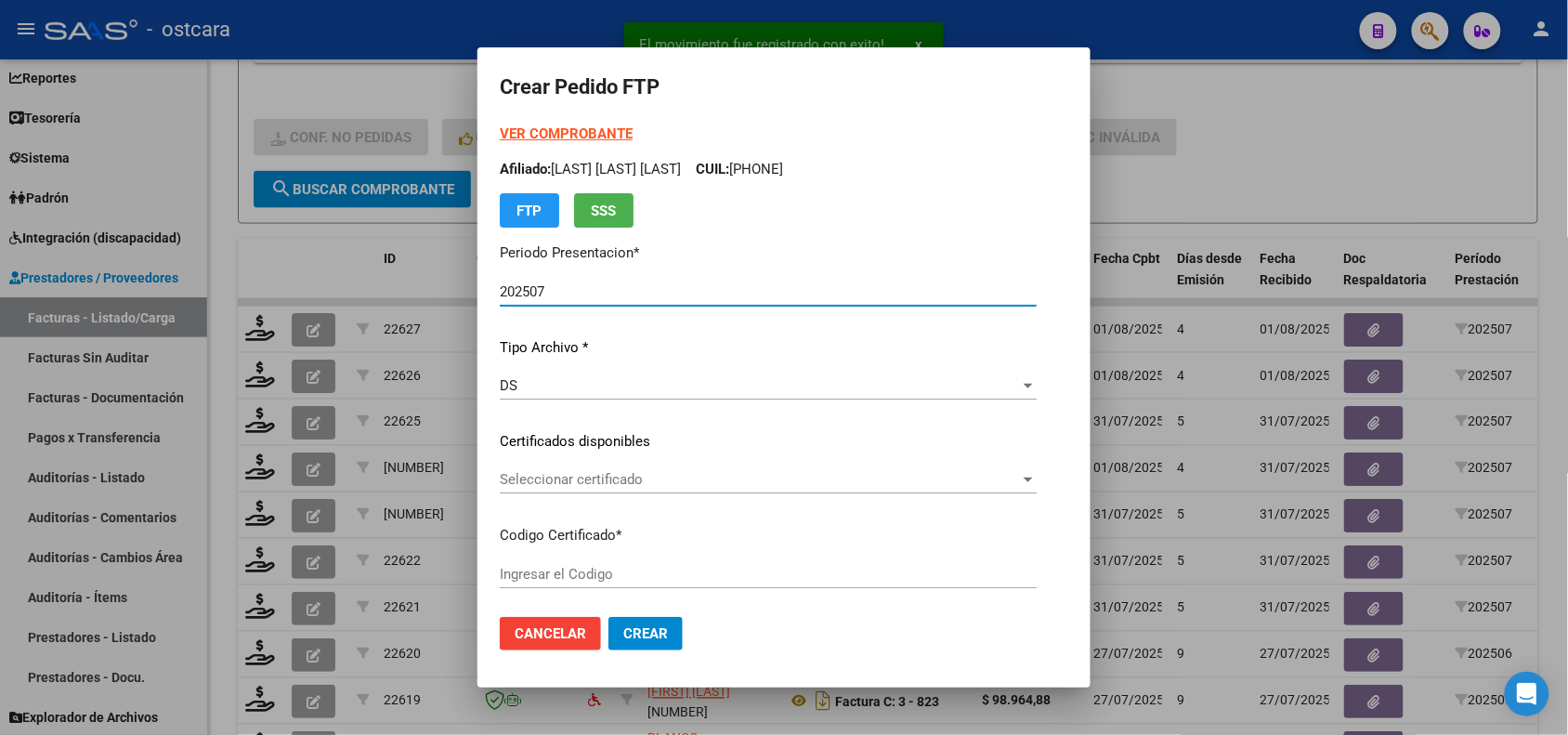type on "ARG0100492009372021080920310809SFE228000" 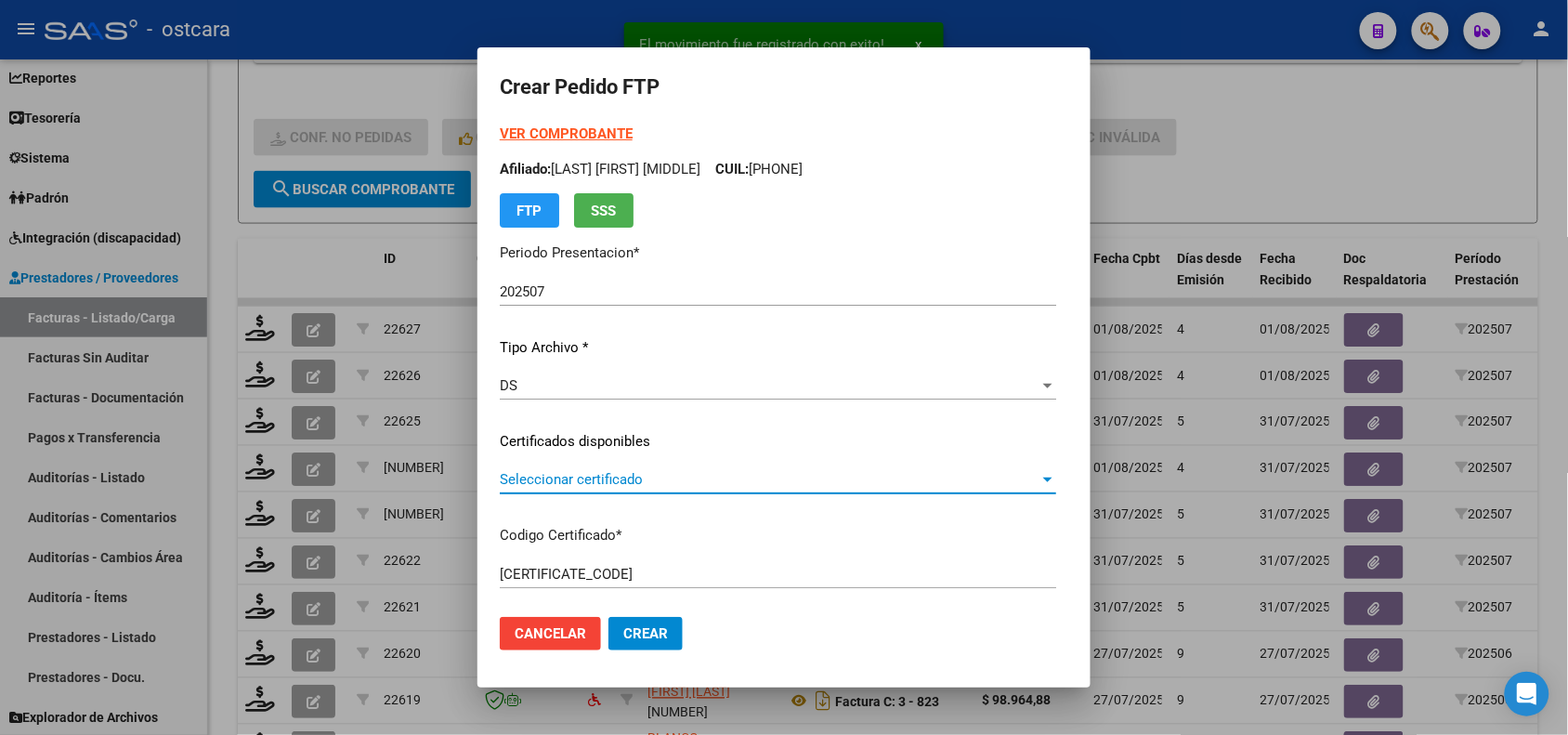 click on "Seleccionar certificado" at bounding box center (769, 479) 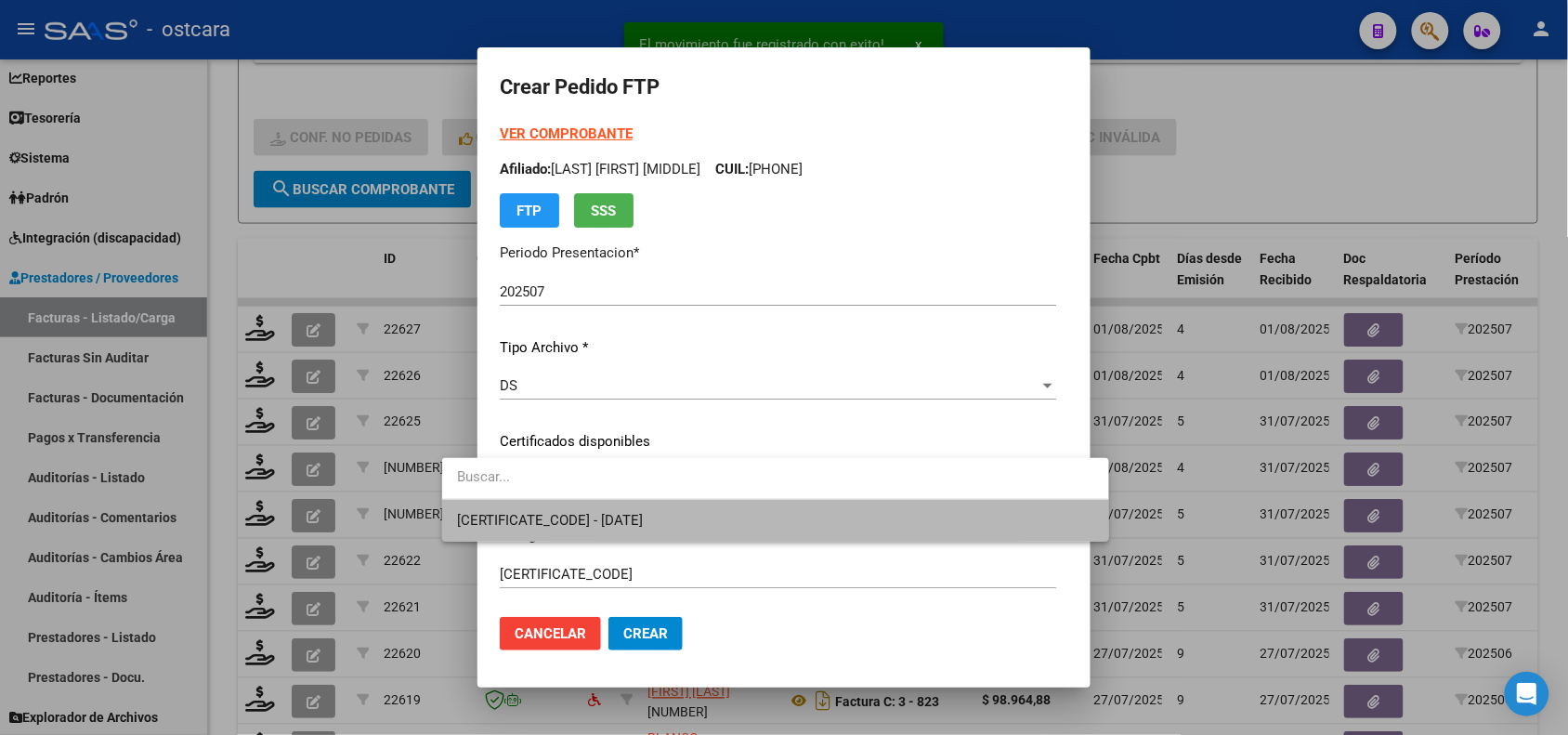 click on "ARG0100492009372021080920310809SFE228000 - 2031-08-09" at bounding box center [775, 520] 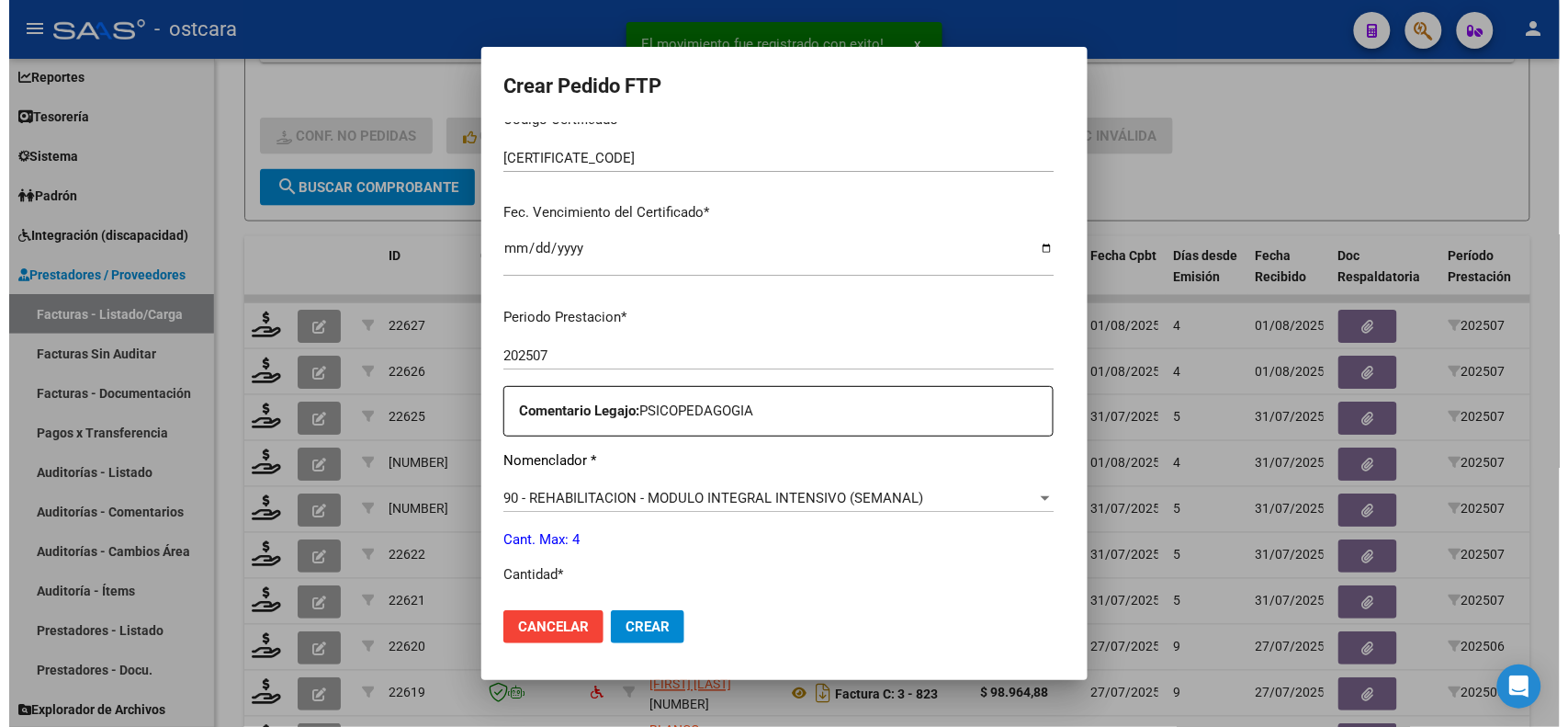 scroll, scrollTop: 460, scrollLeft: 0, axis: vertical 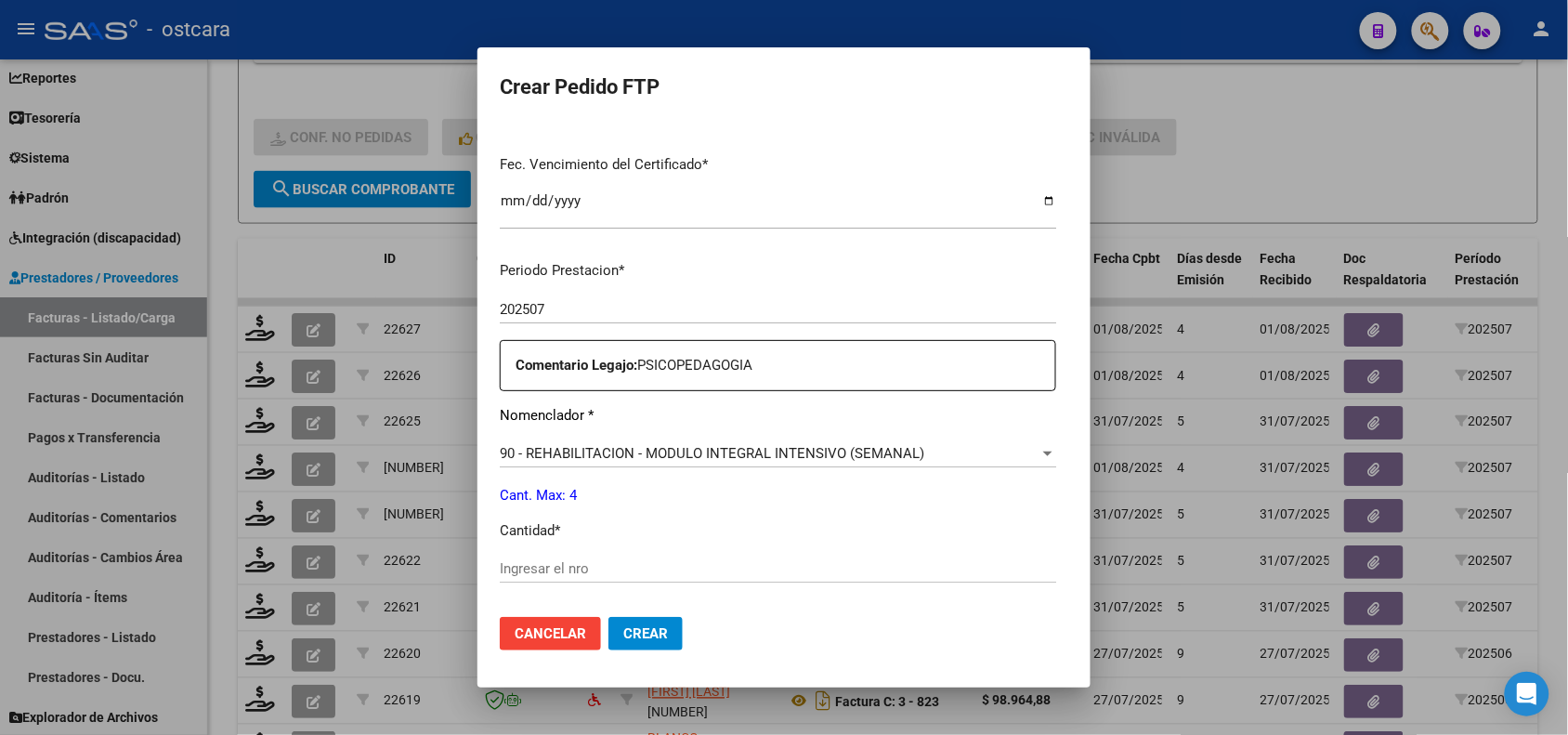 click on "Ingresar el nro" 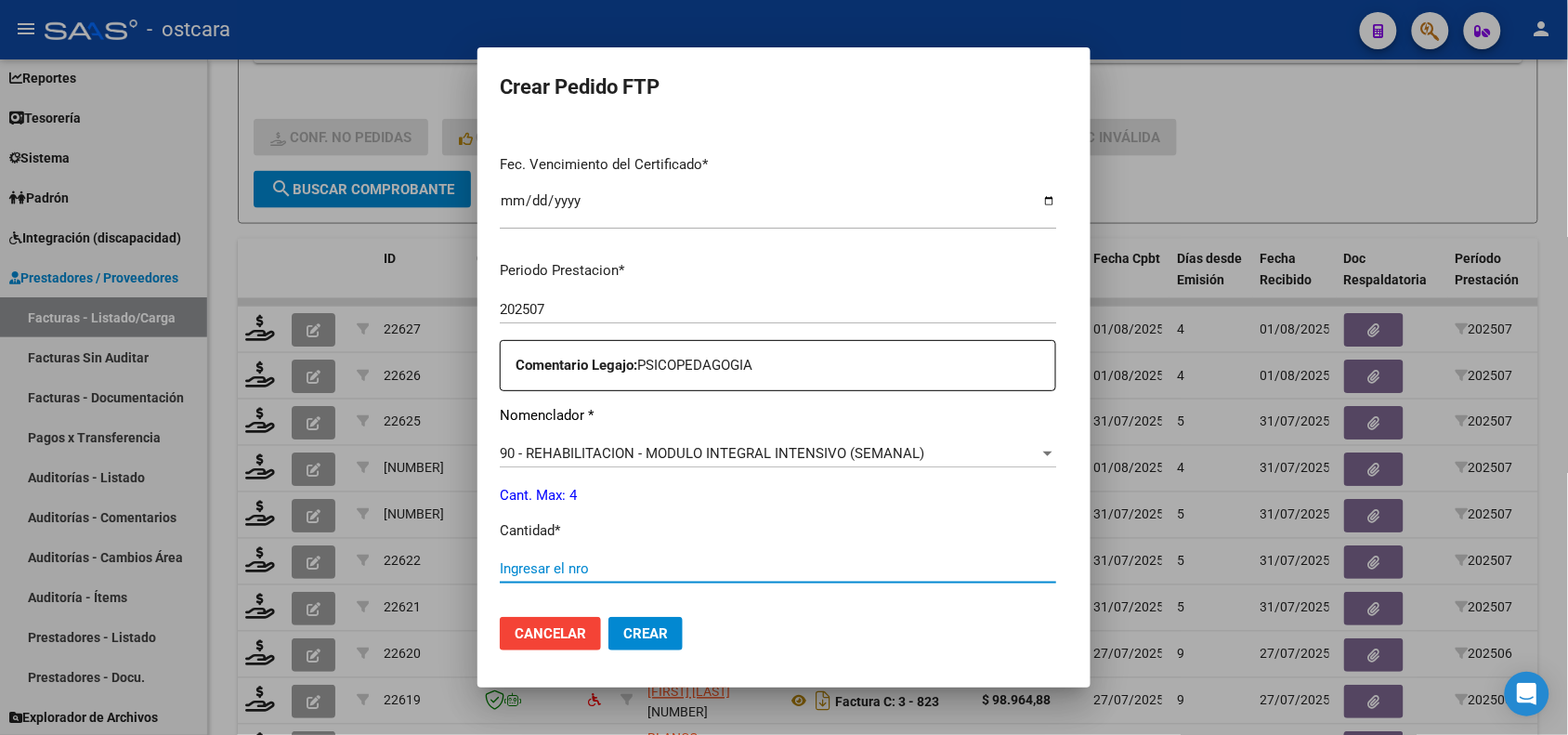 click on "Ingresar el nro" at bounding box center (777, 569) 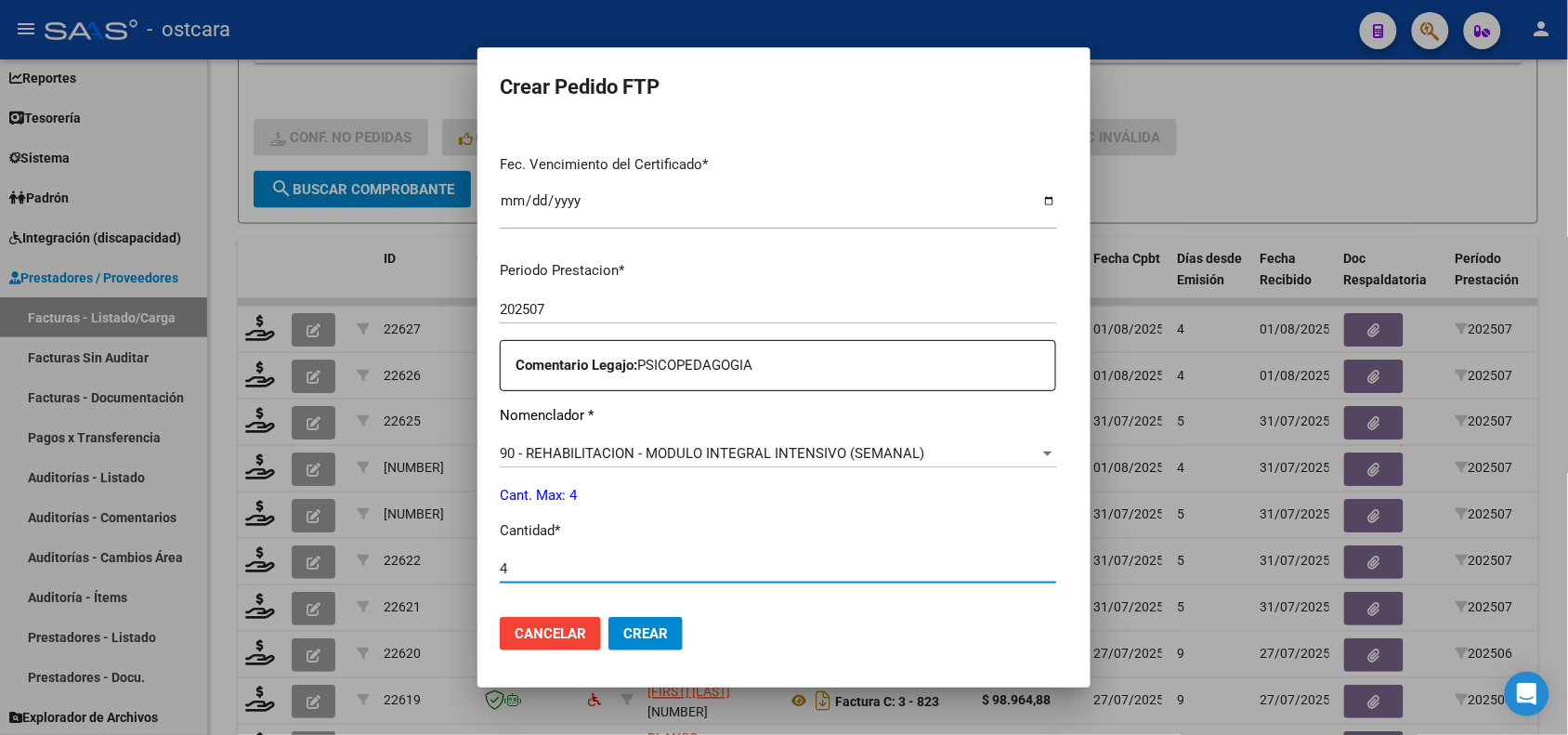 type on "4" 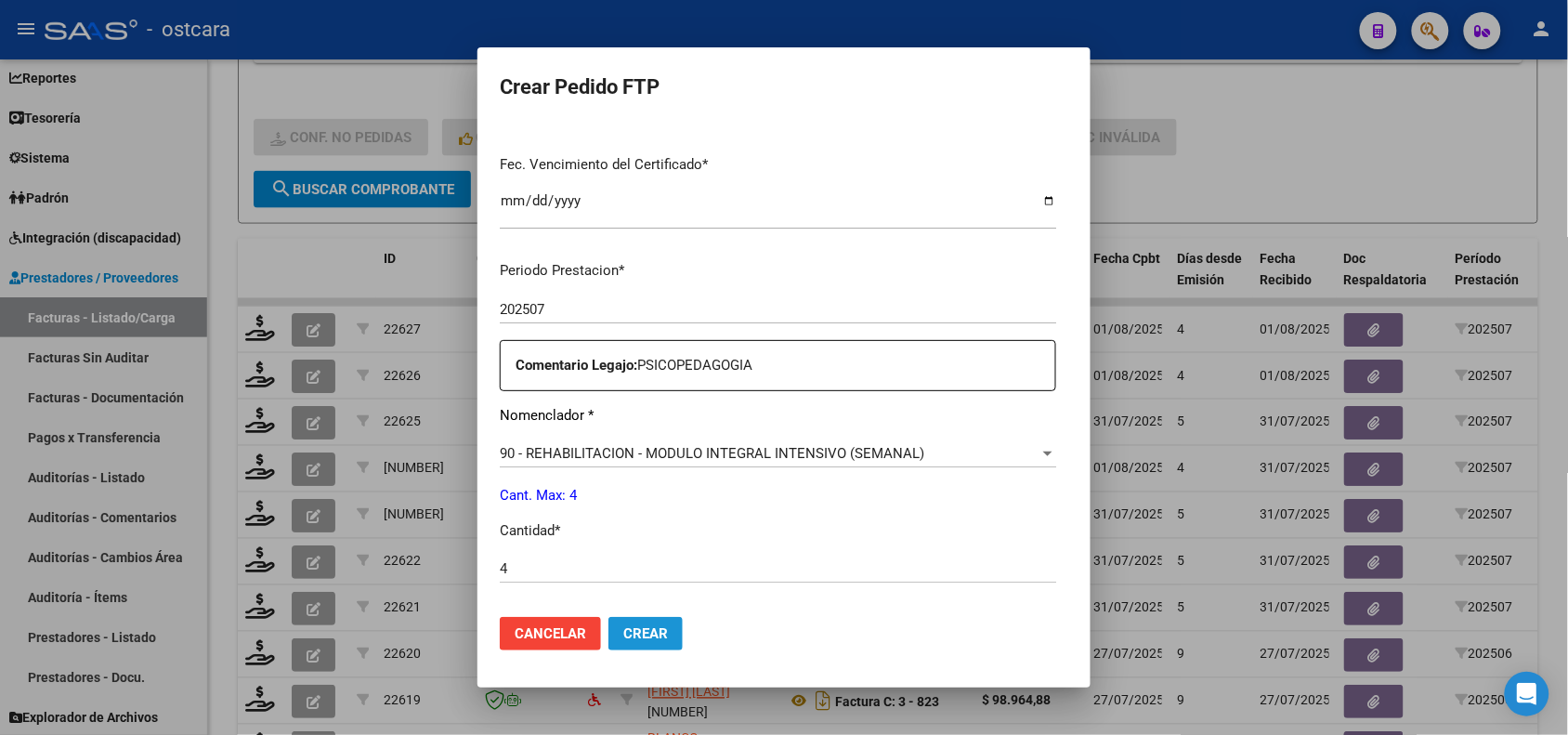 click on "Crear" 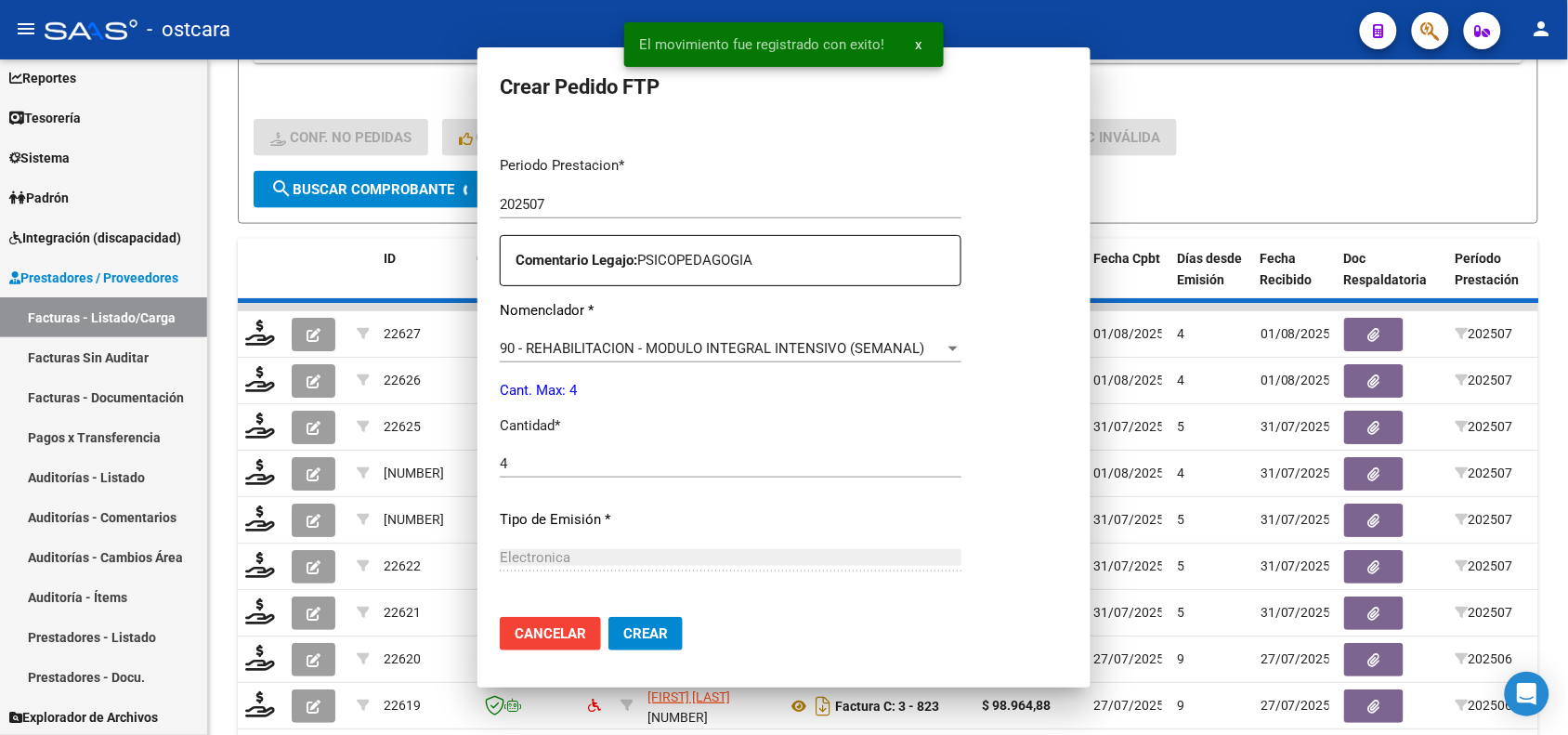 scroll, scrollTop: 0, scrollLeft: 0, axis: both 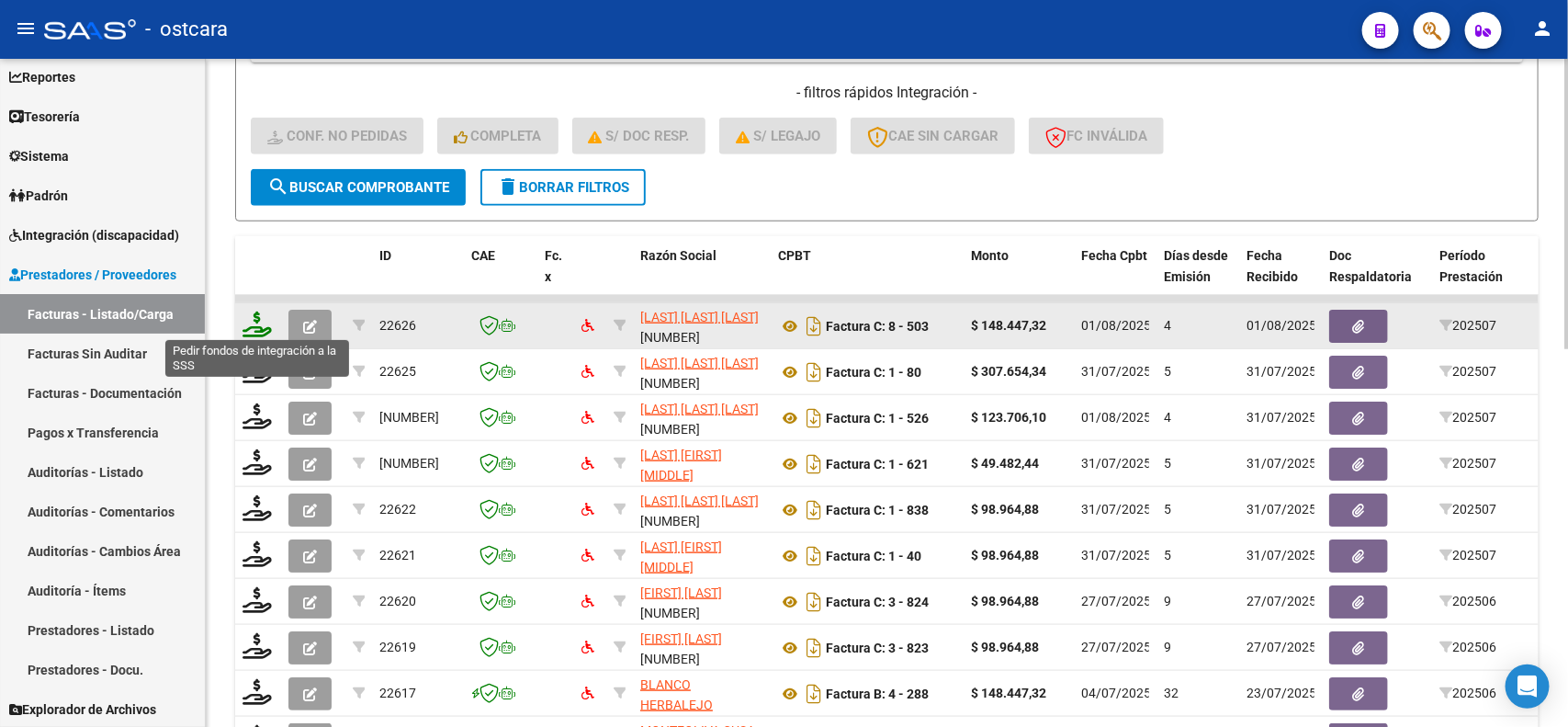 click 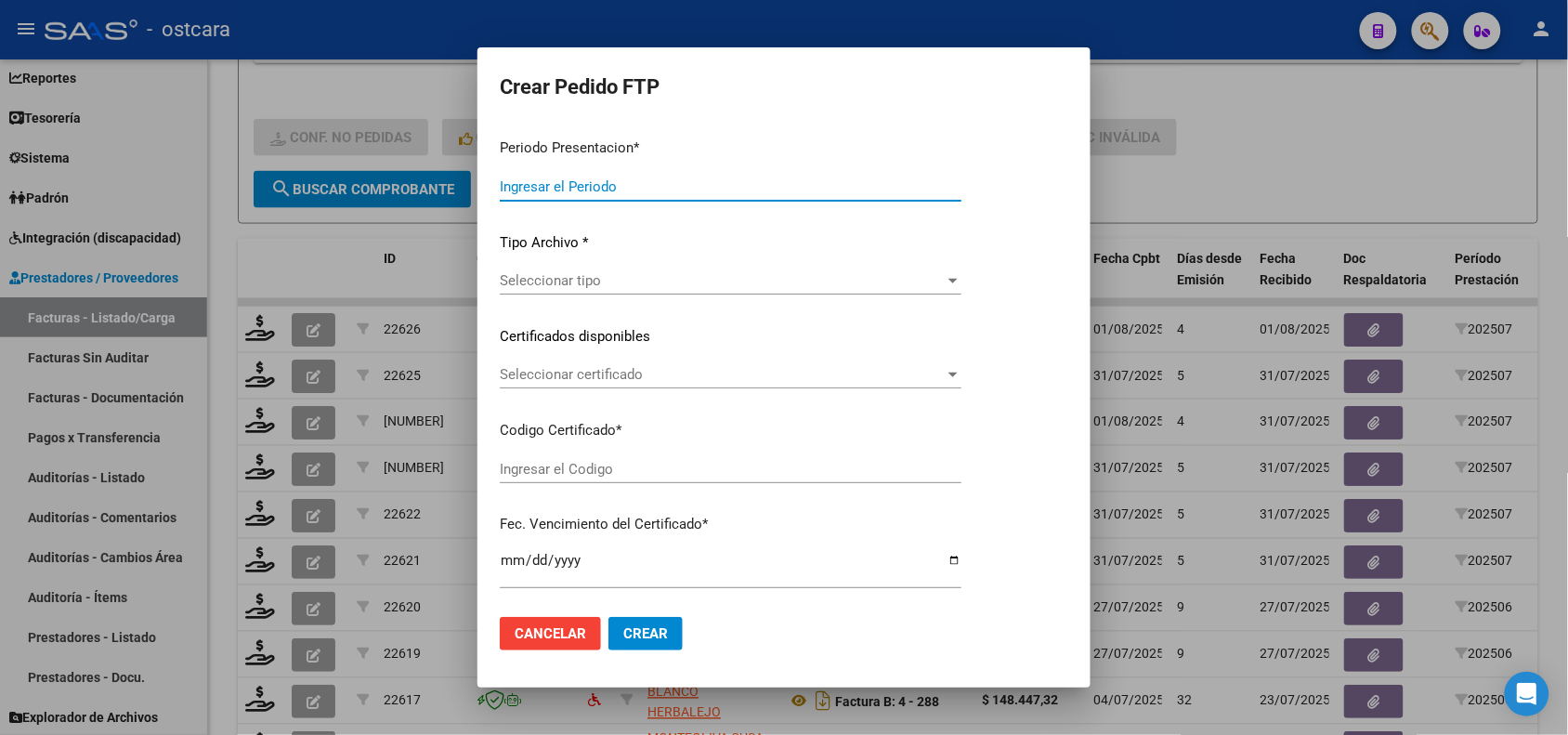 type on "202507" 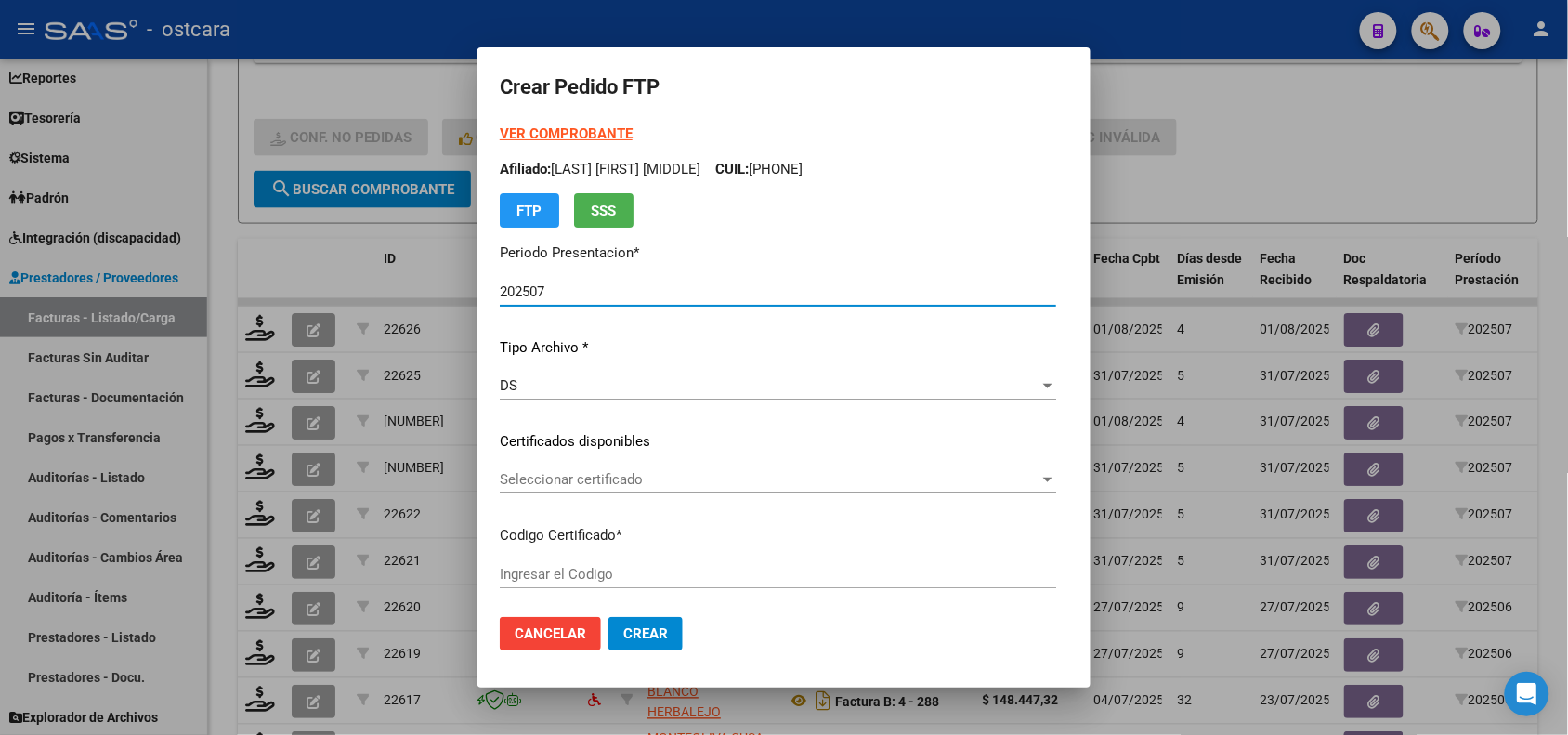 type on "ARG02000554039962021110820261108SFE22800" 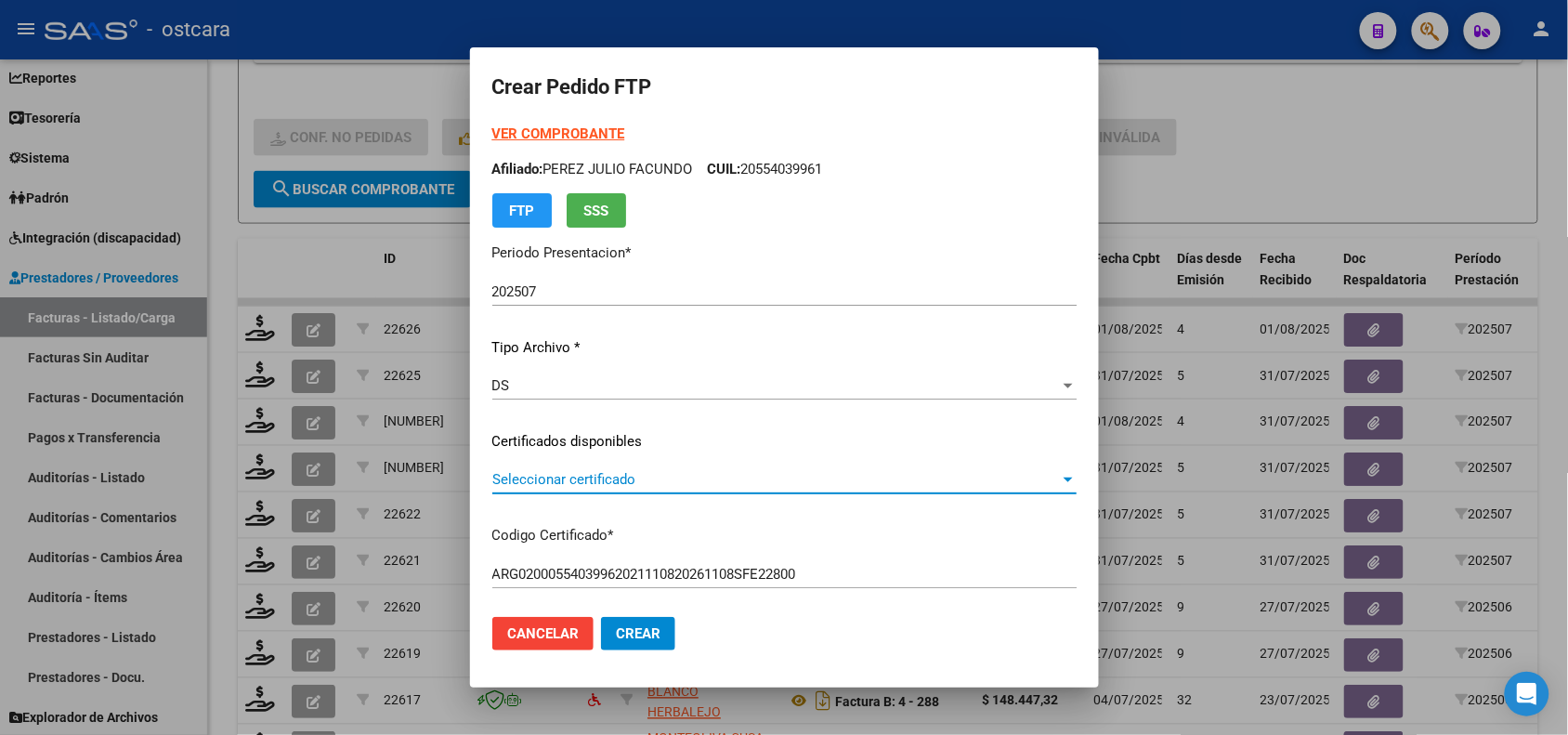click on "Seleccionar certificado" at bounding box center (776, 479) 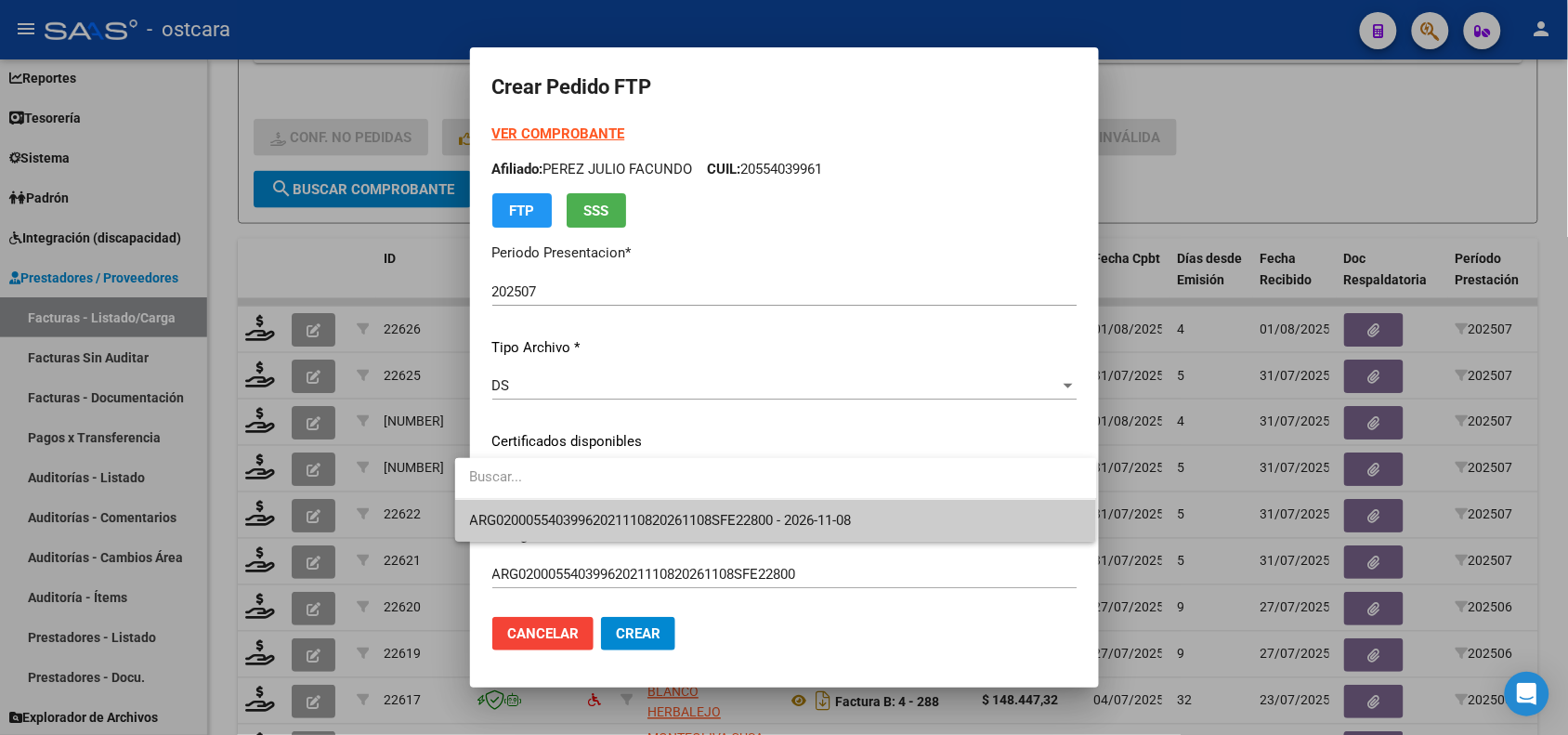 click on "ARG02000554039962021110820261108SFE22800 - 2026-11-08" at bounding box center (776, 520) 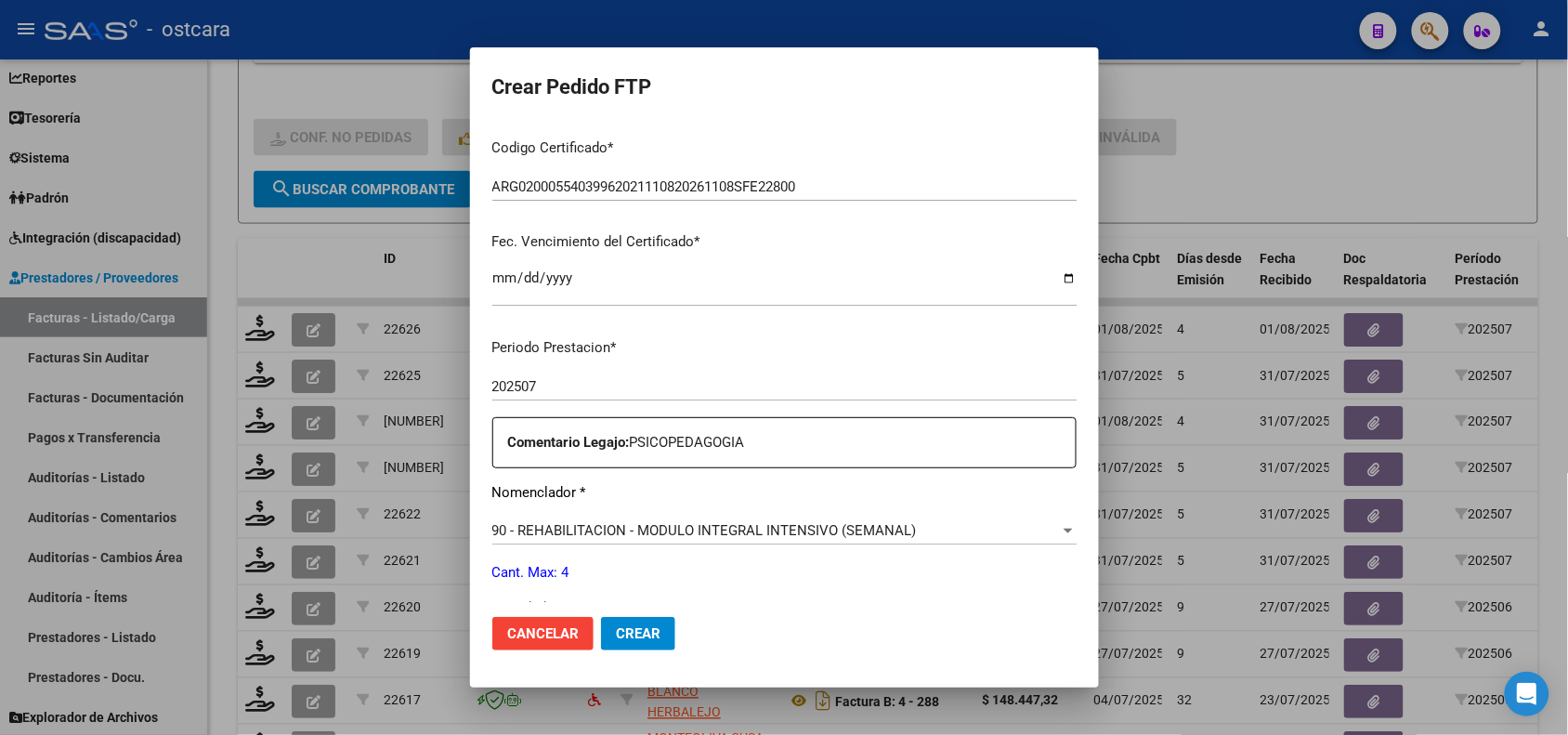 scroll, scrollTop: 465, scrollLeft: 0, axis: vertical 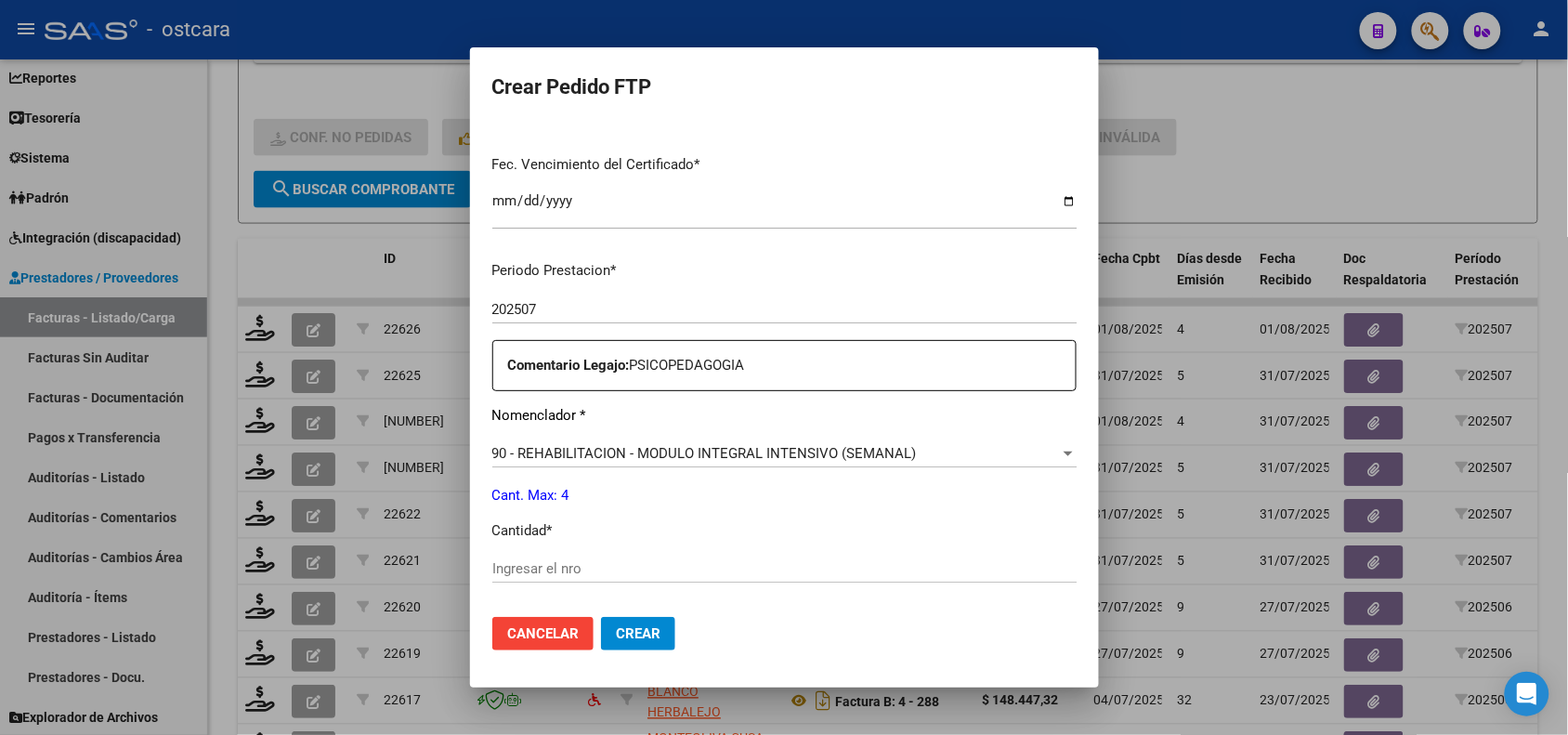 click on "Ingresar el nro" 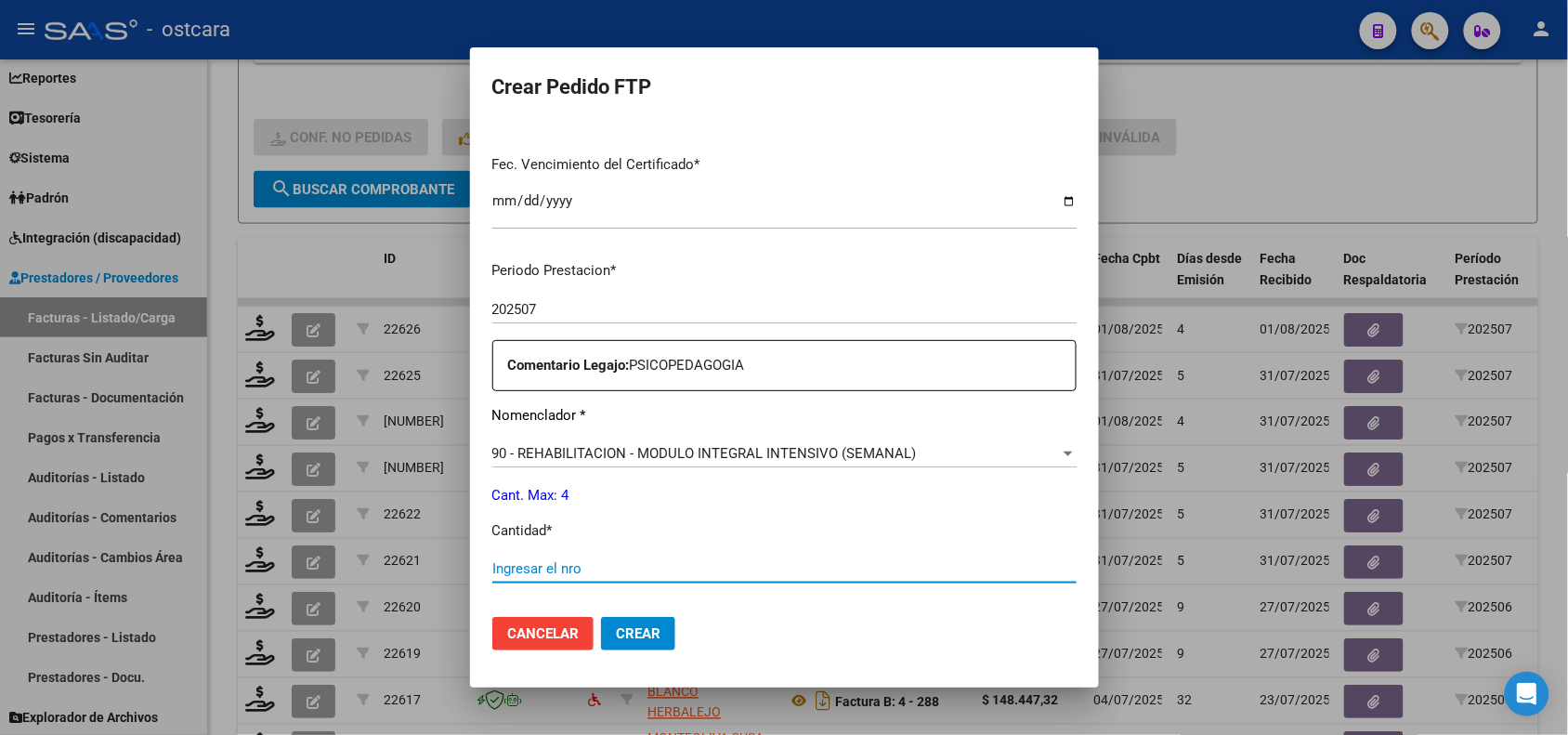 click on "Ingresar el nro" at bounding box center (784, 569) 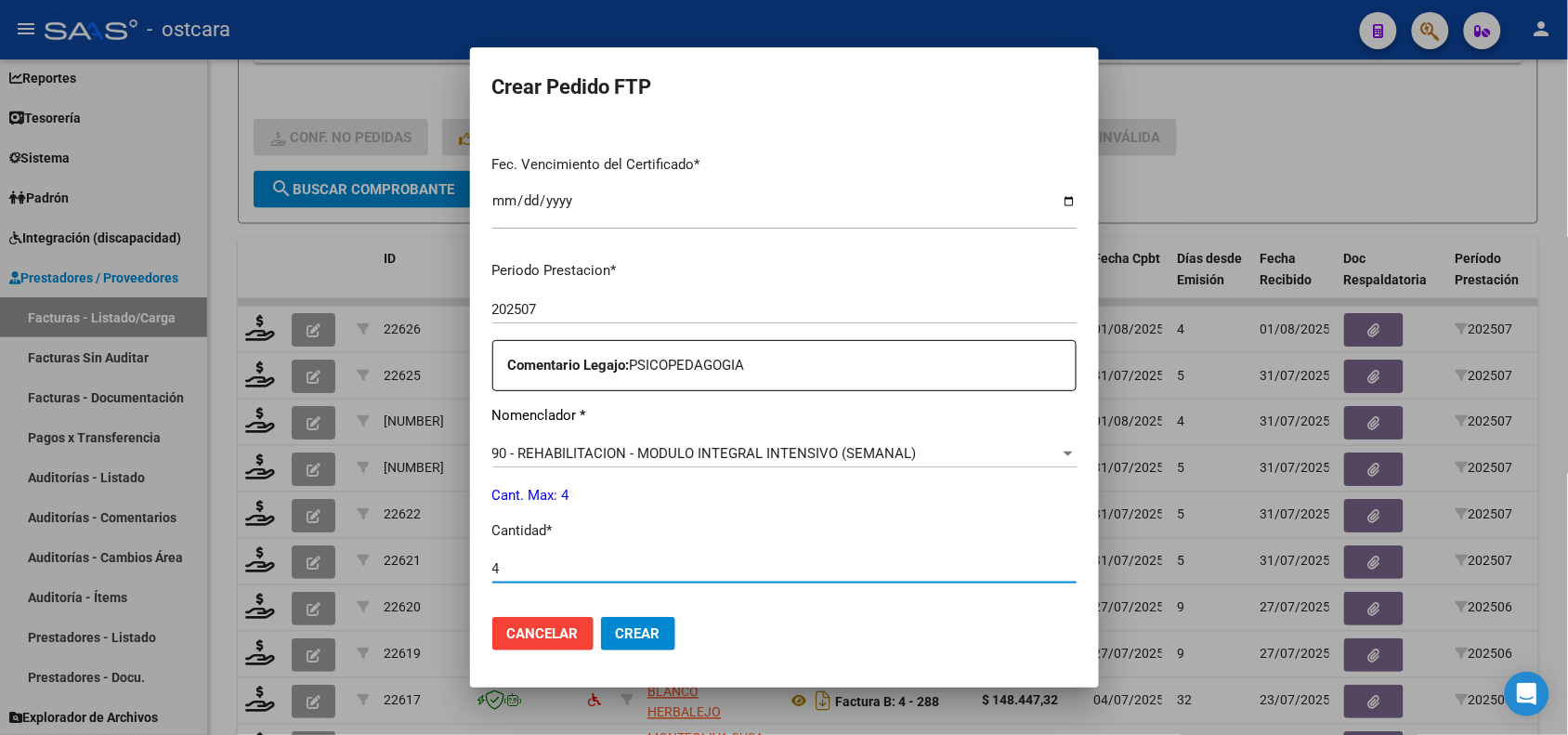 type on "4" 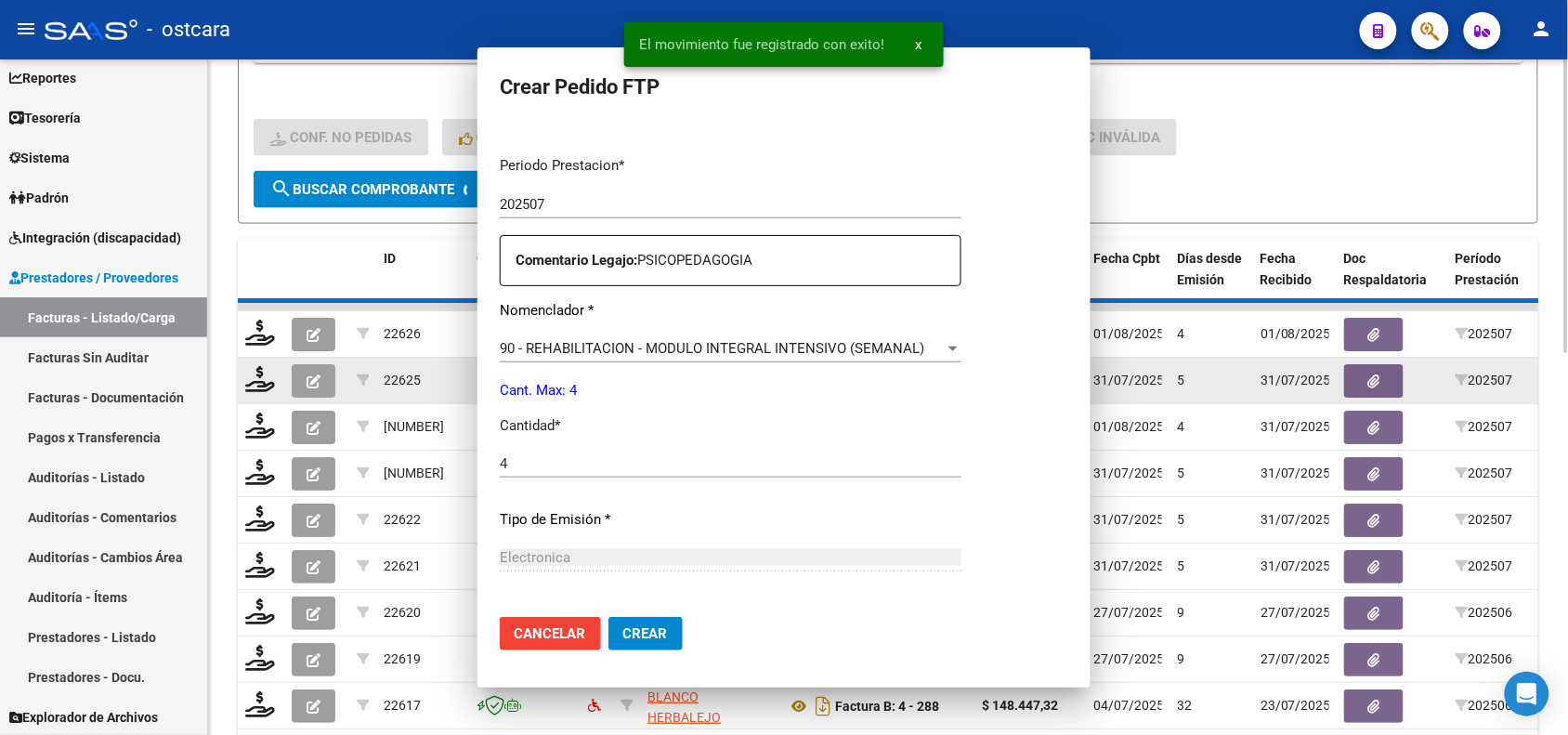 scroll, scrollTop: 479, scrollLeft: 0, axis: vertical 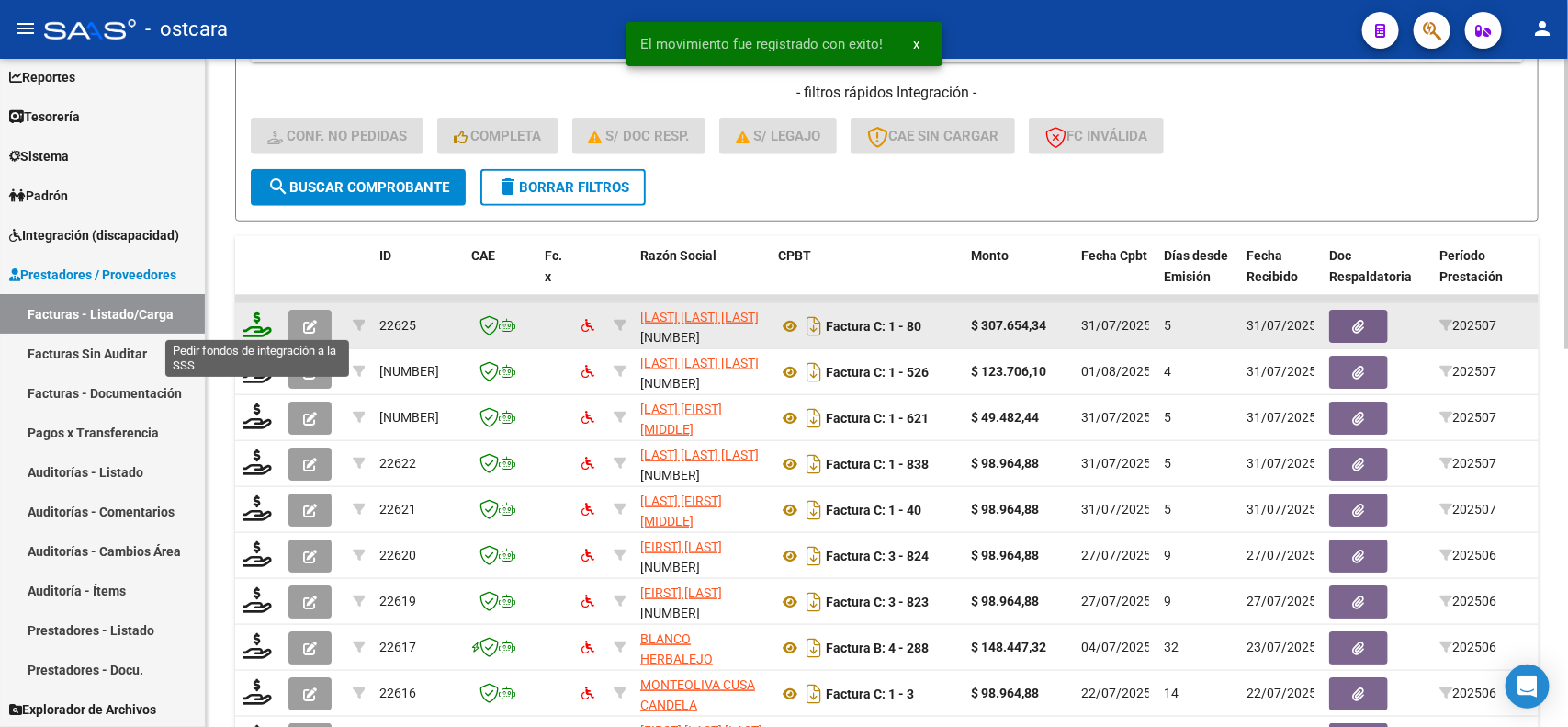 click 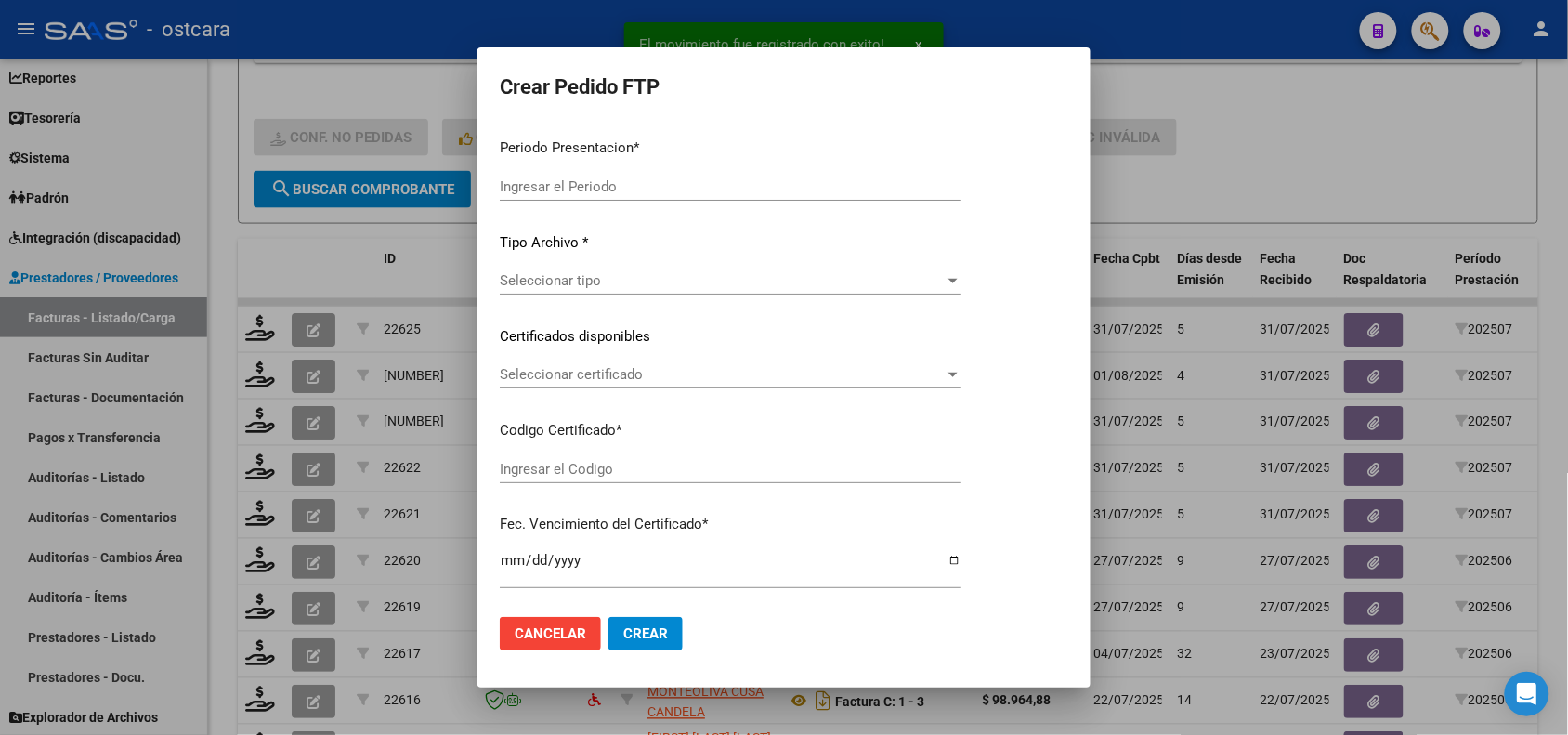 type on "202507" 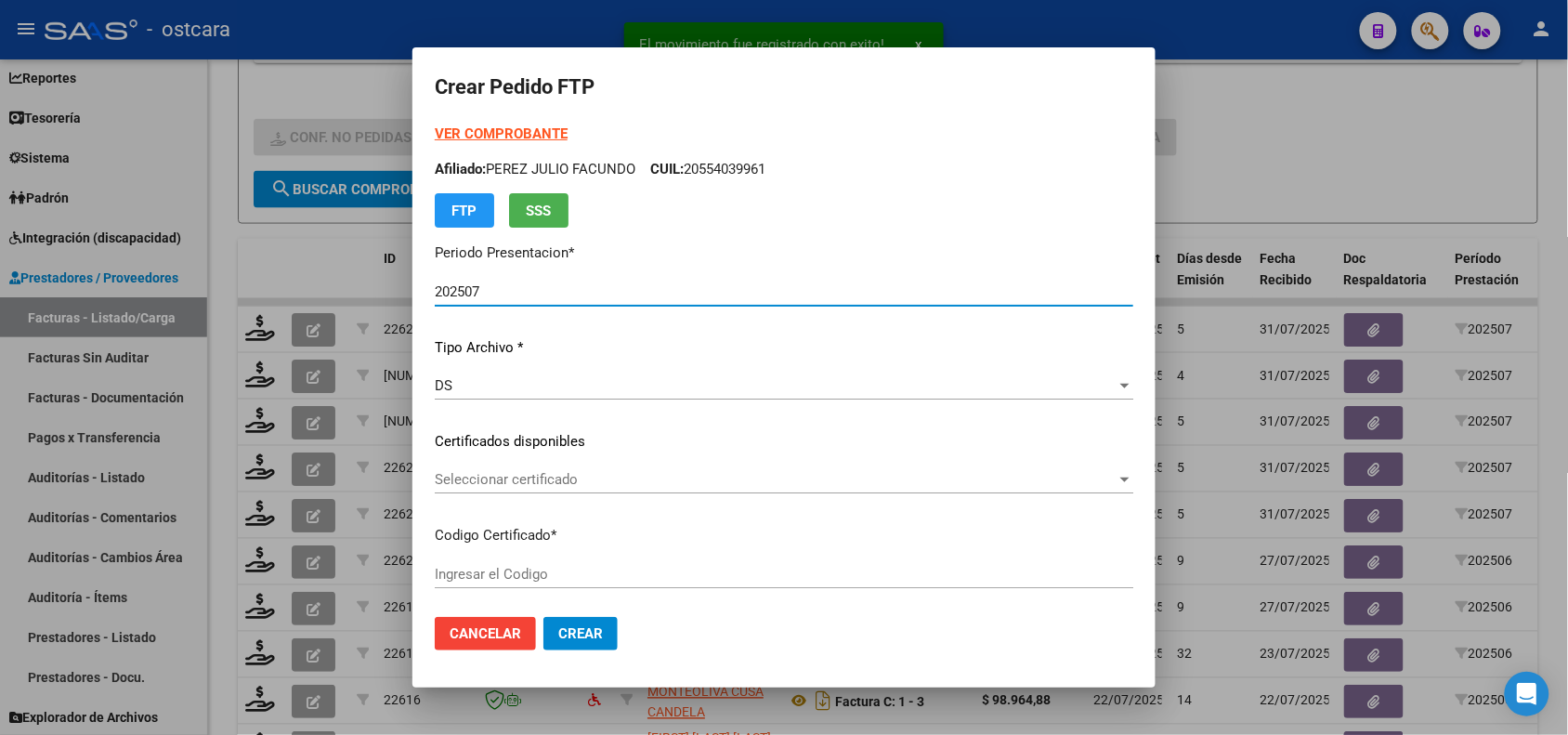 type on "ARG02000470734442016121620261216SFE15900" 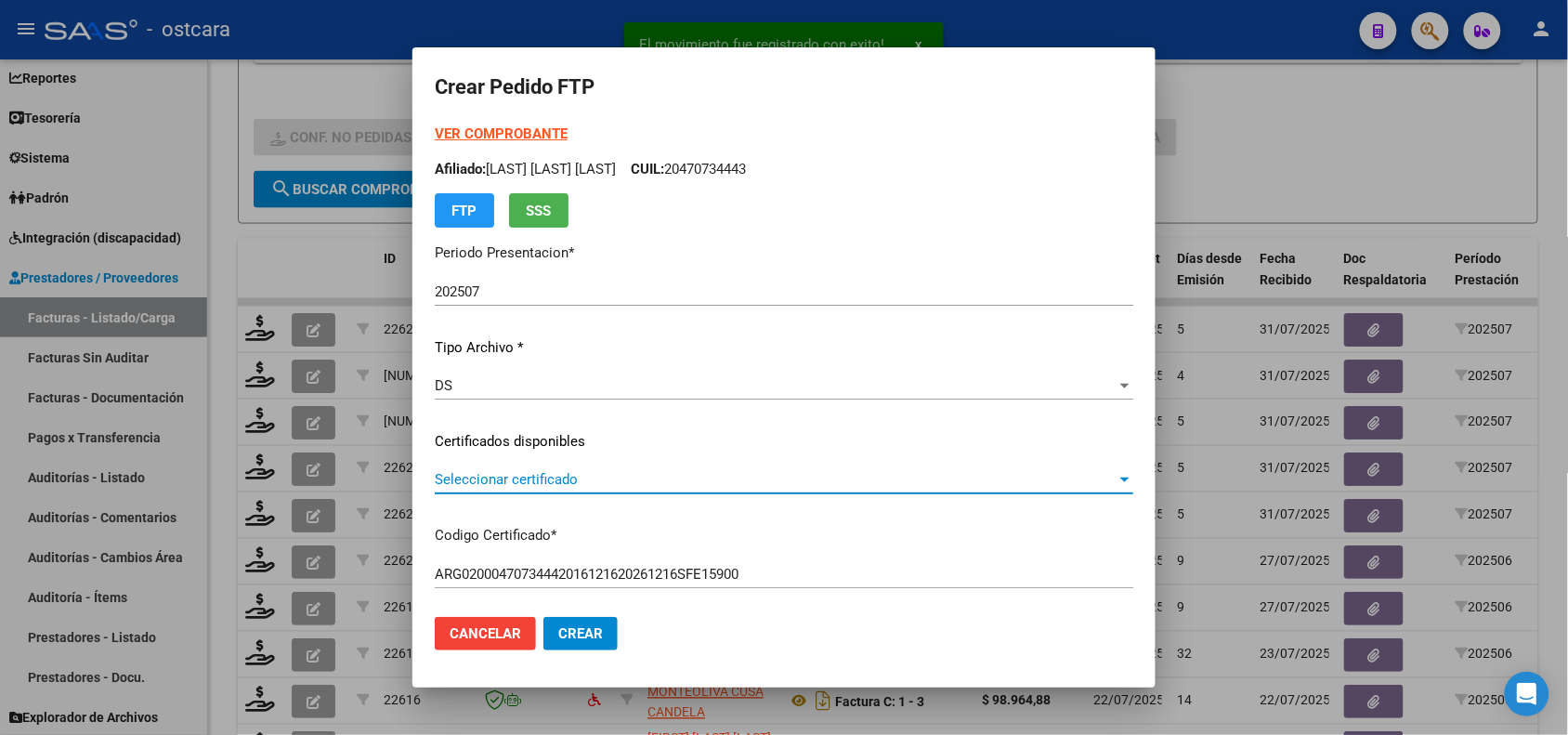 click on "Seleccionar certificado" at bounding box center [776, 479] 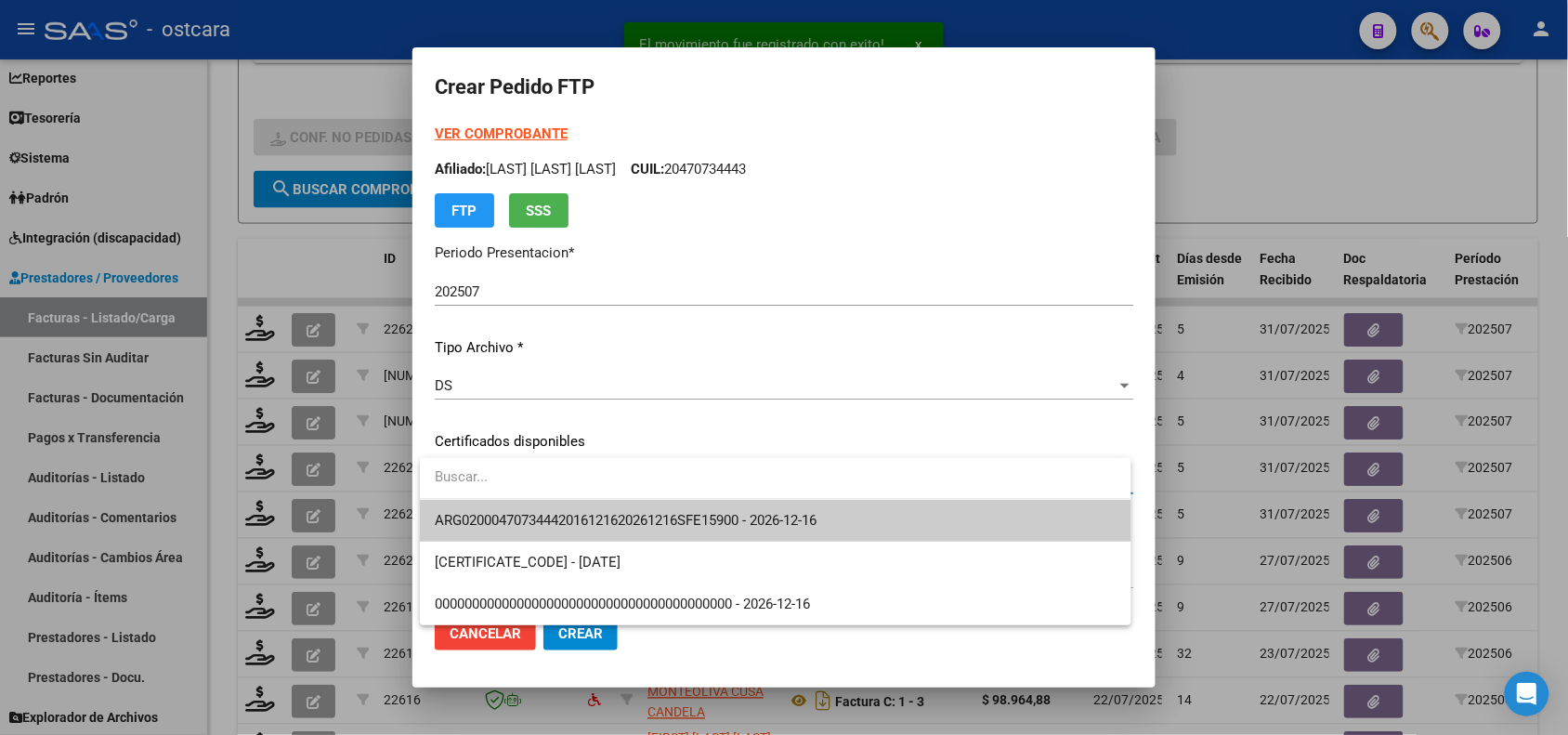 click on "ARG02000470734442016121620261216SFE15900 - 2026-12-16" at bounding box center (625, 520) 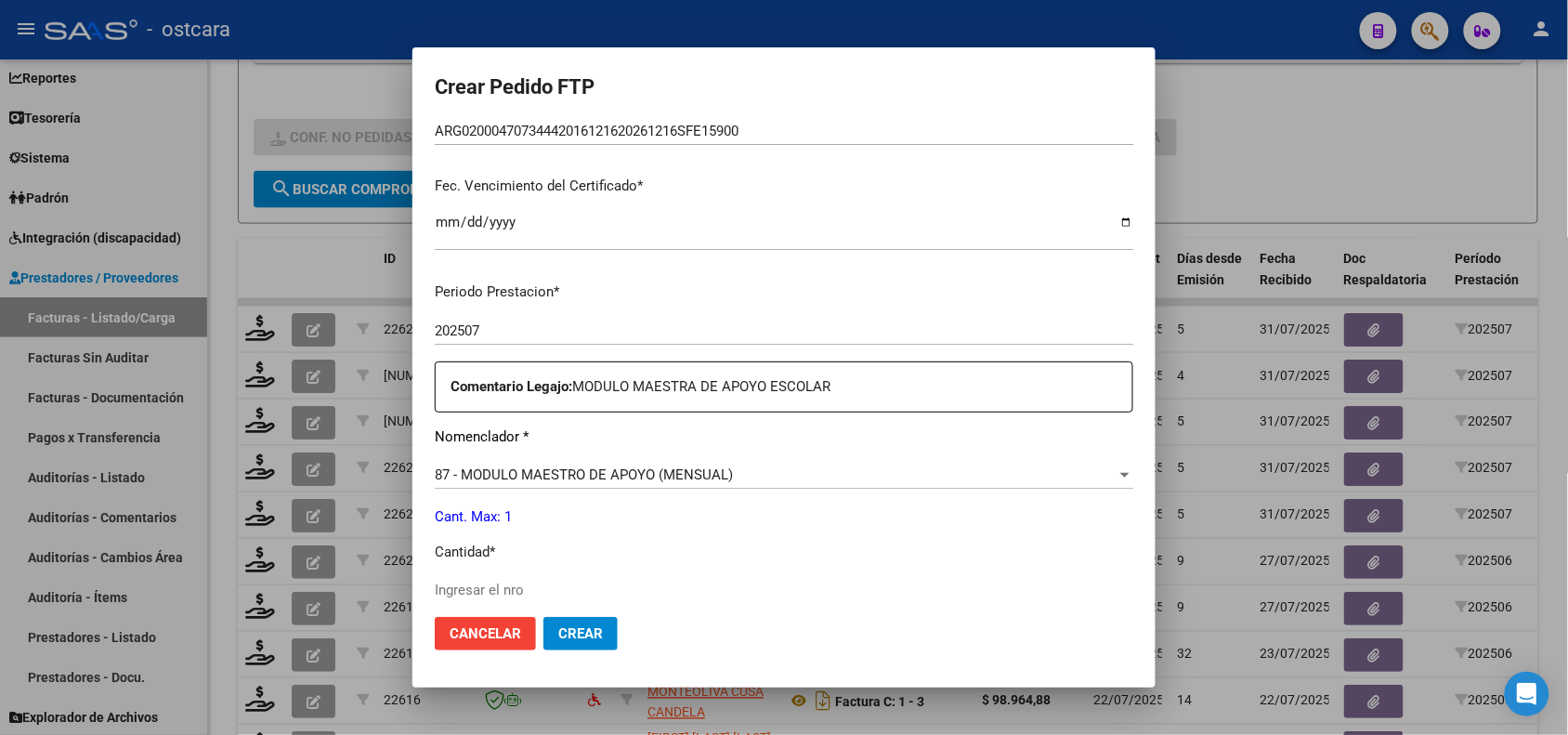 scroll, scrollTop: 465, scrollLeft: 0, axis: vertical 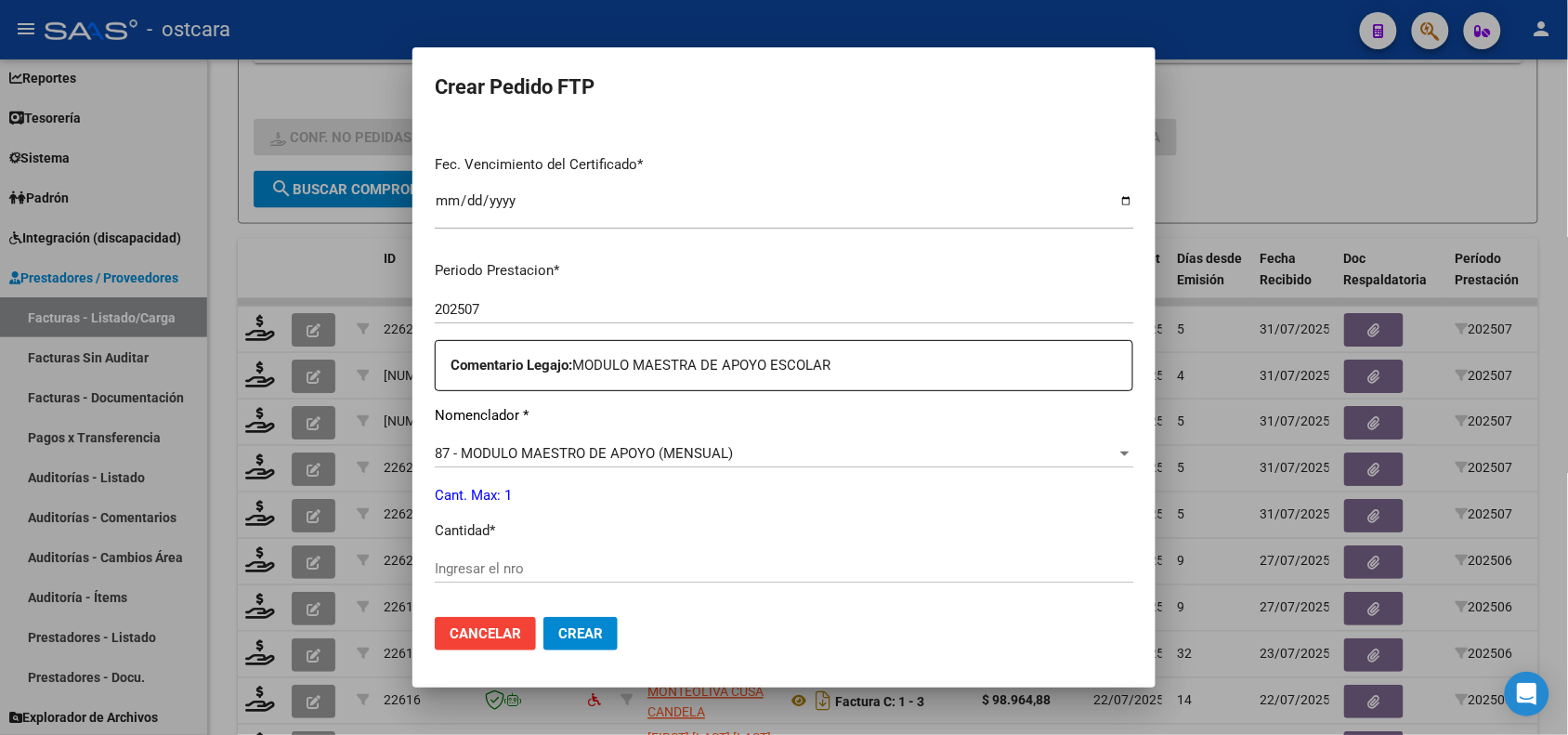 click on "Ingresar el nro" at bounding box center (784, 569) 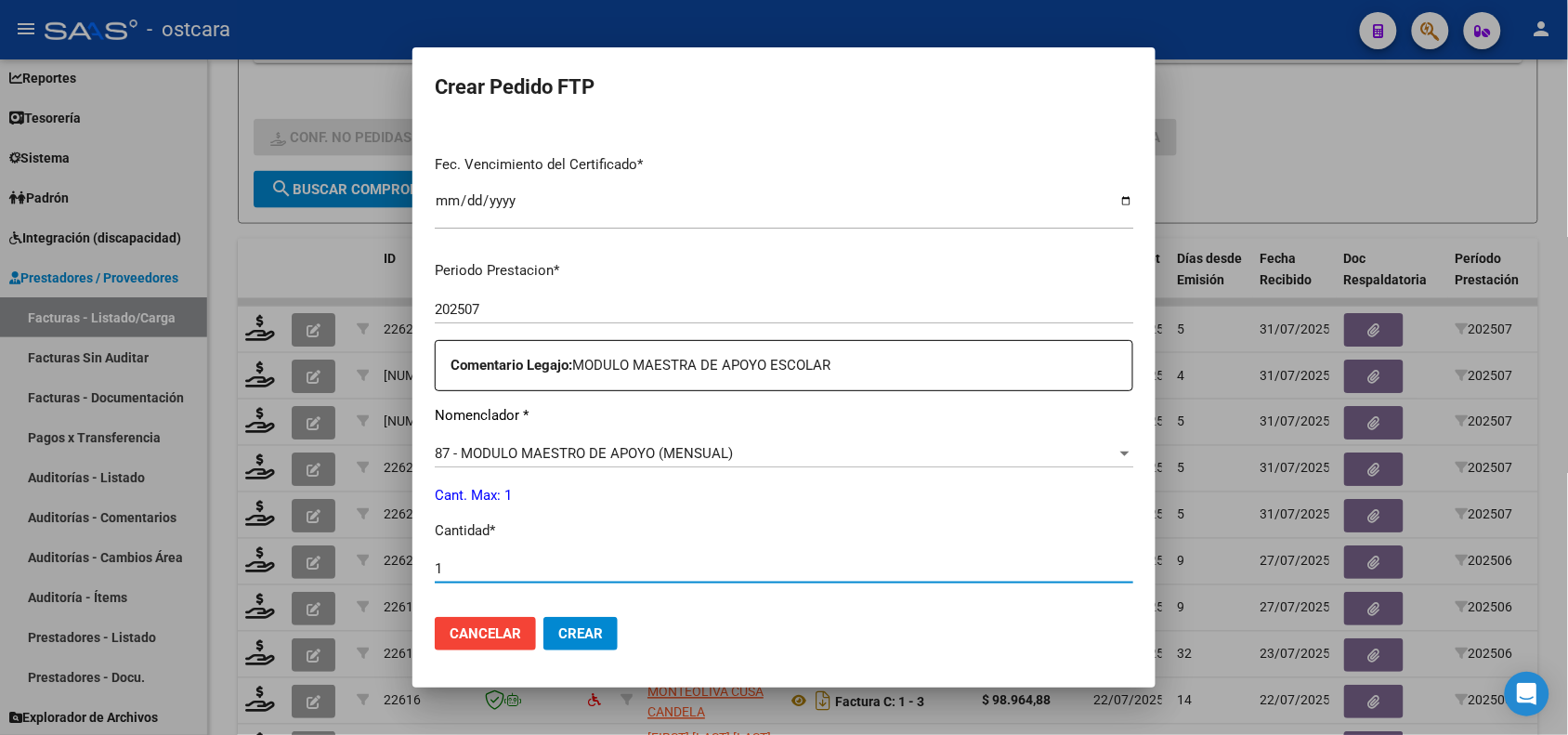 type on "1" 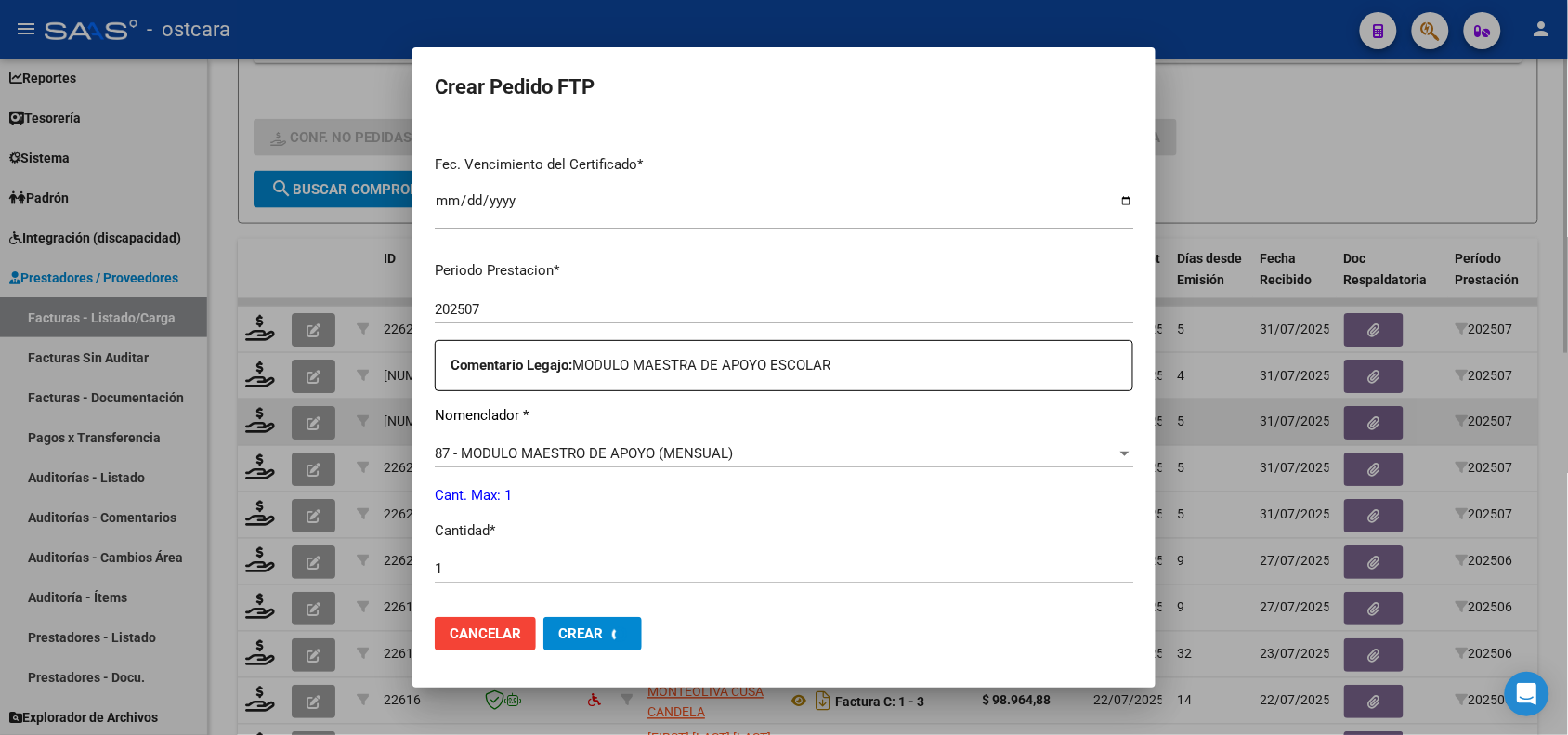 scroll, scrollTop: 0, scrollLeft: 0, axis: both 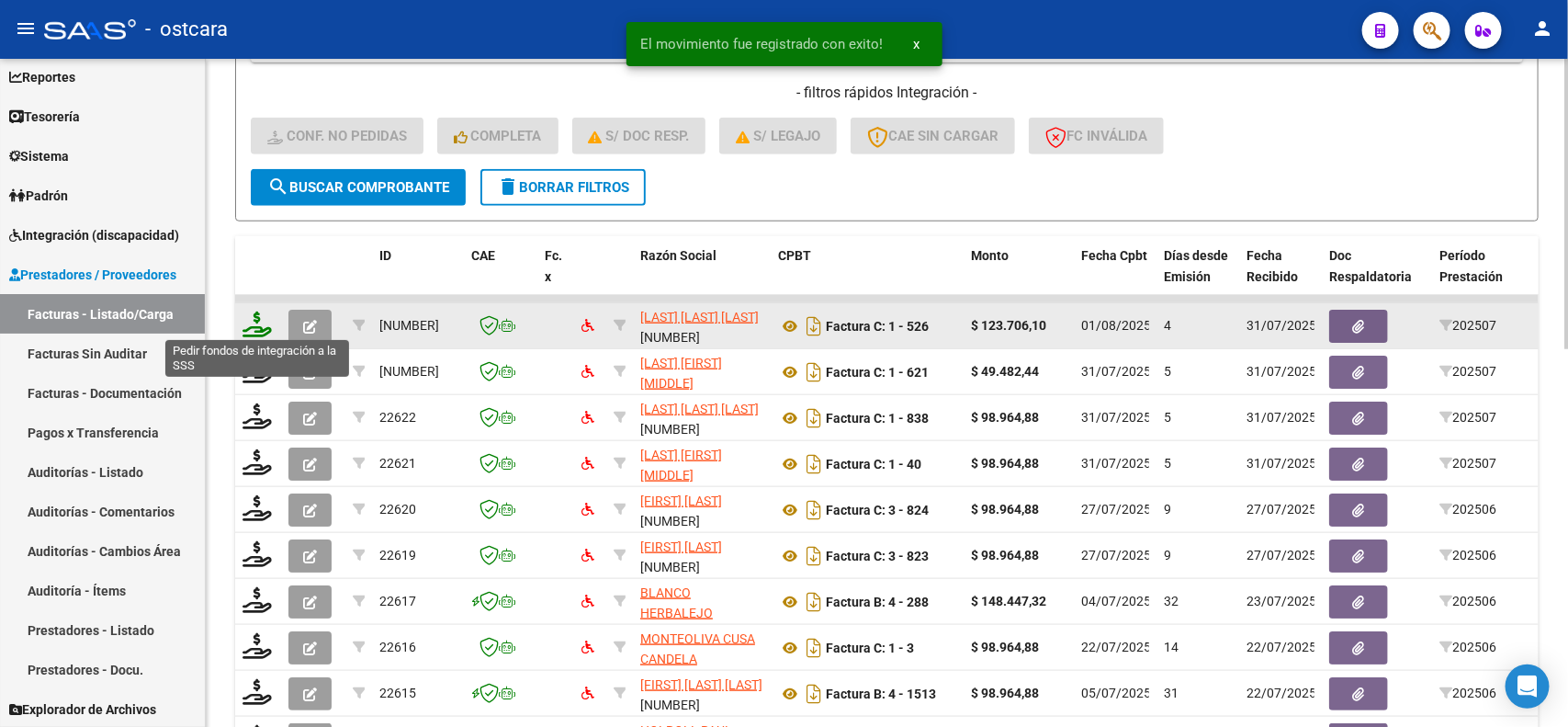 click 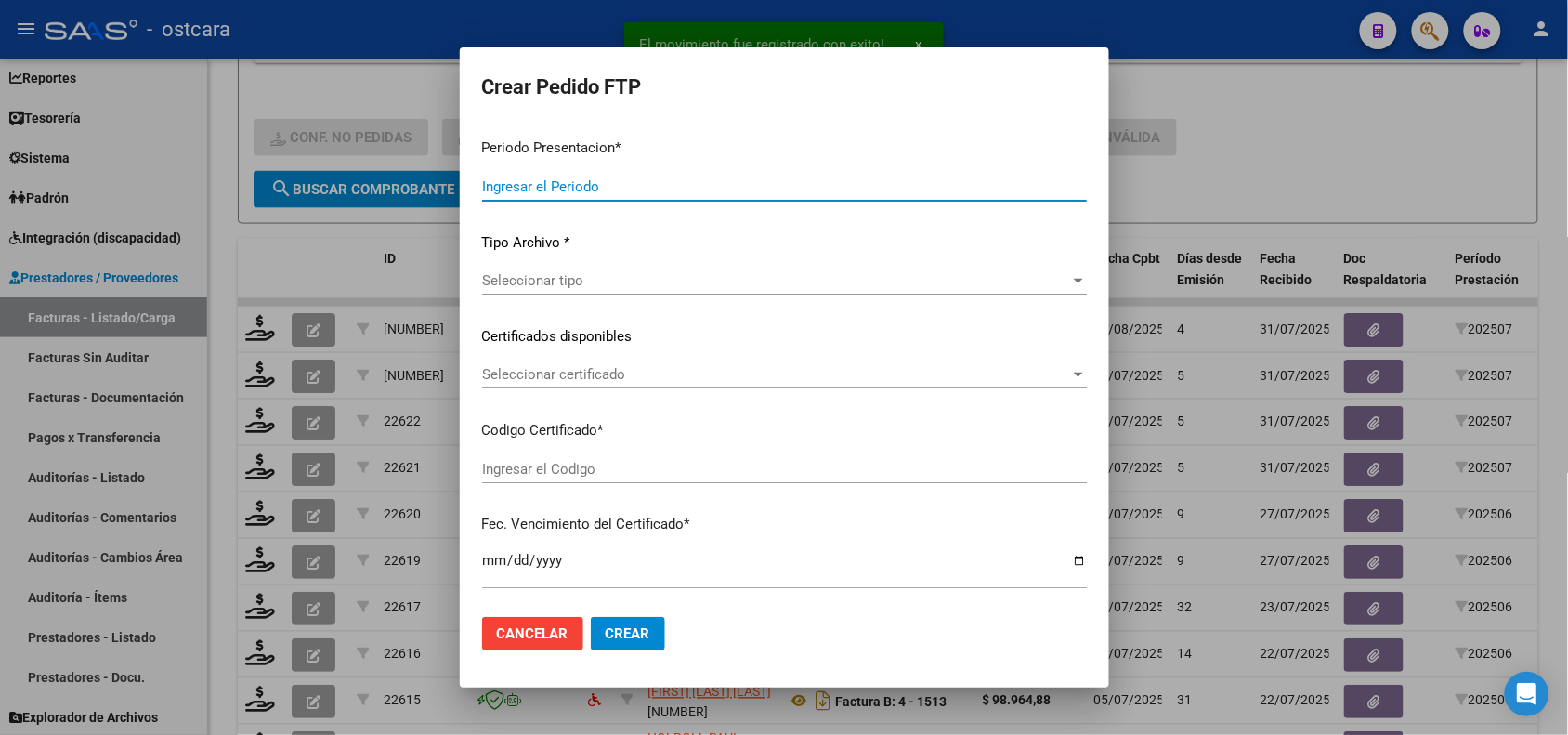 type on "202507" 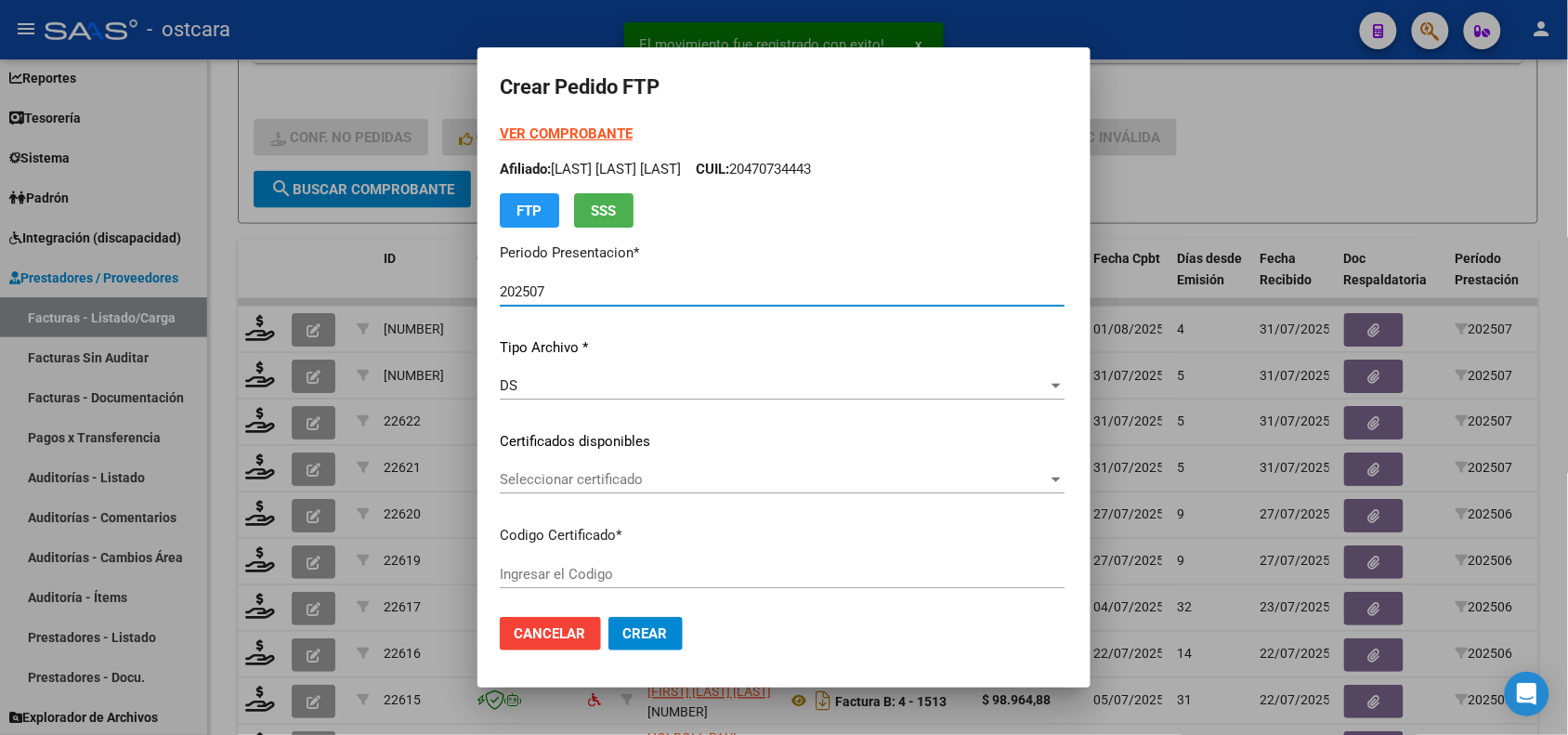 type on "ARG02000570435752023030620250306SFE16200" 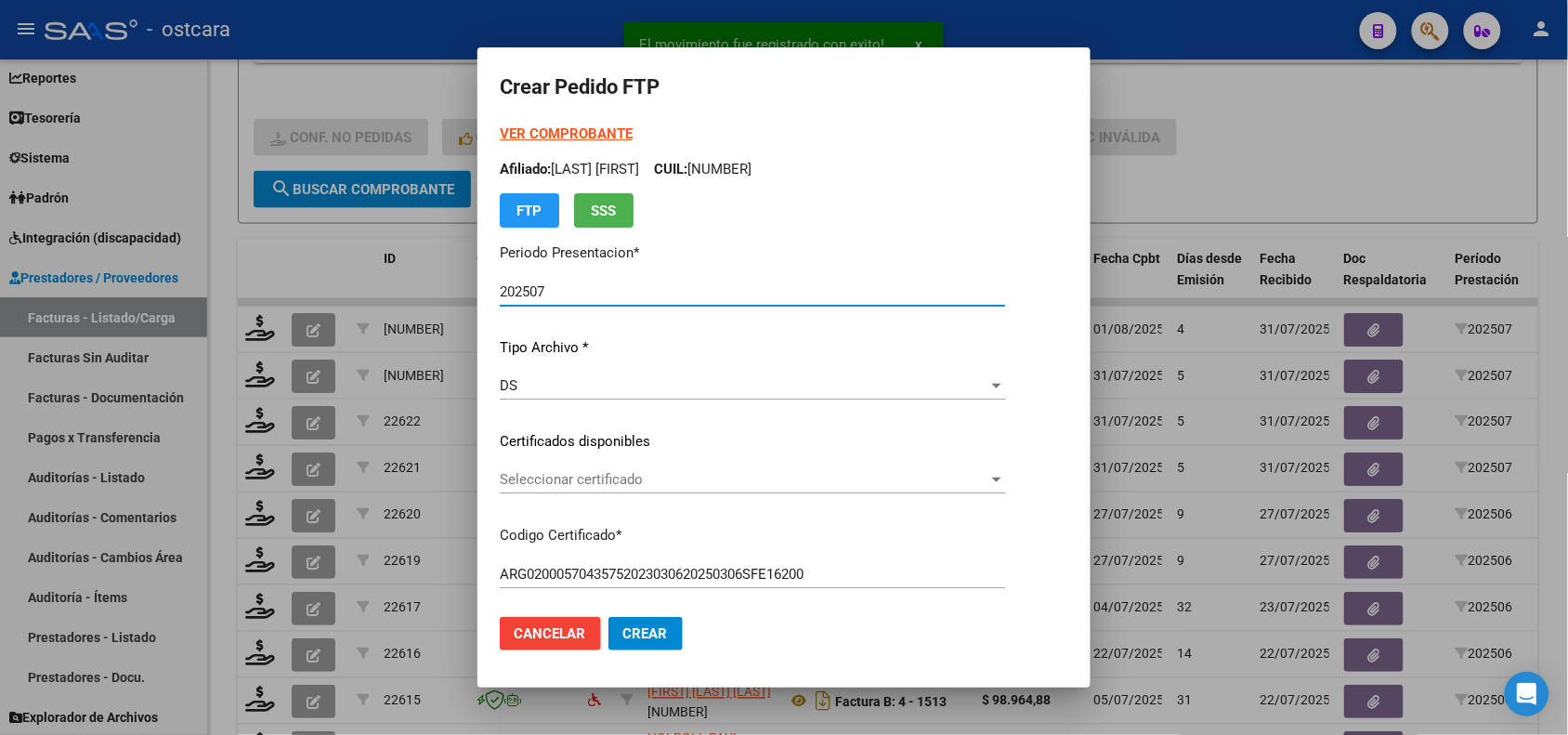 click on "Seleccionar certificado" at bounding box center [744, 479] 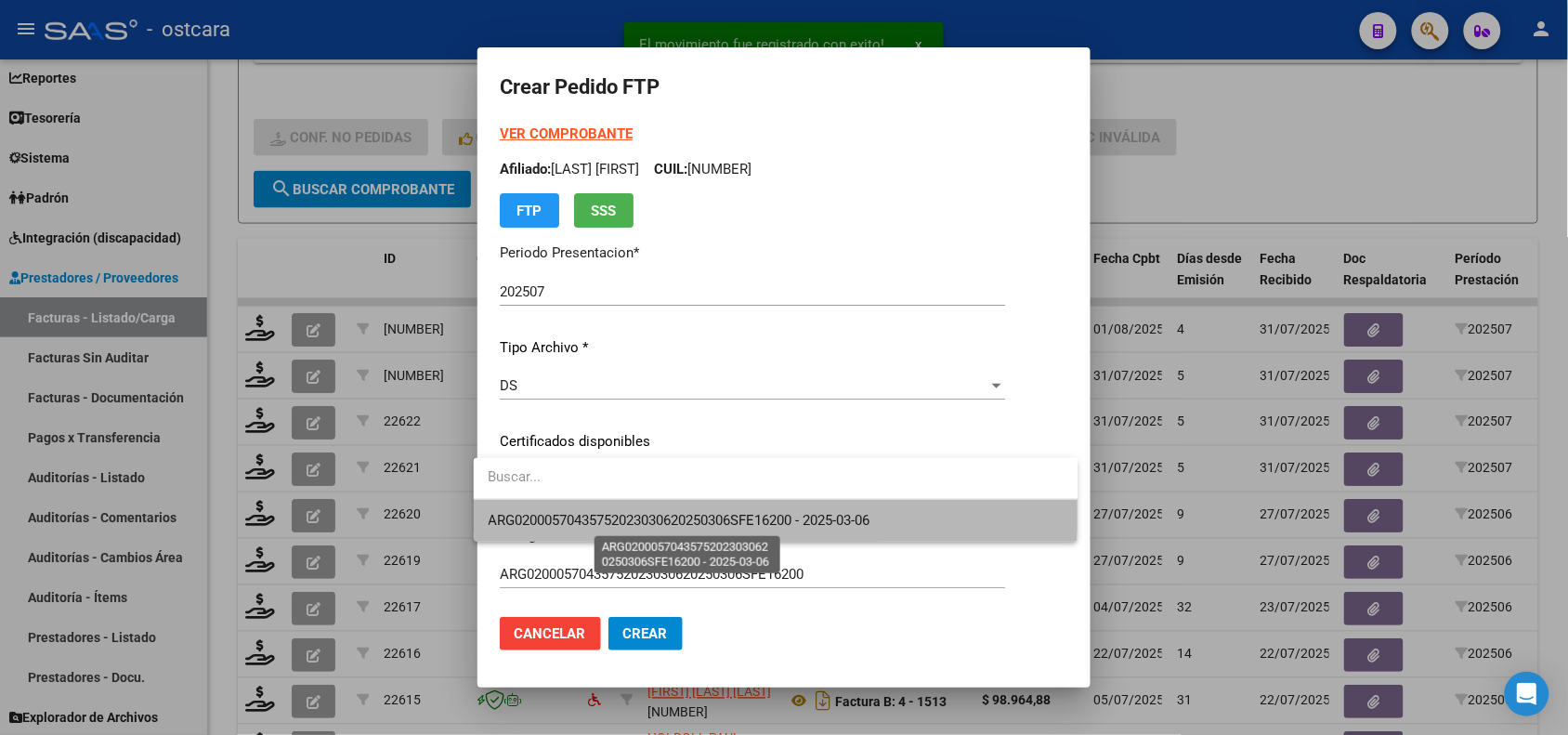 click on "ARG02000570435752023030620250306SFE16200 - 2025-03-06" at bounding box center [679, 520] 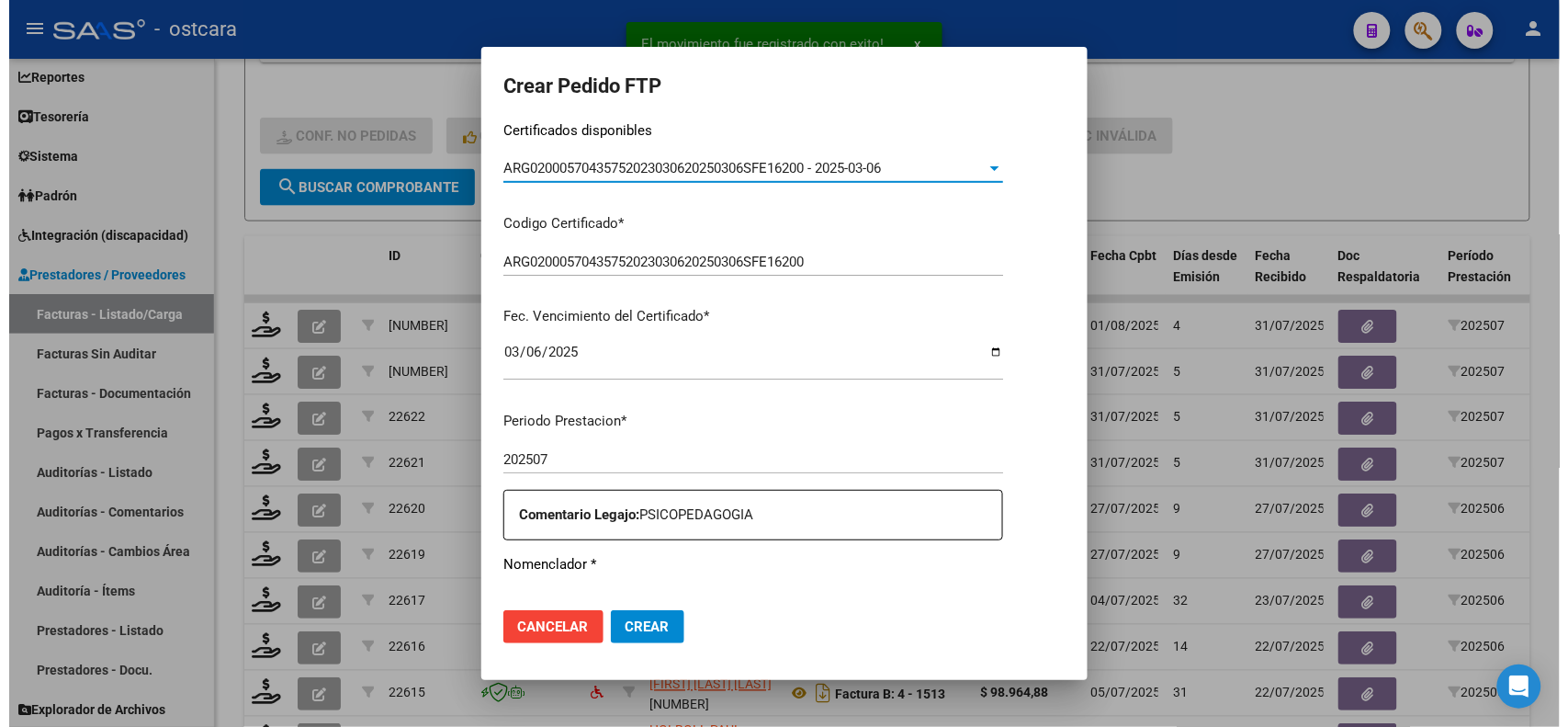 scroll, scrollTop: 460, scrollLeft: 0, axis: vertical 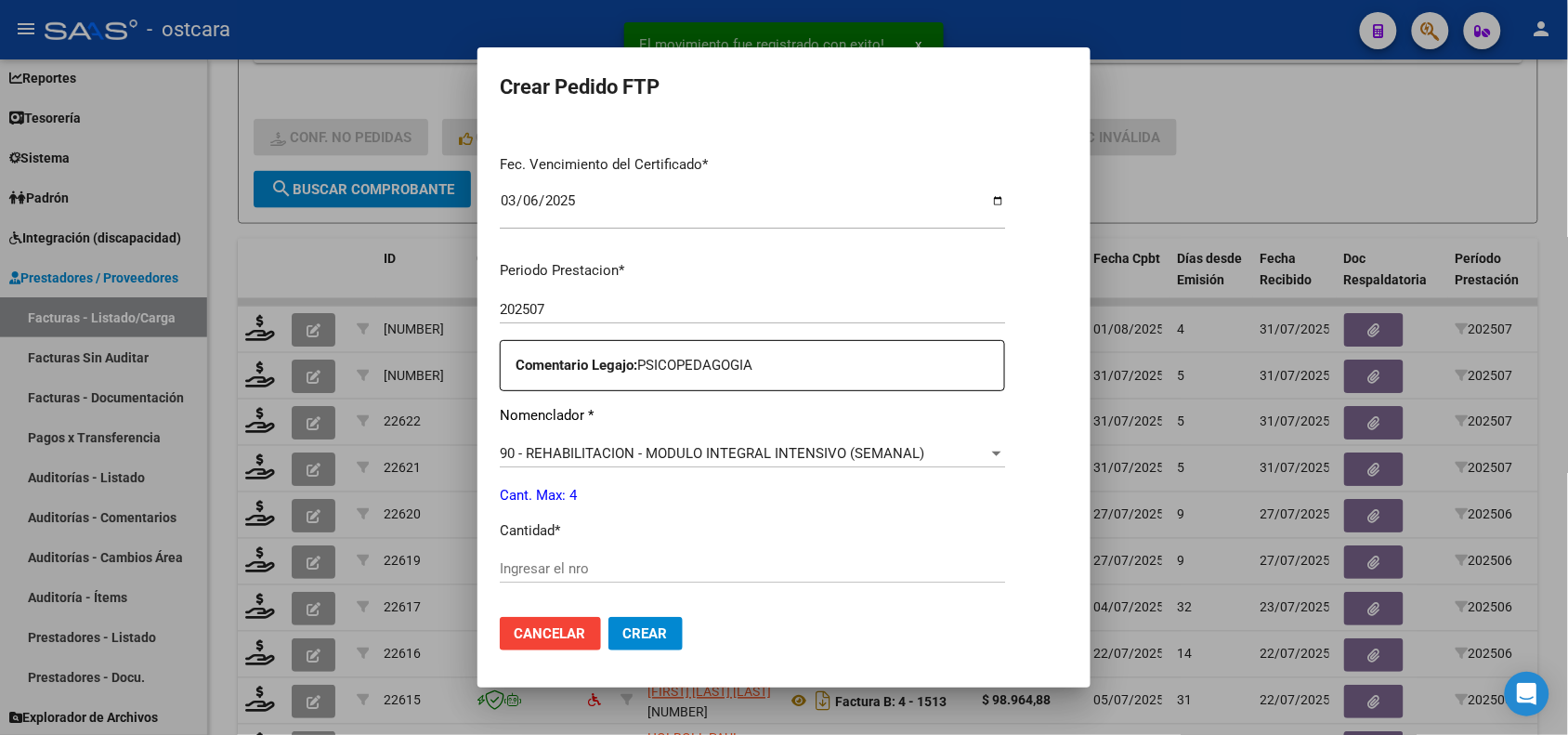 click on "Periodo Prestacion  *   202507 Ingresar el Periodo Prestacion  Comentario Legajo:    PSICOPEDAGOGIA  Nomenclador * 90 - REHABILITACION - MODULO INTEGRAL INTENSIVO (SEMANAL) Seleccionar nomenclador Cant. Max: 4 Cantidad  *   Ingresar el nro   Tipo de Emisión * Electronica Seleccionar tipo Importe Solicitado  *   $ 123.706,10 Ingresar imp. solicitado   Provincia * 00 - Sin % de zona desfavorable en la factura Seleccionar provincia" at bounding box center (752, 564) 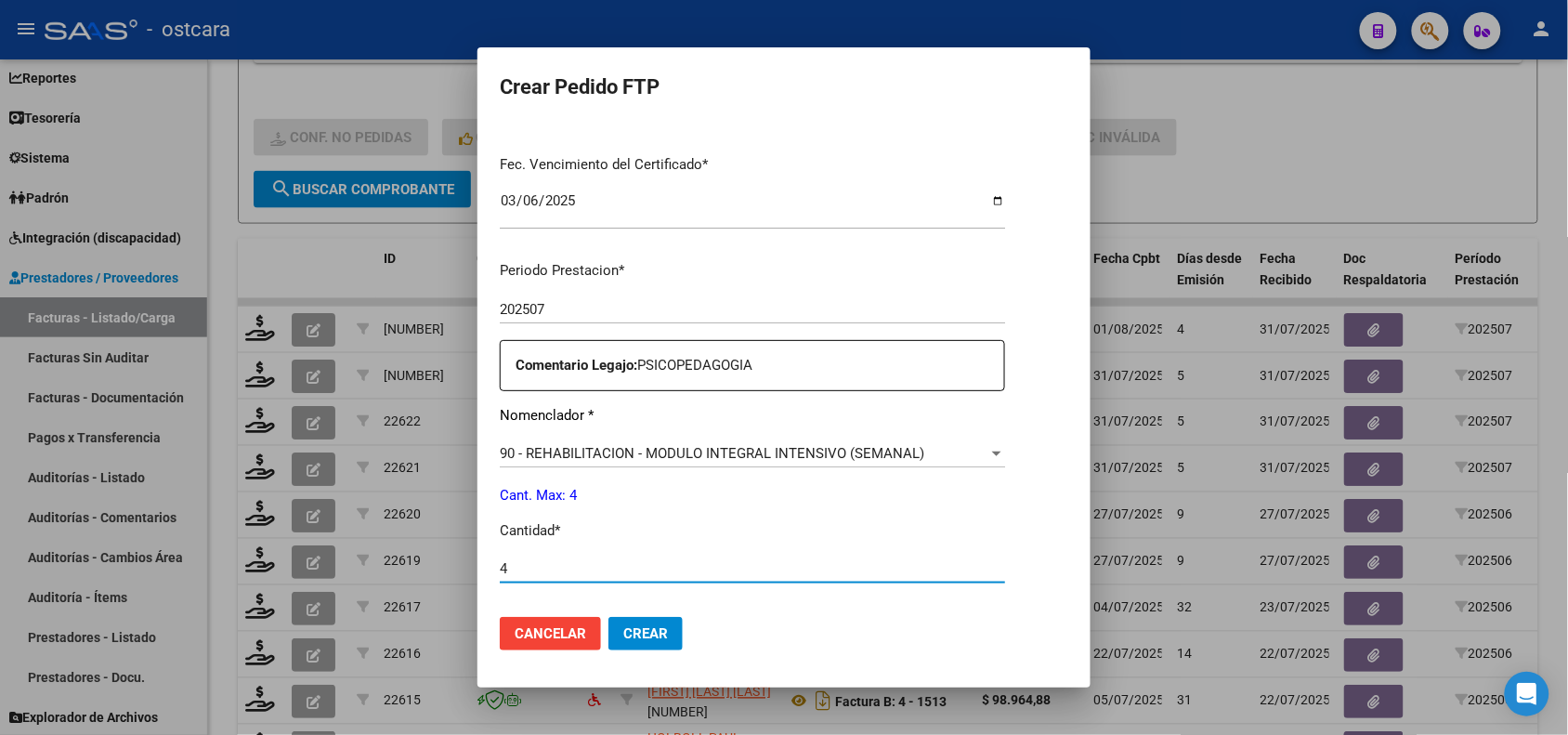 type on "4" 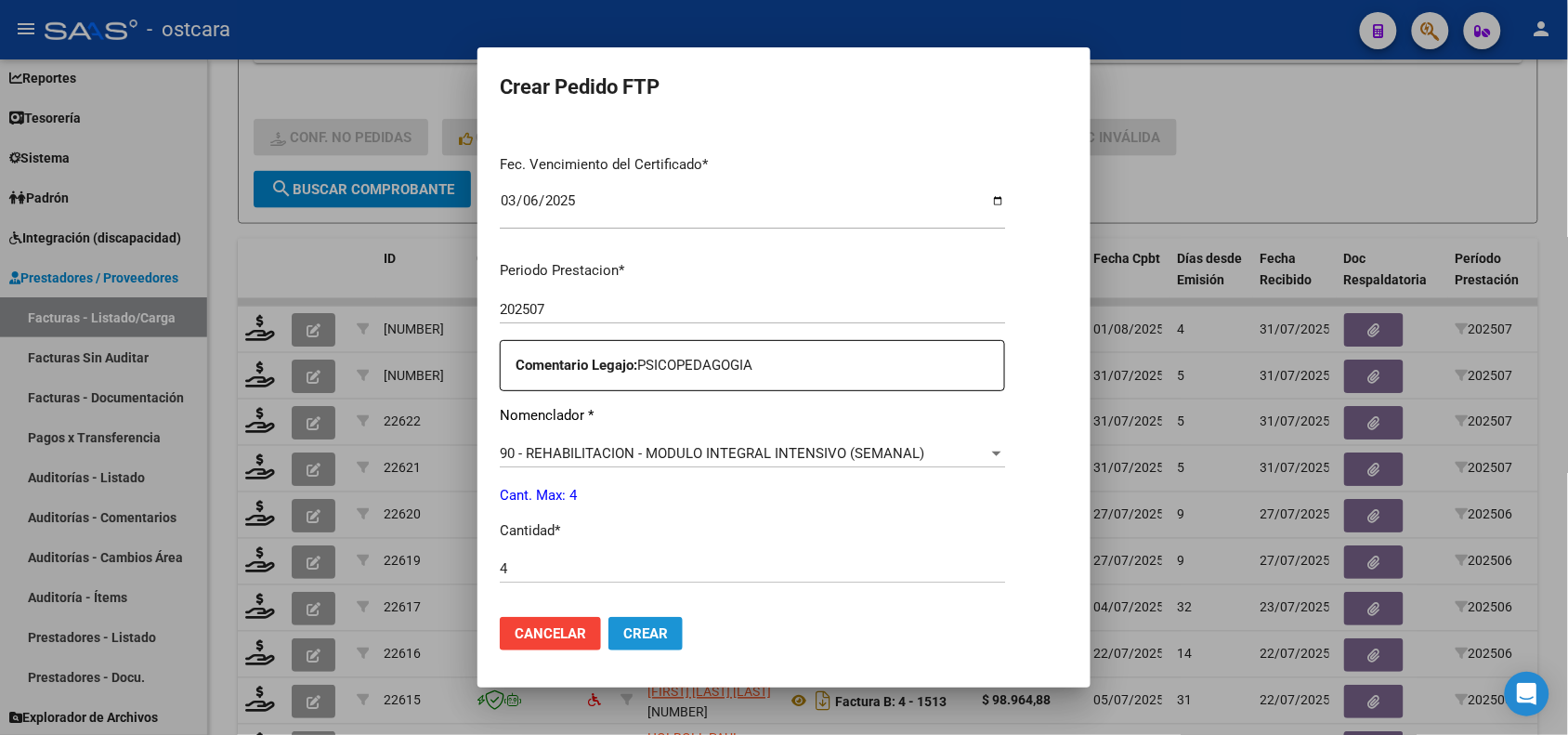 click on "Crear" 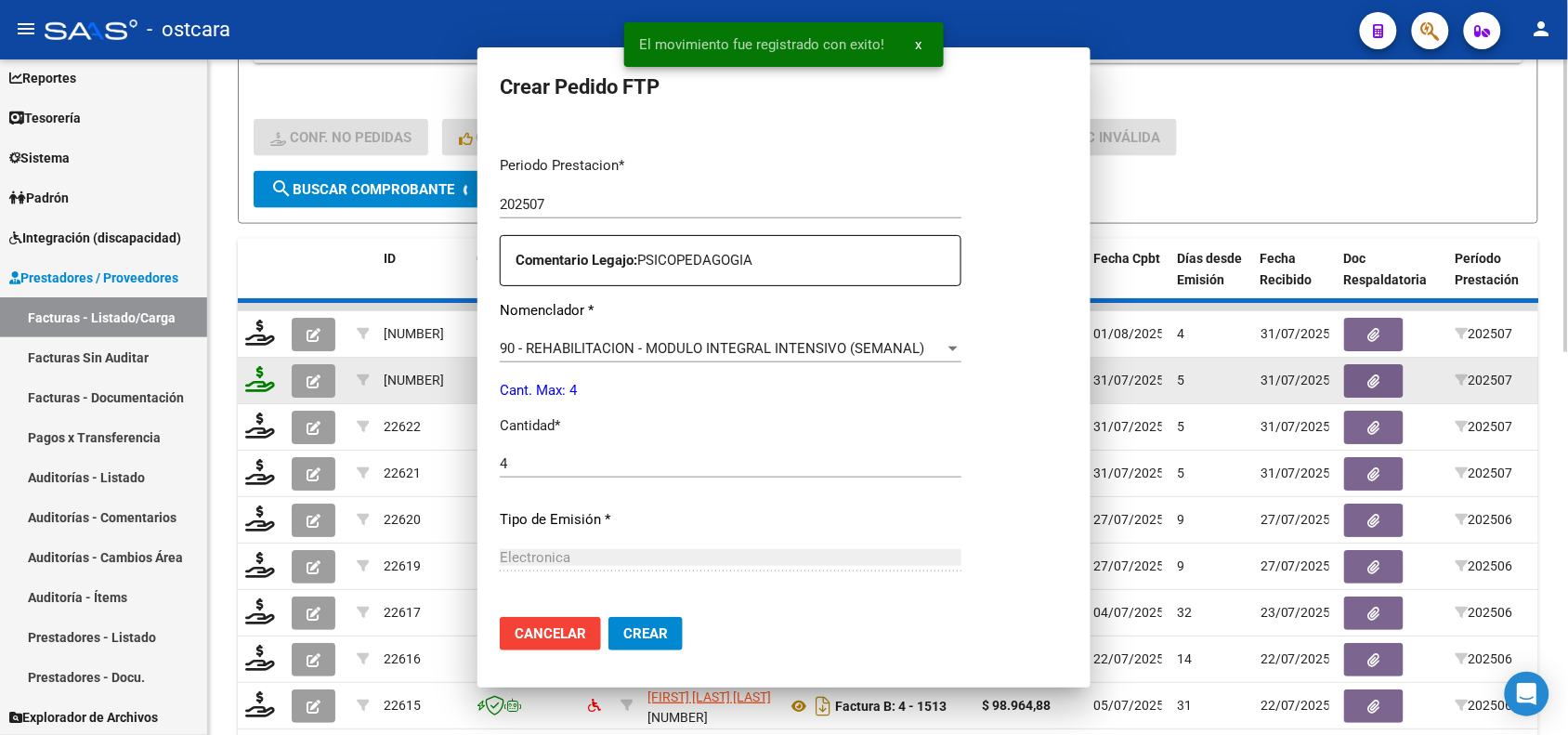 scroll, scrollTop: 0, scrollLeft: 0, axis: both 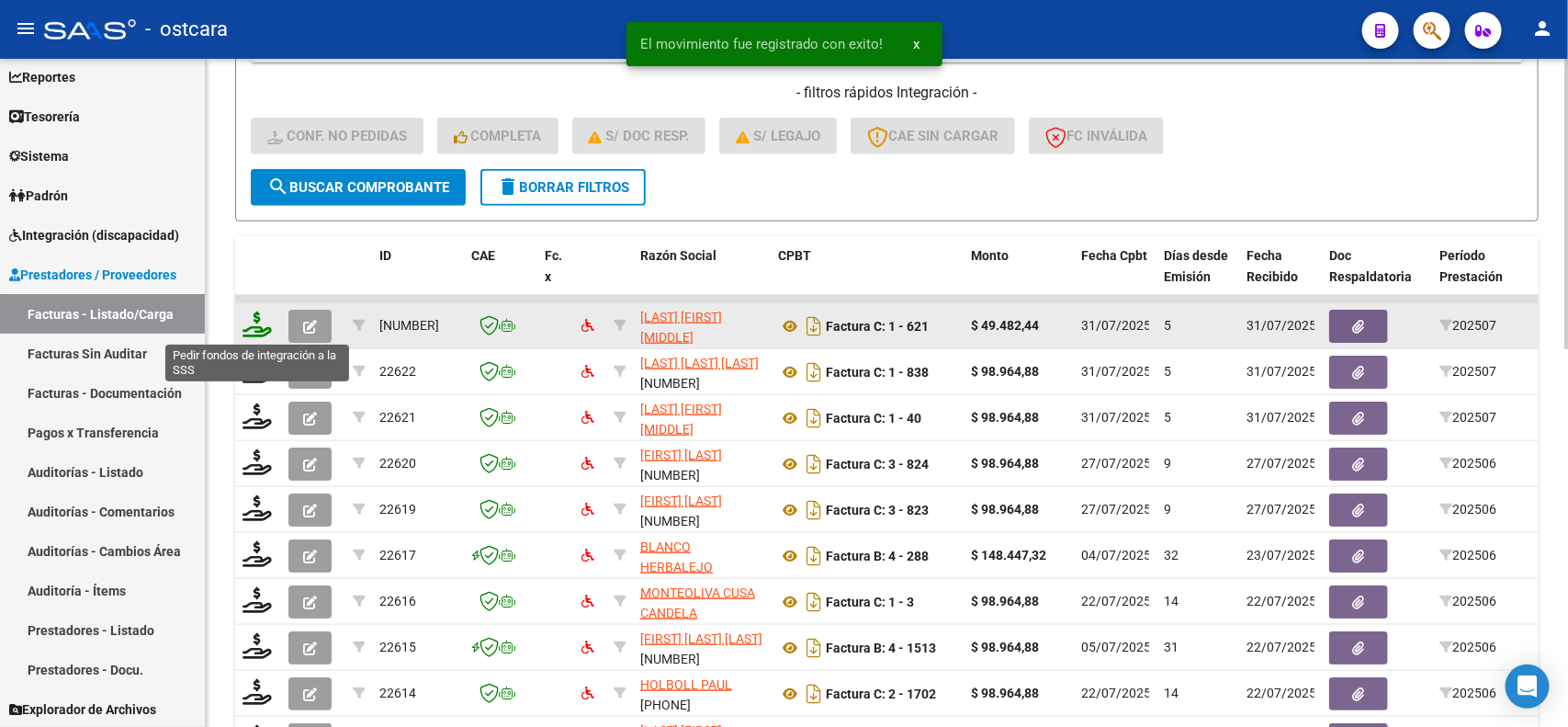 click 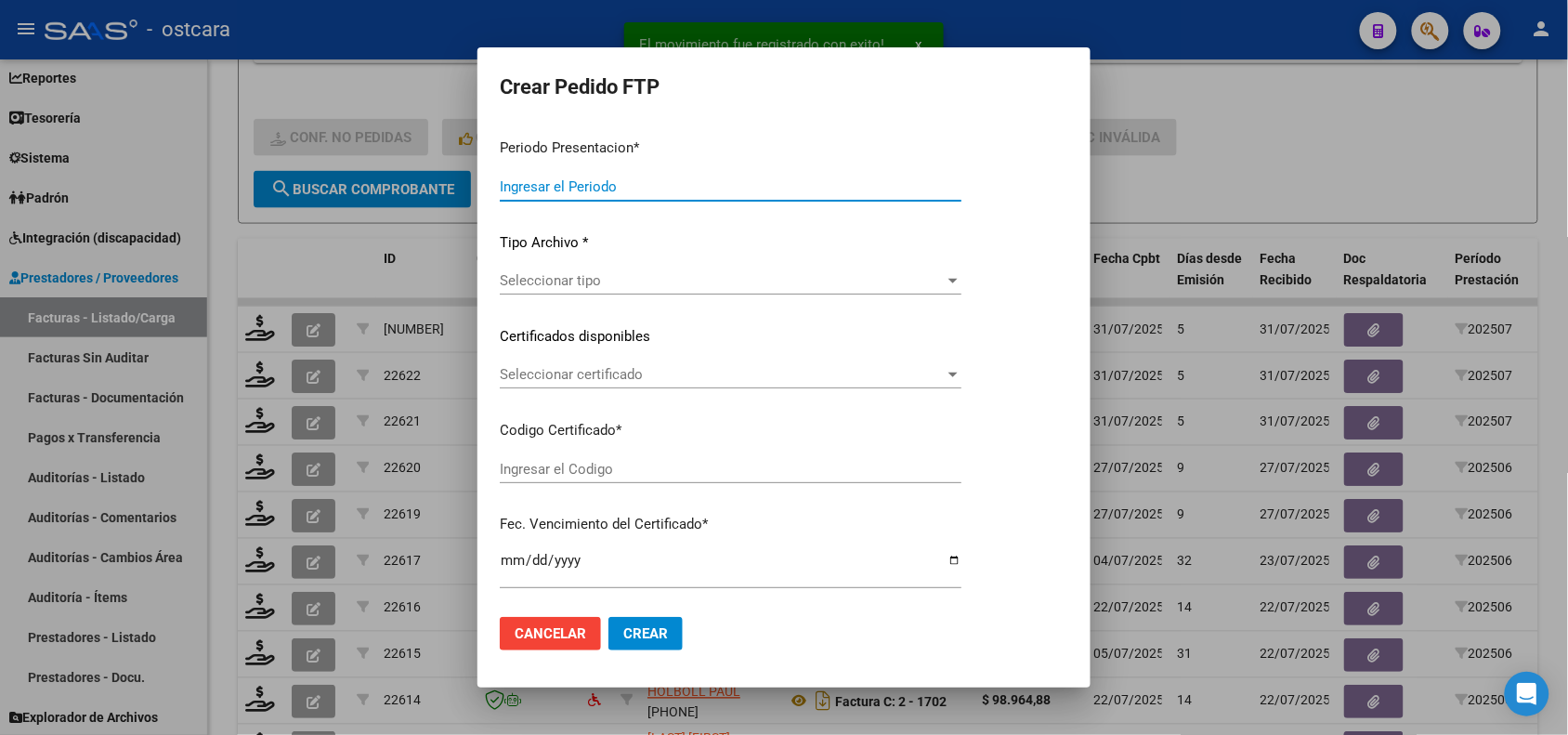 type on "202507" 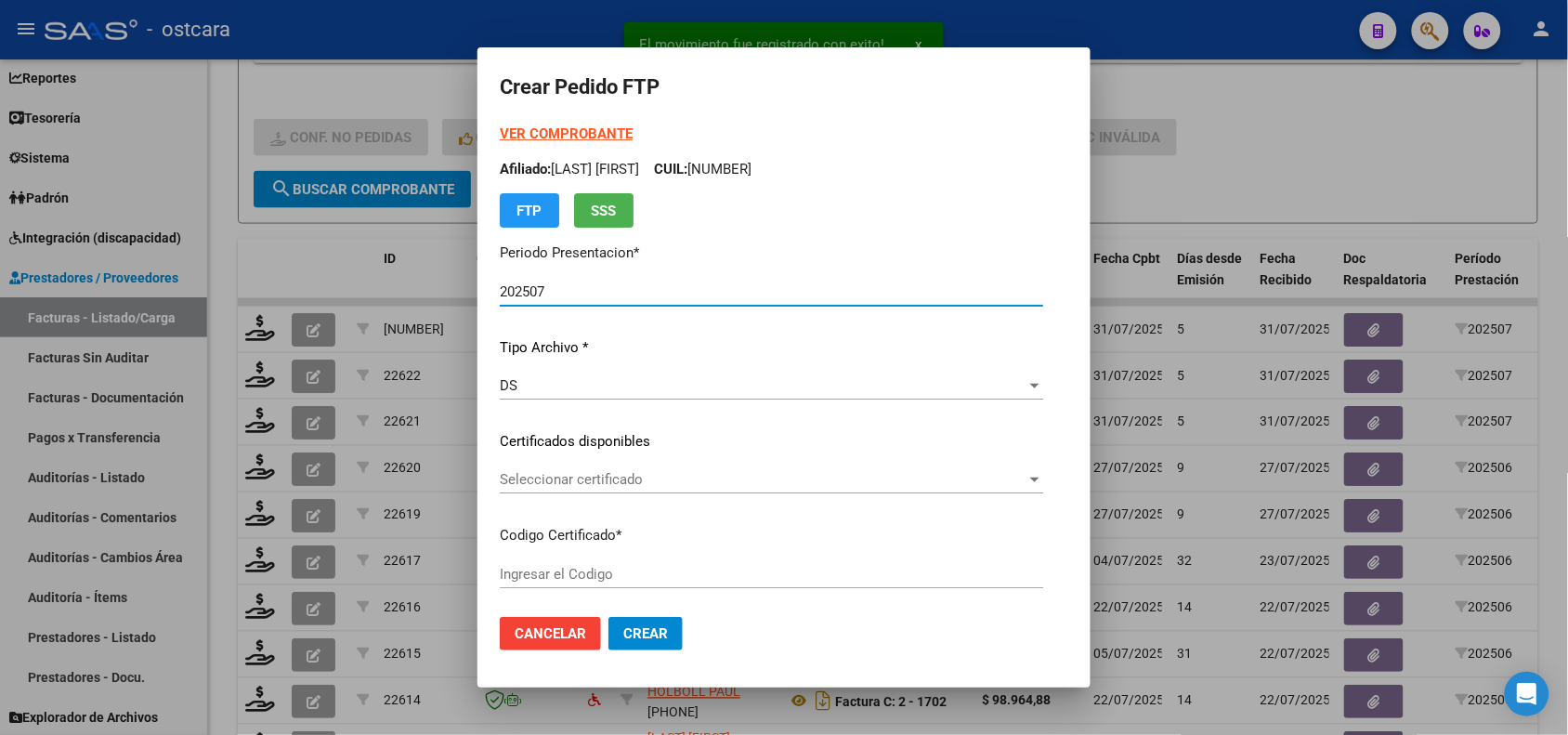 type on "ARG02000530463262019112020241120BS389000" 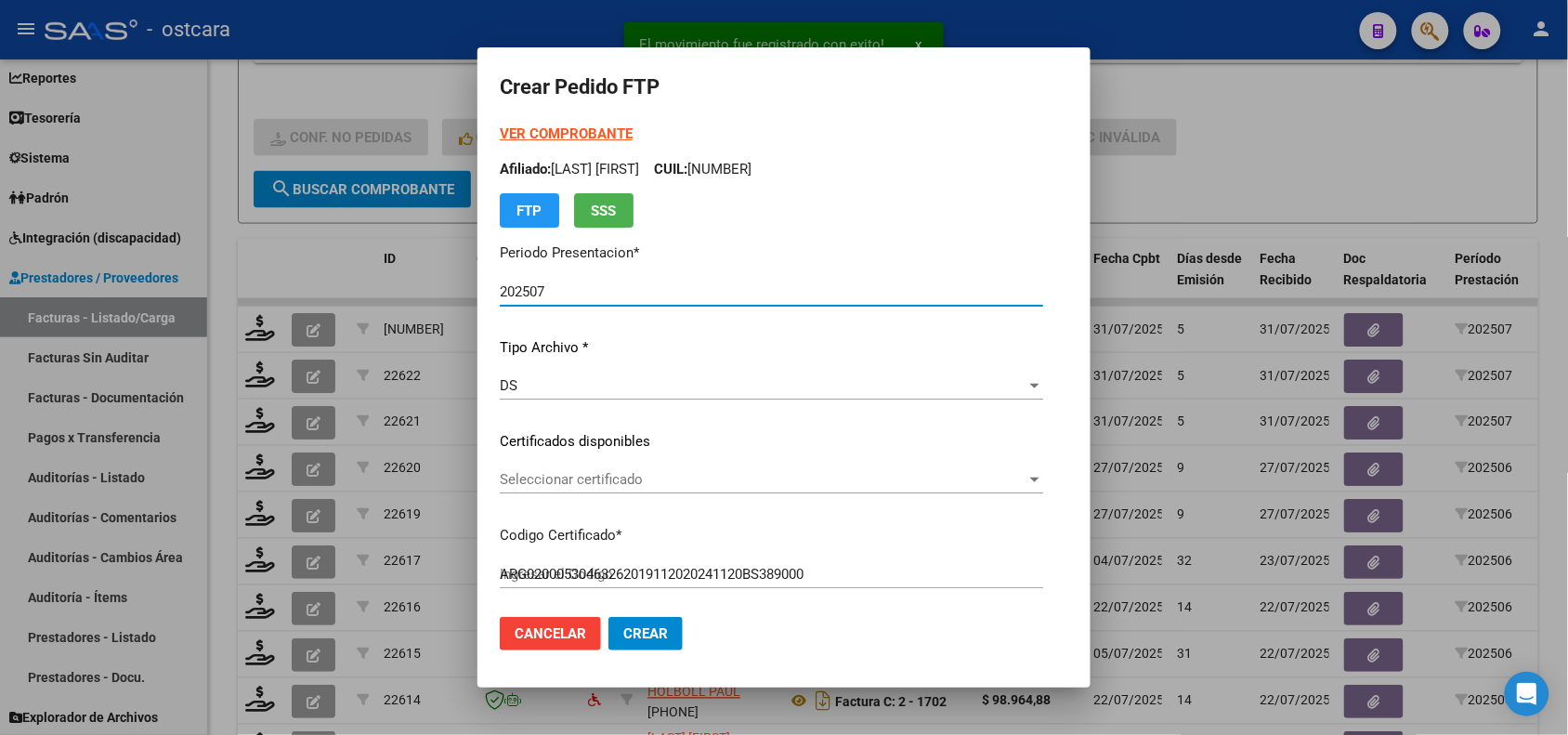 click on "Seleccionar certificado" at bounding box center [763, 479] 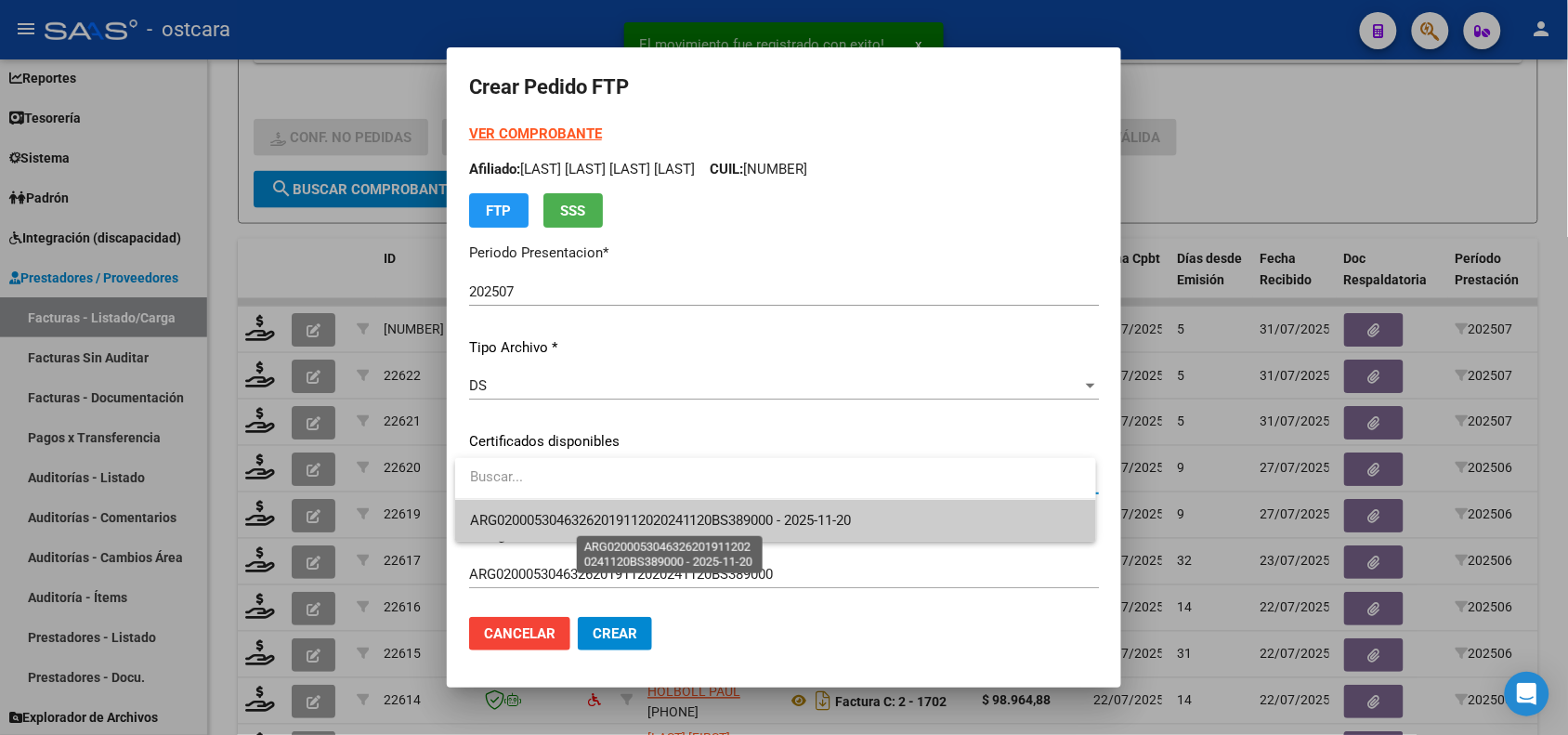 click on "ARG02000530463262019112020241120BS389000 - 2025-11-20" at bounding box center (660, 520) 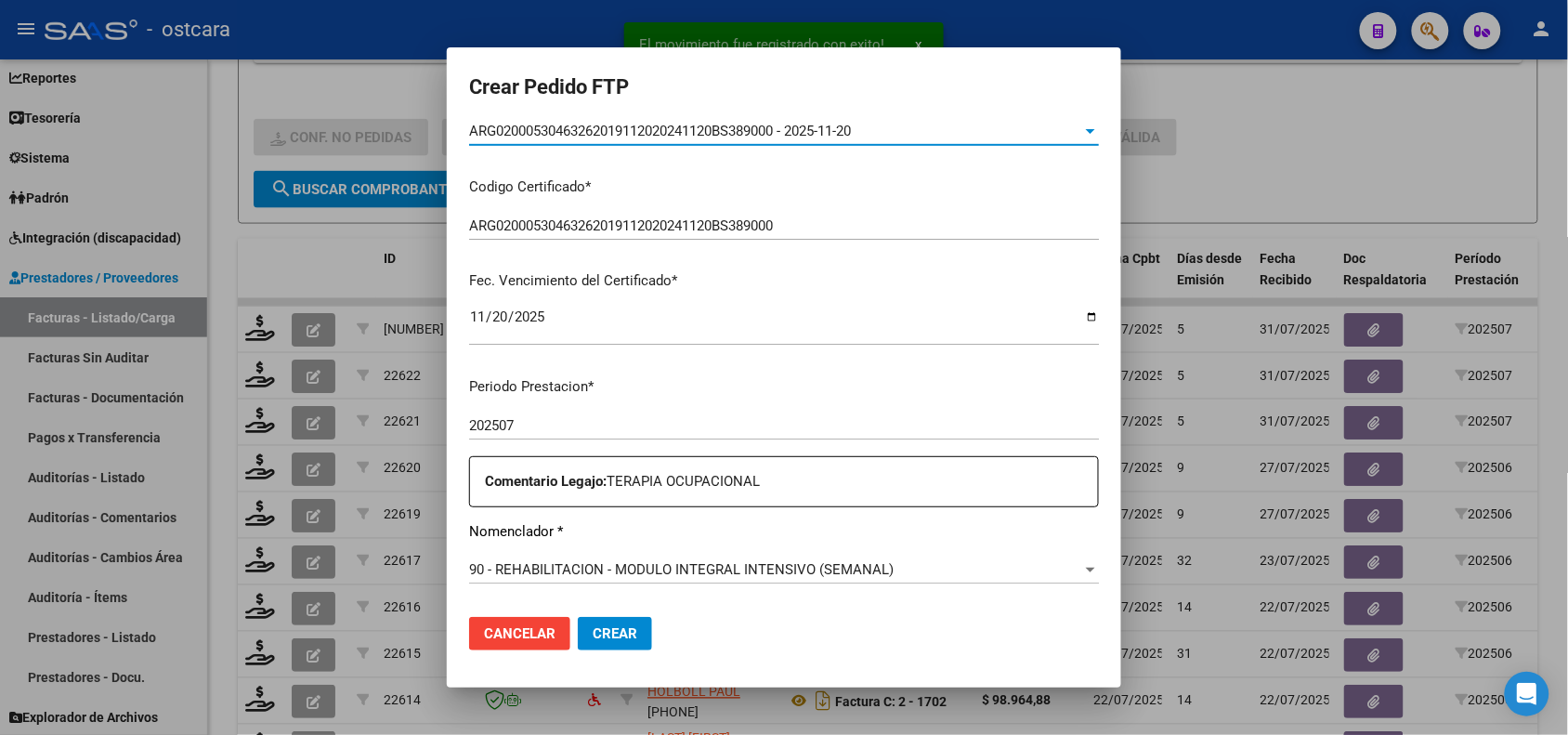 scroll, scrollTop: 465, scrollLeft: 0, axis: vertical 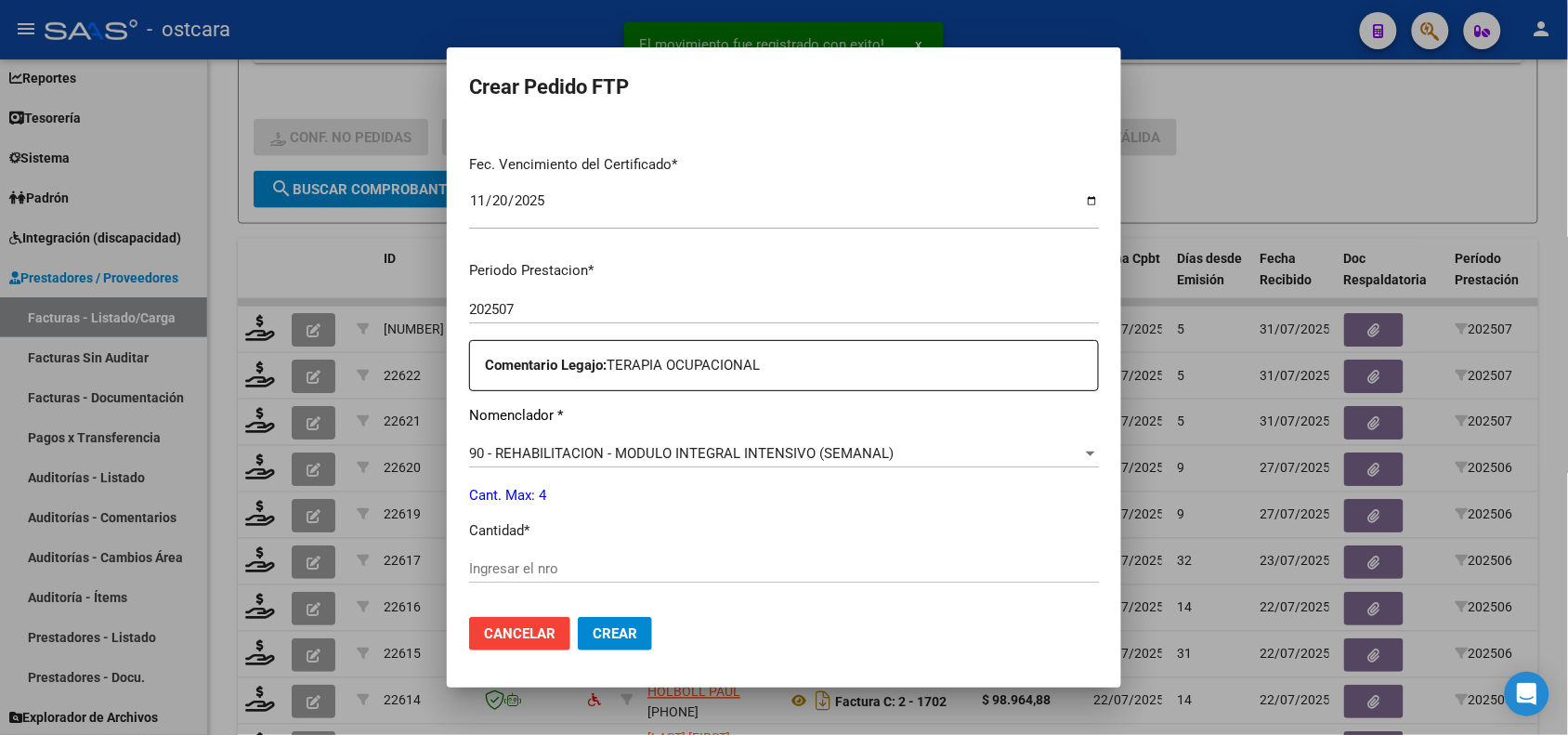 click on "Periodo Prestacion  *   202507 Ingresar el Periodo Prestacion  Comentario Legajo:    TERAPIA OCUPACIONAL  Nomenclador * 90 - REHABILITACION - MODULO INTEGRAL INTENSIVO (SEMANAL) Seleccionar nomenclador Cant. Max: 4 Cantidad  *   Ingresar el nro   Tipo de Emisión * Electronica Seleccionar tipo Importe Solicitado  *   $ 49.482,44 Ingresar imp. solicitado   Provincia * 00 - Sin % de zona desfavorable en la factura Seleccionar provincia" at bounding box center (784, 564) 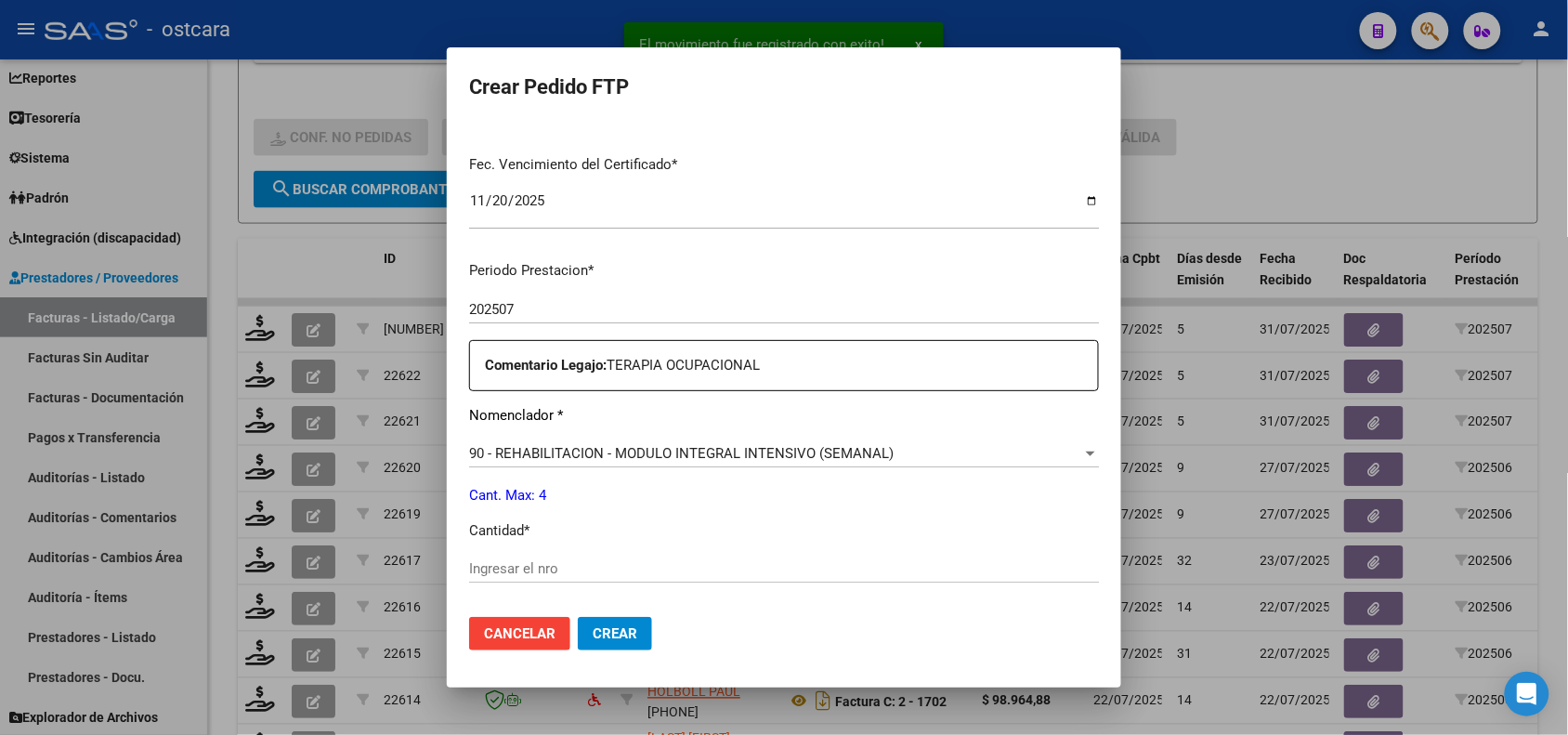 click on "Ingresar el nro" at bounding box center [784, 569] 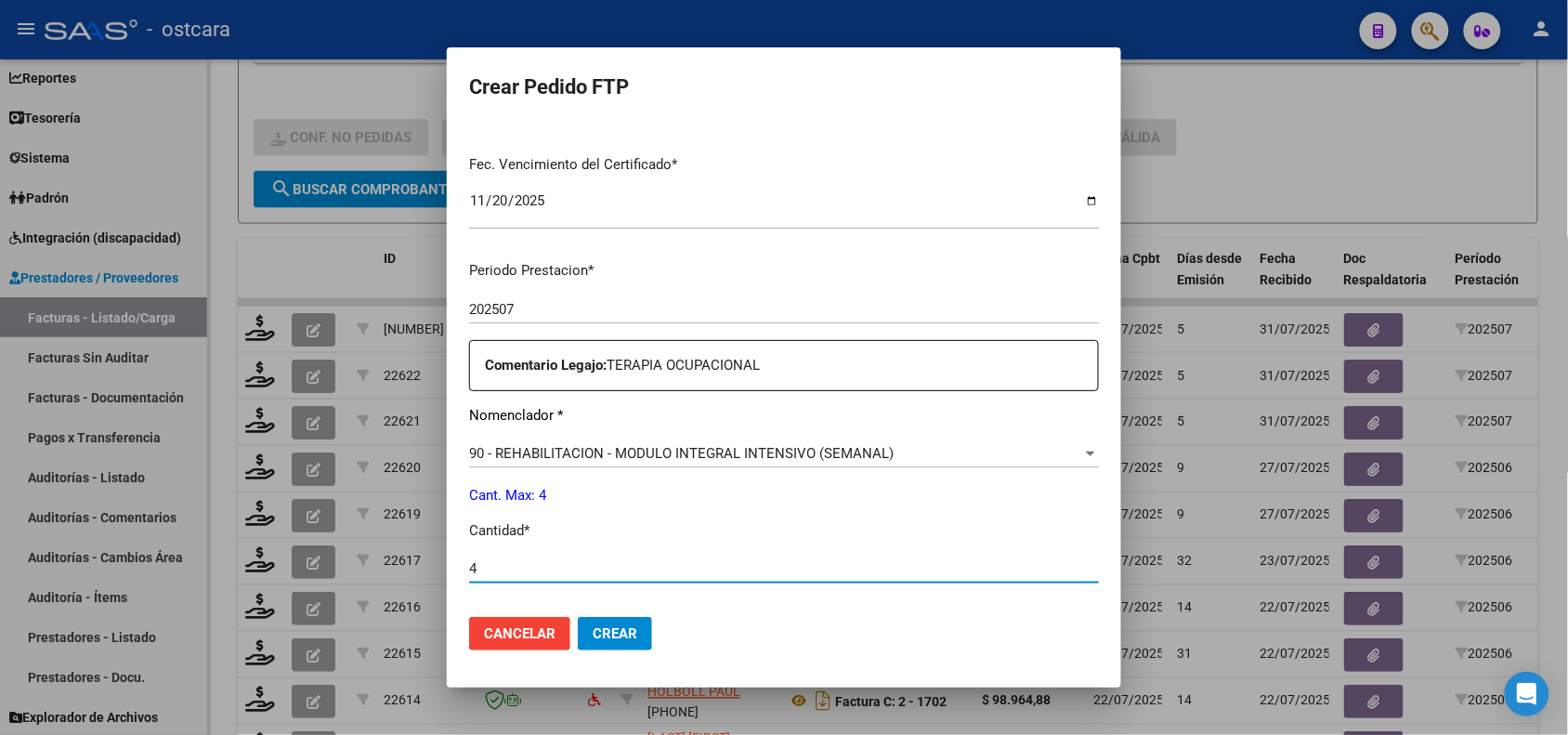 type on "4" 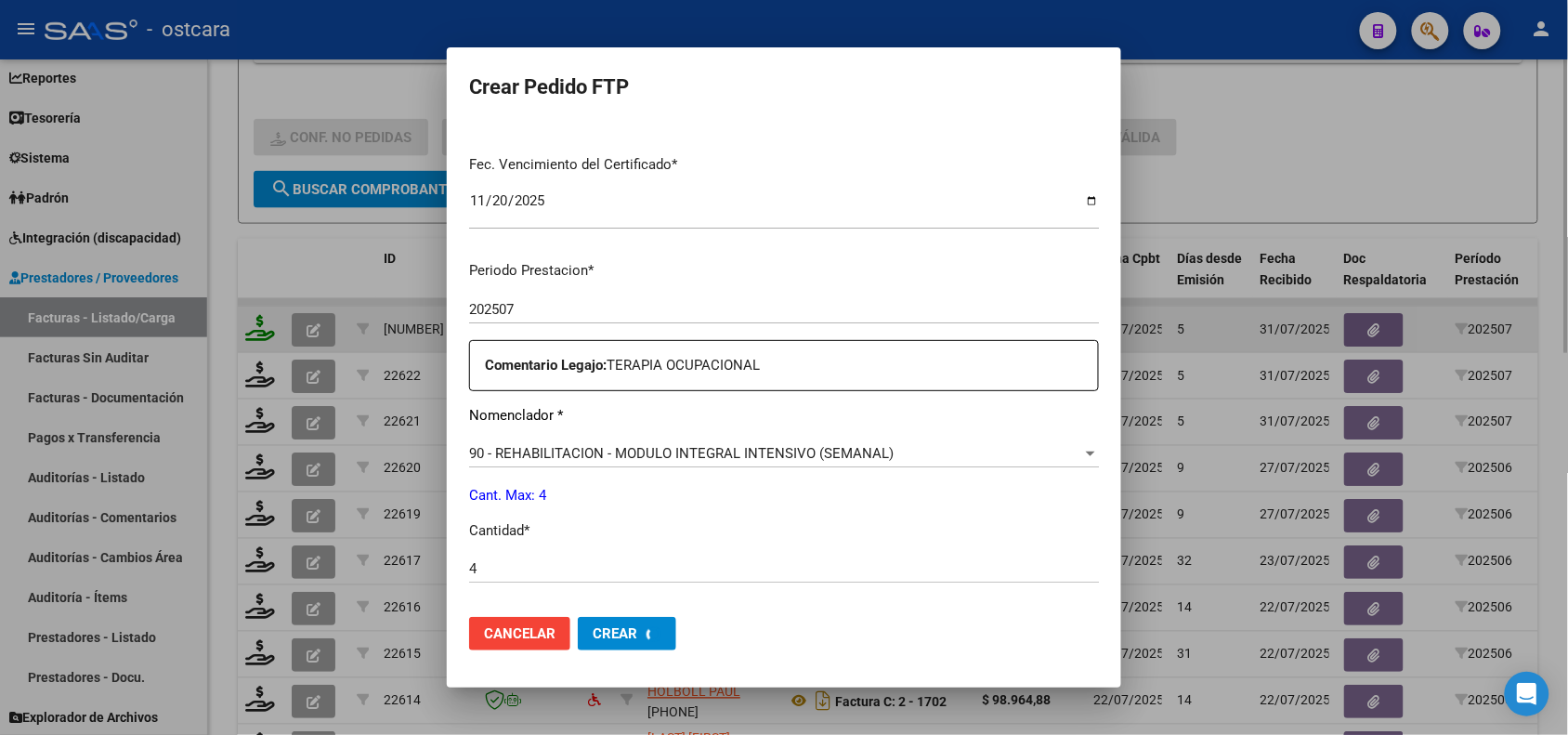 scroll, scrollTop: 0, scrollLeft: 0, axis: both 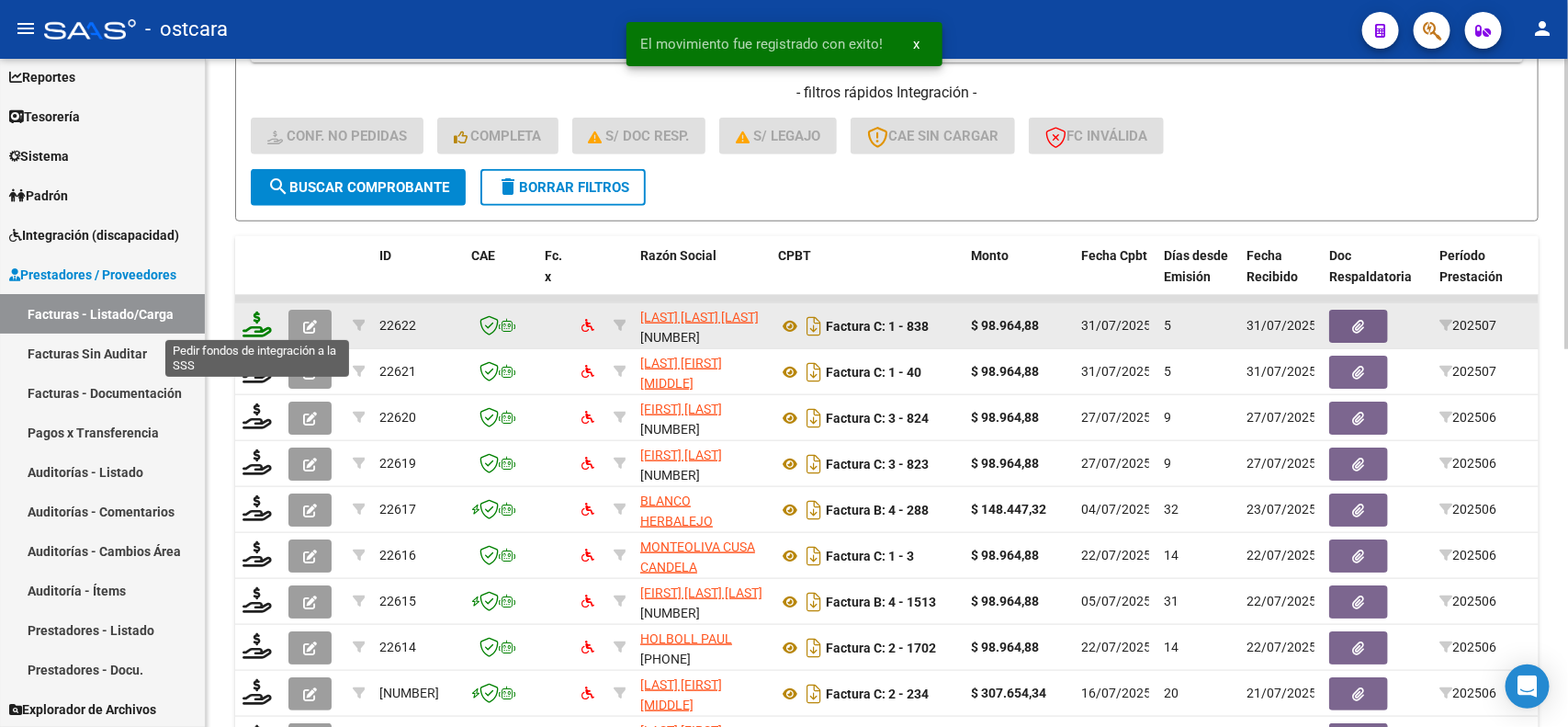 click 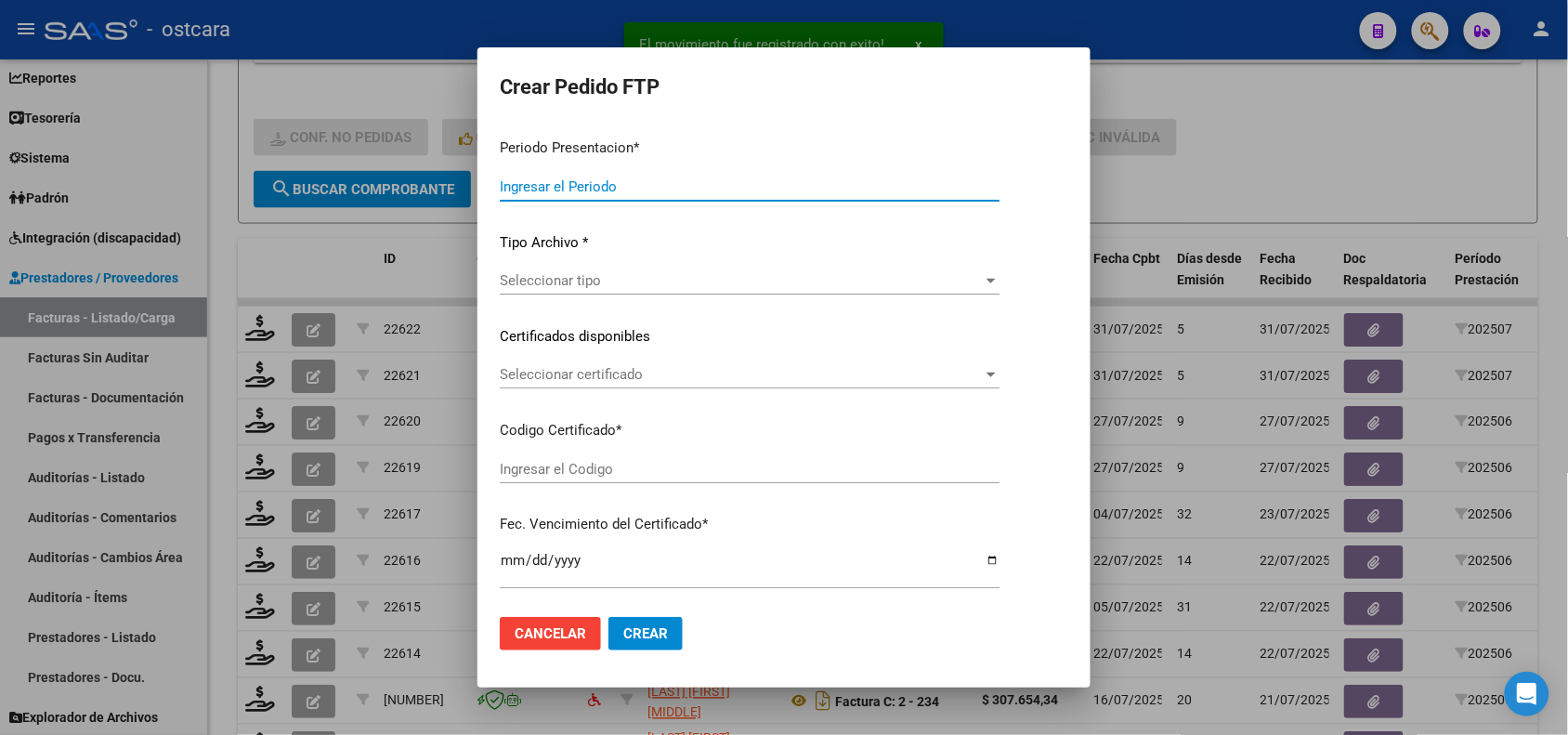 type on "202507" 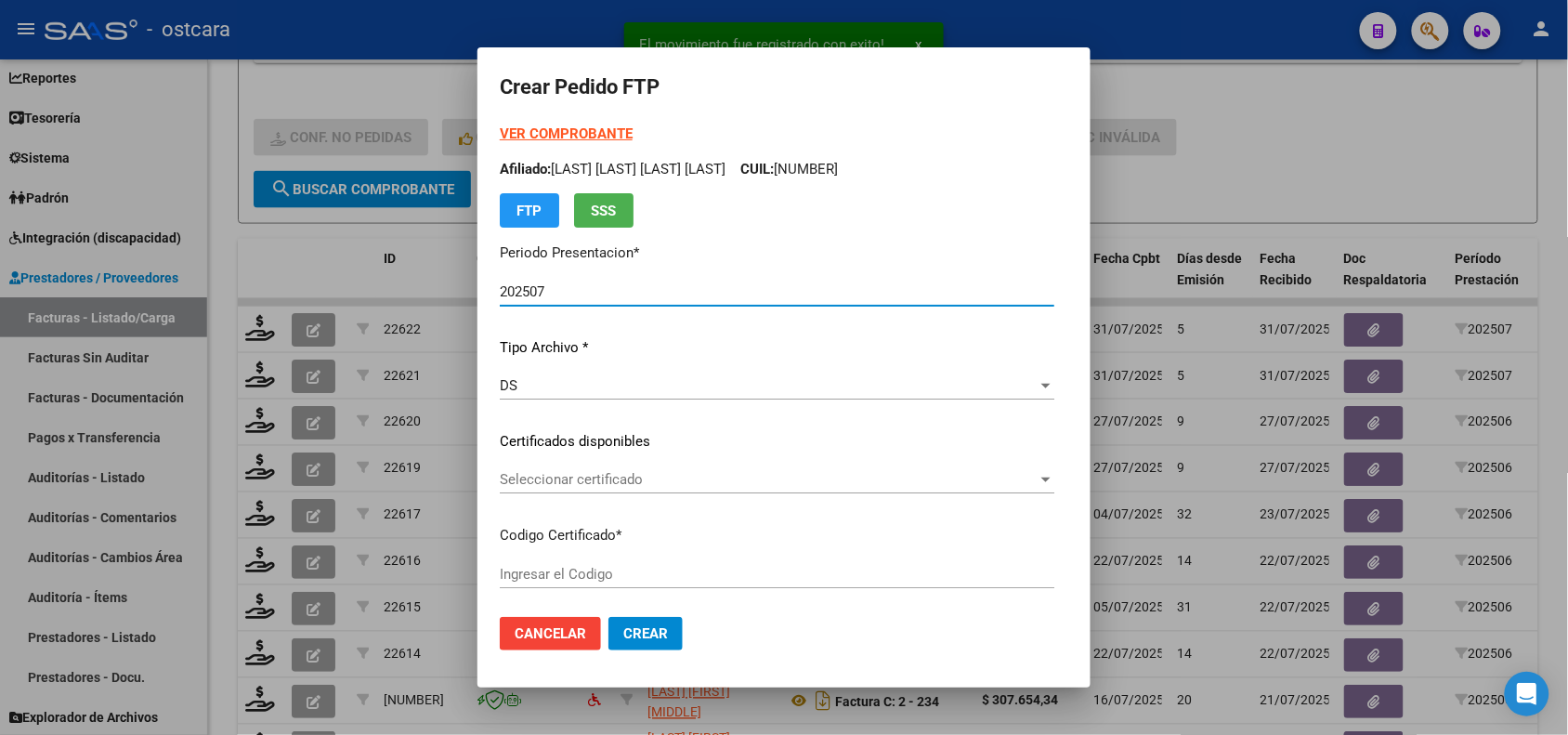 type on "ARG01000512318112018061120230611SFE22800" 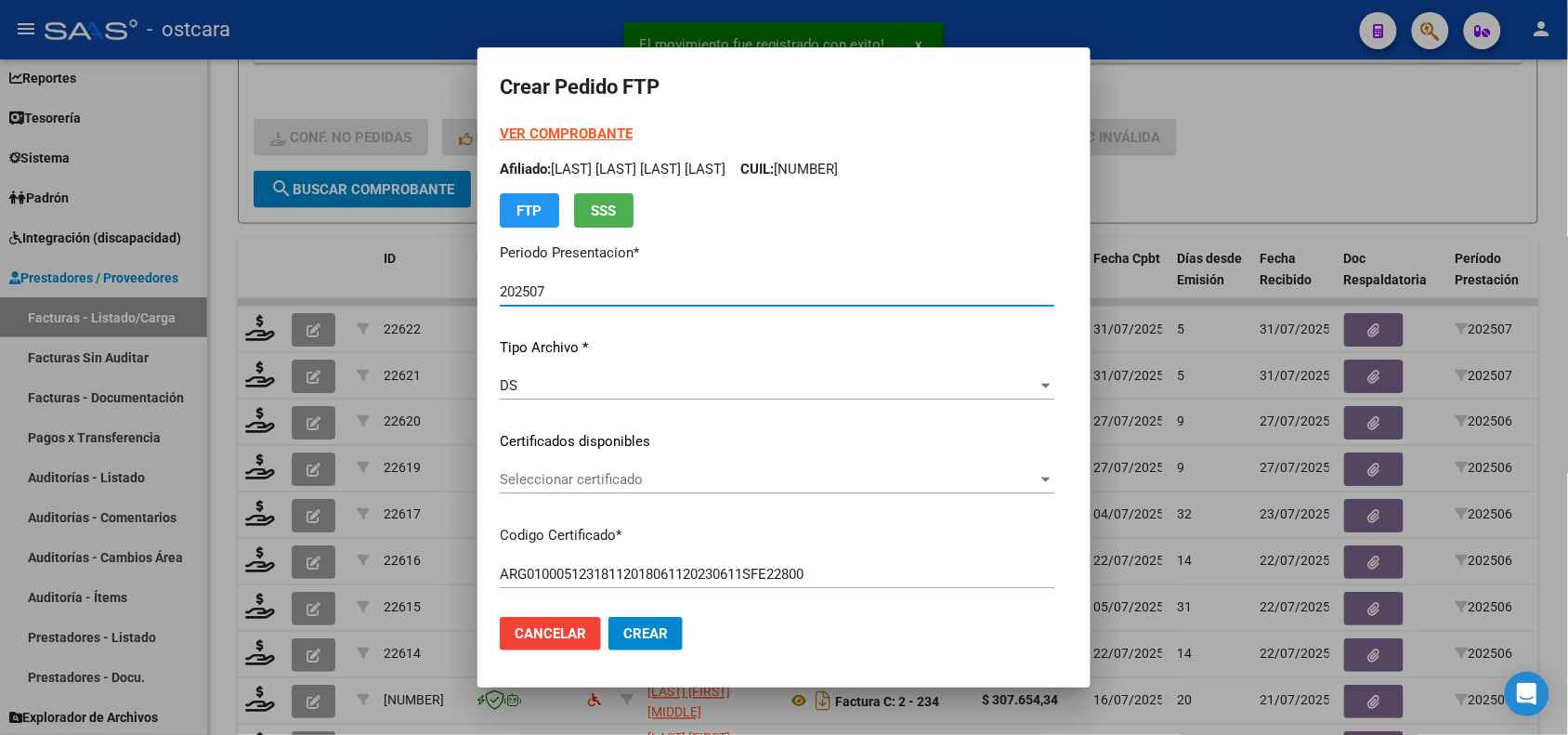click on "Seleccionar certificado" at bounding box center (768, 479) 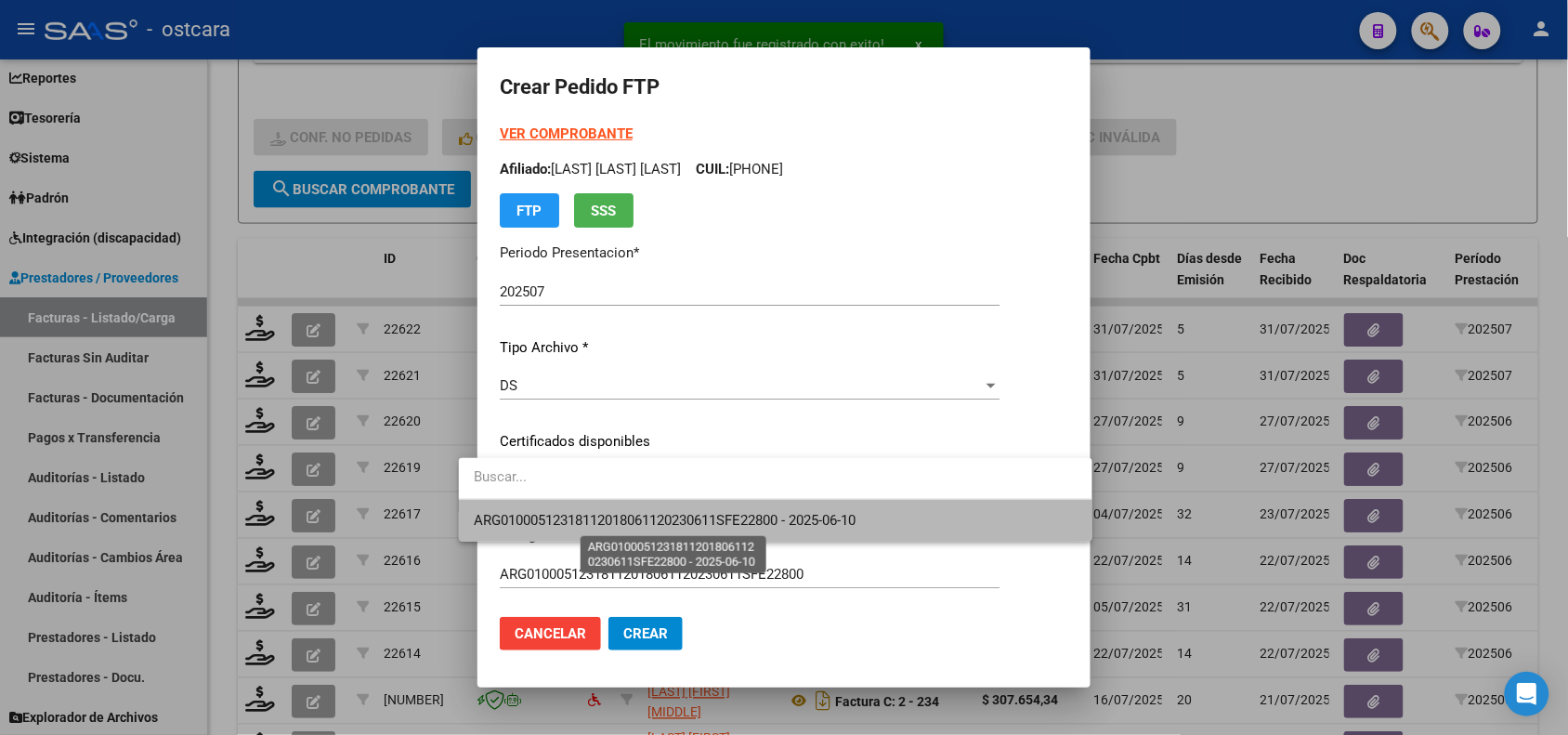 click on "ARG01000512318112018061120230611SFE22800 - 2025-06-10" at bounding box center [664, 520] 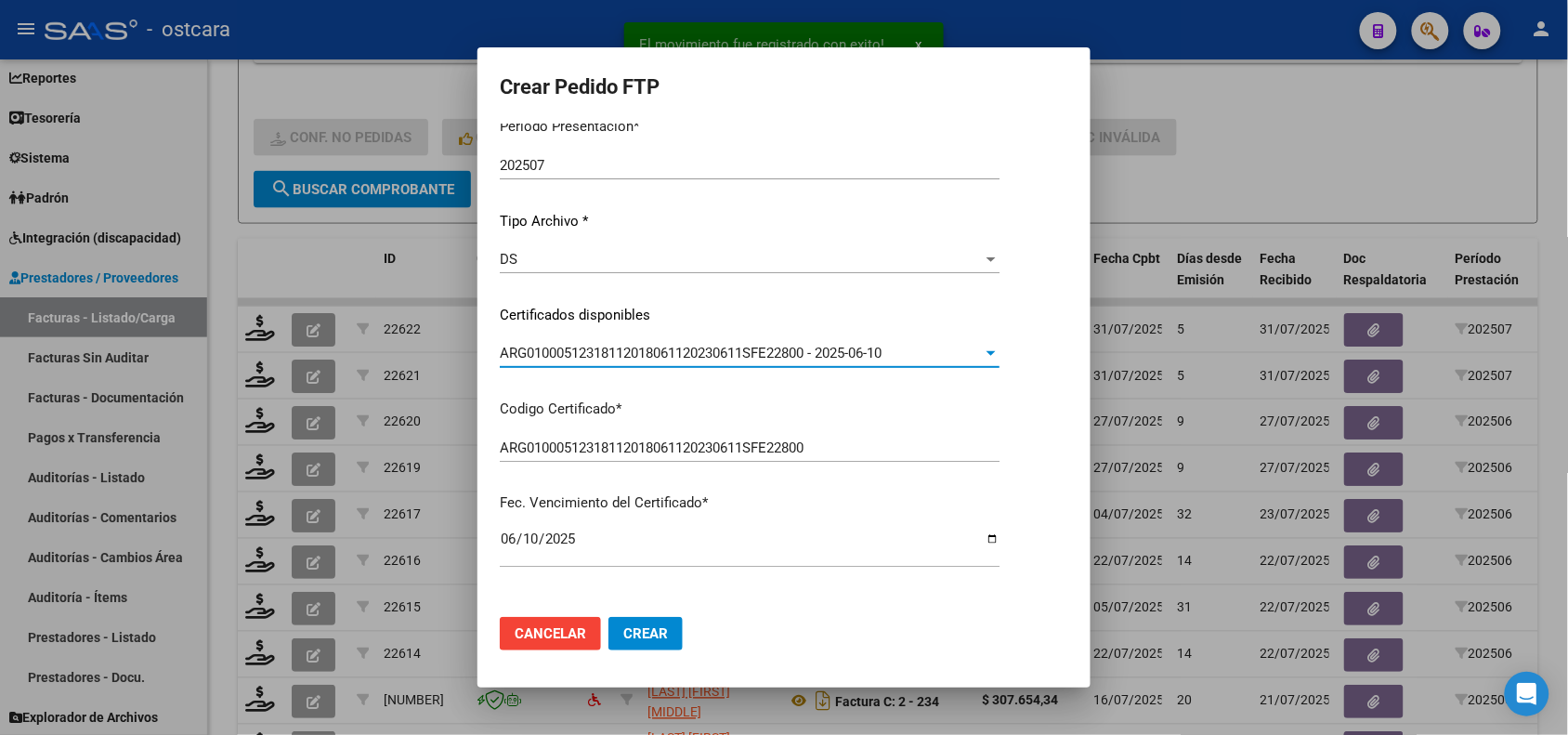 scroll, scrollTop: 581, scrollLeft: 0, axis: vertical 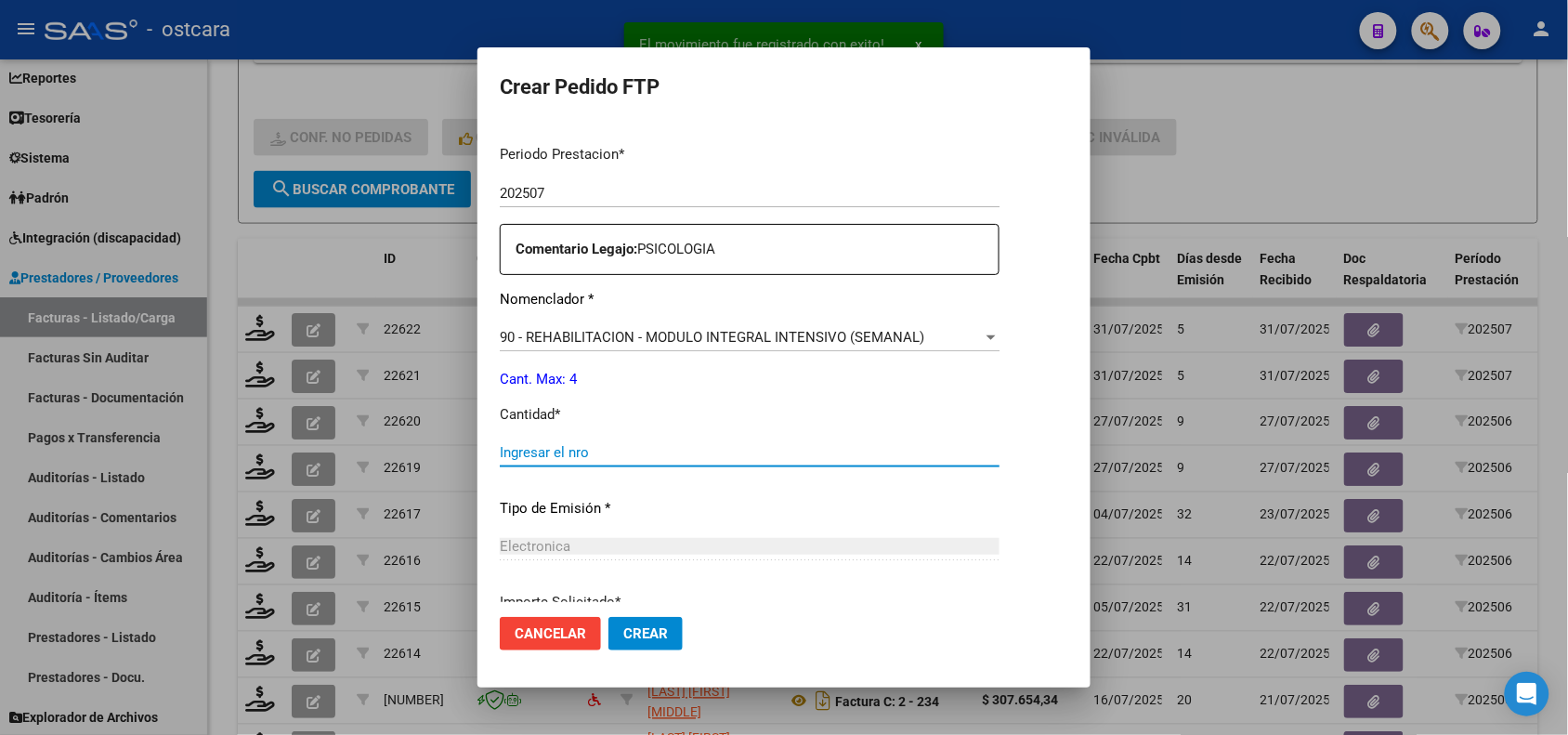 click on "Ingresar el nro" at bounding box center (750, 453) 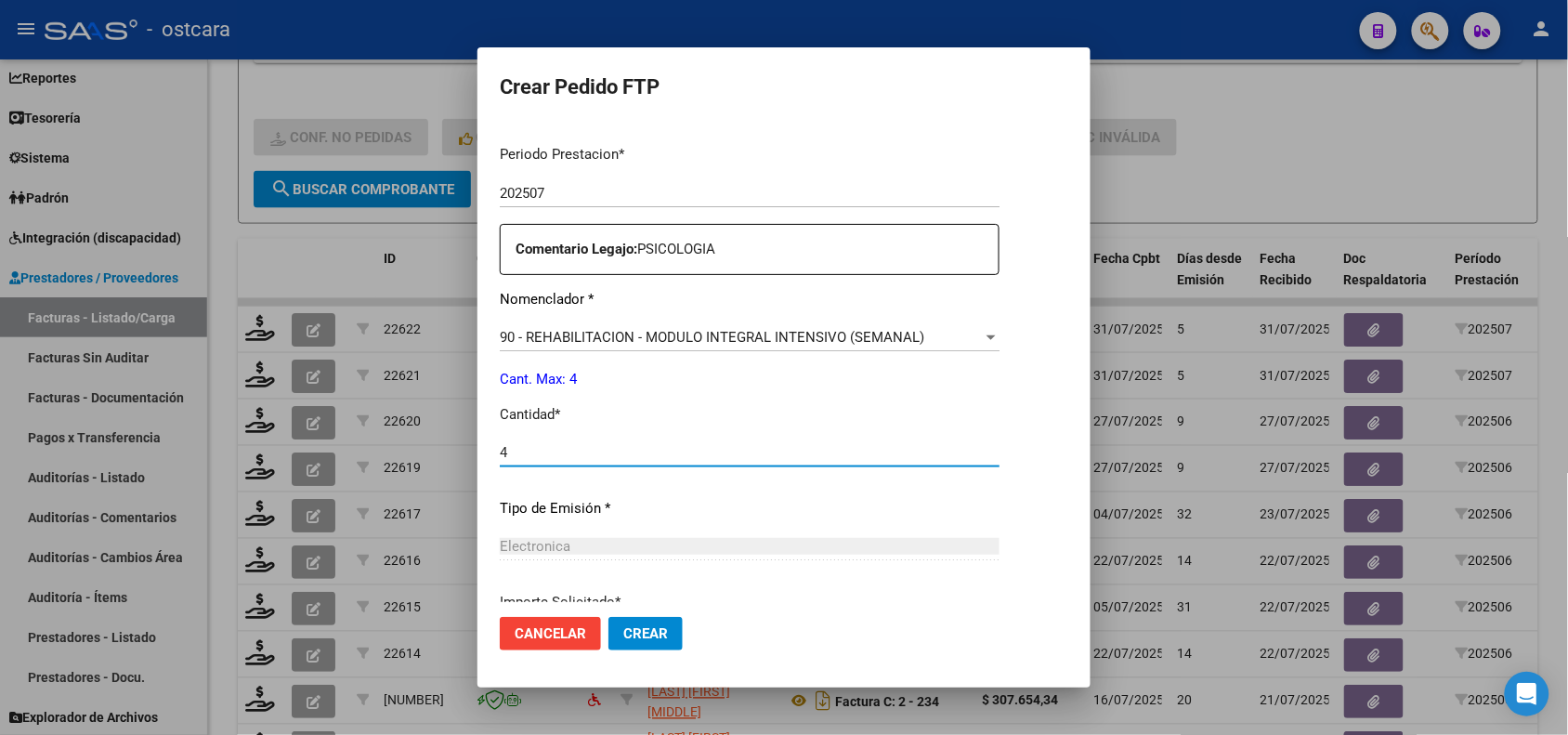 type on "4" 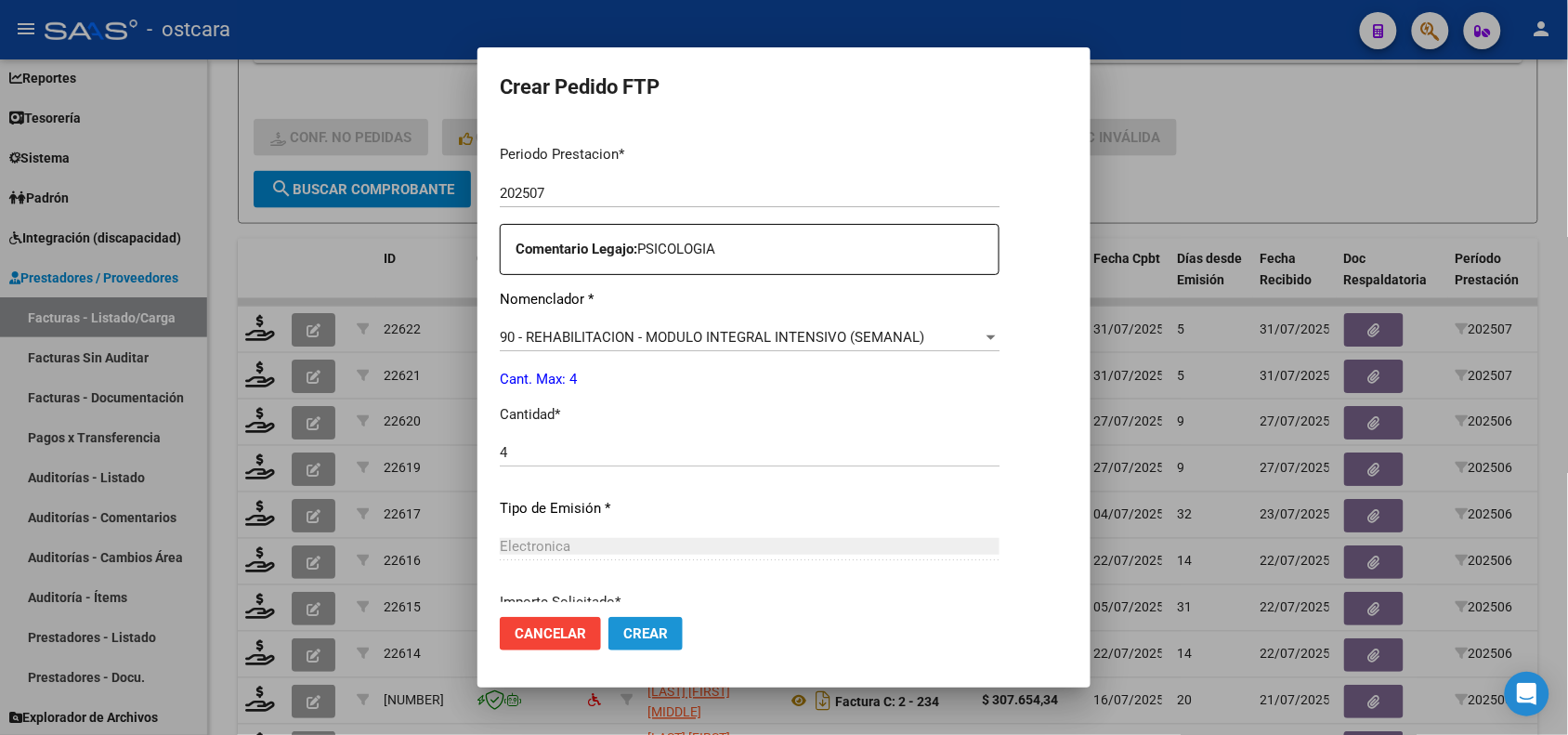 click on "Crear" 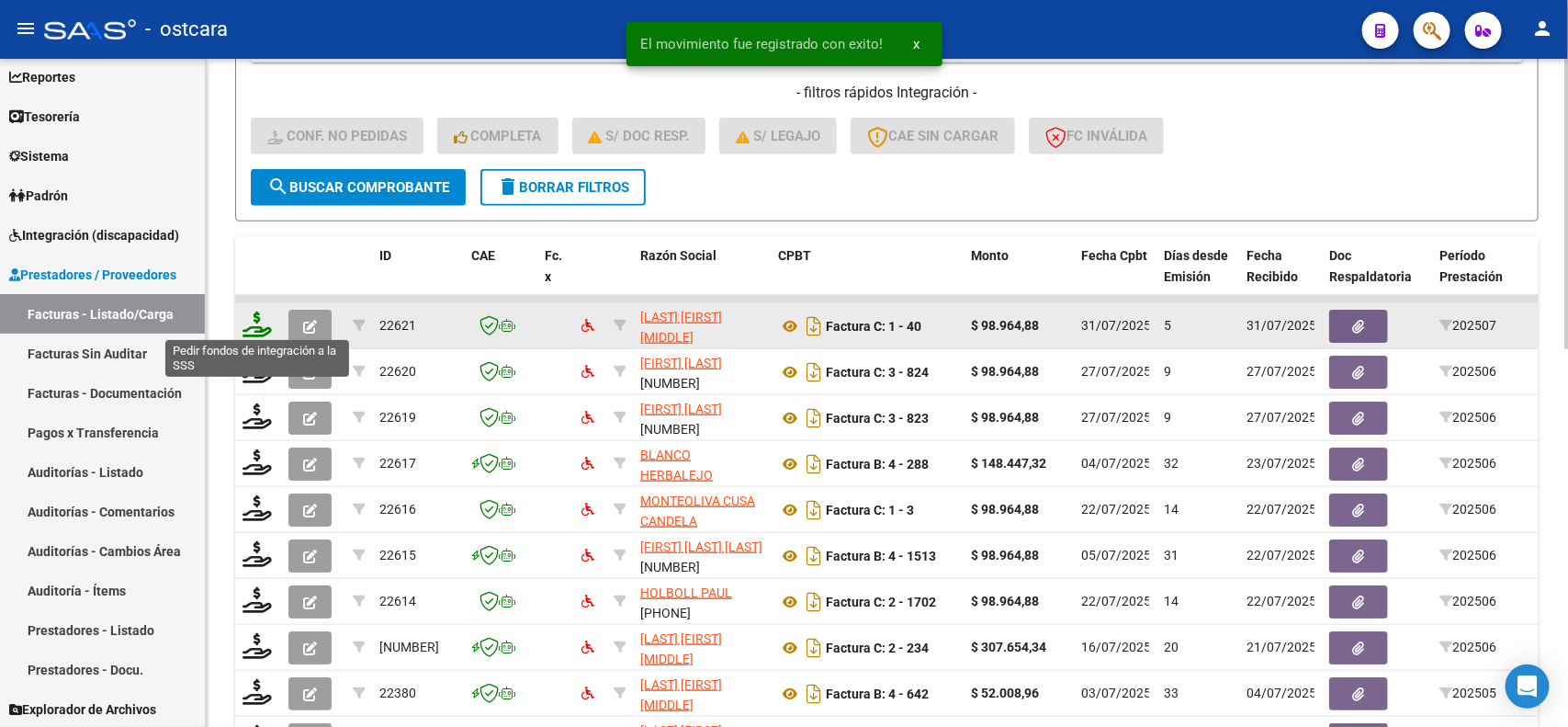 click 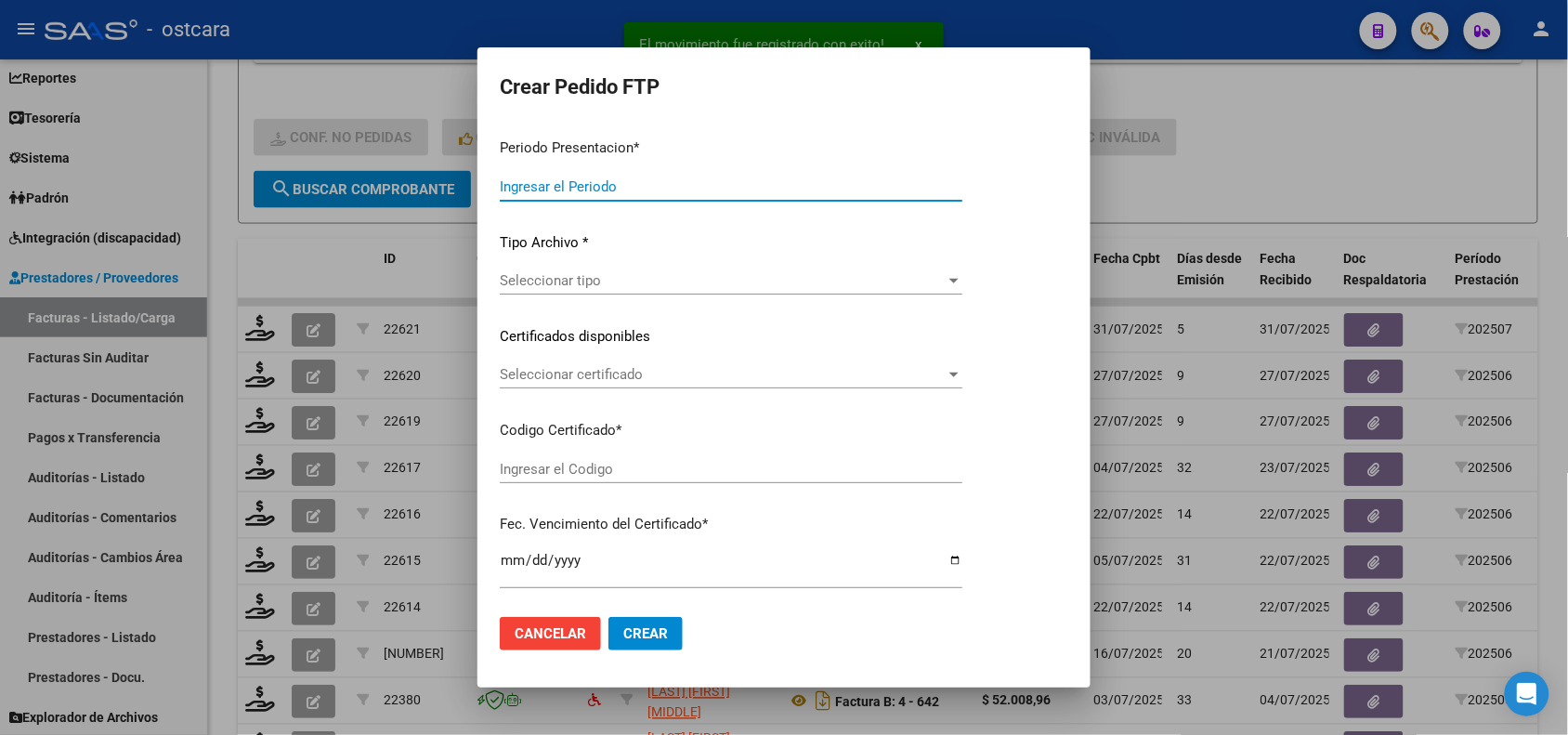 type on "202507" 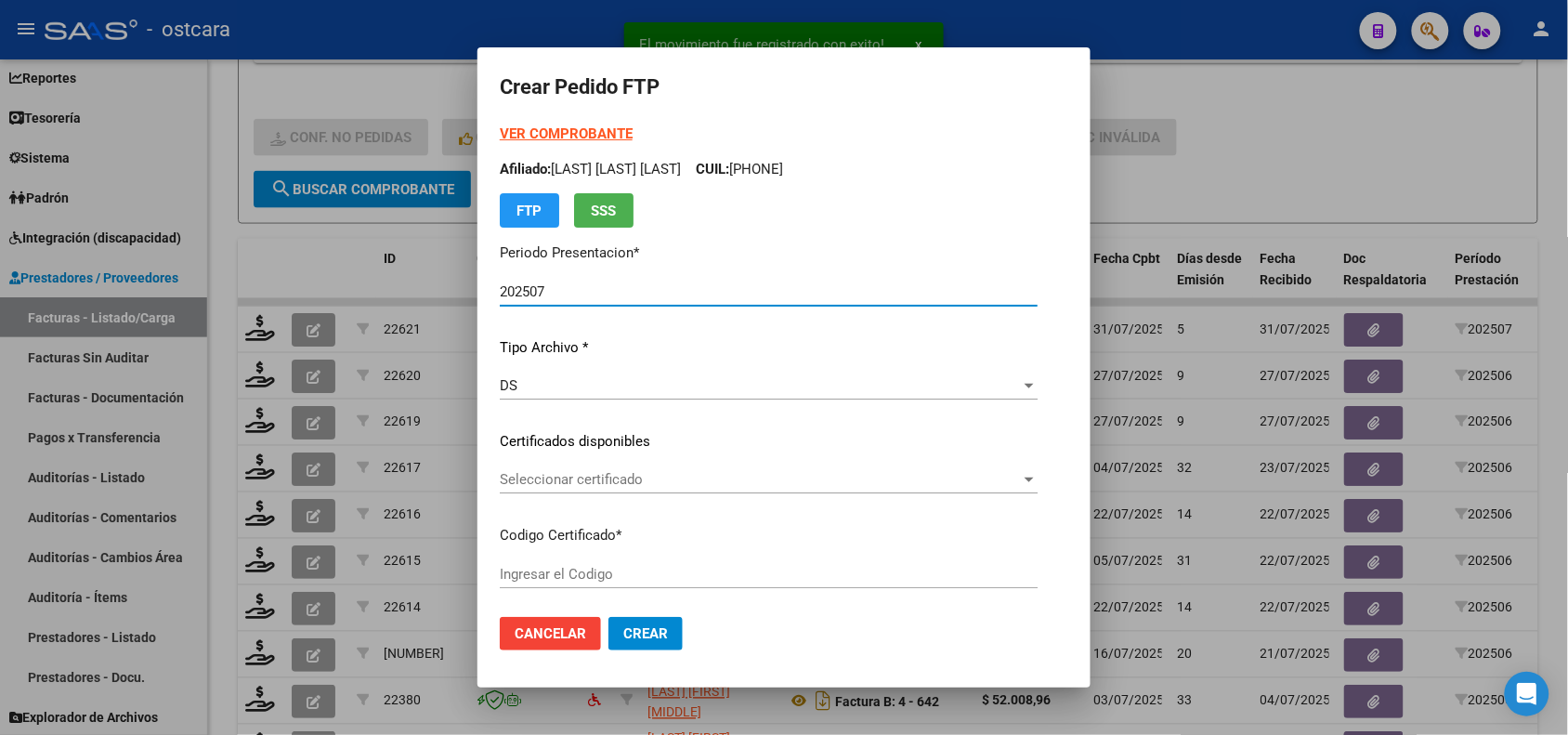 type on "ARG02000539957212022051920270519BS389000" 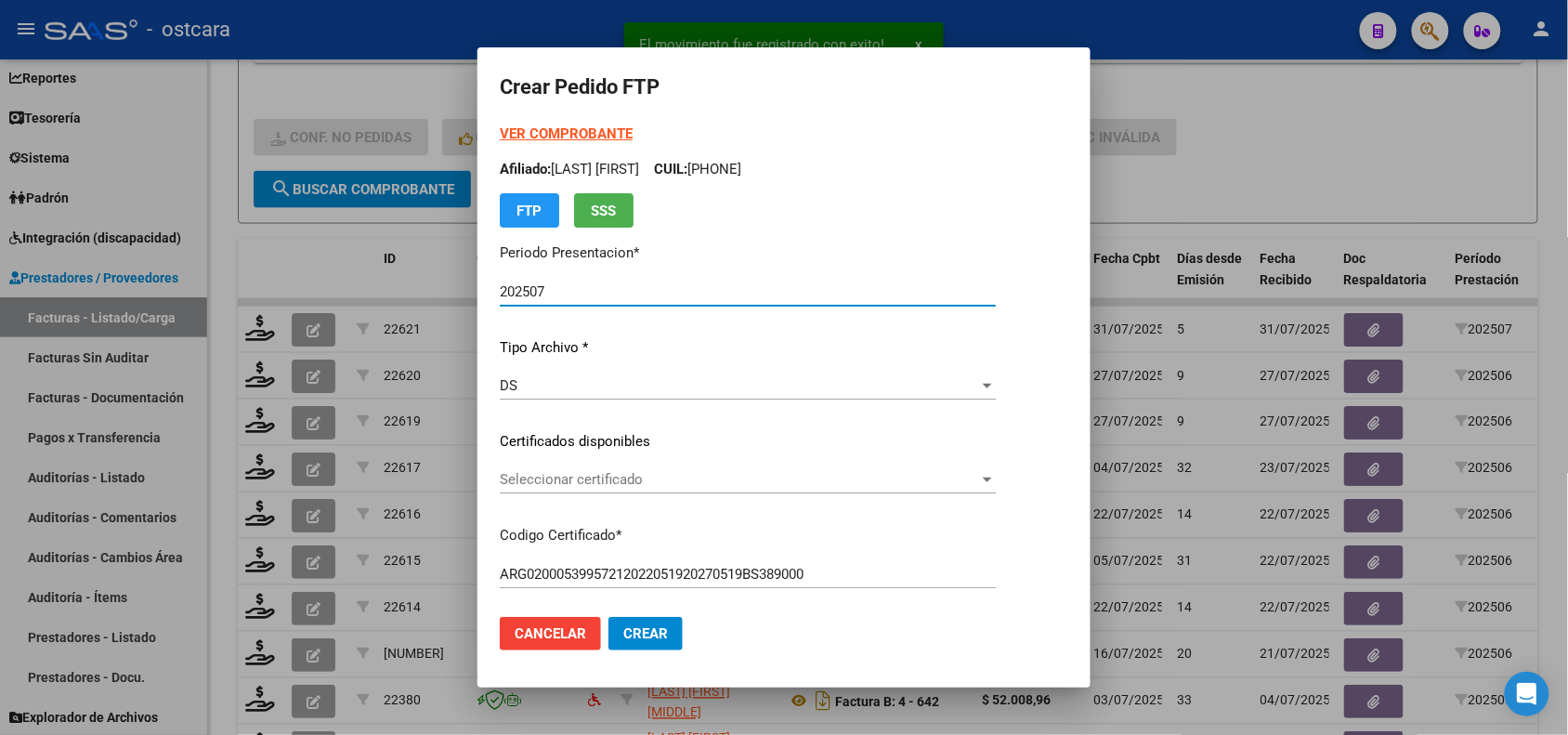 click on "Seleccionar certificado" at bounding box center (739, 479) 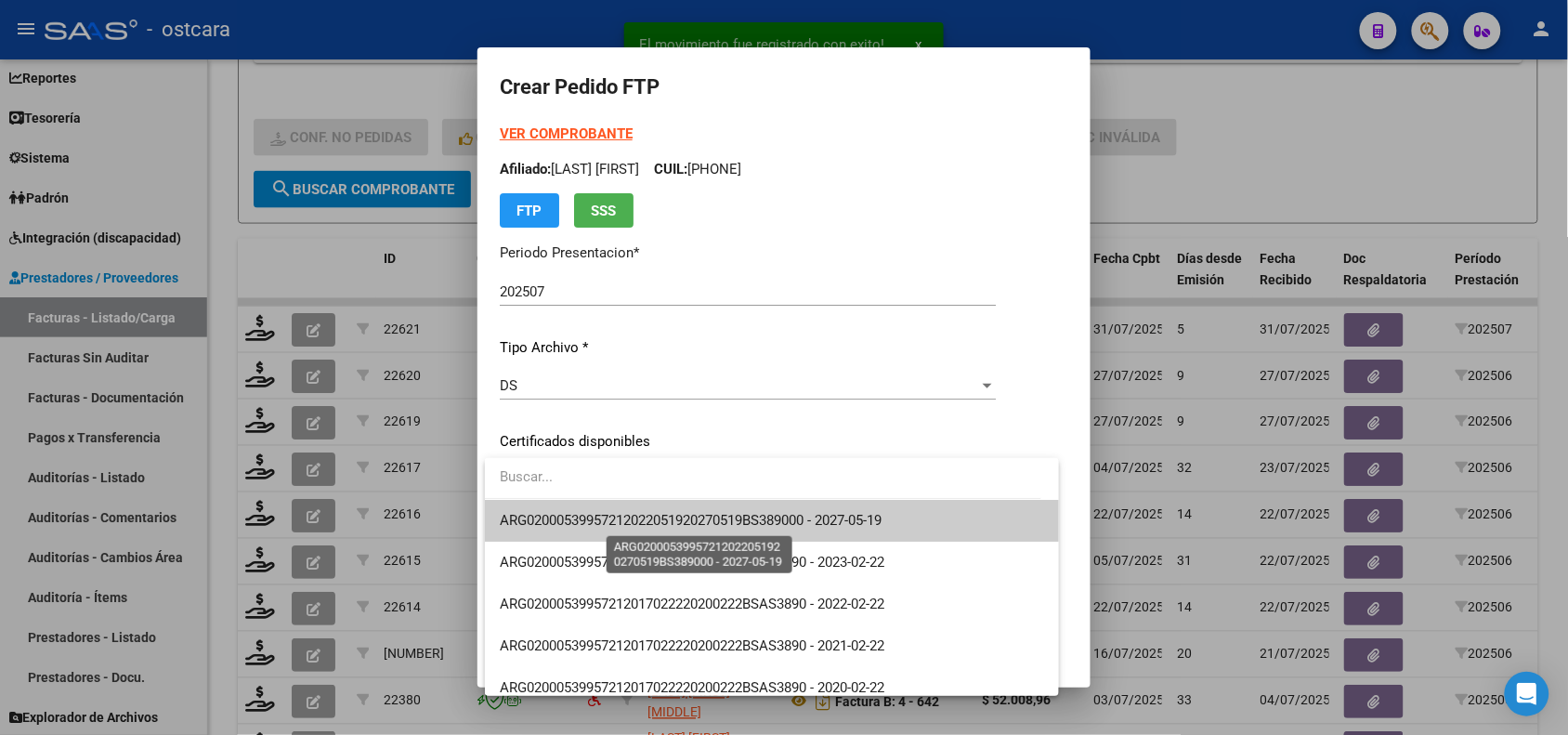 click on "ARG02000539957212022051920270519BS389000 - 2027-05-19" at bounding box center [690, 520] 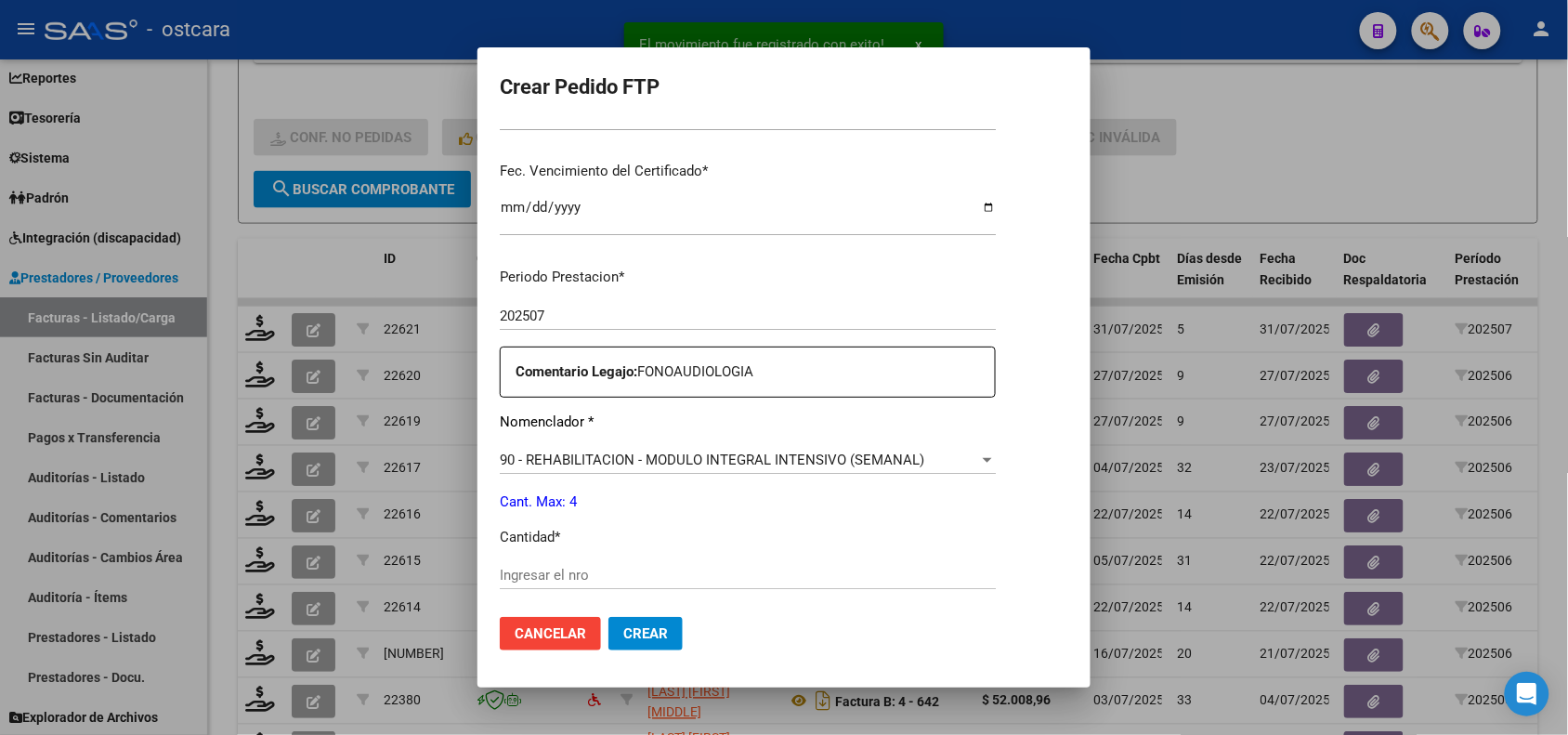 scroll, scrollTop: 465, scrollLeft: 0, axis: vertical 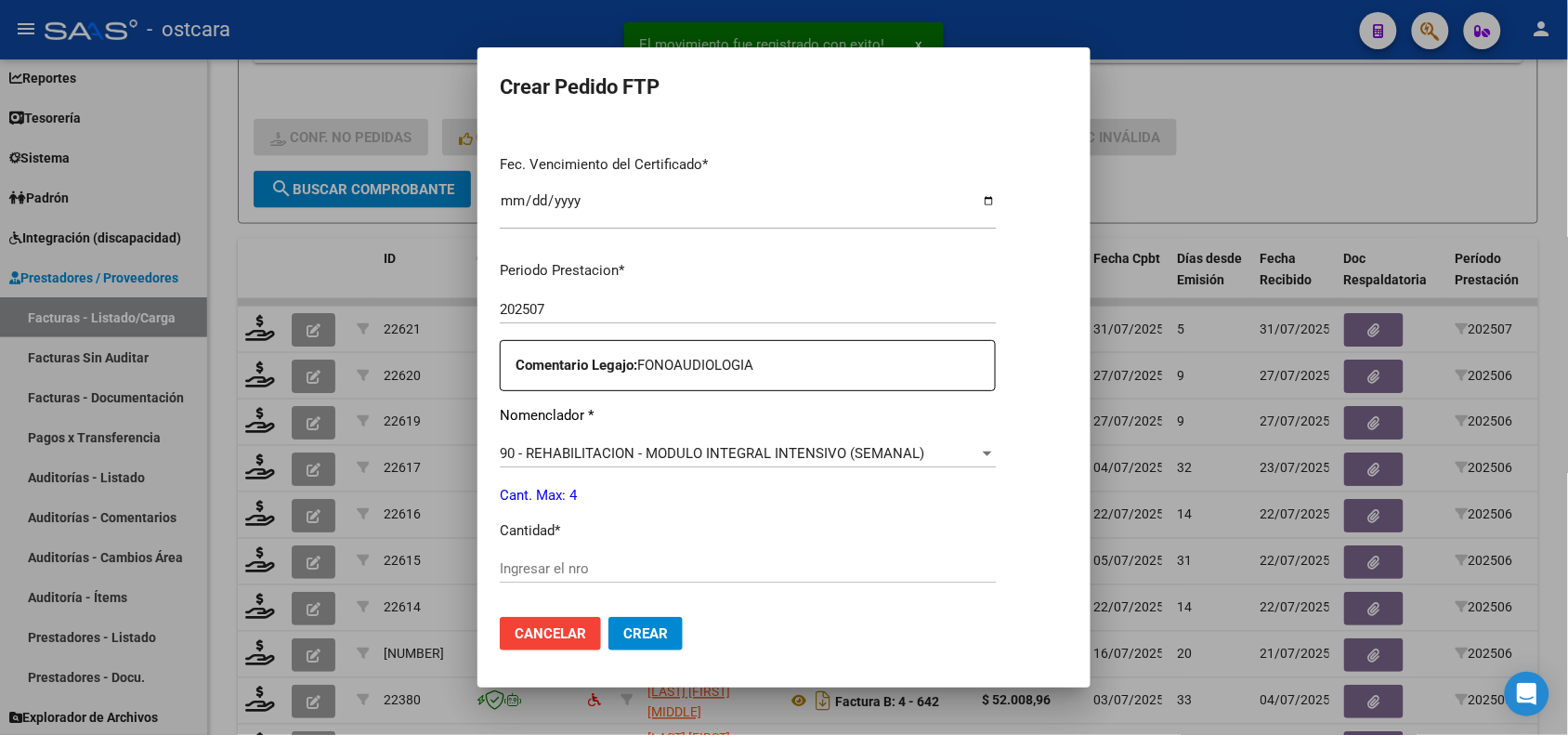 click on "Ingresar el nro" 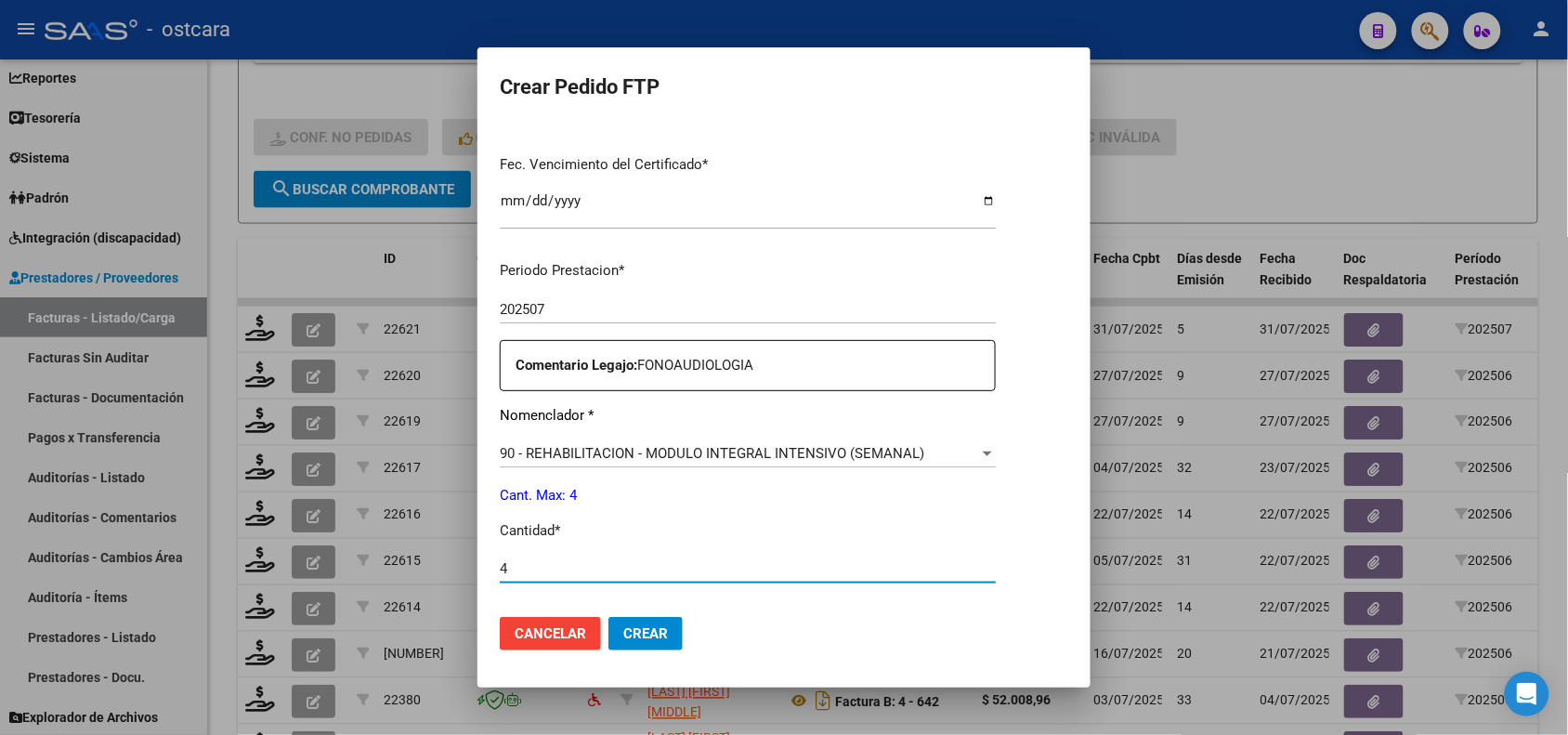 type on "4" 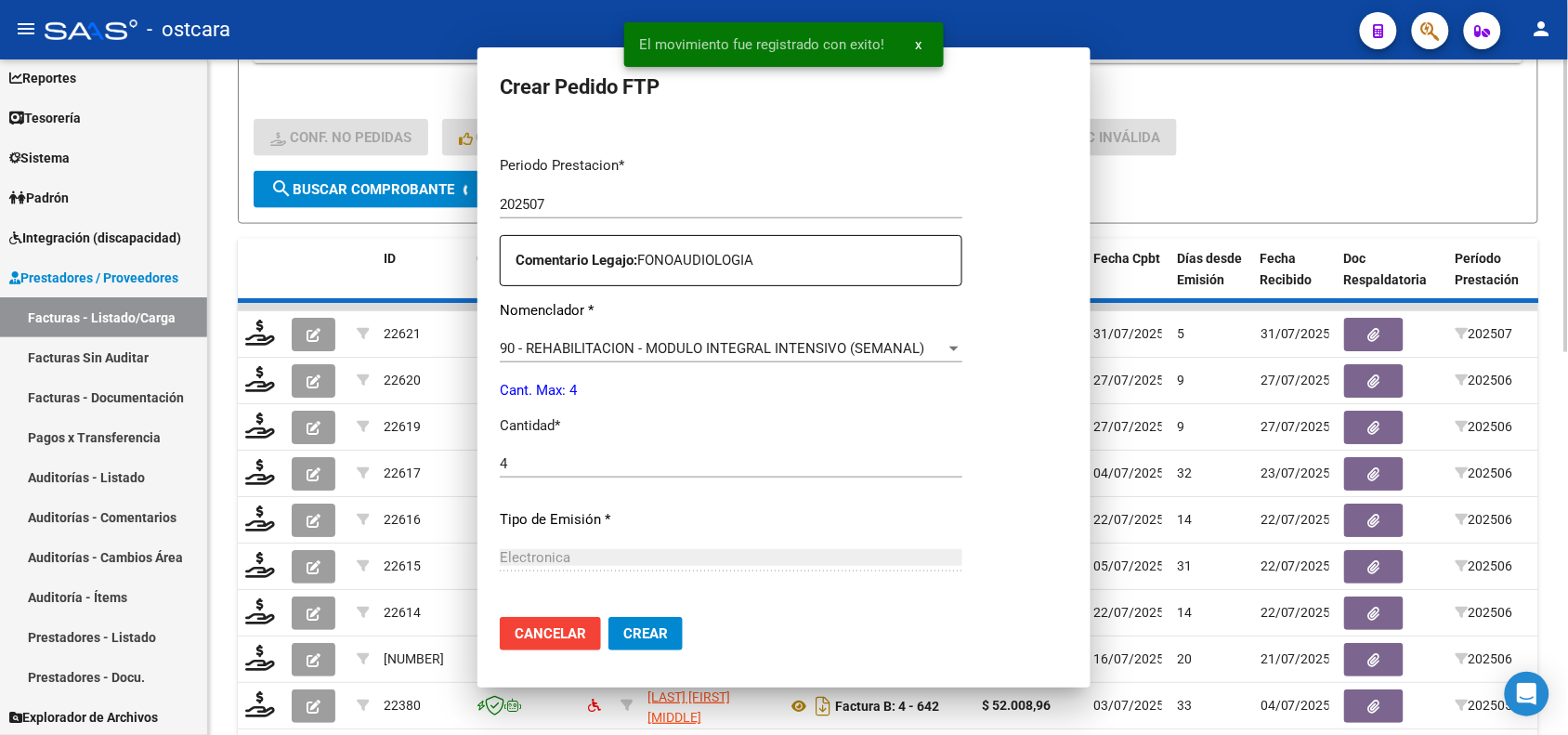 scroll, scrollTop: 0, scrollLeft: 0, axis: both 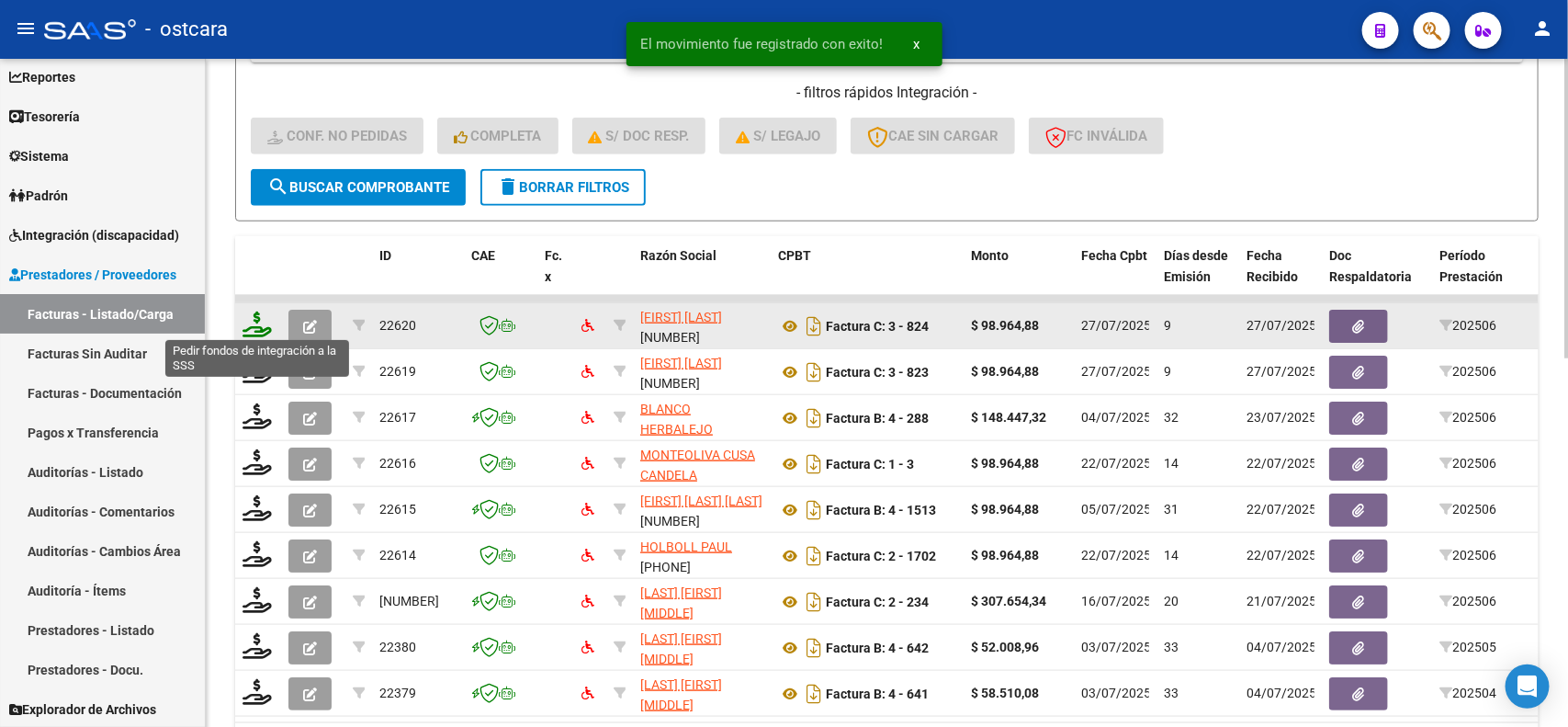 click 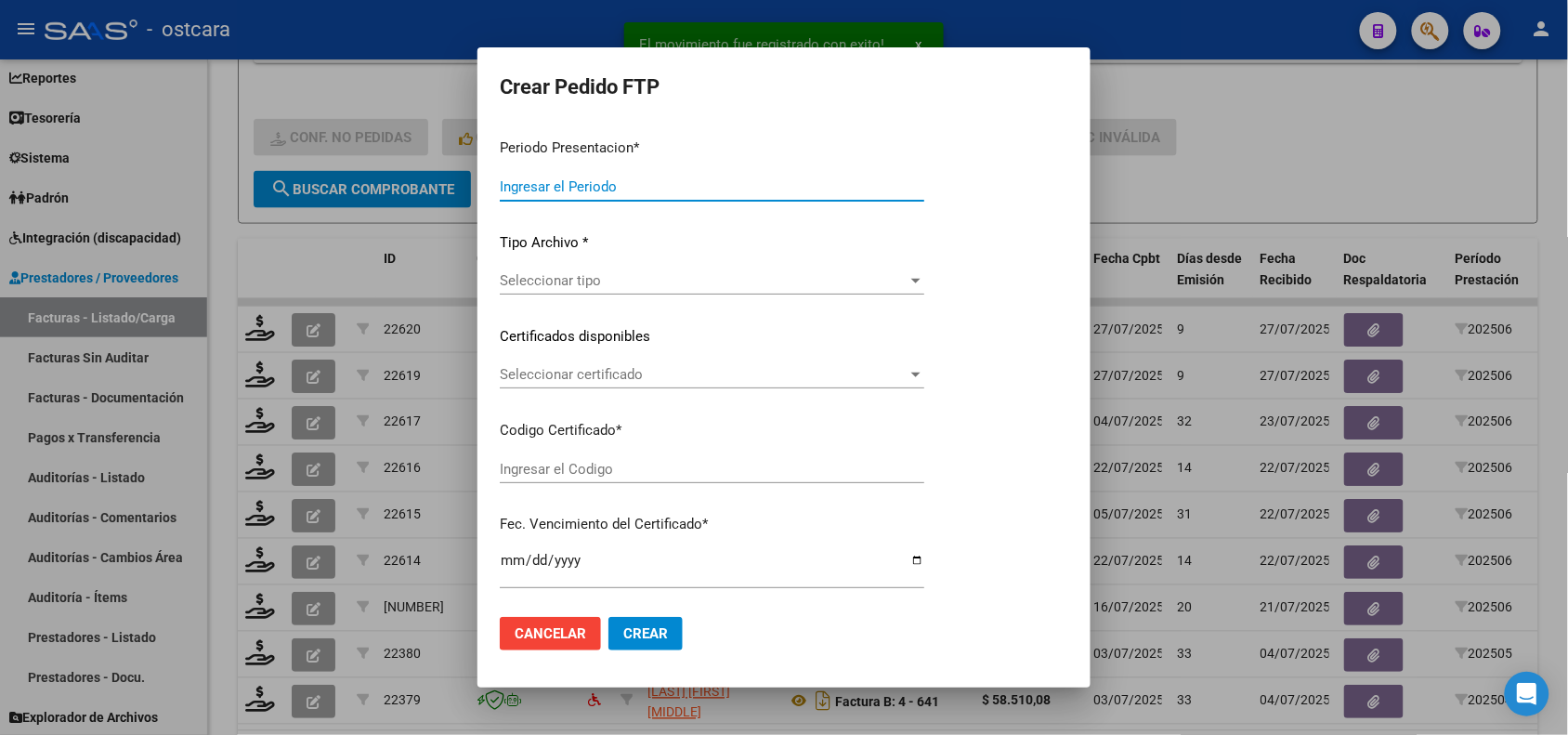 type on "202507" 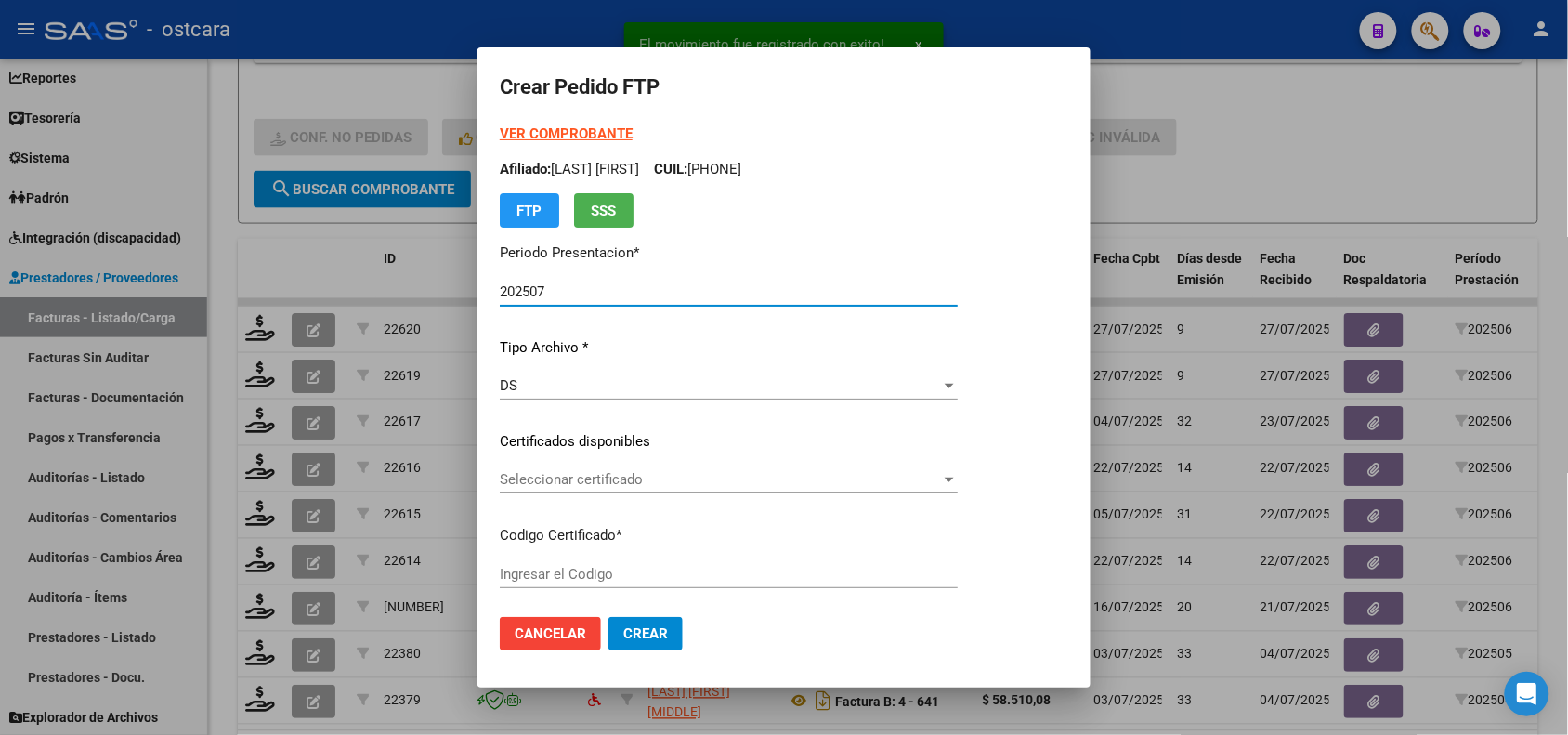 type on "ARG01000495084822023032320330323SFE15900" 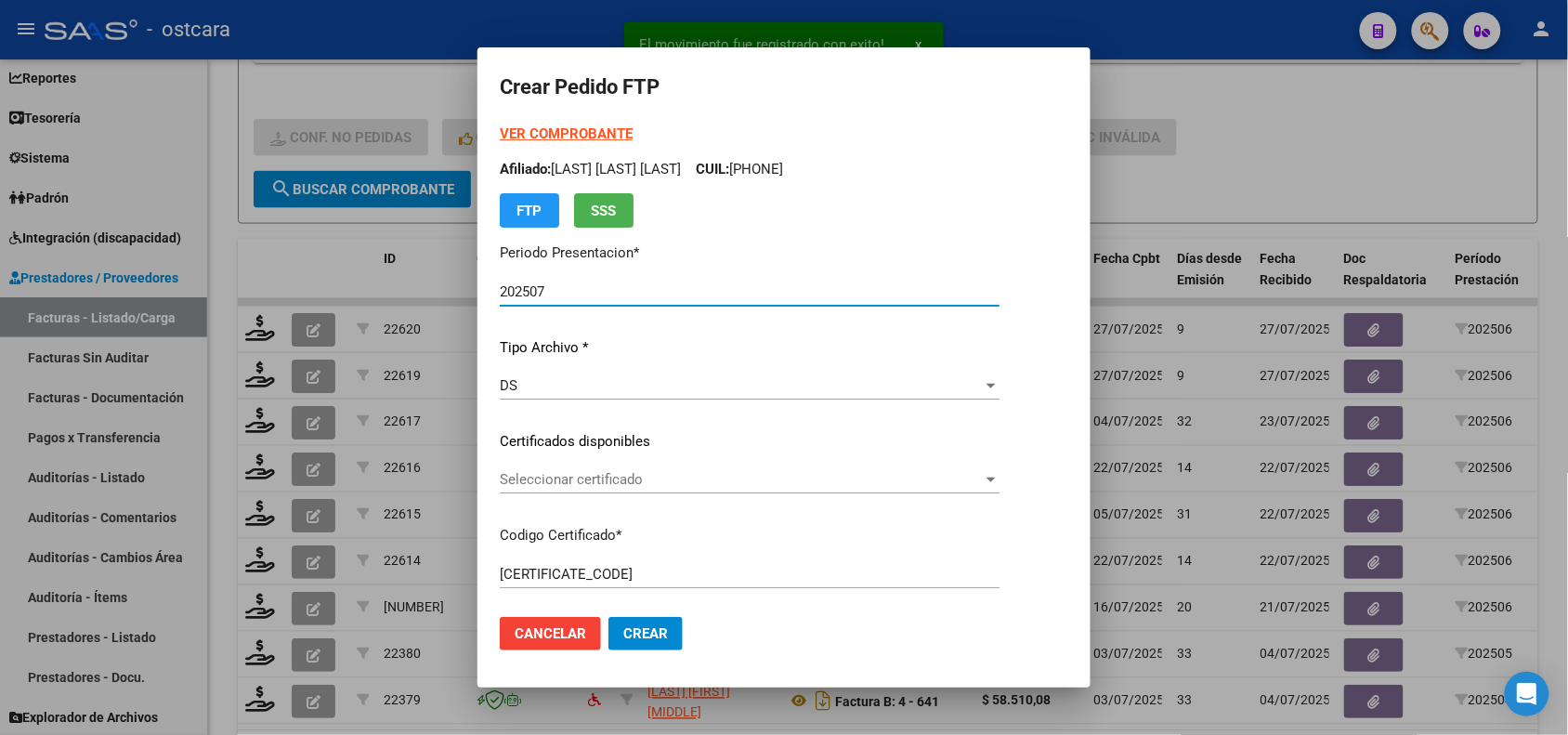 click on "Seleccionar certificado Seleccionar certificado" 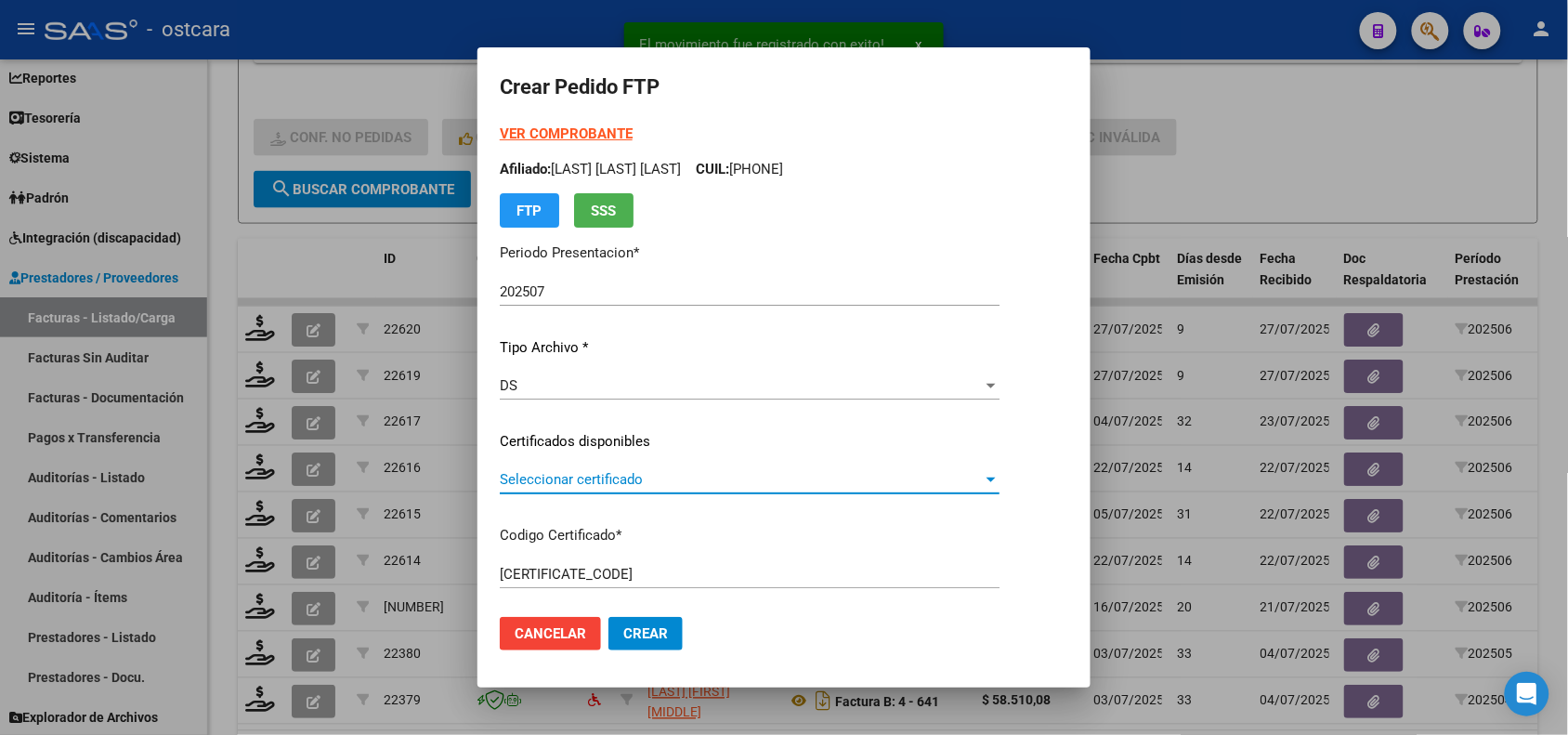 click on "Seleccionar certificado" at bounding box center (741, 479) 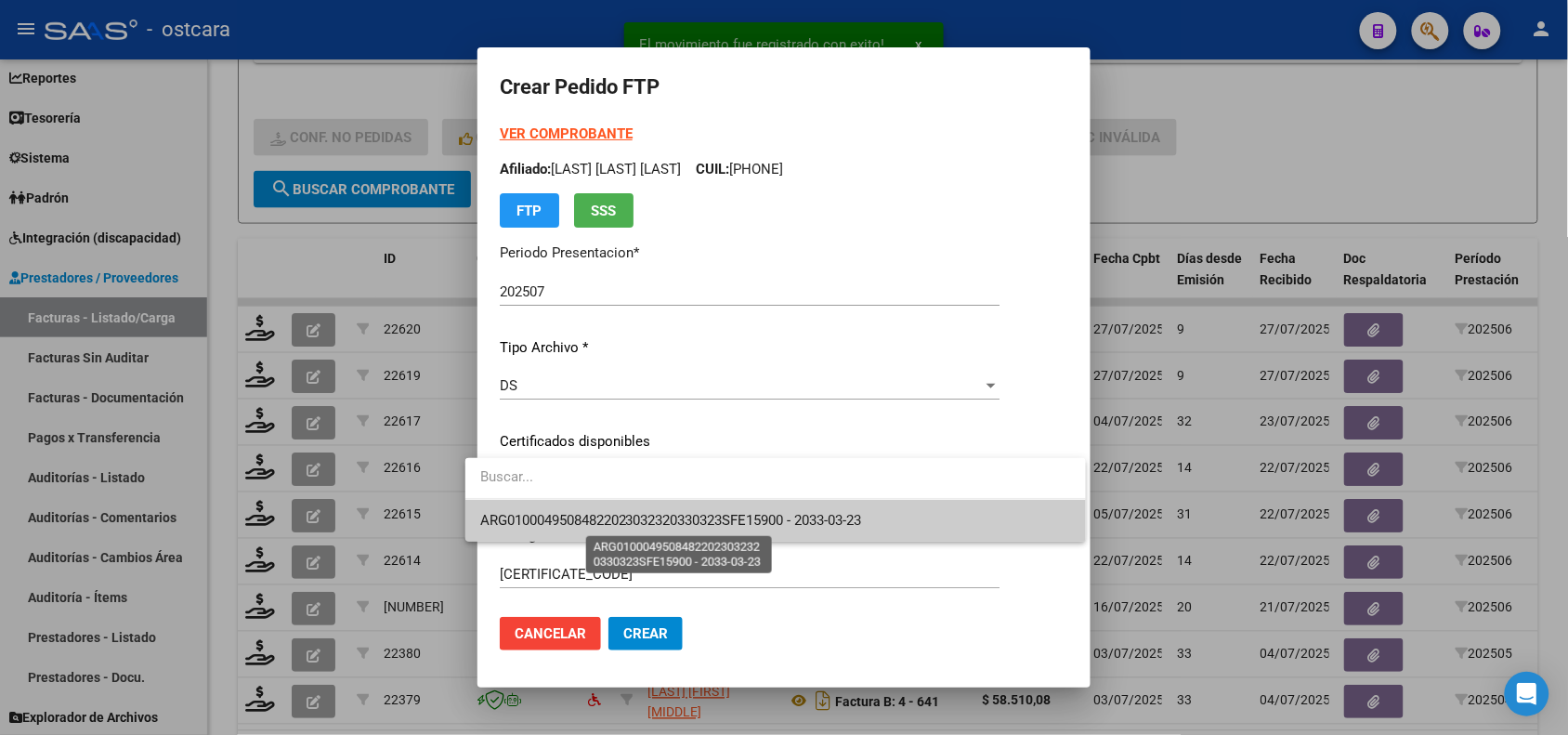 click on "ARG01000495084822023032320330323SFE15900 - 2033-03-23" at bounding box center [671, 520] 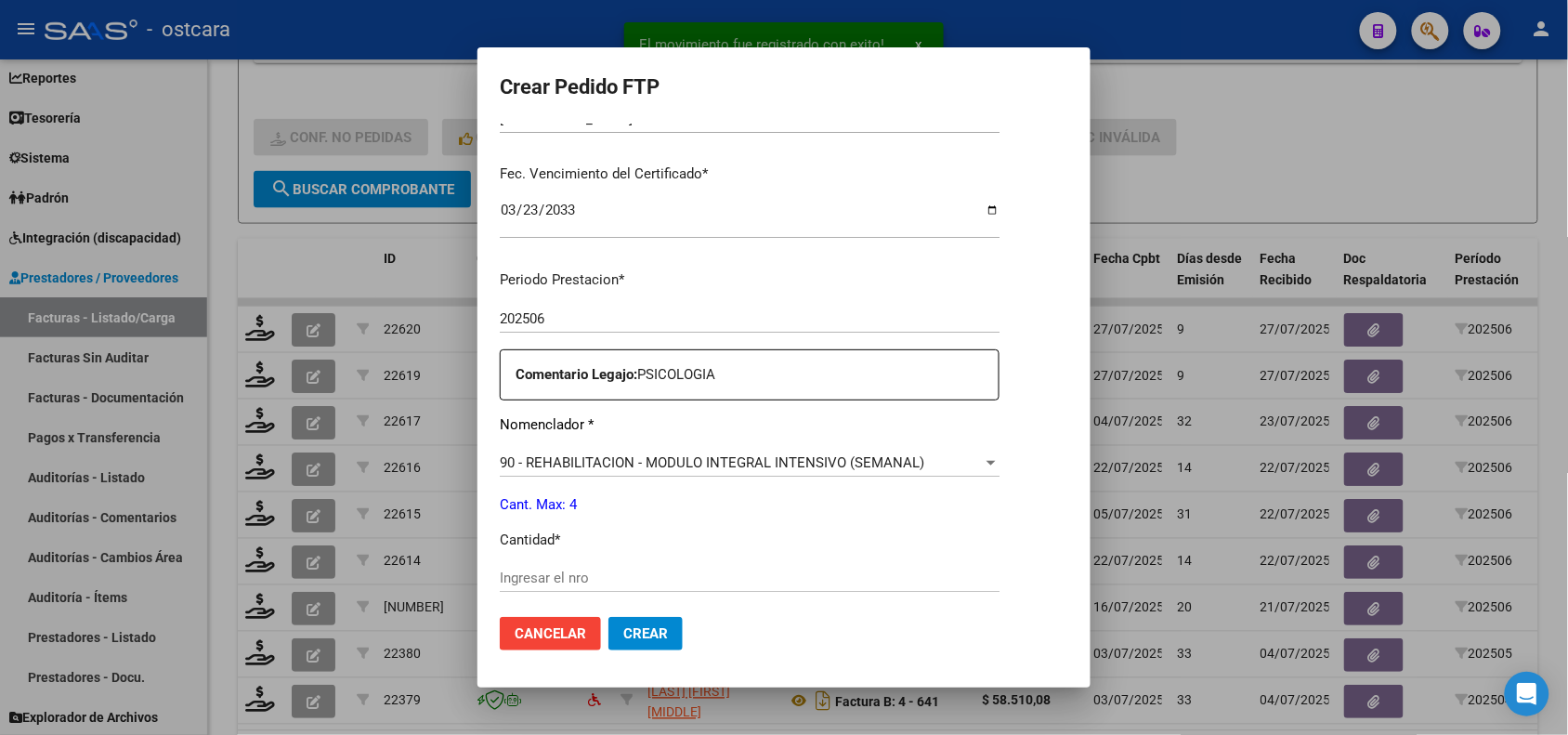 scroll, scrollTop: 581, scrollLeft: 0, axis: vertical 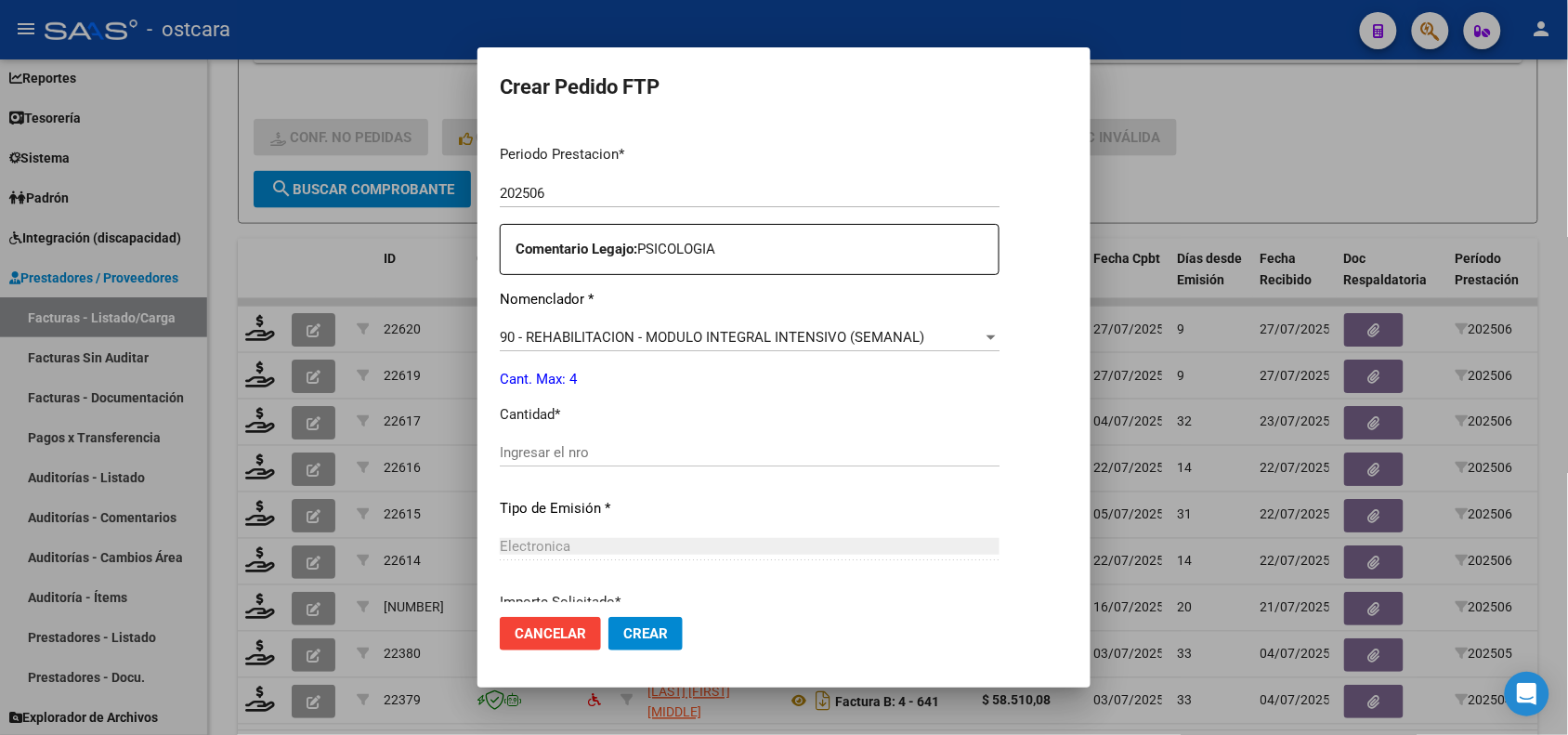 click on "Ingresar el nro" at bounding box center [750, 453] 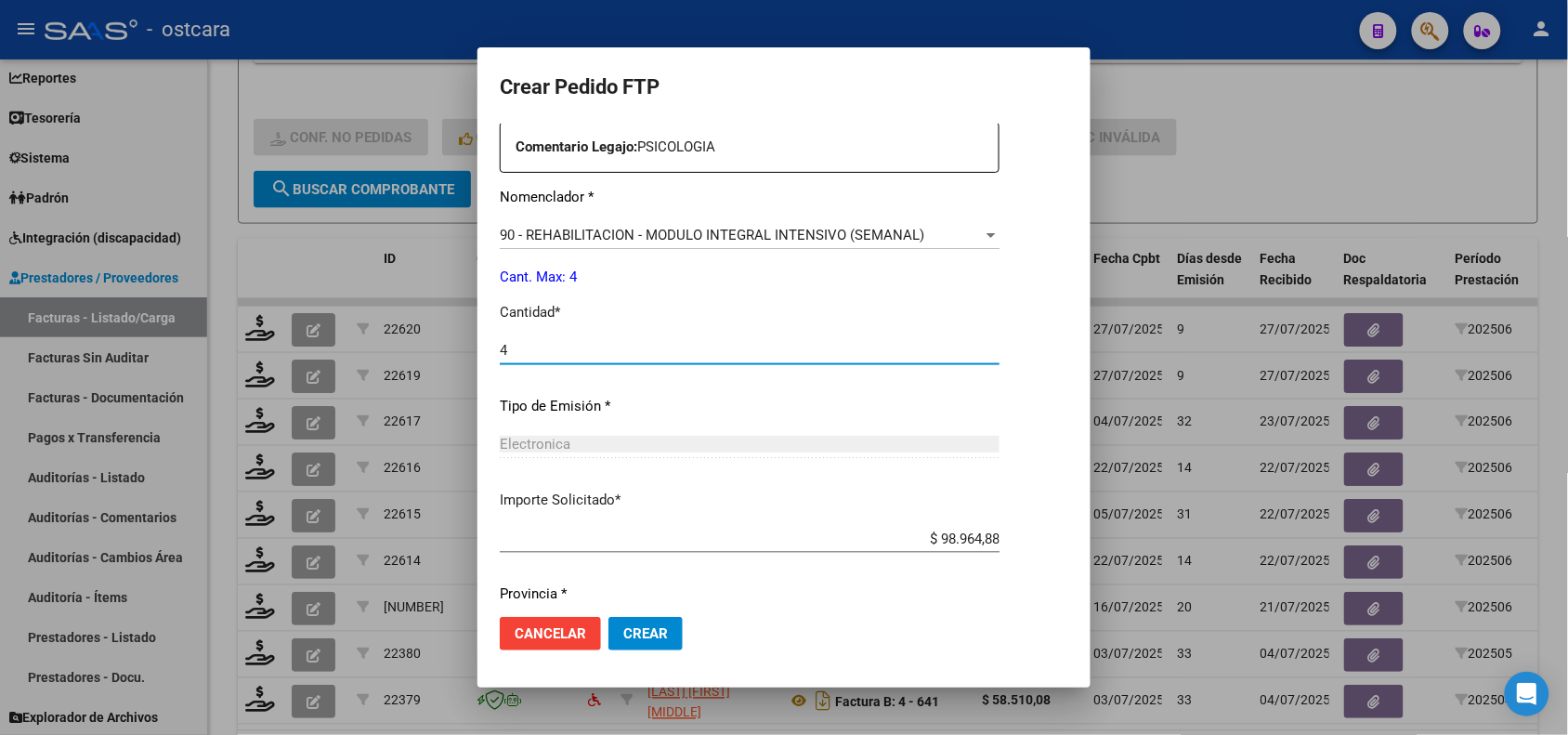 scroll, scrollTop: 745, scrollLeft: 0, axis: vertical 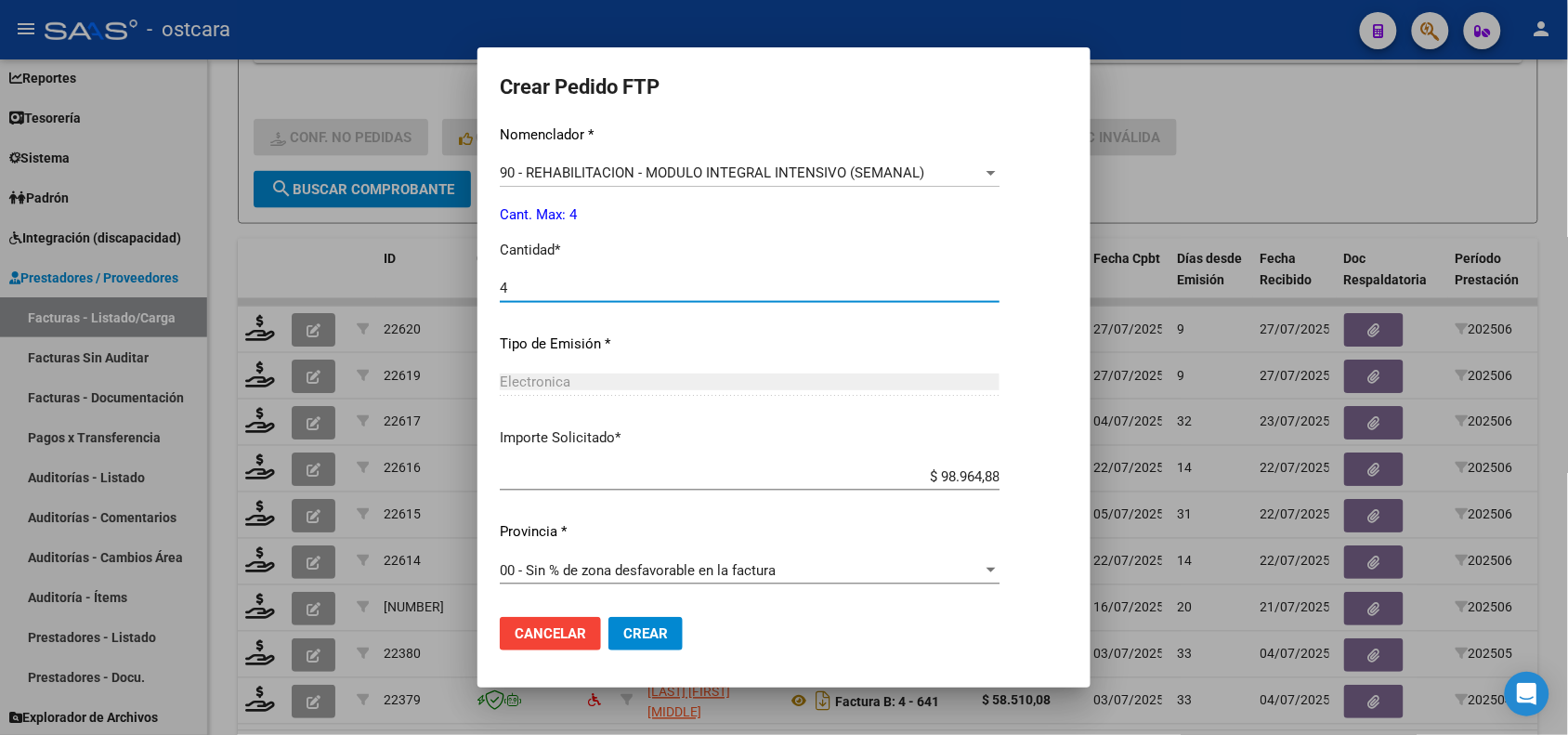 type on "4" 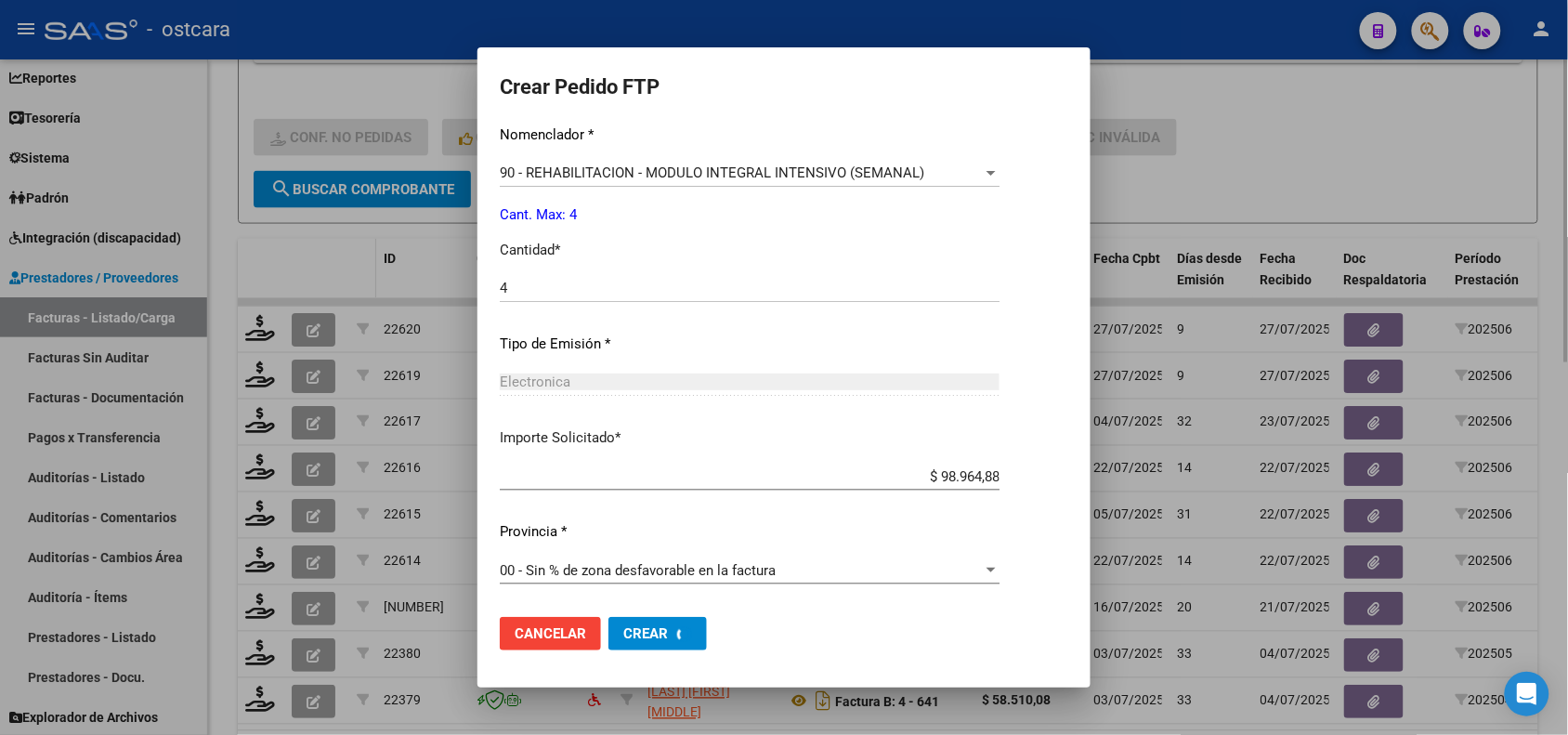 scroll, scrollTop: 0, scrollLeft: 0, axis: both 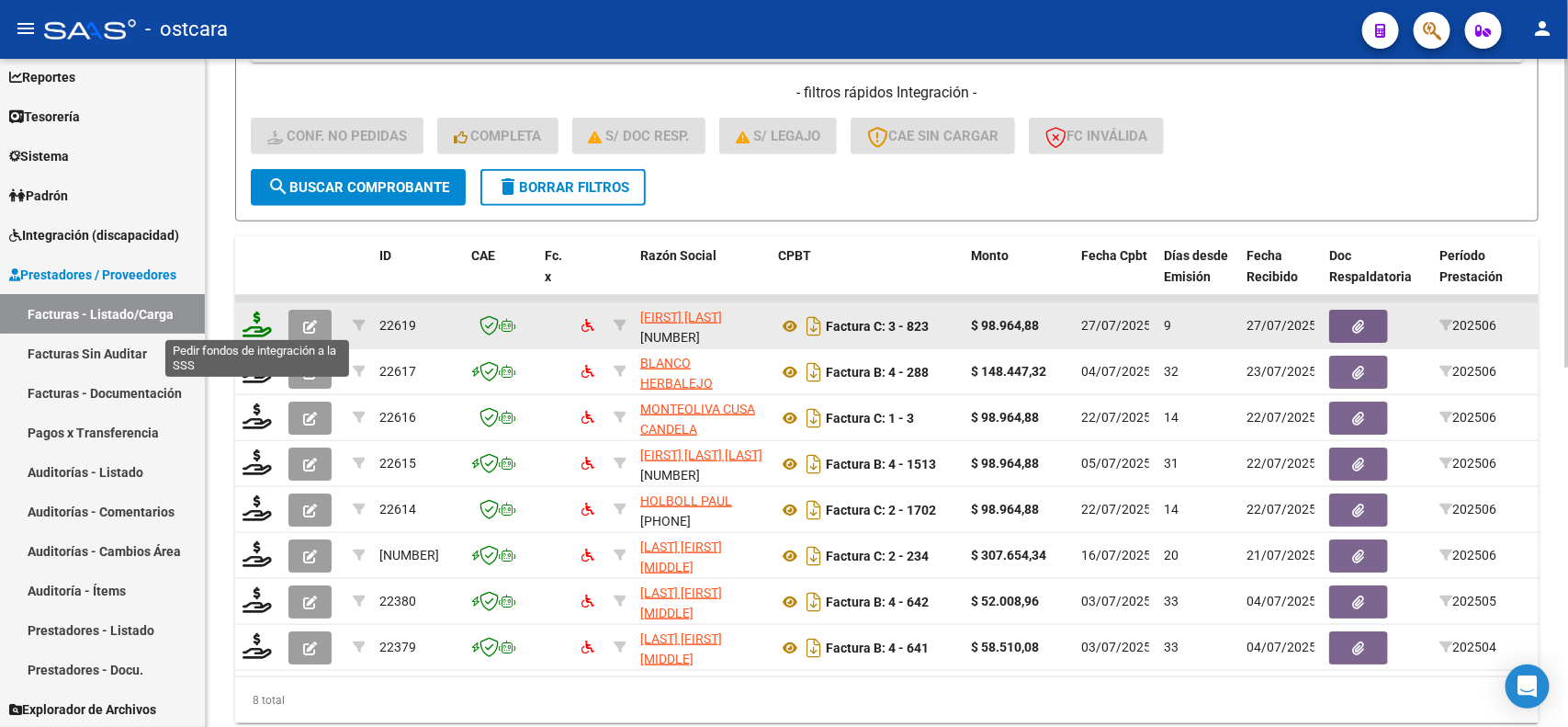 click 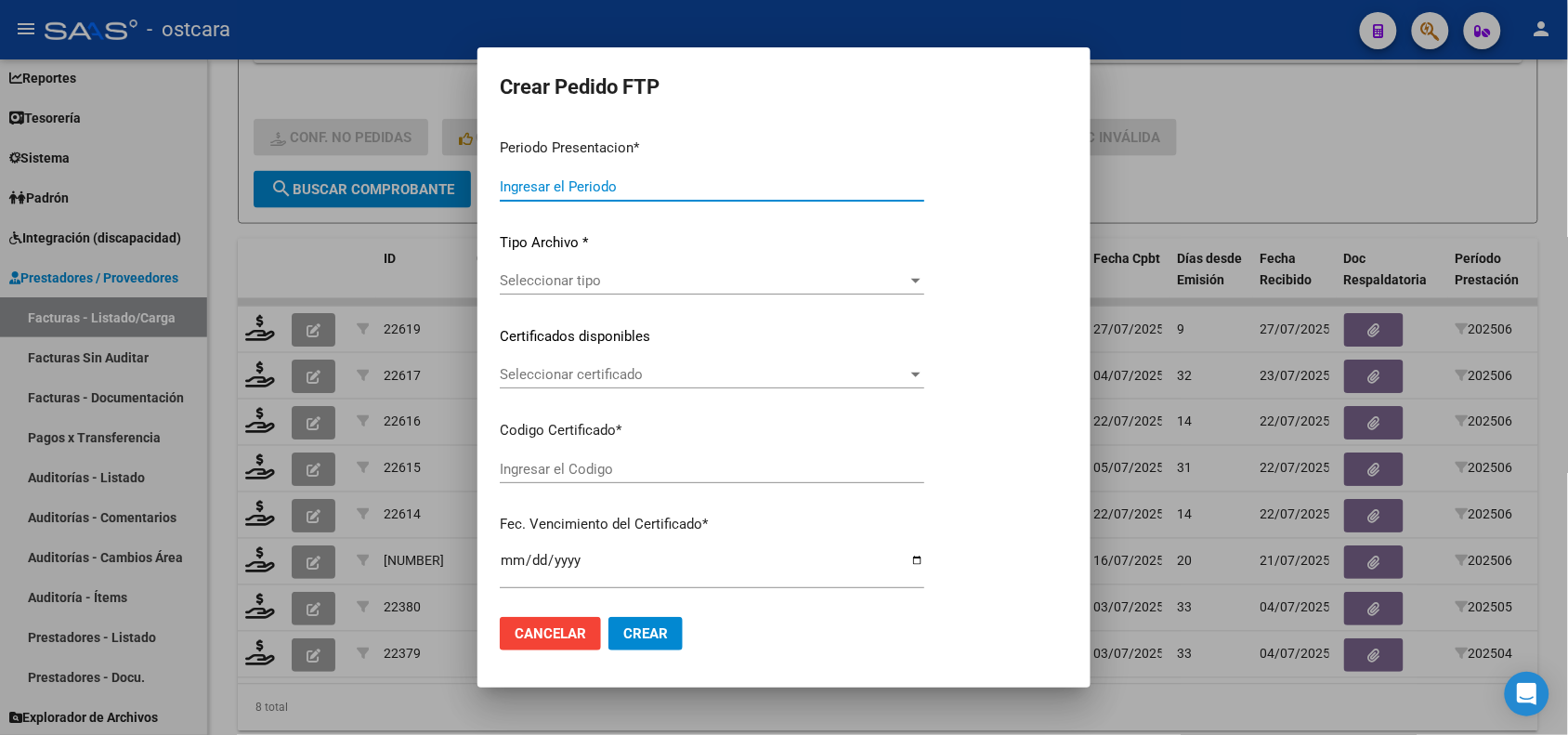 type on "202507" 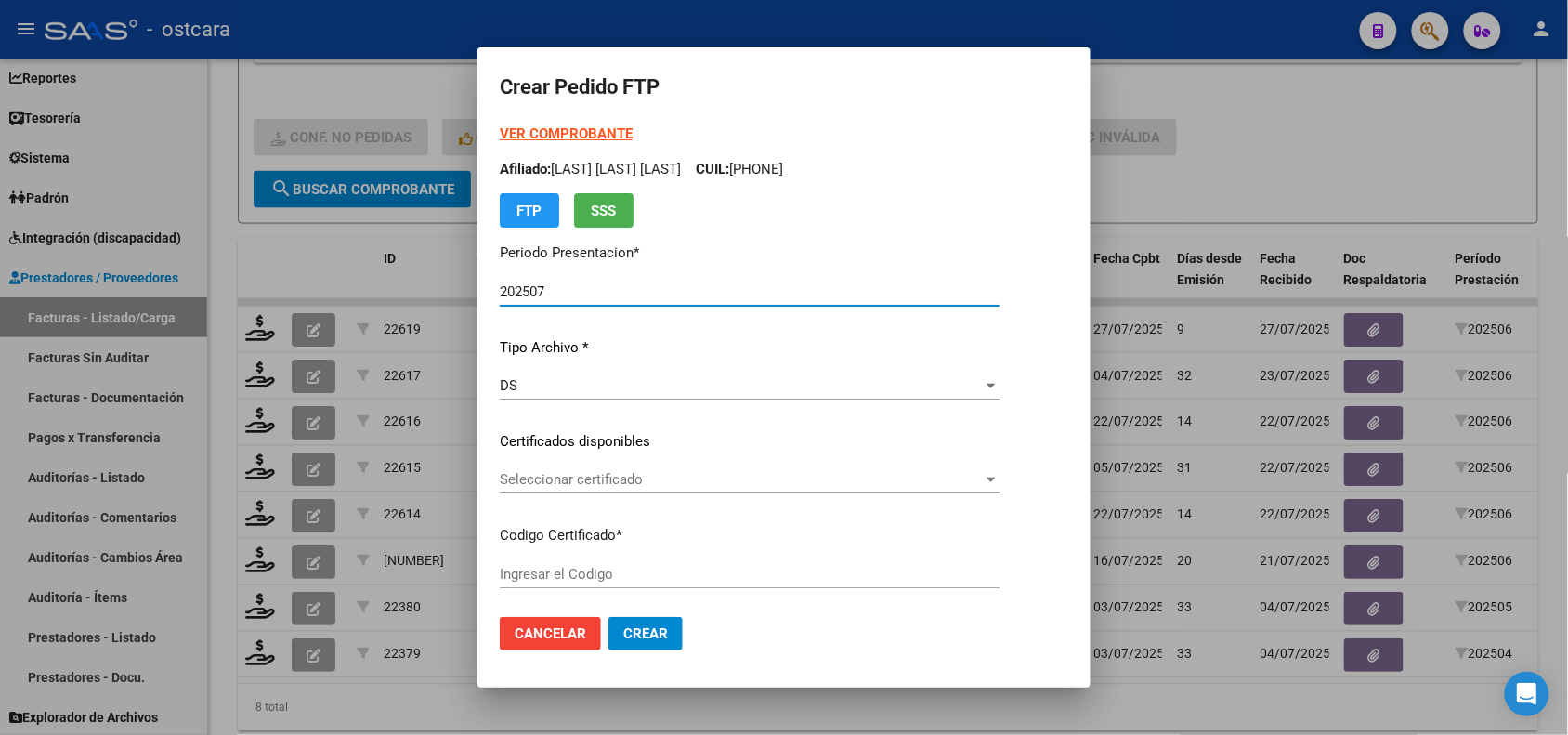 type on "ARG01000454916552017051520270515SFE15900" 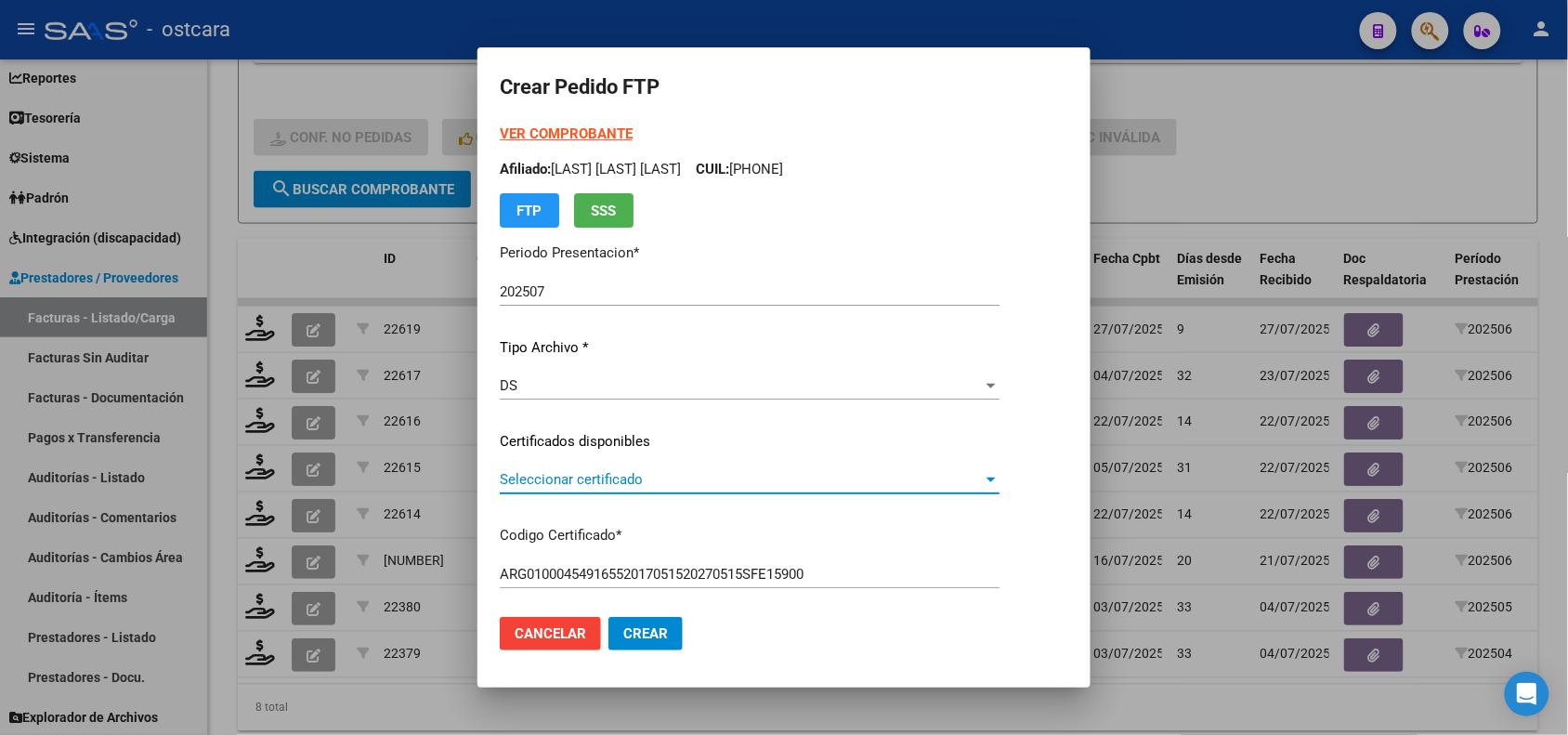 click on "Seleccionar certificado" at bounding box center [741, 479] 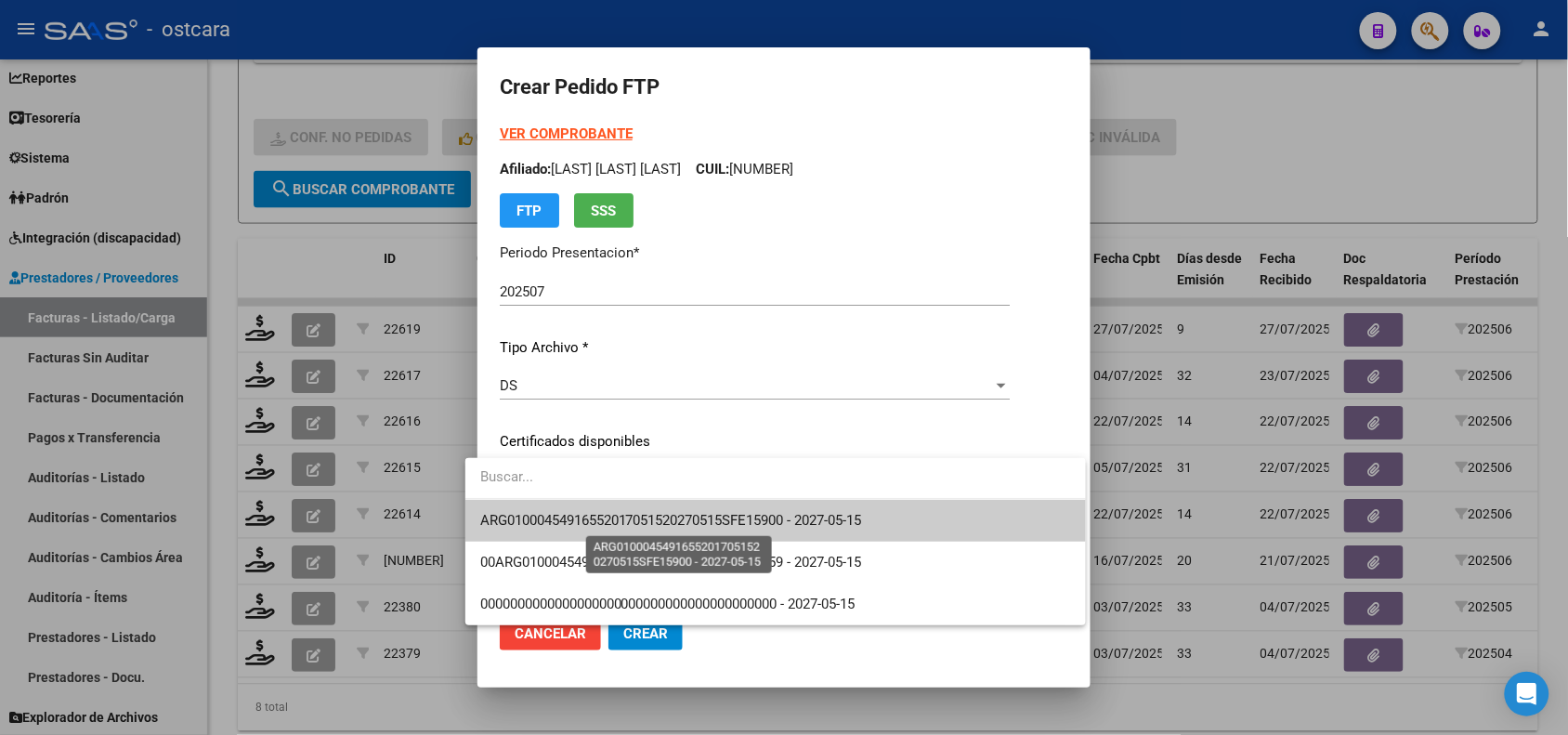 click on "ARG01000454916552017051520270515SFE15900 - 2027-05-15" at bounding box center [671, 520] 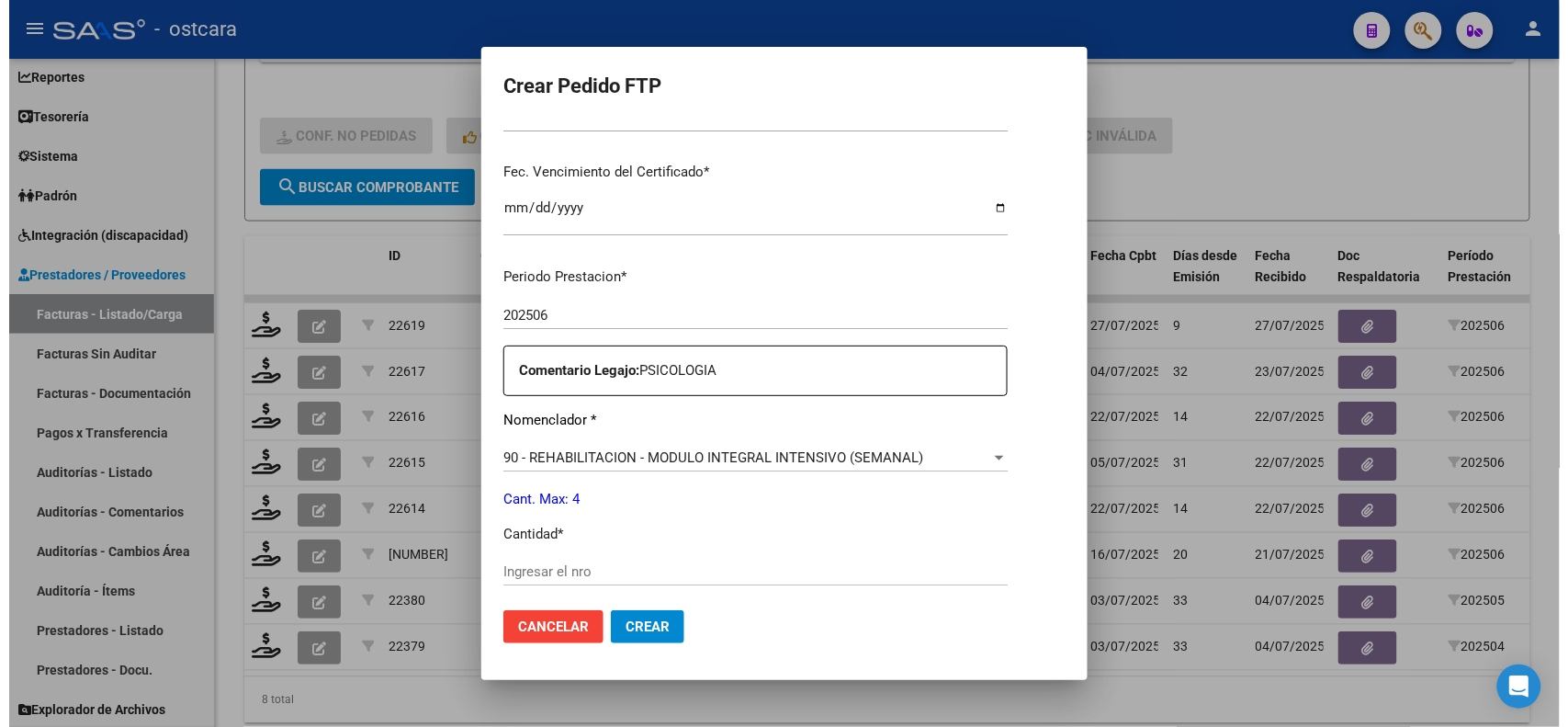 scroll, scrollTop: 460, scrollLeft: 0, axis: vertical 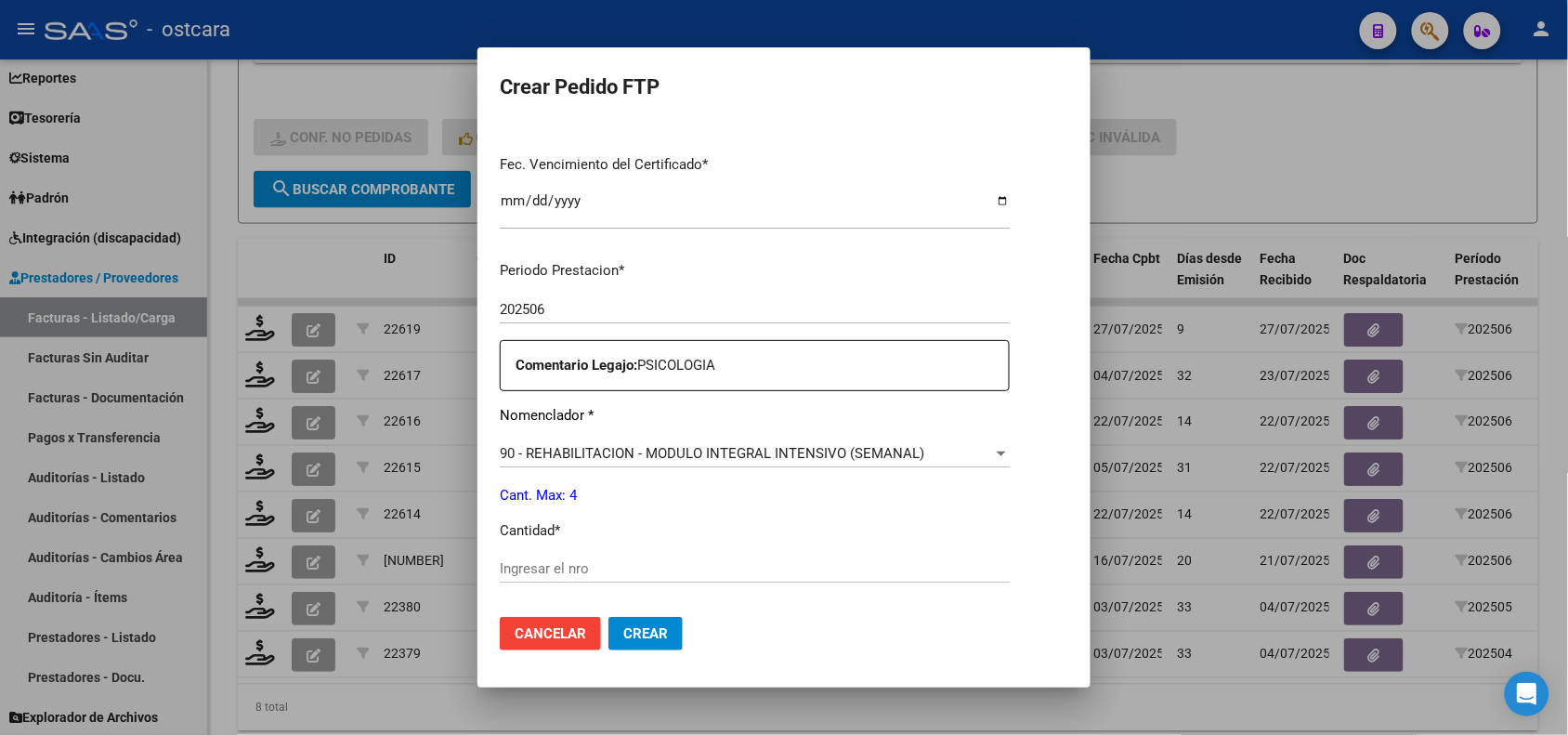 click on "Ingresar el nro" at bounding box center [754, 569] 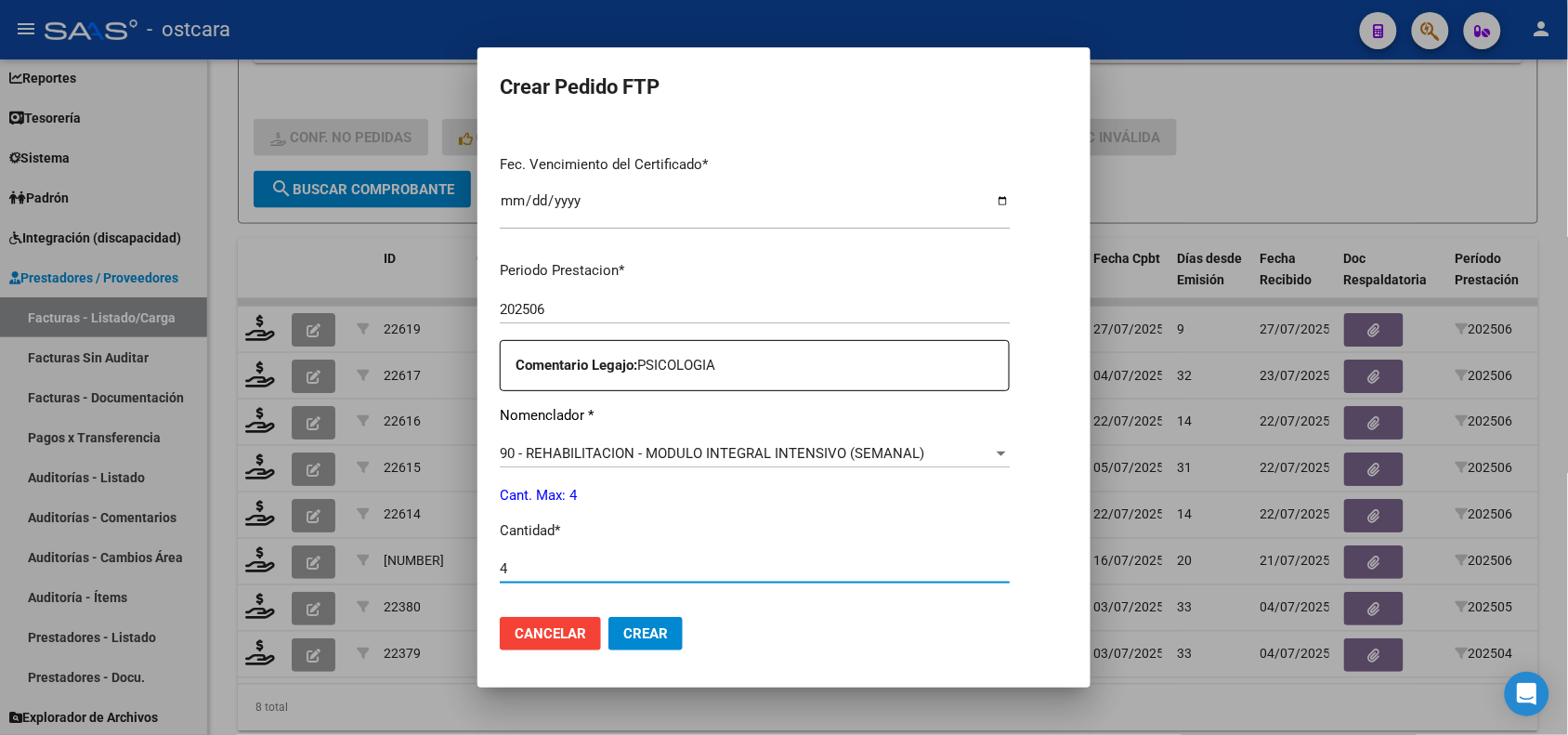 type on "4" 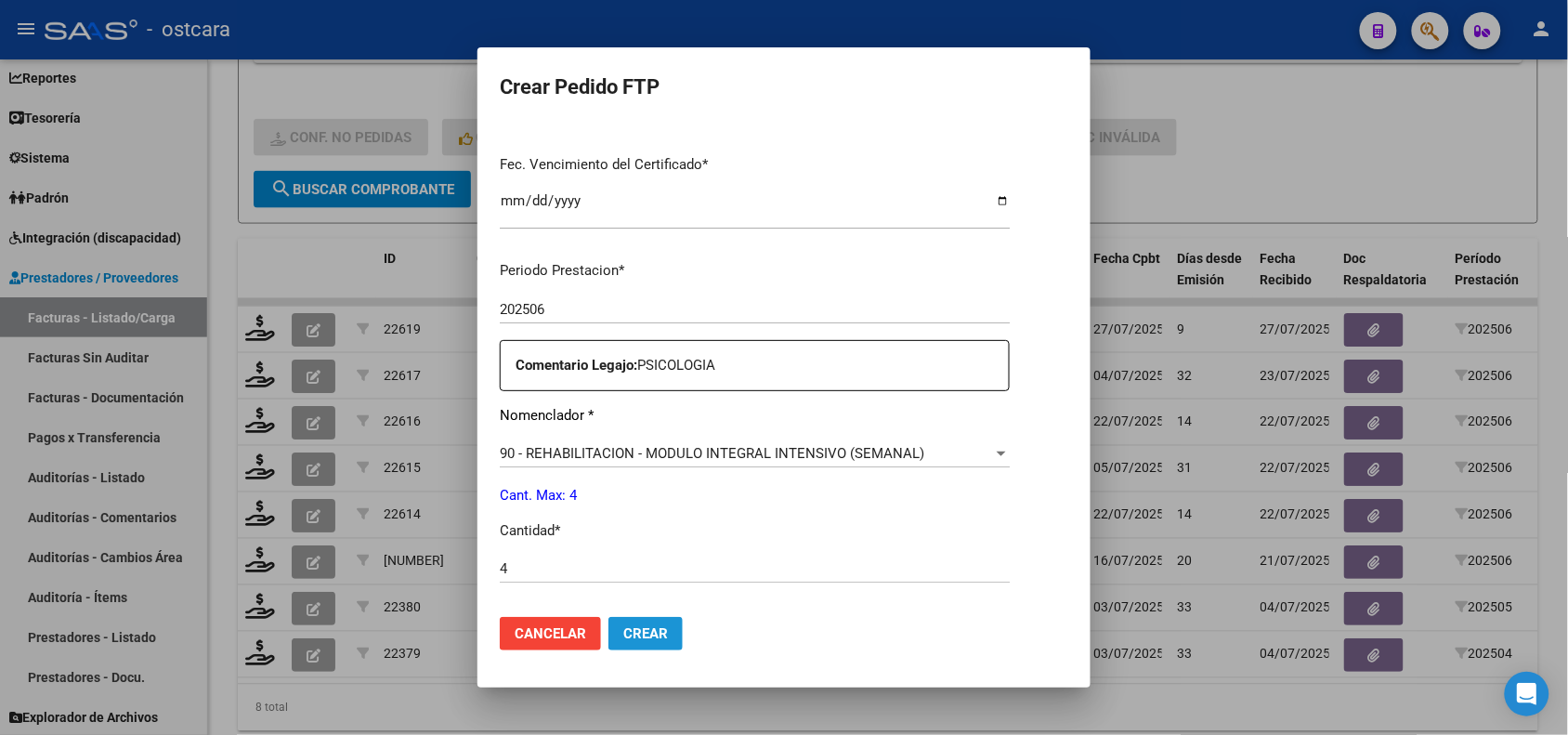 click on "Crear" 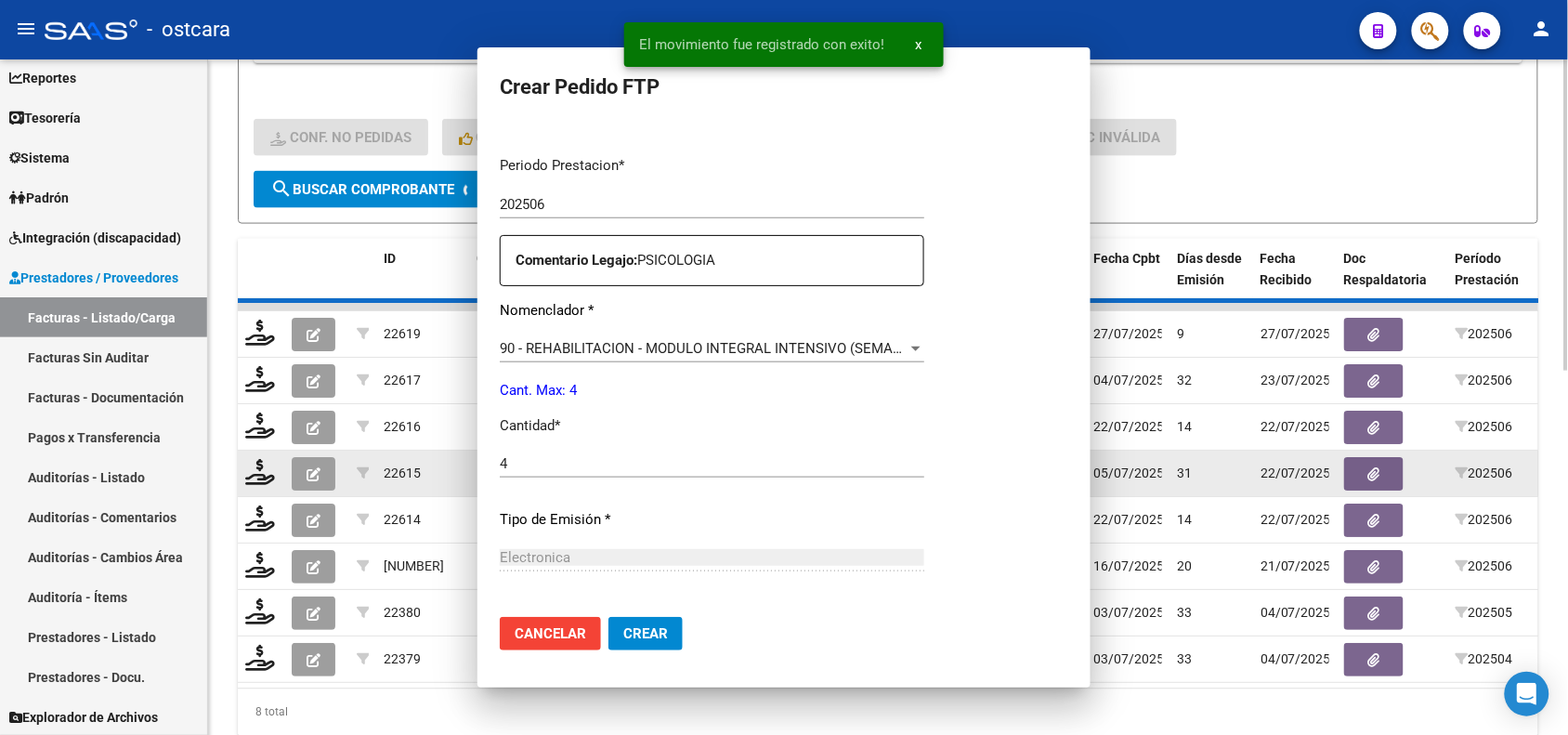 scroll, scrollTop: 0, scrollLeft: 0, axis: both 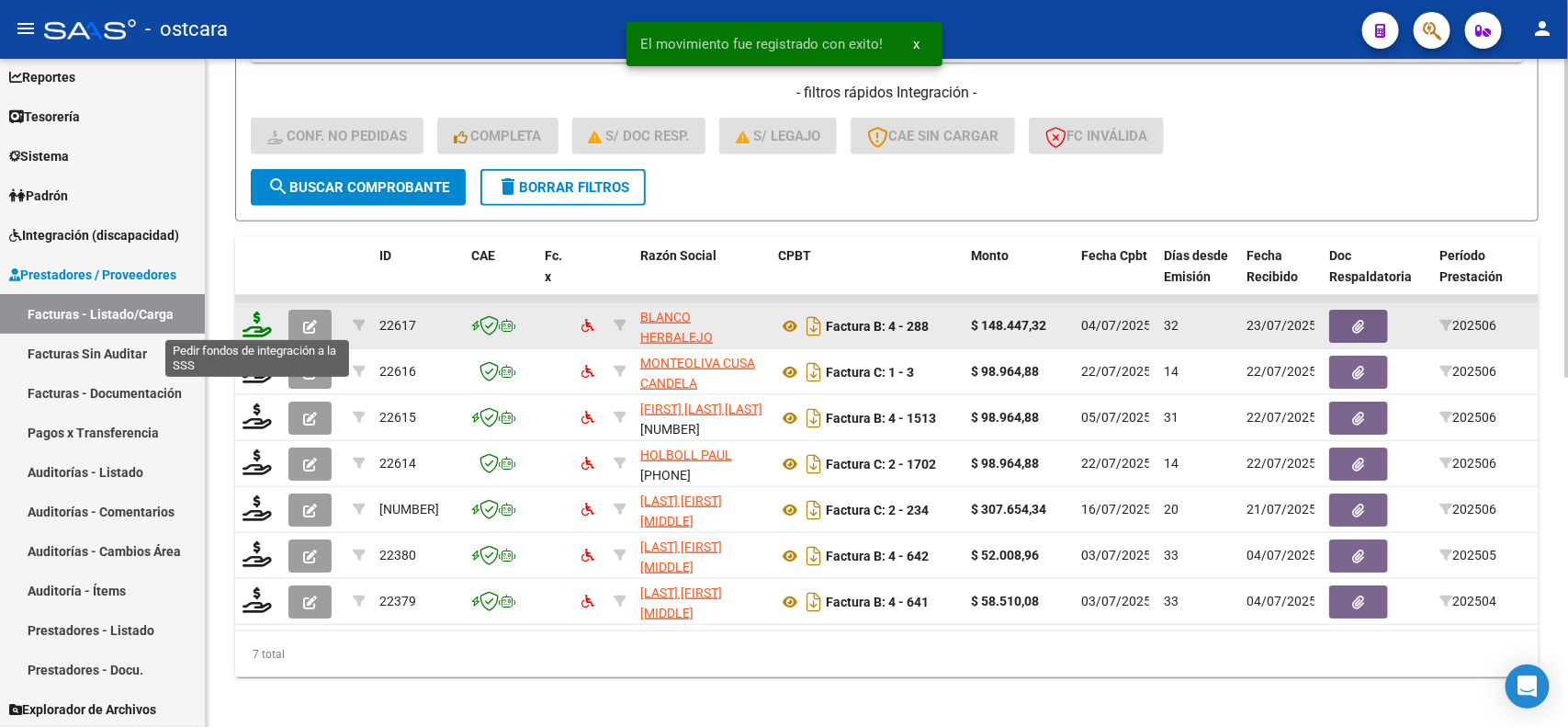 click 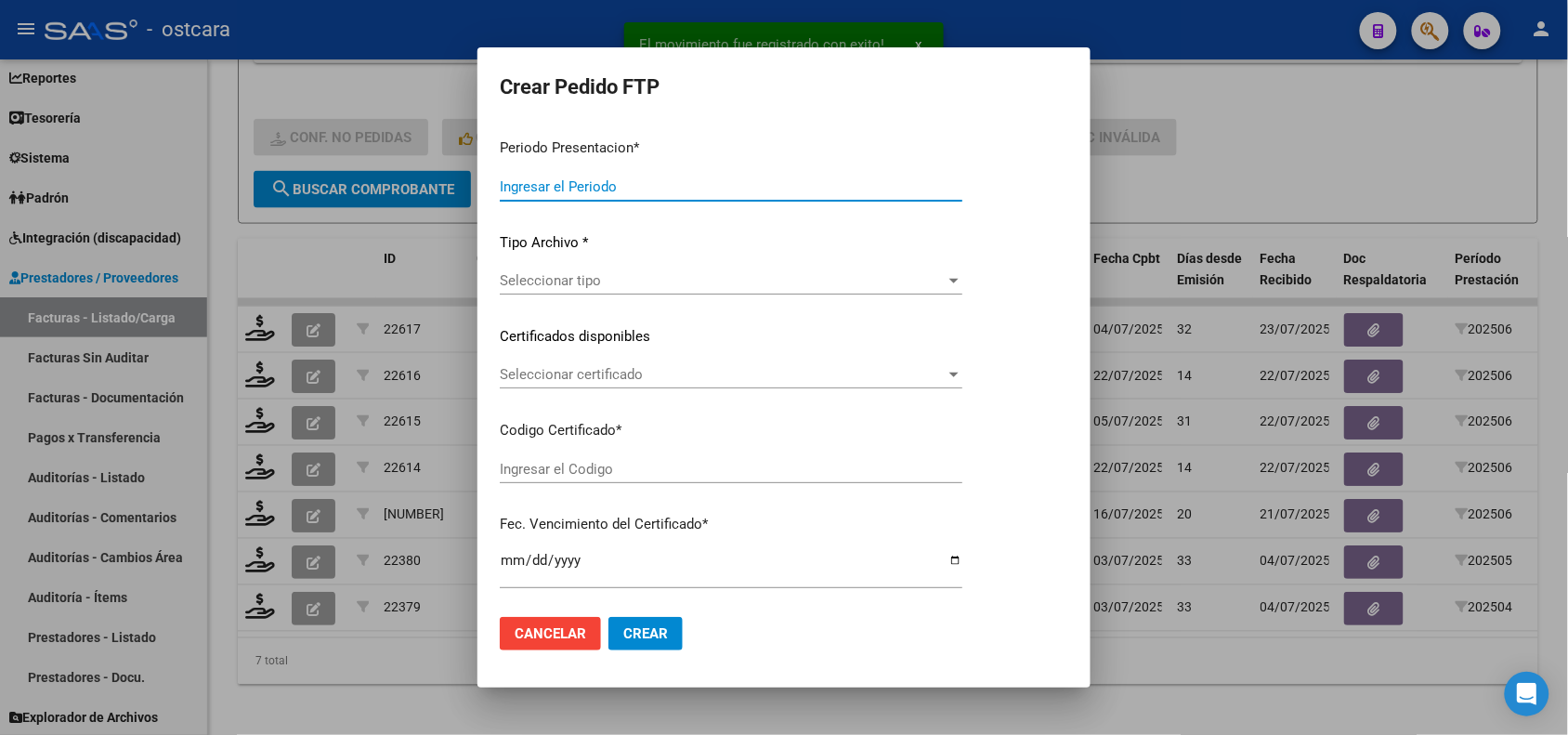 type on "202507" 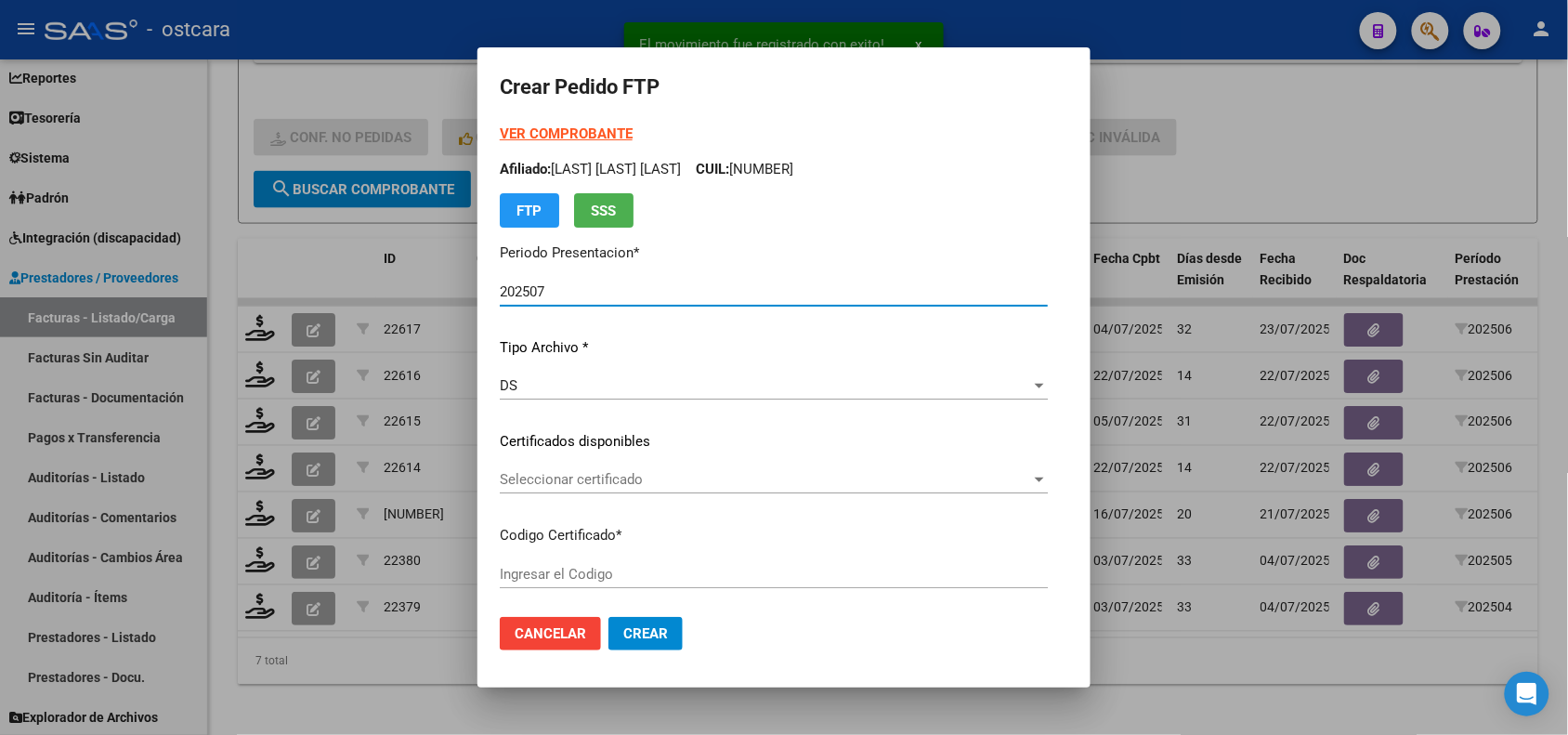 type on "ARG02000511827152021122220311222BS440000" 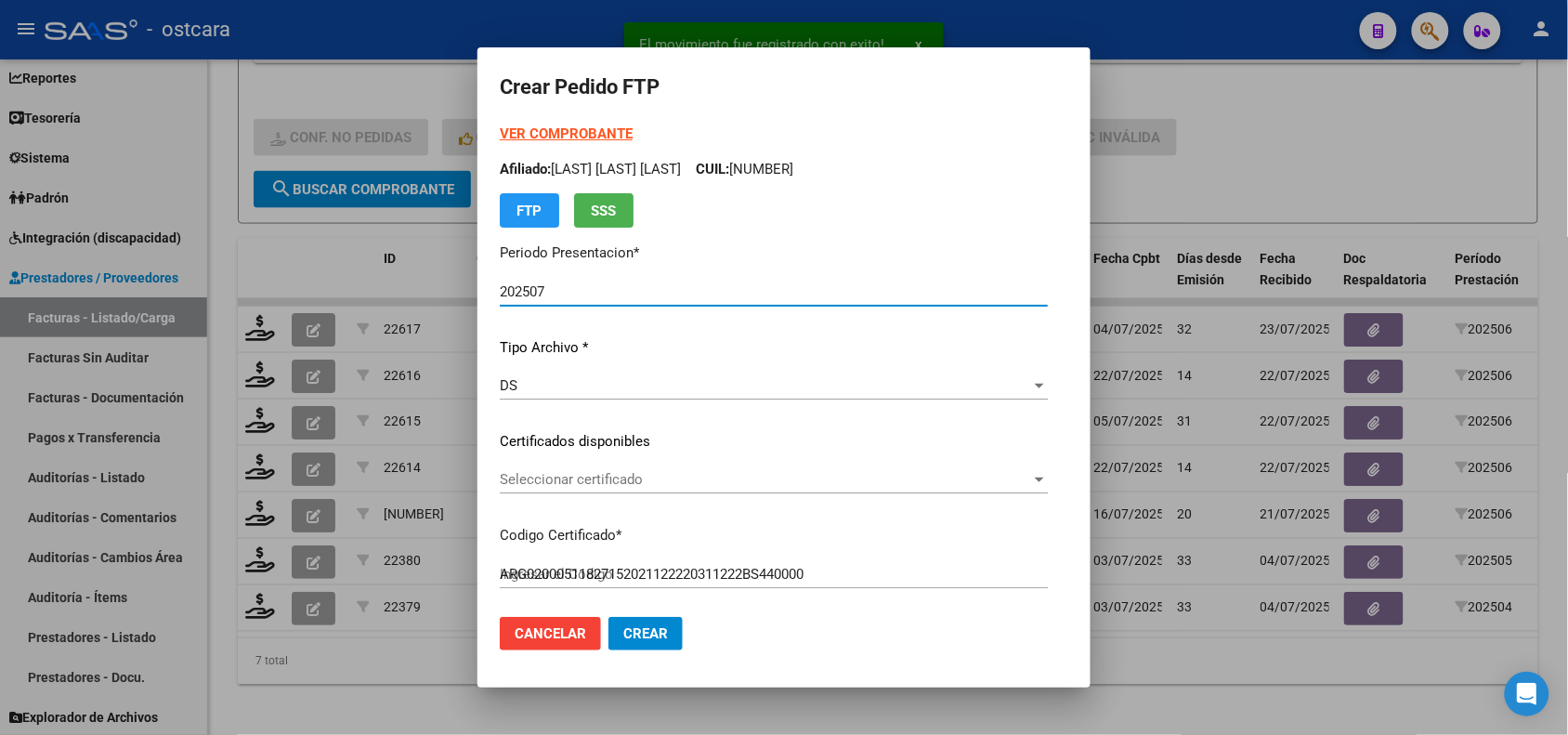 click on "Seleccionar certificado" at bounding box center [765, 479] 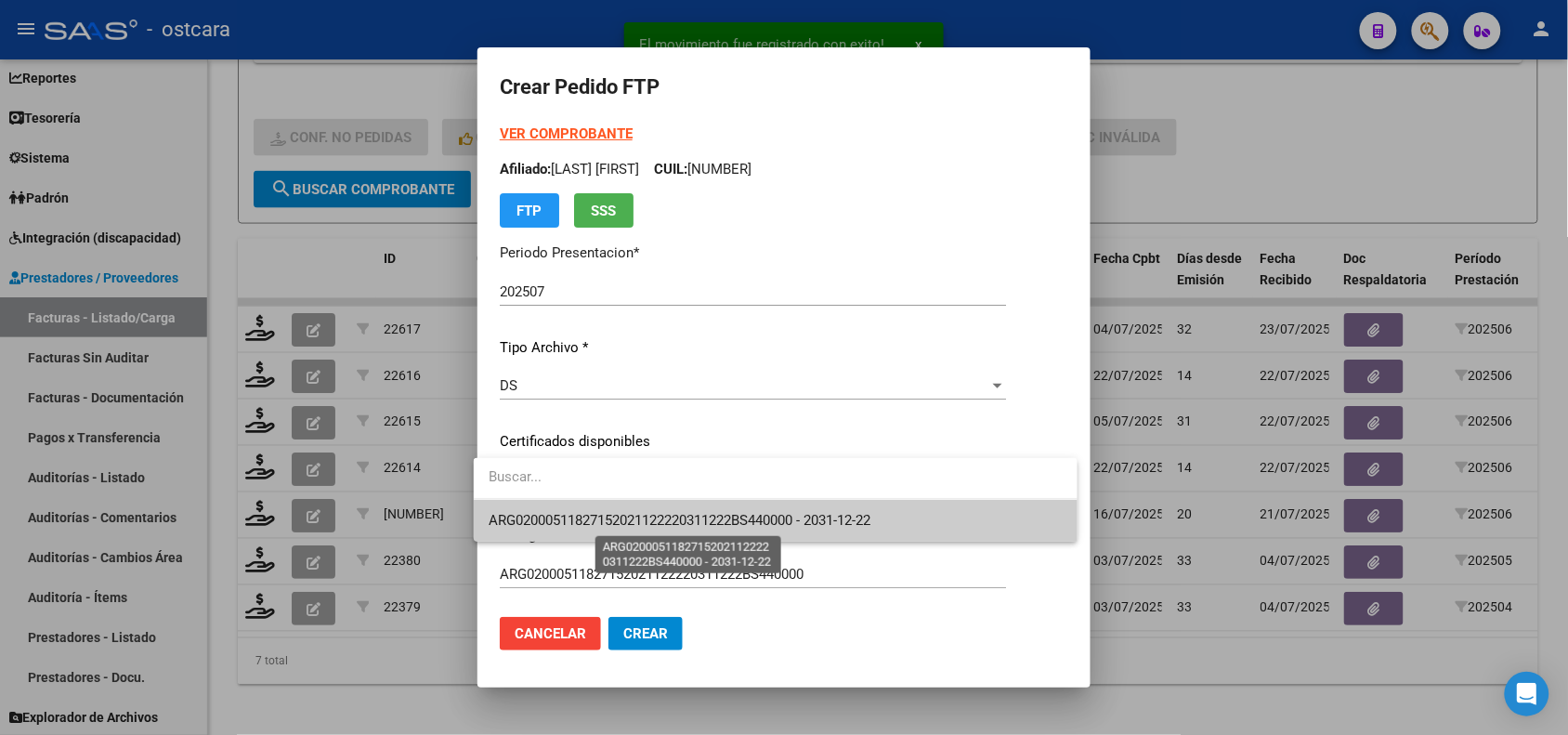 click on "ARG02000511827152021122220311222BS440000 - 2031-12-22" at bounding box center [679, 520] 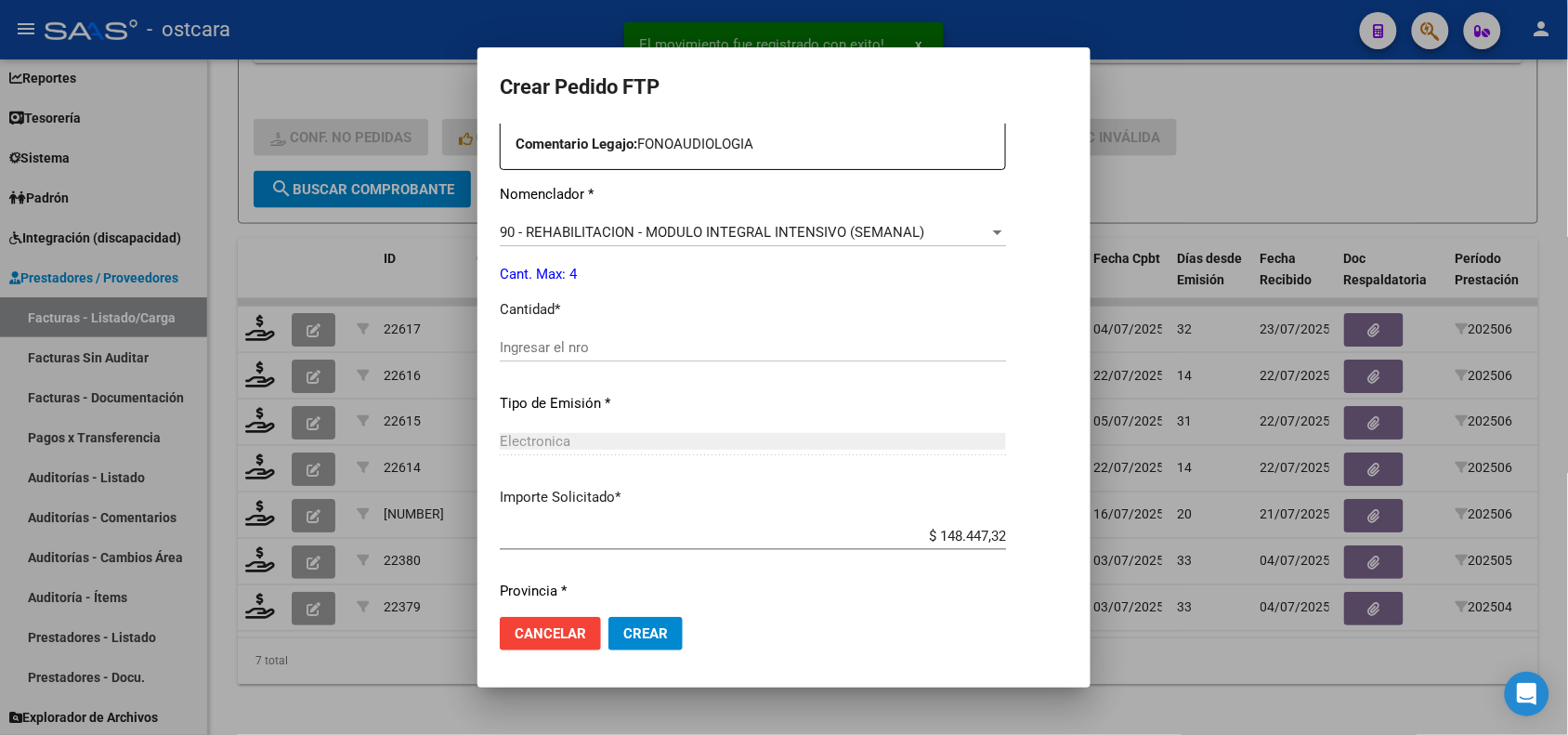 scroll, scrollTop: 697, scrollLeft: 0, axis: vertical 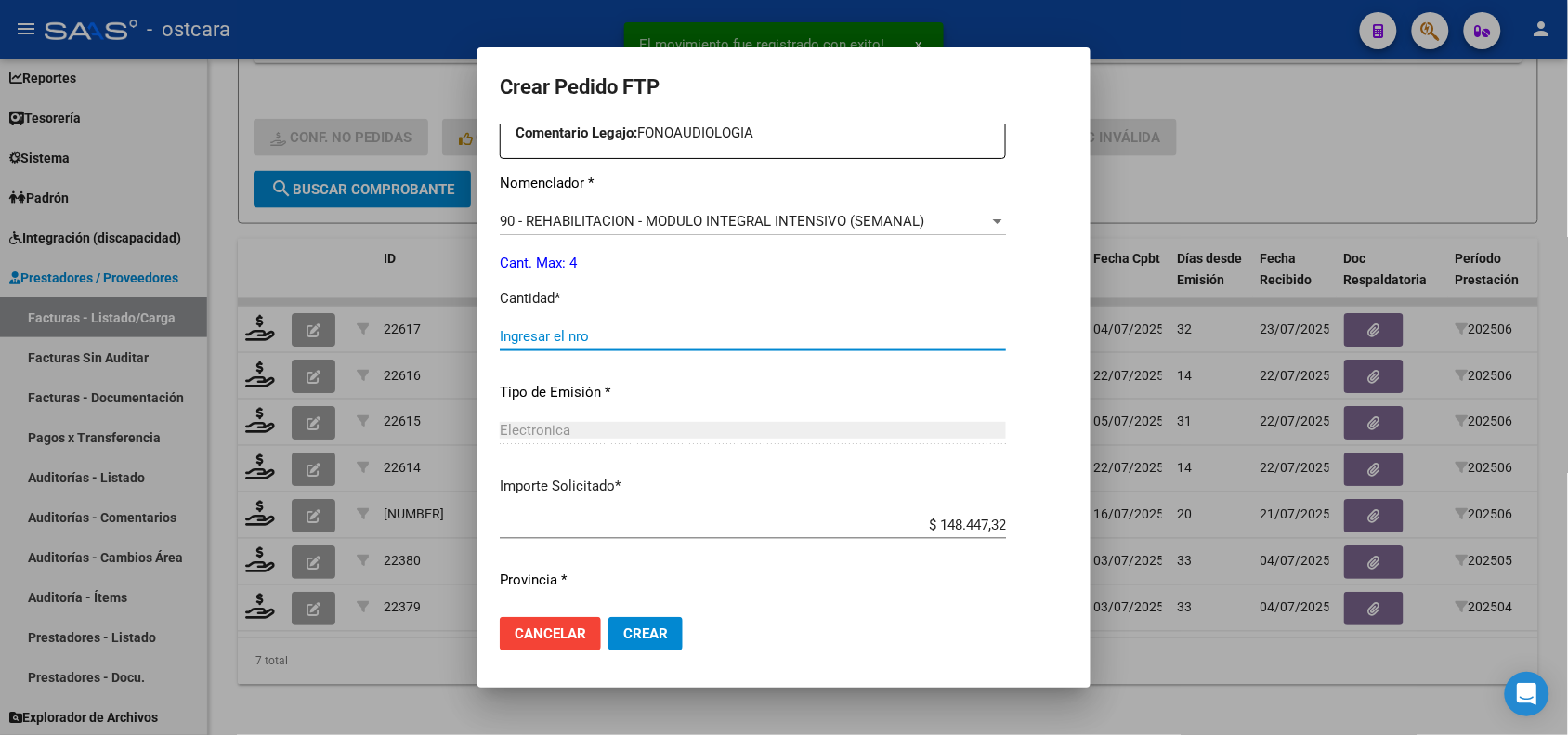 click on "Ingresar el nro" at bounding box center [752, 336] 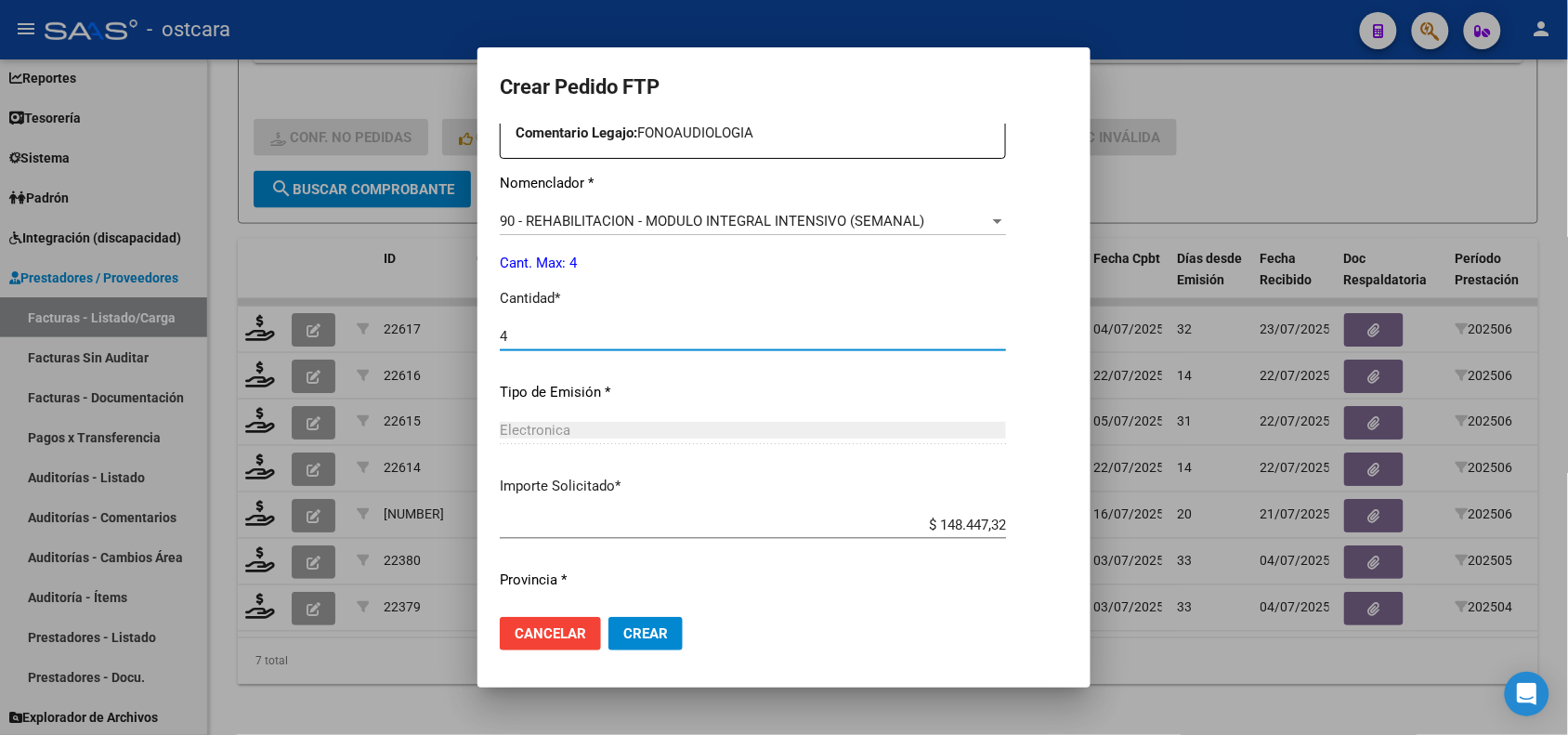 type on "4" 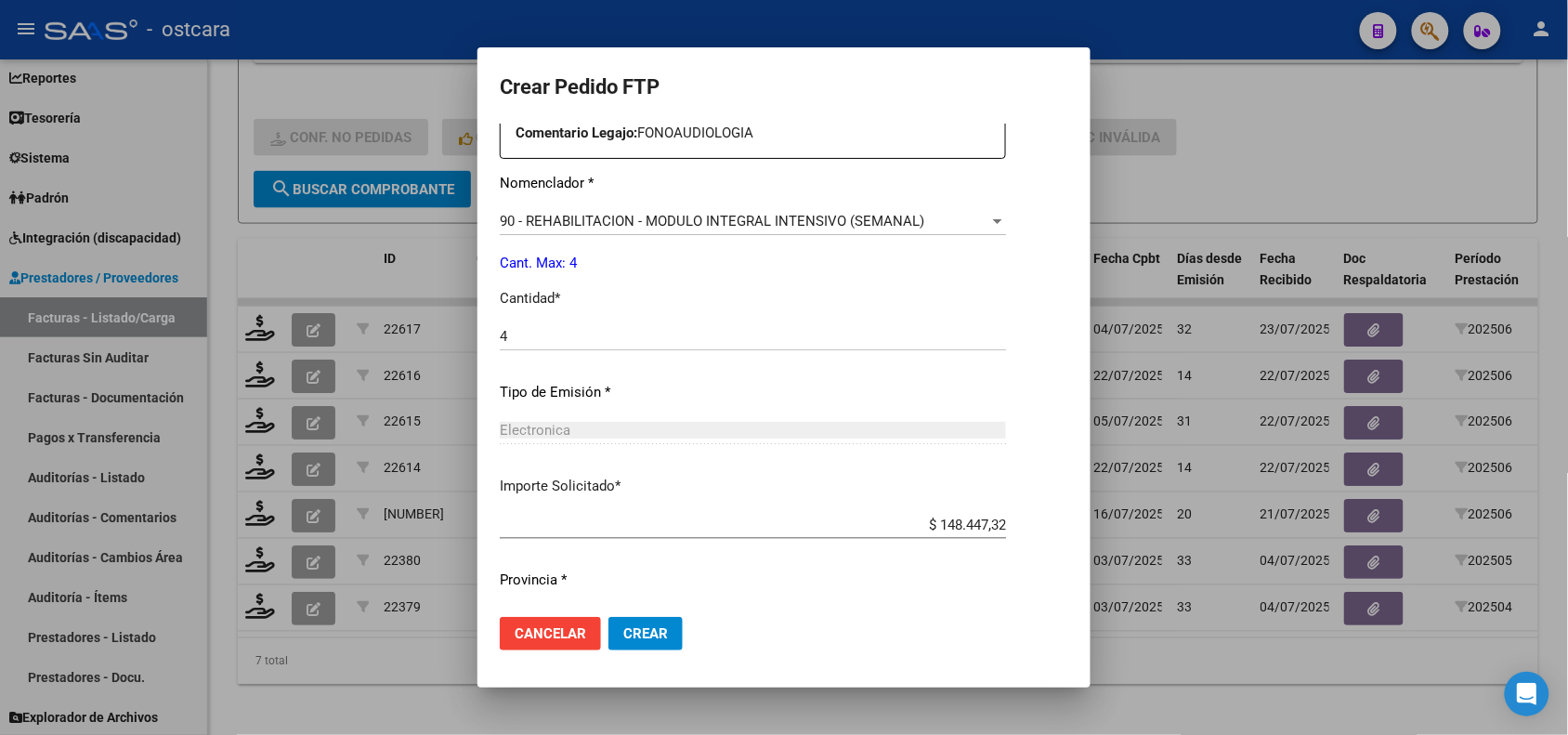 click on "Cancelar Crear" 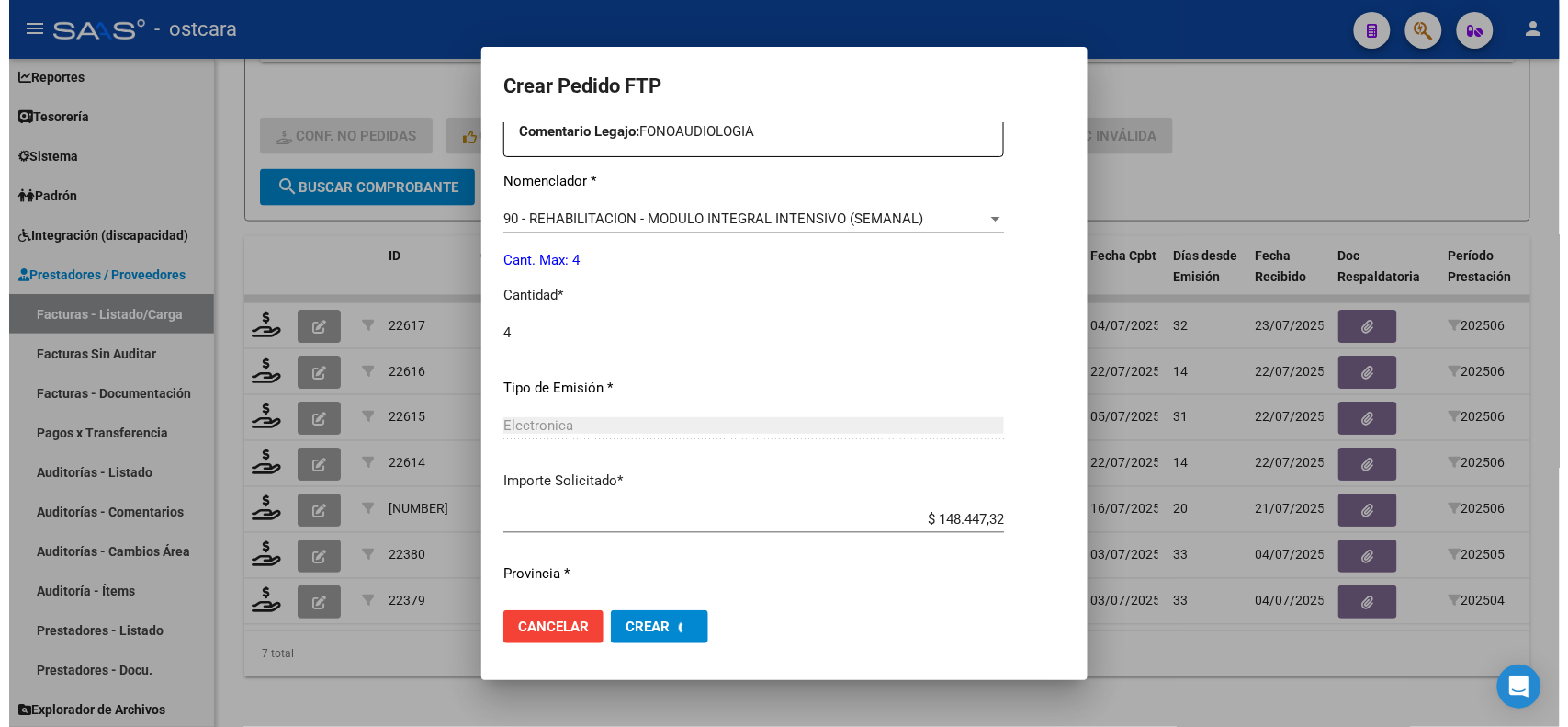 scroll, scrollTop: 0, scrollLeft: 0, axis: both 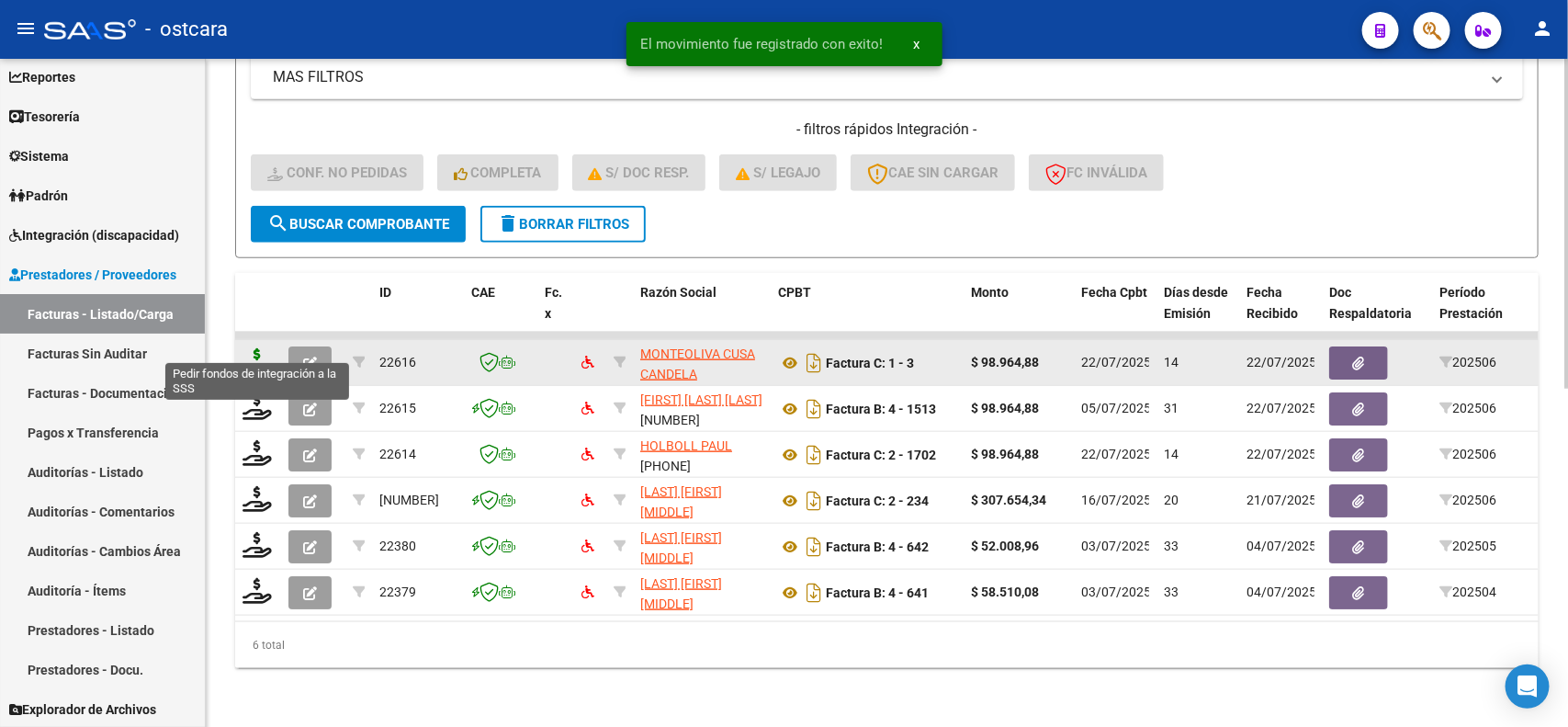 click 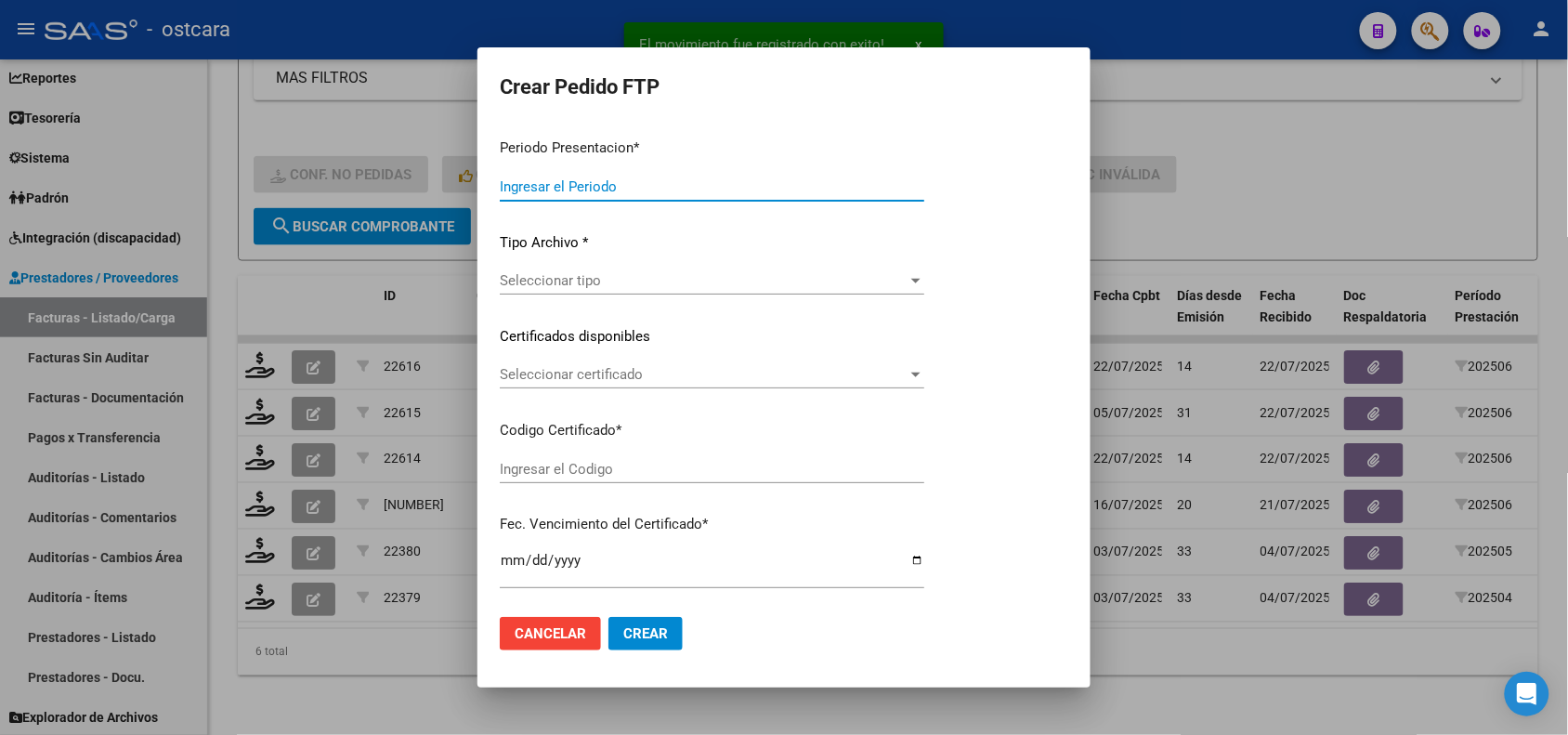 type on "202507" 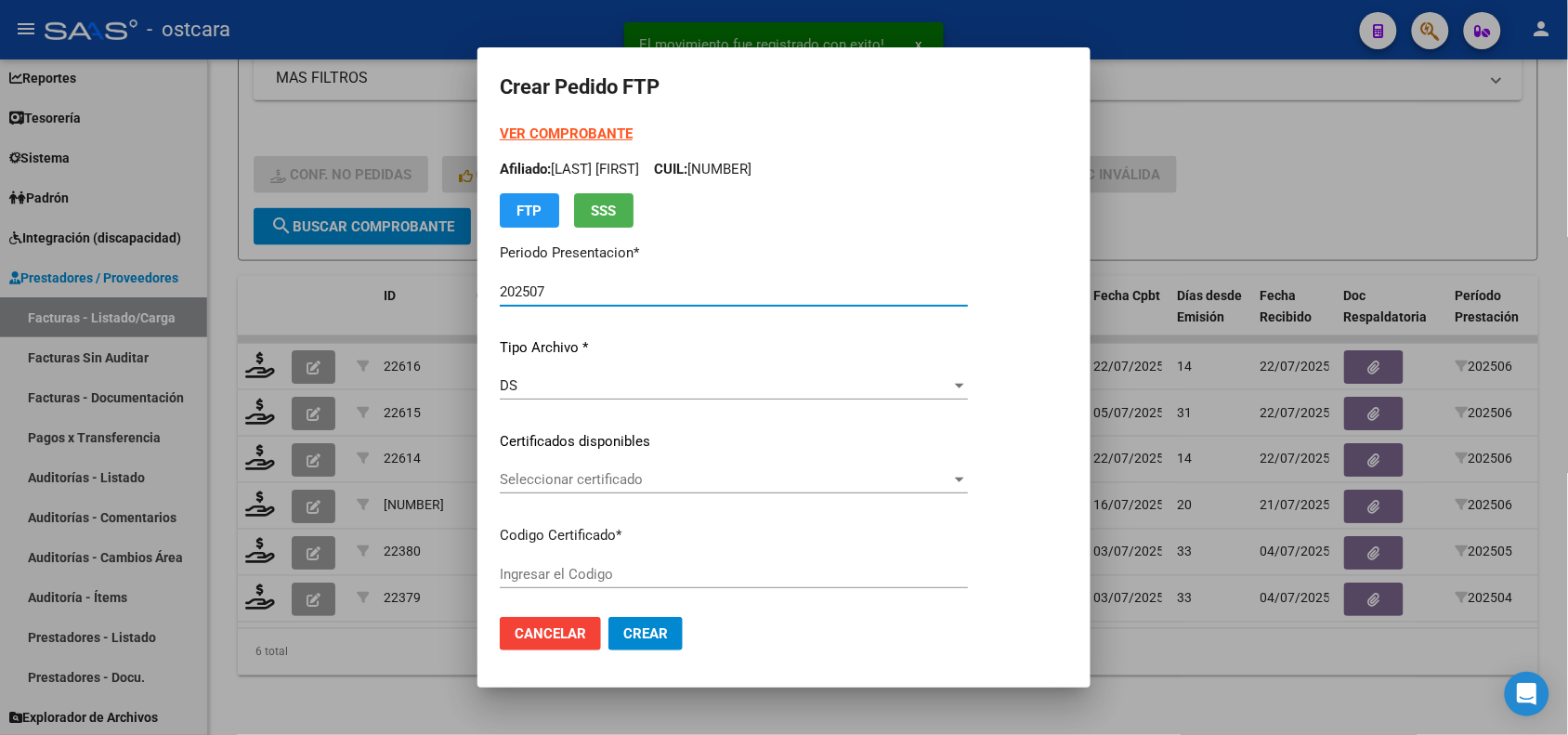 type on "ARG020005269038412024010220340102SFE228" 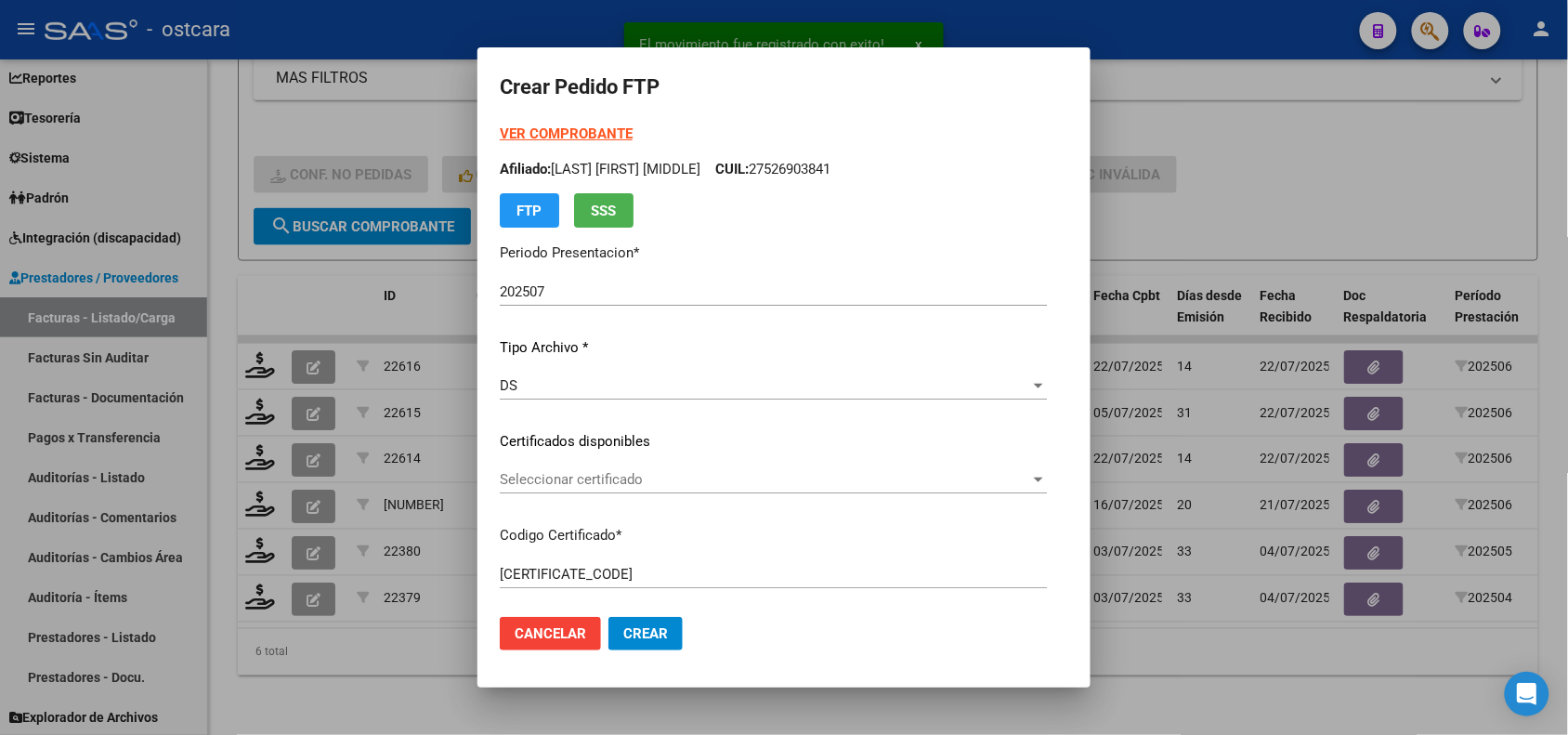 click on "Seleccionar certificado Seleccionar certificado" 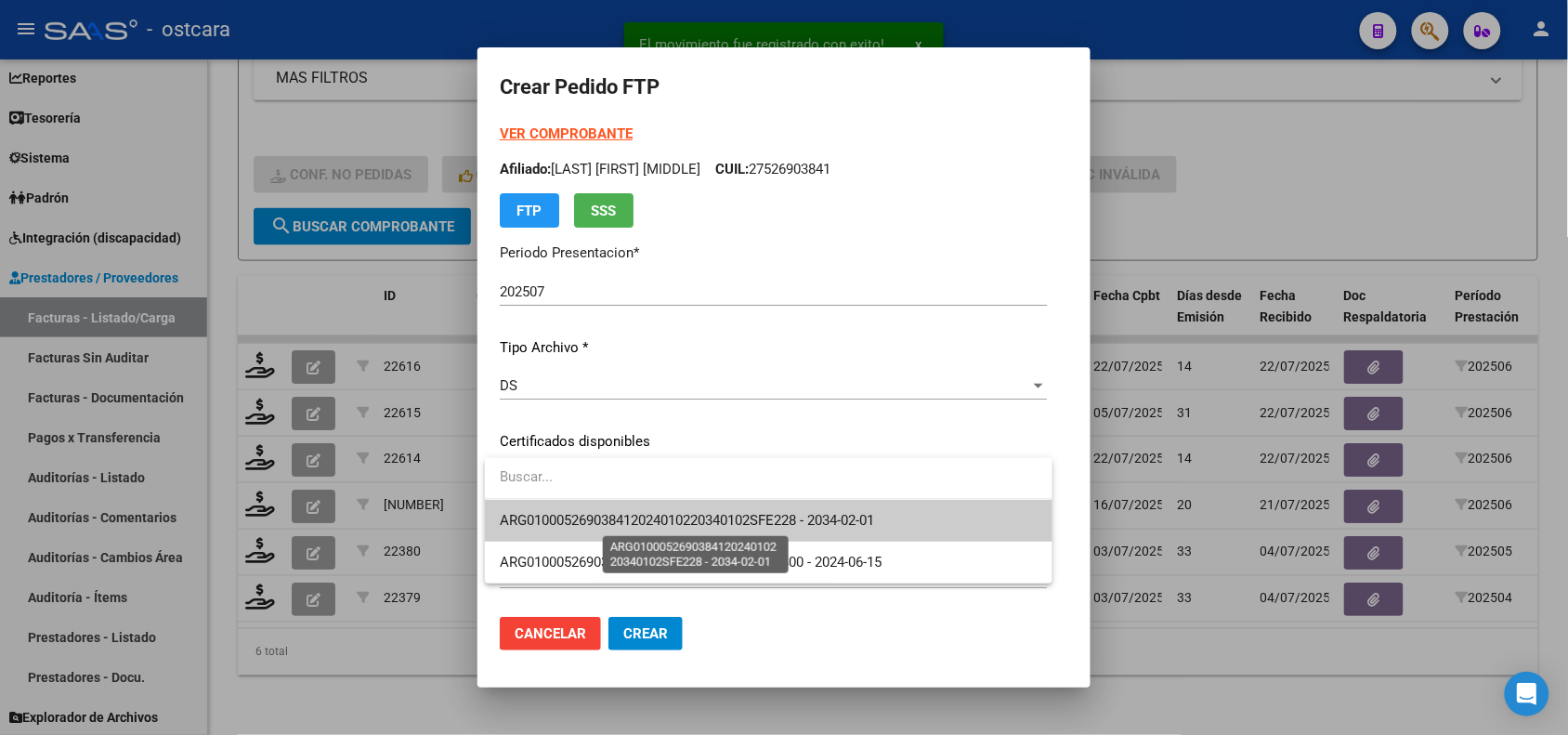 click on "[CODE] - [DATE]" at bounding box center (686, 520) 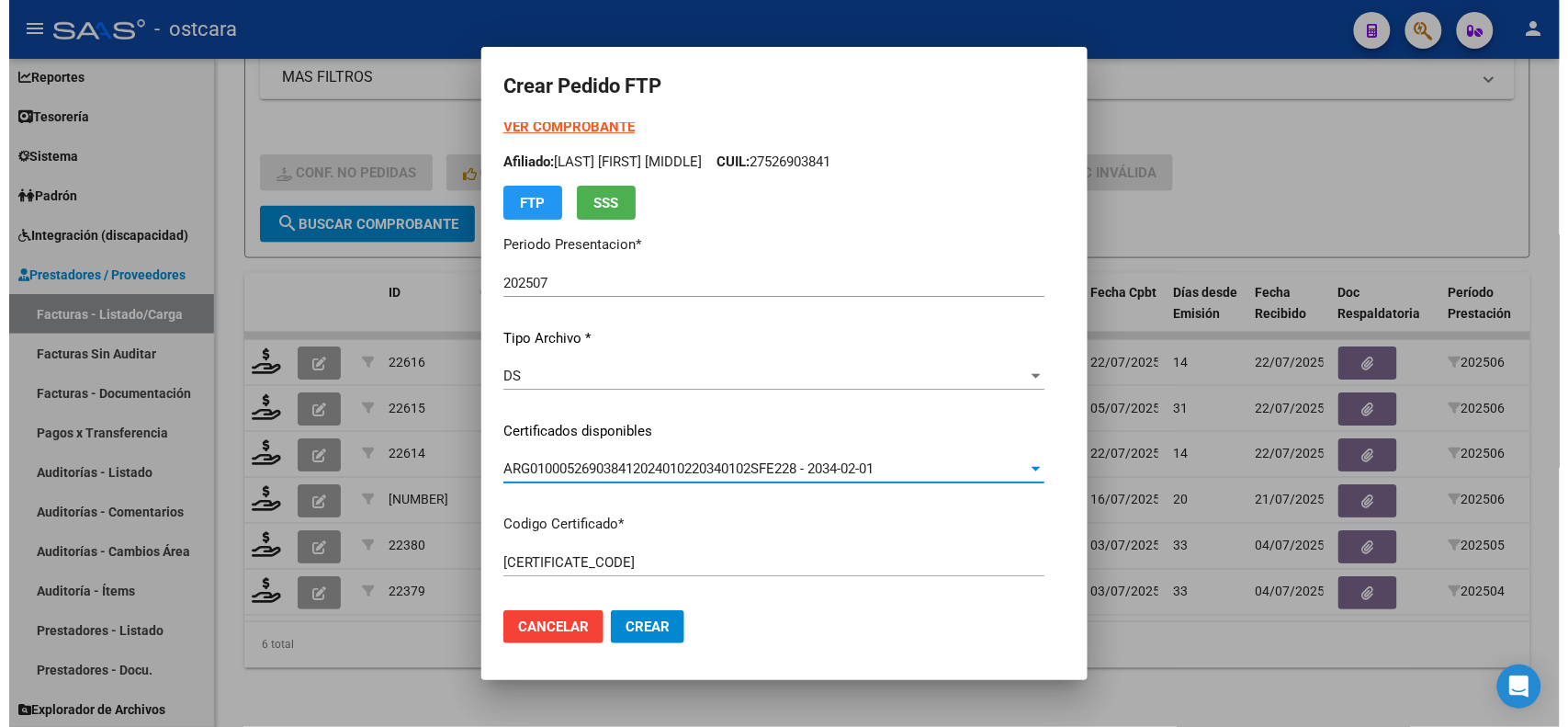 scroll, scrollTop: 0, scrollLeft: 0, axis: both 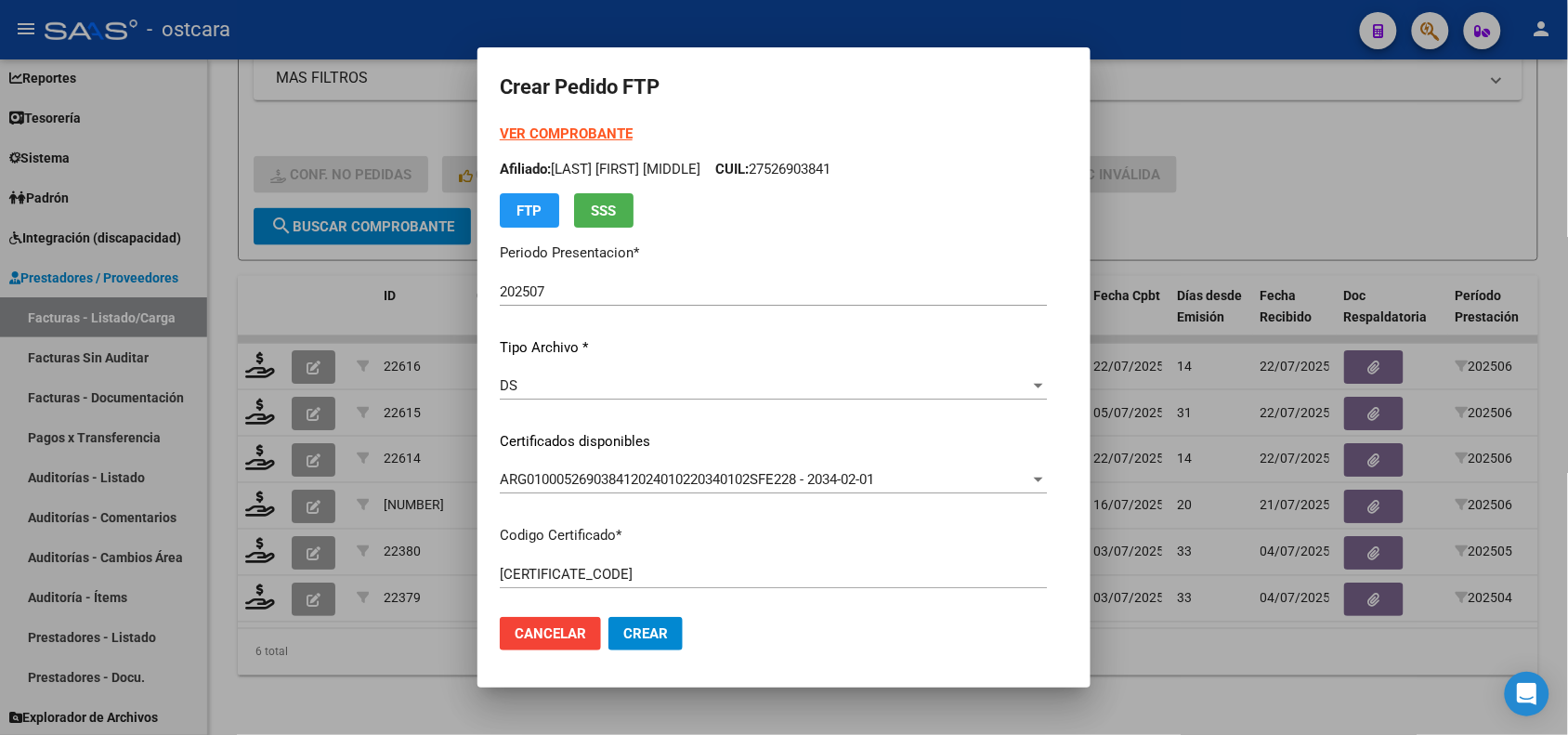 drag, startPoint x: 723, startPoint y: 168, endPoint x: 815, endPoint y: 170, distance: 92.0217 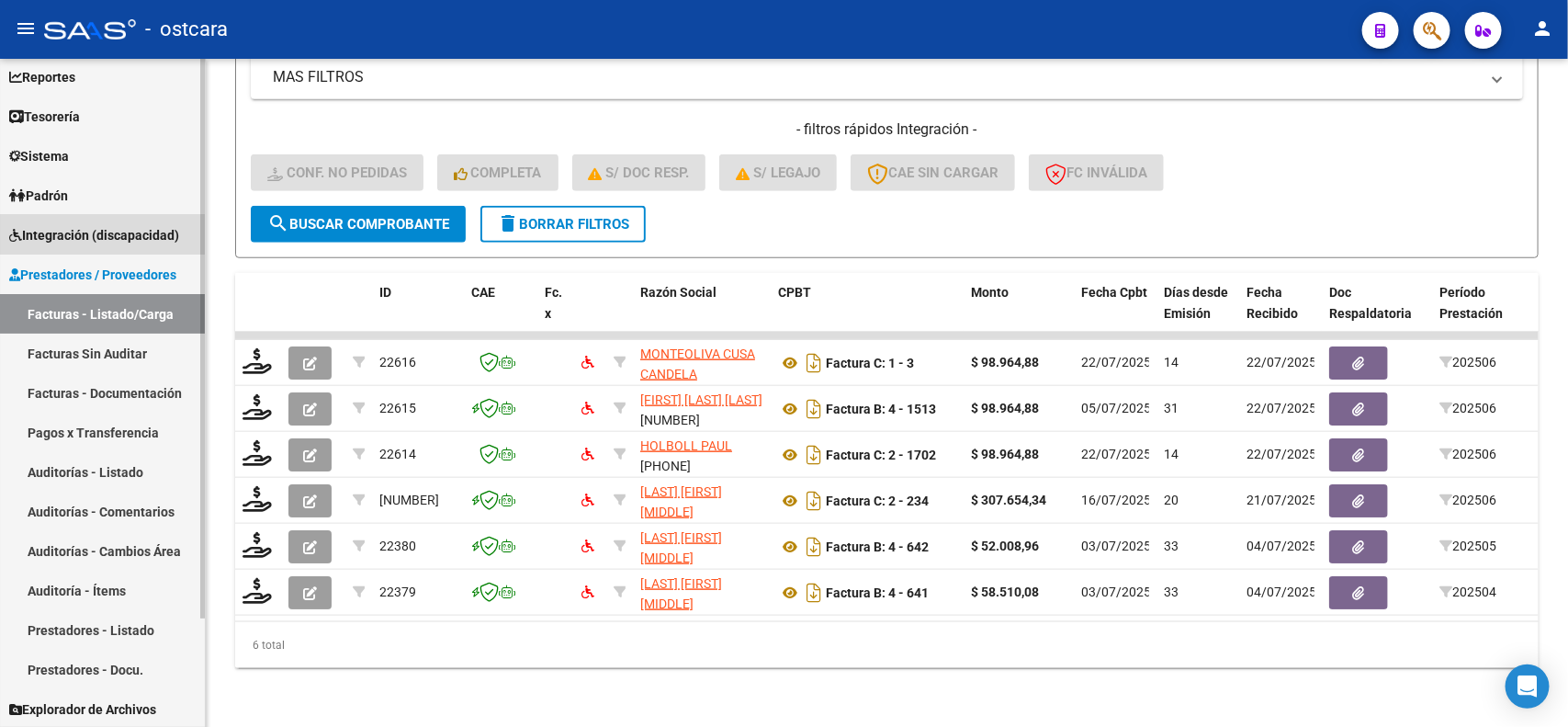 click on "Integración (discapacidad)" at bounding box center (94, 235) 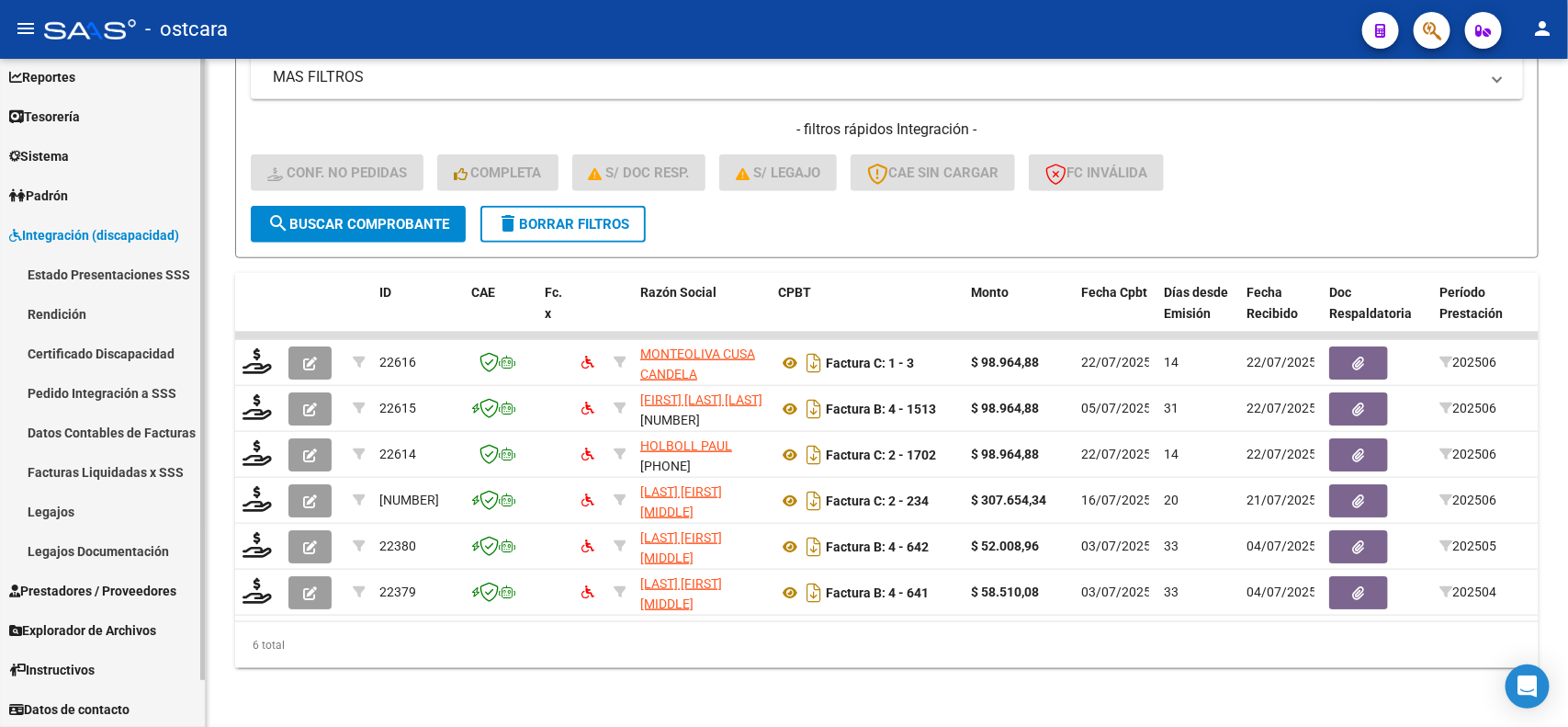 click on "Legajos" at bounding box center [102, 511] 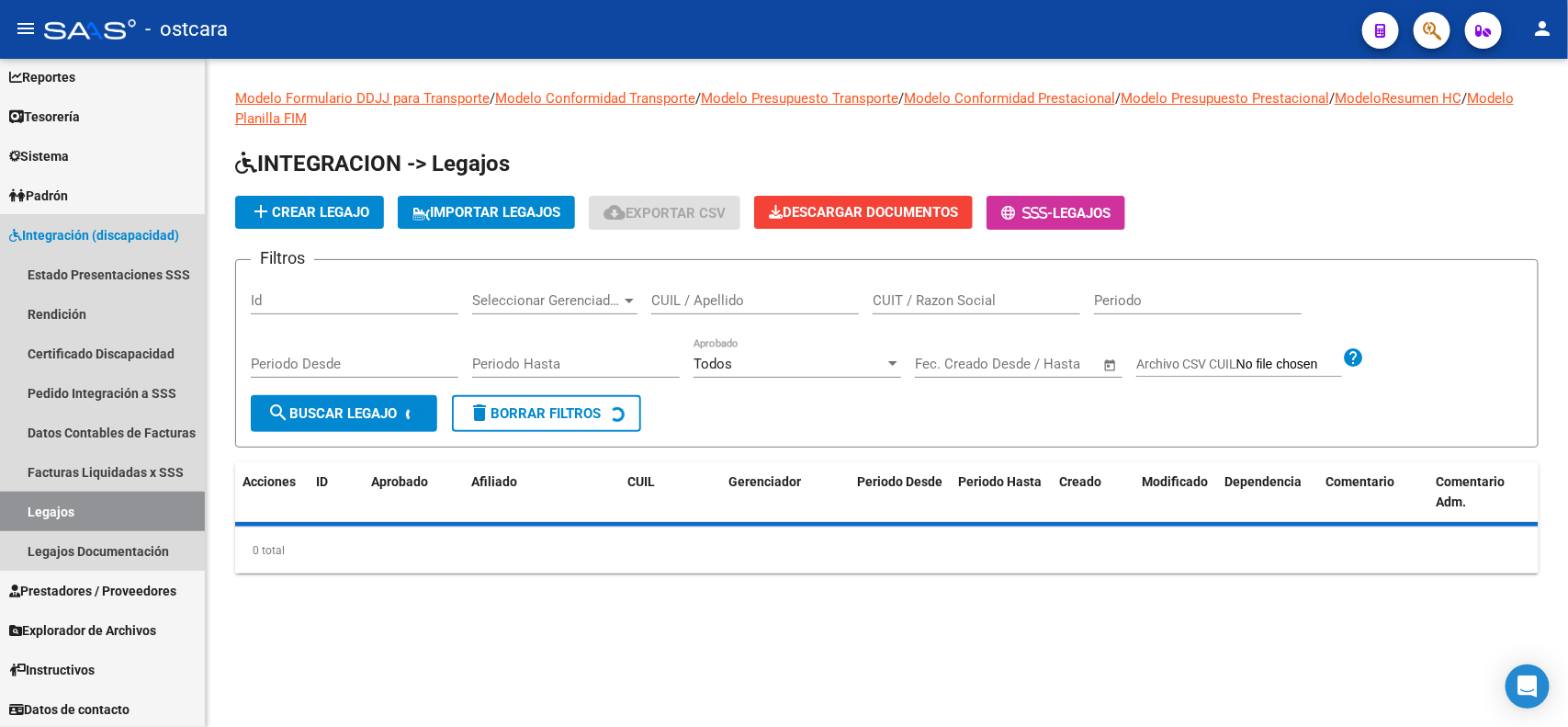 scroll, scrollTop: 0, scrollLeft: 0, axis: both 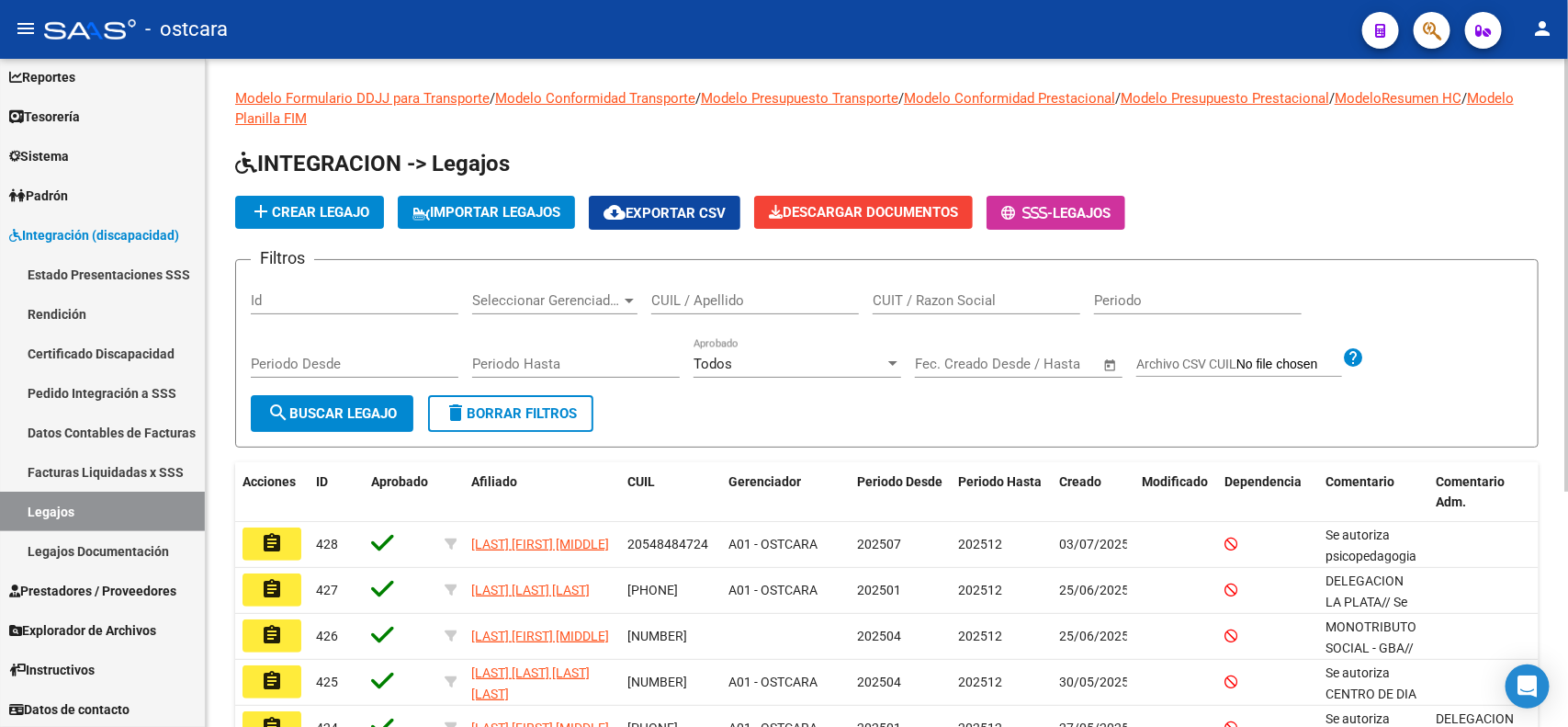 click on "CUIL / Apellido" at bounding box center [755, 301] 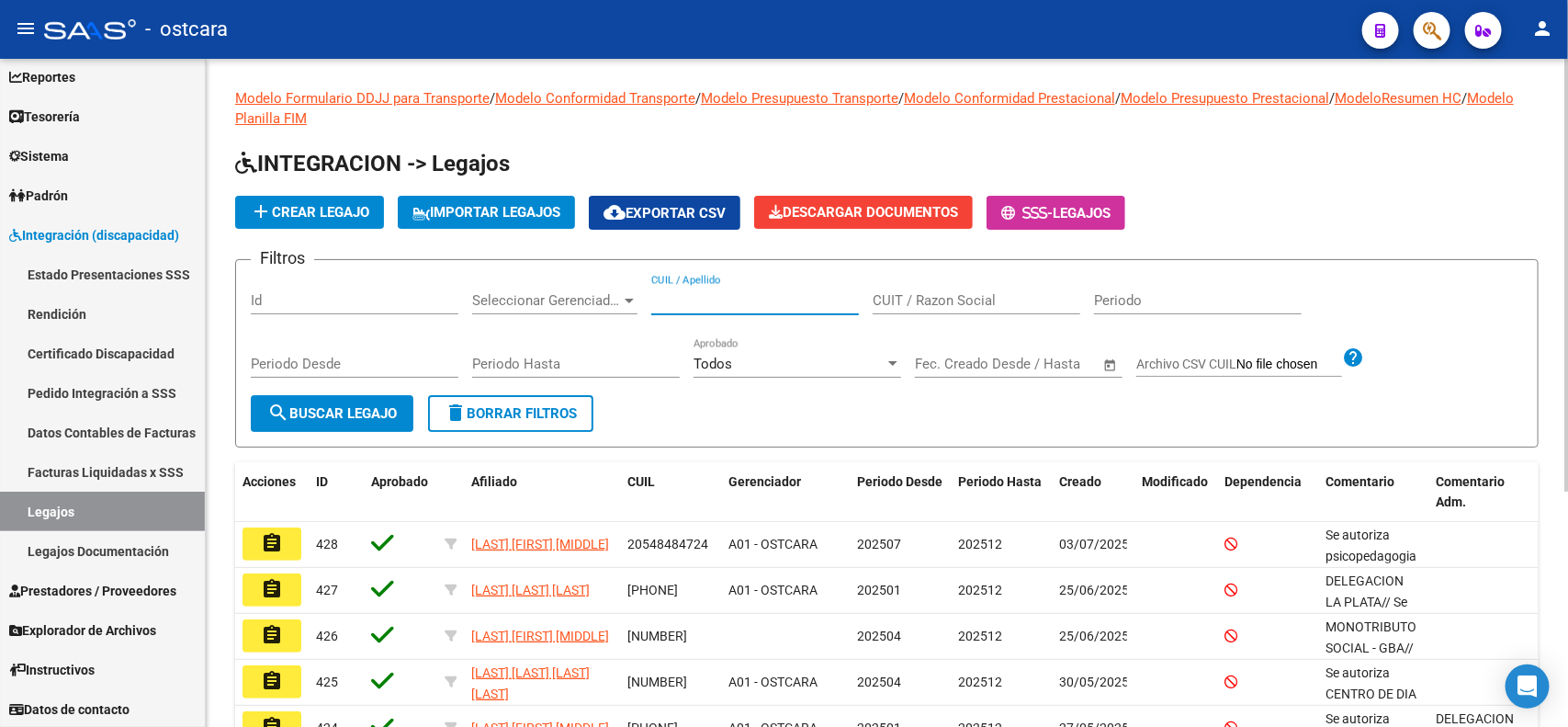 paste on "27526903841" 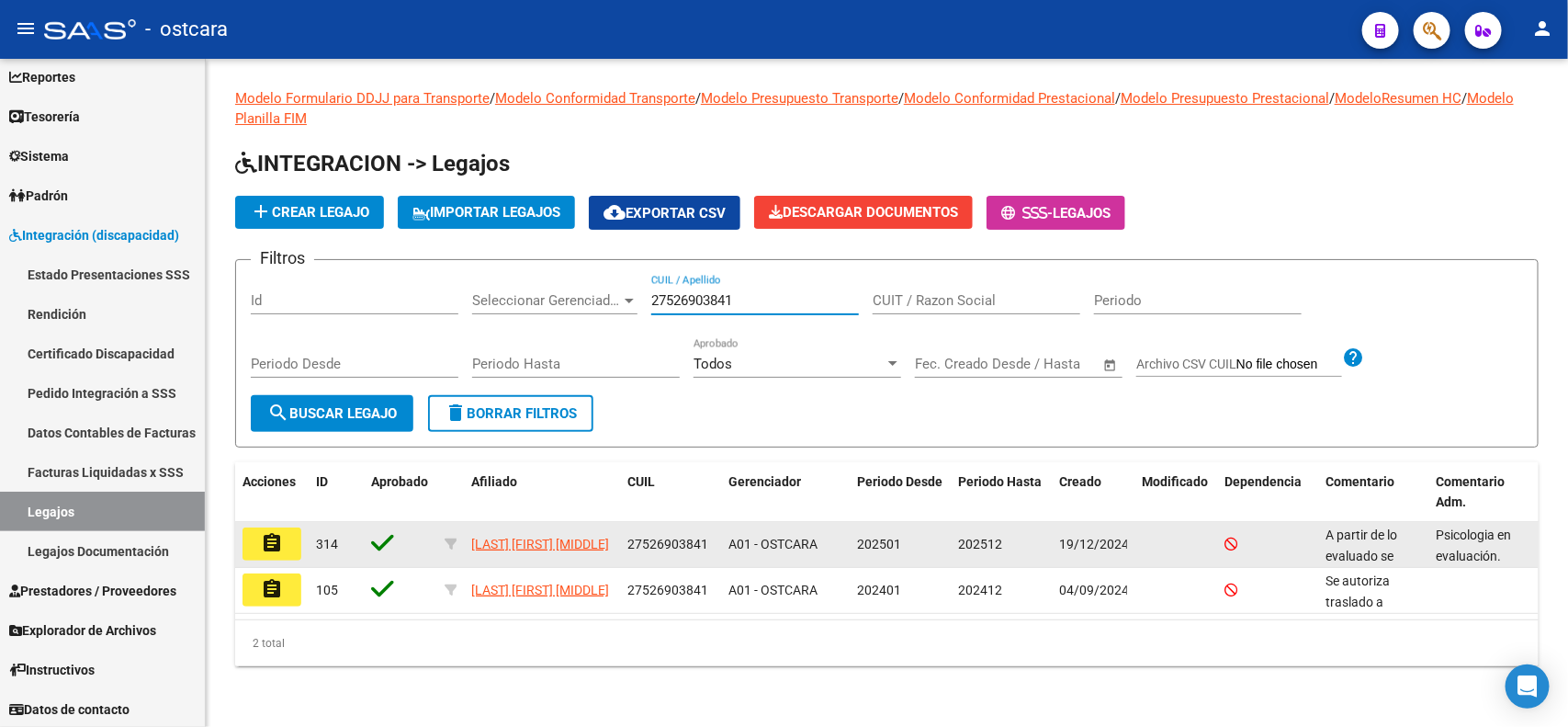 type on "27526903841" 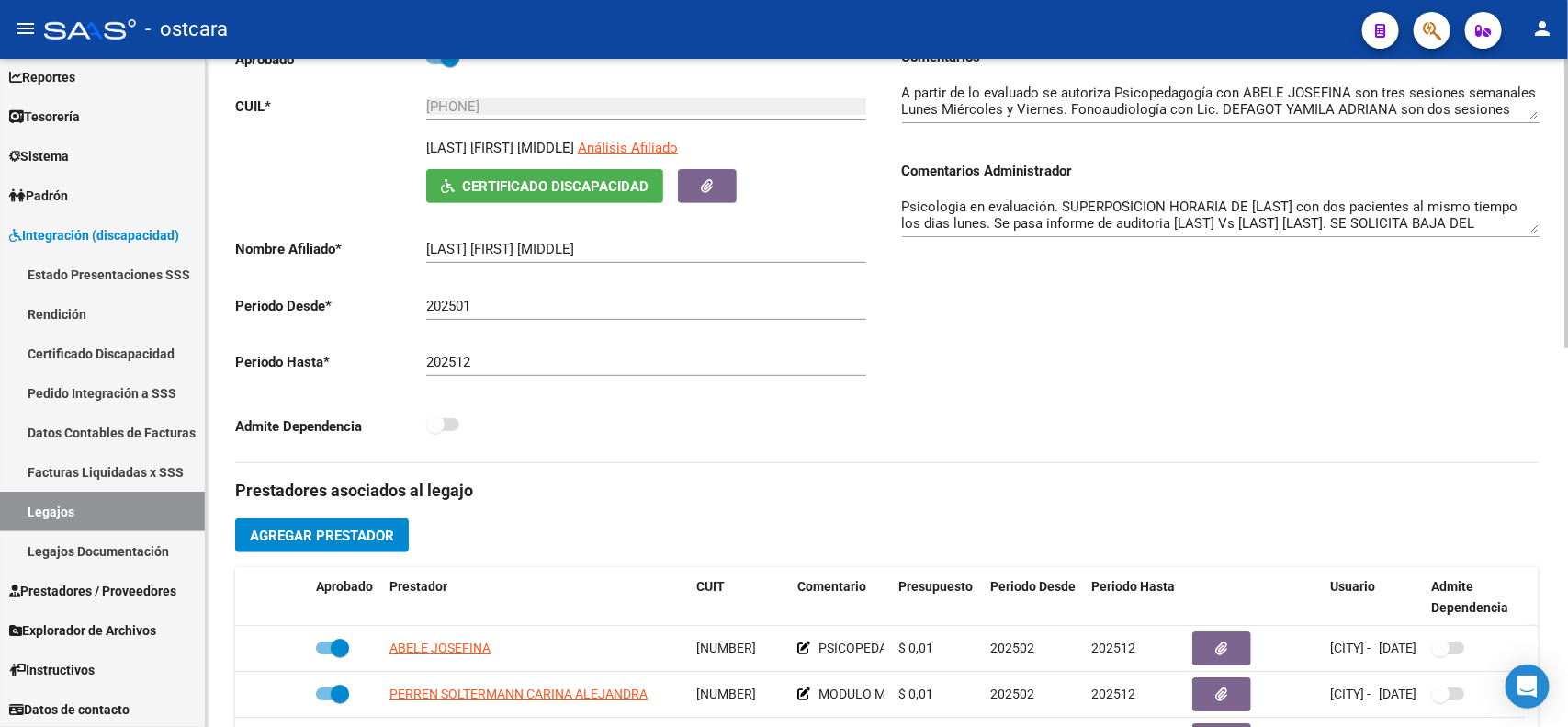 scroll, scrollTop: 460, scrollLeft: 0, axis: vertical 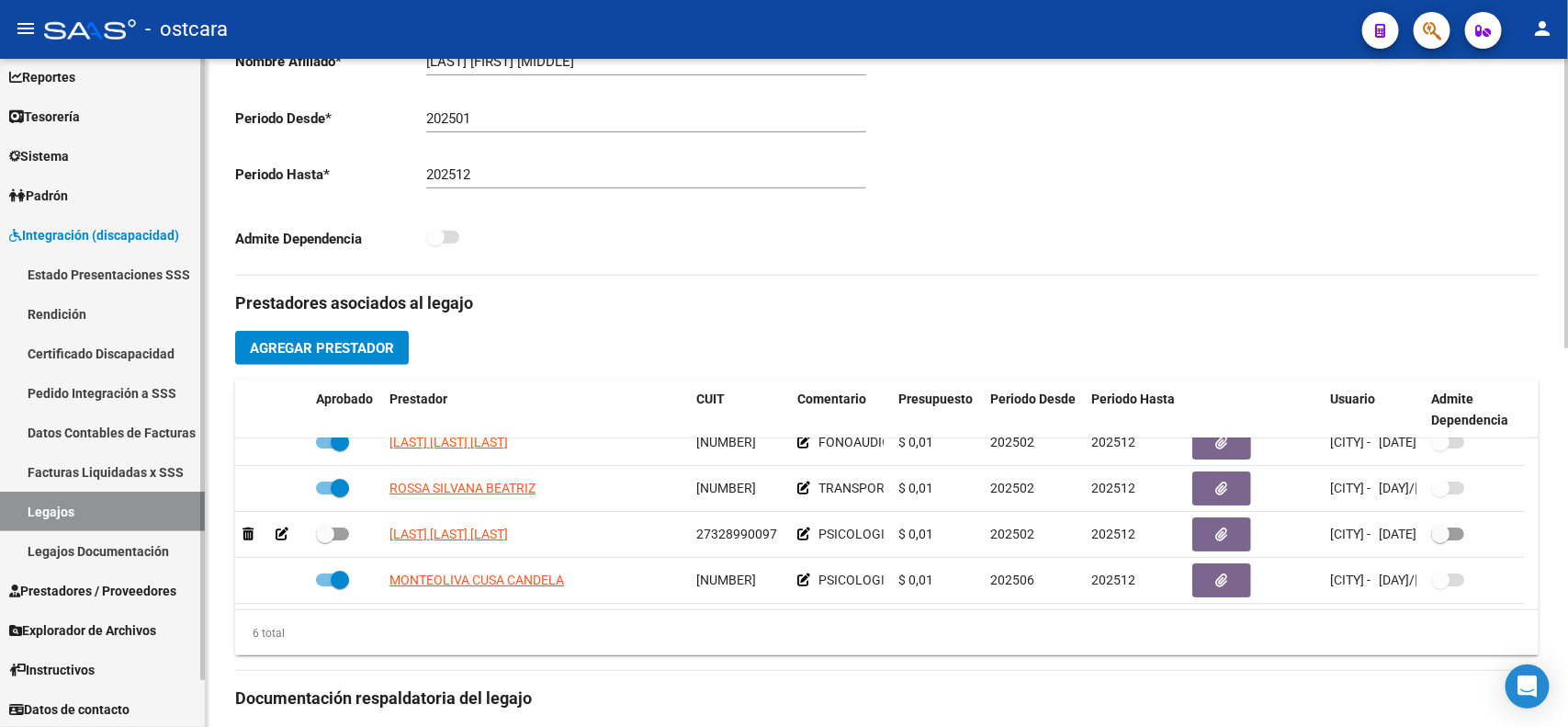 click on "Prestadores / Proveedores" at bounding box center (93, 591) 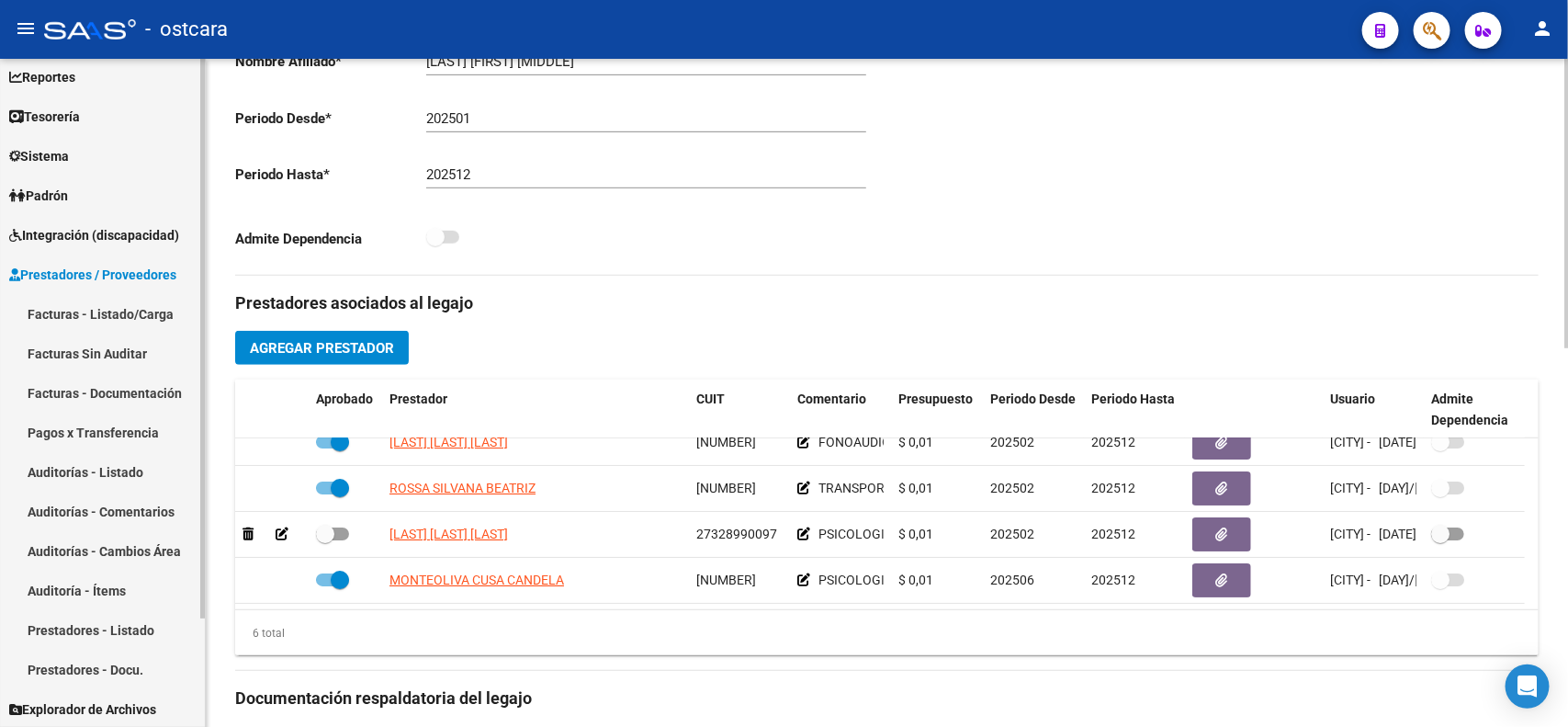 click on "Facturas - Listado/Carga" at bounding box center [102, 313] 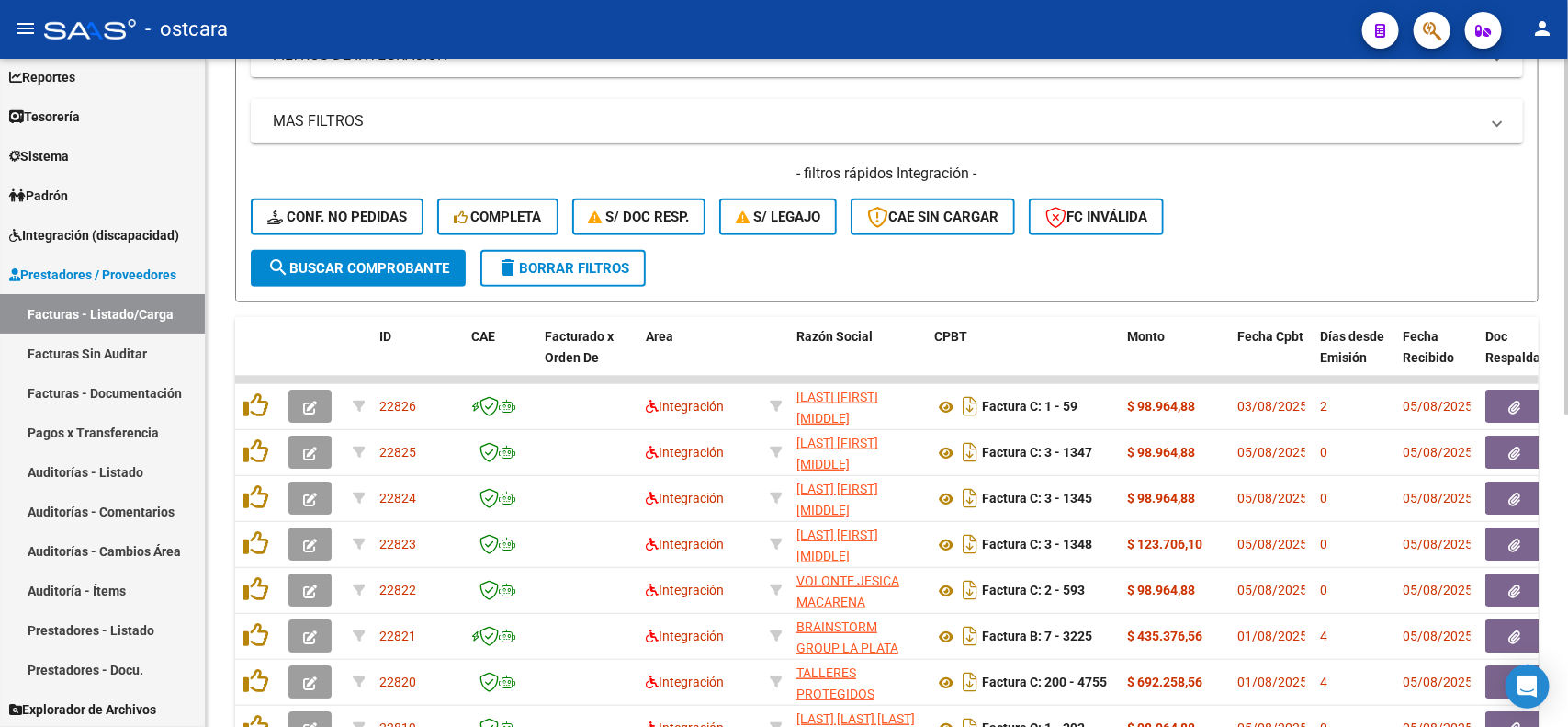 scroll, scrollTop: 230, scrollLeft: 0, axis: vertical 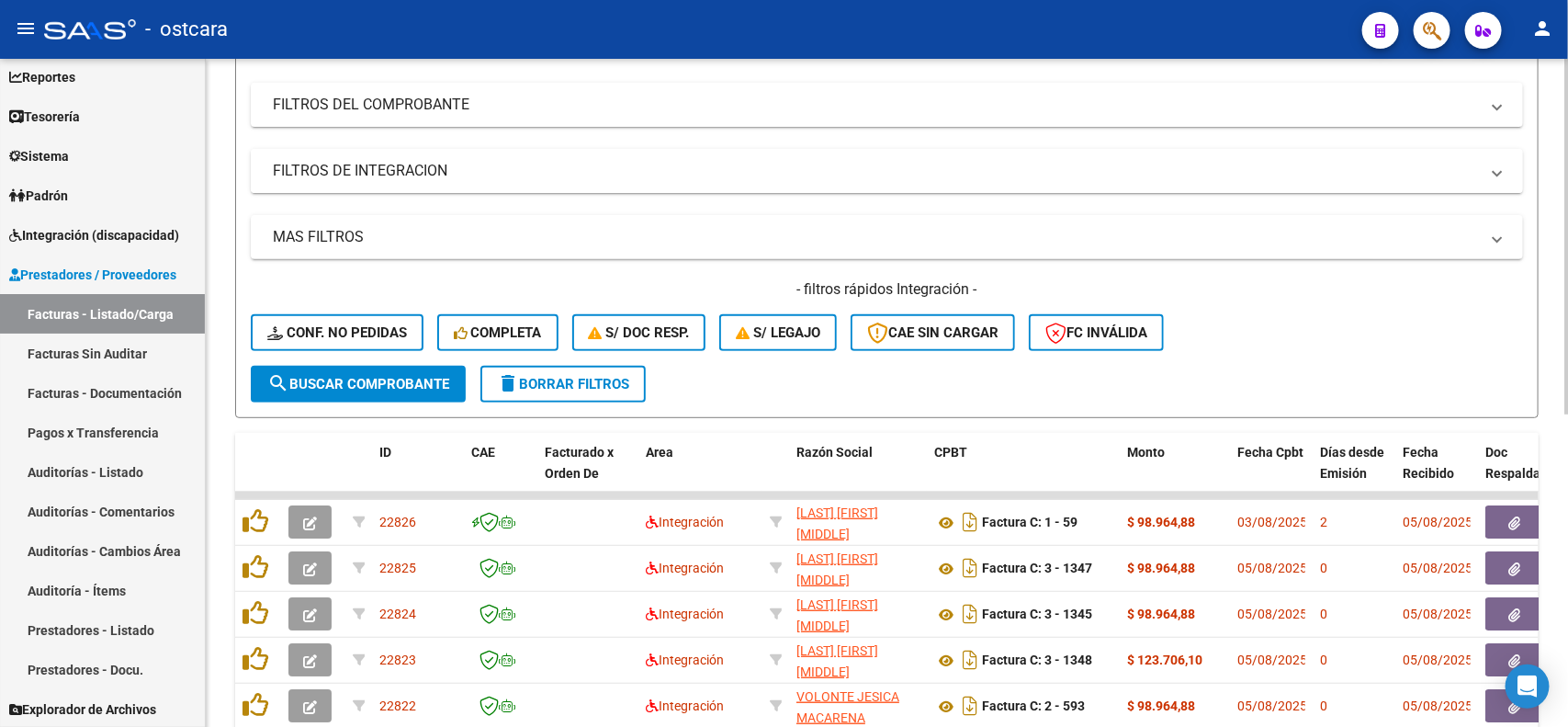 click on "FILTROS DE INTEGRACION" at bounding box center (886, 171) 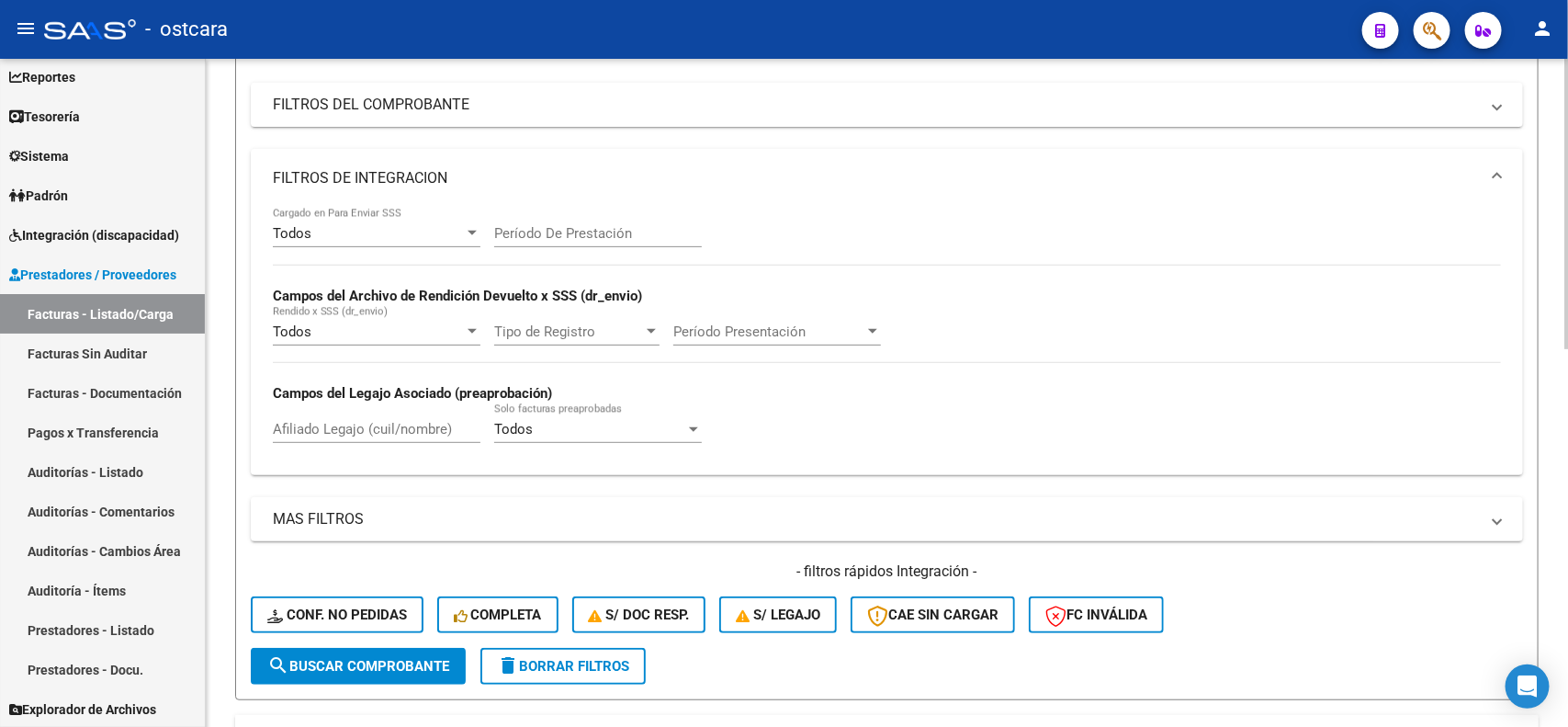 click on "delete  Borrar Filtros" 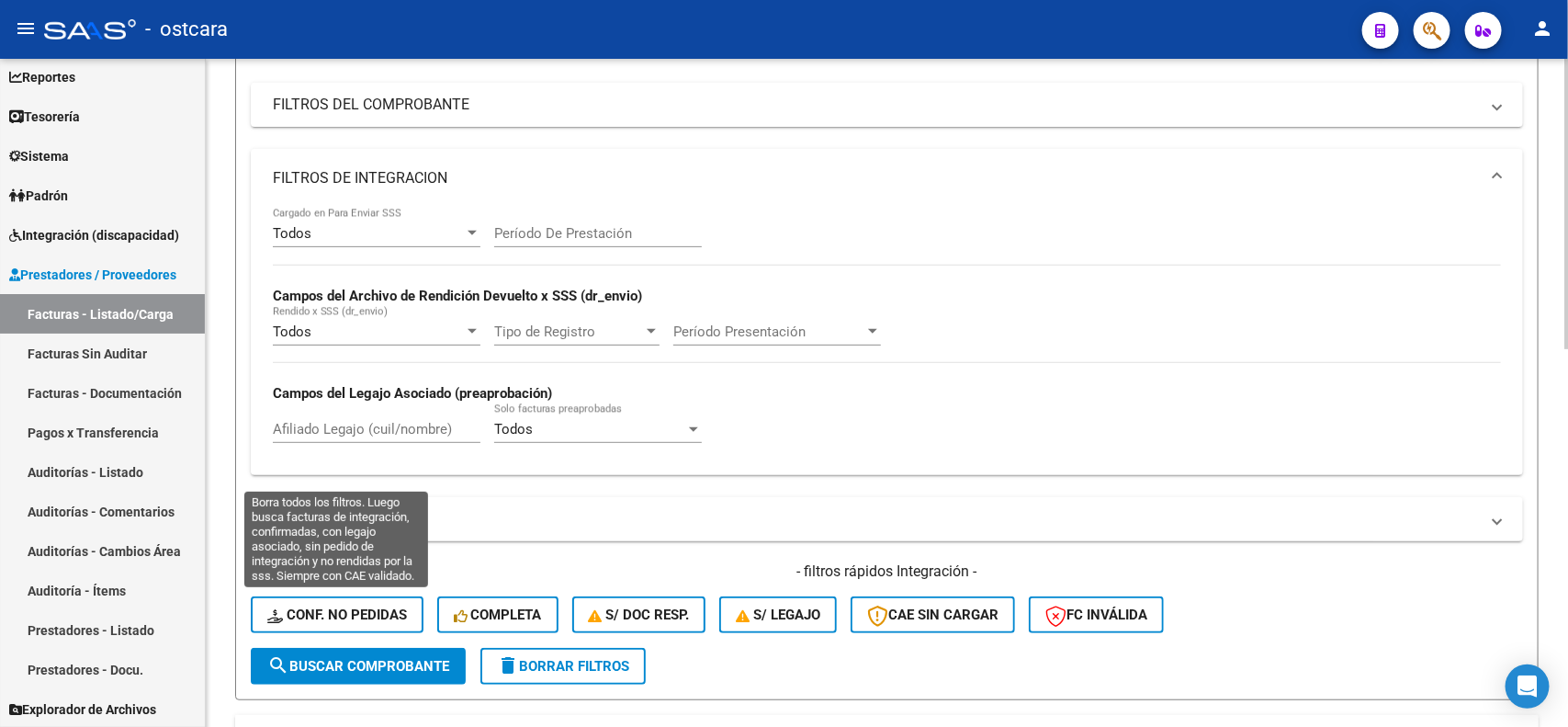 click on "Conf. no pedidas" 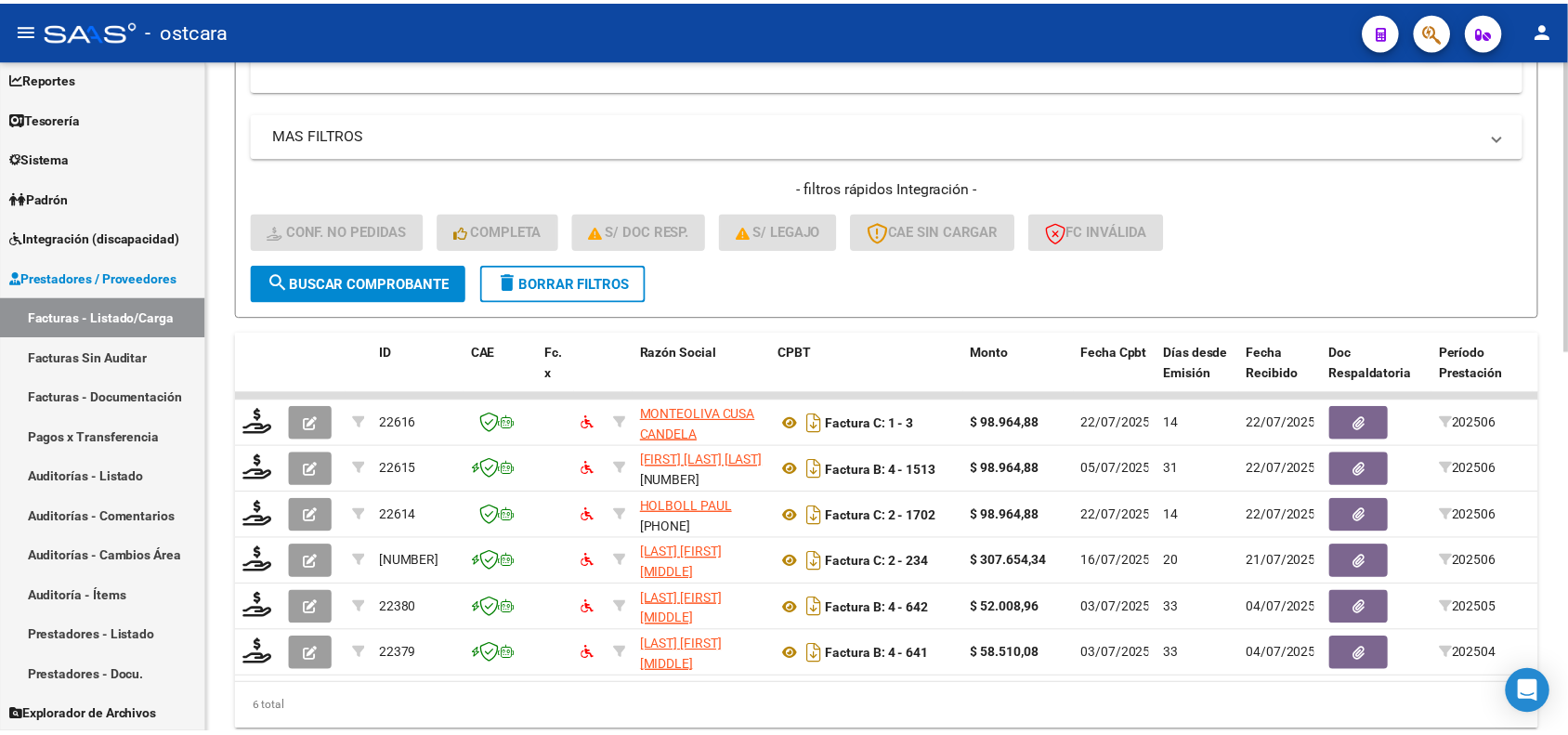 scroll, scrollTop: 693, scrollLeft: 0, axis: vertical 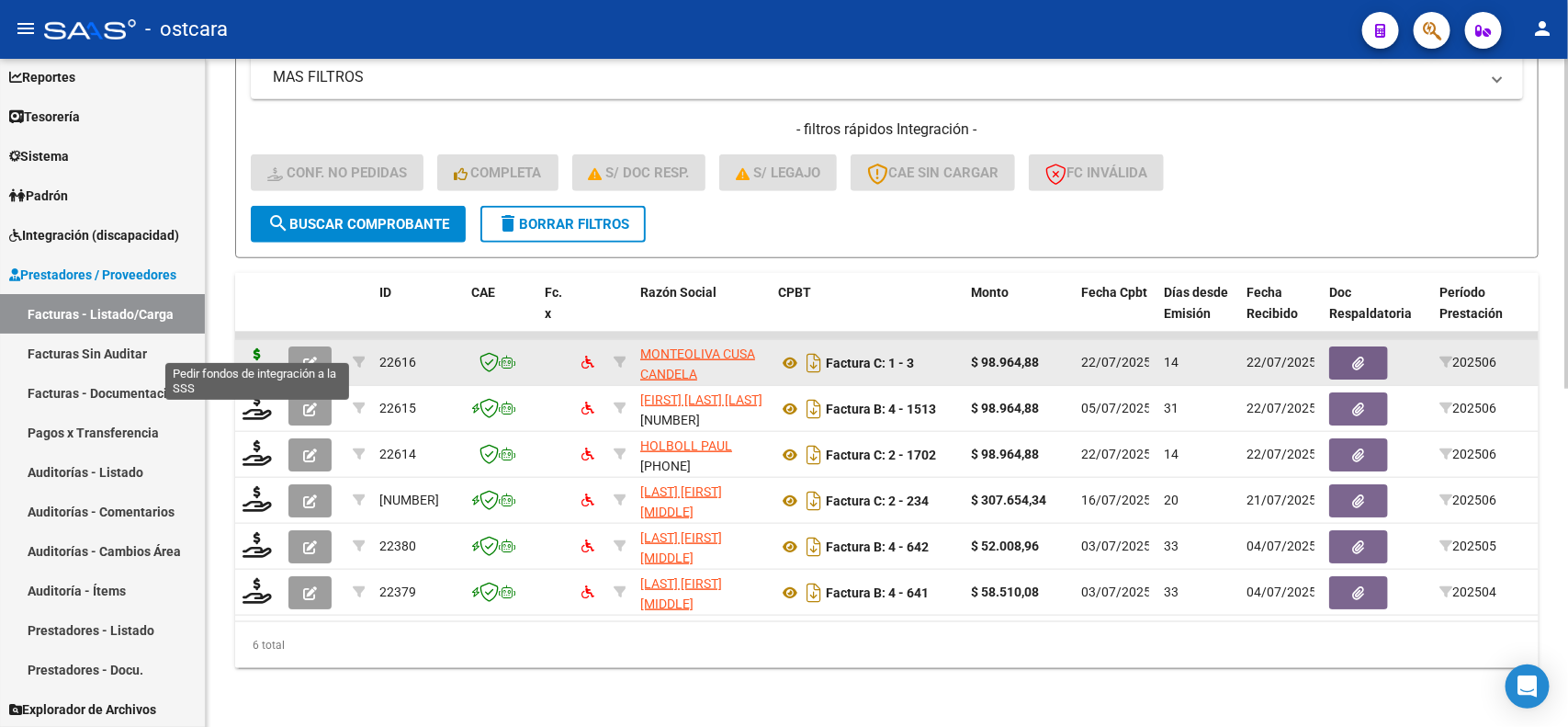 click 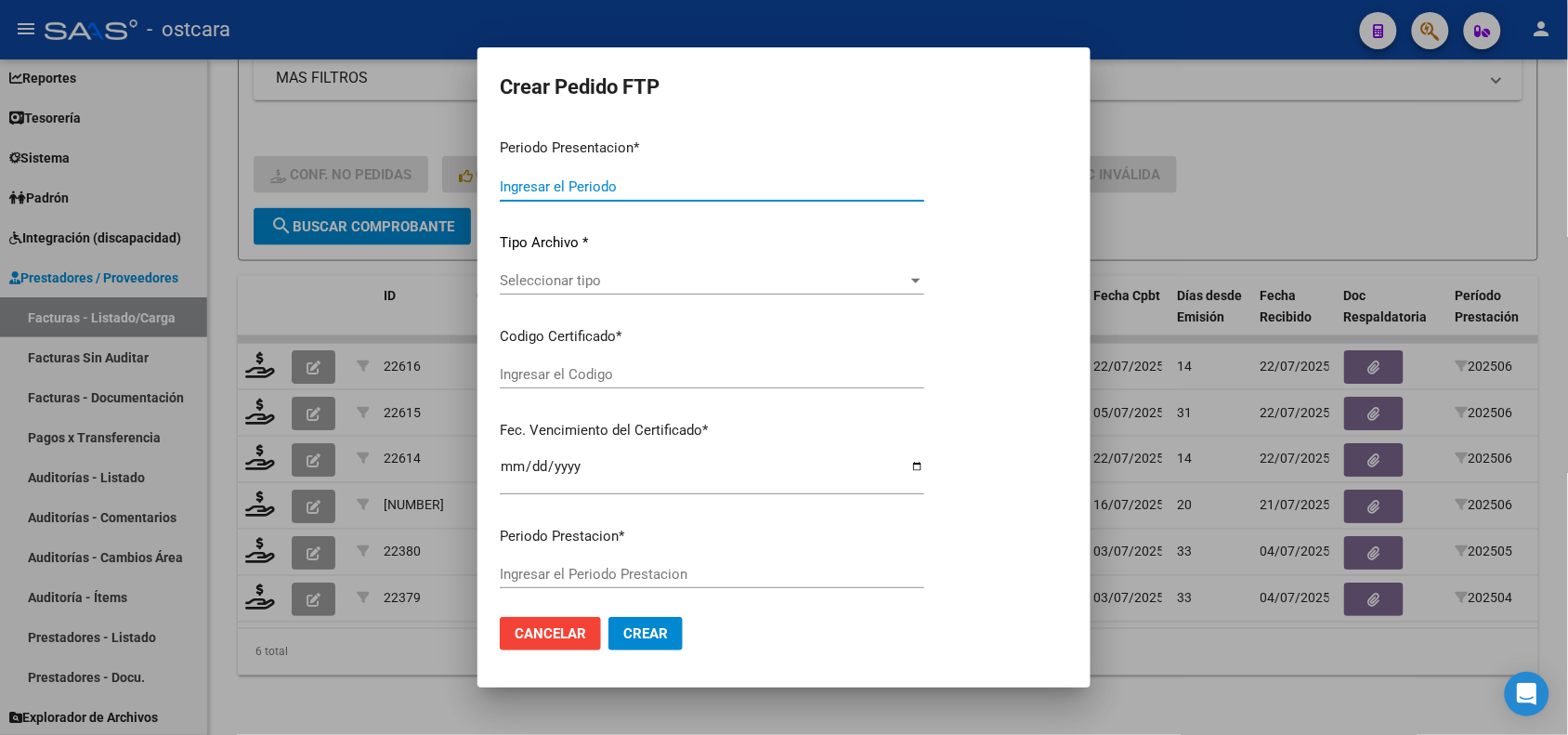 type on "202507" 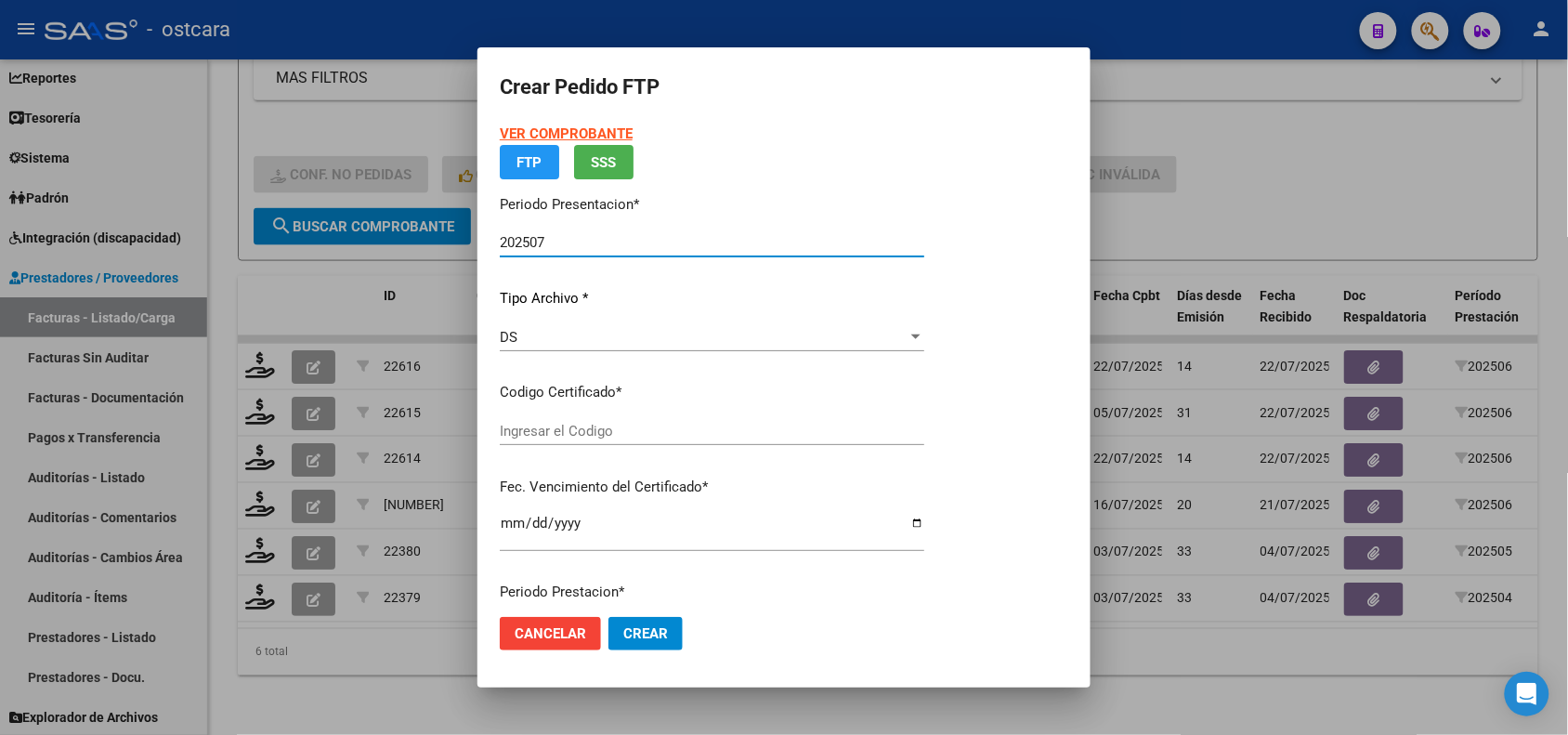 type on "ARG020005269038412024010220340102SFE228" 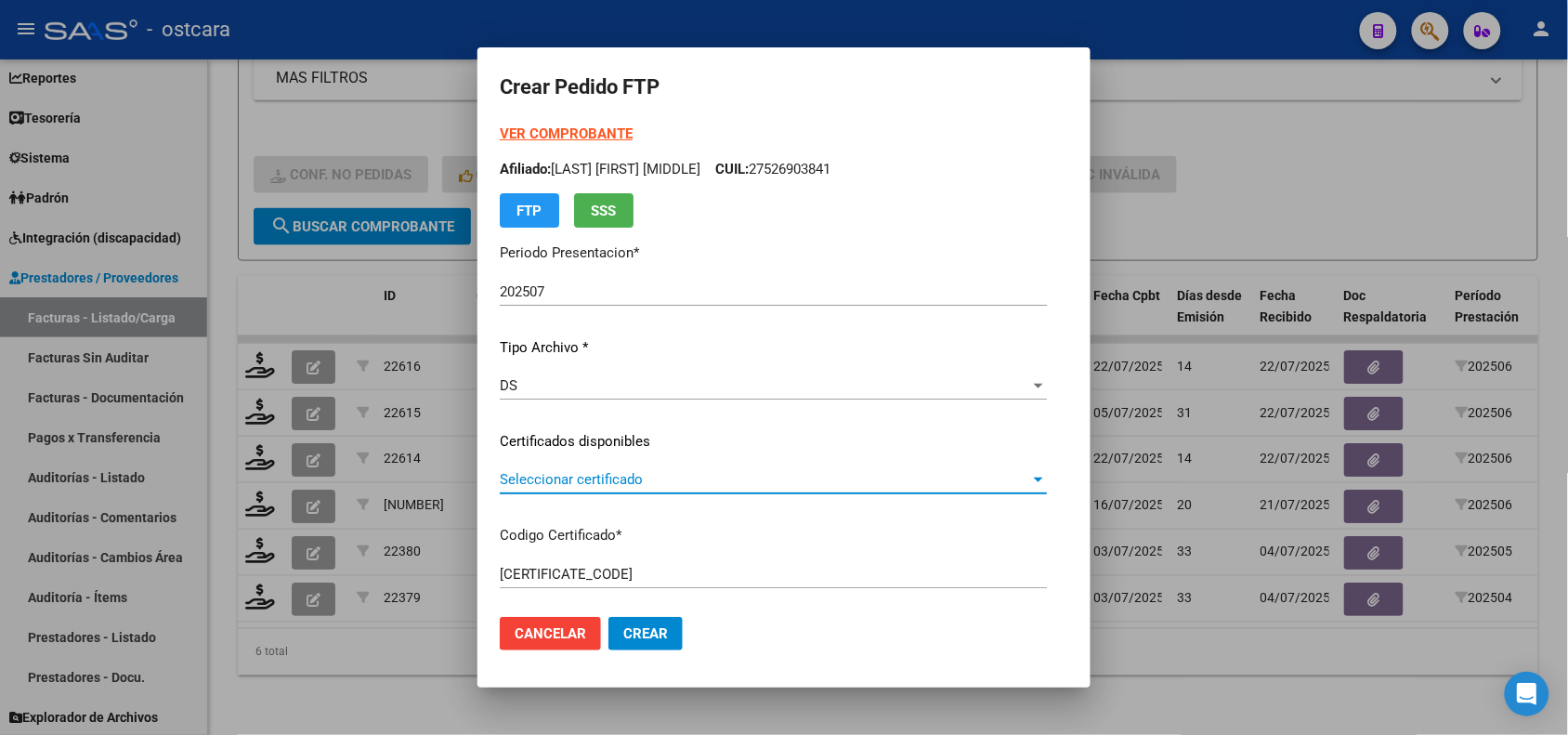 click on "Seleccionar certificado" at bounding box center [764, 479] 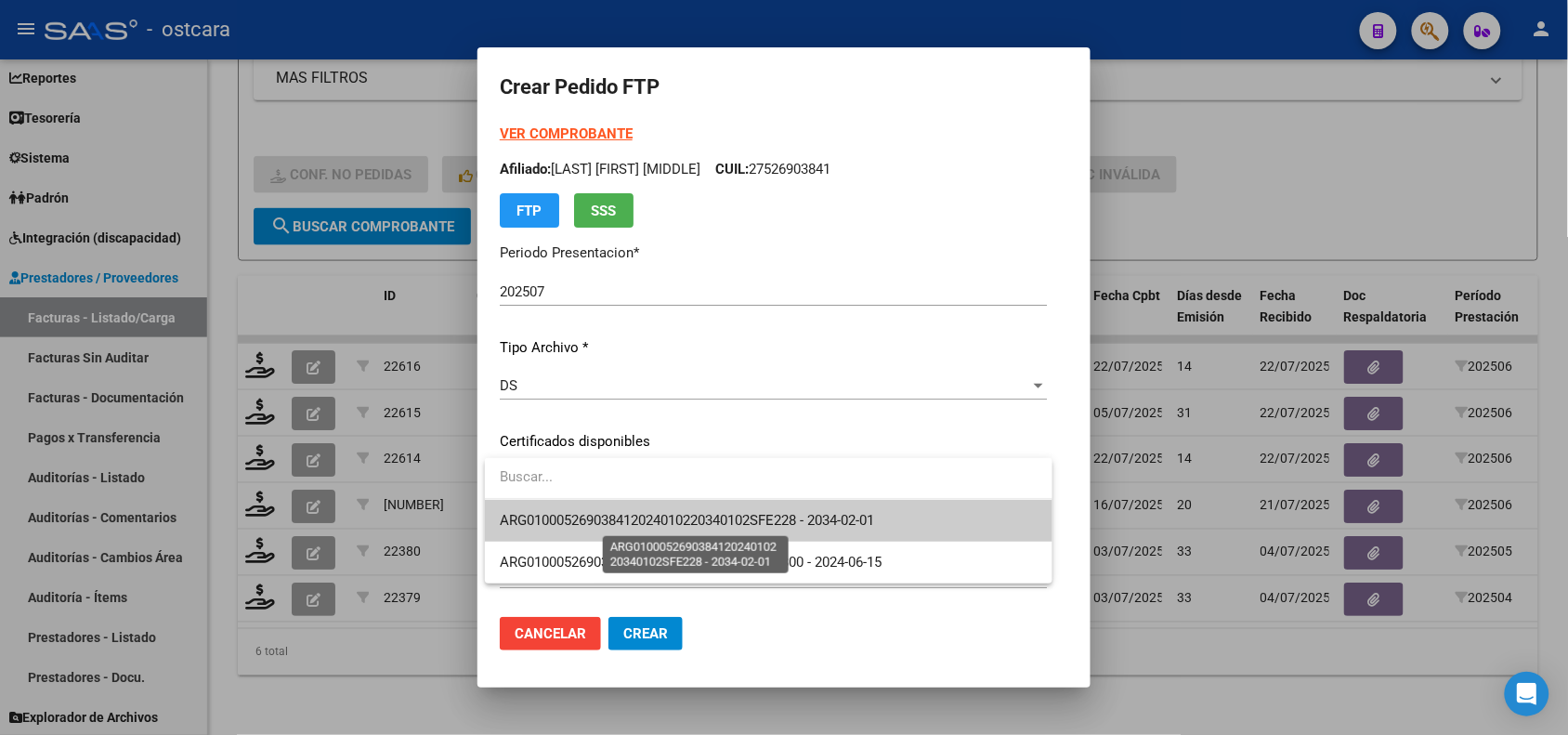 click on "[CODE] - [DATE]" at bounding box center (686, 520) 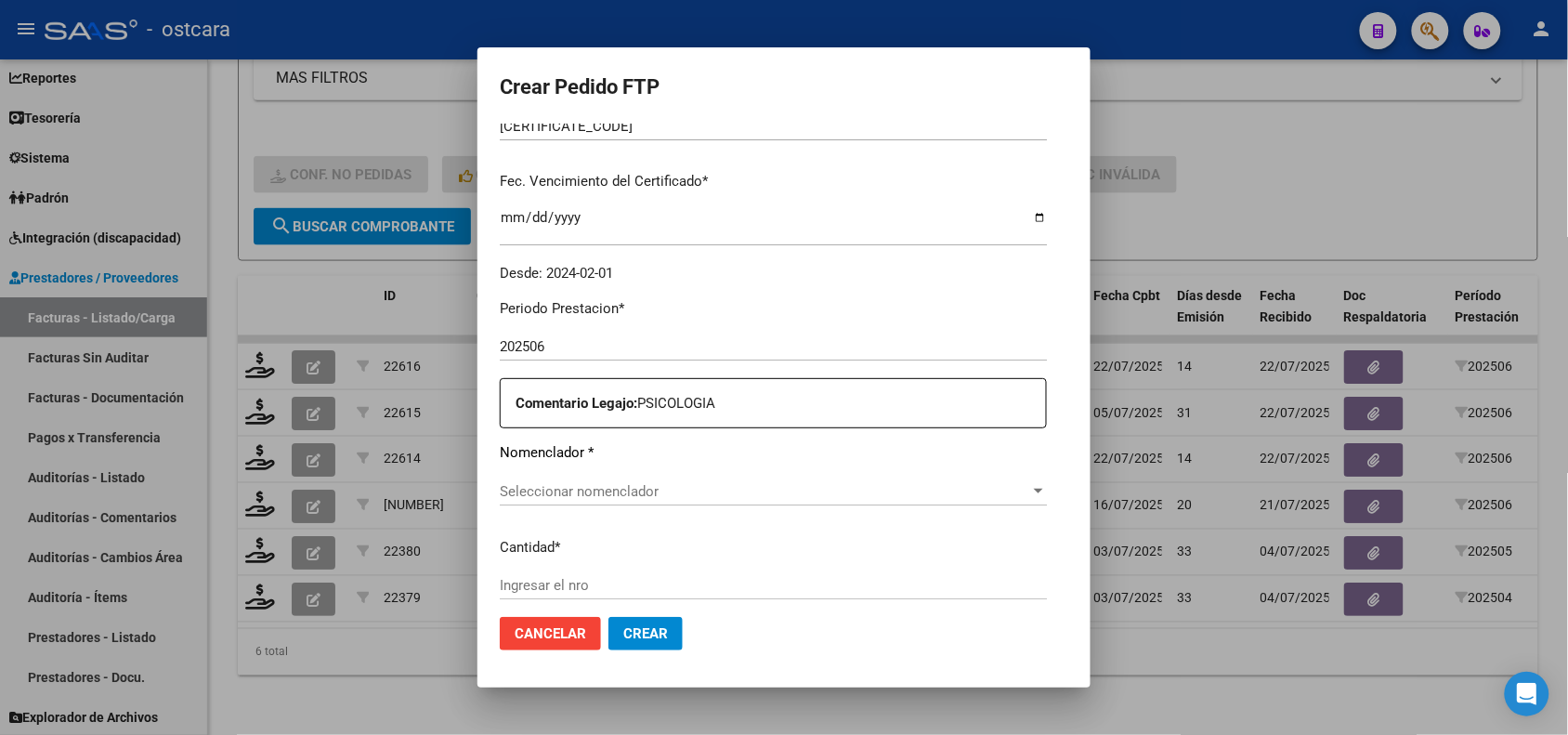 scroll, scrollTop: 465, scrollLeft: 0, axis: vertical 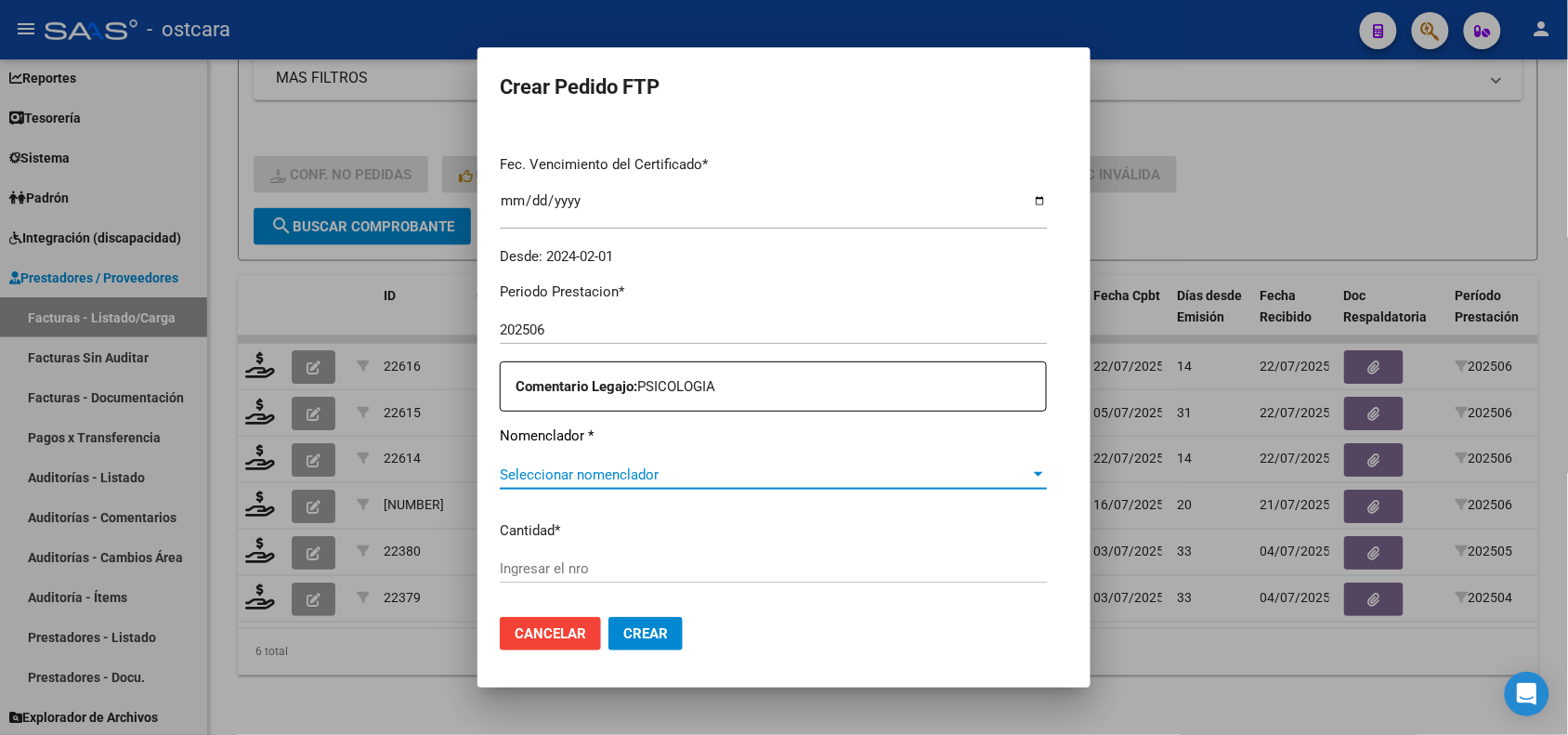 click on "Seleccionar nomenclador" at bounding box center [764, 475] 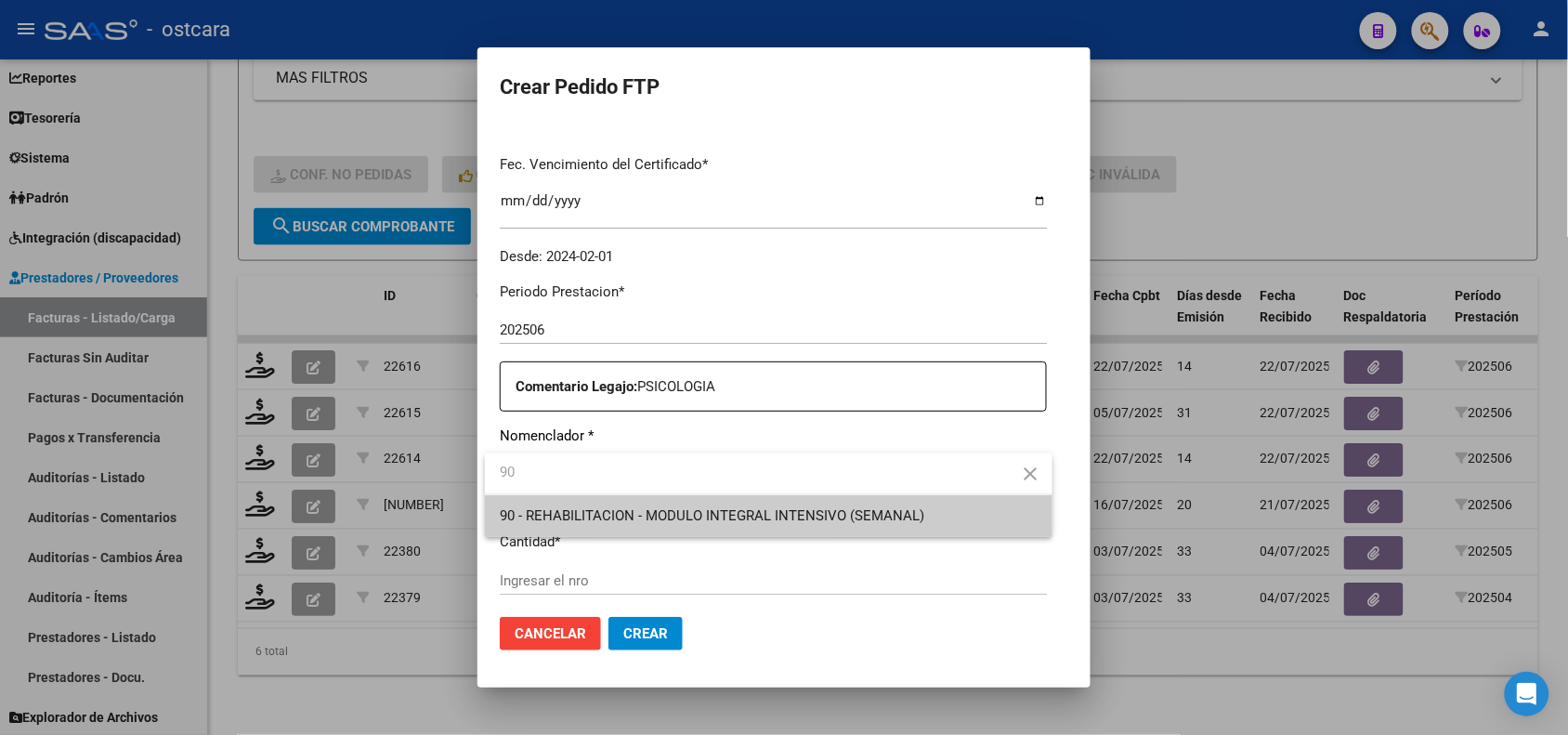 type on "90" 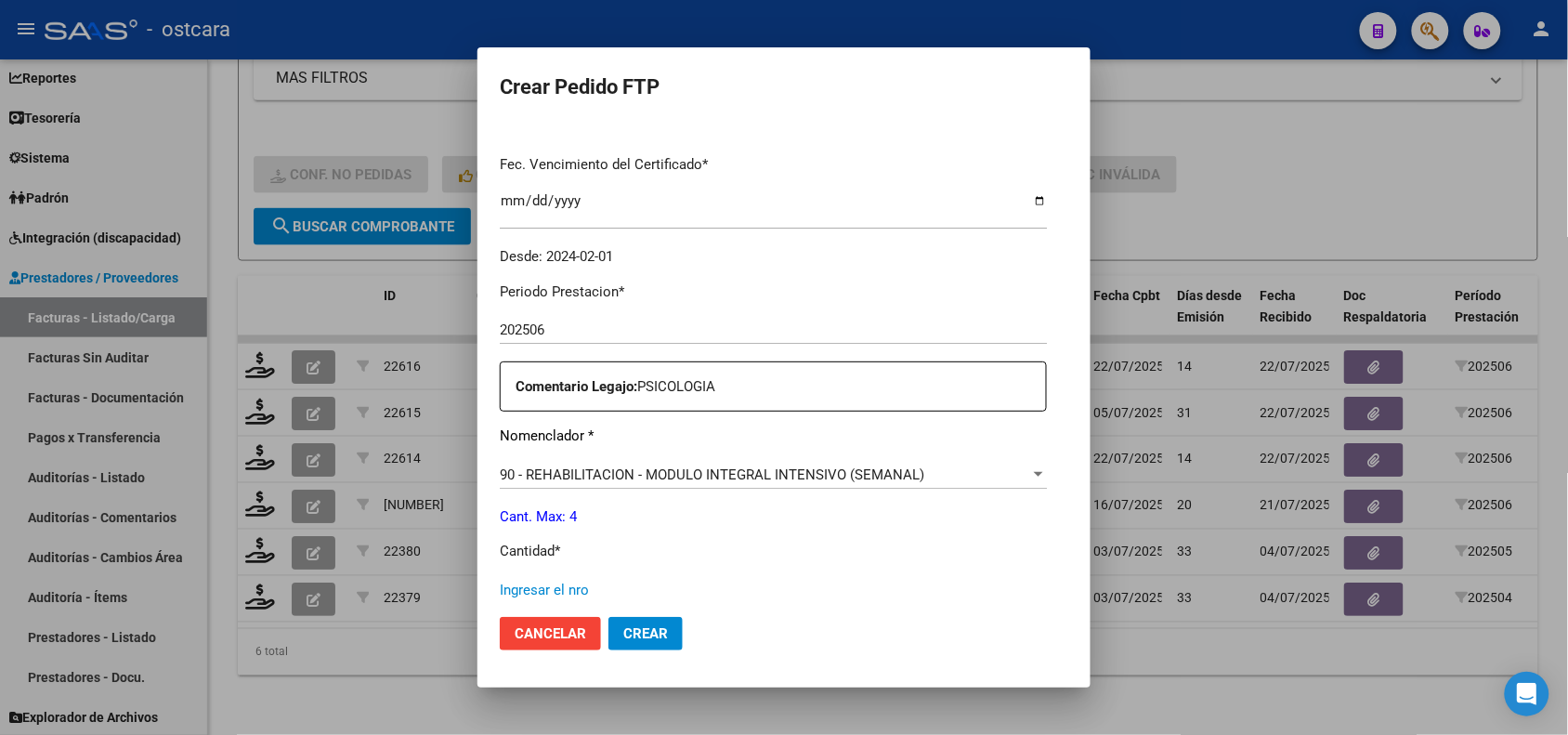 click on "Ingresar el nro" at bounding box center (773, 590) 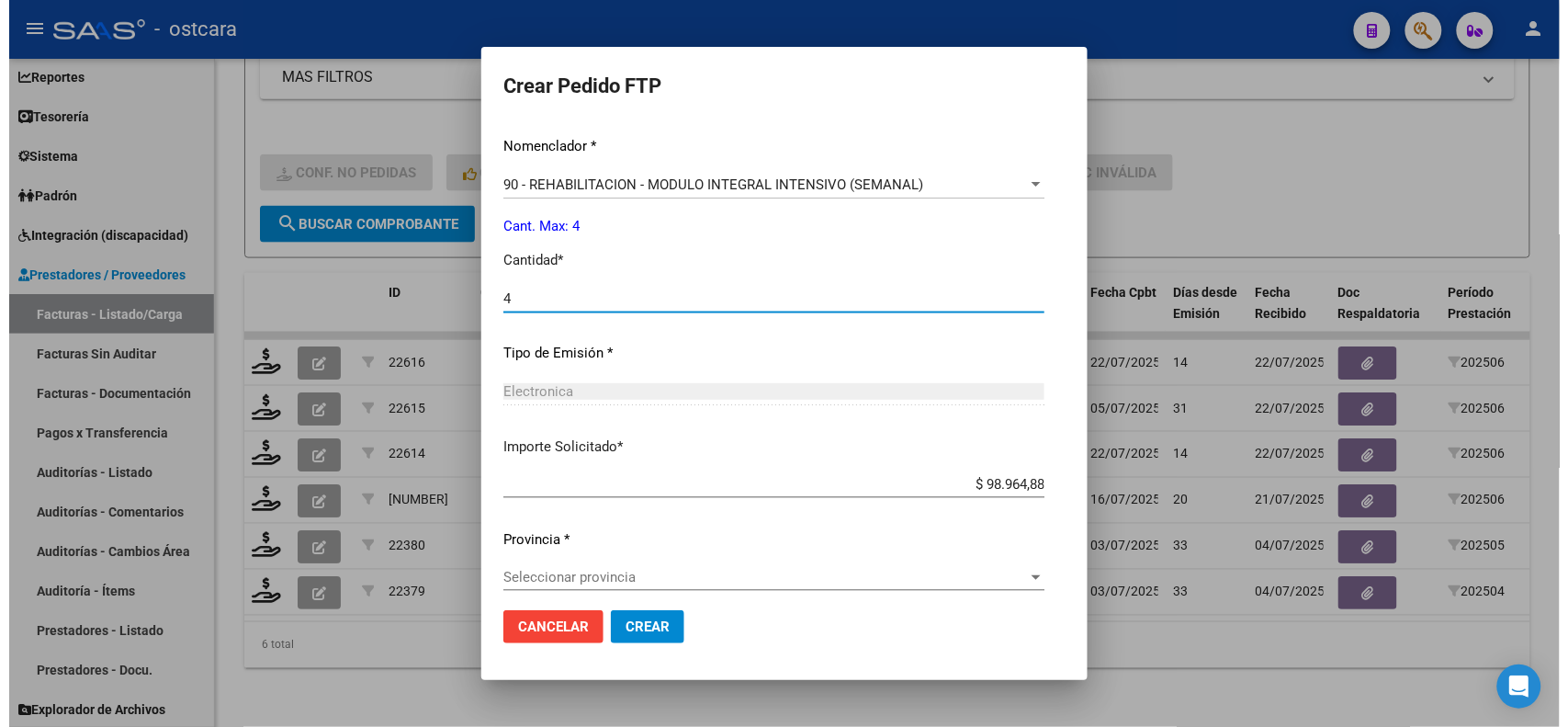 scroll, scrollTop: 758, scrollLeft: 0, axis: vertical 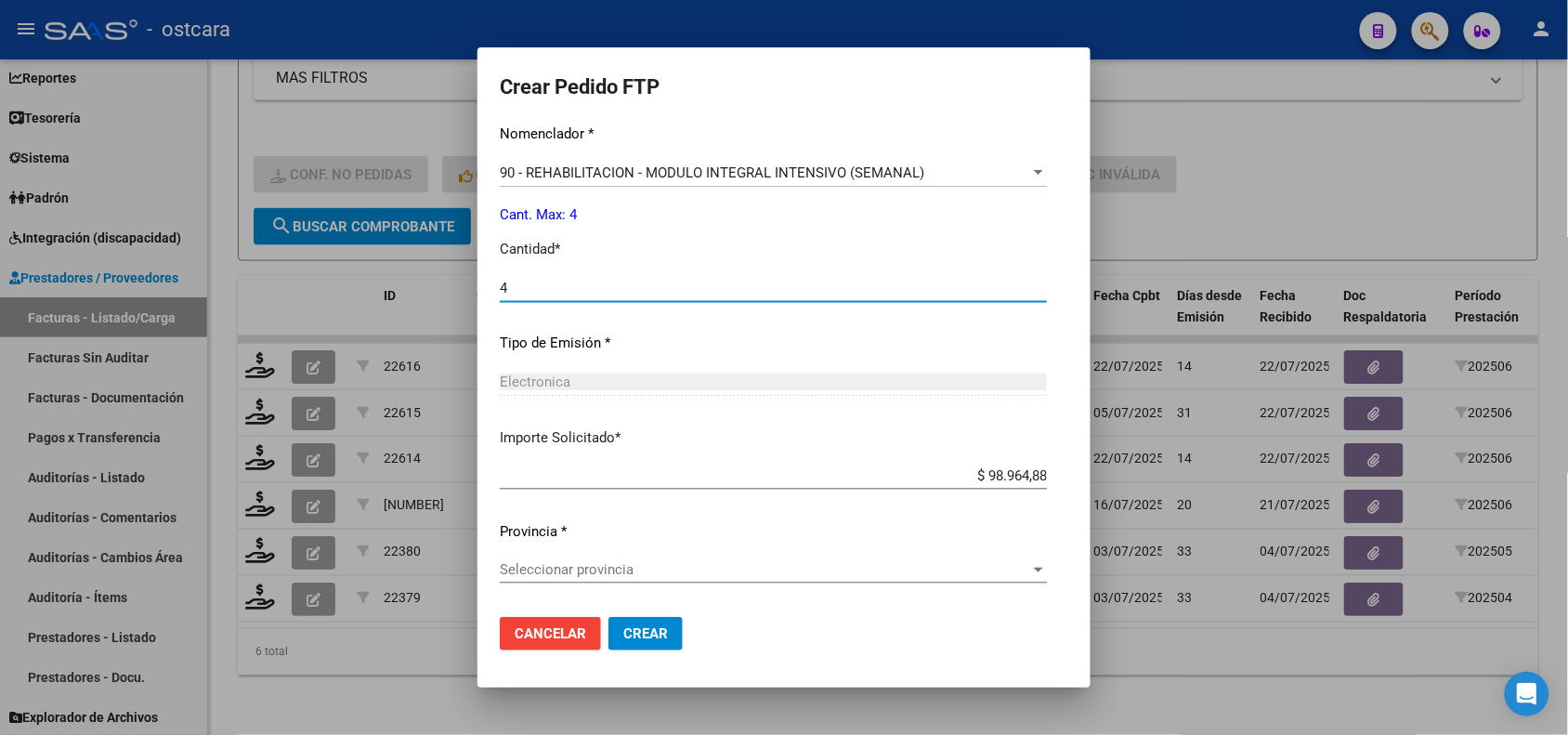 type on "4" 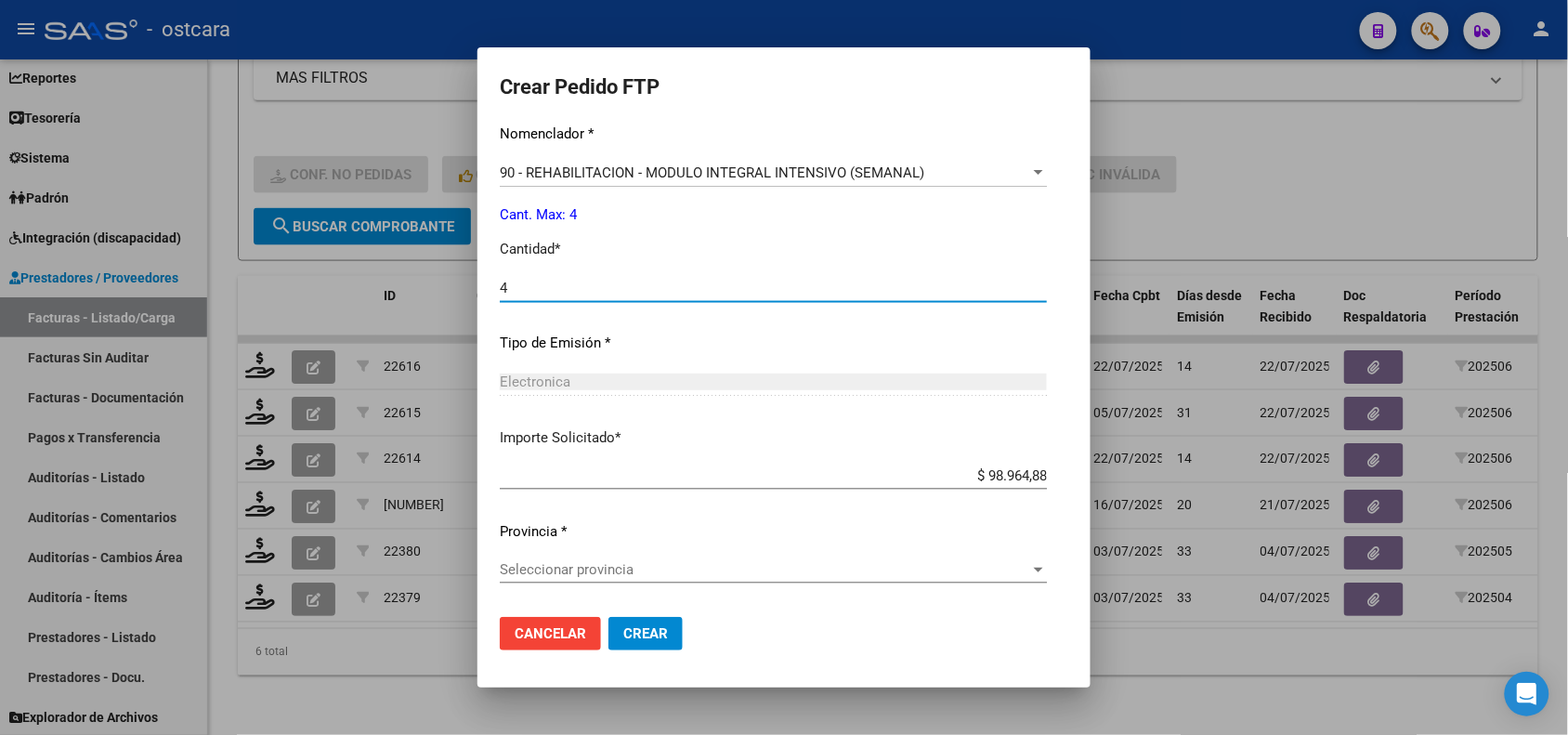 click on "Seleccionar provincia" at bounding box center [764, 570] 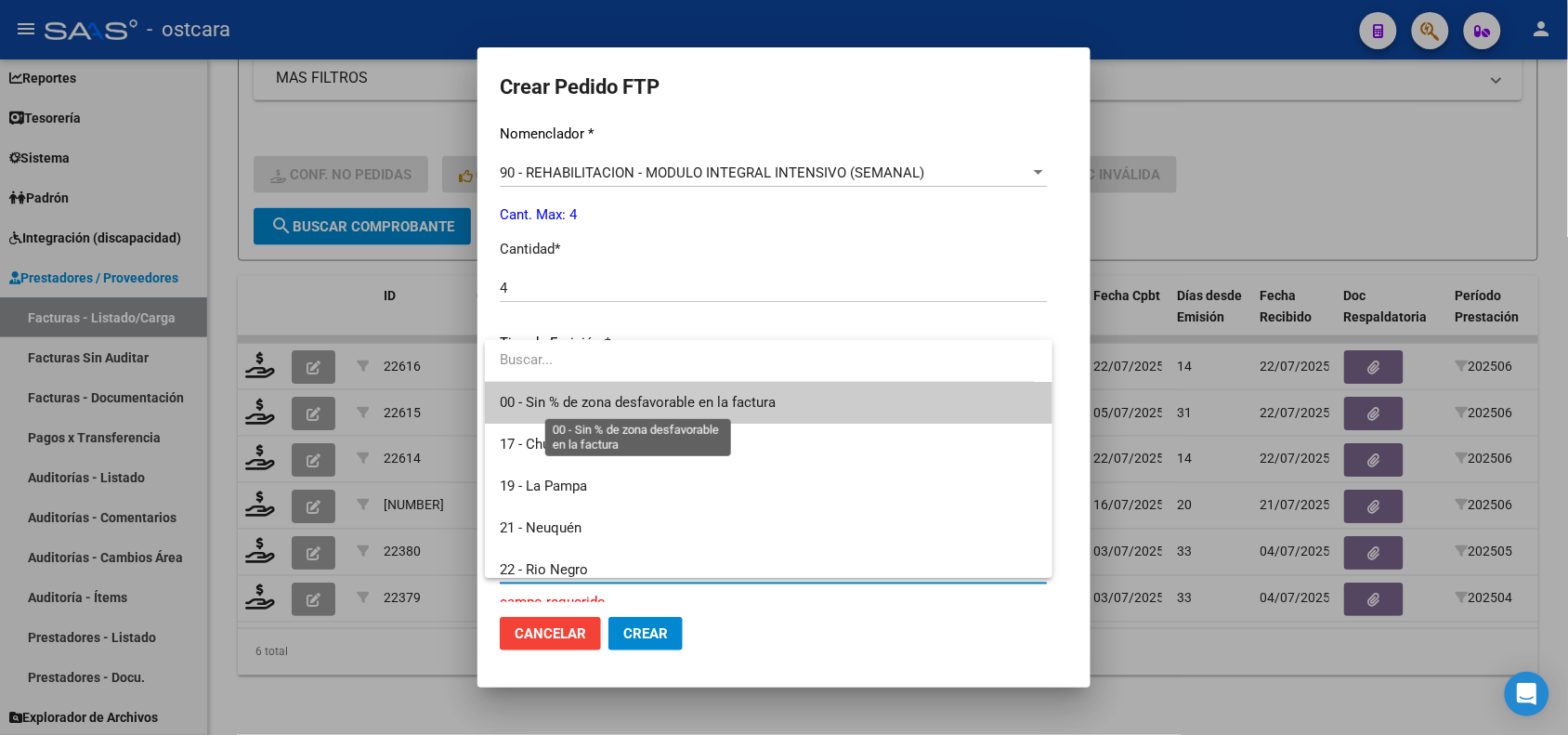 click on "00 - Sin % de zona desfavorable en la factura" at bounding box center [637, 402] 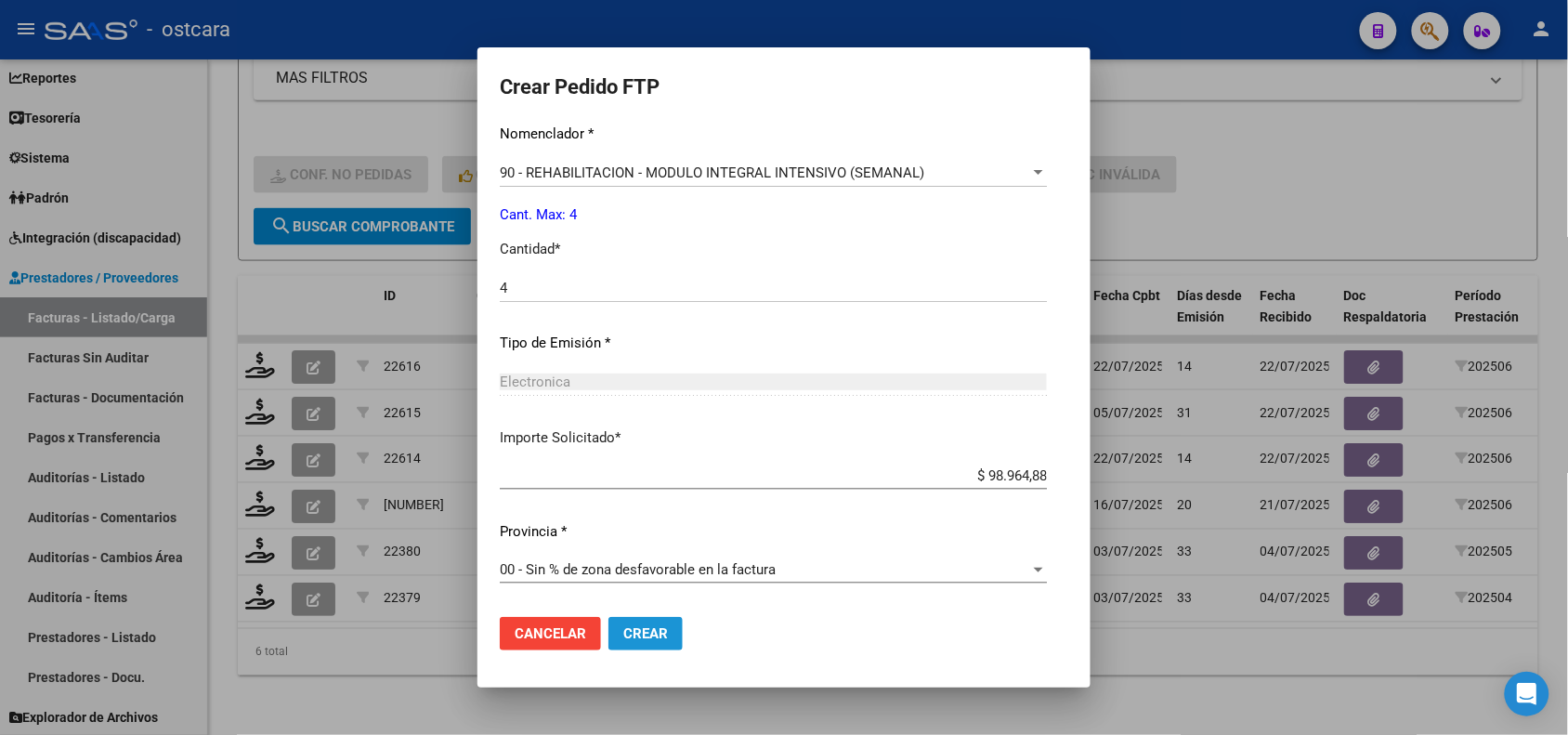 click on "Crear" 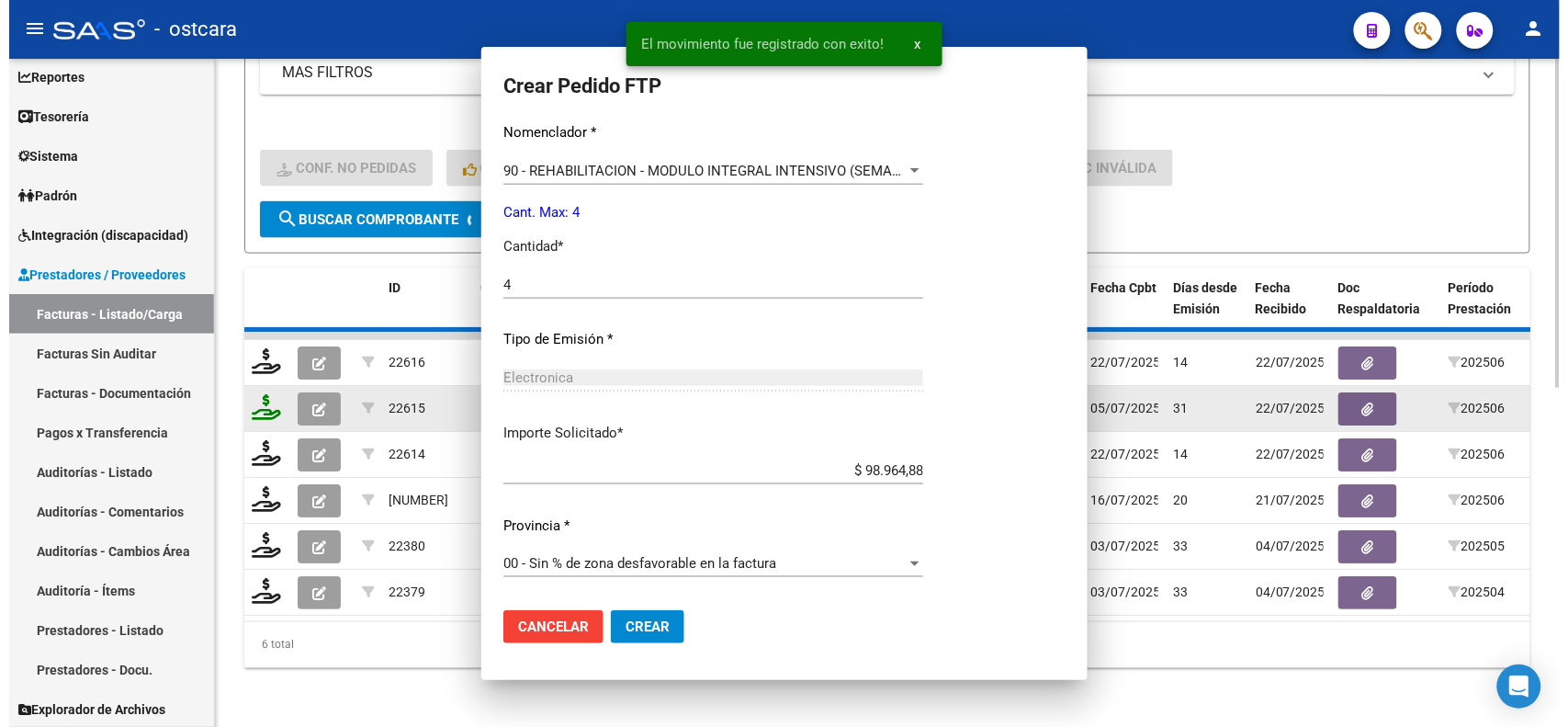 scroll, scrollTop: 0, scrollLeft: 0, axis: both 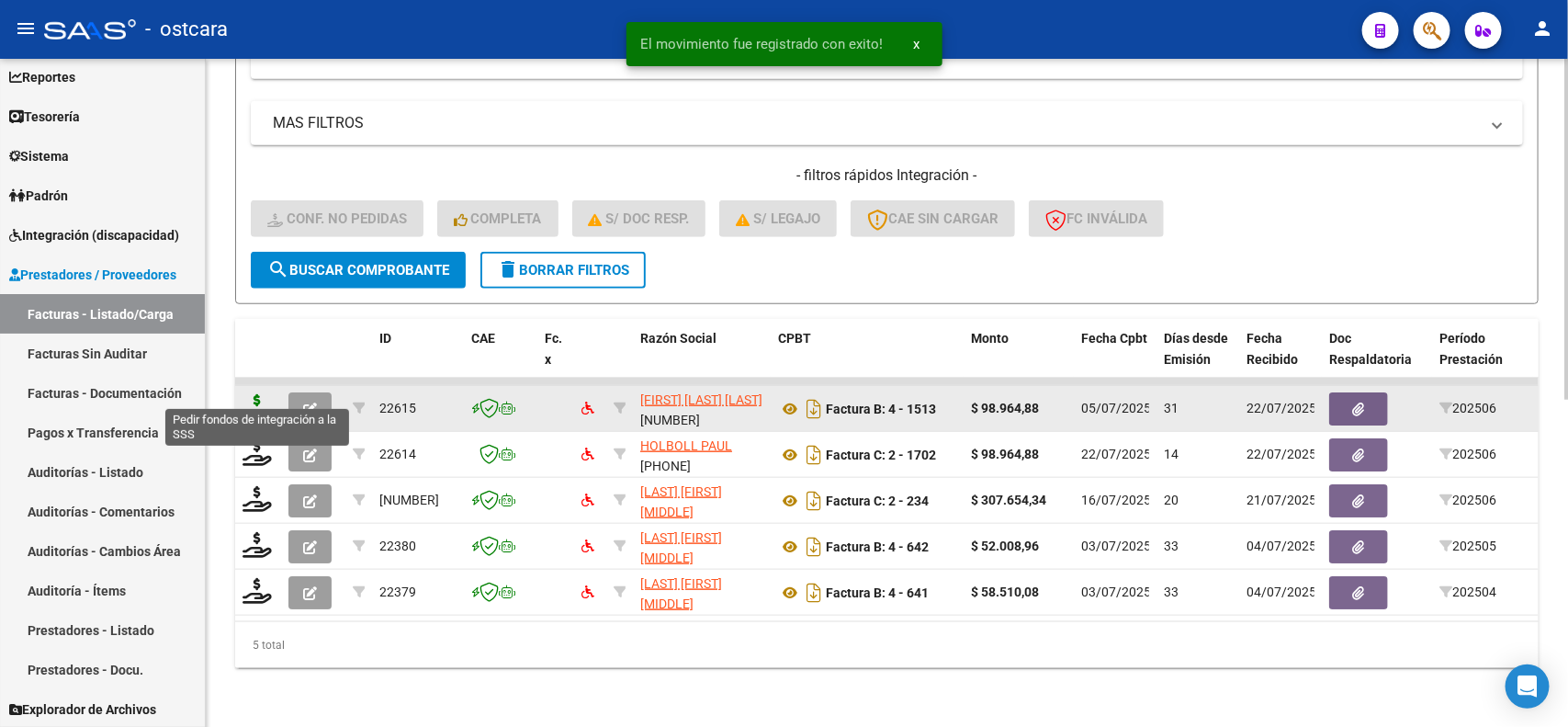 click 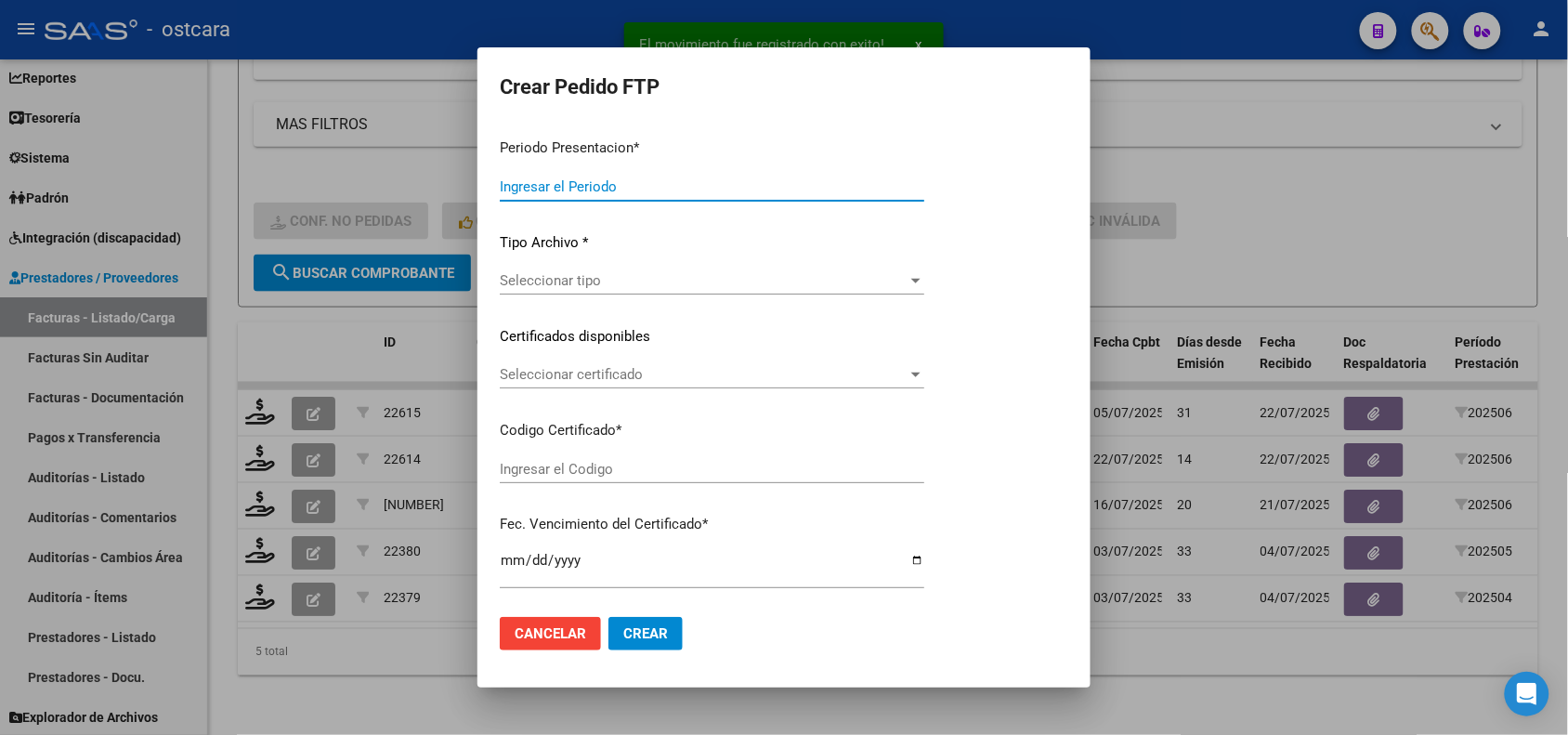 type on "202507" 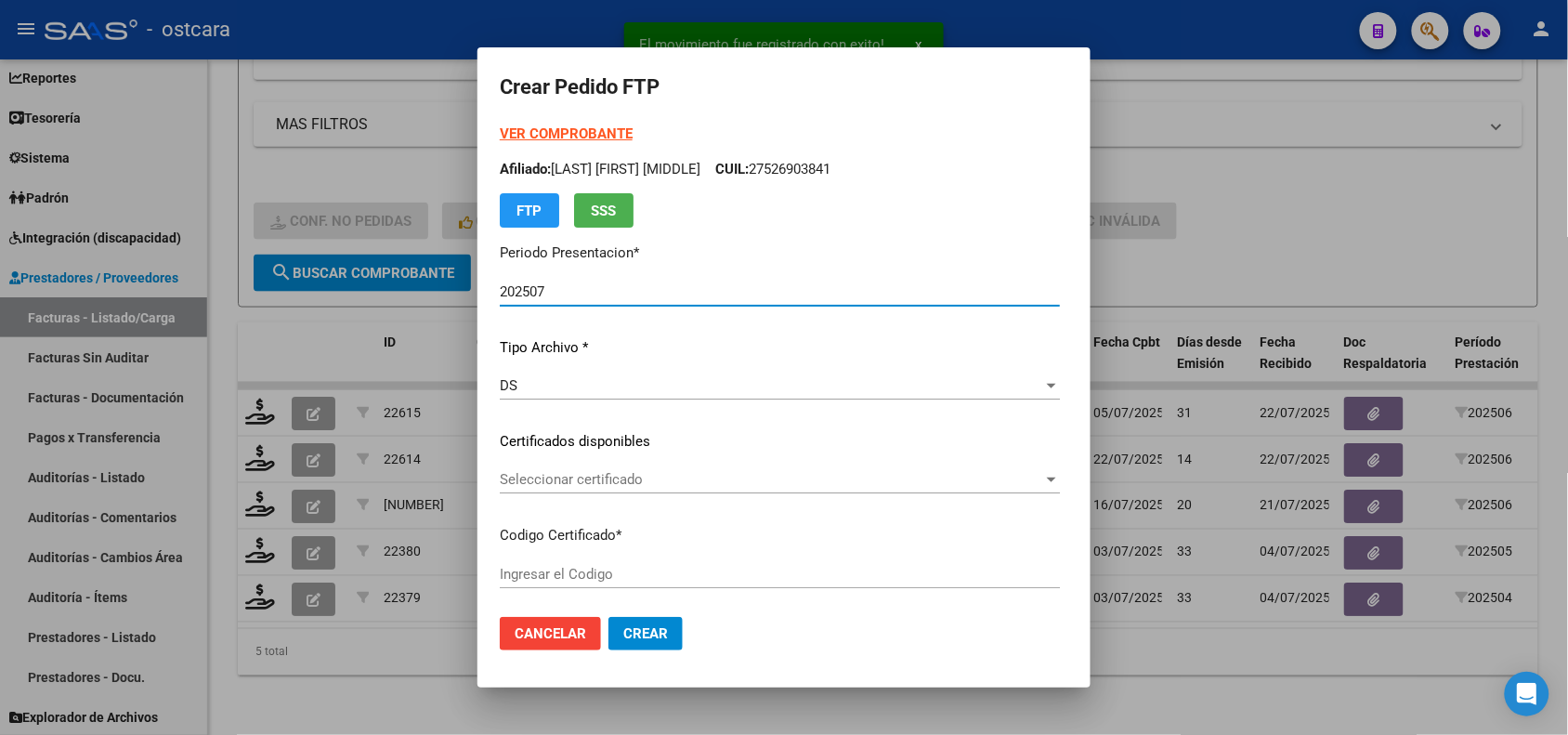 type on "ARG020005668965020240102200290102SFE1680" 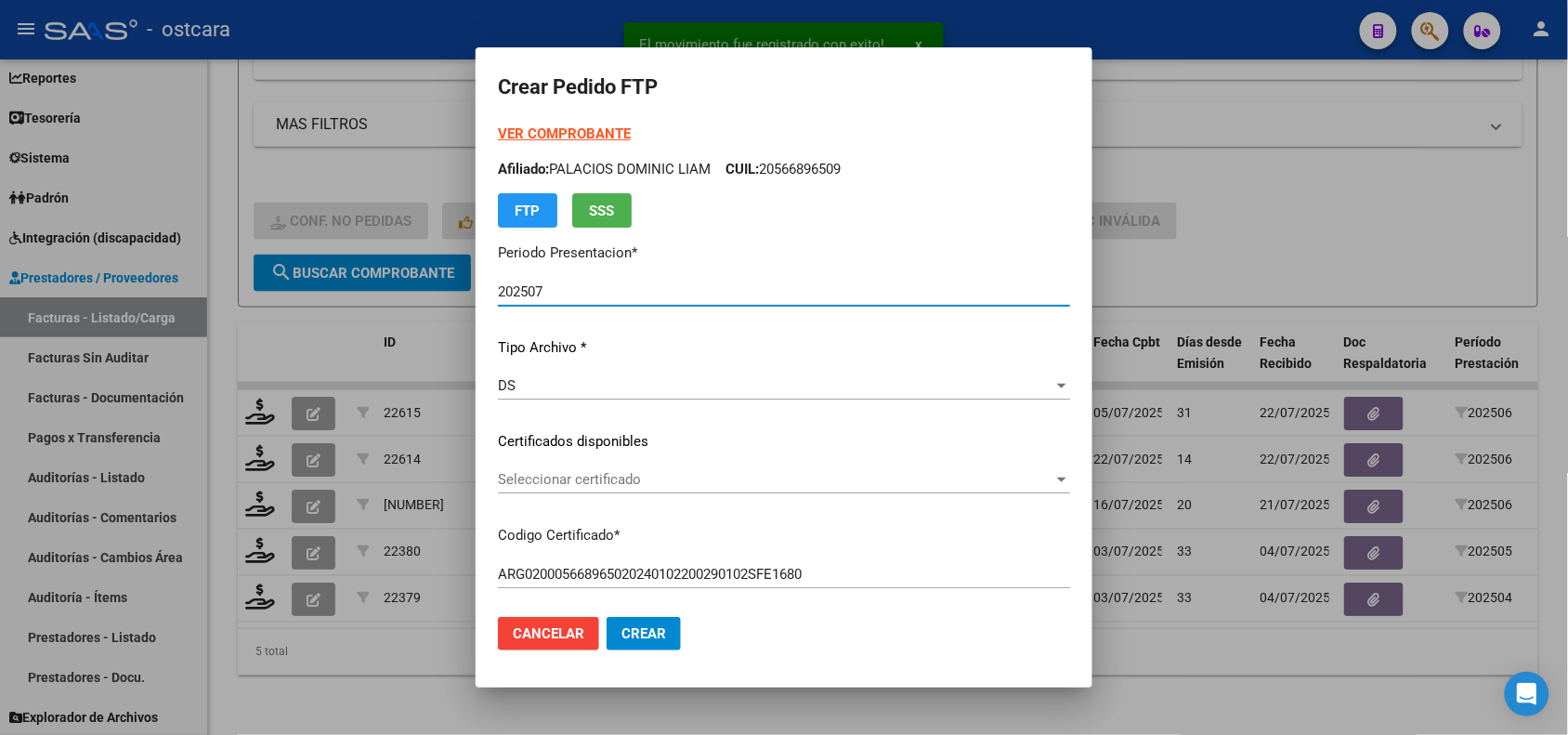 click on "Seleccionar certificado" at bounding box center (776, 479) 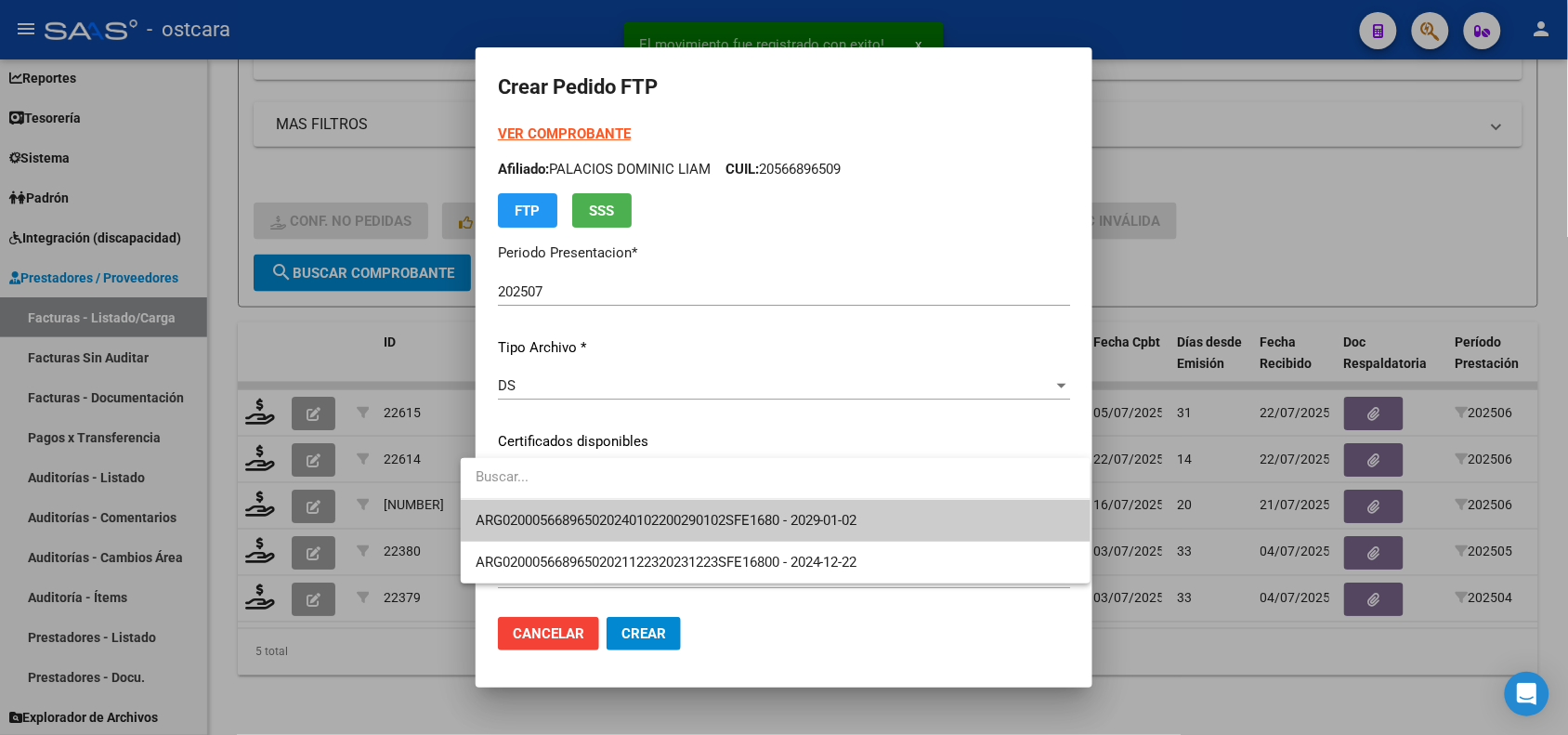 click on "ARG020005668965020240102200290102SFE1680 - 2029-01-02" at bounding box center [666, 520] 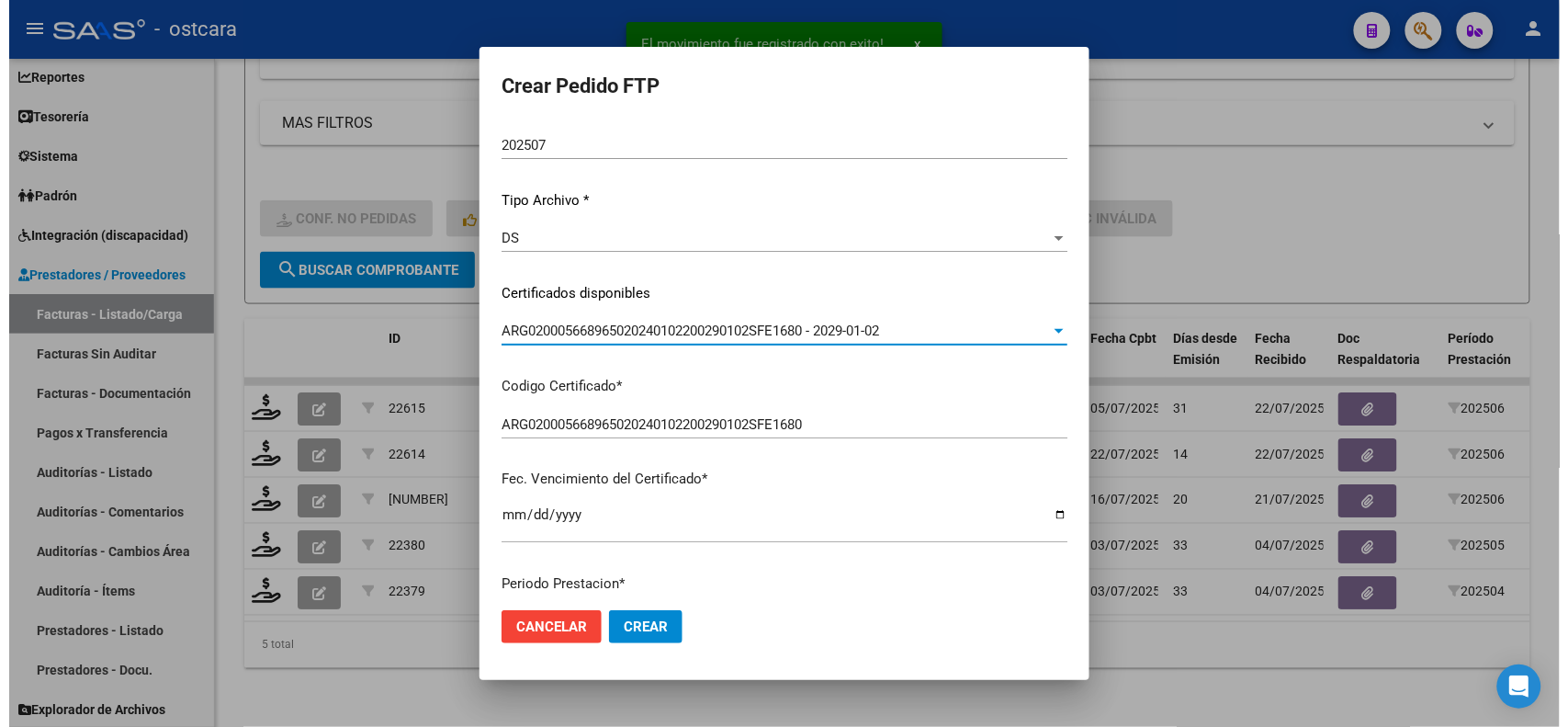 scroll, scrollTop: 460, scrollLeft: 0, axis: vertical 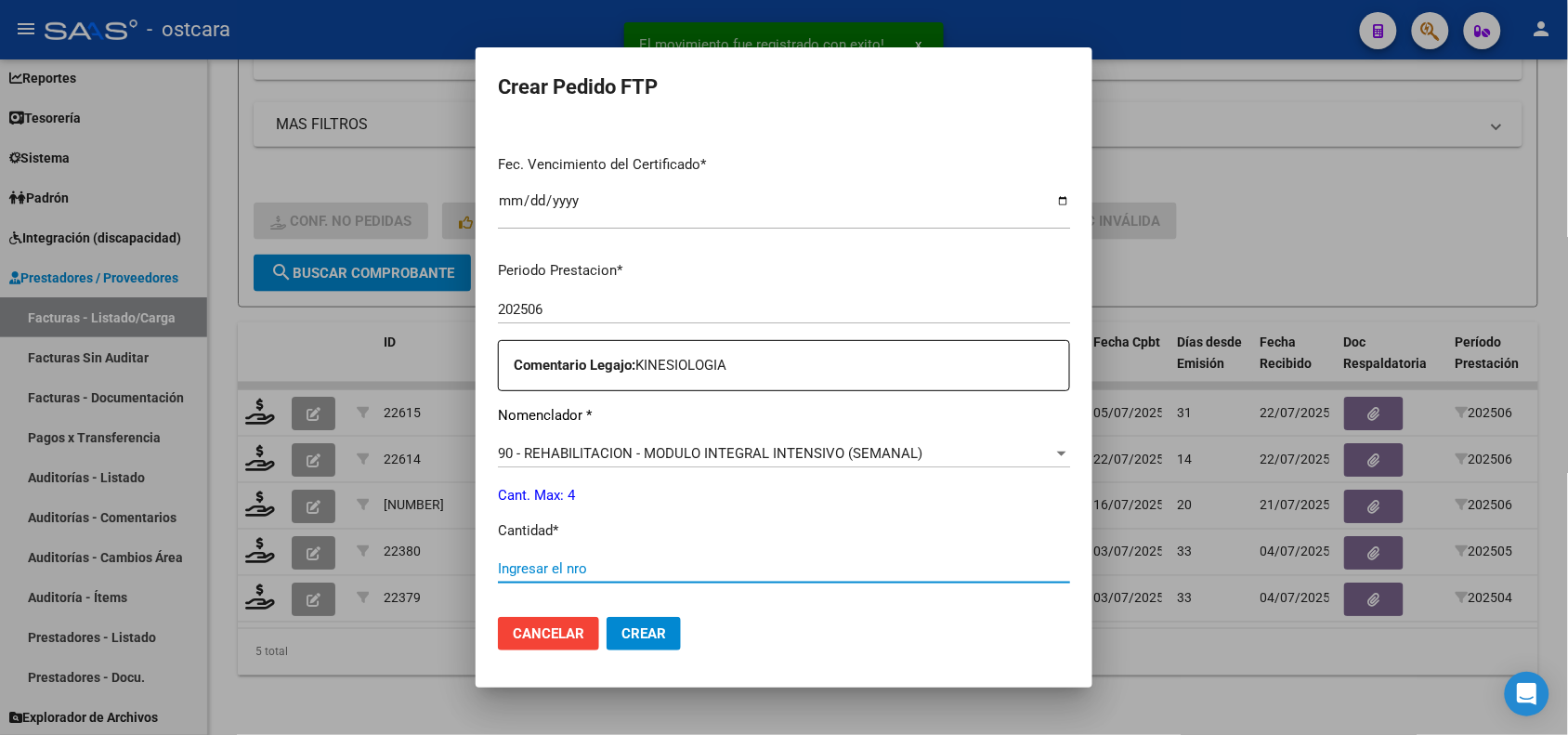 click on "Ingresar el nro" at bounding box center (784, 569) 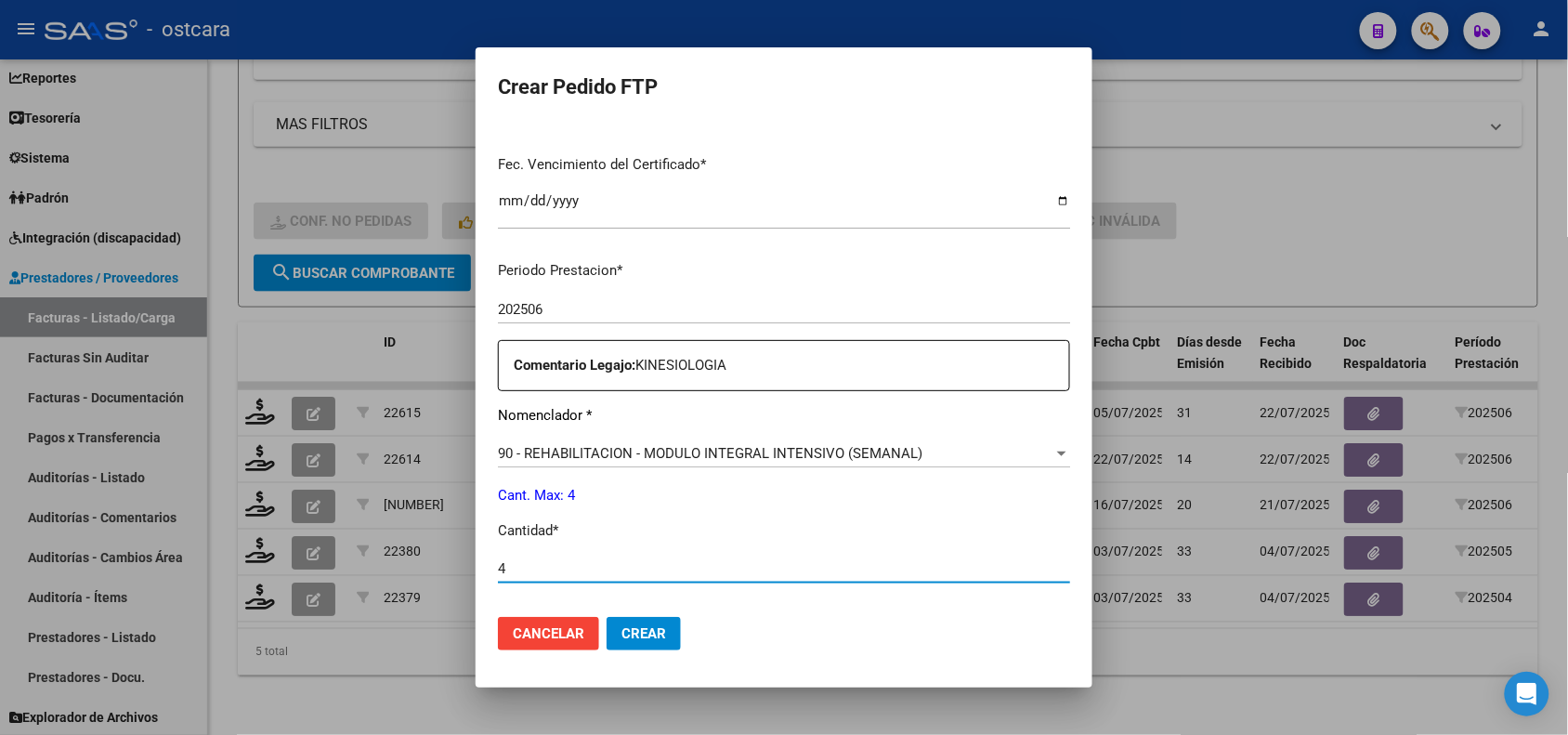 type on "4" 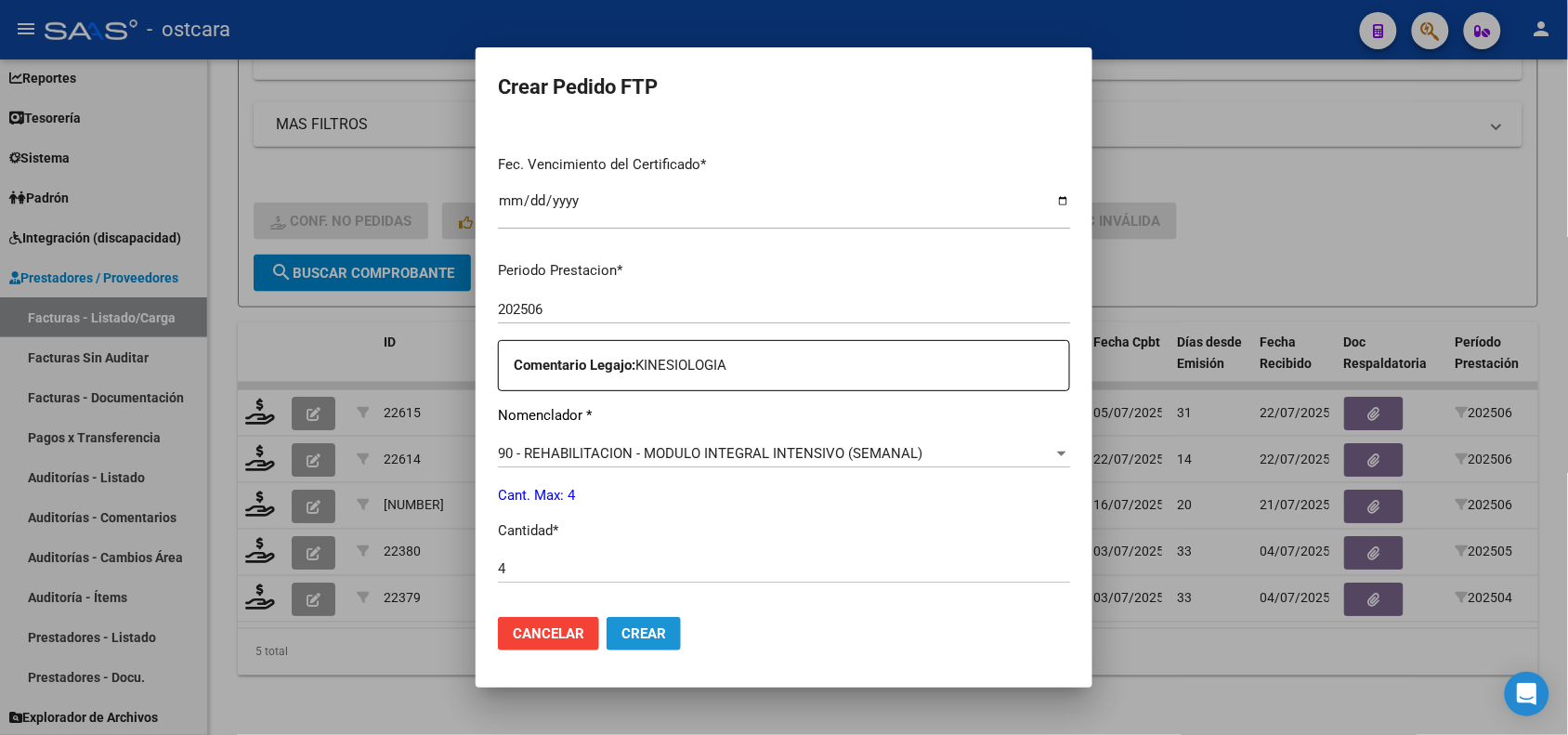 click on "Crear" 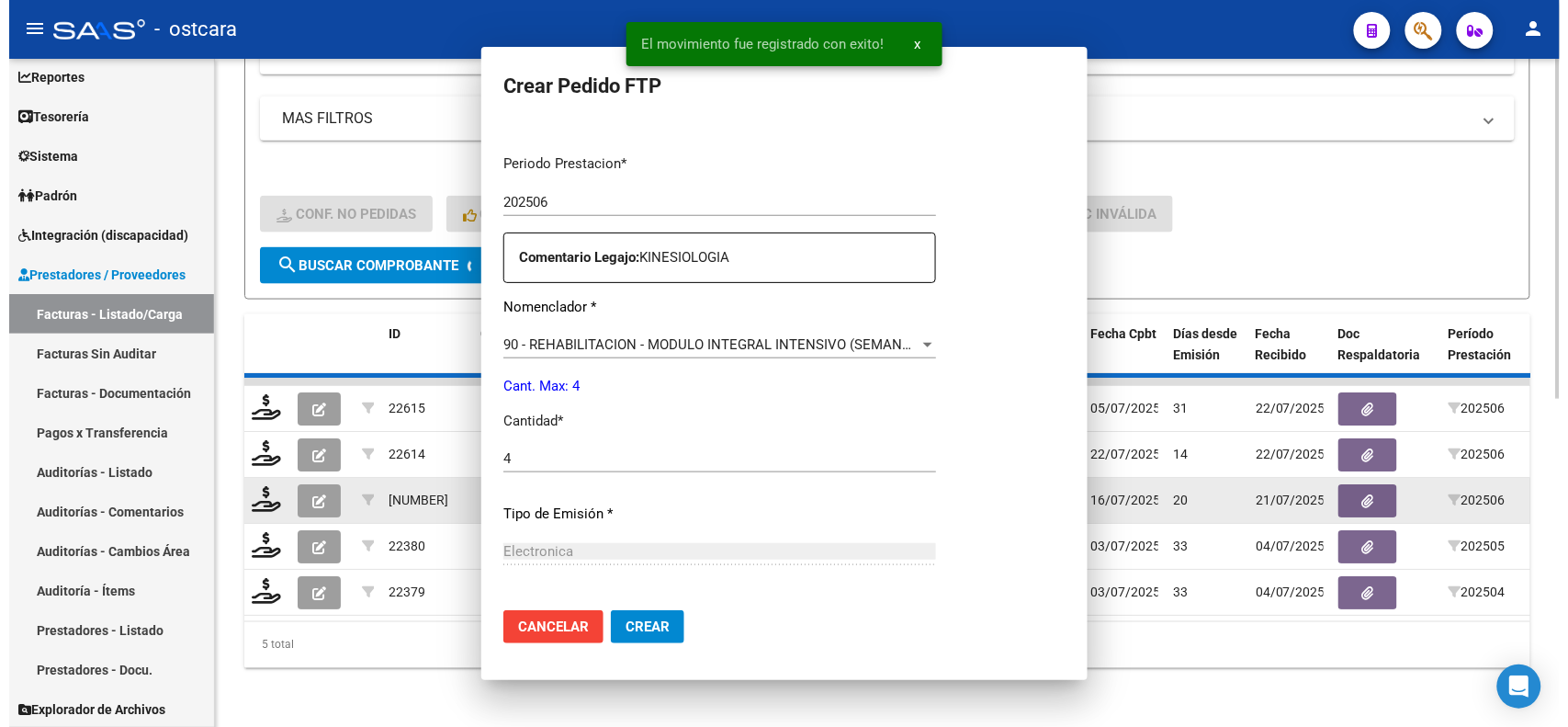 scroll, scrollTop: 0, scrollLeft: 0, axis: both 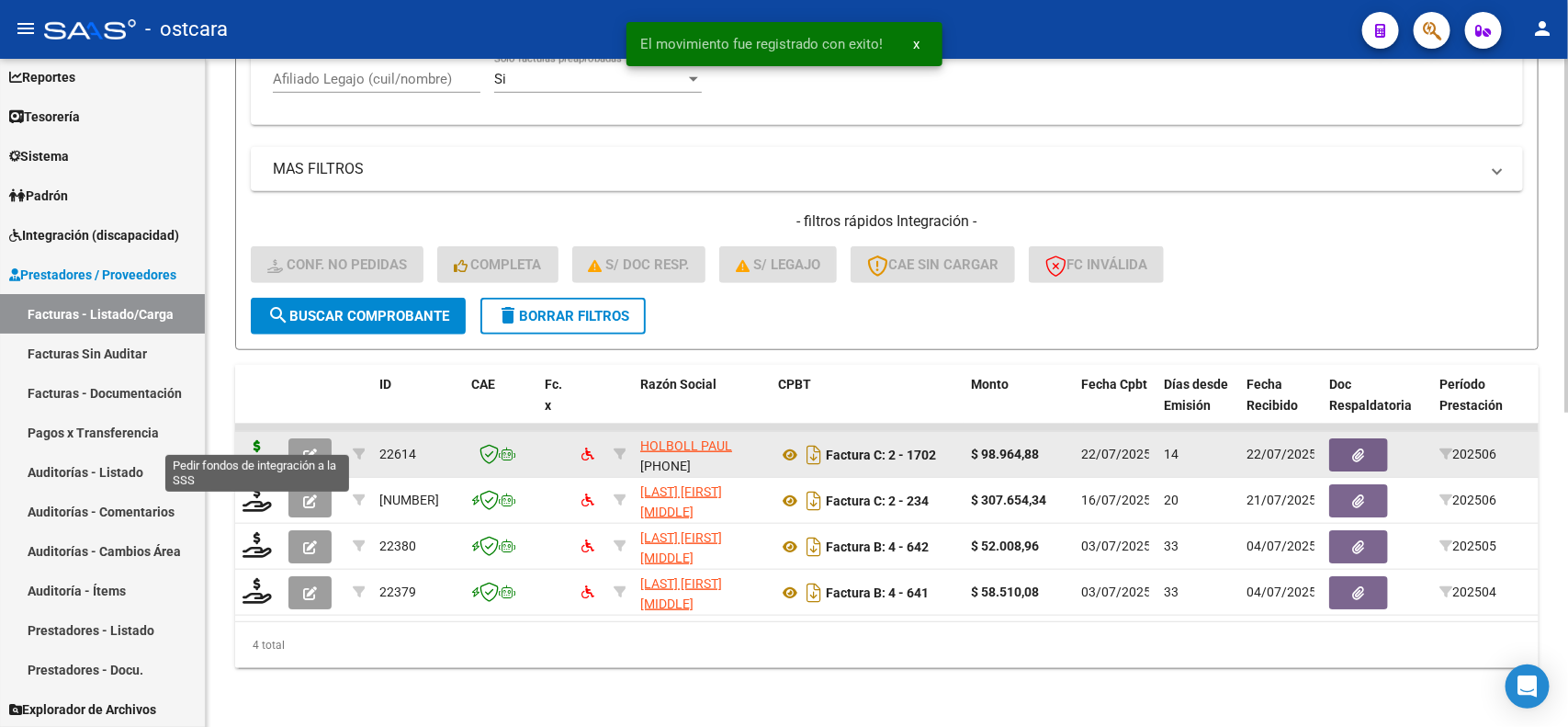 click 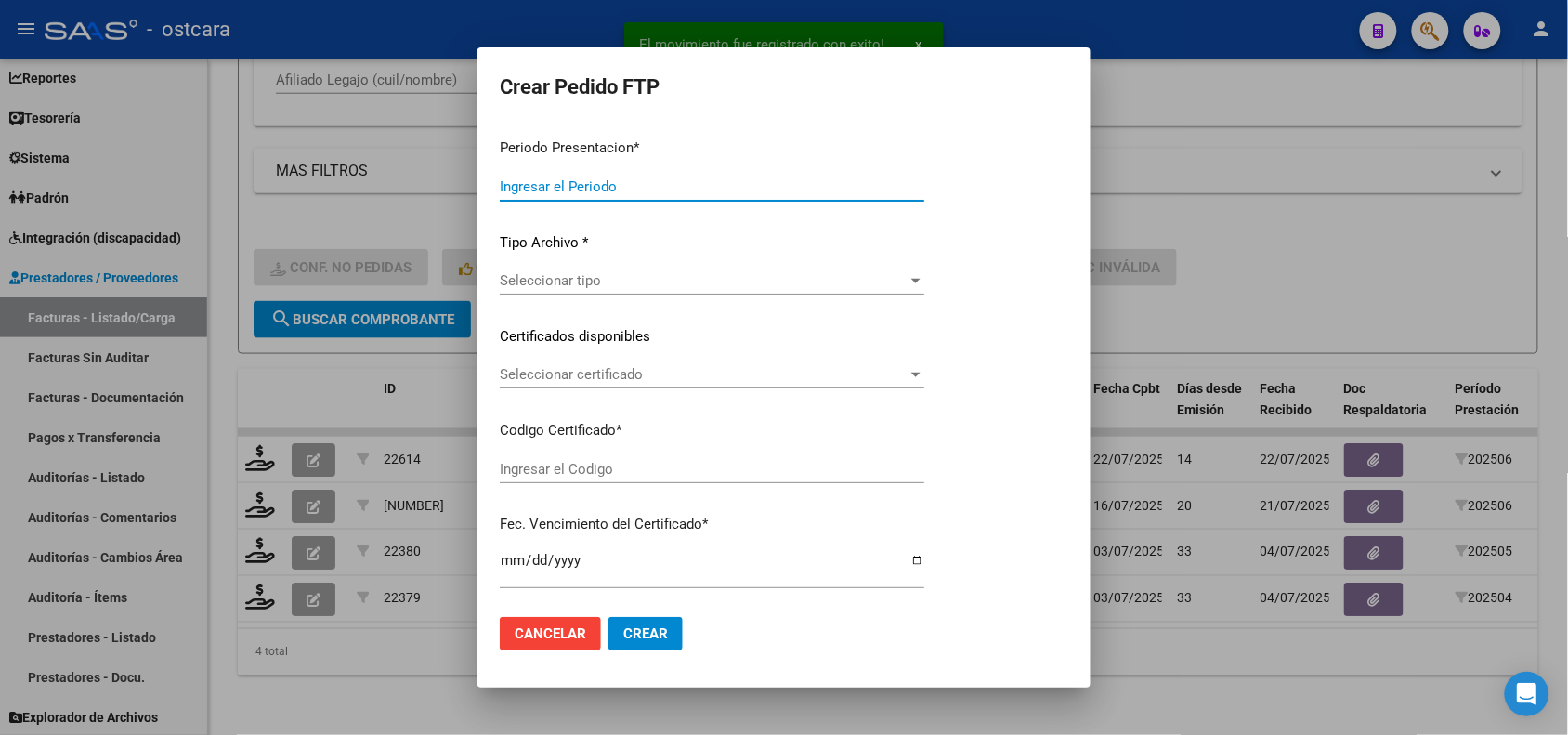 type on "202507" 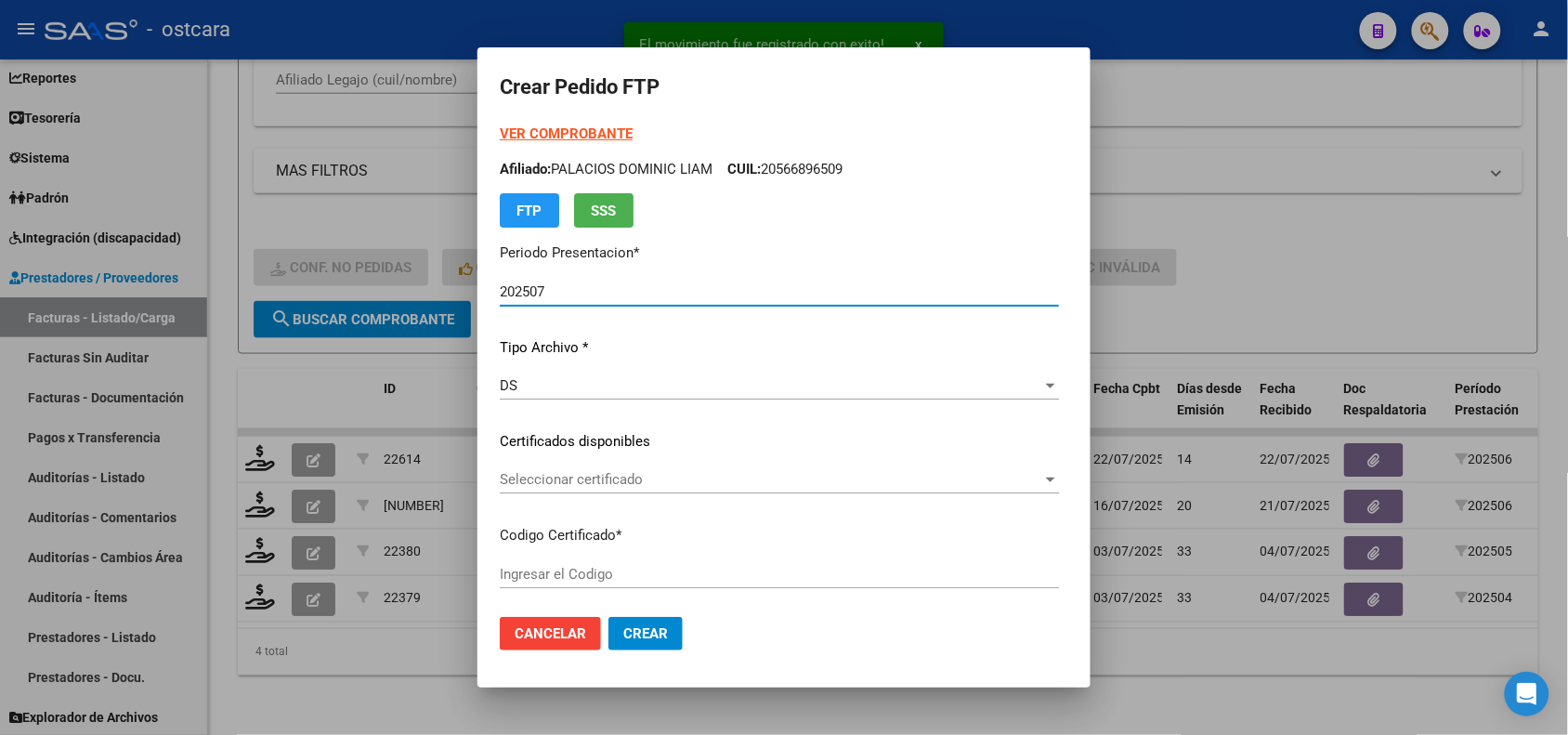 type on "ARG02000539957212022051920270519BS389000" 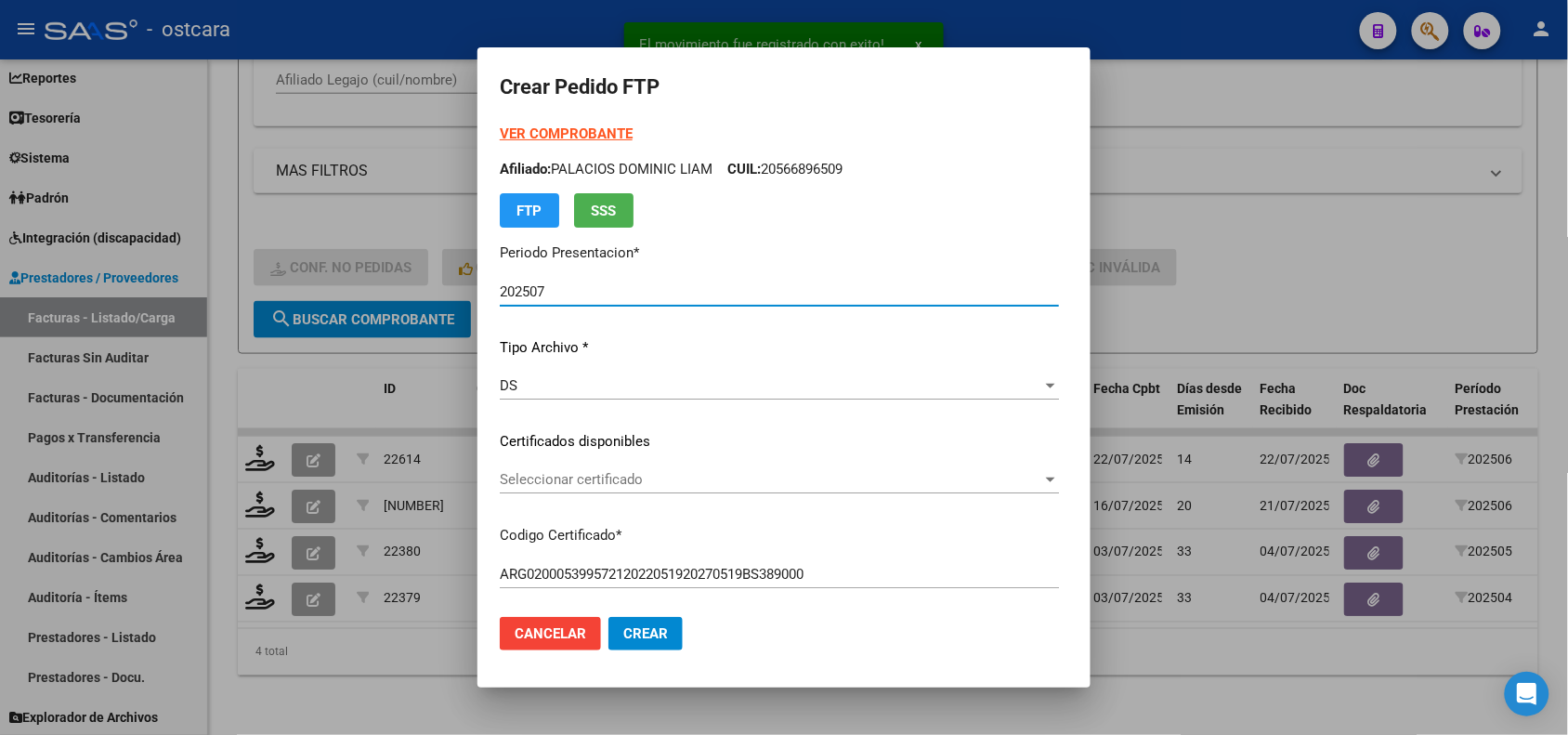 click on "Seleccionar certificado" at bounding box center (771, 479) 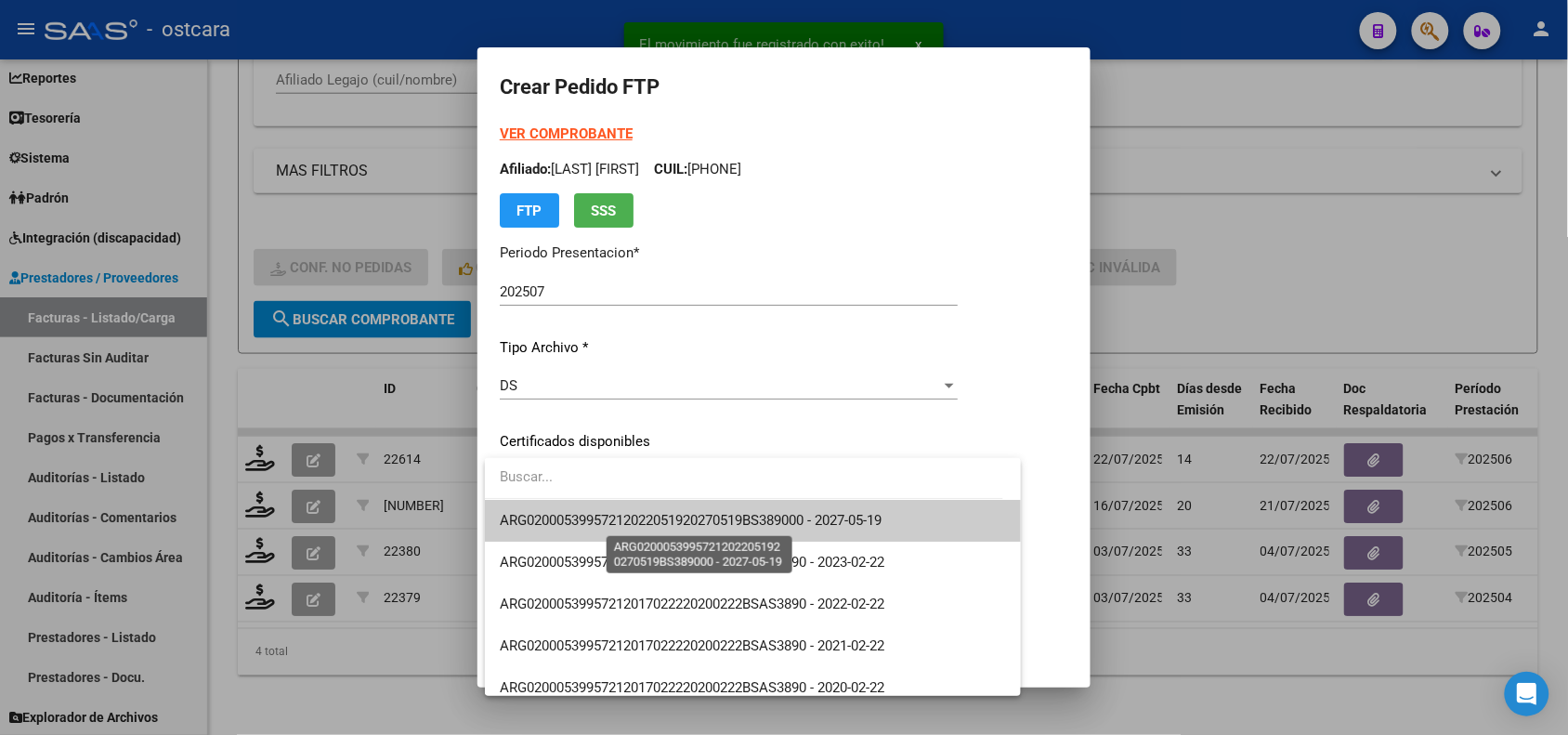 click on "ARG02000539957212022051920270519BS389000 - 2027-05-19" at bounding box center (690, 520) 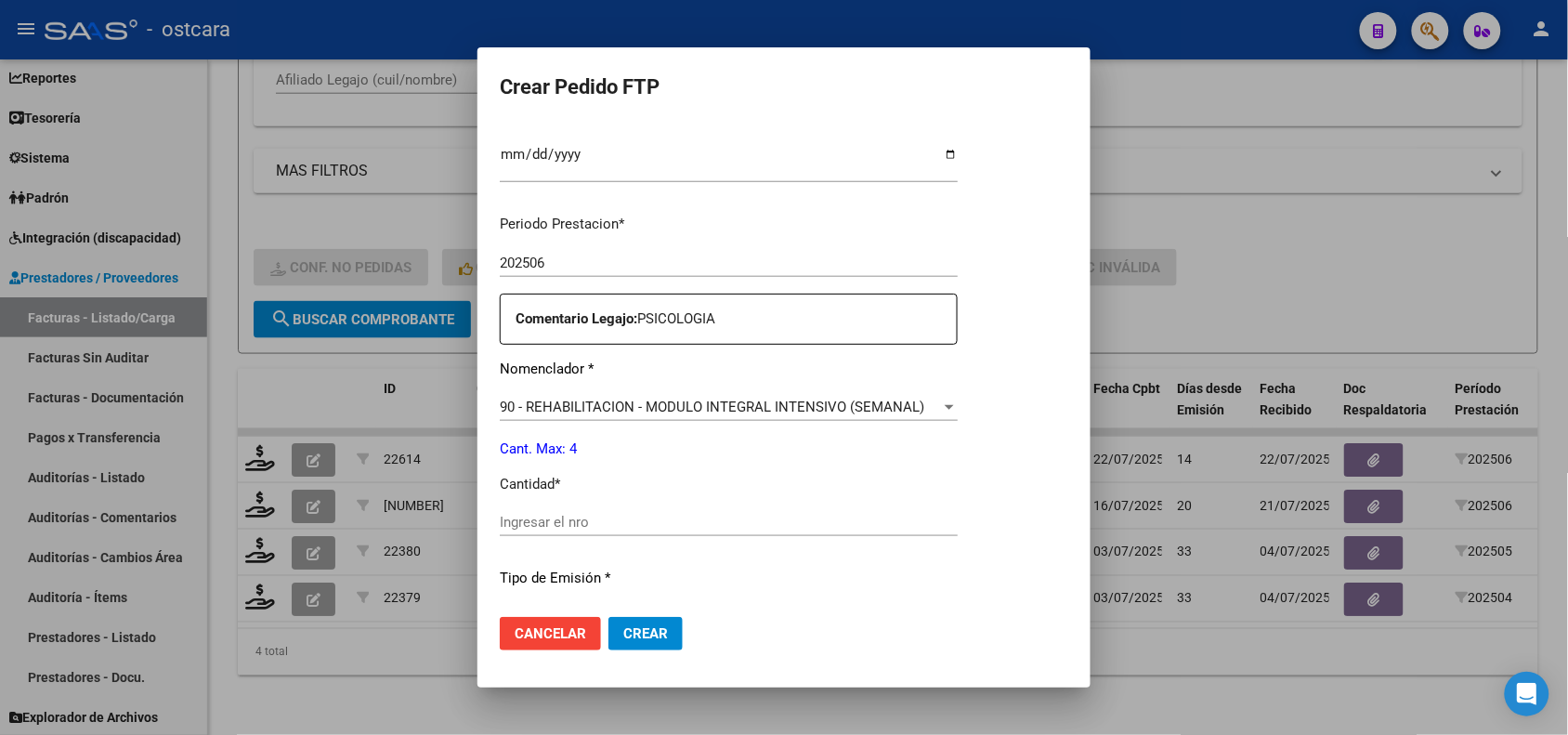 scroll, scrollTop: 581, scrollLeft: 0, axis: vertical 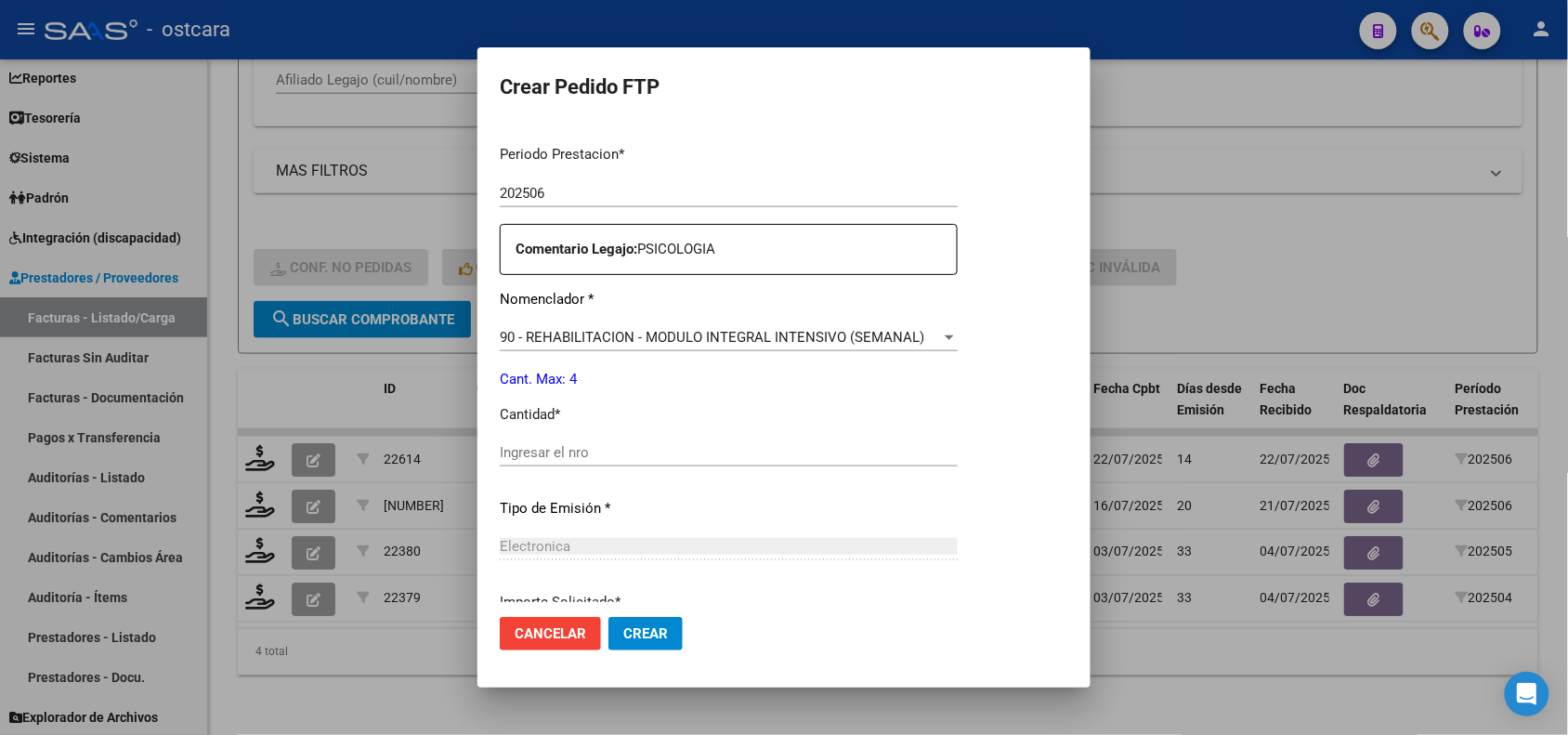 click on "Periodo Prestacion  *   202506 Ingresar el Periodo Prestacion  Comentario Legajo:    PSICOLOGIA  Nomenclador * 90 - REHABILITACION - MODULO INTEGRAL INTENSIVO (SEMANAL) Seleccionar nomenclador Cant. Max: 4 Cantidad  *   Ingresar el nro   Tipo de Emisión * Electronica Seleccionar tipo Importe Solicitado  *   $ 98.964,88 Ingresar imp. solicitado   Provincia * 00 - Sin % de zona desfavorable en la factura Seleccionar provincia" at bounding box center (728, 448) 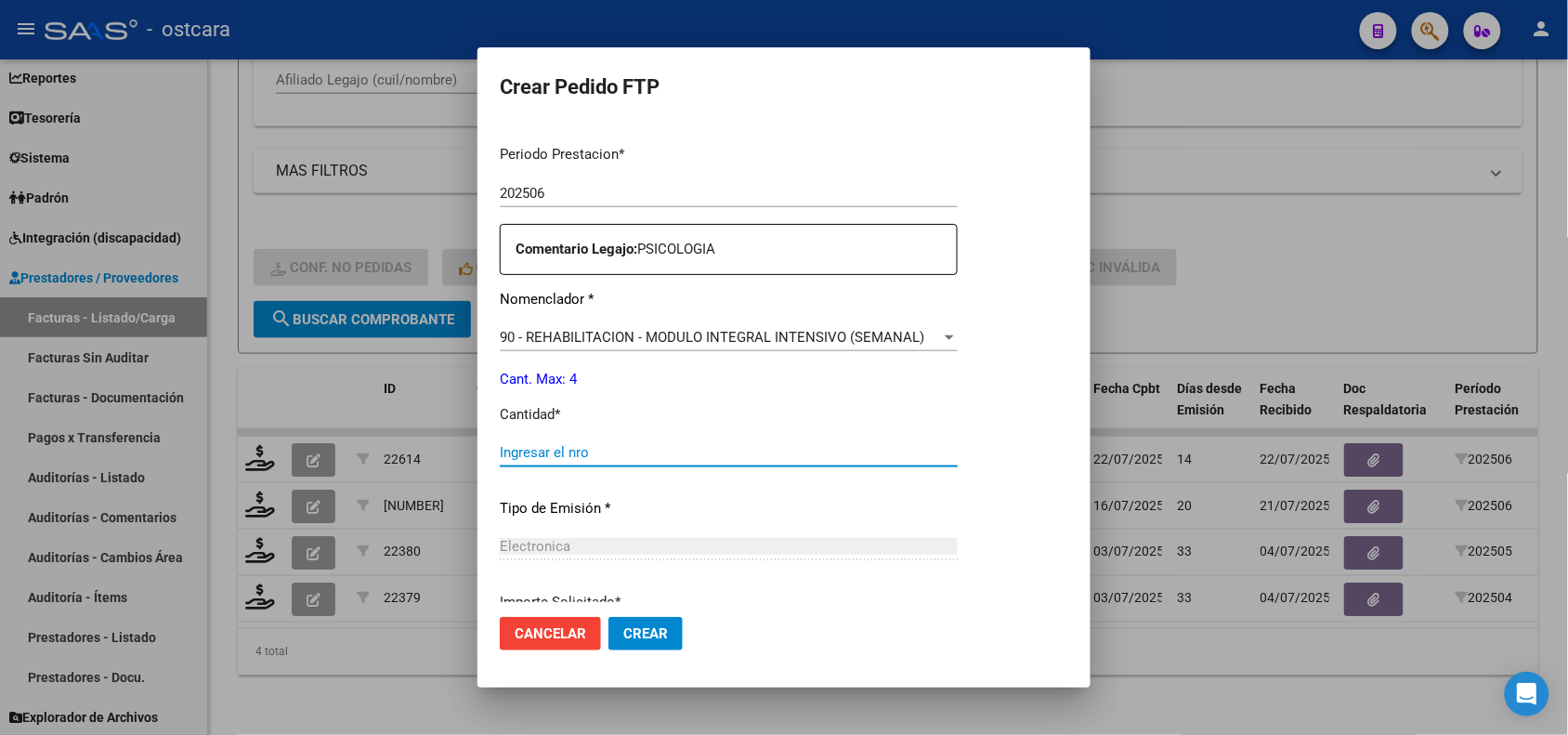 click on "Ingresar el nro" at bounding box center [728, 453] 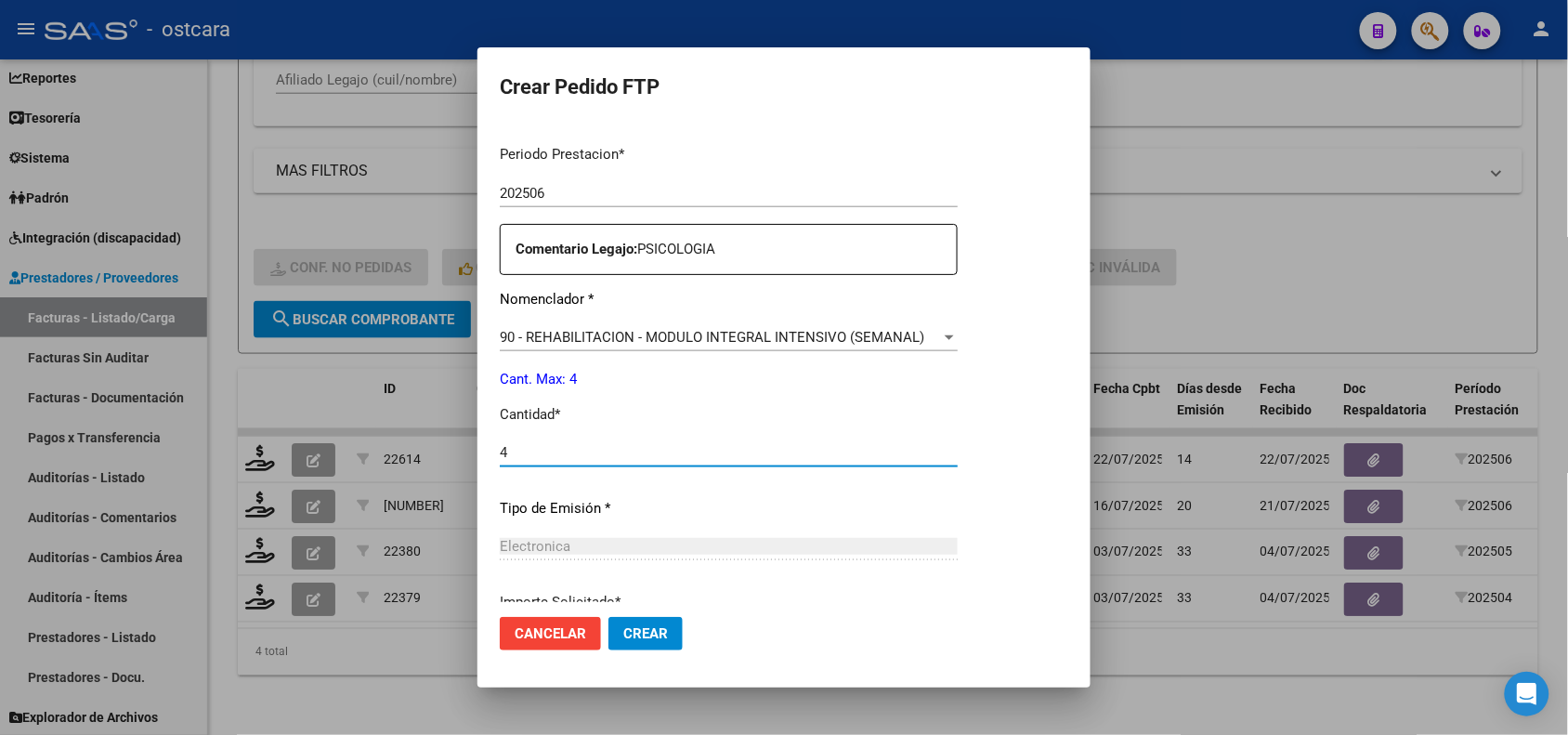 type on "4" 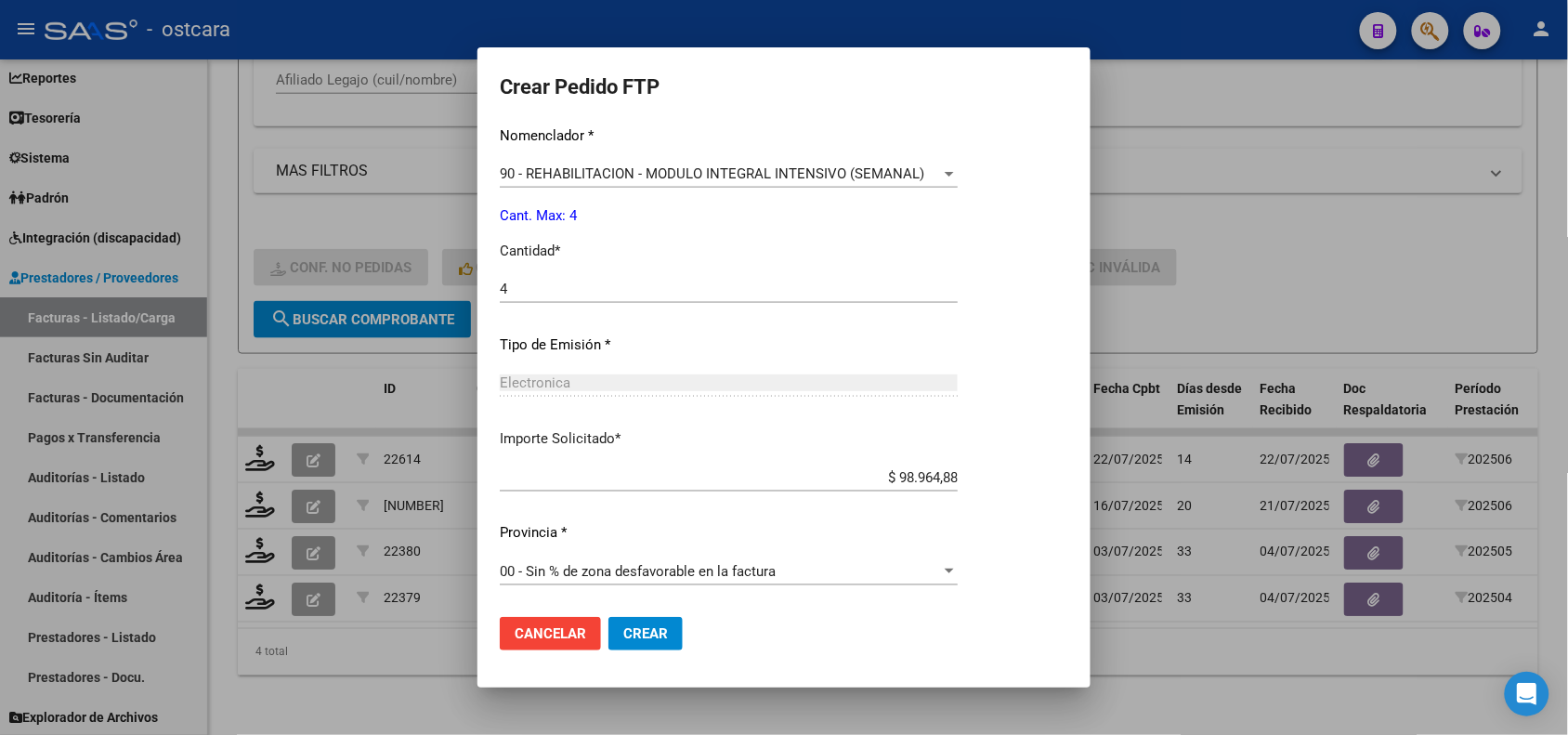 scroll, scrollTop: 745, scrollLeft: 0, axis: vertical 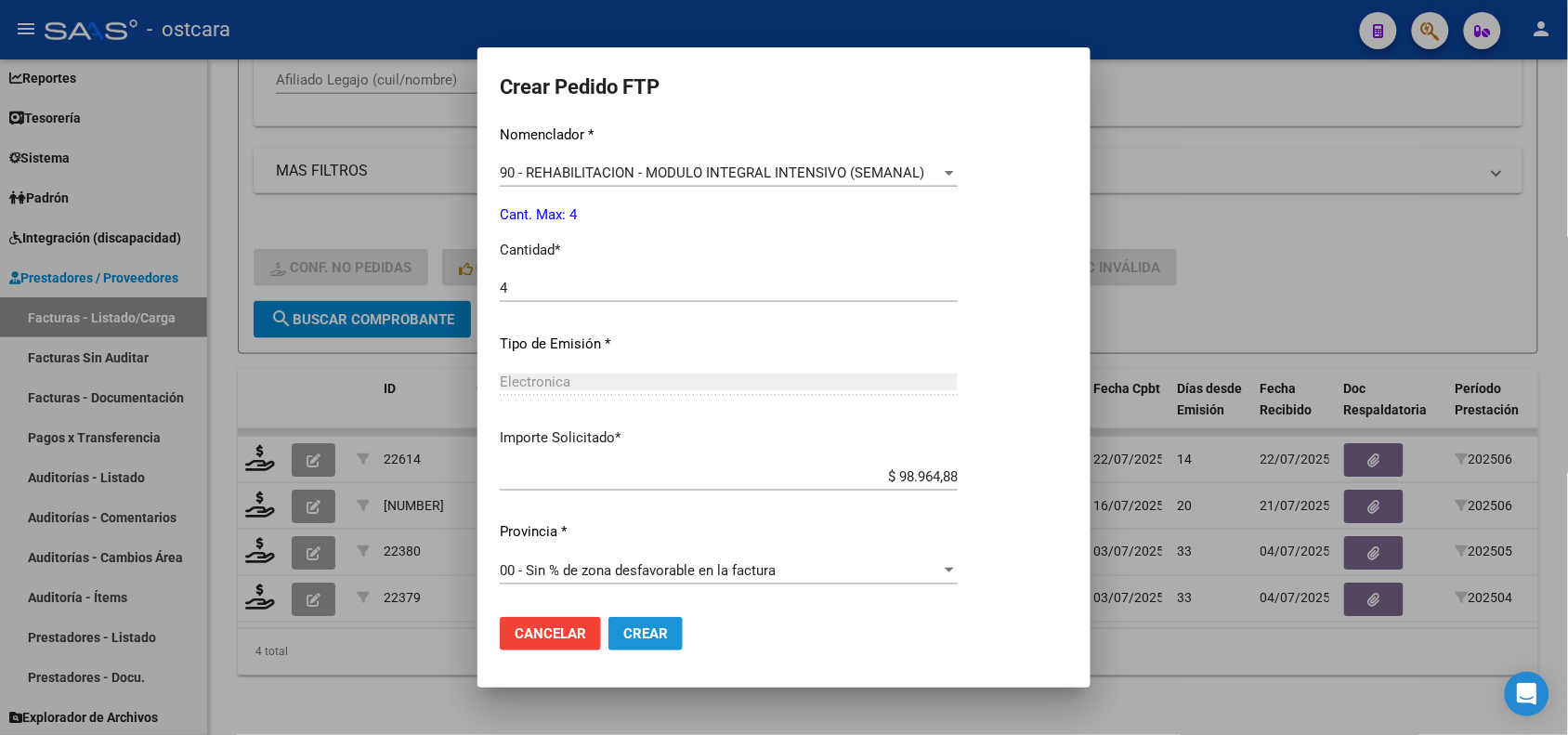click on "Crear" 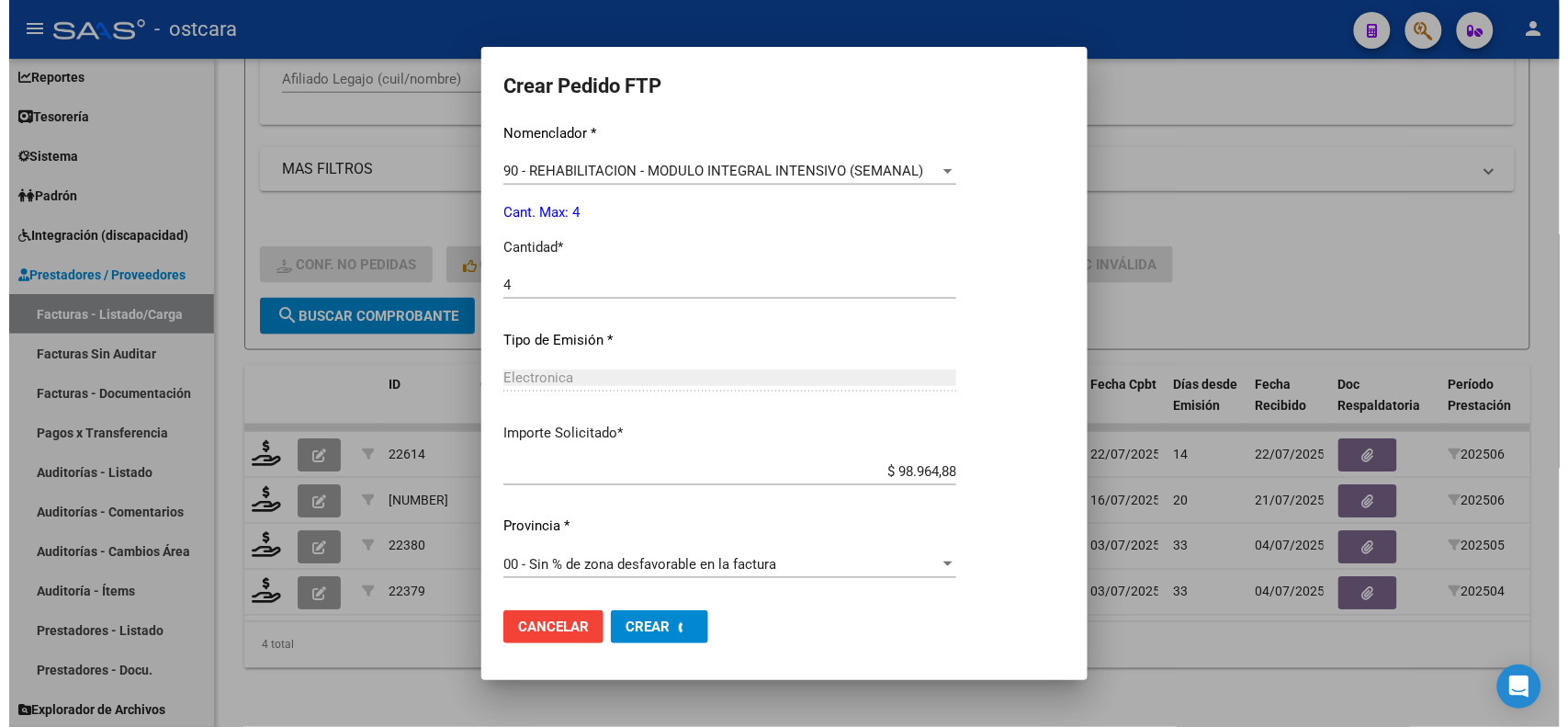 scroll, scrollTop: 0, scrollLeft: 0, axis: both 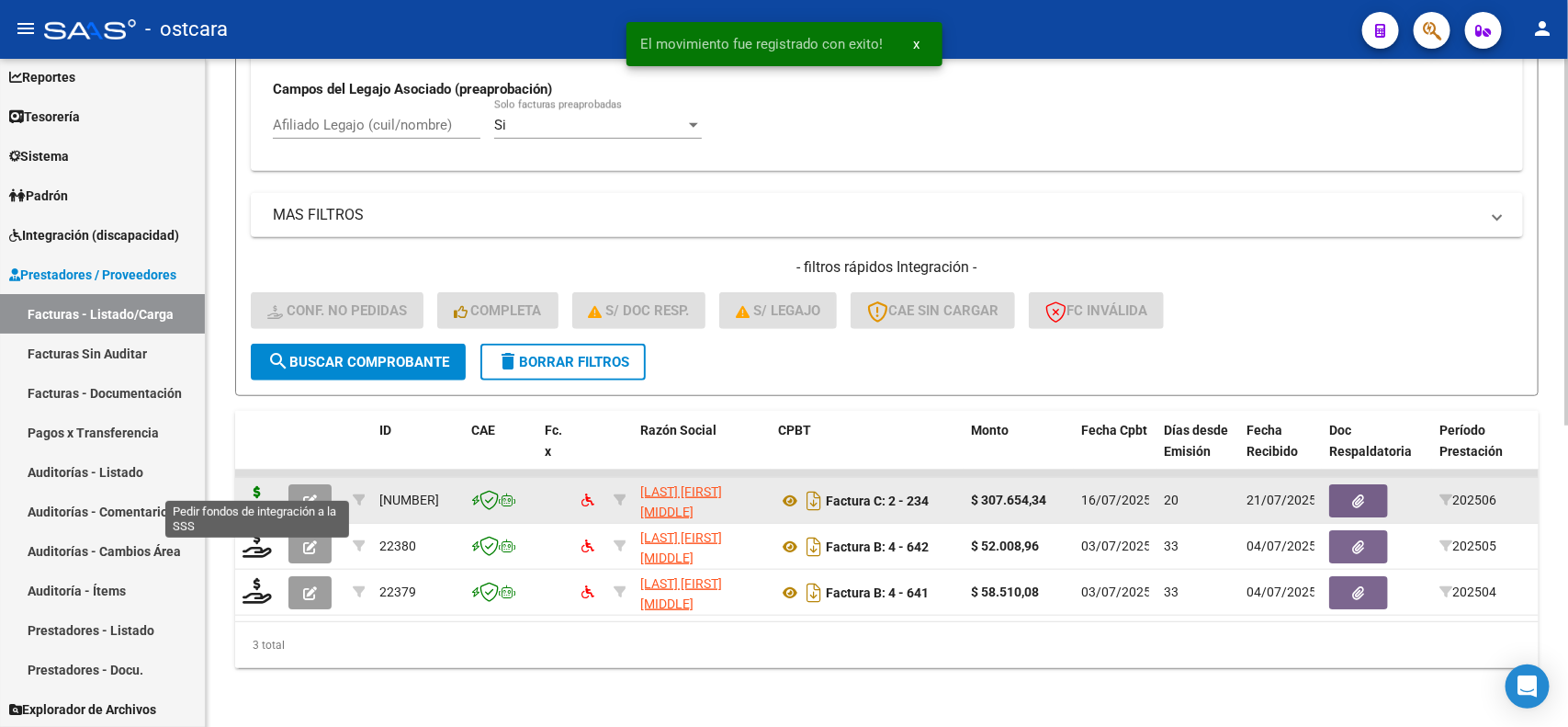 click 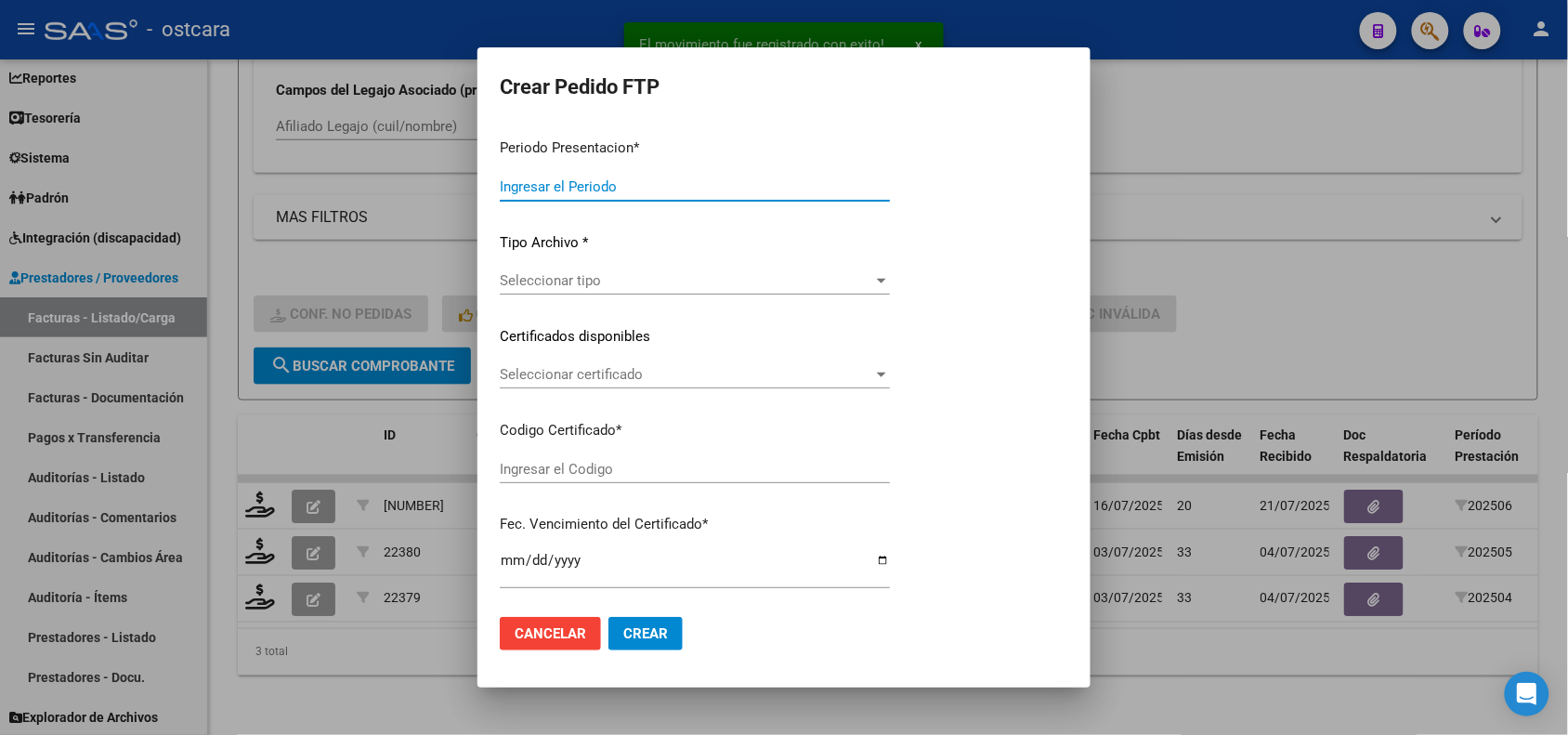 type on "202507" 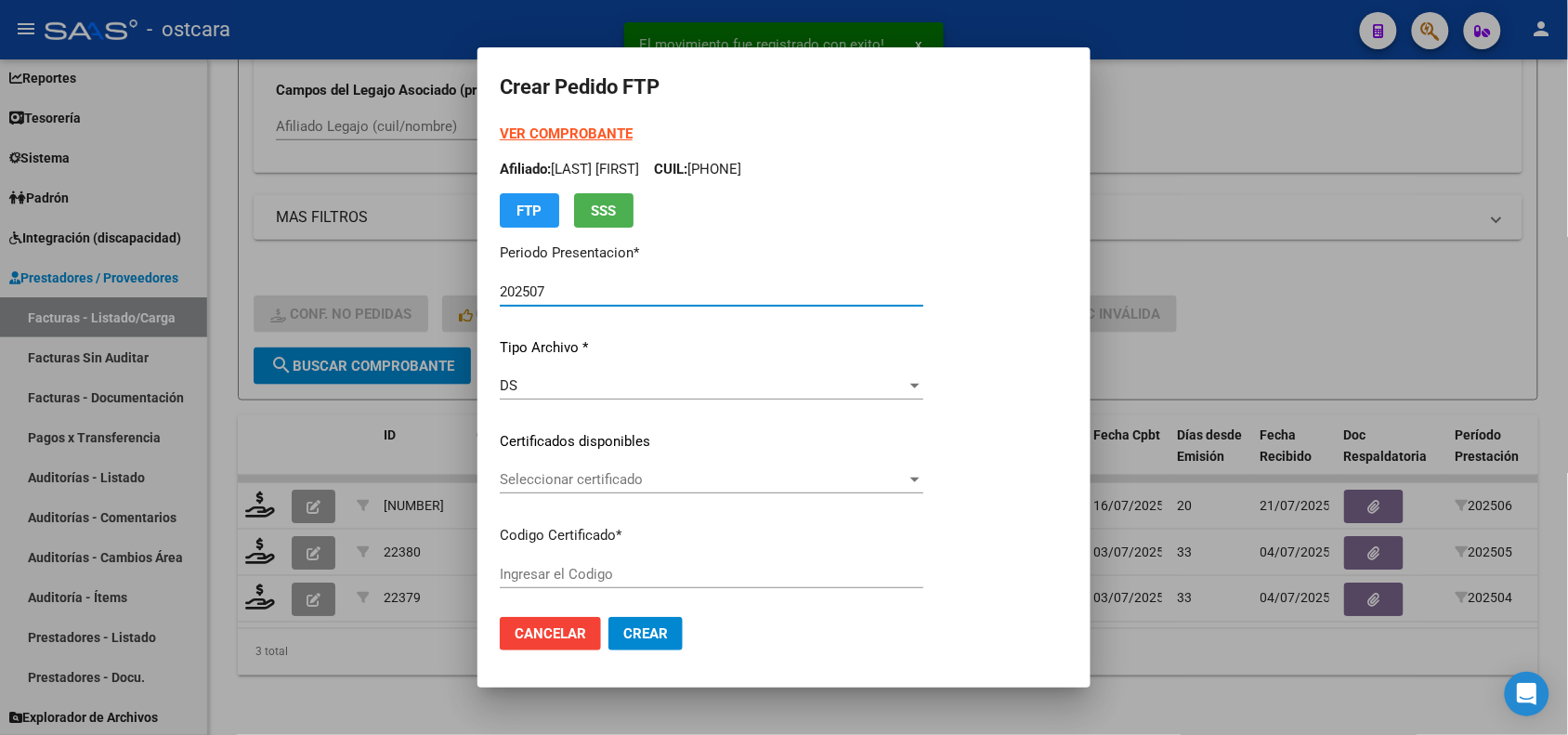 type on "ARG02000495115732022053020270530ERI43400" 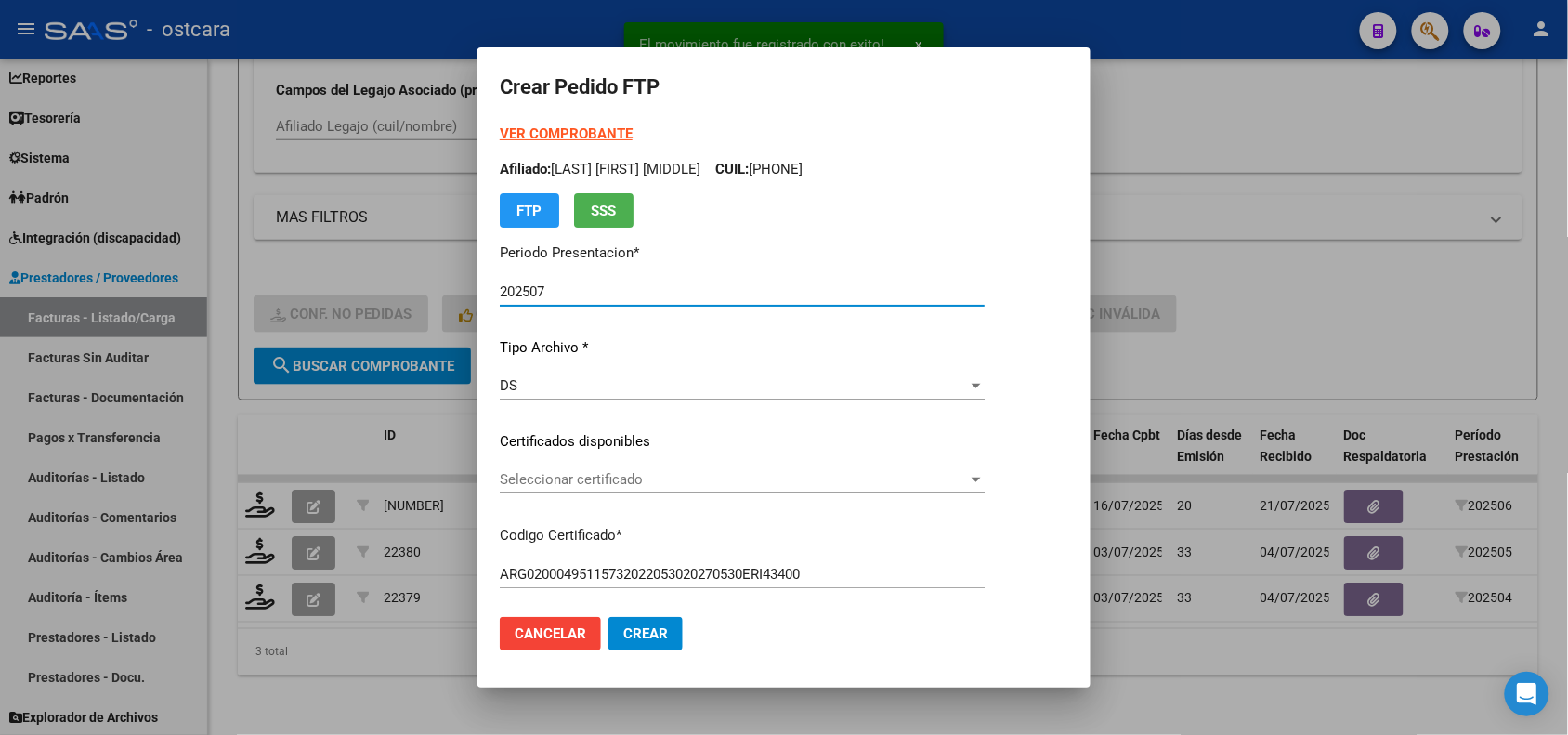 click on "Seleccionar certificado" at bounding box center [734, 479] 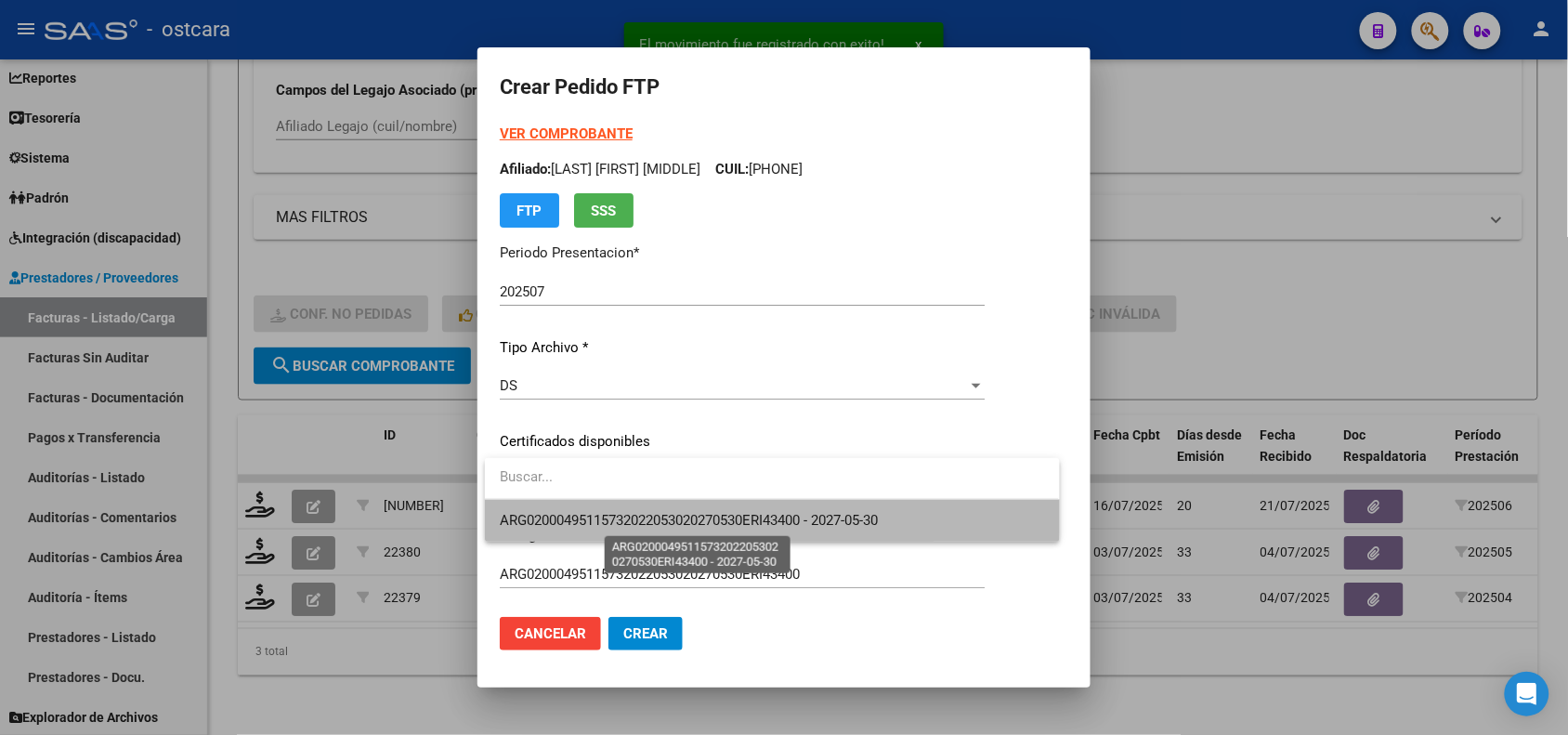 click on "ARG02000495115732022053020270530ERI43400 - 2027-05-30" at bounding box center (688, 520) 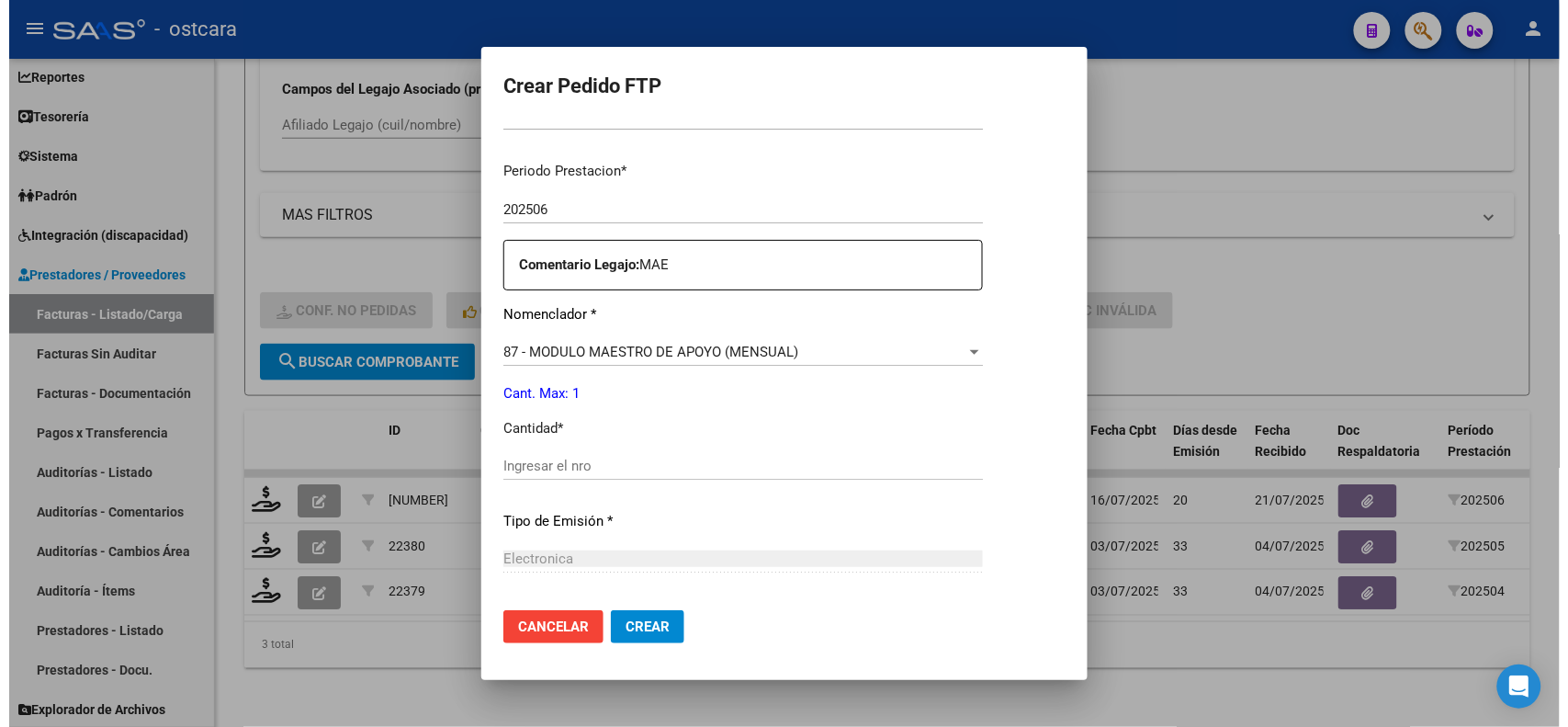 scroll, scrollTop: 574, scrollLeft: 0, axis: vertical 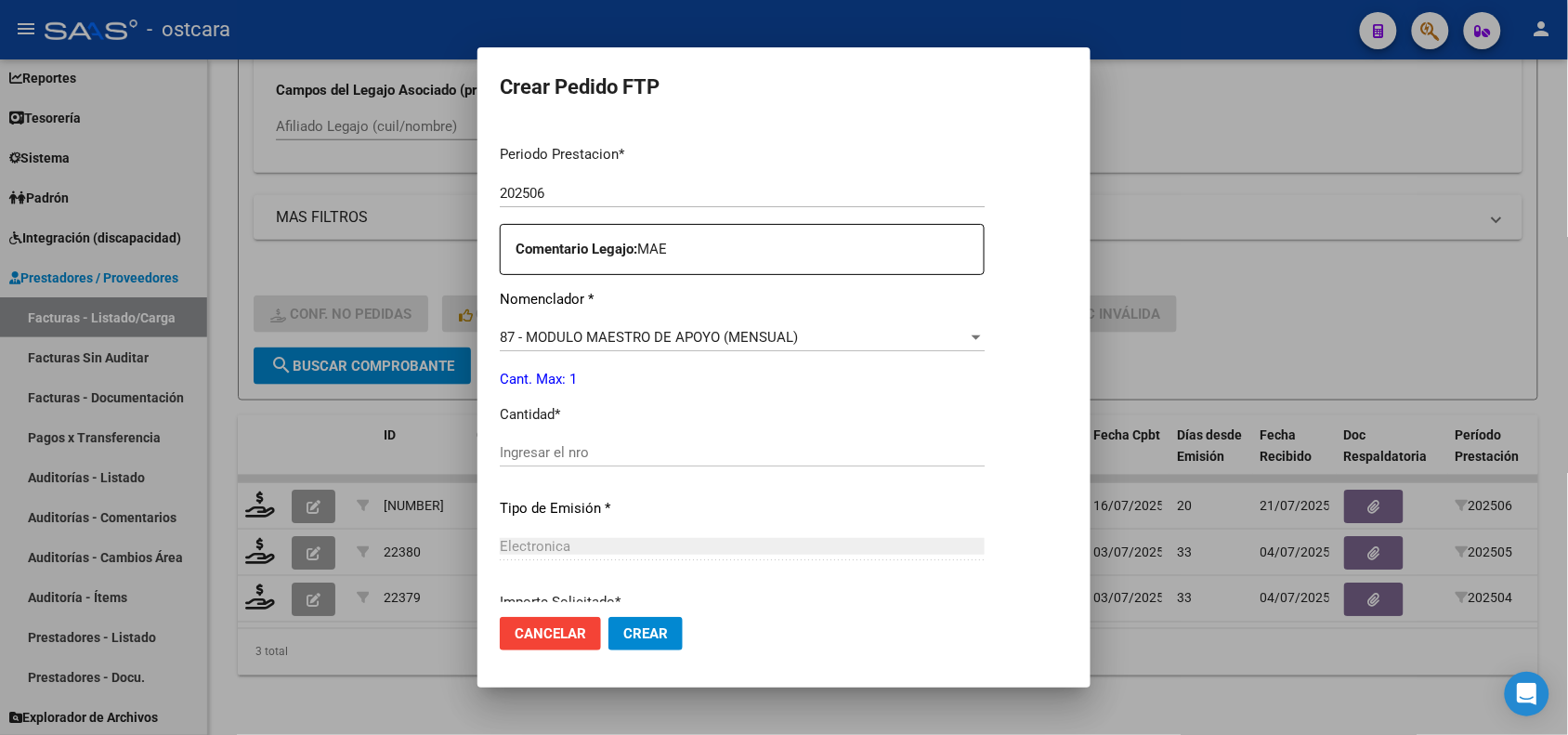 click on "Periodo Prestacion  *   202506 Ingresar el Periodo Prestacion  Comentario Legajo:    MAE  Nomenclador * 87 - MODULO MAESTRO DE APOYO (MENSUAL) Seleccionar nomenclador Cant. Max: 1 Cantidad  *   Ingresar el nro   Tipo de Emisión * Electronica Seleccionar tipo Importe Solicitado  *   $ 307.654,34 Ingresar imp. solicitado   Provincia * 00 - Sin % de zona desfavorable en la factura Seleccionar provincia" at bounding box center [742, 448] 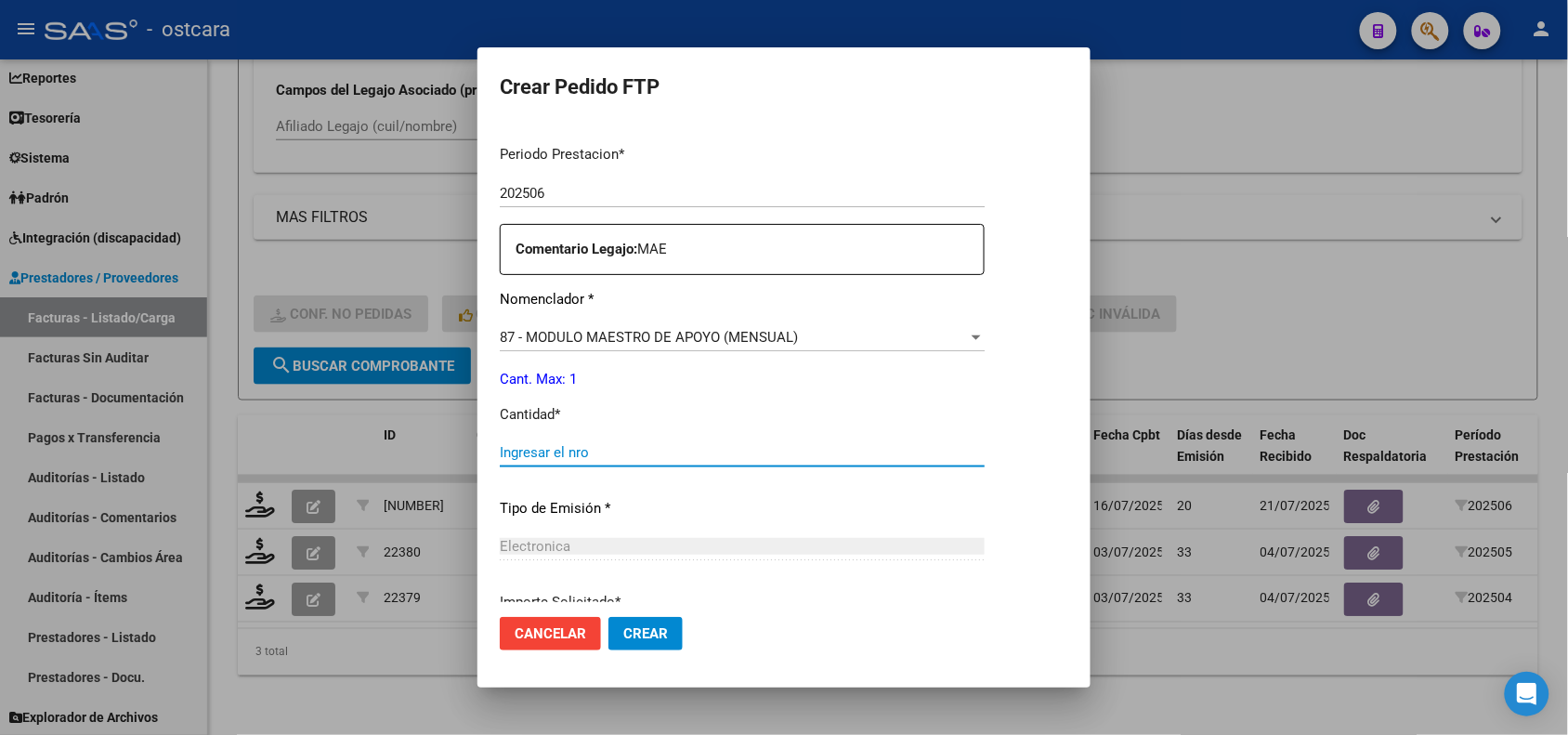 click on "Ingresar el nro" at bounding box center (742, 453) 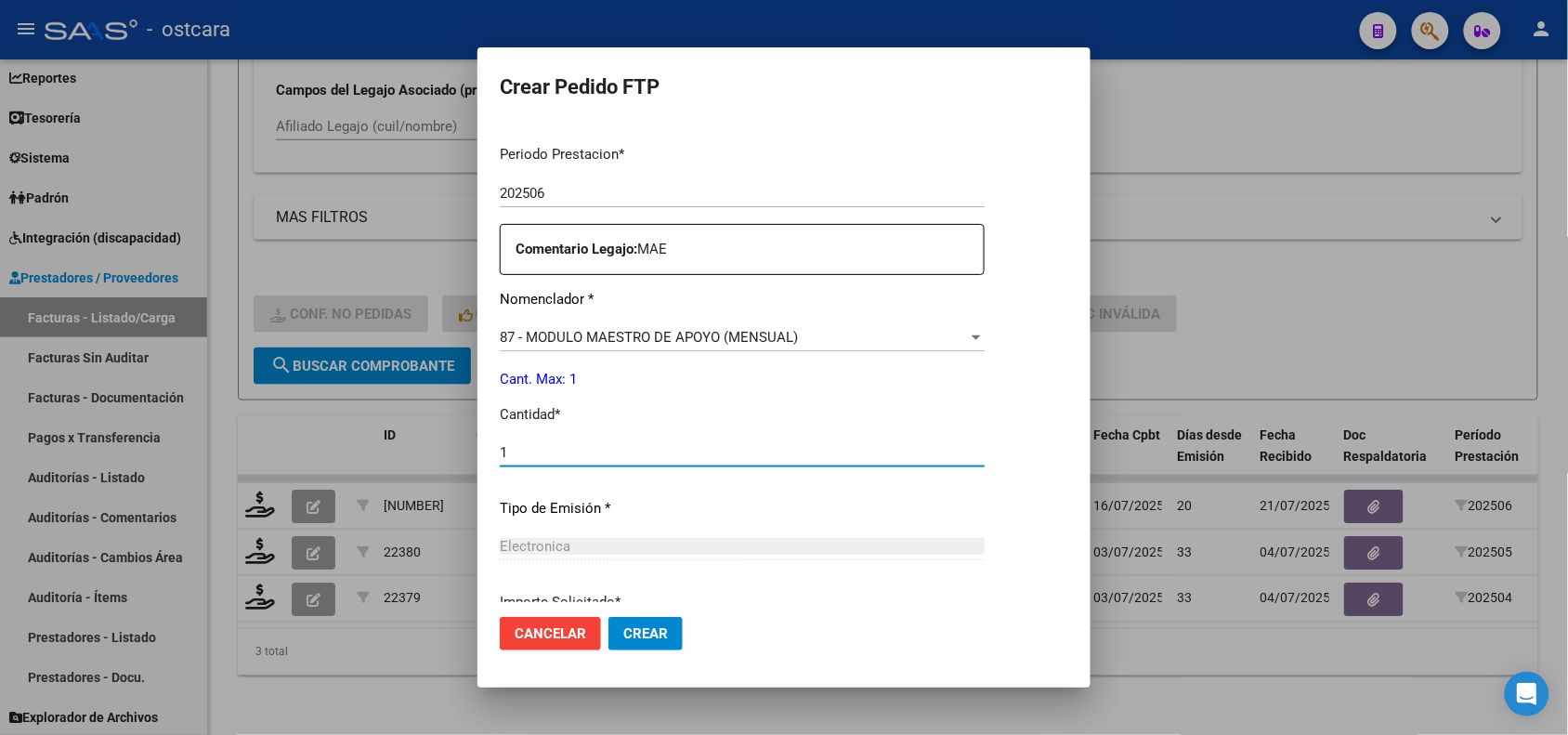 type on "1" 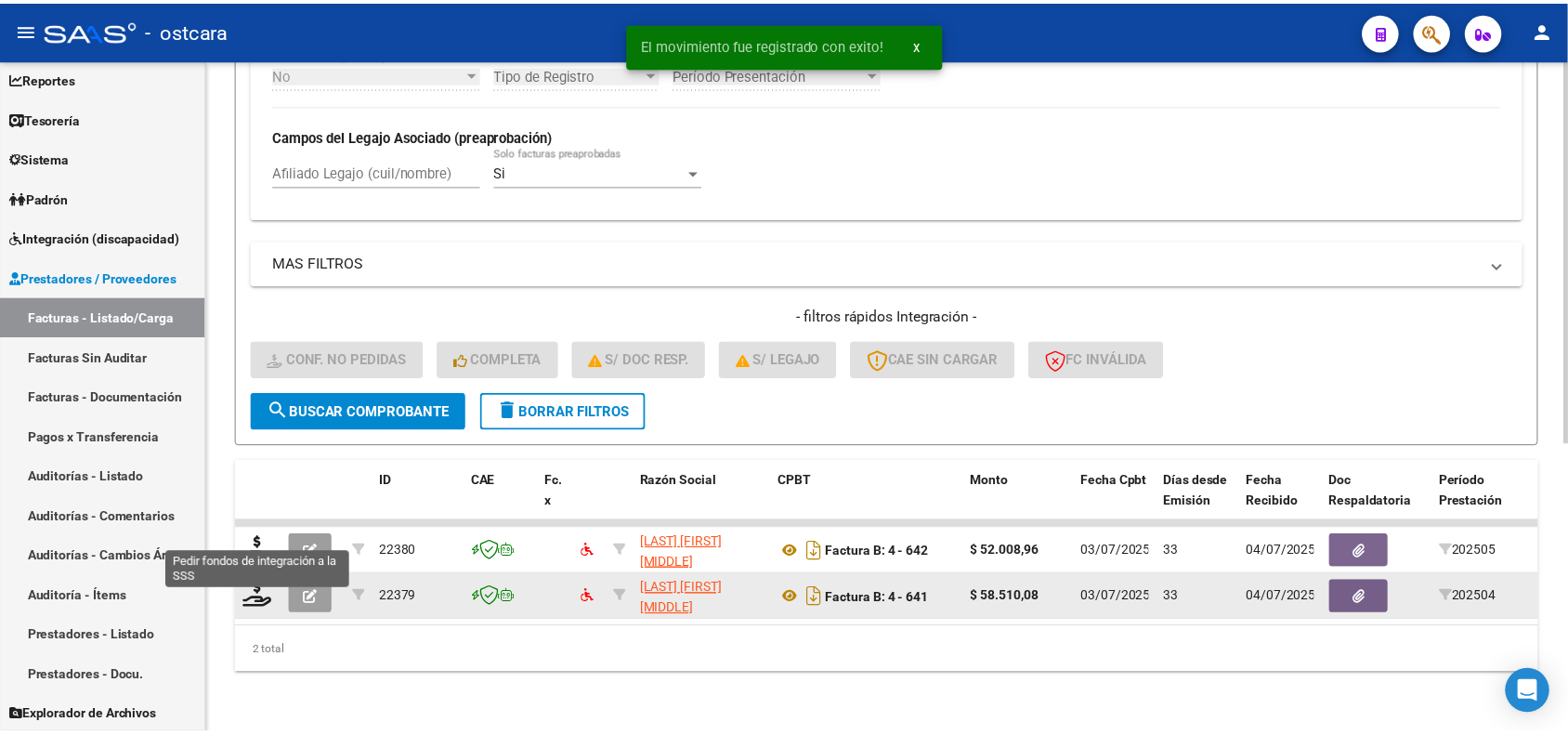 scroll, scrollTop: 507, scrollLeft: 0, axis: vertical 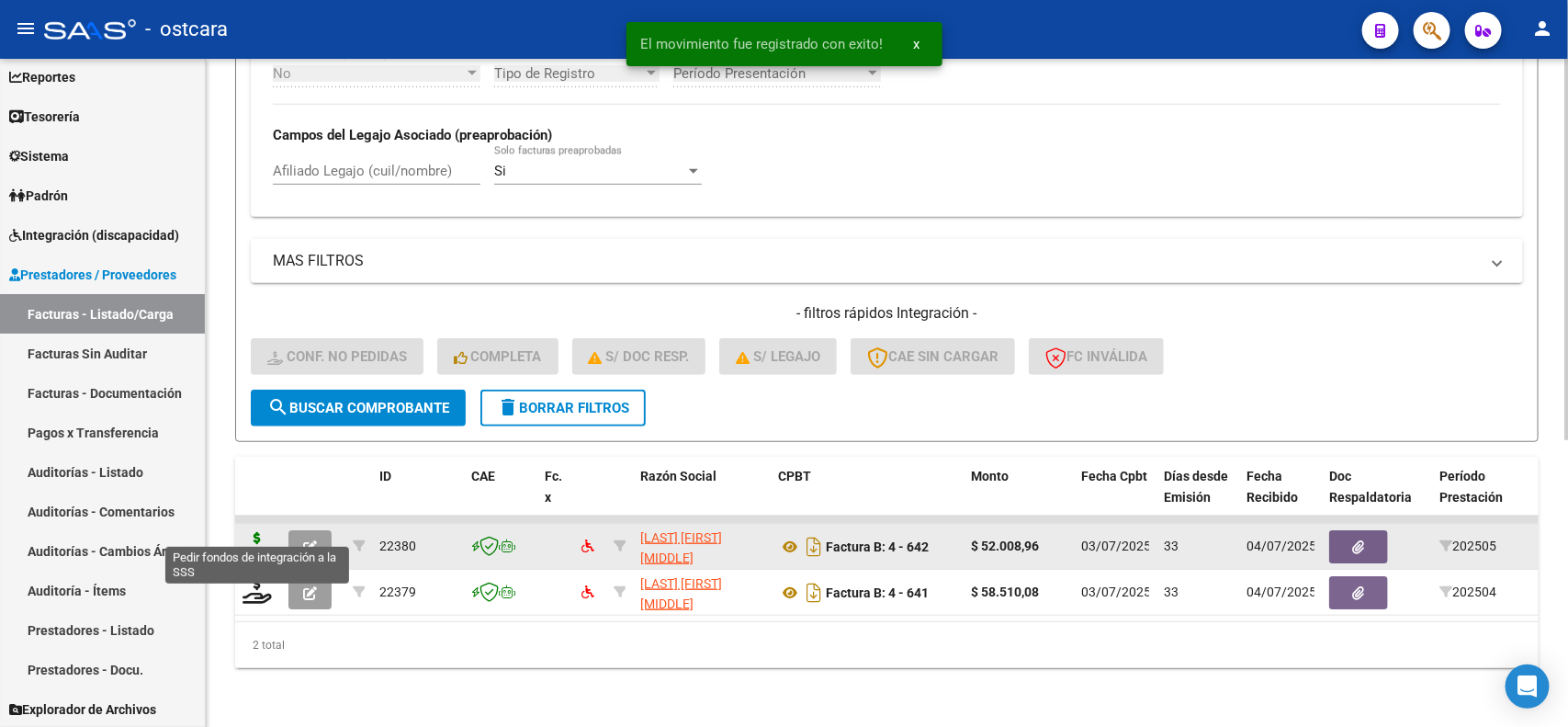 click 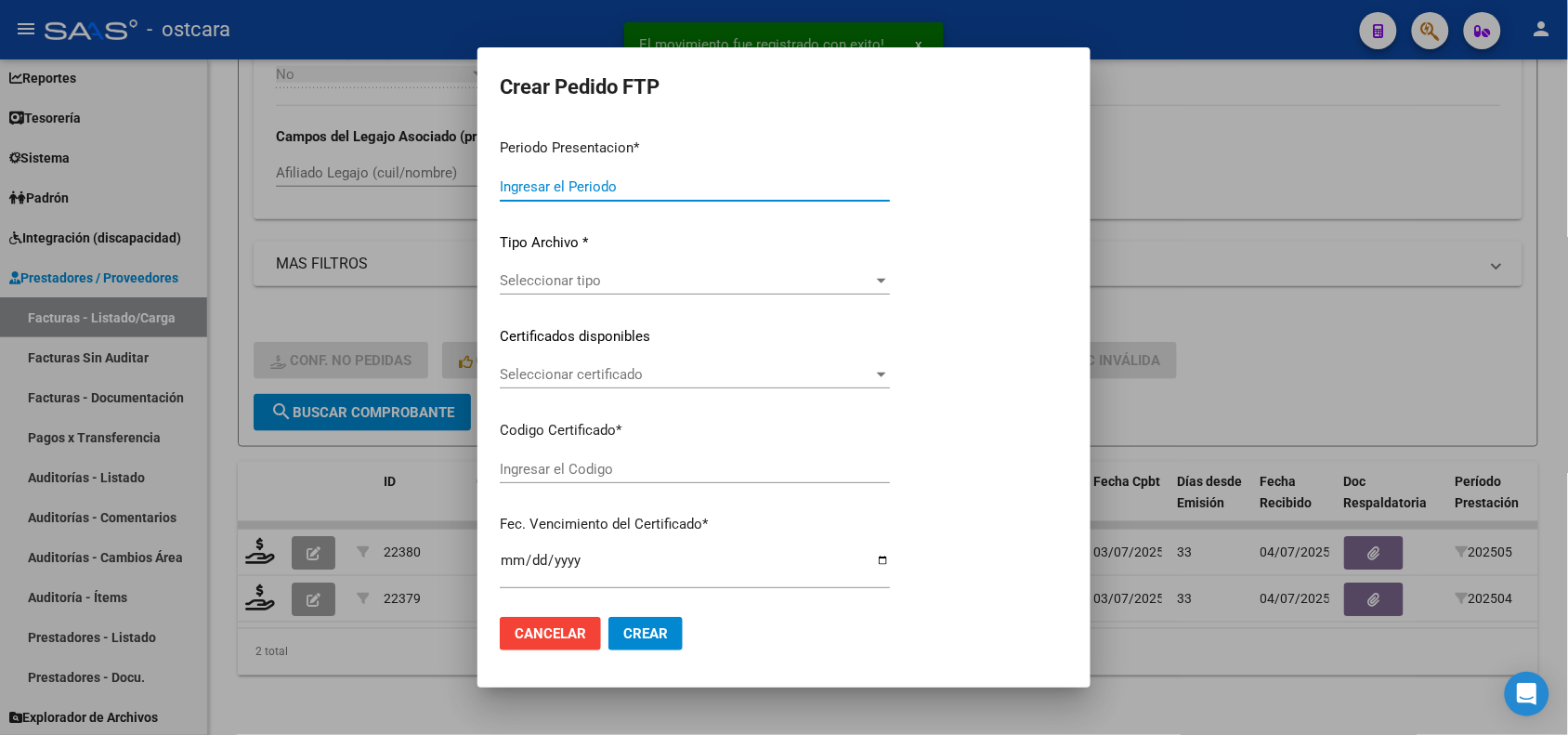 type on "202507" 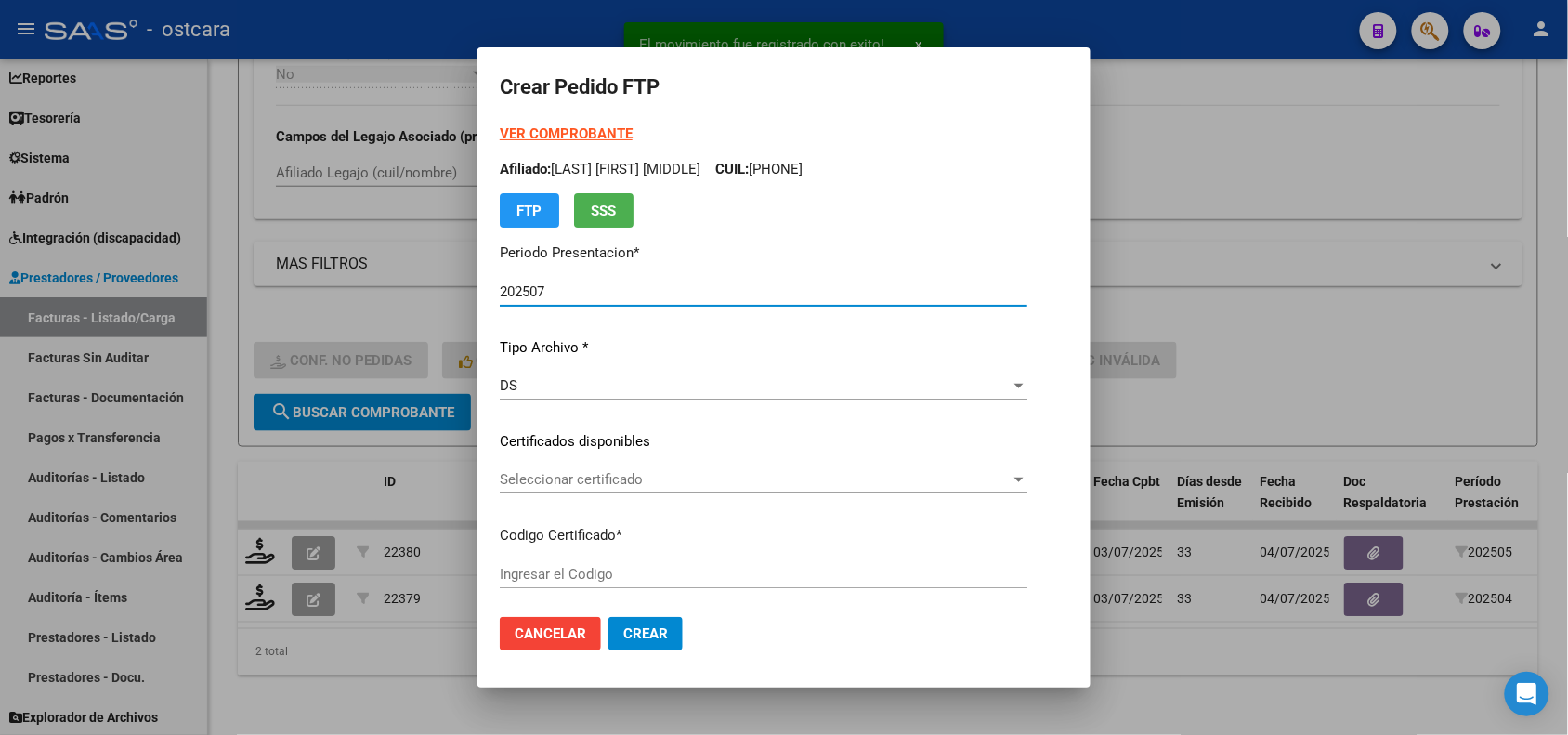 type on "ARG02000501228522020121820241218SFE22100" 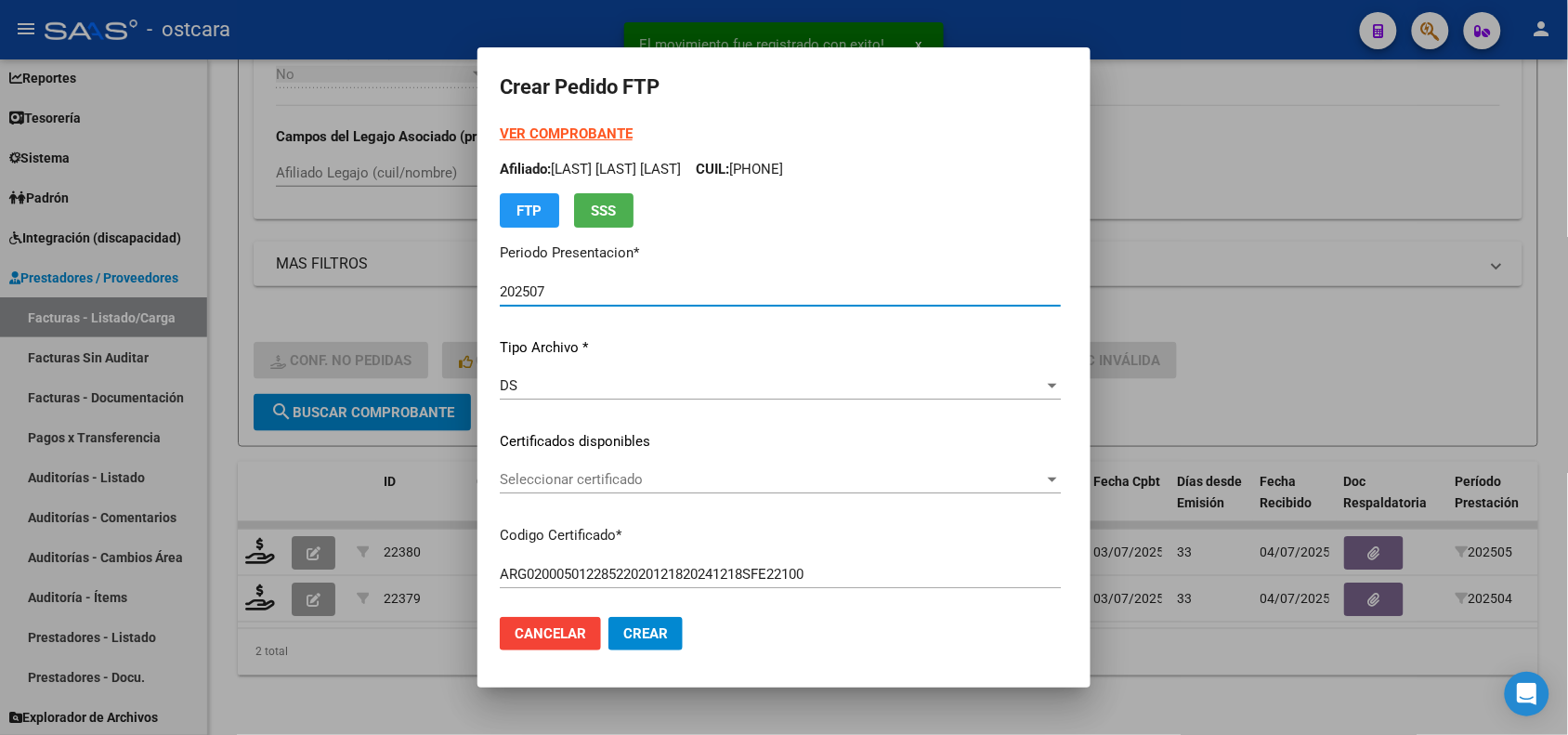 click on "VER COMPROBANTE" at bounding box center (566, 134) 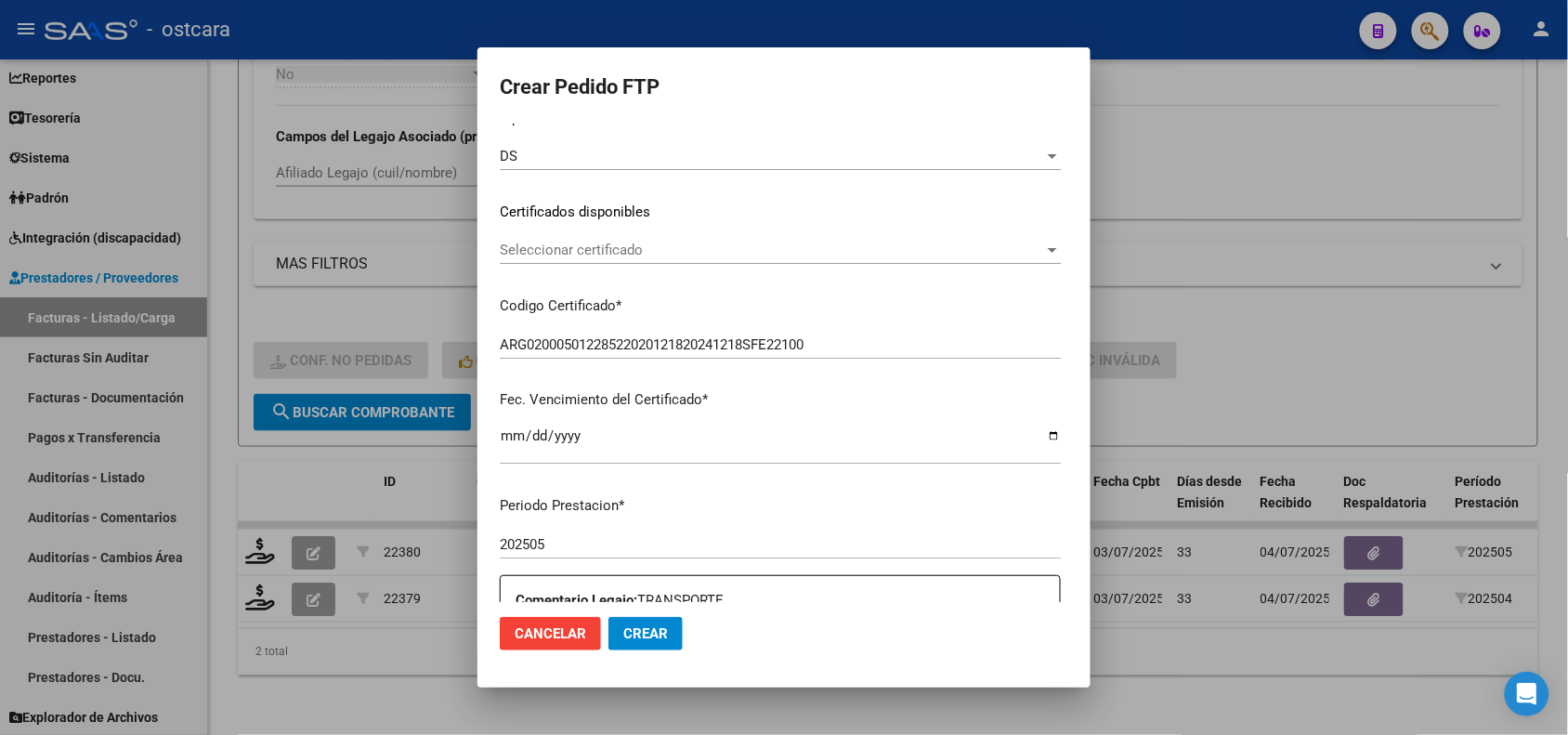 scroll, scrollTop: 232, scrollLeft: 0, axis: vertical 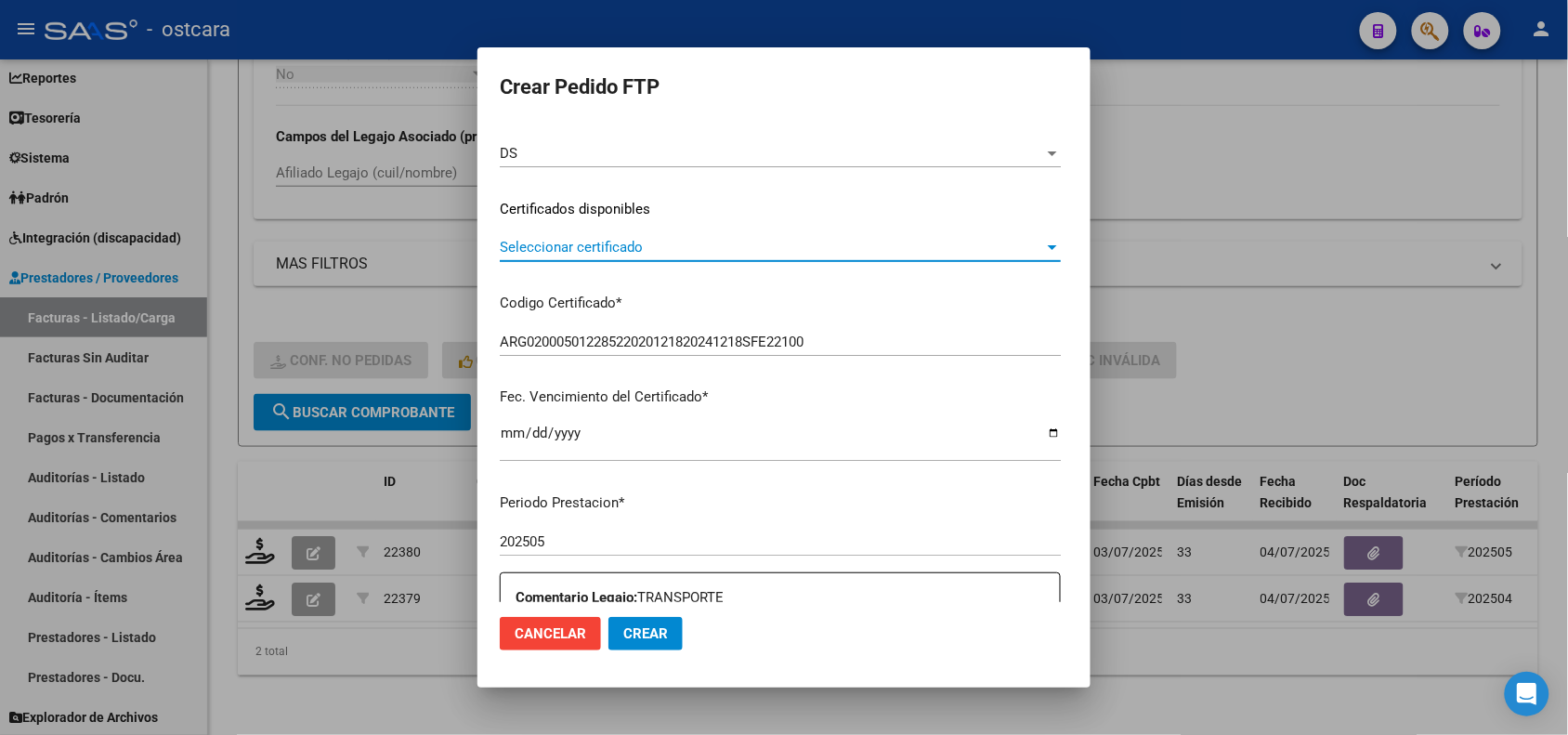 click on "Seleccionar certificado" at bounding box center (772, 247) 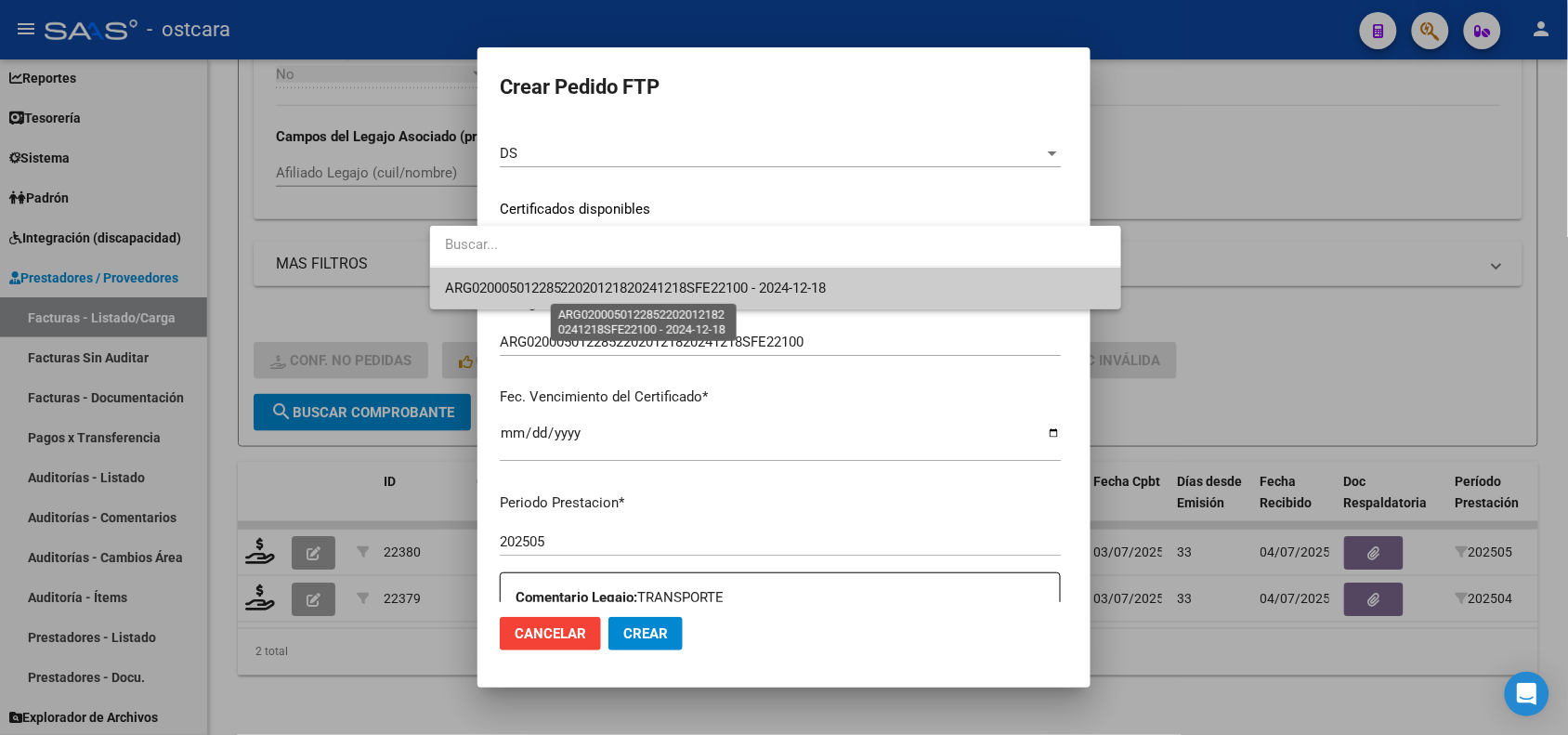 click on "ARG02000501228522020121820241218SFE22100 - 2024-12-18" at bounding box center [635, 288] 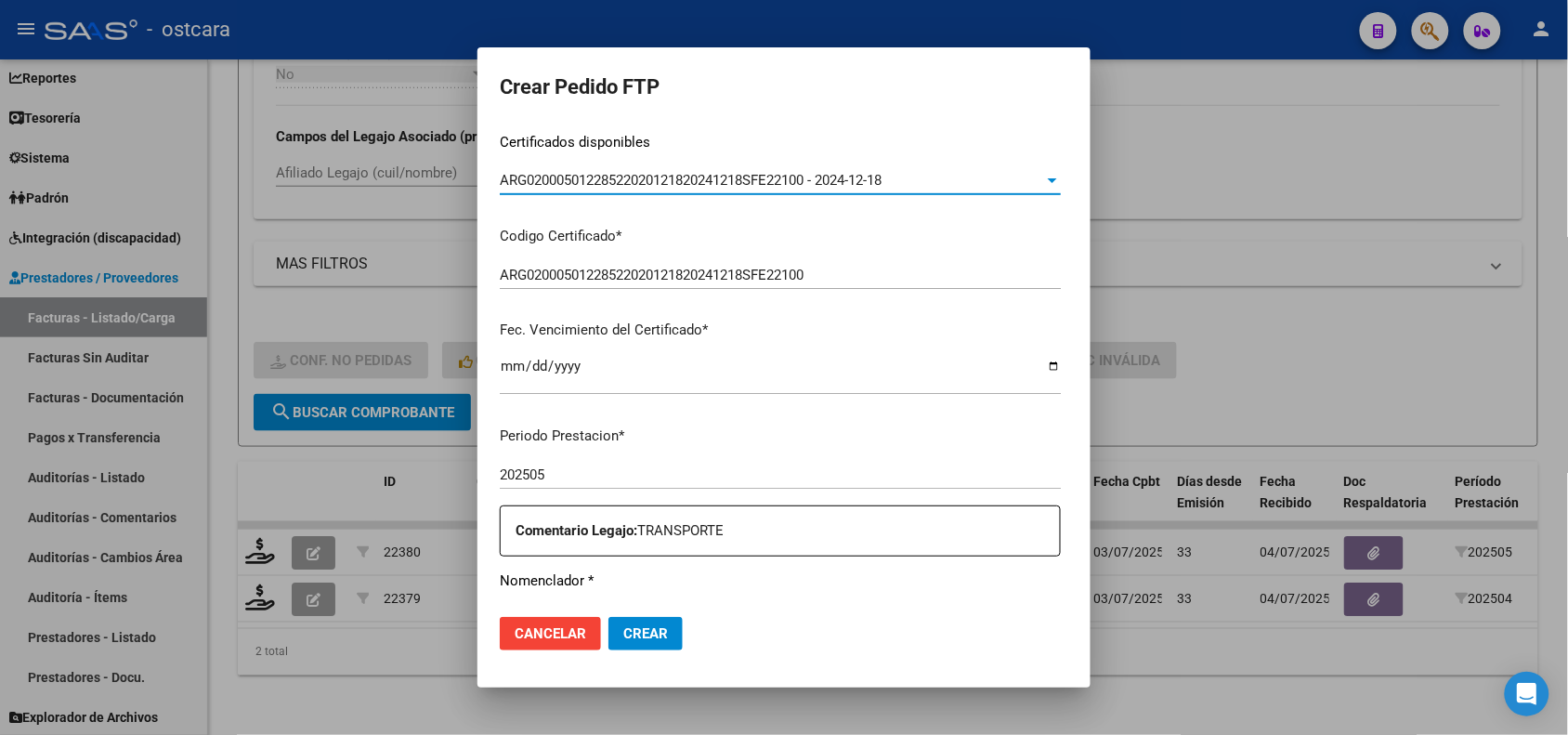 scroll, scrollTop: 581, scrollLeft: 0, axis: vertical 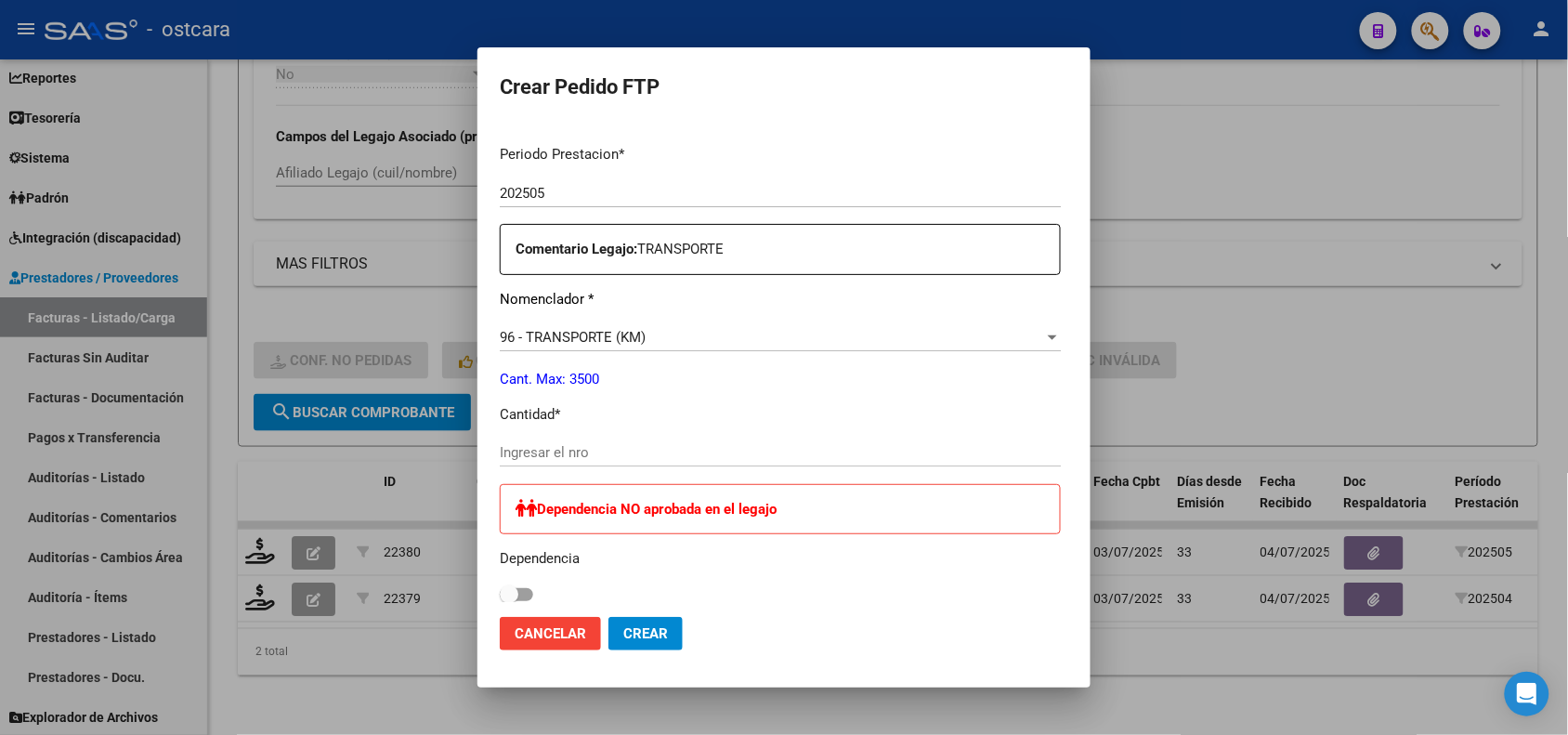 click on "Ingresar el nro" 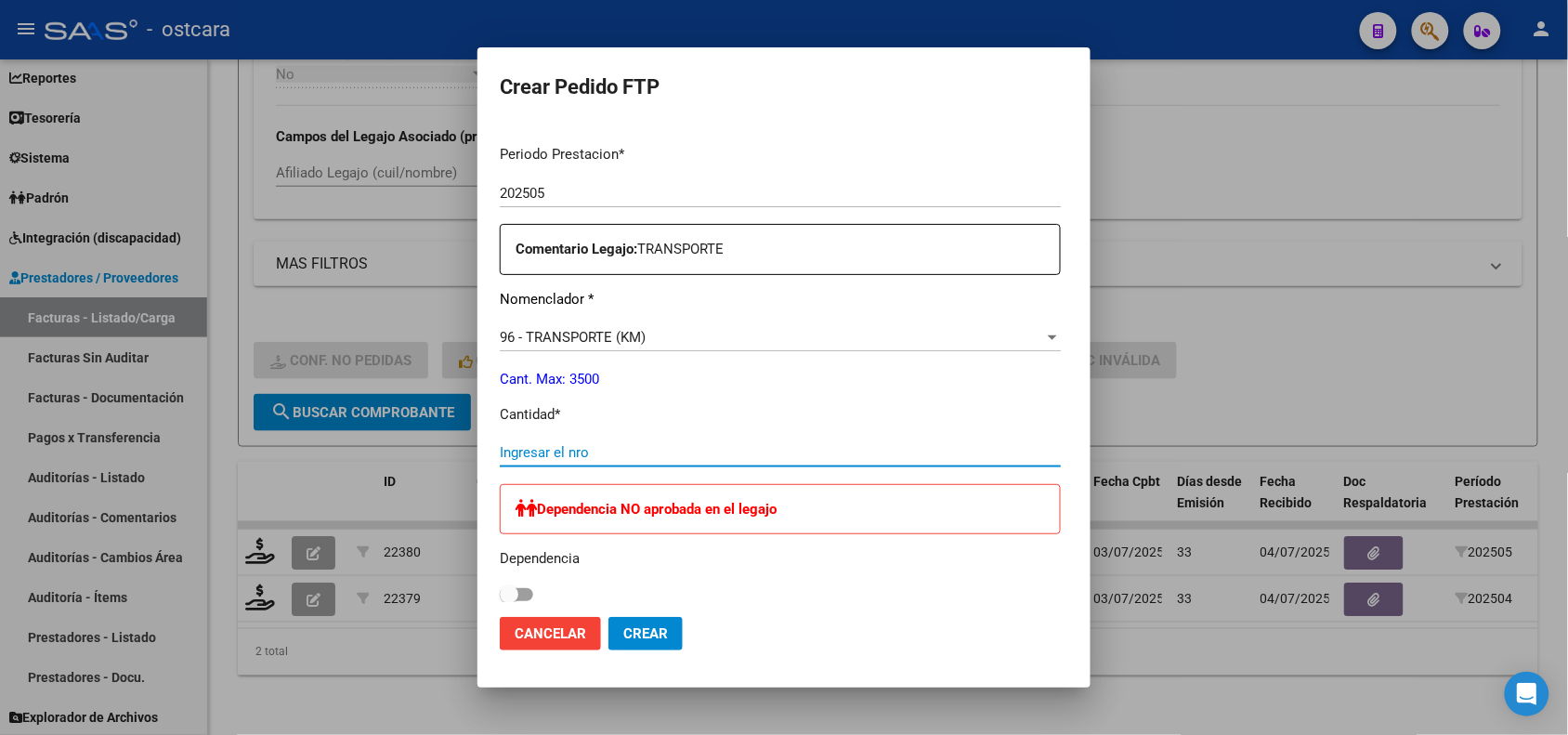 click on "Ingresar el nro" at bounding box center (780, 453) 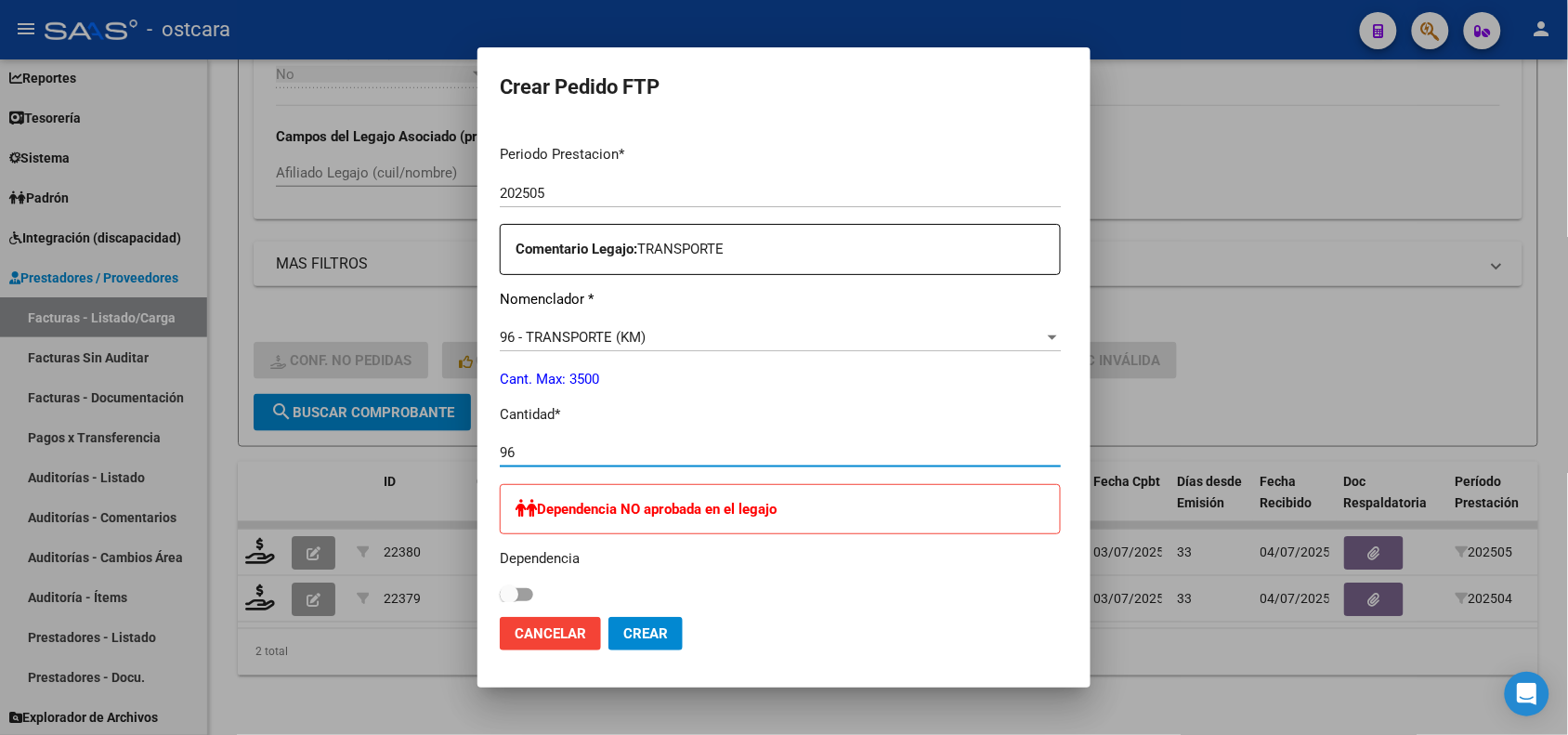 type on "96" 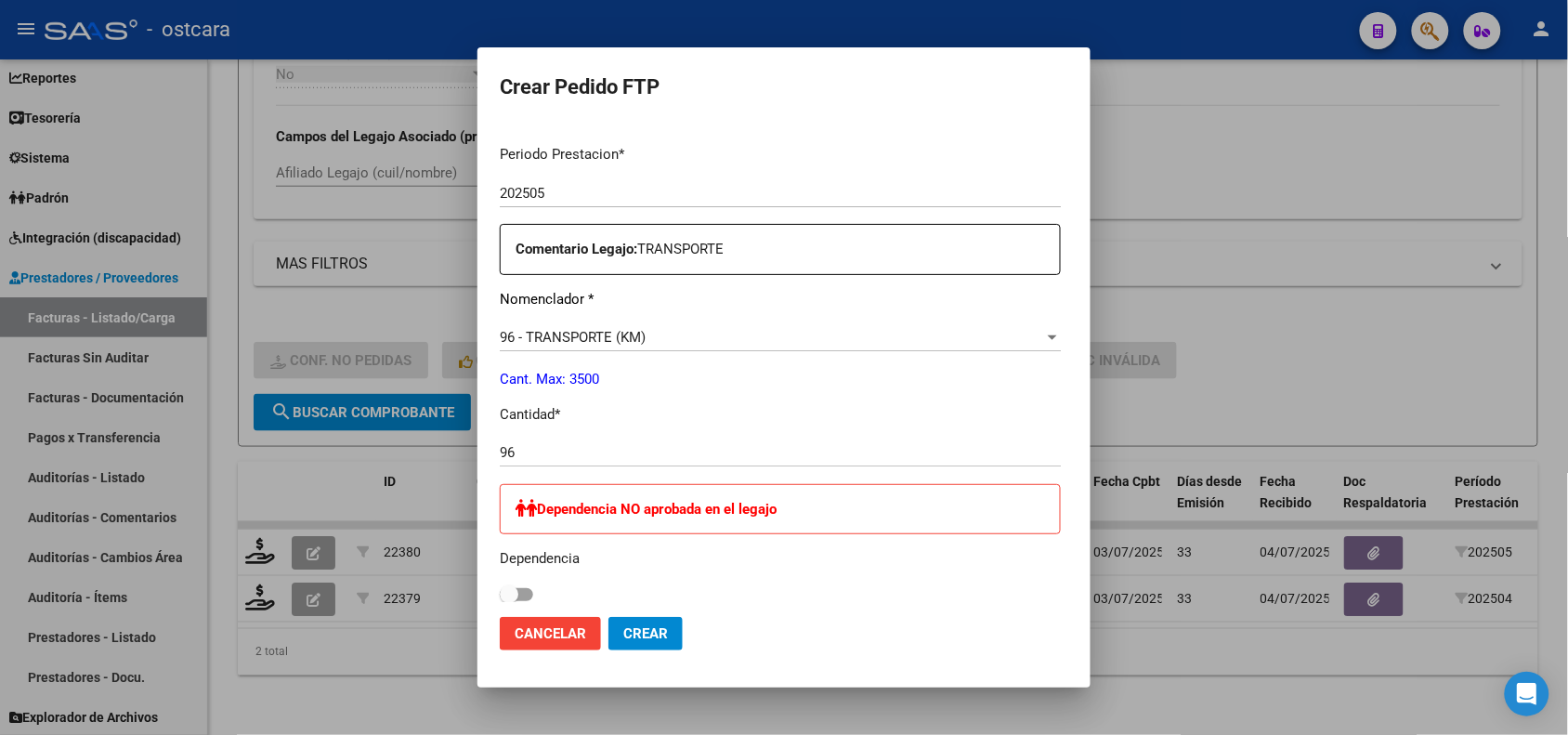 scroll, scrollTop: 1057, scrollLeft: 0, axis: vertical 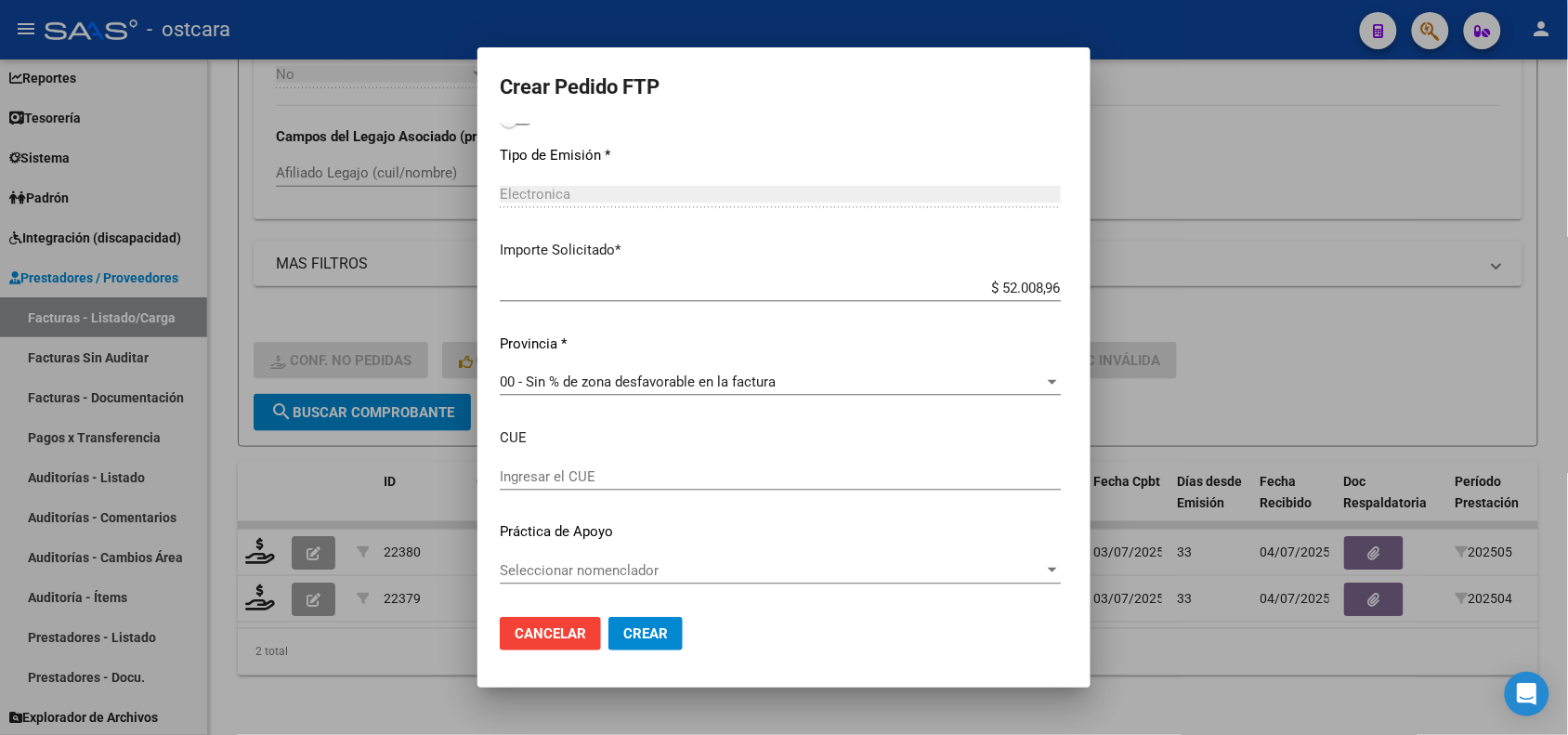 click on "Crear" 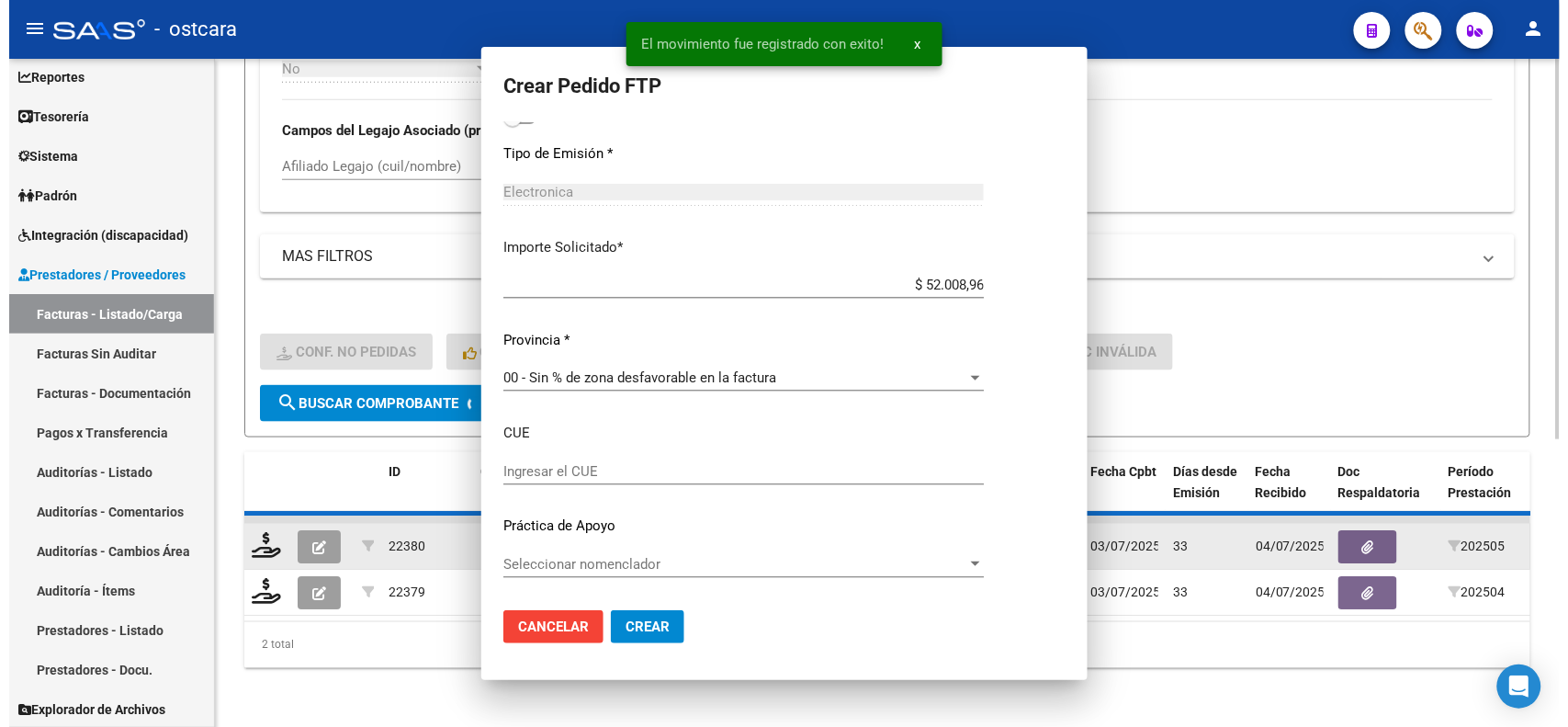scroll, scrollTop: 0, scrollLeft: 0, axis: both 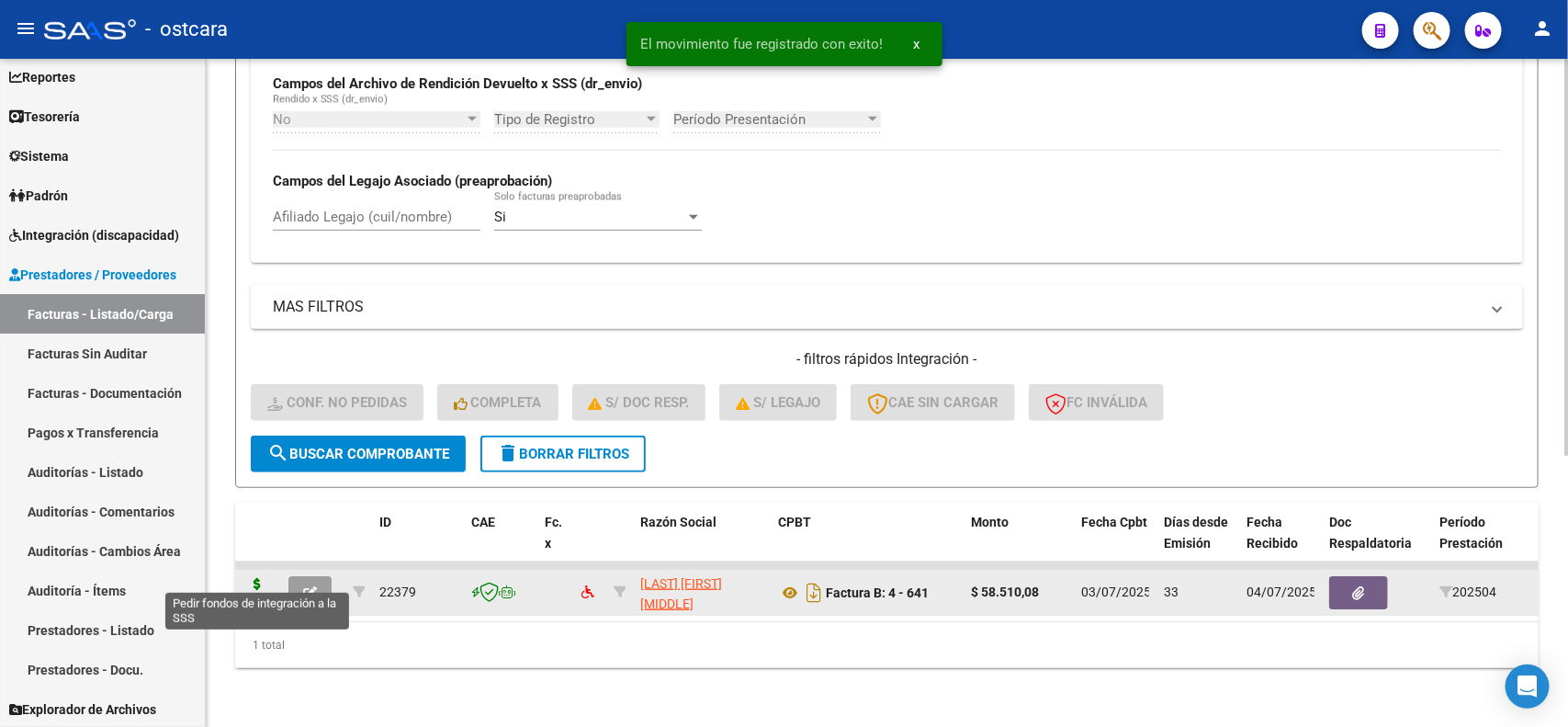 click 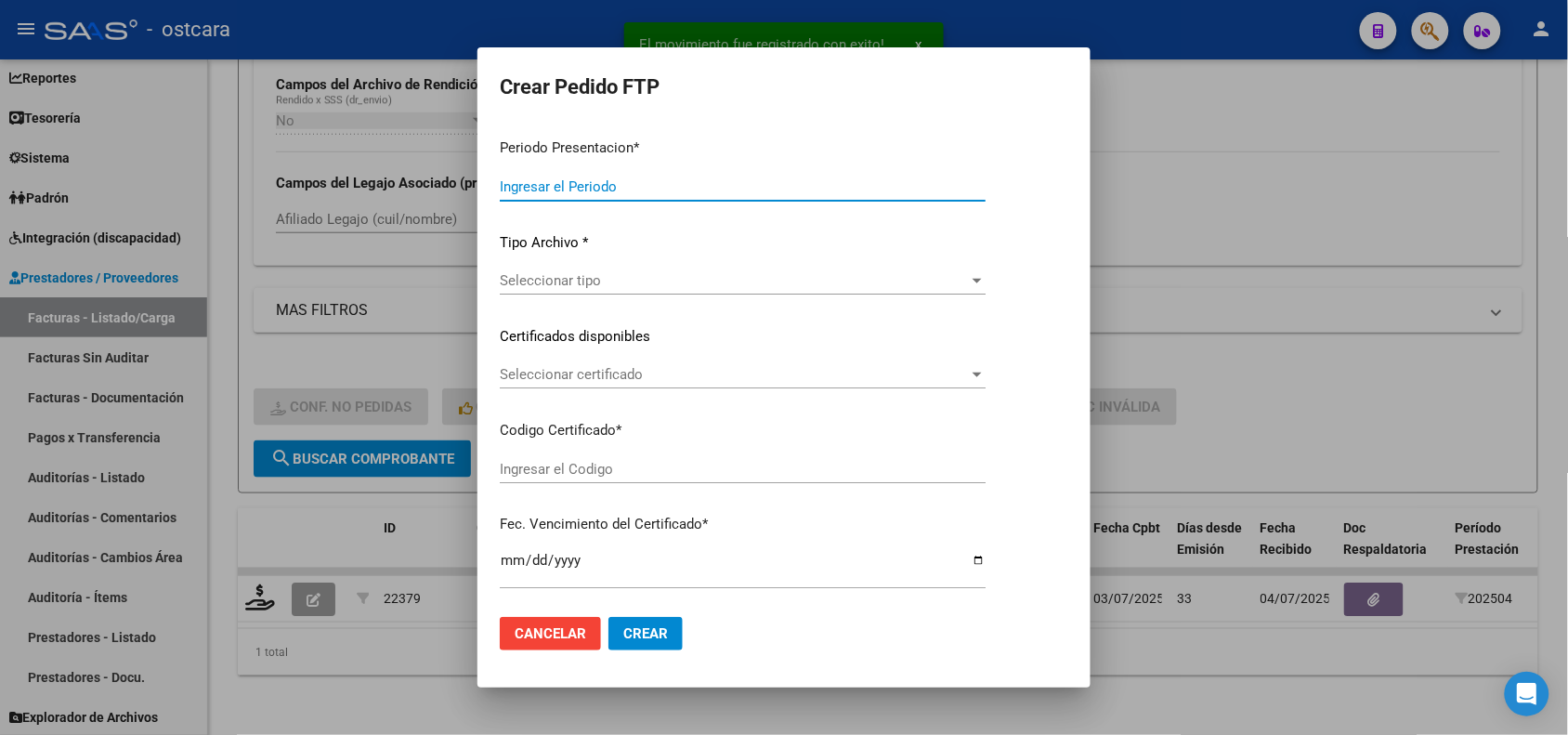 type on "202507" 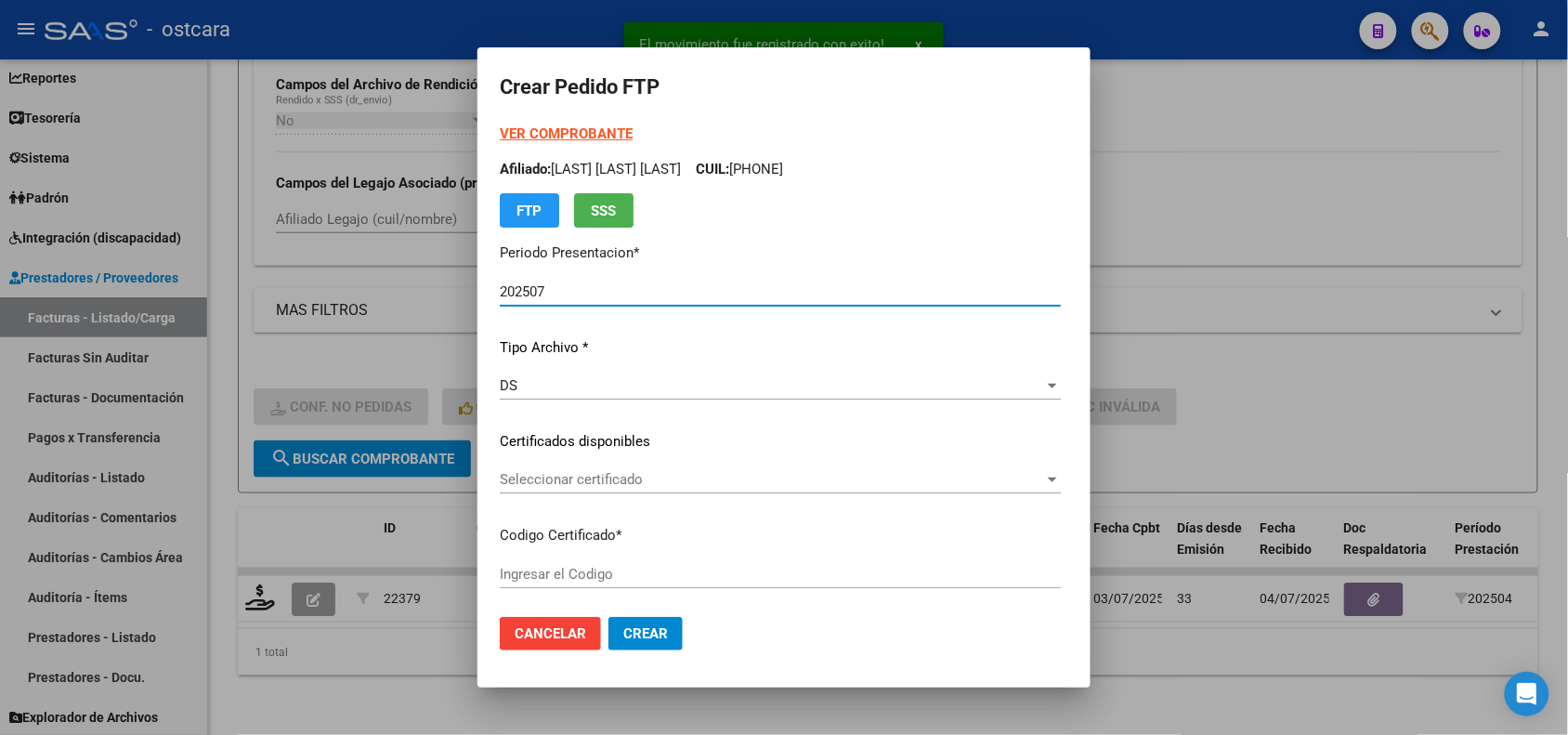 type on "ARG02000501228522020121820241218SFE22100" 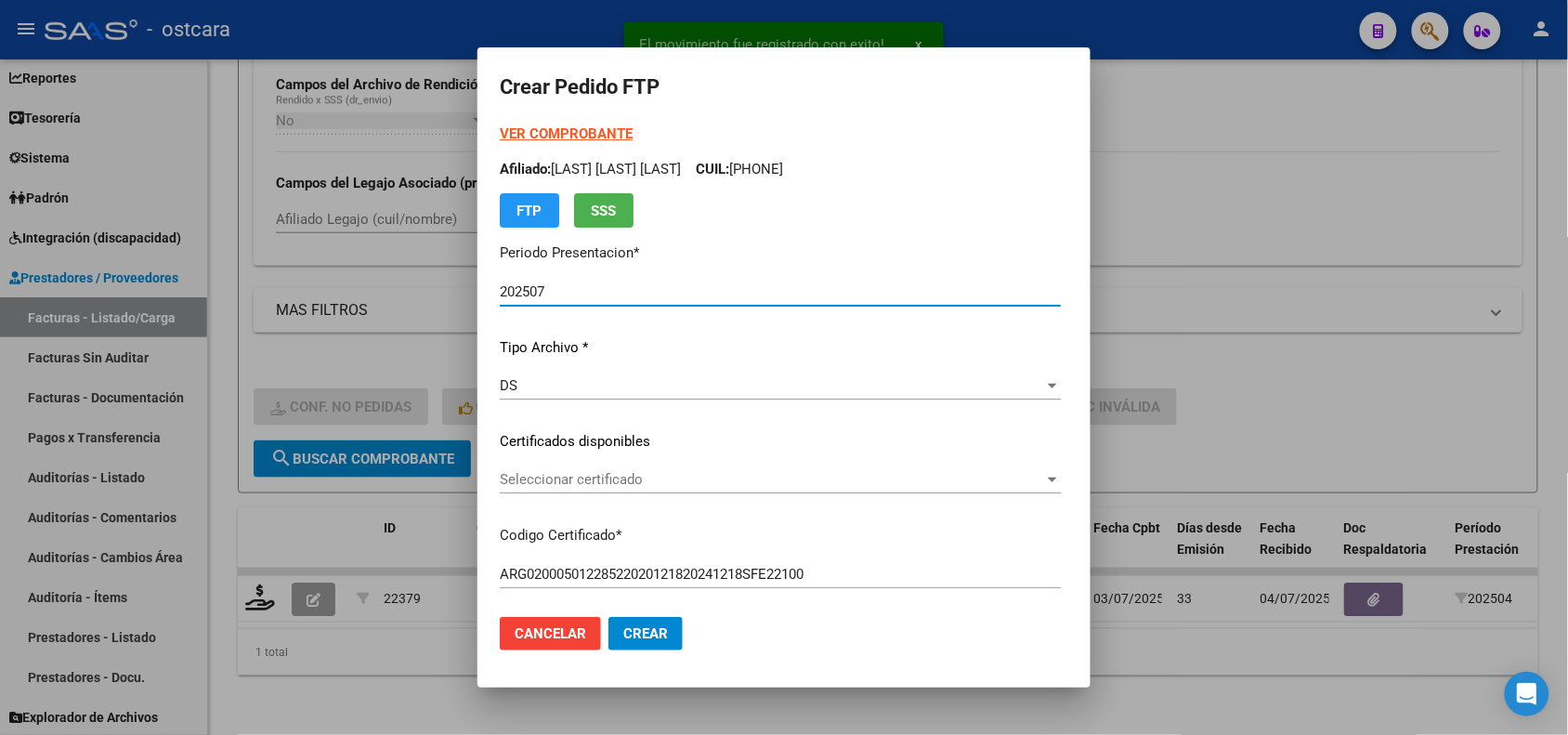 click on "VER COMPROBANTE" at bounding box center (566, 134) 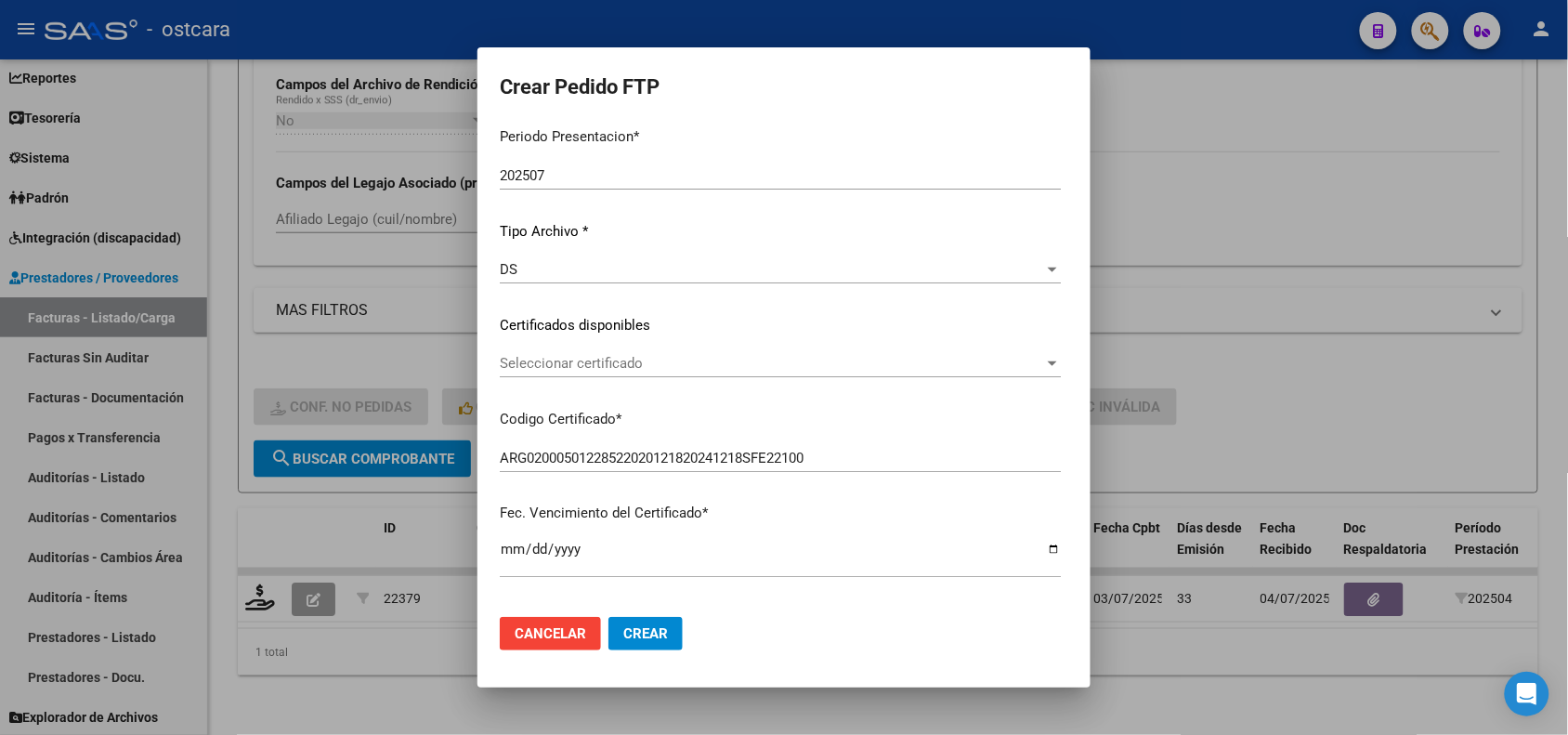 scroll, scrollTop: 0, scrollLeft: 0, axis: both 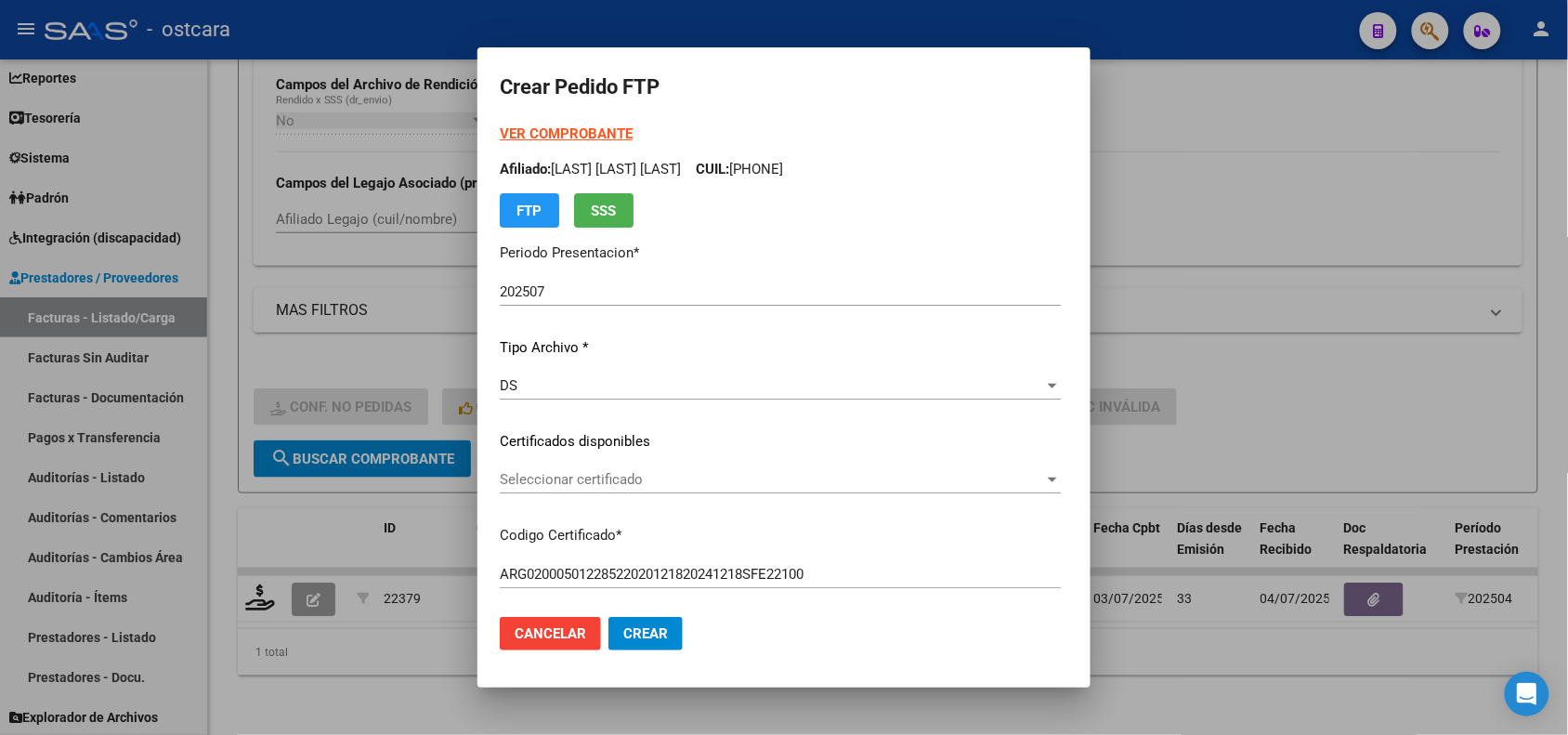 click on "VER COMPROBANTE" at bounding box center [566, 134] 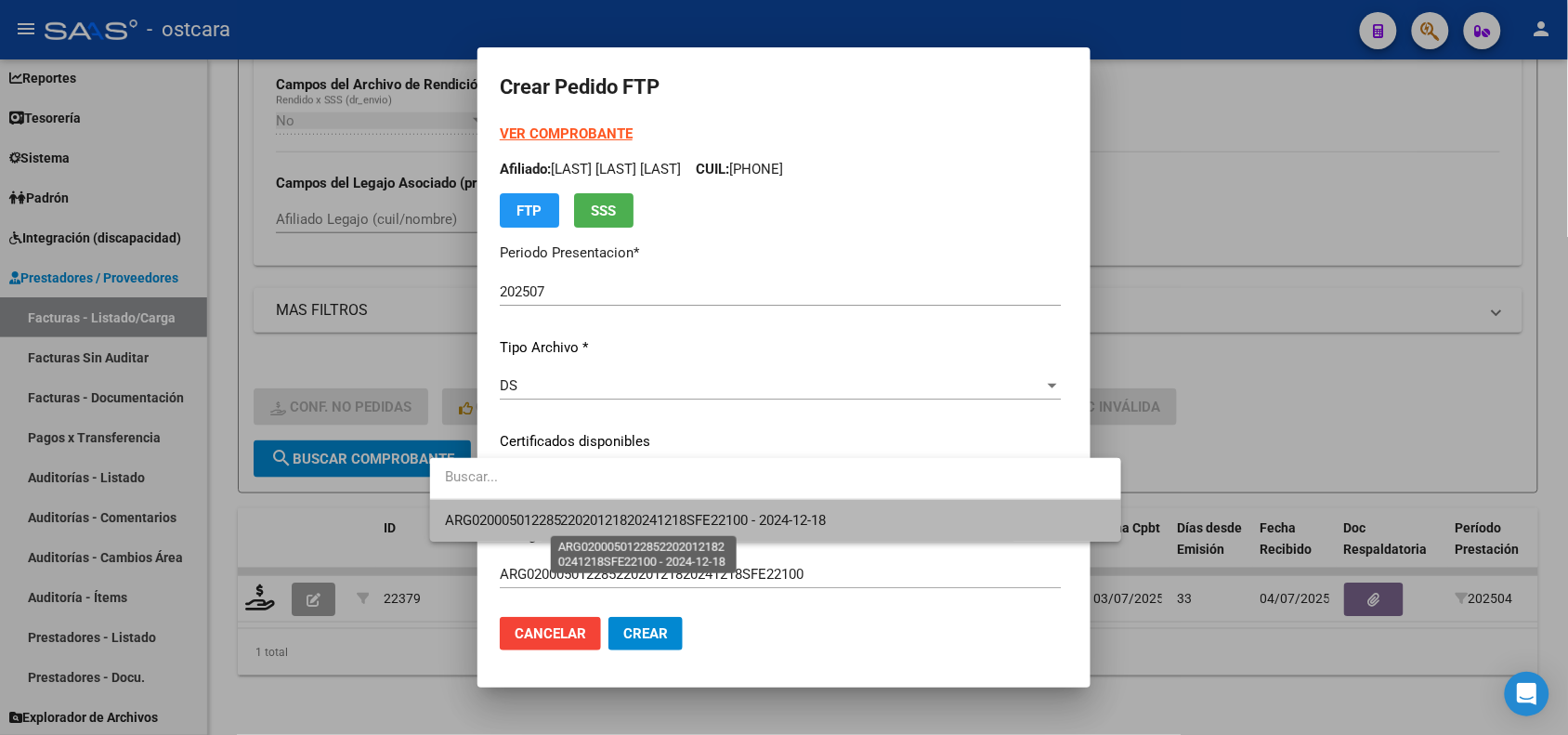click on "ARG02000501228522020121820241218SFE22100 - 2024-12-18" at bounding box center [635, 520] 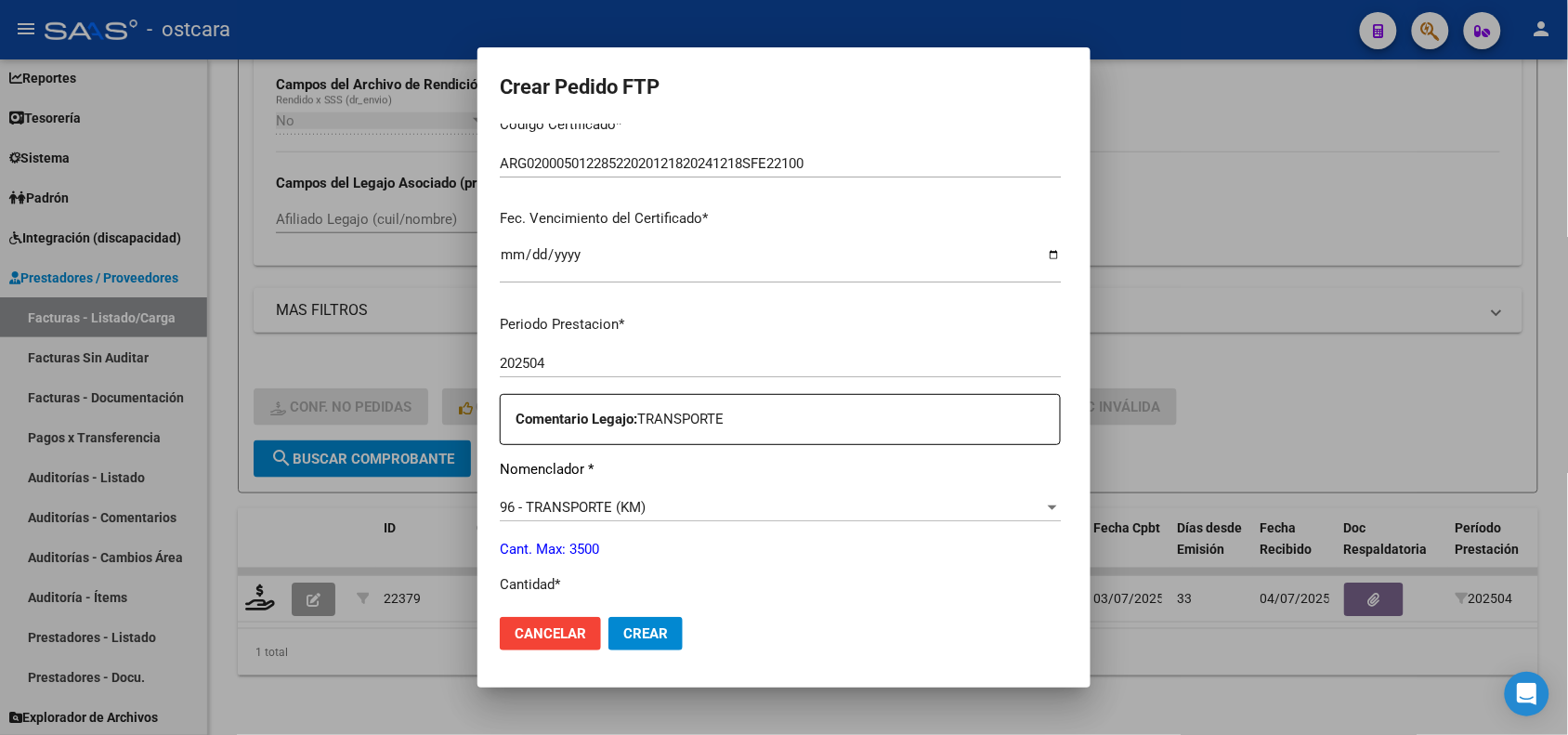scroll, scrollTop: 465, scrollLeft: 0, axis: vertical 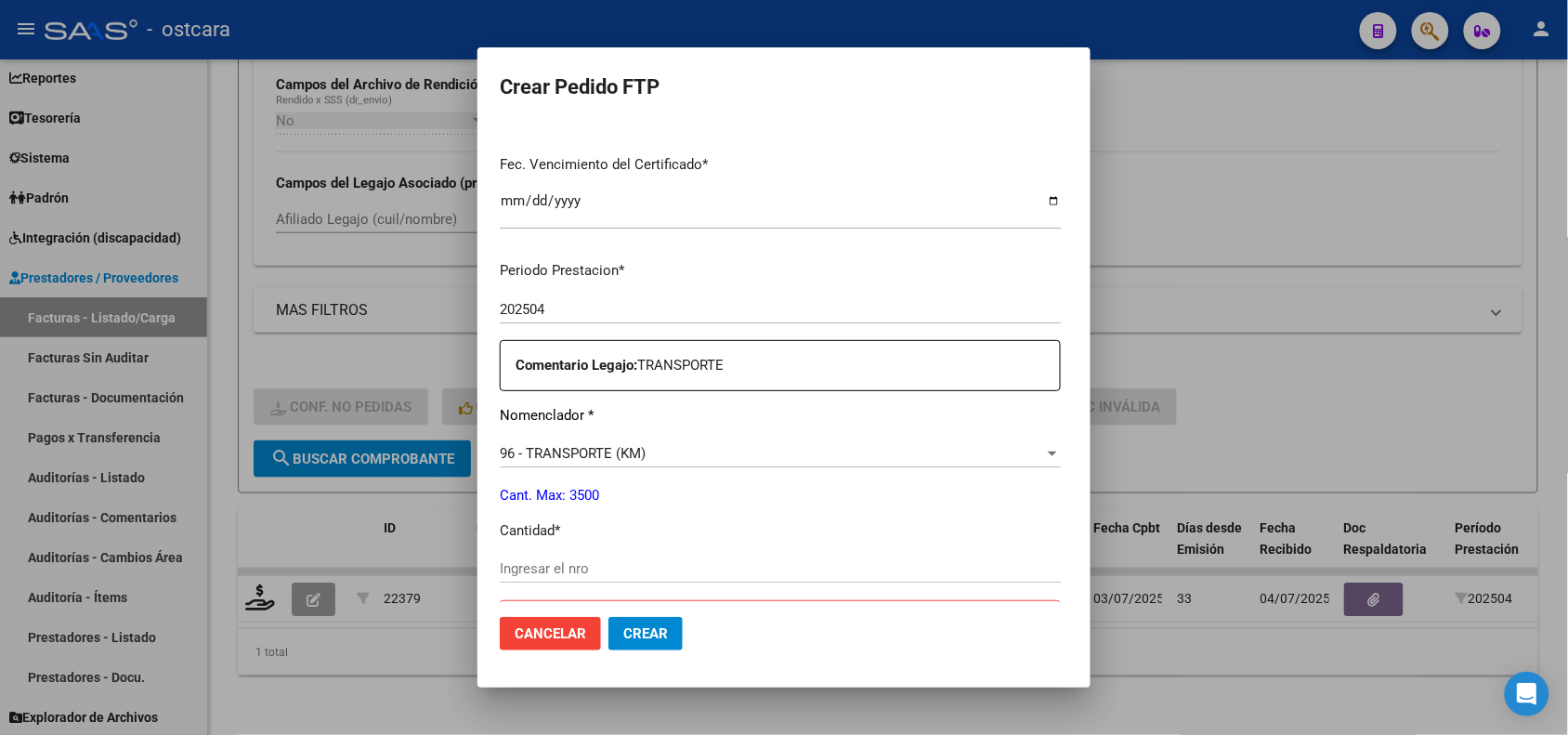 click on "Ingresar el nro" 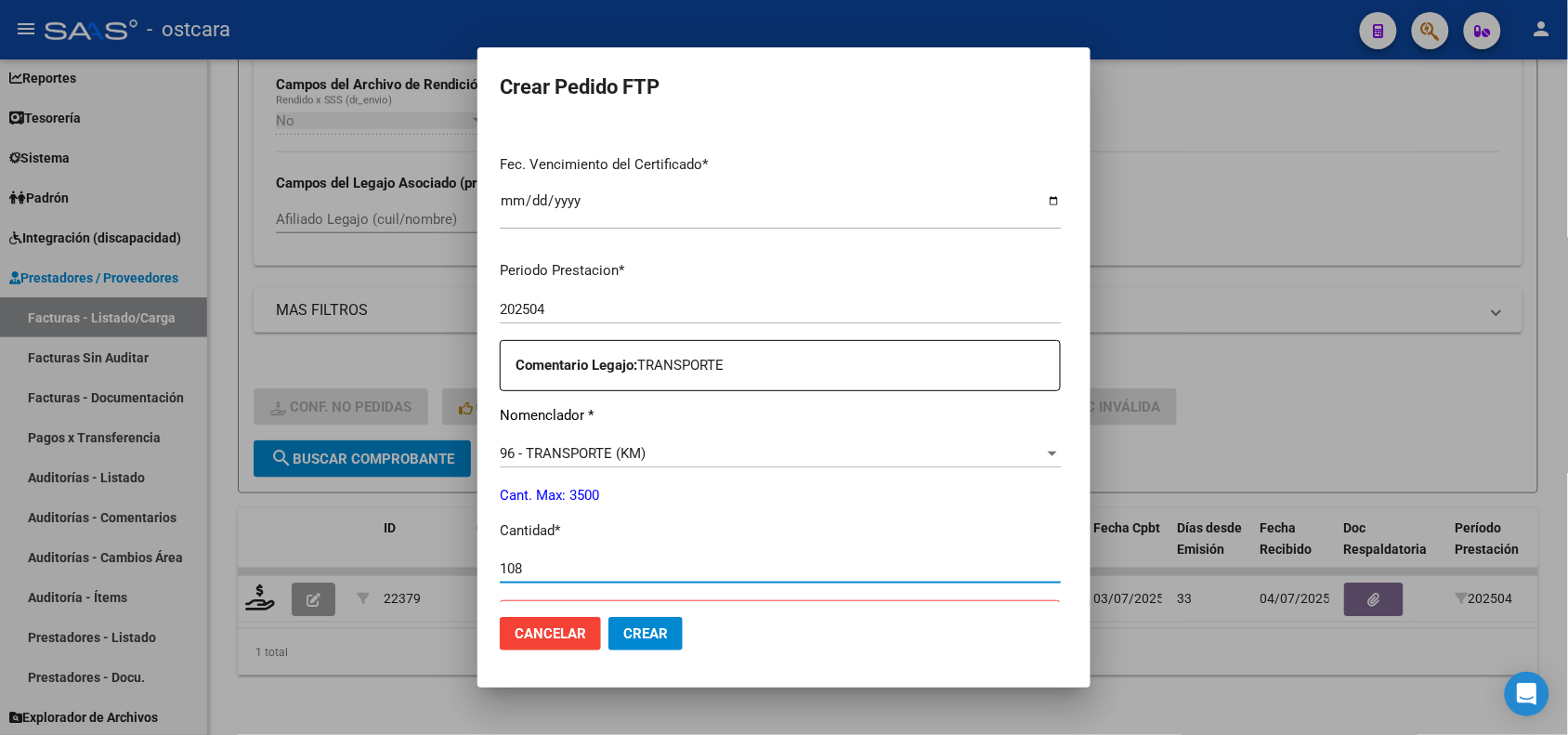 type on "108" 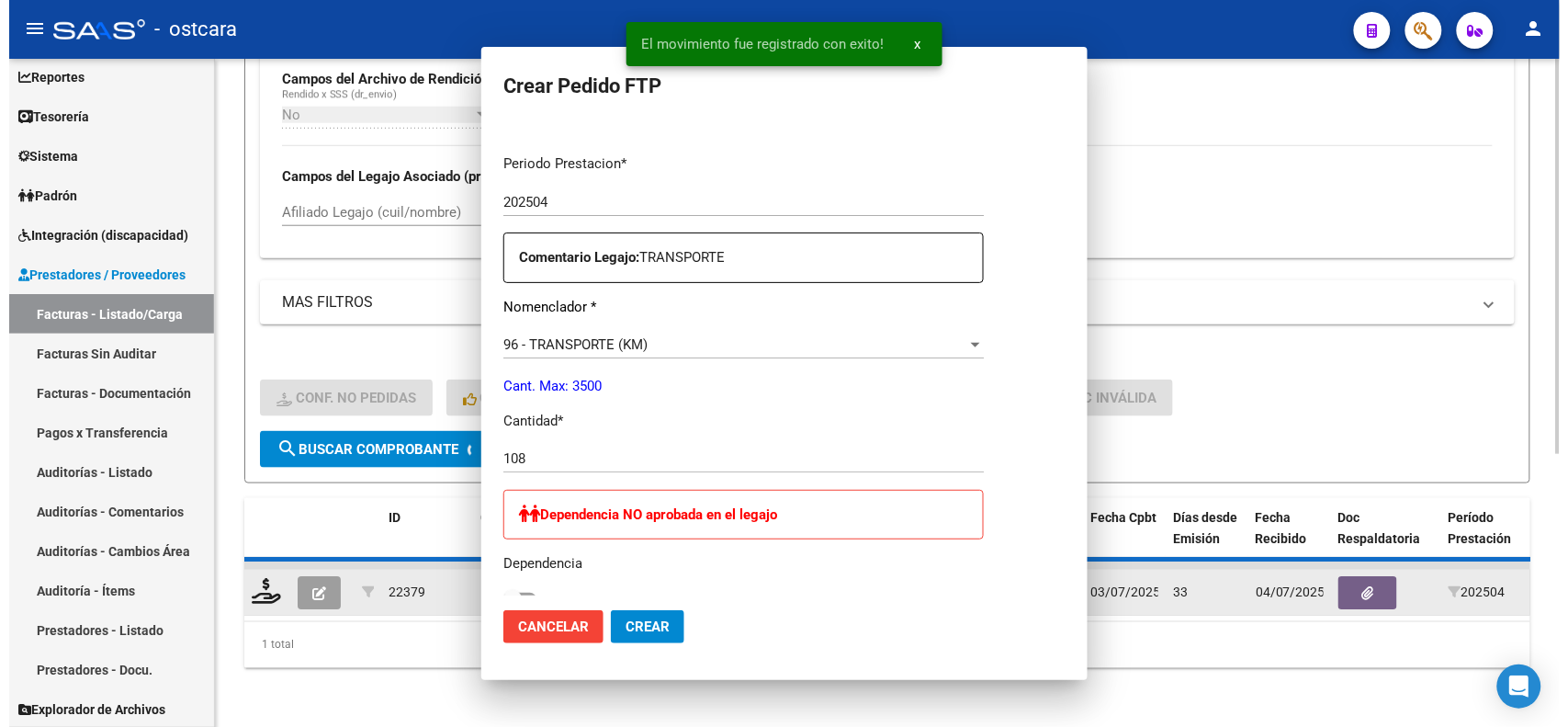 scroll, scrollTop: 0, scrollLeft: 0, axis: both 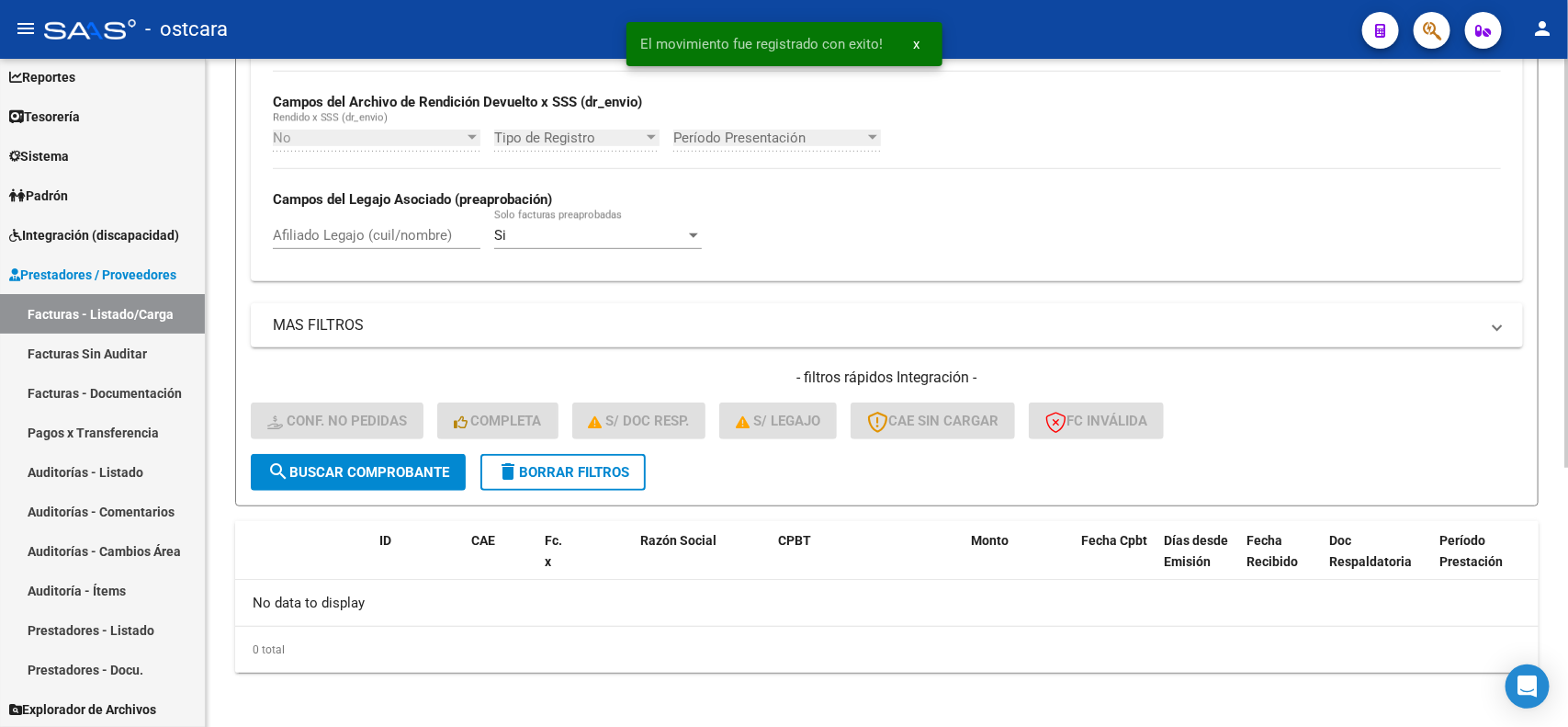 click on "delete  Borrar Filtros" 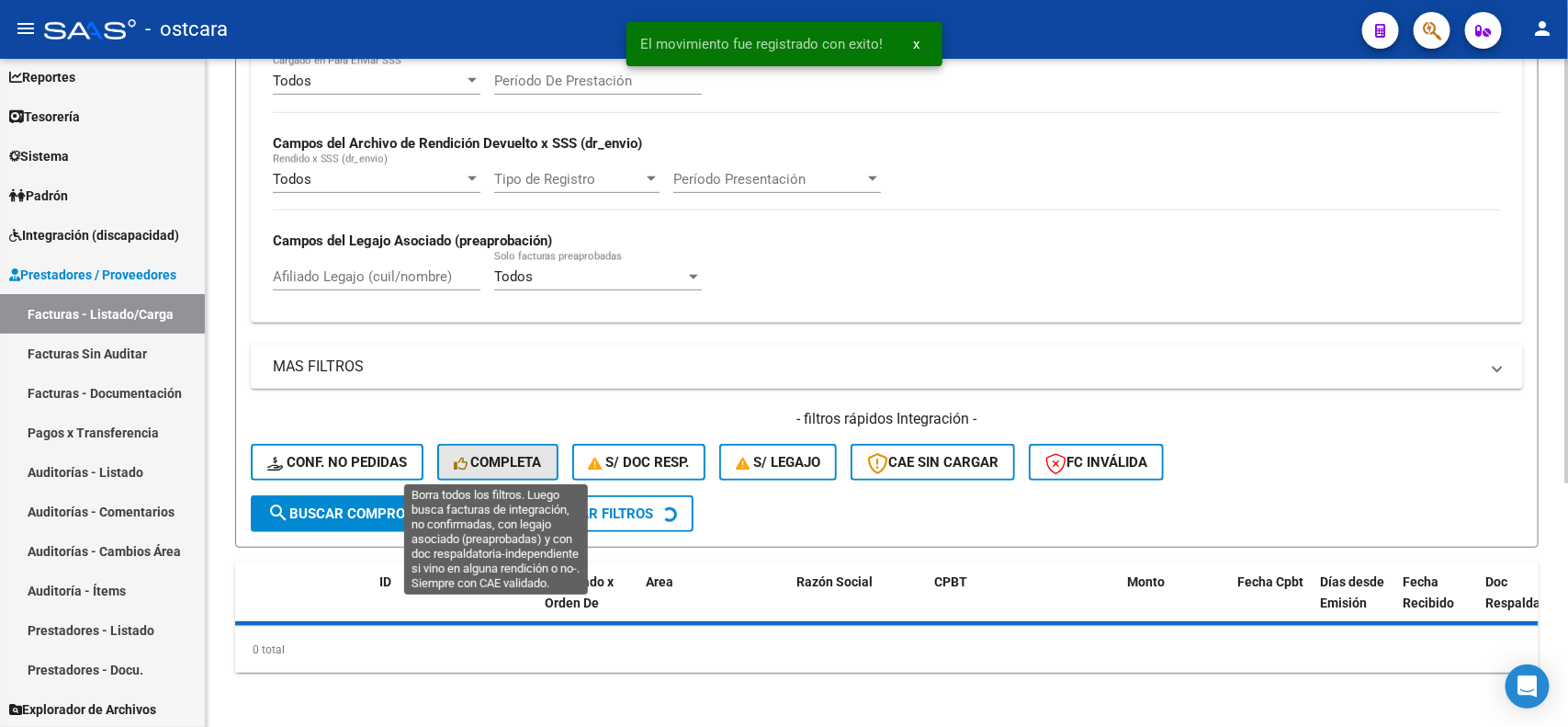 click on "Completa" 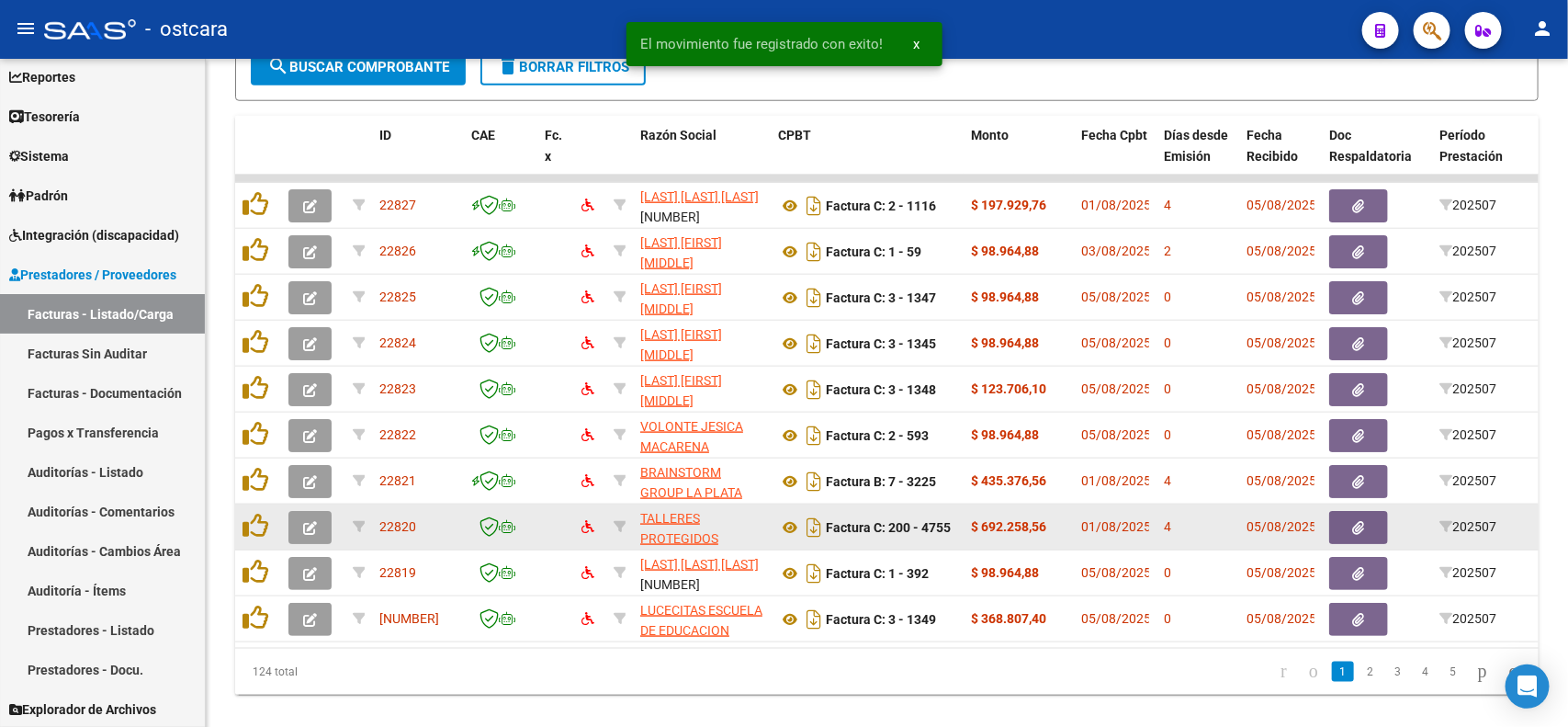 scroll, scrollTop: 869, scrollLeft: 0, axis: vertical 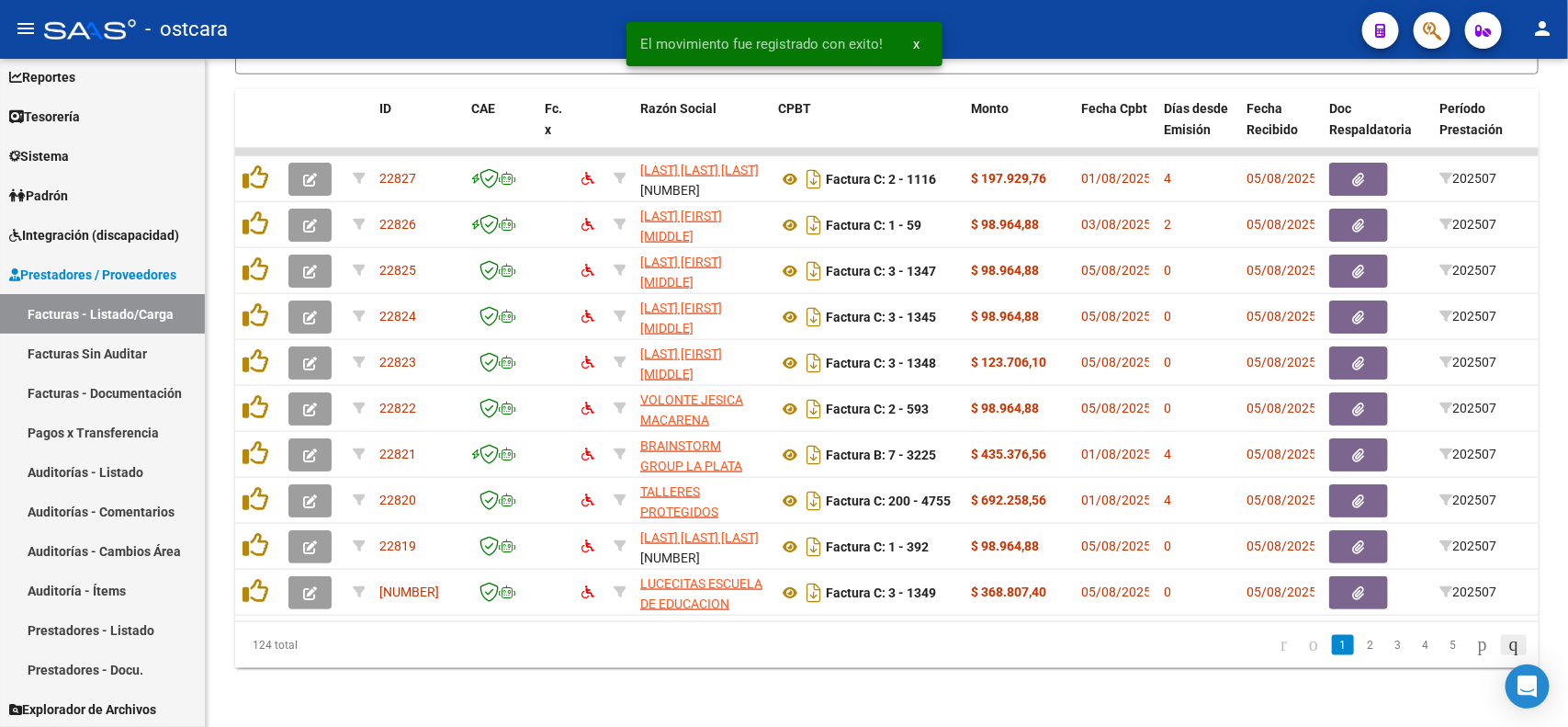 click 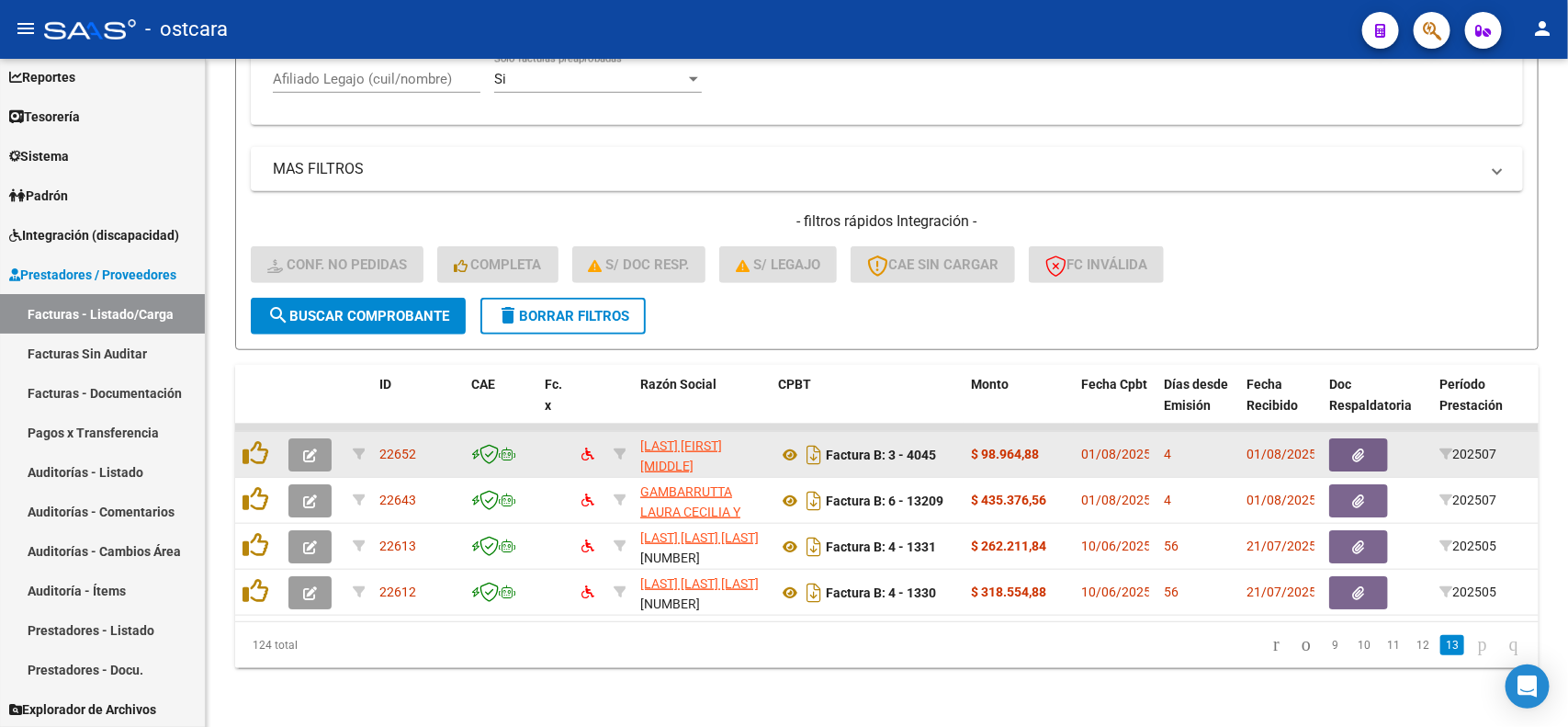 scroll, scrollTop: 594, scrollLeft: 0, axis: vertical 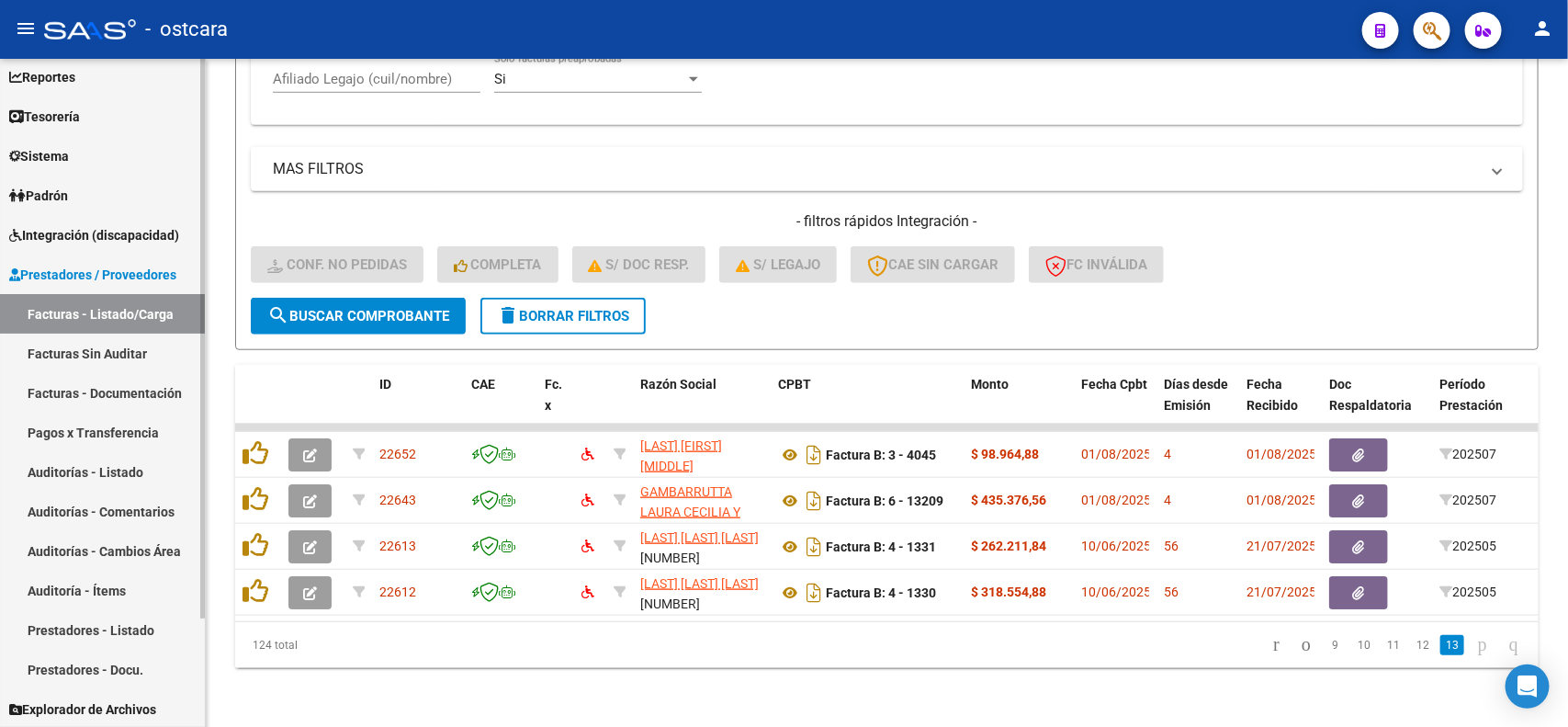 click on "Prestadores / Proveedores" at bounding box center [93, 275] 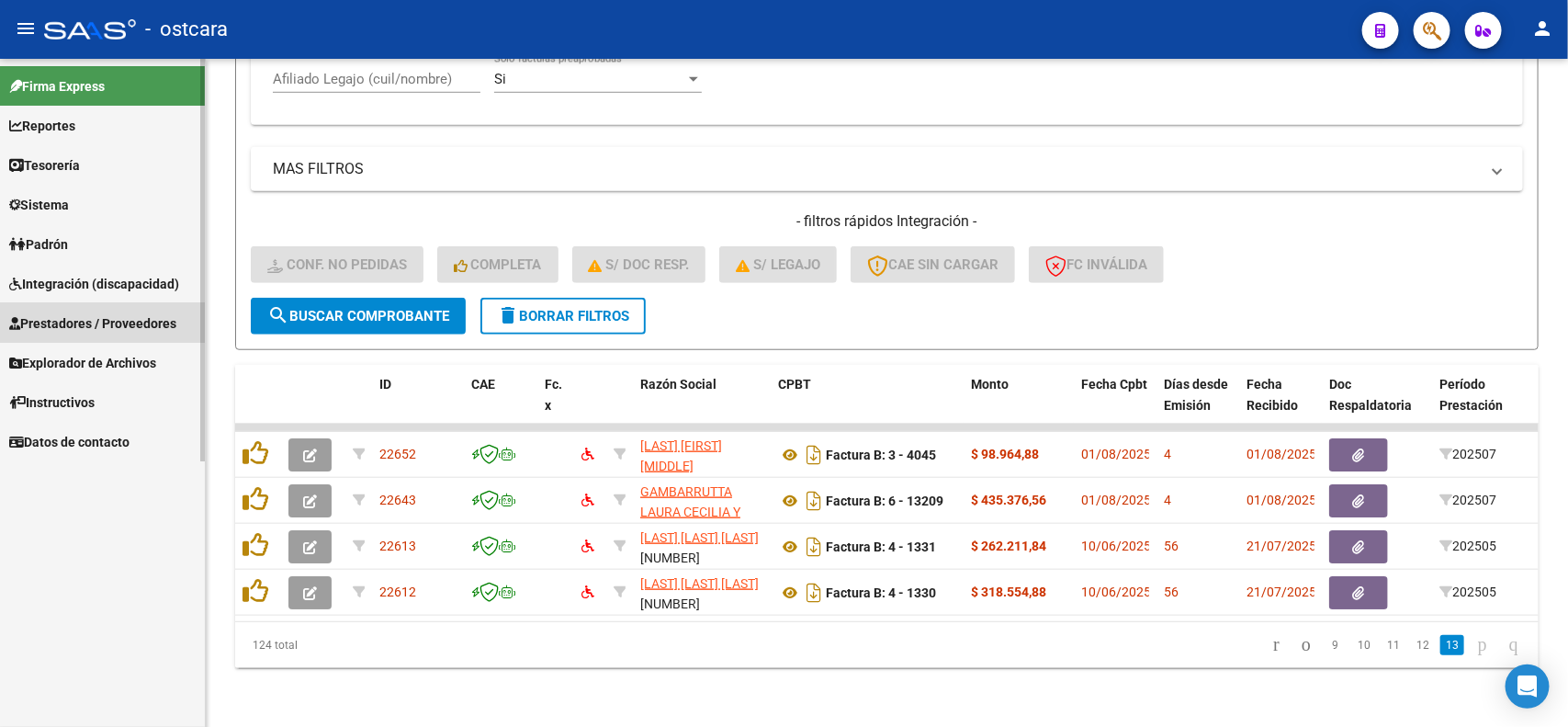 scroll, scrollTop: 0, scrollLeft: 0, axis: both 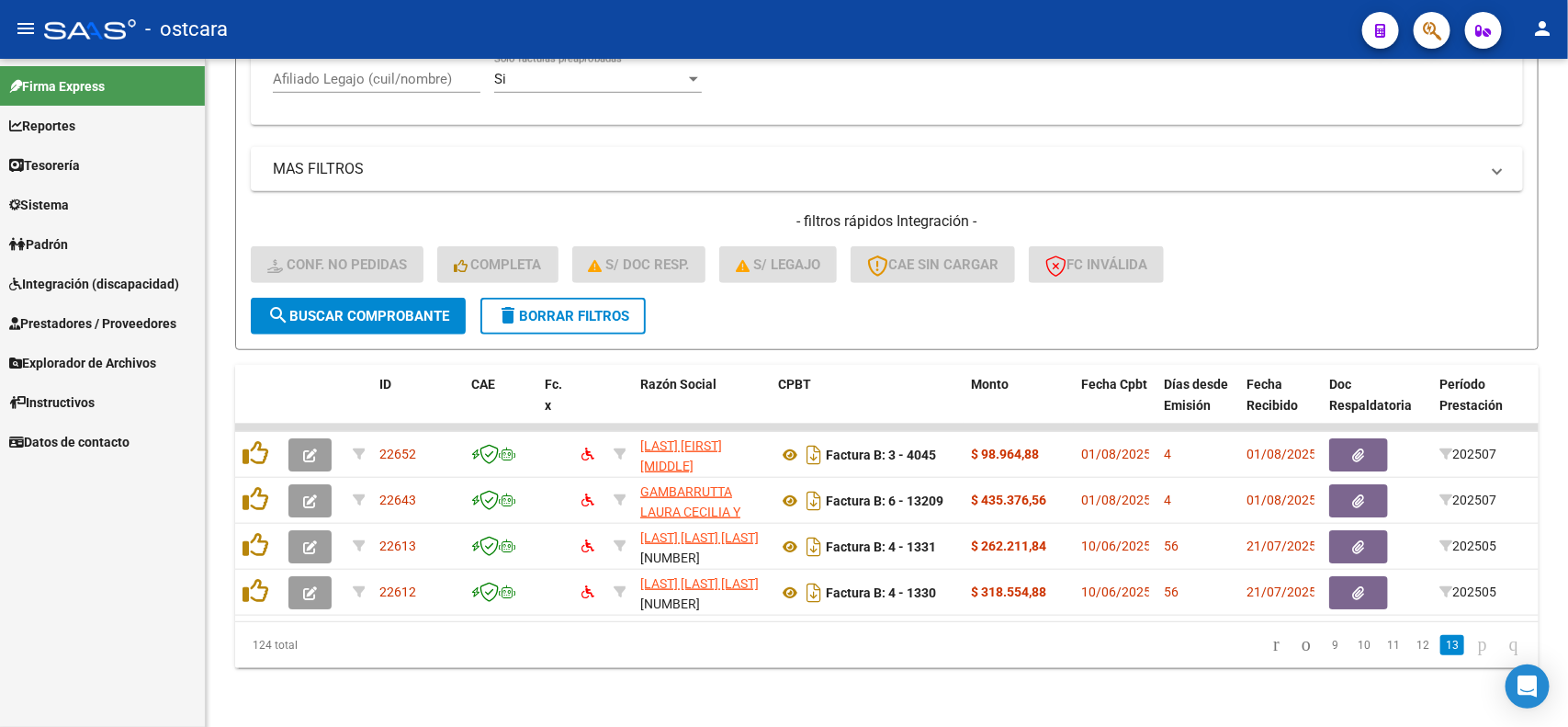 click on "Integración (discapacidad)" at bounding box center (94, 284) 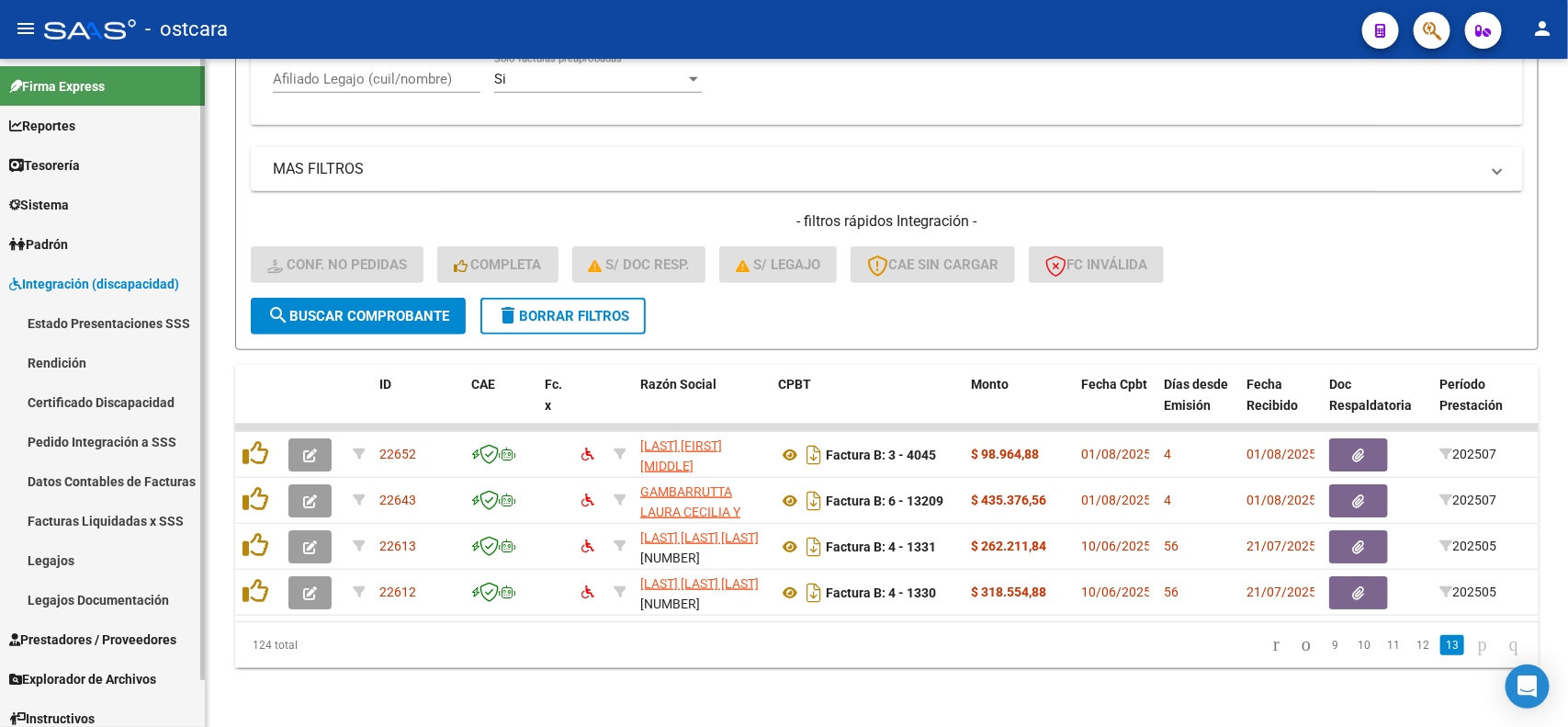 click on "Pedido Integración a SSS" at bounding box center (102, 441) 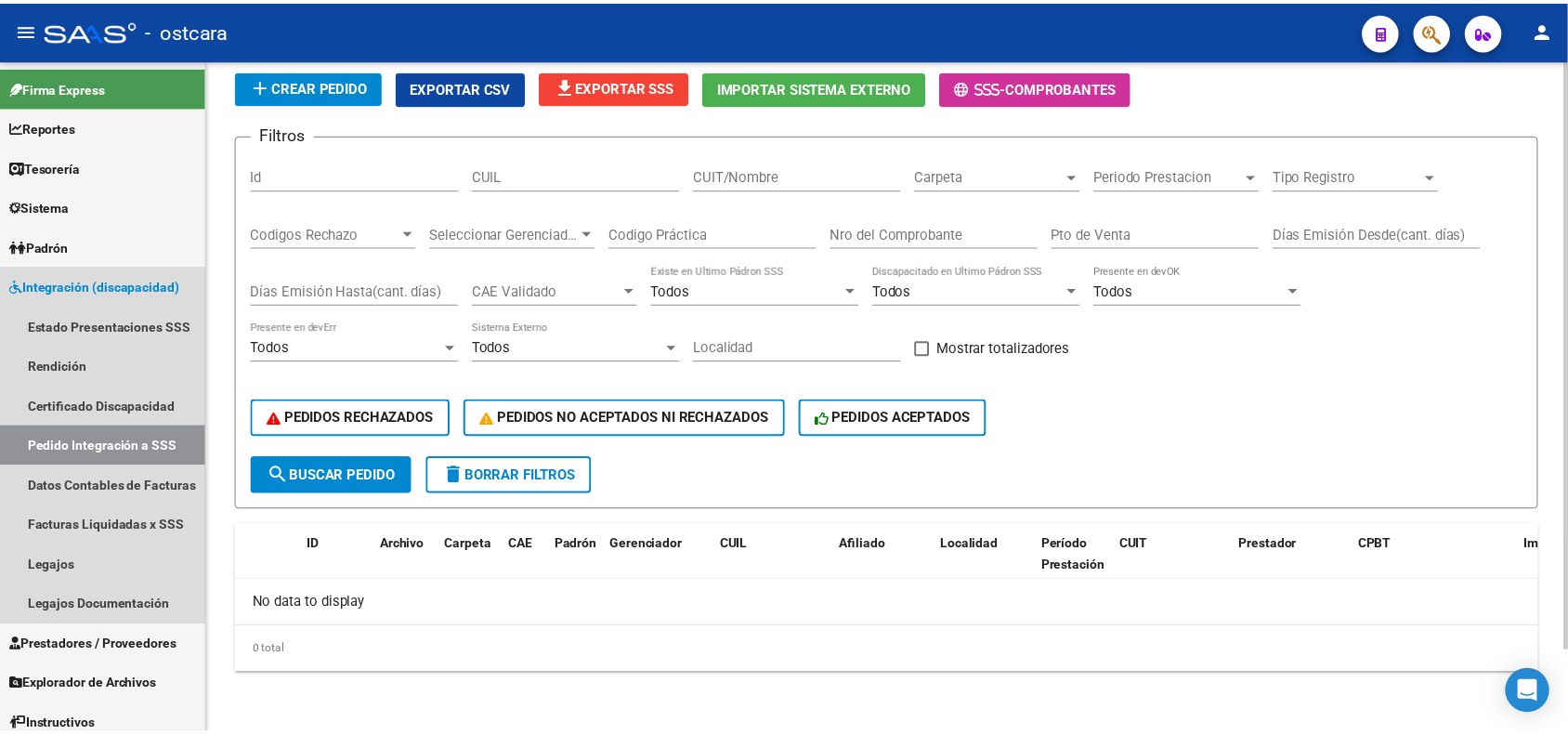 scroll, scrollTop: 0, scrollLeft: 0, axis: both 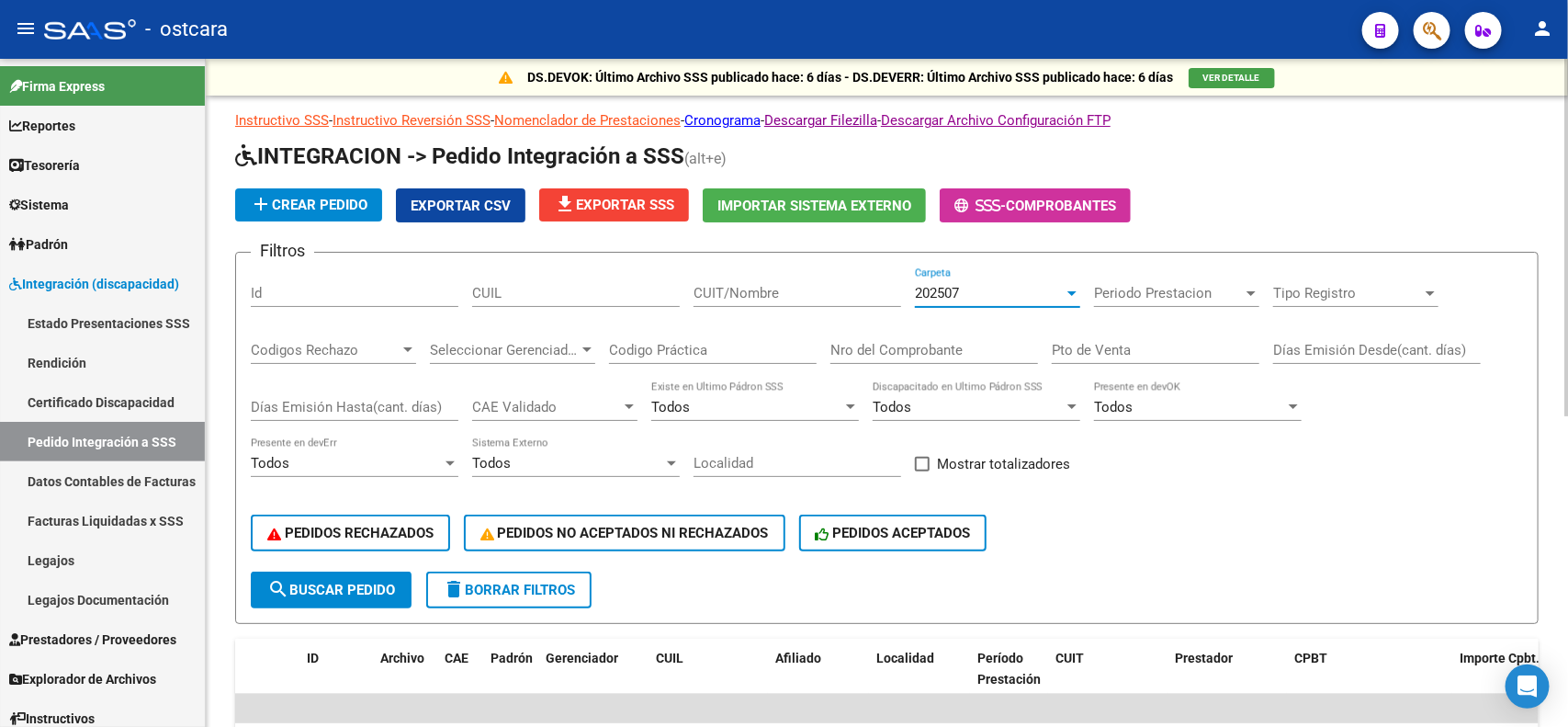 click on "202507" at bounding box center (989, 293) 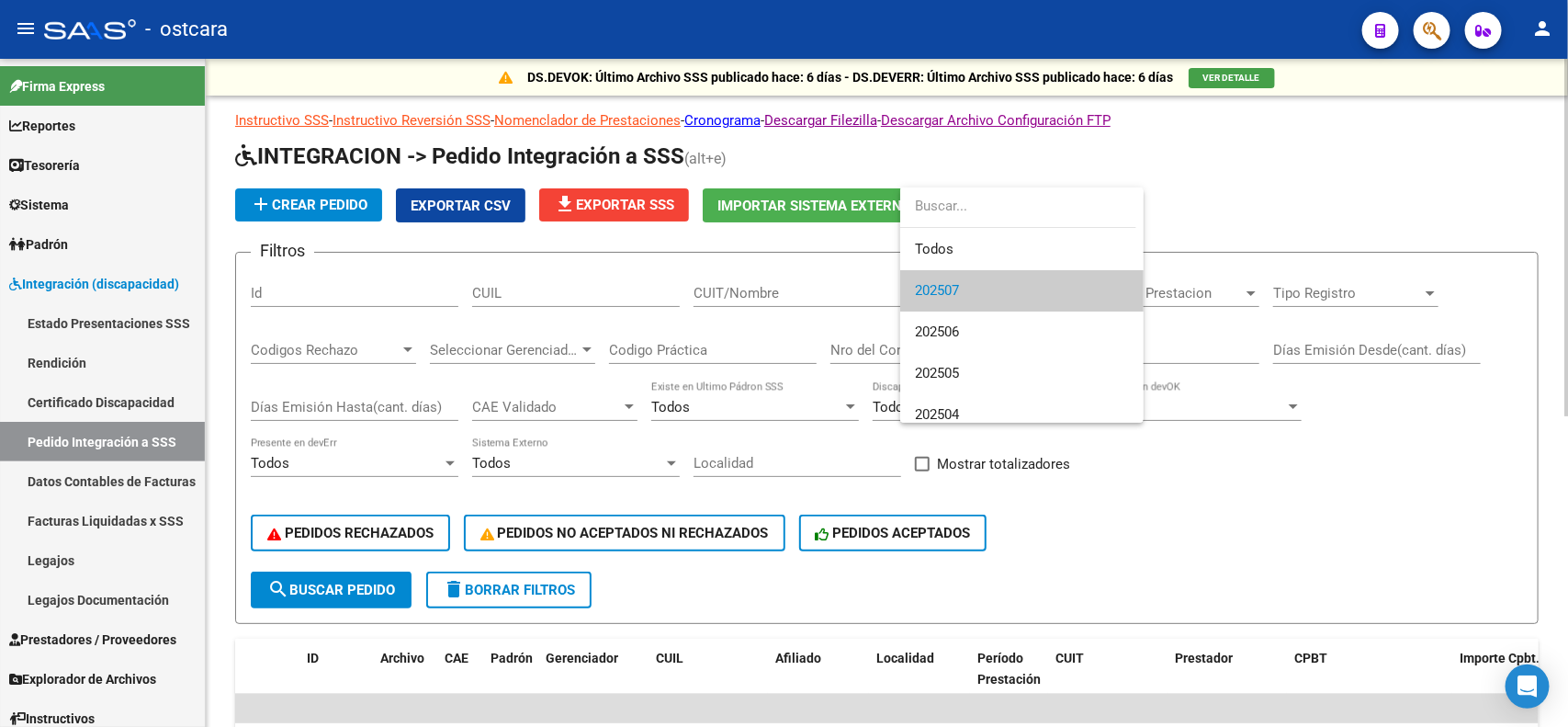 click on "202507" at bounding box center (1021, 290) 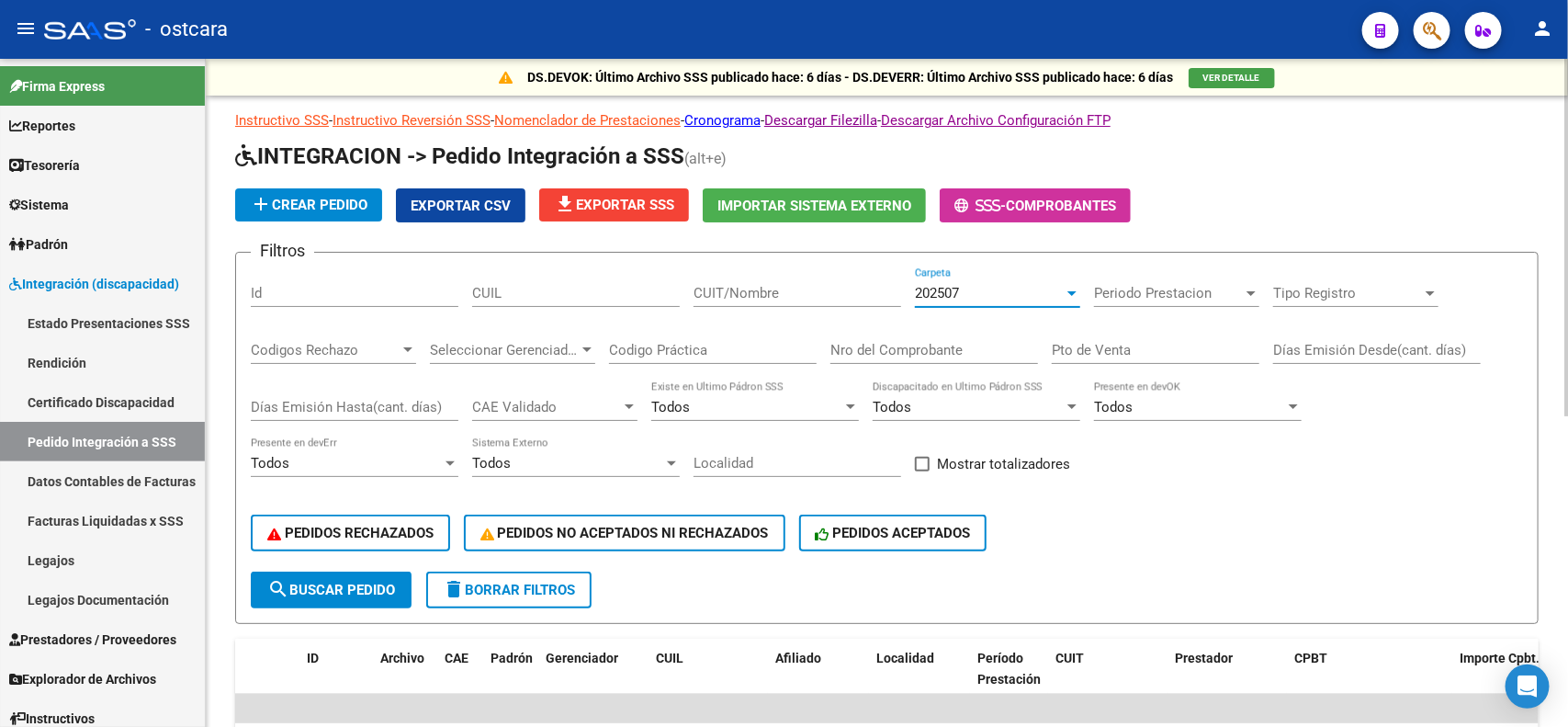 click on "Periodo Prestacion" at bounding box center [1168, 293] 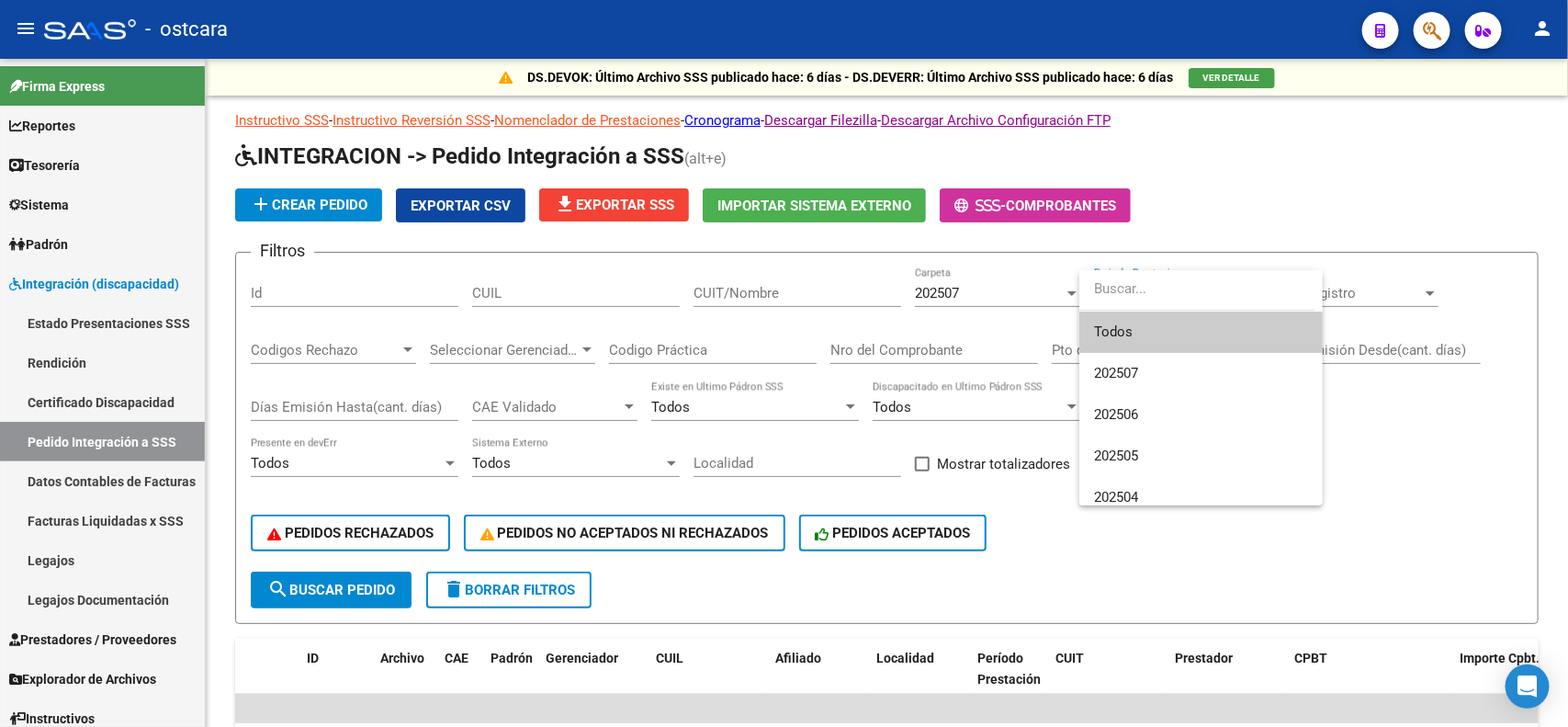 click on "Todos" at bounding box center (1201, 332) 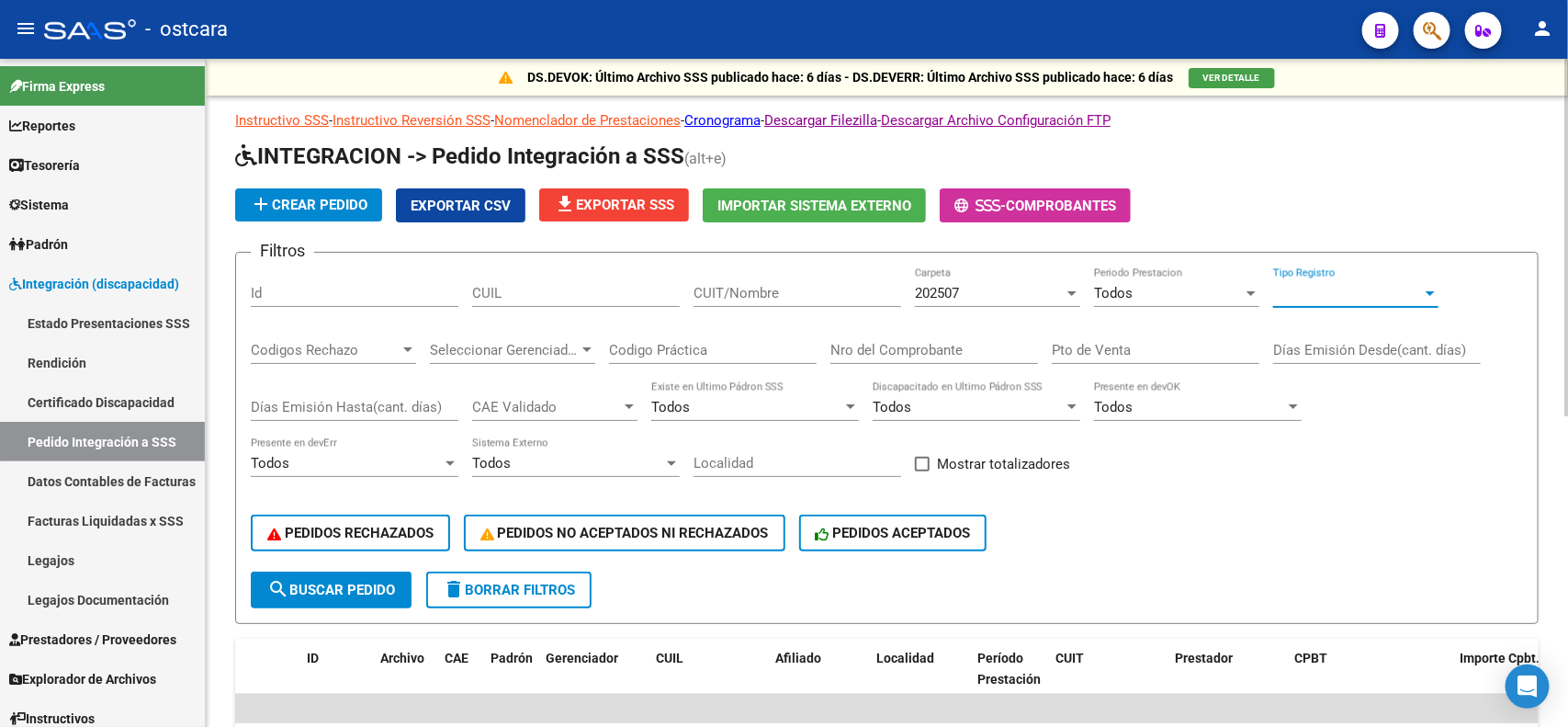 click on "Tipo Registro" at bounding box center (1348, 293) 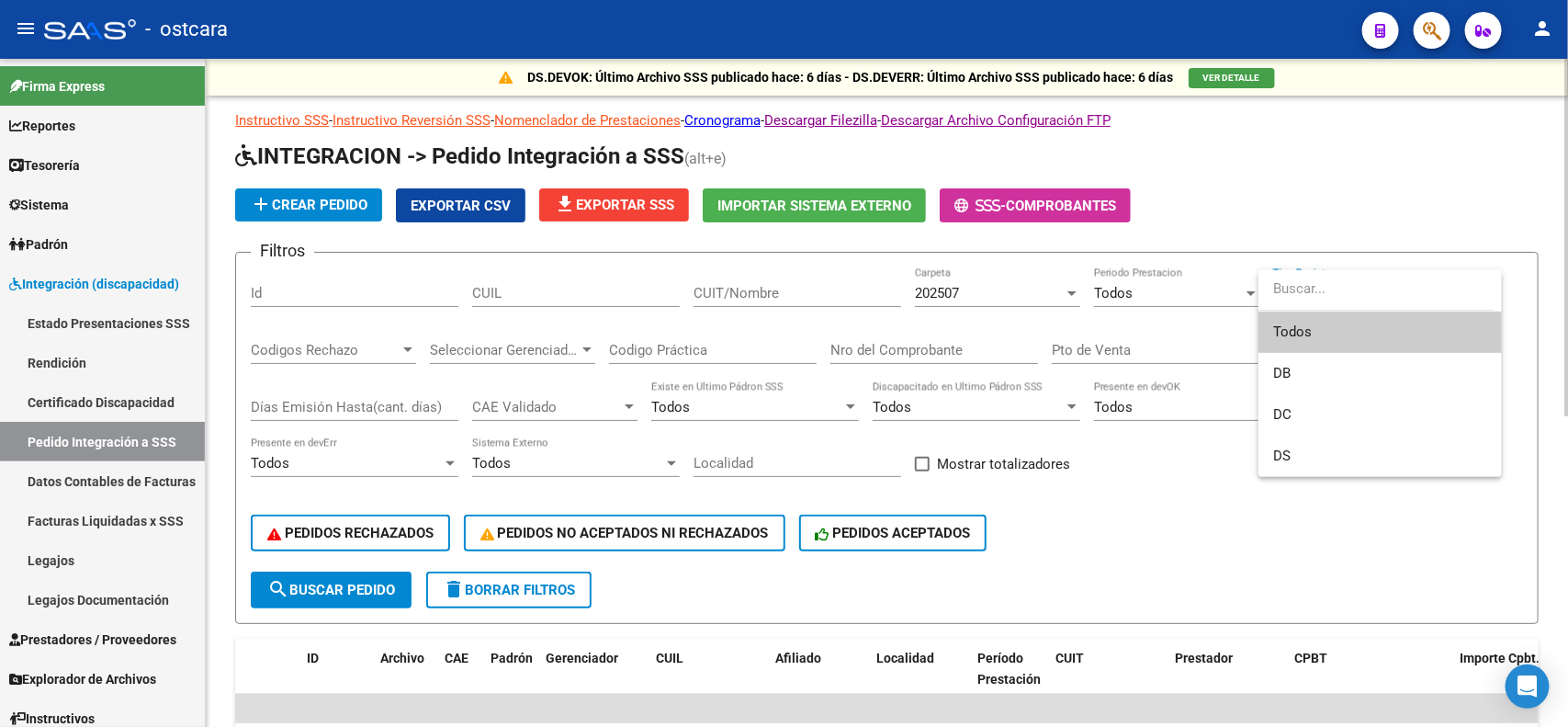 click on "Todos" at bounding box center [1380, 332] 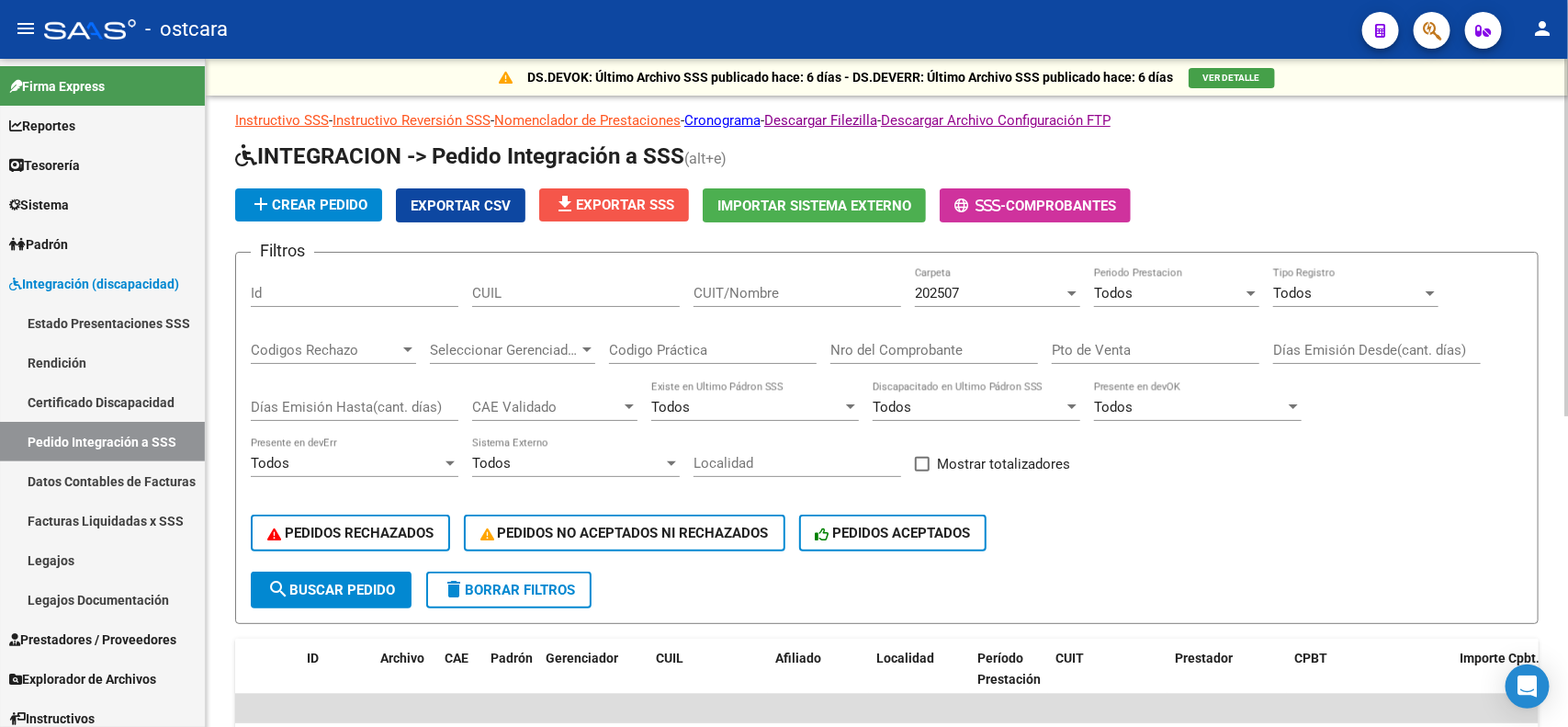 click on "file_download  Exportar SSS" 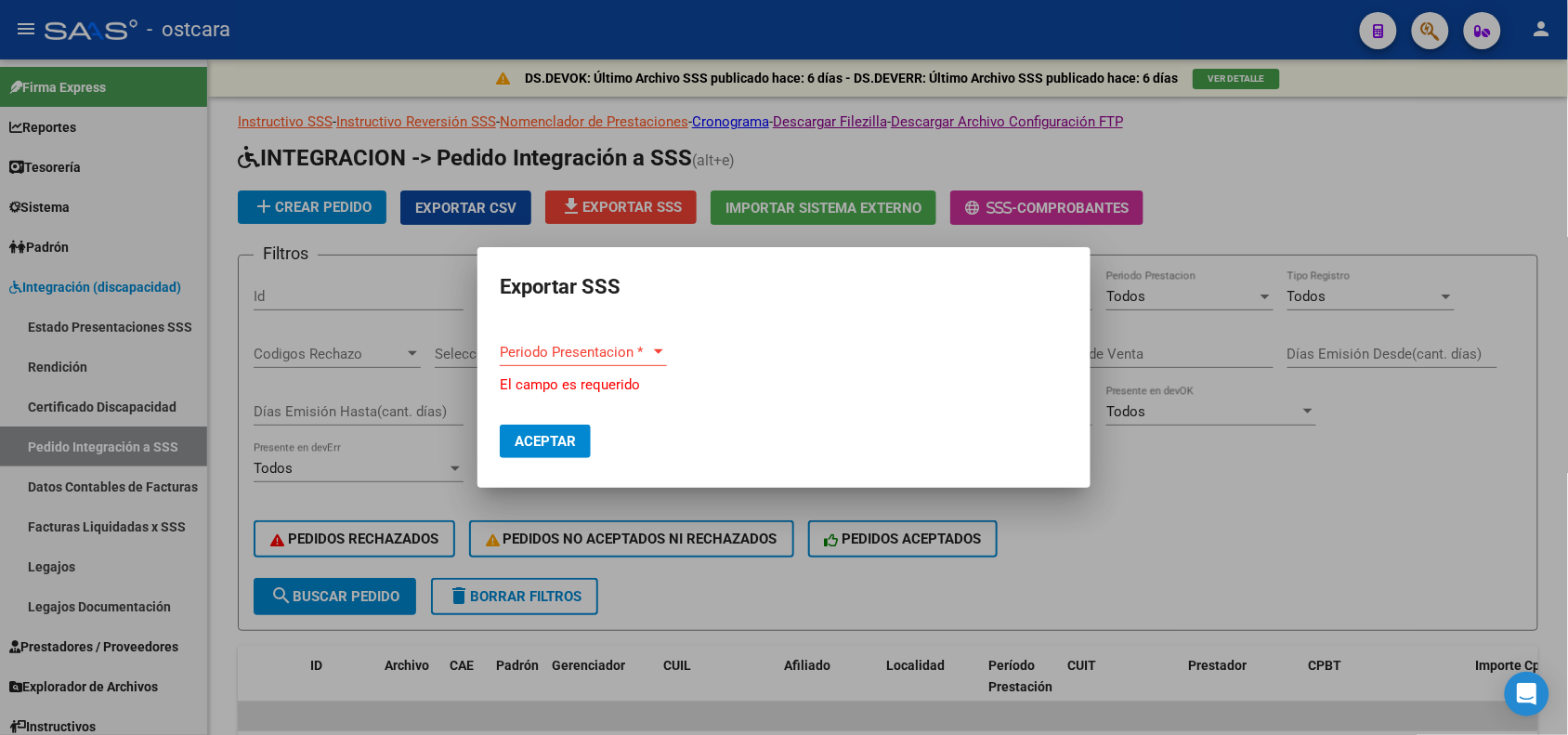 click on "Periodo Presentacion * Periodo Presentacion *" at bounding box center (583, 361) 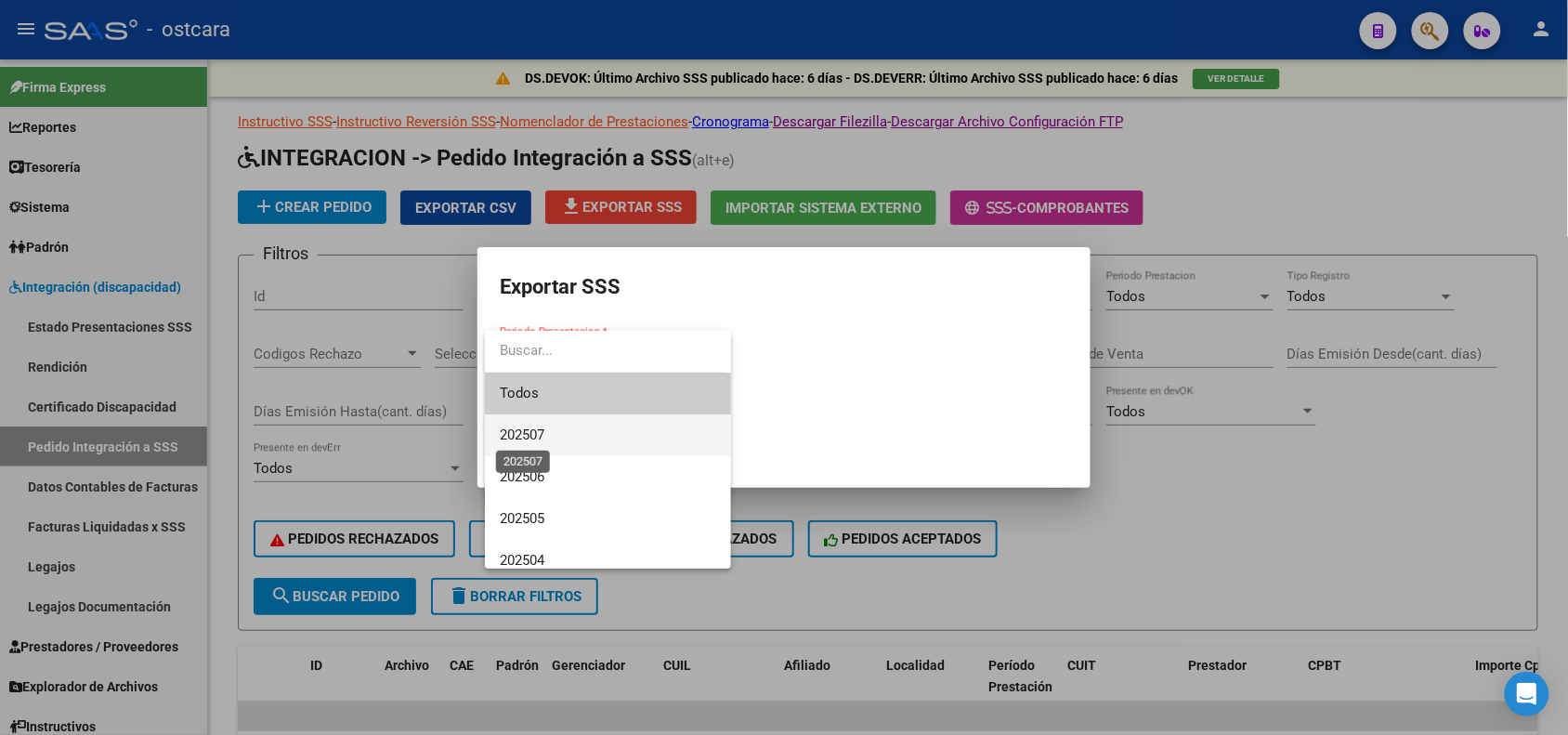 click on "202507" at bounding box center [522, 435] 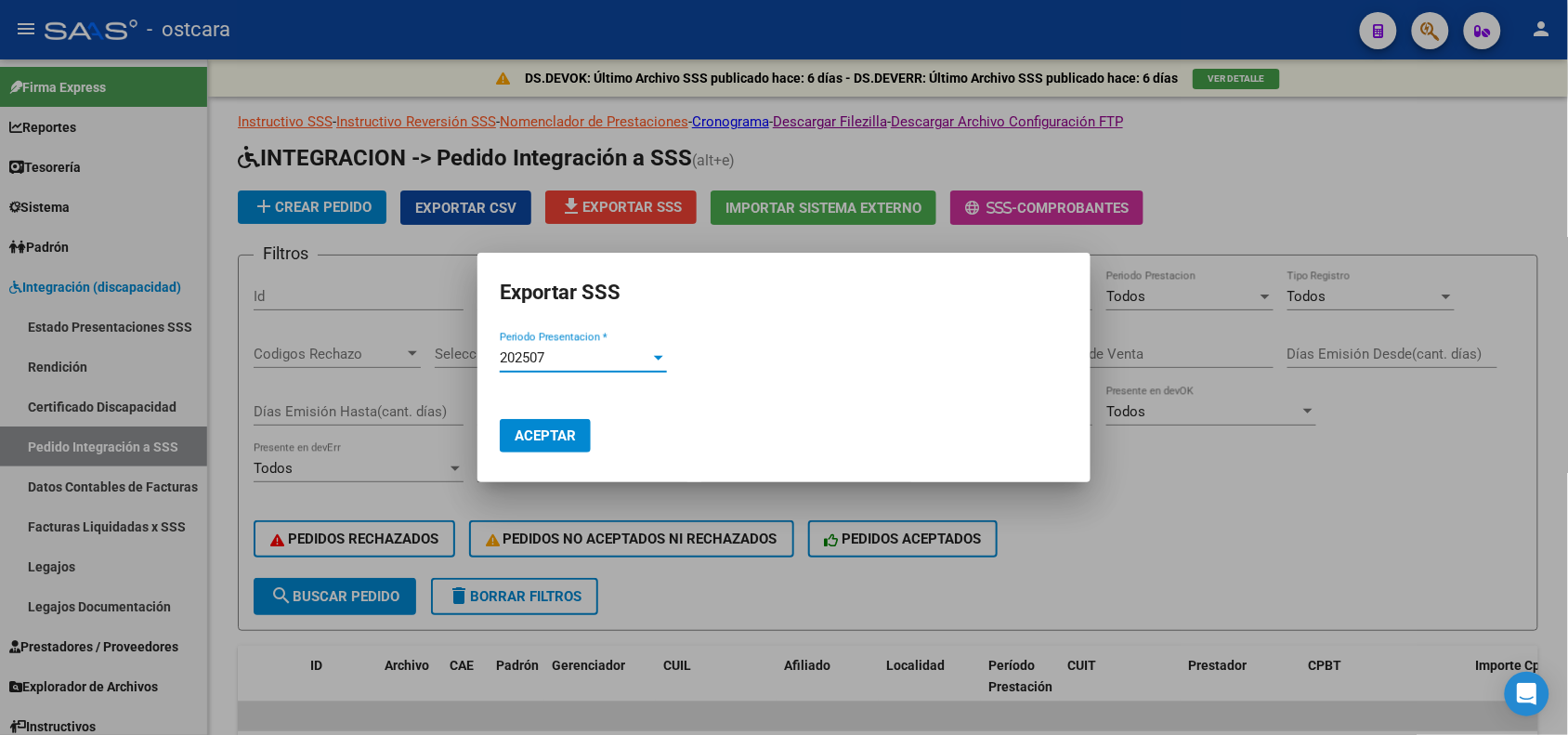 click on "Aceptar" 